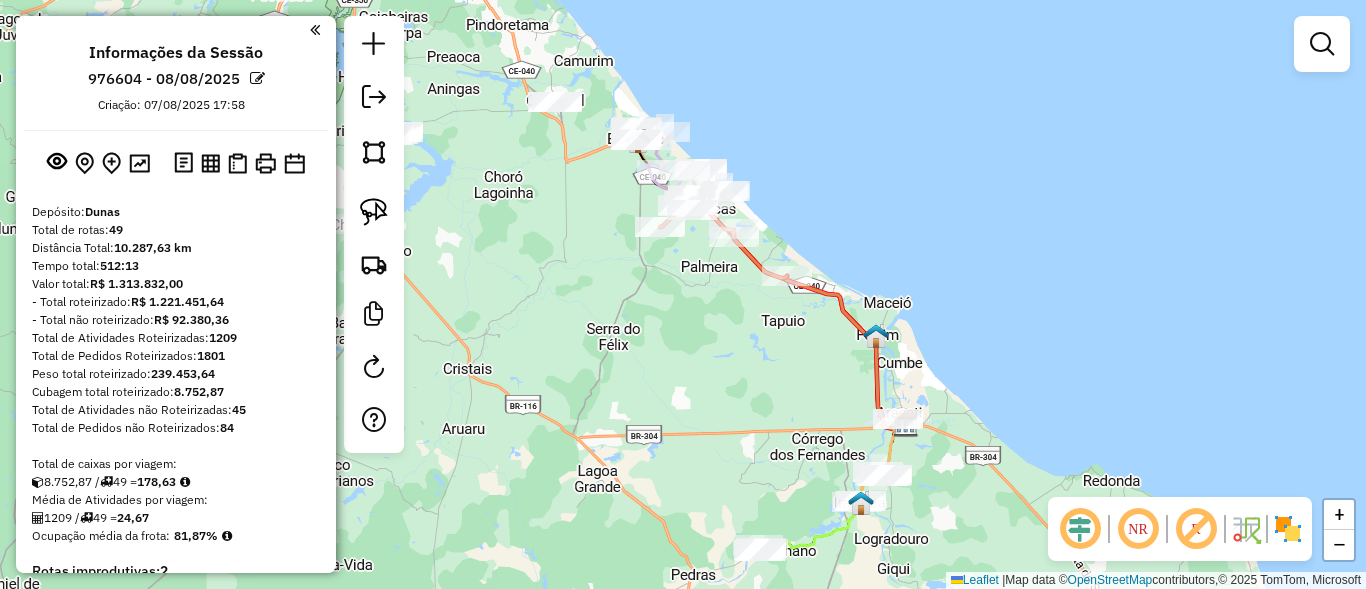scroll, scrollTop: 0, scrollLeft: 0, axis: both 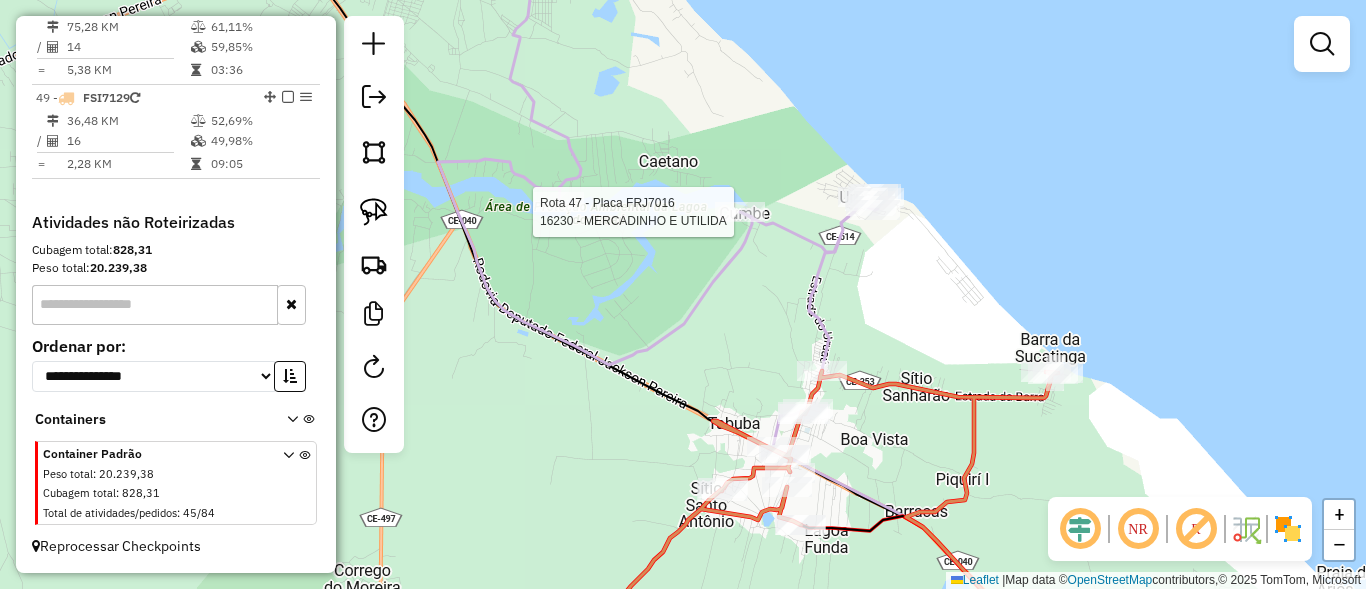 select on "**********" 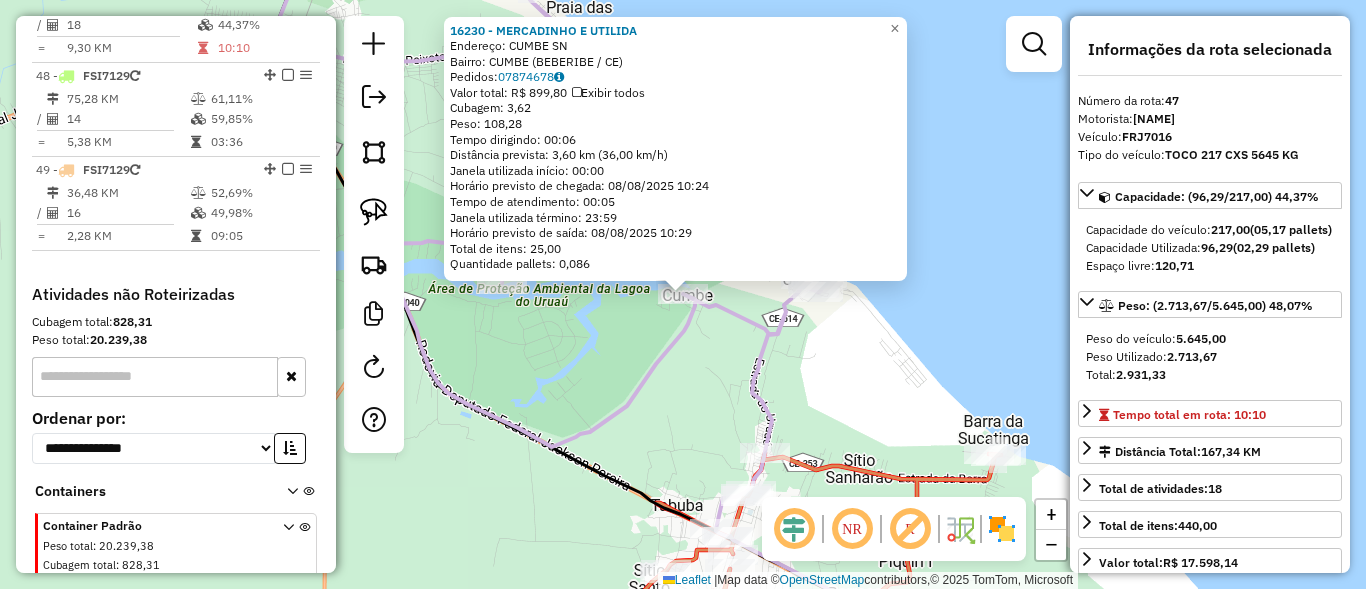scroll, scrollTop: 2083, scrollLeft: 0, axis: vertical 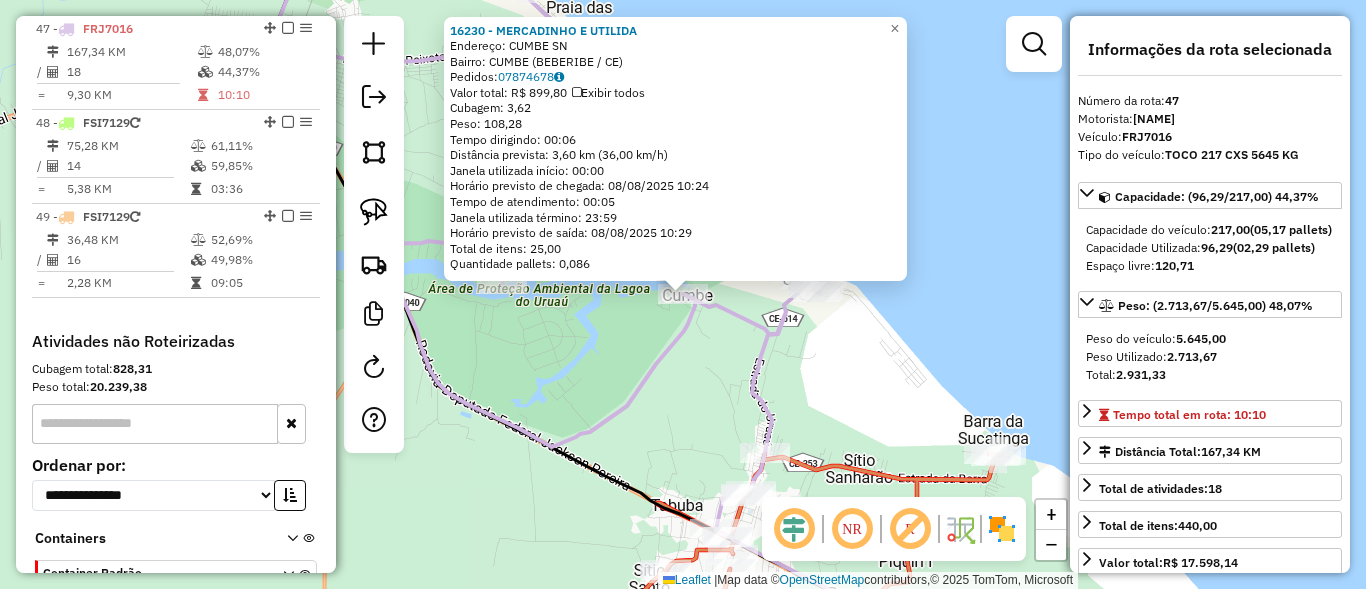 click 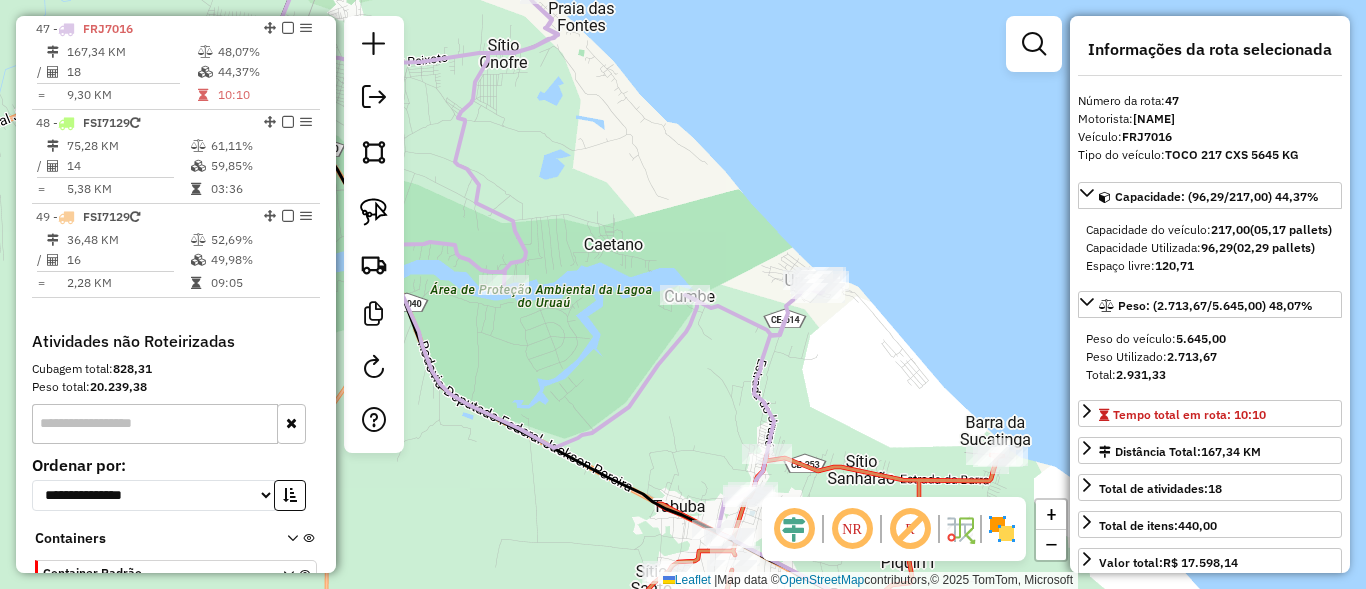 drag, startPoint x: 637, startPoint y: 389, endPoint x: 774, endPoint y: 396, distance: 137.17871 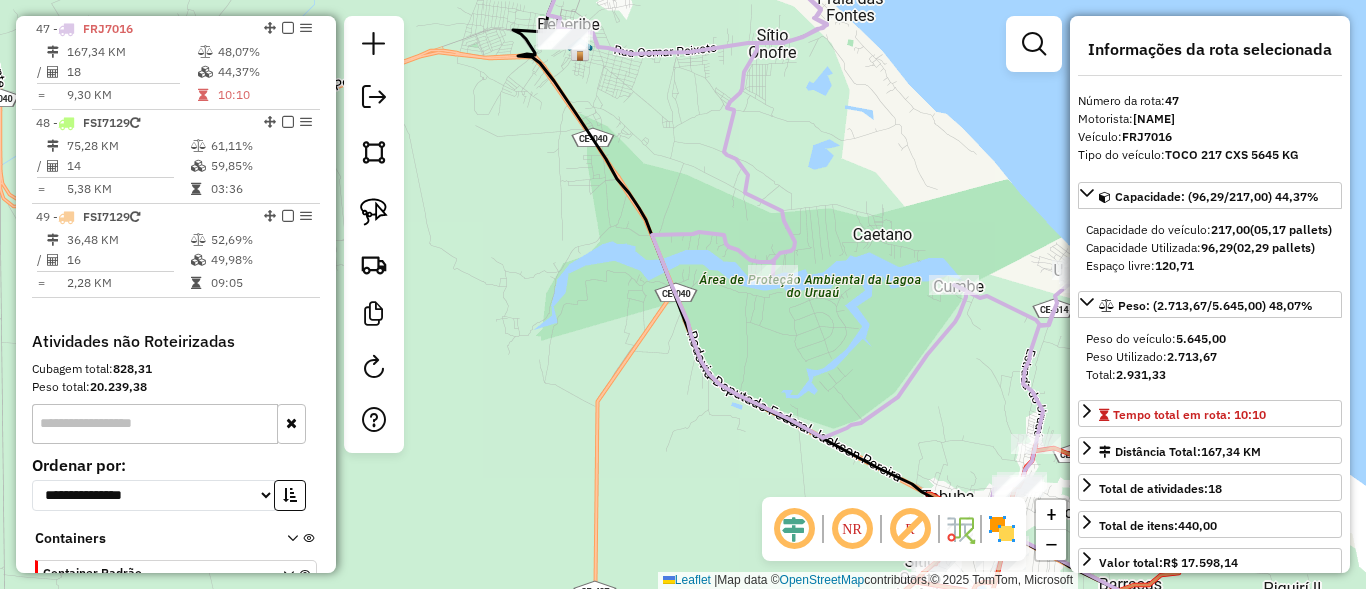 drag, startPoint x: 769, startPoint y: 440, endPoint x: 913, endPoint y: 384, distance: 154.50566 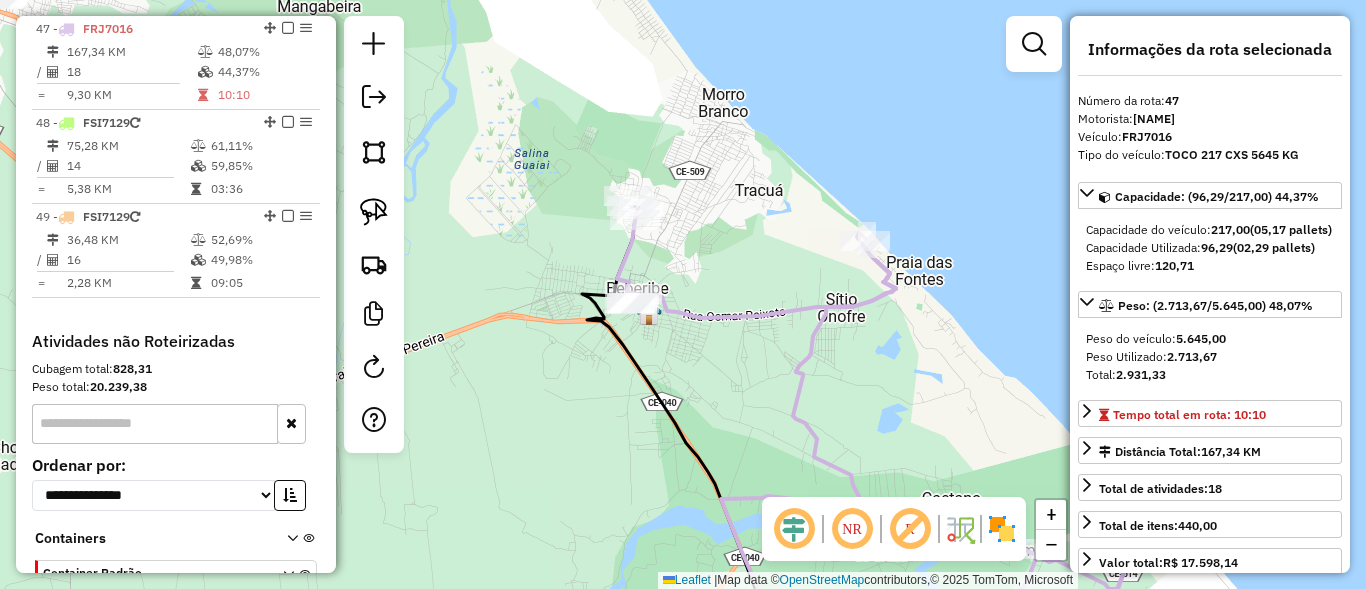 drag, startPoint x: 759, startPoint y: 303, endPoint x: 800, endPoint y: 459, distance: 161.29787 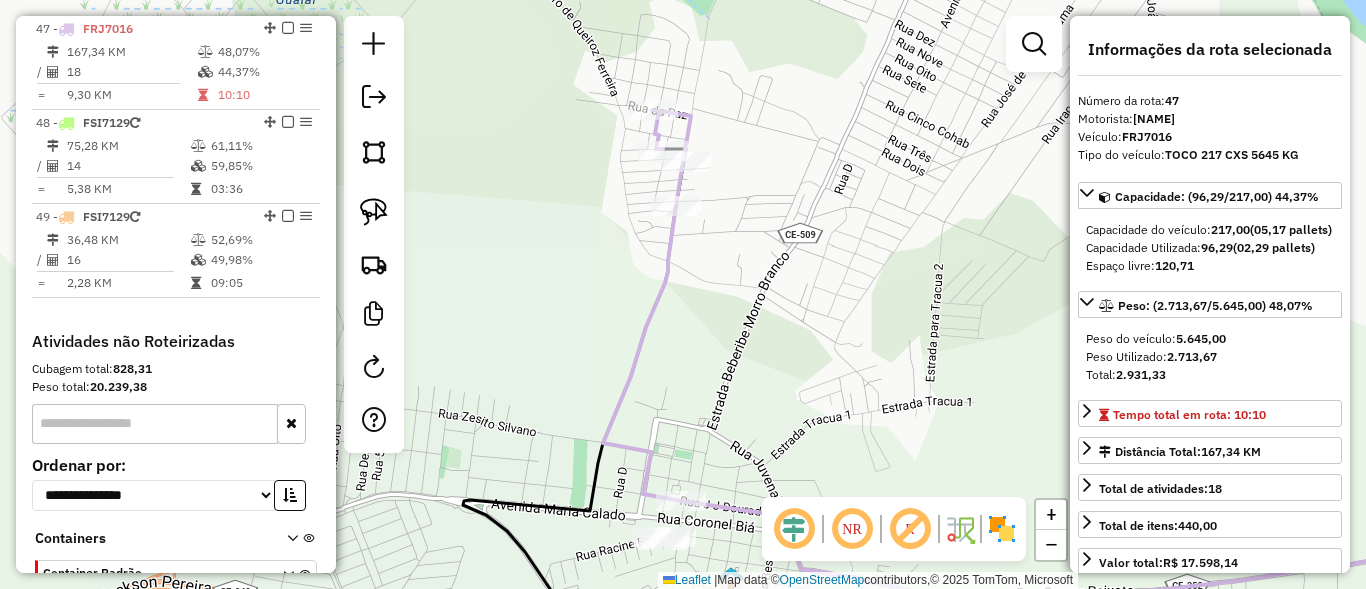 drag, startPoint x: 793, startPoint y: 364, endPoint x: 811, endPoint y: 430, distance: 68.41052 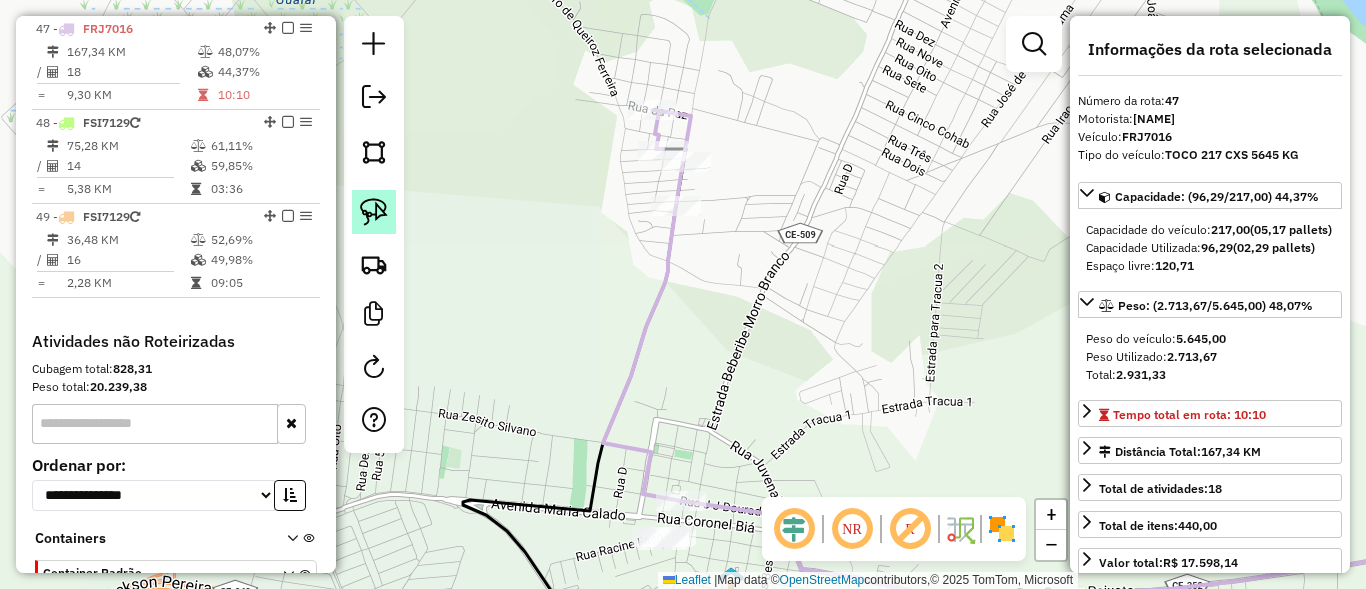 click 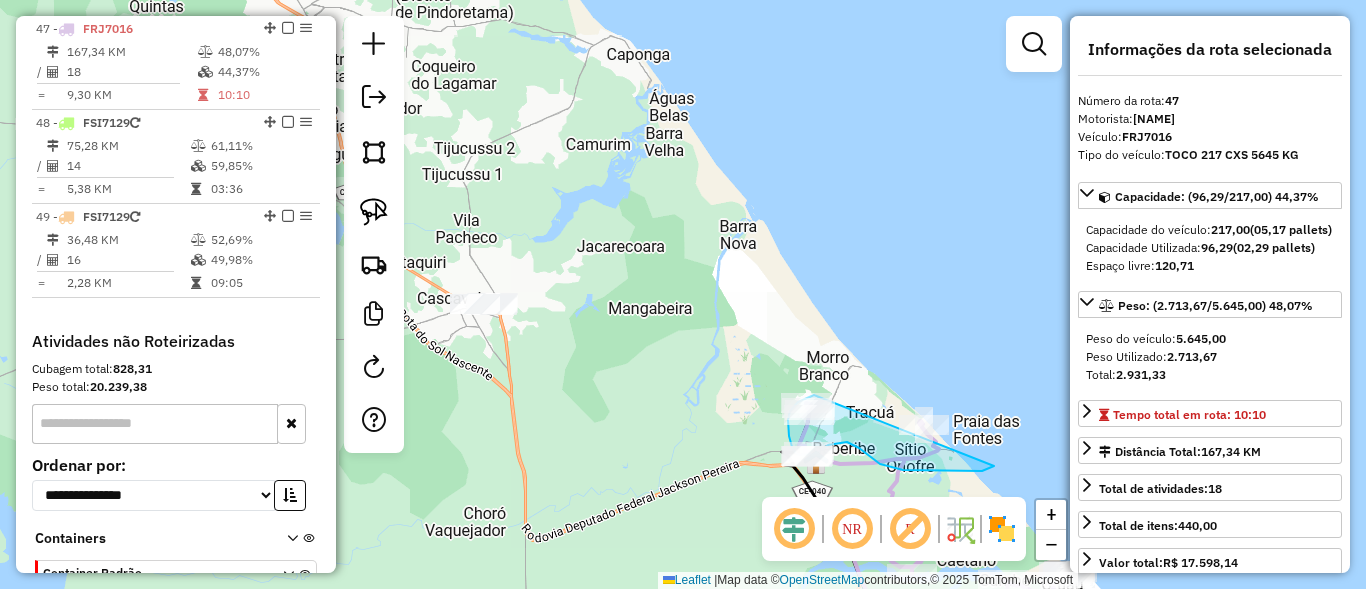 drag, startPoint x: 716, startPoint y: 49, endPoint x: 854, endPoint y: 348, distance: 329.30988 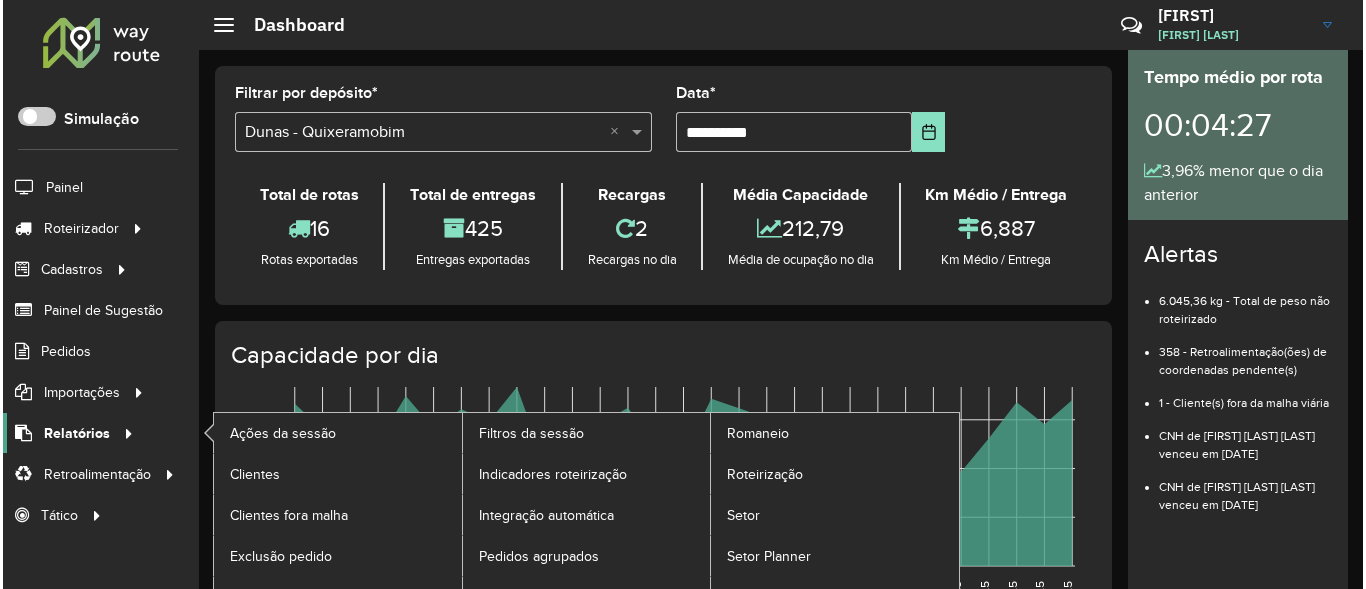 scroll, scrollTop: 0, scrollLeft: 0, axis: both 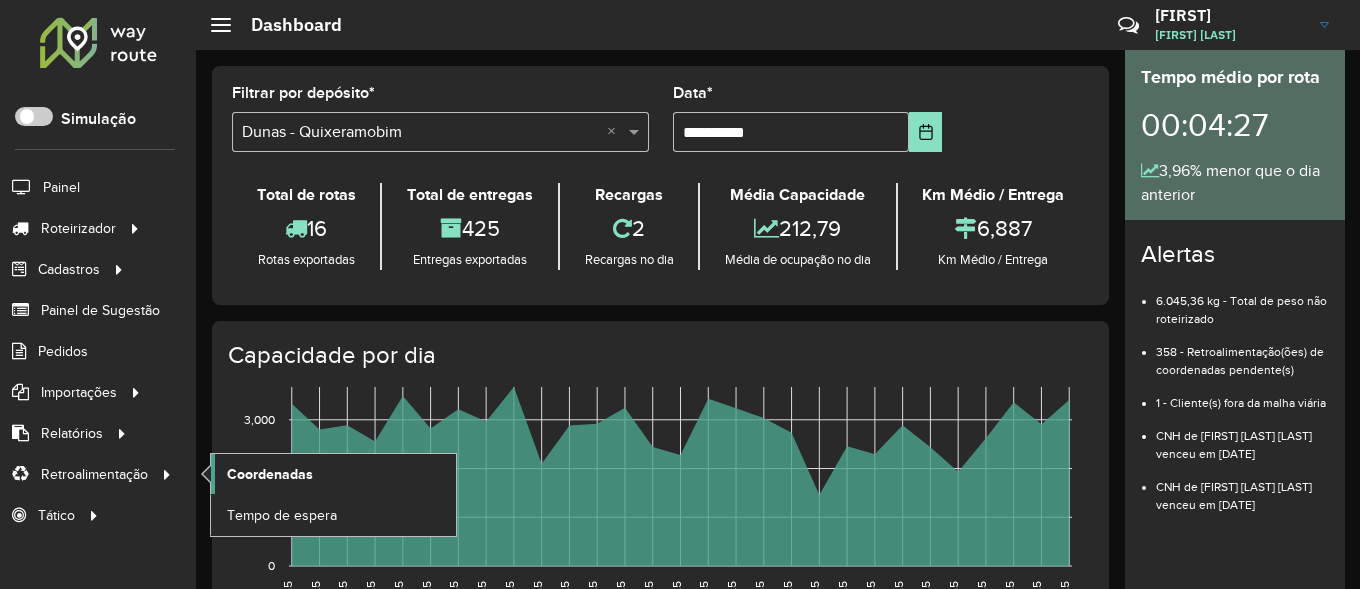 click on "Coordenadas" 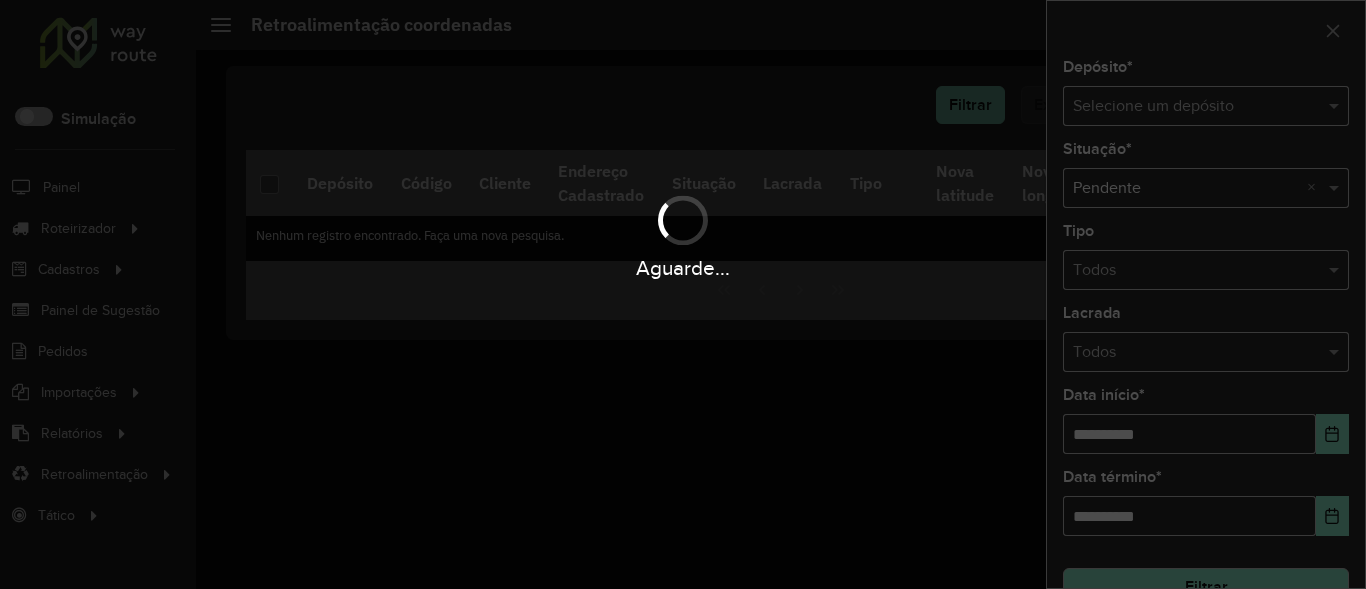 click on "Aguarde..." at bounding box center [683, 294] 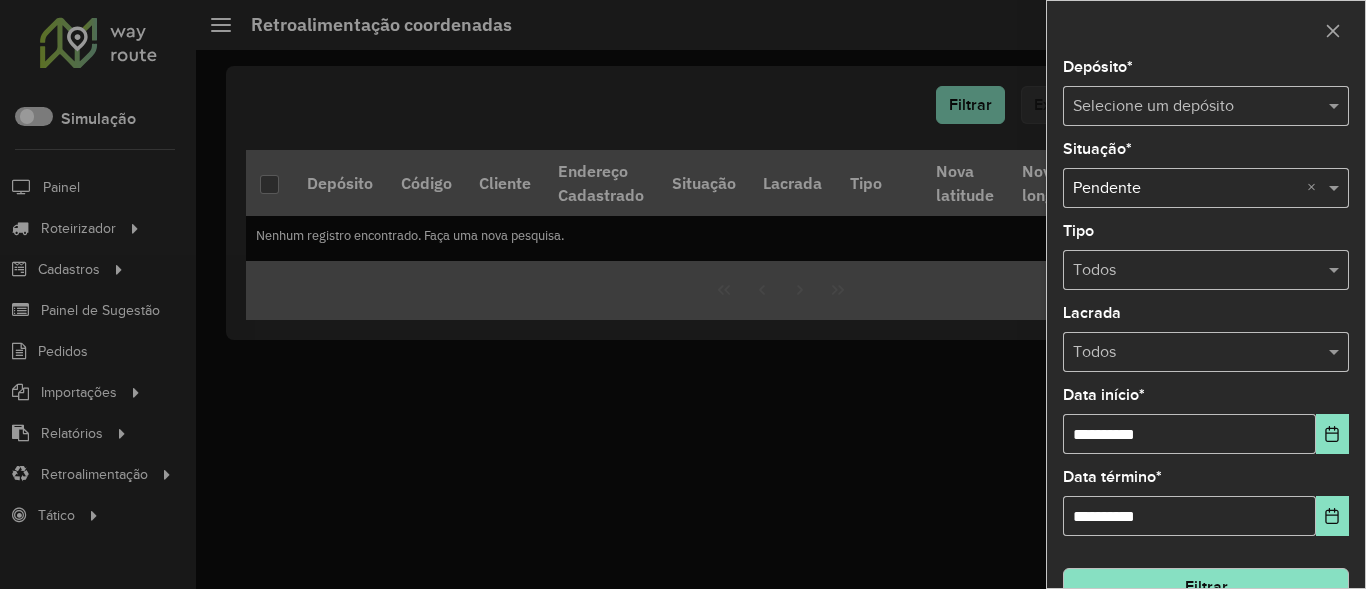 click at bounding box center [1186, 107] 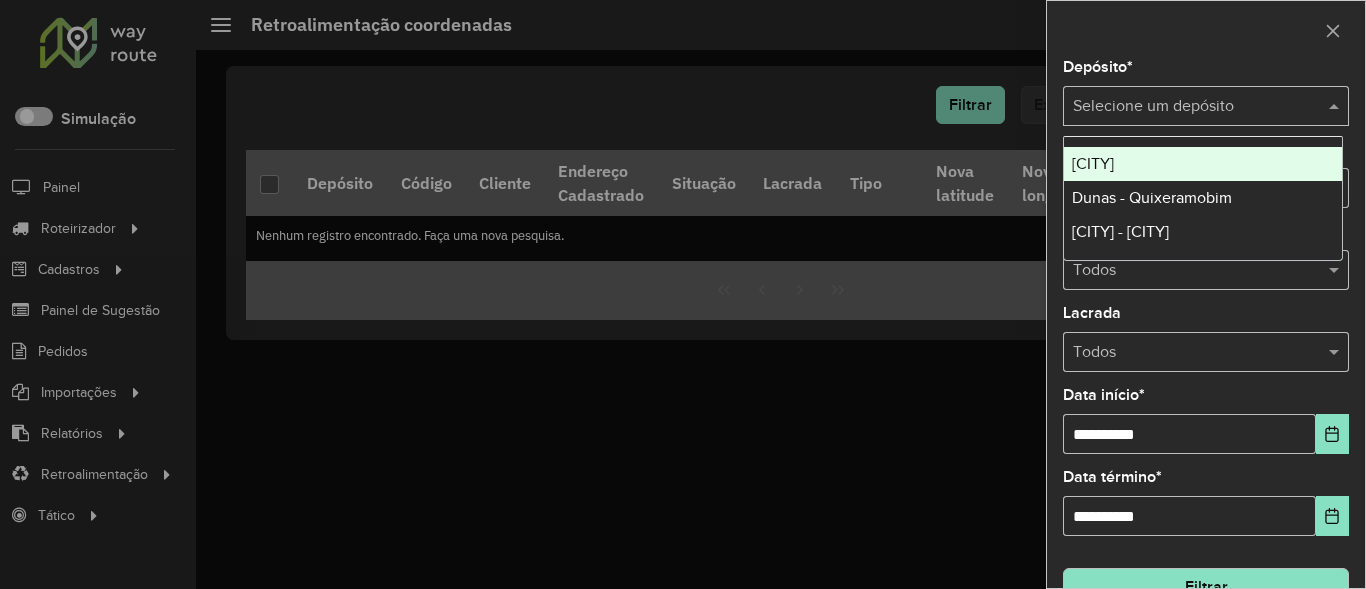 click on "[CITY]" at bounding box center [1203, 164] 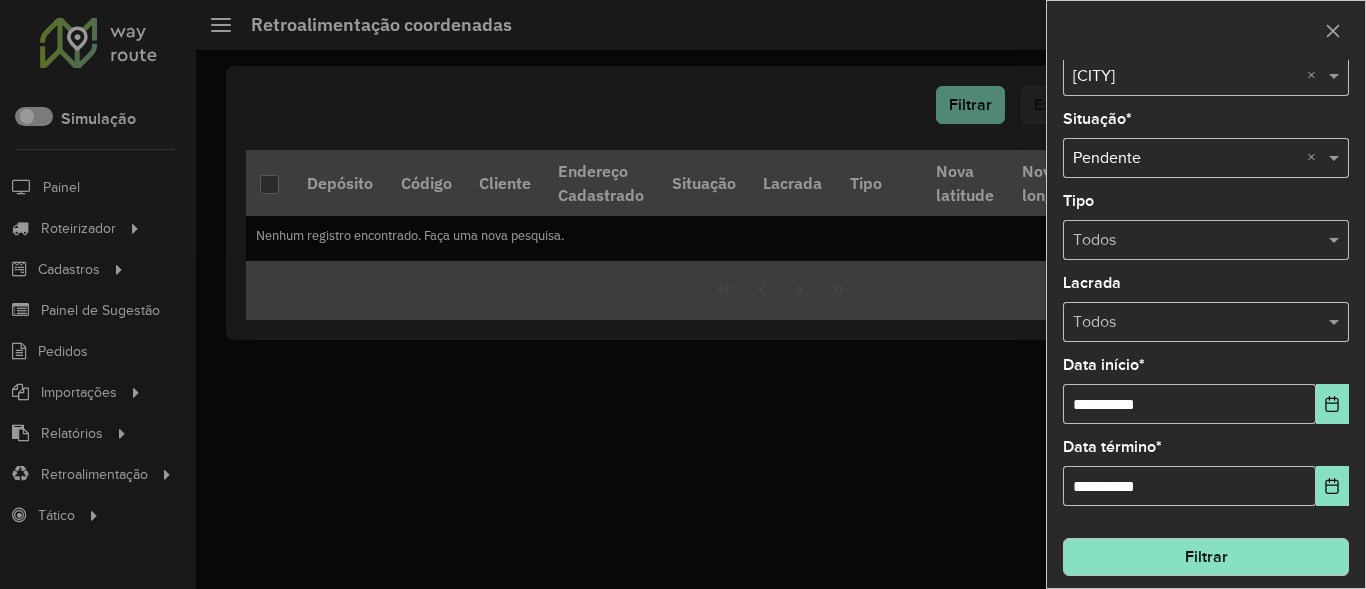 scroll, scrollTop: 43, scrollLeft: 0, axis: vertical 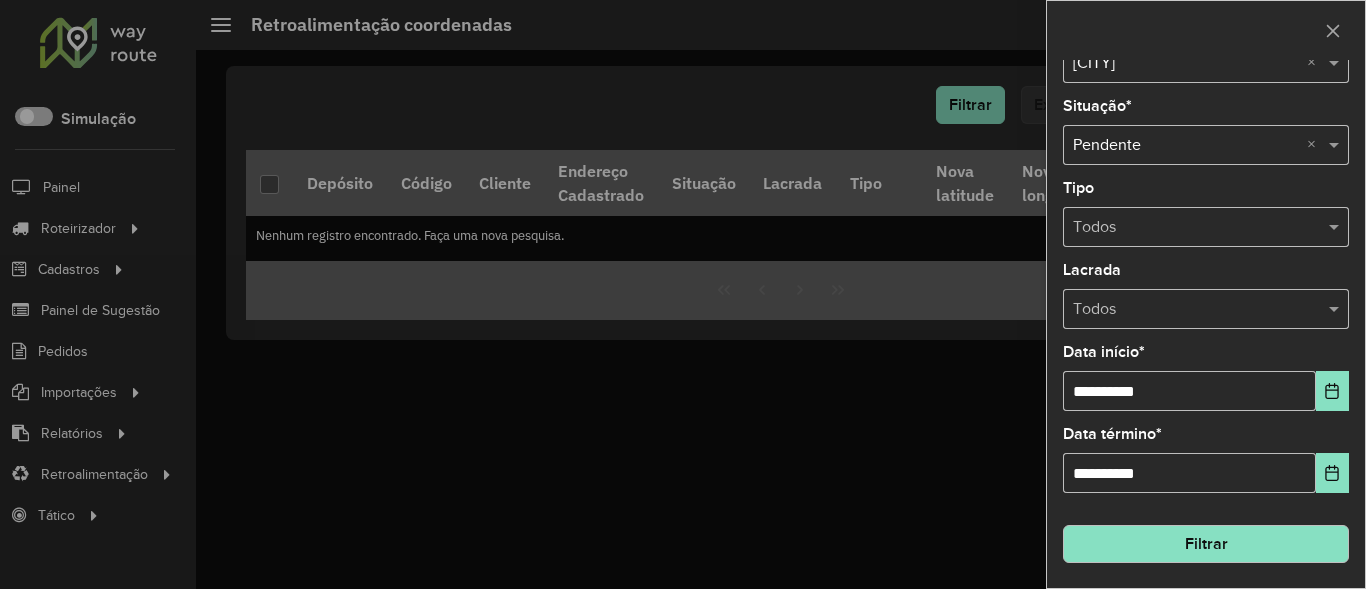 click on "Filtrar" 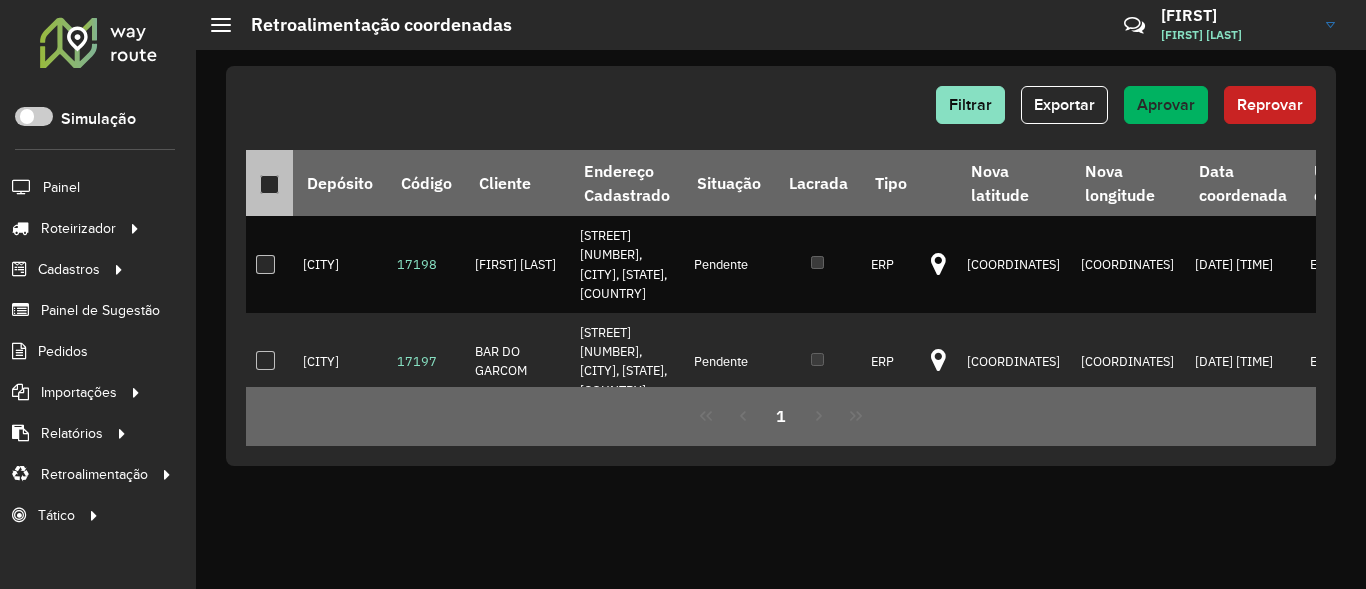 click at bounding box center (269, 184) 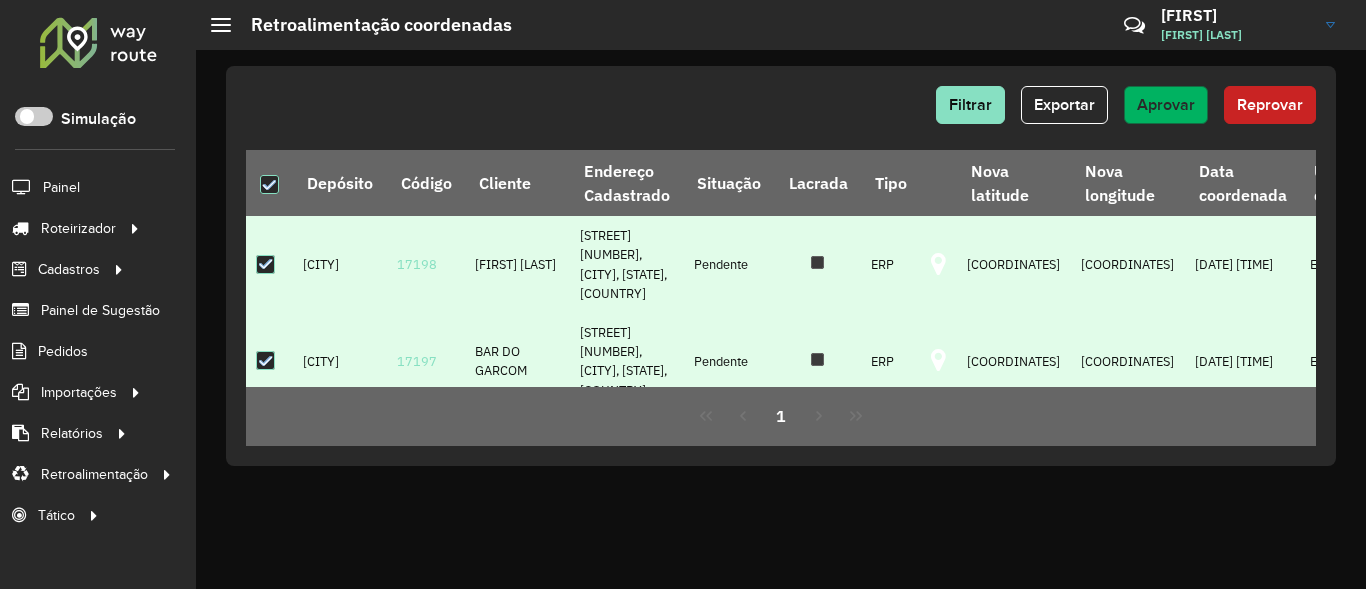 click on "Aprovar" 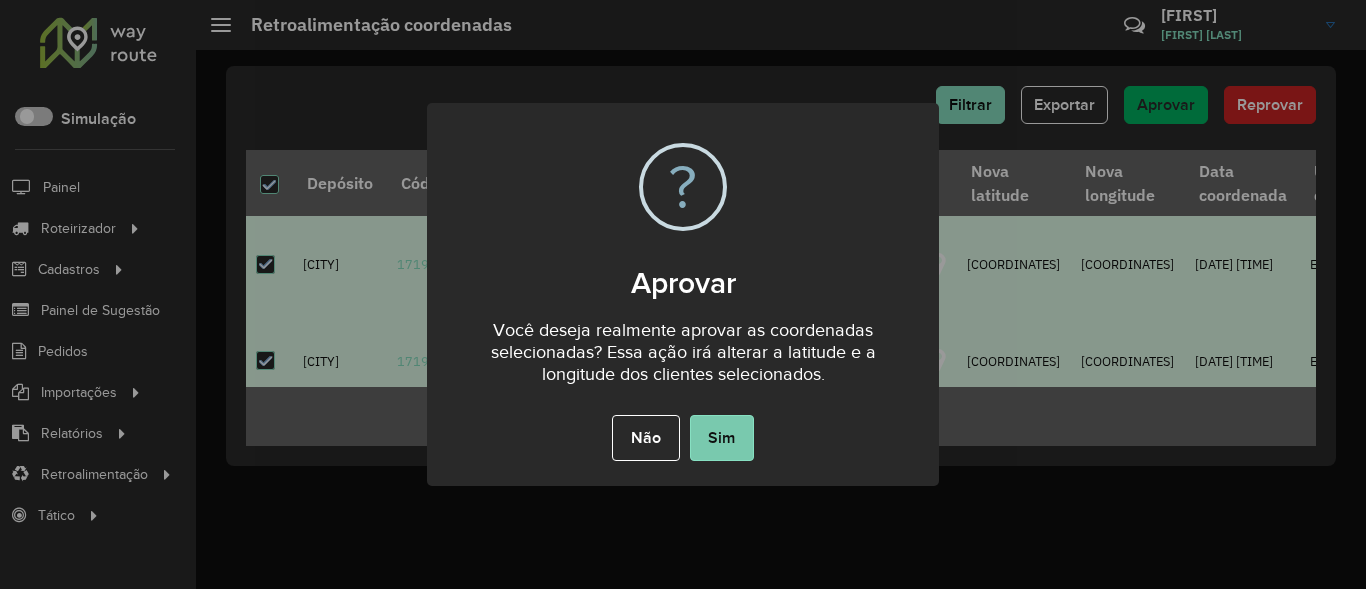 click on "Sim" at bounding box center [722, 438] 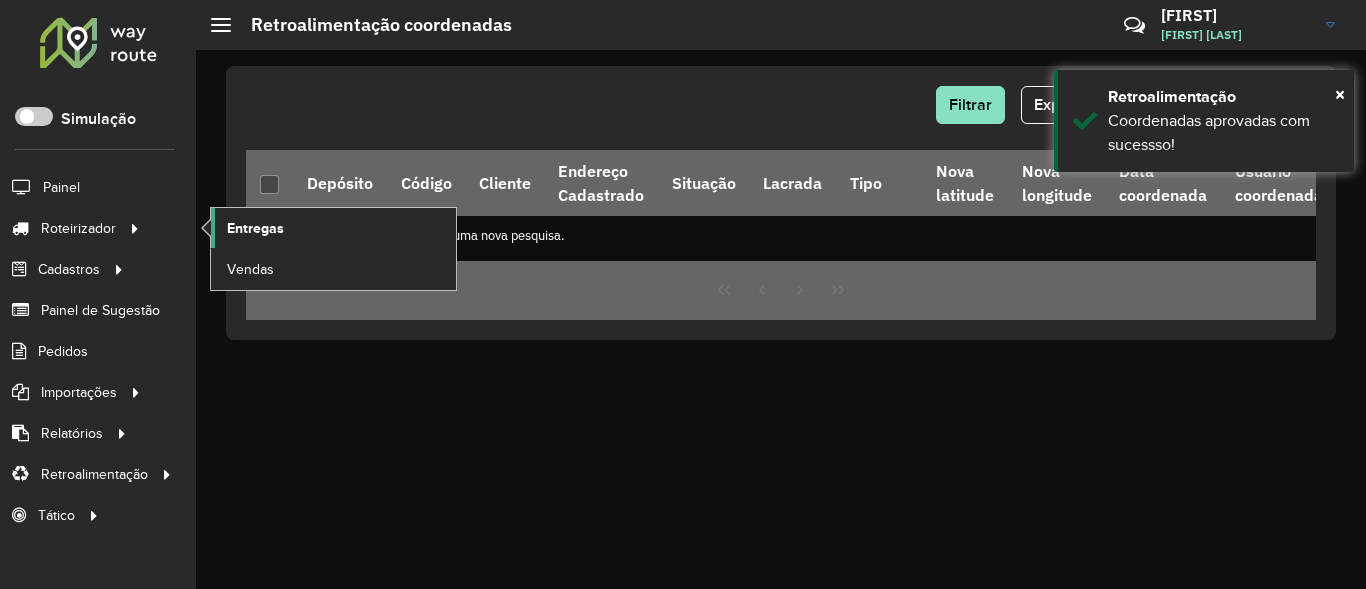 click on "Entregas" 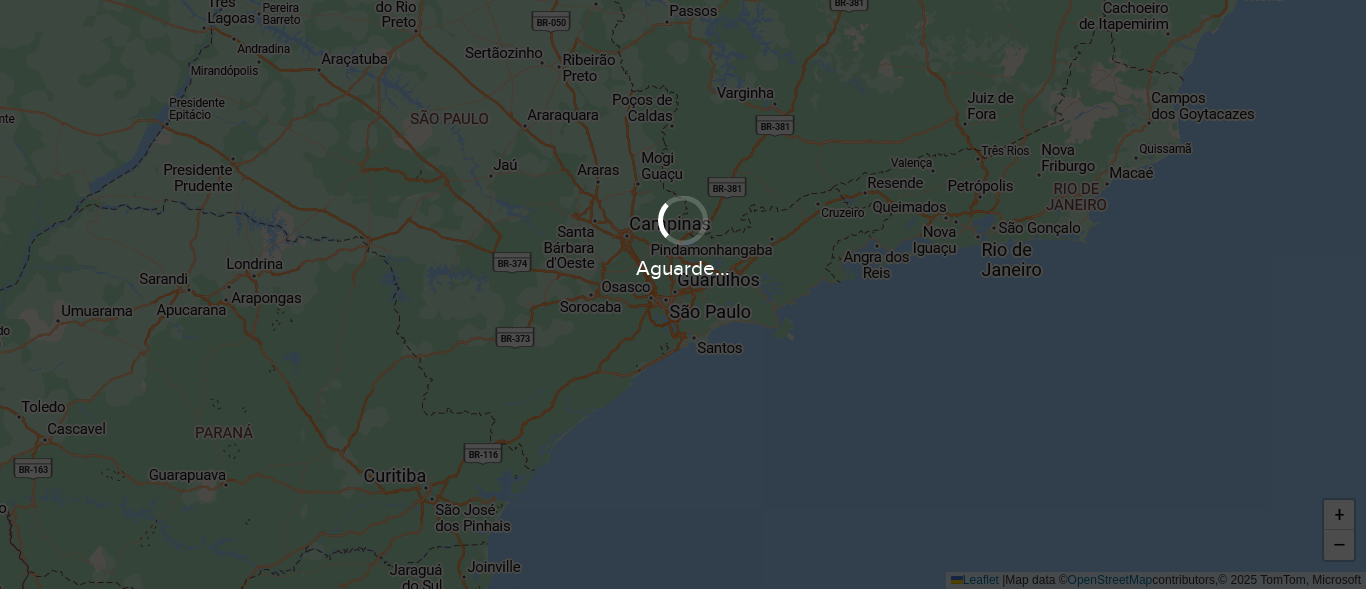 scroll, scrollTop: 0, scrollLeft: 0, axis: both 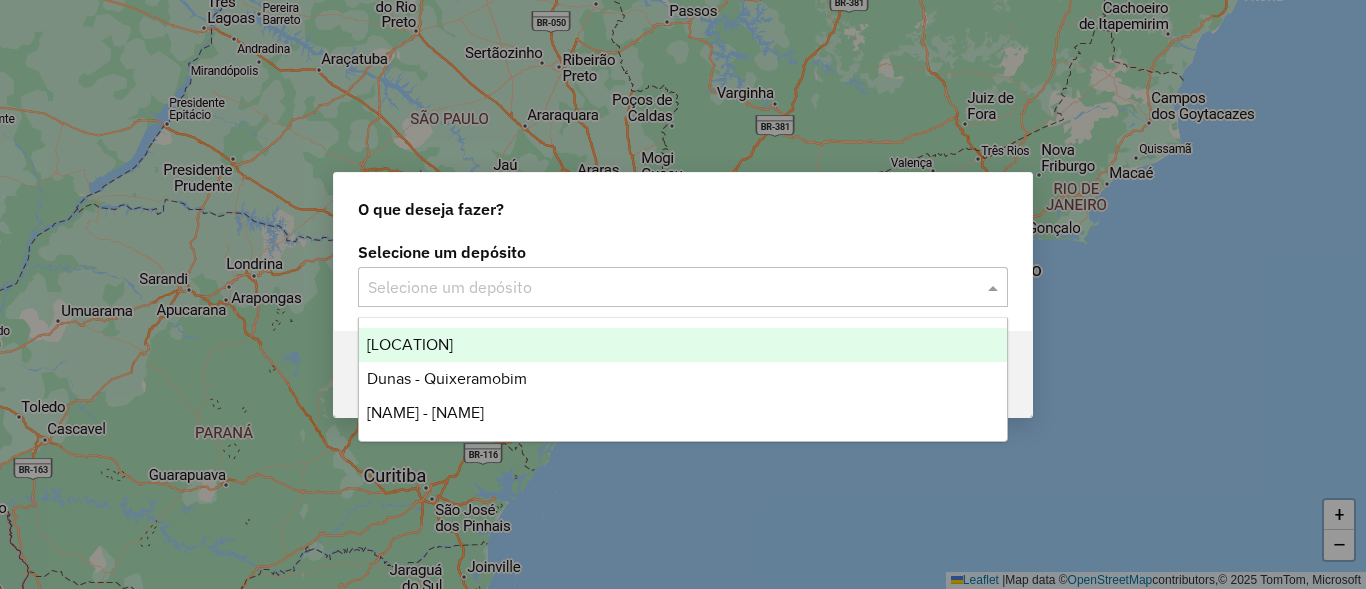 click 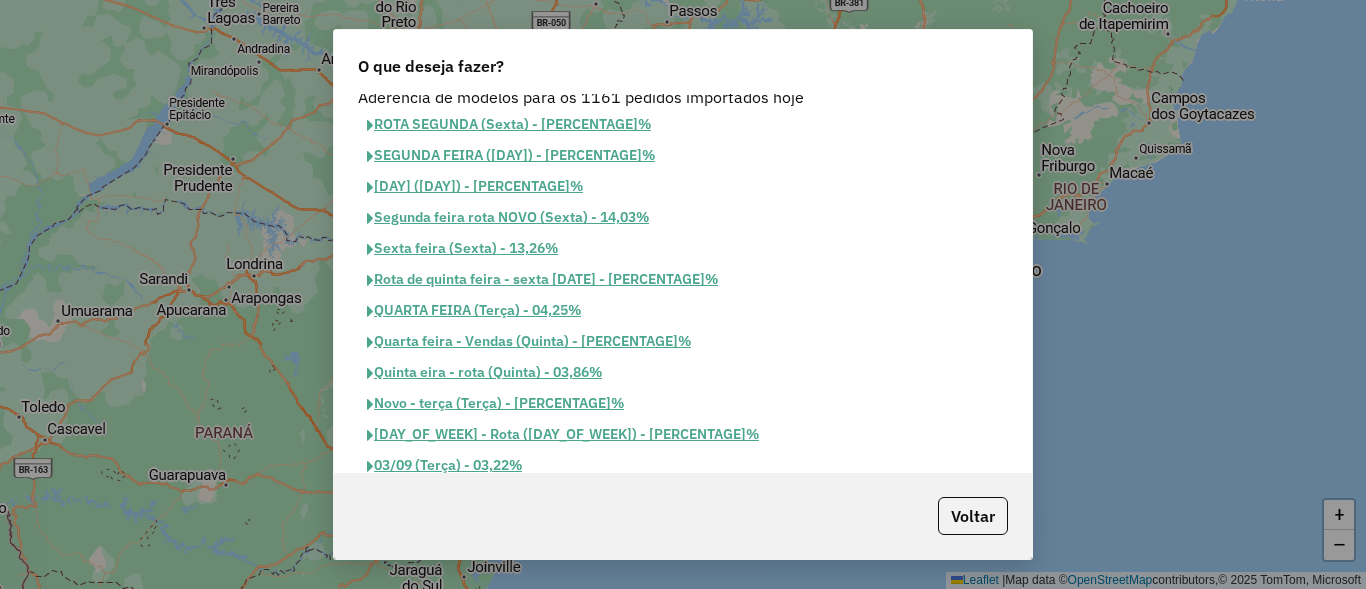 scroll, scrollTop: 0, scrollLeft: 0, axis: both 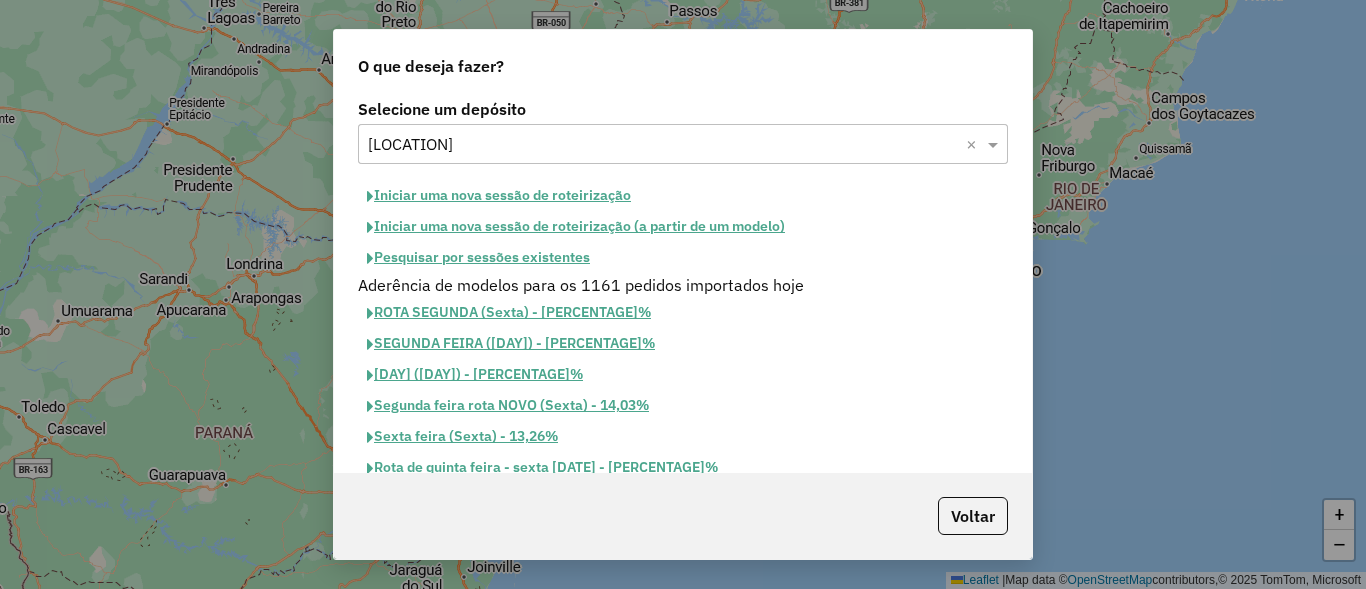 click on "Iniciar uma nova sessão de roteirização" 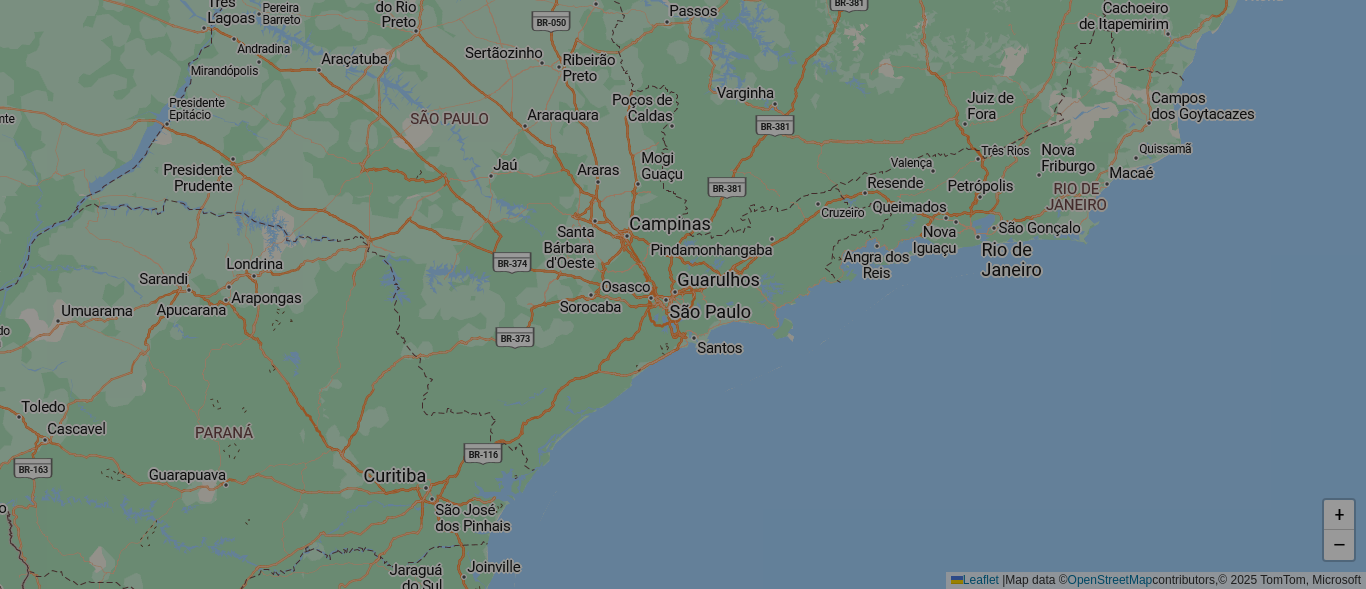 select on "*" 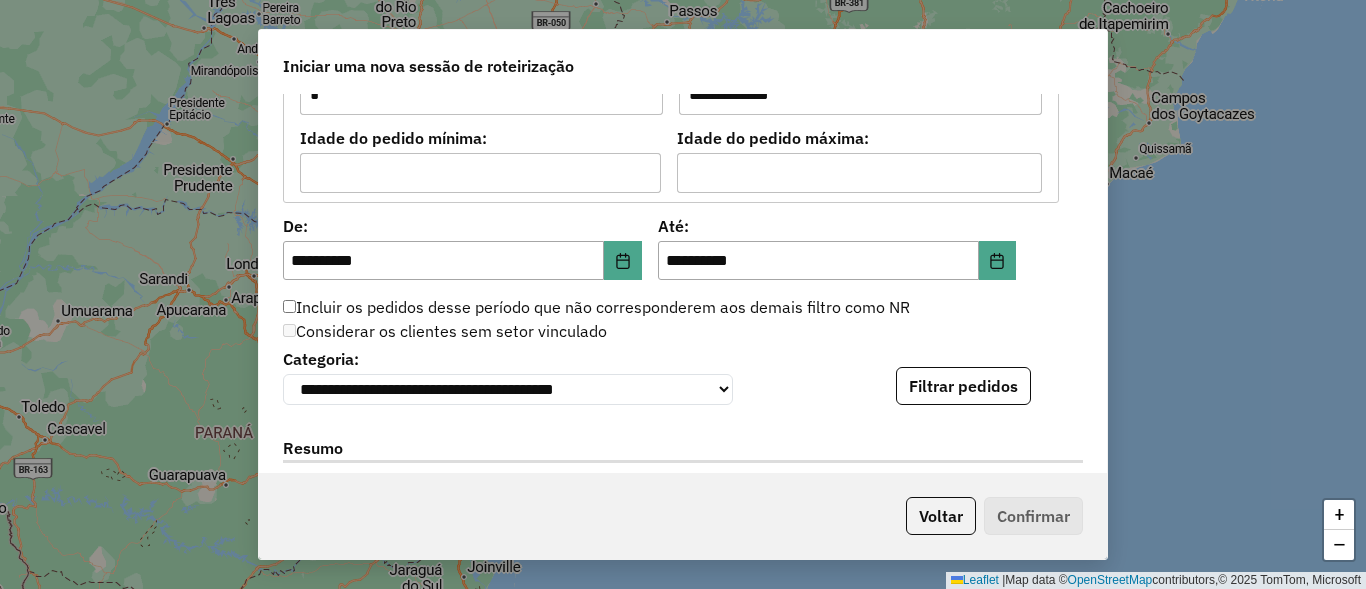scroll, scrollTop: 1920, scrollLeft: 0, axis: vertical 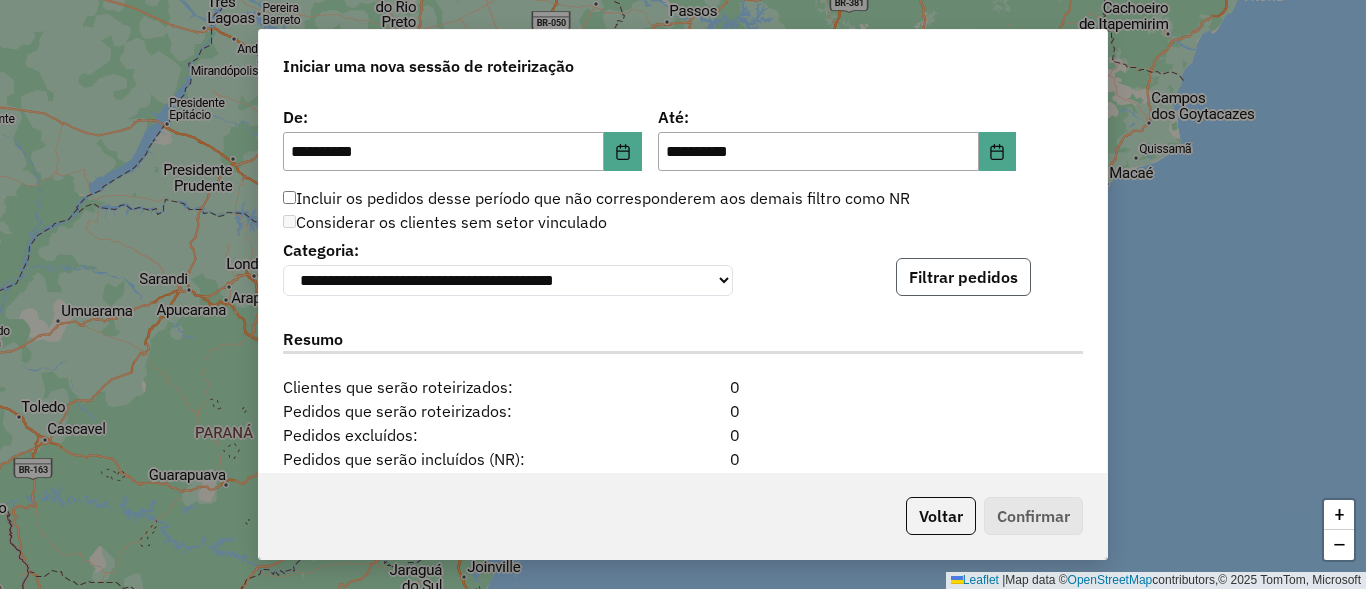 click on "Filtrar pedidos" 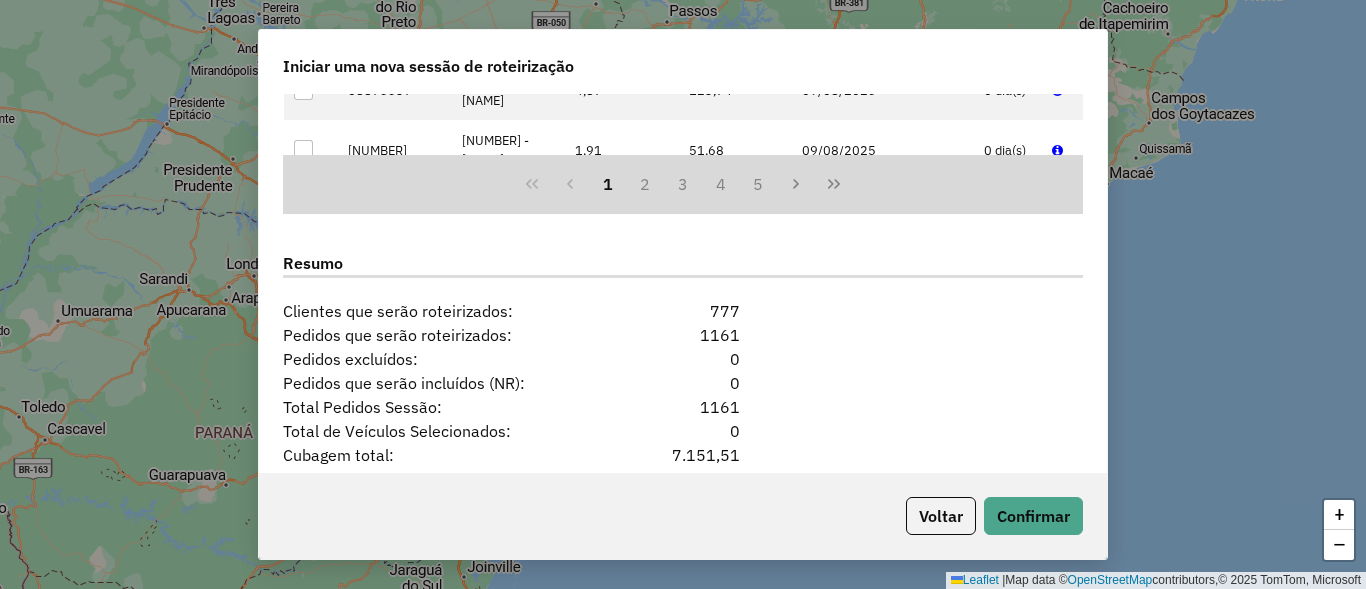 scroll, scrollTop: 2570, scrollLeft: 0, axis: vertical 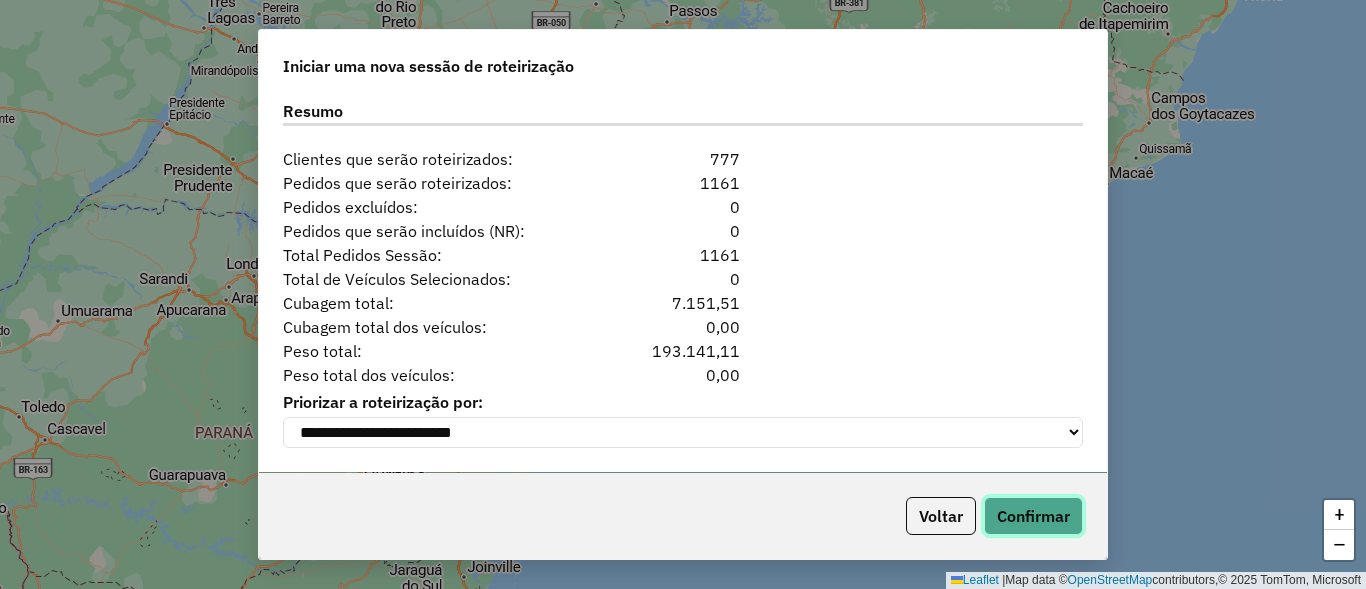 click on "Confirmar" 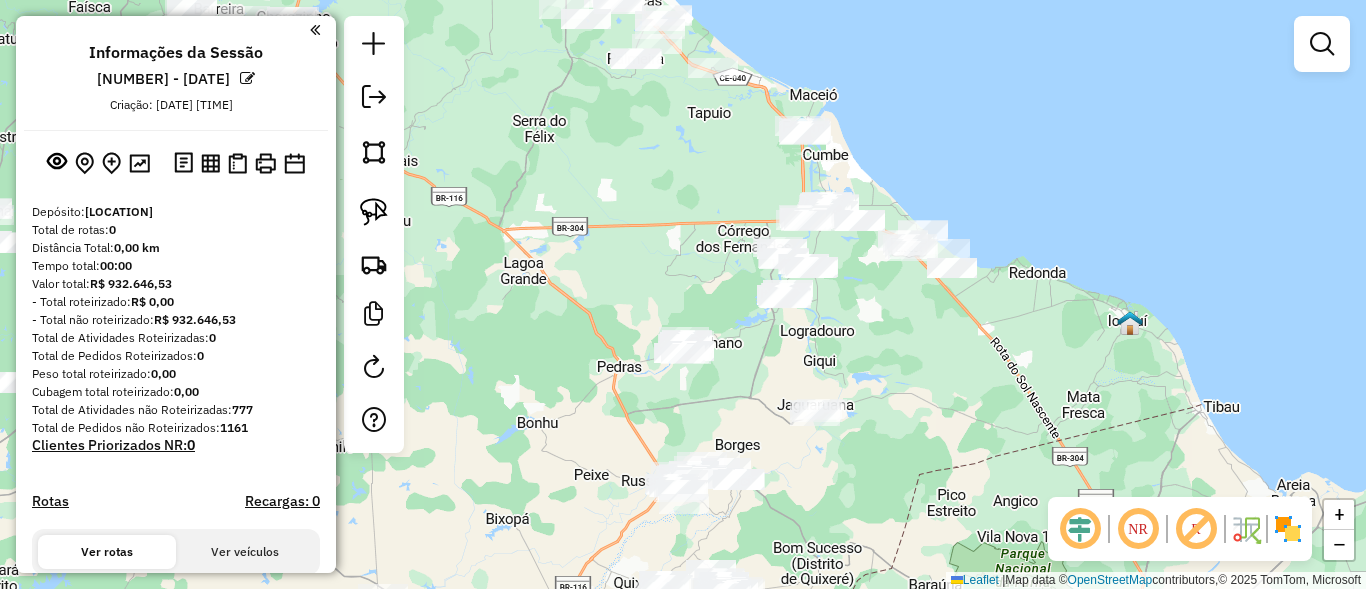 drag, startPoint x: 570, startPoint y: 227, endPoint x: 707, endPoint y: 108, distance: 181.46625 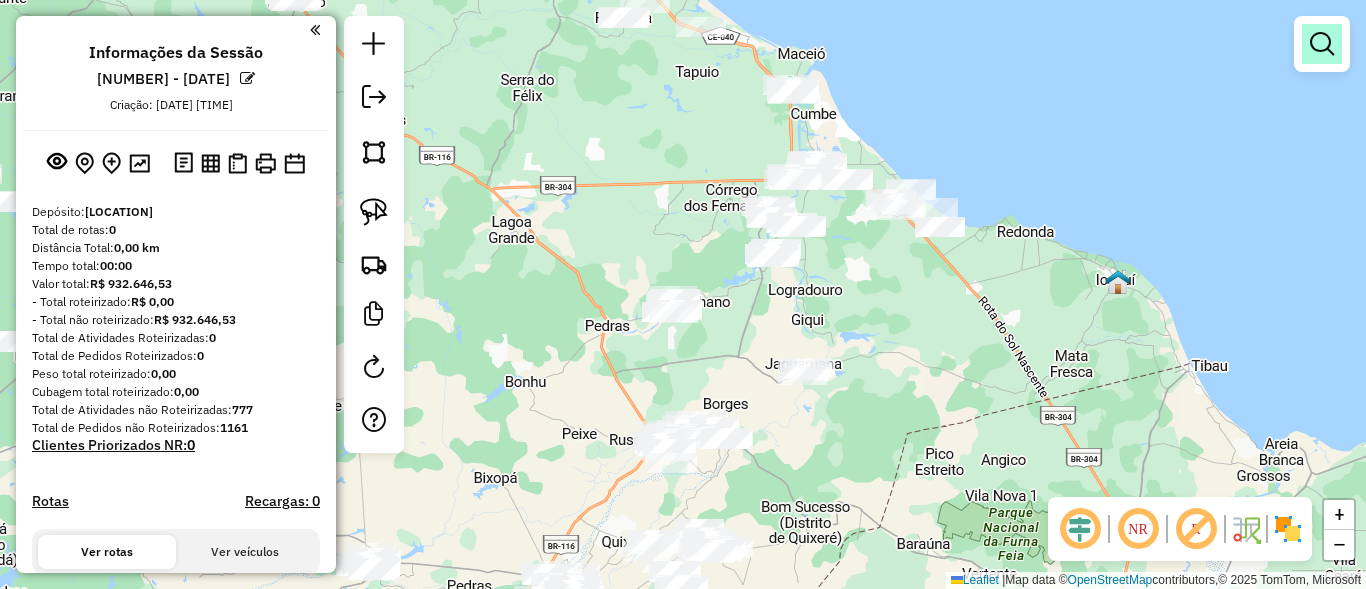 click at bounding box center [1322, 44] 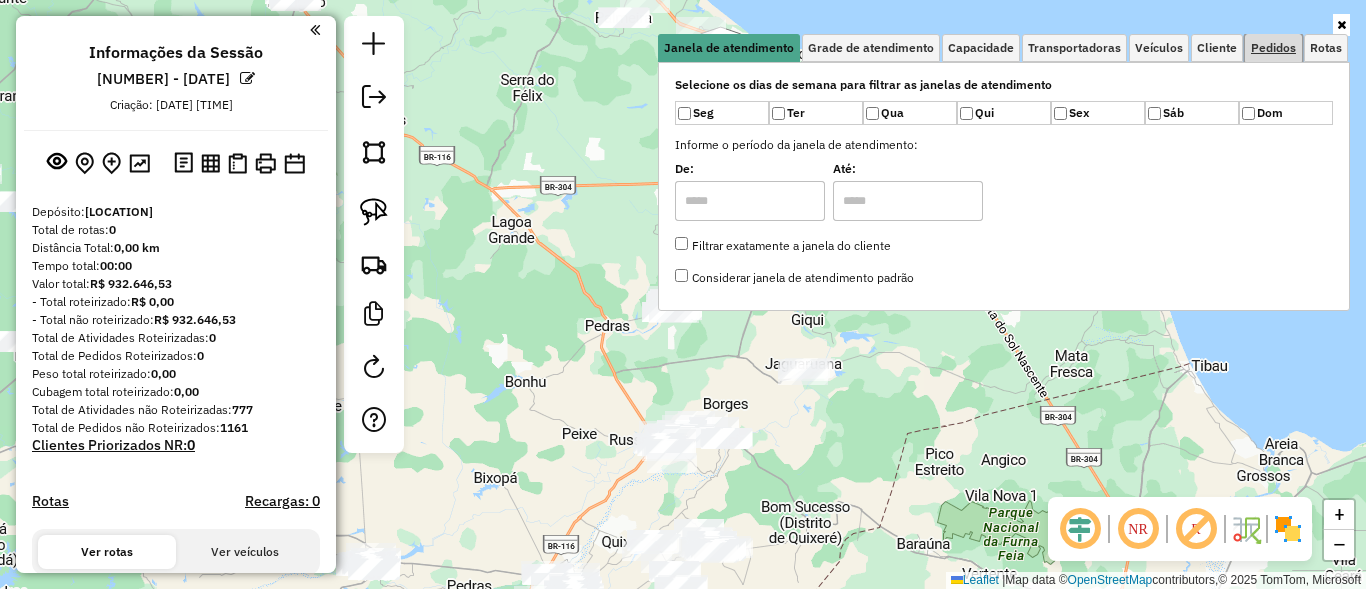 click on "Pedidos" at bounding box center (1273, 48) 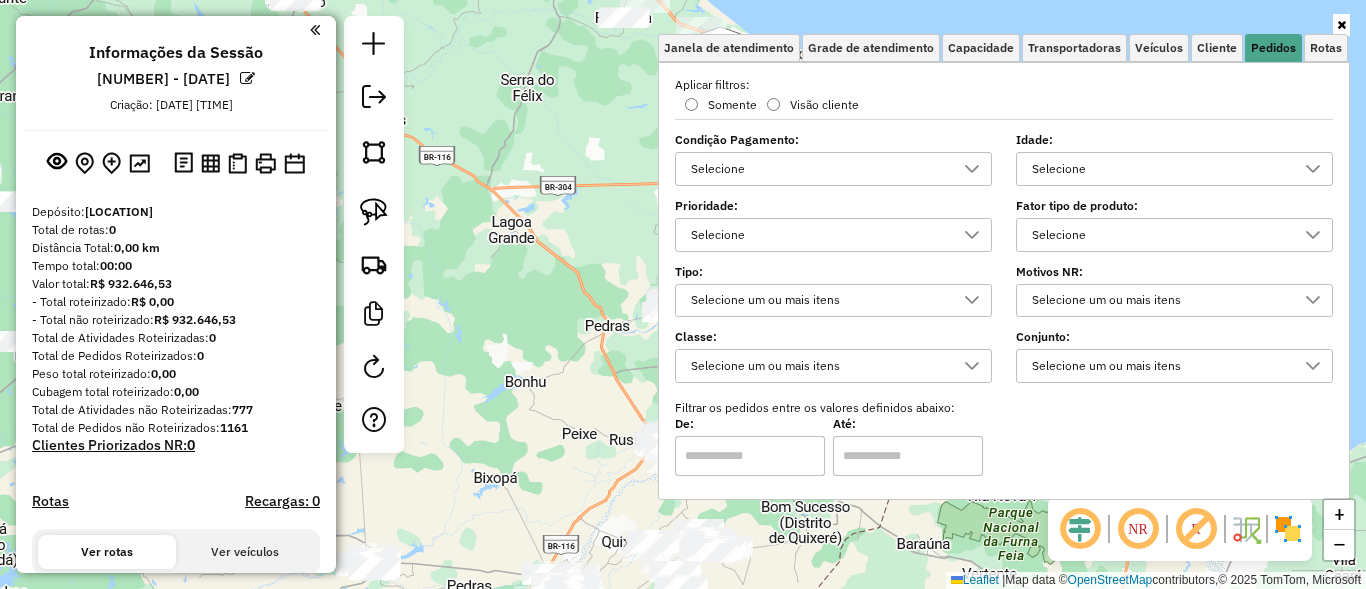 click on "Selecione" at bounding box center (1159, 169) 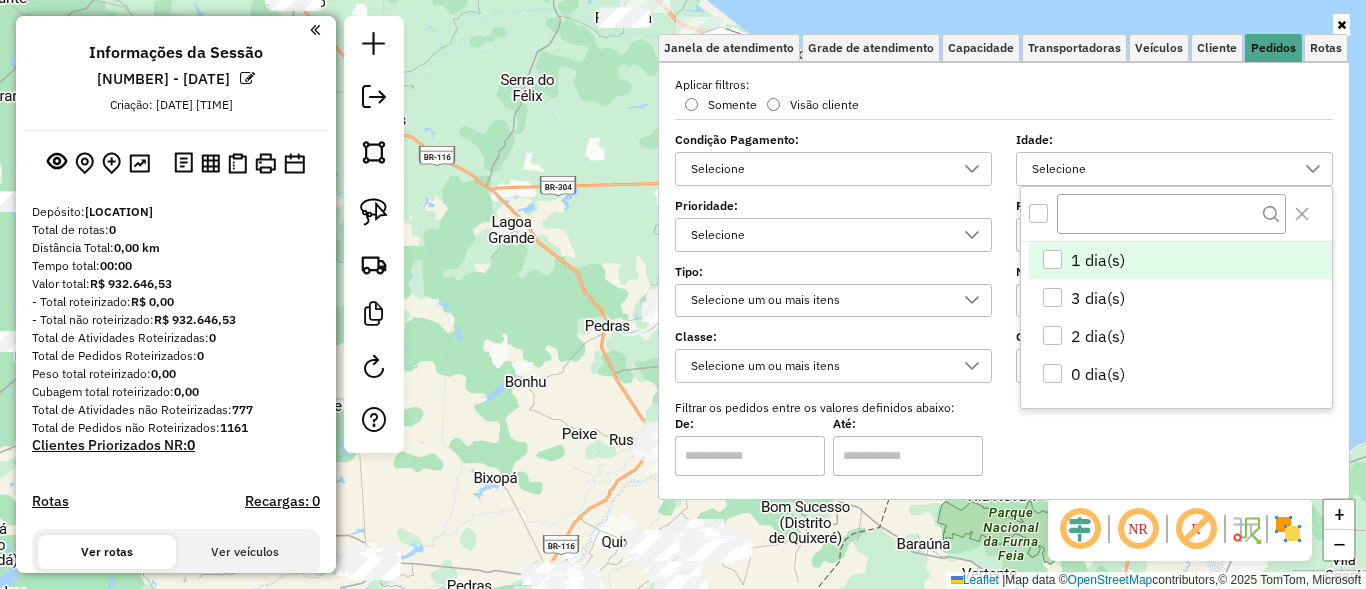 click at bounding box center [1038, 213] 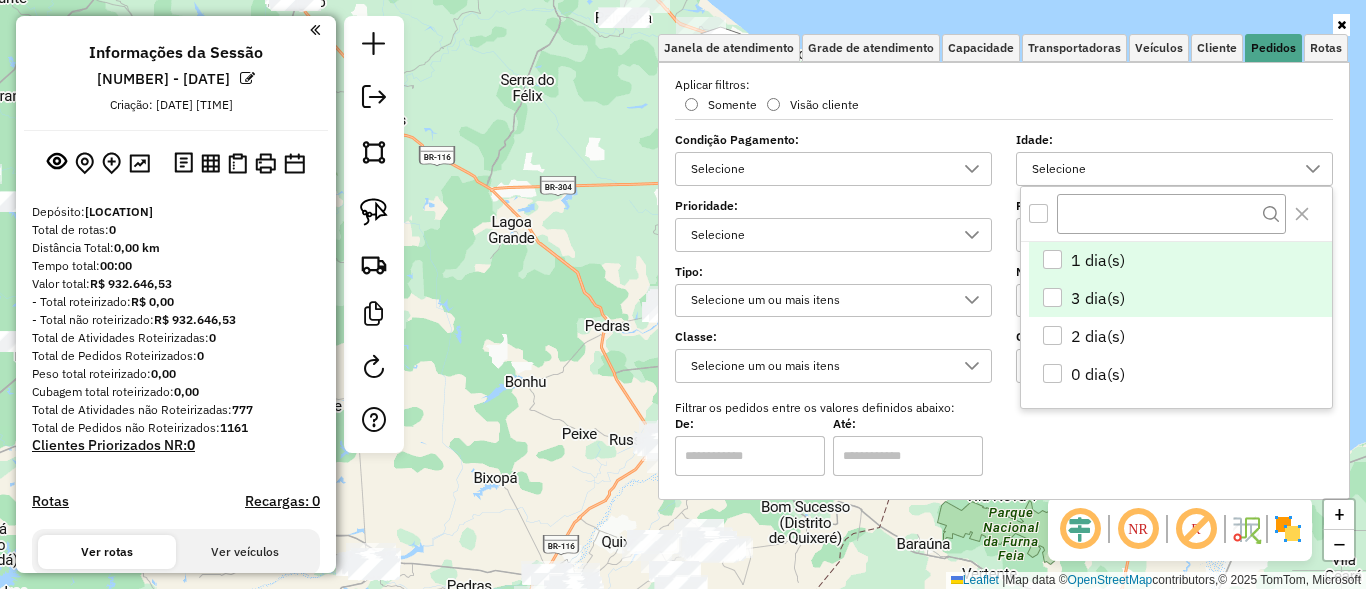 scroll, scrollTop: 12, scrollLeft: 7, axis: both 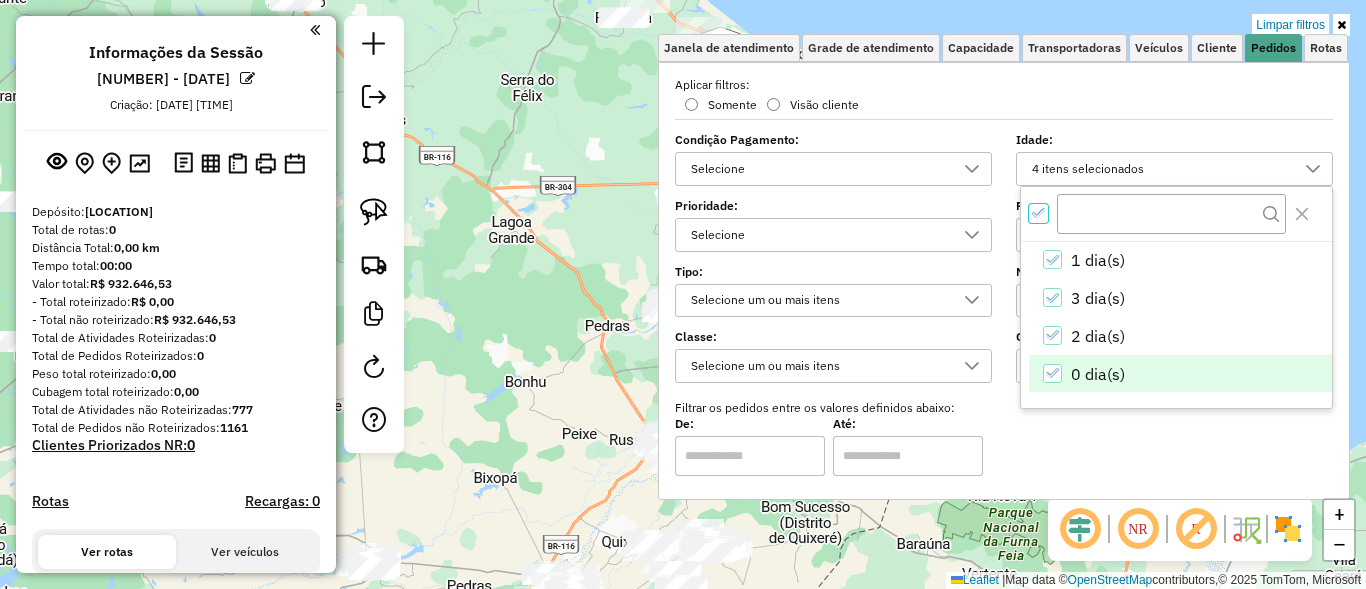 click 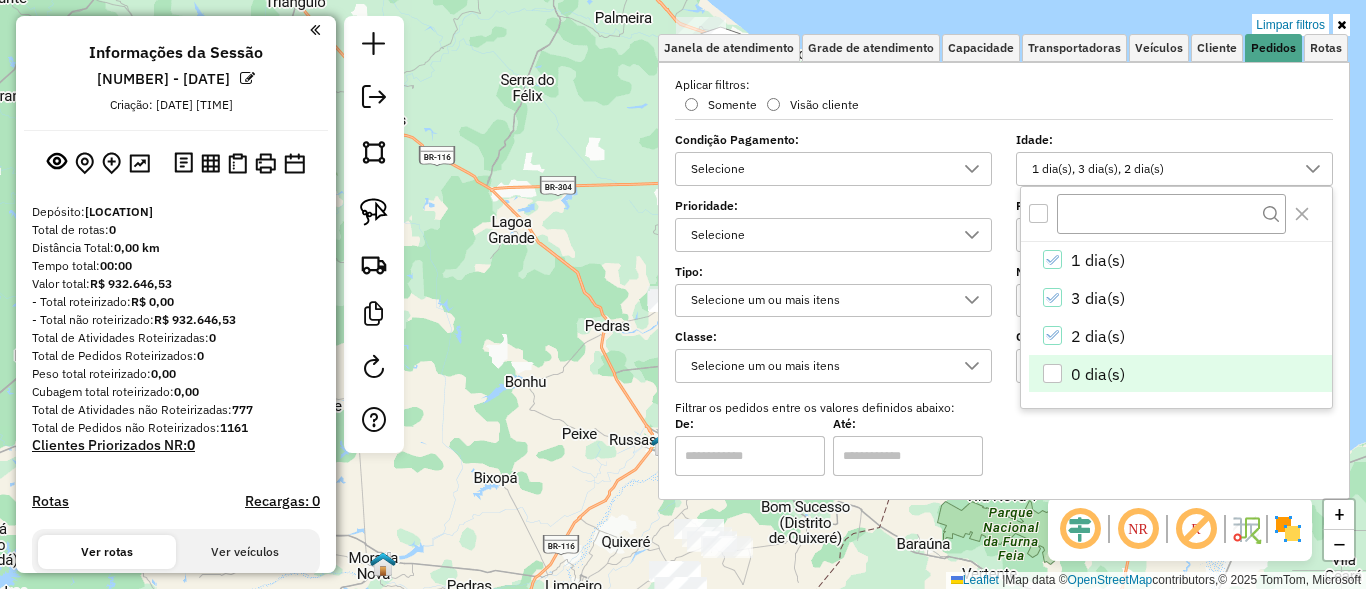 click on "Limpar filtros Janela de atendimento Grade de atendimento Capacidade Transportadoras Veículos Cliente Pedidos  Rotas Selecione os dias de semana para filtrar as janelas de atendimento  Seg   Ter   Qua   Qui   Sex   Sáb   Dom  Informe o período da janela de atendimento: De: Até:  Filtrar exatamente a janela do cliente  Considerar janela de atendimento padrão  Selecione os dias de semana para filtrar as grades de atendimento  Seg   Ter   Qua   Qui   Sex   Sáb   Dom   Considerar clientes sem dia de atendimento cadastrado  Clientes fora do dia de atendimento selecionado Filtrar as atividades entre os valores definidos abaixo:  Peso mínimo:   Peso máximo:   Cubagem mínima:   Cubagem máxima:   De:   Até:  Filtrar as atividades entre o tempo de atendimento definido abaixo:  De:   Até:   Considerar capacidade total dos clientes não roteirizados Transportadora: Selecione um ou mais itens Tipo de veículo: Selecione um ou mais itens Veículo: Selecione um ou mais itens Motorista: Selecione um ou mais itens" 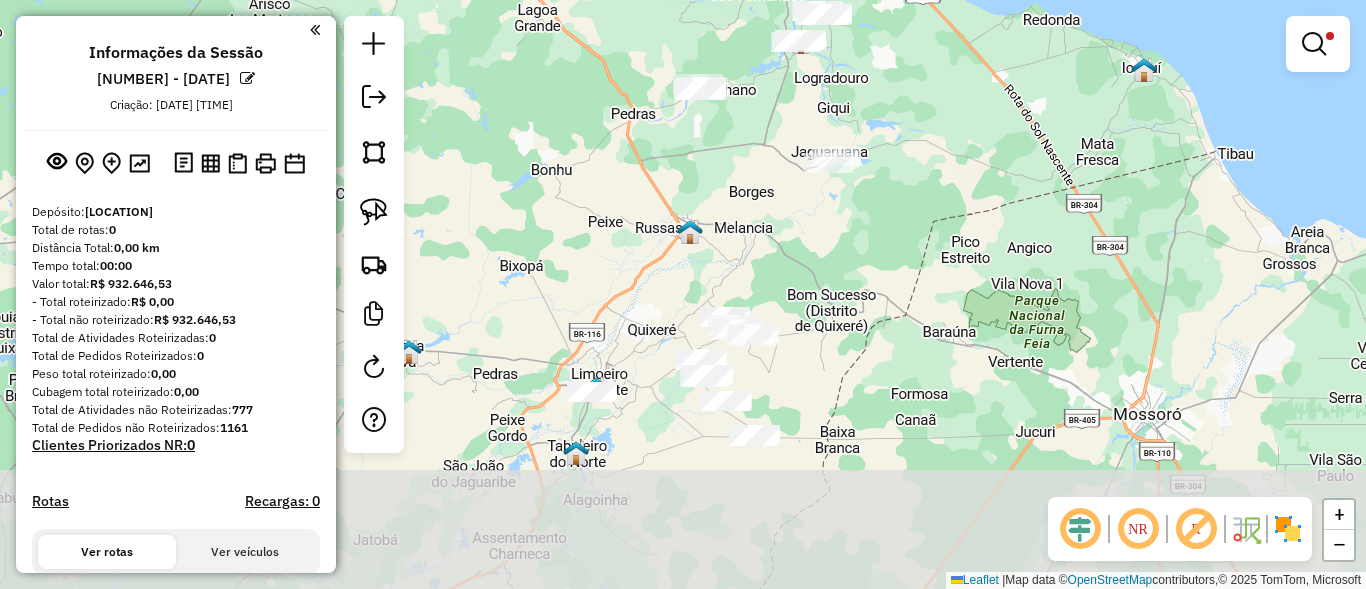 drag, startPoint x: 649, startPoint y: 393, endPoint x: 670, endPoint y: 159, distance: 234.94041 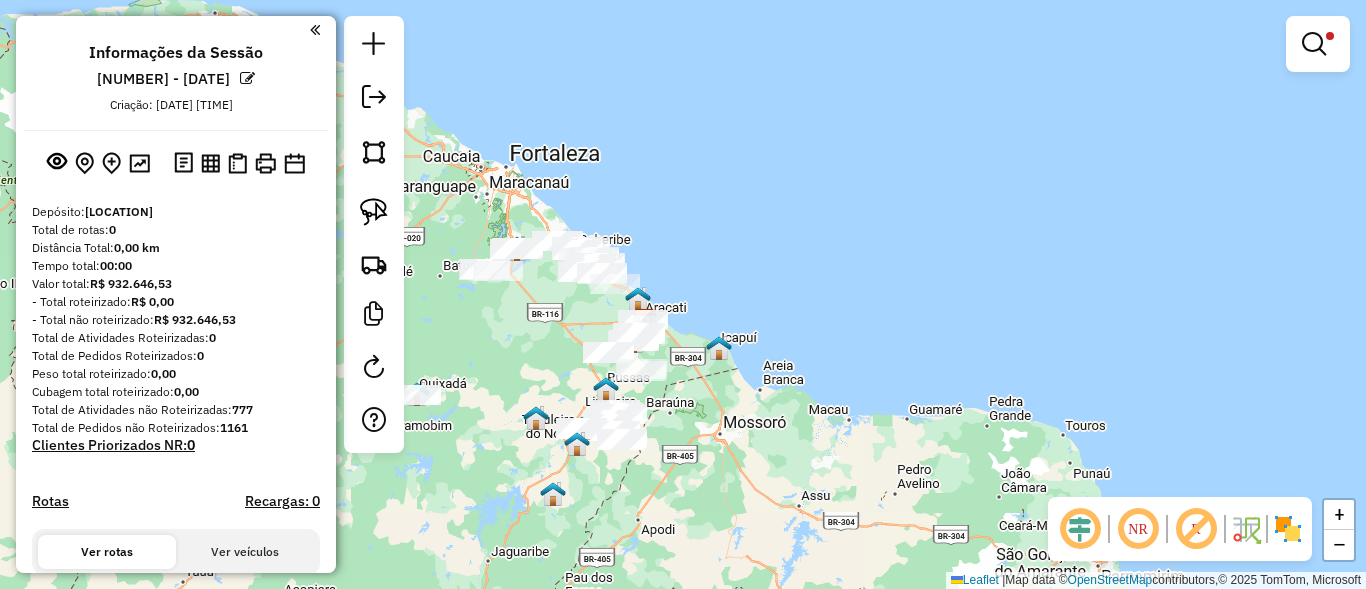 drag, startPoint x: 528, startPoint y: 274, endPoint x: 473, endPoint y: 375, distance: 115.00435 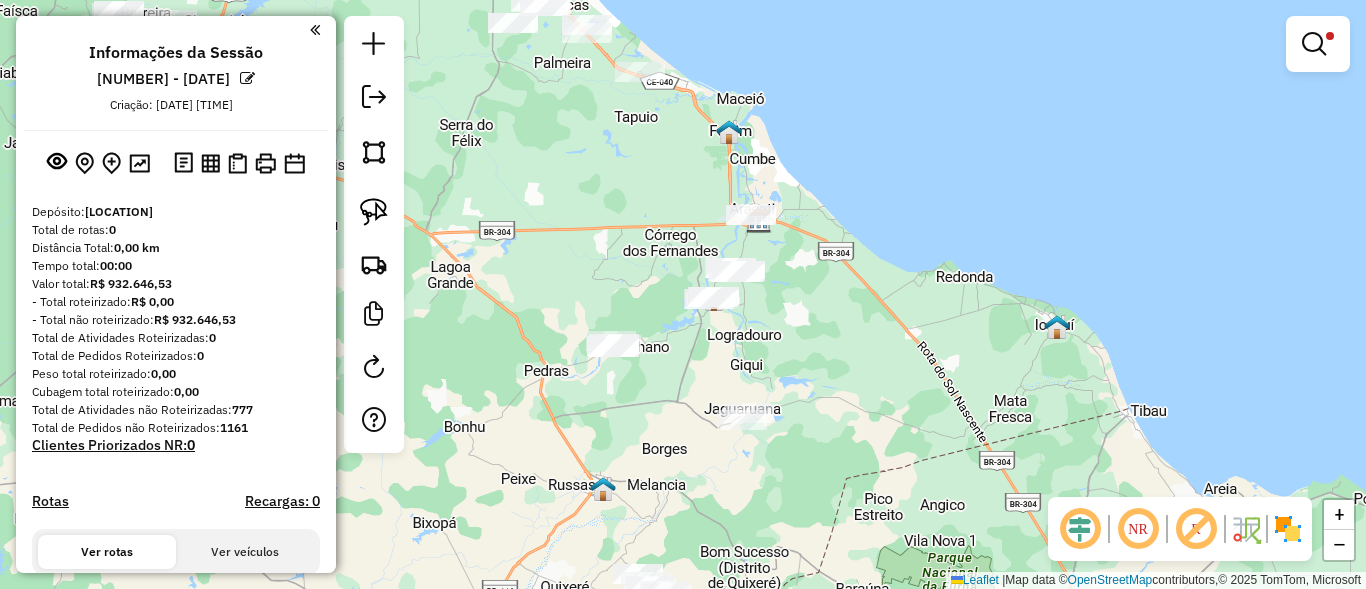 drag, startPoint x: 587, startPoint y: 342, endPoint x: 661, endPoint y: 364, distance: 77.201035 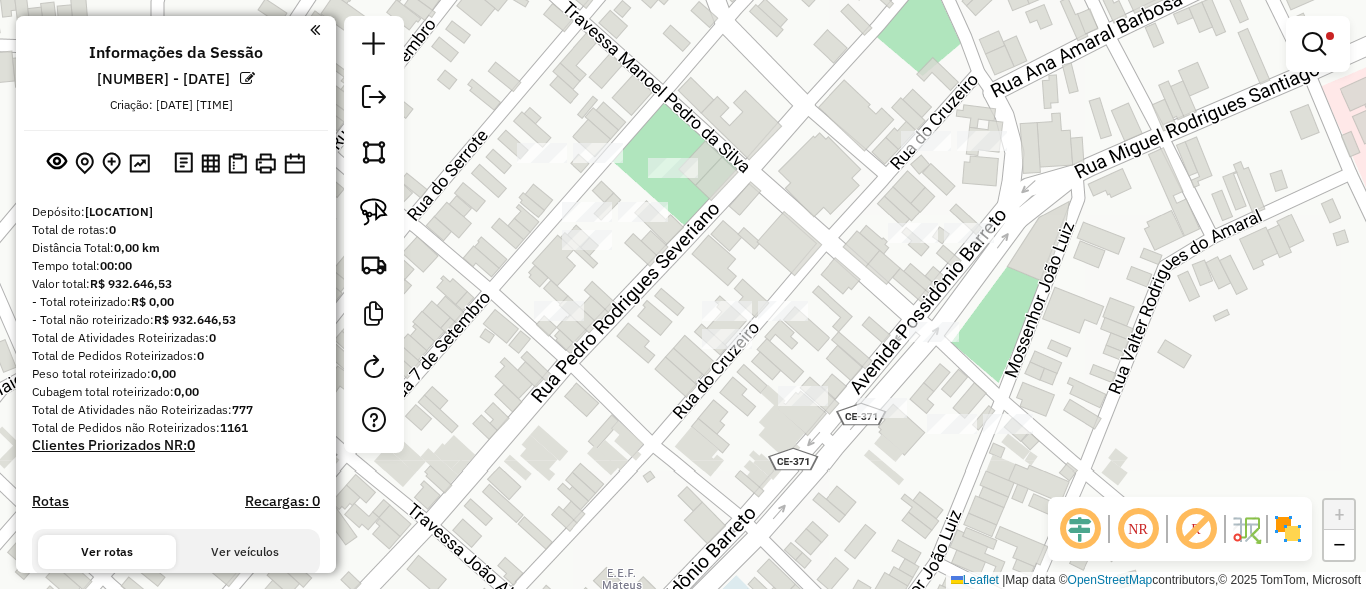 click on "Limpar filtros Janela de atendimento Grade de atendimento Capacidade Transportadoras Veículos Cliente Pedidos  Rotas Selecione os dias de semana para filtrar as janelas de atendimento  Seg   Ter   Qua   Qui   Sex   Sáb   Dom  Informe o período da janela de atendimento: De: Até:  Filtrar exatamente a janela do cliente  Considerar janela de atendimento padrão  Selecione os dias de semana para filtrar as grades de atendimento  Seg   Ter   Qua   Qui   Sex   Sáb   Dom   Considerar clientes sem dia de atendimento cadastrado  Clientes fora do dia de atendimento selecionado Filtrar as atividades entre os valores definidos abaixo:  Peso mínimo:   Peso máximo:   Cubagem mínima:   Cubagem máxima:   De:   Até:  Filtrar as atividades entre o tempo de atendimento definido abaixo:  De:   Até:   Considerar capacidade total dos clientes não roteirizados Transportadora: Selecione um ou mais itens Tipo de veículo: Selecione um ou mais itens Veículo: Selecione um ou mais itens Motorista: Selecione um ou mais itens" 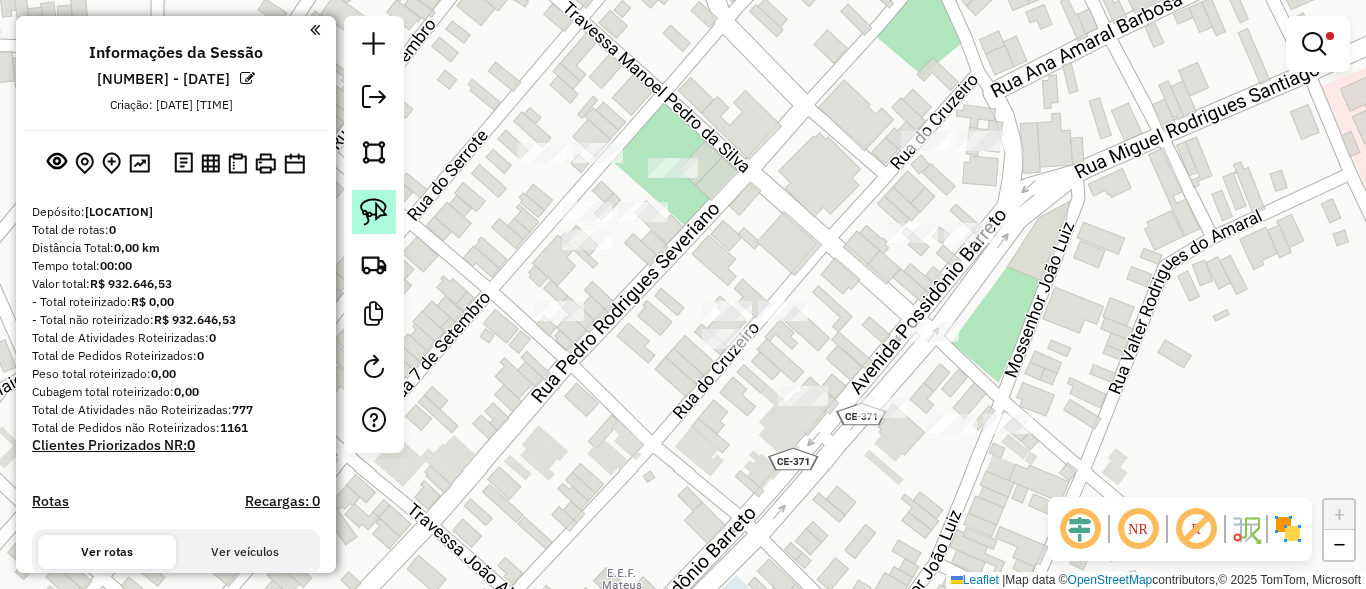 click 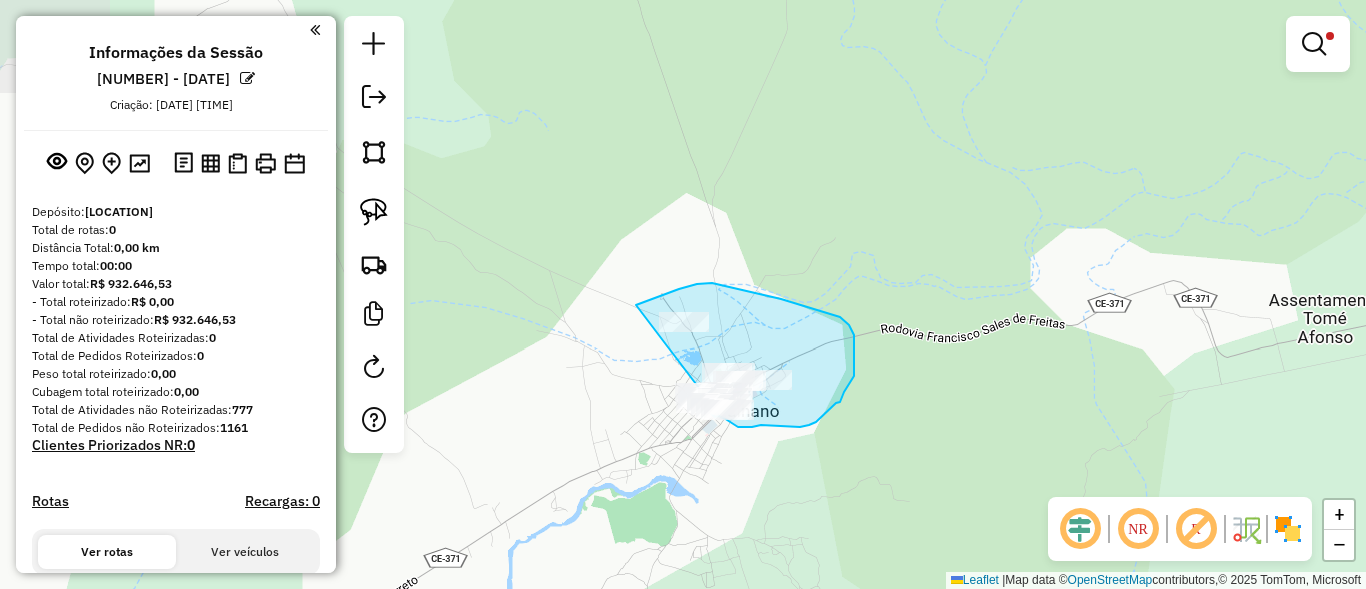 drag, startPoint x: 498, startPoint y: 109, endPoint x: 636, endPoint y: 305, distance: 239.70816 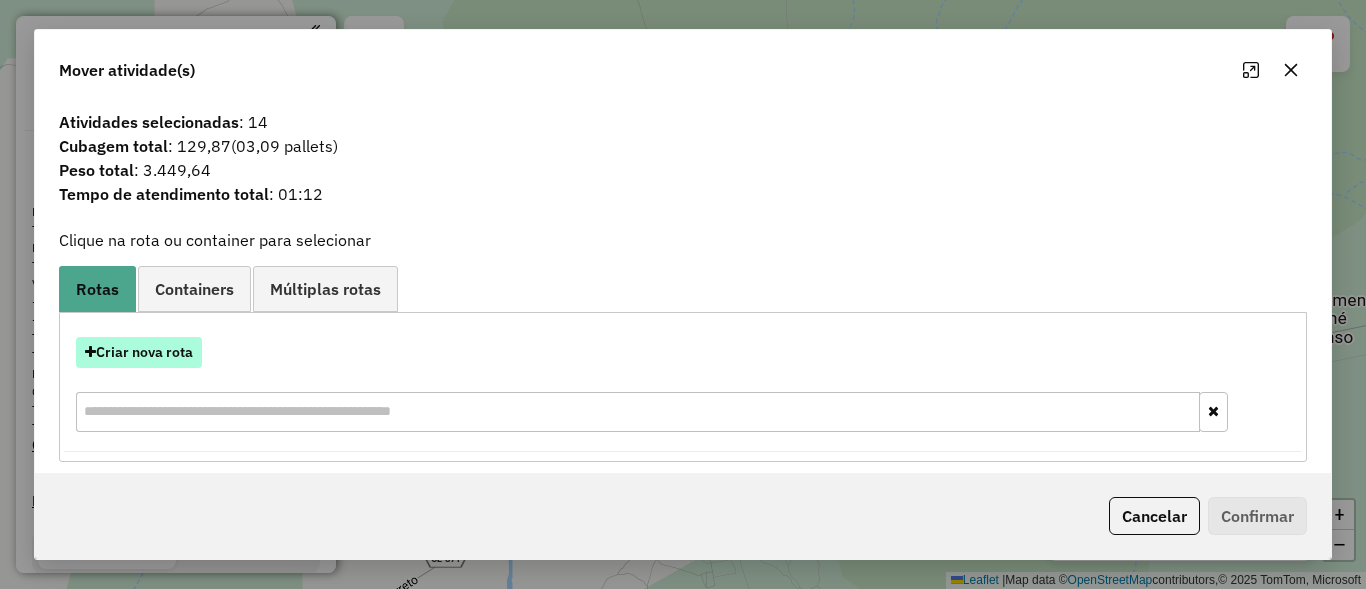 click on "Criar nova rota" at bounding box center [139, 352] 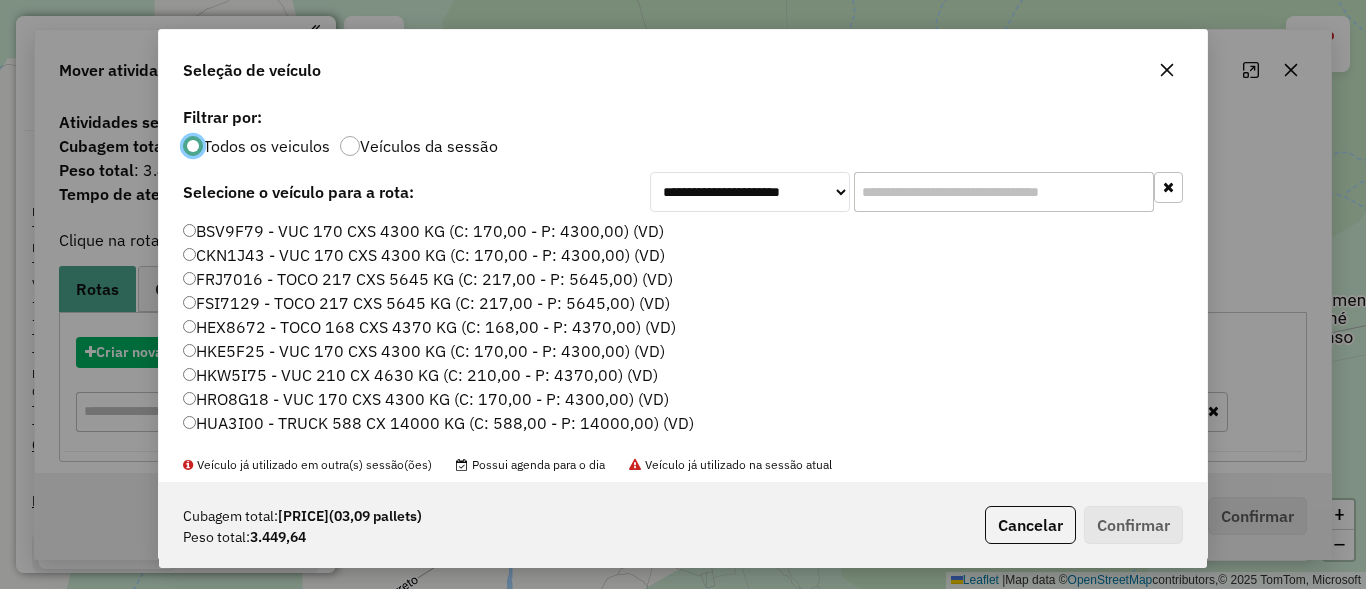 scroll, scrollTop: 11, scrollLeft: 6, axis: both 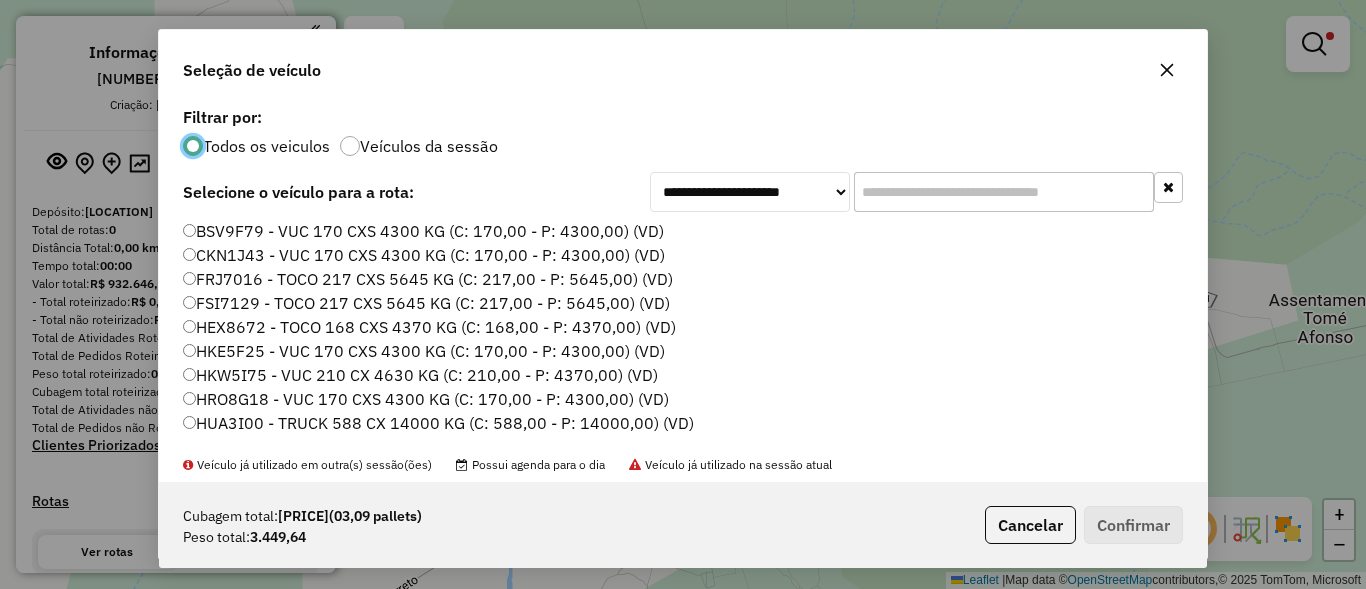 click 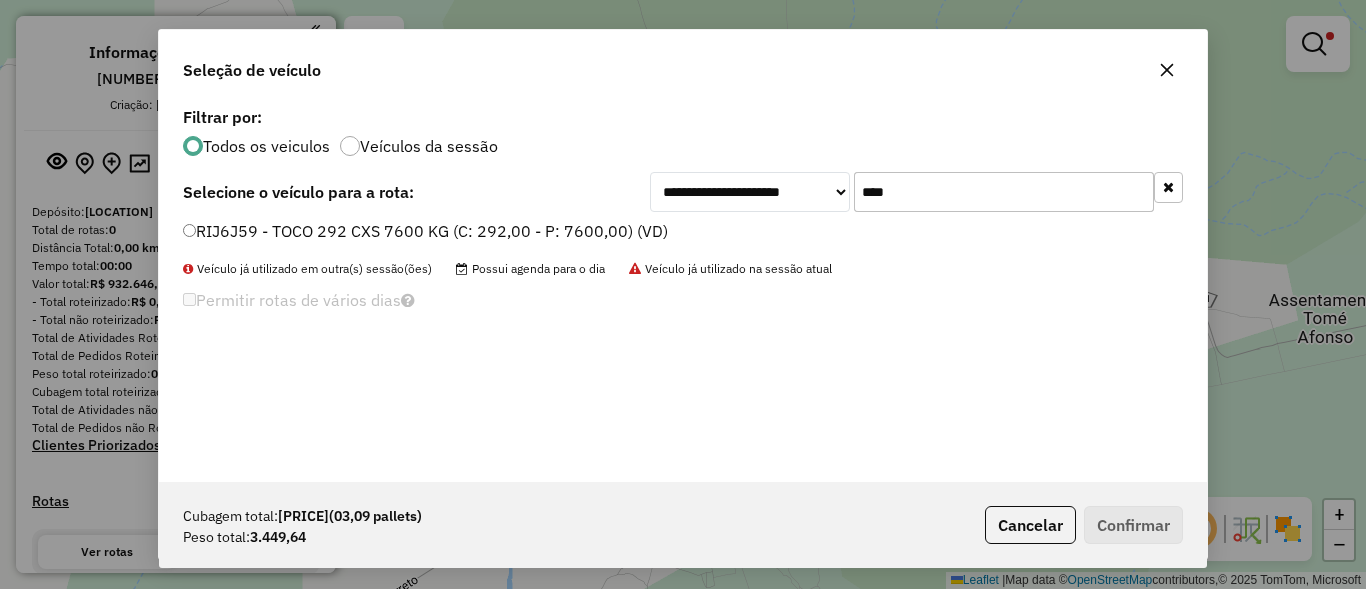type on "****" 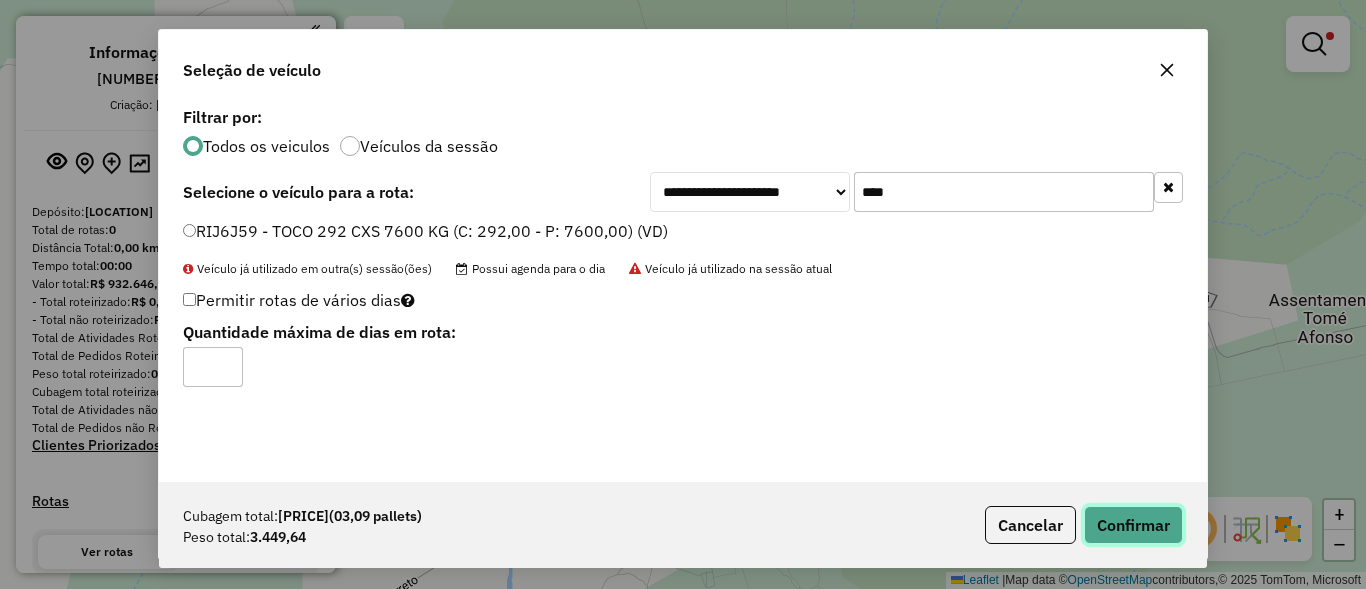 click on "Confirmar" 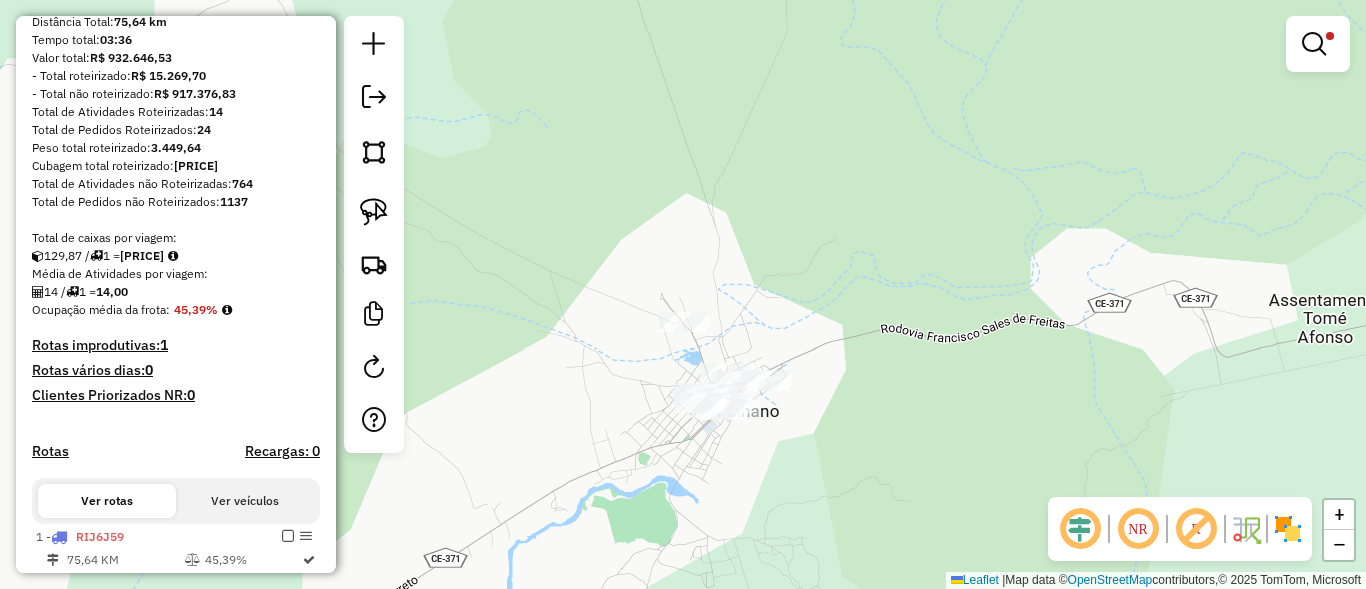 scroll, scrollTop: 480, scrollLeft: 0, axis: vertical 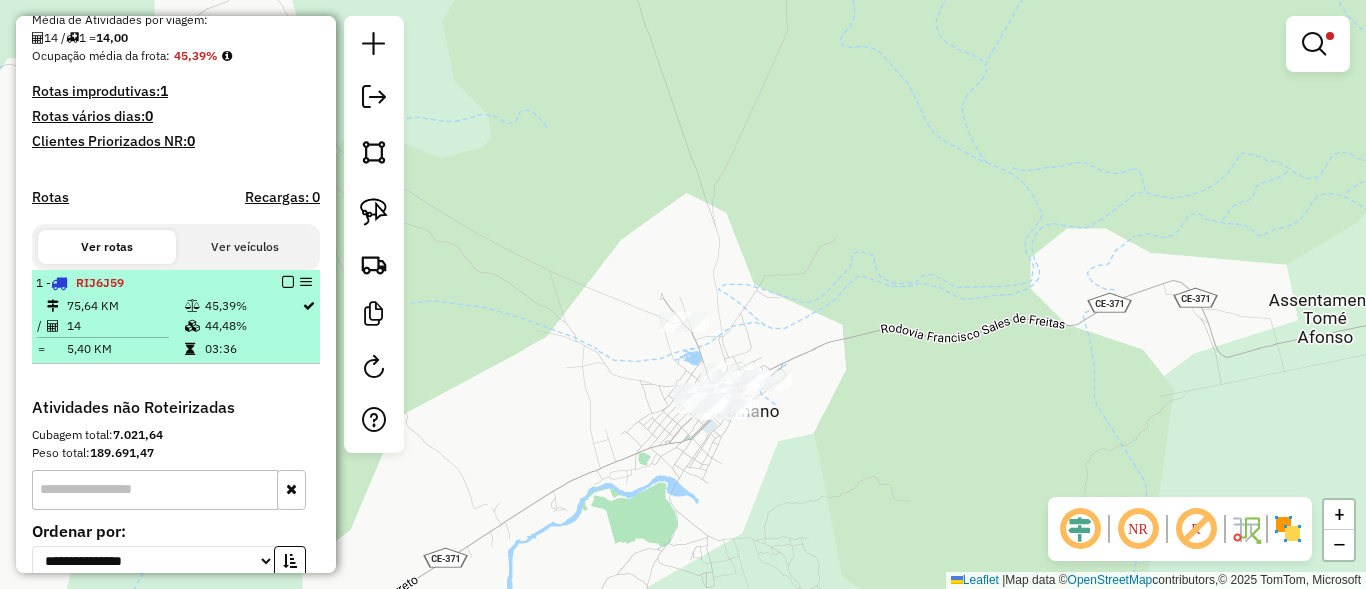 click at bounding box center [288, 282] 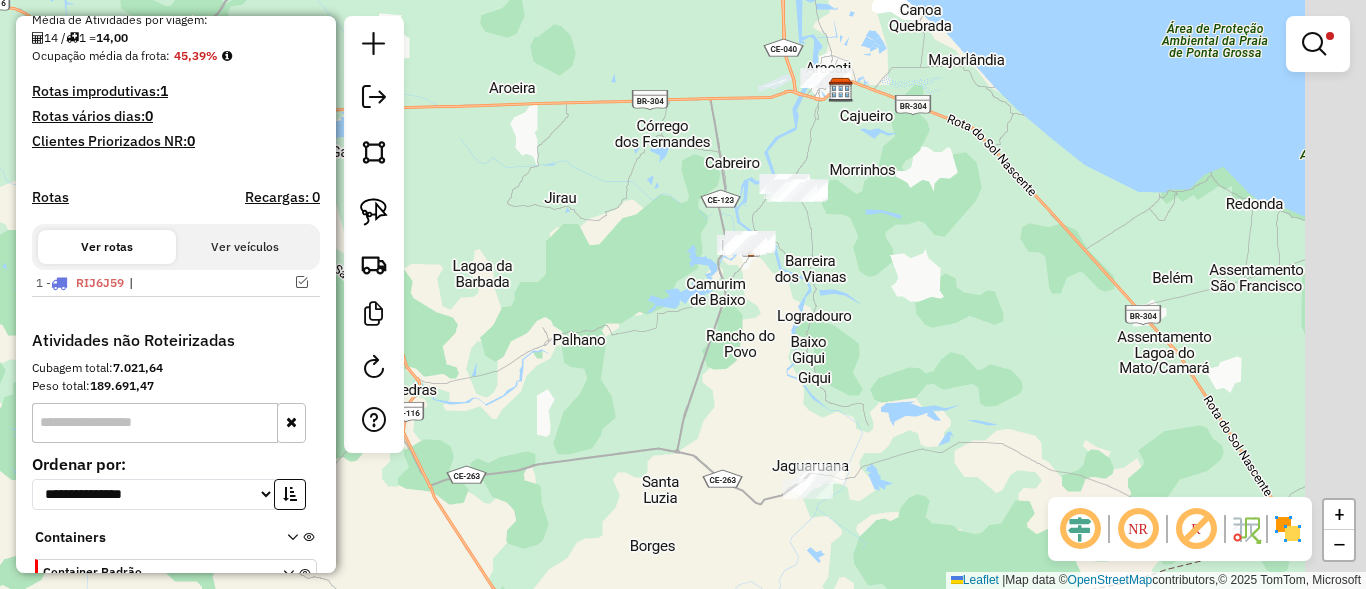 drag, startPoint x: 871, startPoint y: 314, endPoint x: 752, endPoint y: 366, distance: 129.86531 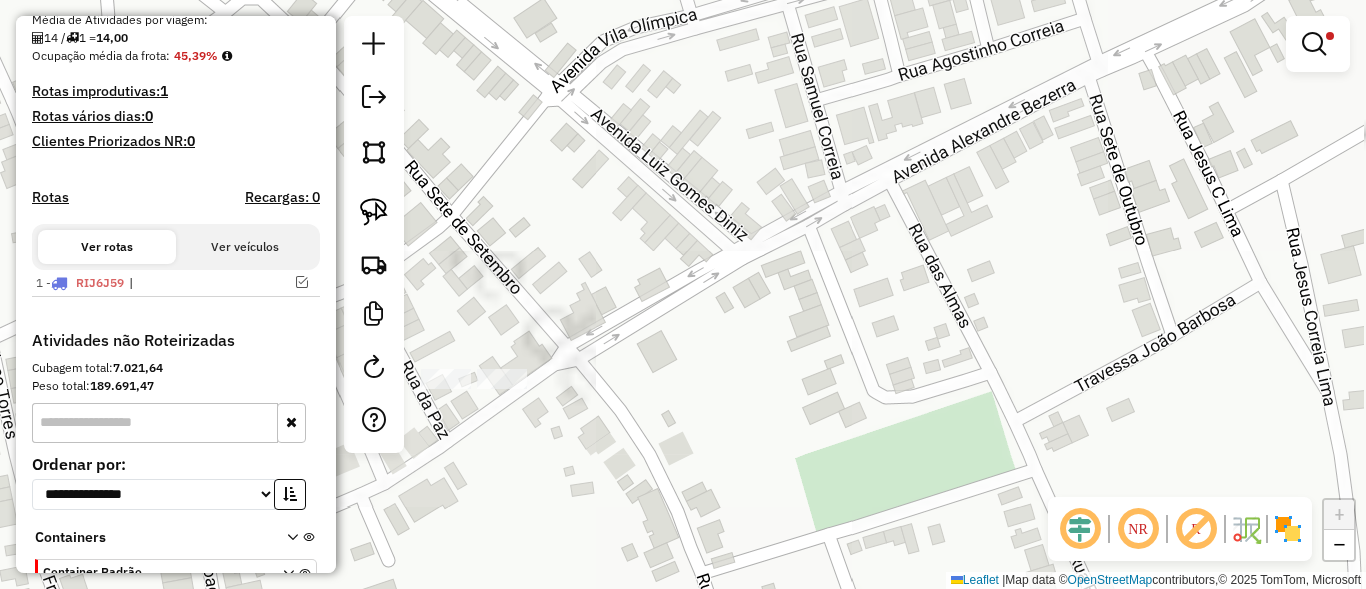 drag, startPoint x: 1197, startPoint y: 373, endPoint x: 970, endPoint y: 377, distance: 227.03523 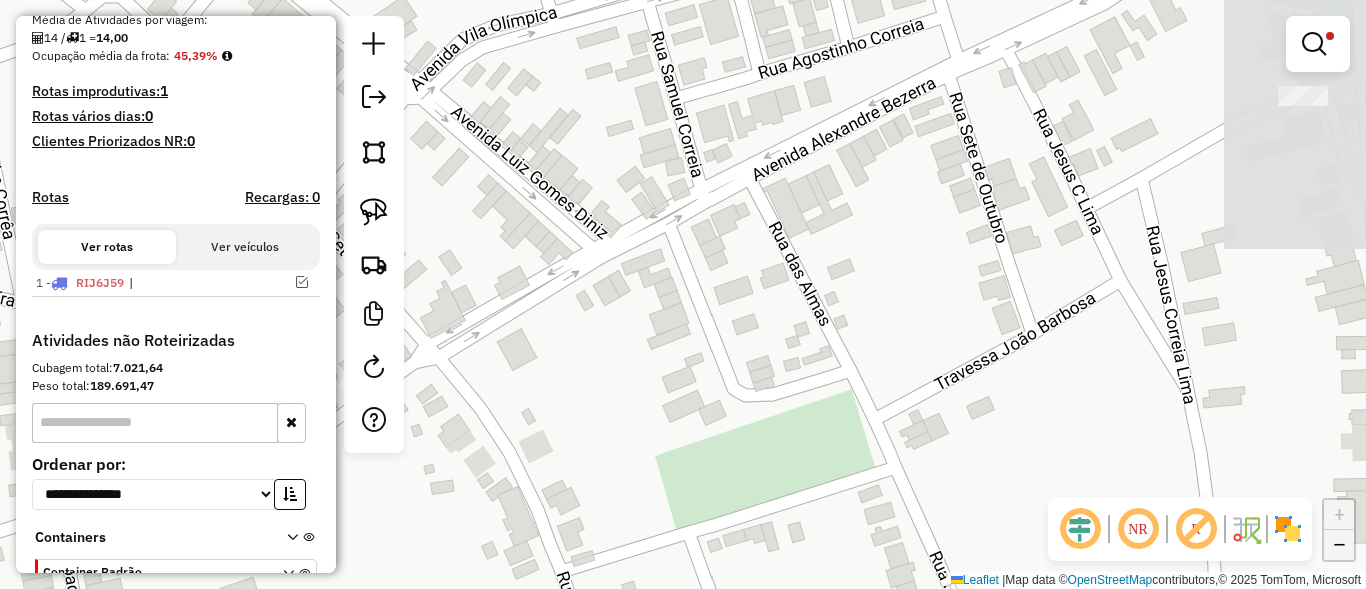 click on "−" 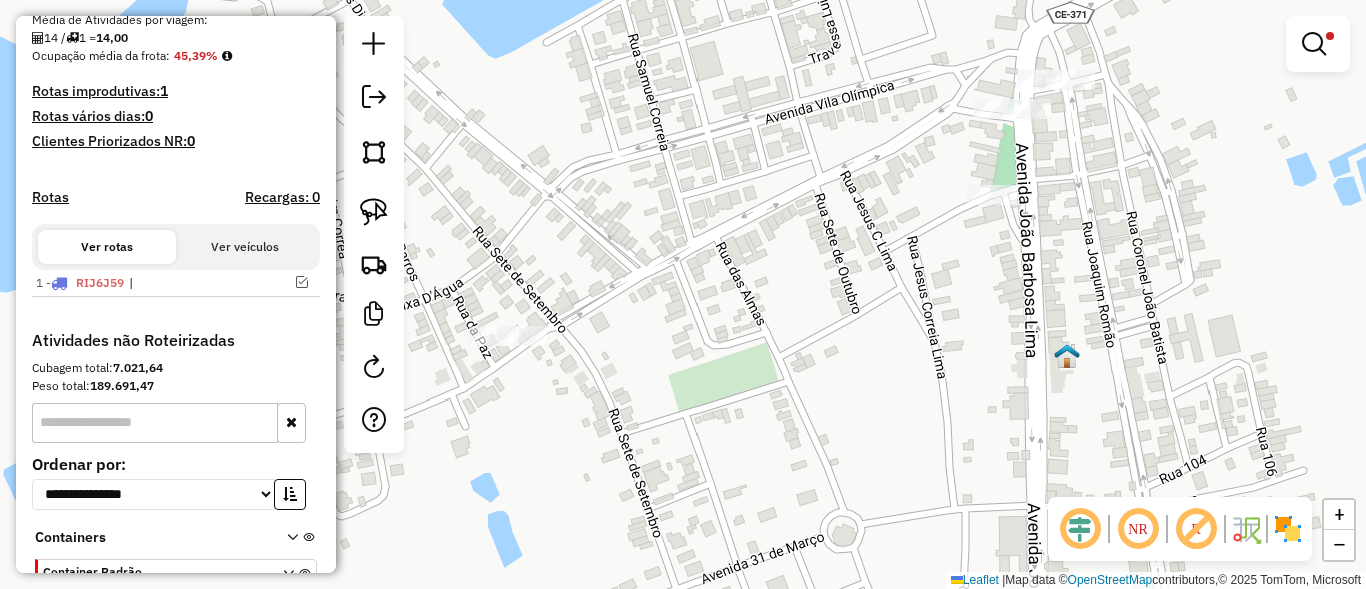 click on "Limpar filtros Janela de atendimento Grade de atendimento Capacidade Transportadoras Veículos Cliente Pedidos  Rotas Selecione os dias de semana para filtrar as janelas de atendimento  Seg   Ter   Qua   Qui   Sex   Sáb   Dom  Informe o período da janela de atendimento: De: Até:  Filtrar exatamente a janela do cliente  Considerar janela de atendimento padrão  Selecione os dias de semana para filtrar as grades de atendimento  Seg   Ter   Qua   Qui   Sex   Sáb   Dom   Considerar clientes sem dia de atendimento cadastrado  Clientes fora do dia de atendimento selecionado Filtrar as atividades entre os valores definidos abaixo:  Peso mínimo:   Peso máximo:   Cubagem mínima:   Cubagem máxima:   De:   Até:  Filtrar as atividades entre o tempo de atendimento definido abaixo:  De:   Até:   Considerar capacidade total dos clientes não roteirizados Transportadora: Selecione um ou mais itens Tipo de veículo: Selecione um ou mais itens Veículo: Selecione um ou mais itens Motorista: Selecione um ou mais itens" 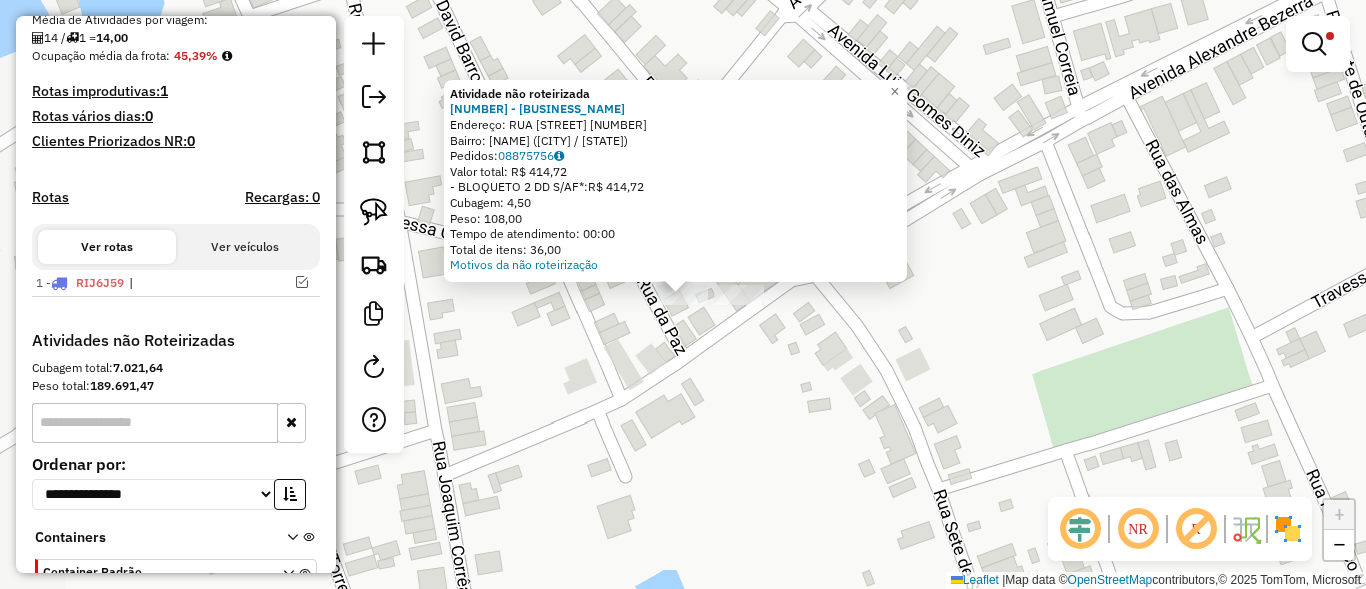 click on "Atividade não roteirizada 8698 - MER N SRA DE FATIMA2  Endereço:  RUA SETE DE SETEMBRO 207   Bairro: SEM BAIRRO (ITAICABA / CE)   Pedidos:  08875756   Valor total: R$ 414,72   - BLOQUETO 2 DD S/AF*:  R$ 414,72   Cubagem: 4,50   Peso: 108,00   Tempo de atendimento: 00:00   Total de itens: 36,00  Motivos da não roteirização × Limpar filtros Janela de atendimento Grade de atendimento Capacidade Transportadoras Veículos Cliente Pedidos  Rotas Selecione os dias de semana para filtrar as janelas de atendimento  Seg   Ter   Qua   Qui   Sex   Sáb   Dom  Informe o período da janela de atendimento: De: Até:  Filtrar exatamente a janela do cliente  Considerar janela de atendimento padrão  Selecione os dias de semana para filtrar as grades de atendimento  Seg   Ter   Qua   Qui   Sex   Sáb   Dom   Considerar clientes sem dia de atendimento cadastrado  Clientes fora do dia de atendimento selecionado Filtrar as atividades entre os valores definidos abaixo:  Peso mínimo:   Peso máximo:   Cubagem mínima:   De:" 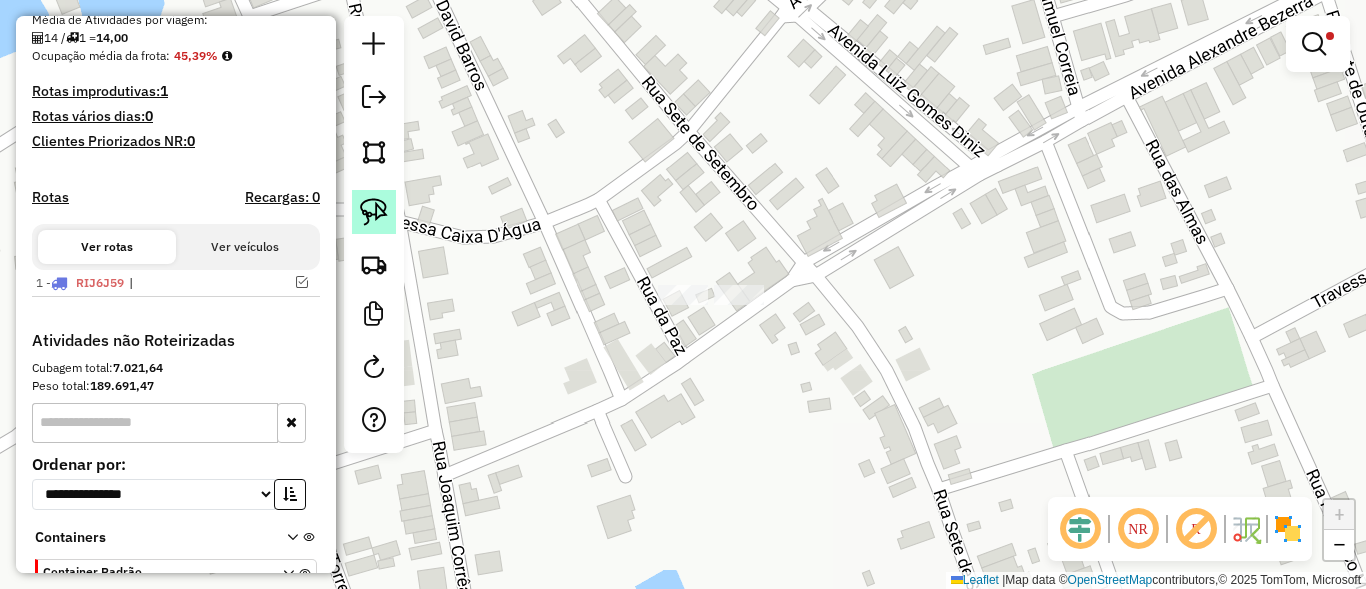 click 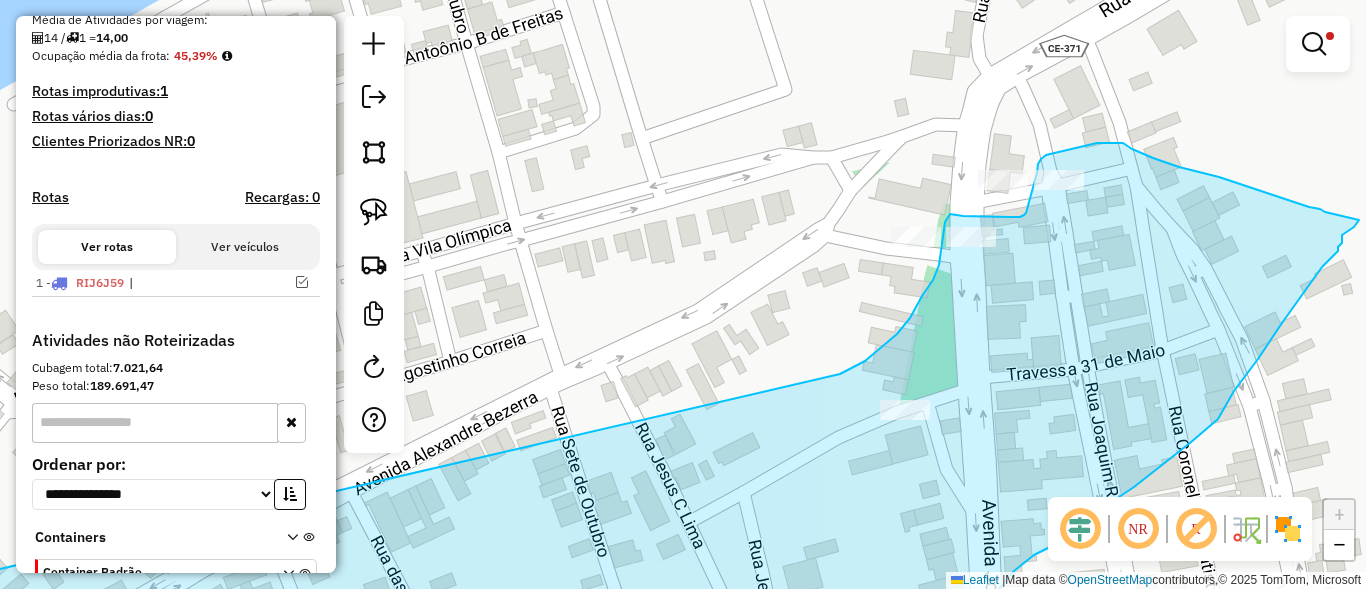 drag, startPoint x: 666, startPoint y: 203, endPoint x: 840, endPoint y: 374, distance: 243.96106 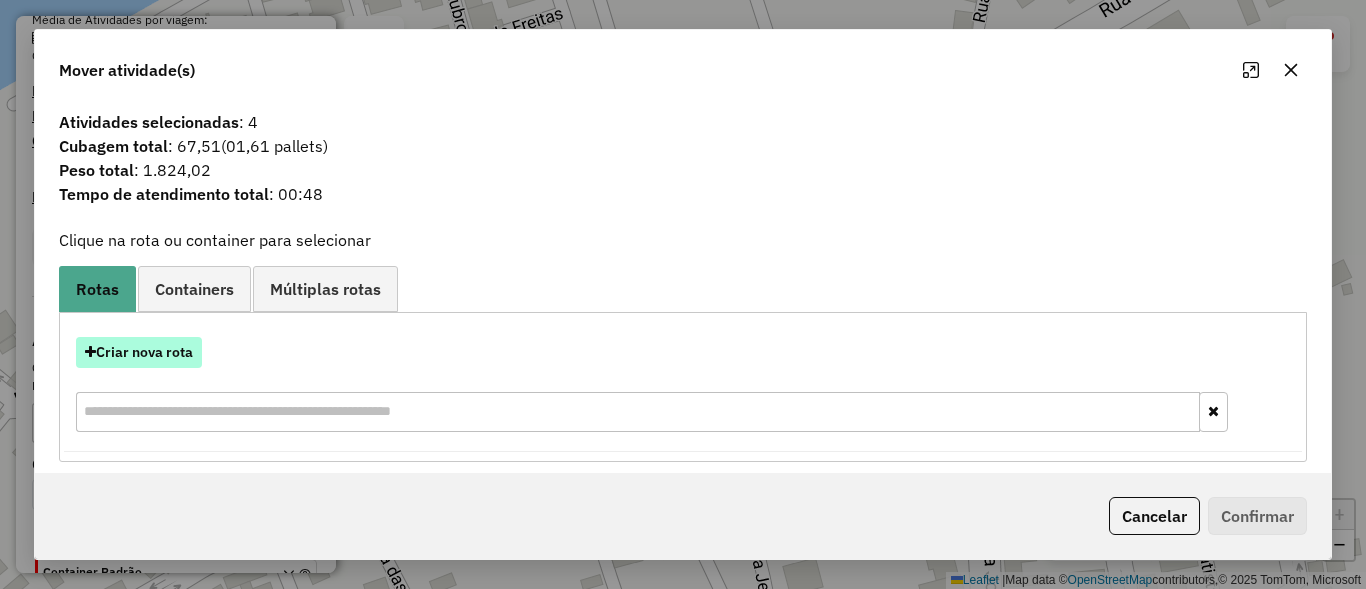 click on "Criar nova rota" at bounding box center (139, 352) 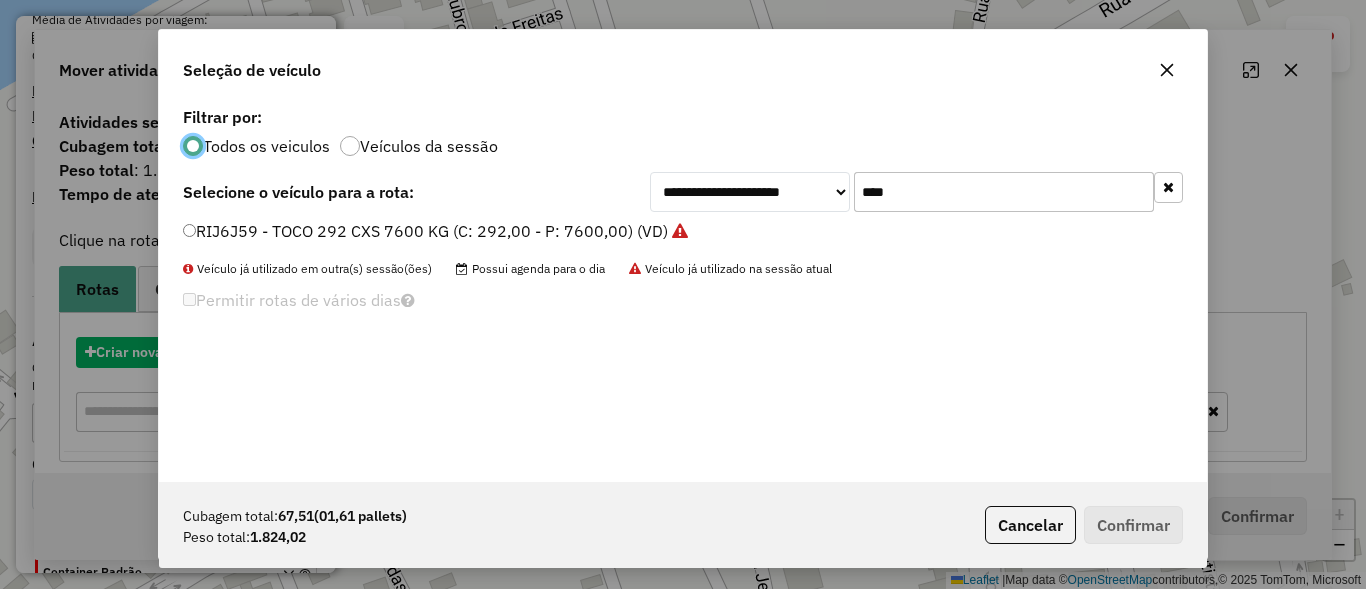 scroll, scrollTop: 11, scrollLeft: 6, axis: both 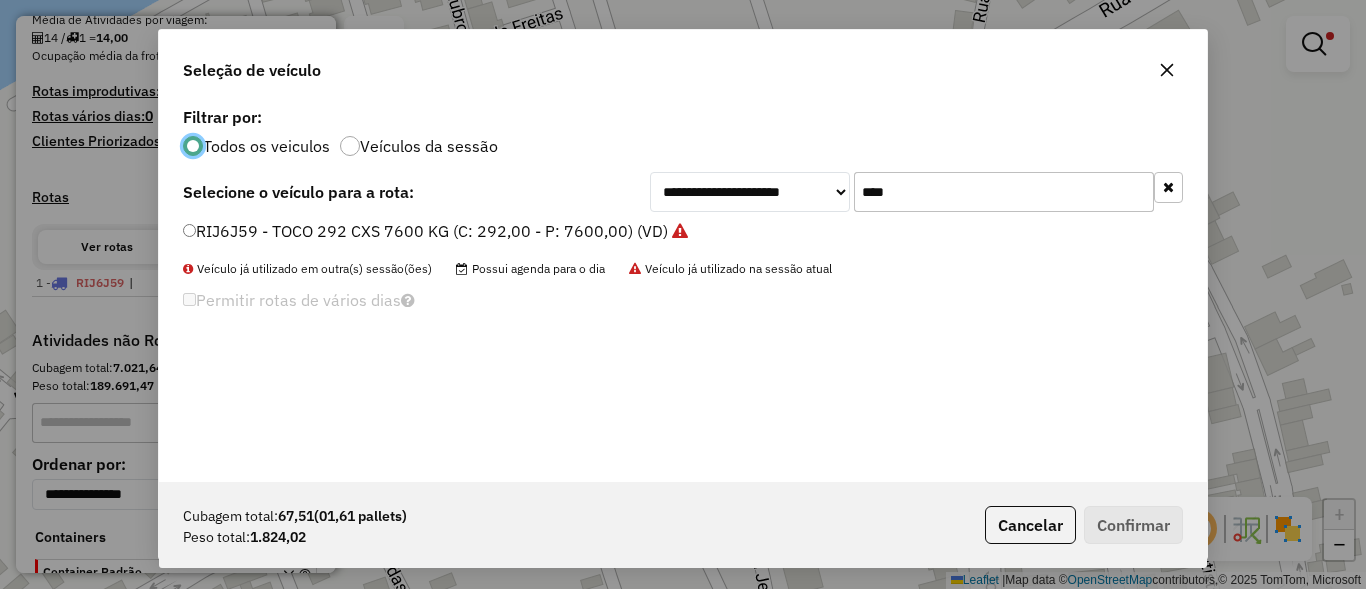 click on "****" 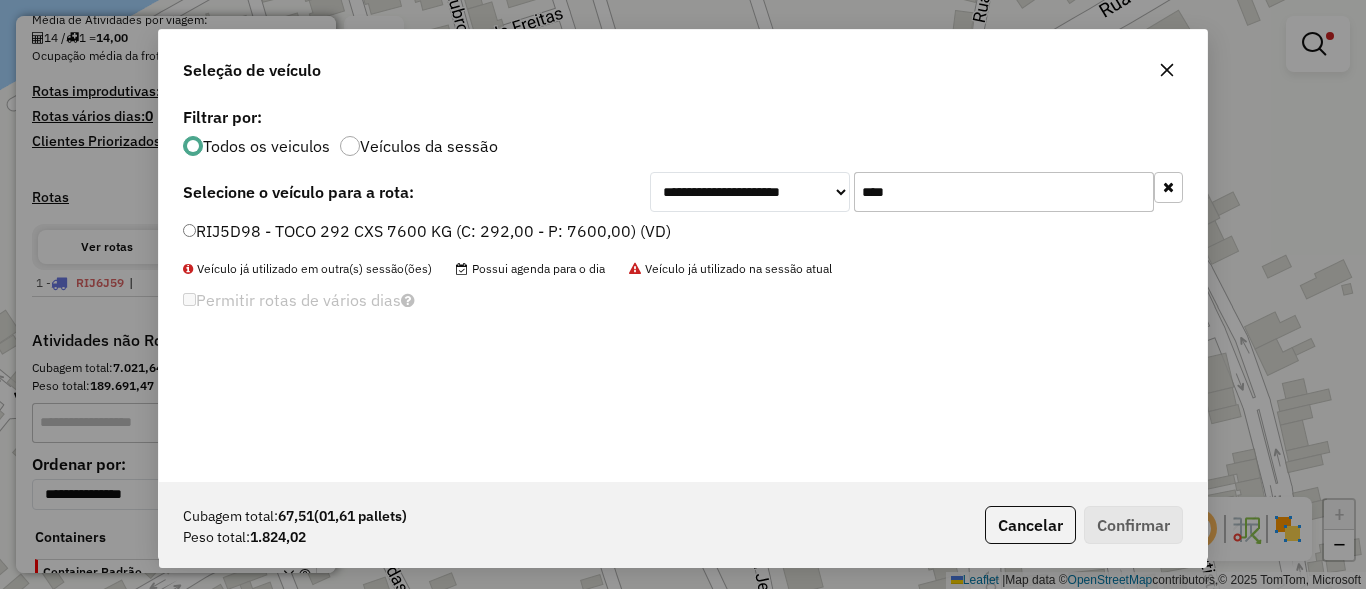 type on "****" 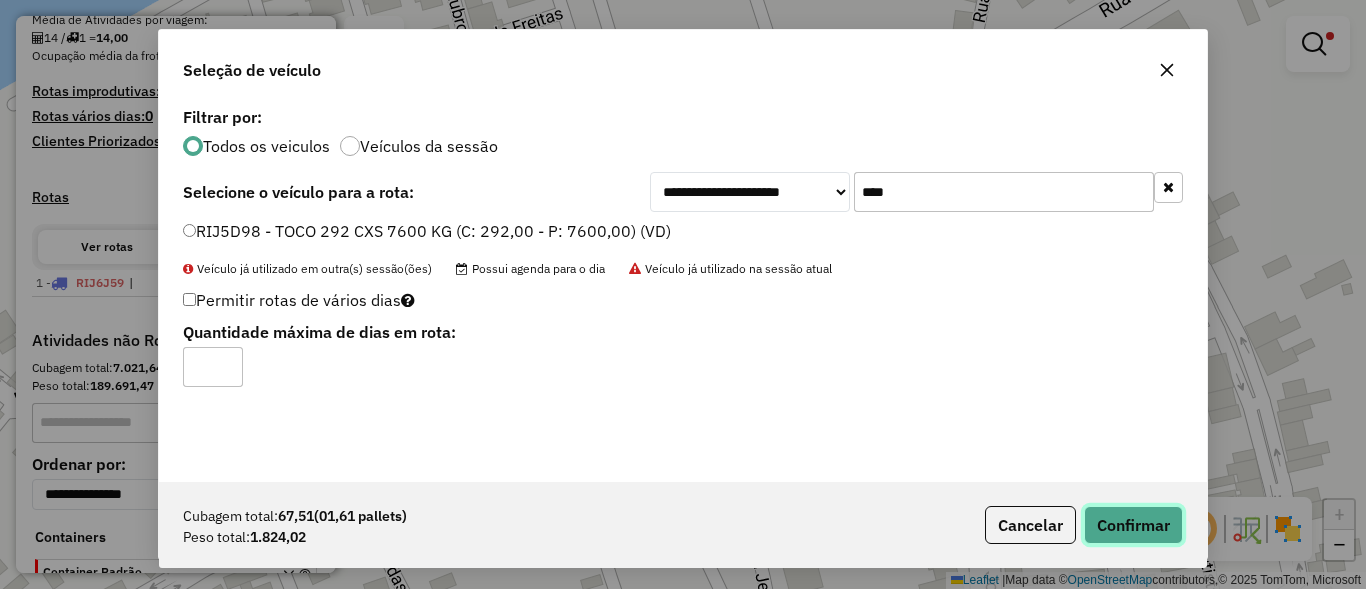click on "Confirmar" 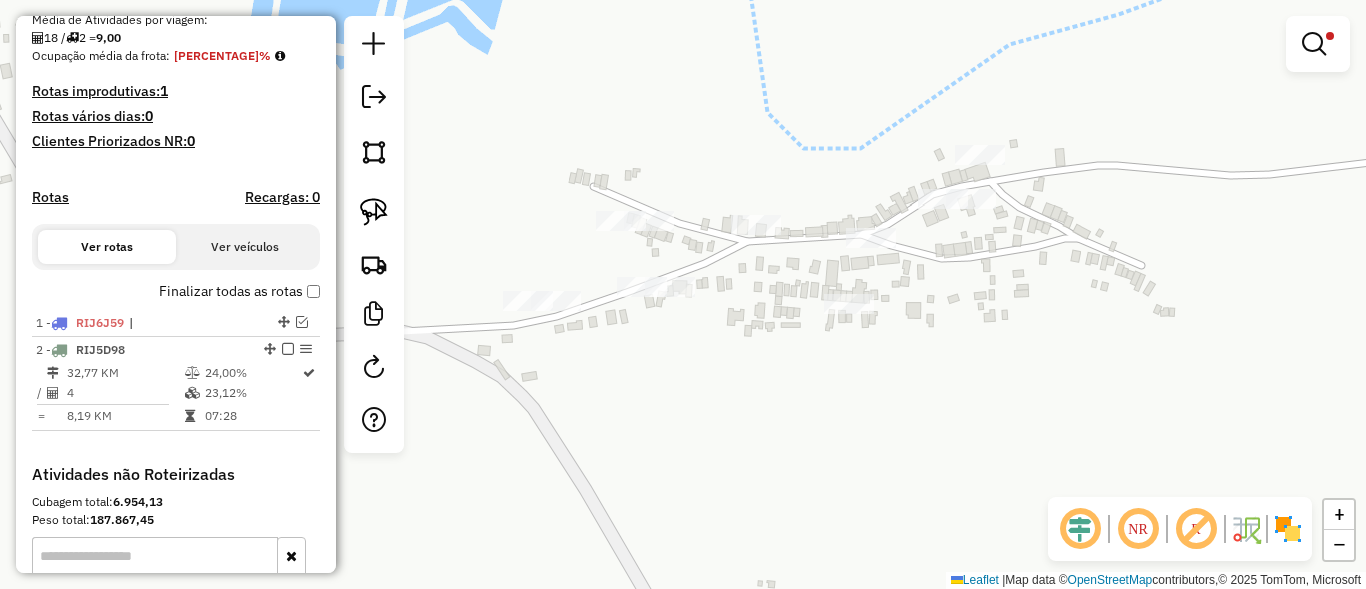 drag, startPoint x: 929, startPoint y: 329, endPoint x: 958, endPoint y: 329, distance: 29 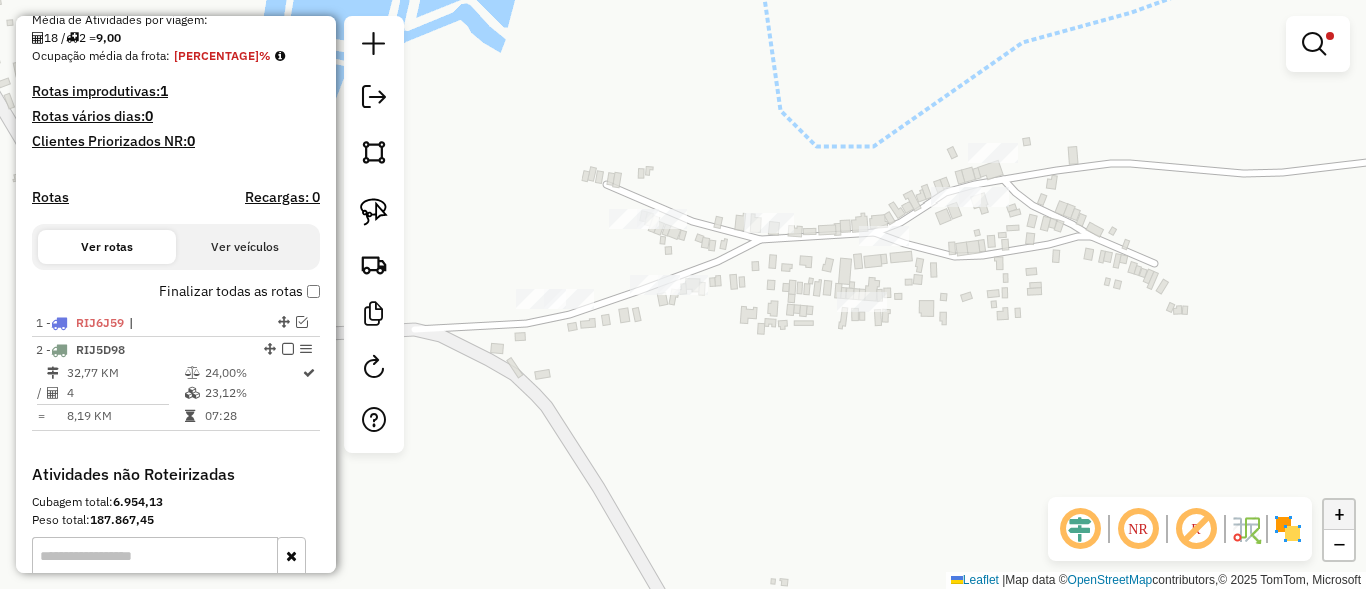 click on "+" 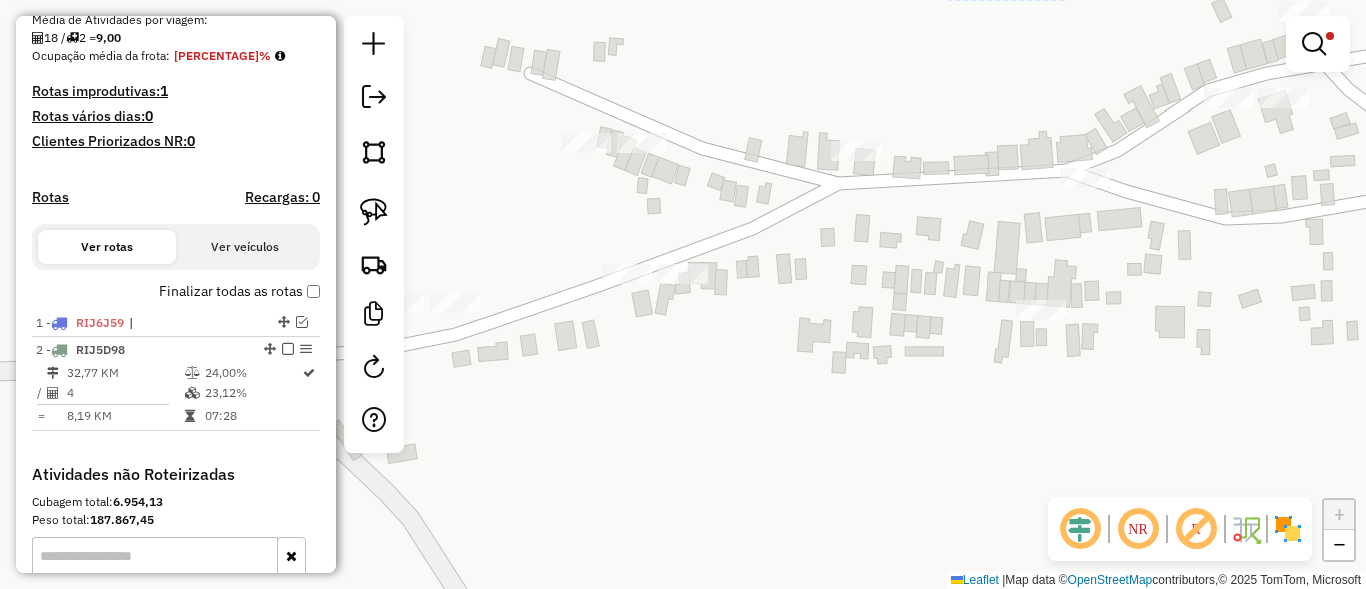 click on "Limpar filtros Janela de atendimento Grade de atendimento Capacidade Transportadoras Veículos Cliente Pedidos  Rotas Selecione os dias de semana para filtrar as janelas de atendimento  Seg   Ter   Qua   Qui   Sex   Sáb   Dom  Informe o período da janela de atendimento: De: Até:  Filtrar exatamente a janela do cliente  Considerar janela de atendimento padrão  Selecione os dias de semana para filtrar as grades de atendimento  Seg   Ter   Qua   Qui   Sex   Sáb   Dom   Considerar clientes sem dia de atendimento cadastrado  Clientes fora do dia de atendimento selecionado Filtrar as atividades entre os valores definidos abaixo:  Peso mínimo:   Peso máximo:   Cubagem mínima:   Cubagem máxima:   De:   Até:  Filtrar as atividades entre o tempo de atendimento definido abaixo:  De:   Até:   Considerar capacidade total dos clientes não roteirizados Transportadora: Selecione um ou mais itens Tipo de veículo: Selecione um ou mais itens Veículo: Selecione um ou mais itens Motorista: Selecione um ou mais itens" 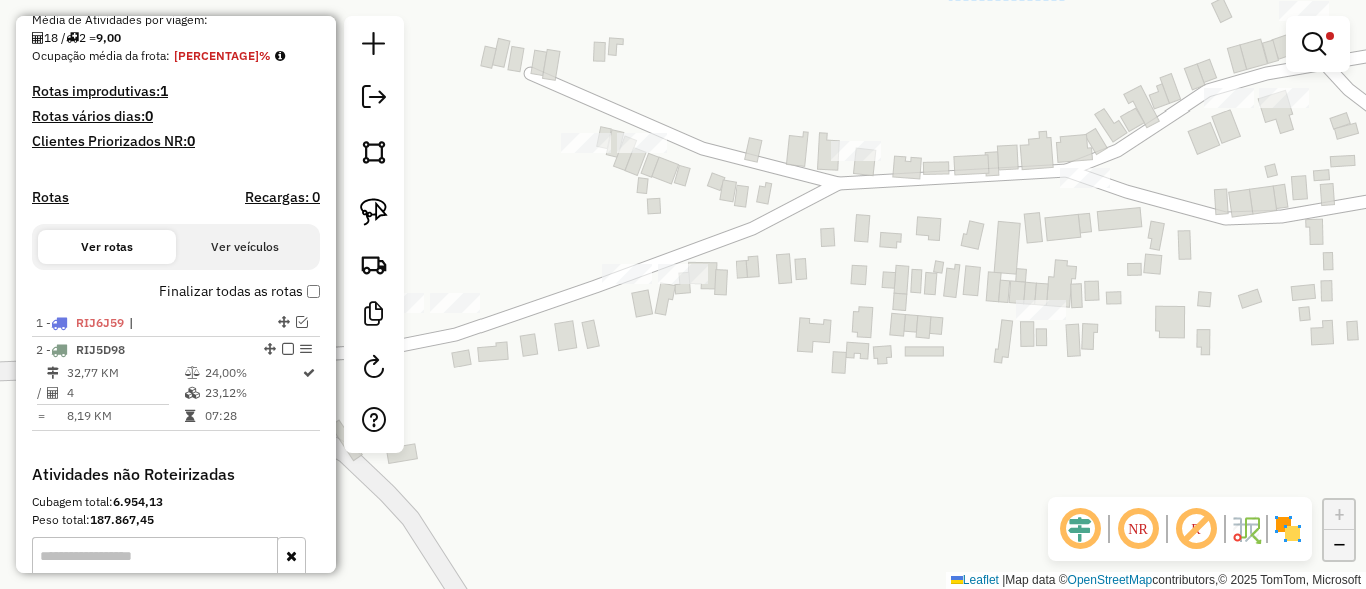 click on "−" 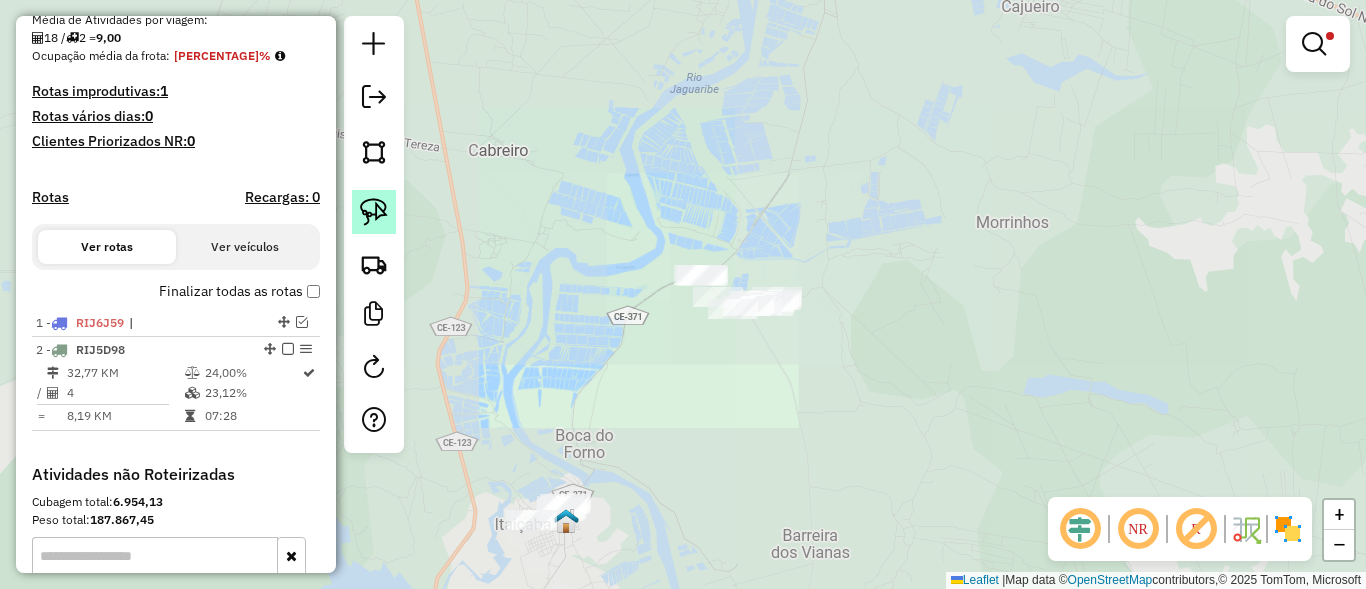 click 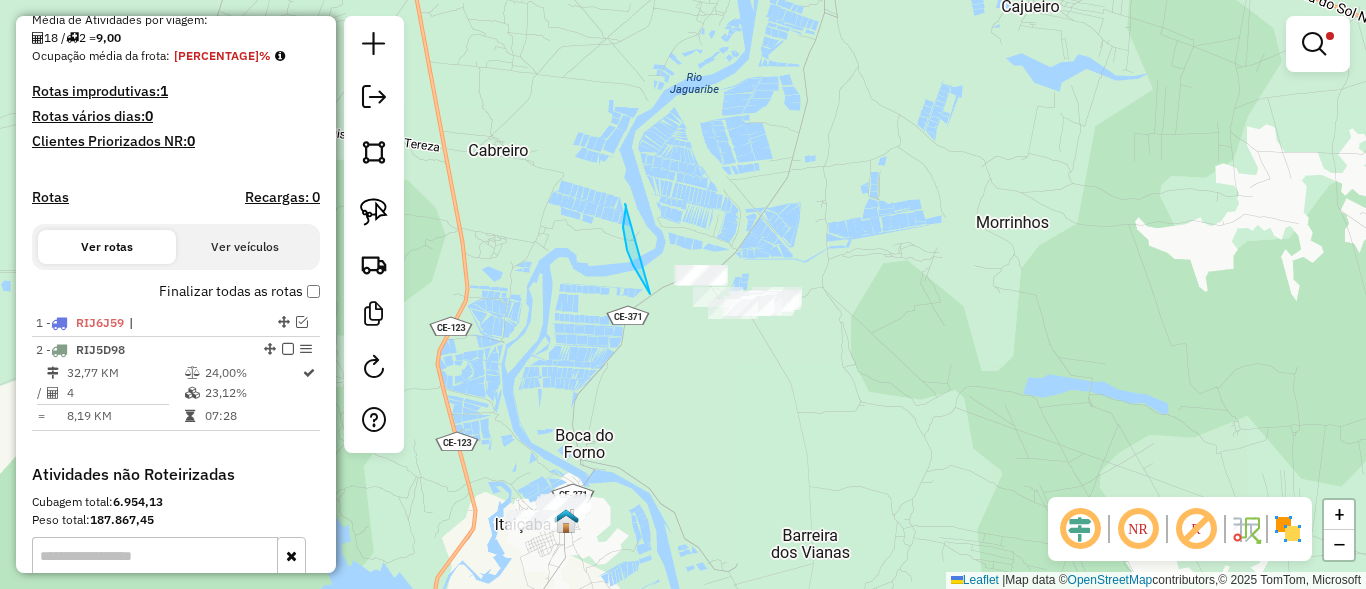 drag, startPoint x: 625, startPoint y: 204, endPoint x: 852, endPoint y: 195, distance: 227.17834 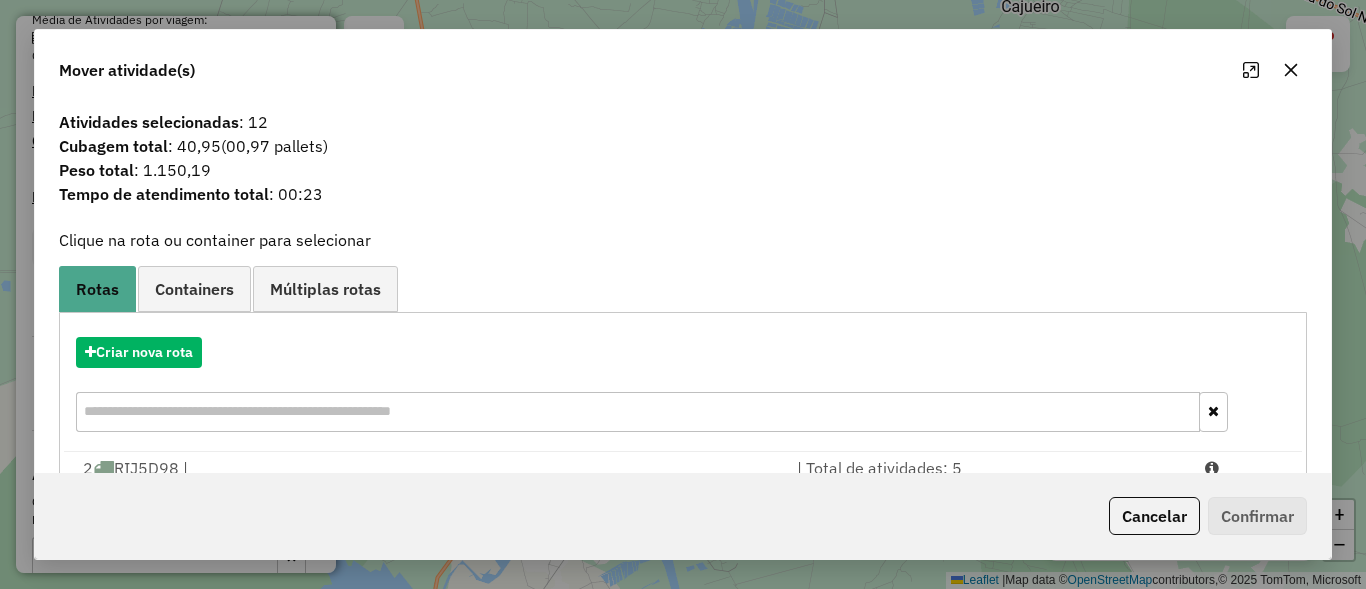 click at bounding box center [638, 412] 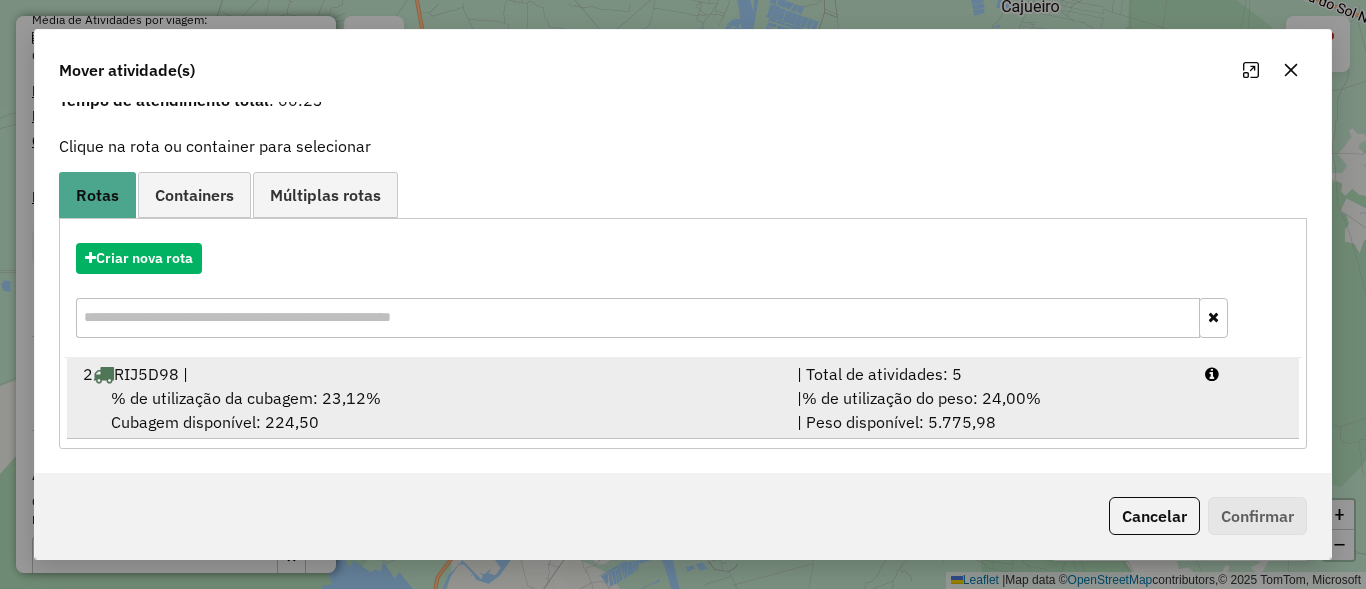 click on "|  % de utilização do peso: 24,00%  | Peso disponível: 5.775,98" at bounding box center (989, 410) 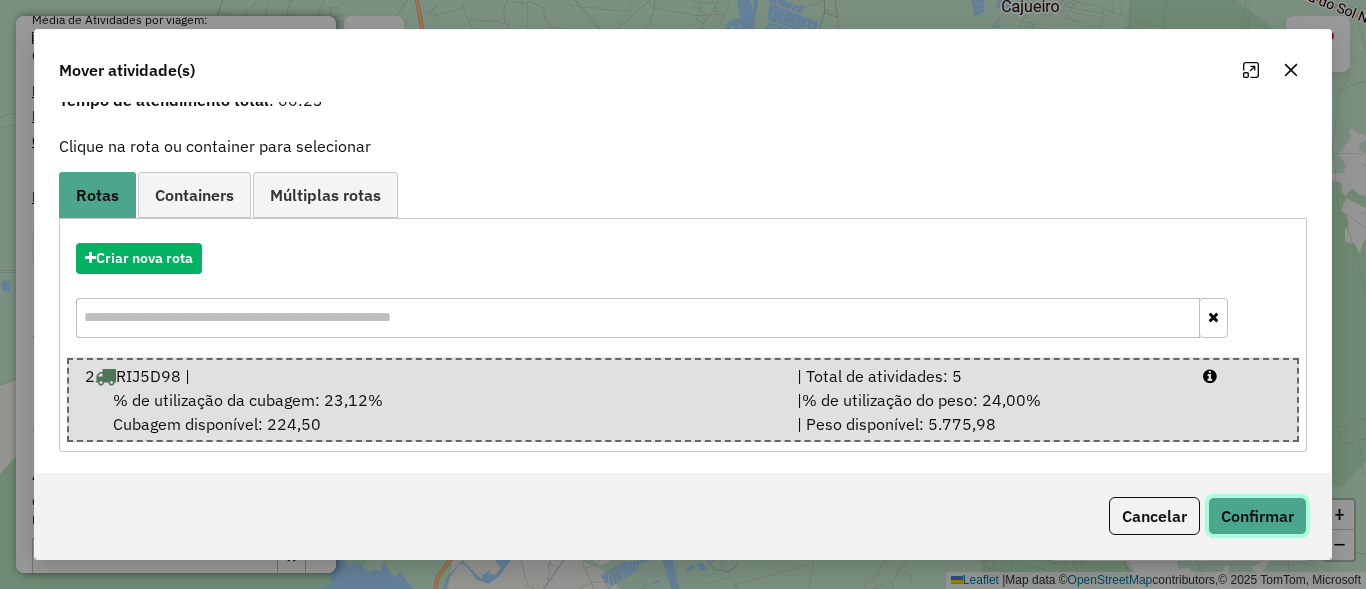click on "Confirmar" 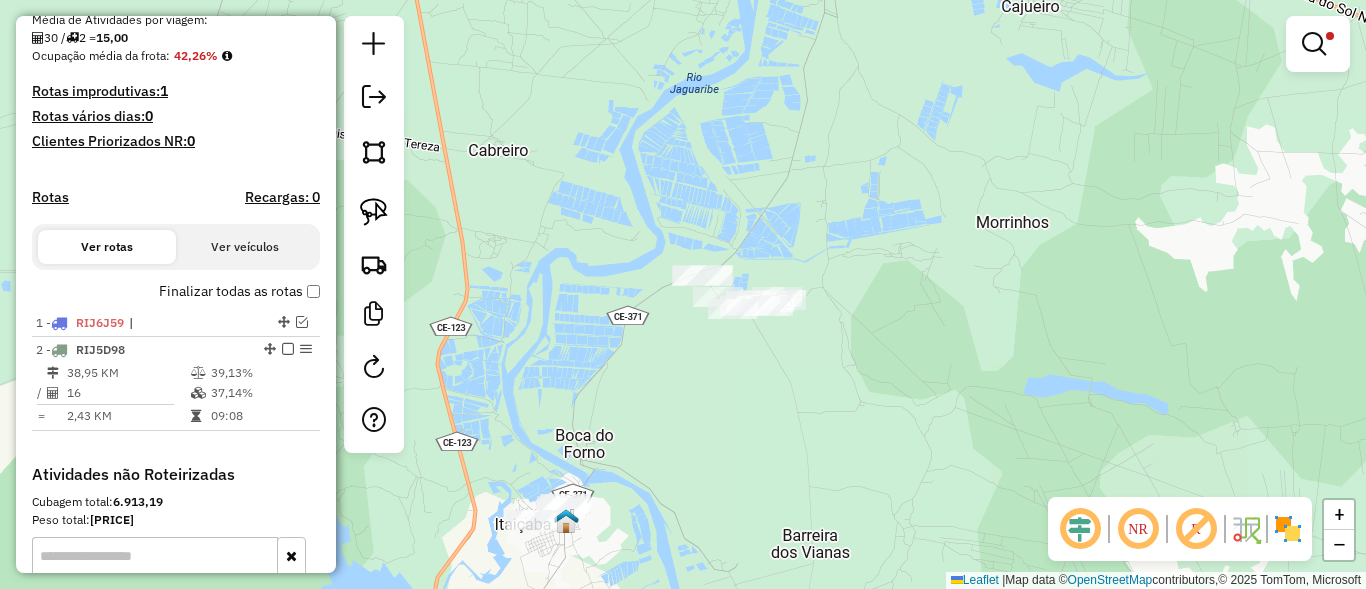 scroll, scrollTop: 0, scrollLeft: 0, axis: both 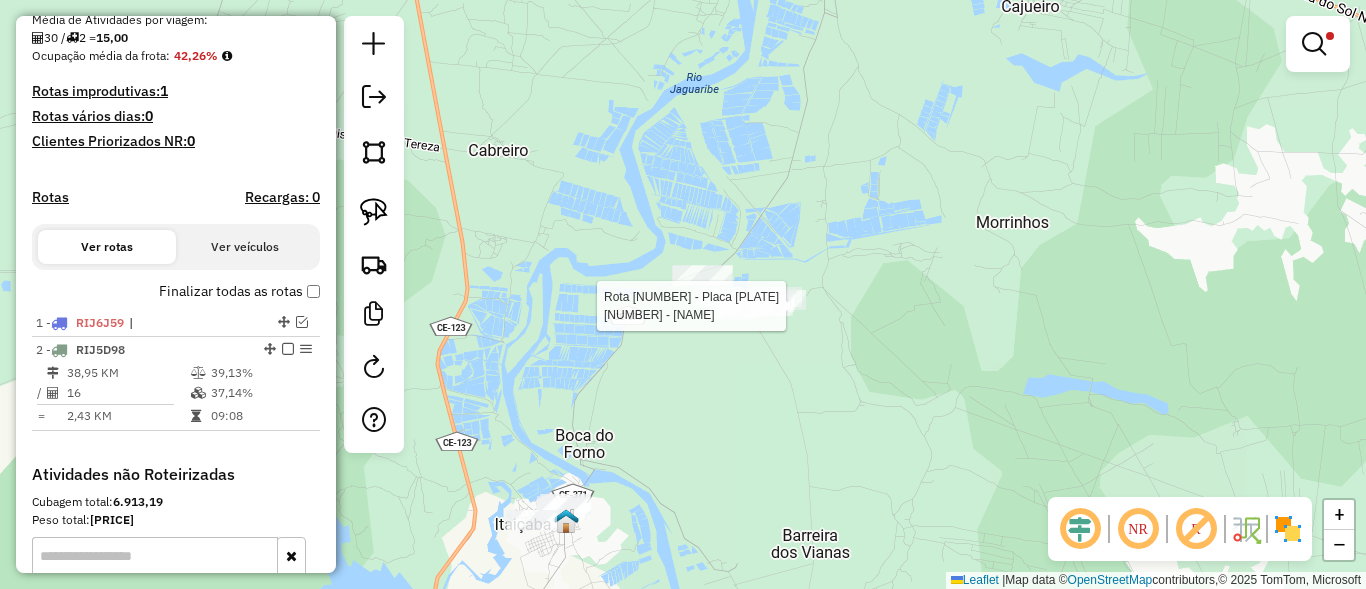 select on "**********" 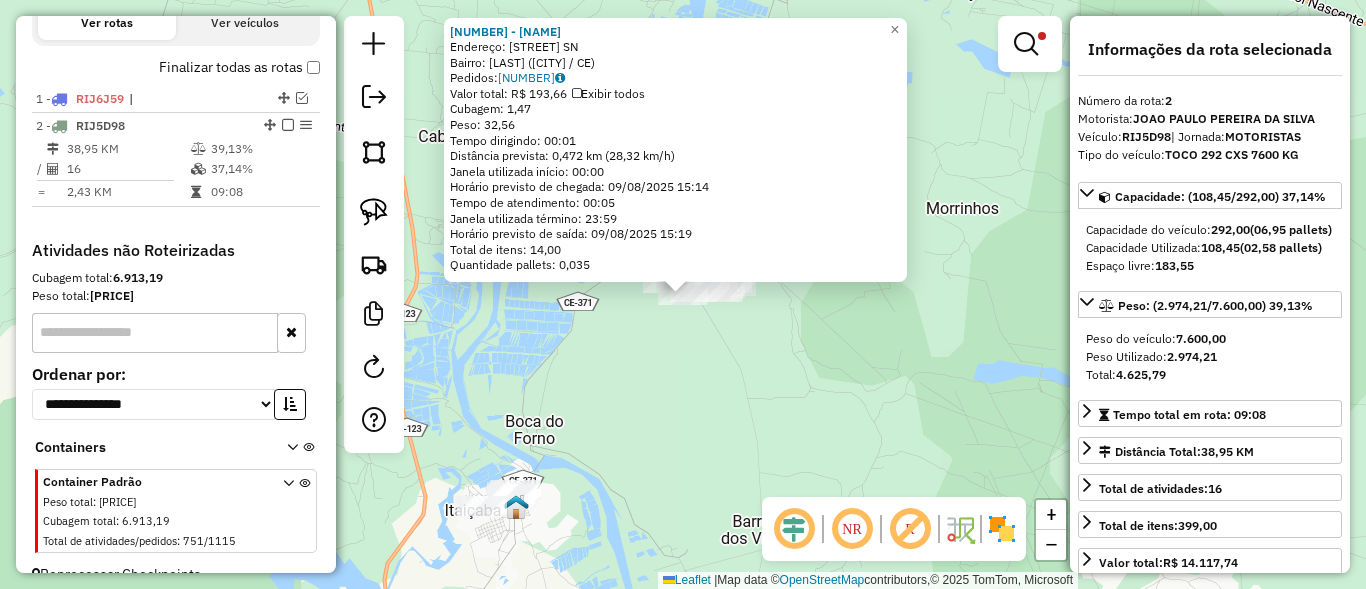 scroll, scrollTop: 732, scrollLeft: 0, axis: vertical 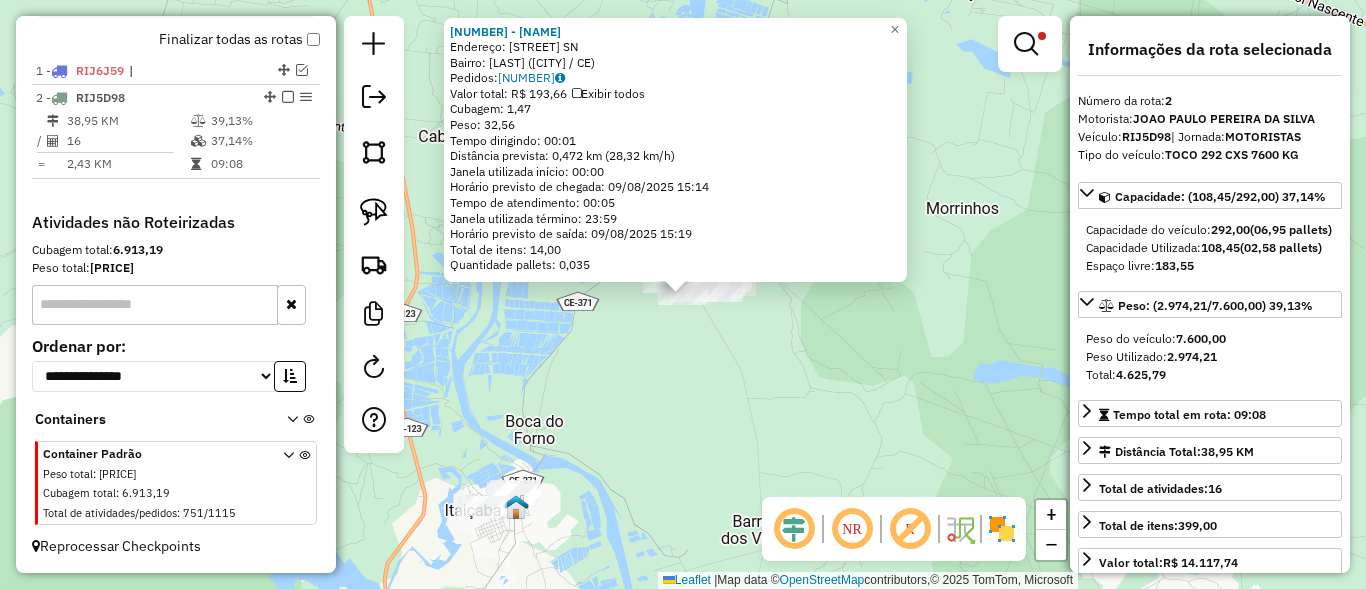 click on "8085 - Ba Do Digo  Endereço:  VILA OUTEIRO SN   Bairro: TANQUE SALGADO (ARACATI / CE)   Pedidos:  08873971   Valor total: R$ 193,66   Exibir todos   Cubagem: 1,47  Peso: 32,56  Tempo dirigindo: 00:01   Distância prevista: 0,472 km (28,32 km/h)   Janela utilizada início: 00:00   Horário previsto de chegada: 09/08/2025 15:14   Tempo de atendimento: 00:05   Janela utilizada término: 23:59   Horário previsto de saída: 09/08/2025 15:19   Total de itens: 14,00   Quantidade pallets: 0,035  × Limpar filtros Janela de atendimento Grade de atendimento Capacidade Transportadoras Veículos Cliente Pedidos  Rotas Selecione os dias de semana para filtrar as janelas de atendimento  Seg   Ter   Qua   Qui   Sex   Sáb   Dom  Informe o período da janela de atendimento: De: Até:  Filtrar exatamente a janela do cliente  Considerar janela de atendimento padrão  Selecione os dias de semana para filtrar as grades de atendimento  Seg   Ter   Qua   Qui   Sex   Sáb   Dom   Clientes fora do dia de atendimento selecionado +" 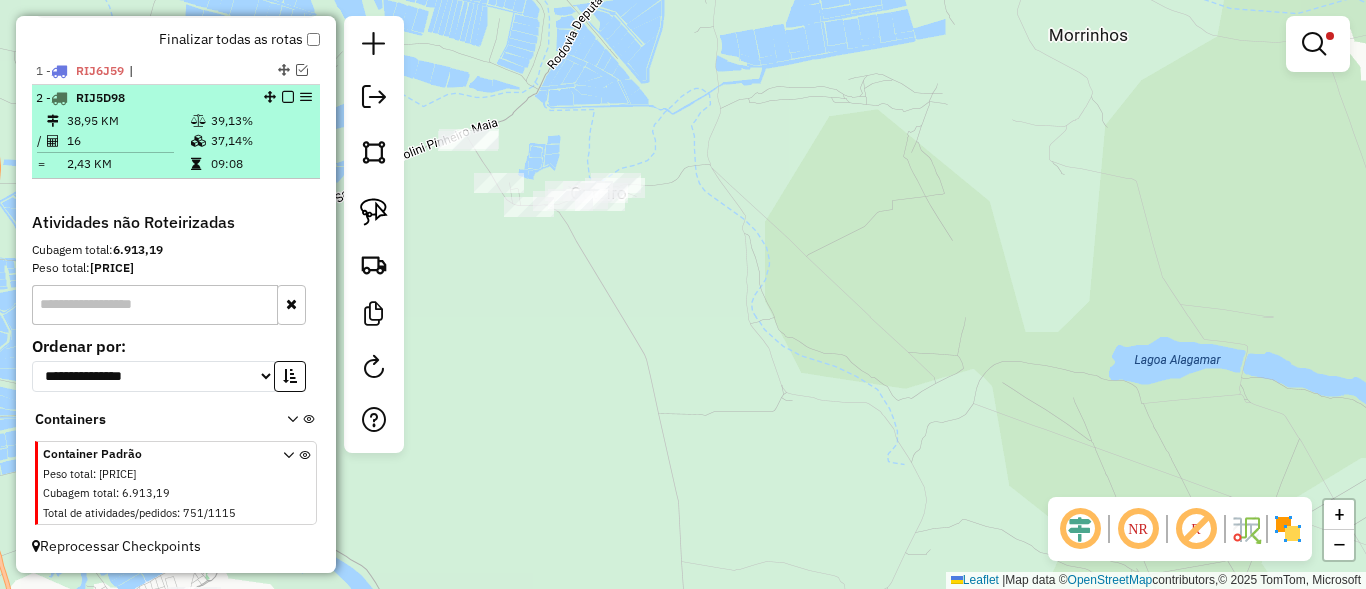 click at bounding box center [288, 97] 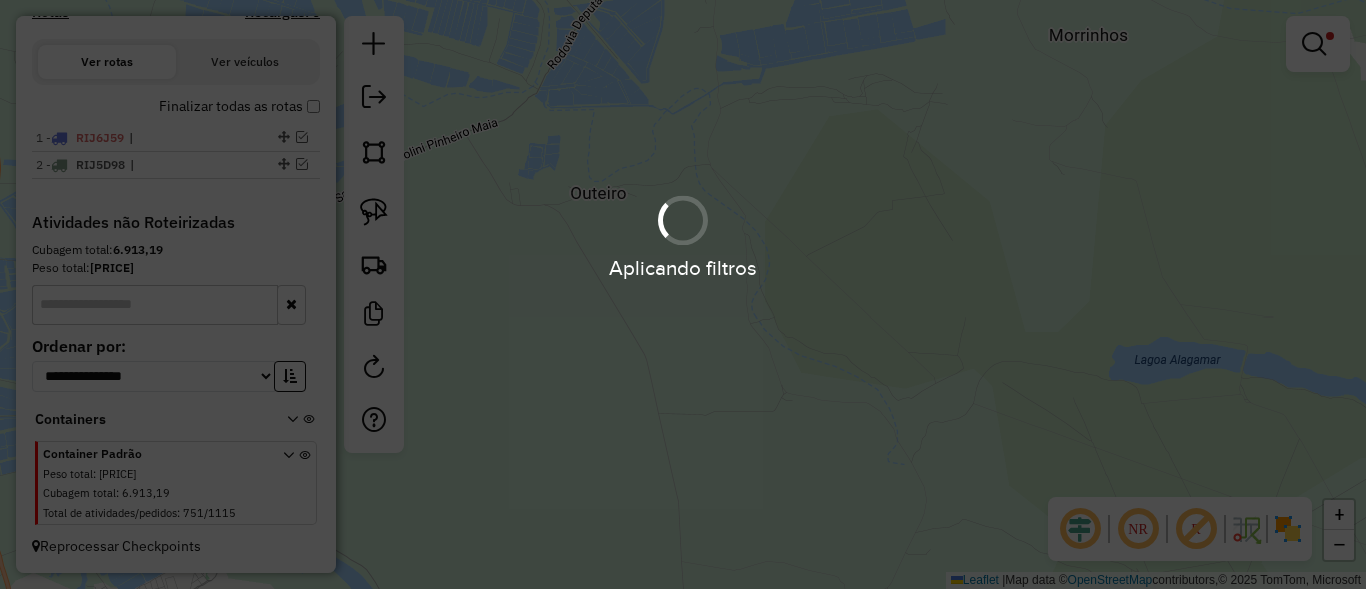 scroll, scrollTop: 665, scrollLeft: 0, axis: vertical 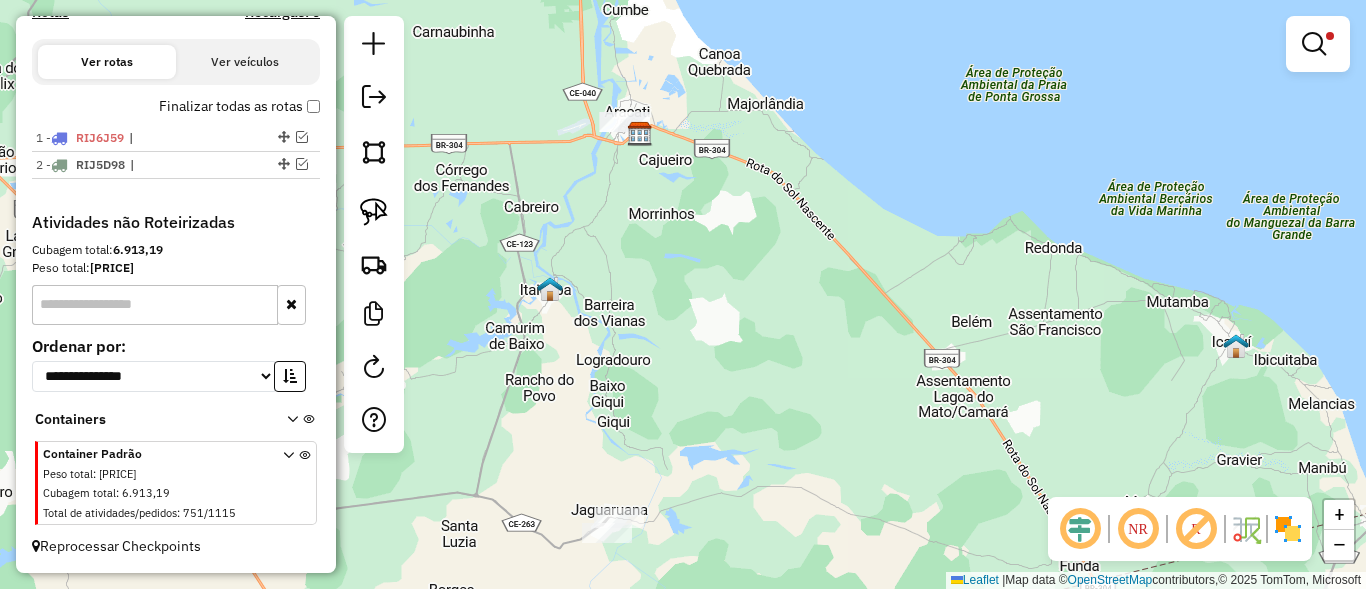drag, startPoint x: 688, startPoint y: 204, endPoint x: 820, endPoint y: 374, distance: 215.2301 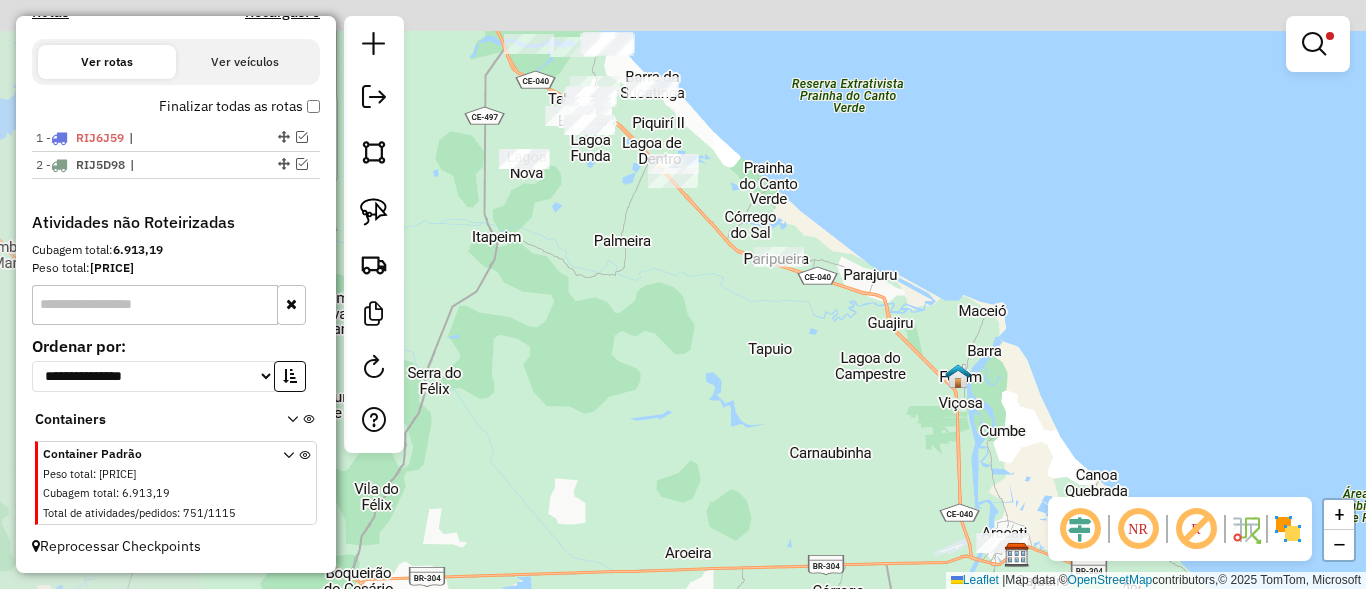 drag, startPoint x: 649, startPoint y: 192, endPoint x: 887, endPoint y: 426, distance: 333.7664 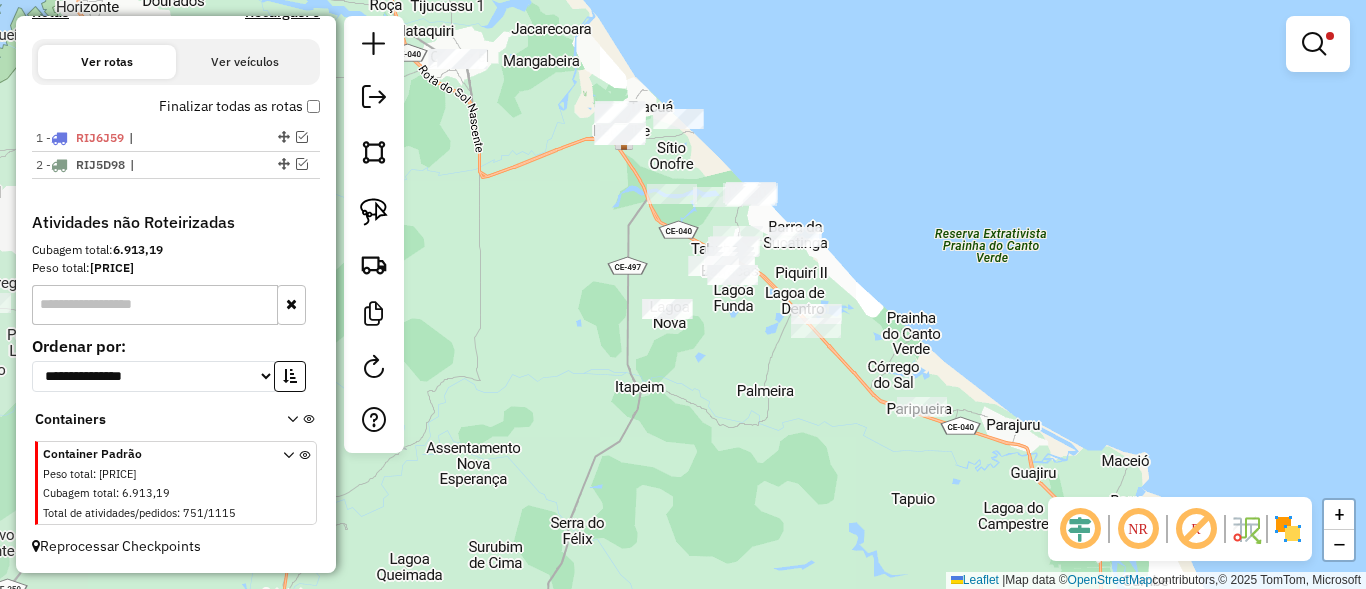 drag, startPoint x: 655, startPoint y: 235, endPoint x: 823, endPoint y: 400, distance: 235.47612 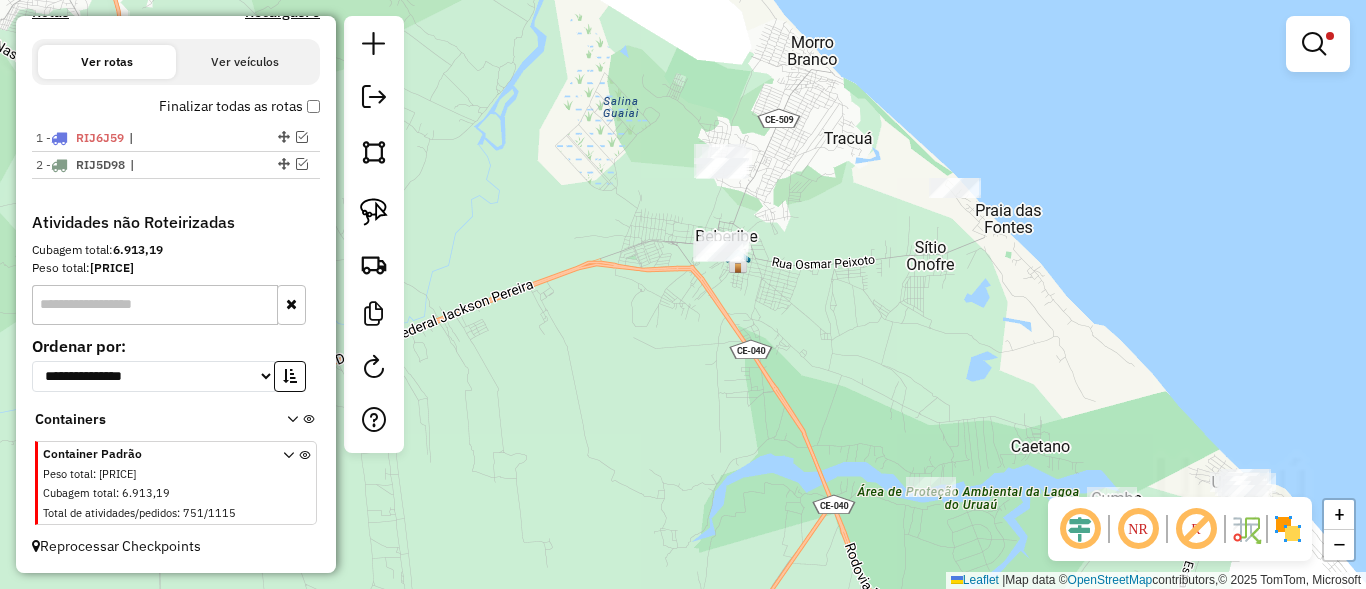 click on "Limpar filtros Janela de atendimento Grade de atendimento Capacidade Transportadoras Veículos Cliente Pedidos  Rotas Selecione os dias de semana para filtrar as janelas de atendimento  Seg   Ter   Qua   Qui   Sex   Sáb   Dom  Informe o período da janela de atendimento: De: Até:  Filtrar exatamente a janela do cliente  Considerar janela de atendimento padrão  Selecione os dias de semana para filtrar as grades de atendimento  Seg   Ter   Qua   Qui   Sex   Sáb   Dom   Considerar clientes sem dia de atendimento cadastrado  Clientes fora do dia de atendimento selecionado Filtrar as atividades entre os valores definidos abaixo:  Peso mínimo:   Peso máximo:   Cubagem mínima:   Cubagem máxima:   De:   Até:  Filtrar as atividades entre o tempo de atendimento definido abaixo:  De:   Até:   Considerar capacidade total dos clientes não roteirizados Transportadora: Selecione um ou mais itens Tipo de veículo: Selecione um ou mais itens Veículo: Selecione um ou mais itens Motorista: Selecione um ou mais itens" 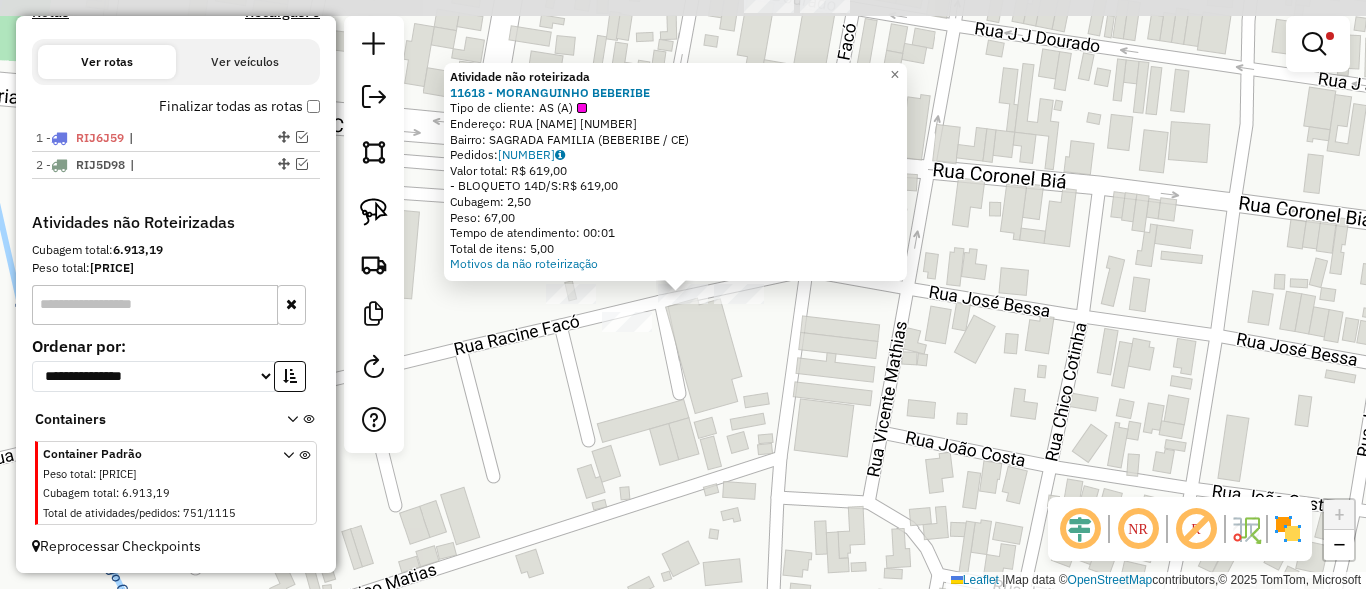 click on "Atividade não roteirizada 11618 - MORANGUINHO BEBERIBE  Tipo de cliente:   AS (A)   Endereço:  RUA RACINE FACO 8   Bairro: SAGRADA FAMILIA (BEBERIBE / CE)   Pedidos:  08874010   Valor total: R$ 619,00   - BLOQUETO 14D/S:  R$ 619,00   Cubagem: 2,50   Peso: 67,00   Tempo de atendimento: 00:01   Total de itens: 5,00  Motivos da não roteirização × Limpar filtros Janela de atendimento Grade de atendimento Capacidade Transportadoras Veículos Cliente Pedidos  Rotas Selecione os dias de semana para filtrar as janelas de atendimento  Seg   Ter   Qua   Qui   Sex   Sáb   Dom  Informe o período da janela de atendimento: De: Até:  Filtrar exatamente a janela do cliente  Considerar janela de atendimento padrão  Selecione os dias de semana para filtrar as grades de atendimento  Seg   Ter   Qua   Qui   Sex   Sáb   Dom   Considerar clientes sem dia de atendimento cadastrado  Clientes fora do dia de atendimento selecionado Filtrar as atividades entre os valores definidos abaixo:  Peso mínimo:   Peso máximo:  De:" 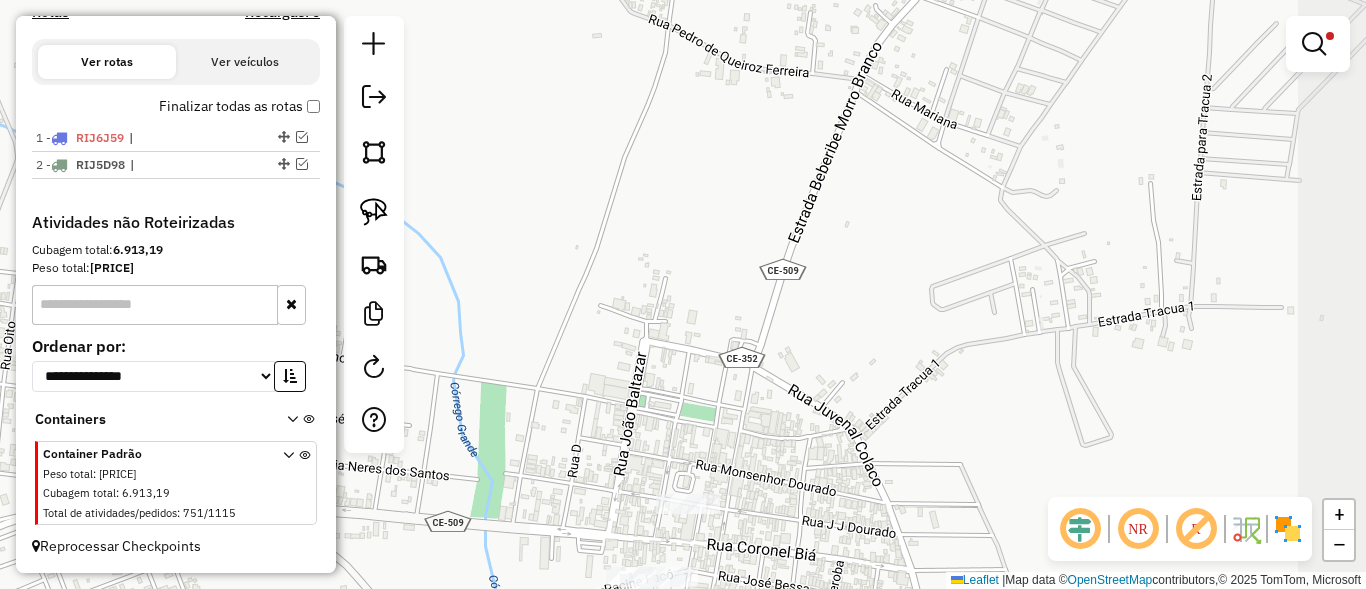 drag, startPoint x: 847, startPoint y: 371, endPoint x: 781, endPoint y: 430, distance: 88.52683 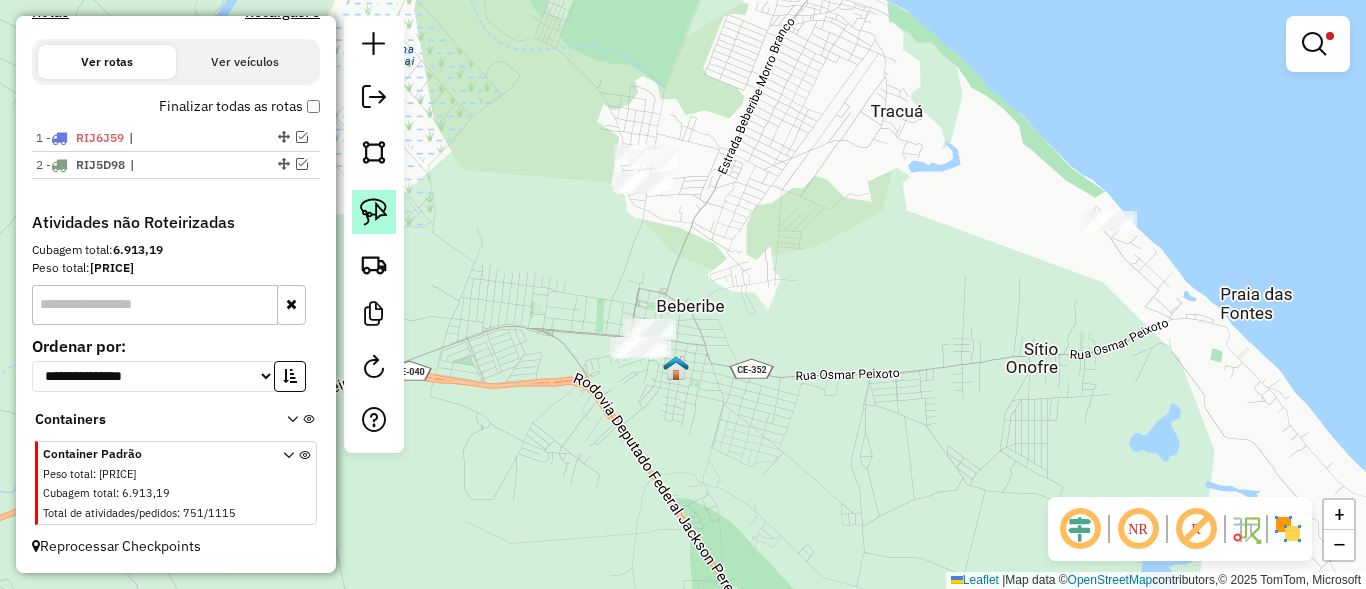 click 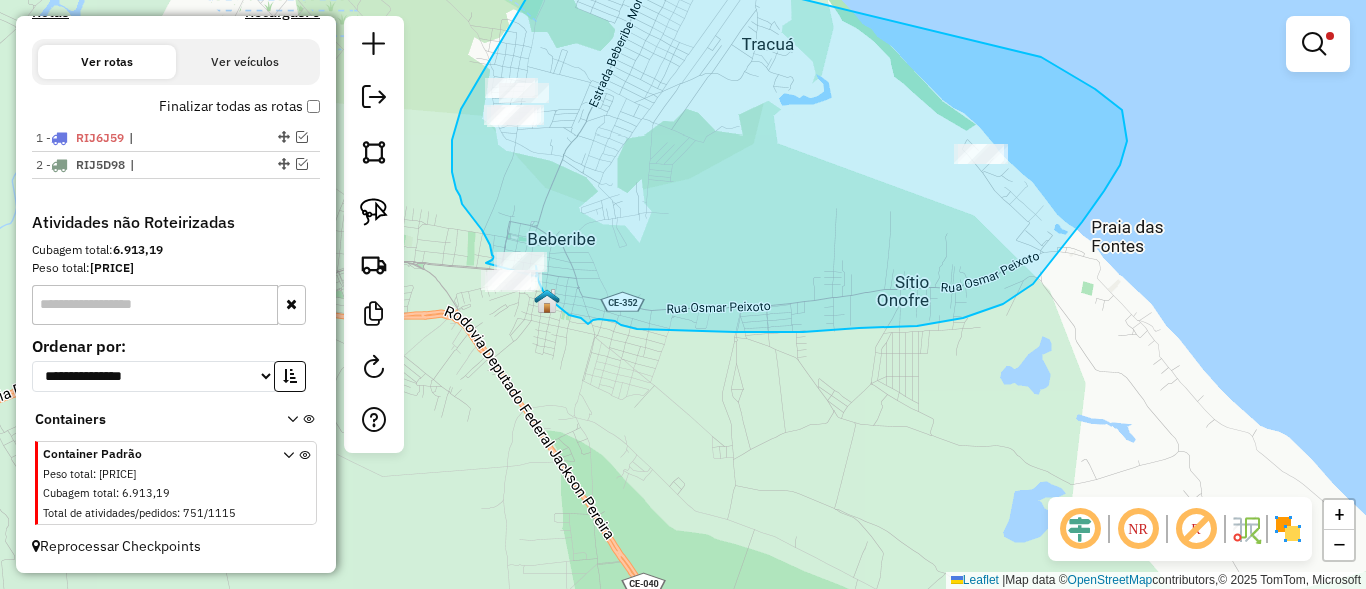 drag, startPoint x: 672, startPoint y: 37, endPoint x: 466, endPoint y: 101, distance: 215.71277 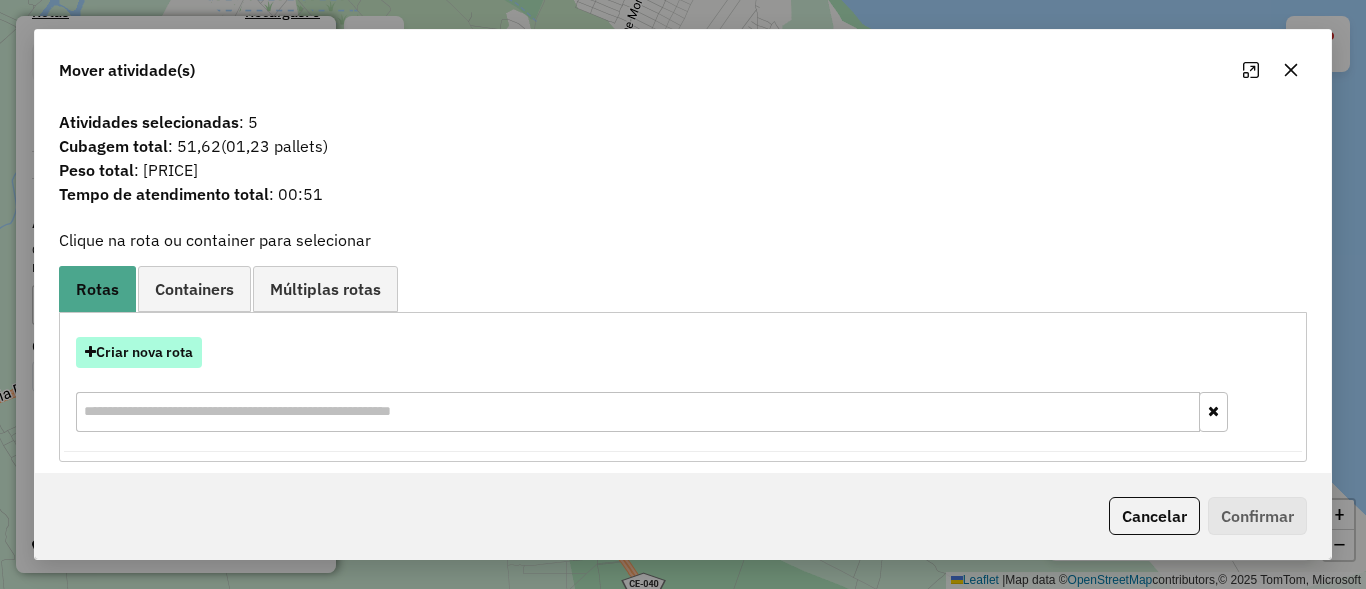 click on "Criar nova rota" at bounding box center (139, 352) 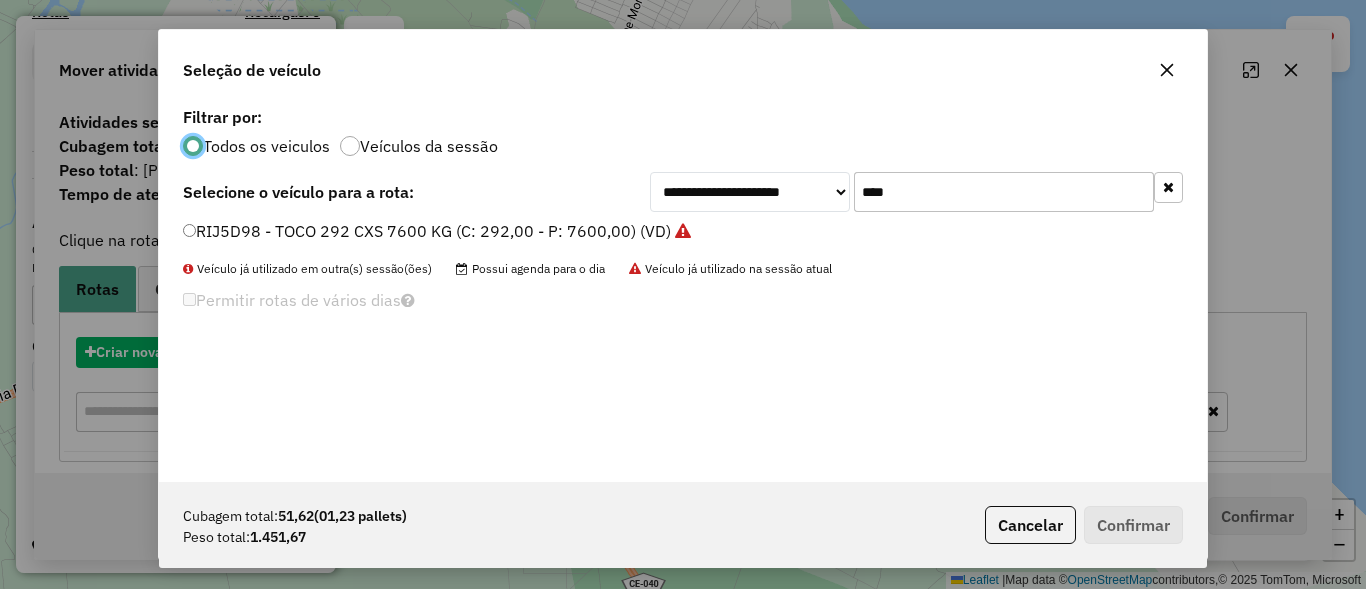 scroll, scrollTop: 11, scrollLeft: 6, axis: both 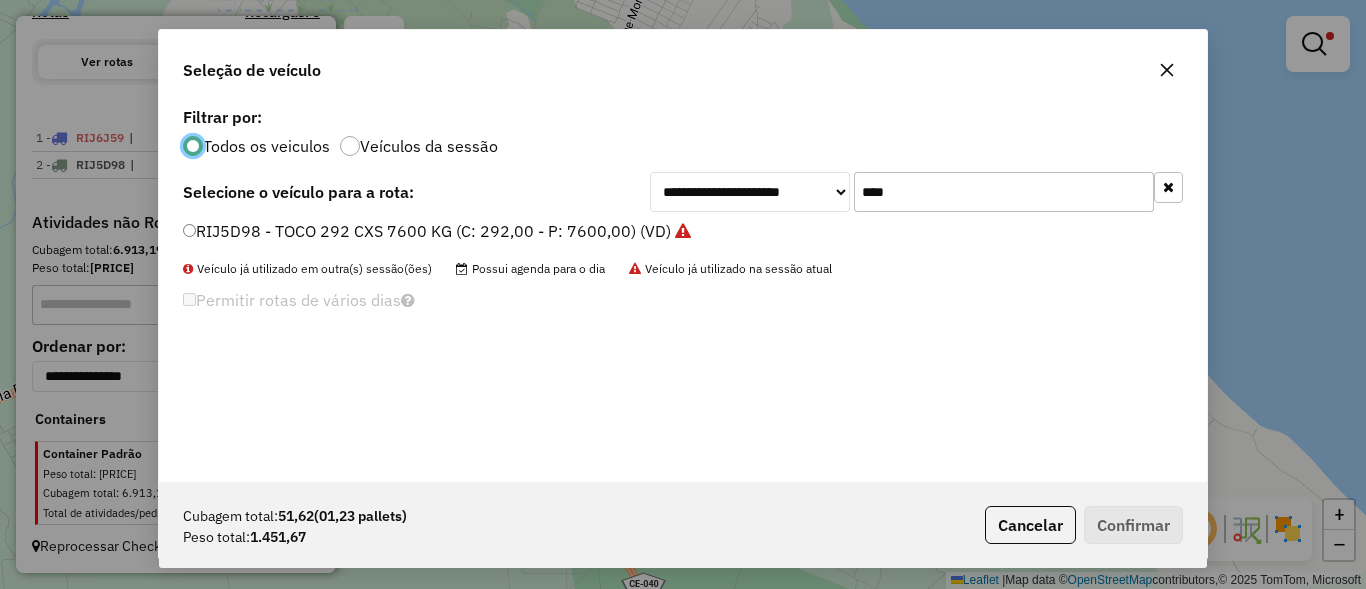 click on "****" 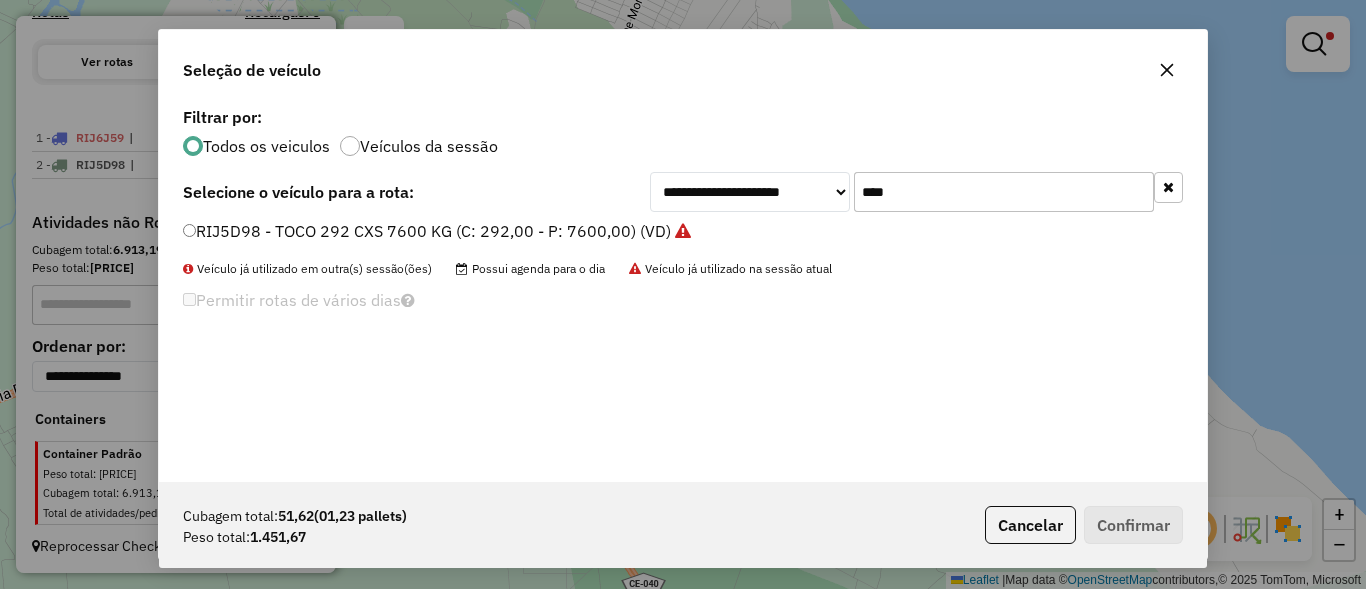 click on "****" 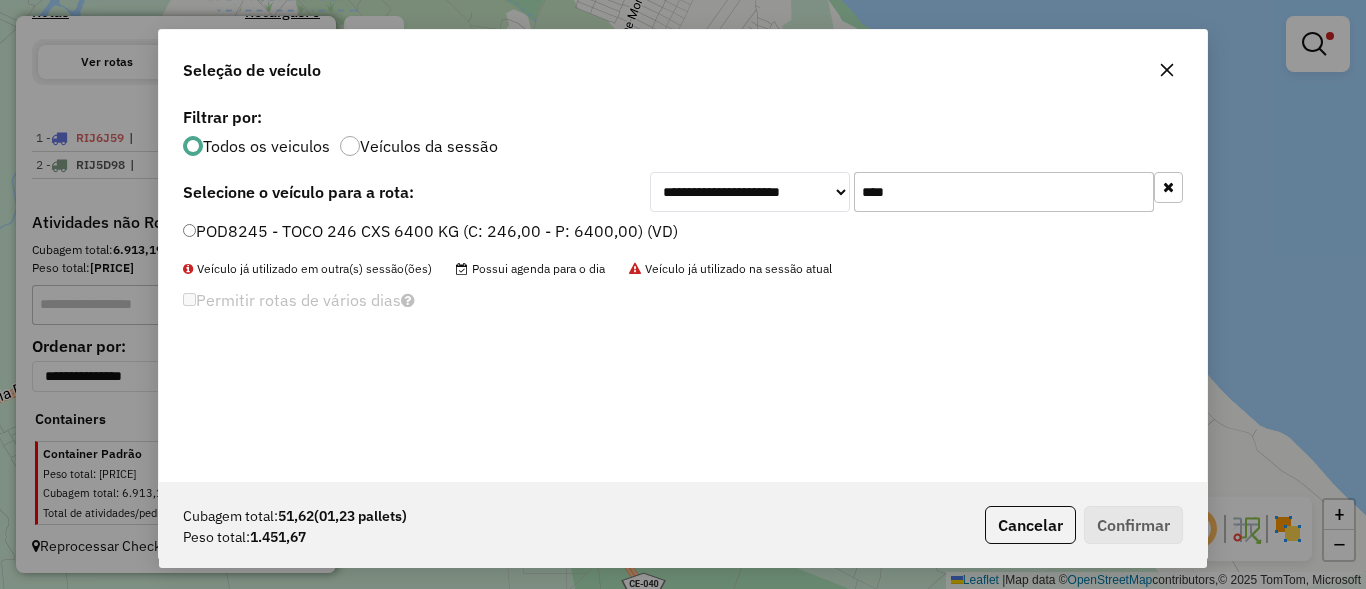 type on "****" 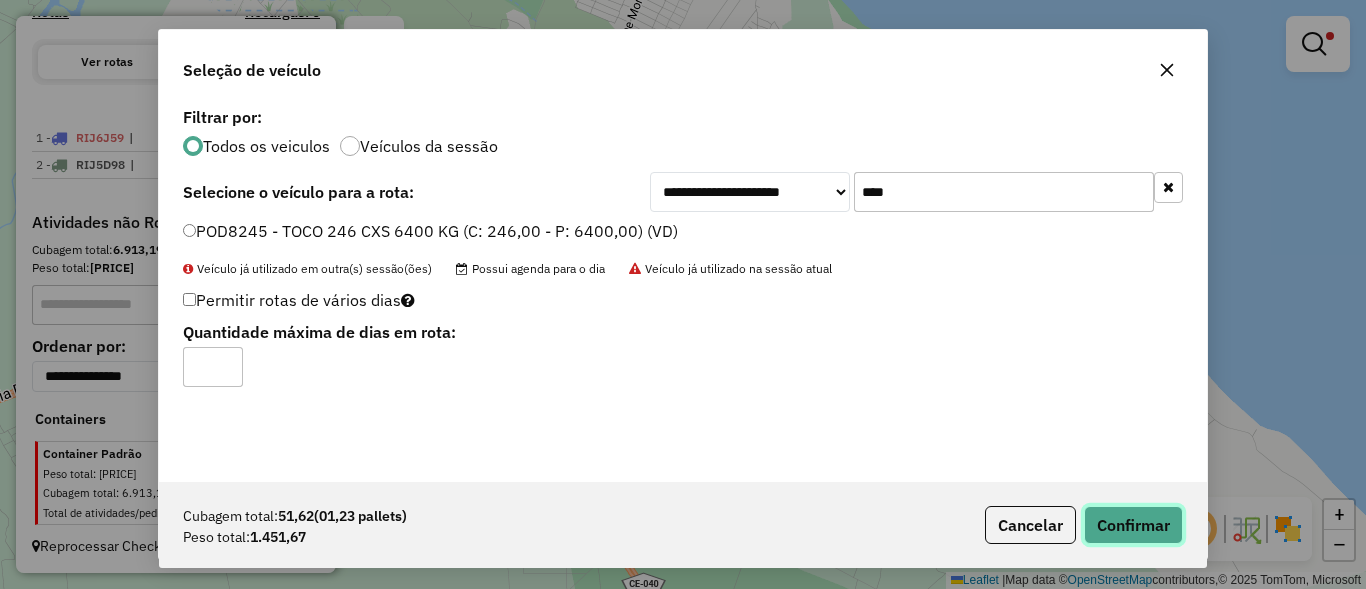 click on "Confirmar" 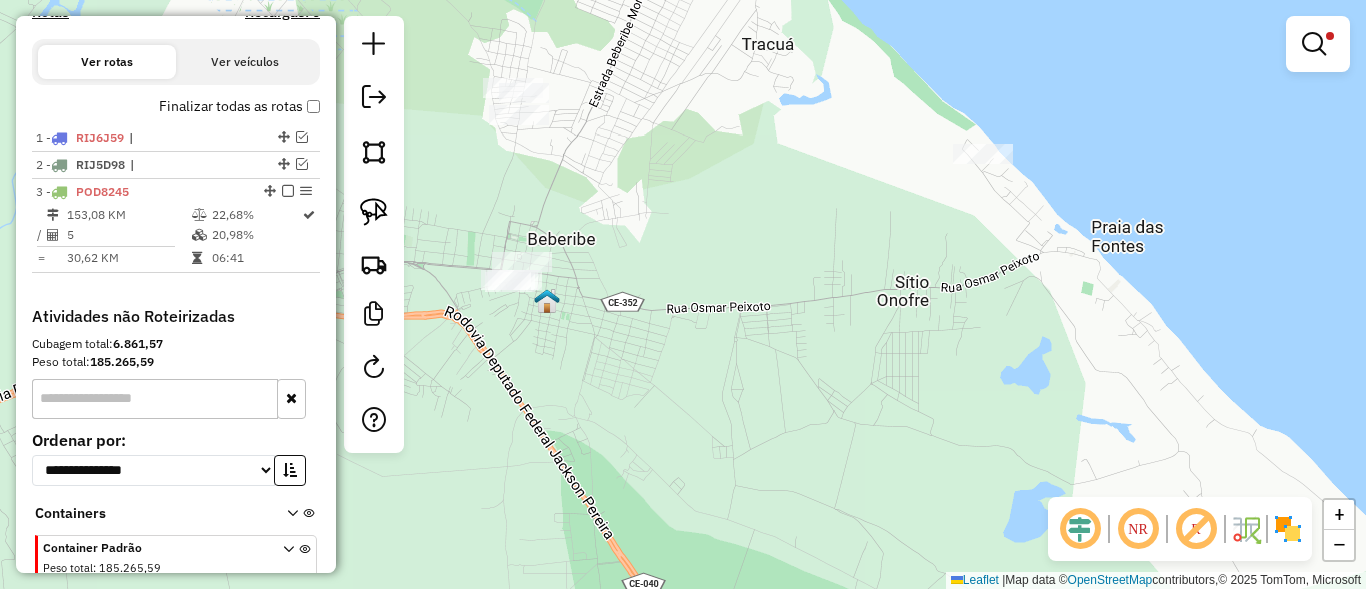 scroll, scrollTop: 732, scrollLeft: 0, axis: vertical 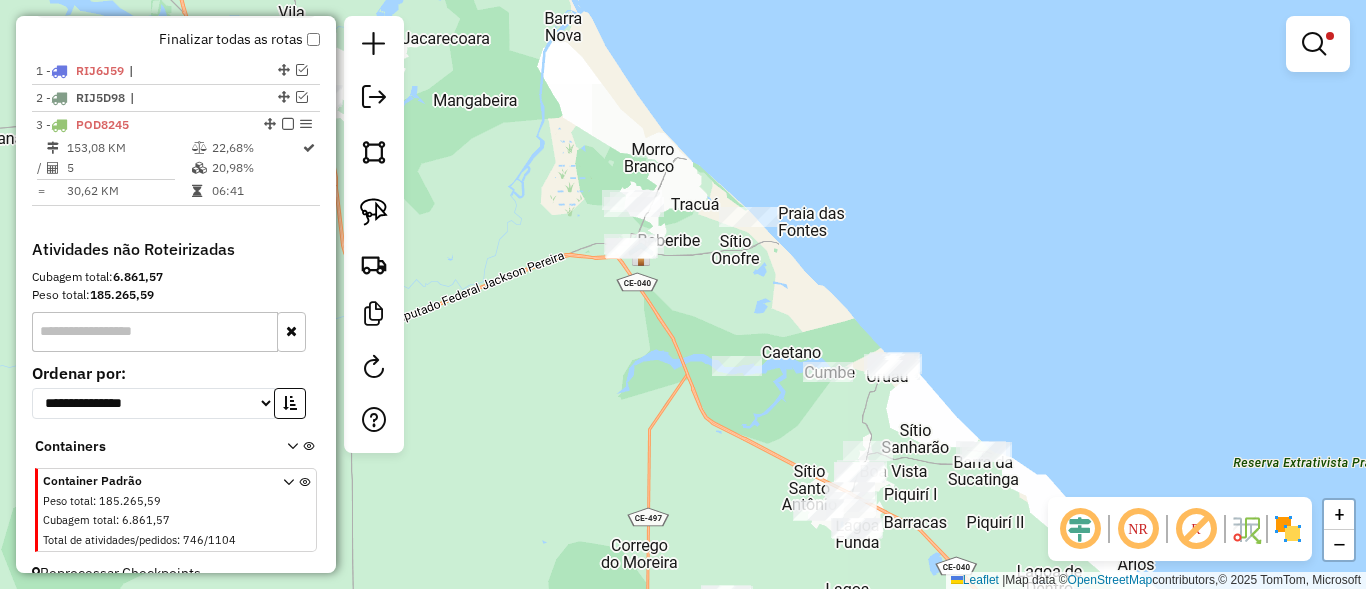 drag, startPoint x: 780, startPoint y: 341, endPoint x: 663, endPoint y: 211, distance: 174.89711 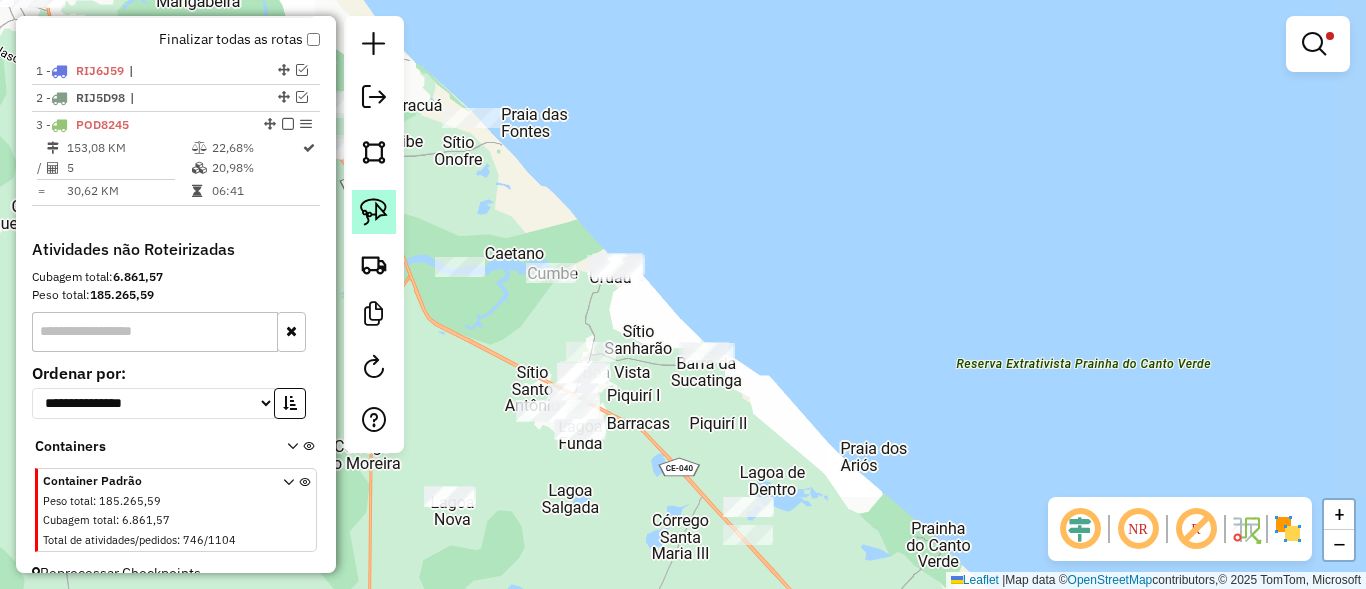 click 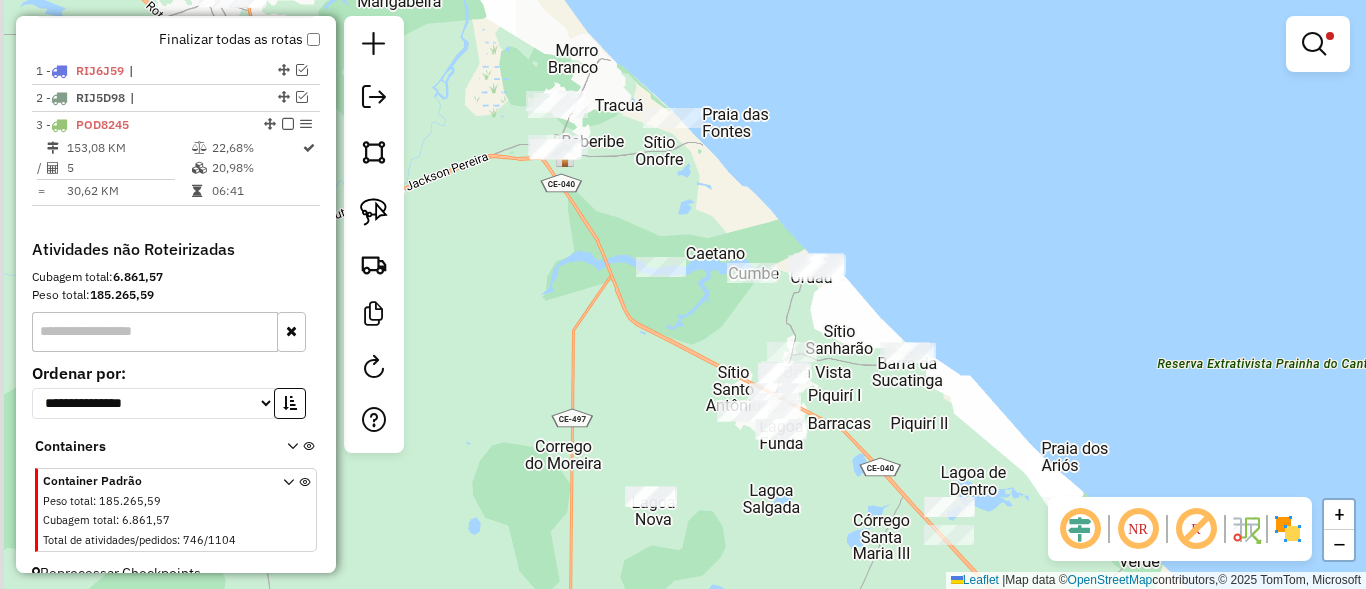 drag, startPoint x: 521, startPoint y: 237, endPoint x: 684, endPoint y: 237, distance: 163 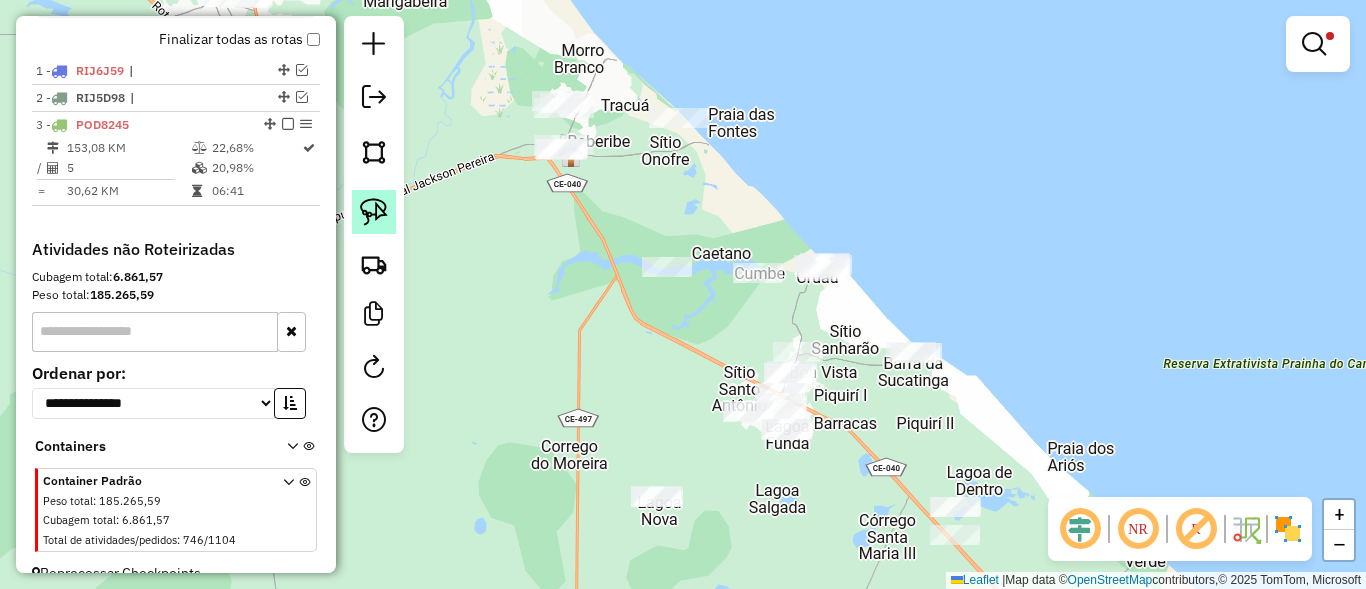 click 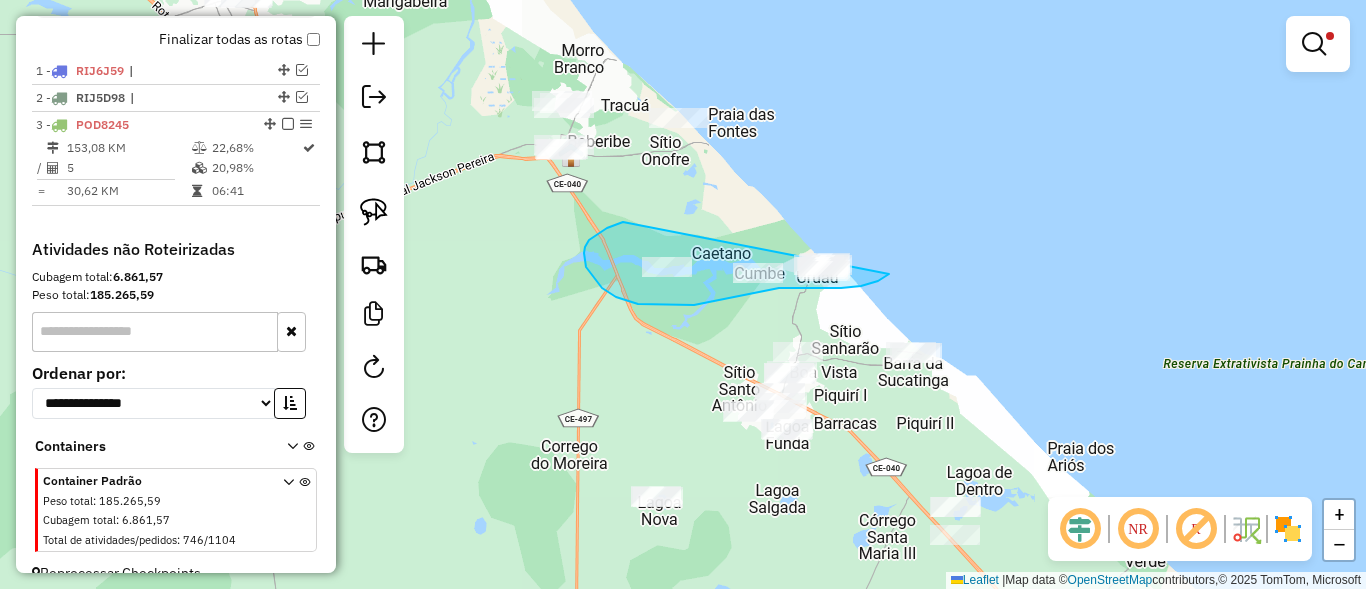 drag, startPoint x: 585, startPoint y: 247, endPoint x: 861, endPoint y: 245, distance: 276.00723 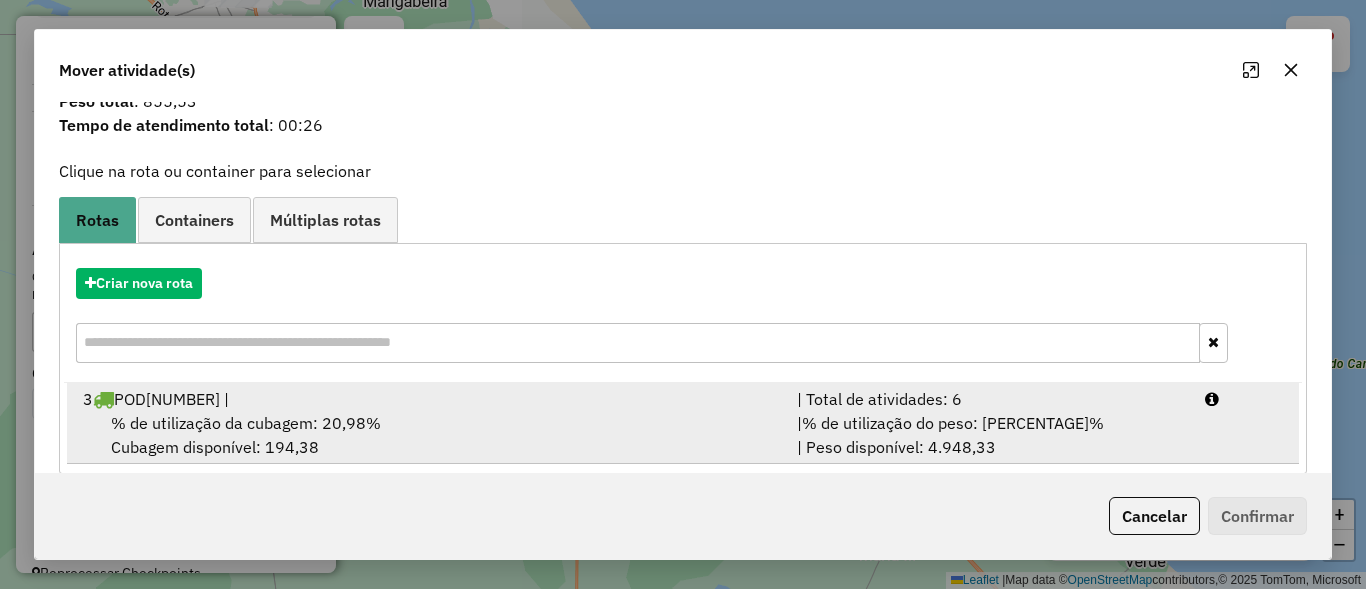 scroll, scrollTop: 94, scrollLeft: 0, axis: vertical 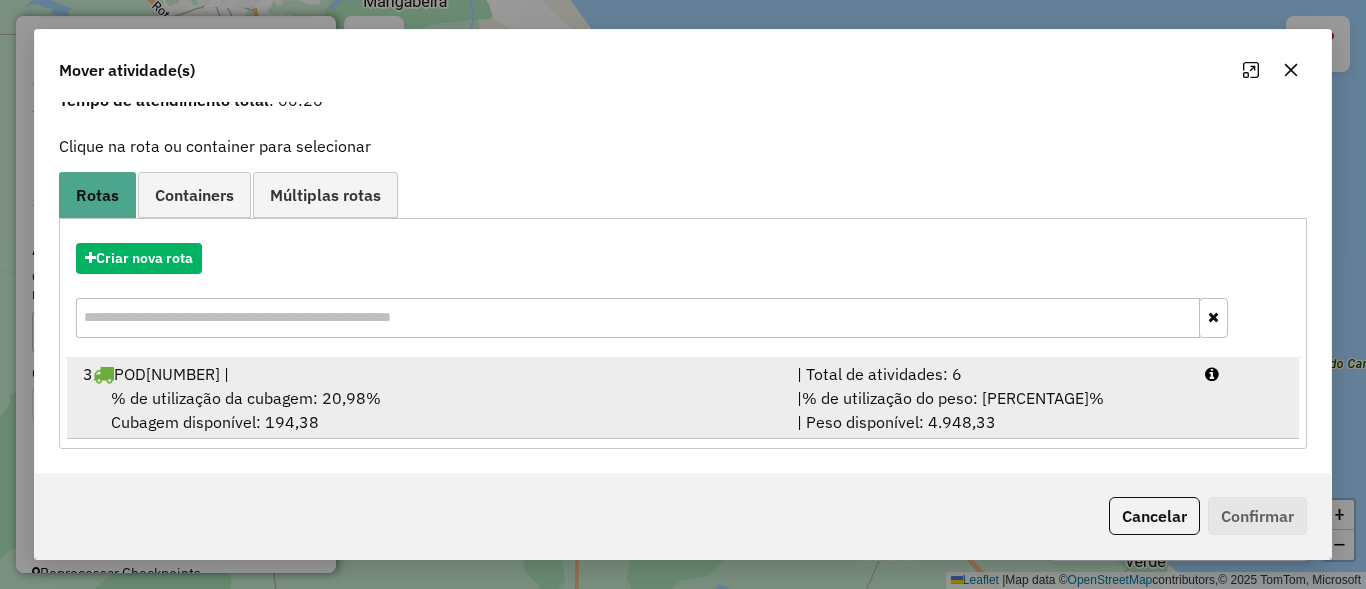 click on "|  % de utilização do peso: 22,68%  | Peso disponível: 4.948,33" at bounding box center (989, 410) 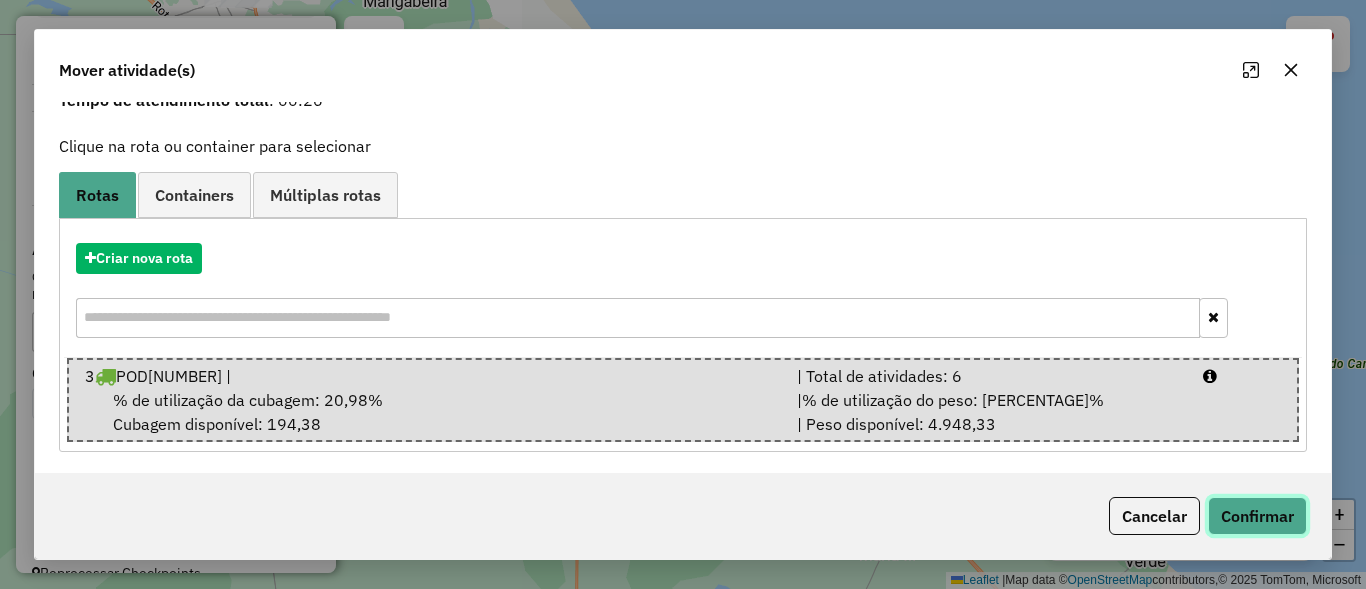 click on "Confirmar" 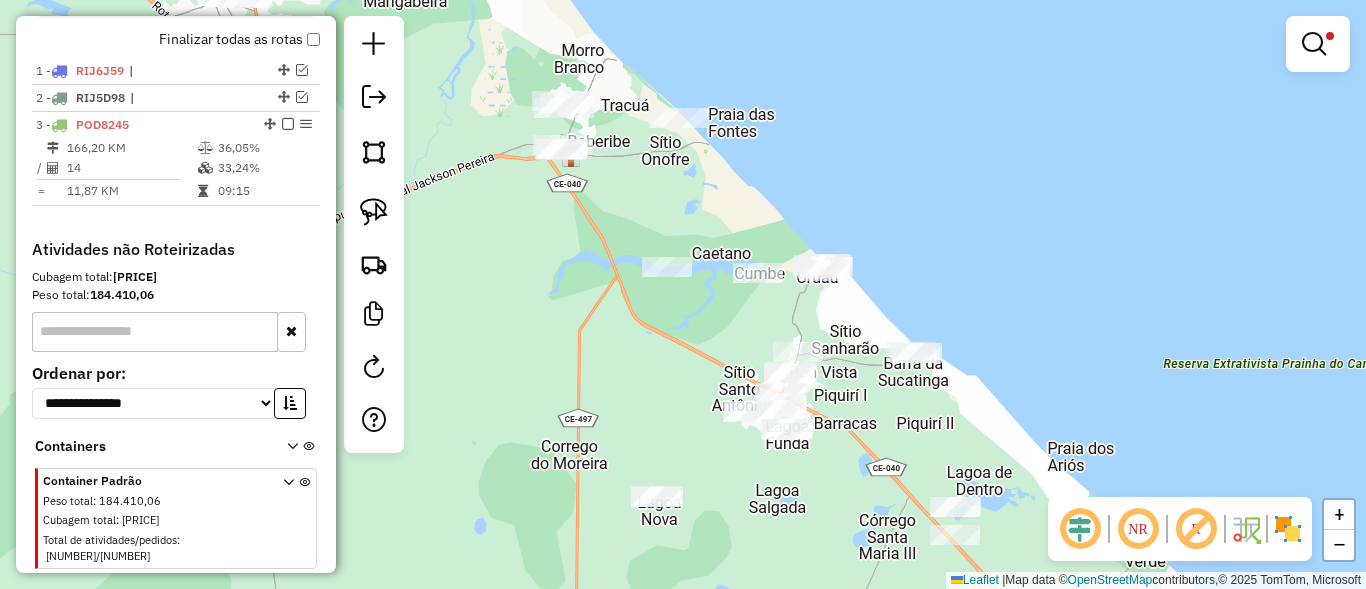 scroll, scrollTop: 0, scrollLeft: 0, axis: both 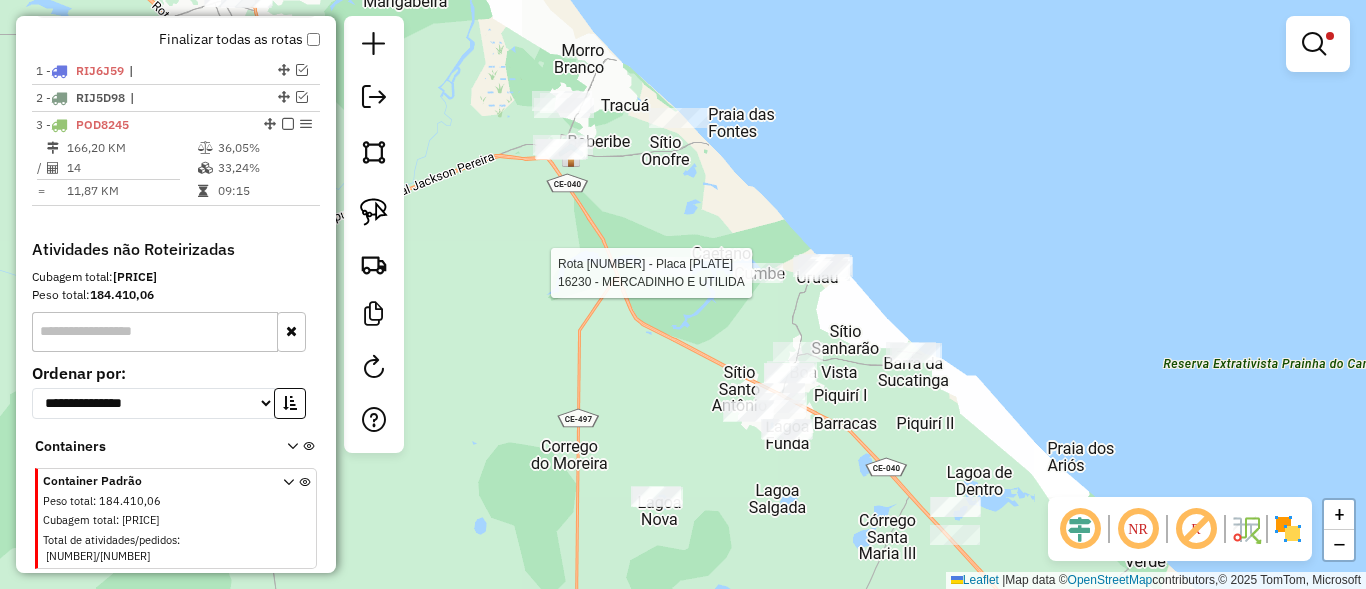 select on "**********" 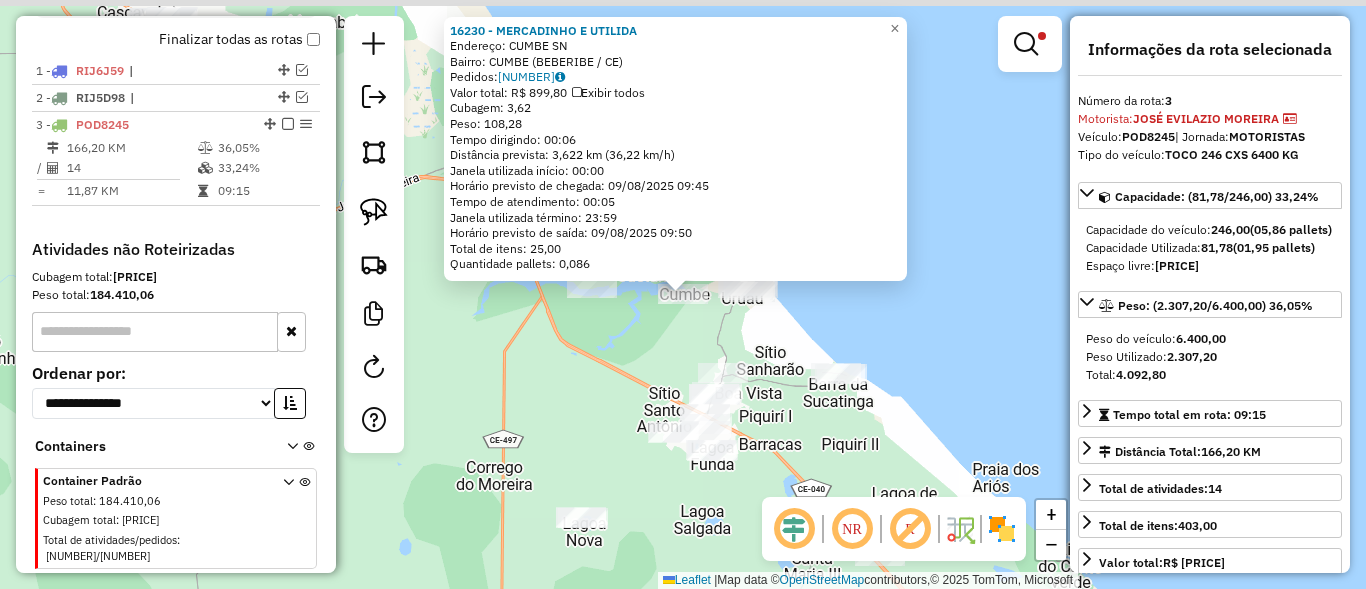 scroll, scrollTop: 759, scrollLeft: 0, axis: vertical 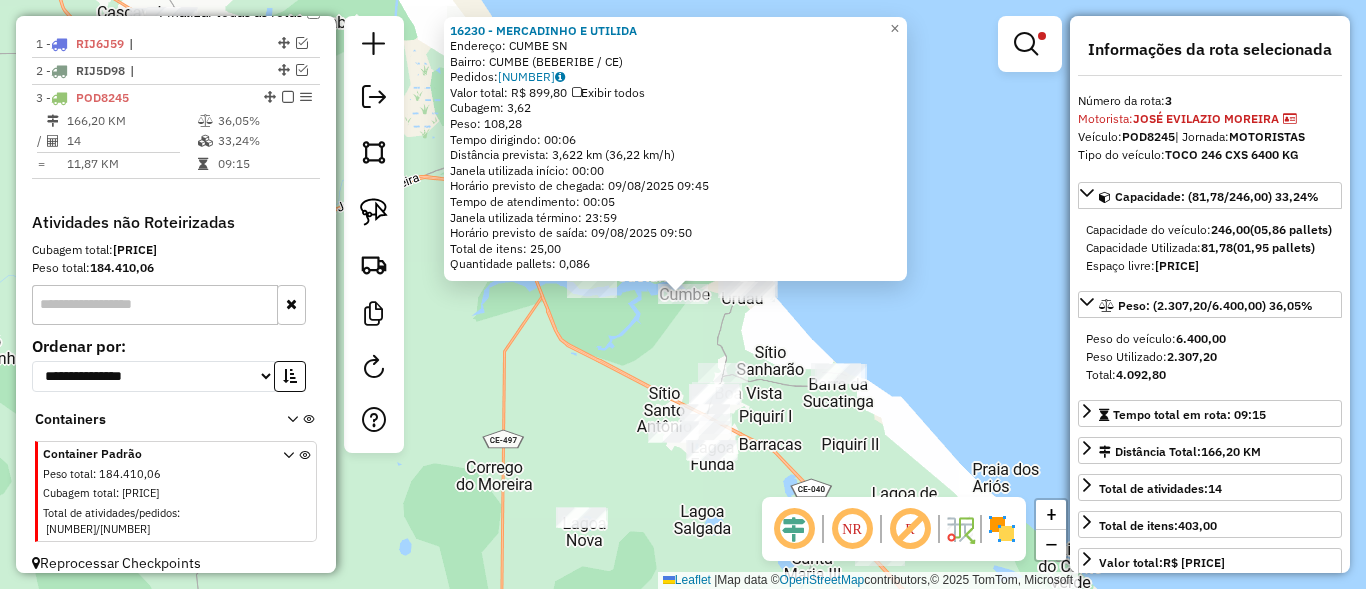 click on "16230 - MERCADINHO E UTILIDA  Endereço:  CUMBE SN   Bairro: CUMBE (BEBERIBE / CE)   Pedidos:  08874678   Valor total: R$ 899,80   Exibir todos   Cubagem: 3,62  Peso: 108,28  Tempo dirigindo: 00:06   Distância prevista: 3,622 km (36,22 km/h)   Janela utilizada início: 00:00   Horário previsto de chegada: 09/08/2025 09:45   Tempo de atendimento: 00:05   Janela utilizada término: 23:59   Horário previsto de saída: 09/08/2025 09:50   Total de itens: 25,00   Quantidade pallets: 0,086  × Limpar filtros Janela de atendimento Grade de atendimento Capacidade Transportadoras Veículos Cliente Pedidos  Rotas Selecione os dias de semana para filtrar as janelas de atendimento  Seg   Ter   Qua   Qui   Sex   Sáb   Dom  Informe o período da janela de atendimento: De: Até:  Filtrar exatamente a janela do cliente  Considerar janela de atendimento padrão  Selecione os dias de semana para filtrar as grades de atendimento  Seg   Ter   Qua   Qui   Sex   Sáb   Dom   Considerar clientes sem dia de atendimento cadastrado" 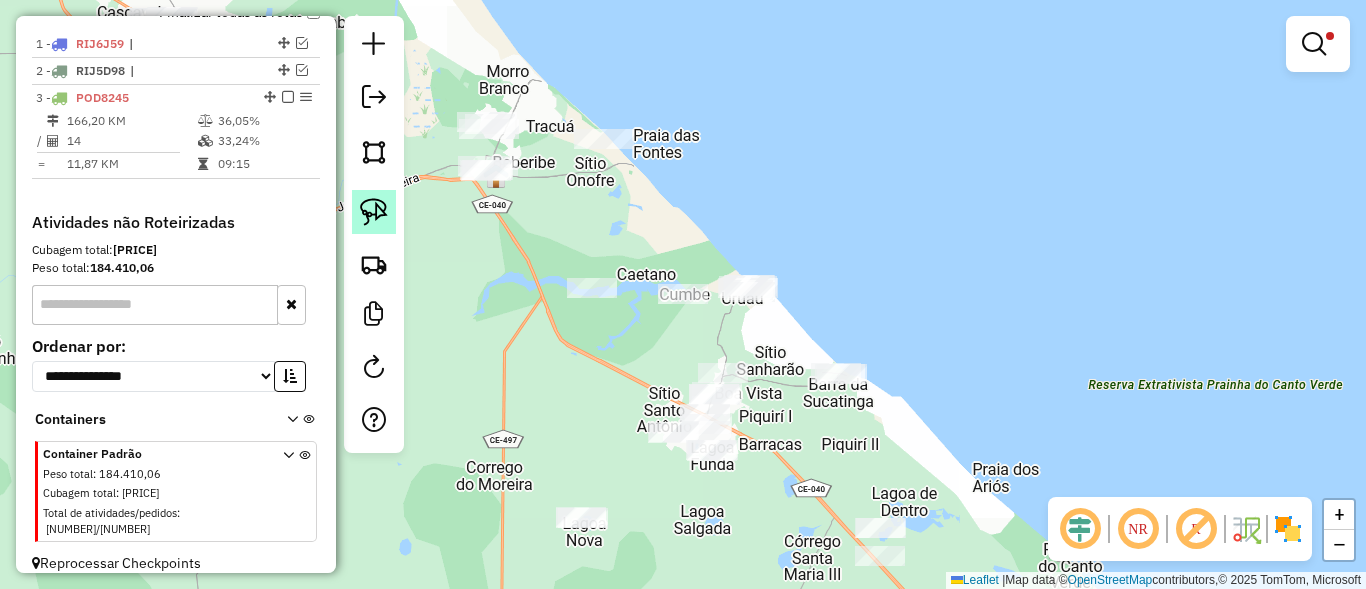 click 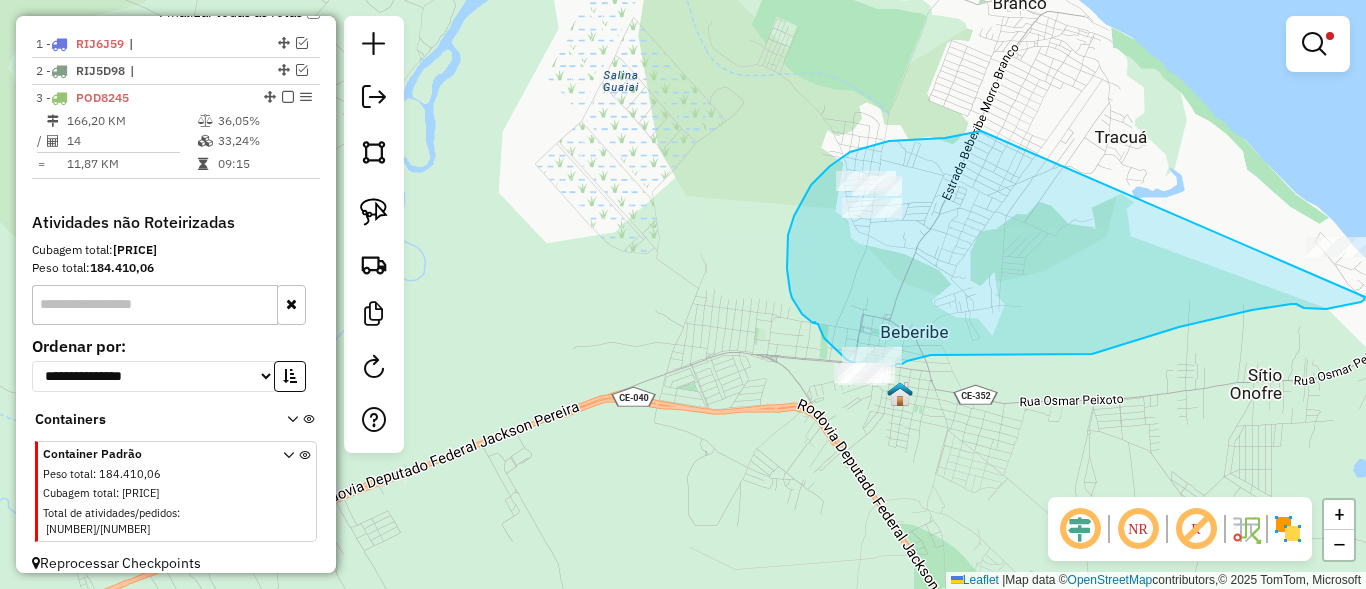 drag, startPoint x: 713, startPoint y: 10, endPoint x: 1275, endPoint y: 187, distance: 589.21387 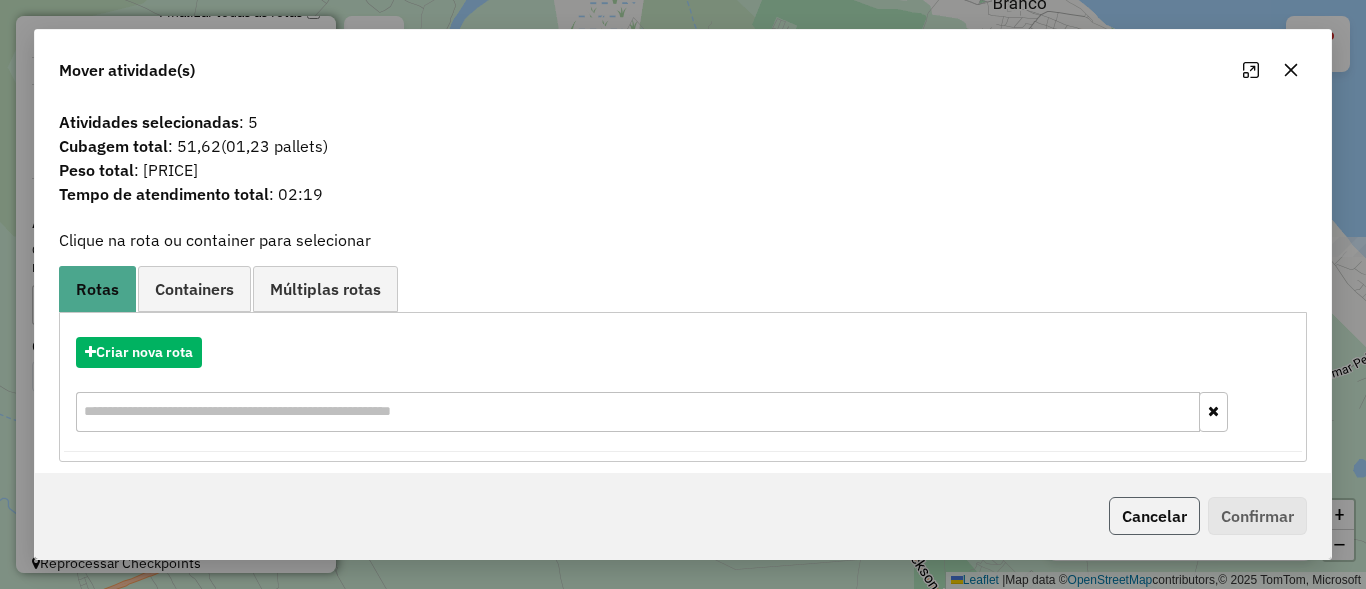 click on "Cancelar" 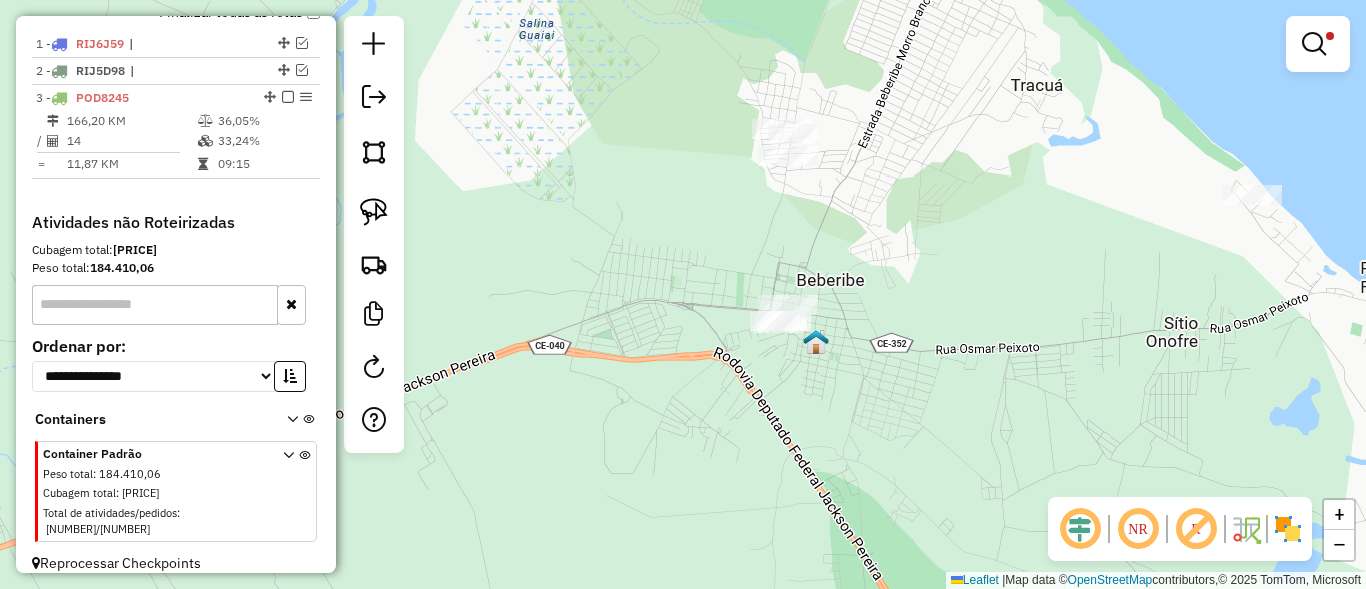 drag, startPoint x: 999, startPoint y: 388, endPoint x: 494, endPoint y: 35, distance: 616.1445 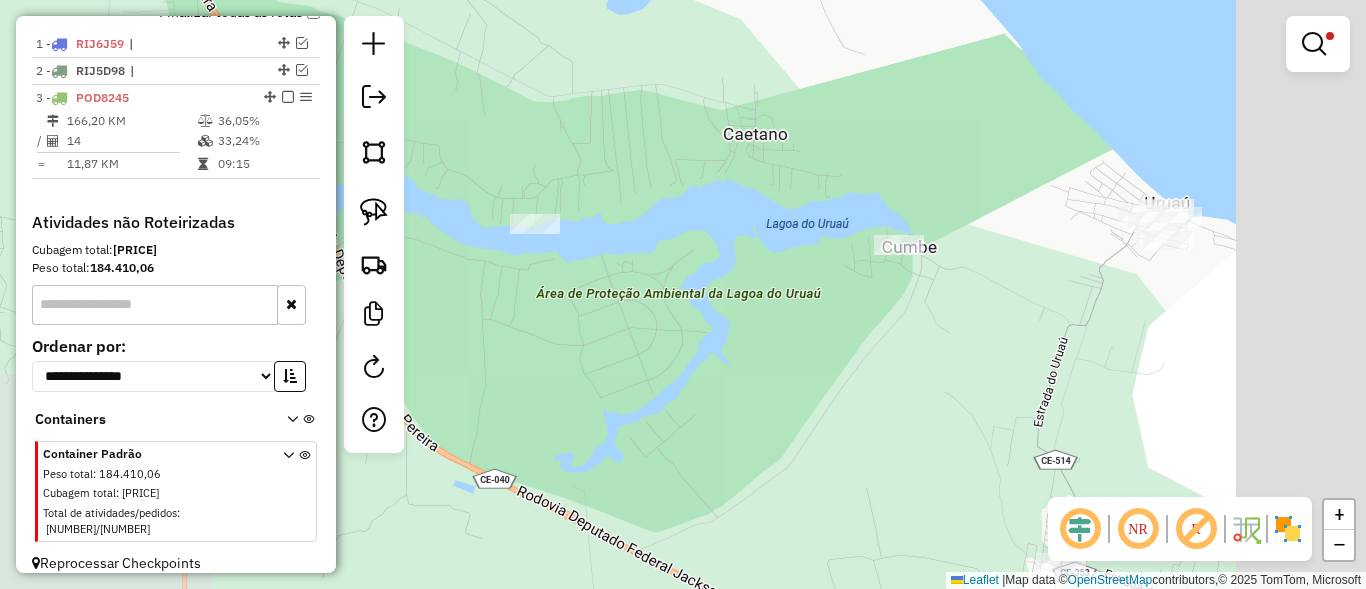 drag, startPoint x: 833, startPoint y: 269, endPoint x: 742, endPoint y: 174, distance: 131.55228 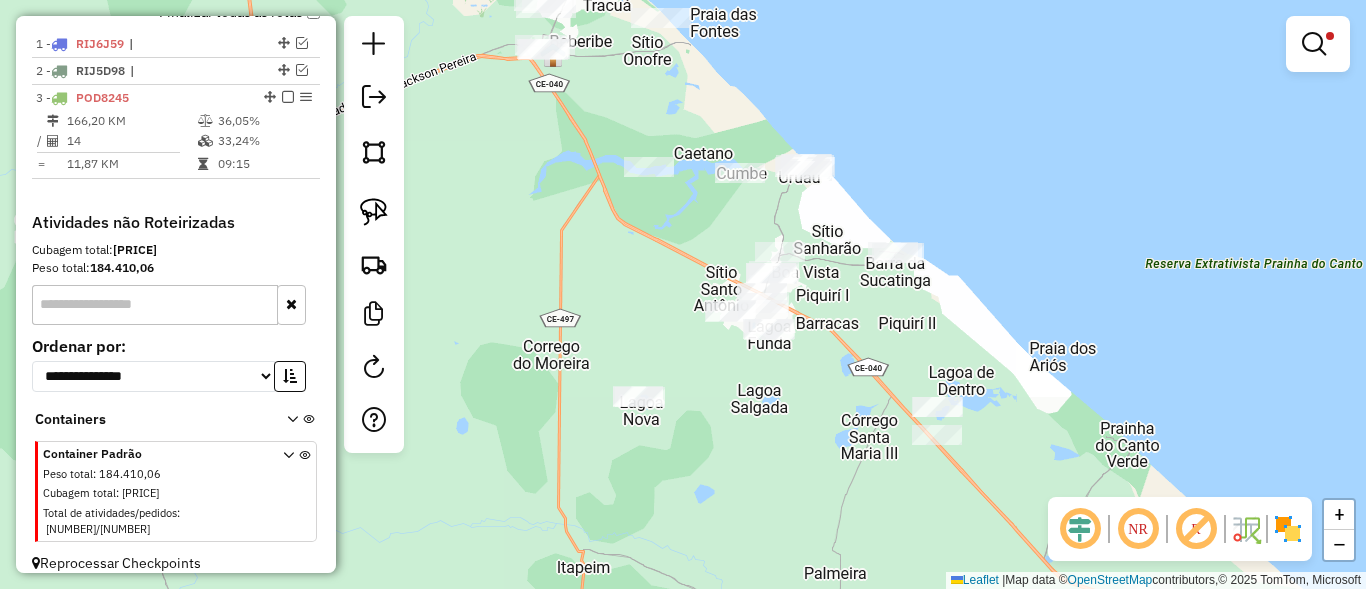 drag, startPoint x: 799, startPoint y: 247, endPoint x: 763, endPoint y: 221, distance: 44.407207 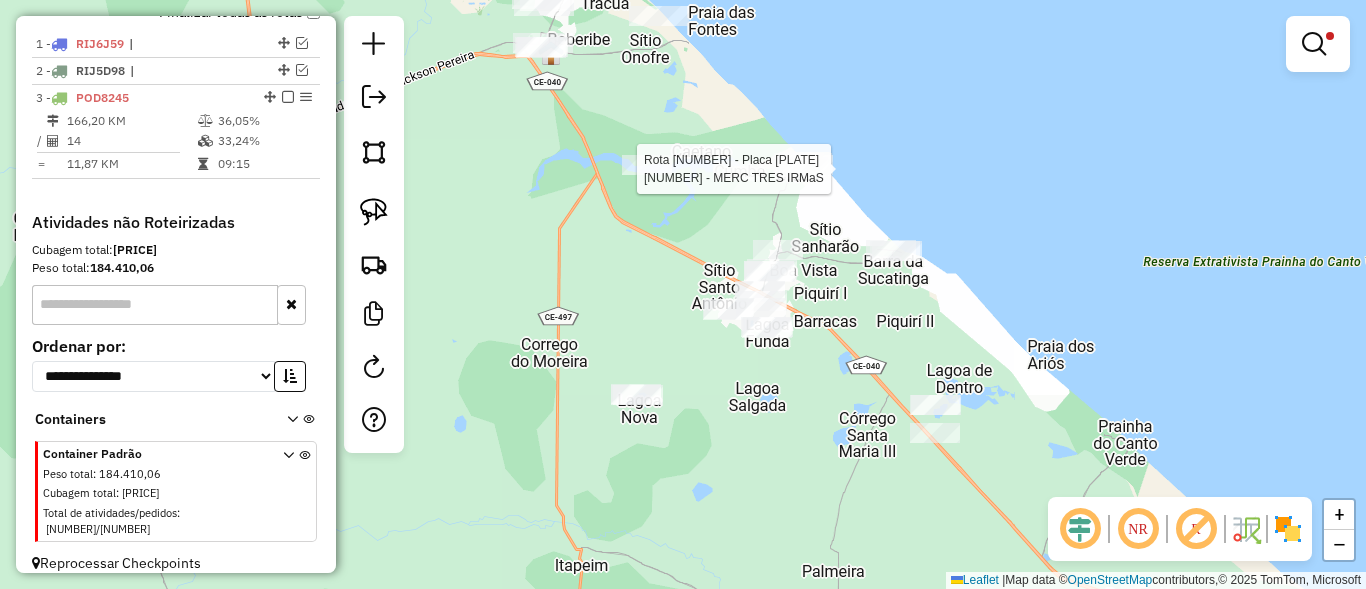 select on "**********" 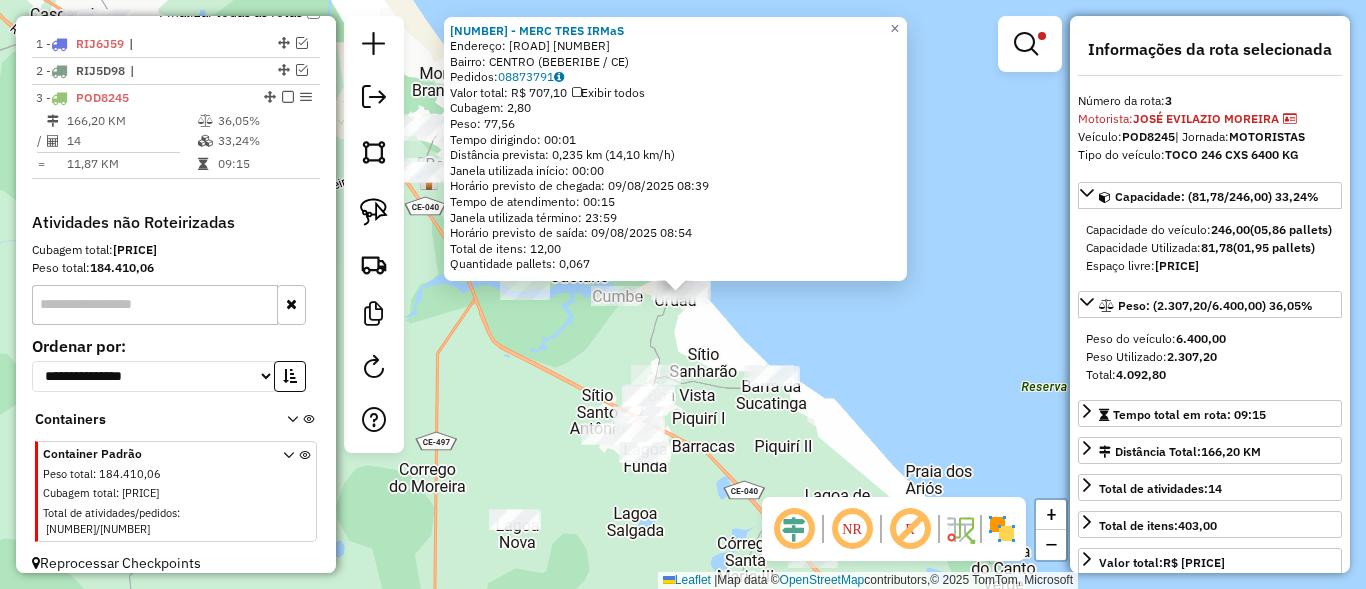 click on "8728 - MERC TRES IRMaS  Endereço:  RUA DA LAGINHA URUAU 7   Bairro: CENTRO (BEBERIBE / CE)   Pedidos:  08873791   Valor total: R$ 707,10   Exibir todos   Cubagem: 2,80  Peso: 77,56  Tempo dirigindo: 00:01   Distância prevista: 0,235 km (14,10 km/h)   Janela utilizada início: 00:00   Horário previsto de chegada: 09/08/2025 08:39   Tempo de atendimento: 00:15   Janela utilizada término: 23:59   Horário previsto de saída: 09/08/2025 08:54   Total de itens: 12,00   Quantidade pallets: 0,067  × Limpar filtros Janela de atendimento Grade de atendimento Capacidade Transportadoras Veículos Cliente Pedidos  Rotas Selecione os dias de semana para filtrar as janelas de atendimento  Seg   Ter   Qua   Qui   Sex   Sáb   Dom  Informe o período da janela de atendimento: De: Até:  Filtrar exatamente a janela do cliente  Considerar janela de atendimento padrão  Selecione os dias de semana para filtrar as grades de atendimento  Seg   Ter   Qua   Qui   Sex   Sáb   Dom   Peso mínimo:   Peso máximo:   De:   Até:" 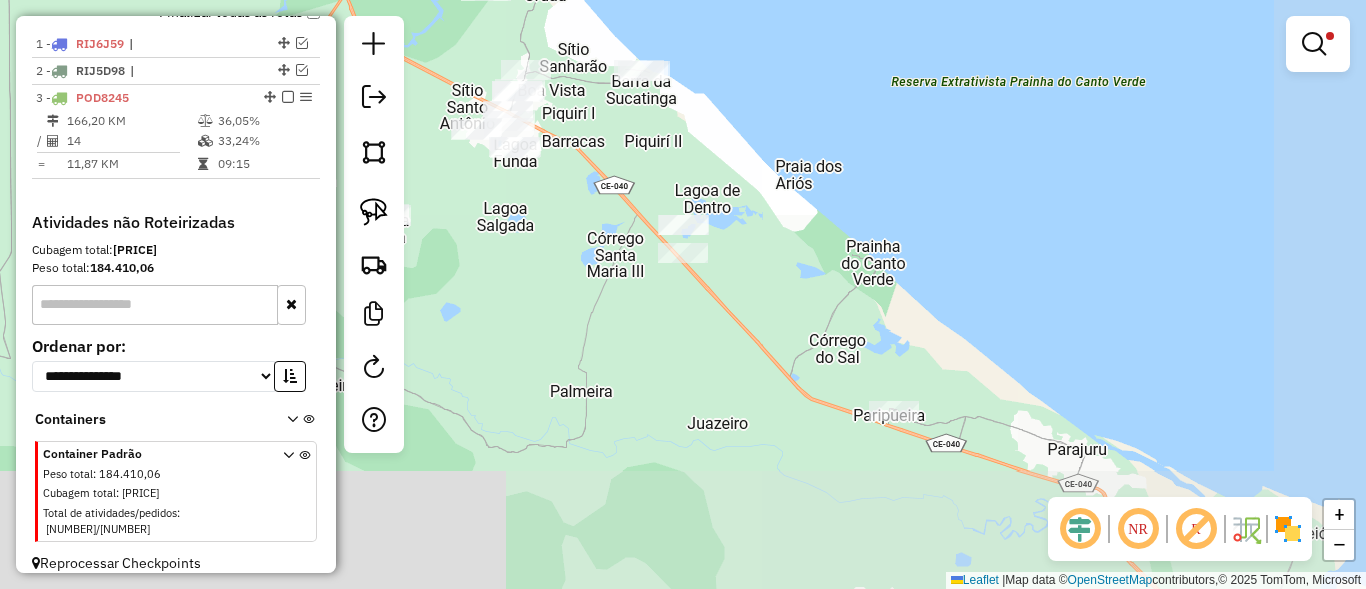drag, startPoint x: 704, startPoint y: 408, endPoint x: 686, endPoint y: 209, distance: 199.81241 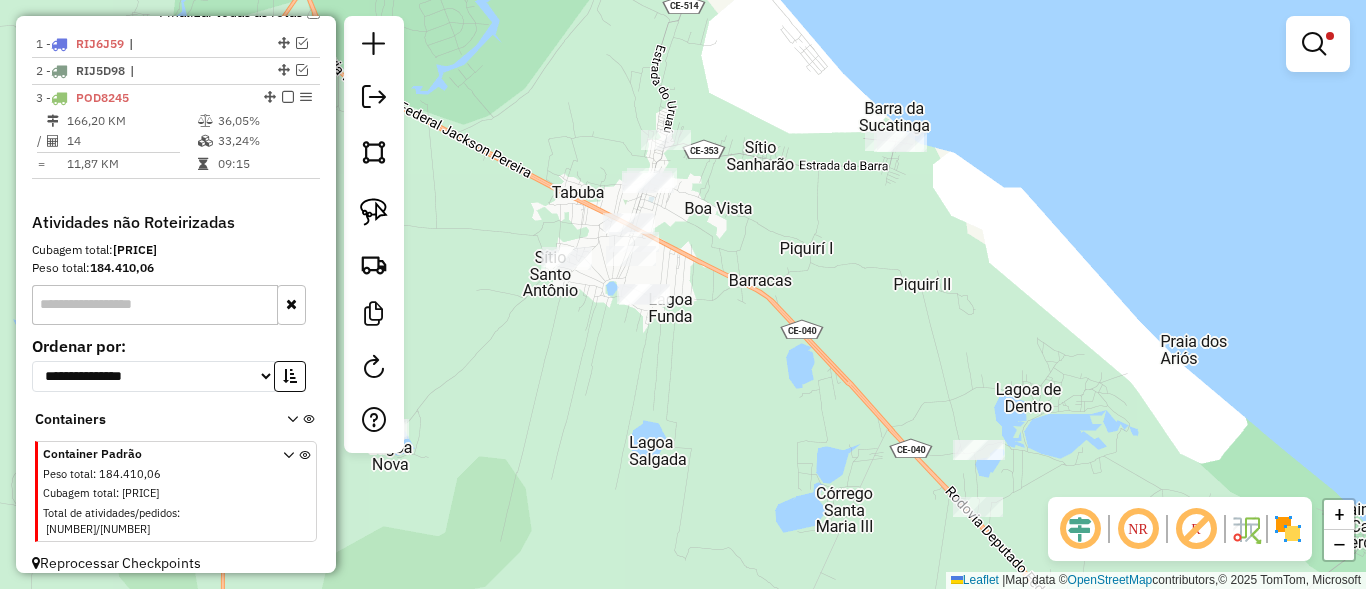 drag, startPoint x: 637, startPoint y: 251, endPoint x: 716, endPoint y: 253, distance: 79.025314 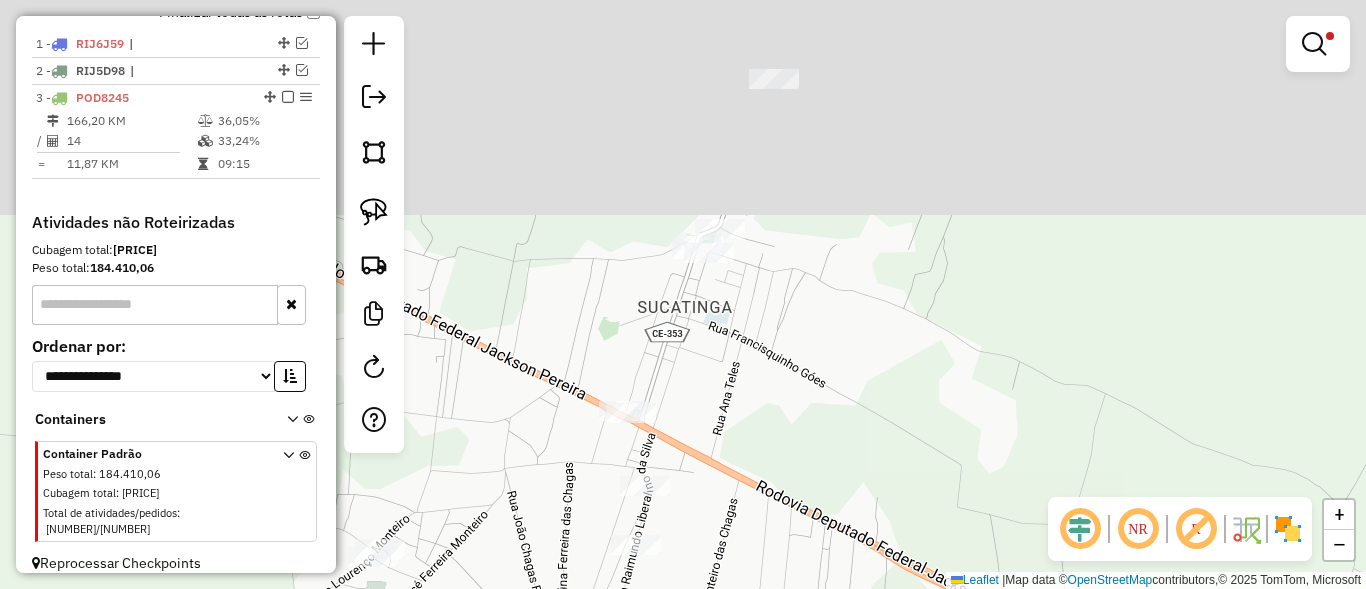 drag, startPoint x: 923, startPoint y: 183, endPoint x: 713, endPoint y: 304, distance: 242.36543 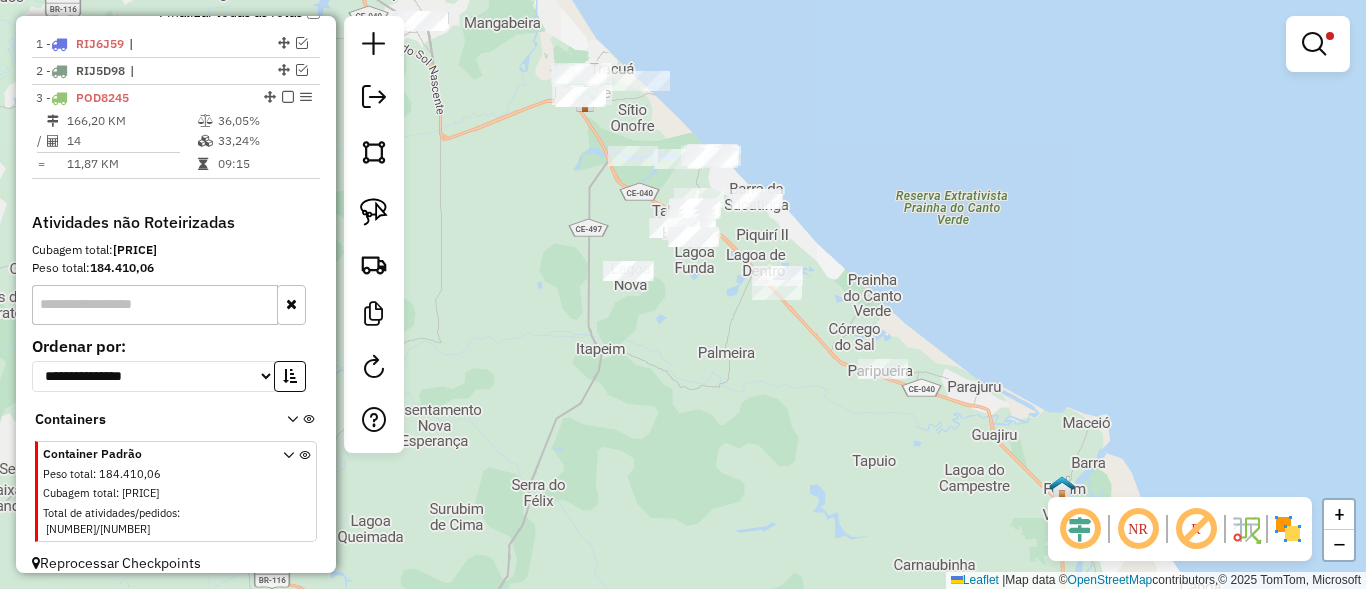 drag, startPoint x: 387, startPoint y: 206, endPoint x: 476, endPoint y: 218, distance: 89.80534 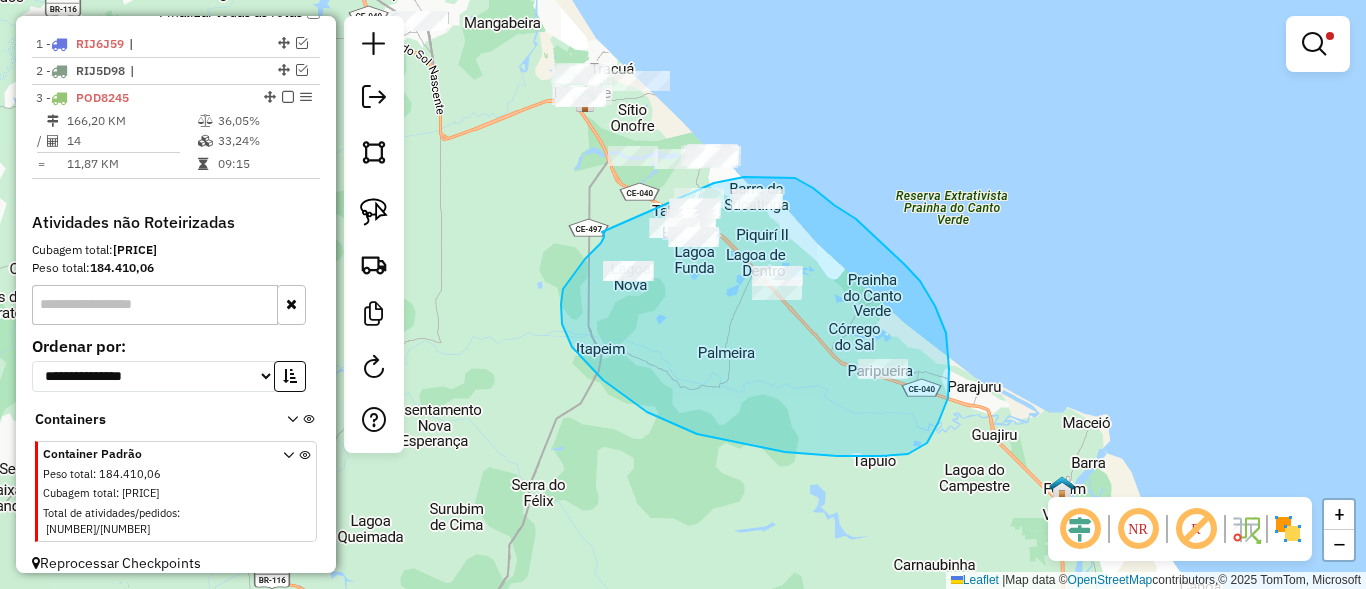 drag, startPoint x: 602, startPoint y: 232, endPoint x: 673, endPoint y: 188, distance: 83.528435 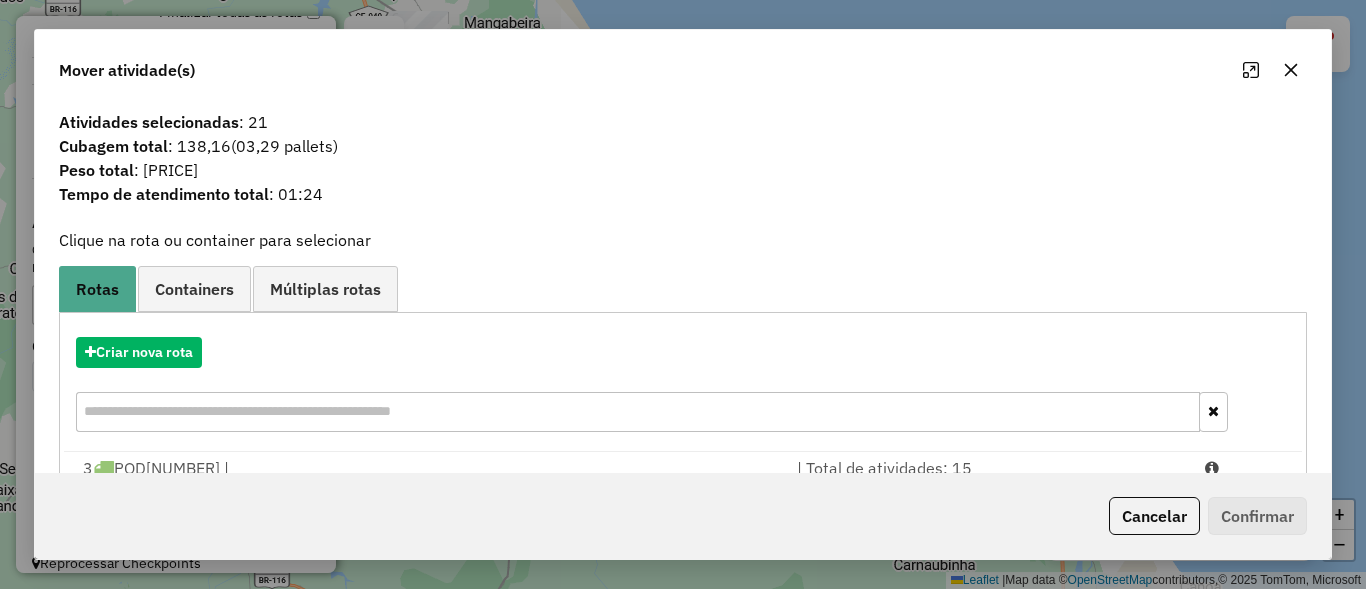 click on "Cancelar" 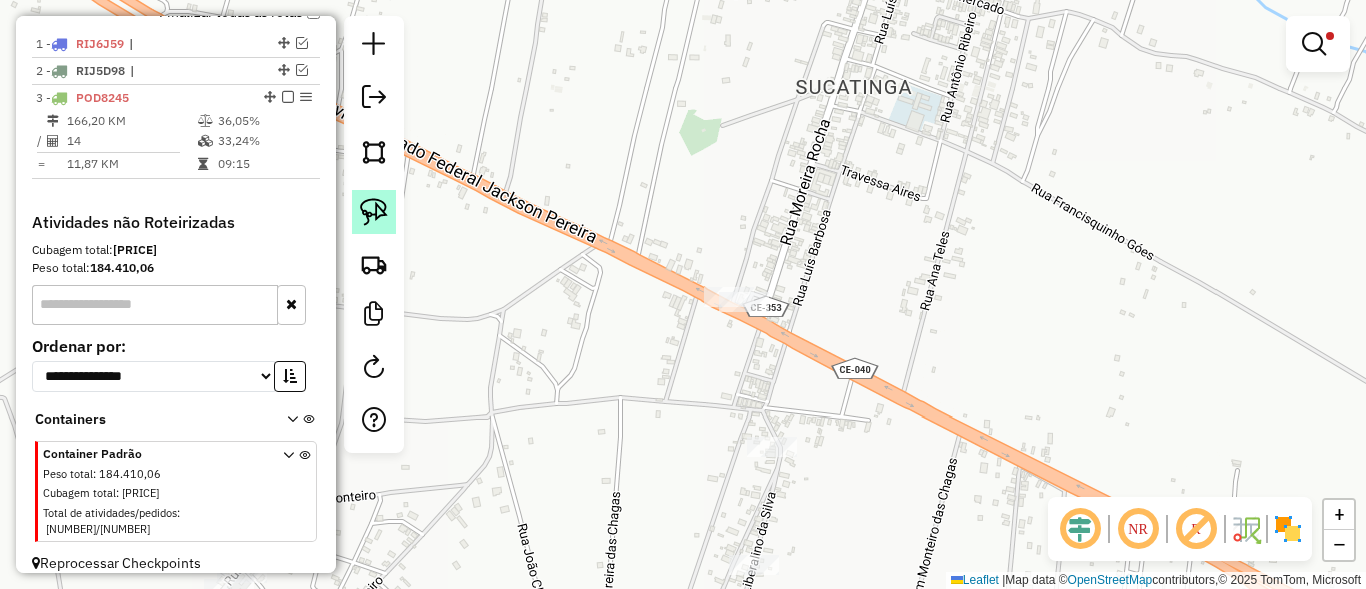 click 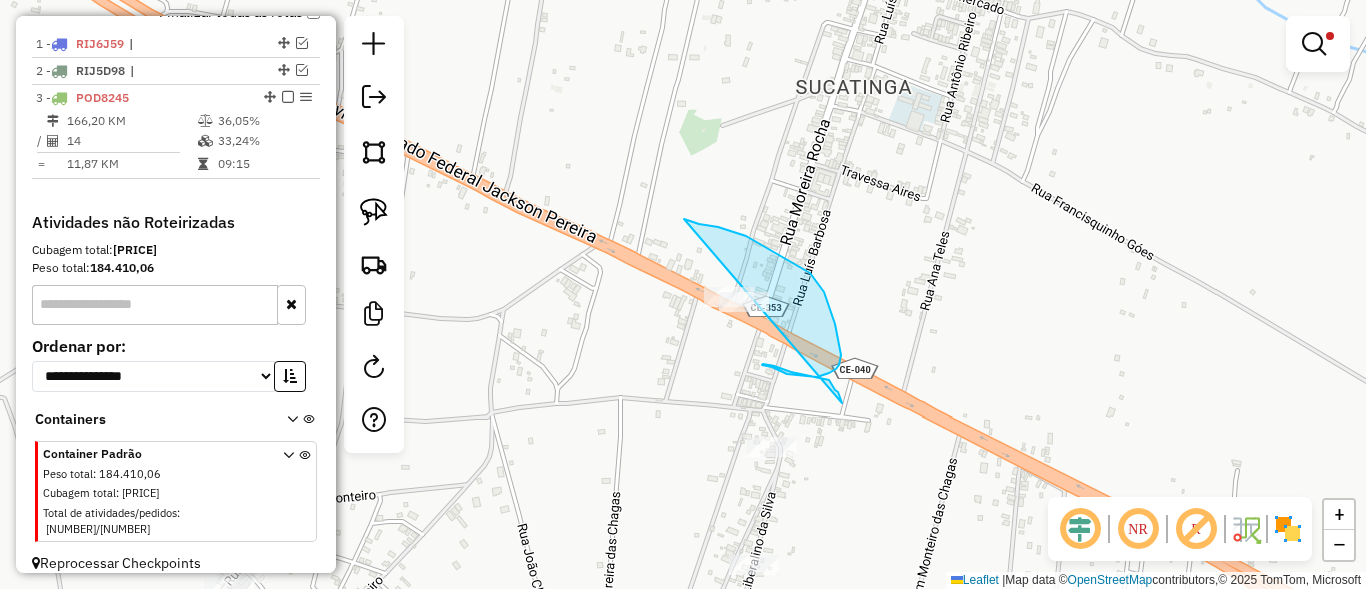 drag, startPoint x: 718, startPoint y: 227, endPoint x: 652, endPoint y: 326, distance: 118.98319 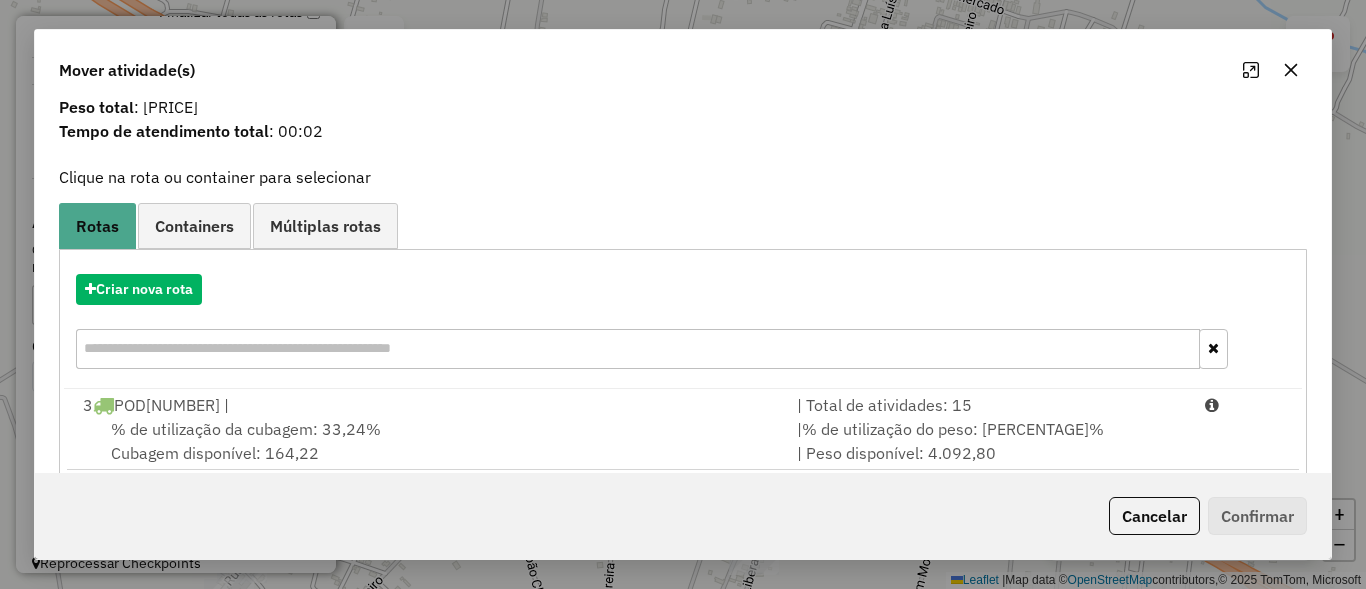 scroll, scrollTop: 94, scrollLeft: 0, axis: vertical 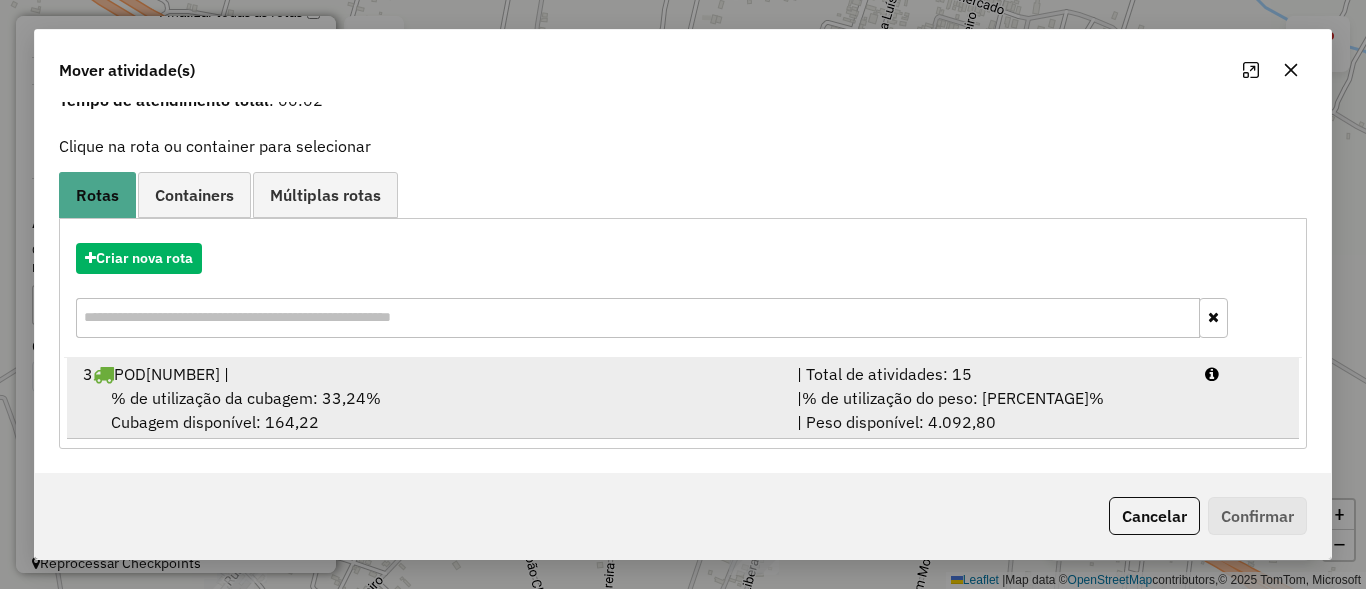 click on "|  % de utilização do peso: 36,05%  | Peso disponível: 4.092,80" at bounding box center [989, 410] 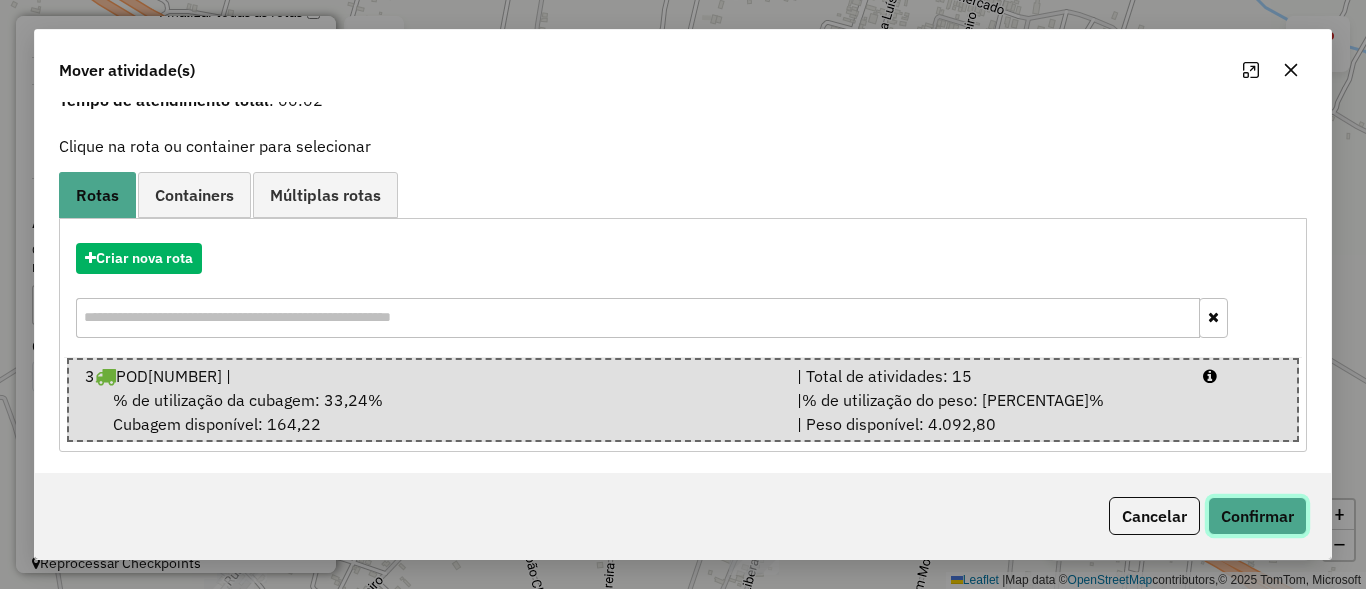 click on "Confirmar" 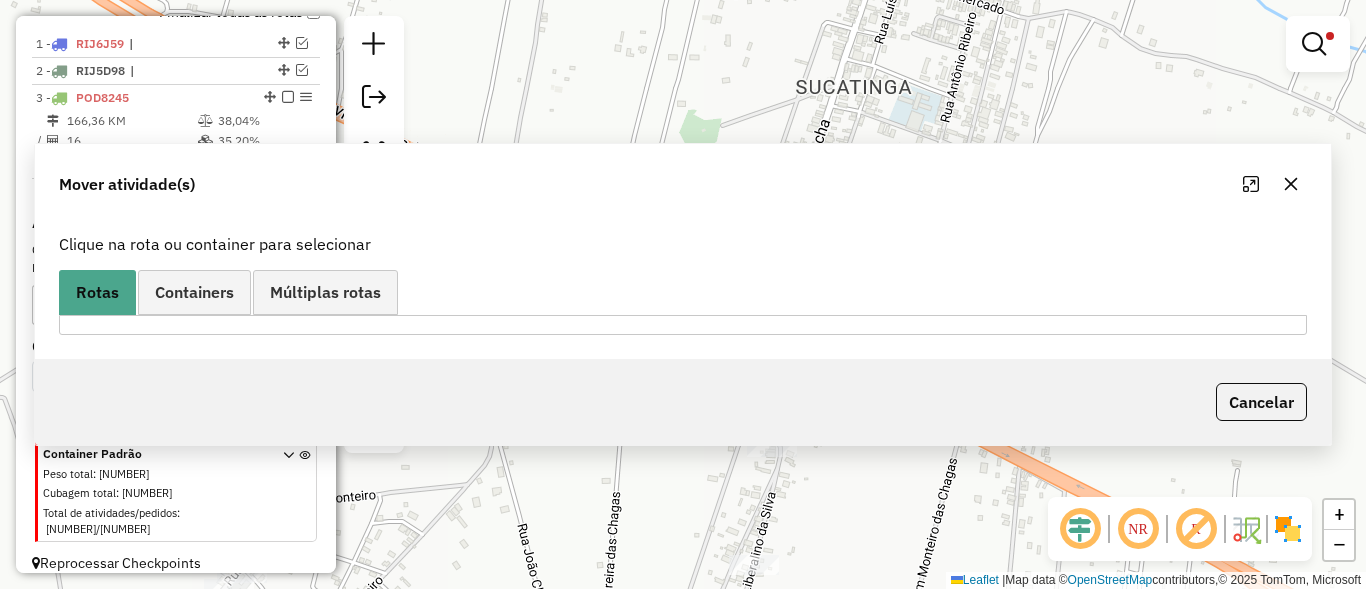 scroll, scrollTop: 0, scrollLeft: 0, axis: both 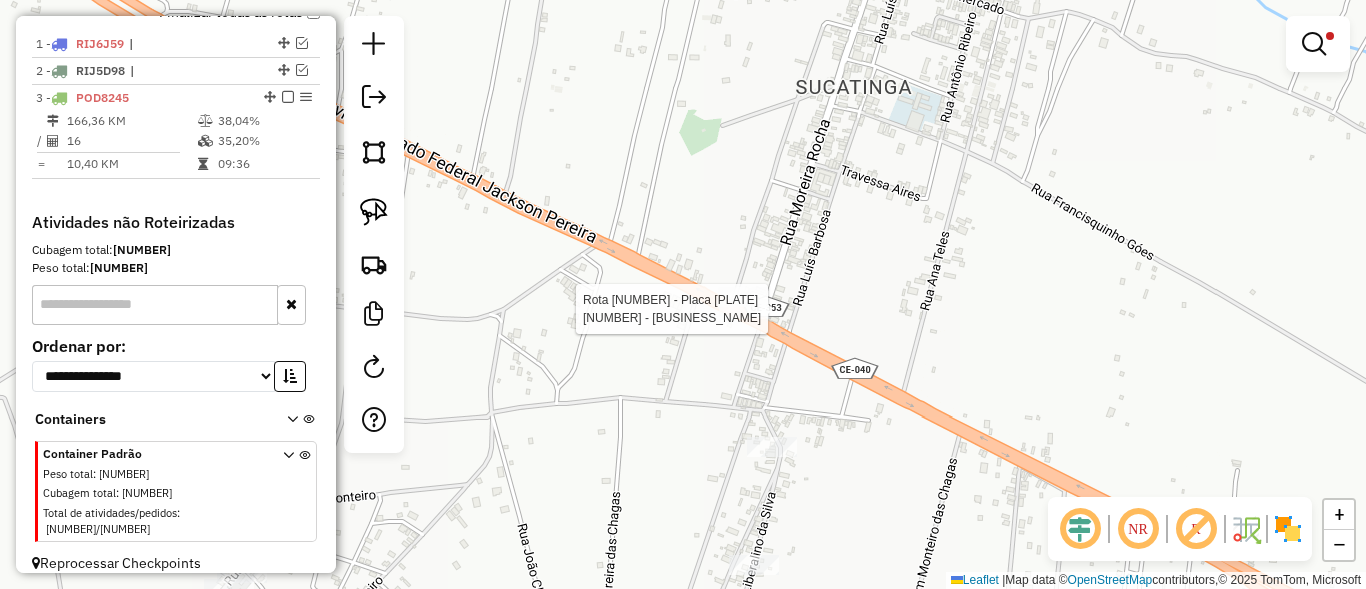 select on "**********" 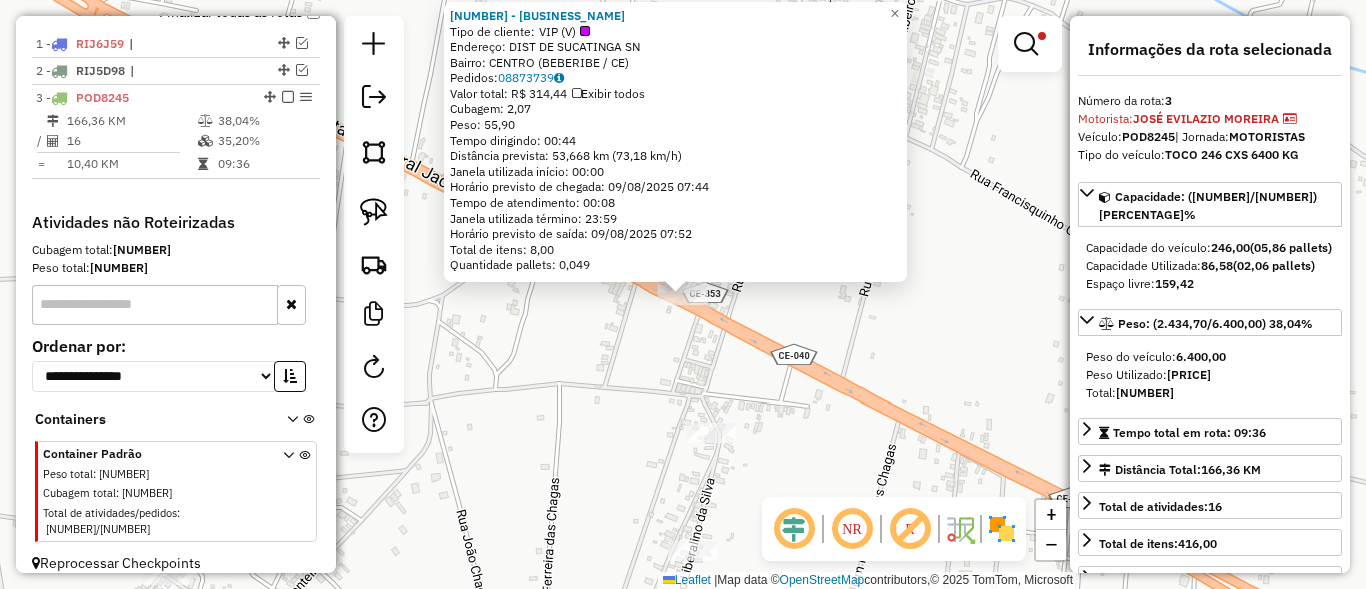 click on "10701 - CHURRAS O BIGA  Tipo de cliente:   VIP (V)   Endereço:  DIST DE SUCATINGA SN   Bairro: CENTRO (BEBERIBE / CE)   Pedidos:  08873739   Valor total: R$ 314,44   Exibir todos   Cubagem: 2,07  Peso: 55,90  Tempo dirigindo: 00:44   Distância prevista: 53,668 km (73,18 km/h)   Janela utilizada início: 00:00   Horário previsto de chegada: 09/08/2025 07:44   Tempo de atendimento: 00:08   Janela utilizada término: 23:59   Horário previsto de saída: 09/08/2025 07:52   Total de itens: 8,00   Quantidade pallets: 0,049  × Limpar filtros Janela de atendimento Grade de atendimento Capacidade Transportadoras Veículos Cliente Pedidos  Rotas Selecione os dias de semana para filtrar as janelas de atendimento  Seg   Ter   Qua   Qui   Sex   Sáb   Dom  Informe o período da janela de atendimento: De: Até:  Filtrar exatamente a janela do cliente  Considerar janela de atendimento padrão  Selecione os dias de semana para filtrar as grades de atendimento  Seg   Ter   Qua   Qui   Sex   Sáb   Dom   Peso mínimo:  De:" 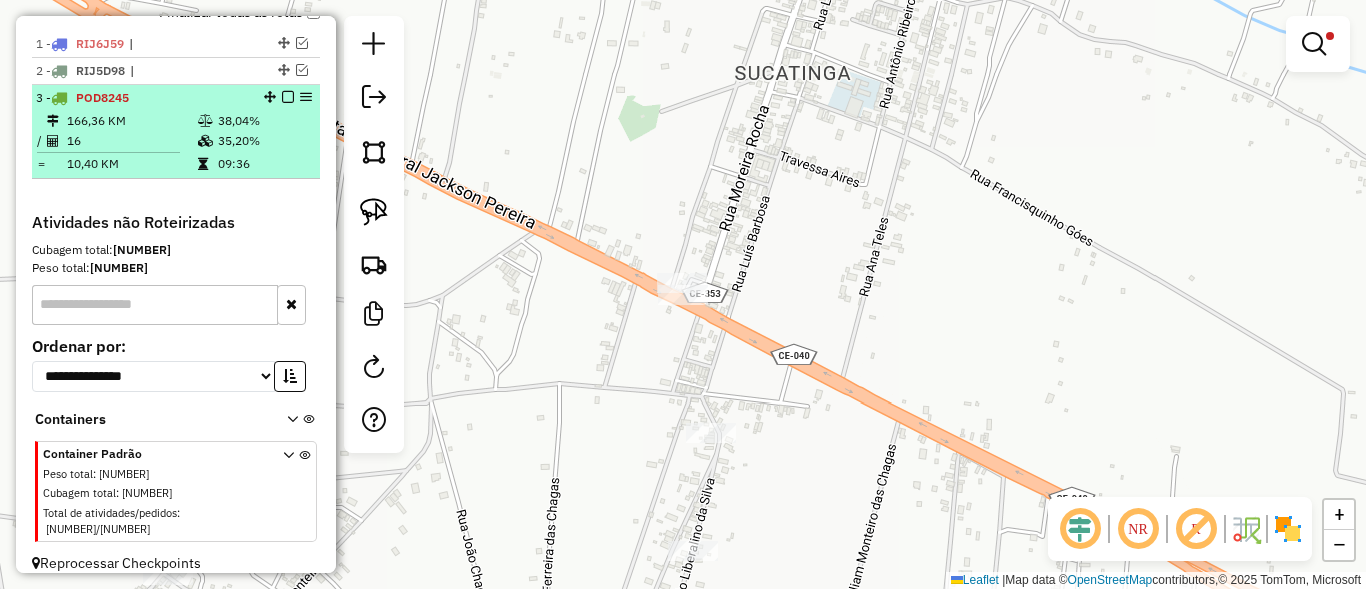 click at bounding box center [288, 97] 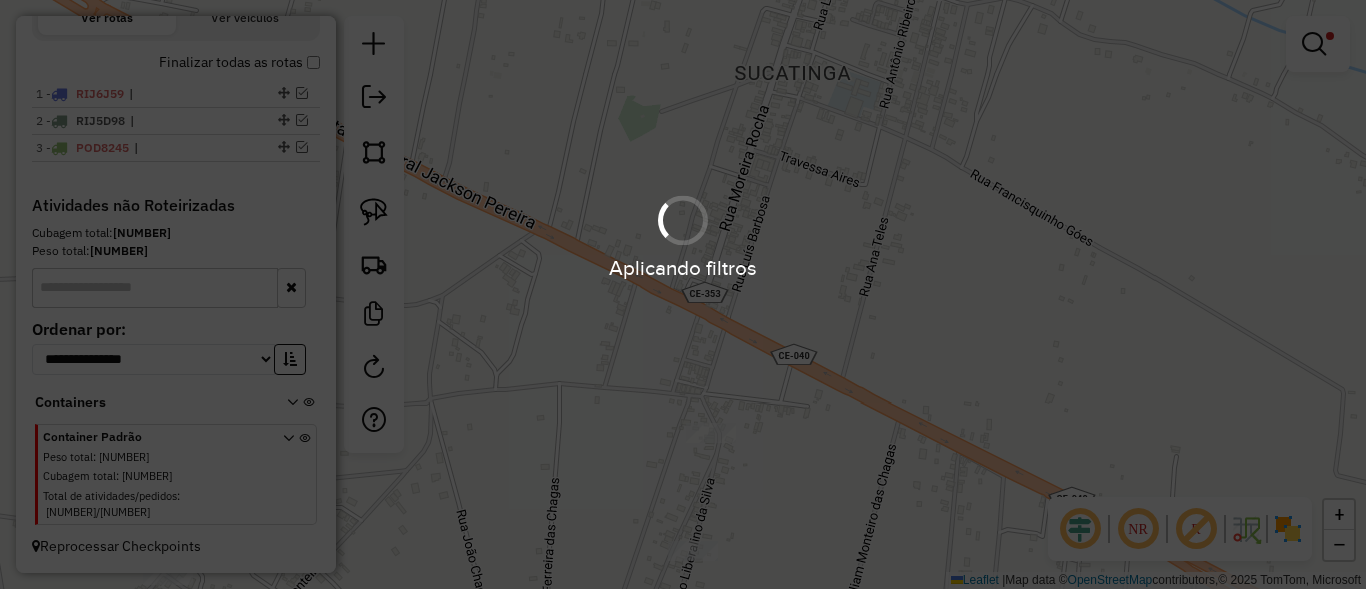 scroll, scrollTop: 692, scrollLeft: 0, axis: vertical 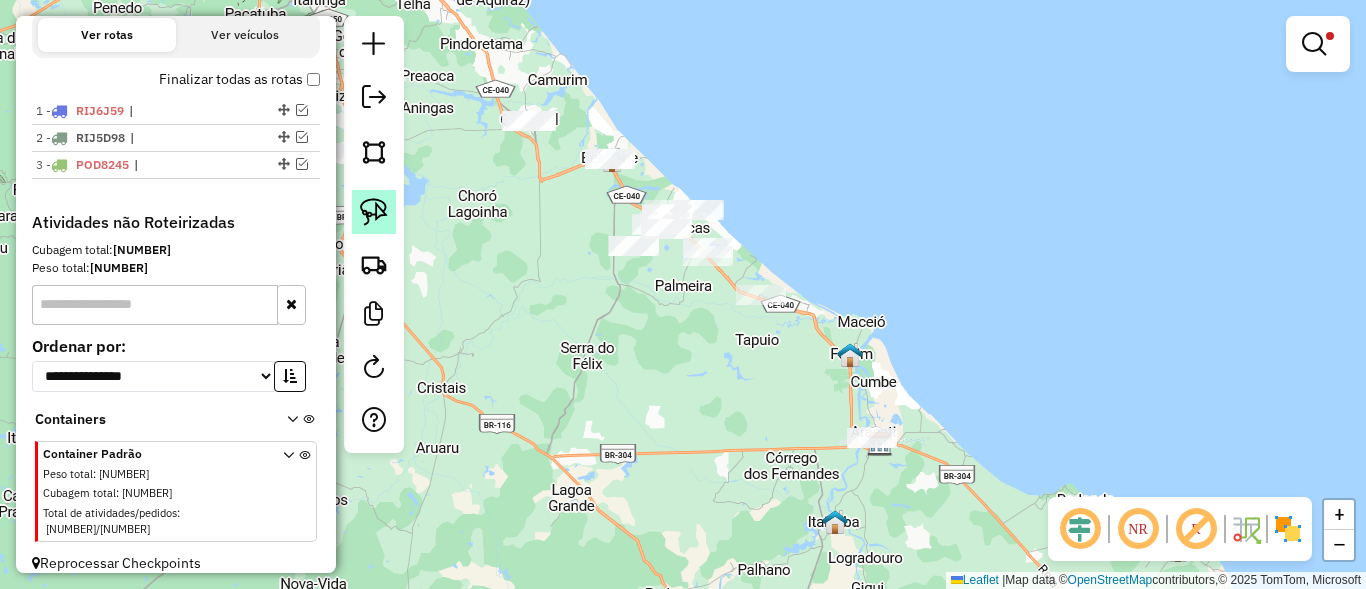 click 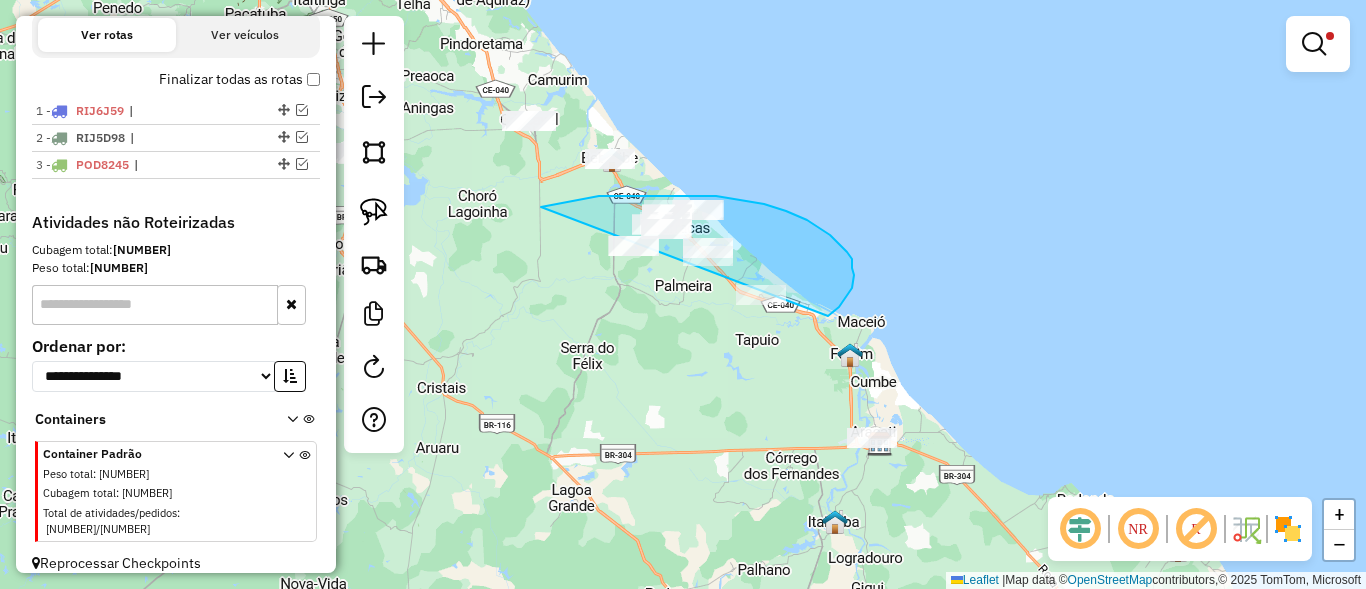 drag, startPoint x: 618, startPoint y: 196, endPoint x: 657, endPoint y: 302, distance: 112.94689 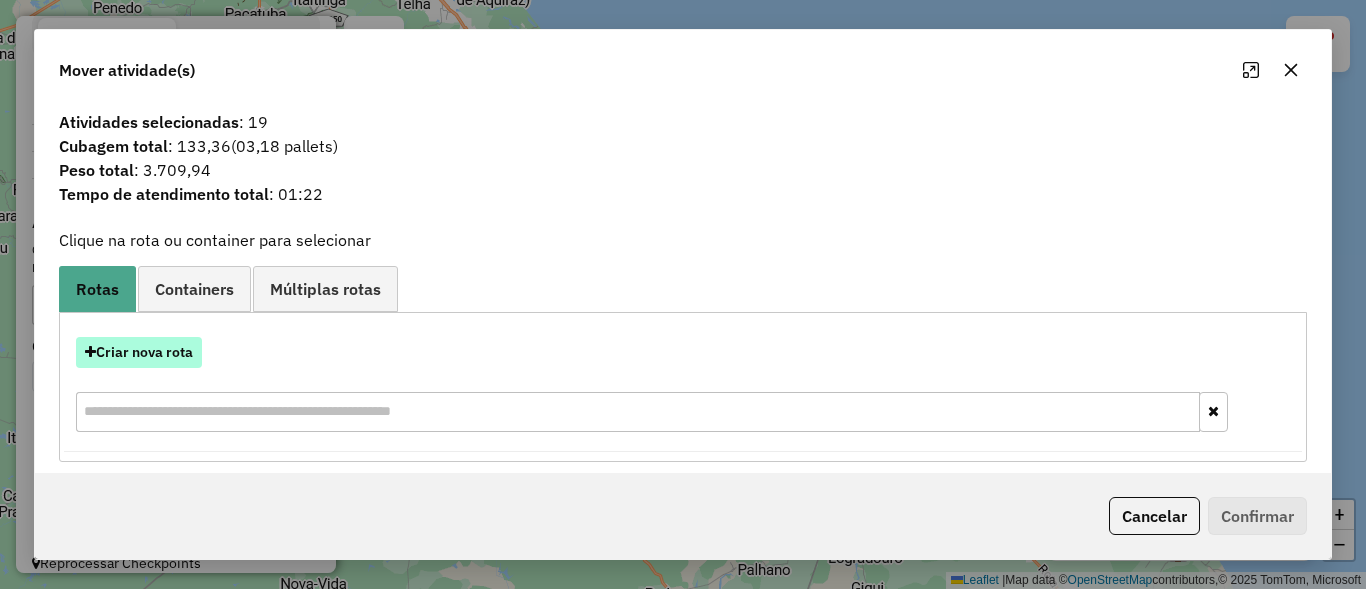 click on "Criar nova rota" at bounding box center [139, 352] 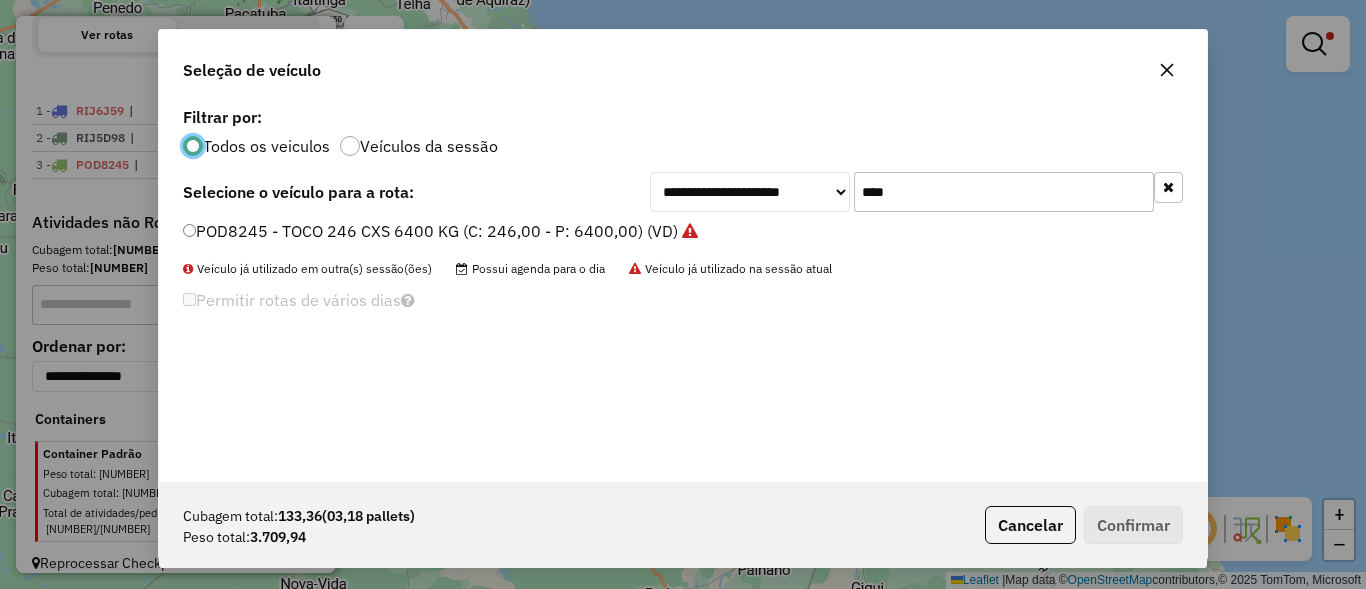 scroll, scrollTop: 11, scrollLeft: 6, axis: both 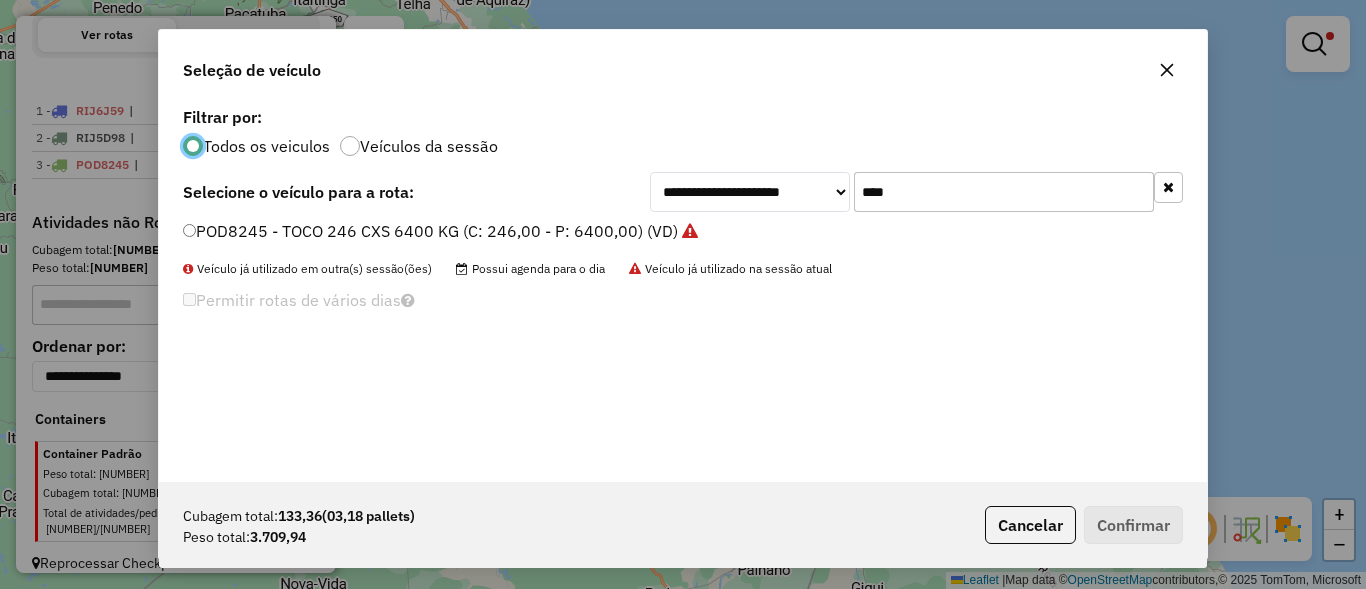 click on "****" 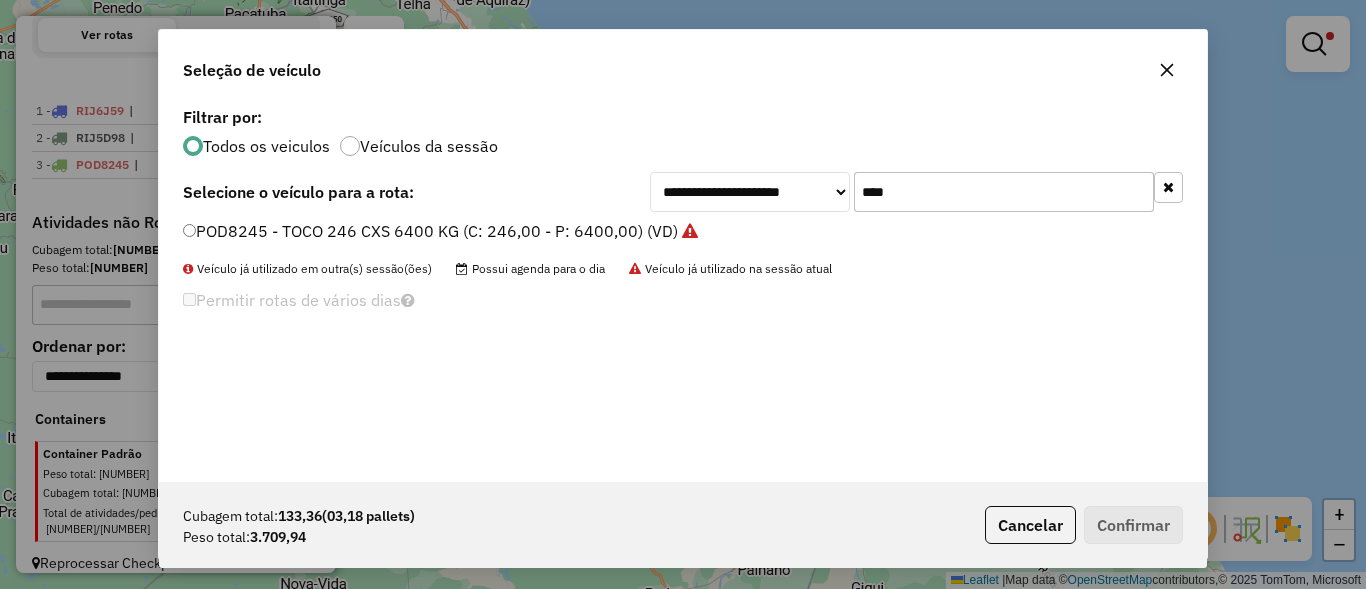 click on "****" 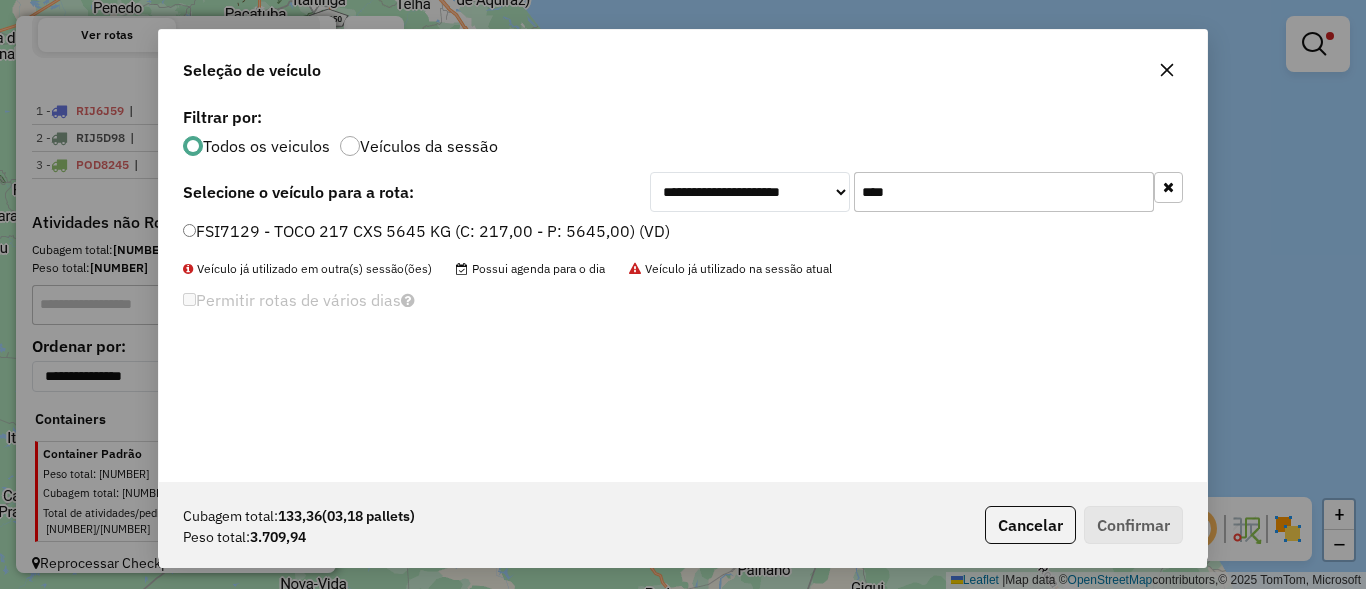 type on "****" 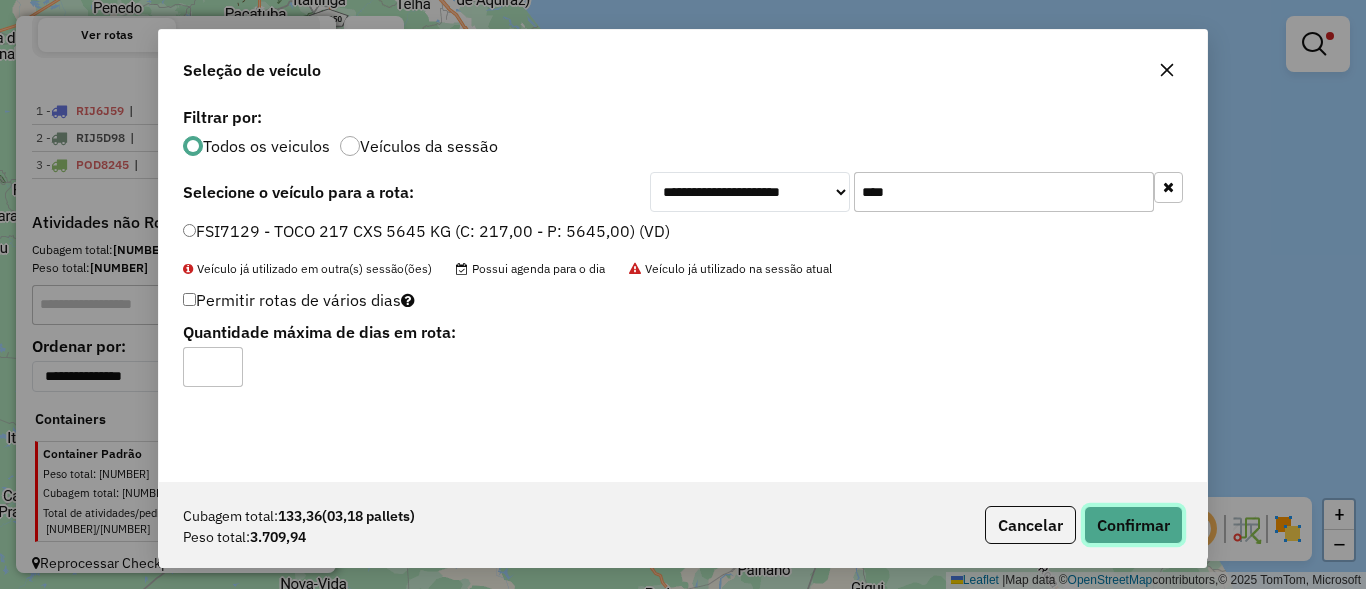 click on "Confirmar" 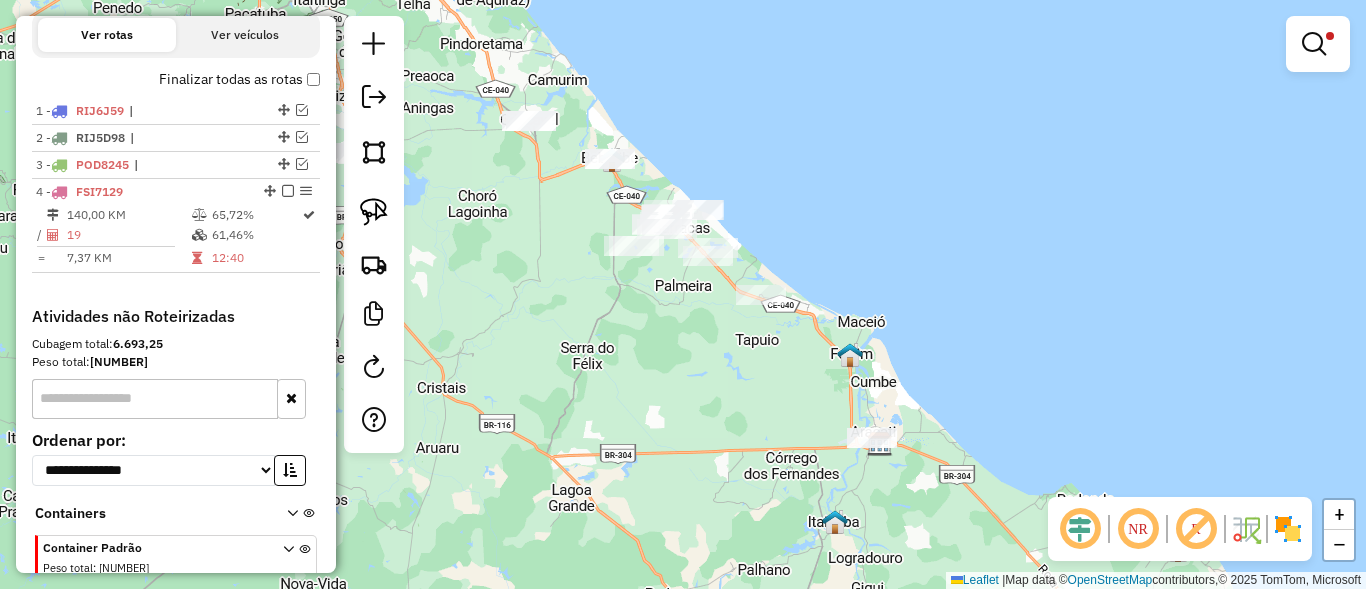 scroll, scrollTop: 759, scrollLeft: 0, axis: vertical 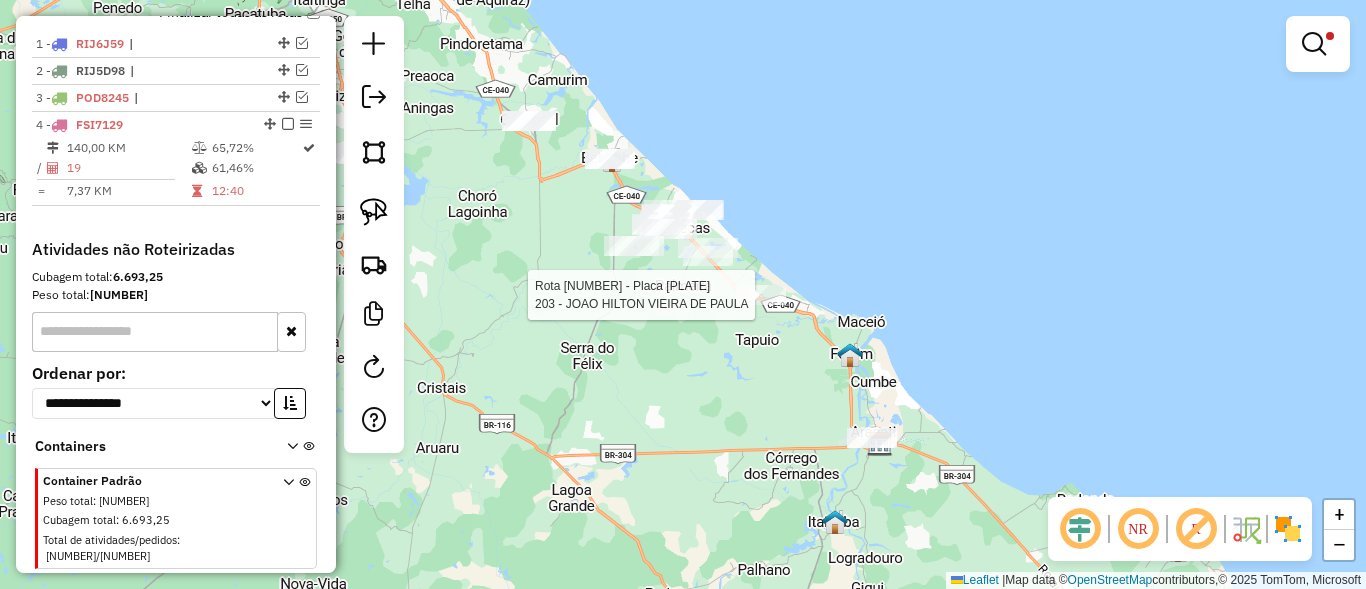 select on "**********" 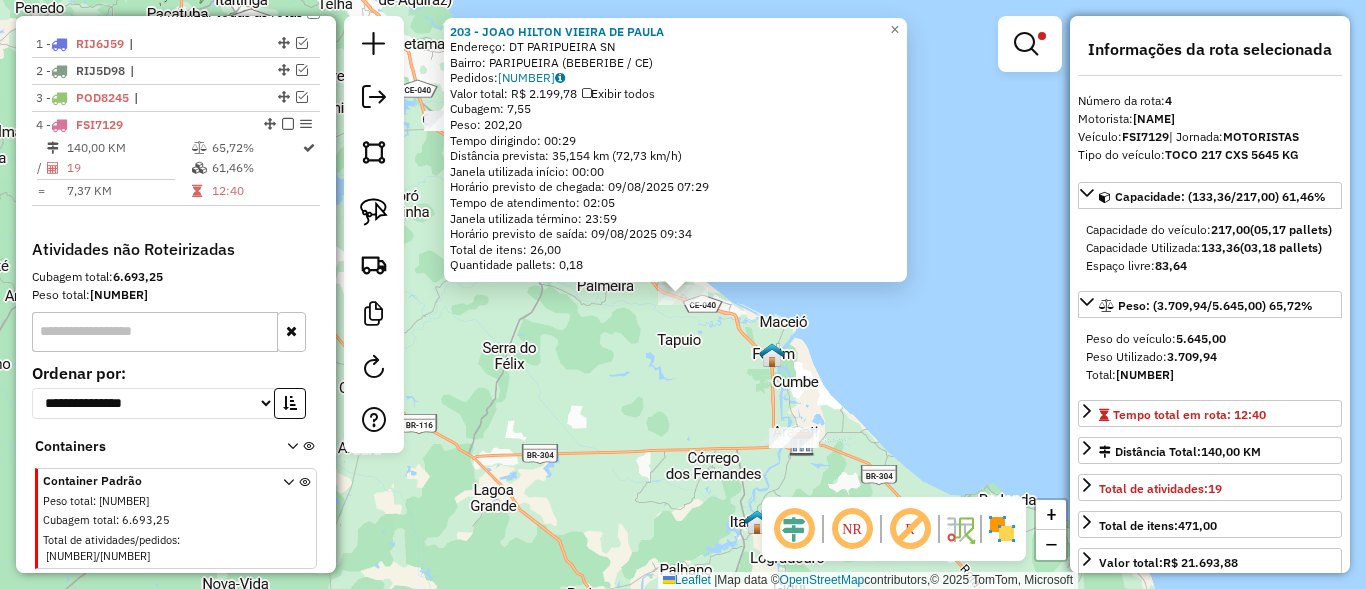 scroll, scrollTop: 786, scrollLeft: 0, axis: vertical 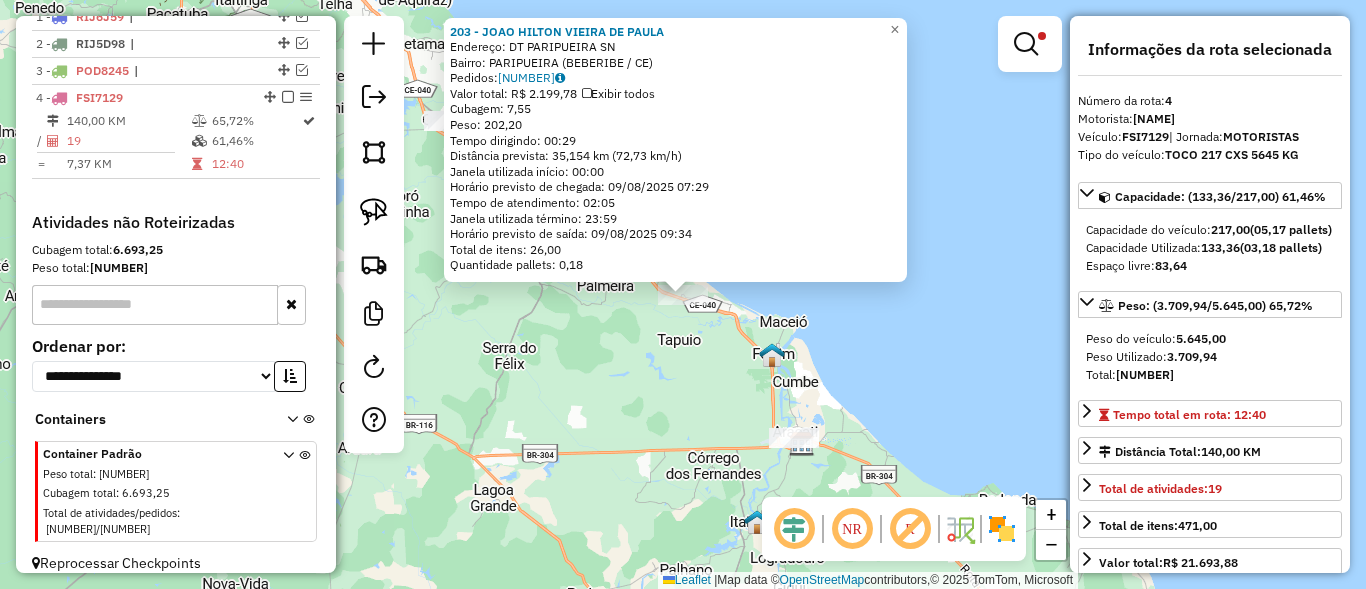 click on "203 - JOAO HILTON VIEIRA DE PAULA  Endereço: DT  PARIPUEIRA                     SN   Bairro: PARIPUEIRA (BEBERIBE / CE)   Pedidos:  08874671   Valor total: R$ 2.199,78   Exibir todos   Cubagem: 7,55  Peso: 202,20  Tempo dirigindo: 00:29   Distância prevista: 35,154 km (72,73 km/h)   Janela utilizada início: 00:00   Horário previsto de chegada: 09/08/2025 07:29   Tempo de atendimento: 02:05   Janela utilizada término: 23:59   Horário previsto de saída: 09/08/2025 09:34   Total de itens: 26,00   Quantidade pallets: 0,18  × Limpar filtros Janela de atendimento Grade de atendimento Capacidade Transportadoras Veículos Cliente Pedidos  Rotas Selecione os dias de semana para filtrar as janelas de atendimento  Seg   Ter   Qua   Qui   Sex   Sáb   Dom  Informe o período da janela de atendimento: De: Até:  Filtrar exatamente a janela do cliente  Considerar janela de atendimento padrão  Selecione os dias de semana para filtrar as grades de atendimento  Seg   Ter   Qua   Qui   Sex   Sáb   Dom   De:   Até:" 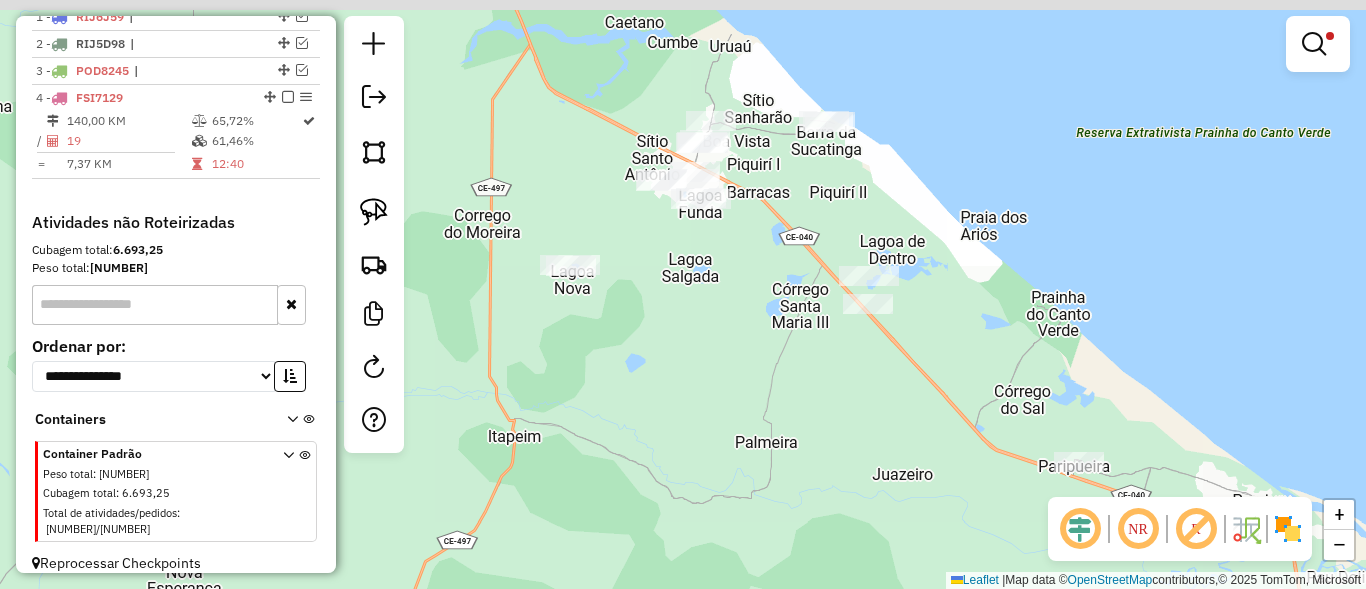 drag, startPoint x: 762, startPoint y: 374, endPoint x: 876, endPoint y: 445, distance: 134.3019 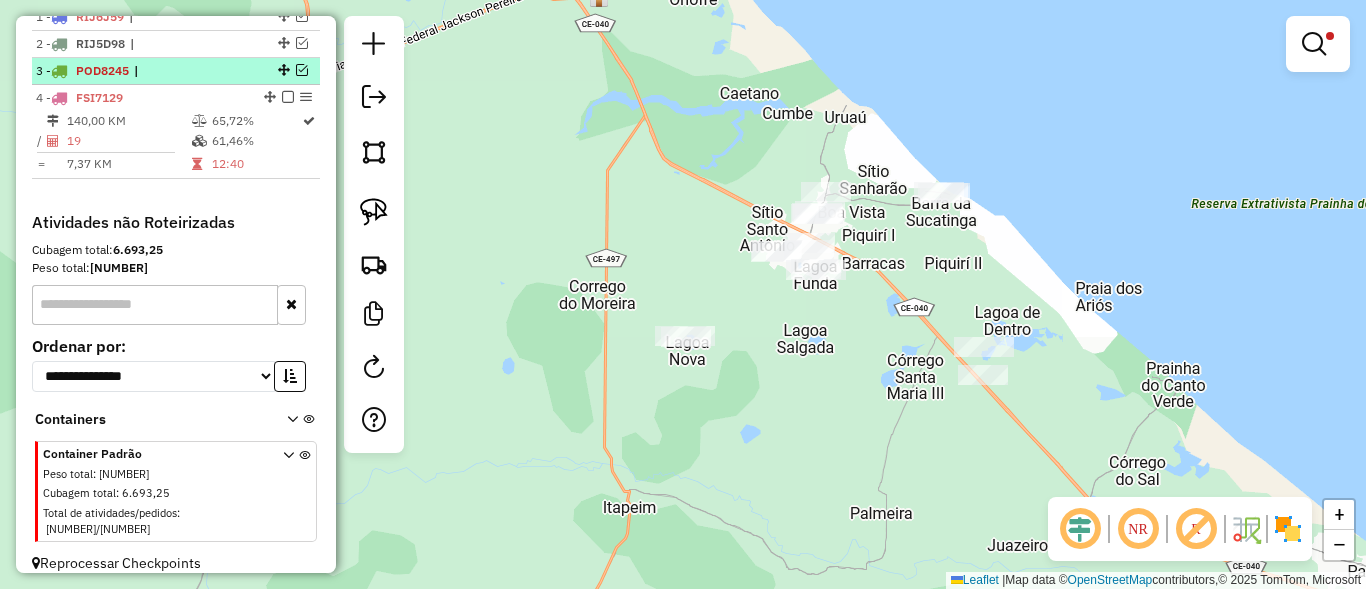 click at bounding box center (302, 70) 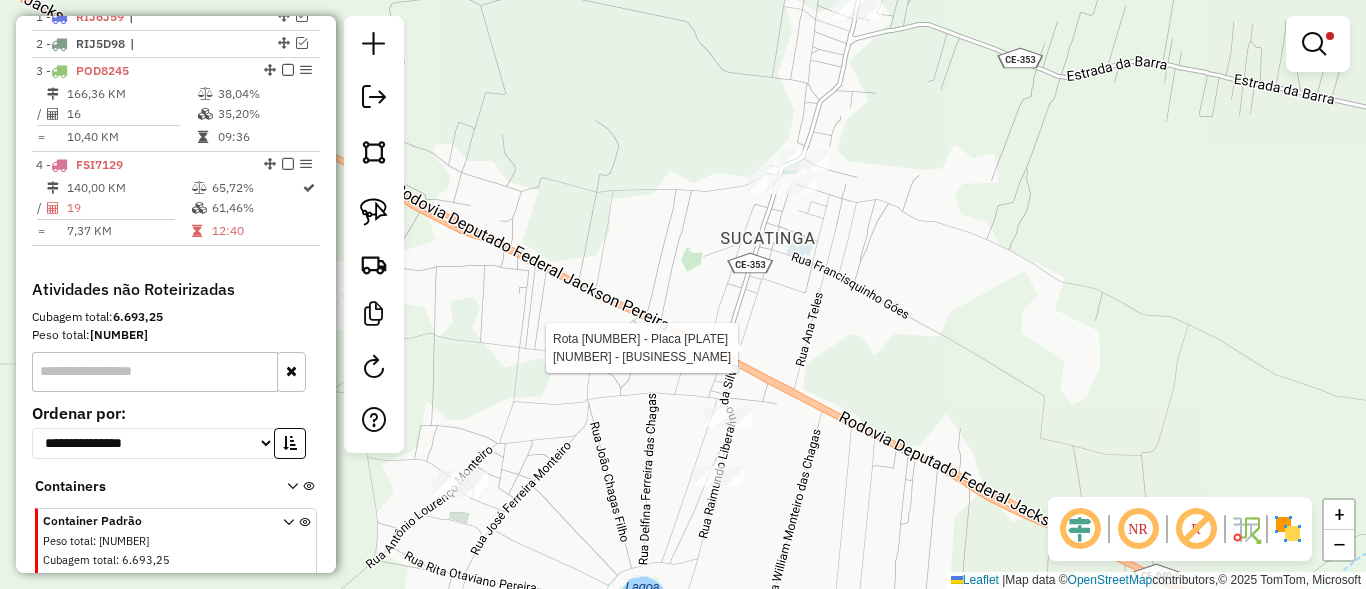 select on "**********" 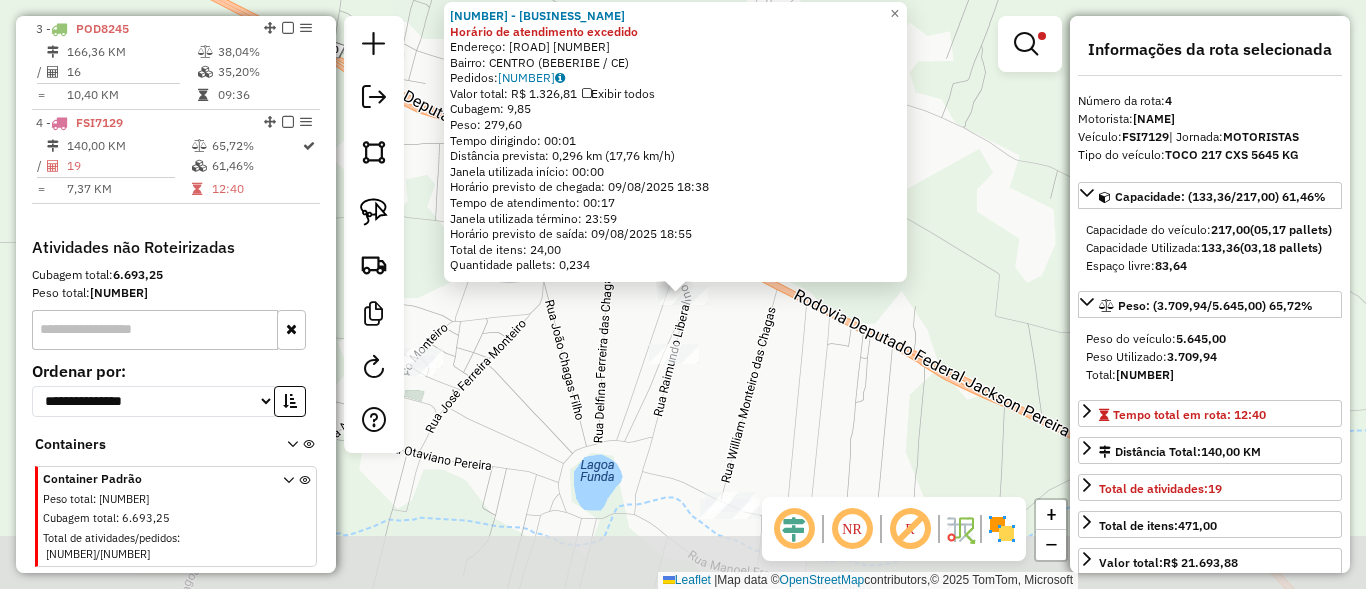 scroll, scrollTop: 853, scrollLeft: 0, axis: vertical 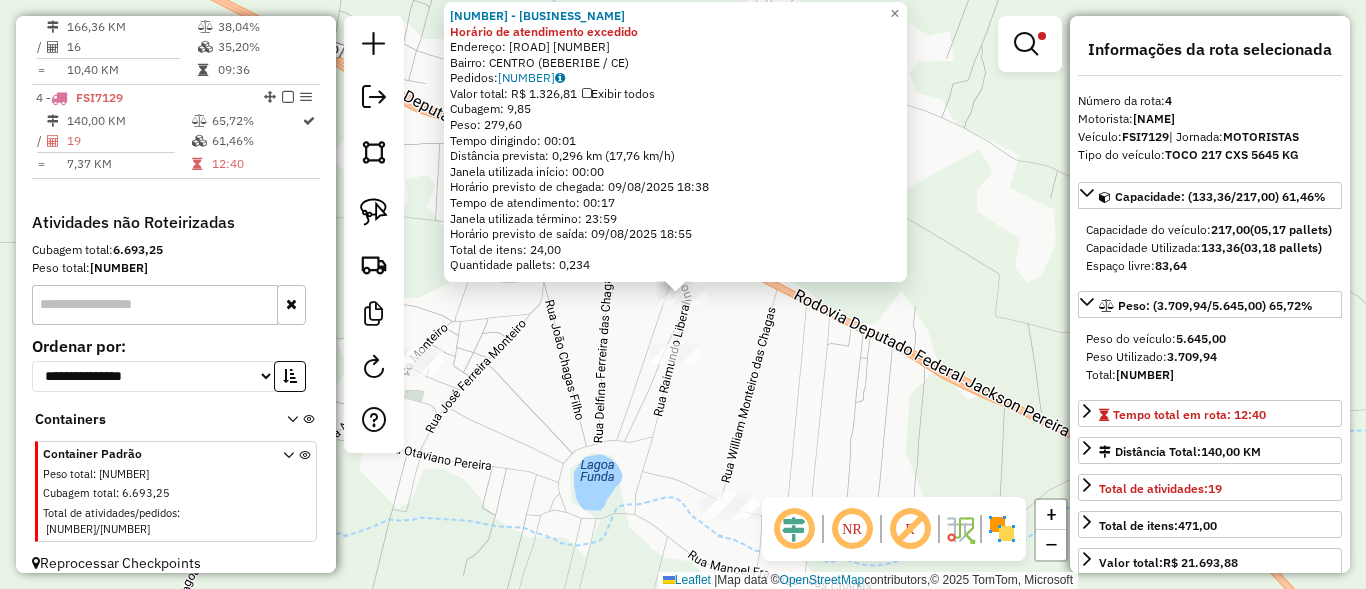 click on "13335 - BAR DO CHARUTO Horário de atendimento excedido  Endereço:  RUA MOREIRA ROCHA 180   Bairro: CENTRO (BEBERIBE / CE)   Pedidos:  08874676   Valor total: R$ 1.326,81   Exibir todos   Cubagem: 9,85  Peso: 279,60  Tempo dirigindo: 00:01   Distância prevista: 0,296 km (17,76 km/h)   Janela utilizada início: 00:00   Horário previsto de chegada: 09/08/2025 18:38   Tempo de atendimento: 00:17   Janela utilizada término: 23:59   Horário previsto de saída: 09/08/2025 18:55   Total de itens: 24,00   Quantidade pallets: 0,234  × Limpar filtros Janela de atendimento Grade de atendimento Capacidade Transportadoras Veículos Cliente Pedidos  Rotas Selecione os dias de semana para filtrar as janelas de atendimento  Seg   Ter   Qua   Qui   Sex   Sáb   Dom  Informe o período da janela de atendimento: De: Até:  Filtrar exatamente a janela do cliente  Considerar janela de atendimento padrão  Selecione os dias de semana para filtrar as grades de atendimento  Seg   Ter   Qua   Qui   Sex   Sáb   Dom   De:   De:" 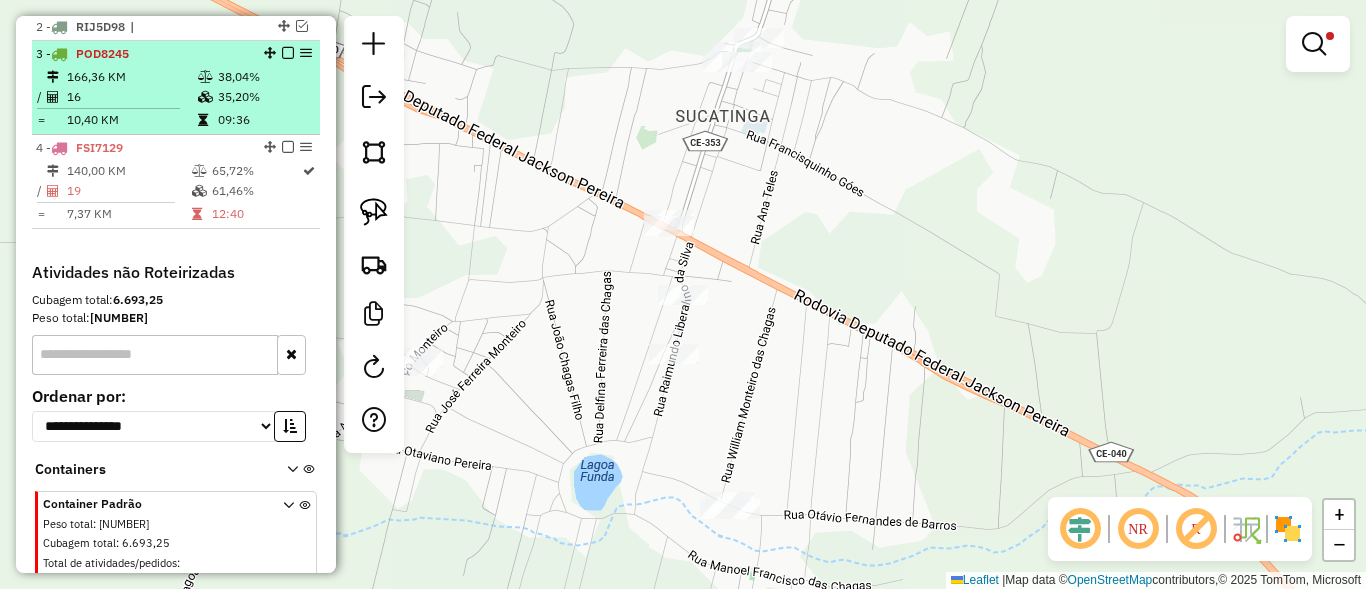 scroll, scrollTop: 733, scrollLeft: 0, axis: vertical 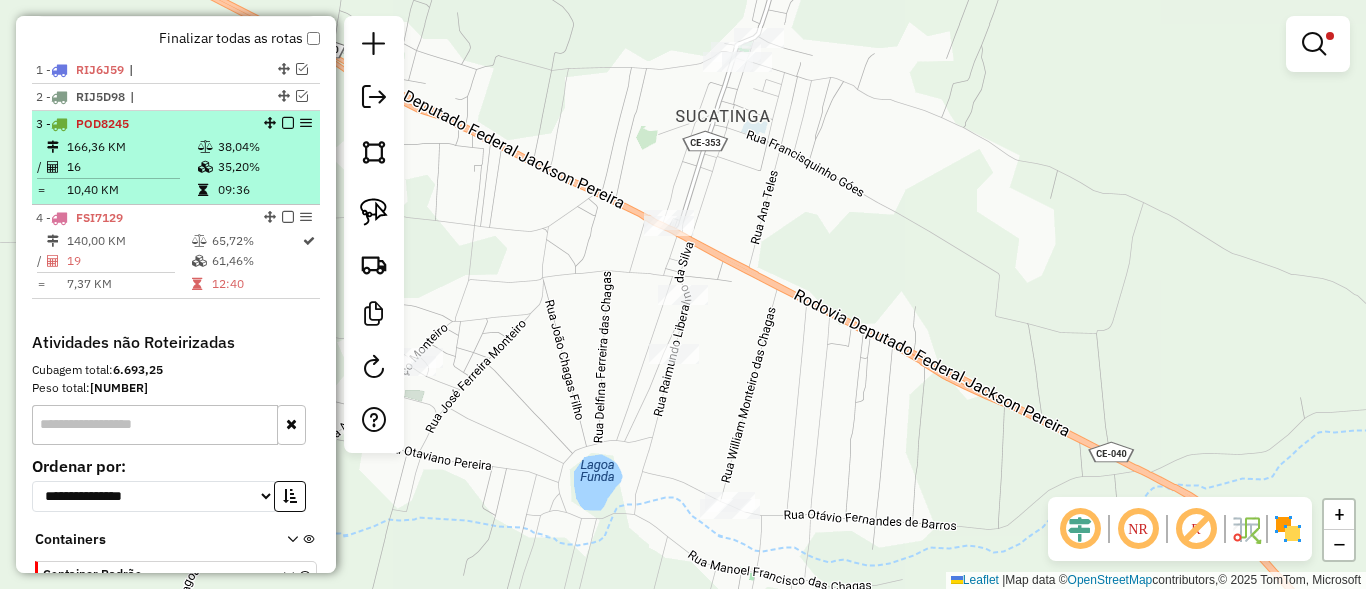 click at bounding box center (288, 123) 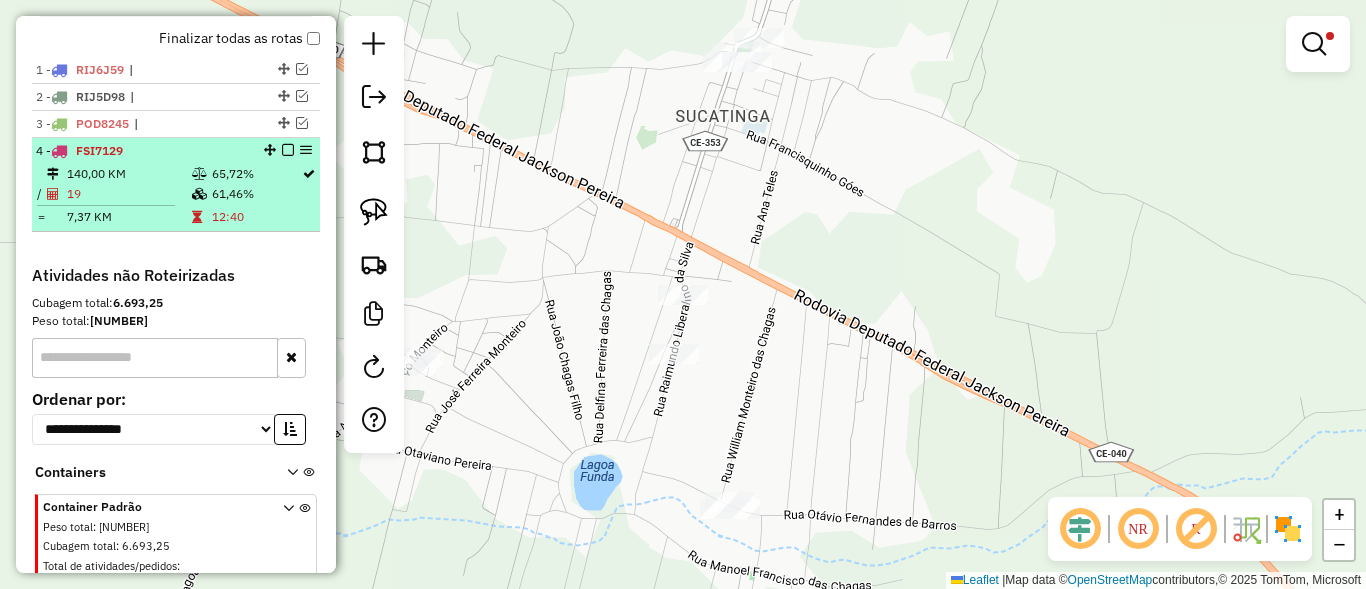 click at bounding box center [288, 150] 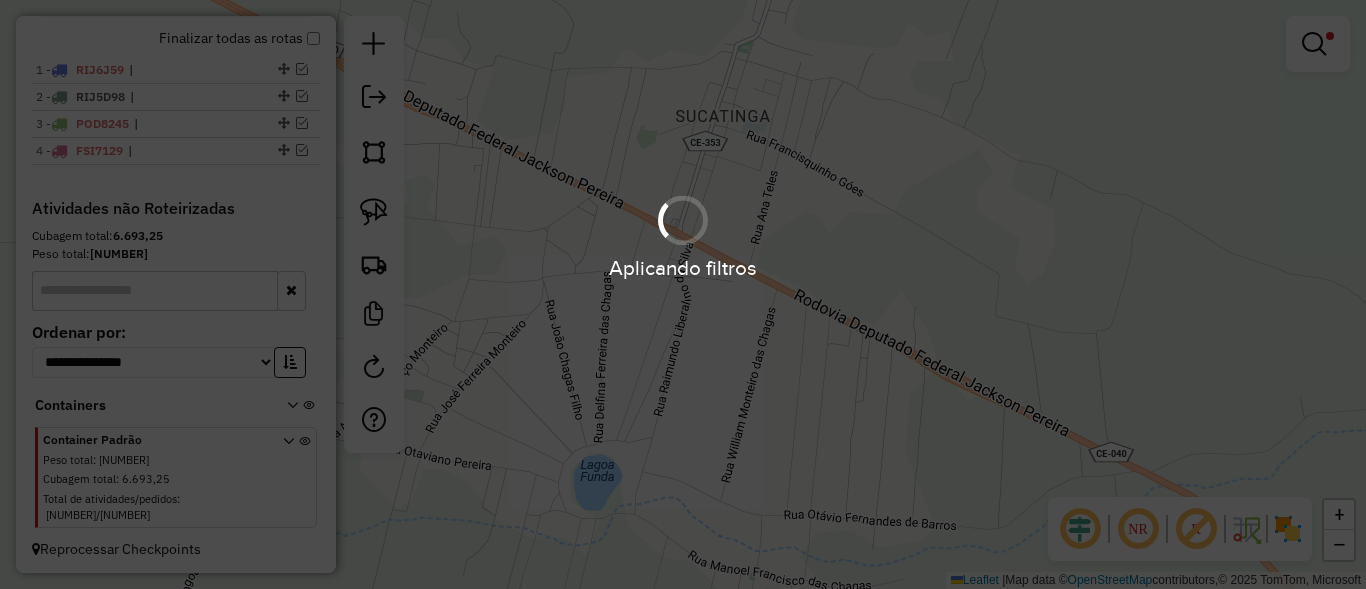 scroll, scrollTop: 719, scrollLeft: 0, axis: vertical 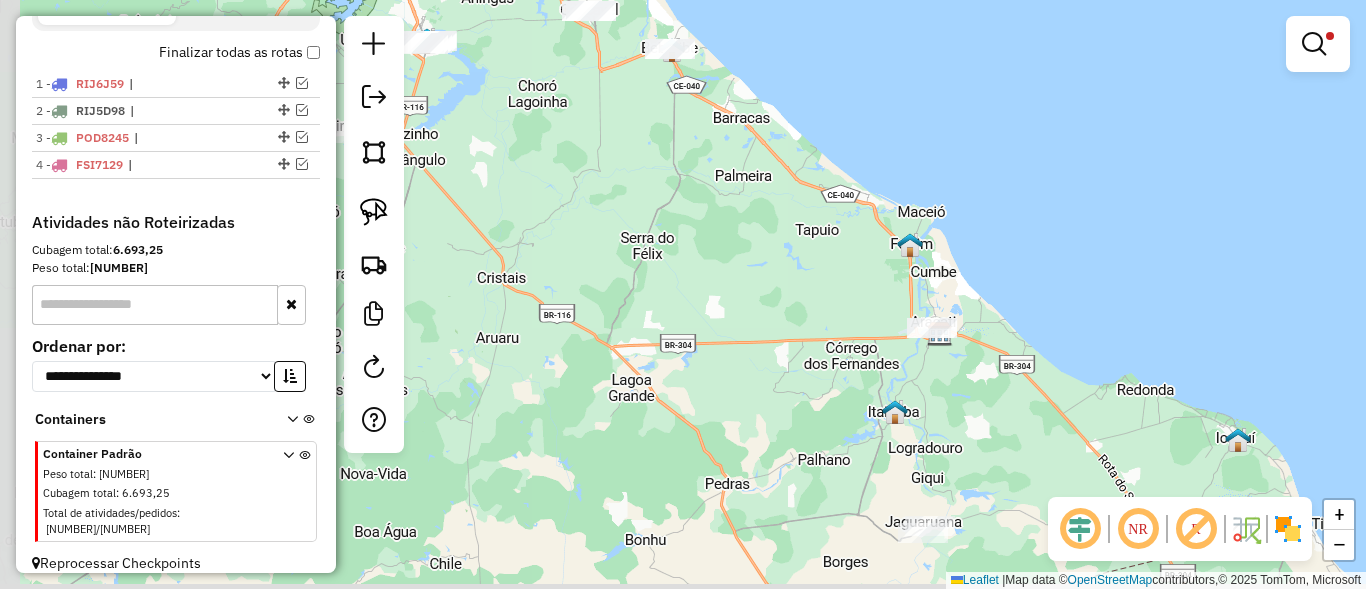 drag, startPoint x: 740, startPoint y: 245, endPoint x: 730, endPoint y: 57, distance: 188.26576 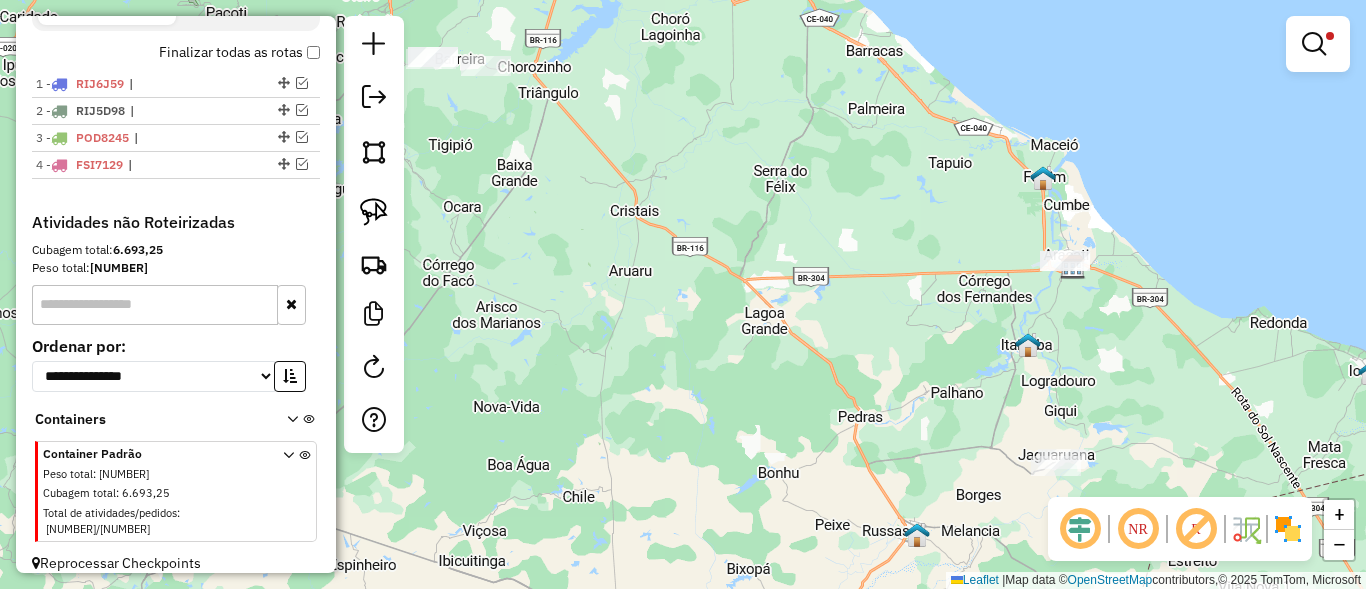 drag, startPoint x: 815, startPoint y: 230, endPoint x: 895, endPoint y: 148, distance: 114.56003 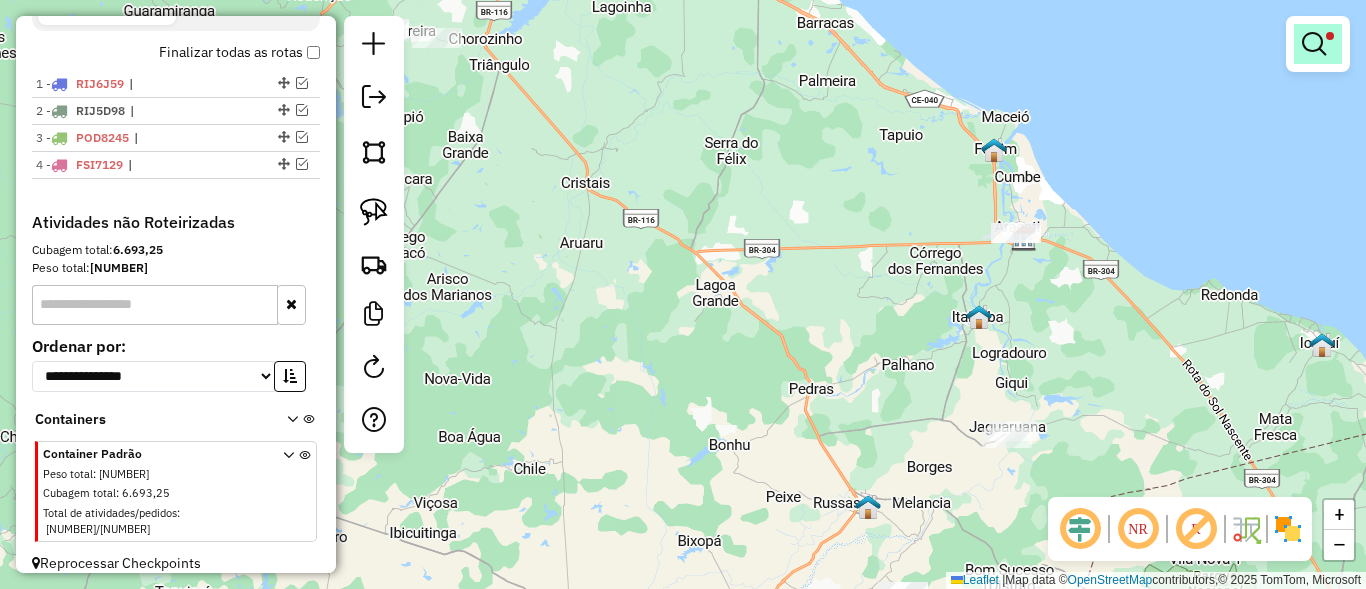 click at bounding box center [1314, 44] 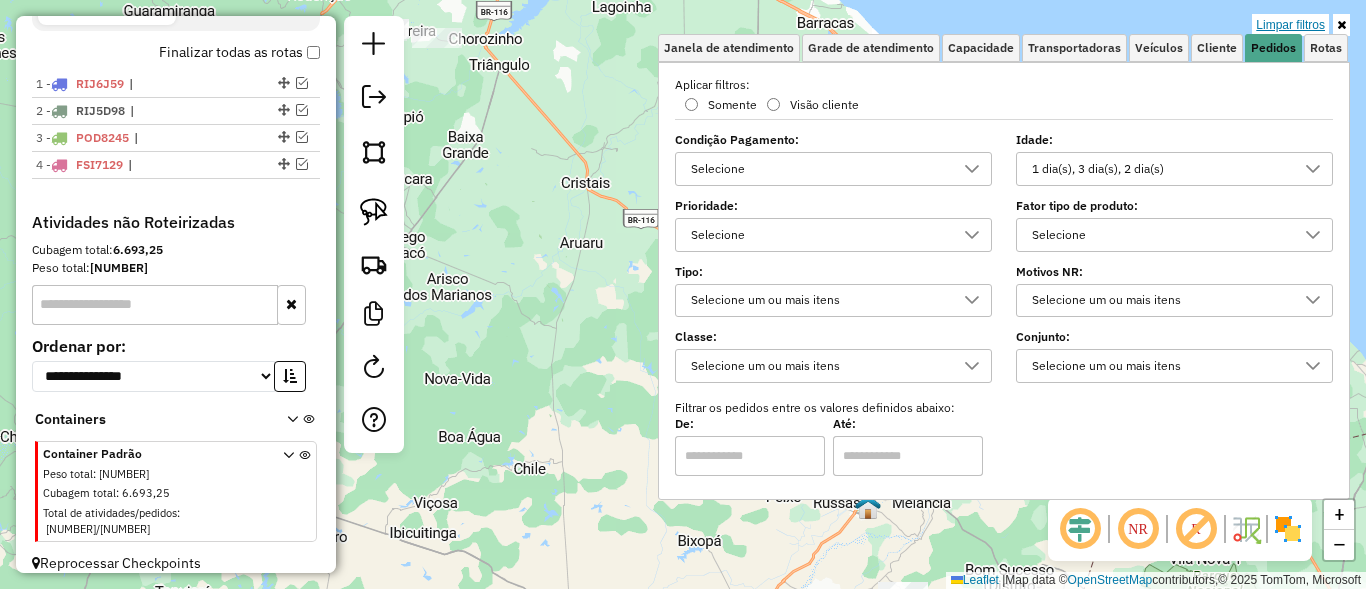 click on "Limpar filtros" at bounding box center (1290, 25) 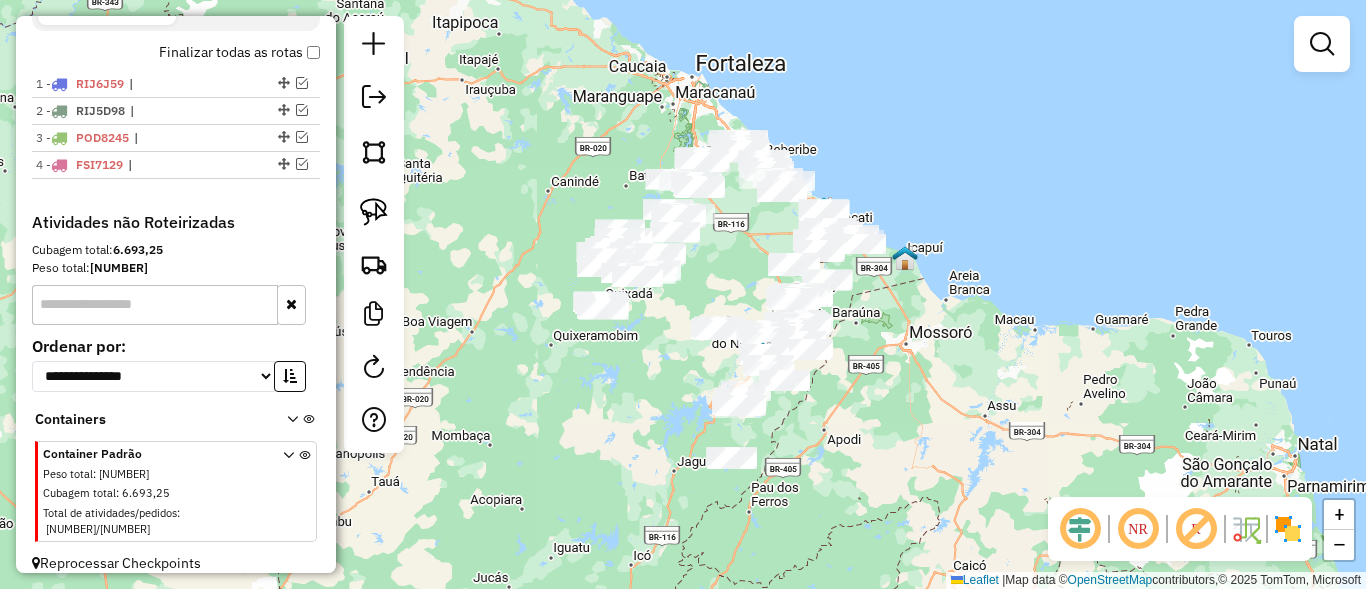 drag, startPoint x: 710, startPoint y: 258, endPoint x: 735, endPoint y: 234, distance: 34.655445 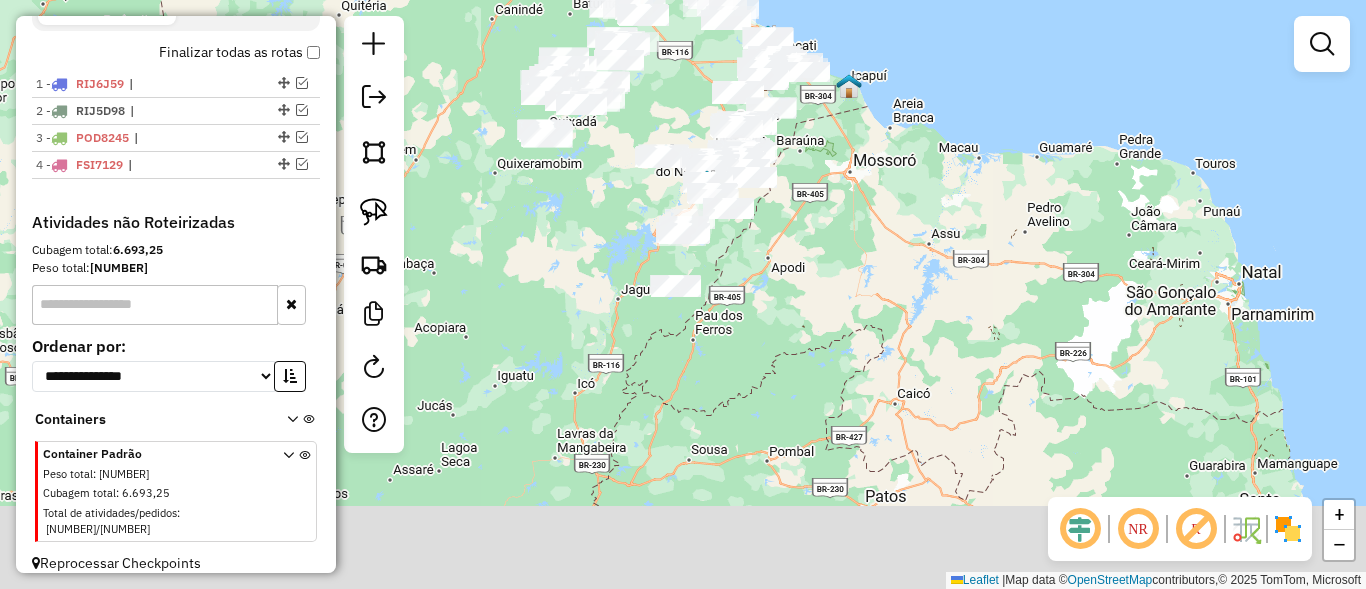 drag, startPoint x: 539, startPoint y: 114, endPoint x: 486, endPoint y: -29, distance: 152.50574 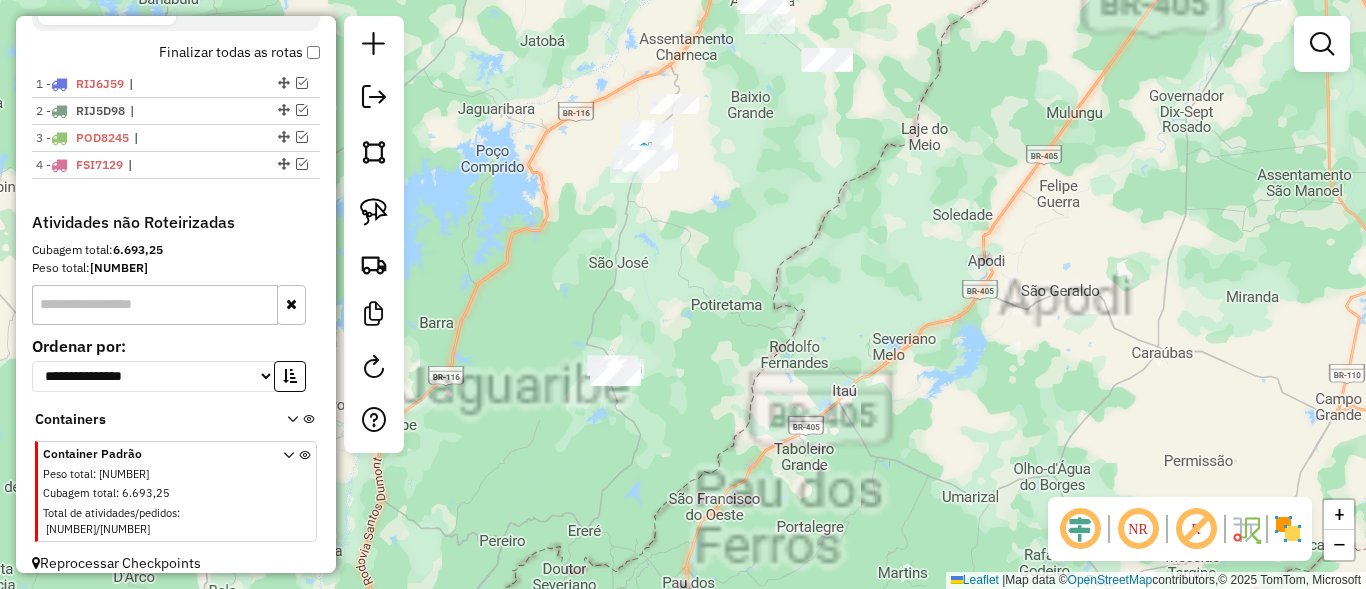 drag, startPoint x: 708, startPoint y: 267, endPoint x: 719, endPoint y: 304, distance: 38.600517 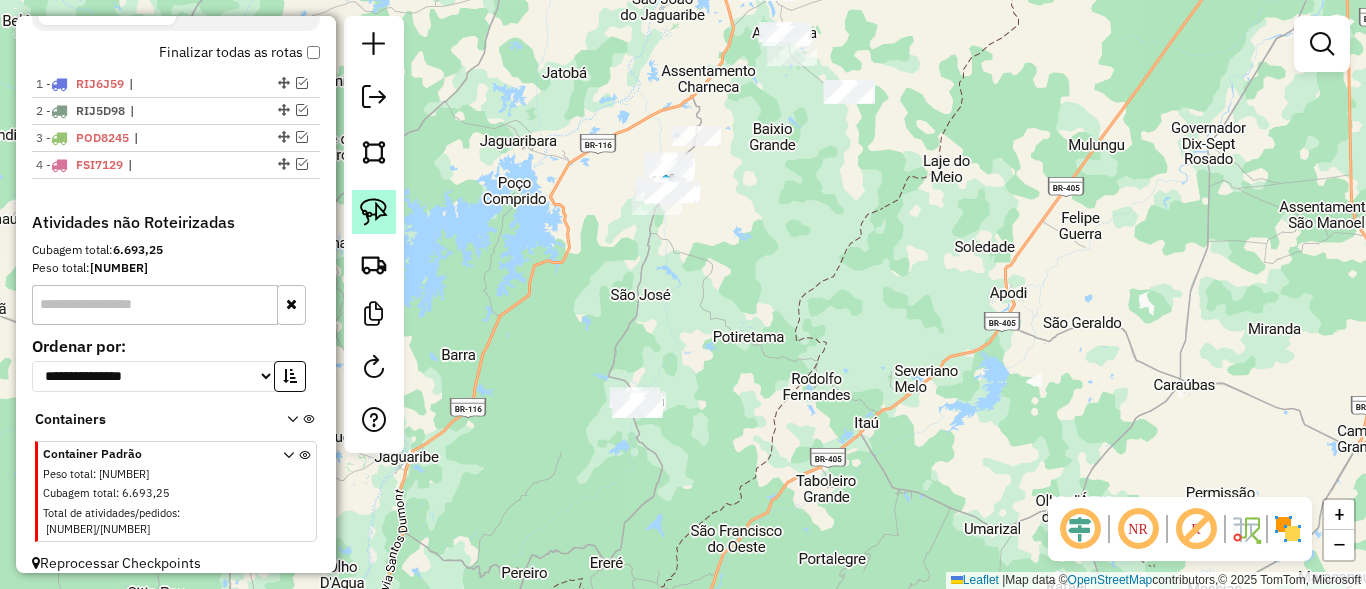 click 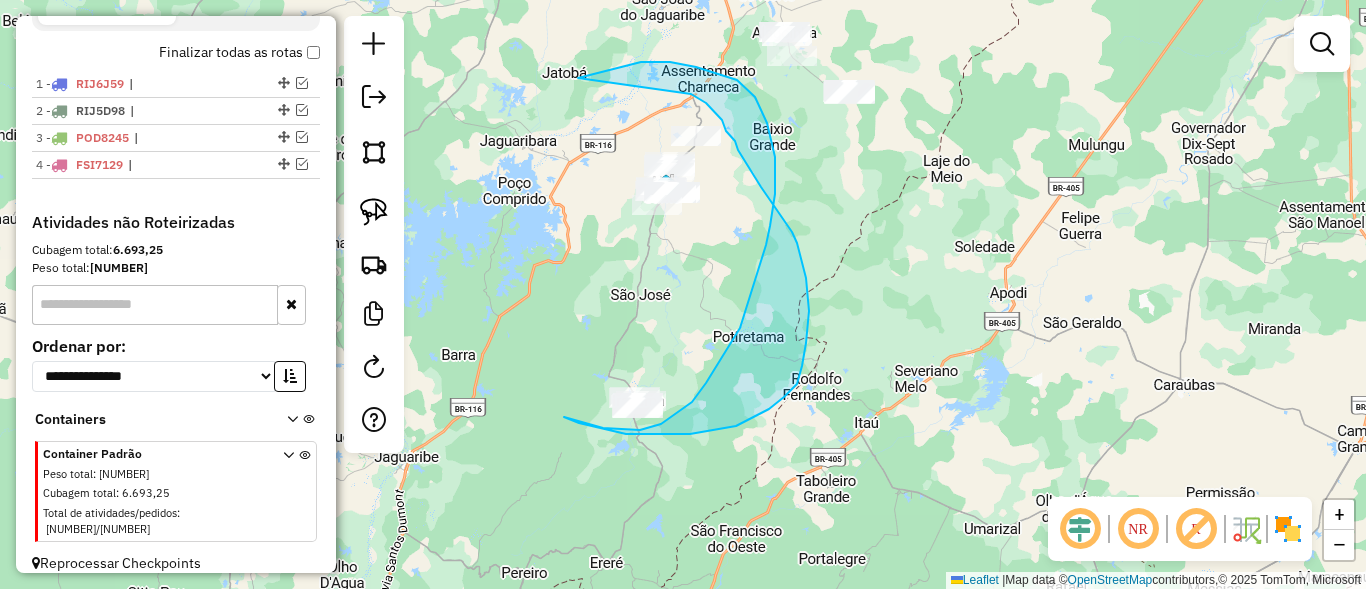 drag, startPoint x: 587, startPoint y: 75, endPoint x: 691, endPoint y: 94, distance: 105.72133 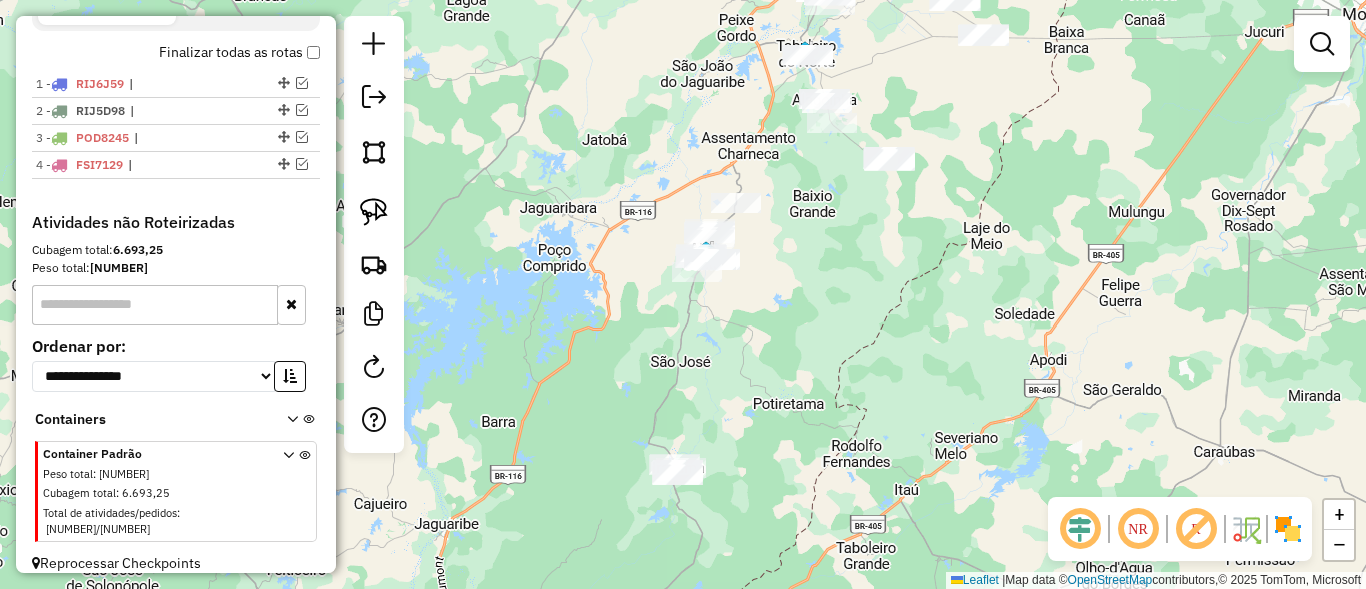 drag, startPoint x: 776, startPoint y: 256, endPoint x: 820, endPoint y: 318, distance: 76.02631 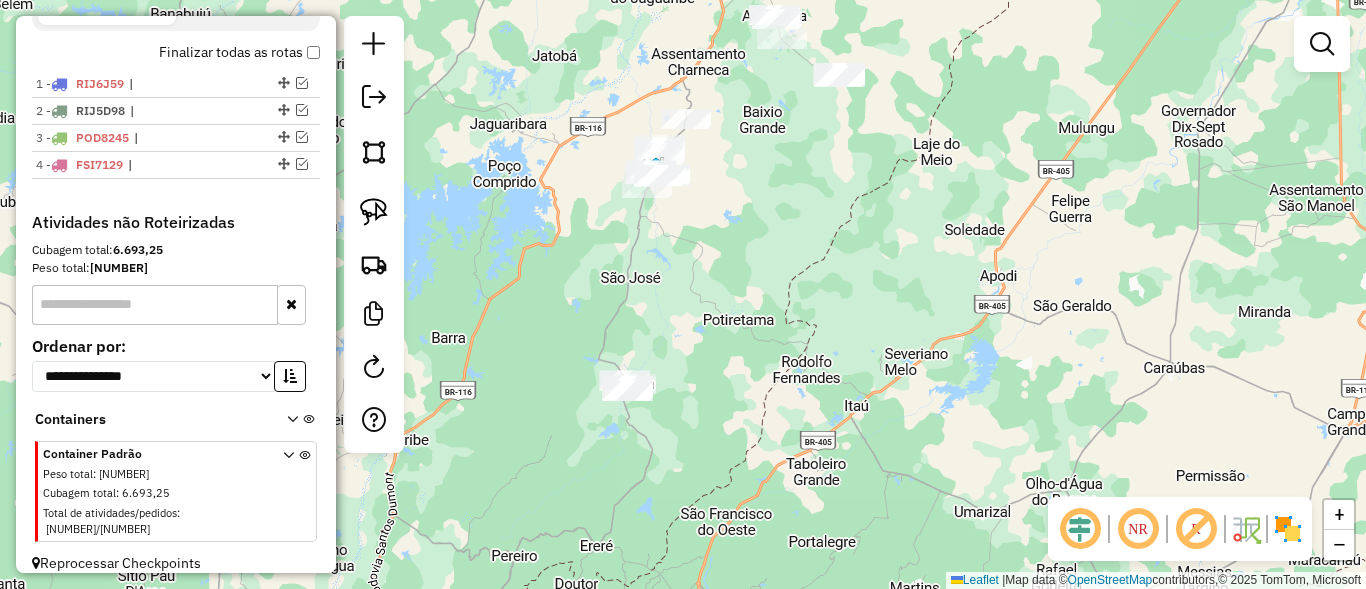 drag, startPoint x: 773, startPoint y: 208, endPoint x: 767, endPoint y: 199, distance: 10.816654 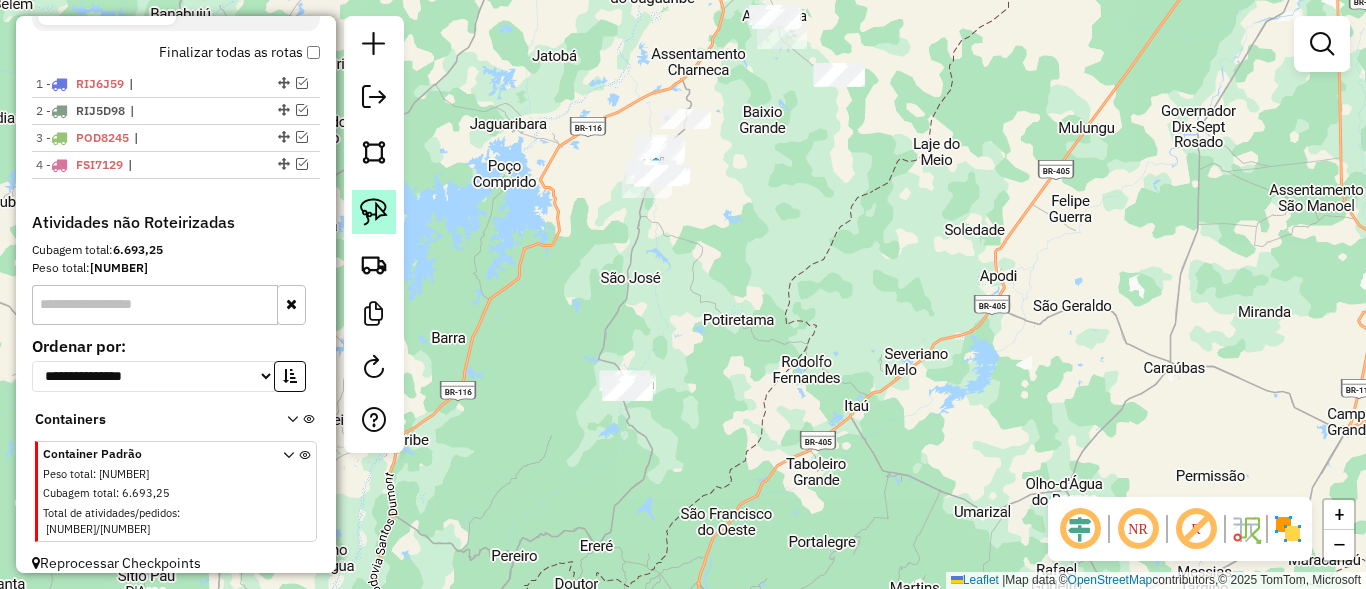 click 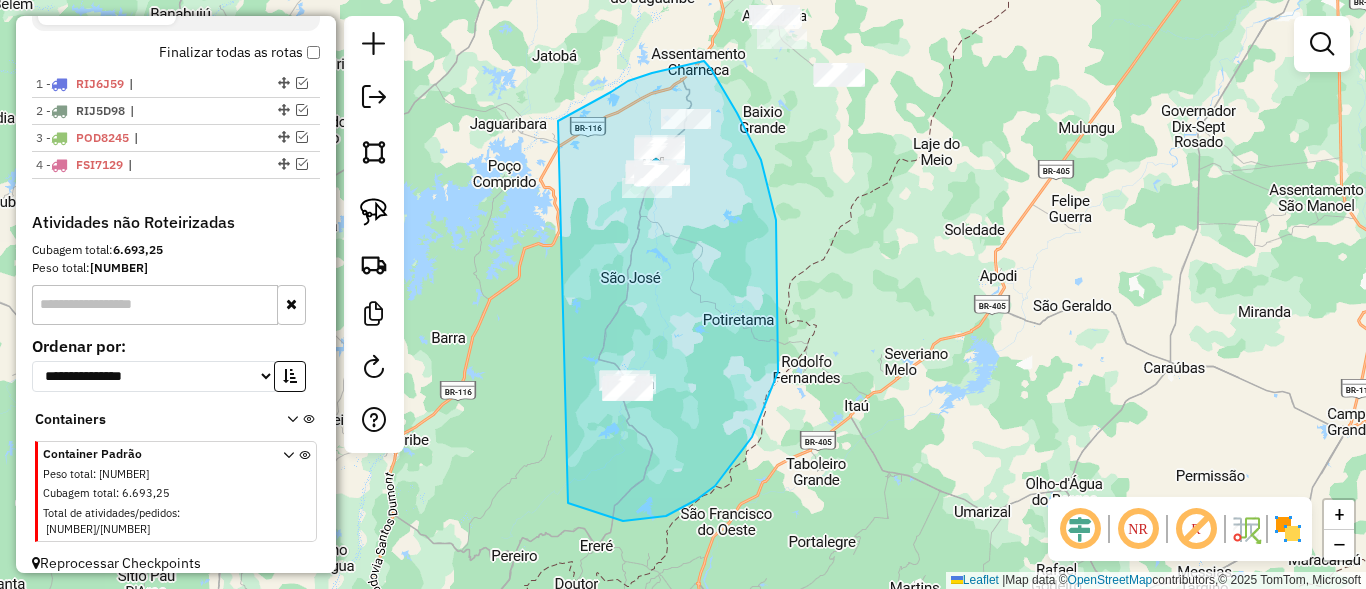 drag, startPoint x: 588, startPoint y: 105, endPoint x: 482, endPoint y: 455, distance: 365.69934 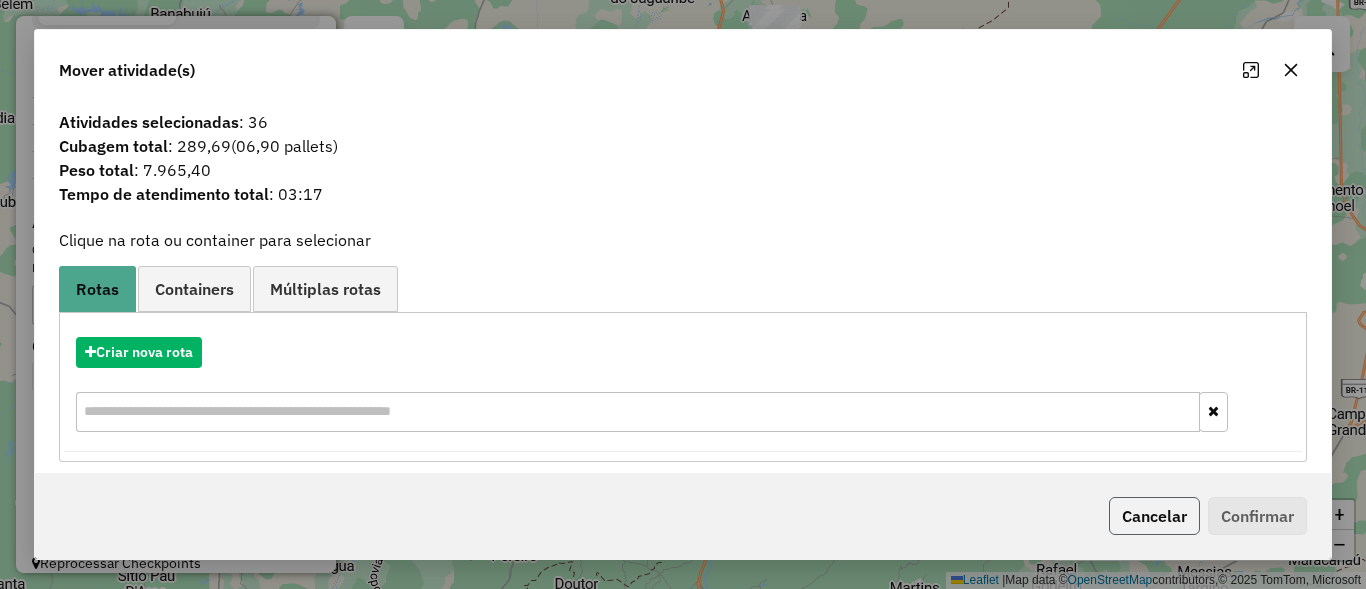 click on "Cancelar" 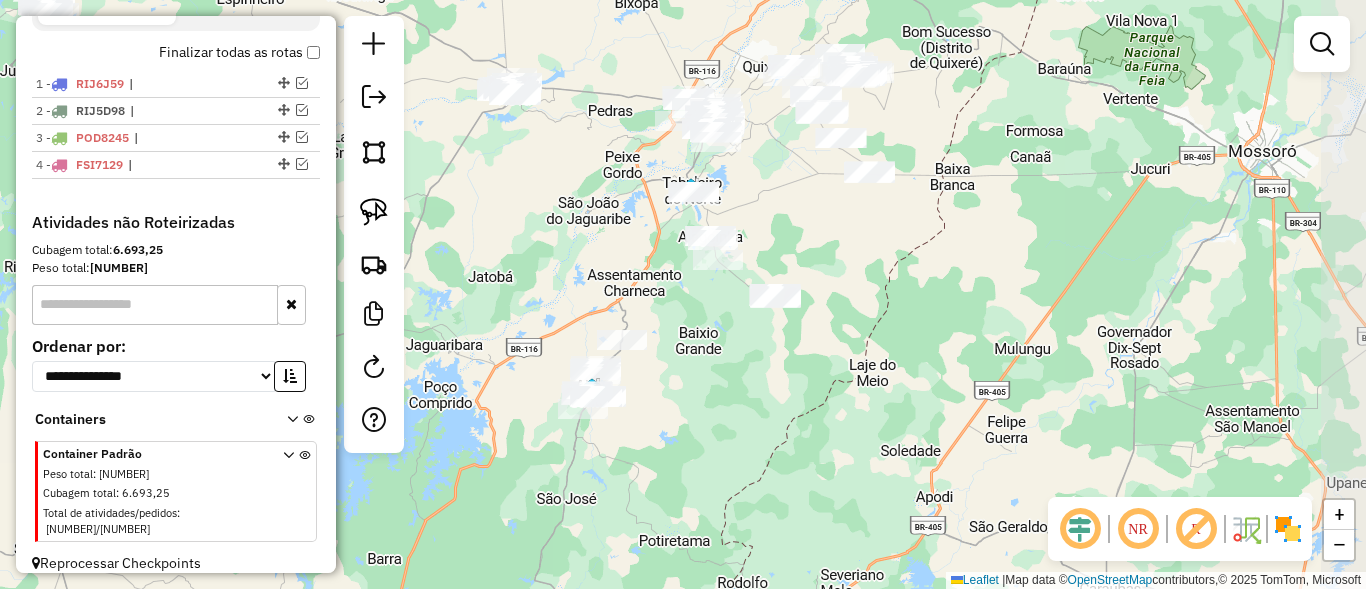 drag, startPoint x: 835, startPoint y: 274, endPoint x: 771, endPoint y: 495, distance: 230.08041 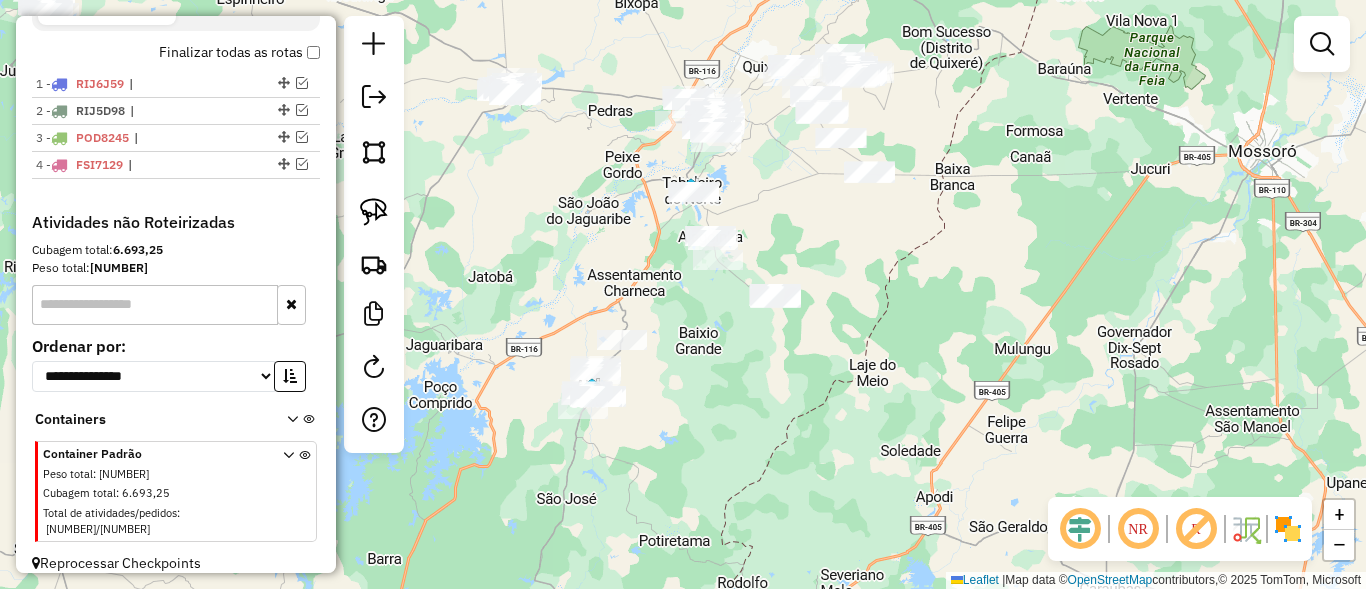 click 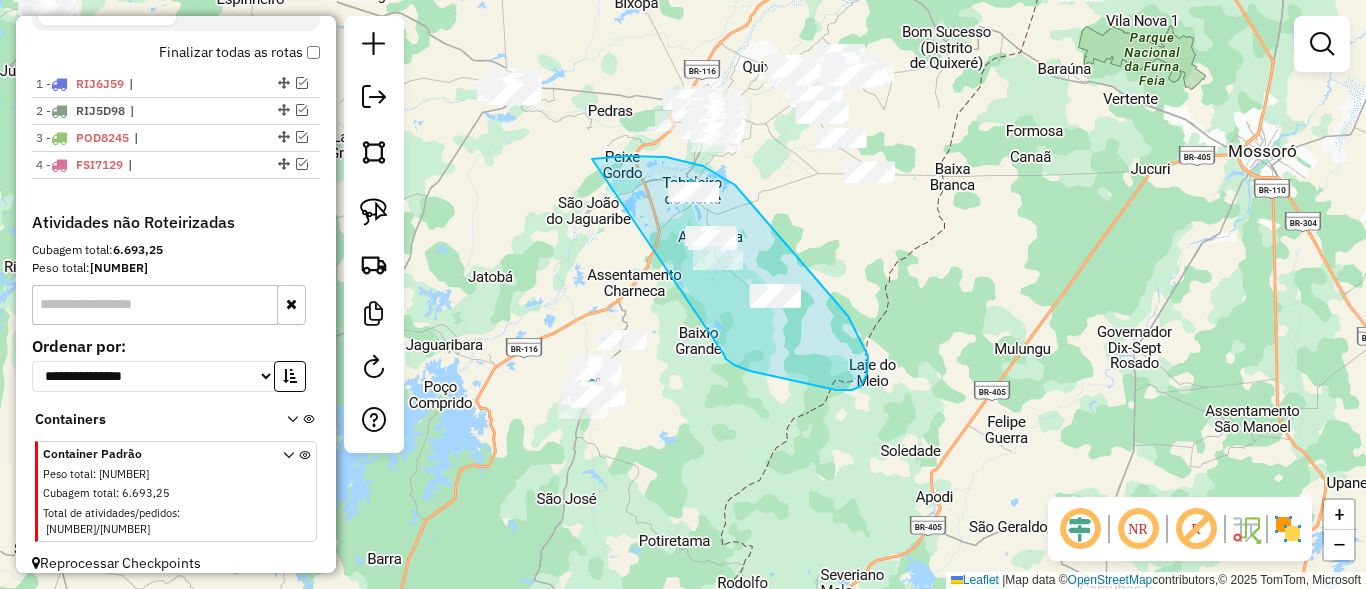 drag, startPoint x: 595, startPoint y: 158, endPoint x: 723, endPoint y: 353, distance: 233.25737 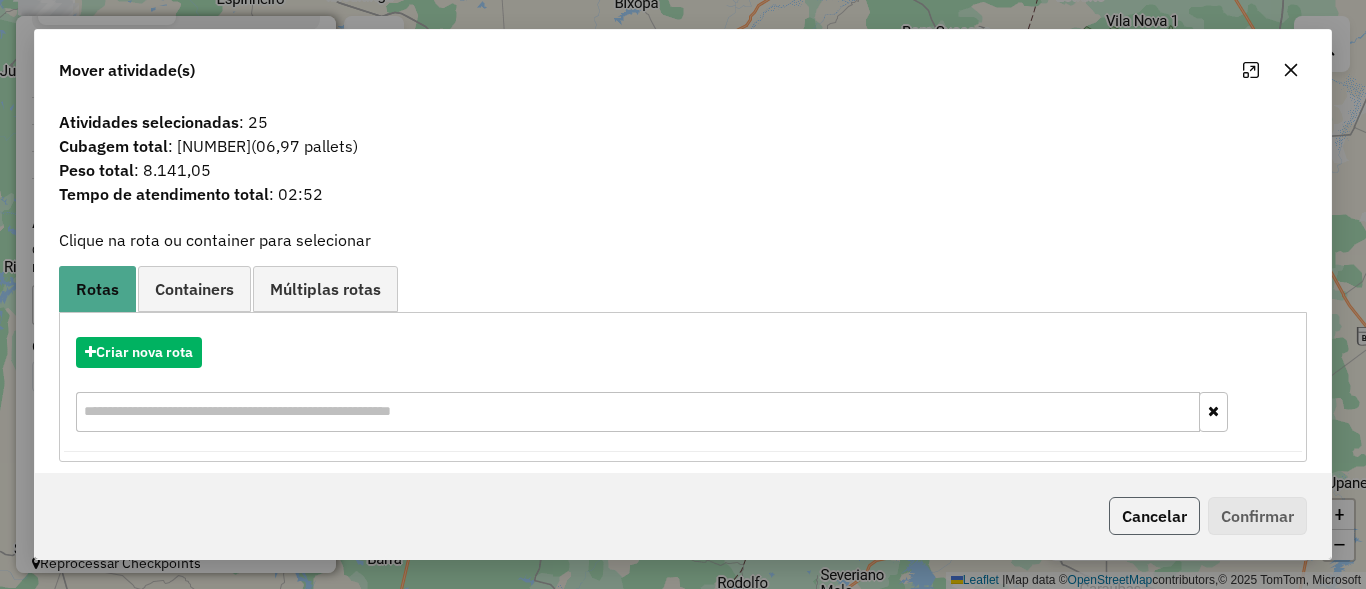 click on "Cancelar" 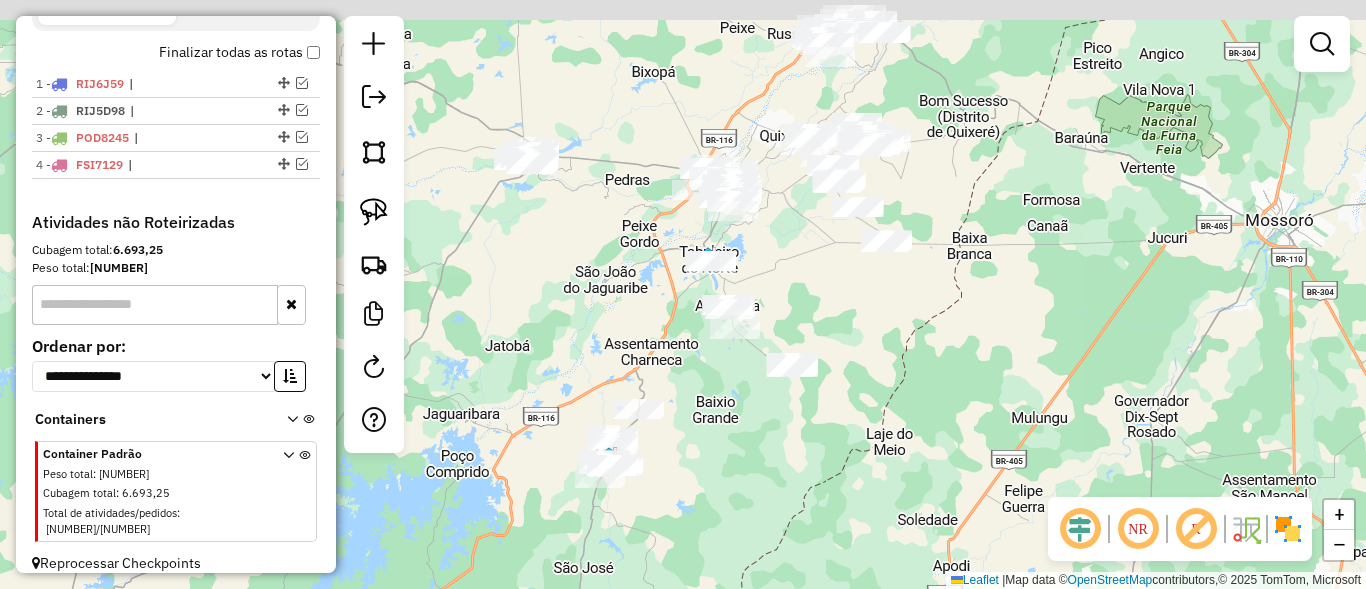 drag, startPoint x: 789, startPoint y: 216, endPoint x: 819, endPoint y: 325, distance: 113.053085 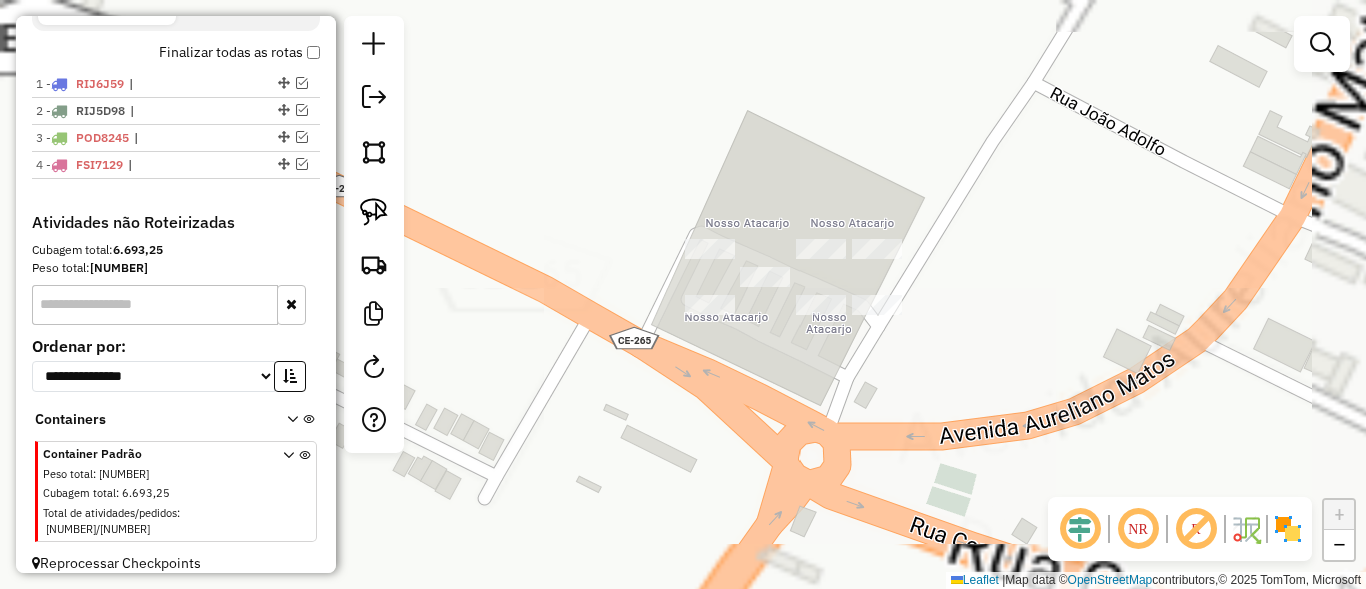 click on "Janela de atendimento Grade de atendimento Capacidade Transportadoras Veículos Cliente Pedidos  Rotas Selecione os dias de semana para filtrar as janelas de atendimento  Seg   Ter   Qua   Qui   Sex   Sáb   Dom  Informe o período da janela de atendimento: De: Até:  Filtrar exatamente a janela do cliente  Considerar janela de atendimento padrão  Selecione os dias de semana para filtrar as grades de atendimento  Seg   Ter   Qua   Qui   Sex   Sáb   Dom   Considerar clientes sem dia de atendimento cadastrado  Clientes fora do dia de atendimento selecionado Filtrar as atividades entre os valores definidos abaixo:  Peso mínimo:   Peso máximo:   Cubagem mínima:   Cubagem máxima:   De:   Até:  Filtrar as atividades entre o tempo de atendimento definido abaixo:  De:   Até:   Considerar capacidade total dos clientes não roteirizados Transportadora: Selecione um ou mais itens Tipo de veículo: Selecione um ou mais itens Veículo: Selecione um ou mais itens Motorista: Selecione um ou mais itens Nome: Rótulo:" 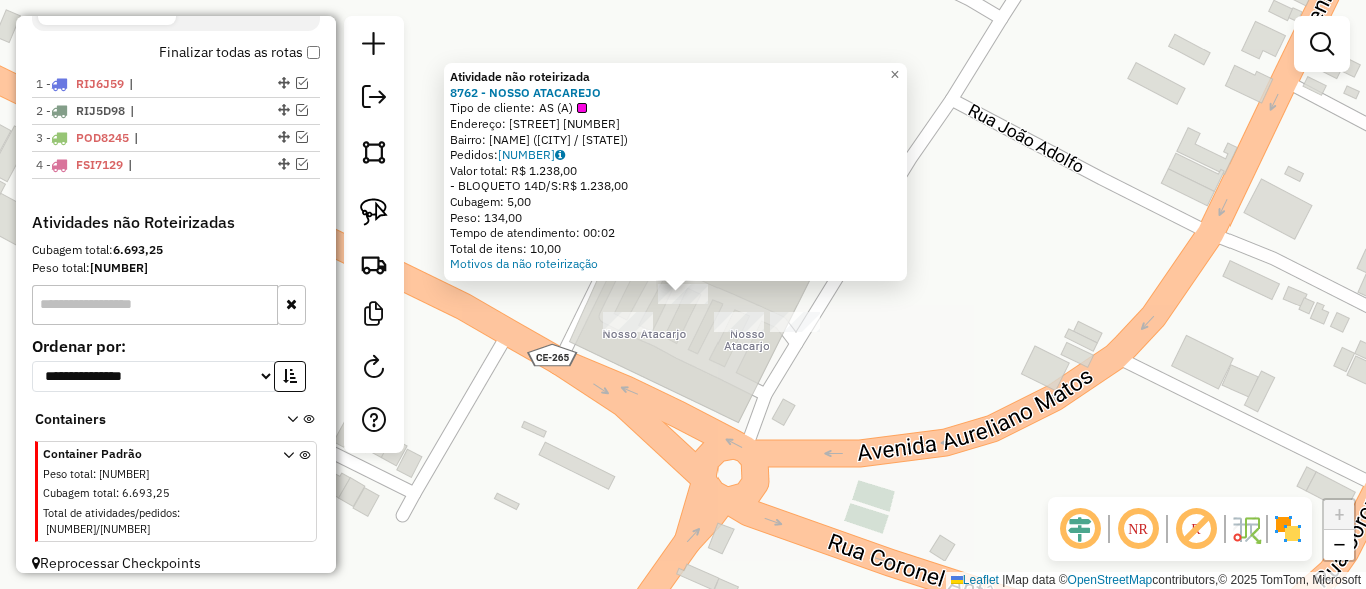 click on "Atividade não roteirizada 8762 - NOSSO ATACAREJO  Tipo de cliente:   AS (A)   Endereço:  Av Dom Aureliano Matos 1752   Bairro: LIMOEIRINHO (LIMOEIRO DO NORTE / CE)   Pedidos:  08873065   Valor total: R$ 1.238,00   - BLOQUETO 14D/S:  R$ 1.238,00   Cubagem: 5,00   Peso: 134,00   Tempo de atendimento: 00:02   Total de itens: 10,00  Motivos da não roteirização × Janela de atendimento Grade de atendimento Capacidade Transportadoras Veículos Cliente Pedidos  Rotas Selecione os dias de semana para filtrar as janelas de atendimento  Seg   Ter   Qua   Qui   Sex   Sáb   Dom  Informe o período da janela de atendimento: De: Até:  Filtrar exatamente a janela do cliente  Considerar janela de atendimento padrão  Selecione os dias de semana para filtrar as grades de atendimento  Seg   Ter   Qua   Qui   Sex   Sáb   Dom   Considerar clientes sem dia de atendimento cadastrado  Clientes fora do dia de atendimento selecionado Filtrar as atividades entre os valores definidos abaixo:  Peso mínimo:   Peso máximo:  De:" 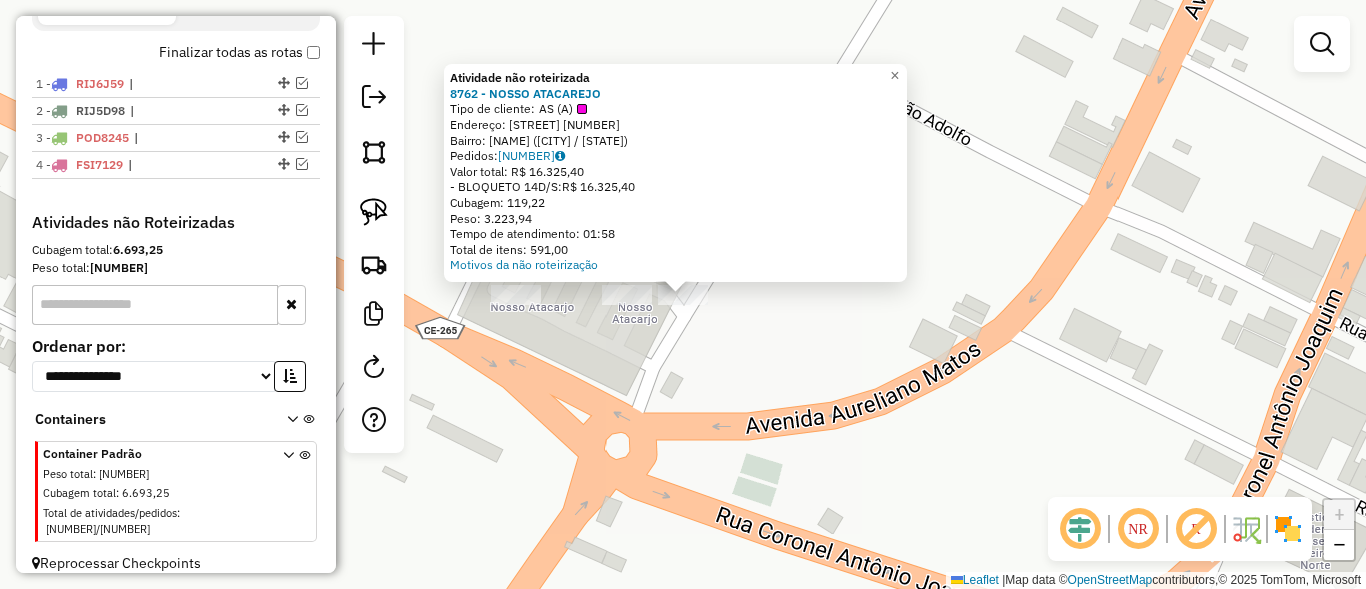 click on "× Atividade não roteirizada 8762 - NOSSO ATACAREJO  Tipo de cliente:   AS (A)   Endereço:  Av Dom Aureliano Matos 1752   Bairro: LIMOEIRINHO (LIMOEIRO DO NORTE / CE)   Pedidos:  08875461   Valor total: R$ 16.325,40   - BLOQUETO 14D/S:  R$ 16.325,40   Cubagem: 119,22   Peso: 3.223,94   Tempo de atendimento: 01:58   Total de itens: 591,00  Motivos da não roteirização × Janela de atendimento Grade de atendimento Capacidade Transportadoras Veículos Cliente Pedidos  Rotas Selecione os dias de semana para filtrar as janelas de atendimento  Seg   Ter   Qua   Qui   Sex   Sáb   Dom  Informe o período da janela de atendimento: De: Até:  Filtrar exatamente a janela do cliente  Considerar janela de atendimento padrão  Selecione os dias de semana para filtrar as grades de atendimento  Seg   Ter   Qua   Qui   Sex   Sáb   Dom   Considerar clientes sem dia de atendimento cadastrado  Clientes fora do dia de atendimento selecionado Filtrar as atividades entre os valores definidos abaixo:  Peso mínimo:   De:  De:" 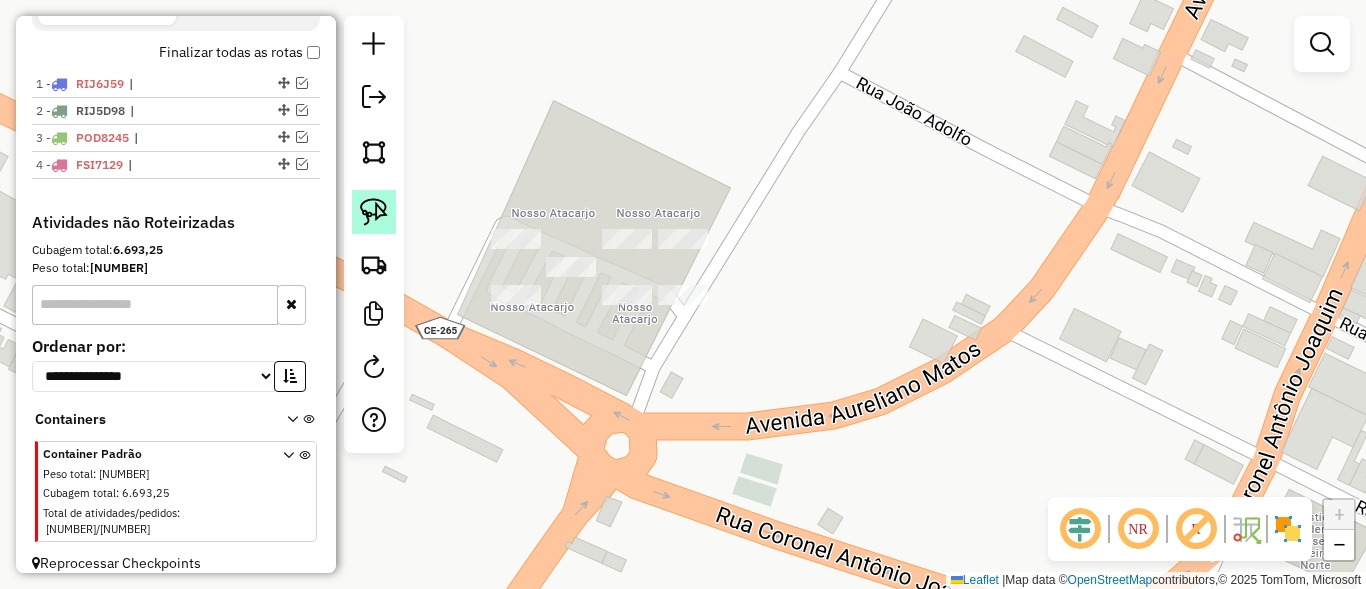 click 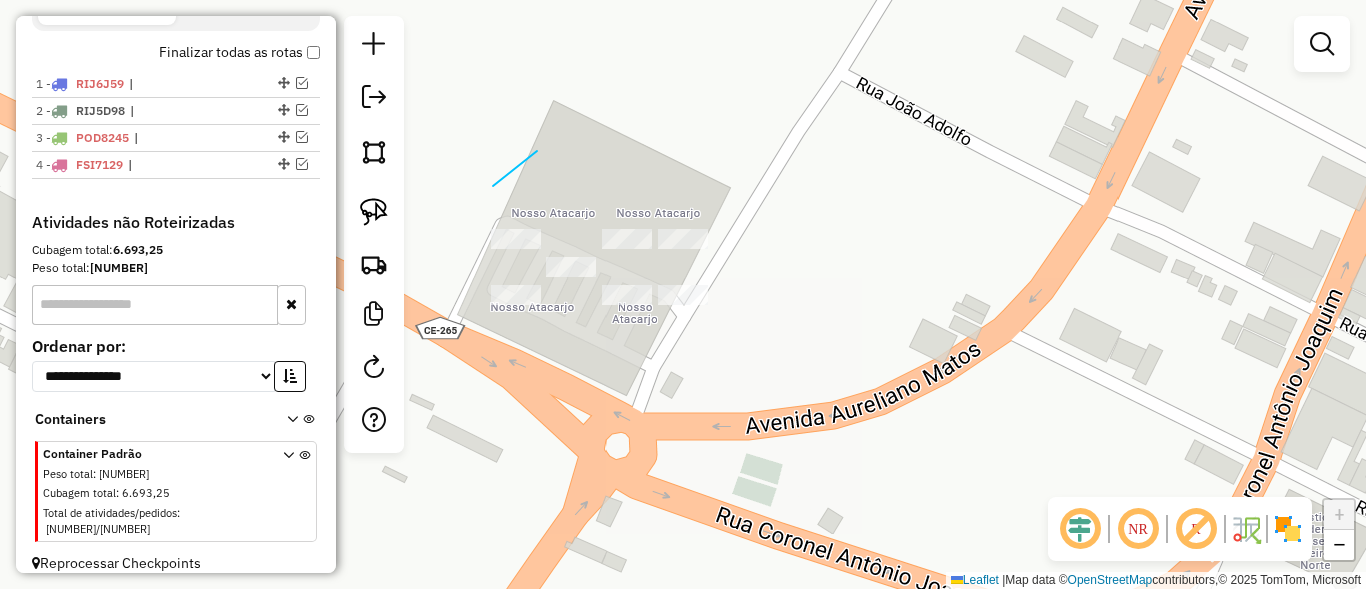 drag, startPoint x: 493, startPoint y: 186, endPoint x: 897, endPoint y: 269, distance: 412.43787 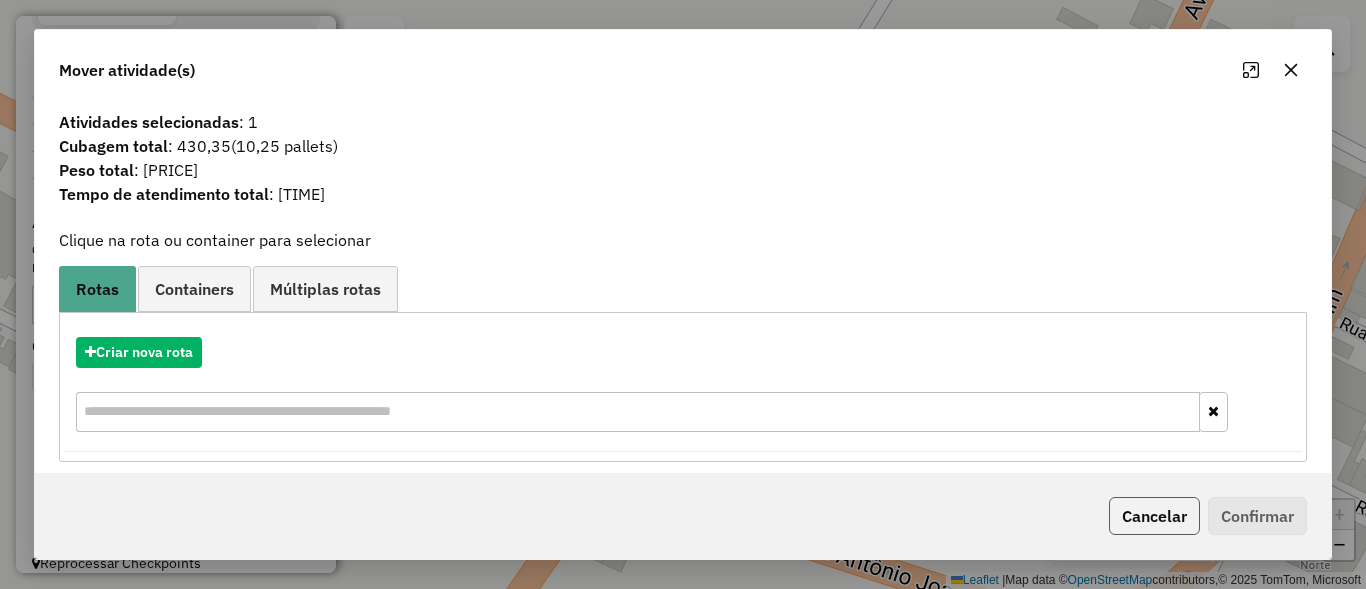 click on "Cancelar" 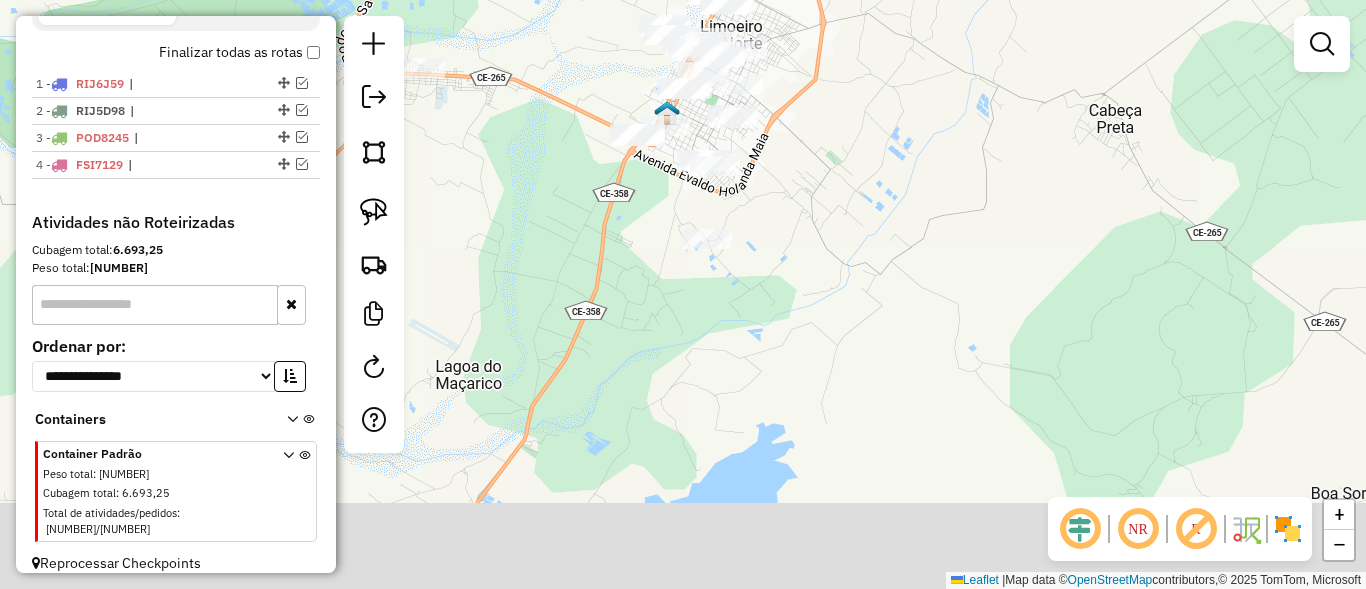 drag, startPoint x: 661, startPoint y: 370, endPoint x: 684, endPoint y: 167, distance: 204.2988 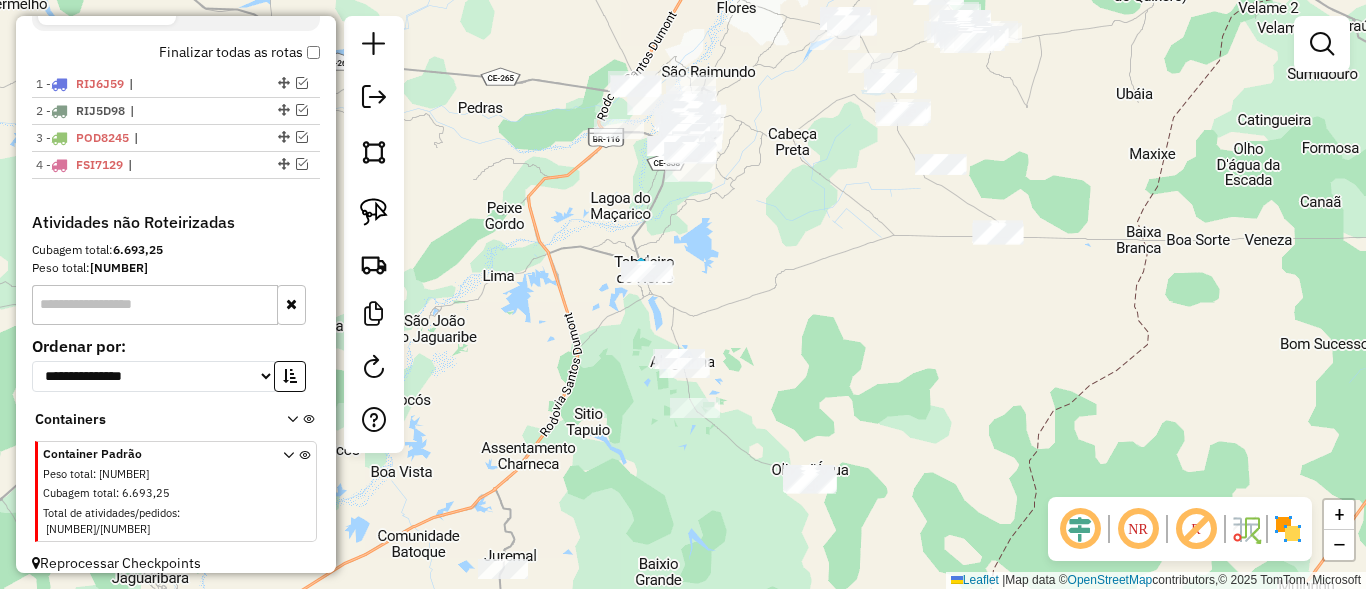 drag, startPoint x: 756, startPoint y: 339, endPoint x: 747, endPoint y: 262, distance: 77.52419 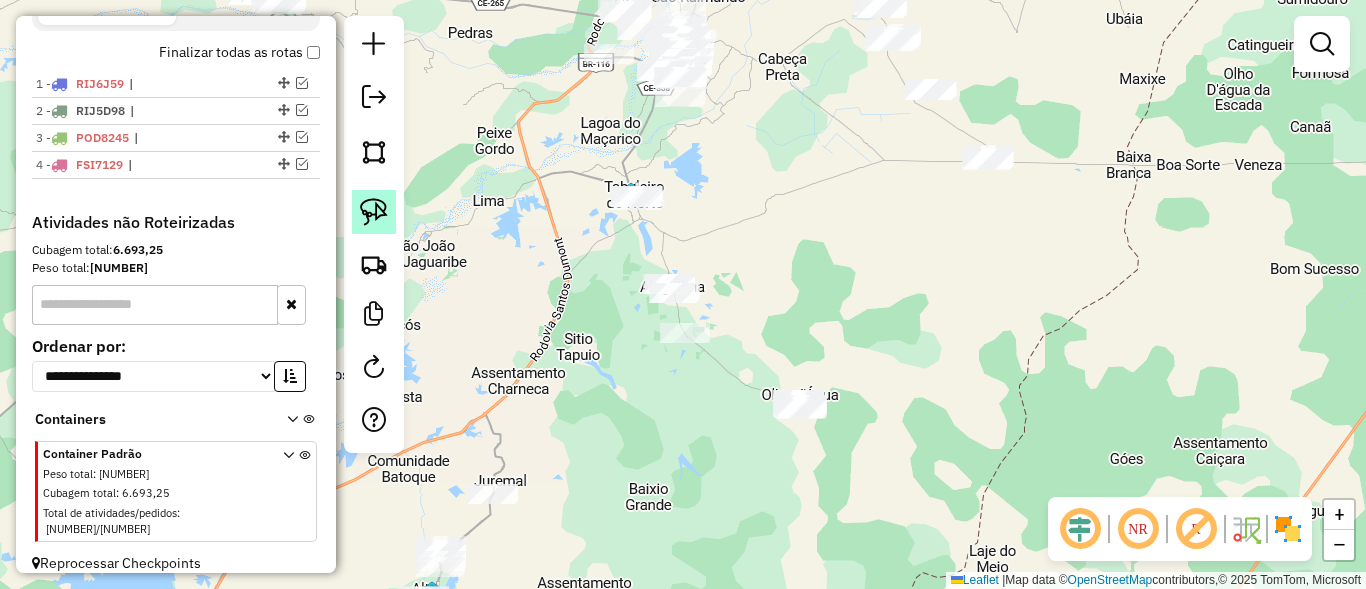 click 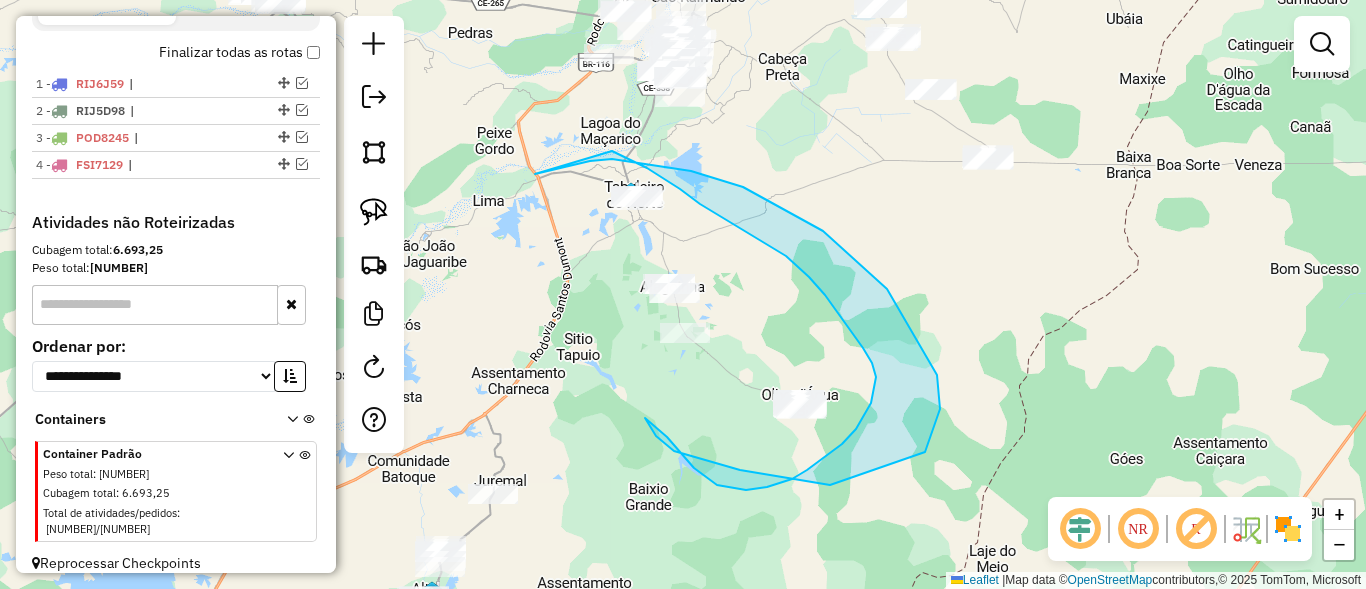 drag, startPoint x: 691, startPoint y: 171, endPoint x: 610, endPoint y: 150, distance: 83.677956 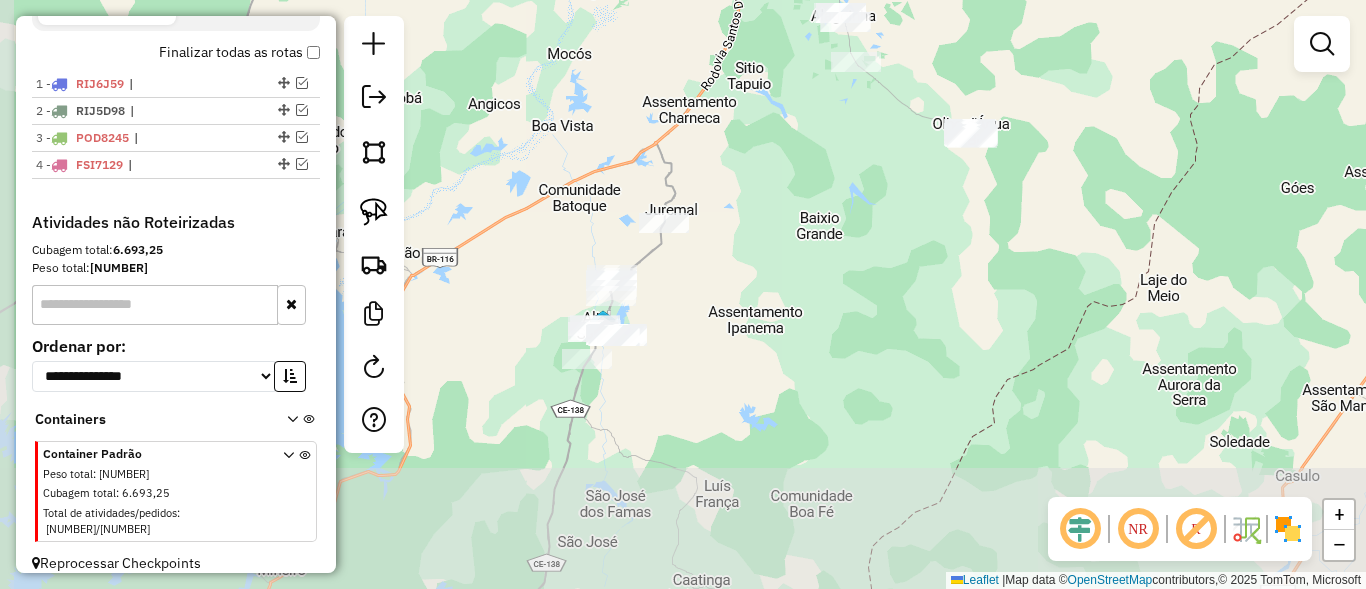 drag, startPoint x: 646, startPoint y: 427, endPoint x: 771, endPoint y: 85, distance: 364.12772 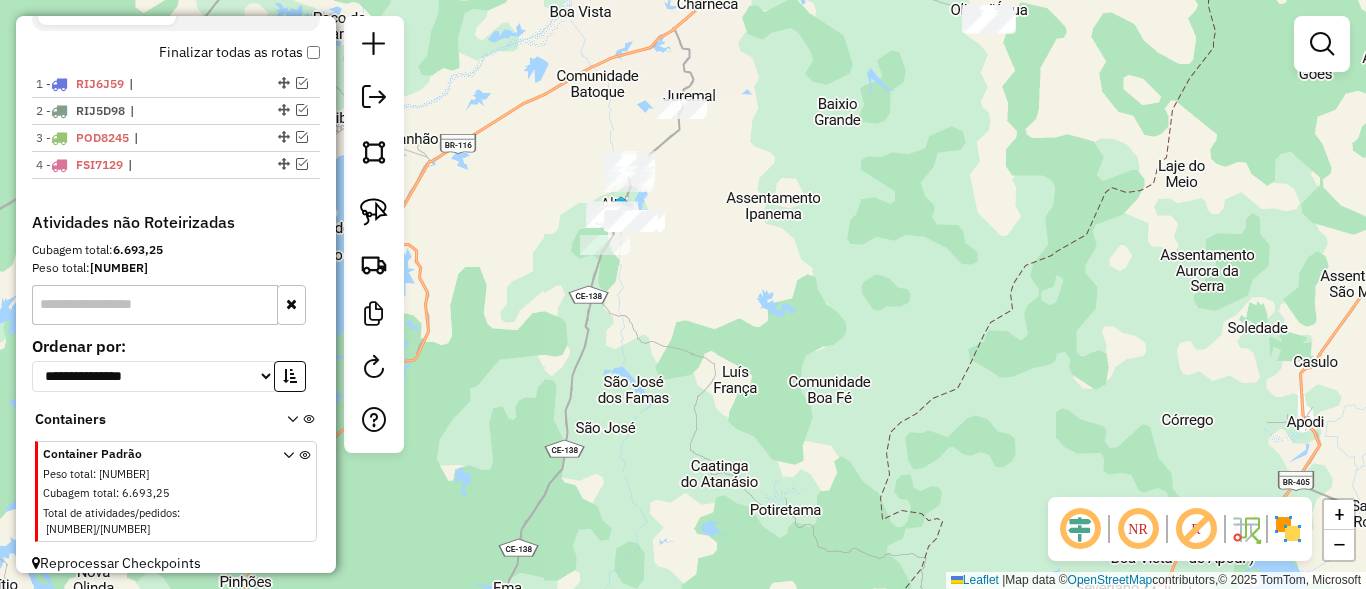 drag, startPoint x: 752, startPoint y: 297, endPoint x: 716, endPoint y: 182, distance: 120.50311 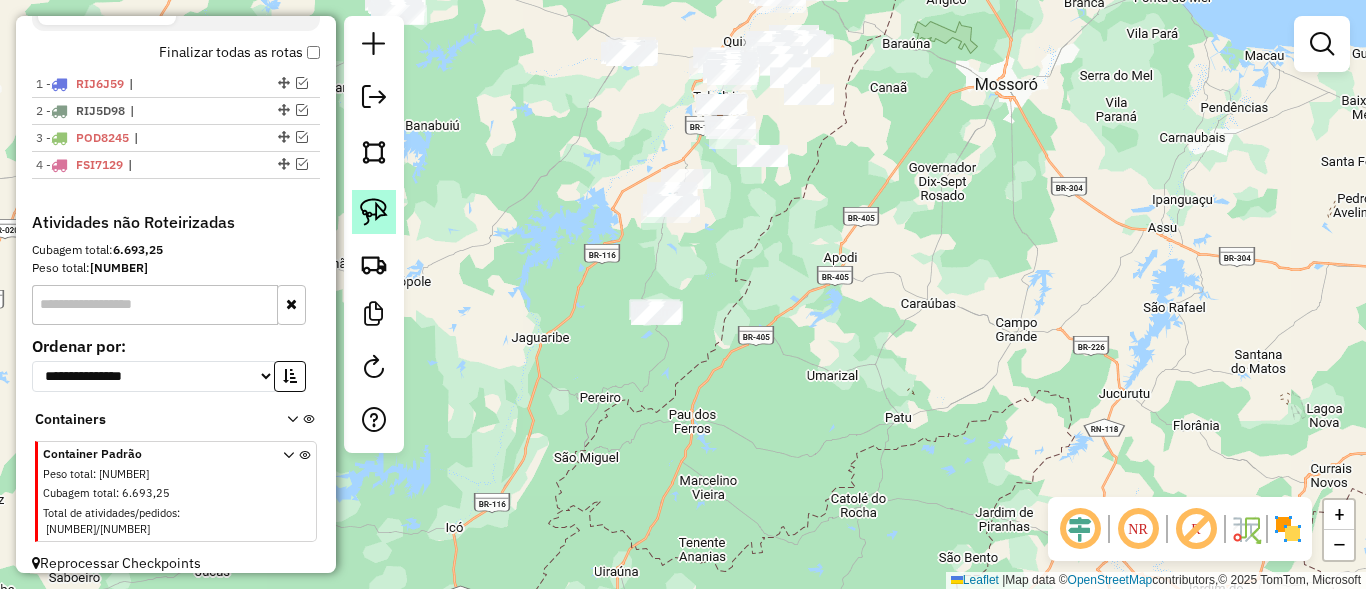 click 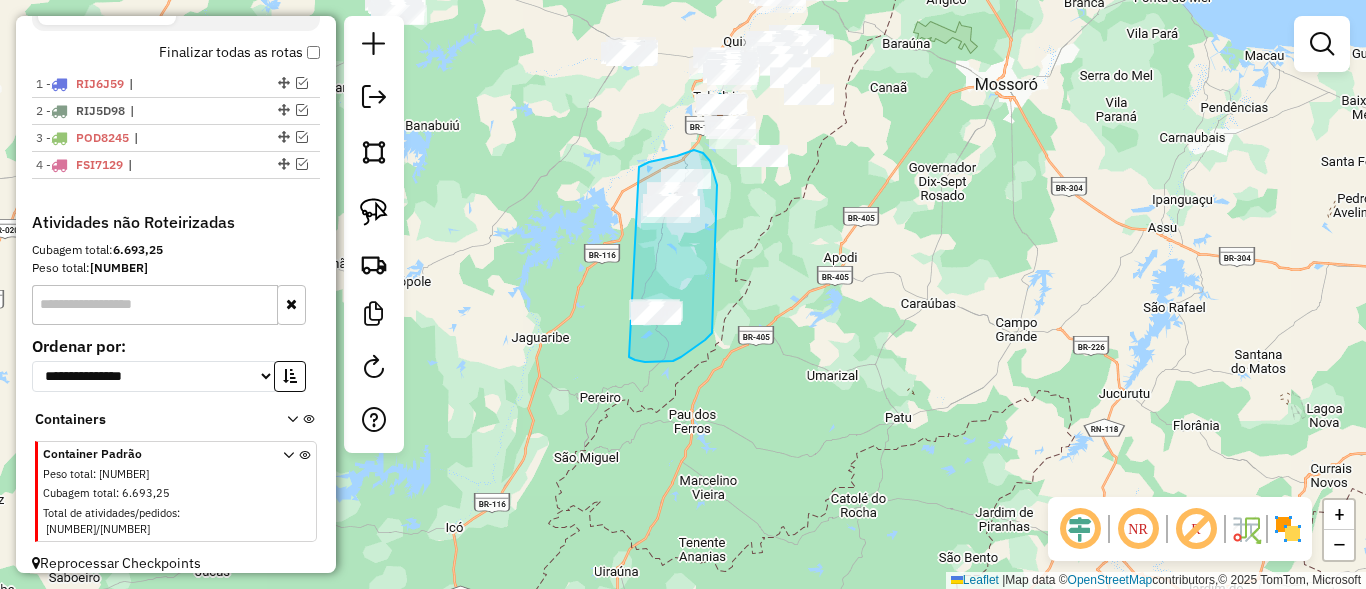 drag, startPoint x: 639, startPoint y: 167, endPoint x: 624, endPoint y: 352, distance: 185.60712 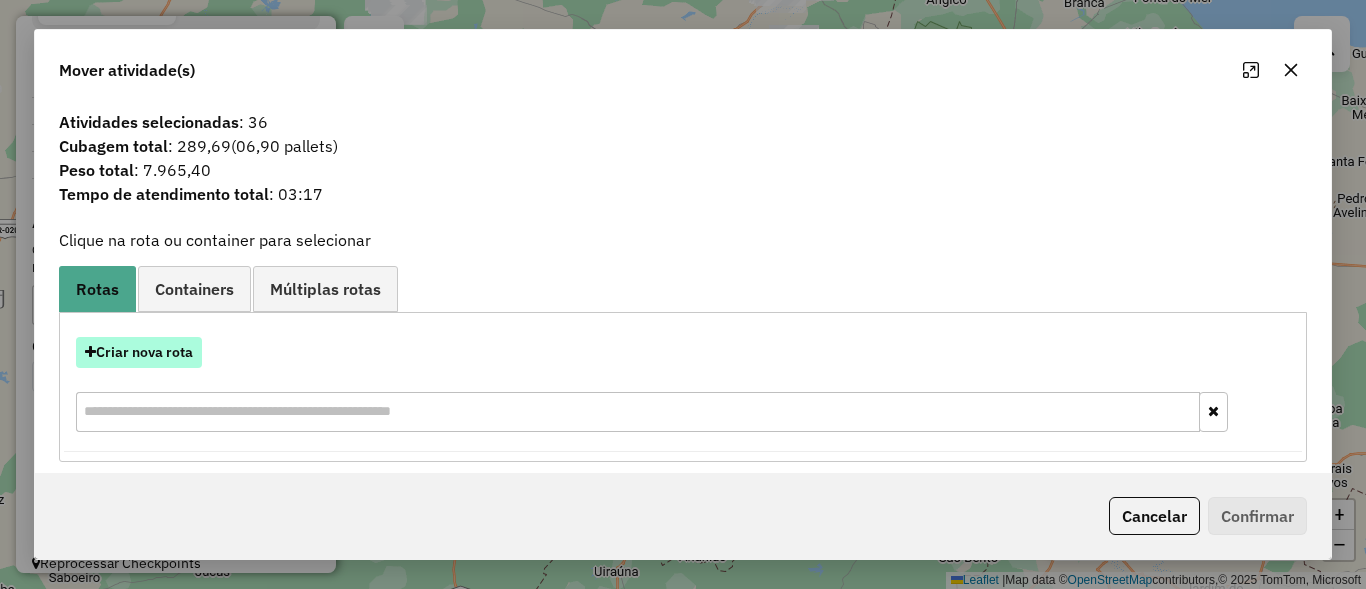 click on "Criar nova rota" at bounding box center [139, 352] 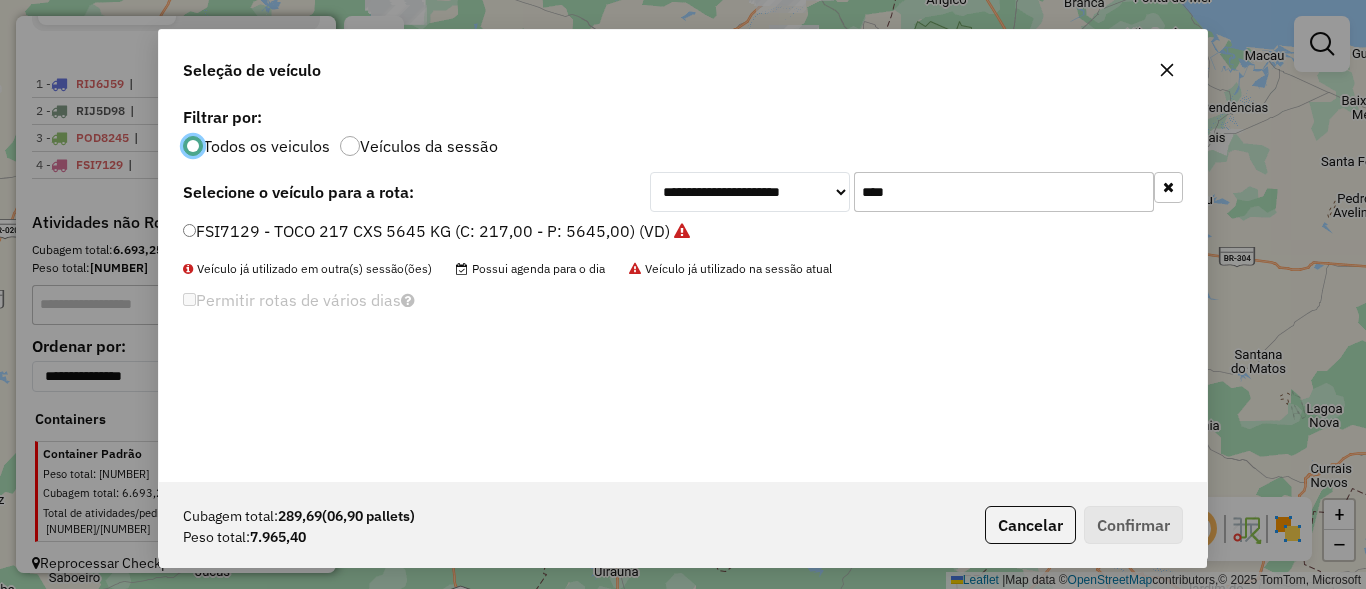 scroll, scrollTop: 11, scrollLeft: 6, axis: both 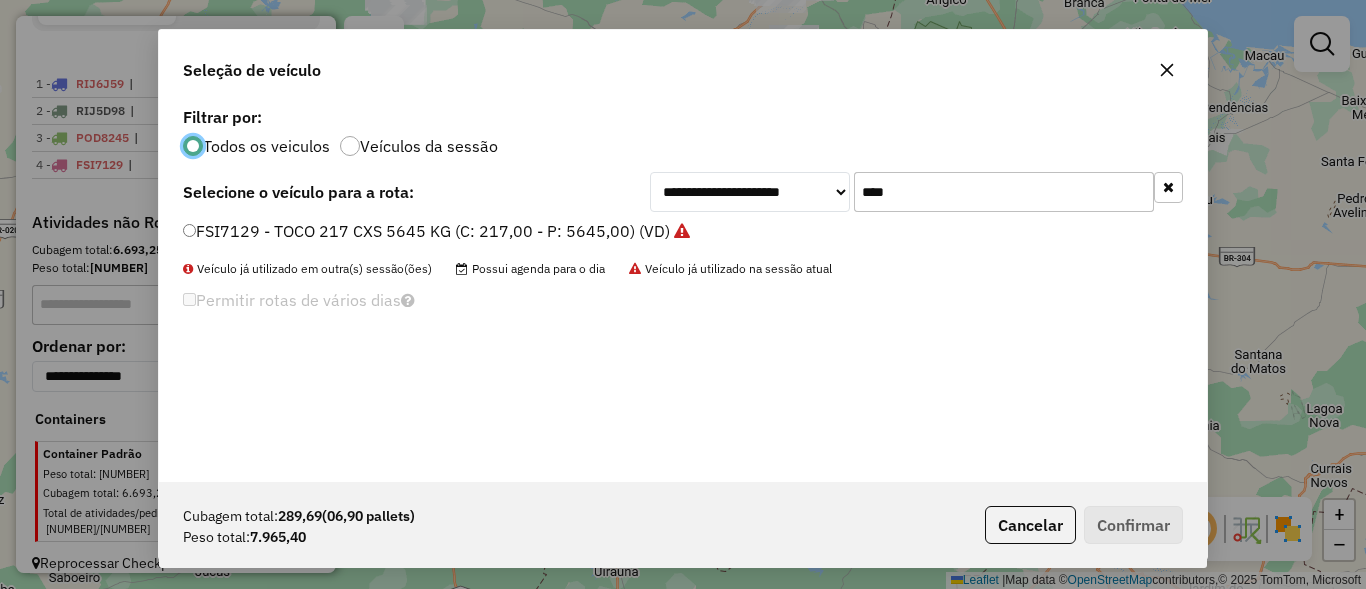 click on "****" 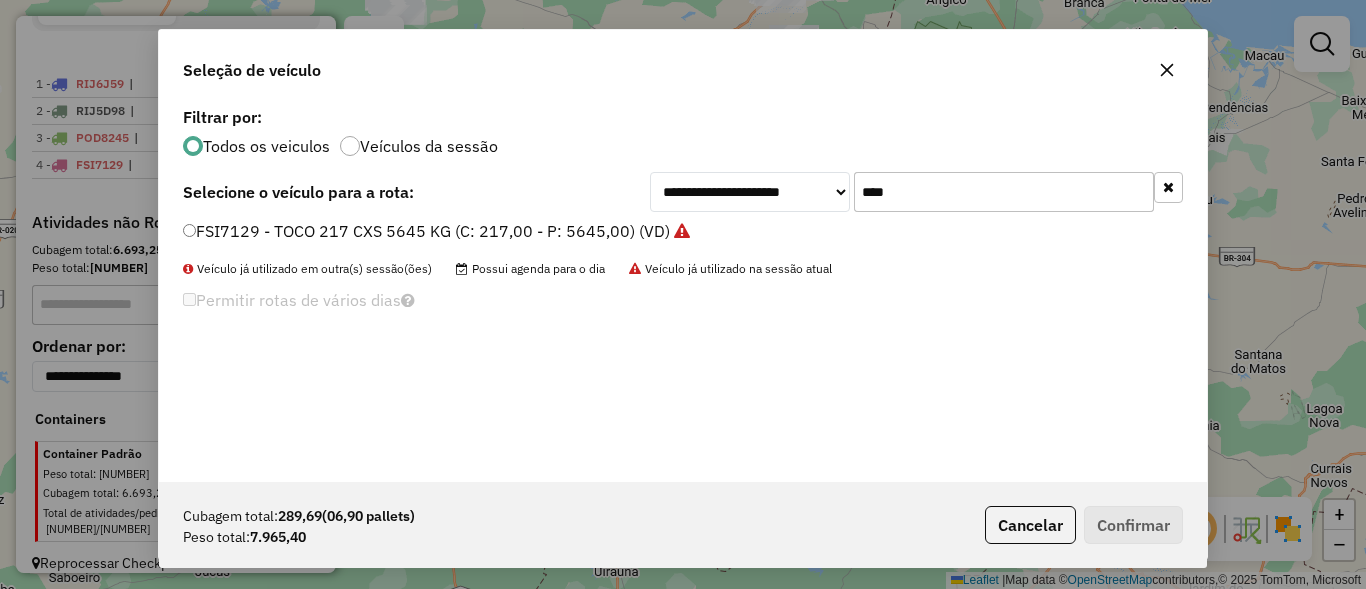 click on "****" 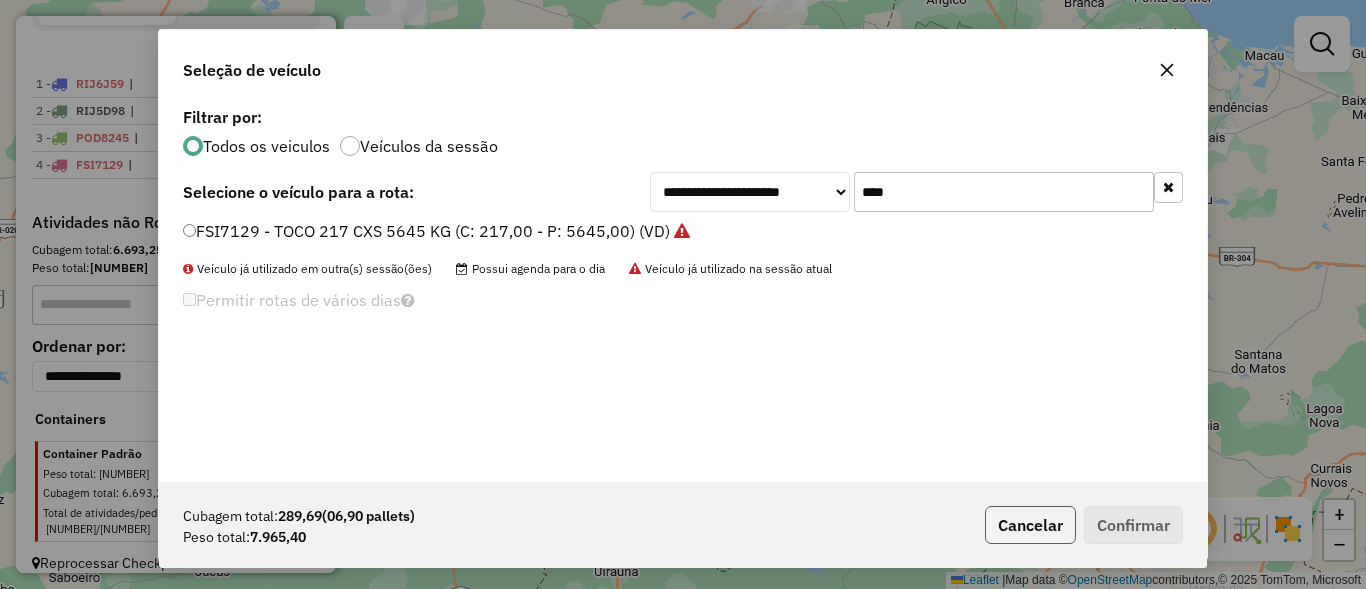 click on "Cancelar" 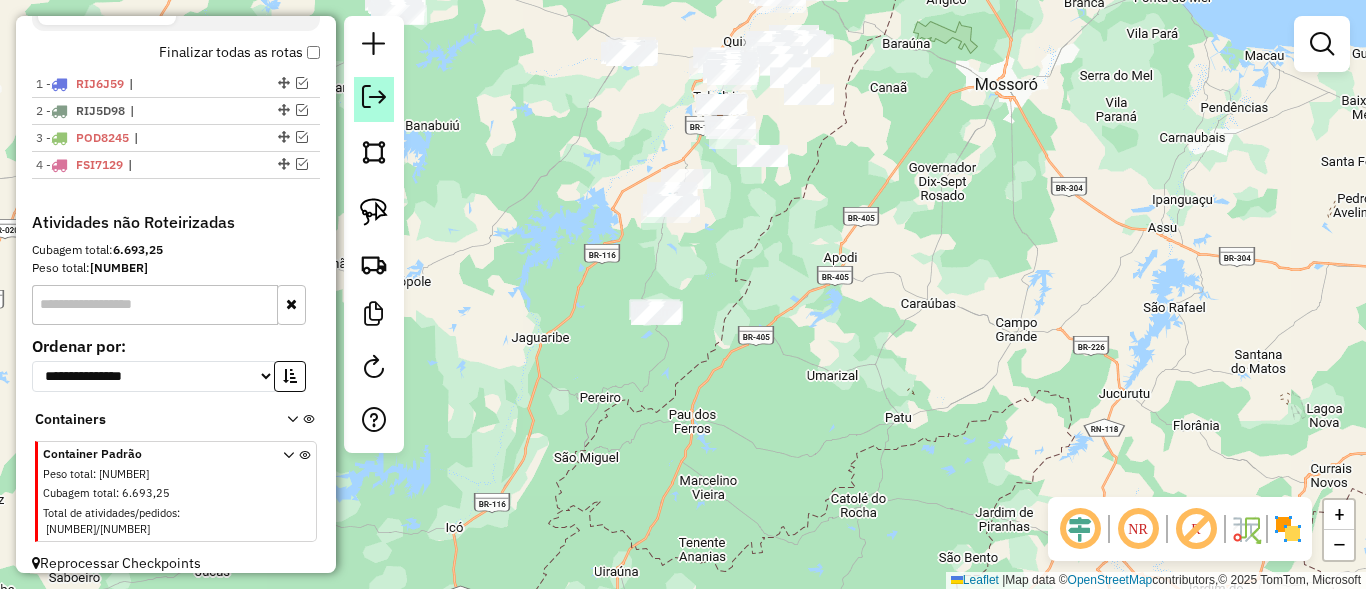 click 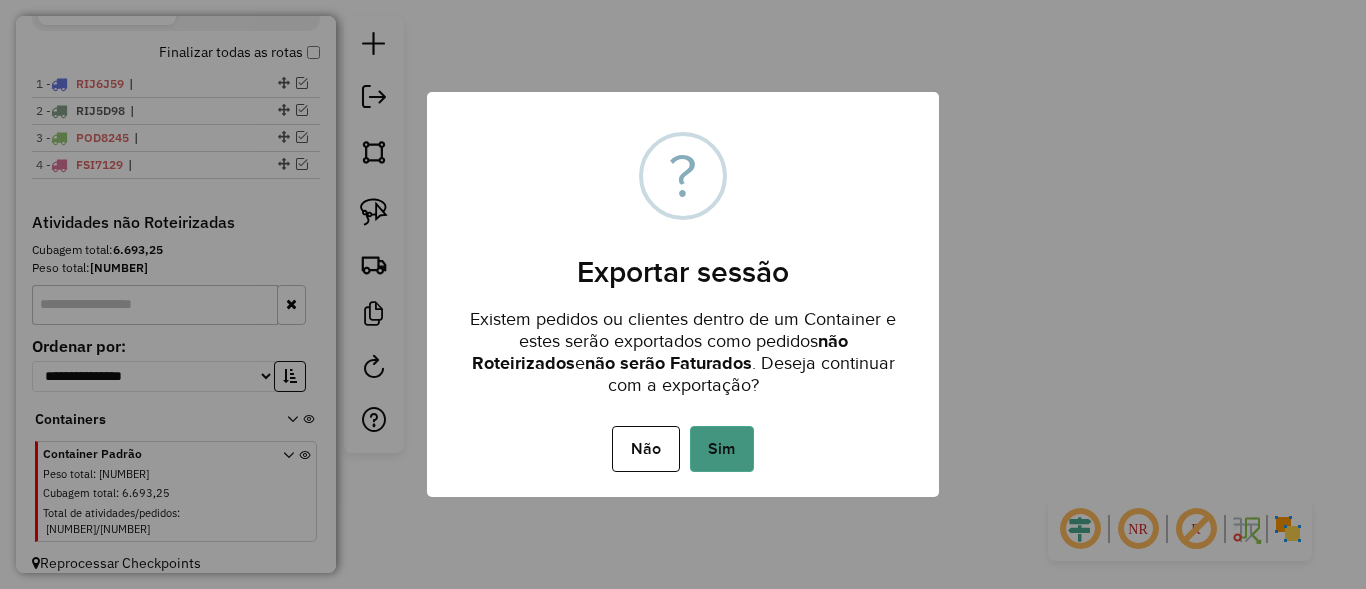 click on "Sim" at bounding box center [722, 449] 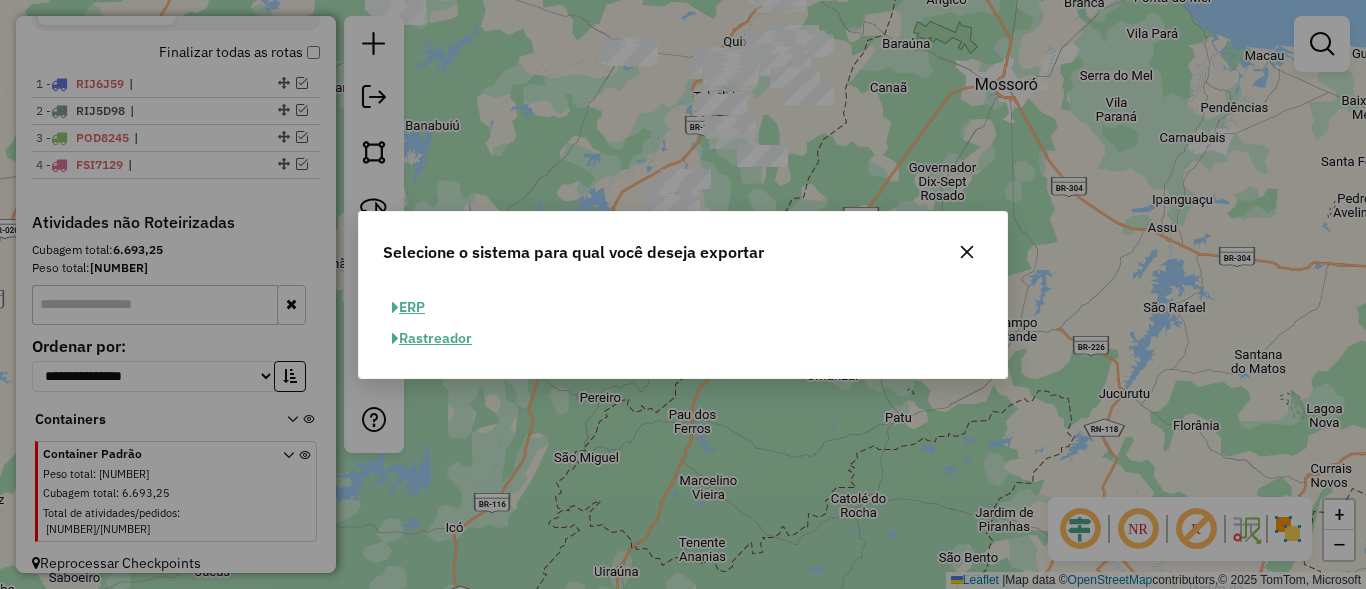 click on "ERP" 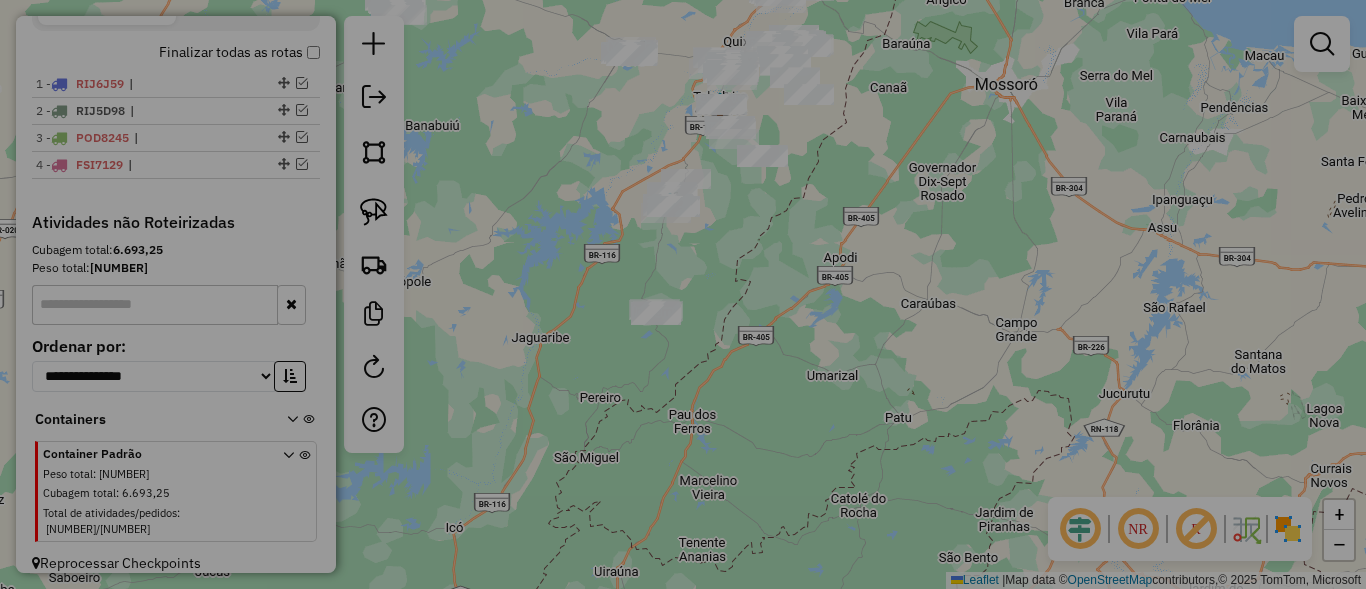 select on "**" 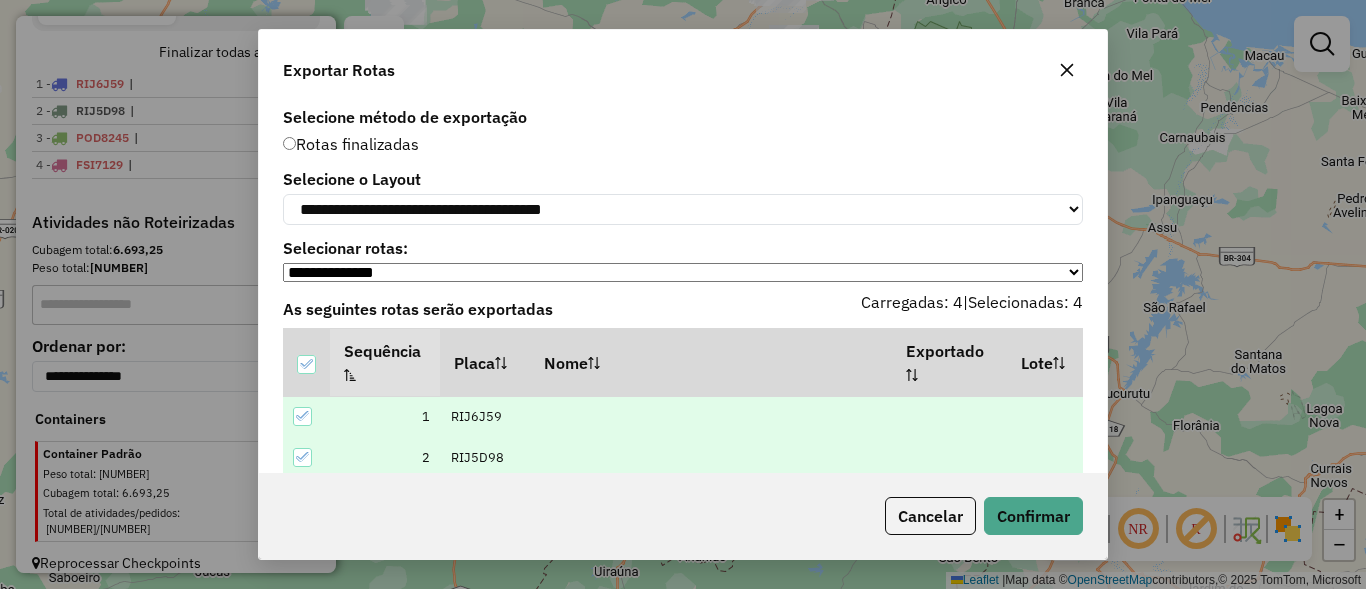 scroll, scrollTop: 112, scrollLeft: 0, axis: vertical 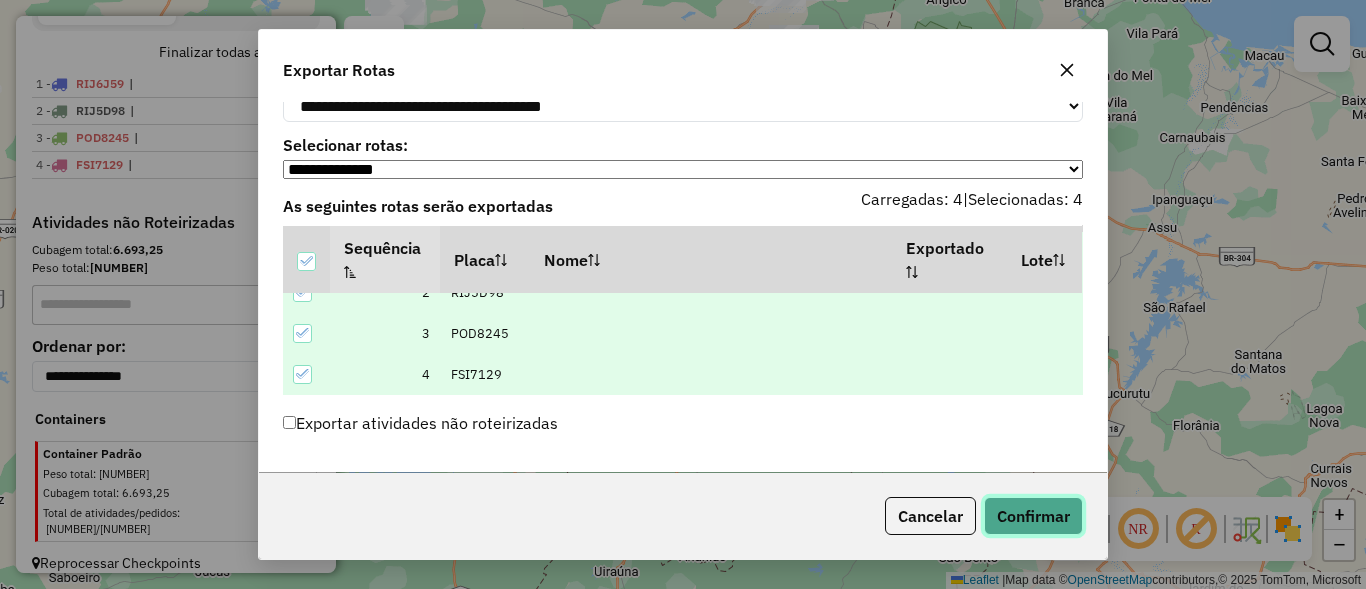 click on "Confirmar" 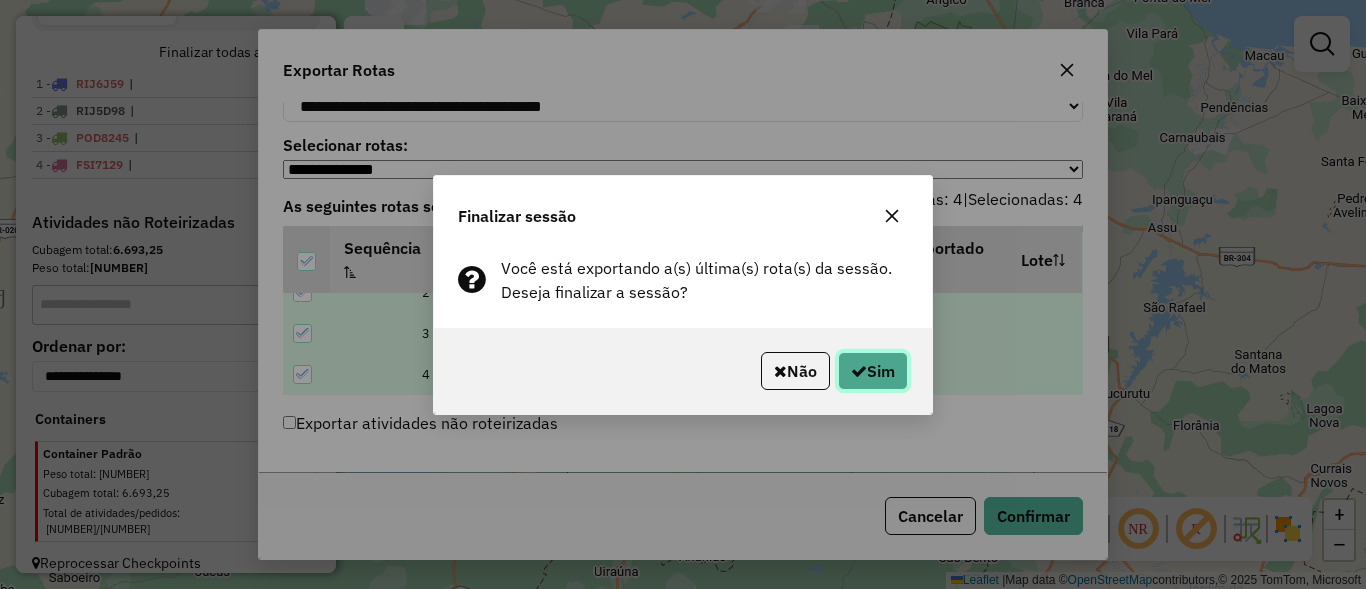 click on "Sim" 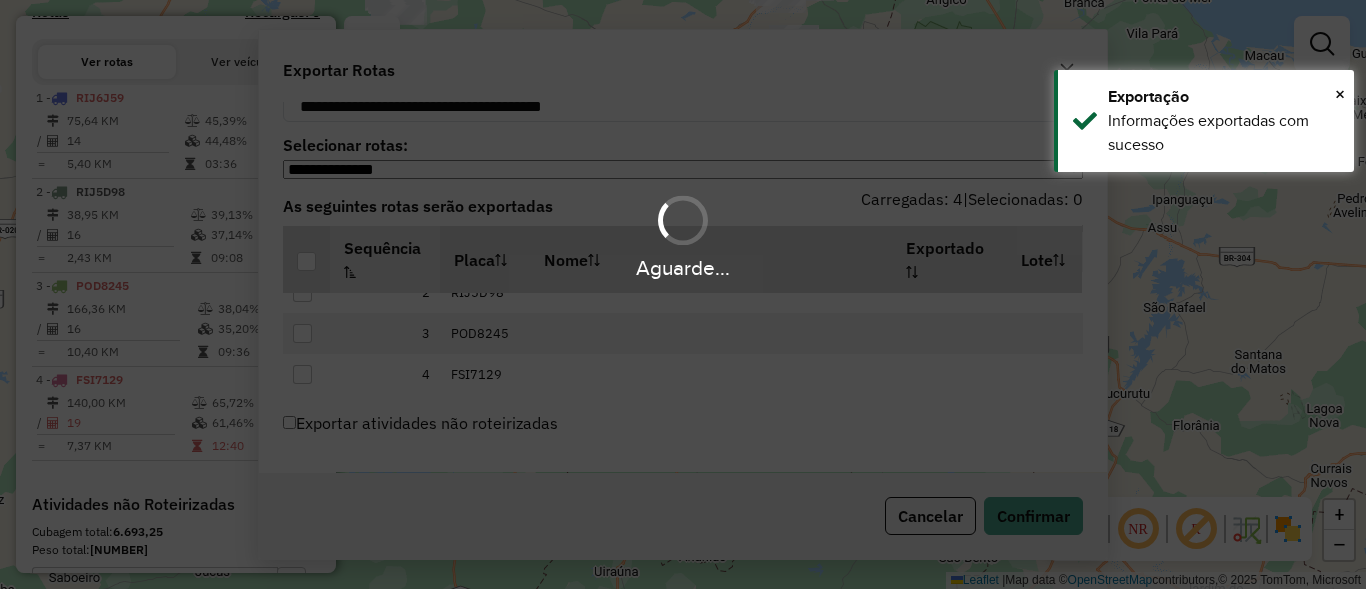scroll, scrollTop: 787, scrollLeft: 0, axis: vertical 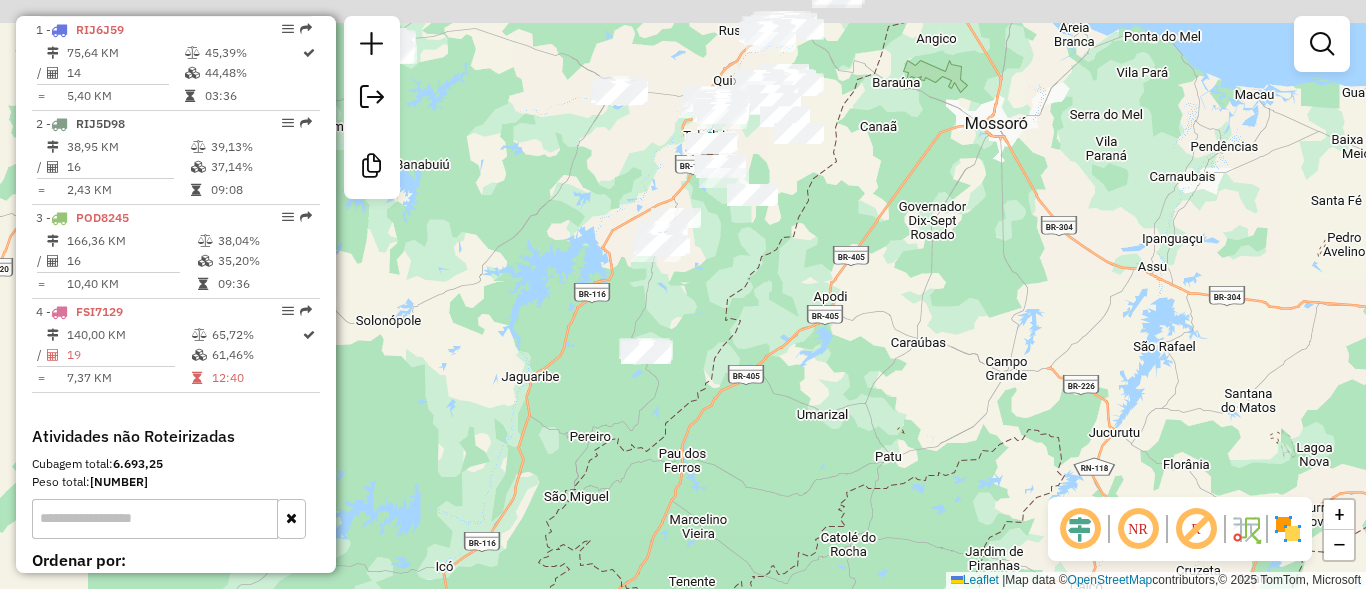 drag, startPoint x: 701, startPoint y: 231, endPoint x: 665, endPoint y: 304, distance: 81.394104 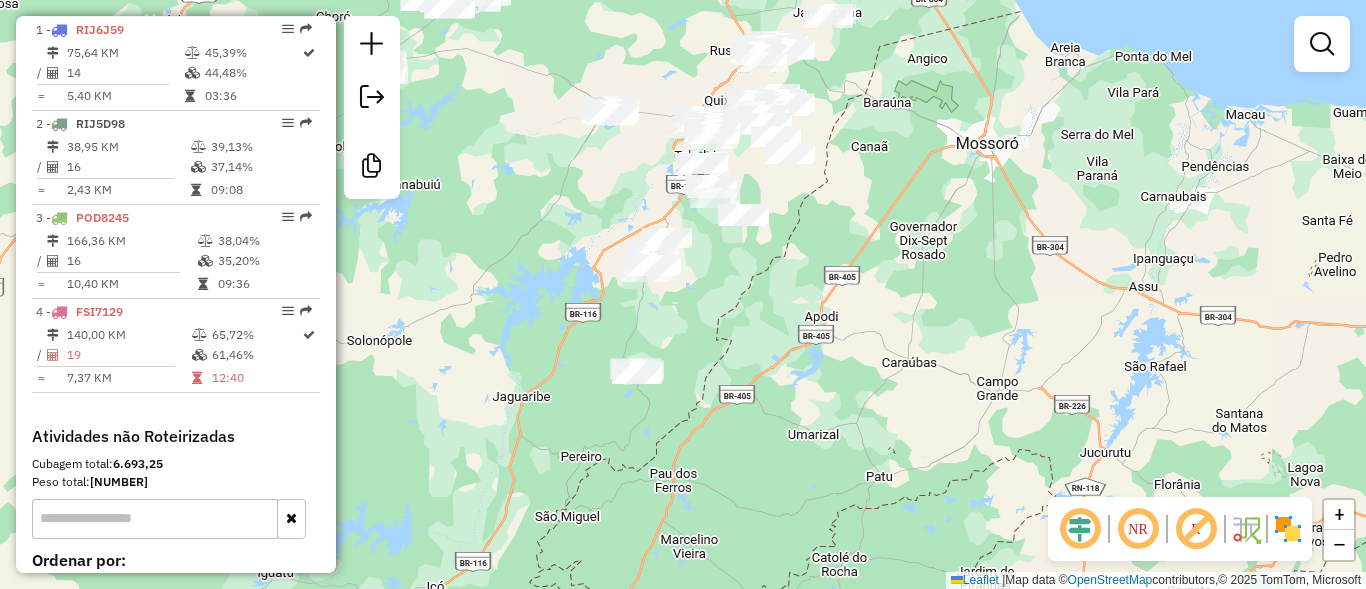 drag, startPoint x: 568, startPoint y: 161, endPoint x: 851, endPoint y: 425, distance: 387.02066 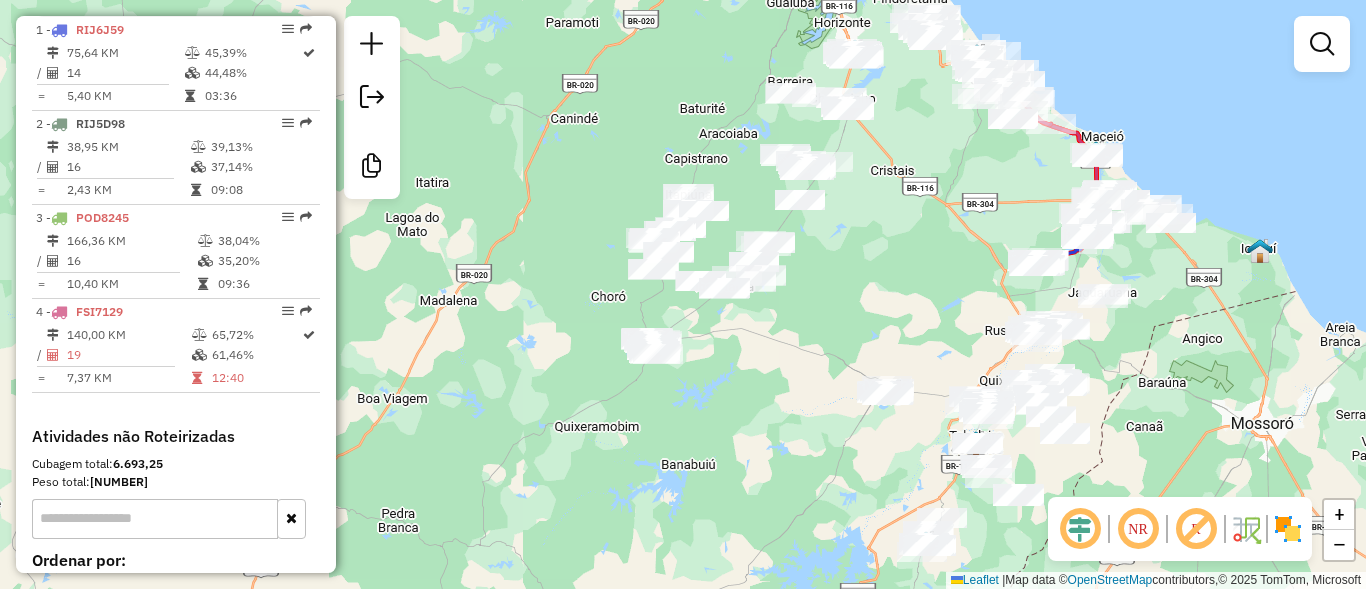 drag, startPoint x: 748, startPoint y: 178, endPoint x: 672, endPoint y: 249, distance: 104.00481 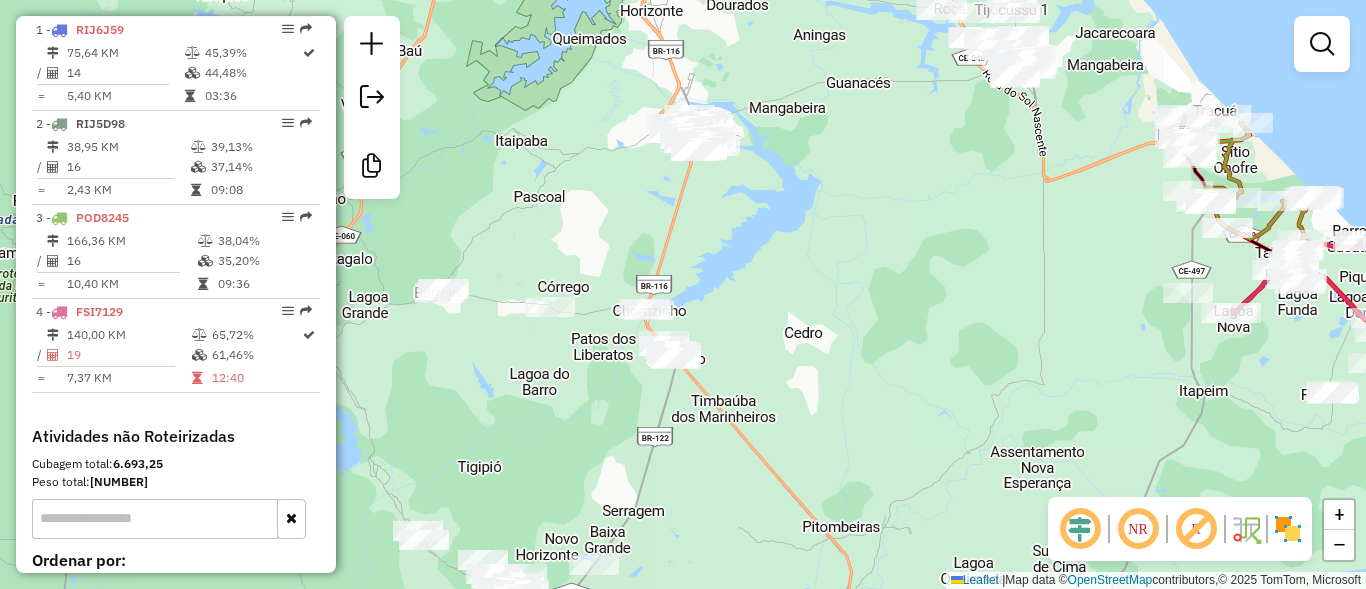 drag, startPoint x: 855, startPoint y: 132, endPoint x: 810, endPoint y: 292, distance: 166.2077 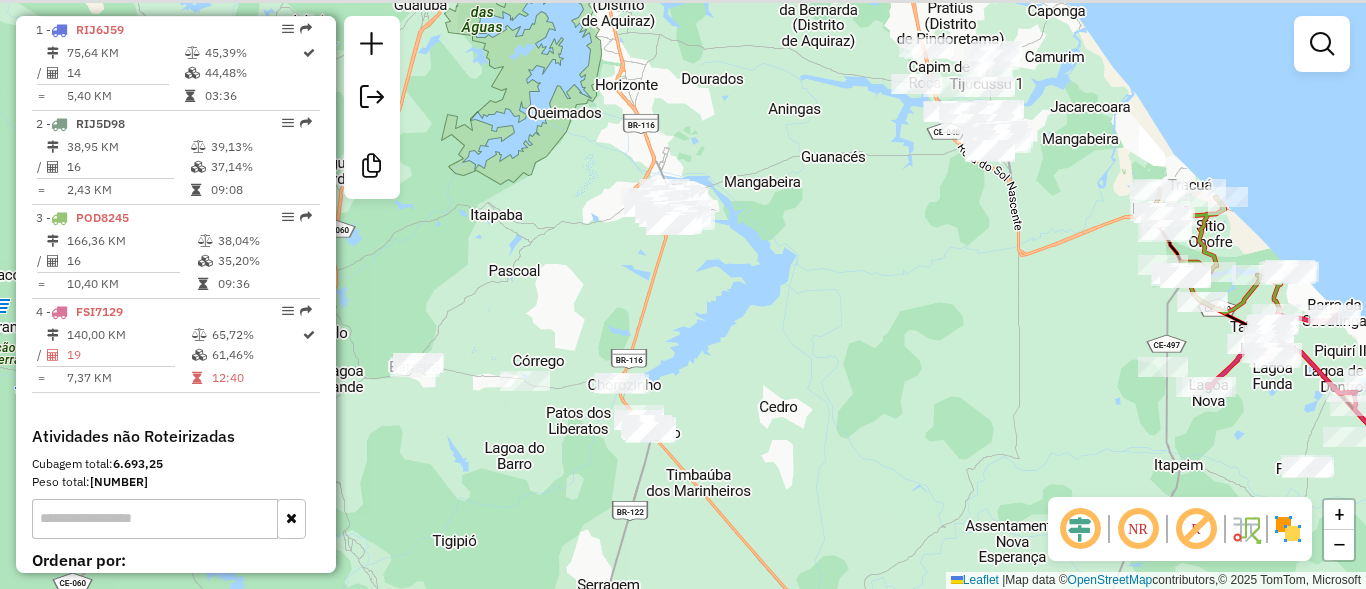 drag, startPoint x: 801, startPoint y: 327, endPoint x: 772, endPoint y: 372, distance: 53.535034 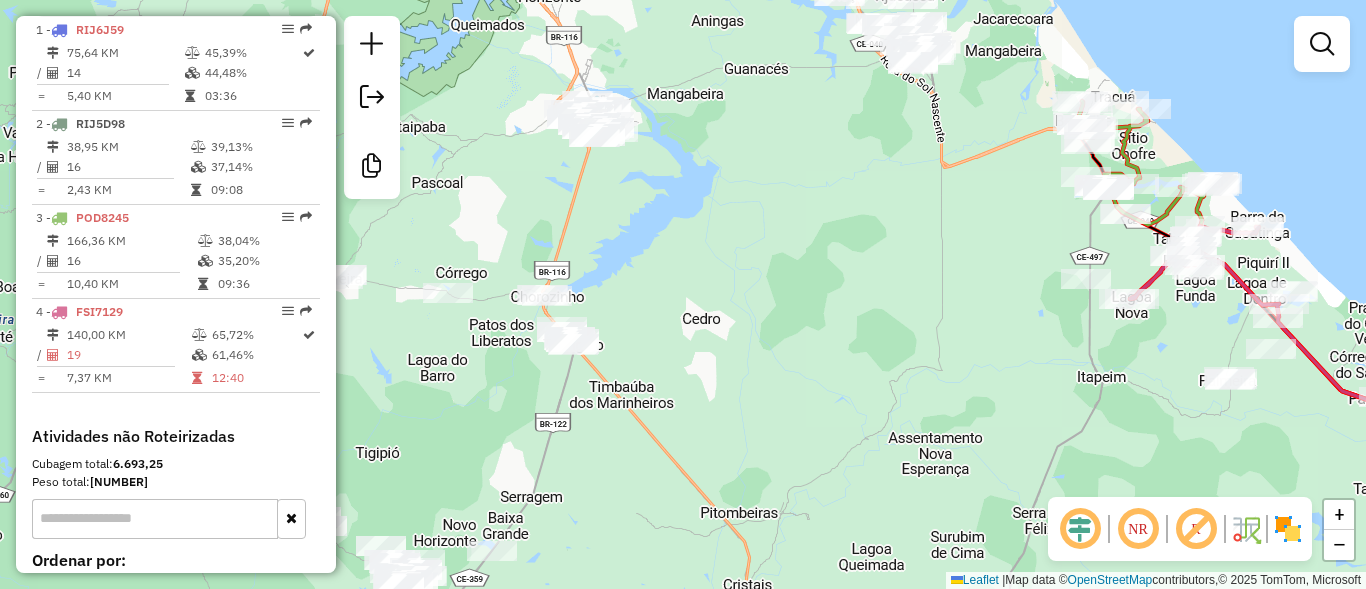 drag, startPoint x: 978, startPoint y: 435, endPoint x: 901, endPoint y: 347, distance: 116.9316 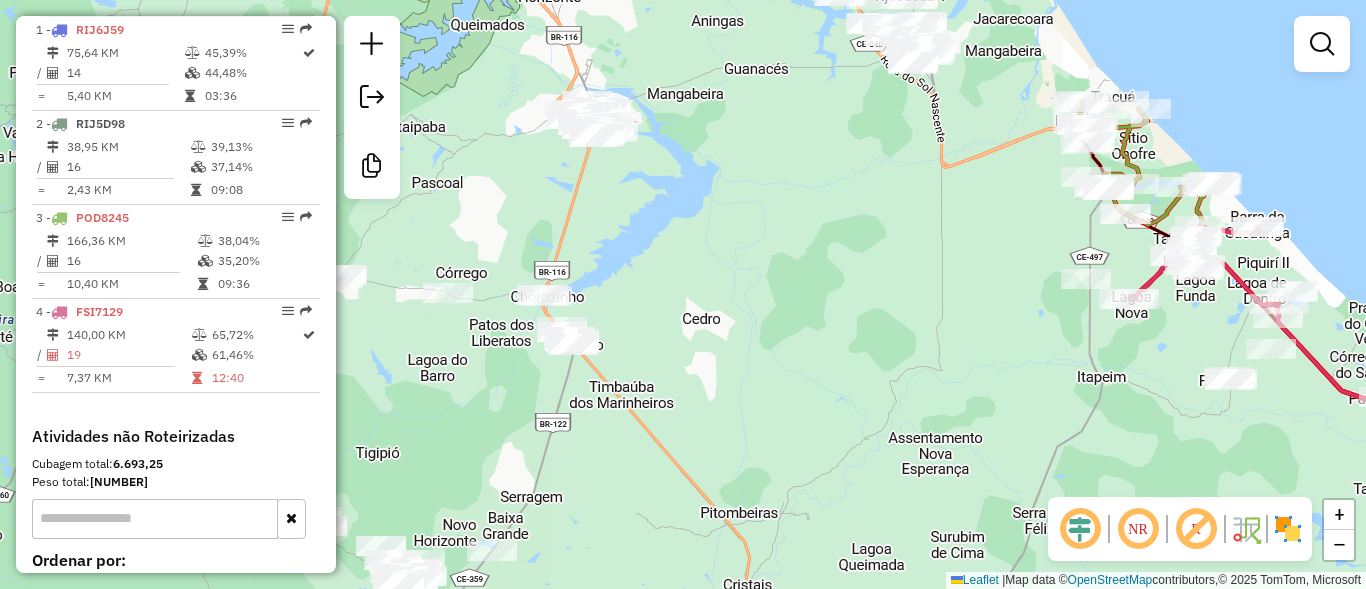 drag, startPoint x: 690, startPoint y: 216, endPoint x: 730, endPoint y: 238, distance: 45.65085 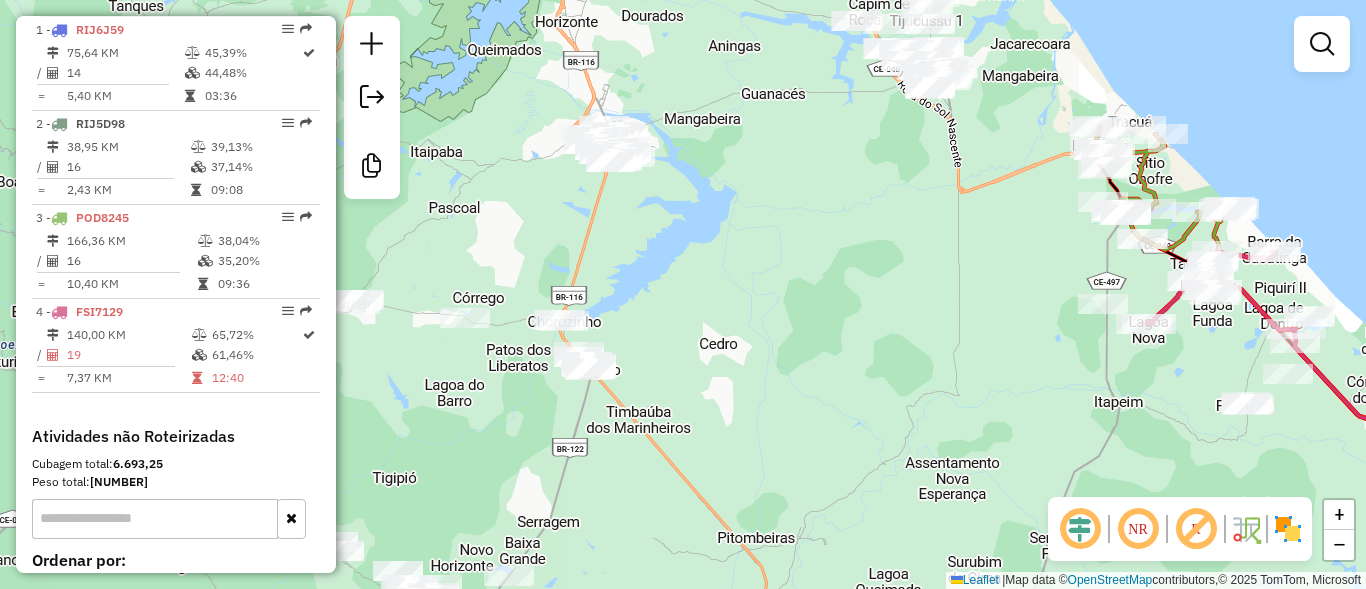 drag, startPoint x: 731, startPoint y: 286, endPoint x: 688, endPoint y: 293, distance: 43.56604 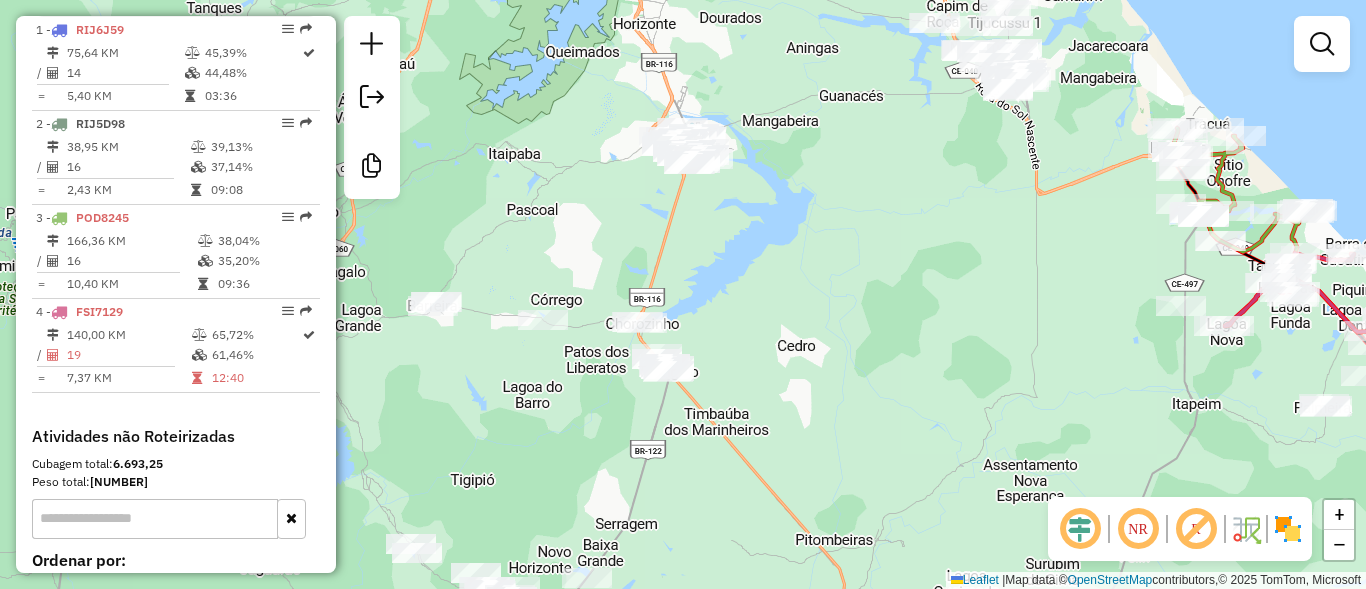 drag, startPoint x: 687, startPoint y: 261, endPoint x: 818, endPoint y: 267, distance: 131.13733 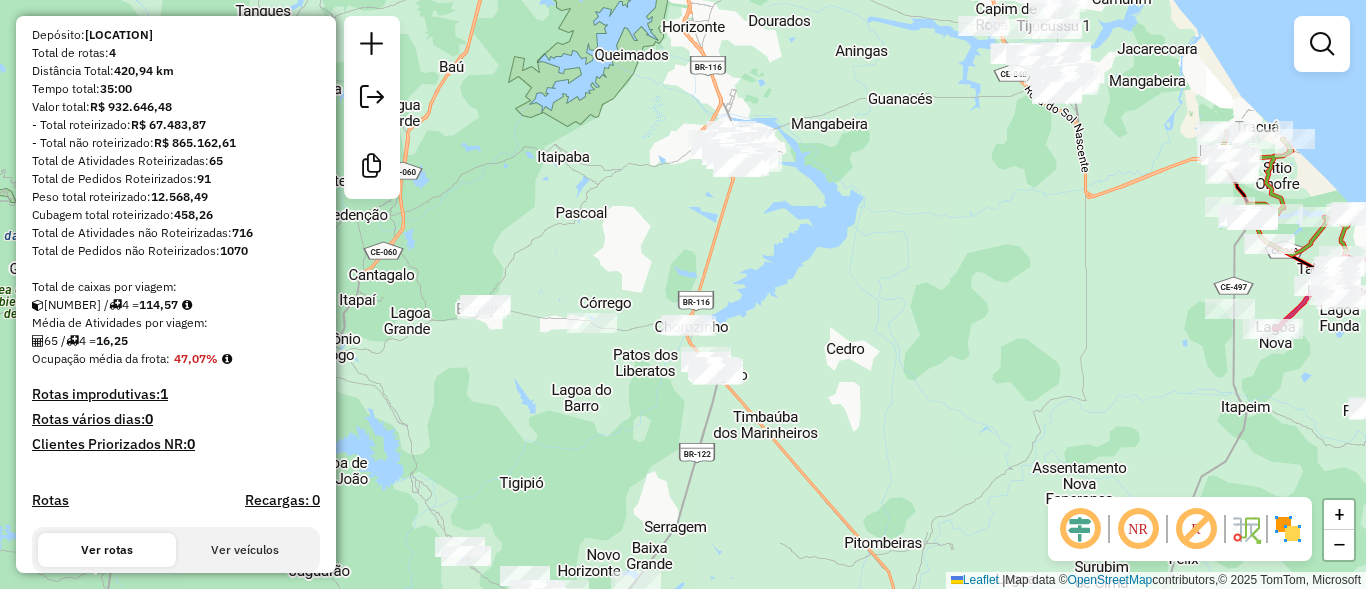scroll, scrollTop: 0, scrollLeft: 0, axis: both 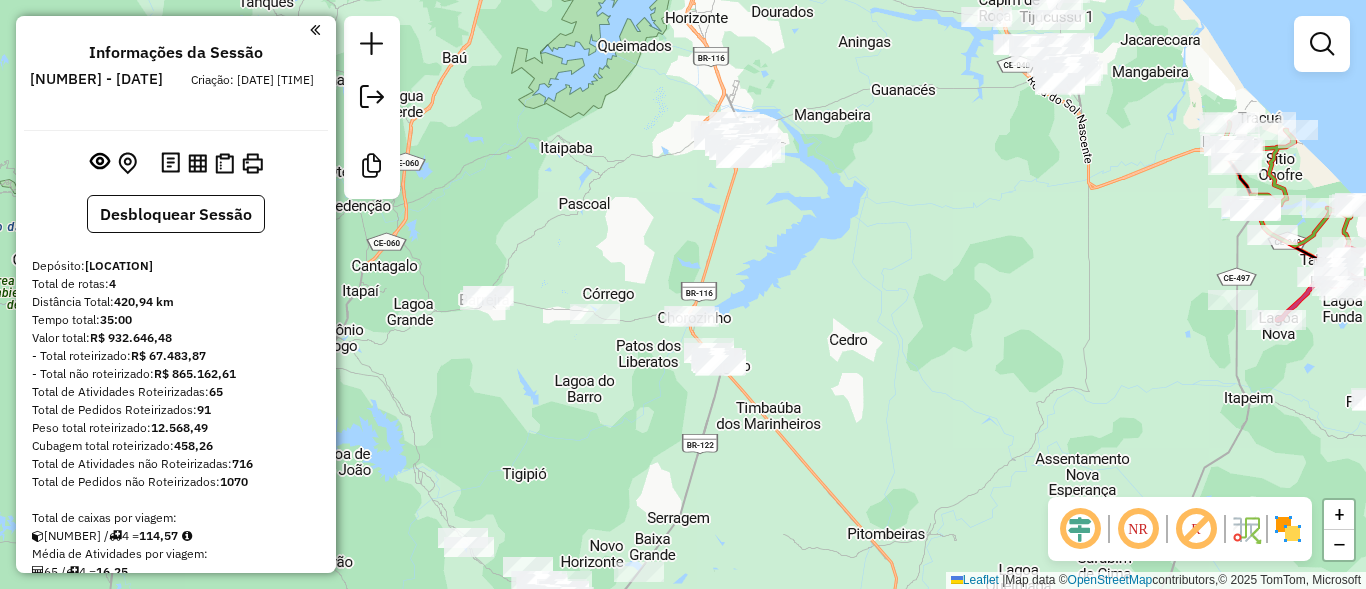 drag, startPoint x: 800, startPoint y: 321, endPoint x: 536, endPoint y: 200, distance: 290.40833 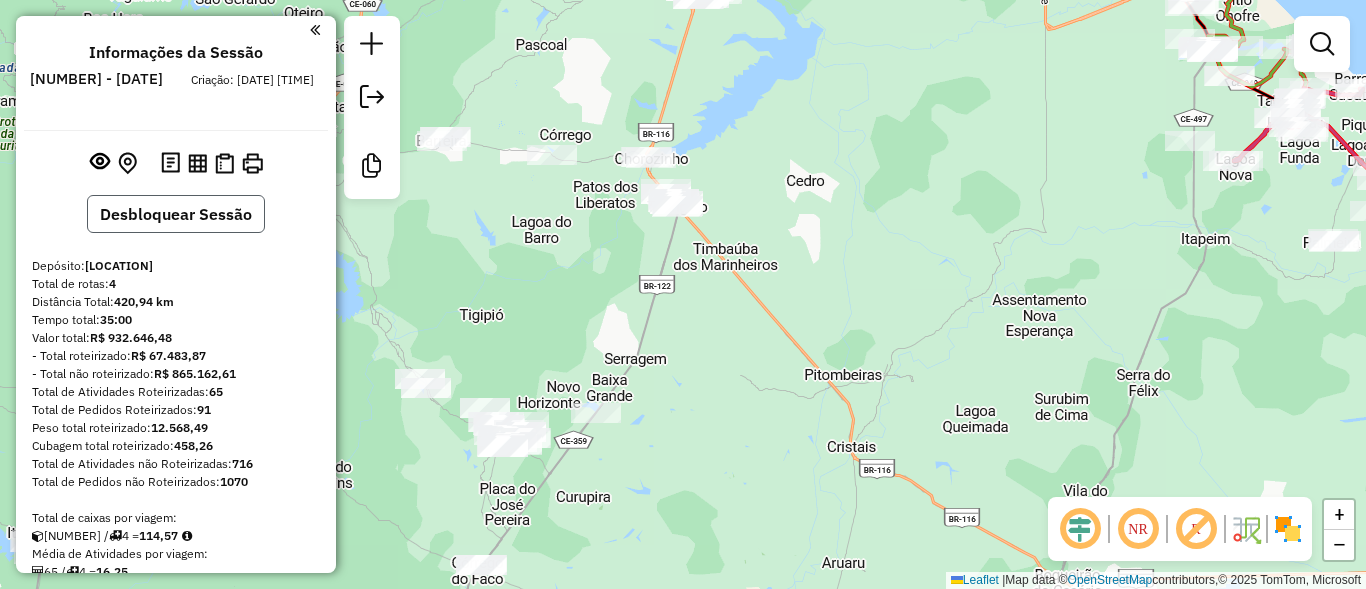 click on "Desbloquear Sessão" at bounding box center [176, 214] 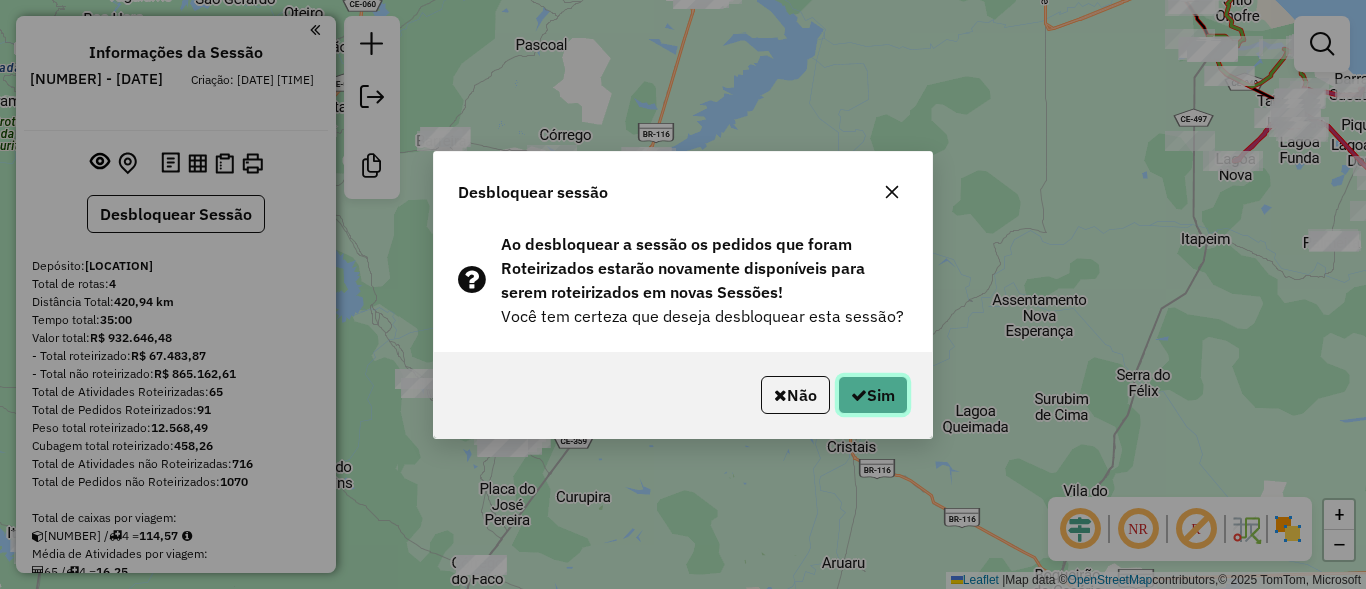 click on "Sim" 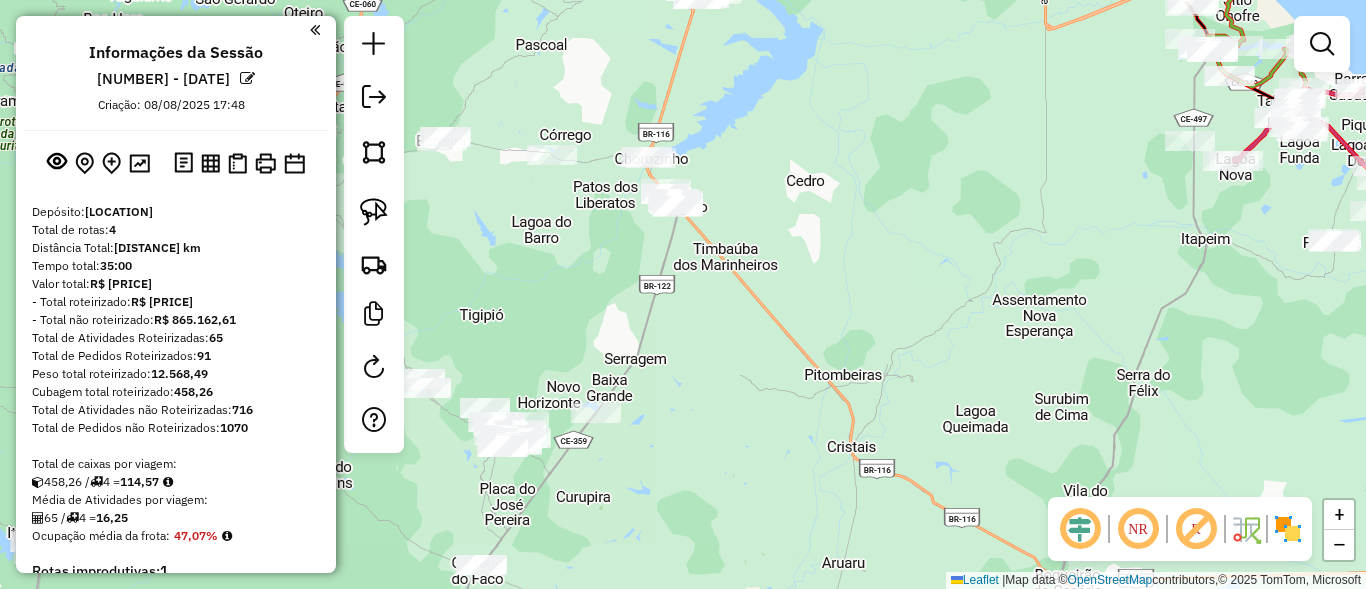 scroll, scrollTop: 0, scrollLeft: 0, axis: both 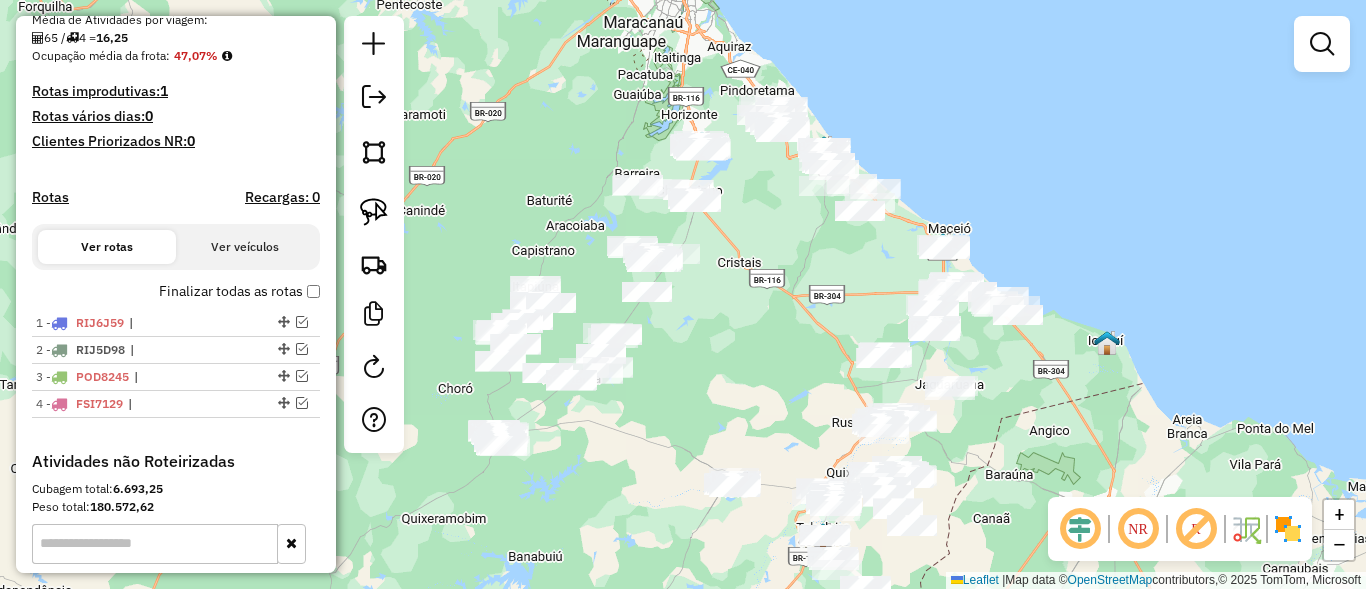 drag, startPoint x: 802, startPoint y: 305, endPoint x: 713, endPoint y: 72, distance: 249.41933 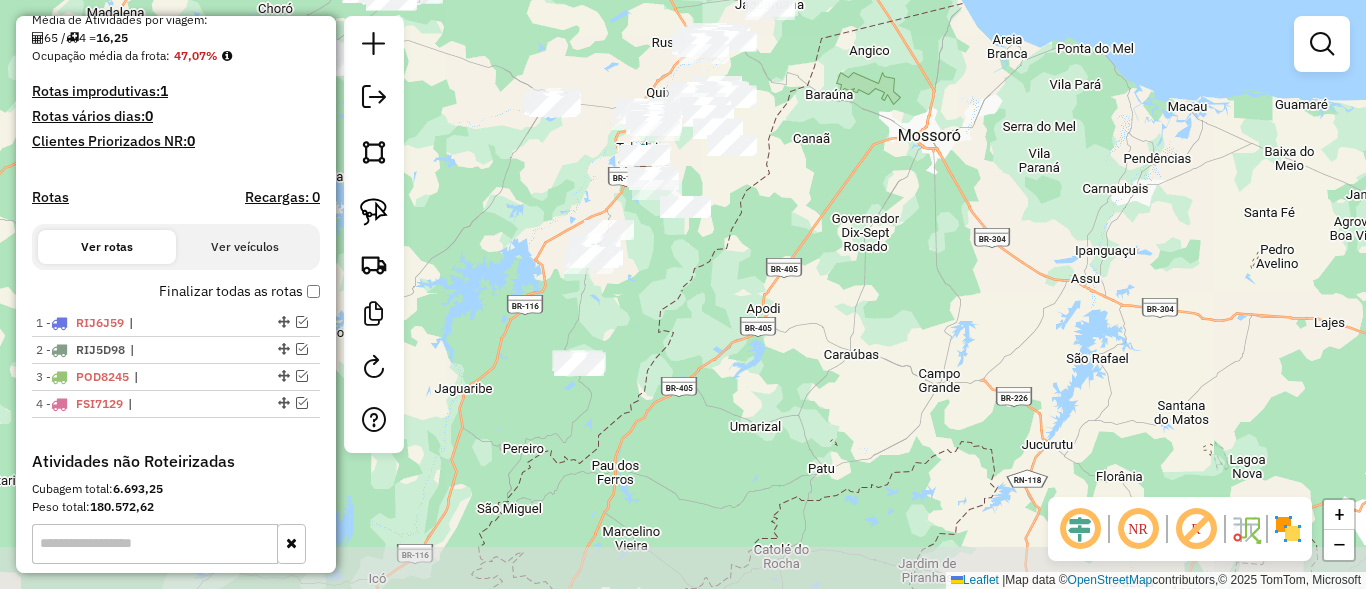 drag, startPoint x: 702, startPoint y: 428, endPoint x: 618, endPoint y: 301, distance: 152.26622 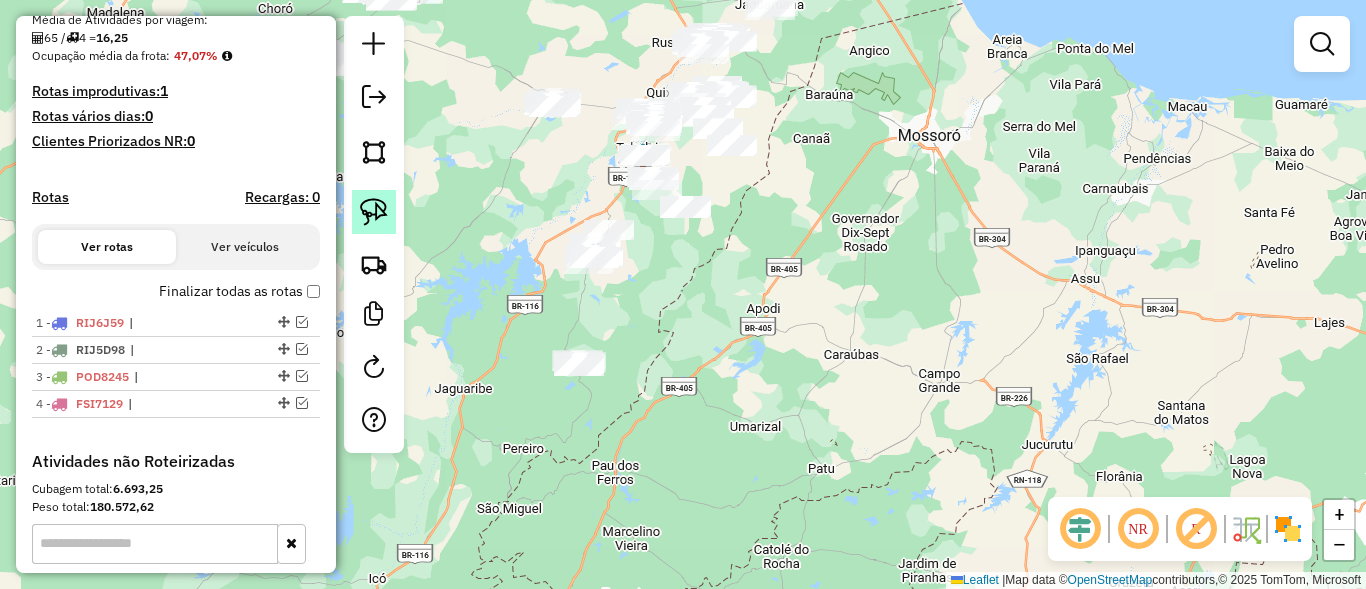 click 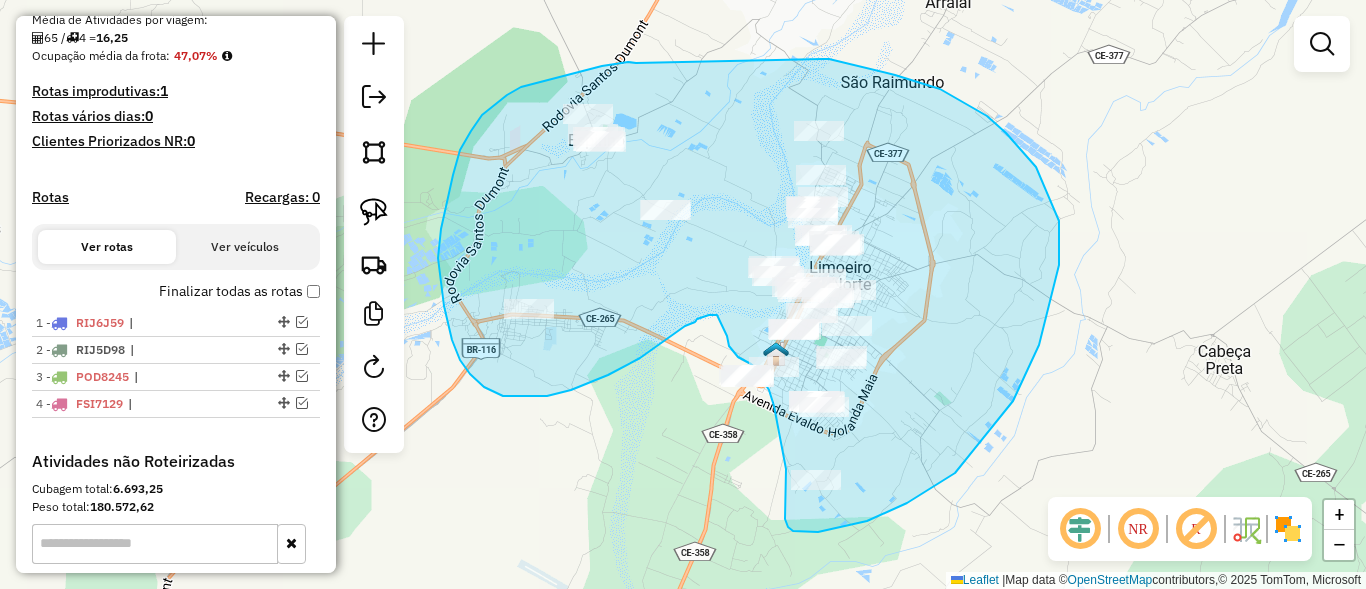 drag, startPoint x: 521, startPoint y: 87, endPoint x: 823, endPoint y: 59, distance: 303.29523 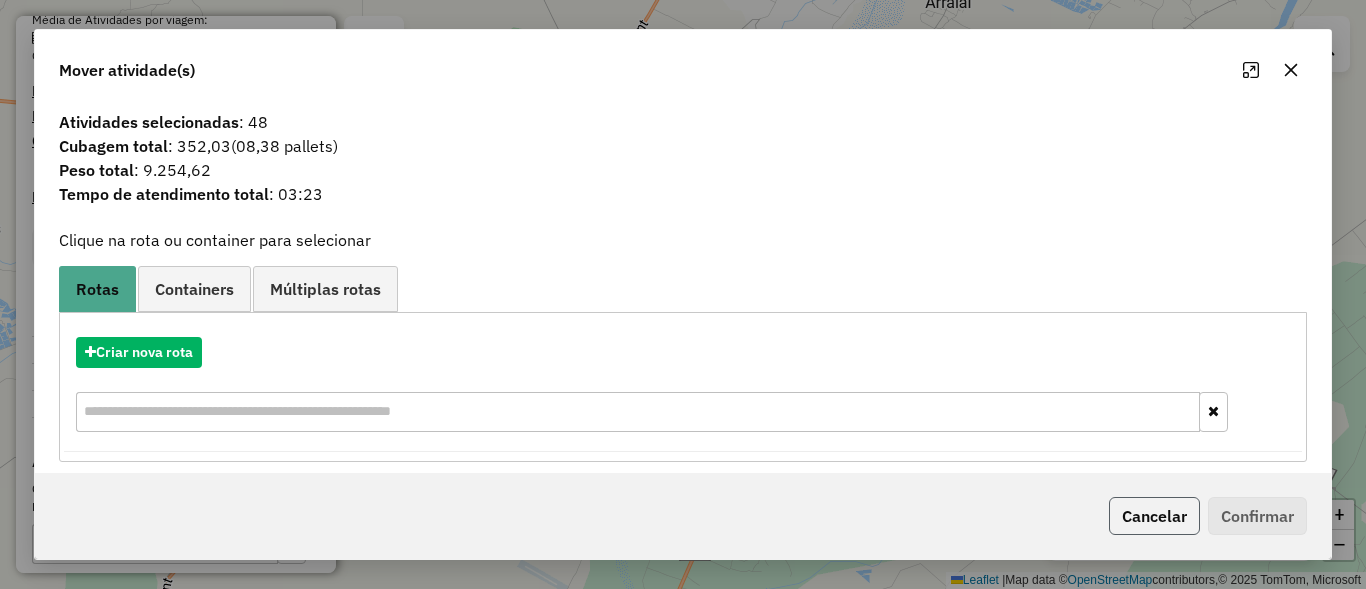 click on "Cancelar" 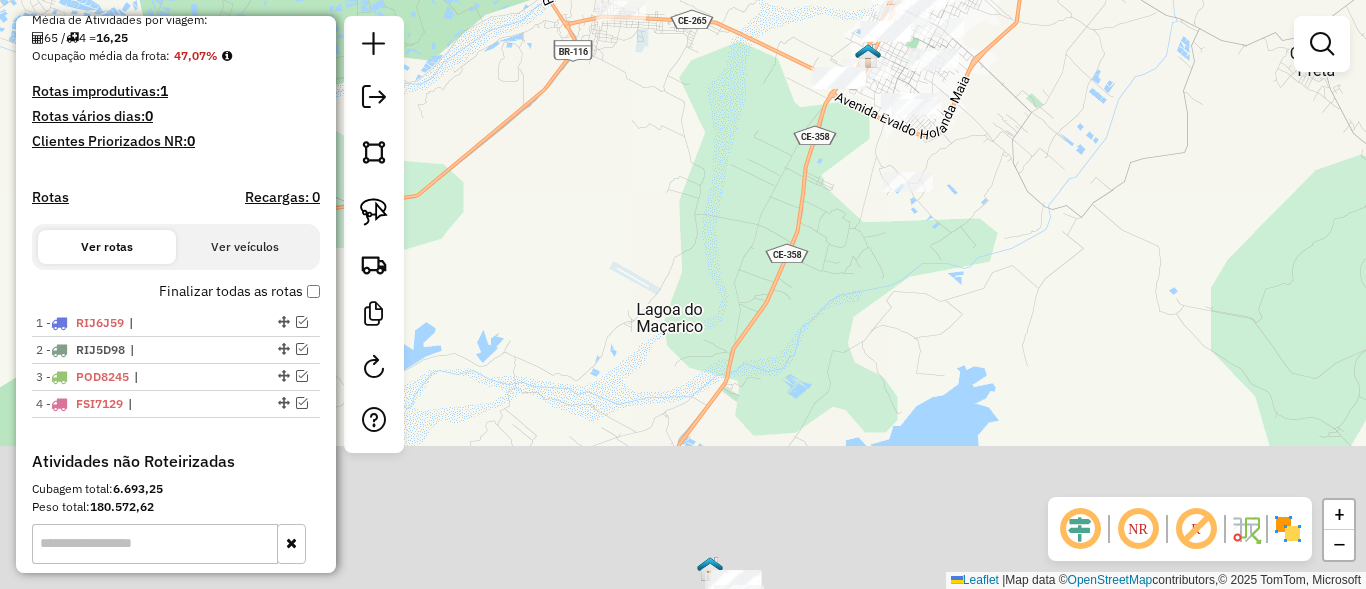 drag, startPoint x: 607, startPoint y: 494, endPoint x: 763, endPoint y: 84, distance: 438.6753 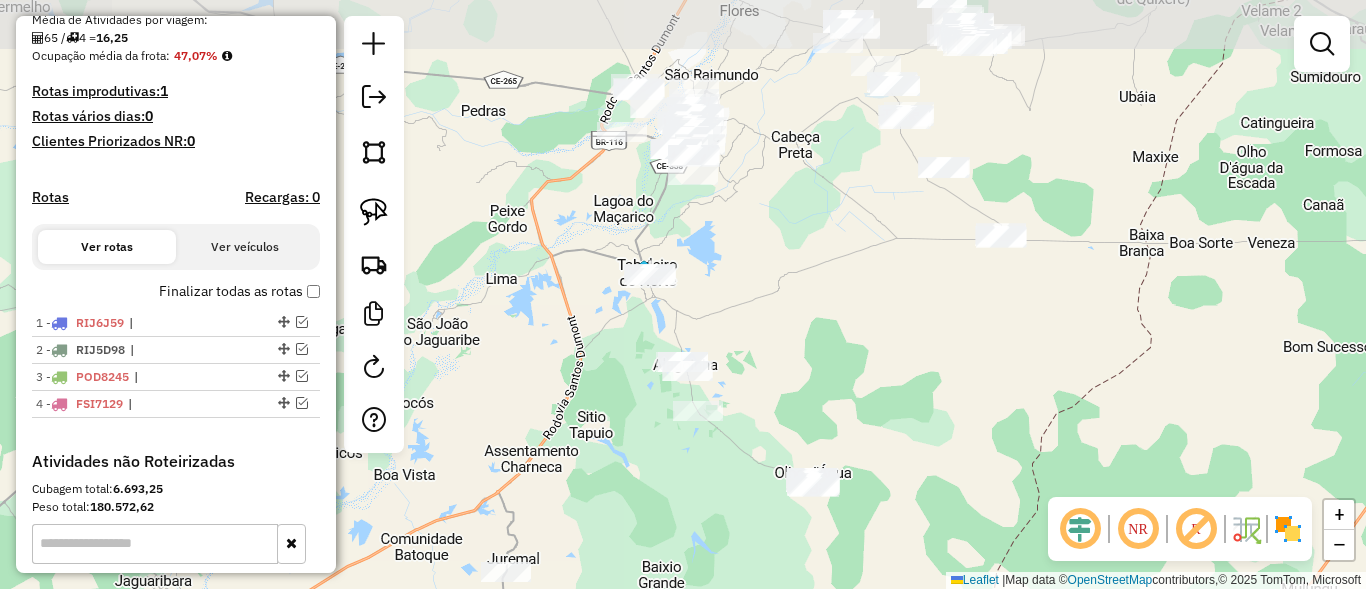 drag, startPoint x: 884, startPoint y: 247, endPoint x: 764, endPoint y: 337, distance: 150 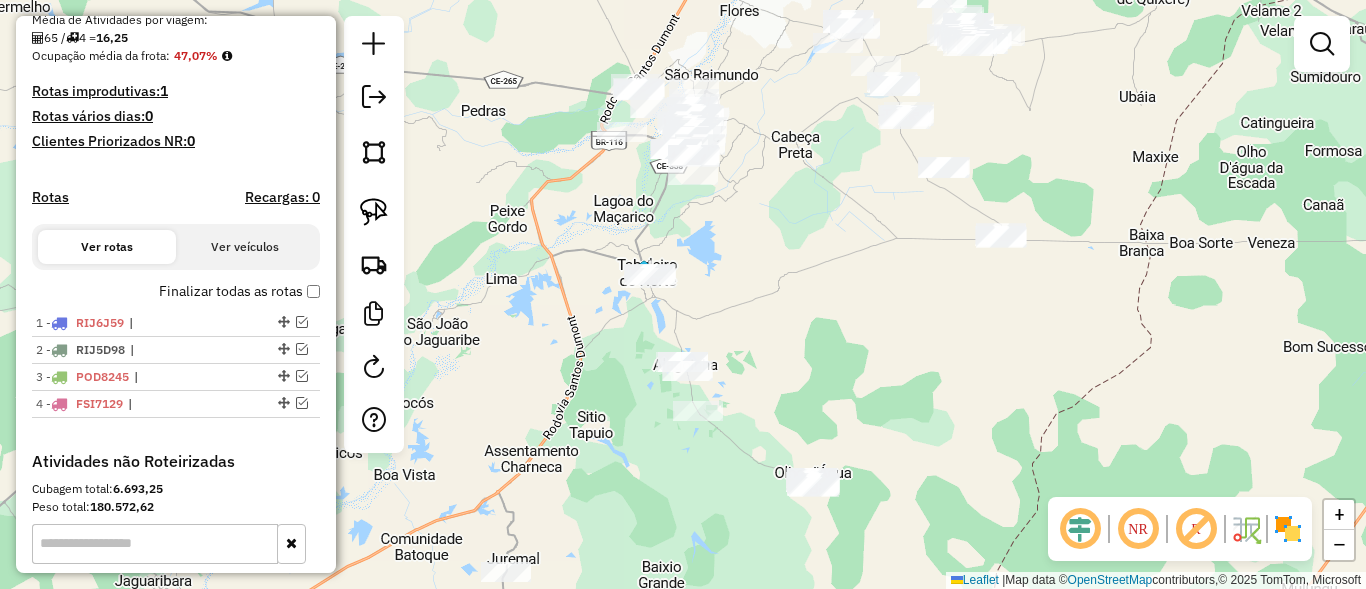 drag, startPoint x: 818, startPoint y: 418, endPoint x: 893, endPoint y: 228, distance: 204.26698 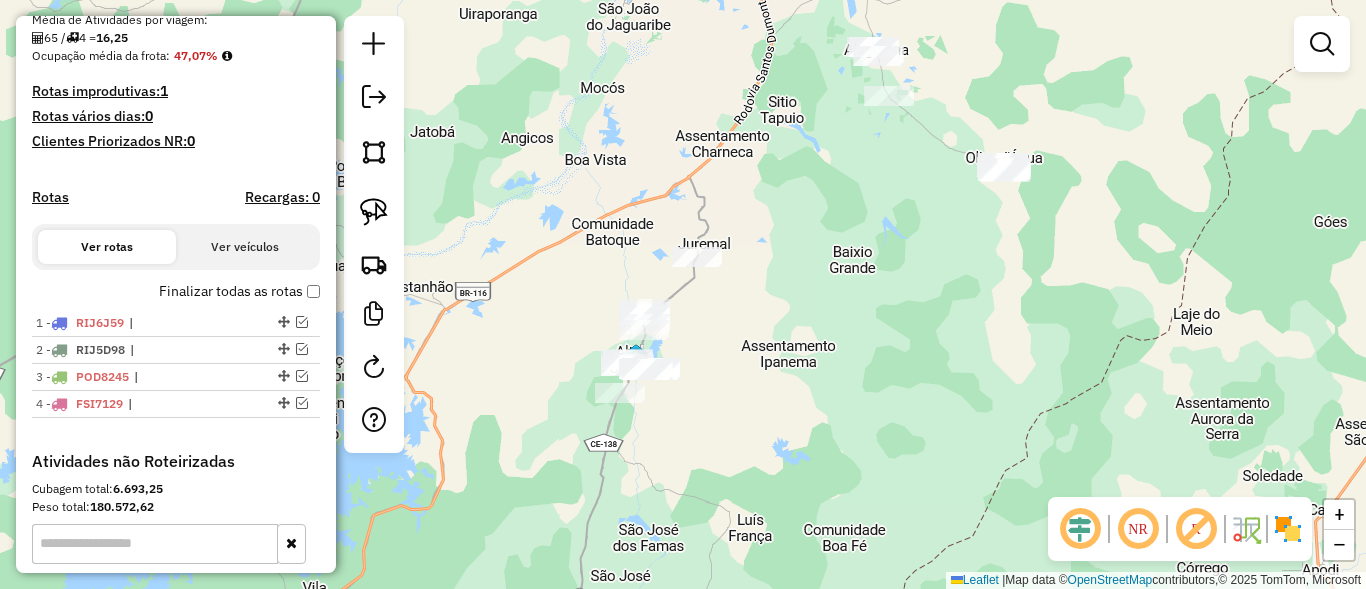 drag, startPoint x: 768, startPoint y: 366, endPoint x: 777, endPoint y: 213, distance: 153.26448 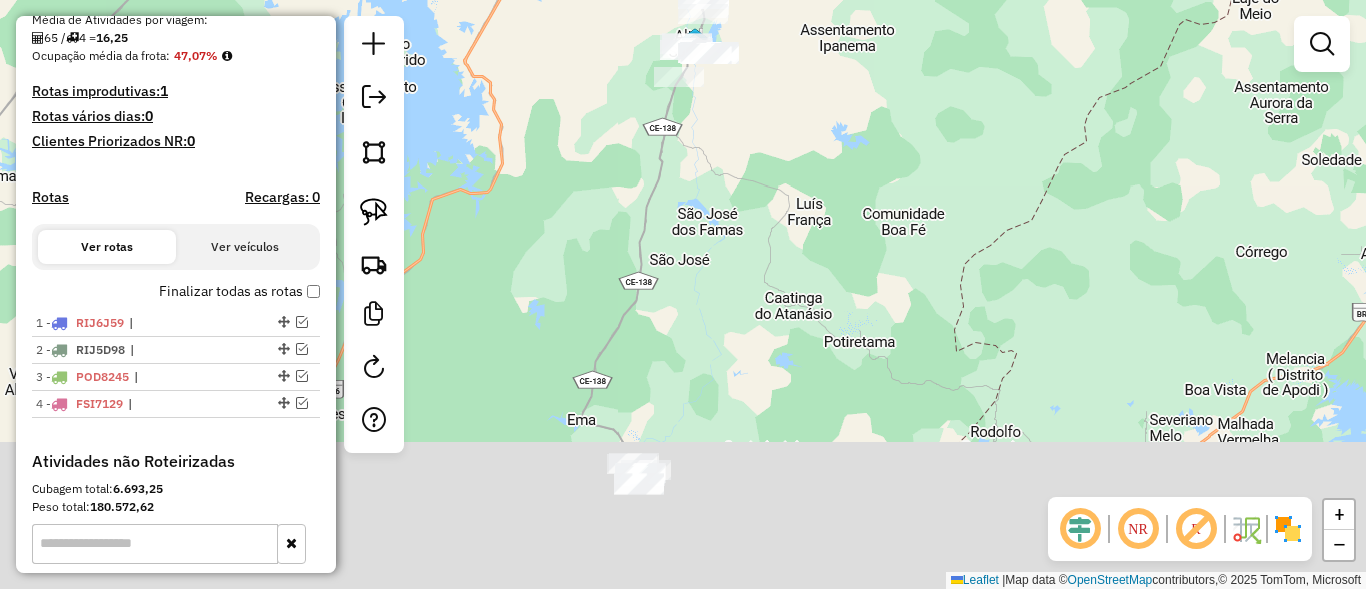 drag, startPoint x: 743, startPoint y: 437, endPoint x: 807, endPoint y: 92, distance: 350.88602 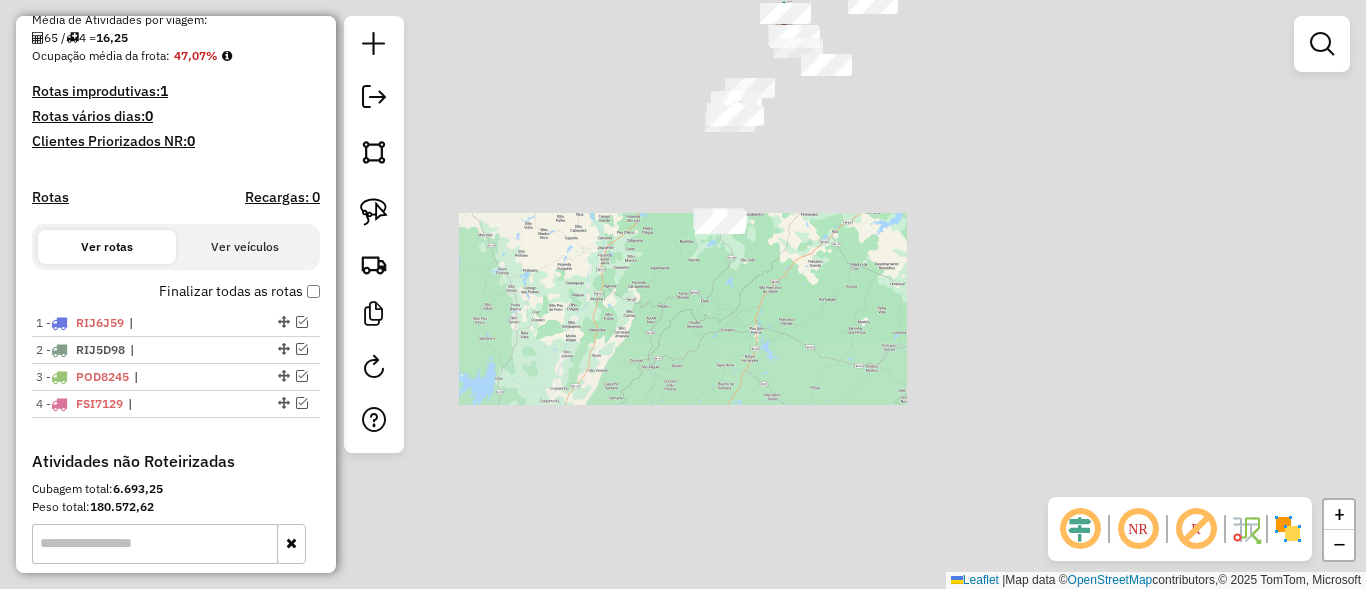 drag, startPoint x: 780, startPoint y: 210, endPoint x: 722, endPoint y: 315, distance: 119.954155 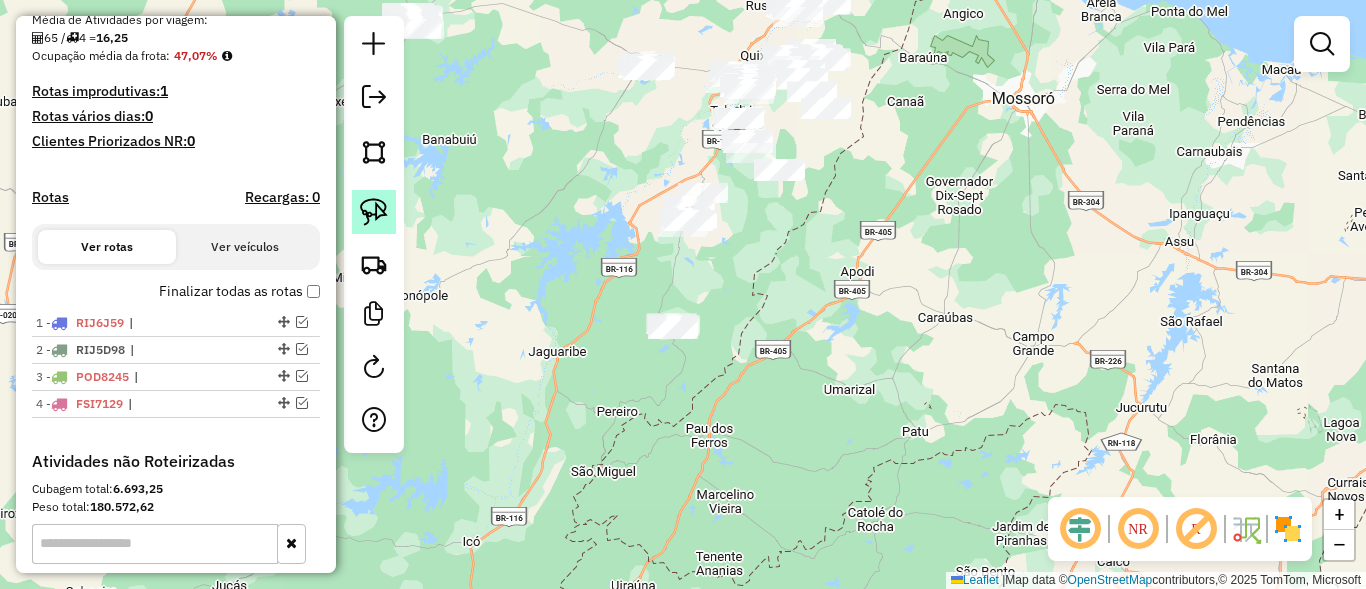 click 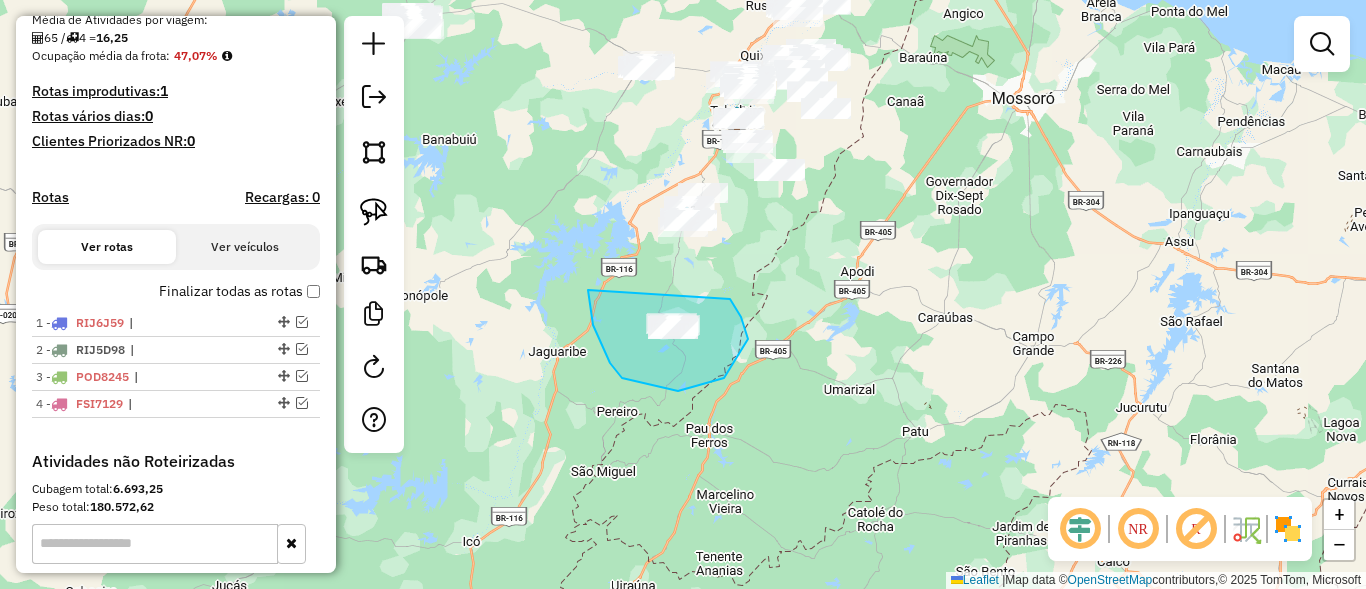 drag, startPoint x: 748, startPoint y: 339, endPoint x: 692, endPoint y: 298, distance: 69.40461 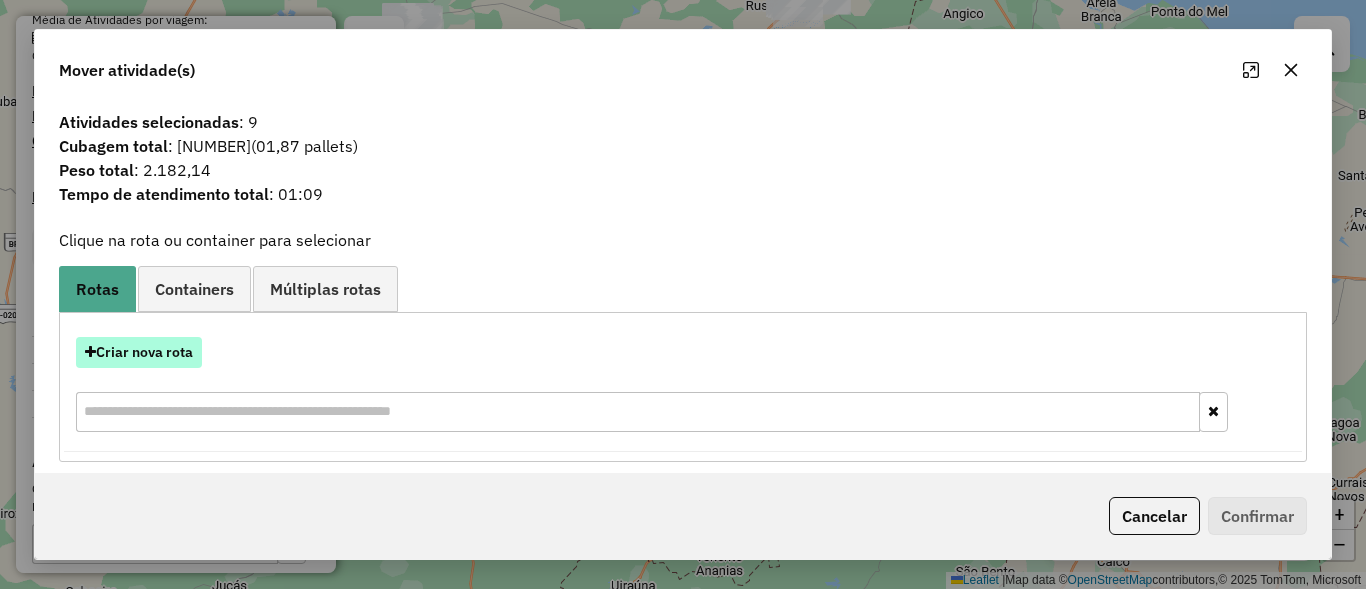 click on "Criar nova rota" at bounding box center (139, 352) 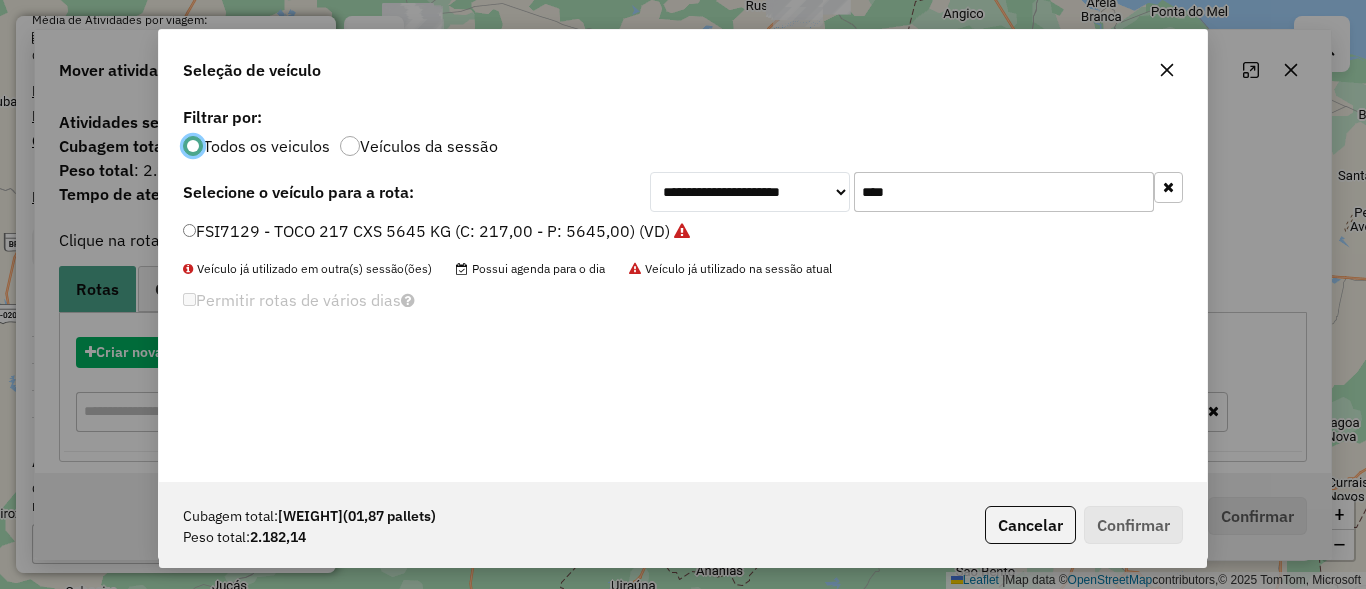 scroll, scrollTop: 11, scrollLeft: 6, axis: both 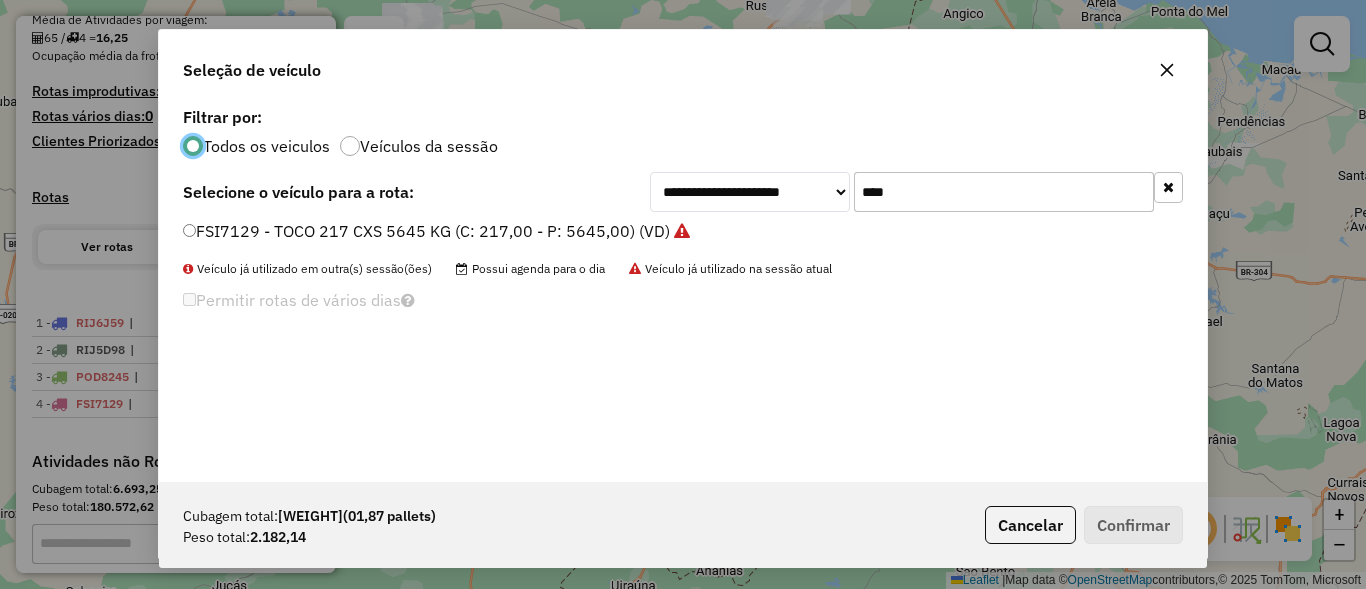 click on "****" 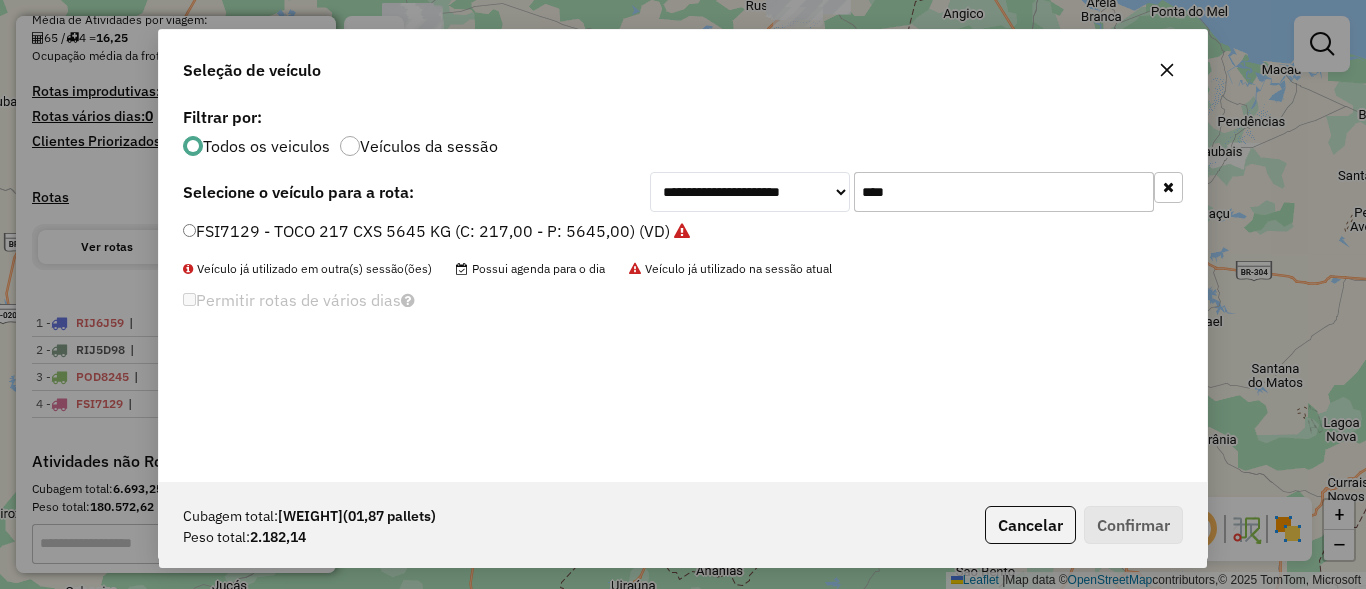 click on "****" 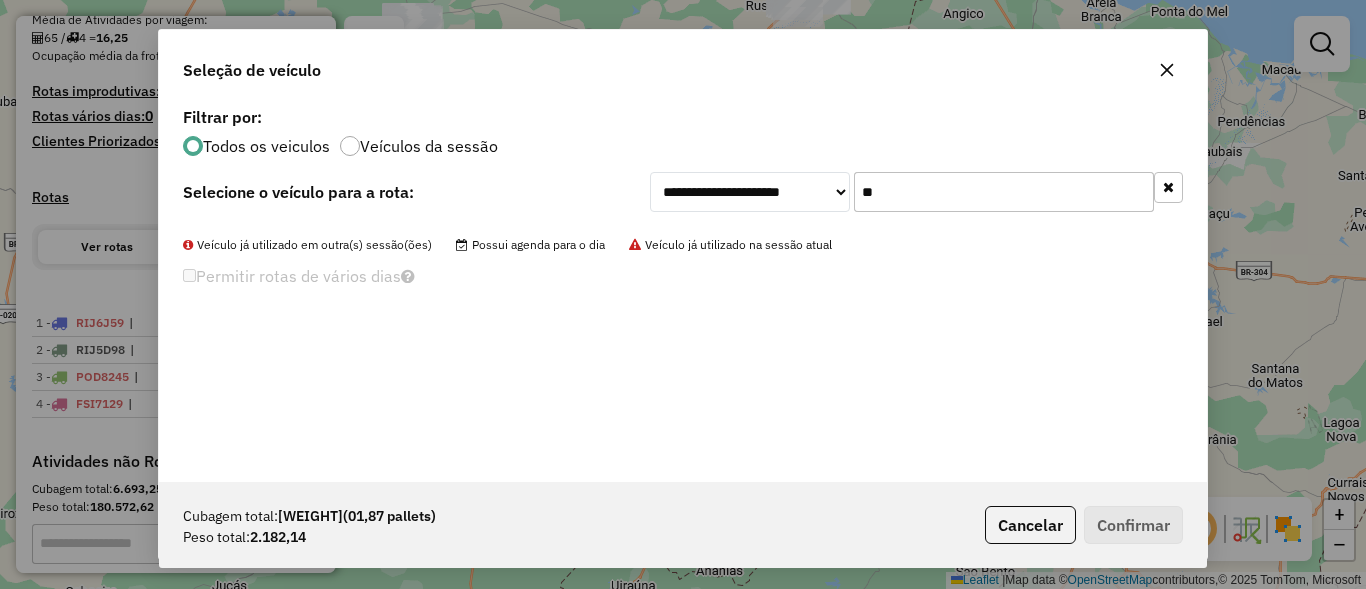 type on "*" 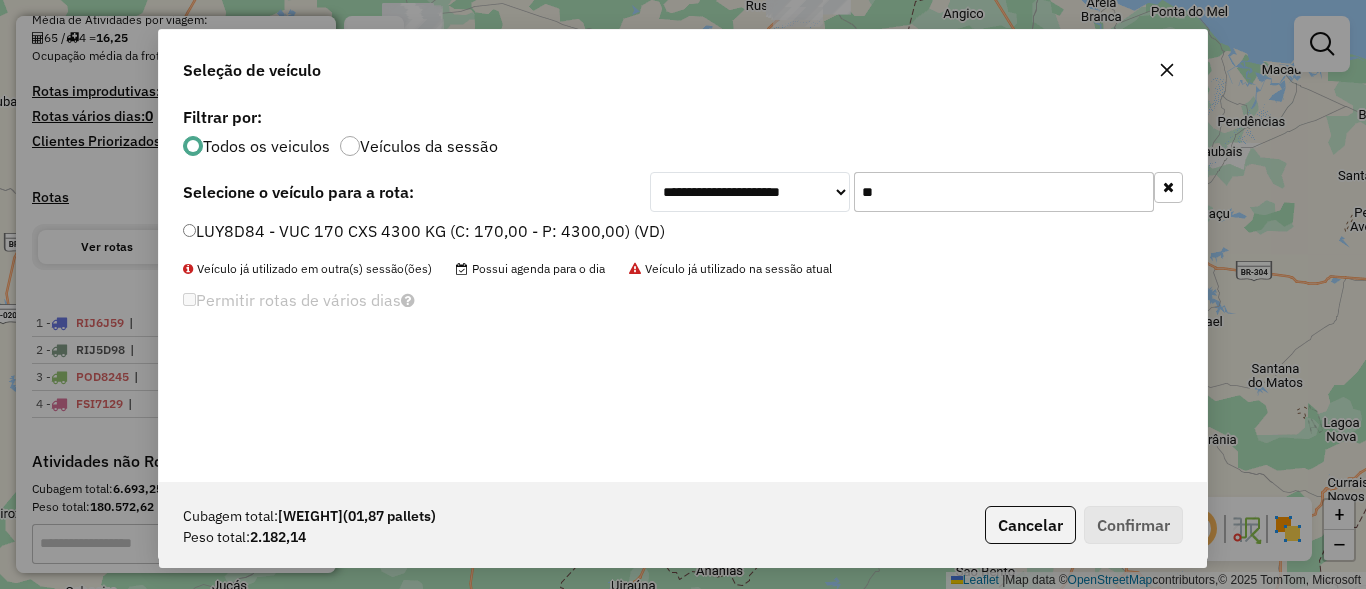type on "**" 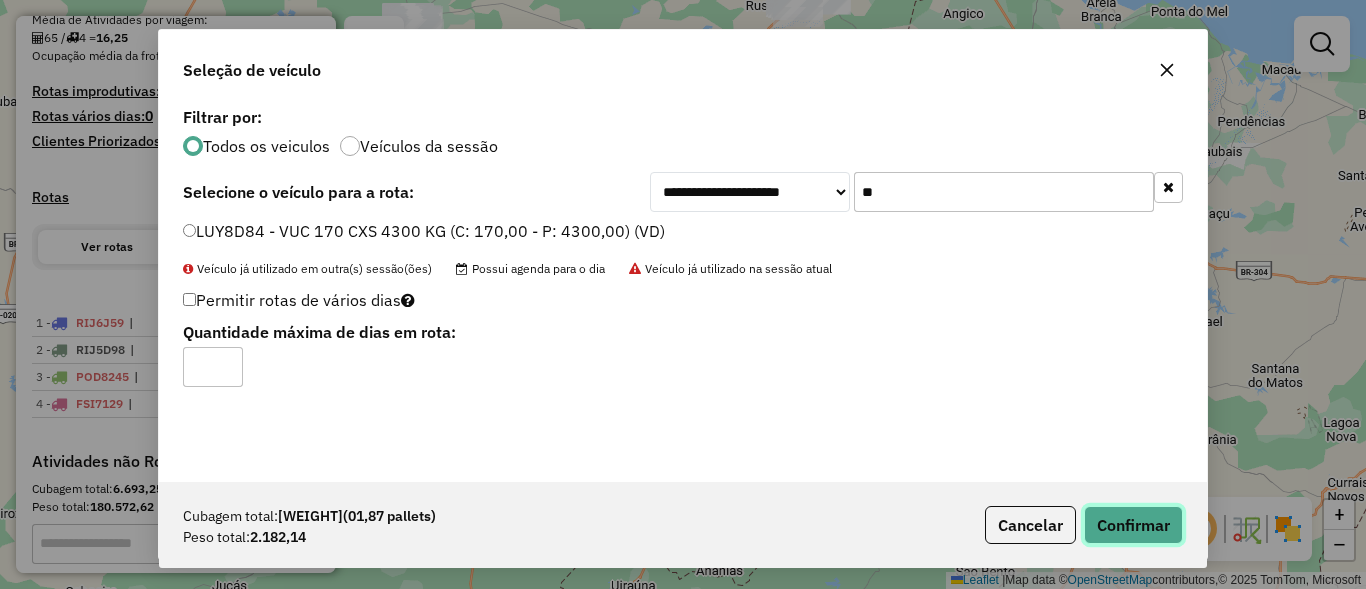 click on "Confirmar" 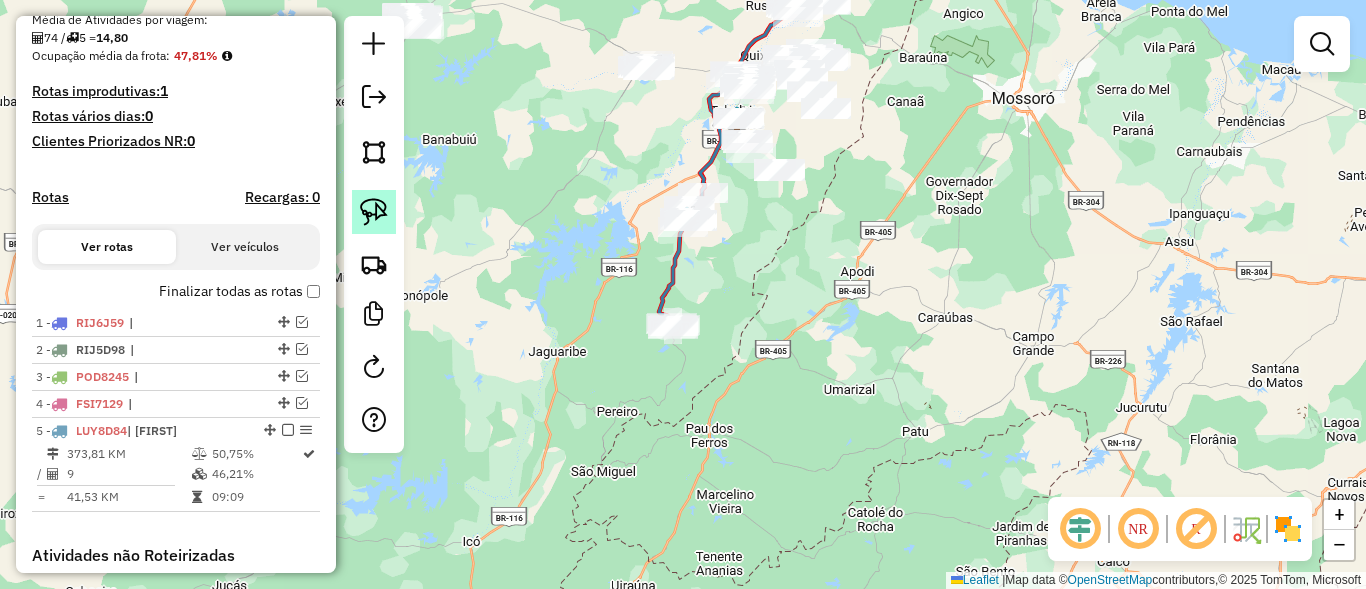 click 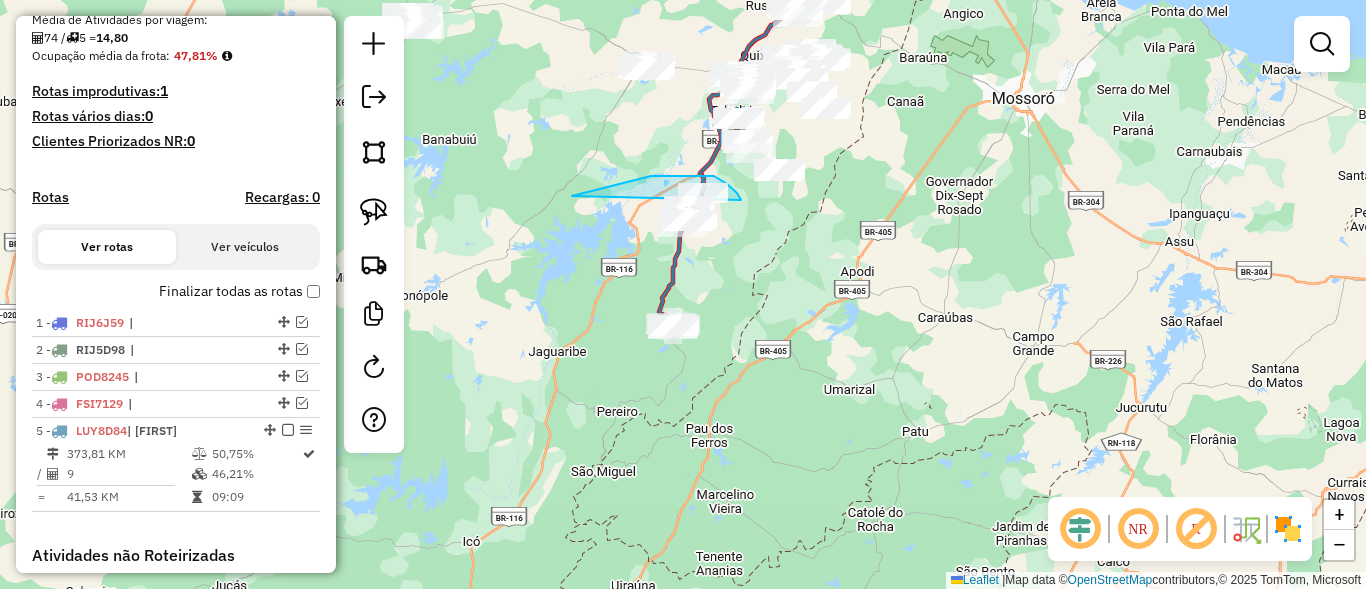 drag, startPoint x: 624, startPoint y: 183, endPoint x: 677, endPoint y: 246, distance: 82.32861 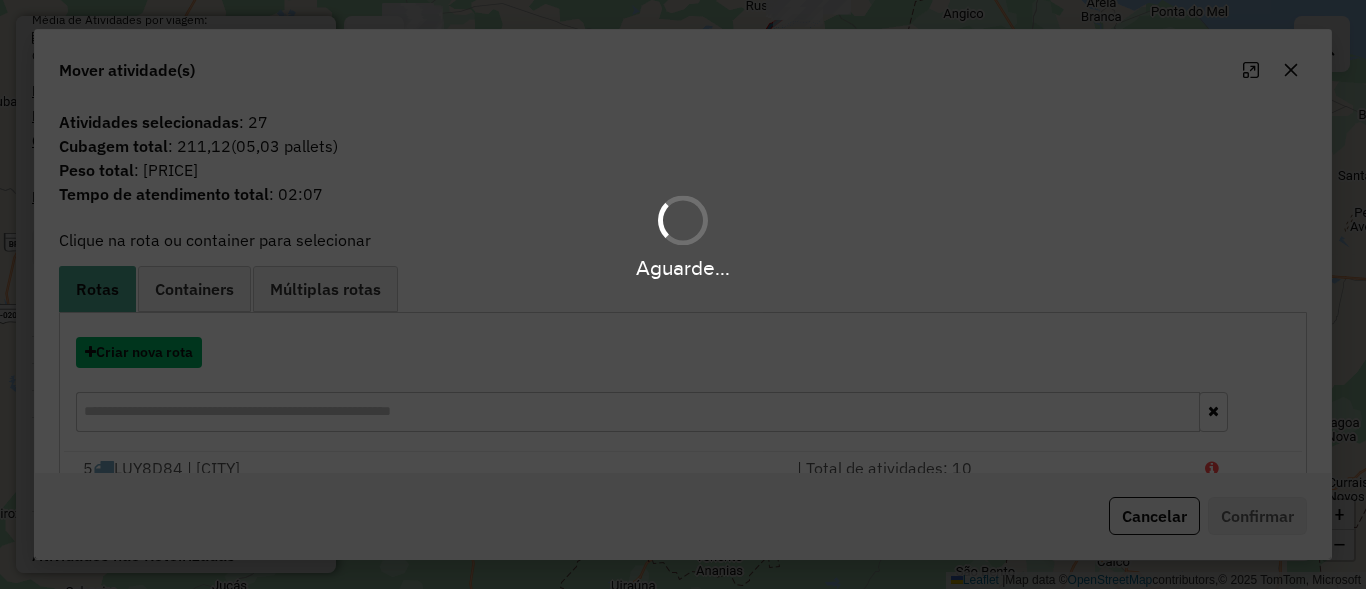 click on "Criar nova rota" at bounding box center [139, 352] 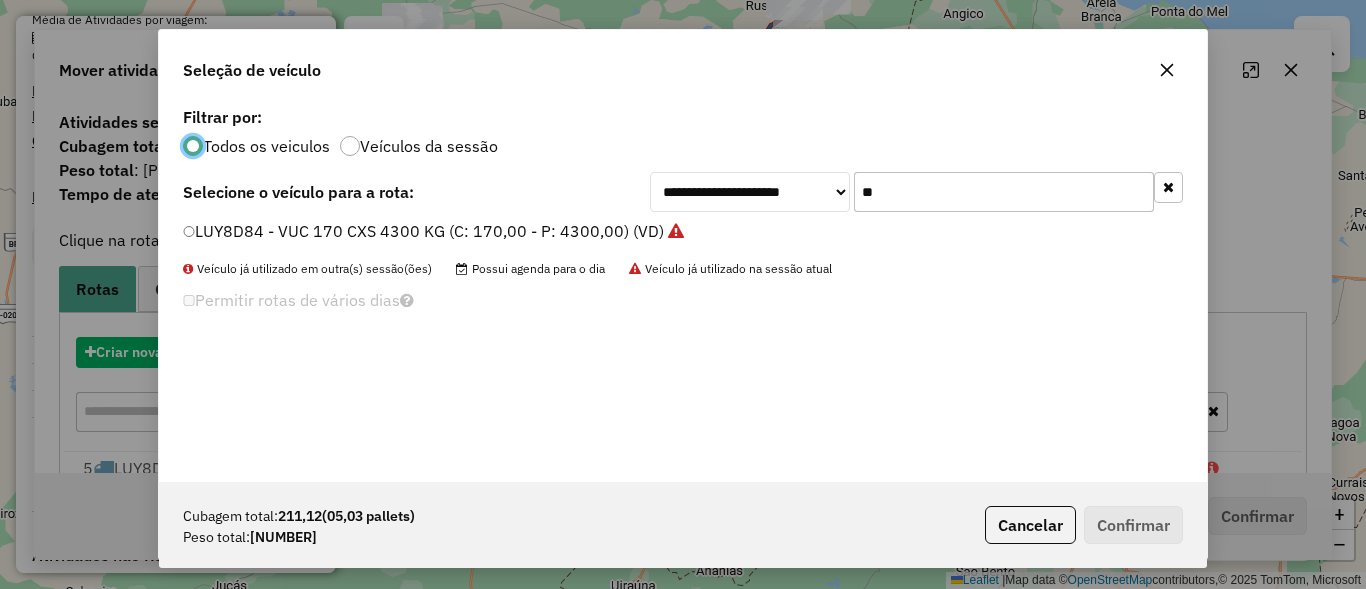 scroll, scrollTop: 11, scrollLeft: 6, axis: both 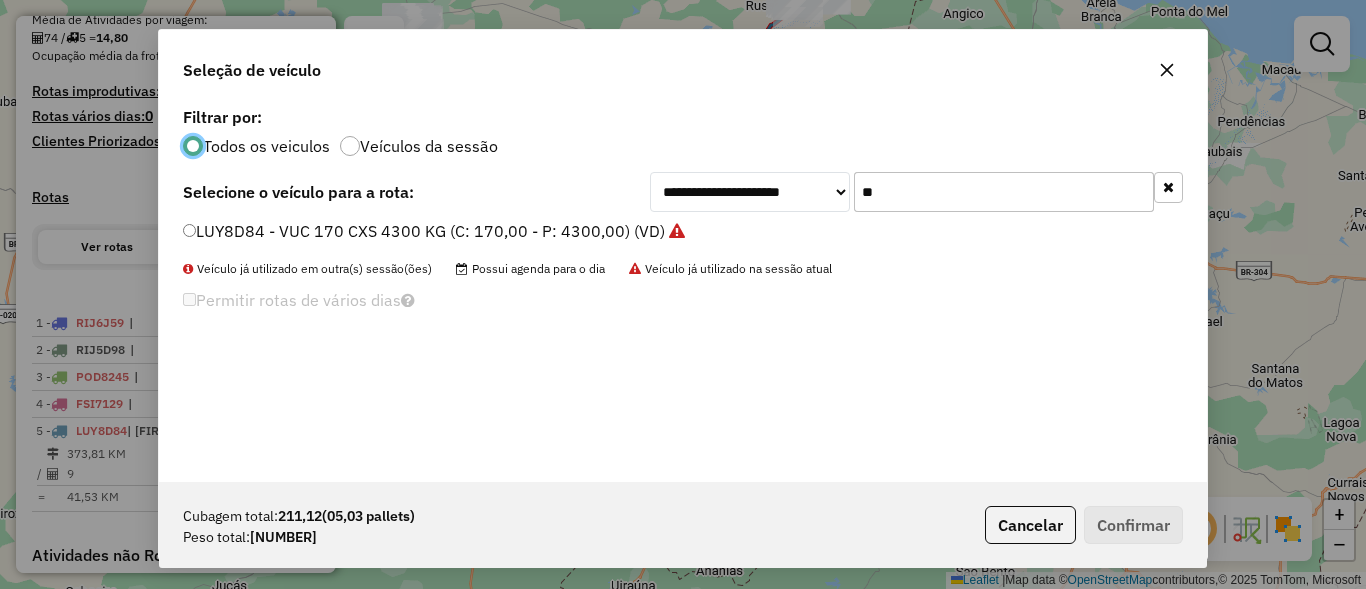 click on "**" 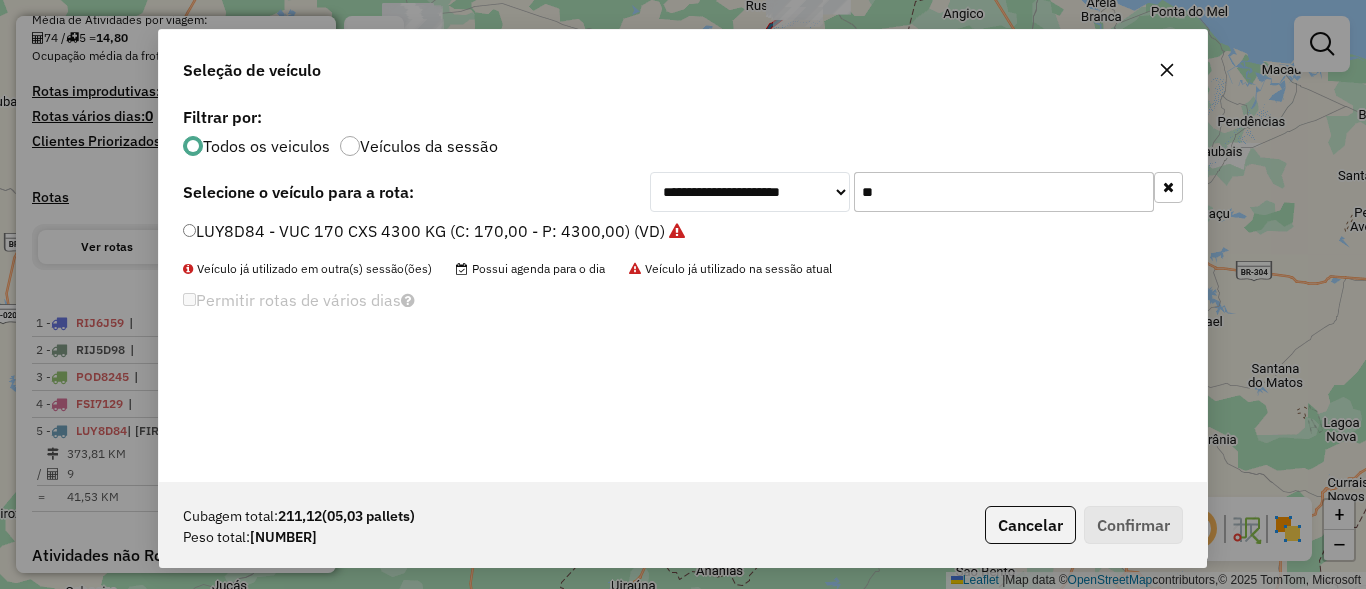 click on "**" 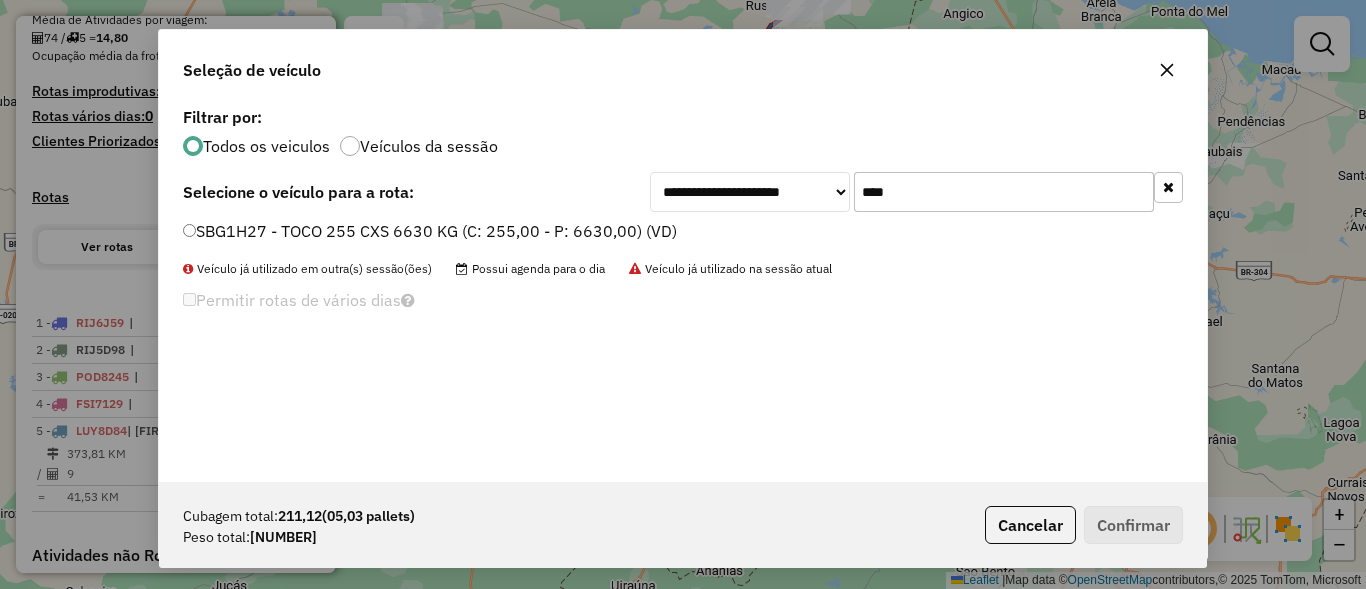 type on "****" 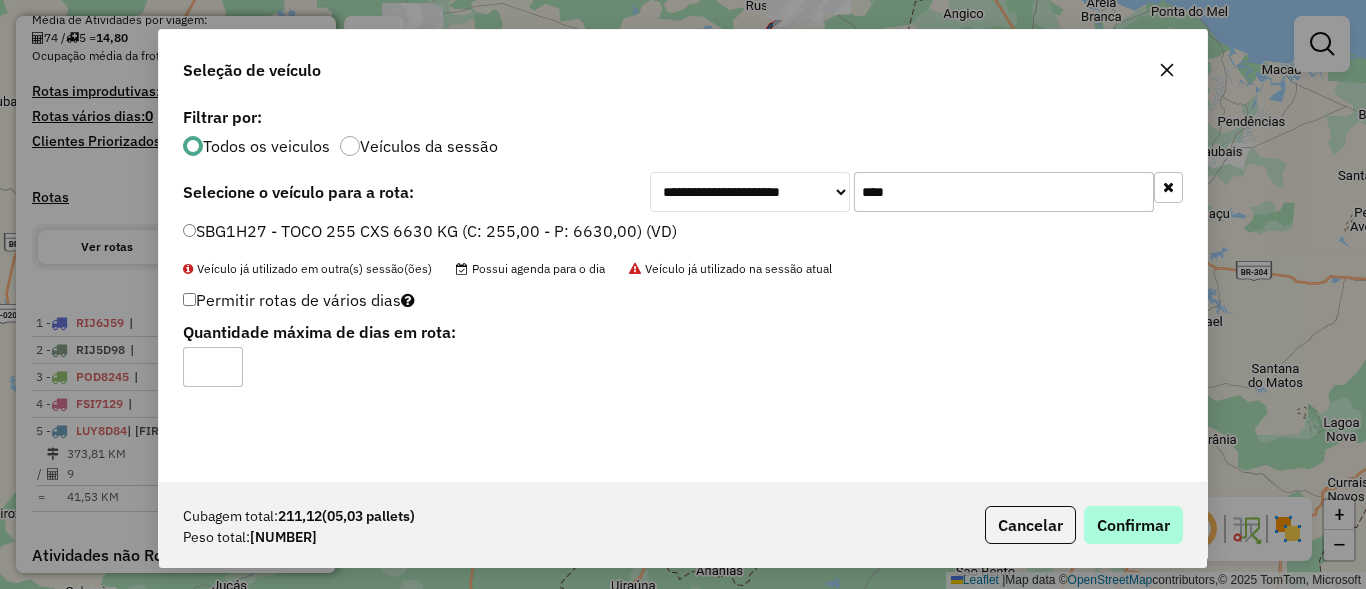 click on "Cubagem total:  211,12   (05,03 pallets)  Peso total: 5.783,26  Cancelar   Confirmar" 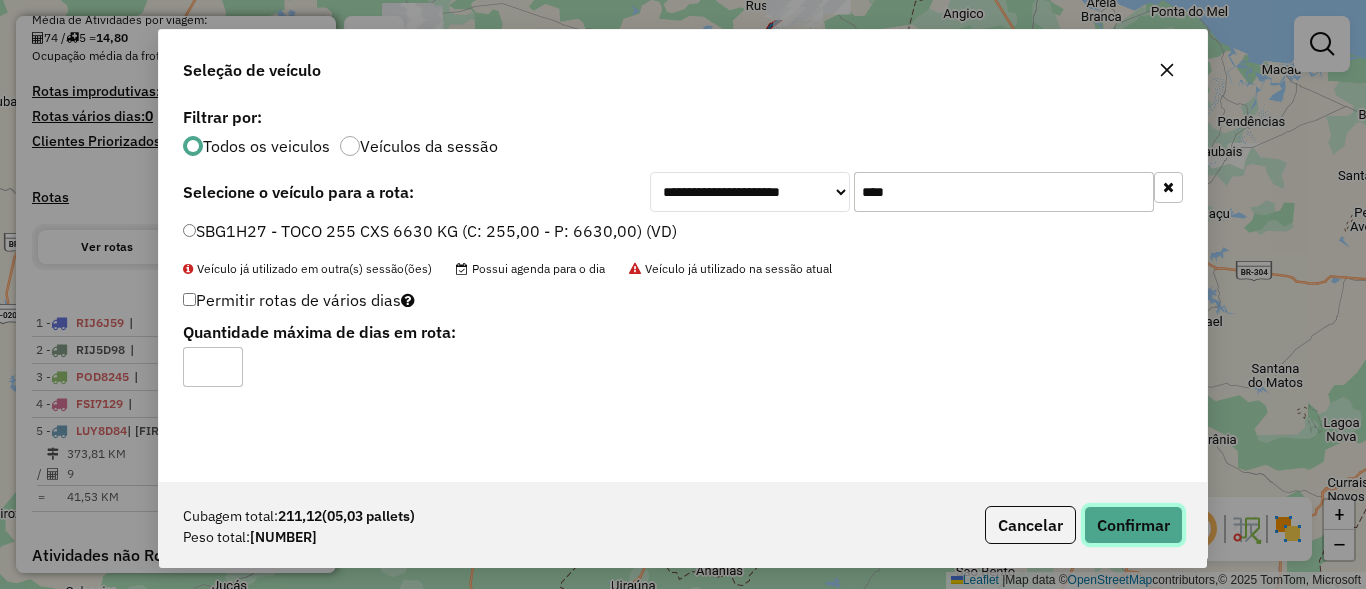 click on "Confirmar" 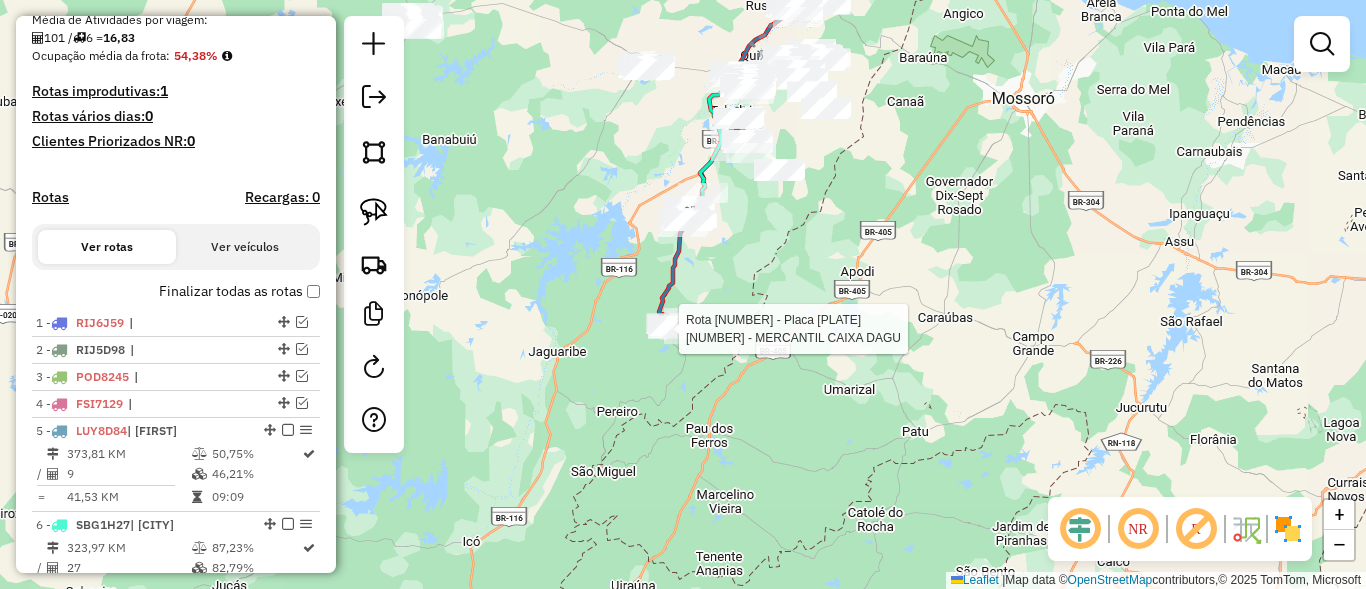 select on "**********" 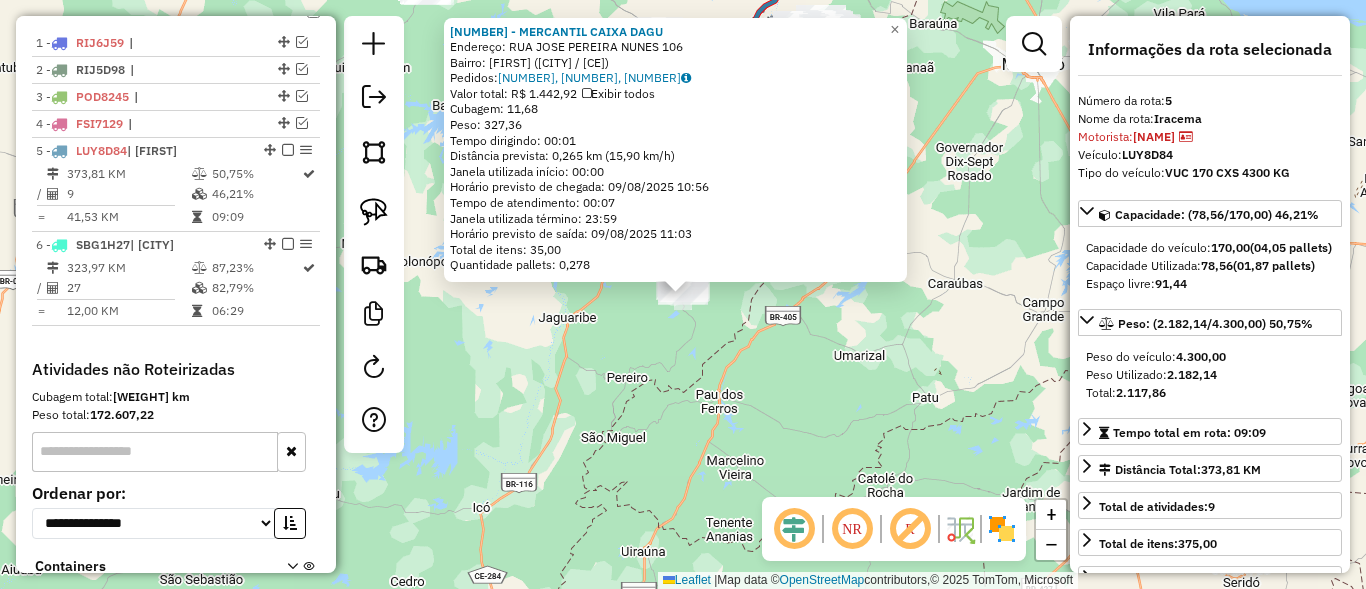 click on "12237 - MERCANTIL CAIXA DAGU  Endereço:  RUA JOSE PEREIRA NUNES 106   Bairro: CENTRO (IRACEMA / CE)   Pedidos:  08875522, 08875535, 08875536   Valor total: R$ 1.442,92   Exibir todos   Cubagem: 11,68  Peso: 327,36  Tempo dirigindo: 00:01   Distância prevista: 0,265 km (15,90 km/h)   Janela utilizada início: 00:00   Horário previsto de chegada: 09/08/2025 10:56   Tempo de atendimento: 00:07   Janela utilizada término: 23:59   Horário previsto de saída: 09/08/2025 11:03   Total de itens: 35,00   Quantidade pallets: 0,278  × Janela de atendimento Grade de atendimento Capacidade Transportadoras Veículos Cliente Pedidos  Rotas Selecione os dias de semana para filtrar as janelas de atendimento  Seg   Ter   Qua   Qui   Sex   Sáb   Dom  Informe o período da janela de atendimento: De: Até:  Filtrar exatamente a janela do cliente  Considerar janela de atendimento padrão  Selecione os dias de semana para filtrar as grades de atendimento  Seg   Ter   Qua   Qui   Sex   Sáb   Dom   Peso mínimo:   De:   De:" 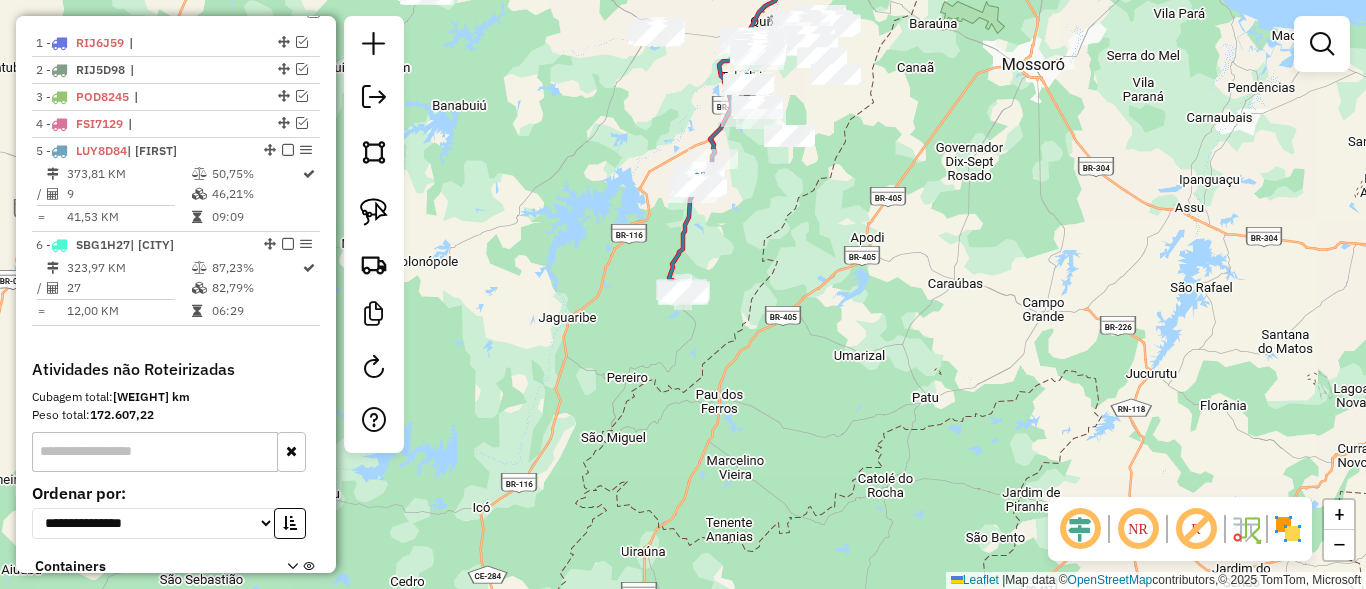 scroll, scrollTop: 882, scrollLeft: 0, axis: vertical 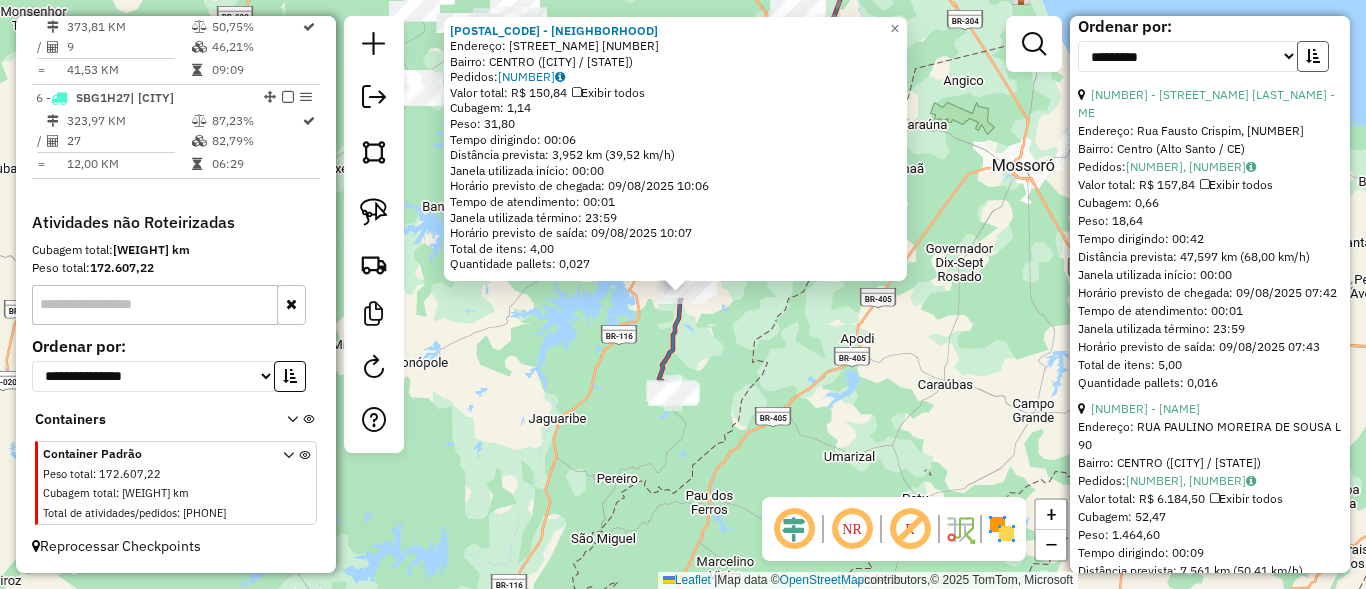 click at bounding box center [1313, 56] 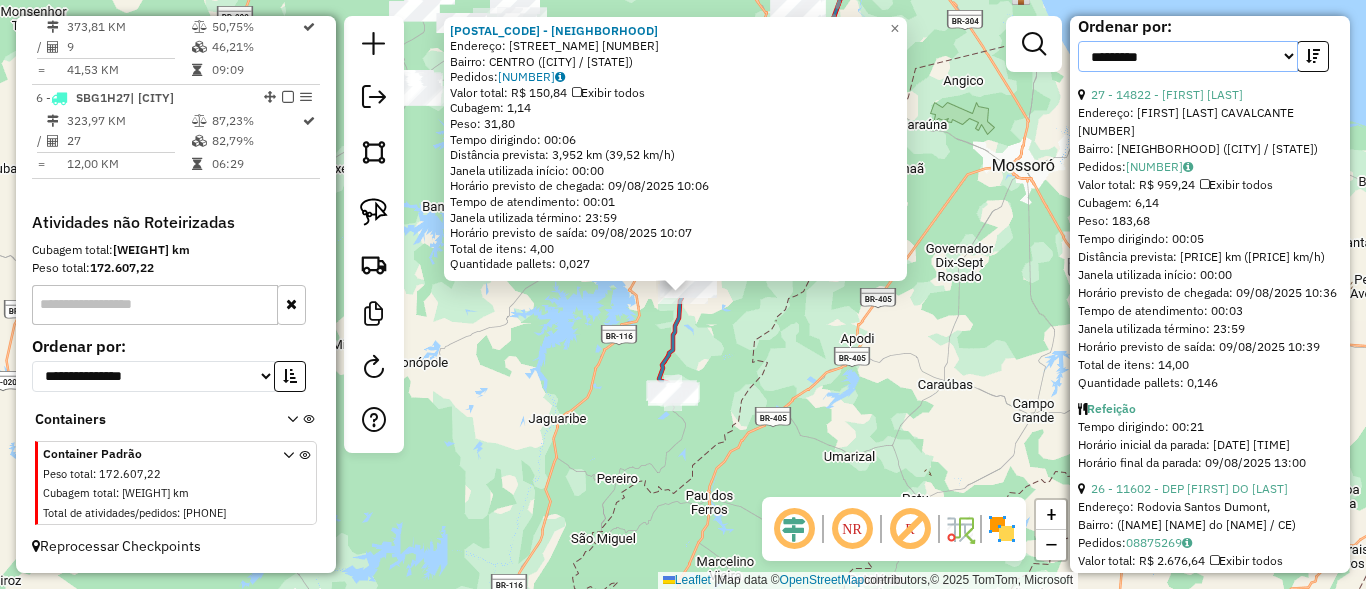click on "**********" at bounding box center [1188, 56] 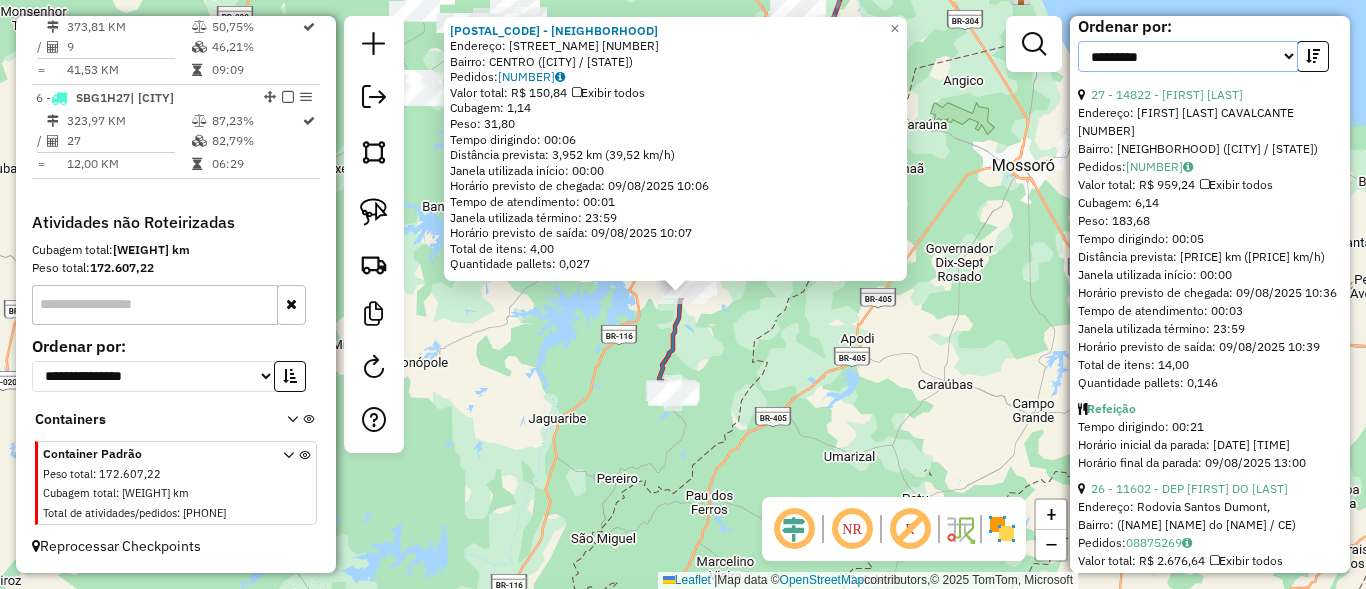 select on "*********" 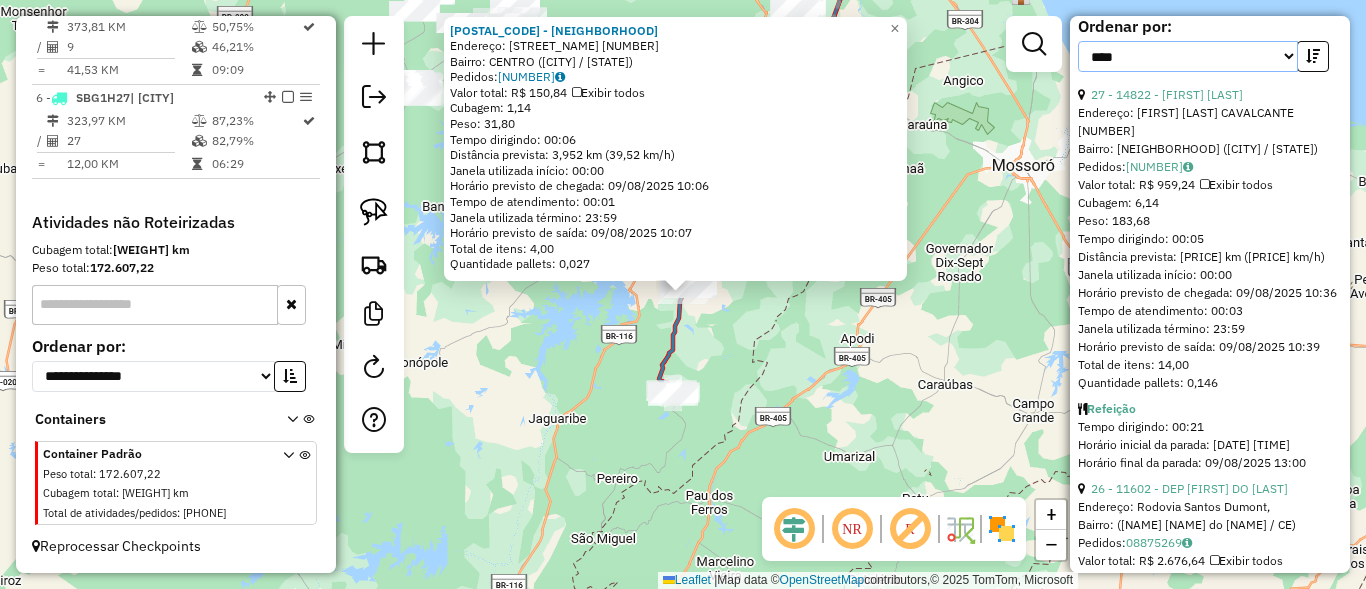 click on "**********" at bounding box center [1188, 56] 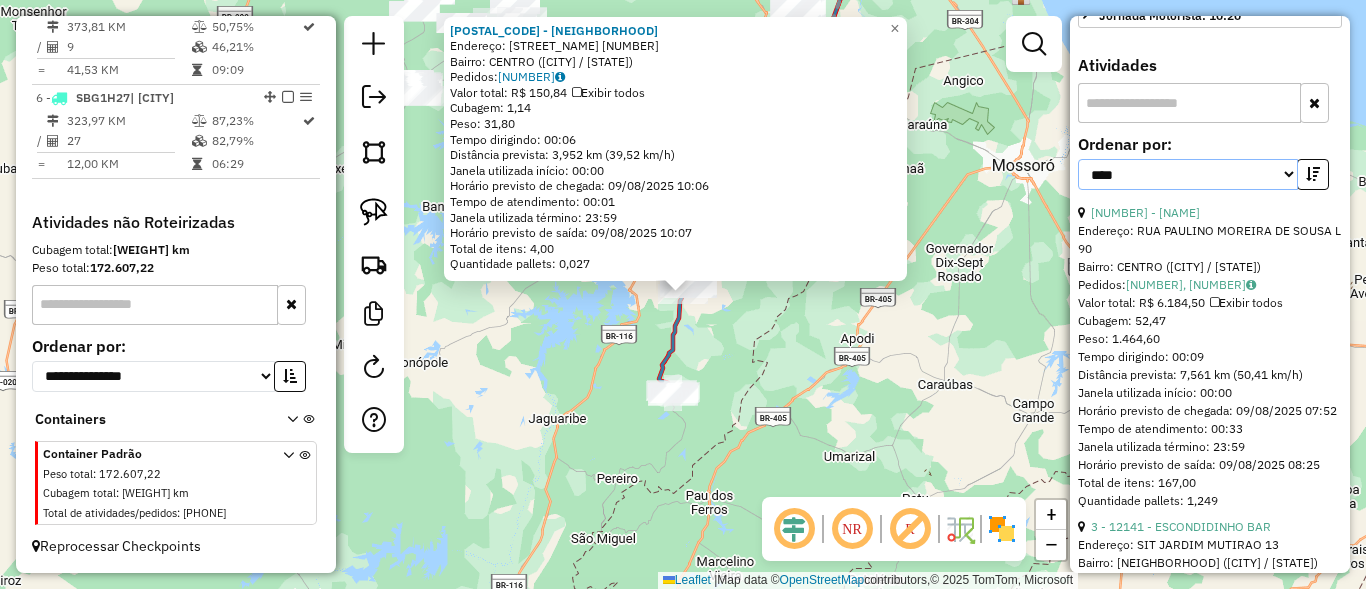 scroll, scrollTop: 600, scrollLeft: 0, axis: vertical 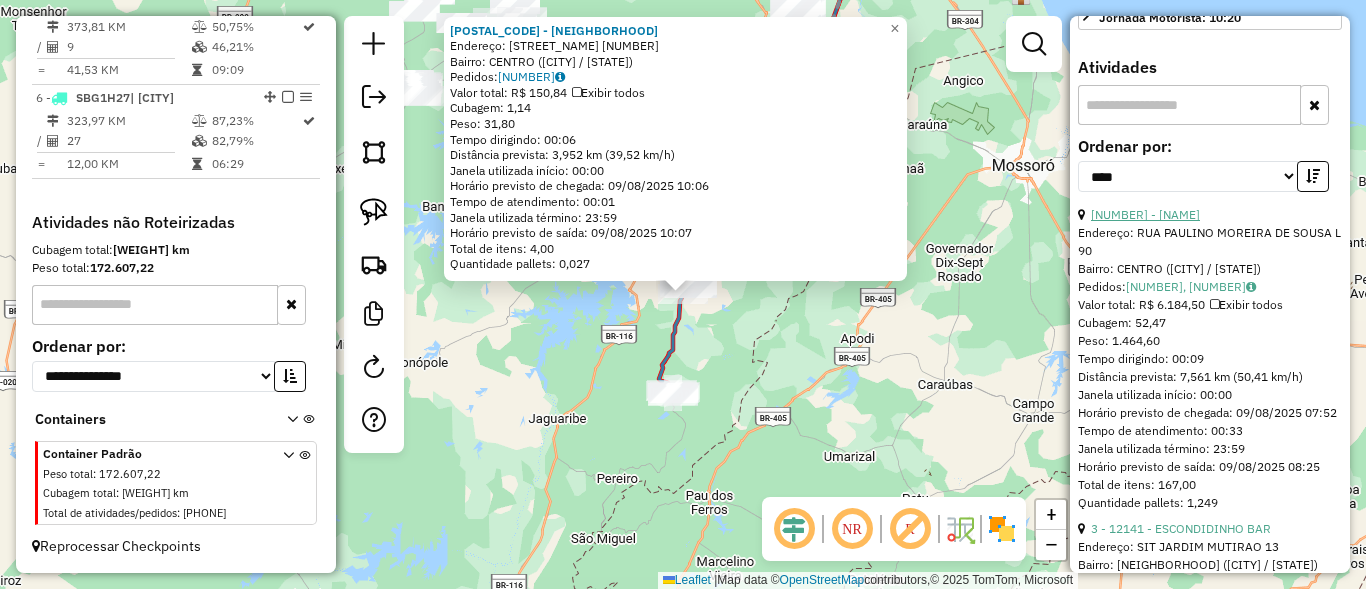 click on "2 - 12545 - DEPOSITO VITORIA" at bounding box center [1145, 214] 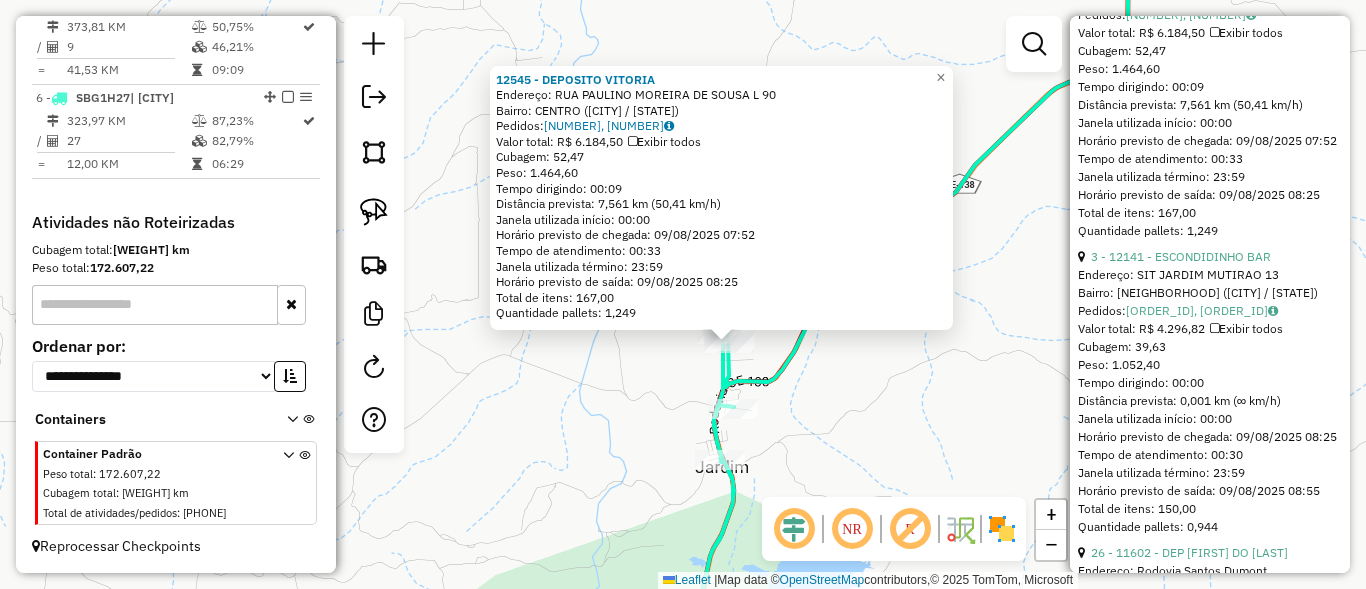 scroll, scrollTop: 960, scrollLeft: 0, axis: vertical 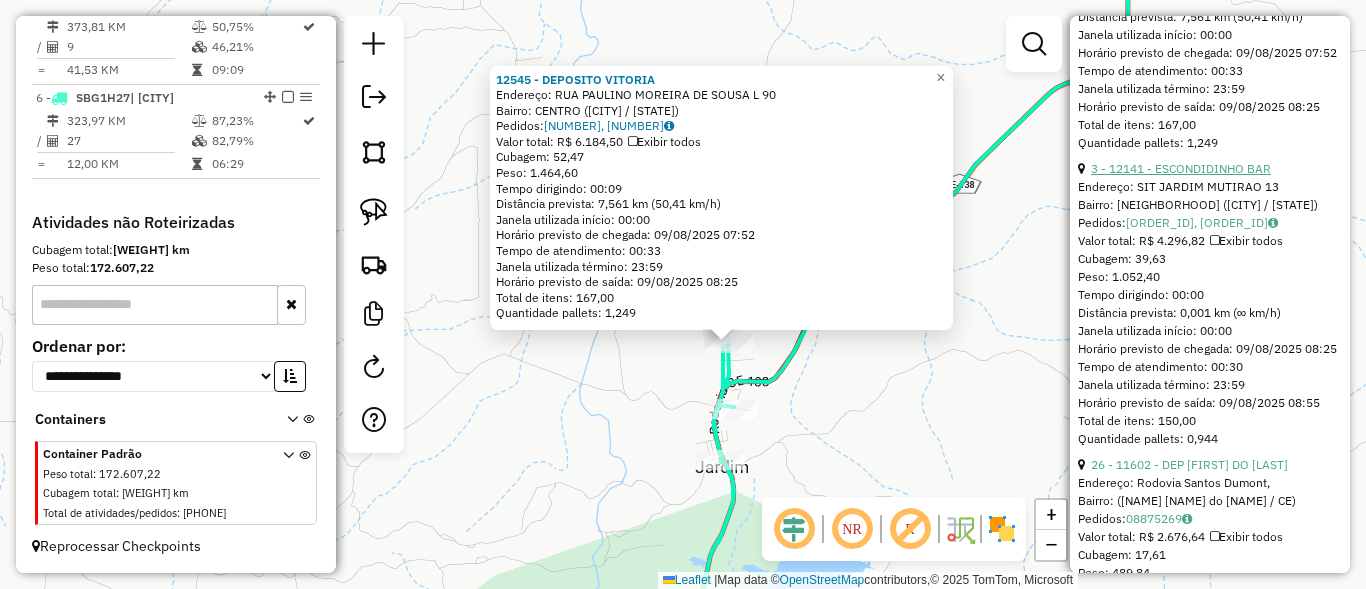click on "3 - 12141 - ESCONDIDINHO BAR" at bounding box center (1181, 168) 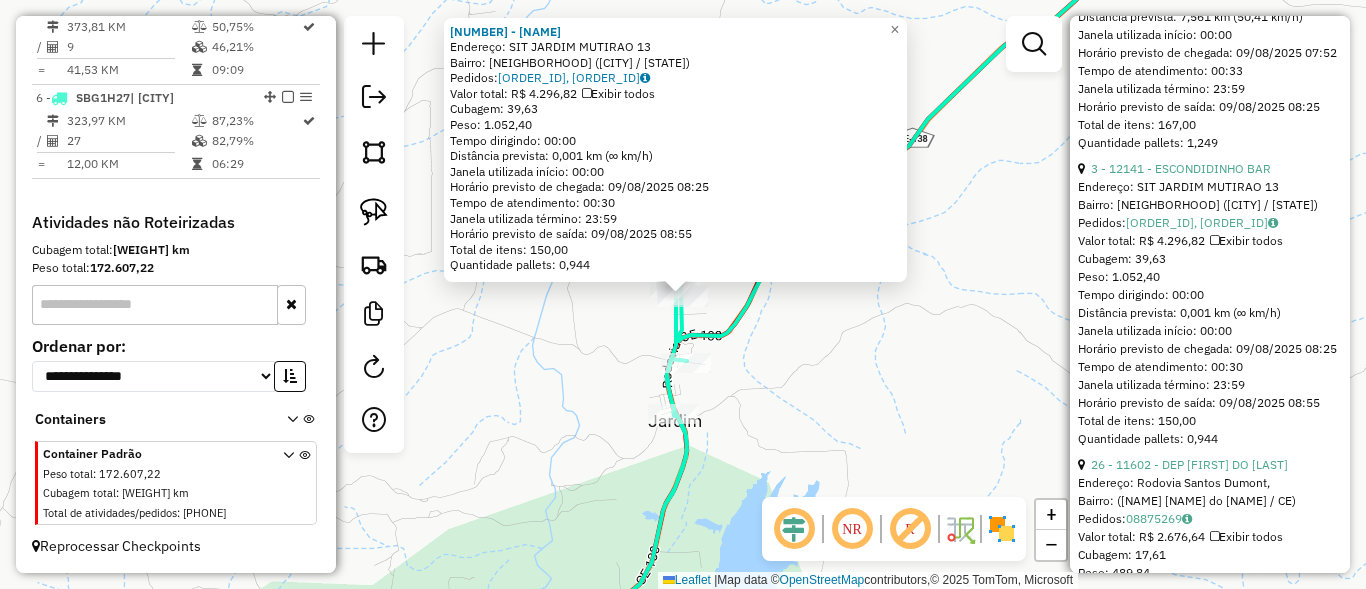 click on "Rota 6 - Placa SBG1H27  12545 - DEPOSITO VITORIA 12141 - ESCONDIDINHO BAR  Endereço:  SIT JARDIM MUTIRAO 13   Bairro: JARDIM (ALTO SANTO / CE)   Pedidos:  08875759, 08875760   Valor total: R$ 4.296,82   Exibir todos   Cubagem: 39,63  Peso: 1.052,40  Tempo dirigindo: 00:00   Distância prevista: 0,001 km (∞ km/h)   Janela utilizada início: 00:00   Horário previsto de chegada: 09/08/2025 08:25   Tempo de atendimento: 00:30   Janela utilizada término: 23:59   Horário previsto de saída: 09/08/2025 08:55   Total de itens: 150,00   Quantidade pallets: 0,944  × Janela de atendimento Grade de atendimento Capacidade Transportadoras Veículos Cliente Pedidos  Rotas Selecione os dias de semana para filtrar as janelas de atendimento  Seg   Ter   Qua   Qui   Sex   Sáb   Dom  Informe o período da janela de atendimento: De: Até:  Filtrar exatamente a janela do cliente  Considerar janela de atendimento padrão  Selecione os dias de semana para filtrar as grades de atendimento  Seg   Ter   Qua   Qui   Sex   Sáb" 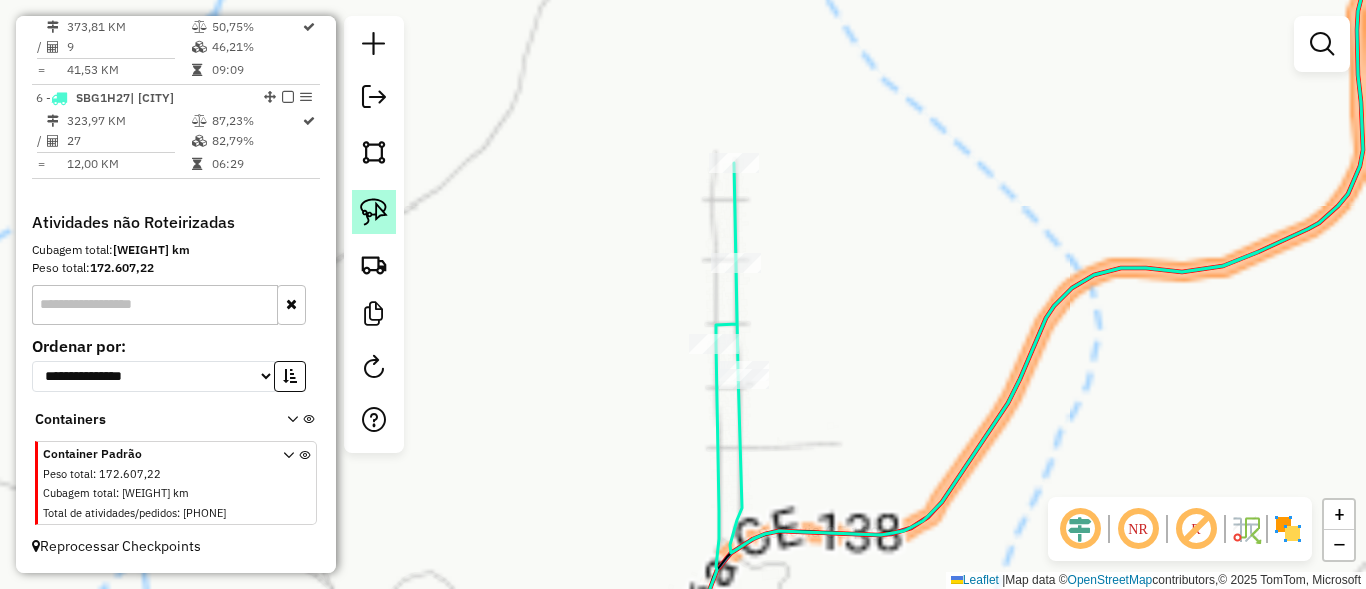 click 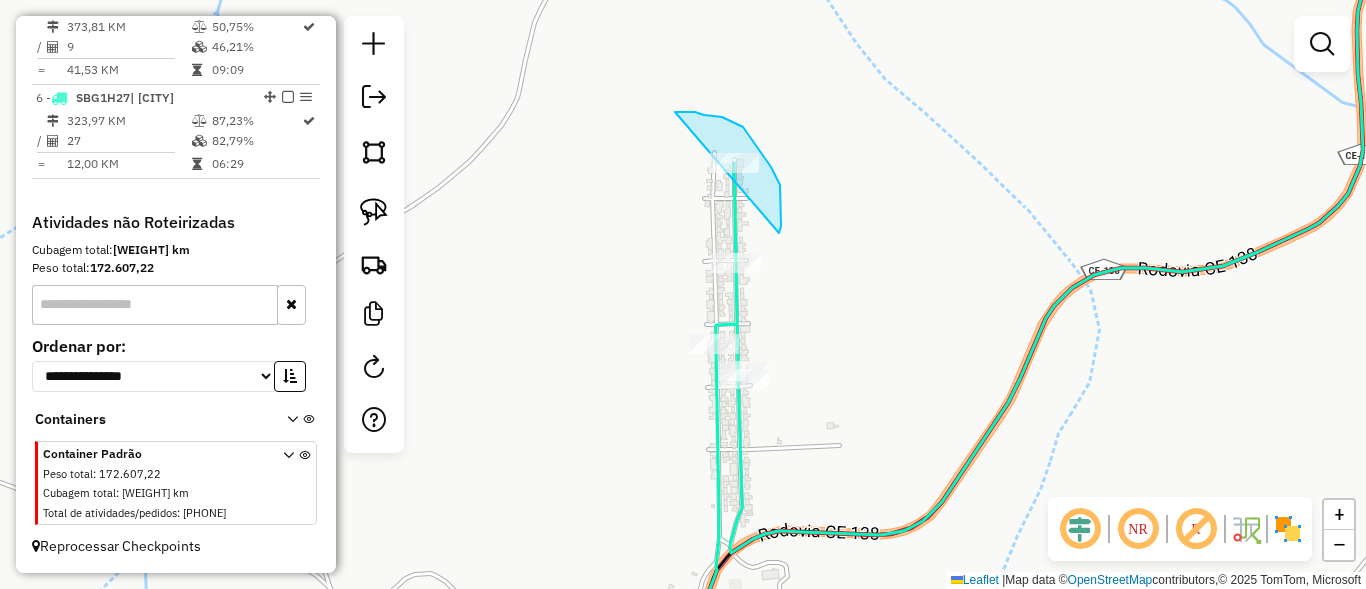 drag, startPoint x: 687, startPoint y: 112, endPoint x: 680, endPoint y: 268, distance: 156.15697 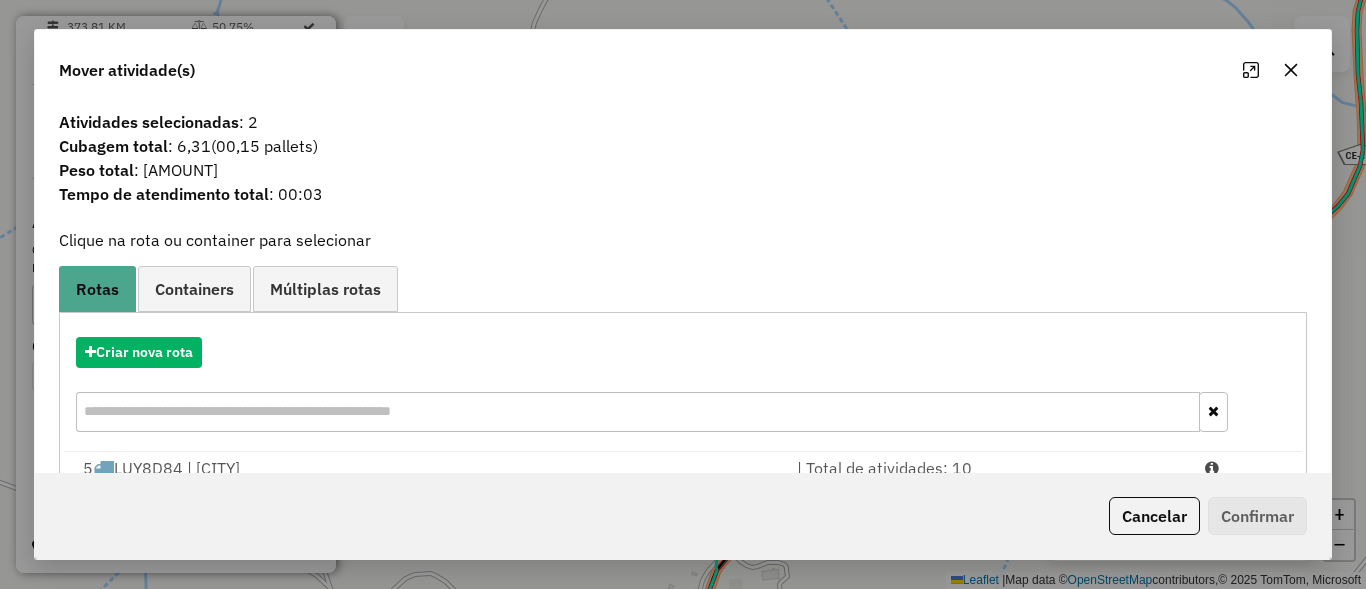 click on "Cancelar" 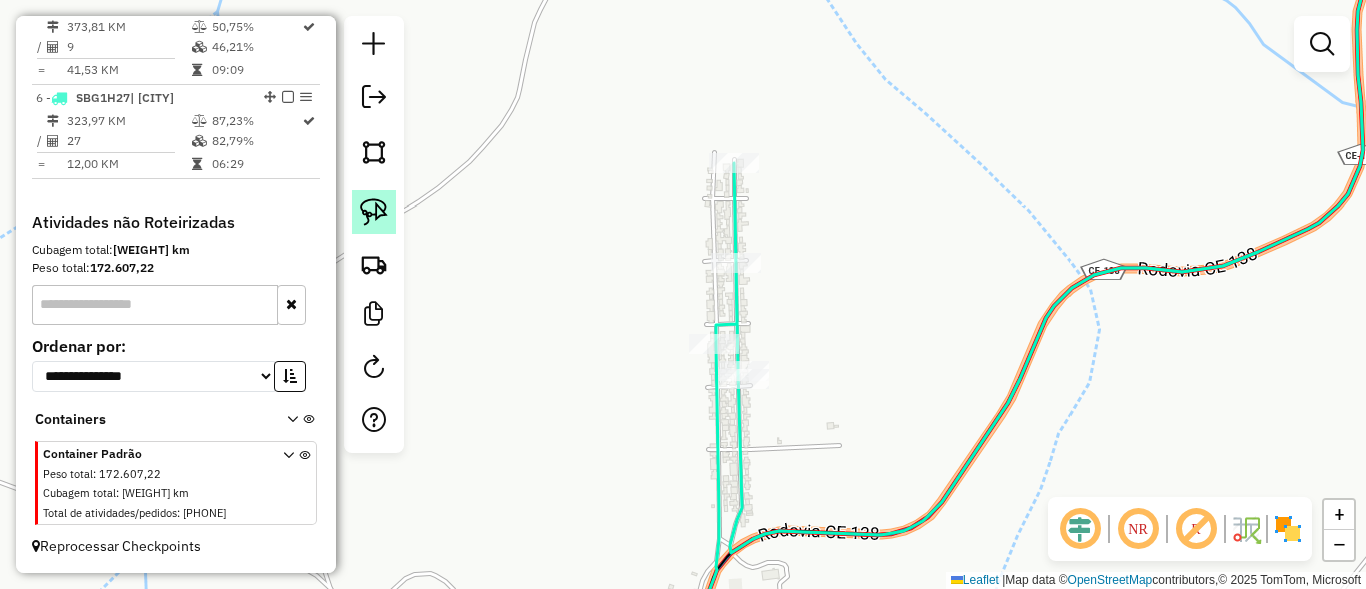 click 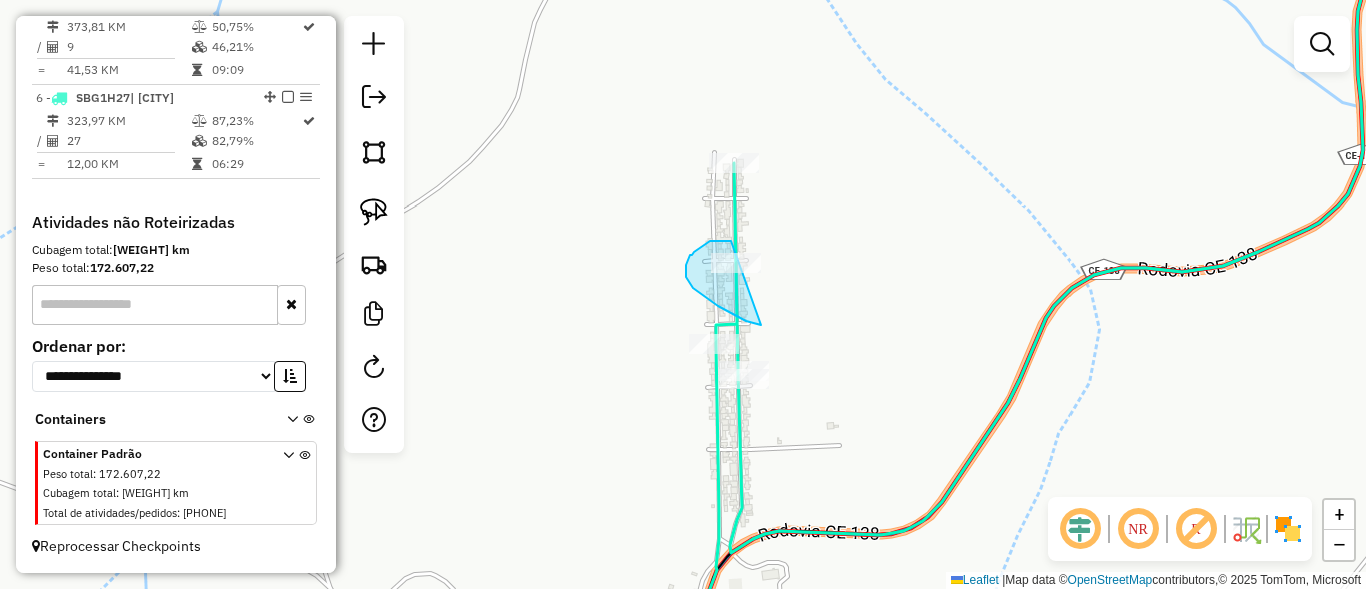 drag, startPoint x: 716, startPoint y: 241, endPoint x: 765, endPoint y: 325, distance: 97.24711 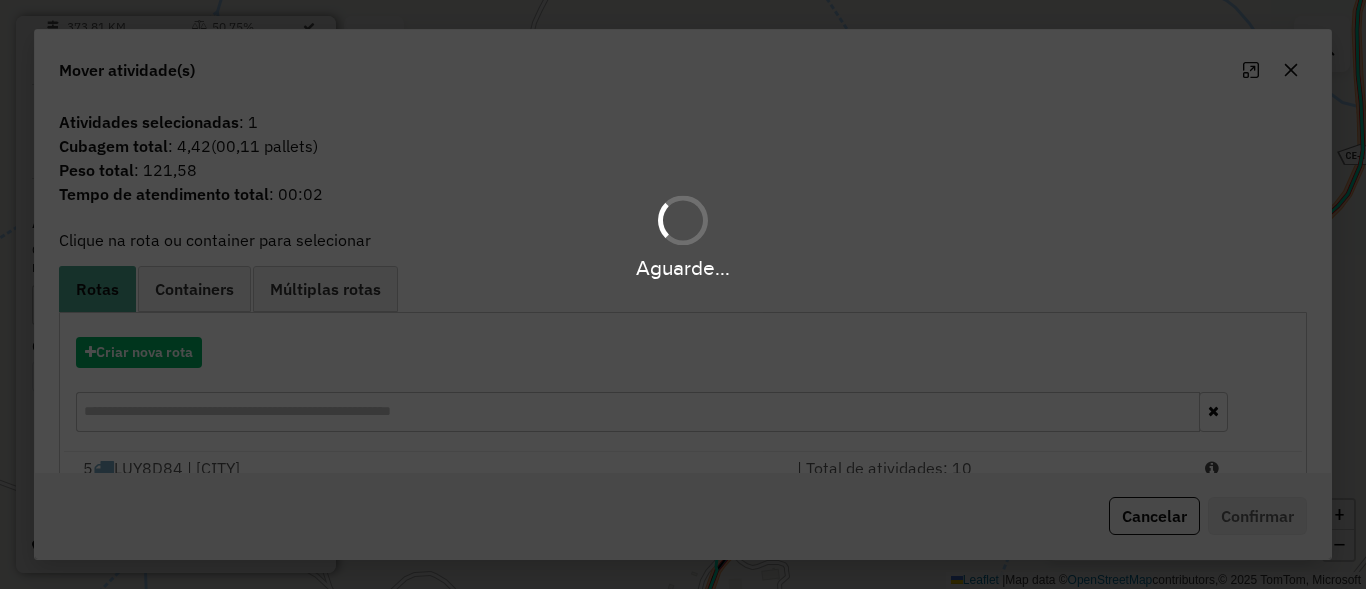 click on "Cancelar" 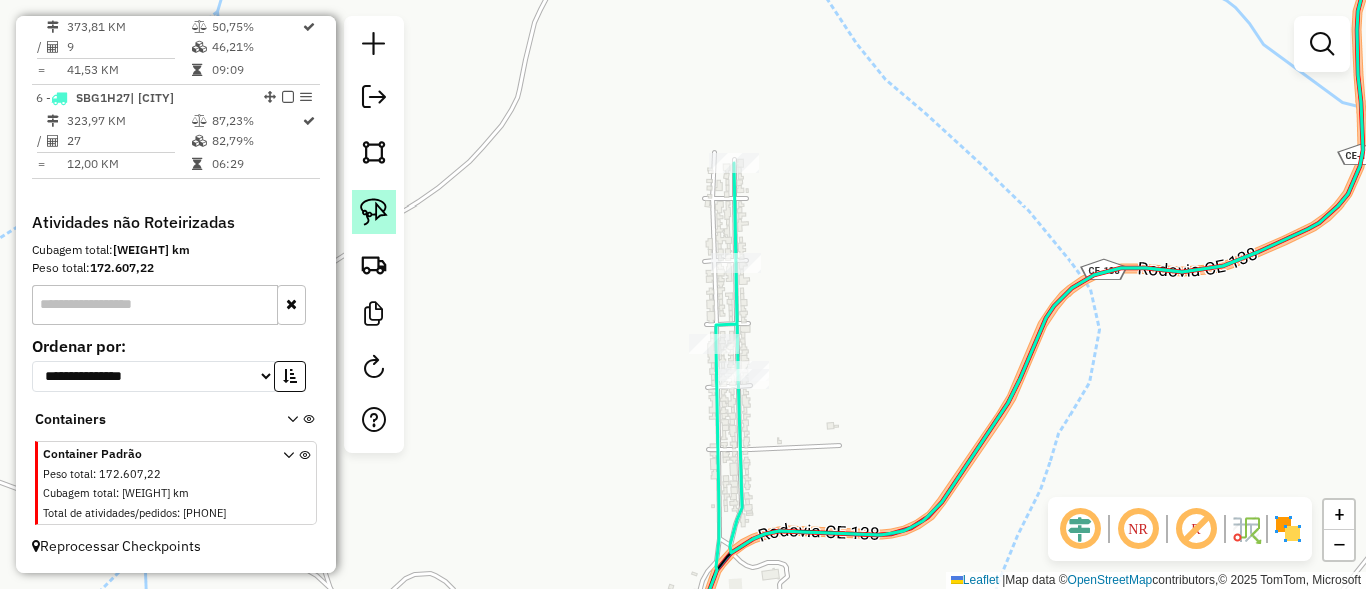click 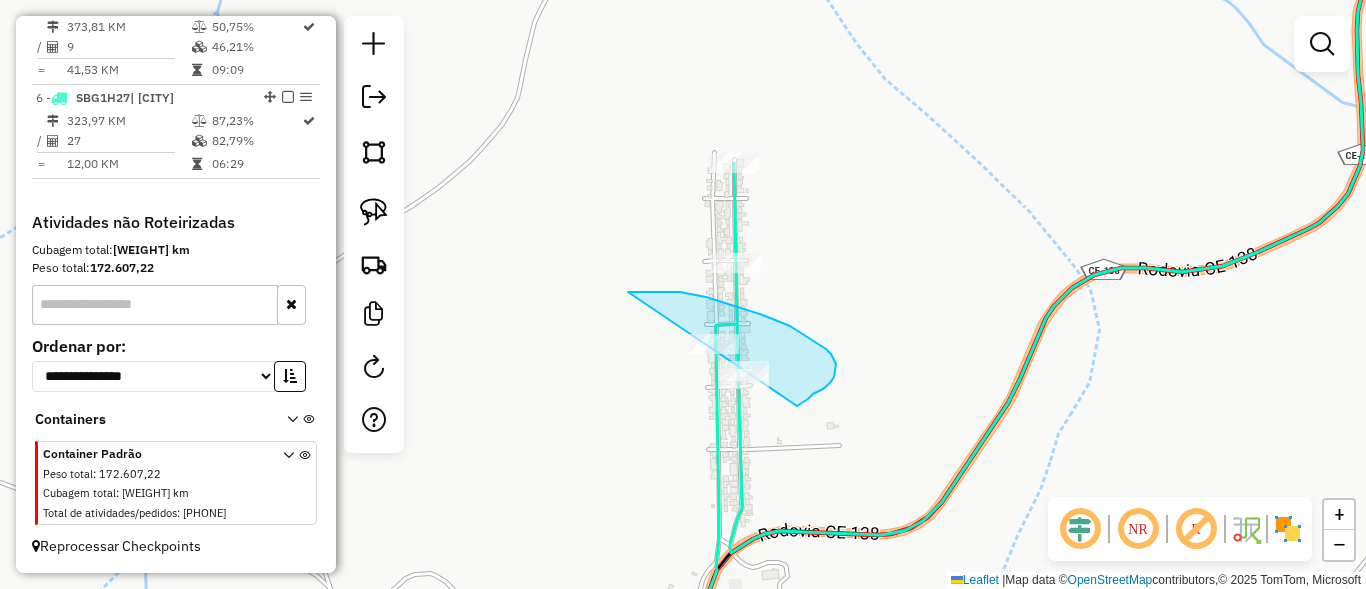drag, startPoint x: 706, startPoint y: 297, endPoint x: 739, endPoint y: 423, distance: 130.24976 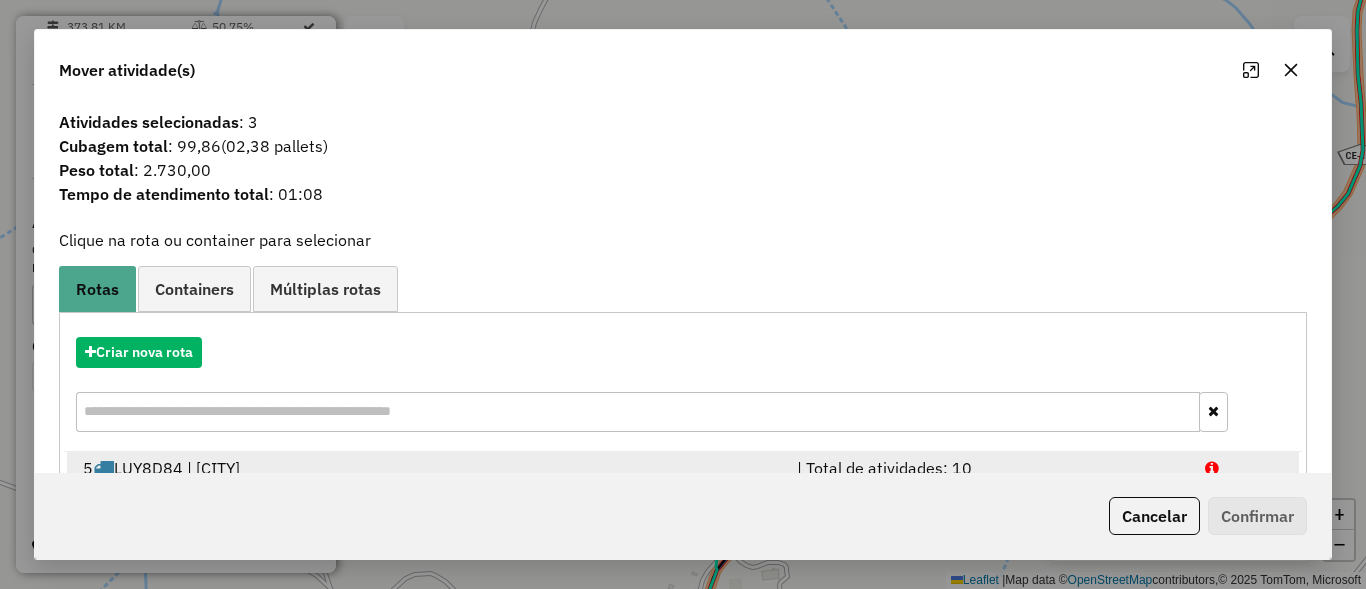 scroll, scrollTop: 94, scrollLeft: 0, axis: vertical 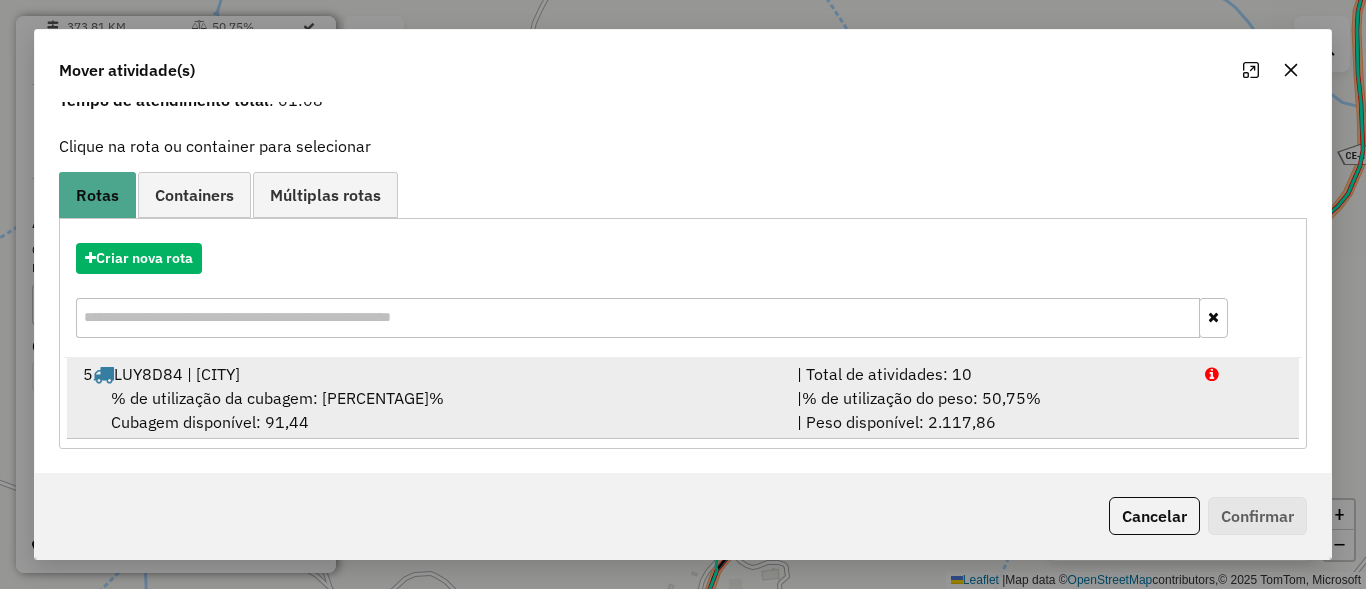click on "| Total de atividades: 10" at bounding box center (989, 374) 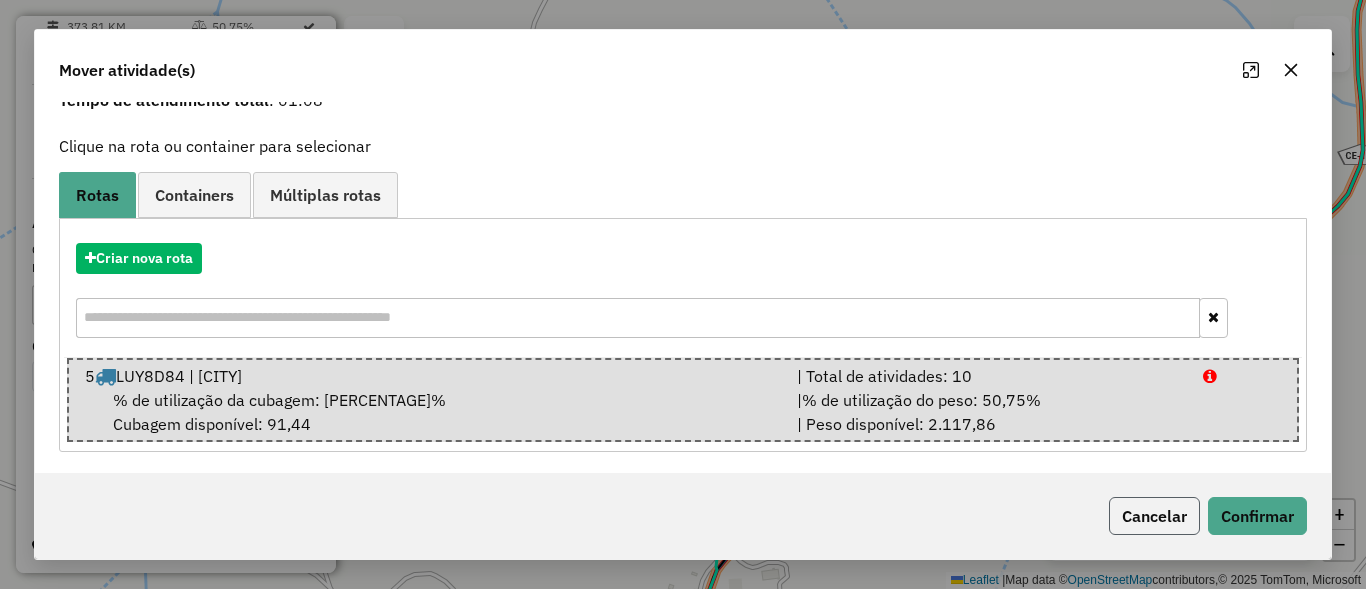 click on "Cancelar" 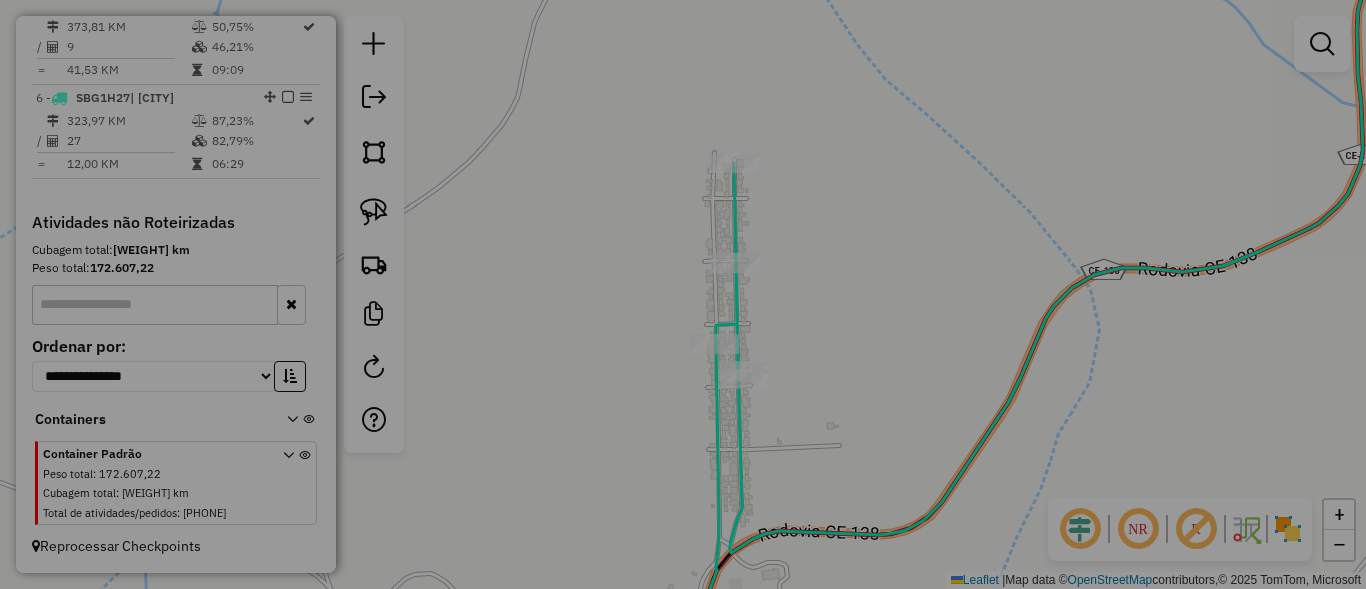 scroll, scrollTop: 0, scrollLeft: 0, axis: both 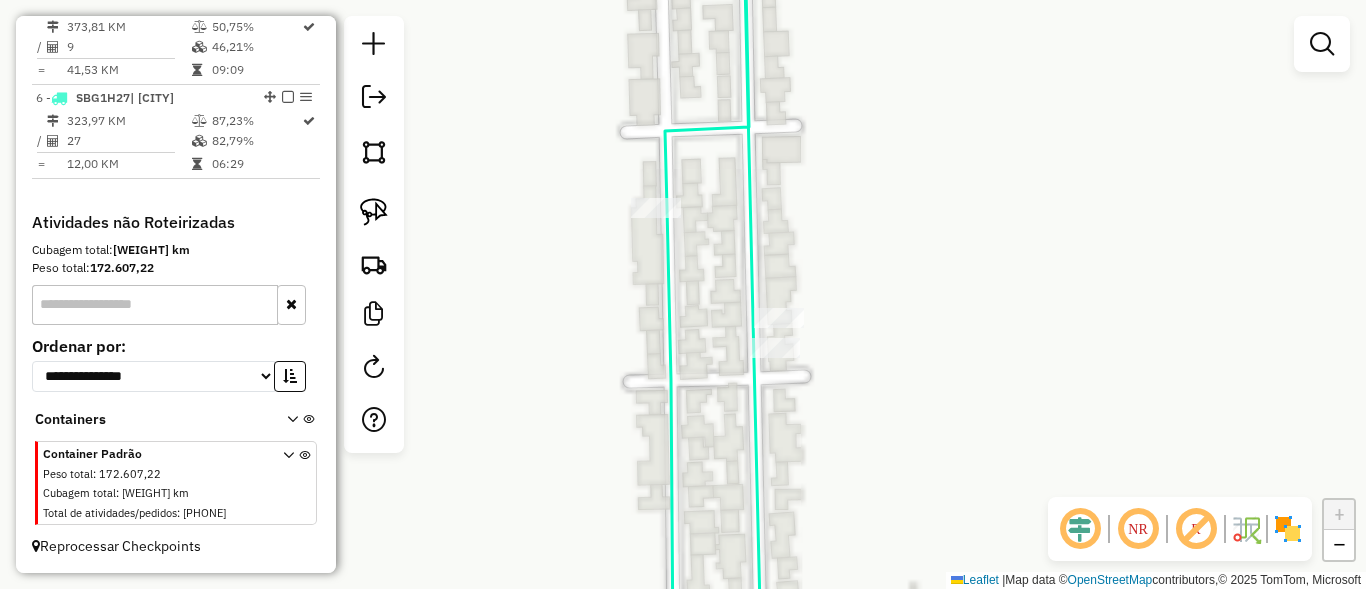 select on "*********" 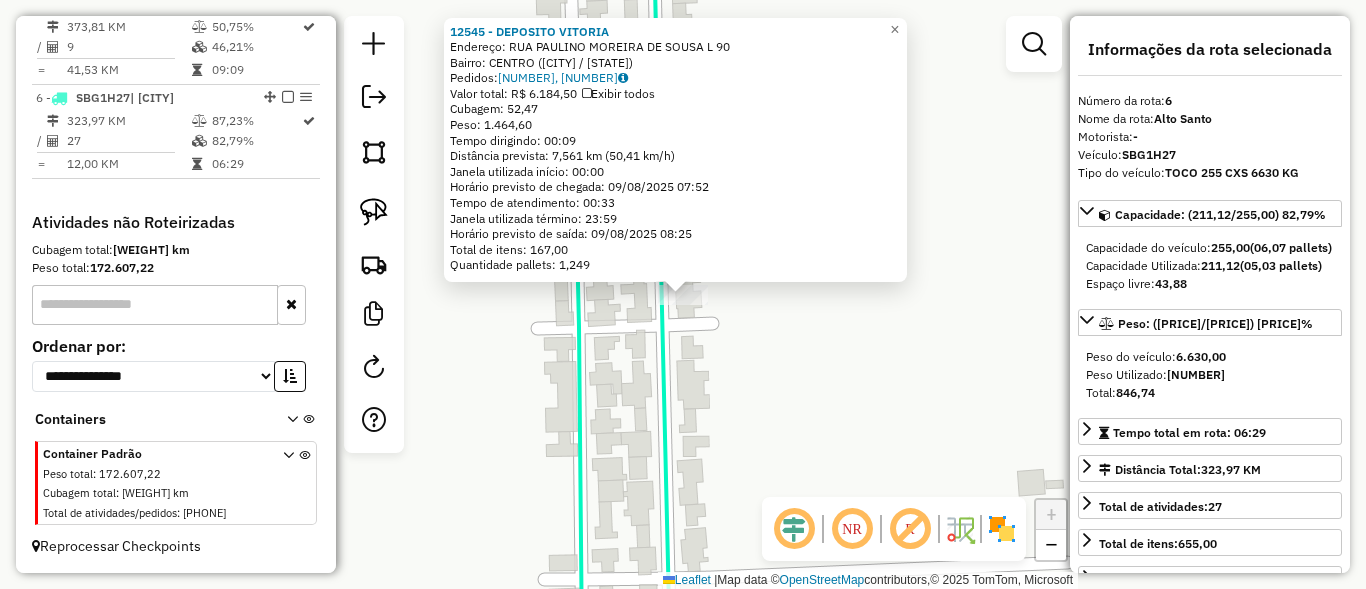 click on "12545 - DEPOSITO VITORIA  Endereço:  RUA PAULINO MOREIRA DE SOUSA L 90   Bairro: CENTRO (ALTO SANTO / CE)   Pedidos:  08875775, 08875776   Valor total: R$ 6.184,50   Exibir todos   Cubagem: 52,47  Peso: 1.464,60  Tempo dirigindo: 00:09   Distância prevista: 7,561 km (50,41 km/h)   Janela utilizada início: 00:00   Horário previsto de chegada: 09/08/2025 07:52   Tempo de atendimento: 00:33   Janela utilizada término: 23:59   Horário previsto de saída: 09/08/2025 08:25   Total de itens: 167,00   Quantidade pallets: 1,249  × Janela de atendimento Grade de atendimento Capacidade Transportadoras Veículos Cliente Pedidos  Rotas Selecione os dias de semana para filtrar as janelas de atendimento  Seg   Ter   Qua   Qui   Sex   Sáb   Dom  Informe o período da janela de atendimento: De: Até:  Filtrar exatamente a janela do cliente  Considerar janela de atendimento padrão  Selecione os dias de semana para filtrar as grades de atendimento  Seg   Ter   Qua   Qui   Sex   Sáb   Dom   Peso mínimo:   De:   Até:" 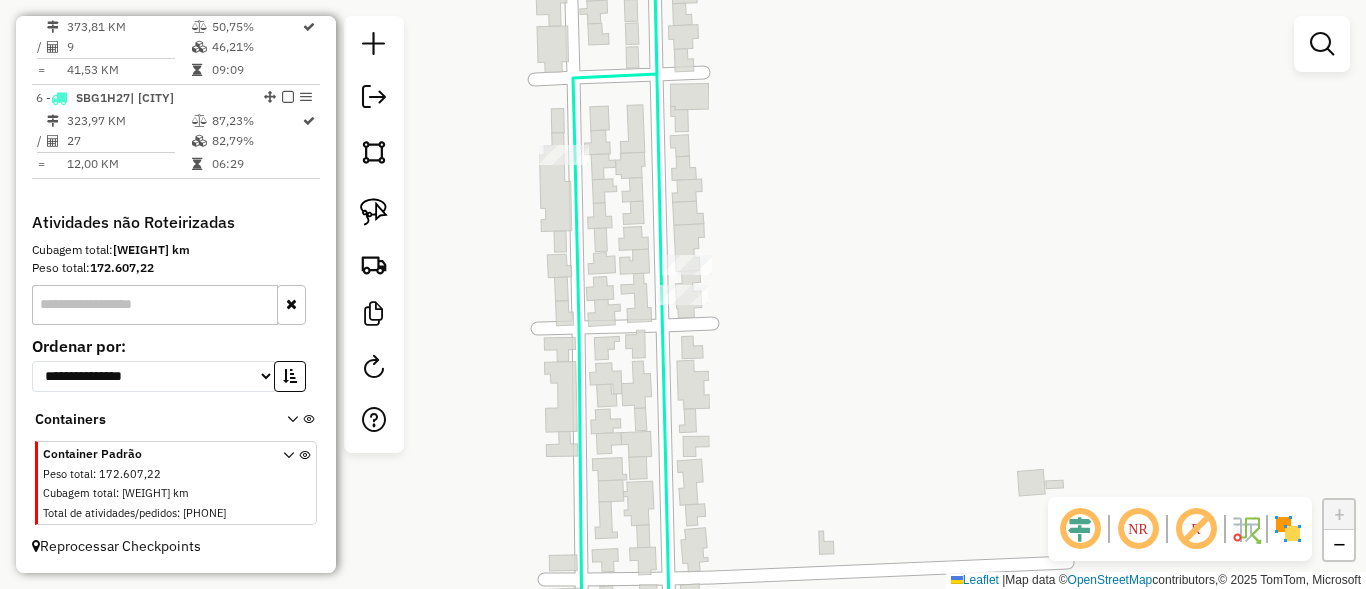 click 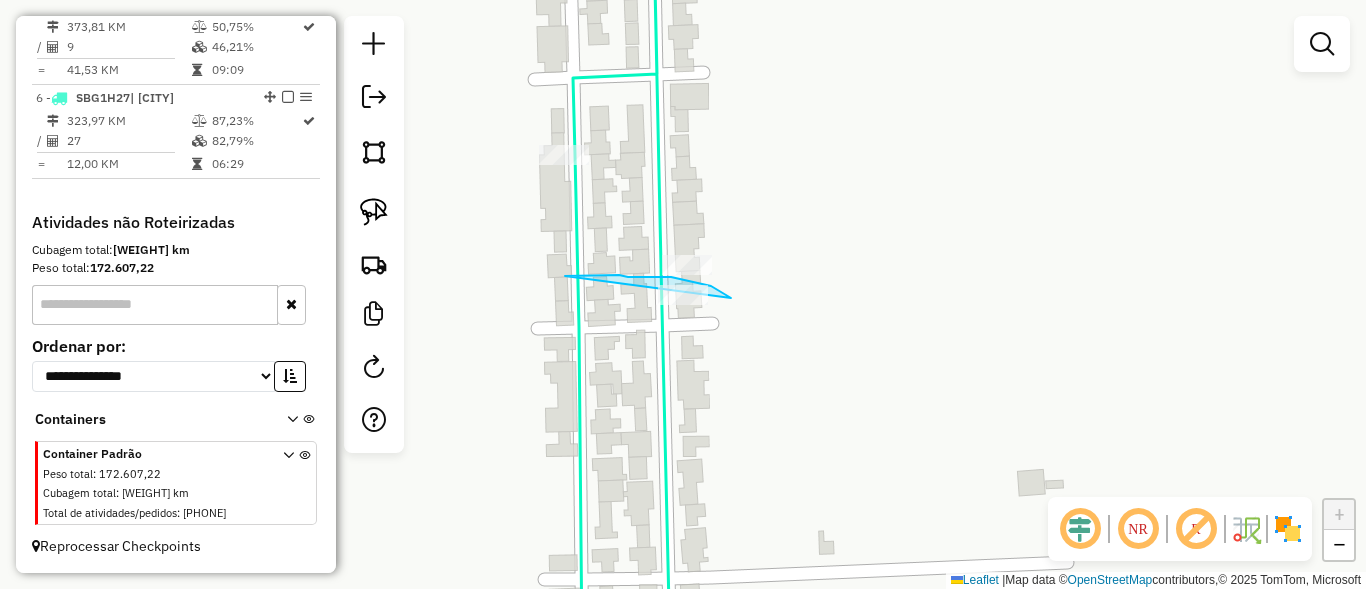 drag, startPoint x: 565, startPoint y: 276, endPoint x: 705, endPoint y: 323, distance: 147.67871 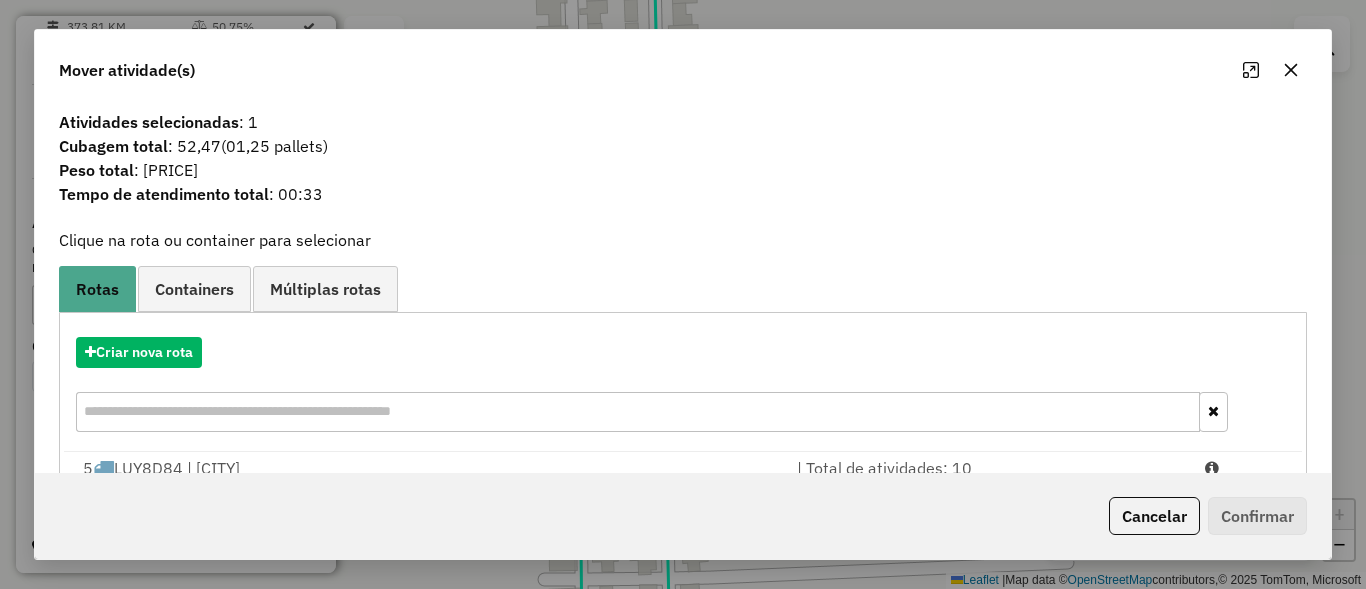 scroll, scrollTop: 94, scrollLeft: 0, axis: vertical 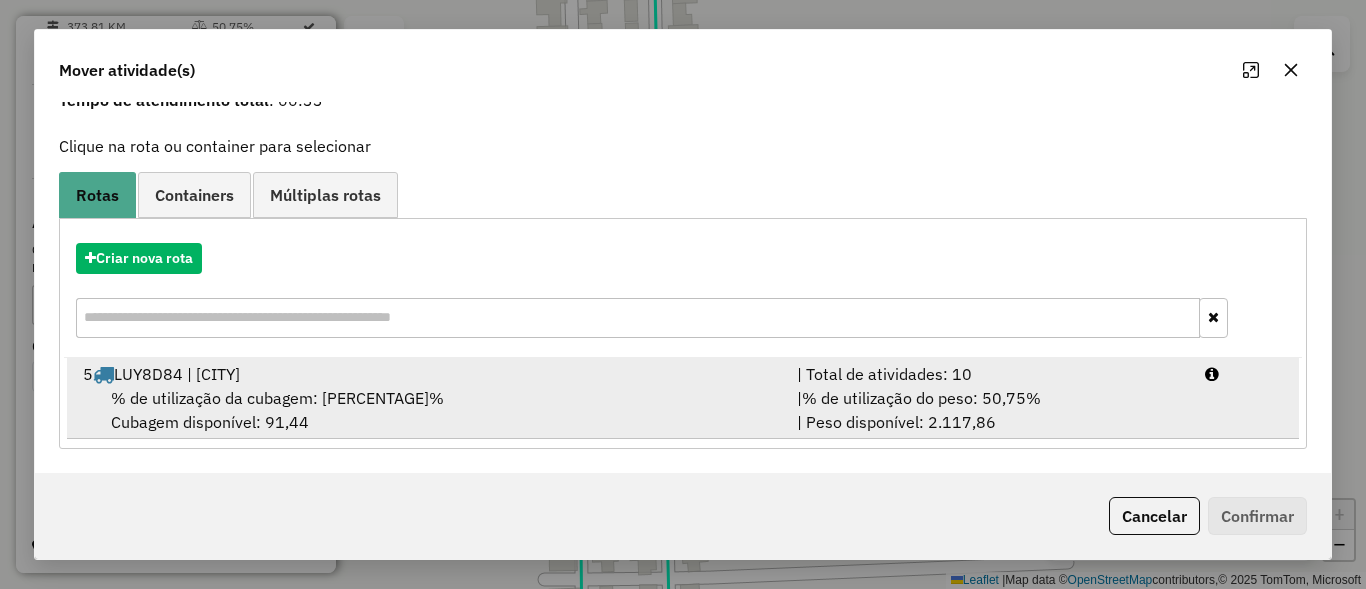 click on "% de utilização do peso: 50,75%" at bounding box center (921, 398) 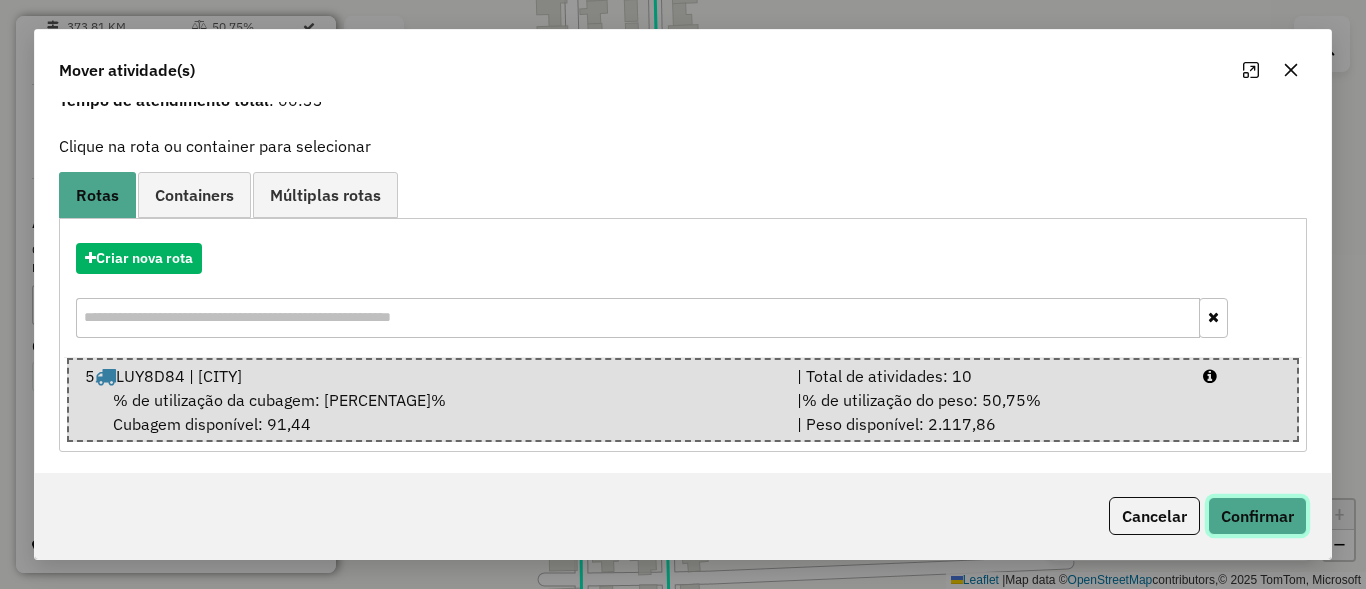 click on "Confirmar" 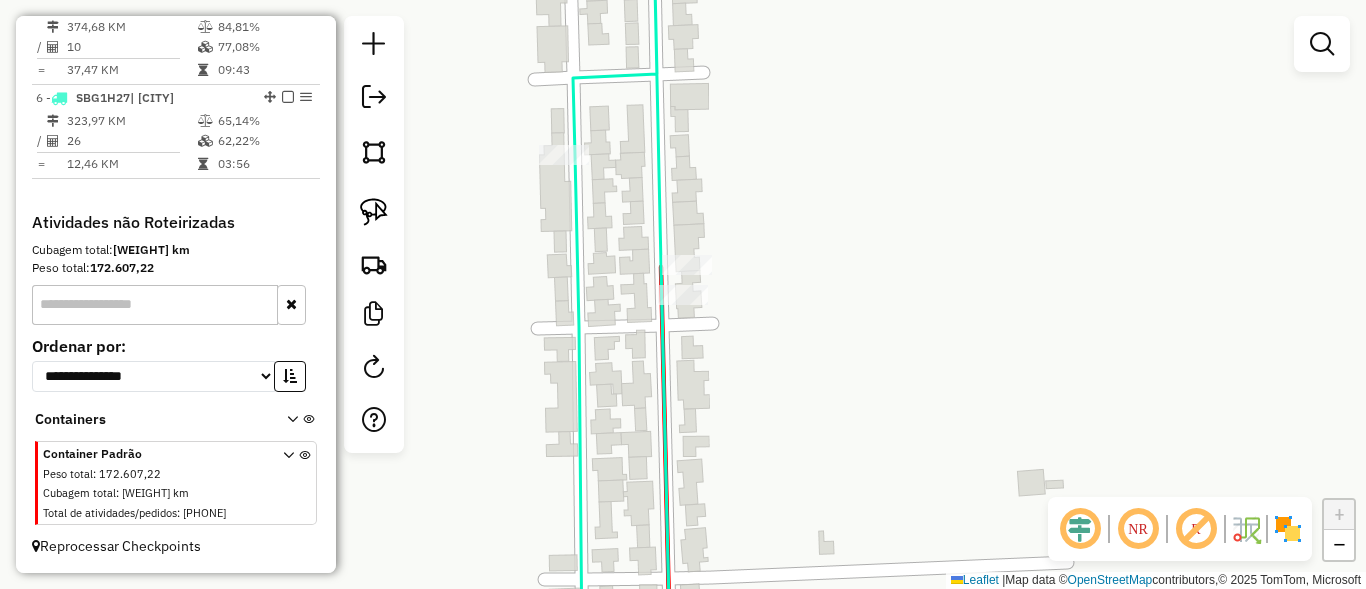 scroll, scrollTop: 0, scrollLeft: 0, axis: both 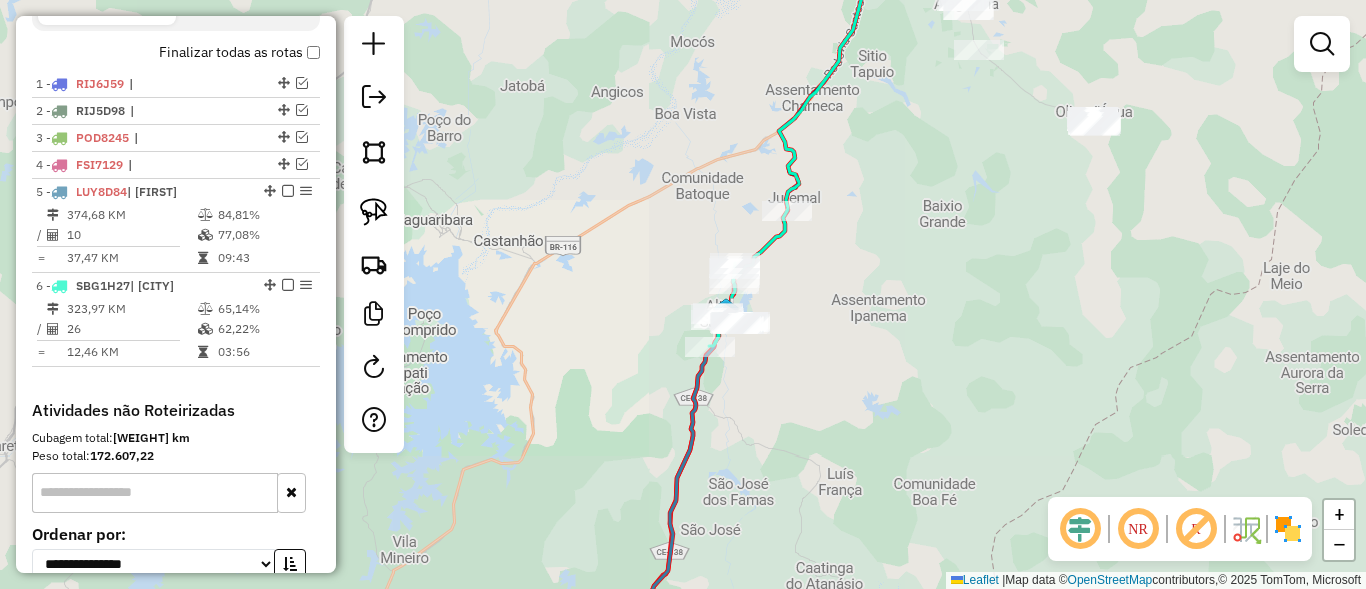 drag, startPoint x: 732, startPoint y: 352, endPoint x: 751, endPoint y: 236, distance: 117.54574 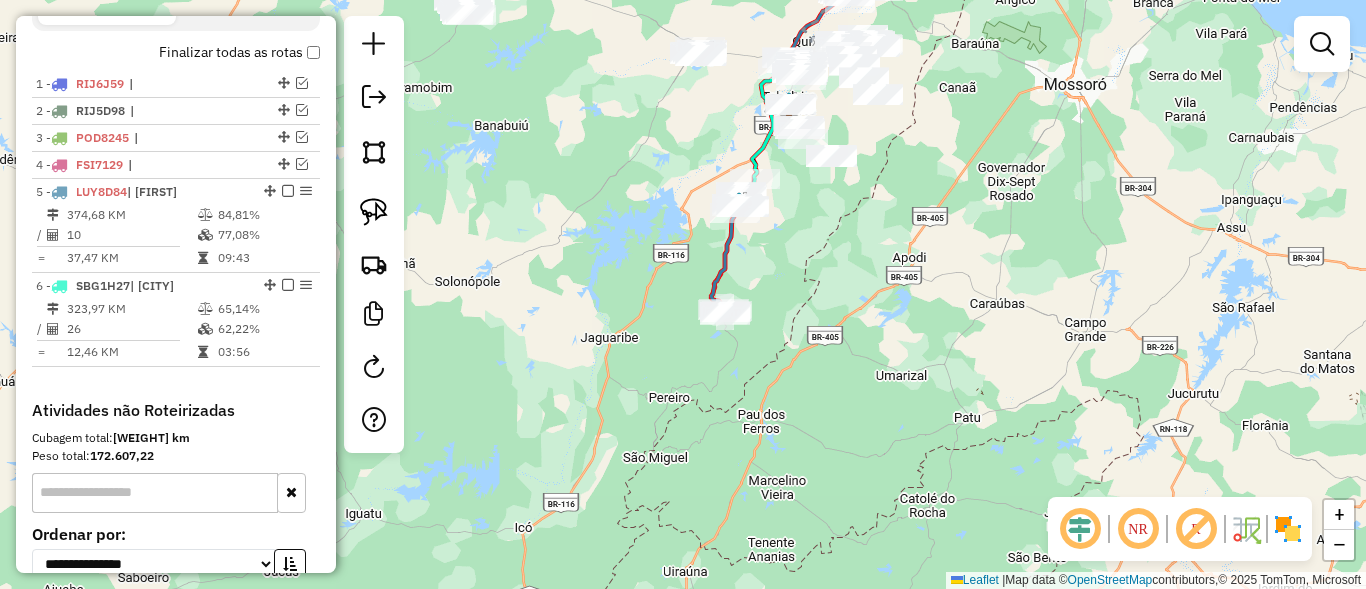 click 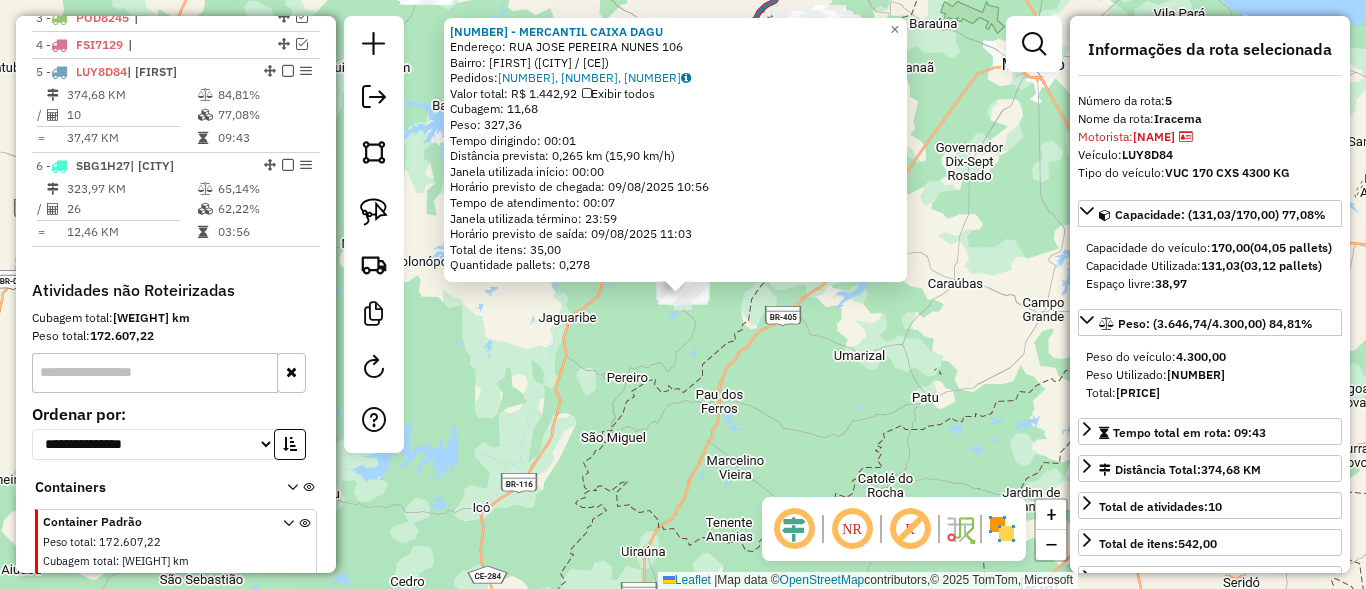 scroll, scrollTop: 882, scrollLeft: 0, axis: vertical 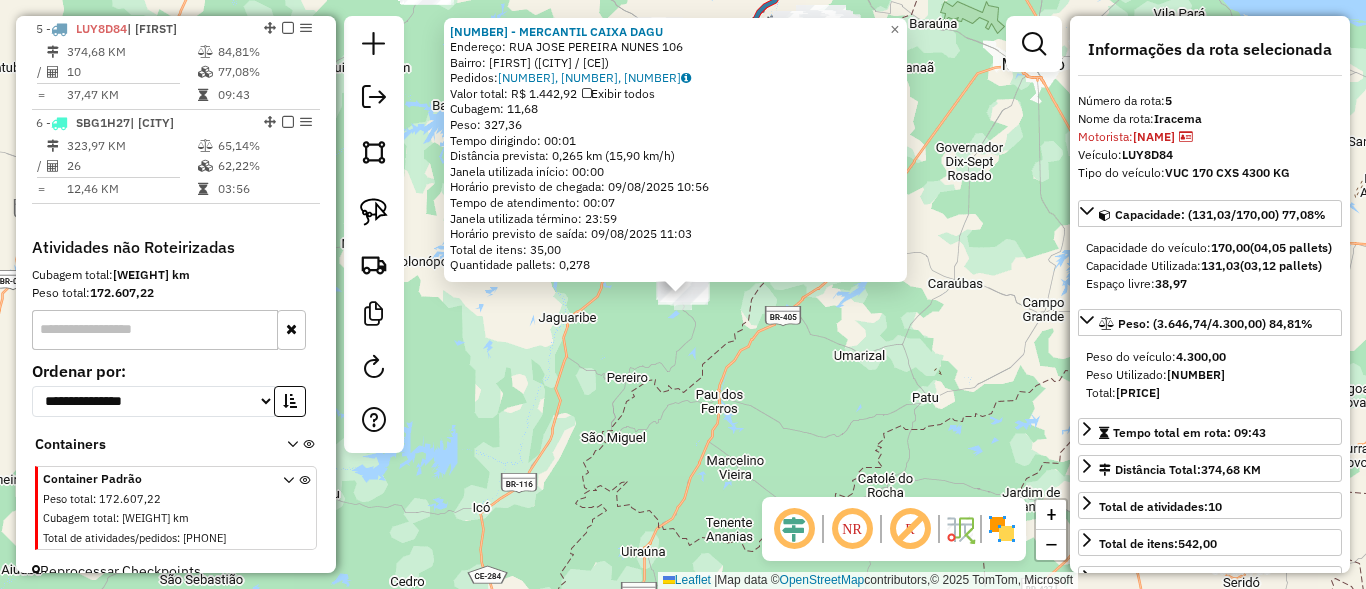 click on "12237 - MERCANTIL CAIXA DAGU  Endereço:  RUA JOSE PEREIRA NUNES 106   Bairro: CENTRO (IRACEMA / CE)   Pedidos:  08875522, 08875535, 08875536   Valor total: R$ 1.442,92   Exibir todos   Cubagem: 11,68  Peso: 327,36  Tempo dirigindo: 00:01   Distância prevista: 0,265 km (15,90 km/h)   Janela utilizada início: 00:00   Horário previsto de chegada: 09/08/2025 10:56   Tempo de atendimento: 00:07   Janela utilizada término: 23:59   Horário previsto de saída: 09/08/2025 11:03   Total de itens: 35,00   Quantidade pallets: 0,278  × Janela de atendimento Grade de atendimento Capacidade Transportadoras Veículos Cliente Pedidos  Rotas Selecione os dias de semana para filtrar as janelas de atendimento  Seg   Ter   Qua   Qui   Sex   Sáb   Dom  Informe o período da janela de atendimento: De: Até:  Filtrar exatamente a janela do cliente  Considerar janela de atendimento padrão  Selecione os dias de semana para filtrar as grades de atendimento  Seg   Ter   Qua   Qui   Sex   Sáb   Dom   Peso mínimo:   De:   De:" 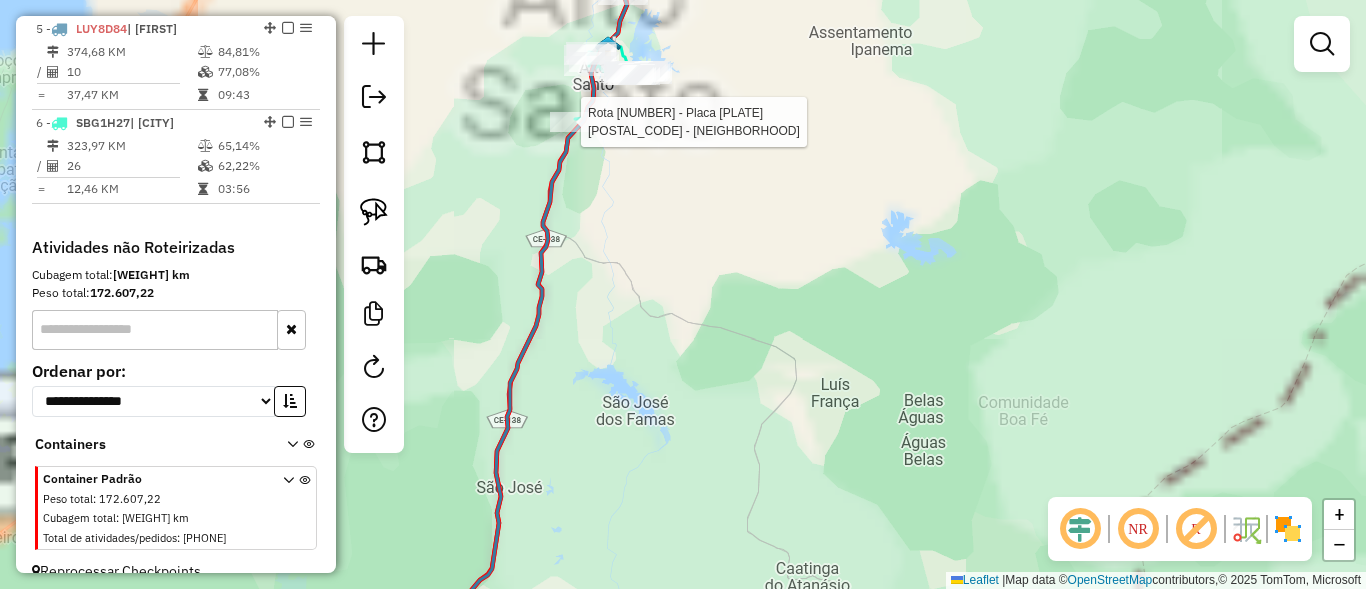 select on "*********" 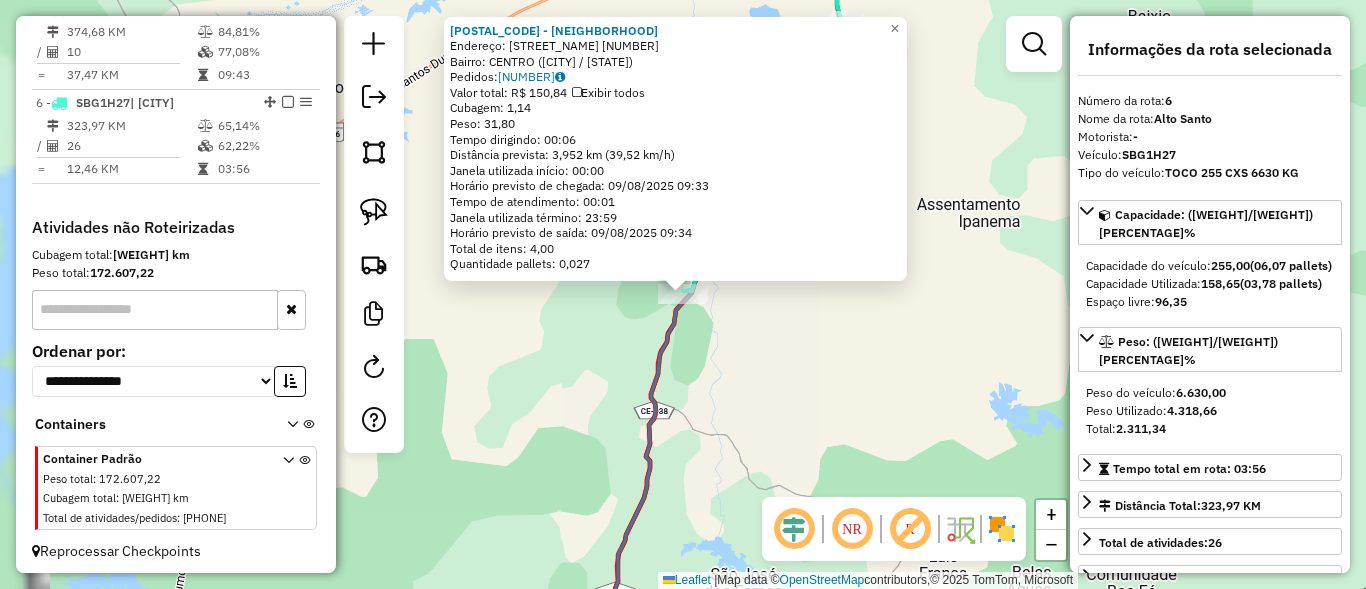 scroll, scrollTop: 907, scrollLeft: 0, axis: vertical 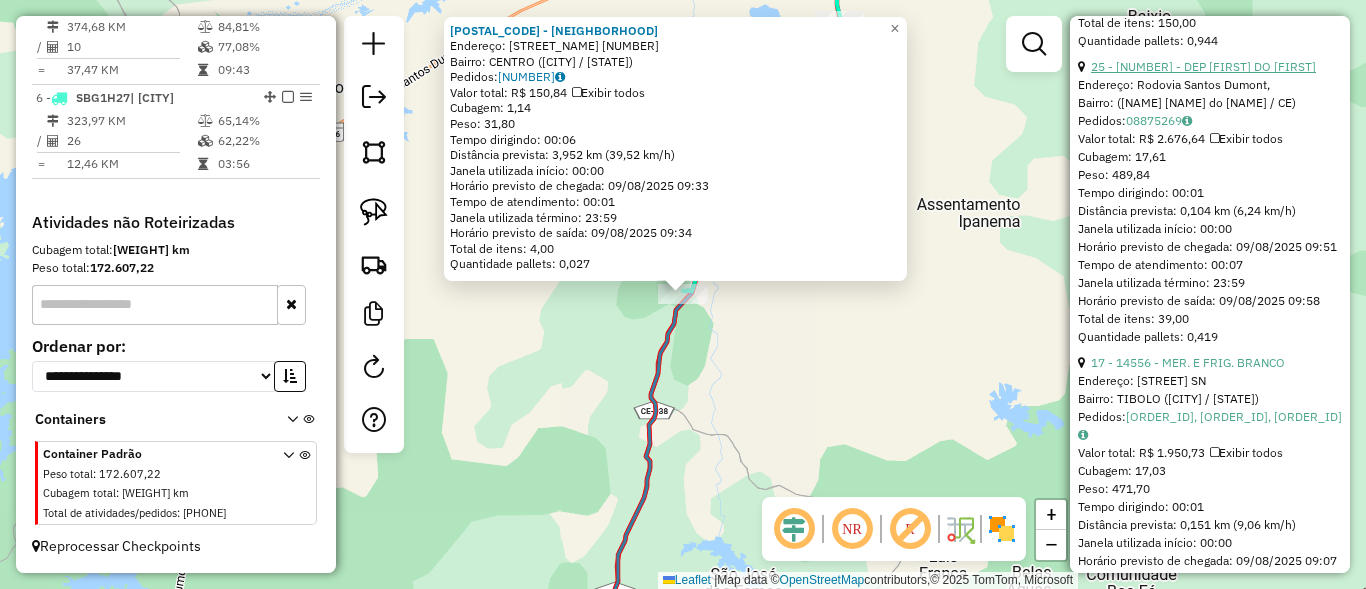 click on "25 - 11602 - DEP ANDRE DO VALE" at bounding box center [1203, 66] 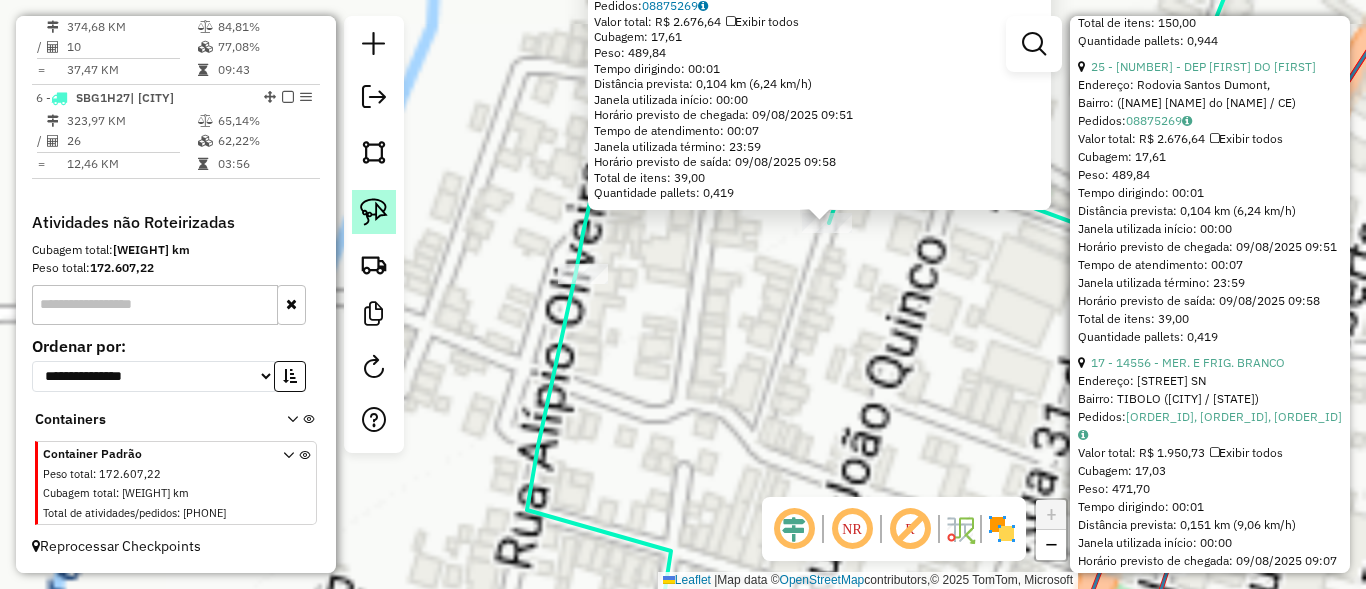 click 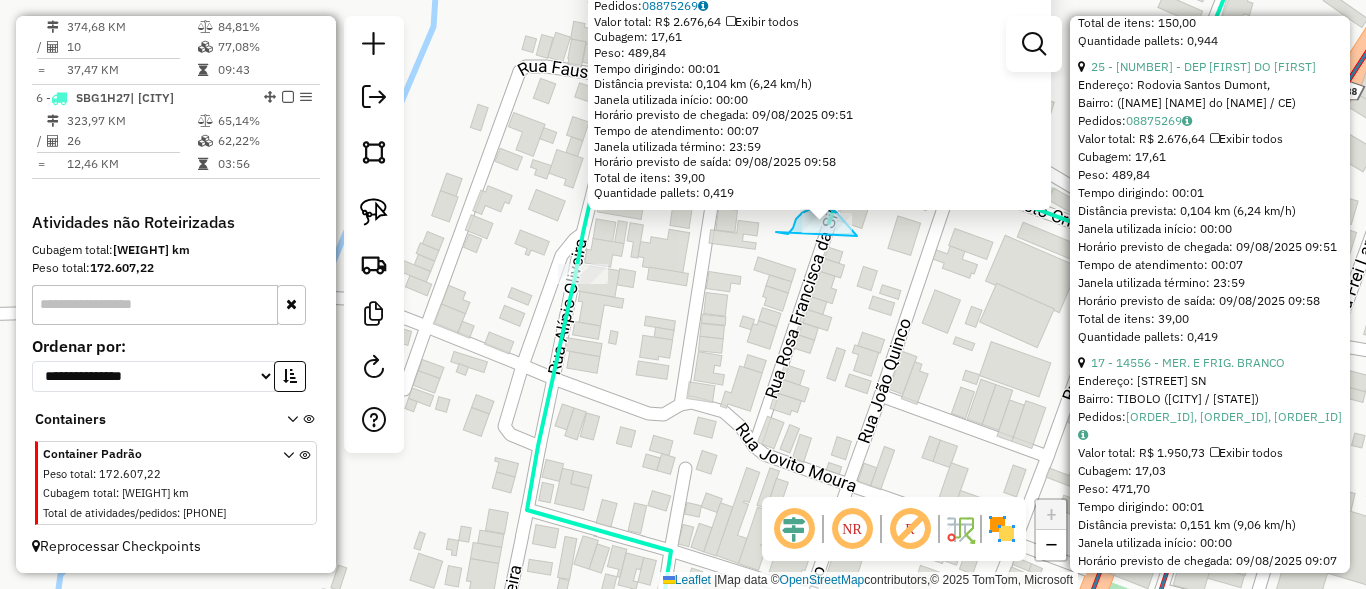 drag, startPoint x: 780, startPoint y: 233, endPoint x: 862, endPoint y: 276, distance: 92.5905 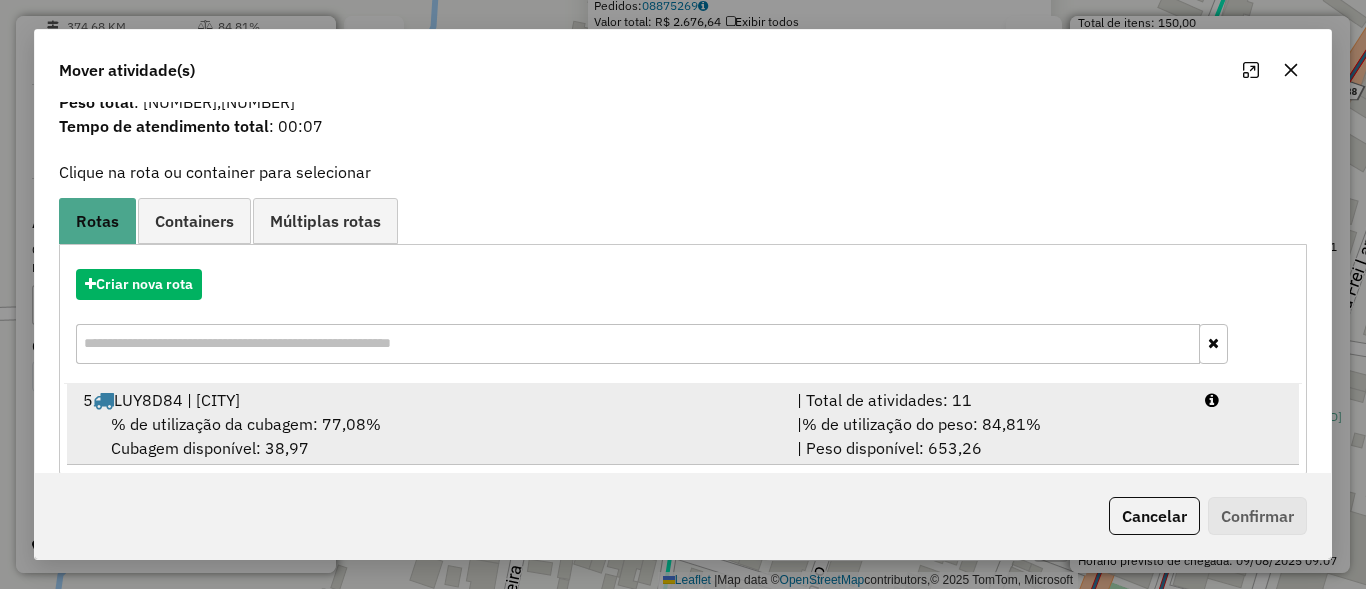 scroll, scrollTop: 94, scrollLeft: 0, axis: vertical 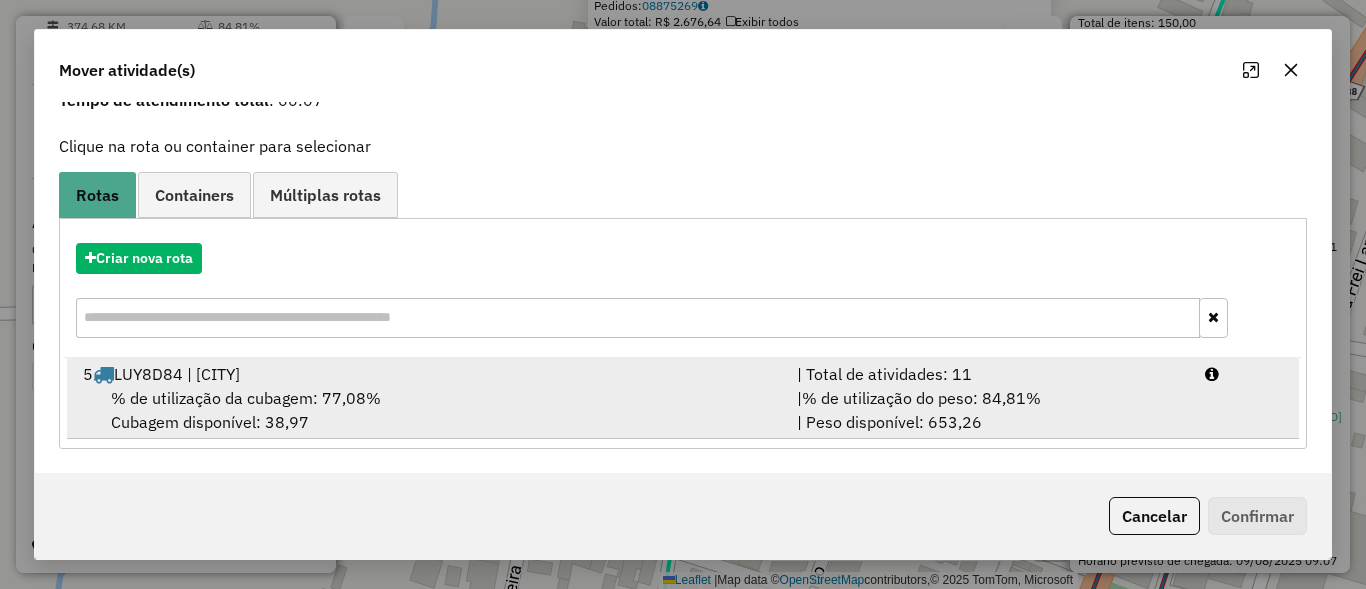 click on "|  % de utilização do peso: 84,81%  | Peso disponível: 653,26" at bounding box center [989, 410] 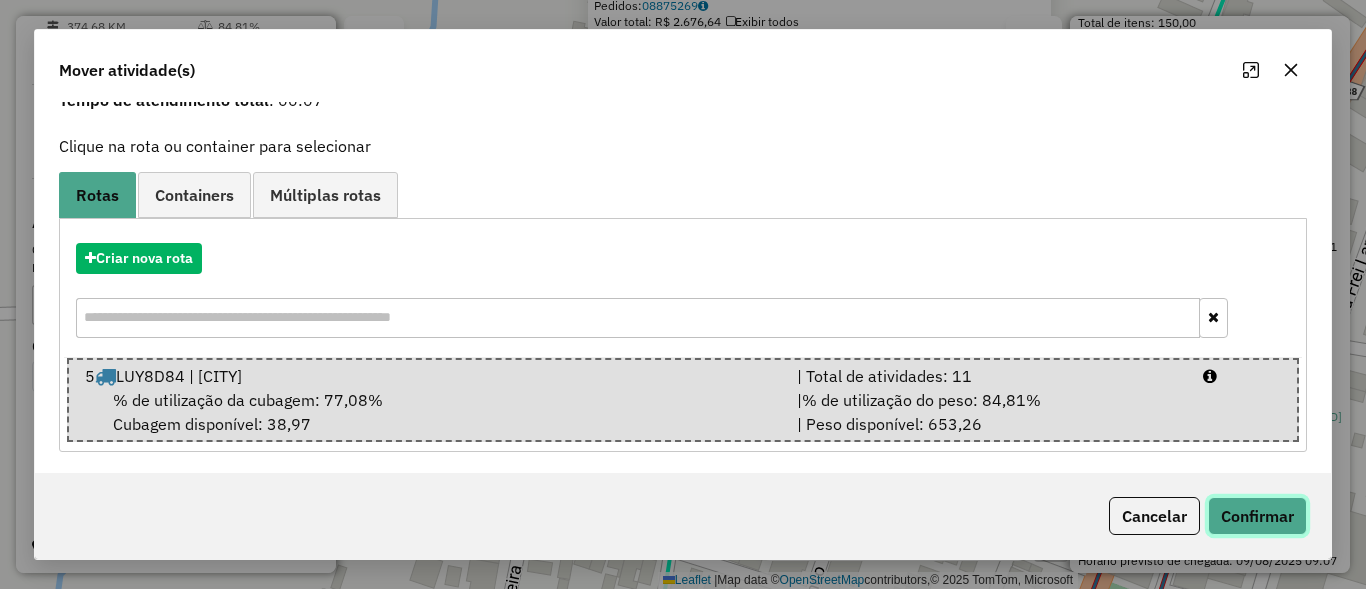 click on "Confirmar" 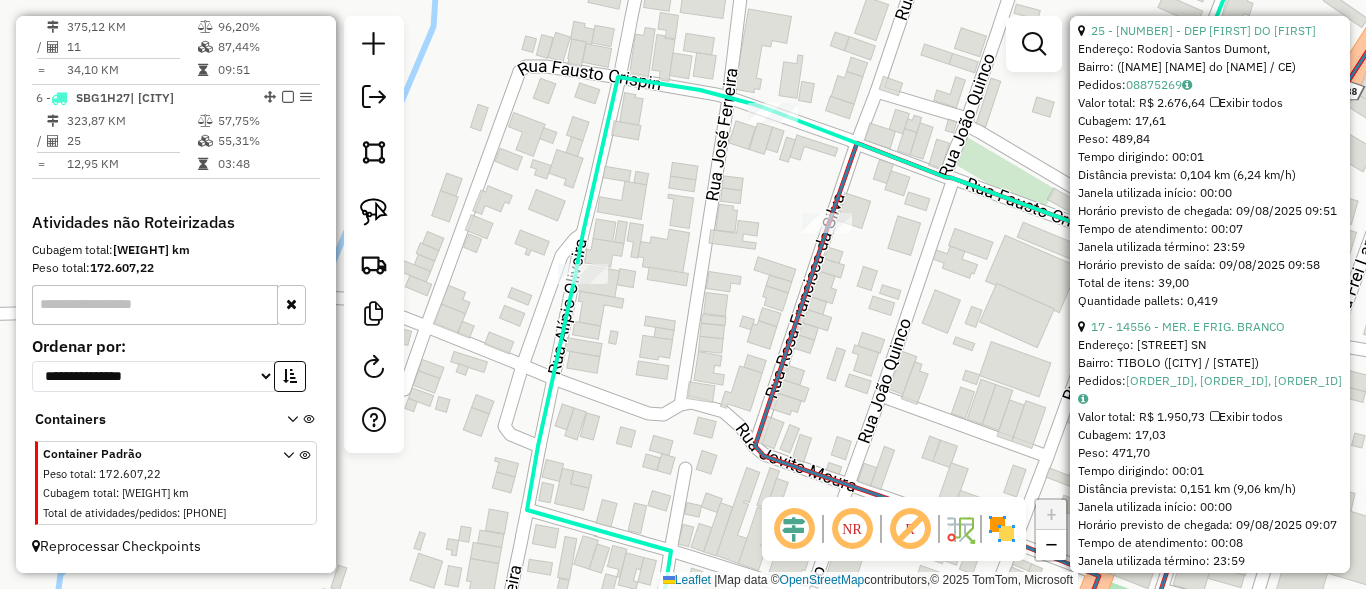 scroll, scrollTop: 0, scrollLeft: 0, axis: both 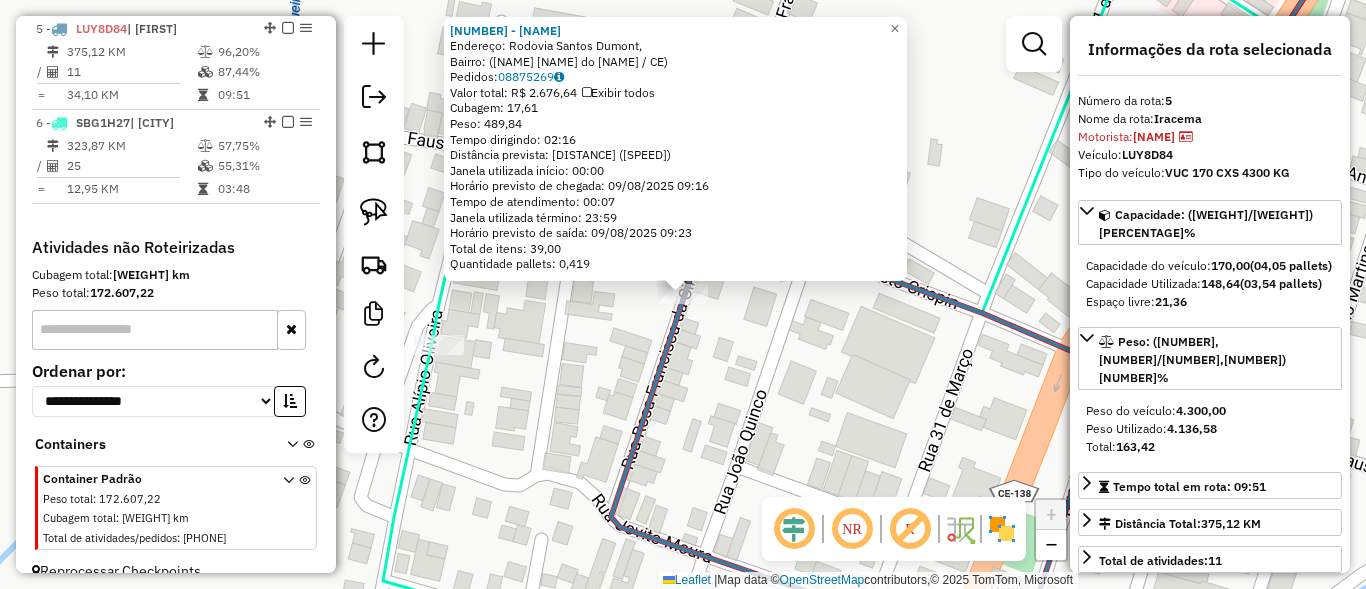click on "11602 - DEP ANDRE DO VALE  Endereço: Rodovia Santos Dumont,    Bairro:  (São João do Jaguaribe / CE)   Pedidos:  08875269   Valor total: R$ 2.676,64   Exibir todos   Cubagem: 17,61  Peso: 489,84  Tempo dirigindo: 02:16   Distância prevista: 148,074 km (65,33 km/h)   Janela utilizada início: 00:00   Horário previsto de chegada: 09/08/2025 09:16   Tempo de atendimento: 00:07   Janela utilizada término: 23:59   Horário previsto de saída: 09/08/2025 09:23   Total de itens: 39,00   Quantidade pallets: 0,419  × Janela de atendimento Grade de atendimento Capacidade Transportadoras Veículos Cliente Pedidos  Rotas Selecione os dias de semana para filtrar as janelas de atendimento  Seg   Ter   Qua   Qui   Sex   Sáb   Dom  Informe o período da janela de atendimento: De: Até:  Filtrar exatamente a janela do cliente  Considerar janela de atendimento padrão  Selecione os dias de semana para filtrar as grades de atendimento  Seg   Ter   Qua   Qui   Sex   Sáb   Dom   Peso mínimo:   Peso máximo:   De:   De:" 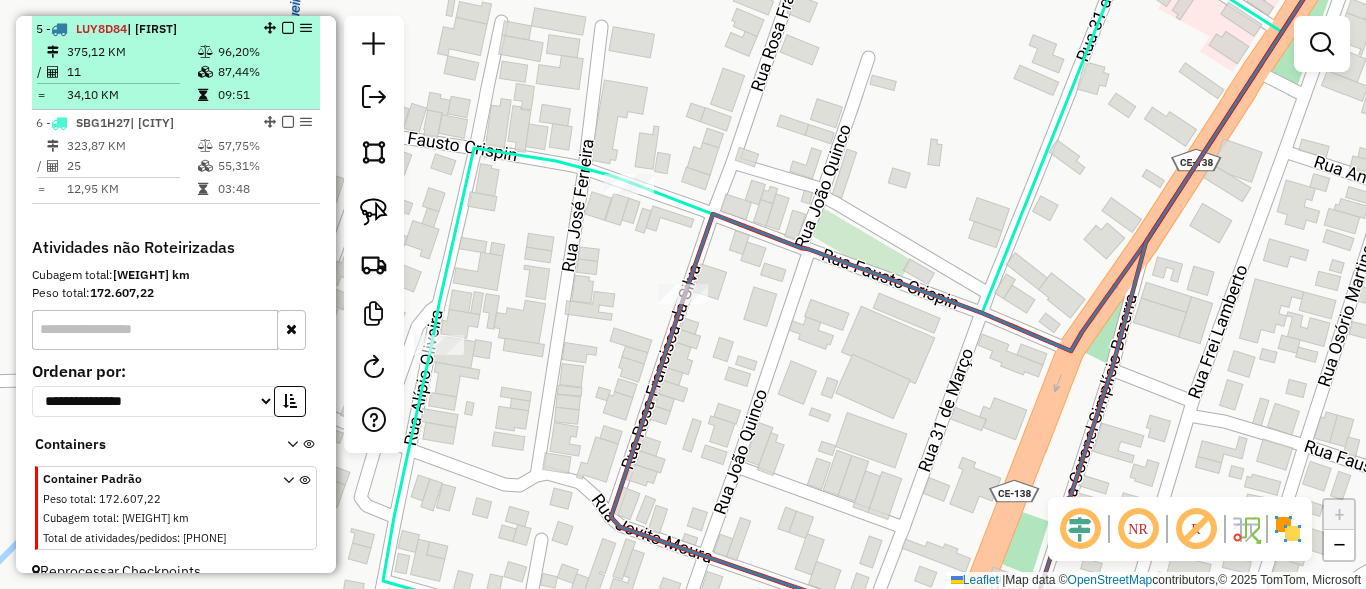 click at bounding box center [288, 28] 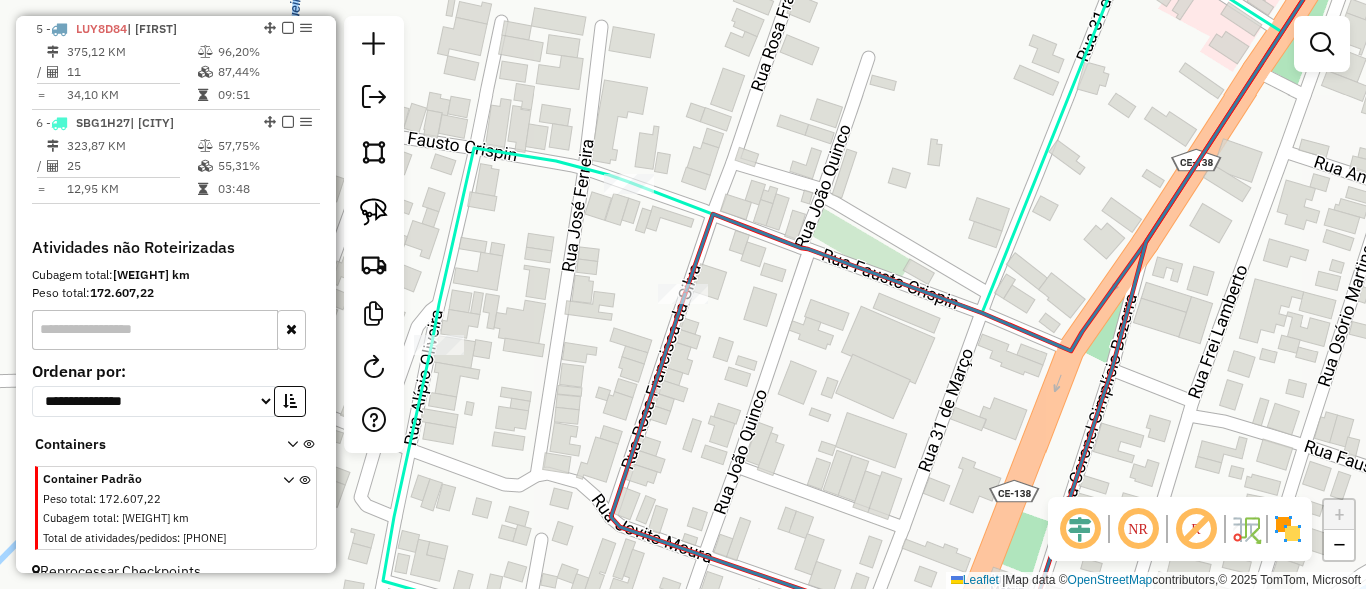 scroll, scrollTop: 840, scrollLeft: 0, axis: vertical 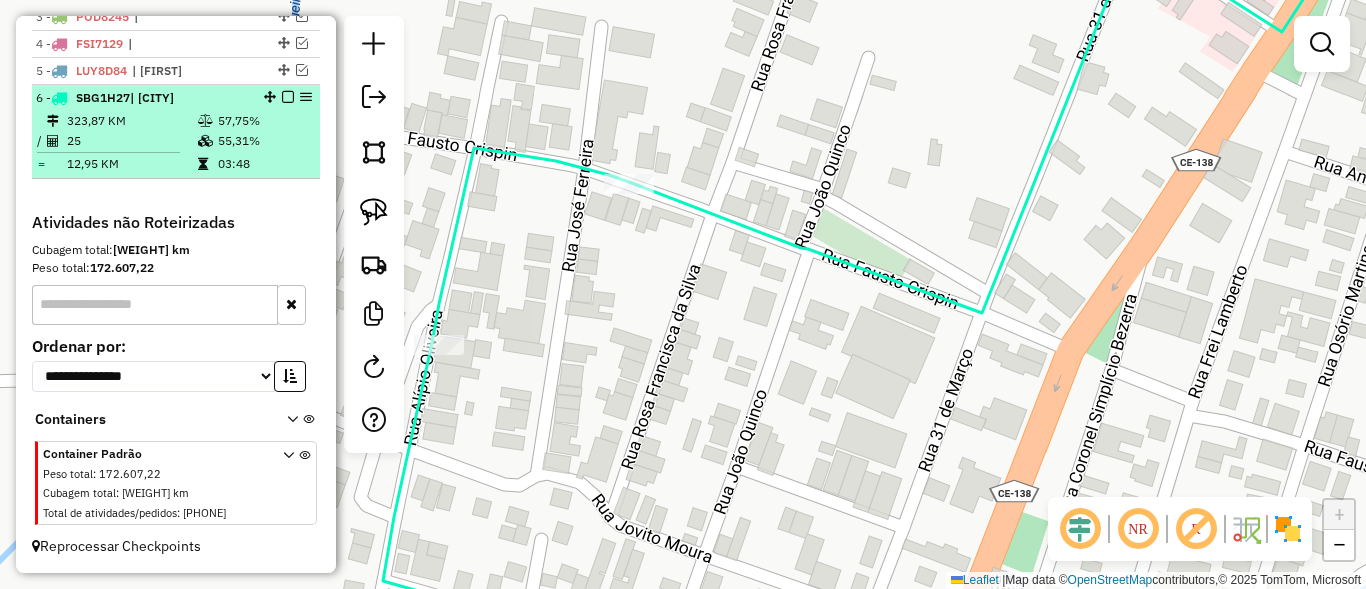 click at bounding box center (288, 97) 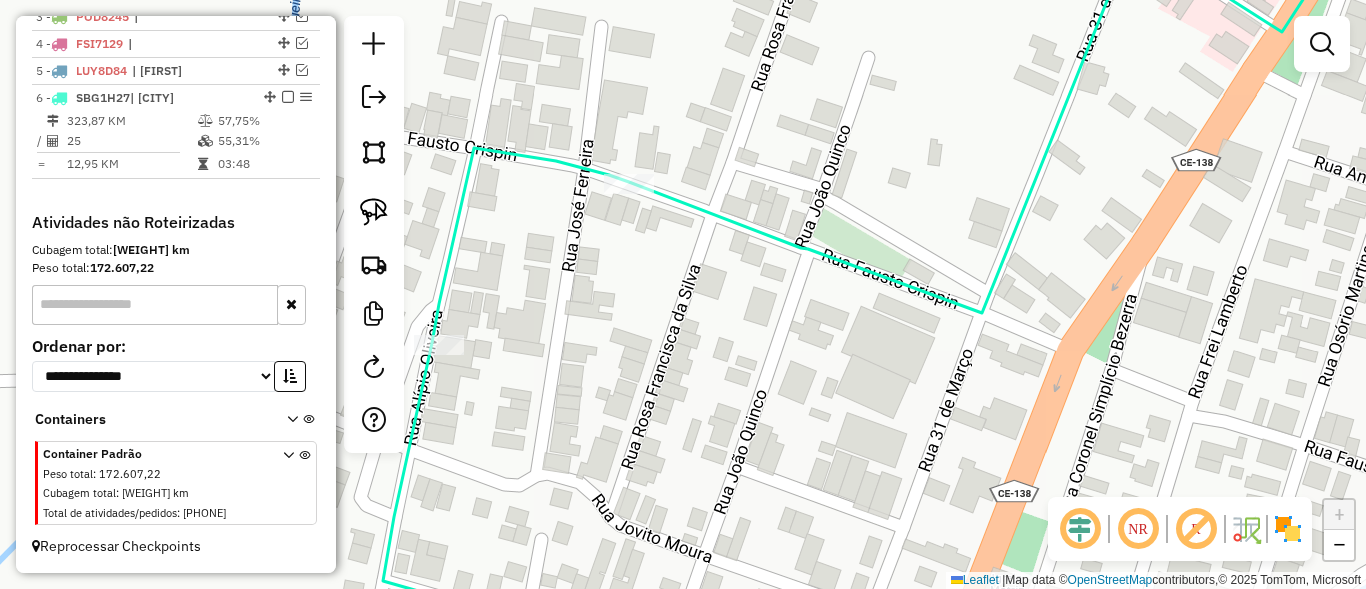scroll, scrollTop: 773, scrollLeft: 0, axis: vertical 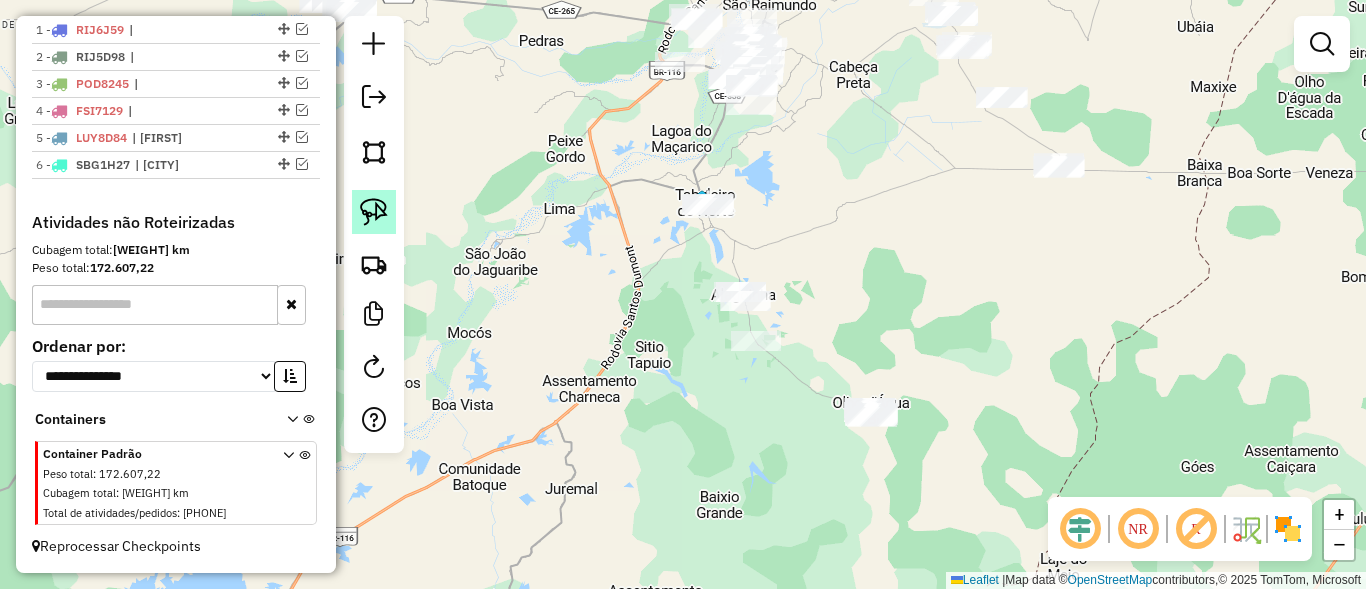 click 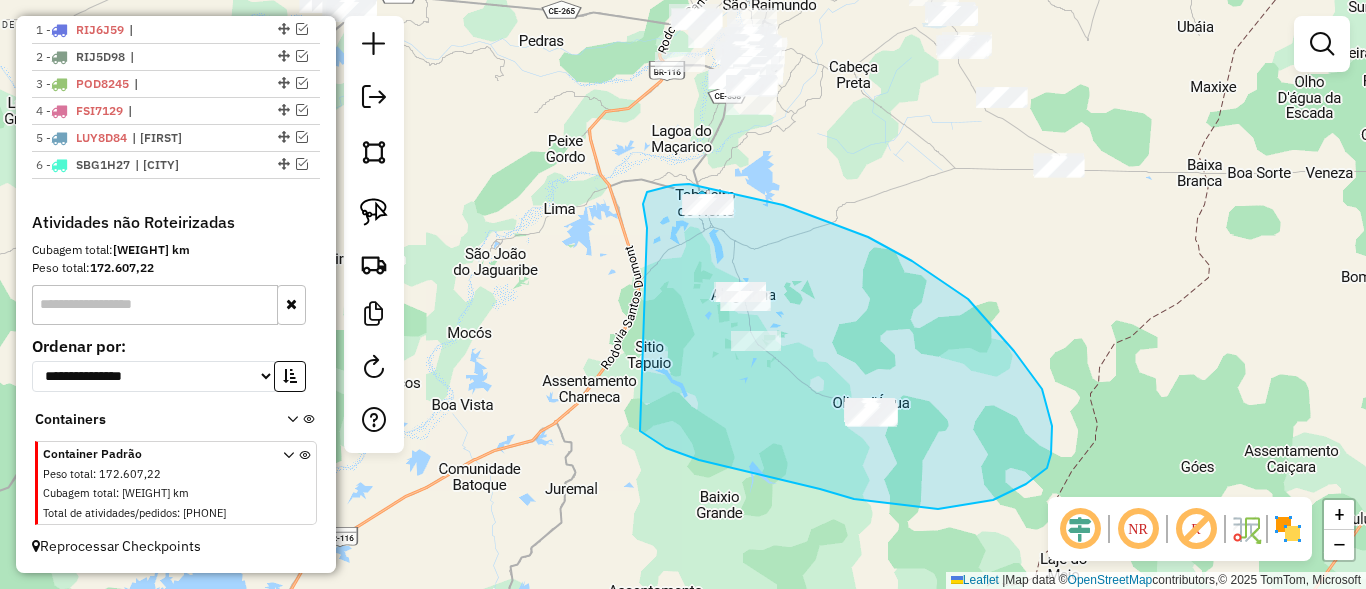 drag, startPoint x: 647, startPoint y: 228, endPoint x: 640, endPoint y: 431, distance: 203.12065 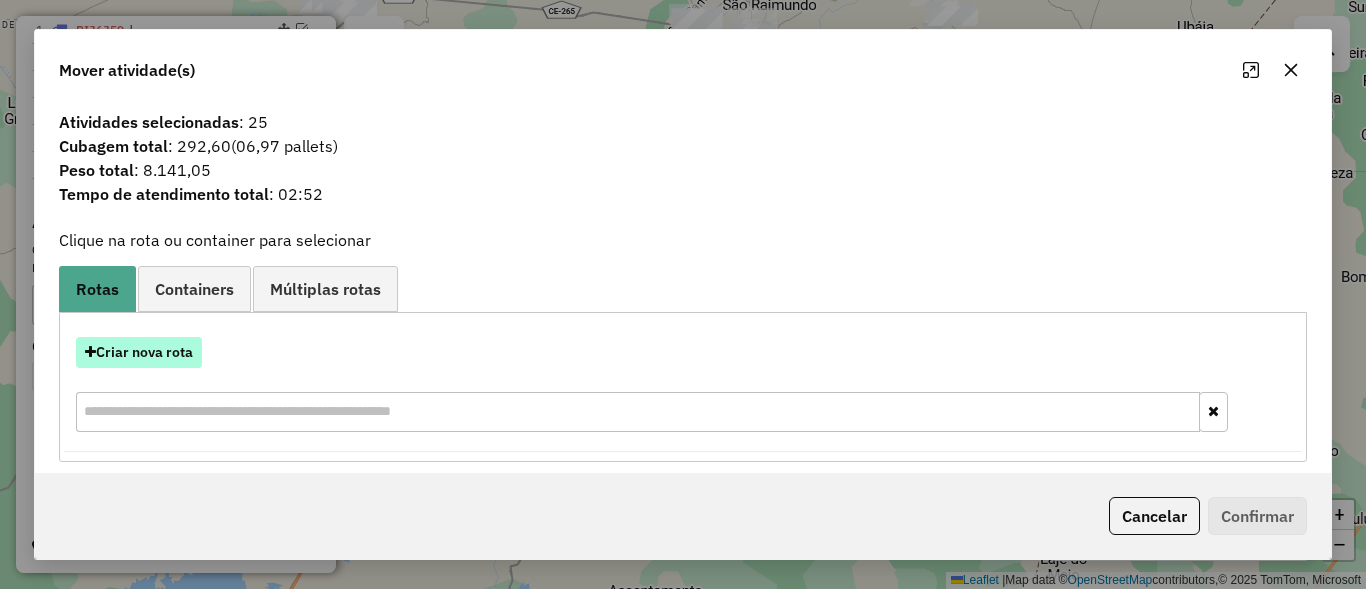 click on "Criar nova rota" at bounding box center (139, 352) 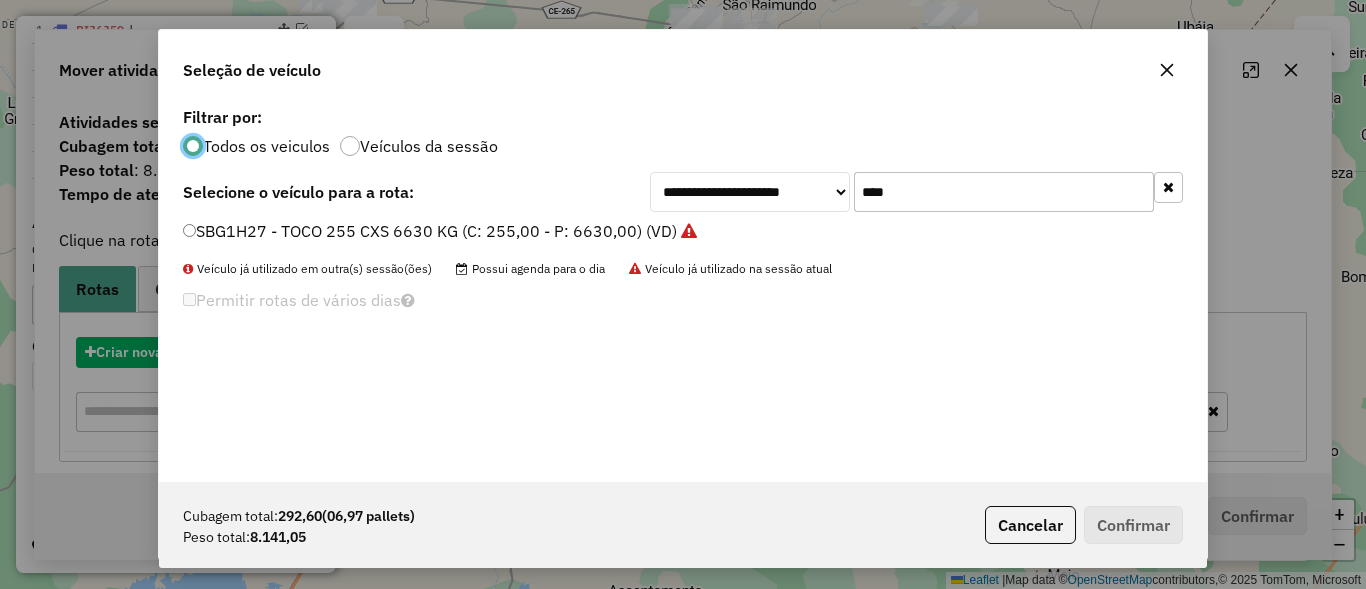 scroll, scrollTop: 11, scrollLeft: 6, axis: both 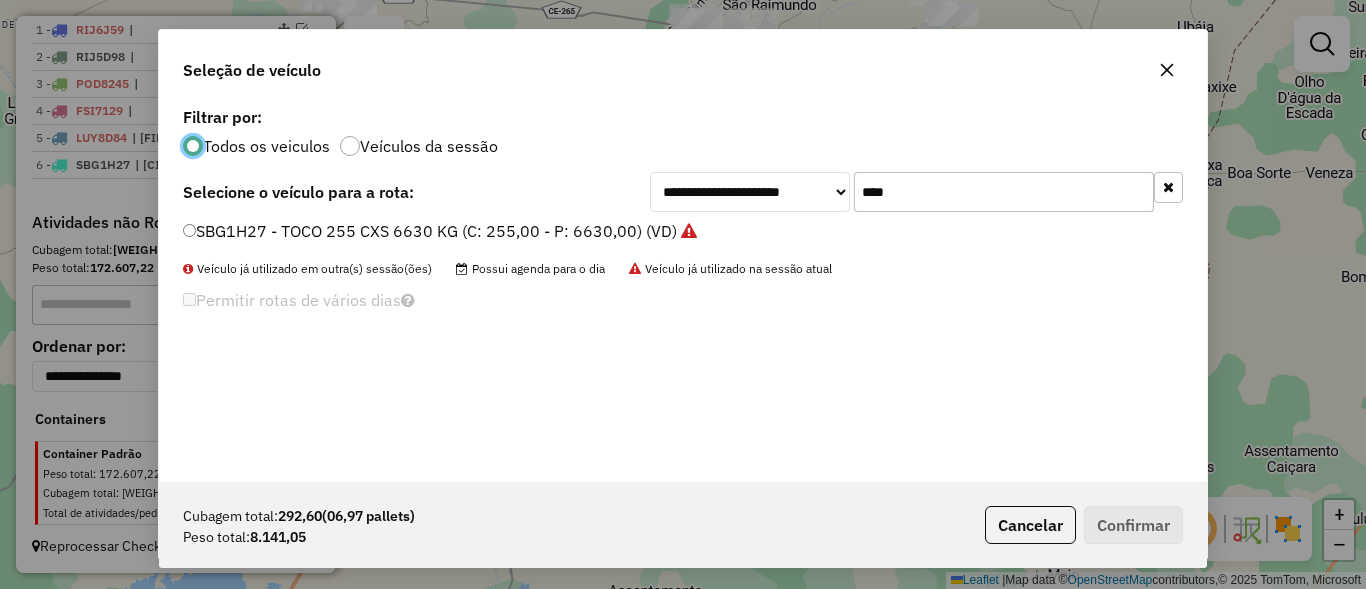 click on "****" 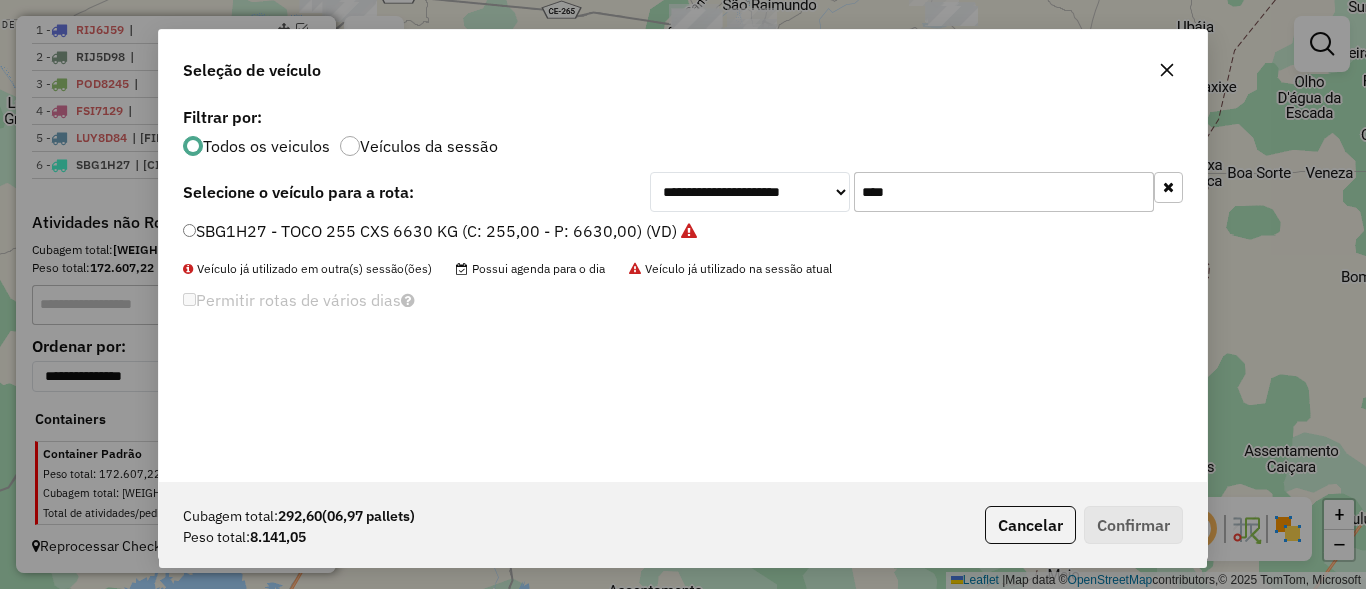 click on "****" 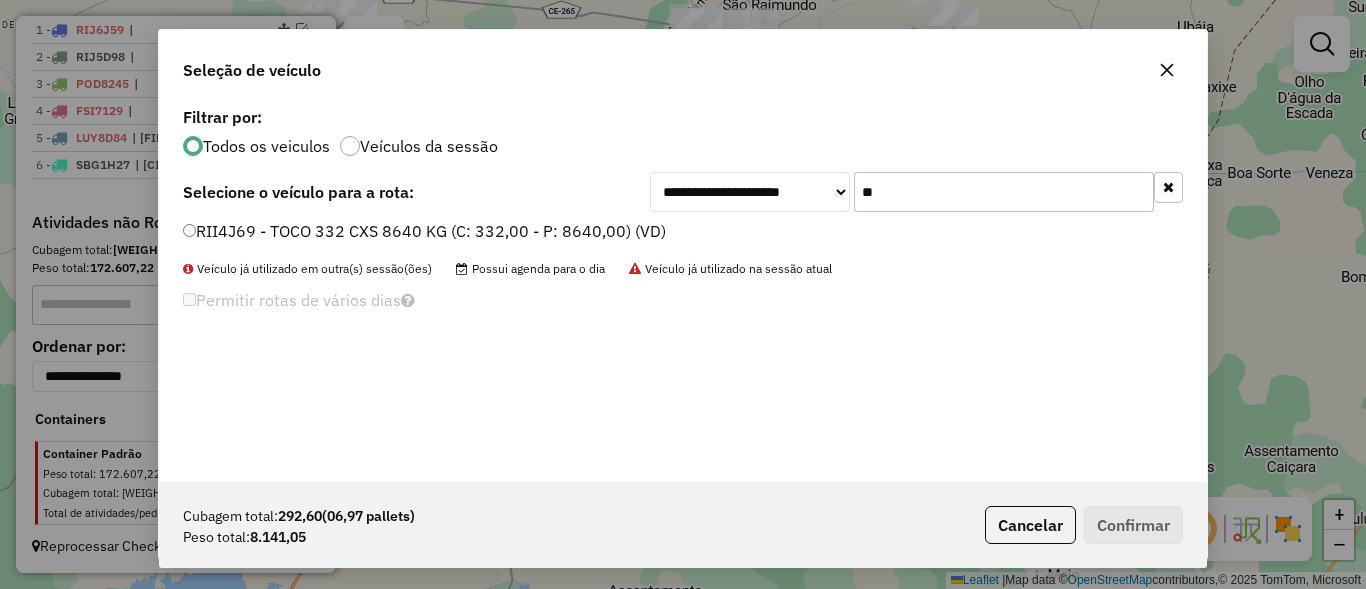 type on "*" 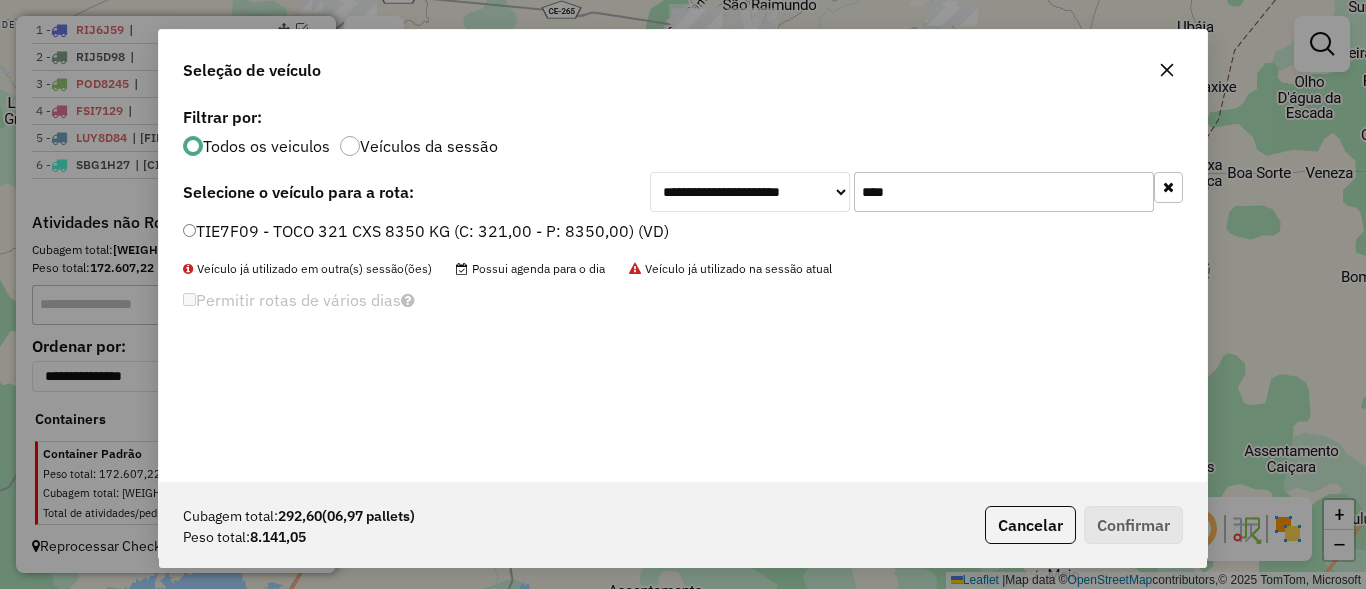 click on "TIE7F09 - TOCO 321 CXS 8350 KG (C: 321,00 - P: 8350,00) (VD)" 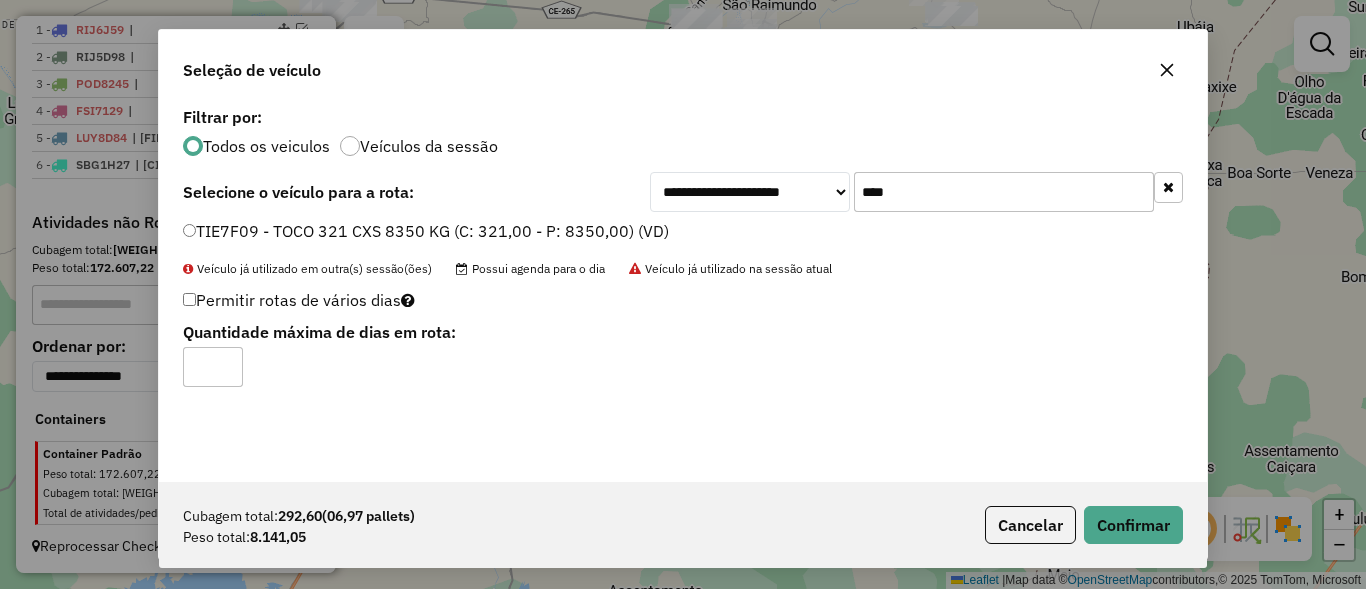 click on "****" 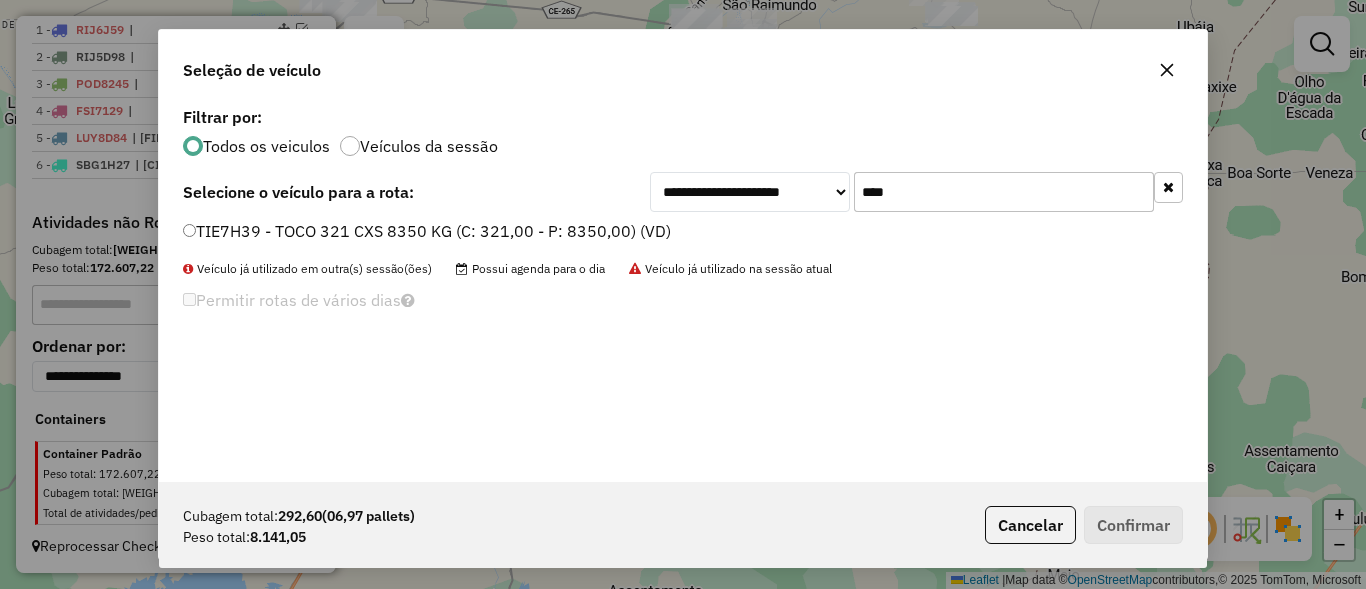 type on "****" 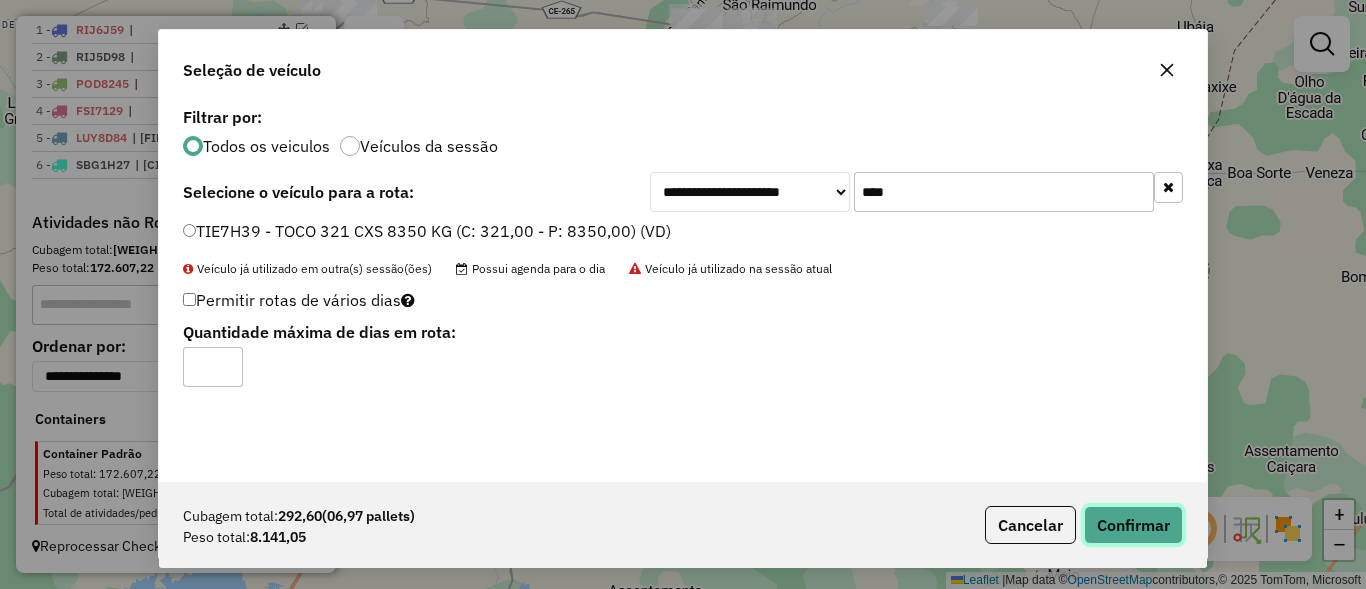 click on "Confirmar" 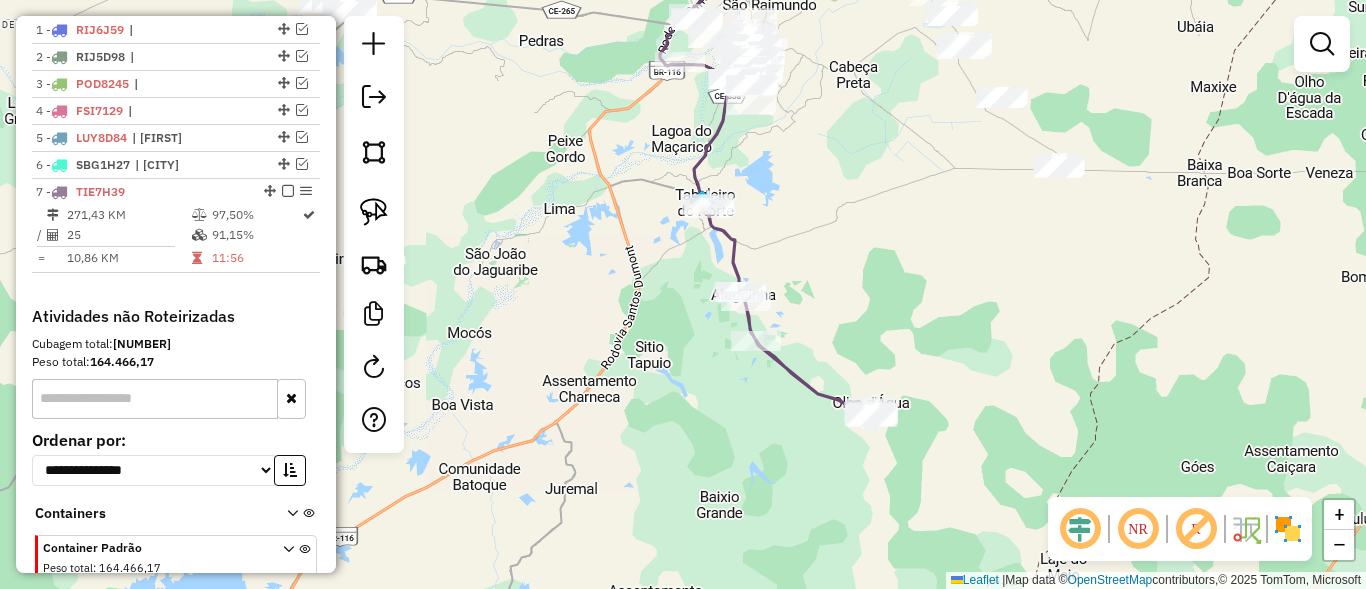scroll, scrollTop: 867, scrollLeft: 0, axis: vertical 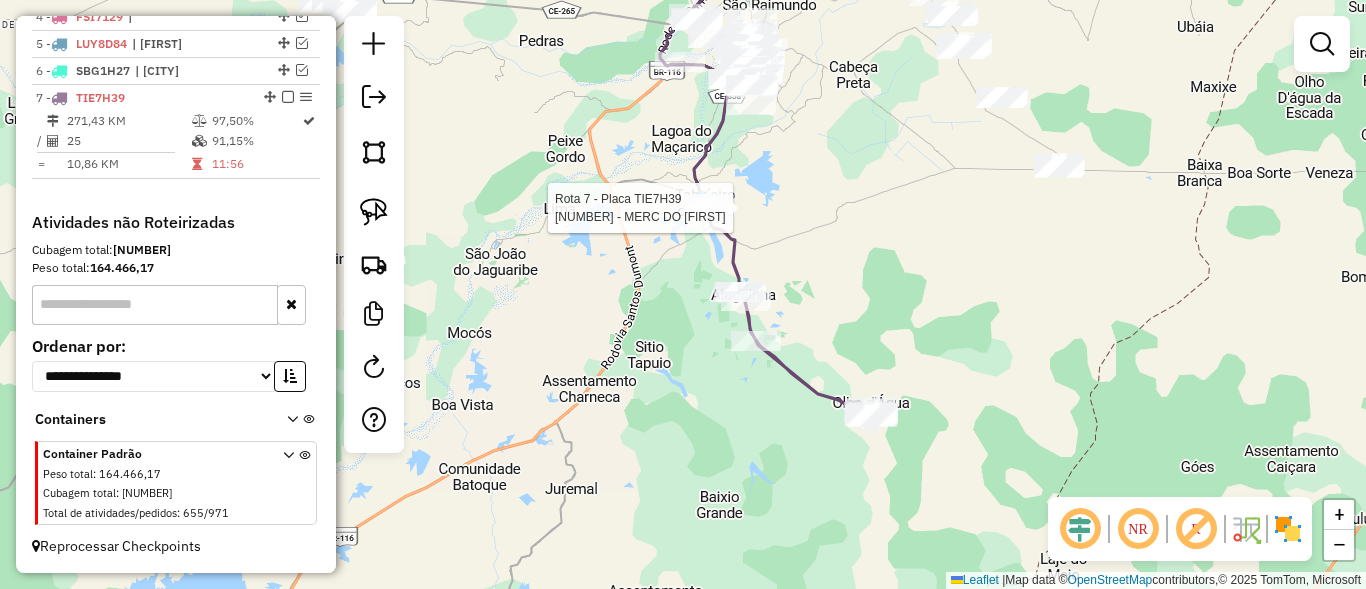 select on "*********" 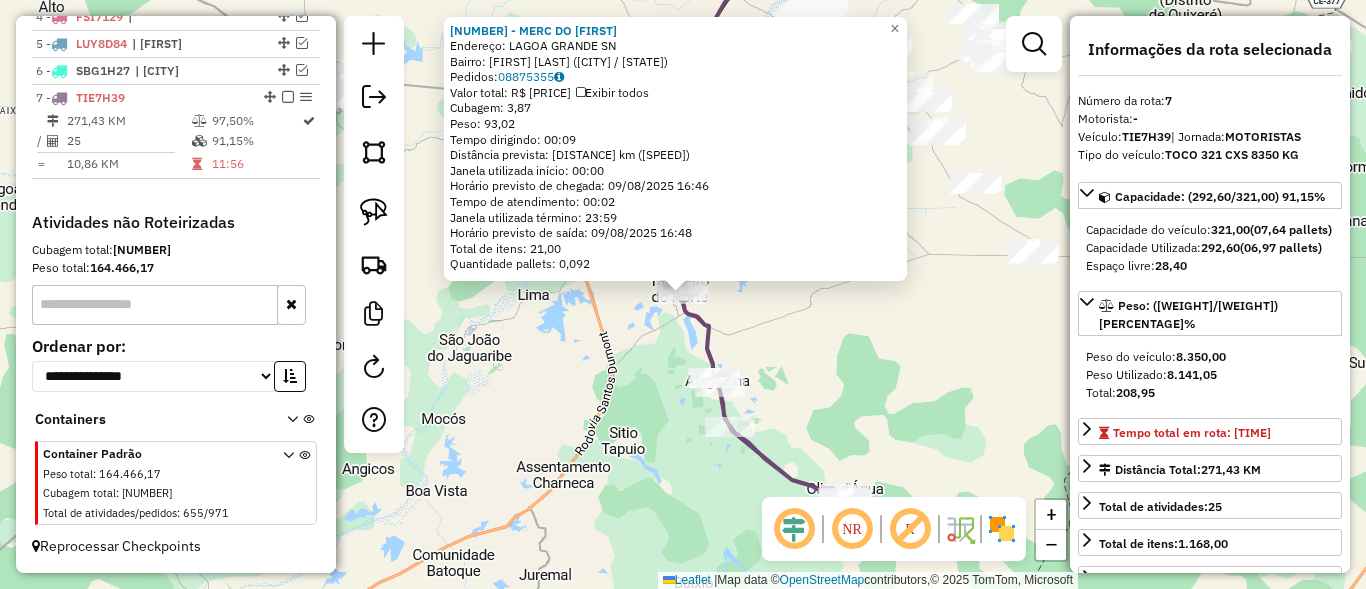 click on "12572 - MERC DO NILDO  Endereço:  LAGOA GRANDE SN   Bairro: OLHO D'AGUA (TABULEIRO DO NORTE / CE)   Pedidos:  08875355   Valor total: R$ 479,46   Exibir todos   Cubagem: 3,87  Peso: 93,02  Tempo dirigindo: 00:09   Distância prevista: 7,699 km (51,33 km/h)   Janela utilizada início: 00:00   Horário previsto de chegada: 09/08/2025 16:46   Tempo de atendimento: 00:02   Janela utilizada término: 23:59   Horário previsto de saída: 09/08/2025 16:48   Total de itens: 21,00   Quantidade pallets: 0,092  × Janela de atendimento Grade de atendimento Capacidade Transportadoras Veículos Cliente Pedidos  Rotas Selecione os dias de semana para filtrar as janelas de atendimento  Seg   Ter   Qua   Qui   Sex   Sáb   Dom  Informe o período da janela de atendimento: De: Até:  Filtrar exatamente a janela do cliente  Considerar janela de atendimento padrão  Selecione os dias de semana para filtrar as grades de atendimento  Seg   Ter   Qua   Qui   Sex   Sáb   Dom   Considerar clientes sem dia de atendimento cadastrado" 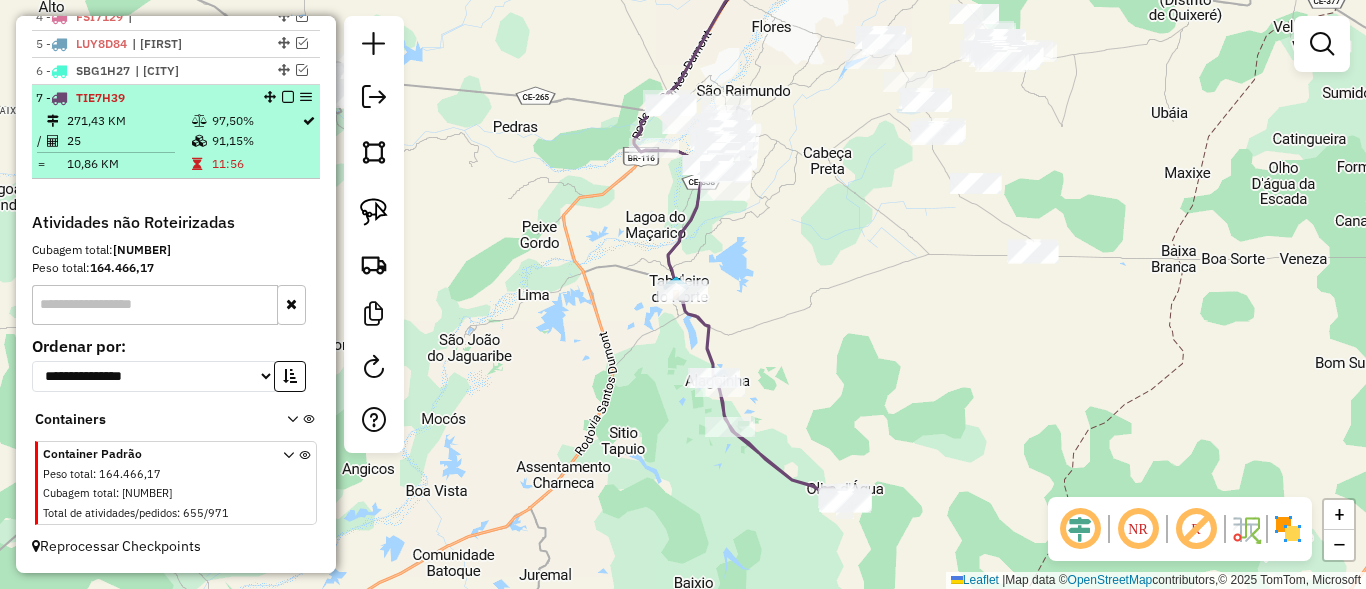 click at bounding box center [288, 97] 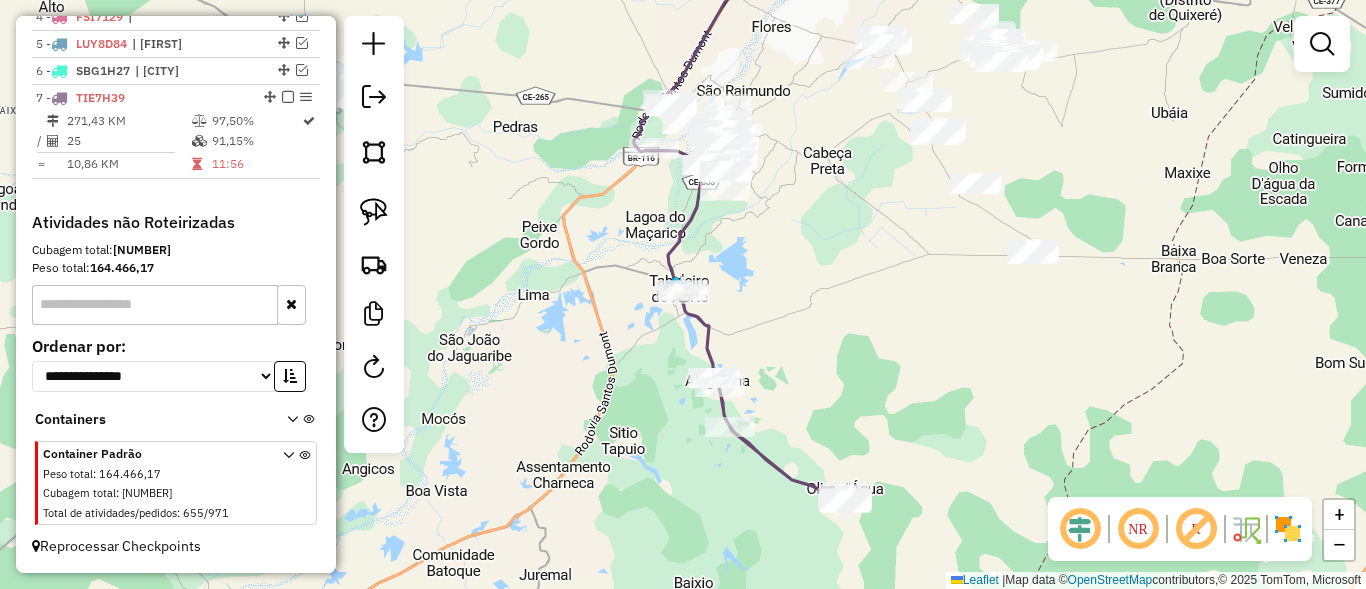 scroll, scrollTop: 800, scrollLeft: 0, axis: vertical 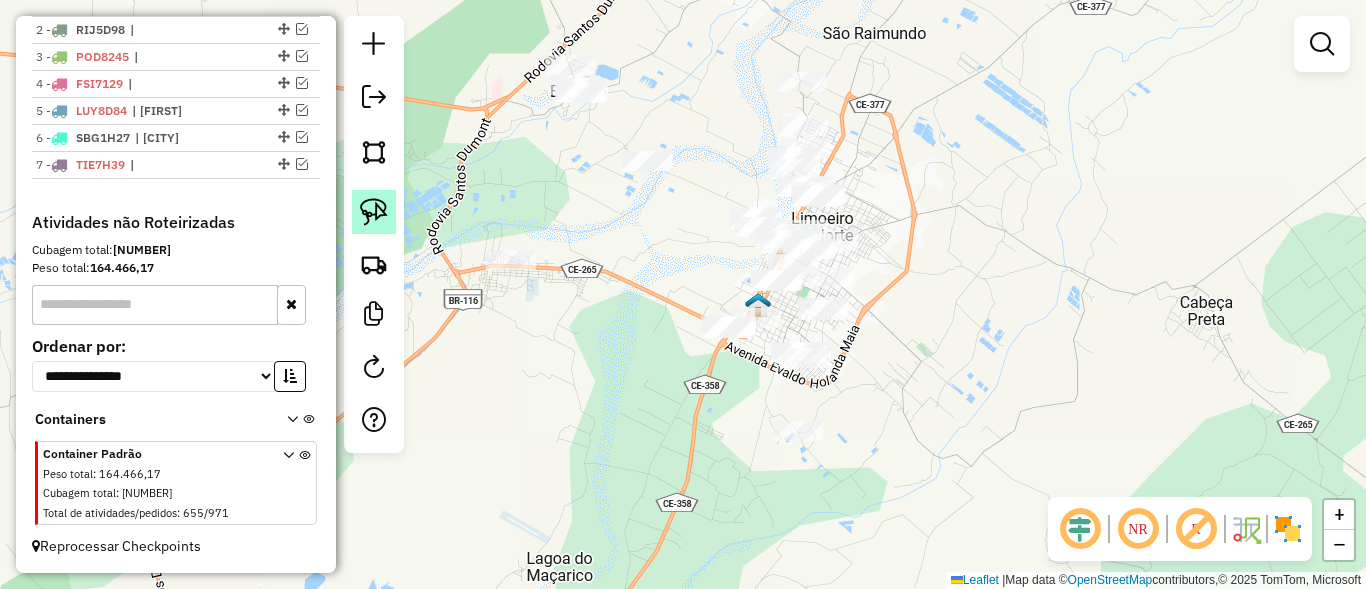 click 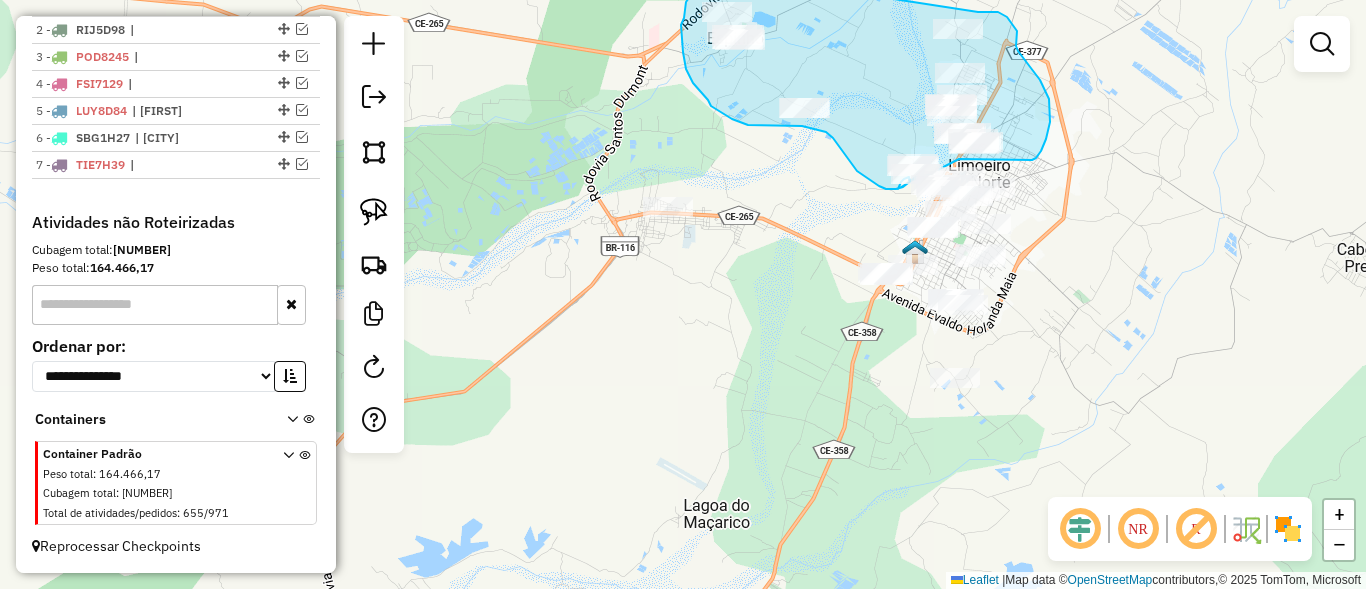 drag, startPoint x: 555, startPoint y: 24, endPoint x: 920, endPoint y: 22, distance: 365.0055 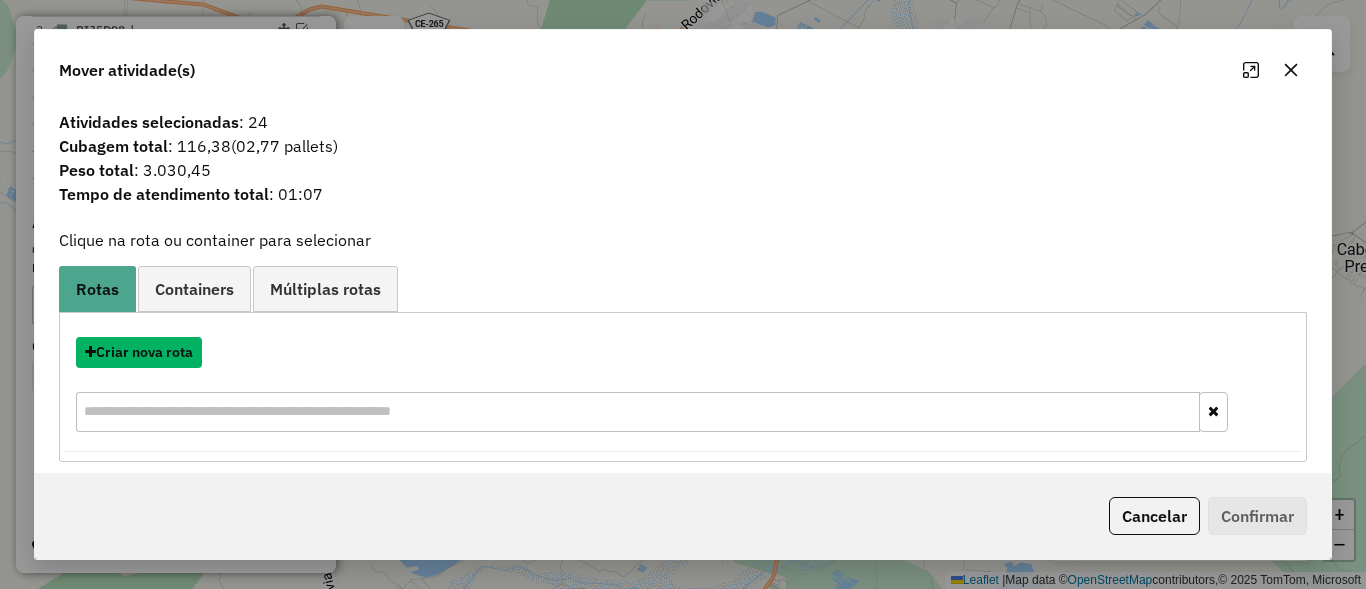 click on "Criar nova rota" at bounding box center [139, 352] 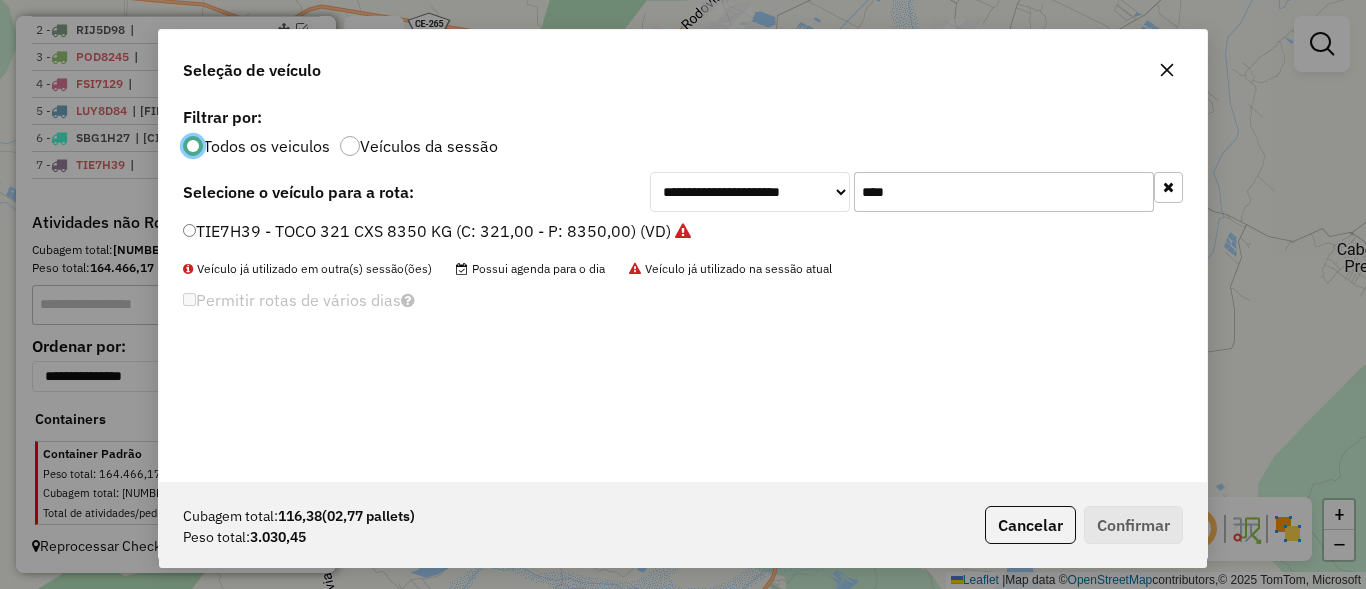 scroll, scrollTop: 11, scrollLeft: 6, axis: both 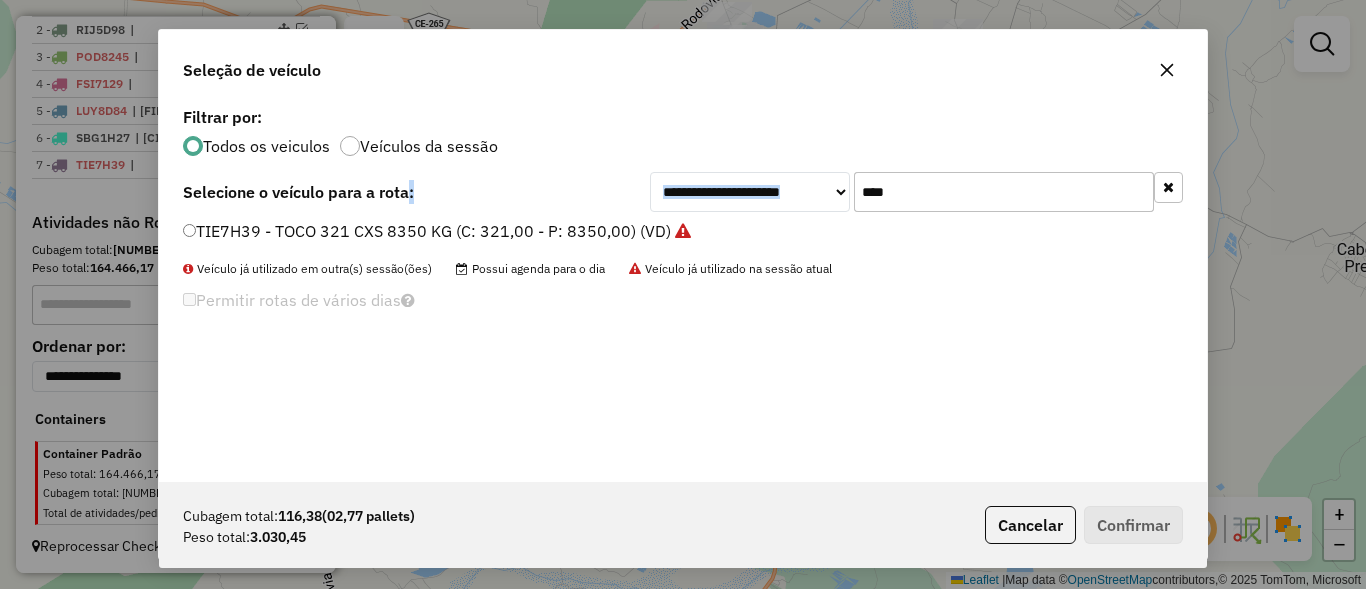 click on "****" 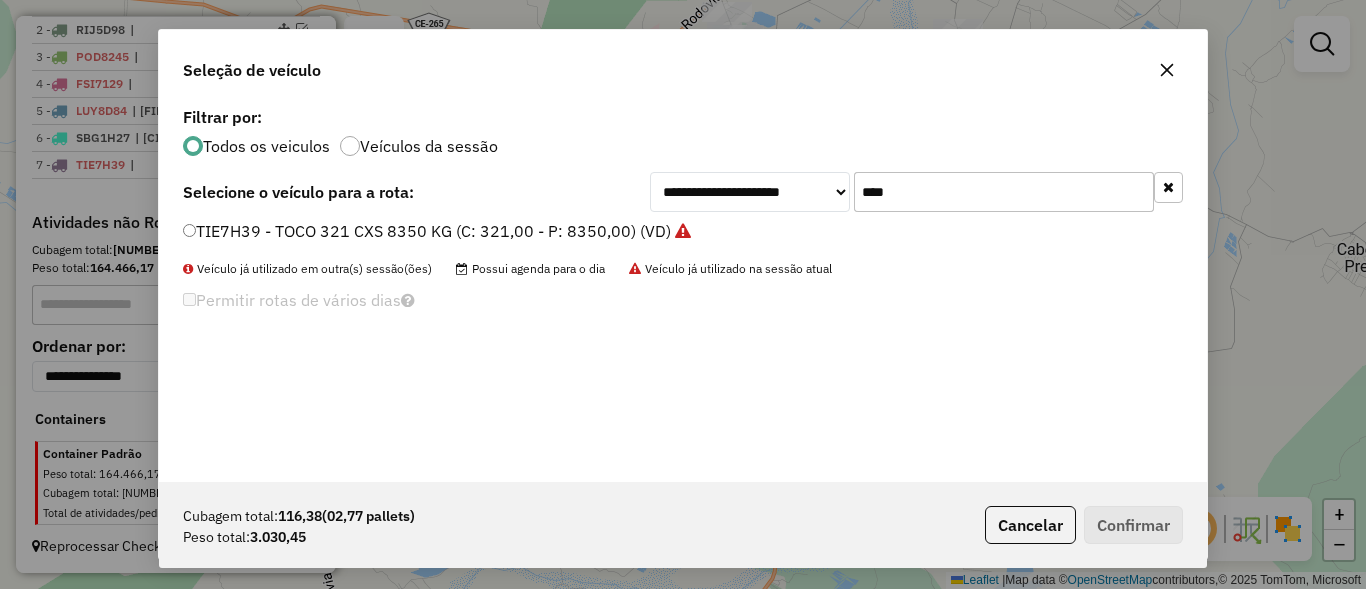 click on "****" 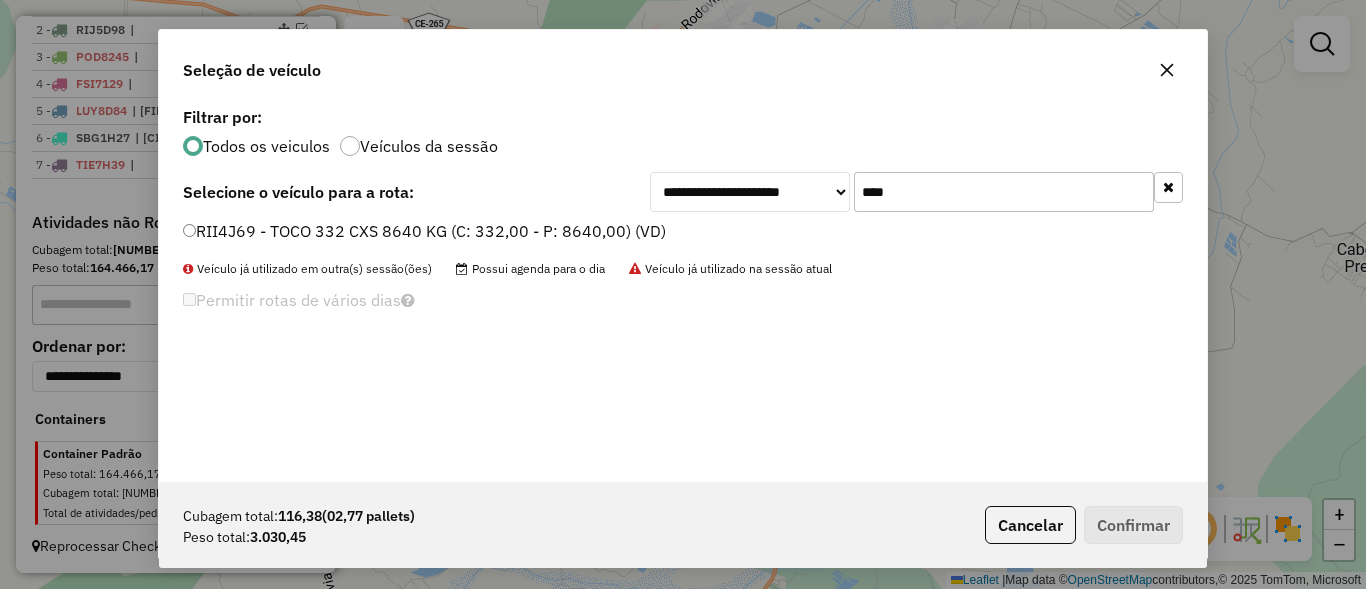 type on "****" 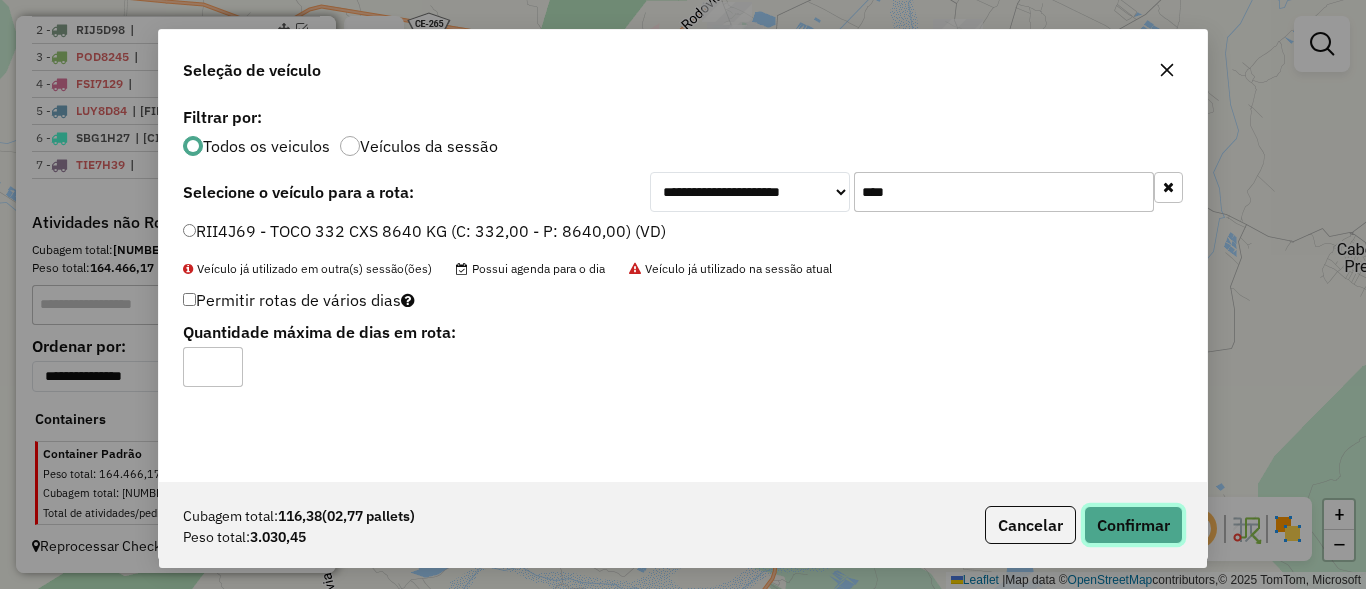 click on "Confirmar" 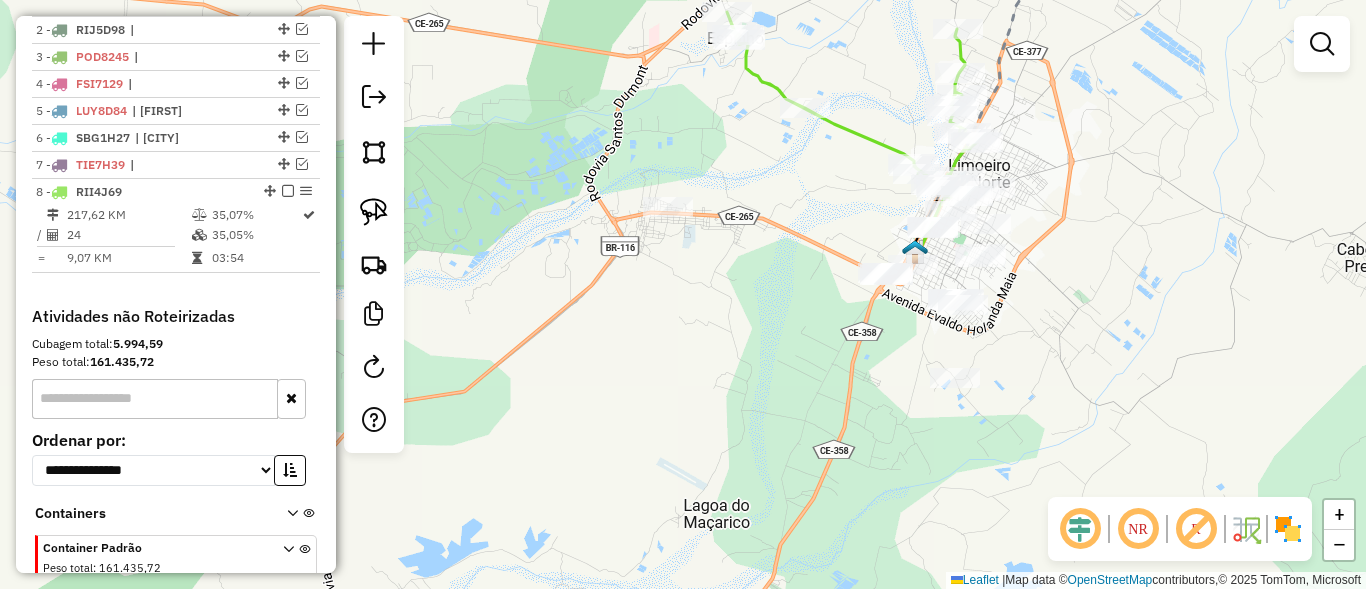 scroll, scrollTop: 882, scrollLeft: 0, axis: vertical 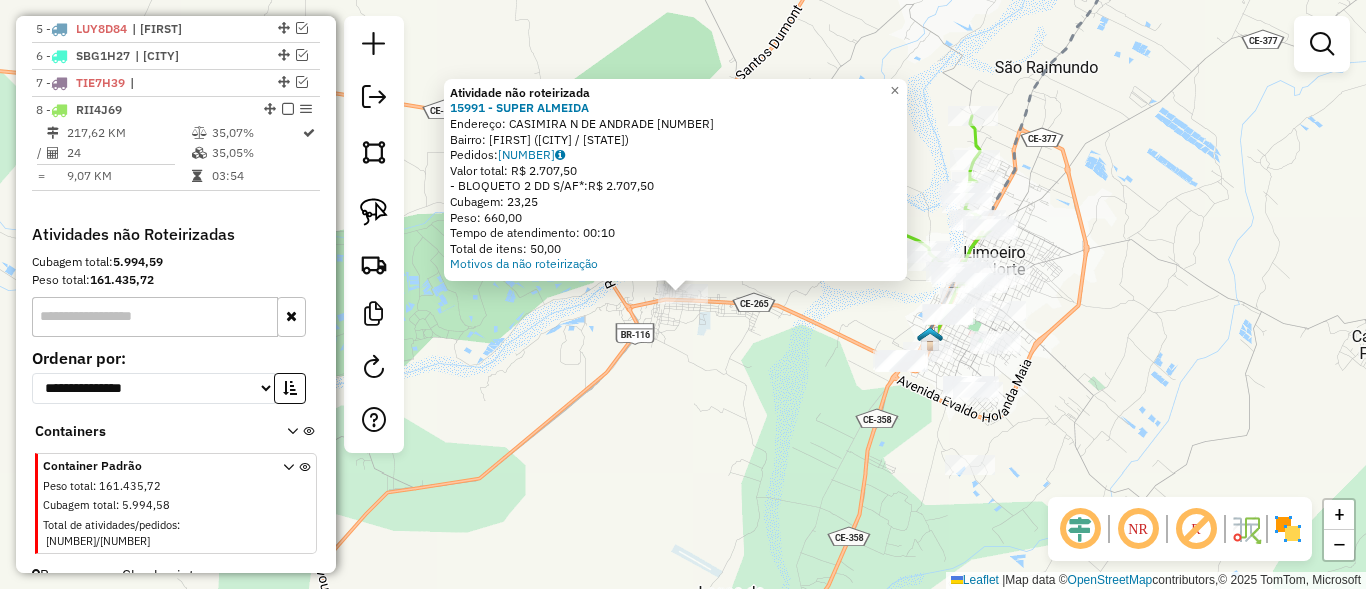 click on "Atividade não roteirizada 15991 - SUPER ALMEIDA  Endereço:  CASIMIRA N DE ANDRADE 2838   Bairro: CENTRO (LIMOEIRO DO NORTE / CE)   Pedidos:  08874943   Valor total: R$ 2.707,50   - BLOQUETO 2 DD S/AF*:  R$ 2.707,50   Cubagem: 23,25   Peso: 660,00   Tempo de atendimento: 00:10   Total de itens: 50,00  Motivos da não roteirização × Janela de atendimento Grade de atendimento Capacidade Transportadoras Veículos Cliente Pedidos  Rotas Selecione os dias de semana para filtrar as janelas de atendimento  Seg   Ter   Qua   Qui   Sex   Sáb   Dom  Informe o período da janela de atendimento: De: Até:  Filtrar exatamente a janela do cliente  Considerar janela de atendimento padrão  Selecione os dias de semana para filtrar as grades de atendimento  Seg   Ter   Qua   Qui   Sex   Sáb   Dom   Considerar clientes sem dia de atendimento cadastrado  Clientes fora do dia de atendimento selecionado Filtrar as atividades entre os valores definidos abaixo:  Peso mínimo:   Peso máximo:   Cubagem mínima:   De:   Até:" 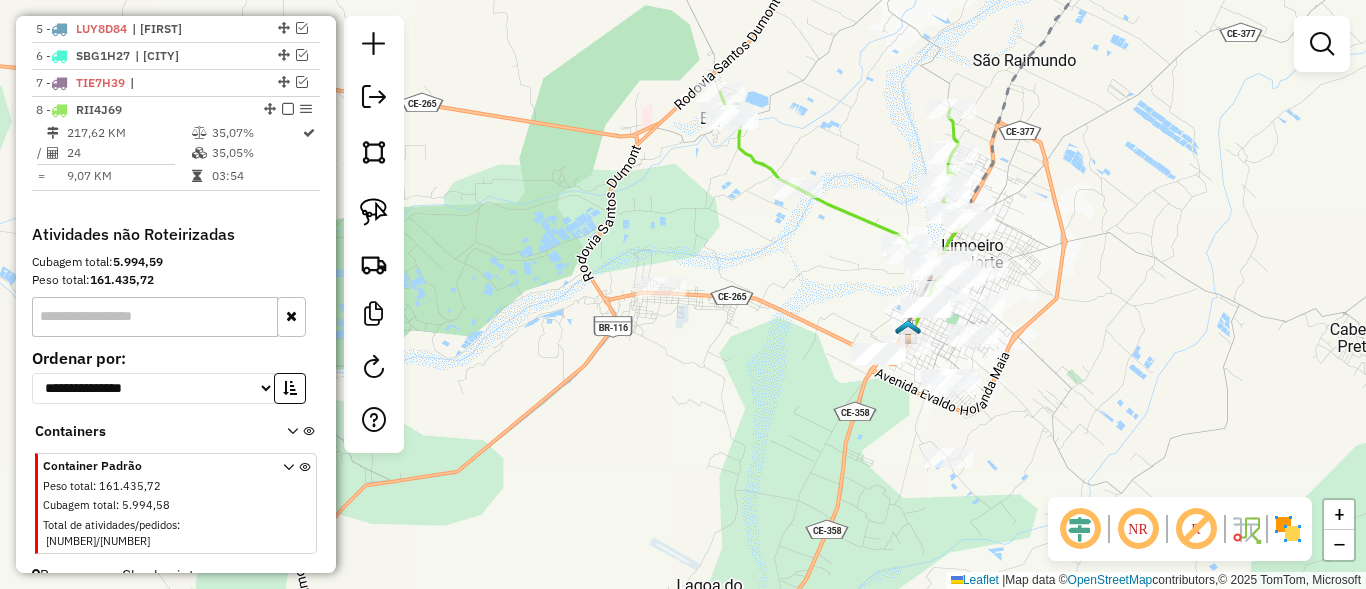 drag, startPoint x: 738, startPoint y: 385, endPoint x: 576, endPoint y: 335, distance: 169.54056 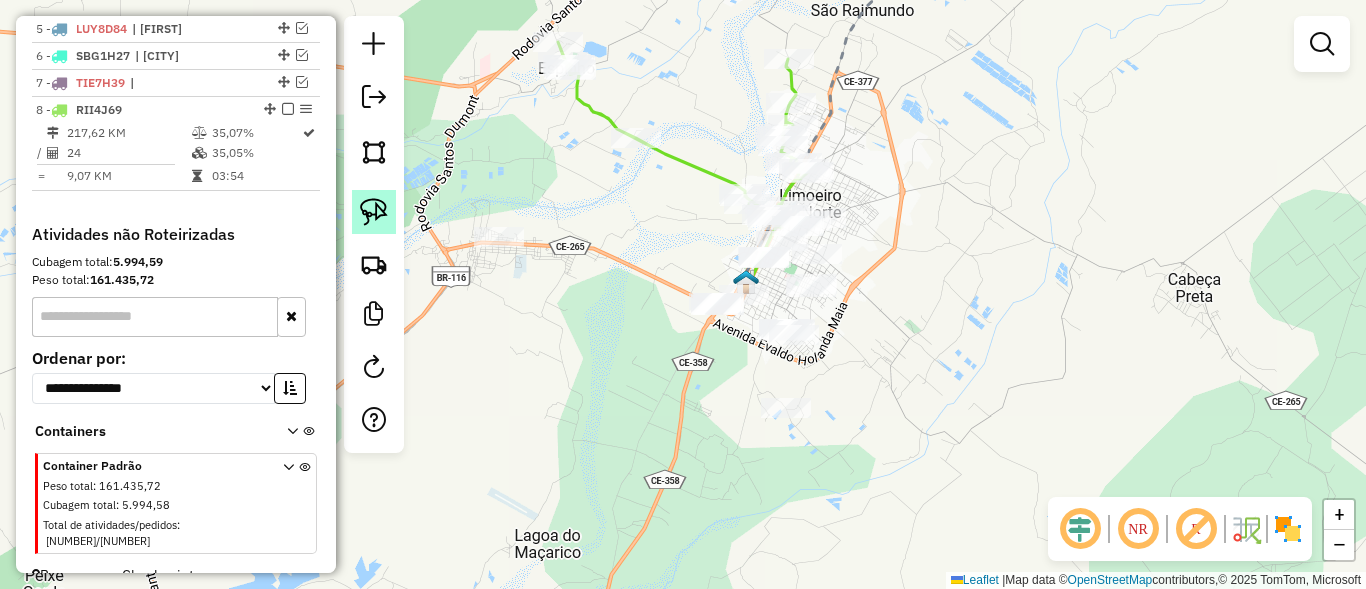 click 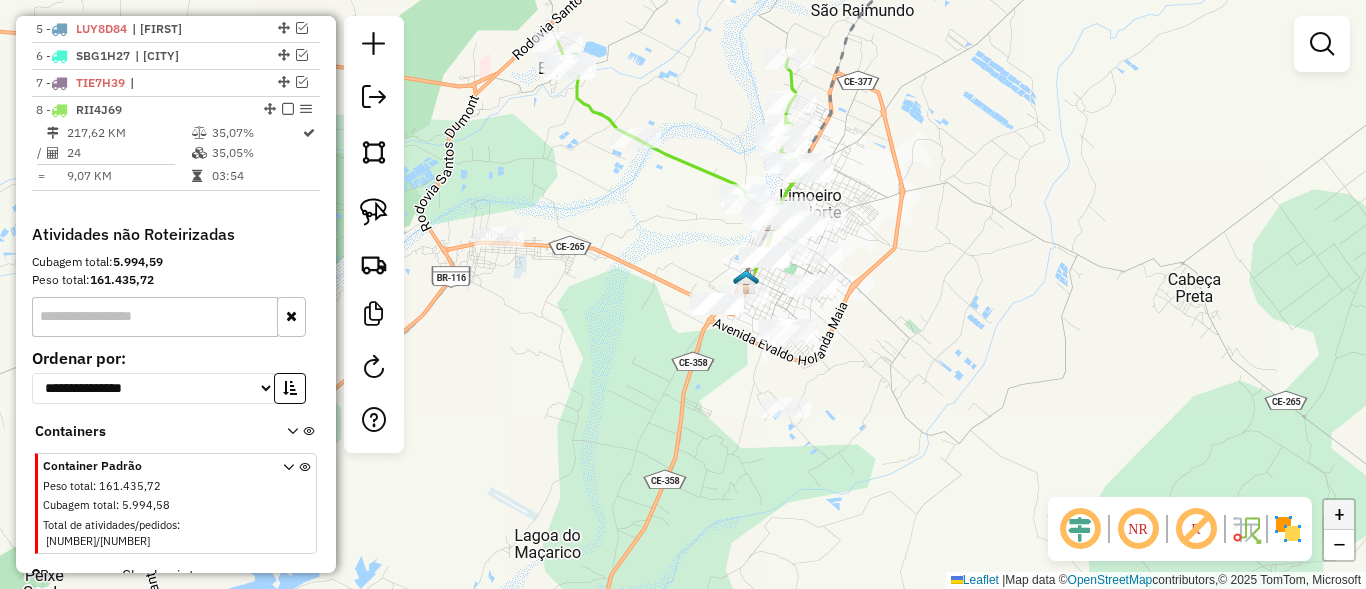 click on "+" 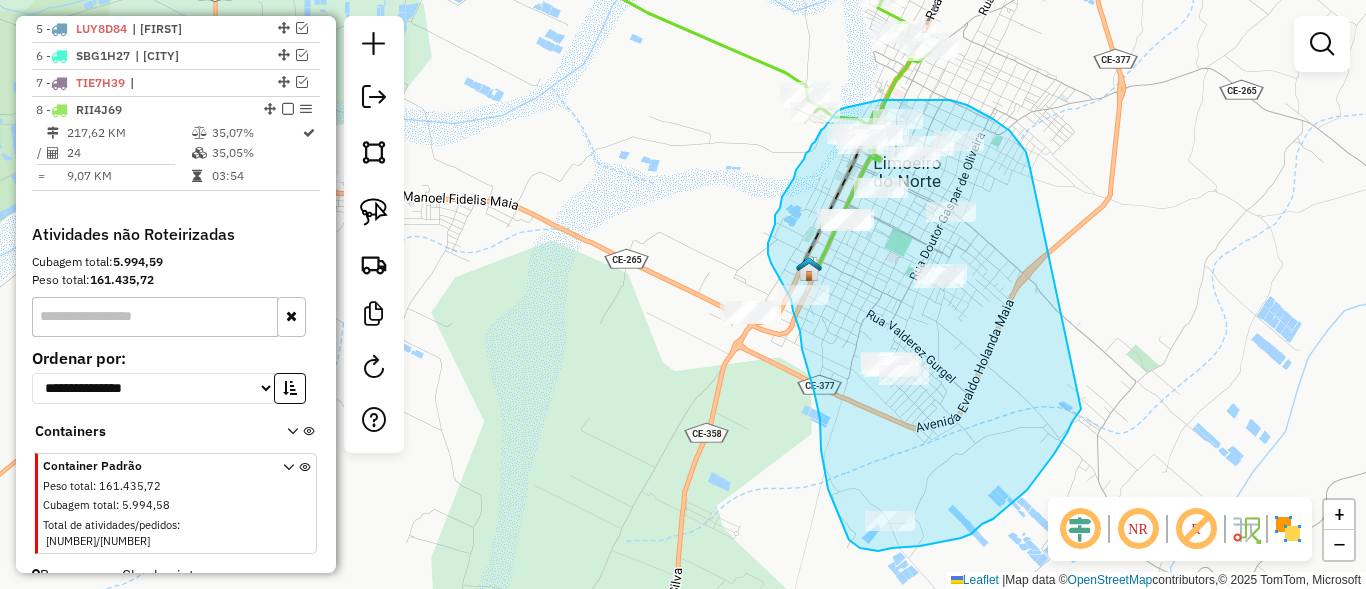 drag, startPoint x: 1033, startPoint y: 483, endPoint x: 1040, endPoint y: 199, distance: 284.08624 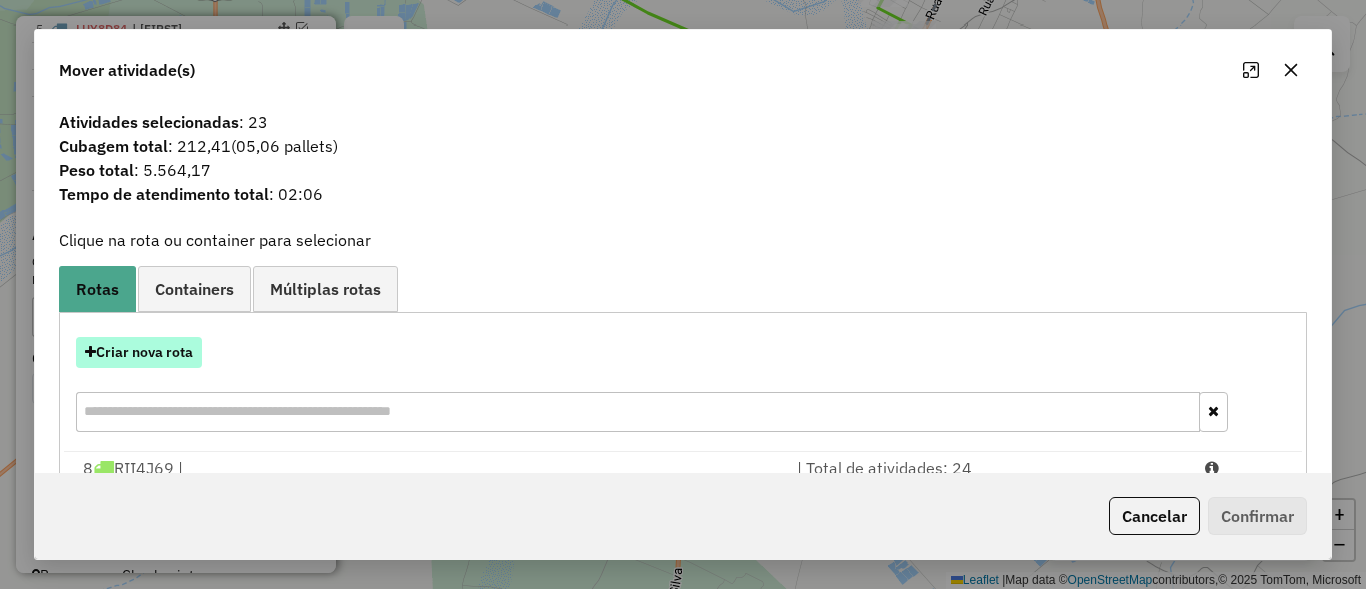 click on "Criar nova rota" at bounding box center [139, 352] 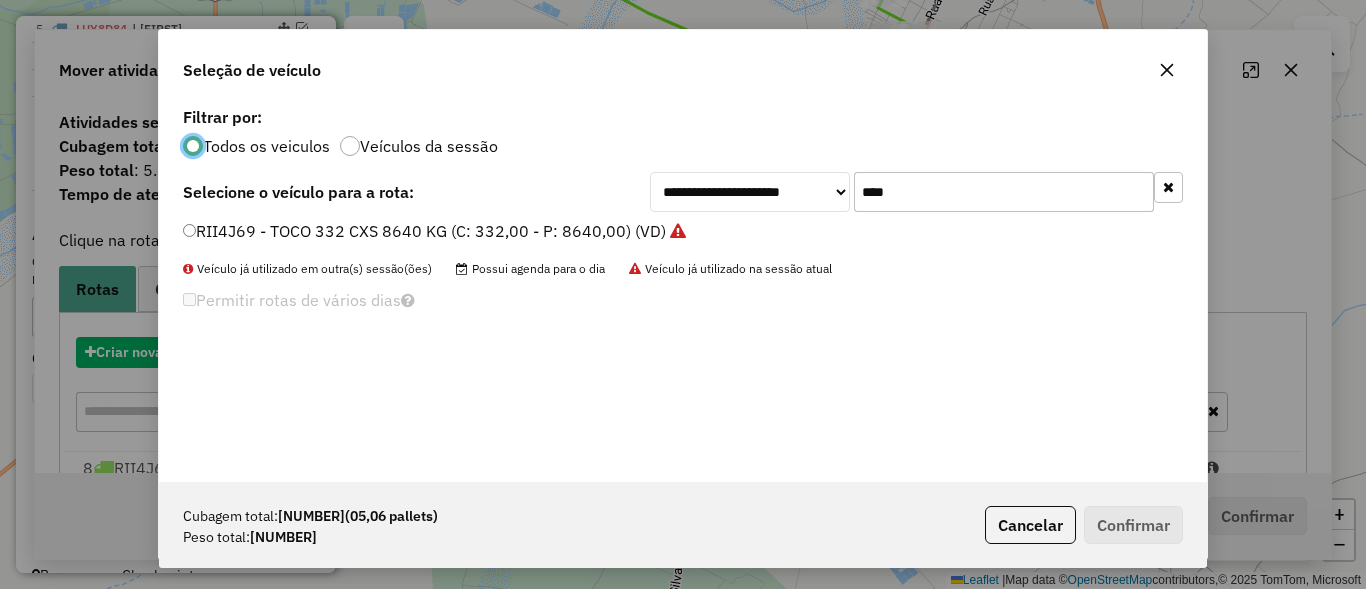 scroll, scrollTop: 11, scrollLeft: 6, axis: both 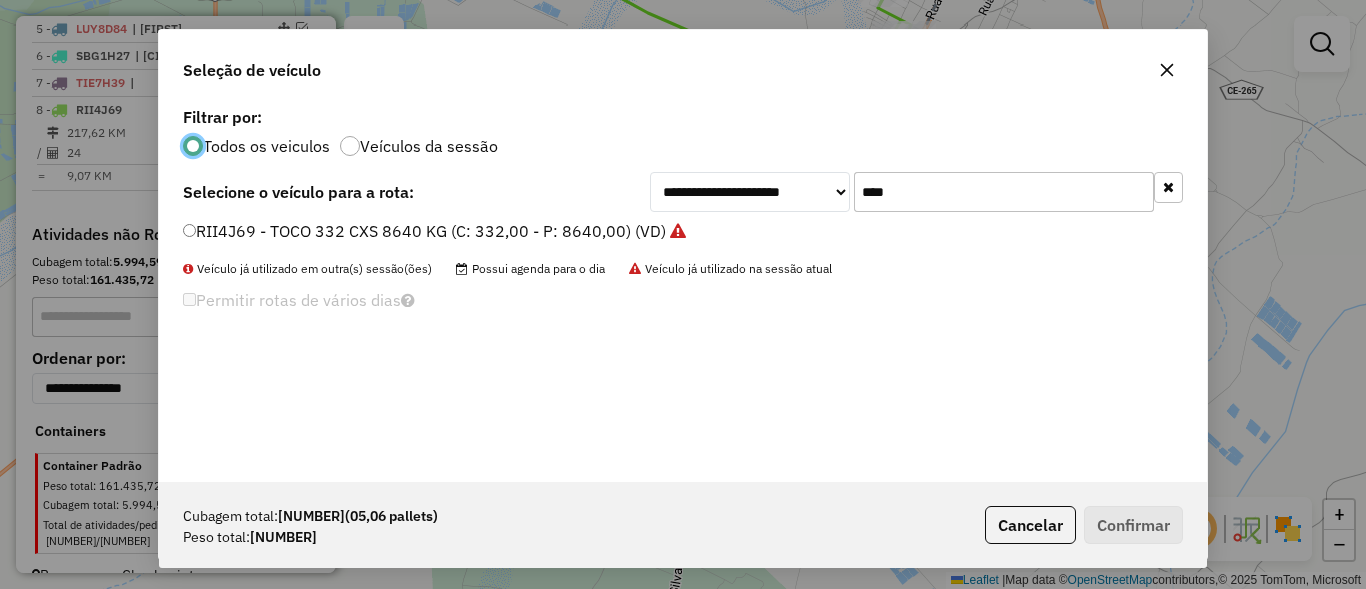 click on "****" 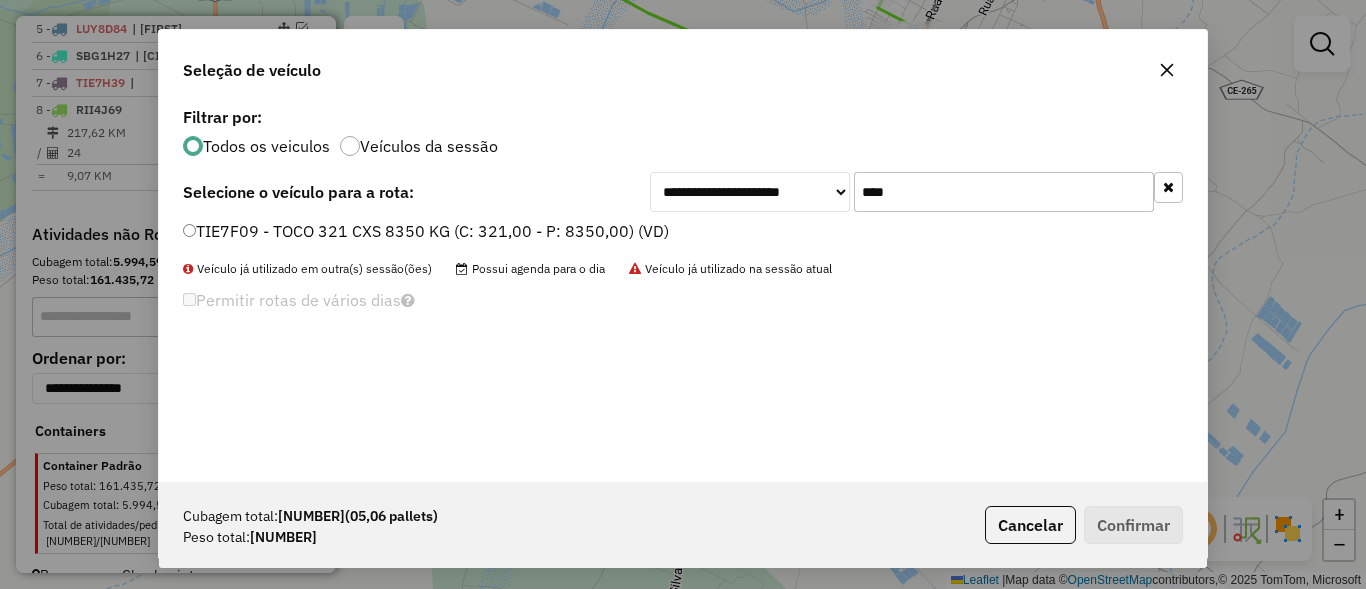 type on "****" 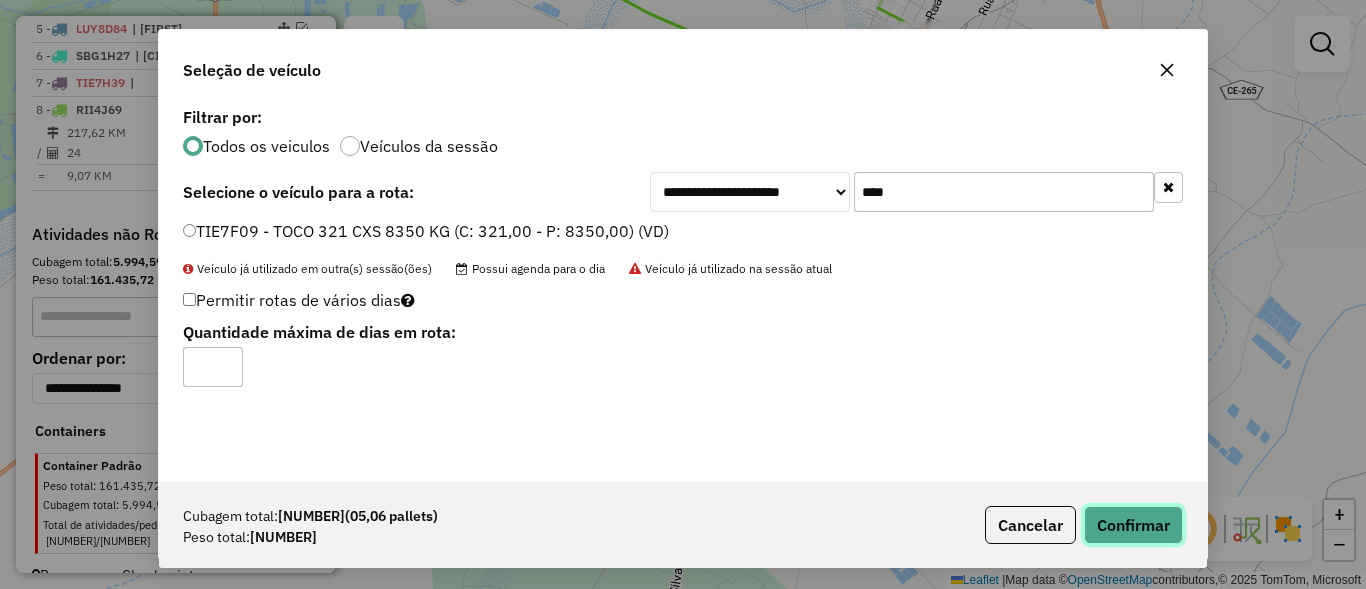 click on "Confirmar" 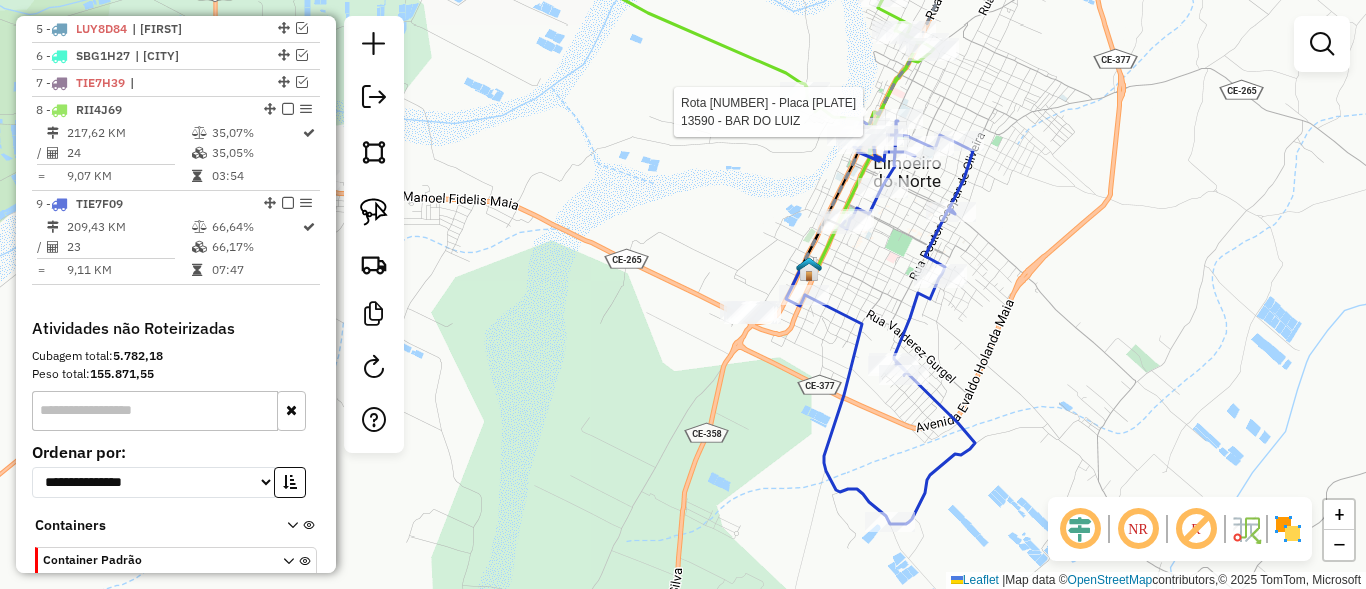 select on "*********" 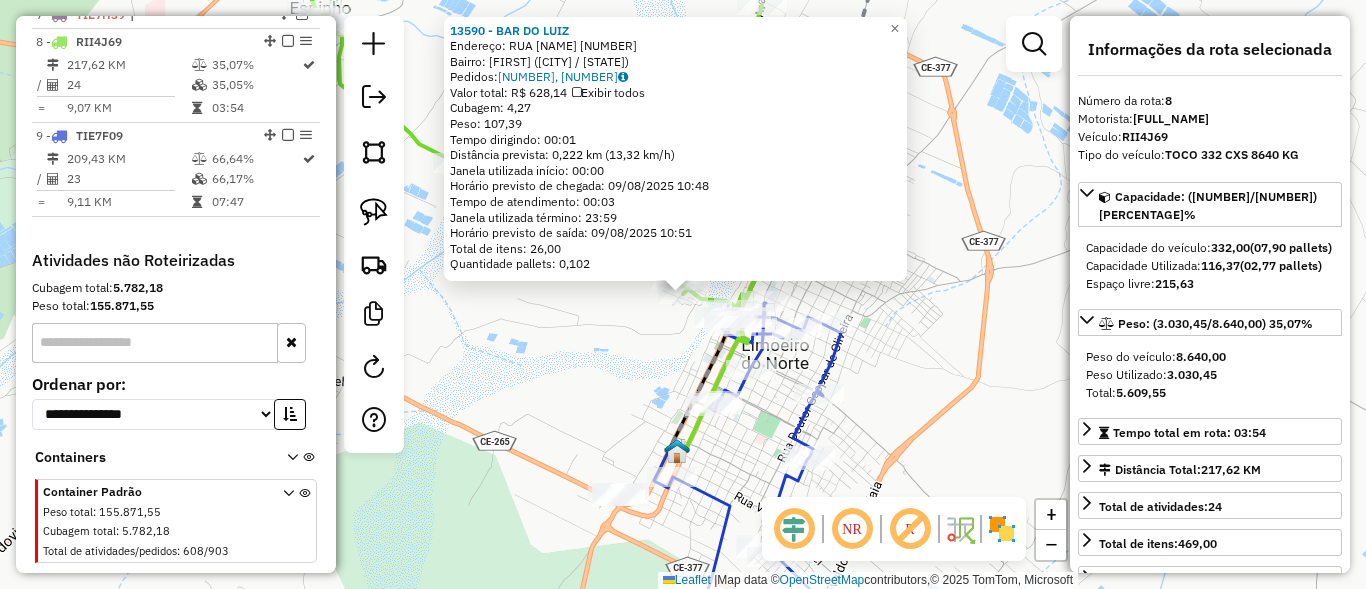 scroll, scrollTop: 963, scrollLeft: 0, axis: vertical 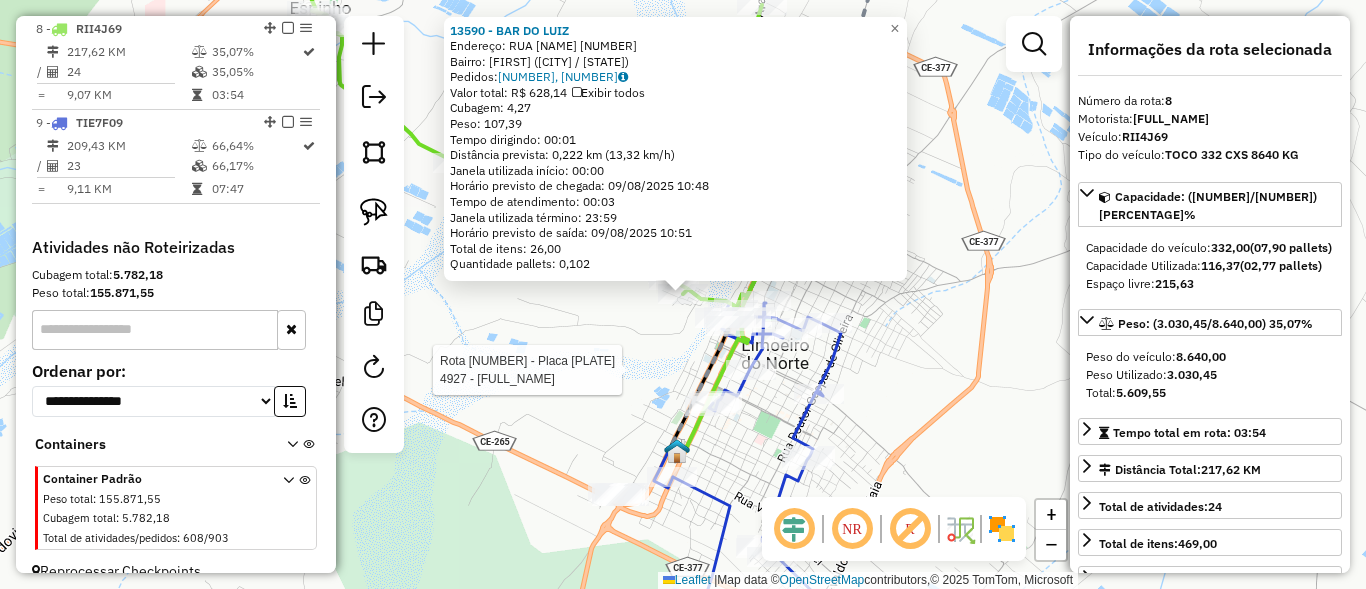 click 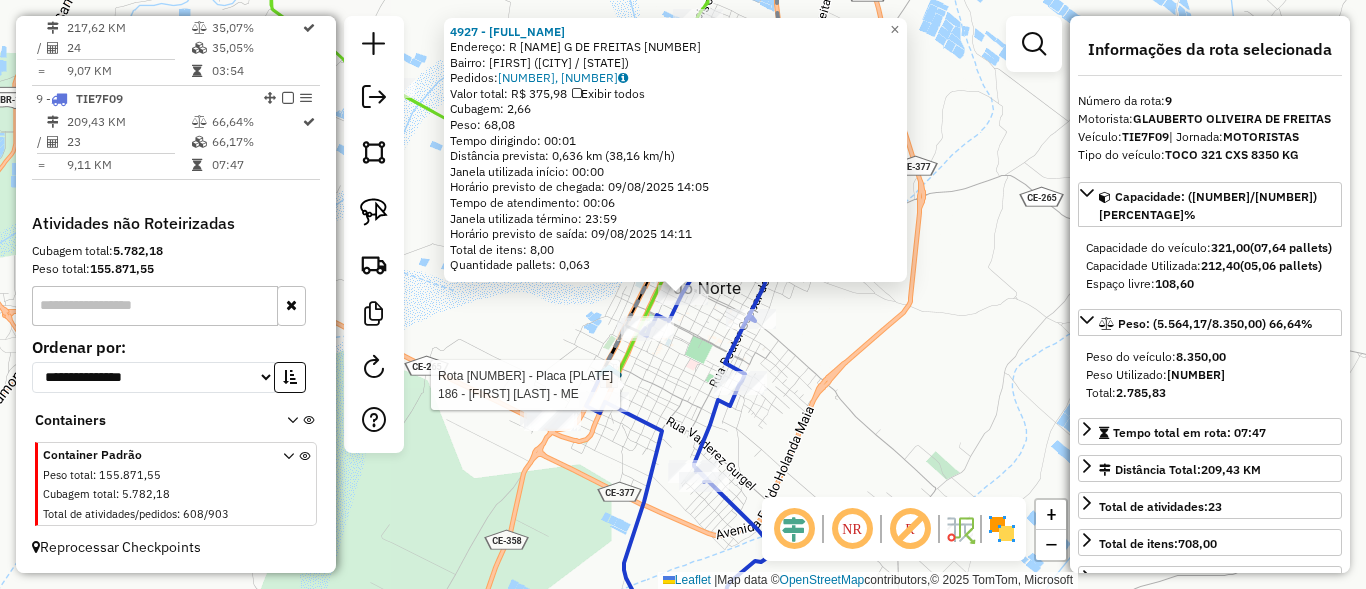 scroll, scrollTop: 988, scrollLeft: 0, axis: vertical 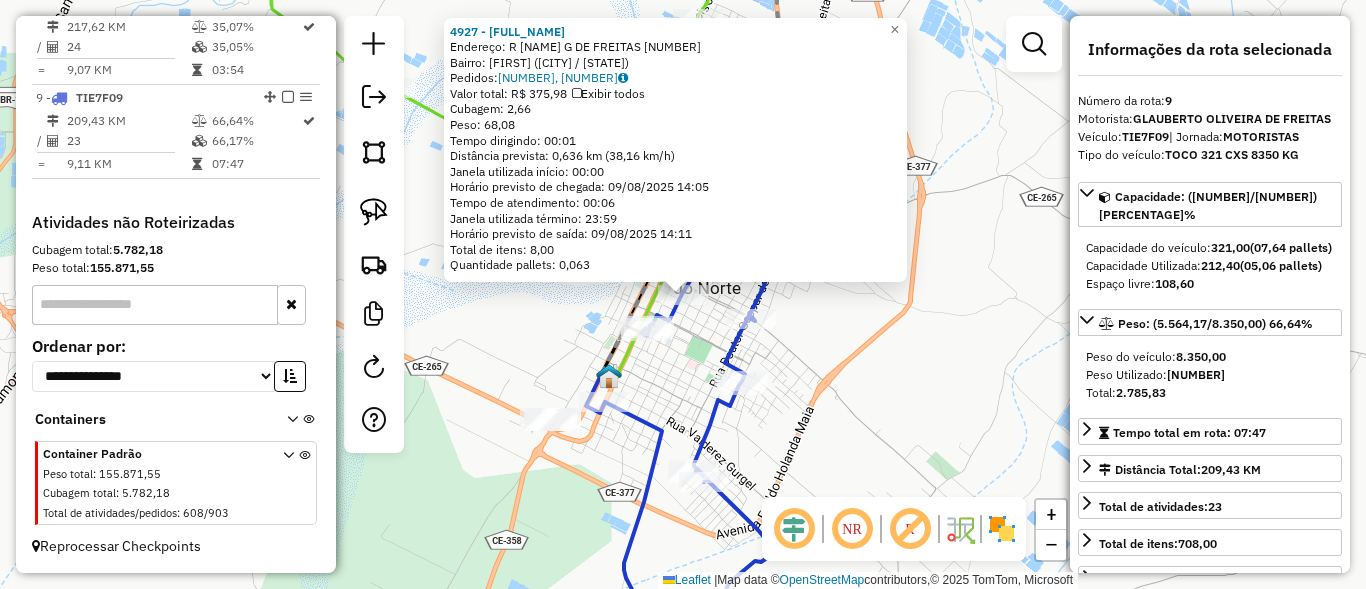 click on "4927 - MARIA DAS GRACAS DE OLIVEIRA MAIA LIMA  Endereço: R   CANDIDO OLIMPIO G DE FREITAS   2118   Bairro: CENTRO (LIMOEIRO DO NORTE / CE)   Pedidos:  08875309, 08875310   Valor total: R$ 375,98   Exibir todos   Cubagem: 2,66  Peso: 68,08  Tempo dirigindo: 00:01   Distância prevista: 0,636 km (38,16 km/h)   Janela utilizada início: 00:00   Horário previsto de chegada: 09/08/2025 14:05   Tempo de atendimento: 00:06   Janela utilizada término: 23:59   Horário previsto de saída: 09/08/2025 14:11   Total de itens: 8,00   Quantidade pallets: 0,063  × Janela de atendimento Grade de atendimento Capacidade Transportadoras Veículos Cliente Pedidos  Rotas Selecione os dias de semana para filtrar as janelas de atendimento  Seg   Ter   Qua   Qui   Sex   Sáb   Dom  Informe o período da janela de atendimento: De: Até:  Filtrar exatamente a janela do cliente  Considerar janela de atendimento padrão  Selecione os dias de semana para filtrar as grades de atendimento  Seg   Ter   Qua   Qui   Sex   Sáb   Dom  De:" 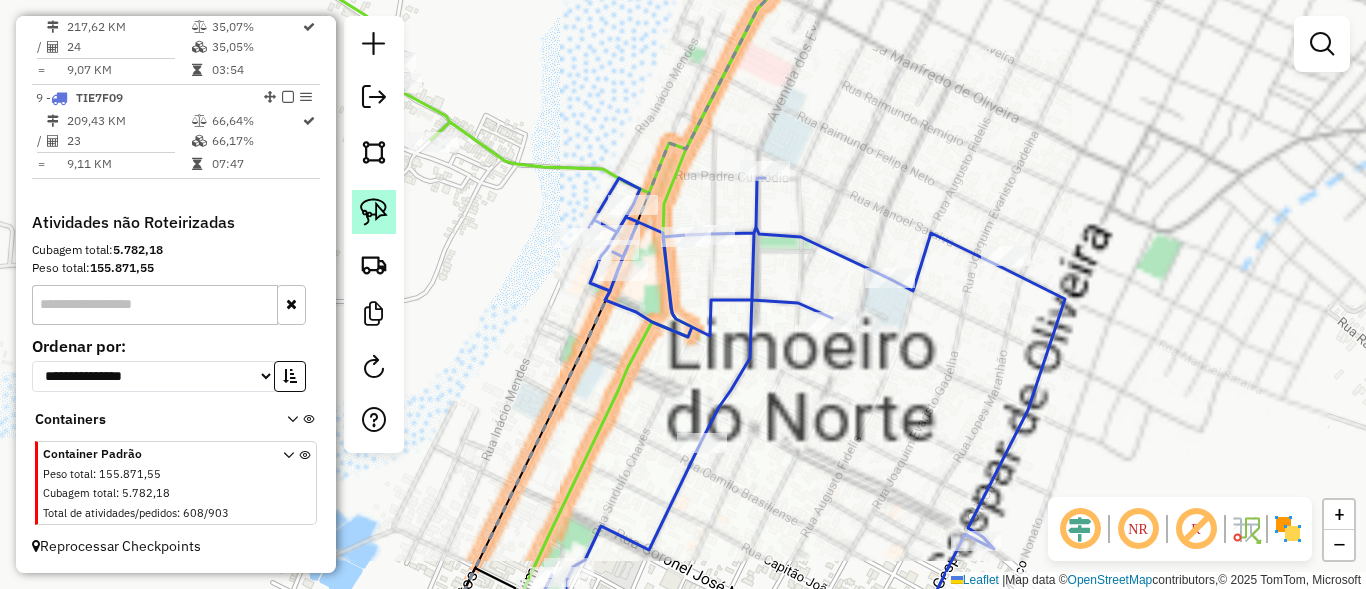 click 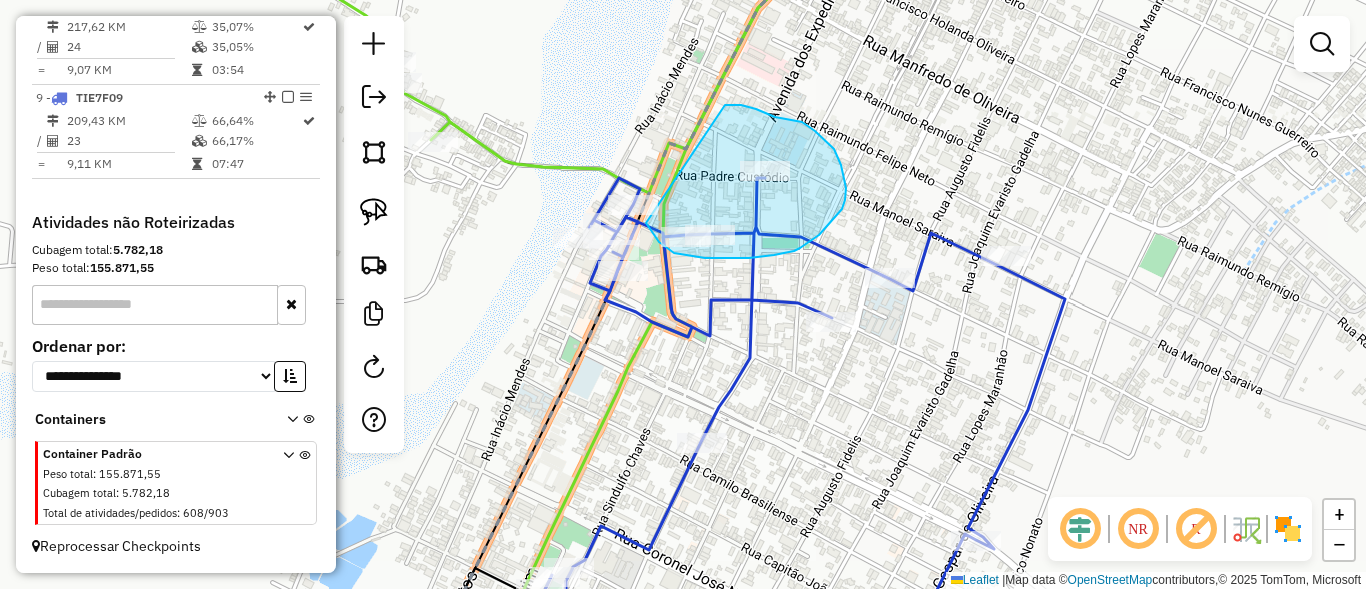 drag, startPoint x: 756, startPoint y: 109, endPoint x: 589, endPoint y: 173, distance: 178.8435 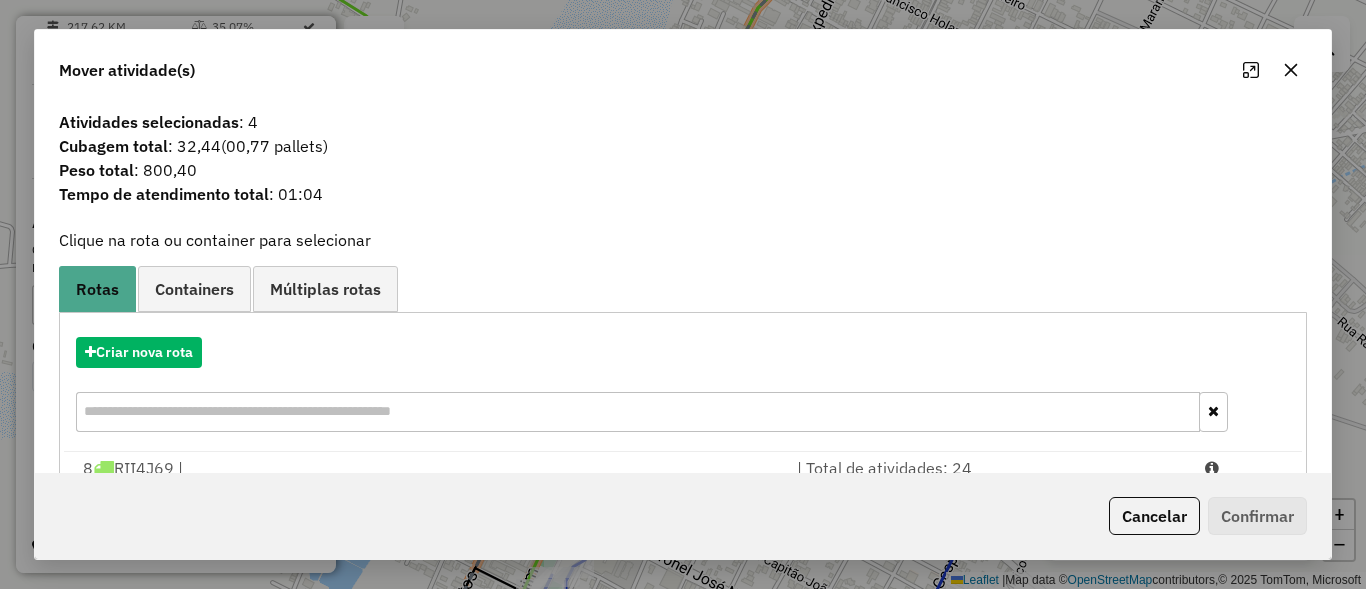 scroll, scrollTop: 94, scrollLeft: 0, axis: vertical 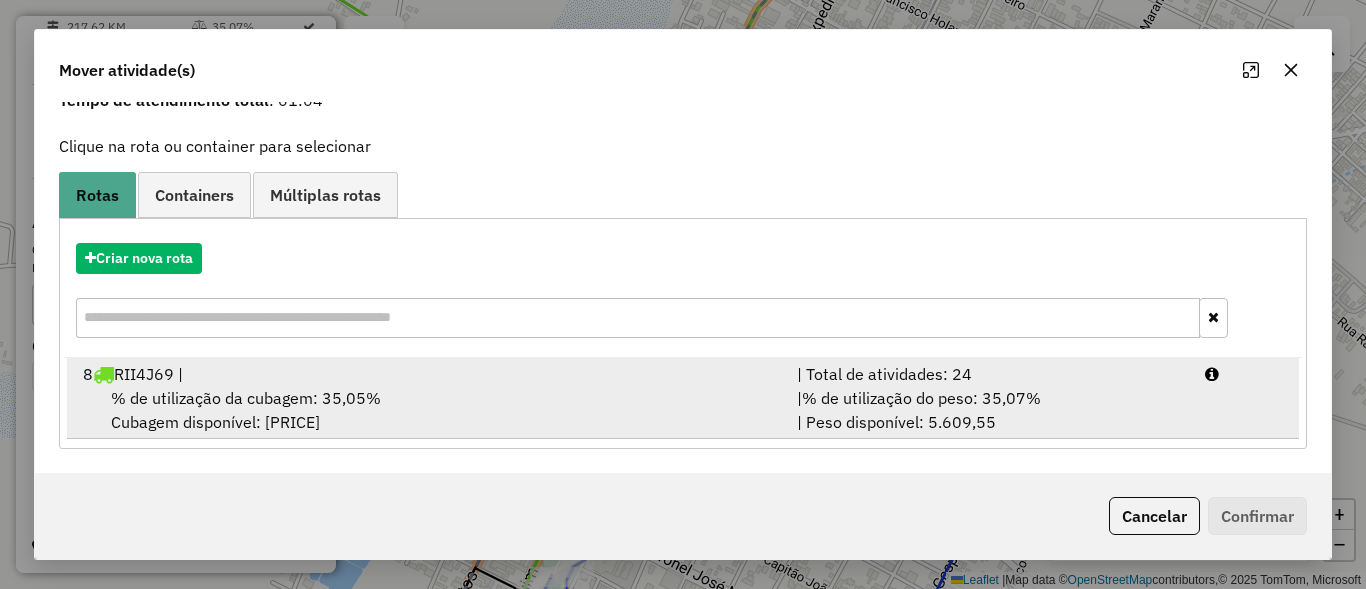 click on "|  % de utilização do peso: 35,07%  | Peso disponível: 5.609,55" at bounding box center [989, 410] 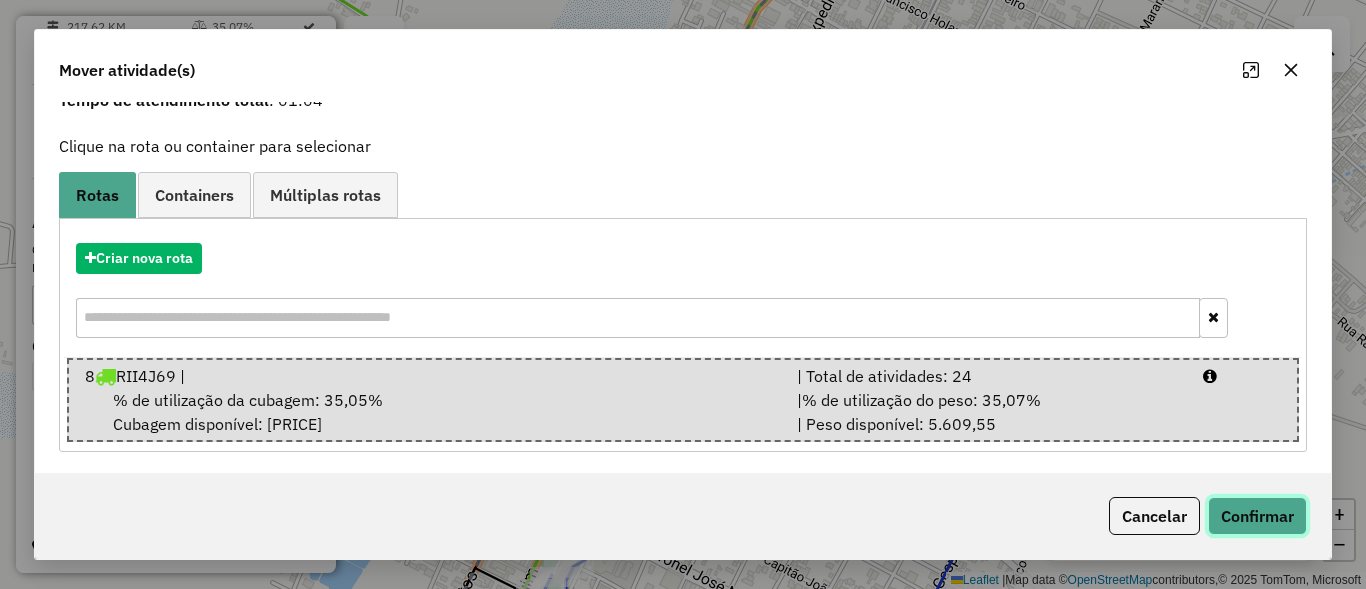 click on "Confirmar" 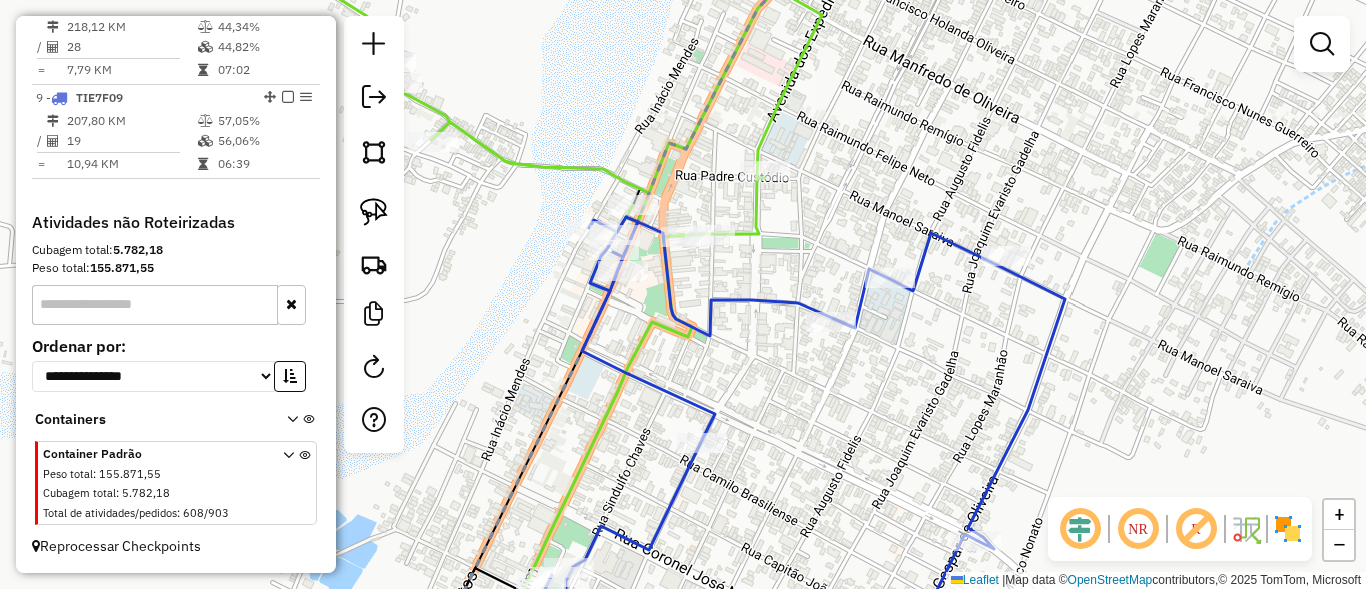scroll, scrollTop: 0, scrollLeft: 0, axis: both 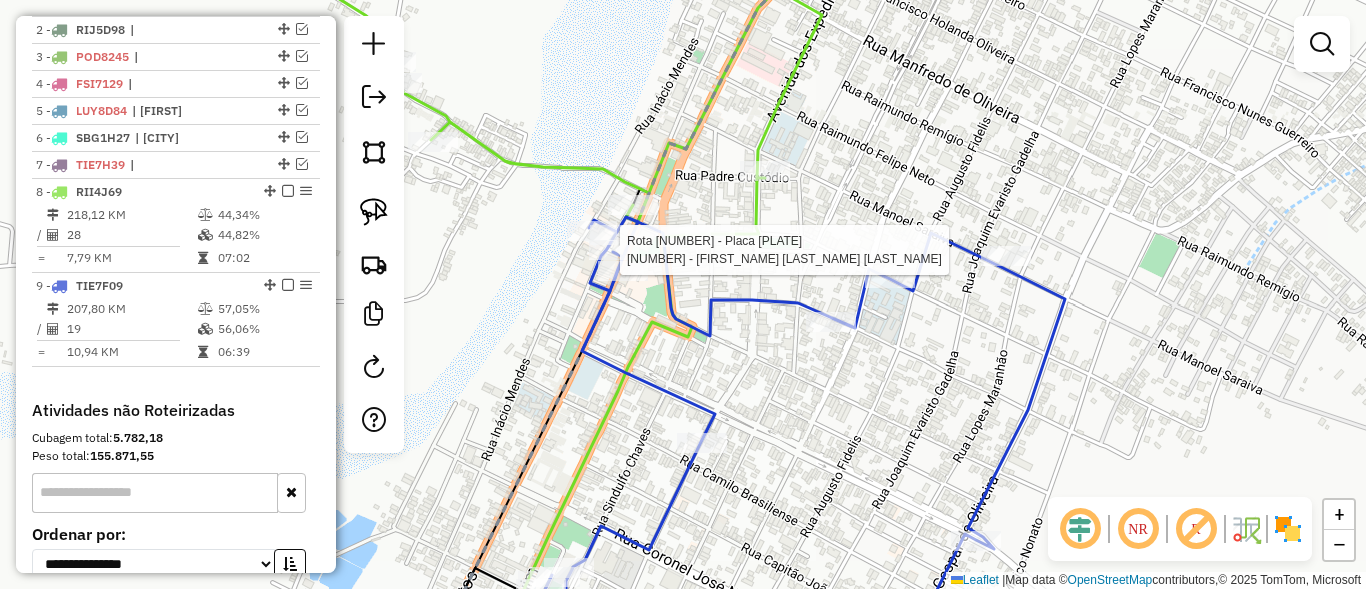 select on "*********" 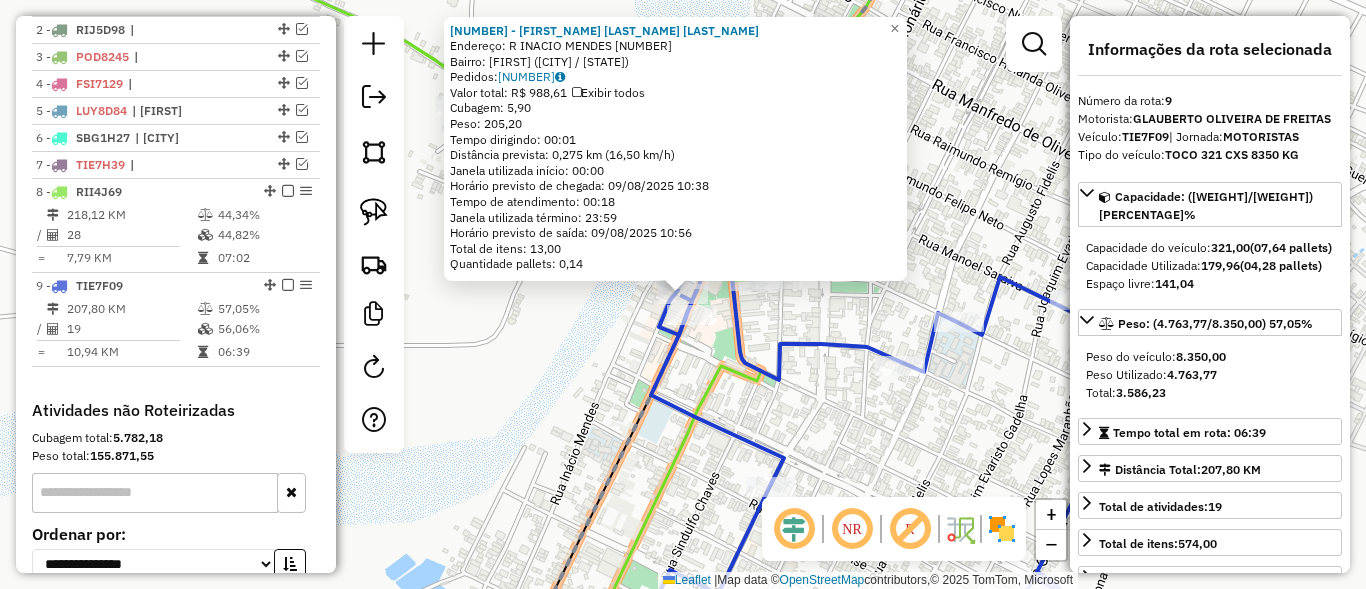 scroll, scrollTop: 988, scrollLeft: 0, axis: vertical 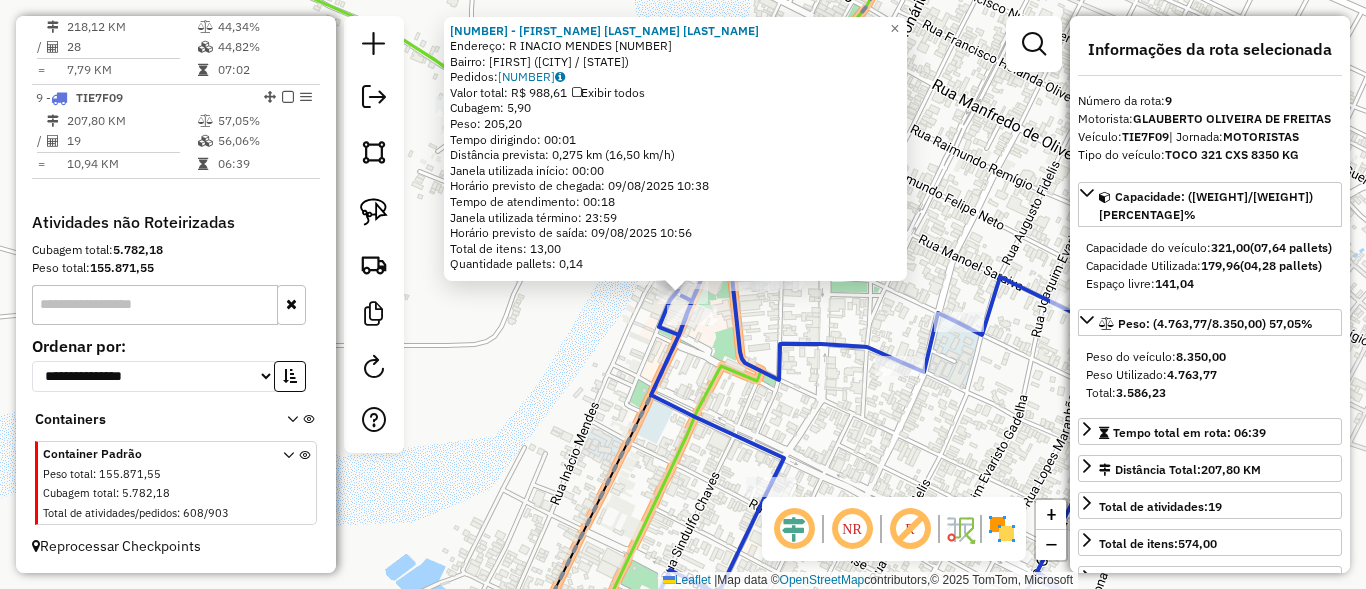 click on "463 - RAIMUNDO EDMAR DE SOUZA JUNIOR  Endereço: R   INACIO MENDES                  2434   Bairro: CENTRO (LIMOEIRO DO NORTE / CE)   Pedidos:  08875552   Valor total: R$ 988,61   Exibir todos   Cubagem: 5,90  Peso: 205,20  Tempo dirigindo: 00:01   Distância prevista: 0,275 km (16,50 km/h)   Janela utilizada início: 00:00   Horário previsto de chegada: 09/08/2025 10:38   Tempo de atendimento: 00:18   Janela utilizada término: 23:59   Horário previsto de saída: 09/08/2025 10:56   Total de itens: 13,00   Quantidade pallets: 0,14  × Janela de atendimento Grade de atendimento Capacidade Transportadoras Veículos Cliente Pedidos  Rotas Selecione os dias de semana para filtrar as janelas de atendimento  Seg   Ter   Qua   Qui   Sex   Sáb   Dom  Informe o período da janela de atendimento: De: Até:  Filtrar exatamente a janela do cliente  Considerar janela de atendimento padrão  Selecione os dias de semana para filtrar as grades de atendimento  Seg   Ter   Qua   Qui   Sex   Sáb   Dom   Peso mínimo:   De:" 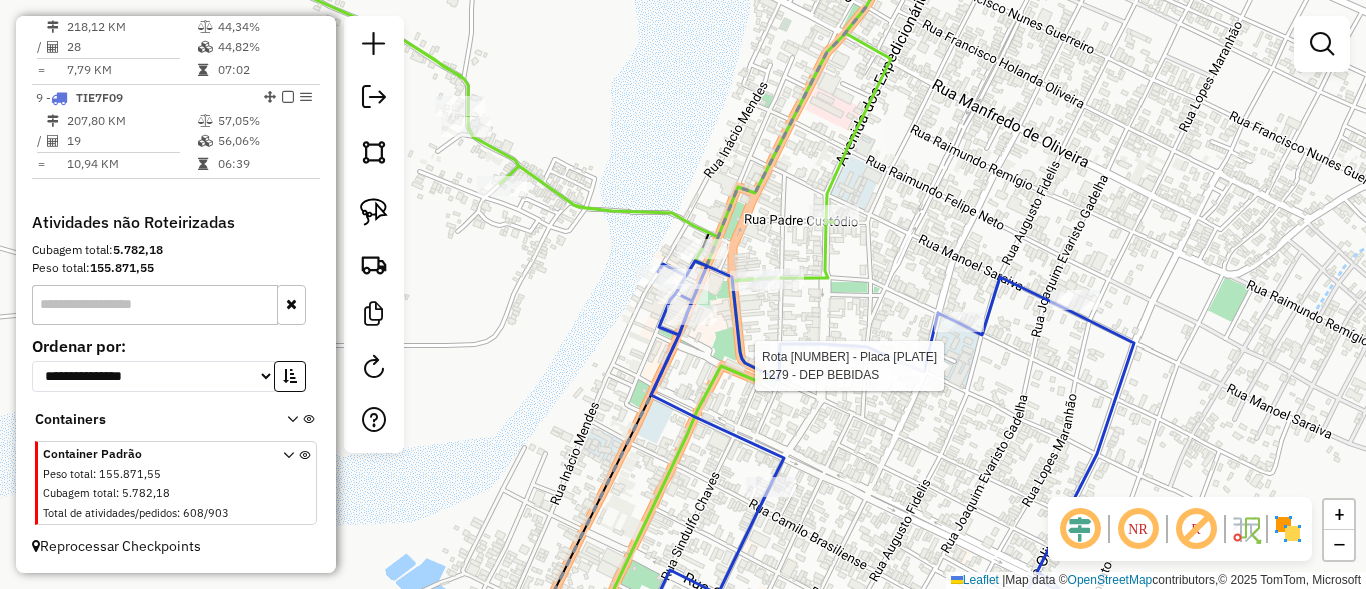 select on "*********" 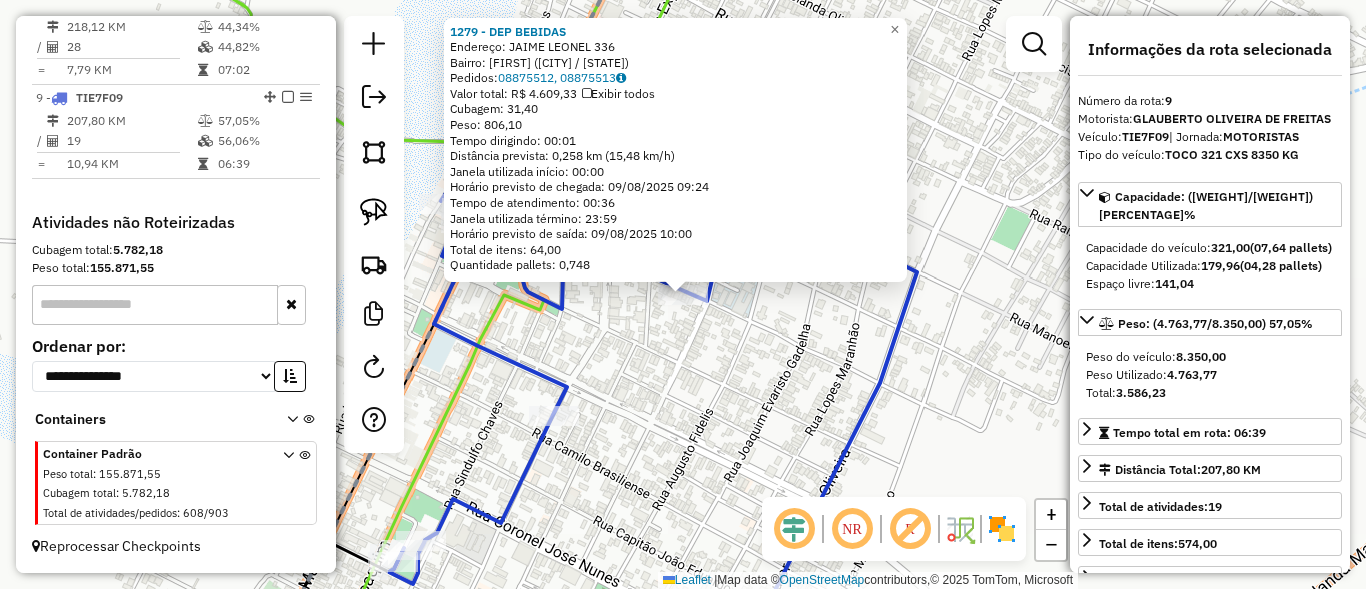 click on "1279 - DEP BEBIDAS  Endereço:  JAIME LEONEL 336   Bairro: CENTRO (LIMOEIRO DO NORTE / CE)   Pedidos:  08875512, 08875513   Valor total: R$ 4.609,33   Exibir todos   Cubagem: 31,40  Peso: 806,10  Tempo dirigindo: 00:01   Distância prevista: 0,258 km (15,48 km/h)   Janela utilizada início: 00:00   Horário previsto de chegada: 09/08/2025 09:24   Tempo de atendimento: 00:36   Janela utilizada término: 23:59   Horário previsto de saída: 09/08/2025 10:00   Total de itens: 64,00   Quantidade pallets: 0,748  × Janela de atendimento Grade de atendimento Capacidade Transportadoras Veículos Cliente Pedidos  Rotas Selecione os dias de semana para filtrar as janelas de atendimento  Seg   Ter   Qua   Qui   Sex   Sáb   Dom  Informe o período da janela de atendimento: De: Até:  Filtrar exatamente a janela do cliente  Considerar janela de atendimento padrão  Selecione os dias de semana para filtrar as grades de atendimento  Seg   Ter   Qua   Qui   Sex   Sáb   Dom   Clientes fora do dia de atendimento selecionado" 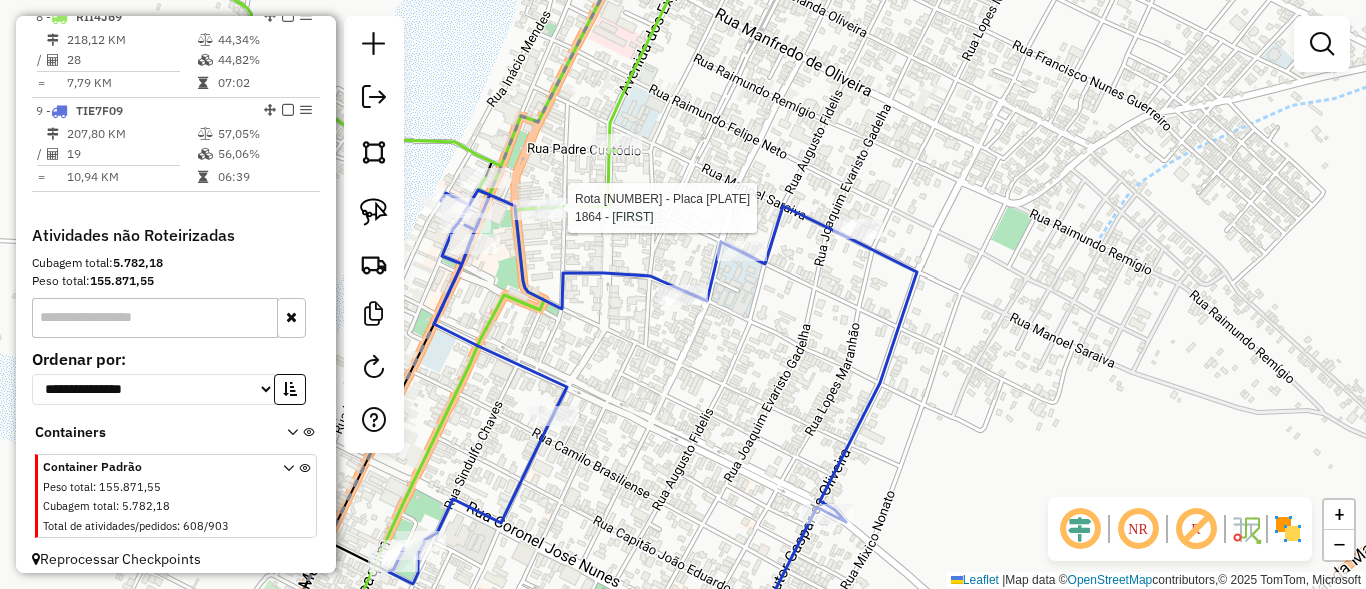 select on "*********" 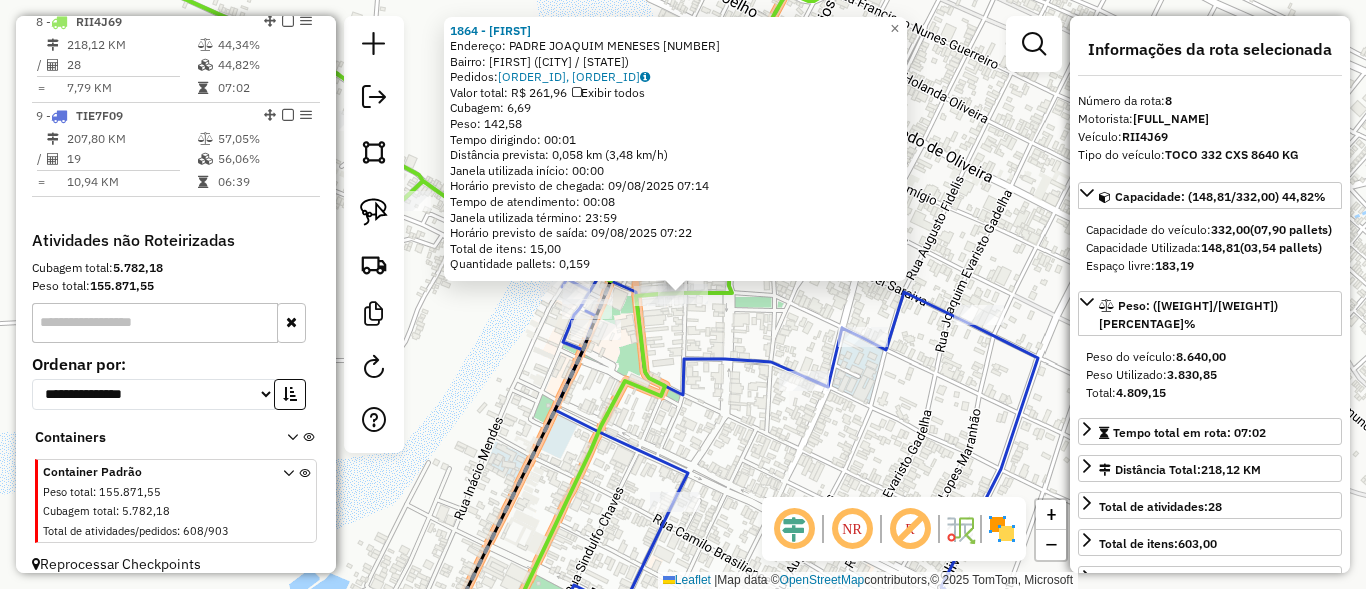 scroll, scrollTop: 963, scrollLeft: 0, axis: vertical 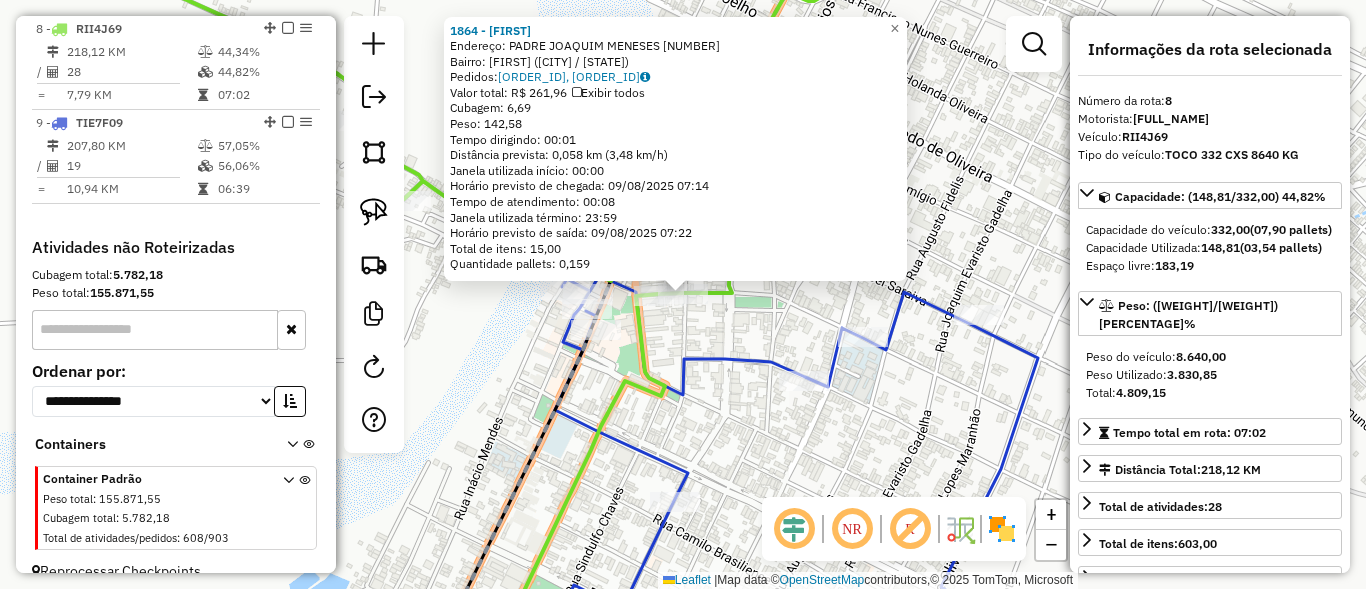 click on "1864 - VLADIANA  Endereço:  PADRE JOAQUIM MENESES 2637   Bairro: CENTRO (LIMOEIRO DO NORTE / CE)   Pedidos:  08874869, 08875538   Valor total: R$ 261,96   Exibir todos   Cubagem: 6,69  Peso: 142,58  Tempo dirigindo: 00:01   Distância prevista: 0,058 km (3,48 km/h)   Janela utilizada início: 00:00   Horário previsto de chegada: 09/08/2025 07:14   Tempo de atendimento: 00:08   Janela utilizada término: 23:59   Horário previsto de saída: 09/08/2025 07:22   Total de itens: 15,00   Quantidade pallets: 0,159  × Janela de atendimento Grade de atendimento Capacidade Transportadoras Veículos Cliente Pedidos  Rotas Selecione os dias de semana para filtrar as janelas de atendimento  Seg   Ter   Qua   Qui   Sex   Sáb   Dom  Informe o período da janela de atendimento: De: Até:  Filtrar exatamente a janela do cliente  Considerar janela de atendimento padrão  Selecione os dias de semana para filtrar as grades de atendimento  Seg   Ter   Qua   Qui   Sex   Sáb   Dom   Peso mínimo:   Peso máximo:   De:   Até:" 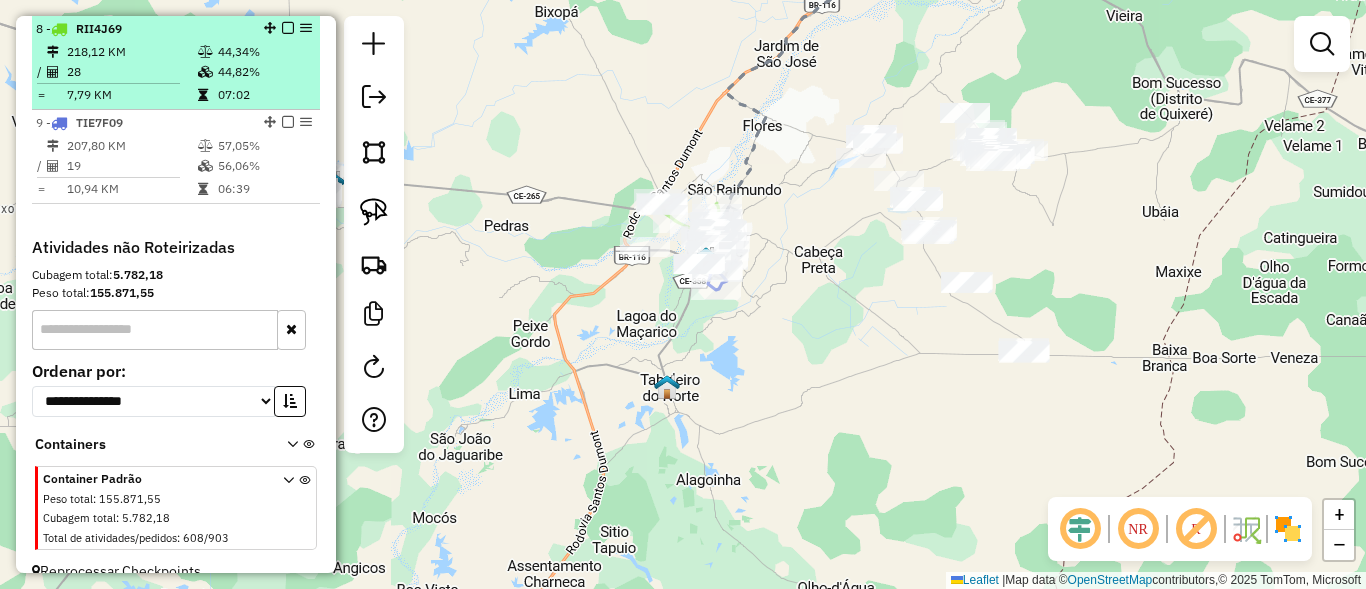 click at bounding box center (288, 28) 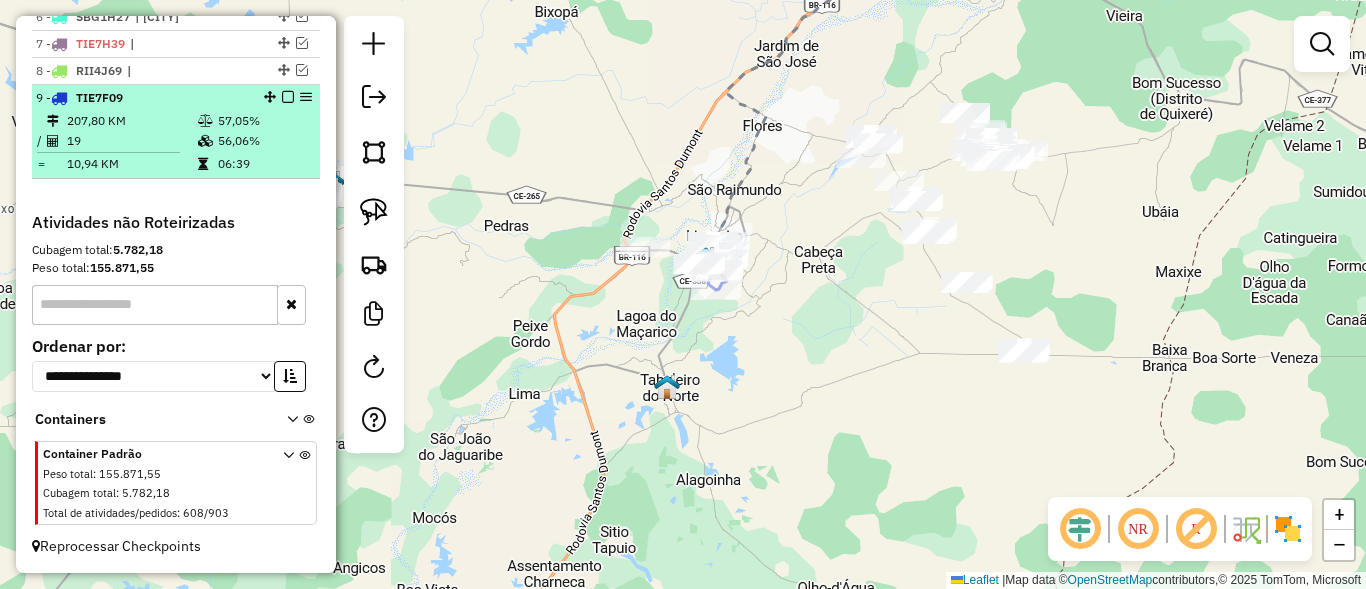 click at bounding box center (288, 97) 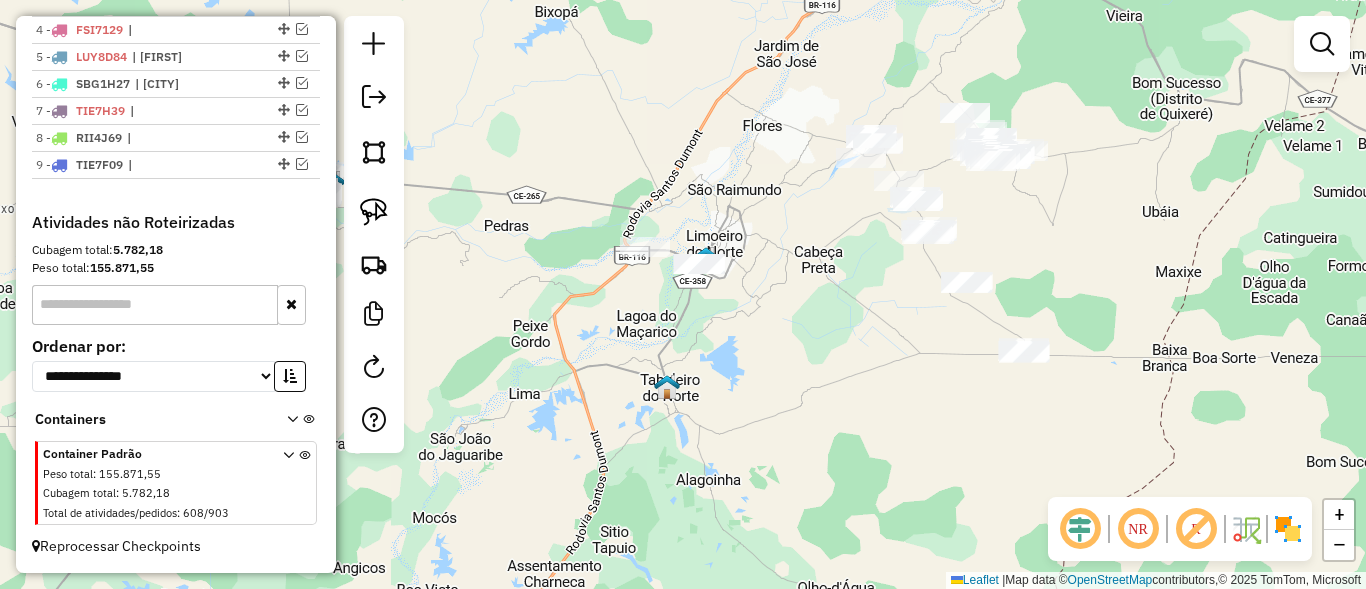 scroll, scrollTop: 854, scrollLeft: 0, axis: vertical 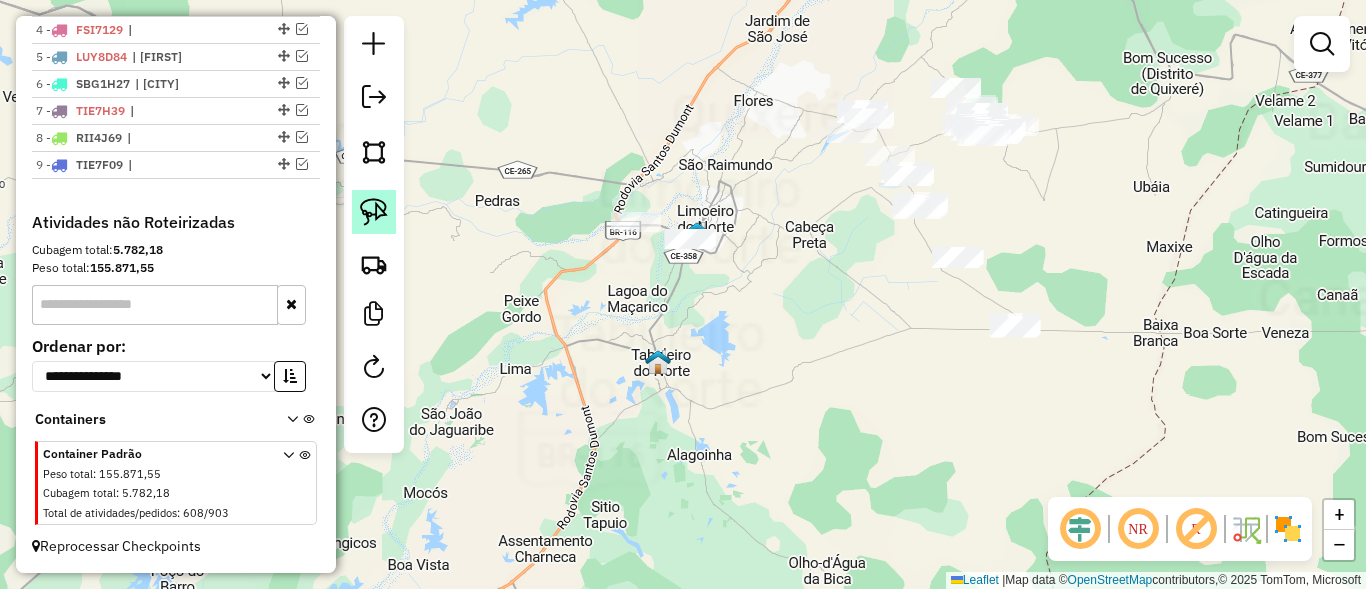 click 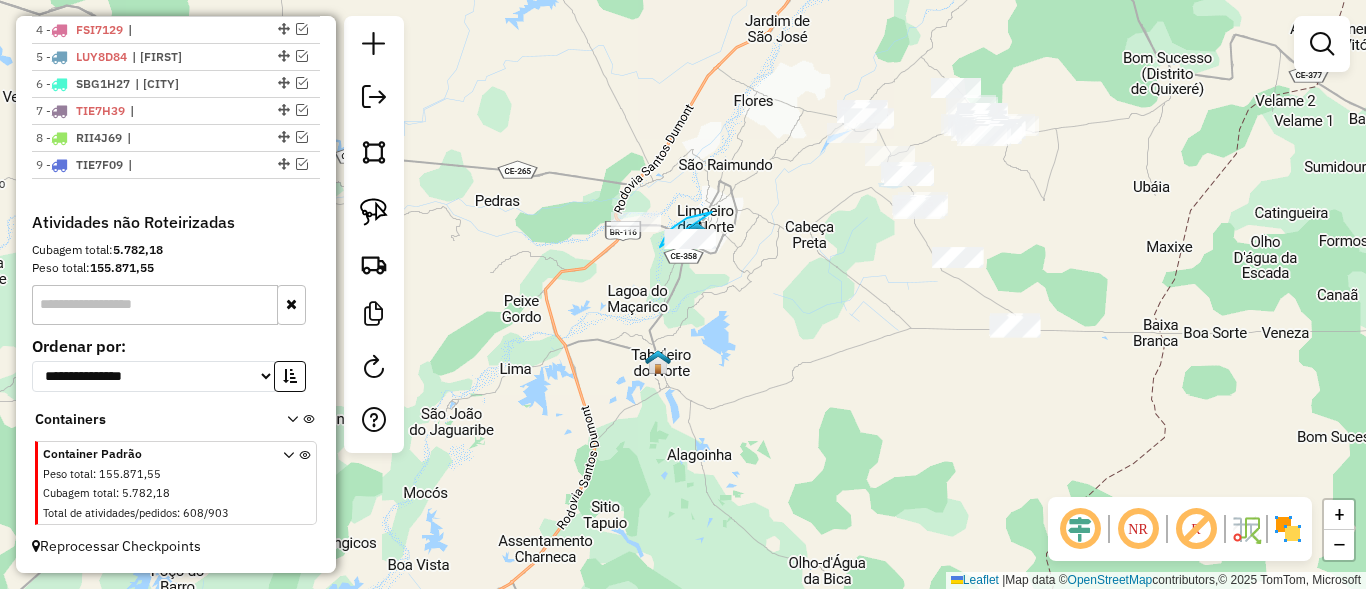 drag, startPoint x: 705, startPoint y: 214, endPoint x: 764, endPoint y: 282, distance: 90.02777 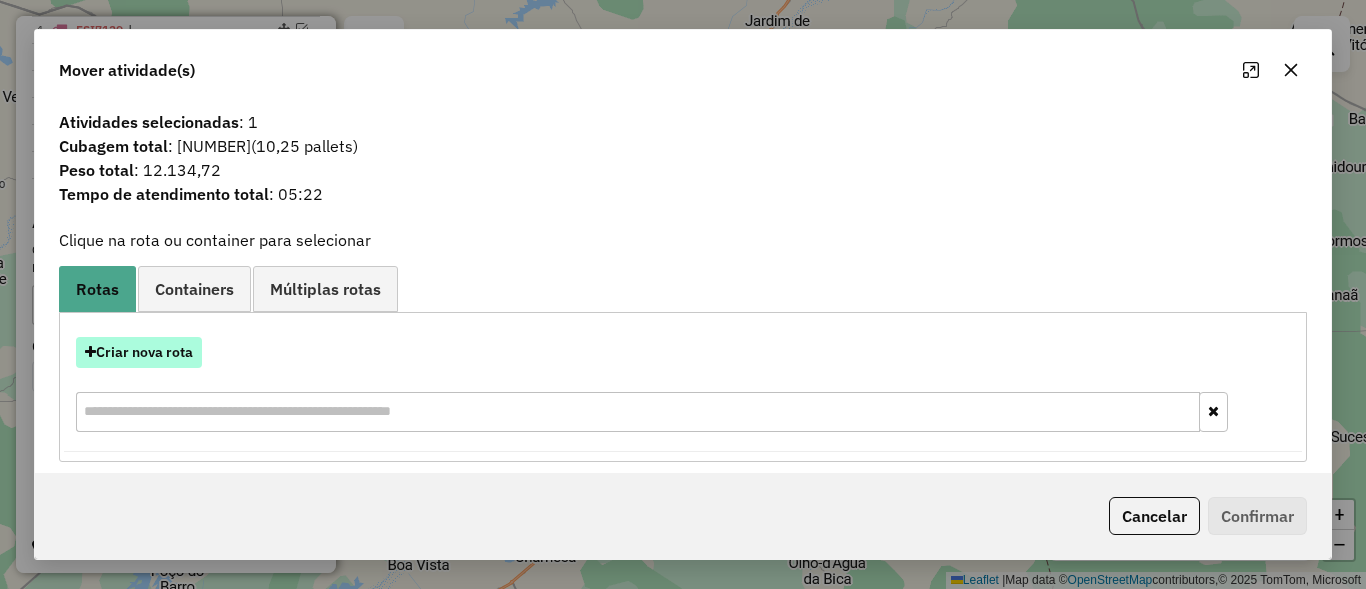 click on "Criar nova rota" at bounding box center (139, 352) 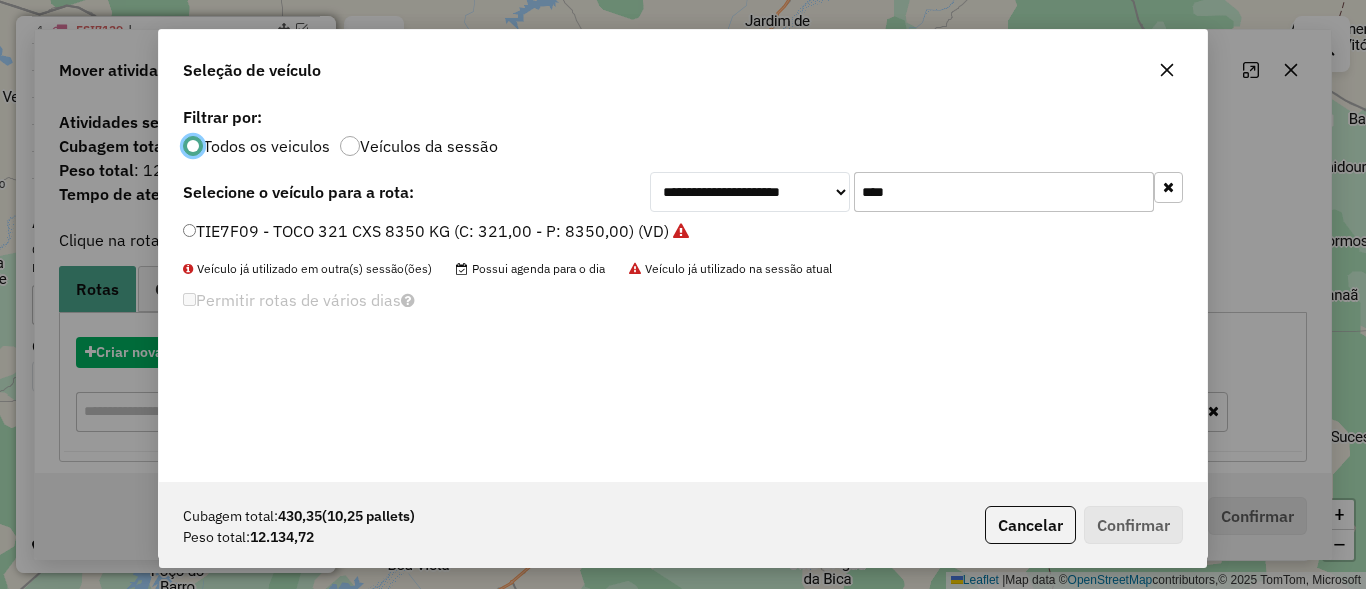 scroll, scrollTop: 11, scrollLeft: 6, axis: both 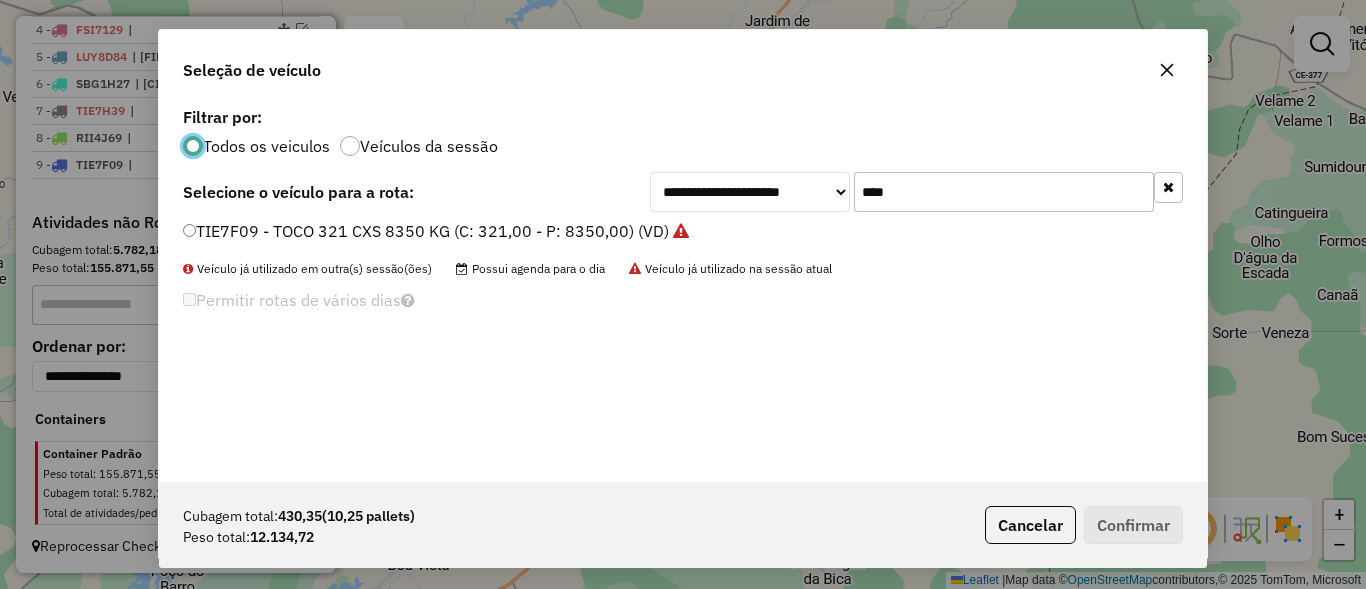 click on "****" 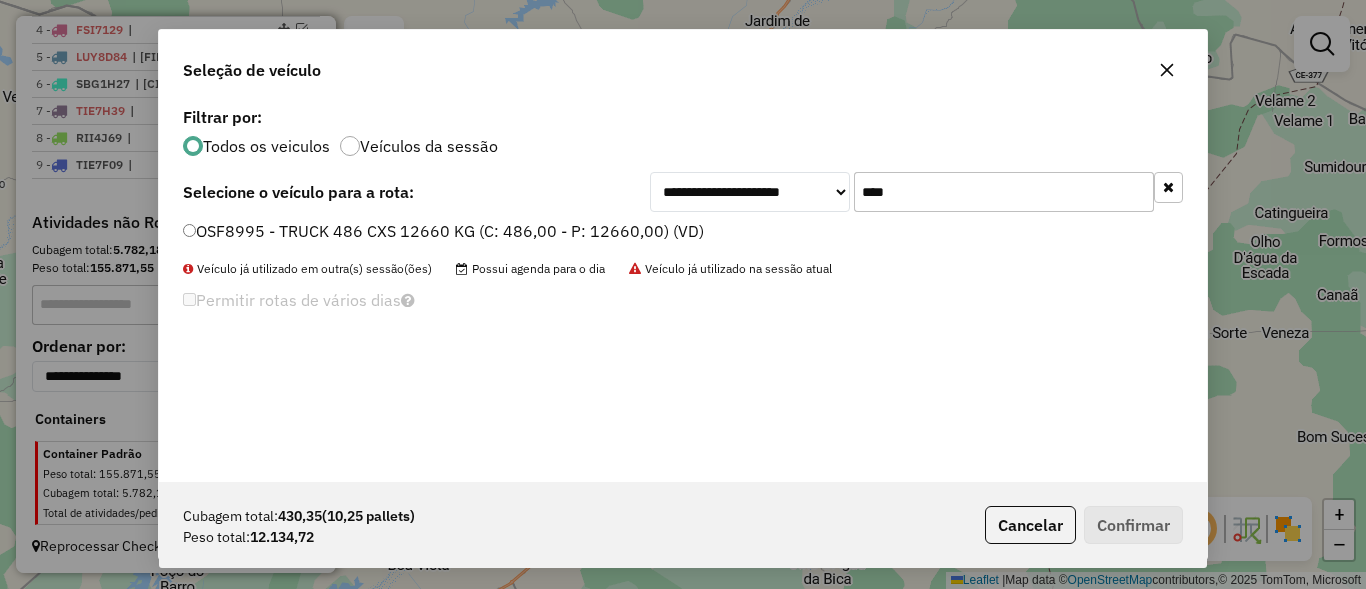 type on "****" 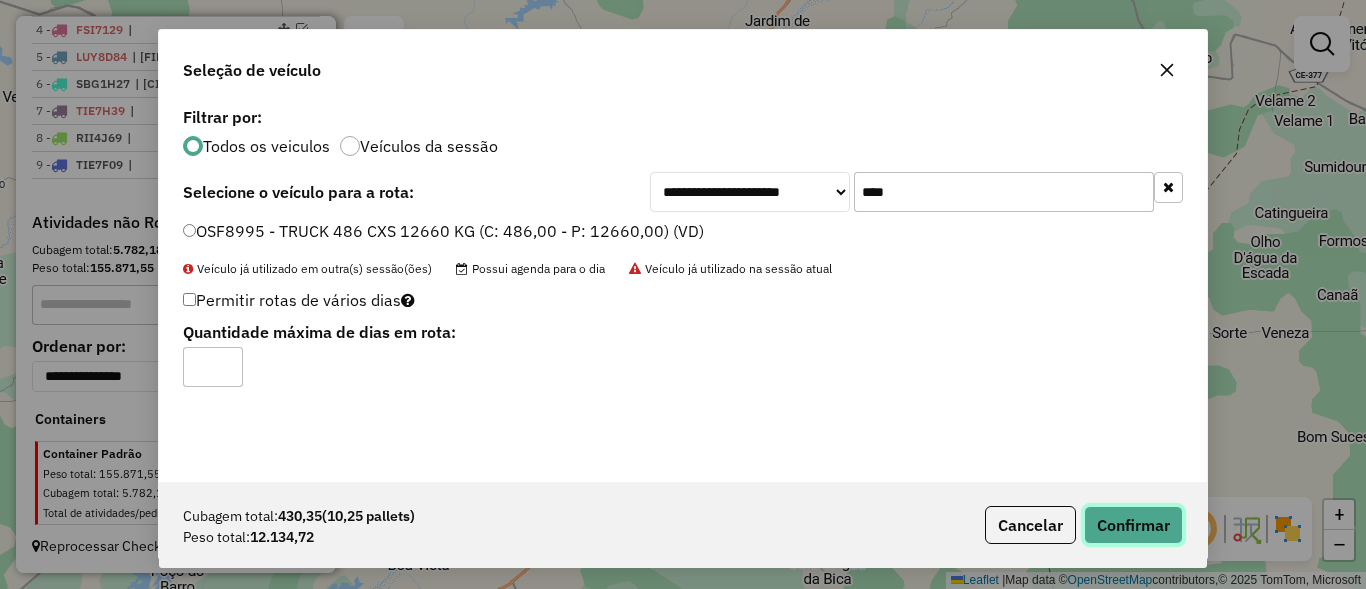 click on "Confirmar" 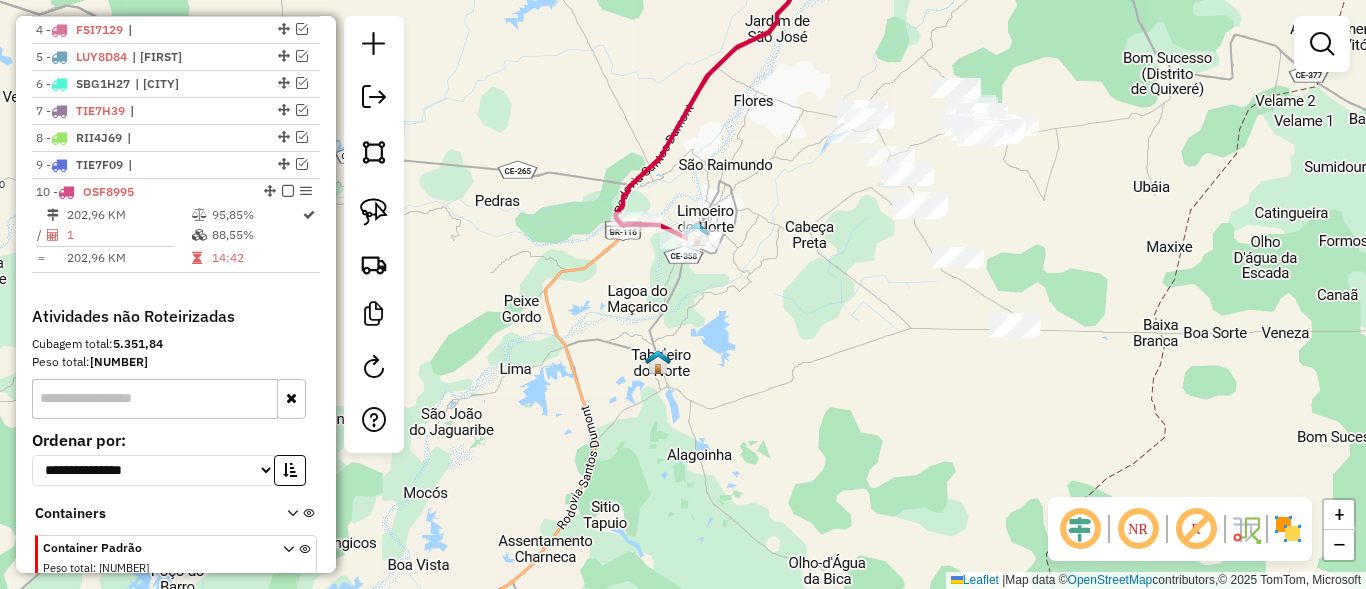 scroll, scrollTop: 948, scrollLeft: 0, axis: vertical 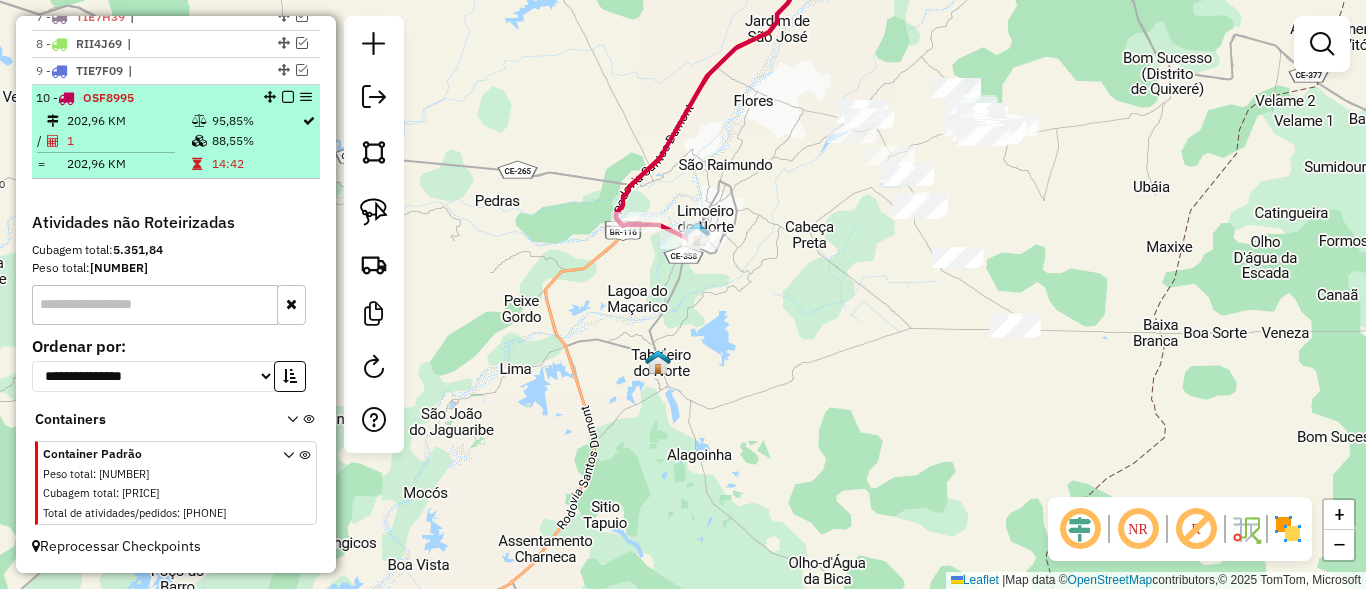 click at bounding box center [288, 97] 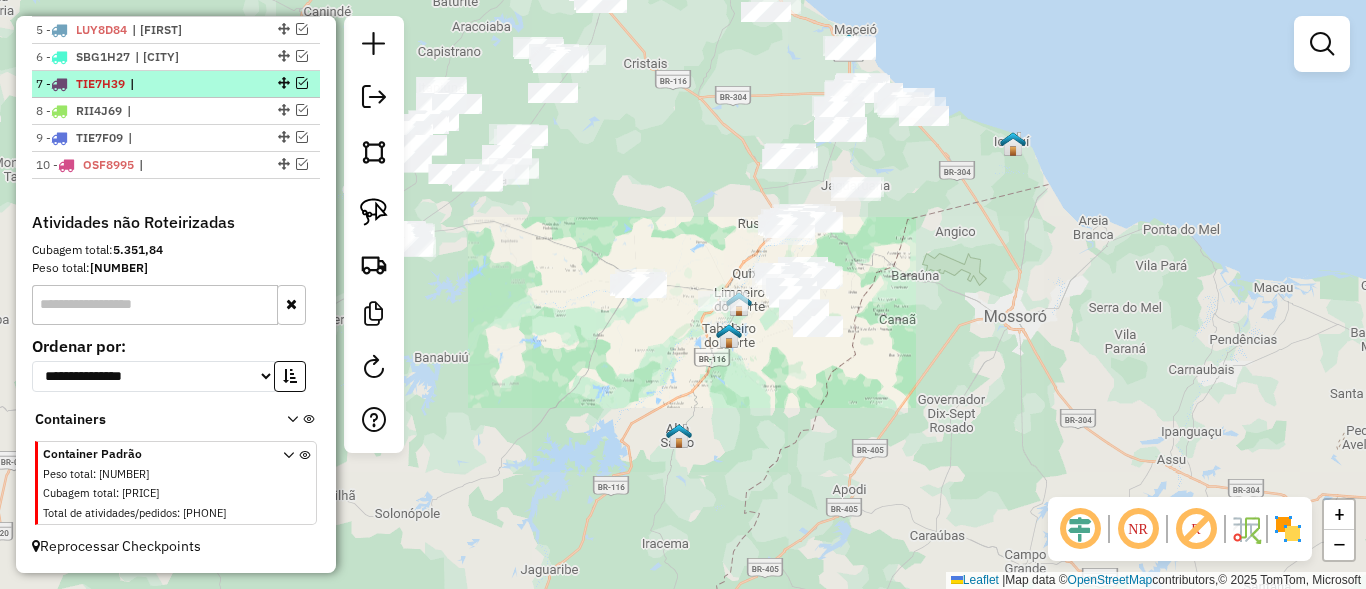 scroll, scrollTop: 761, scrollLeft: 0, axis: vertical 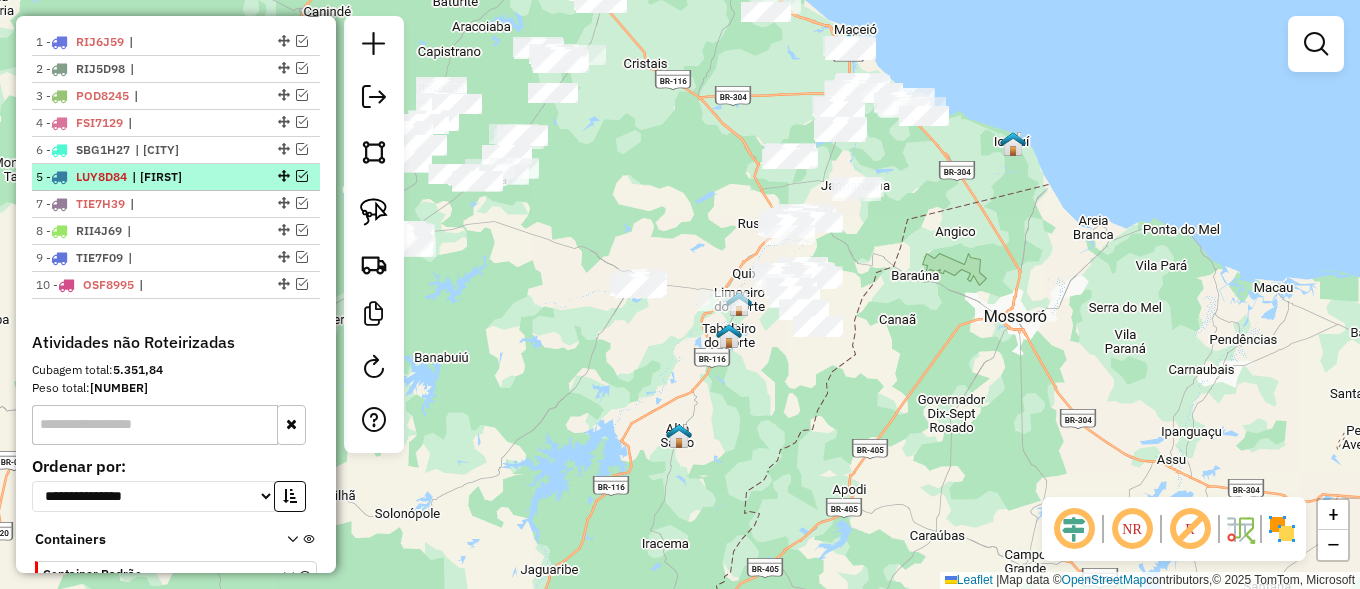 drag, startPoint x: 275, startPoint y: 173, endPoint x: 274, endPoint y: 150, distance: 23.021729 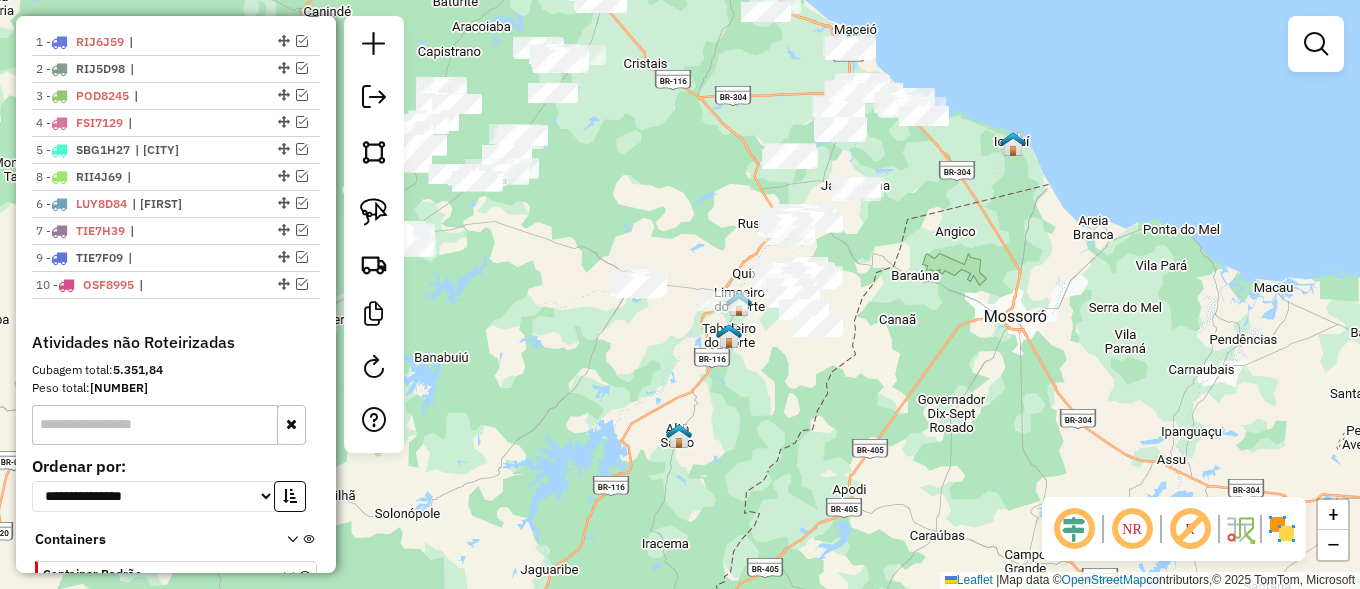 drag, startPoint x: 276, startPoint y: 230, endPoint x: 278, endPoint y: 173, distance: 57.035076 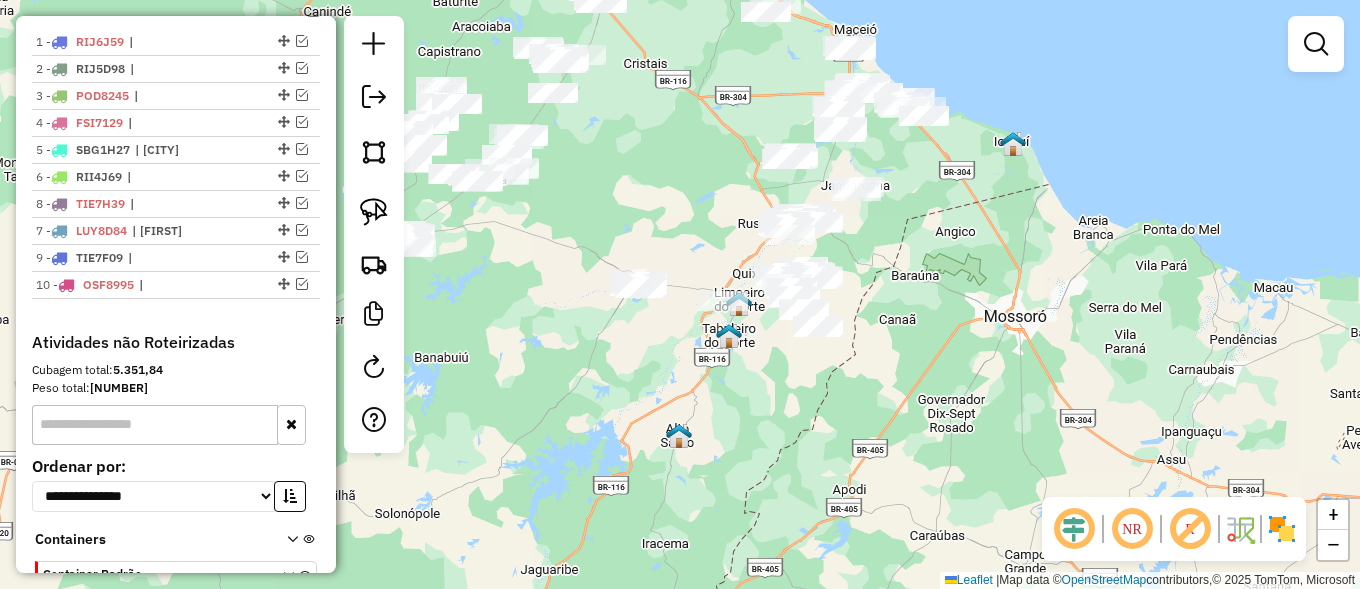 drag, startPoint x: 278, startPoint y: 228, endPoint x: 283, endPoint y: 198, distance: 30.413813 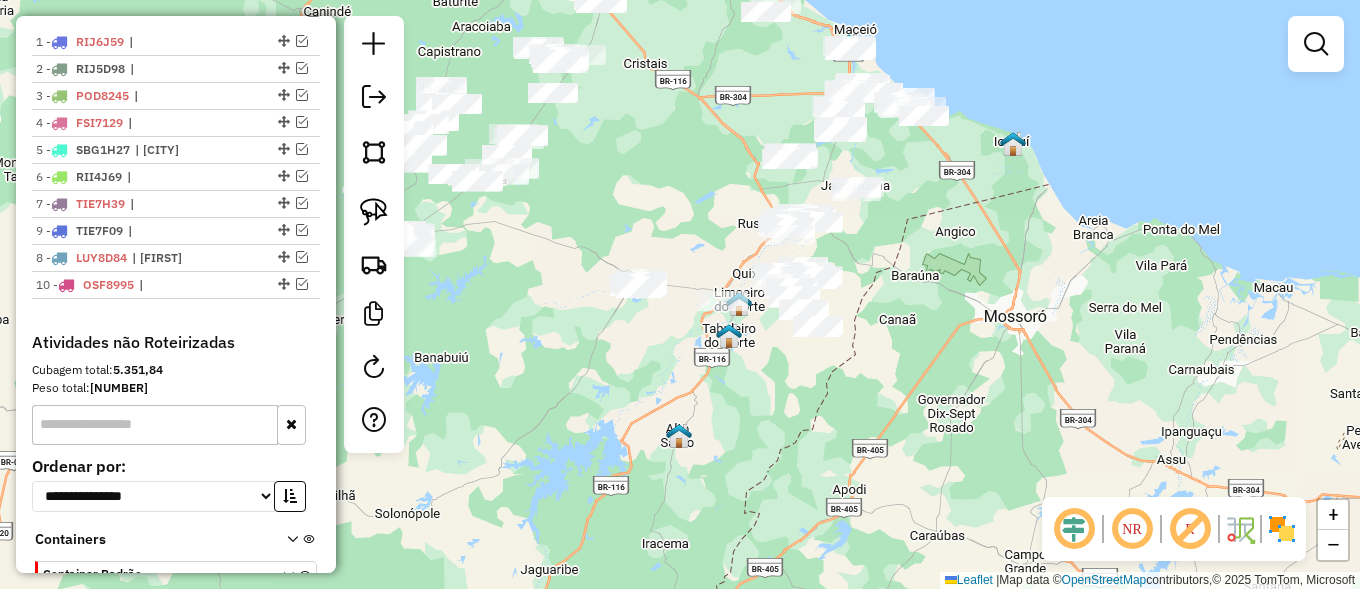 drag, startPoint x: 278, startPoint y: 257, endPoint x: 279, endPoint y: 222, distance: 35.014282 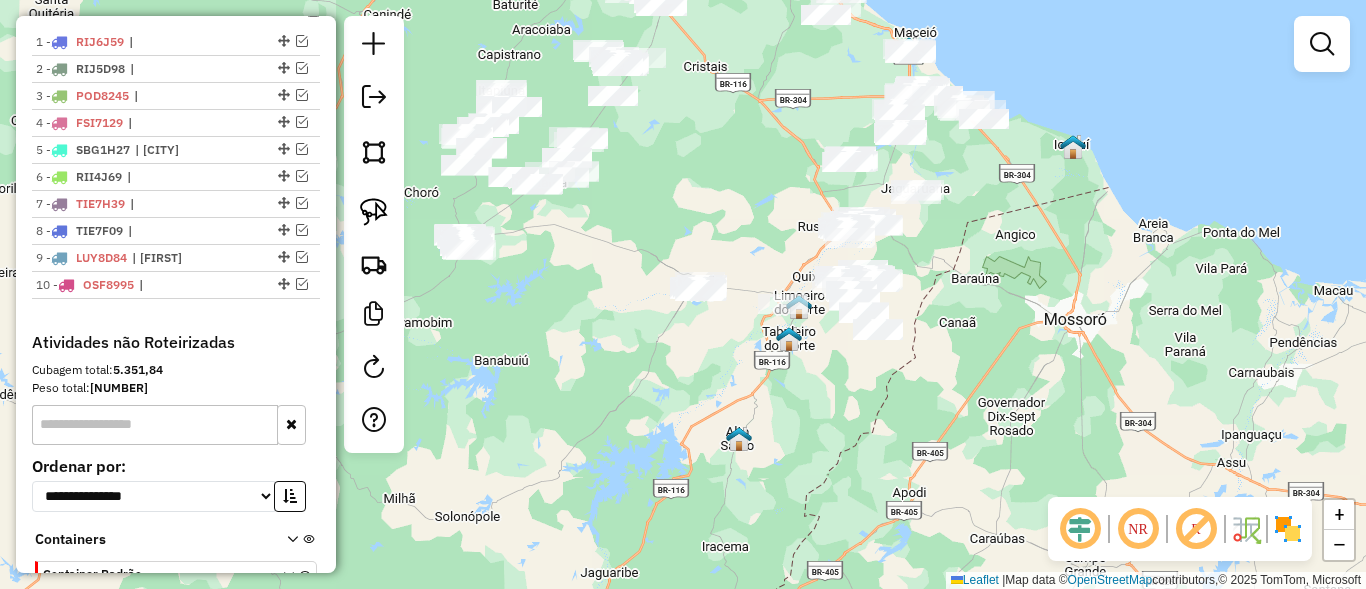 drag, startPoint x: 577, startPoint y: 352, endPoint x: 578, endPoint y: 331, distance: 21.023796 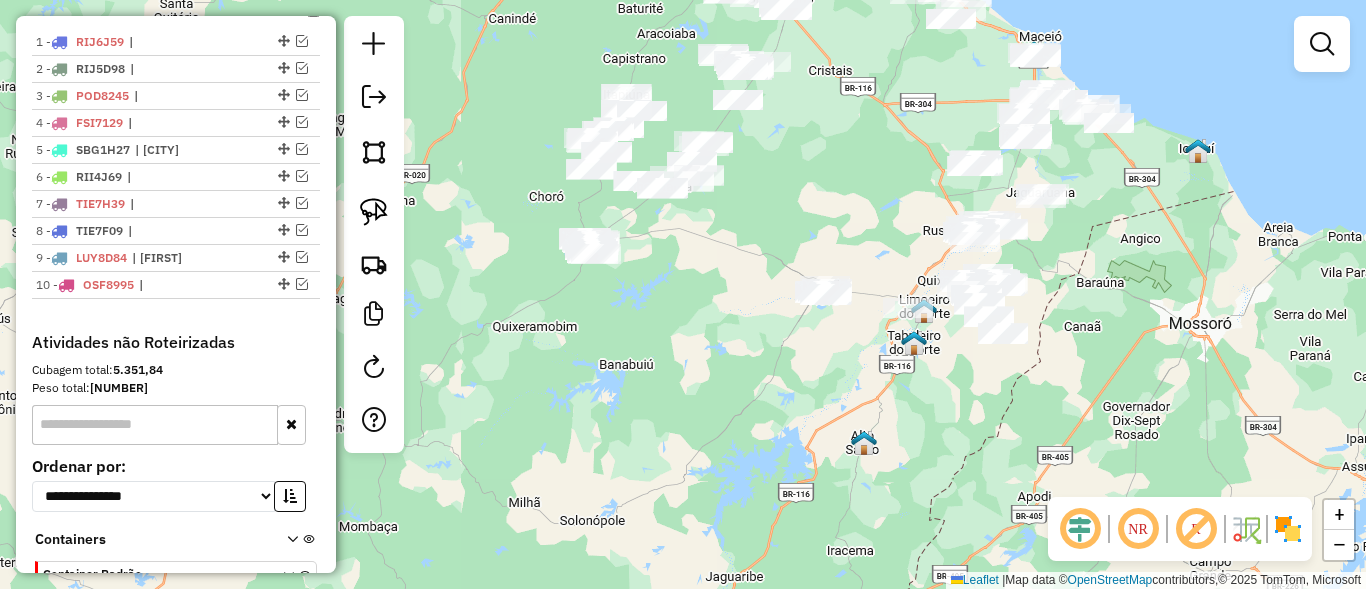 drag, startPoint x: 509, startPoint y: 336, endPoint x: 678, endPoint y: 375, distance: 173.44164 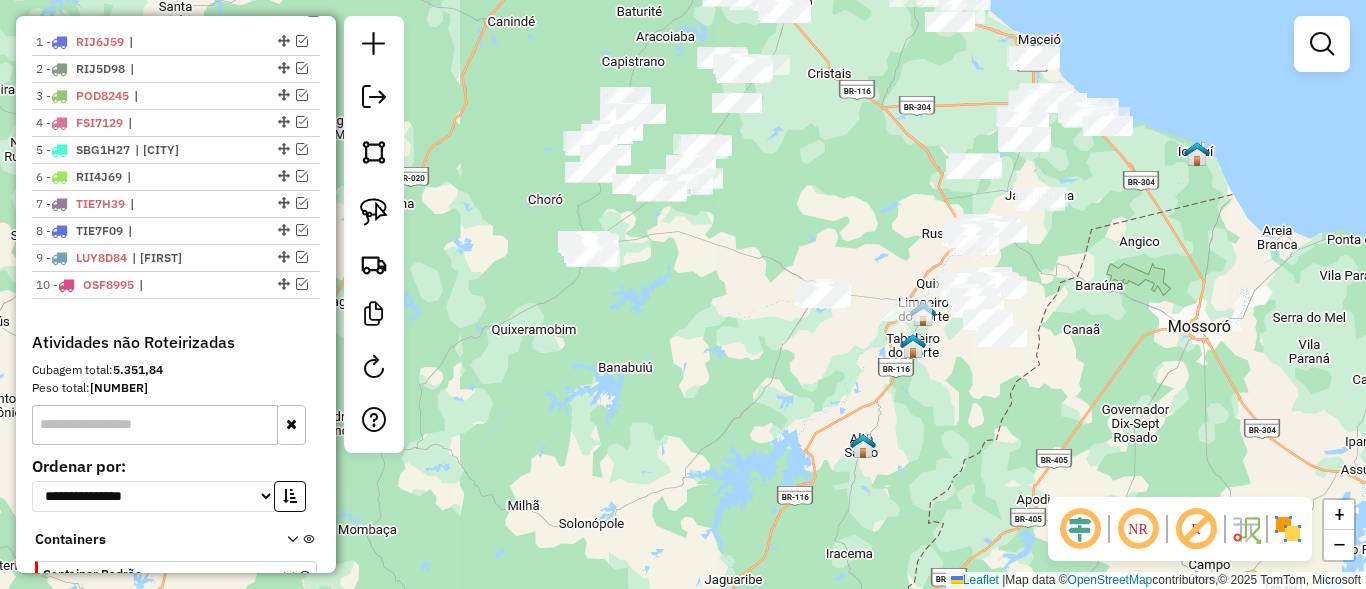 drag, startPoint x: 582, startPoint y: 200, endPoint x: 550, endPoint y: 255, distance: 63.631752 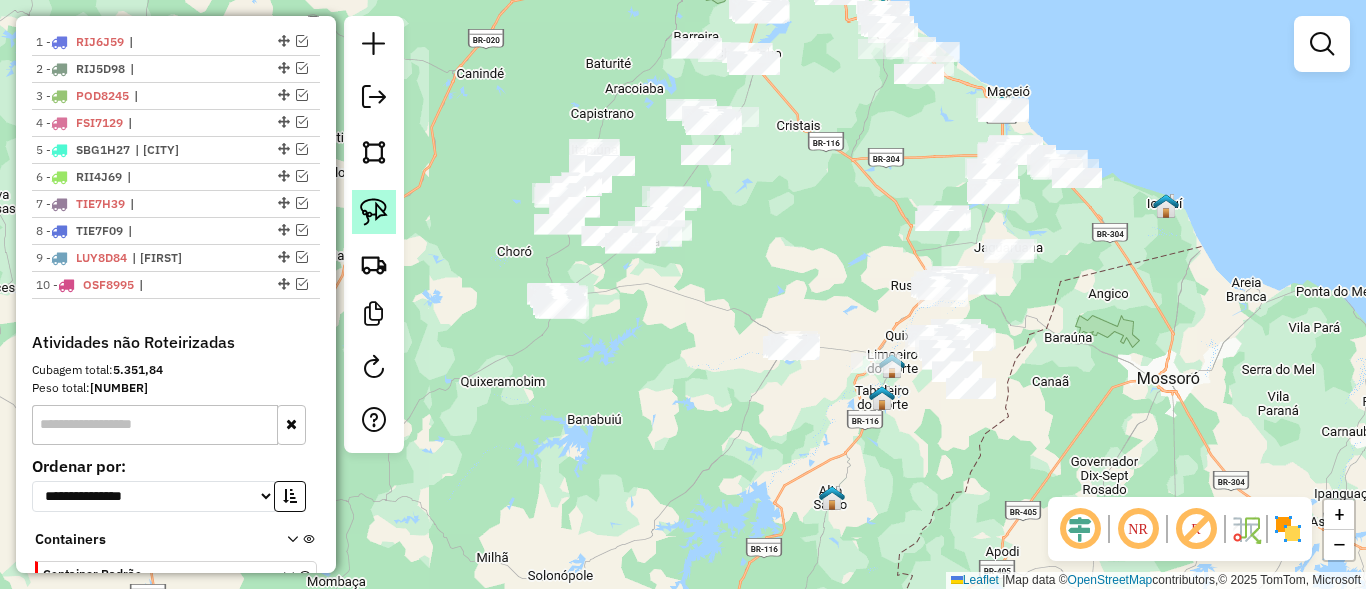 click 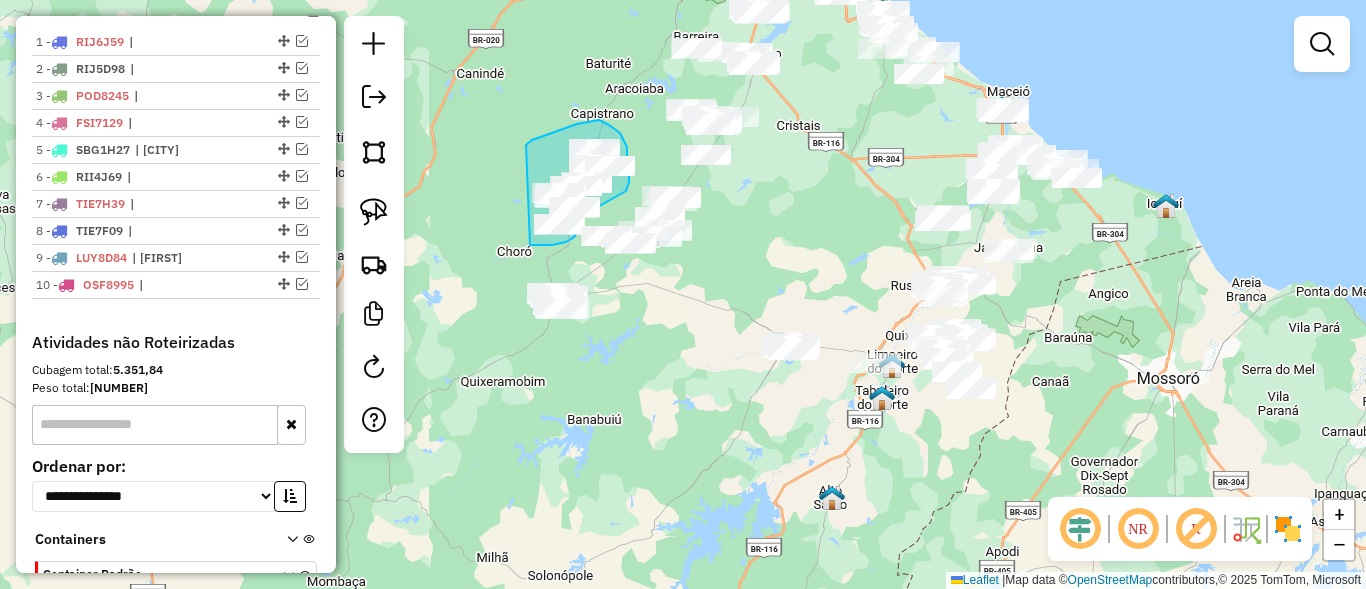 drag, startPoint x: 532, startPoint y: 140, endPoint x: 530, endPoint y: 245, distance: 105.01904 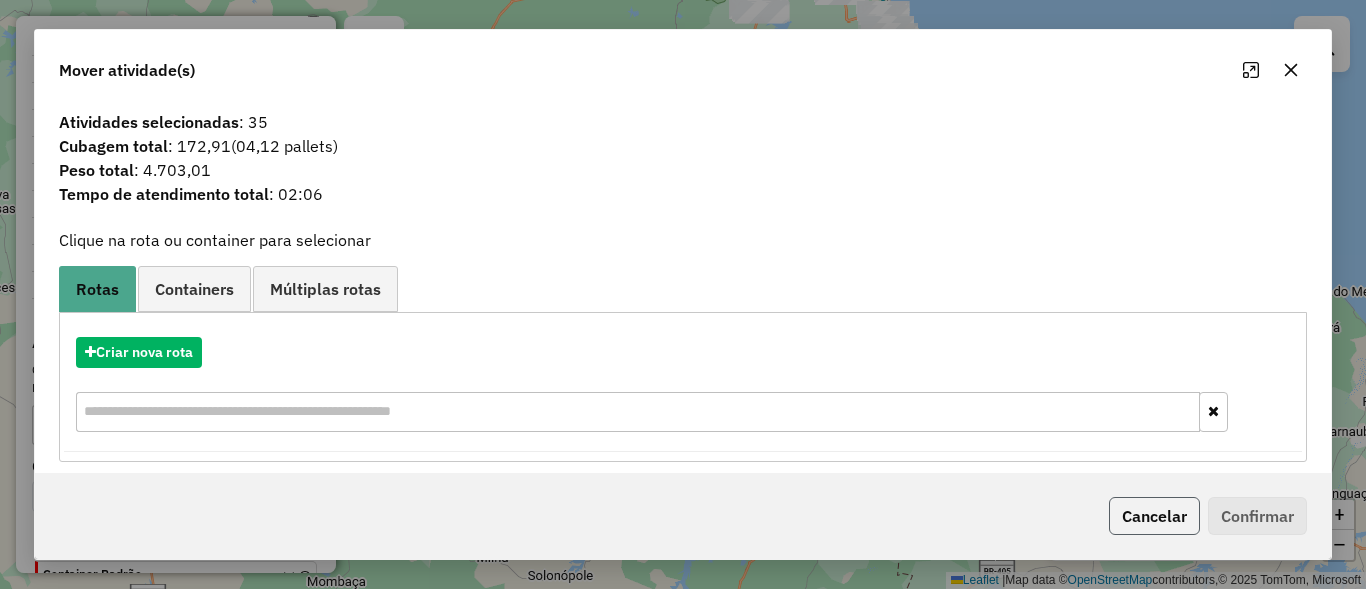 click on "Cancelar" 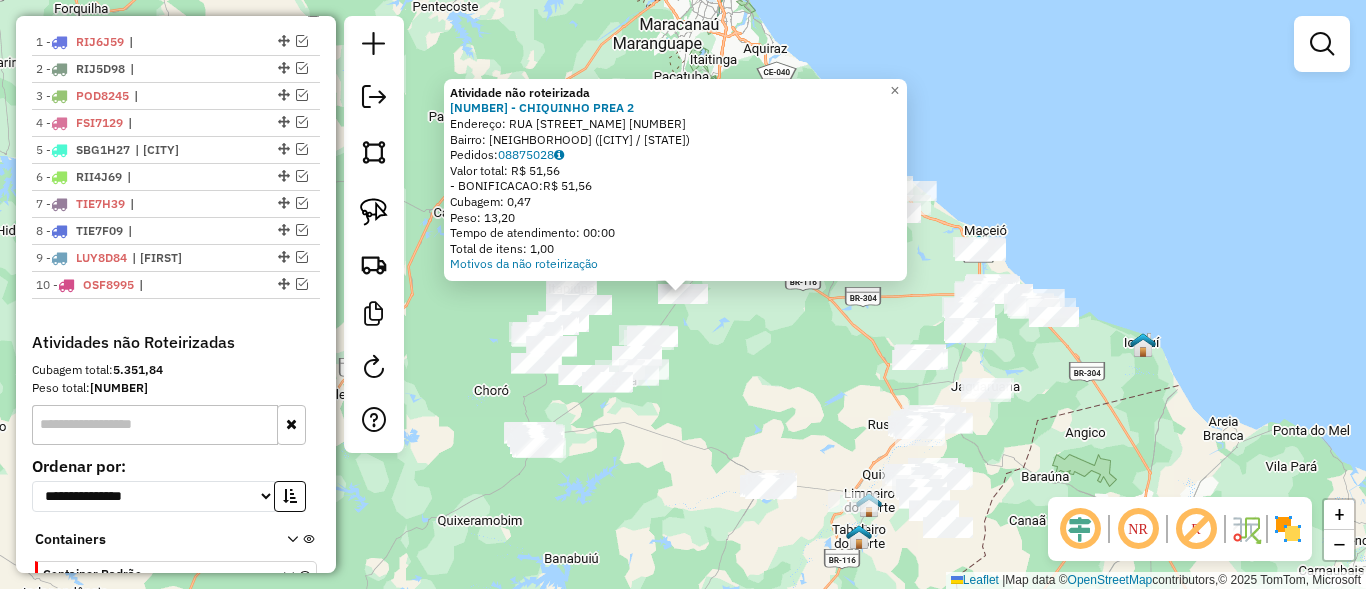 click on "Atividade não roteirizada 50599 - CHIQUINHO PREA 2  Endereço:  RUA CENTRAL 13   Bairro: BOLAS (OCARA / CE)   Pedidos:  08875028   Valor total: R$ 51,56   - BONIFICACAO:  R$ 51,56   Cubagem: 0,47   Peso: 13,20   Tempo de atendimento: 00:00   Total de itens: 1,00  Motivos da não roteirização × Janela de atendimento Grade de atendimento Capacidade Transportadoras Veículos Cliente Pedidos  Rotas Selecione os dias de semana para filtrar as janelas de atendimento  Seg   Ter   Qua   Qui   Sex   Sáb   Dom  Informe o período da janela de atendimento: De: Até:  Filtrar exatamente a janela do cliente  Considerar janela de atendimento padrão  Selecione os dias de semana para filtrar as grades de atendimento  Seg   Ter   Qua   Qui   Sex   Sáb   Dom   Considerar clientes sem dia de atendimento cadastrado  Clientes fora do dia de atendimento selecionado Filtrar as atividades entre os valores definidos abaixo:  Peso mínimo:   Peso máximo:   Cubagem mínima:   Cubagem máxima:   De:   Até:   De:   Até:  Nome:" 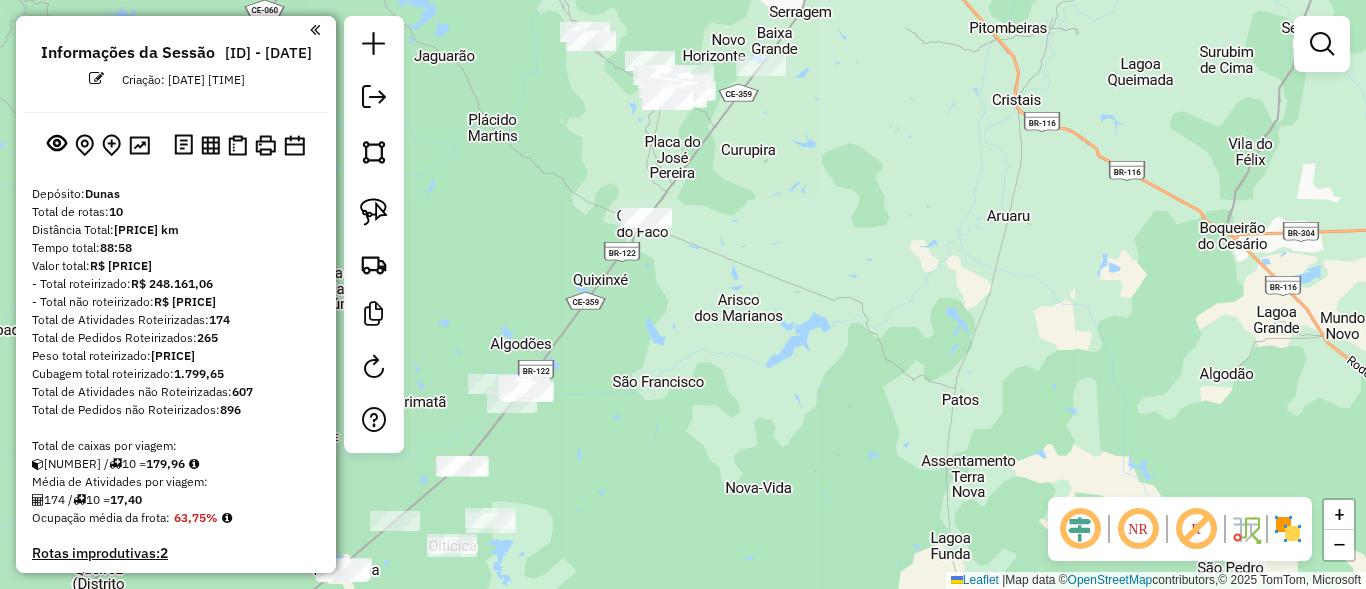 click on "Janela de atendimento Grade de atendimento Capacidade Transportadoras Veículos Cliente Pedidos  Rotas Selecione os dias de semana para filtrar as janelas de atendimento  Seg   Ter   Qua   Qui   Sex   Sáb   Dom  Informe o período da janela de atendimento: De: Até:  Filtrar exatamente a janela do cliente  Considerar janela de atendimento padrão  Selecione os dias de semana para filtrar as grades de atendimento  Seg   Ter   Qua   Qui   Sex   Sáb   Dom   Considerar clientes sem dia de atendimento cadastrado  Clientes fora do dia de atendimento selecionado Filtrar as atividades entre os valores definidos abaixo:  Peso mínimo:   Peso máximo:   Cubagem mínima:   Cubagem máxima:   De:   Até:  Filtrar as atividades entre o tempo de atendimento definido abaixo:  De:   Até:   Considerar capacidade total dos clientes não roteirizados Transportadora: Selecione um ou mais itens Tipo de veículo: Selecione um ou mais itens Veículo: Selecione um ou mais itens Motorista: Selecione um ou mais itens Nome: Rótulo:" 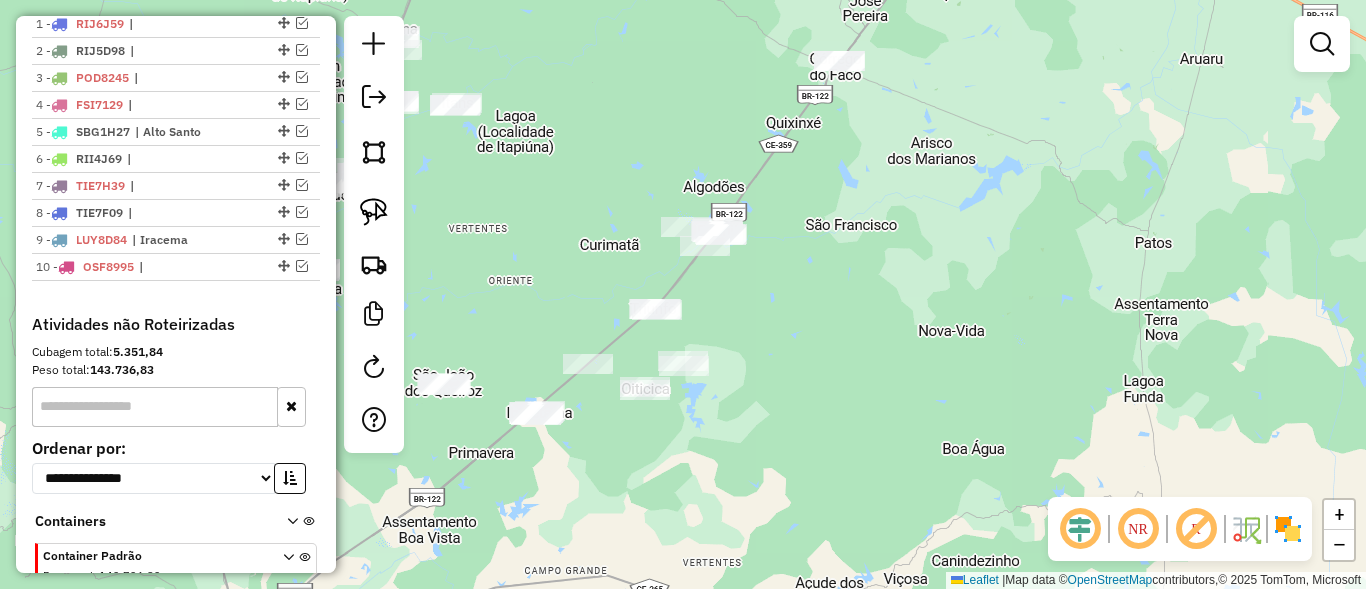 drag, startPoint x: 655, startPoint y: 339, endPoint x: 878, endPoint y: 157, distance: 287.84198 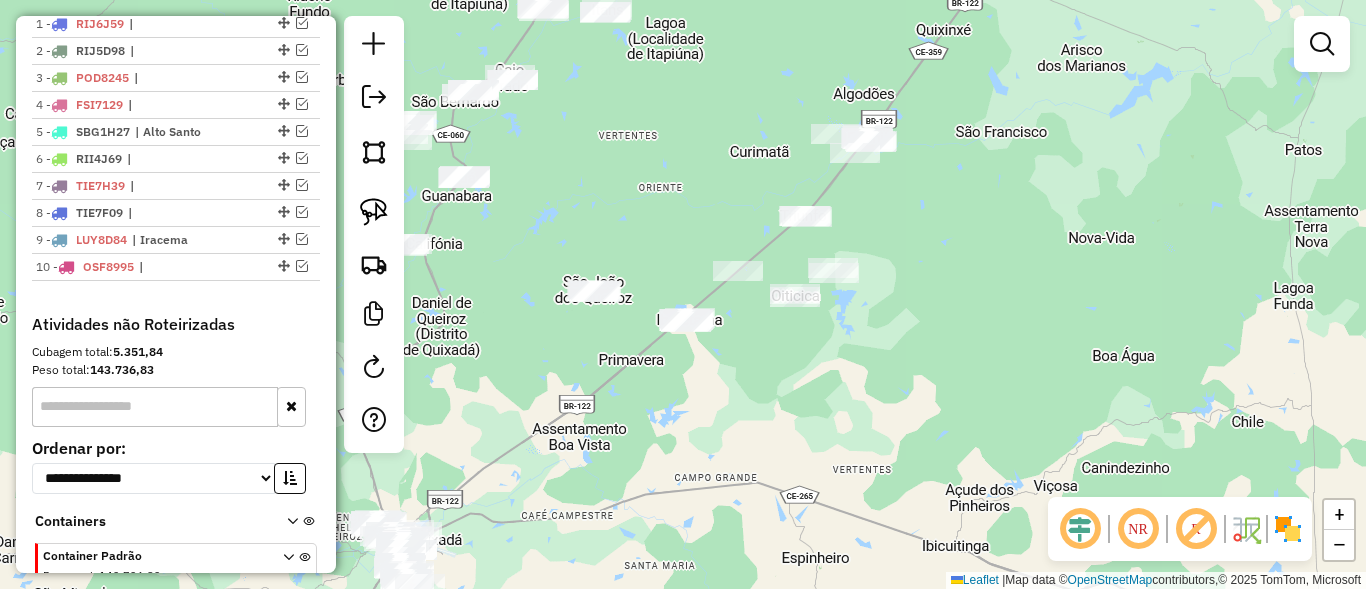 drag, startPoint x: 516, startPoint y: 259, endPoint x: 442, endPoint y: 200, distance: 94.641426 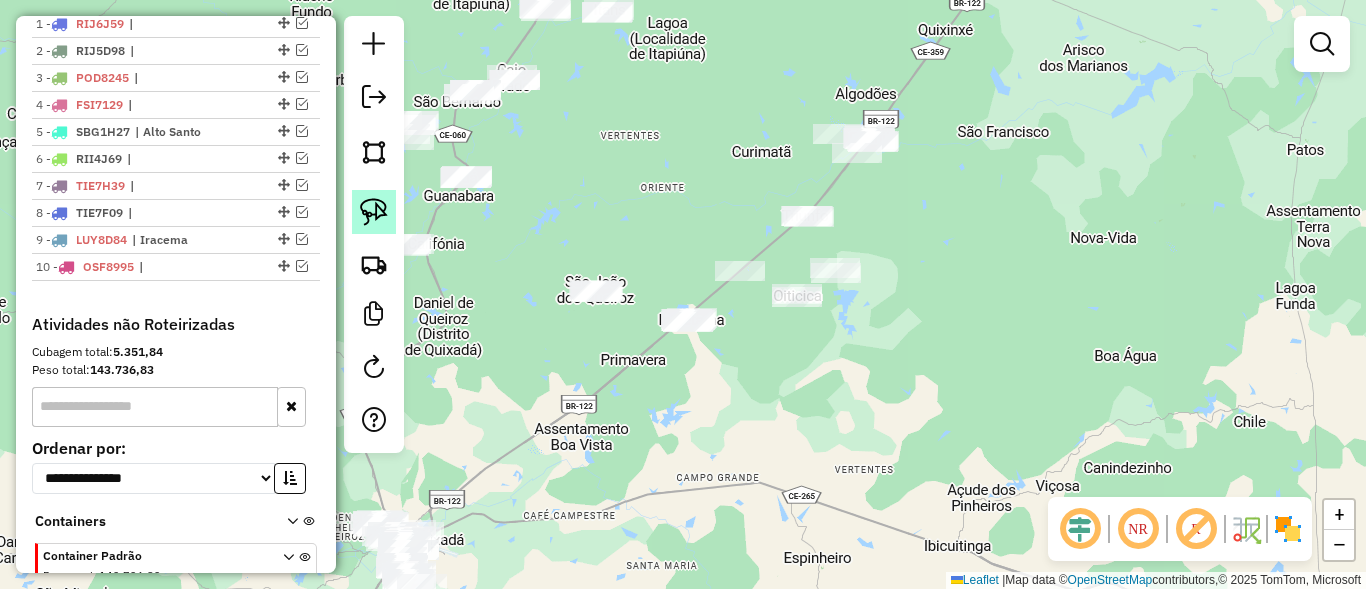 click 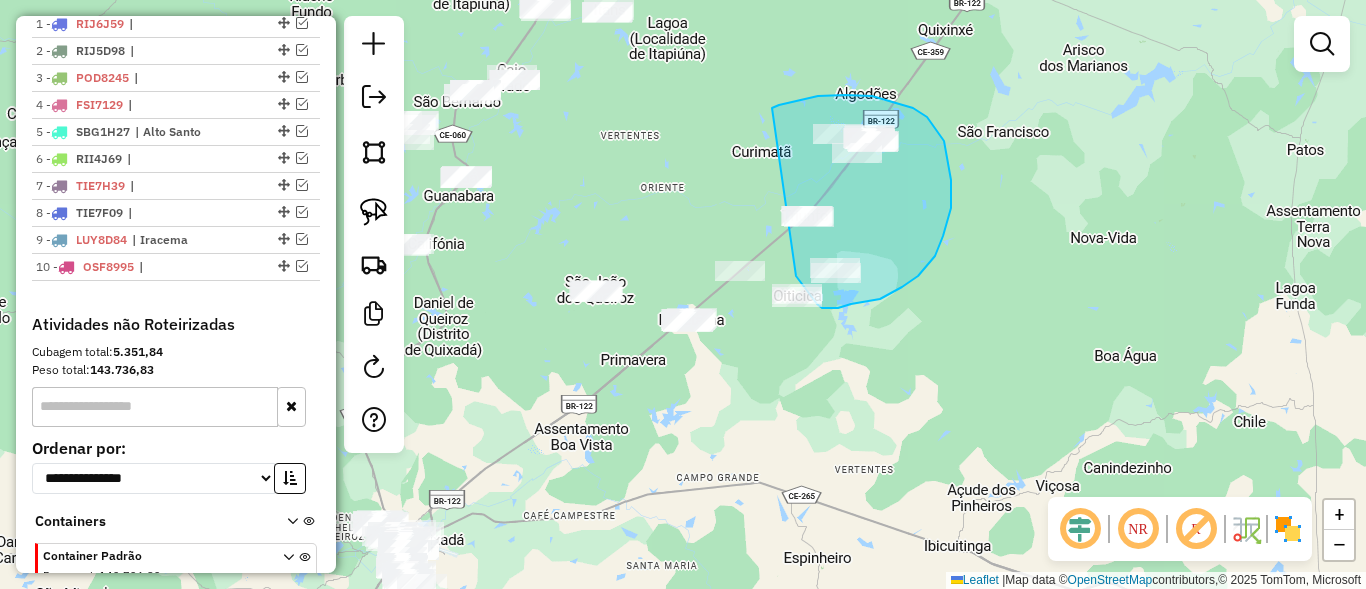 drag, startPoint x: 790, startPoint y: 103, endPoint x: 786, endPoint y: 259, distance: 156.05127 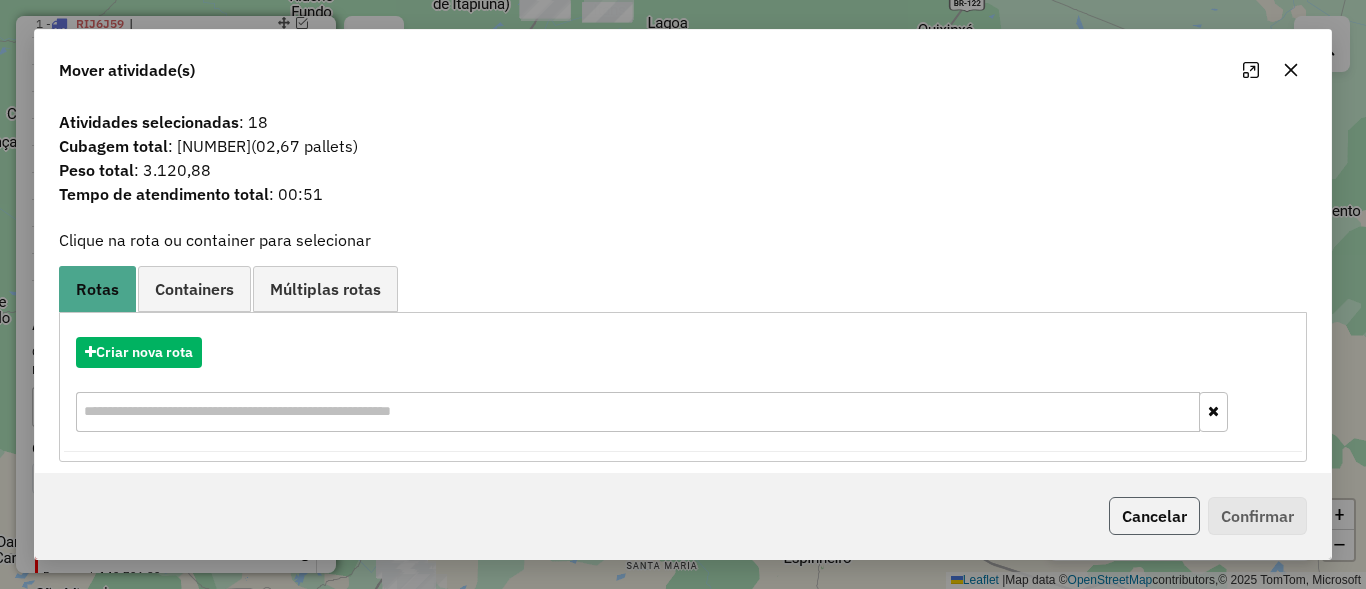 click on "Cancelar" 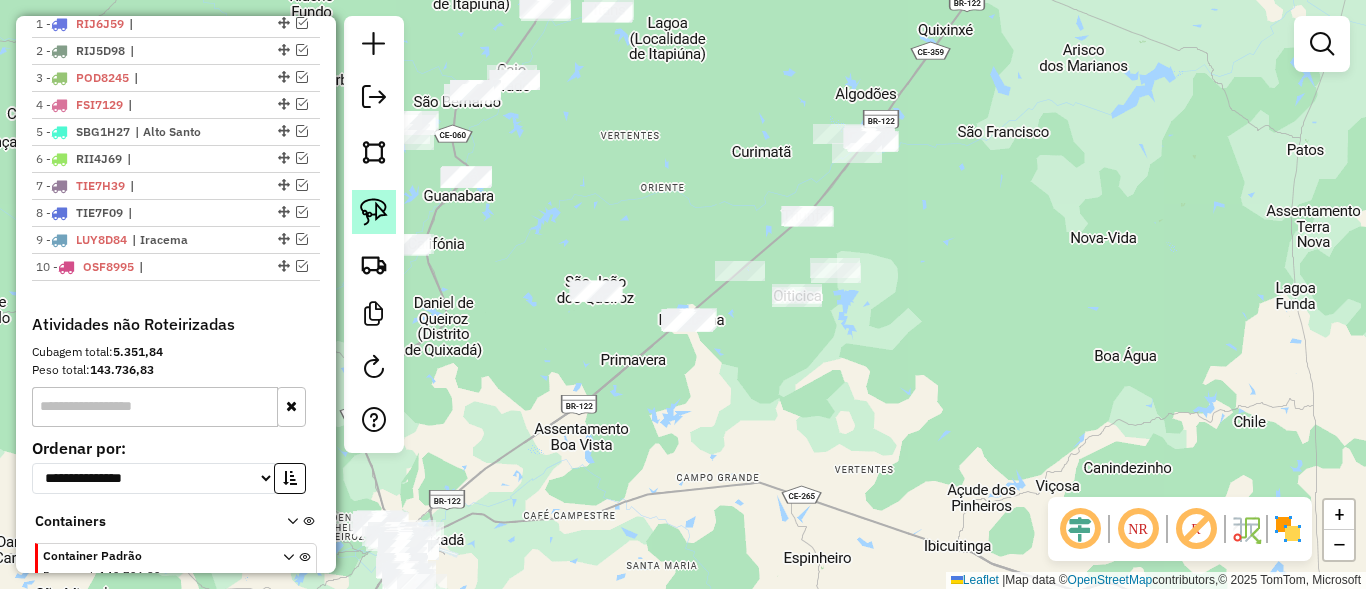 click 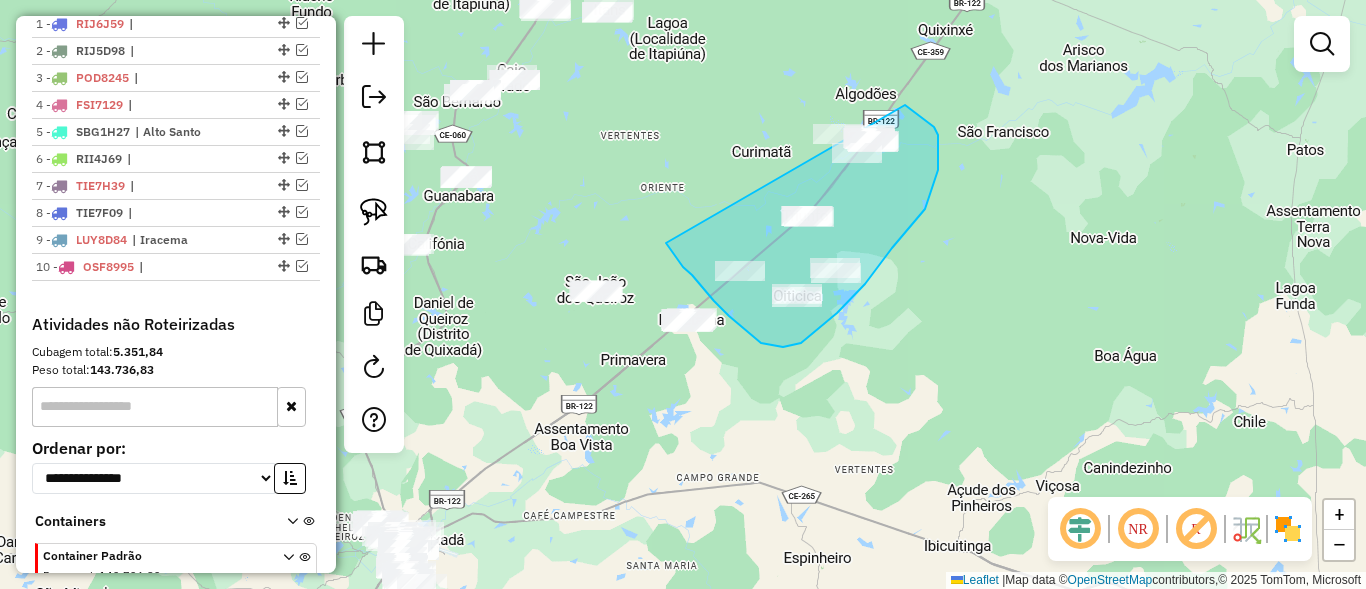 drag, startPoint x: 714, startPoint y: 301, endPoint x: 805, endPoint y: 85, distance: 234.38643 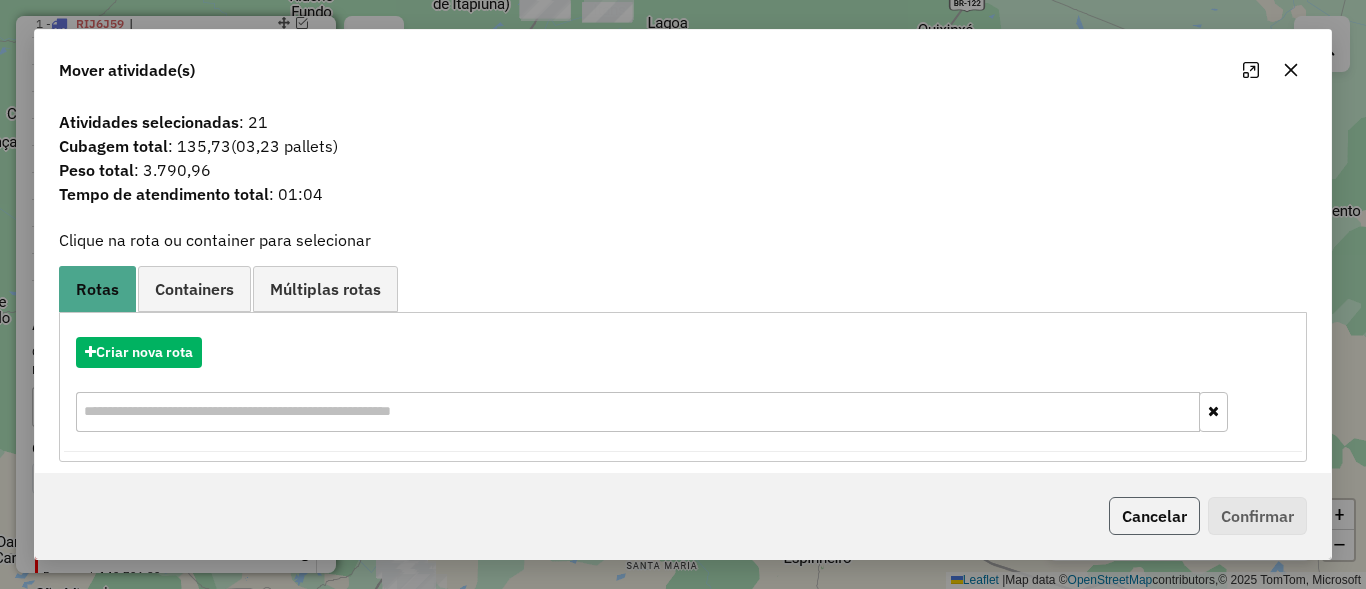click on "Cancelar" 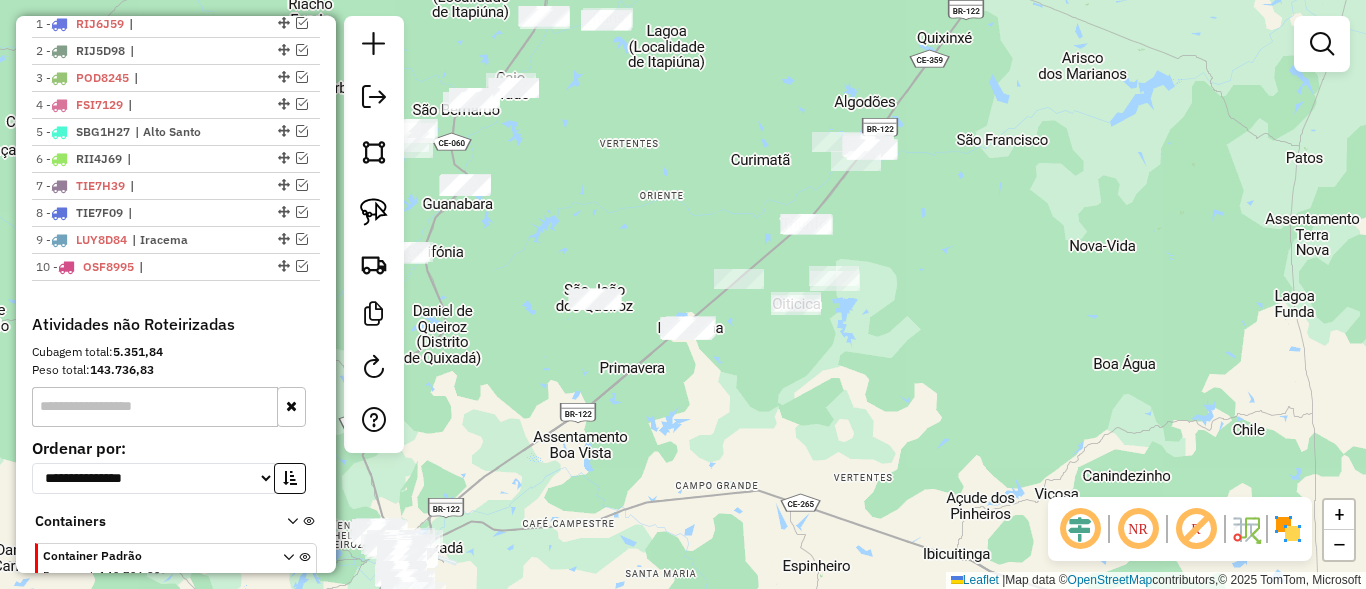 drag, startPoint x: 1025, startPoint y: 244, endPoint x: 1008, endPoint y: 369, distance: 126.1507 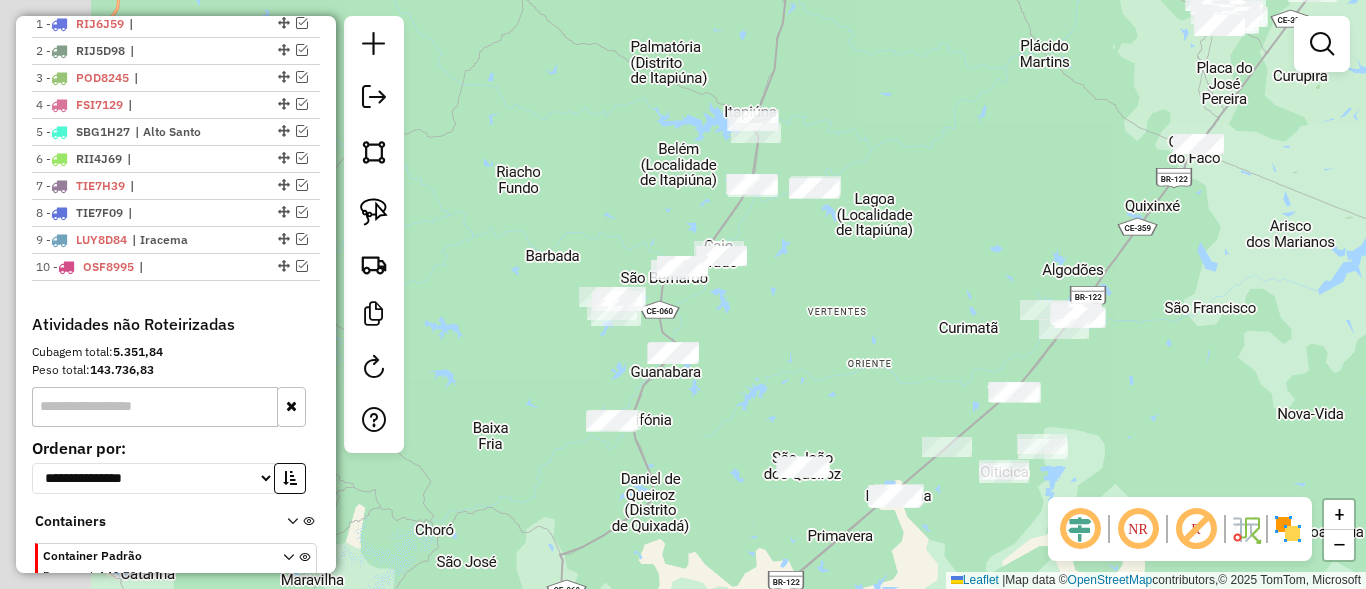 drag, startPoint x: 844, startPoint y: 274, endPoint x: 909, endPoint y: 292, distance: 67.44627 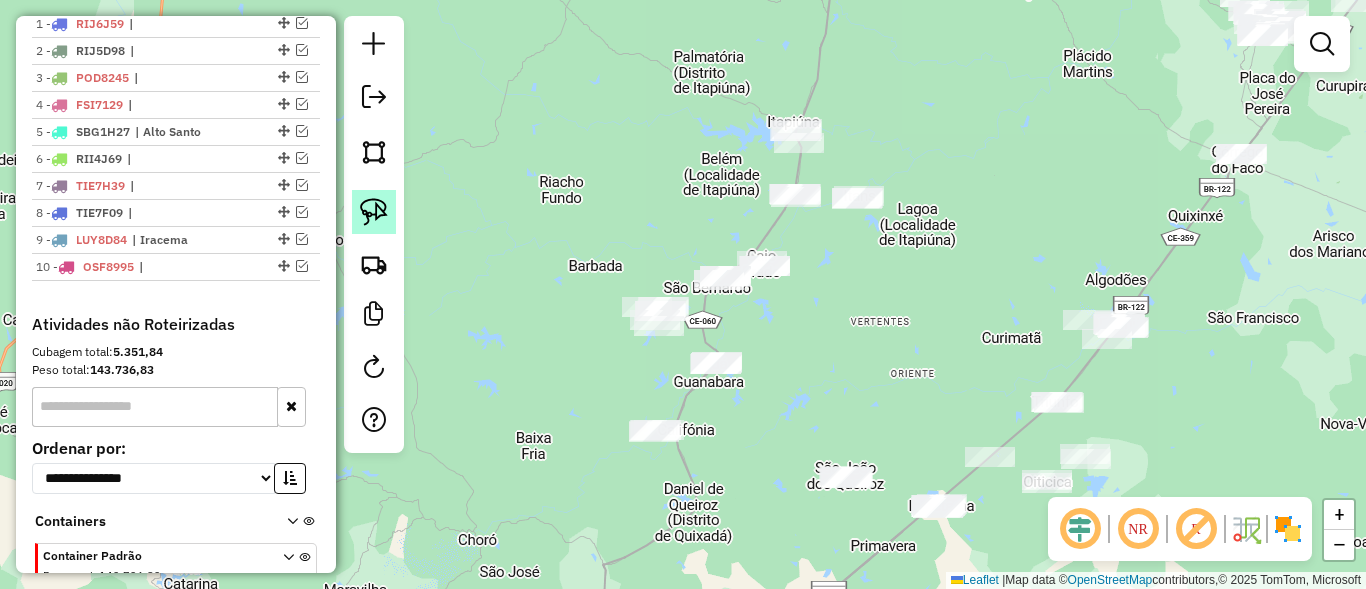 click 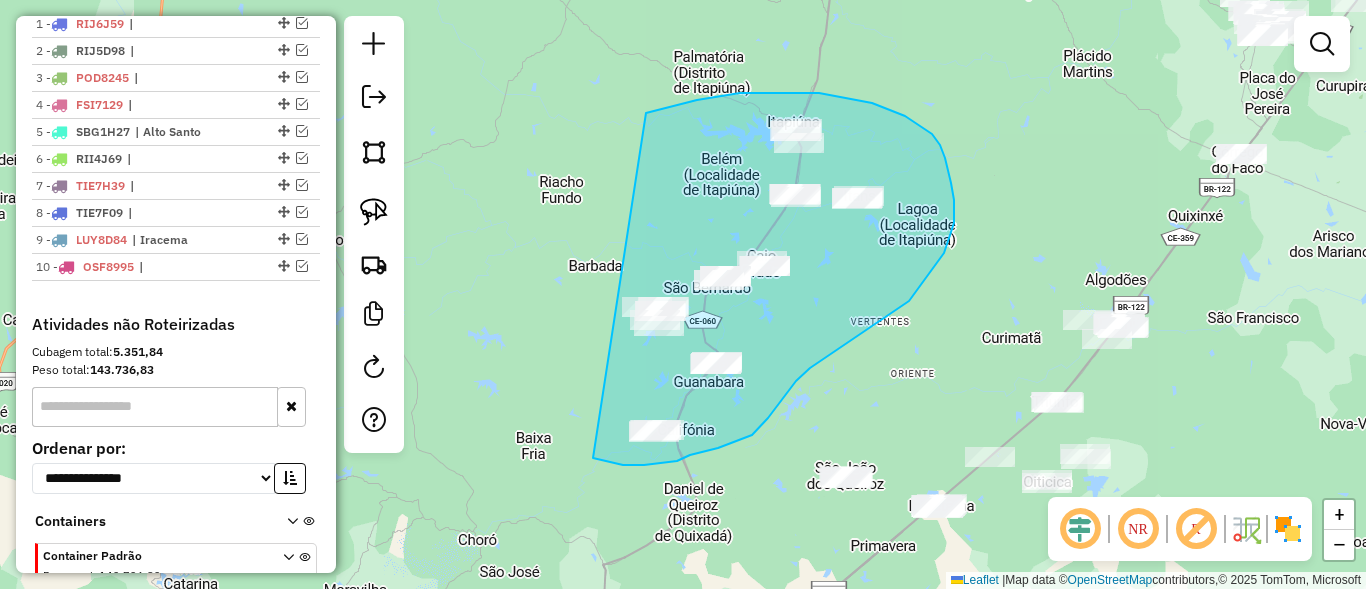 drag, startPoint x: 697, startPoint y: 100, endPoint x: 567, endPoint y: 440, distance: 364.0055 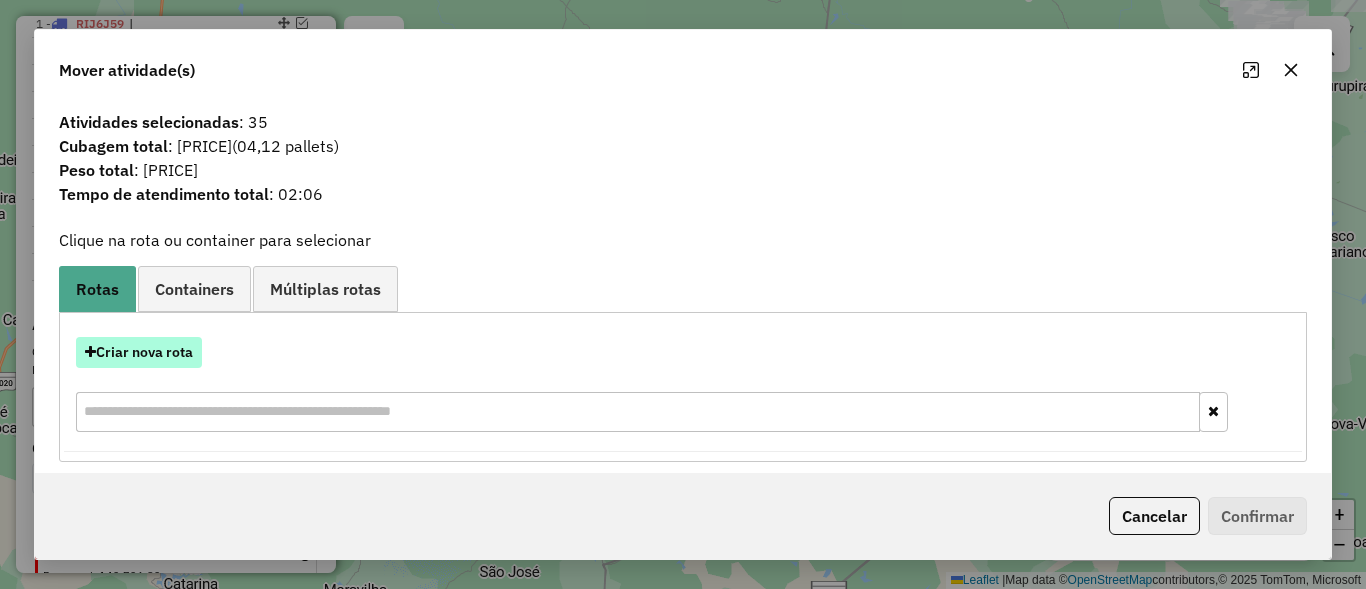 click on "Criar nova rota" at bounding box center [139, 352] 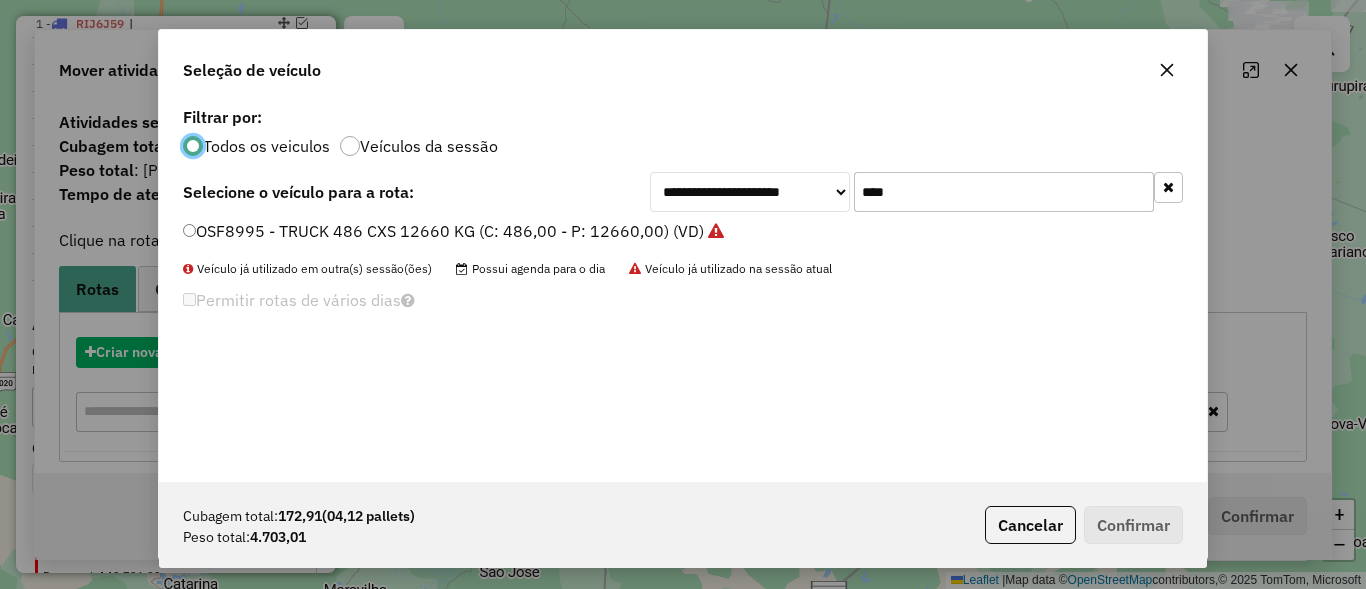 scroll, scrollTop: 11, scrollLeft: 6, axis: both 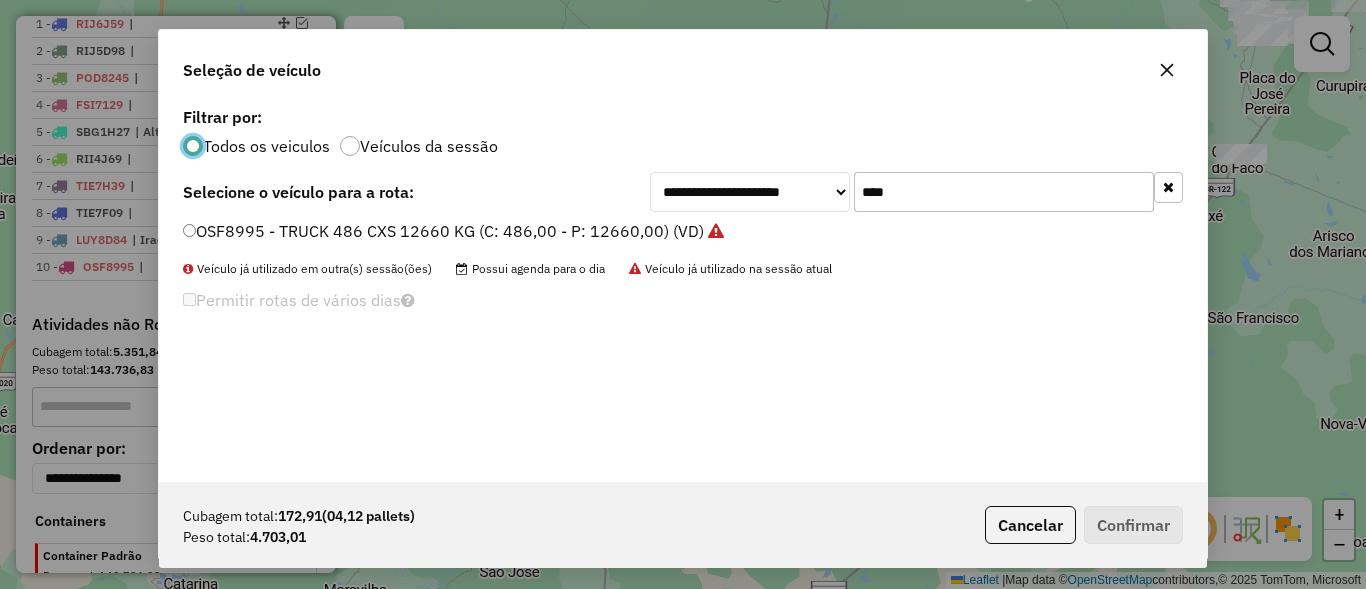 click on "****" 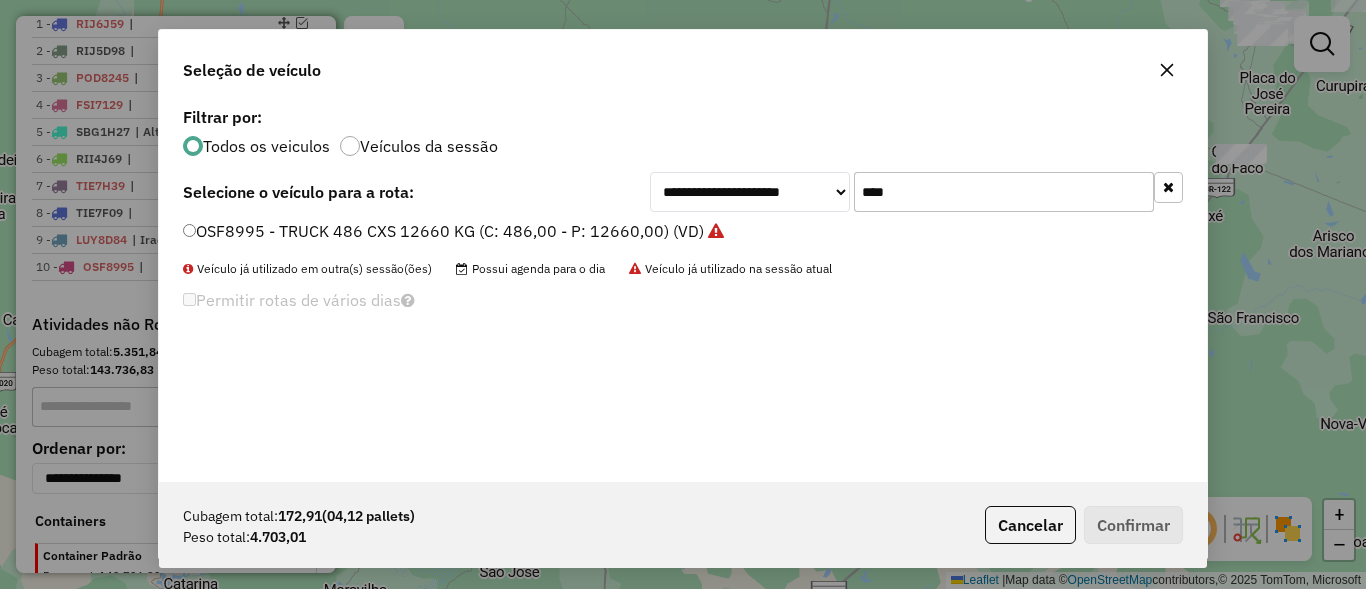 click on "****" 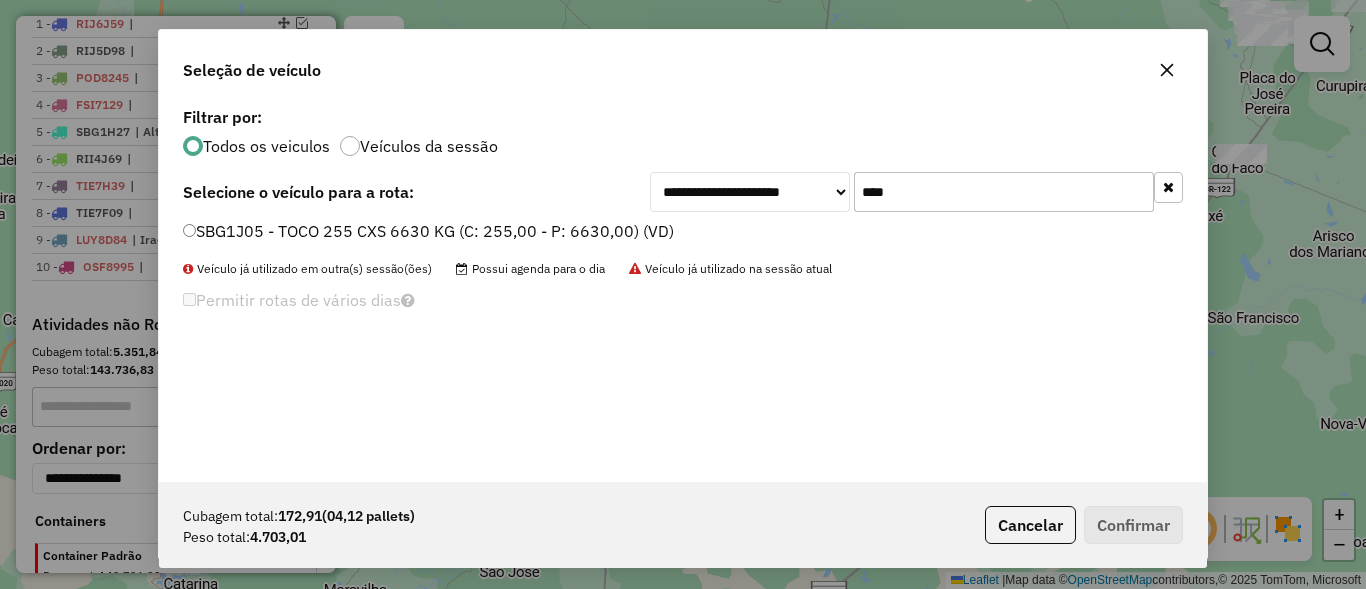 type on "****" 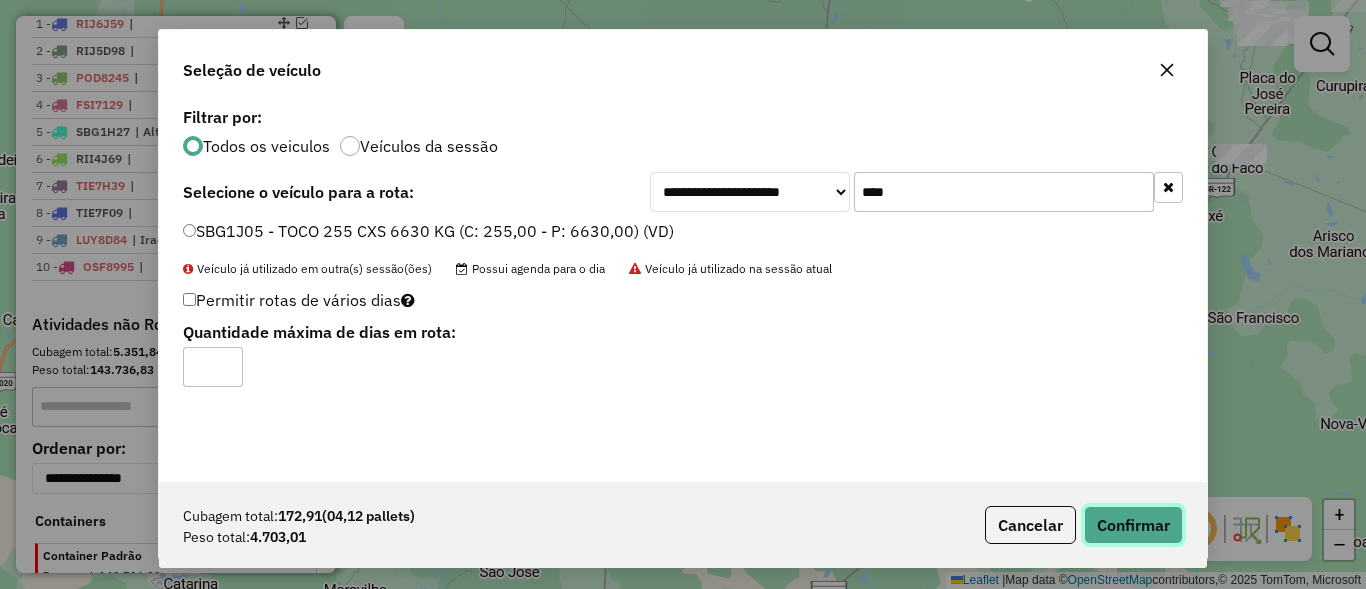 click on "Confirmar" 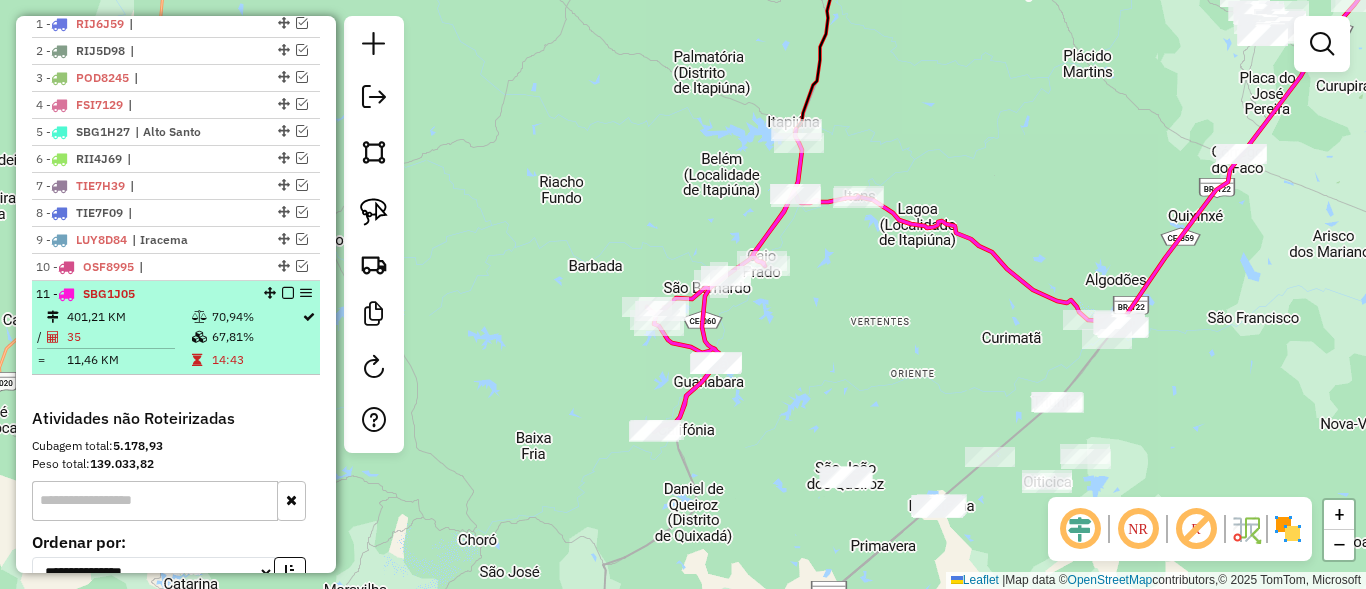 click at bounding box center (288, 293) 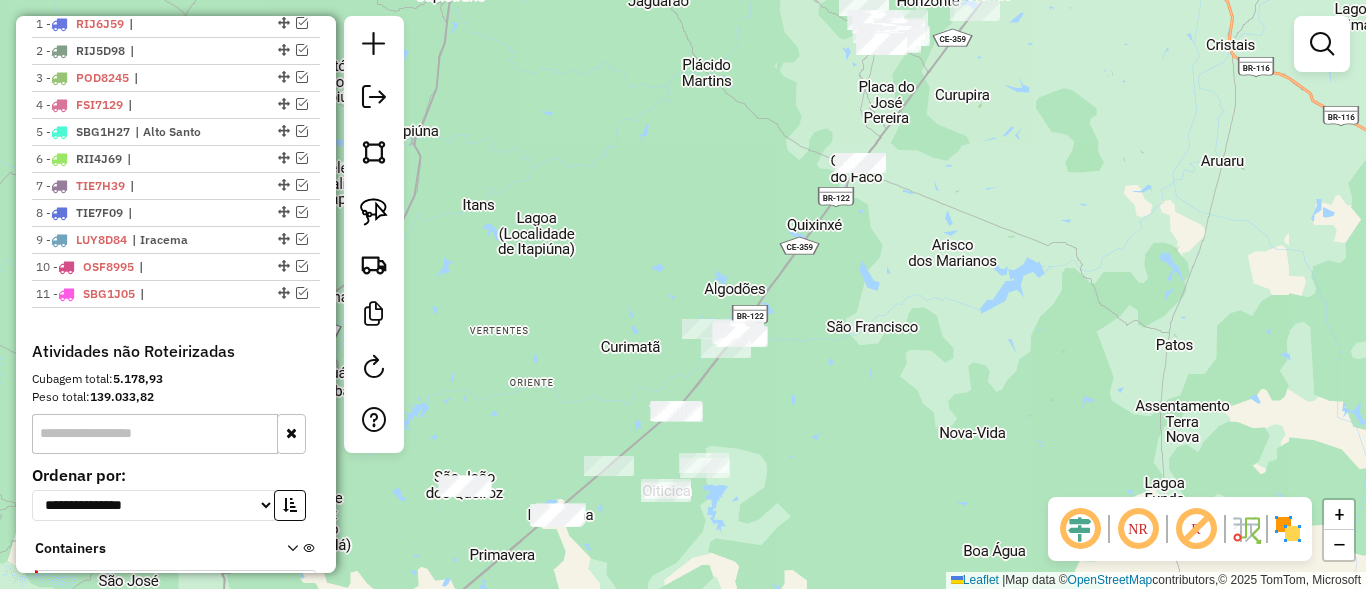 drag, startPoint x: 958, startPoint y: 382, endPoint x: 577, endPoint y: 391, distance: 381.1063 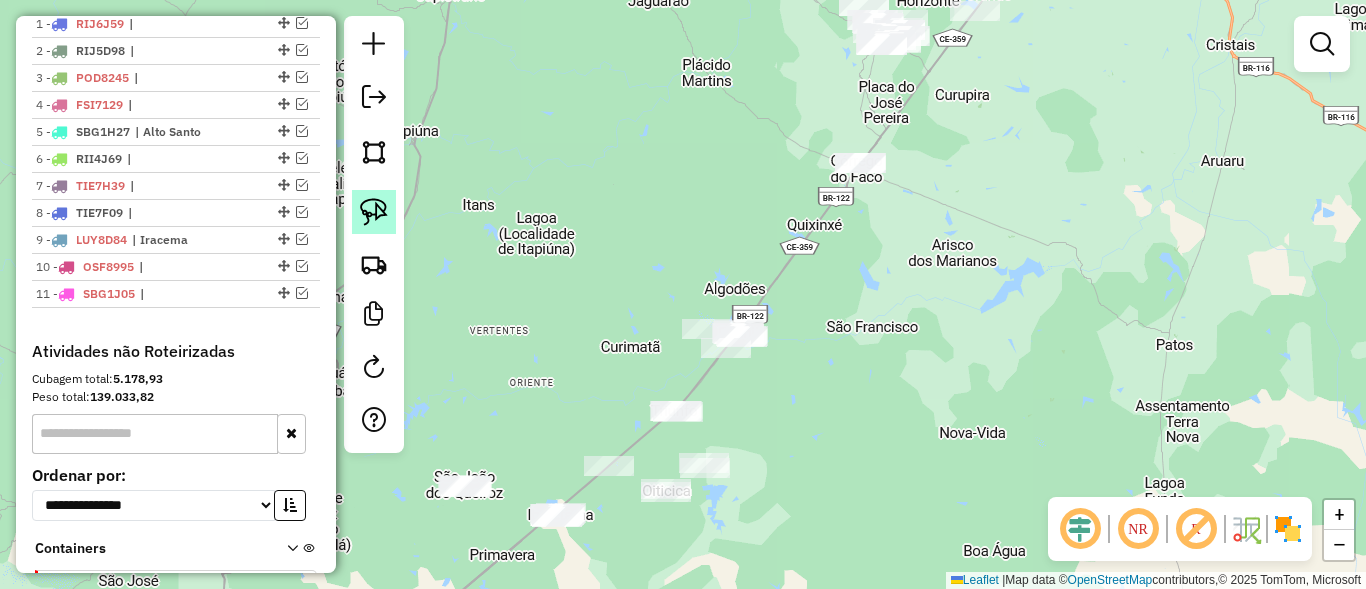 click 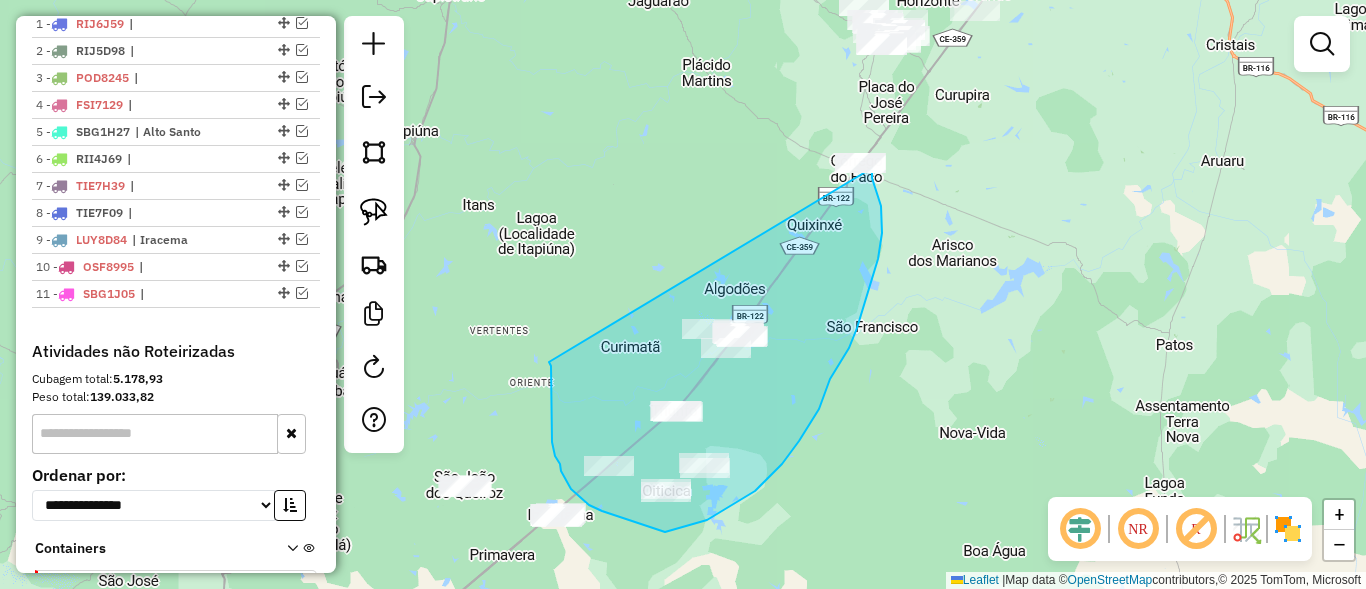 drag, startPoint x: 551, startPoint y: 395, endPoint x: 824, endPoint y: 151, distance: 366.14886 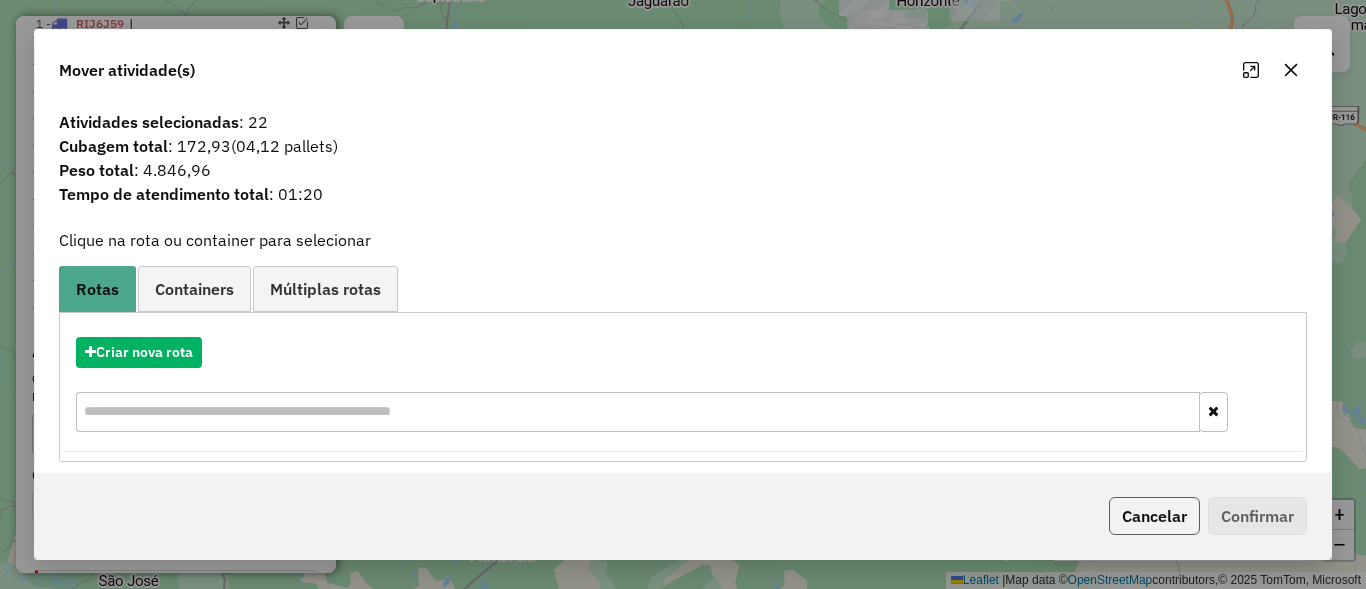 click on "Cancelar" 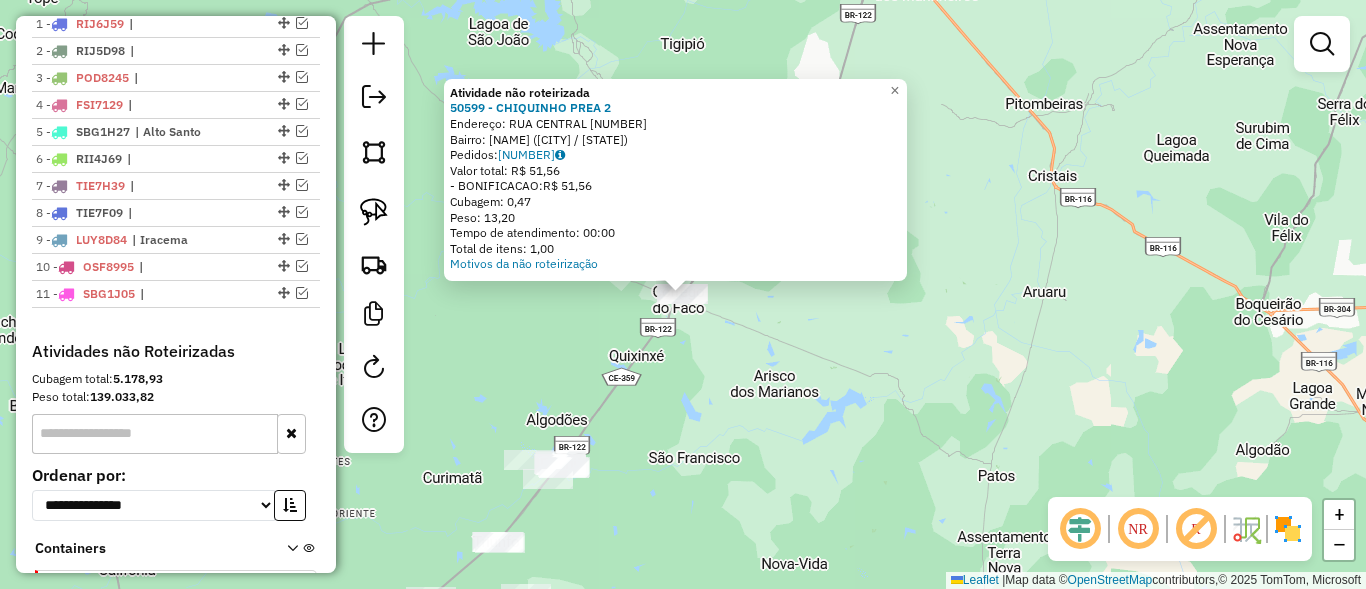 click on "Atividade não roteirizada 50599 - CHIQUINHO PREA 2  Endereço:  RUA CENTRAL 13   Bairro: BOLAS (OCARA / CE)   Pedidos:  08875028   Valor total: R$ 51,56   - BONIFICACAO:  R$ 51,56   Cubagem: 0,47   Peso: 13,20   Tempo de atendimento: 00:00   Total de itens: 1,00  Motivos da não roteirização × Janela de atendimento Grade de atendimento Capacidade Transportadoras Veículos Cliente Pedidos  Rotas Selecione os dias de semana para filtrar as janelas de atendimento  Seg   Ter   Qua   Qui   Sex   Sáb   Dom  Informe o período da janela de atendimento: De: Até:  Filtrar exatamente a janela do cliente  Considerar janela de atendimento padrão  Selecione os dias de semana para filtrar as grades de atendimento  Seg   Ter   Qua   Qui   Sex   Sáb   Dom   Considerar clientes sem dia de atendimento cadastrado  Clientes fora do dia de atendimento selecionado Filtrar as atividades entre os valores definidos abaixo:  Peso mínimo:   Peso máximo:   Cubagem mínima:   Cubagem máxima:   De:   Até:   De:   Até:  Nome:" 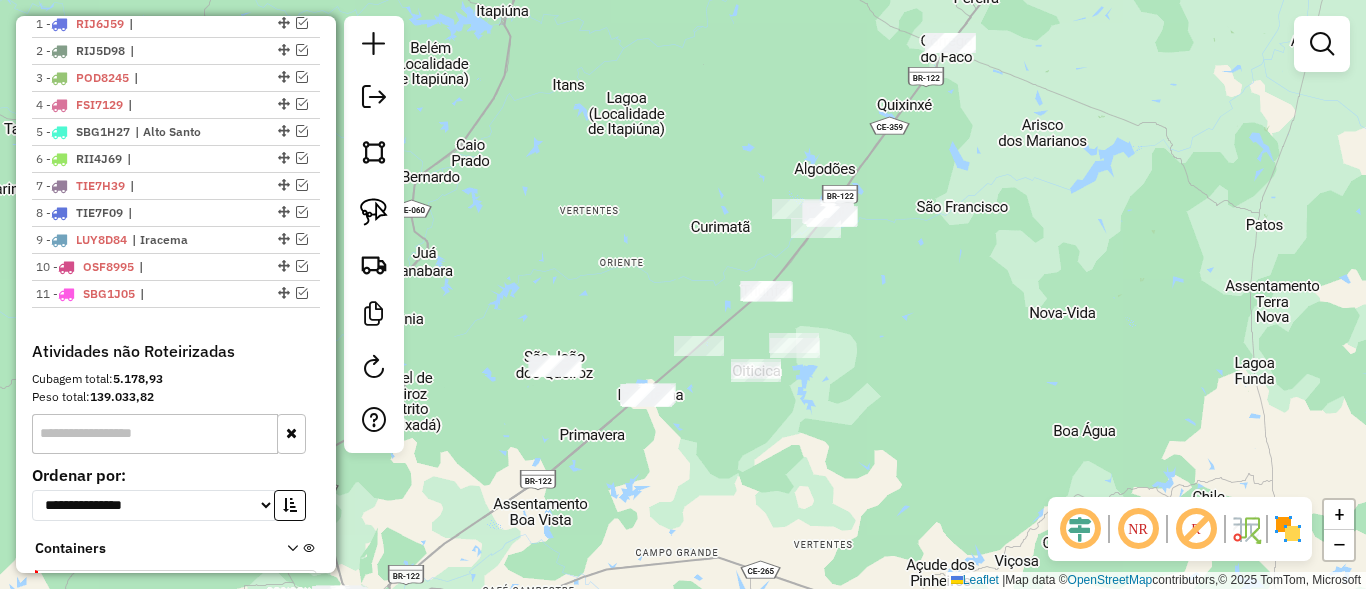 drag, startPoint x: 684, startPoint y: 432, endPoint x: 937, endPoint y: 169, distance: 364.9356 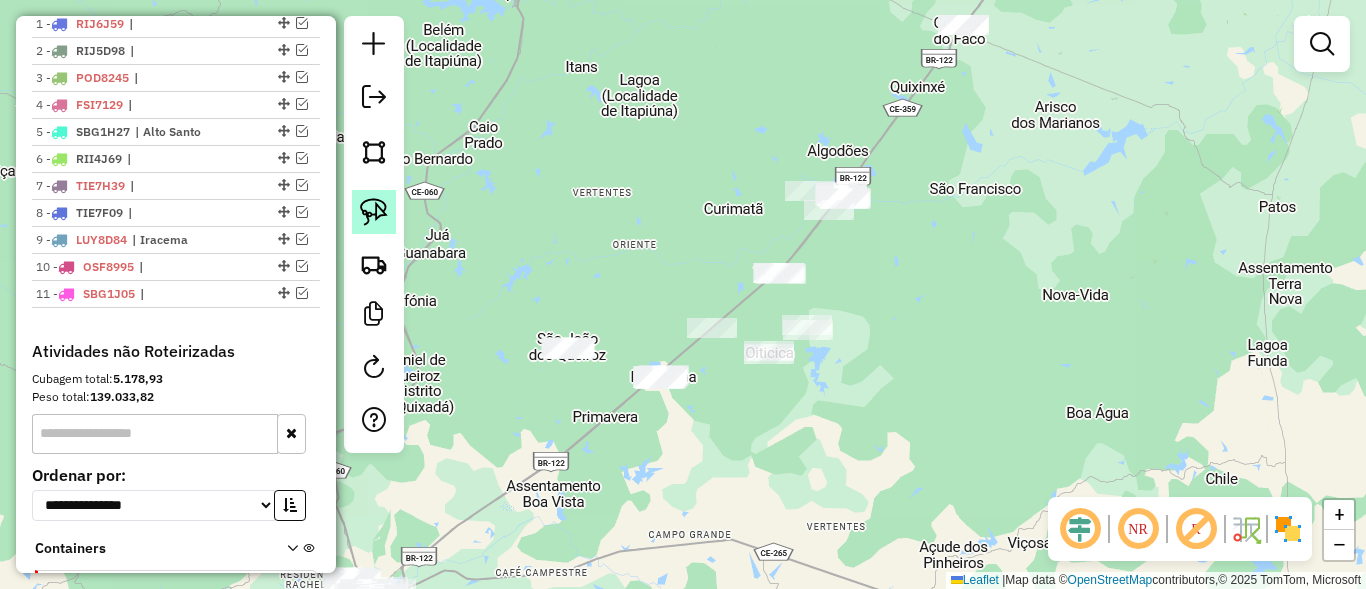 click 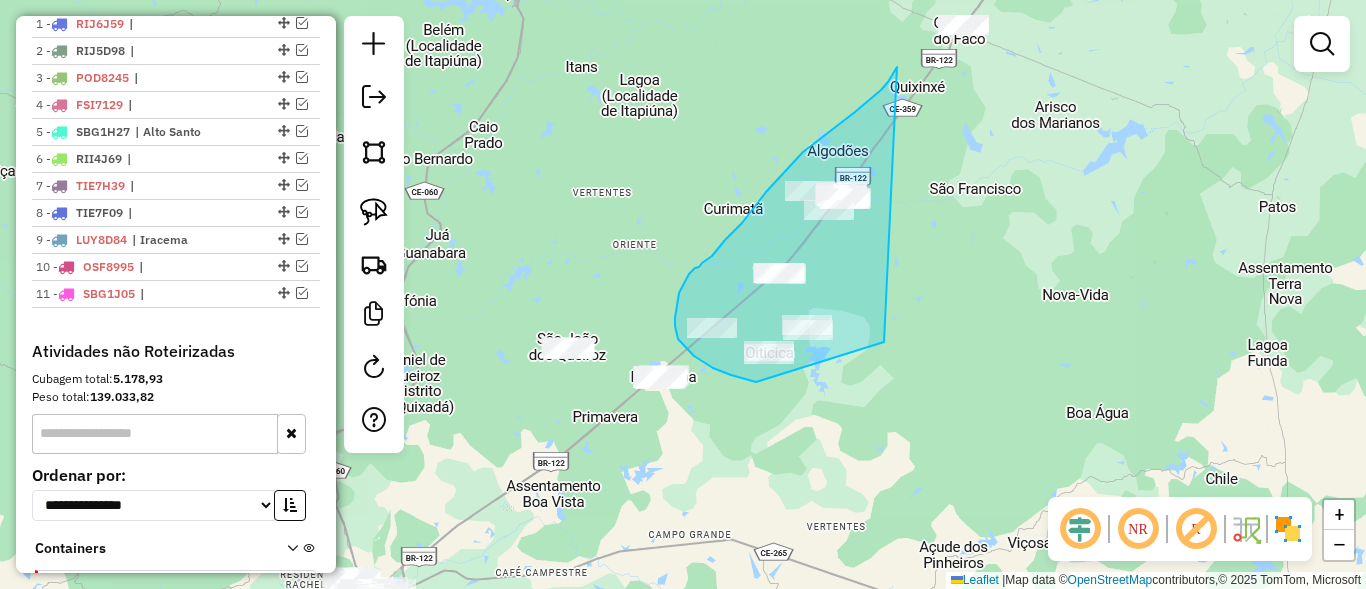 drag, startPoint x: 894, startPoint y: 72, endPoint x: 910, endPoint y: 312, distance: 240.53275 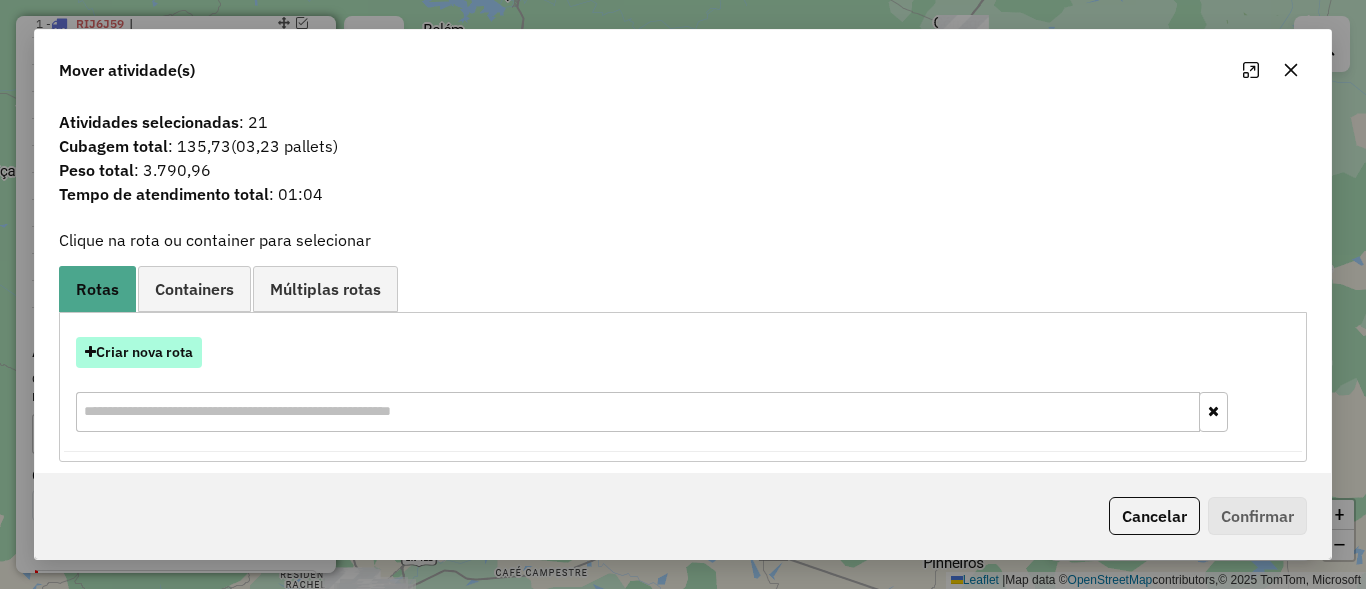 click on "Criar nova rota" at bounding box center [139, 352] 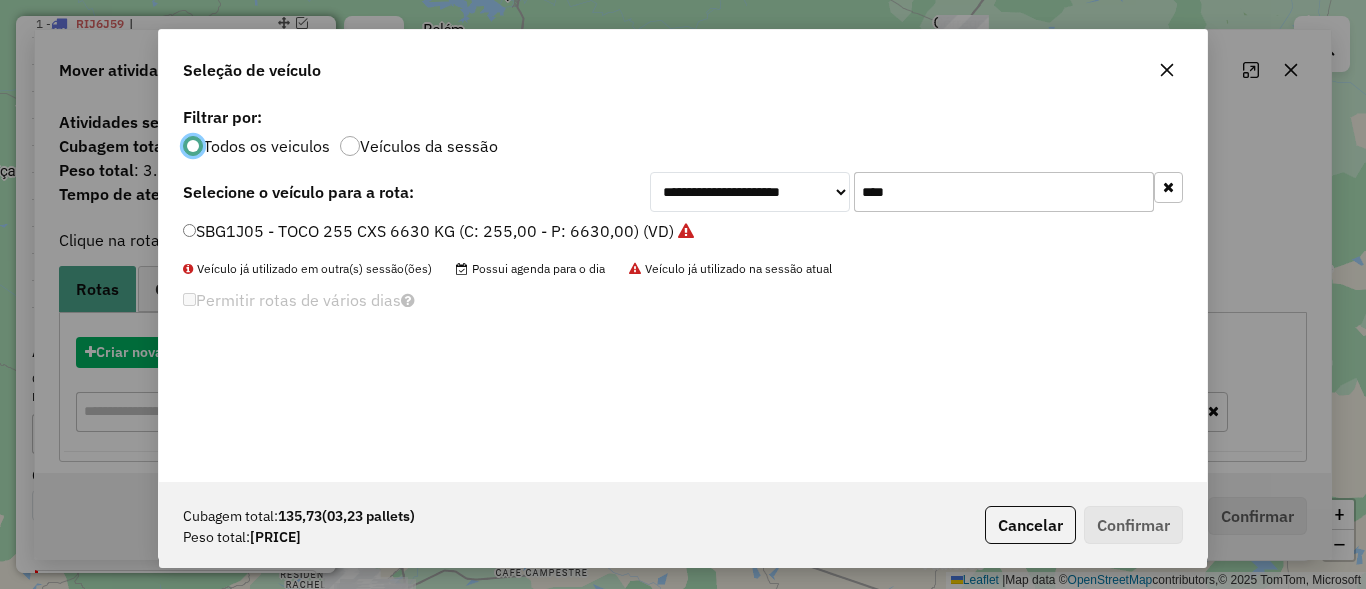 scroll, scrollTop: 11, scrollLeft: 6, axis: both 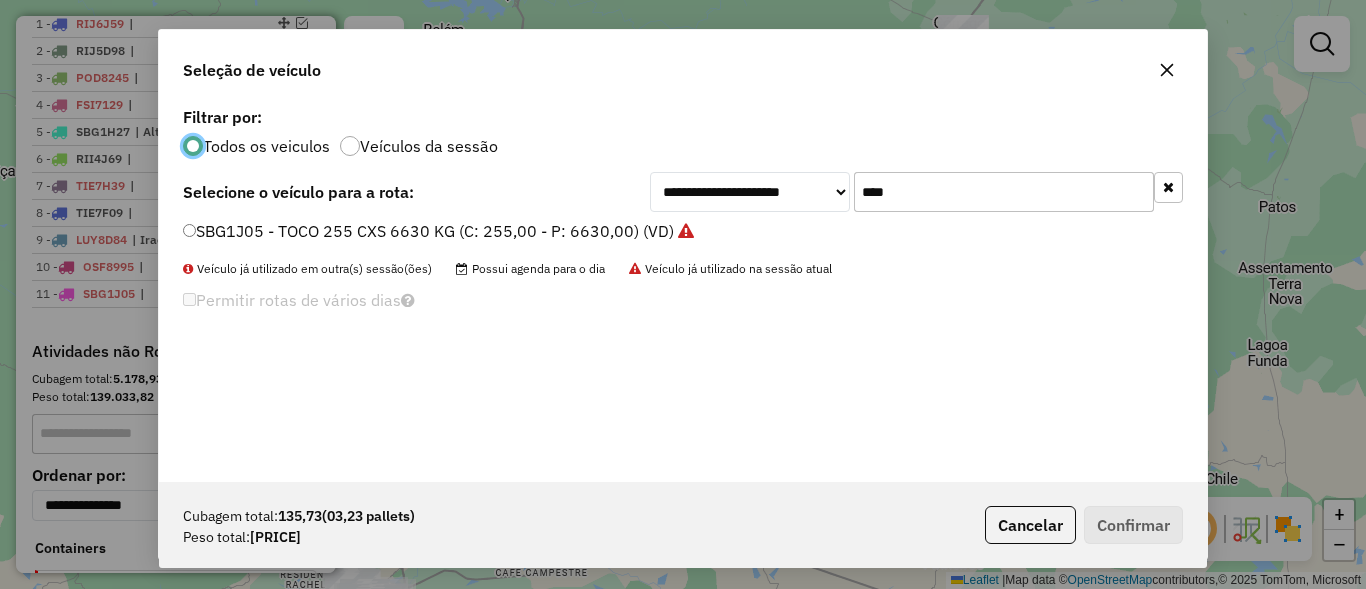 click on "****" 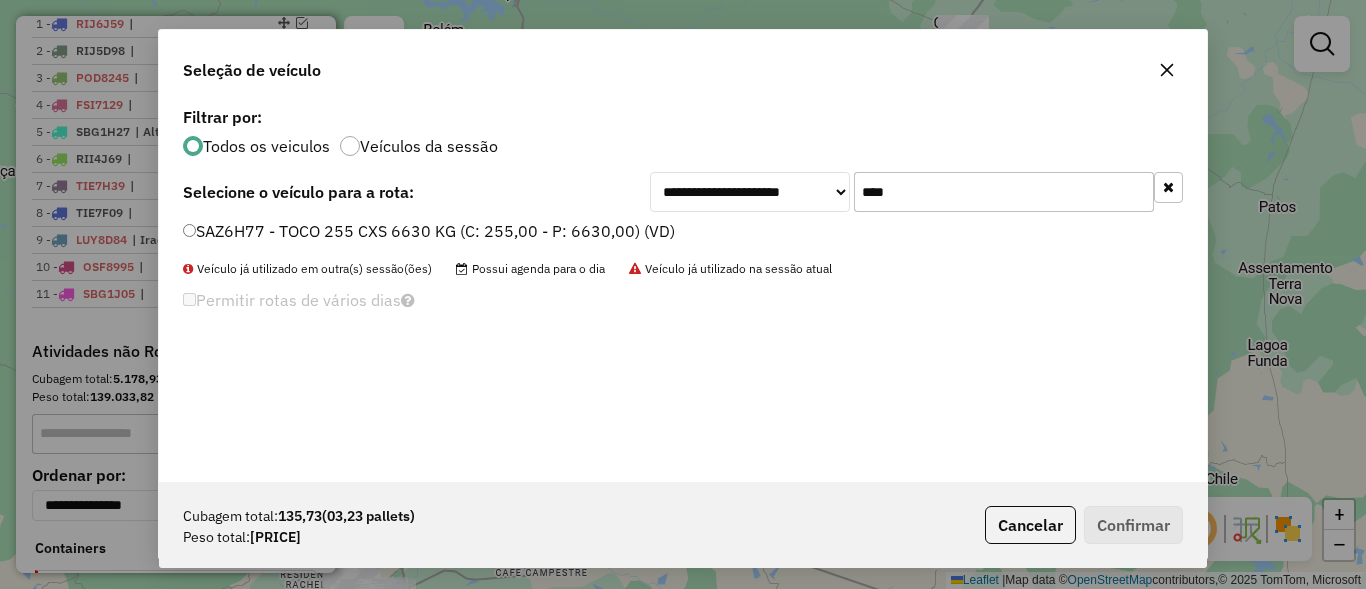 type on "****" 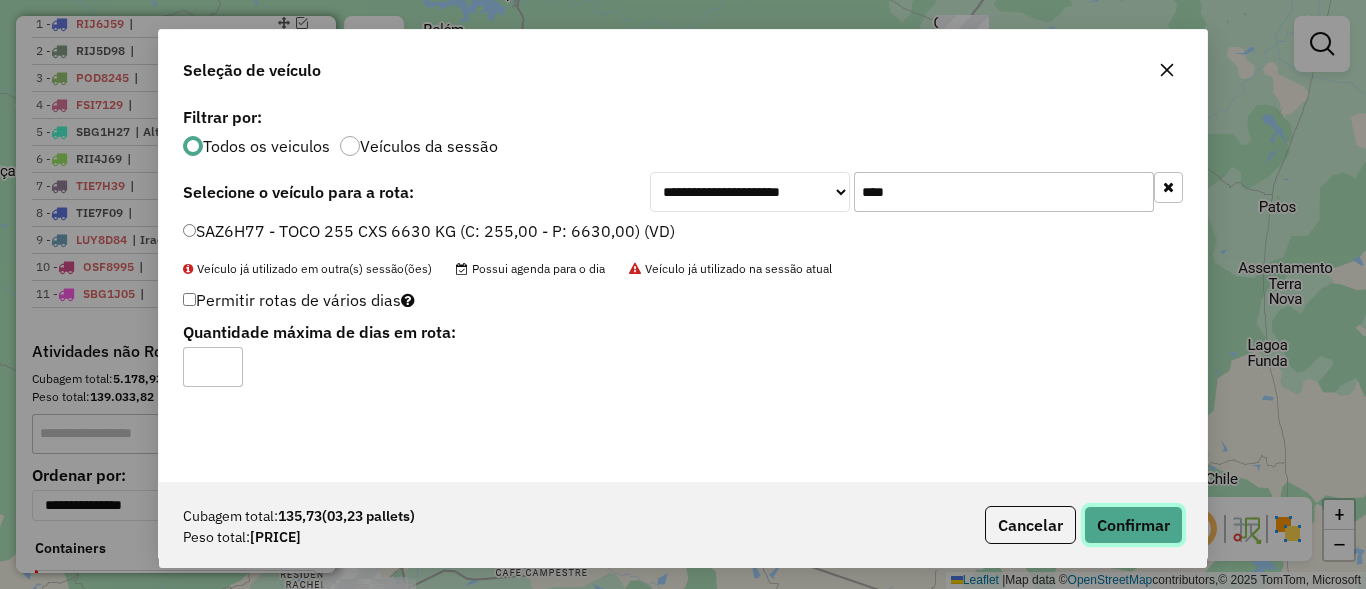 click on "Confirmar" 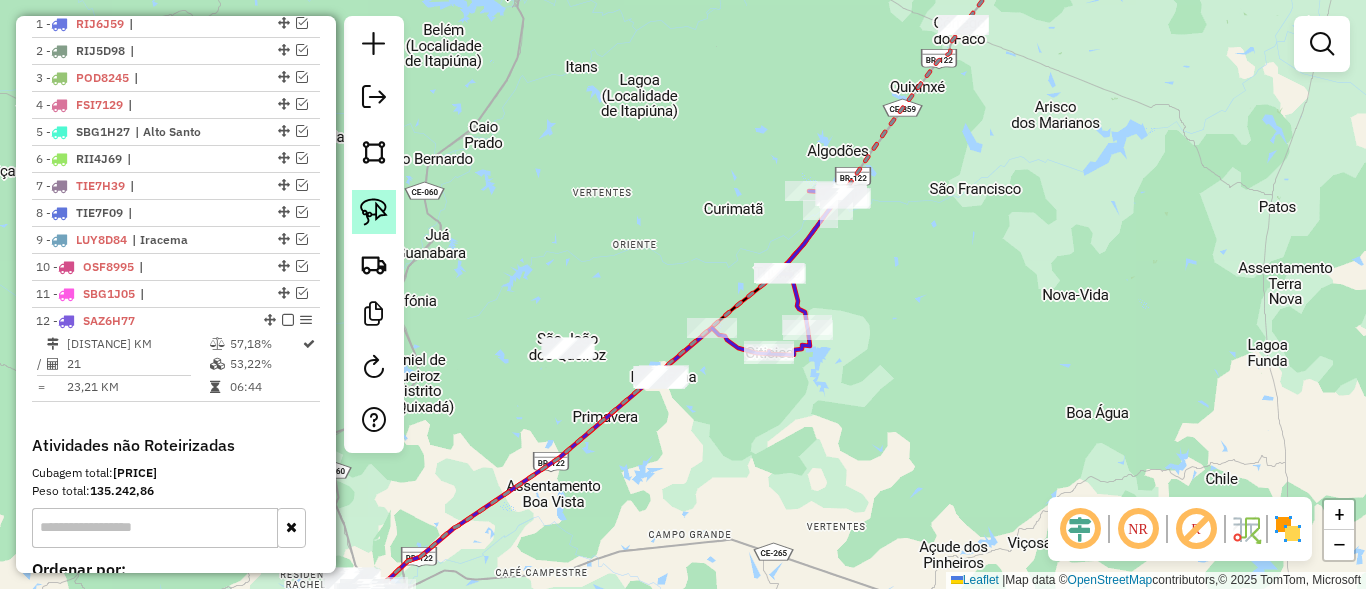click 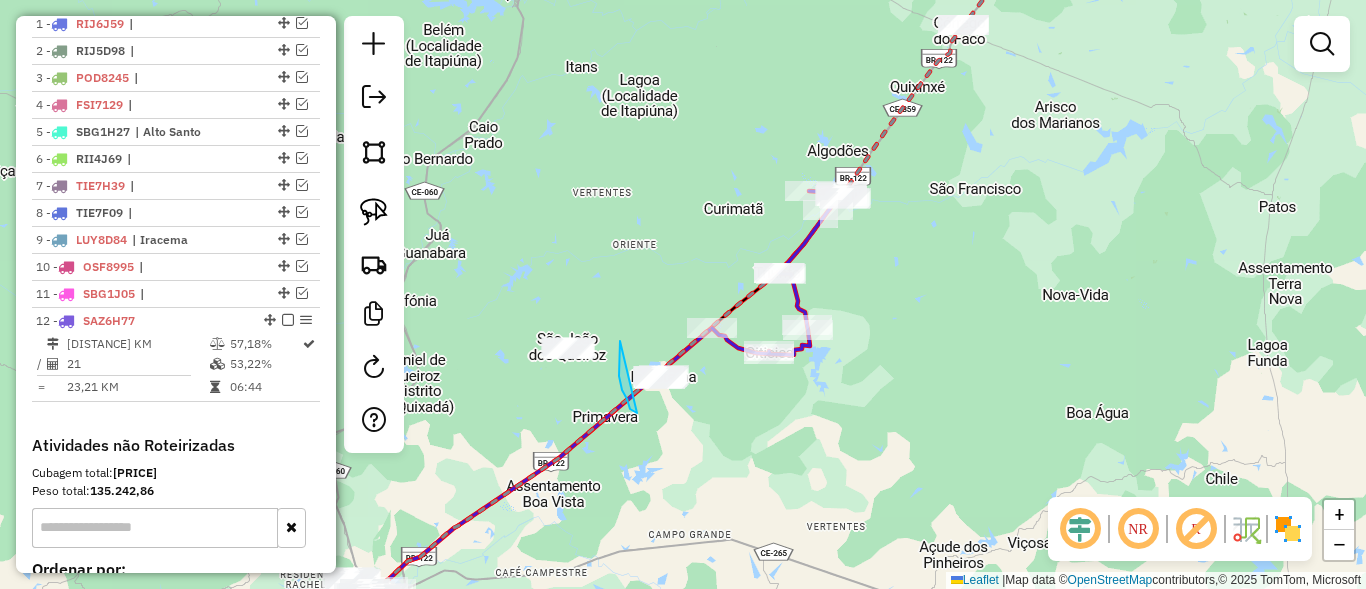 drag, startPoint x: 619, startPoint y: 376, endPoint x: 712, endPoint y: 376, distance: 93 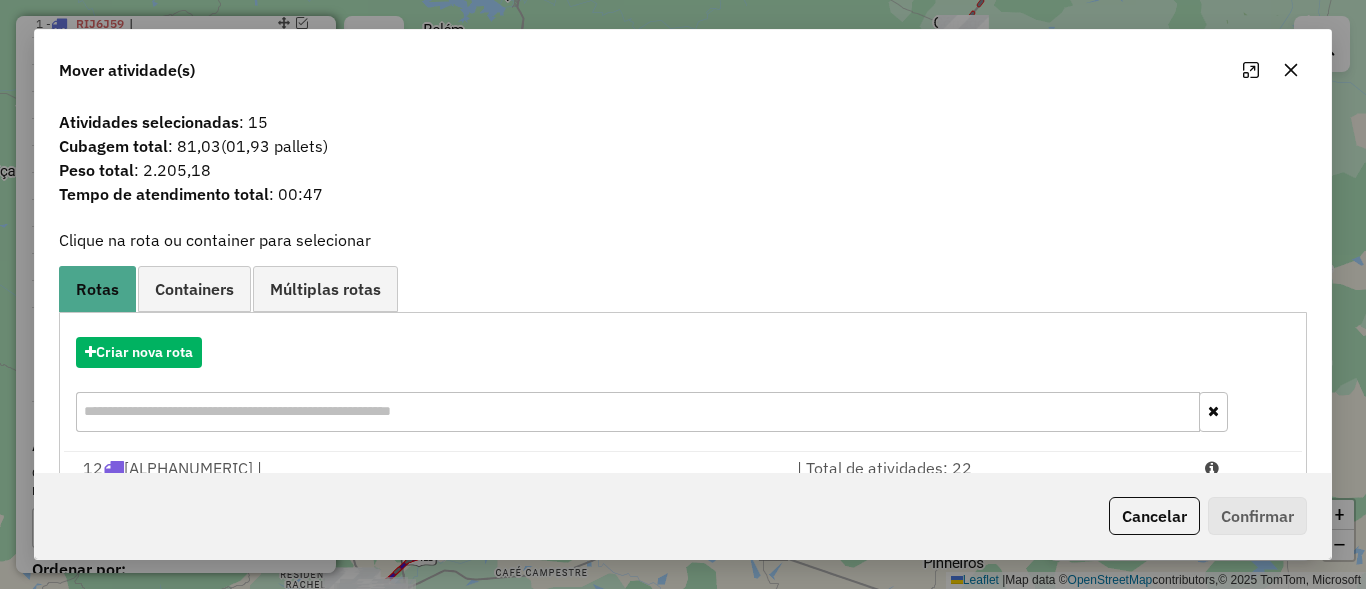 click on "Cancelar" 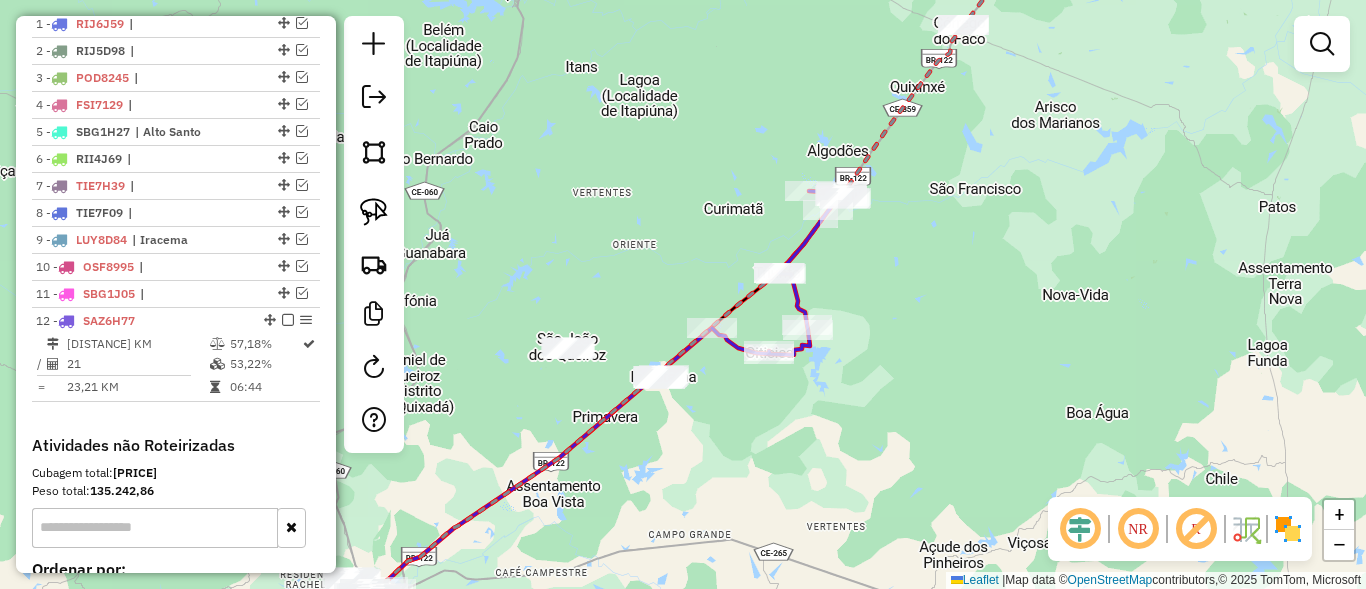 click 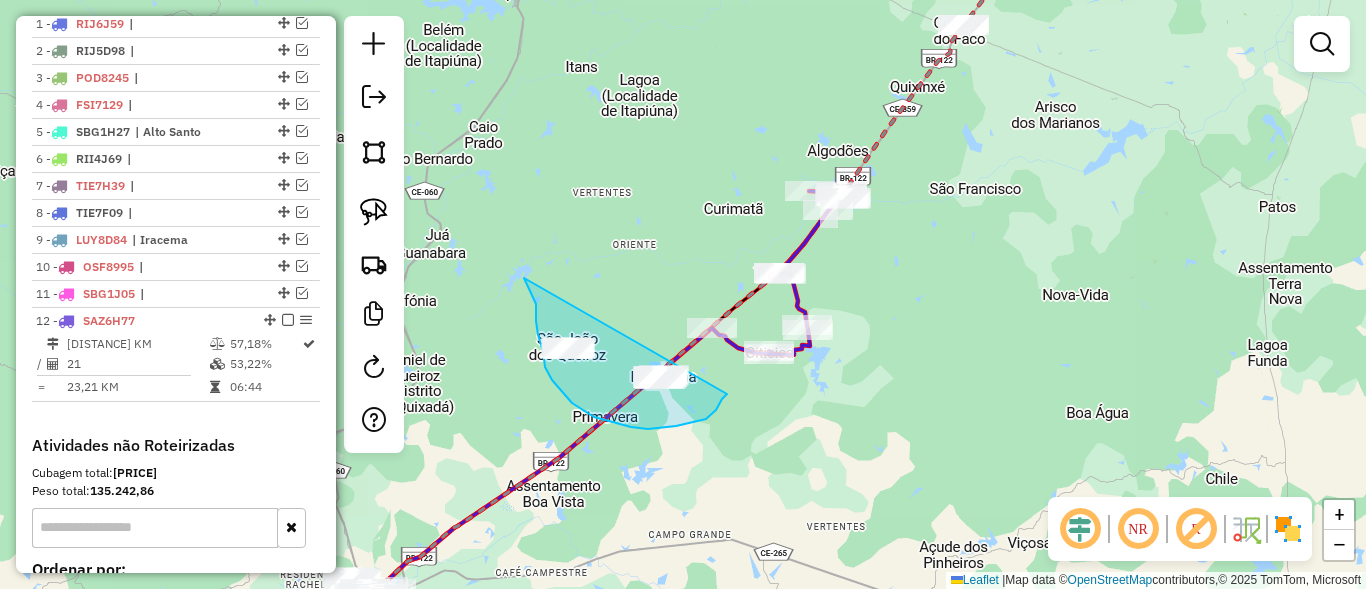 drag, startPoint x: 552, startPoint y: 380, endPoint x: 697, endPoint y: 362, distance: 146.11298 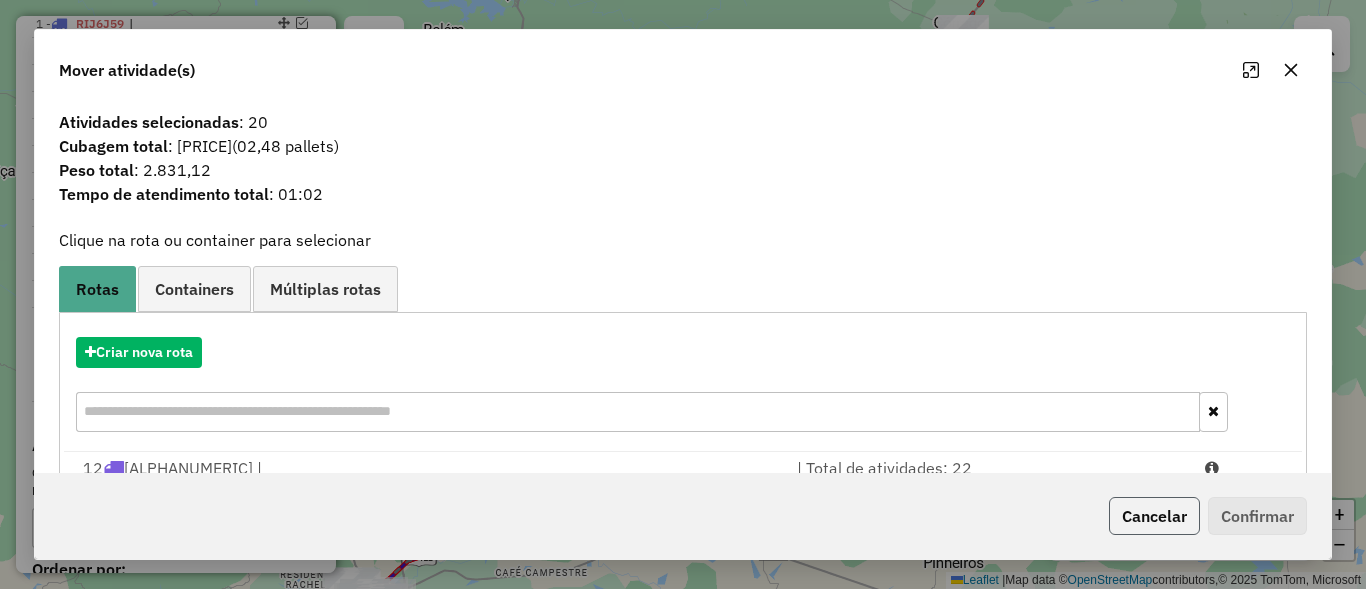 click on "Cancelar" 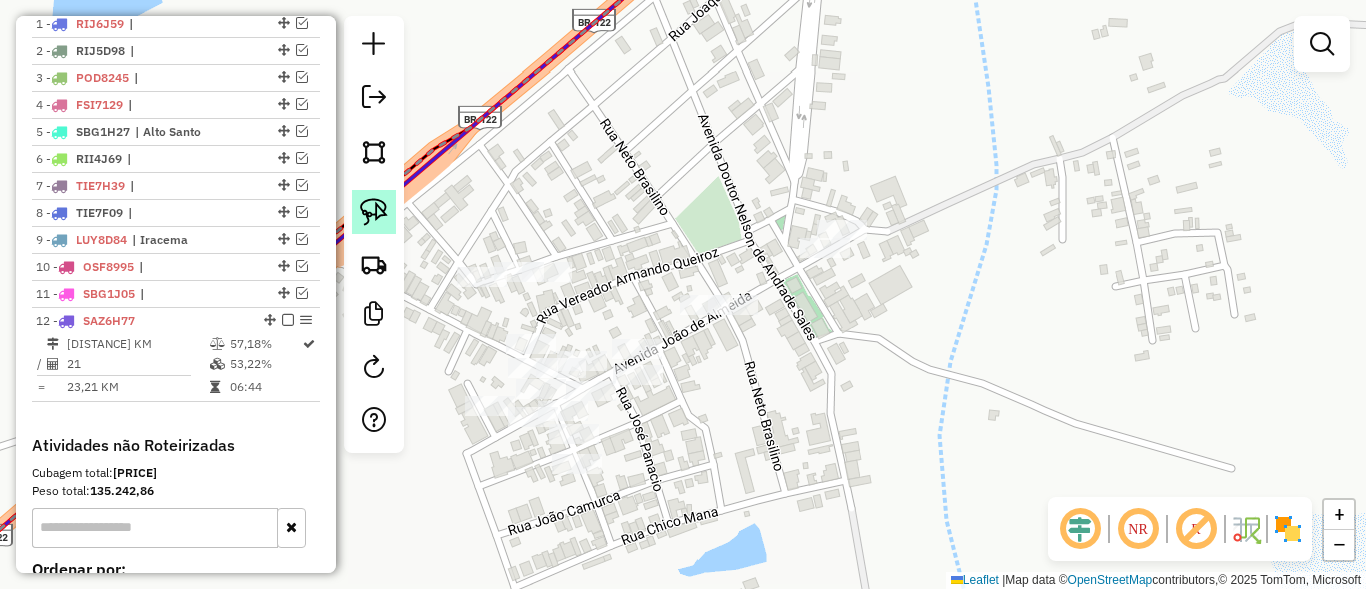 click 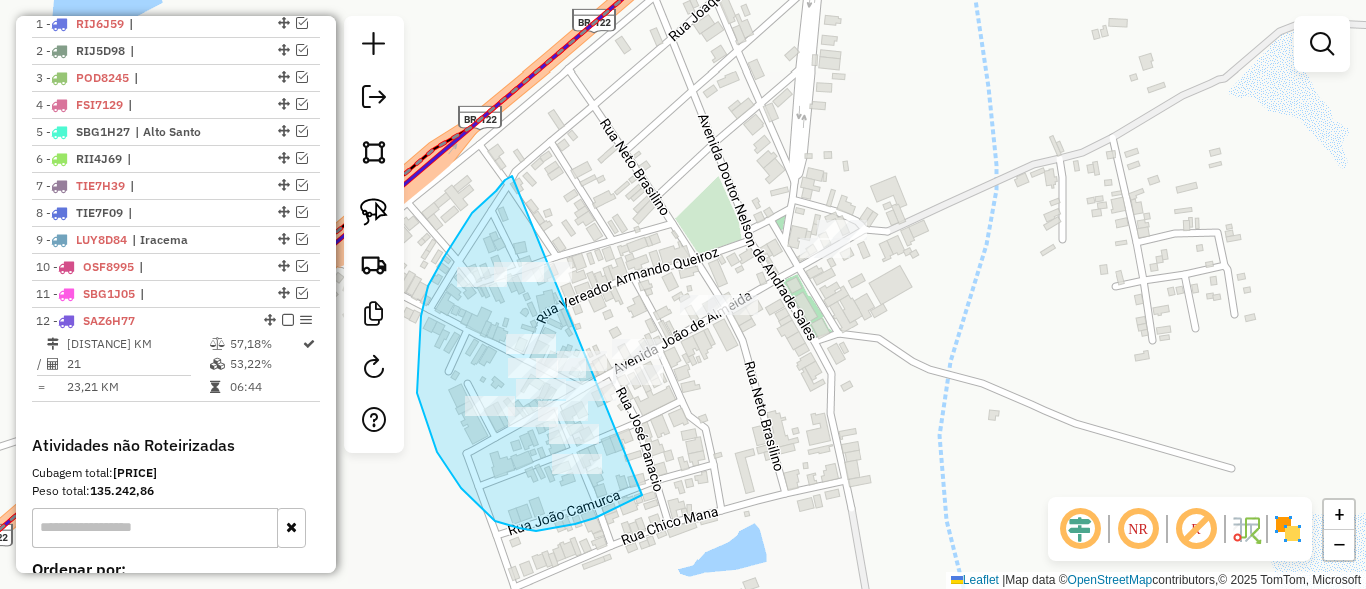 drag, startPoint x: 496, startPoint y: 191, endPoint x: 880, endPoint y: 201, distance: 384.1302 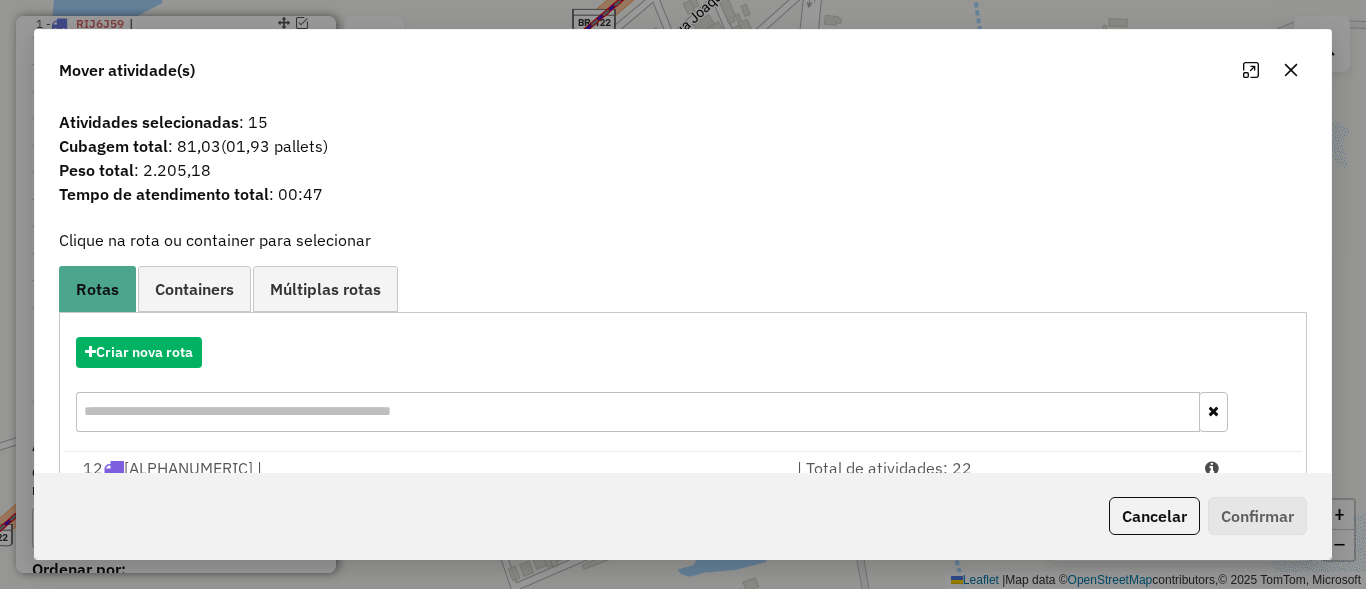 scroll, scrollTop: 94, scrollLeft: 0, axis: vertical 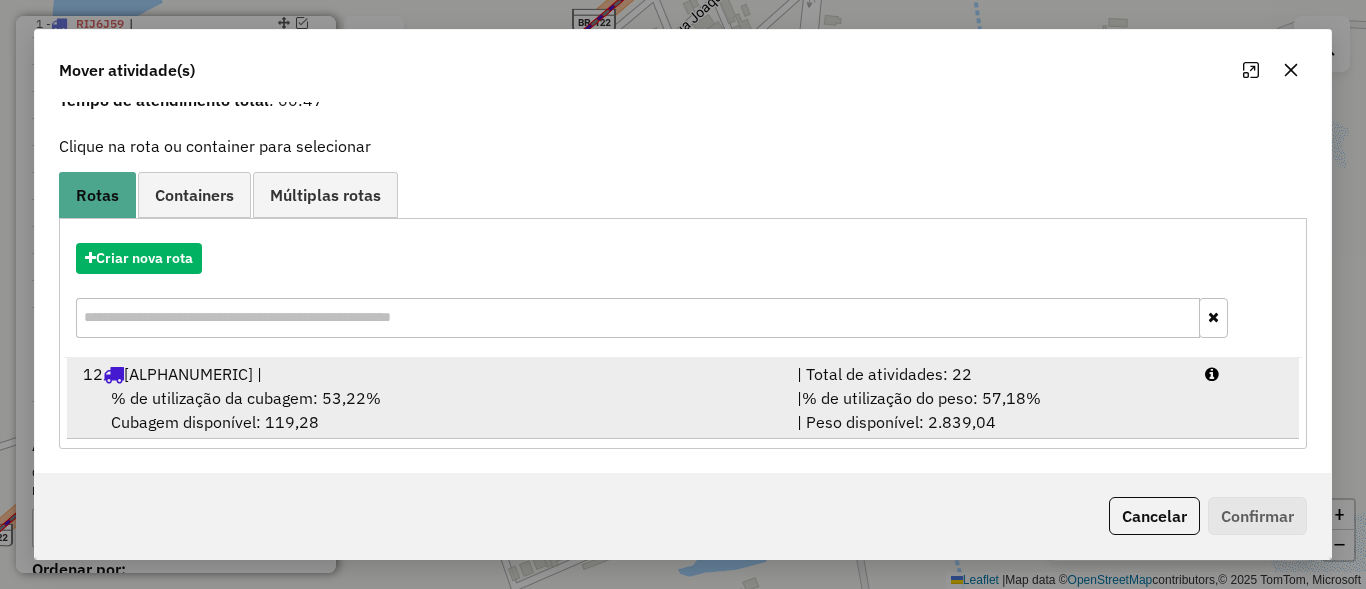 click on "| Total de atividades: 22" at bounding box center (989, 374) 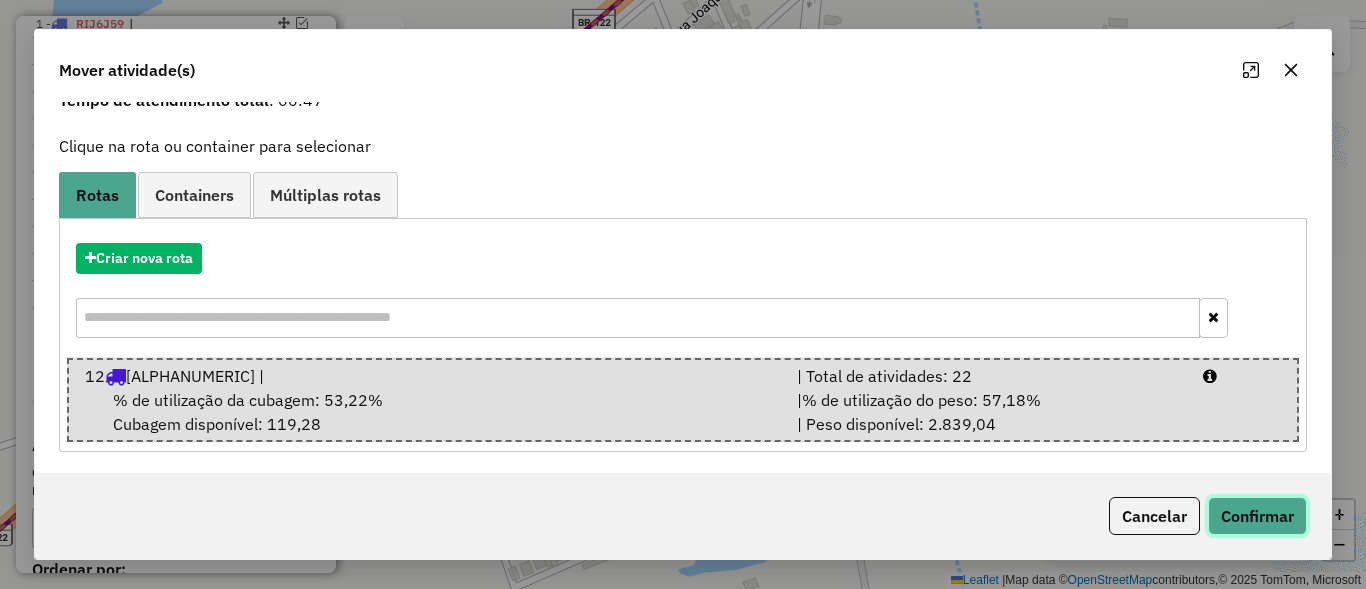 click on "Confirmar" 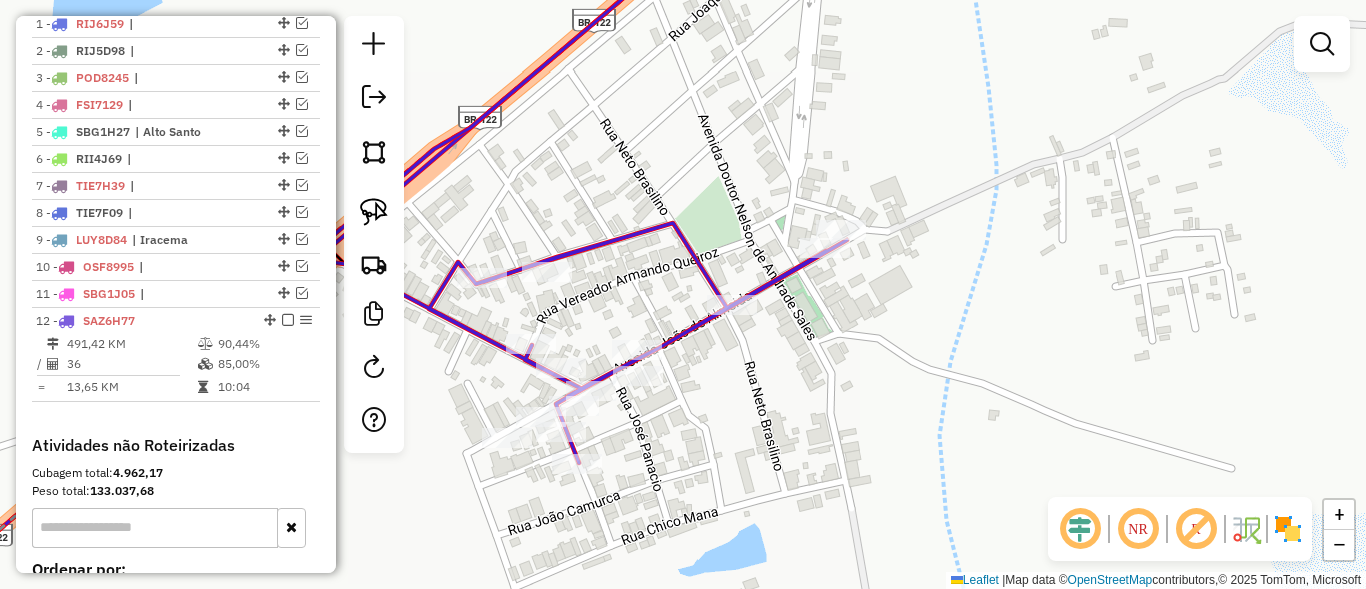 scroll, scrollTop: 0, scrollLeft: 0, axis: both 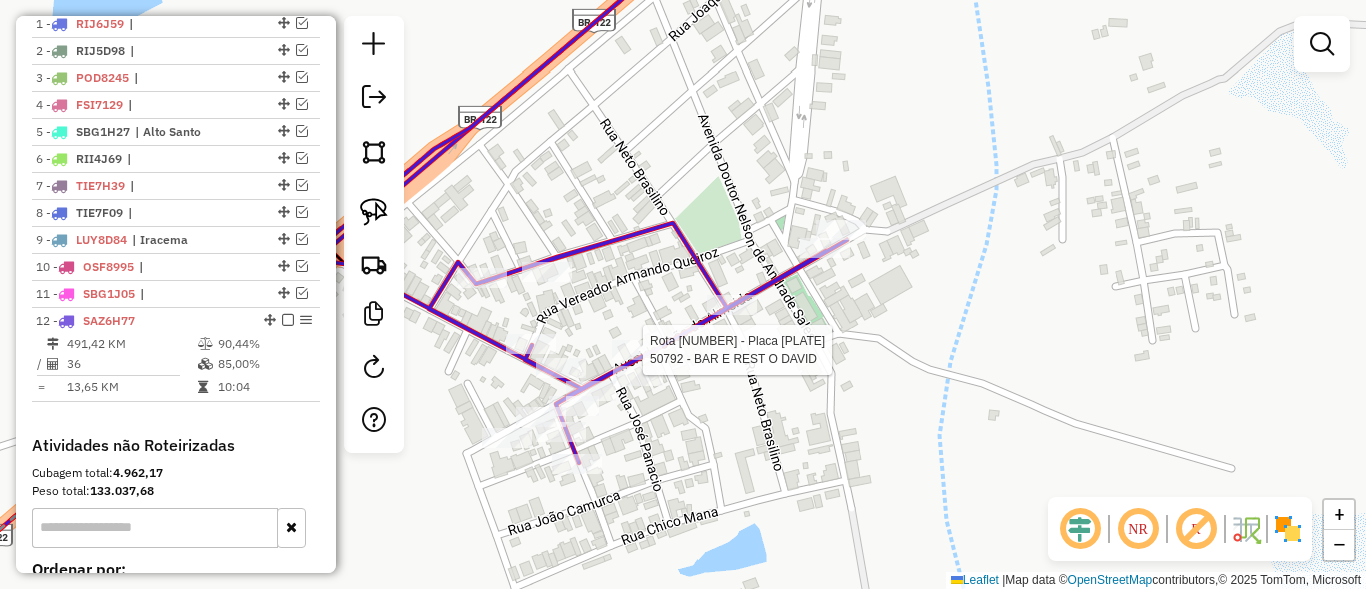 click 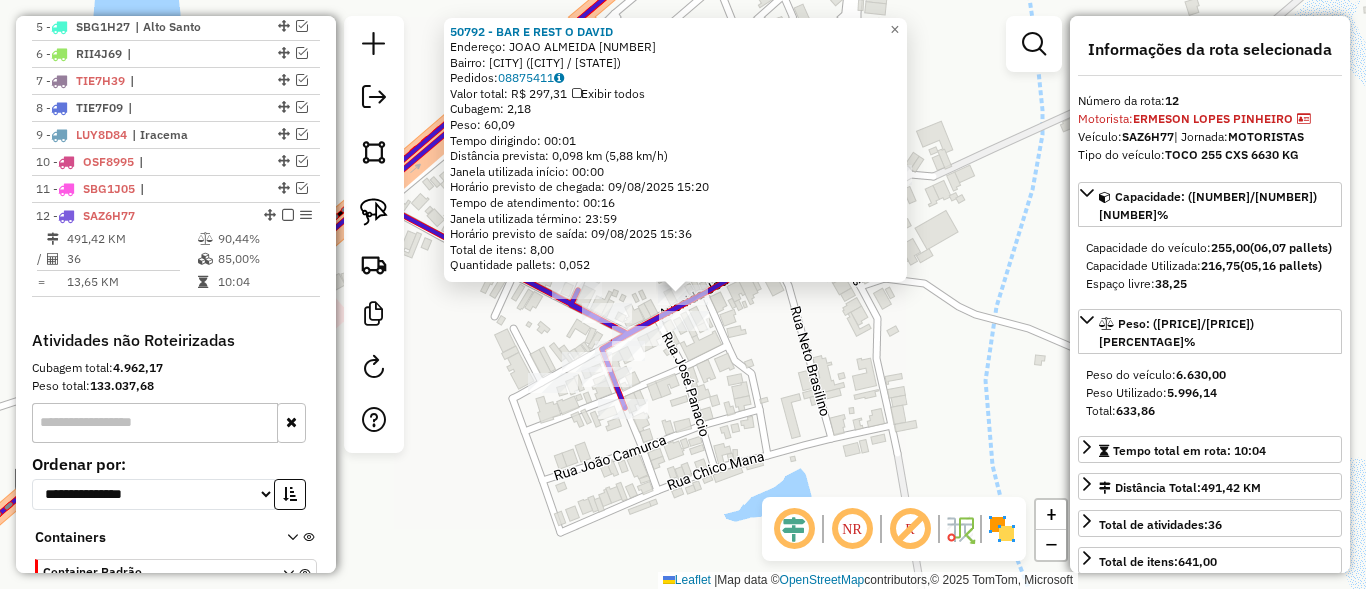 click on "50792 - BAR E REST O DAVID  Endereço:  JOAO ALMEIDA 238   Bairro: CENTRO (IBARETAMA / CE)   Pedidos:  08875411   Valor total: R$ 297,31   Exibir todos   Cubagem: 2,18  Peso: 60,09  Tempo dirigindo: 00:01   Distância prevista: 0,098 km (5,88 km/h)   Janela utilizada início: 00:00   Horário previsto de chegada: 09/08/2025 15:20   Tempo de atendimento: 00:16   Janela utilizada término: 23:59   Horário previsto de saída: 09/08/2025 15:36   Total de itens: 8,00   Quantidade pallets: 0,052  × Janela de atendimento Grade de atendimento Capacidade Transportadoras Veículos Cliente Pedidos  Rotas Selecione os dias de semana para filtrar as janelas de atendimento  Seg   Ter   Qua   Qui   Sex   Sáb   Dom  Informe o período da janela de atendimento: De: Até:  Filtrar exatamente a janela do cliente  Considerar janela de atendimento padrão  Selecione os dias de semana para filtrar as grades de atendimento  Seg   Ter   Qua   Qui   Sex   Sáb   Dom   Considerar clientes sem dia de atendimento cadastrado  De:  De:" 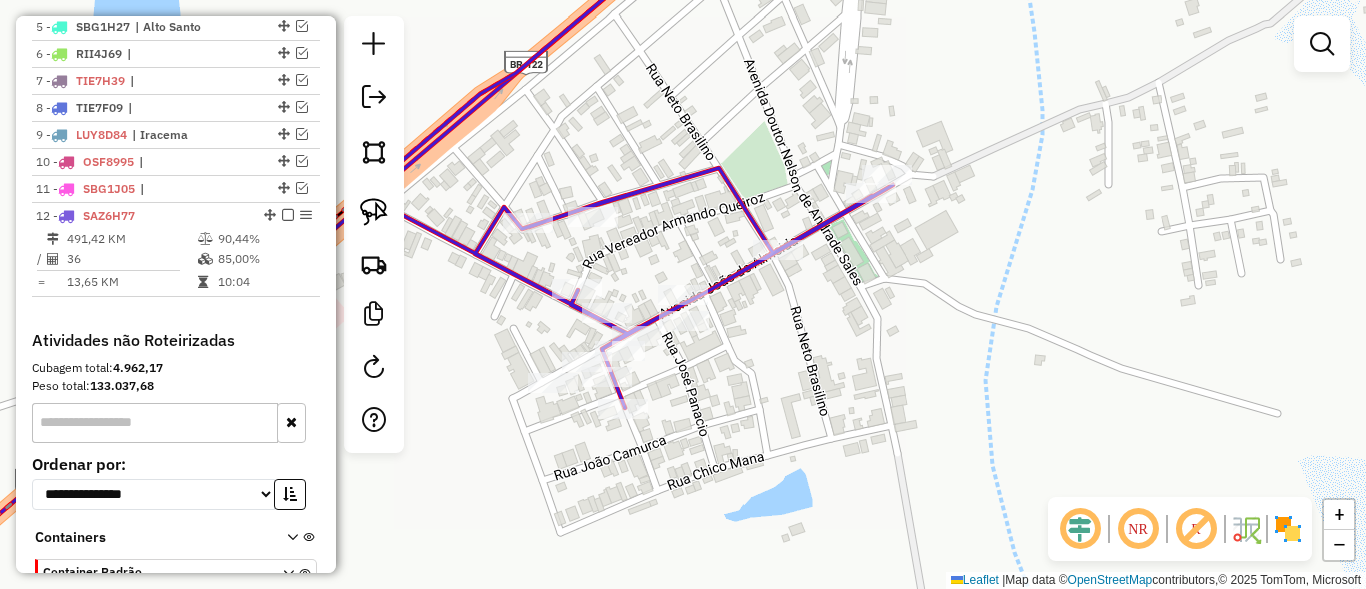 scroll, scrollTop: 1002, scrollLeft: 0, axis: vertical 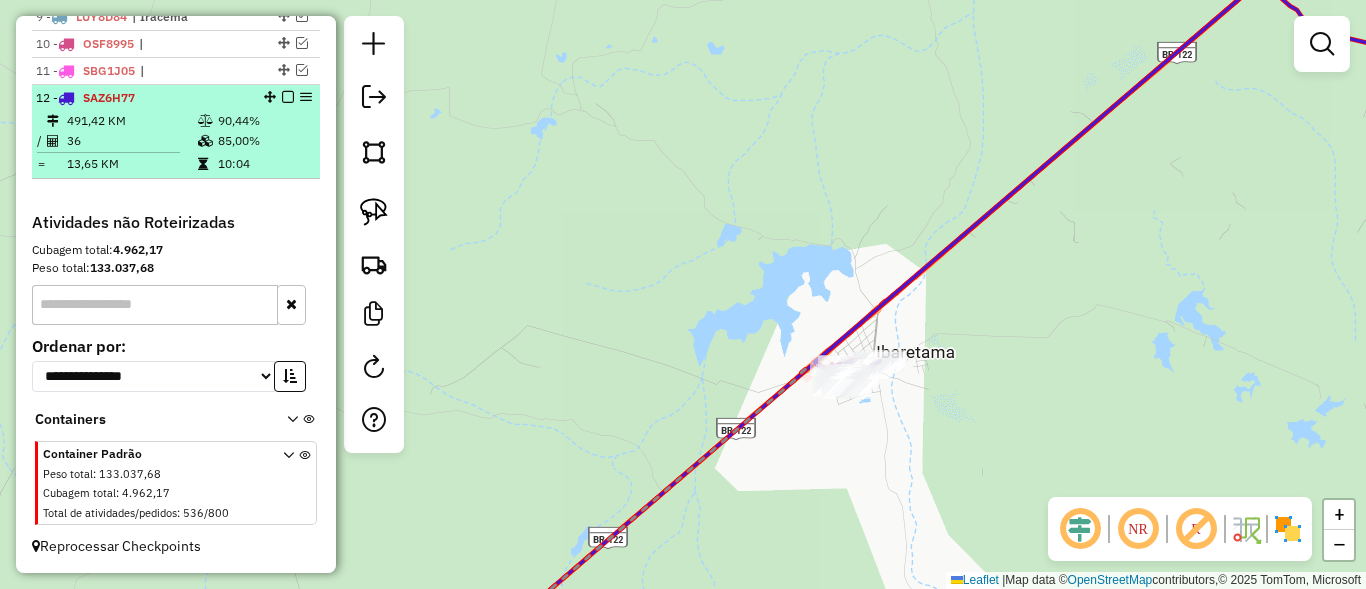 click at bounding box center [288, 97] 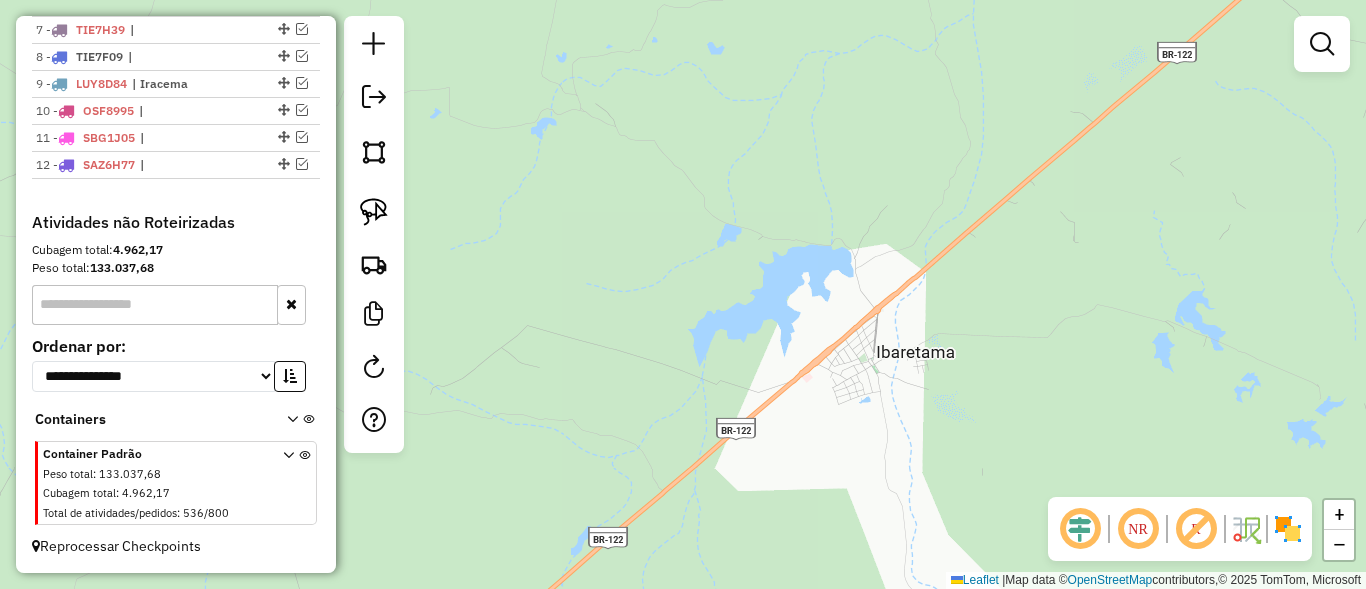 scroll, scrollTop: 935, scrollLeft: 0, axis: vertical 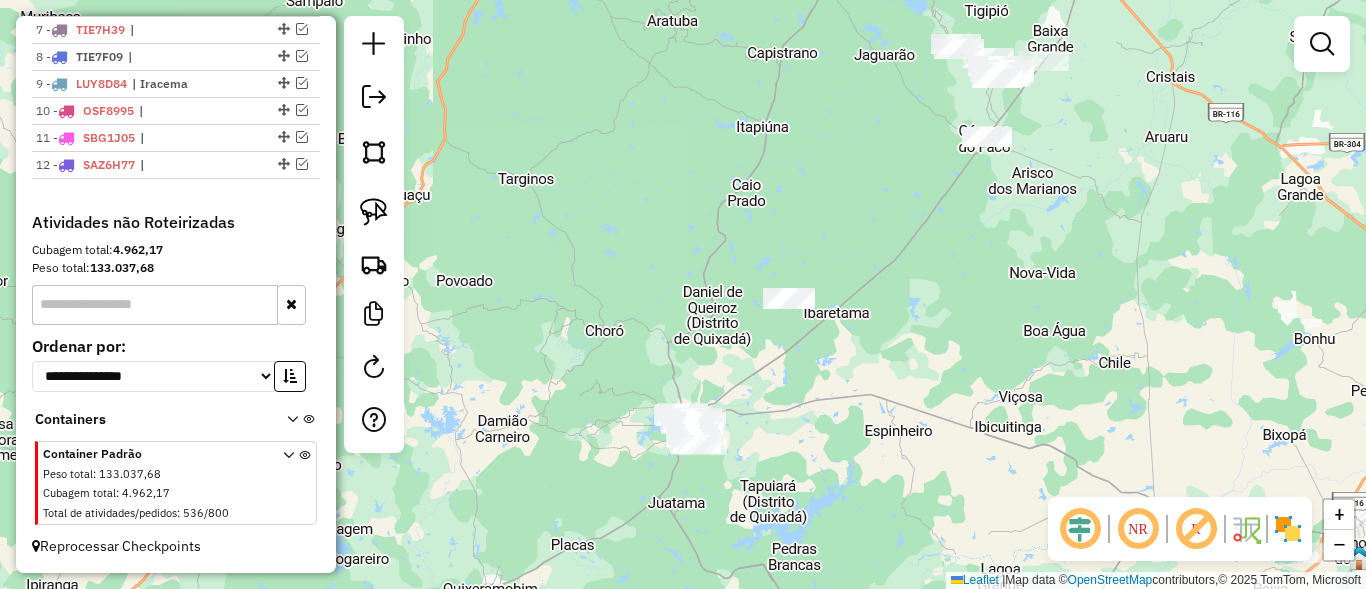 drag, startPoint x: 793, startPoint y: 407, endPoint x: 819, endPoint y: 313, distance: 97.52948 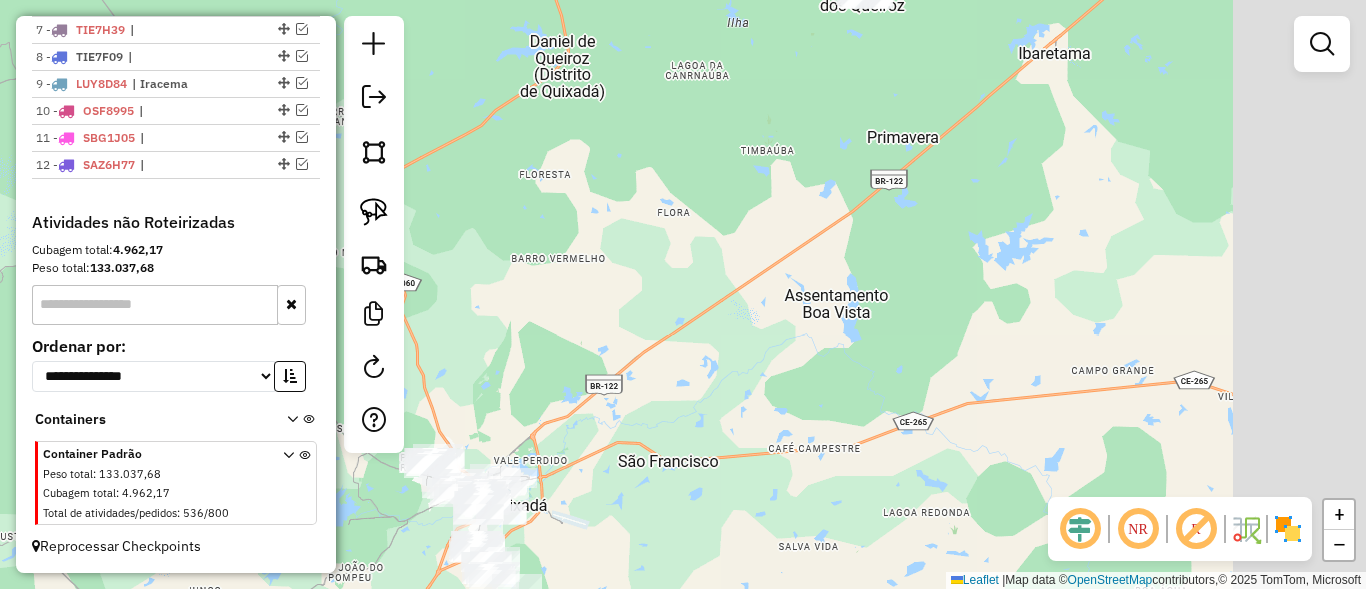 drag, startPoint x: 959, startPoint y: 303, endPoint x: 797, endPoint y: 409, distance: 193.59752 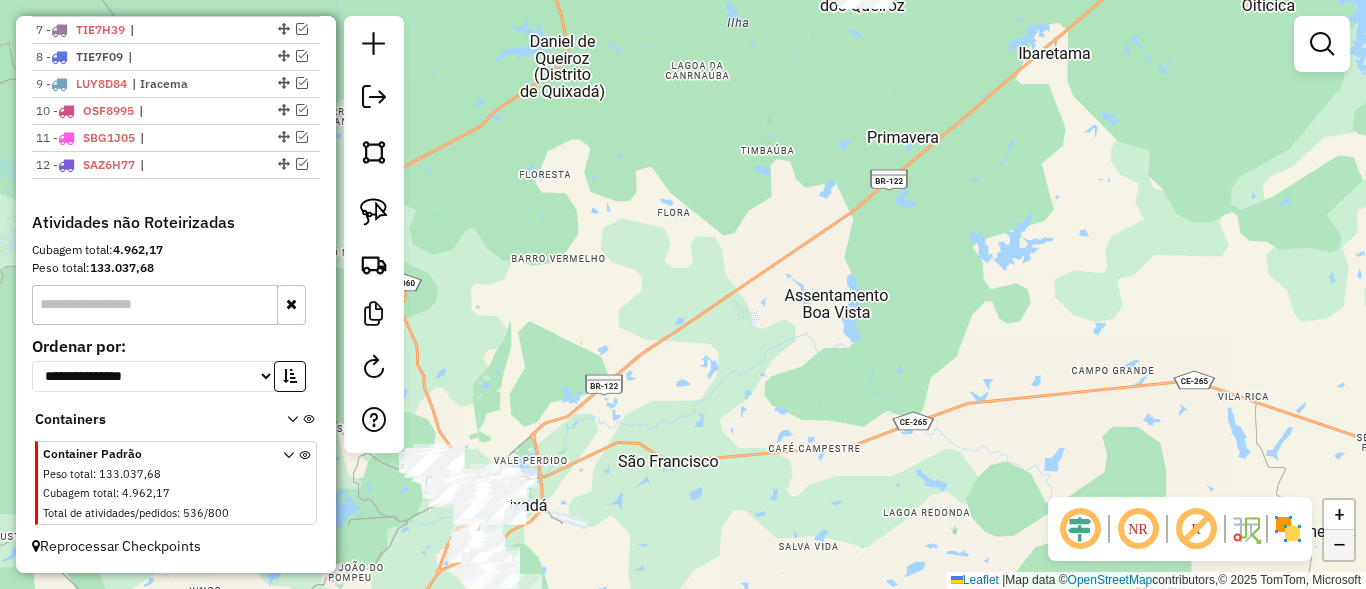 click on "−" 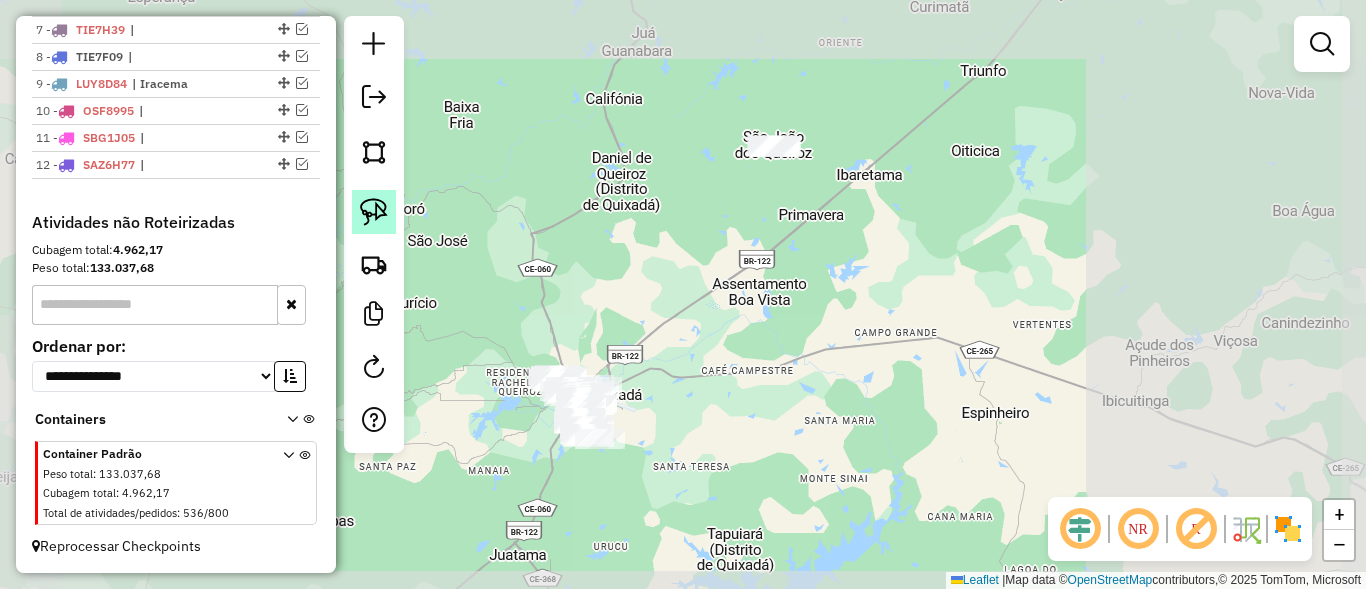 click 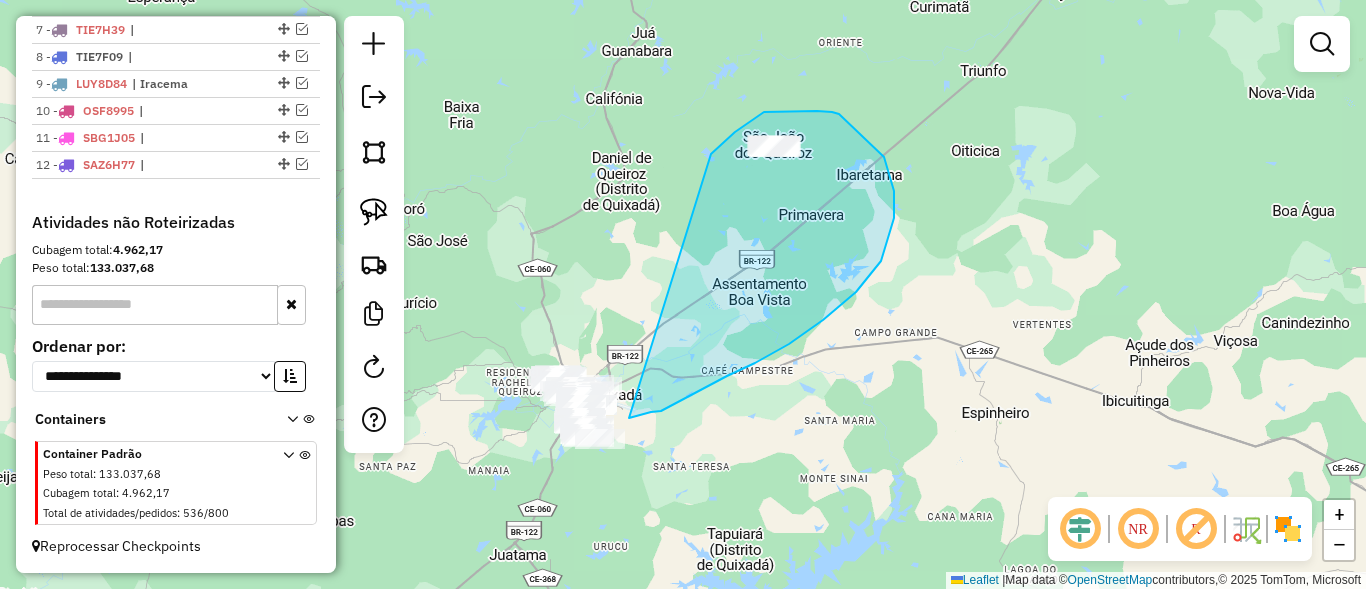 drag, startPoint x: 715, startPoint y: 150, endPoint x: 629, endPoint y: 418, distance: 281.46048 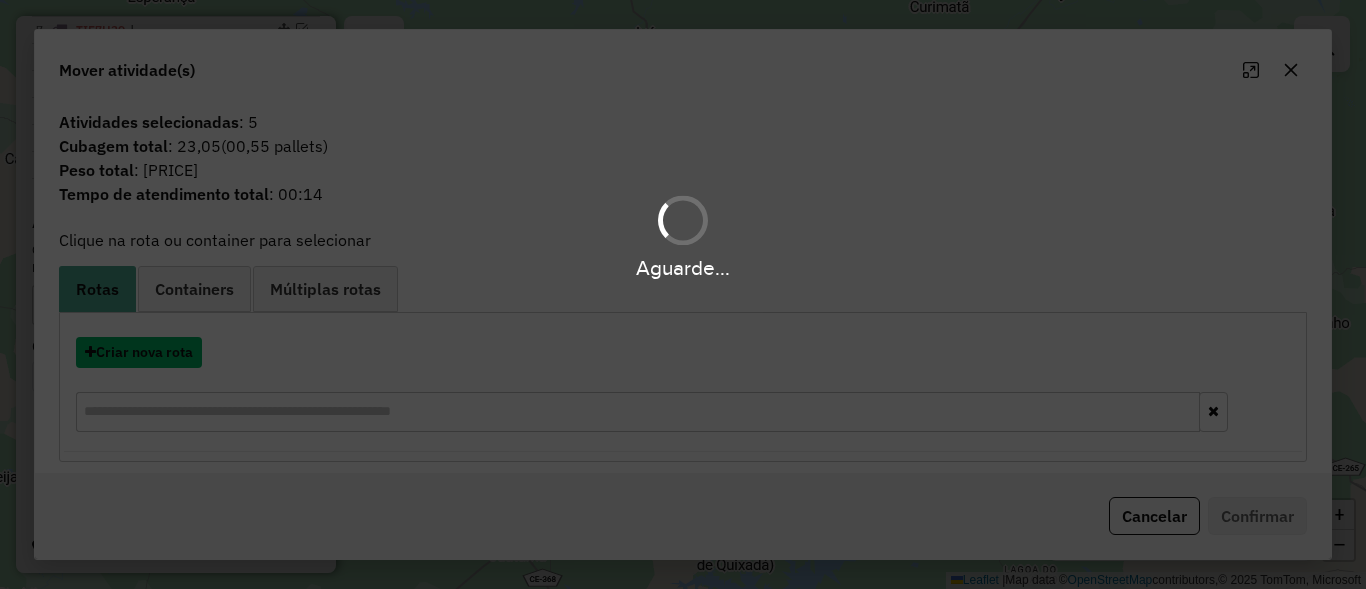 click on "Criar nova rota" at bounding box center [139, 352] 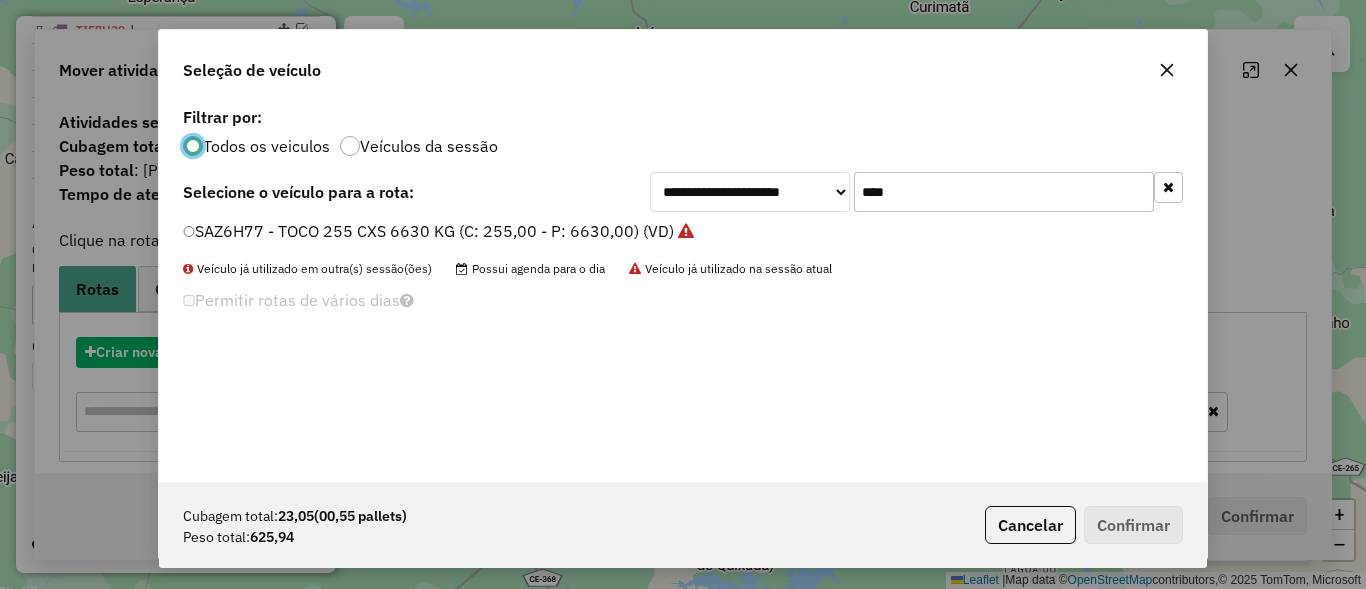 scroll, scrollTop: 11, scrollLeft: 6, axis: both 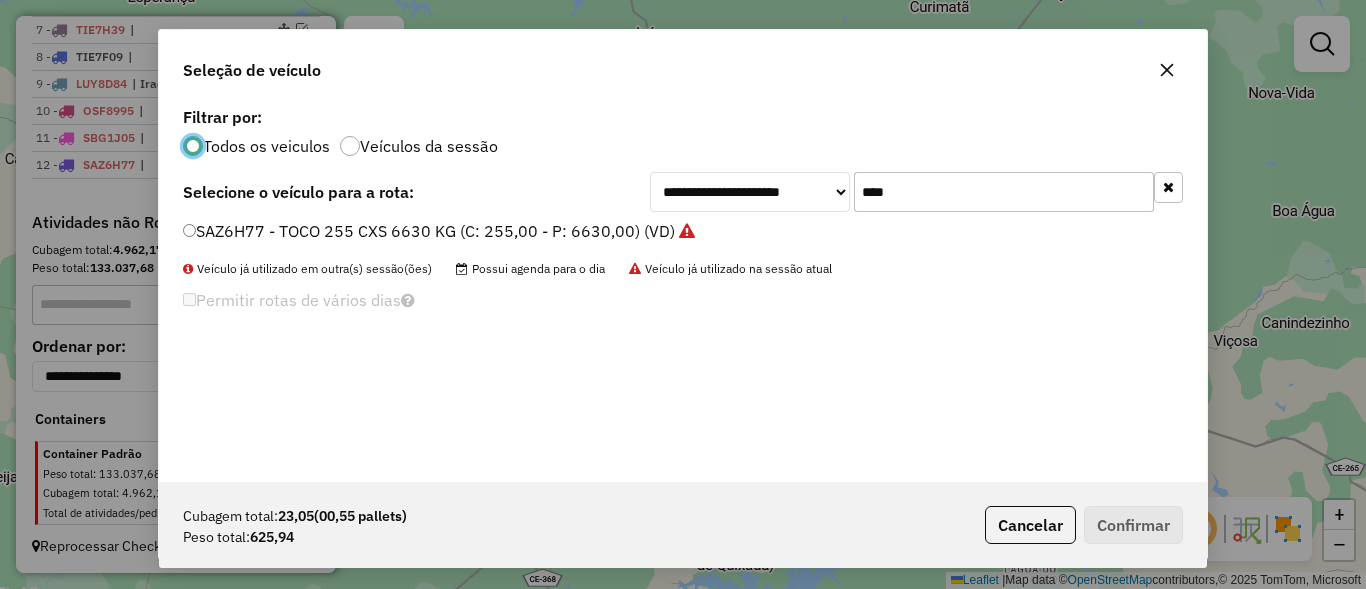 click on "****" 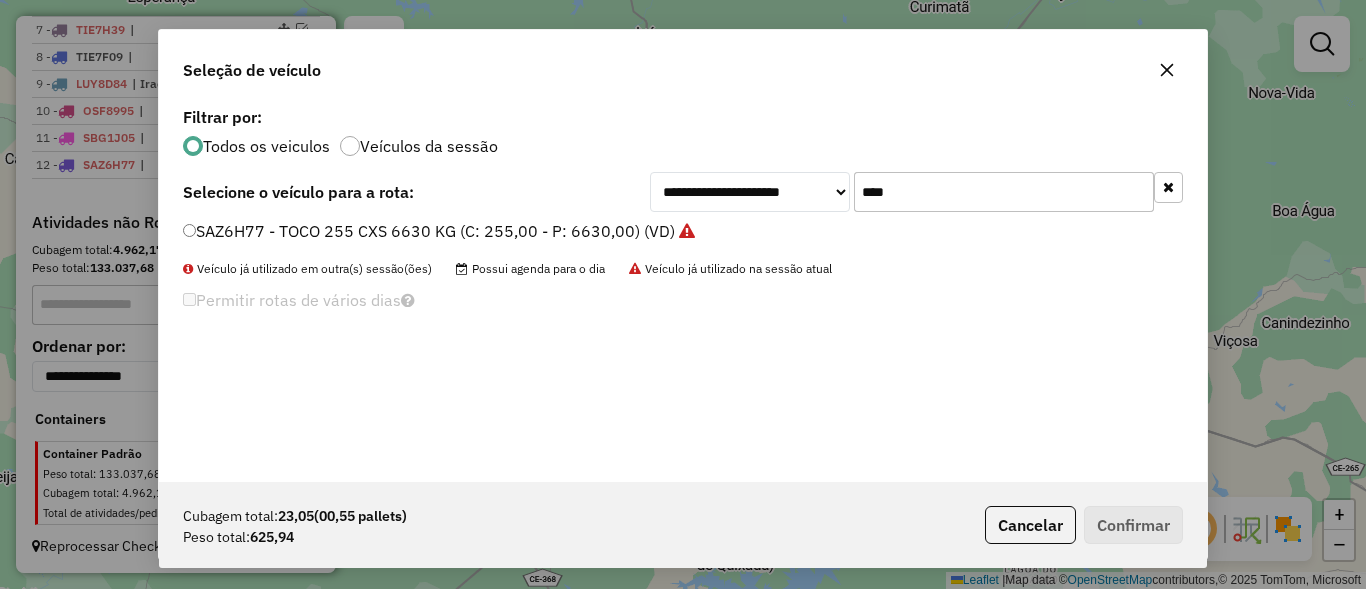 click on "****" 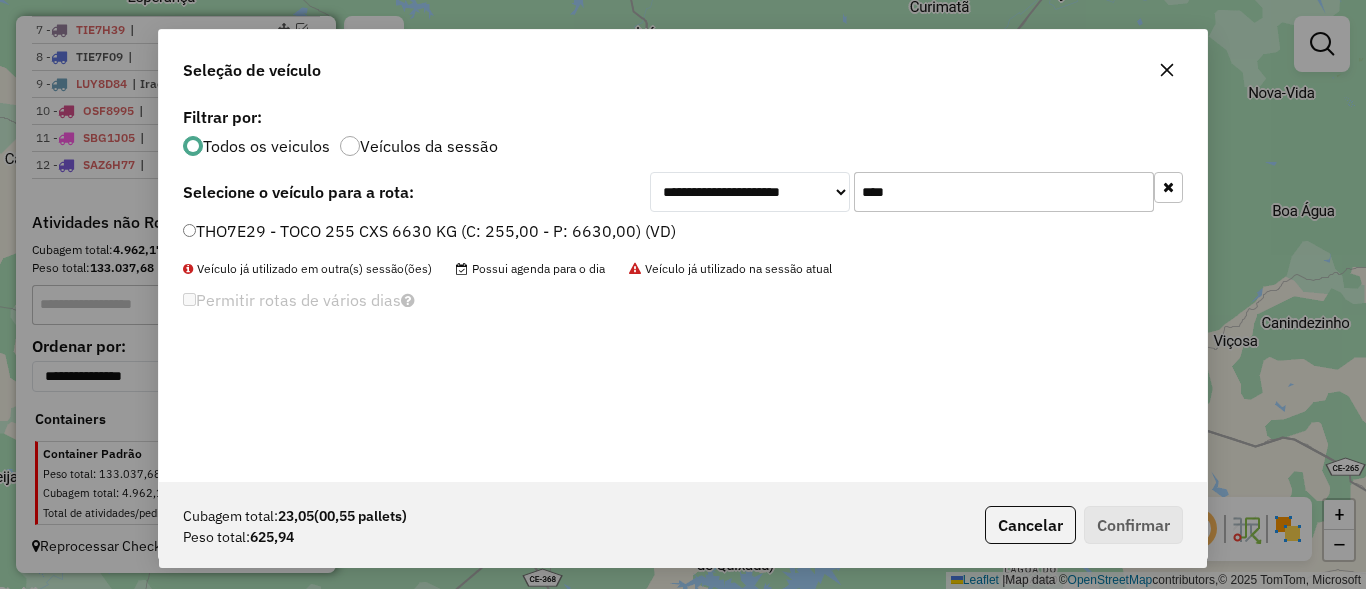 type on "****" 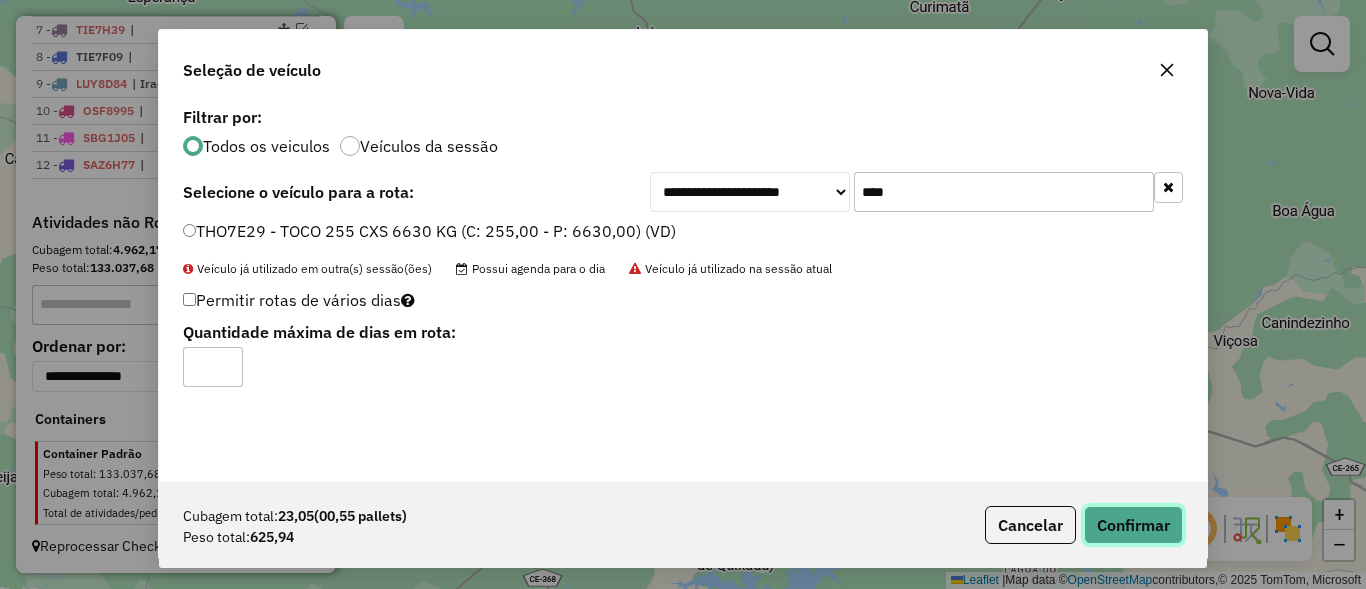 click on "Confirmar" 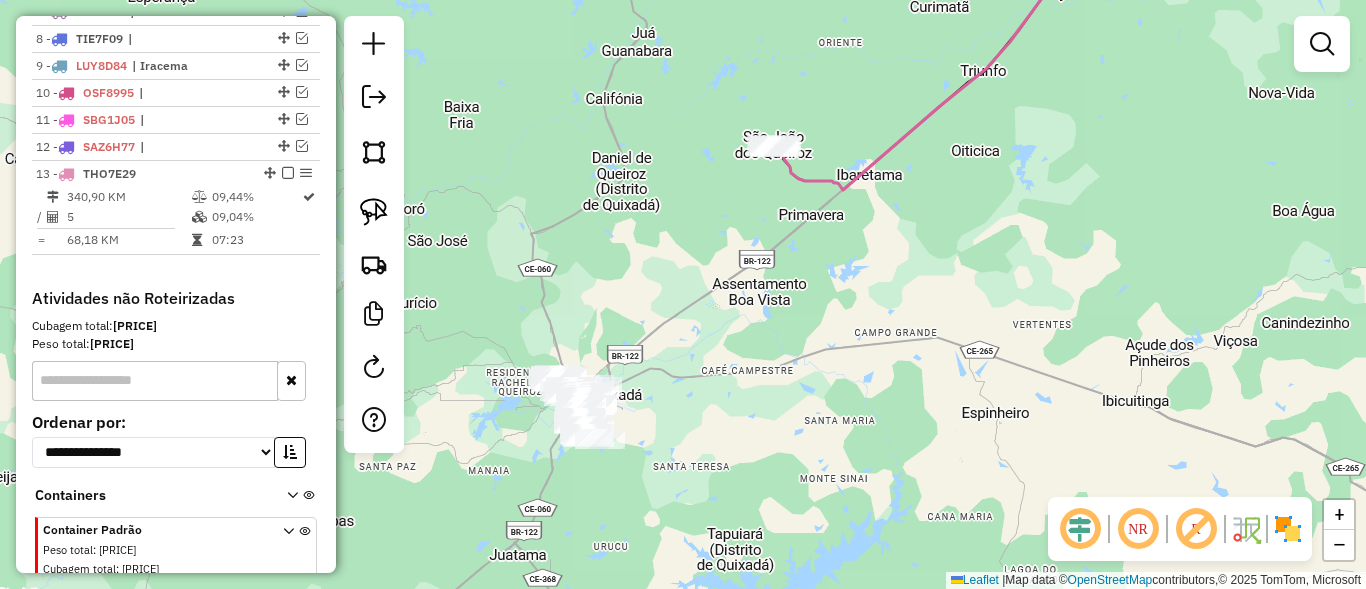 scroll, scrollTop: 1002, scrollLeft: 0, axis: vertical 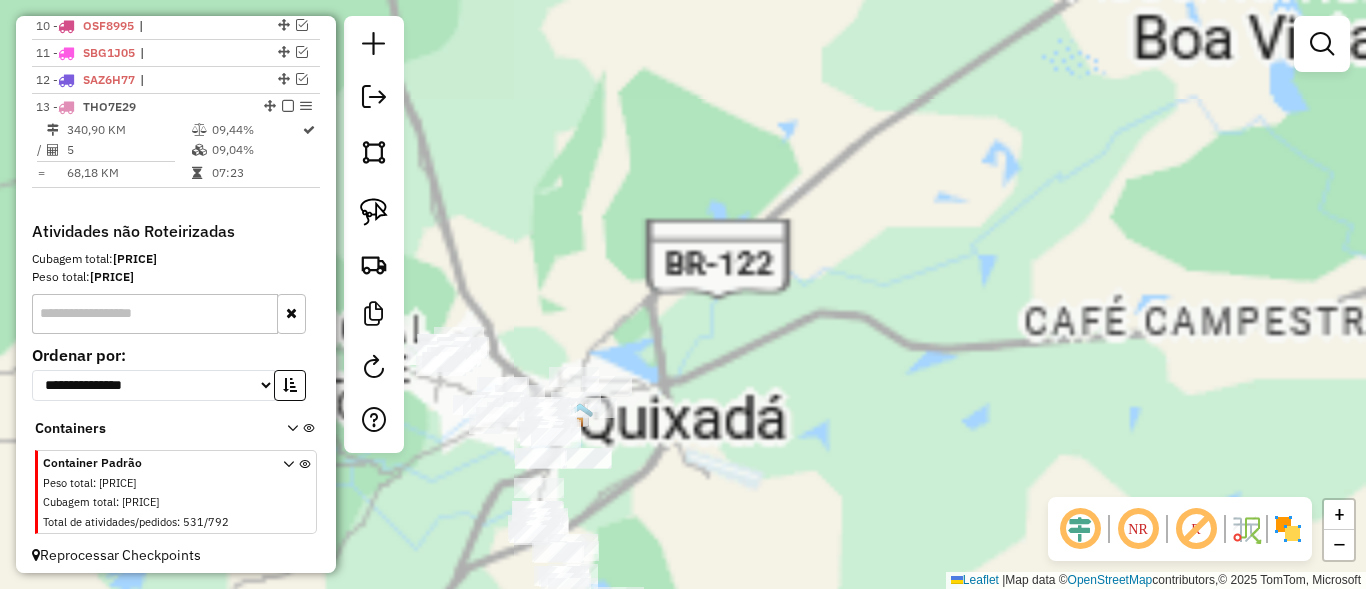 click on "Janela de atendimento Grade de atendimento Capacidade Transportadoras Veículos Cliente Pedidos  Rotas Selecione os dias de semana para filtrar as janelas de atendimento  Seg   Ter   Qua   Qui   Sex   Sáb   Dom  Informe o período da janela de atendimento: De: Até:  Filtrar exatamente a janela do cliente  Considerar janela de atendimento padrão  Selecione os dias de semana para filtrar as grades de atendimento  Seg   Ter   Qua   Qui   Sex   Sáb   Dom   Considerar clientes sem dia de atendimento cadastrado  Clientes fora do dia de atendimento selecionado Filtrar as atividades entre os valores definidos abaixo:  Peso mínimo:   Peso máximo:   Cubagem mínima:   Cubagem máxima:   De:   Até:  Filtrar as atividades entre o tempo de atendimento definido abaixo:  De:   Até:   Considerar capacidade total dos clientes não roteirizados Transportadora: Selecione um ou mais itens Tipo de veículo: Selecione um ou mais itens Veículo: Selecione um ou mais itens Motorista: Selecione um ou mais itens Nome: Rótulo:" 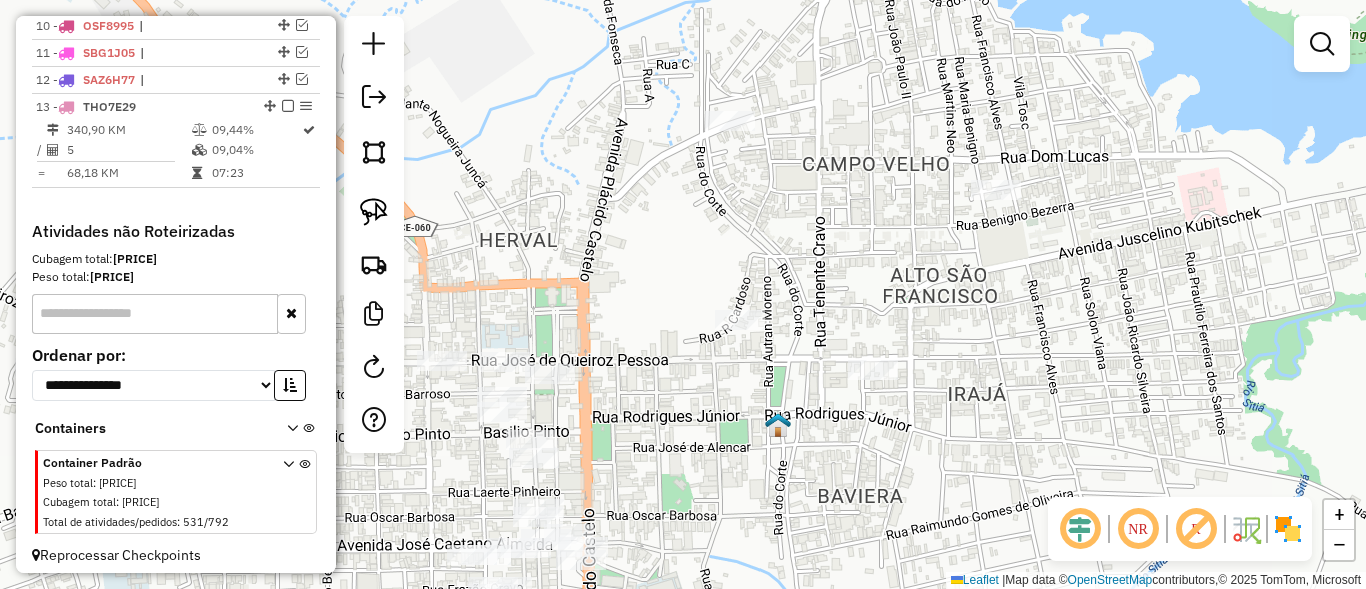 drag, startPoint x: 714, startPoint y: 392, endPoint x: 731, endPoint y: 421, distance: 33.61547 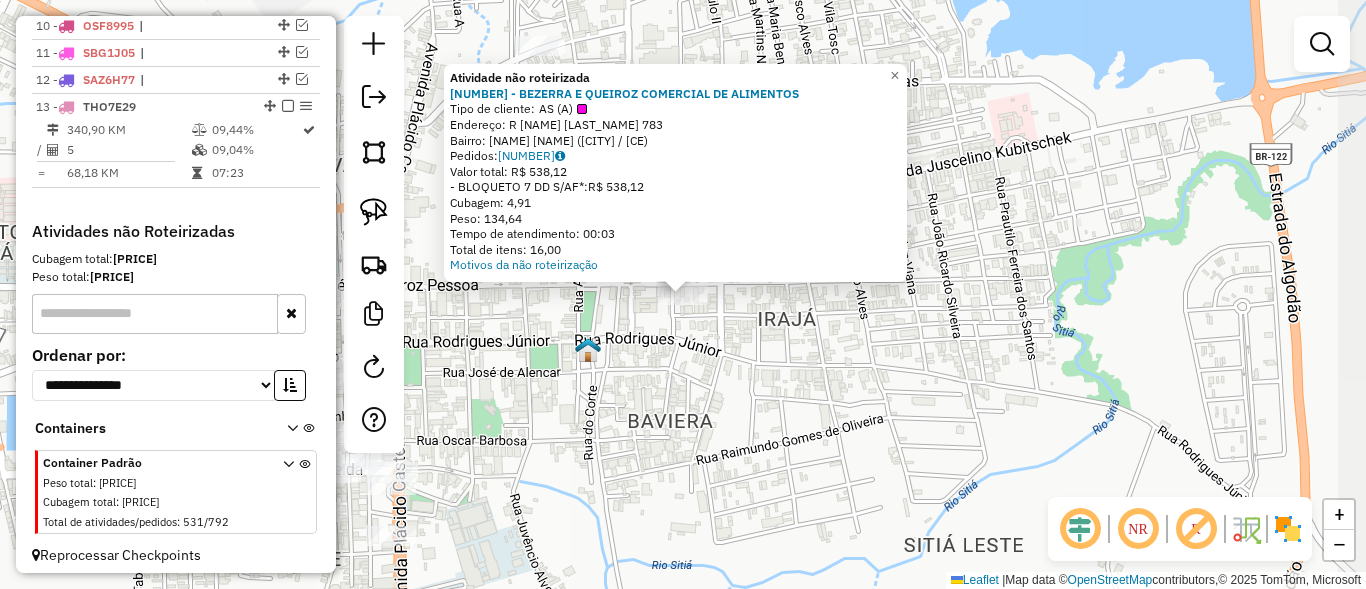 click on "Atividade não roteirizada 1552 - BEZERRA E QUEIROZ COMERCIAL DE ALIMENTOS  Tipo de cliente:   AS (A)   Endereço: R   EPITAcIO PESSOA                783   Bairro: ALTO S FRANCISCO (QUIXADA / CE)   Pedidos:  08875679   Valor total: R$ 538,12   - BLOQUETO 7 DD S/AF*:  R$ 538,12   Cubagem: 4,91   Peso: 134,64   Tempo de atendimento: 00:03   Total de itens: 16,00  Motivos da não roteirização × Janela de atendimento Grade de atendimento Capacidade Transportadoras Veículos Cliente Pedidos  Rotas Selecione os dias de semana para filtrar as janelas de atendimento  Seg   Ter   Qua   Qui   Sex   Sáb   Dom  Informe o período da janela de atendimento: De: Até:  Filtrar exatamente a janela do cliente  Considerar janela de atendimento padrão  Selecione os dias de semana para filtrar as grades de atendimento  Seg   Ter   Qua   Qui   Sex   Sáb   Dom   Considerar clientes sem dia de atendimento cadastrado  Clientes fora do dia de atendimento selecionado Filtrar as atividades entre os valores definidos abaixo:  De:" 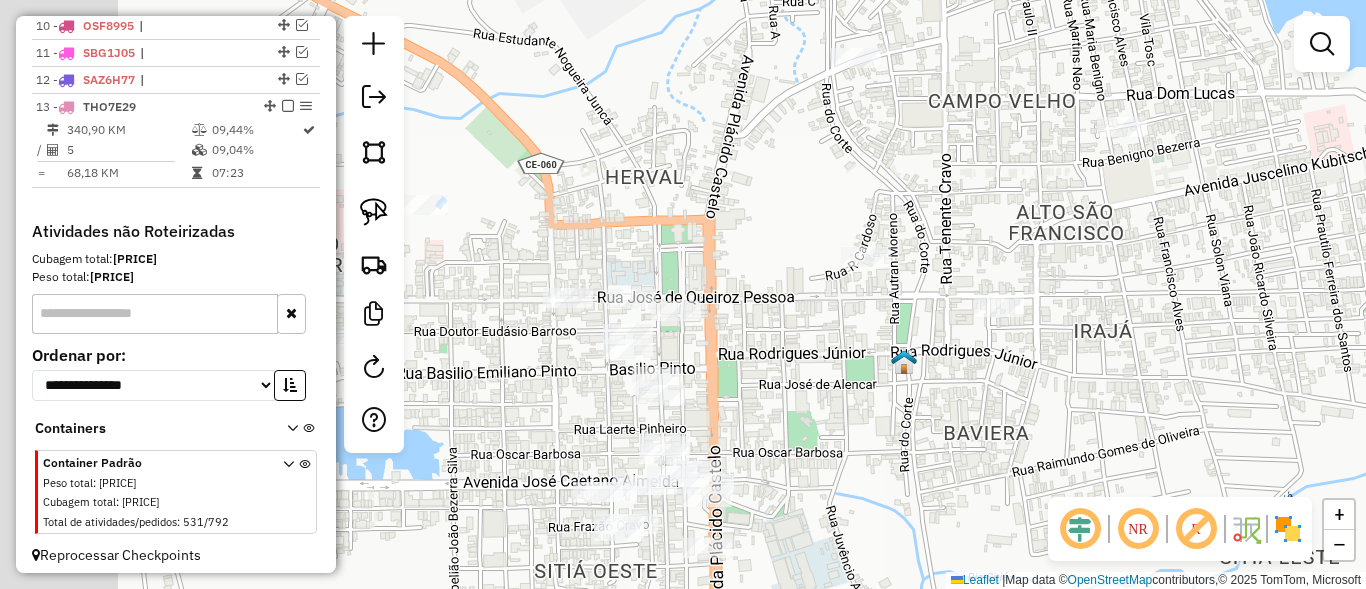 drag, startPoint x: 509, startPoint y: 359, endPoint x: 825, endPoint y: 371, distance: 316.22775 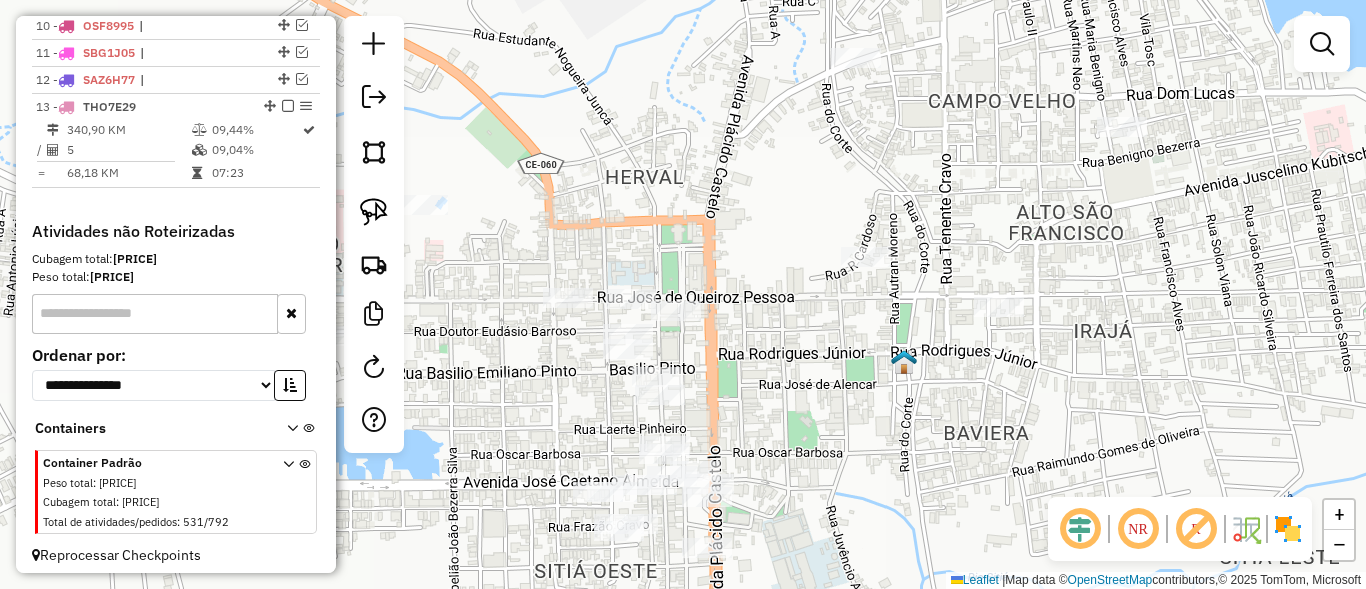 click 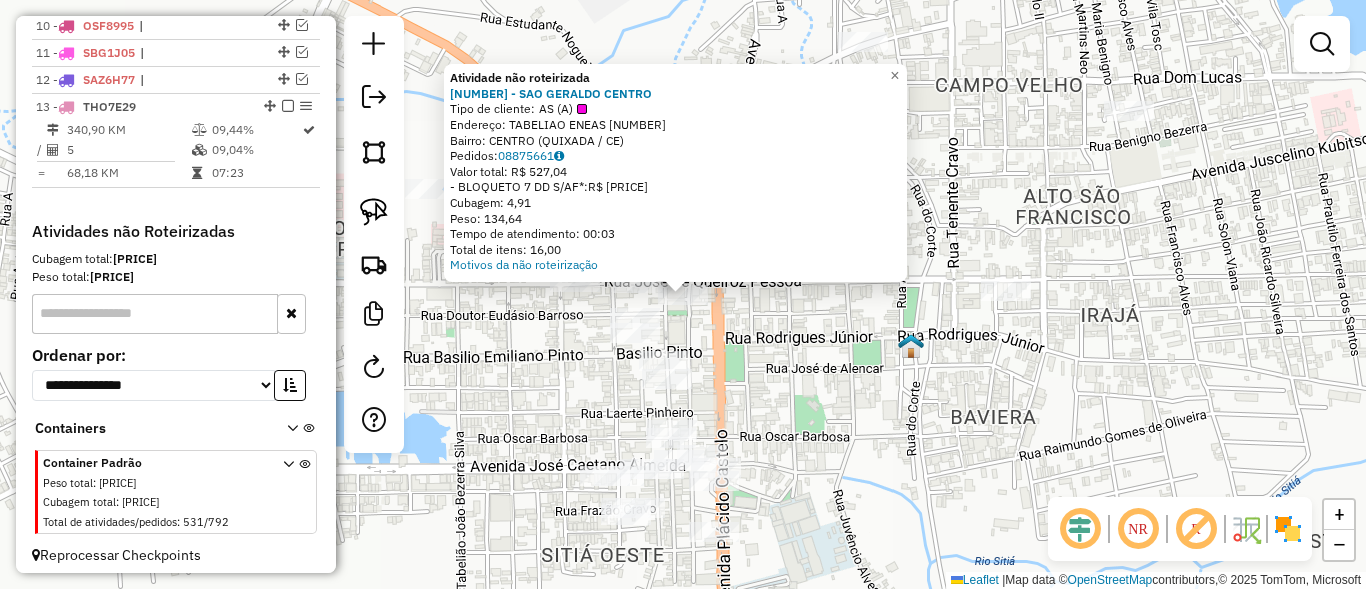 click on "Atividade não roteirizada 1213 - SAO GERALDO CENTRO  Tipo de cliente:   AS (A)   Endereço:  TABELIAO ENEAS 645   Bairro: CENTRO (QUIXADA / CE)   Pedidos:  08875661   Valor total: R$ 527,04   - BLOQUETO 7 DD S/AF*:  R$ 527,04   Cubagem: 4,91   Peso: 134,64   Tempo de atendimento: 00:03   Total de itens: 16,00  Motivos da não roteirização × Janela de atendimento Grade de atendimento Capacidade Transportadoras Veículos Cliente Pedidos  Rotas Selecione os dias de semana para filtrar as janelas de atendimento  Seg   Ter   Qua   Qui   Sex   Sáb   Dom  Informe o período da janela de atendimento: De: Até:  Filtrar exatamente a janela do cliente  Considerar janela de atendimento padrão  Selecione os dias de semana para filtrar as grades de atendimento  Seg   Ter   Qua   Qui   Sex   Sáb   Dom   Considerar clientes sem dia de atendimento cadastrado  Clientes fora do dia de atendimento selecionado Filtrar as atividades entre os valores definidos abaixo:  Peso mínimo:   Peso máximo:   Cubagem mínima:   De:" 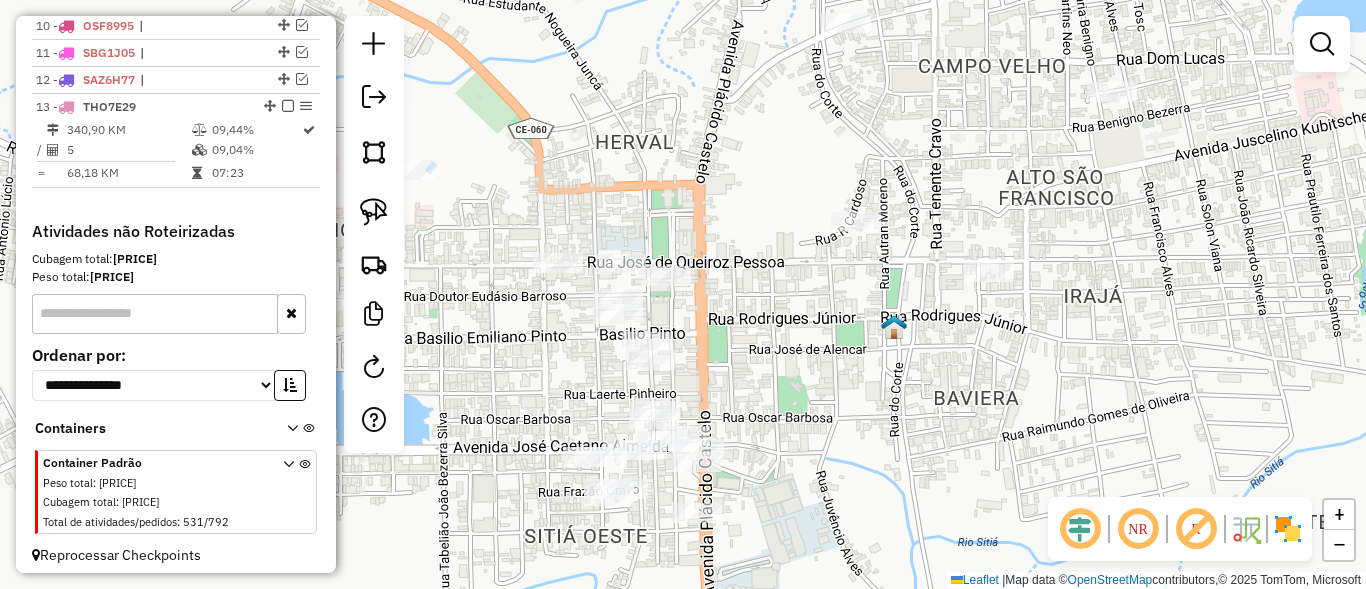 drag, startPoint x: 763, startPoint y: 384, endPoint x: 744, endPoint y: 363, distance: 28.319605 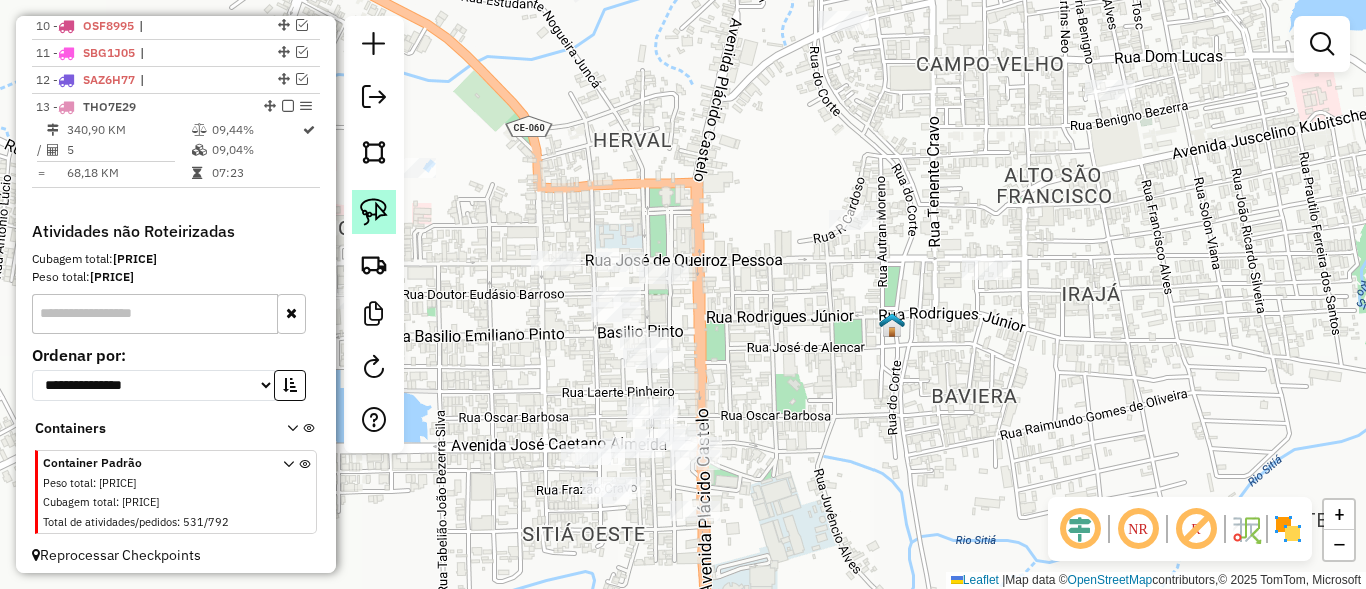 click 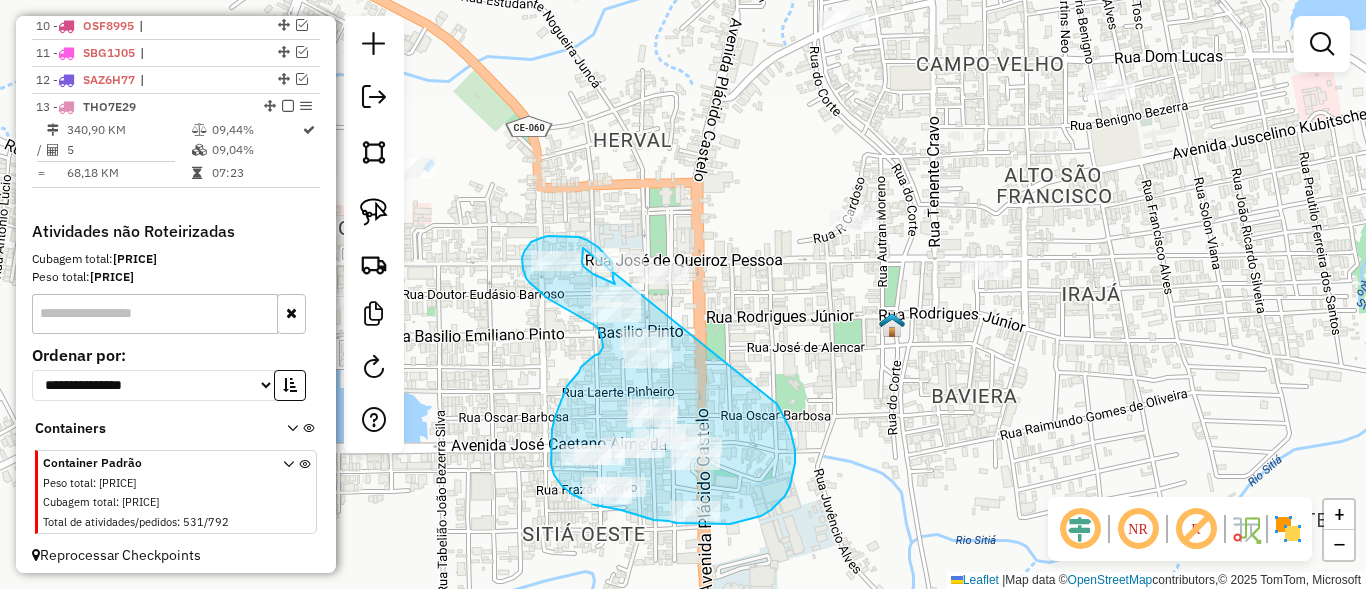 drag, startPoint x: 790, startPoint y: 486, endPoint x: 583, endPoint y: 248, distance: 315.4251 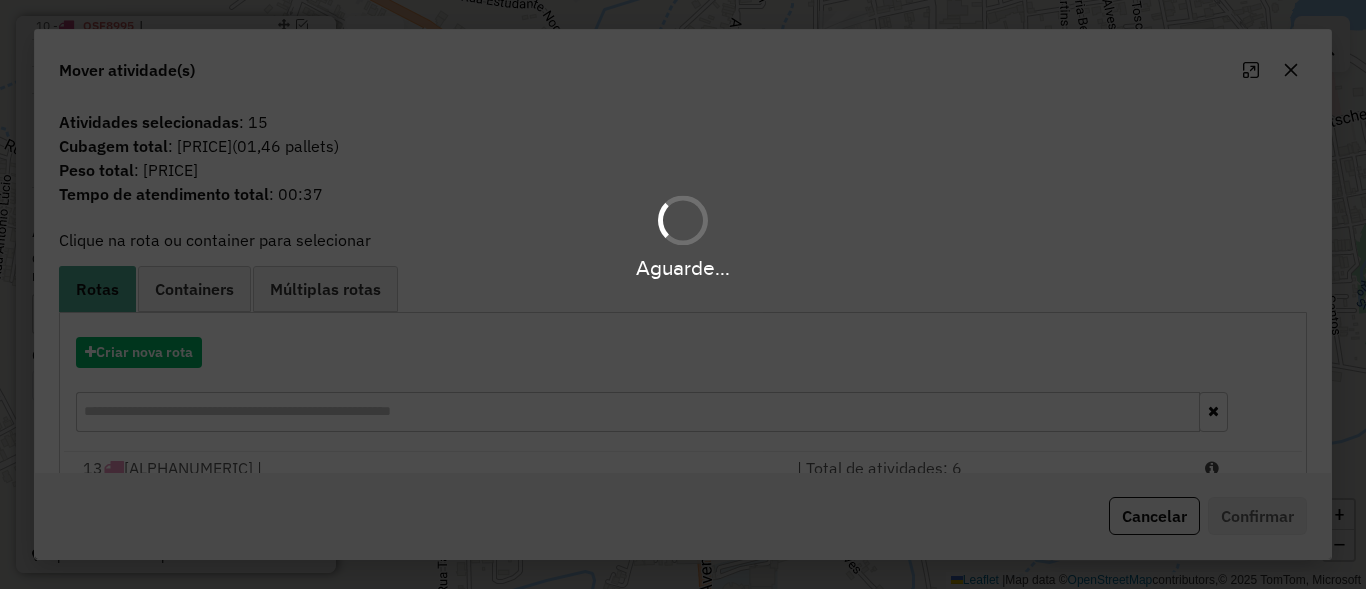 click on "Cancelar" 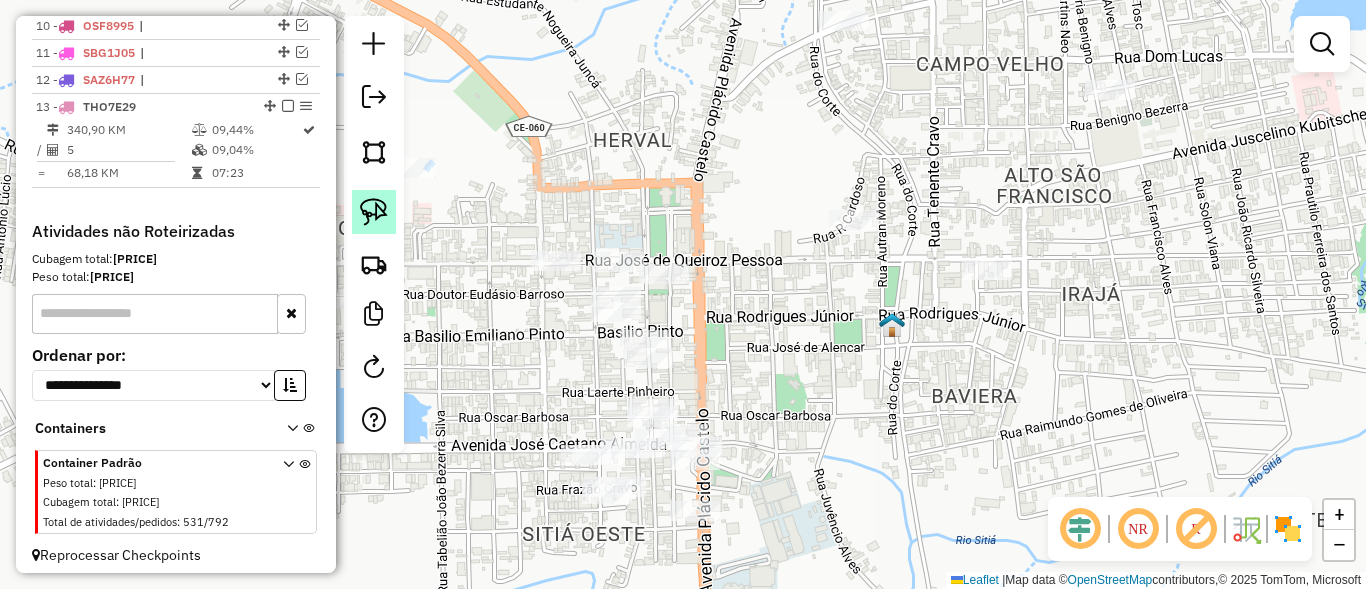 click 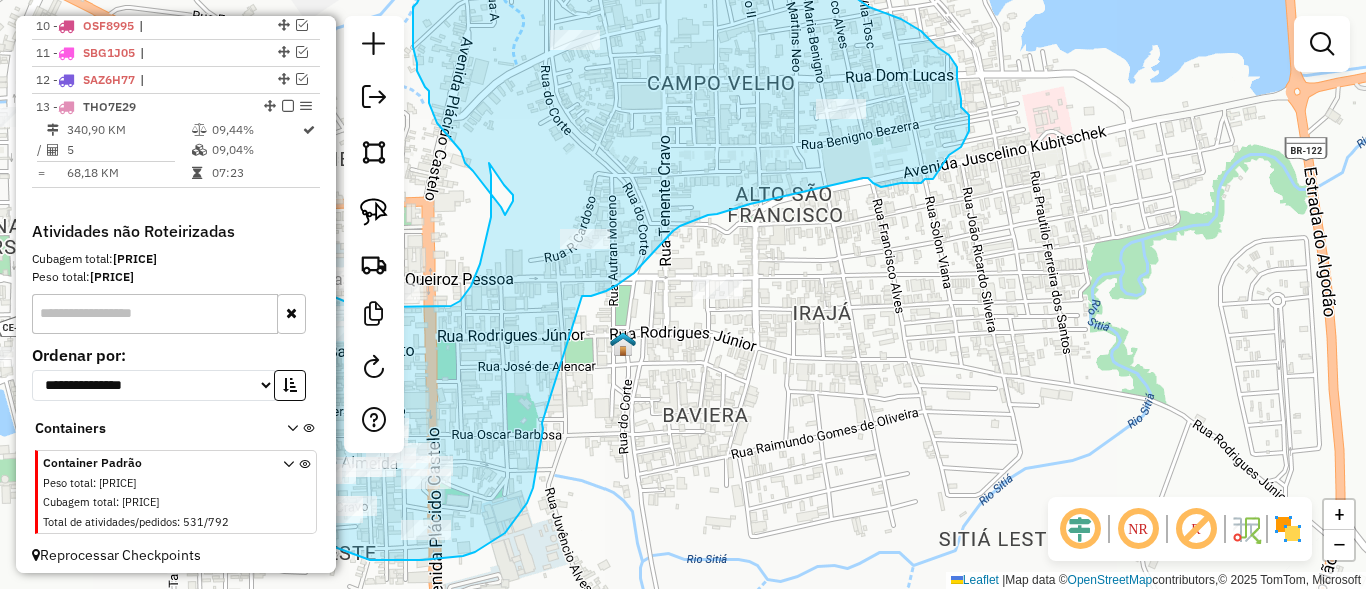 drag, startPoint x: 796, startPoint y: 484, endPoint x: 582, endPoint y: 296, distance: 284.85083 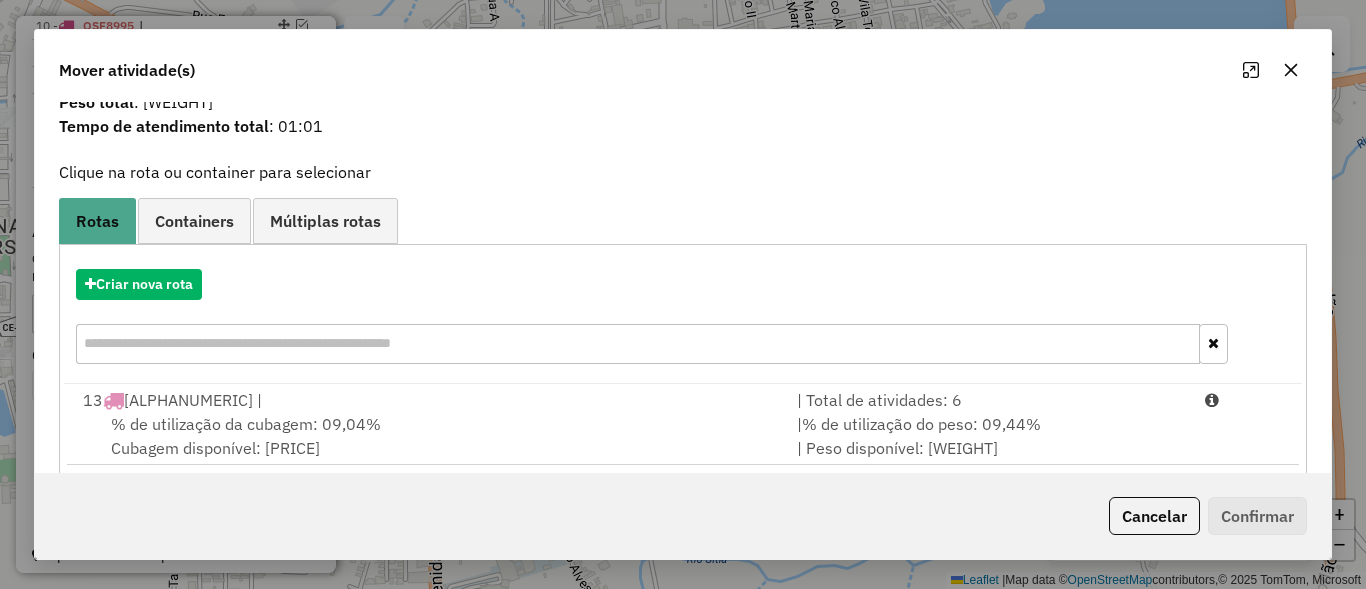 scroll, scrollTop: 94, scrollLeft: 0, axis: vertical 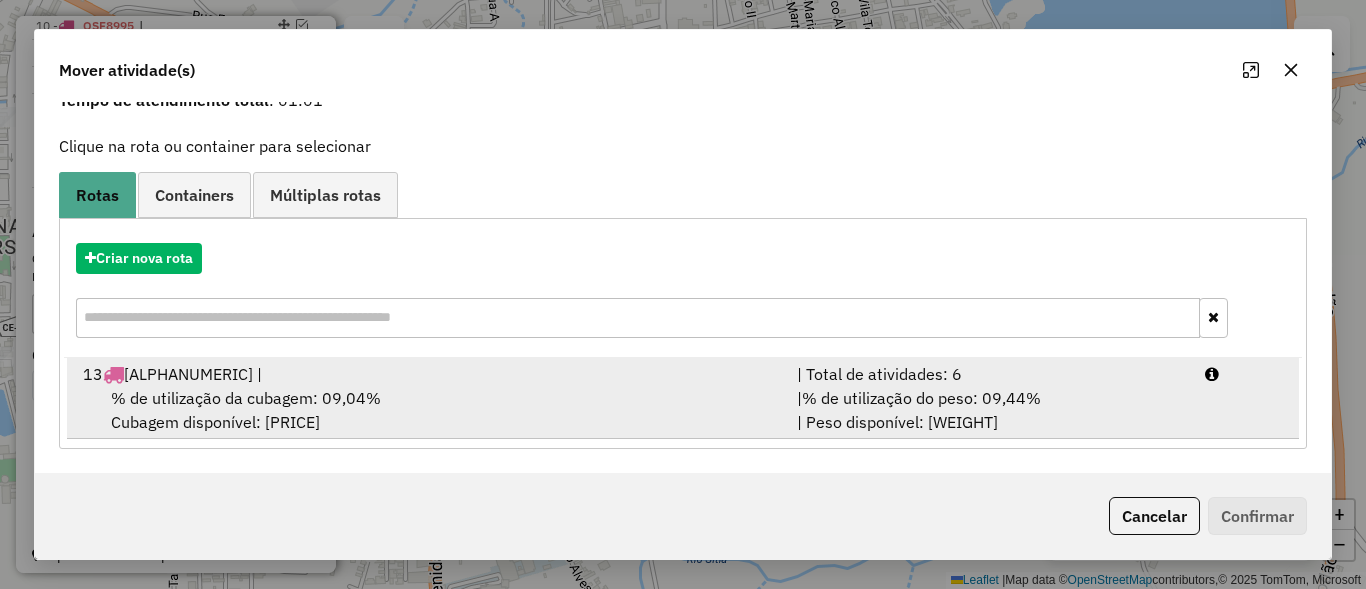 click on "| Total de atividades: 6" at bounding box center (989, 374) 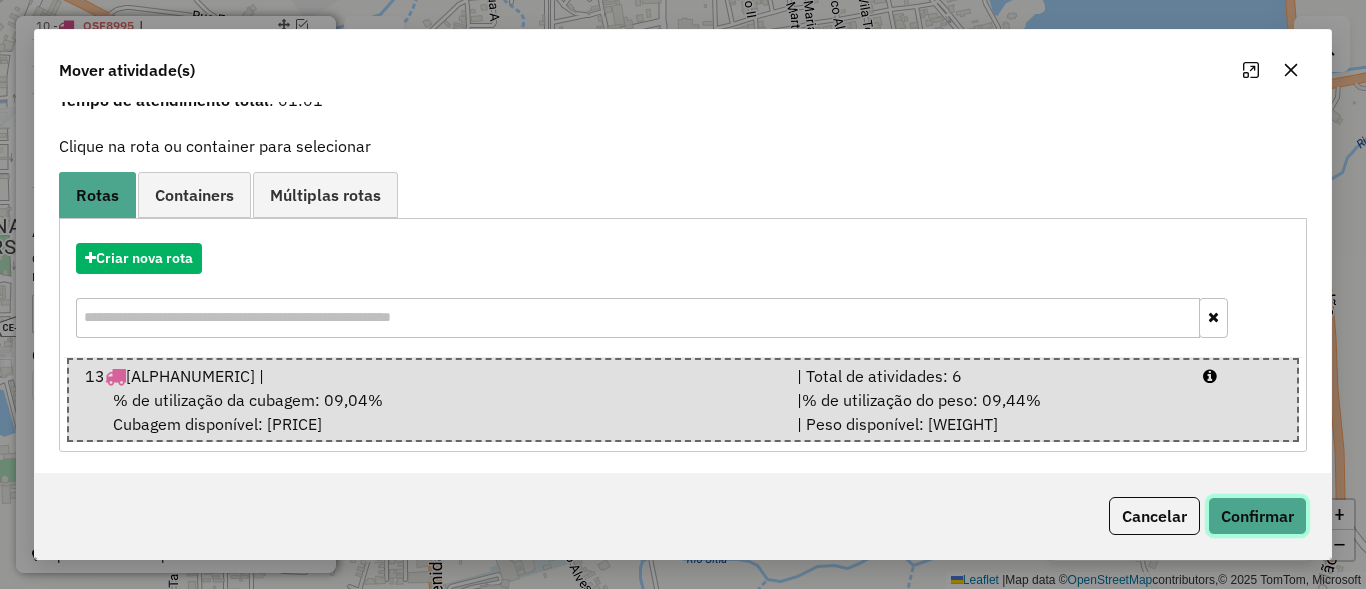click on "Confirmar" 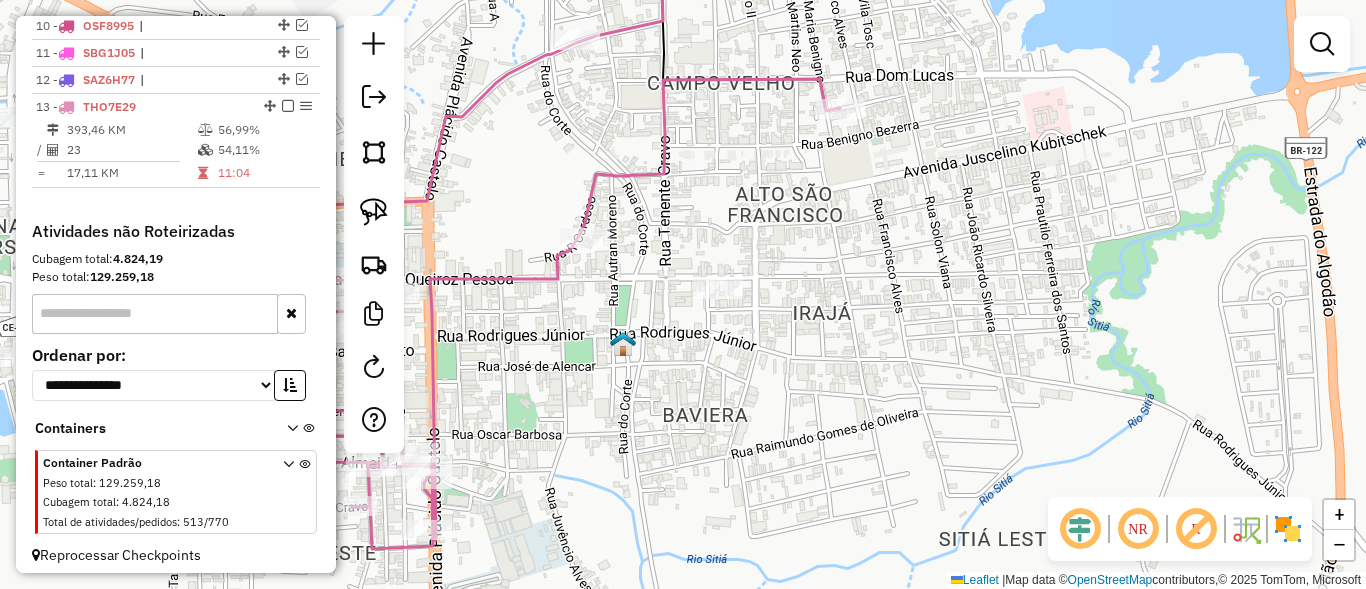 scroll, scrollTop: 0, scrollLeft: 0, axis: both 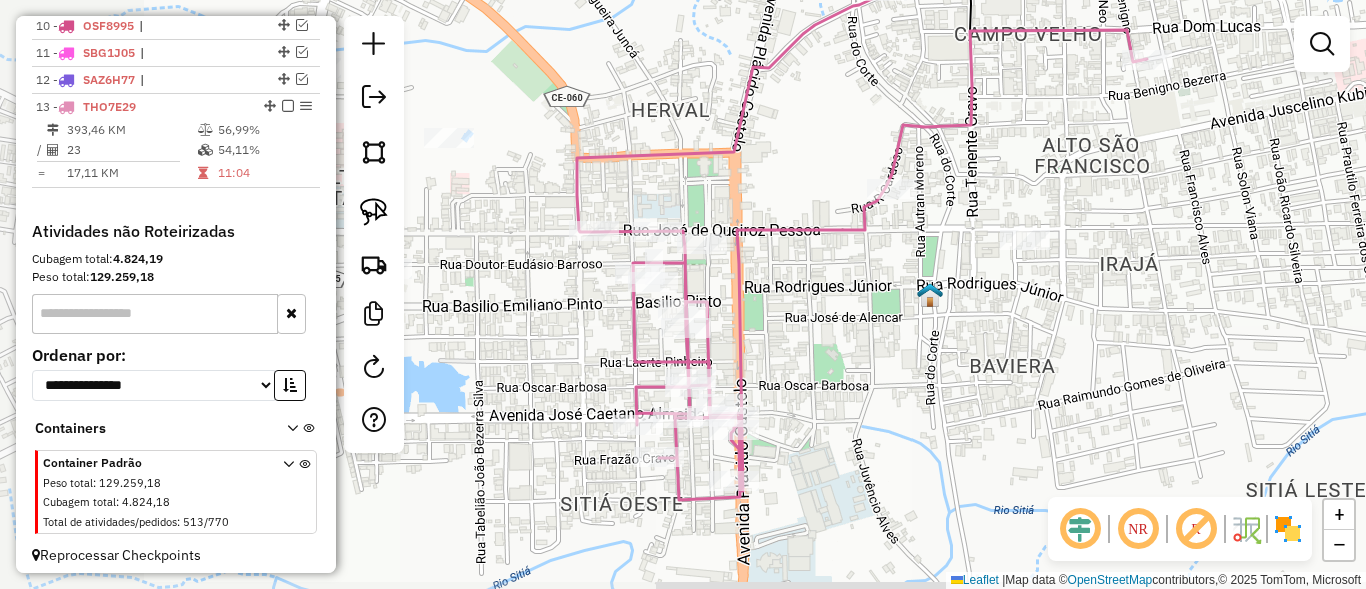 drag, startPoint x: 685, startPoint y: 379, endPoint x: 911, endPoint y: 331, distance: 231.04112 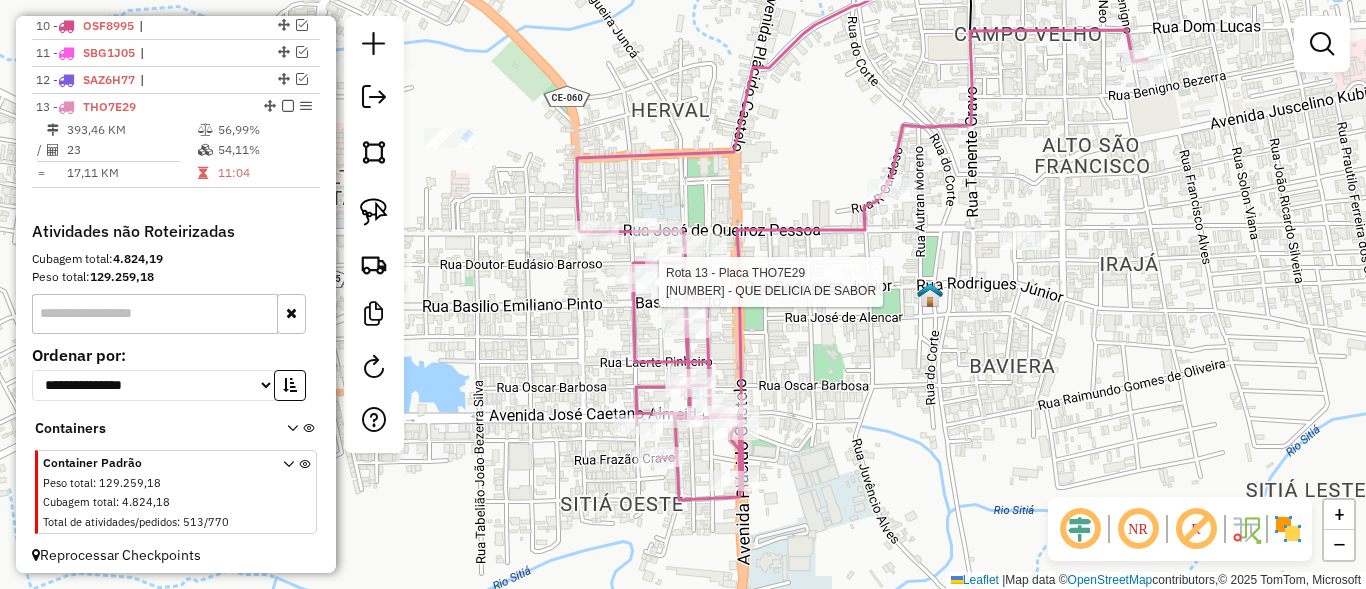 select on "*********" 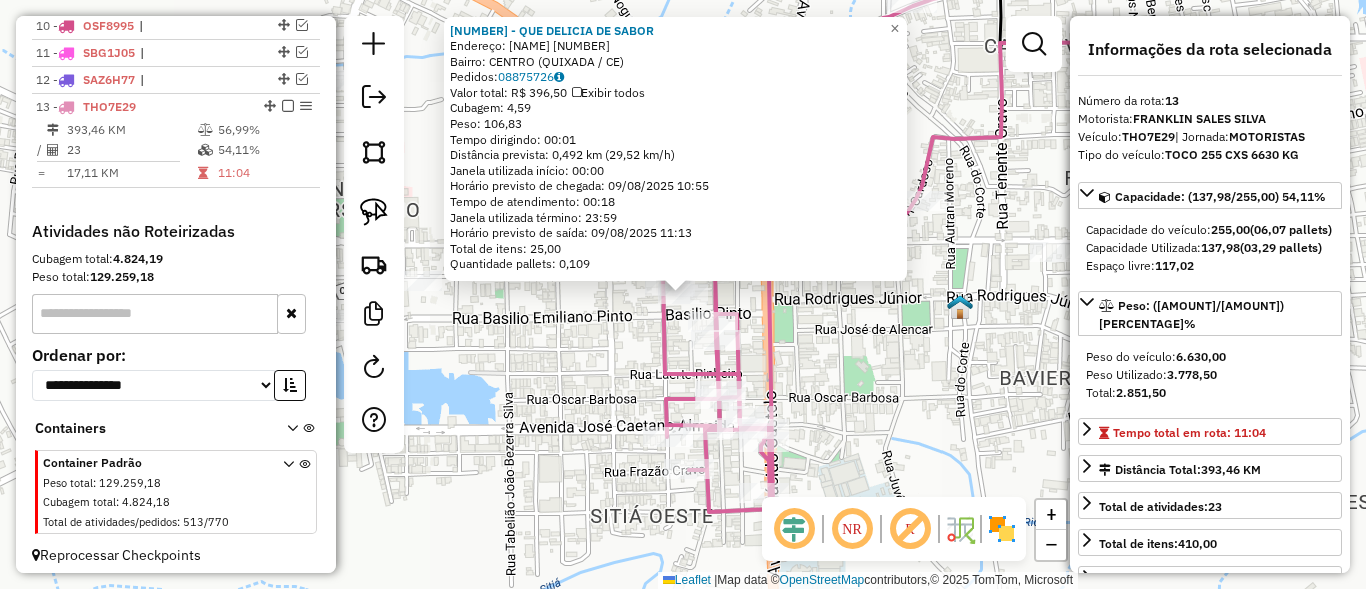 scroll, scrollTop: 1029, scrollLeft: 0, axis: vertical 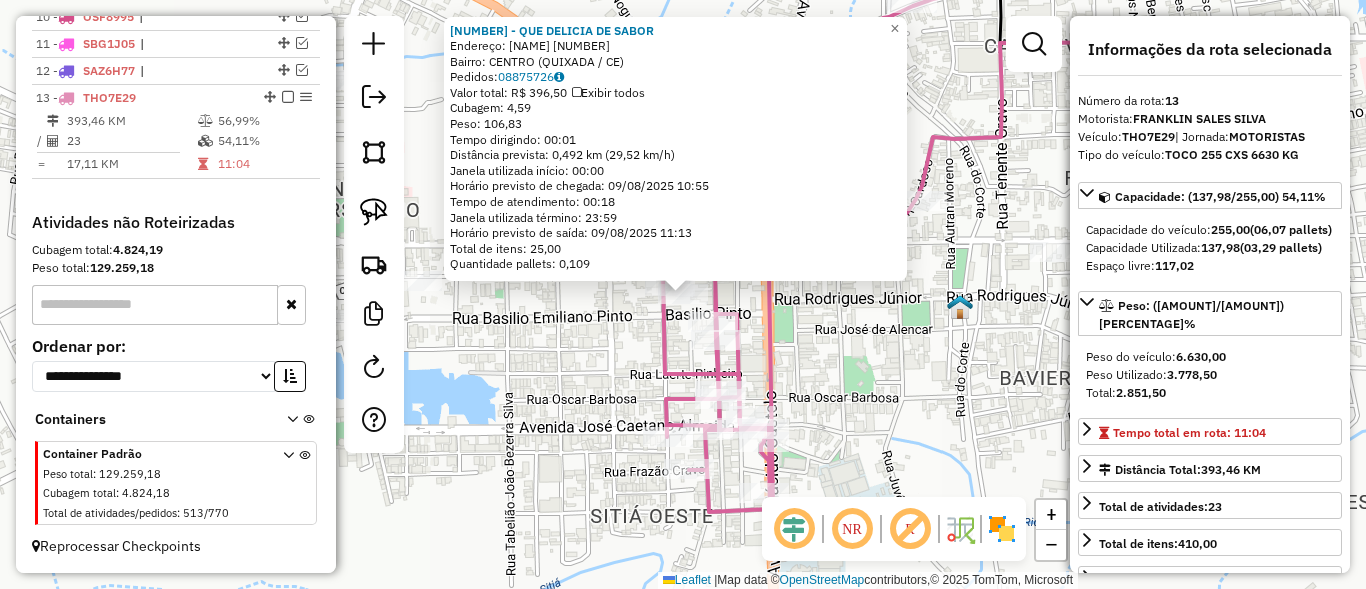 click on "6377 - QUE DELICIA DE SABOR  Endereço:  Rui Mai 52   Bairro: CENTRO (QUIXADA / CE)   Pedidos:  08875726   Valor total: R$ 396,50   Exibir todos   Cubagem: 4,59  Peso: 106,83  Tempo dirigindo: 00:01   Distância prevista: 0,492 km (29,52 km/h)   Janela utilizada início: 00:00   Horário previsto de chegada: 09/08/2025 10:55   Tempo de atendimento: 00:18   Janela utilizada término: 23:59   Horário previsto de saída: 09/08/2025 11:13   Total de itens: 25,00   Quantidade pallets: 0,109  × Janela de atendimento Grade de atendimento Capacidade Transportadoras Veículos Cliente Pedidos  Rotas Selecione os dias de semana para filtrar as janelas de atendimento  Seg   Ter   Qua   Qui   Sex   Sáb   Dom  Informe o período da janela de atendimento: De: Até:  Filtrar exatamente a janela do cliente  Considerar janela de atendimento padrão  Selecione os dias de semana para filtrar as grades de atendimento  Seg   Ter   Qua   Qui   Sex   Sáb   Dom   Considerar clientes sem dia de atendimento cadastrado  De:   Até:" 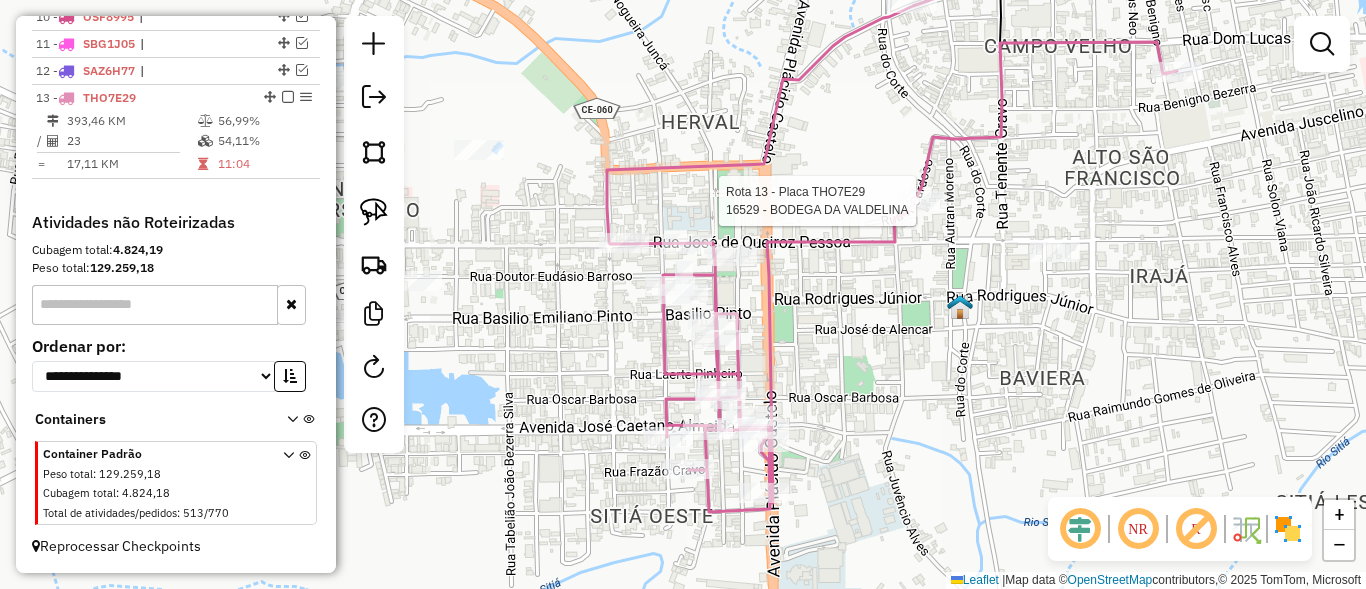 select on "*********" 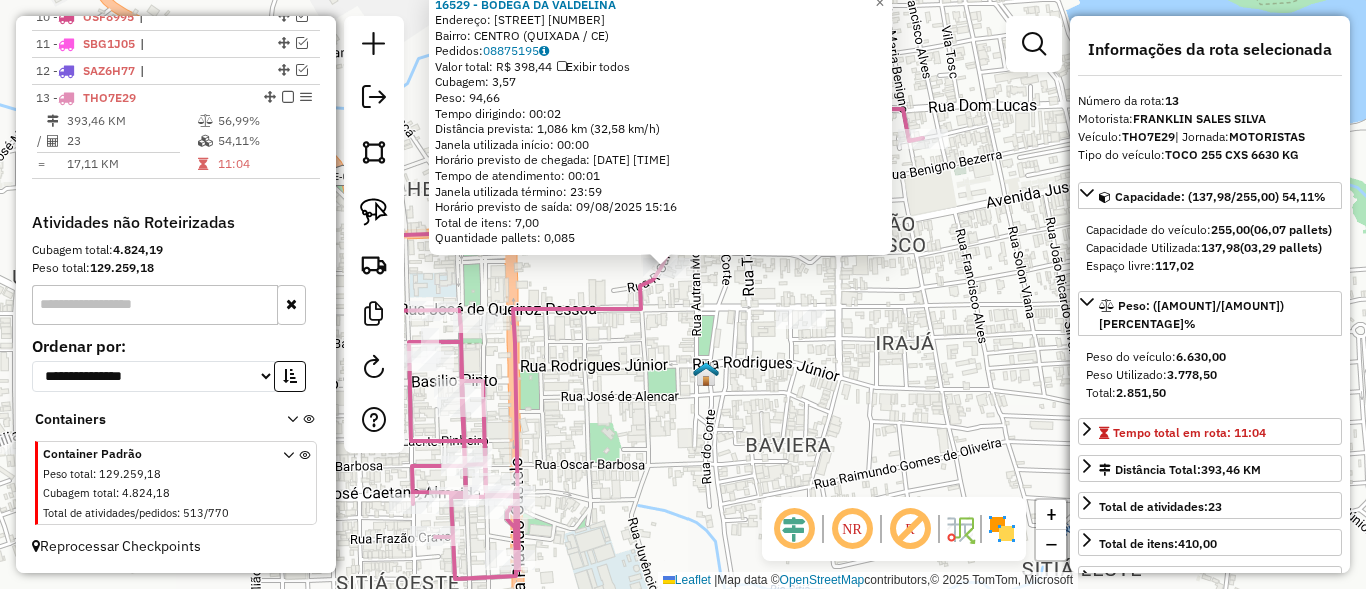 drag, startPoint x: 683, startPoint y: 447, endPoint x: 668, endPoint y: 421, distance: 30.016663 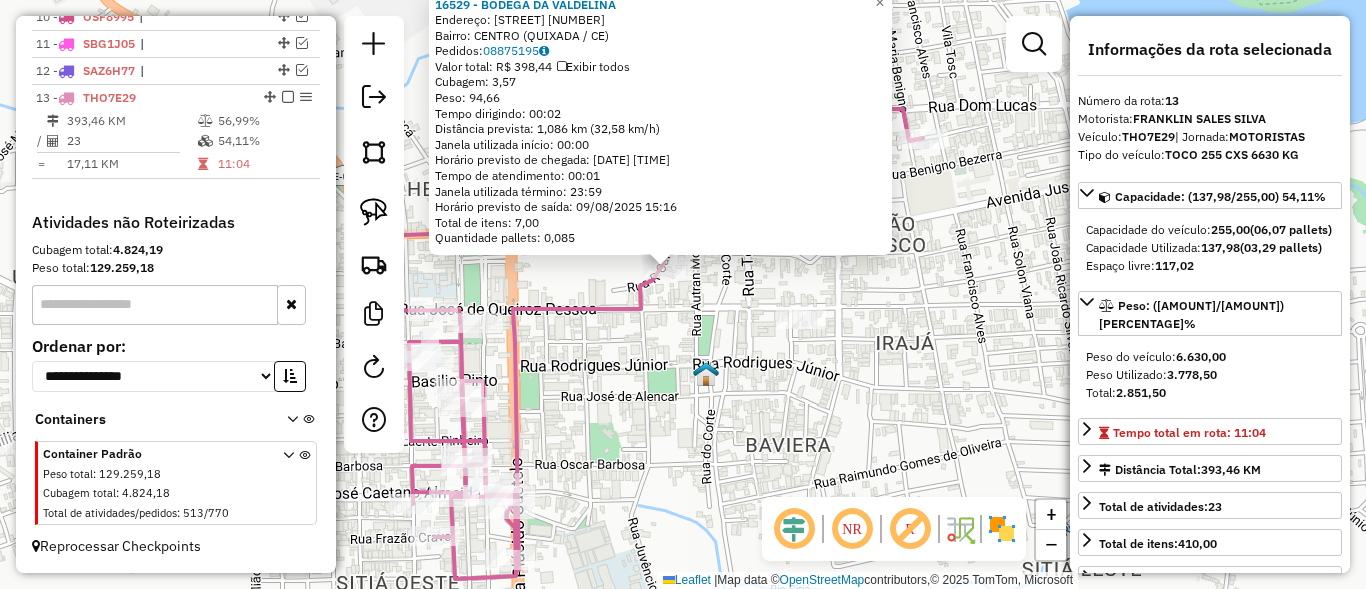 click on "16529 - BODEGA DA VALDELINA  Endereço:  BENJAMIM BARROSO 151   Bairro: CENTRO (QUIXADA / CE)   Pedidos:  08875195   Valor total: R$ 398,44   Exibir todos   Cubagem: 3,57  Peso: 94,66  Tempo dirigindo: 00:02   Distância prevista: 1,086 km (32,58 km/h)   Janela utilizada início: 00:00   Horário previsto de chegada: 09/08/2025 15:15   Tempo de atendimento: 00:01   Janela utilizada término: 23:59   Horário previsto de saída: 09/08/2025 15:16   Total de itens: 7,00   Quantidade pallets: 0,085  × Janela de atendimento Grade de atendimento Capacidade Transportadoras Veículos Cliente Pedidos  Rotas Selecione os dias de semana para filtrar as janelas de atendimento  Seg   Ter   Qua   Qui   Sex   Sáb   Dom  Informe o período da janela de atendimento: De: Até:  Filtrar exatamente a janela do cliente  Considerar janela de atendimento padrão  Selecione os dias de semana para filtrar as grades de atendimento  Seg   Ter   Qua   Qui   Sex   Sáb   Dom   Considerar clientes sem dia de atendimento cadastrado  De:" 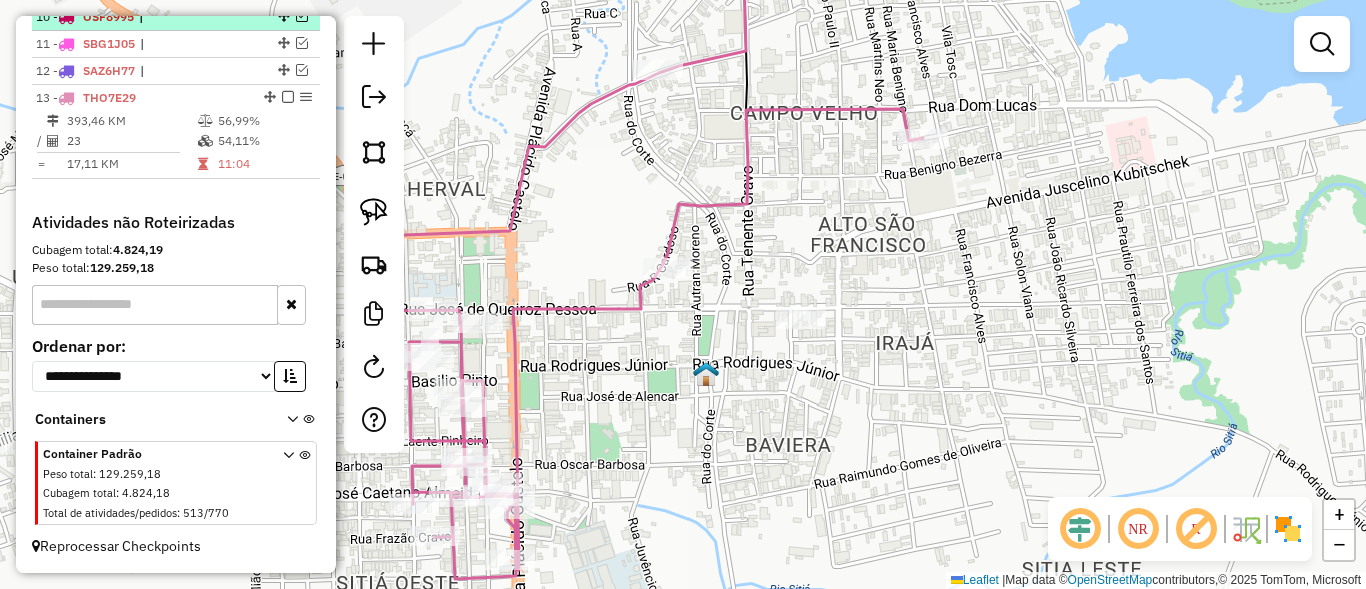 click at bounding box center [288, 97] 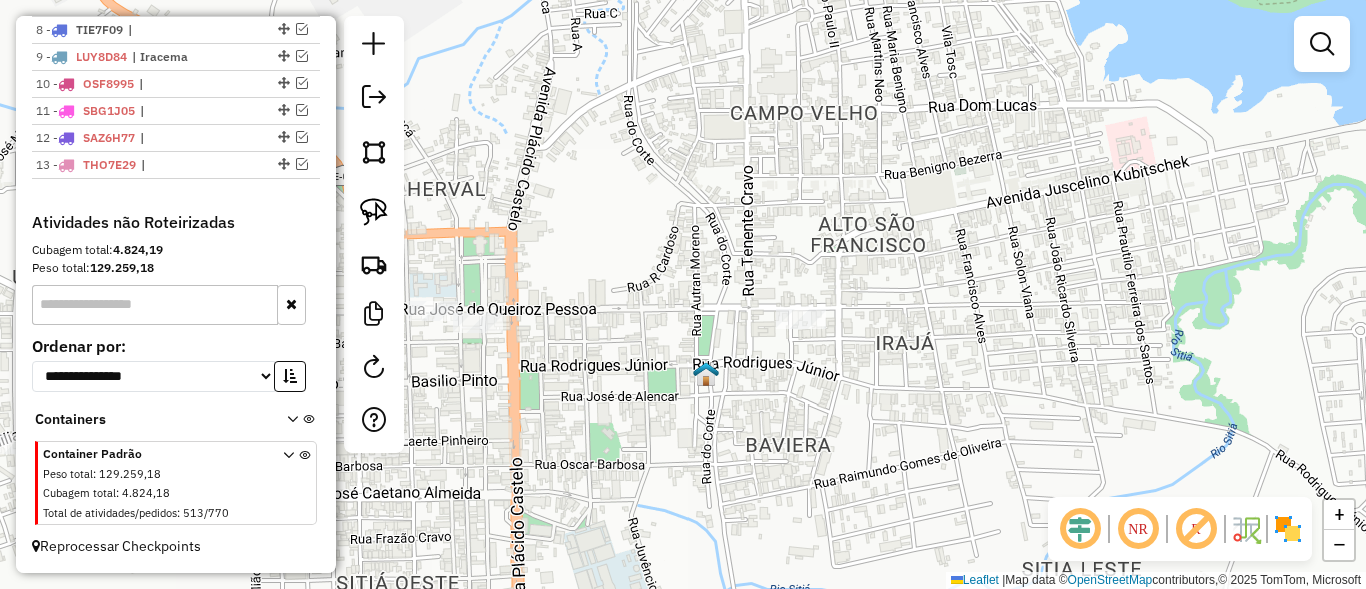 scroll, scrollTop: 962, scrollLeft: 0, axis: vertical 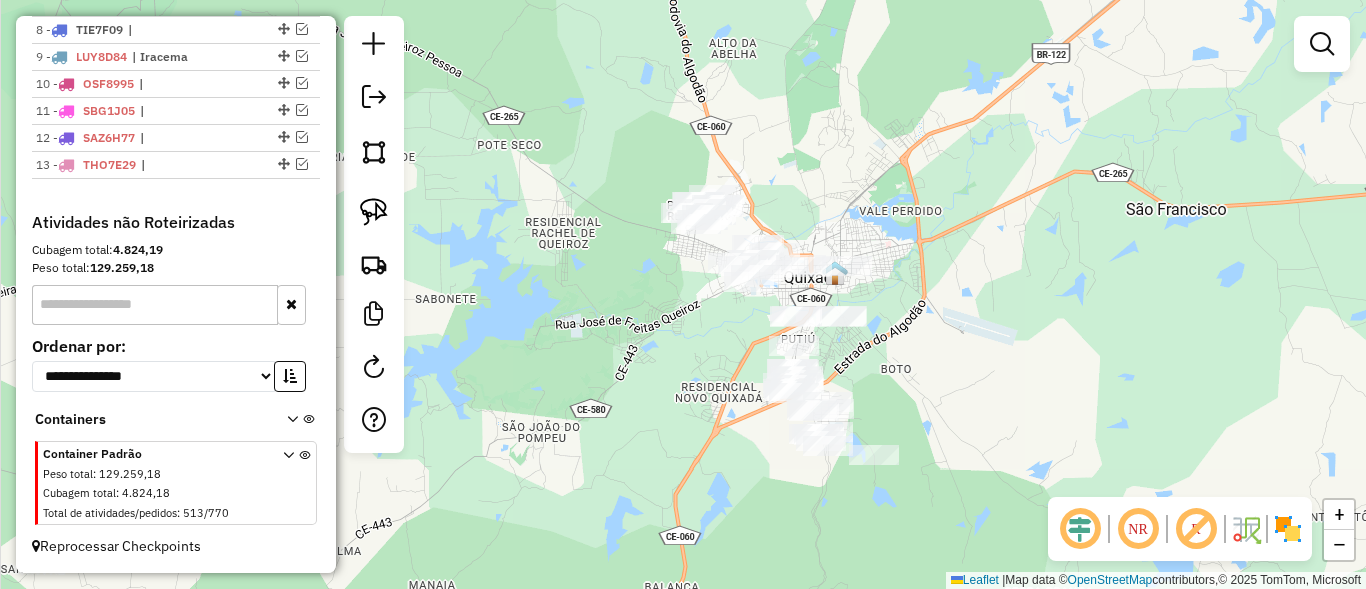 drag, startPoint x: 823, startPoint y: 340, endPoint x: 940, endPoint y: 343, distance: 117.03845 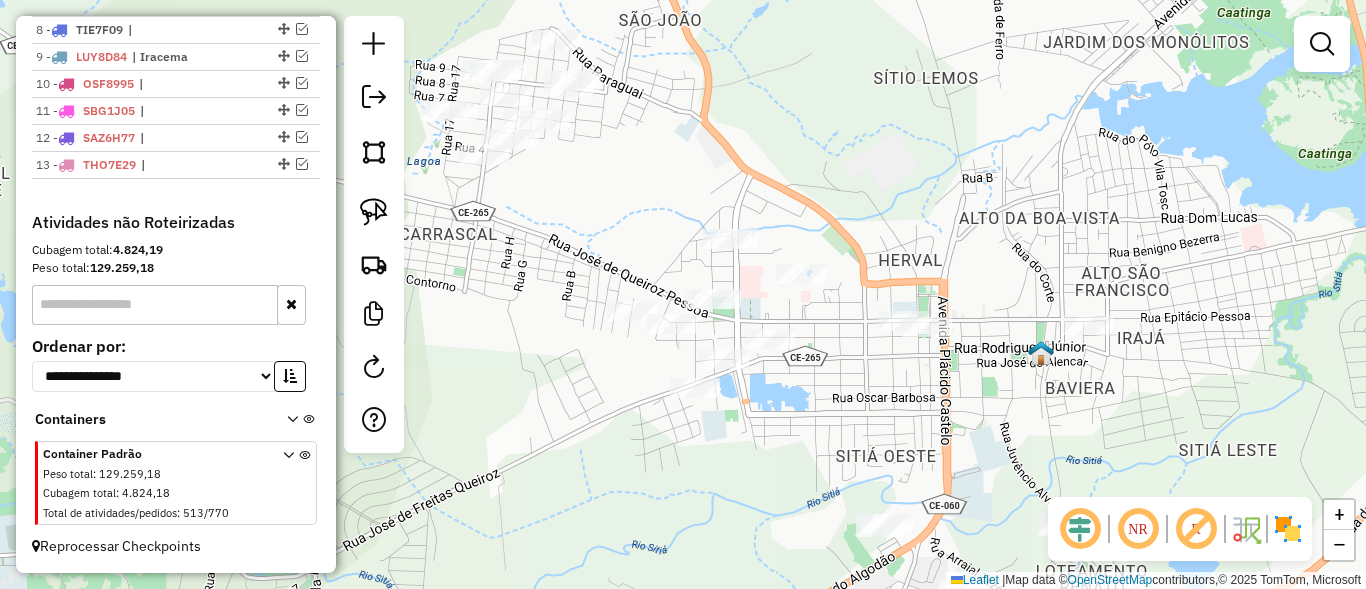 drag, startPoint x: 720, startPoint y: 184, endPoint x: 663, endPoint y: 242, distance: 81.32035 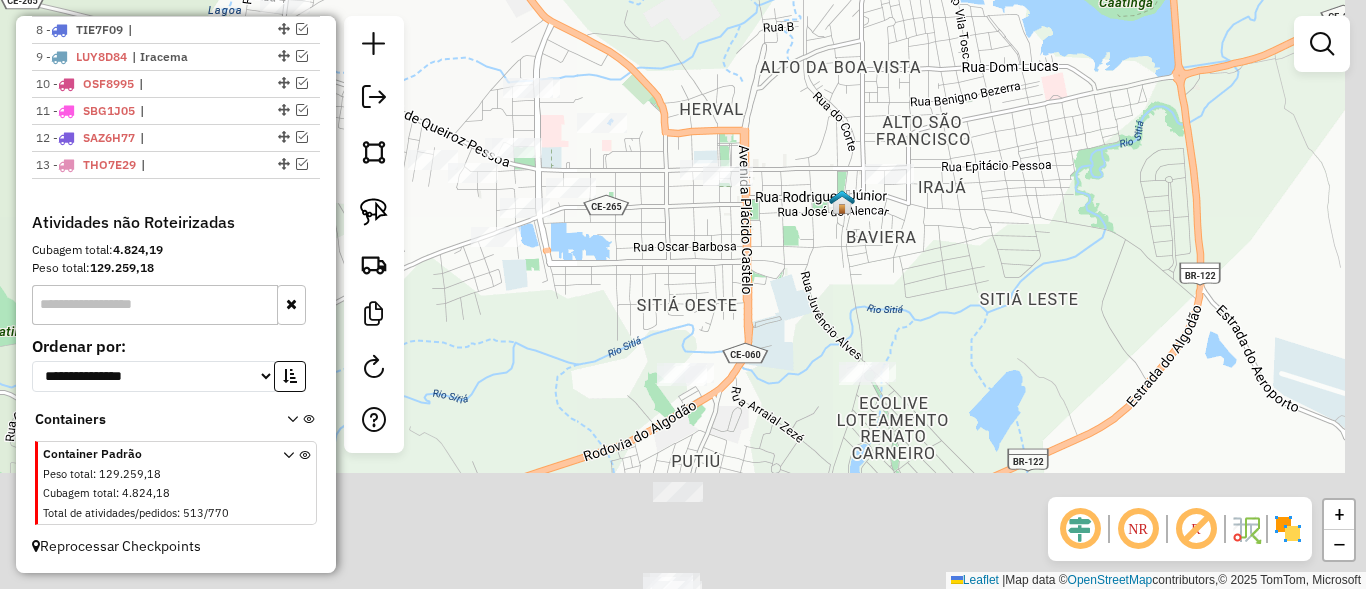 drag, startPoint x: 946, startPoint y: 398, endPoint x: 712, endPoint y: 213, distance: 298.29684 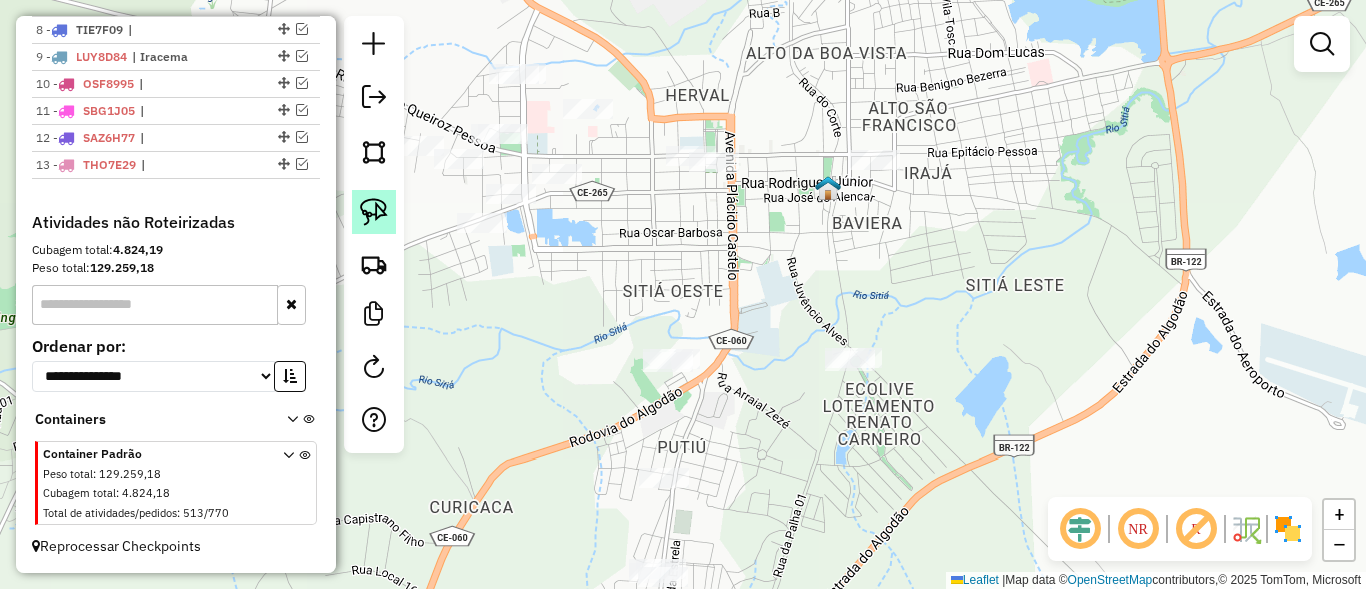click 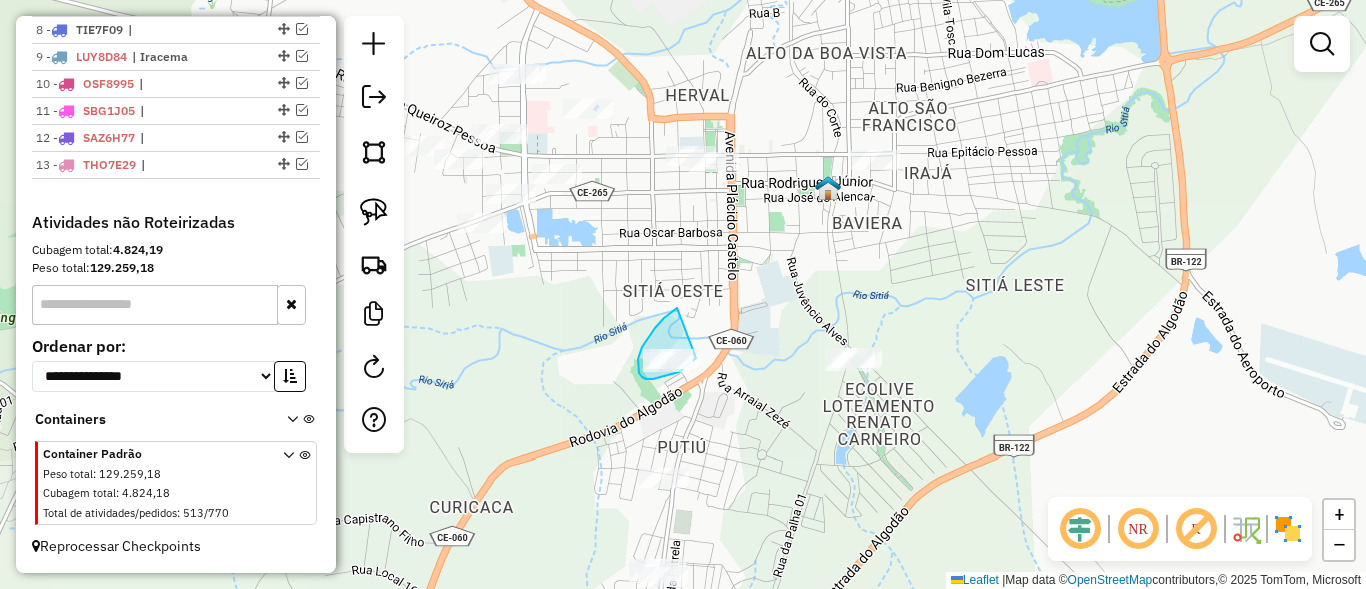 click on "Janela de atendimento Grade de atendimento Capacidade Transportadoras Veículos Cliente Pedidos  Rotas Selecione os dias de semana para filtrar as janelas de atendimento  Seg   Ter   Qua   Qui   Sex   Sáb   Dom  Informe o período da janela de atendimento: De: Até:  Filtrar exatamente a janela do cliente  Considerar janela de atendimento padrão  Selecione os dias de semana para filtrar as grades de atendimento  Seg   Ter   Qua   Qui   Sex   Sáb   Dom   Considerar clientes sem dia de atendimento cadastrado  Clientes fora do dia de atendimento selecionado Filtrar as atividades entre os valores definidos abaixo:  Peso mínimo:   Peso máximo:   Cubagem mínima:   Cubagem máxima:   De:   Até:  Filtrar as atividades entre o tempo de atendimento definido abaixo:  De:   Até:   Considerar capacidade total dos clientes não roteirizados Transportadora: Selecione um ou mais itens Tipo de veículo: Selecione um ou mais itens Veículo: Selecione um ou mais itens Motorista: Selecione um ou mais itens Nome: Rótulo:" 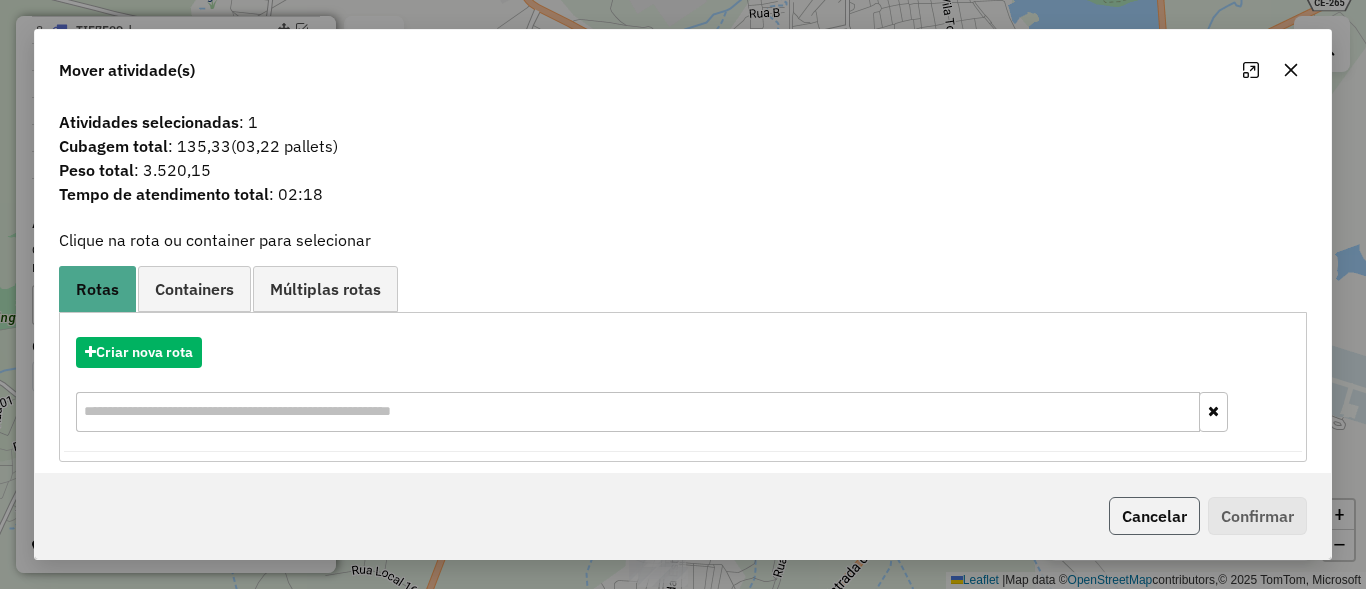 click on "Cancelar" 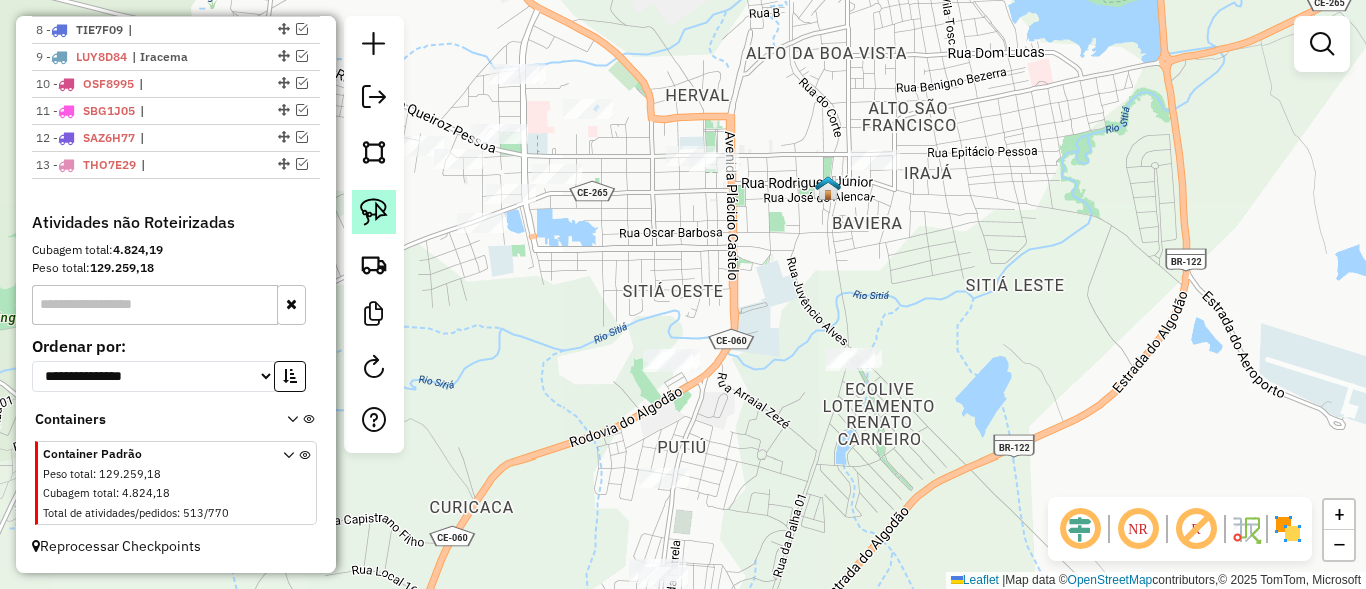 click 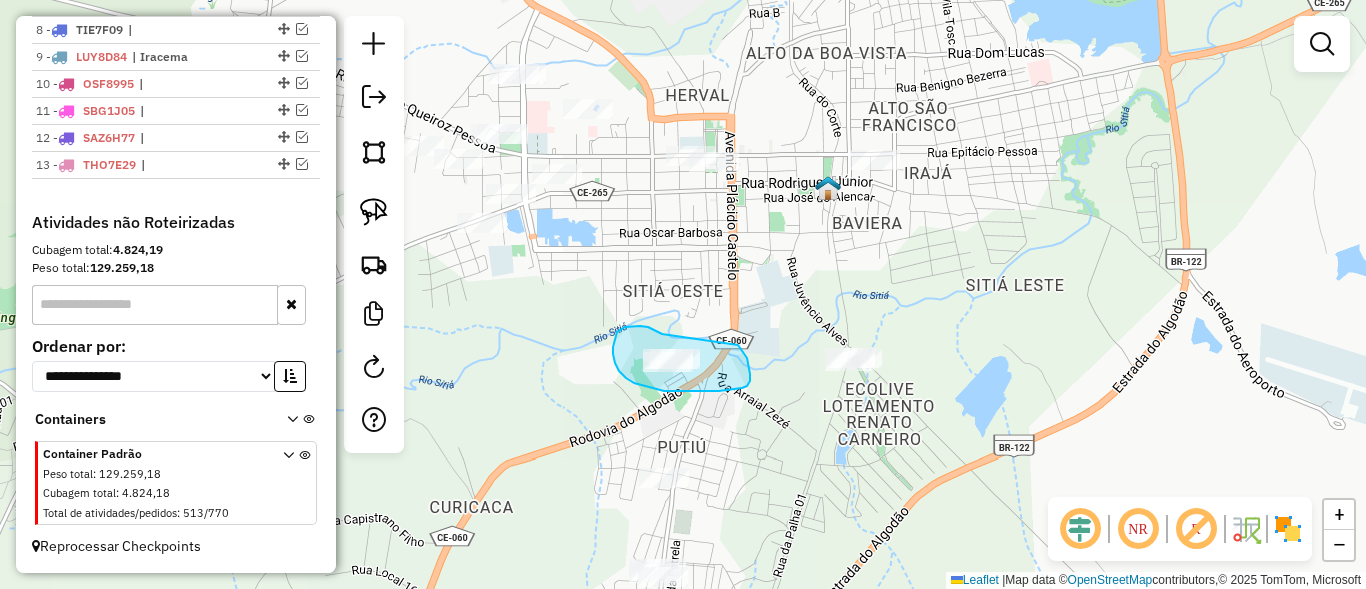 drag, startPoint x: 629, startPoint y: 327, endPoint x: 738, endPoint y: 345, distance: 110.47624 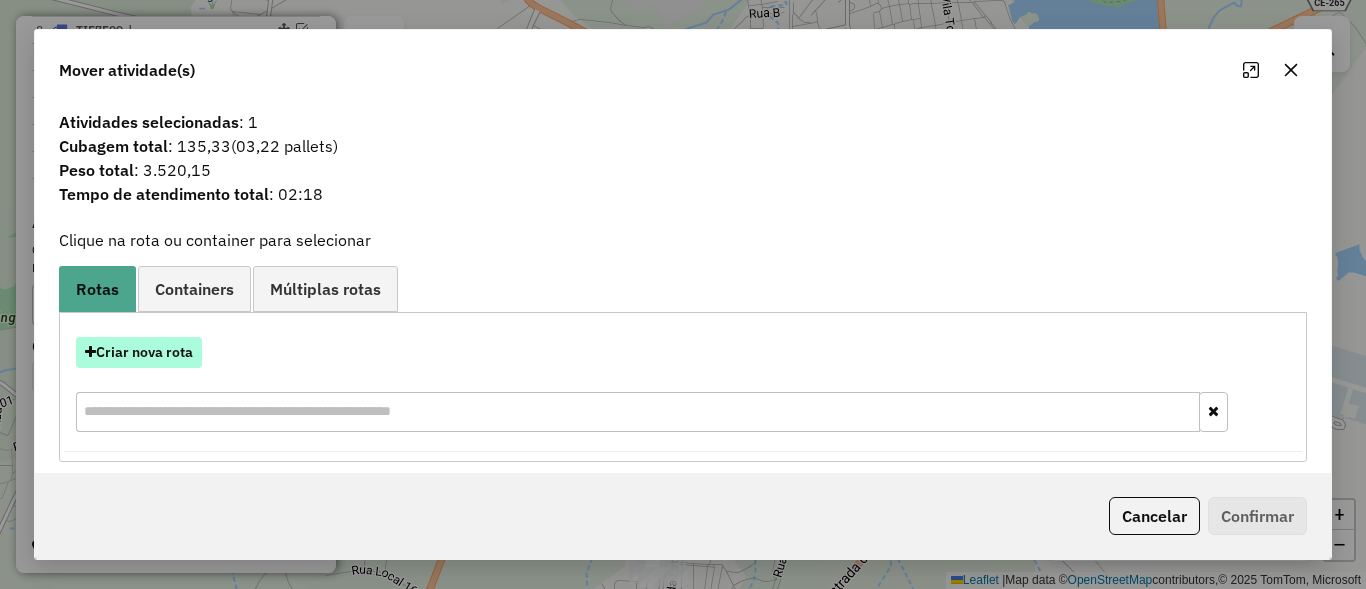 click on "Criar nova rota" at bounding box center [139, 352] 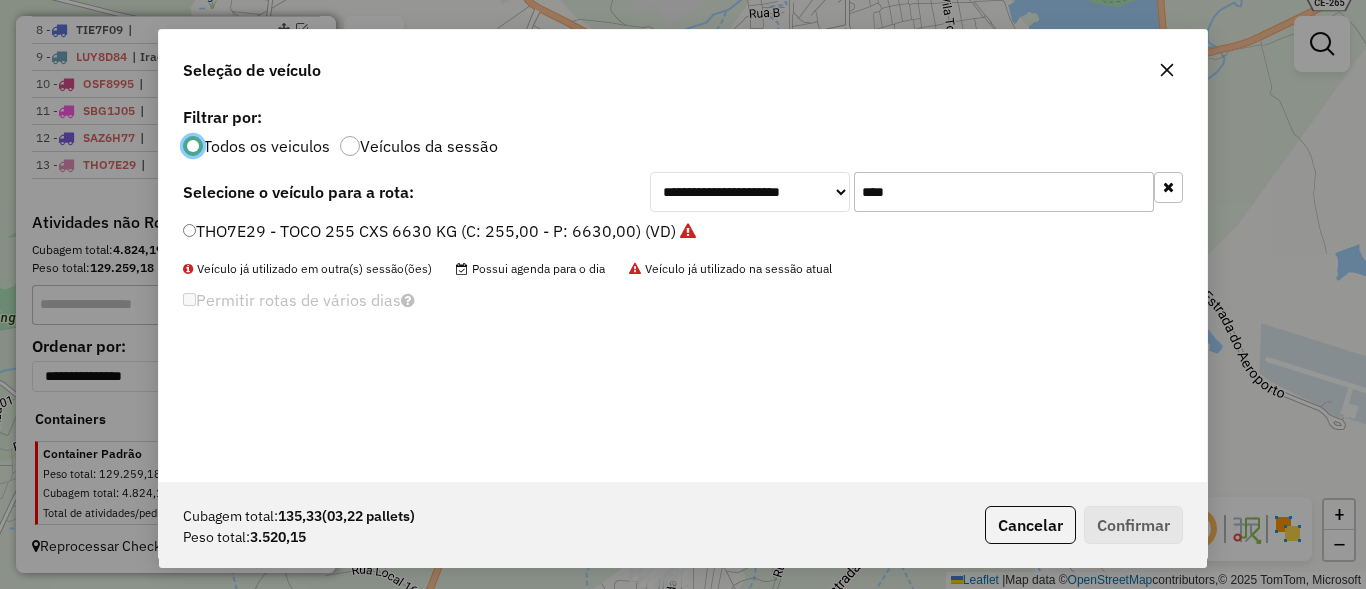 scroll, scrollTop: 11, scrollLeft: 6, axis: both 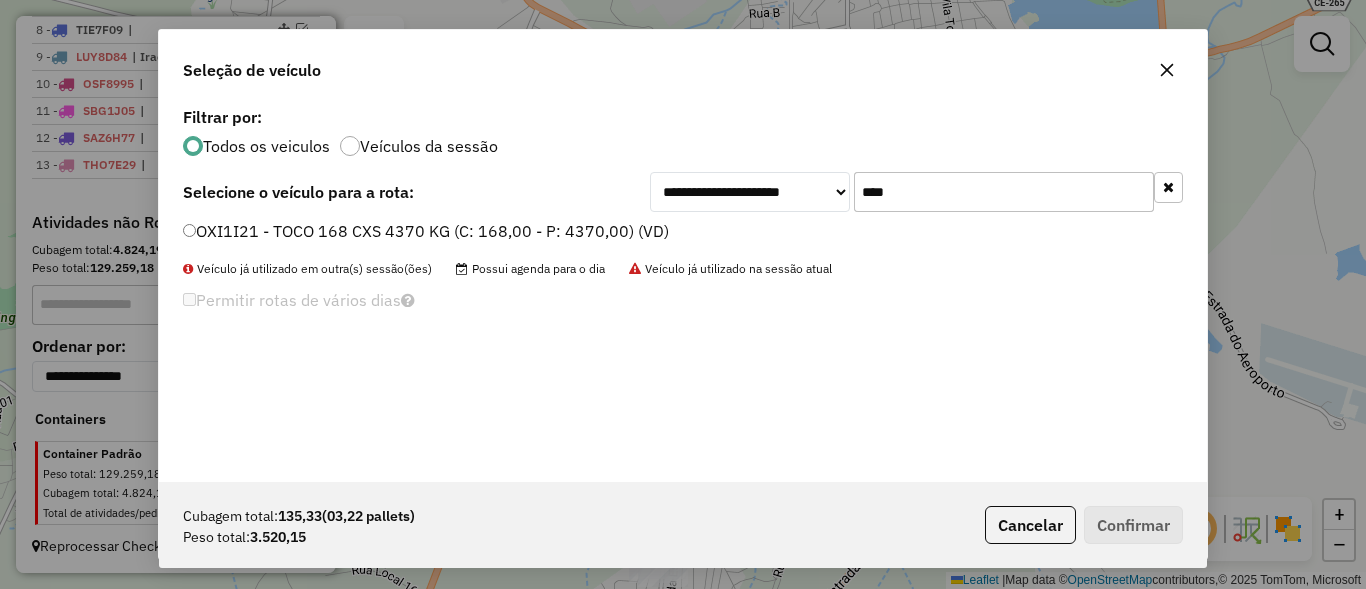 type on "****" 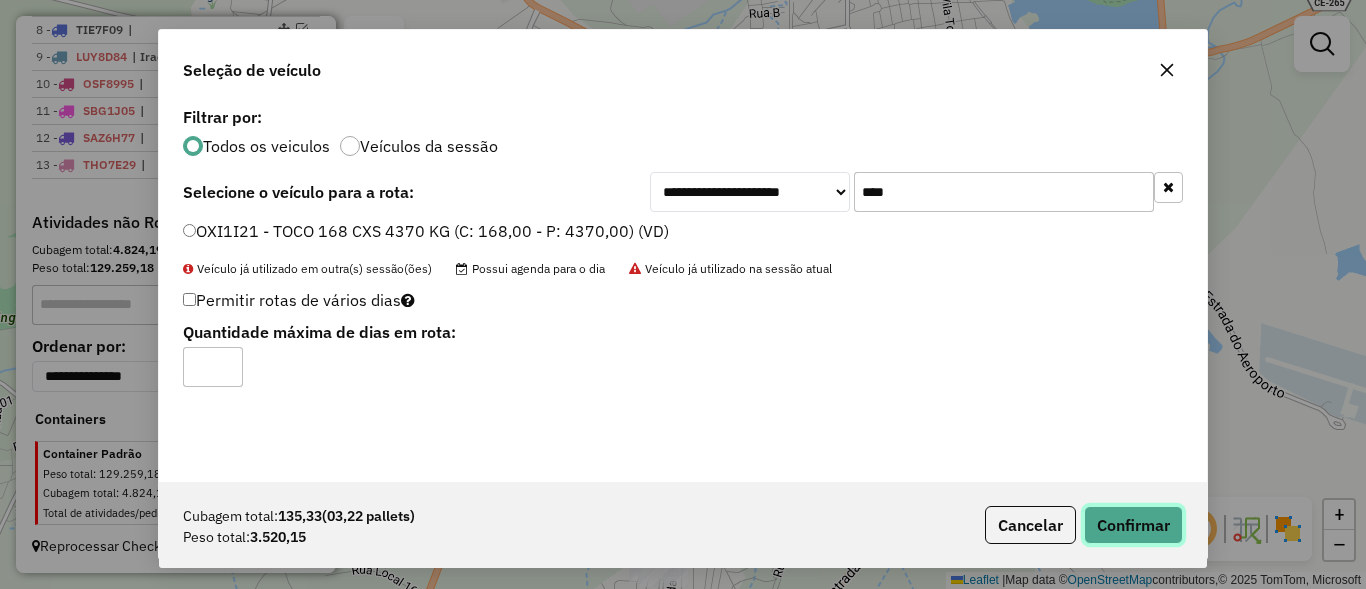 click on "Confirmar" 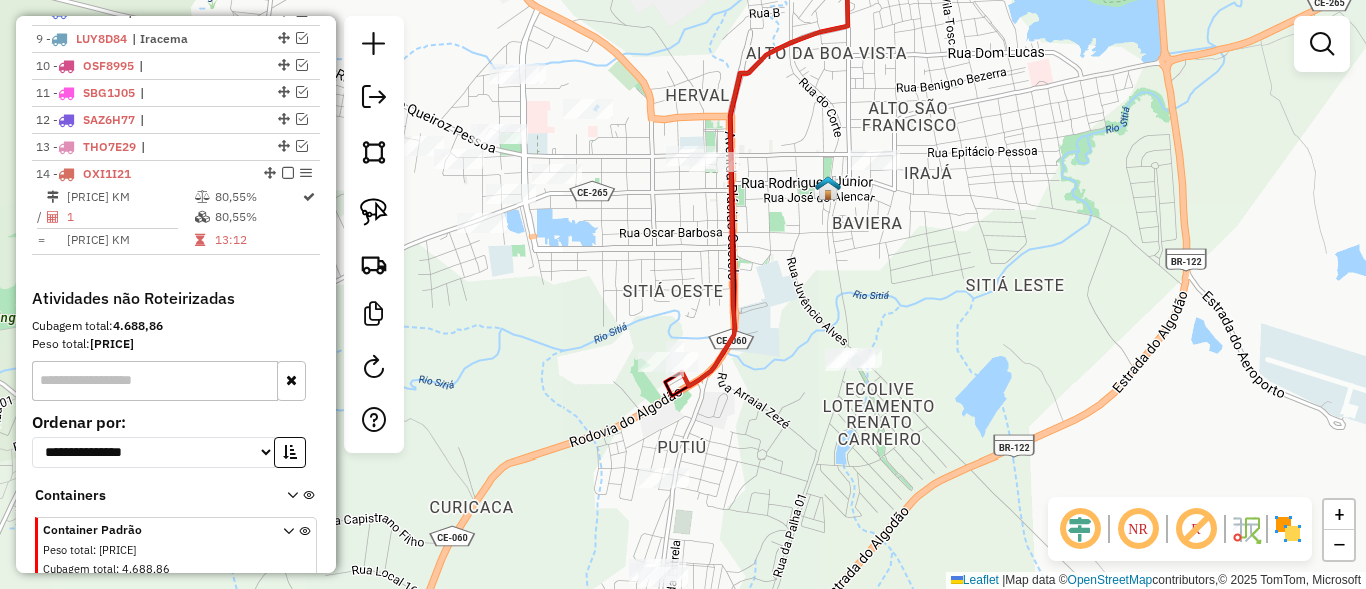 scroll, scrollTop: 1029, scrollLeft: 0, axis: vertical 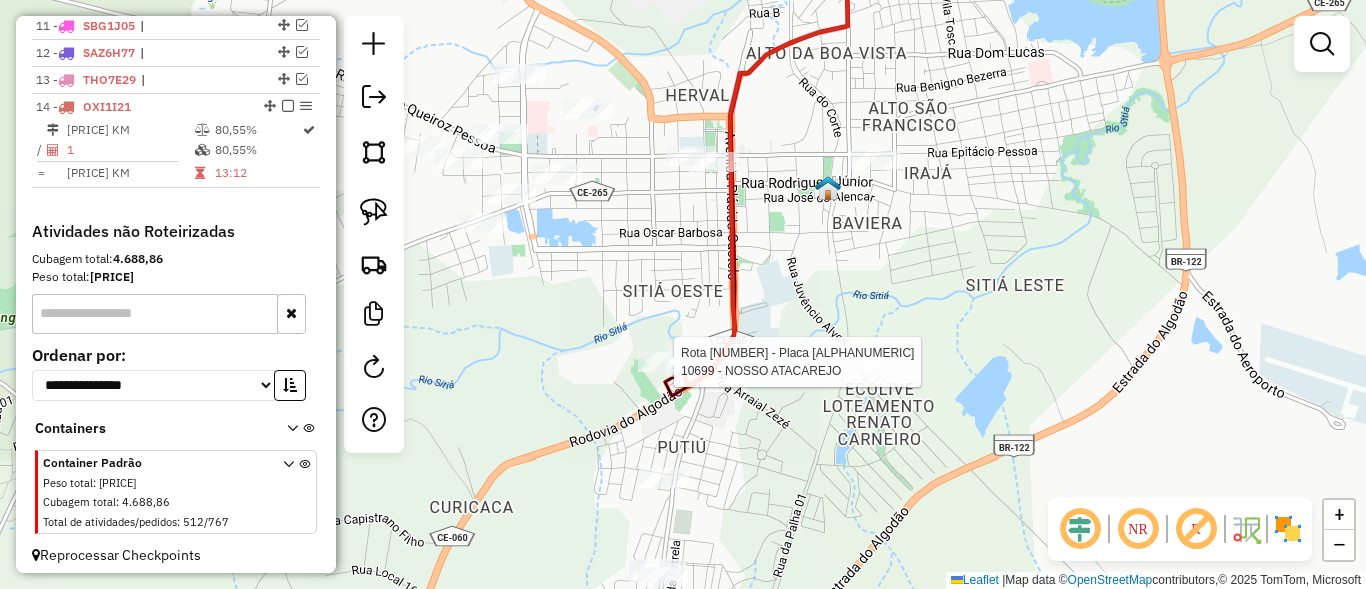 select on "*********" 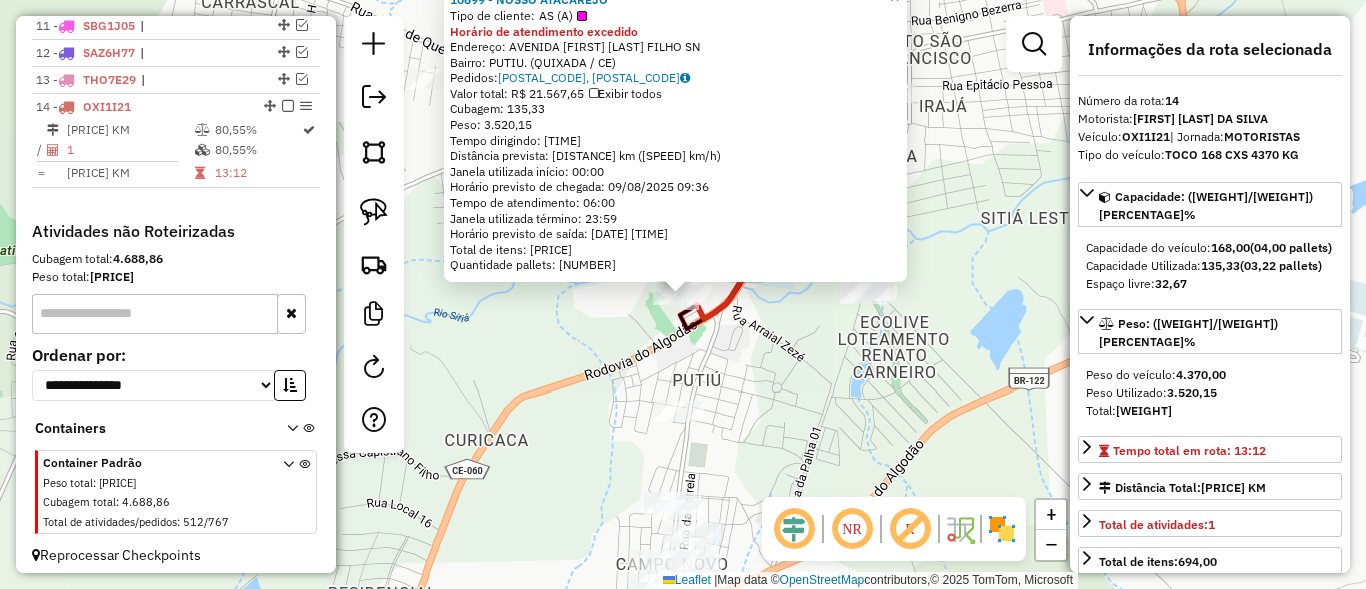 scroll, scrollTop: 1056, scrollLeft: 0, axis: vertical 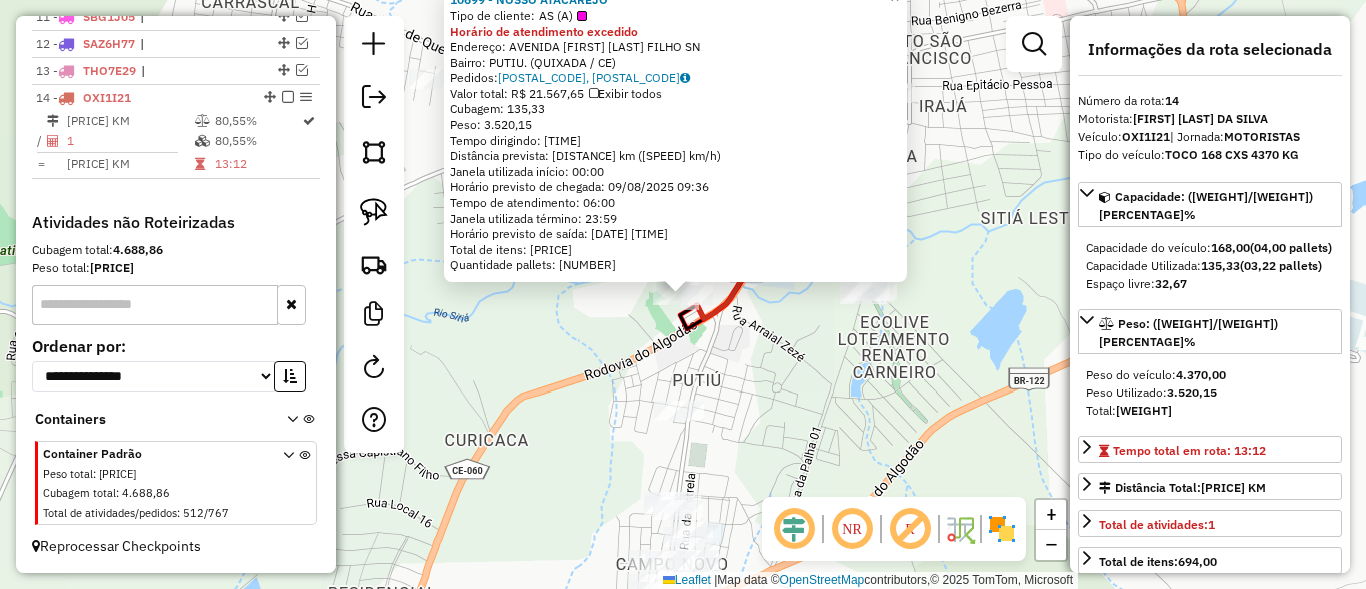 click on "10699 - NOSSO ATACAREJO  Tipo de cliente:   AS (A)  Horário de atendimento excedido  Endereço:  AVENIDA JOSE CAPISTRANO FILHO SN   Bairro: PUTIU. (QUIXADA / CE)   Pedidos:  08872660, 08873072, 08875487   Valor total: R$ 21.567,65   Exibir todos   Cubagem: 135,33  Peso: 3.520,15  Tempo dirigindo: 02:36   Distância prevista: 189,325 km (72,82 km/h)   Janela utilizada início: 00:00   Horário previsto de chegada: 09/08/2025 09:36   Tempo de atendimento: 06:00   Janela utilizada término: 23:59   Horário previsto de saída: 09/08/2025 17:36   Total de itens: 694,00   Quantidade pallets: 3,222  × Janela de atendimento Grade de atendimento Capacidade Transportadoras Veículos Cliente Pedidos  Rotas Selecione os dias de semana para filtrar as janelas de atendimento  Seg   Ter   Qua   Qui   Sex   Sáb   Dom  Informe o período da janela de atendimento: De: Até:  Filtrar exatamente a janela do cliente  Considerar janela de atendimento padrão  Selecione os dias de semana para filtrar as grades de atendimento +" 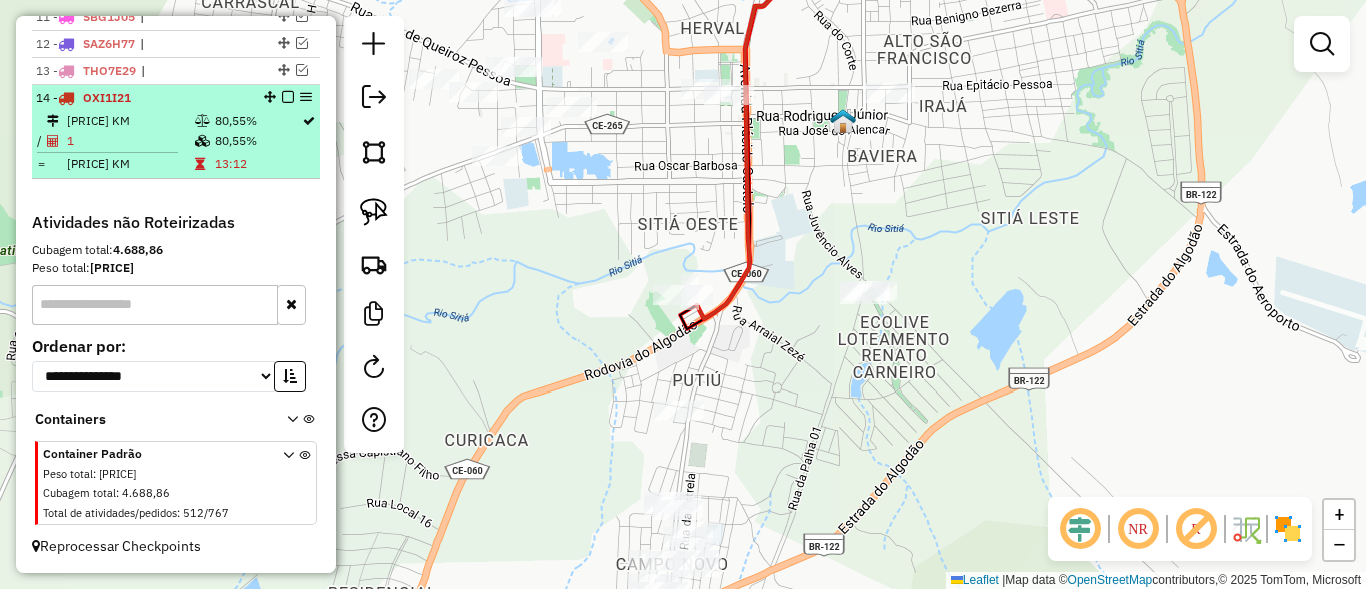 click at bounding box center (288, 97) 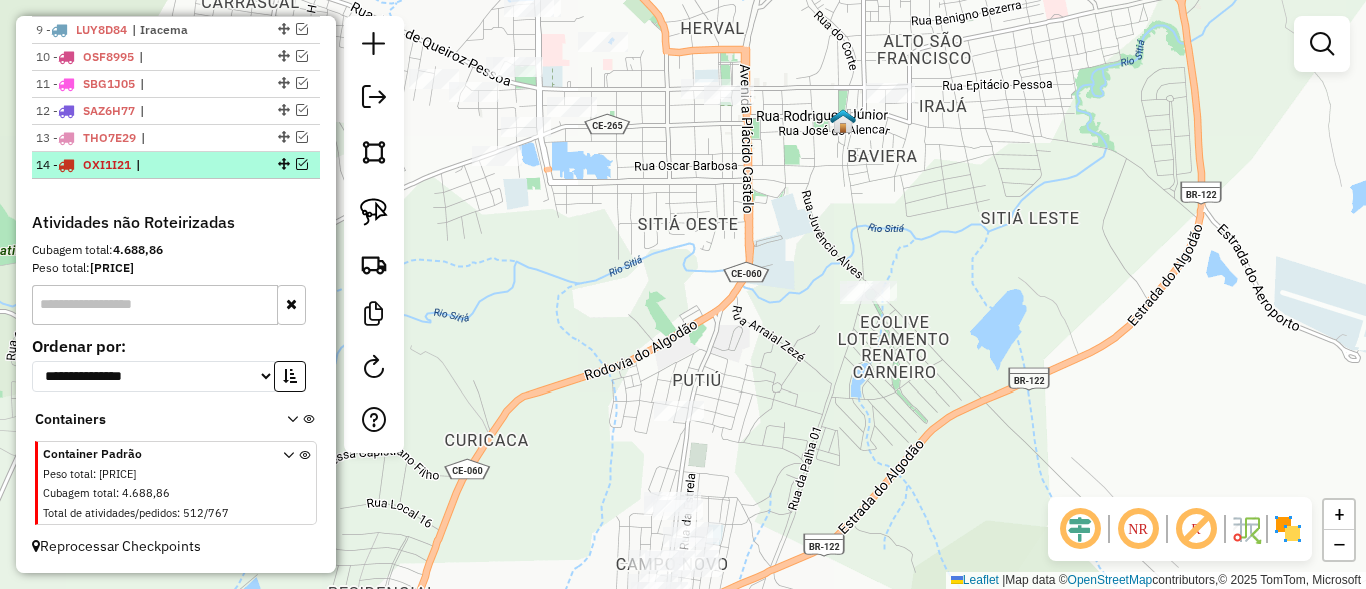 scroll, scrollTop: 989, scrollLeft: 0, axis: vertical 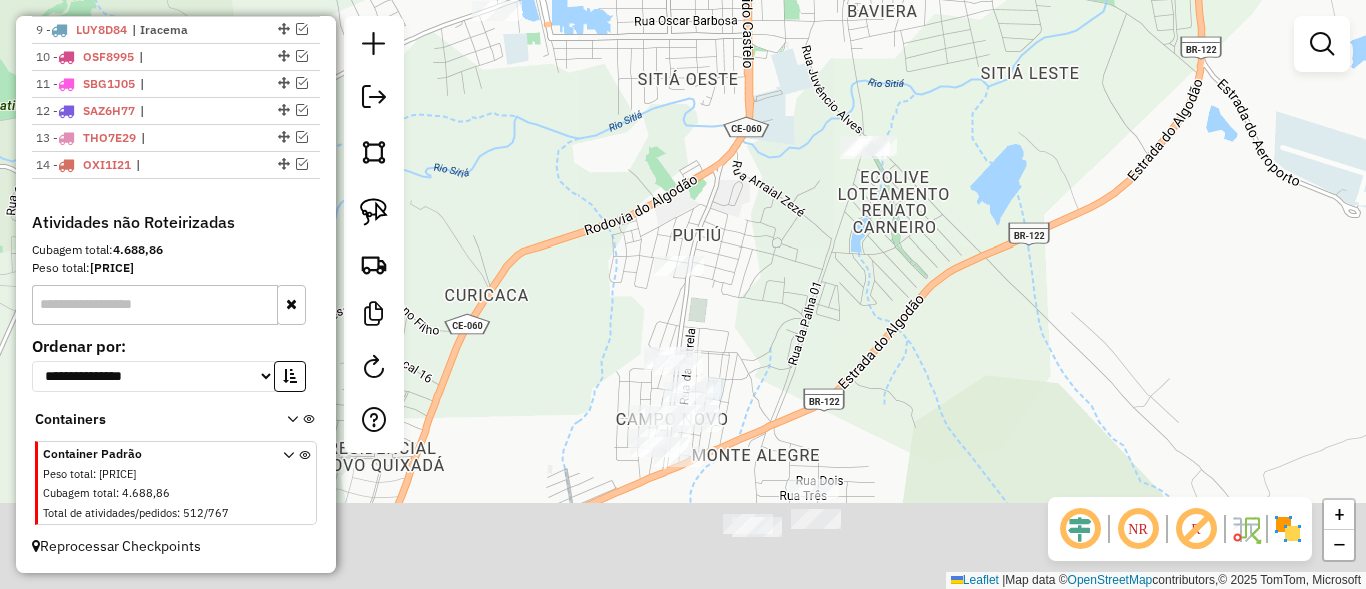 drag, startPoint x: 736, startPoint y: 310, endPoint x: 715, endPoint y: 251, distance: 62.625874 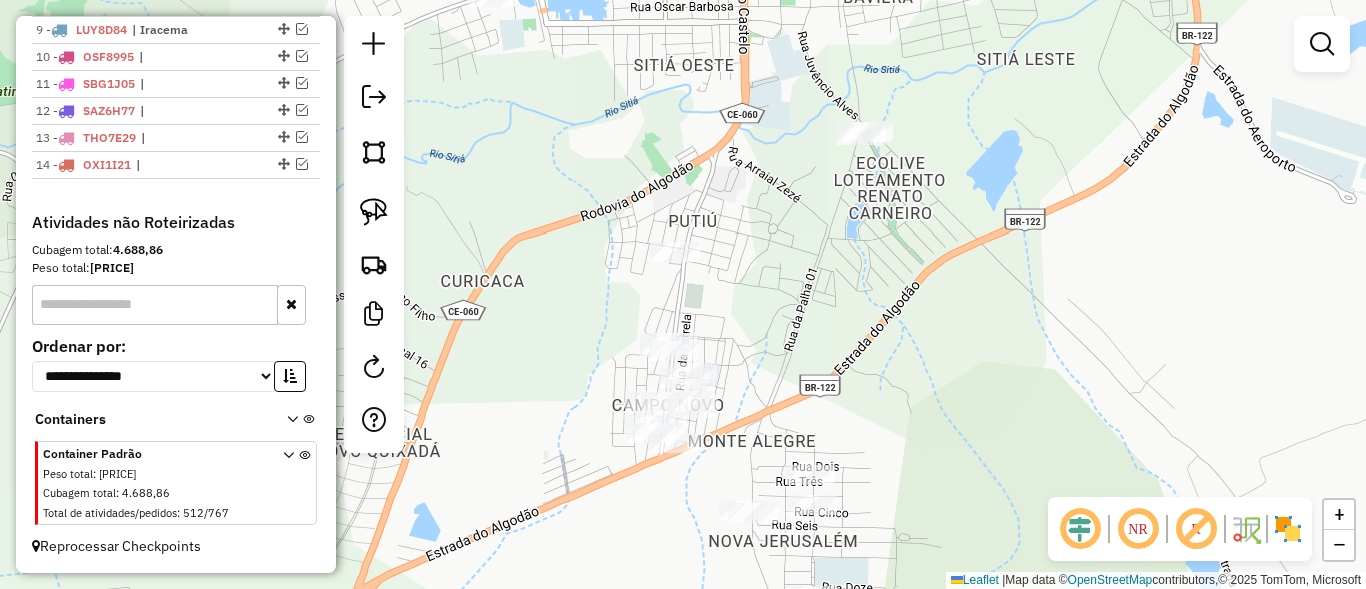 click 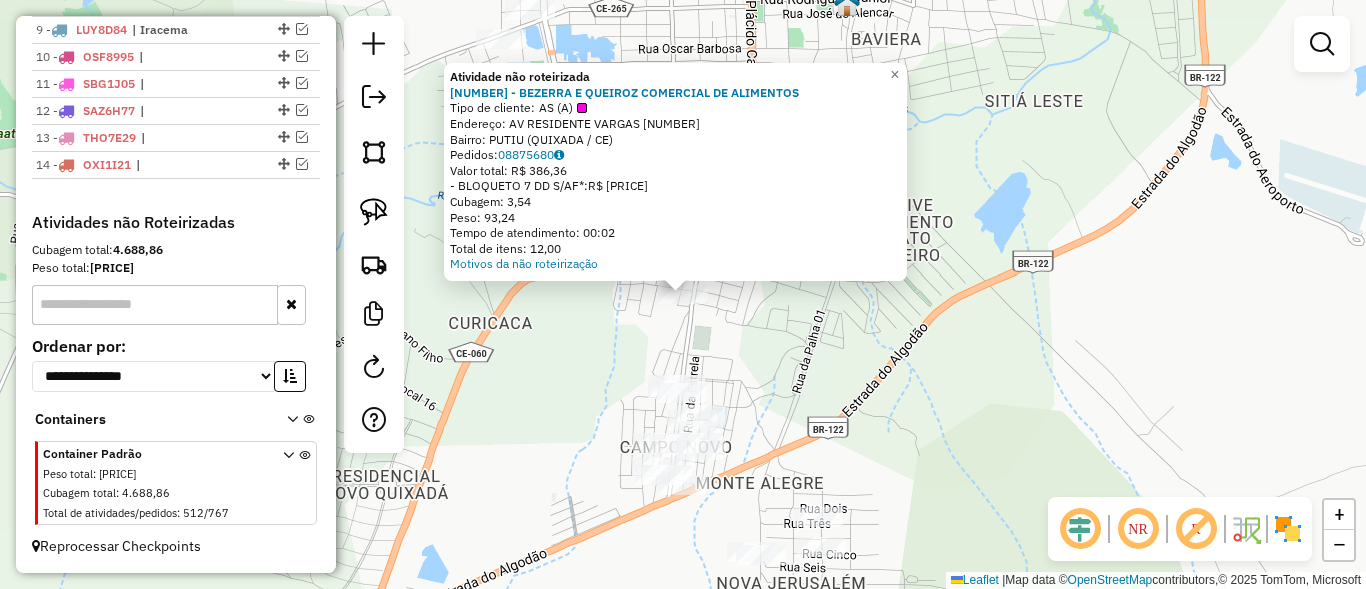 click on "Atividade não roteirizada 1726 - BEZERRA E QUEIROZ COMERCIAL DE ALIMENTOS  Tipo de cliente:   AS (A)   Endereço: AV  RESIDENTE VARGAS               740   Bairro: PUTIU (QUIXADA / CE)   Pedidos:  08875680   Valor total: R$ 386,36   - BLOQUETO 7 DD S/AF*:  R$ 386,36   Cubagem: 3,54   Peso: 93,24   Tempo de atendimento: 00:02   Total de itens: 12,00  Motivos da não roteirização × Janela de atendimento Grade de atendimento Capacidade Transportadoras Veículos Cliente Pedidos  Rotas Selecione os dias de semana para filtrar as janelas de atendimento  Seg   Ter   Qua   Qui   Sex   Sáb   Dom  Informe o período da janela de atendimento: De: Até:  Filtrar exatamente a janela do cliente  Considerar janela de atendimento padrão  Selecione os dias de semana para filtrar as grades de atendimento  Seg   Ter   Qua   Qui   Sex   Sáb   Dom   Considerar clientes sem dia de atendimento cadastrado  Clientes fora do dia de atendimento selecionado Filtrar as atividades entre os valores definidos abaixo:  Peso mínimo:  +" 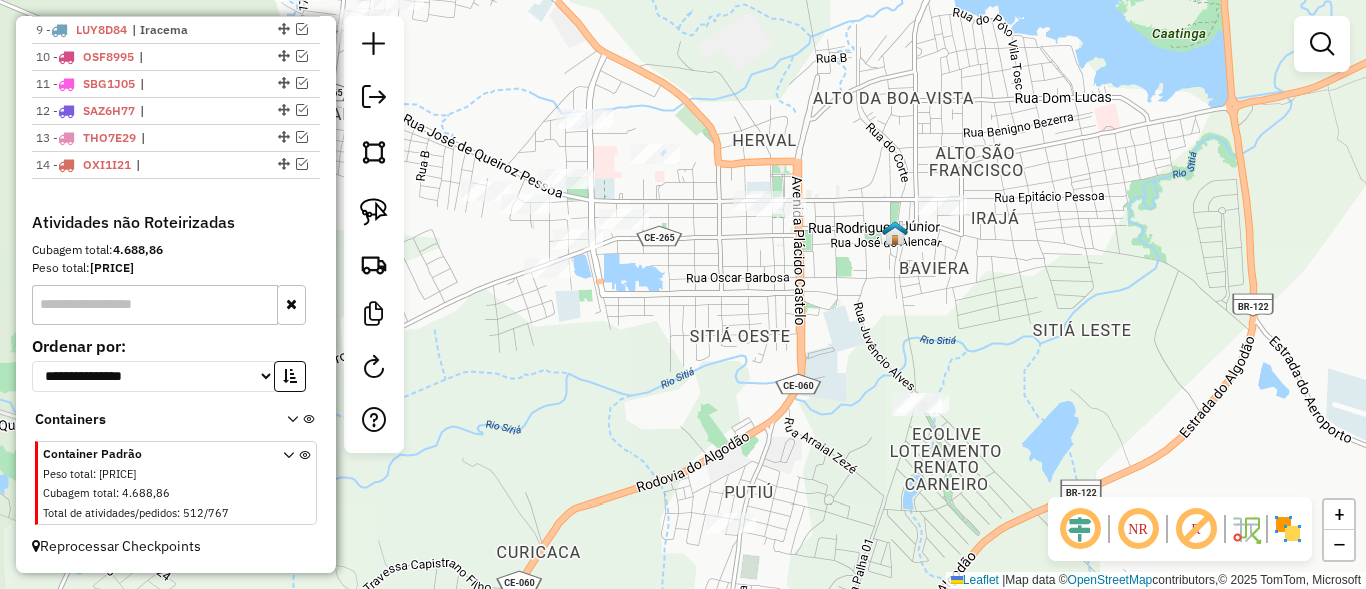 drag, startPoint x: 1084, startPoint y: 167, endPoint x: 1139, endPoint y: 382, distance: 221.92342 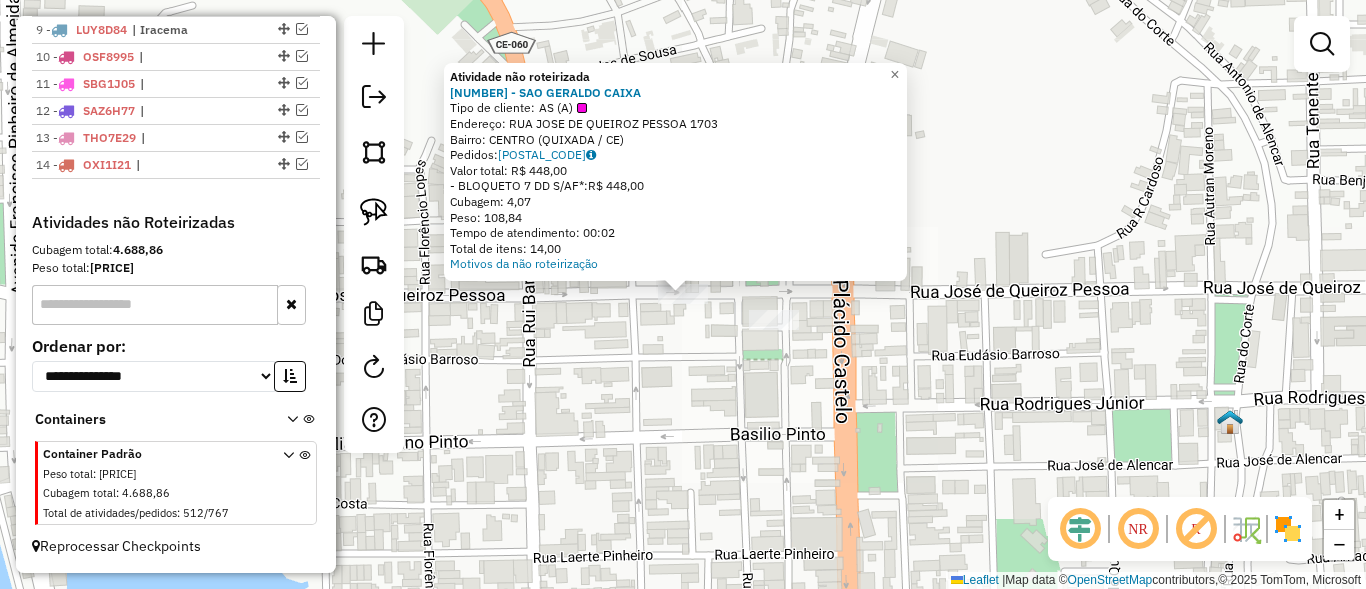 click on "Atividade não roteirizada 13389 - SAO GERALDO CAIXA  Tipo de cliente:   AS (A)   Endereço:  RUA JOSE DE QUEIROZ PESSOA 1703   Bairro: CENTRO (QUIXADA / CE)   Pedidos:  08875682   Valor total: R$ 448,00   - BLOQUETO 7 DD S/AF*:  R$ 448,00   Cubagem: 4,07   Peso: 108,84   Tempo de atendimento: 00:02   Total de itens: 14,00  Motivos da não roteirização × Janela de atendimento Grade de atendimento Capacidade Transportadoras Veículos Cliente Pedidos  Rotas Selecione os dias de semana para filtrar as janelas de atendimento  Seg   Ter   Qua   Qui   Sex   Sáb   Dom  Informe o período da janela de atendimento: De: Até:  Filtrar exatamente a janela do cliente  Considerar janela de atendimento padrão  Selecione os dias de semana para filtrar as grades de atendimento  Seg   Ter   Qua   Qui   Sex   Sáb   Dom   Considerar clientes sem dia de atendimento cadastrado  Clientes fora do dia de atendimento selecionado Filtrar as atividades entre os valores definidos abaixo:  Peso mínimo:   Peso máximo:   De:   De:" 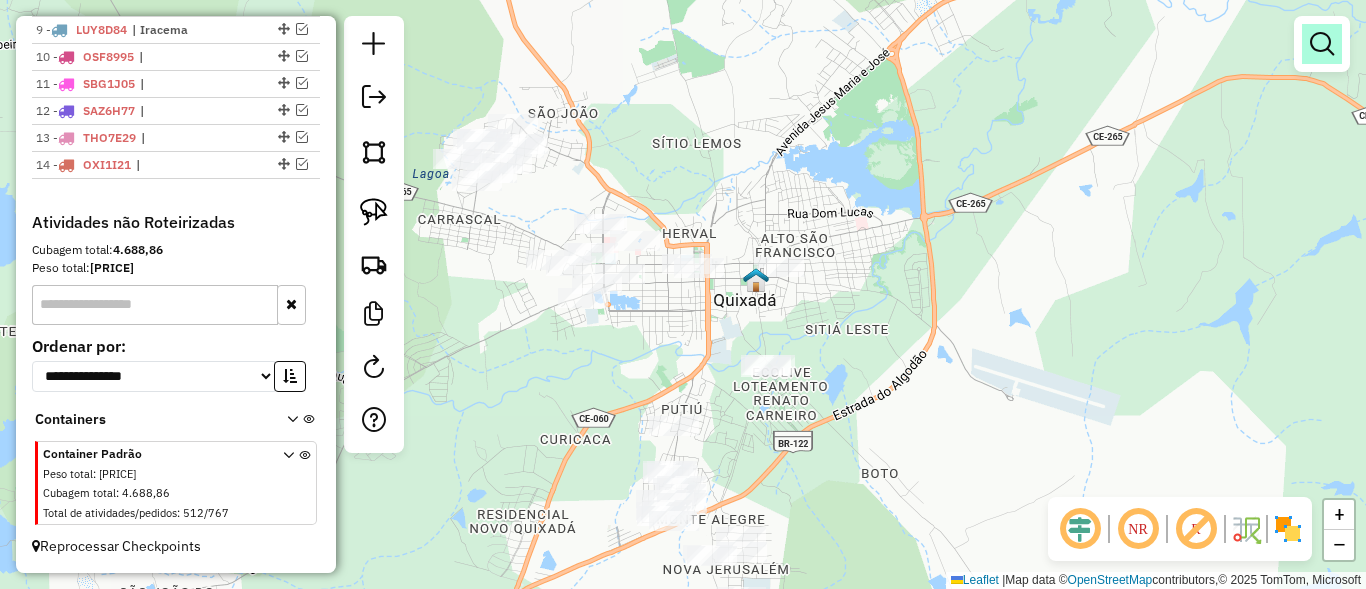 click at bounding box center [1322, 44] 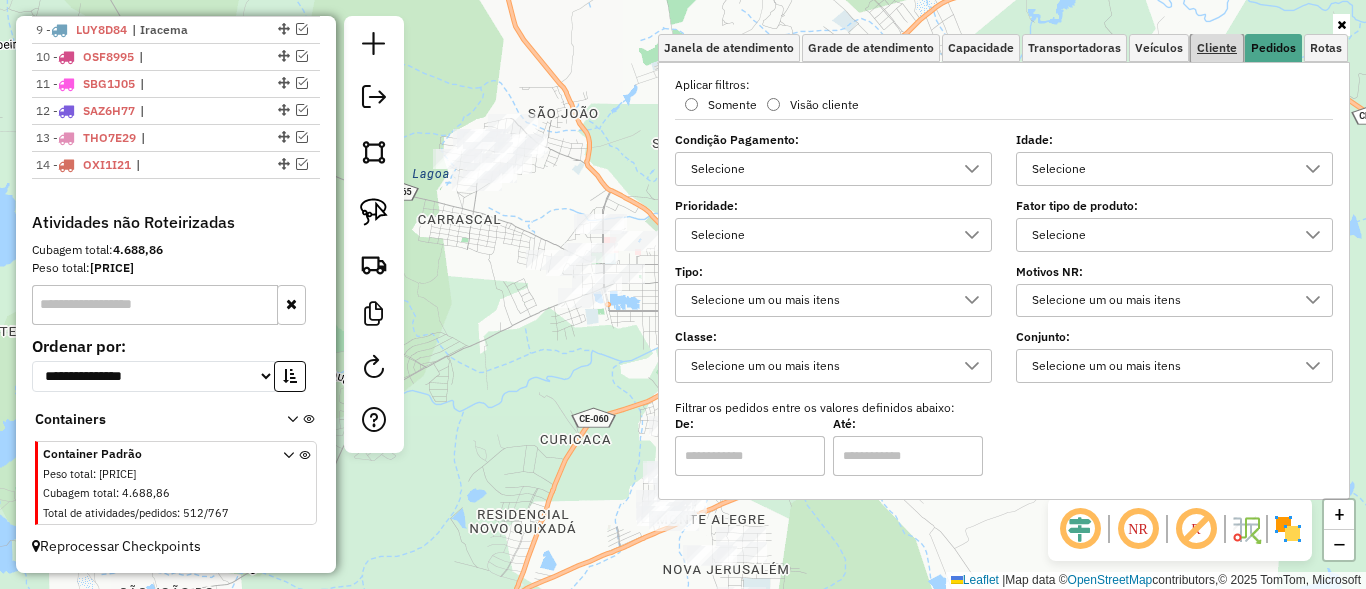 click on "Cliente" at bounding box center (1217, 48) 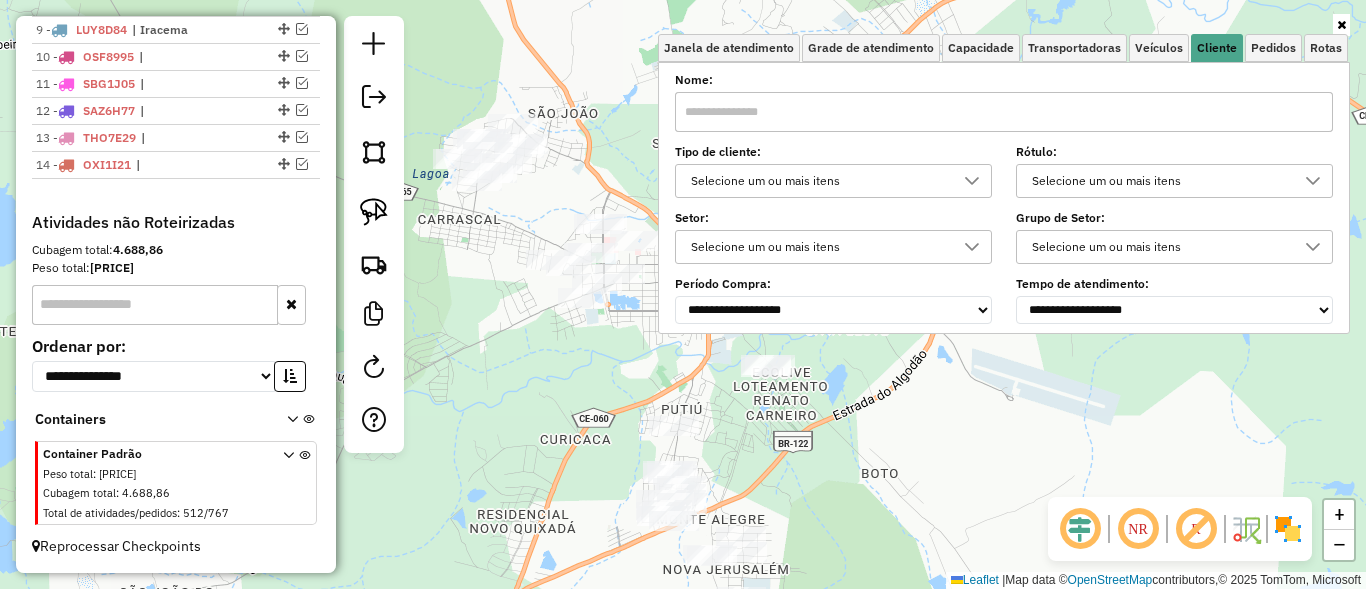 click on "Selecione um ou mais itens" at bounding box center [818, 181] 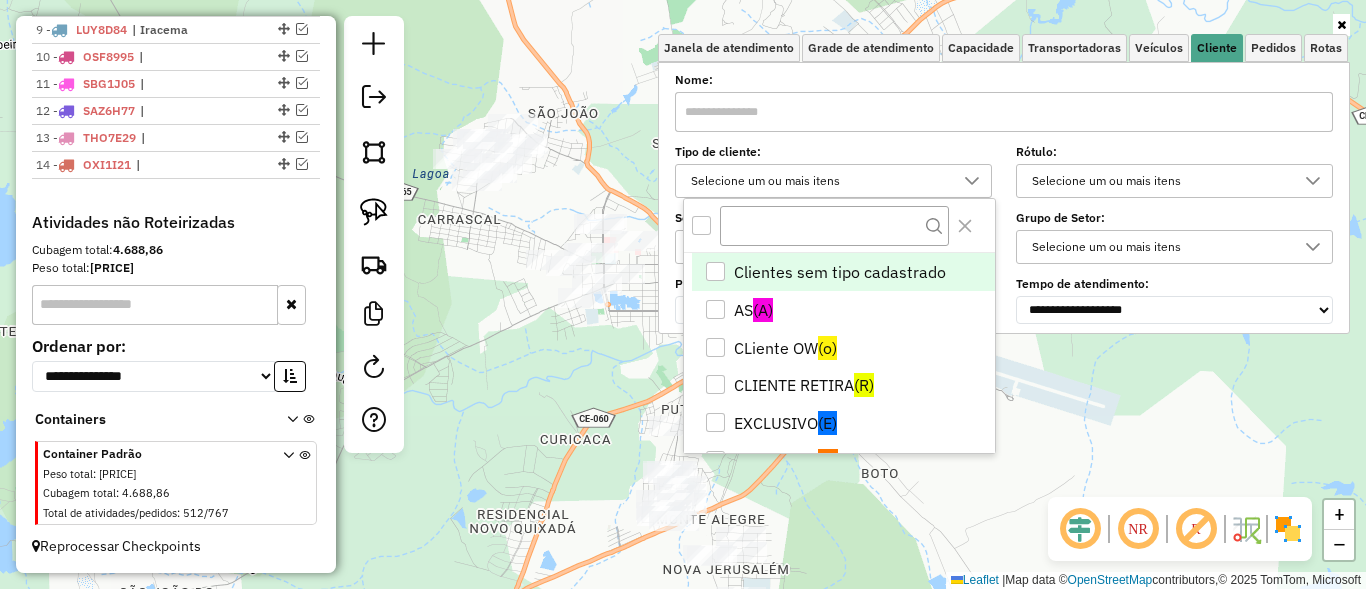 scroll, scrollTop: 12, scrollLeft: 72, axis: both 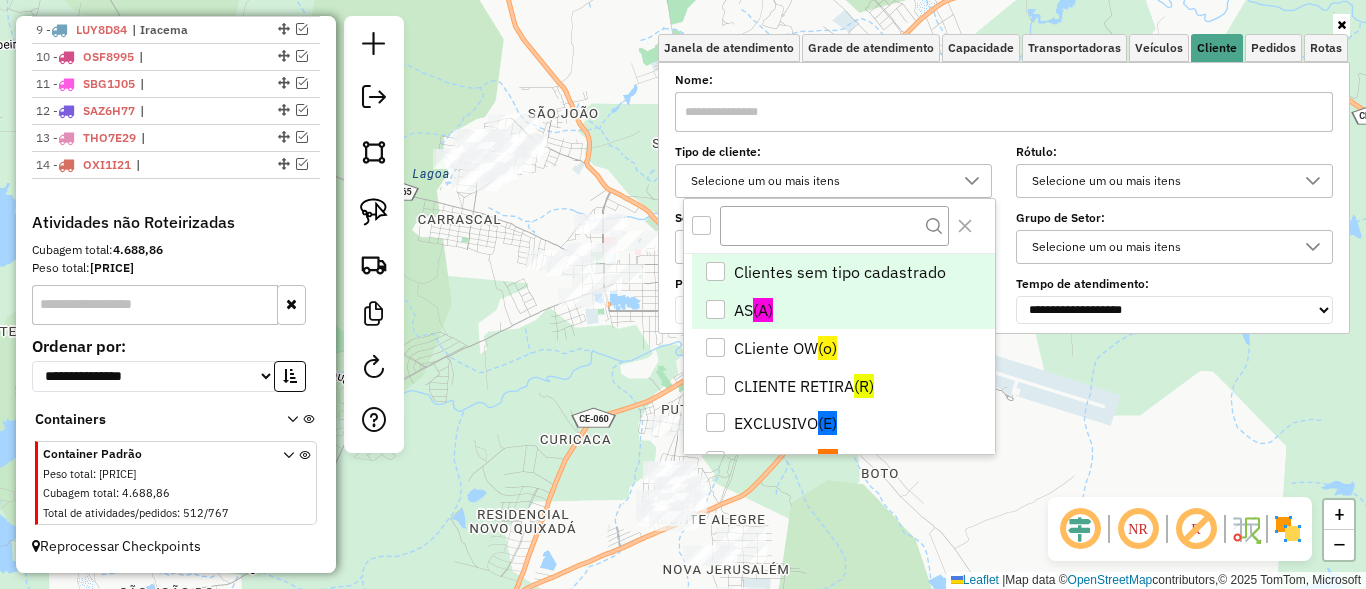 click at bounding box center [715, 309] 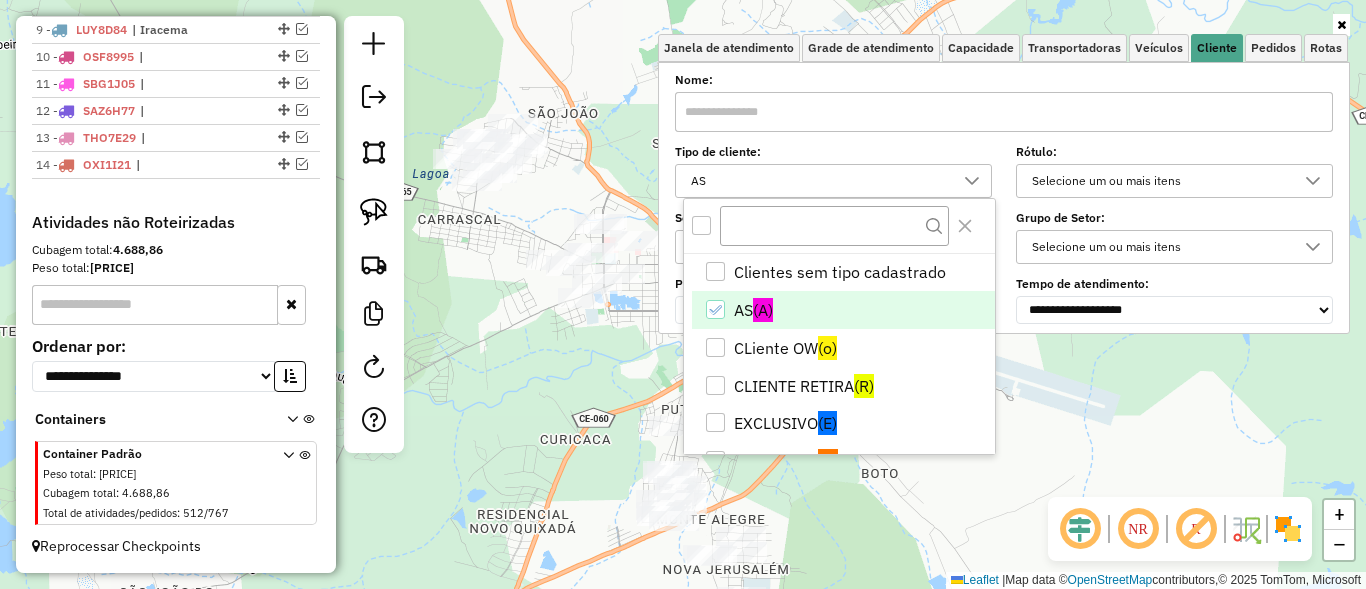 click on "Janela de atendimento Grade de atendimento Capacidade Transportadoras Veículos Cliente Pedidos  Rotas Selecione os dias de semana para filtrar as janelas de atendimento  Seg   Ter   Qua   Qui   Sex   Sáb   Dom  Informe o período da janela de atendimento: De: Até:  Filtrar exatamente a janela do cliente  Considerar janela de atendimento padrão  Selecione os dias de semana para filtrar as grades de atendimento  Seg   Ter   Qua   Qui   Sex   Sáb   Dom   Considerar clientes sem dia de atendimento cadastrado  Clientes fora do dia de atendimento selecionado Filtrar as atividades entre os valores definidos abaixo:  Peso mínimo:   Peso máximo:   Cubagem mínima:   Cubagem máxima:   De:   Até:  Filtrar as atividades entre o tempo de atendimento definido abaixo:  De:   Até:   Considerar capacidade total dos clientes não roteirizados Transportadora: Selecione um ou mais itens Tipo de veículo: Selecione um ou mais itens Veículo: Selecione um ou mais itens Motorista: Selecione um ou mais itens Nome: AS Tipo:" 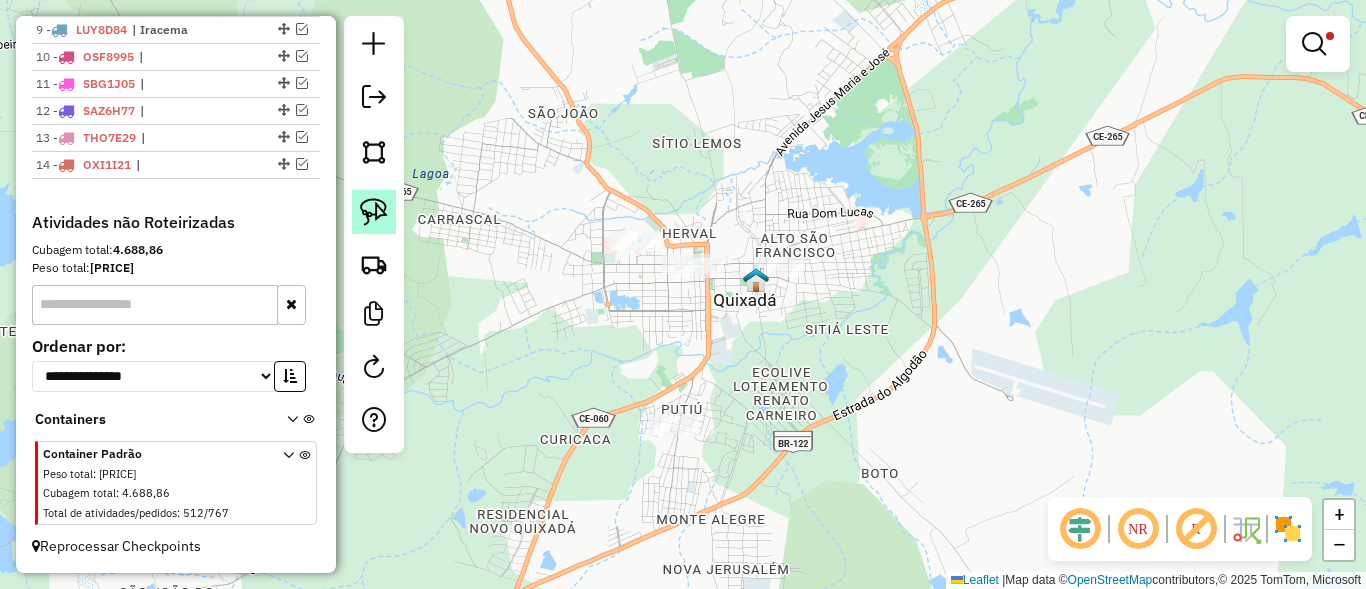 click 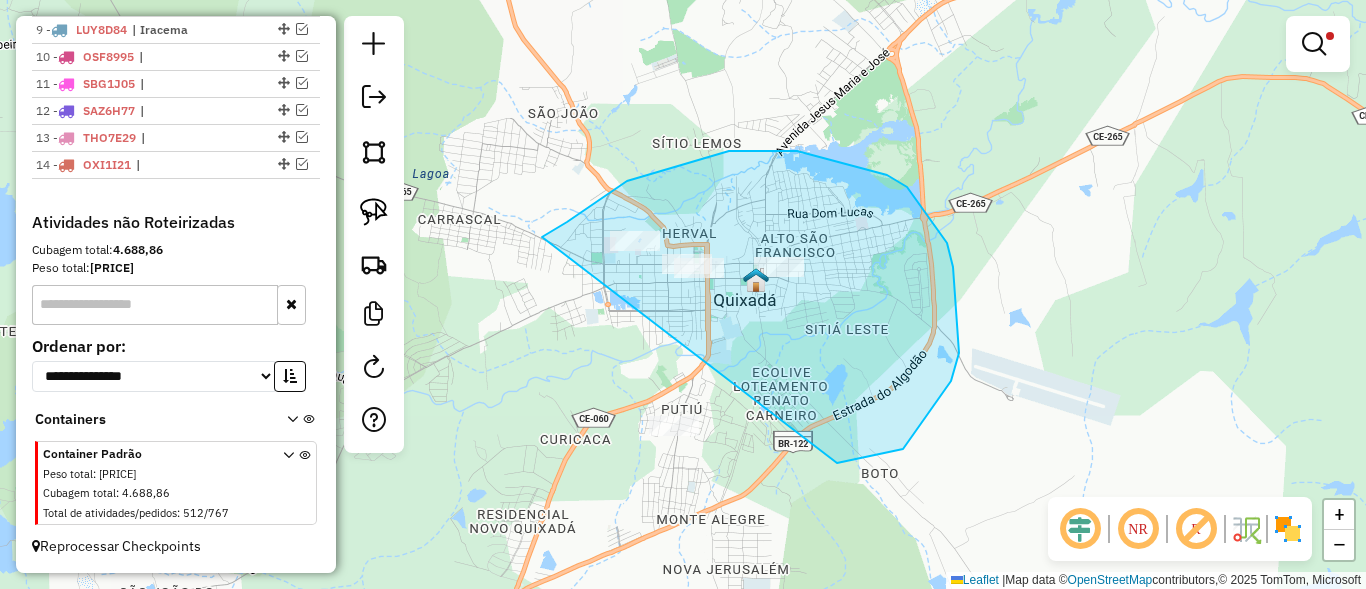drag, startPoint x: 553, startPoint y: 231, endPoint x: 554, endPoint y: 424, distance: 193.0026 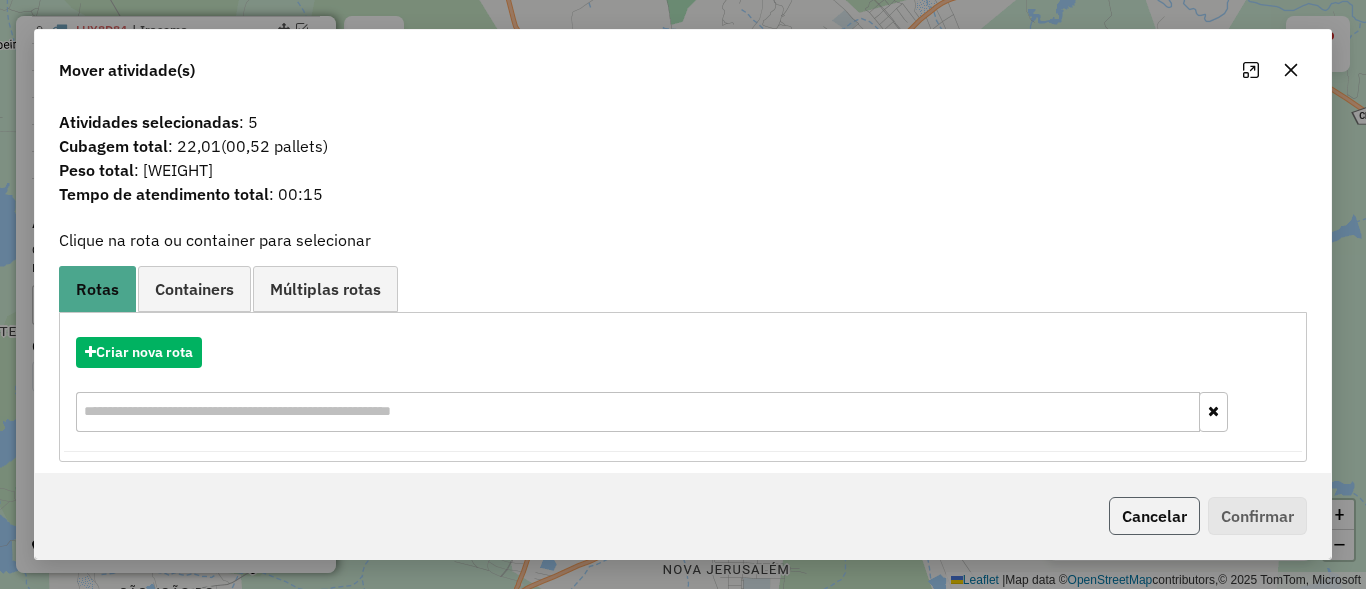 click on "Cancelar" 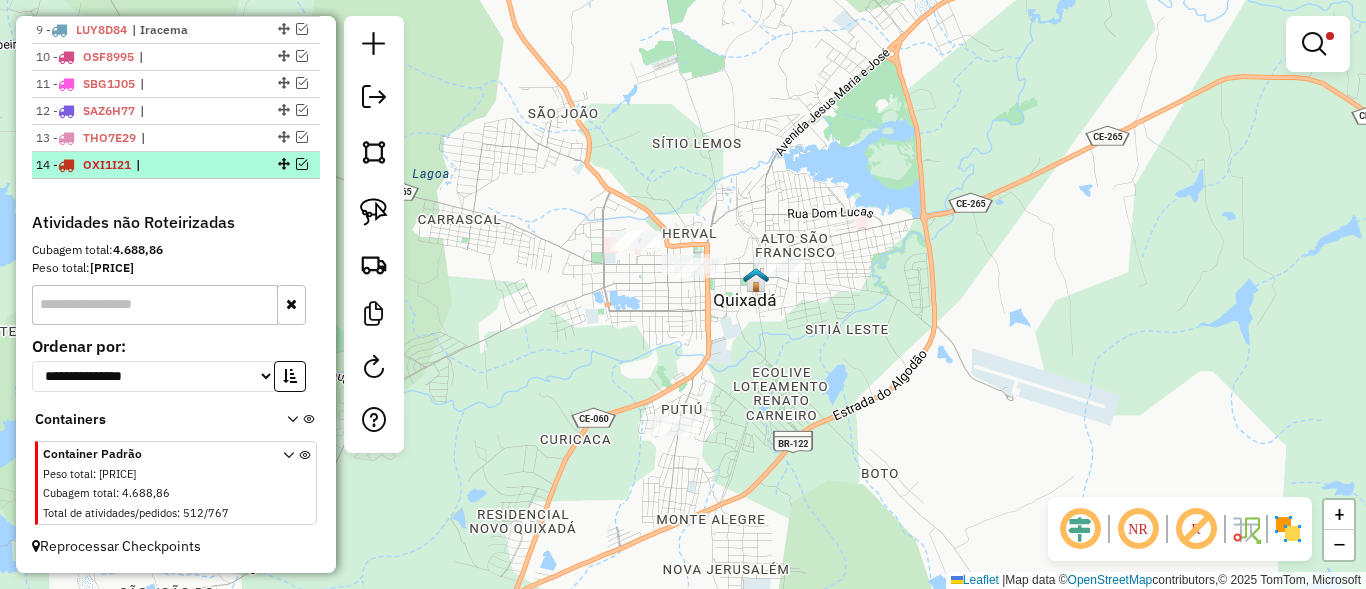 click at bounding box center [302, 164] 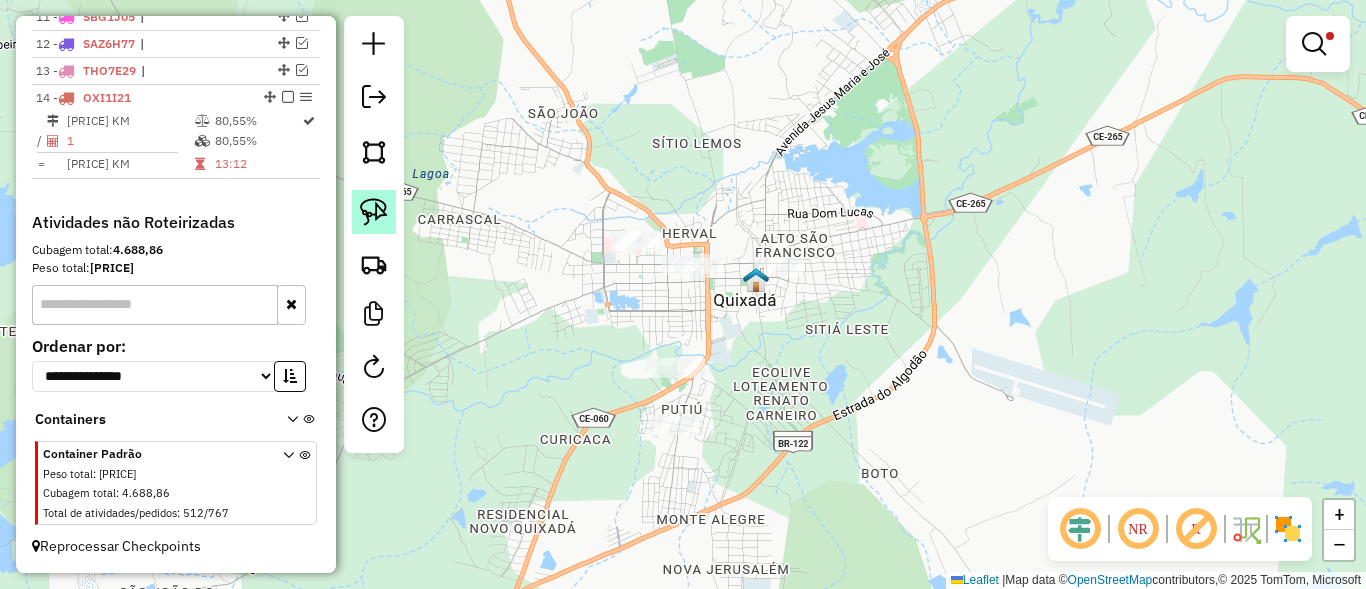 click 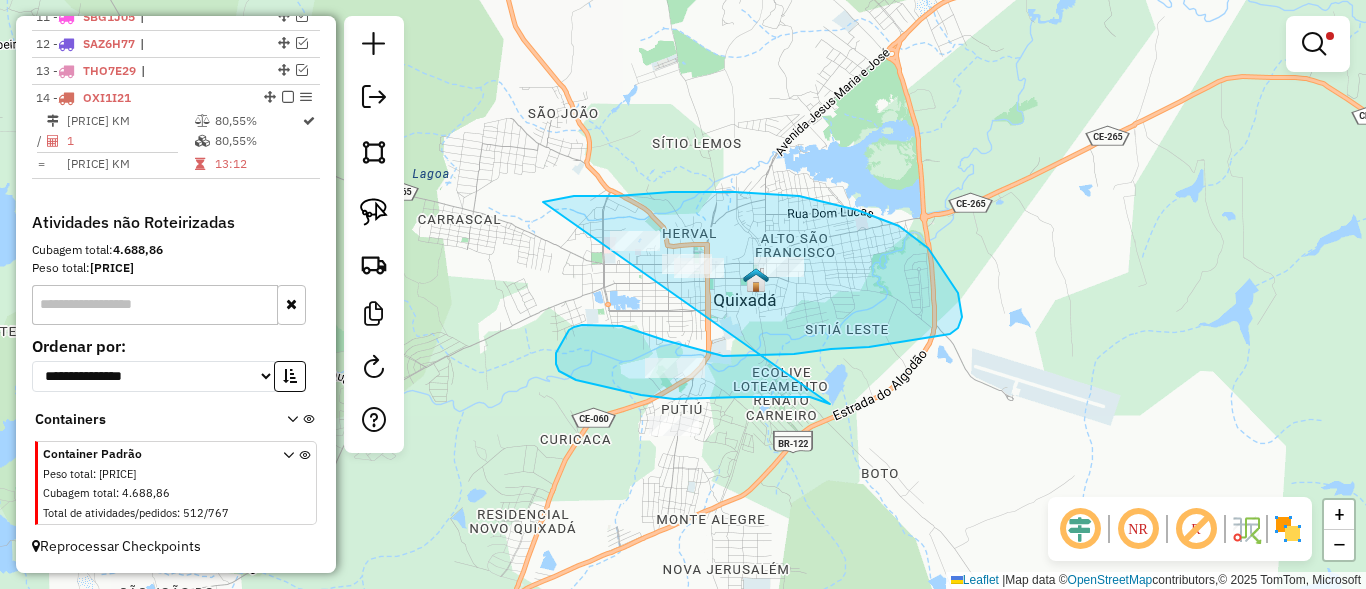 drag, startPoint x: 551, startPoint y: 201, endPoint x: 540, endPoint y: 406, distance: 205.2949 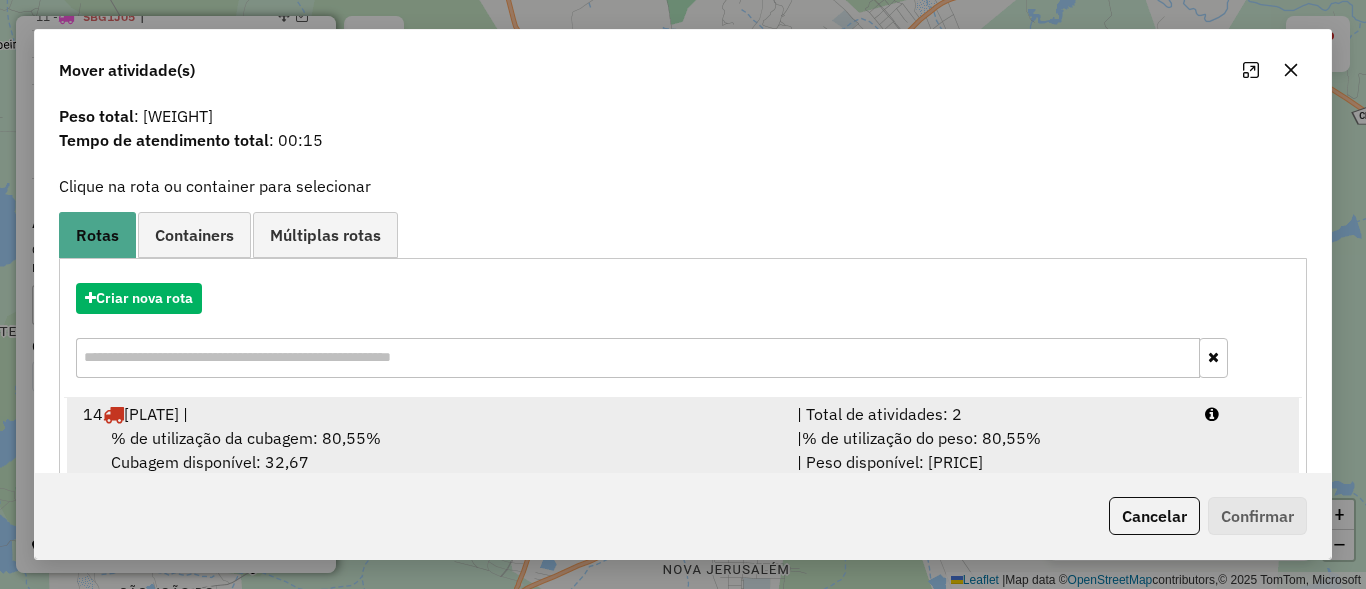 scroll, scrollTop: 94, scrollLeft: 0, axis: vertical 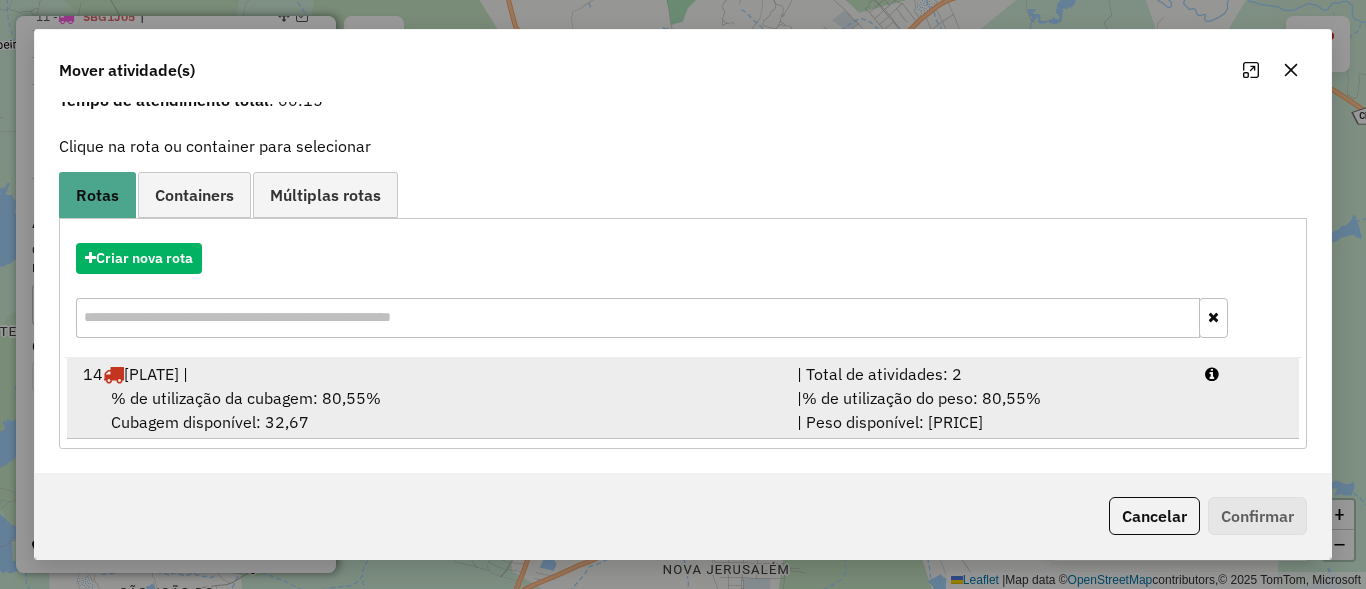 click on "% de utilização do peso: 80,55%" at bounding box center [921, 398] 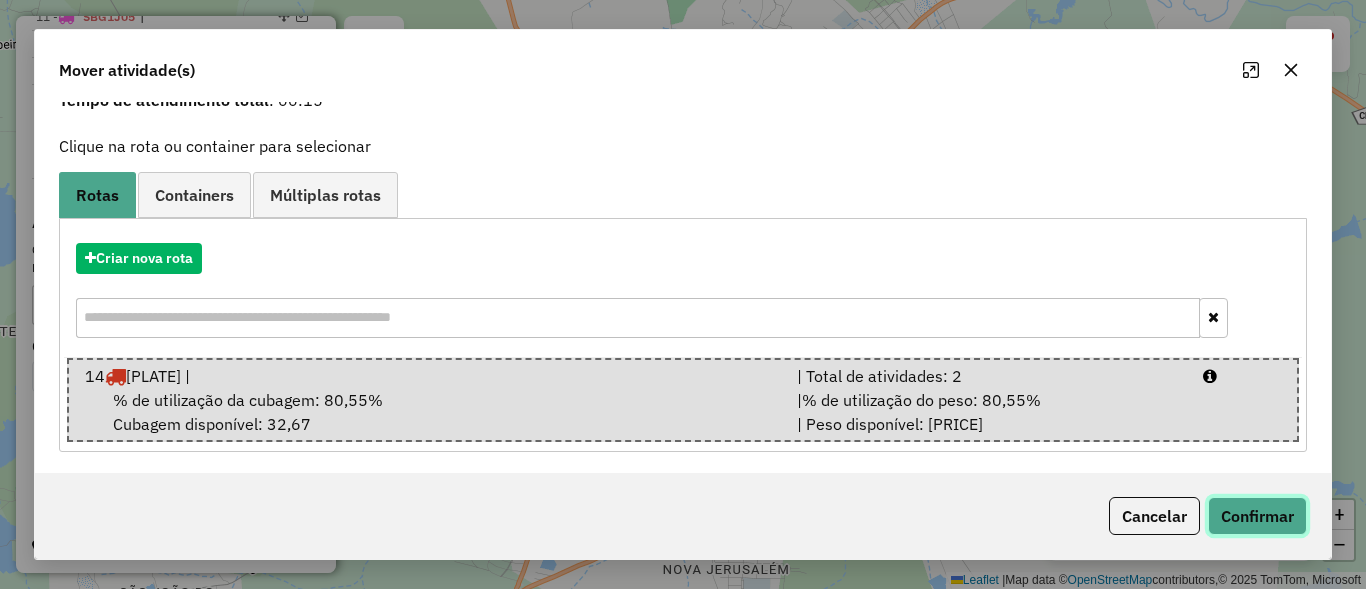 click on "Confirmar" 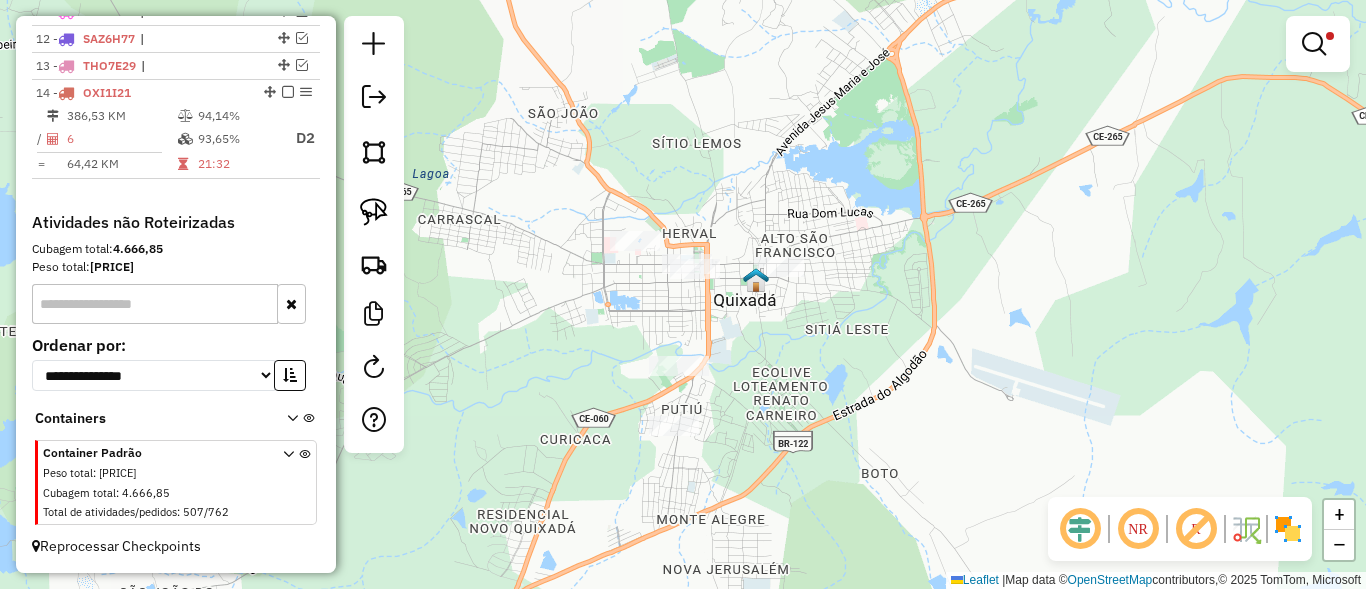 scroll, scrollTop: 0, scrollLeft: 0, axis: both 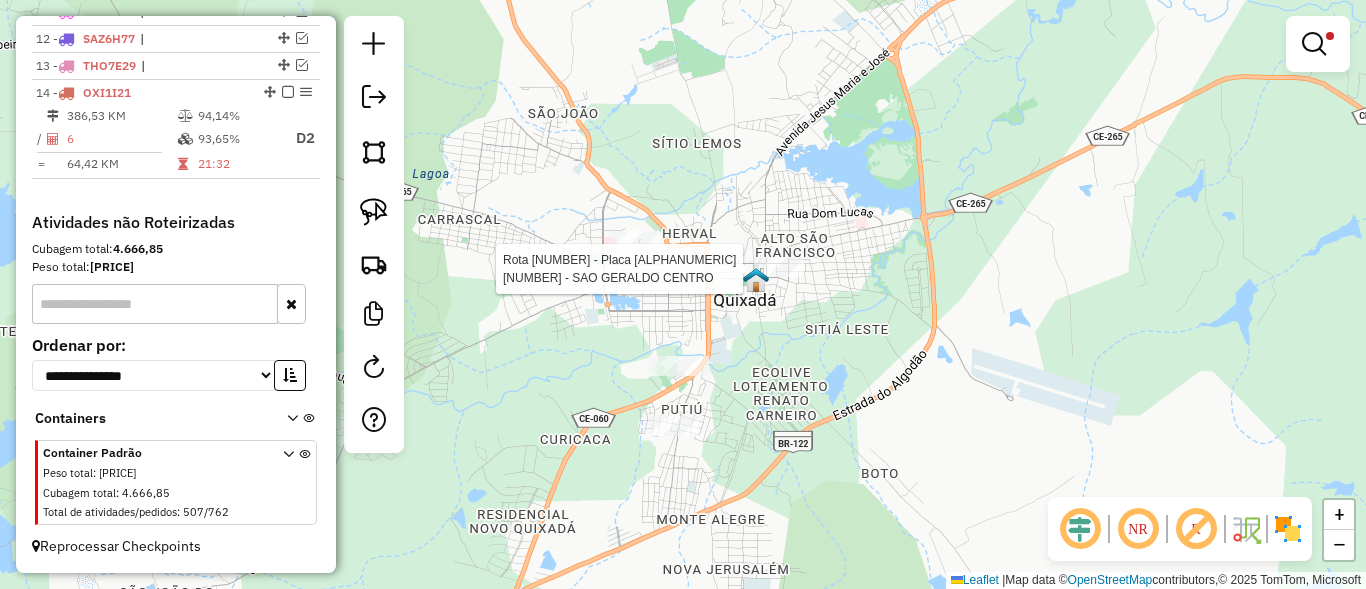 select on "*********" 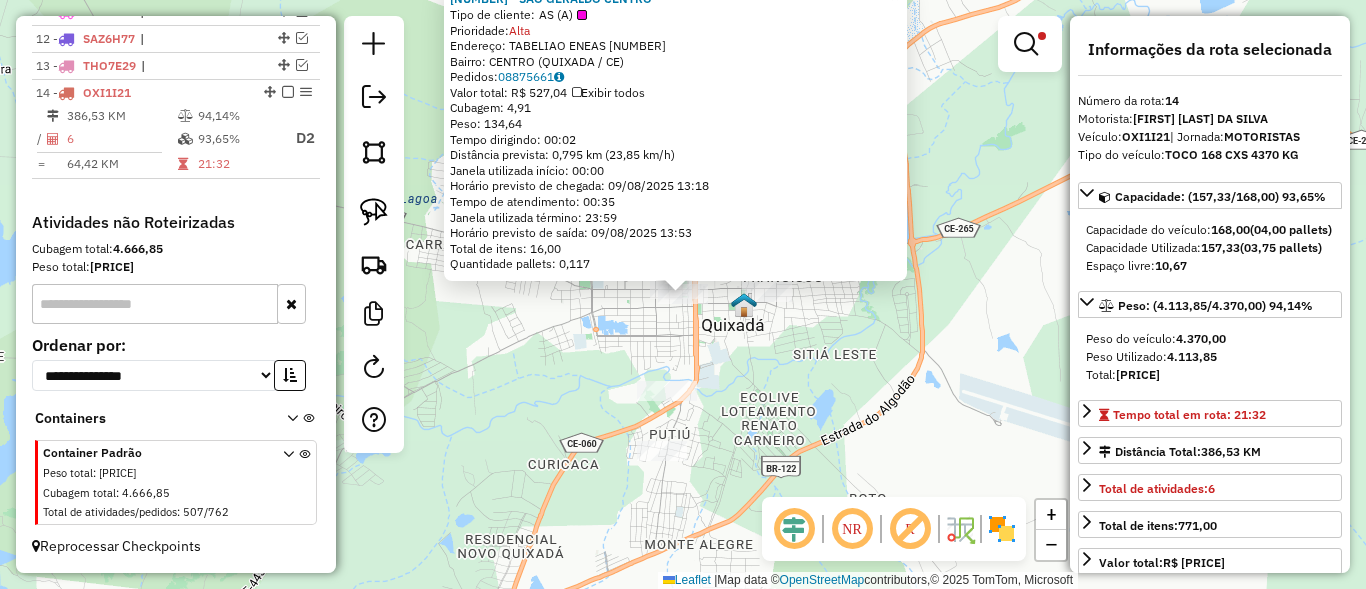 click on "1213 - SAO GERALDO CENTRO  Tipo de cliente:   AS (A)   Prioridade:  Alta  Endereço:  TABELIAO ENEAS 645   Bairro: CENTRO (QUIXADA / CE)   Pedidos:  08875661   Valor total: R$ 527,04   Exibir todos   Cubagem: 4,91  Peso: 134,64  Tempo dirigindo: 00:02   Distância prevista: 0,795 km (23,85 km/h)   Janela utilizada início: 00:00   Horário previsto de chegada: 09/08/2025 13:18   Tempo de atendimento: 00:35   Janela utilizada término: 23:59   Horário previsto de saída: 09/08/2025 13:53   Total de itens: 16,00   Quantidade pallets: 0,117  × Limpar filtros Janela de atendimento Grade de atendimento Capacidade Transportadoras Veículos Cliente Pedidos  Rotas Selecione os dias de semana para filtrar as janelas de atendimento  Seg   Ter   Qua   Qui   Sex   Sáb   Dom  Informe o período da janela de atendimento: De: Até:  Filtrar exatamente a janela do cliente  Considerar janela de atendimento padrão  Selecione os dias de semana para filtrar as grades de atendimento  Seg   Ter   Qua   Qui   Sex   Sáb   Dom" 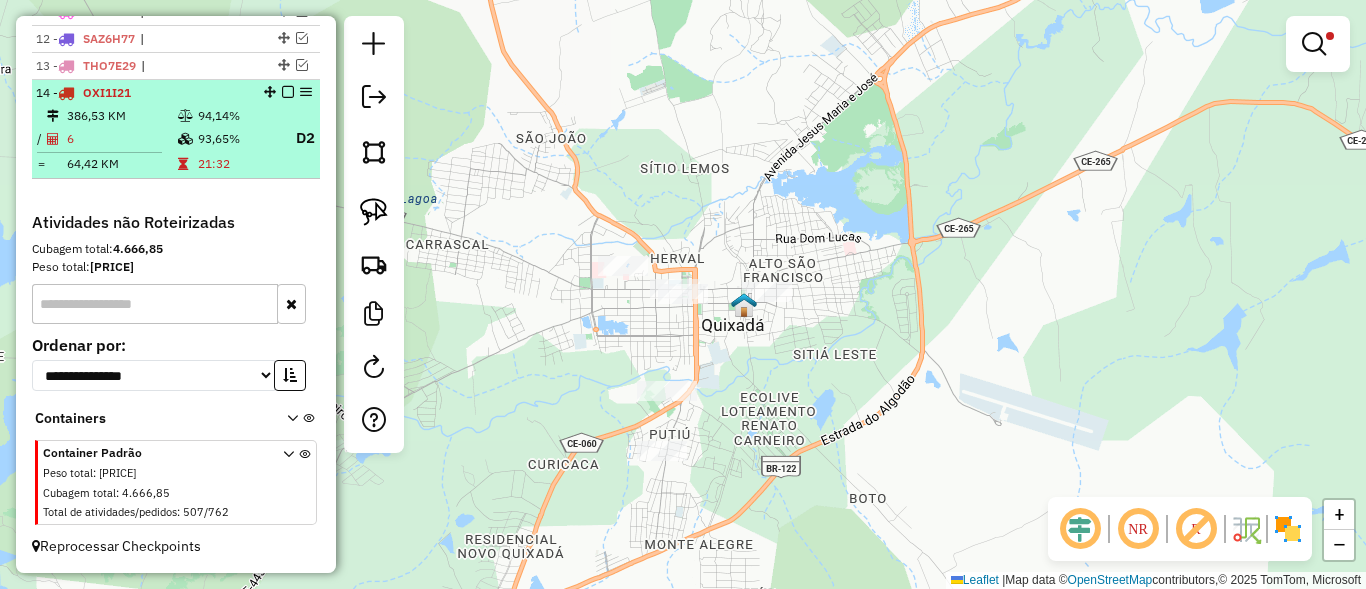 click at bounding box center (288, 92) 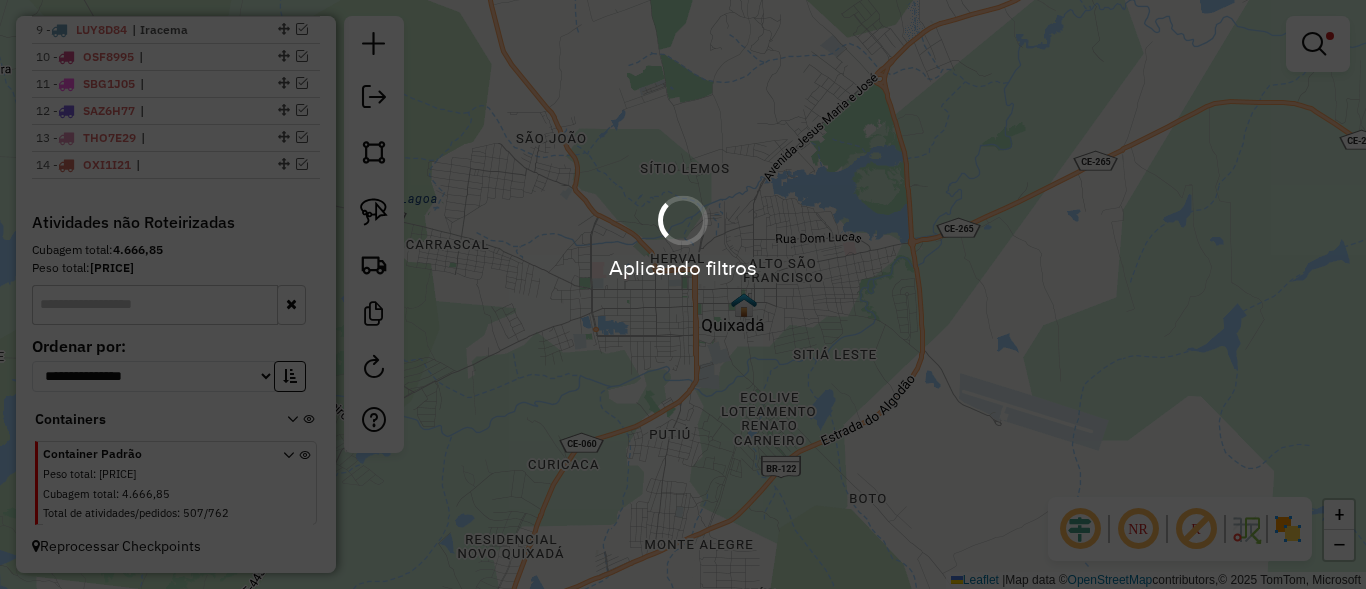 scroll, scrollTop: 989, scrollLeft: 0, axis: vertical 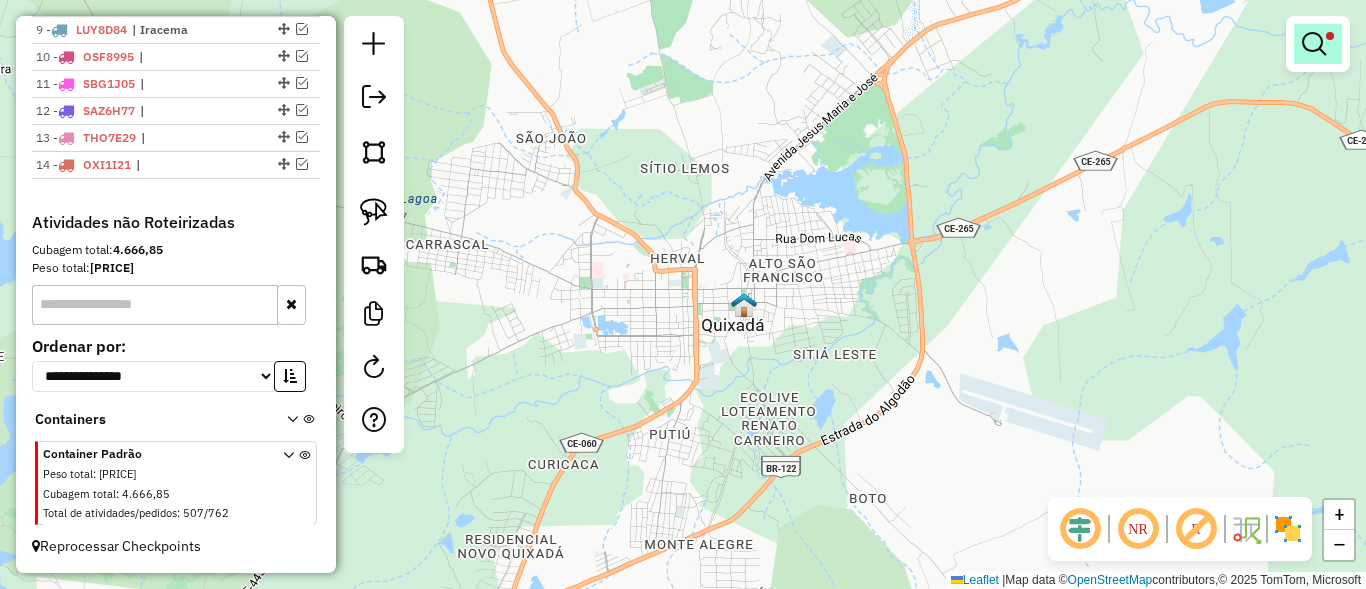 click at bounding box center (1318, 44) 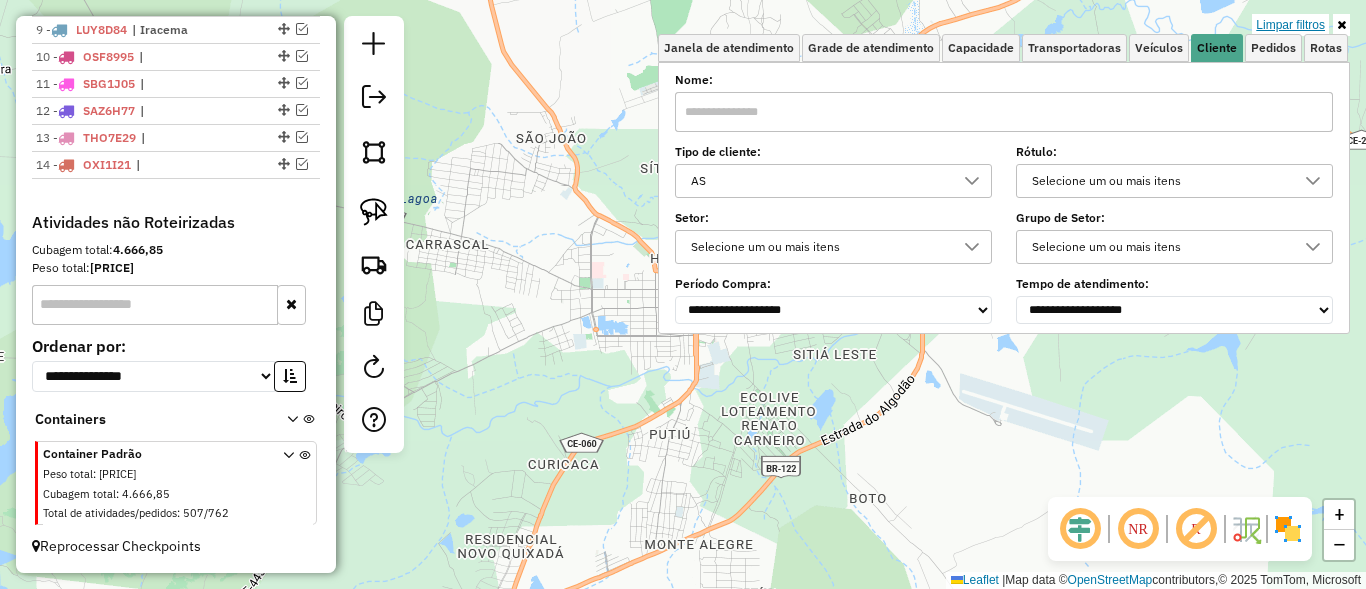 click on "Limpar filtros" at bounding box center (1290, 25) 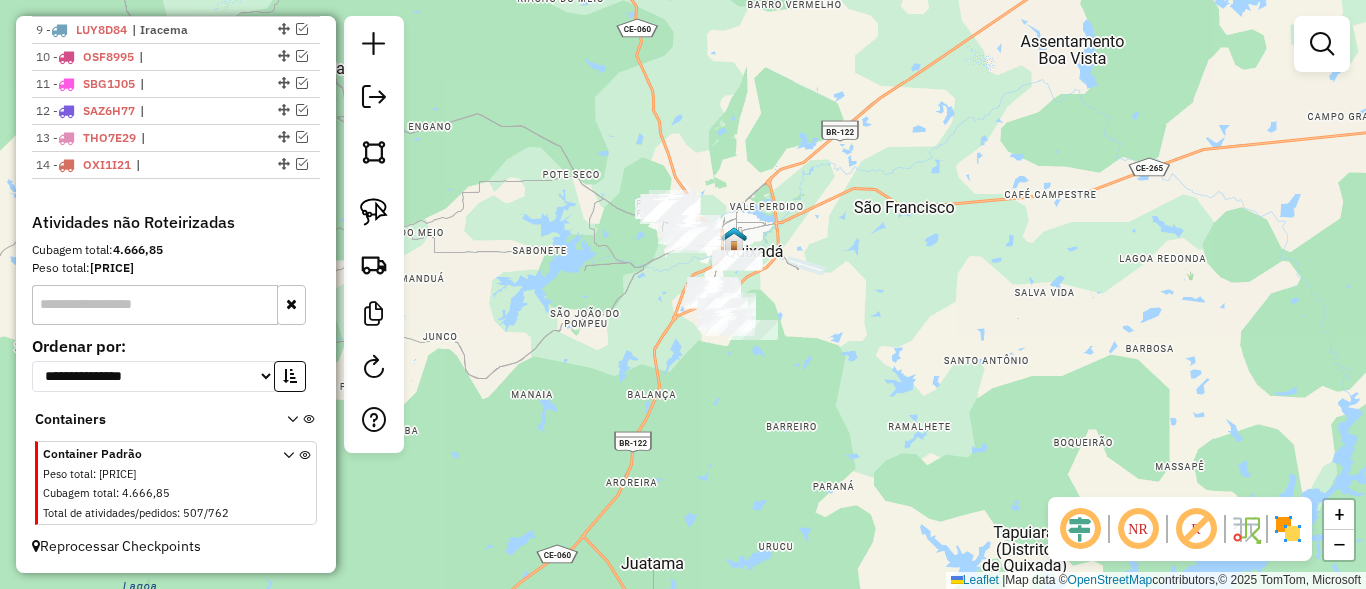 drag, startPoint x: 808, startPoint y: 283, endPoint x: 836, endPoint y: 239, distance: 52.153618 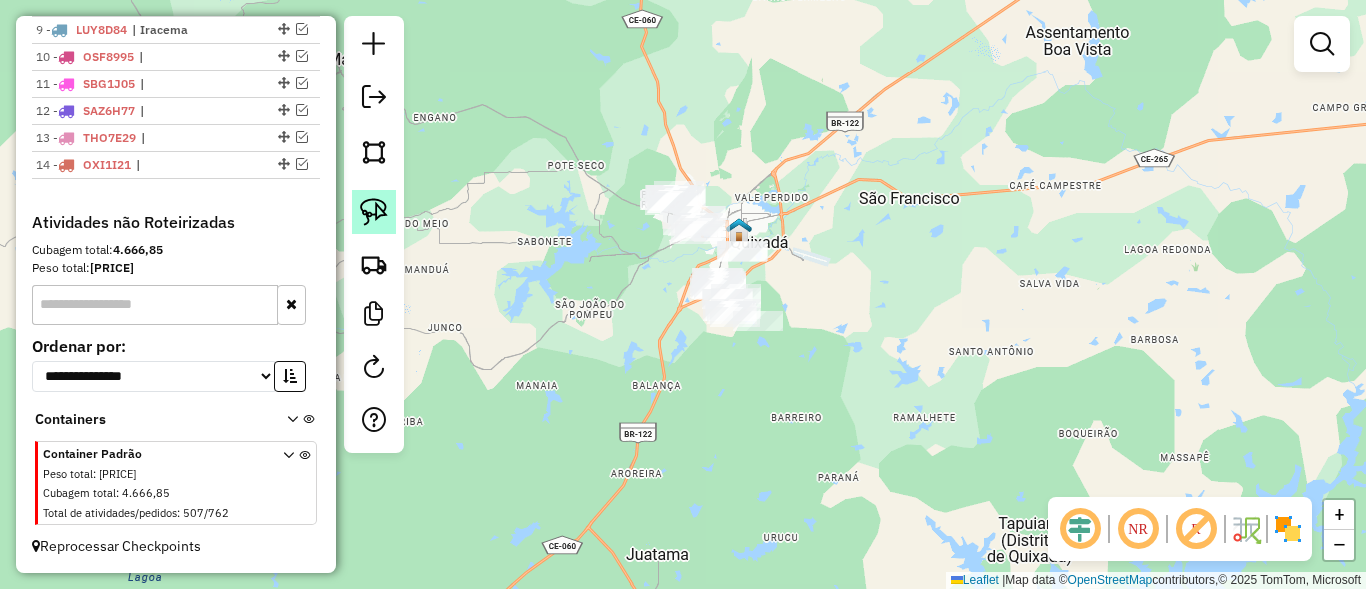 click 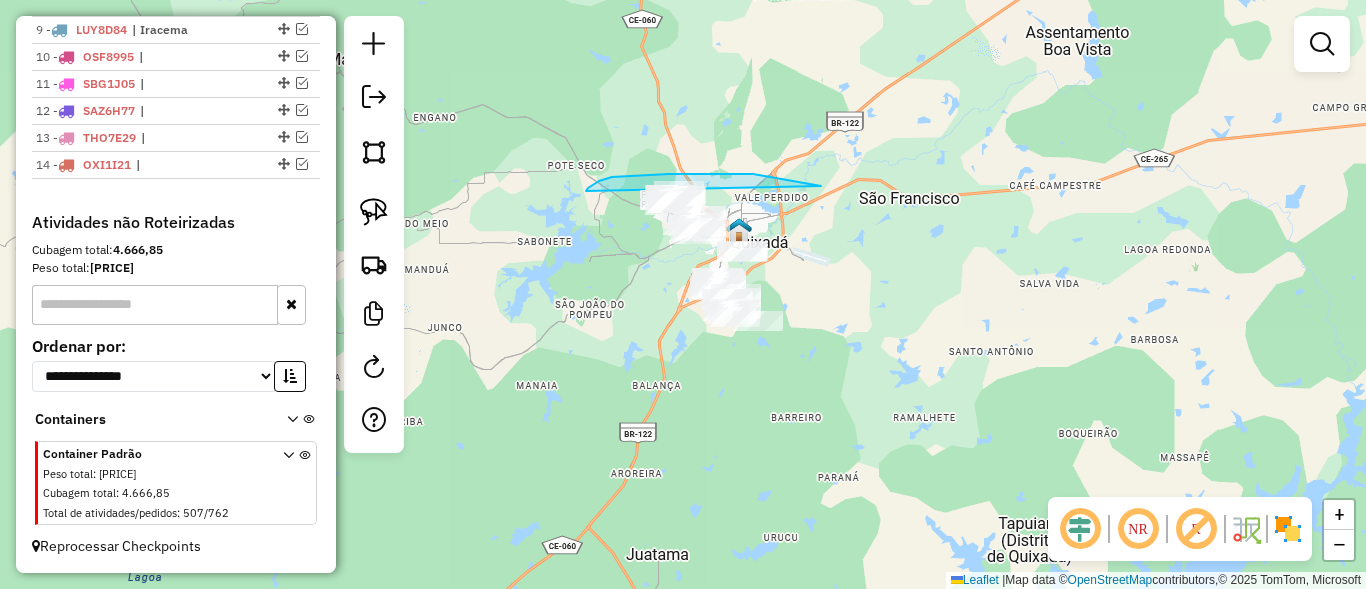 drag, startPoint x: 821, startPoint y: 186, endPoint x: 639, endPoint y: 394, distance: 276.3838 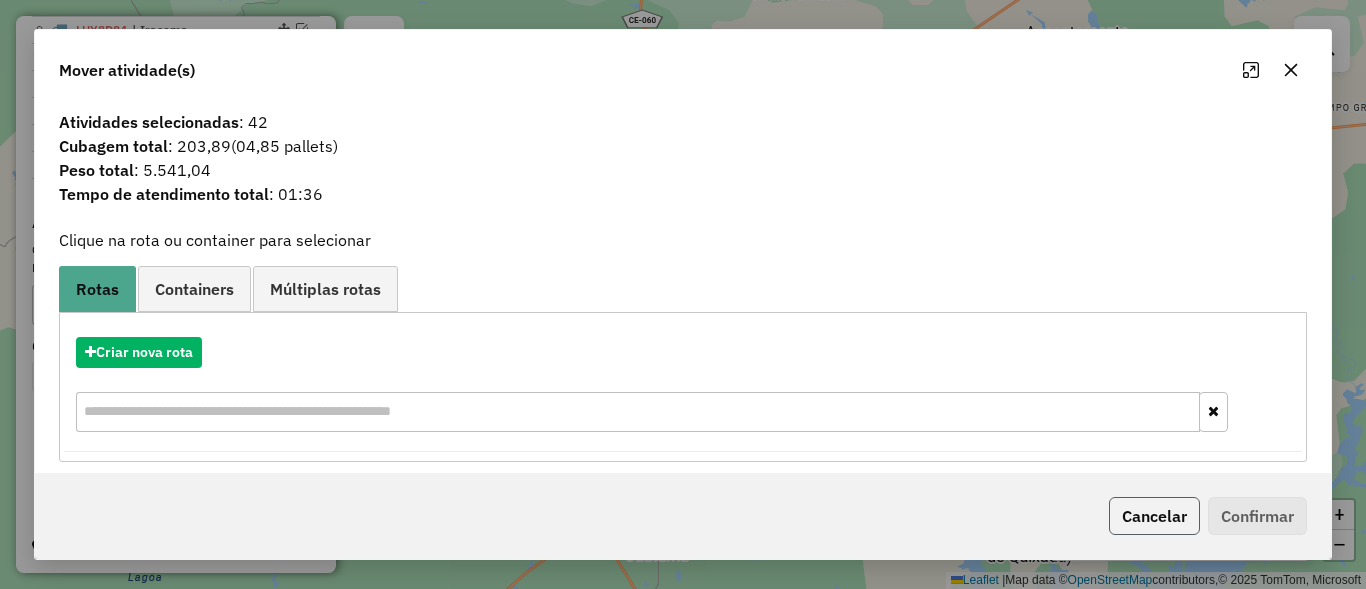 click on "Cancelar" 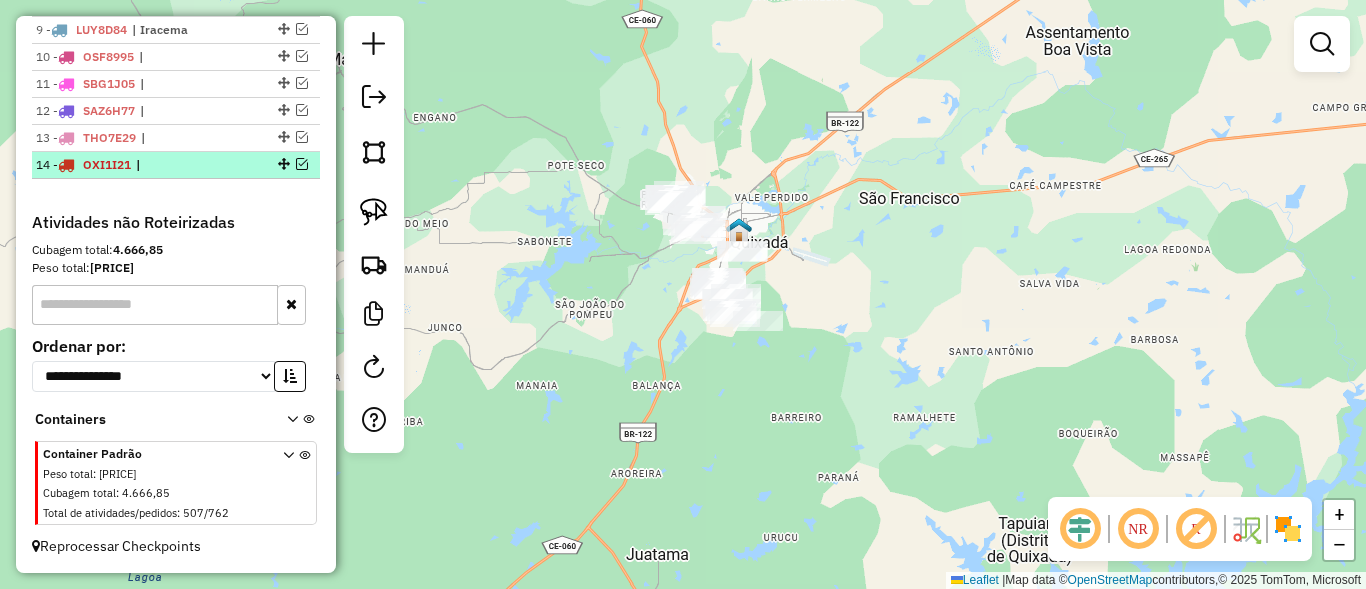 click at bounding box center (302, 164) 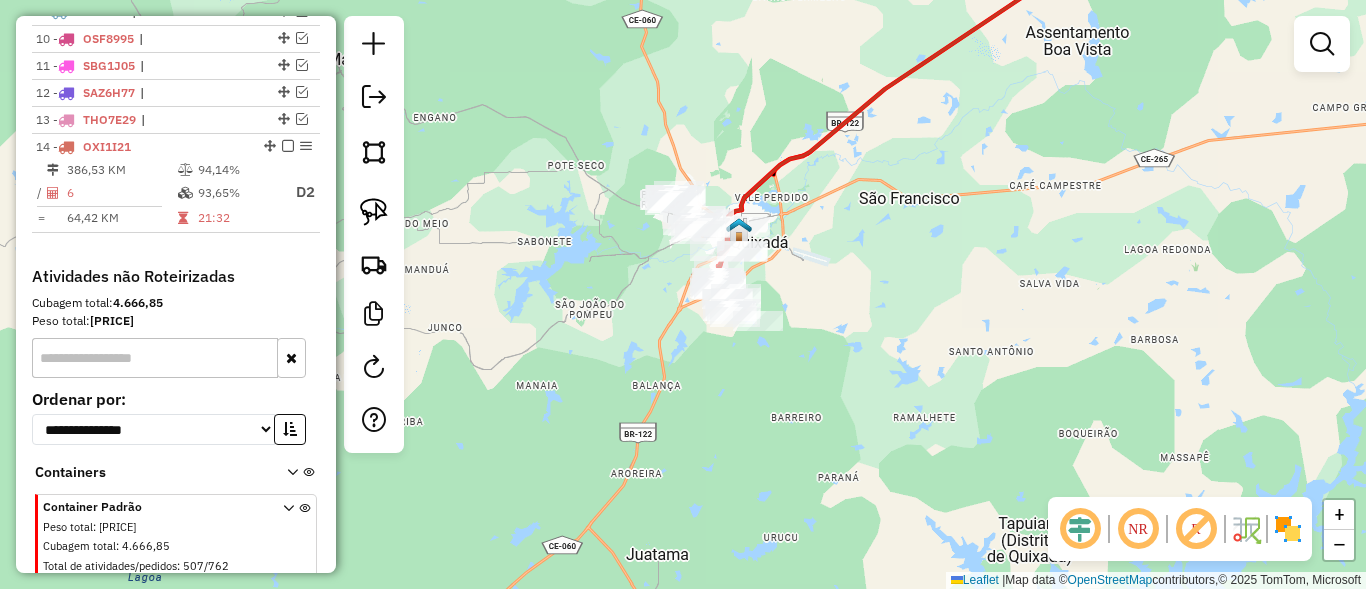 scroll, scrollTop: 1061, scrollLeft: 0, axis: vertical 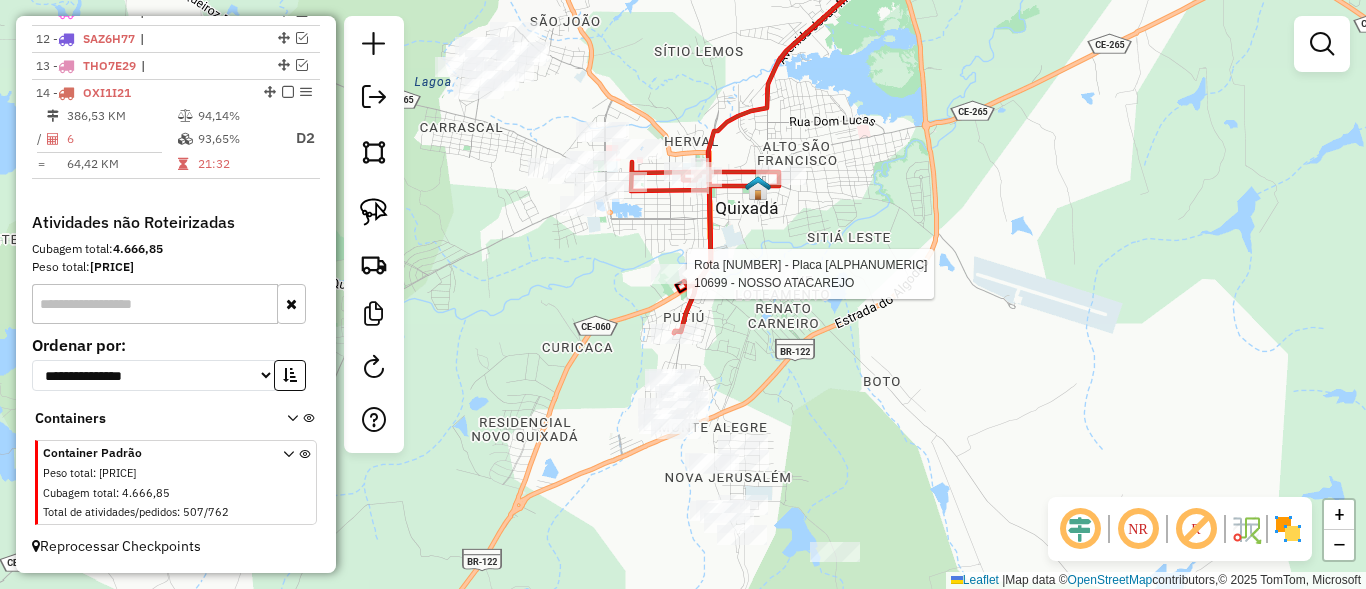 select on "*********" 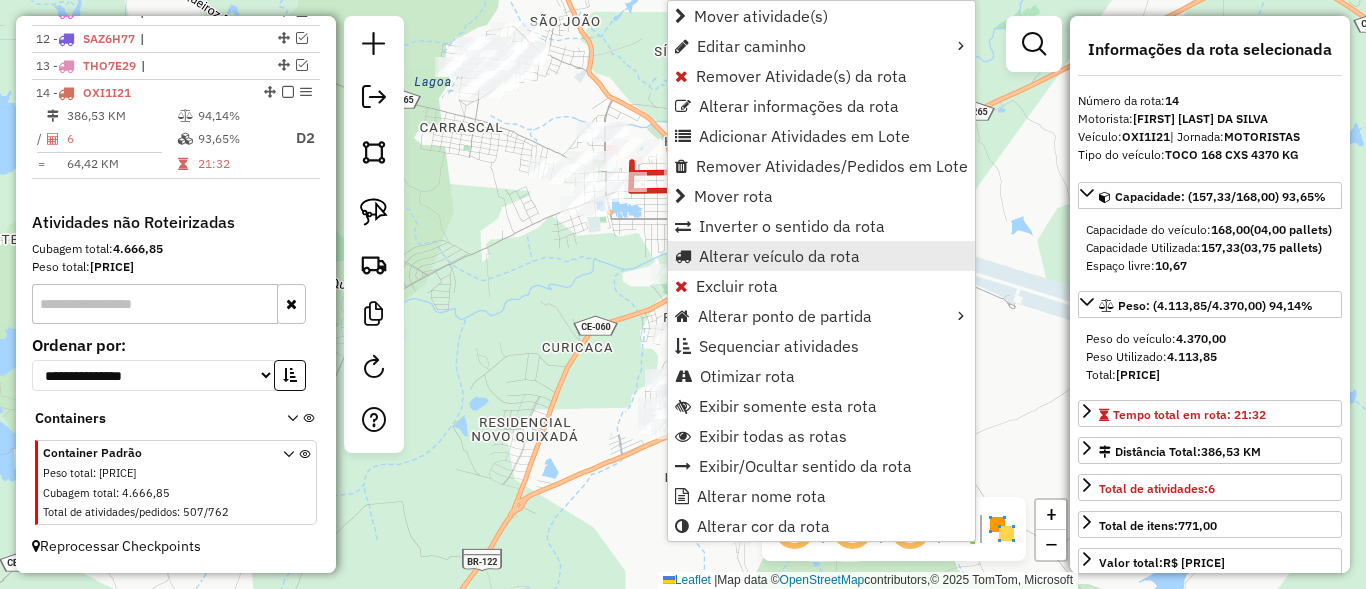 click on "Alterar veículo da rota" at bounding box center [779, 256] 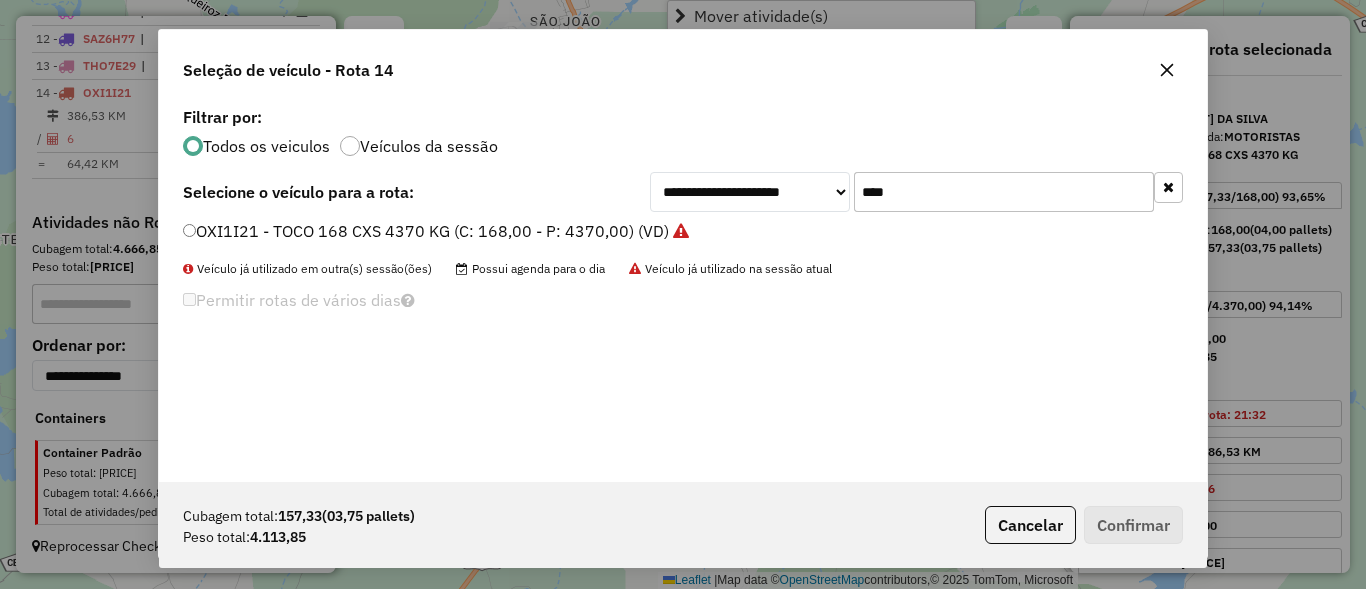 scroll, scrollTop: 11, scrollLeft: 6, axis: both 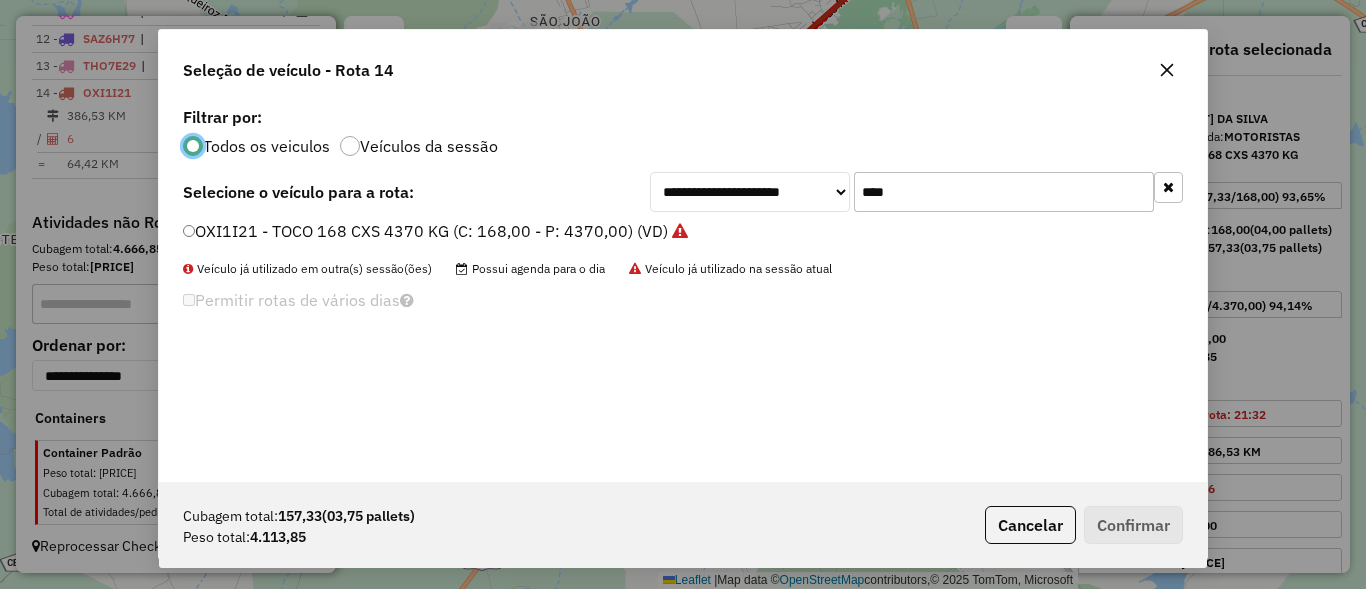 click on "****" 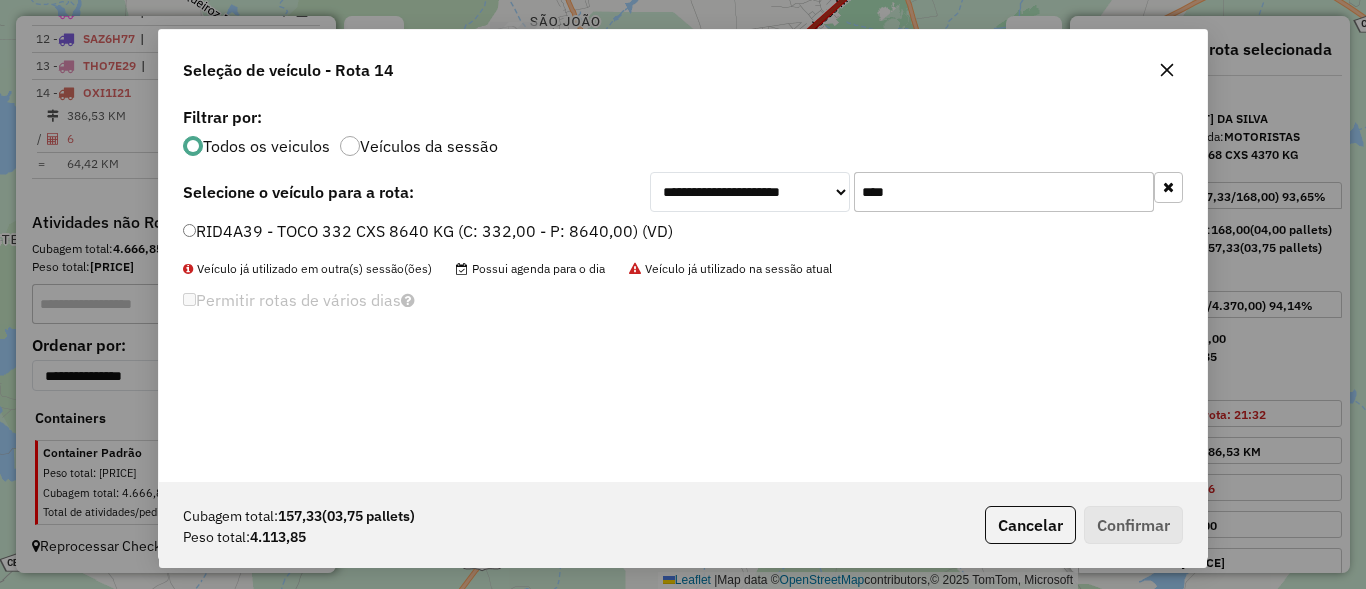 type on "****" 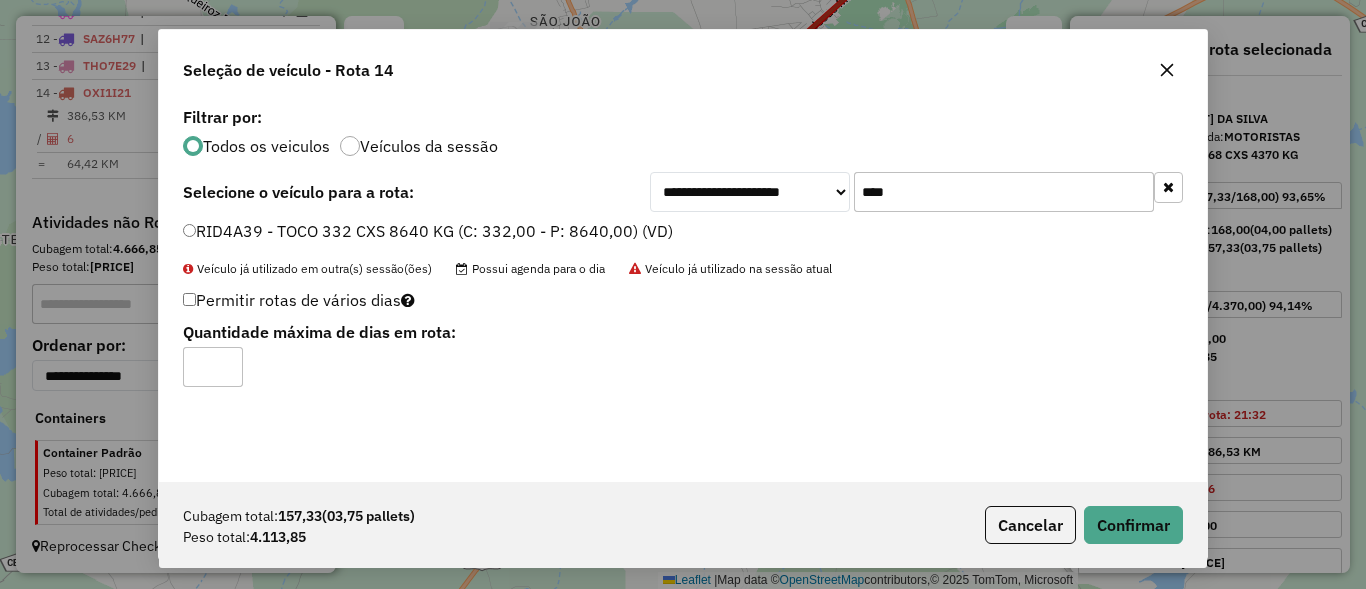 click on "Cubagem total:  157,33   (03,75 pallets)  Peso total: 4.113,85  Cancelar   Confirmar" 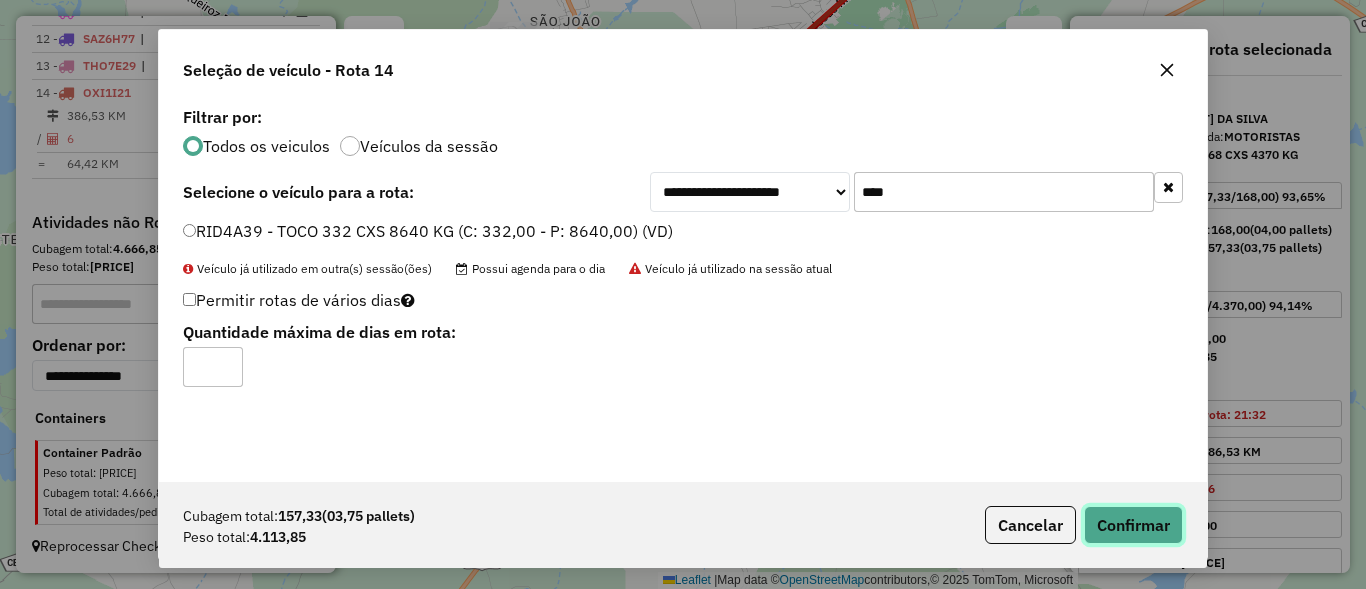 click on "Confirmar" 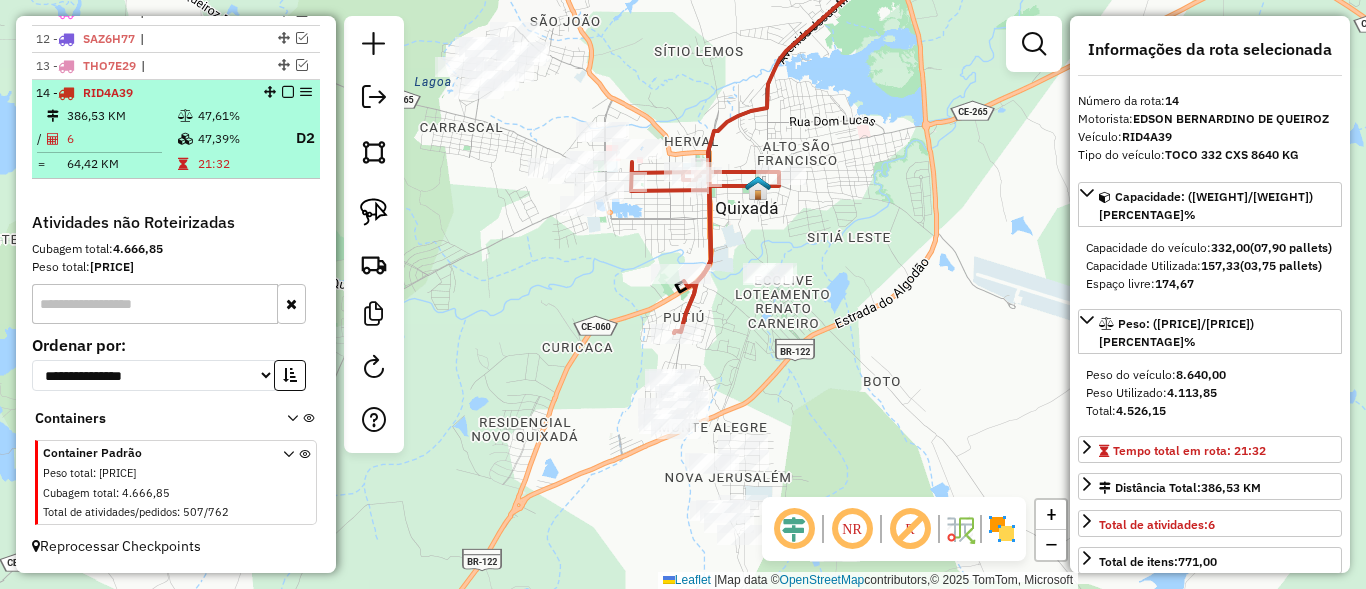 click at bounding box center [288, 92] 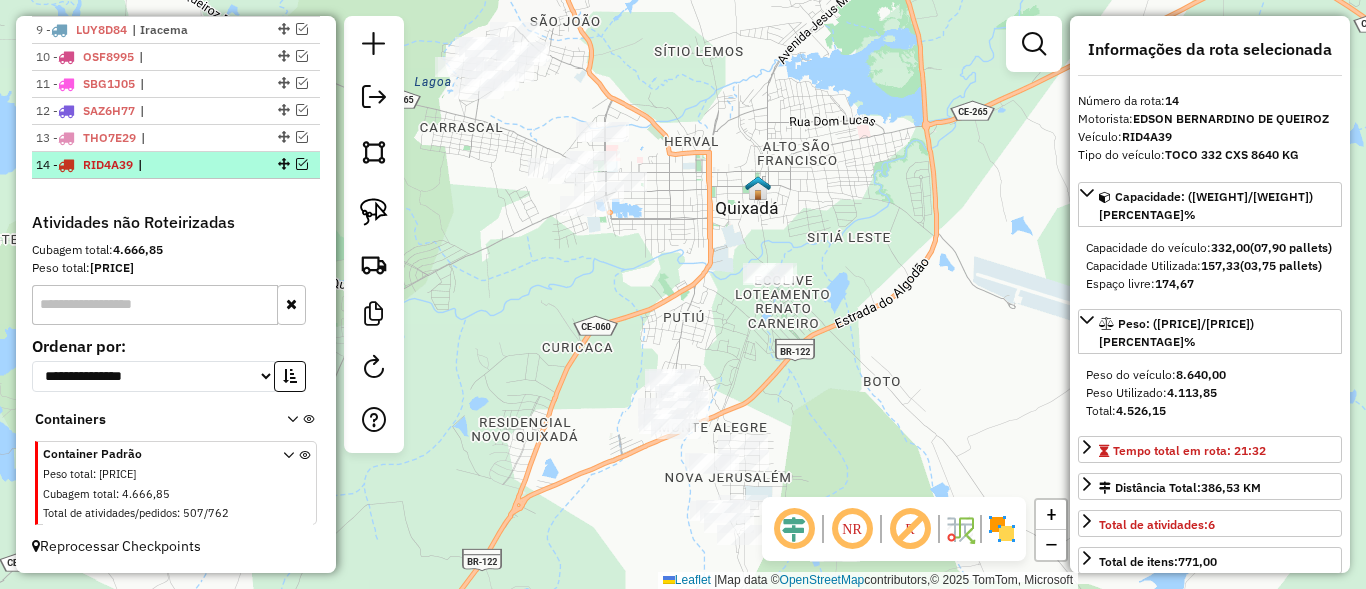 scroll, scrollTop: 989, scrollLeft: 0, axis: vertical 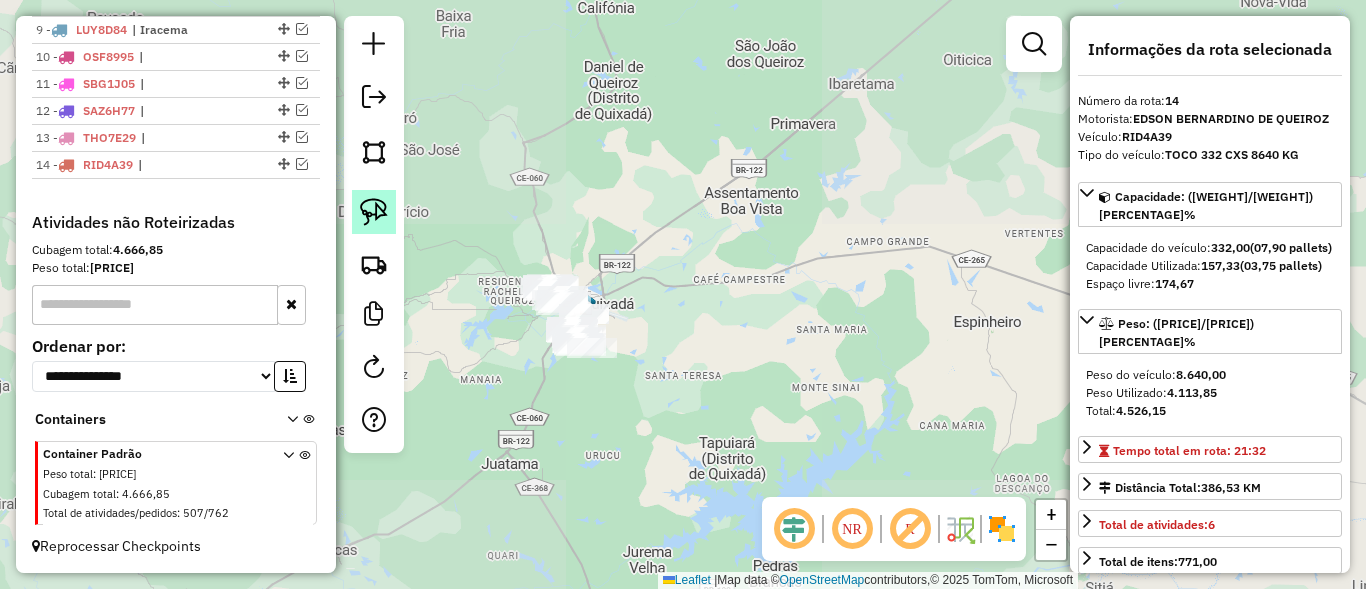 click 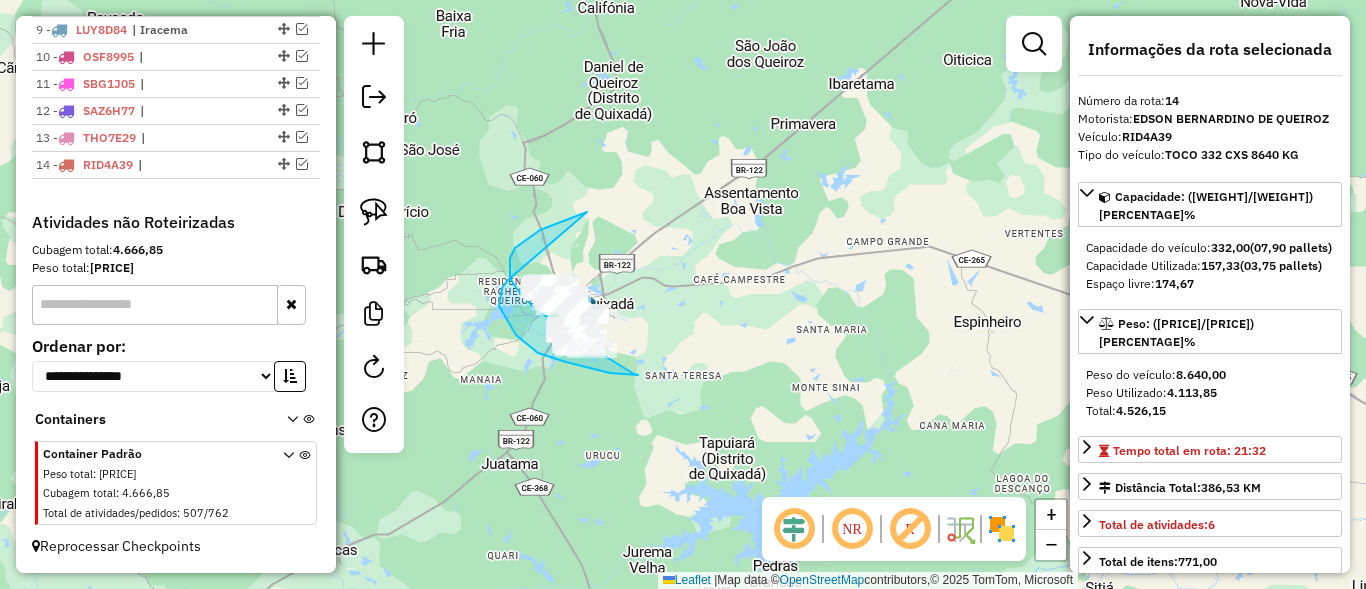 drag, startPoint x: 515, startPoint y: 248, endPoint x: 527, endPoint y: 268, distance: 23.323807 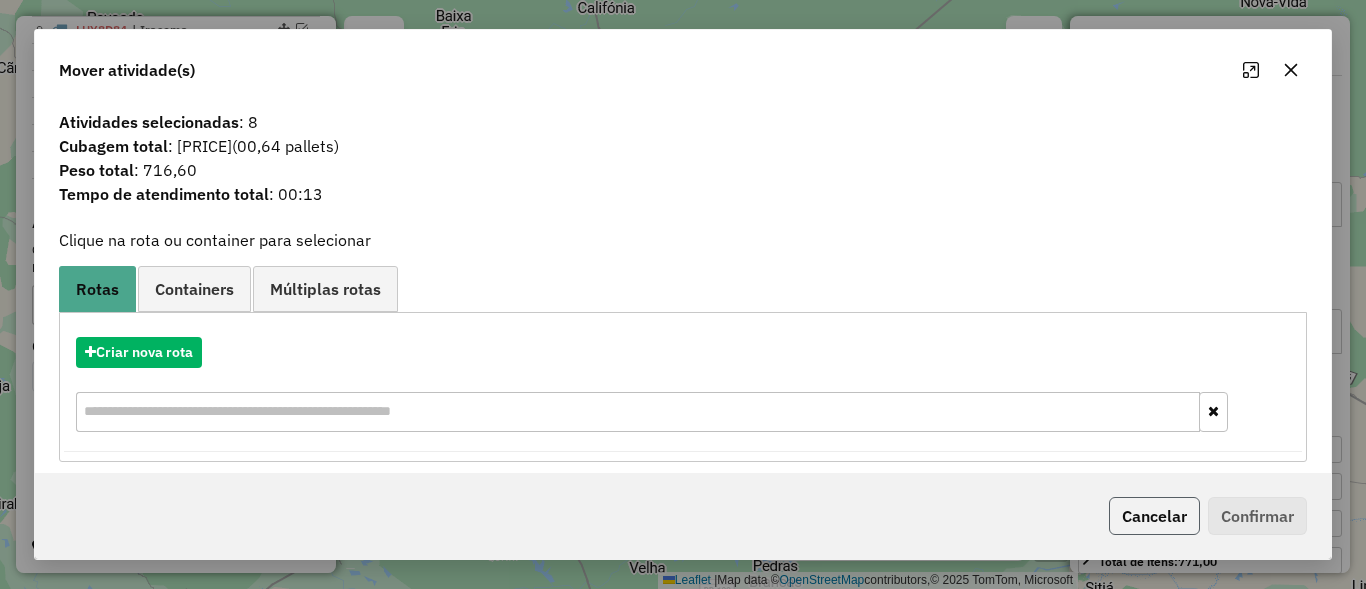 click on "Cancelar" 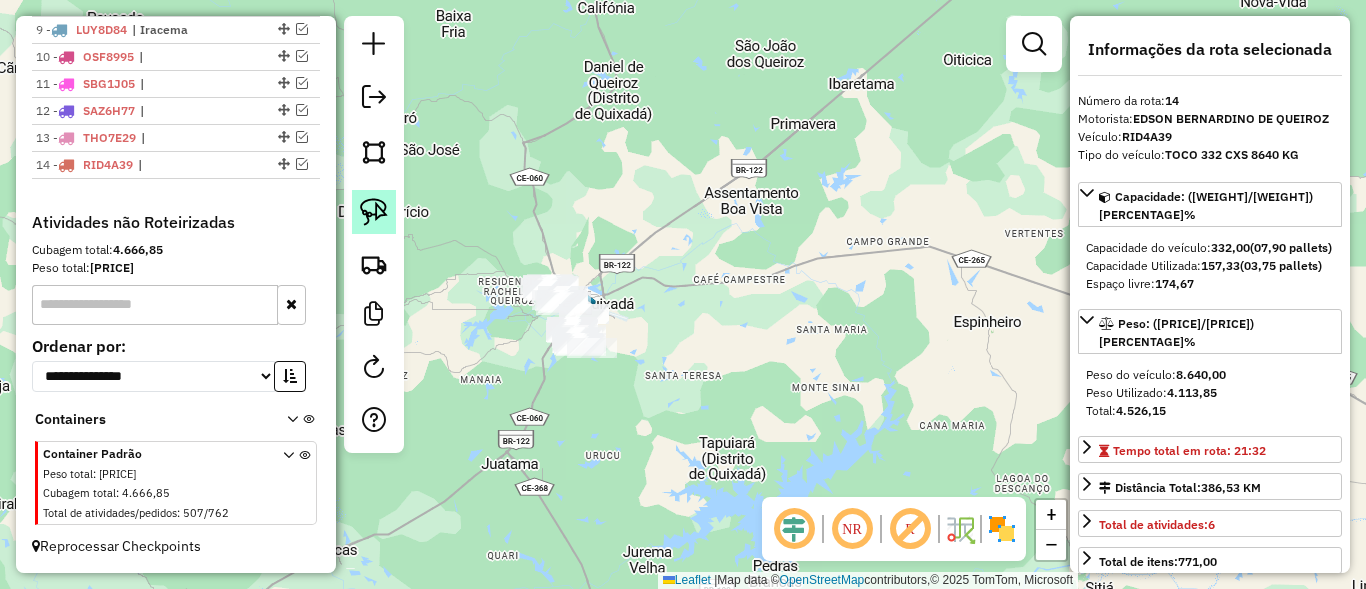 click 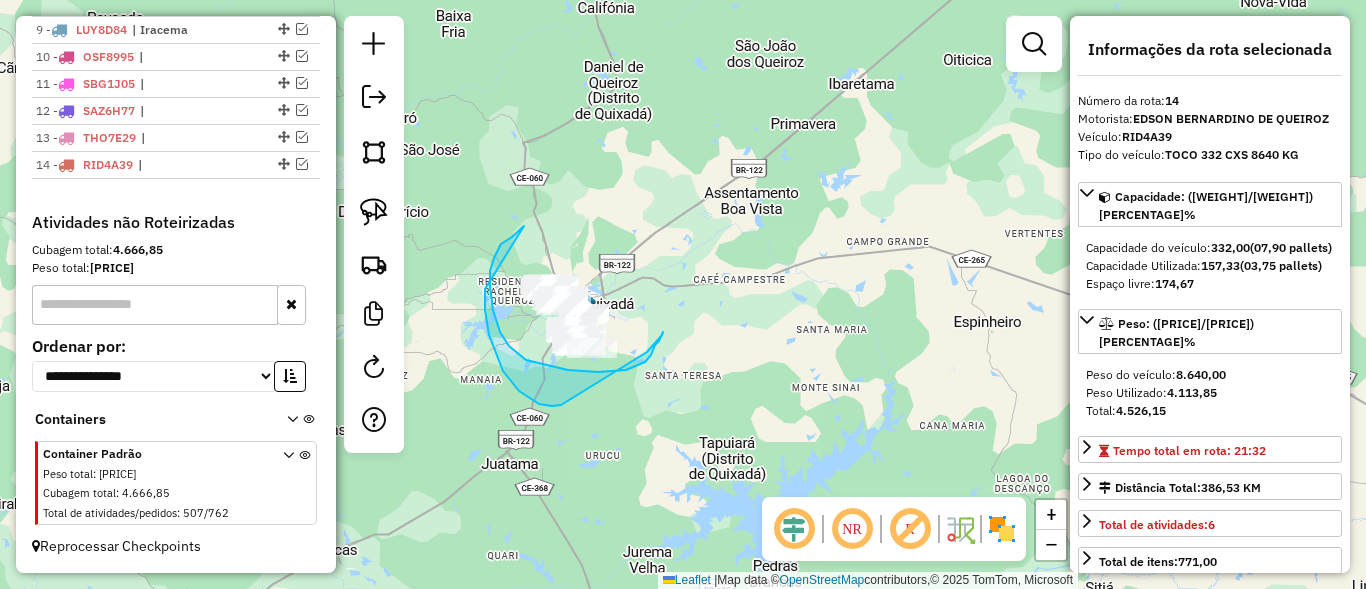 drag, startPoint x: 490, startPoint y: 287, endPoint x: 494, endPoint y: 256, distance: 31.257 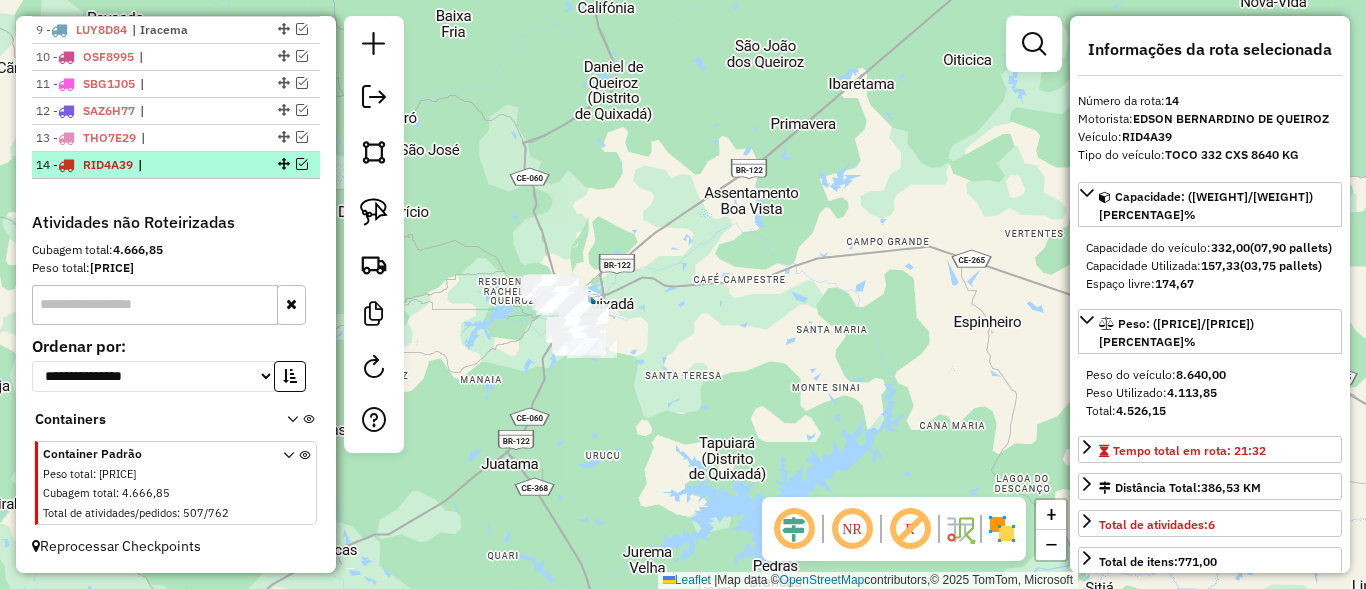 click at bounding box center (282, 164) 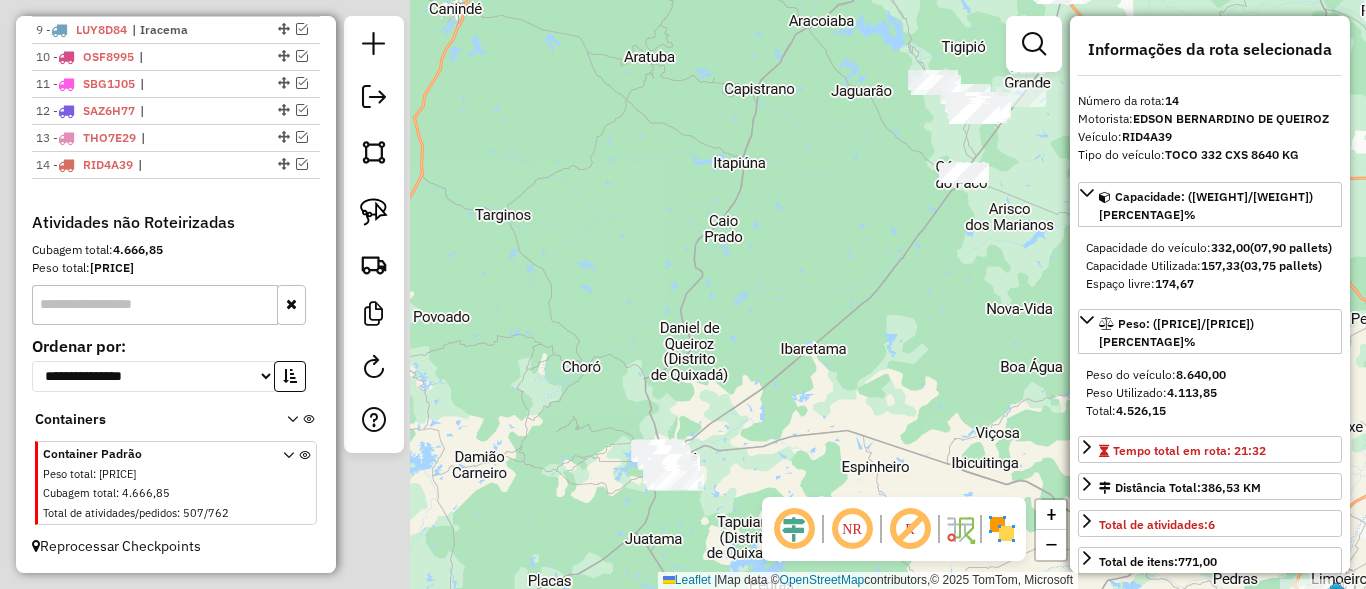 drag, startPoint x: 514, startPoint y: 322, endPoint x: 1001, endPoint y: 188, distance: 505.099 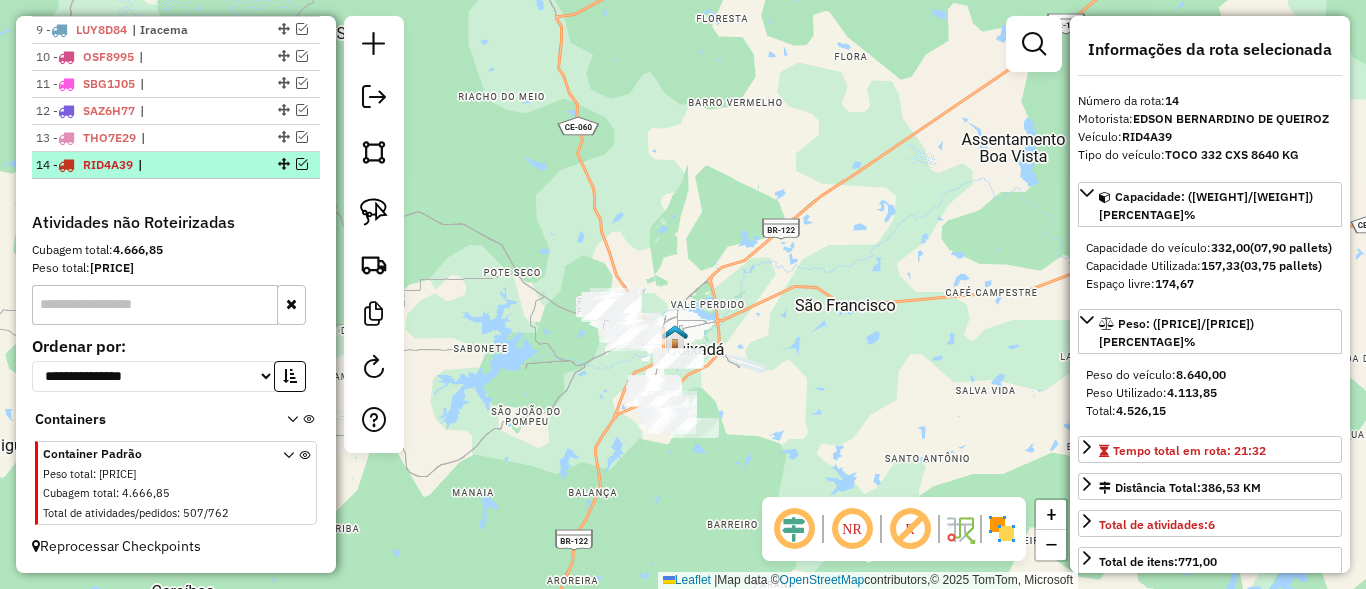 click at bounding box center (302, 164) 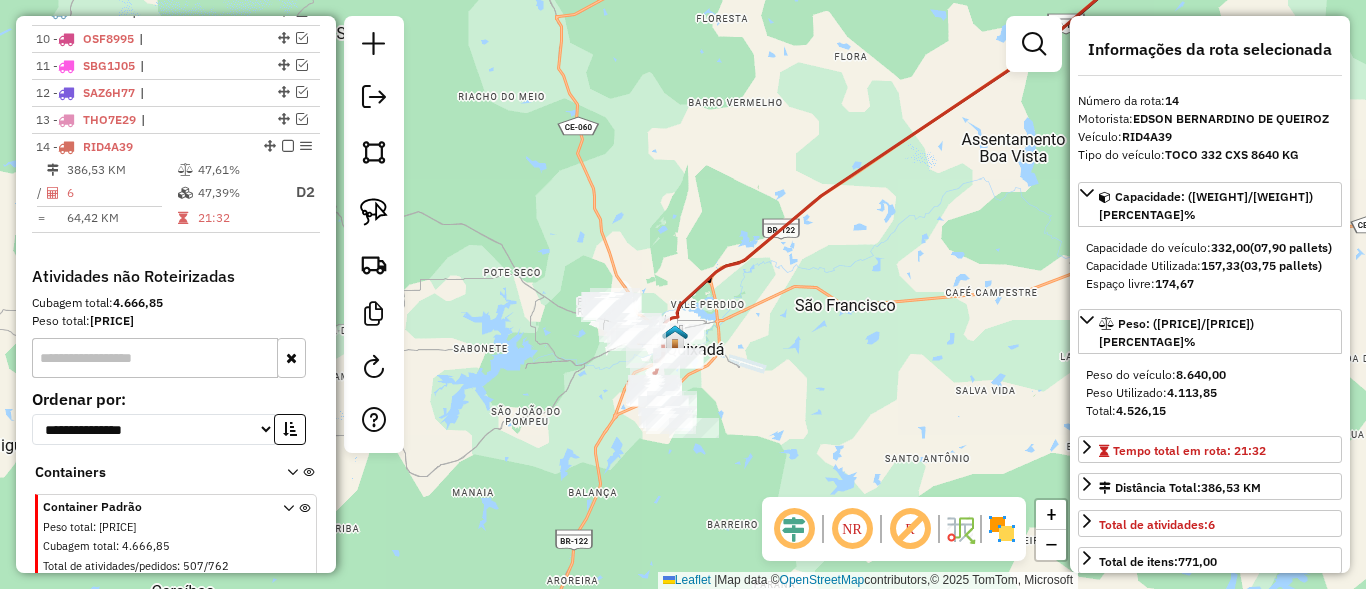 scroll, scrollTop: 1061, scrollLeft: 0, axis: vertical 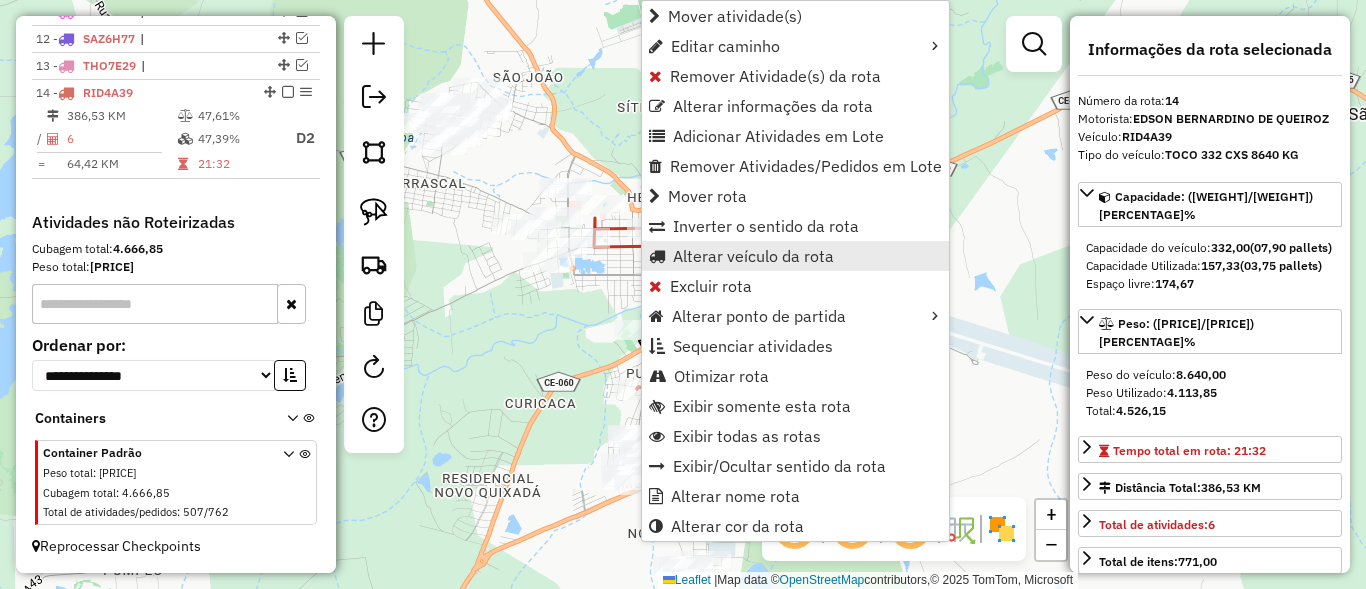 click on "Alterar veículo da rota" at bounding box center [753, 256] 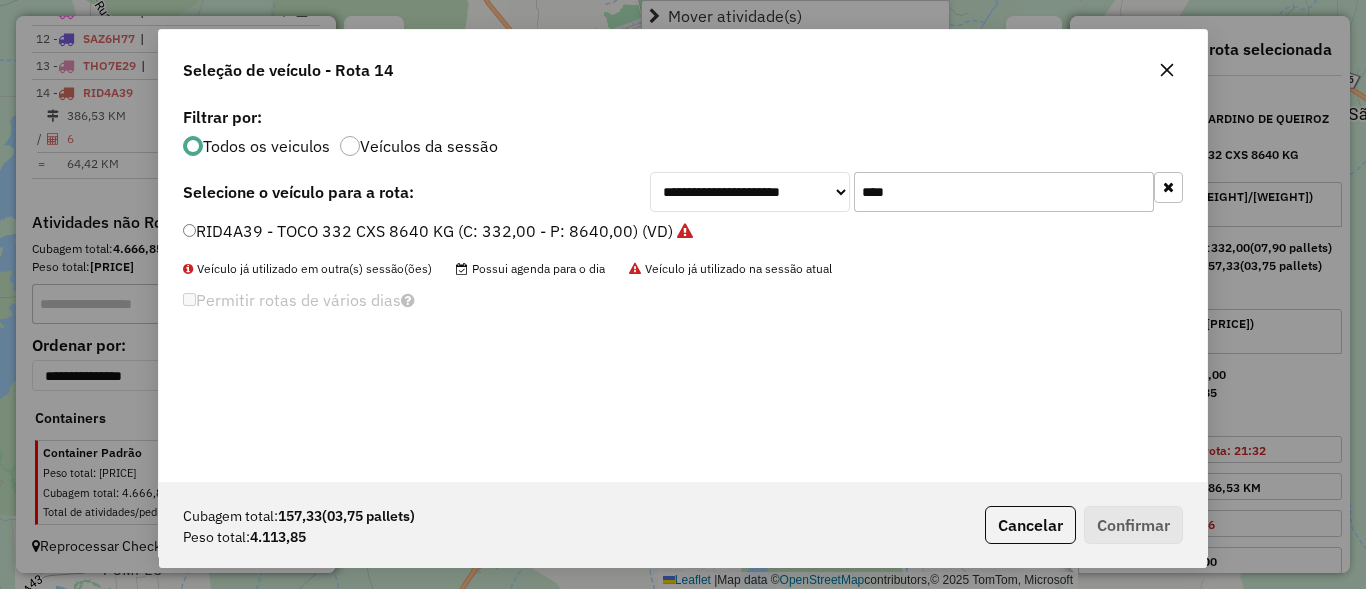 scroll, scrollTop: 11, scrollLeft: 6, axis: both 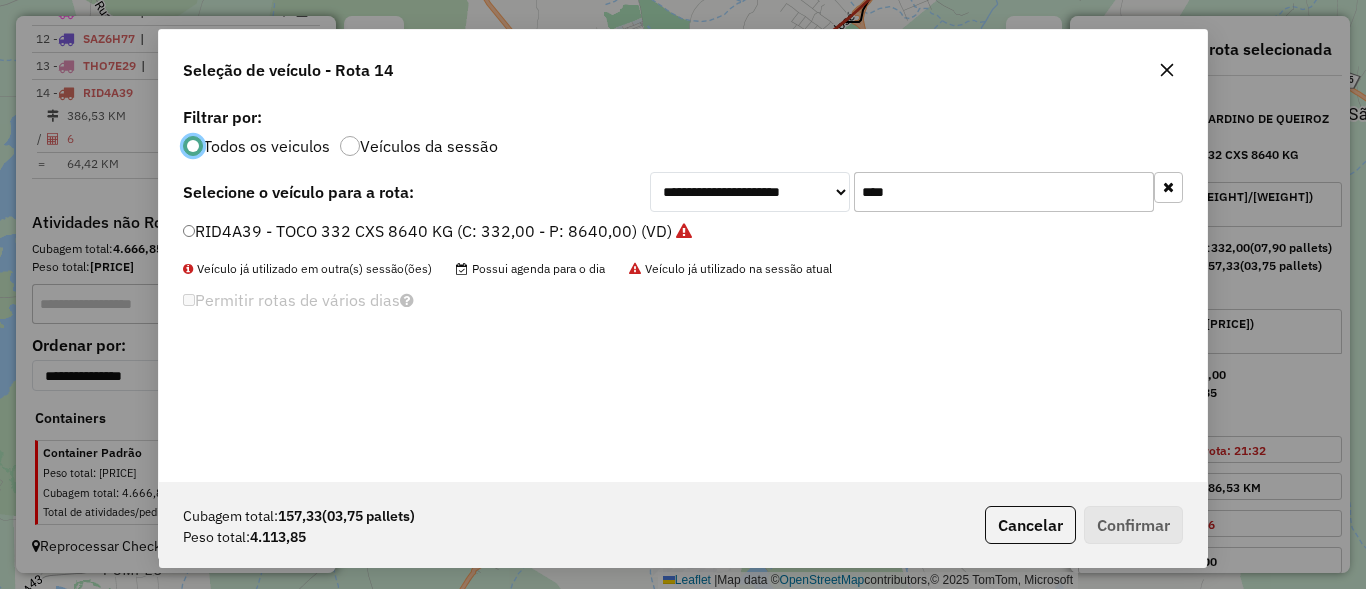 click on "****" 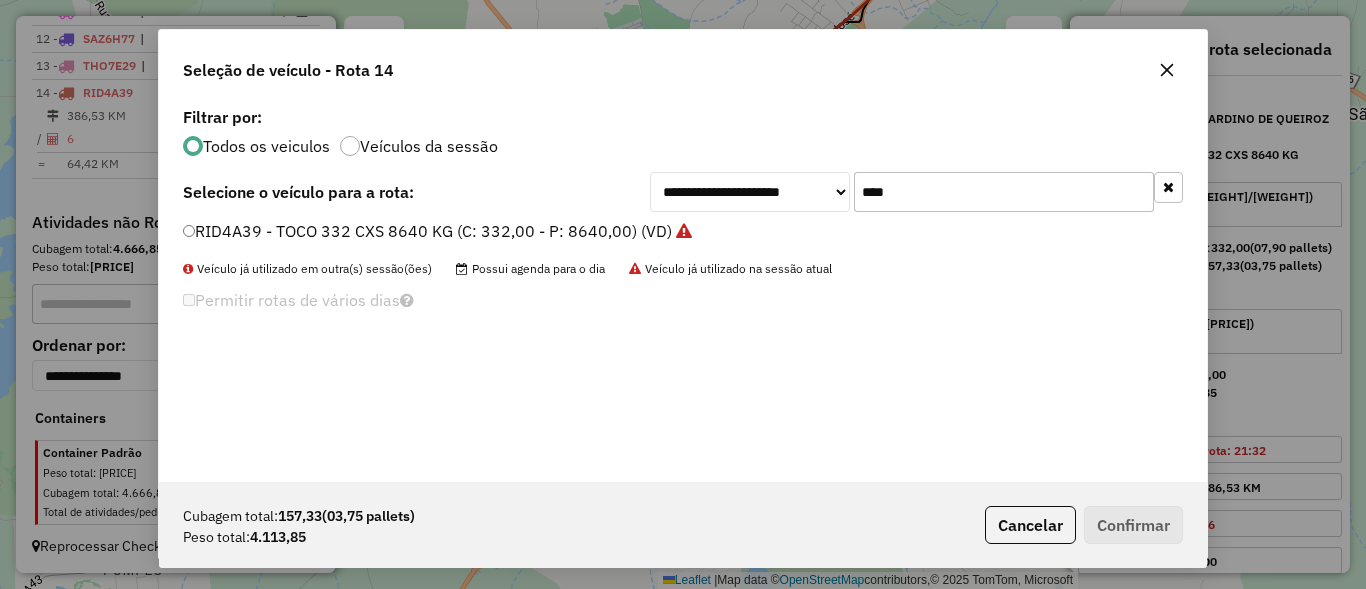 click on "****" 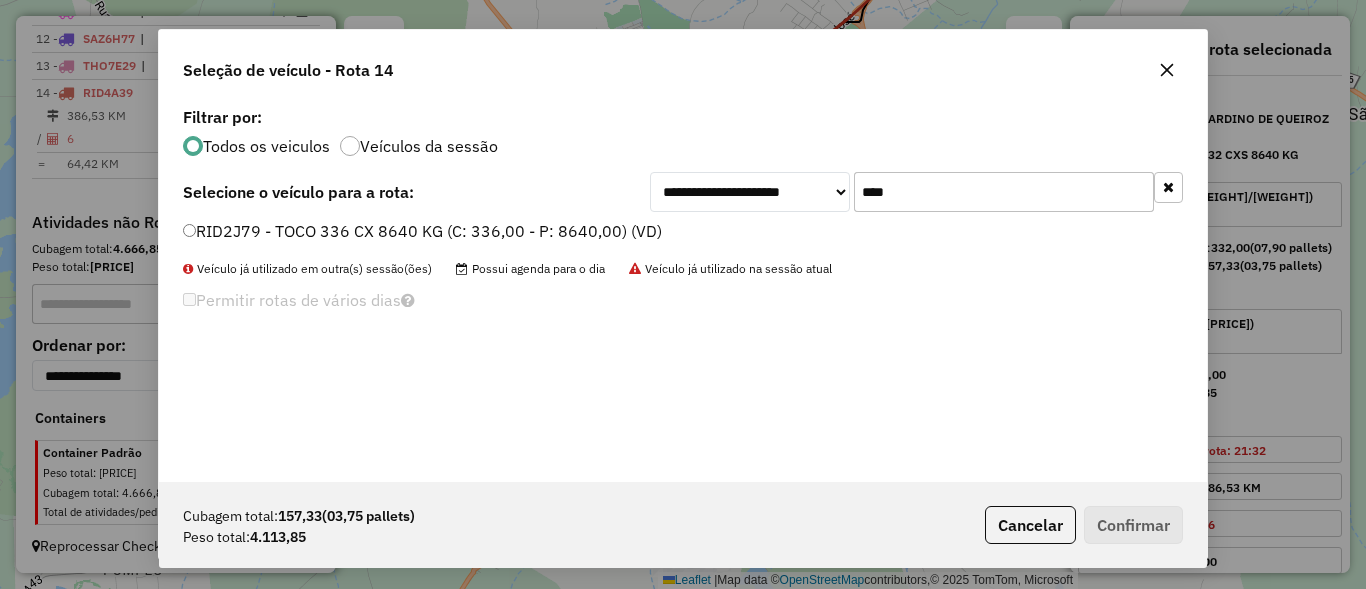 type on "****" 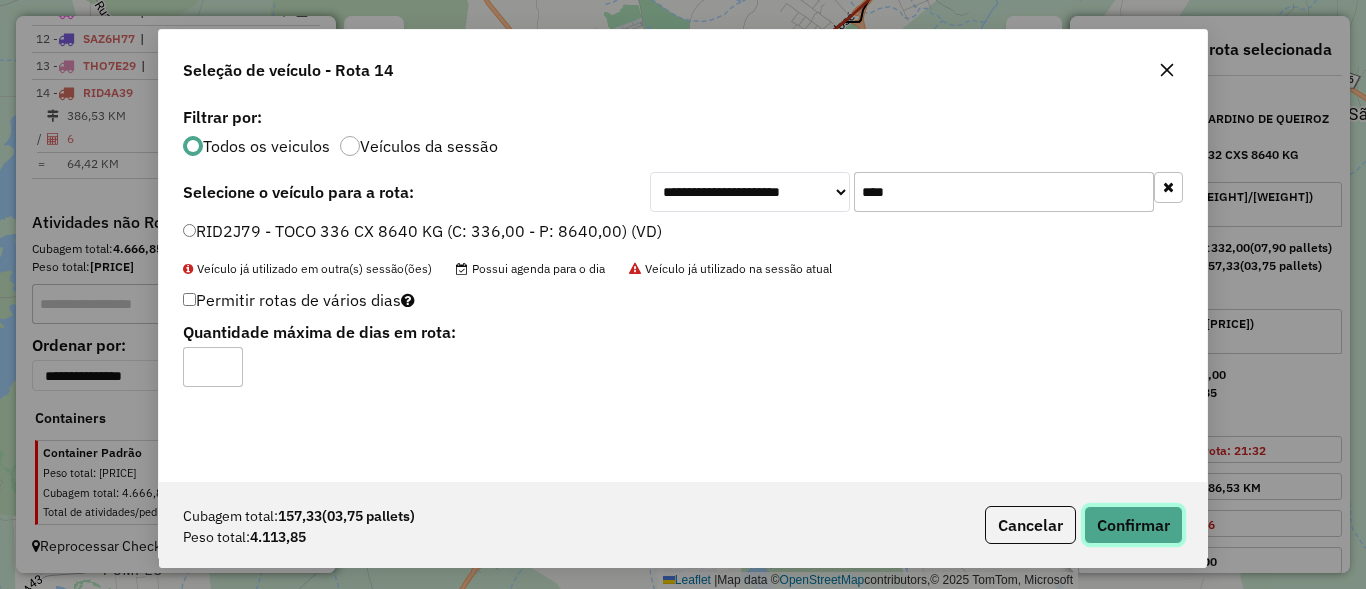 click on "Confirmar" 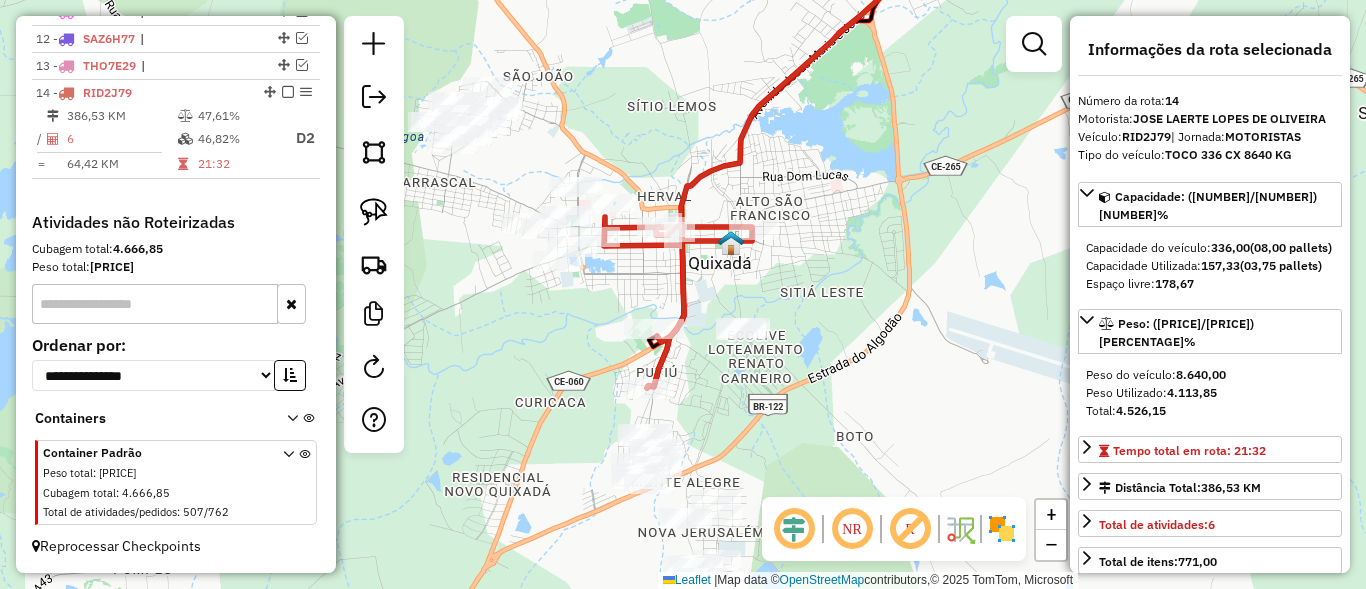 drag, startPoint x: 781, startPoint y: 358, endPoint x: 855, endPoint y: 339, distance: 76.40026 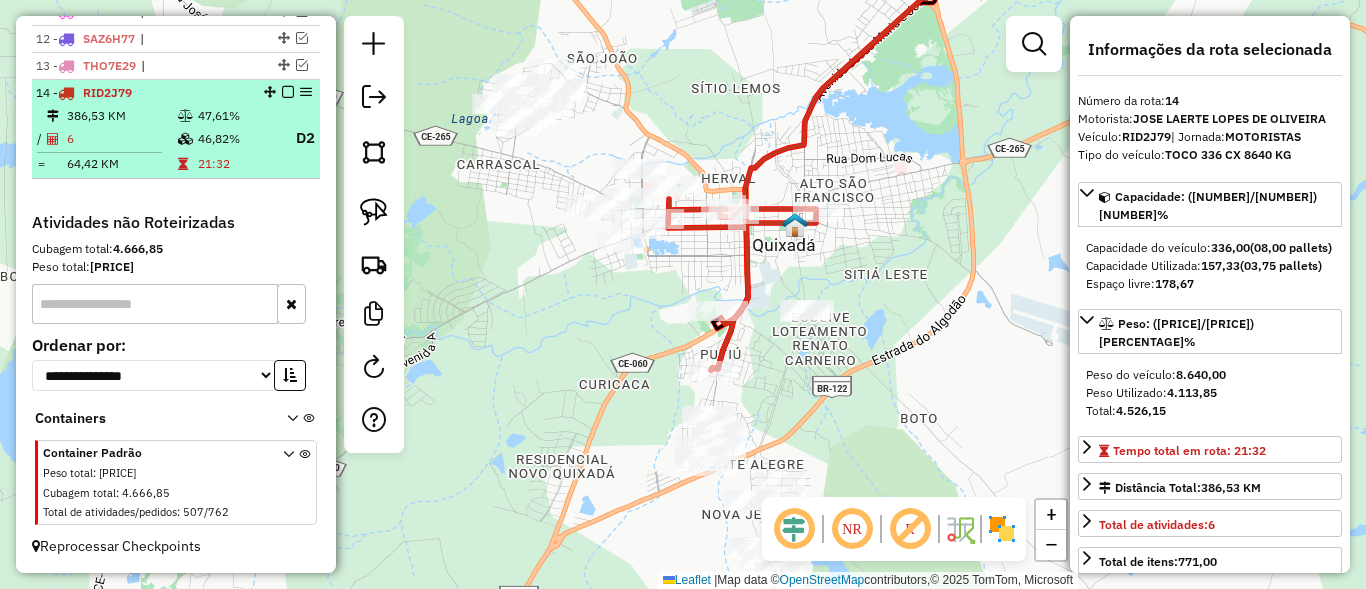 click at bounding box center (288, 92) 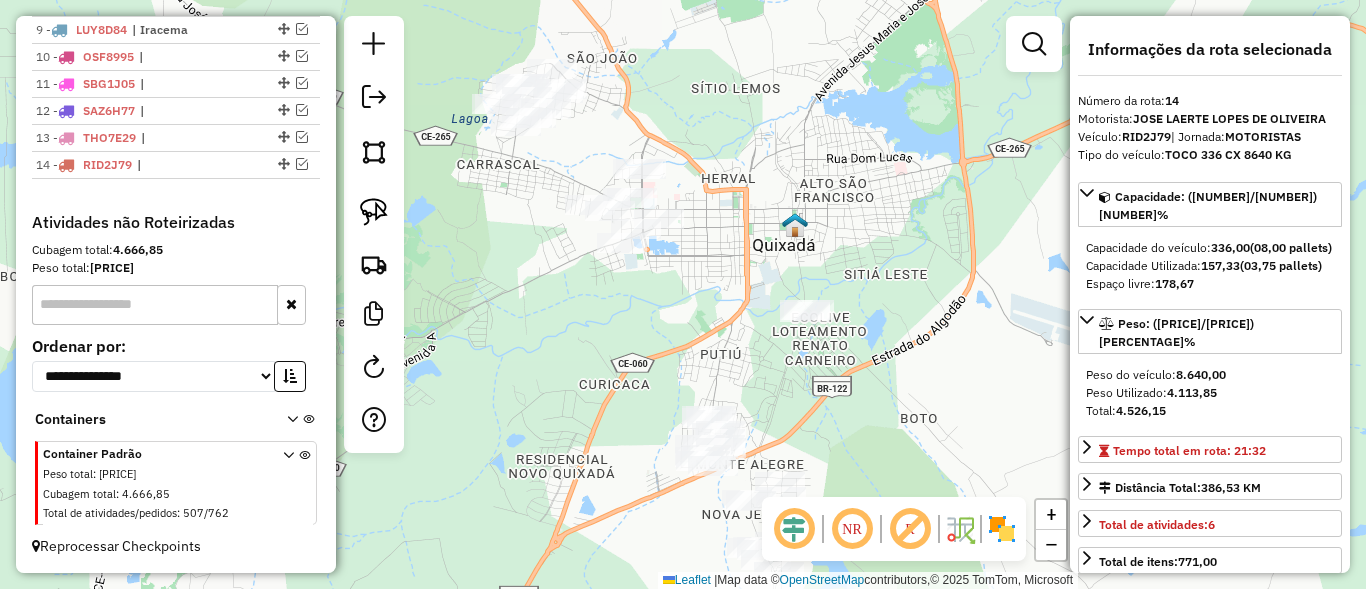 scroll, scrollTop: 989, scrollLeft: 0, axis: vertical 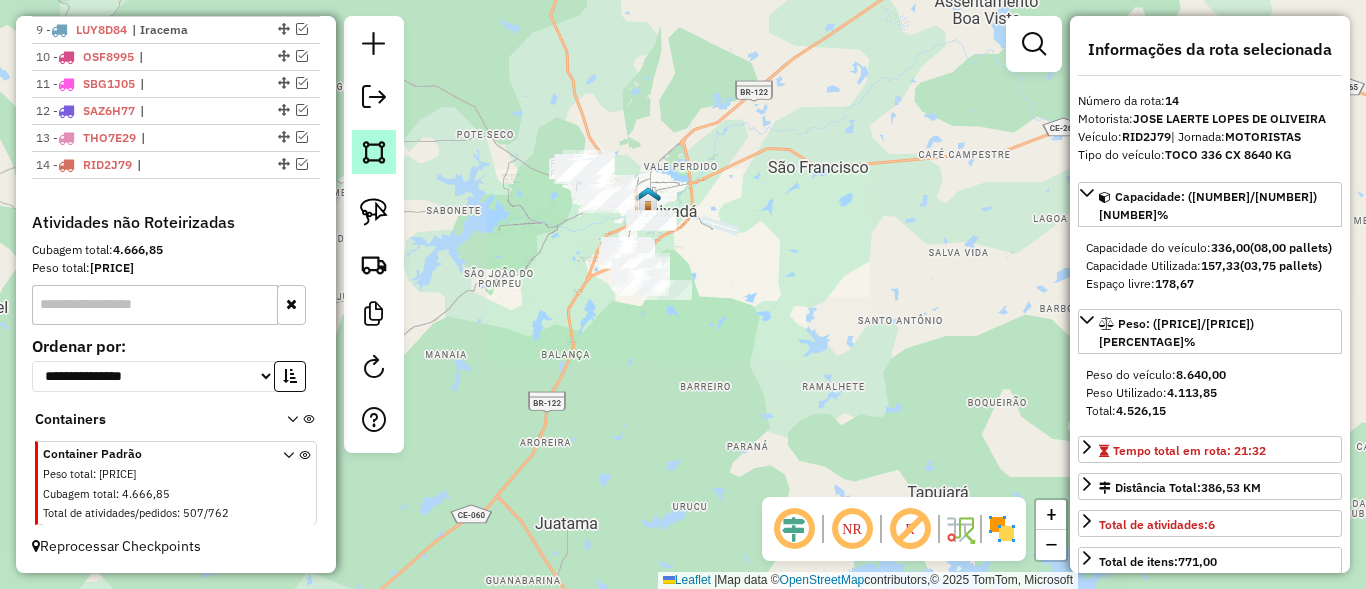 click 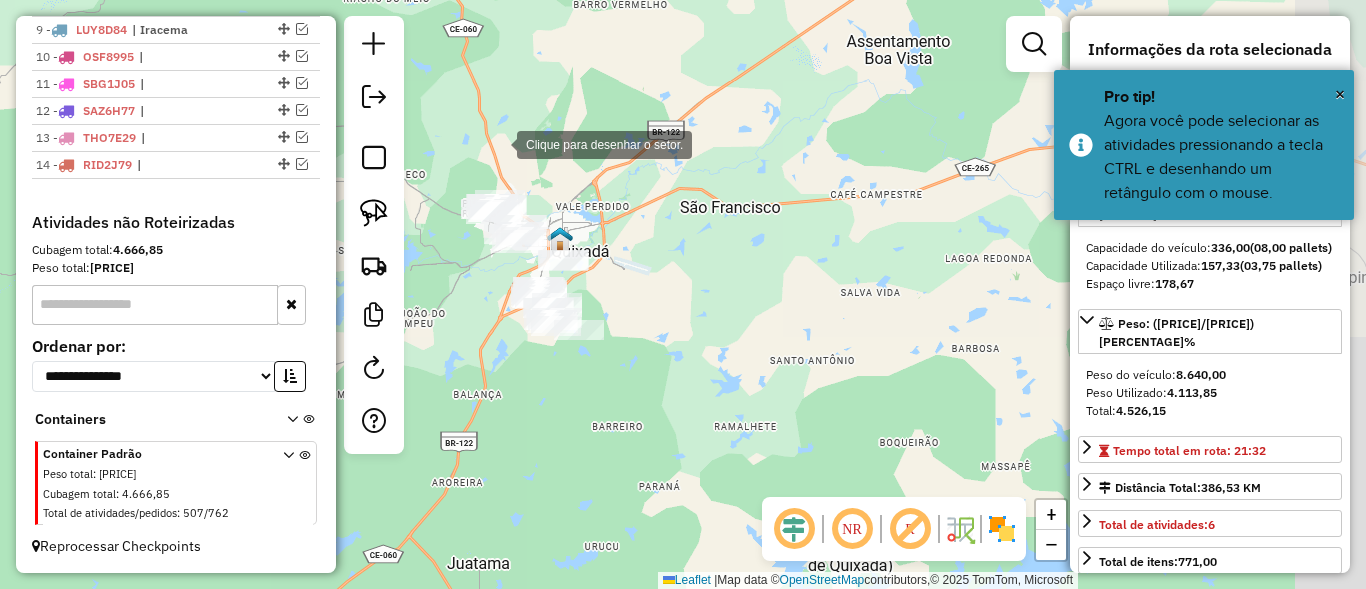 drag, startPoint x: 589, startPoint y: 99, endPoint x: 698, endPoint y: 86, distance: 109.77249 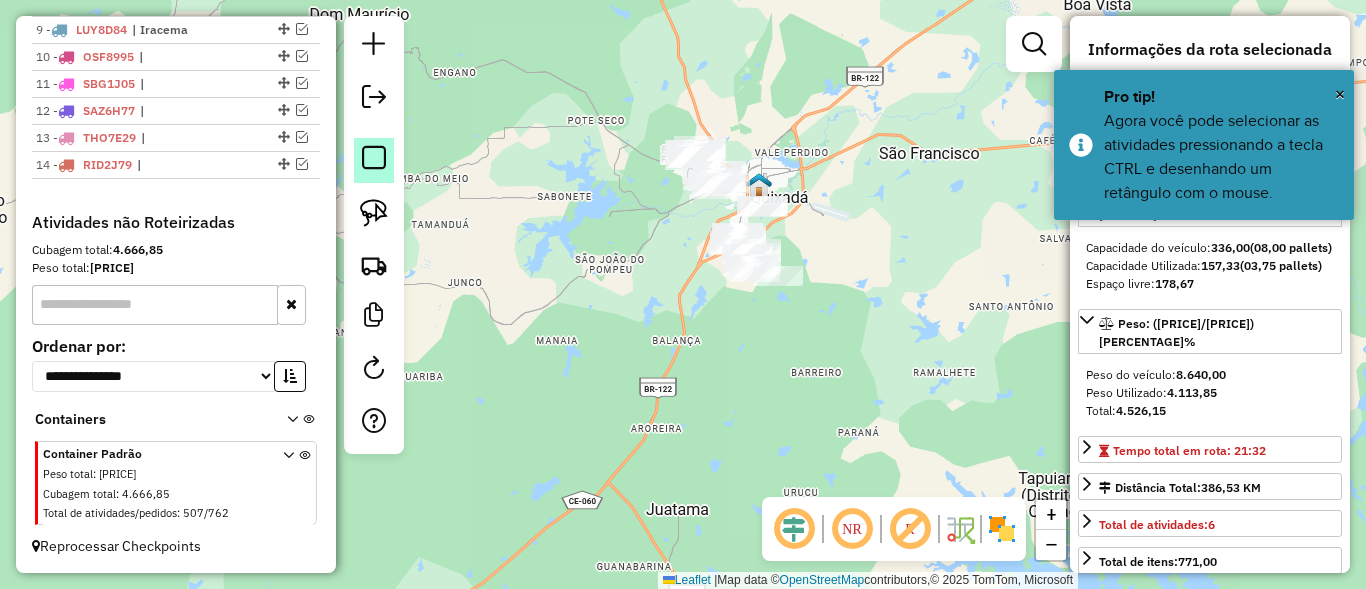 click 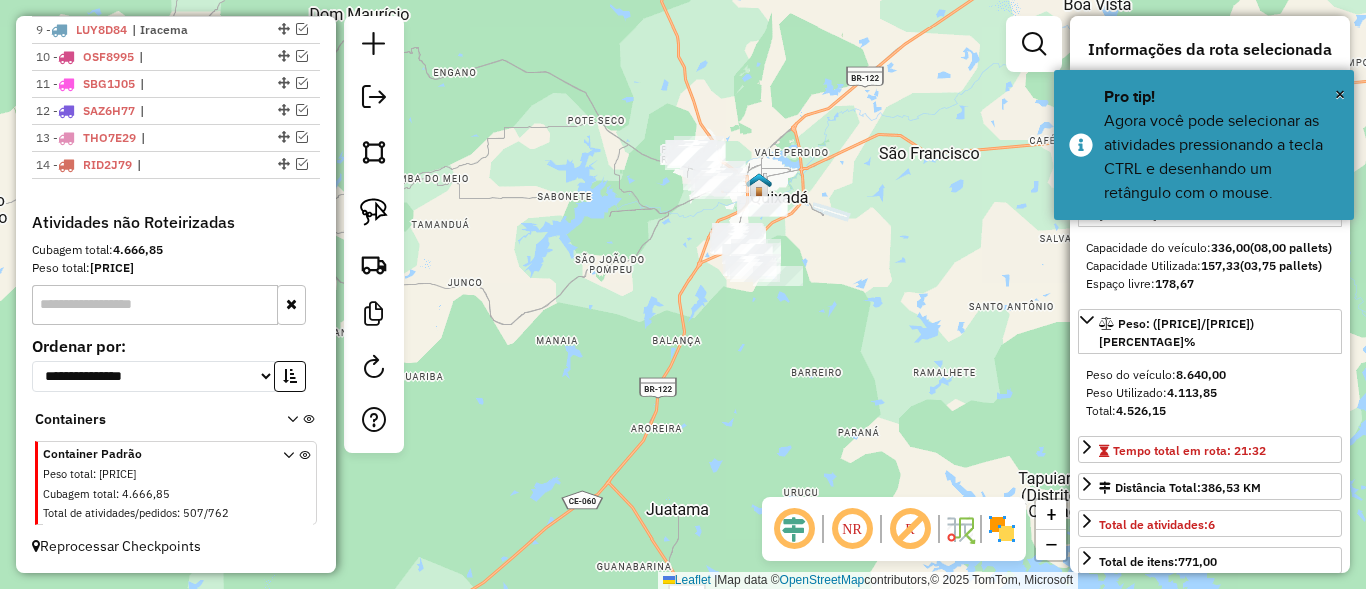 click 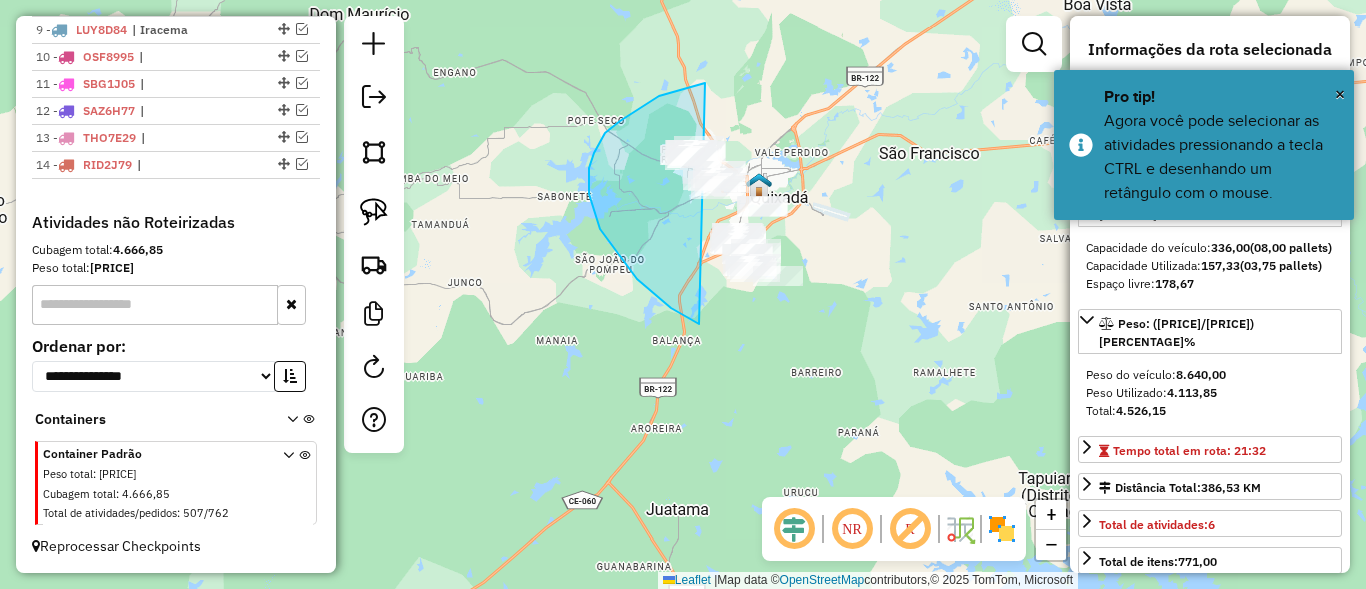 drag, startPoint x: 594, startPoint y: 153, endPoint x: 834, endPoint y: 193, distance: 243.3105 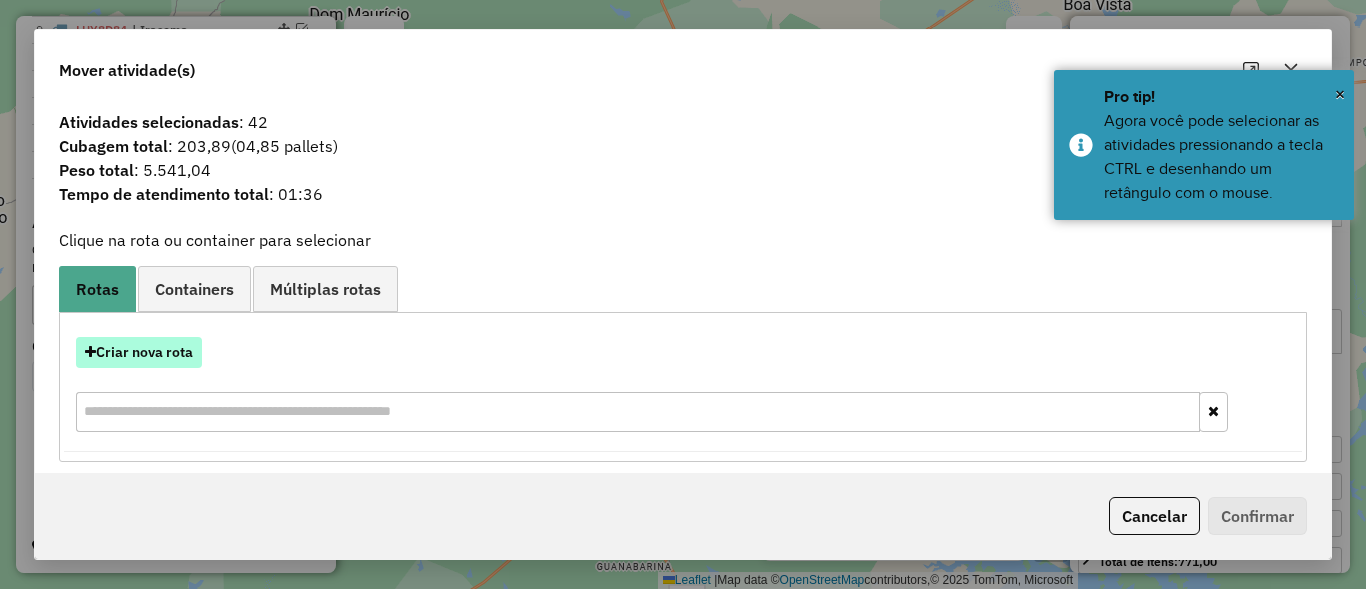 click on "Criar nova rota" at bounding box center (139, 352) 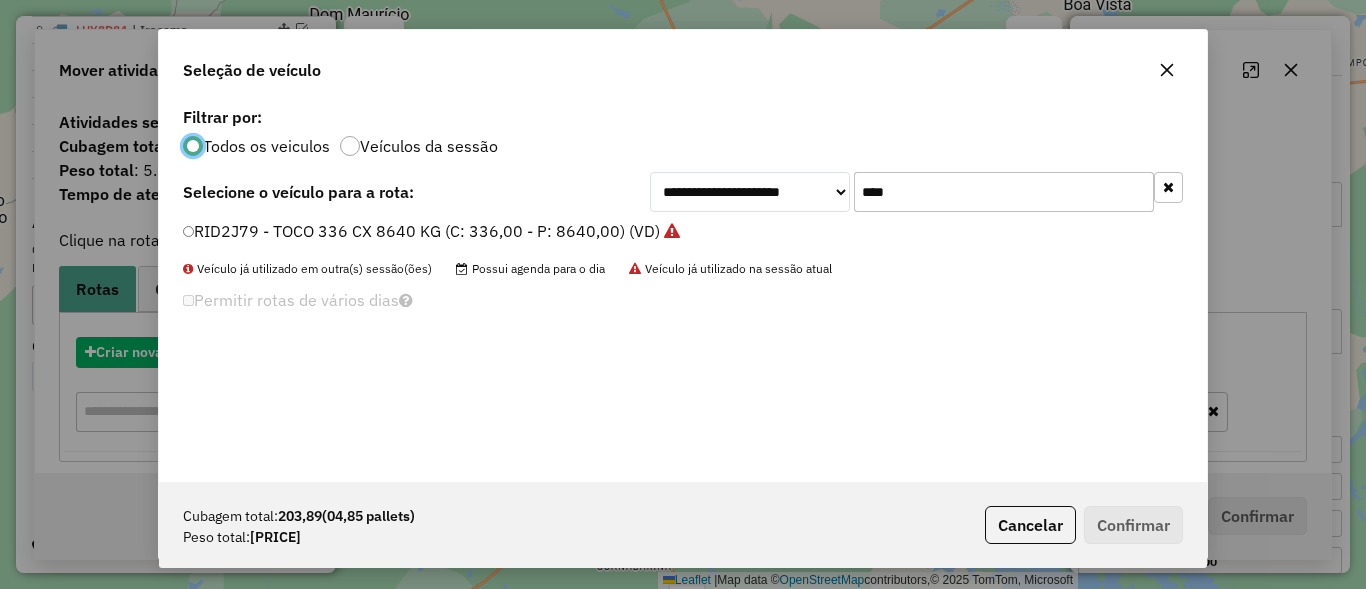 scroll, scrollTop: 11, scrollLeft: 6, axis: both 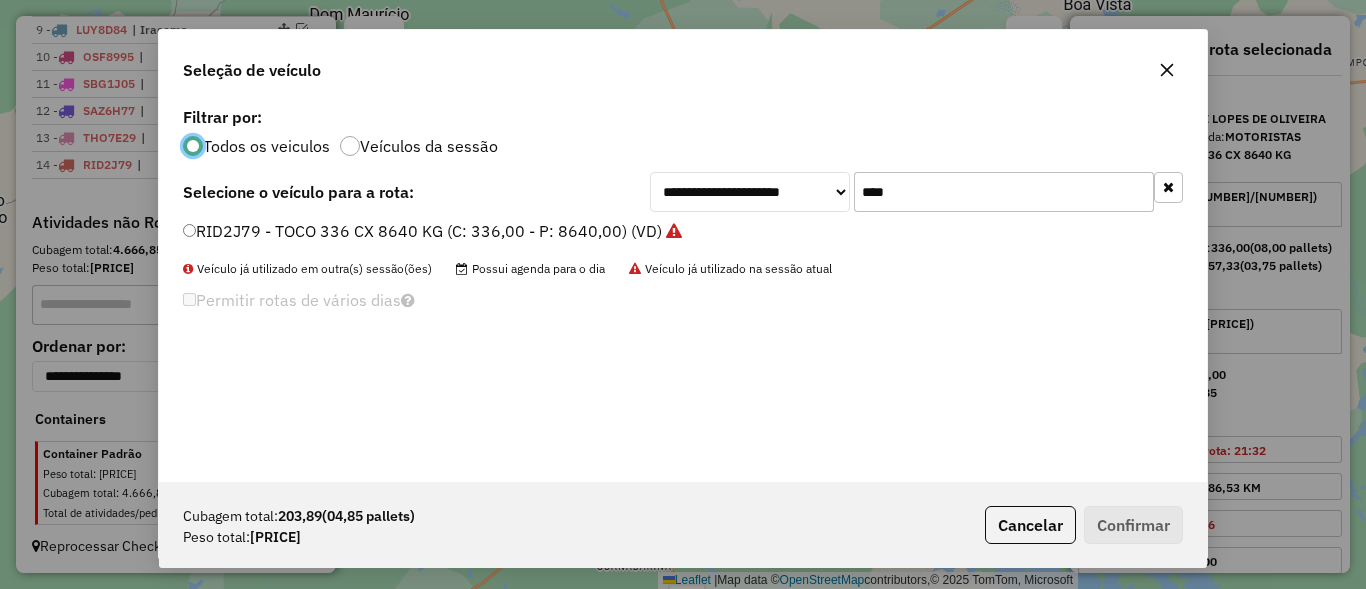 click on "****" 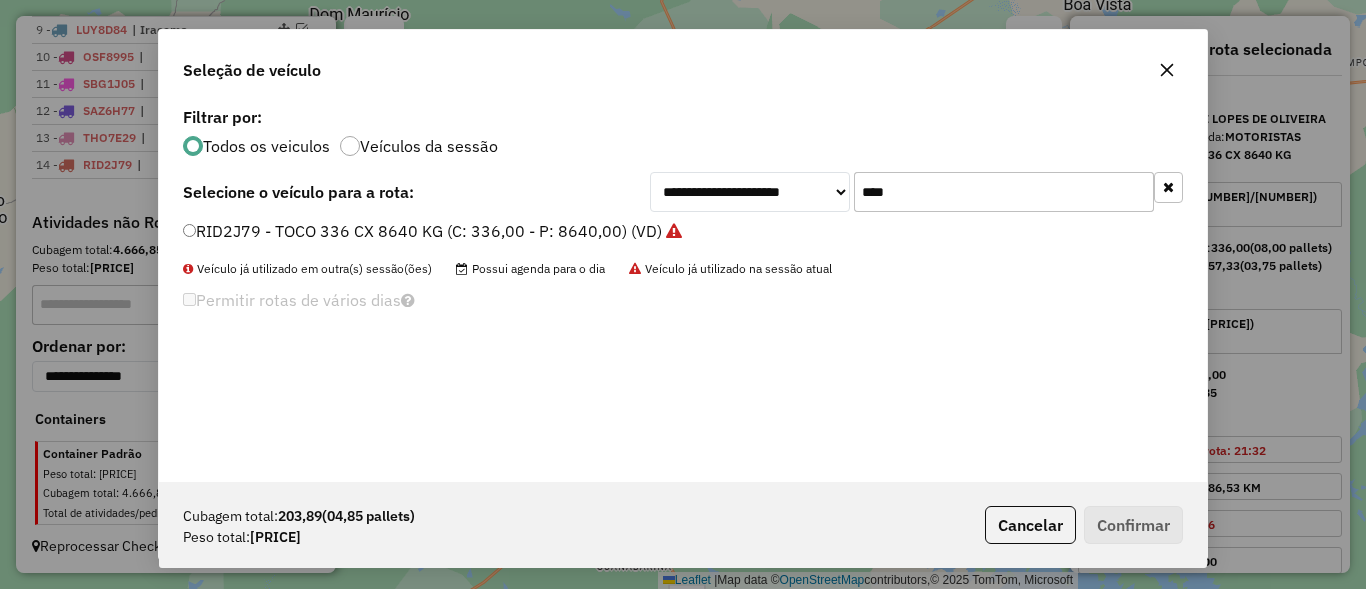 click on "****" 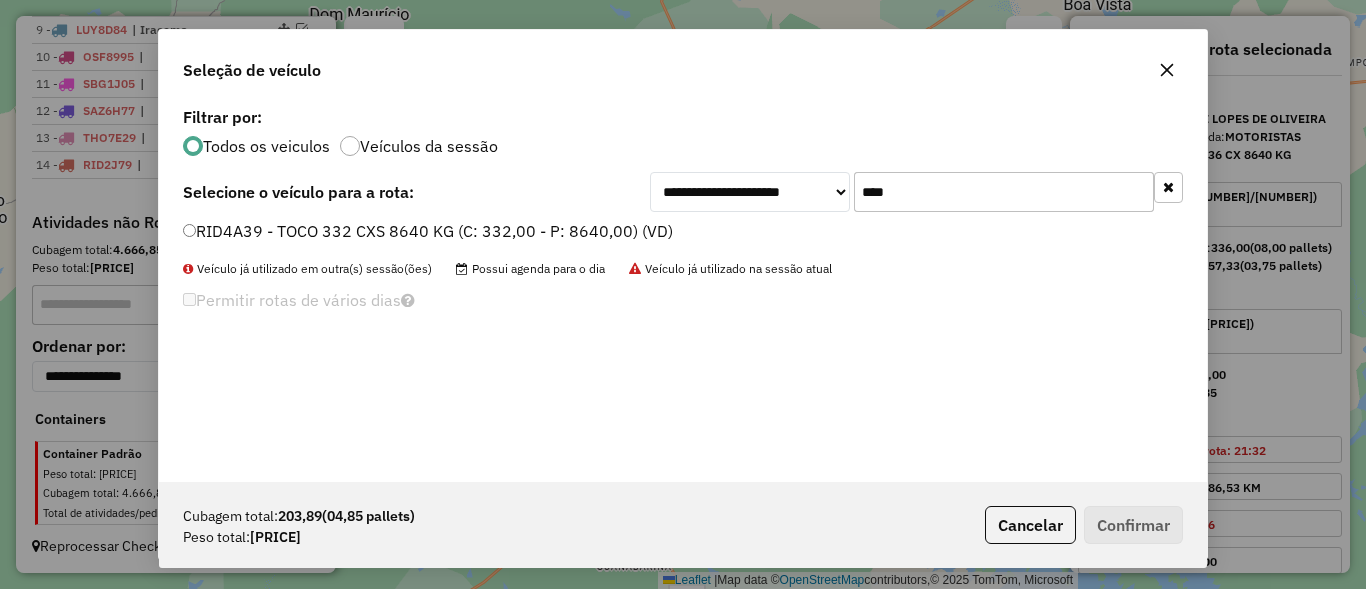 type on "****" 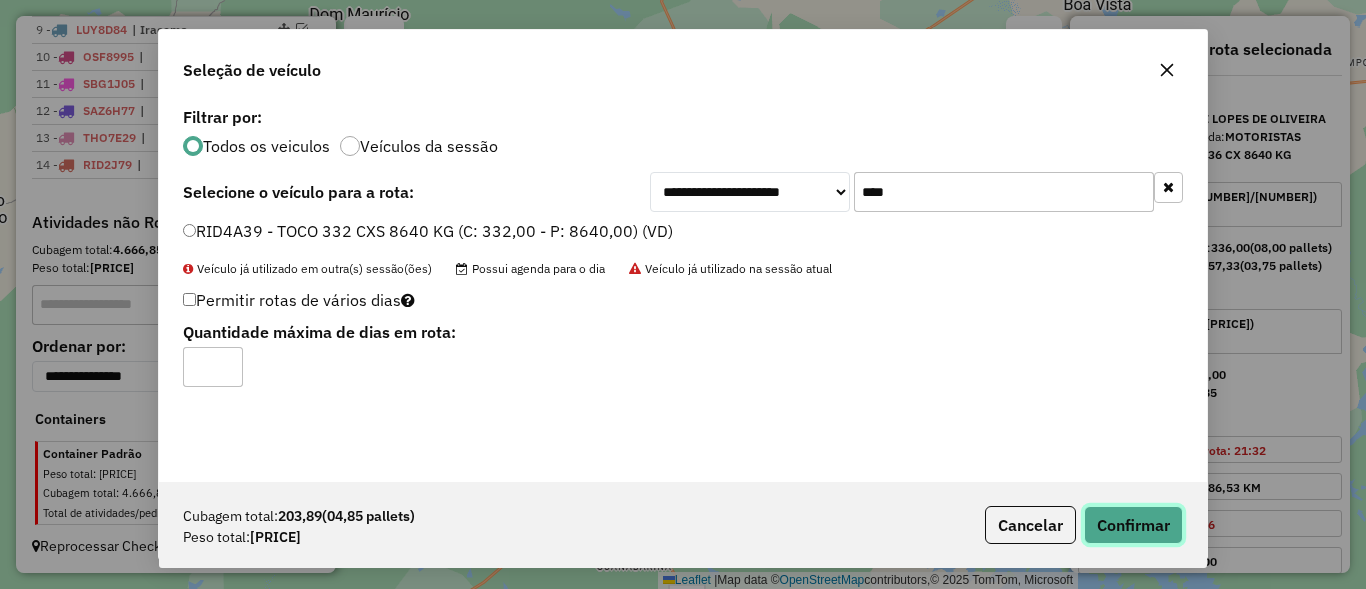 click on "Confirmar" 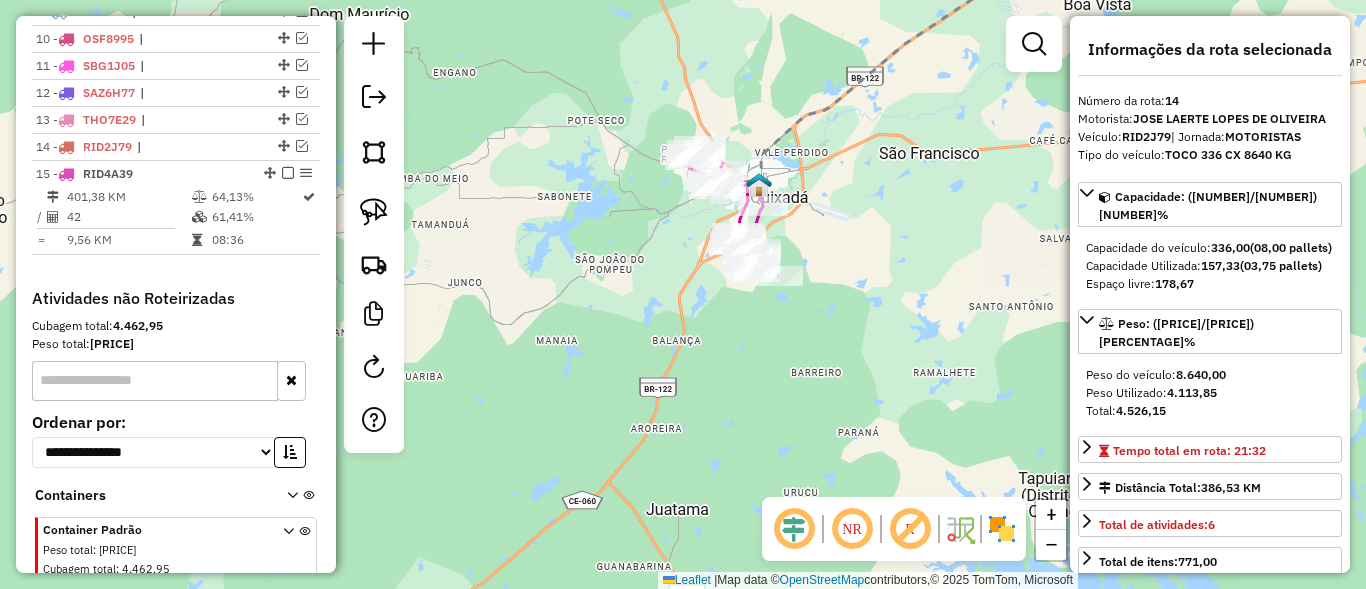 scroll, scrollTop: 1083, scrollLeft: 0, axis: vertical 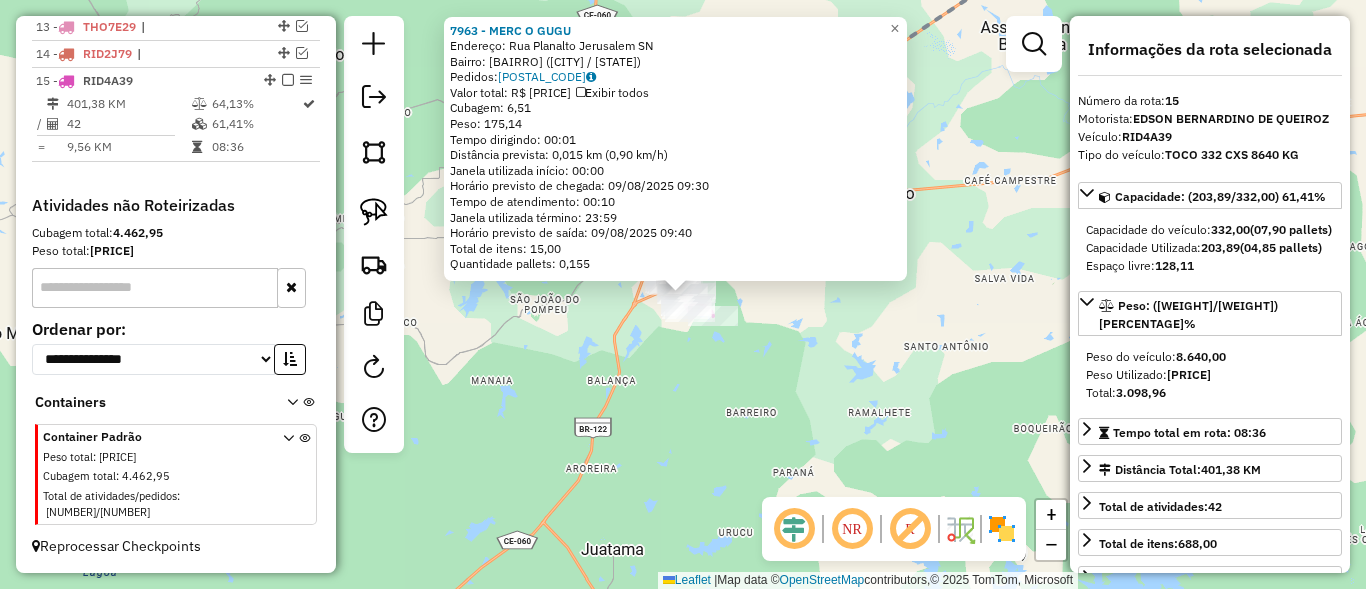 click on "7963 - MERC O GUGU  Endereço:  Rua Planalto Jerusalem SN   Bairro: MONTE ALEGRE (QUIXADA / CE)   Pedidos:  08875767   Valor total: R$ 927,93   Exibir todos   Cubagem: 6,51  Peso: 175,14  Tempo dirigindo: 00:01   Distância prevista: 0,015 km (0,90 km/h)   Janela utilizada início: 00:00   Horário previsto de chegada: 09/08/2025 09:30   Tempo de atendimento: 00:10   Janela utilizada término: 23:59   Horário previsto de saída: 09/08/2025 09:40   Total de itens: 15,00   Quantidade pallets: 0,155  × Janela de atendimento Grade de atendimento Capacidade Transportadoras Veículos Cliente Pedidos  Rotas Selecione os dias de semana para filtrar as janelas de atendimento  Seg   Ter   Qua   Qui   Sex   Sáb   Dom  Informe o período da janela de atendimento: De: Até:  Filtrar exatamente a janela do cliente  Considerar janela de atendimento padrão  Selecione os dias de semana para filtrar as grades de atendimento  Seg   Ter   Qua   Qui   Sex   Sáb   Dom   Considerar clientes sem dia de atendimento cadastrado +" 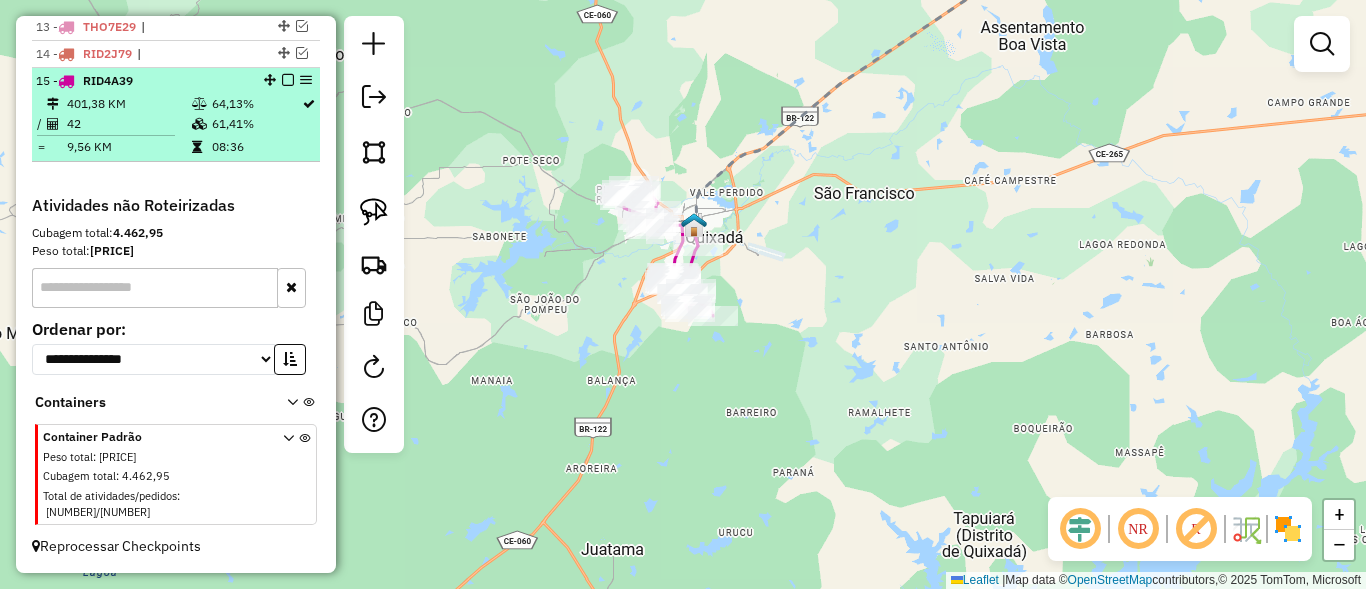 click at bounding box center [288, 80] 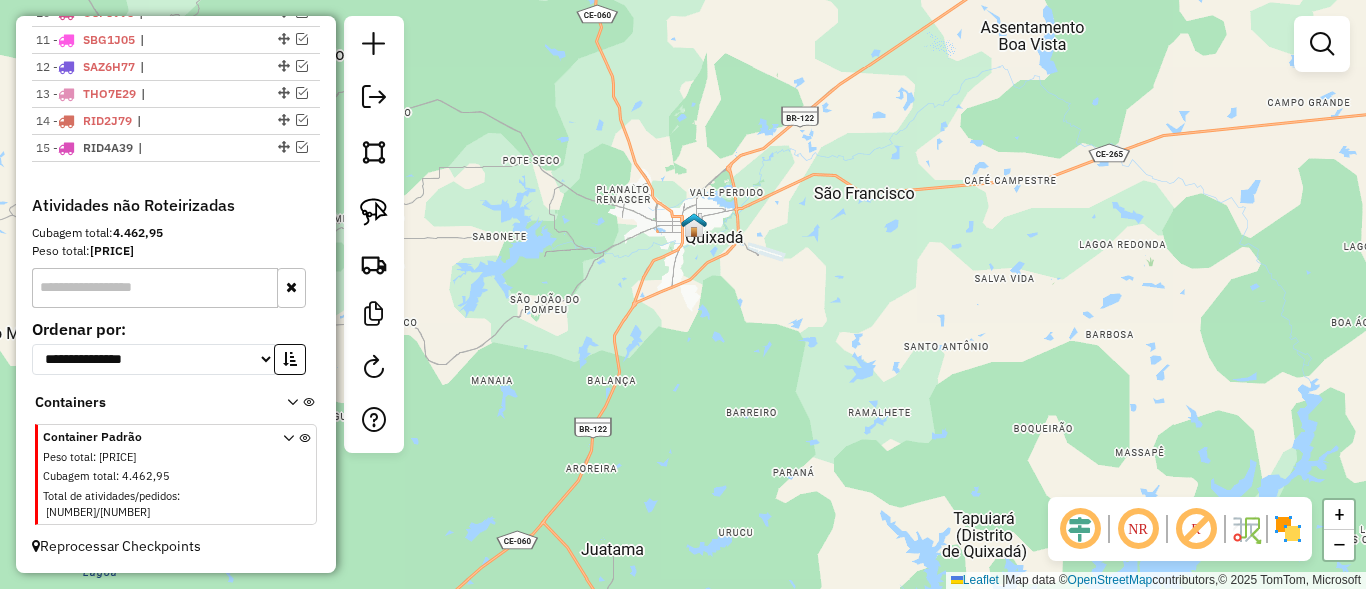 scroll, scrollTop: 1016, scrollLeft: 0, axis: vertical 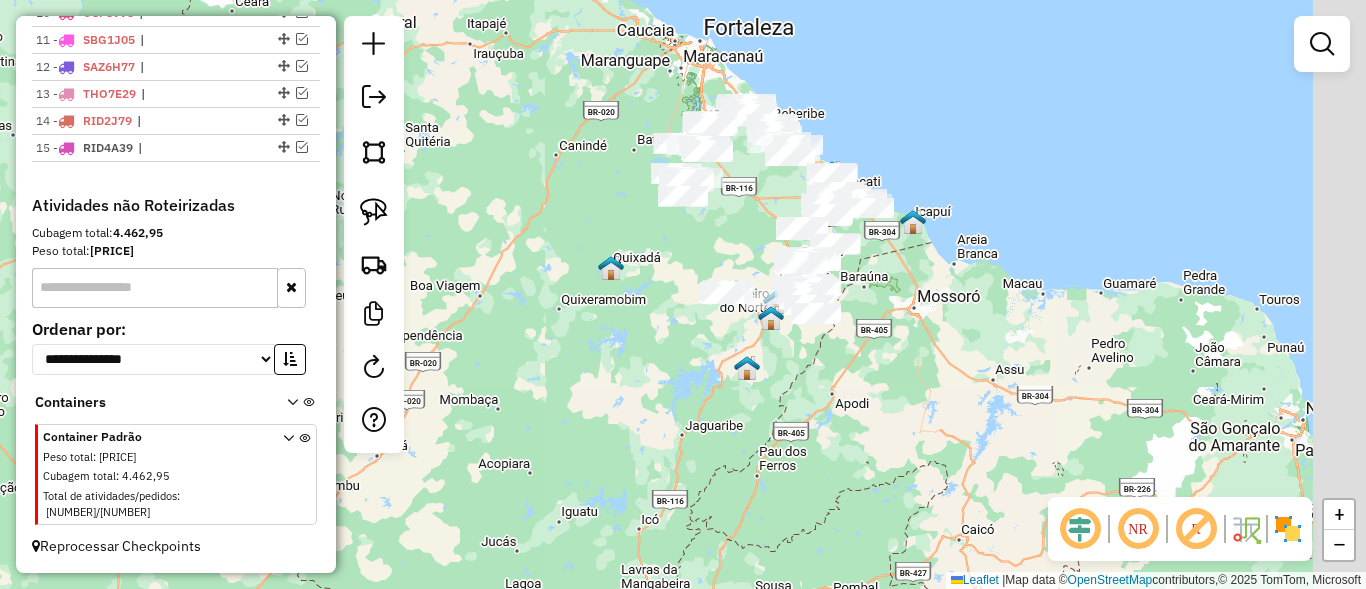 drag, startPoint x: 737, startPoint y: 349, endPoint x: 592, endPoint y: 399, distance: 153.37862 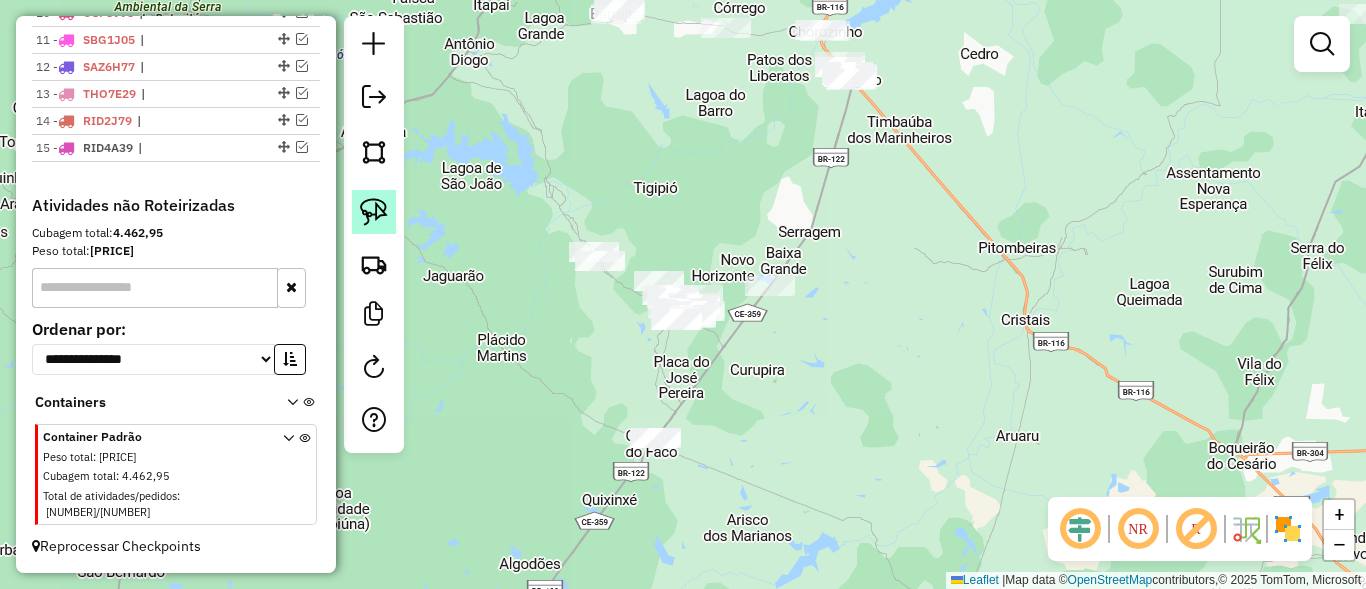 click 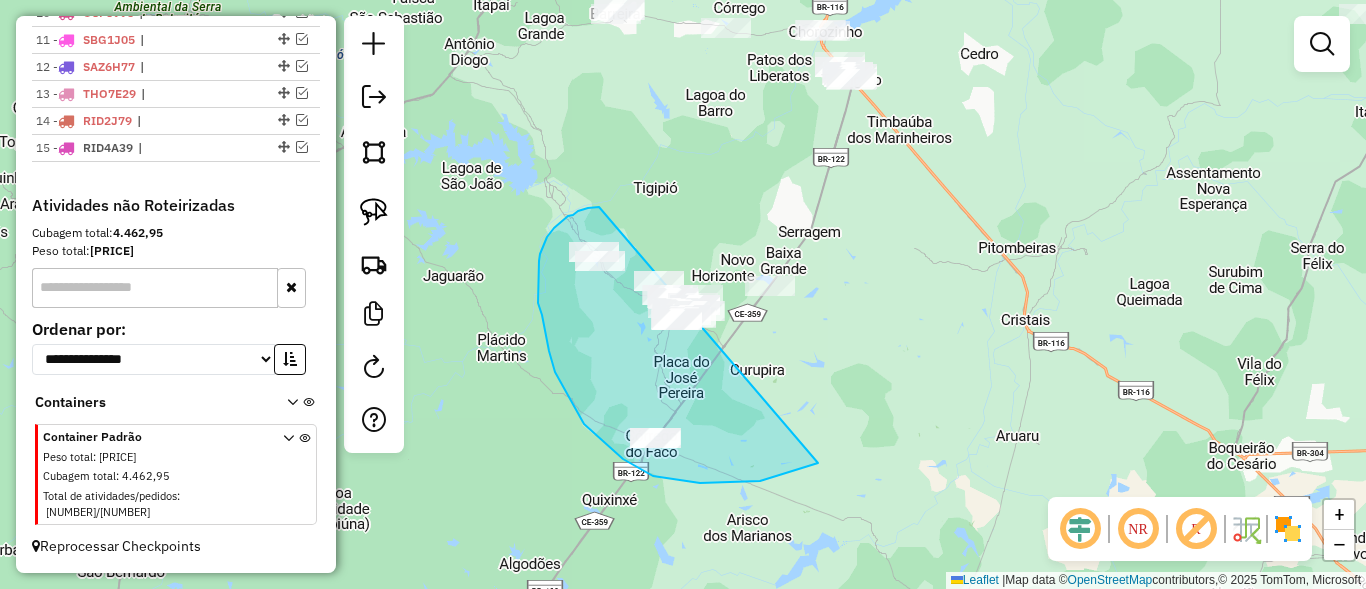 drag, startPoint x: 594, startPoint y: 207, endPoint x: 799, endPoint y: 232, distance: 206.51877 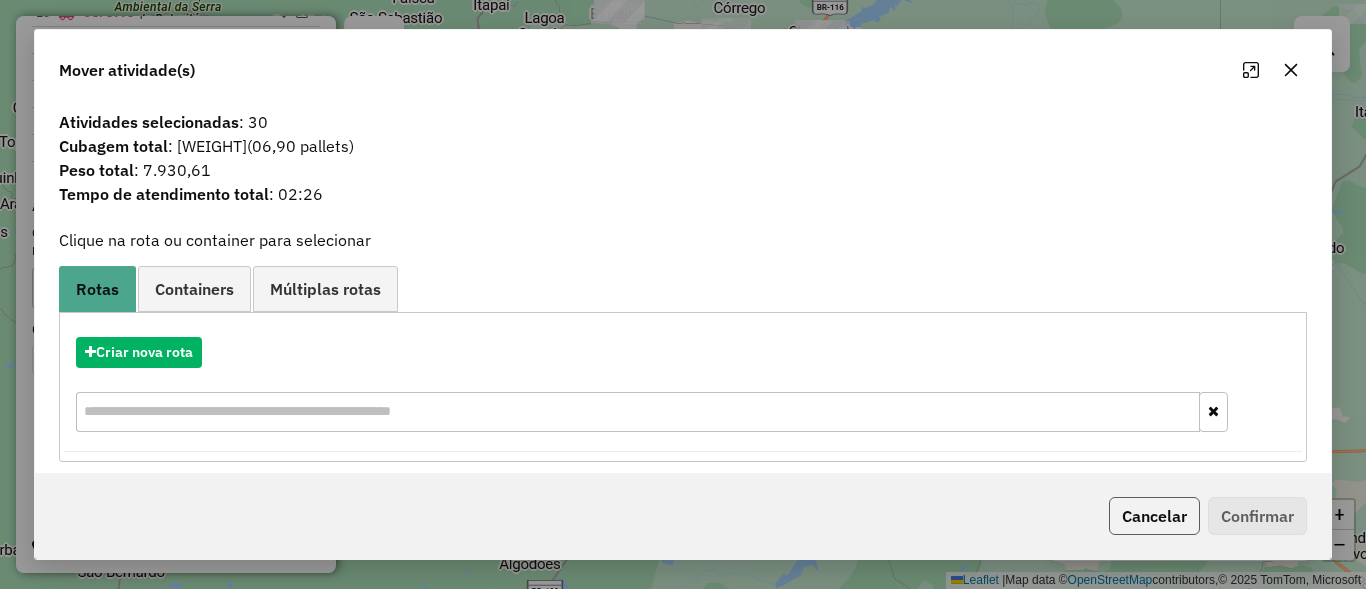 click on "Cancelar" 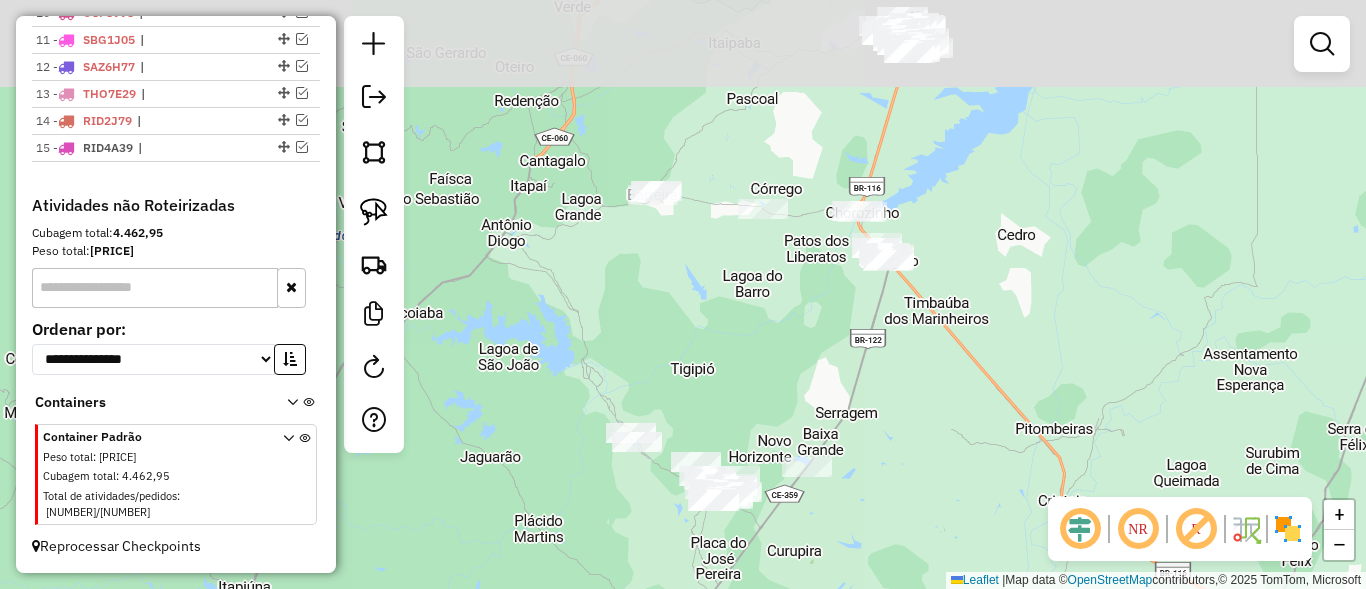 drag, startPoint x: 579, startPoint y: 206, endPoint x: 616, endPoint y: 387, distance: 184.74306 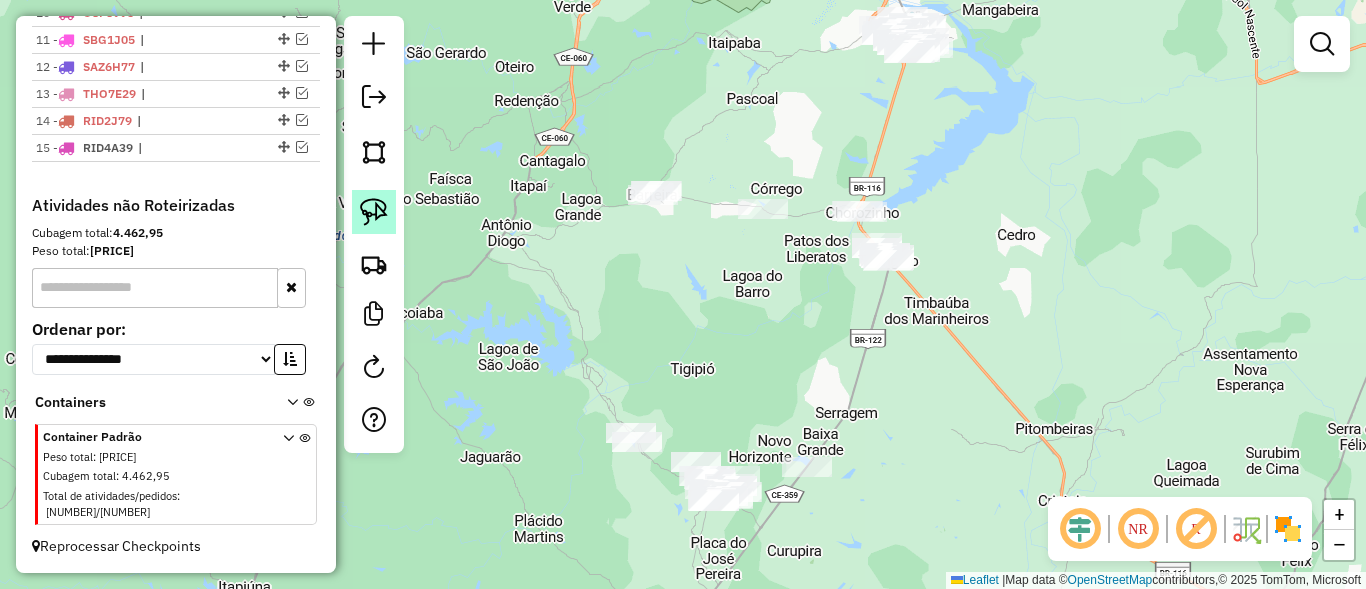click 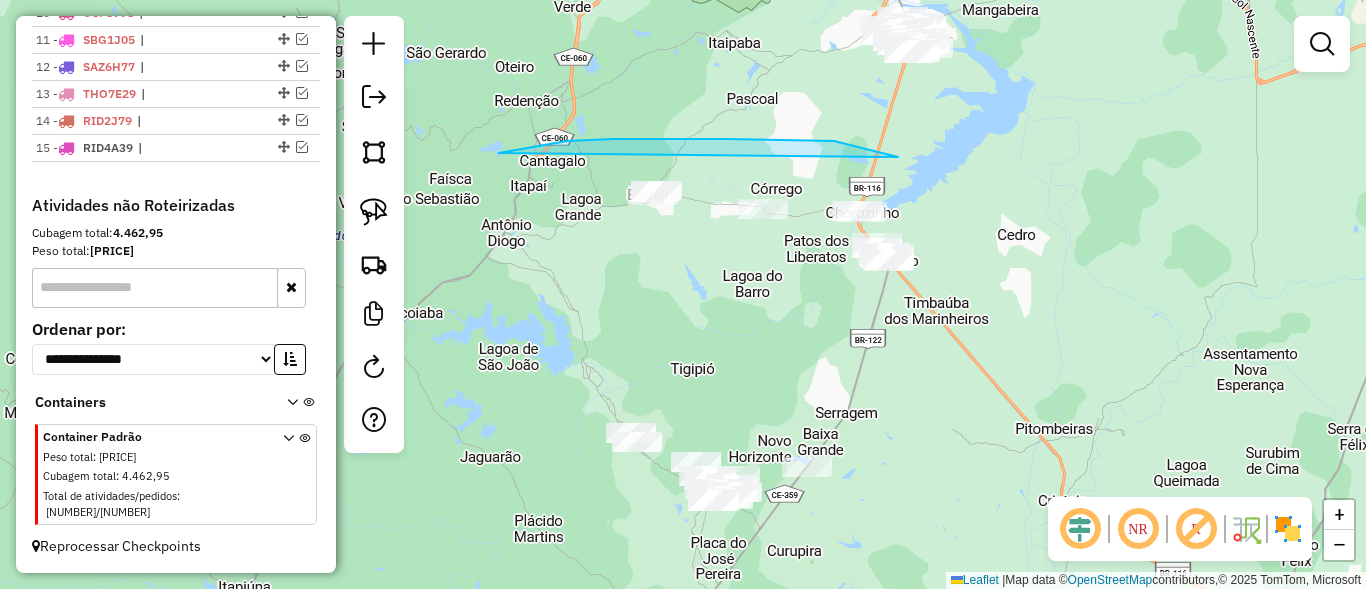 drag, startPoint x: 567, startPoint y: 141, endPoint x: 765, endPoint y: 303, distance: 255.82806 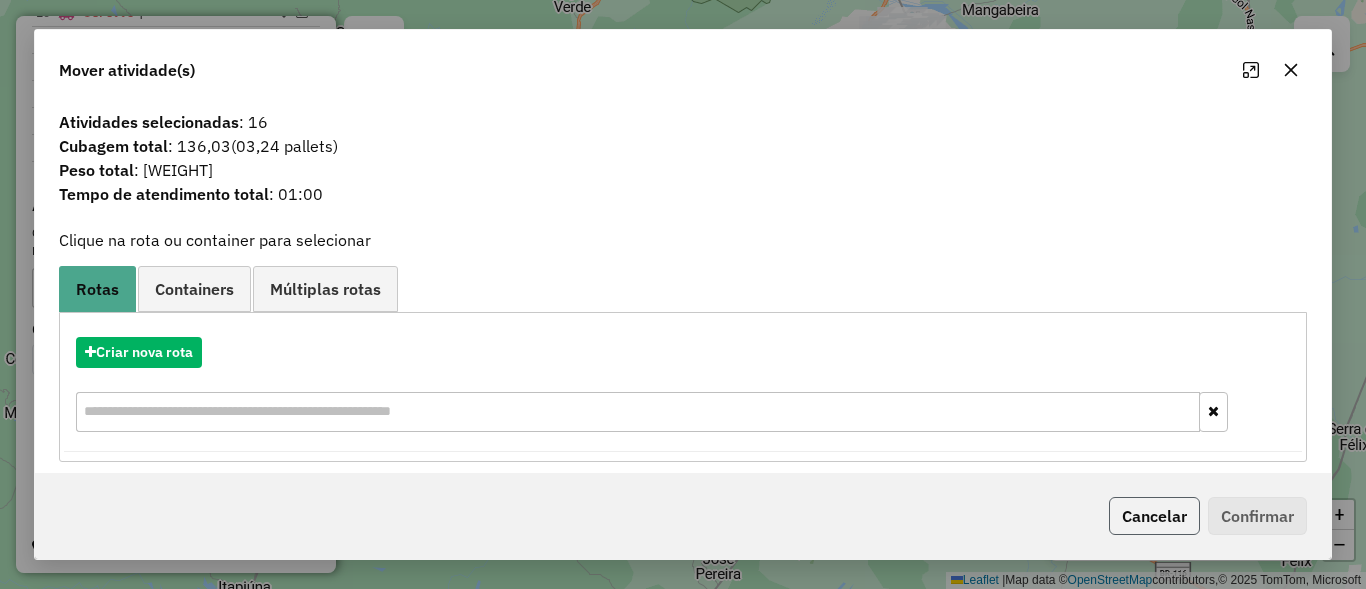 click on "Cancelar" 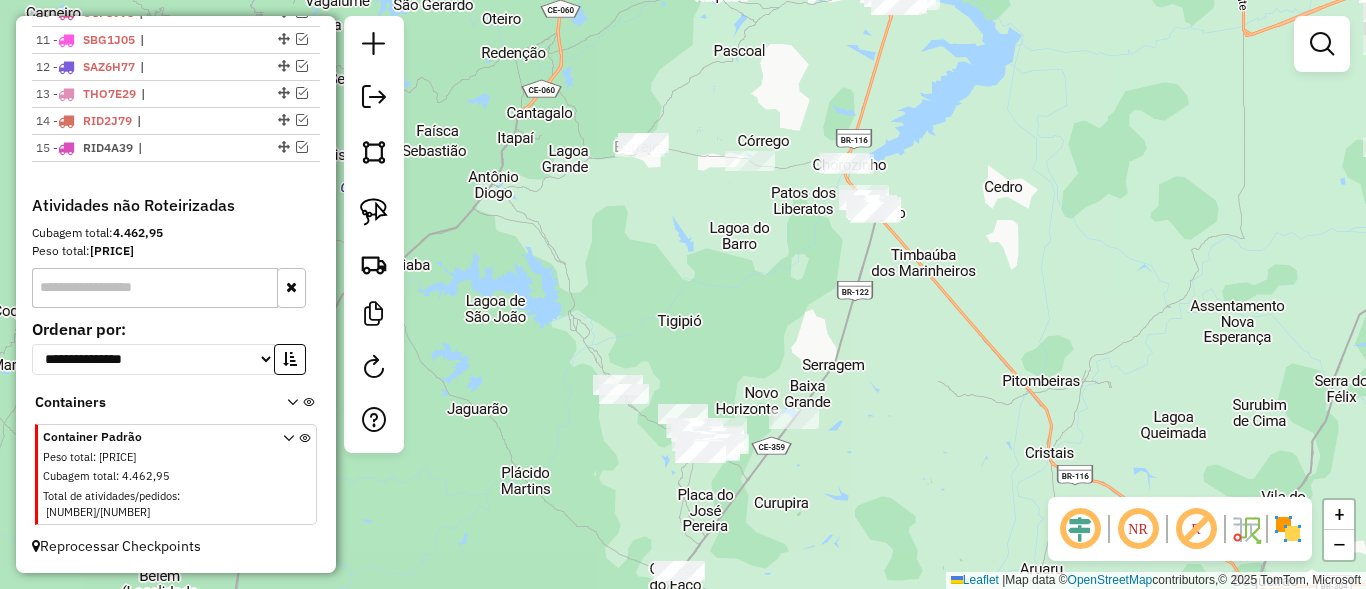drag, startPoint x: 707, startPoint y: 364, endPoint x: 659, endPoint y: 301, distance: 79.20227 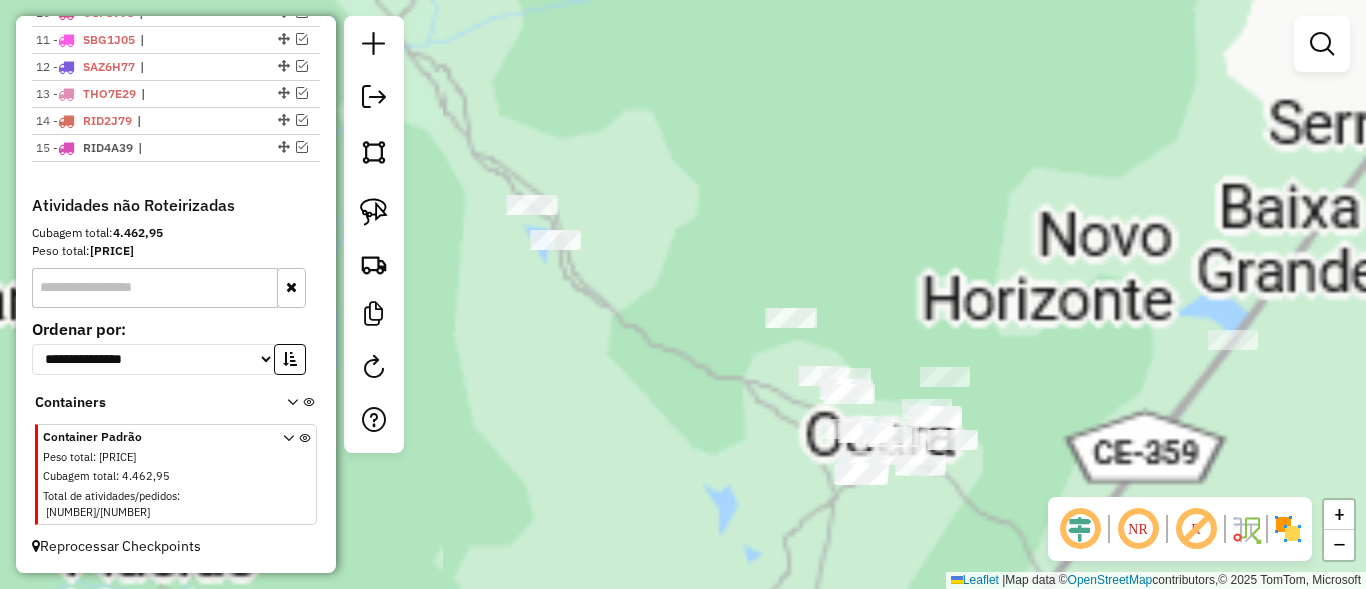 drag, startPoint x: 597, startPoint y: 418, endPoint x: 739, endPoint y: 387, distance: 145.34442 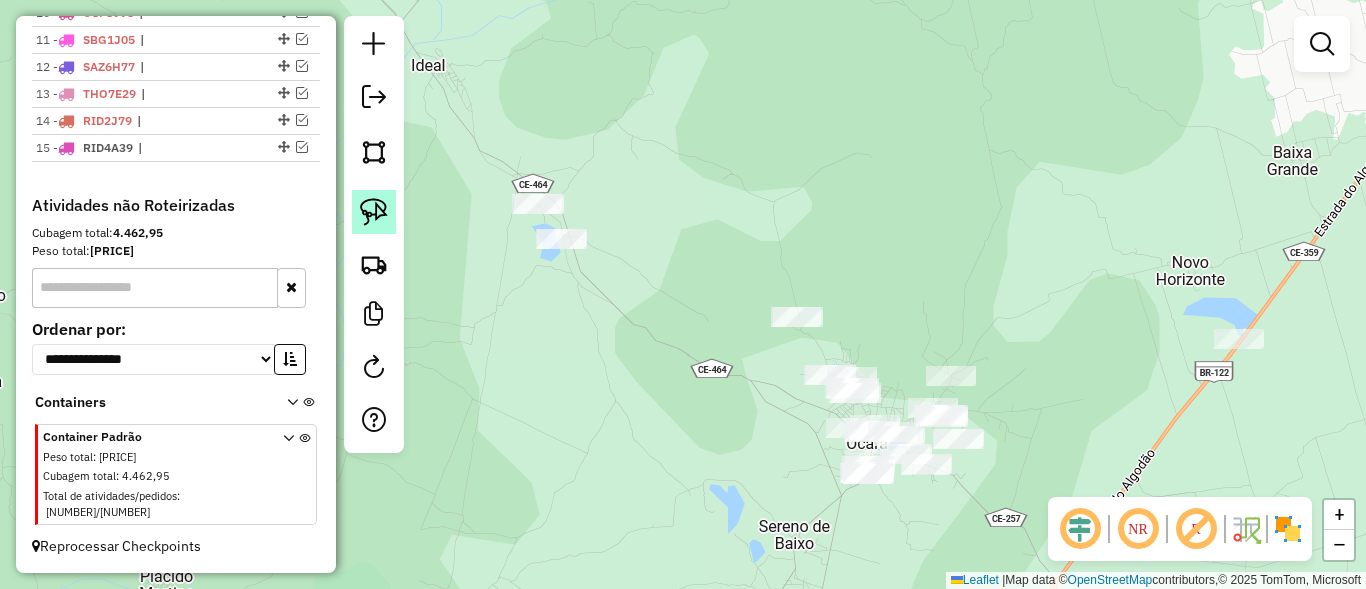 click 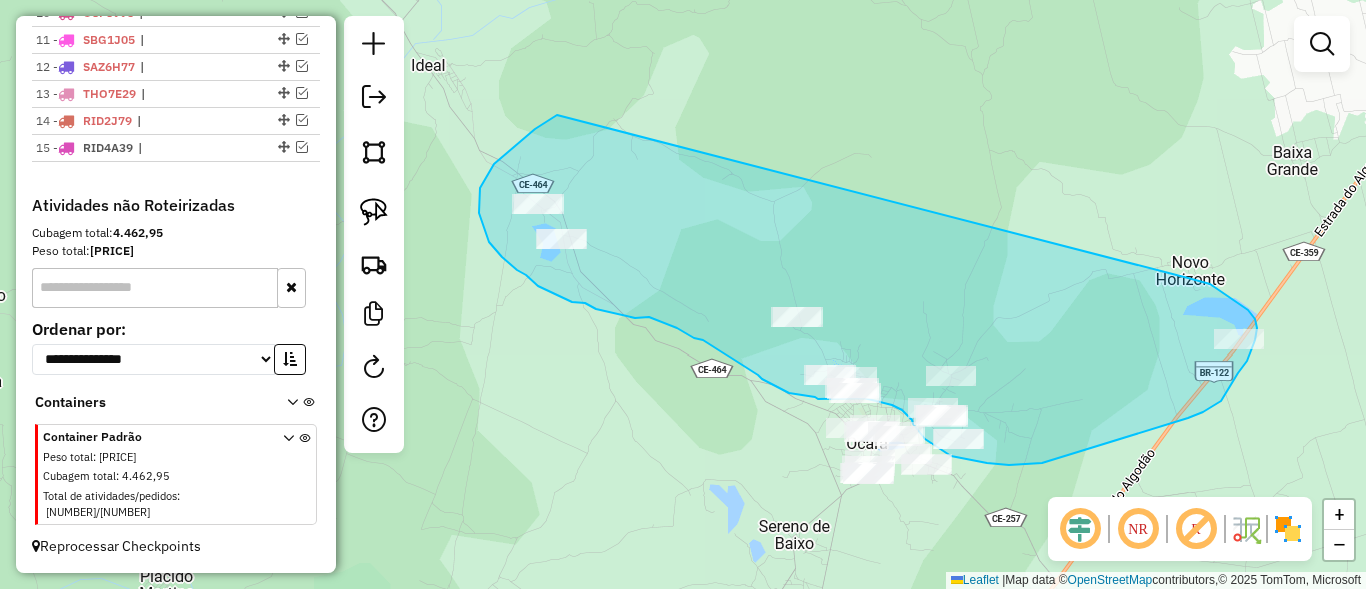 drag, startPoint x: 557, startPoint y: 115, endPoint x: 1180, endPoint y: 277, distance: 643.7181 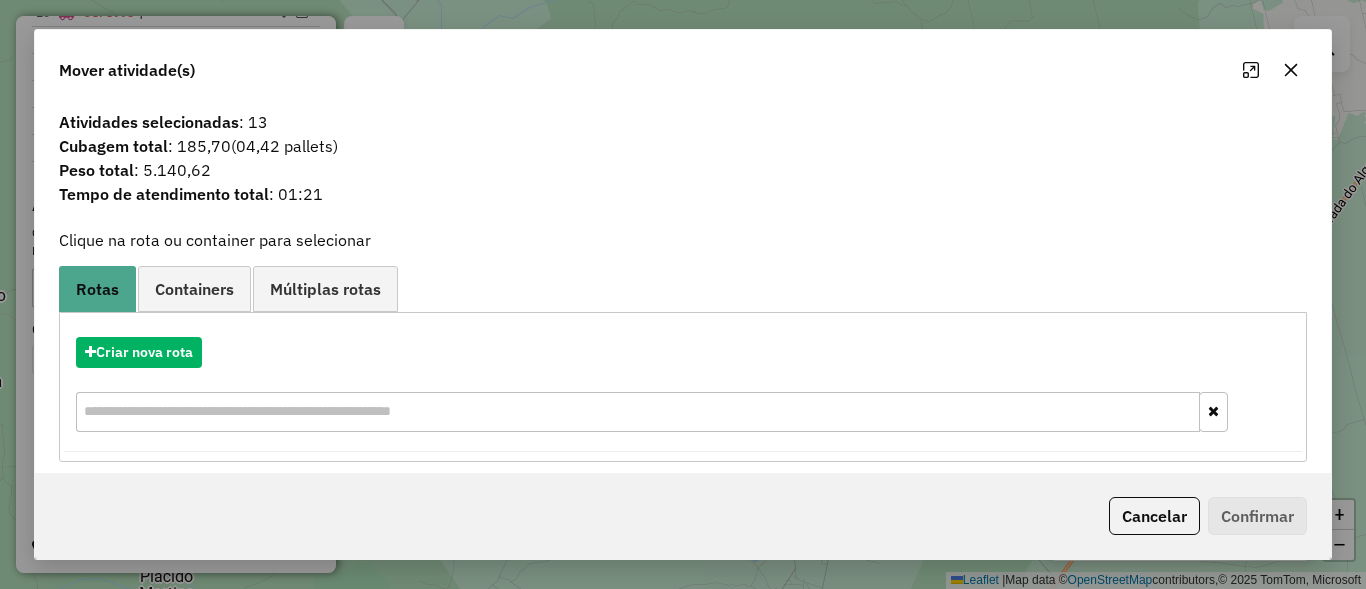 click on "Criar nova rota" at bounding box center (683, 387) 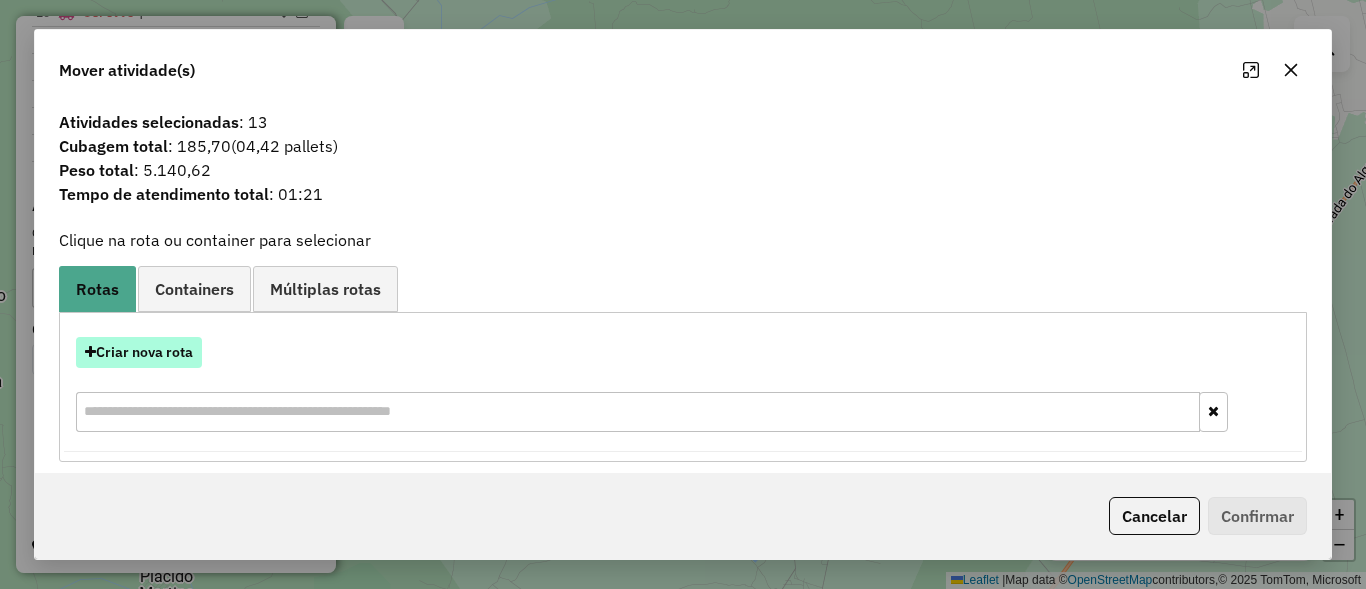 click on "Criar nova rota" at bounding box center (139, 352) 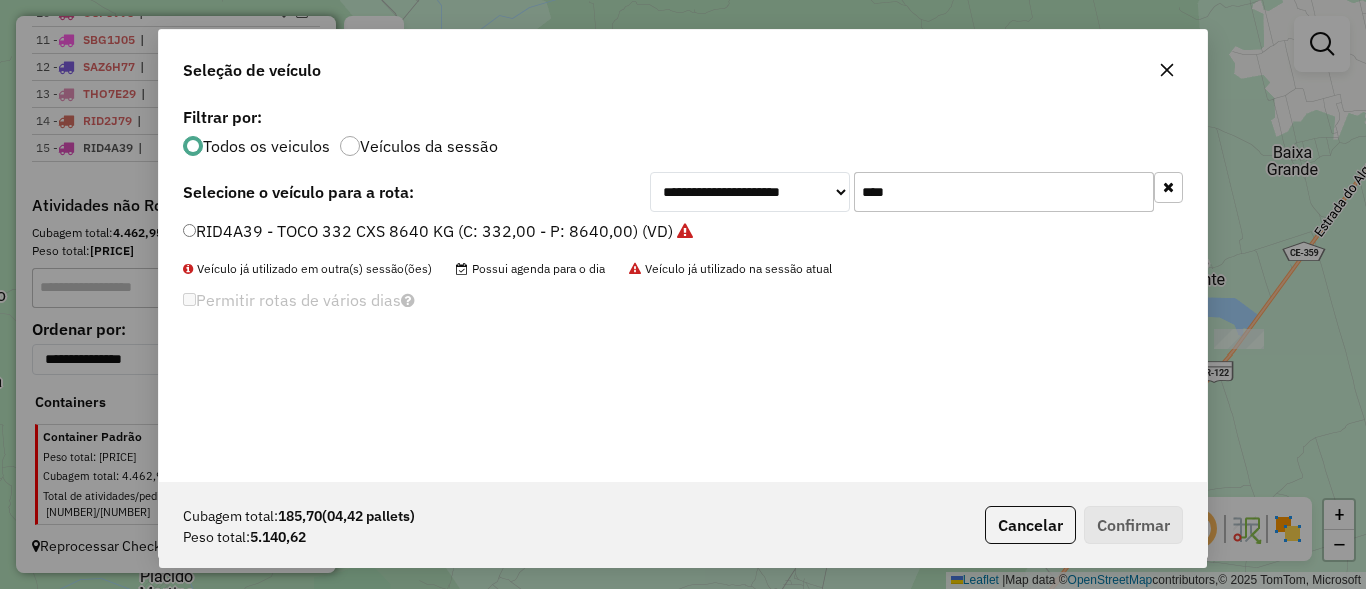 scroll, scrollTop: 11, scrollLeft: 6, axis: both 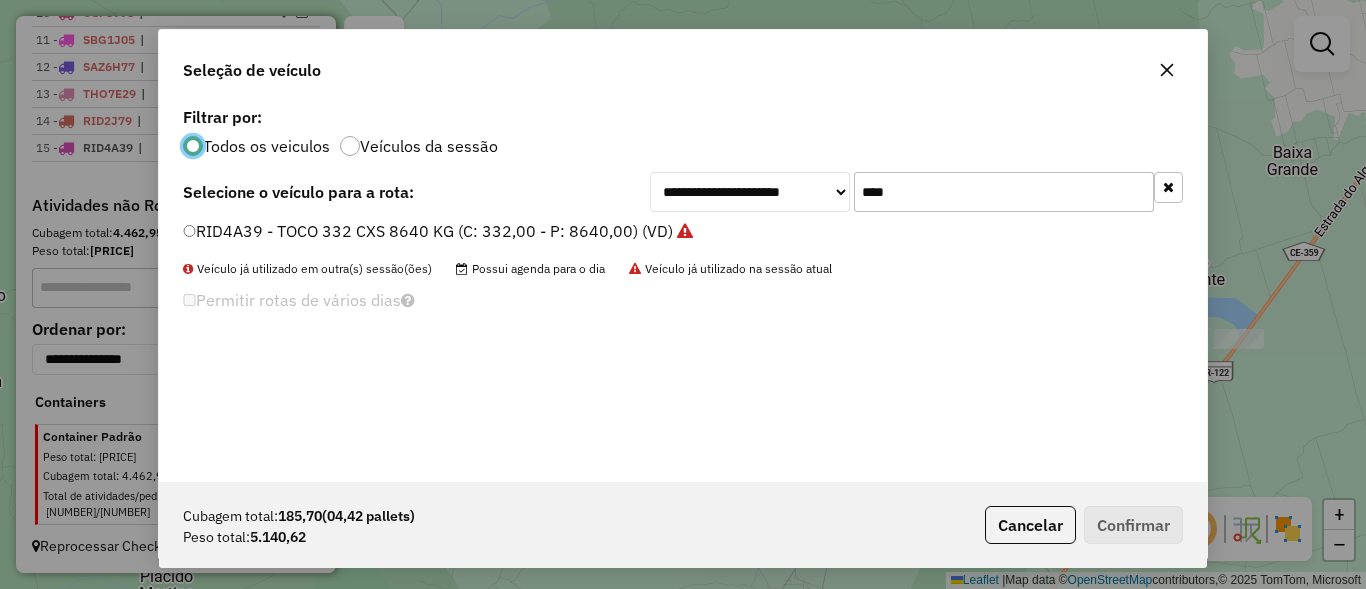 click on "****" 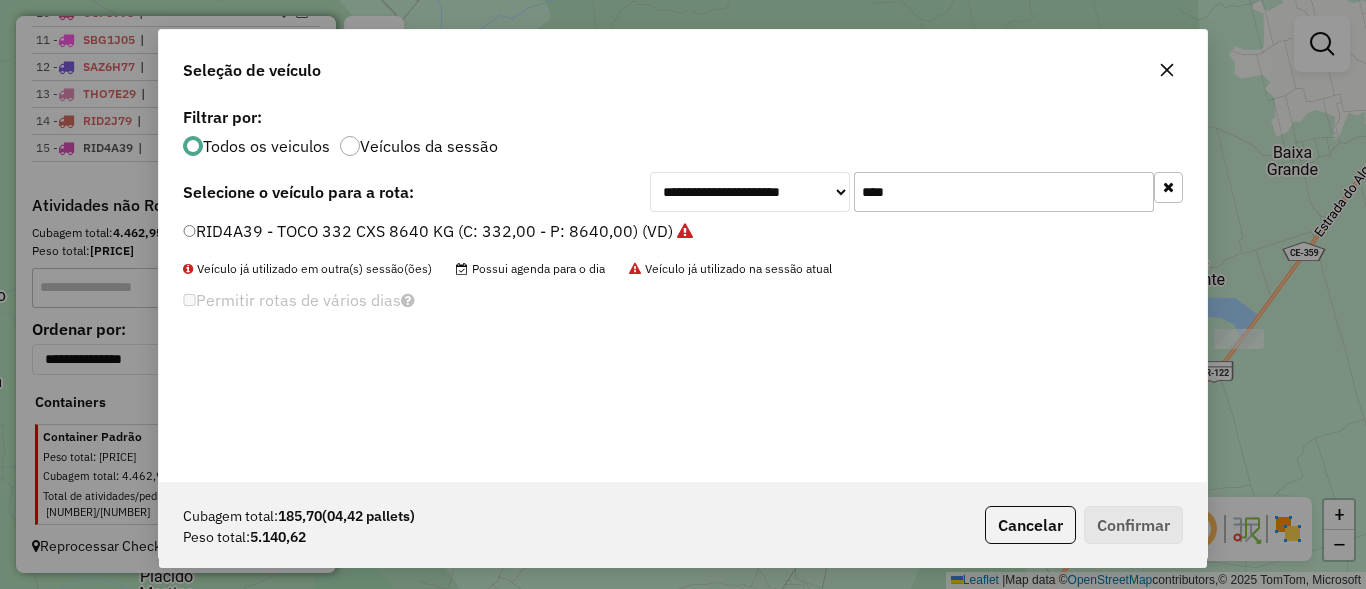 click on "****" 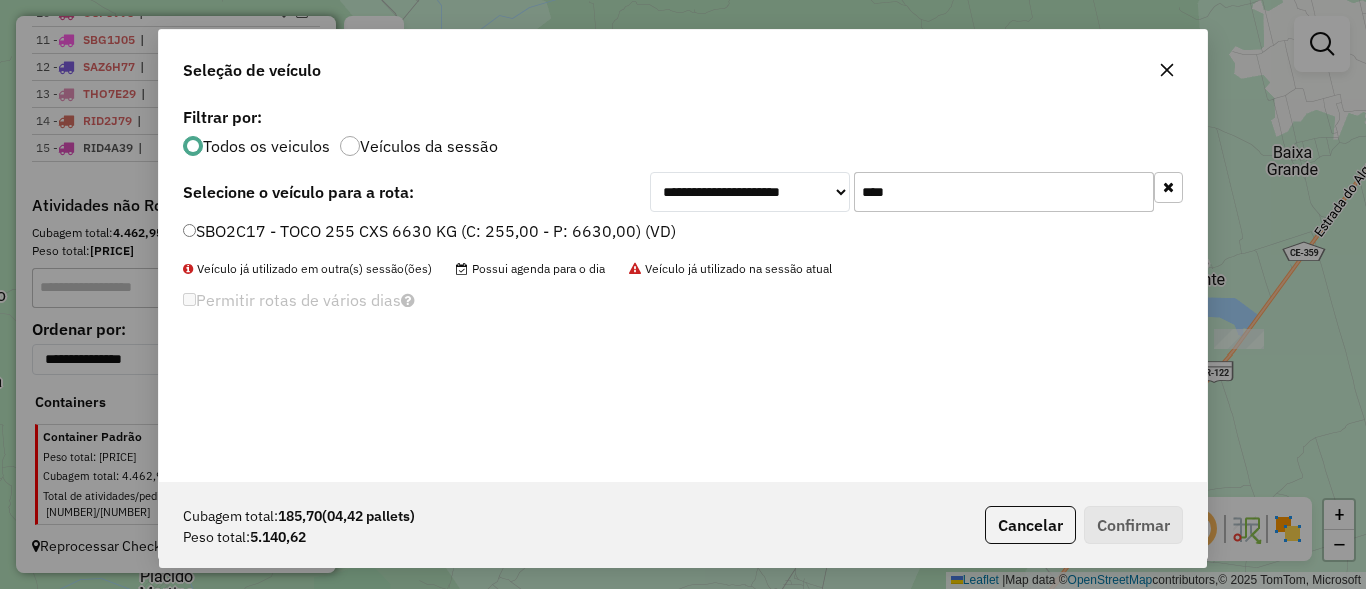 type on "****" 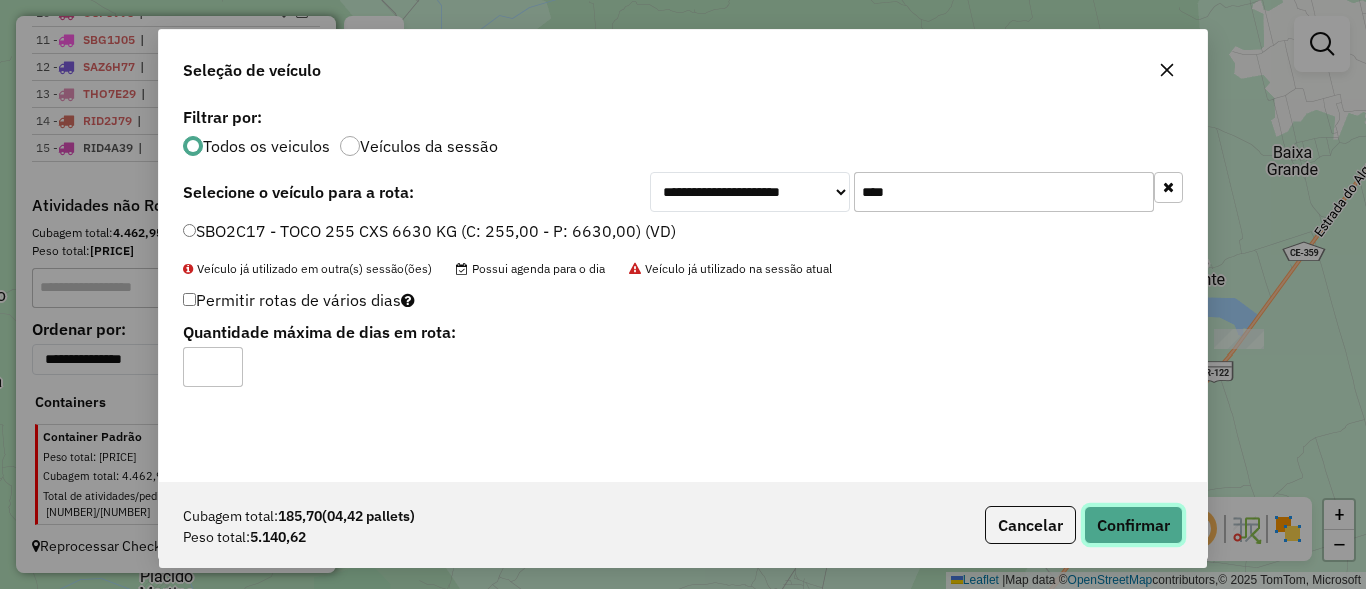 click on "Confirmar" 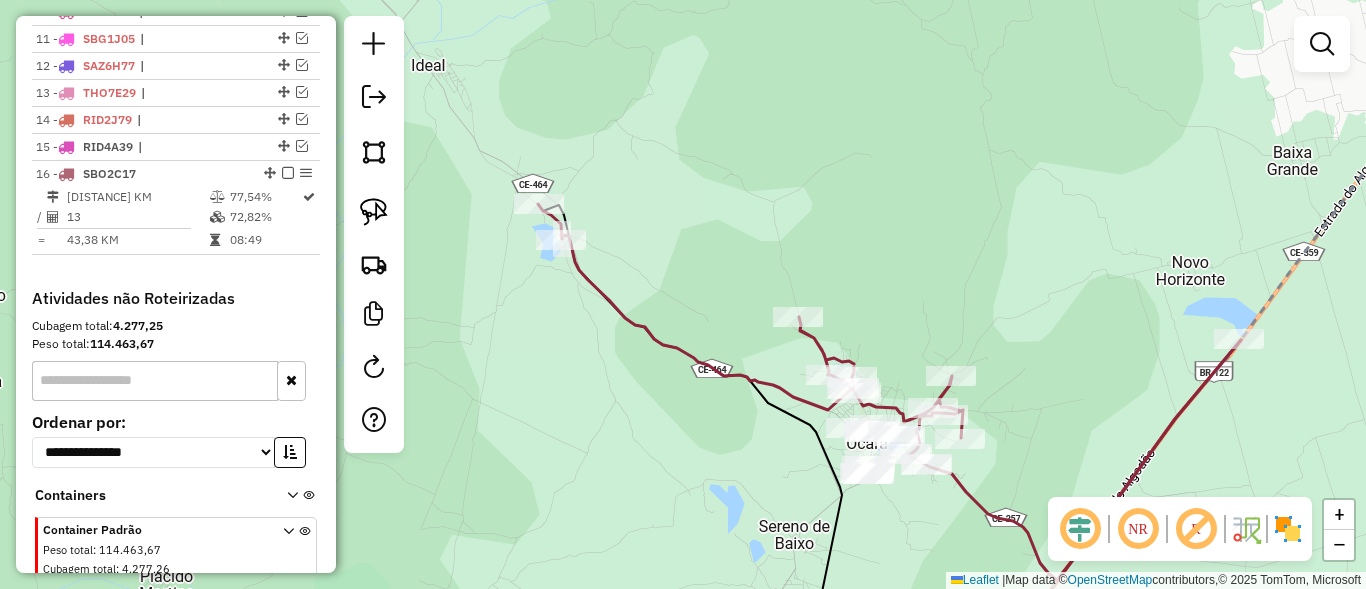 scroll, scrollTop: 1083, scrollLeft: 0, axis: vertical 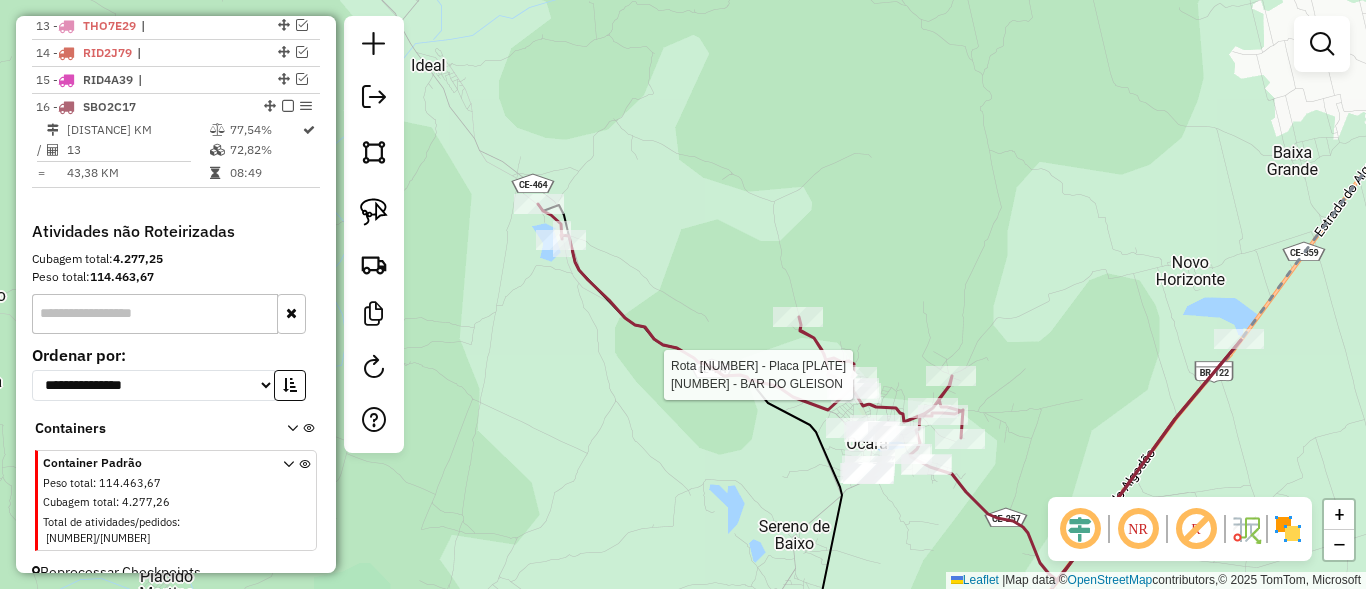 select on "*********" 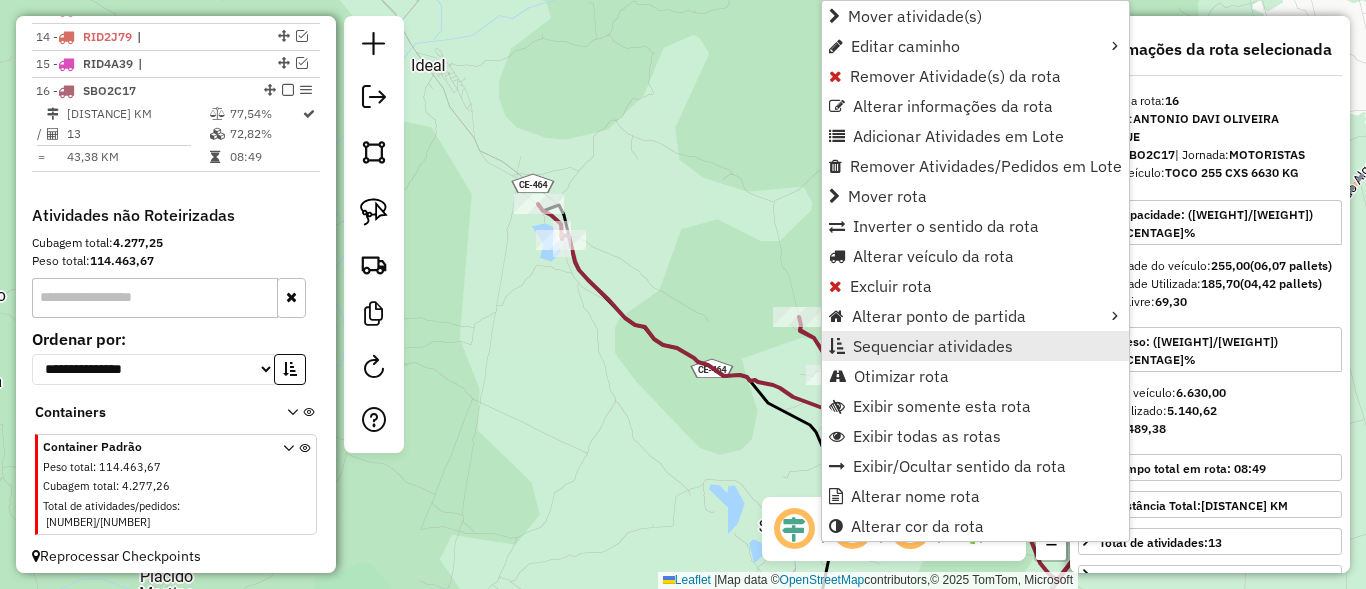 scroll, scrollTop: 1110, scrollLeft: 0, axis: vertical 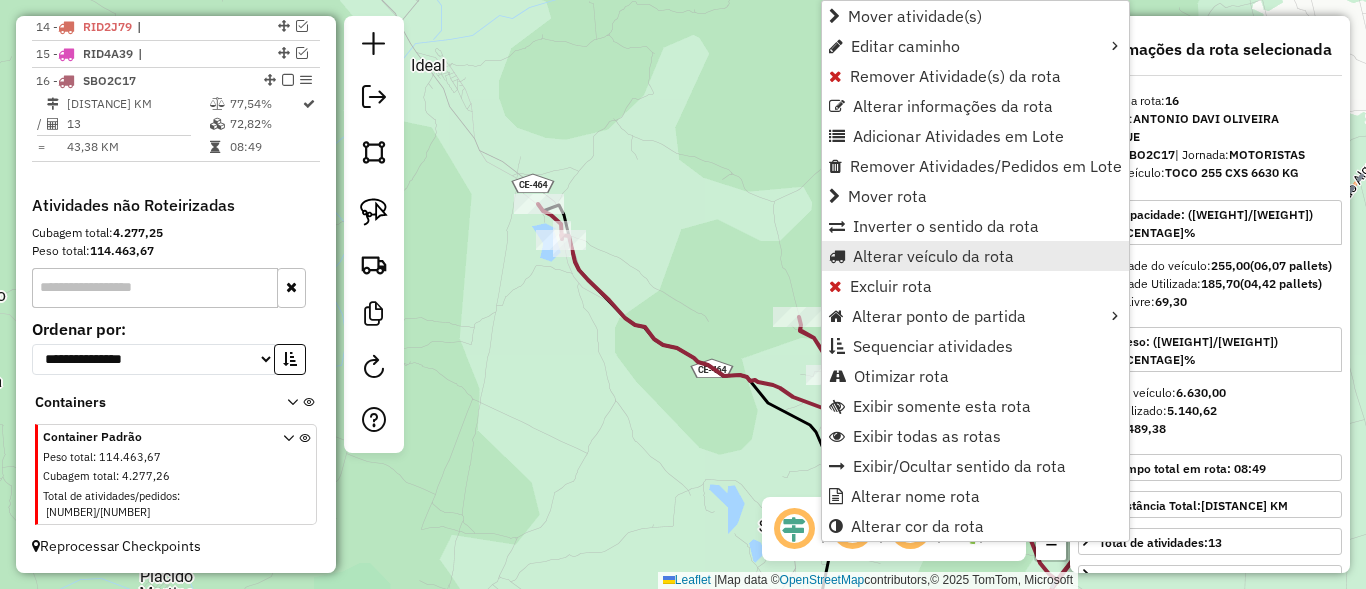 click on "Alterar veículo da rota" at bounding box center (933, 256) 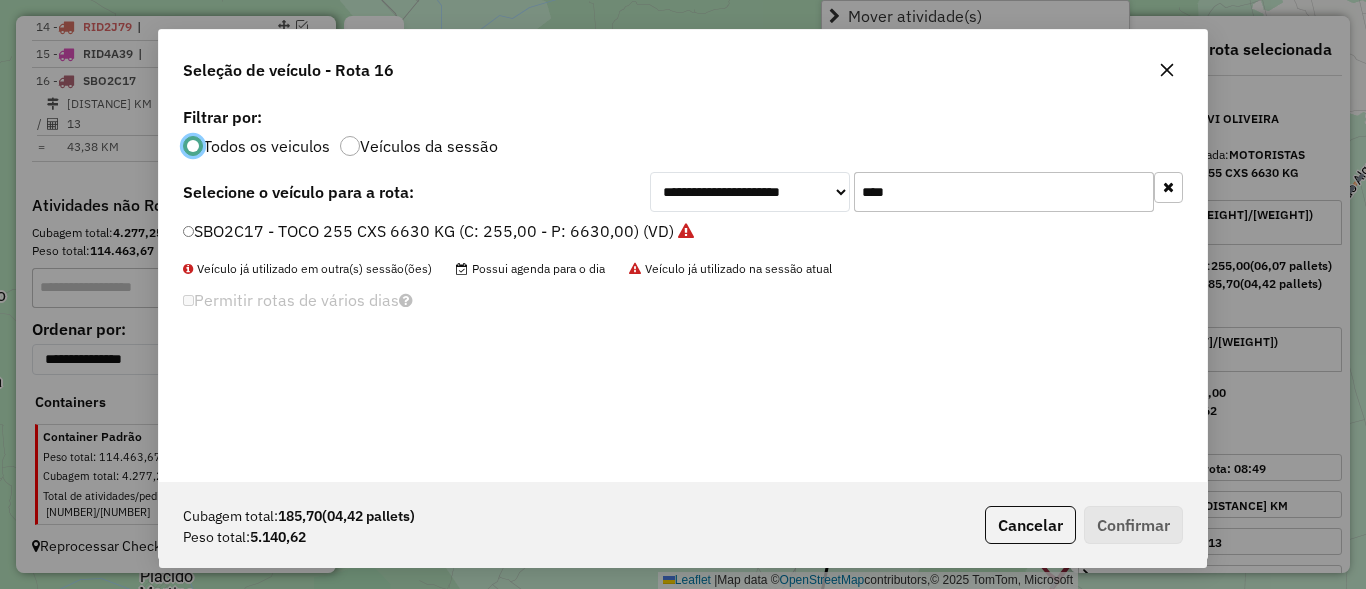 scroll, scrollTop: 11, scrollLeft: 6, axis: both 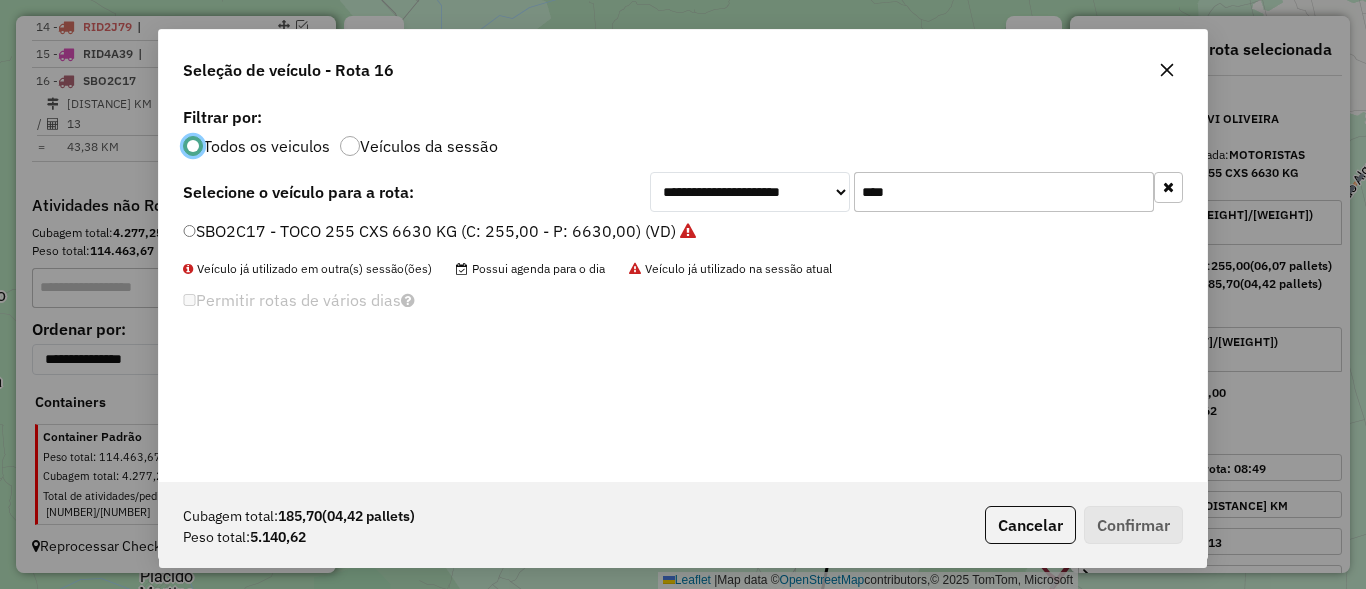click on "****" 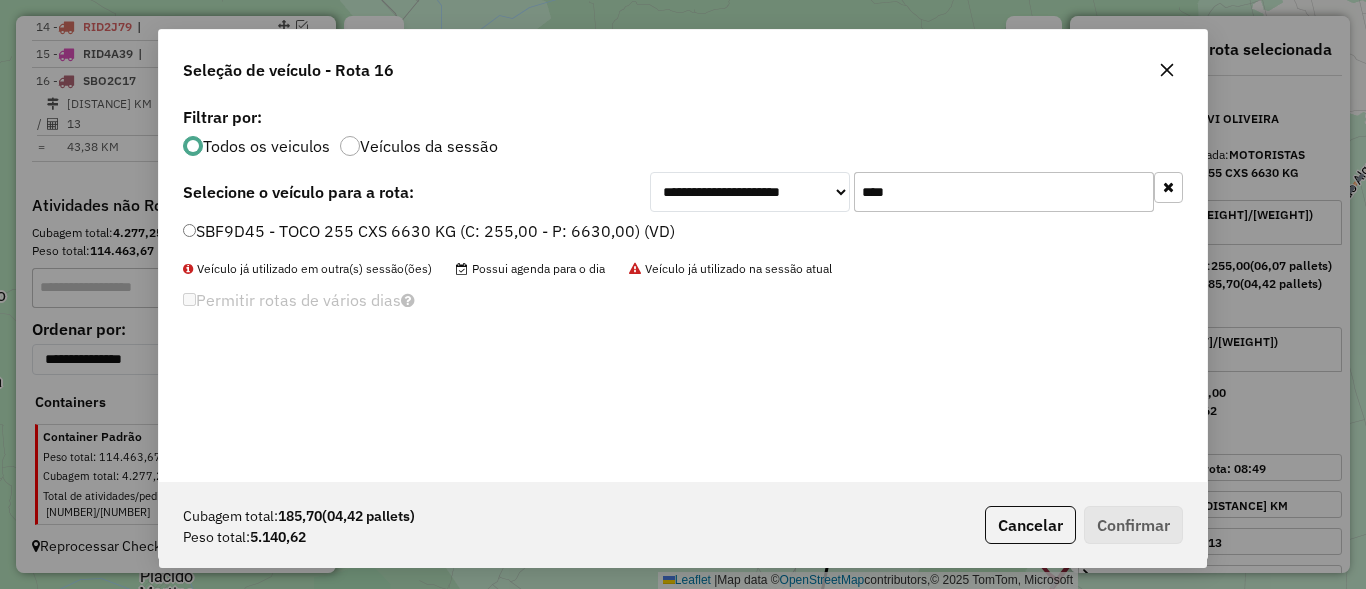 type on "****" 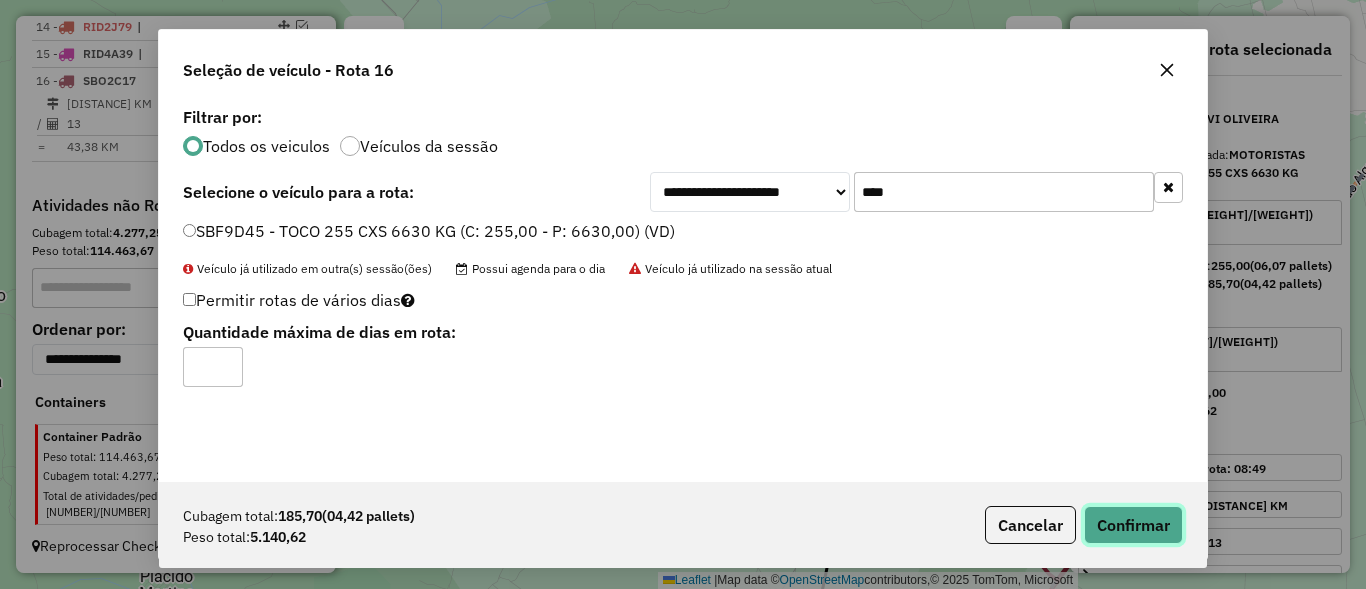 click on "Confirmar" 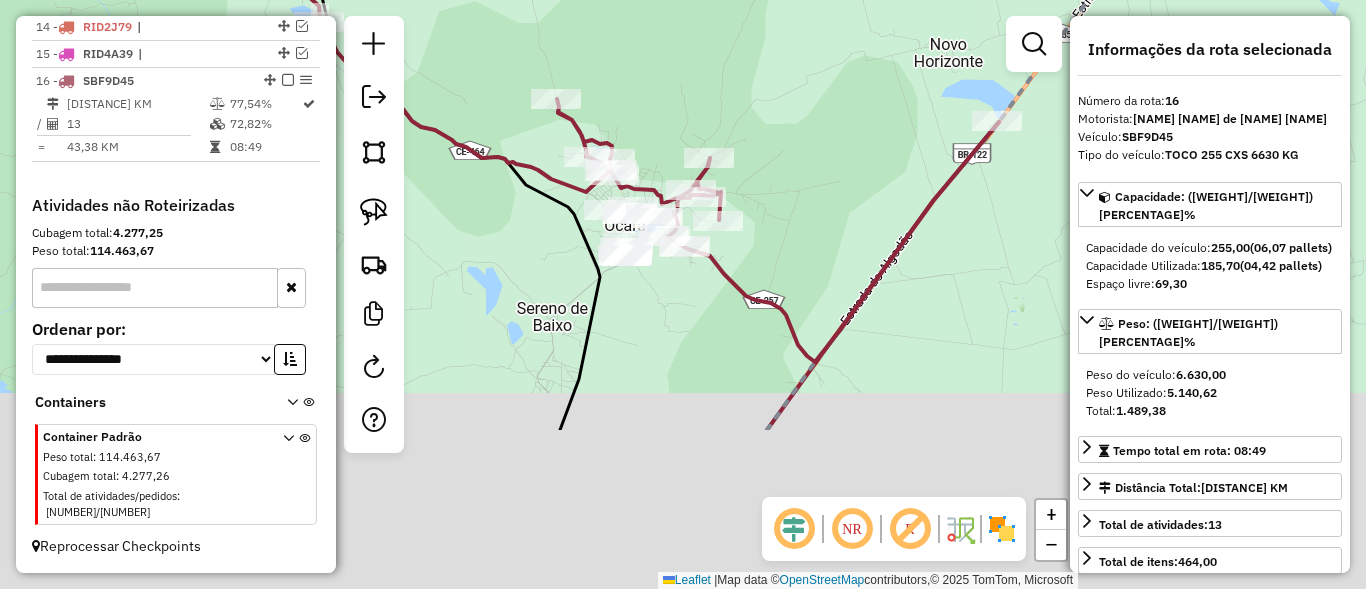drag, startPoint x: 801, startPoint y: 448, endPoint x: 533, endPoint y: 193, distance: 369.93106 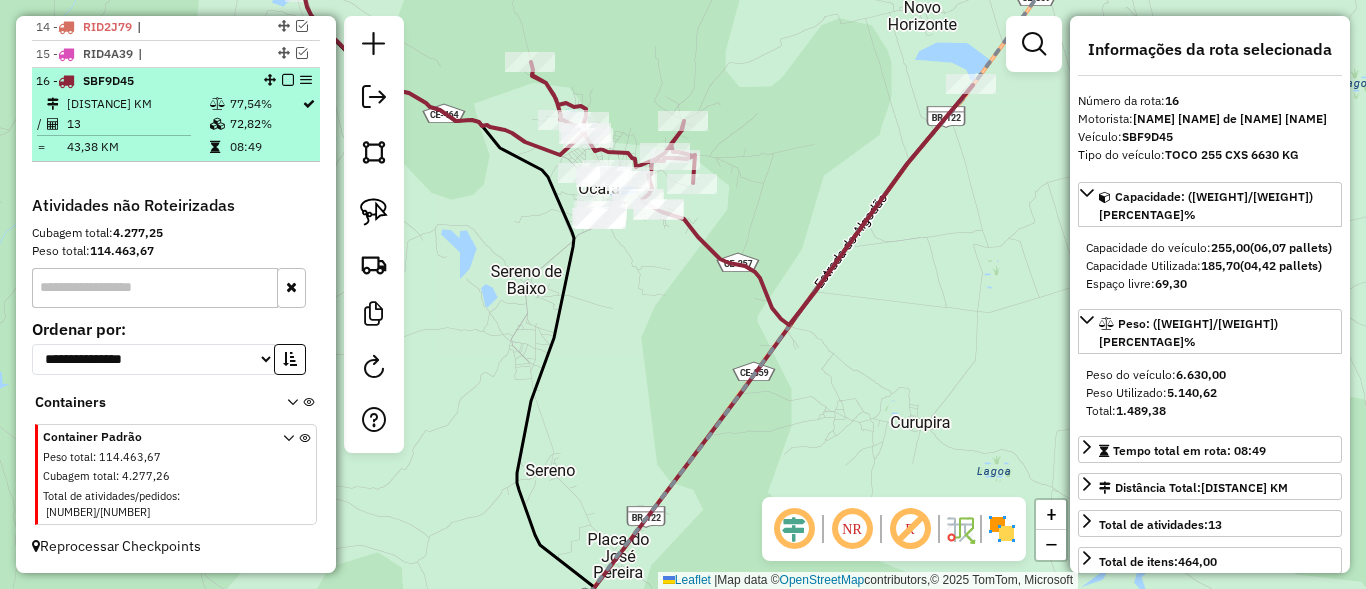 click on "16 -       SBF9D45" at bounding box center (176, 81) 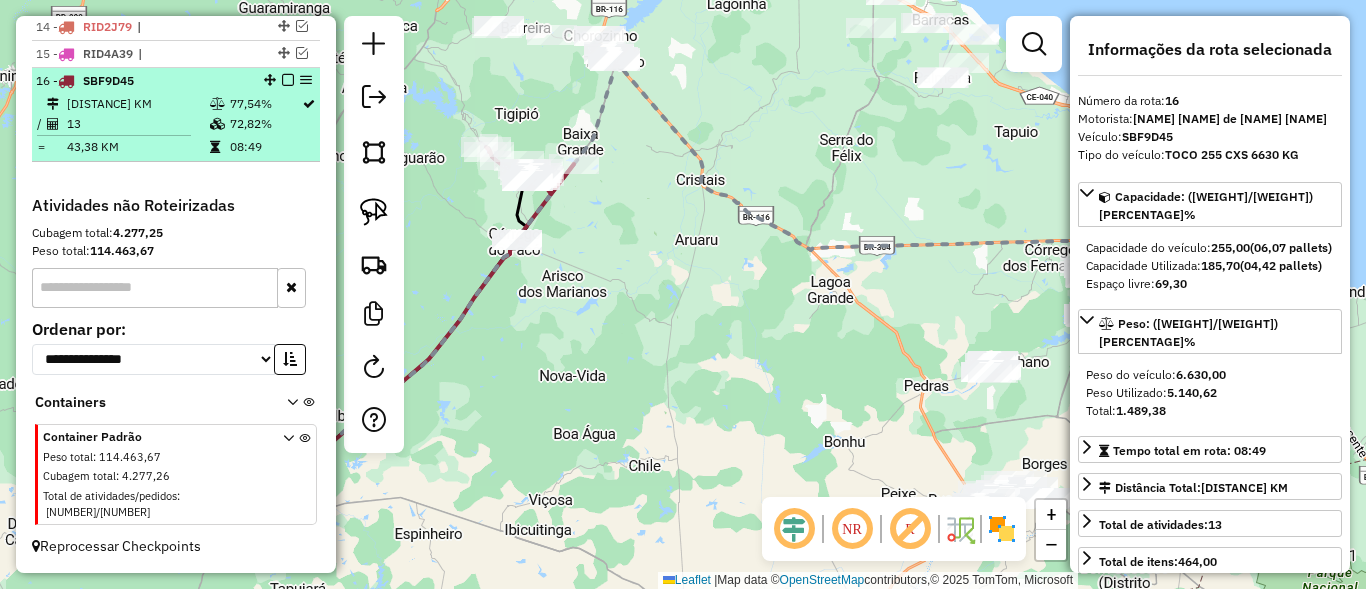 click at bounding box center [288, 80] 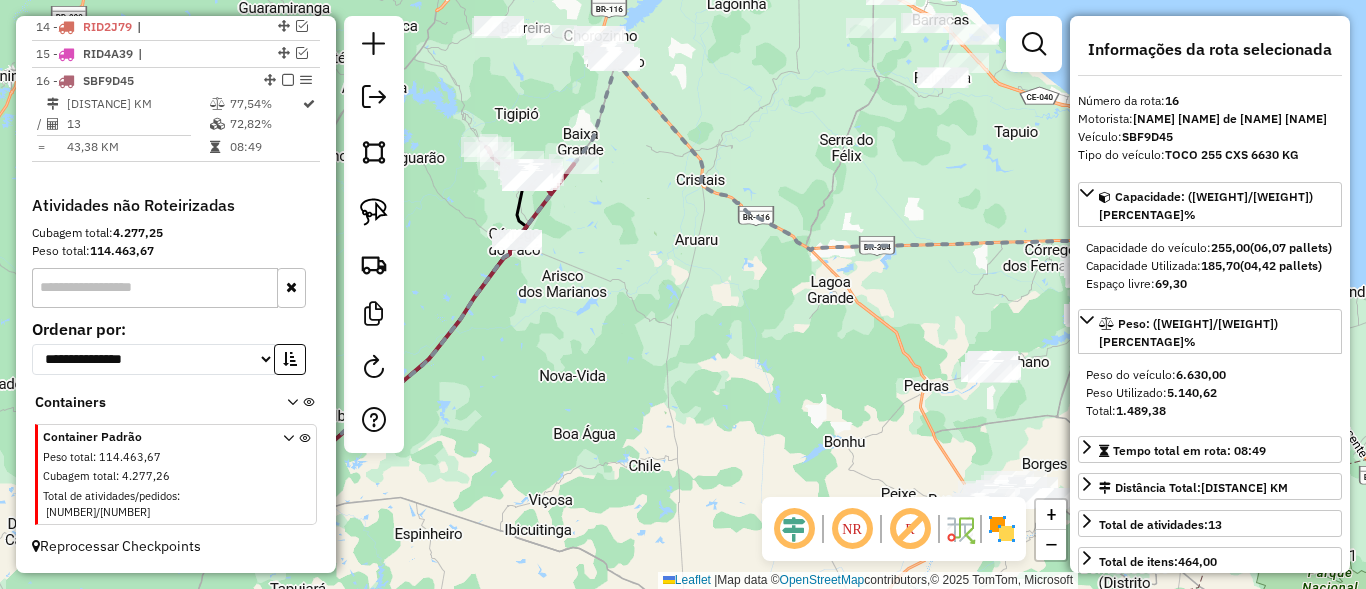 scroll, scrollTop: 1043, scrollLeft: 0, axis: vertical 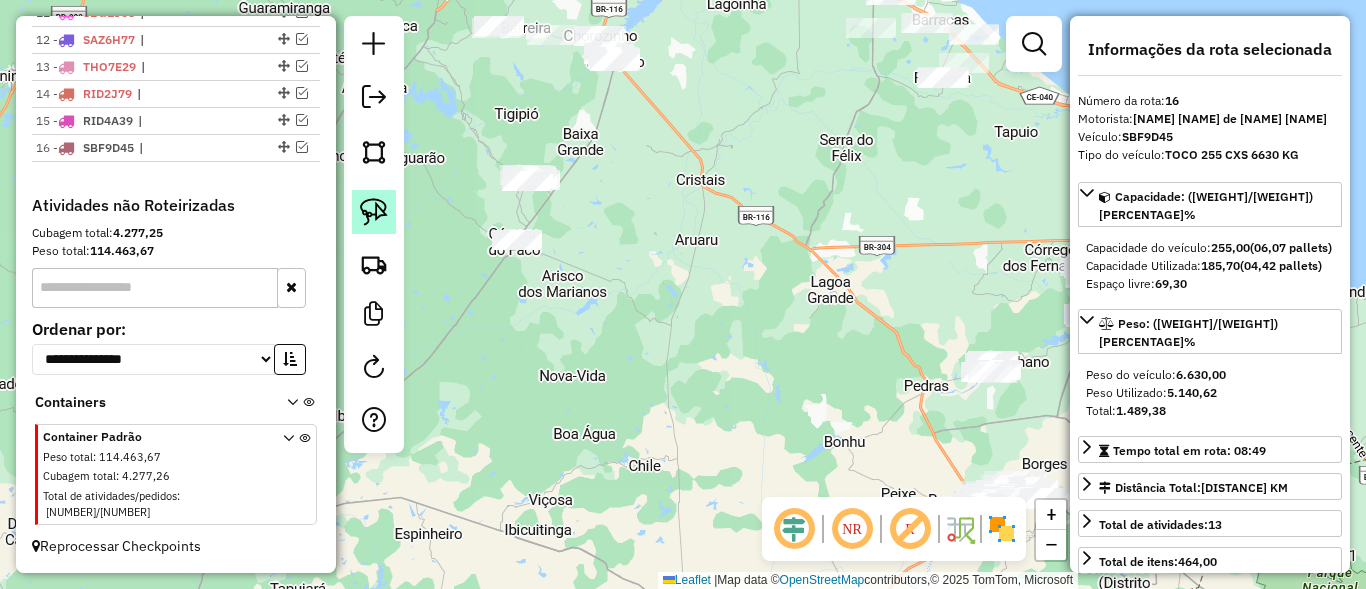 click 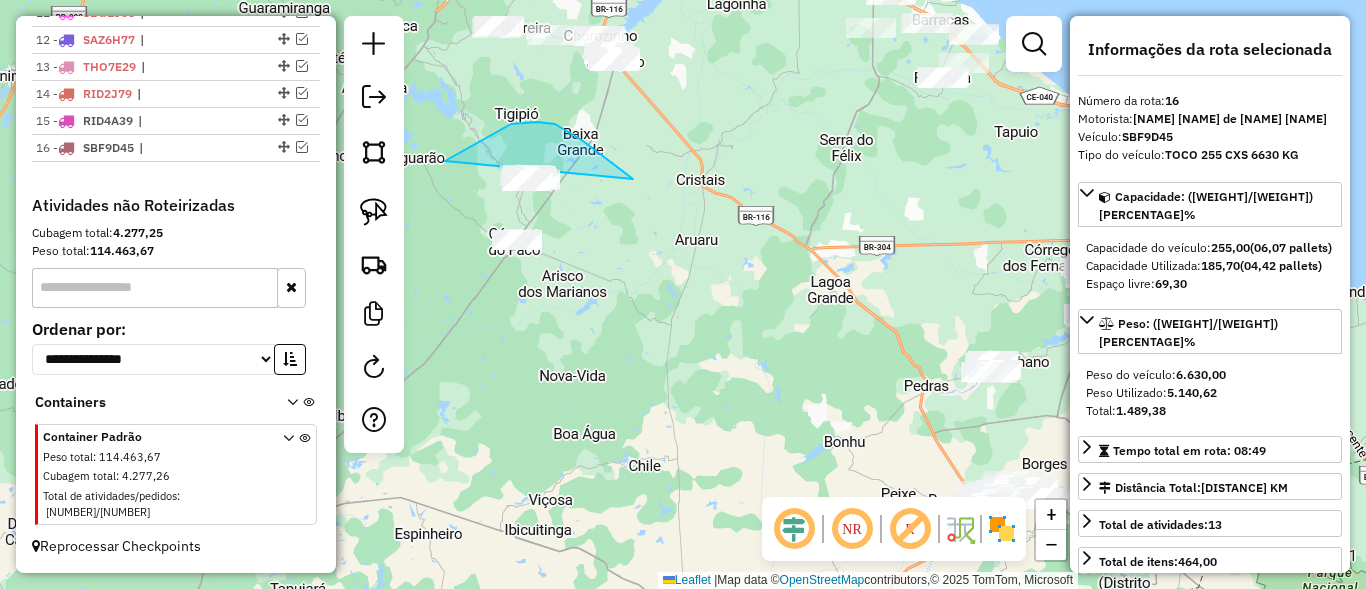 drag, startPoint x: 456, startPoint y: 154, endPoint x: 454, endPoint y: 328, distance: 174.01149 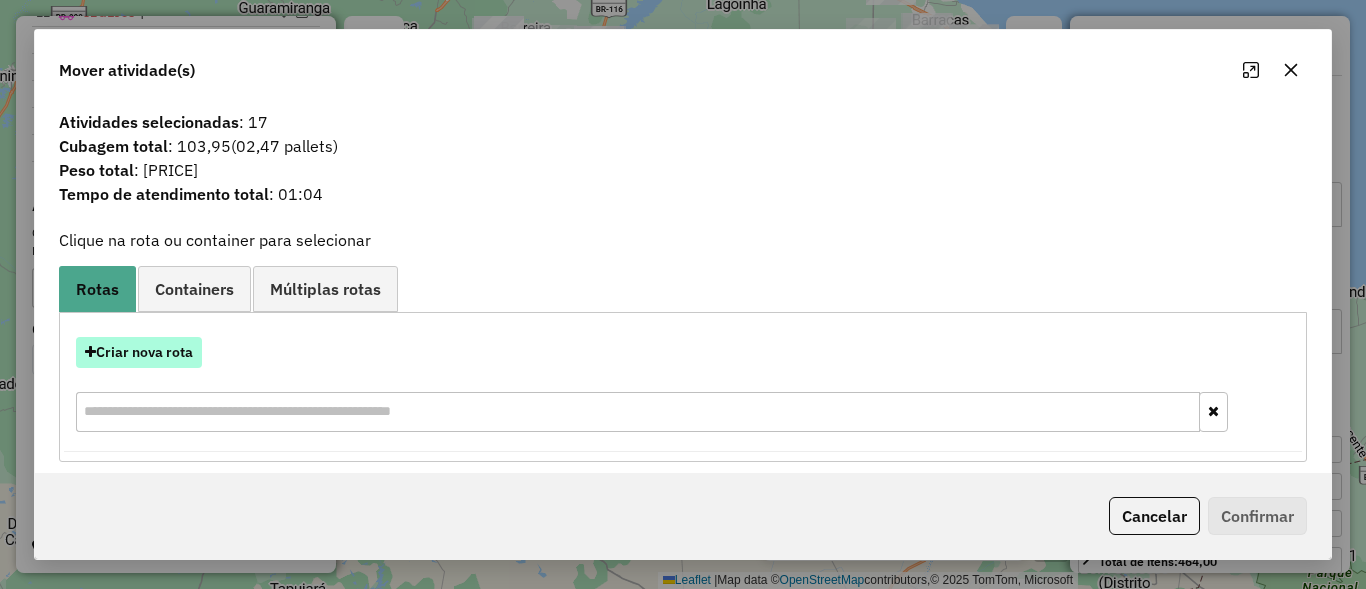 click on "Criar nova rota" at bounding box center (139, 352) 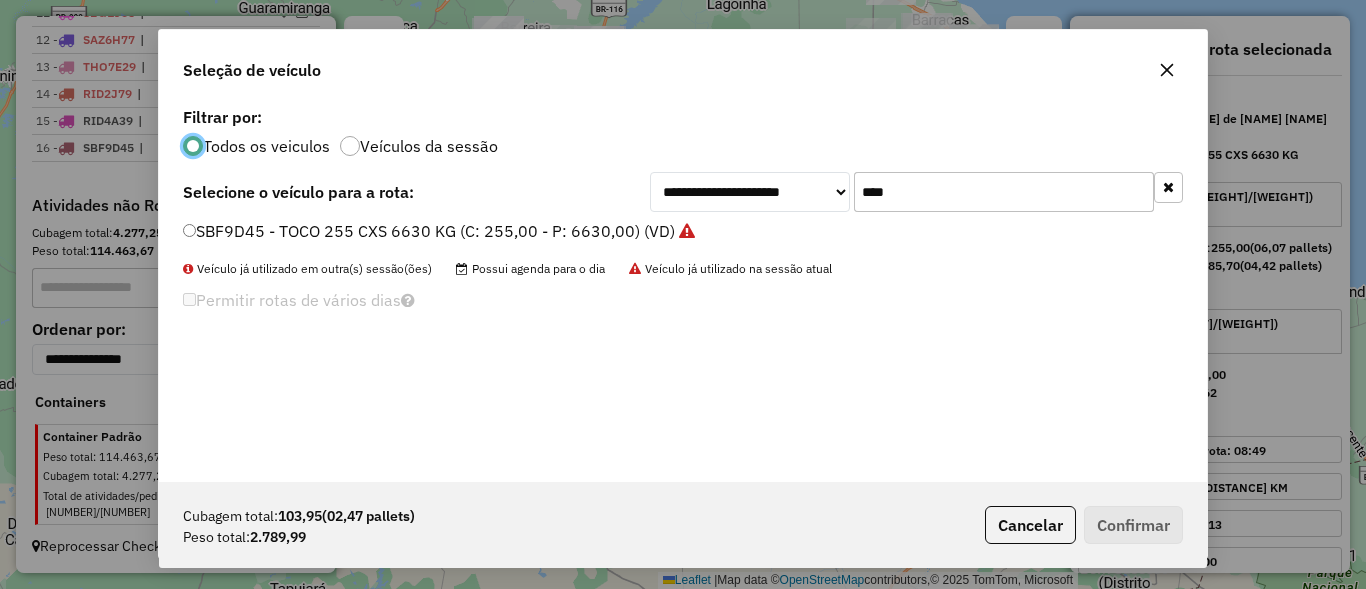 scroll, scrollTop: 11, scrollLeft: 6, axis: both 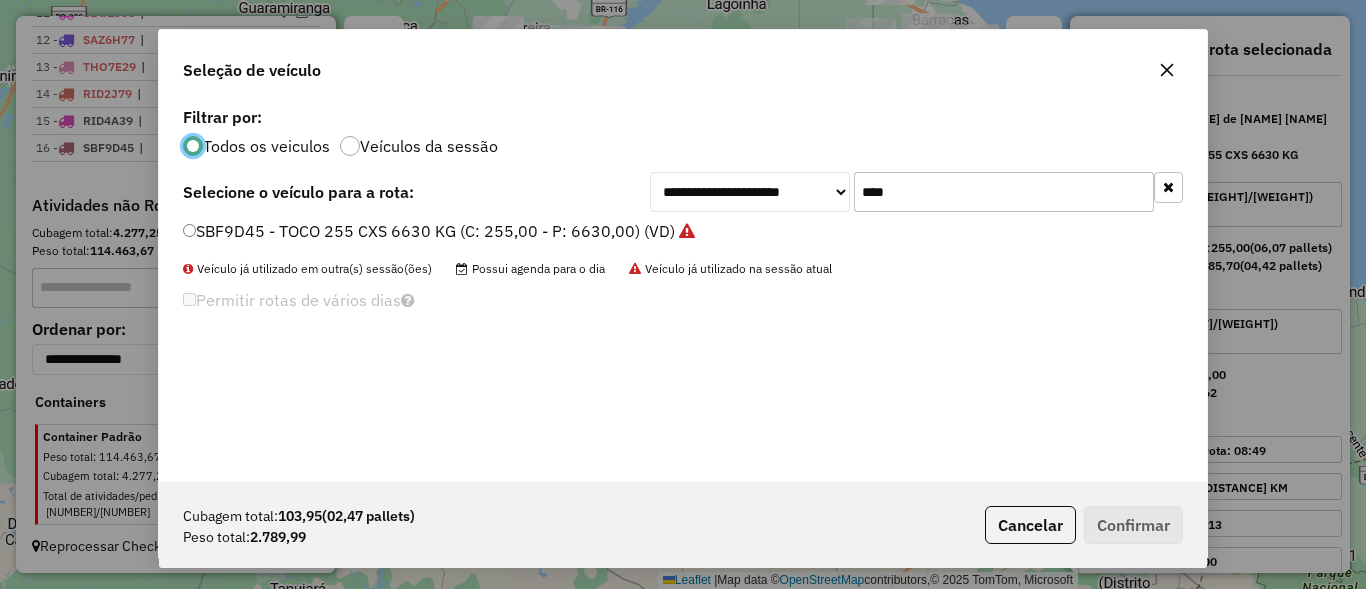 click on "****" 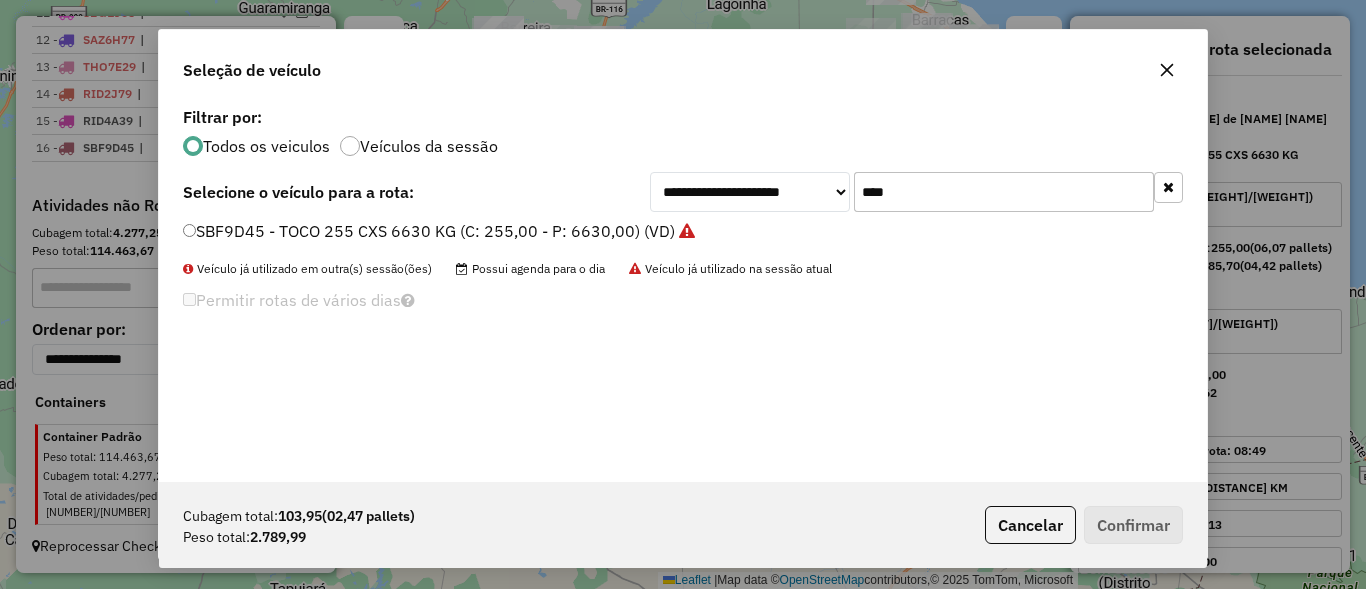 click on "****" 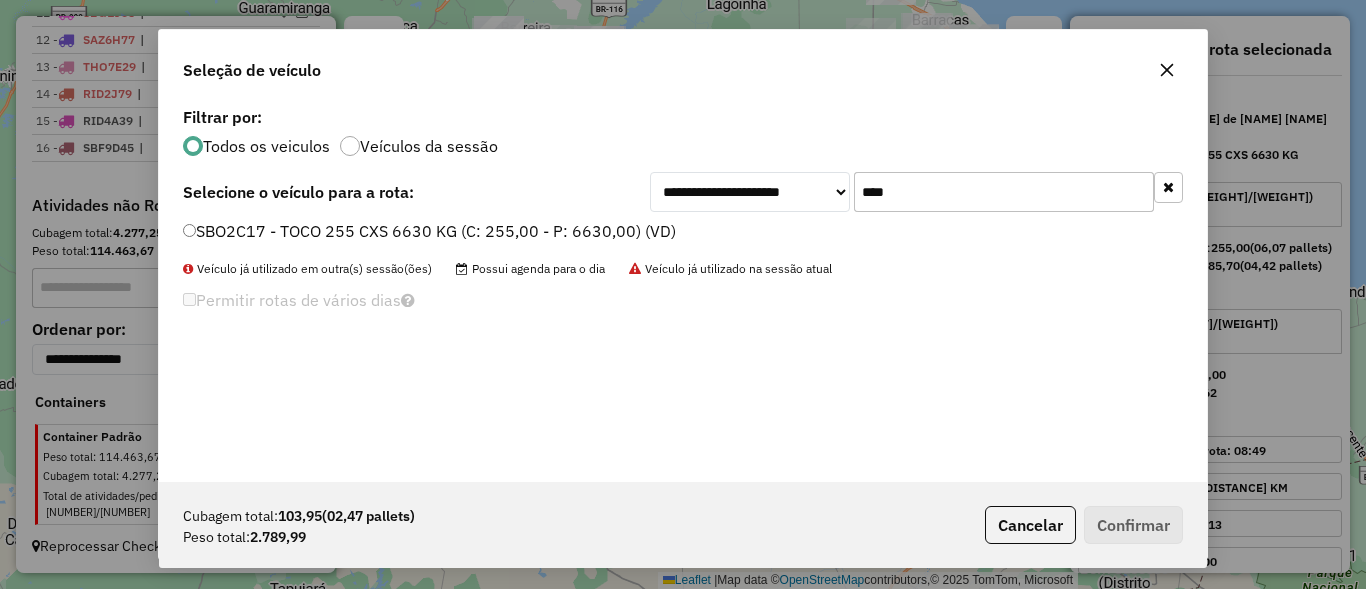 type on "****" 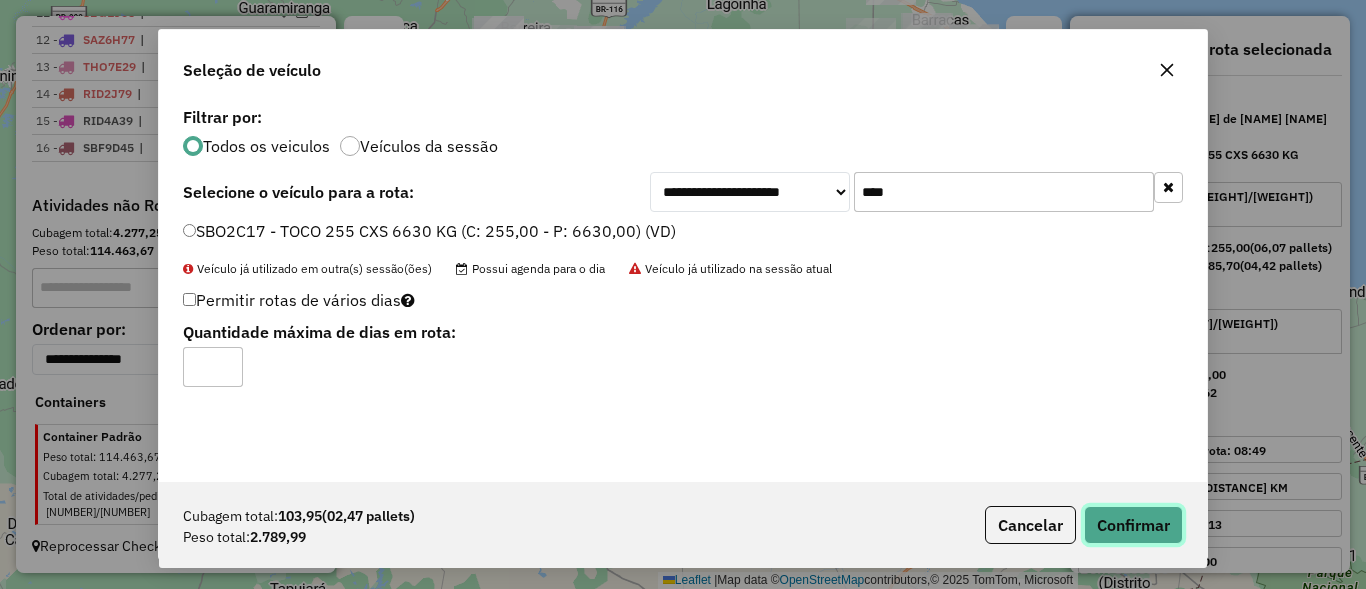 click on "Confirmar" 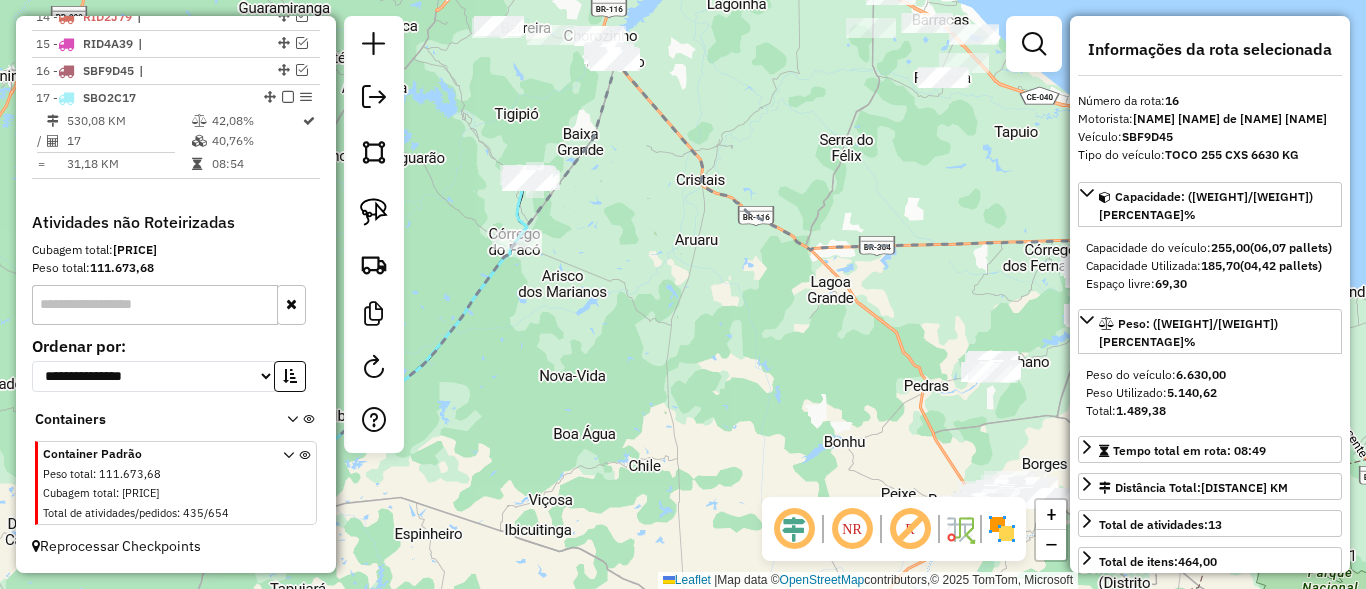scroll, scrollTop: 1137, scrollLeft: 0, axis: vertical 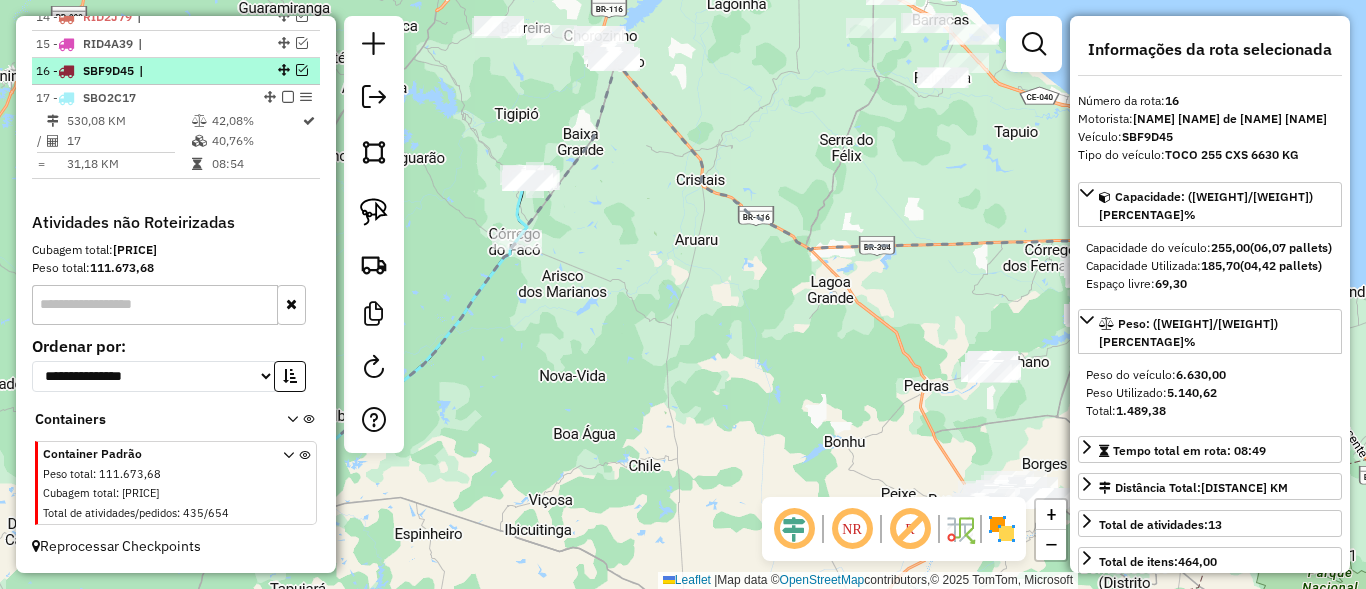 click at bounding box center [302, 70] 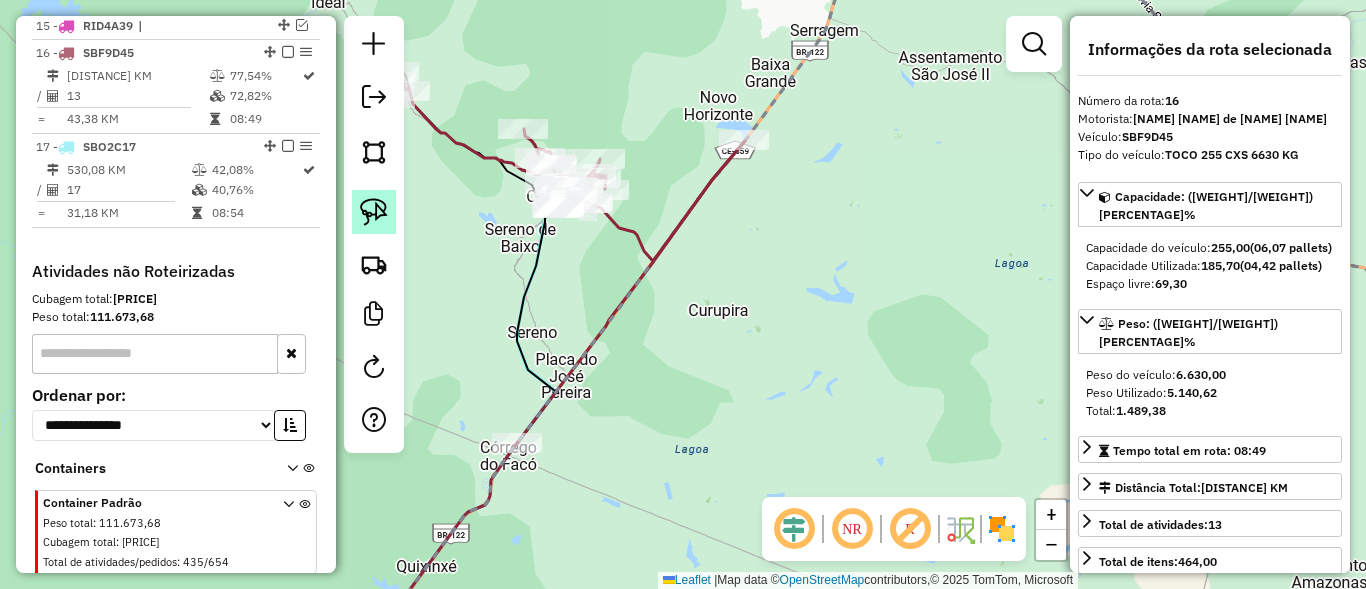 click 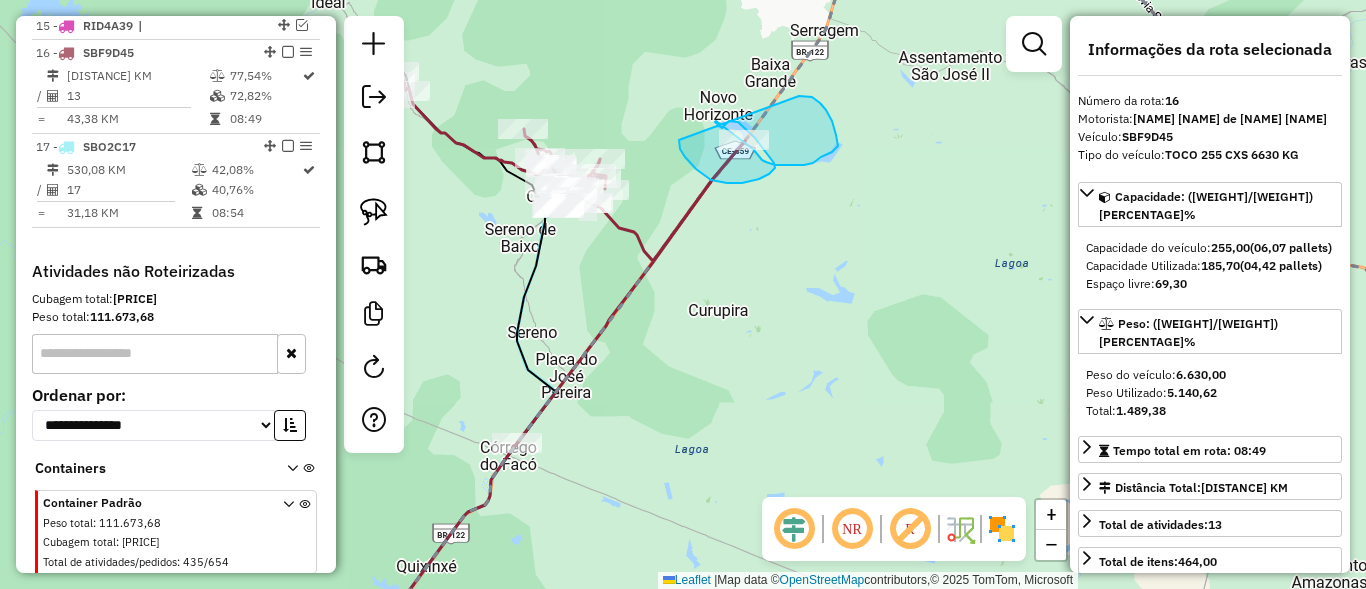 drag, startPoint x: 803, startPoint y: 97, endPoint x: 714, endPoint y: 121, distance: 92.17918 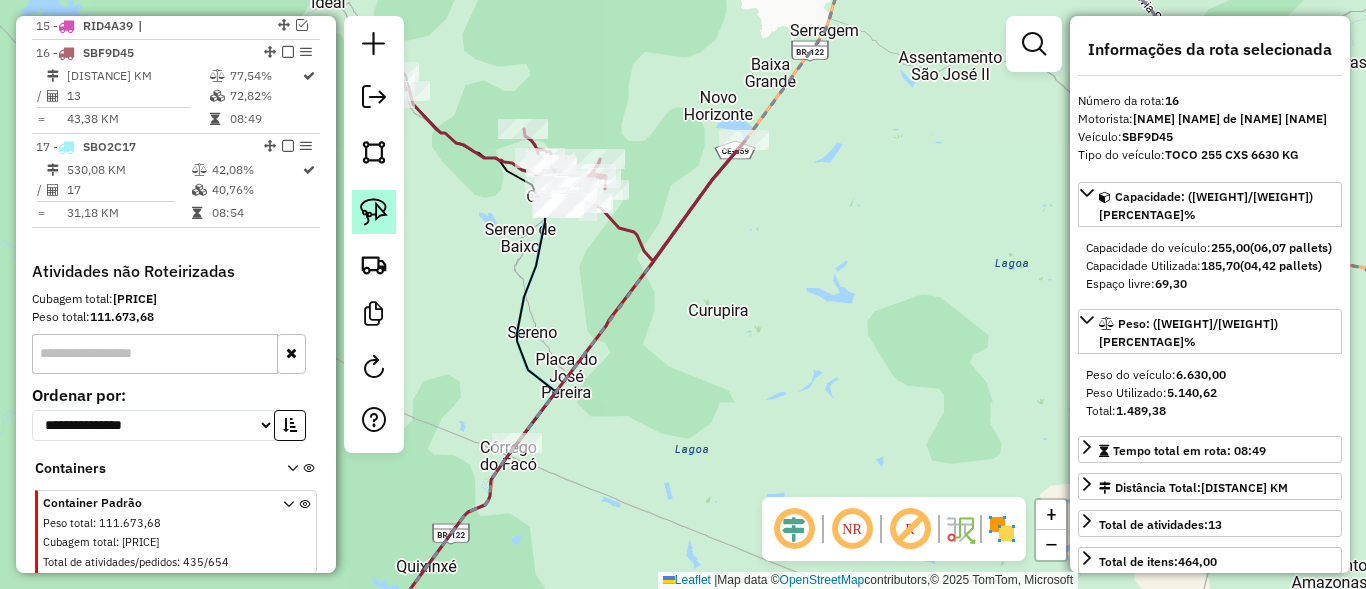 click 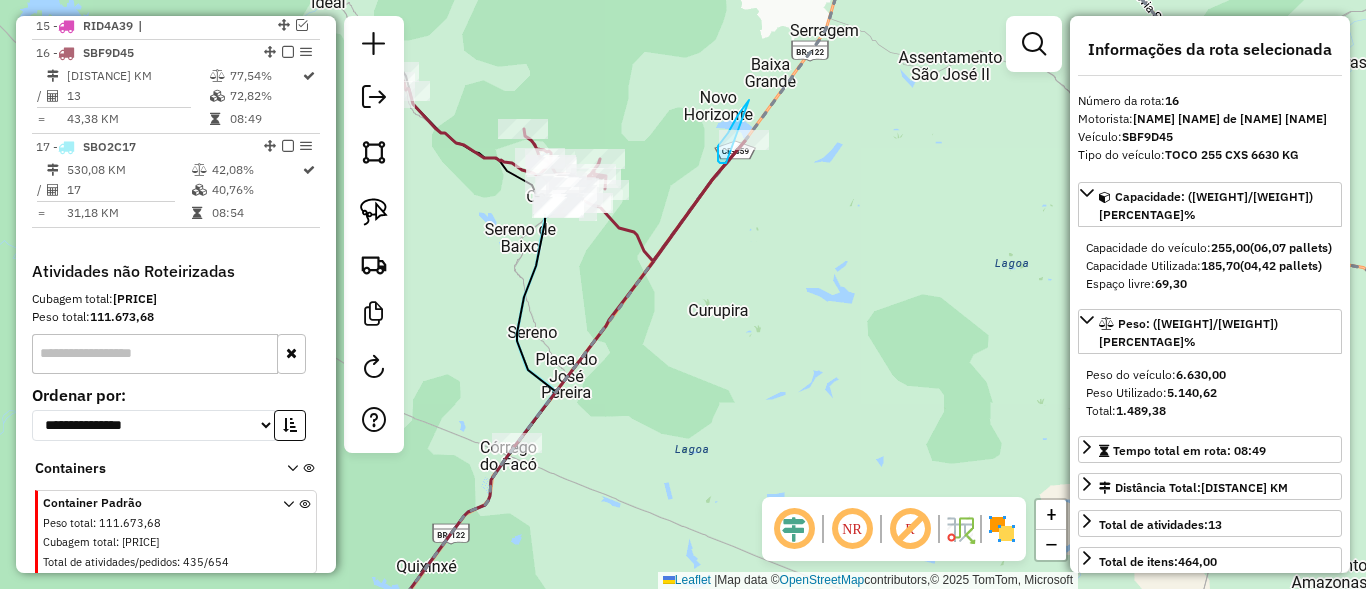 drag, startPoint x: 720, startPoint y: 163, endPoint x: 780, endPoint y: 129, distance: 68.96376 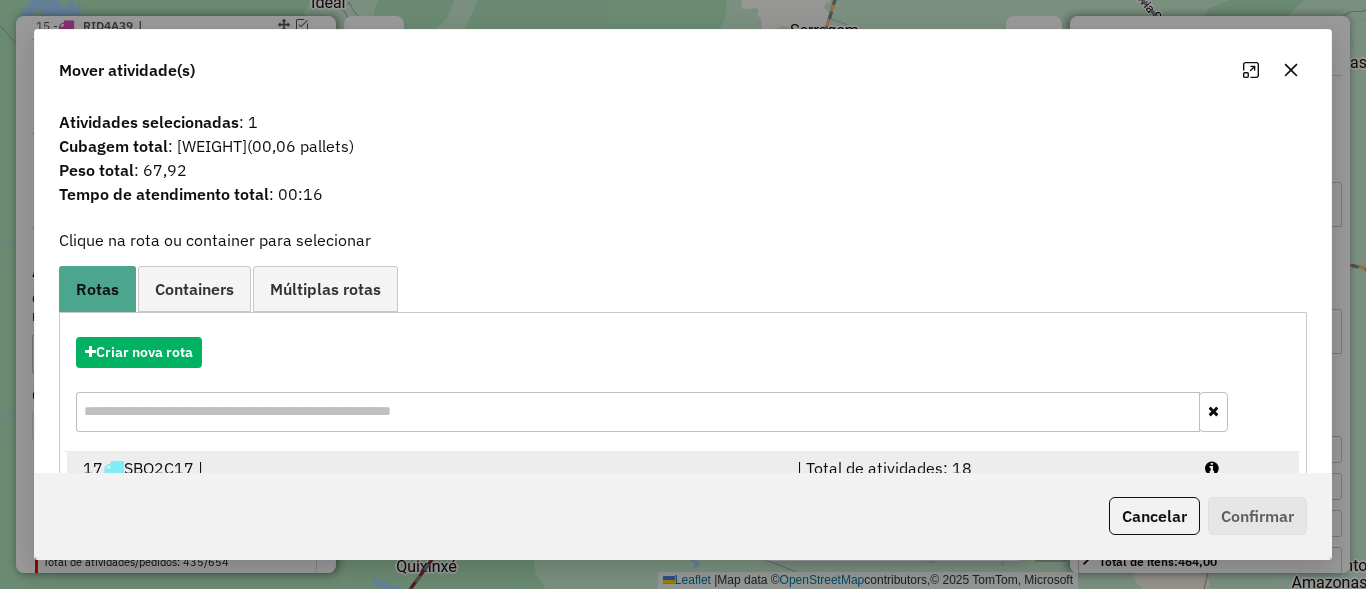 scroll, scrollTop: 94, scrollLeft: 0, axis: vertical 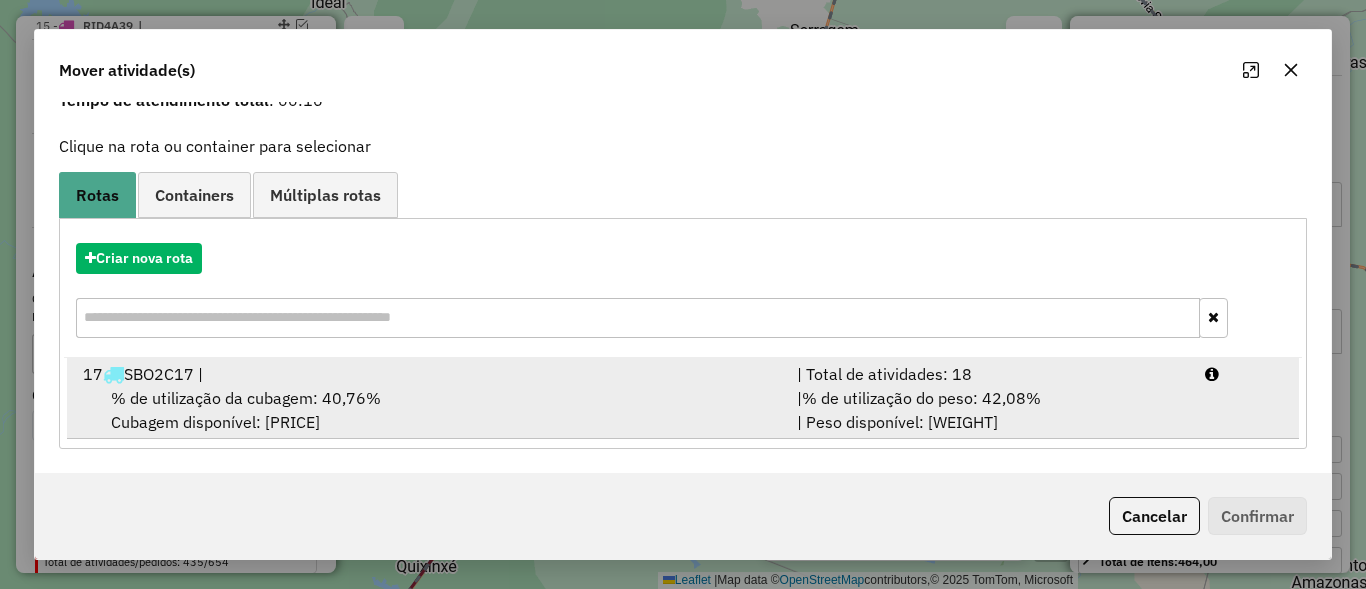 click on "|  % de utilização do peso: 42,08%  | Peso disponível: 3.840,01" at bounding box center [989, 410] 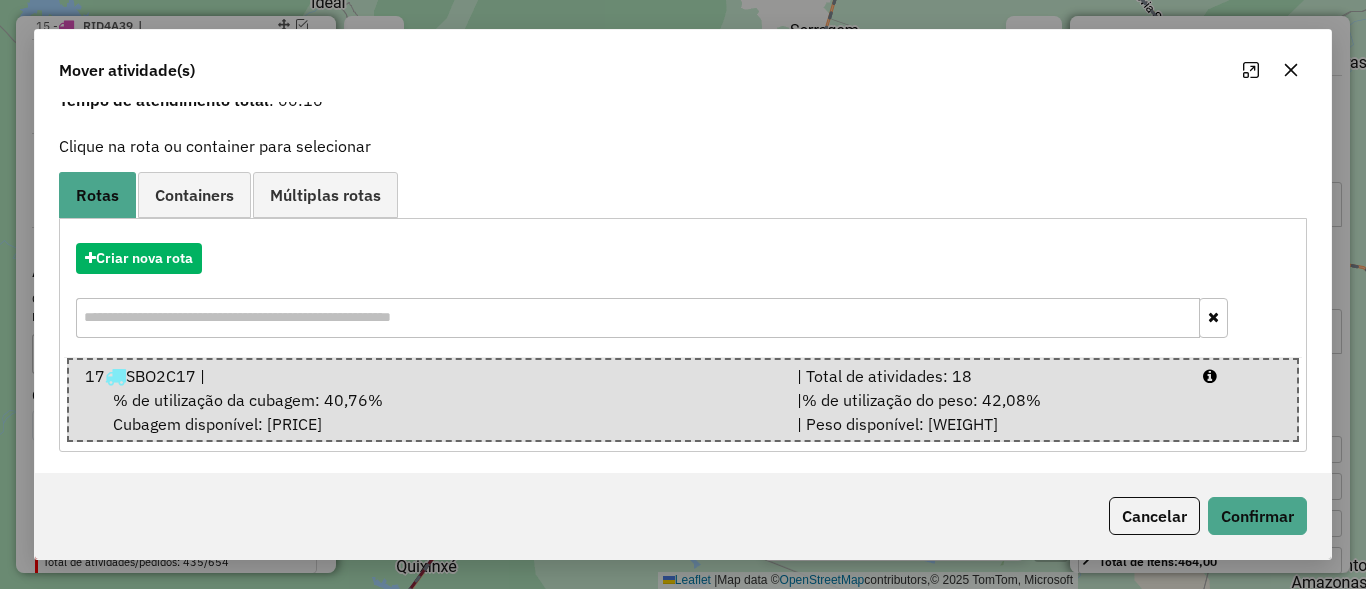 click on "Cancelar   Confirmar" 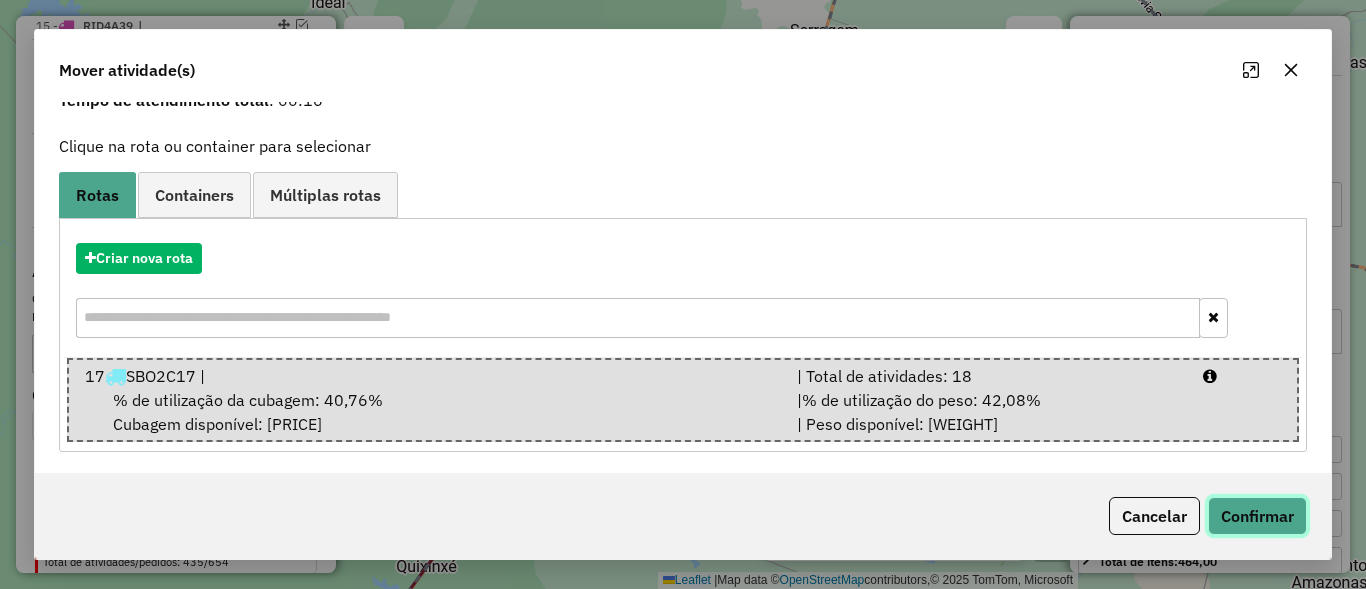 click on "Confirmar" 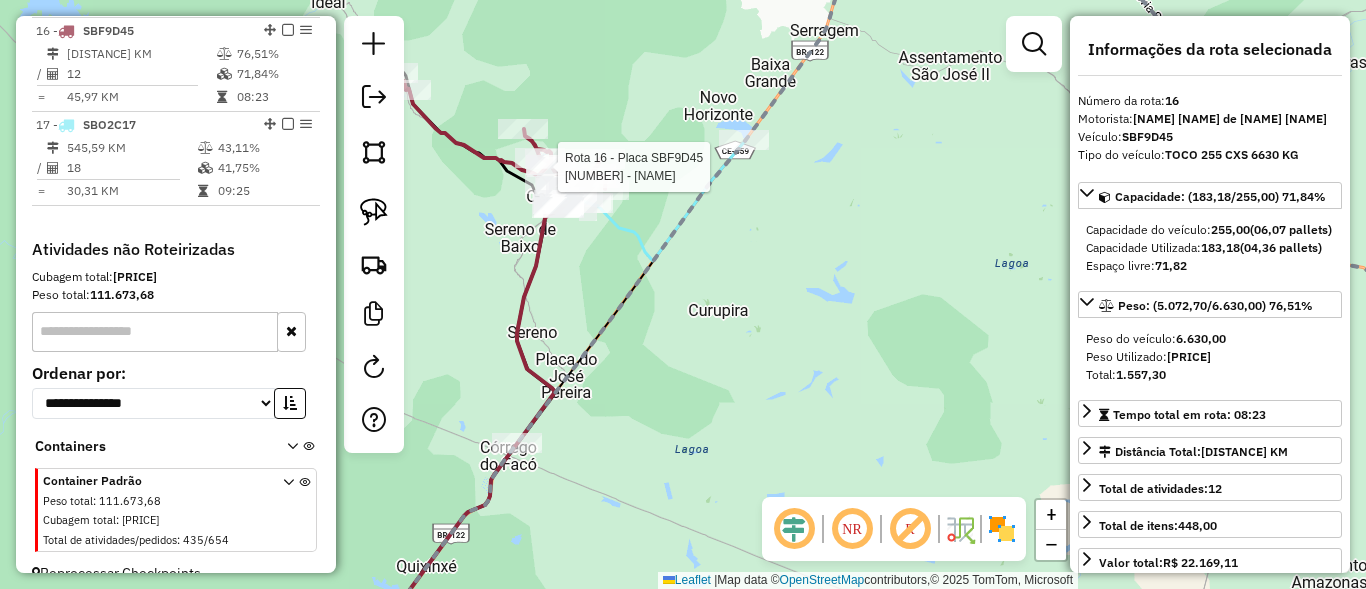 scroll, scrollTop: 1179, scrollLeft: 0, axis: vertical 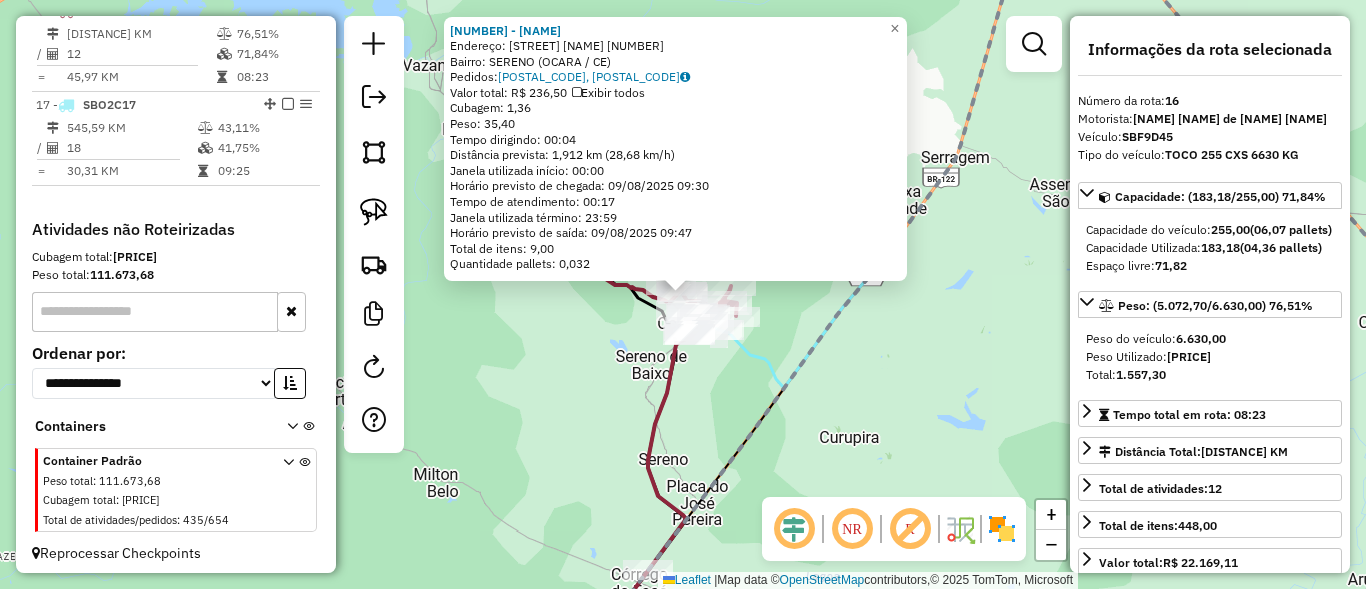 click on "Rota 17 - Placa SBO2C17  15184 - MTR BEBIDAS 50606 - FRANCISCO IZONI GOME  Endereço:  R BOA ESPERANCA SN   Bairro: SERENO (OCARA / CE)   Pedidos:  08875029, 08875031   Valor total: R$ 236,50   Exibir todos   Cubagem: 1,36  Peso: 35,40  Tempo dirigindo: 00:04   Distância prevista: 1,912 km (28,68 km/h)   Janela utilizada início: 00:00   Horário previsto de chegada: 09/08/2025 09:30   Tempo de atendimento: 00:17   Janela utilizada término: 23:59   Horário previsto de saída: 09/08/2025 09:47   Total de itens: 9,00   Quantidade pallets: 0,032  × Janela de atendimento Grade de atendimento Capacidade Transportadoras Veículos Cliente Pedidos  Rotas Selecione os dias de semana para filtrar as janelas de atendimento  Seg   Ter   Qua   Qui   Sex   Sáb   Dom  Informe o período da janela de atendimento: De: Até:  Filtrar exatamente a janela do cliente  Considerar janela de atendimento padrão  Selecione os dias de semana para filtrar as grades de atendimento  Seg   Ter   Qua   Qui   Sex   Sáb   Dom   De:  +" 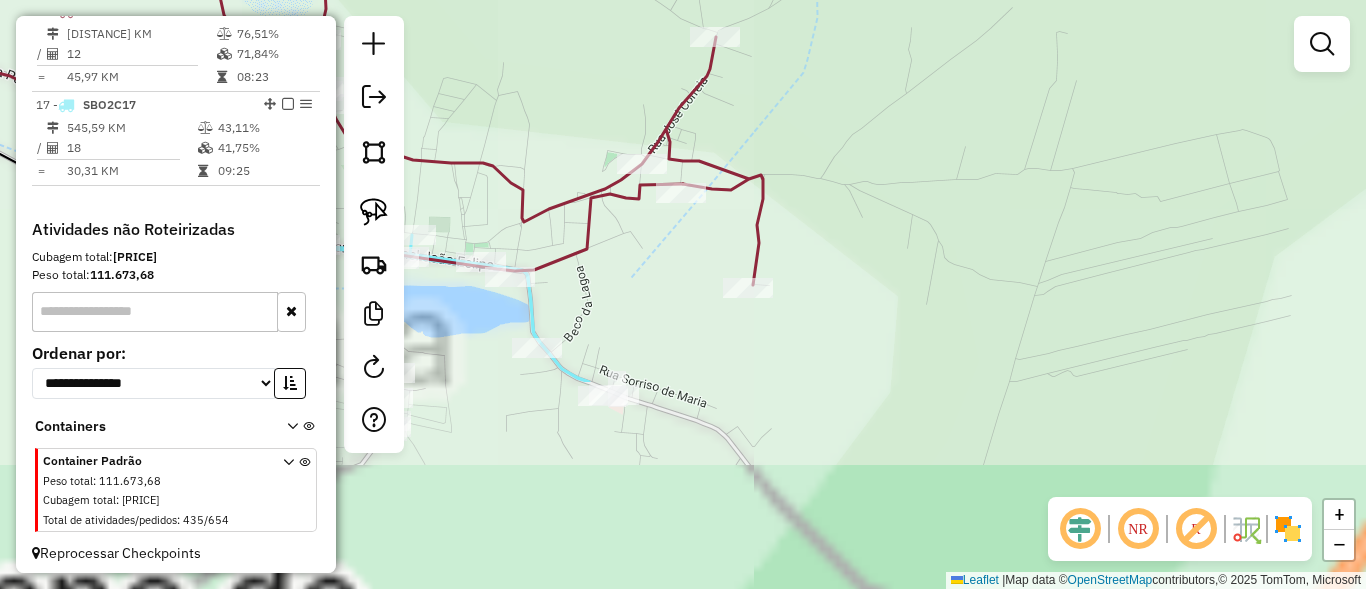 drag, startPoint x: 898, startPoint y: 403, endPoint x: 882, endPoint y: 171, distance: 232.55107 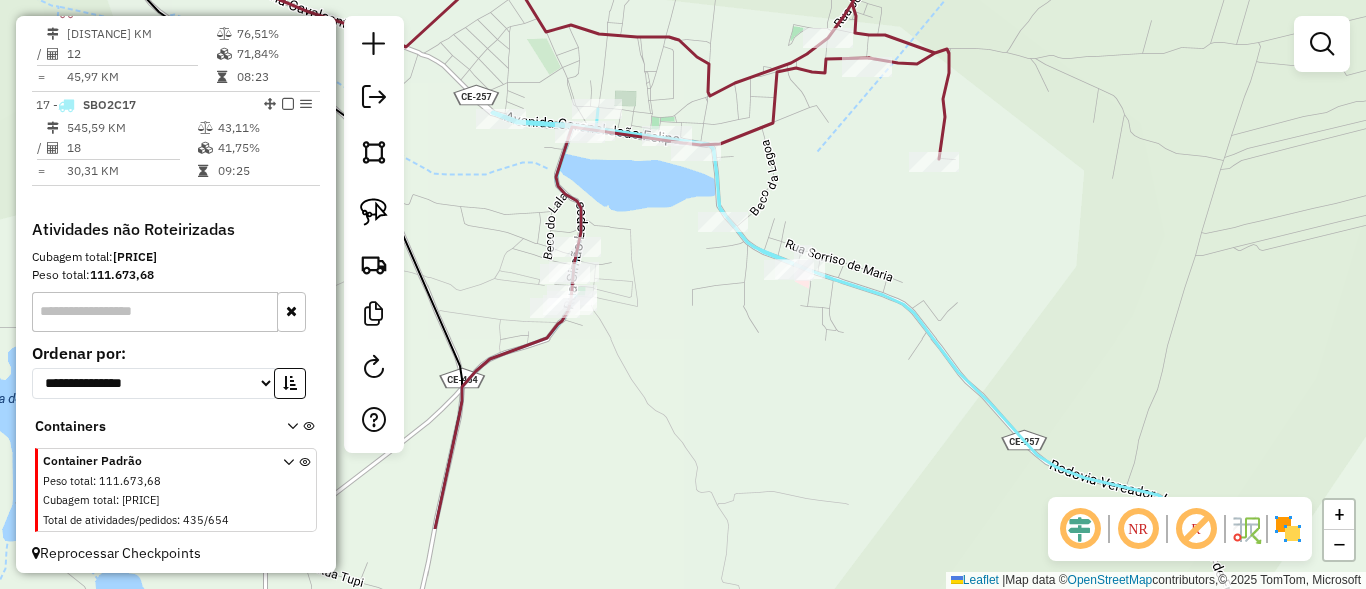 drag, startPoint x: 778, startPoint y: 321, endPoint x: 932, endPoint y: 191, distance: 201.53412 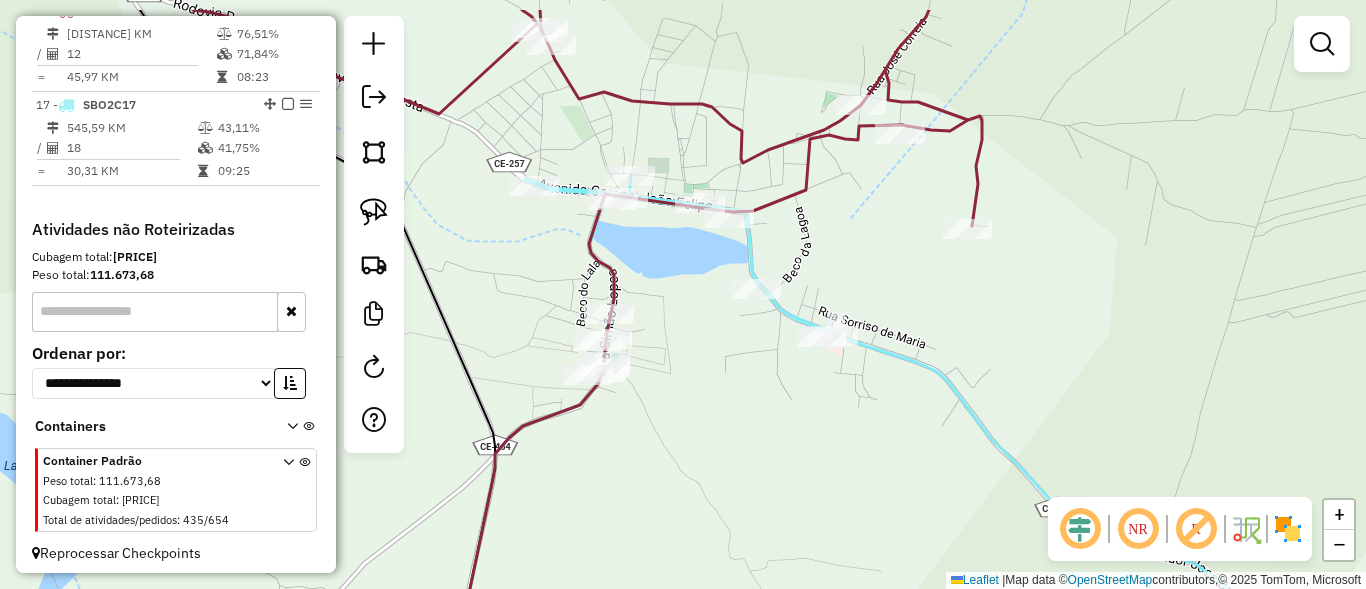 drag, startPoint x: 574, startPoint y: 218, endPoint x: 527, endPoint y: 278, distance: 76.2168 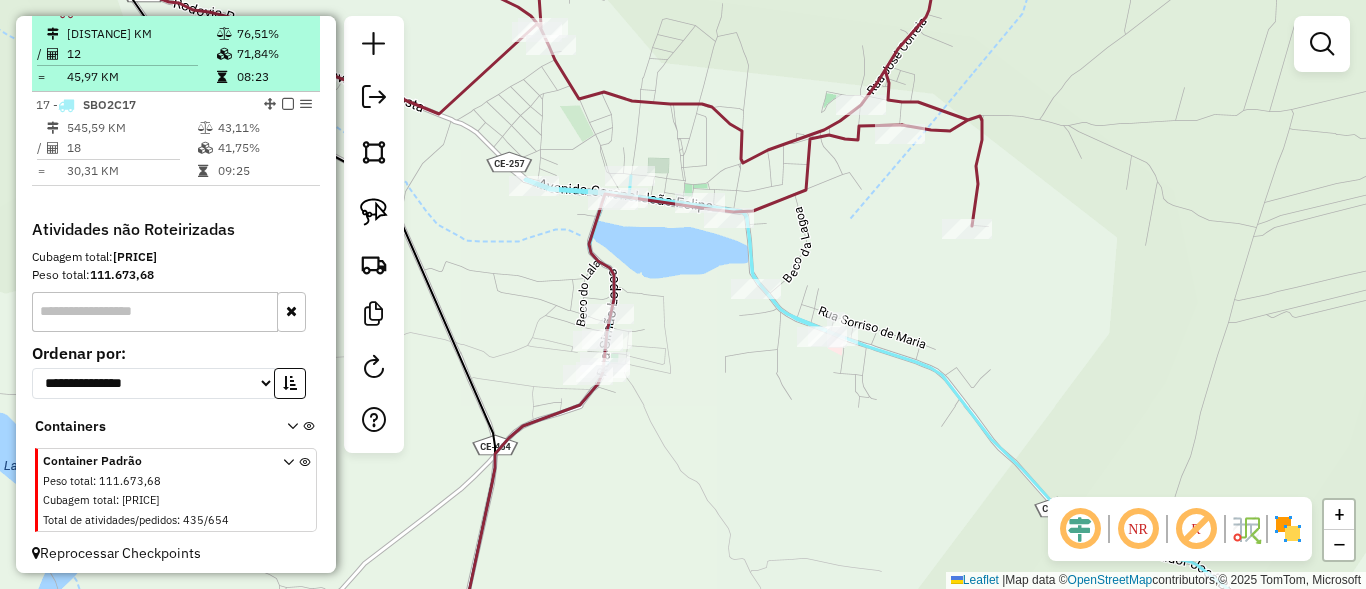 click at bounding box center [282, 10] 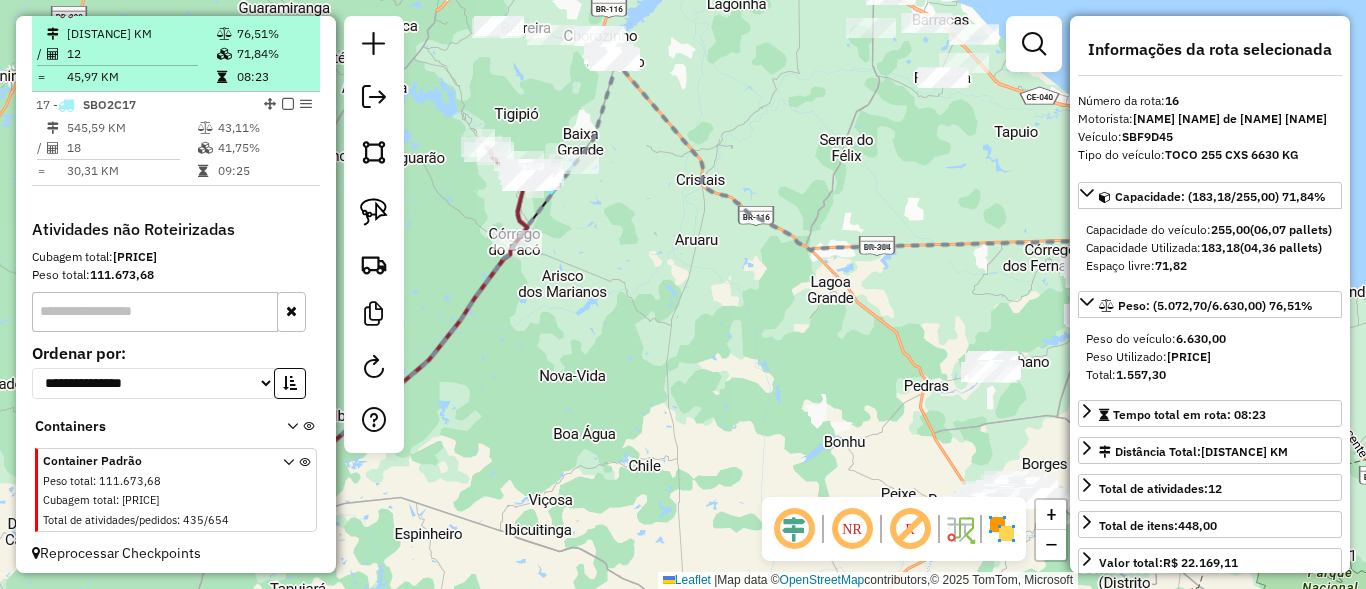 click at bounding box center (288, 10) 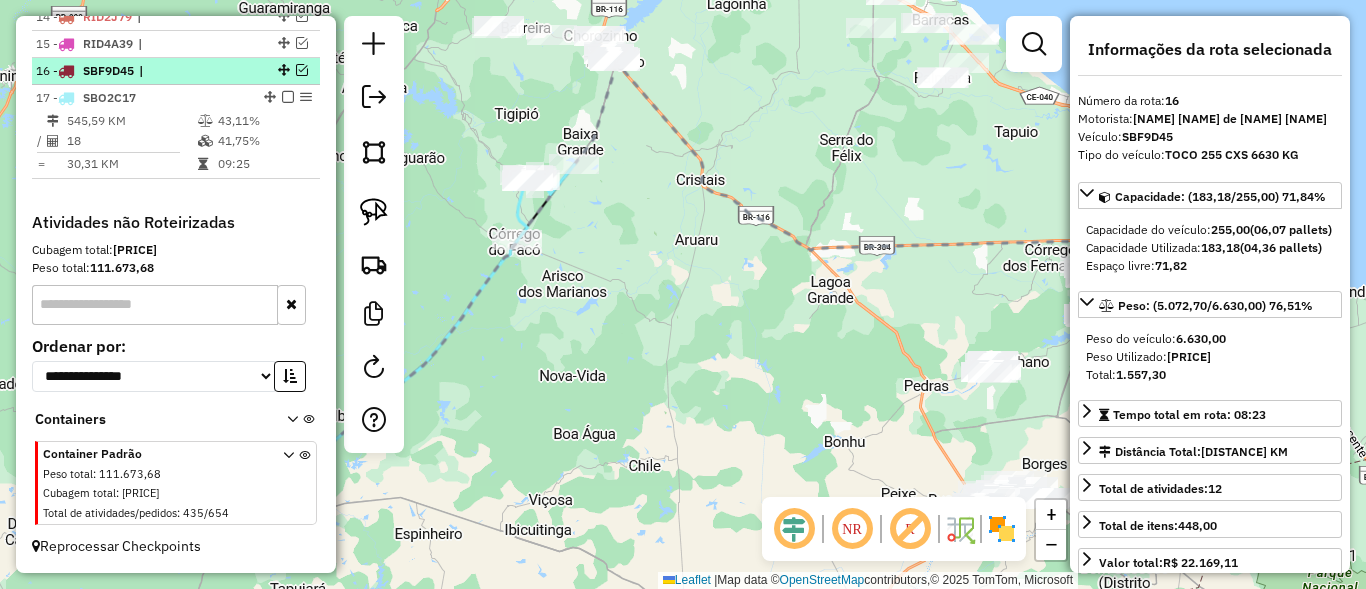 scroll, scrollTop: 1137, scrollLeft: 0, axis: vertical 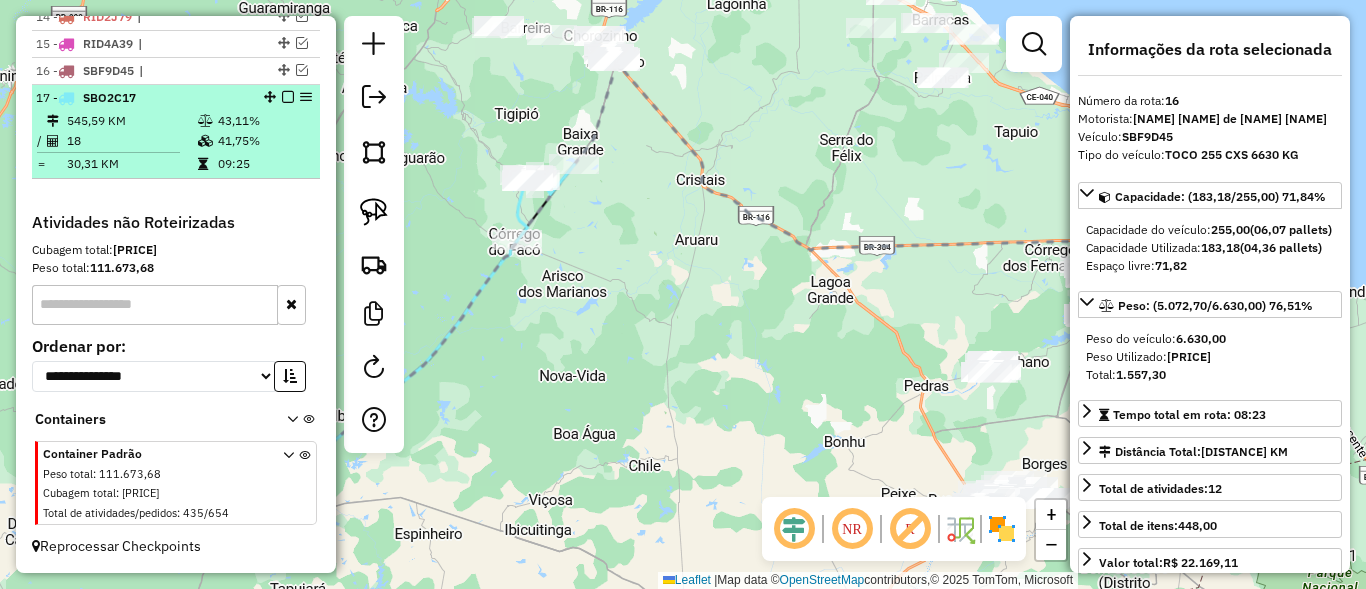 click at bounding box center [288, 97] 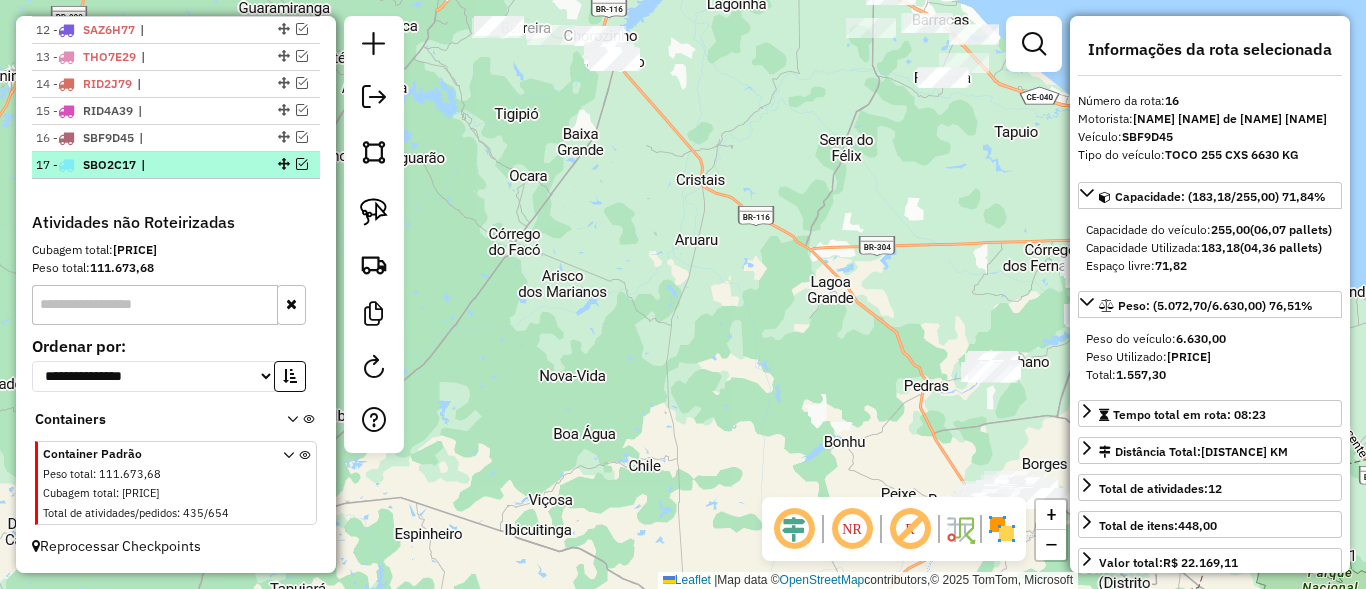 scroll, scrollTop: 1070, scrollLeft: 0, axis: vertical 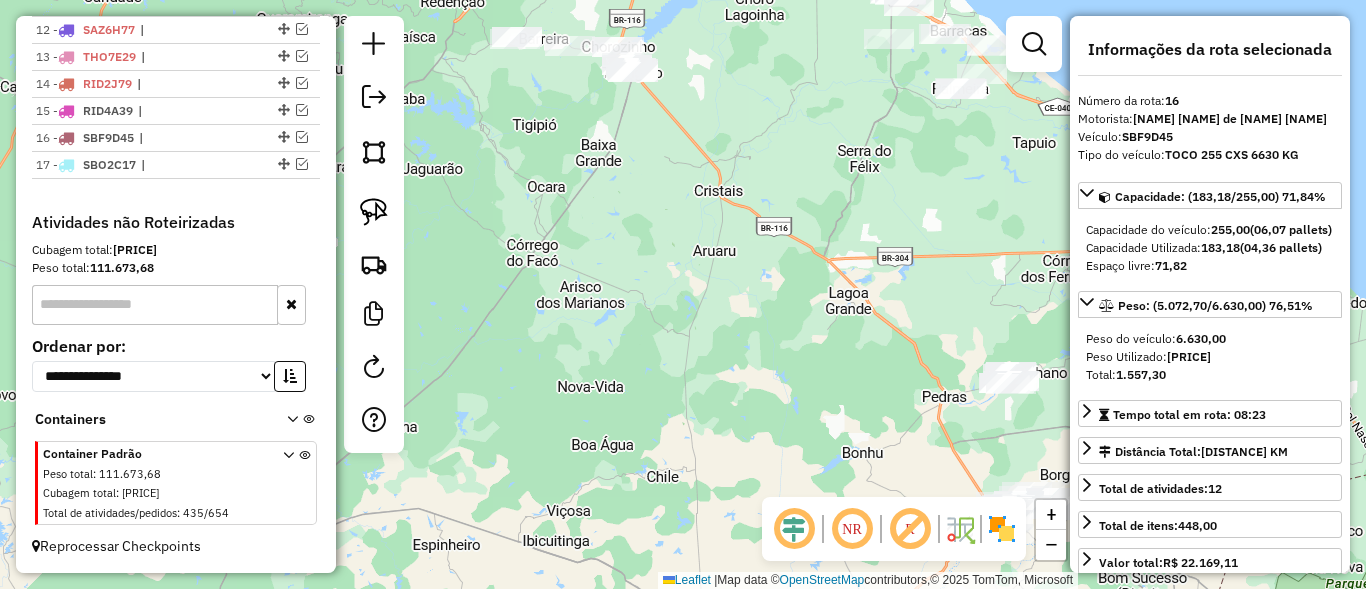 drag, startPoint x: 644, startPoint y: 205, endPoint x: 794, endPoint y: 291, distance: 172.9046 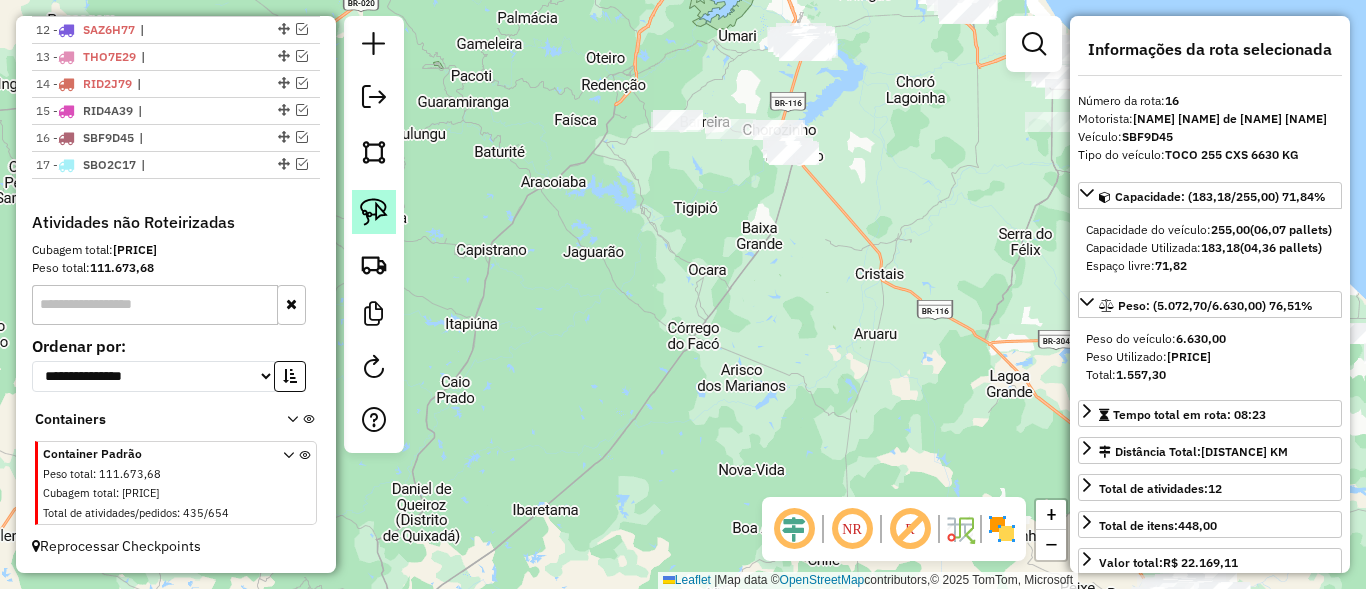 click 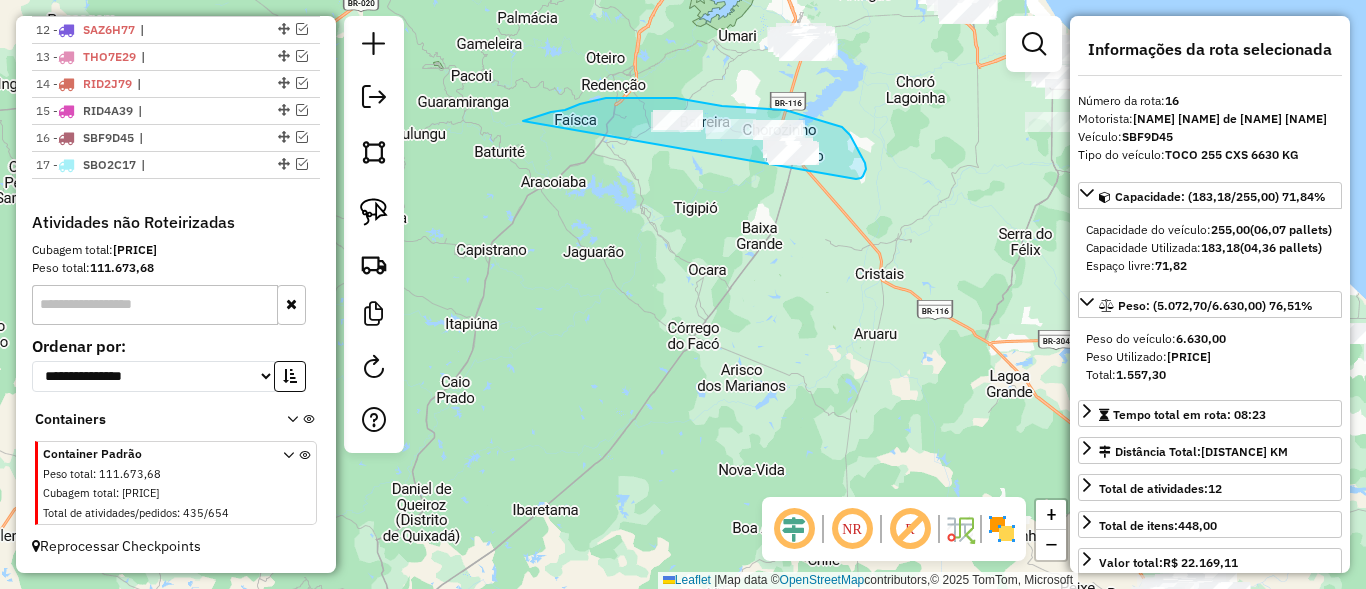 drag, startPoint x: 580, startPoint y: 104, endPoint x: 780, endPoint y: 185, distance: 215.77998 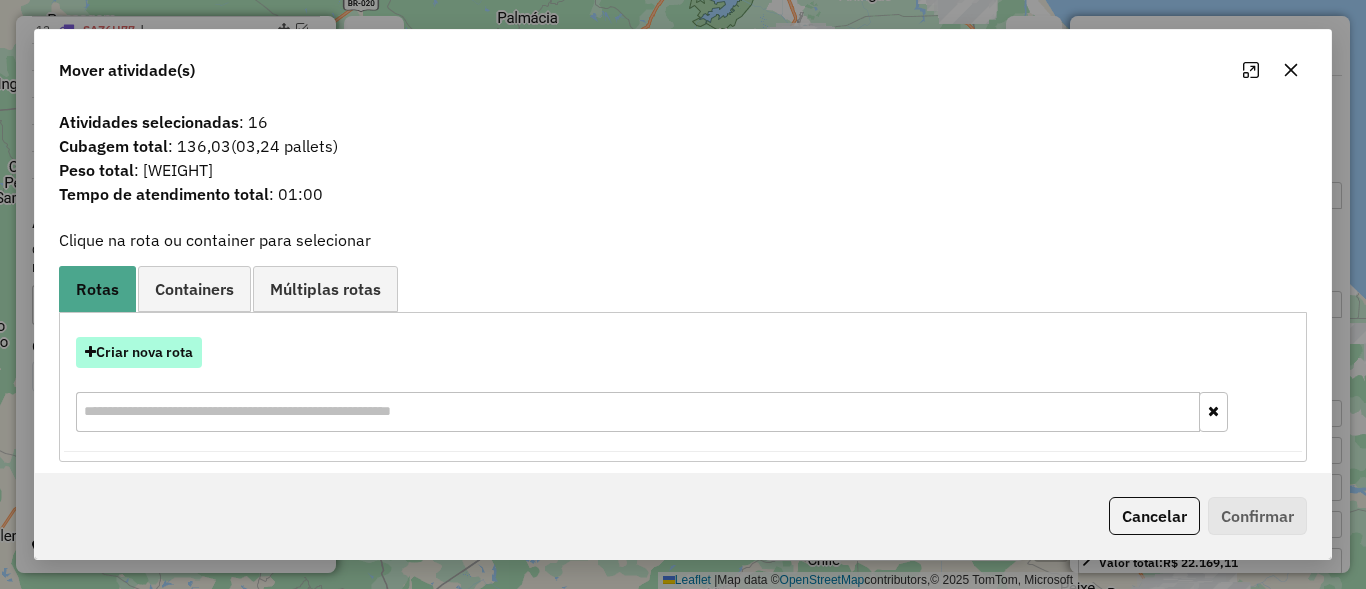 click on "Criar nova rota" at bounding box center (139, 352) 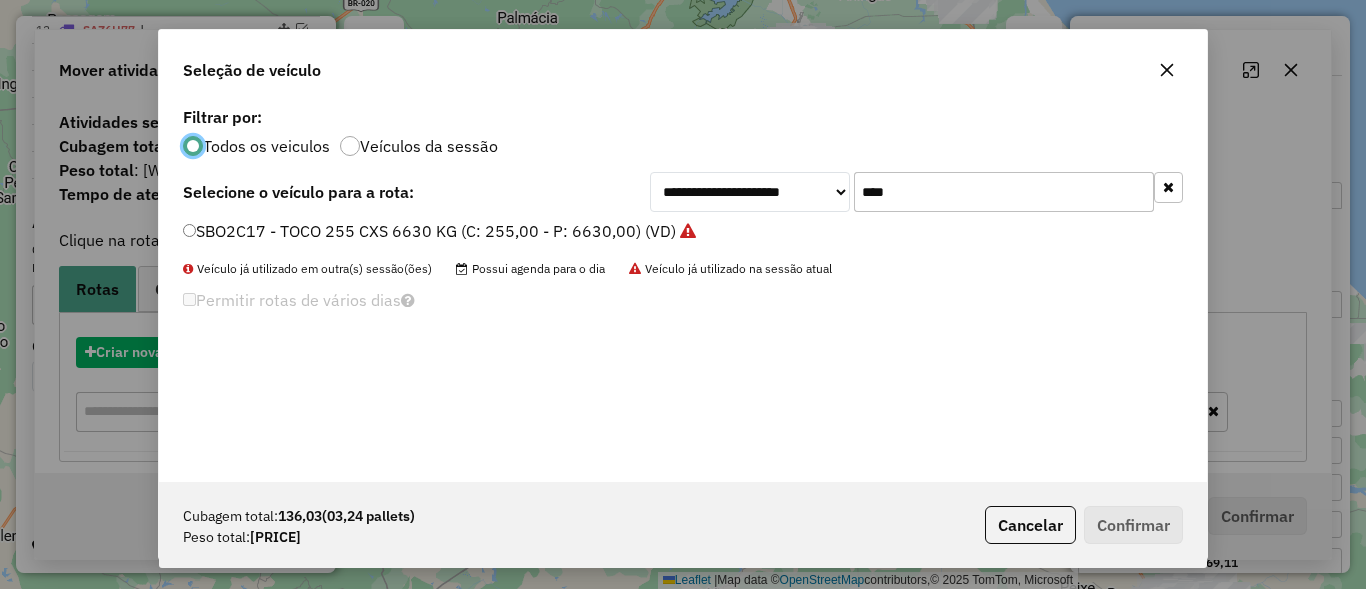 scroll, scrollTop: 11, scrollLeft: 6, axis: both 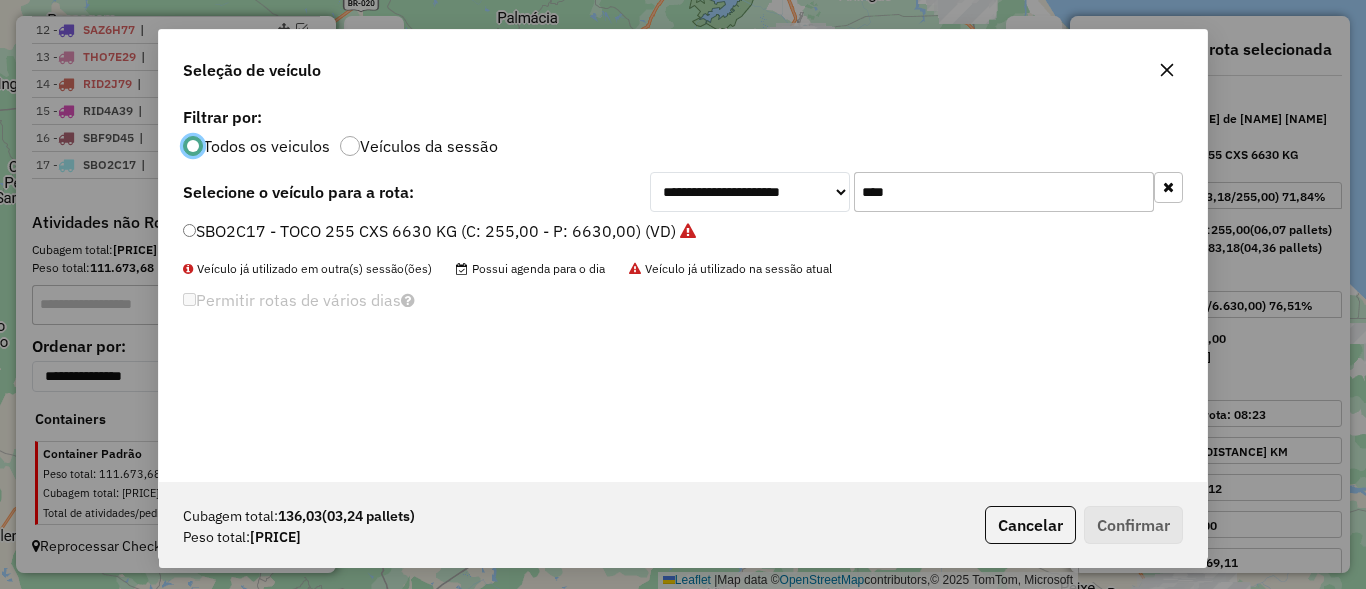 click on "****" 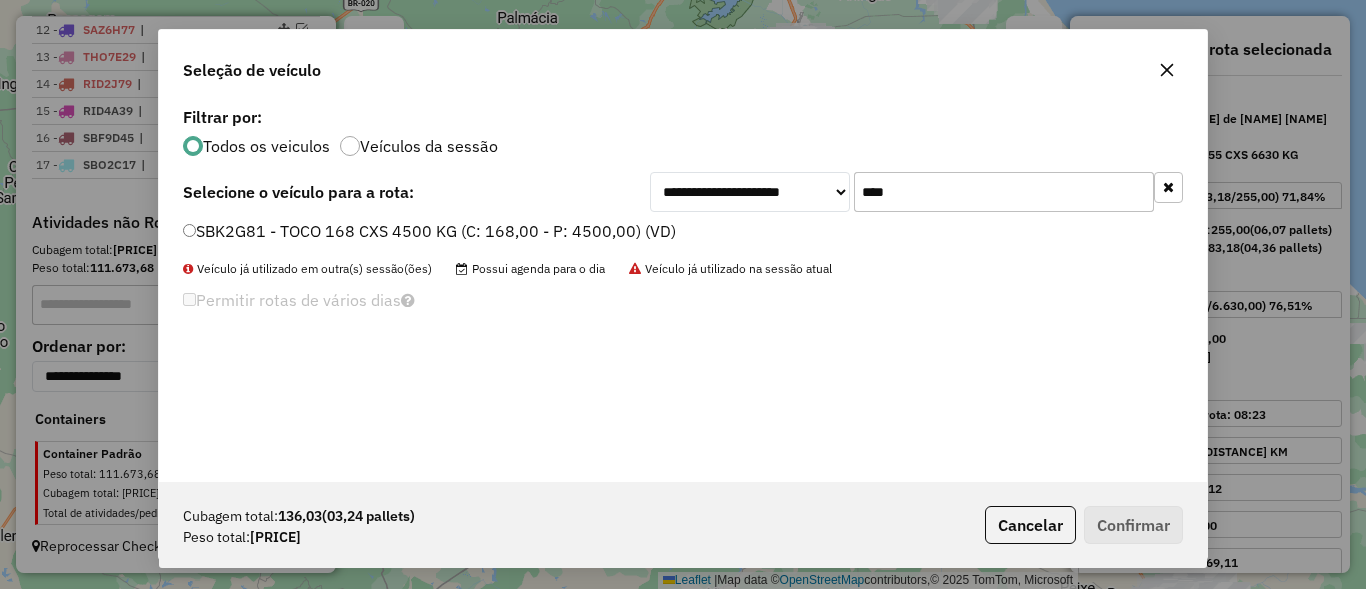 type on "****" 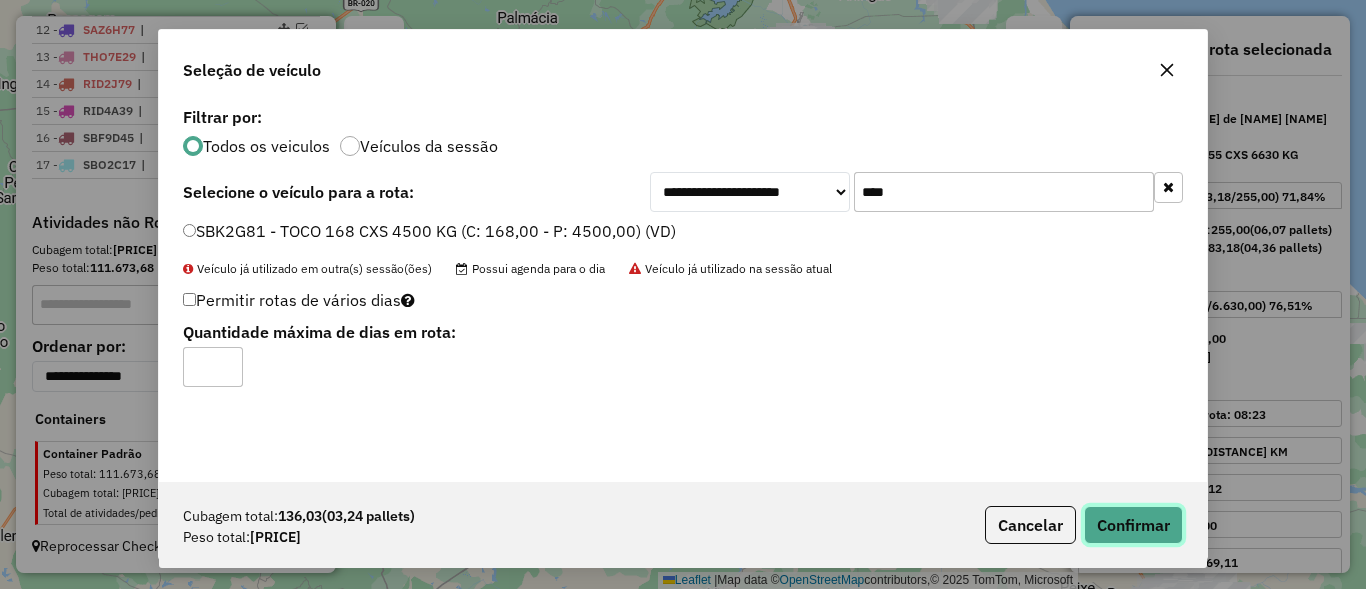 click on "Confirmar" 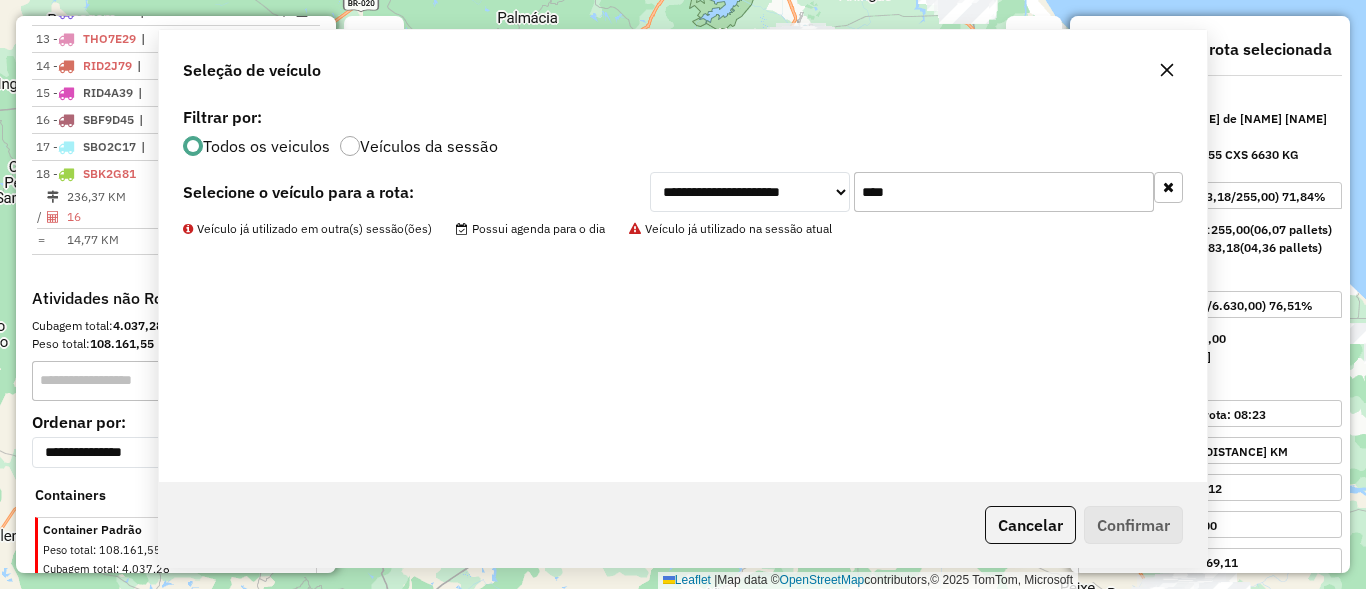 scroll, scrollTop: 1164, scrollLeft: 0, axis: vertical 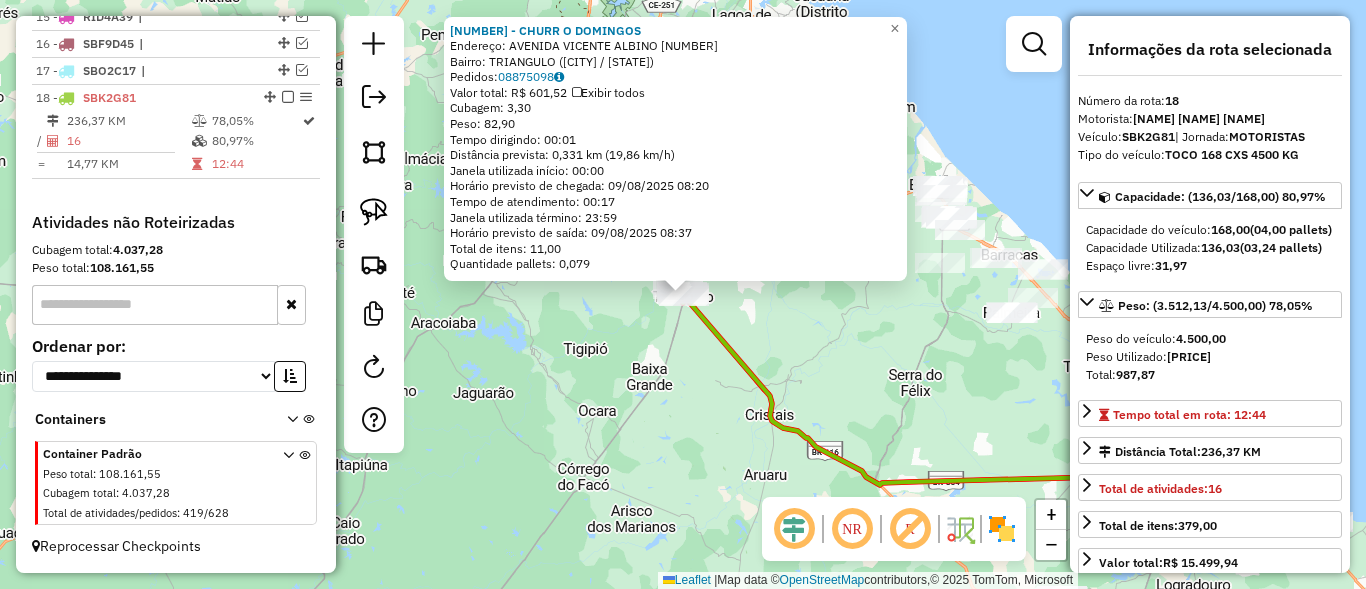 click on "50661 - CHURR O DOMINGOS  Endereço:  AVENIDA VICENTE ALBINO 39   Bairro: TRIANGULO (CHOROZINHO / CE)   Pedidos:  08875098   Valor total: R$ 601,52   Exibir todos   Cubagem: 3,30  Peso: 82,90  Tempo dirigindo: 00:01   Distância prevista: 0,331 km (19,86 km/h)   Janela utilizada início: 00:00   Horário previsto de chegada: 09/08/2025 08:20   Tempo de atendimento: 00:17   Janela utilizada término: 23:59   Horário previsto de saída: 09/08/2025 08:37   Total de itens: 11,00   Quantidade pallets: 0,079  × Janela de atendimento Grade de atendimento Capacidade Transportadoras Veículos Cliente Pedidos  Rotas Selecione os dias de semana para filtrar as janelas de atendimento  Seg   Ter   Qua   Qui   Sex   Sáb   Dom  Informe o período da janela de atendimento: De: Até:  Filtrar exatamente a janela do cliente  Considerar janela de atendimento padrão  Selecione os dias de semana para filtrar as grades de atendimento  Seg   Ter   Qua   Qui   Sex   Sáb   Dom   Clientes fora do dia de atendimento selecionado +" 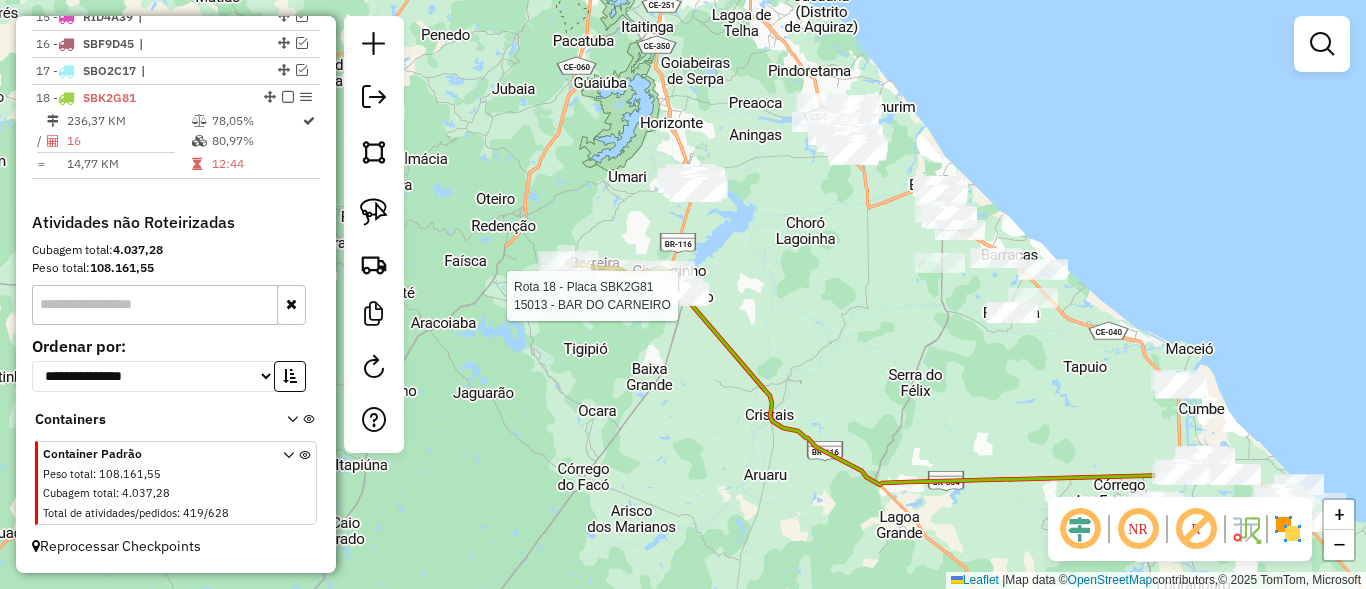 select on "*********" 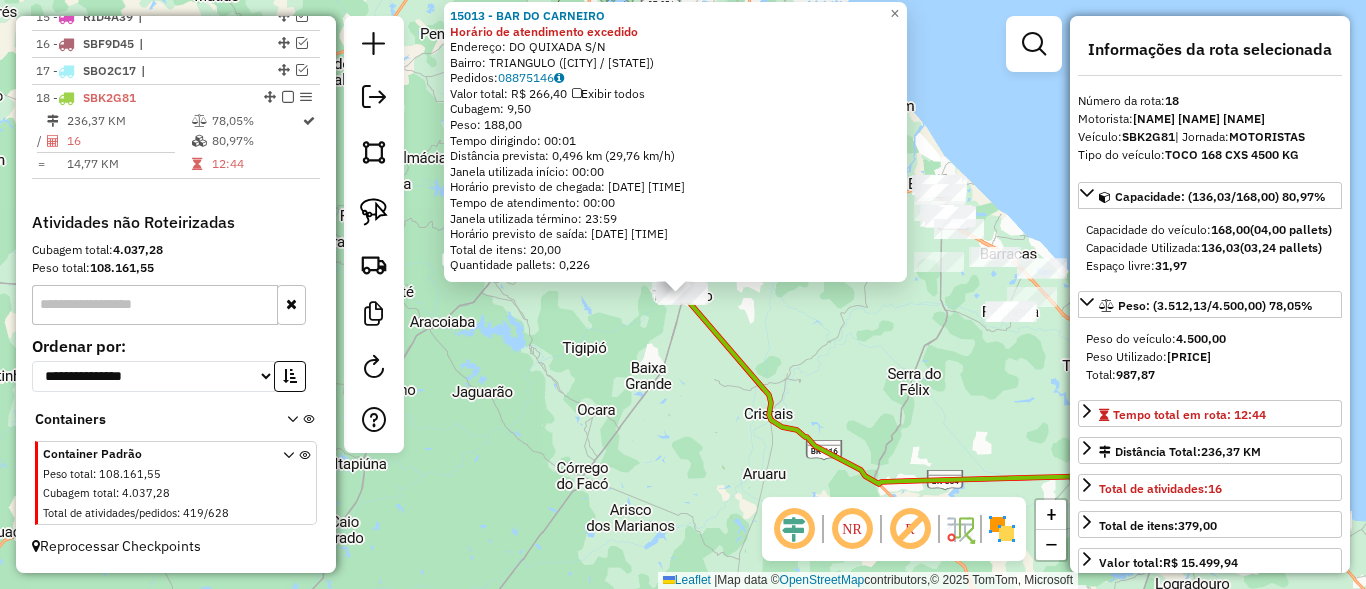 drag, startPoint x: 847, startPoint y: 386, endPoint x: 829, endPoint y: 415, distance: 34.132095 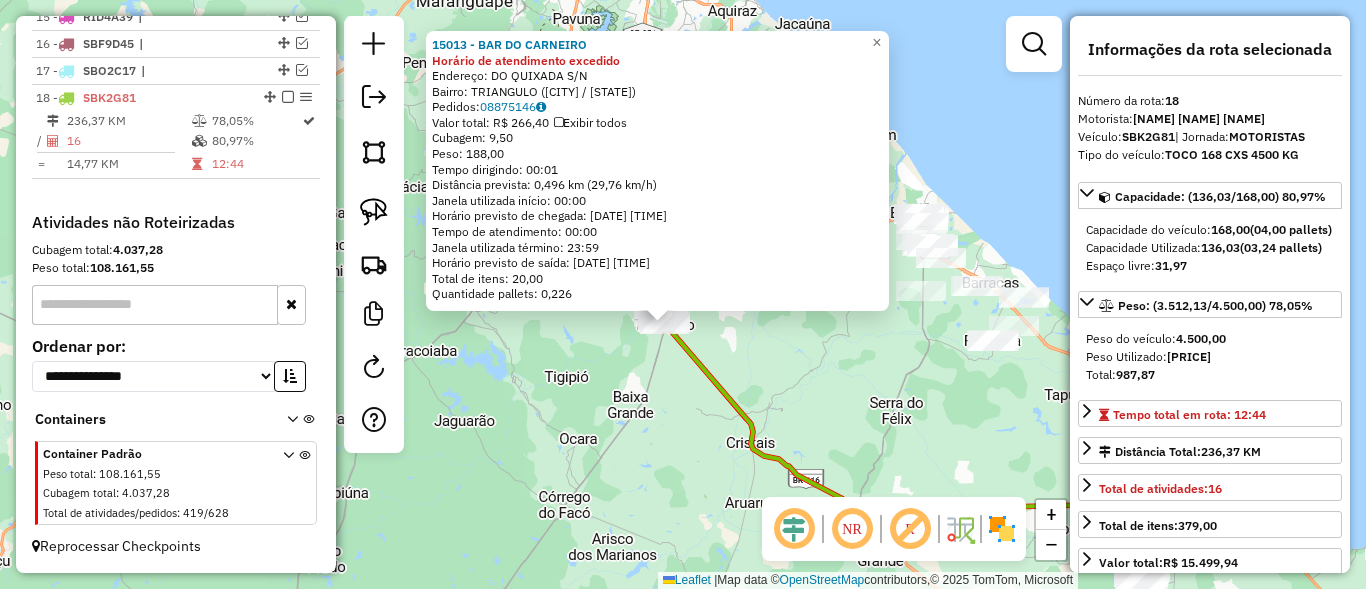 click on "15013 - BAR DO CARNEIRO Horário de atendimento excedido  Endereço:  DO QUIXADA S/N   Bairro: TRIANGULO (CHOROZINHO / CE)   Pedidos:  08875146   Valor total: R$ 266,40   Exibir todos   Cubagem: 9,50  Peso: 188,00  Tempo dirigindo: 00:01   Distância prevista: 0,496 km (29,76 km/h)   Janela utilizada início: 00:00   Horário previsto de chegada: 09/08/2025 18:17   Tempo de atendimento: 00:00   Janela utilizada término: 23:59   Horário previsto de saída: 09/08/2025 18:17   Total de itens: 20,00   Quantidade pallets: 0,226  × Janela de atendimento Grade de atendimento Capacidade Transportadoras Veículos Cliente Pedidos  Rotas Selecione os dias de semana para filtrar as janelas de atendimento  Seg   Ter   Qua   Qui   Sex   Sáb   Dom  Informe o período da janela de atendimento: De: Até:  Filtrar exatamente a janela do cliente  Considerar janela de atendimento padrão  Selecione os dias de semana para filtrar as grades de atendimento  Seg   Ter   Qua   Qui   Sex   Sáb   Dom   Peso mínimo:   De:   Até:" 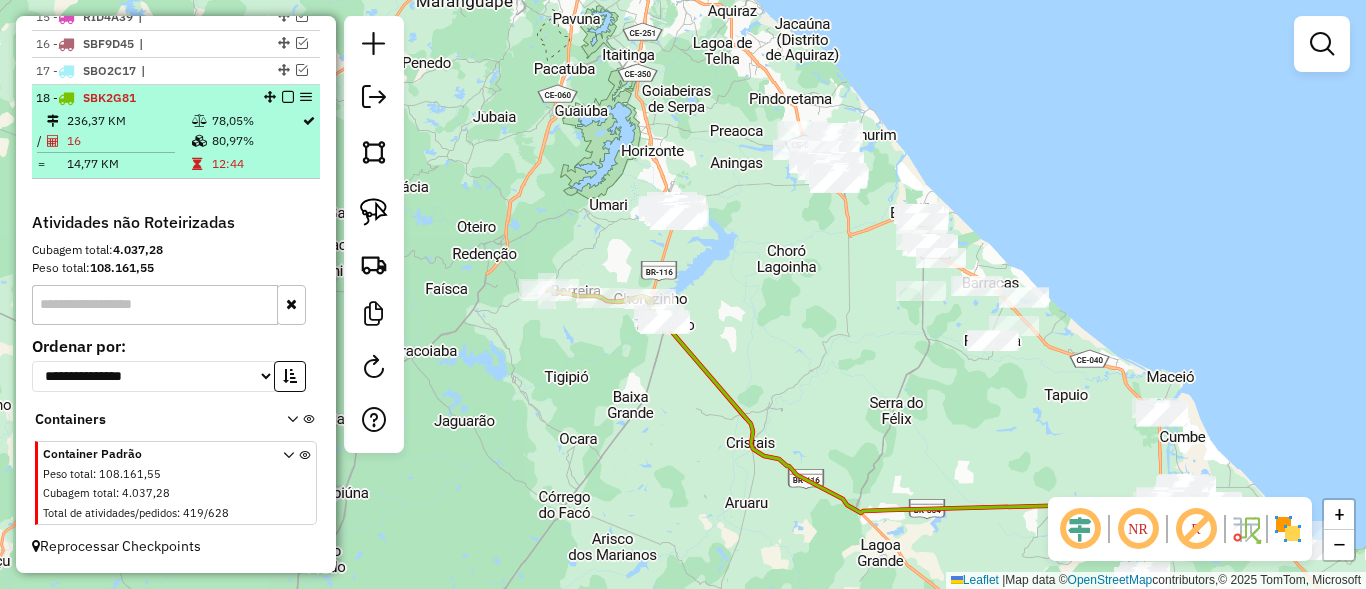 click at bounding box center [288, 97] 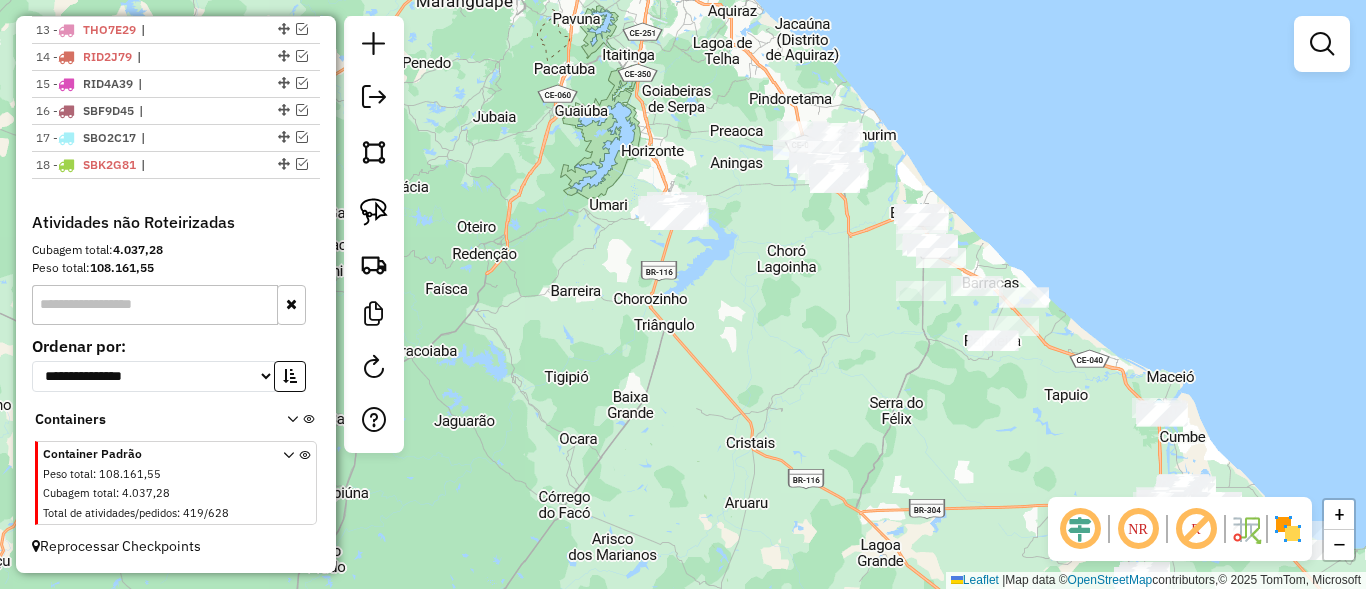 scroll, scrollTop: 1097, scrollLeft: 0, axis: vertical 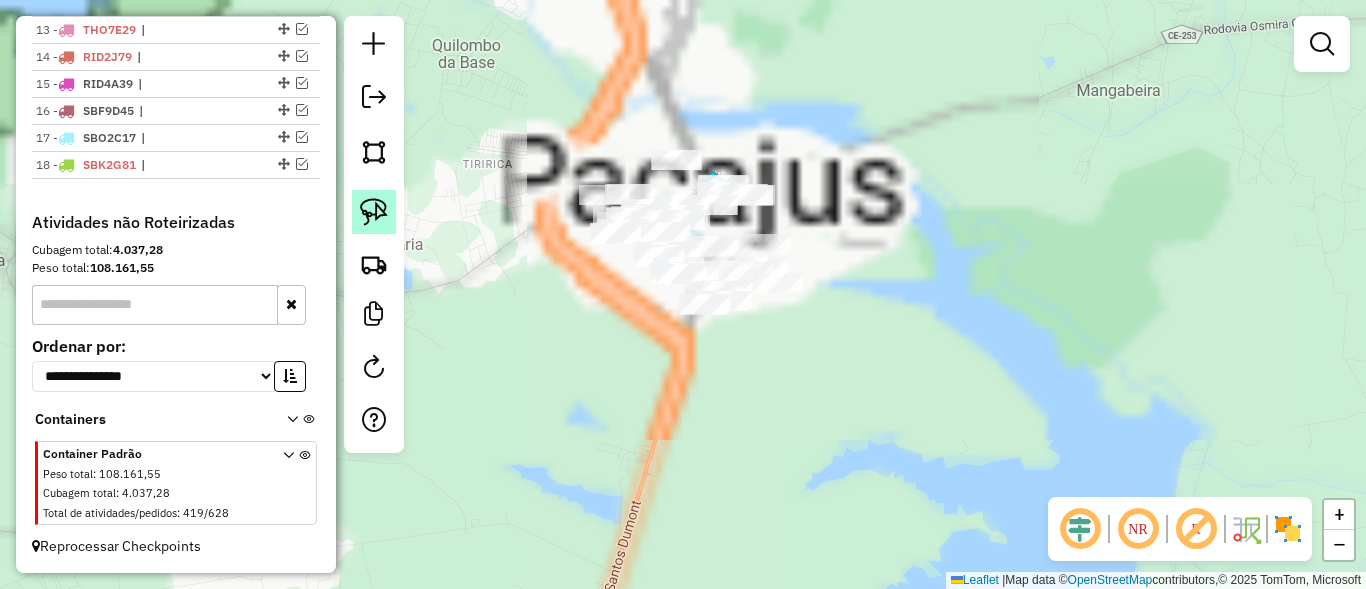 click 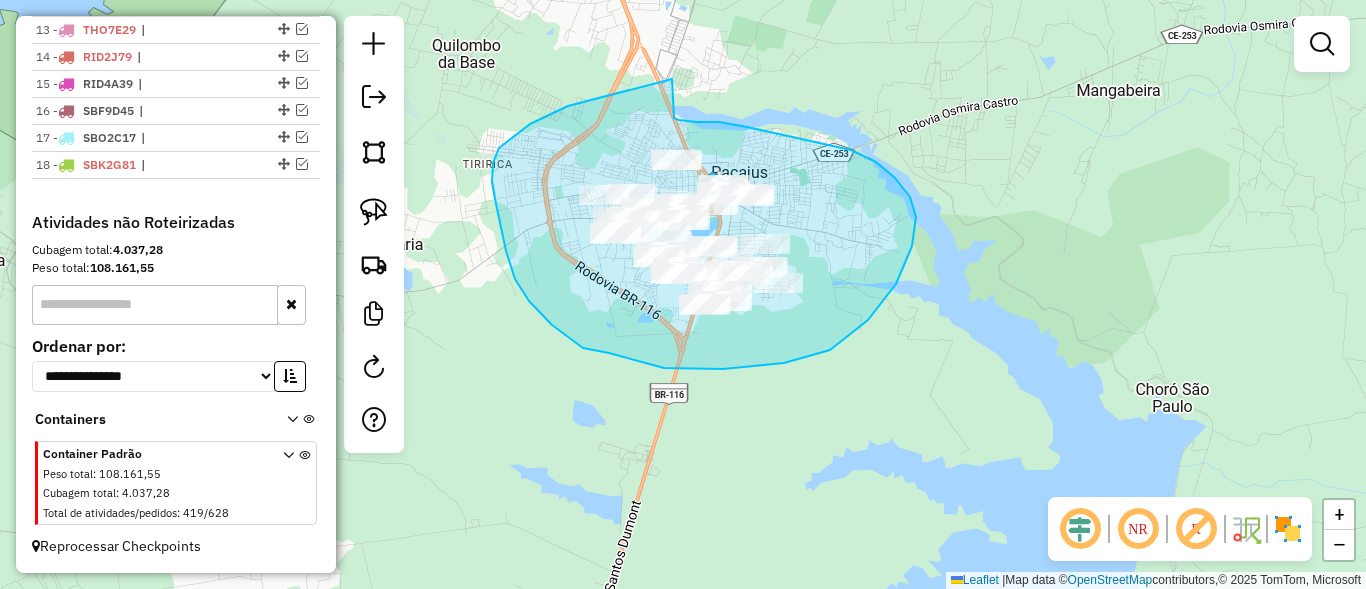 drag, startPoint x: 591, startPoint y: 99, endPoint x: 674, endPoint y: 118, distance: 85.146935 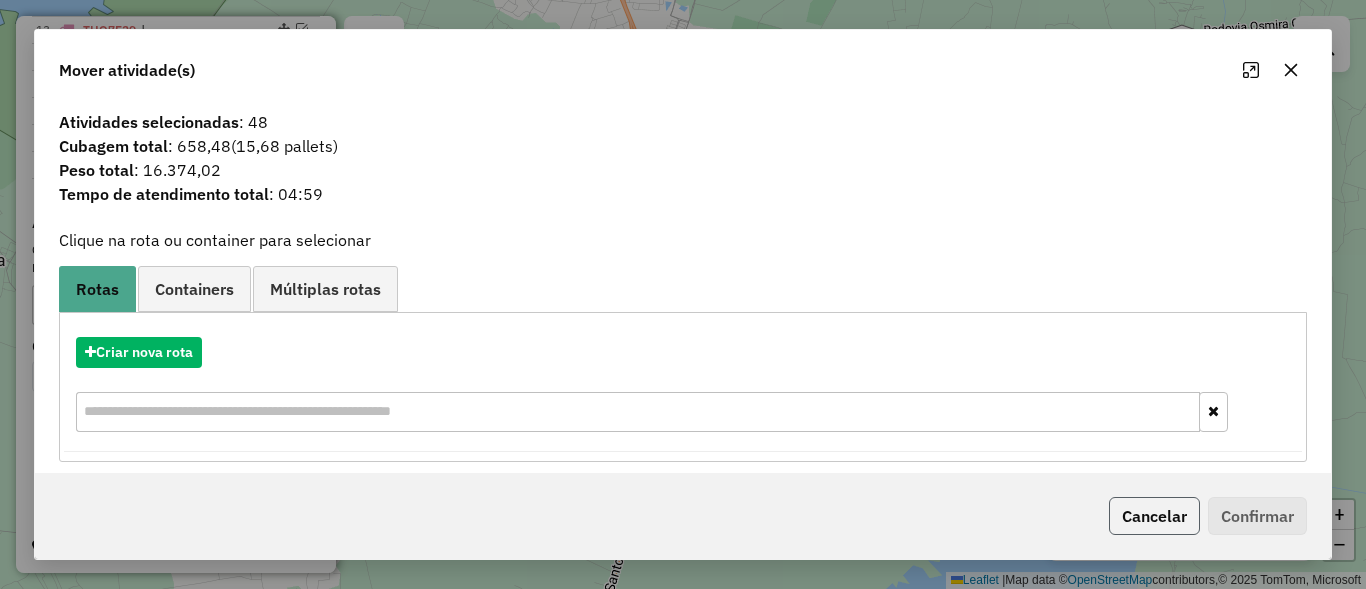 click on "Cancelar" 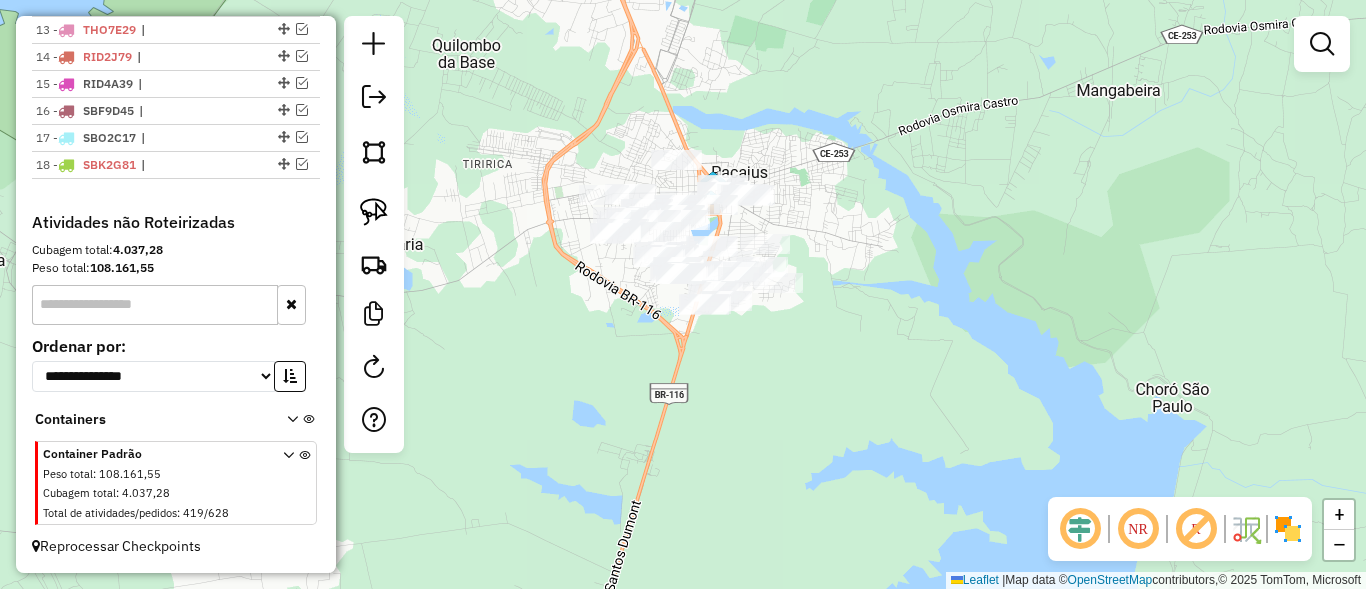 click 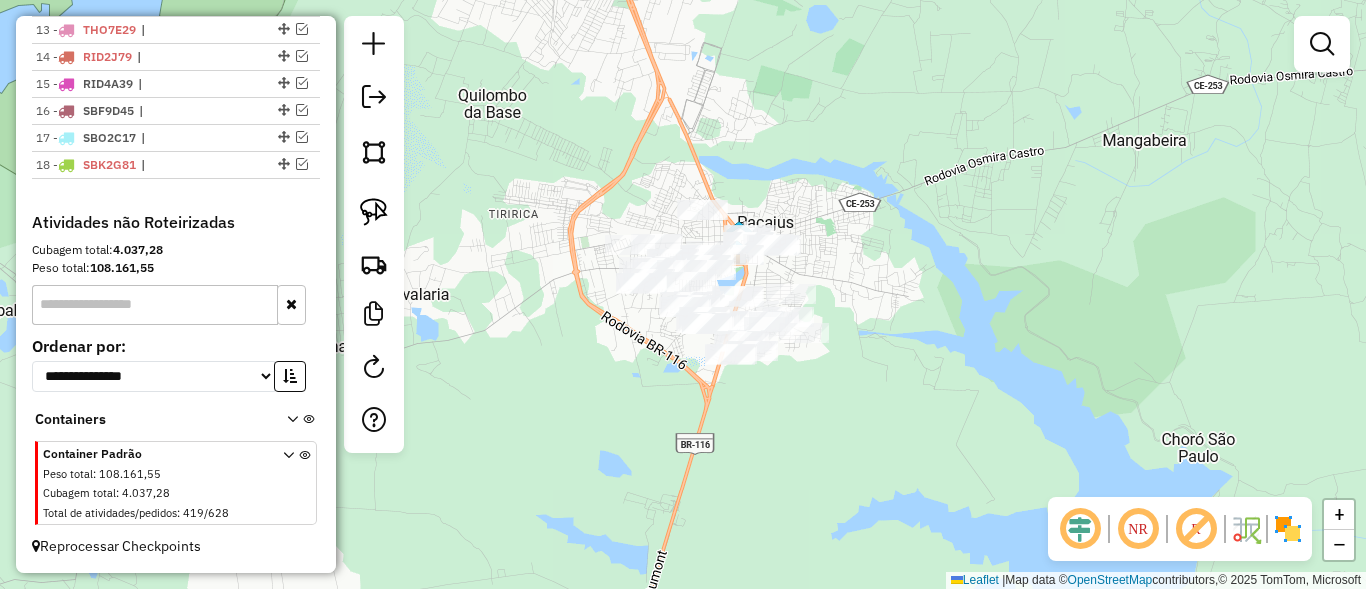 drag, startPoint x: 602, startPoint y: 107, endPoint x: 622, endPoint y: 183, distance: 78.58753 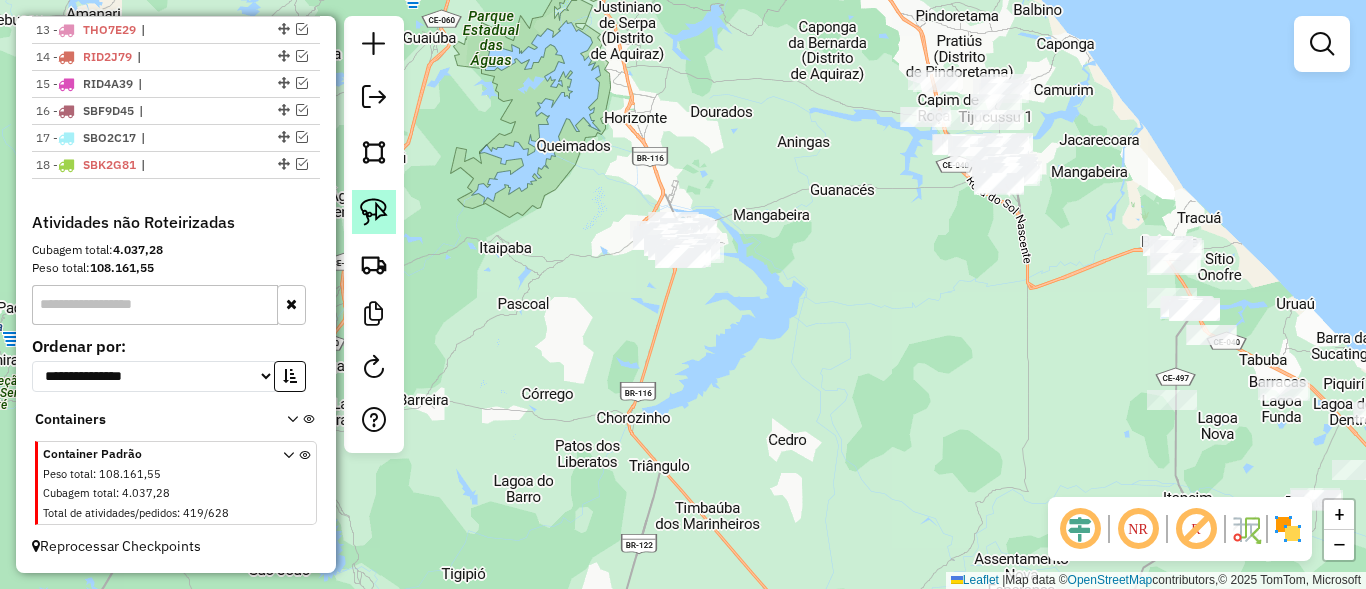 click 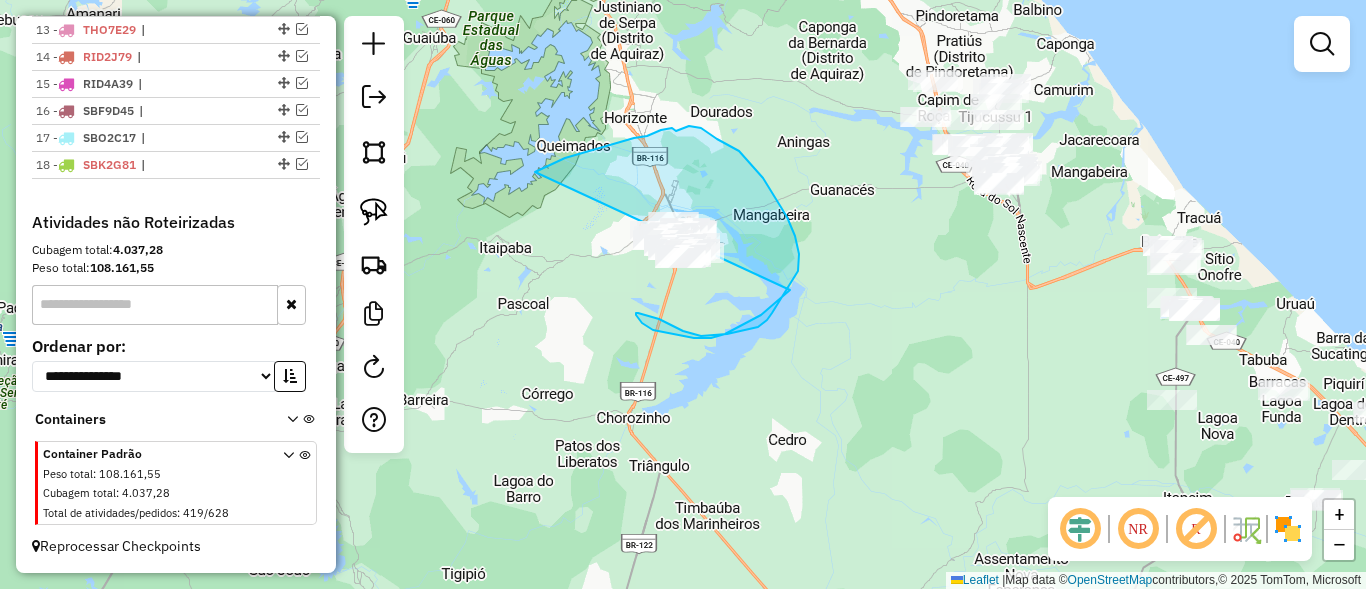 drag, startPoint x: 565, startPoint y: 158, endPoint x: 640, endPoint y: 127, distance: 81.154175 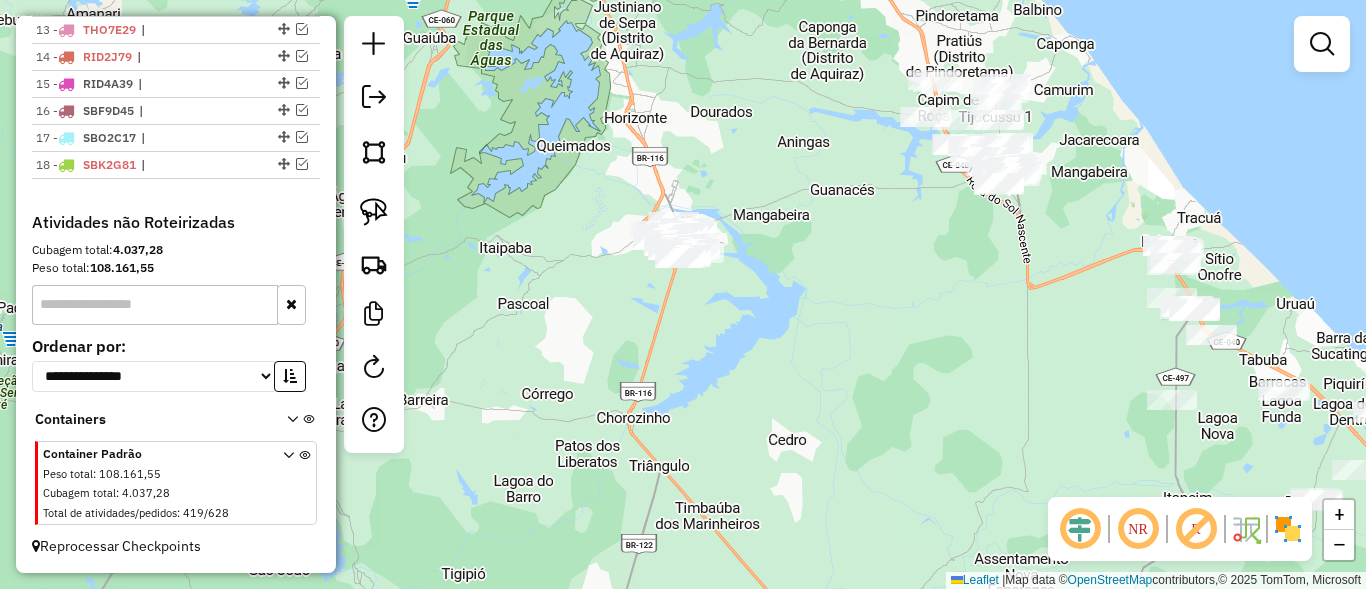 drag, startPoint x: 766, startPoint y: 282, endPoint x: 720, endPoint y: 250, distance: 56.0357 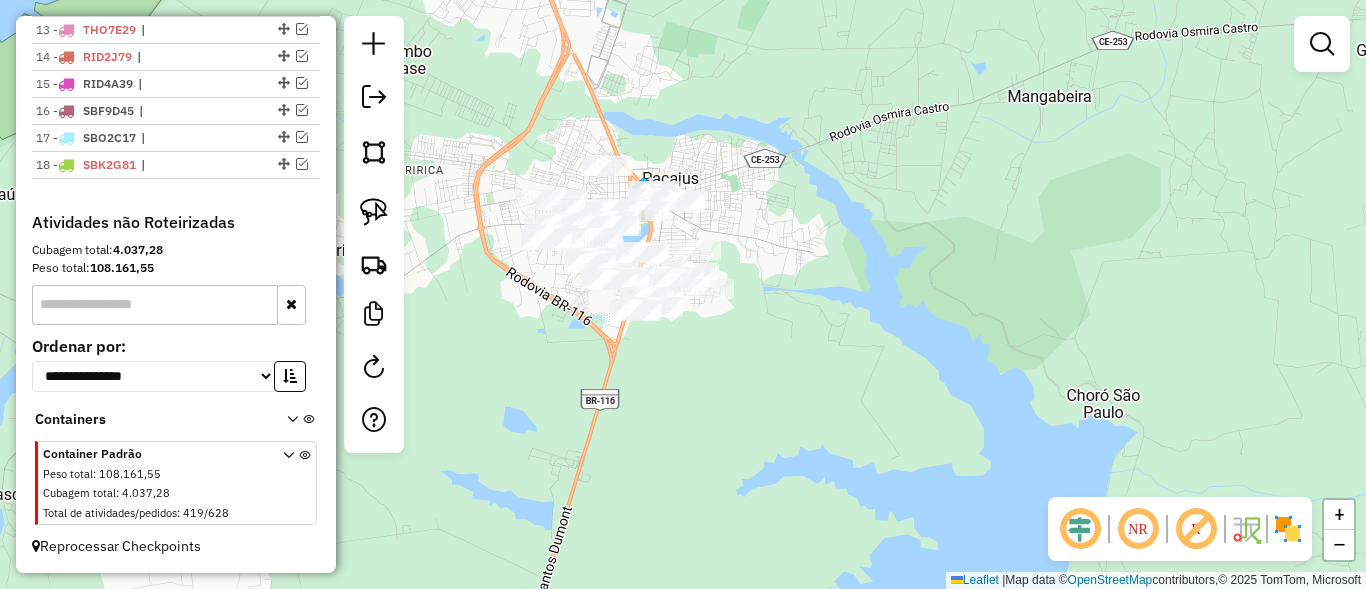 drag, startPoint x: 790, startPoint y: 247, endPoint x: 789, endPoint y: 227, distance: 20.024984 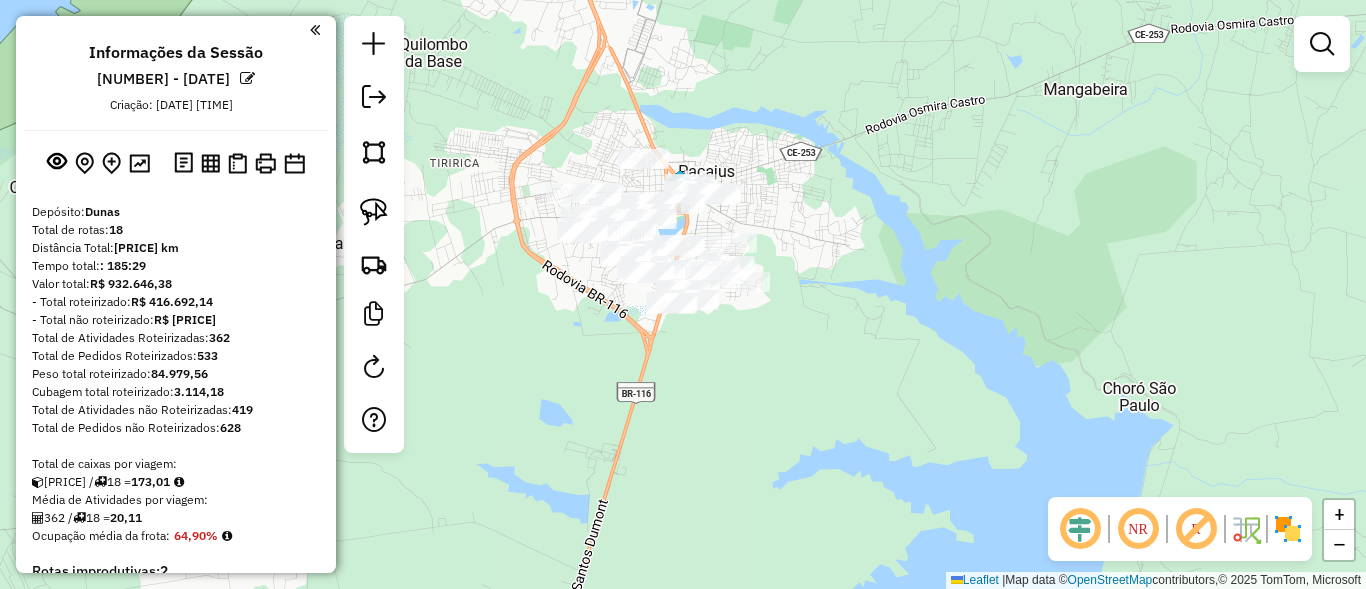 scroll, scrollTop: 0, scrollLeft: 0, axis: both 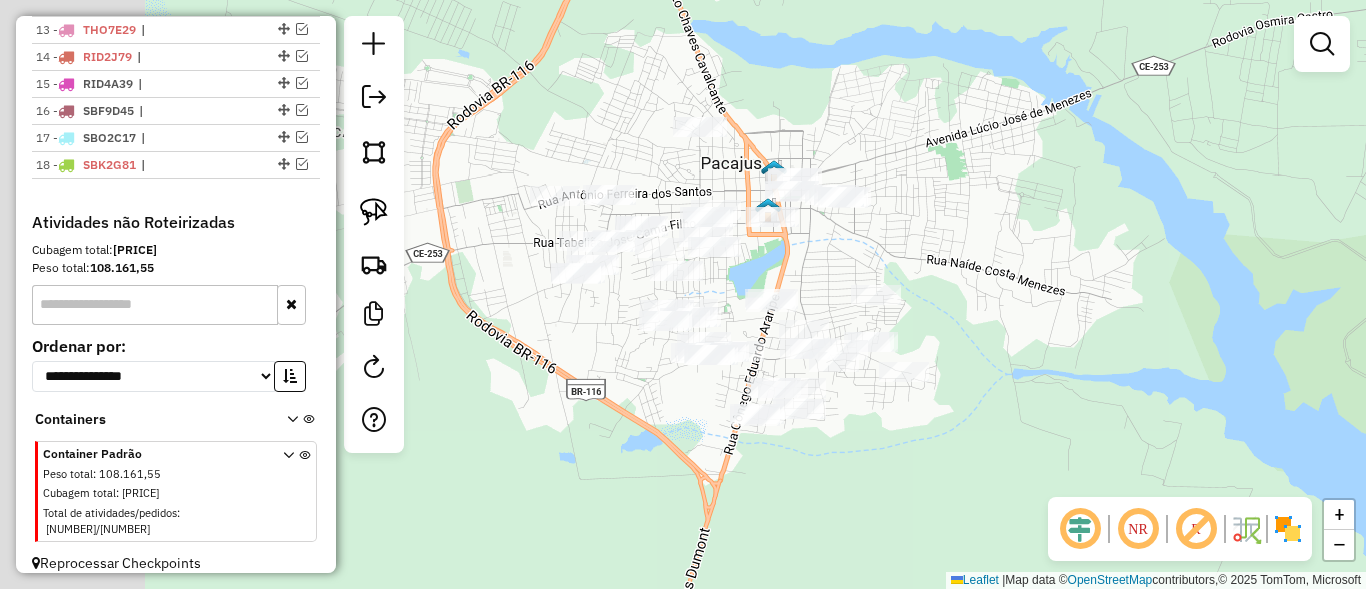 drag, startPoint x: 813, startPoint y: 194, endPoint x: 931, endPoint y: 183, distance: 118.511604 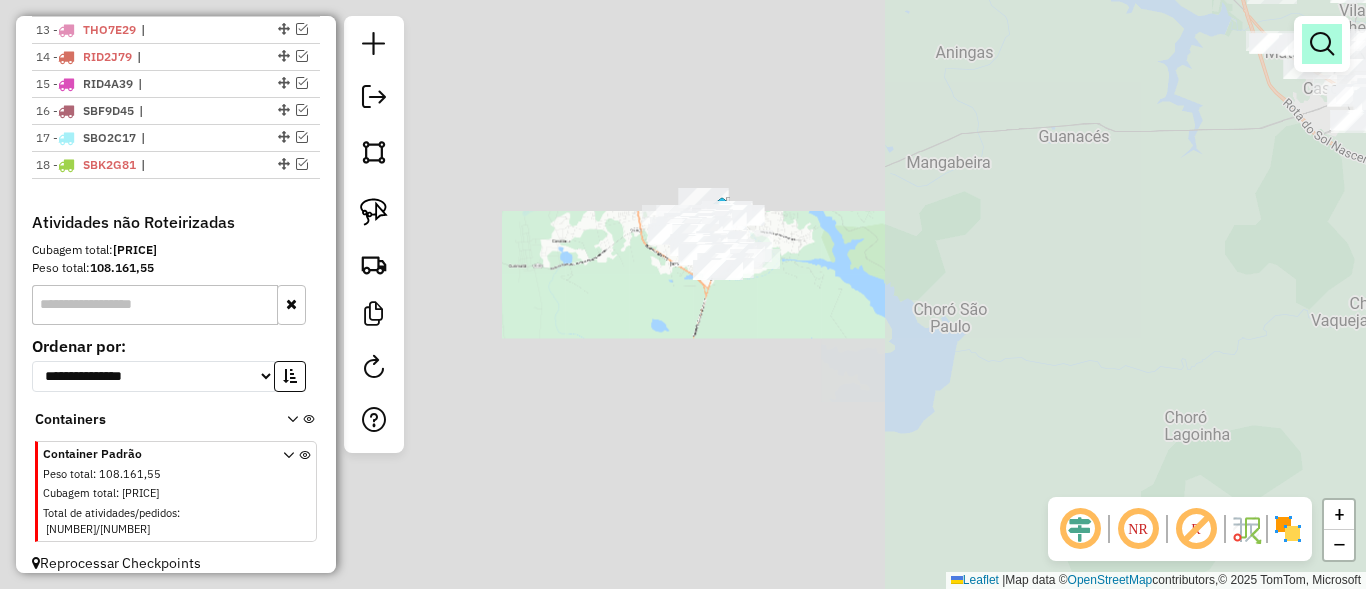 click at bounding box center (1322, 44) 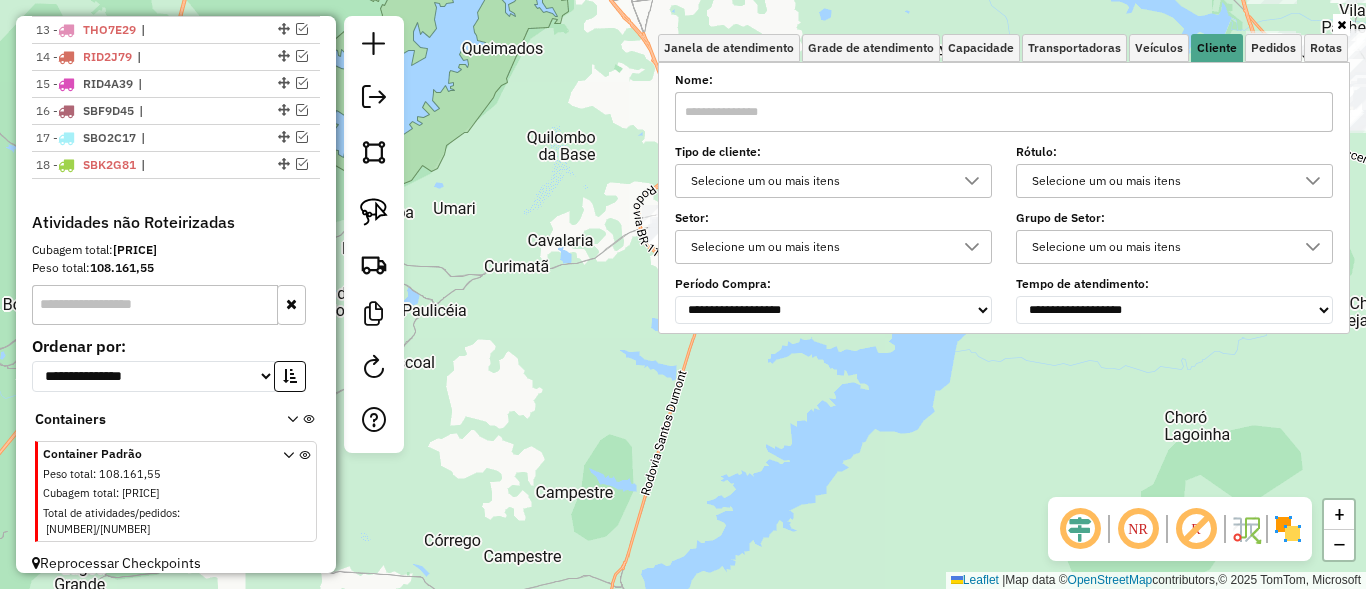 click on "Selecione um ou mais itens" at bounding box center [818, 181] 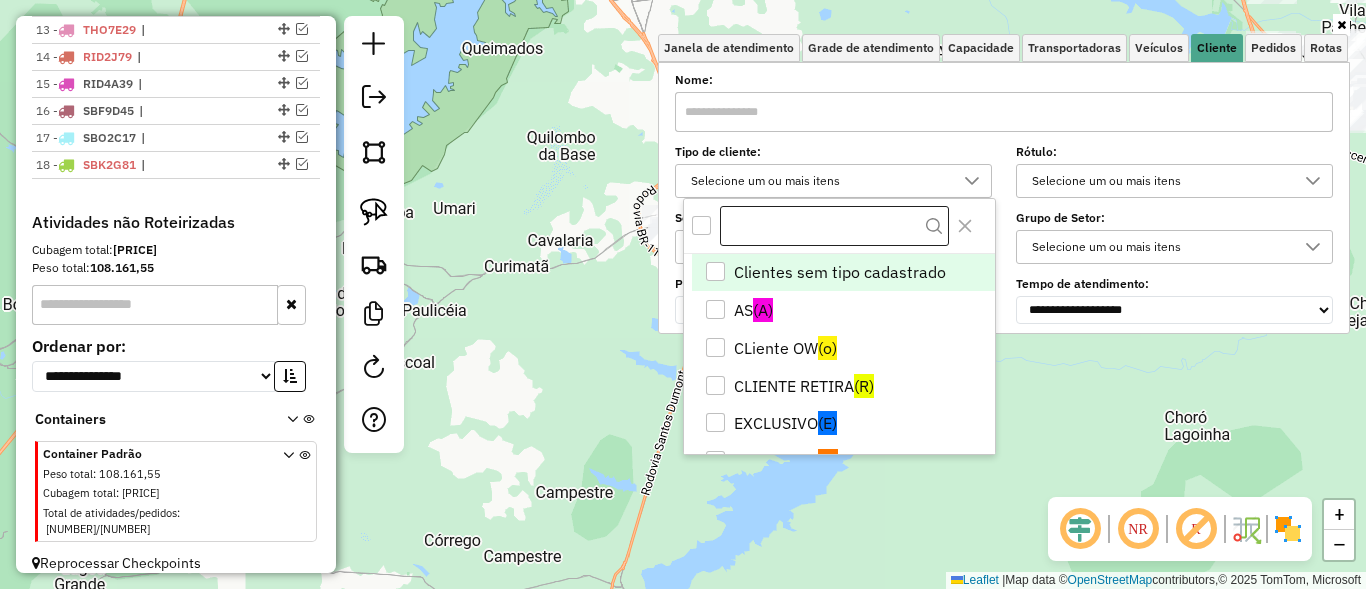 scroll, scrollTop: 12, scrollLeft: 72, axis: both 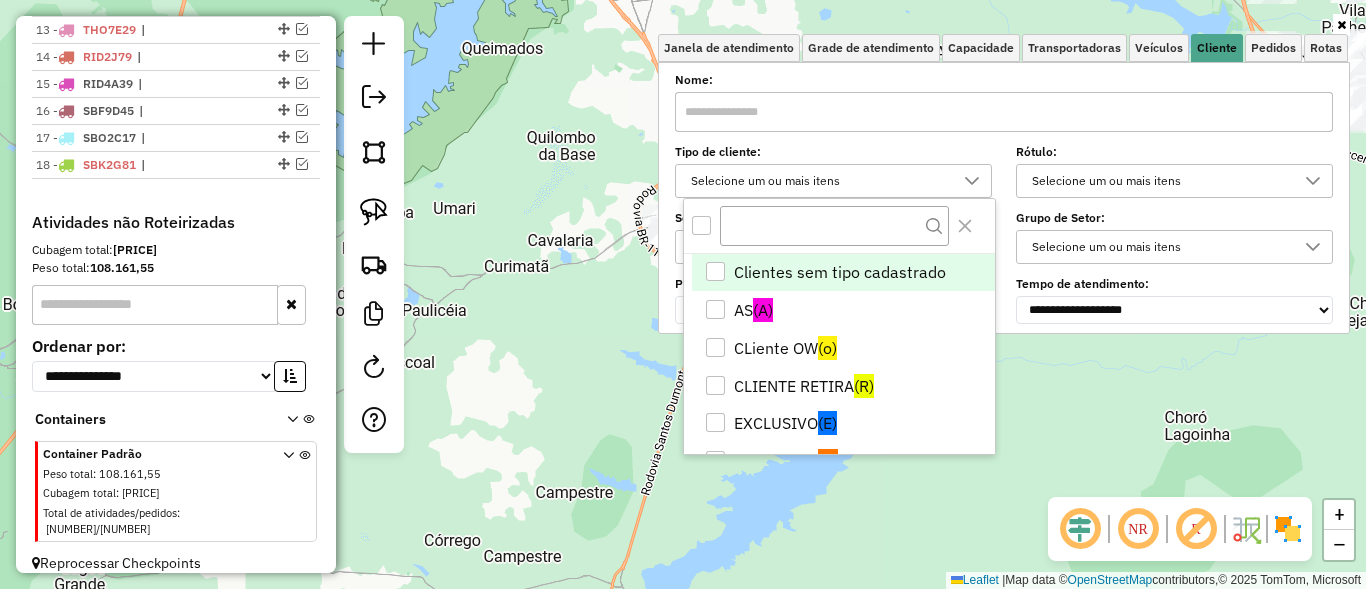 click at bounding box center [701, 225] 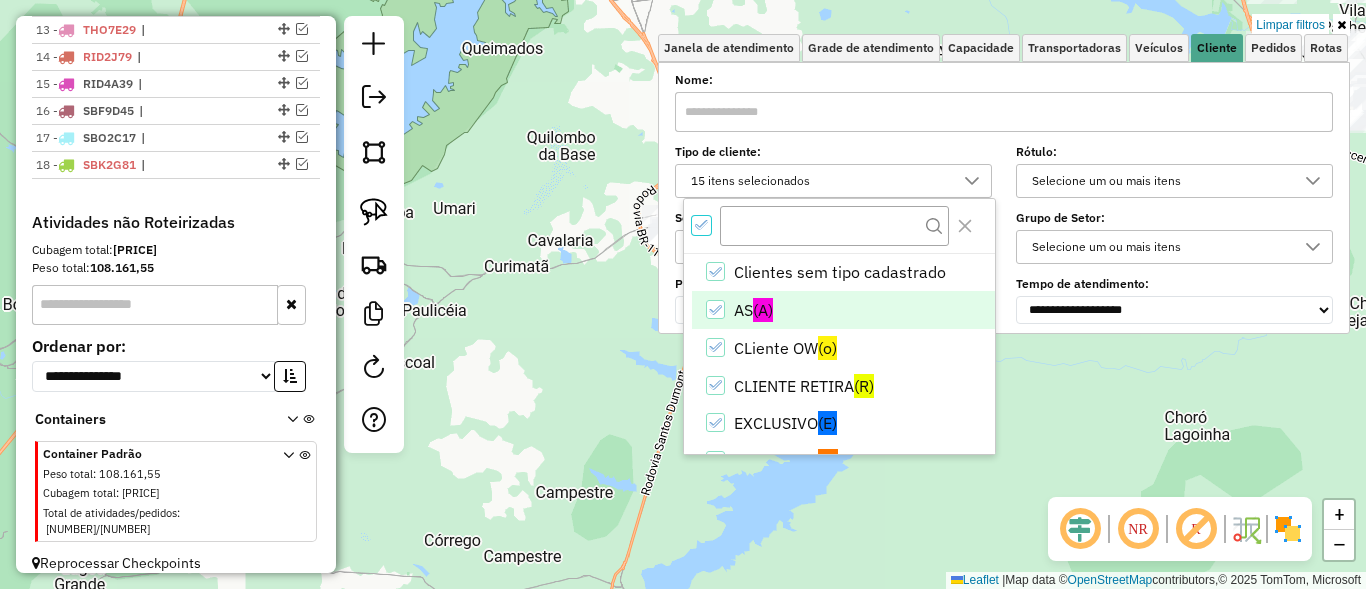 click 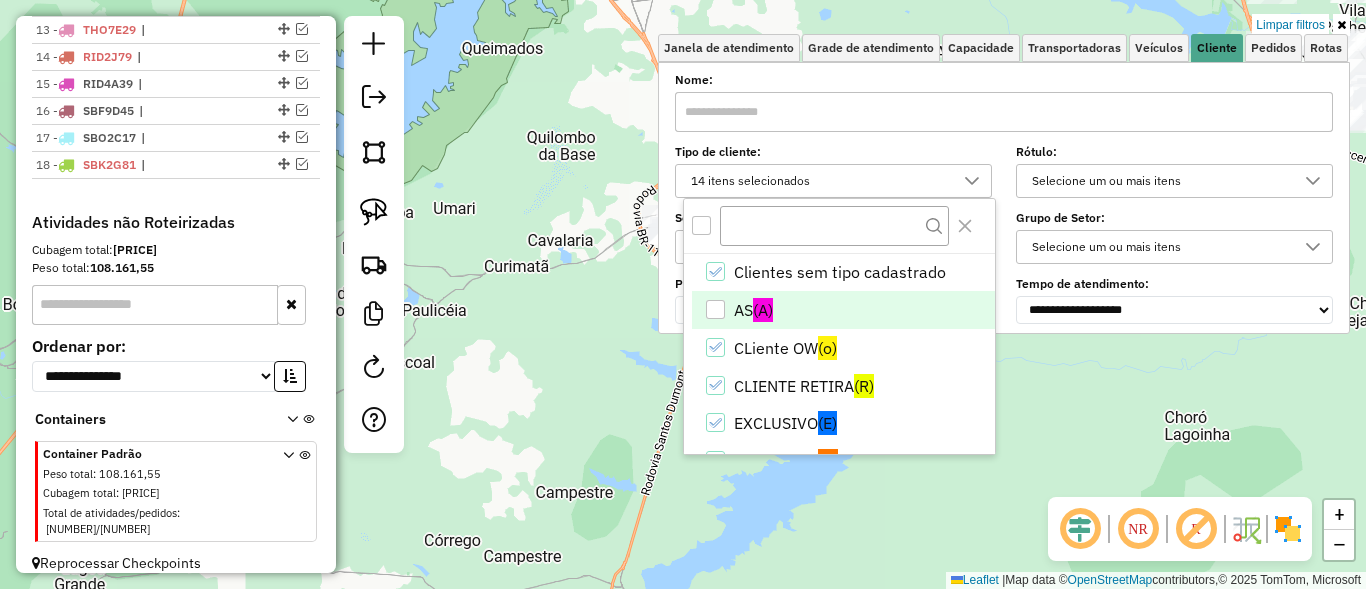 click on "Limpar filtros Janela de atendimento Grade de atendimento Capacidade Transportadoras Veículos Cliente Pedidos  Rotas Selecione os dias de semana para filtrar as janelas de atendimento  Seg   Ter   Qua   Qui   Sex   Sáb   Dom  Informe o período da janela de atendimento: De: Até:  Filtrar exatamente a janela do cliente  Considerar janela de atendimento padrão  Selecione os dias de semana para filtrar as grades de atendimento  Seg   Ter   Qua   Qui   Sex   Sáb   Dom   Considerar clientes sem dia de atendimento cadastrado  Clientes fora do dia de atendimento selecionado Filtrar as atividades entre os valores definidos abaixo:  Peso mínimo:   Peso máximo:   Cubagem mínima:   Cubagem máxima:   De:   Até:  Filtrar as atividades entre o tempo de atendimento definido abaixo:  De:   Até:   Considerar capacidade total dos clientes não roteirizados Transportadora: Selecione um ou mais itens Tipo de veículo: Selecione um ou mais itens Veículo: Selecione um ou mais itens Motorista: Selecione um ou mais itens" 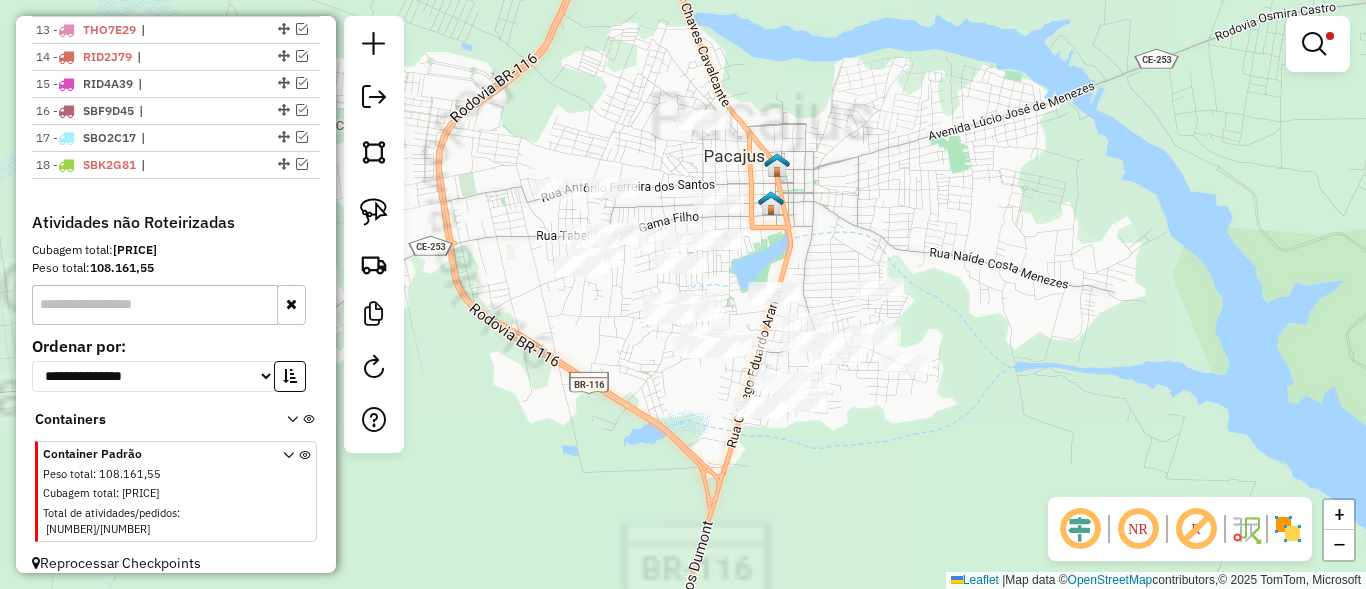 drag, startPoint x: 799, startPoint y: 249, endPoint x: 808, endPoint y: 236, distance: 15.811388 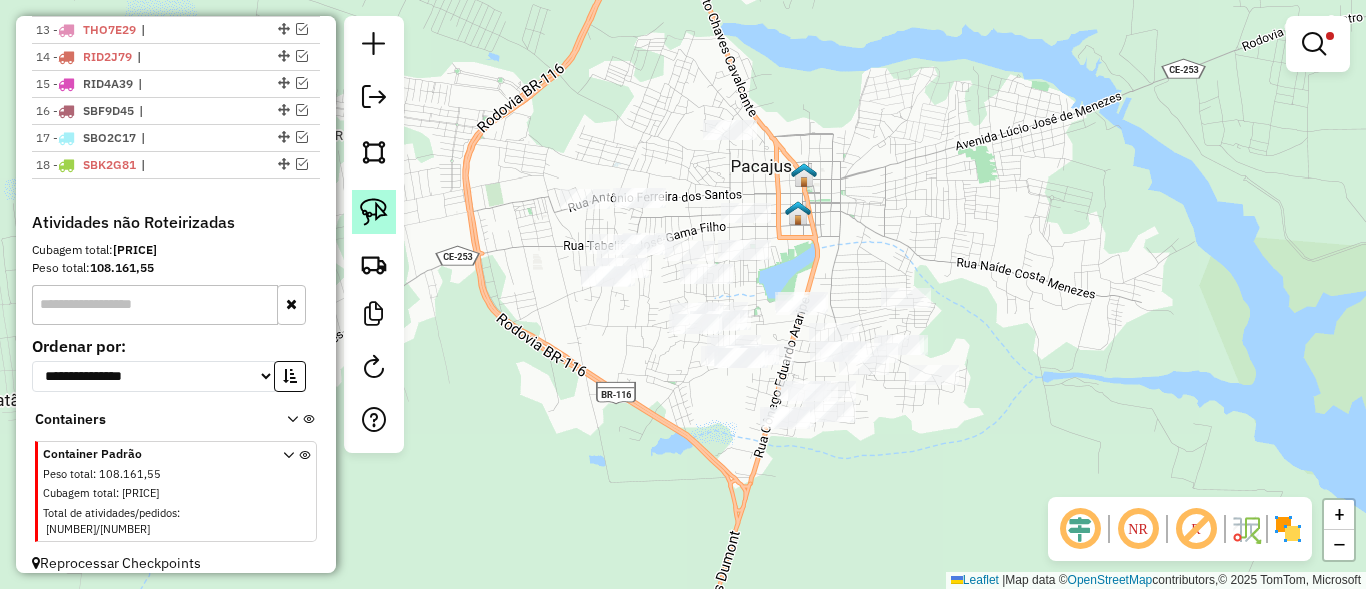 click 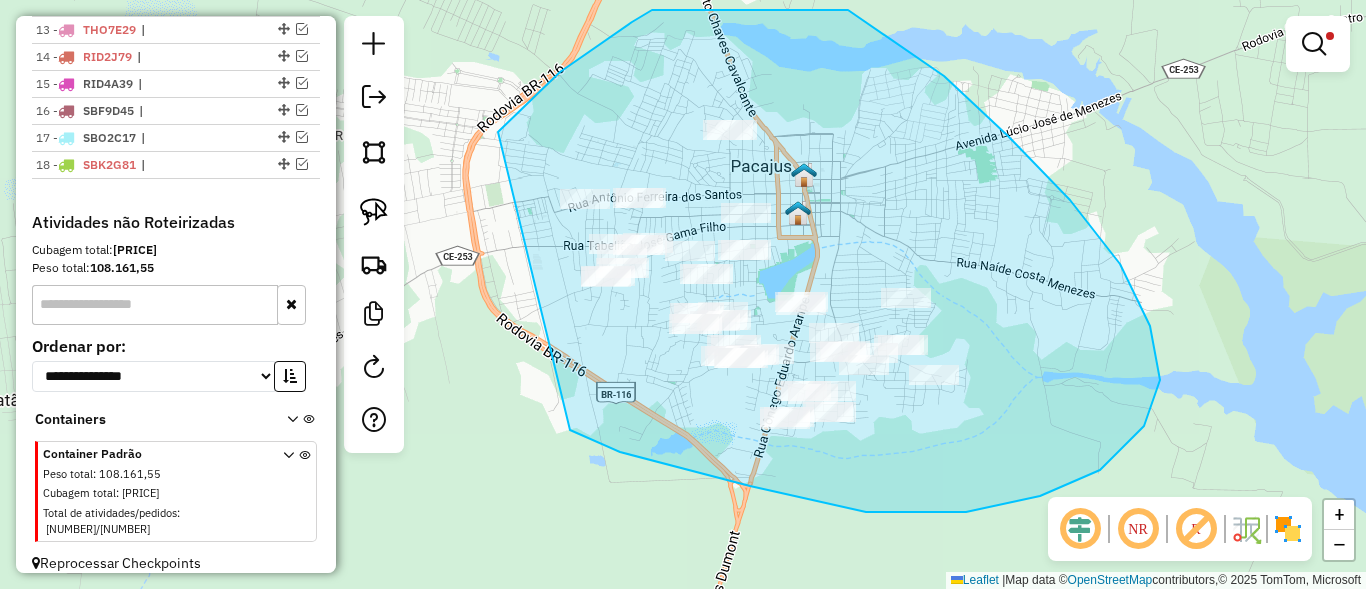 drag, startPoint x: 632, startPoint y: 22, endPoint x: 527, endPoint y: 376, distance: 369.24384 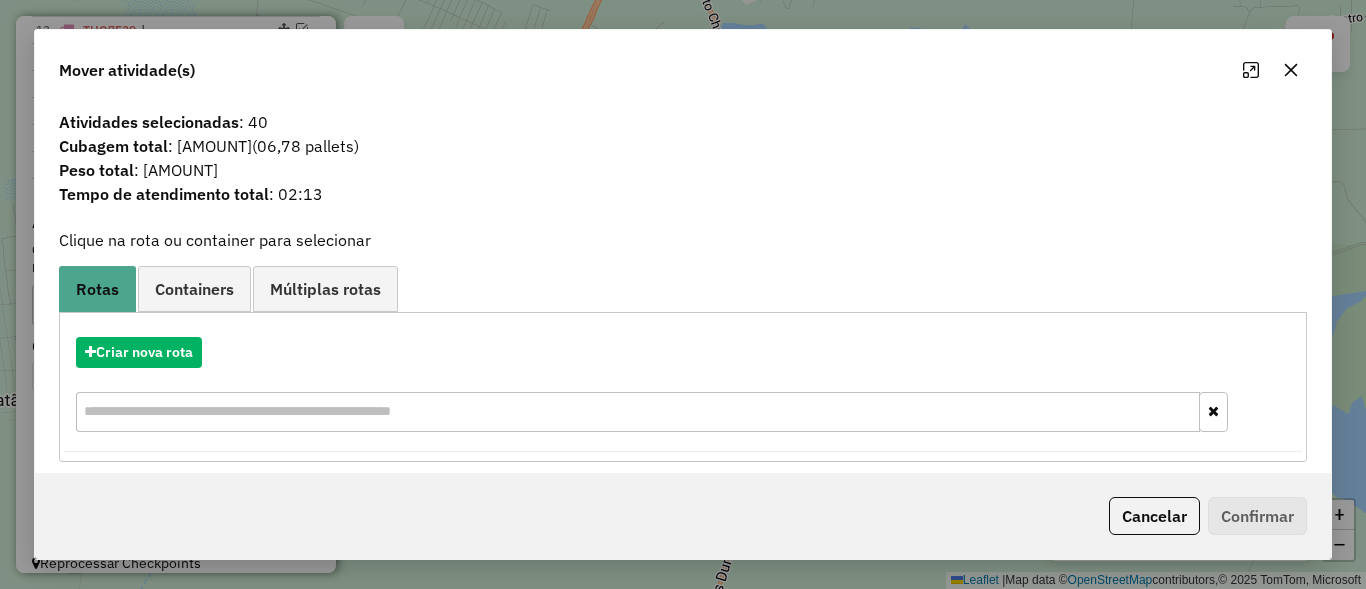 click on "Cancelar" 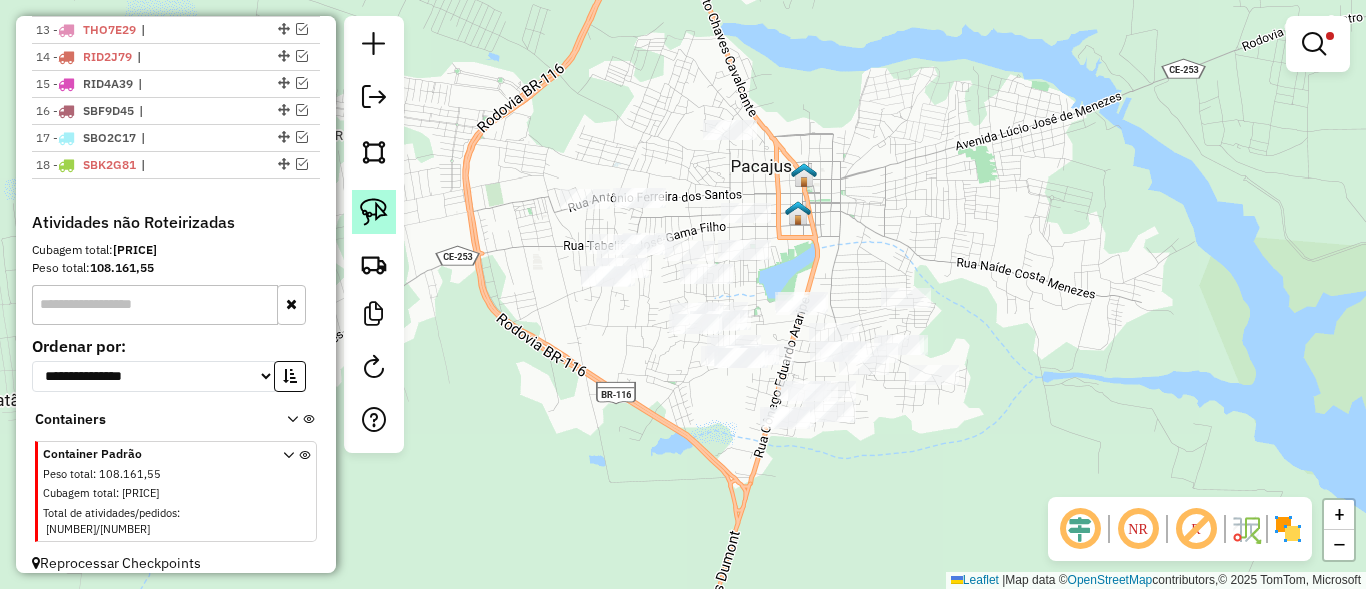 click 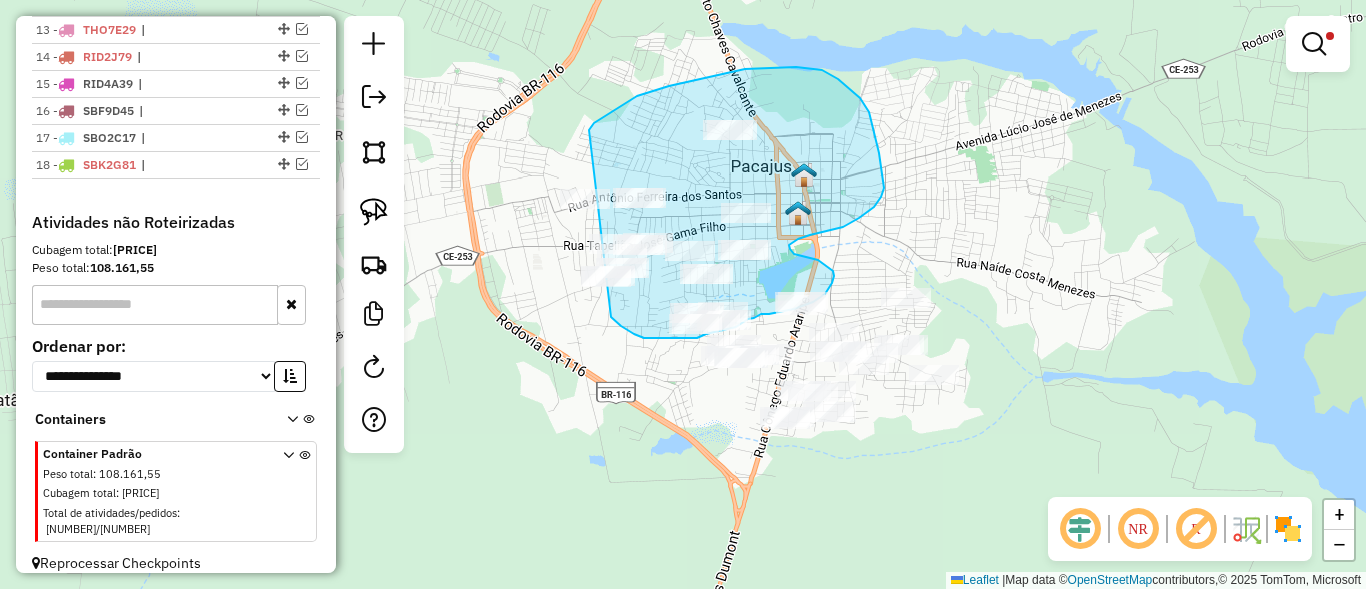 drag, startPoint x: 745, startPoint y: 69, endPoint x: 571, endPoint y: 294, distance: 284.431 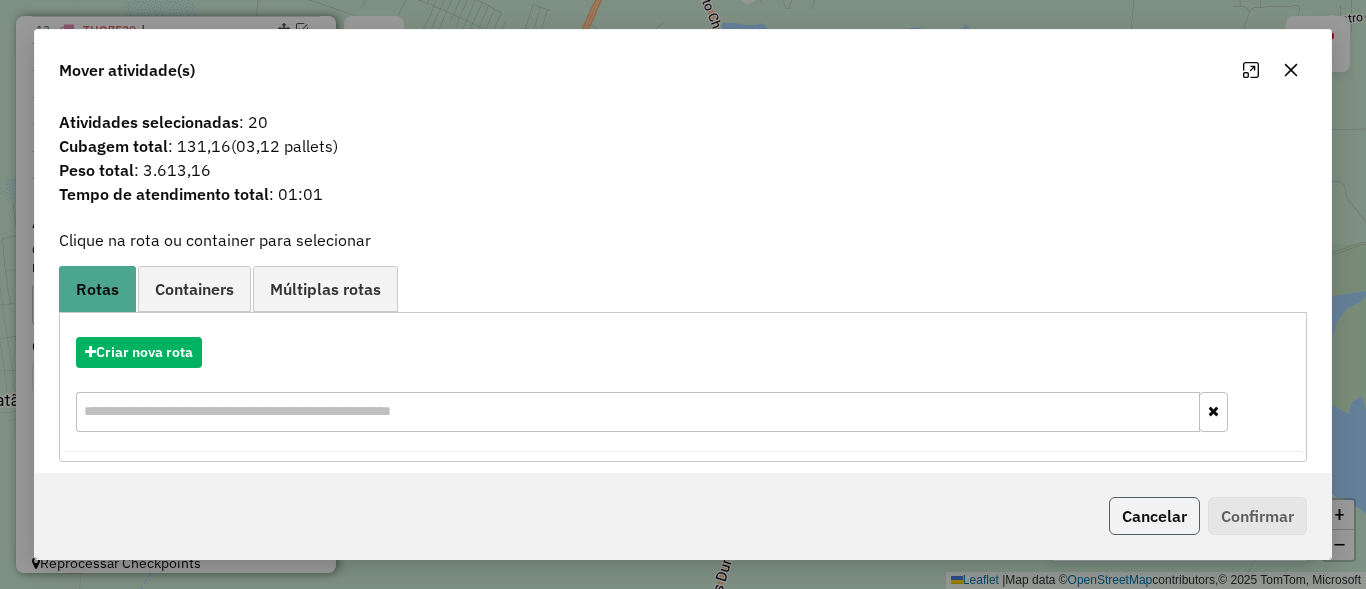 click on "Cancelar" 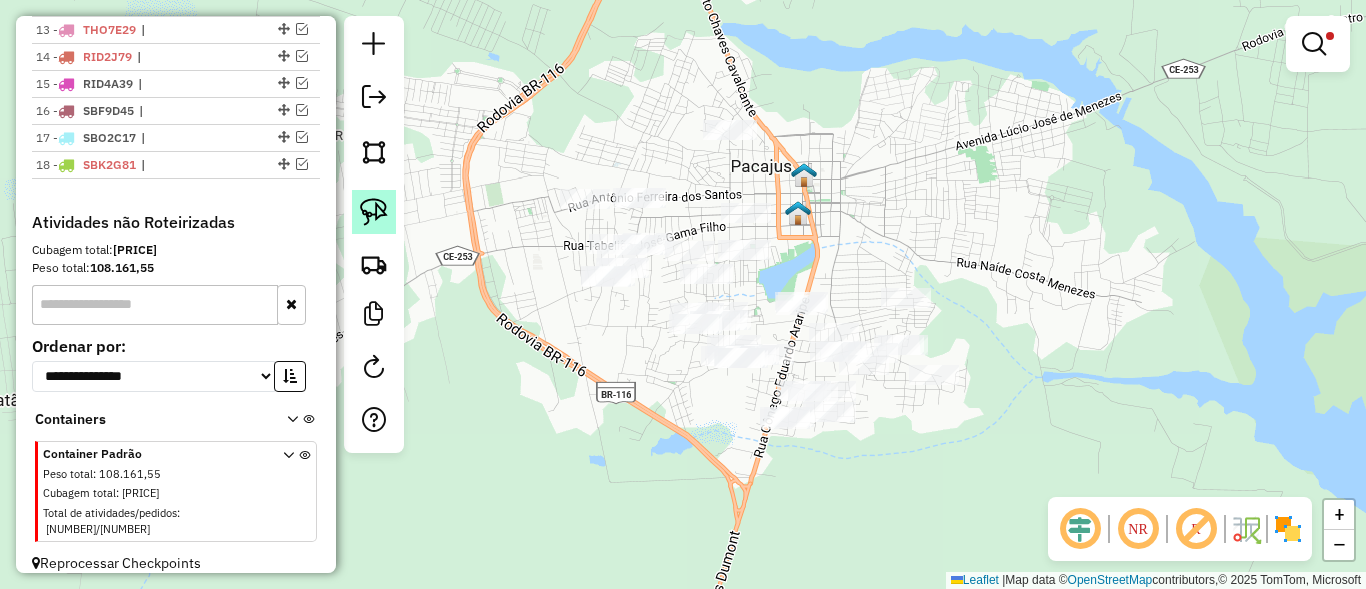 click 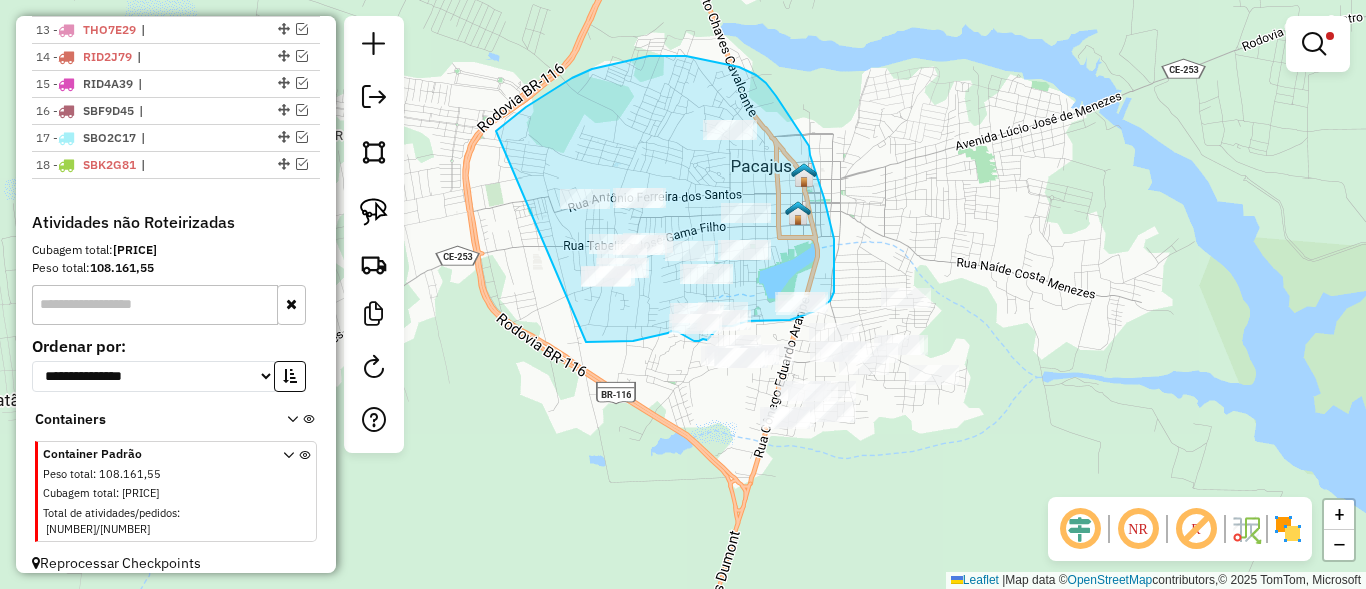 drag, startPoint x: 510, startPoint y: 121, endPoint x: 552, endPoint y: 312, distance: 195.5633 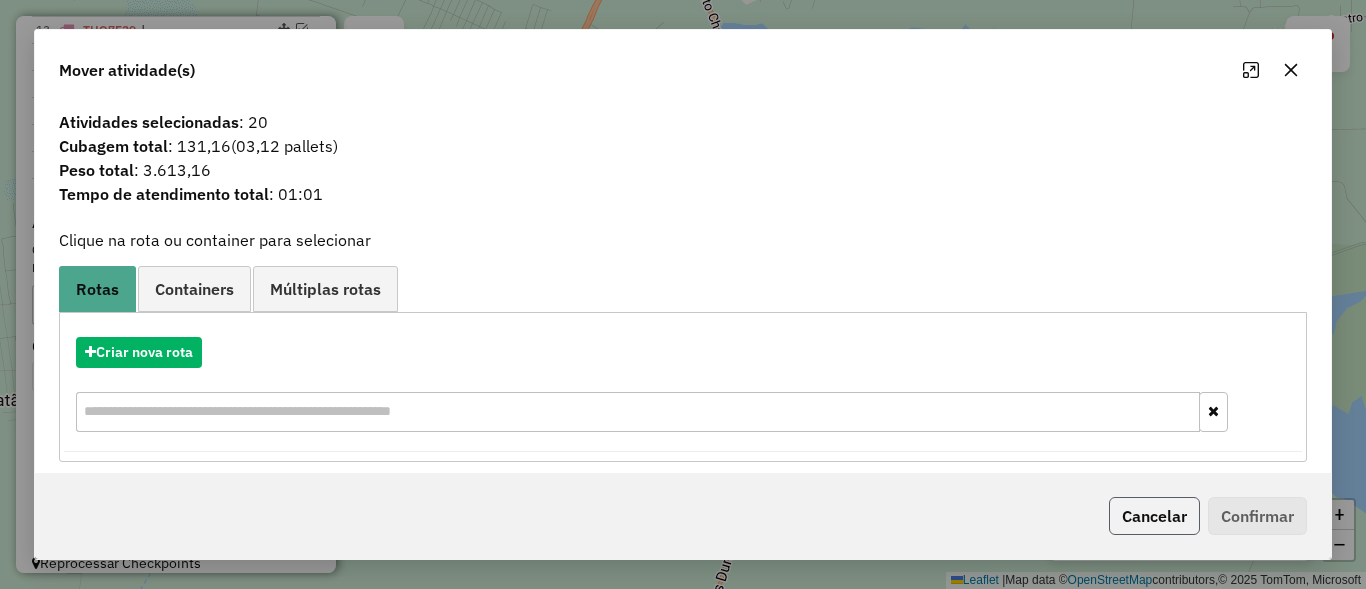 click on "Cancelar" 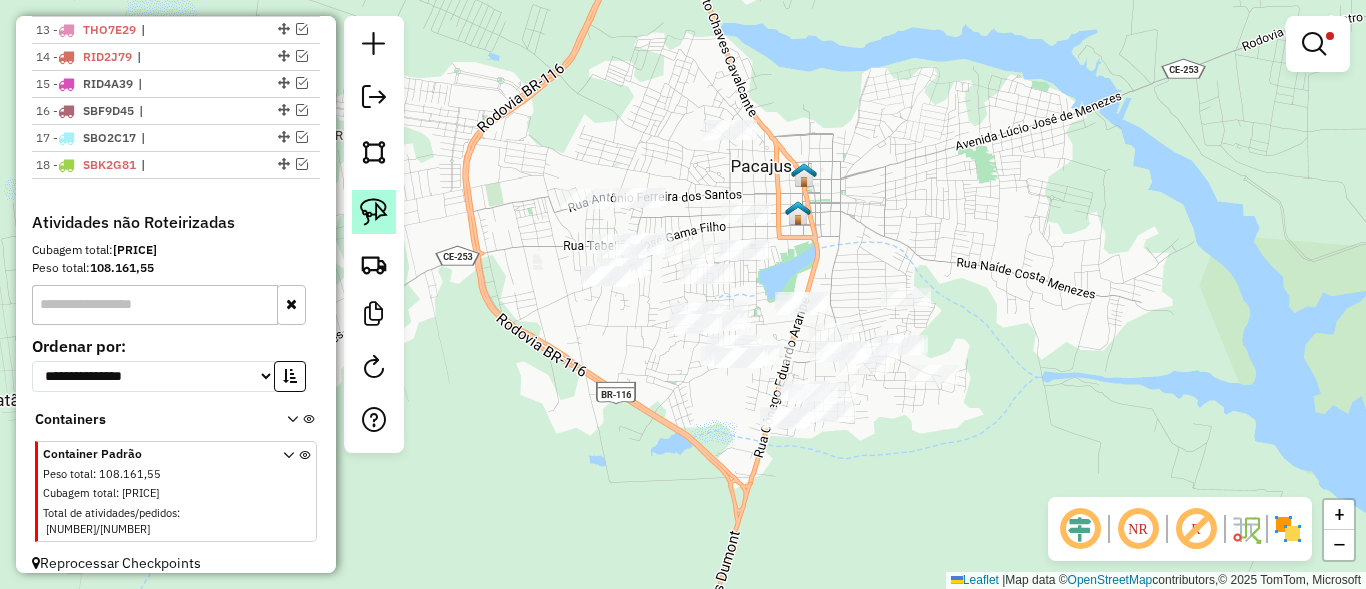click 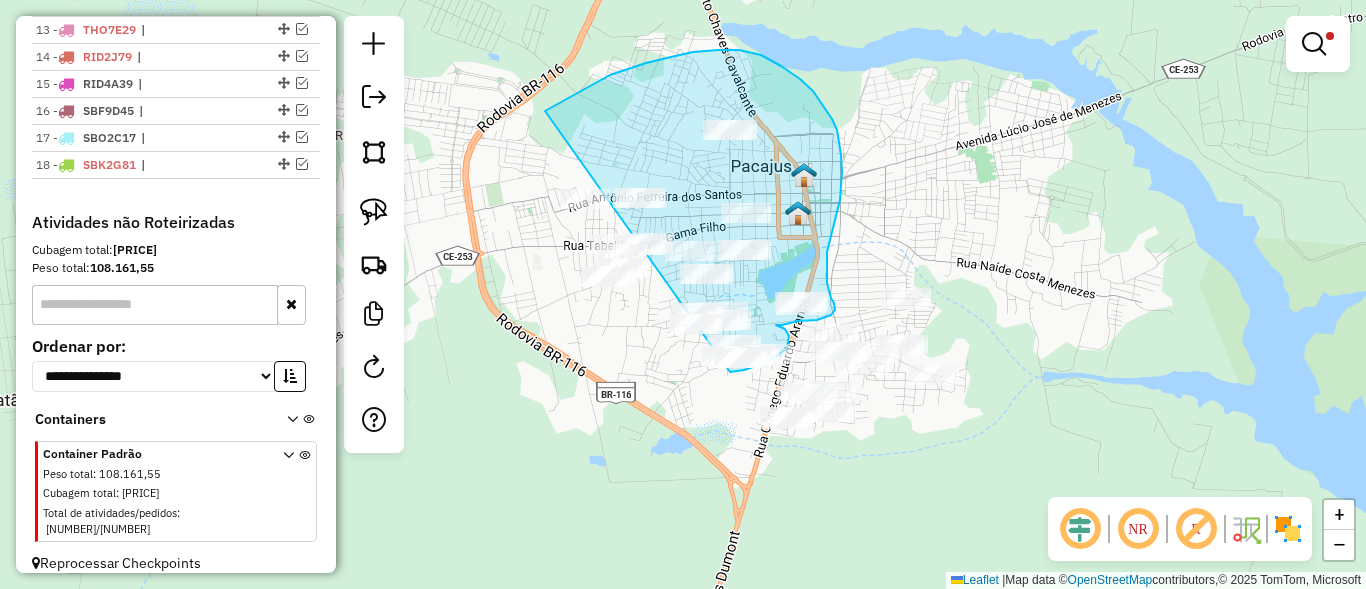 drag, startPoint x: 693, startPoint y: 52, endPoint x: 500, endPoint y: 229, distance: 261.87402 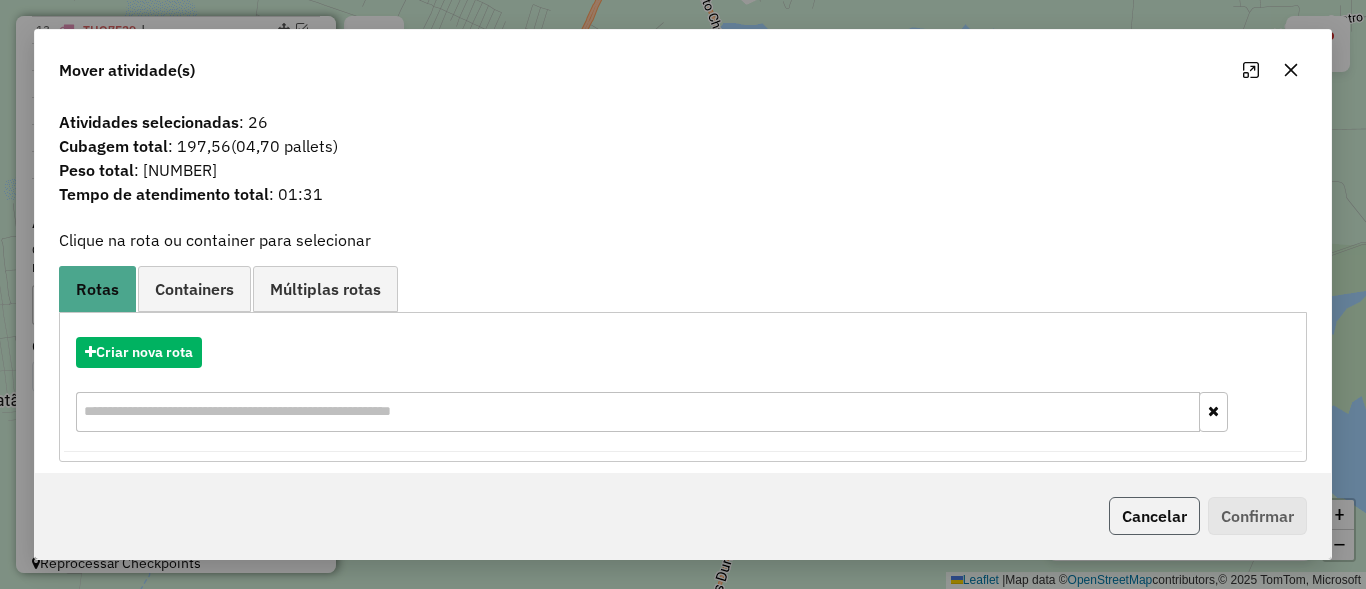 click on "Cancelar" 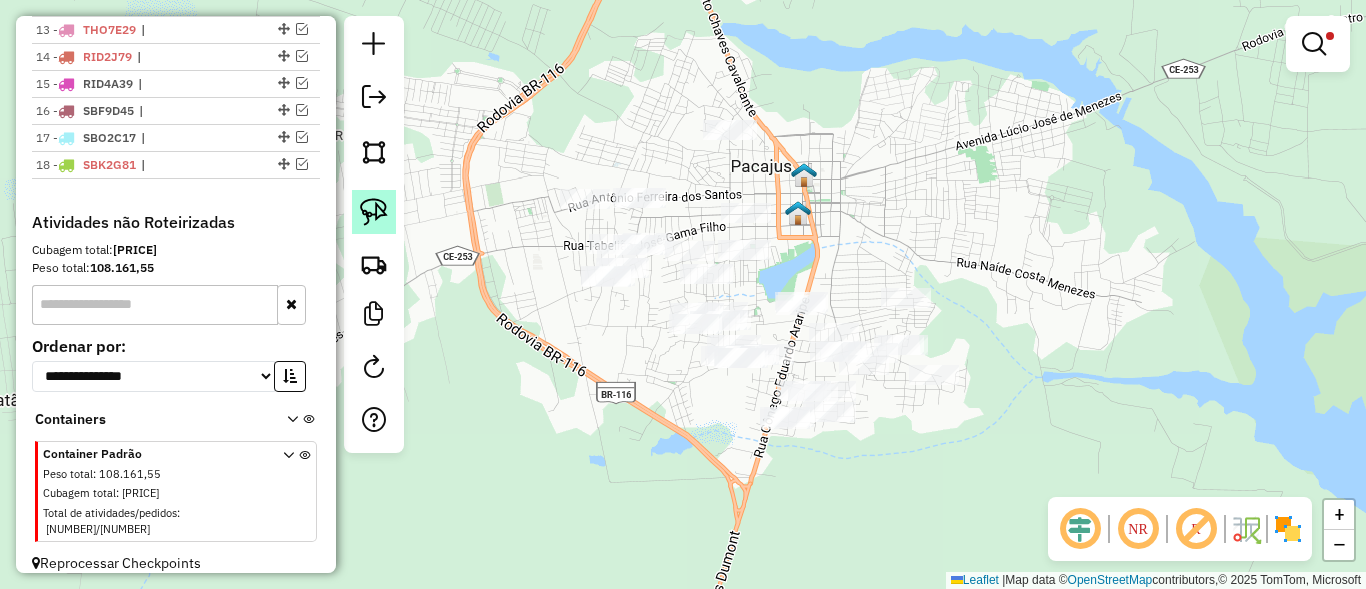 click 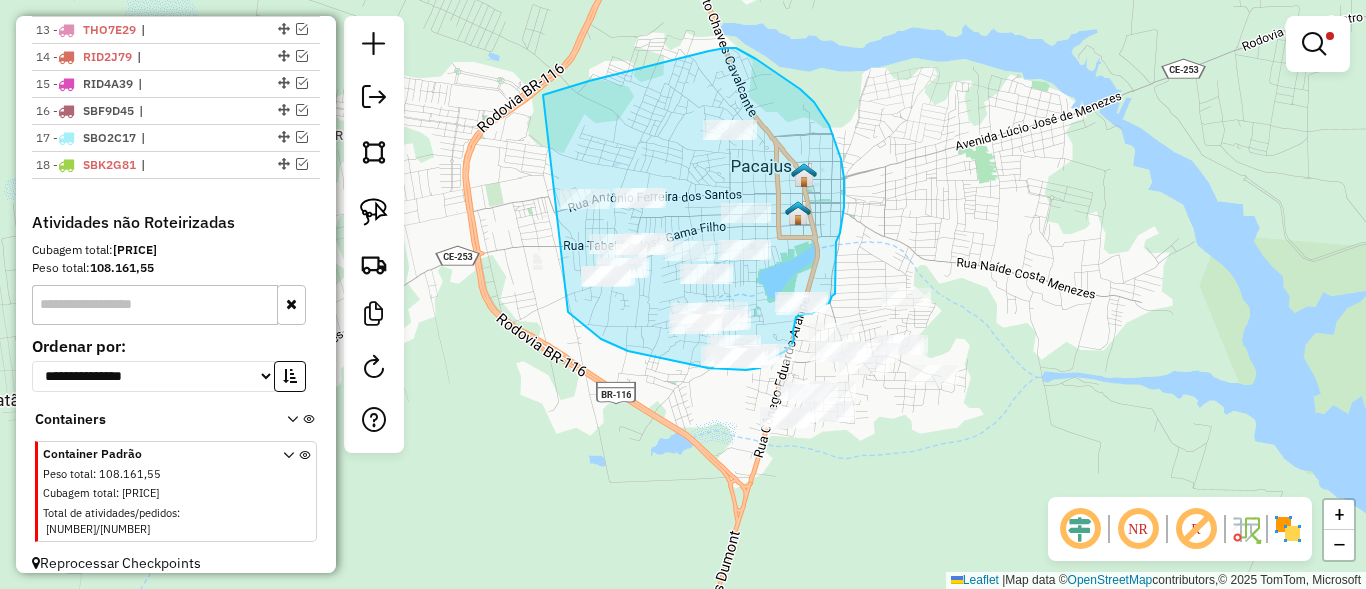drag, startPoint x: 709, startPoint y: 51, endPoint x: 527, endPoint y: 262, distance: 278.64853 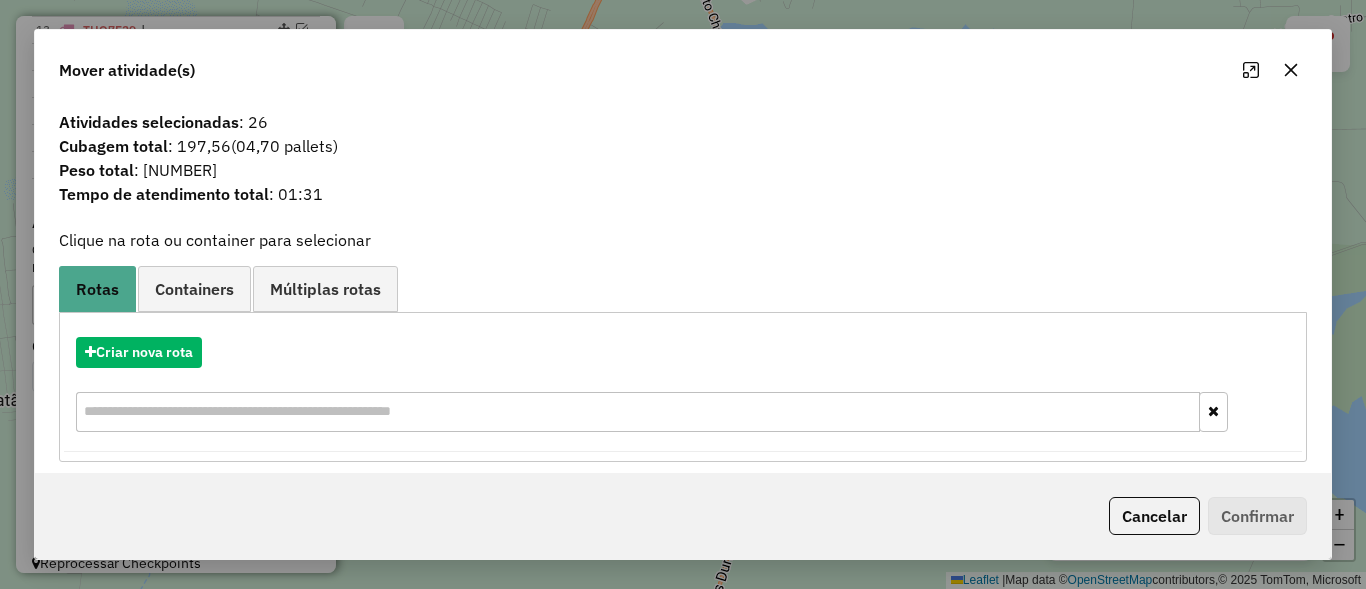 click on "Cancelar" 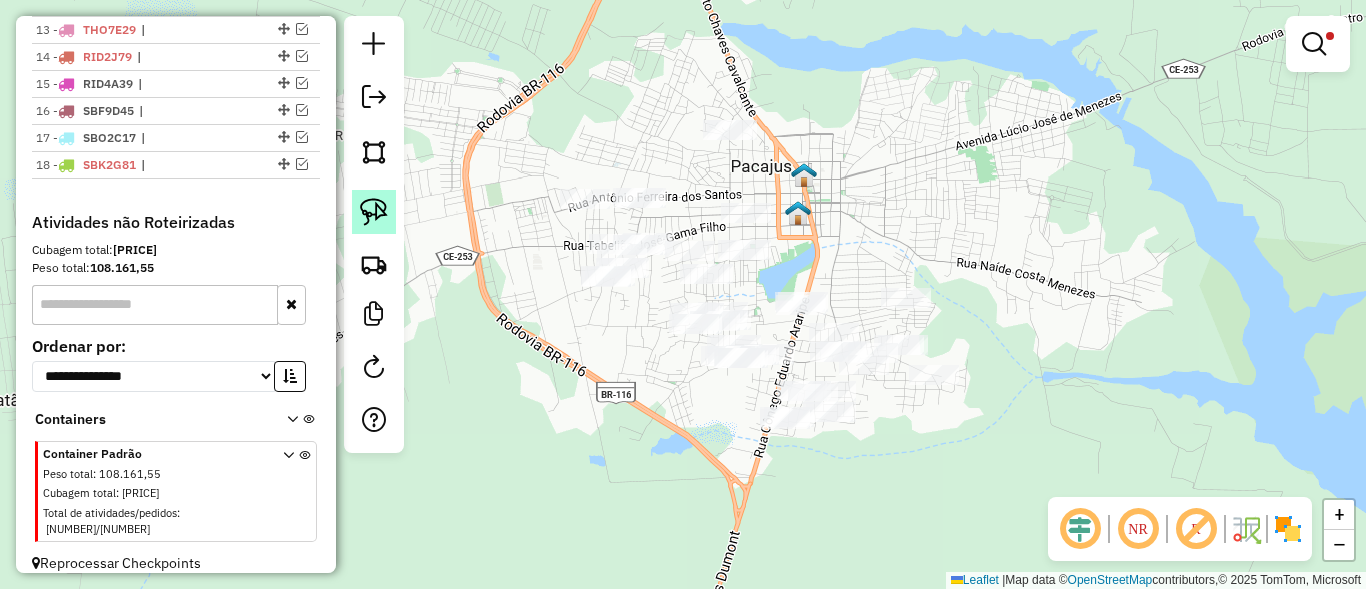 click 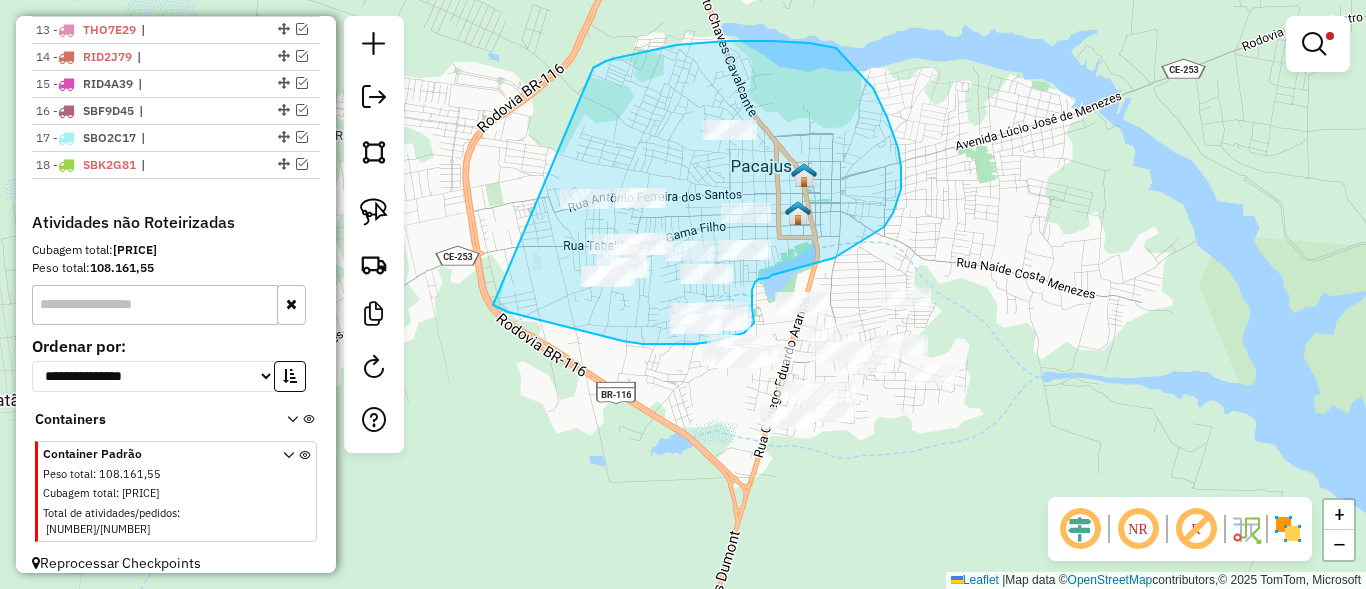 drag, startPoint x: 606, startPoint y: 61, endPoint x: 490, endPoint y: 302, distance: 267.46402 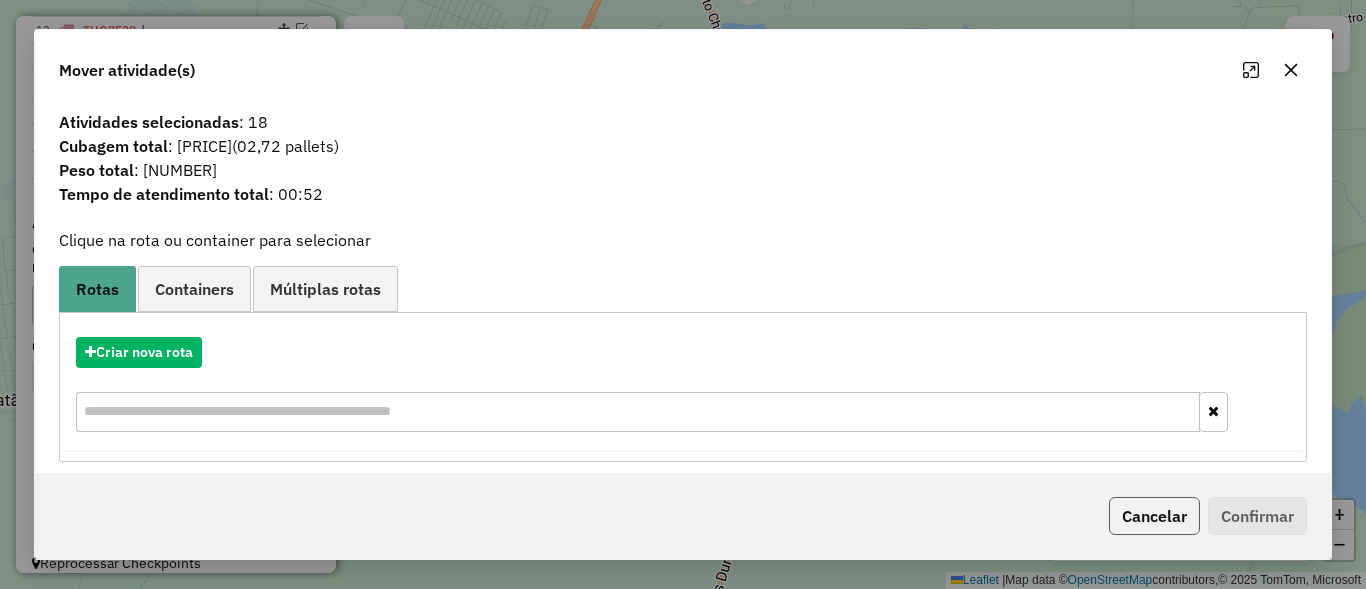 click on "Cancelar" 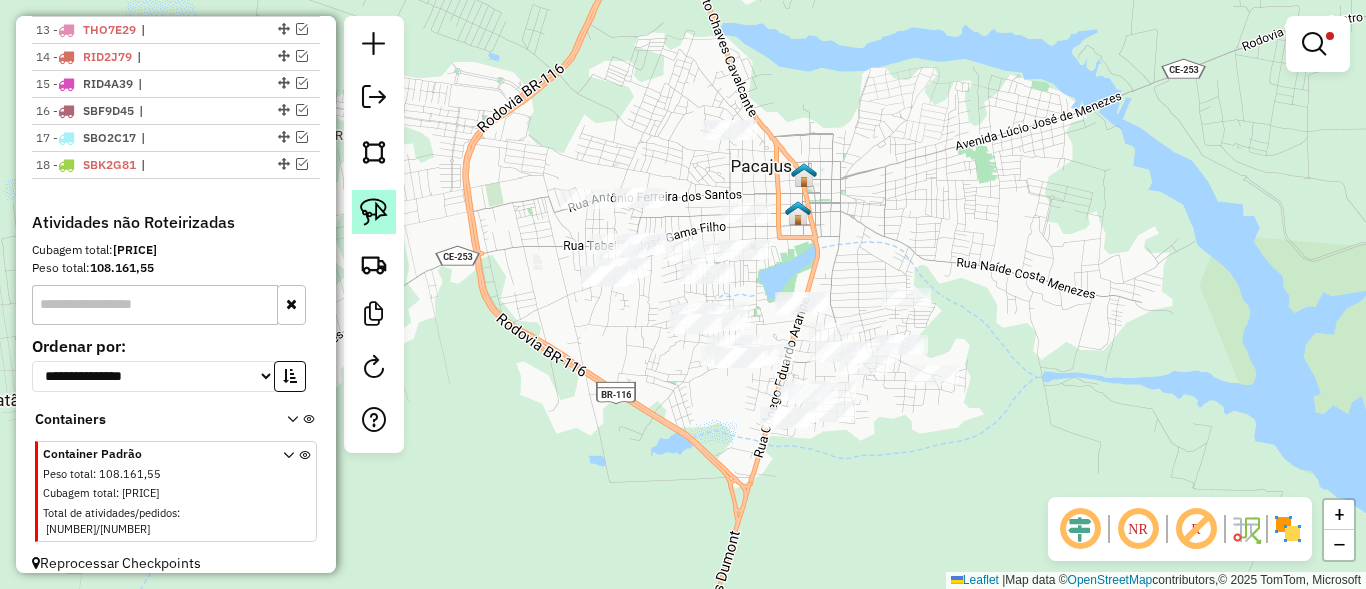 click 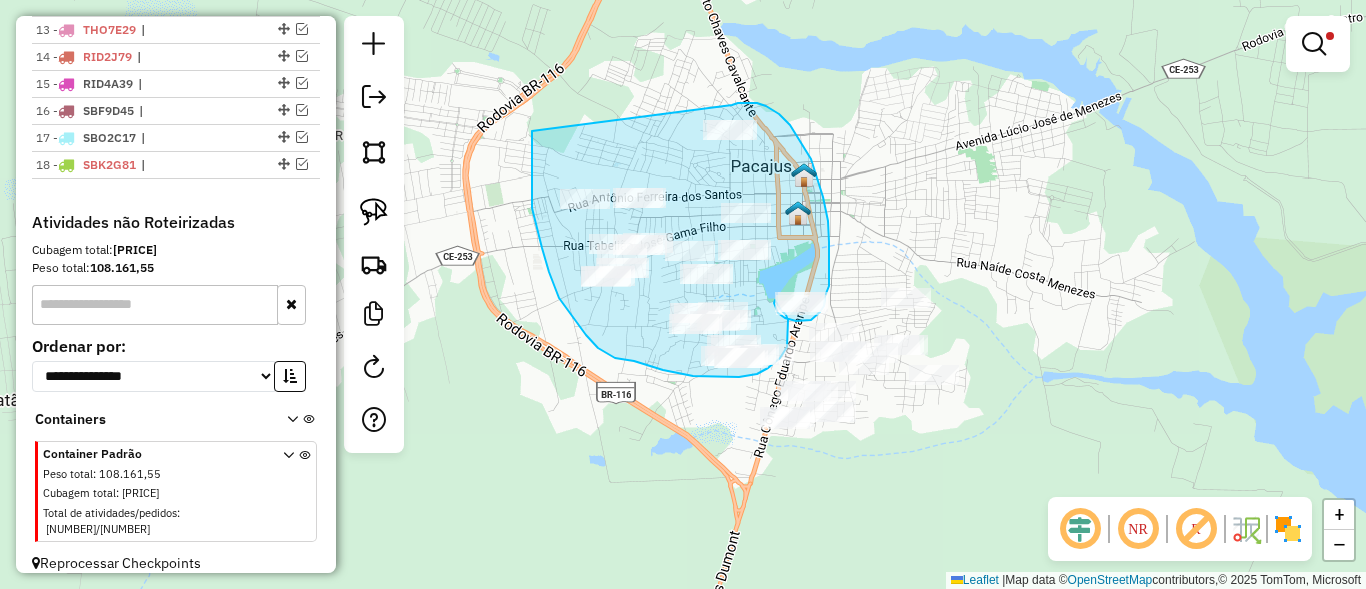 drag, startPoint x: 537, startPoint y: 228, endPoint x: 716, endPoint y: 118, distance: 210.0976 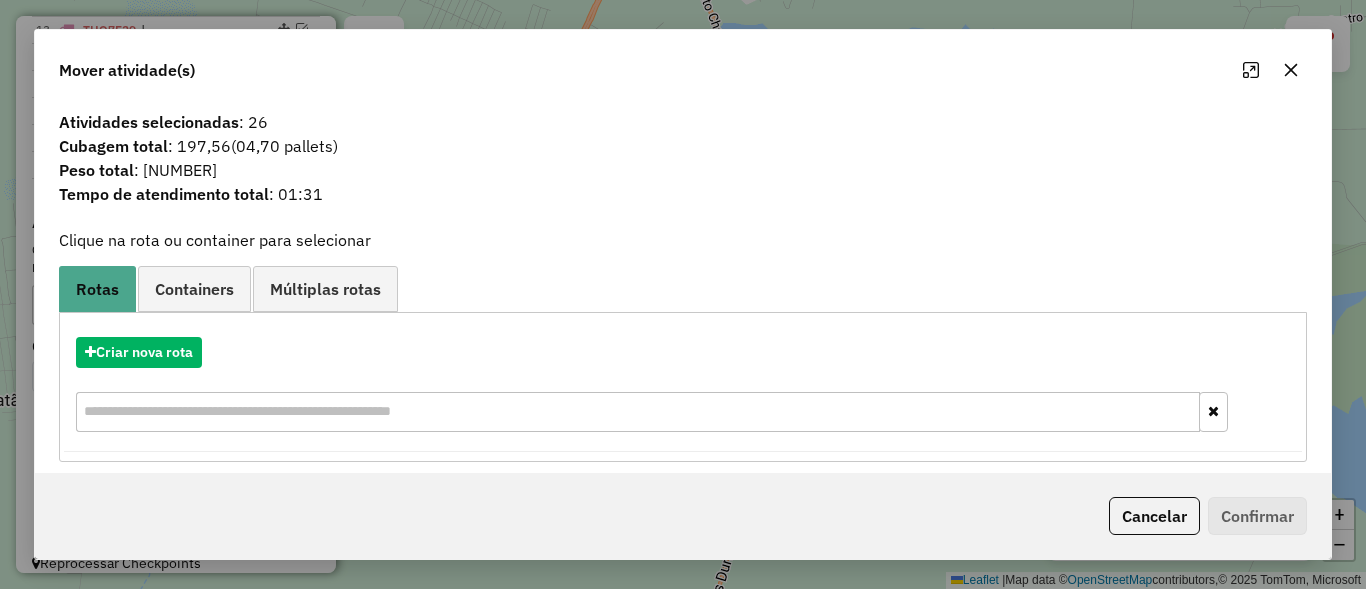 click on "Cancelar" 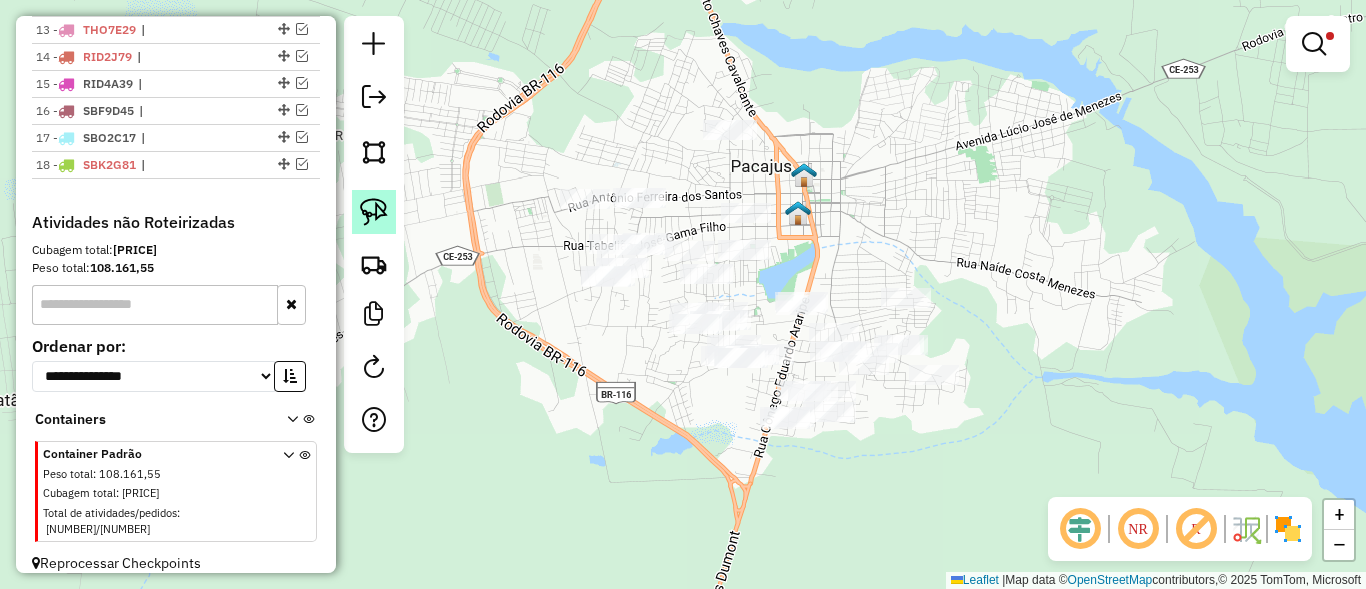click 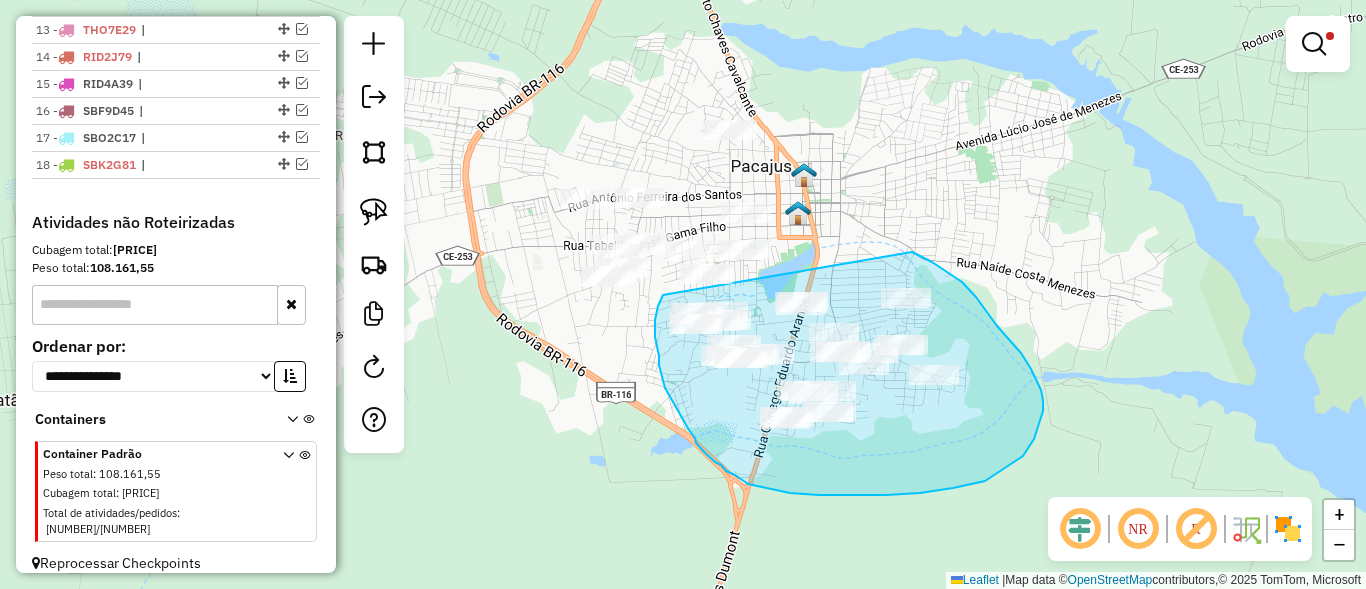 drag, startPoint x: 932, startPoint y: 262, endPoint x: 725, endPoint y: 298, distance: 210.10712 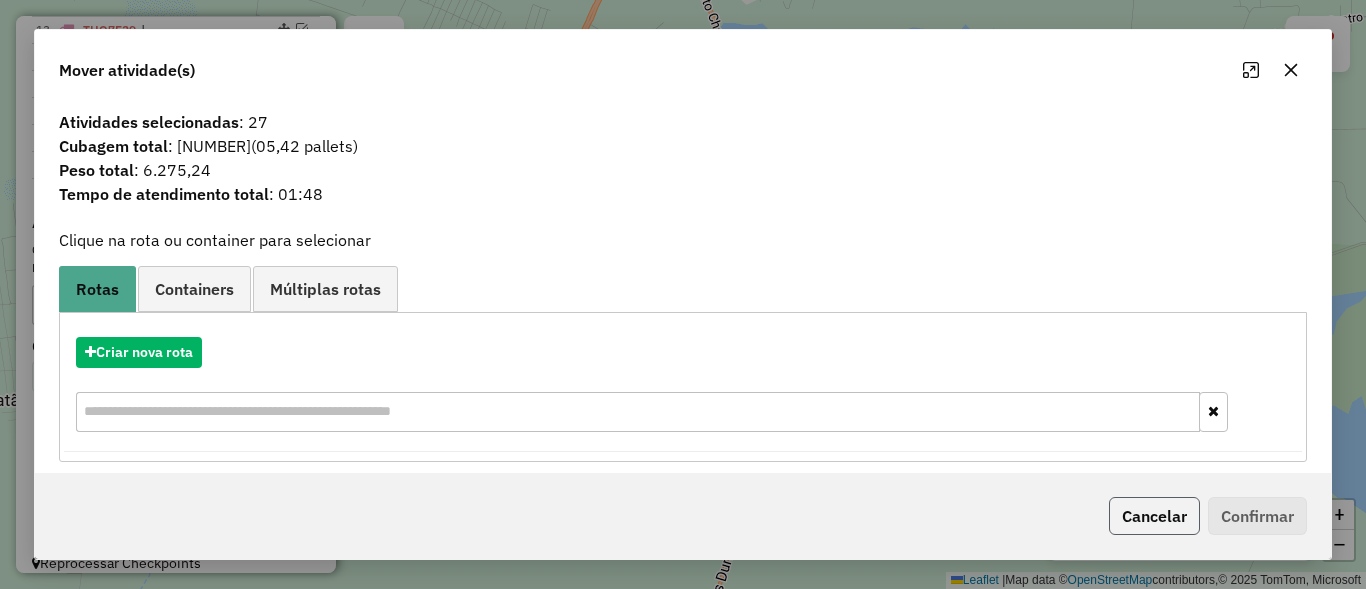 click on "Cancelar" 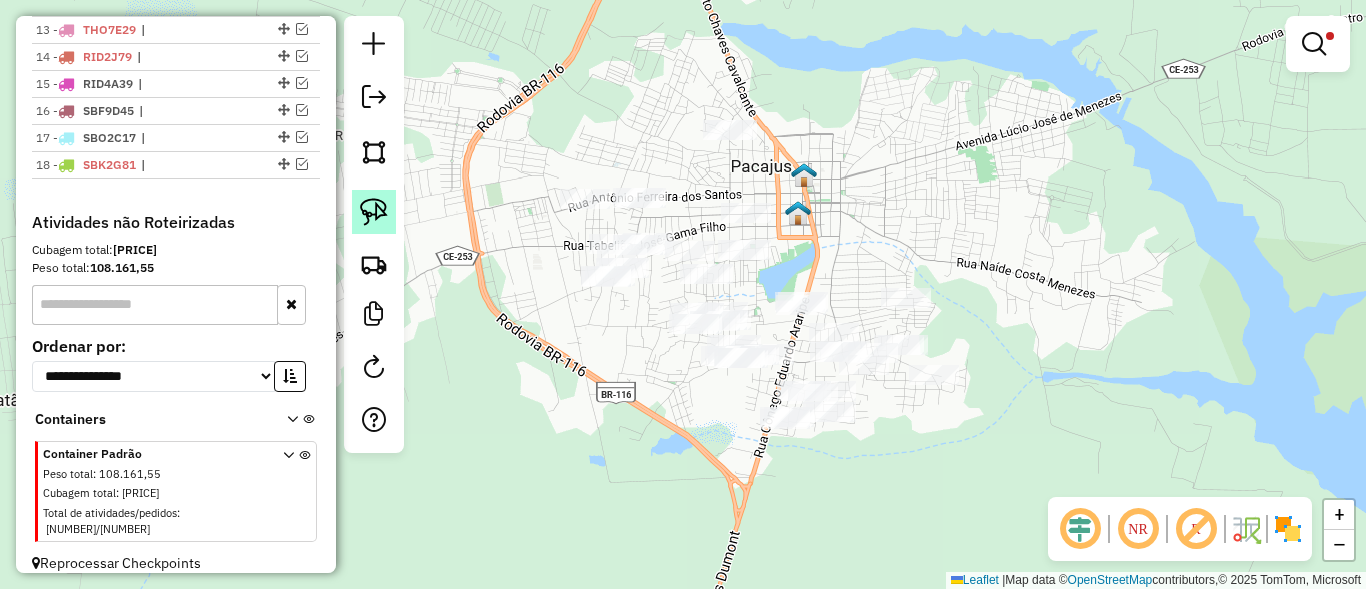 click 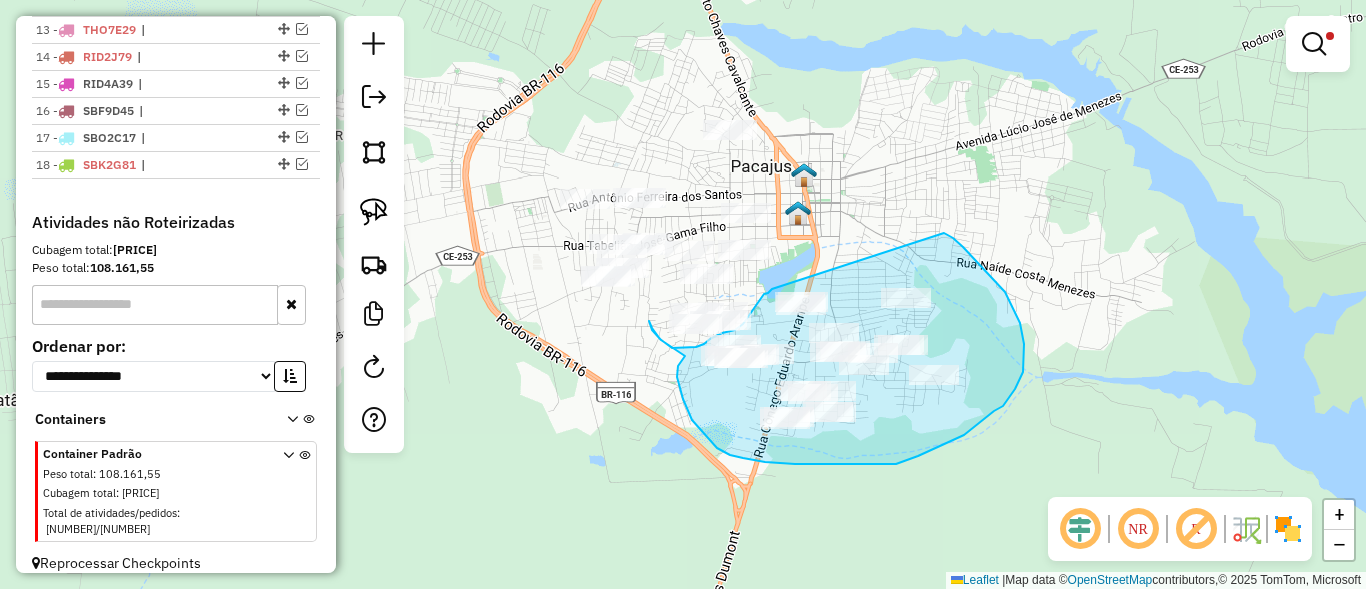 drag, startPoint x: 953, startPoint y: 238, endPoint x: 791, endPoint y: 276, distance: 166.39711 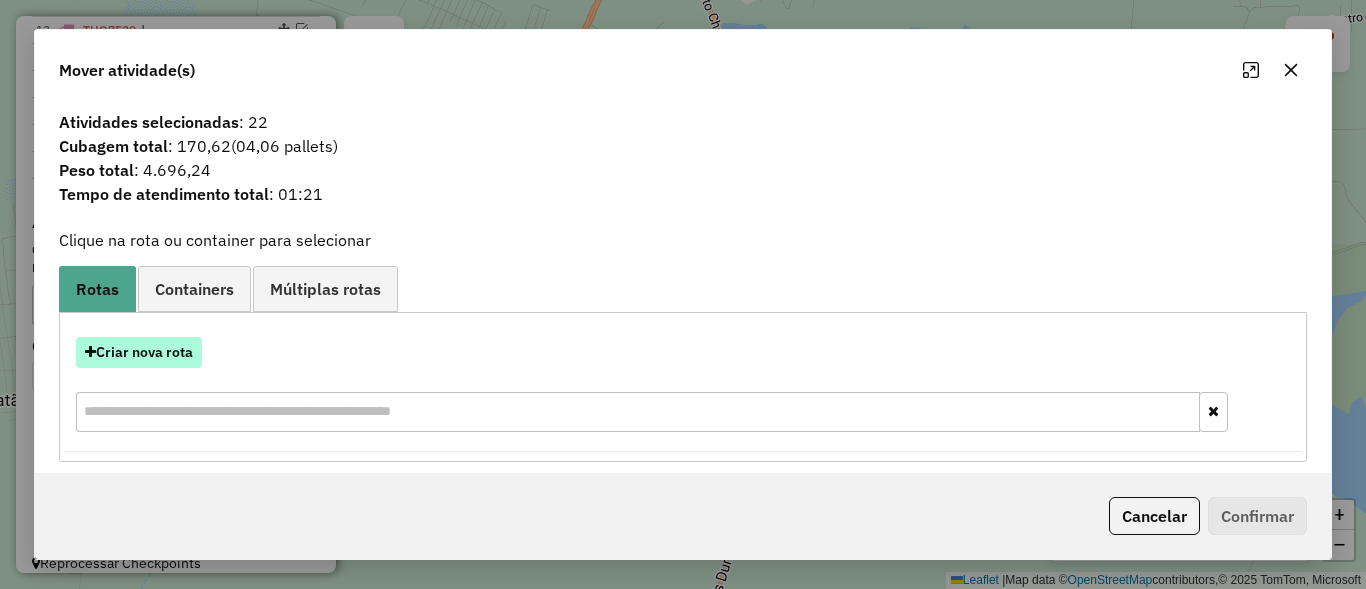 click on "Criar nova rota" at bounding box center (139, 352) 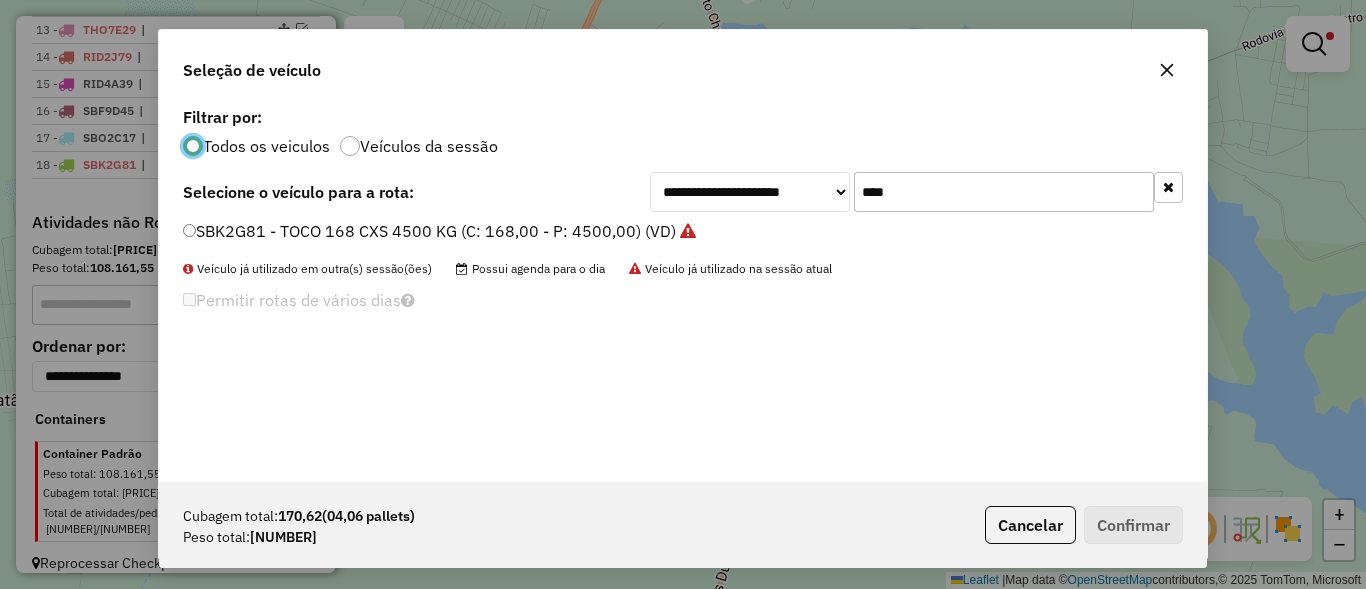 scroll, scrollTop: 11, scrollLeft: 6, axis: both 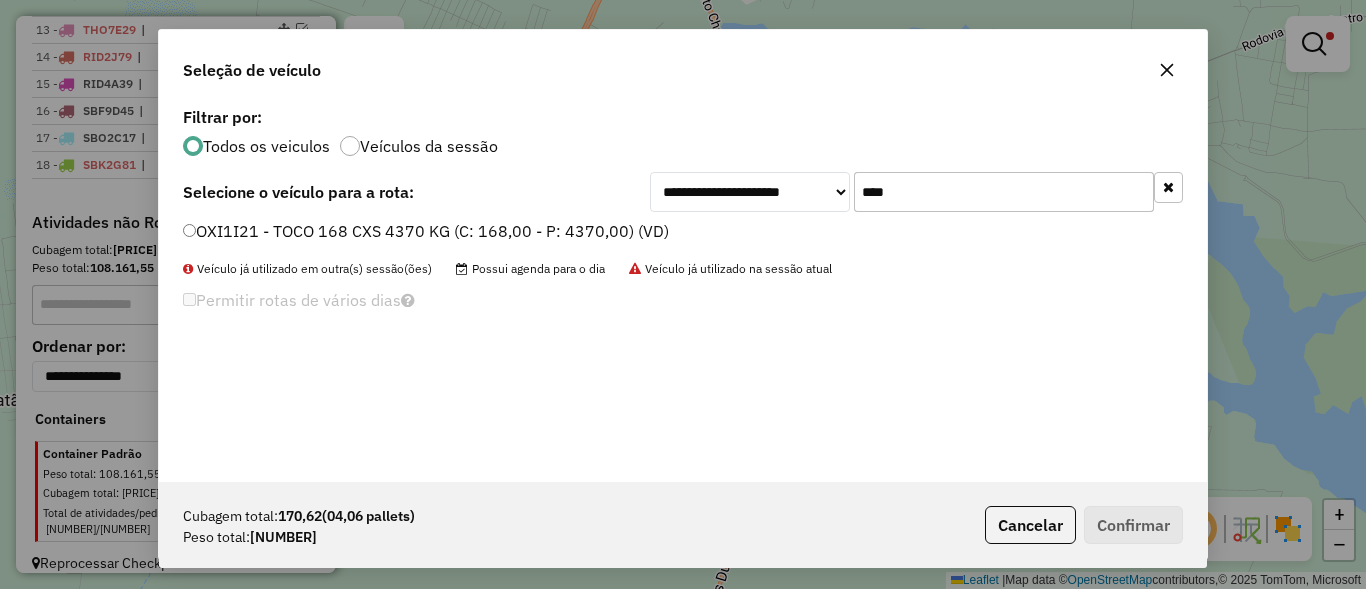 type on "****" 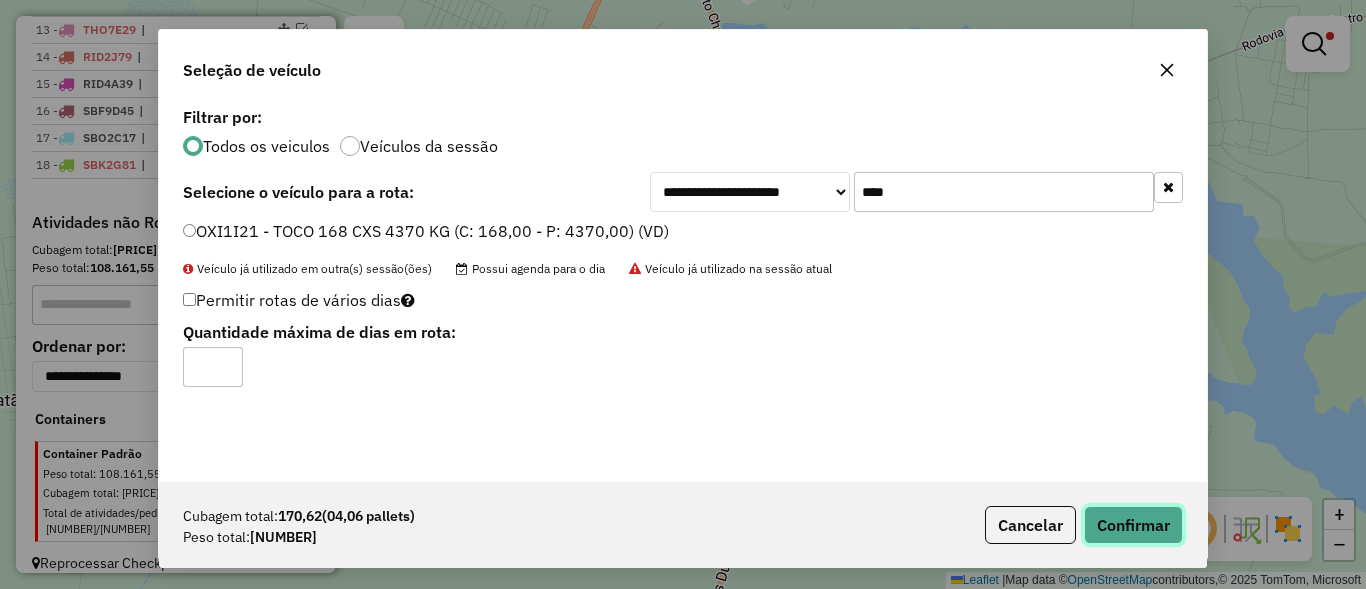 click on "Confirmar" 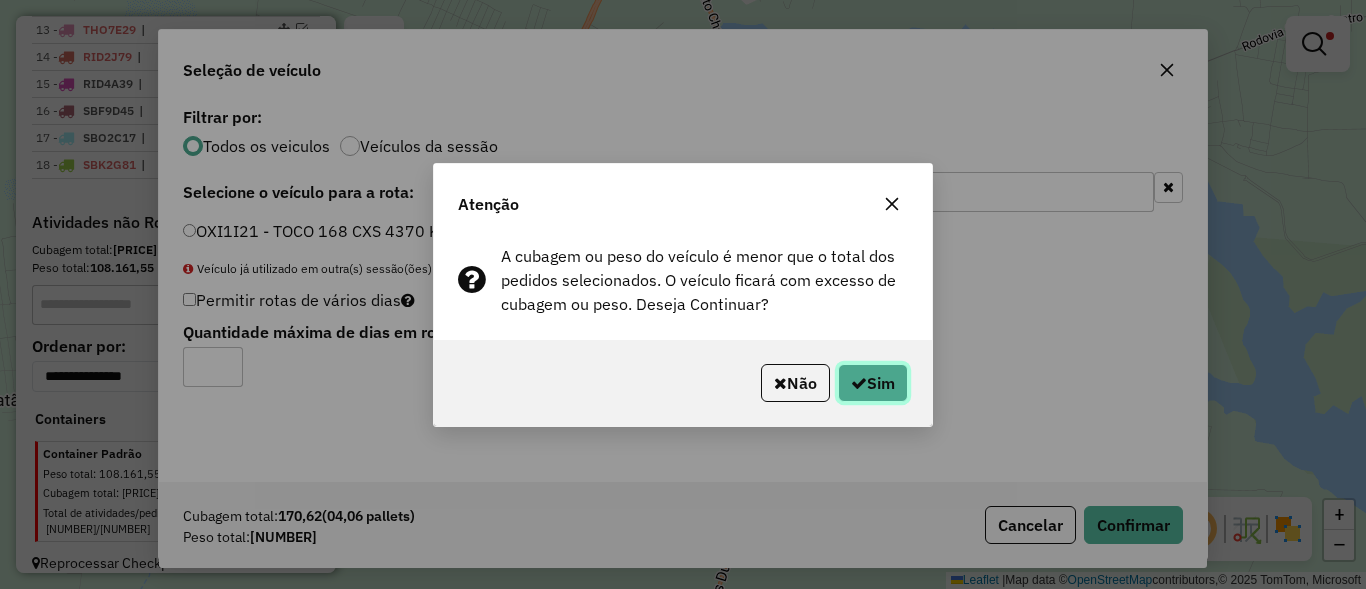 click on "Sim" 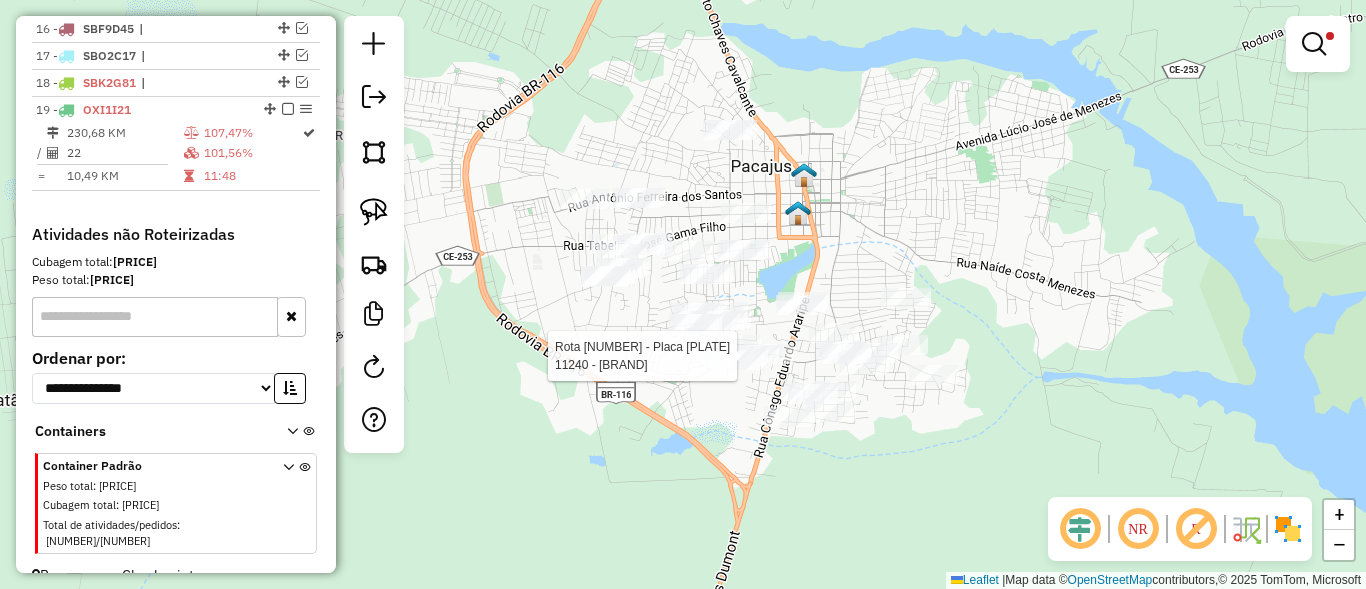 select on "*********" 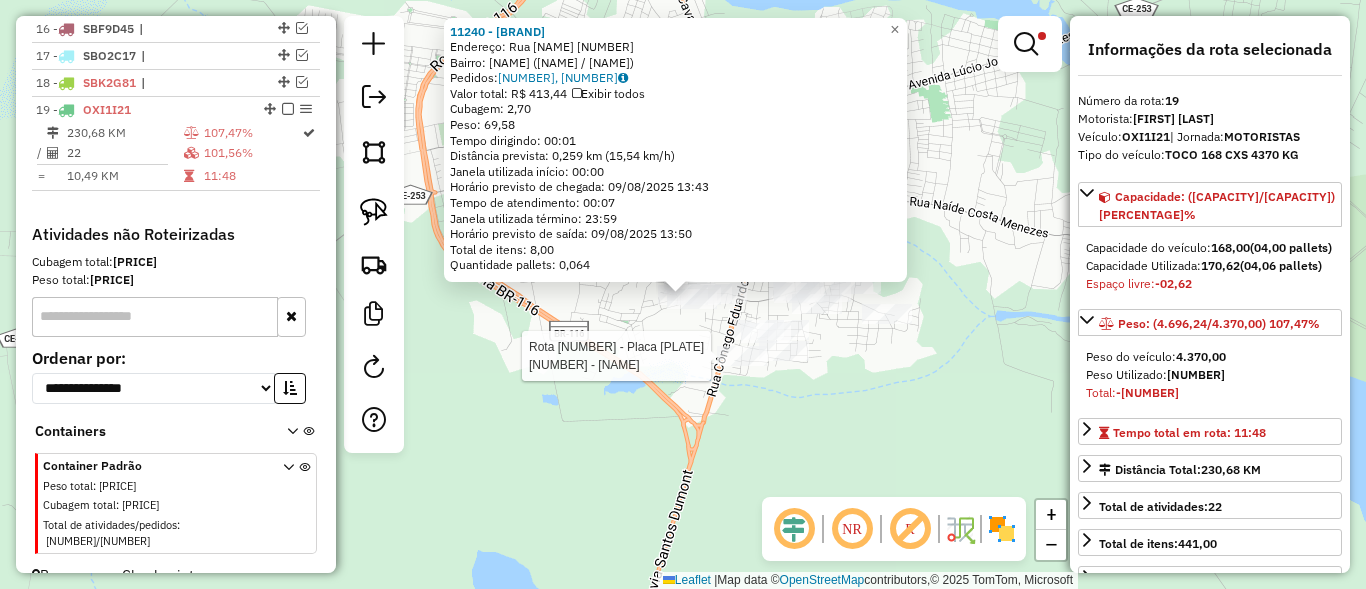 scroll, scrollTop: 1191, scrollLeft: 0, axis: vertical 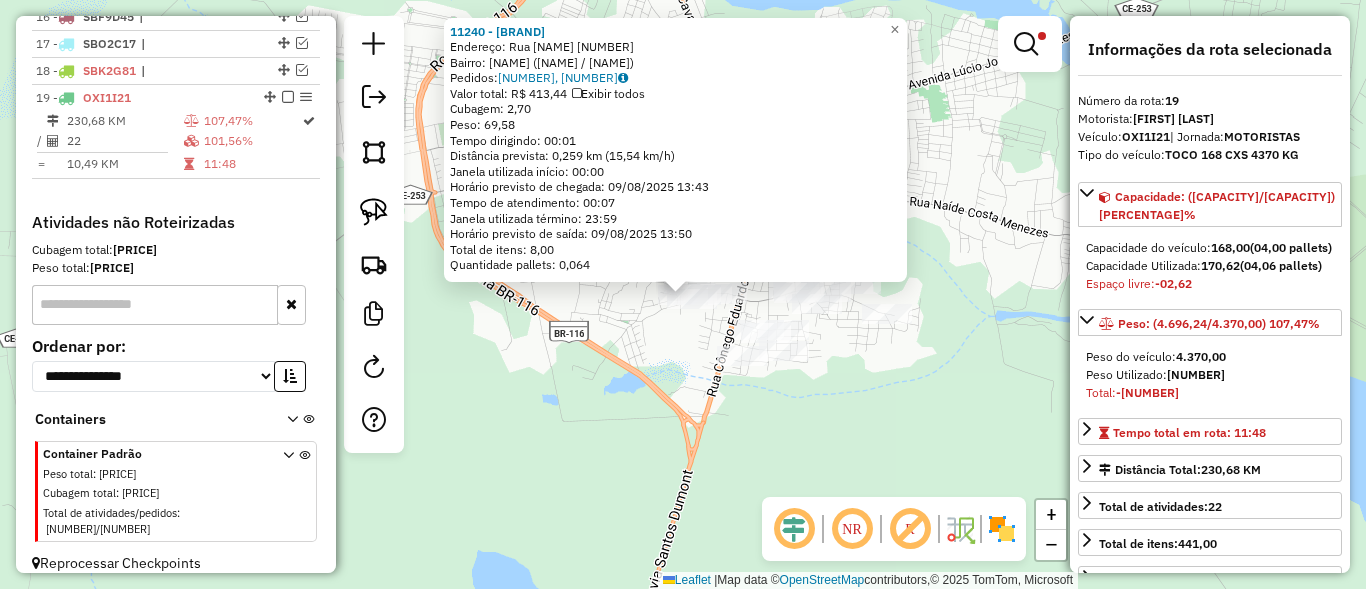 click on "[NUMBER] - [NAME] [NAME] Endereço: RUA [NAME] [NAME] [NUMBER] Bairro: [NAME] [NUMBER] ([CITY] / [STATE]) Pedidos: [ORDER_ID], [ORDER_ID] Valor total: [CURRENCY] [AMOUNT] Exibir todos Cubagem: [AMOUNT] Peso: [AMOUNT] Tempo dirigindo: [TIME] Distância prevista: [AMOUNT] km ([SPEED] km/h) Janela utilizada início: [TIME] Horário previsto de chegada: [DATE] [TIME] Tempo de atendimento: [TIME] Janela utilizada término: [TIME] Horário previsto de saída: [DATE] [TIME] Total de itens: [AMOUNT] Quantidade pallets: [AMOUNT] × Limpar filtros Janela de atendimento Grade de atendimento Capacidade Transportadoras Veículos Cliente Pedidos Rotas Selecione os dias de semana para filtrar as janelas de atendimento Seg Ter Qua Qui Sex Sáb Dom Peso mínimo: Peso máximo: +" 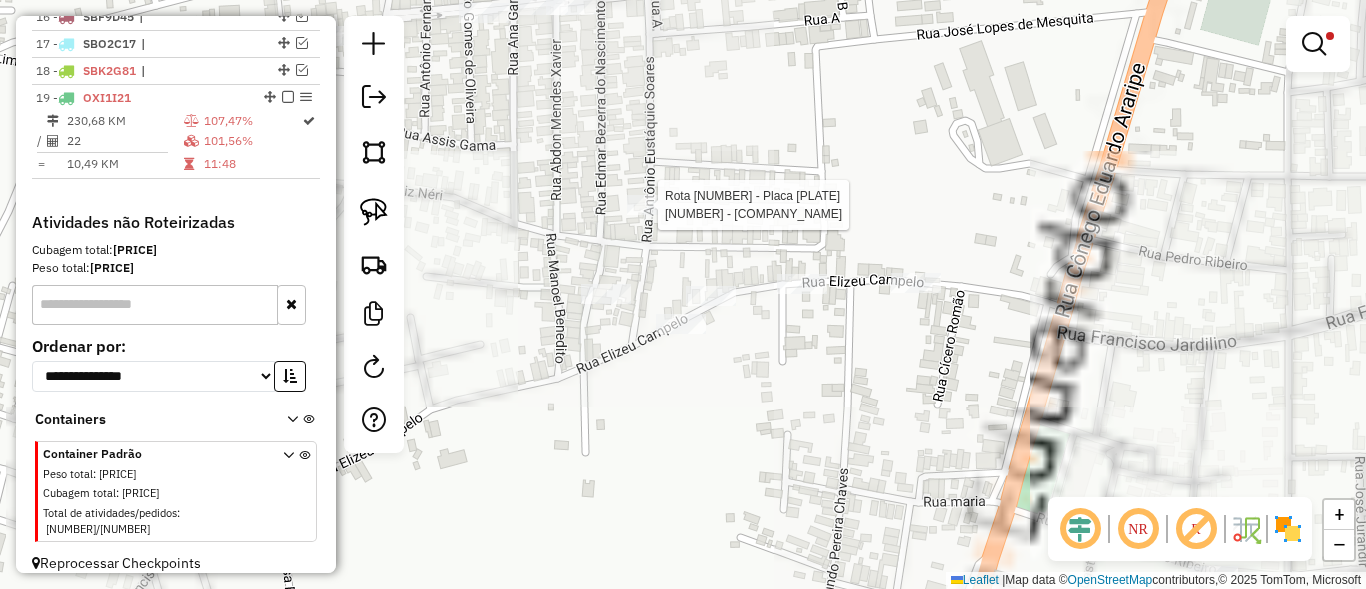select on "*********" 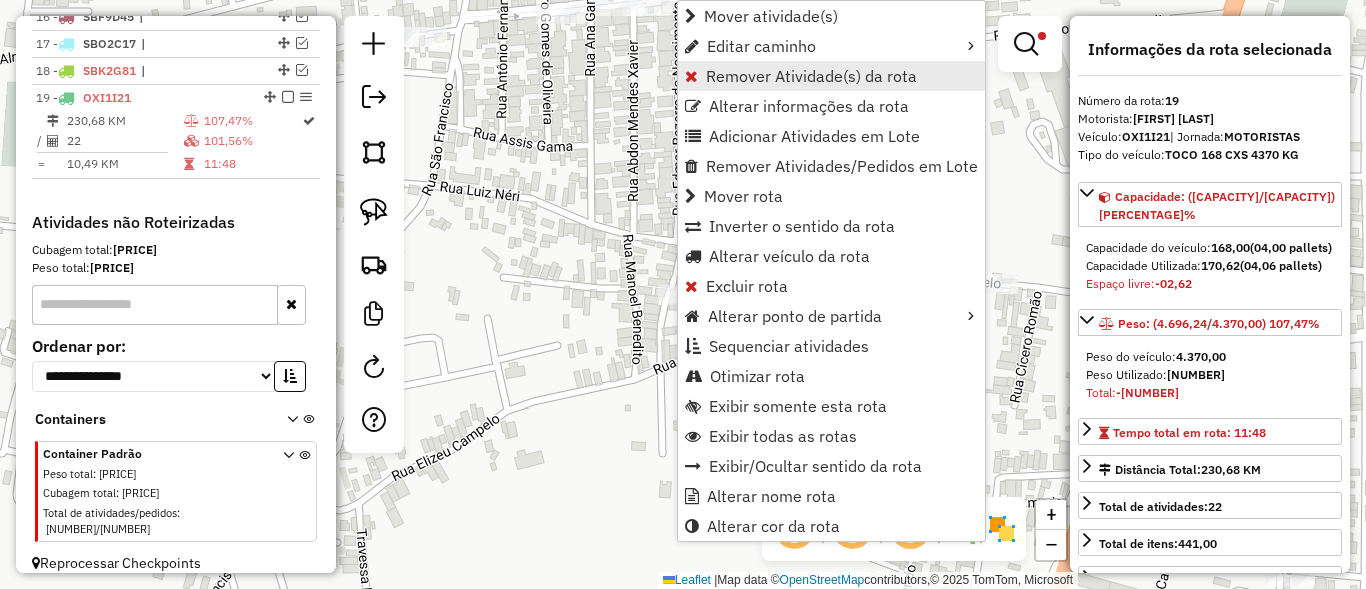 click on "Remover Atividade(s) da rota" at bounding box center (811, 76) 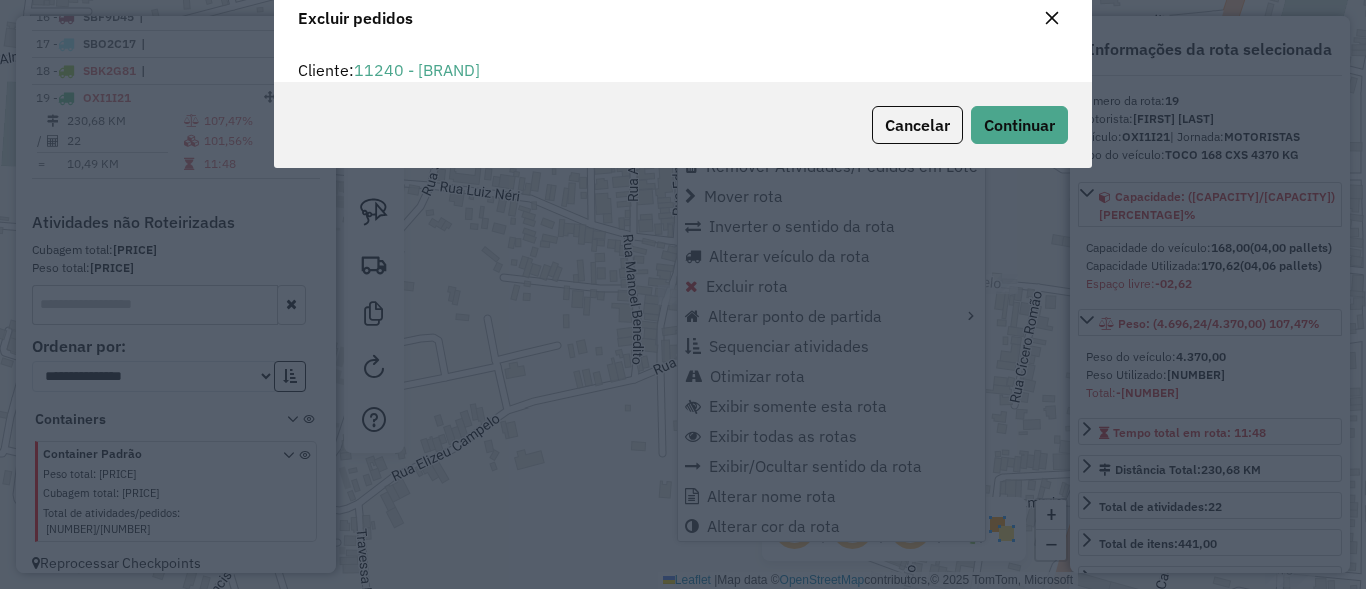 scroll, scrollTop: 82, scrollLeft: 0, axis: vertical 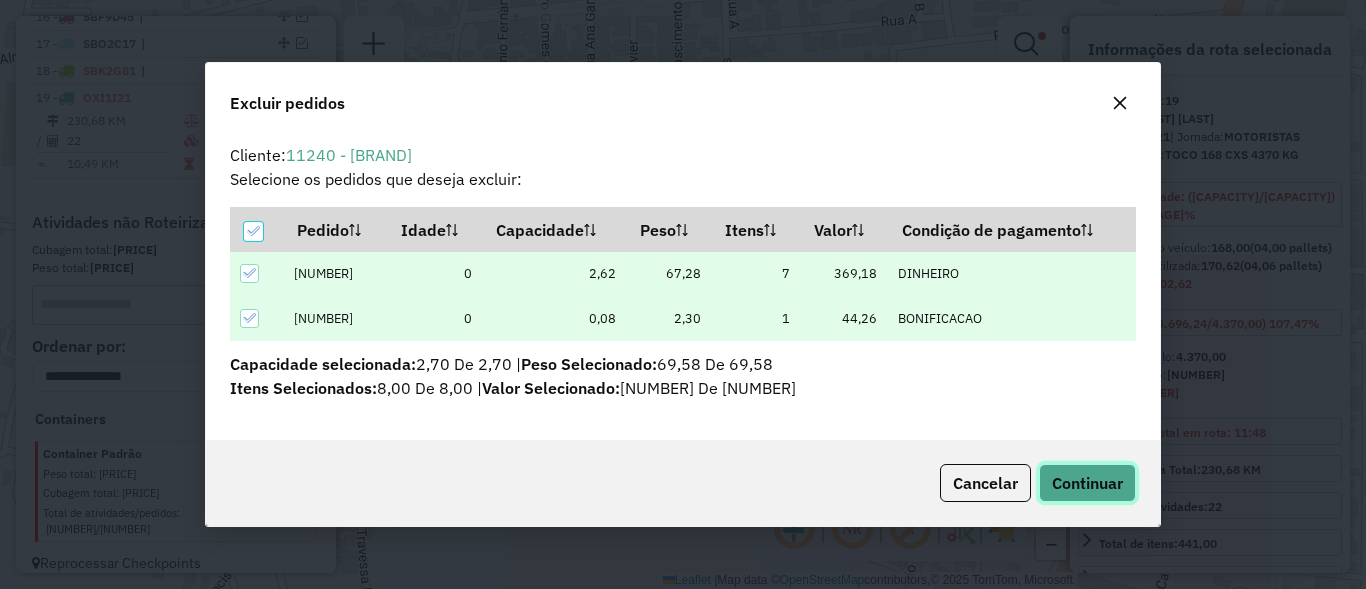 click on "Continuar" 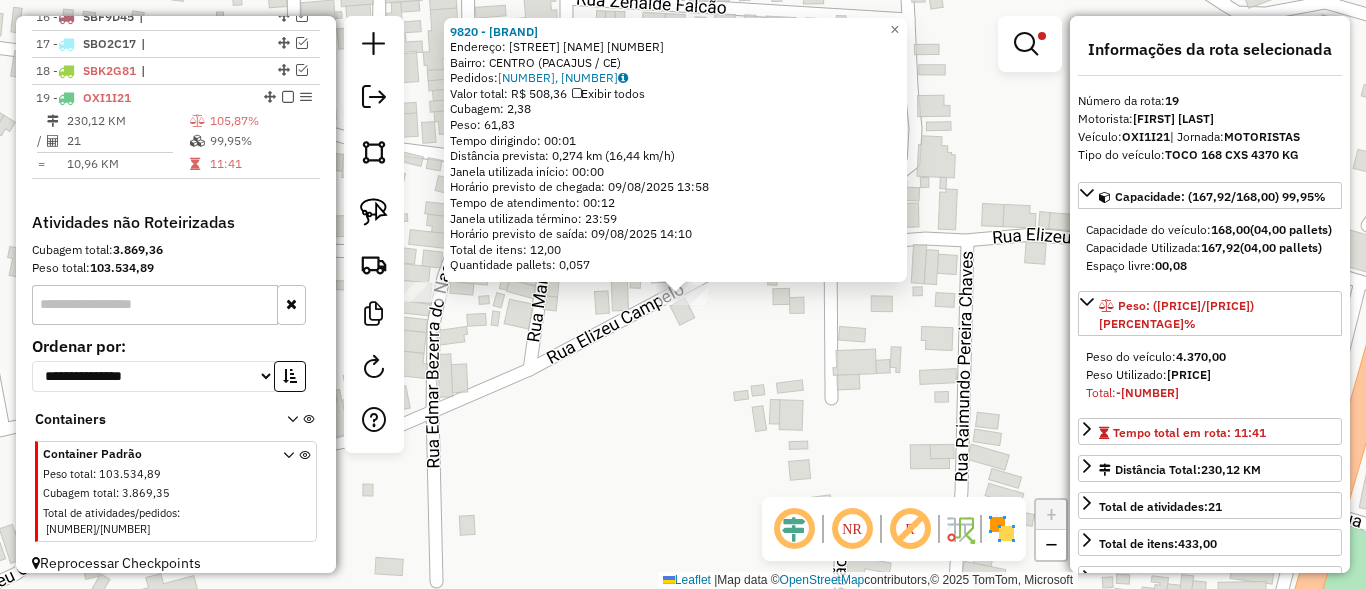 click on "Endereço:  [STREET] [NUMBER]   Bairro: [NEIGHBORHOOD] ([CITY] / [STATE])   Pedidos:  [ORDER_ID], [ORDER_ID]   Valor total: R$ 508,36   Exibir todos   Cubagem: 2,38  Peso: 61,83  Tempo dirigindo: 00:01   Distância prevista: 0,274 km (16,44 km/h)   Janela utilizada início: 00:00   Horário previsto de chegada: 09/08/2025 13:58   Tempo de atendimento: 00:12   Janela utilizada término: 23:59   Horário previsto de saída: 09/08/2025 14:10   Total de itens: 12,00   Quantidade pallets: 0,057  × Limpar filtros Janela de atendimento Grade de atendimento Capacidade Transportadoras Veículos Cliente Pedidos  Rotas Selecione os dias de semana para filtrar as janelas de atendimento  Seg   Ter   Qua   Qui   Sex   Sáb   Dom  Informe o período da janela de atendimento: De: Até:  Filtrar exatamente a janela do cliente  Considerar janela de atendimento padrão  Selecione os dias de semana para filtrar as grades de atendimento  Seg   Ter   Qua   Qui   Sex   Sáb   Dom   Peso mínimo:   Peso máximo:   De:  De:" 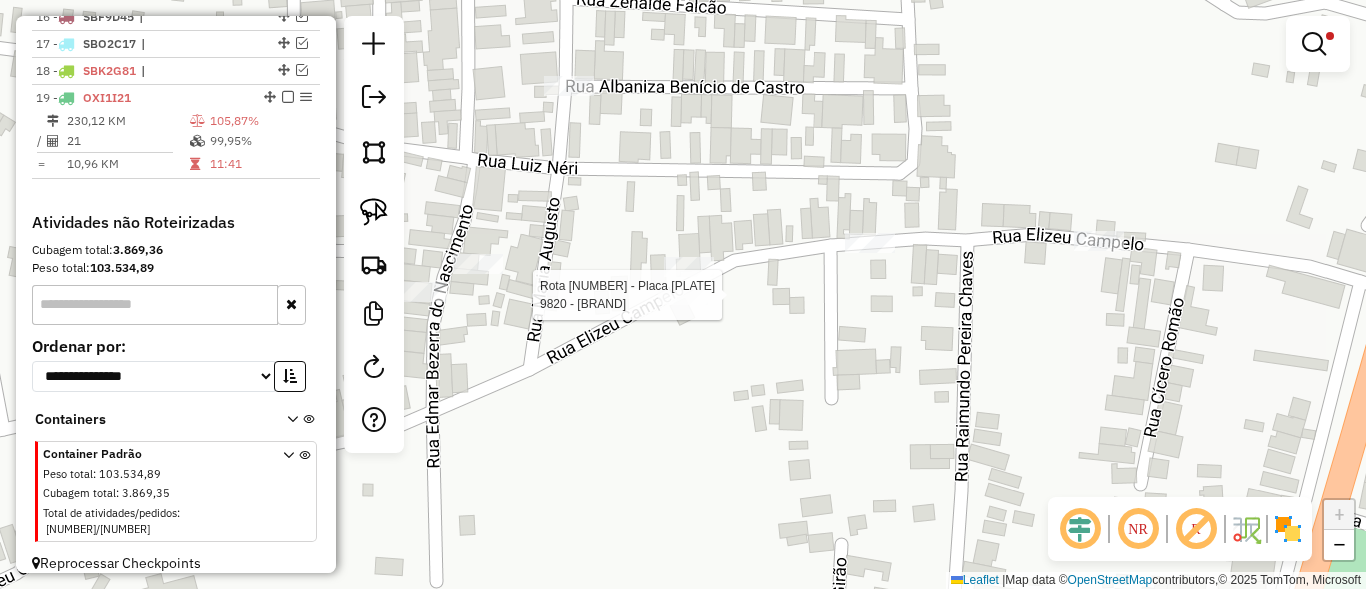 select on "*********" 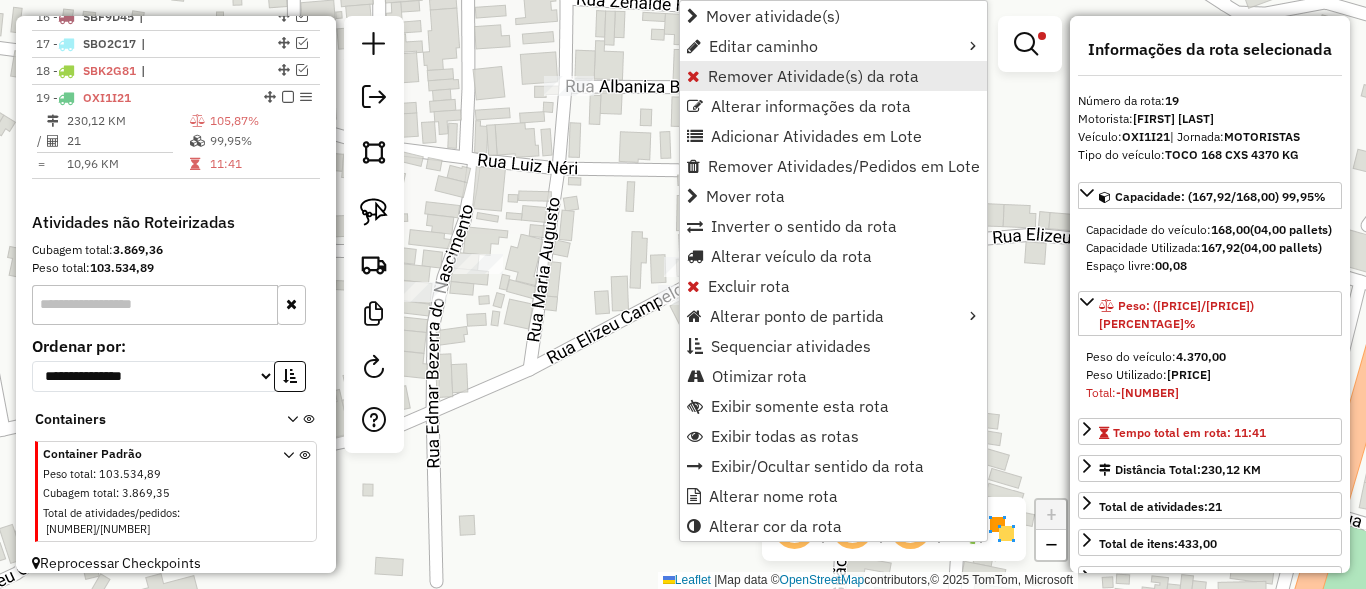 click on "Remover Atividade(s) da rota" at bounding box center [813, 76] 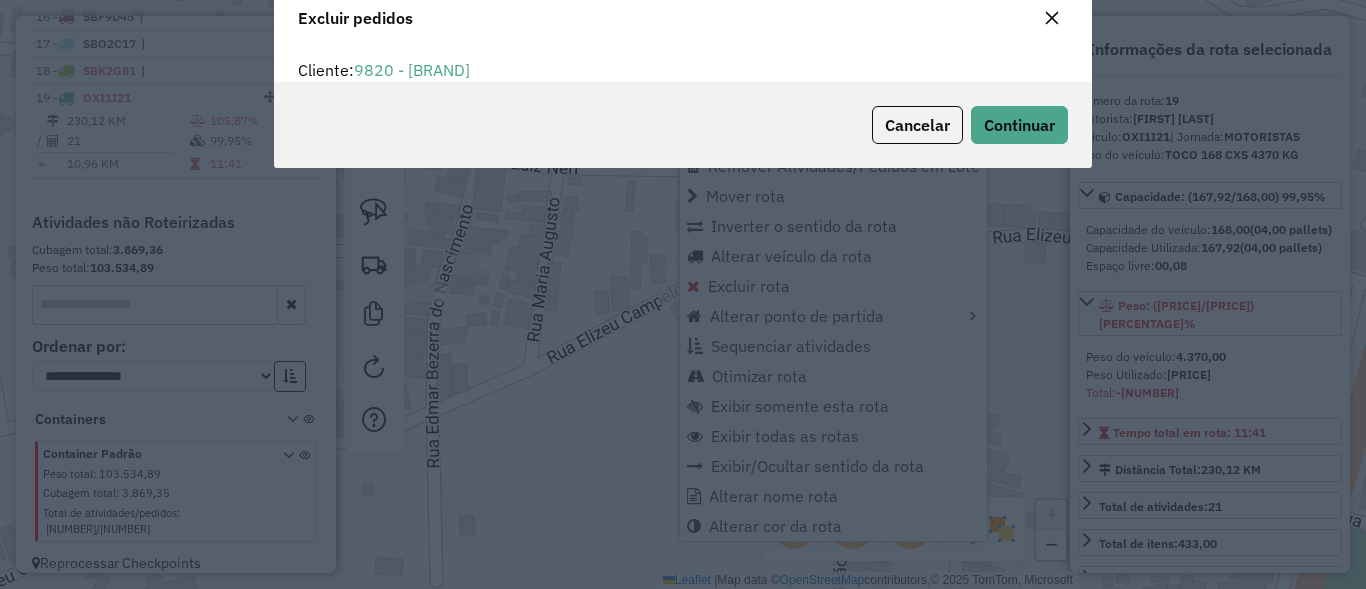 scroll, scrollTop: 0, scrollLeft: 0, axis: both 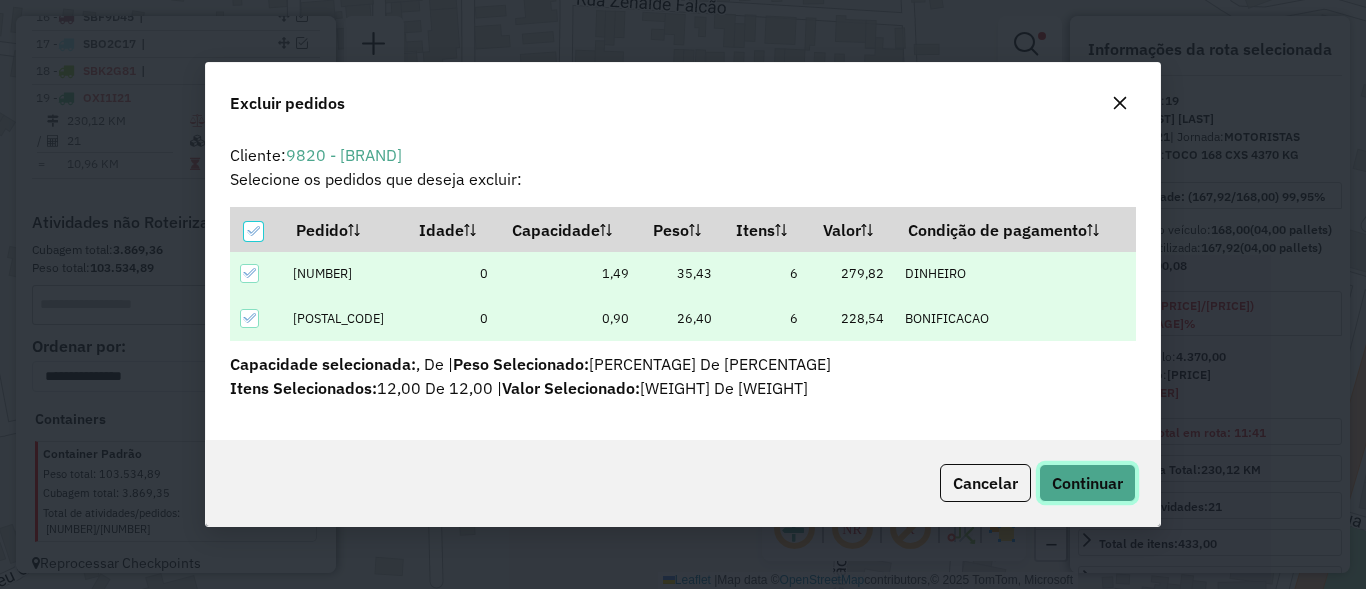 click on "Continuar" 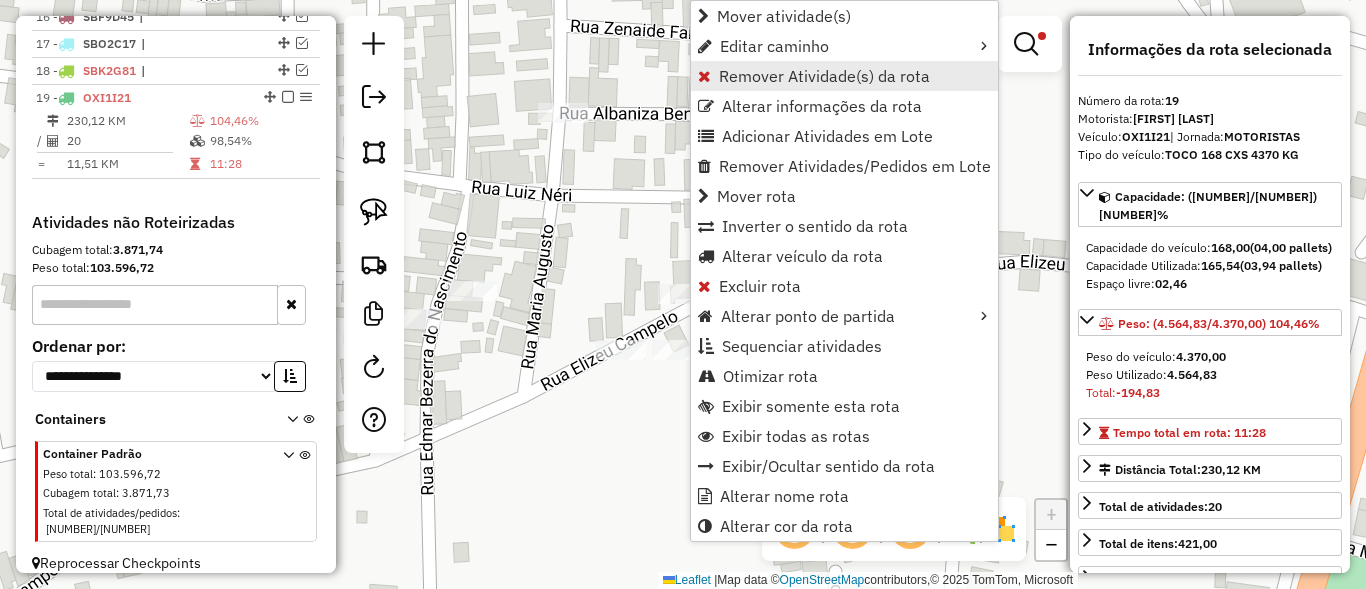 click on "Remover Atividade(s) da rota" at bounding box center [824, 76] 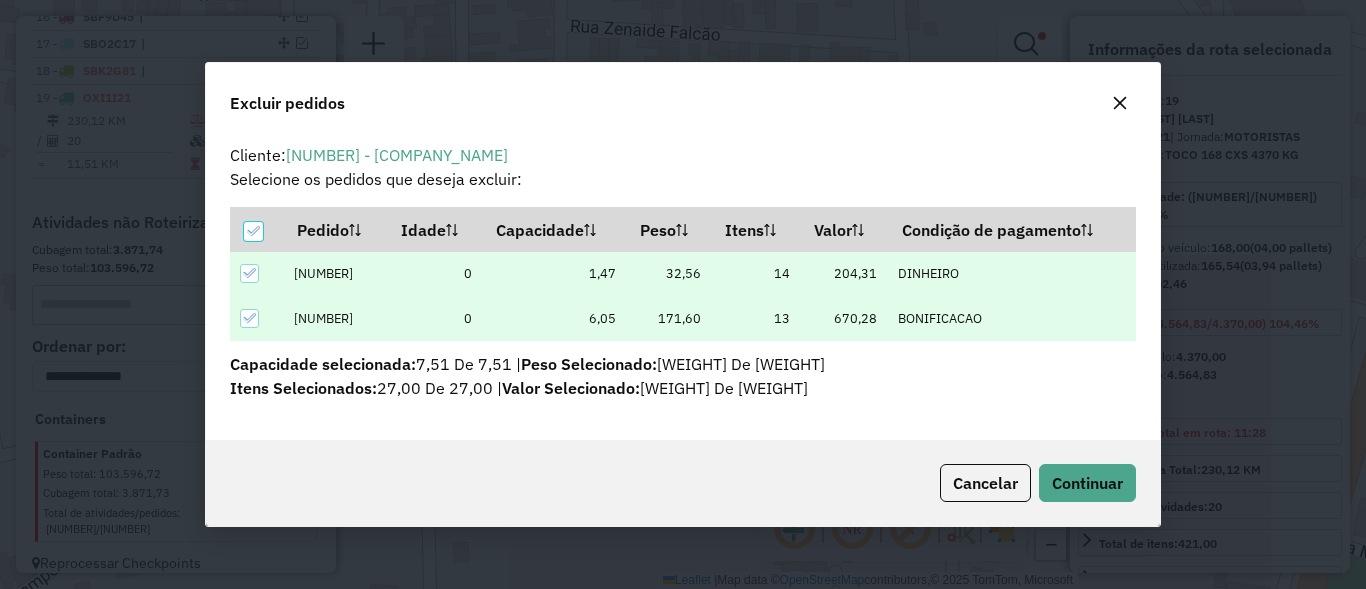 scroll, scrollTop: 0, scrollLeft: 0, axis: both 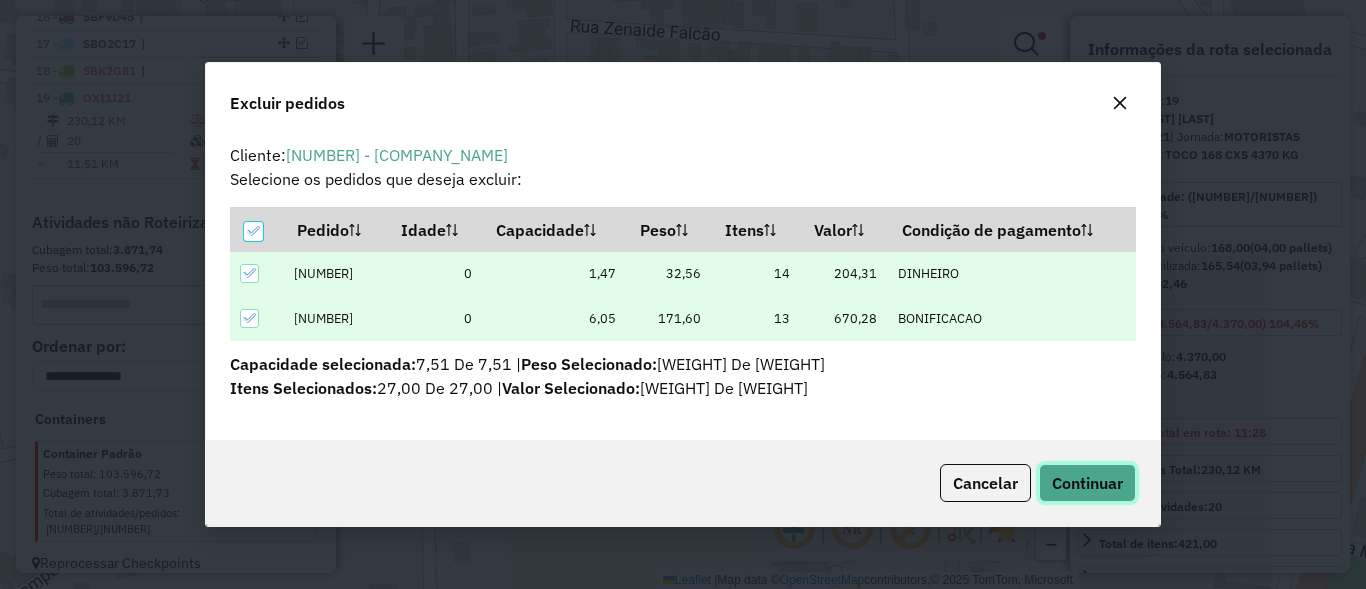 click on "Continuar" 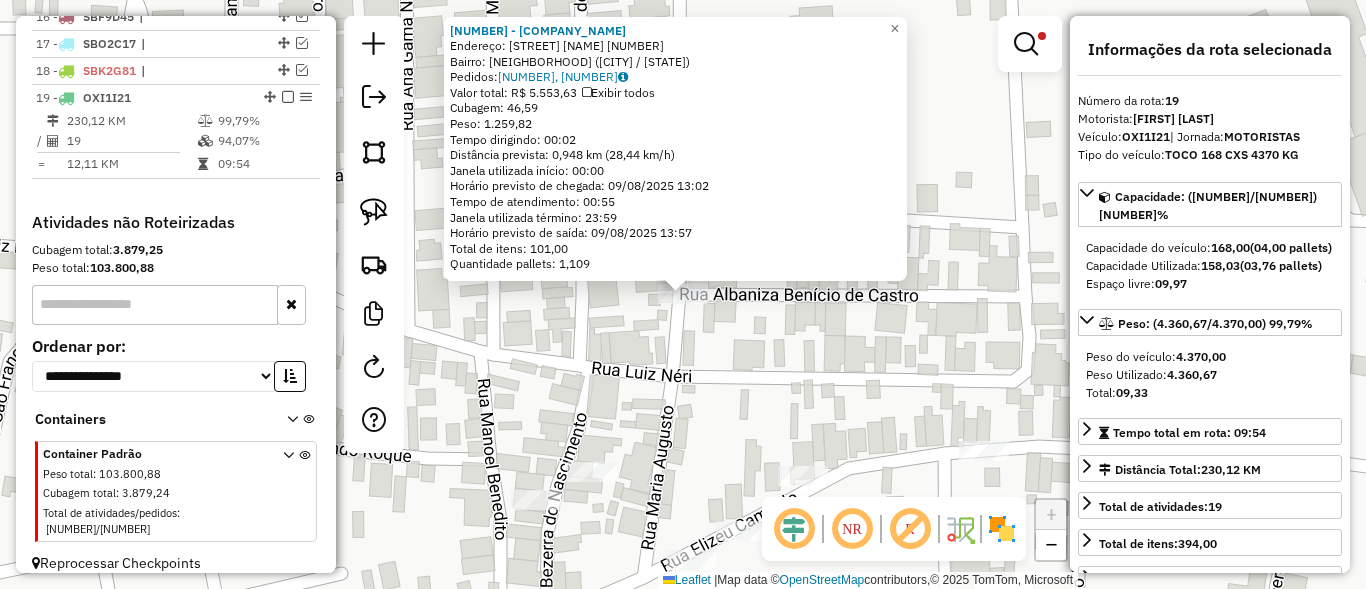 click on "[NUMBER] - [COMPANY_NAME] Endereço: [STREET_NAME] [NUMBER] Bairro: [NEIGHBORHOOD] ([CITY] / [STATE]) Pedidos: [NUMBER], [NUMBER] Valor total: [CURRENCY] [AMOUNT] Exibir todos Cubagem: [PERCENTAGE] Peso: [WEIGHT] Tempo dirigindo: [TIME] Distância prevista: [DISTANCE] km ([SPEED] km/h) Janela utilizada início: [TIME] Horário previsto de chegada: [DATE] [TIME] Tempo de atendimento: [TIME] Janela utilizada término: [TIME] Horário previsto de saída: [DATE] [TIME] Total de itens: [QUANTITY] Quantidade pallets: [QUANTITY] x Limpar filtros Janela de atendimento Grade de atendimento Capacidade Transportadoras Veículos Cliente Pedidos Rotas Selecione os dias de semana para filtrar as janelas de atendimento Seg Ter Qua Qui Sex Sáb Dom Informe o período da janela de atendimento: De: Até: Filtrar exatamente a janela do cliente Considerar janela de atendimento padrão Selecione os dias de semana para filtrar as grades de atendimento Seg Ter Qua Qui Sex Sáb Dom Peso mínimo: De:" 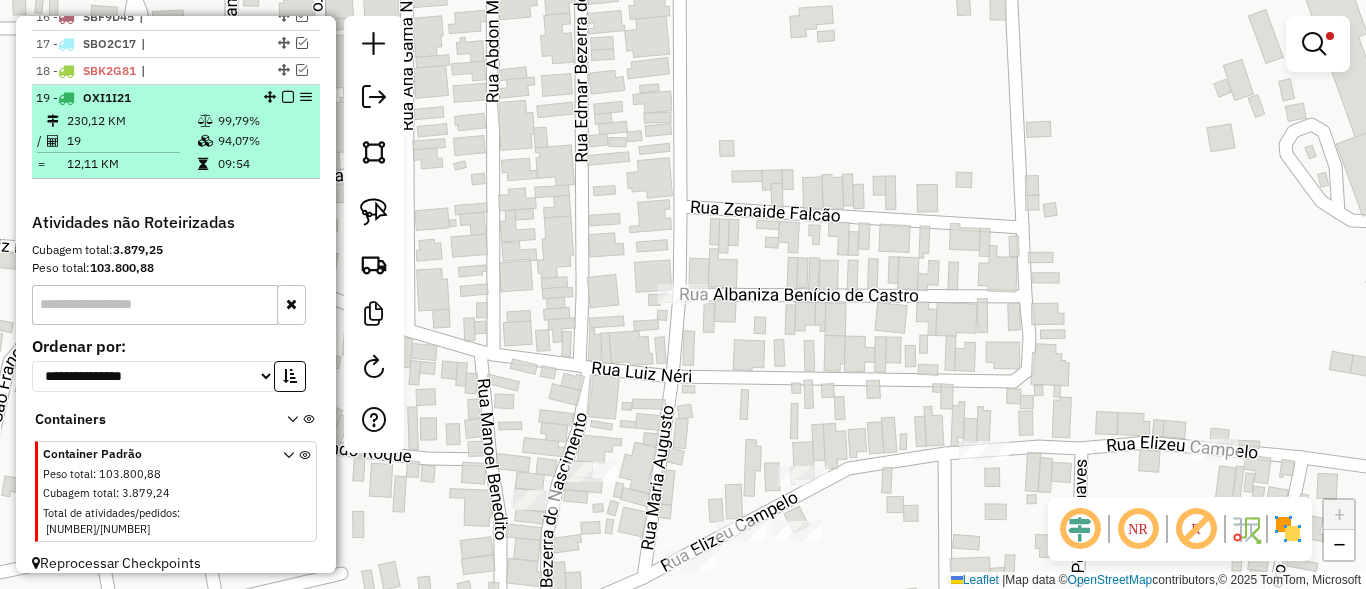 click at bounding box center (288, 97) 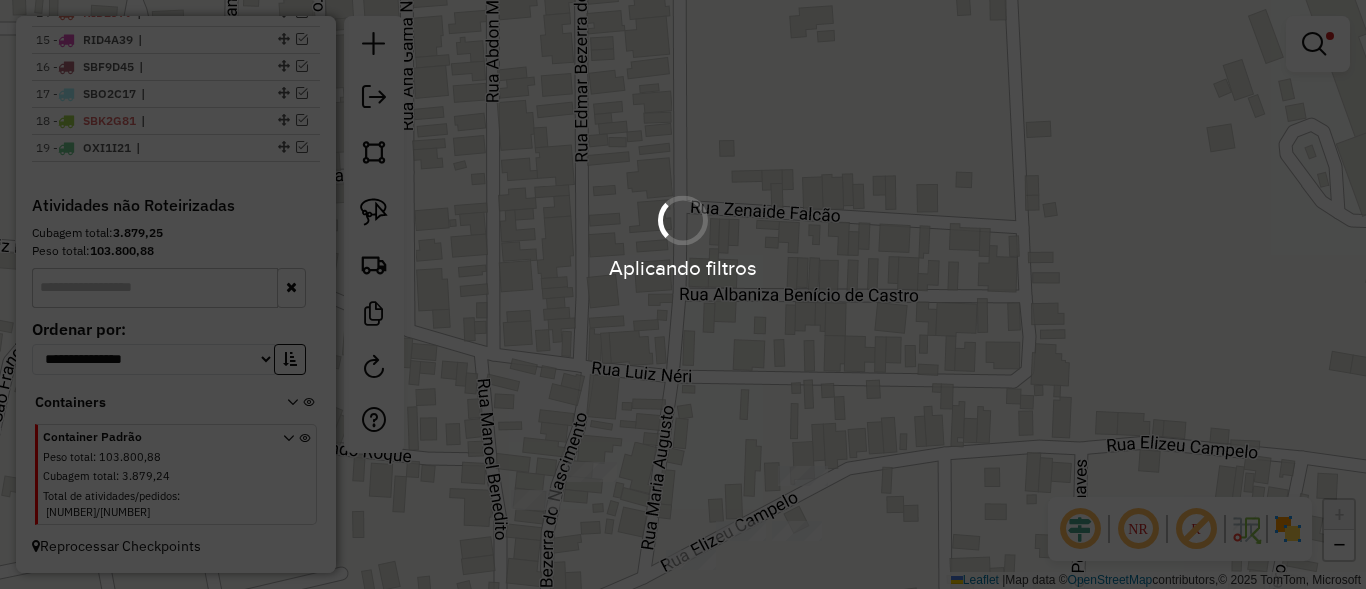 scroll, scrollTop: 1124, scrollLeft: 0, axis: vertical 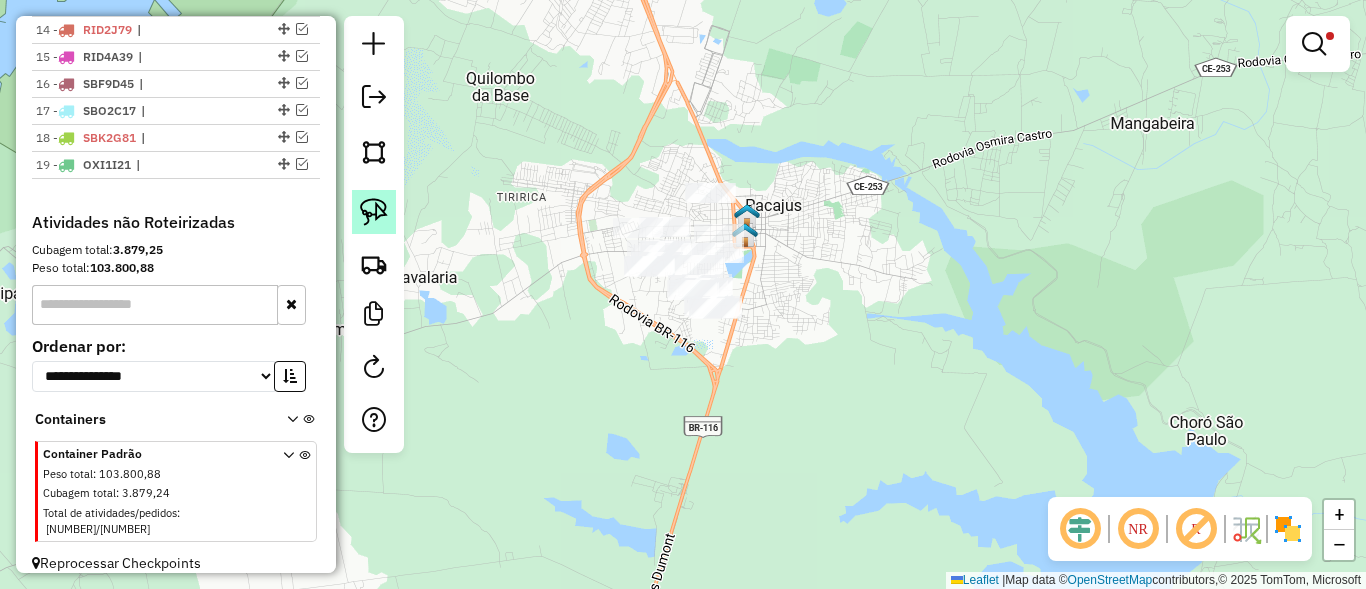 click 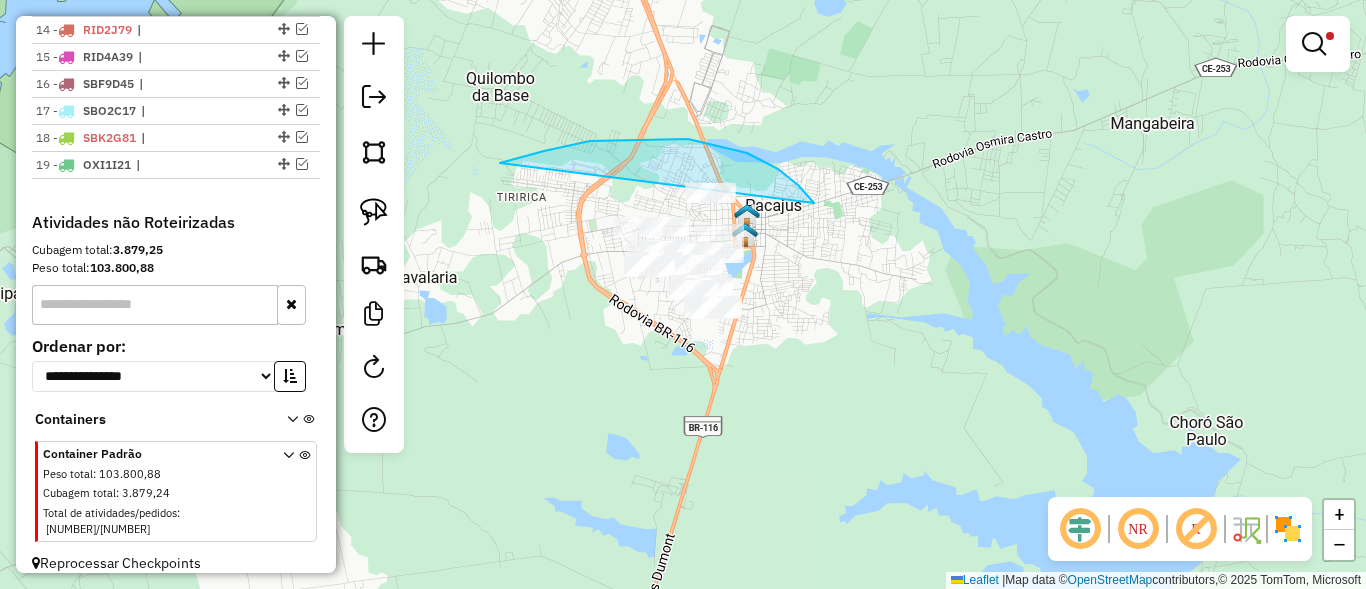 drag, startPoint x: 530, startPoint y: 155, endPoint x: 553, endPoint y: 330, distance: 176.50496 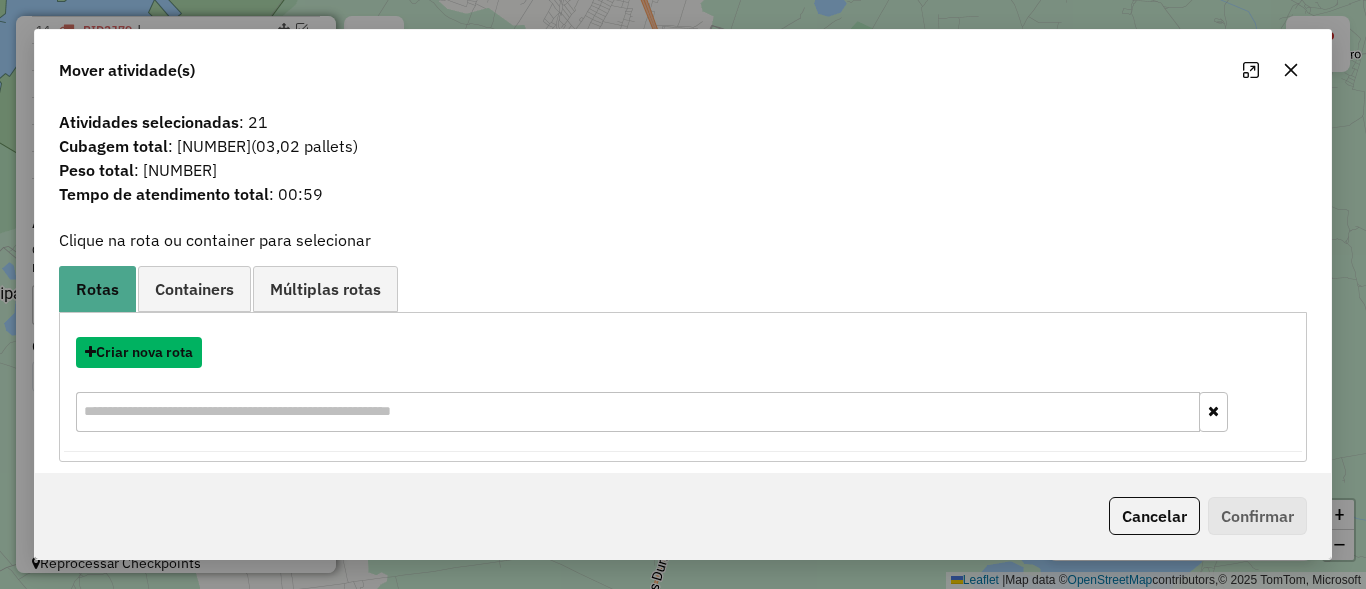 click on "Criar nova rota" at bounding box center [139, 352] 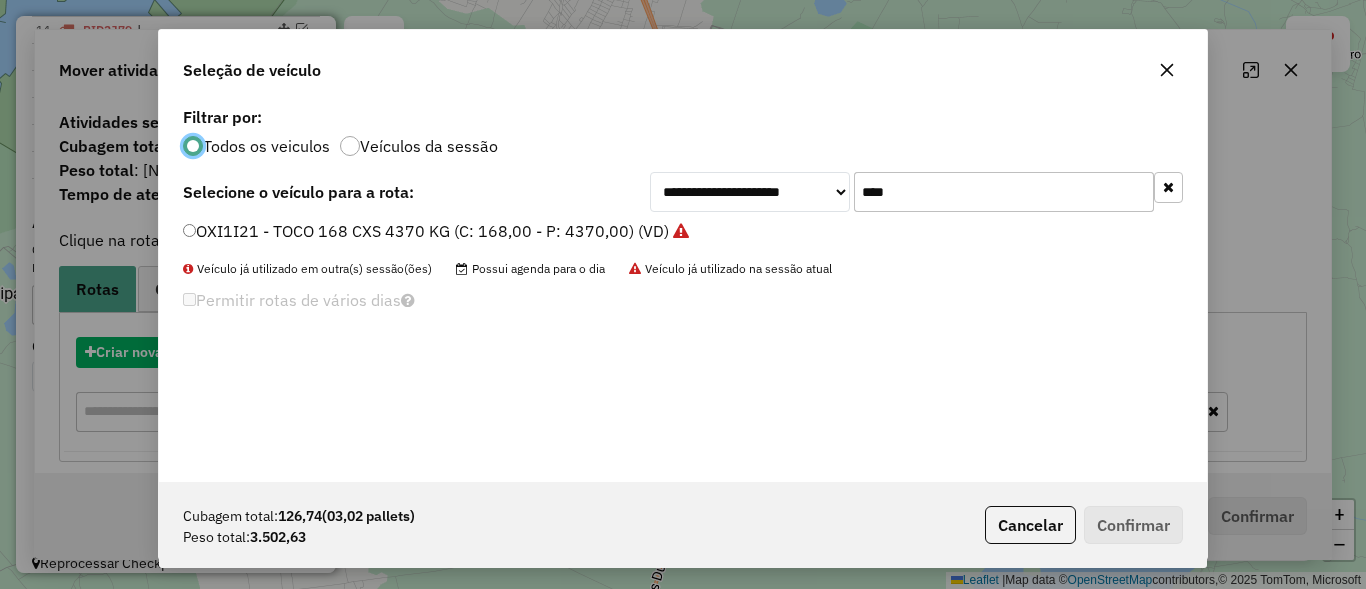 scroll, scrollTop: 11, scrollLeft: 6, axis: both 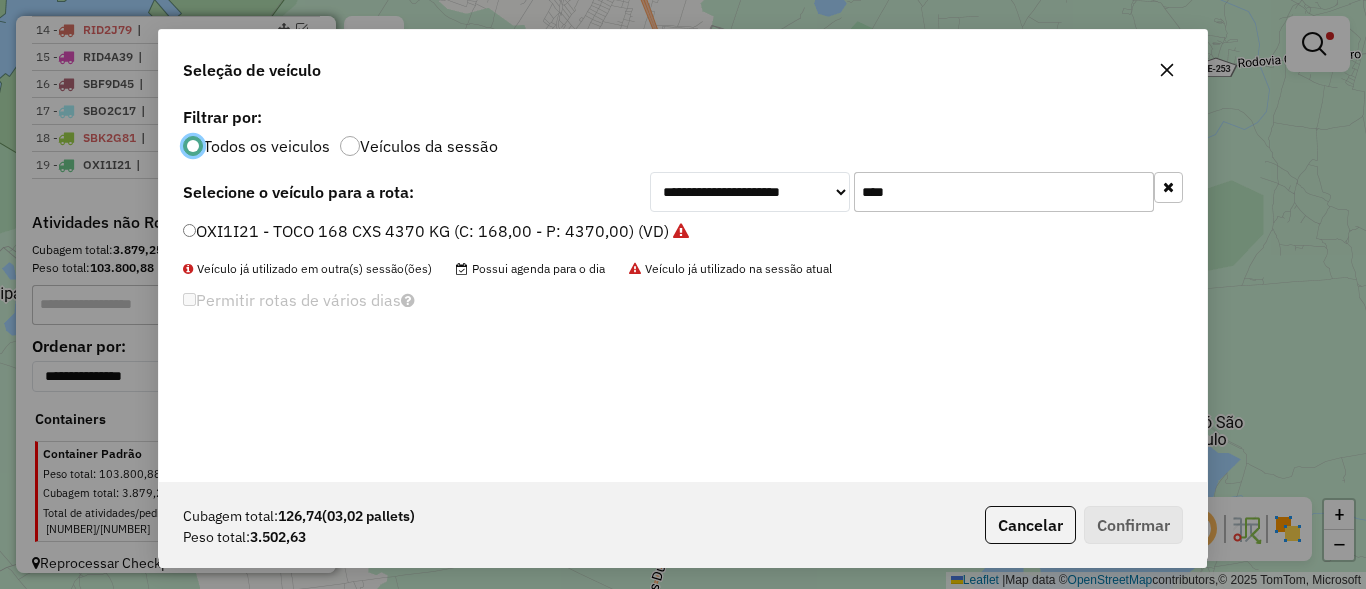 click on "****" 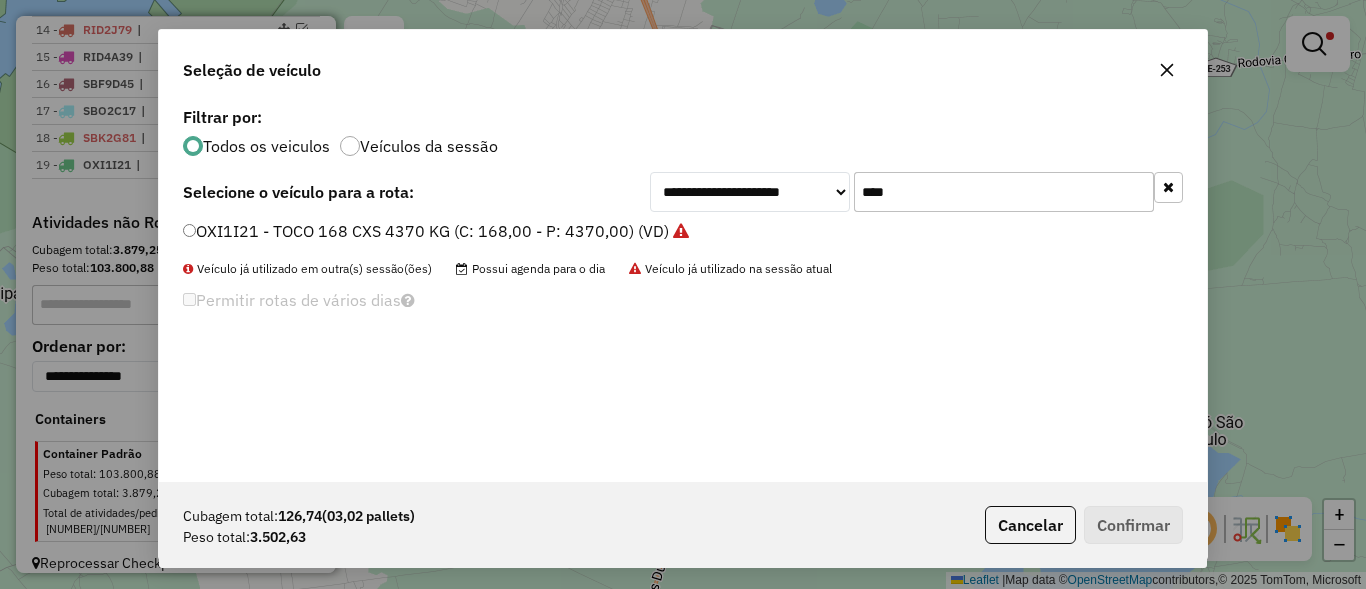 click on "****" 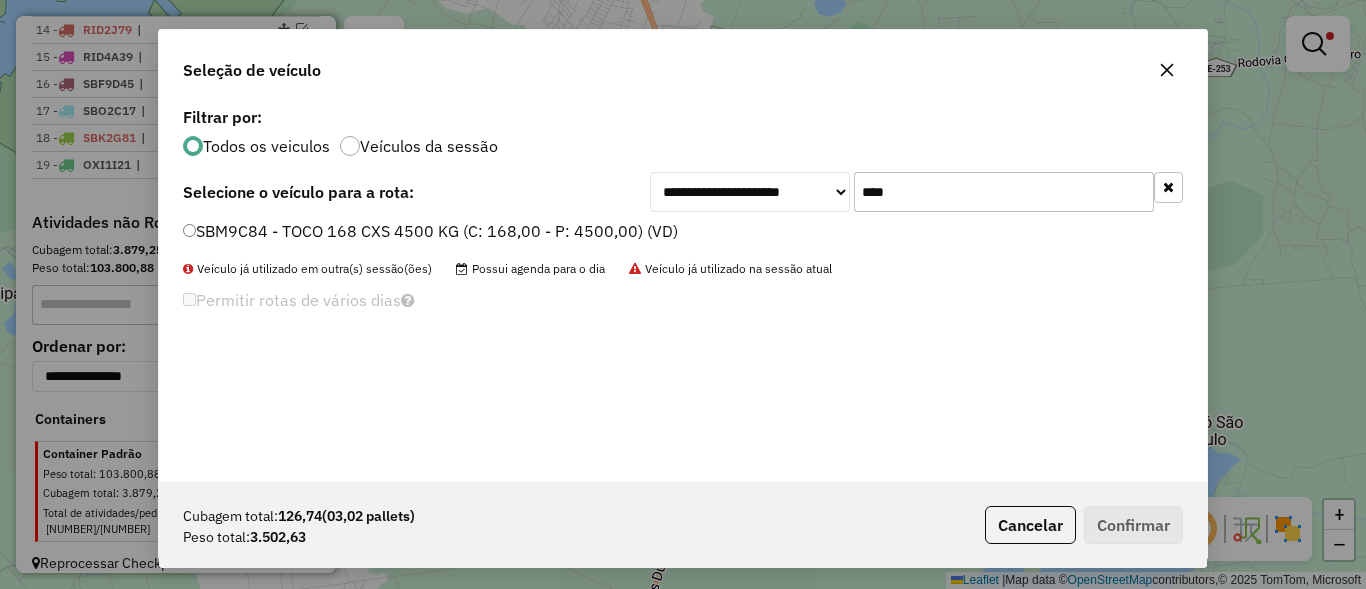 type on "****" 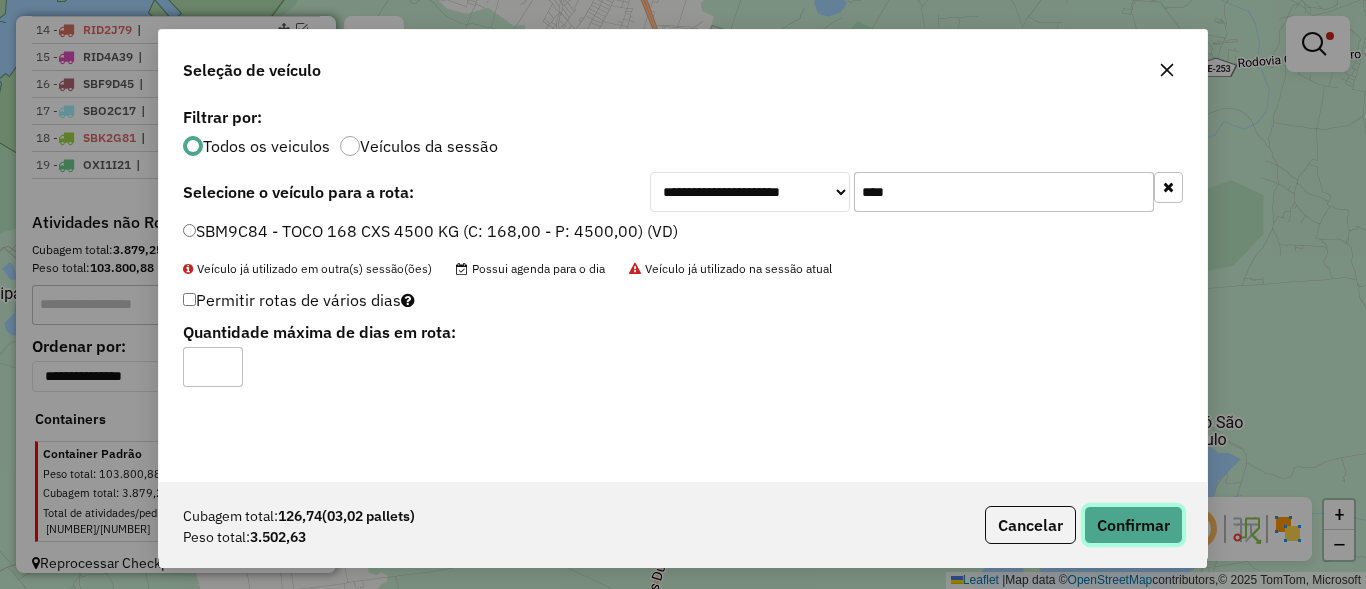click on "Confirmar" 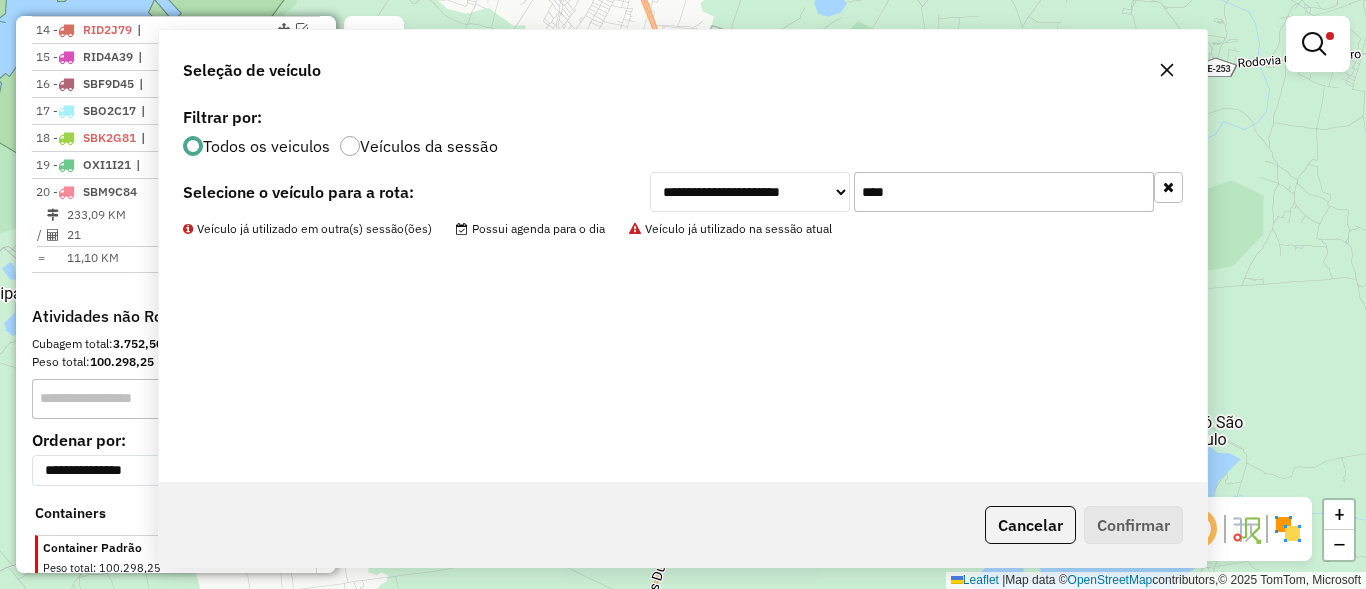 scroll, scrollTop: 1191, scrollLeft: 0, axis: vertical 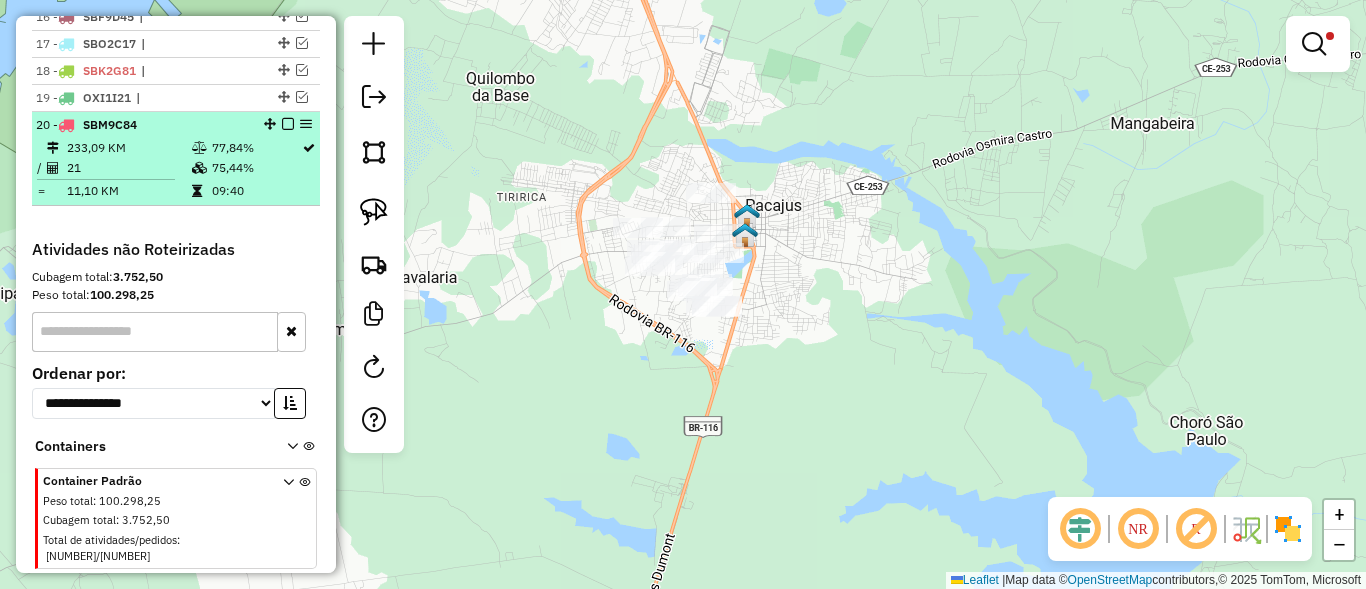 click at bounding box center [288, 124] 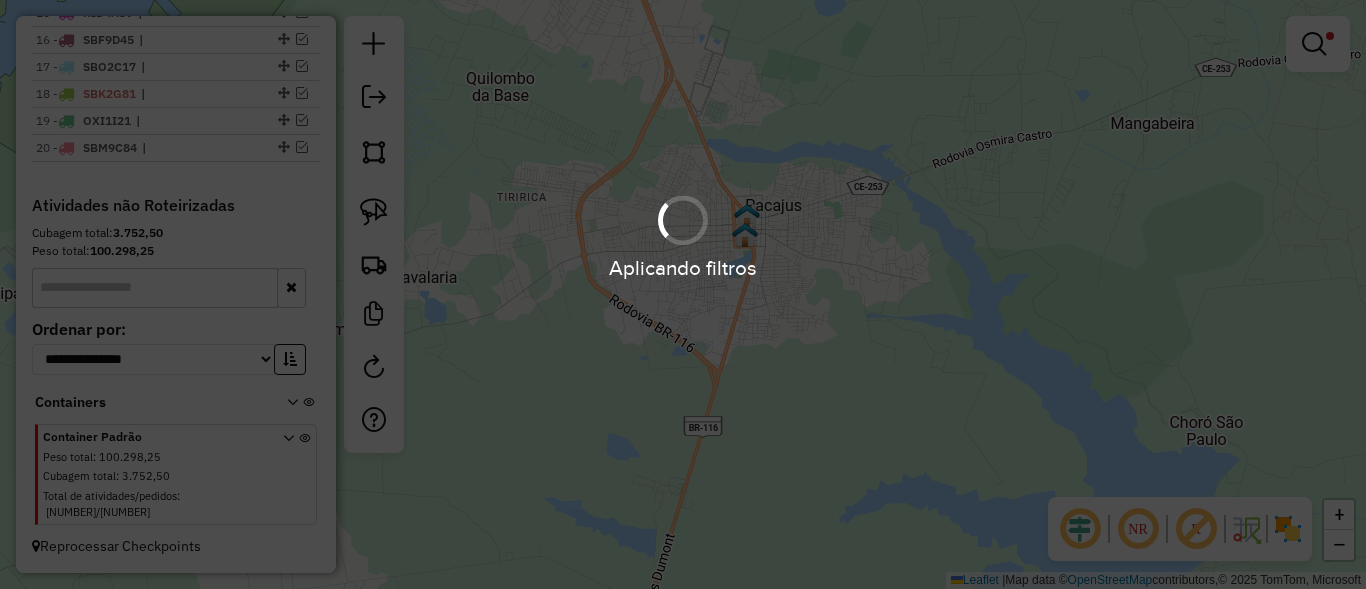 scroll, scrollTop: 1151, scrollLeft: 0, axis: vertical 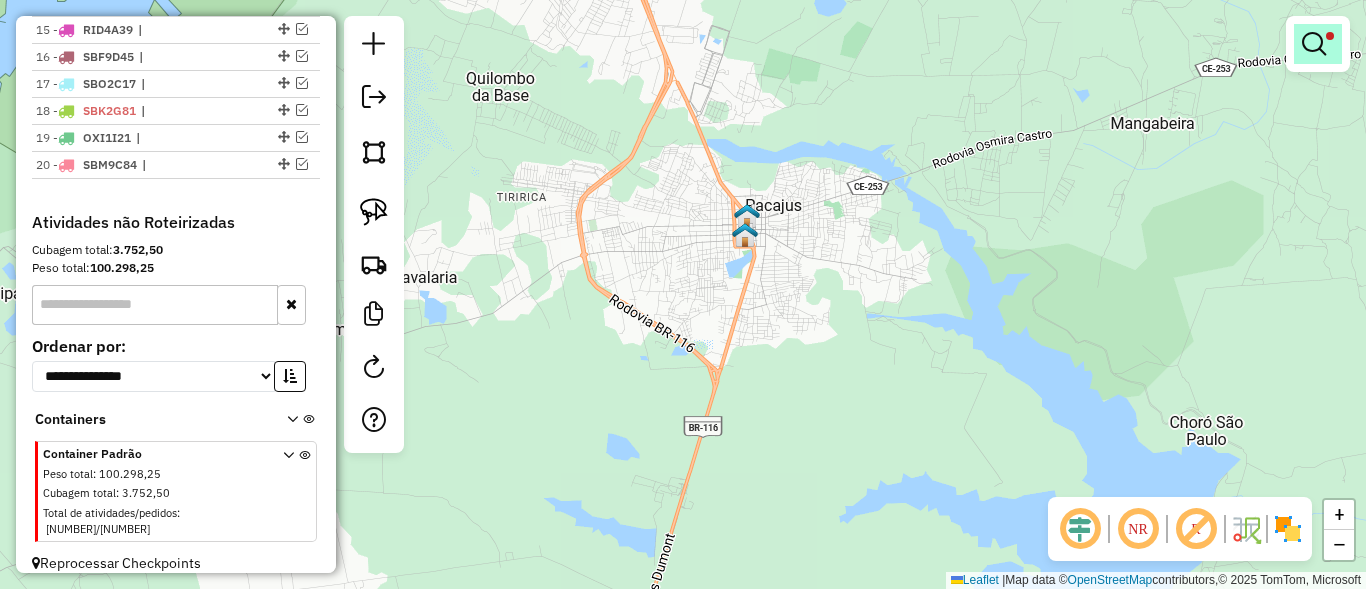 click at bounding box center (1318, 44) 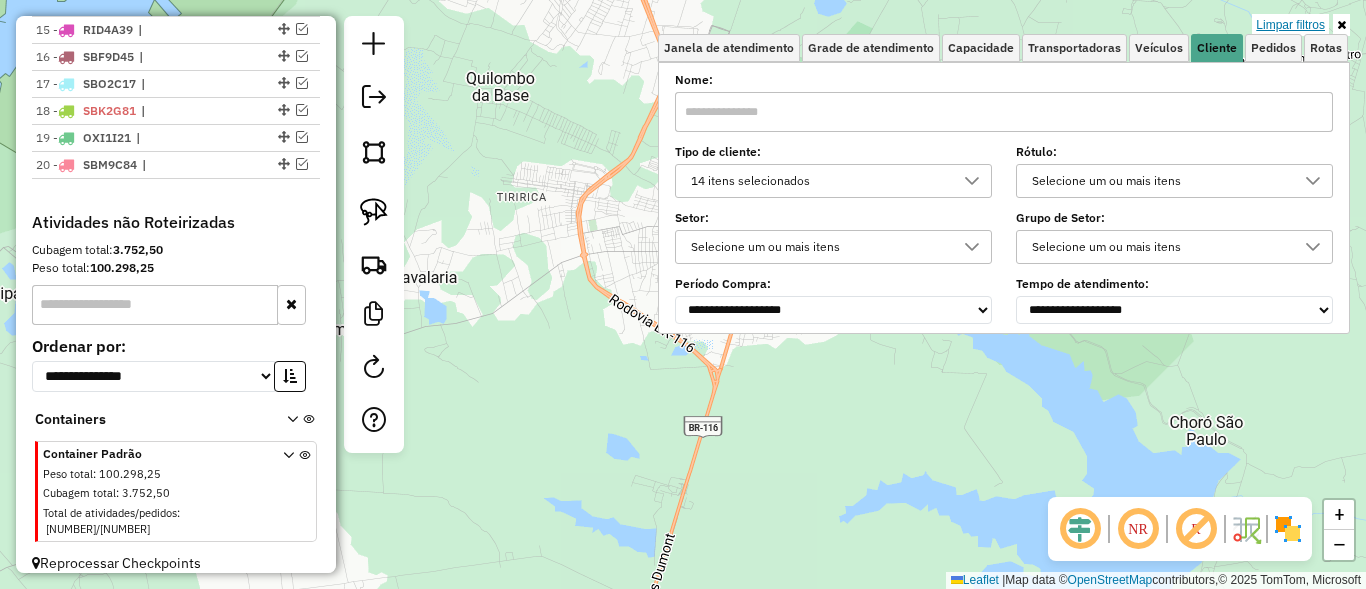 click on "Limpar filtros" at bounding box center (1290, 25) 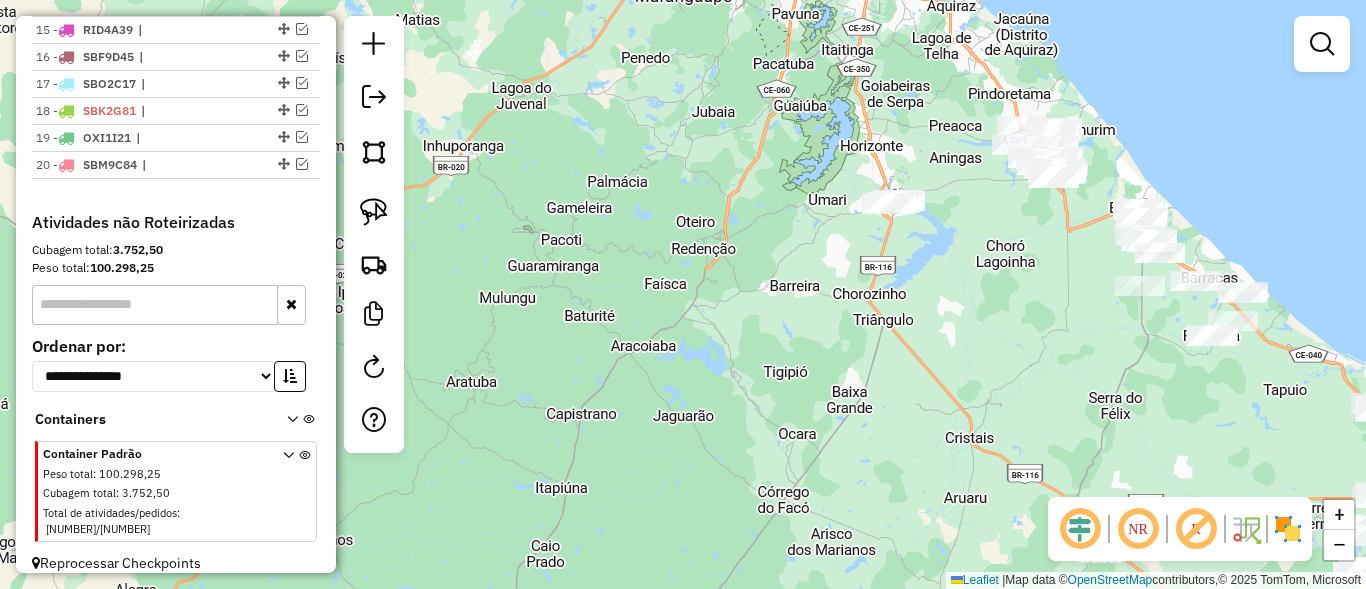 drag, startPoint x: 893, startPoint y: 309, endPoint x: 778, endPoint y: 226, distance: 141.82384 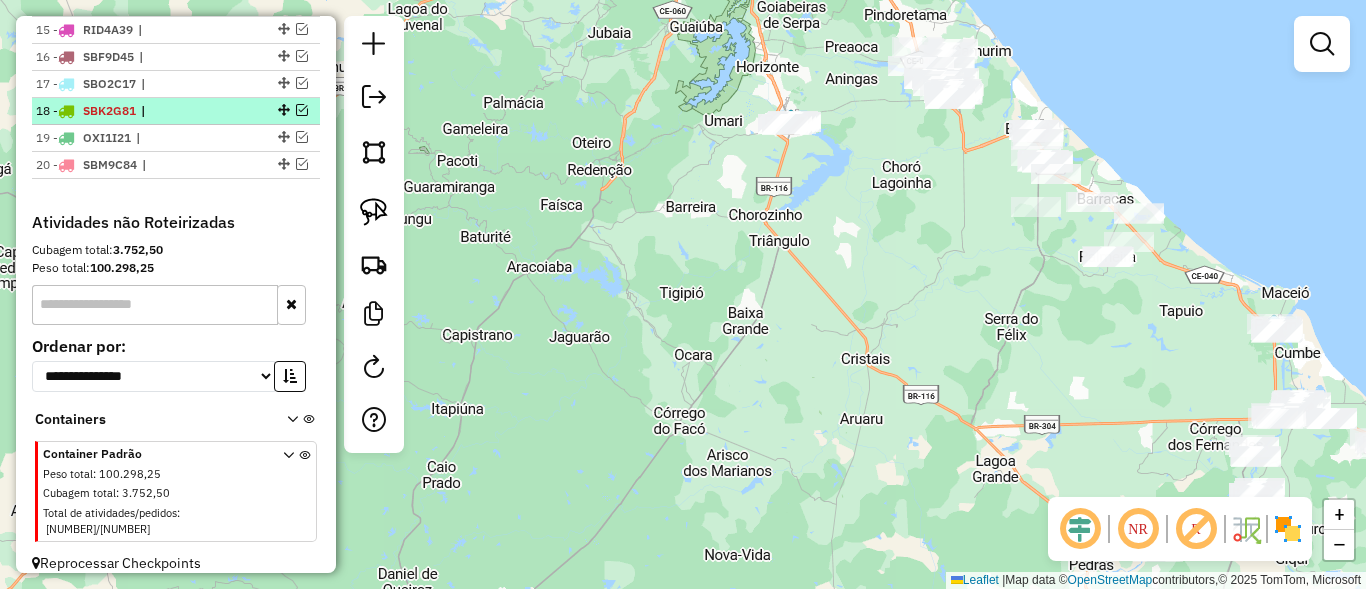click on "[NUMBER] - [PLATE]" at bounding box center (176, 111) 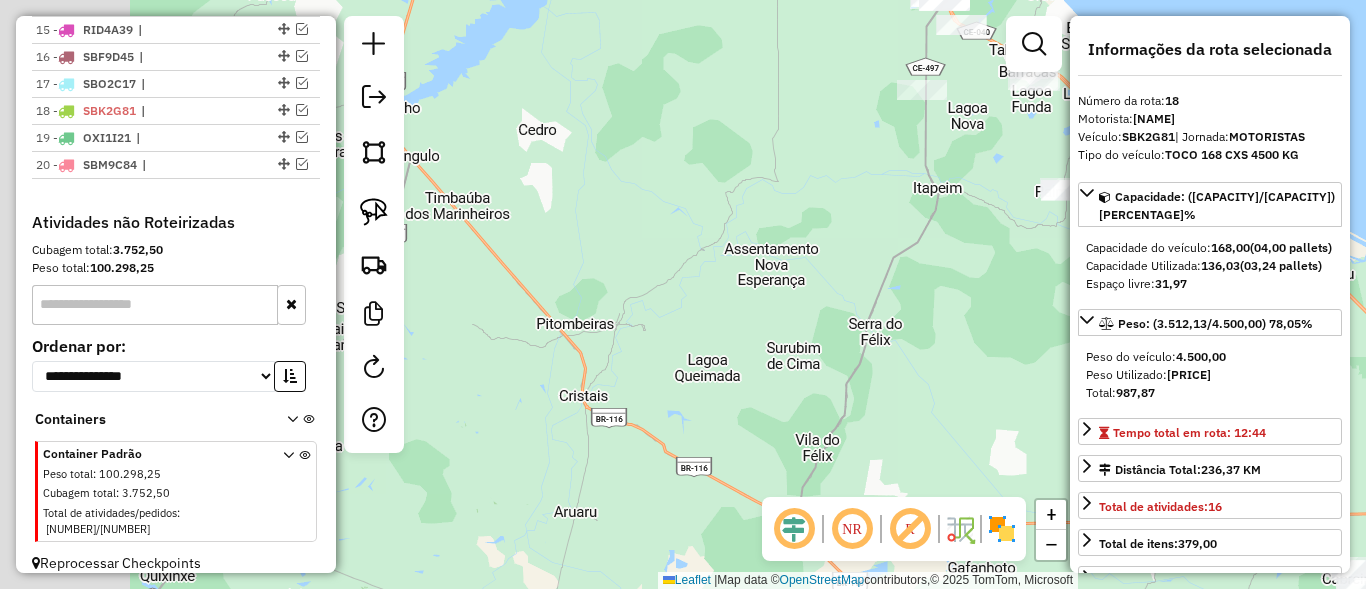 drag, startPoint x: 717, startPoint y: 284, endPoint x: 933, endPoint y: 321, distance: 219.14607 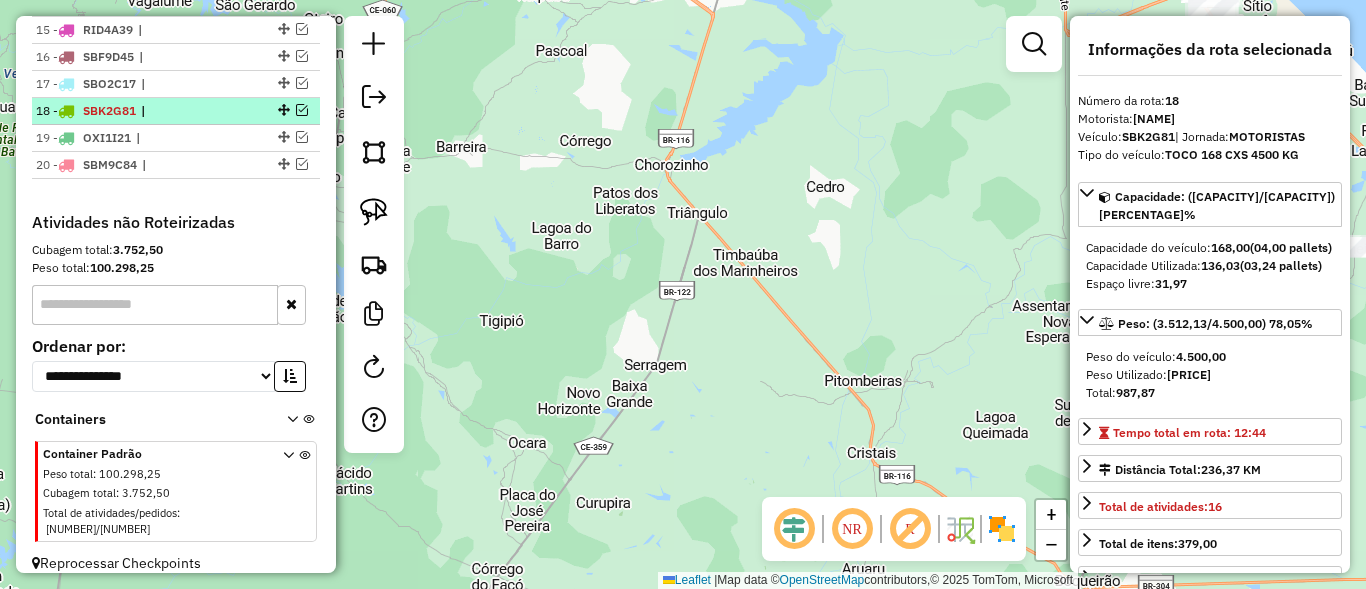 click at bounding box center (302, 110) 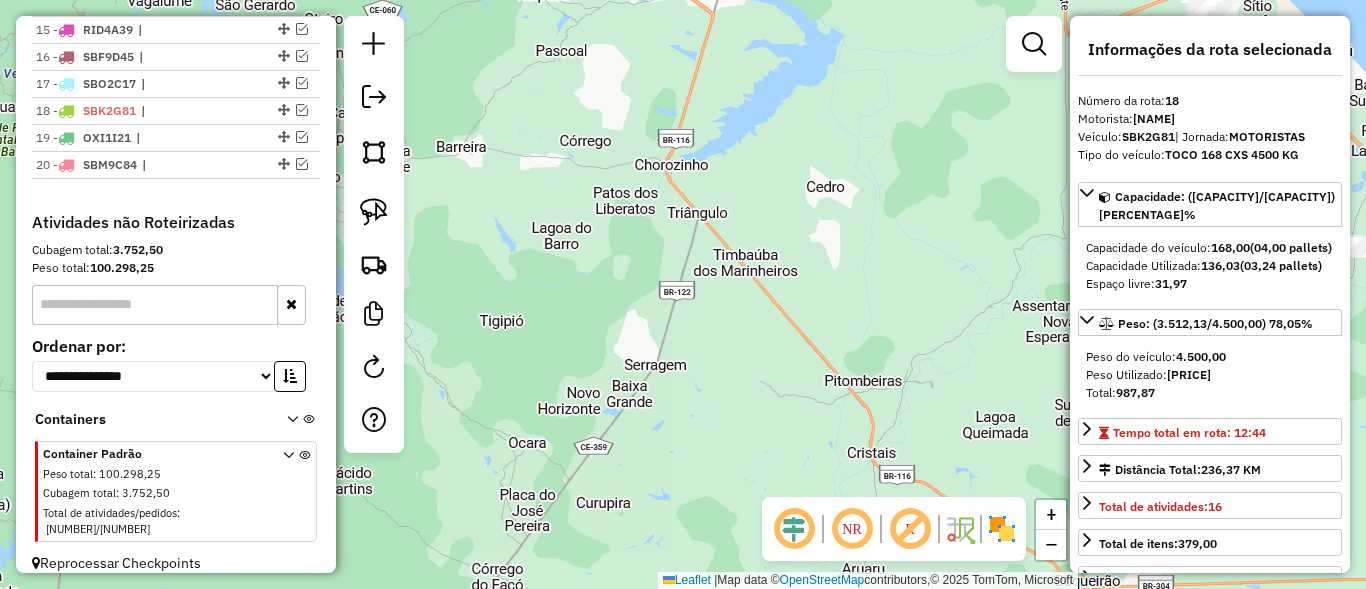 scroll, scrollTop: 1191, scrollLeft: 0, axis: vertical 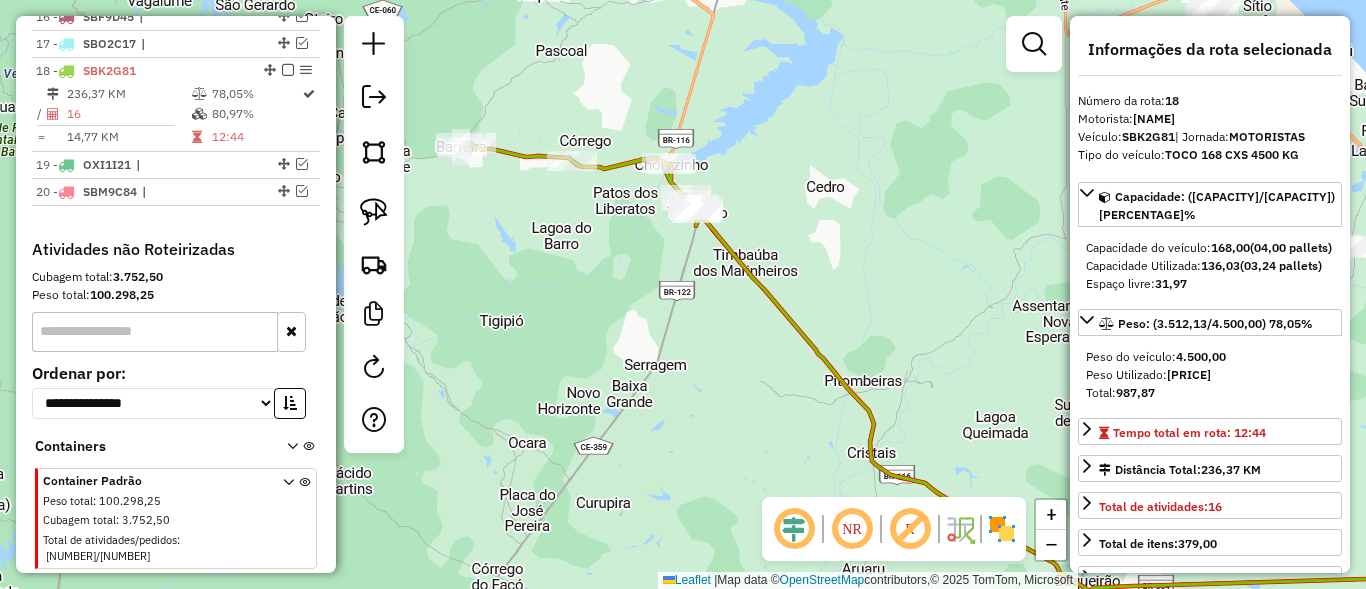 drag, startPoint x: 709, startPoint y: 280, endPoint x: 795, endPoint y: 294, distance: 87.13208 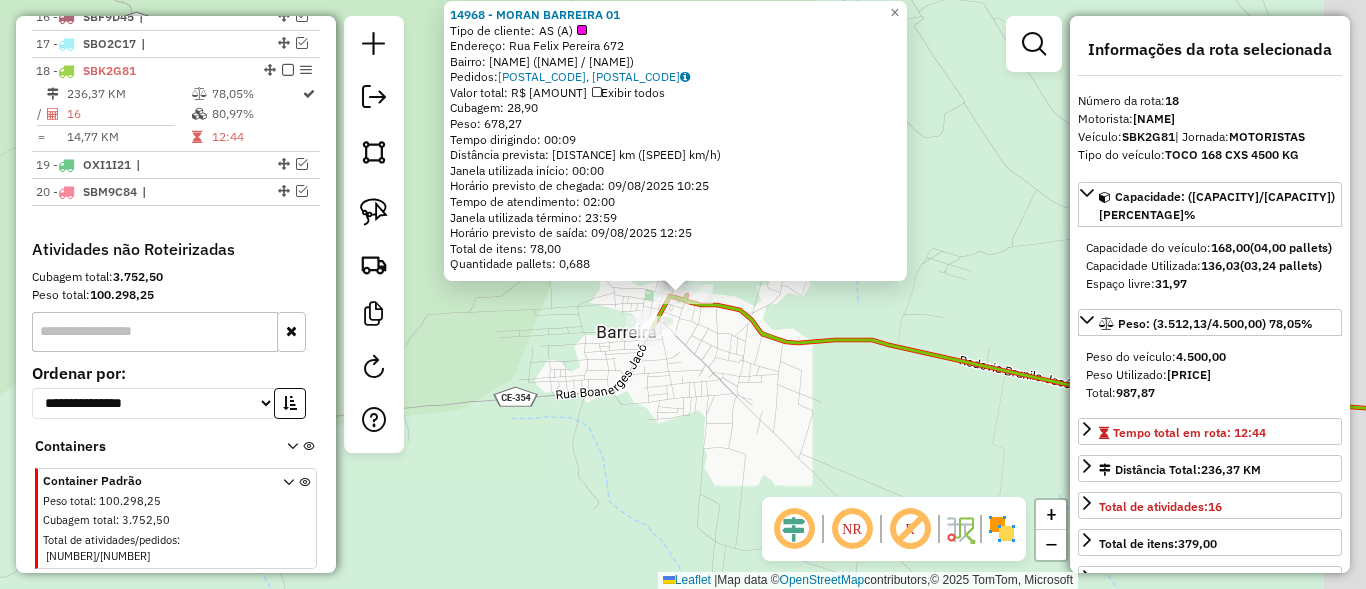 scroll, scrollTop: 1218, scrollLeft: 0, axis: vertical 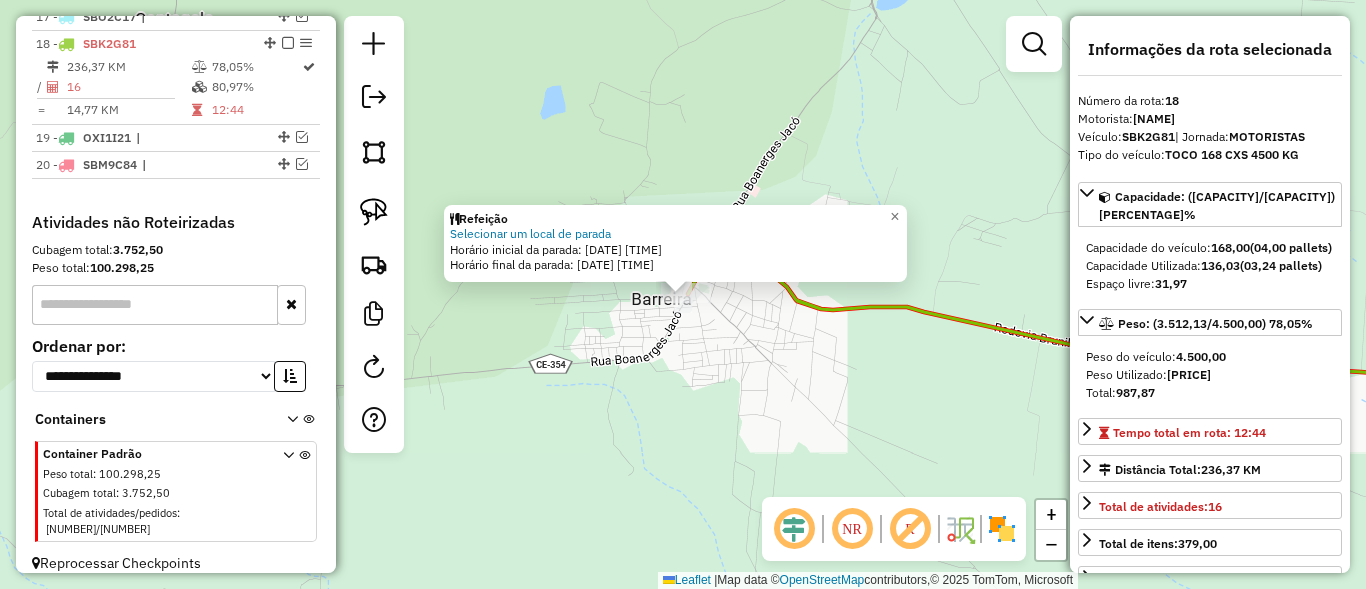 click on "Refeição Selecionar um local de parada  Horário inicial da parada: [DATE] [TIME]   Horário final da parada: [DATE] [TIME]  × Janela de atendimento Grade de atendimento Capacidade Transportadoras Veículos Cliente Pedidos  Rotas Selecione os dias de semana para filtrar as janelas de atendimento  Seg   Ter   Qua   Qui   Sex   Sáb   Dom  Informe o período da janela de atendimento: De: Até:  Filtrar exatamente a janela do cliente  Considerar janela de atendimento padrão  Selecione os dias de semana para filtrar as grades de atendimento  Seg   Ter   Qua   Qui   Sex   Sáb   Dom   Considerar clientes sem dia de atendimento cadastrado  Clientes fora do dia de atendimento selecionado Filtrar as atividades entre os valores definidos abaixo:  Peso mínimo:   Peso máximo:   Cubagem mínima:   Cubagem máxima:   De:   Até:  Filtrar as atividades entre o tempo de atendimento definido abaixo:  De:   Até:   Considerar capacidade total dos clientes não roteirizados Transportadora: Tipo de veículo: Nome:" 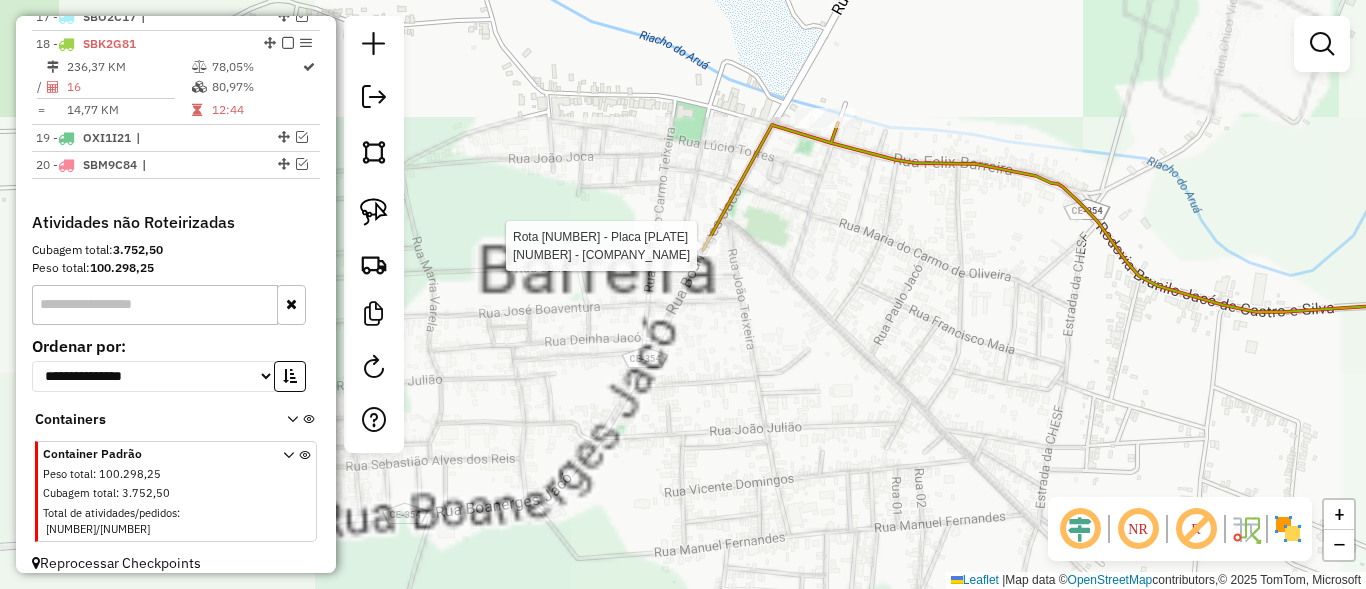 select on "*********" 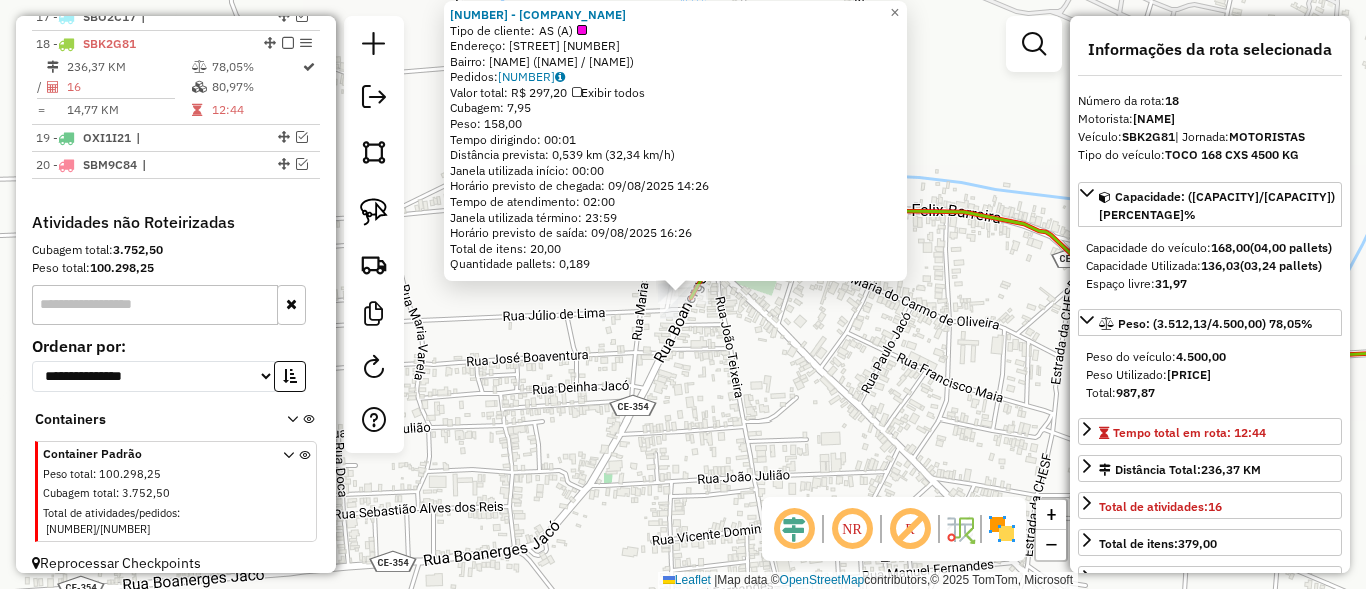click on "[NUMBER] - [BUSINESS_NAME]  Tipo de cliente:   AS (A)   Endereço:  [STREET] [NUMBER]   Bairro: [AREA] ([CITY] / [CE])   Pedidos:  [NUMBER]   Valor total: R$ [PRICE]   Exibir todos   Cubagem: [WEIGHT]  Peso: [WEIGHT]  Tempo dirigindo: [TIME]   Distância prevista: [DISTANCE] ([SPEED] km/h)   Janela utilizada início: [TIME]   Horário previsto de chegada: [DATE] [TIME]   Tempo de atendimento: [TIME]   Janela utilizada término: [TIME]   Horário previsto de saída: [DATE] [TIME]   Total de itens: [NUMBER]   Quantidade pallets: [WEIGHT]  × Janela de atendimento Grade de atendimento Capacidade Transportadoras Veículos Cliente Pedidos  Rotas Selecione os dias de semana para filtrar as janelas de atendimento  Seg   Ter   Qua   Qui   Sex   Sáb   Dom  Informe o período da janela de atendimento: De: Até:  Filtrar exatamente a janela do cliente  Considerar janela de atendimento padrão  Selecione os dias de semana para filtrar as grades de atendimento  Seg   Ter   Qua   Qui   Sex   Sáb   Dom   Peso mínimo:   De:   De:" 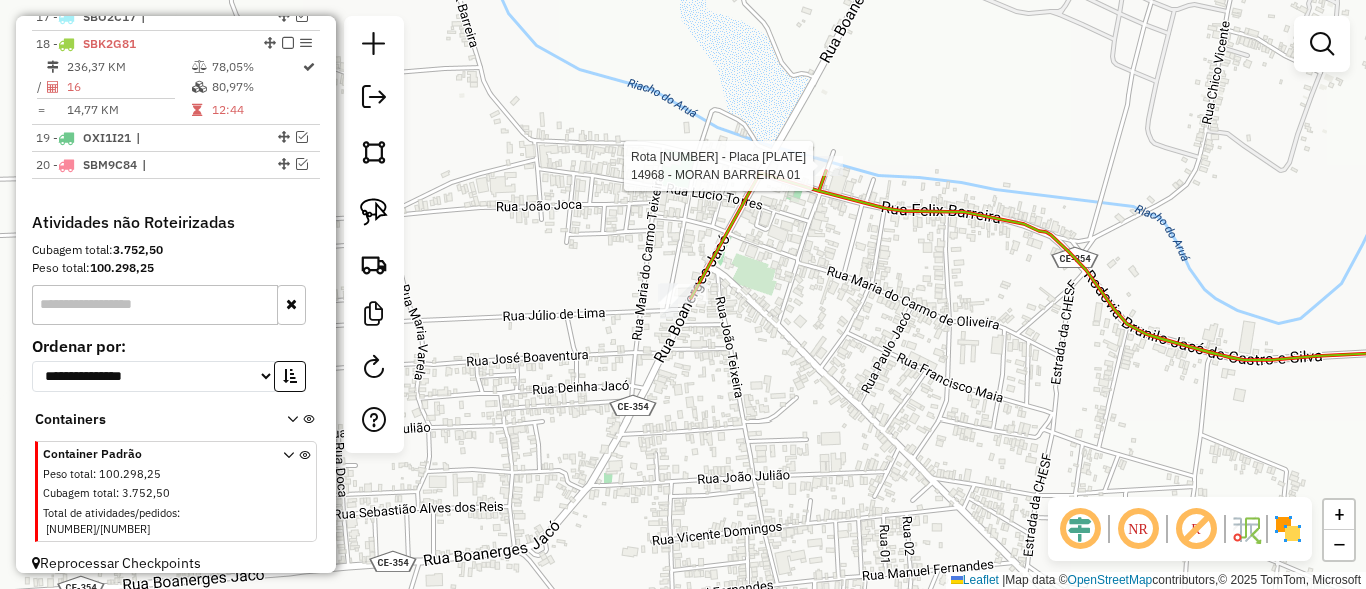 select on "*********" 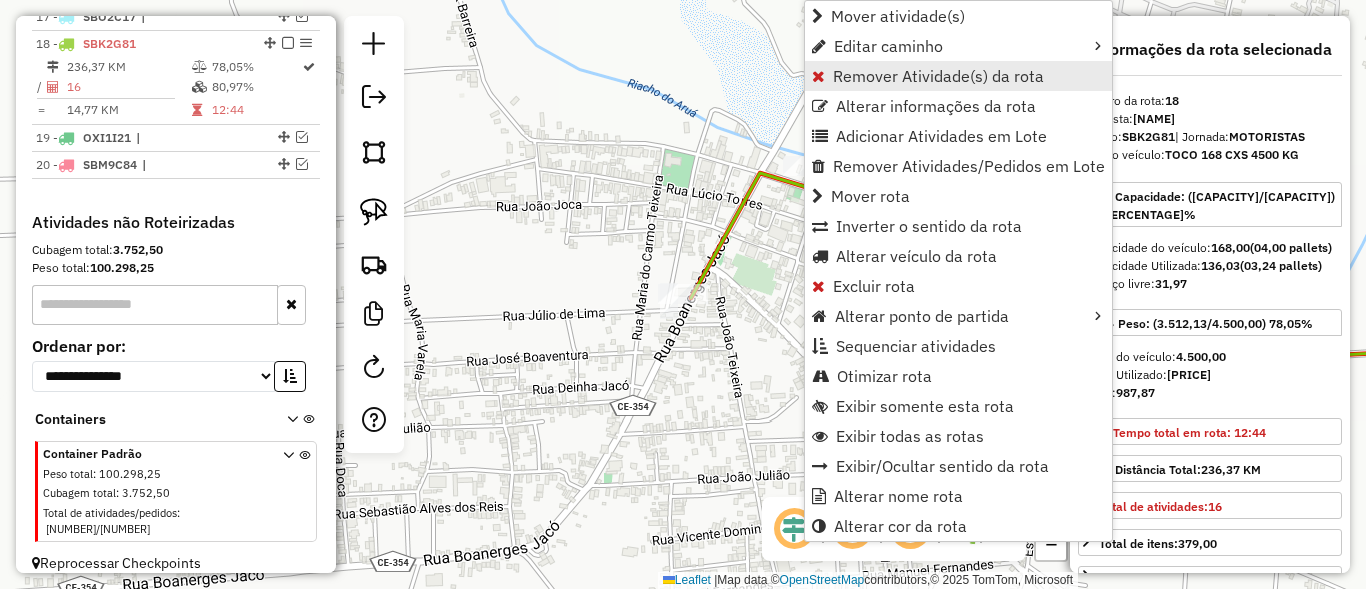 click on "Remover Atividade(s) da rota" at bounding box center [938, 76] 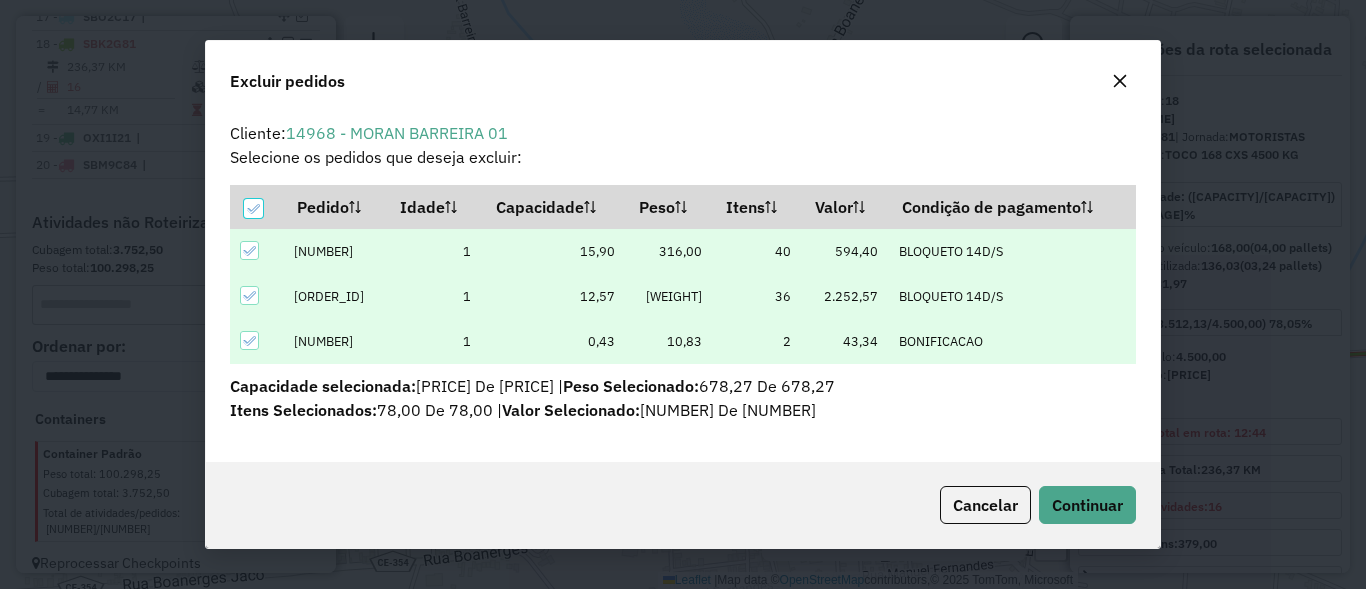 scroll, scrollTop: 12, scrollLeft: 6, axis: both 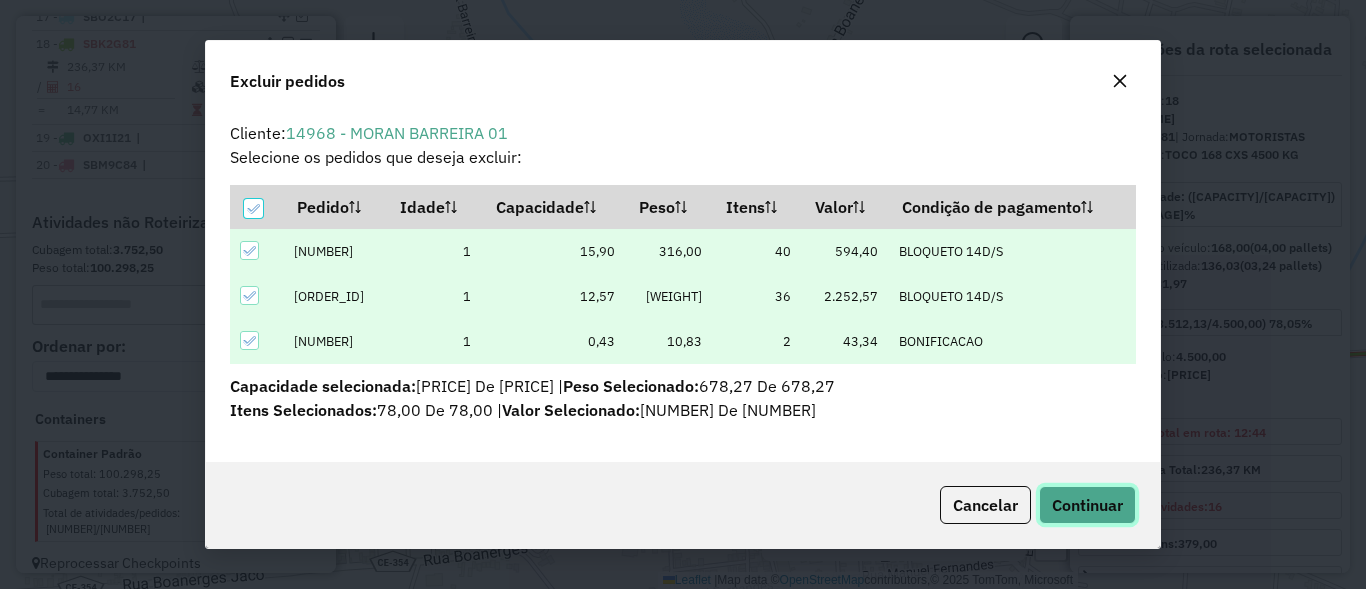 click on "Continuar" 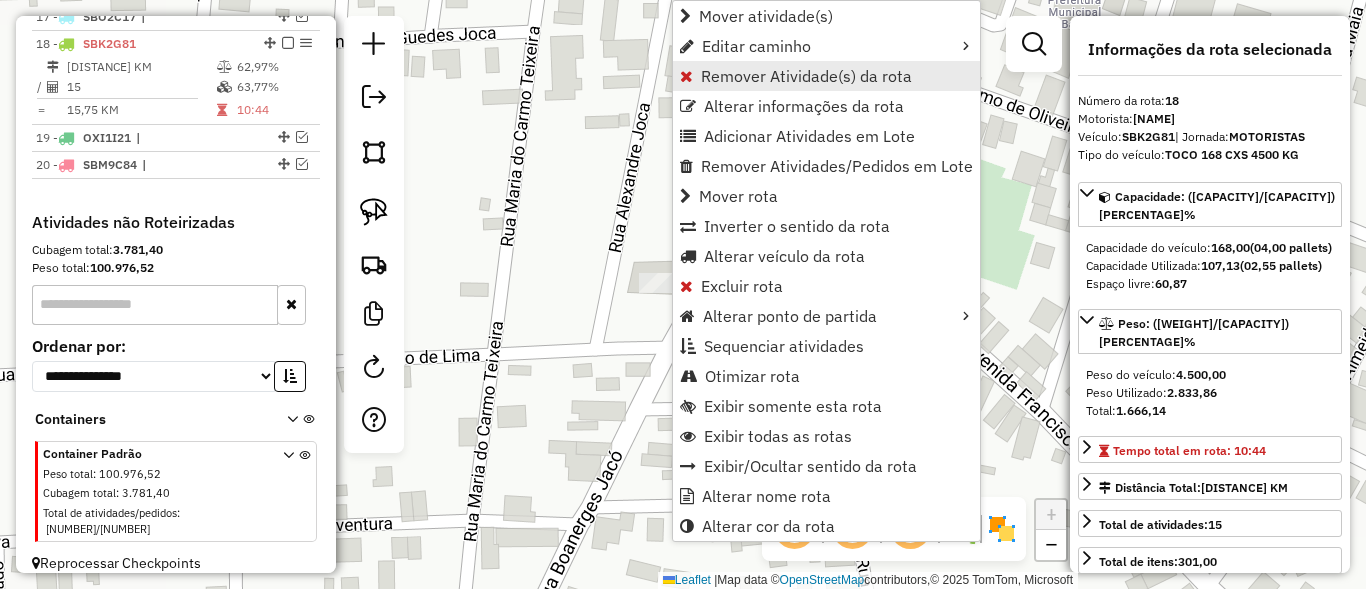 click on "Remover Atividade(s) da rota" at bounding box center (806, 76) 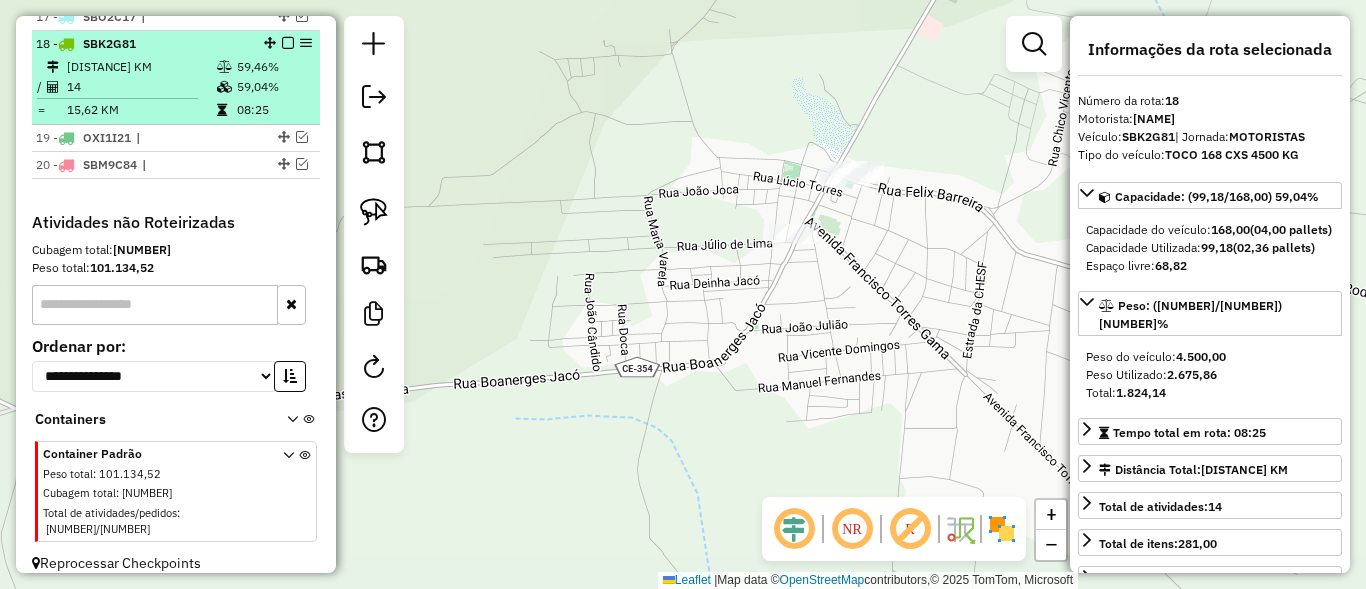click at bounding box center (288, 43) 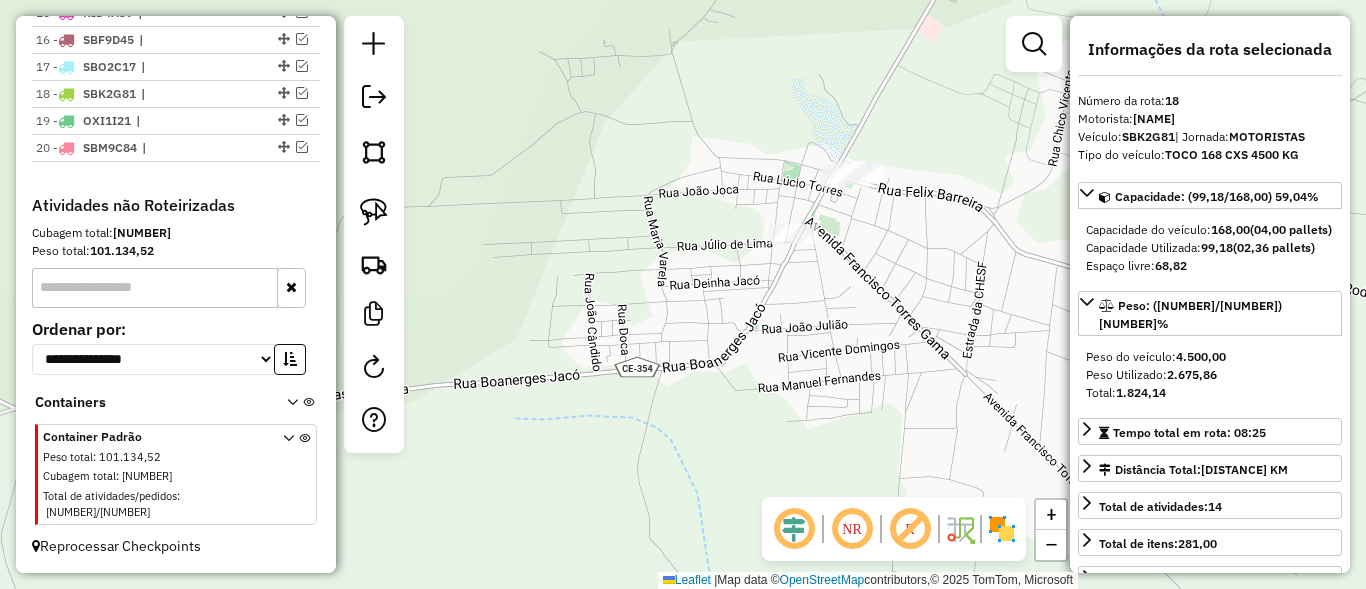 scroll, scrollTop: 1151, scrollLeft: 0, axis: vertical 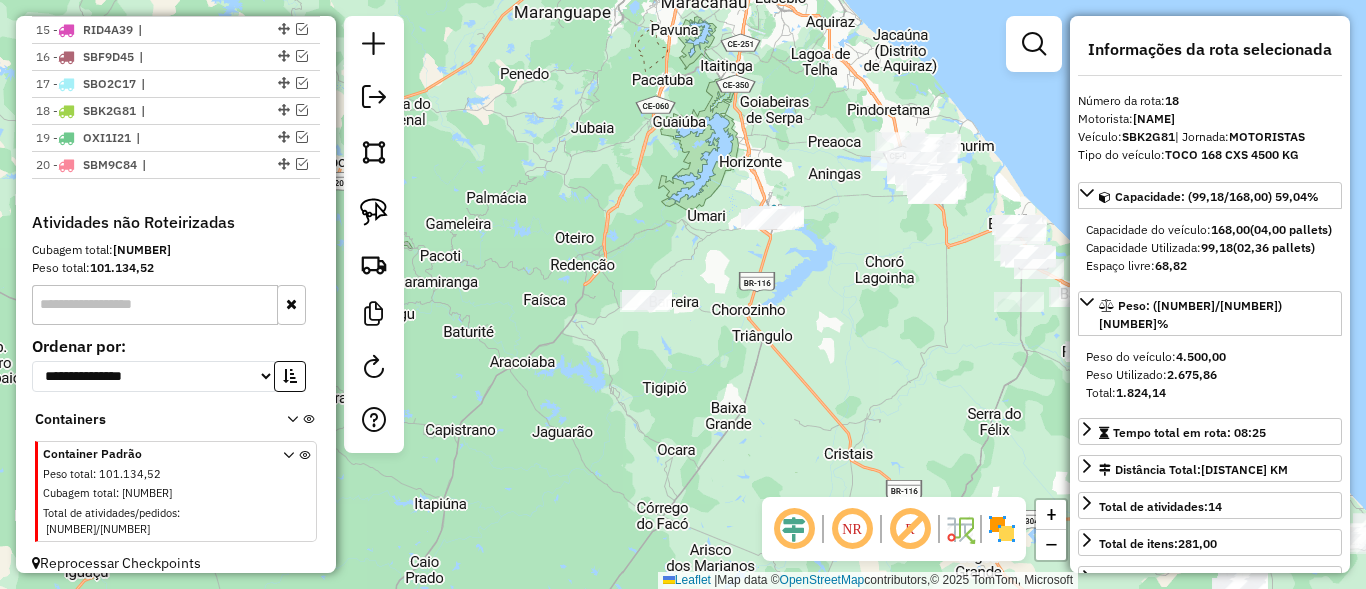 drag, startPoint x: 756, startPoint y: 346, endPoint x: 572, endPoint y: 407, distance: 193.84789 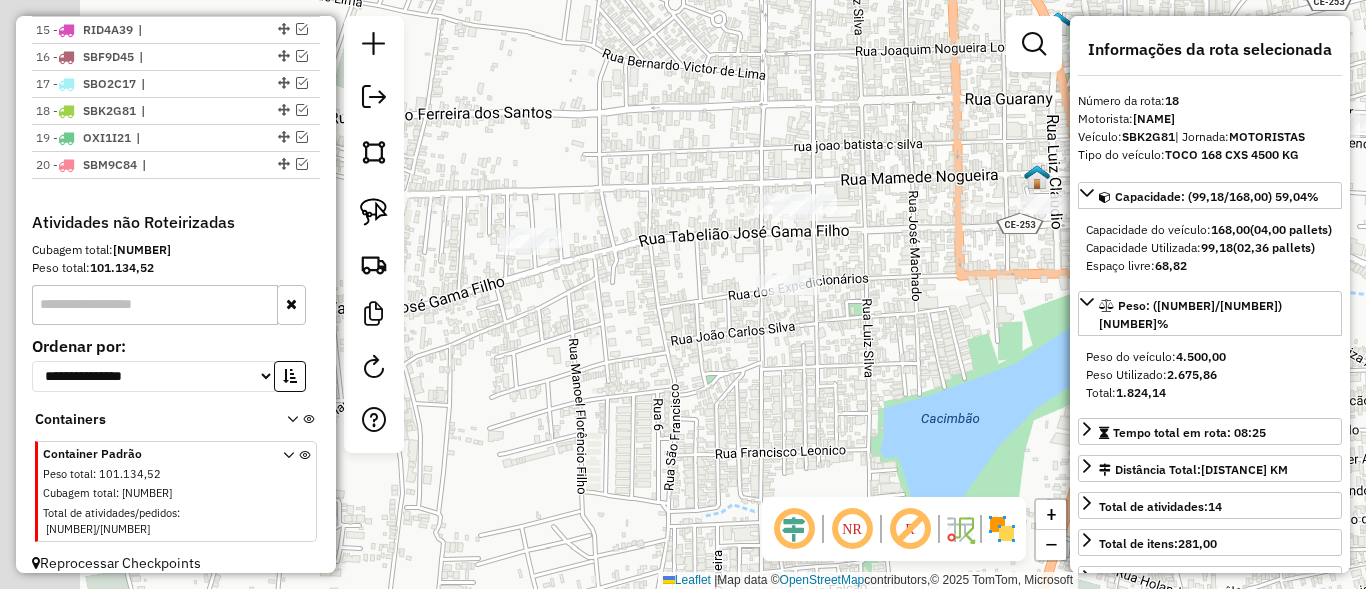 drag, startPoint x: 768, startPoint y: 343, endPoint x: 785, endPoint y: 357, distance: 22.022715 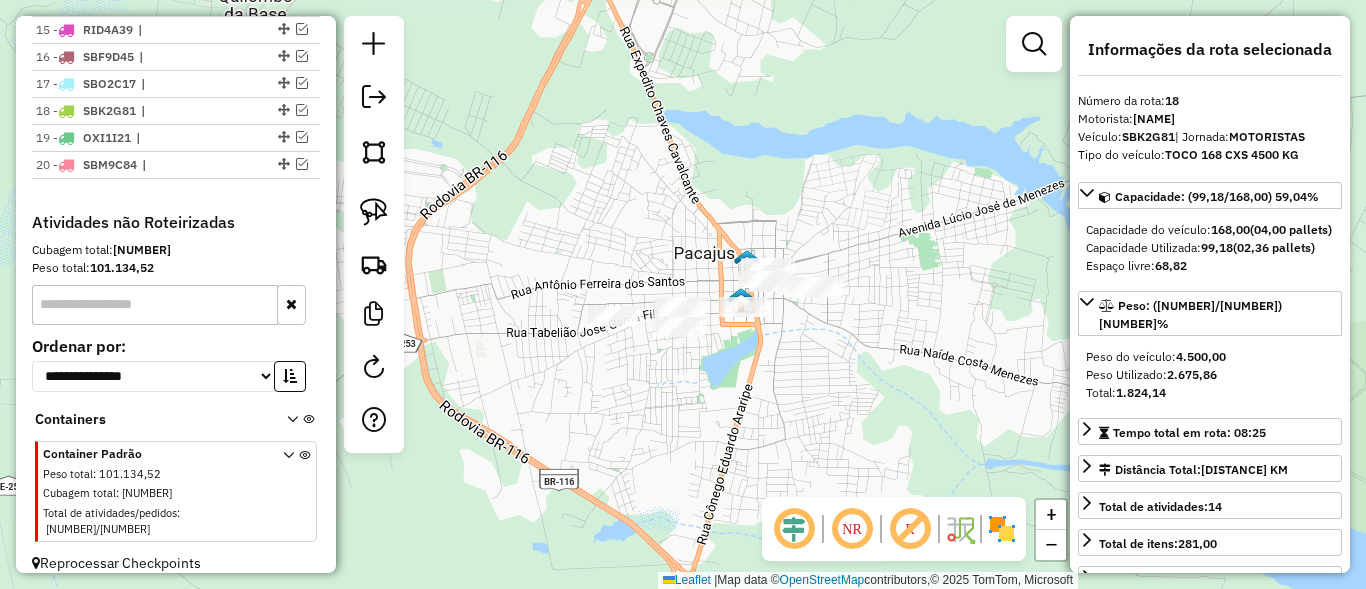 click on "Janela de atendimento Grade de atendimento Capacidade Transportadoras Veículos Cliente Pedidos  Rotas Selecione os dias de semana para filtrar as janelas de atendimento  Seg   Ter   Qua   Qui   Sex   Sáb   Dom  Informe o período da janela de atendimento: De: Até:  Filtrar exatamente a janela do cliente  Considerar janela de atendimento padrão  Selecione os dias de semana para filtrar as grades de atendimento  Seg   Ter   Qua   Qui   Sex   Sáb   Dom   Considerar clientes sem dia de atendimento cadastrado  Clientes fora do dia de atendimento selecionado Filtrar as atividades entre os valores definidos abaixo:  Peso mínimo:   Peso máximo:   Cubagem mínima:   Cubagem máxima:   De:   Até:  Filtrar as atividades entre o tempo de atendimento definido abaixo:  De:   Até:   Considerar capacidade total dos clientes não roteirizados Transportadora: Selecione um ou mais itens Tipo de veículo: Selecione um ou mais itens Veículo: Selecione um ou mais itens Motorista: Selecione um ou mais itens Nome: Rótulo:" 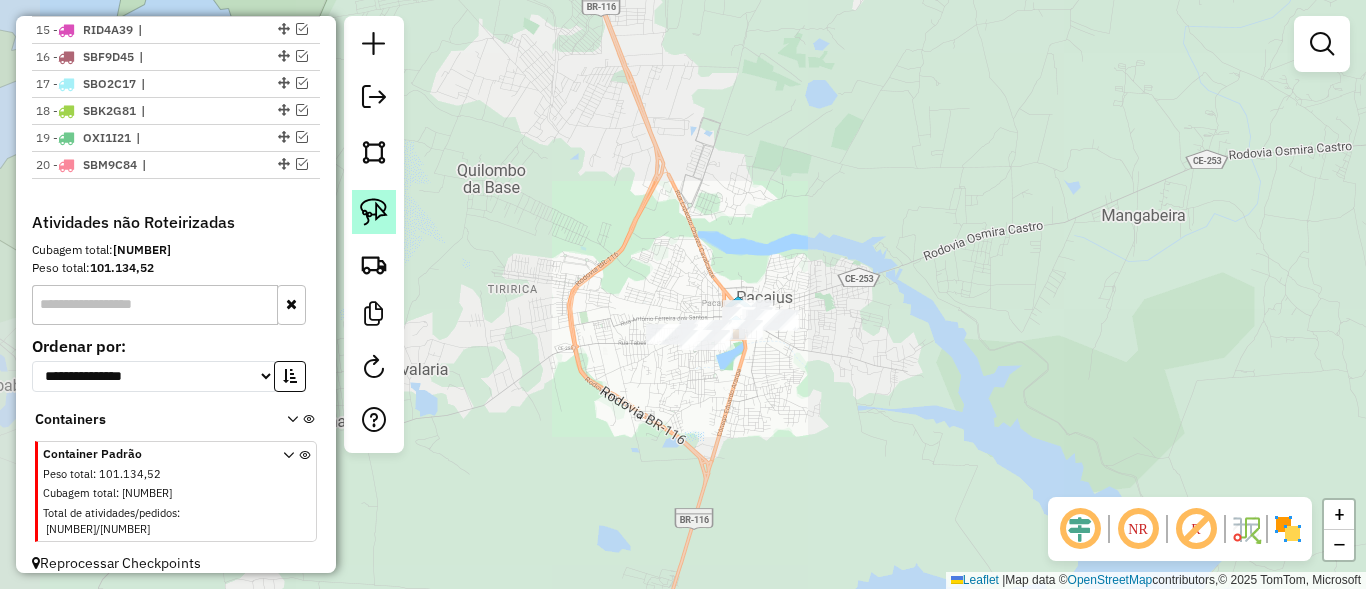 click 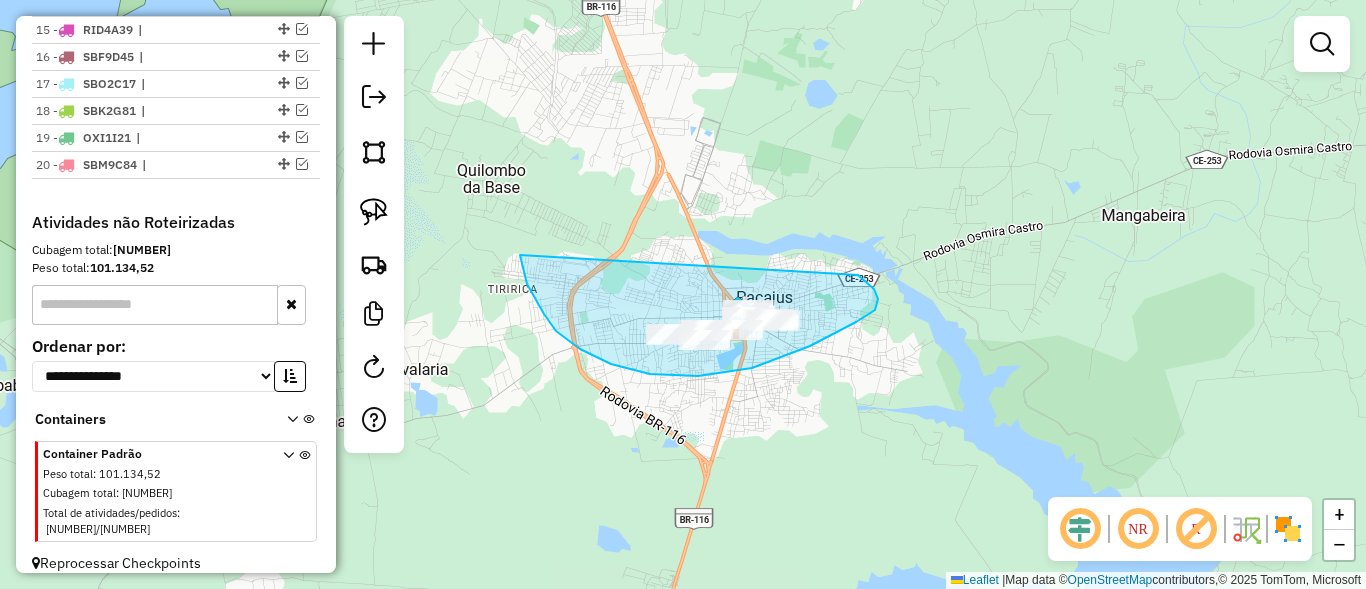 drag, startPoint x: 521, startPoint y: 263, endPoint x: 825, endPoint y: 259, distance: 304.0263 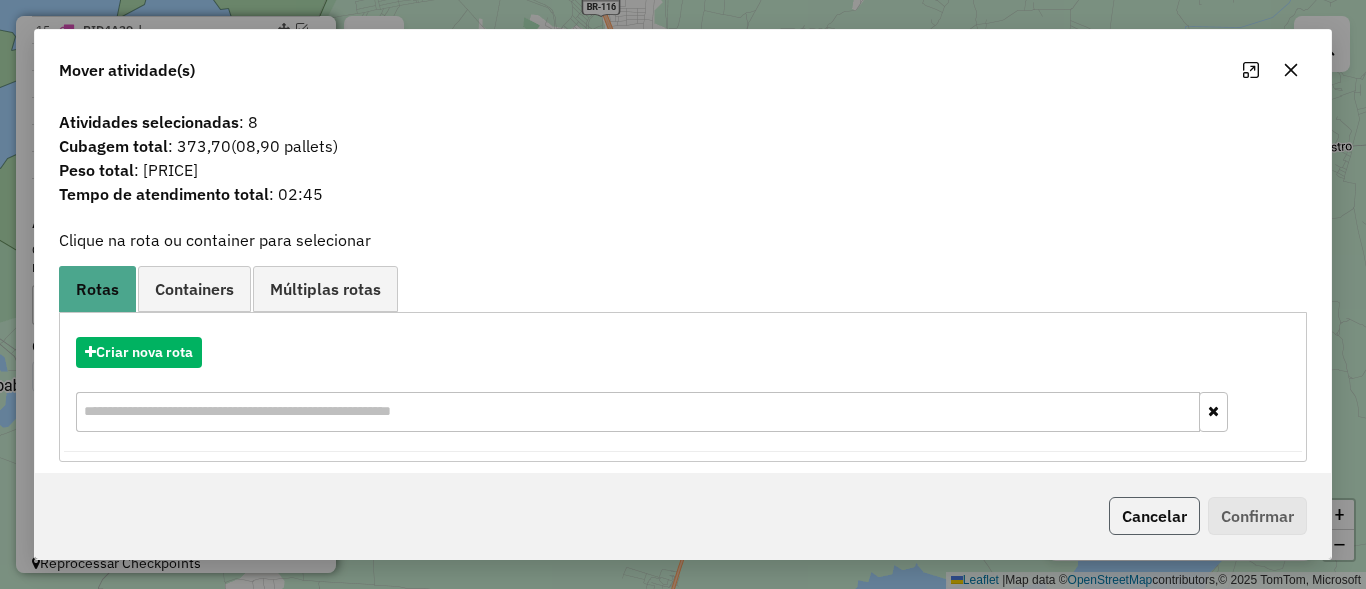 click on "Cancelar" 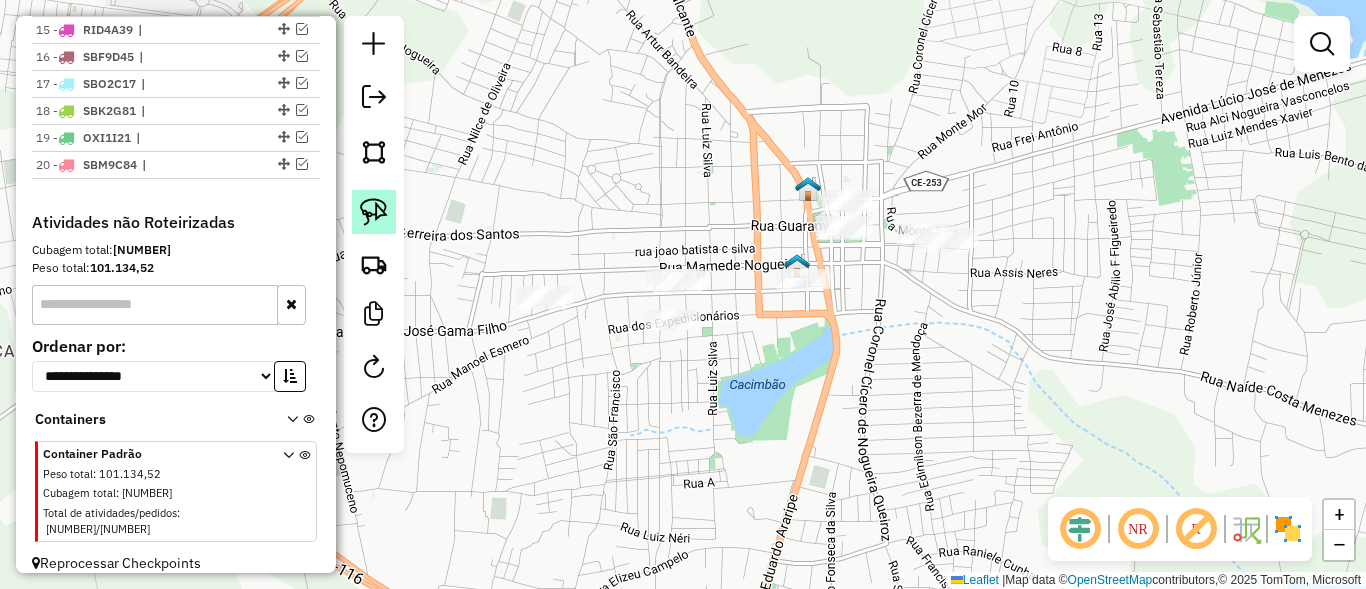 click 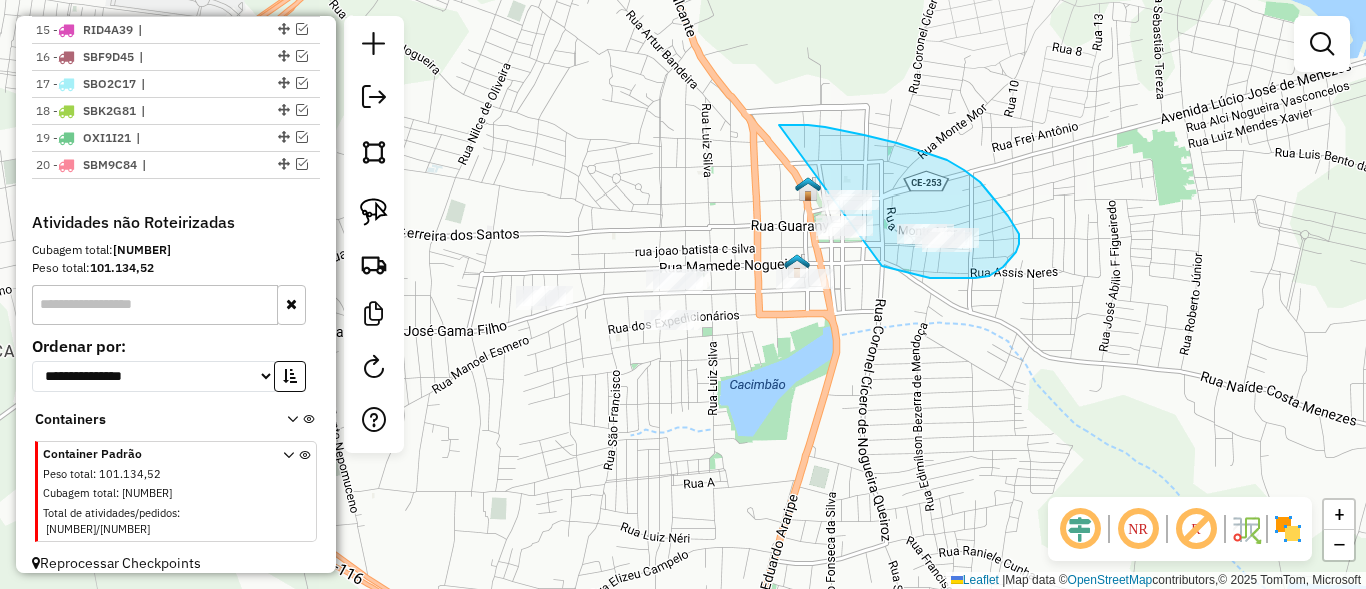 drag, startPoint x: 786, startPoint y: 125, endPoint x: 769, endPoint y: 212, distance: 88.64536 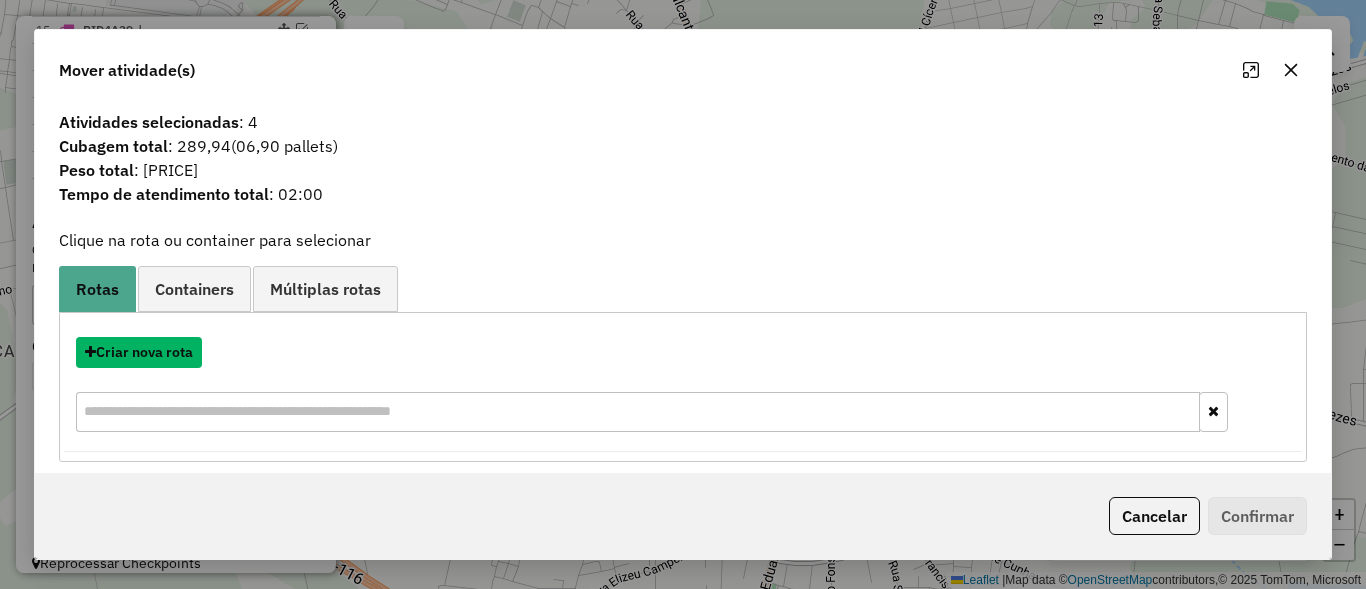 click on "Criar nova rota" at bounding box center [139, 352] 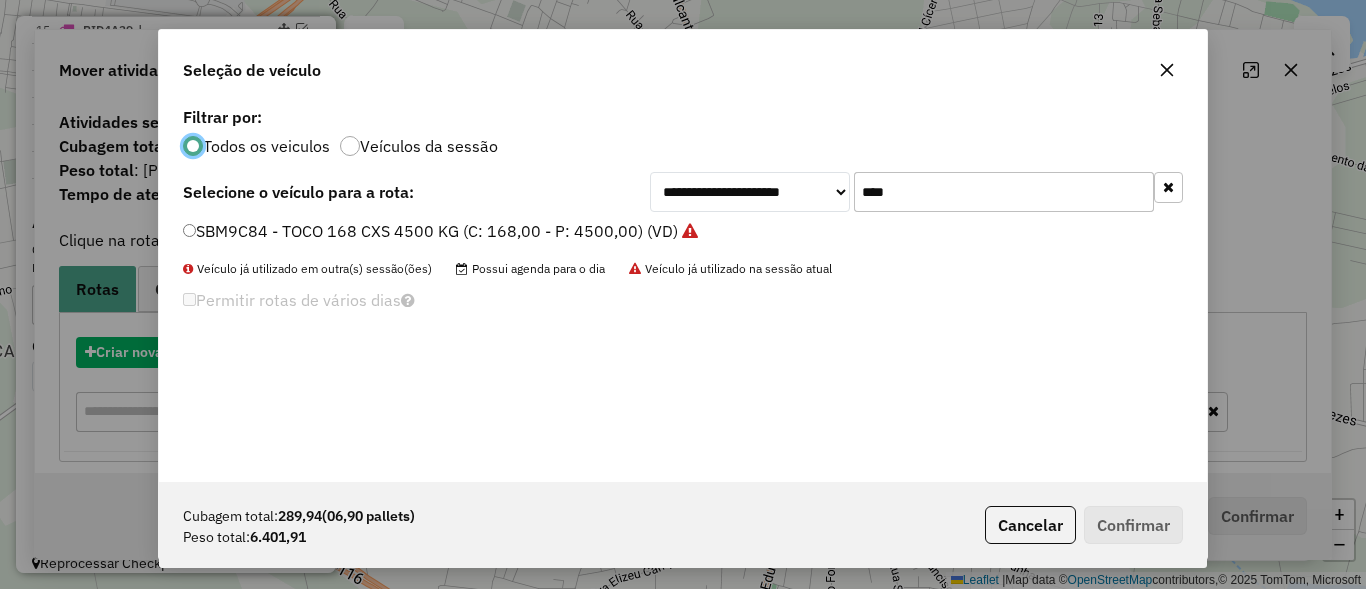 scroll, scrollTop: 11, scrollLeft: 6, axis: both 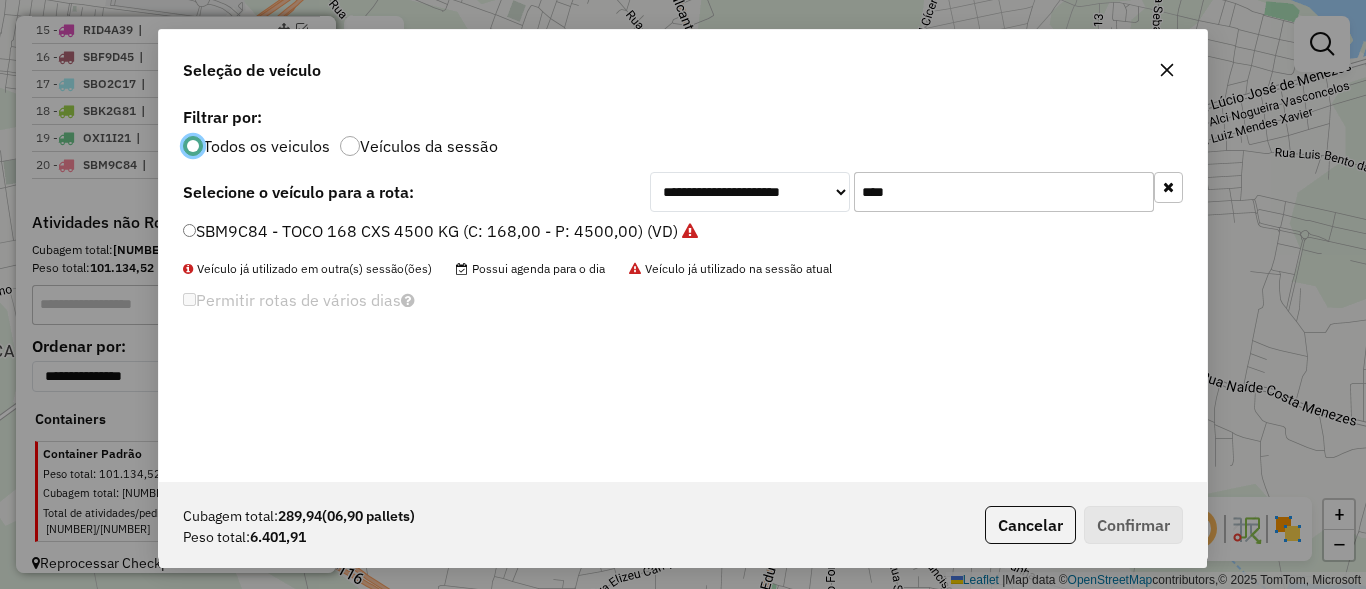 click on "****" 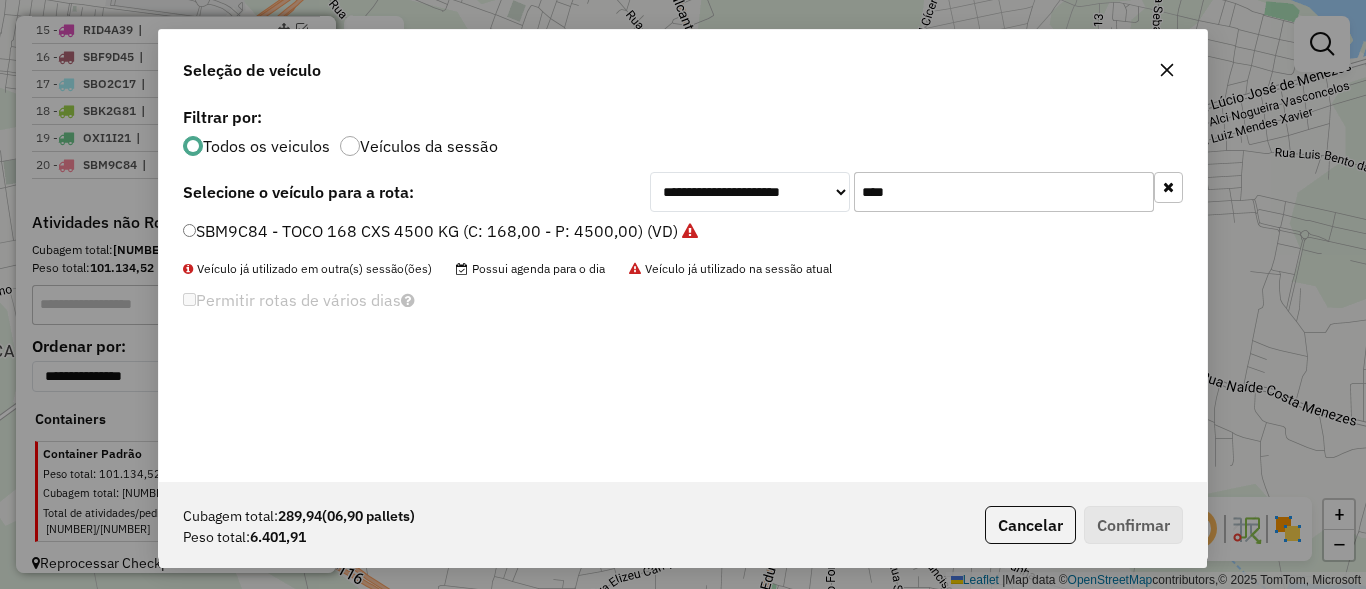 click on "****" 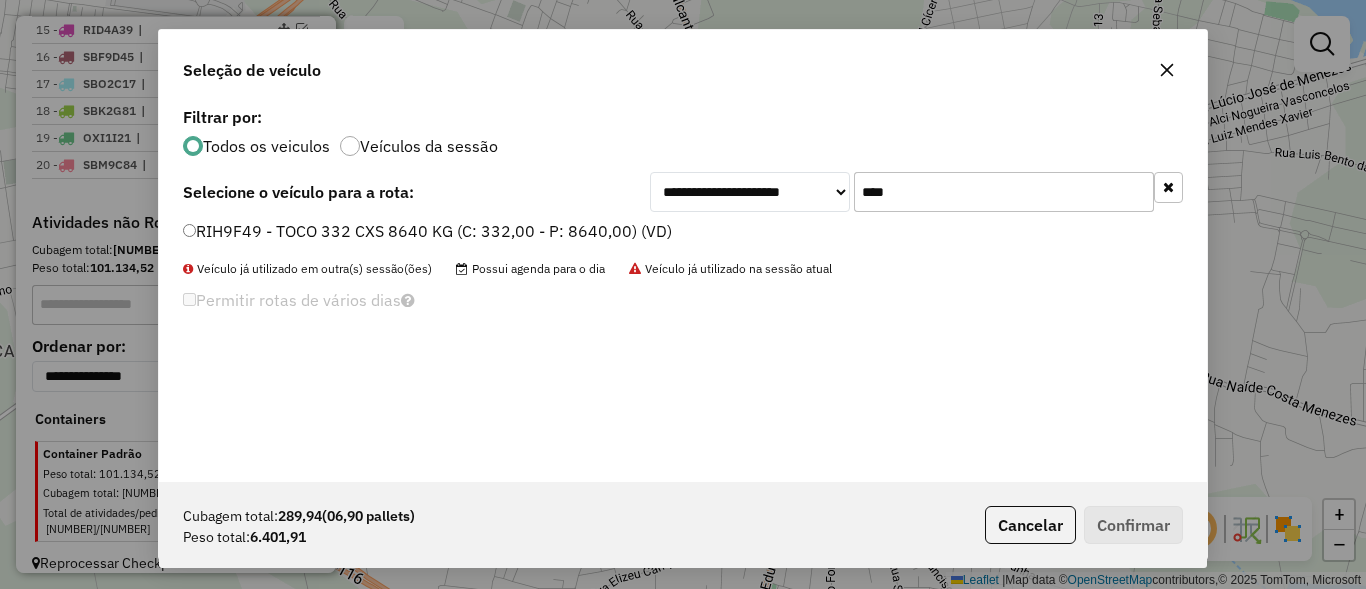 type on "****" 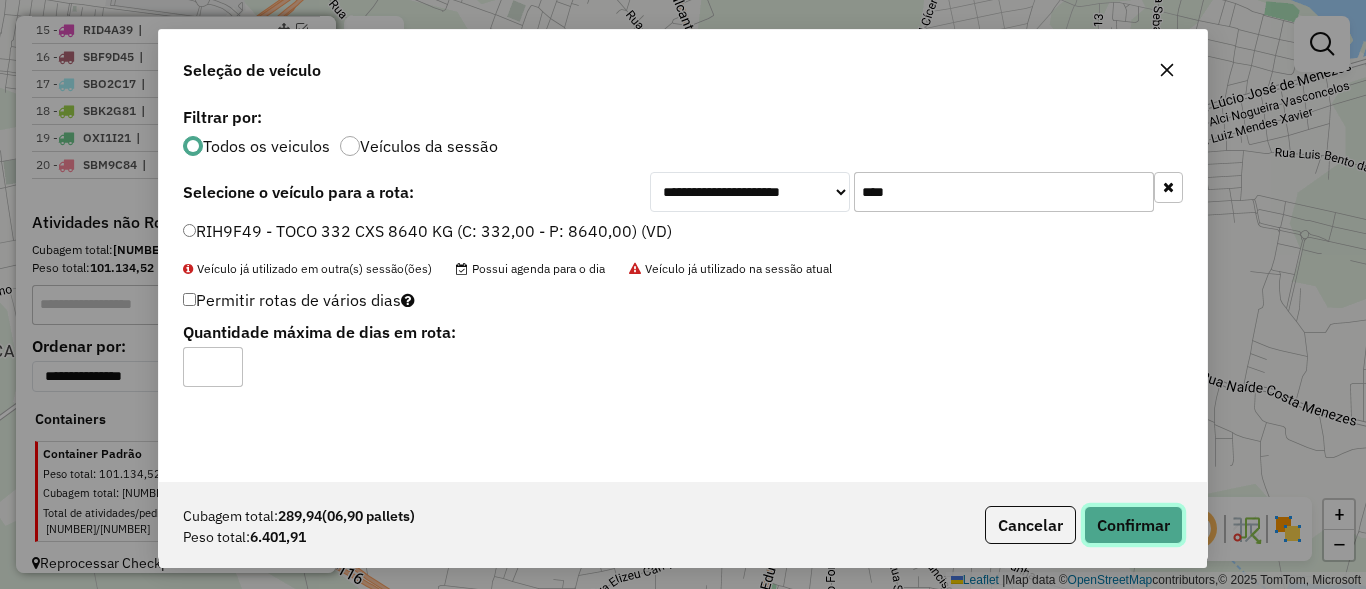 click on "Confirmar" 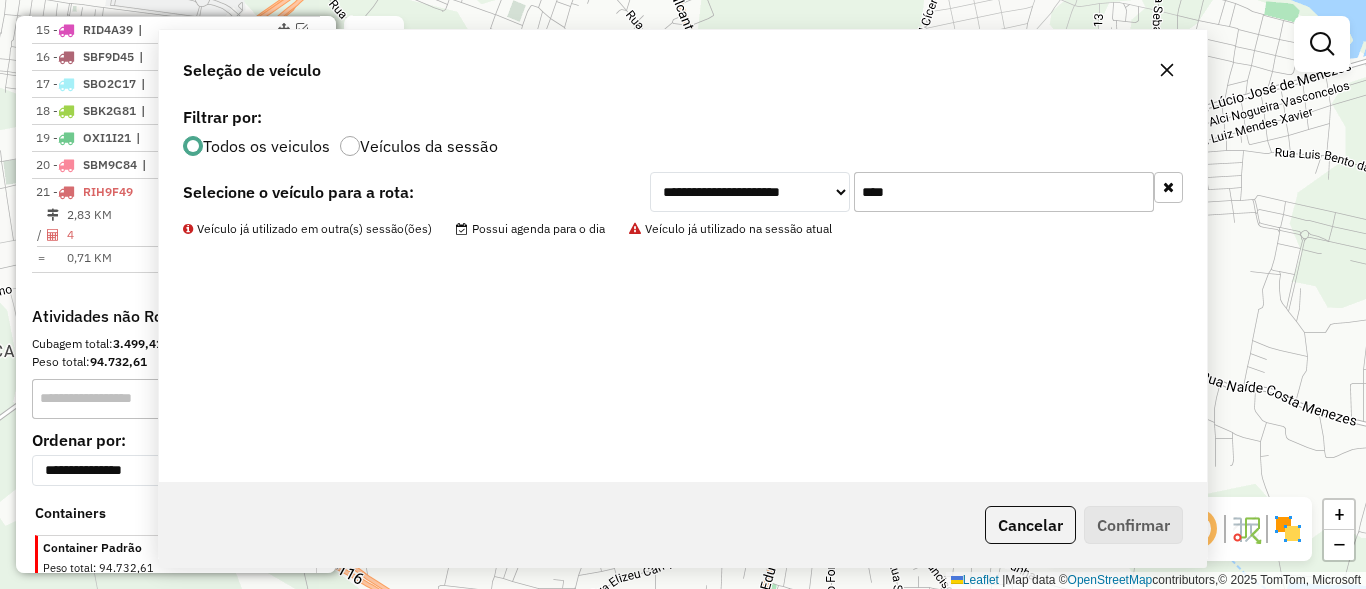scroll, scrollTop: 1218, scrollLeft: 0, axis: vertical 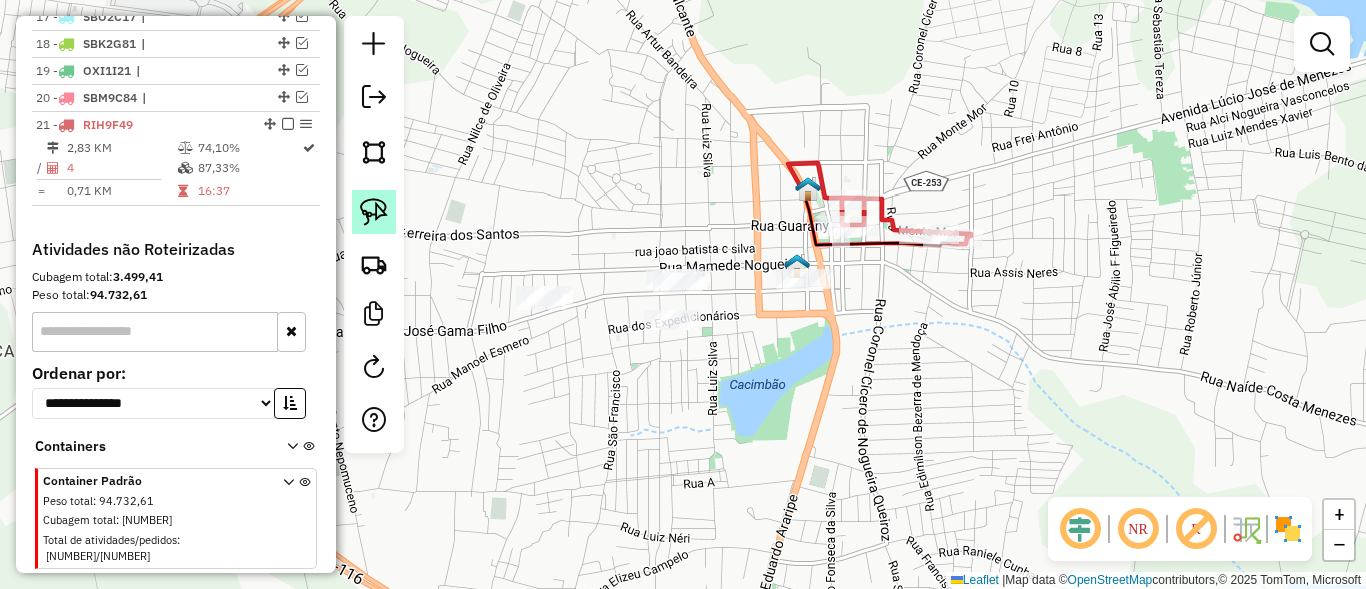 click 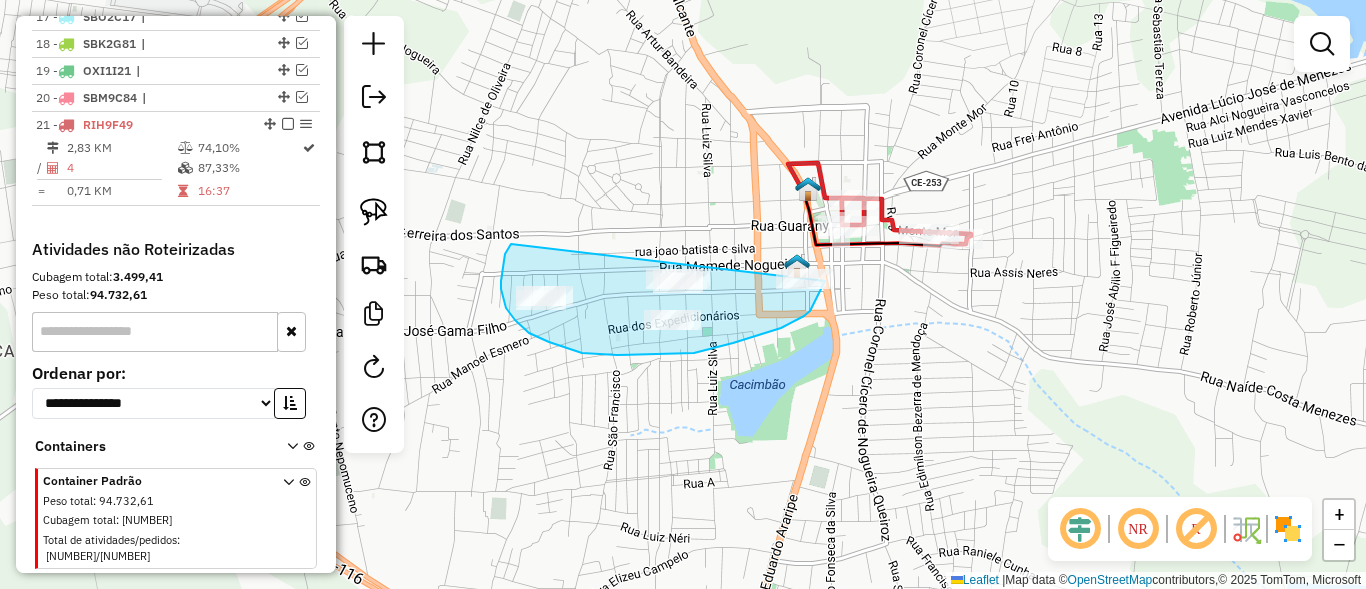 drag, startPoint x: 503, startPoint y: 298, endPoint x: 814, endPoint y: 256, distance: 313.8232 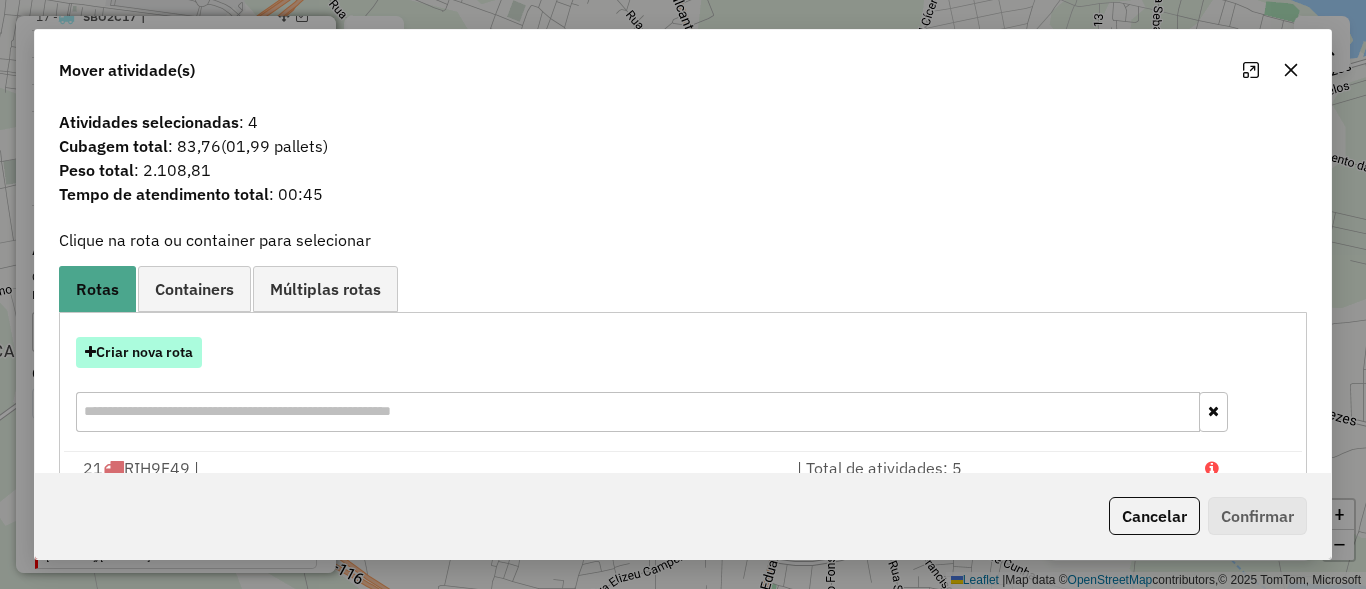 click on "Criar nova rota" at bounding box center [139, 352] 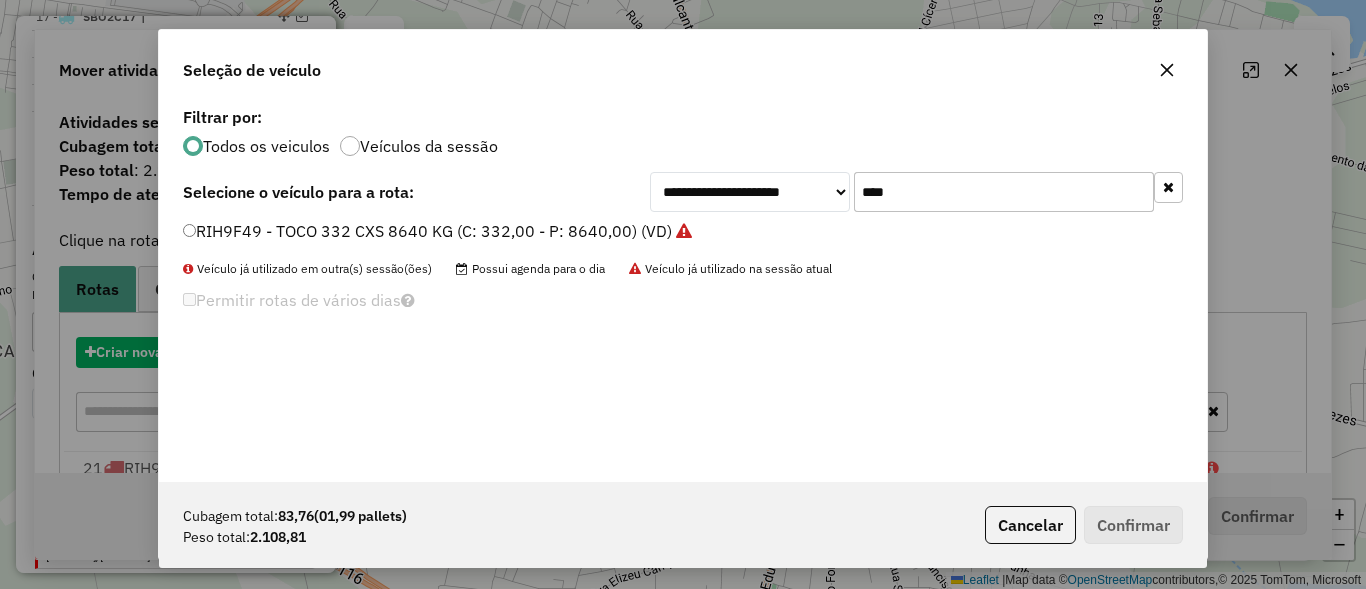 scroll, scrollTop: 11, scrollLeft: 6, axis: both 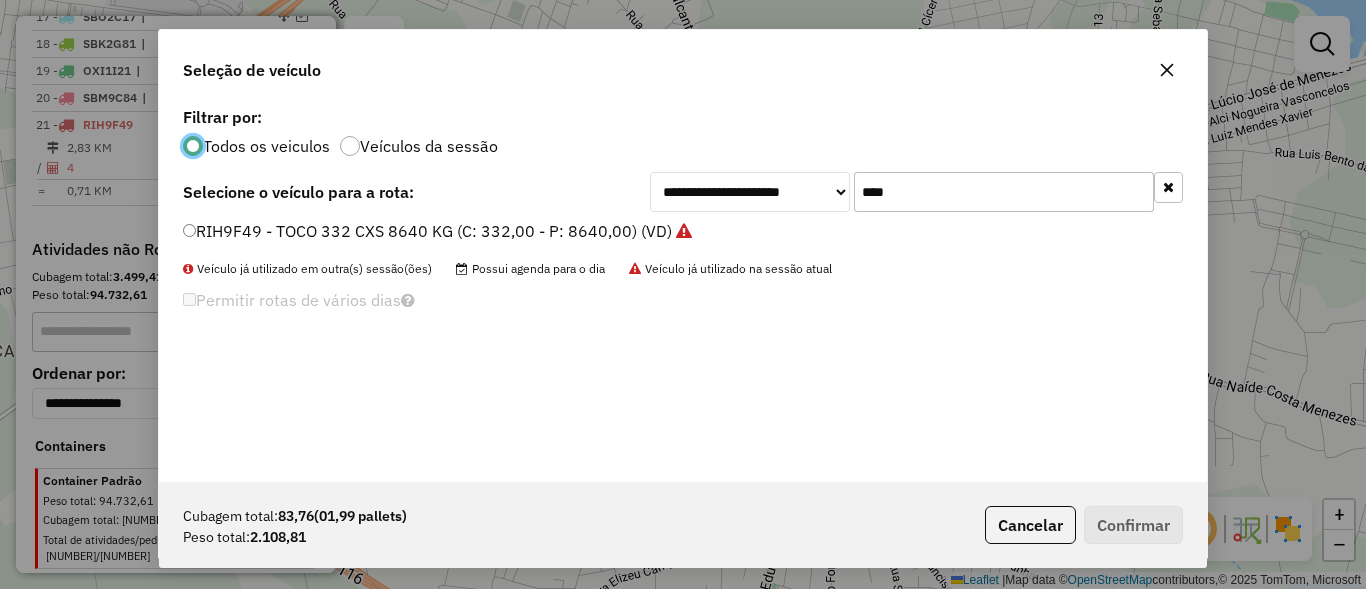 click on "****" 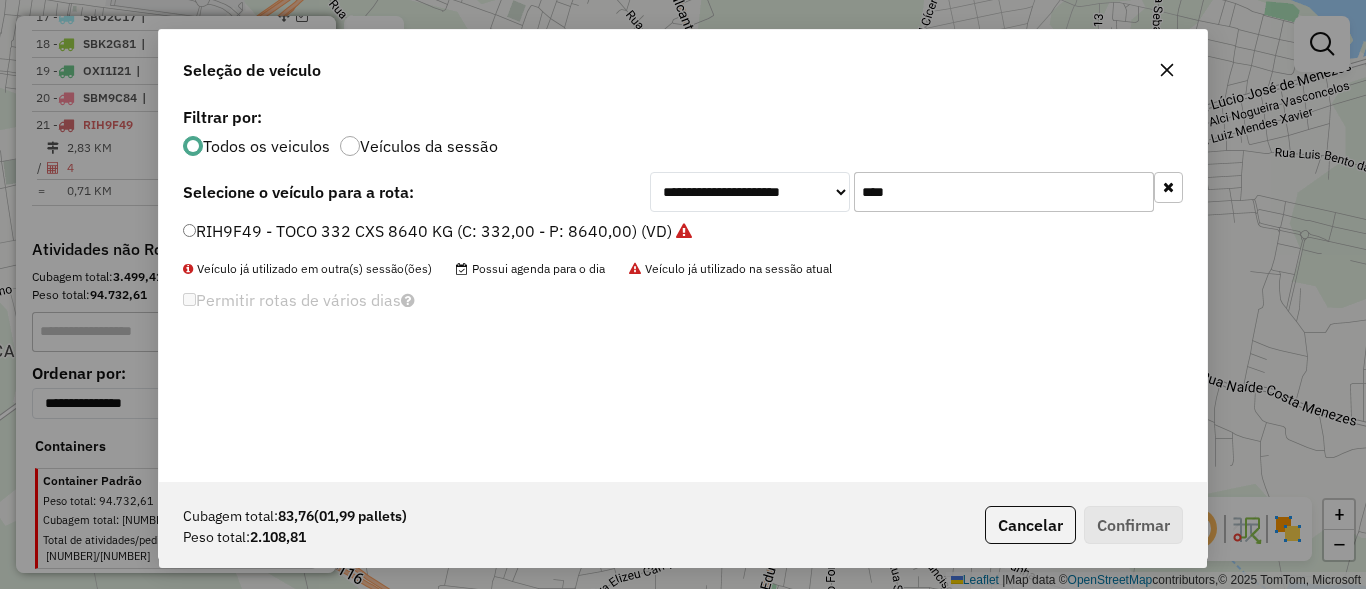 click on "****" 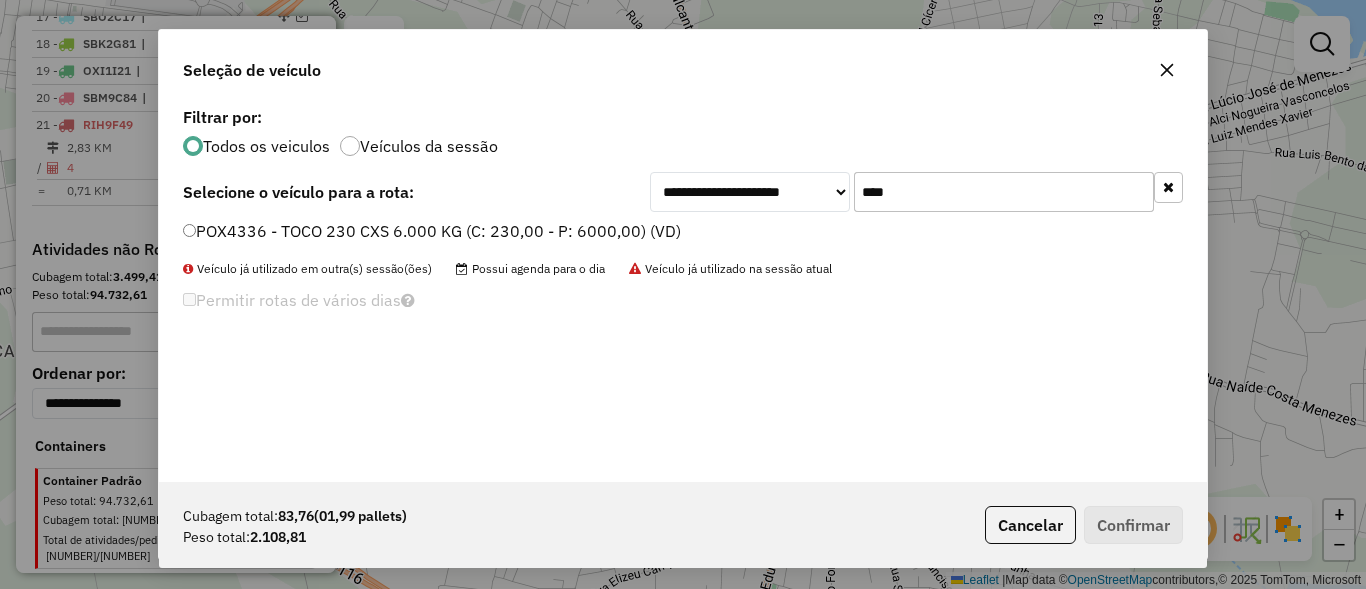 type on "****" 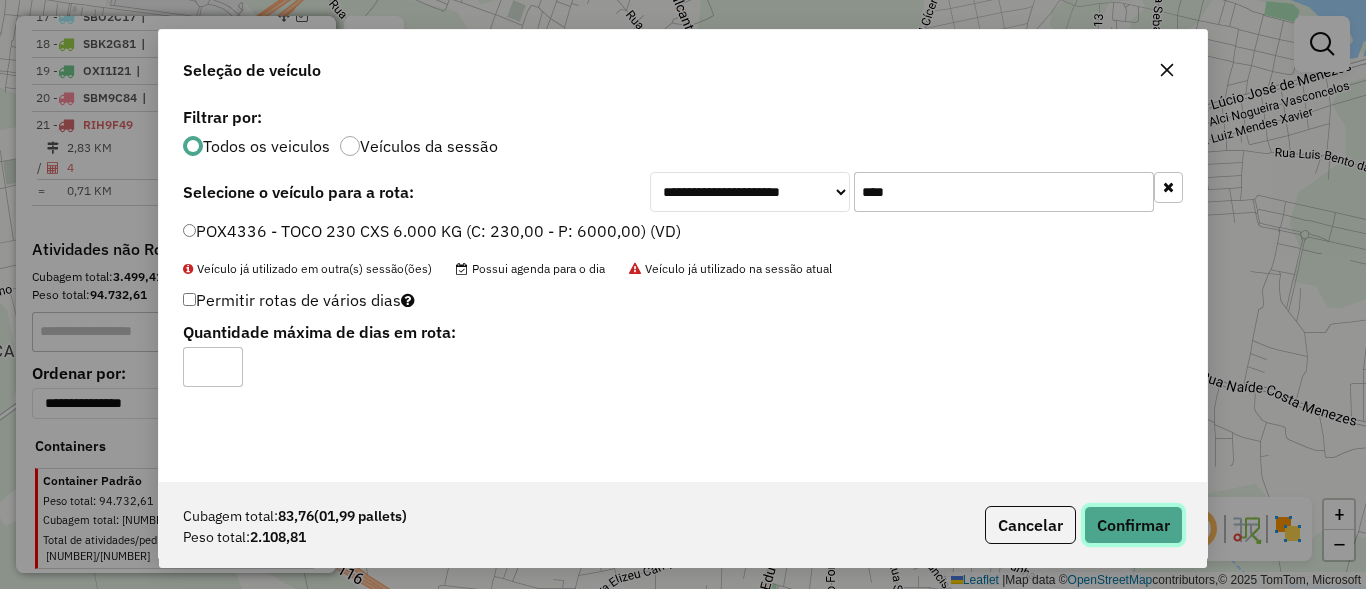 click on "Confirmar" 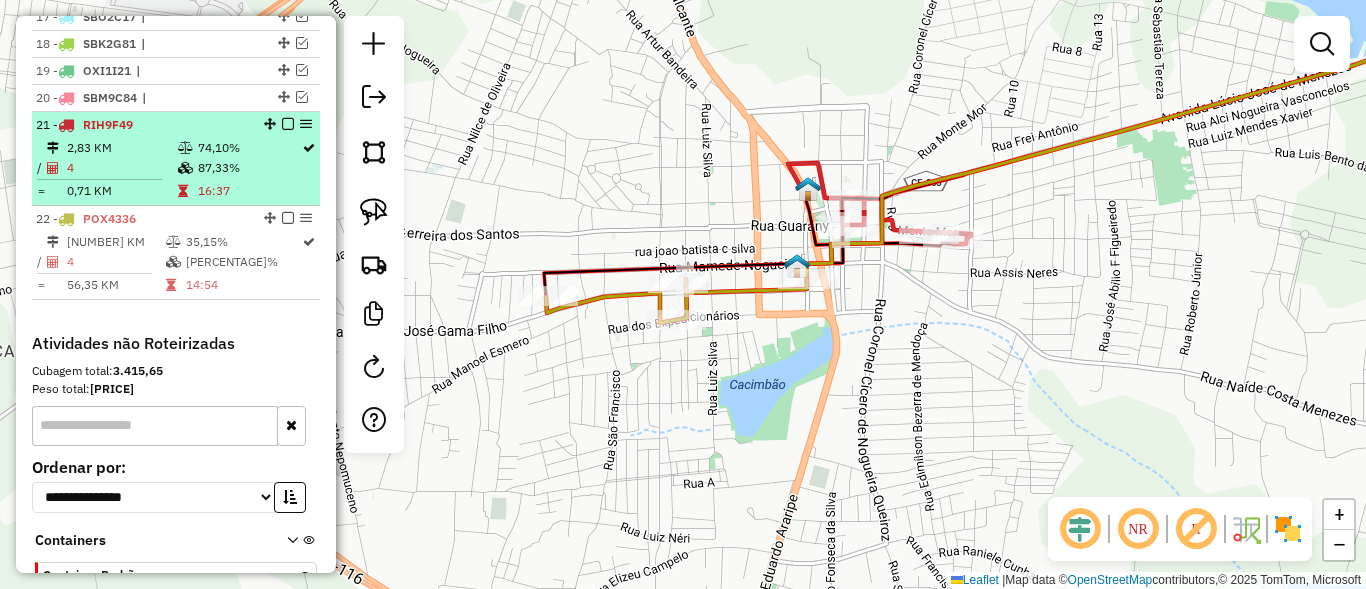 click at bounding box center [288, 124] 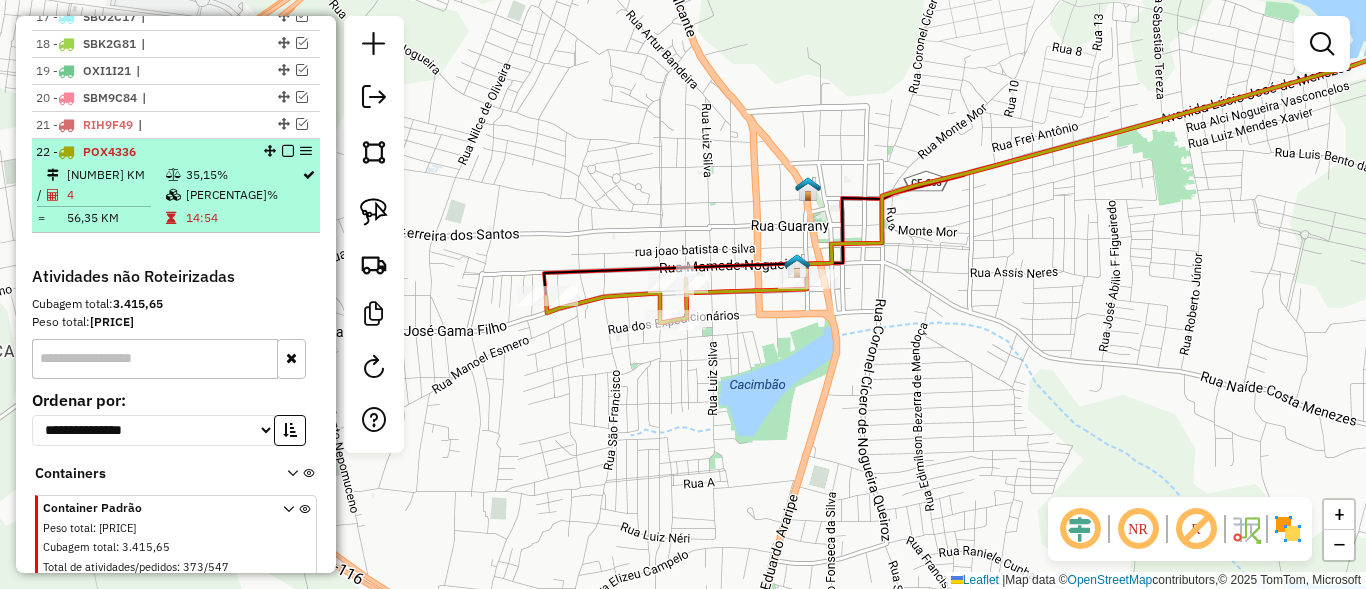 click at bounding box center [288, 151] 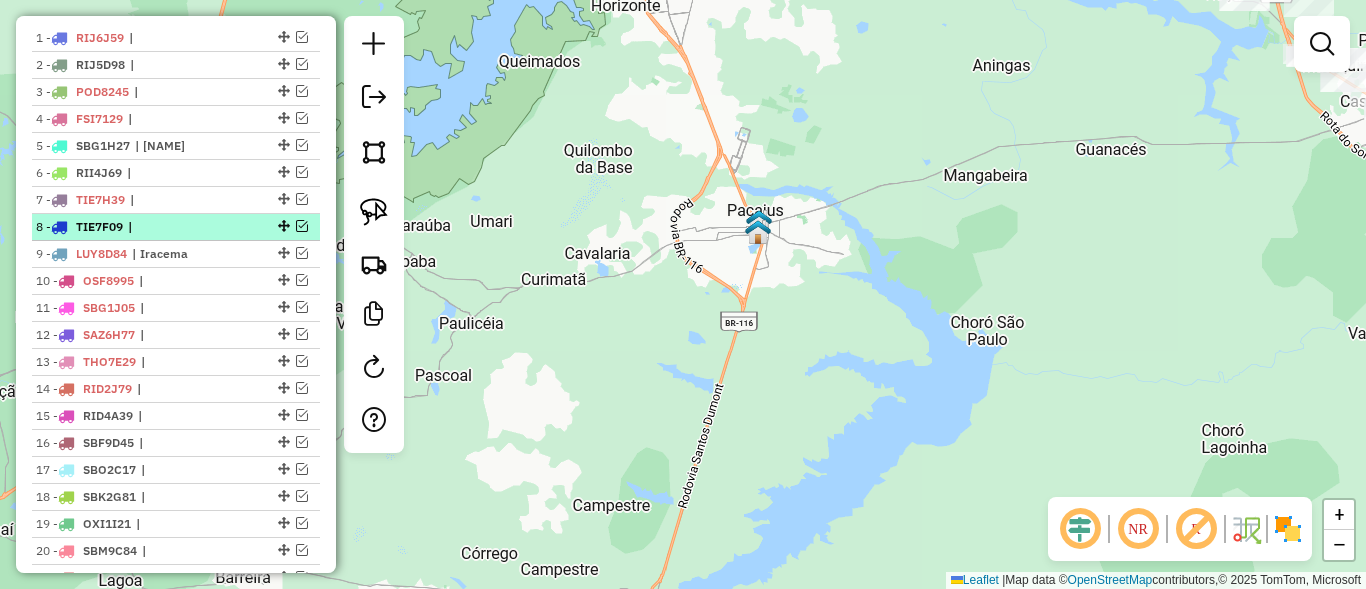 scroll, scrollTop: 725, scrollLeft: 0, axis: vertical 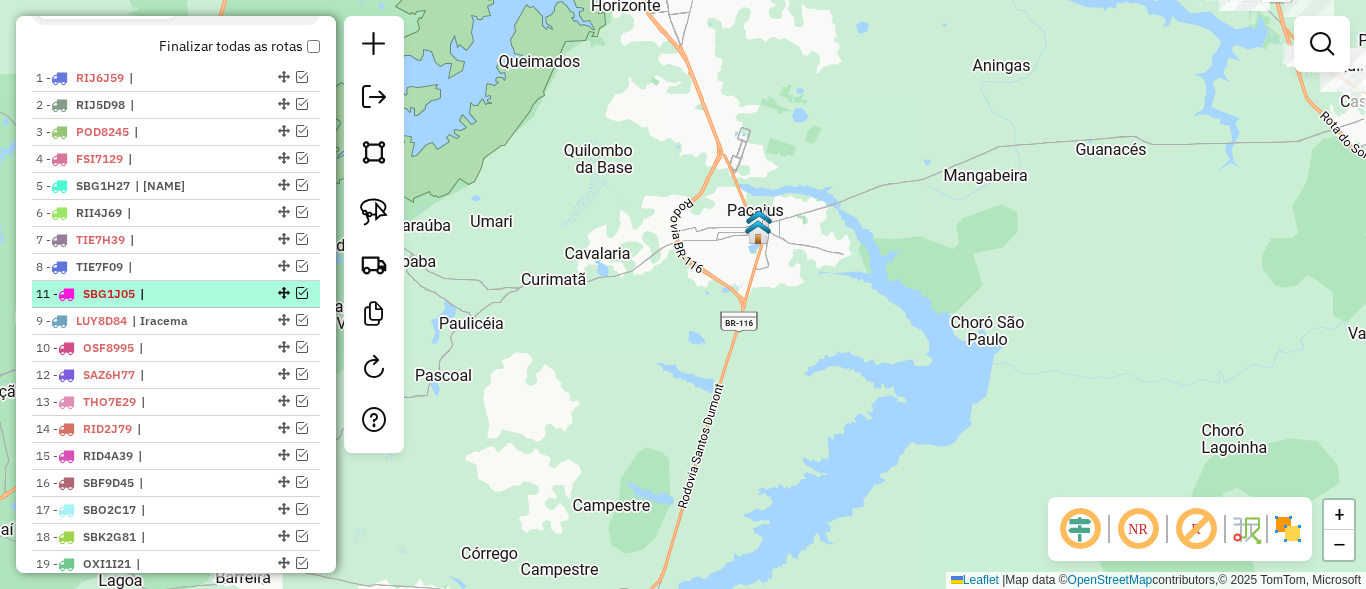drag, startPoint x: 279, startPoint y: 346, endPoint x: 289, endPoint y: 288, distance: 58.855755 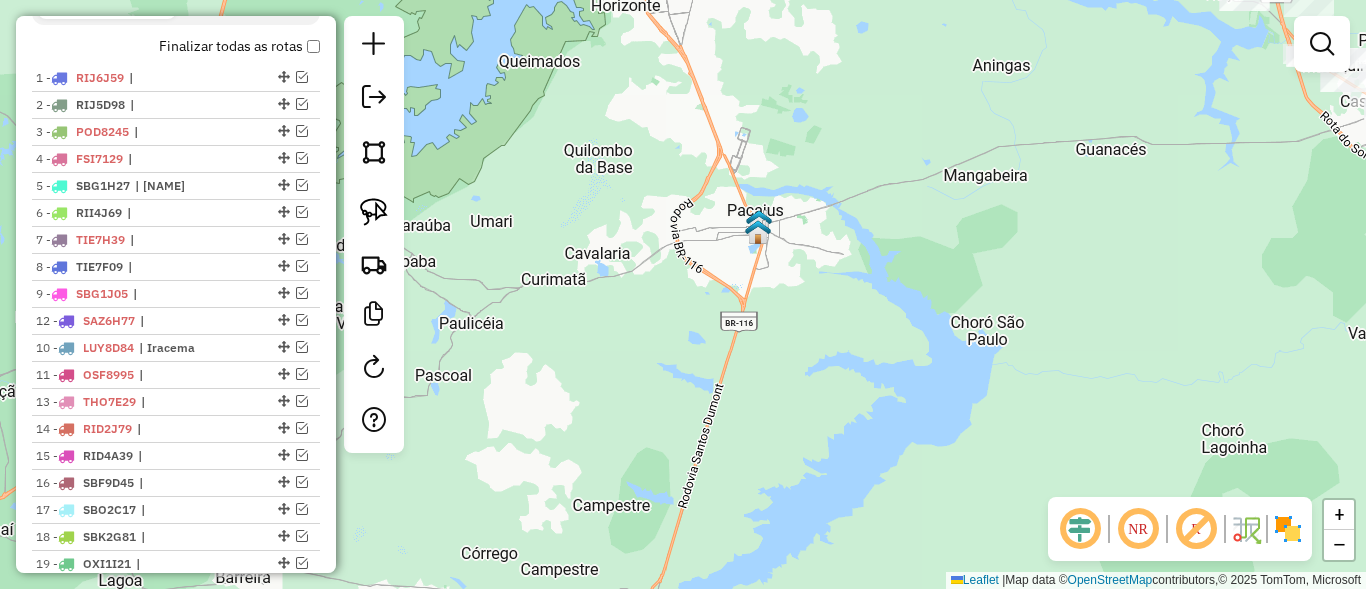 drag, startPoint x: 276, startPoint y: 374, endPoint x: 276, endPoint y: 312, distance: 62 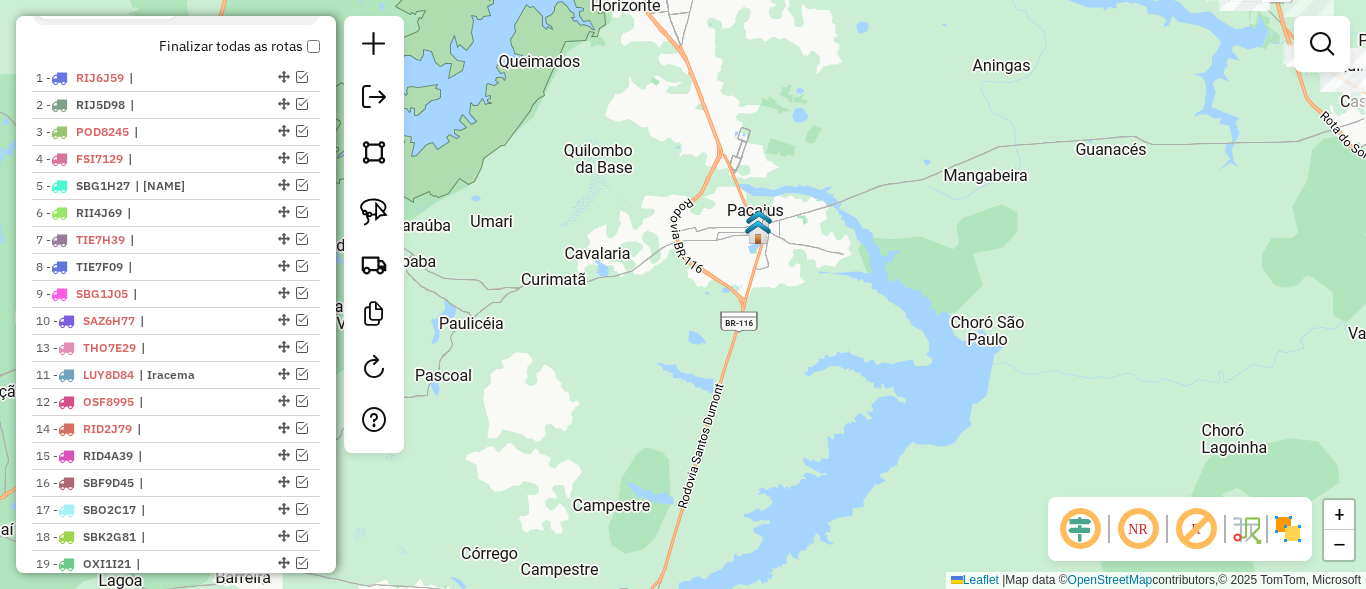 drag, startPoint x: 273, startPoint y: 402, endPoint x: 264, endPoint y: 339, distance: 63.63961 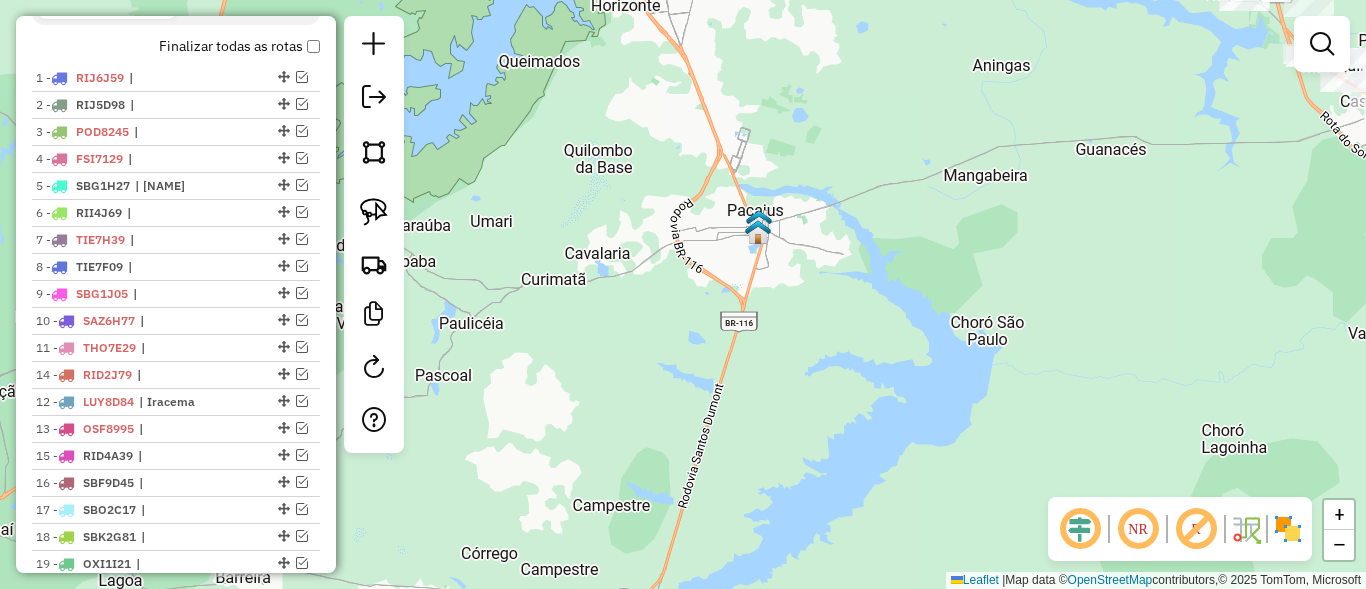 drag, startPoint x: 276, startPoint y: 429, endPoint x: 278, endPoint y: 370, distance: 59.03389 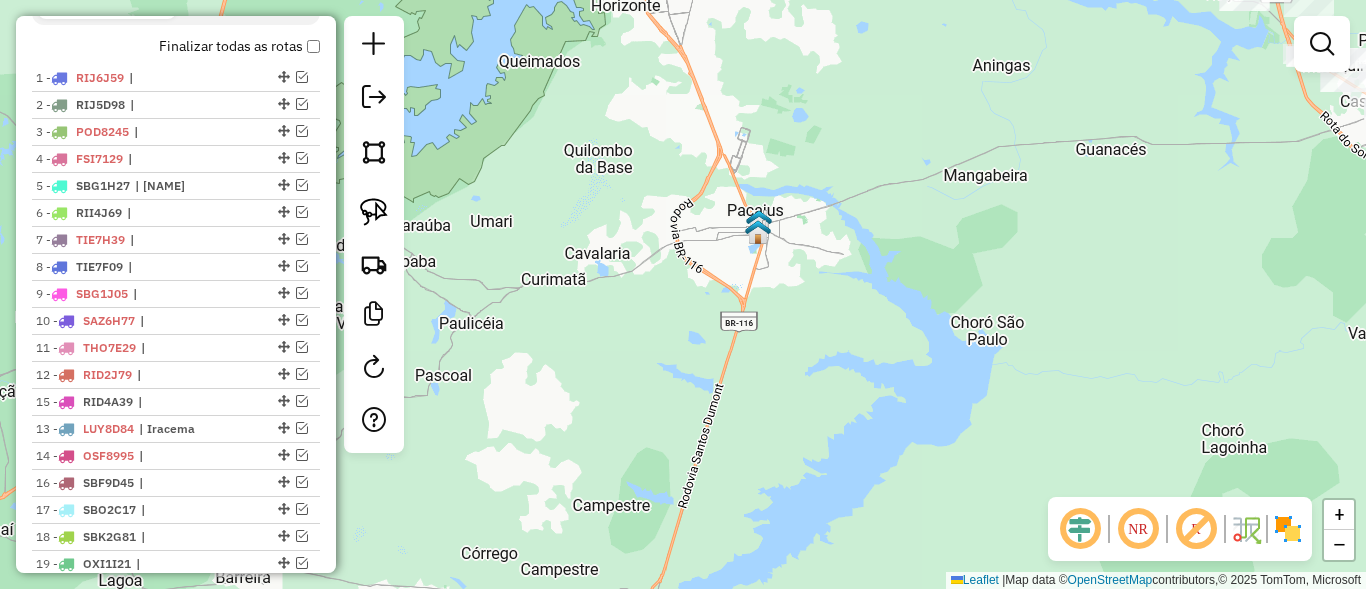 drag, startPoint x: 274, startPoint y: 455, endPoint x: 286, endPoint y: 396, distance: 60.207973 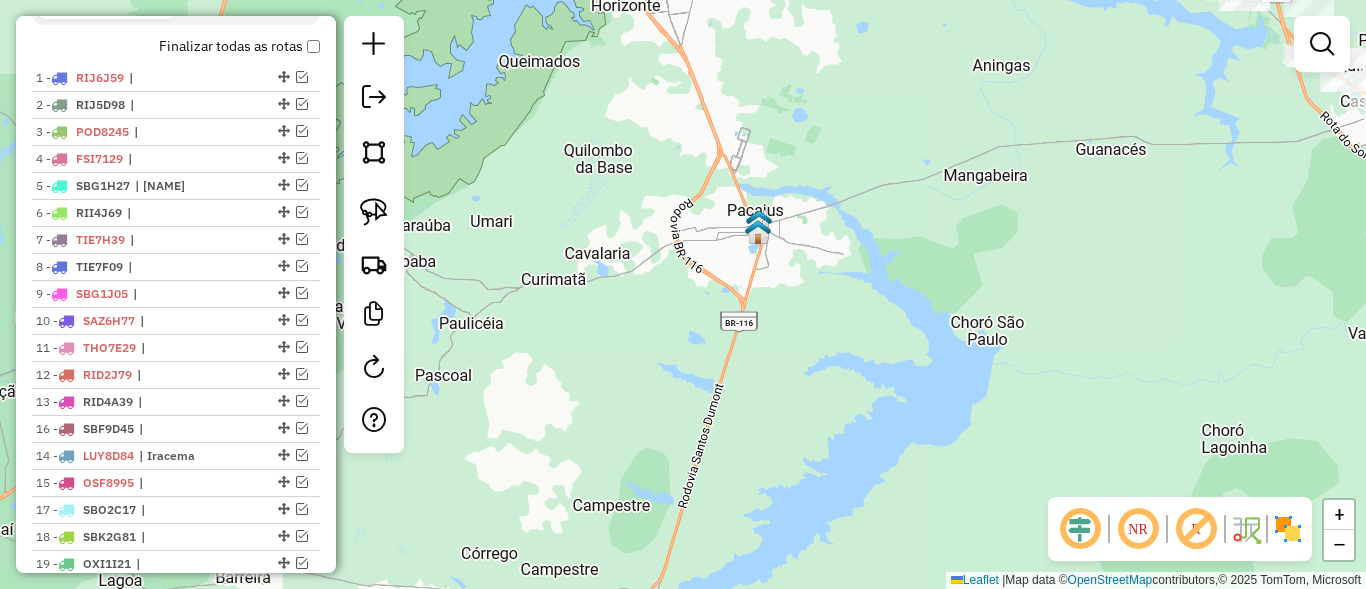 drag, startPoint x: 278, startPoint y: 484, endPoint x: 280, endPoint y: 417, distance: 67.02985 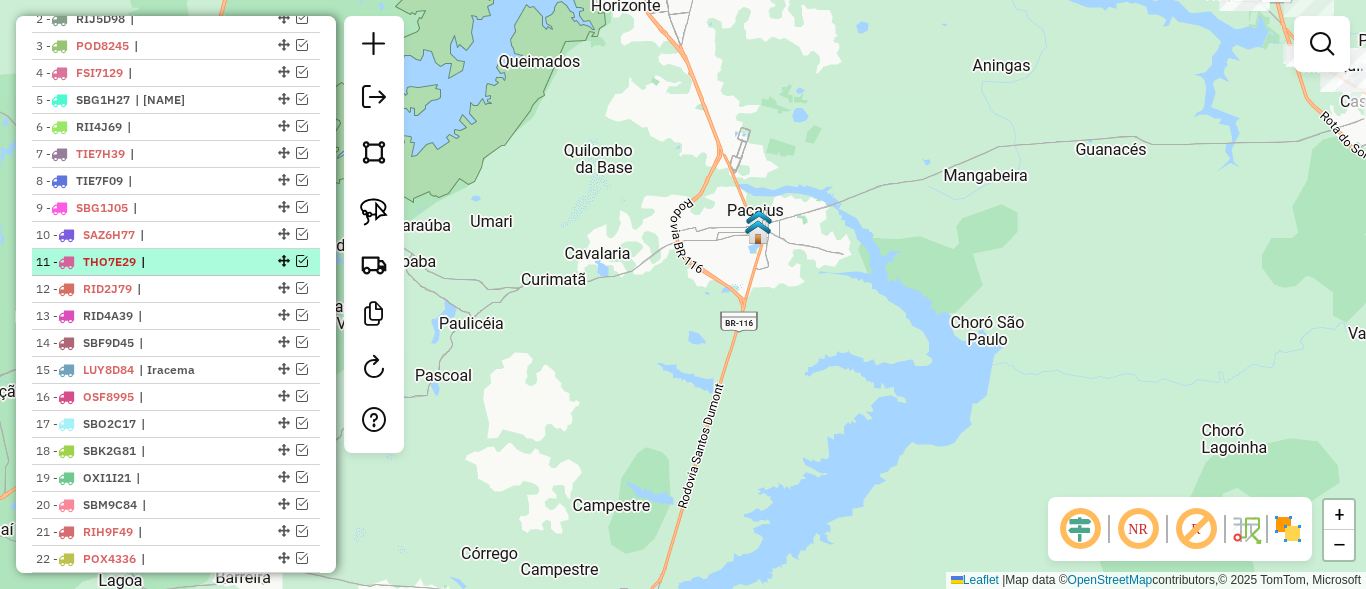 scroll, scrollTop: 845, scrollLeft: 0, axis: vertical 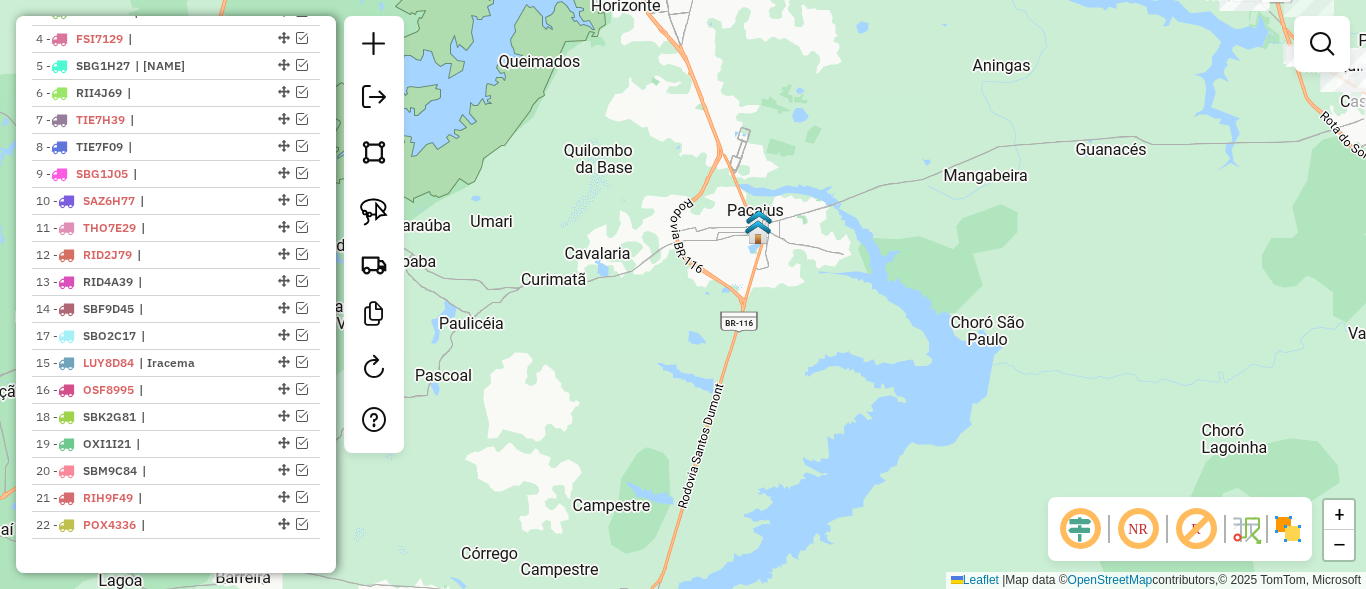 drag, startPoint x: 280, startPoint y: 388, endPoint x: 286, endPoint y: 326, distance: 62.289646 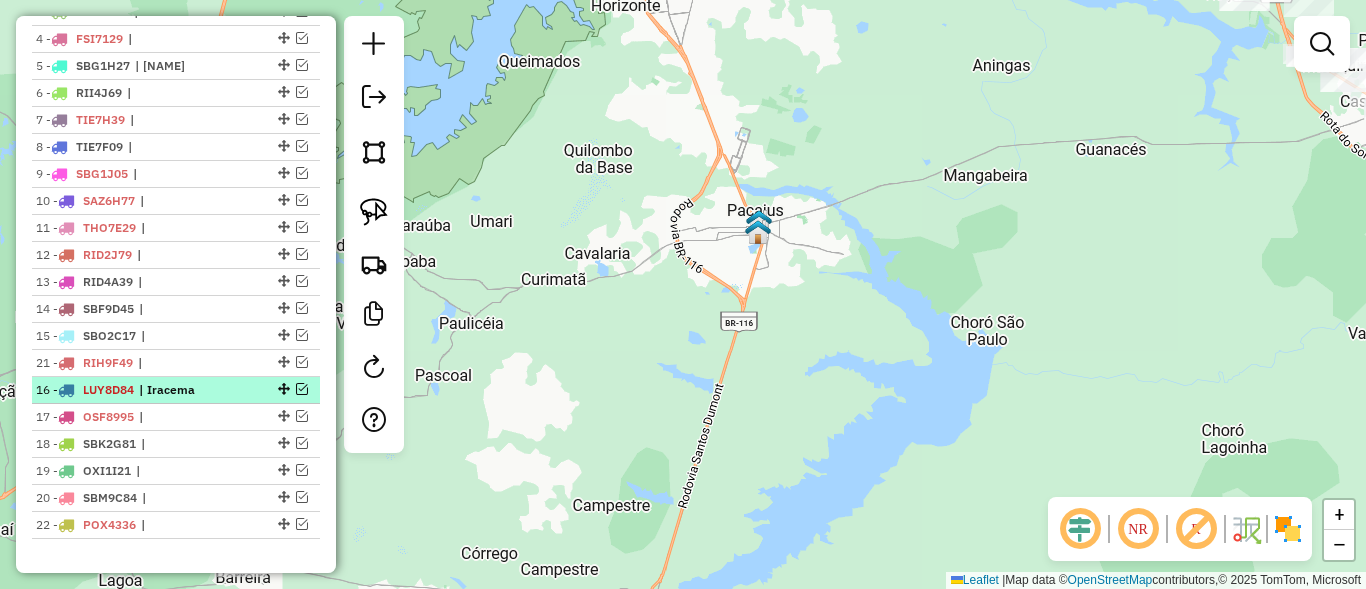 drag, startPoint x: 280, startPoint y: 494, endPoint x: 291, endPoint y: 363, distance: 131.46101 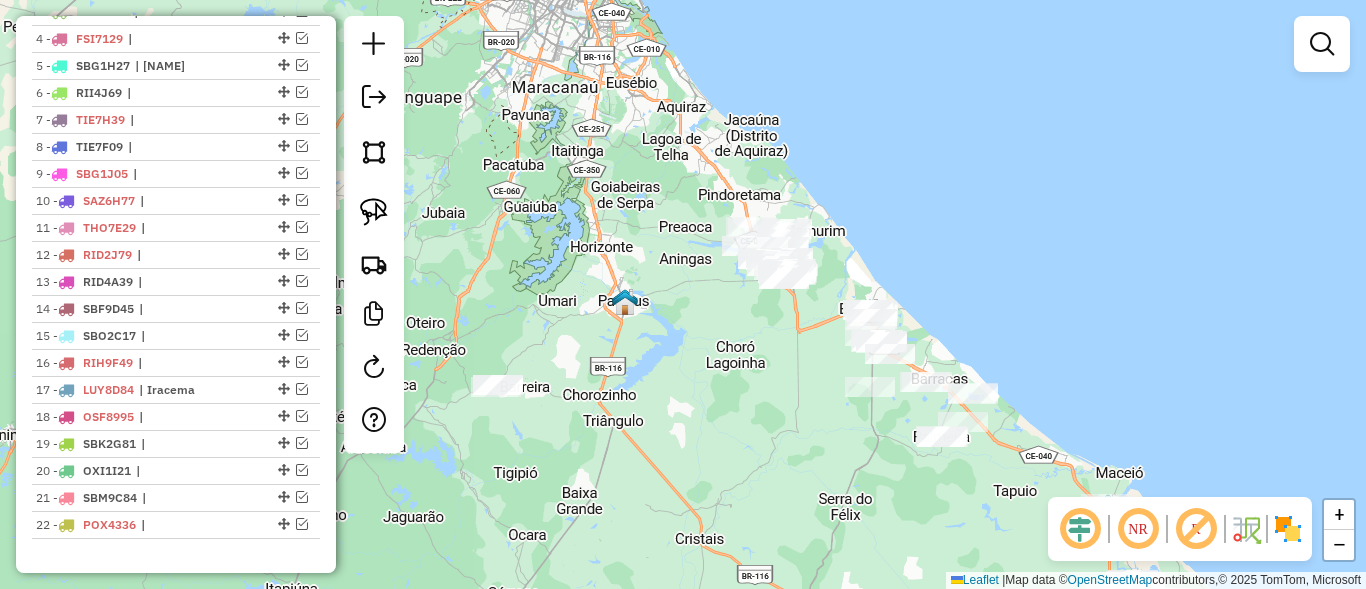 drag, startPoint x: 648, startPoint y: 371, endPoint x: 699, endPoint y: 317, distance: 74.27651 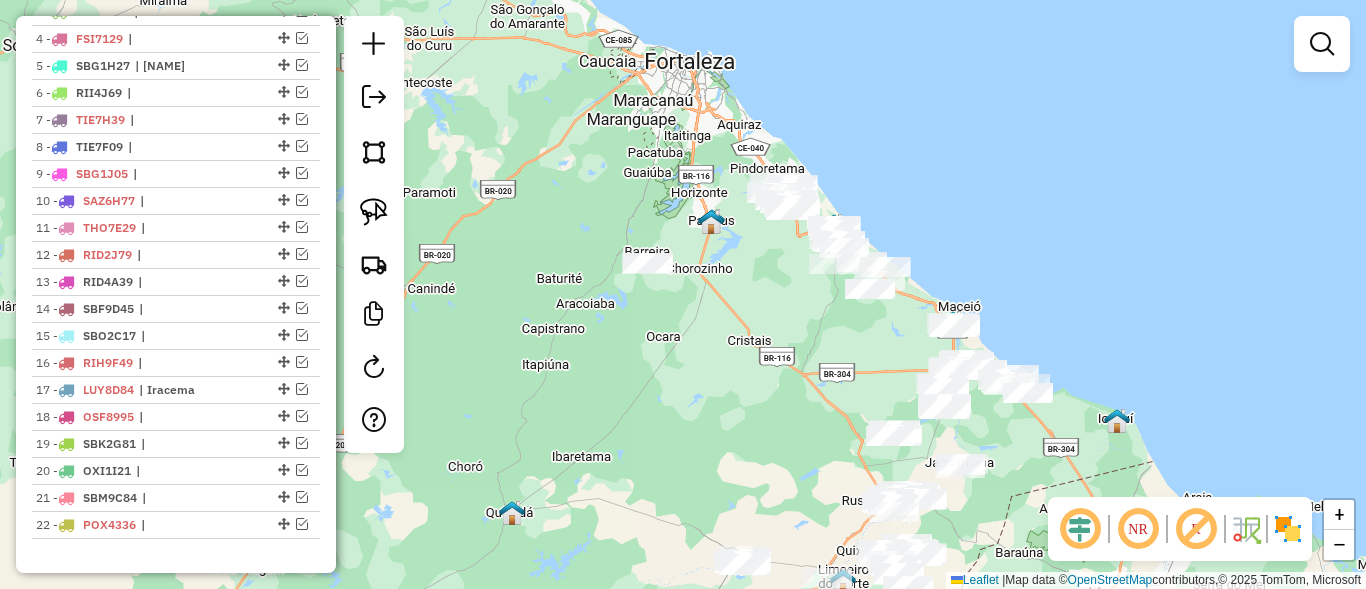 drag, startPoint x: 647, startPoint y: 243, endPoint x: 760, endPoint y: 318, distance: 135.62448 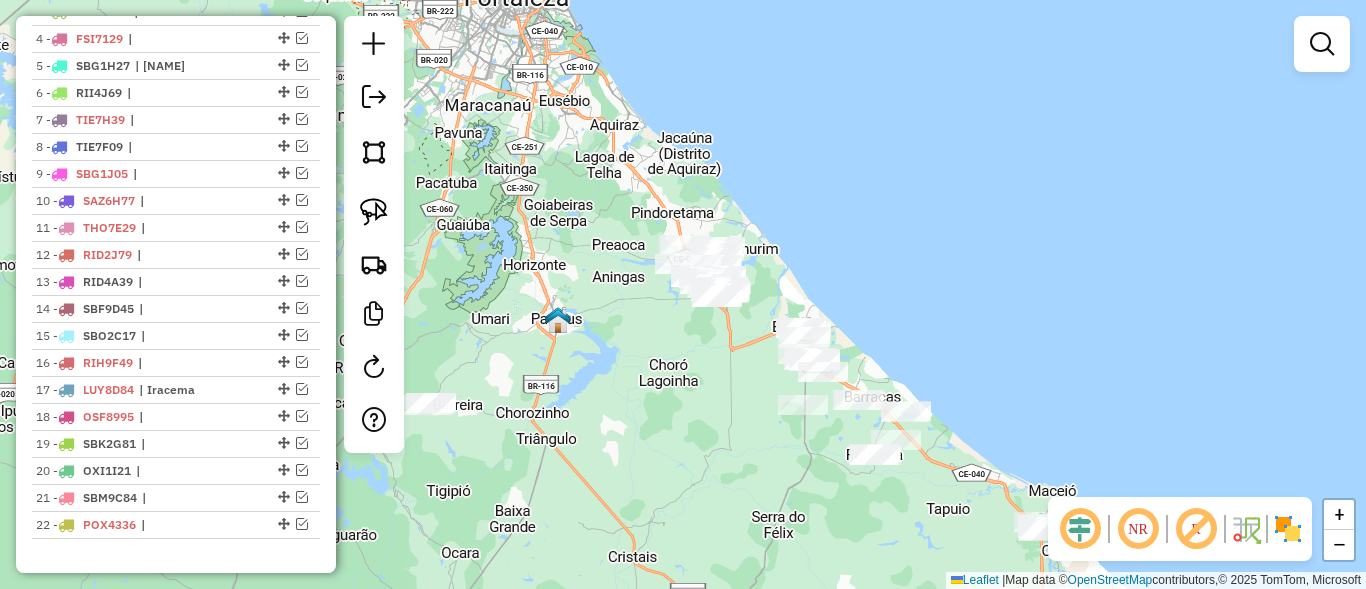 drag, startPoint x: 697, startPoint y: 450, endPoint x: 681, endPoint y: 175, distance: 275.46506 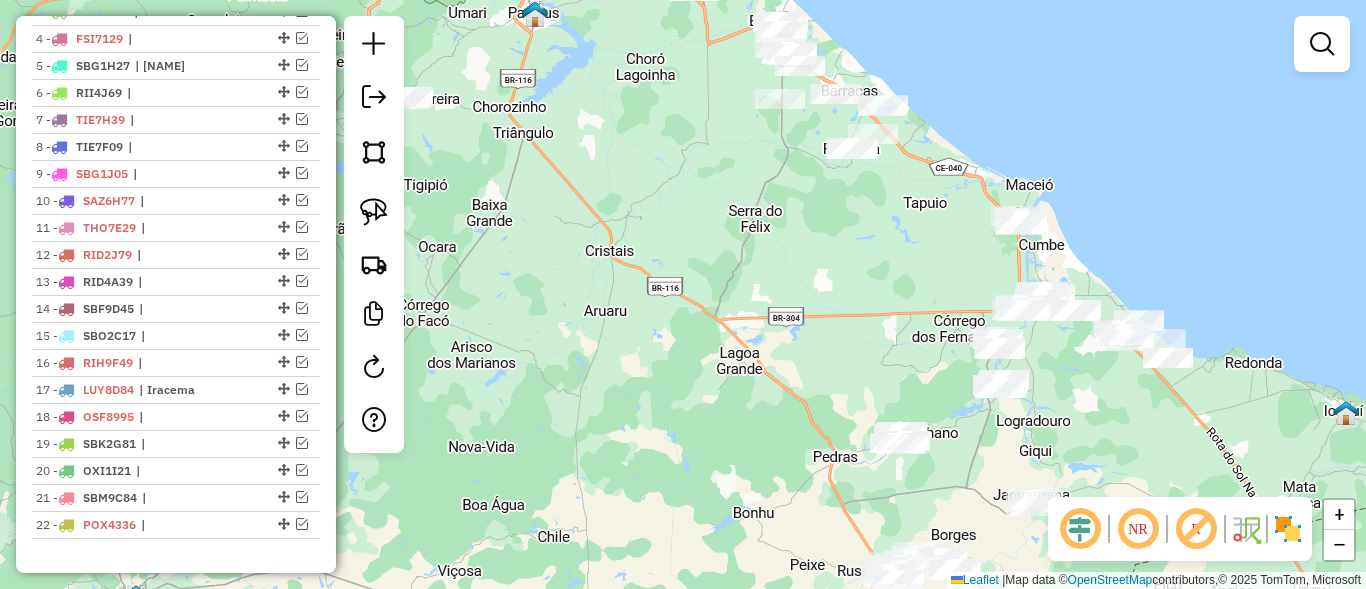 drag, startPoint x: 696, startPoint y: 371, endPoint x: 608, endPoint y: 159, distance: 229.53867 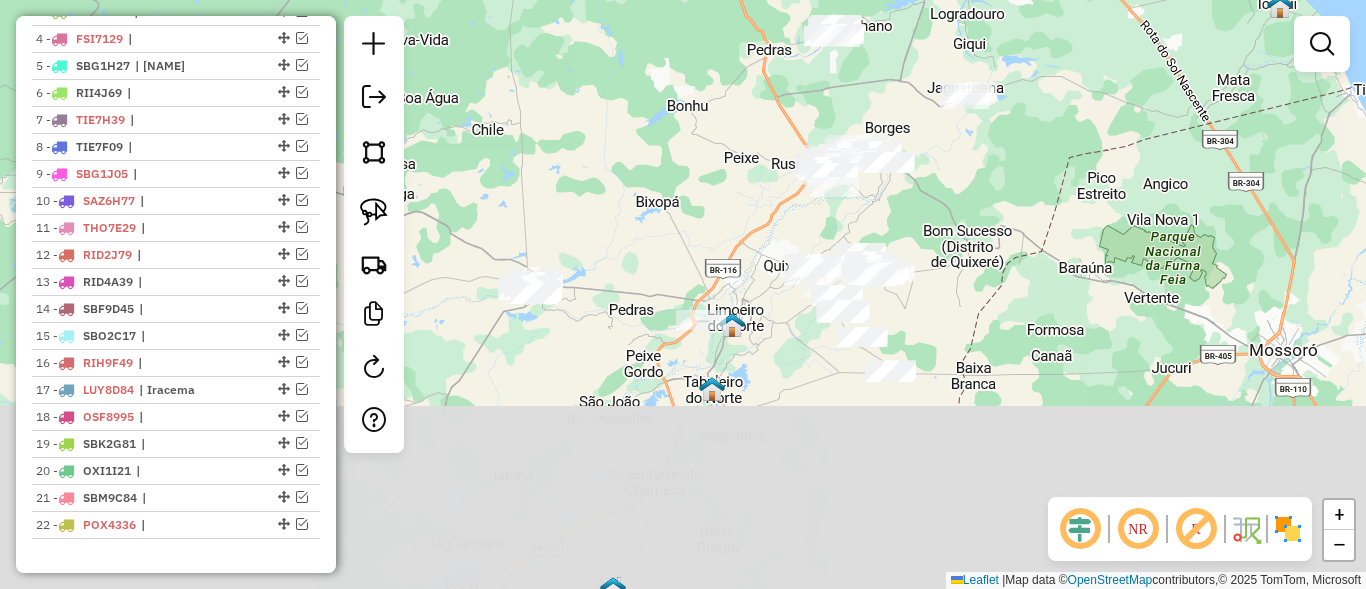 drag, startPoint x: 664, startPoint y: 375, endPoint x: 690, endPoint y: 199, distance: 177.9101 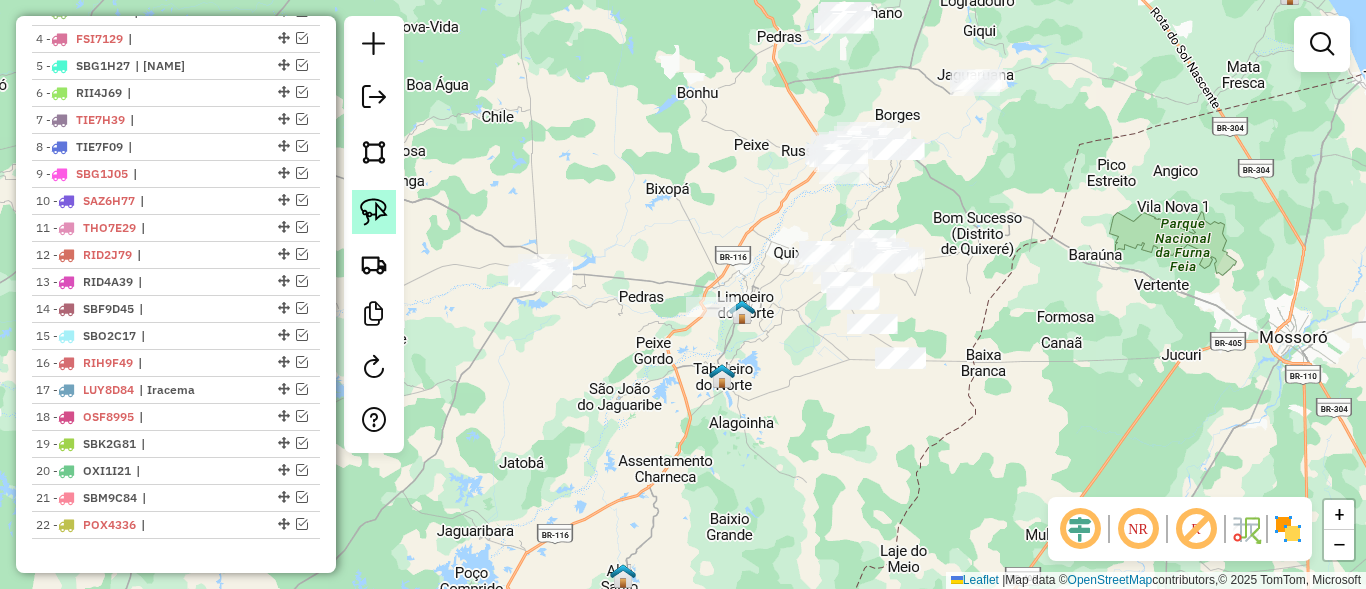 click 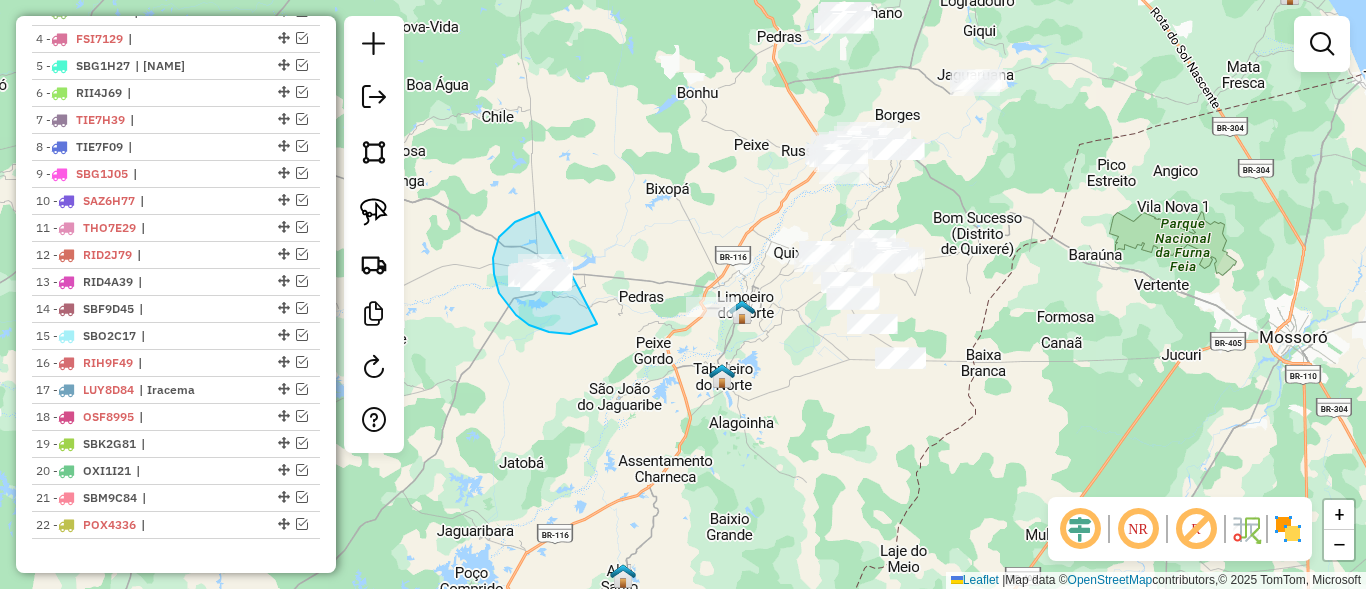 drag, startPoint x: 539, startPoint y: 212, endPoint x: 611, endPoint y: 258, distance: 85.44004 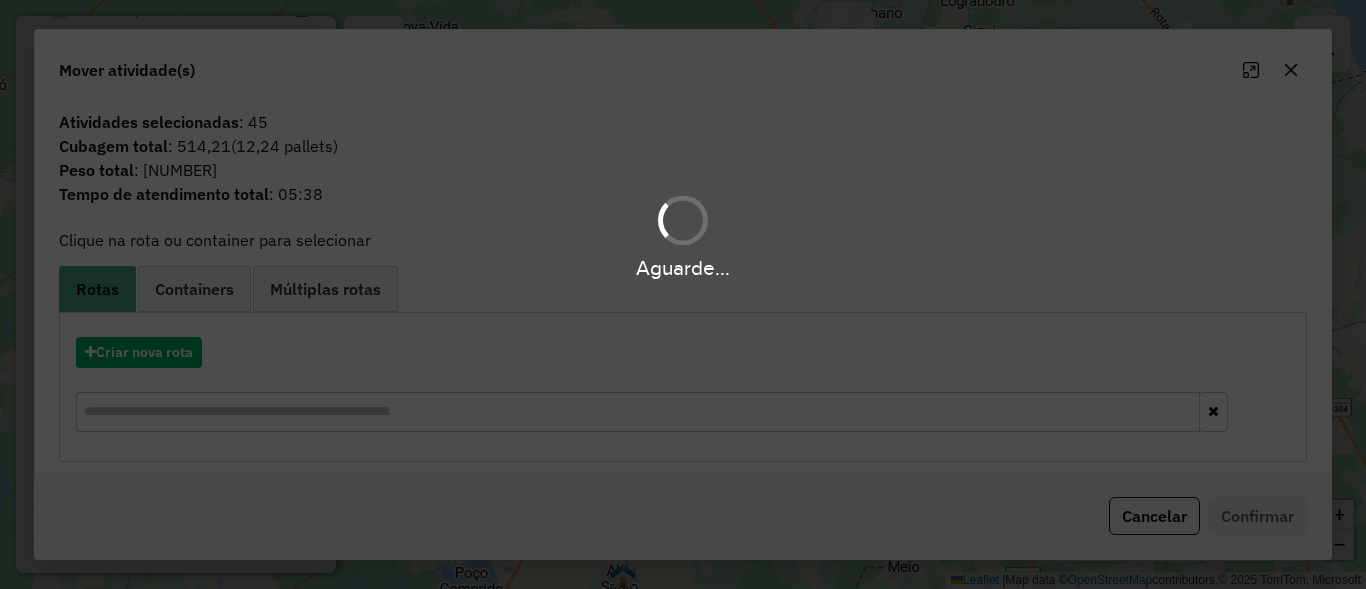 click on "Aguarde..." at bounding box center [683, 294] 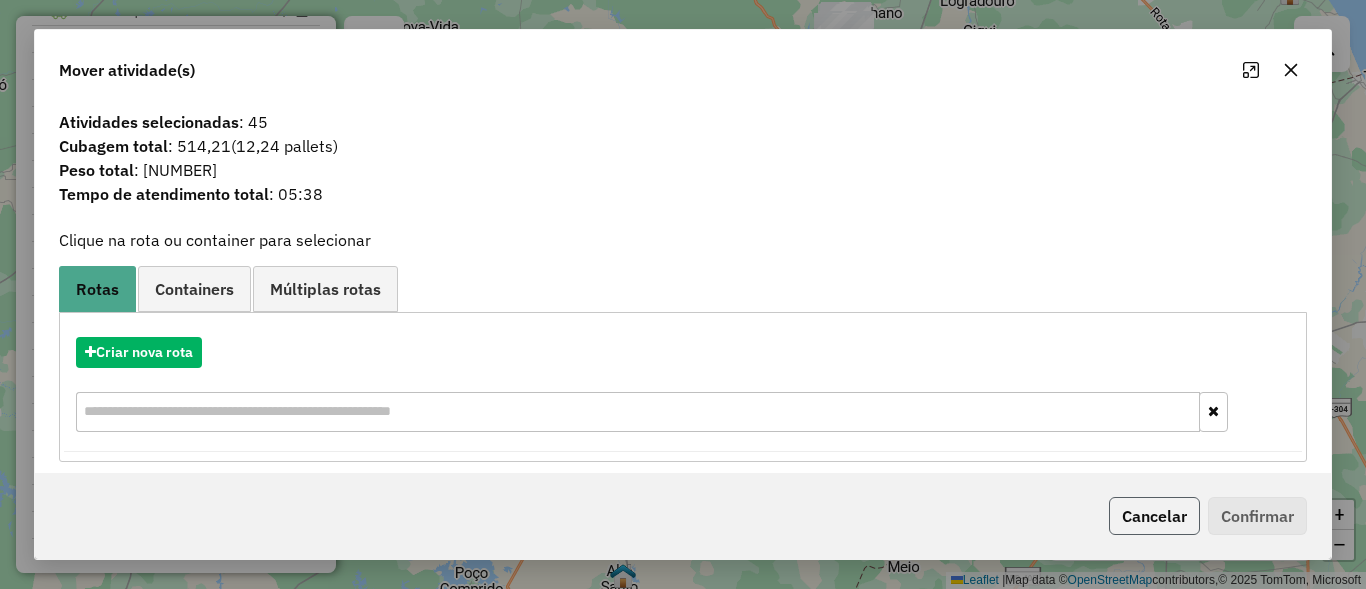 click on "Cancelar" 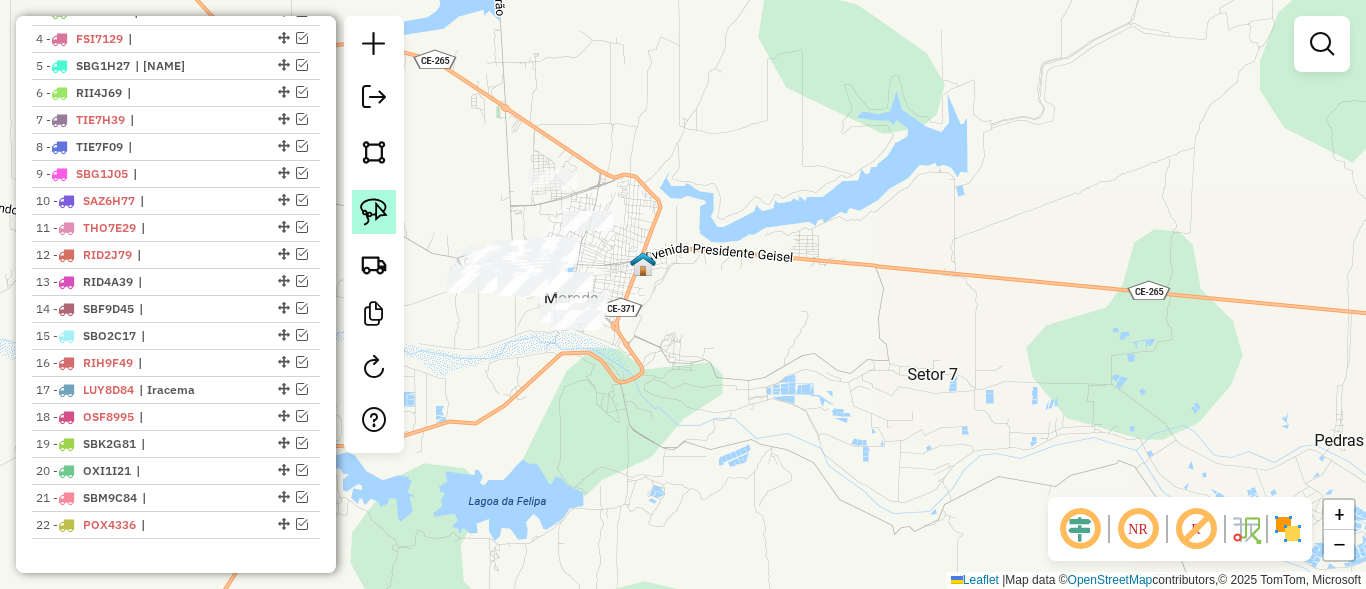 click 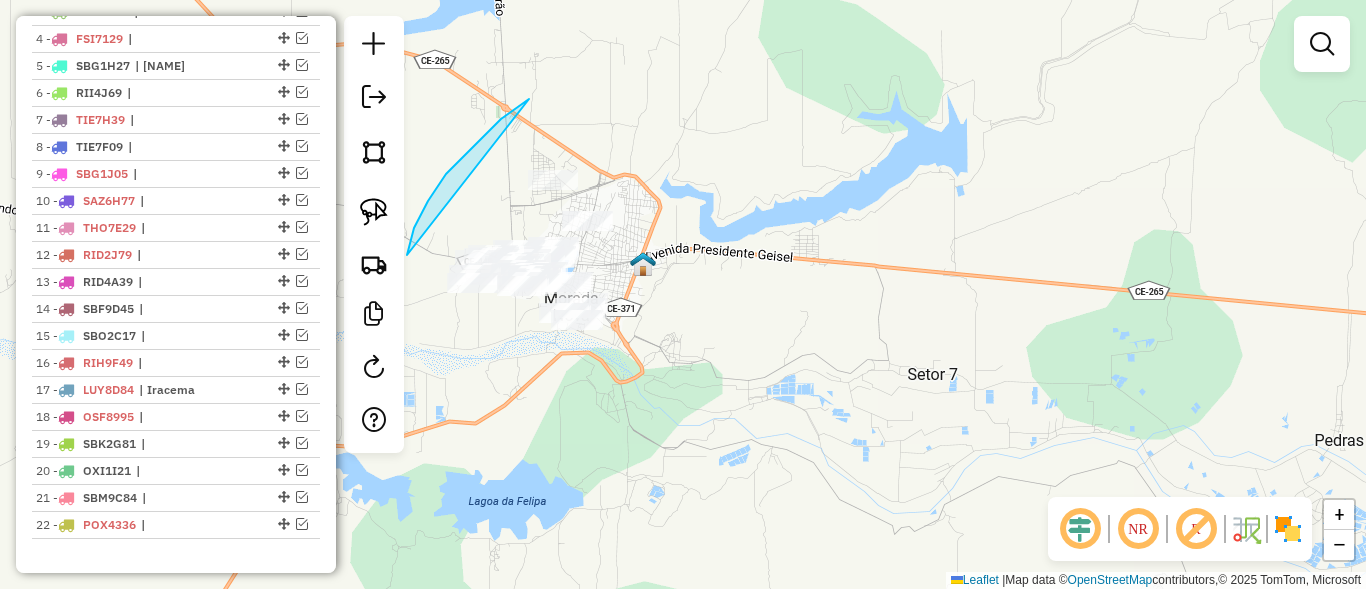 drag, startPoint x: 407, startPoint y: 255, endPoint x: 662, endPoint y: 173, distance: 267.86005 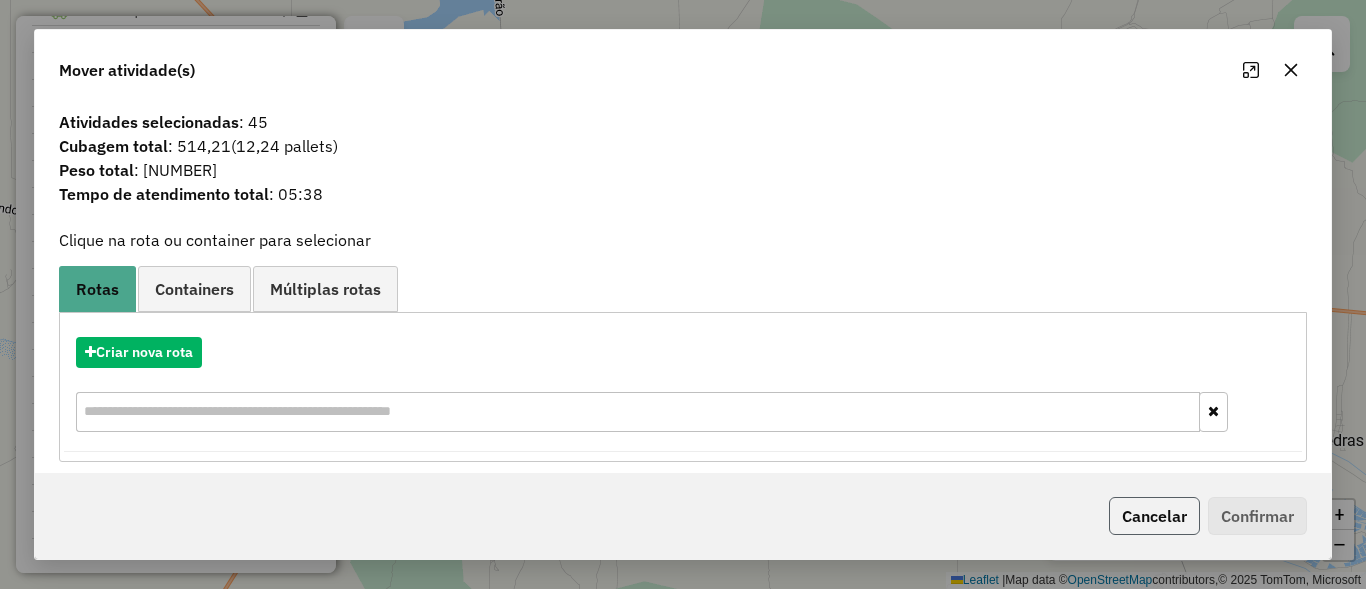click on "Cancelar" 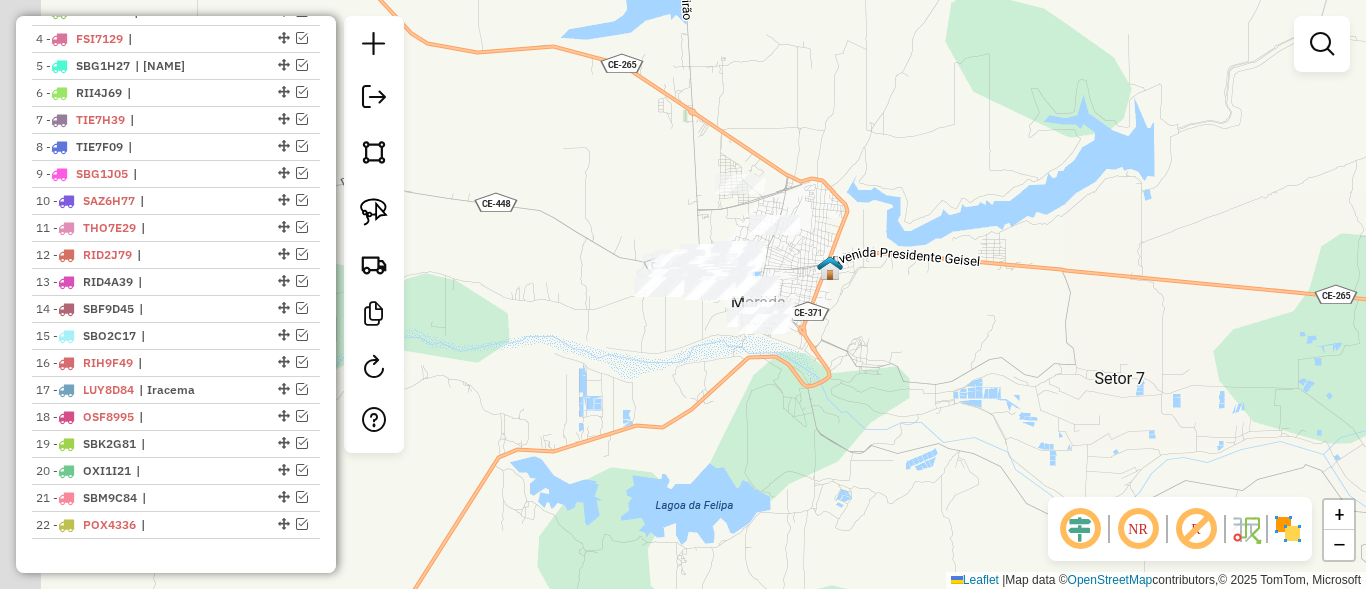 drag, startPoint x: 726, startPoint y: 413, endPoint x: 734, endPoint y: 385, distance: 29.12044 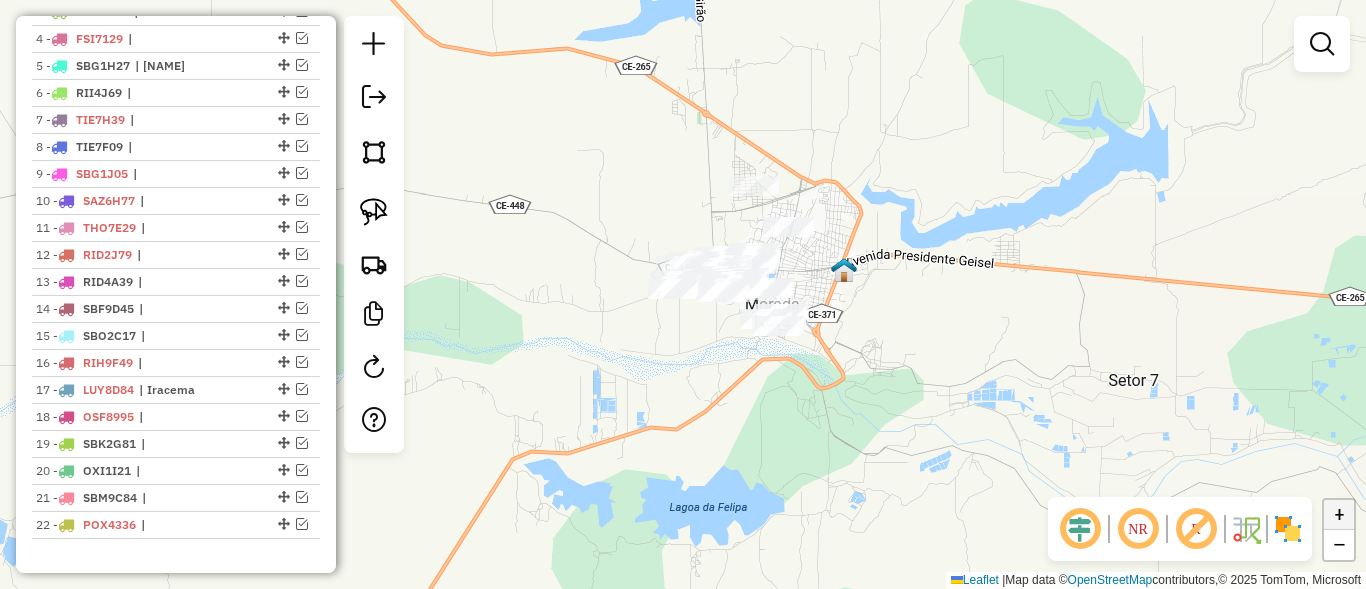 click on "+" 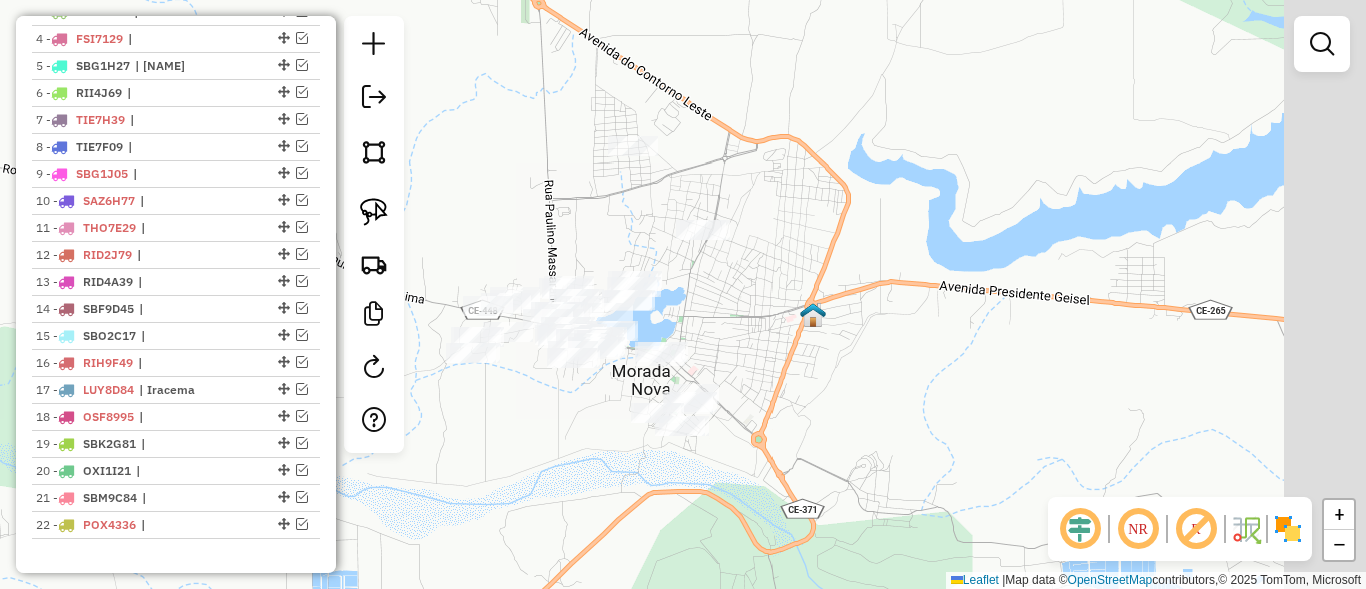 drag, startPoint x: 942, startPoint y: 344, endPoint x: 915, endPoint y: 372, distance: 38.8973 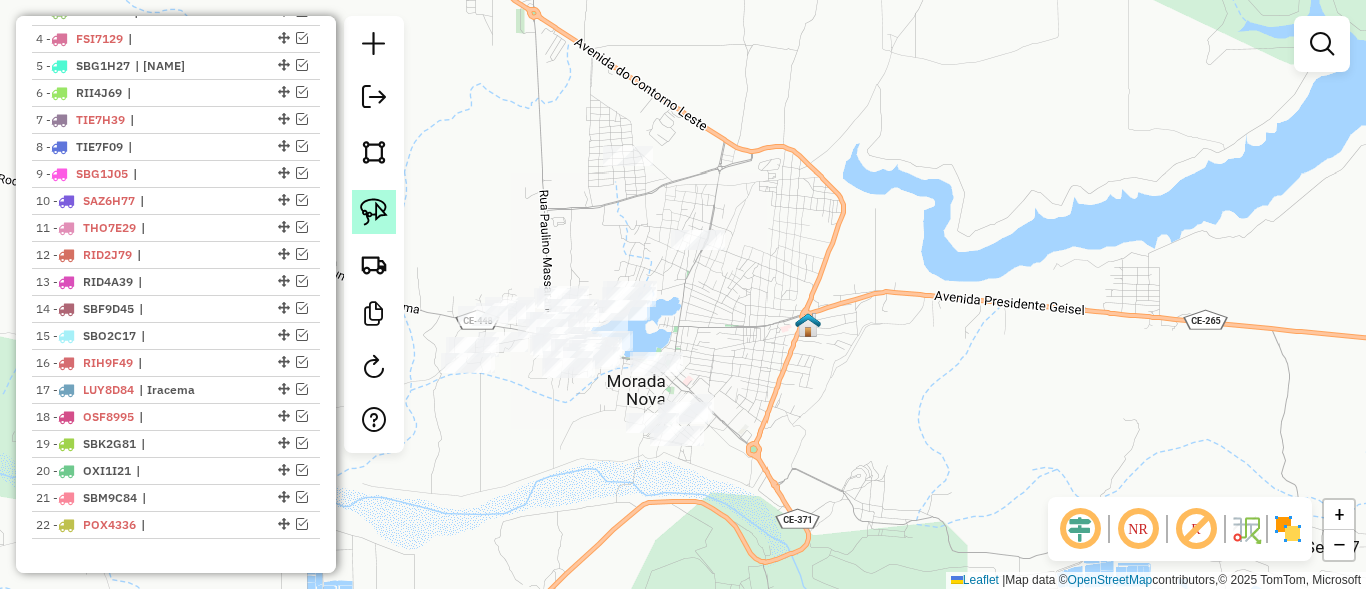 click 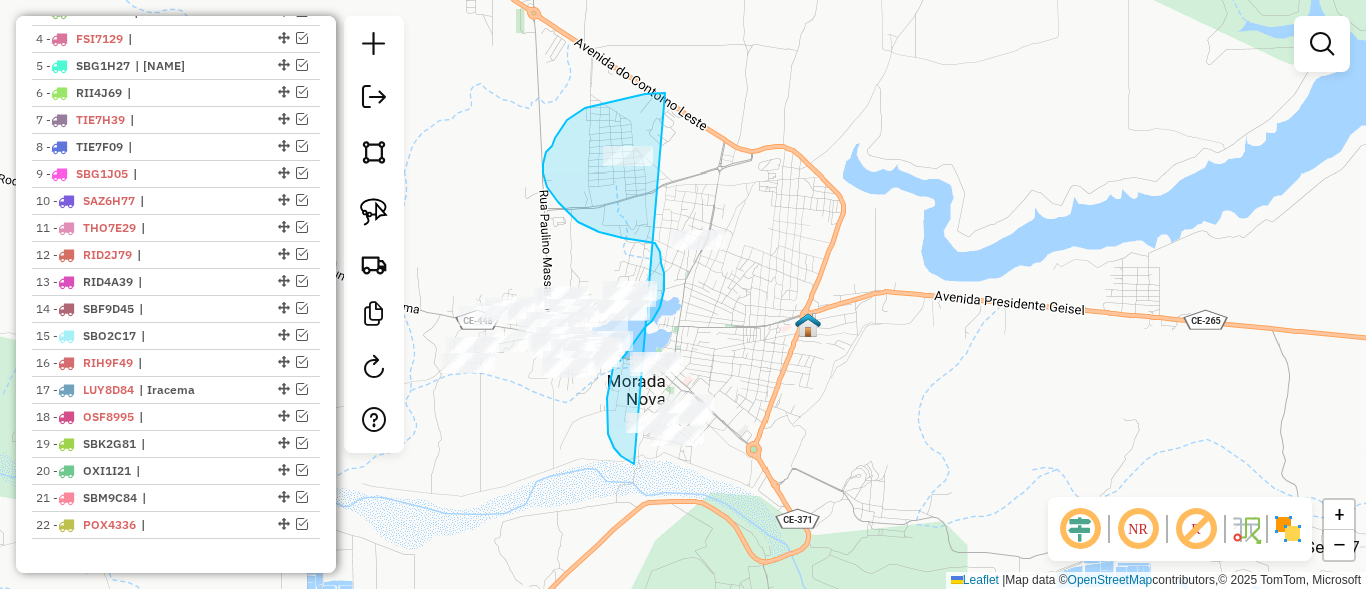 drag, startPoint x: 665, startPoint y: 93, endPoint x: 806, endPoint y: 211, distance: 183.86136 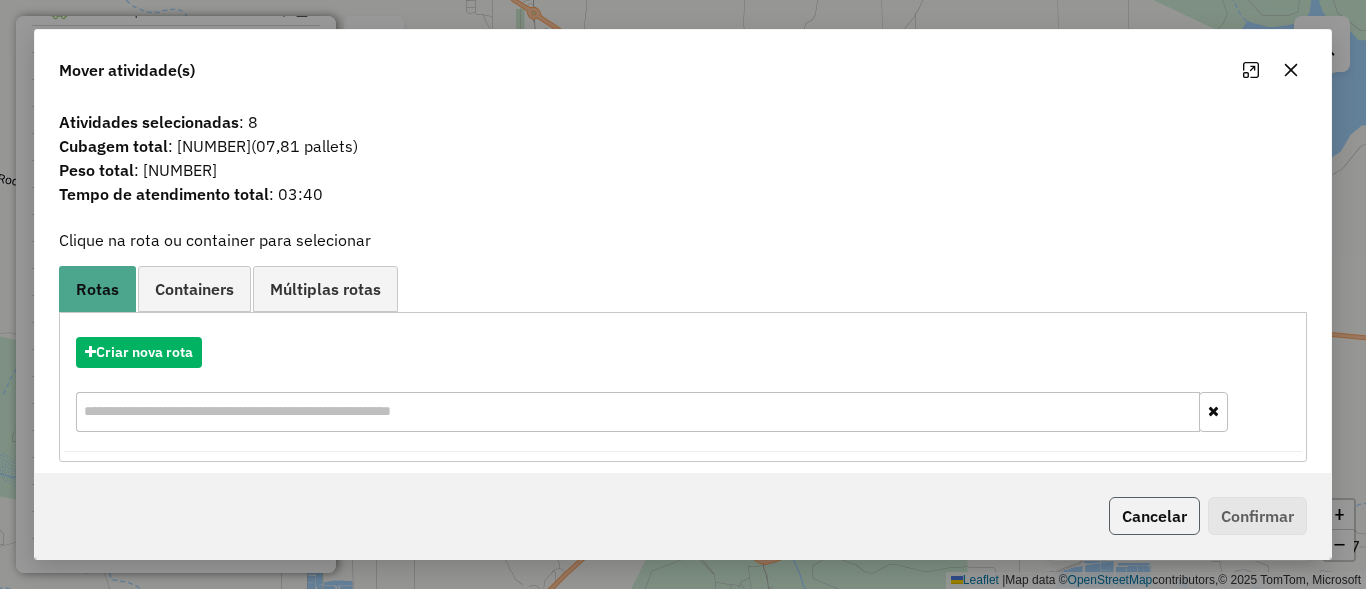 click on "Cancelar" 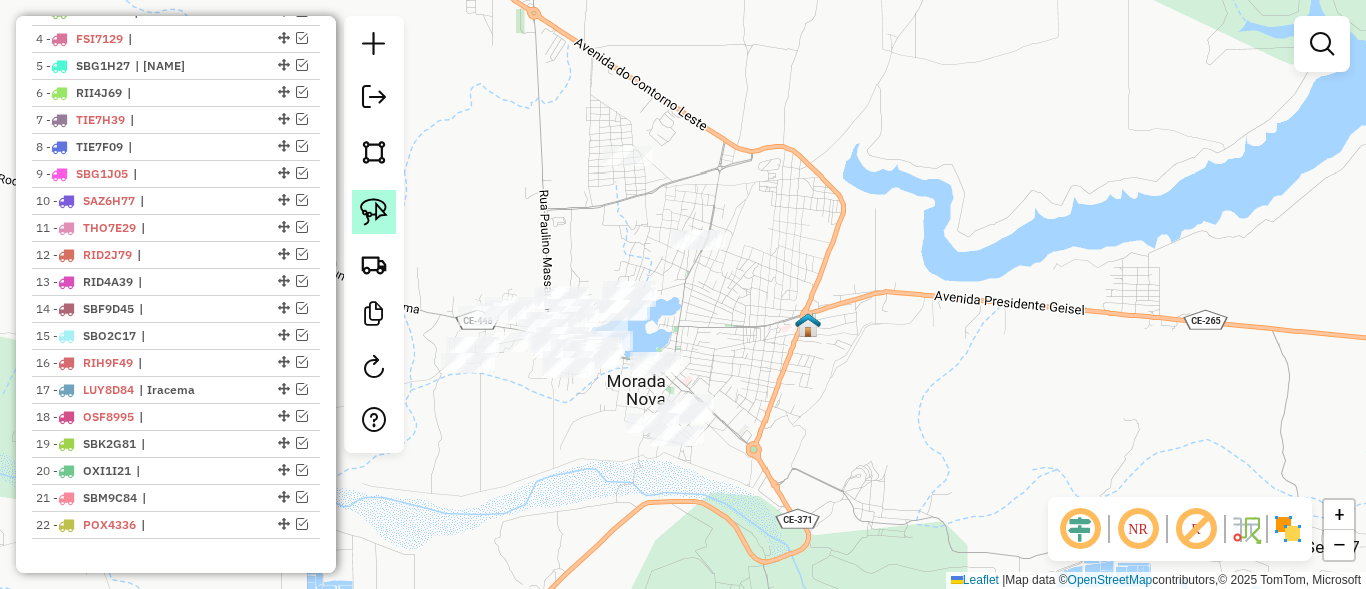 click 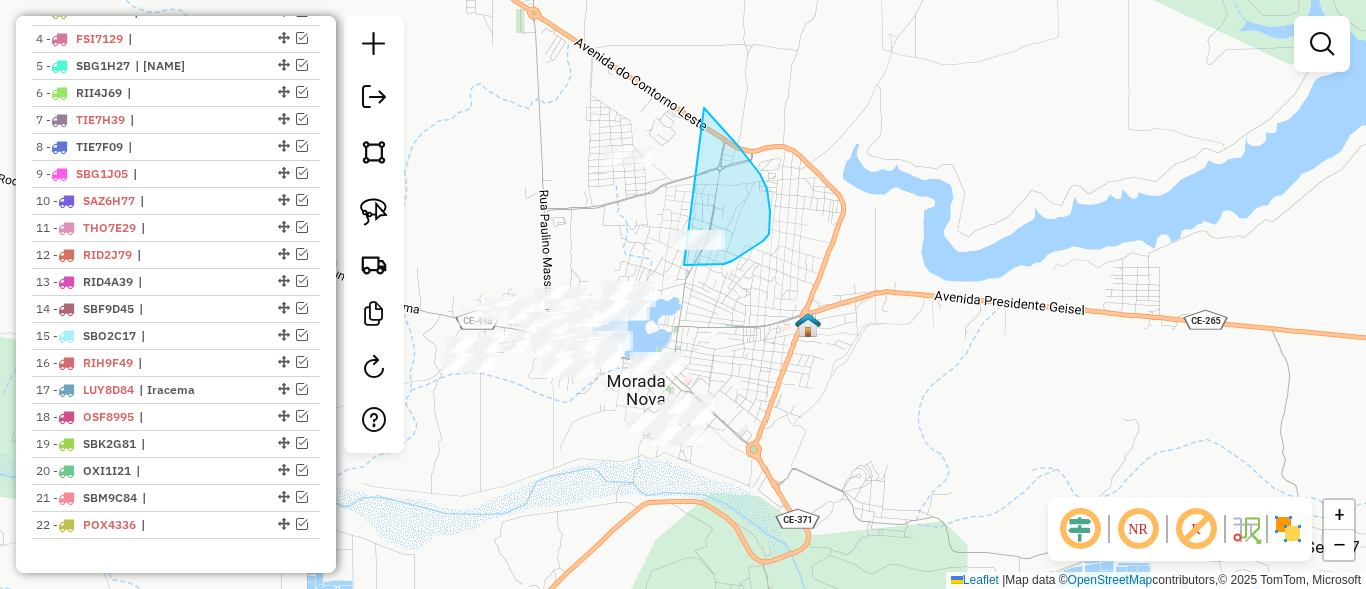 drag, startPoint x: 708, startPoint y: 112, endPoint x: 516, endPoint y: 122, distance: 192.26024 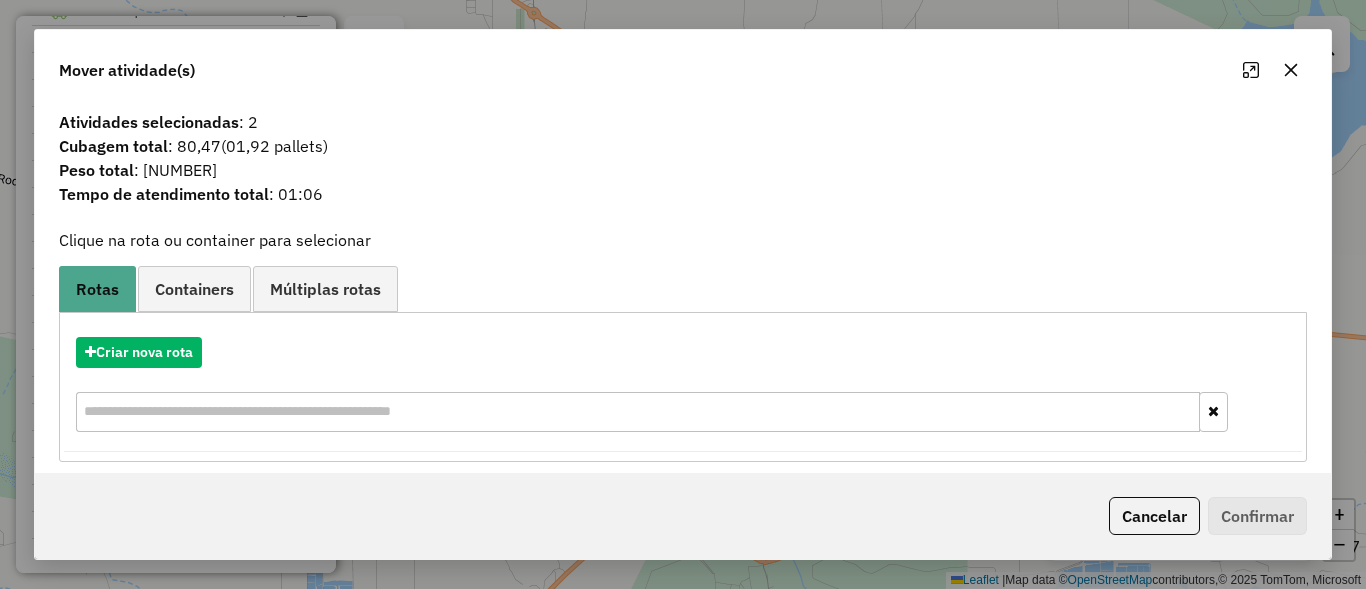 click on "Cancelar" 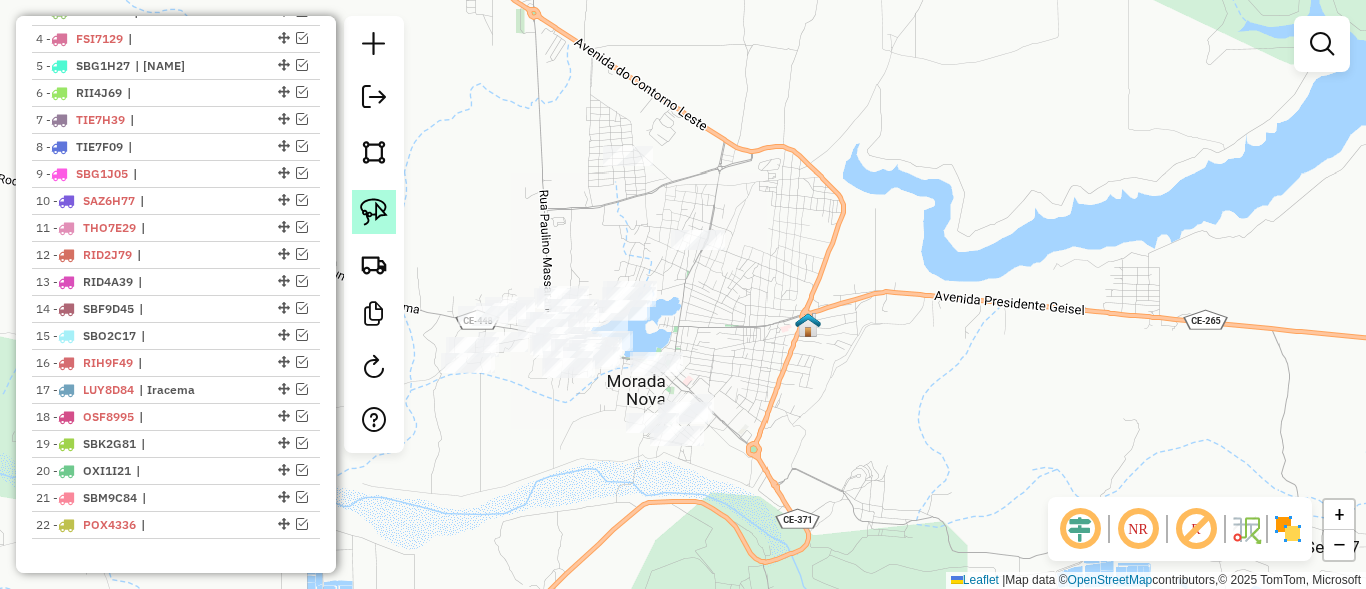 click 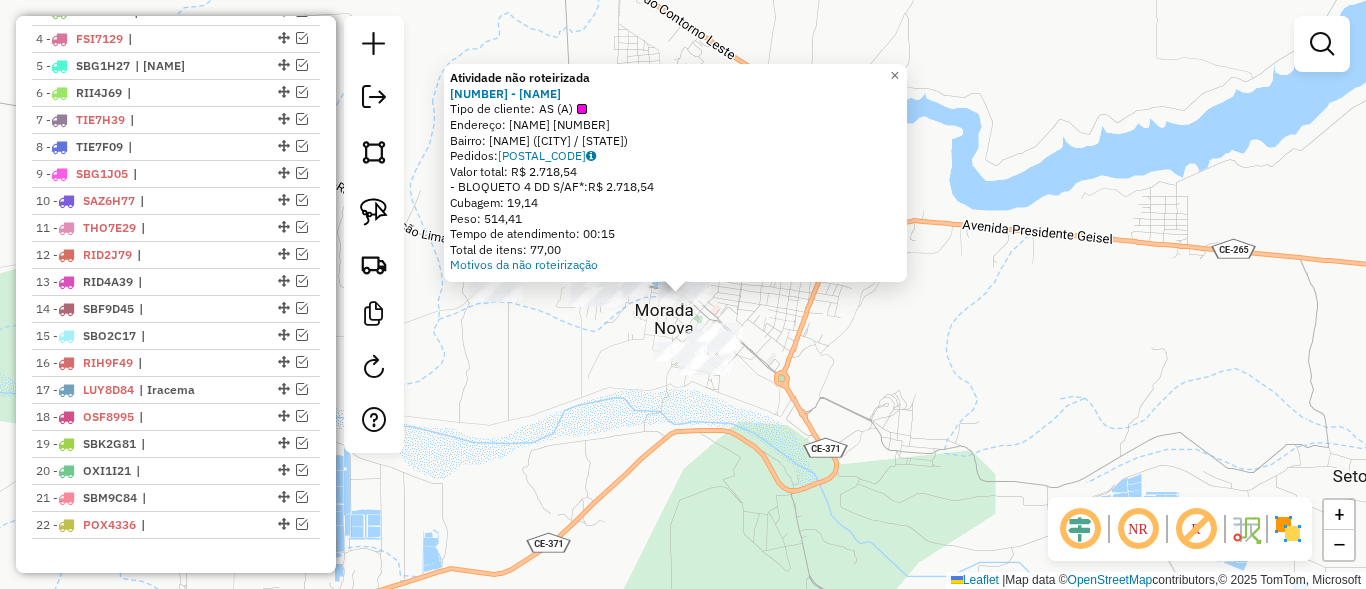 click on "Atividade não roteirizada [NUMBER] - [BUSINESS_NAME] Tipo de cliente:   AS (A)   Endereço:  [STREET] [NUMBER]   Bairro: [AREA] ([CITY] / [CE])   Pedidos:  [NUMBER]   Valor total: R$ [PRICE]   - BLOQUETO 4 DD S/AF*:  R$ [PRICE]   Cubagem: [WEIGHT]   Peso: [WEIGHT]   Tempo de atendimento: [TIME]   Total de itens: [NUMBER]   Motivos da não roteirização × Janela de atendimento Grade de atendimento Capacidade Transportadoras Veículos Cliente Pedidos  Rotas Selecione os dias de semana para filtrar as janelas de atendimento  Seg   Ter   Qua   Qui   Sex   Sáb   Dom  Informe o período da janela de atendimento: De: Até:  Filtrar exatamente a janela do cliente  Considerar janela de atendimento padrão  Selecione os dias de semana para filtrar as grades de atendimento  Seg   Ter   Qua   Qui   Sex   Sáb   Dom   Considerar clientes sem dia de atendimento cadastrado  Clientes fora do dia de atendimento selecionado Filtrar as atividades entre os valores definidos abaixo:  Peso mínimo:   Peso máximo:   De:   Até:  +" 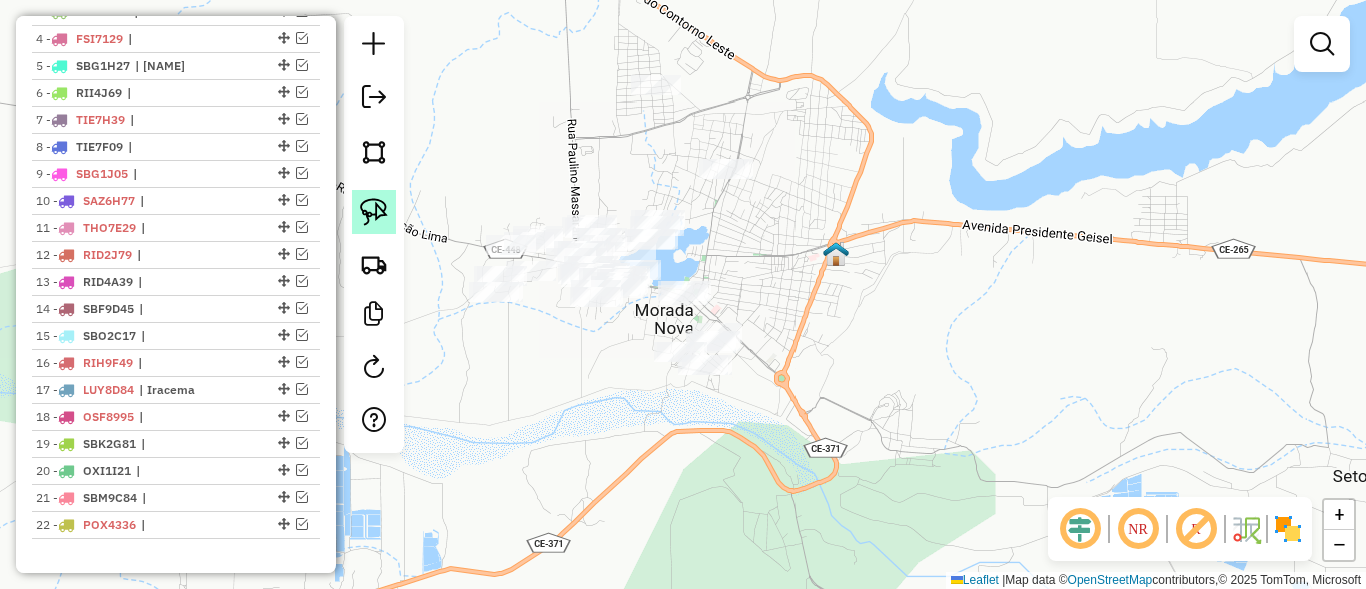 click 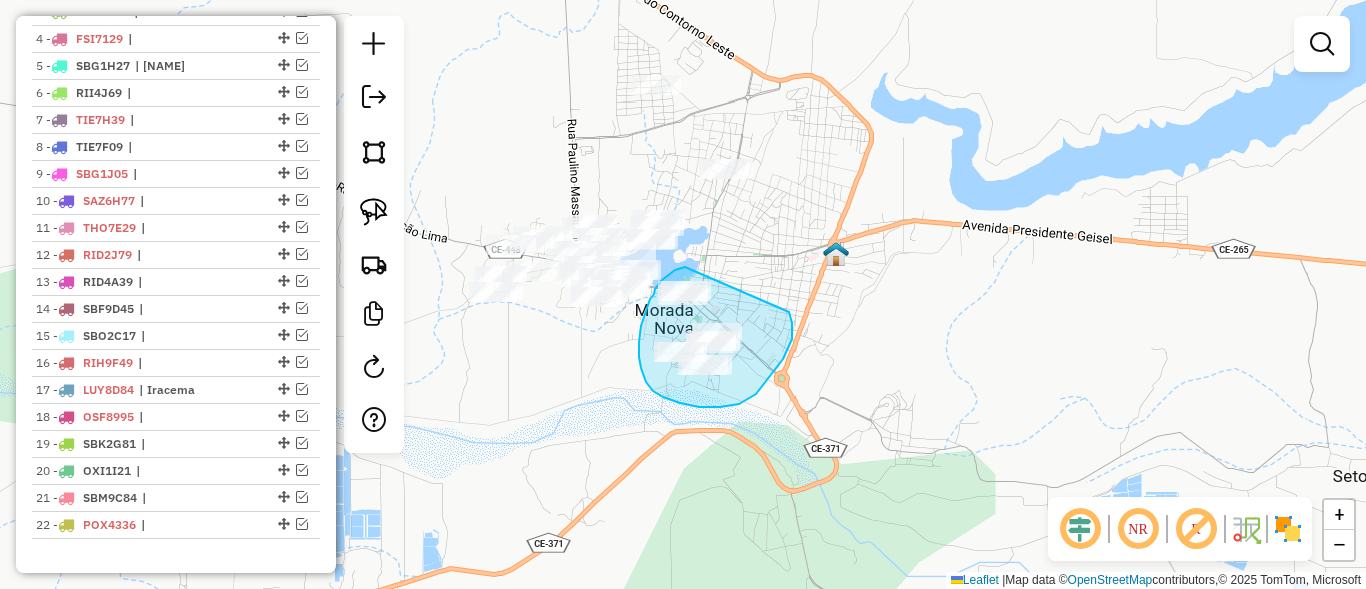 drag, startPoint x: 685, startPoint y: 267, endPoint x: 789, endPoint y: 312, distance: 113.31814 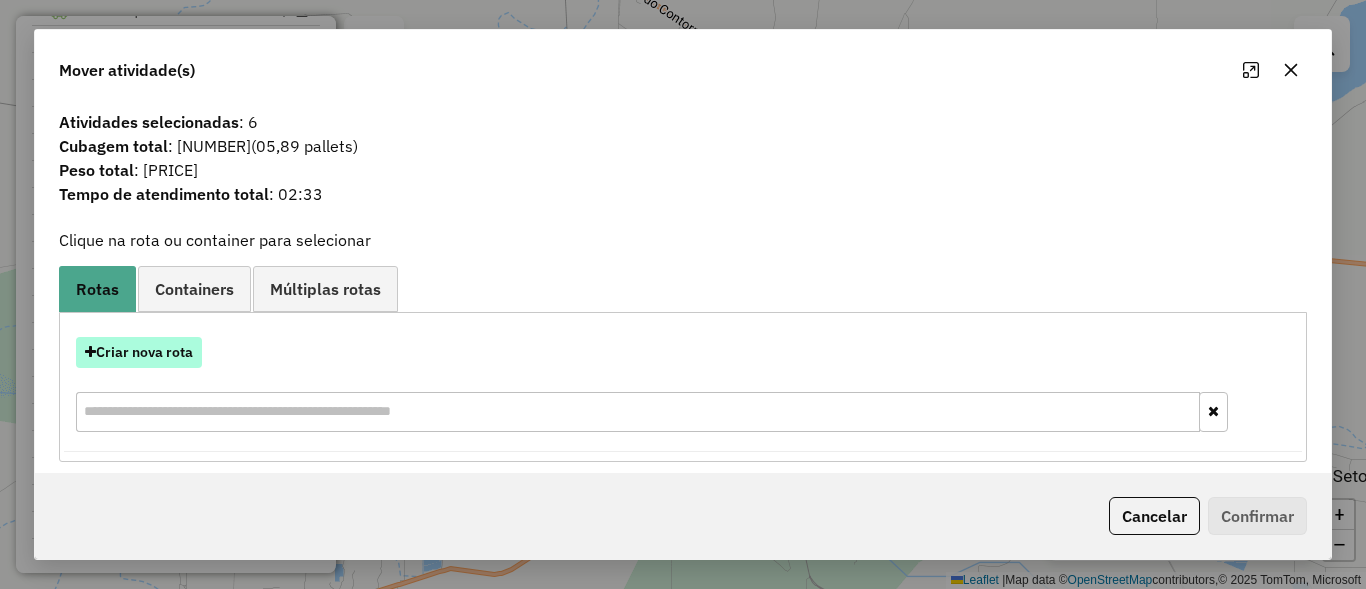 click on "Criar nova rota" at bounding box center (139, 352) 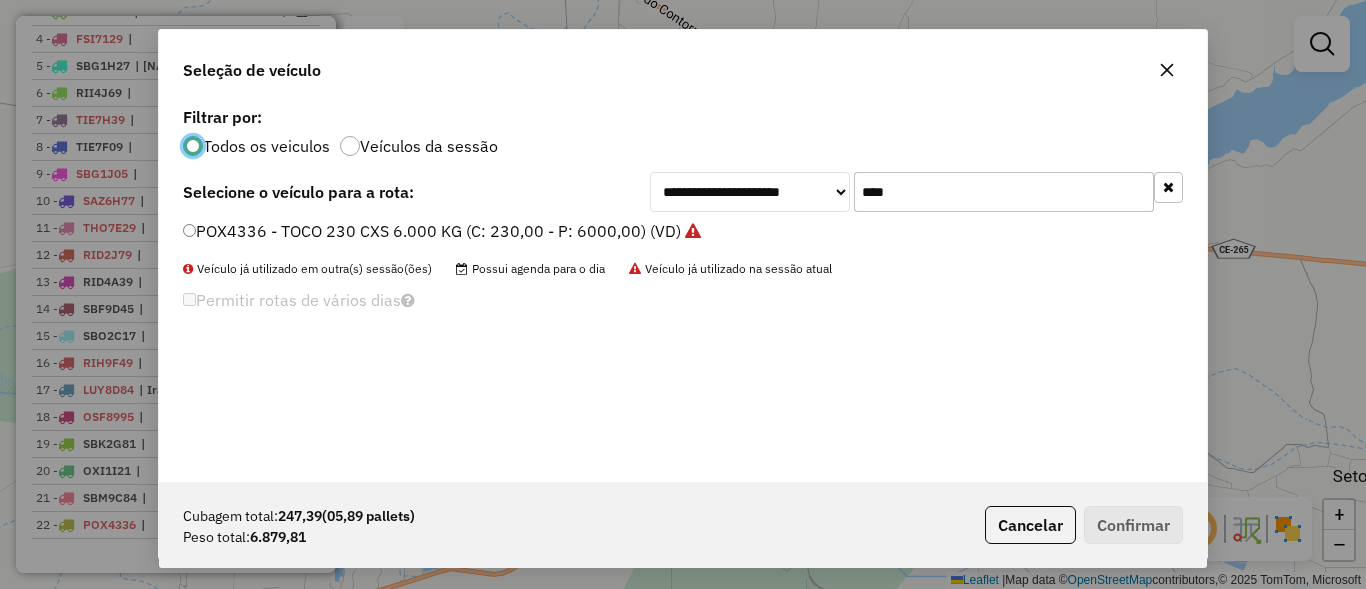 scroll, scrollTop: 11, scrollLeft: 6, axis: both 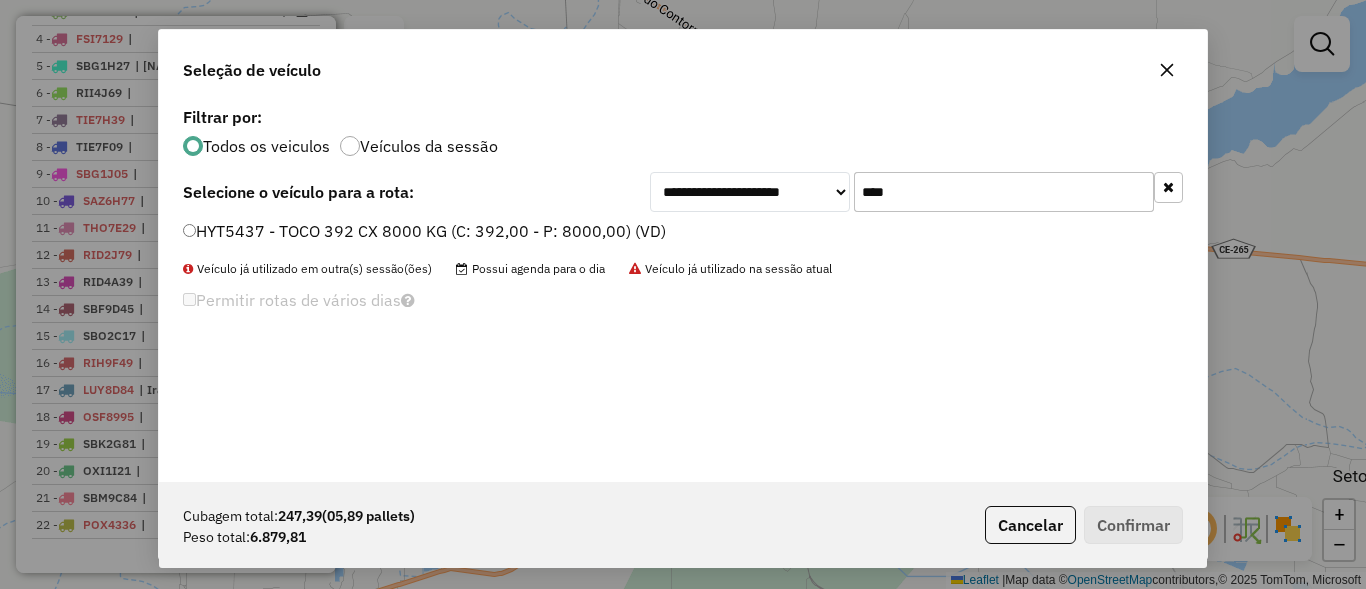 type on "****" 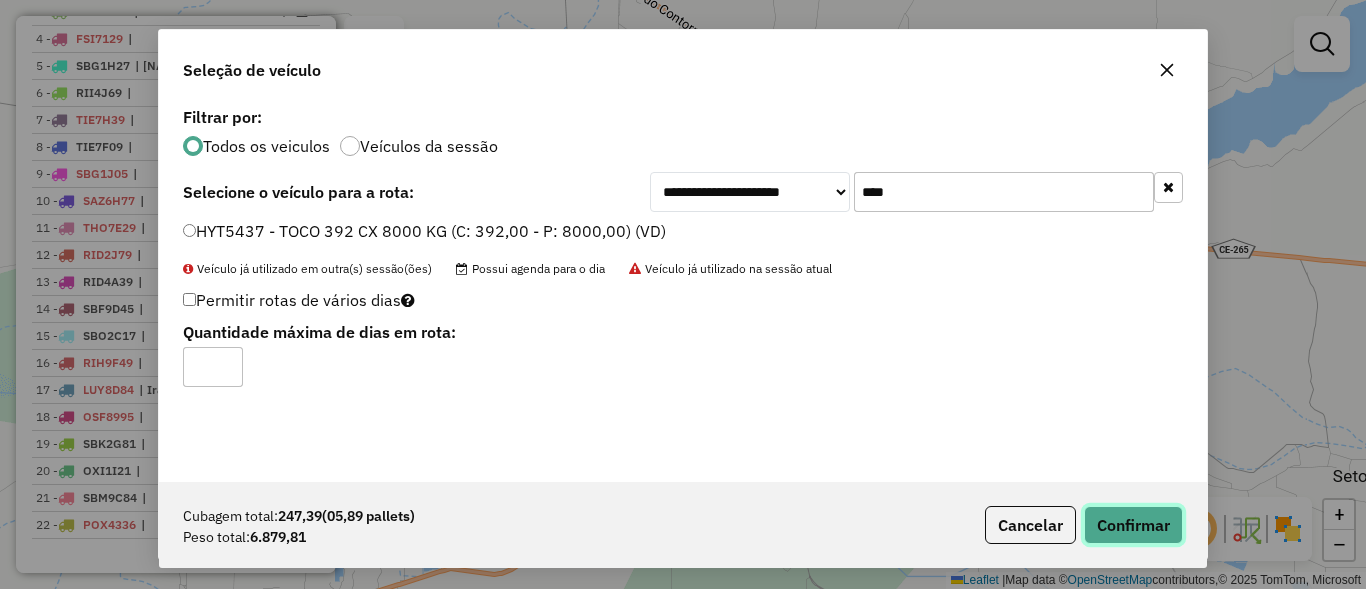 click on "Confirmar" 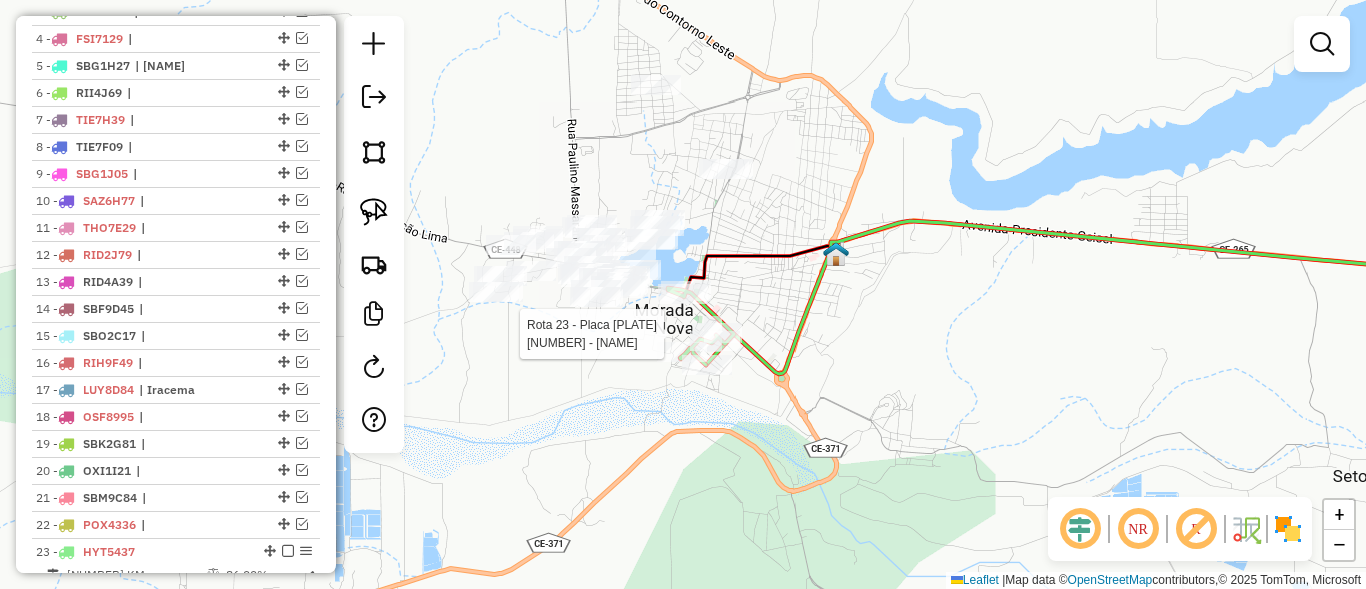 select on "*********" 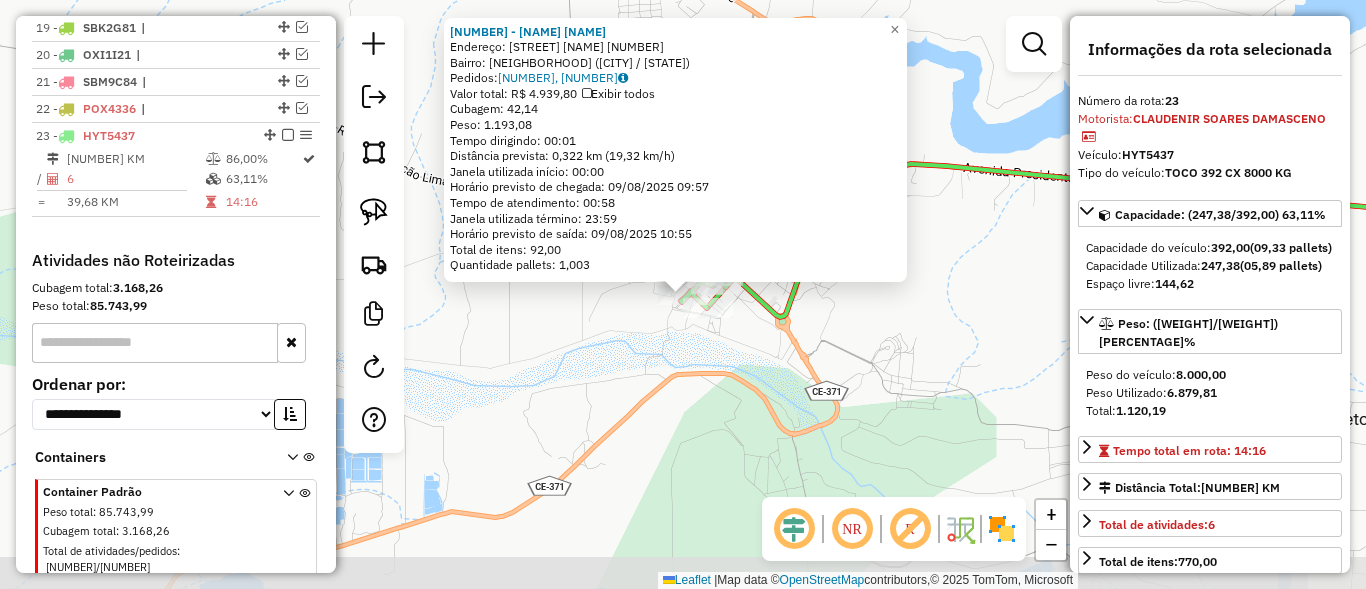scroll, scrollTop: 1299, scrollLeft: 0, axis: vertical 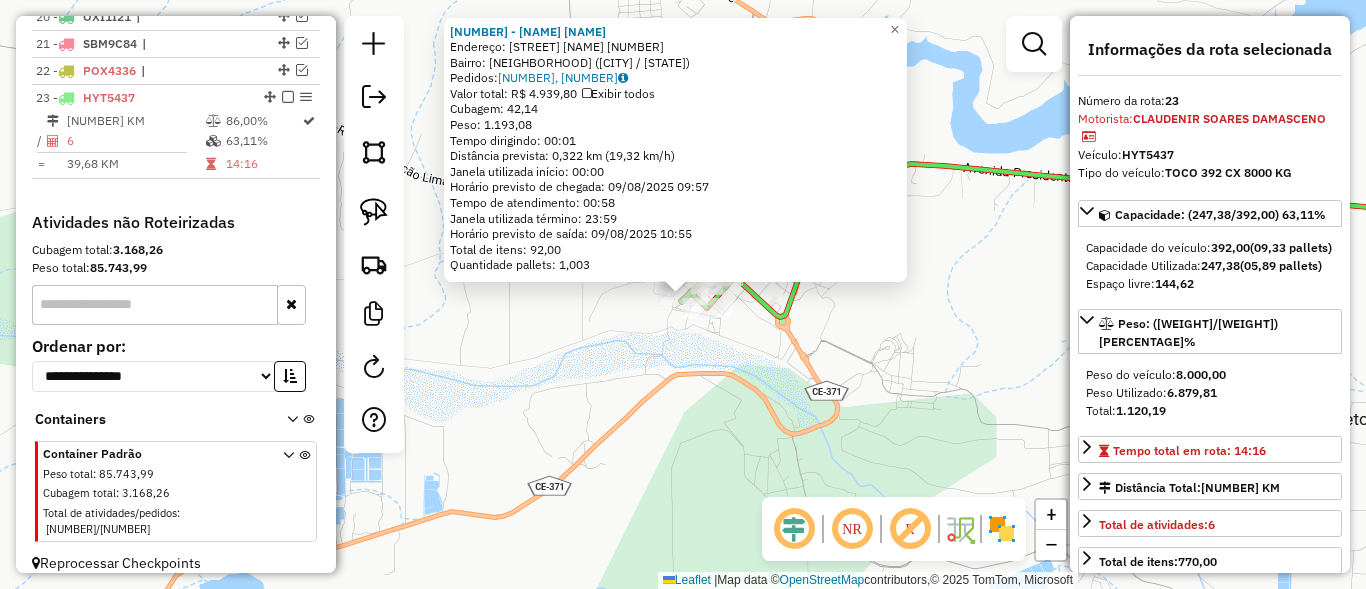 click on "Pedidos: [ORDER_IDS] Valor total: [CURRENCY] [PRICE] Exibir todos Cubagem: [CUBAGE] Peso: [WEIGHT] Tempo dirigindo: [TIME] Distância prevista: [DISTANCE] km ([SPEED] km/h) Janela utilizada início: [TIME] Horário previsto de chegada: [DATE] [TIME] Tempo de atendimento: [TIME] Janela utilizada término: [TIME] Horário previsto de saída: [DATE] [TIME] Total de itens: [ITEMS] Quantidade pallets: [PALLETS] × Janela de atendimento Grade de atendimento Capacidade Transportadoras Veículos Cliente Pedidos Rotas Selecione os dias de semana para filtrar as janelas de atendimento Seg Ter Qua Qui Sex Sáb Dom Informe o período da janela de atendimento: De: Até: Filtrar exatamente a janela do cliente Considerar janela de atendimento padrão Selecione os dias de semana para filtrar as grades de atendimento Seg Ter Qua Qui Sex Sáb Dom Peso mínimo: De: De:" 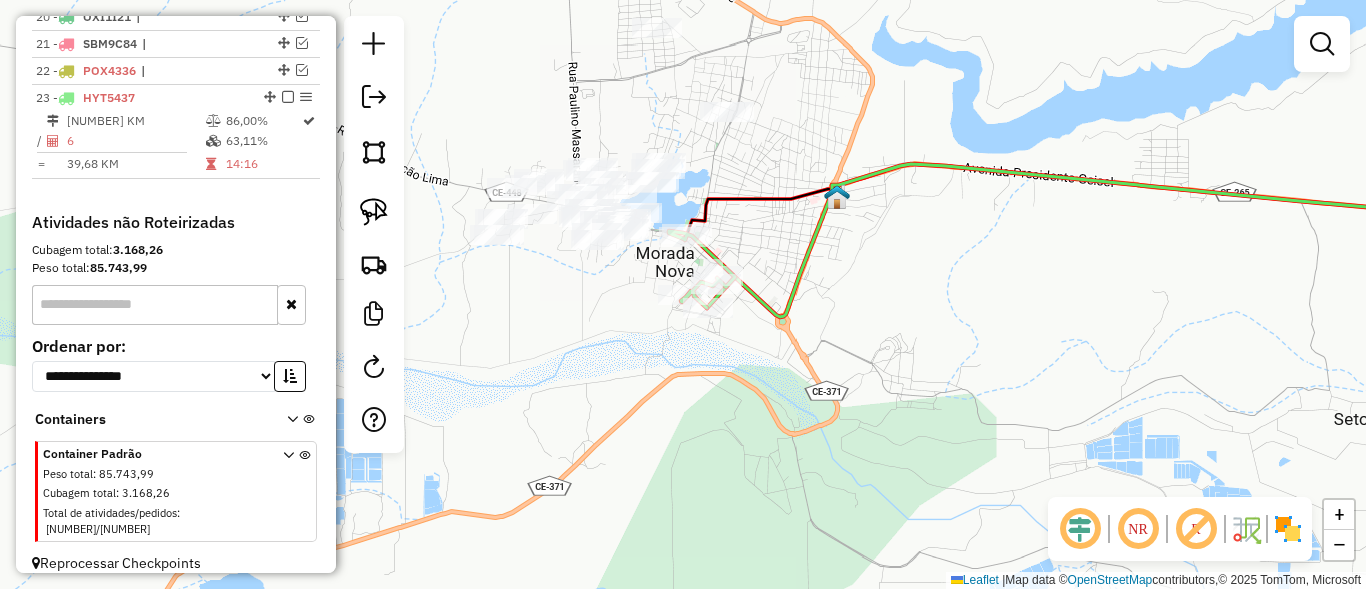 drag, startPoint x: 672, startPoint y: 356, endPoint x: 768, endPoint y: 441, distance: 128.22246 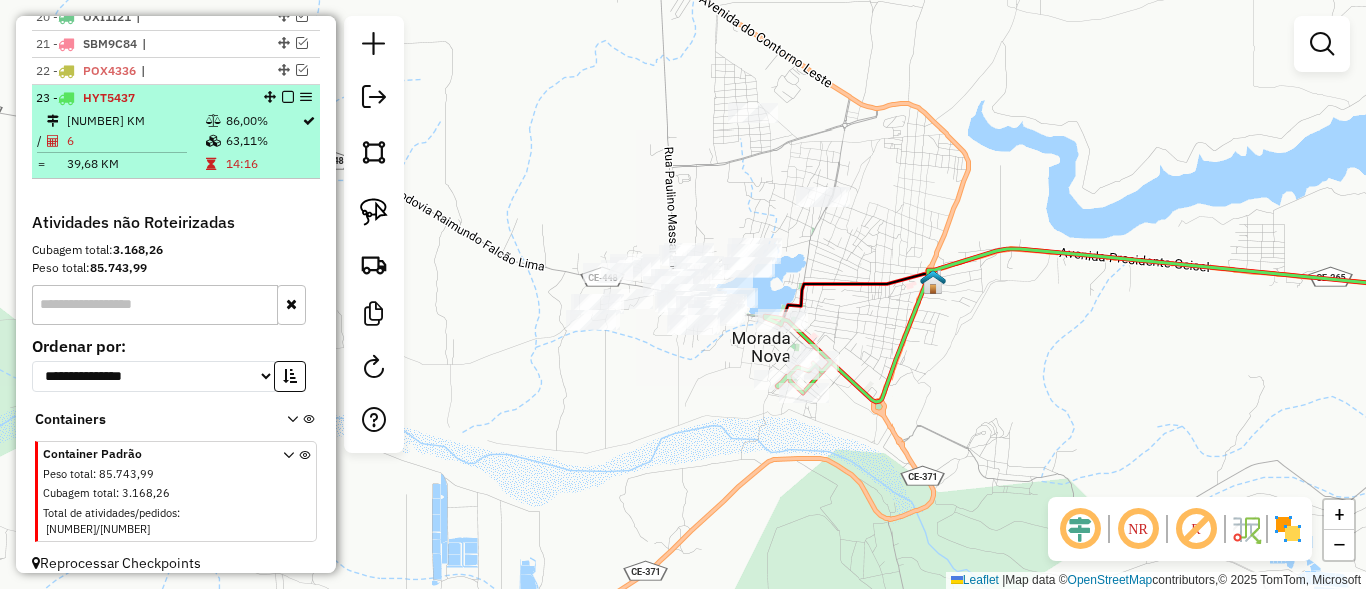 click at bounding box center (288, 97) 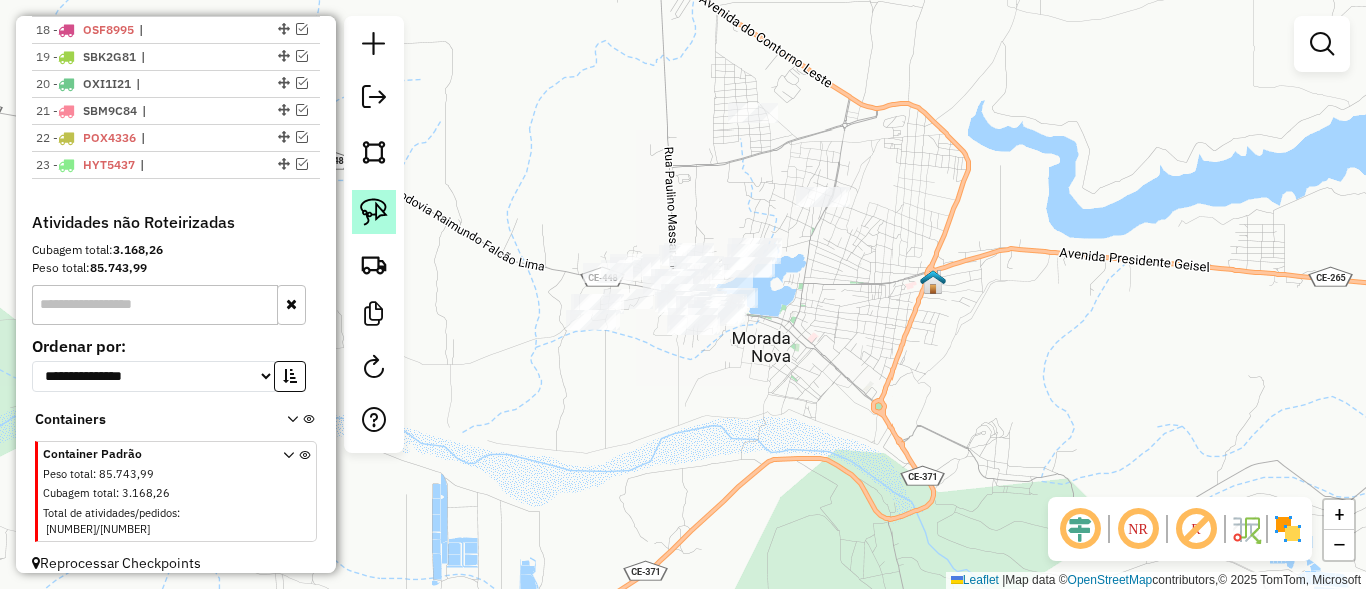 click 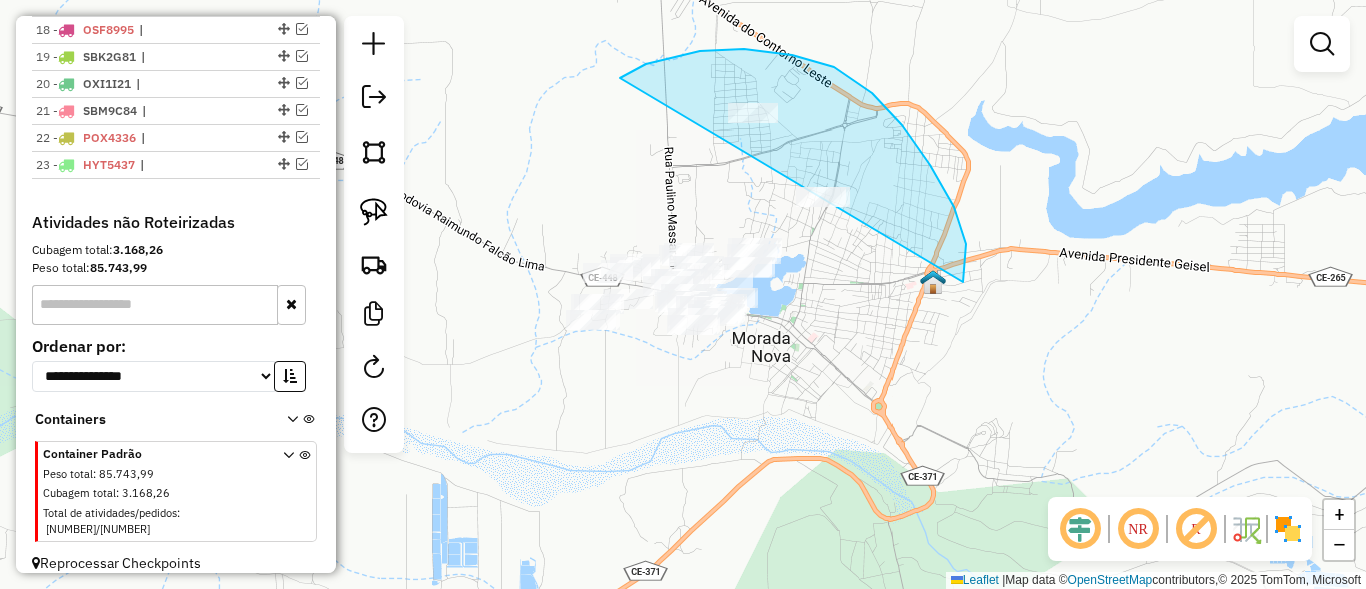 drag, startPoint x: 661, startPoint y: 61, endPoint x: 602, endPoint y: 348, distance: 293.0017 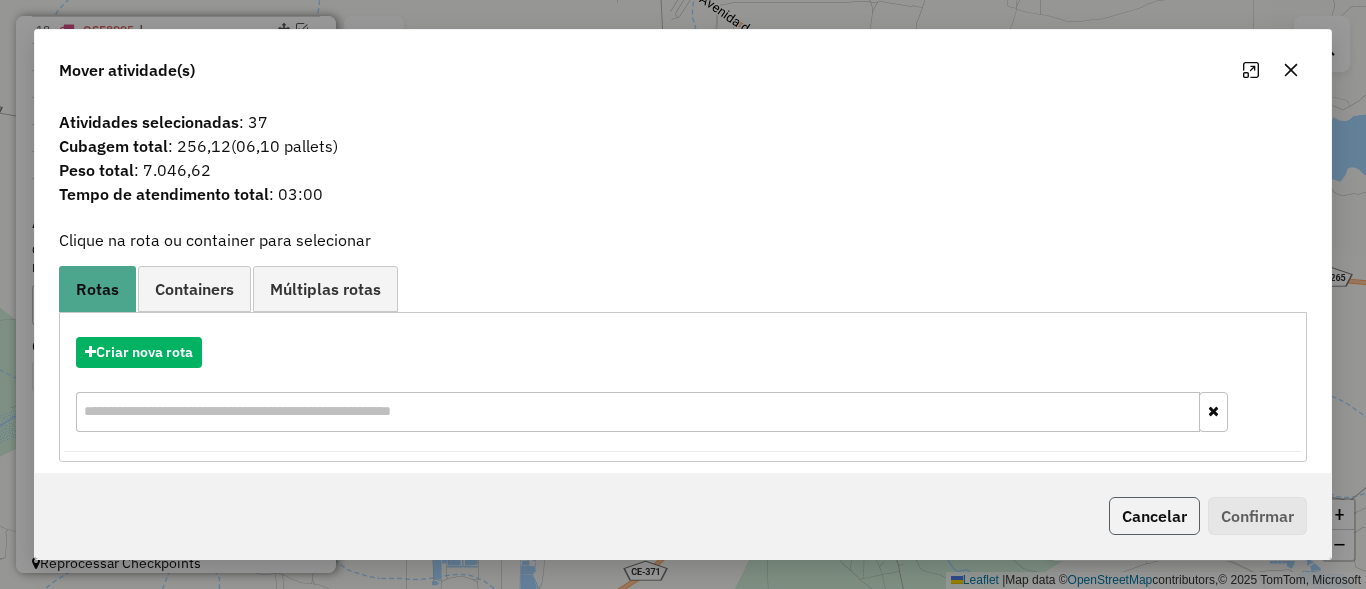 click on "Cancelar" 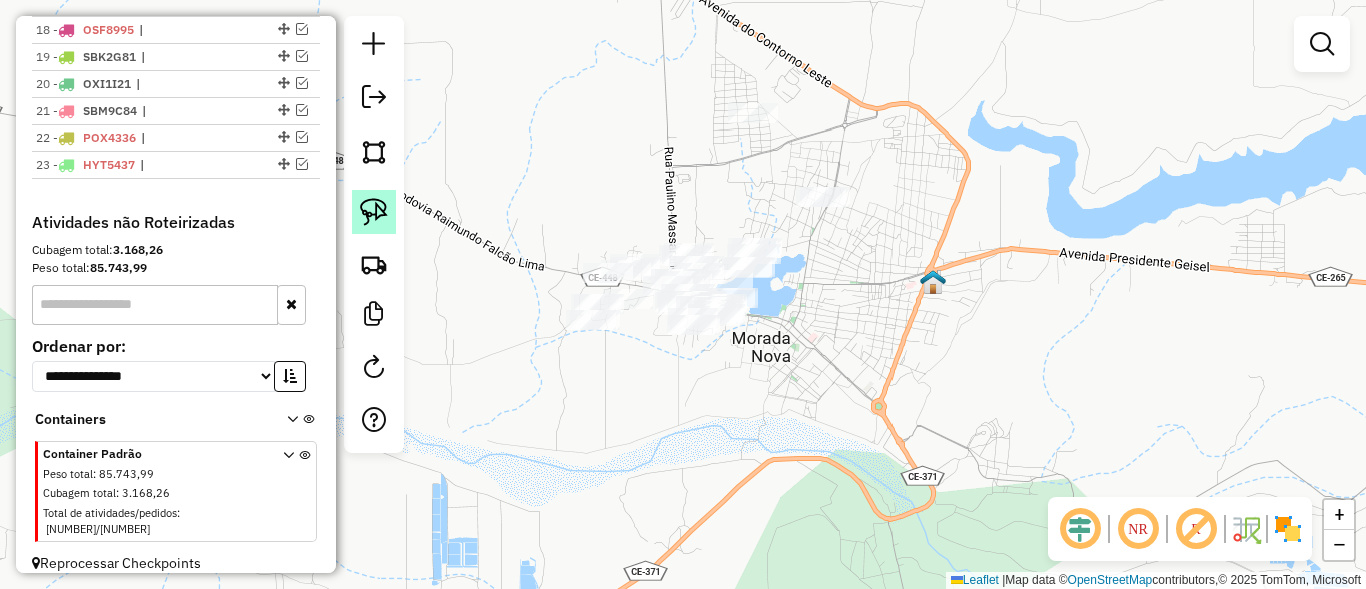 click 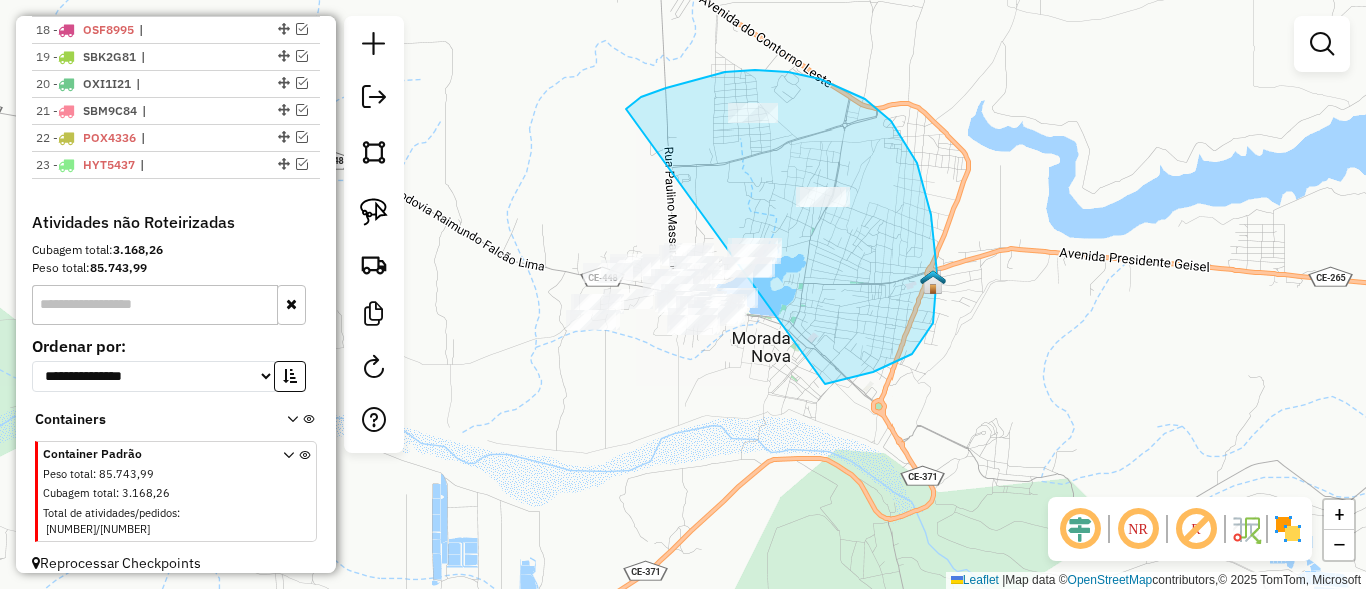 drag, startPoint x: 666, startPoint y: 88, endPoint x: 459, endPoint y: 356, distance: 338.63403 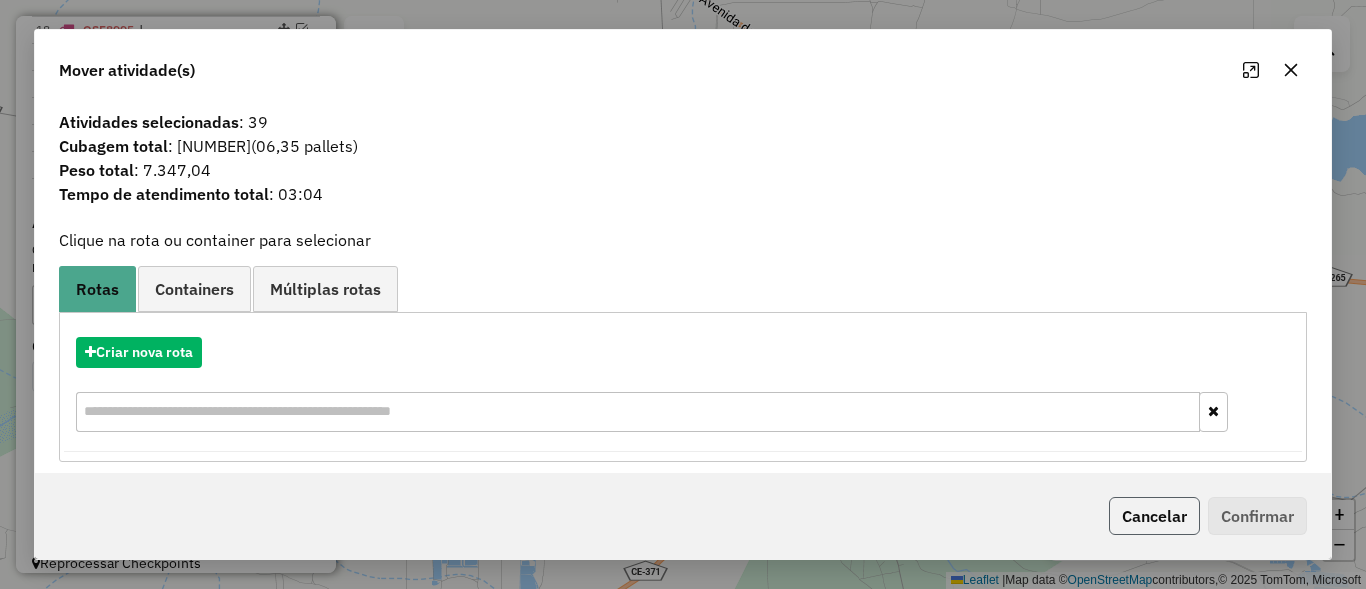click on "Cancelar" 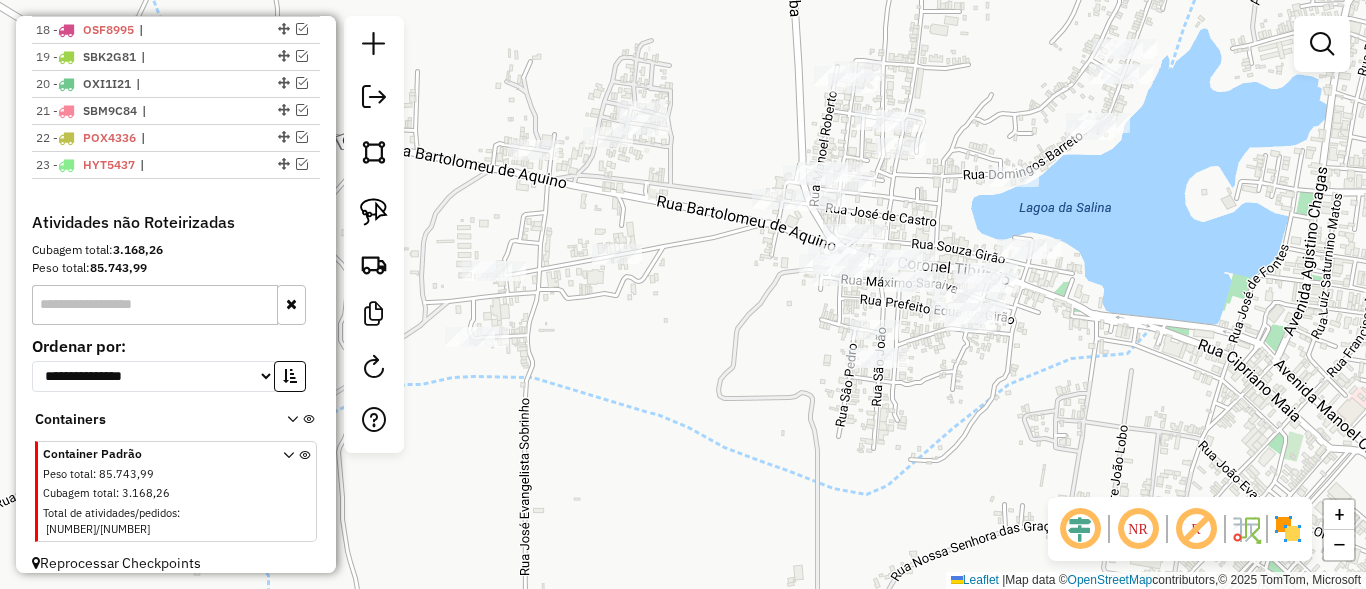 drag, startPoint x: 734, startPoint y: 330, endPoint x: 778, endPoint y: 378, distance: 65.11528 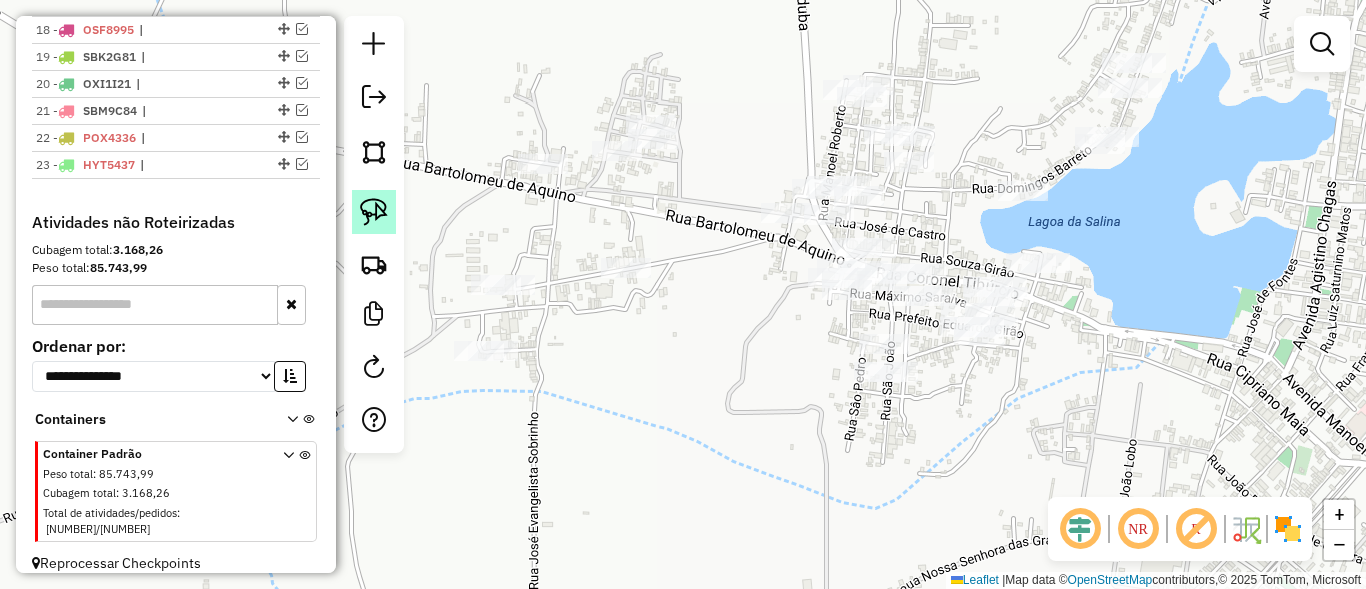 click 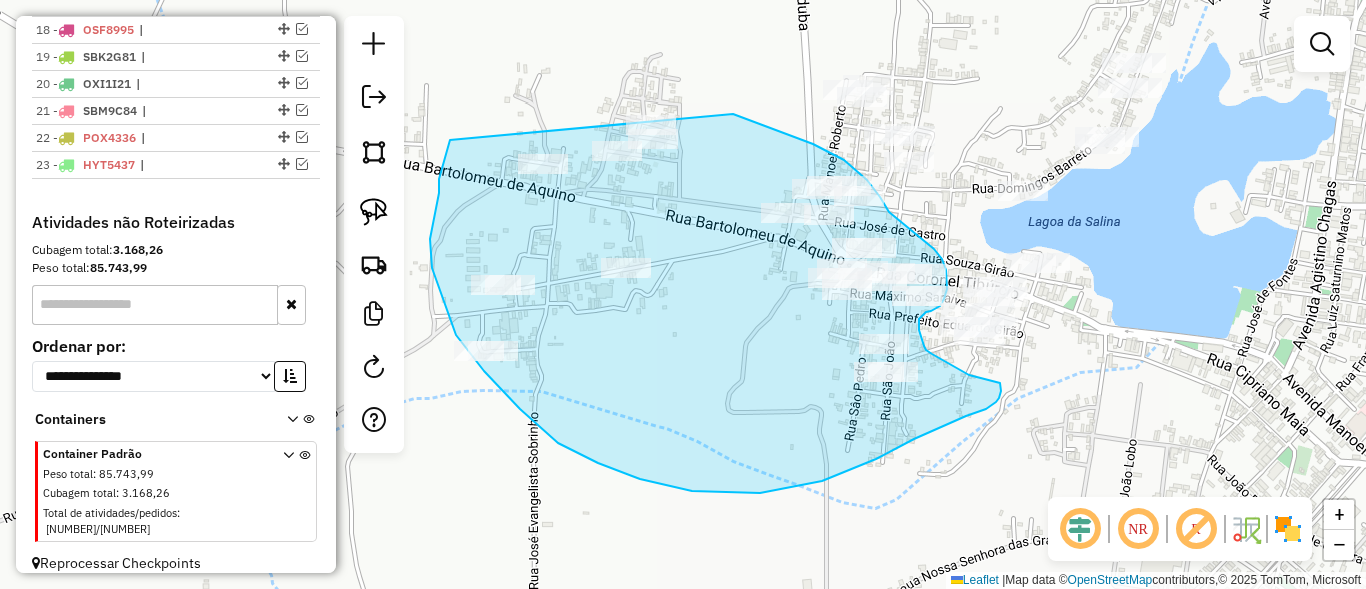 drag, startPoint x: 456, startPoint y: 335, endPoint x: 633, endPoint y: 68, distance: 320.34045 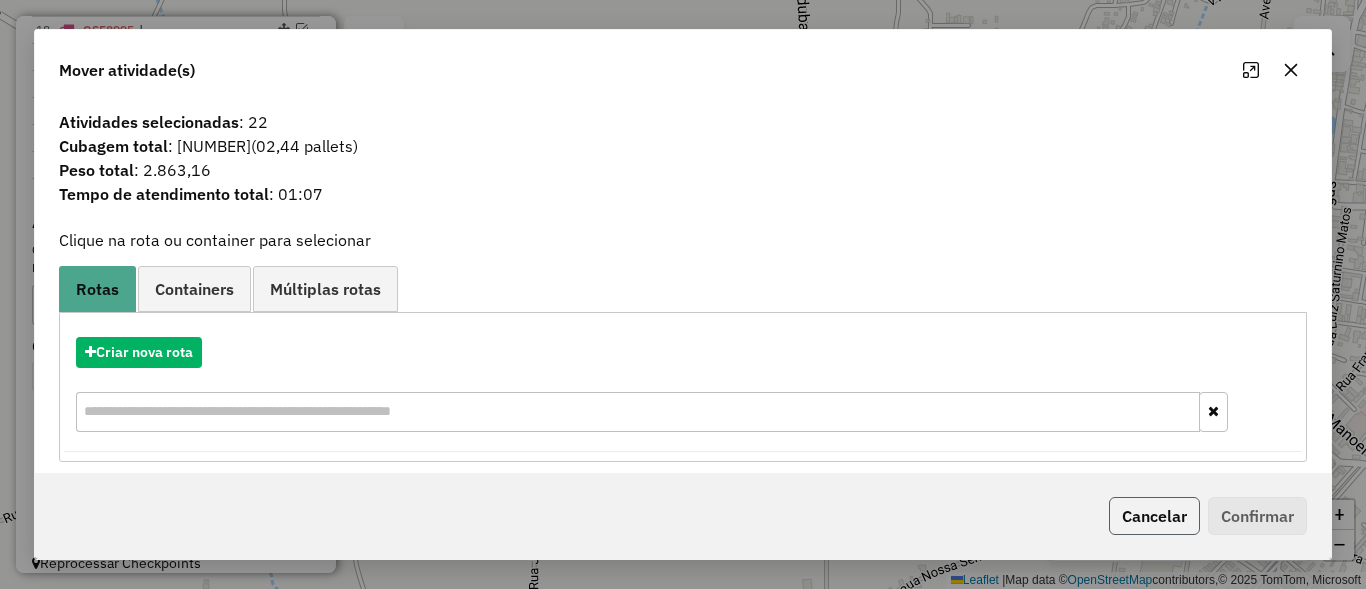 click on "Cancelar" 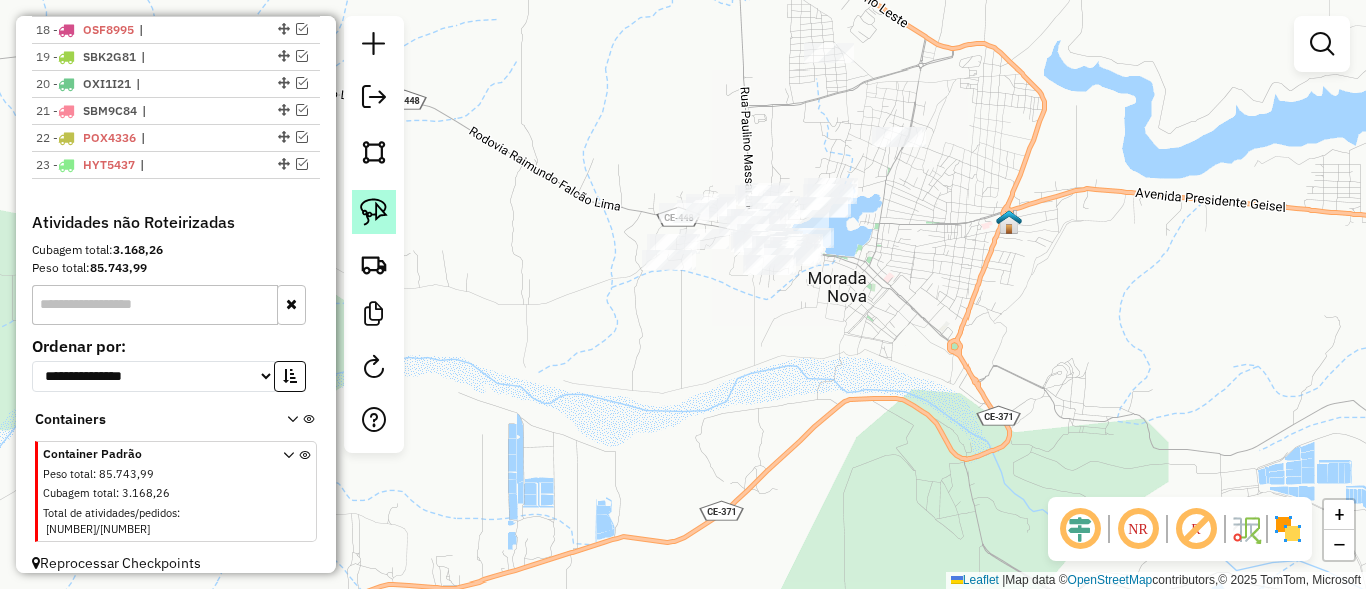 click 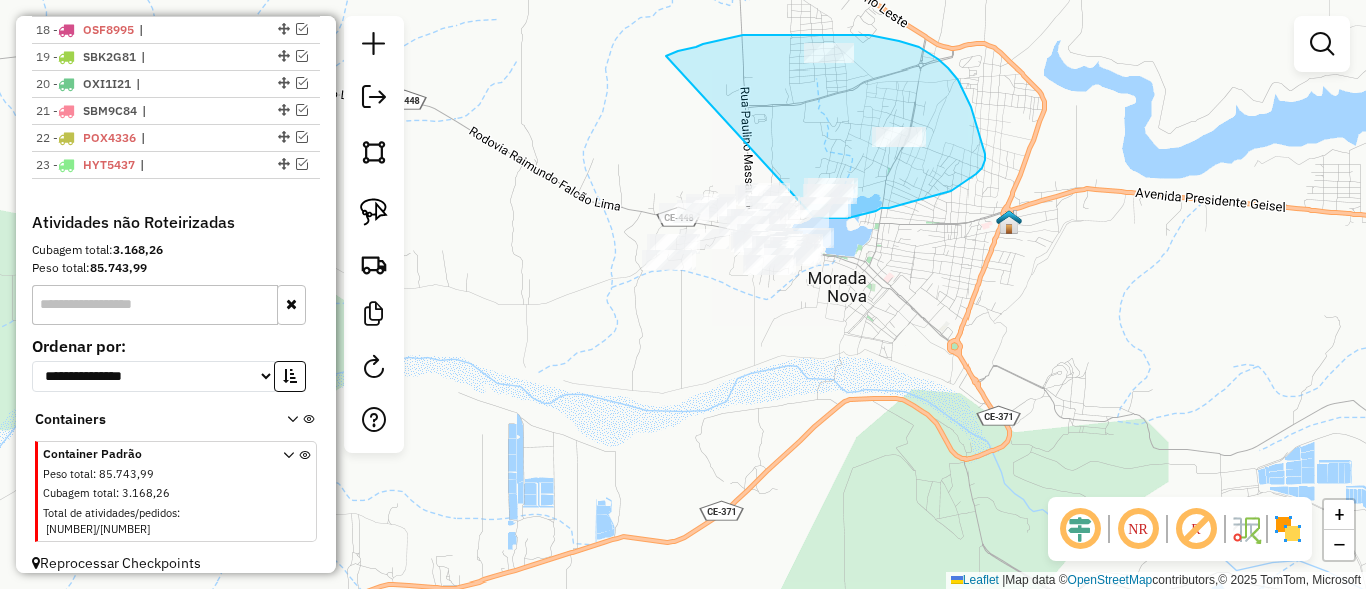 click on "Janela de atendimento Grade de atendimento Capacidade Transportadoras Veículos Cliente Pedidos  Rotas Selecione os dias de semana para filtrar as janelas de atendimento  Seg   Ter   Qua   Qui   Sex   Sáb   Dom  Informe o período da janela de atendimento: De: Até:  Filtrar exatamente a janela do cliente  Considerar janela de atendimento padrão  Selecione os dias de semana para filtrar as grades de atendimento  Seg   Ter   Qua   Qui   Sex   Sáb   Dom   Considerar clientes sem dia de atendimento cadastrado  Clientes fora do dia de atendimento selecionado Filtrar as atividades entre os valores definidos abaixo:  Peso mínimo:   Peso máximo:   Cubagem mínima:   Cubagem máxima:   De:   Até:  Filtrar as atividades entre o tempo de atendimento definido abaixo:  De:   Até:   Considerar capacidade total dos clientes não roteirizados Transportadora: Selecione um ou mais itens Tipo de veículo: Selecione um ou mais itens Veículo: Selecione um ou mais itens Motorista: Selecione um ou mais itens Nome: Rótulo:" 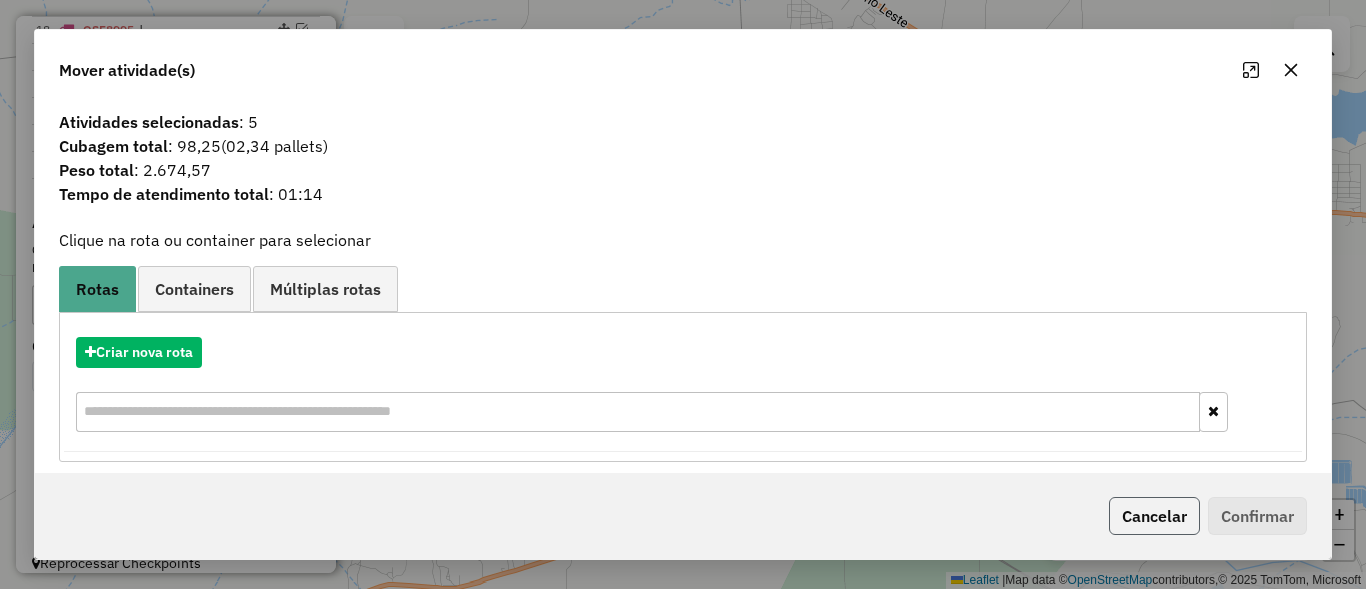 click on "Cancelar" 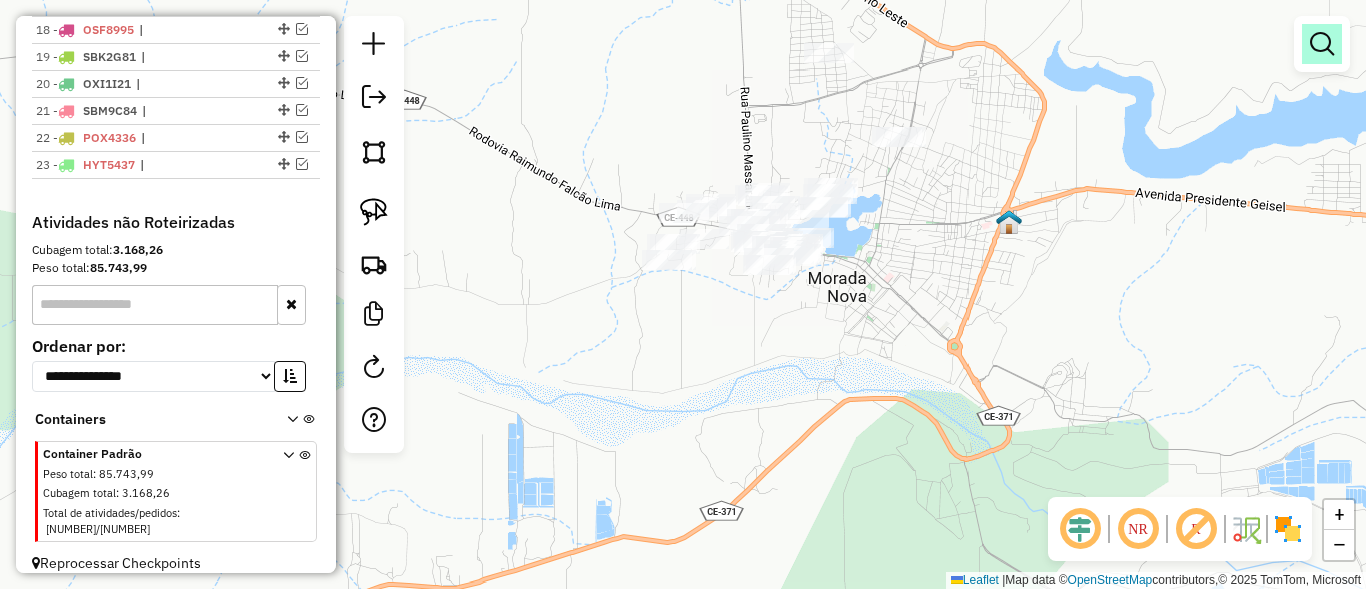 click at bounding box center [1322, 44] 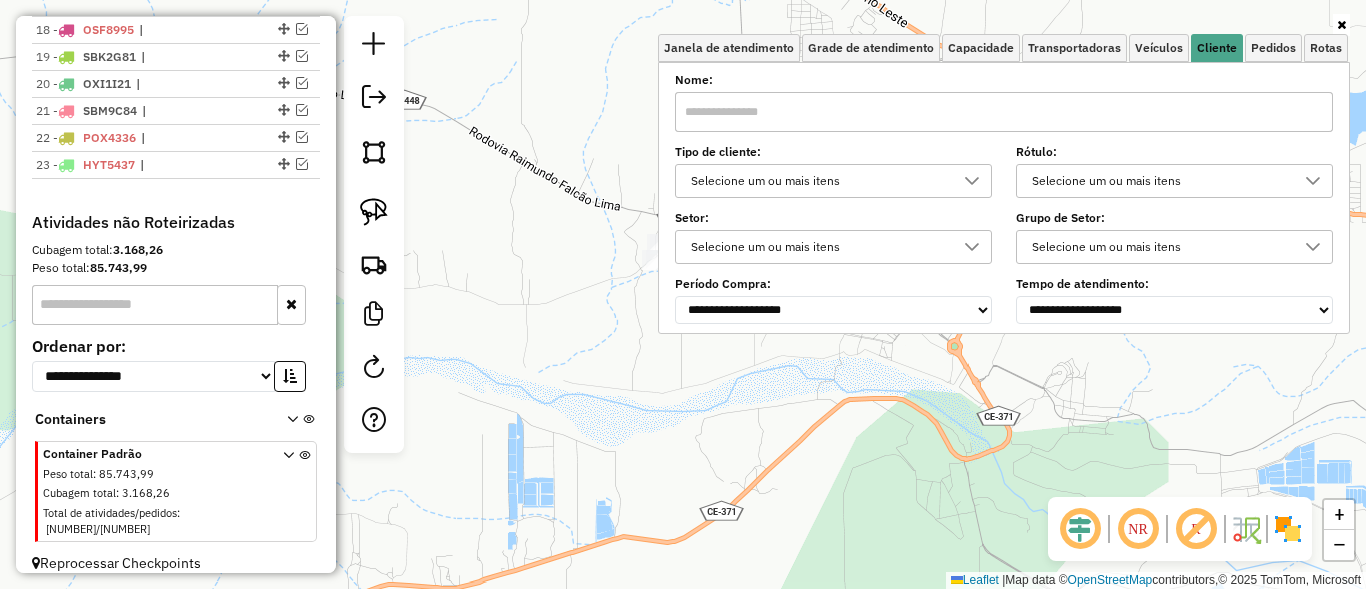 click on "Selecione um ou mais itens" at bounding box center [818, 181] 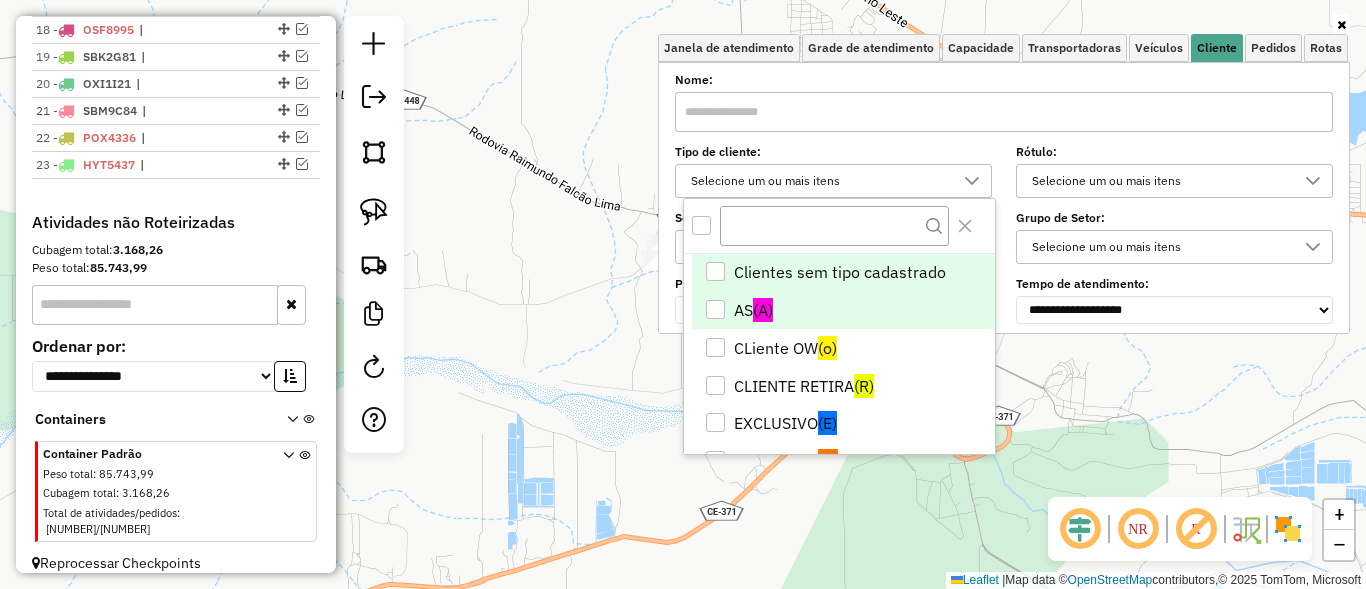scroll, scrollTop: 12, scrollLeft: 72, axis: both 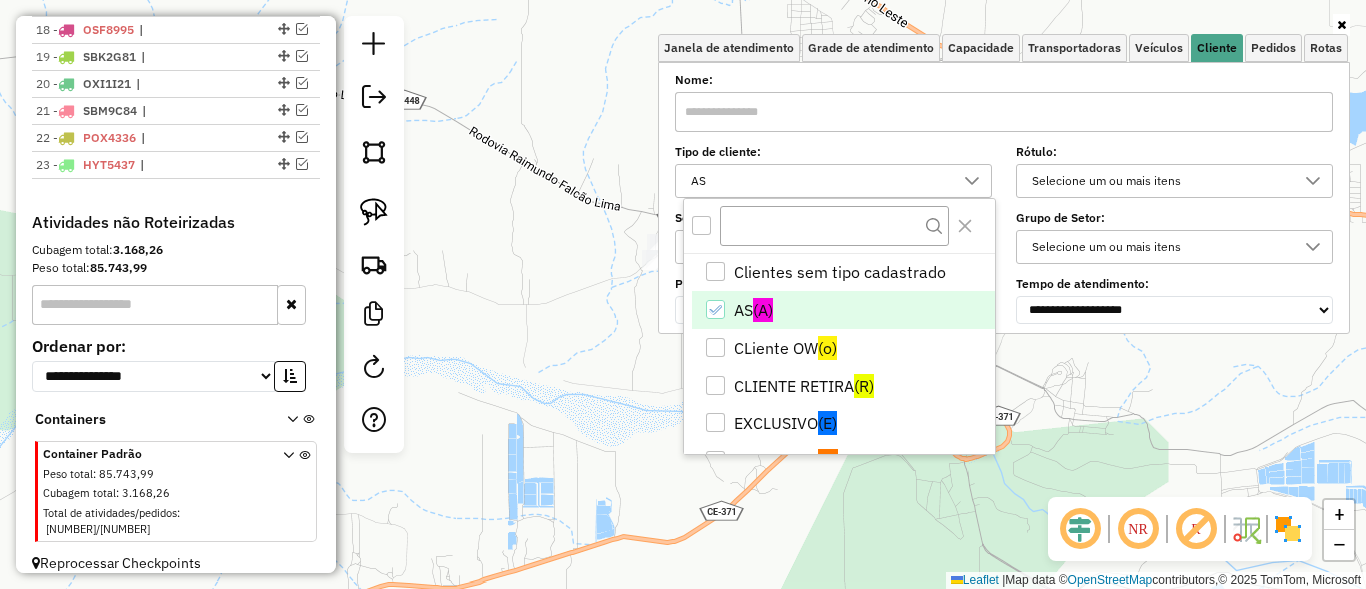click on "Janela de atendimento Grade de atendimento Capacidade Transportadoras Veículos Cliente Pedidos  Rotas Selecione os dias de semana para filtrar as janelas de atendimento  Seg   Ter   Qua   Qui   Sex   Sáb   Dom  Informe o período da janela de atendimento: De: Até:  Filtrar exatamente a janela do cliente  Considerar janela de atendimento padrão  Selecione os dias de semana para filtrar as grades de atendimento  Seg   Ter   Qua   Qui   Sex   Sáb   Dom   Considerar clientes sem dia de atendimento cadastrado  Clientes fora do dia de atendimento selecionado Filtrar as atividades entre os valores definidos abaixo:  Peso mínimo:   Peso máximo:   Cubagem mínima:   Cubagem máxima:   De:   Até:  Filtrar as atividades entre o tempo de atendimento definido abaixo:  De:   Até:   Considerar capacidade total dos clientes não roteirizados Transportadora: Selecione um ou mais itens Tipo de veículo: Selecione um ou mais itens Veículo: Selecione um ou mais itens Motorista: Selecione um ou mais itens Nome: AS Tipo:" 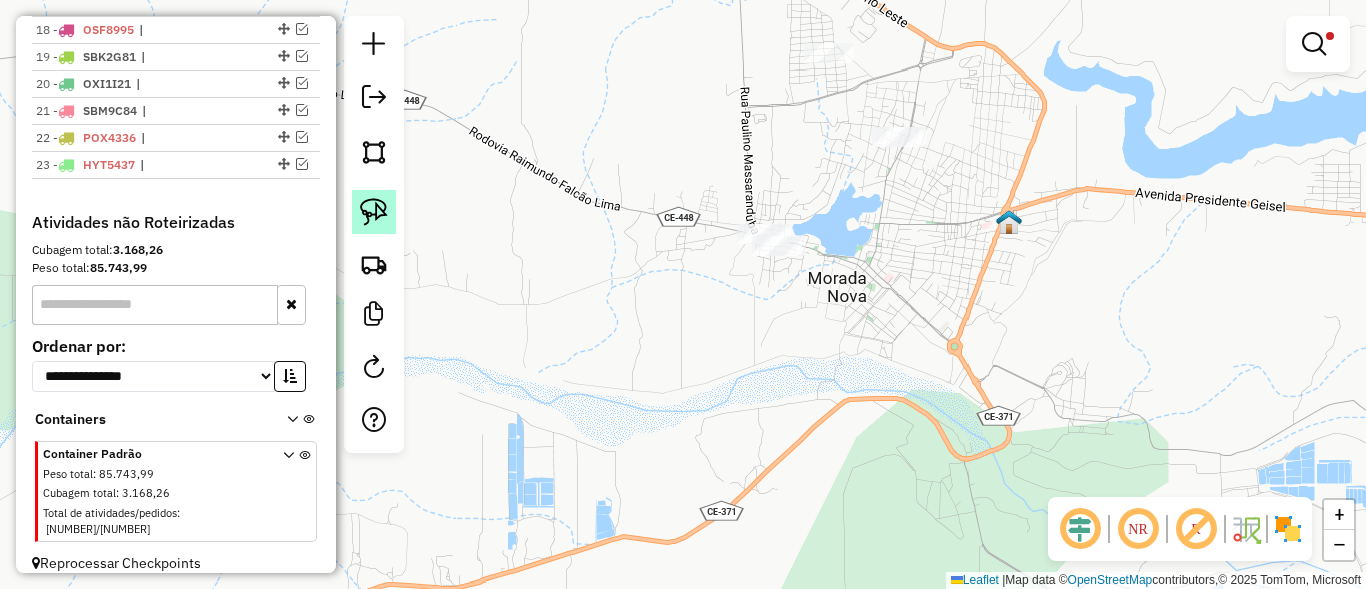 click 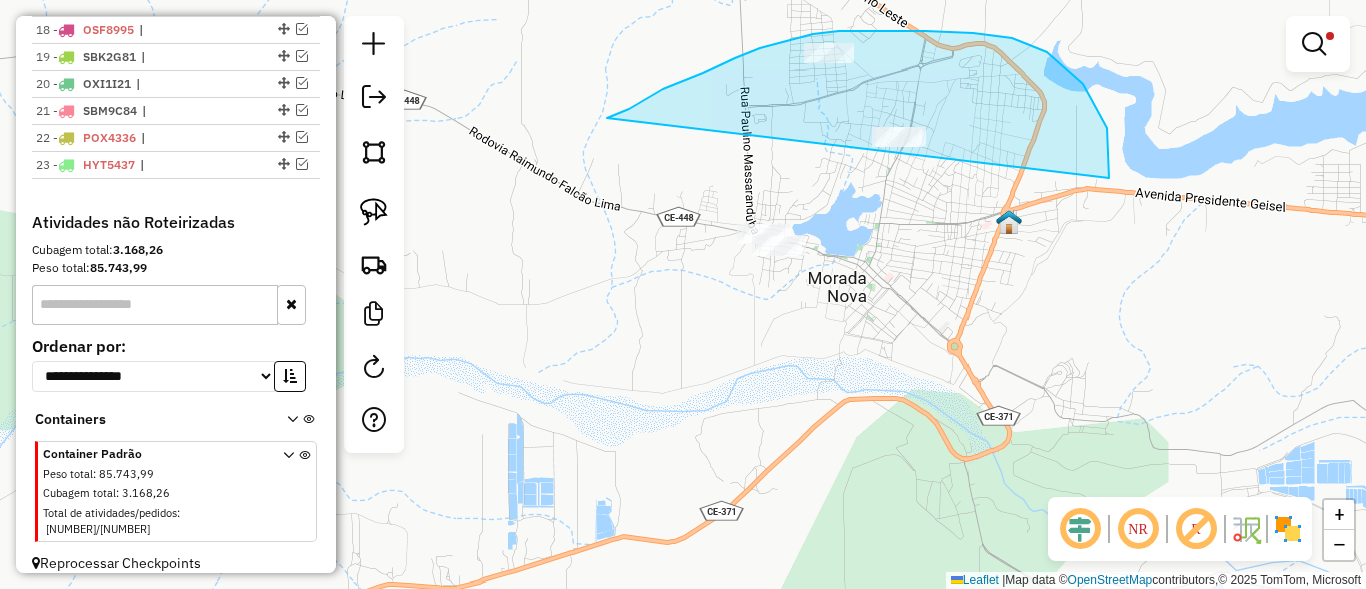 drag, startPoint x: 629, startPoint y: 109, endPoint x: 601, endPoint y: 307, distance: 199.97 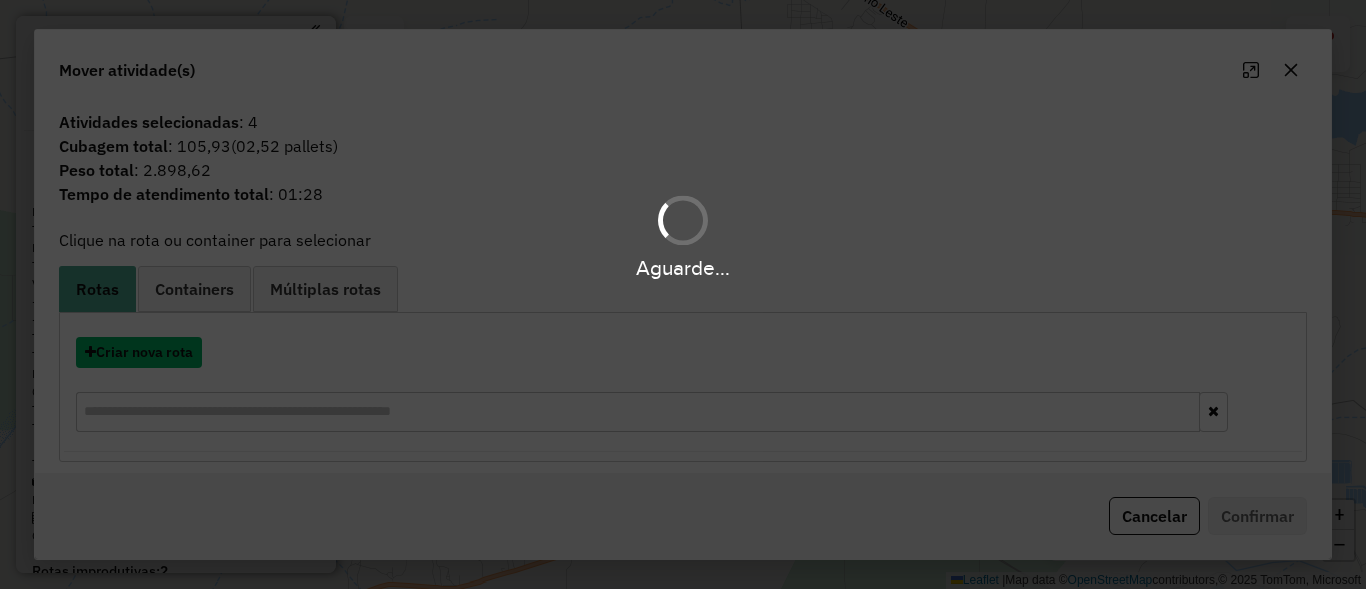click on "Criar nova rota" at bounding box center (139, 352) 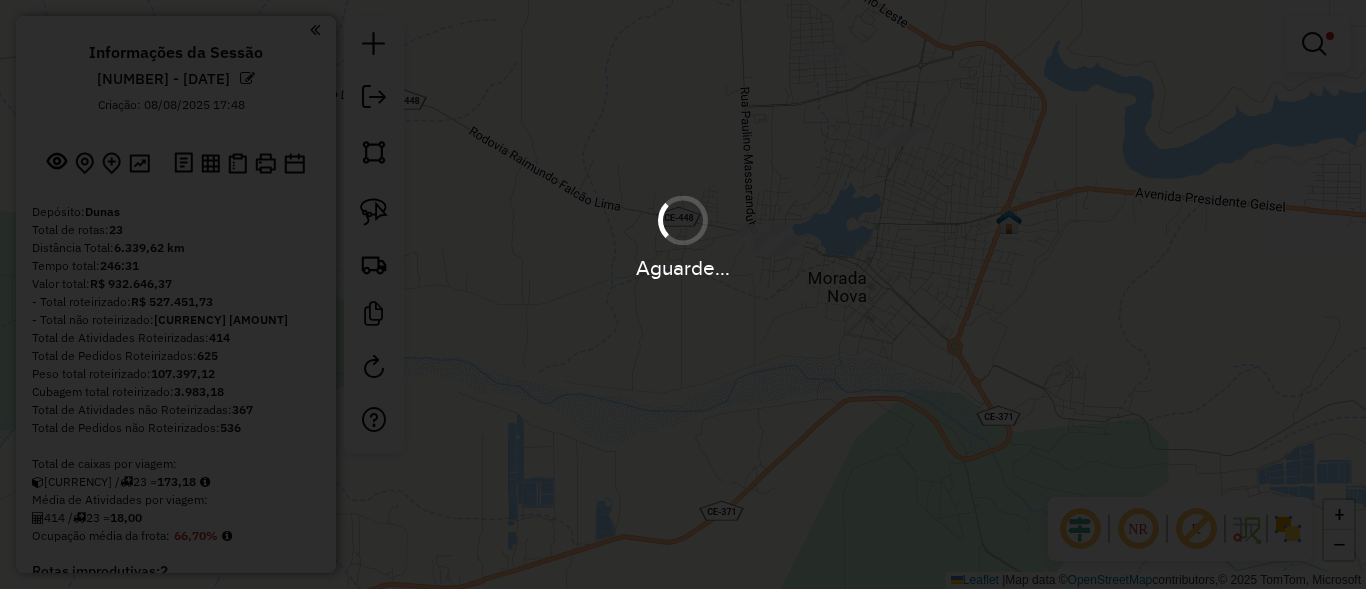 scroll, scrollTop: 0, scrollLeft: 0, axis: both 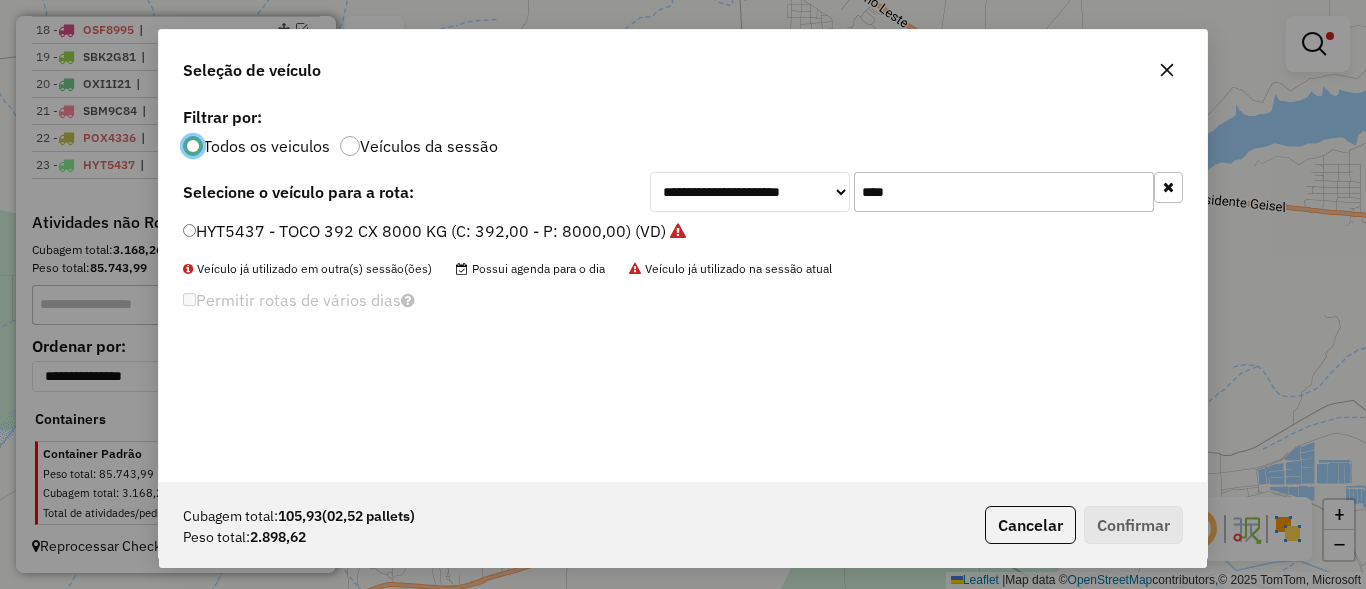 click on "****" 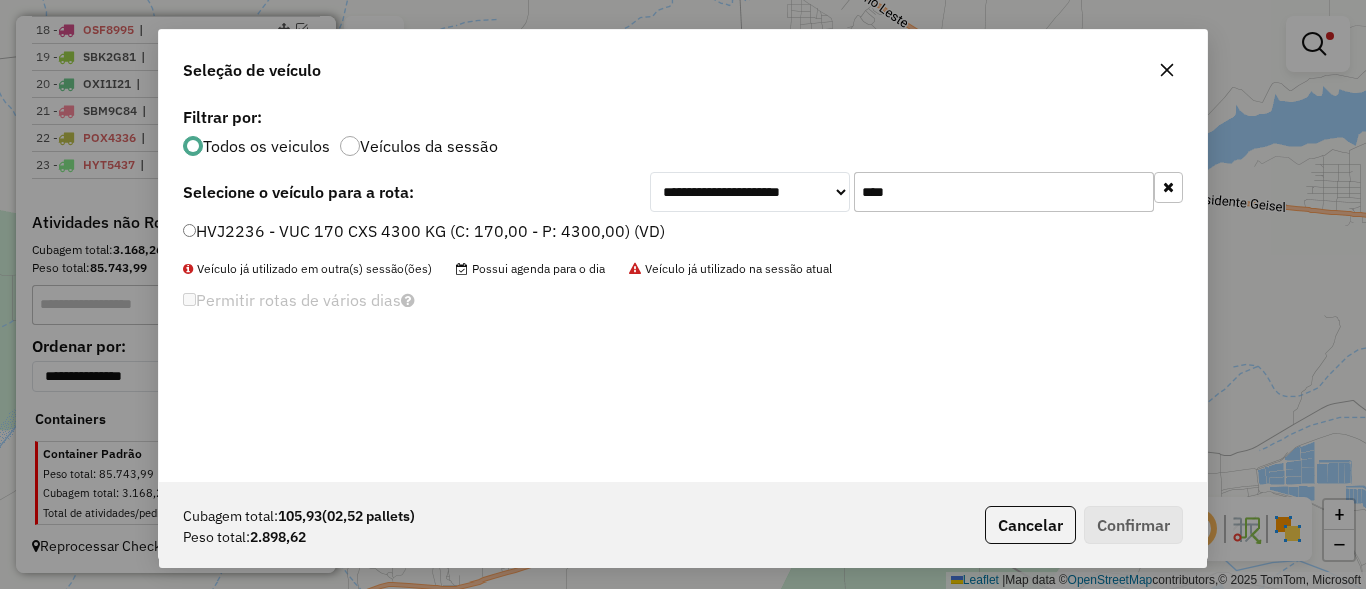 type on "****" 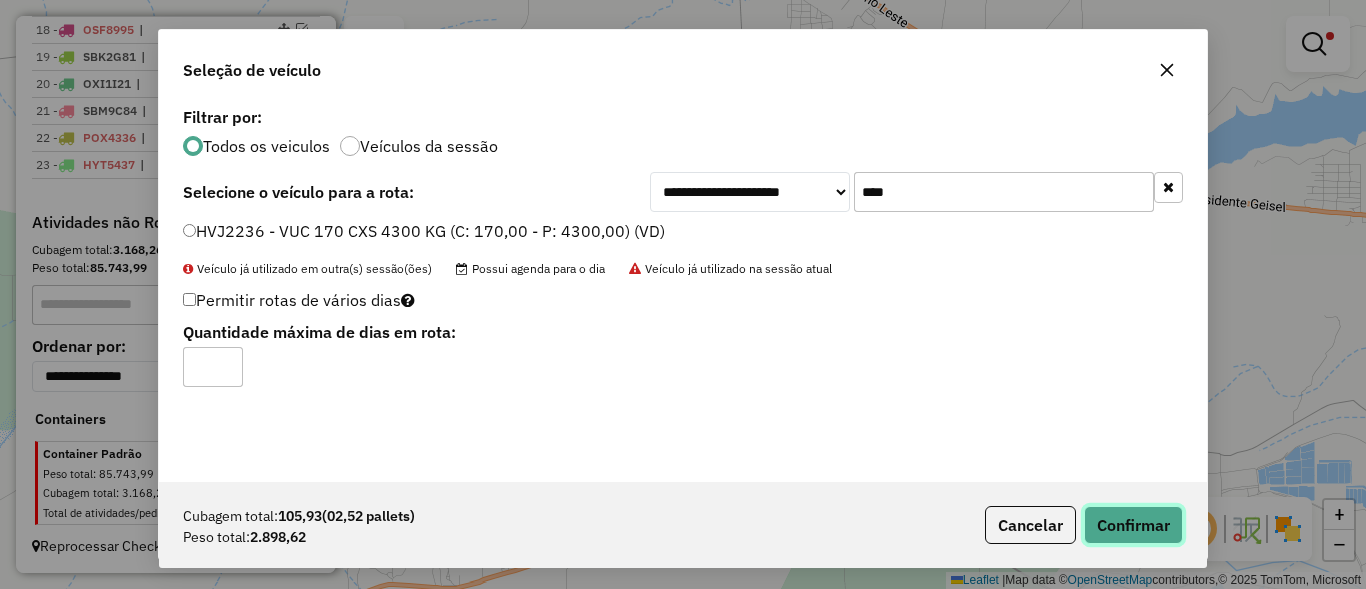 click on "Confirmar" 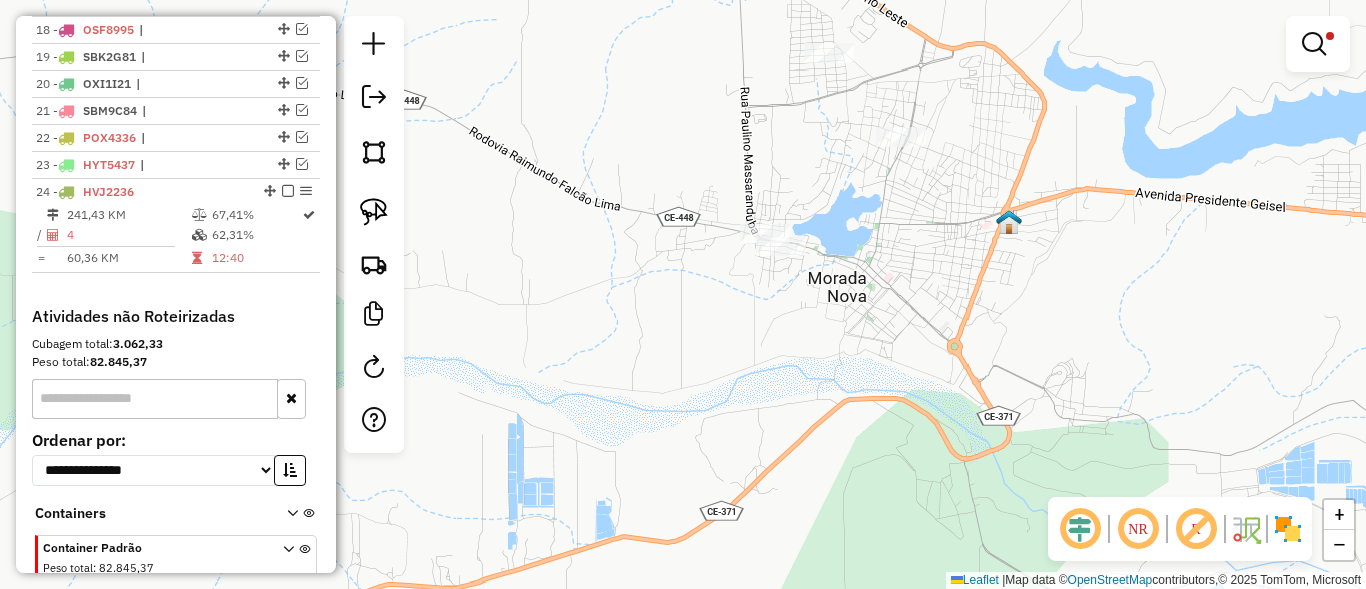 scroll, scrollTop: 1299, scrollLeft: 0, axis: vertical 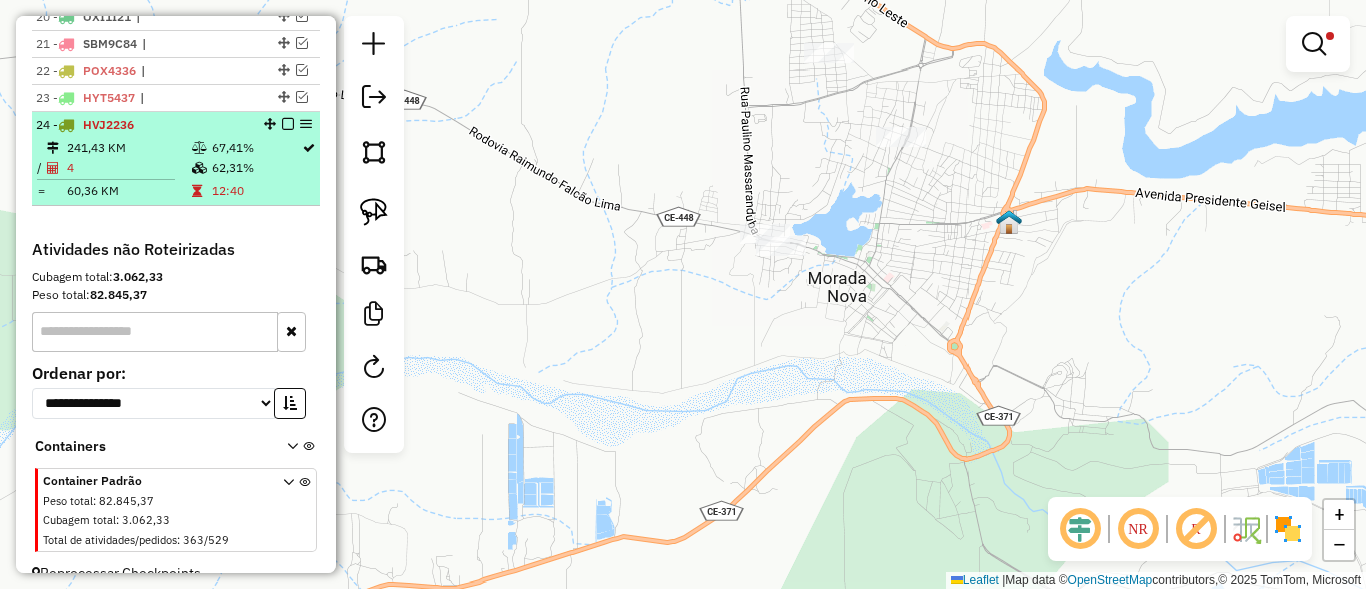 click at bounding box center (288, 124) 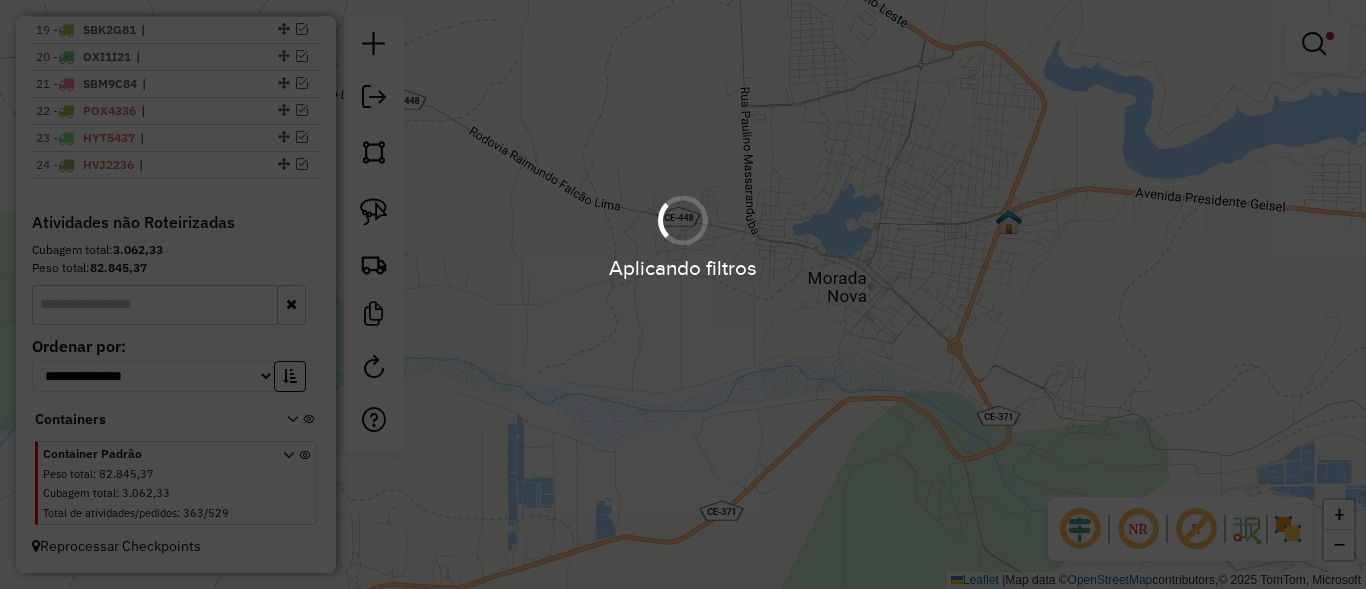scroll, scrollTop: 1259, scrollLeft: 0, axis: vertical 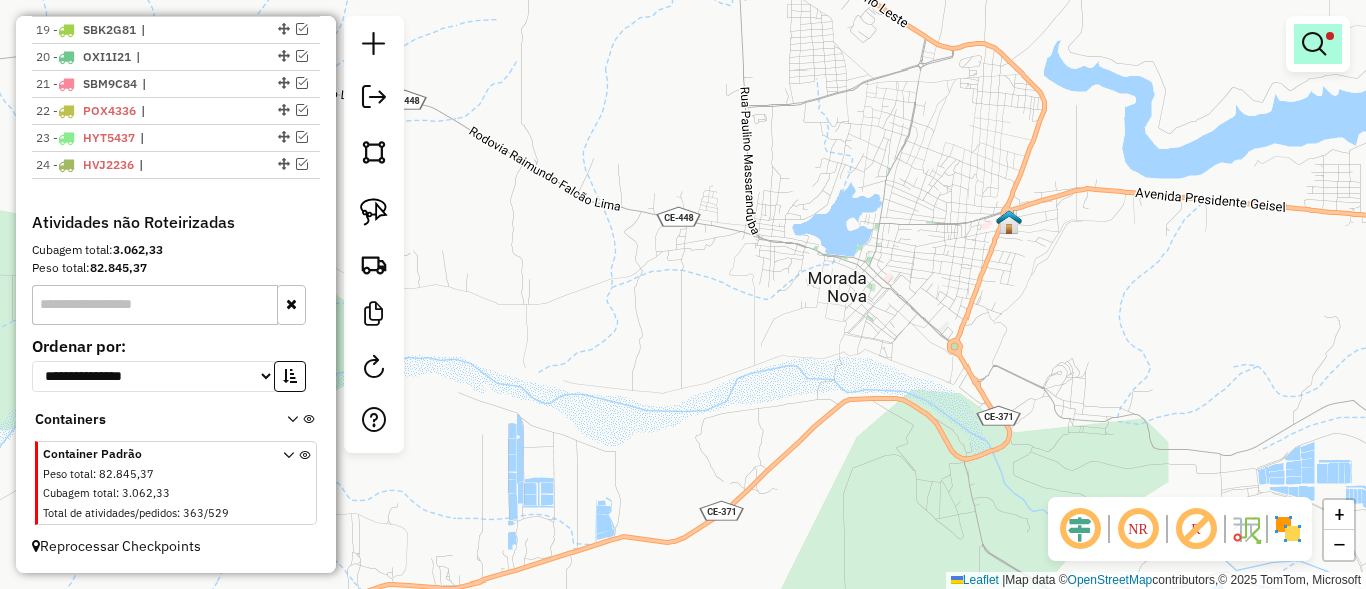 click at bounding box center [1314, 44] 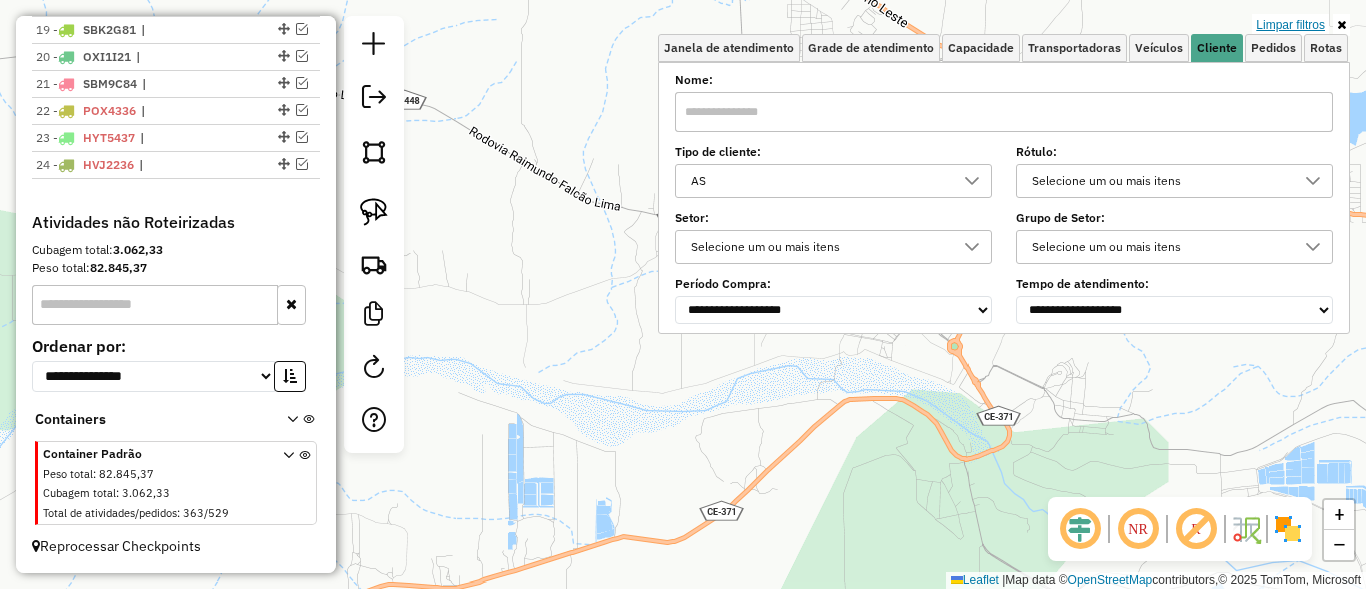 click on "Limpar filtros" at bounding box center [1290, 25] 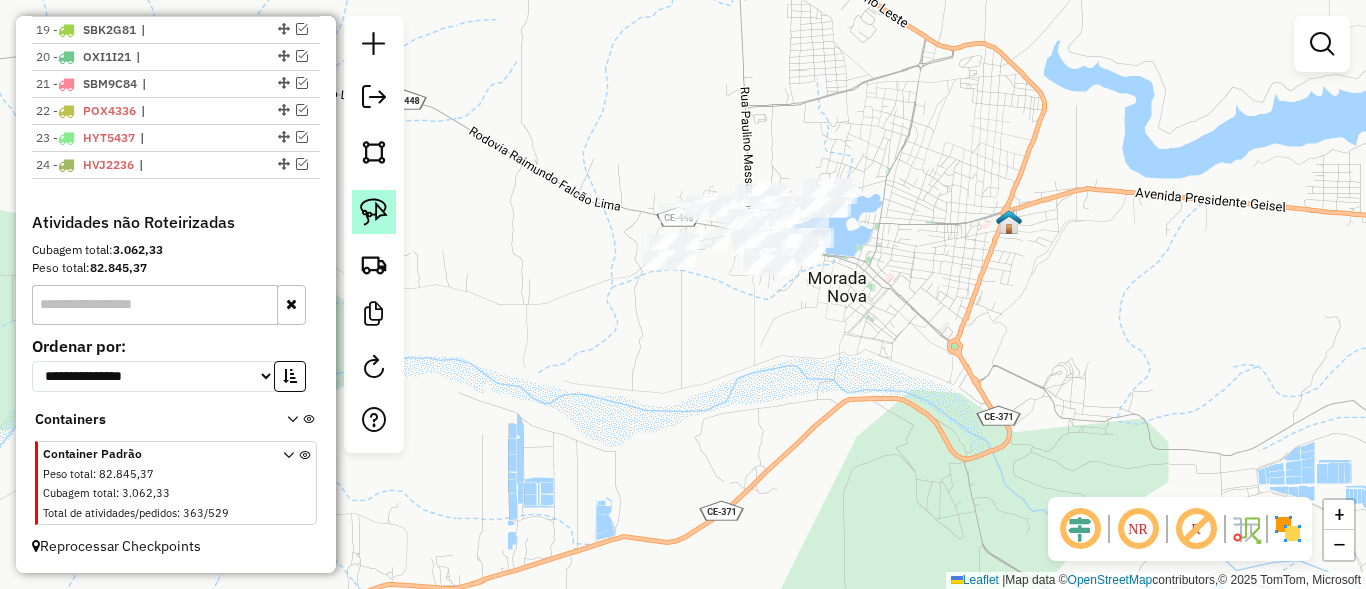 click 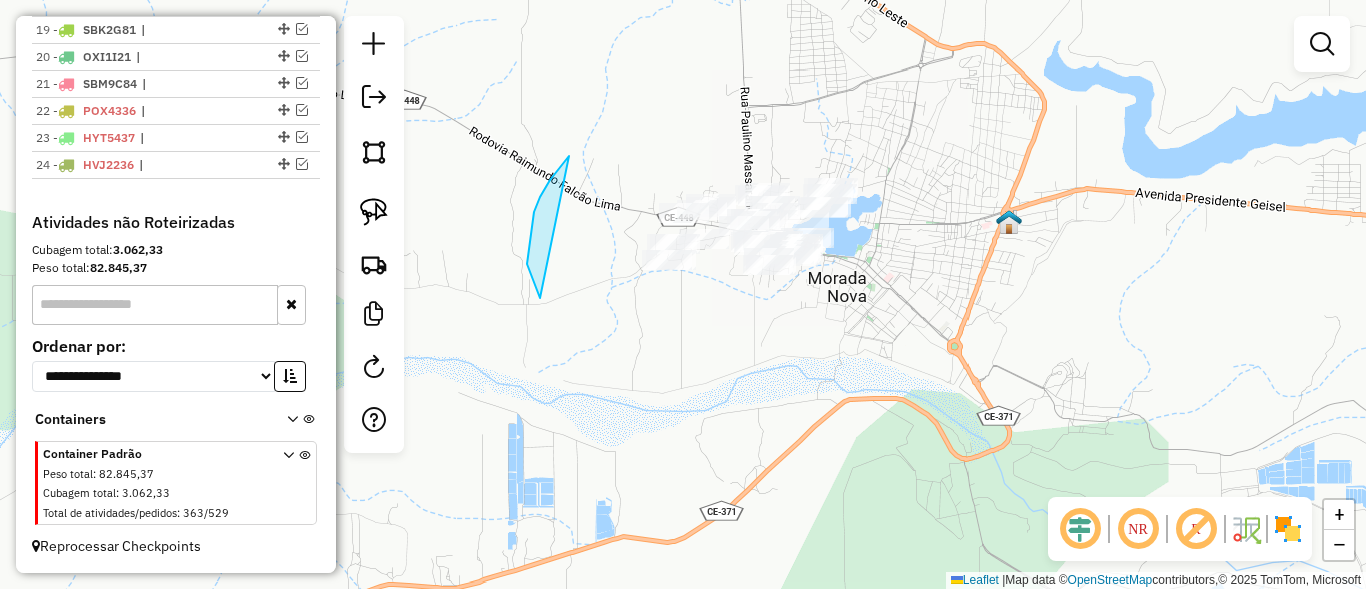 drag, startPoint x: 540, startPoint y: 298, endPoint x: 767, endPoint y: 169, distance: 261.09384 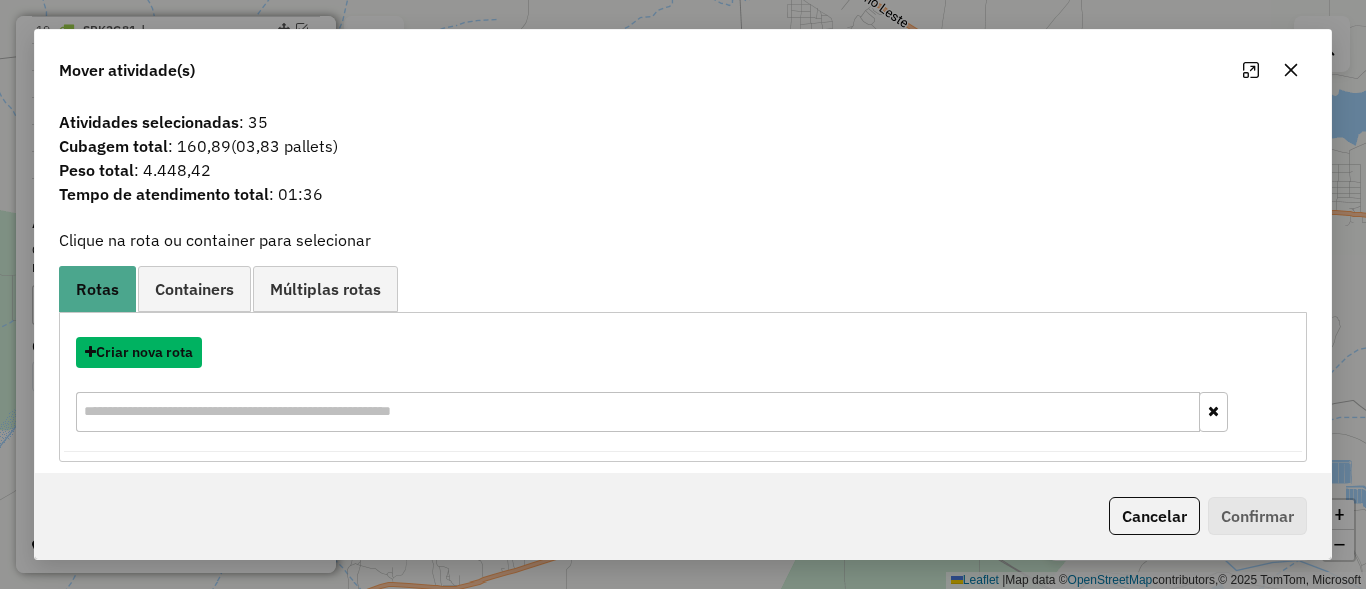 click on "Criar nova rota" at bounding box center [139, 352] 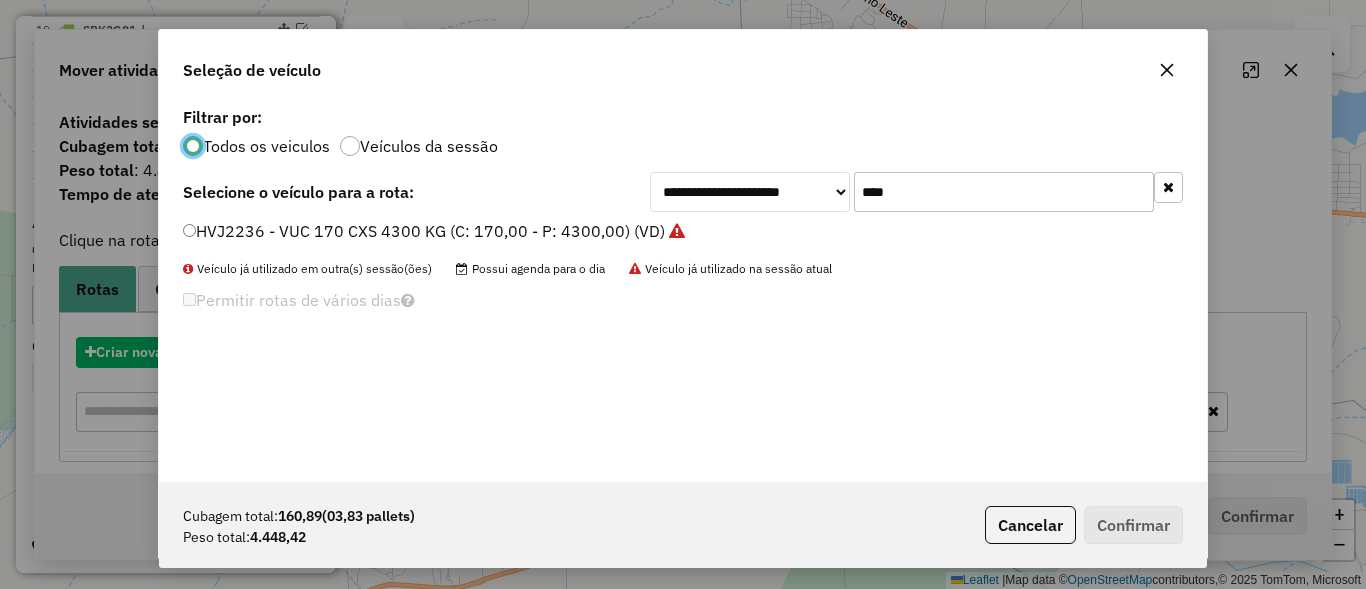 scroll, scrollTop: 11, scrollLeft: 6, axis: both 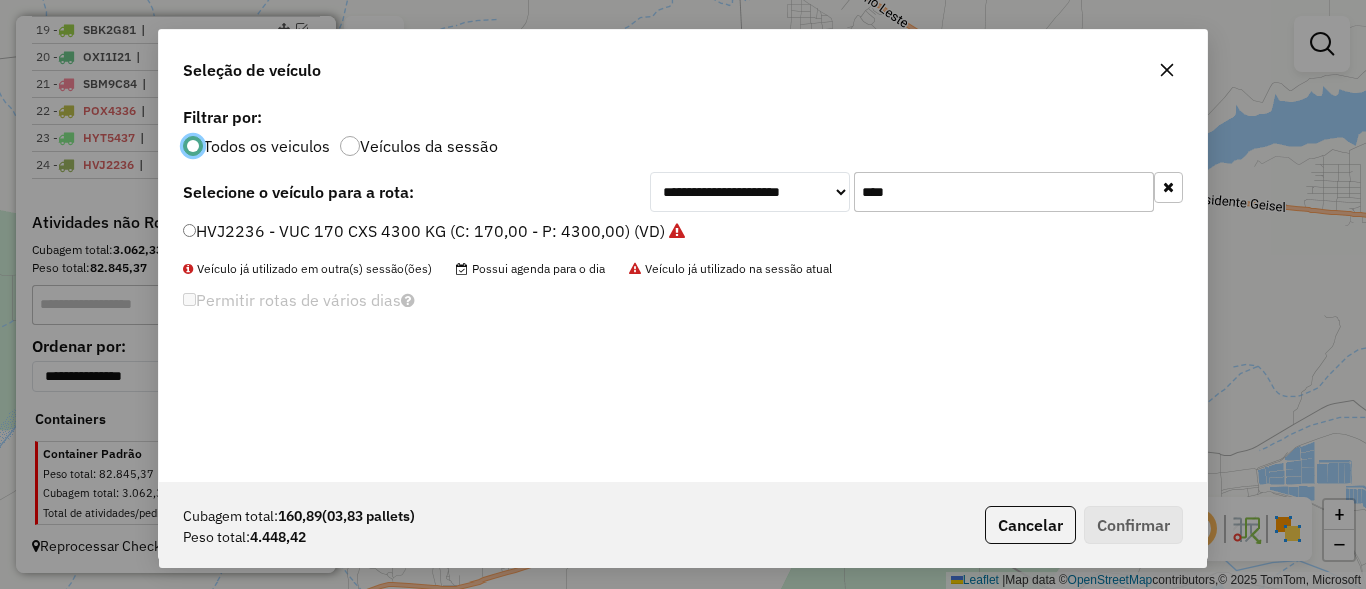 click on "****" 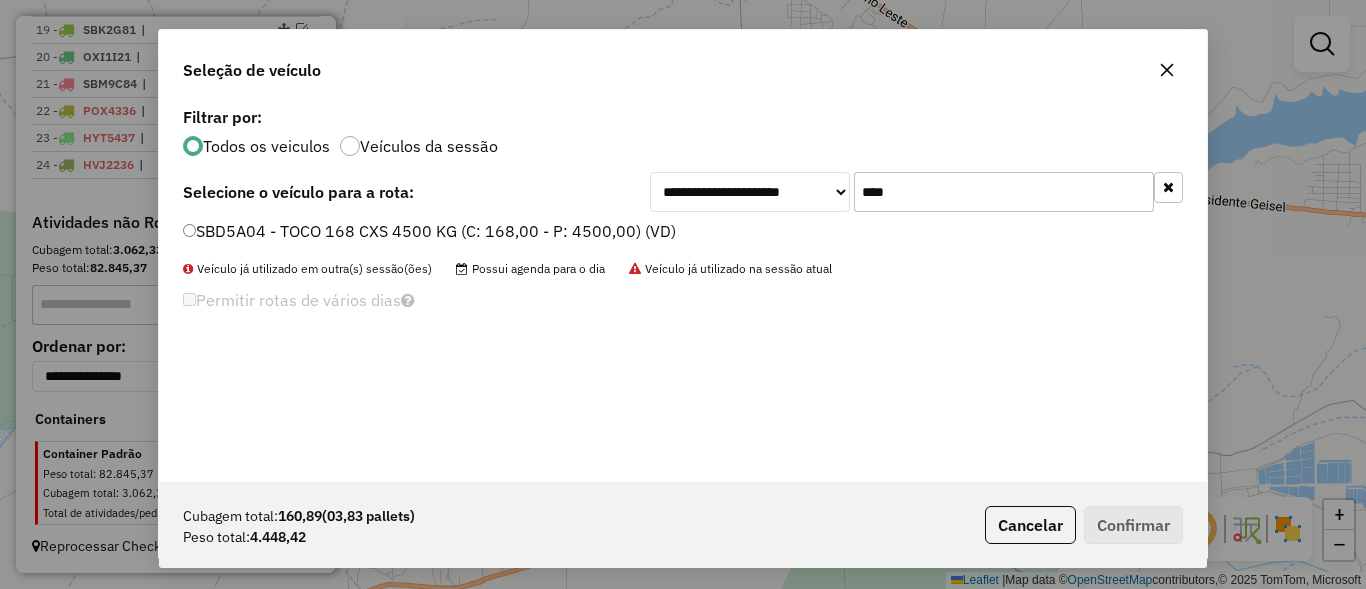 type on "****" 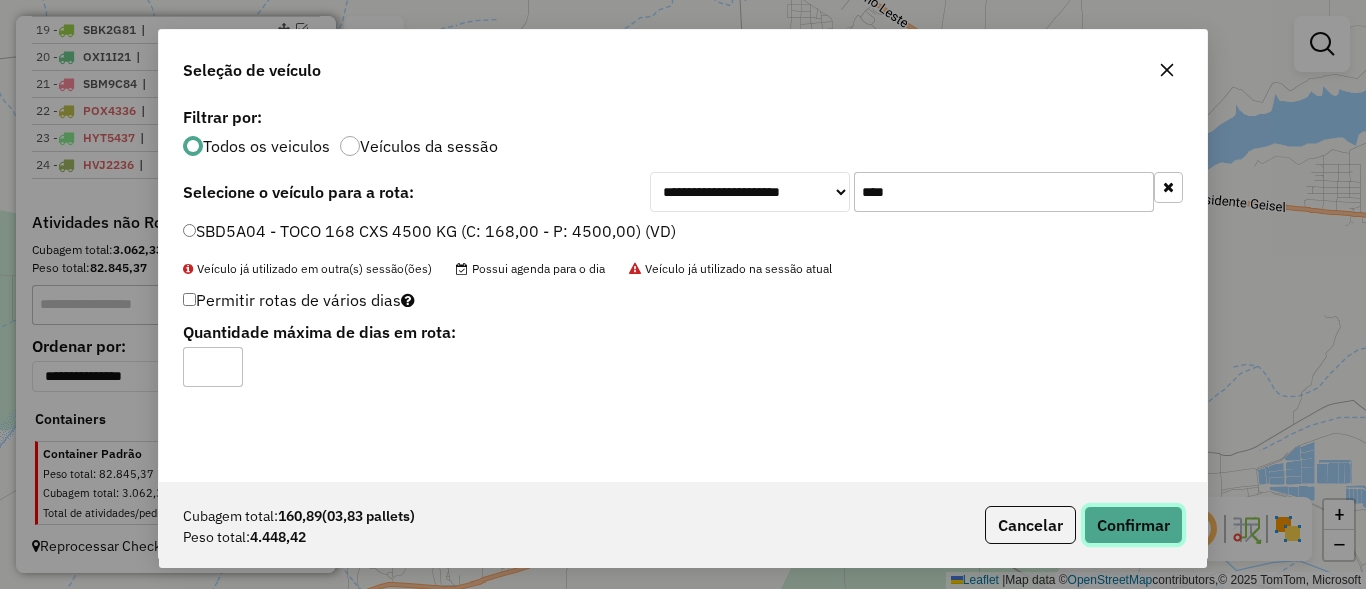 click on "Confirmar" 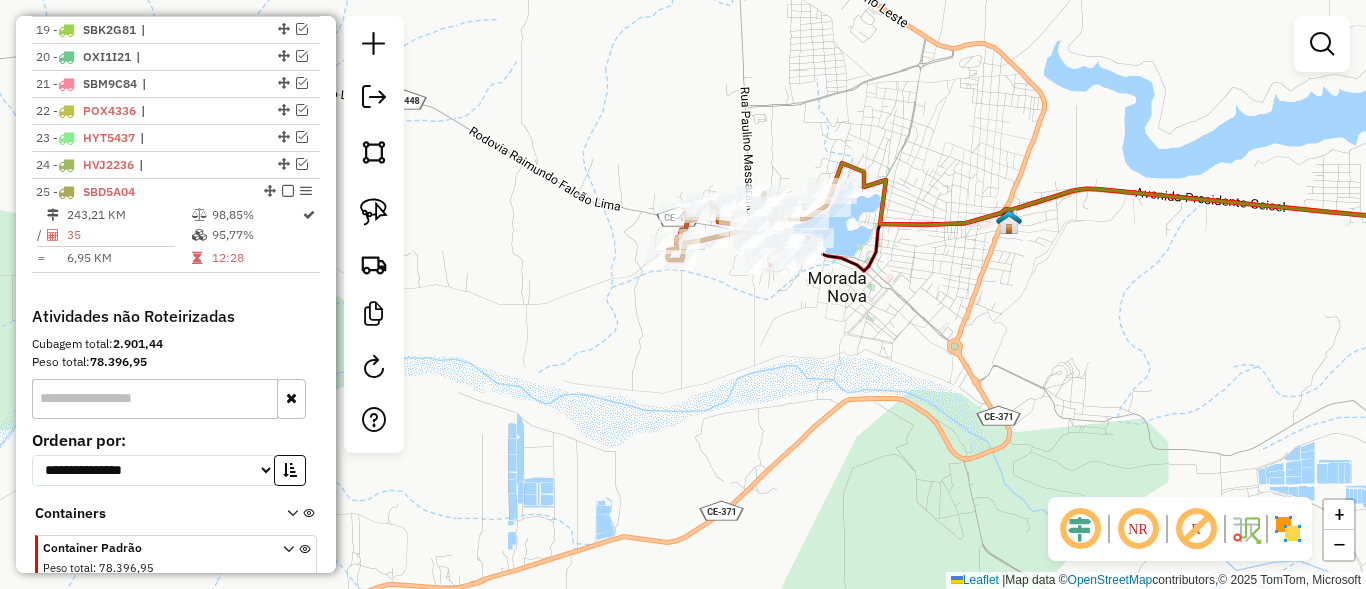 scroll, scrollTop: 1299, scrollLeft: 0, axis: vertical 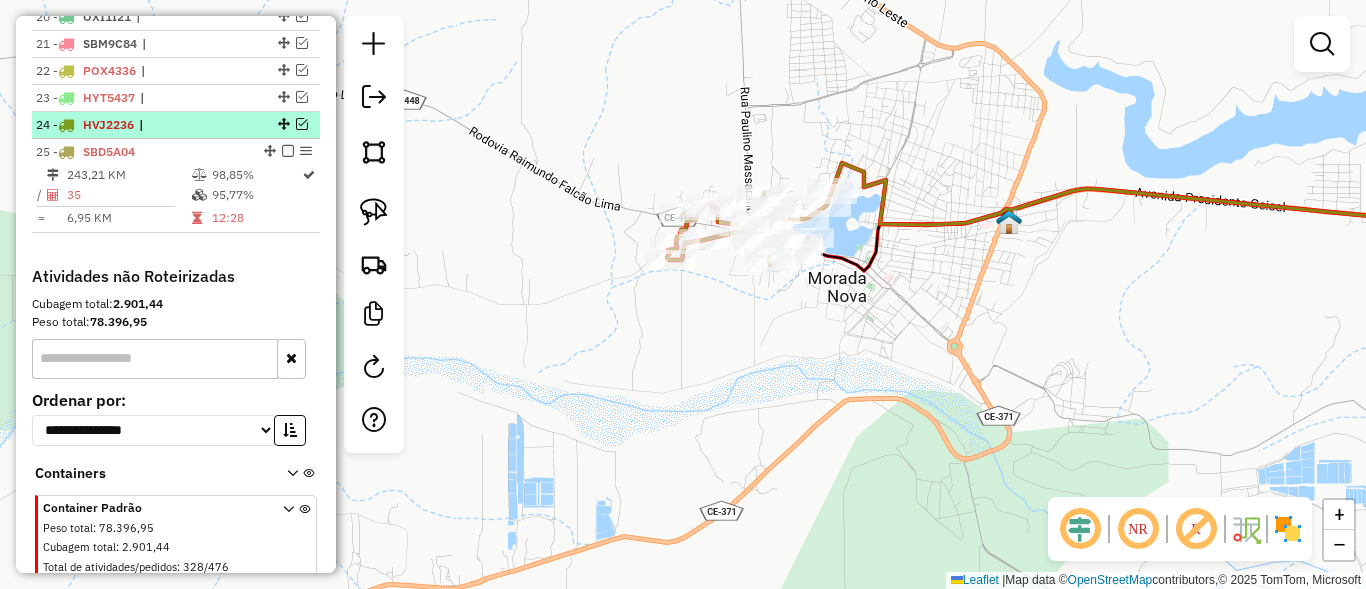 click at bounding box center [302, 124] 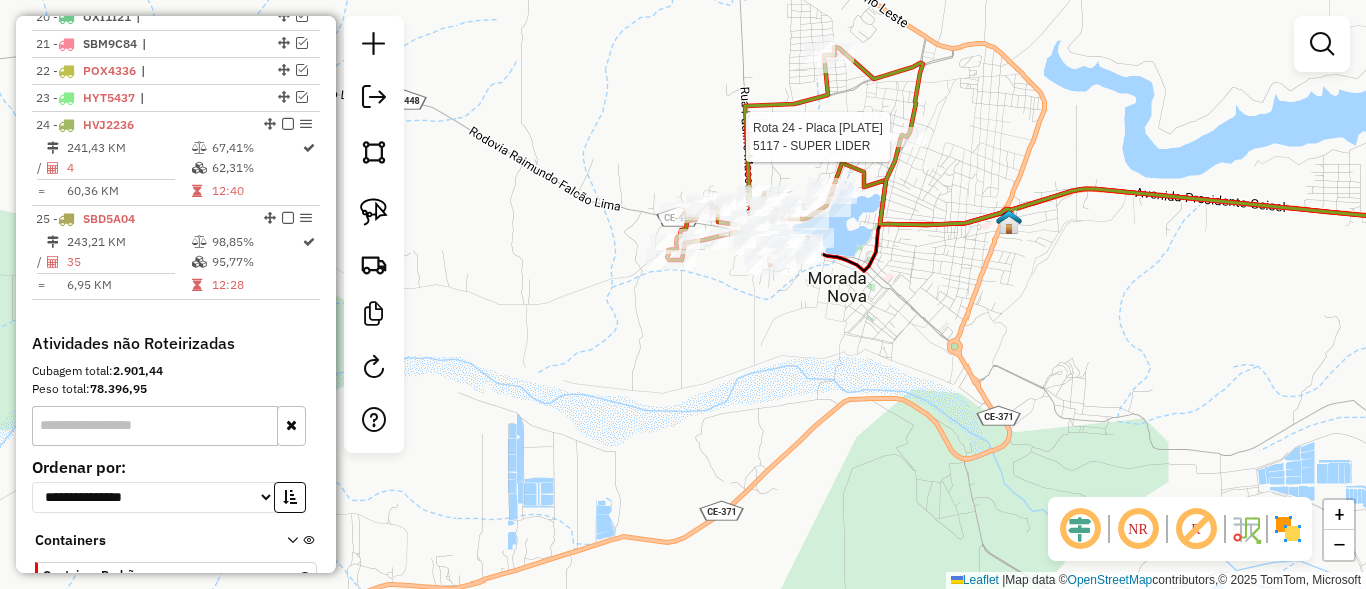 select on "*********" 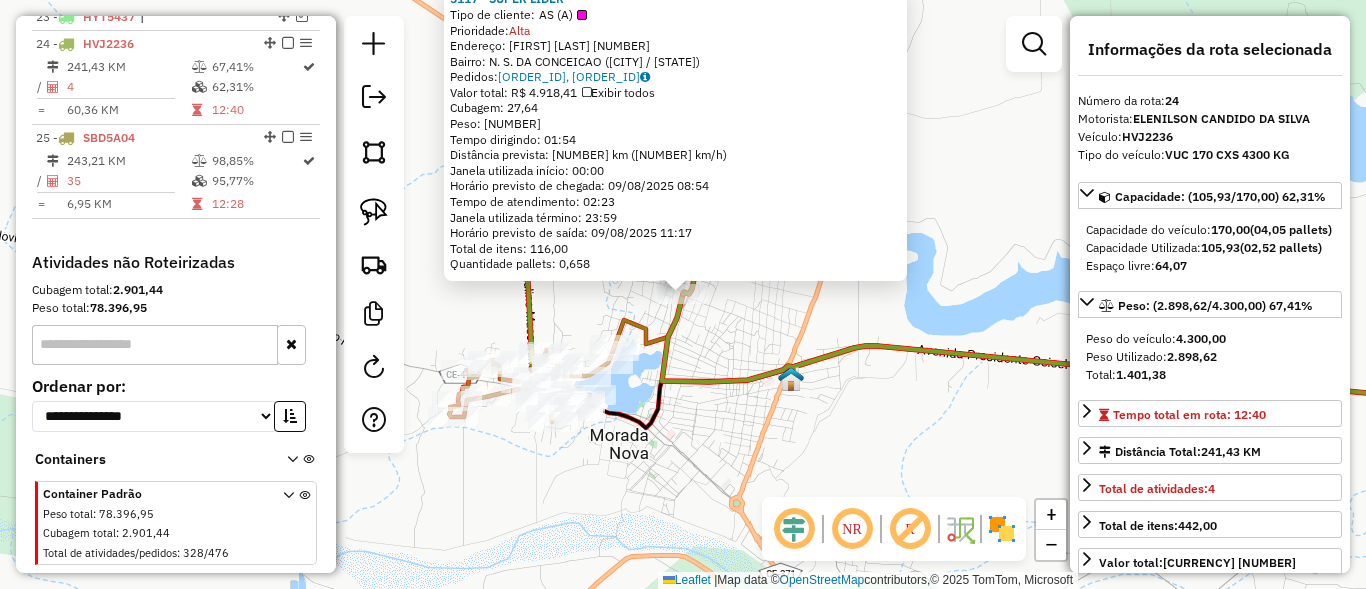 scroll, scrollTop: 1395, scrollLeft: 0, axis: vertical 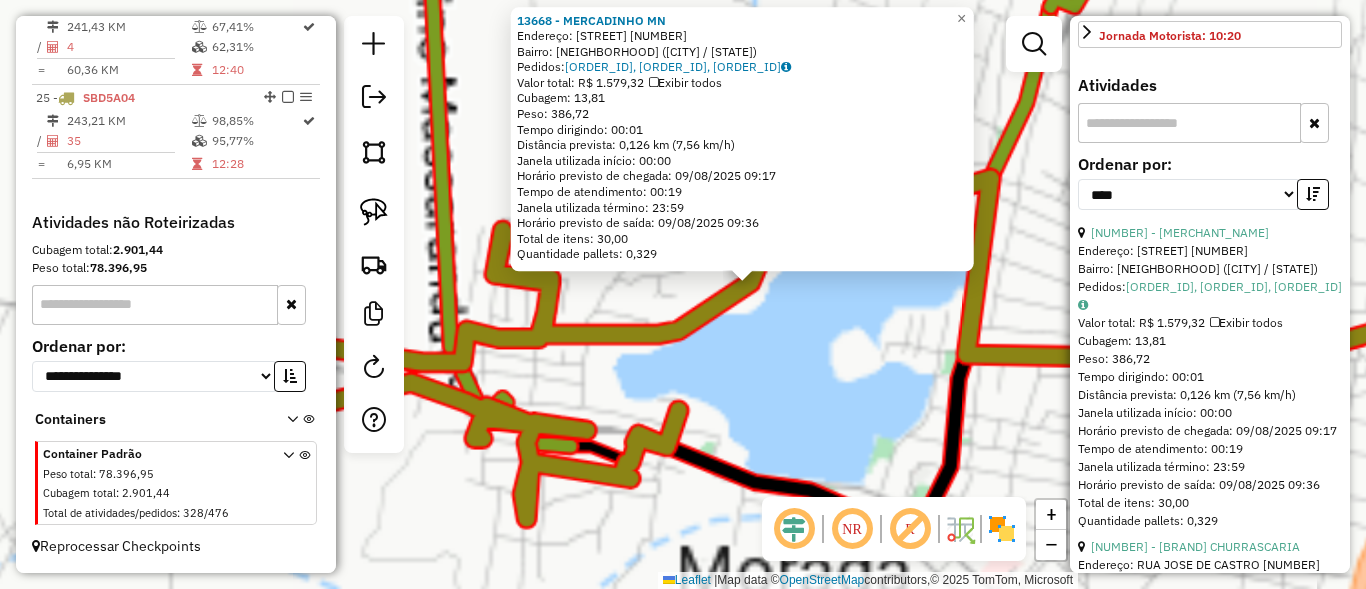 click on "13668 - MERCADINHO MN  Endereço:  VILA GIRaO 540   Bairro: ACUDE VELHO (MORADA NOVA / CE)   Pedidos:  08875651, 08875650, 08875652   Valor total: R$ 1.579,32   Exibir todos   Cubagem: 13,81  Peso: 386,72  Tempo dirigindo: 00:01   Distância prevista: 0,126 km (7,56 km/h)   Janela utilizada início: 00:00   Horário previsto de chegada: 09/08/2025 09:17   Tempo de atendimento: 00:19   Janela utilizada término: 23:59   Horário previsto de saída: 09/08/2025 09:36   Total de itens: 30,00   Quantidade pallets: 0,329  × Janela de atendimento Grade de atendimento Capacidade Transportadoras Veículos Cliente Pedidos  Rotas Selecione os dias de semana para filtrar as janelas de atendimento  Seg   Ter   Qua   Qui   Sex   Sáb   Dom  Informe o período da janela de atendimento: De: Até:  Filtrar exatamente a janela do cliente  Considerar janela de atendimento padrão  Selecione os dias de semana para filtrar as grades de atendimento  Seg   Ter   Qua   Qui   Sex   Sáb   Dom   Peso mínimo:   Peso máximo:   De:  +" 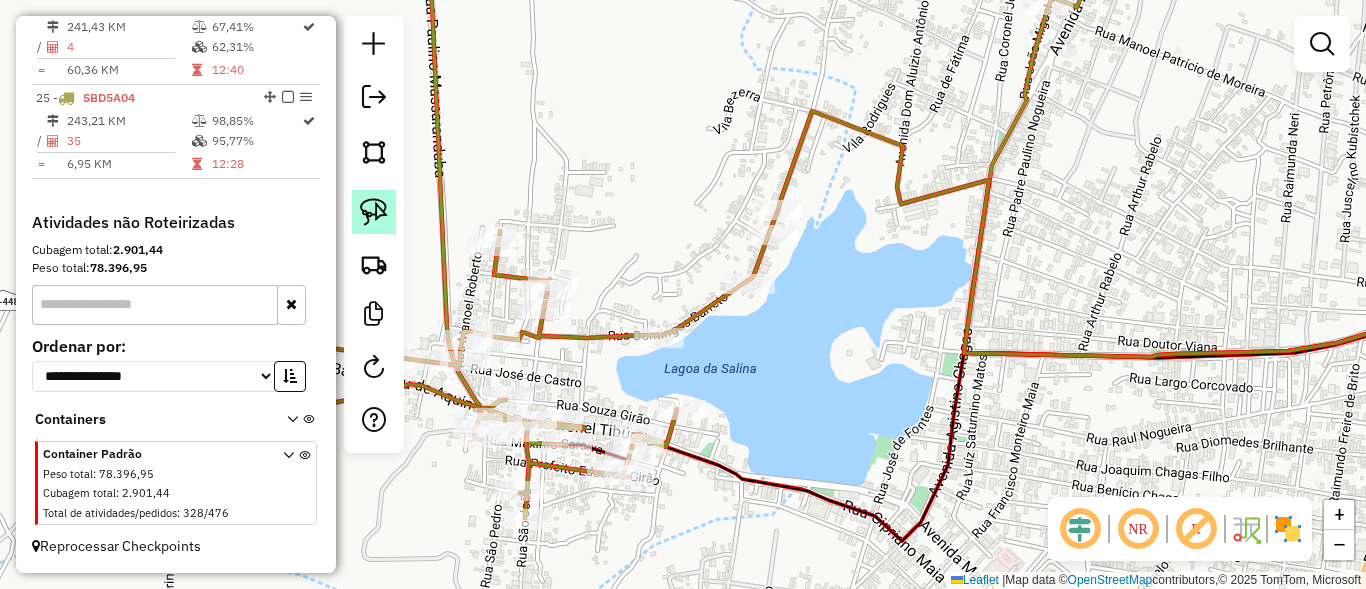 click 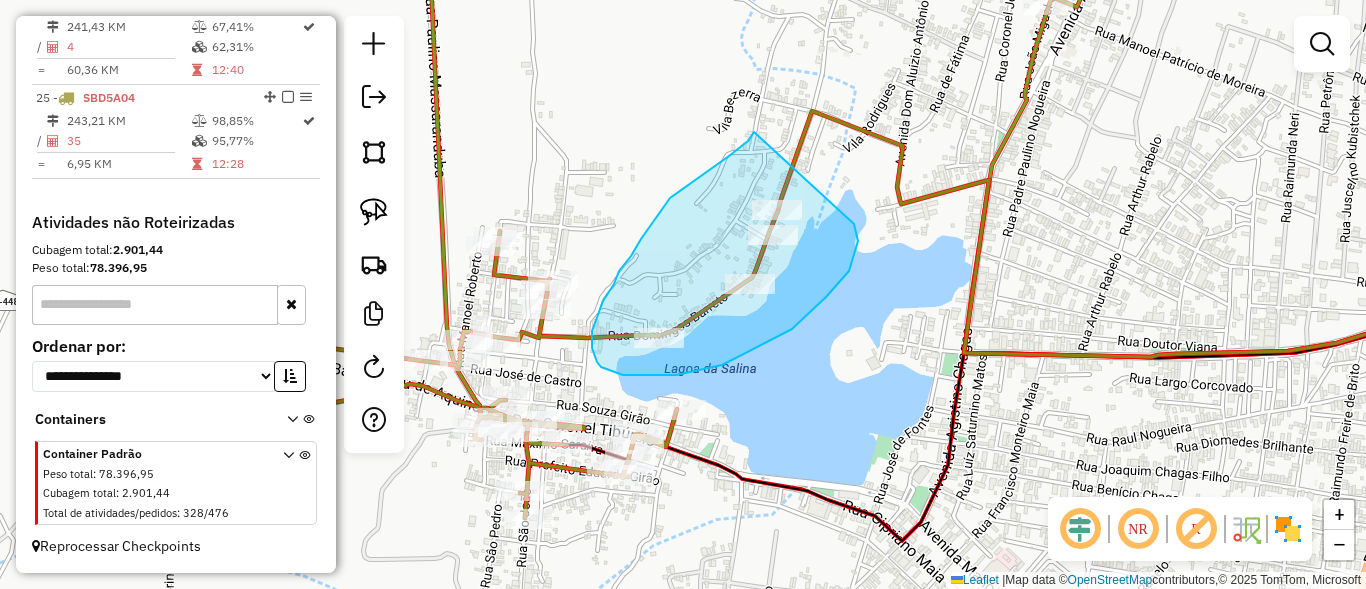 drag, startPoint x: 752, startPoint y: 135, endPoint x: 830, endPoint y: 181, distance: 90.55385 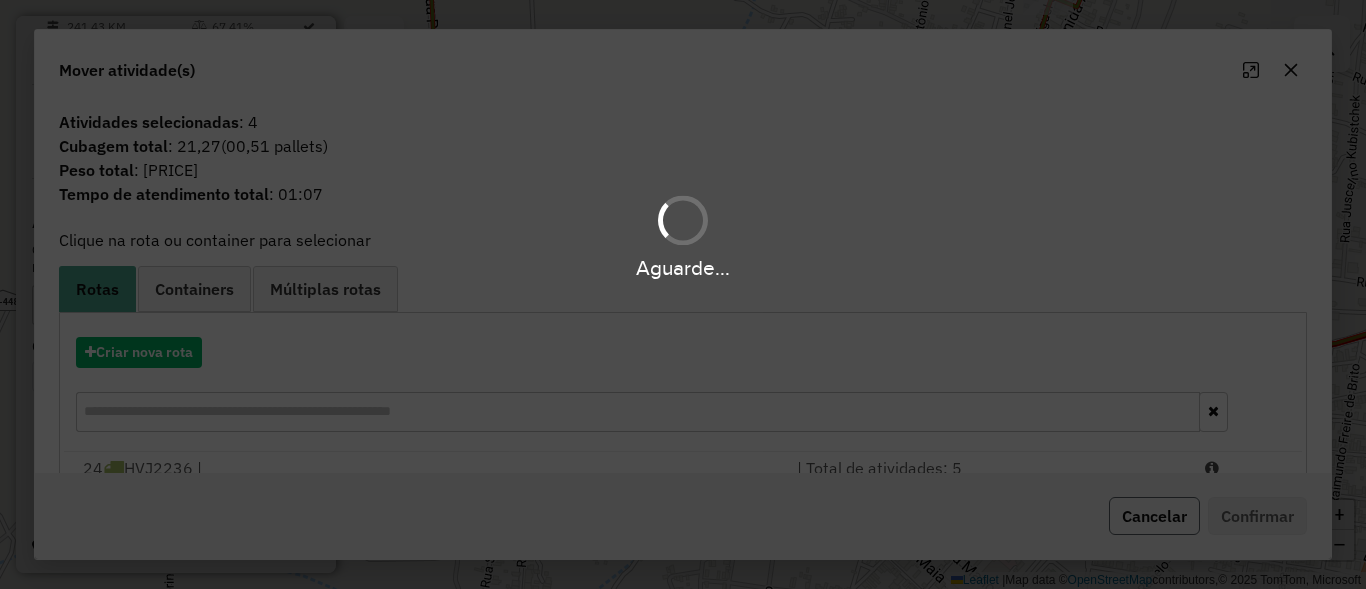click on "Cancelar" 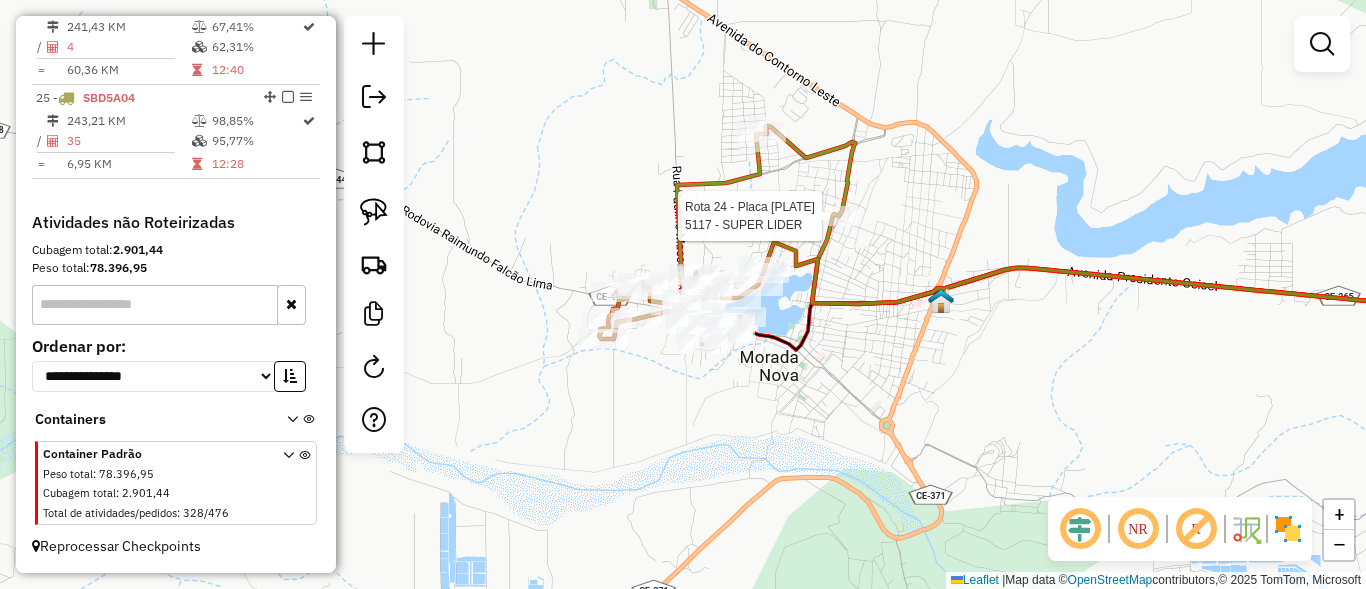 select on "*********" 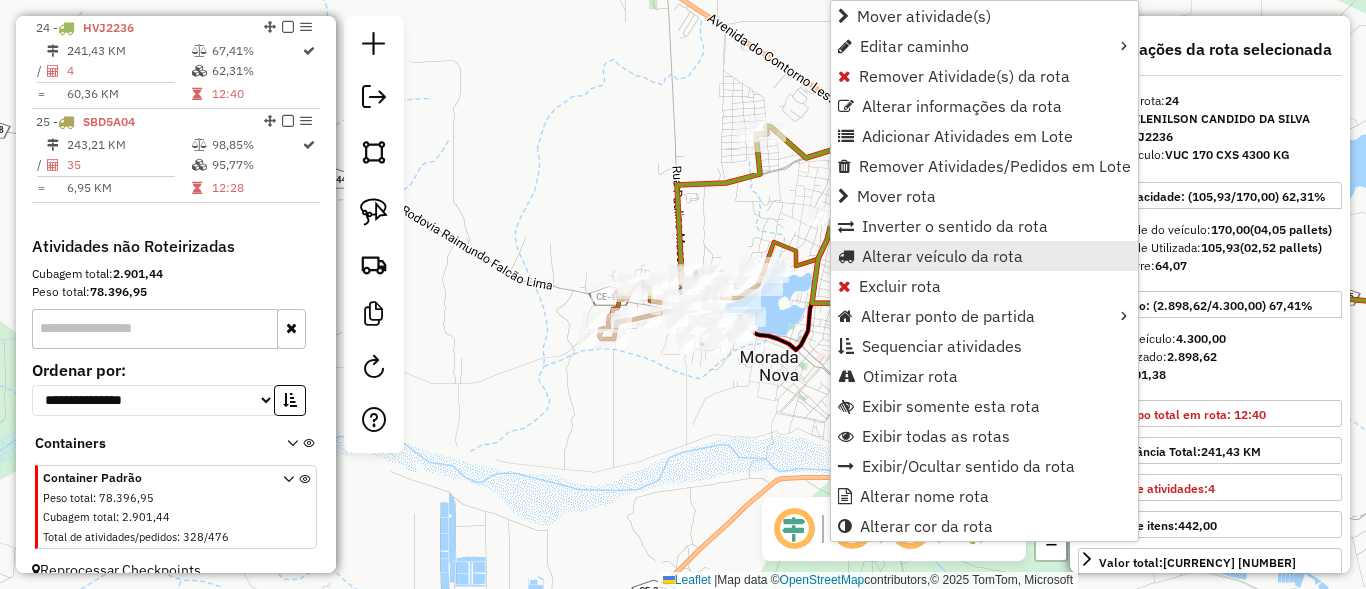 scroll, scrollTop: 1395, scrollLeft: 0, axis: vertical 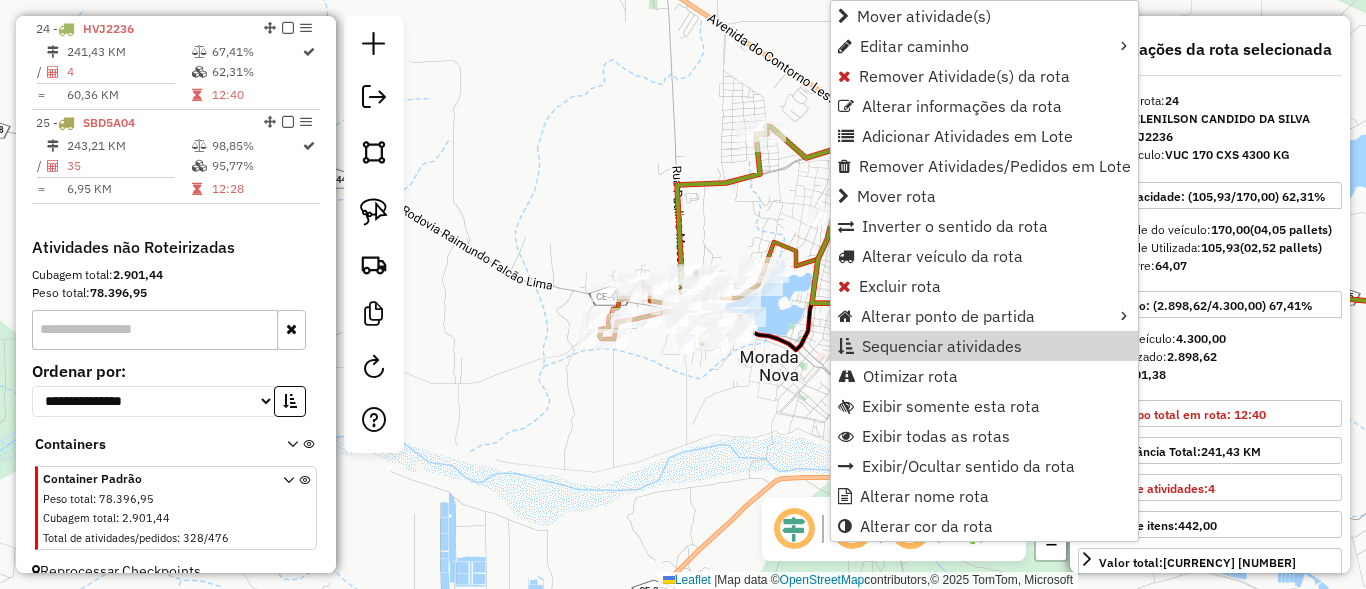 click on "Rota 25 - Placa SBD5A04  13668 - MERCADINHO MN Rota 25 - Placa SBD5A04  7726 - MERC MANOEL NOBRE Rota 25 - Placa SBD5A04  5356 - BAR DO EVANIO Janela de atendimento Grade de atendimento Capacidade Transportadoras Veículos Cliente Pedidos  Rotas Selecione os dias de semana para filtrar as janelas de atendimento  Seg   Ter   Qua   Qui   Sex   Sáb   Dom  Informe o período da janela de atendimento: De: Até:  Filtrar exatamente a janela do cliente  Considerar janela de atendimento padrão  Selecione os dias de semana para filtrar as grades de atendimento  Seg   Ter   Qua   Qui   Sex   Sáb   Dom   Considerar clientes sem dia de atendimento cadastrado  Clientes fora do dia de atendimento selecionado Filtrar as atividades entre os valores definidos abaixo:  Peso mínimo:   Peso máximo:   Cubagem mínima:   Cubagem máxima:   De:   Até:  Filtrar as atividades entre o tempo de atendimento definido abaixo:  De:   Até:   Considerar capacidade total dos clientes não roteirizados Transportadora: Tipo de veículo:" 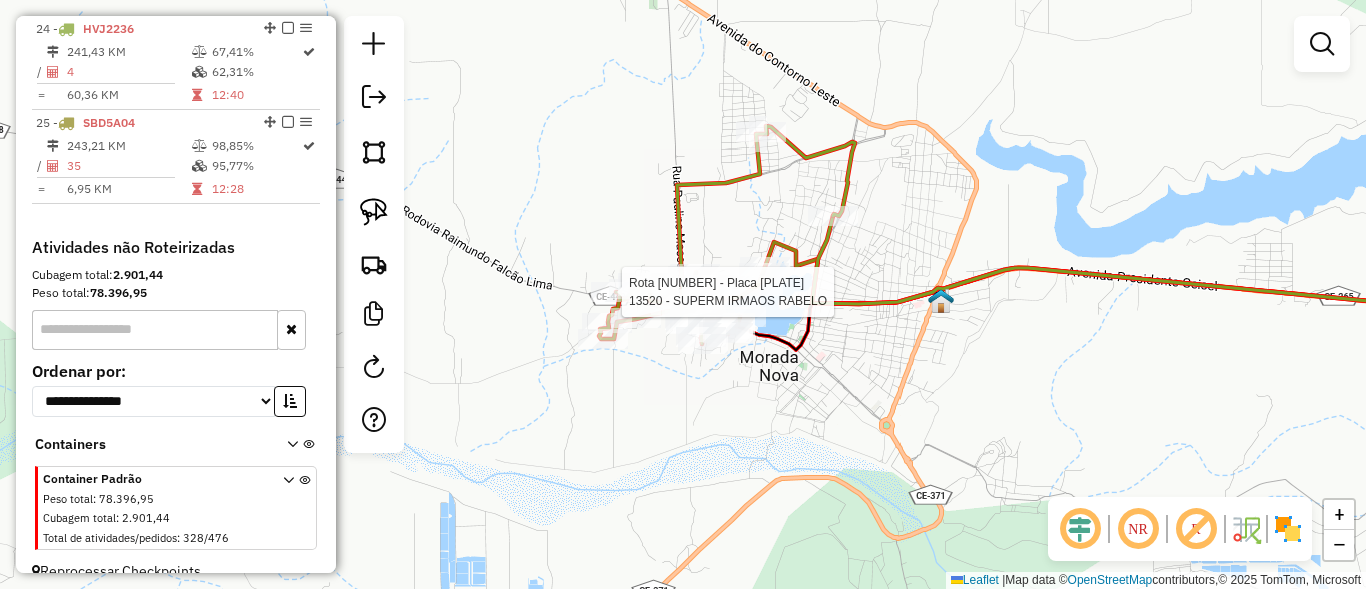 select on "*********" 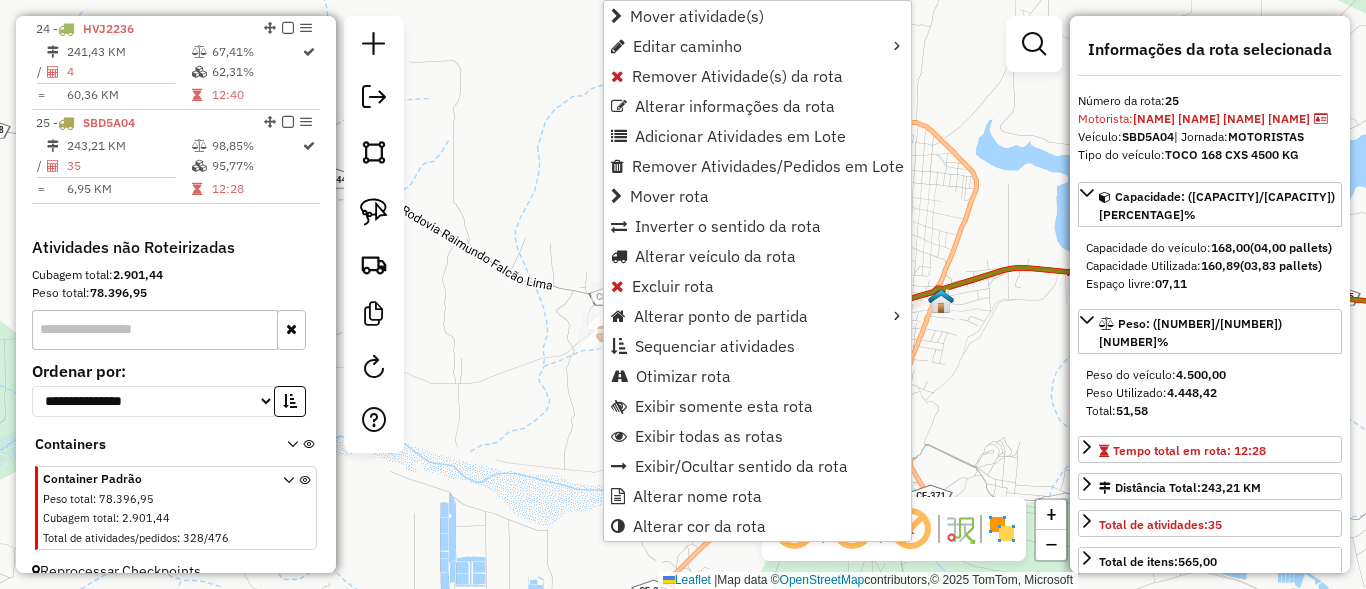 scroll, scrollTop: 1420, scrollLeft: 0, axis: vertical 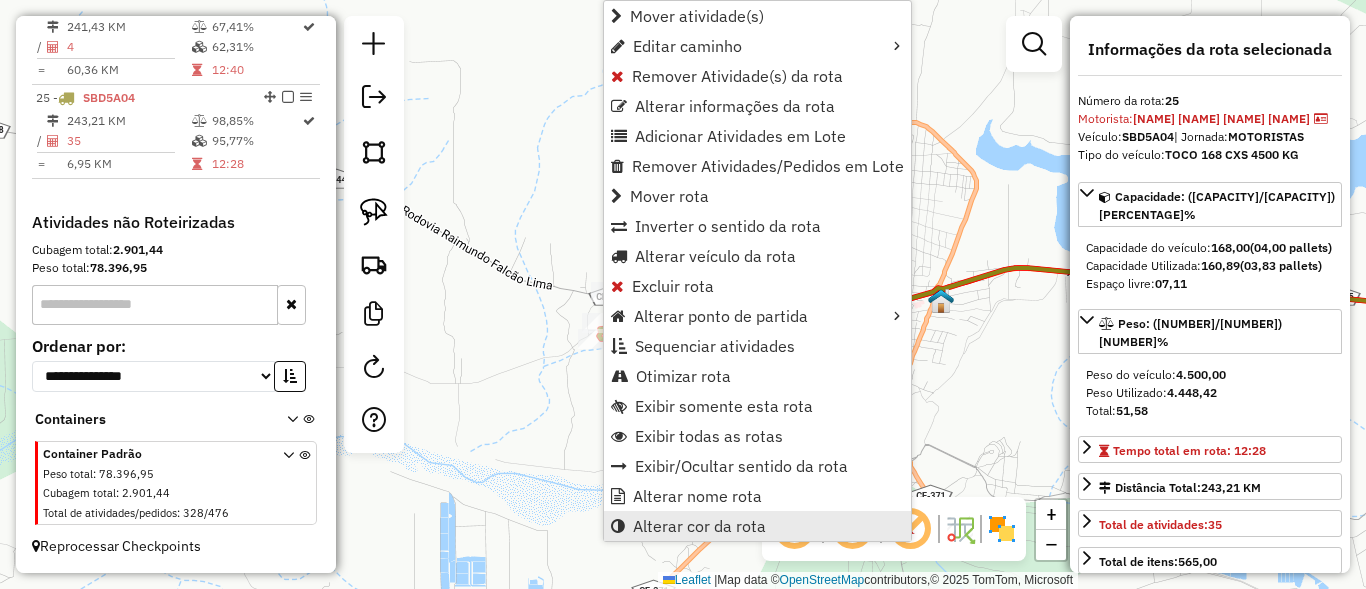click on "Alterar cor da rota" at bounding box center [699, 526] 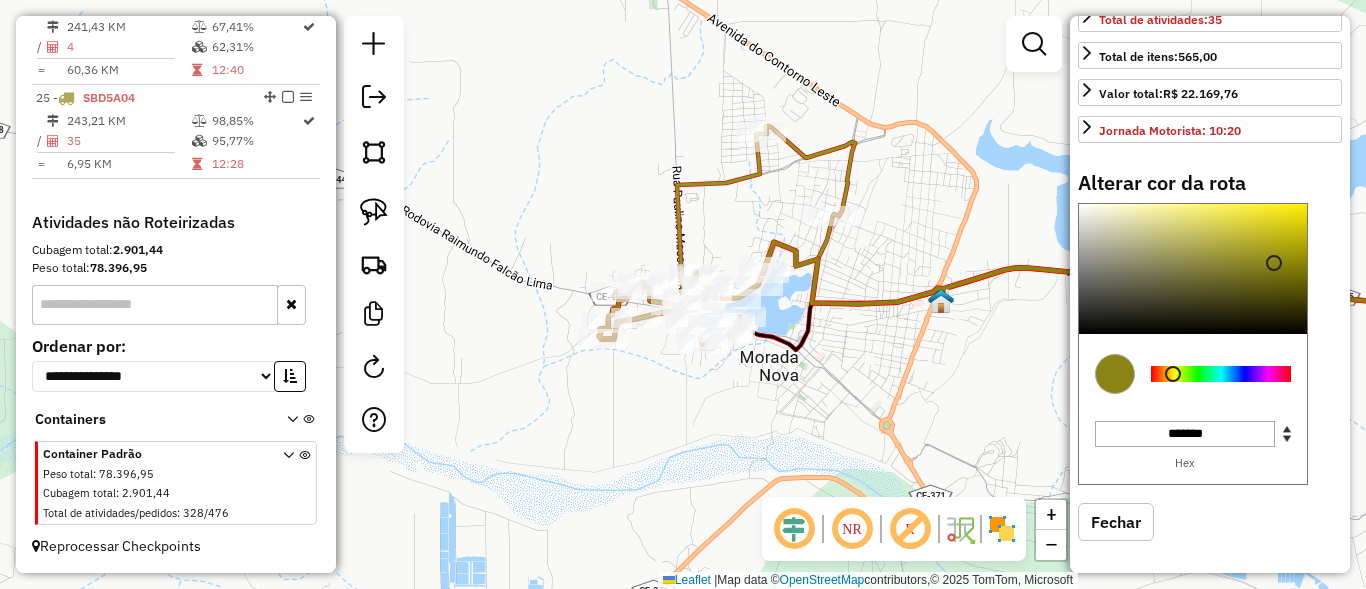 scroll, scrollTop: 529, scrollLeft: 0, axis: vertical 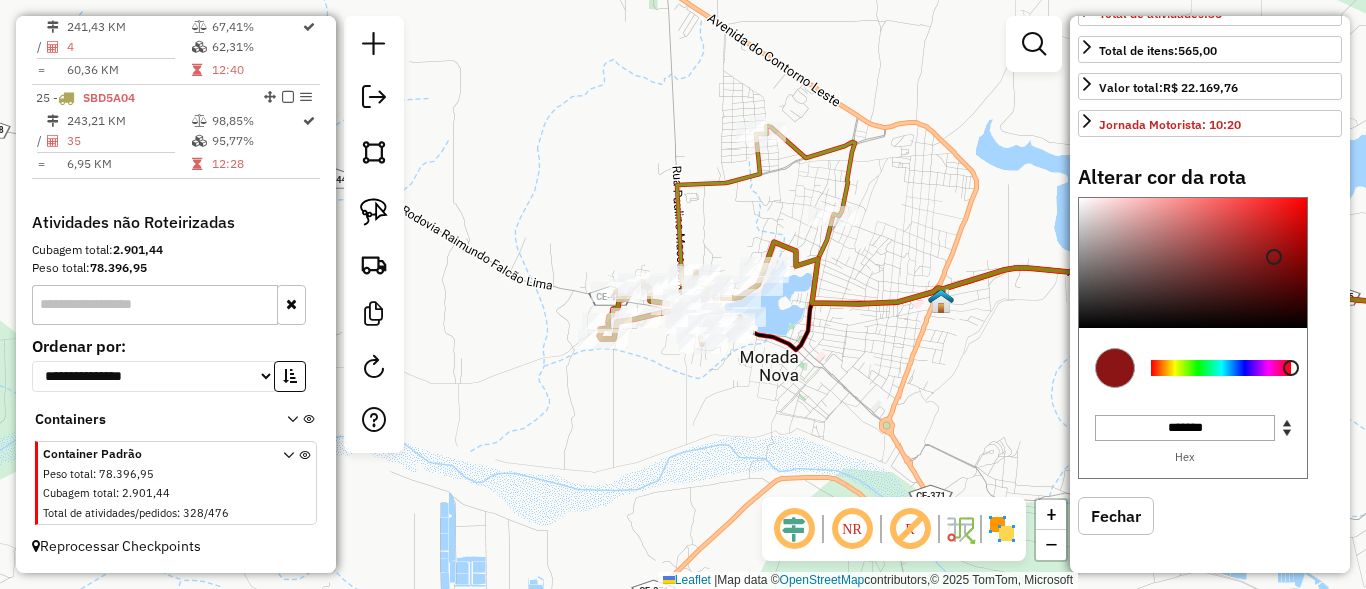 drag, startPoint x: 1202, startPoint y: 368, endPoint x: 1295, endPoint y: 368, distance: 93 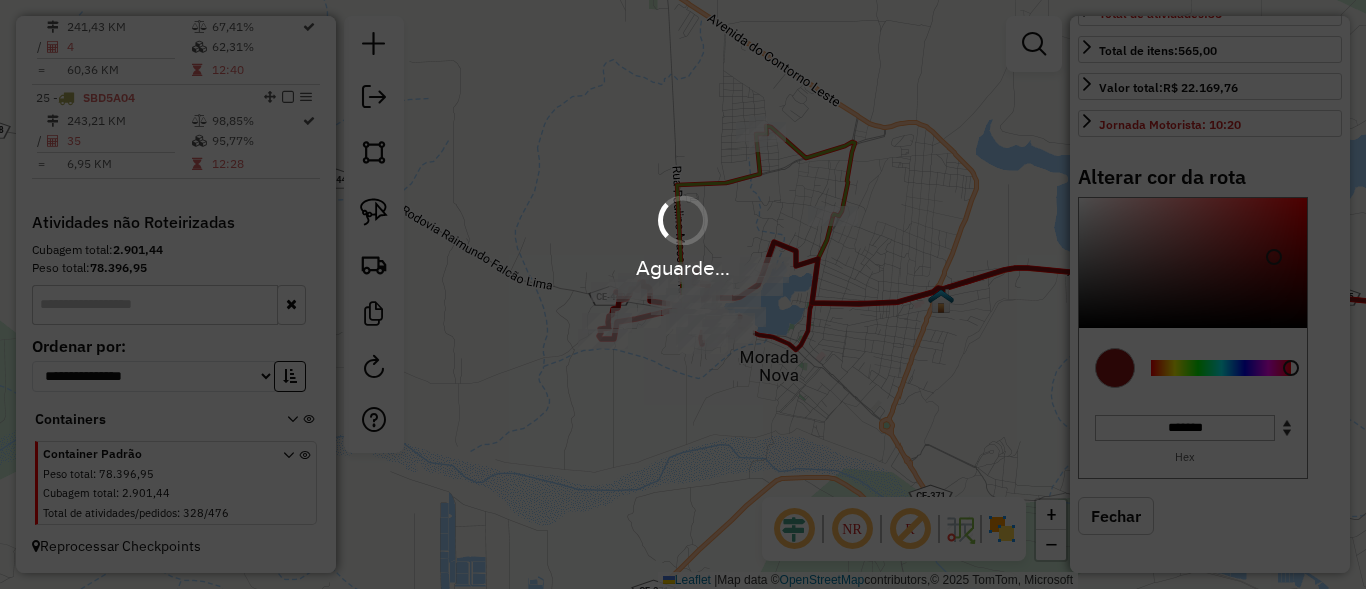 click on "Aguarde..." at bounding box center [683, 294] 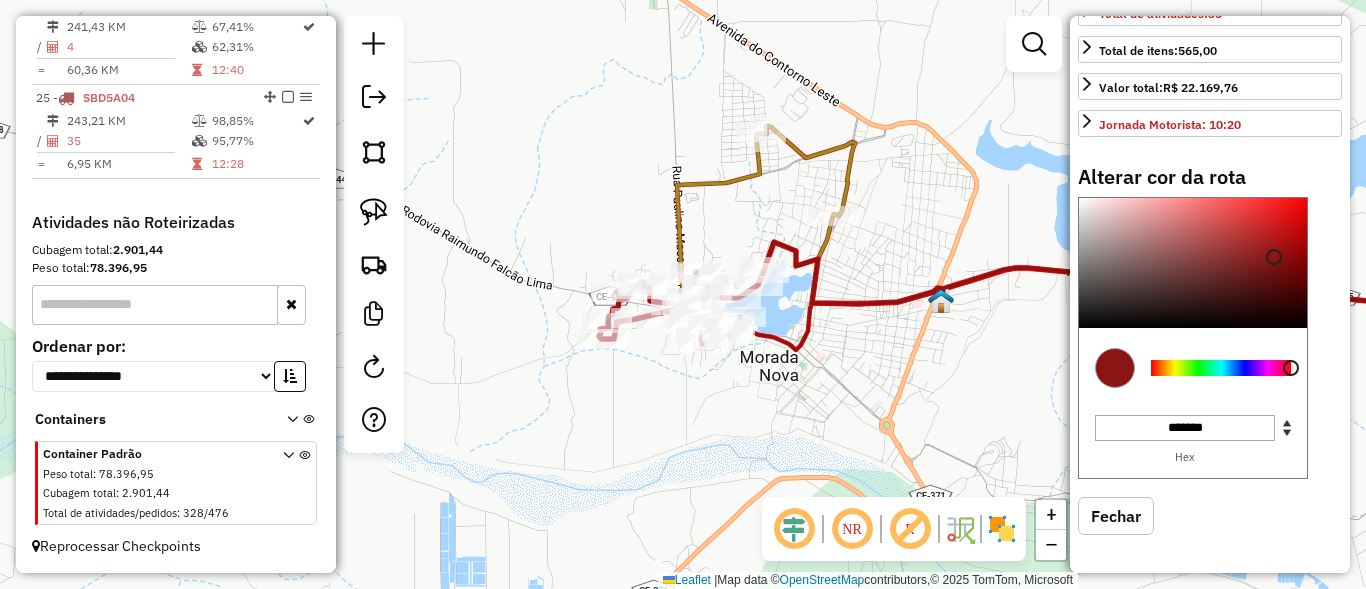 click at bounding box center (1221, 368) 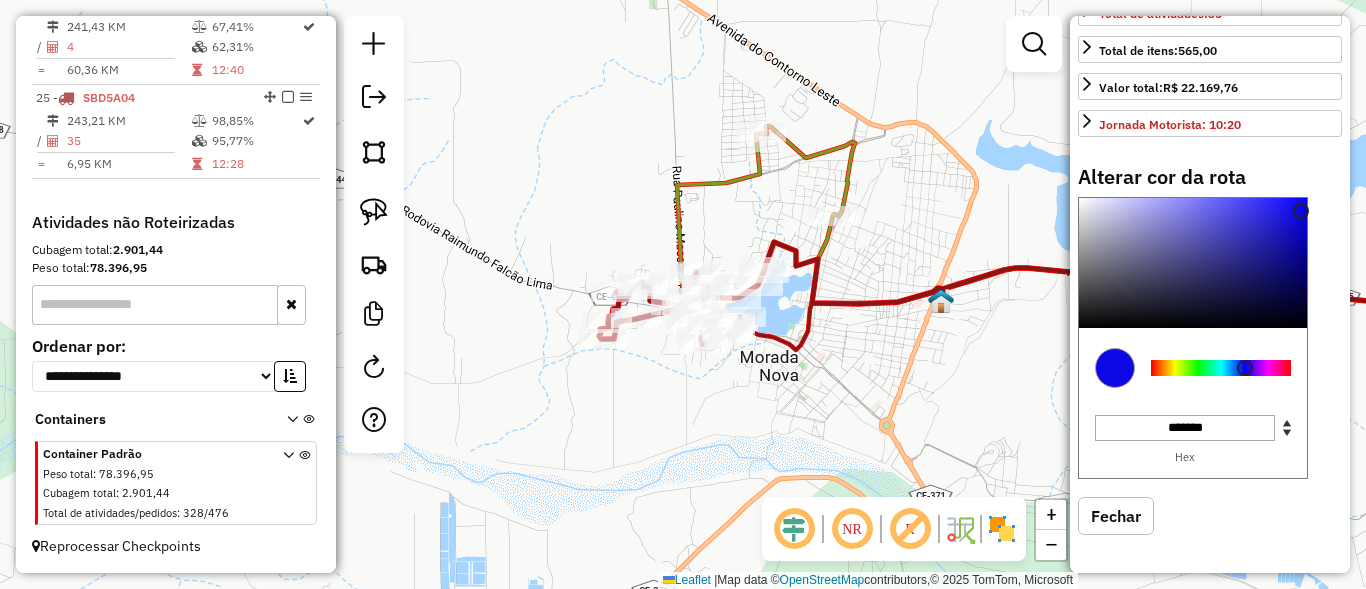 type on "*******" 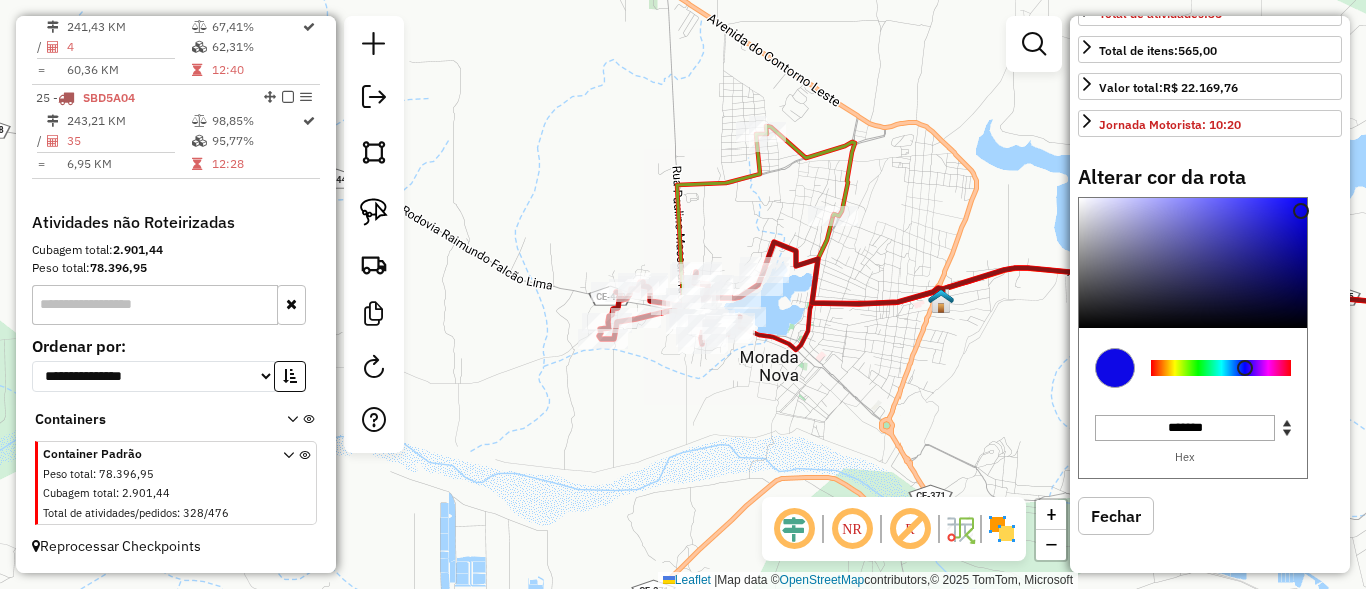 drag, startPoint x: 1277, startPoint y: 242, endPoint x: 1301, endPoint y: 201, distance: 47.507893 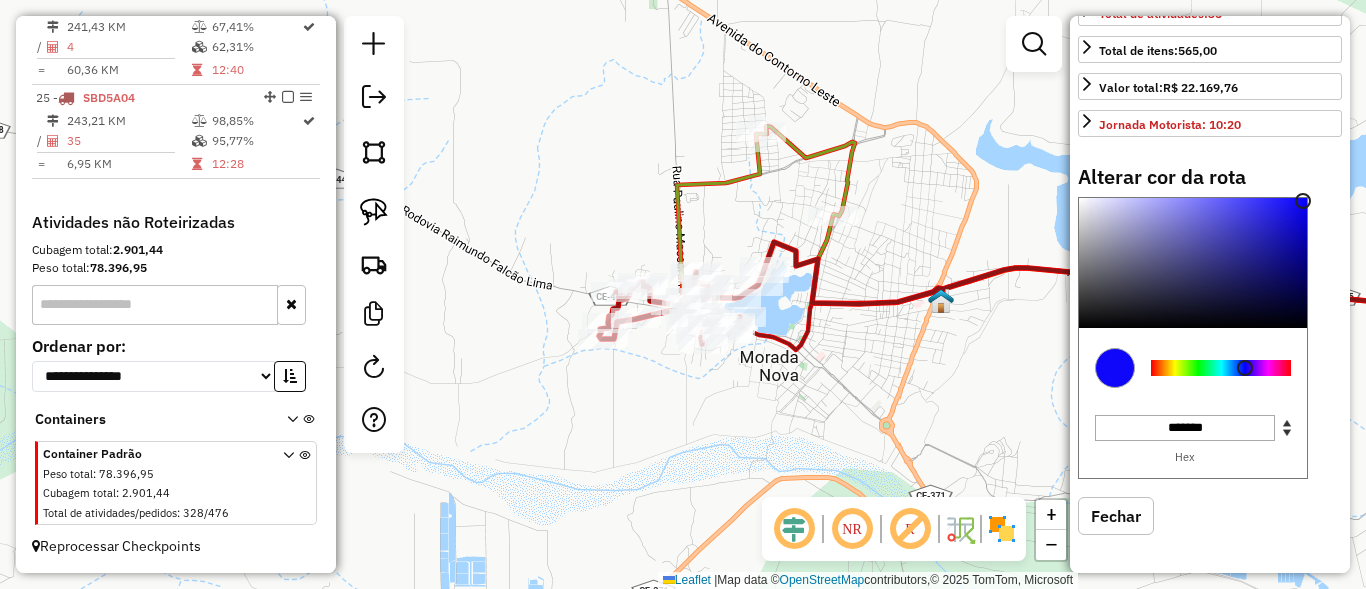 click on "Janela de atendimento Grade de atendimento Capacidade Transportadoras Veículos Cliente Pedidos  Rotas Selecione os dias de semana para filtrar as janelas de atendimento  Seg   Ter   Qua   Qui   Sex   Sáb   Dom  Informe o período da janela de atendimento: De: Até:  Filtrar exatamente a janela do cliente  Considerar janela de atendimento padrão  Selecione os dias de semana para filtrar as grades de atendimento  Seg   Ter   Qua   Qui   Sex   Sáb   Dom   Considerar clientes sem dia de atendimento cadastrado  Clientes fora do dia de atendimento selecionado Filtrar as atividades entre os valores definidos abaixo:  Peso mínimo:   Peso máximo:   Cubagem mínima:   Cubagem máxima:   De:   Até:  Filtrar as atividades entre o tempo de atendimento definido abaixo:  De:   Até:   Considerar capacidade total dos clientes não roteirizados Transportadora: Selecione um ou mais itens Tipo de veículo: Selecione um ou mais itens Veículo: Selecione um ou mais itens Motorista: Selecione um ou mais itens Nome: Rótulo:" 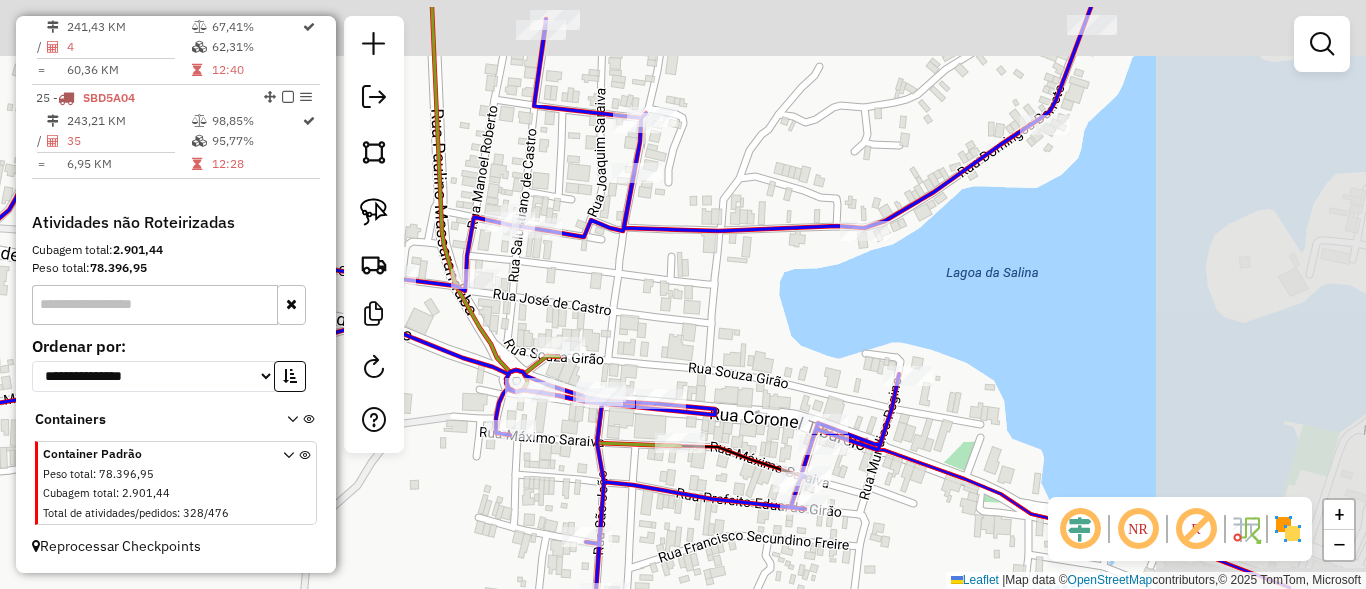 drag, startPoint x: 927, startPoint y: 275, endPoint x: 716, endPoint y: 341, distance: 221.08144 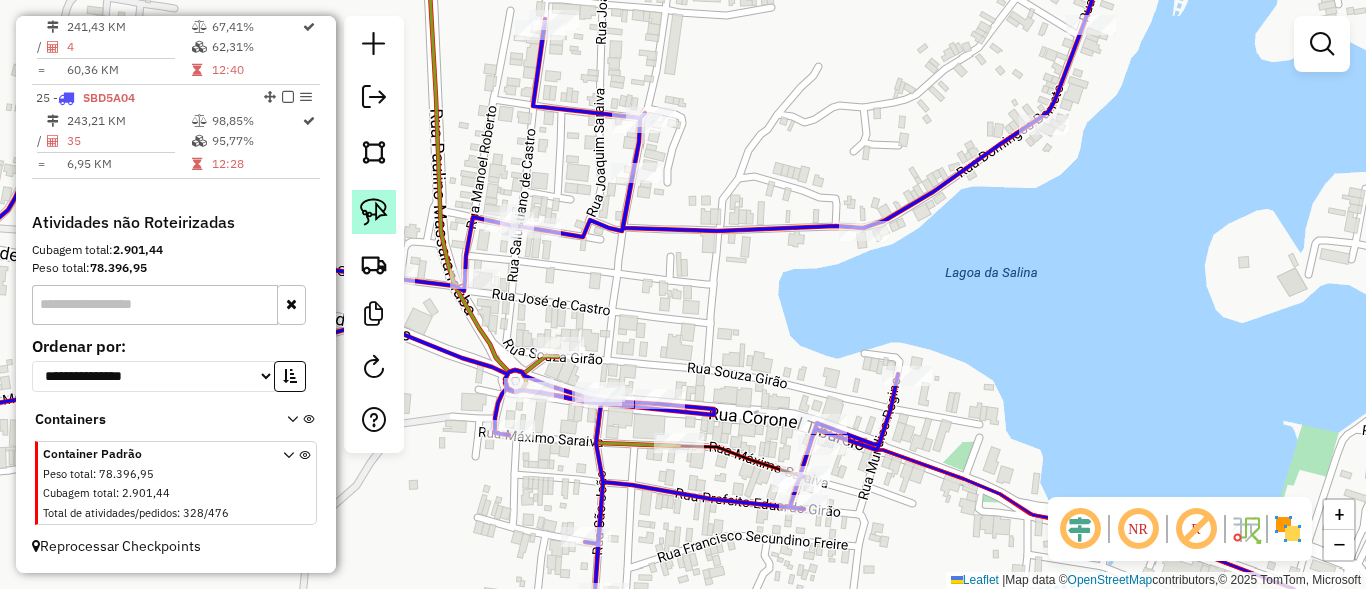 click 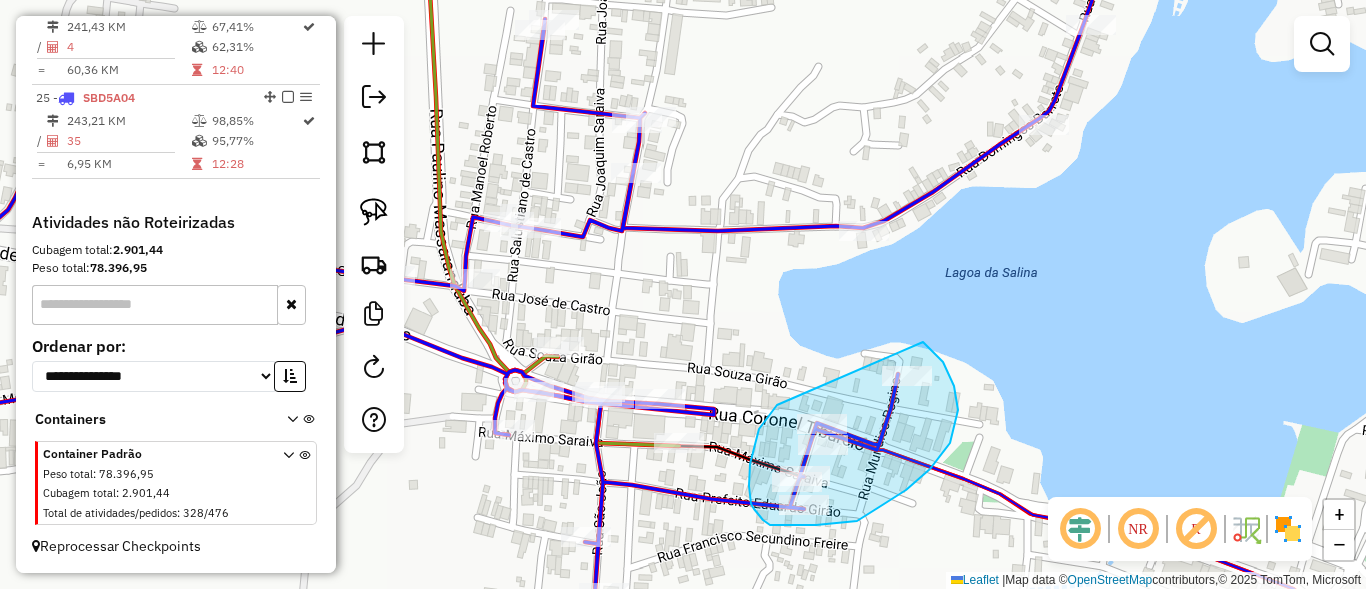 drag, startPoint x: 769, startPoint y: 415, endPoint x: 909, endPoint y: 340, distance: 158.8238 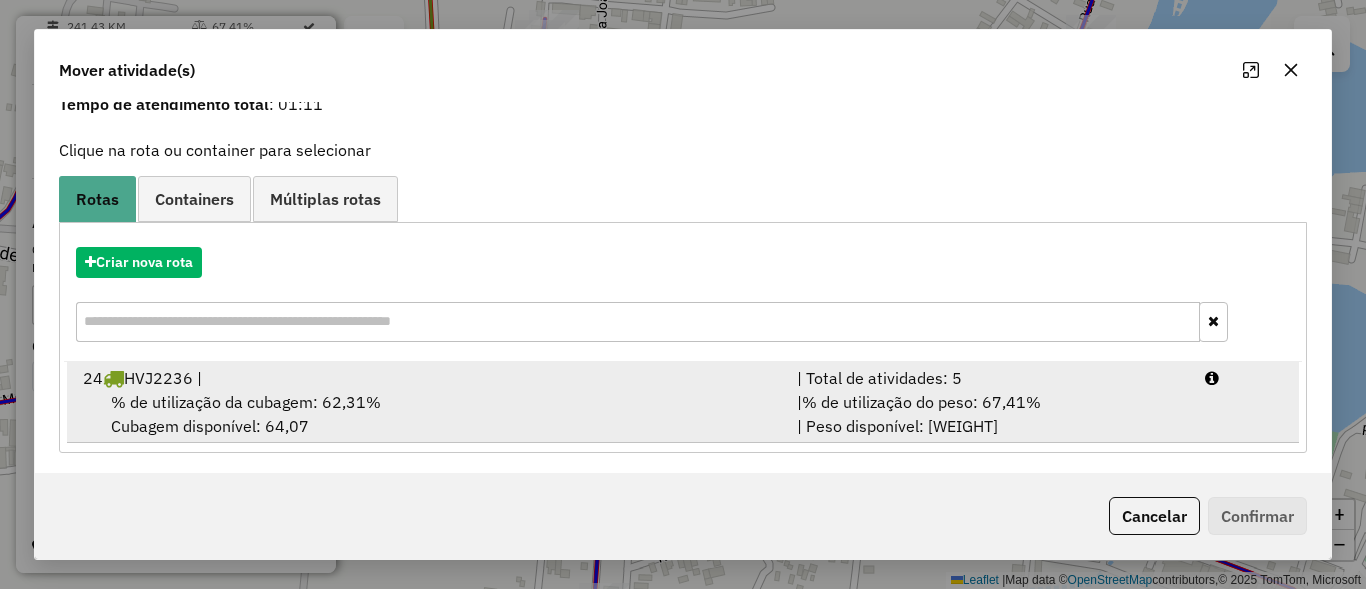 scroll, scrollTop: 94, scrollLeft: 0, axis: vertical 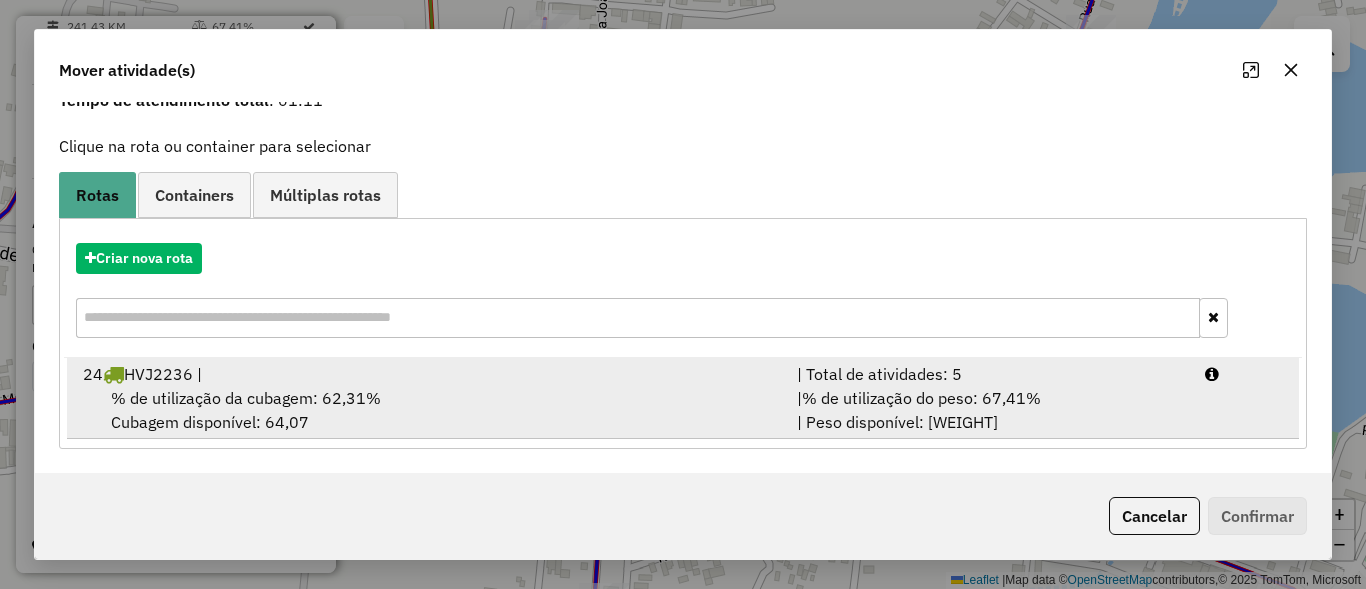 click on "|  % de utilização do peso: 67,41%  | Peso disponível: 1.401,38" at bounding box center (989, 410) 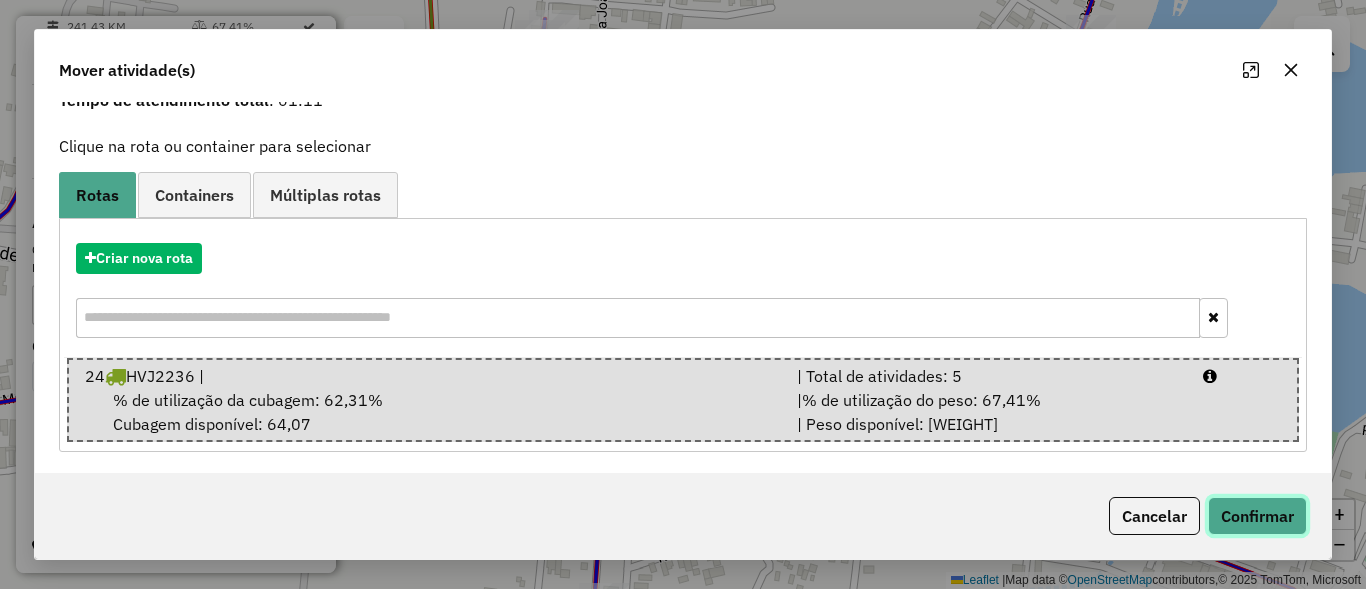 click on "Confirmar" 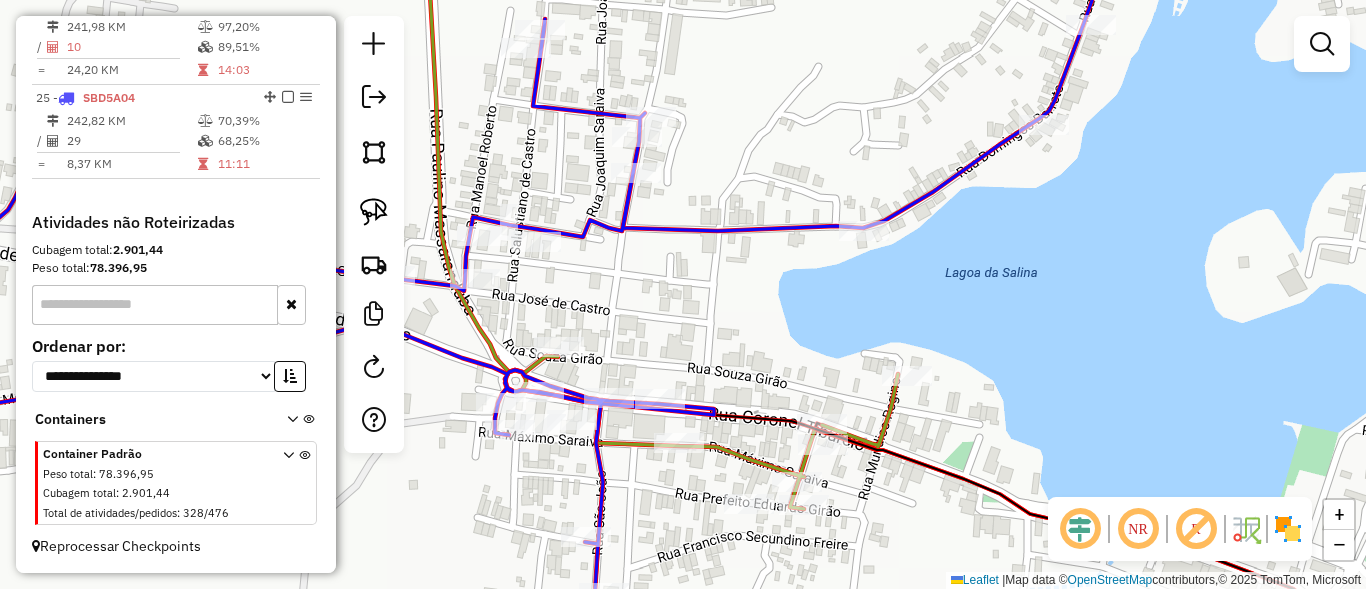 scroll, scrollTop: 0, scrollLeft: 0, axis: both 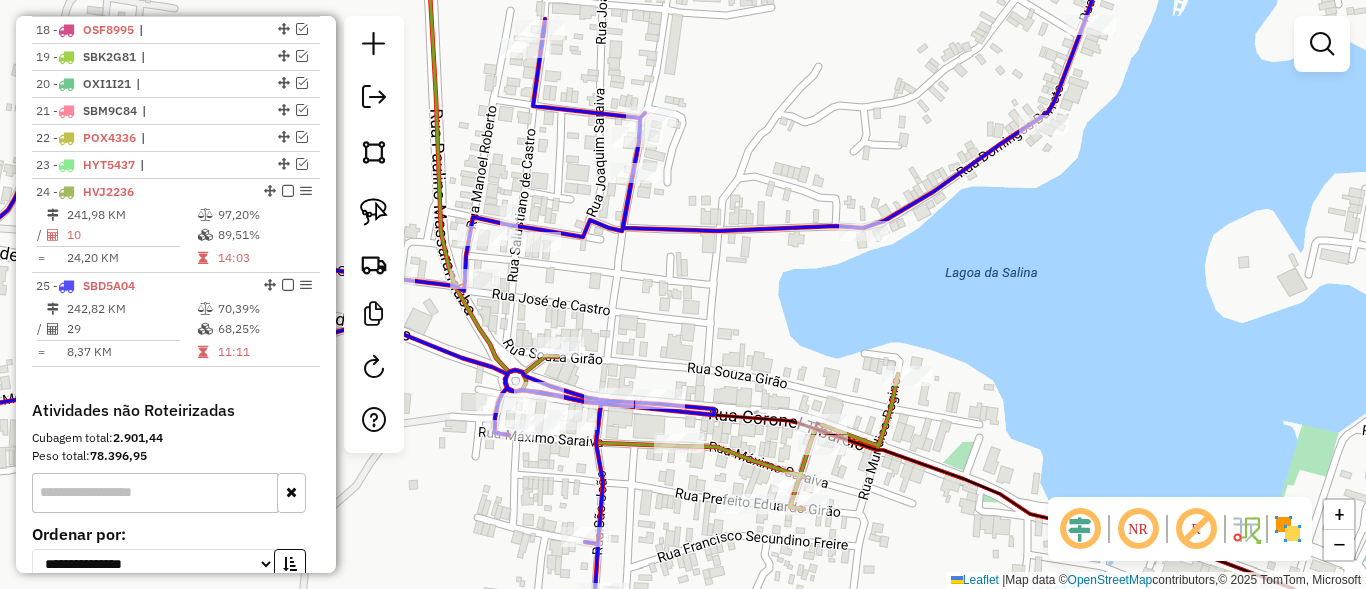 select on "*********" 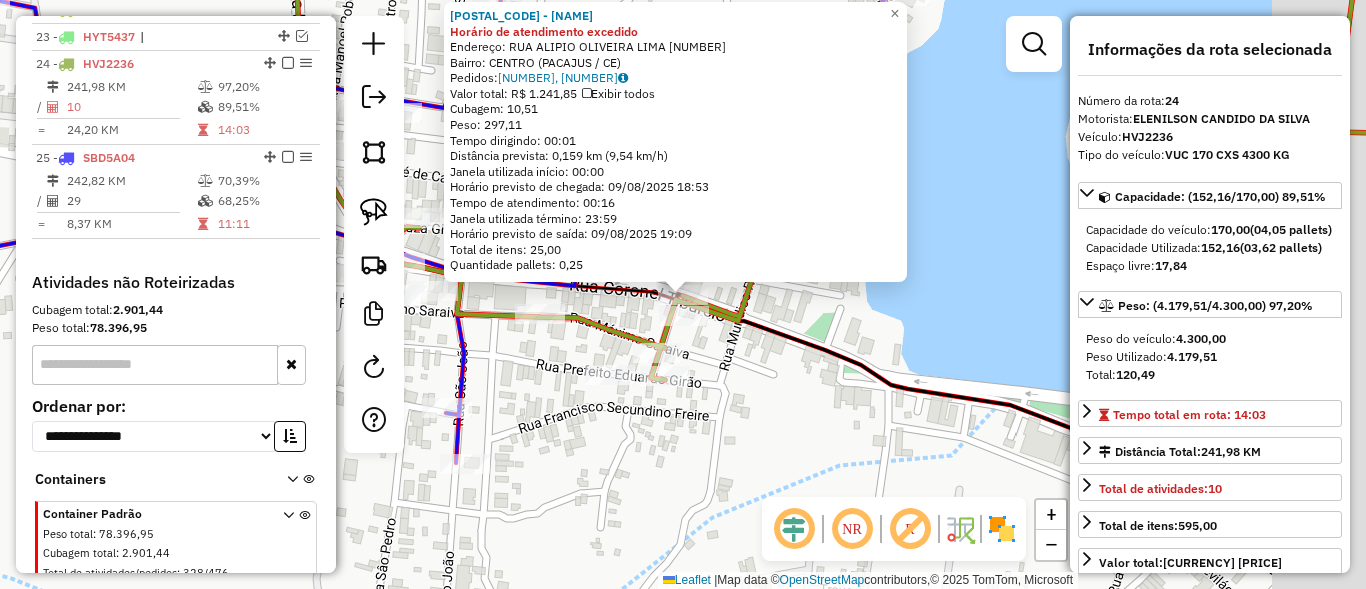 scroll, scrollTop: 1395, scrollLeft: 0, axis: vertical 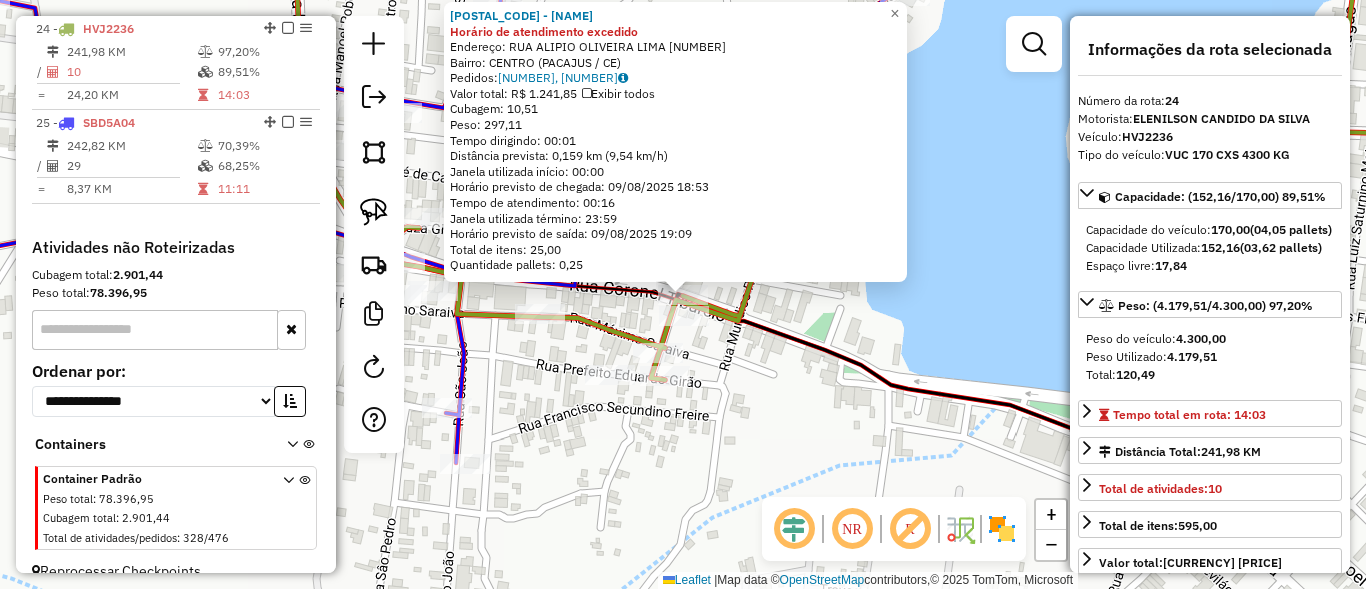 click 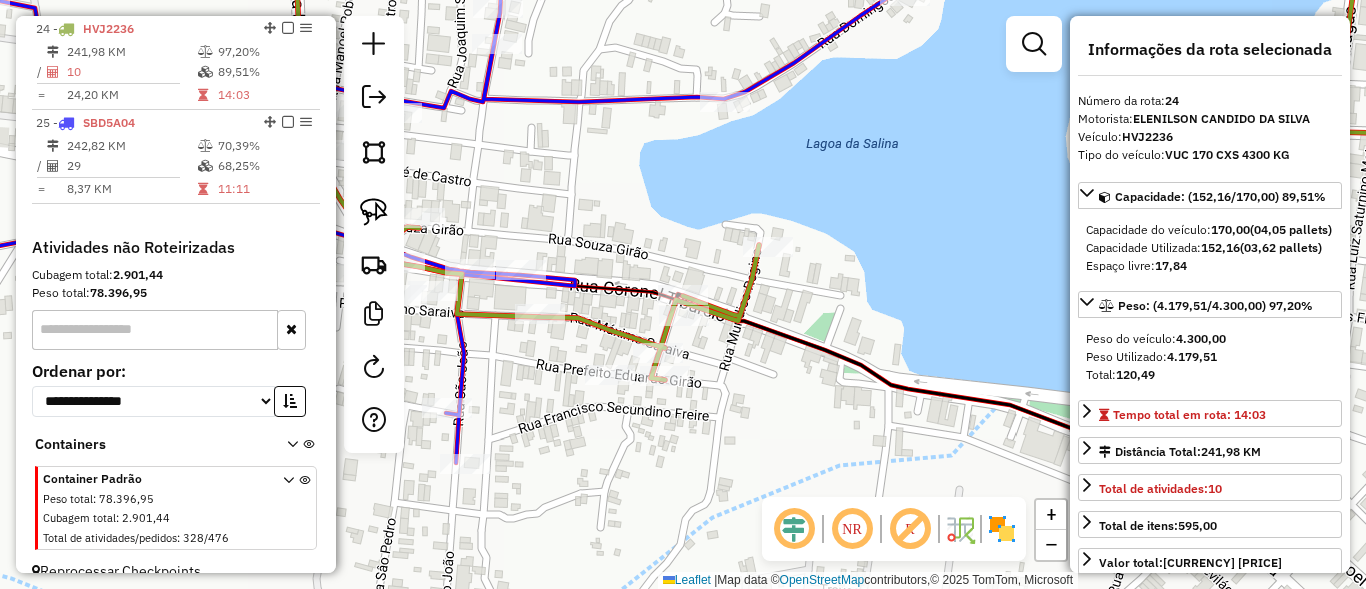 drag, startPoint x: 801, startPoint y: 395, endPoint x: 938, endPoint y: 396, distance: 137.00365 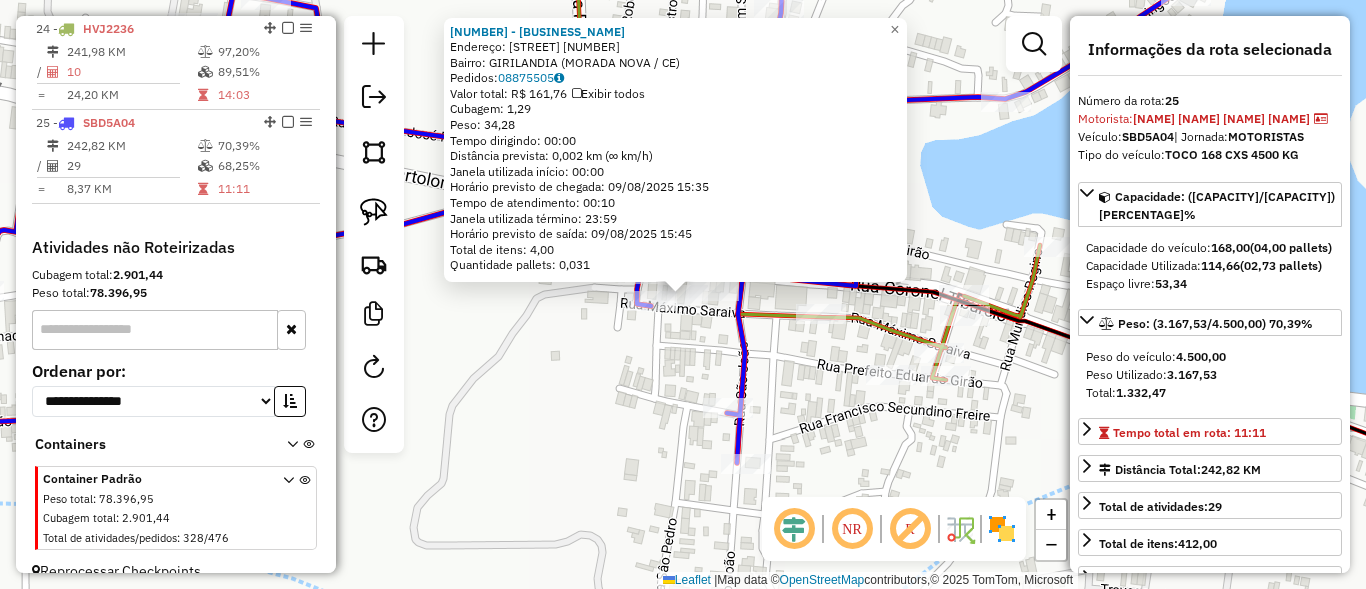 scroll, scrollTop: 1420, scrollLeft: 0, axis: vertical 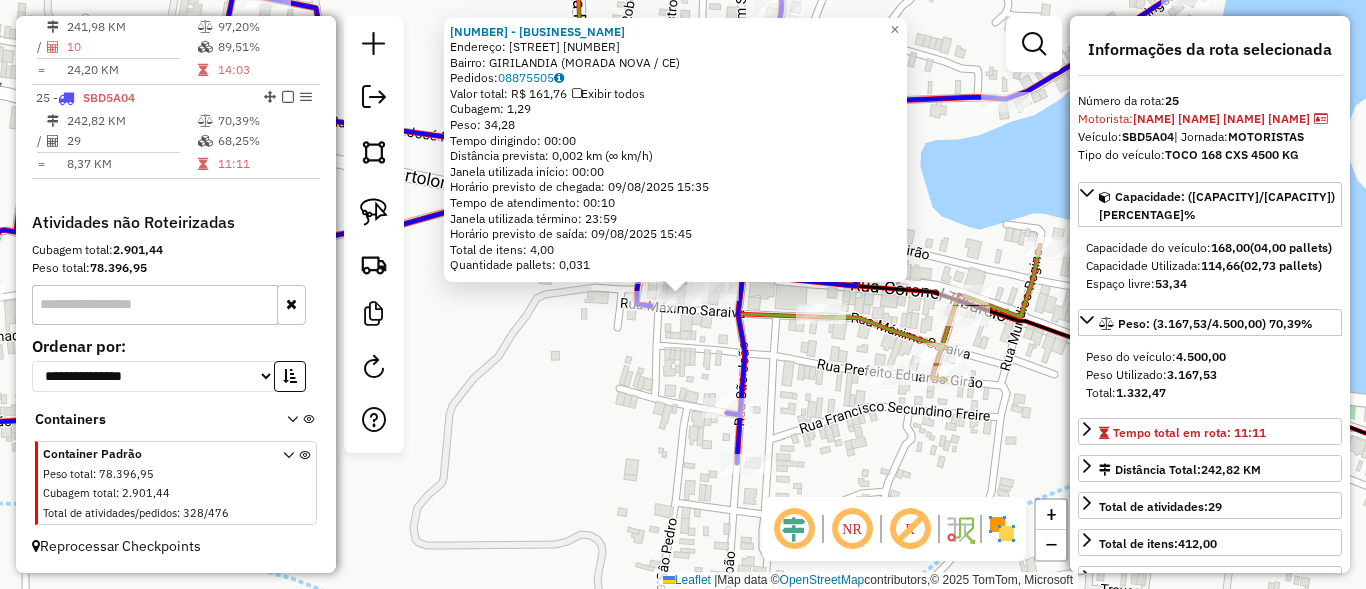 click on "2509 - BISTRO DOS SABORES  Endereço:  CORONEL TIBURCIO 414   Bairro: GIRILANDIA (MORADA NOVA / CE)   Pedidos:  08875505   Valor total: R$ 161,76   Exibir todos   Cubagem: 1,29  Peso: 34,28  Tempo dirigindo: 00:00   Distância prevista: 0,002 km (∞ km/h)   Janela utilizada início: 00:00   Horário previsto de chegada: 09/08/2025 15:35   Tempo de atendimento: 00:10   Janela utilizada término: 23:59   Horário previsto de saída: 09/08/2025 15:45   Total de itens: 4,00   Quantidade pallets: 0,031  × Janela de atendimento Grade de atendimento Capacidade Transportadoras Veículos Cliente Pedidos  Rotas Selecione os dias de semana para filtrar as janelas de atendimento  Seg   Ter   Qua   Qui   Sex   Sáb   Dom  Informe o período da janela de atendimento: De: Até:  Filtrar exatamente a janela do cliente  Considerar janela de atendimento padrão  Selecione os dias de semana para filtrar as grades de atendimento  Seg   Ter   Qua   Qui   Sex   Sáb   Dom   Considerar clientes sem dia de atendimento cadastrado +" 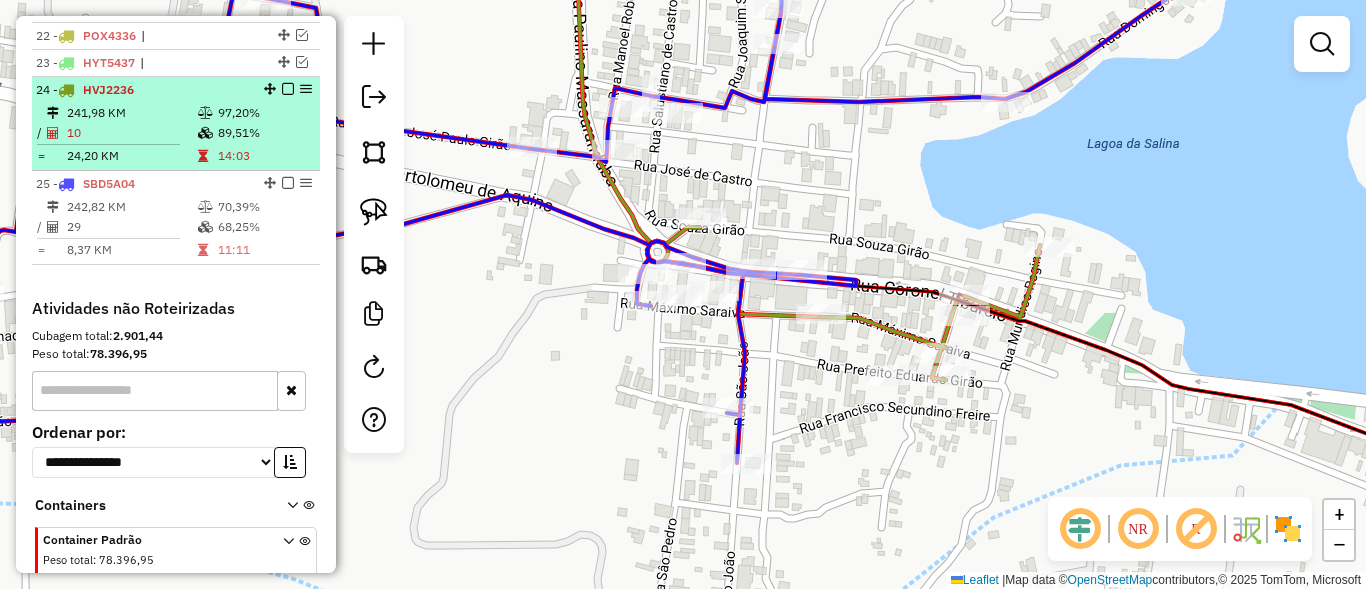 scroll, scrollTop: 1300, scrollLeft: 0, axis: vertical 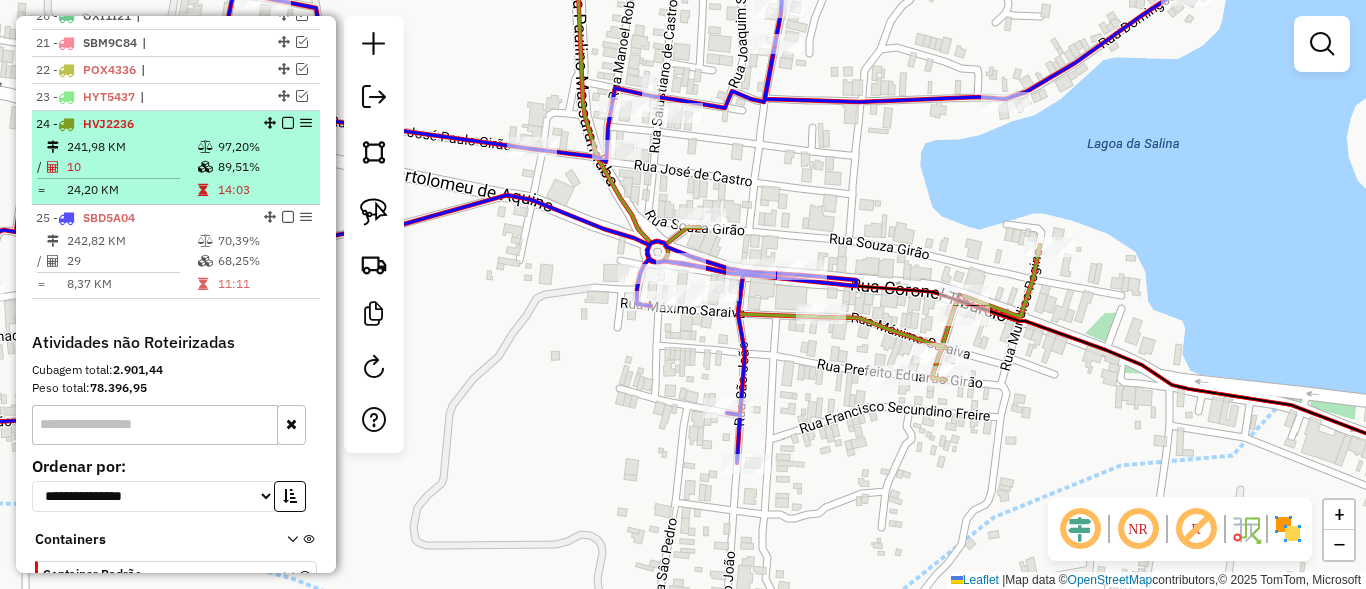 click at bounding box center (288, 123) 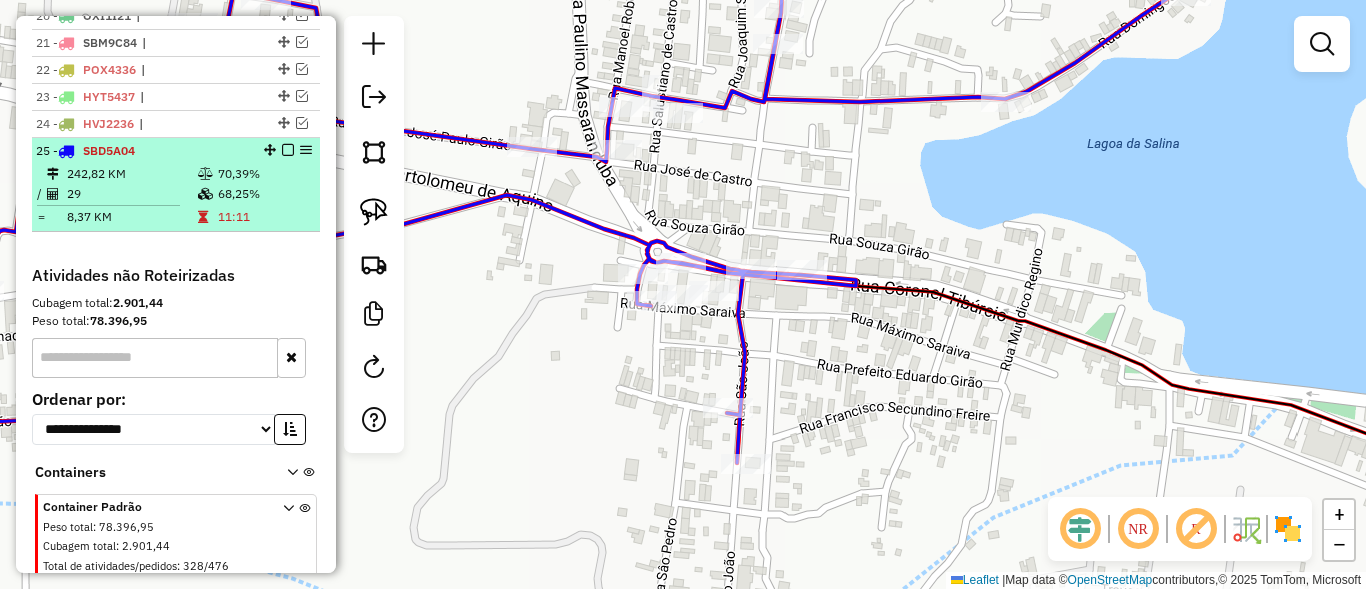 click at bounding box center (288, 150) 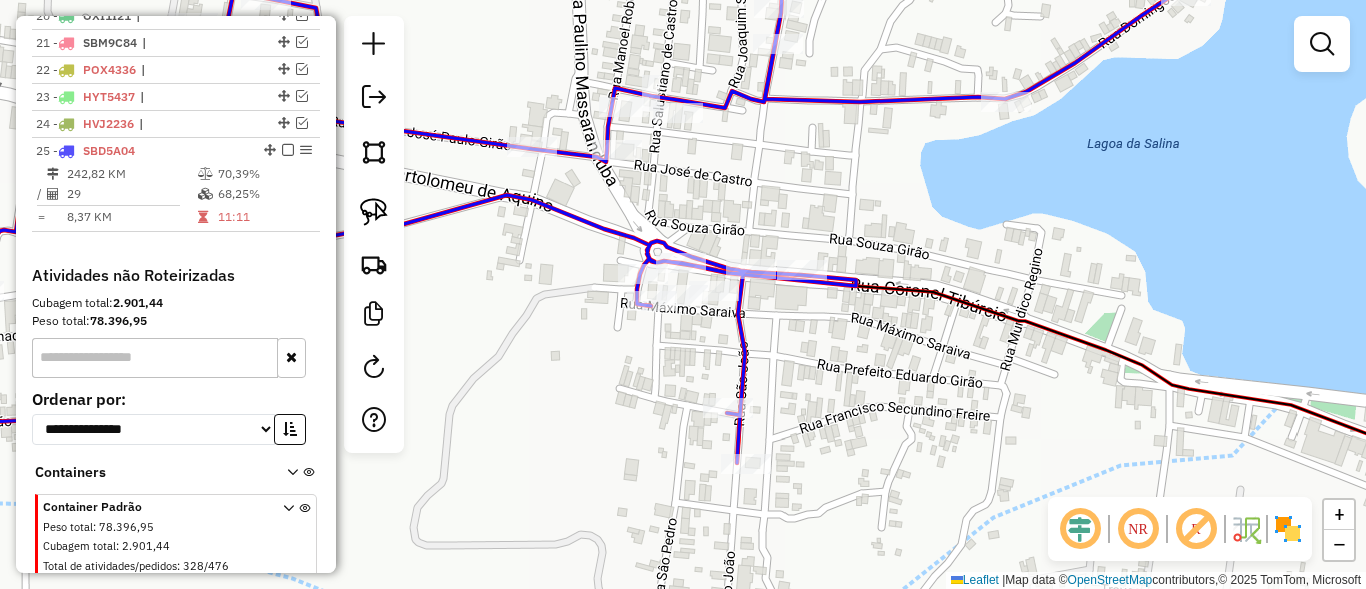 scroll, scrollTop: 1286, scrollLeft: 0, axis: vertical 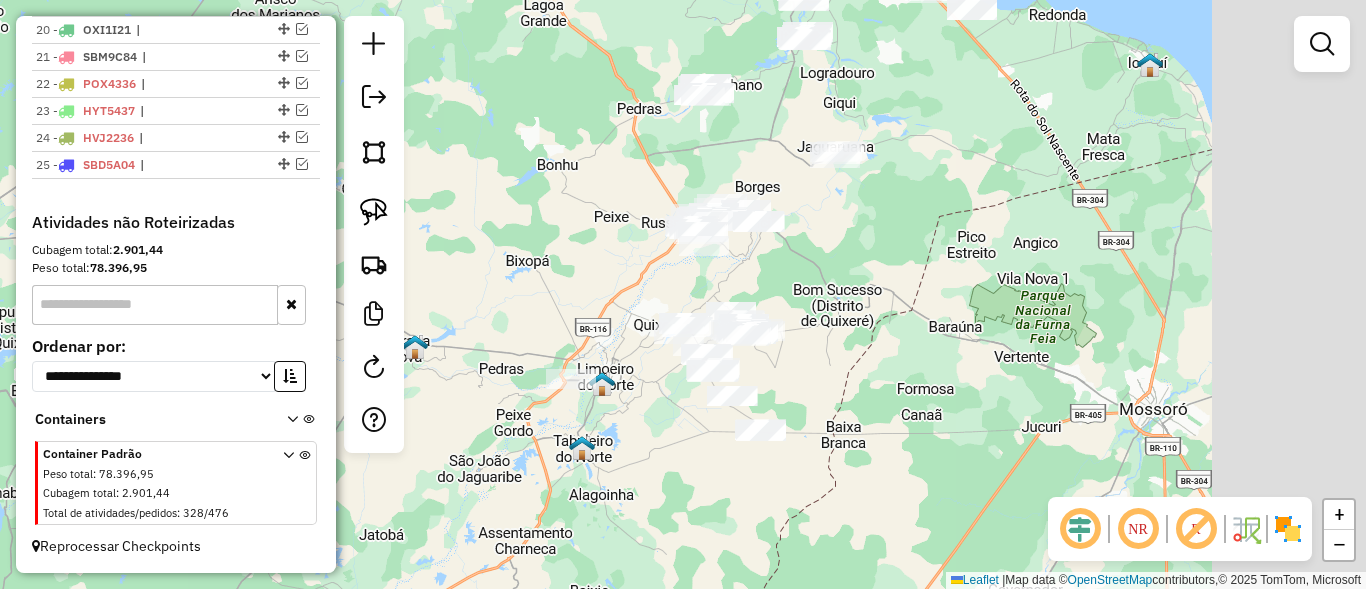 drag, startPoint x: 795, startPoint y: 318, endPoint x: 444, endPoint y: 344, distance: 351.96164 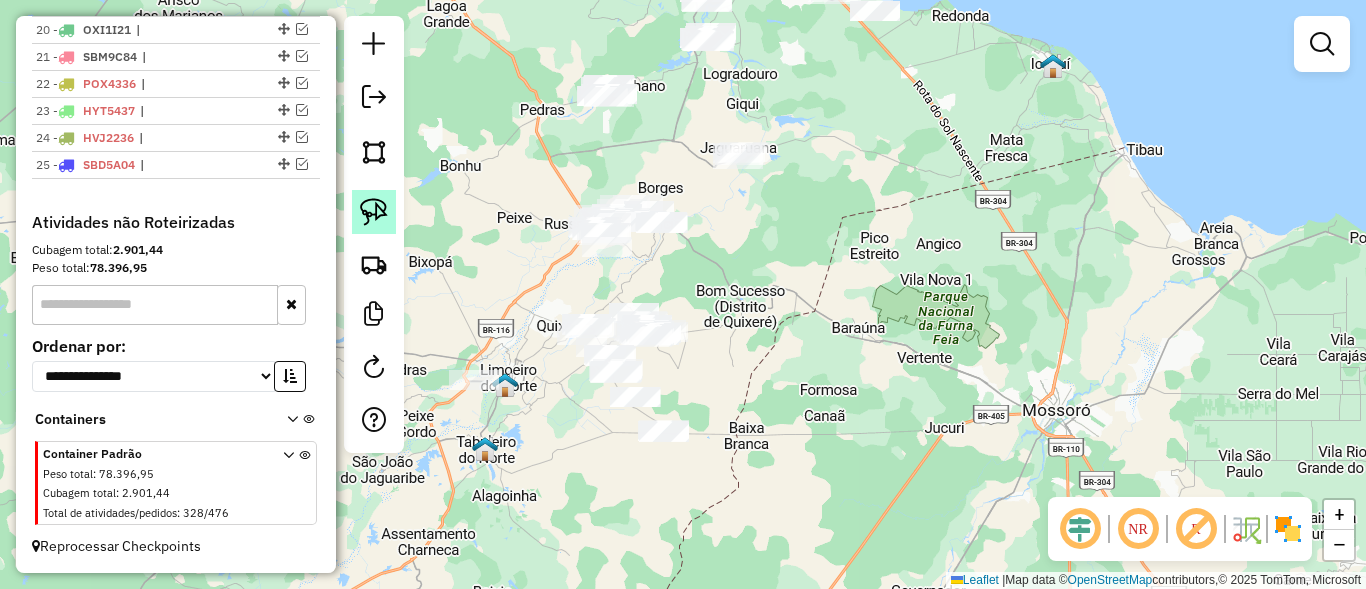 click 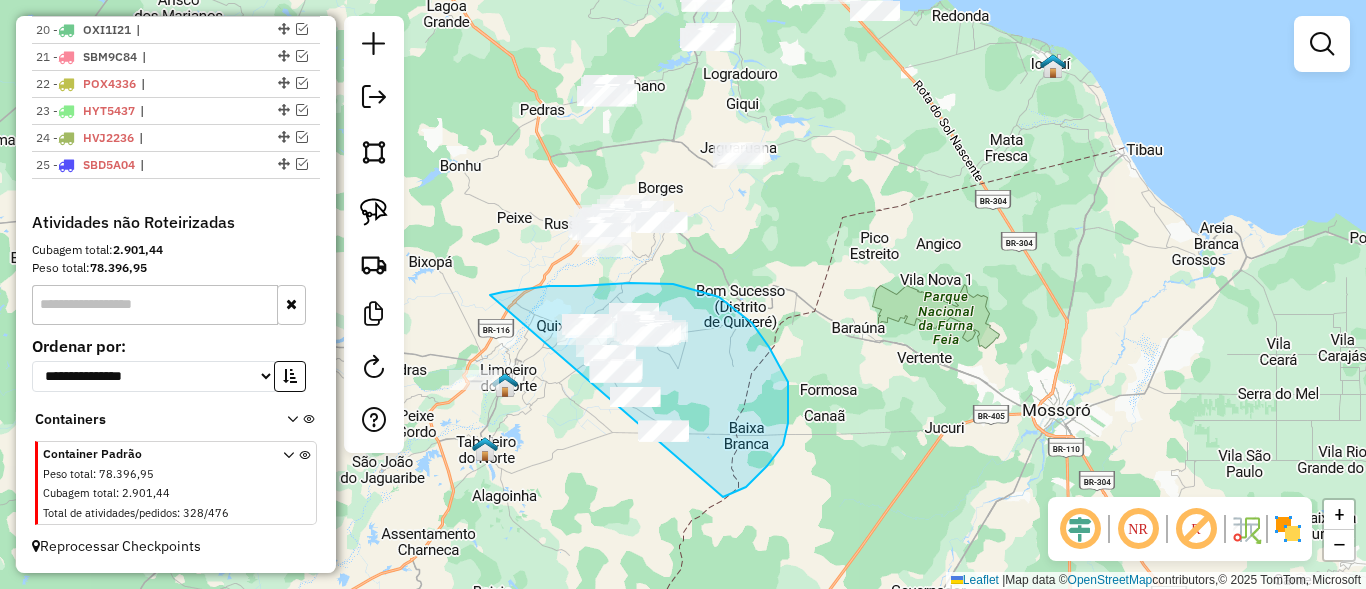 drag, startPoint x: 490, startPoint y: 295, endPoint x: 647, endPoint y: 490, distance: 250.34776 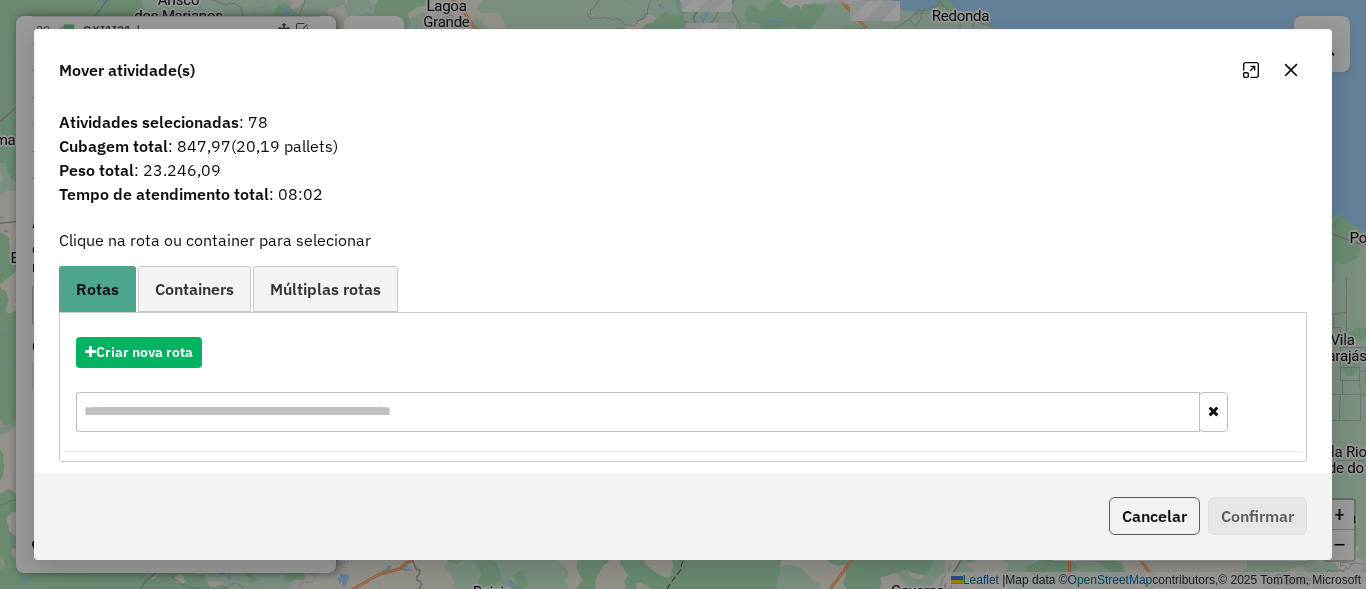 click on "Cancelar" 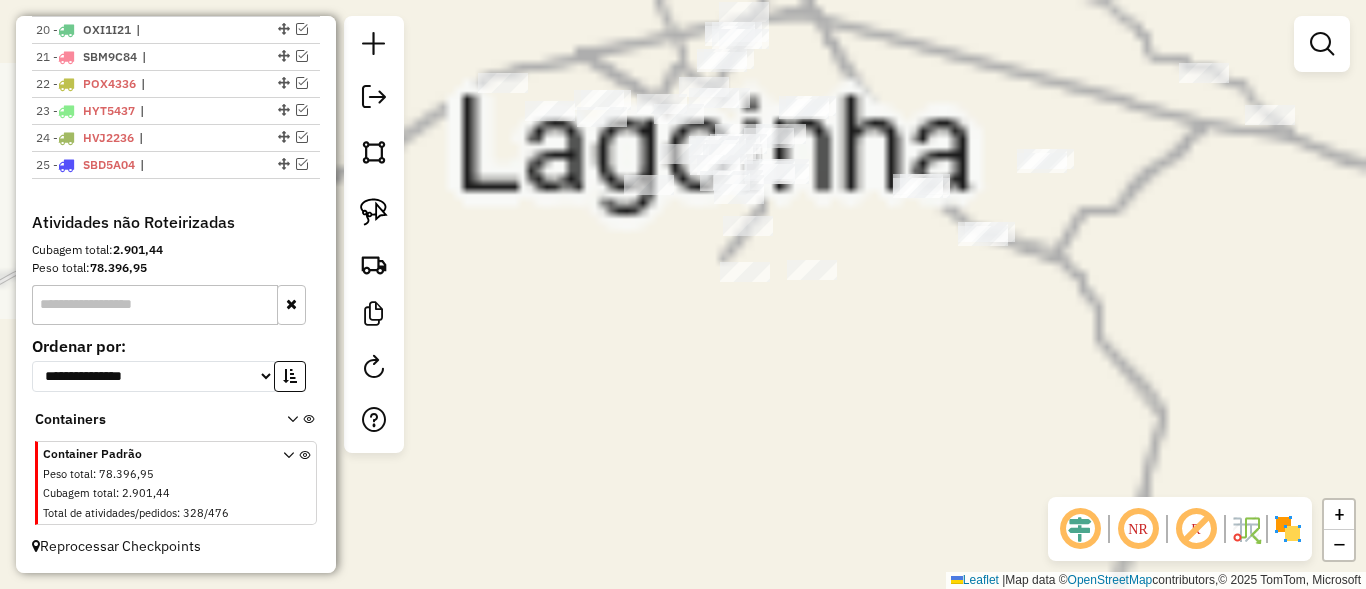 drag, startPoint x: 922, startPoint y: 319, endPoint x: 741, endPoint y: 472, distance: 237.0021 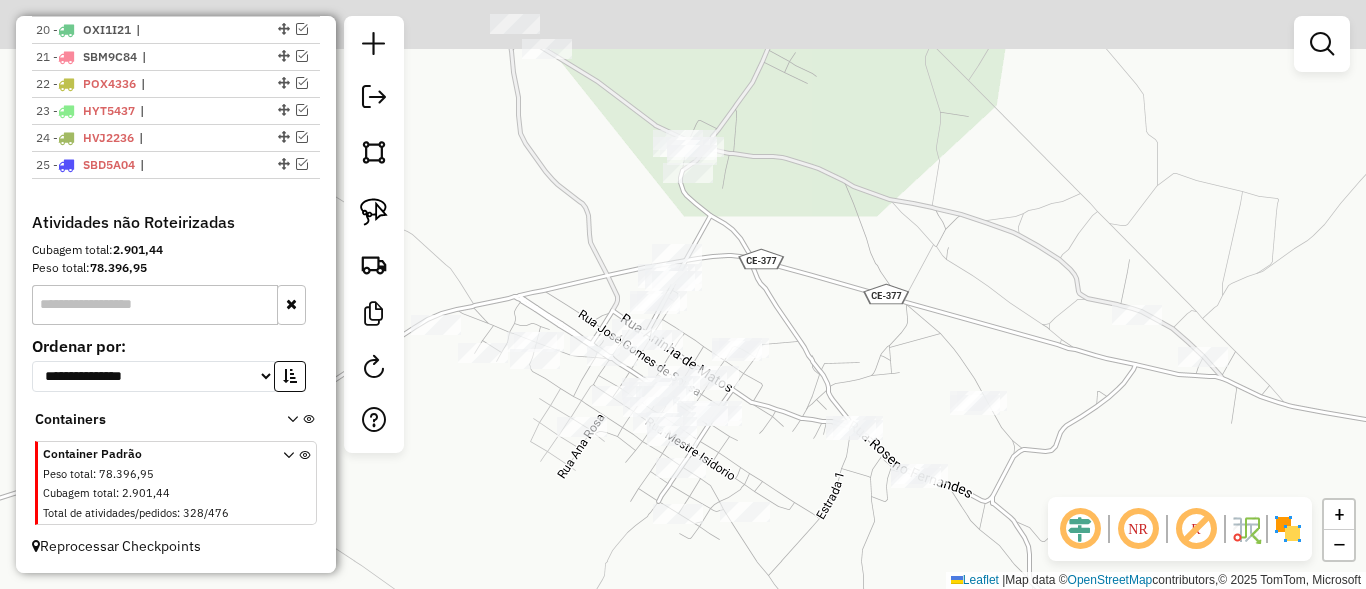 drag, startPoint x: 801, startPoint y: 164, endPoint x: 817, endPoint y: 373, distance: 209.61154 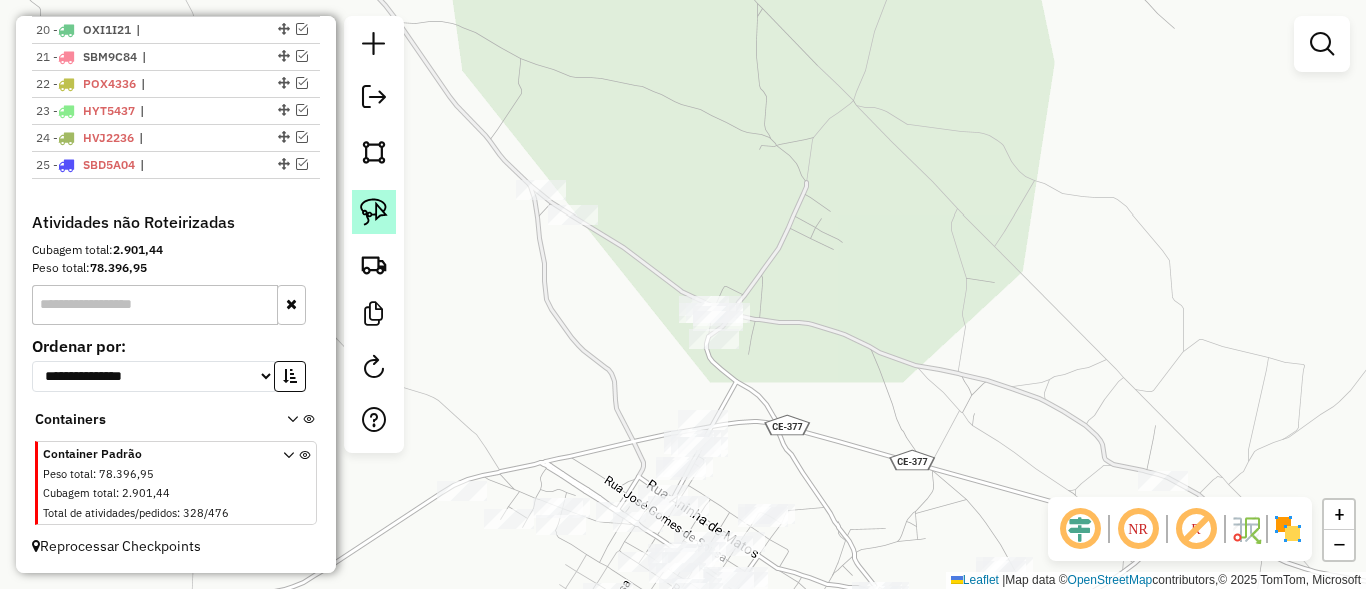 click 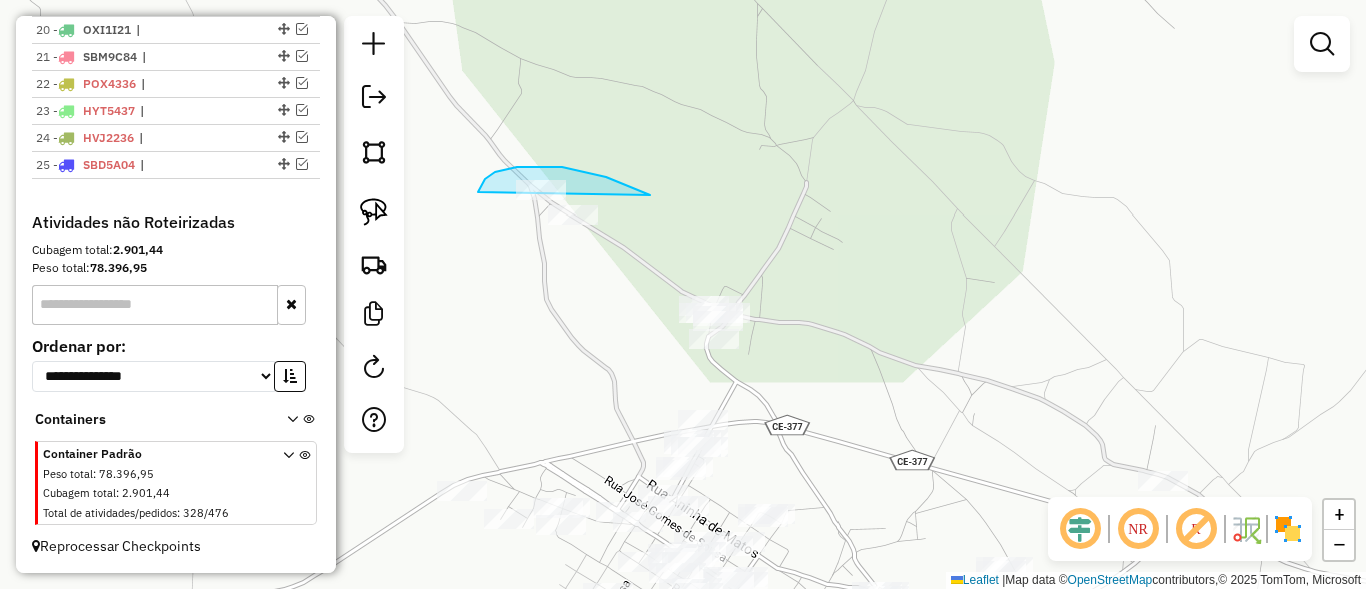 drag, startPoint x: 495, startPoint y: 172, endPoint x: 650, endPoint y: 347, distance: 233.77339 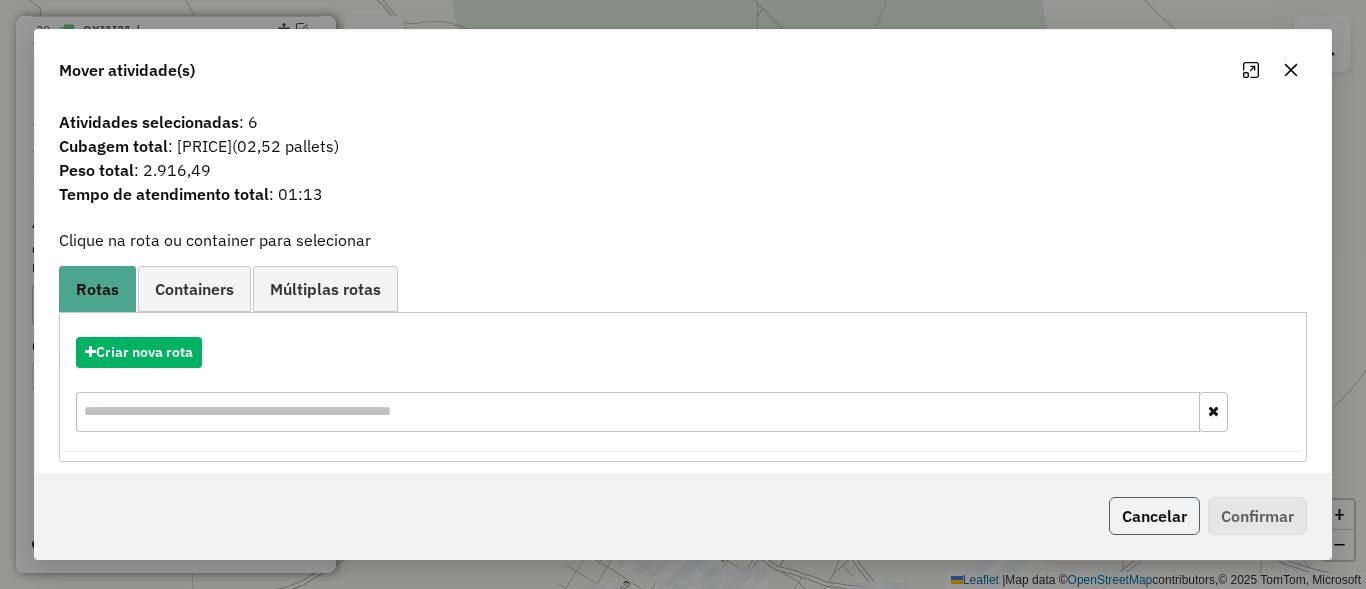 click on "Cancelar" 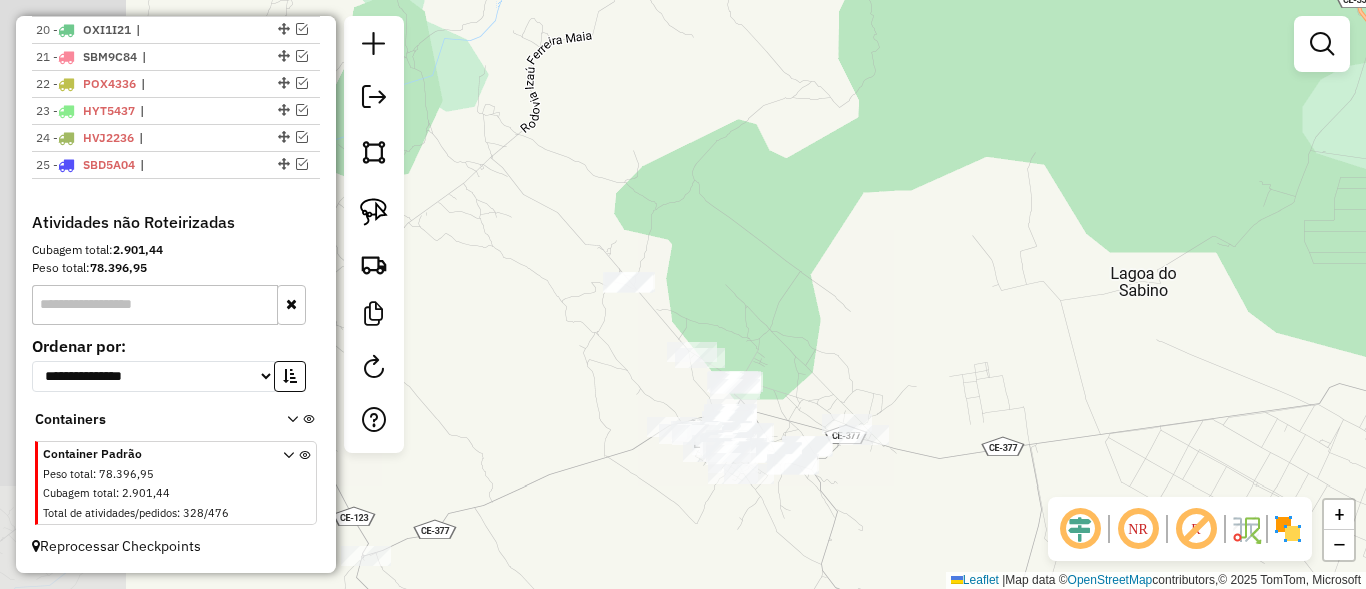 drag, startPoint x: 643, startPoint y: 250, endPoint x: 736, endPoint y: 291, distance: 101.636604 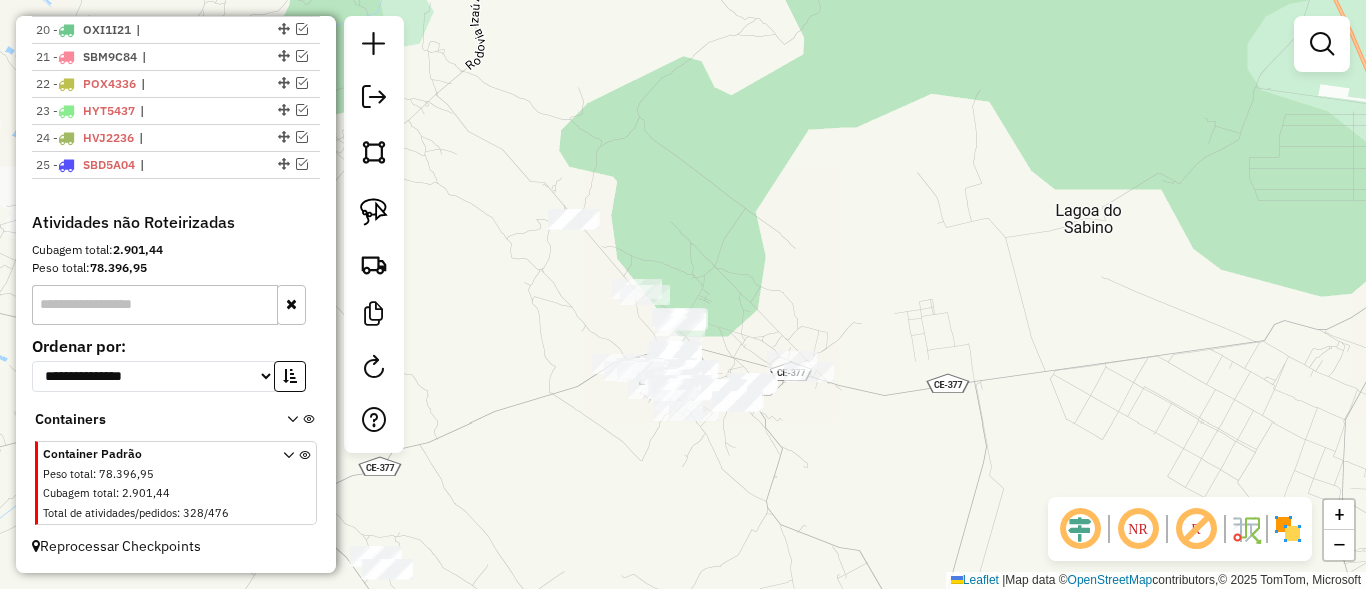 click on "+ −" 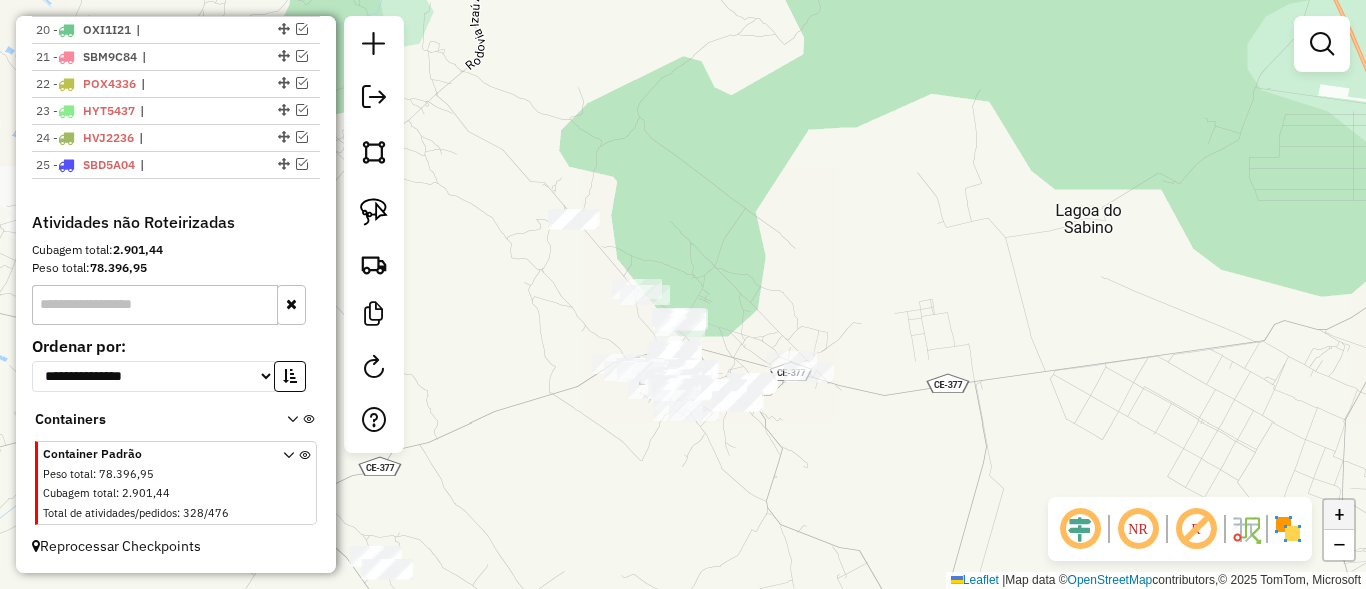 click on "+" 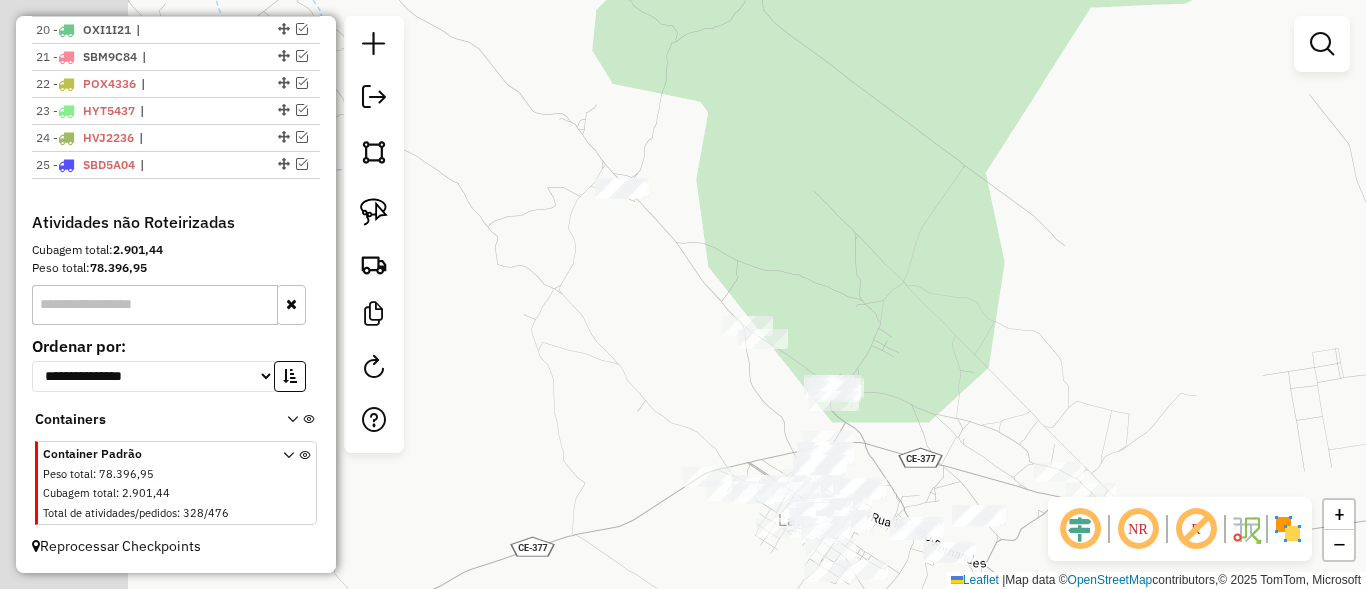 drag, startPoint x: 747, startPoint y: 297, endPoint x: 556, endPoint y: 285, distance: 191.37659 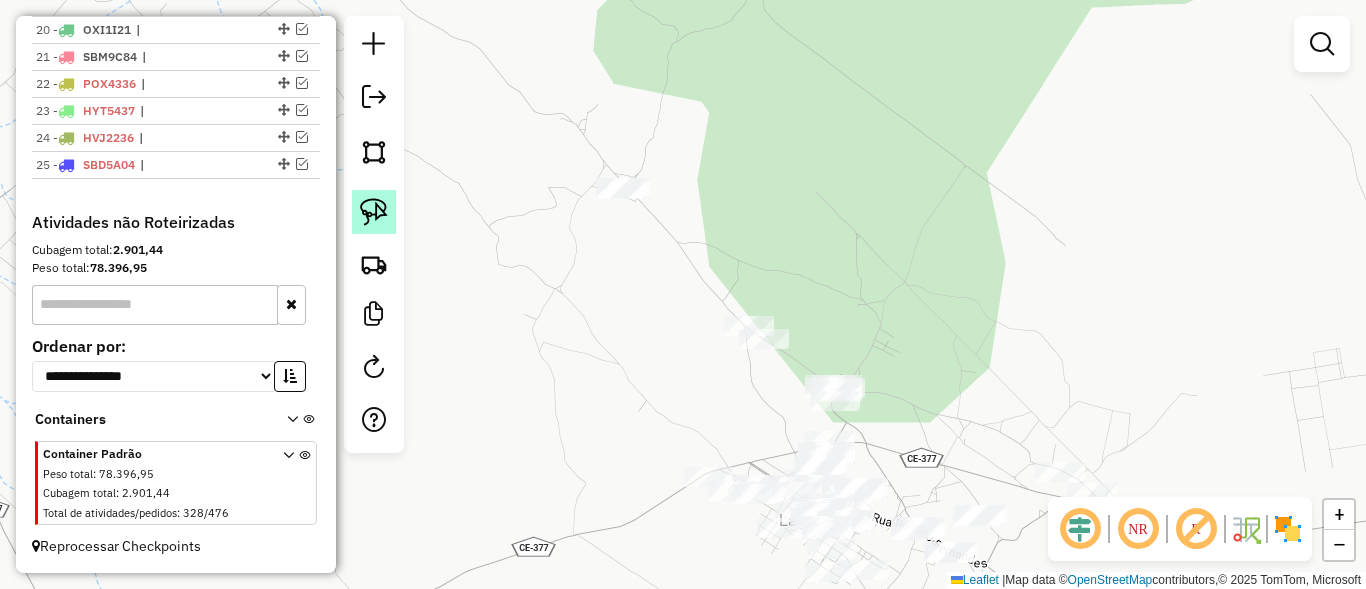 click 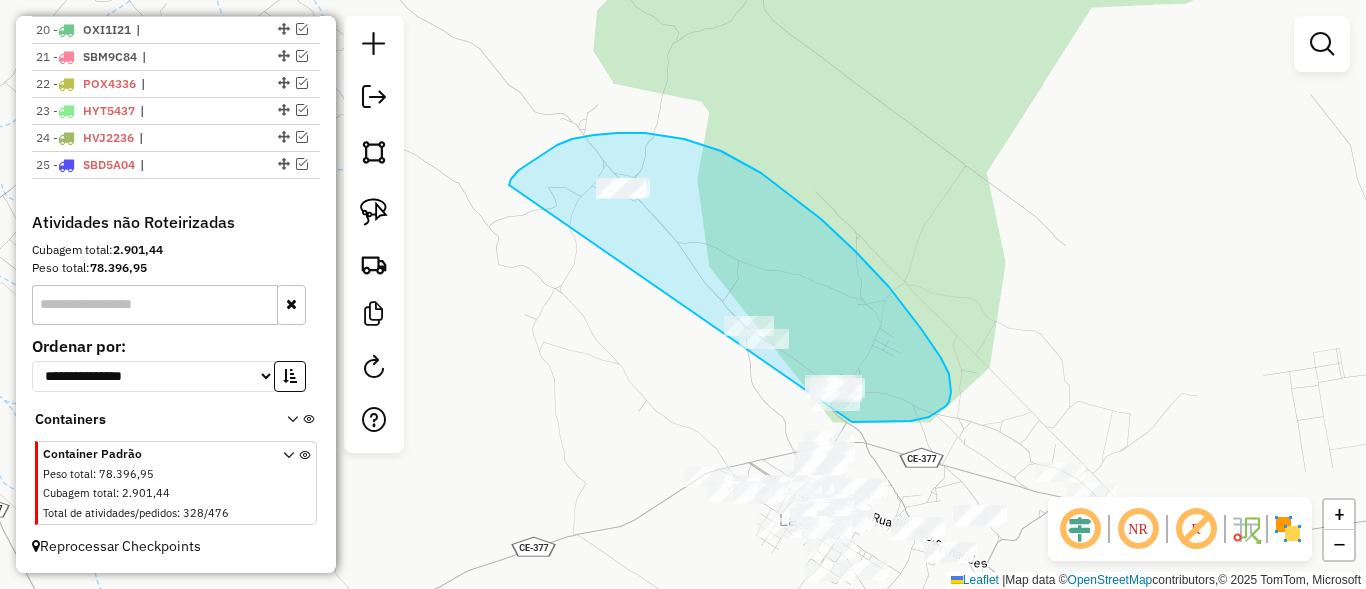 drag, startPoint x: 617, startPoint y: 133, endPoint x: 750, endPoint y: 401, distance: 299.18723 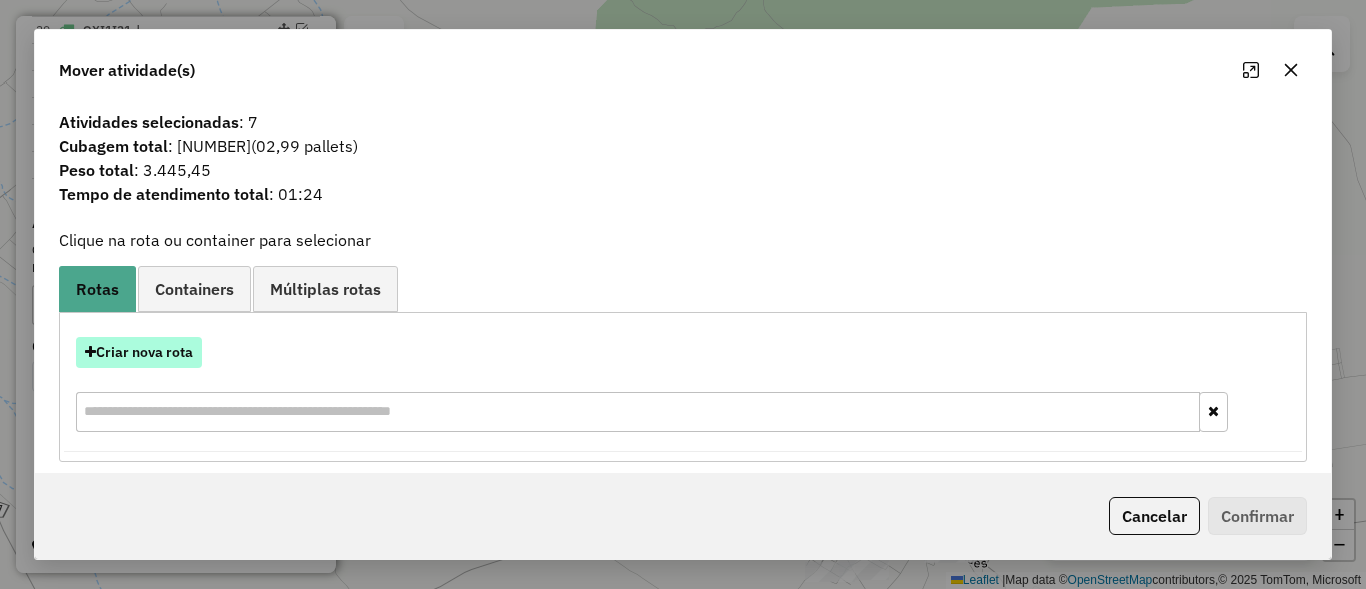 click on "Criar nova rota" at bounding box center (139, 352) 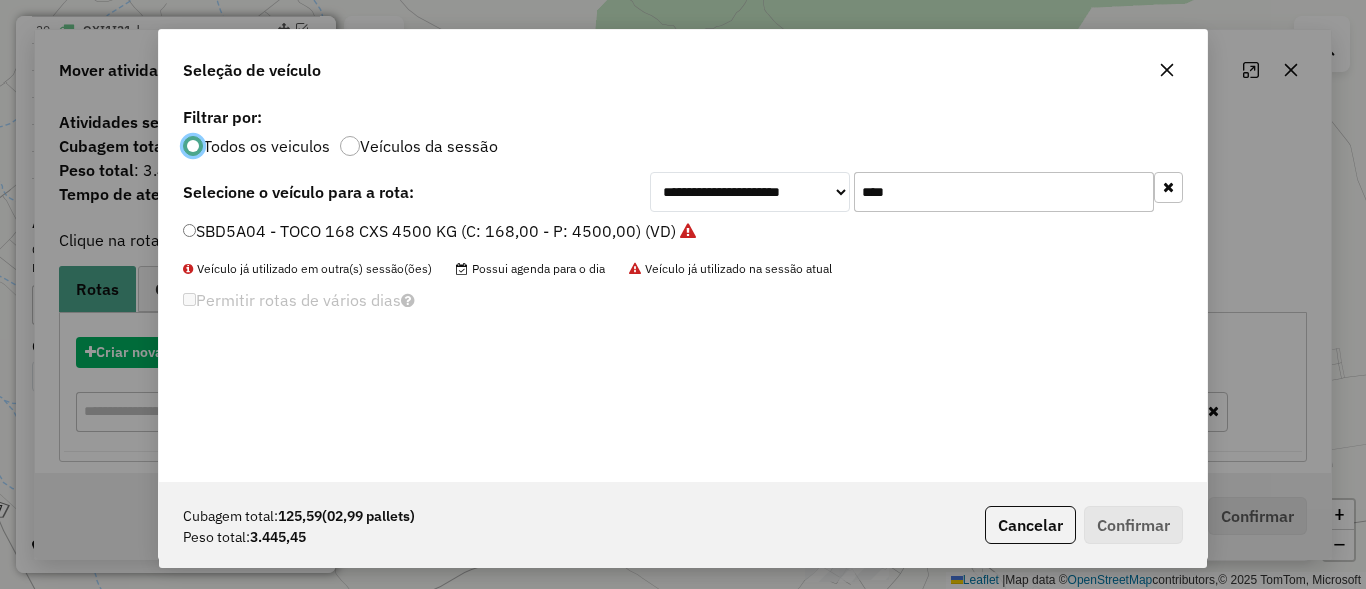 scroll, scrollTop: 11, scrollLeft: 6, axis: both 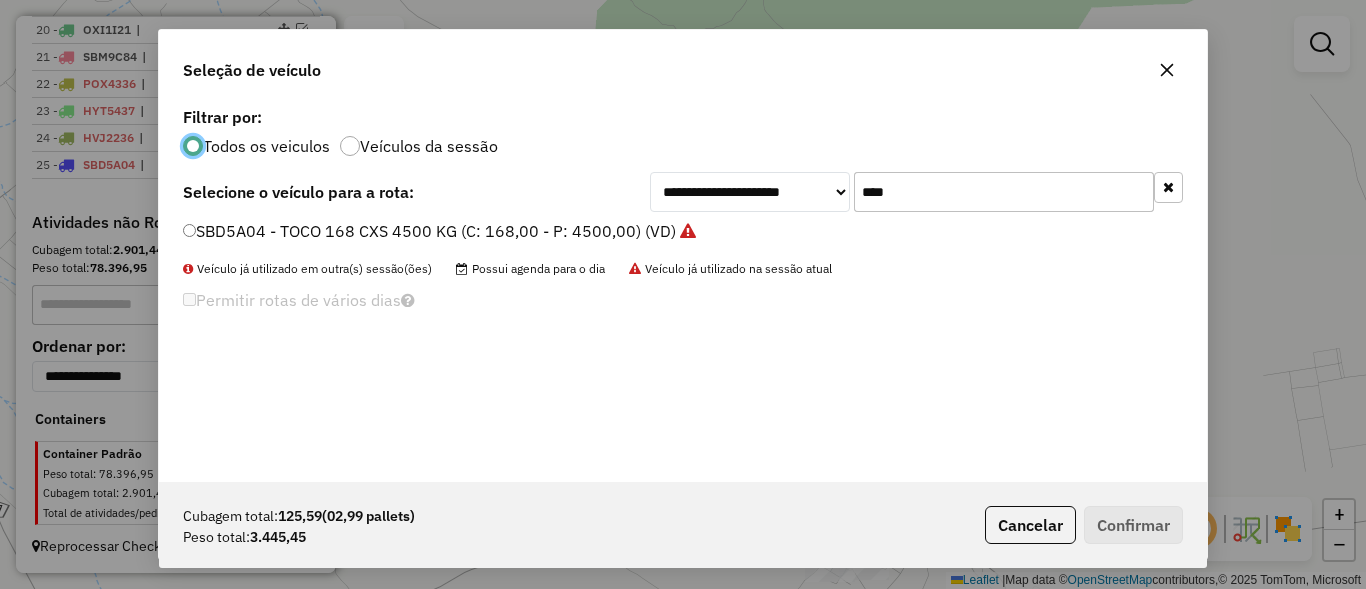 click on "****" 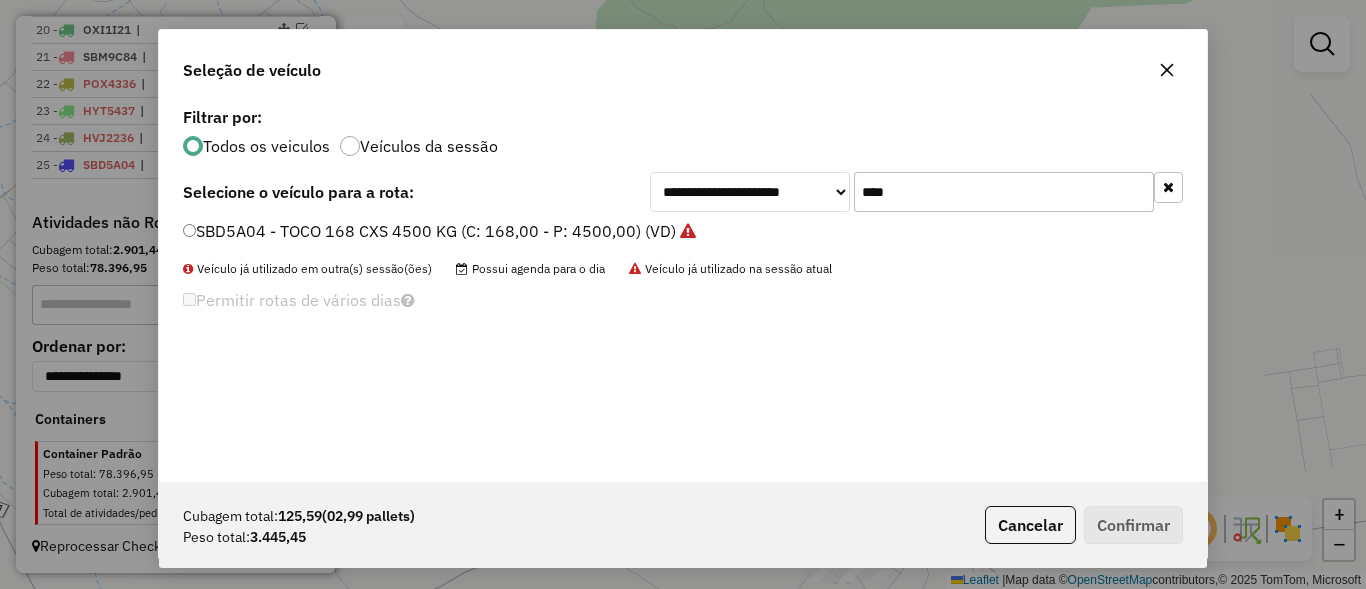 click on "****" 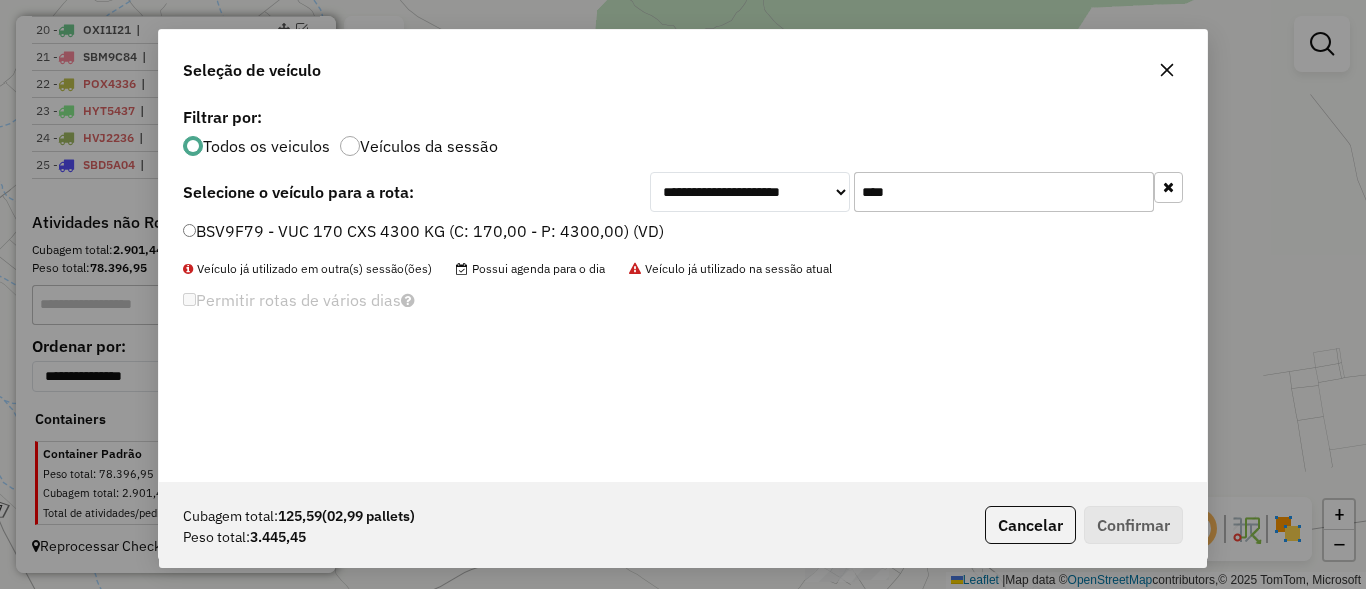 type on "****" 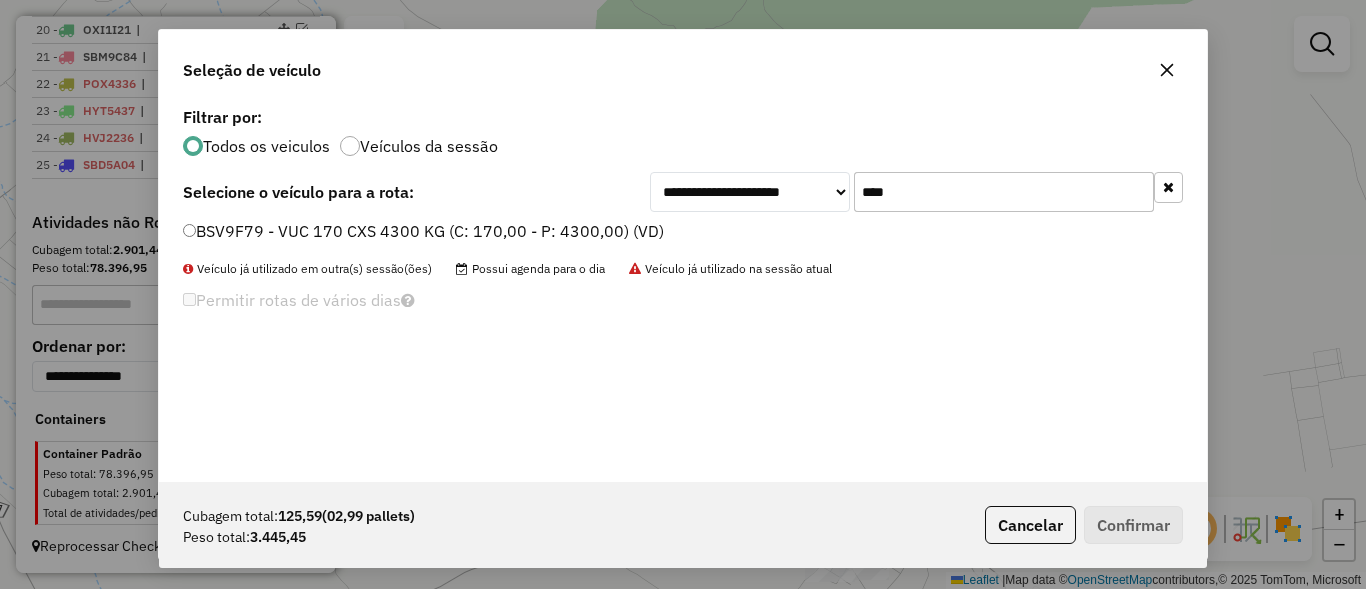 click on "BSV9F79 - VUC 170 CXS 4300 KG (C: 170,00 - P: 4300,00) (VD)" 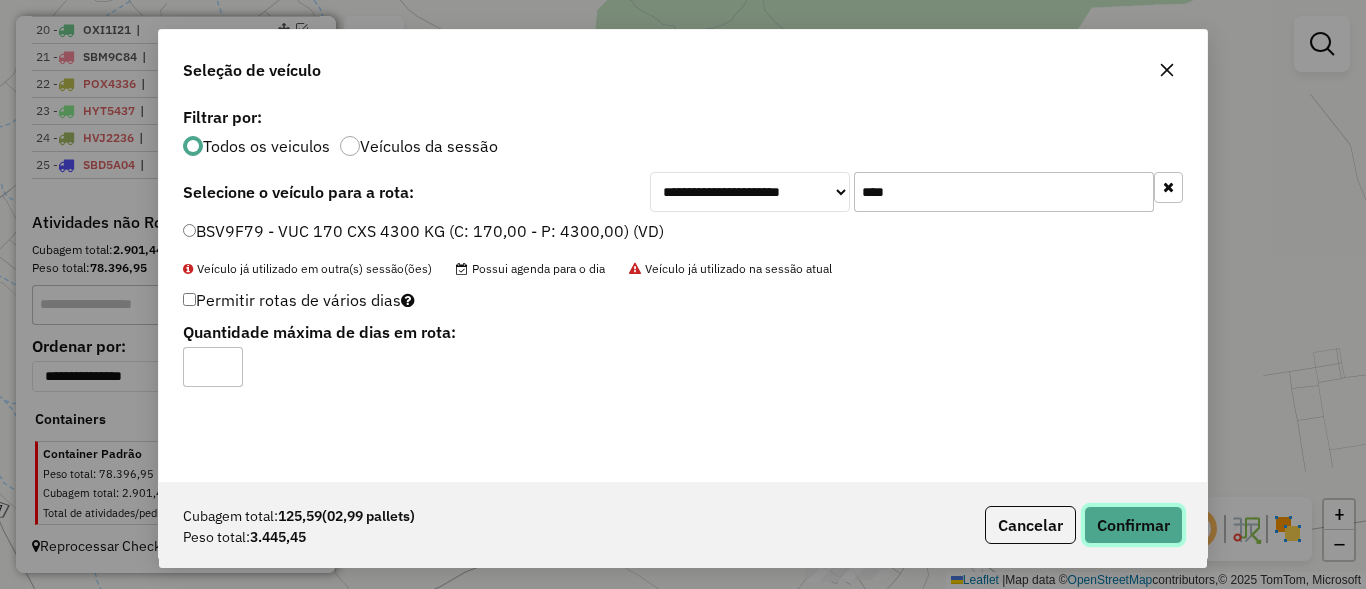 click on "Confirmar" 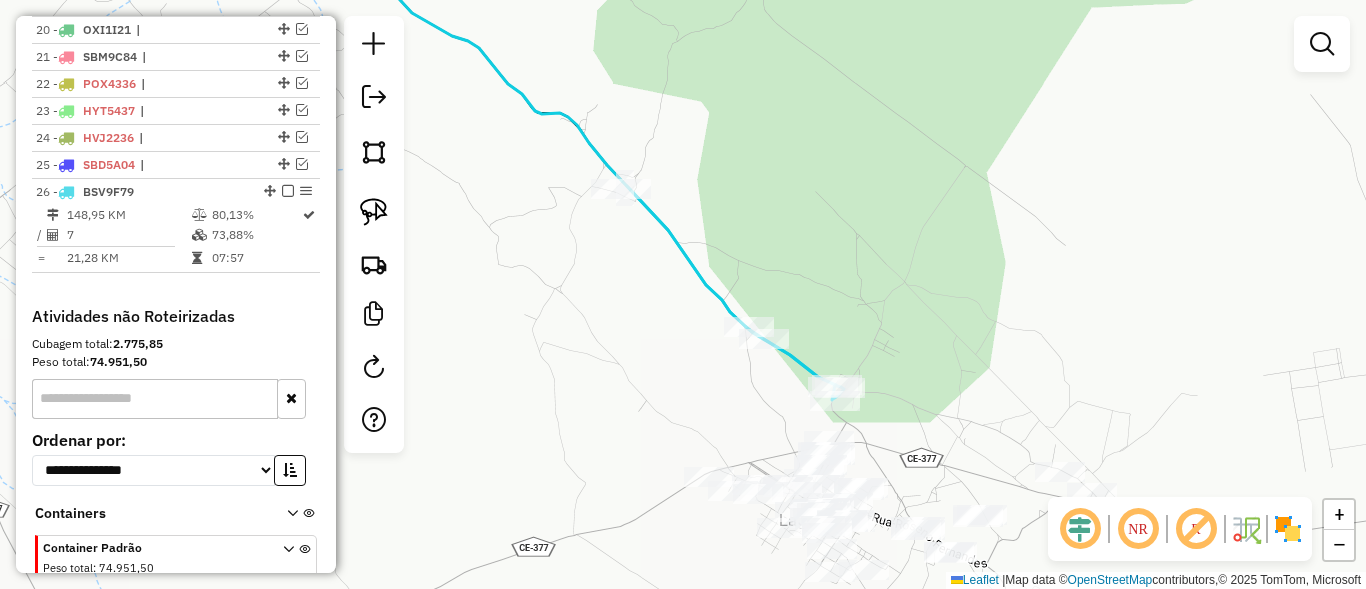 scroll, scrollTop: 1300, scrollLeft: 0, axis: vertical 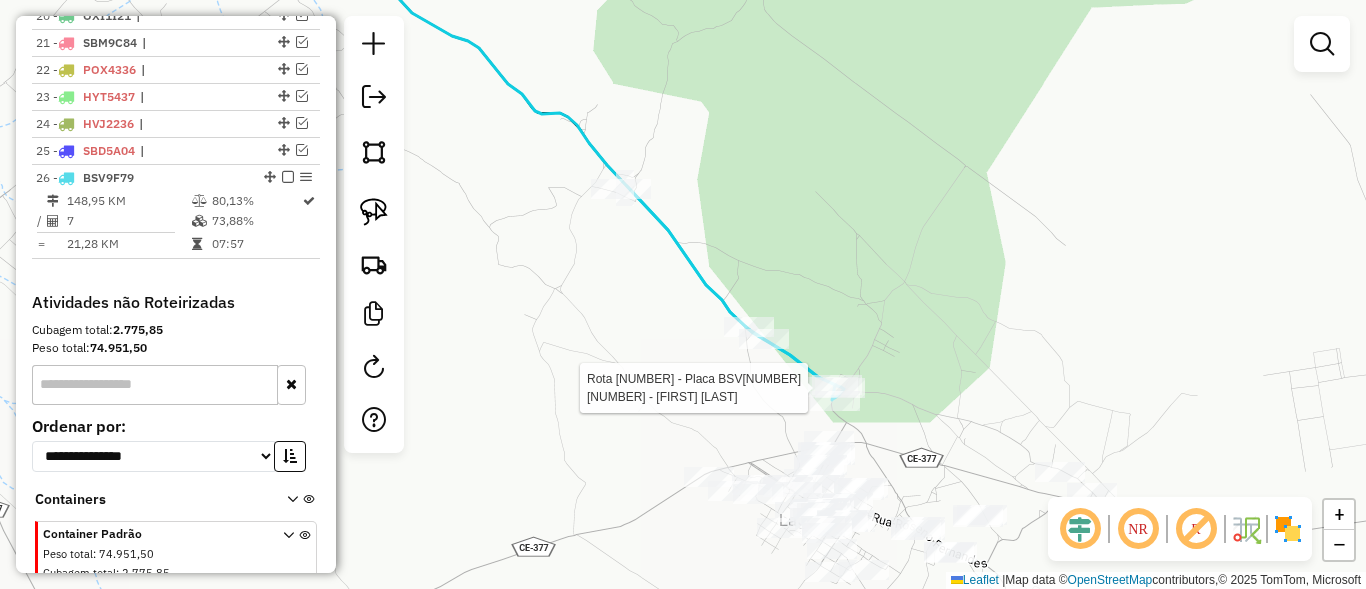 click 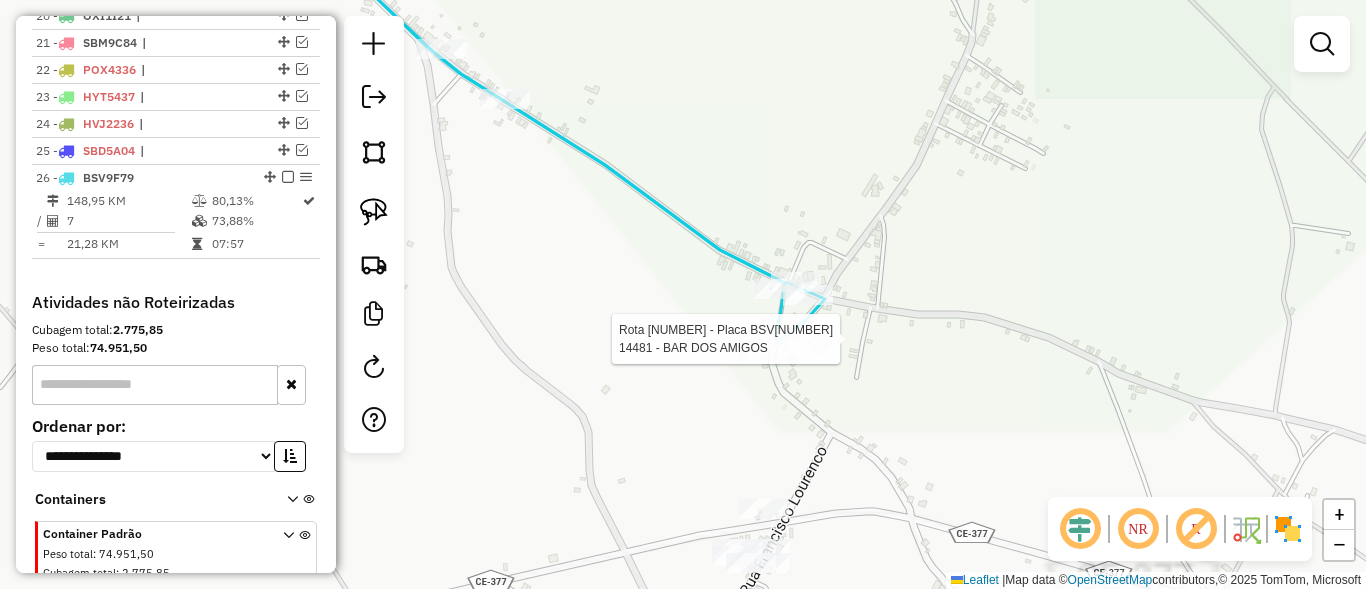 select on "*********" 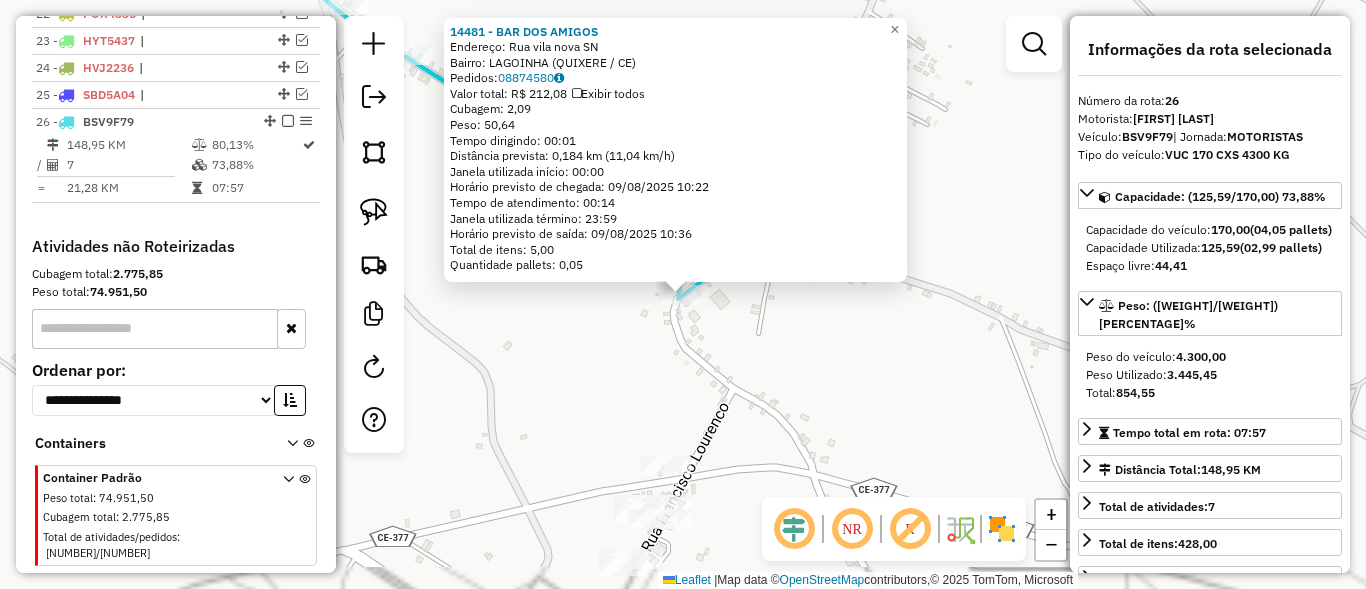 scroll, scrollTop: 1380, scrollLeft: 0, axis: vertical 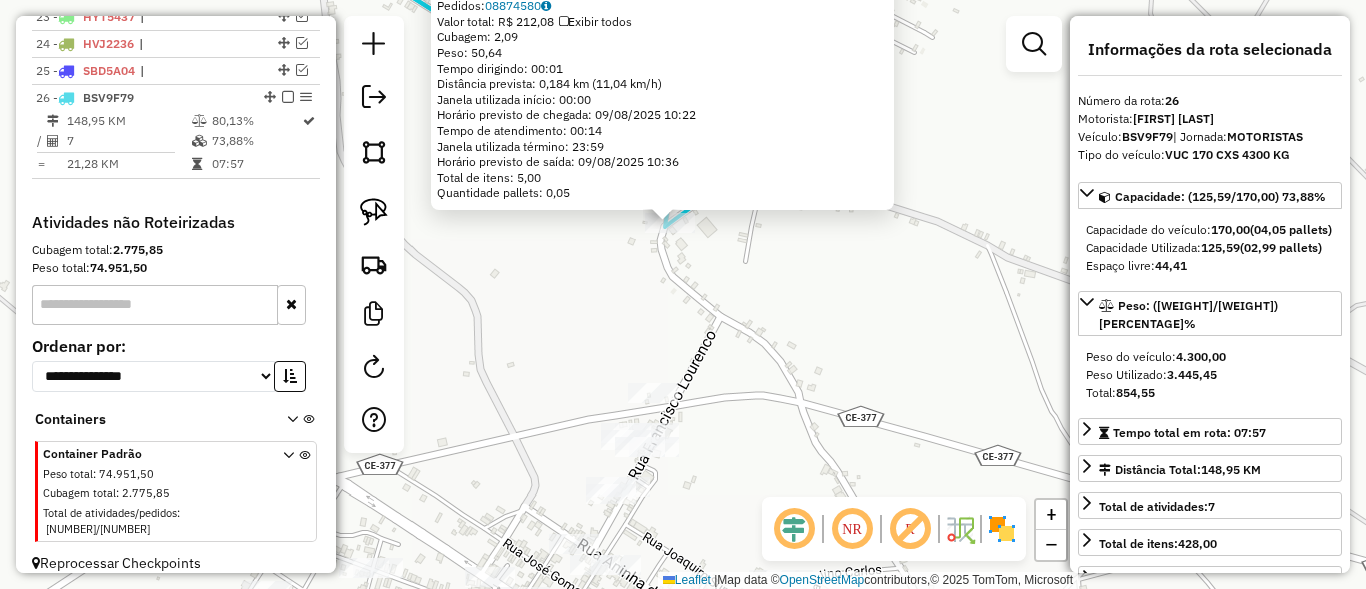 drag, startPoint x: 822, startPoint y: 392, endPoint x: 797, endPoint y: 286, distance: 108.90822 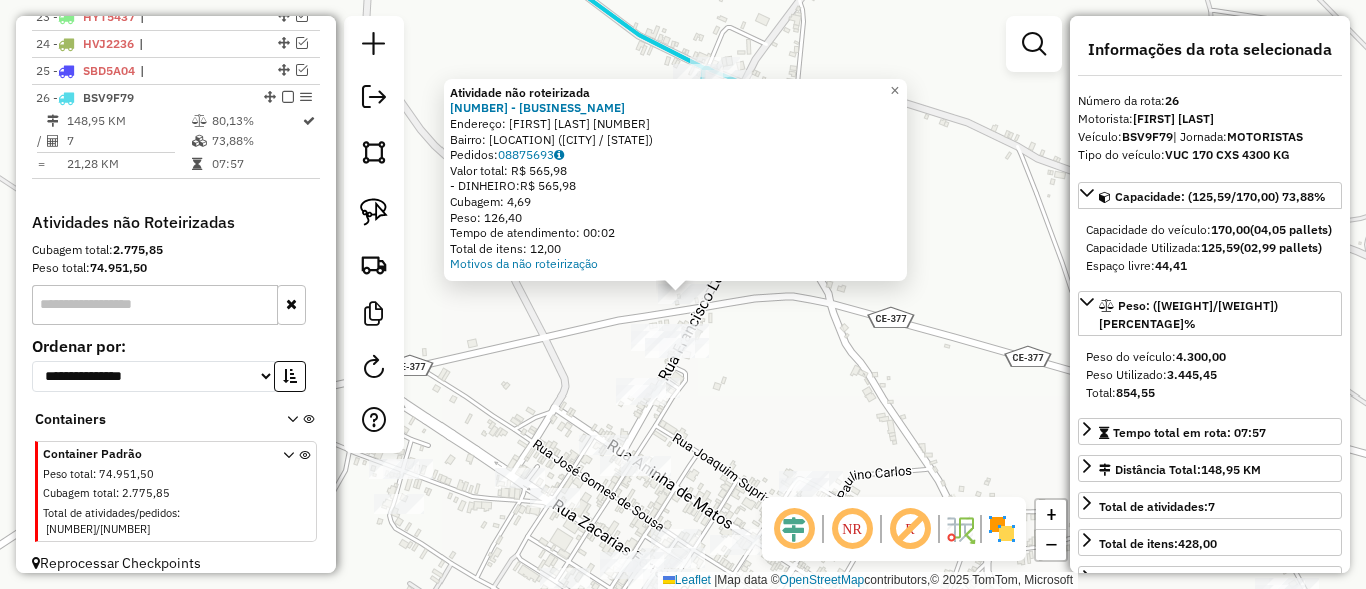 click on "Atividade não roteirizada 11417 - JOSILMA BAR  Endereço:  ANINHA DE MATOS 1032   Bairro: A DEFINIR (QUIXERE / CE)   Pedidos:  08875693   Valor total: R$ 565,98   - DINHEIRO:  R$ 565,98   Cubagem: 4,69   Peso: 126,40   Tempo de atendimento: 00:02   Total de itens: 12,00  Motivos da não roteirização × Janela de atendimento Grade de atendimento Capacidade Transportadoras Veículos Cliente Pedidos  Rotas Selecione os dias de semana para filtrar as janelas de atendimento  Seg   Ter   Qua   Qui   Sex   Sáb   Dom  Informe o período da janela de atendimento: De: Até:  Filtrar exatamente a janela do cliente  Considerar janela de atendimento padrão  Selecione os dias de semana para filtrar as grades de atendimento  Seg   Ter   Qua   Qui   Sex   Sáb   Dom   Considerar clientes sem dia de atendimento cadastrado  Clientes fora do dia de atendimento selecionado Filtrar as atividades entre os valores definidos abaixo:  Peso mínimo:   Peso máximo:   Cubagem mínima:   Cubagem máxima:   De:   Até:   De:  Nome:" 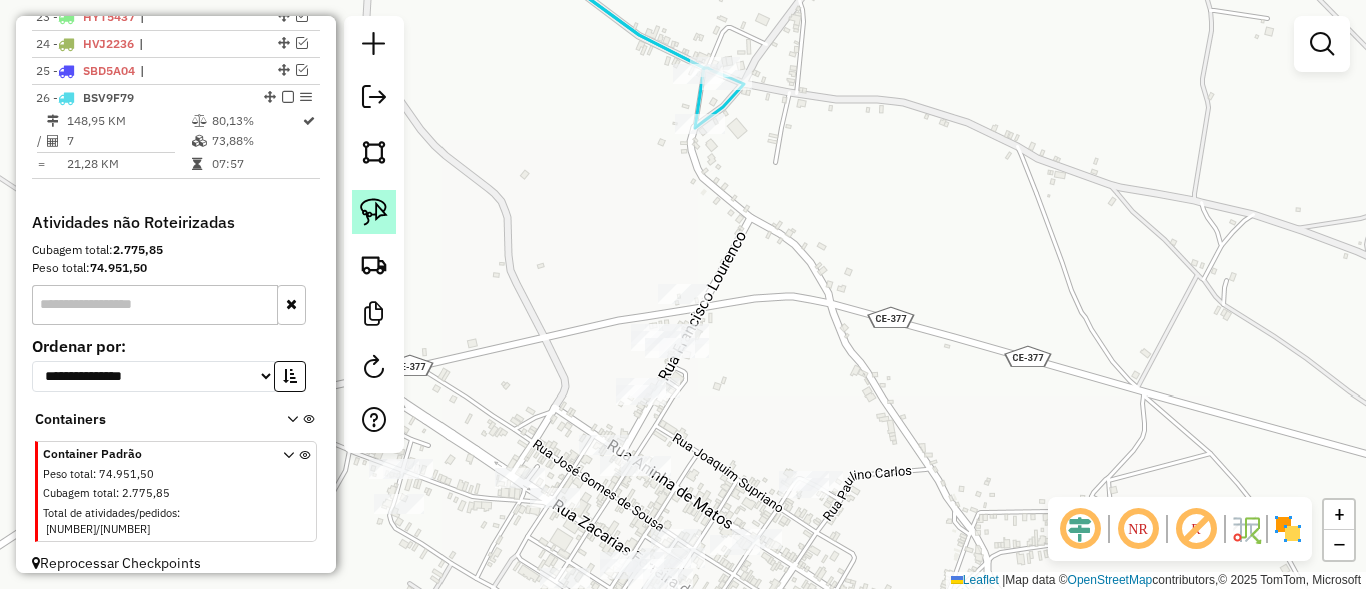 click 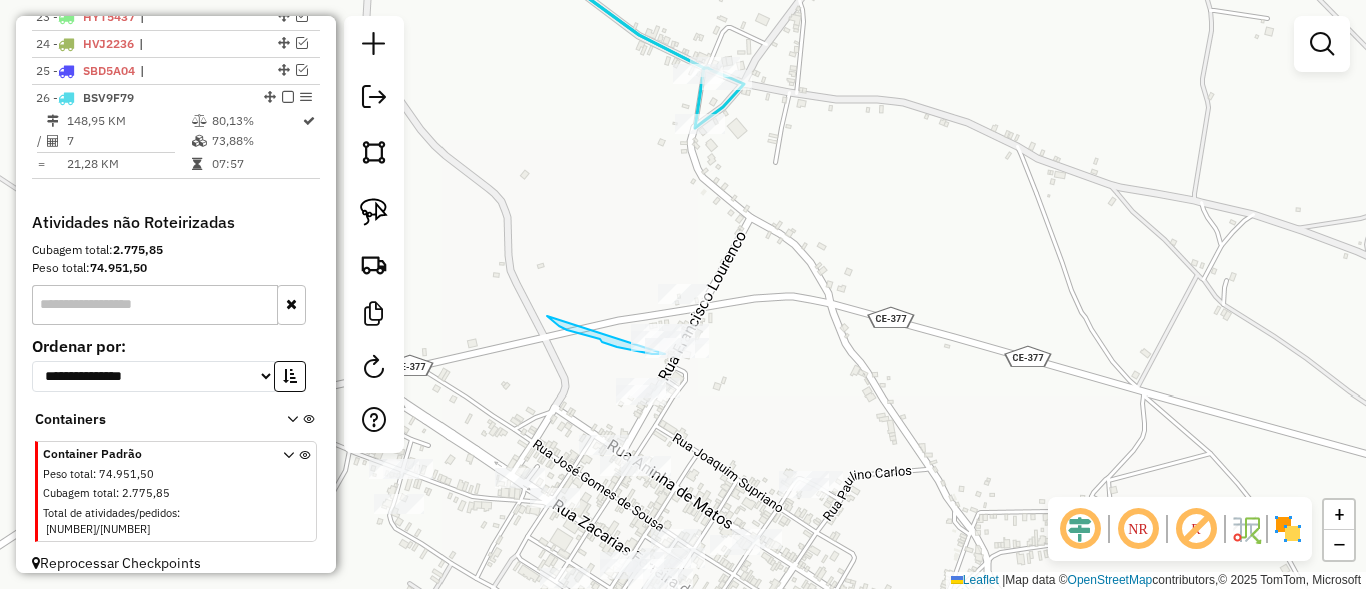 drag, startPoint x: 553, startPoint y: 321, endPoint x: 688, endPoint y: 266, distance: 145.7738 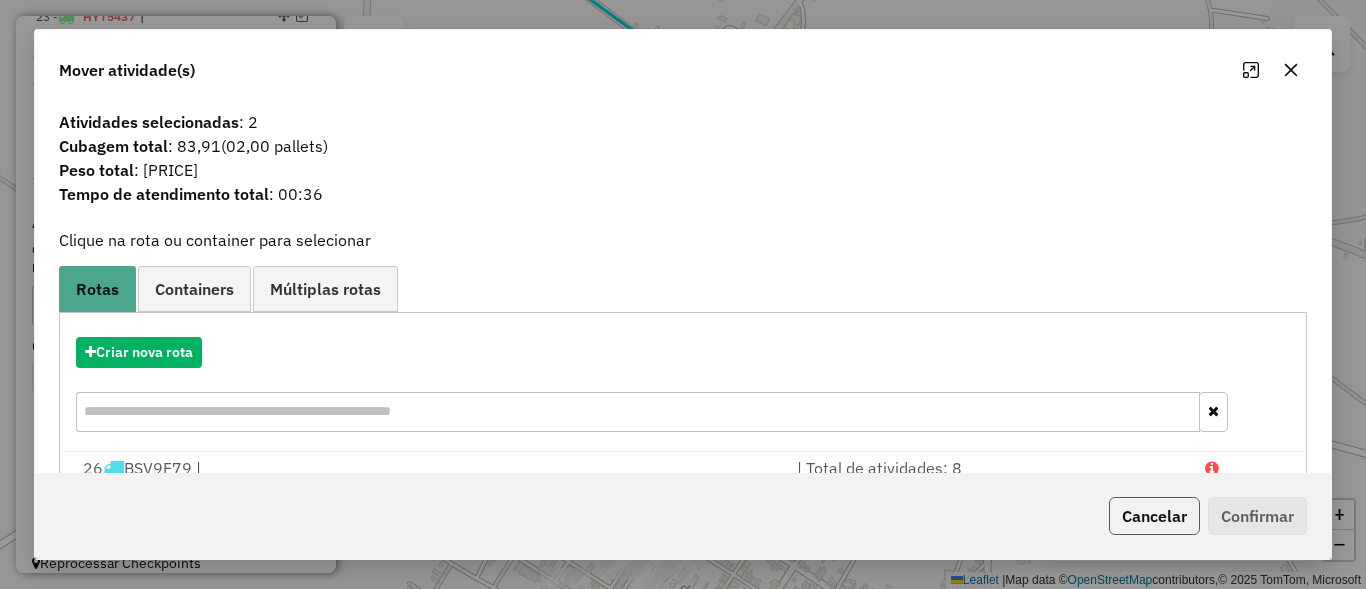 click on "Cancelar" 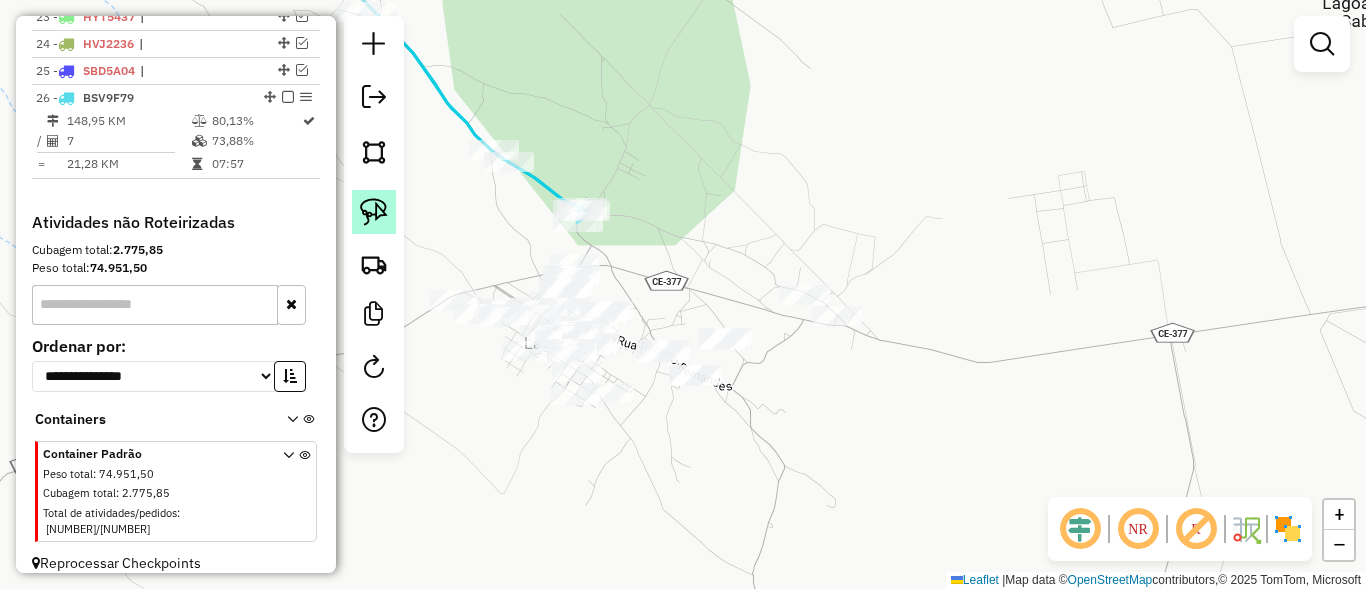 click 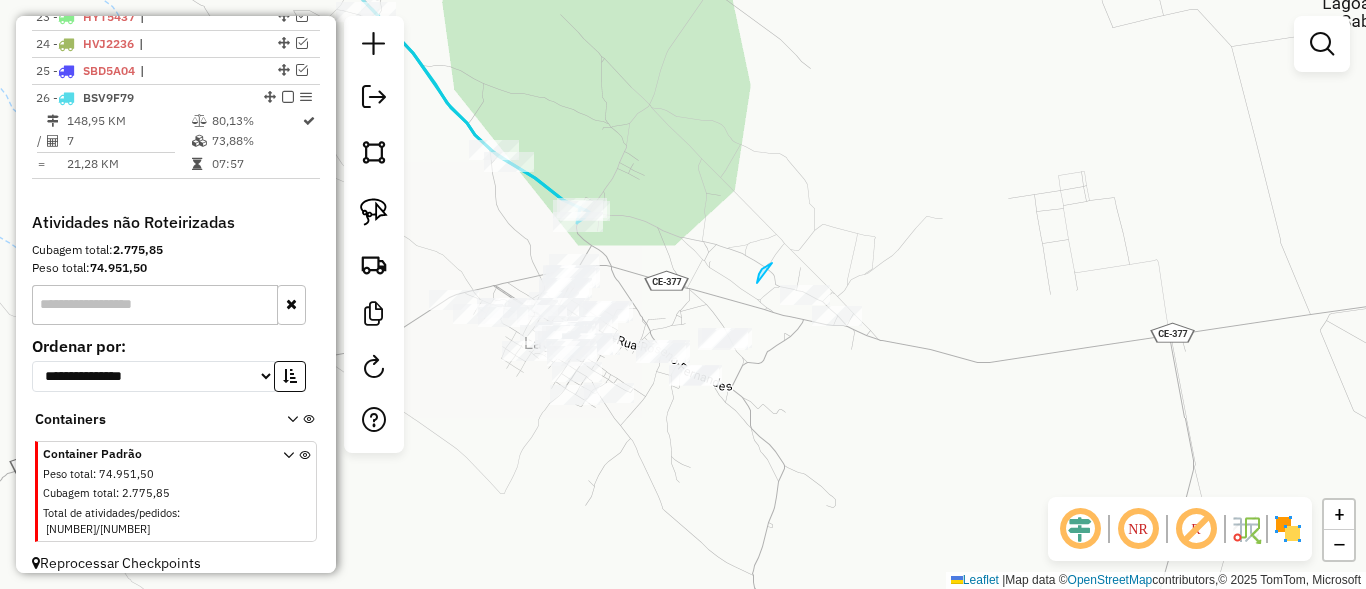 drag, startPoint x: 757, startPoint y: 283, endPoint x: 896, endPoint y: 309, distance: 141.41075 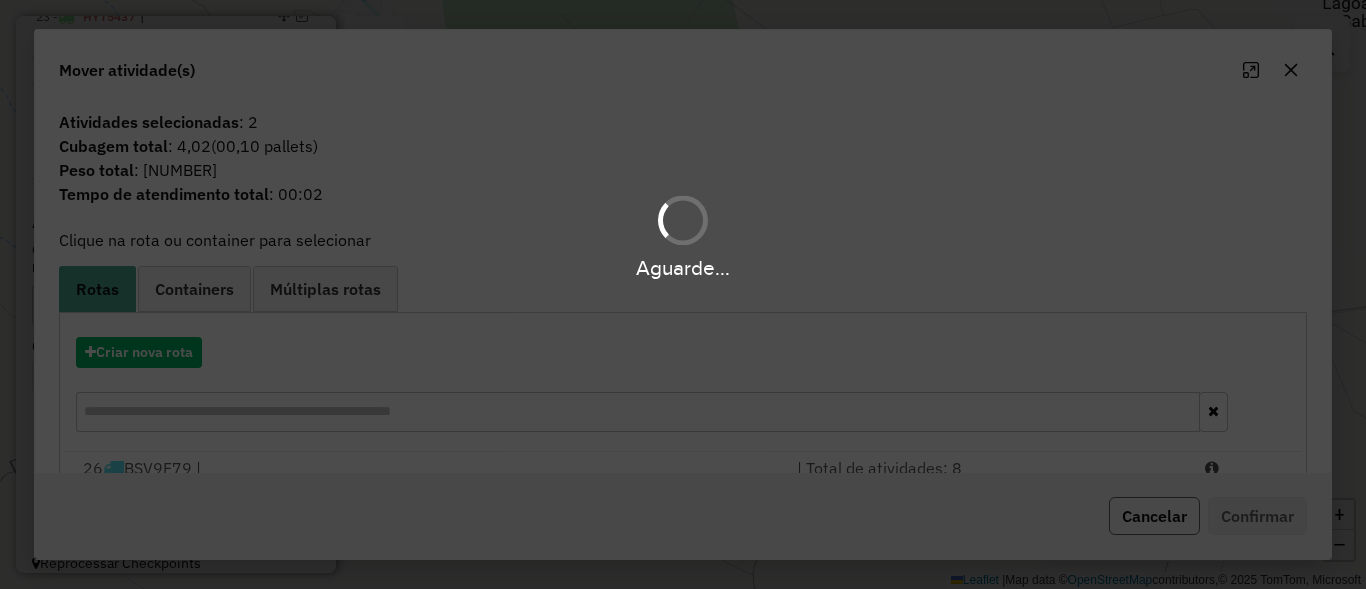 click on "Cancelar" 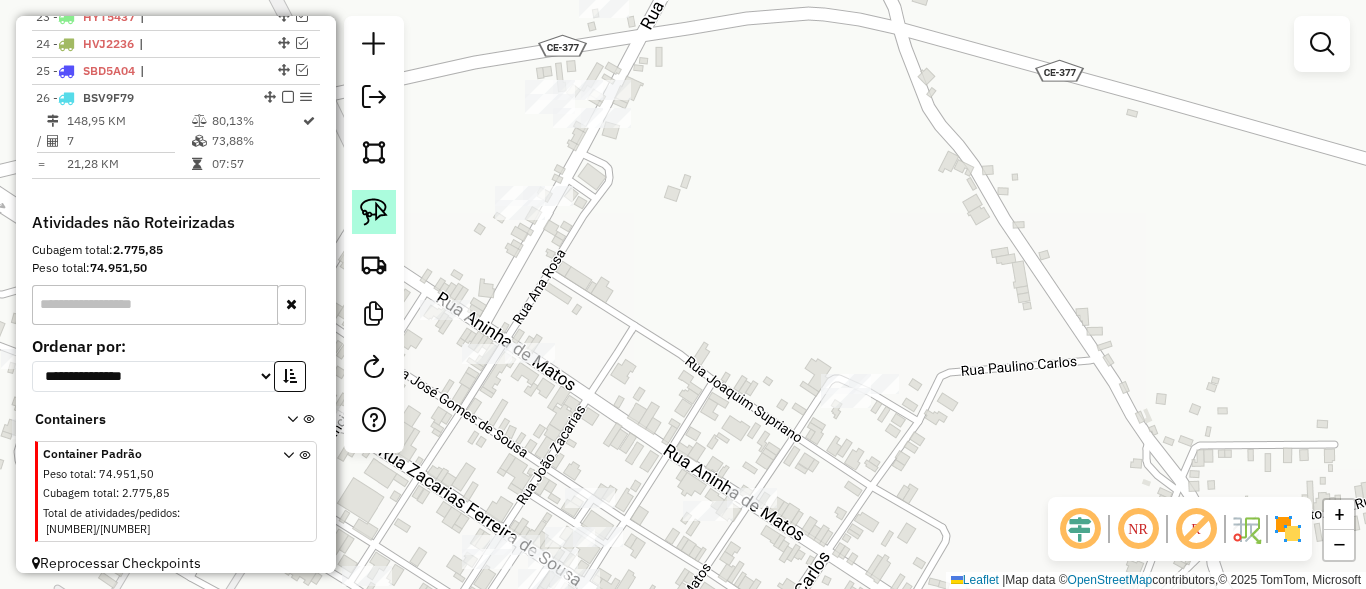 click 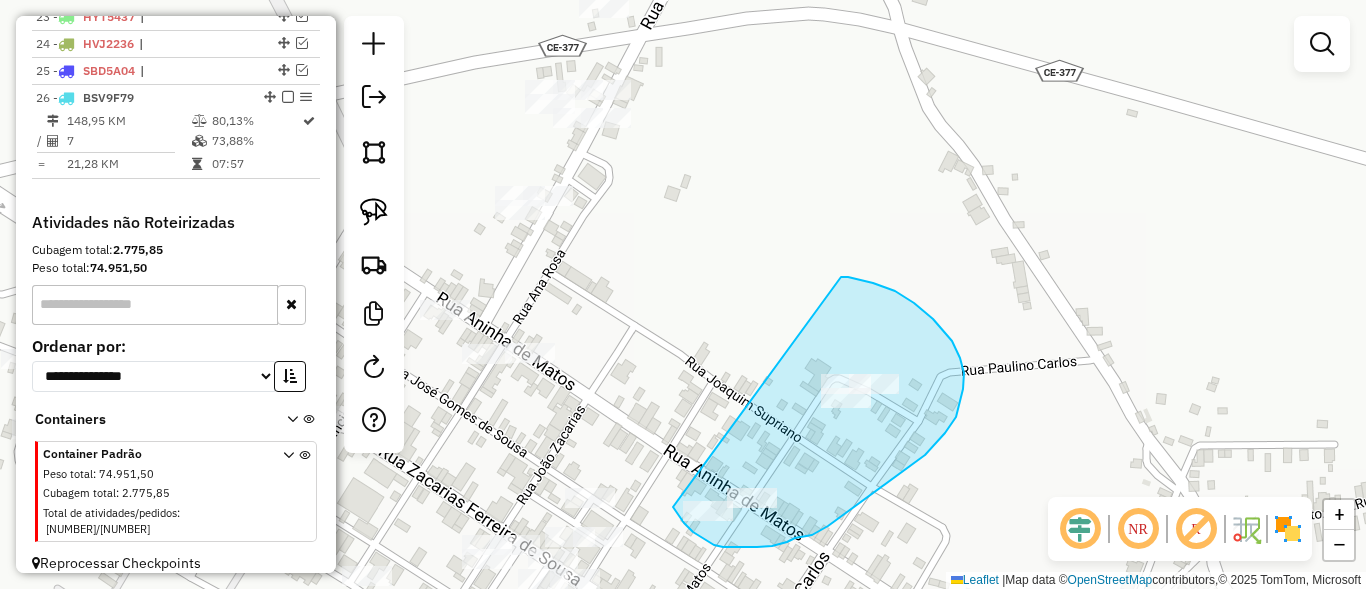 drag, startPoint x: 960, startPoint y: 358, endPoint x: 672, endPoint y: 490, distance: 316.80908 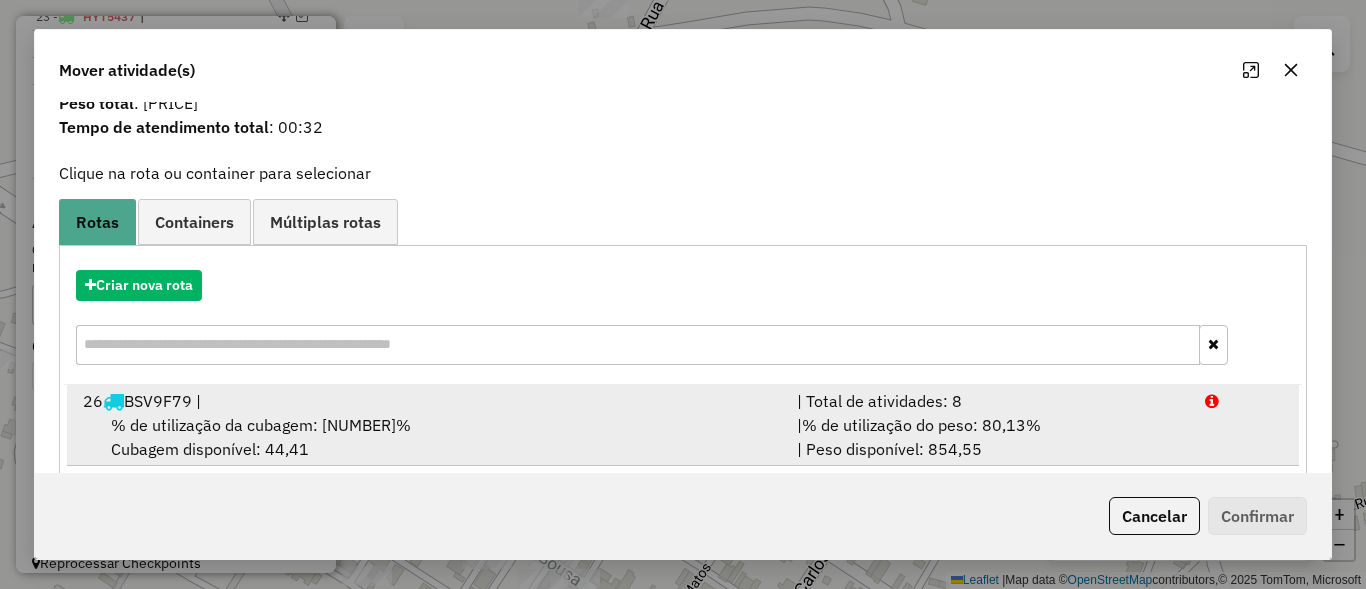 scroll, scrollTop: 94, scrollLeft: 0, axis: vertical 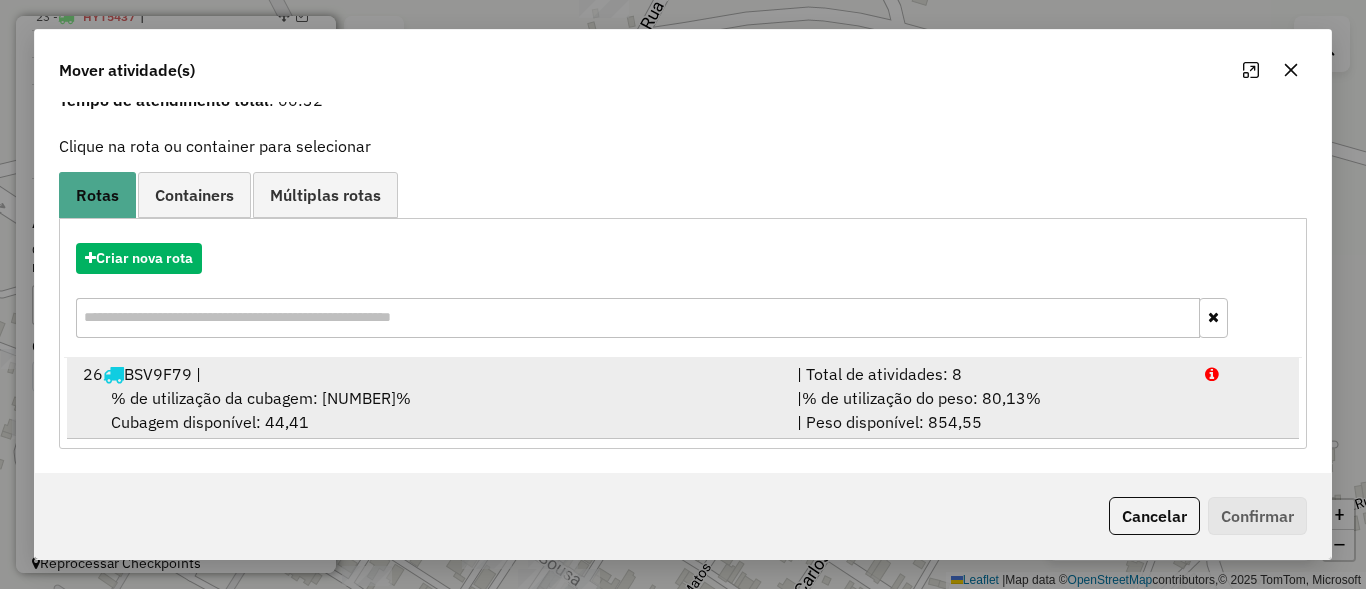click on "|  % de utilização do peso: 80,13%  | Peso disponível: 854,55" at bounding box center (989, 410) 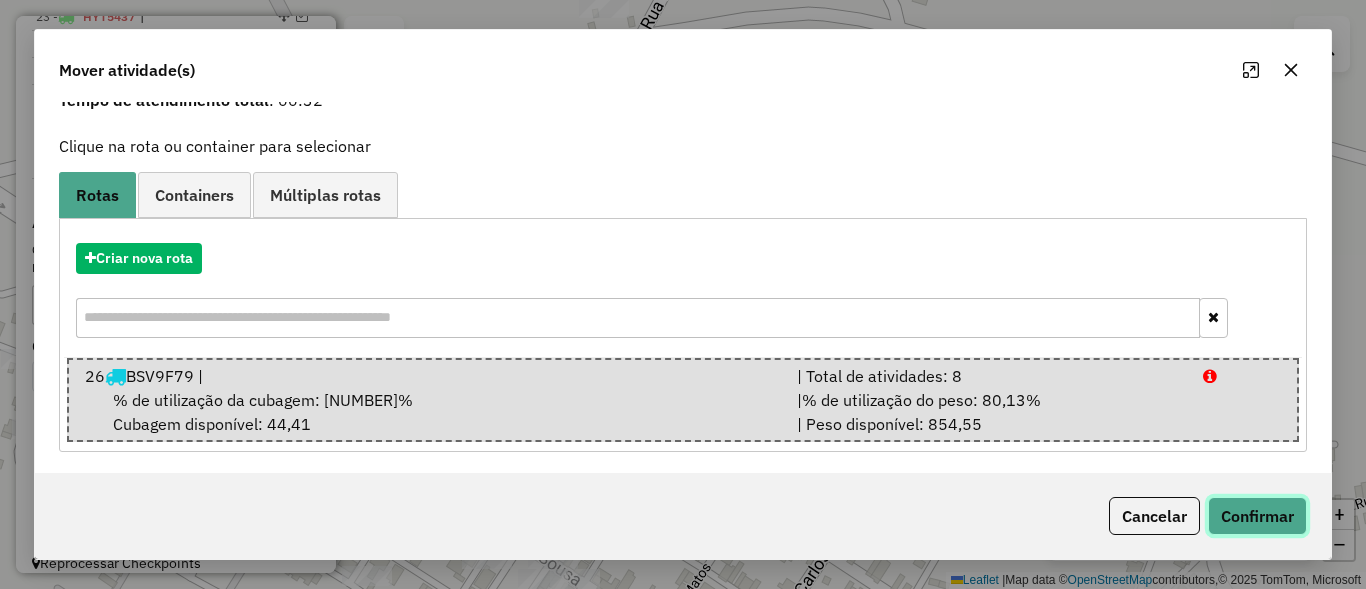 click on "Confirmar" 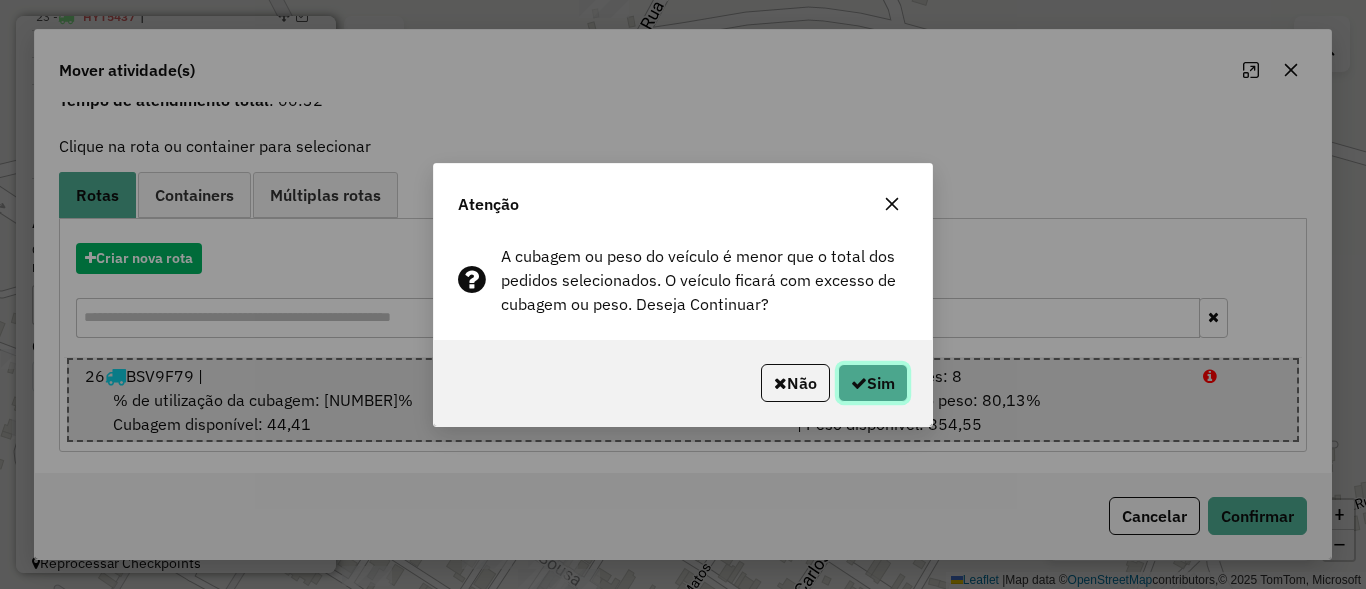 click 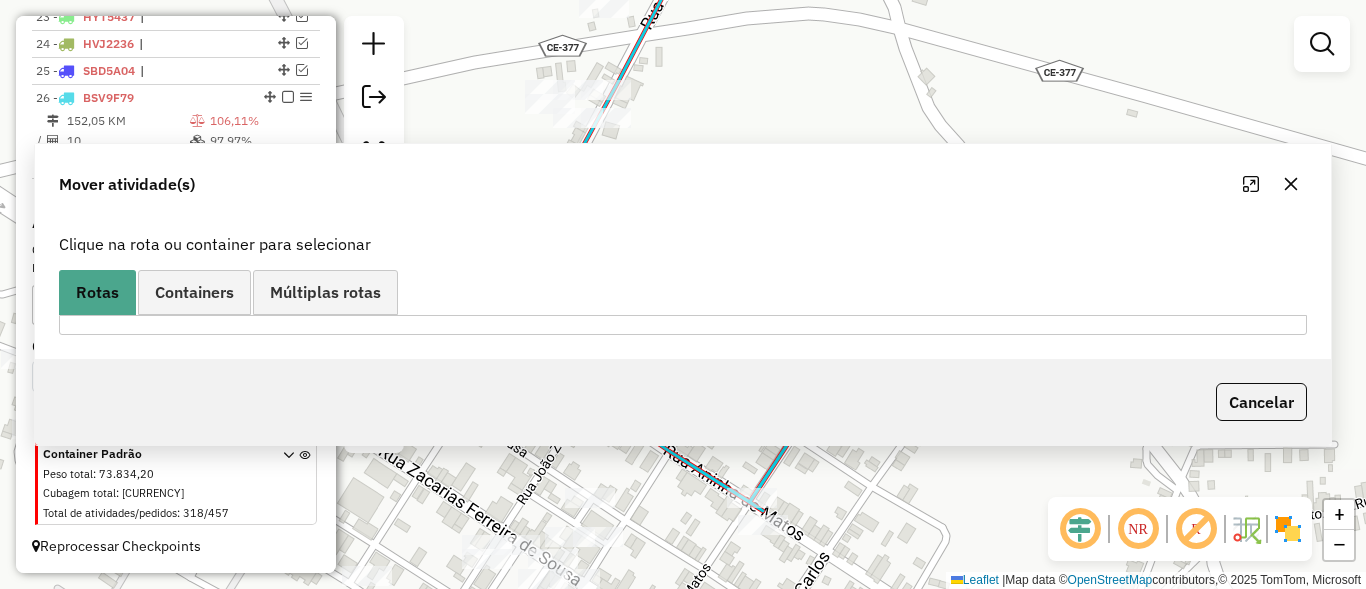 scroll, scrollTop: 0, scrollLeft: 0, axis: both 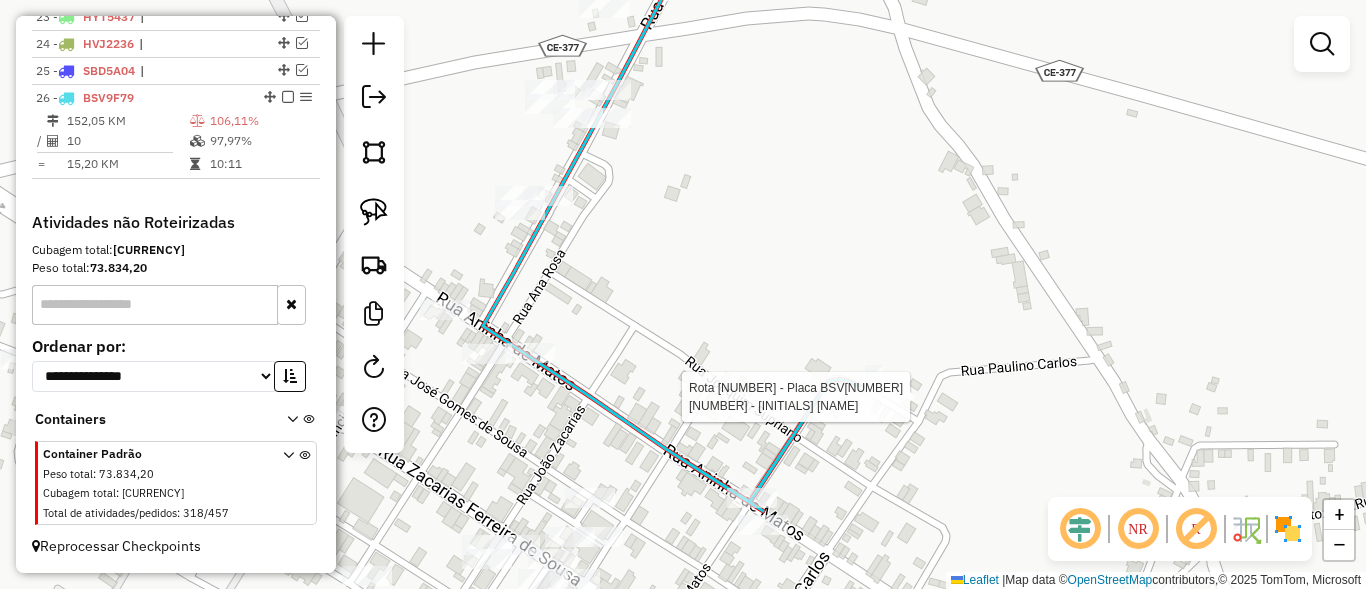 select on "*********" 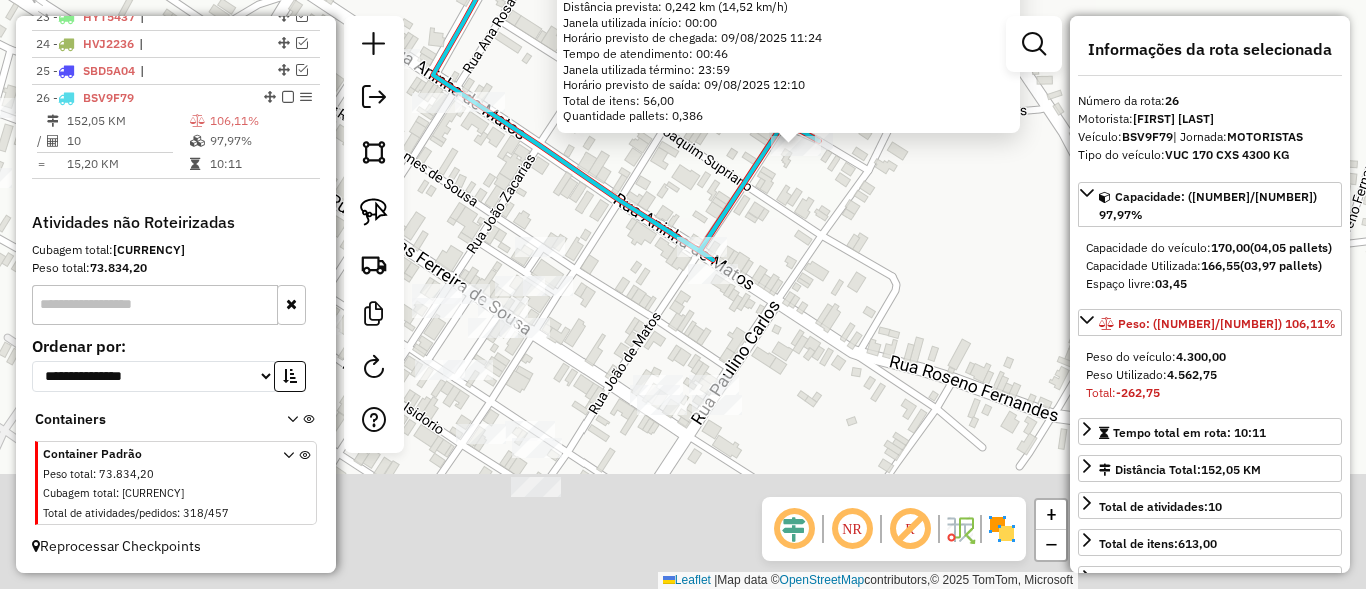 drag, startPoint x: 772, startPoint y: 468, endPoint x: 885, endPoint y: 307, distance: 196.69774 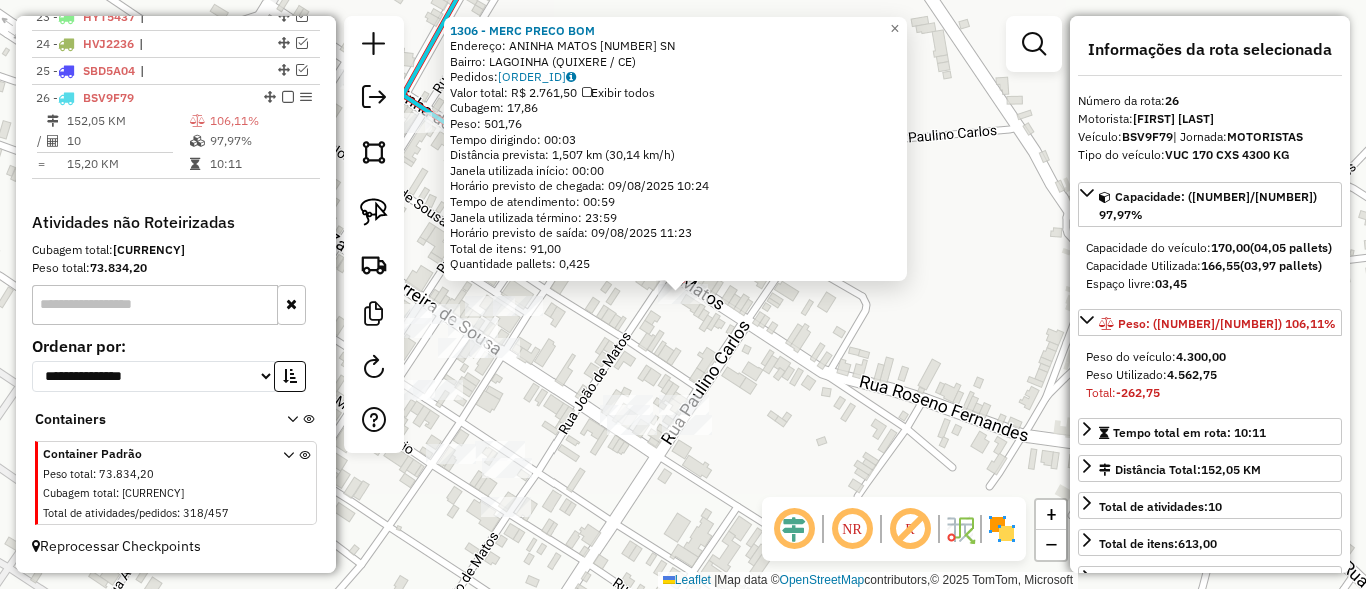 click on "1306 - MERC PRECO BOM  Endereço:  ANINHA MATOS 02 SN   Bairro: LAGOINHA (QUIXERE / CE)   Pedidos:  08875468   Valor total: R$ 2.761,50   Exibir todos   Cubagem: 17,86  Peso: 501,76  Tempo dirigindo: 00:03   Distância prevista: 1,507 km (30,14 km/h)   Janela utilizada início: 00:00   Horário previsto de chegada: 09/08/2025 10:24   Tempo de atendimento: 00:59   Janela utilizada término: 23:59   Horário previsto de saída: 09/08/2025 11:23   Total de itens: 91,00   Quantidade pallets: 0,425  × Janela de atendimento Grade de atendimento Capacidade Transportadoras Veículos Cliente Pedidos  Rotas Selecione os dias de semana para filtrar as janelas de atendimento  Seg   Ter   Qua   Qui   Sex   Sáb   Dom  Informe o período da janela de atendimento: De: Até:  Filtrar exatamente a janela do cliente  Considerar janela de atendimento padrão  Selecione os dias de semana para filtrar as grades de atendimento  Seg   Ter   Qua   Qui   Sex   Sáb   Dom   Considerar clientes sem dia de atendimento cadastrado  De:" 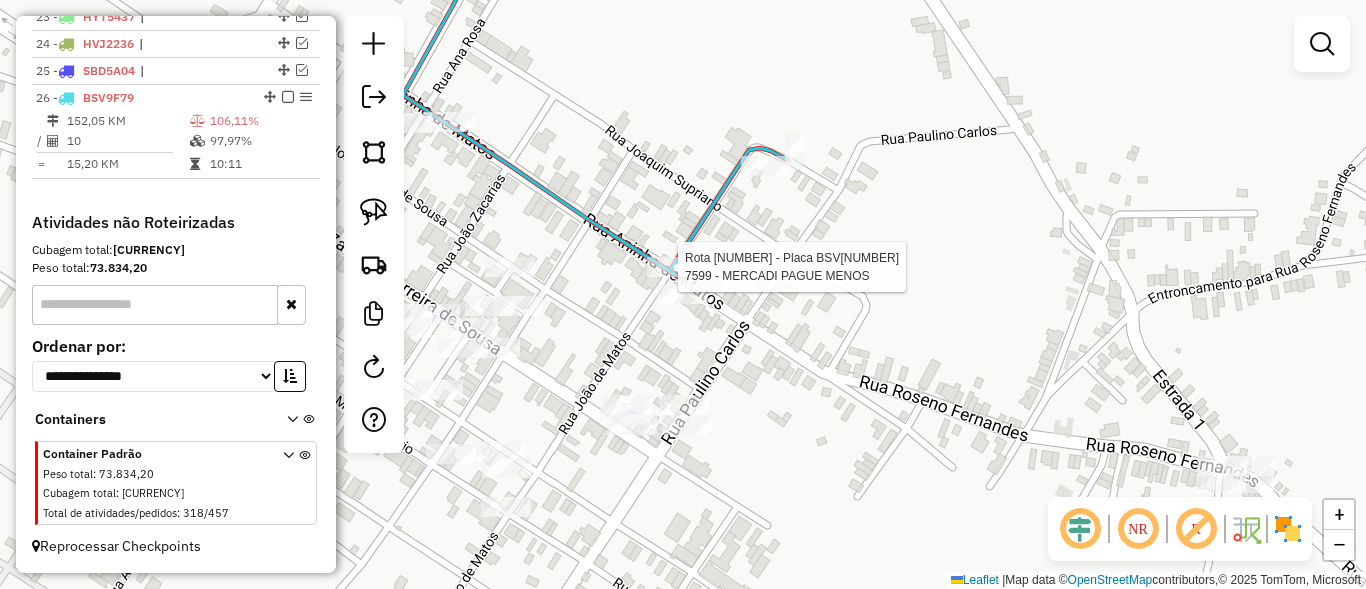 select on "*********" 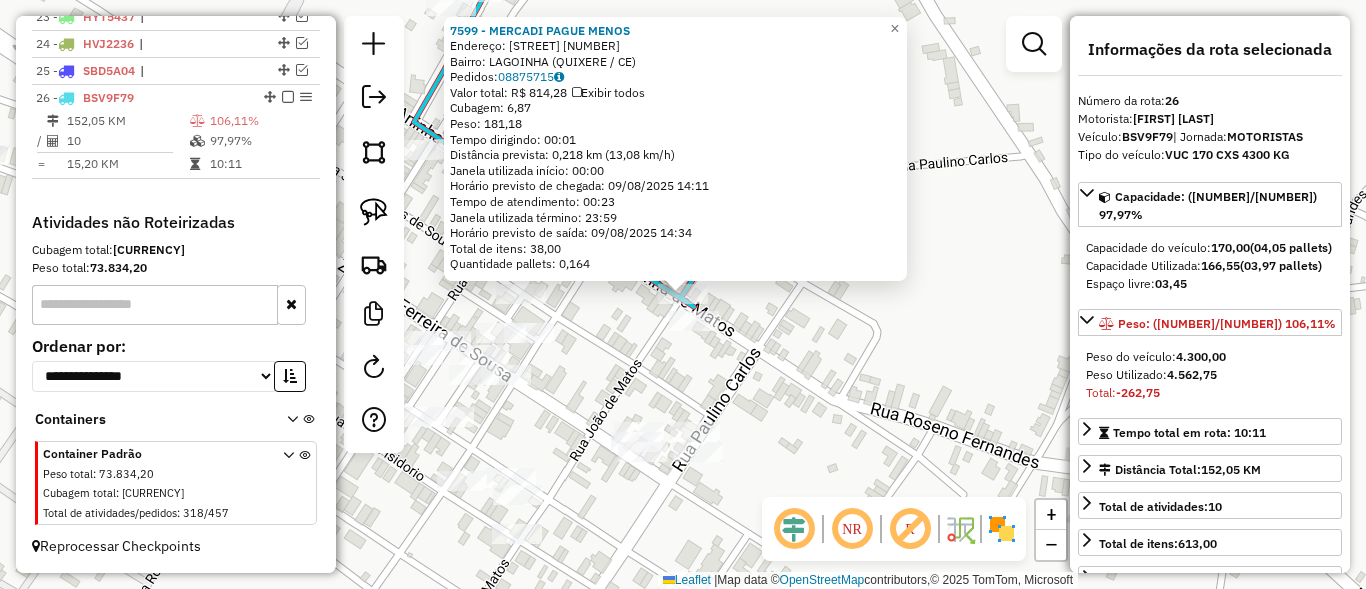 click on "7599 - MERCADI PAGUE MENOS  Endereço:  Rua Joao Rodrigues sn   Bairro: LAGOINHA (QUIXERE / CE)   Pedidos:  08875715   Valor total: R$ 814,28   Exibir todos   Cubagem: 6,87  Peso: 181,18  Tempo dirigindo: 00:01   Distância prevista: 0,218 km (13,08 km/h)   Janela utilizada início: 00:00   Horário previsto de chegada: 09/08/2025 14:11   Tempo de atendimento: 00:23   Janela utilizada término: 23:59   Horário previsto de saída: 09/08/2025 14:34   Total de itens: 38,00   Quantidade pallets: 0,164  × Janela de atendimento Grade de atendimento Capacidade Transportadoras Veículos Cliente Pedidos  Rotas Selecione os dias de semana para filtrar as janelas de atendimento  Seg   Ter   Qua   Qui   Sex   Sáb   Dom  Informe o período da janela de atendimento: De: Até:  Filtrar exatamente a janela do cliente  Considerar janela de atendimento padrão  Selecione os dias de semana para filtrar as grades de atendimento  Seg   Ter   Qua   Qui   Sex   Sáb   Dom   Considerar clientes sem dia de atendimento cadastrado +" 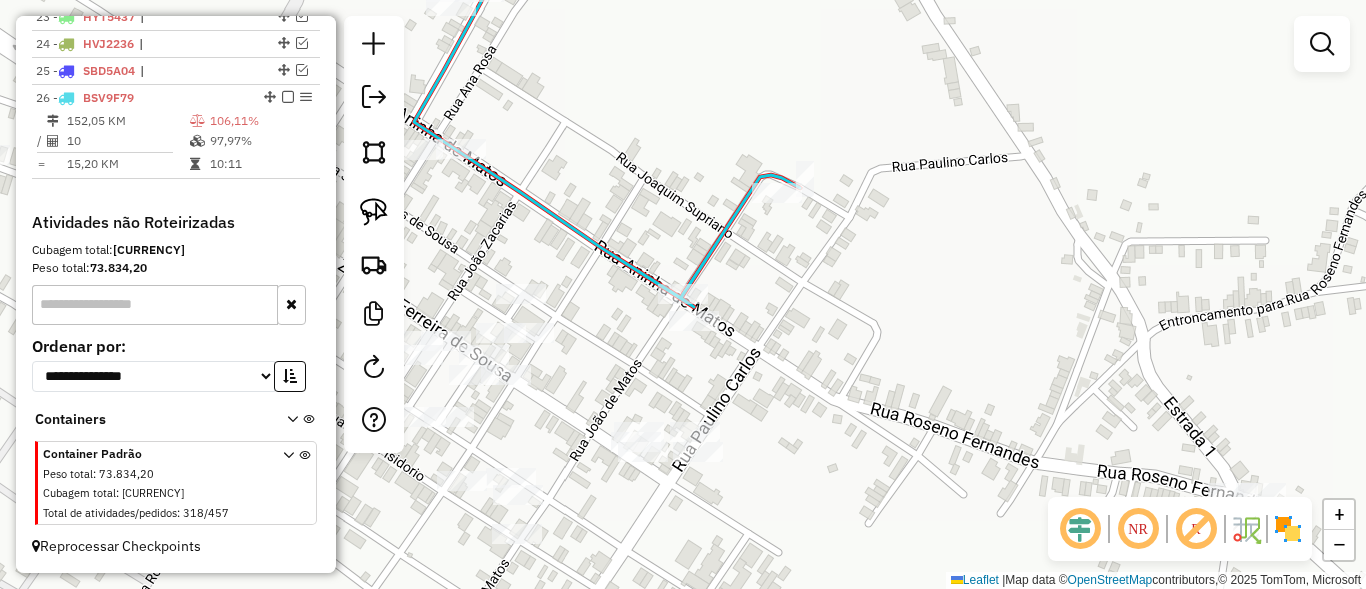 select on "*********" 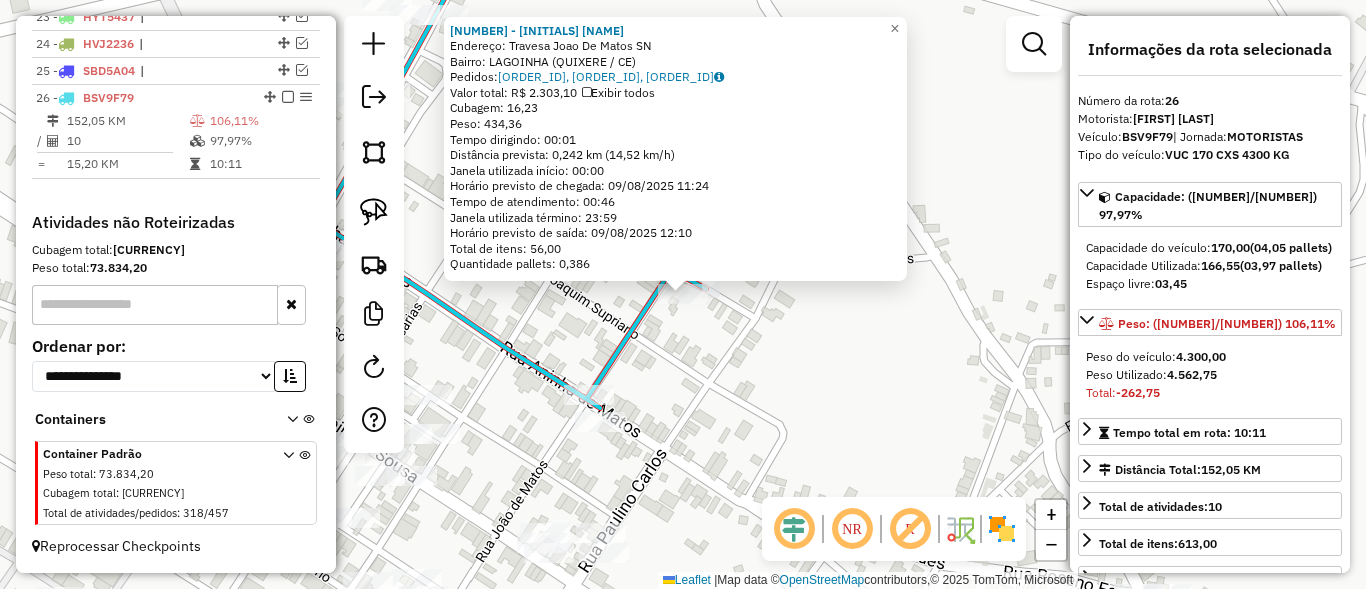 click on "9349 - J R F ARENA BETS  Endereço:  Travesa Joao De Matos SN   Bairro: LAGOINHA (QUIXERE / CE)   Pedidos:  08874882, 08874883, 08874884   Valor total: R$ 2.303,10   Exibir todos   Cubagem: 16,23  Peso: 434,36  Tempo dirigindo: 00:01   Distância prevista: 0,242 km (14,52 km/h)   Janela utilizada início: 00:00   Horário previsto de chegada: 09/08/2025 11:24   Tempo de atendimento: 00:46   Janela utilizada término: 23:59   Horário previsto de saída: 09/08/2025 12:10   Total de itens: 56,00   Quantidade pallets: 0,386  × Janela de atendimento Grade de atendimento Capacidade Transportadoras Veículos Cliente Pedidos  Rotas Selecione os dias de semana para filtrar as janelas de atendimento  Seg   Ter   Qua   Qui   Sex   Sáb   Dom  Informe o período da janela de atendimento: De: Até:  Filtrar exatamente a janela do cliente  Considerar janela de atendimento padrão  Selecione os dias de semana para filtrar as grades de atendimento  Seg   Ter   Qua   Qui   Sex   Sáb   Dom   Peso mínimo:   Peso máximo:  +" 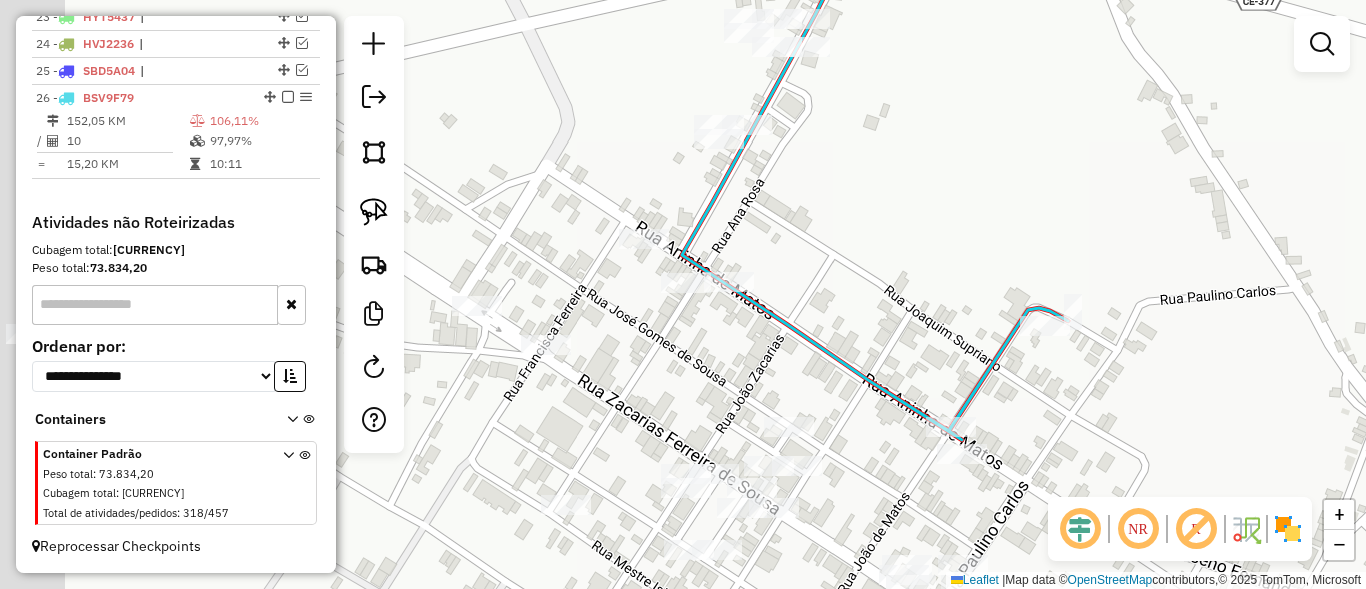drag, startPoint x: 552, startPoint y: 329, endPoint x: 913, endPoint y: 400, distance: 367.91574 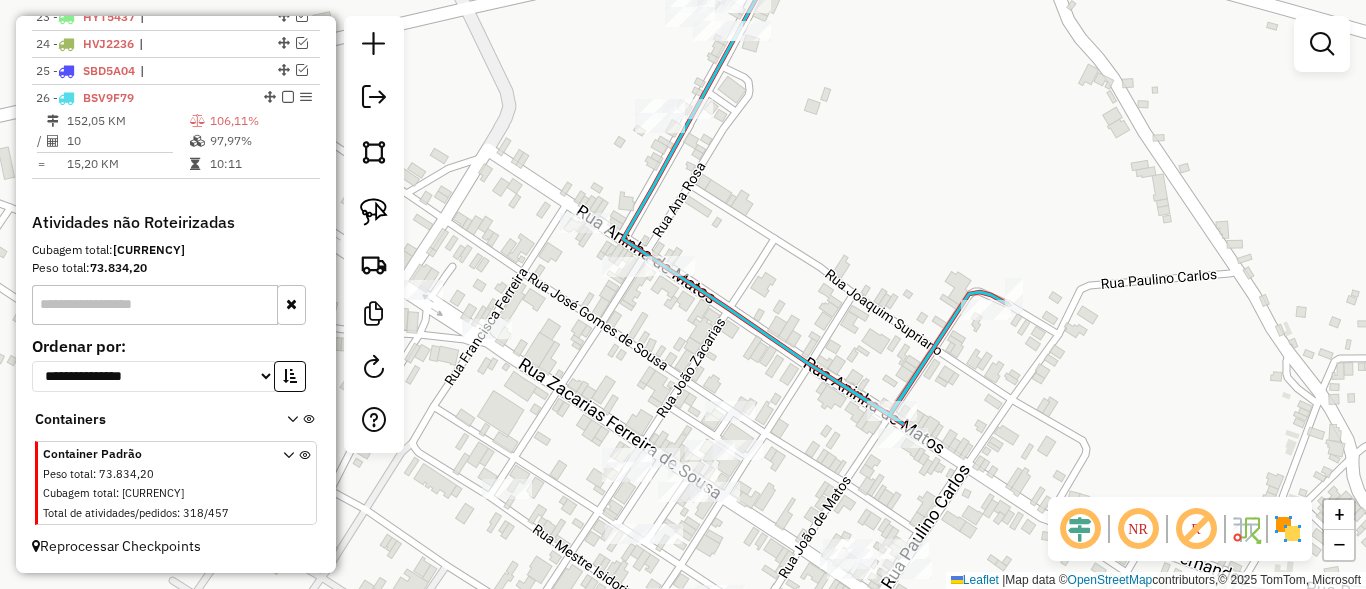 drag, startPoint x: 830, startPoint y: 342, endPoint x: 775, endPoint y: 289, distance: 76.38062 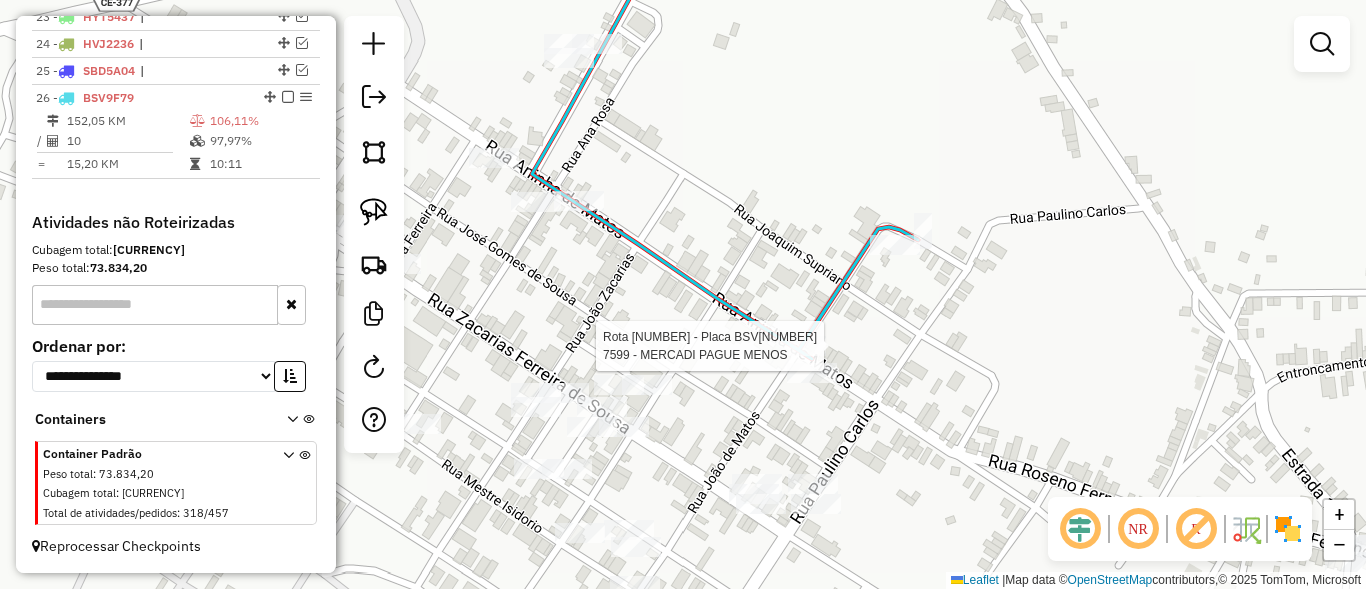 select on "*********" 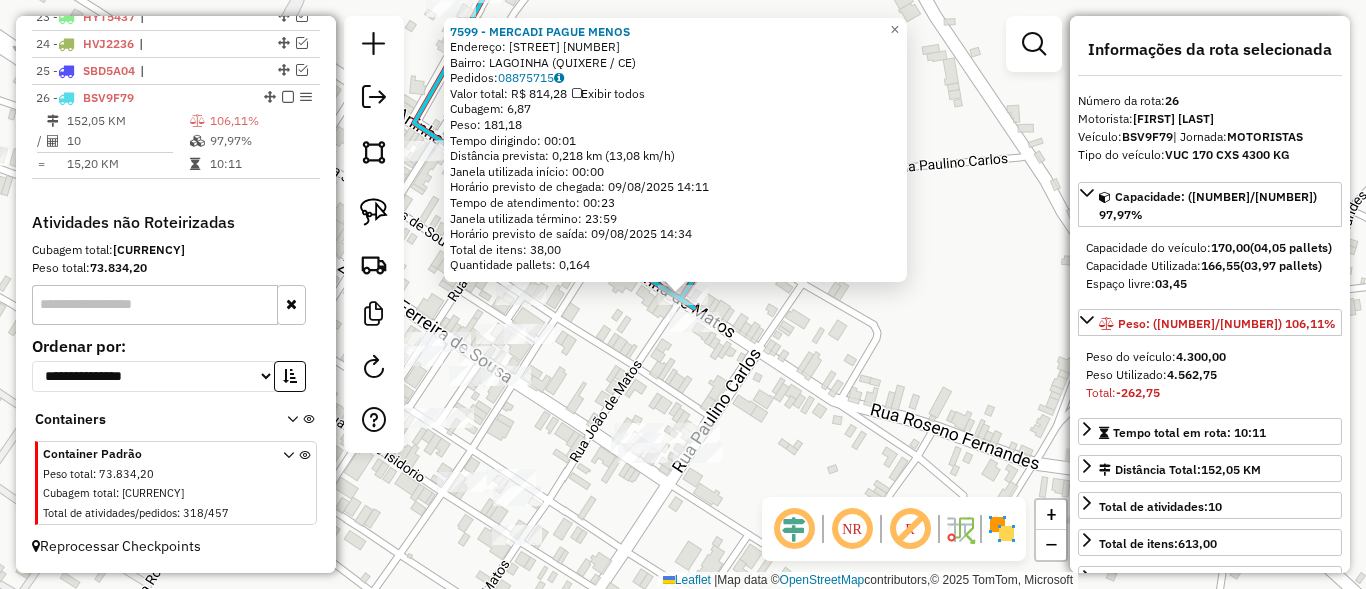 click on "Rota 26 - Placa BSV9F79  7599 - MERCADI PAGUE MENOS 7599 - MERCADI PAGUE MENOS  Endereço:  Rua Joao Rodrigues sn   Bairro: LAGOINHA (QUIXERE / CE)   Pedidos:  08875715   Valor total: R$ 814,28   Exibir todos   Cubagem: 6,87  Peso: 181,18  Tempo dirigindo: 00:01   Distância prevista: 0,218 km (13,08 km/h)   Janela utilizada início: 00:00   Horário previsto de chegada: 09/08/2025 14:11   Tempo de atendimento: 00:23   Janela utilizada término: 23:59   Horário previsto de saída: 09/08/2025 14:34   Total de itens: 38,00   Quantidade pallets: 0,164  × Janela de atendimento Grade de atendimento Capacidade Transportadoras Veículos Cliente Pedidos  Rotas Selecione os dias de semana para filtrar as janelas de atendimento  Seg   Ter   Qua   Qui   Sex   Sáb   Dom  Informe o período da janela de atendimento: De: Até:  Filtrar exatamente a janela do cliente  Considerar janela de atendimento padrão  Selecione os dias de semana para filtrar as grades de atendimento  Seg   Ter   Qua   Qui   Sex   Sáb   Dom  De:" 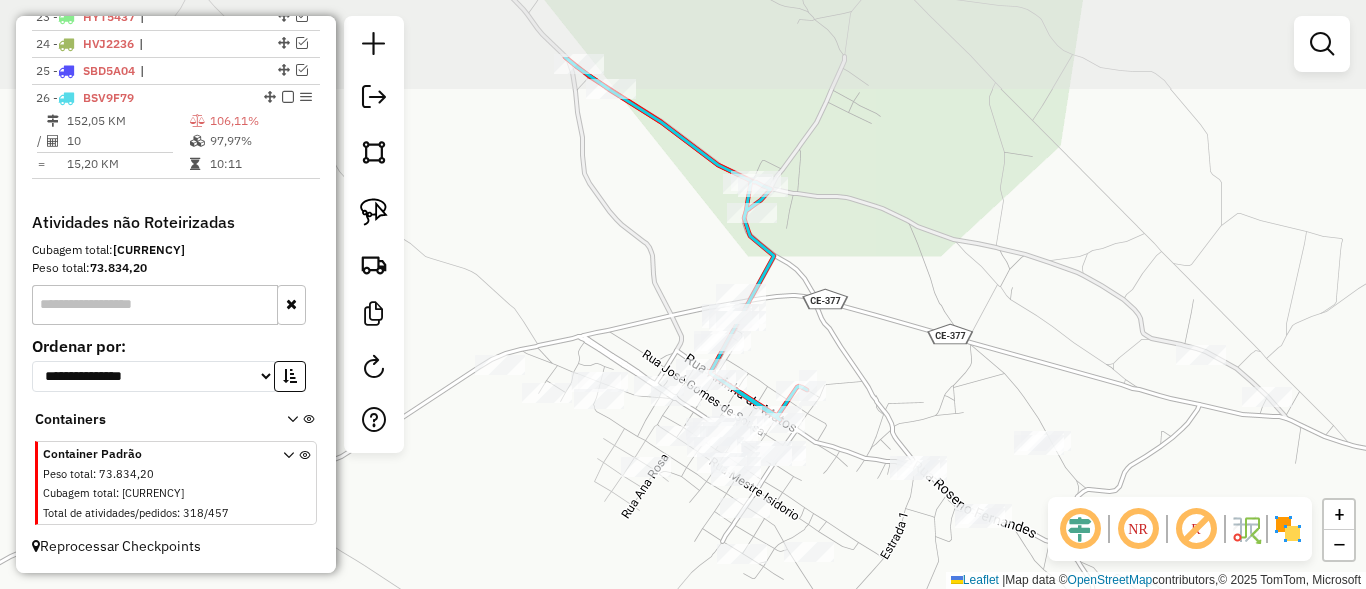 drag, startPoint x: 747, startPoint y: 231, endPoint x: 821, endPoint y: 346, distance: 136.7516 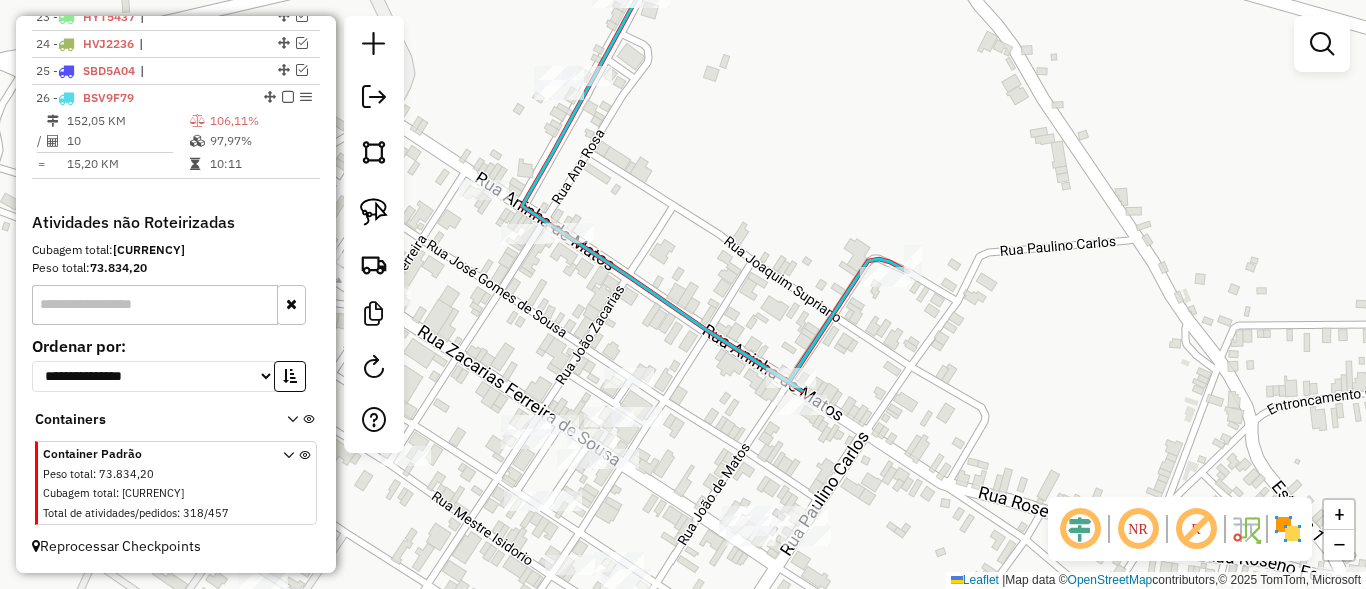 click 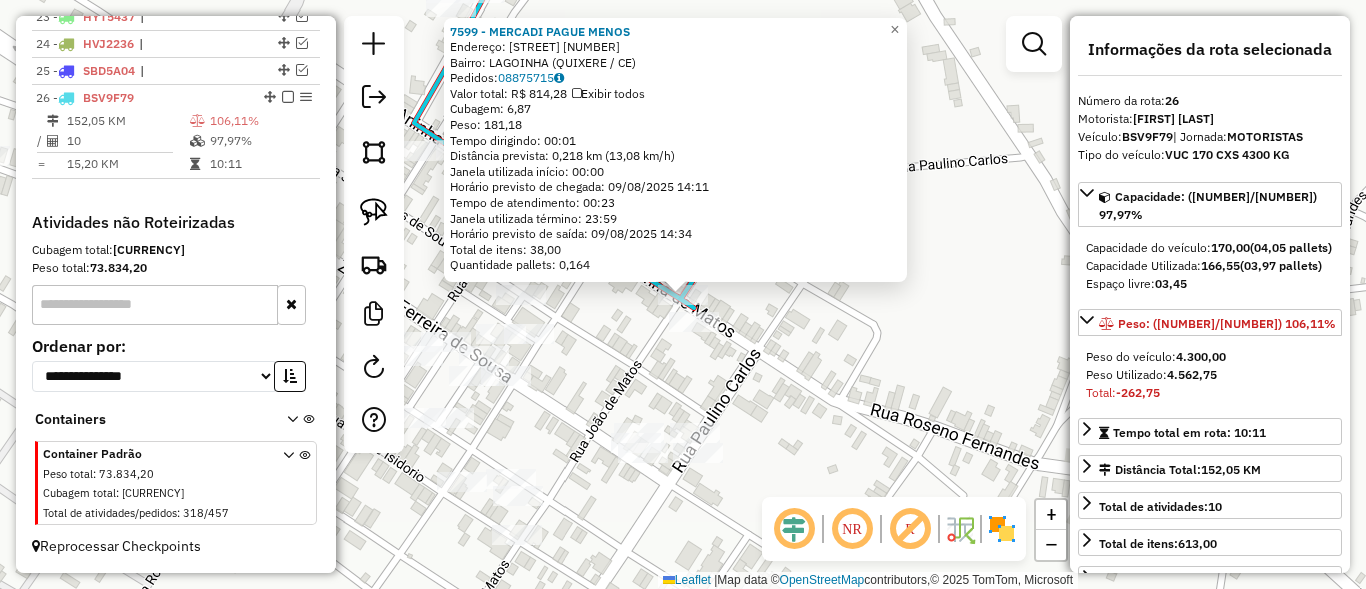 click on "7599 - MERCADI PAGUE MENOS  Endereço:  Rua Joao Rodrigues sn   Bairro: LAGOINHA (QUIXERE / CE)   Pedidos:  08875715   Valor total: R$ 814,28   Exibir todos   Cubagem: 6,87  Peso: 181,18  Tempo dirigindo: 00:01   Distância prevista: 0,218 km (13,08 km/h)   Janela utilizada início: 00:00   Horário previsto de chegada: 09/08/2025 14:11   Tempo de atendimento: 00:23   Janela utilizada término: 23:59   Horário previsto de saída: 09/08/2025 14:34   Total de itens: 38,00   Quantidade pallets: 0,164  × Janela de atendimento Grade de atendimento Capacidade Transportadoras Veículos Cliente Pedidos  Rotas Selecione os dias de semana para filtrar as janelas de atendimento  Seg   Ter   Qua   Qui   Sex   Sáb   Dom  Informe o período da janela de atendimento: De: Até:  Filtrar exatamente a janela do cliente  Considerar janela de atendimento padrão  Selecione os dias de semana para filtrar as grades de atendimento  Seg   Ter   Qua   Qui   Sex   Sáb   Dom   Considerar clientes sem dia de atendimento cadastrado +" 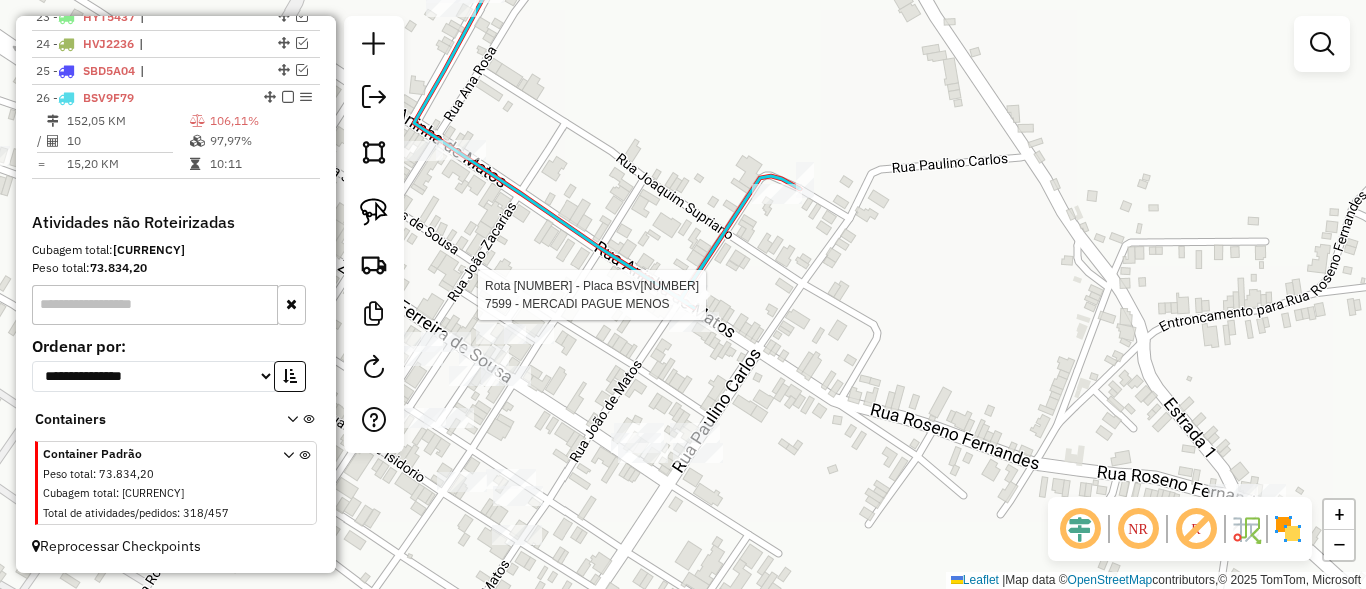 select on "*********" 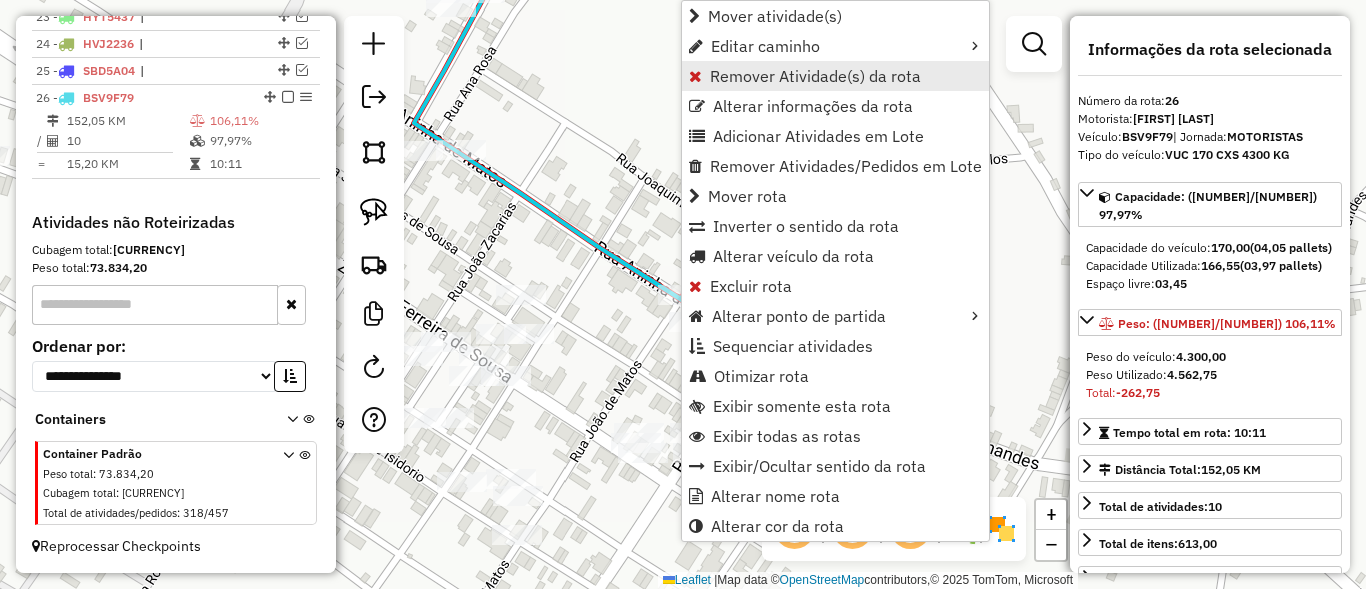 click on "Remover Atividade(s) da rota" at bounding box center (815, 76) 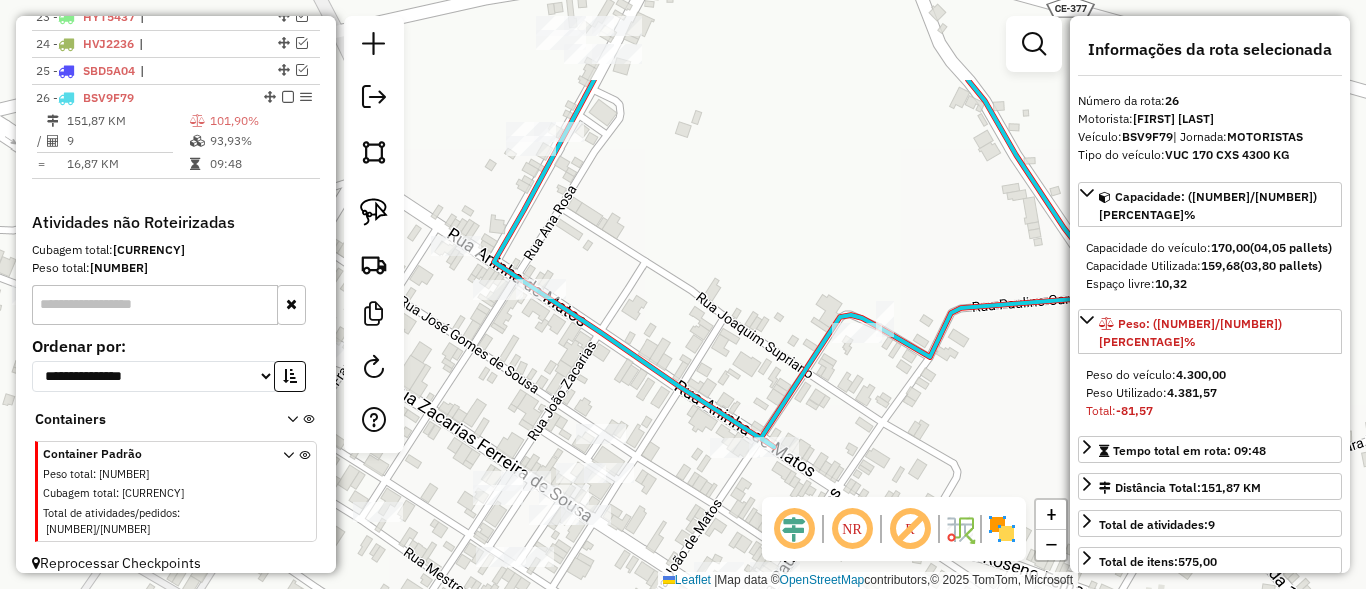 drag, startPoint x: 645, startPoint y: 145, endPoint x: 835, endPoint y: 461, distance: 368.7221 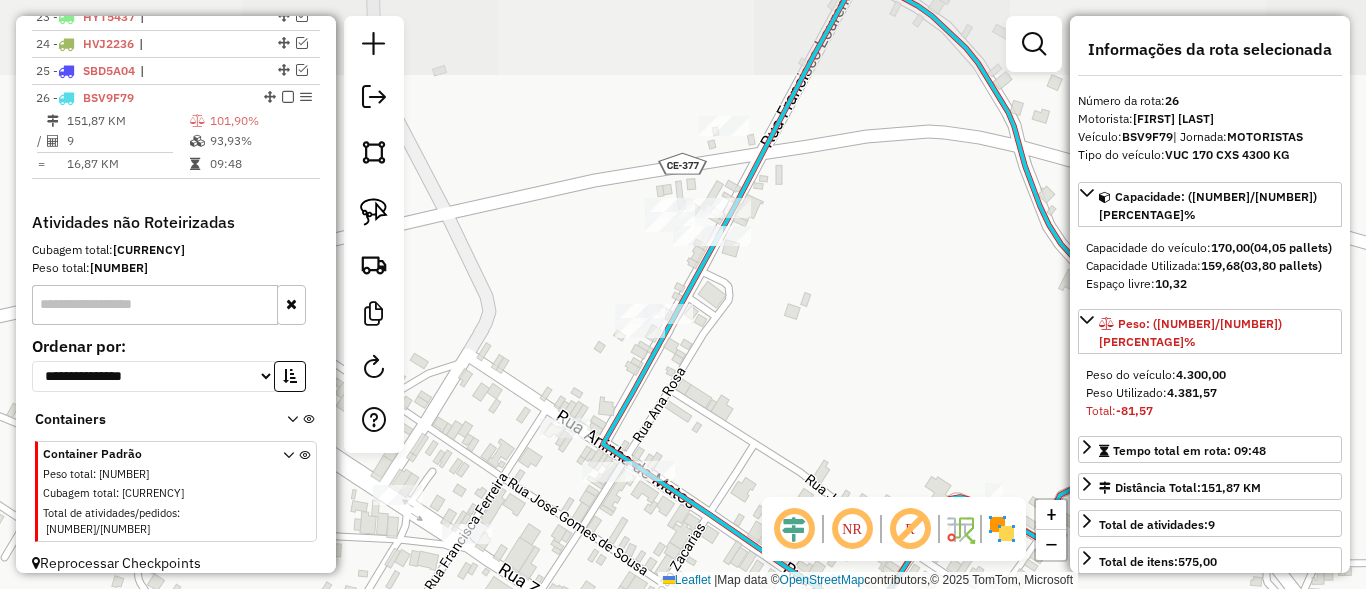 drag, startPoint x: 920, startPoint y: 453, endPoint x: 926, endPoint y: 462, distance: 10.816654 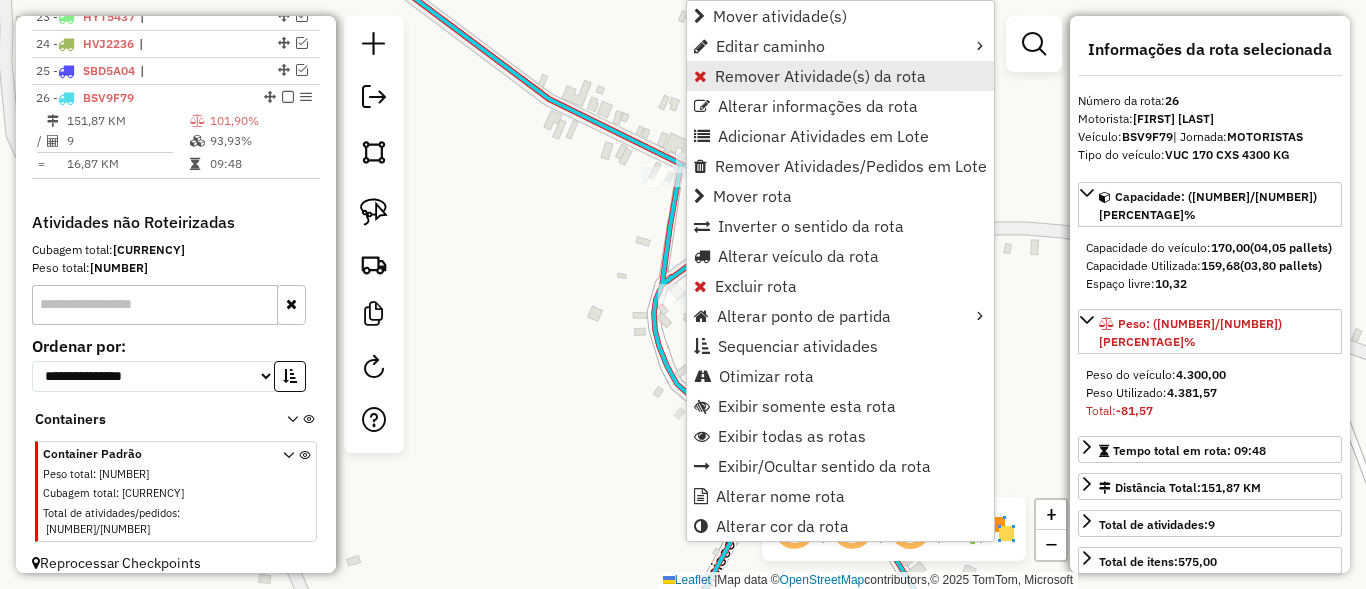 click on "Remover Atividade(s) da rota" at bounding box center [820, 76] 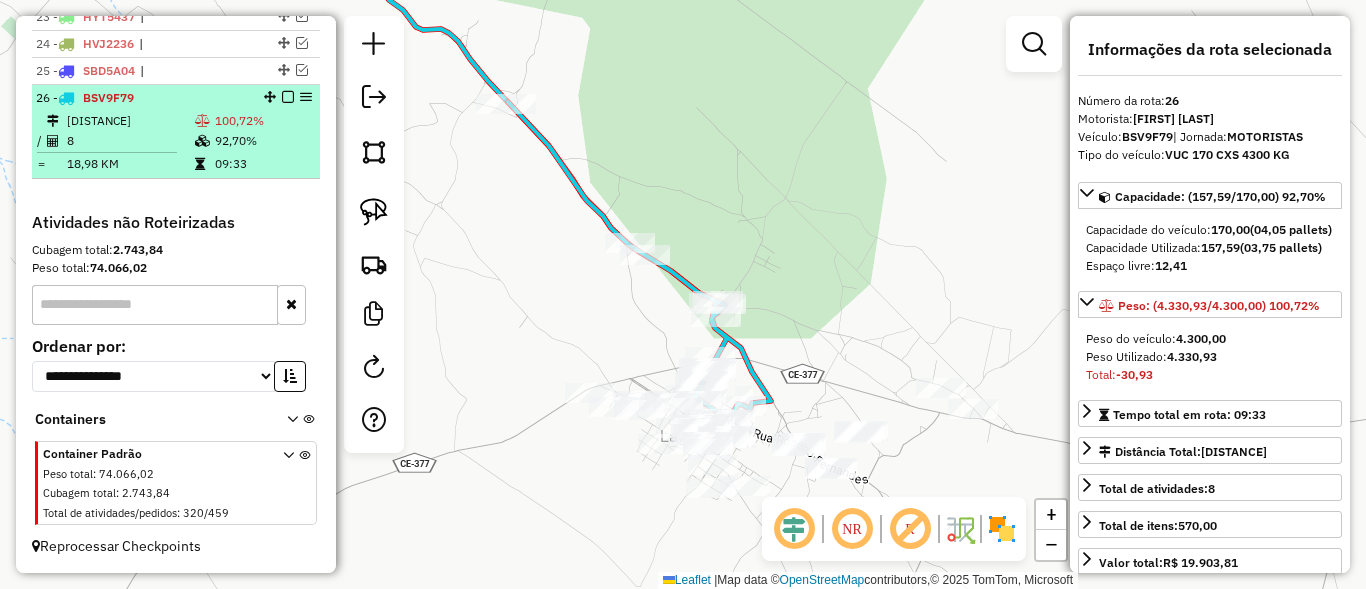 click at bounding box center [288, 97] 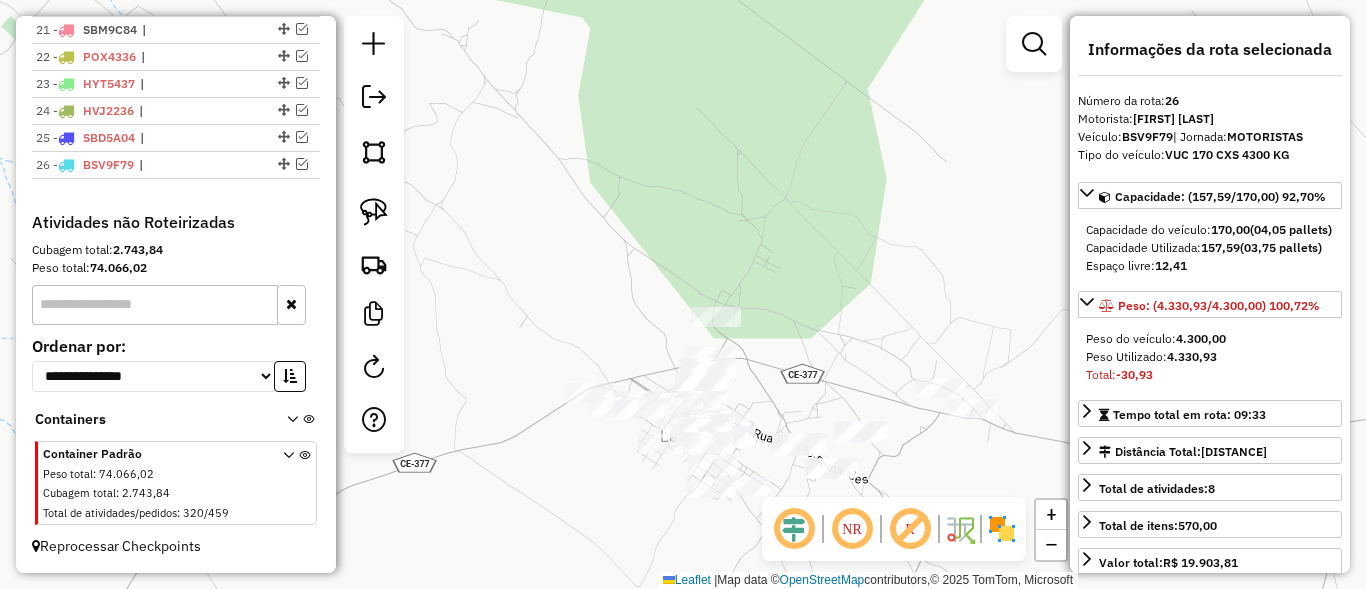 scroll, scrollTop: 1313, scrollLeft: 0, axis: vertical 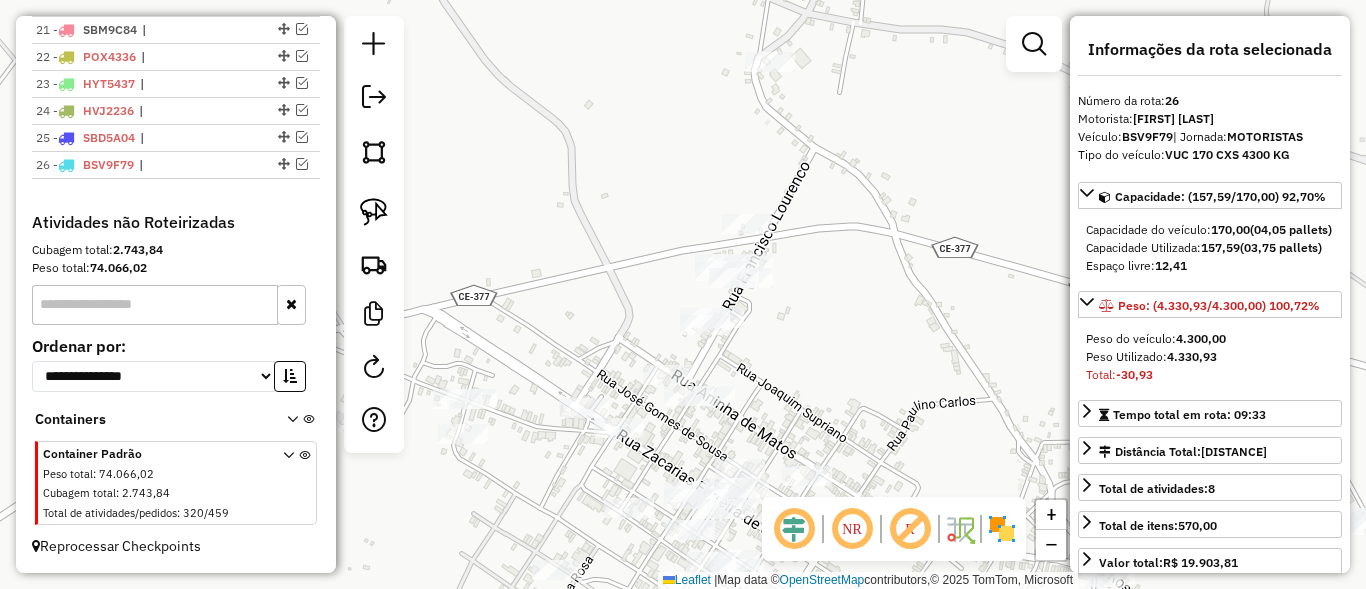 drag, startPoint x: 876, startPoint y: 226, endPoint x: 856, endPoint y: 256, distance: 36.05551 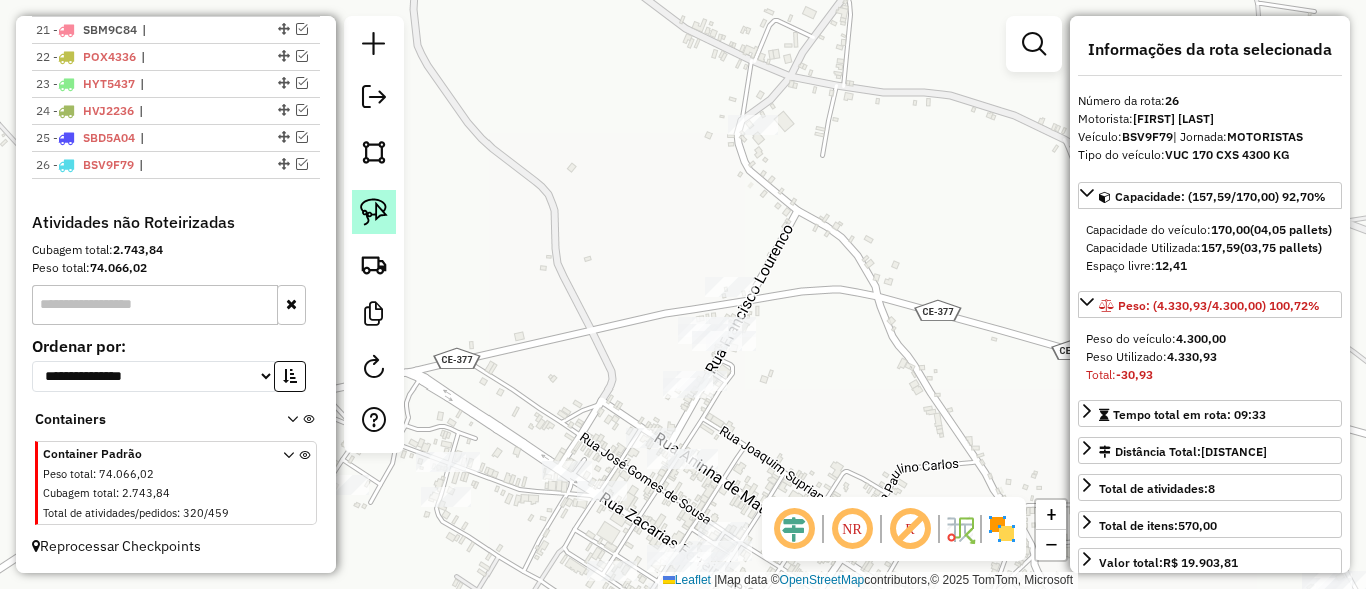 click 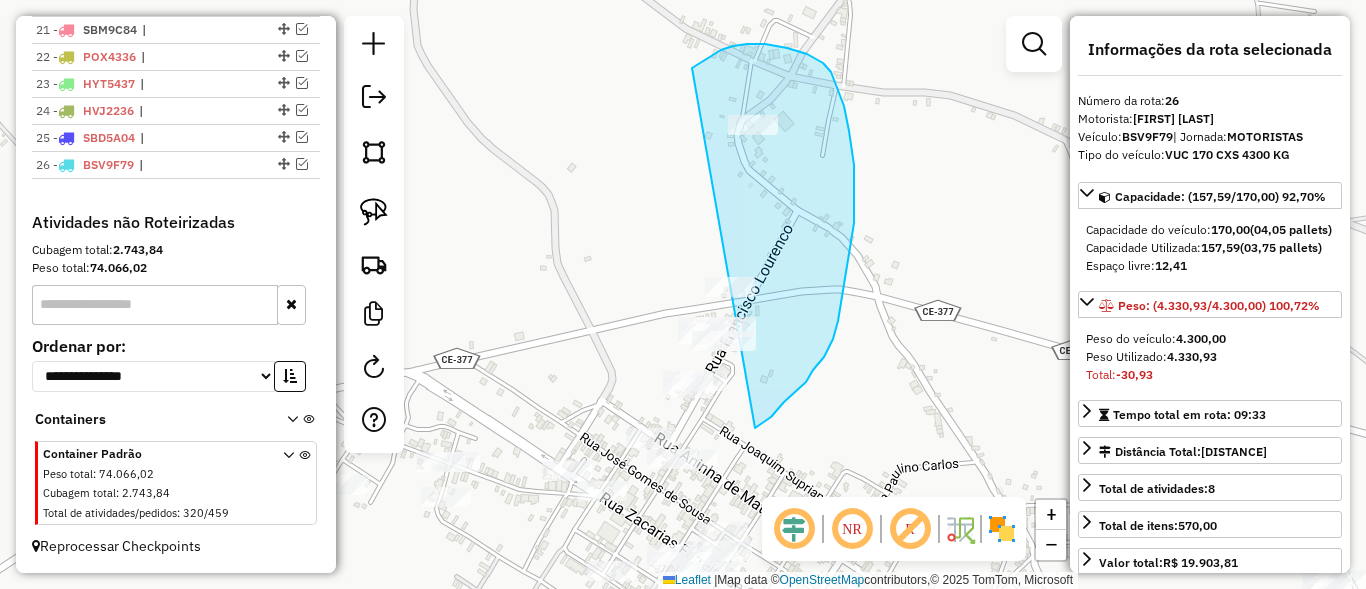 drag, startPoint x: 699, startPoint y: 63, endPoint x: 624, endPoint y: 400, distance: 345.24484 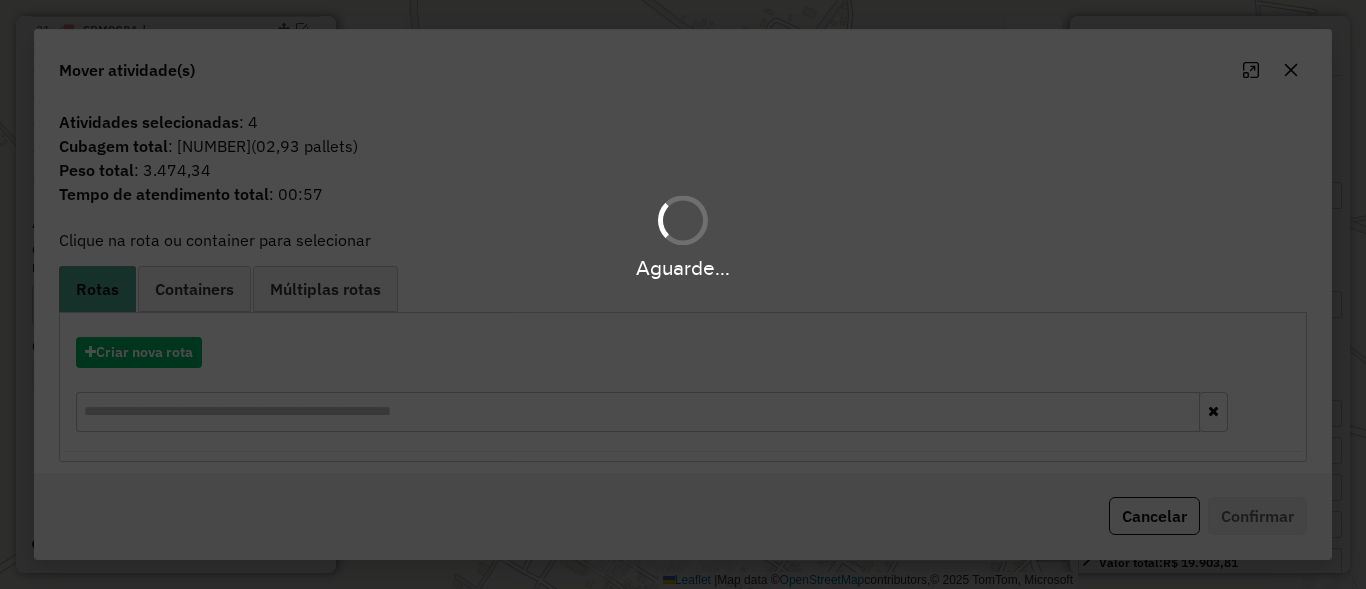 click on "Cancelar" 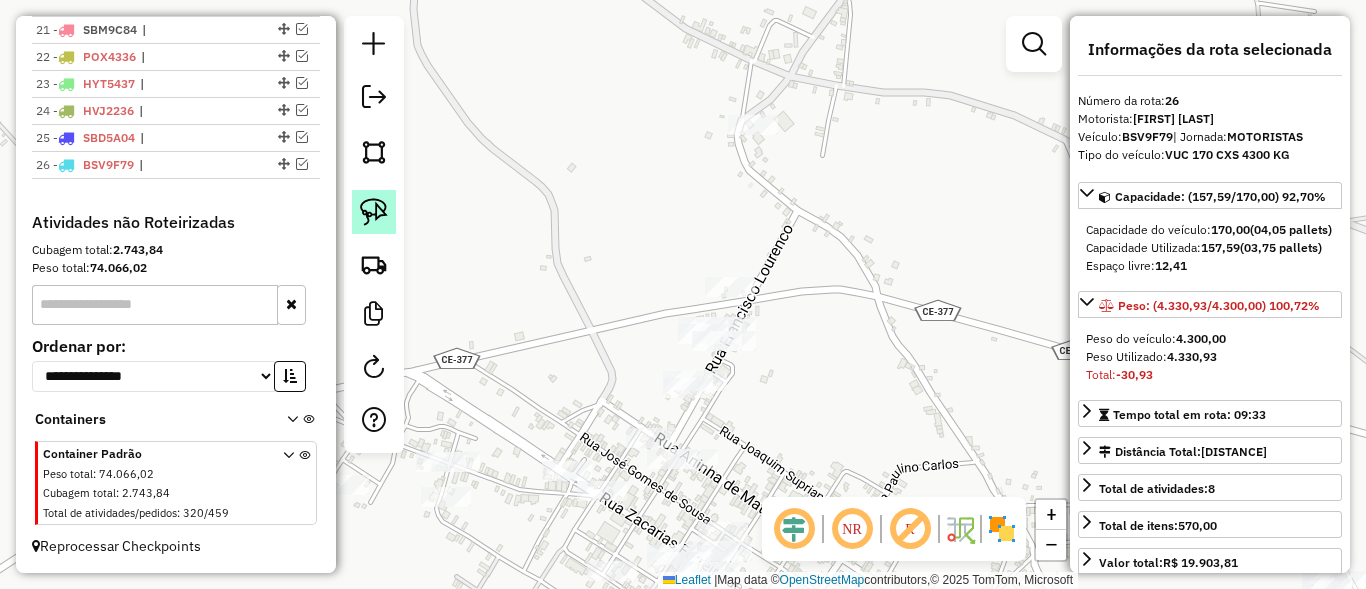 click 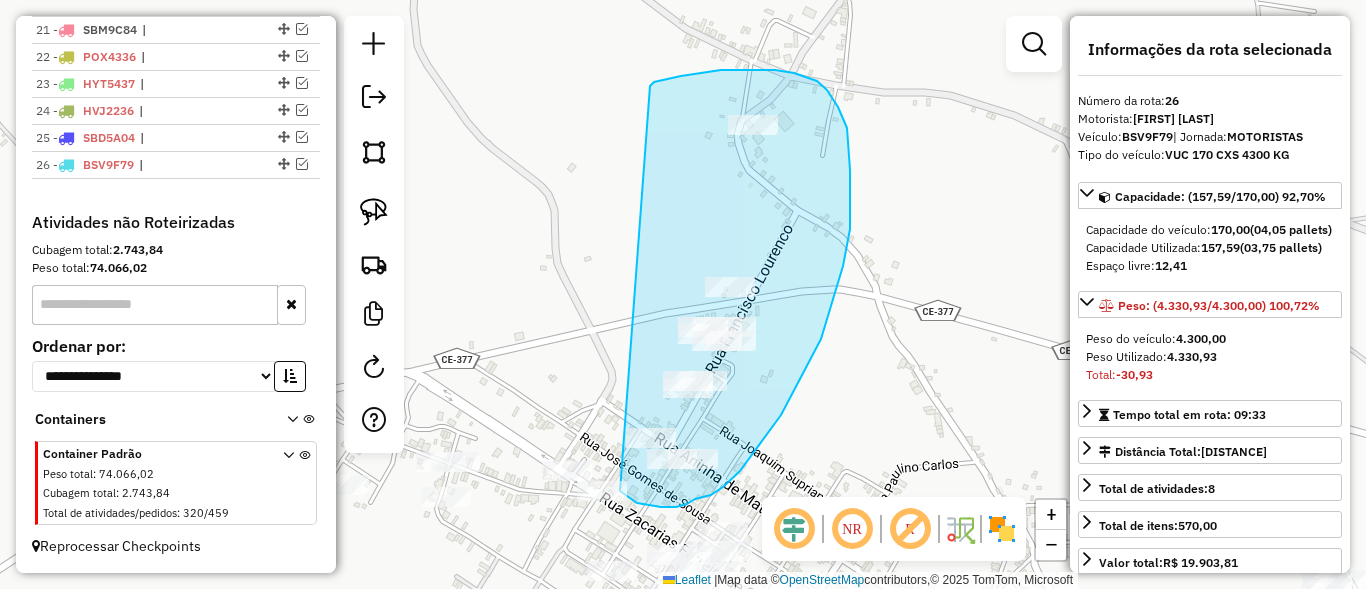 drag, startPoint x: 654, startPoint y: 82, endPoint x: 583, endPoint y: 439, distance: 363.99176 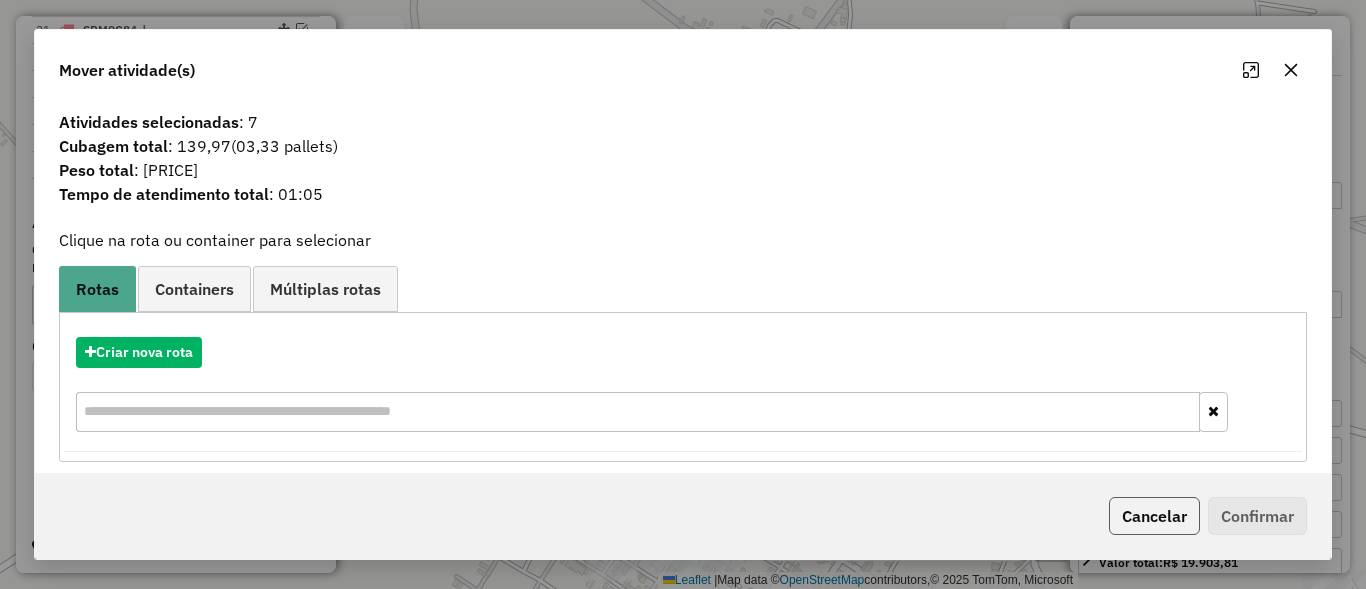 click on "Cancelar" 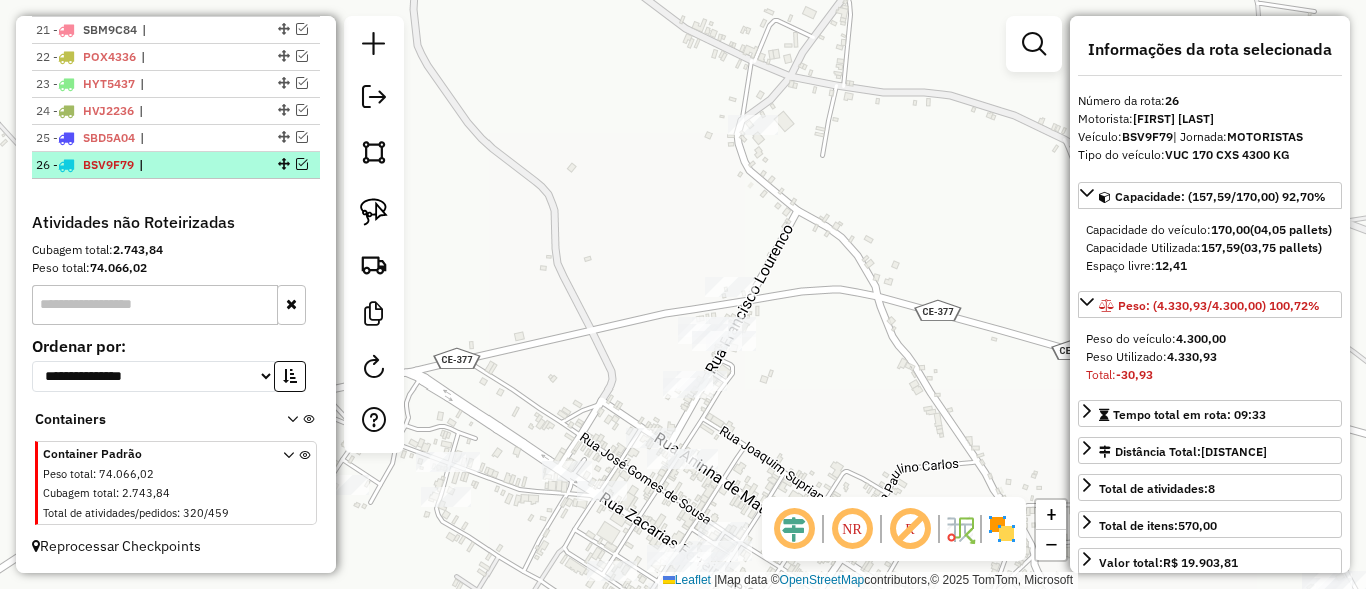 click at bounding box center (302, 164) 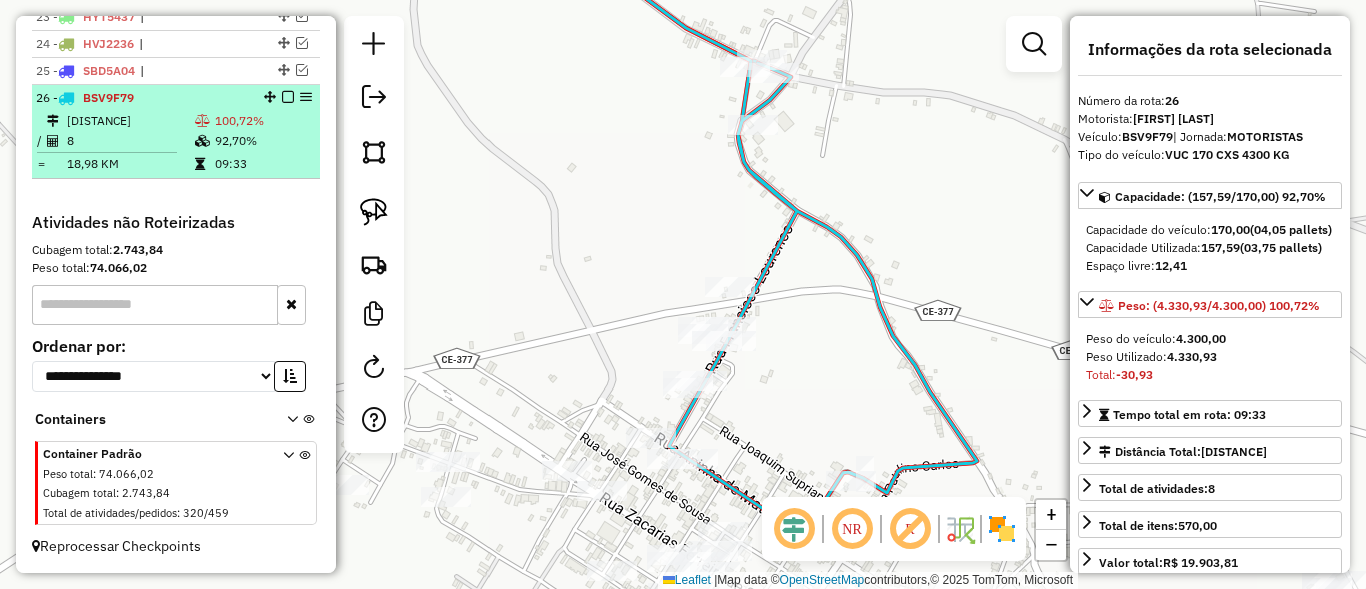click at bounding box center [288, 97] 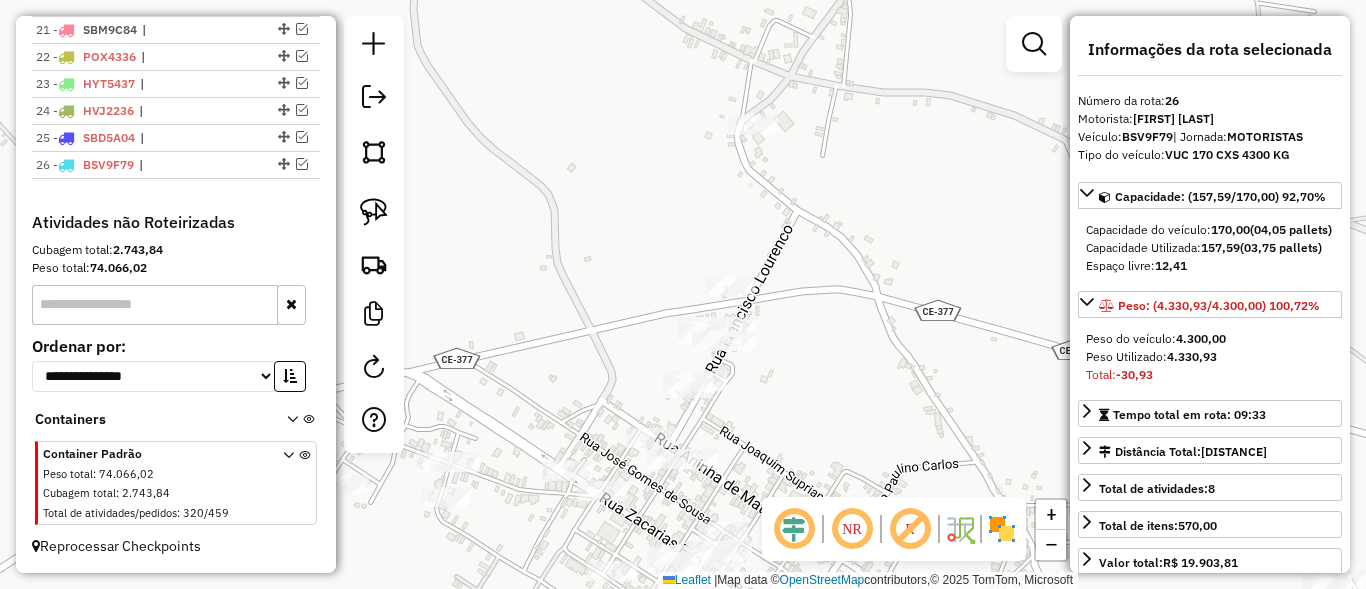 scroll, scrollTop: 1313, scrollLeft: 0, axis: vertical 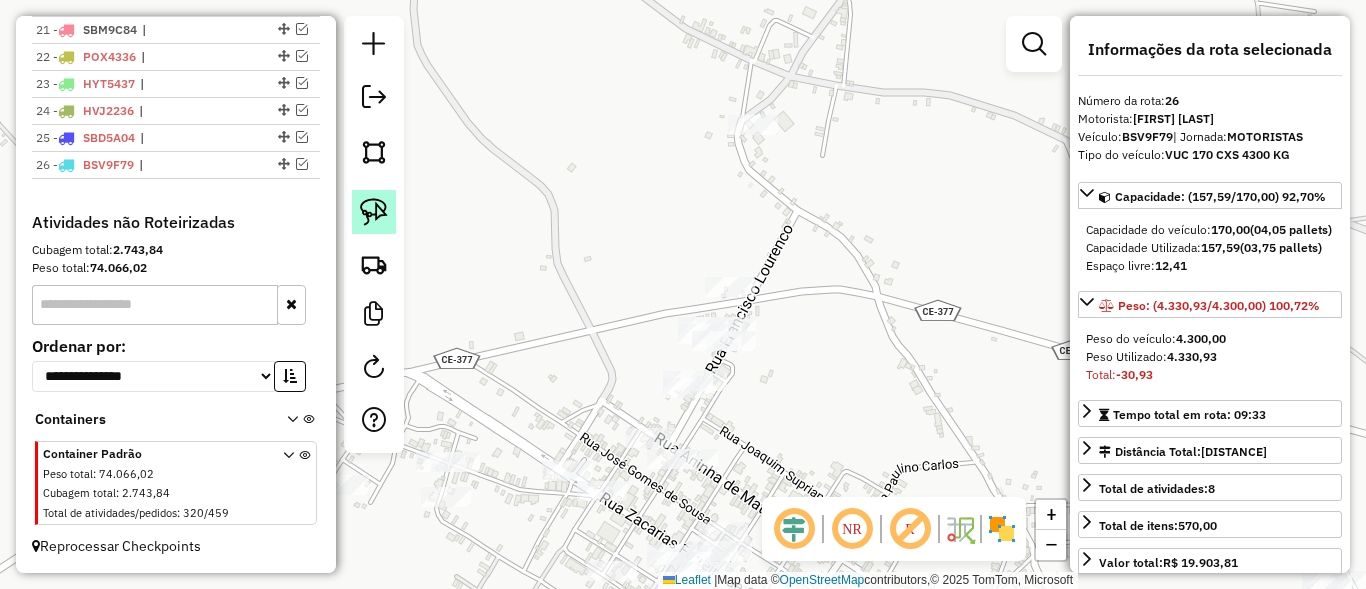 click 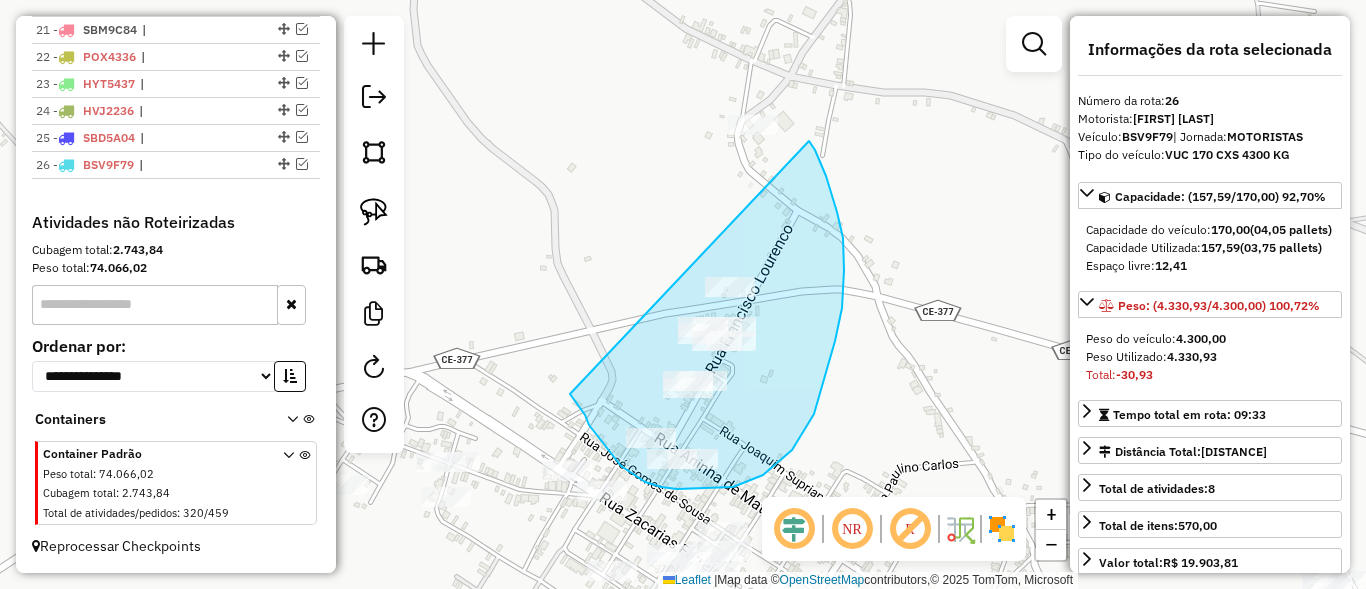drag, startPoint x: 576, startPoint y: 404, endPoint x: 629, endPoint y: 94, distance: 314.49802 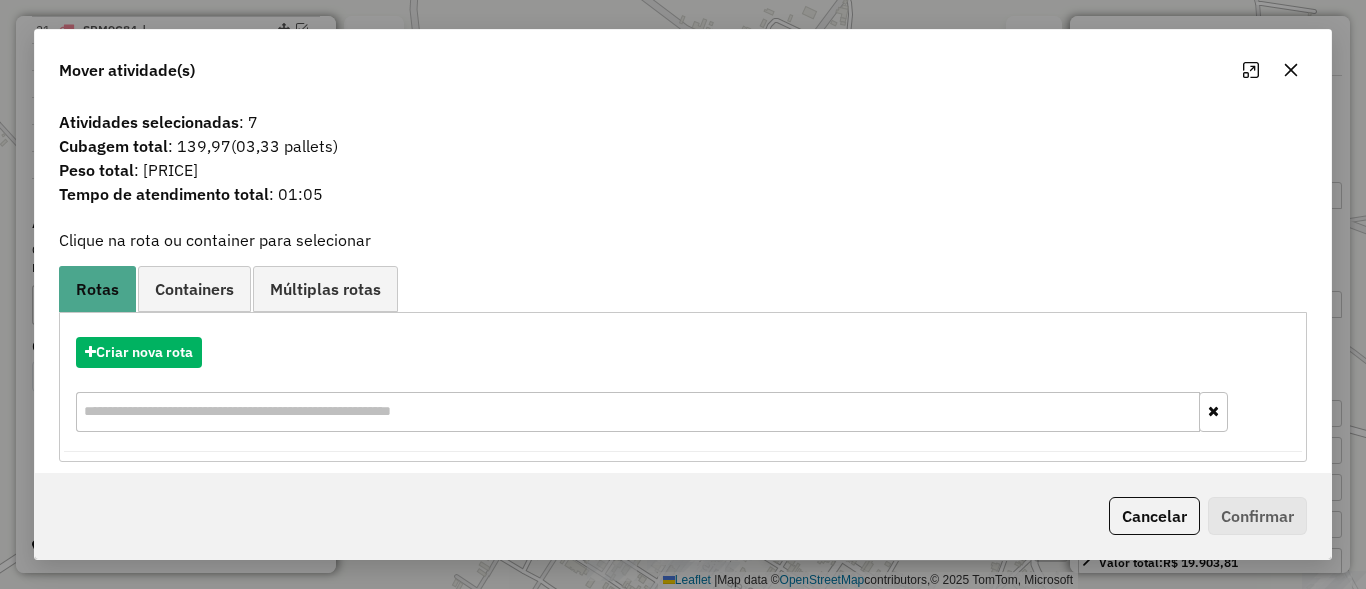 click on "Cancelar" 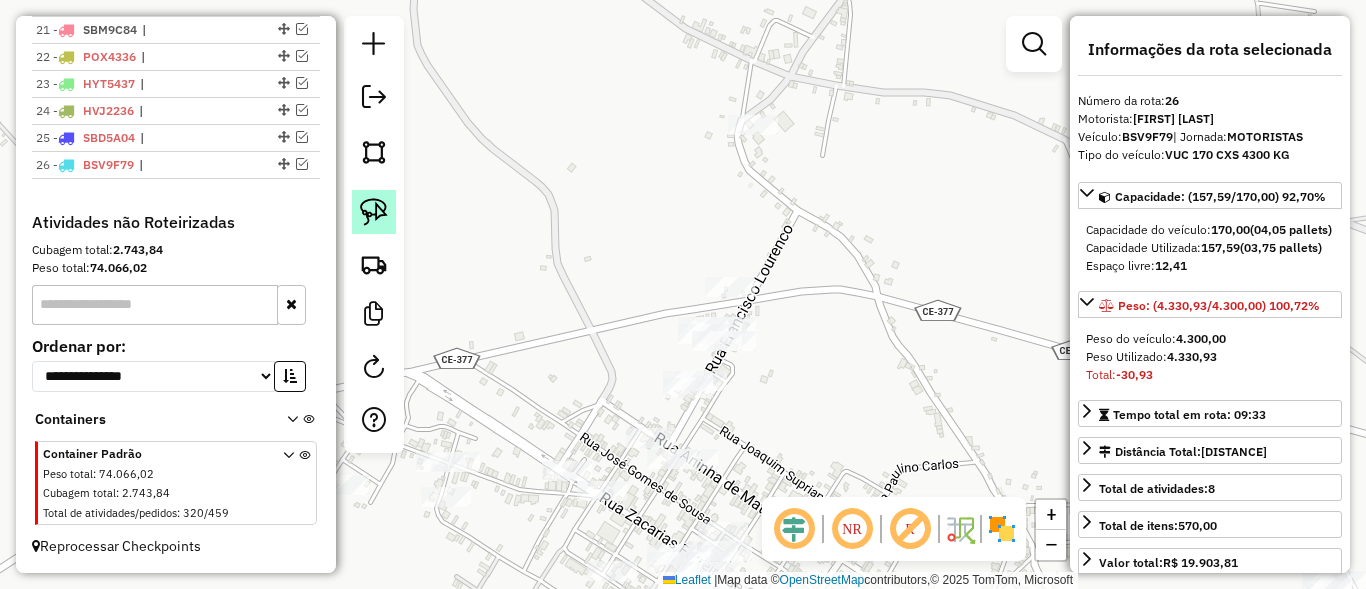 click 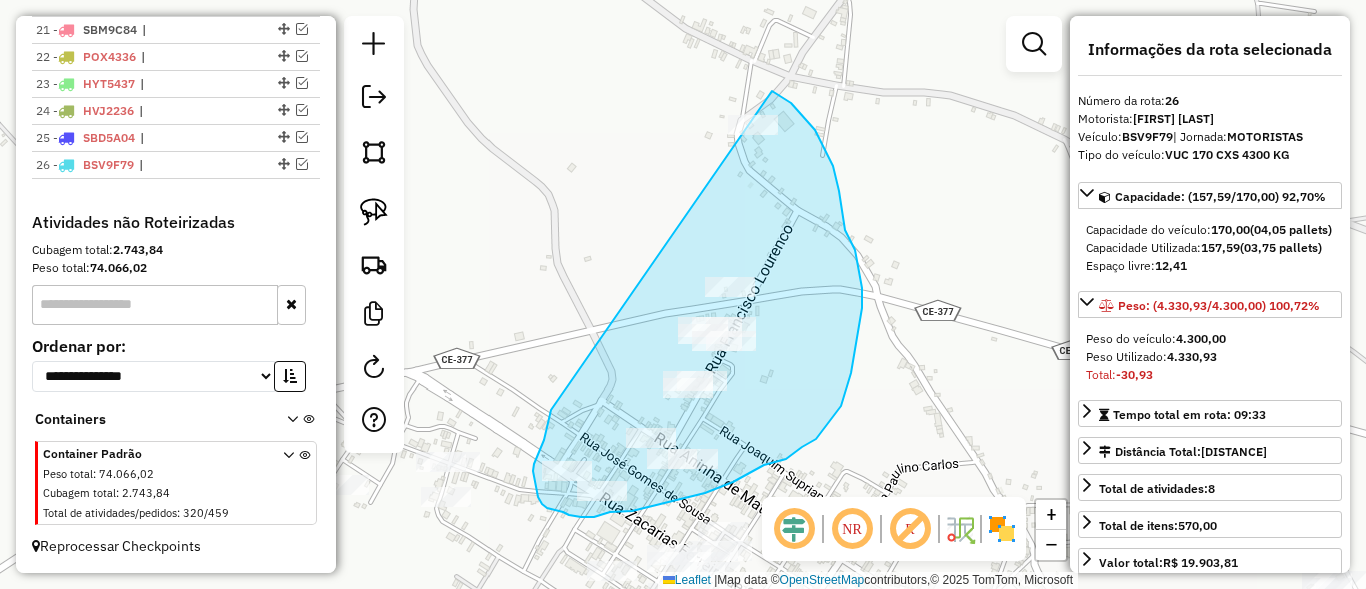 drag, startPoint x: 544, startPoint y: 440, endPoint x: 736, endPoint y: 85, distance: 403.5951 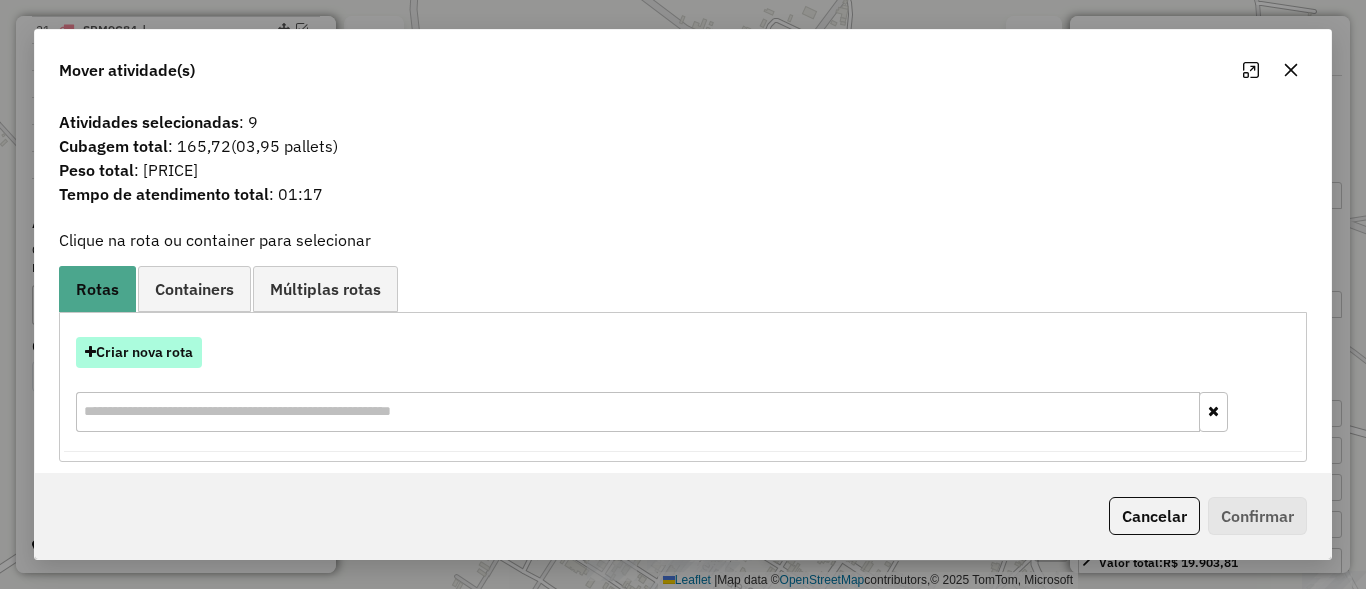 click on "Criar nova rota" at bounding box center [139, 352] 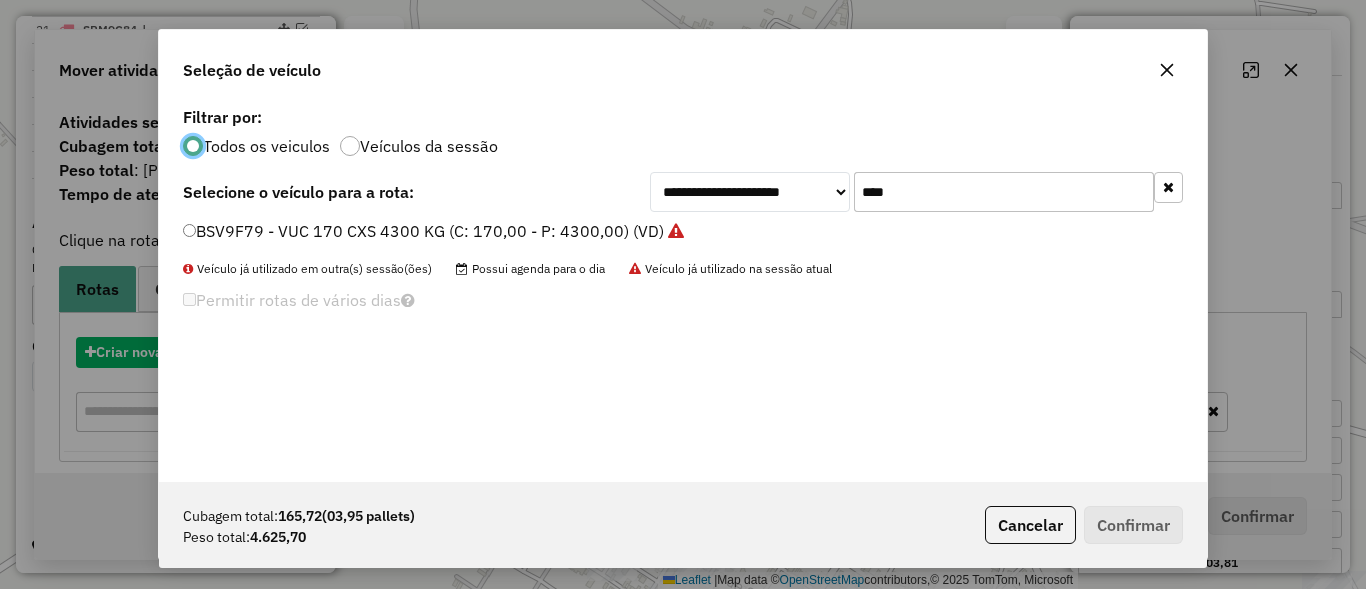 scroll, scrollTop: 11, scrollLeft: 6, axis: both 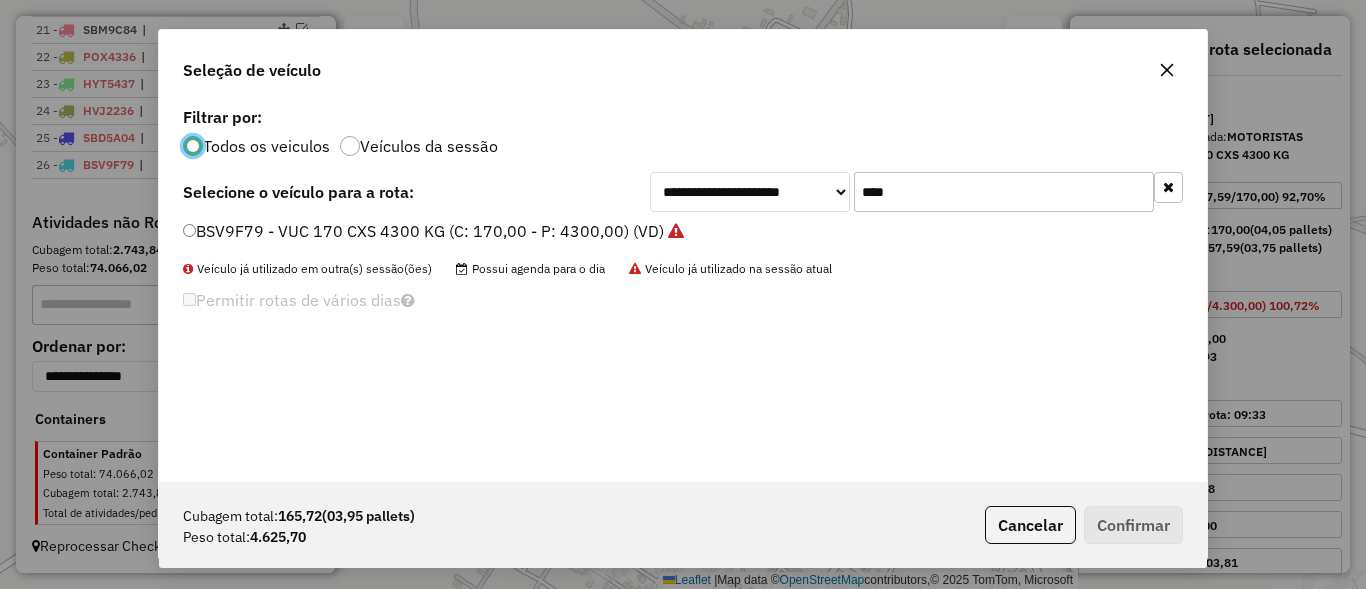 click on "****" 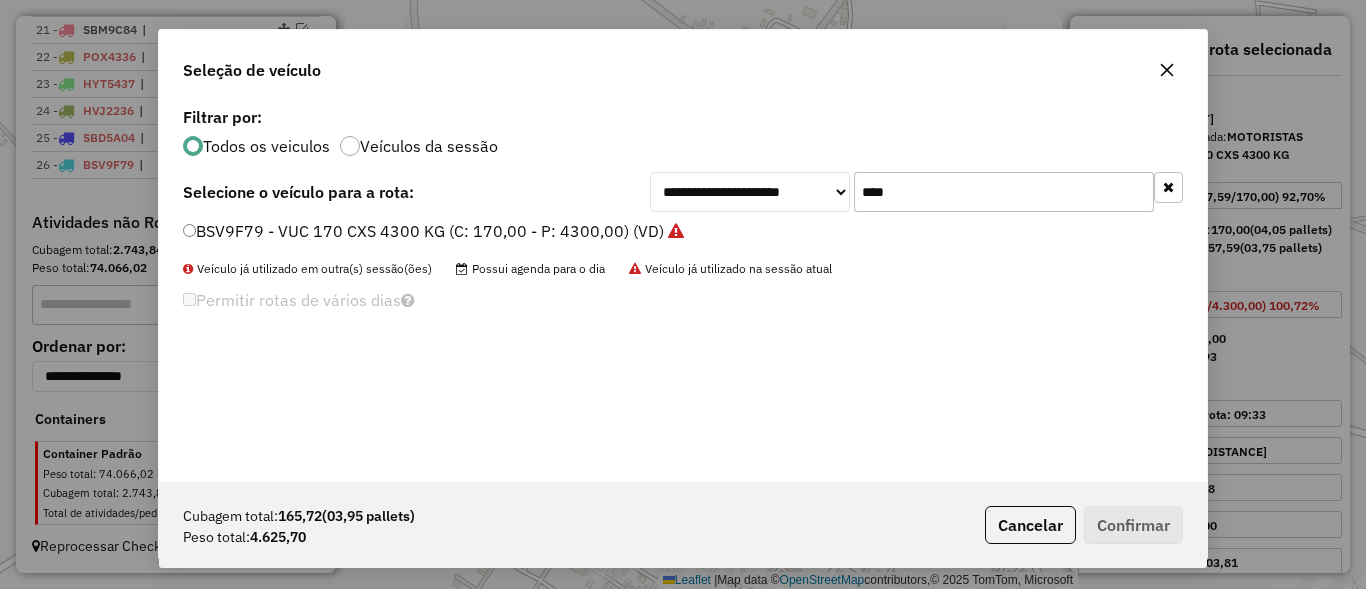 click on "****" 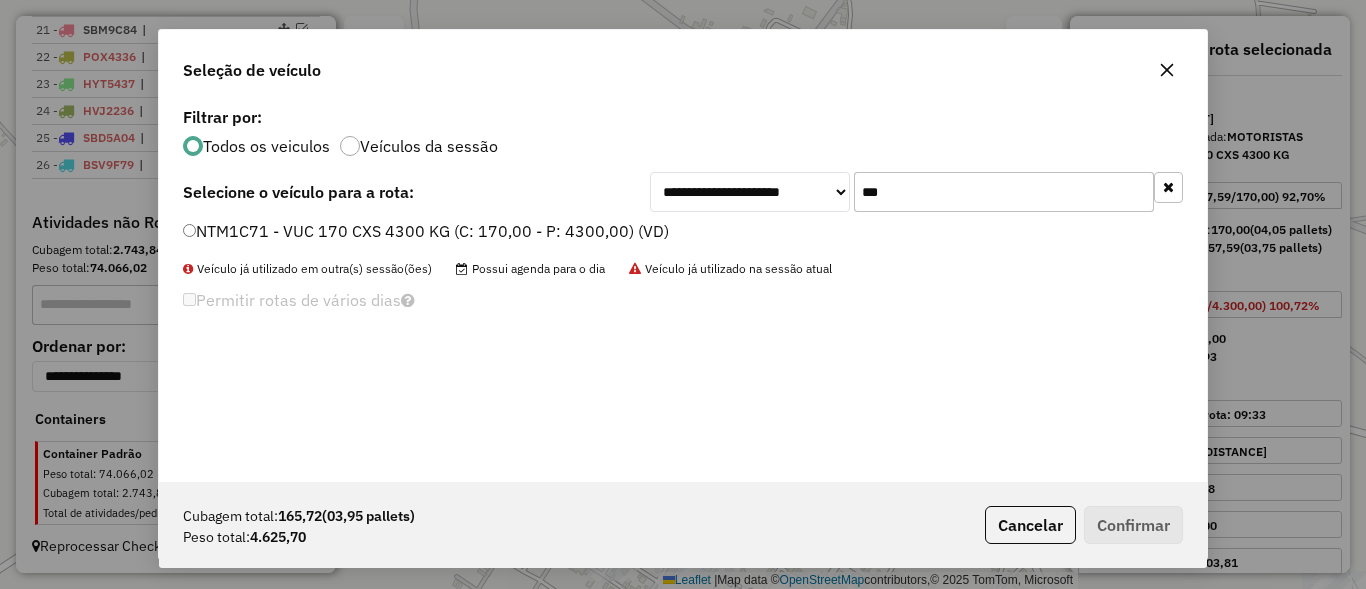 type on "***" 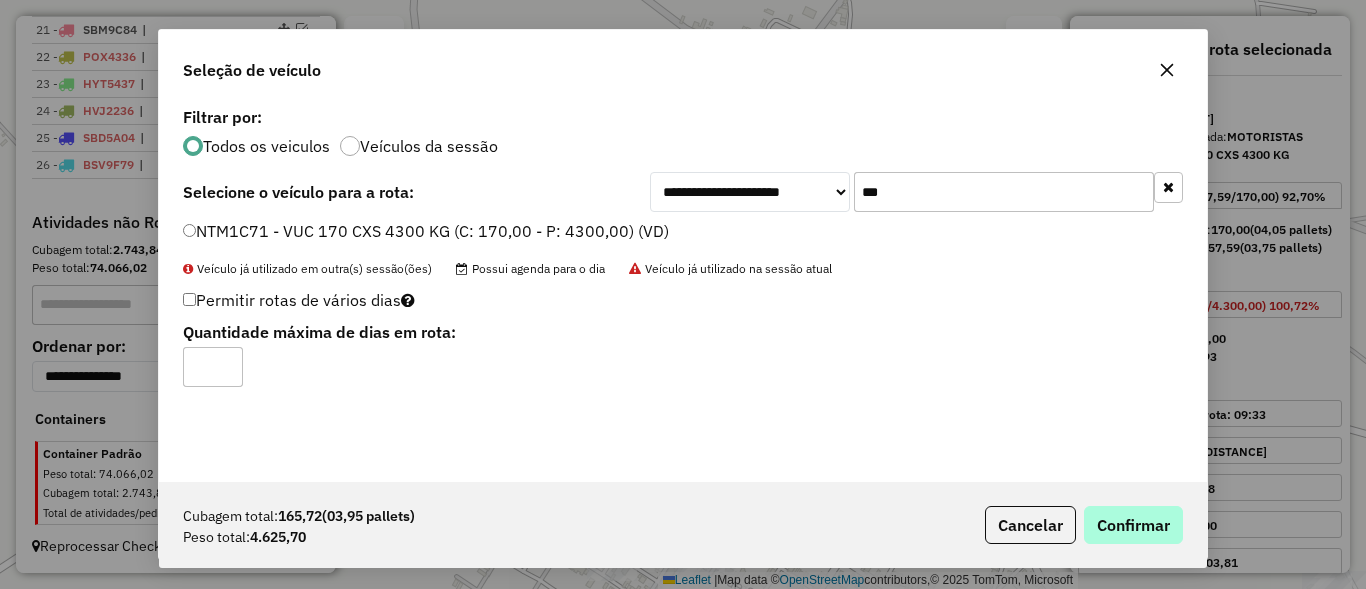 click 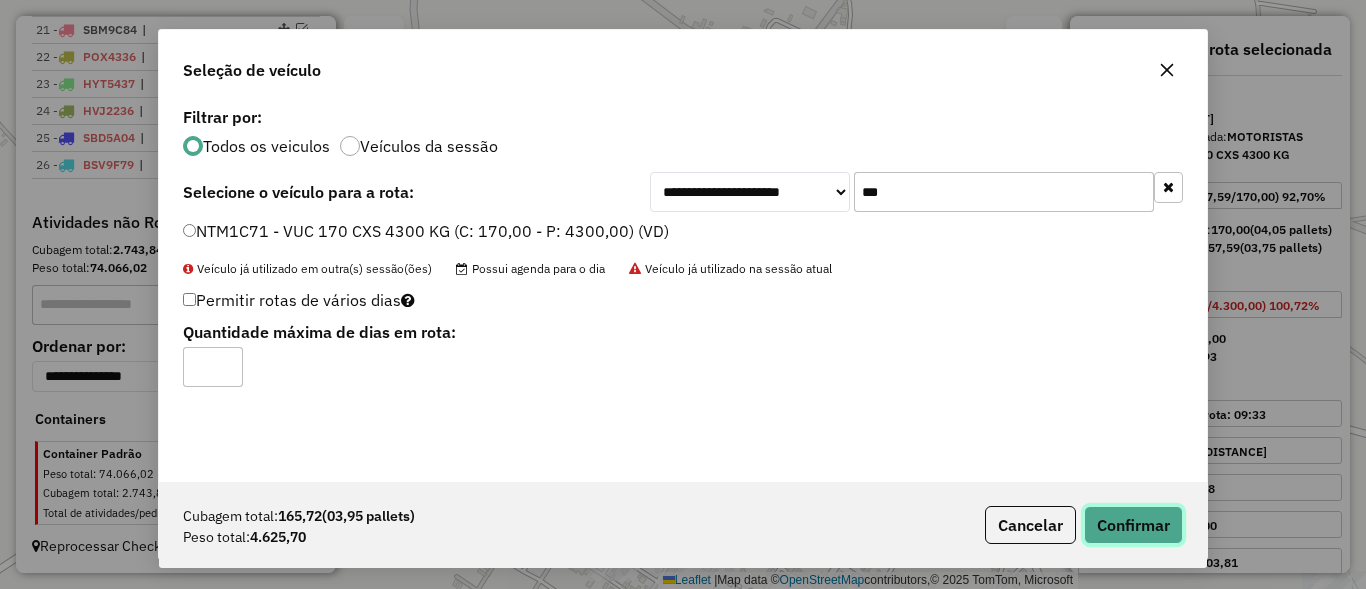 click on "Confirmar" 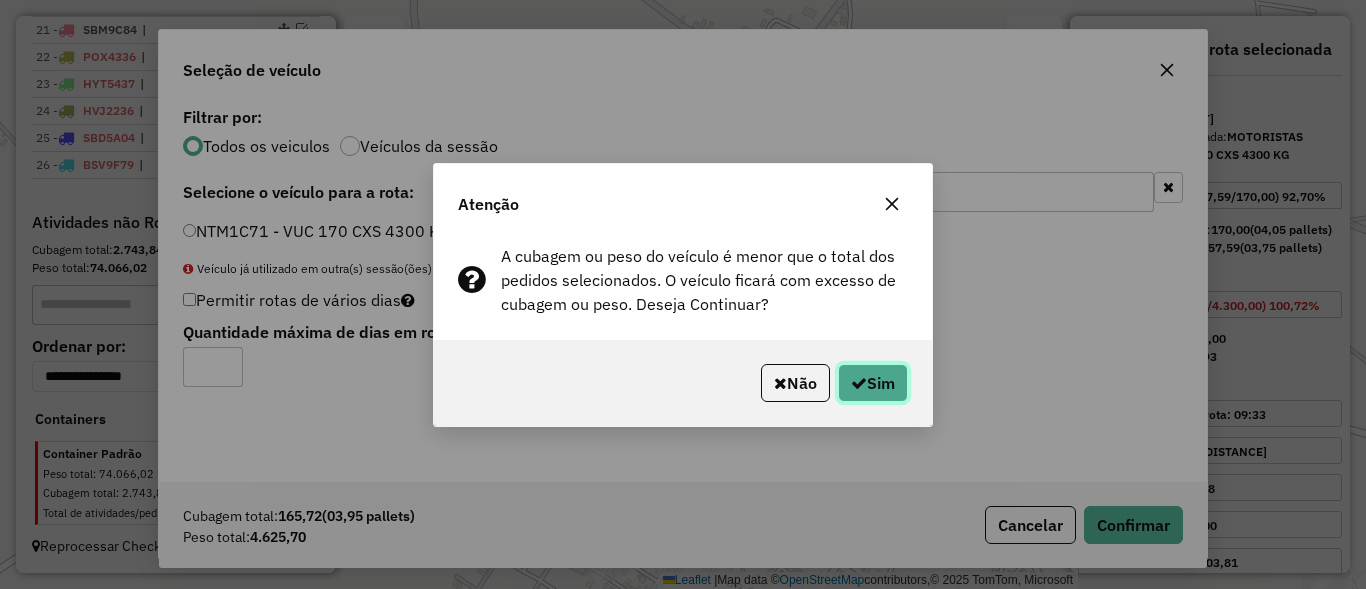 click on "Sim" 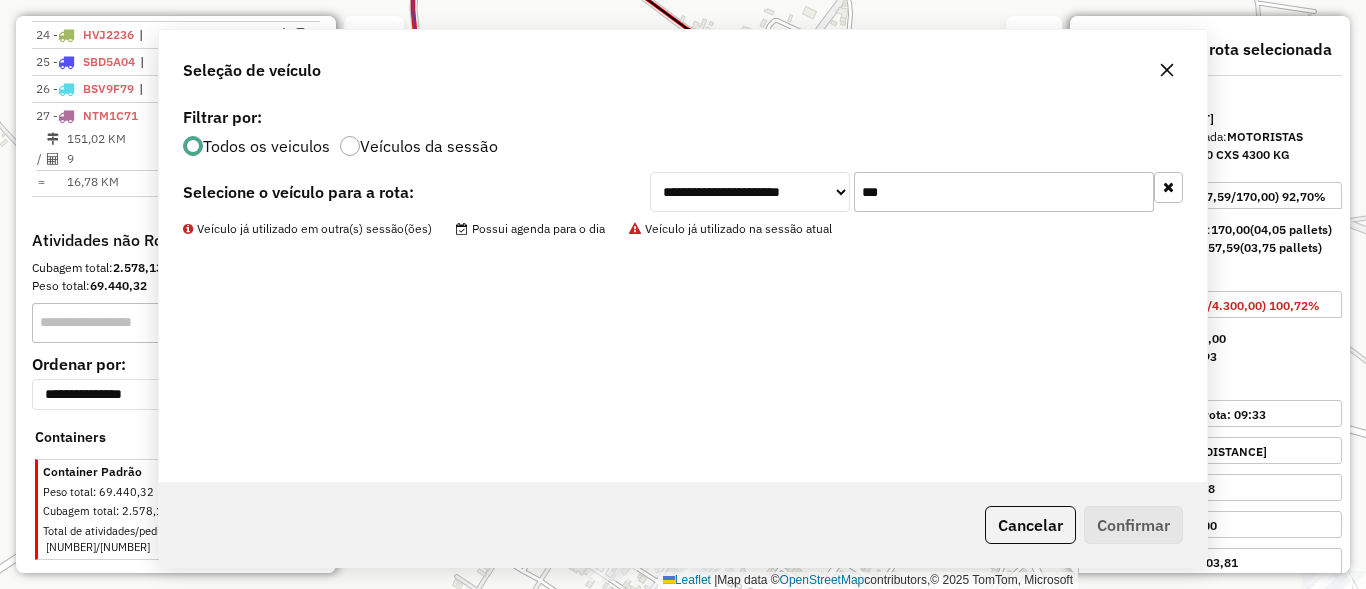 scroll, scrollTop: 1407, scrollLeft: 0, axis: vertical 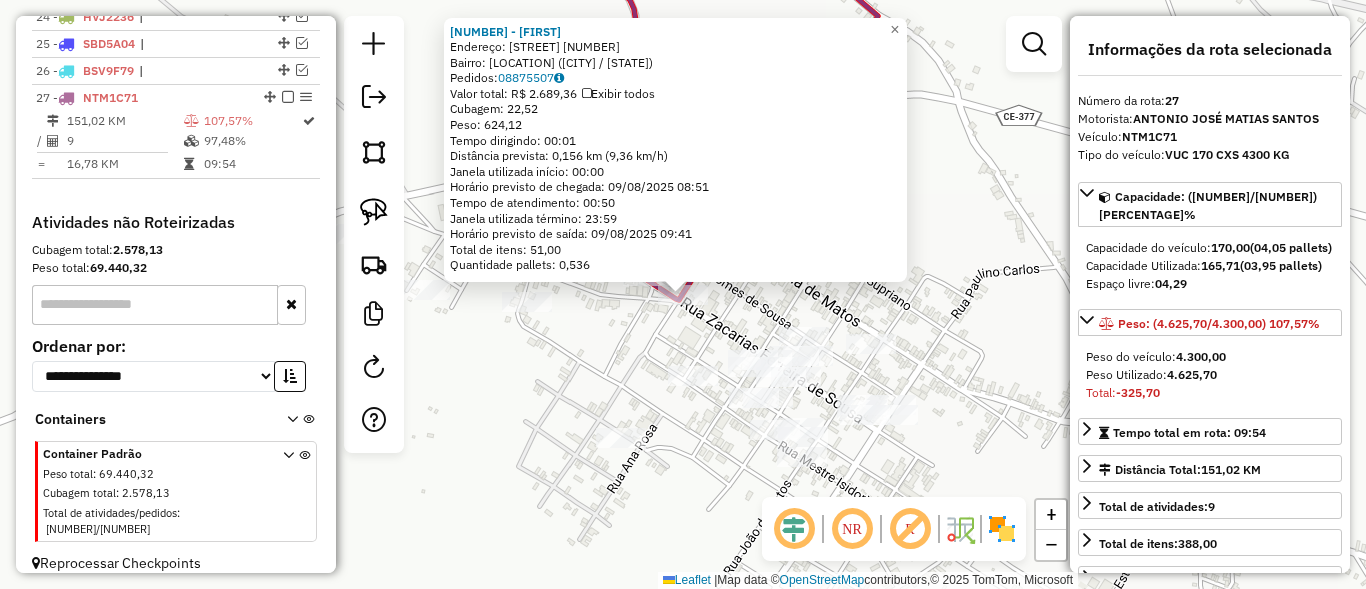 click on "1800 - RAIMUNDO  Endereço:  DOM AURELIANO MATOS SN   Bairro: CENTRO (LIMOEIRO DO NORTE / CE)   Pedidos:  08875507   Valor total: R$ 2.689,36   Exibir todos   Cubagem: 22,52  Peso: 624,12  Tempo dirigindo: 00:01   Distância prevista: 0,156 km (9,36 km/h)   Janela utilizada início: 00:00   Horário previsto de chegada: 09/08/2025 08:51   Tempo de atendimento: 00:50   Janela utilizada término: 23:59   Horário previsto de saída: 09/08/2025 09:41   Total de itens: 51,00   Quantidade pallets: 0,536  × Janela de atendimento Grade de atendimento Capacidade Transportadoras Veículos Cliente Pedidos  Rotas Selecione os dias de semana para filtrar as janelas de atendimento  Seg   Ter   Qua   Qui   Sex   Sáb   Dom  Informe o período da janela de atendimento: De: Até:  Filtrar exatamente a janela do cliente  Considerar janela de atendimento padrão  Selecione os dias de semana para filtrar as grades de atendimento  Seg   Ter   Qua   Qui   Sex   Sáb   Dom   Considerar clientes sem dia de atendimento cadastrado +" 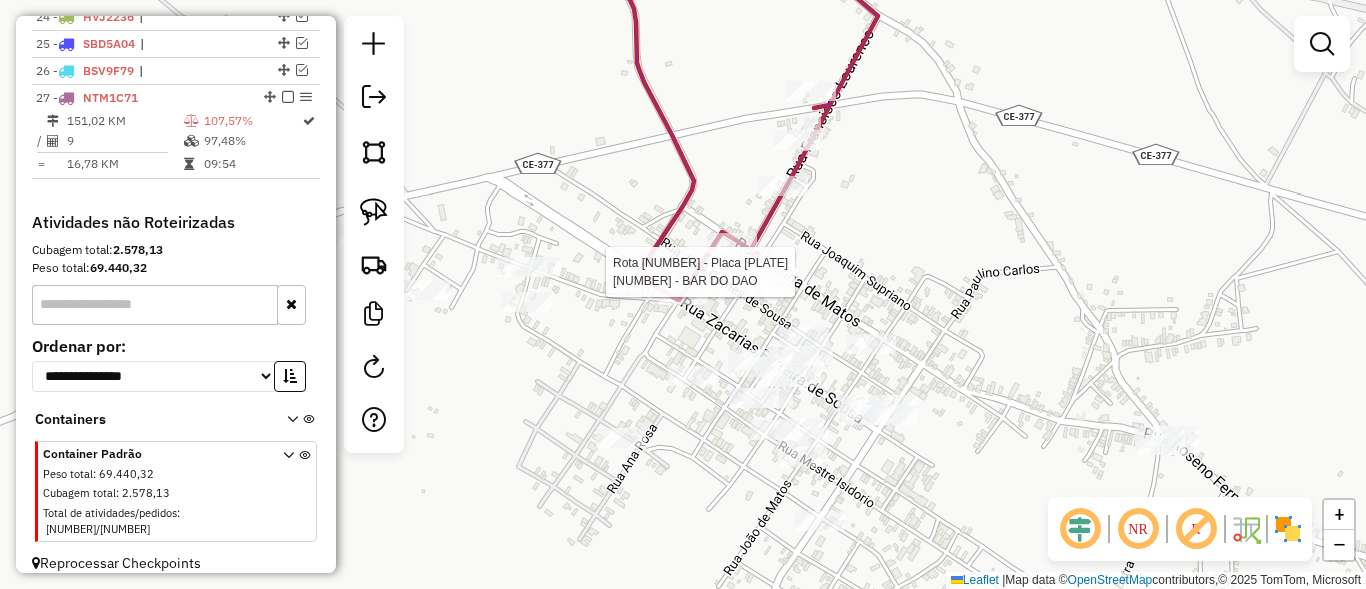 select on "*********" 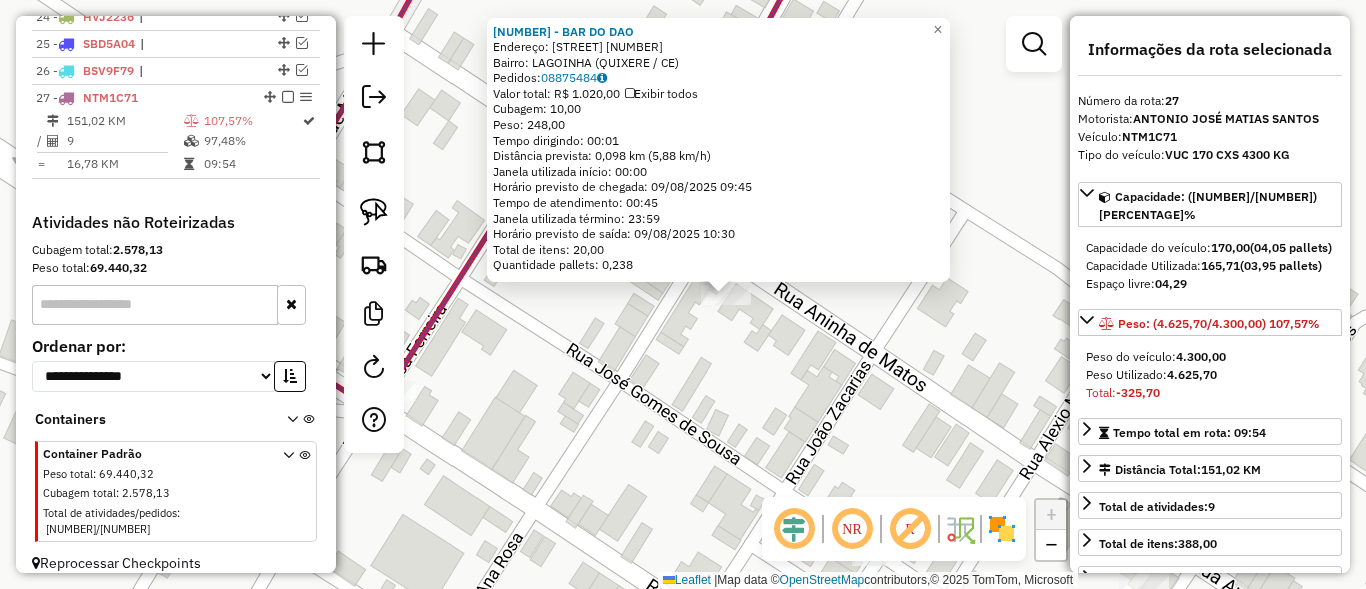 click on "7358 - BAR DO DAO  Endereço:  Ana Rosa De Jesus 551   Bairro: LAGOINHA (QUIXERE / CE)   Pedidos:  08875484   Valor total: R$ 1.020,00   Exibir todos   Cubagem: 10,00  Peso: 248,00  Tempo dirigindo: 00:01   Distância prevista: 0,098 km (5,88 km/h)   Janela utilizada início: 00:00   Horário previsto de chegada: 09/08/2025 09:45   Tempo de atendimento: 00:45   Janela utilizada término: 23:59   Horário previsto de saída: 09/08/2025 10:30   Total de itens: 20,00   Quantidade pallets: 0,238  × Janela de atendimento Grade de atendimento Capacidade Transportadoras Veículos Cliente Pedidos  Rotas Selecione os dias de semana para filtrar as janelas de atendimento  Seg   Ter   Qua   Qui   Sex   Sáb   Dom  Informe o período da janela de atendimento: De: Até:  Filtrar exatamente a janela do cliente  Considerar janela de atendimento padrão  Selecione os dias de semana para filtrar as grades de atendimento  Seg   Ter   Qua   Qui   Sex   Sáb   Dom   Considerar clientes sem dia de atendimento cadastrado  De:  +" 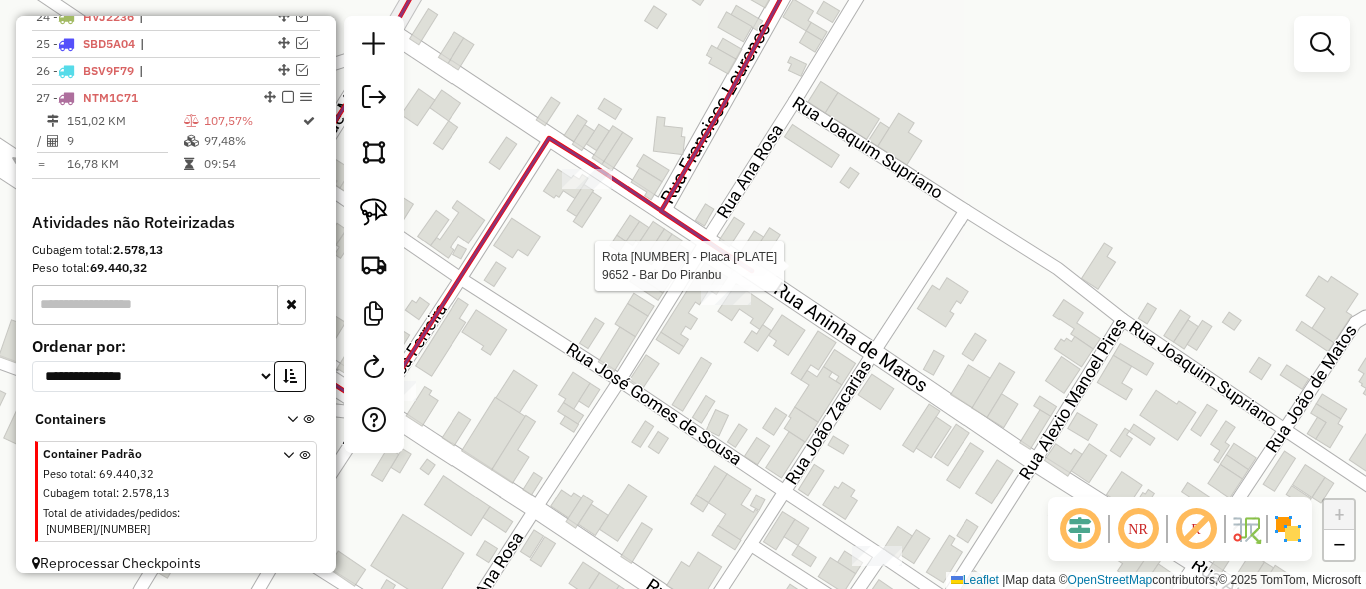 select on "*********" 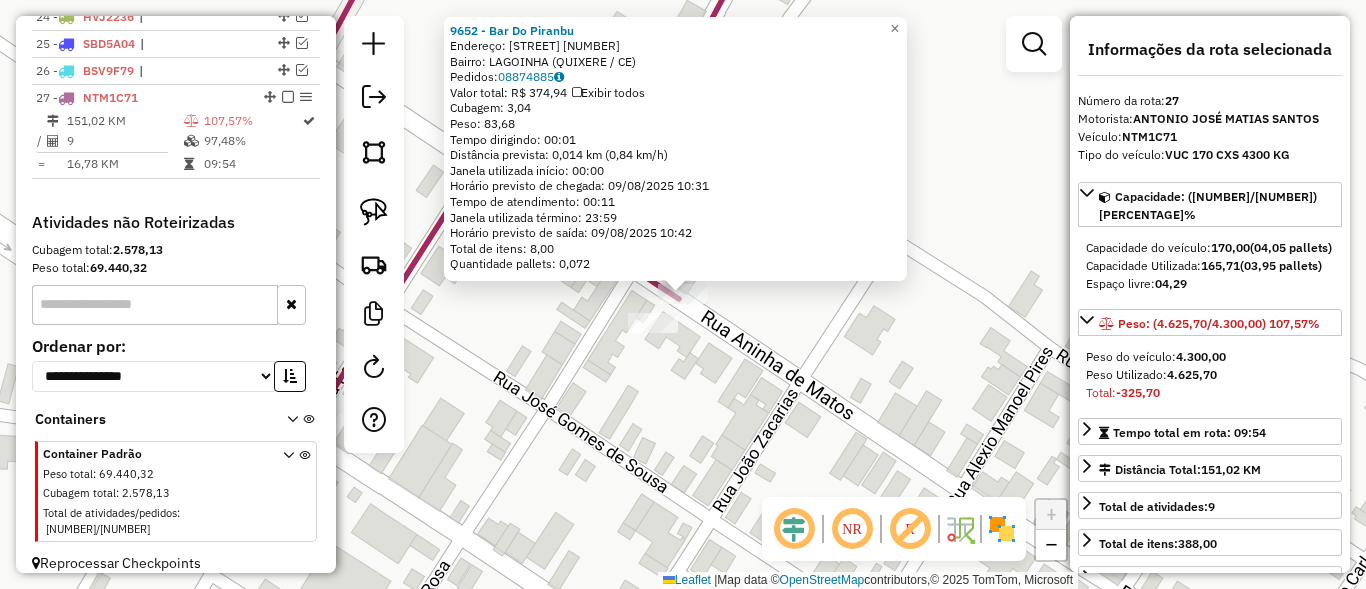 click on "9652 - Bar Do Piranbu  Endereço:  Aninha Matos 1141   Bairro: LAGOINHA (QUIXERE / CE)   Pedidos:  08874885   Valor total: R$ 374,94   Exibir todos   Cubagem: 3,04  Peso: 83,68  Tempo dirigindo: 00:01   Distância prevista: 0,014 km (0,84 km/h)   Janela utilizada início: 00:00   Horário previsto de chegada: 09/08/2025 10:31   Tempo de atendimento: 00:11   Janela utilizada término: 23:59   Horário previsto de saída: 09/08/2025 10:42   Total de itens: 8,00   Quantidade pallets: 0,072  × Janela de atendimento Grade de atendimento Capacidade Transportadoras Veículos Cliente Pedidos  Rotas Selecione os dias de semana para filtrar as janelas de atendimento  Seg   Ter   Qua   Qui   Sex   Sáb   Dom  Informe o período da janela de atendimento: De: Até:  Filtrar exatamente a janela do cliente  Considerar janela de atendimento padrão  Selecione os dias de semana para filtrar as grades de atendimento  Seg   Ter   Qua   Qui   Sex   Sáb   Dom   Considerar clientes sem dia de atendimento cadastrado  De:   Até:" 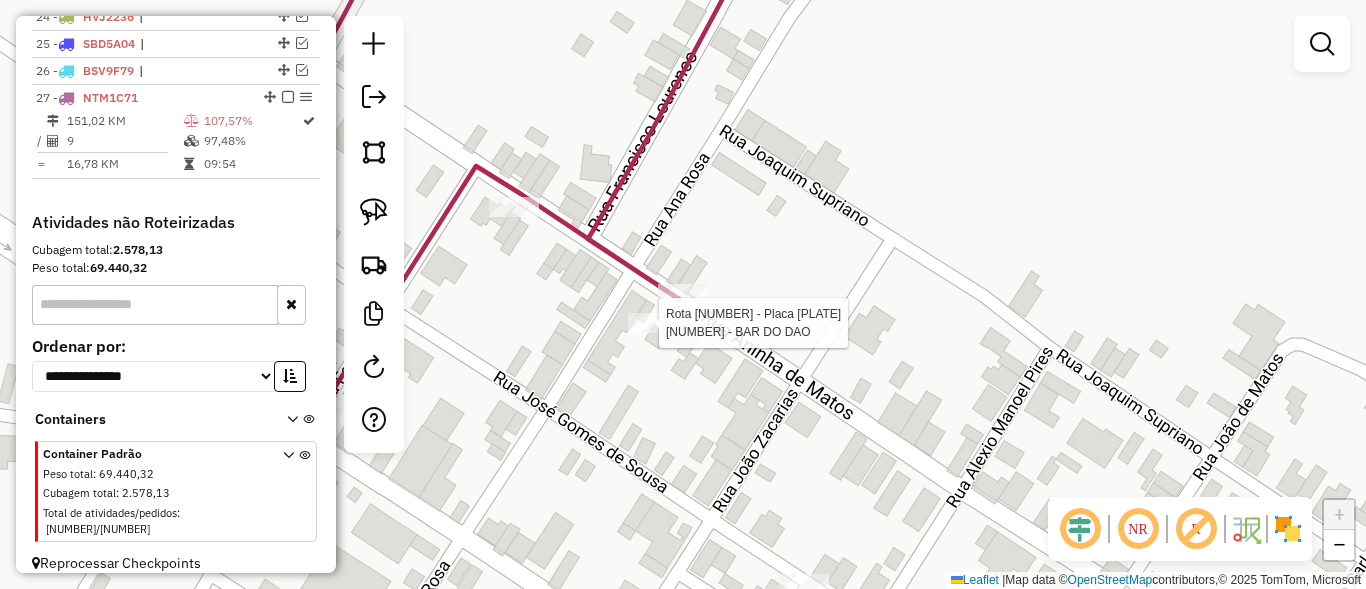 select on "*********" 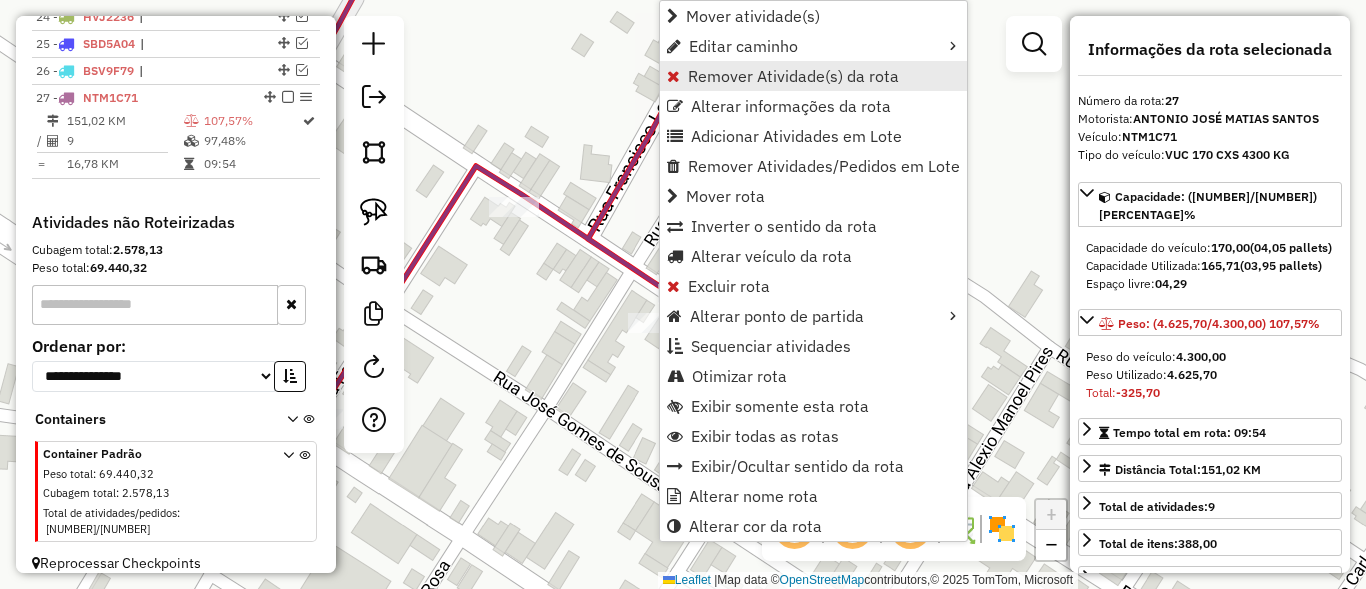 click at bounding box center (673, 76) 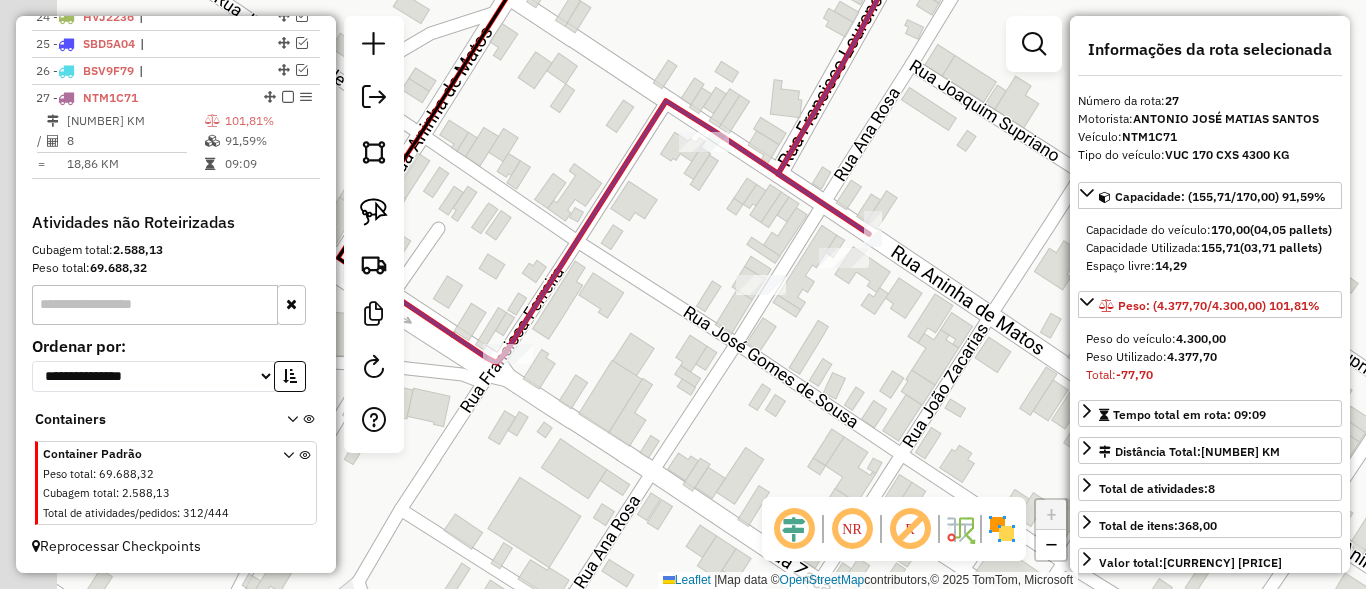 drag, startPoint x: 610, startPoint y: 313, endPoint x: 826, endPoint y: 243, distance: 227.05946 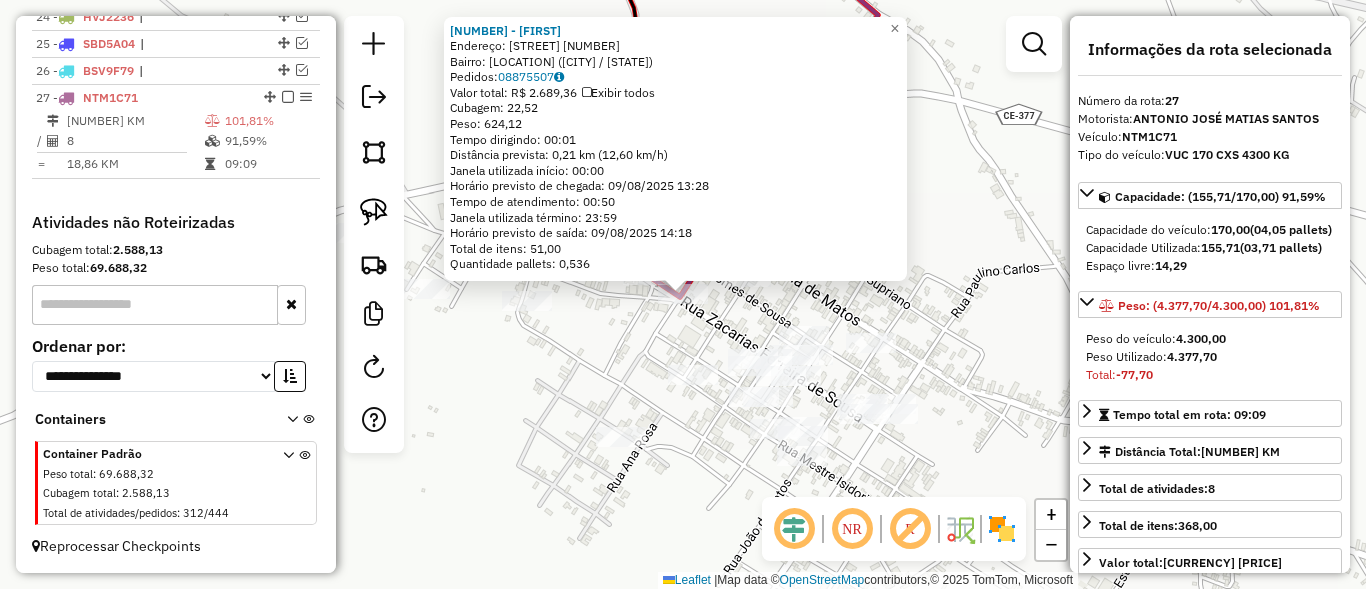 click on "1800 - RAIMUNDO  Endereço:  DOM AURELIANO MATOS SN   Bairro: CENTRO (LIMOEIRO DO NORTE / CE)   Pedidos:  08875507   Valor total: R$ 2.689,36   Exibir todos   Cubagem: 22,52  Peso: 624,12  Tempo dirigindo: 00:01   Distância prevista: 0,21 km (12,60 km/h)   Janela utilizada início: 00:00   Horário previsto de chegada: 09/08/2025 13:28   Tempo de atendimento: 00:50   Janela utilizada término: 23:59   Horário previsto de saída: 09/08/2025 14:18   Total de itens: 51,00   Quantidade pallets: 0,536  × Janela de atendimento Grade de atendimento Capacidade Transportadoras Veículos Cliente Pedidos  Rotas Selecione os dias de semana para filtrar as janelas de atendimento  Seg   Ter   Qua   Qui   Sex   Sáb   Dom  Informe o período da janela de atendimento: De: Até:  Filtrar exatamente a janela do cliente  Considerar janela de atendimento padrão  Selecione os dias de semana para filtrar as grades de atendimento  Seg   Ter   Qua   Qui   Sex   Sáb   Dom   Considerar clientes sem dia de atendimento cadastrado +" 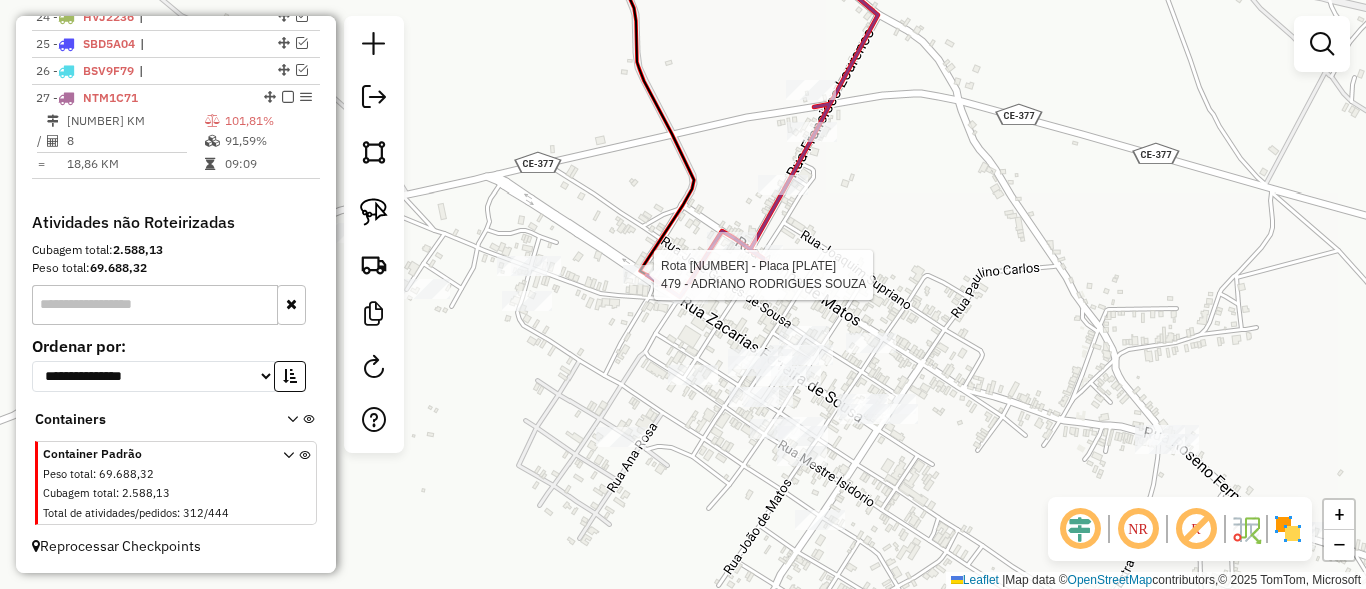 click 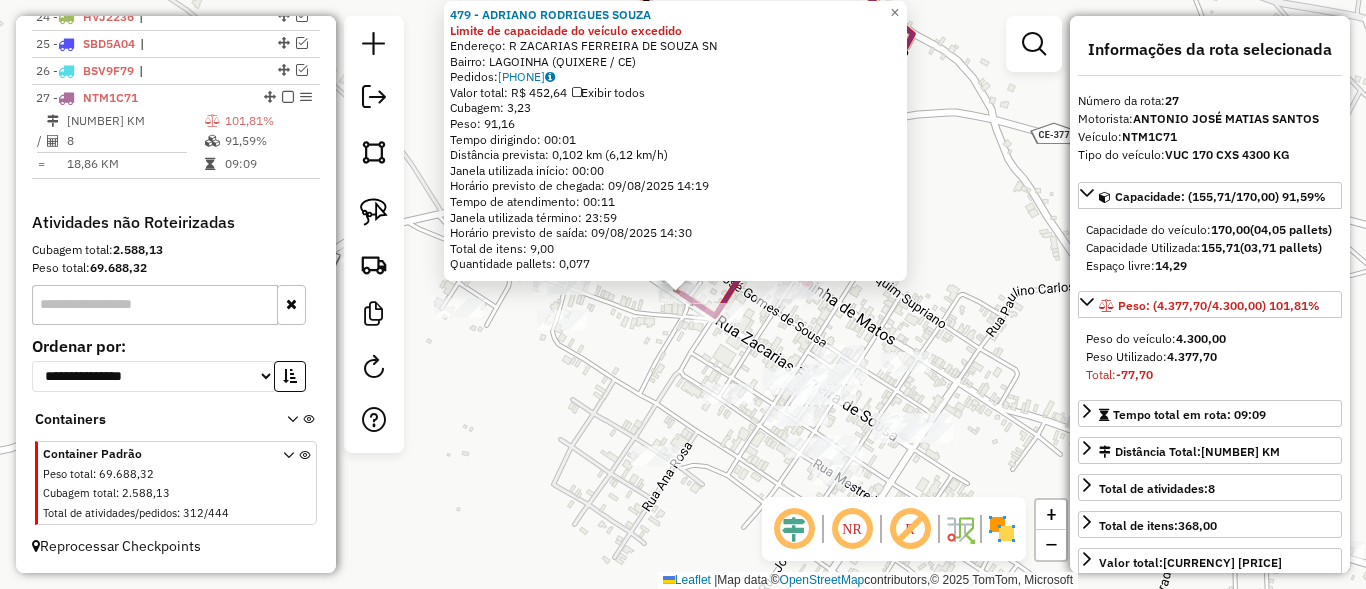 click on "479 - ADRIANO RODRIGUES SOUZA Limite de capacidade do veículo excedido  Endereço: R   ZACARIAS FERREIRA DE SOUZA     SN   Bairro: LAGOINHA (QUIXERE / CE)   Pedidos:  08875463   Valor total: R$ 452,64   Exibir todos   Cubagem: 3,23  Peso: 91,16  Tempo dirigindo: 00:01   Distância prevista: 0,102 km (6,12 km/h)   Janela utilizada início: 00:00   Horário previsto de chegada: 09/08/2025 14:19   Tempo de atendimento: 00:11   Janela utilizada término: 23:59   Horário previsto de saída: 09/08/2025 14:30   Total de itens: 9,00   Quantidade pallets: 0,077  × Janela de atendimento Grade de atendimento Capacidade Transportadoras Veículos Cliente Pedidos  Rotas Selecione os dias de semana para filtrar as janelas de atendimento  Seg   Ter   Qua   Qui   Sex   Sáb   Dom  Informe o período da janela de atendimento: De: Até:  Filtrar exatamente a janela do cliente  Considerar janela de atendimento padrão  Selecione os dias de semana para filtrar as grades de atendimento  Seg   Ter   Qua   Qui   Sex   Sáb   Dom" 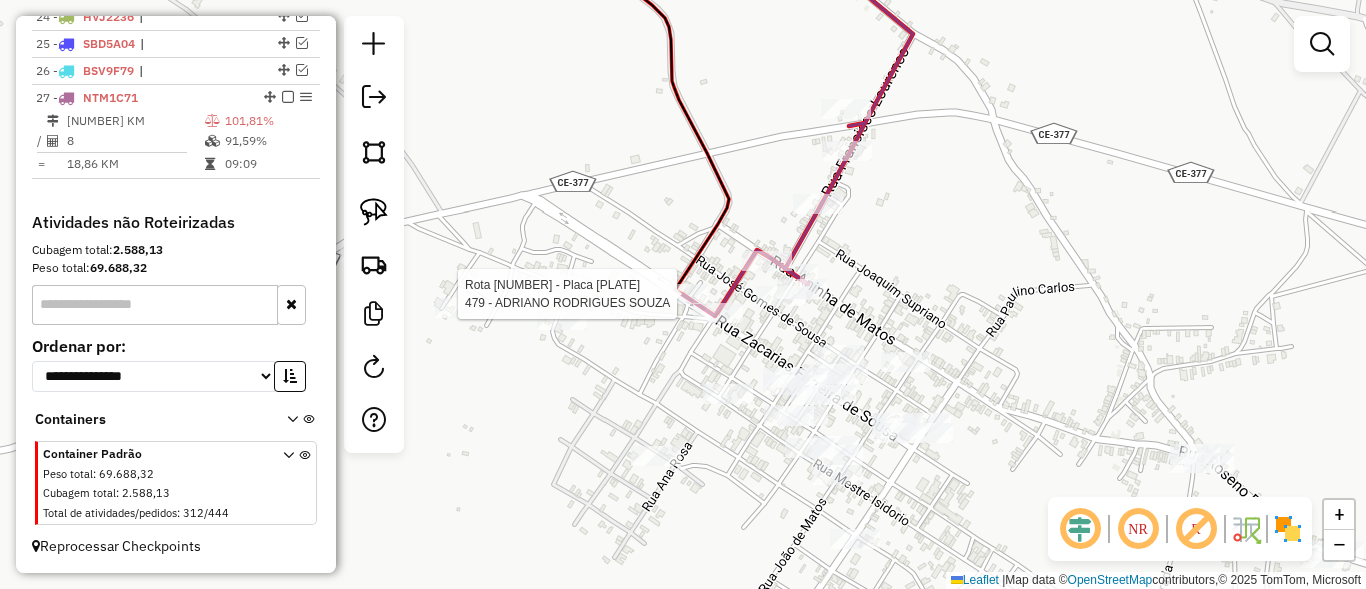 select on "*********" 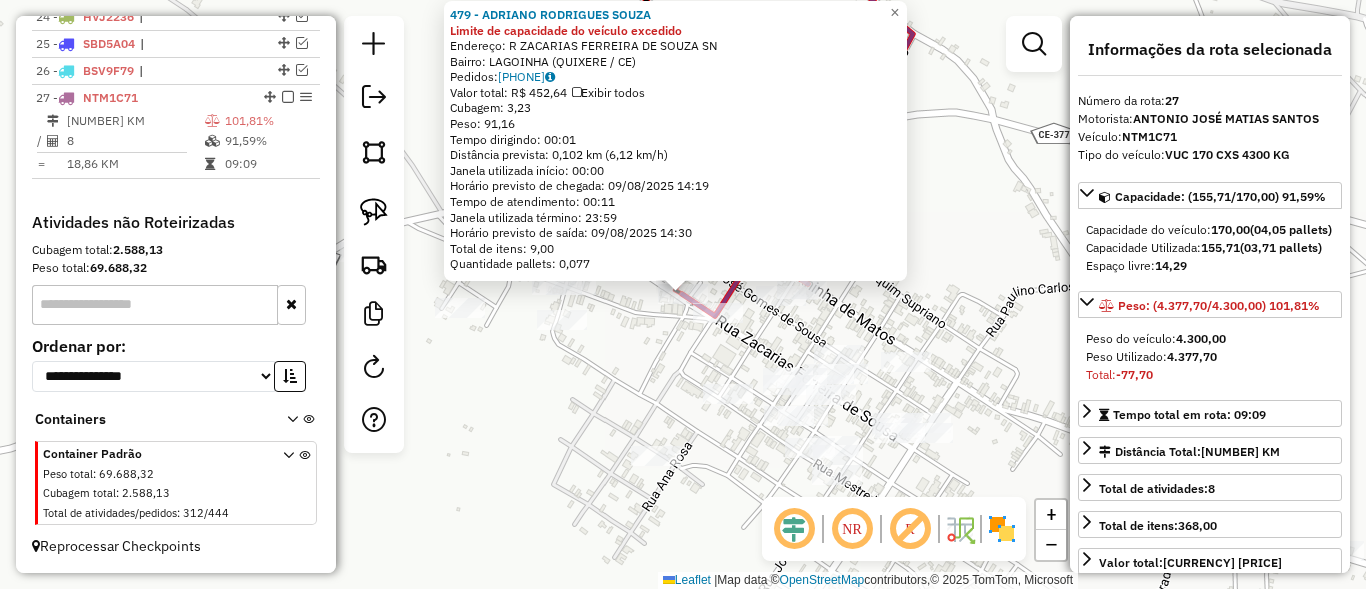 click on "479 - ADRIANO RODRIGUES SOUZA Limite de capacidade do veículo excedido  Endereço: R   ZACARIAS FERREIRA DE SOUZA     SN   Bairro: LAGOINHA (QUIXERE / CE)   Pedidos:  08875463   Valor total: R$ 452,64   Exibir todos   Cubagem: 3,23  Peso: 91,16  Tempo dirigindo: 00:01   Distância prevista: 0,102 km (6,12 km/h)   Janela utilizada início: 00:00   Horário previsto de chegada: 09/08/2025 14:19   Tempo de atendimento: 00:11   Janela utilizada término: 23:59   Horário previsto de saída: 09/08/2025 14:30   Total de itens: 9,00   Quantidade pallets: 0,077  × Janela de atendimento Grade de atendimento Capacidade Transportadoras Veículos Cliente Pedidos  Rotas Selecione os dias de semana para filtrar as janelas de atendimento  Seg   Ter   Qua   Qui   Sex   Sáb   Dom  Informe o período da janela de atendimento: De: Até:  Filtrar exatamente a janela do cliente  Considerar janela de atendimento padrão  Selecione os dias de semana para filtrar as grades de atendimento  Seg   Ter   Qua   Qui   Sex   Sáb   Dom" 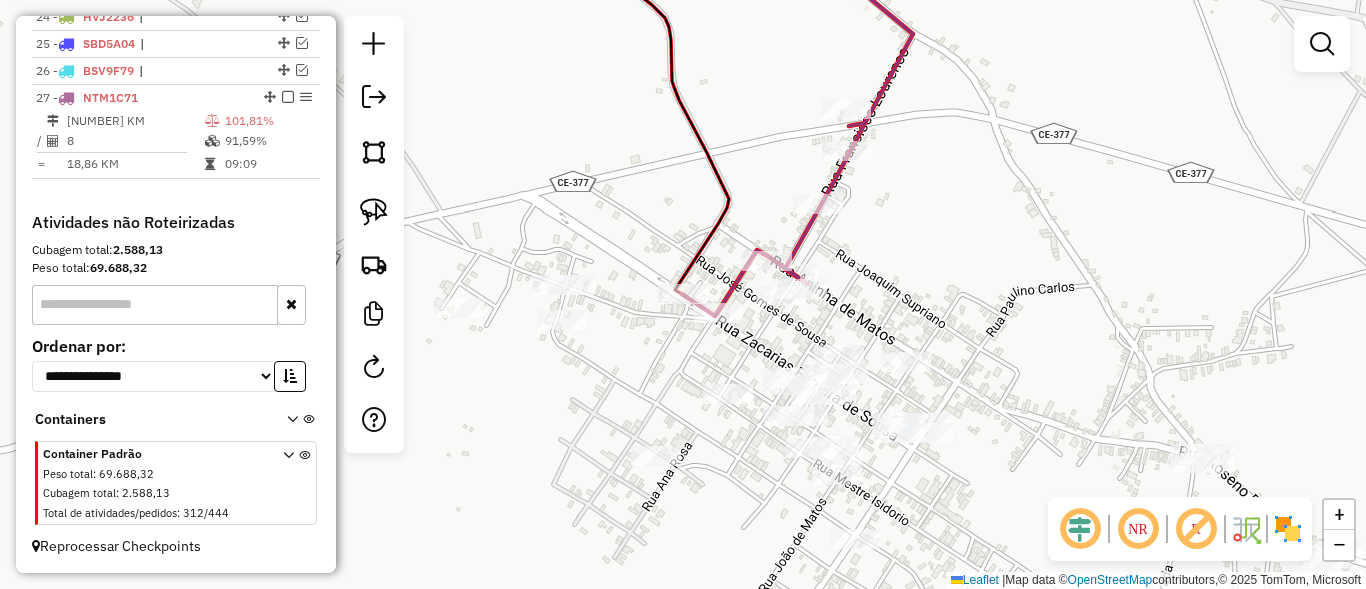 select on "*********" 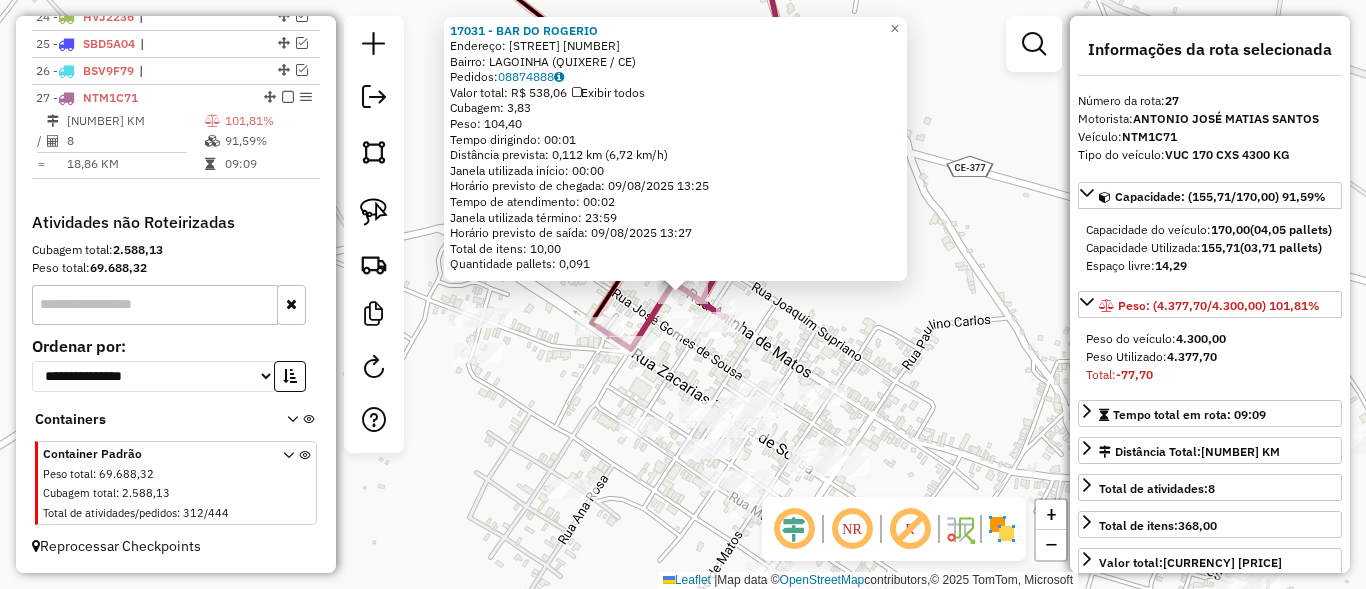 click on "17031 - BAR DO ROGERIO  Endereço:  ANINHA MATOS 1022   Bairro: LAGOINHA (QUIXERE / CE)   Pedidos:  08874888   Valor total: R$ 538,06   Exibir todos   Cubagem: 3,83  Peso: 104,40  Tempo dirigindo: 00:01   Distância prevista: 0,112 km (6,72 km/h)   Janela utilizada início: 00:00   Horário previsto de chegada: 09/08/2025 13:25   Tempo de atendimento: 00:02   Janela utilizada término: 23:59   Horário previsto de saída: 09/08/2025 13:27   Total de itens: 10,00   Quantidade pallets: 0,091  × Janela de atendimento Grade de atendimento Capacidade Transportadoras Veículos Cliente Pedidos  Rotas Selecione os dias de semana para filtrar as janelas de atendimento  Seg   Ter   Qua   Qui   Sex   Sáb   Dom  Informe o período da janela de atendimento: De: Até:  Filtrar exatamente a janela do cliente  Considerar janela de atendimento padrão  Selecione os dias de semana para filtrar as grades de atendimento  Seg   Ter   Qua   Qui   Sex   Sáb   Dom   Considerar clientes sem dia de atendimento cadastrado  De:  De:" 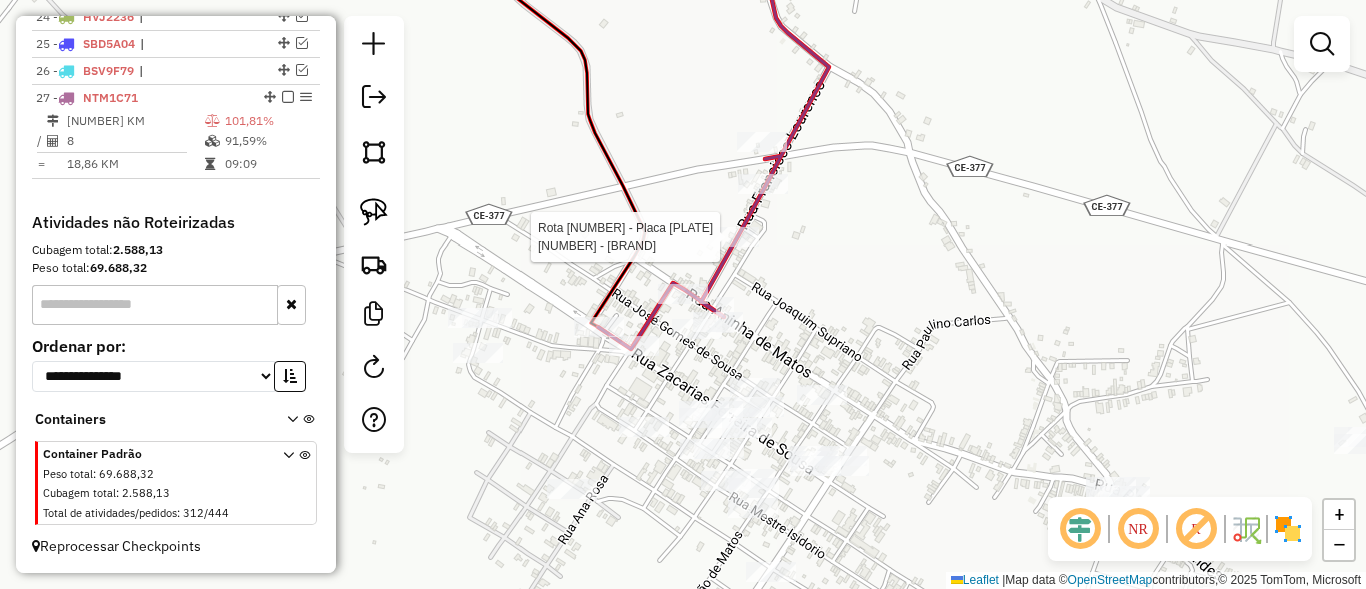 select on "*********" 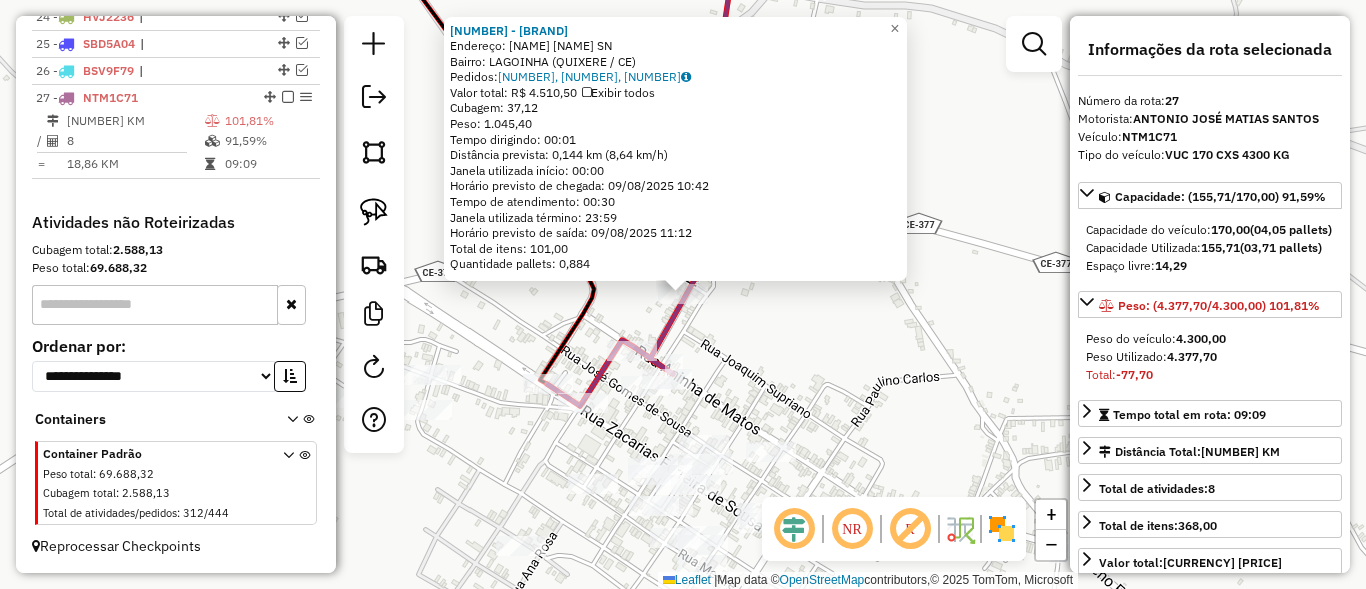 click on "16258 - BARATAO DAS BEBIDAS  Endereço:  FRANCISCO LOURENCO SN   Bairro: LAGOINHA (QUIXERE / CE)   Pedidos:  08874887, 08875779, 08875780   Valor total: R$ 4.510,50   Exibir todos   Cubagem: 37,12  Peso: 1.045,40  Tempo dirigindo: 00:01   Distância prevista: 0,144 km (8,64 km/h)   Janela utilizada início: 00:00   Horário previsto de chegada: 09/08/2025 10:42   Tempo de atendimento: 00:30   Janela utilizada término: 23:59   Horário previsto de saída: 09/08/2025 11:12   Total de itens: 101,00   Quantidade pallets: 0,884  × Janela de atendimento Grade de atendimento Capacidade Transportadoras Veículos Cliente Pedidos  Rotas Selecione os dias de semana para filtrar as janelas de atendimento  Seg   Ter   Qua   Qui   Sex   Sáb   Dom  Informe o período da janela de atendimento: De: Até:  Filtrar exatamente a janela do cliente  Considerar janela de atendimento padrão  Selecione os dias de semana para filtrar as grades de atendimento  Seg   Ter   Qua   Qui   Sex   Sáb   Dom   Peso mínimo:   De:   Até:" 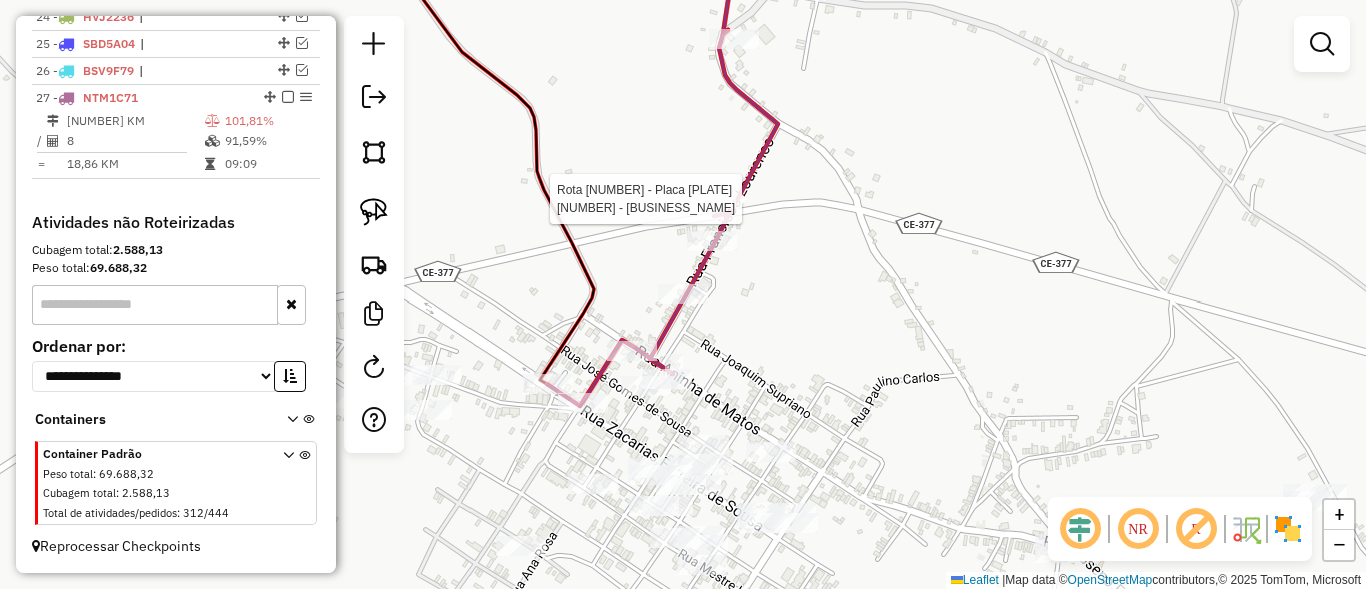 select on "*********" 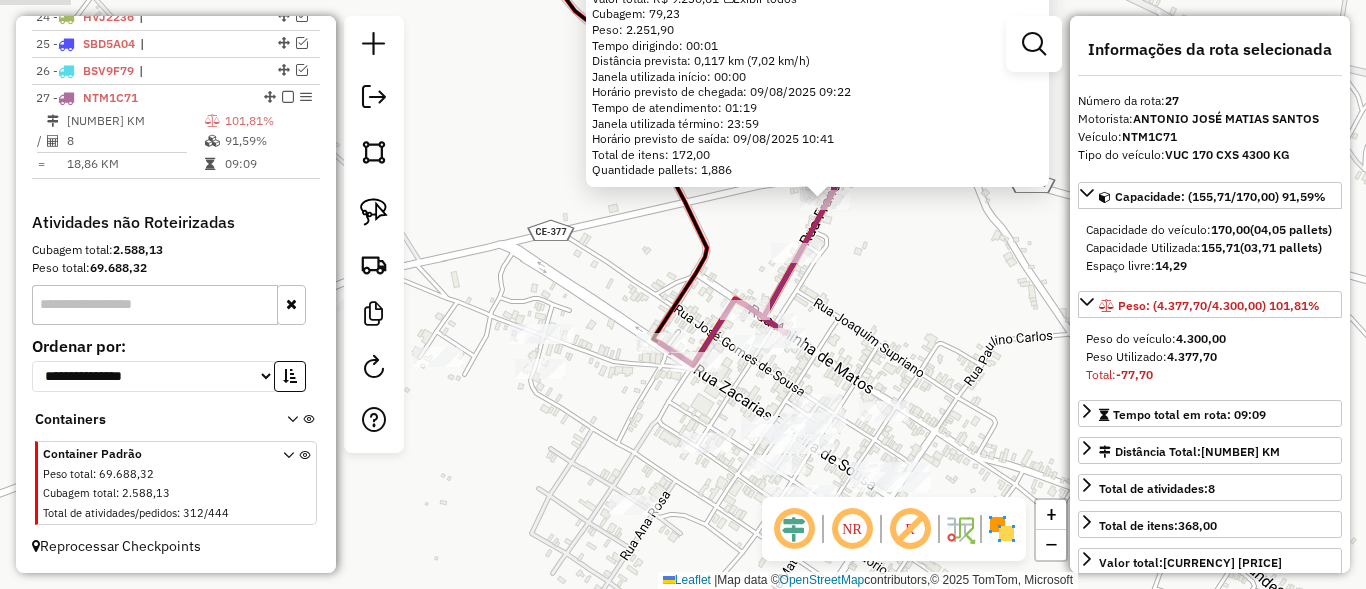 drag, startPoint x: 737, startPoint y: 374, endPoint x: 878, endPoint y: 279, distance: 170.01764 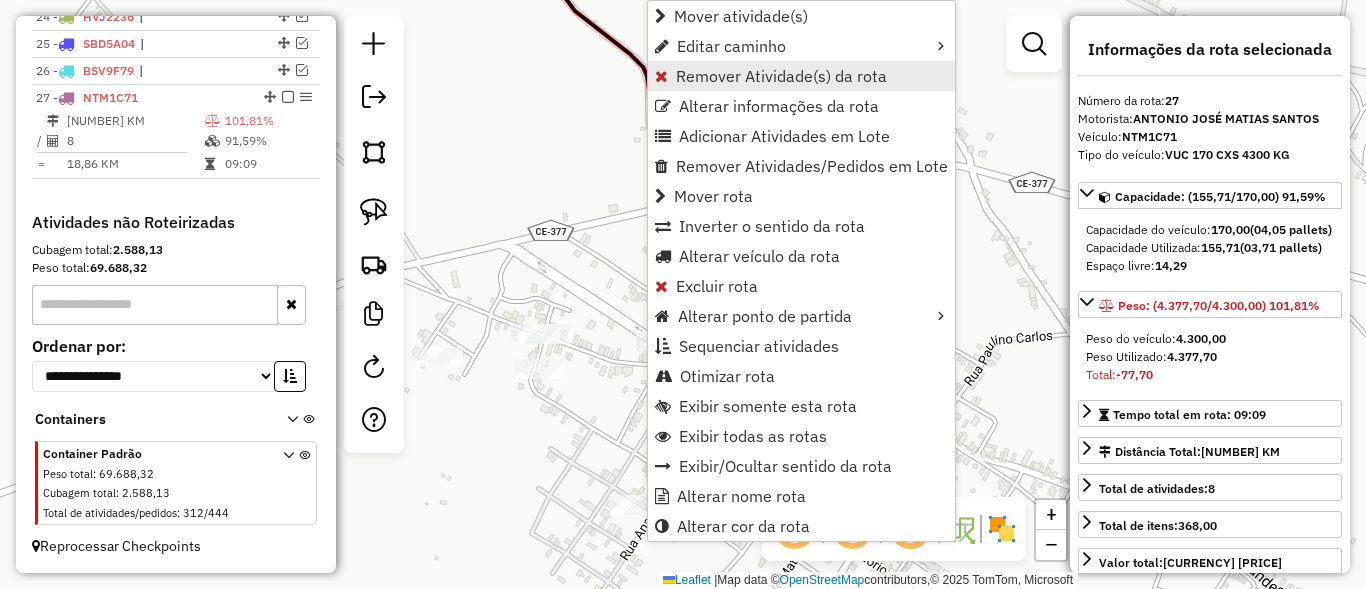 click on "Remover Atividade(s) da rota" at bounding box center [781, 76] 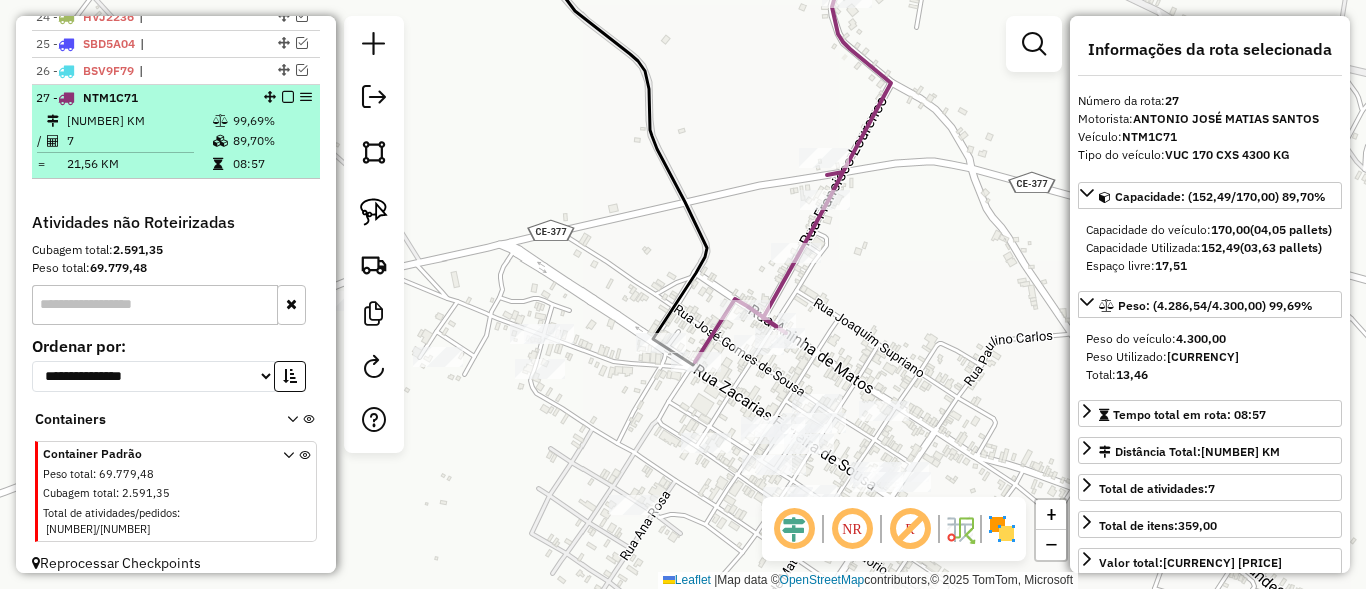 click at bounding box center [288, 97] 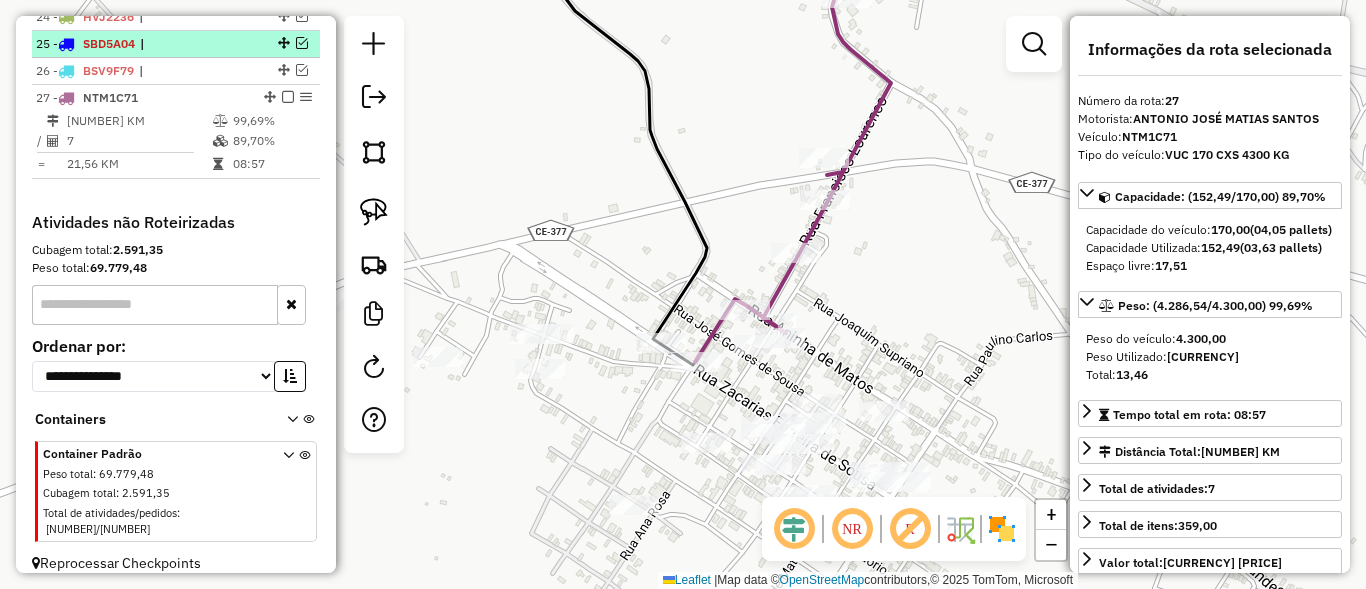 scroll, scrollTop: 1340, scrollLeft: 0, axis: vertical 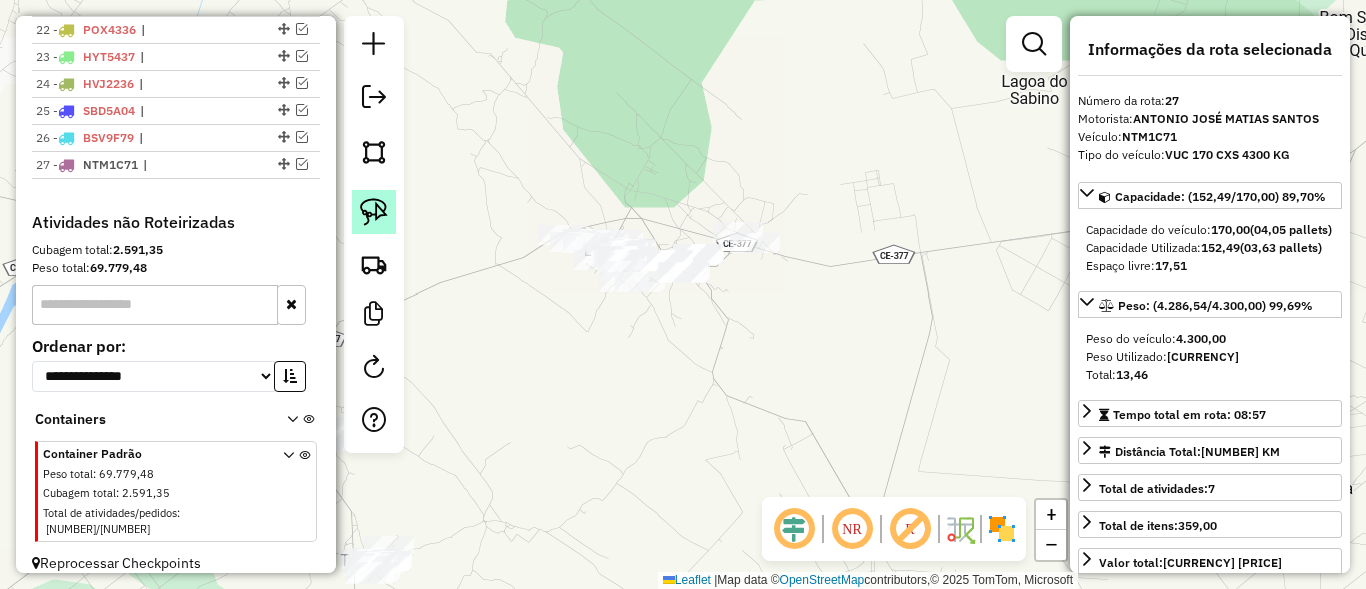 click 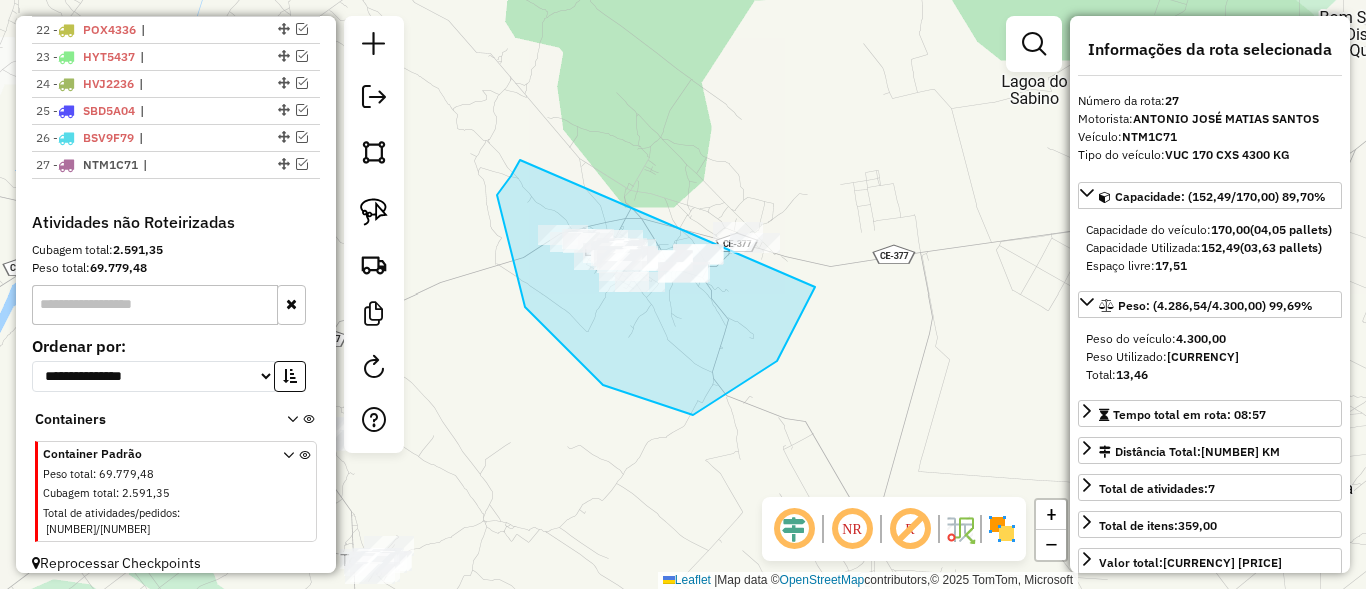 drag, startPoint x: 693, startPoint y: 415, endPoint x: 778, endPoint y: 205, distance: 226.55022 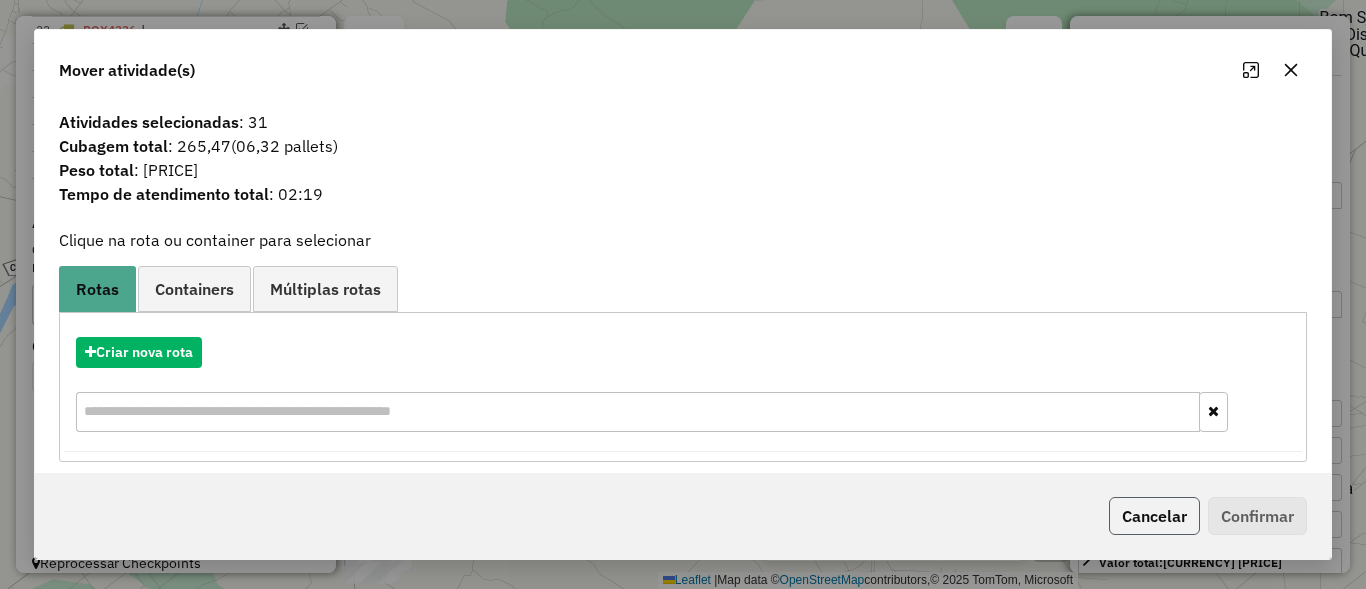 click on "Cancelar" 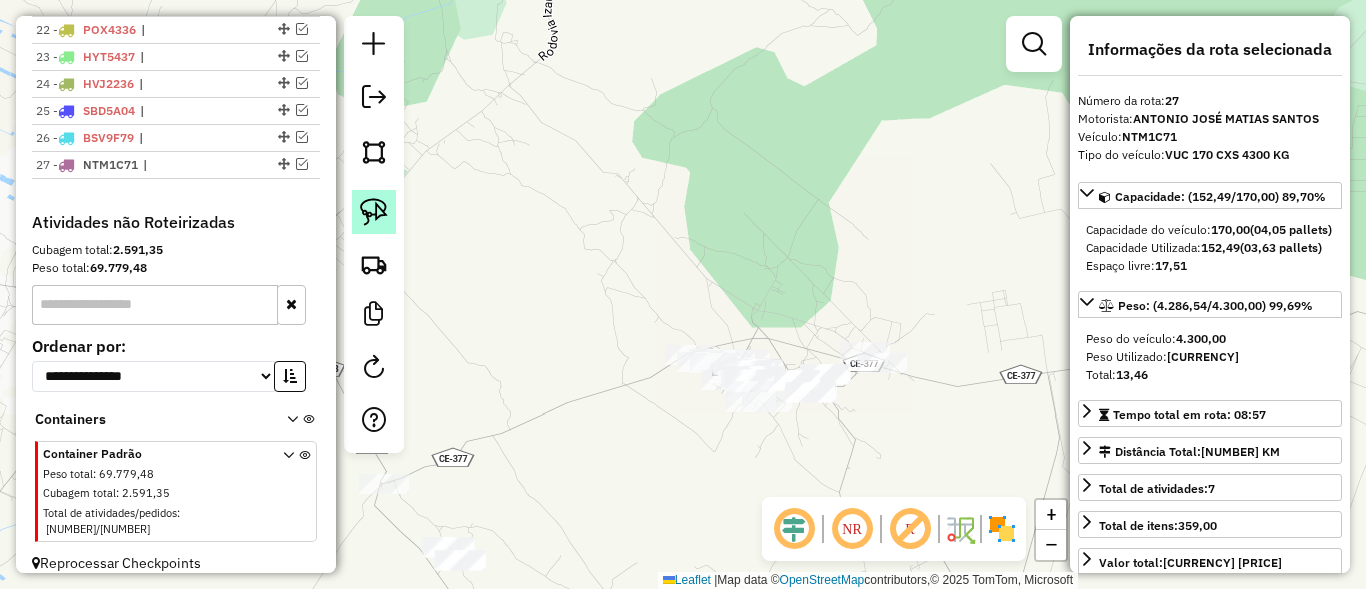 click 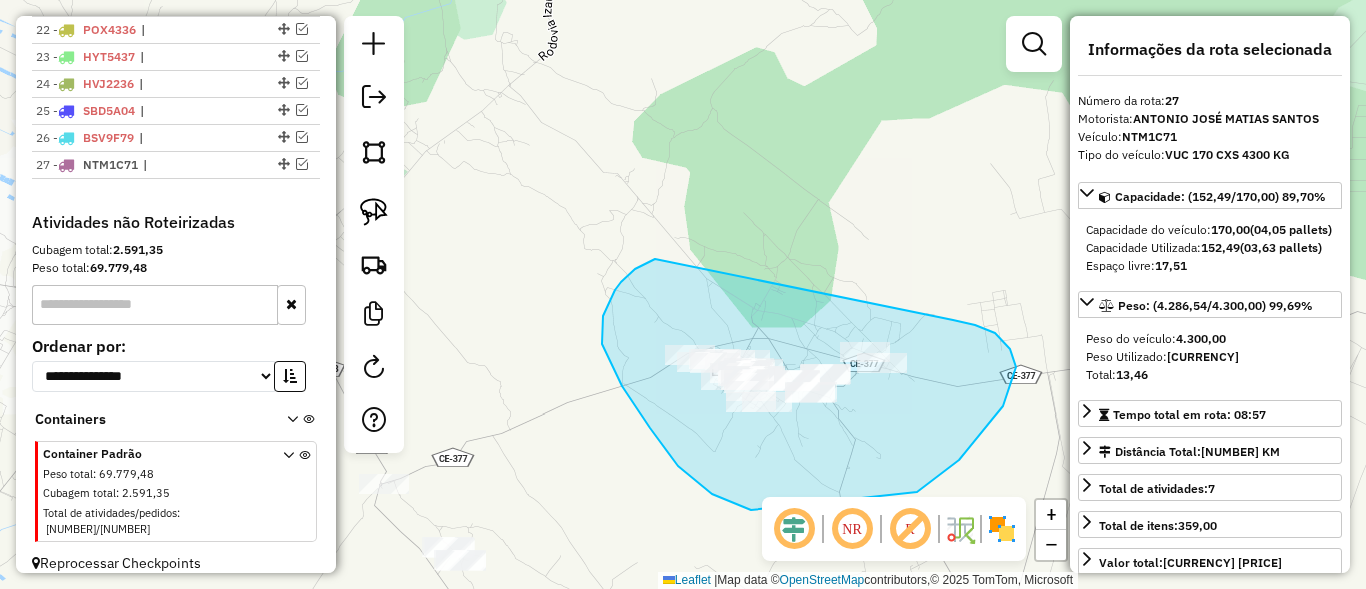 drag, startPoint x: 635, startPoint y: 269, endPoint x: 953, endPoint y: 320, distance: 322.06366 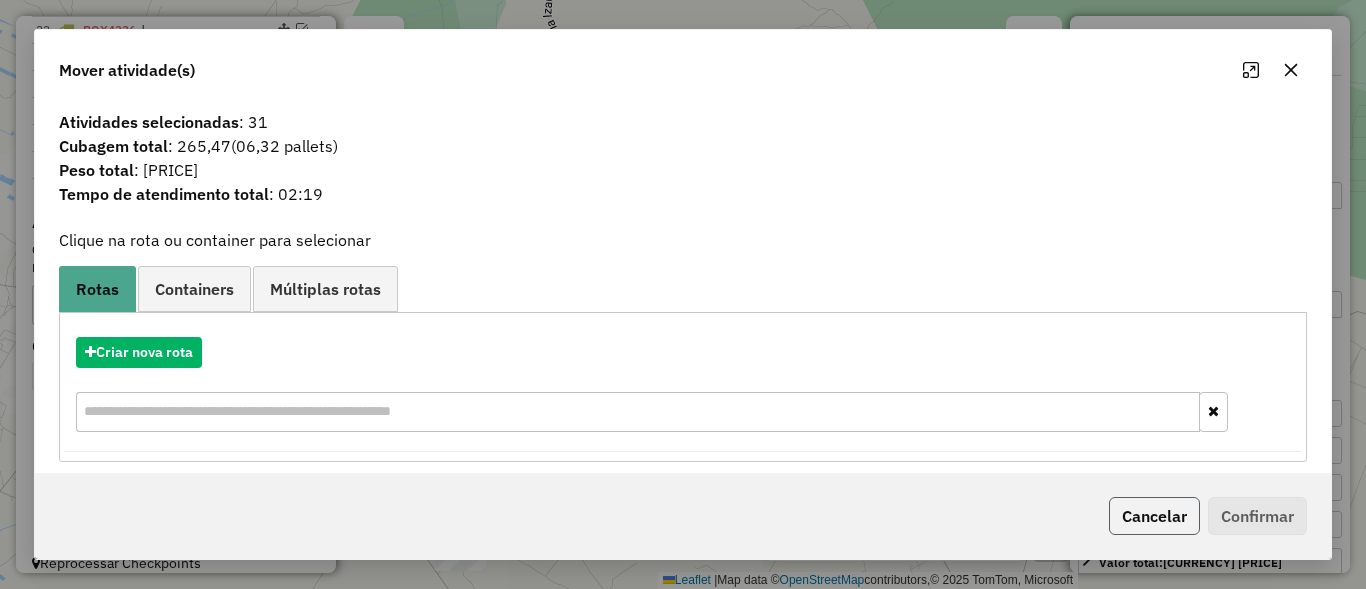 click on "Cancelar" 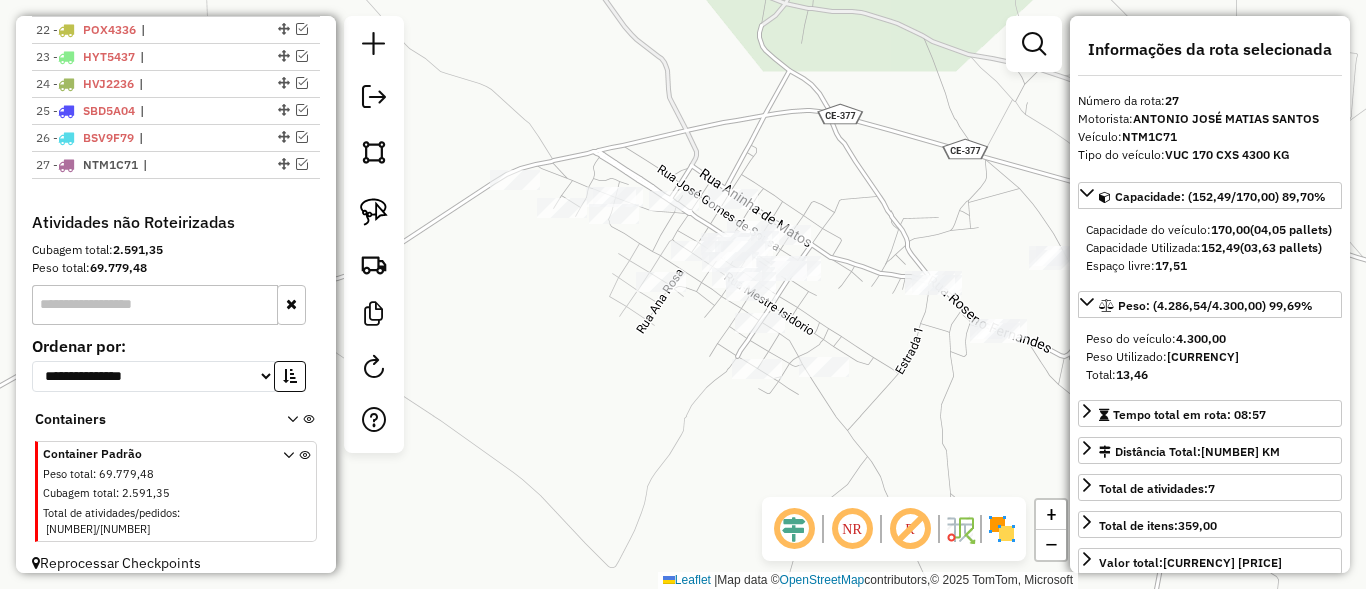 drag, startPoint x: 885, startPoint y: 318, endPoint x: 811, endPoint y: 189, distance: 148.71785 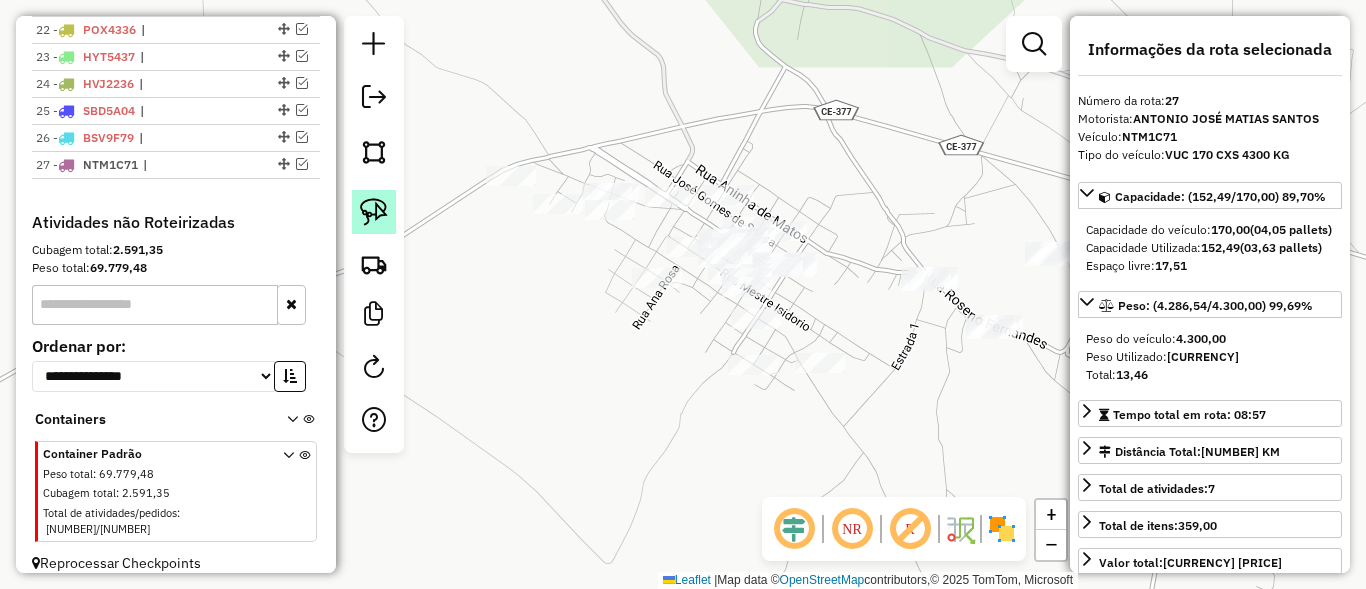 click 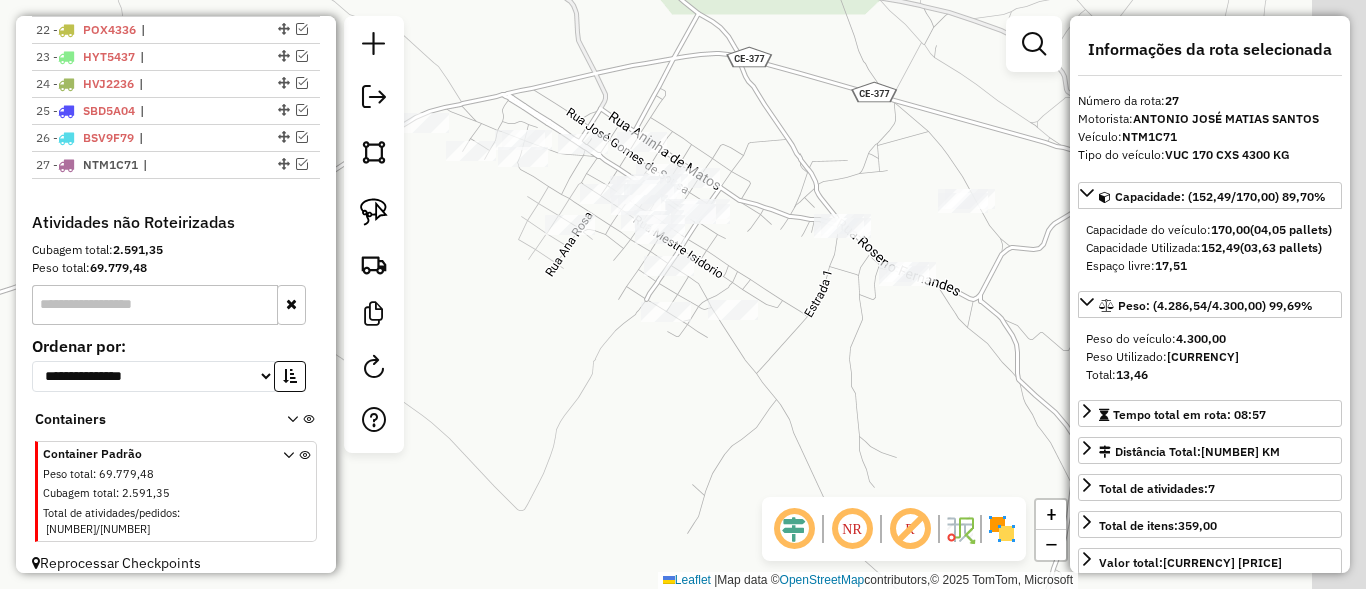drag, startPoint x: 838, startPoint y: 240, endPoint x: 618, endPoint y: 149, distance: 238.07771 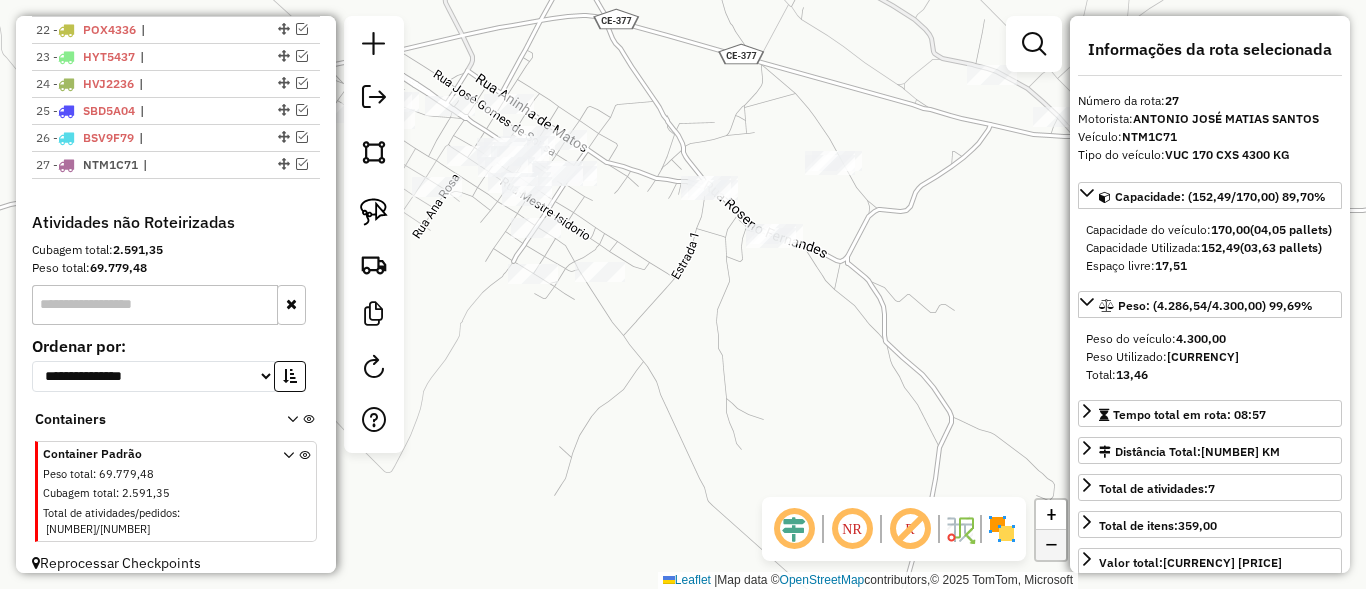 click on "−" 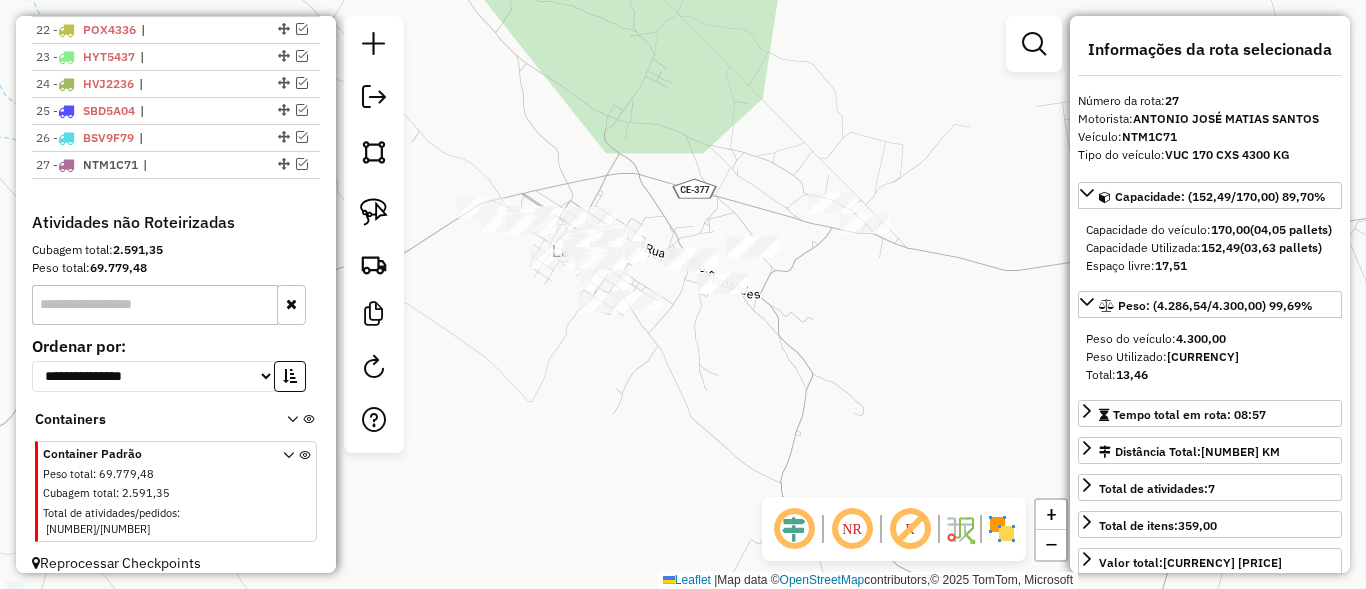 drag, startPoint x: 817, startPoint y: 379, endPoint x: 812, endPoint y: 397, distance: 18.681541 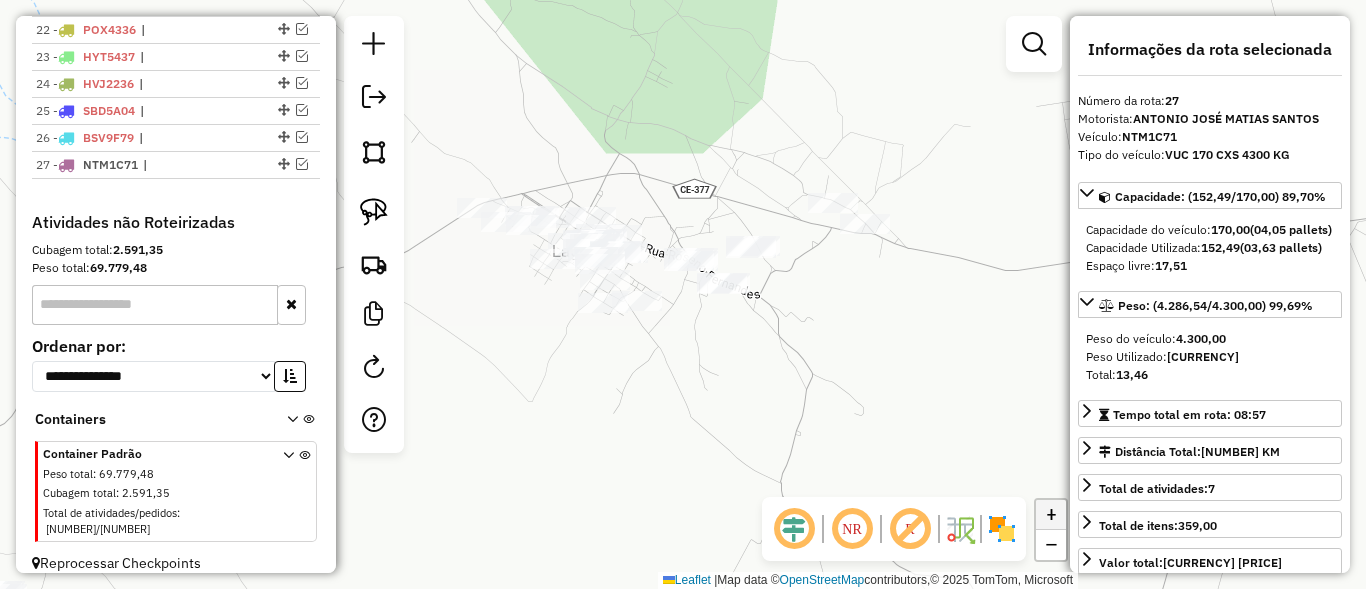 click on "+" 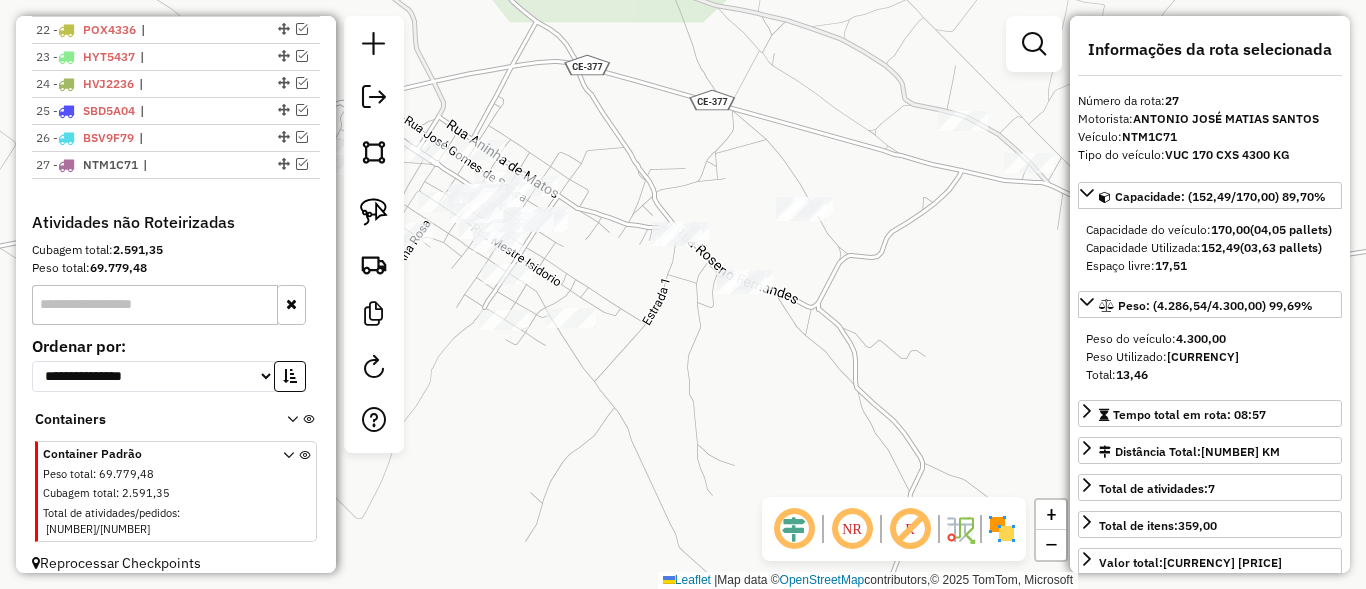 drag, startPoint x: 953, startPoint y: 397, endPoint x: 888, endPoint y: 437, distance: 76.321686 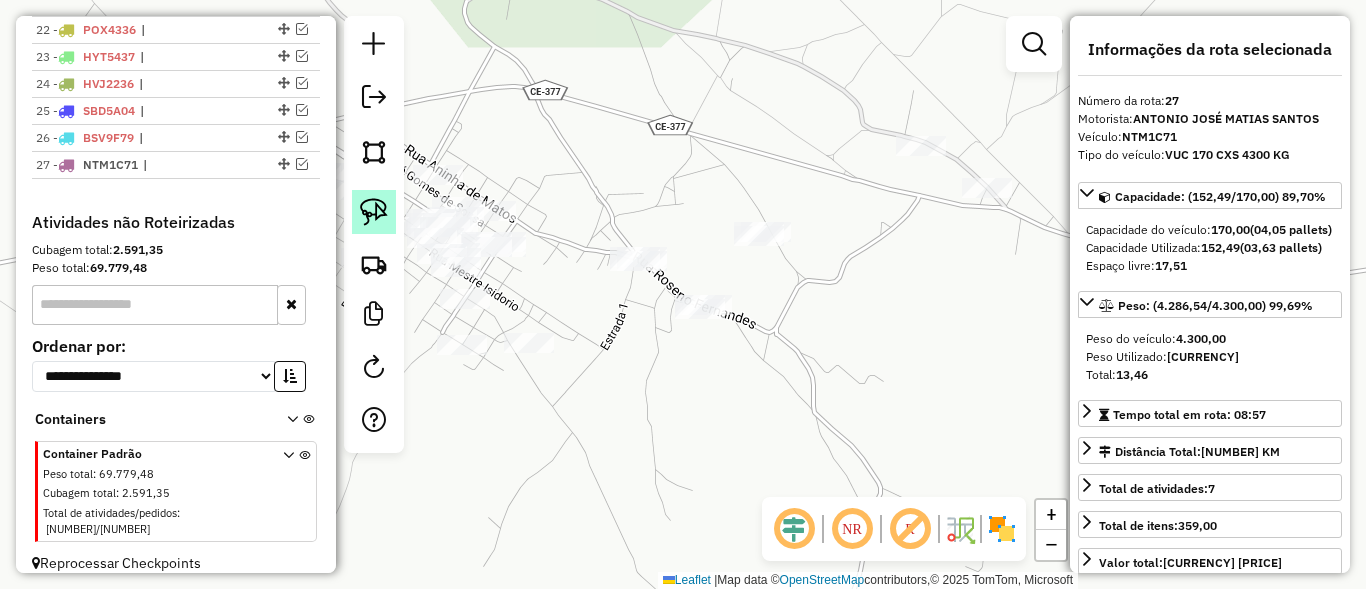 click 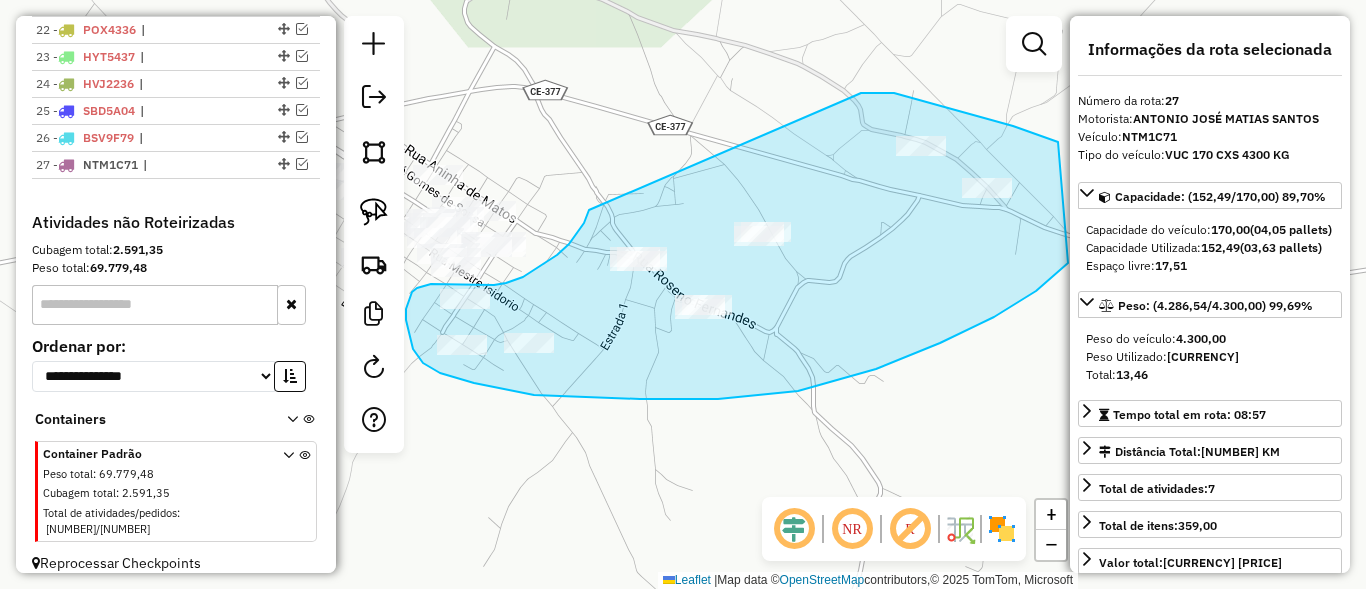 drag, startPoint x: 563, startPoint y: 249, endPoint x: 823, endPoint y: 118, distance: 291.13742 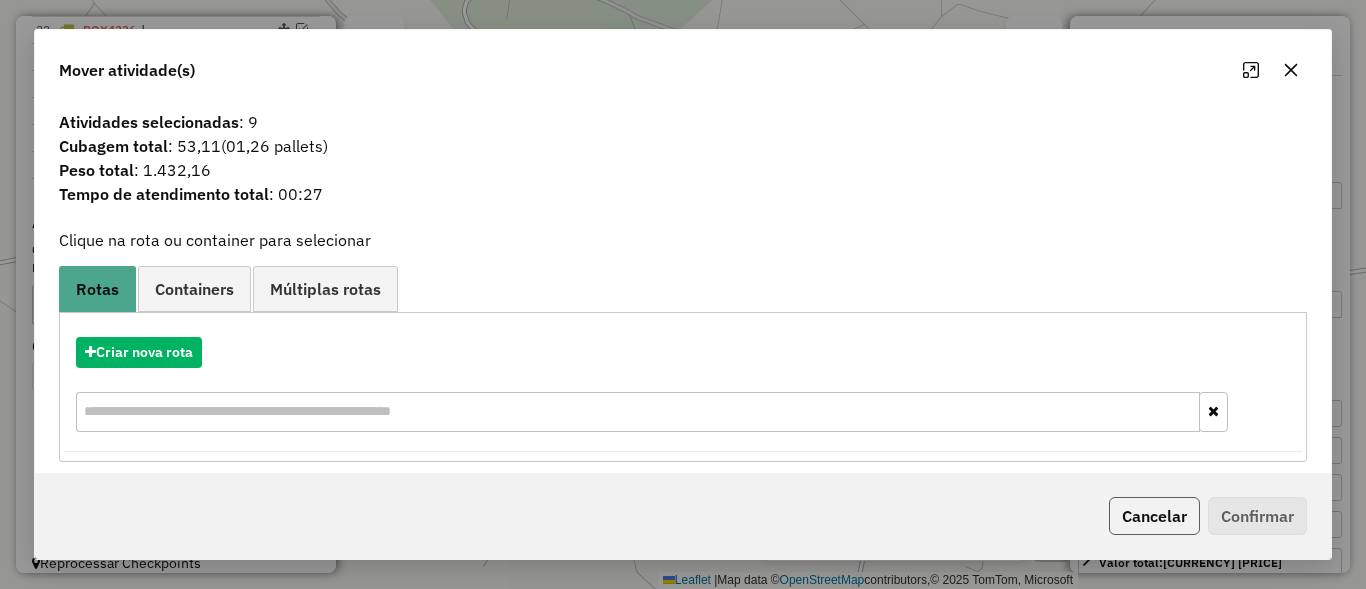click on "Cancelar" 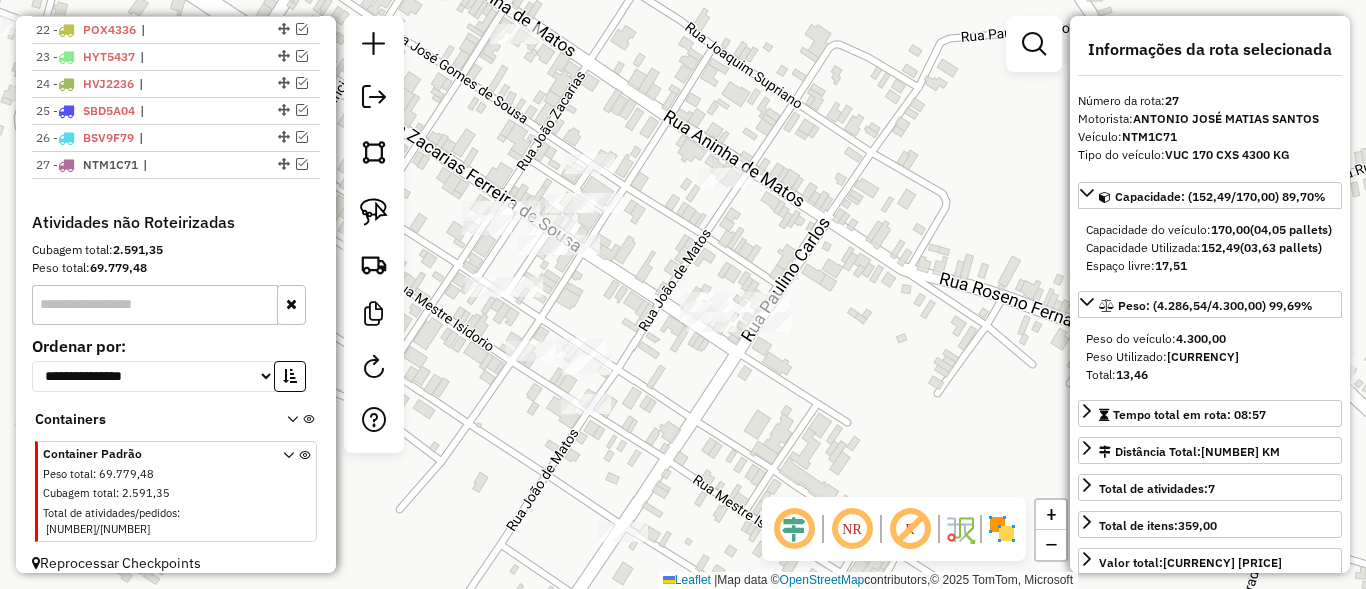 drag, startPoint x: 584, startPoint y: 307, endPoint x: 739, endPoint y: 275, distance: 158.26875 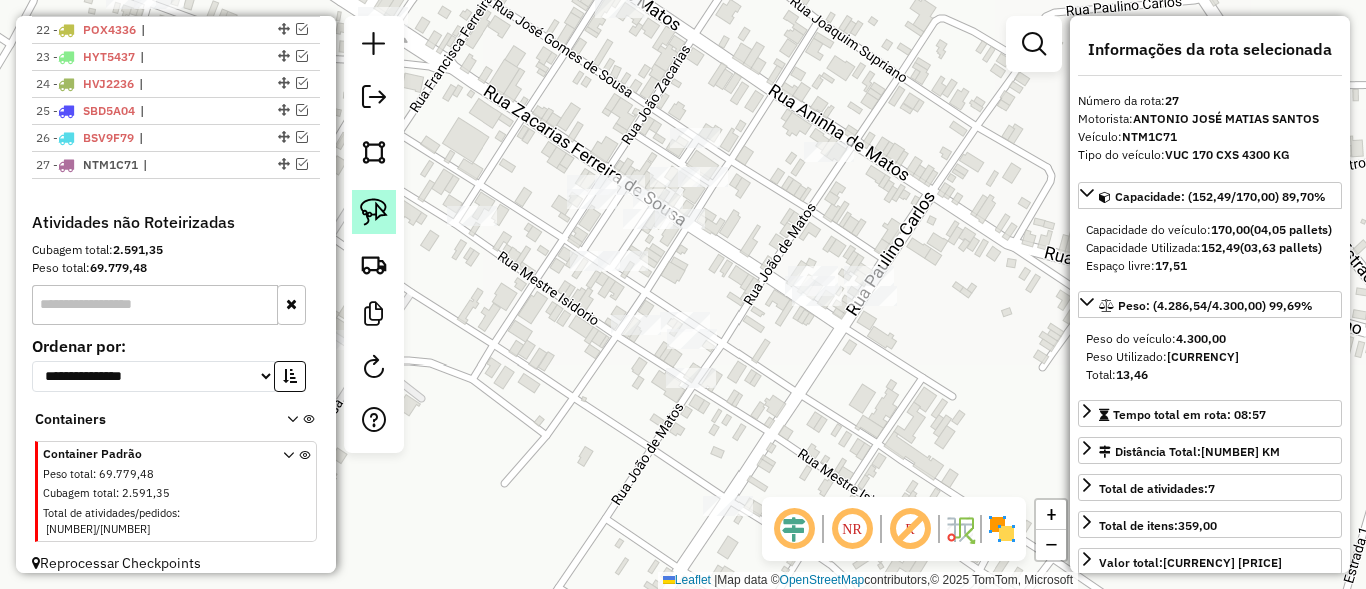 click 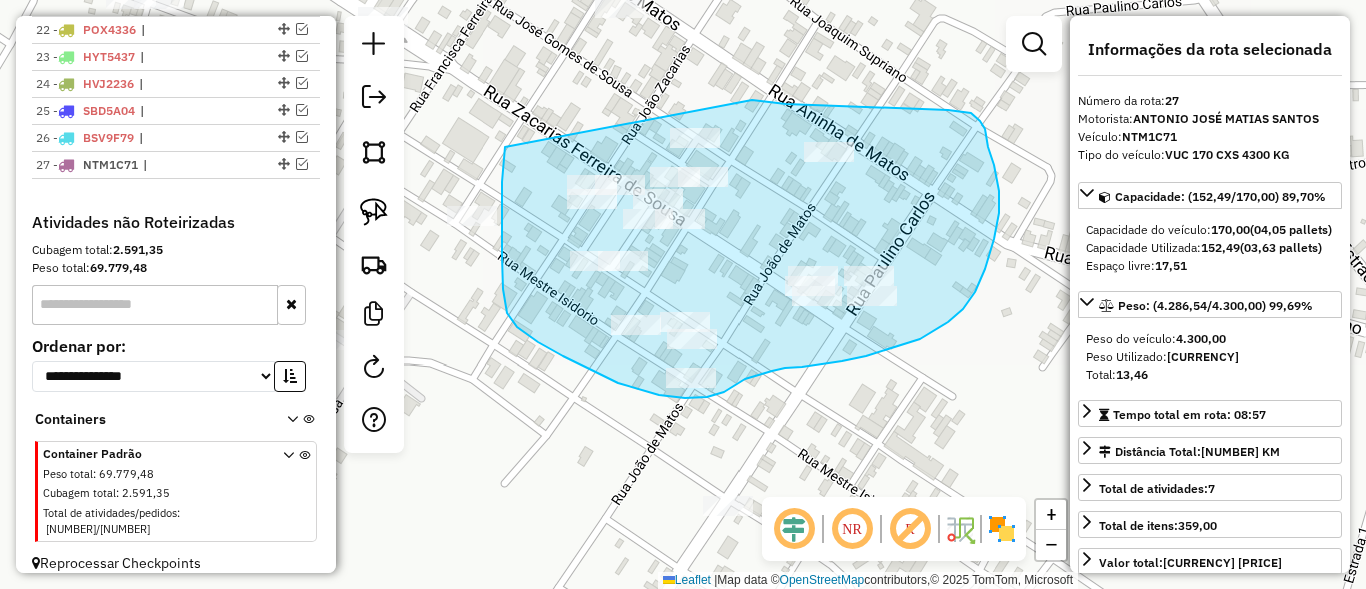 drag, startPoint x: 786, startPoint y: 104, endPoint x: 614, endPoint y: 90, distance: 172.56883 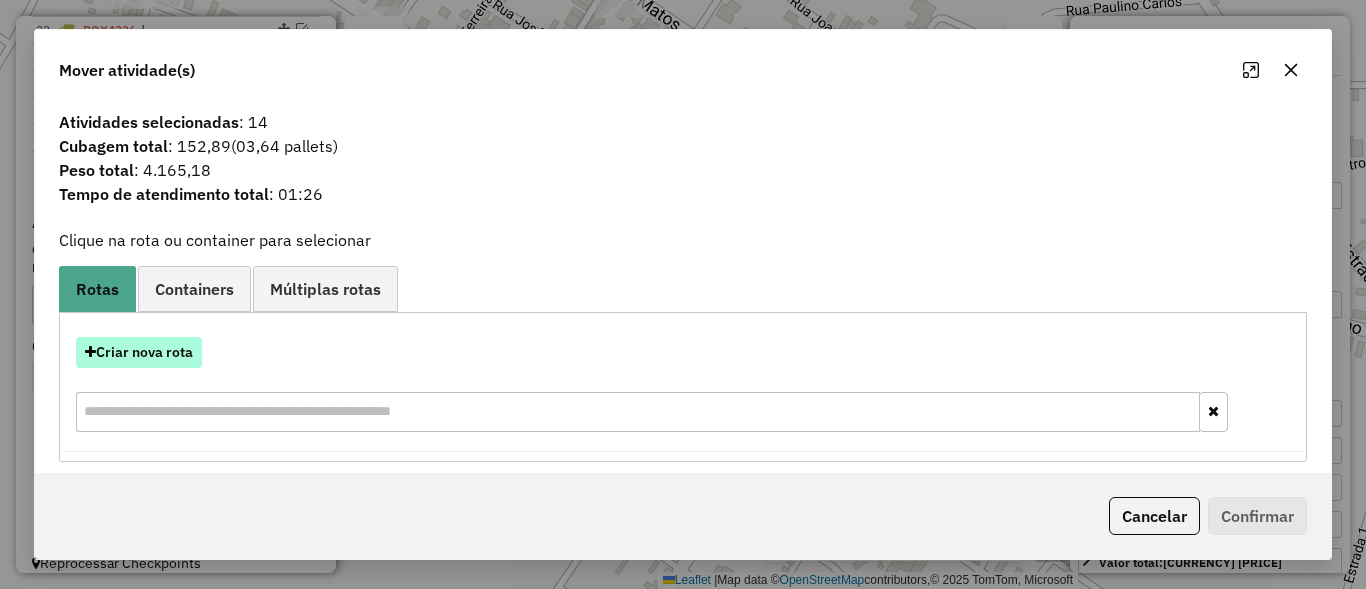 click on "Criar nova rota" at bounding box center (139, 352) 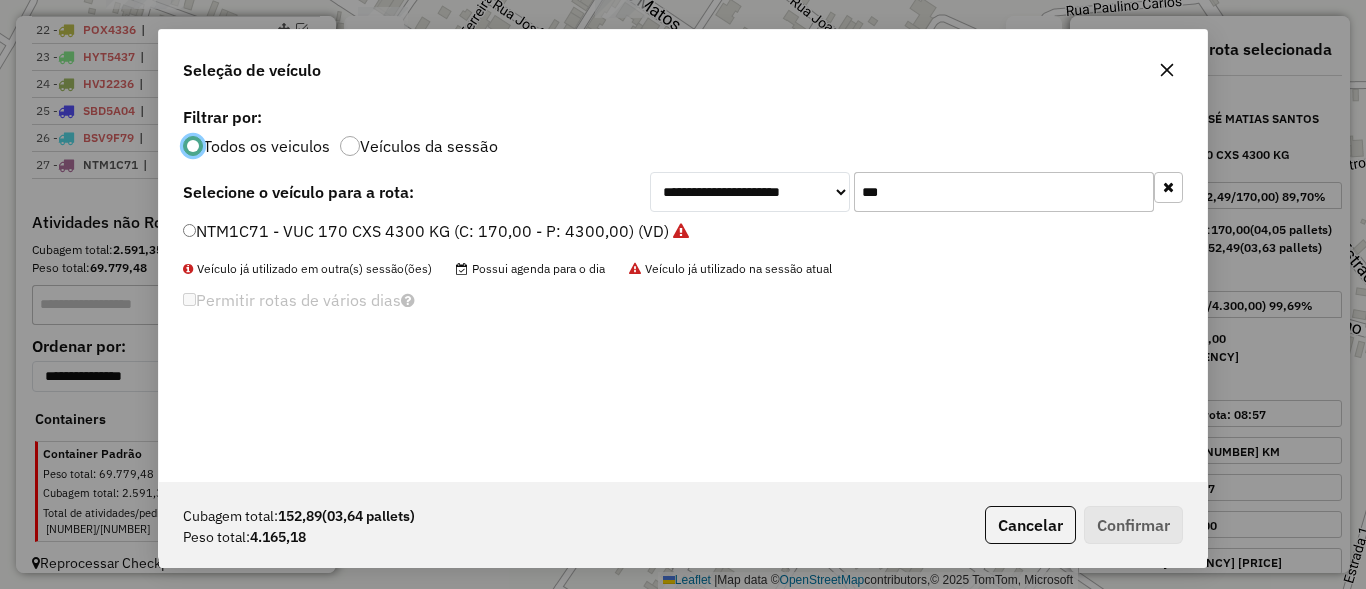scroll, scrollTop: 11, scrollLeft: 6, axis: both 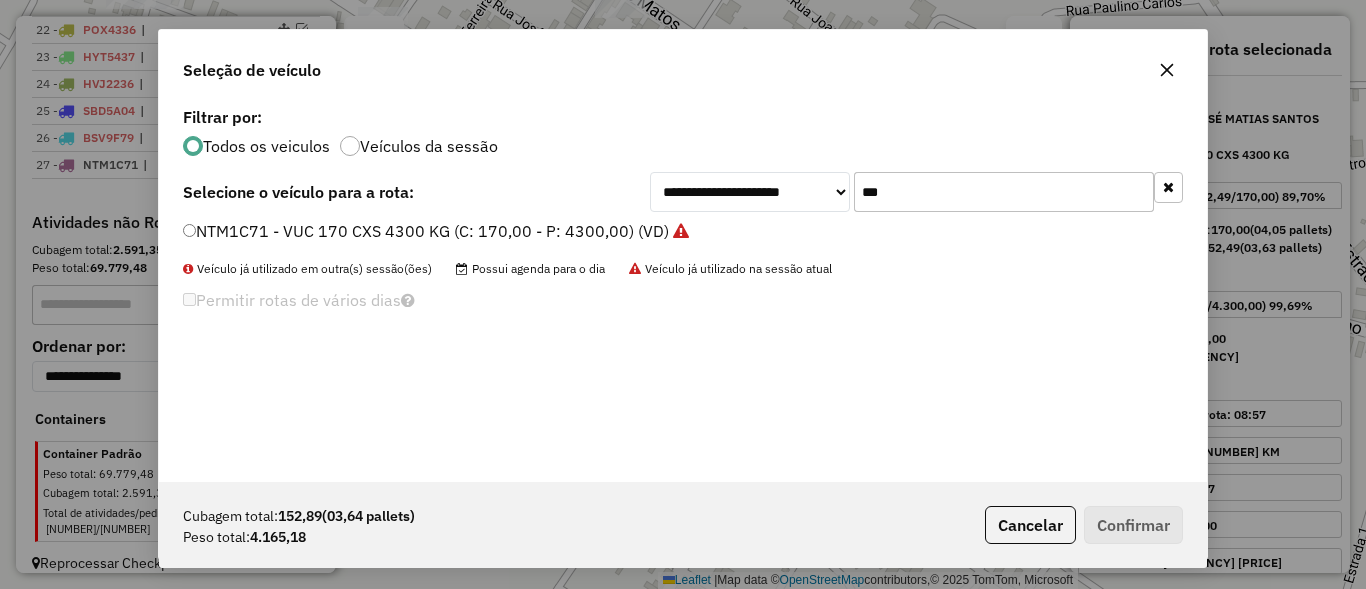click on "***" 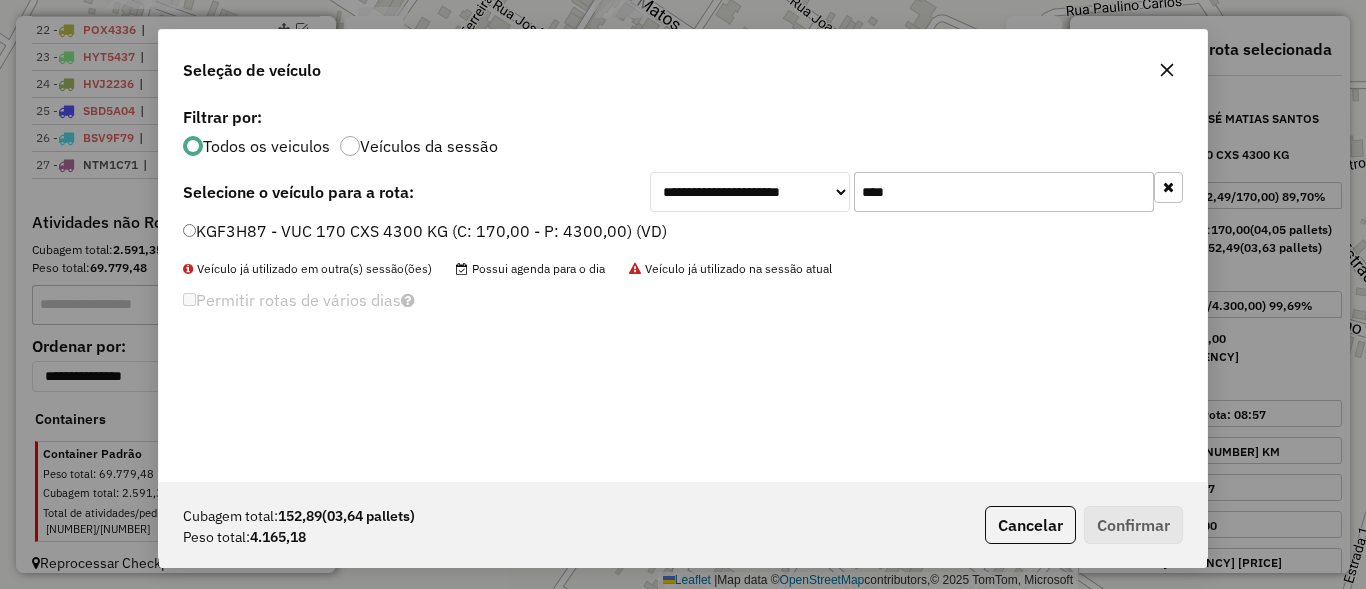type on "****" 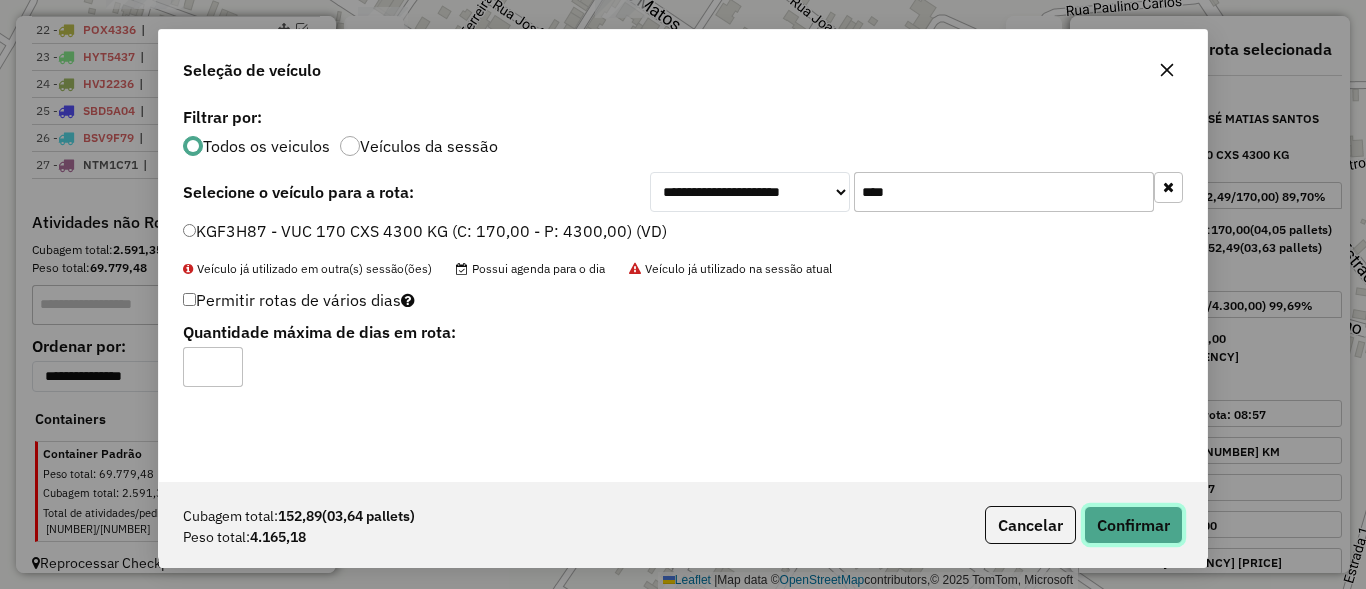 click on "Confirmar" 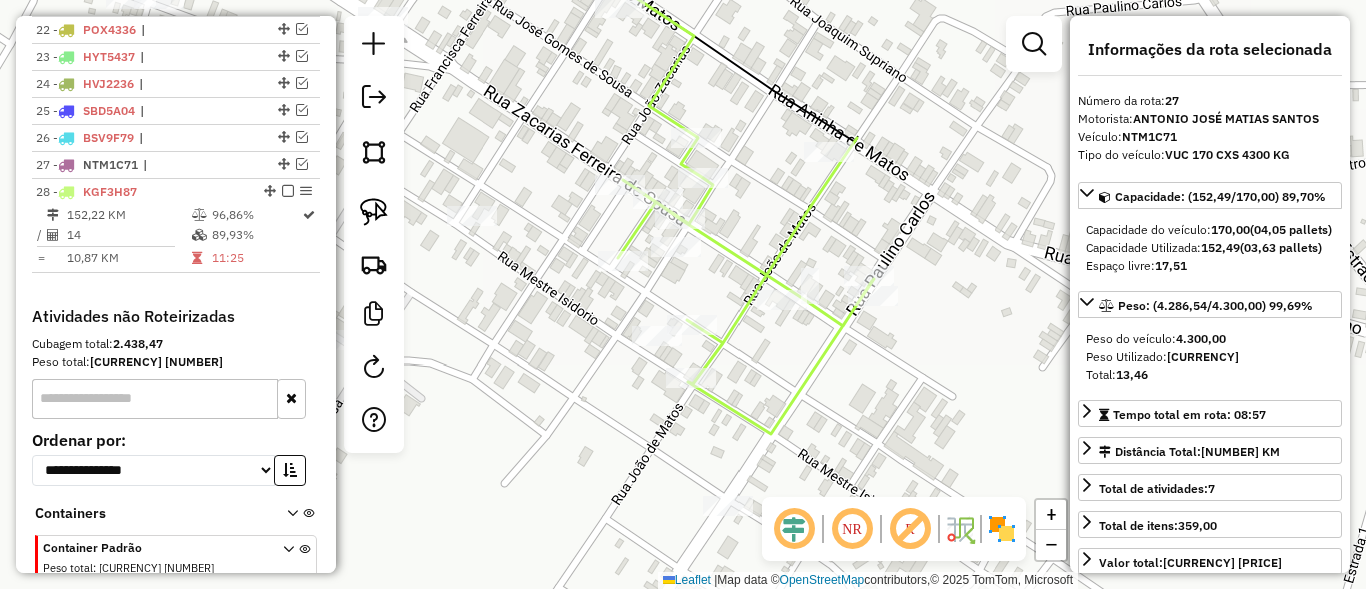 scroll, scrollTop: 1434, scrollLeft: 0, axis: vertical 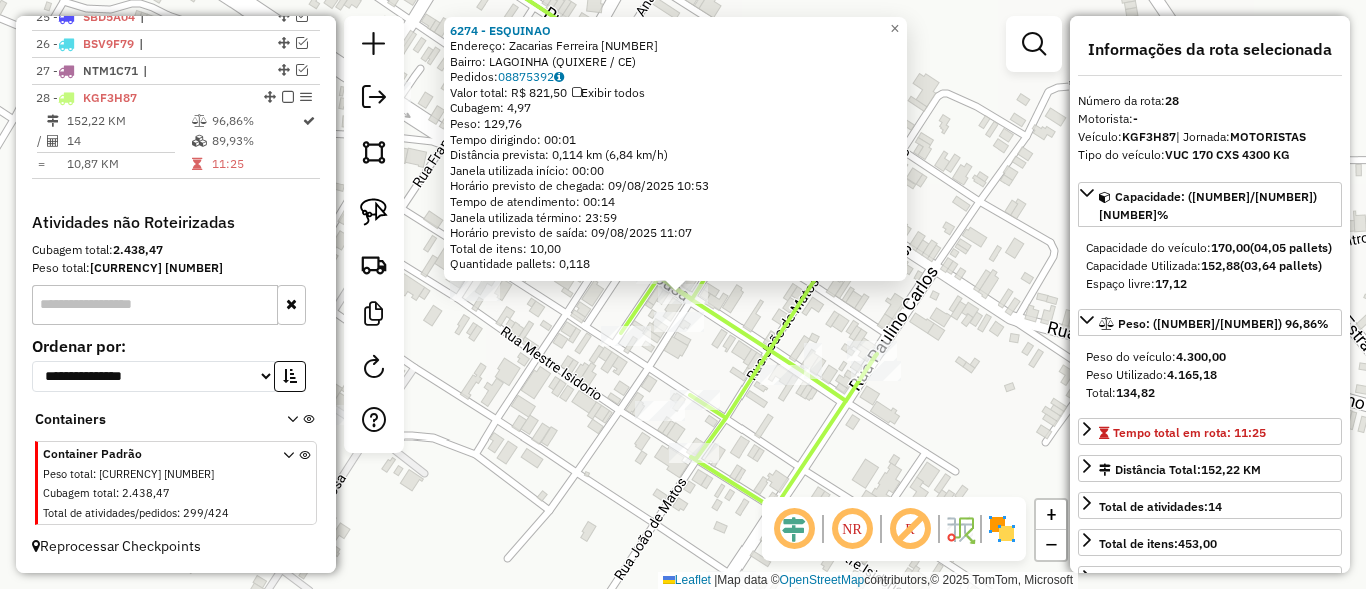 click on "Rota 28 - Placa KGF3H87  10705 - MERC EDVAN Rota 28 - Placa KGF3H87  2018 - WILSON CASSIANO DA SILVA 6274 - ESQUINAO  Endereço:  Zacarias Ferreira 1255   Bairro: LAGOINHA (QUIXERE / CE)   Pedidos:  08875392   Valor total: R$ 821,50   Exibir todos   Cubagem: 4,97  Peso: 129,76  Tempo dirigindo: 00:01   Distância prevista: 0,114 km (6,84 km/h)   Janela utilizada início: 00:00   Horário previsto de chegada: 09/08/2025 10:53   Tempo de atendimento: 00:14   Janela utilizada término: 23:59   Horário previsto de saída: 09/08/2025 11:07   Total de itens: 10,00   Quantidade pallets: 0,118  × Janela de atendimento Grade de atendimento Capacidade Transportadoras Veículos Cliente Pedidos  Rotas Selecione os dias de semana para filtrar as janelas de atendimento  Seg   Ter   Qua   Qui   Sex   Sáb   Dom  Informe o período da janela de atendimento: De: Até:  Filtrar exatamente a janela do cliente  Considerar janela de atendimento padrão  Selecione os dias de semana para filtrar as grades de atendimento  Seg  De:" 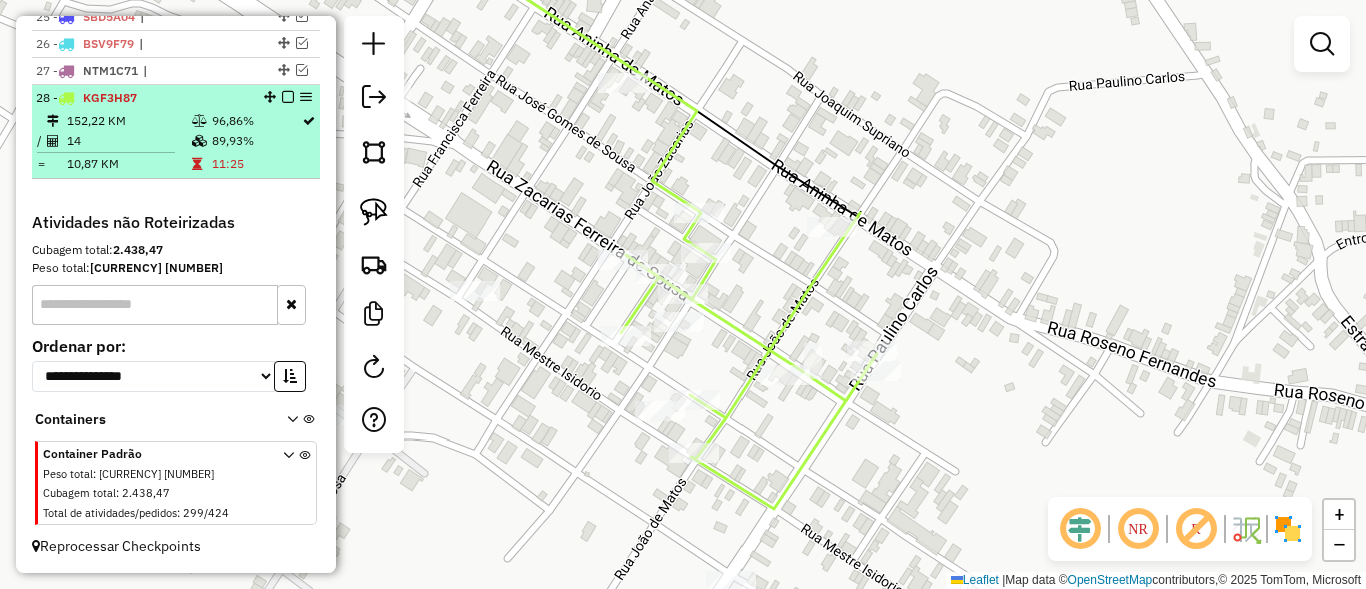 click at bounding box center (288, 97) 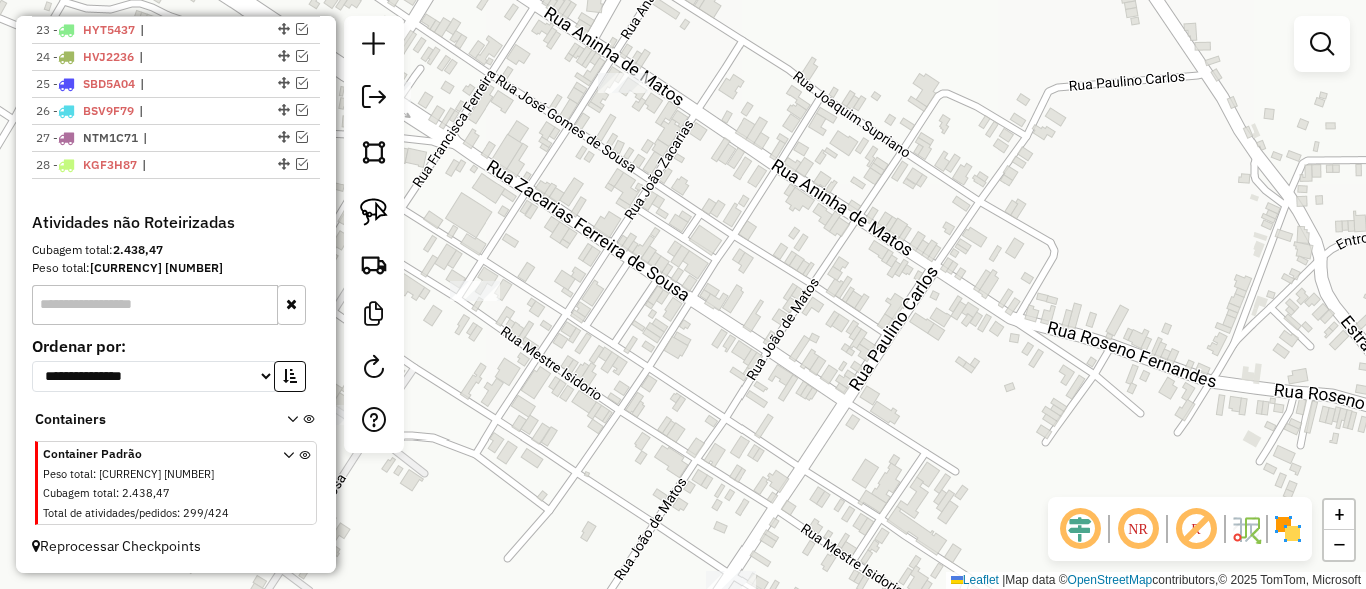 scroll, scrollTop: 1367, scrollLeft: 0, axis: vertical 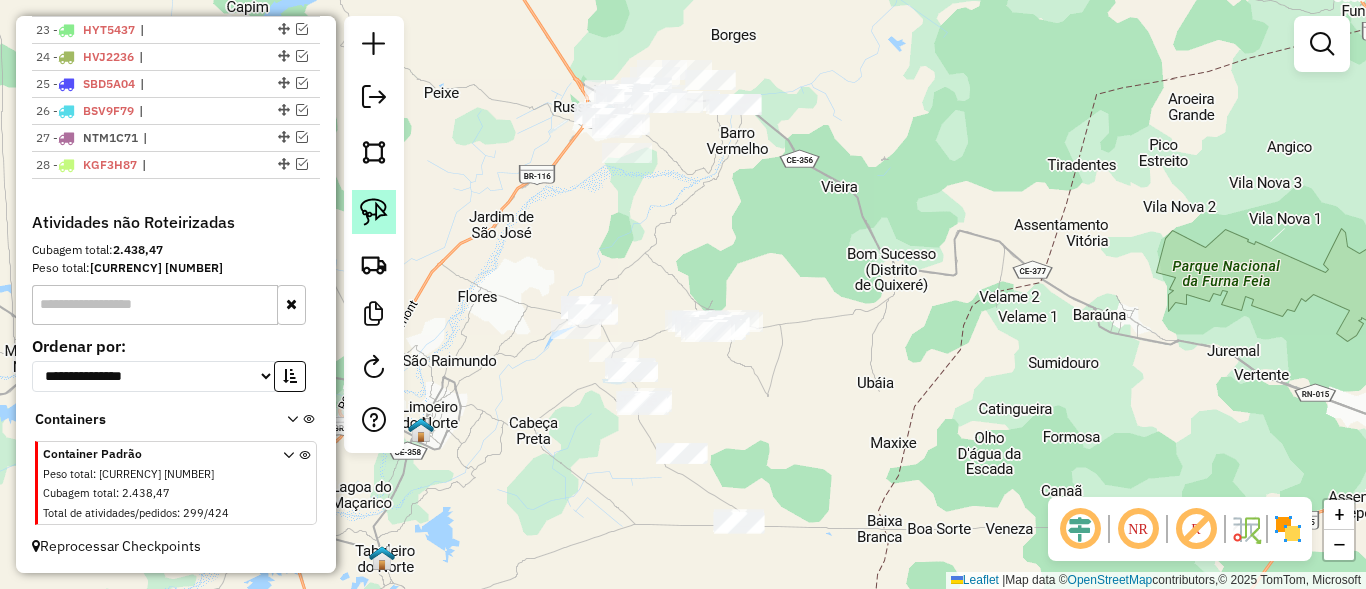 click 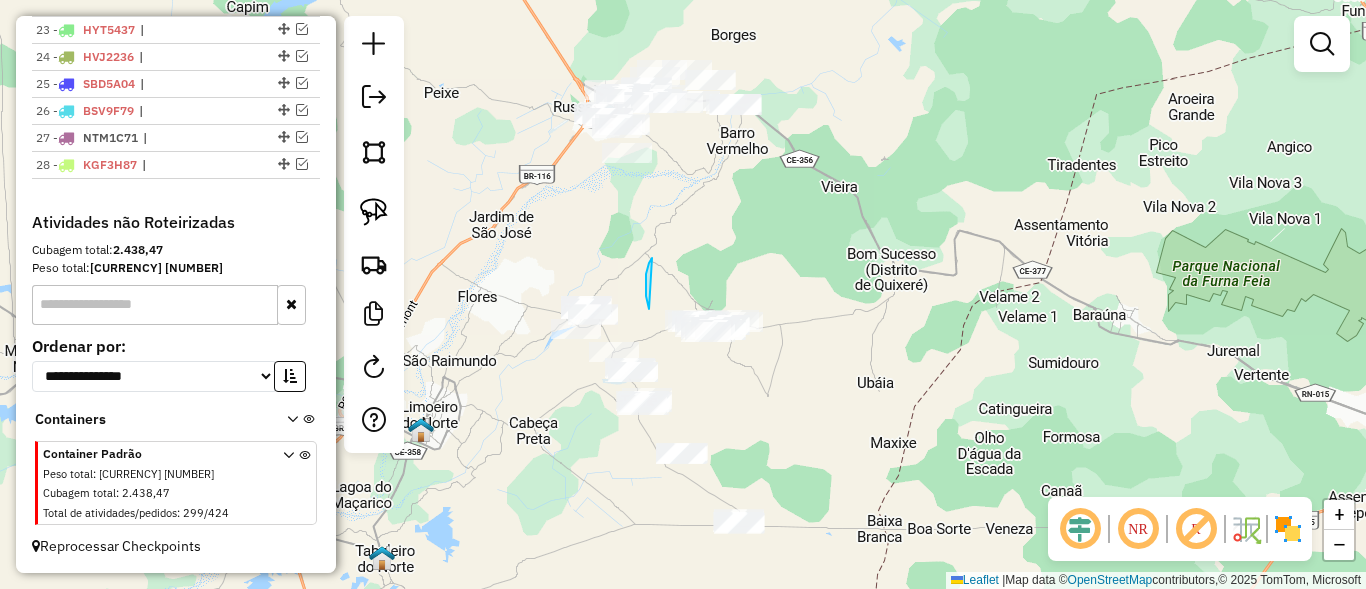 drag, startPoint x: 646, startPoint y: 296, endPoint x: 823, endPoint y: 315, distance: 178.01685 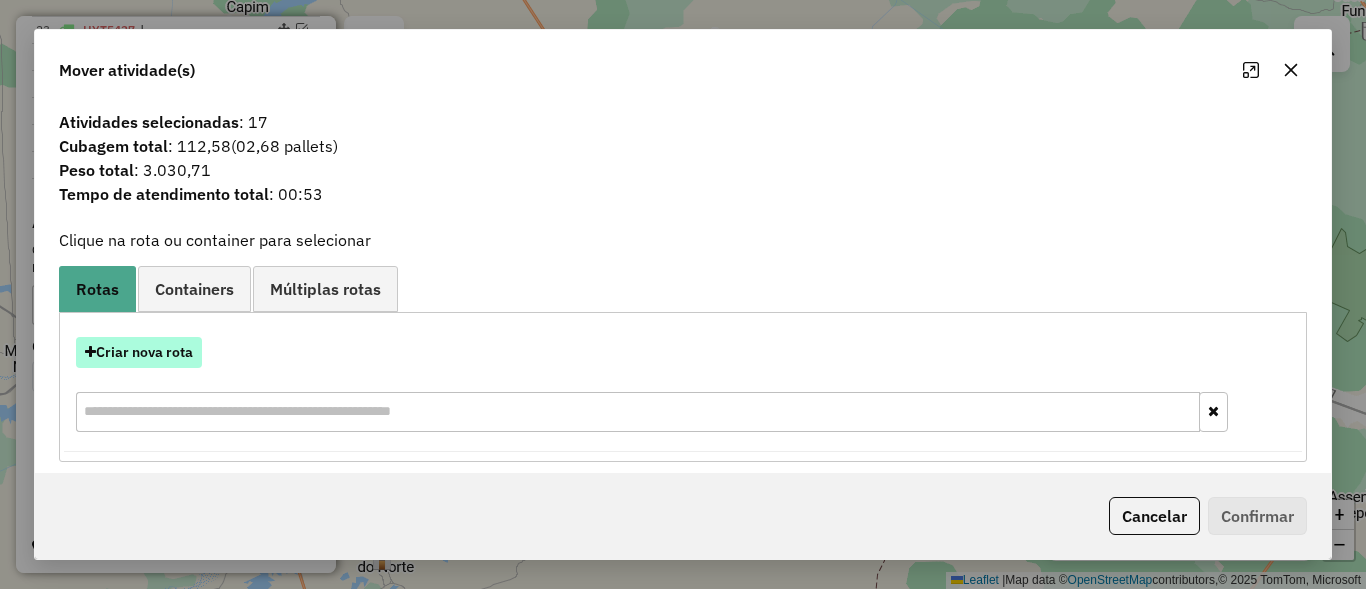 click on "Criar nova rota" at bounding box center [139, 352] 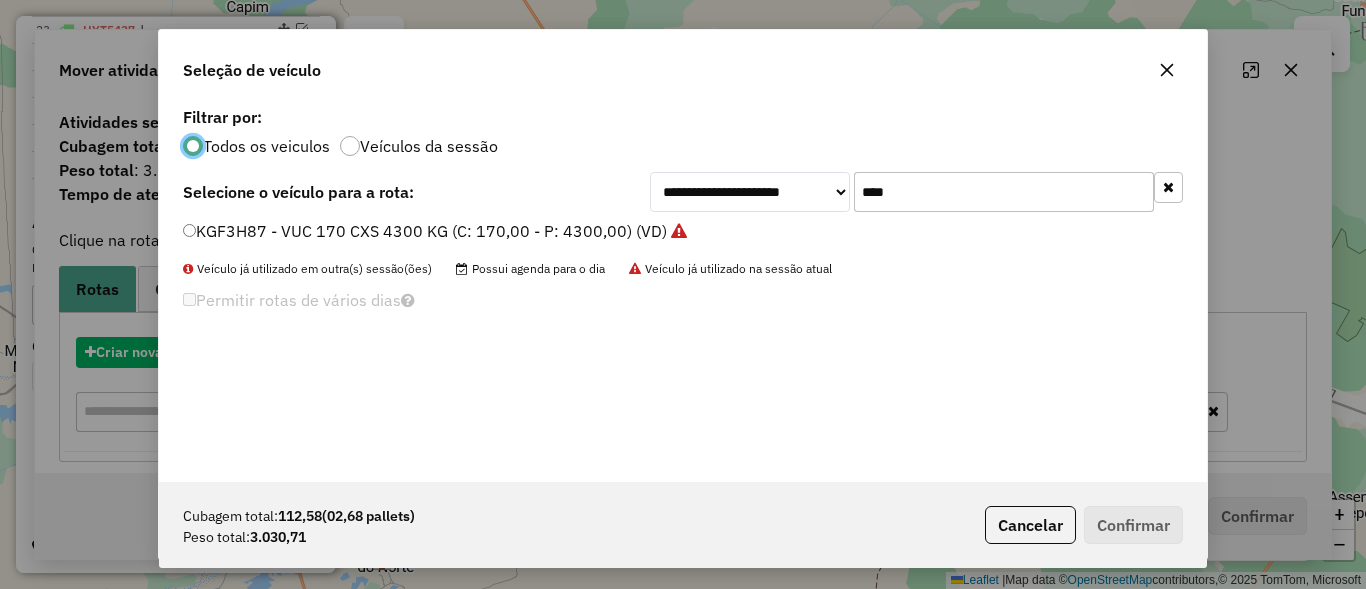 scroll, scrollTop: 11, scrollLeft: 6, axis: both 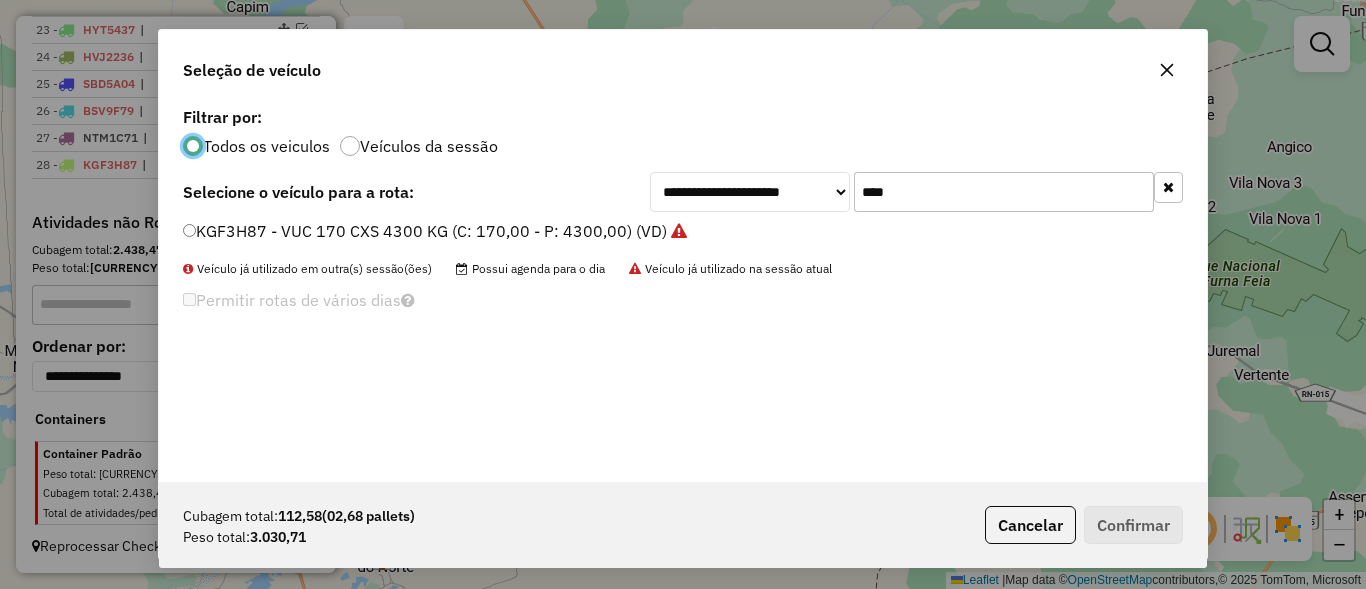 click on "****" 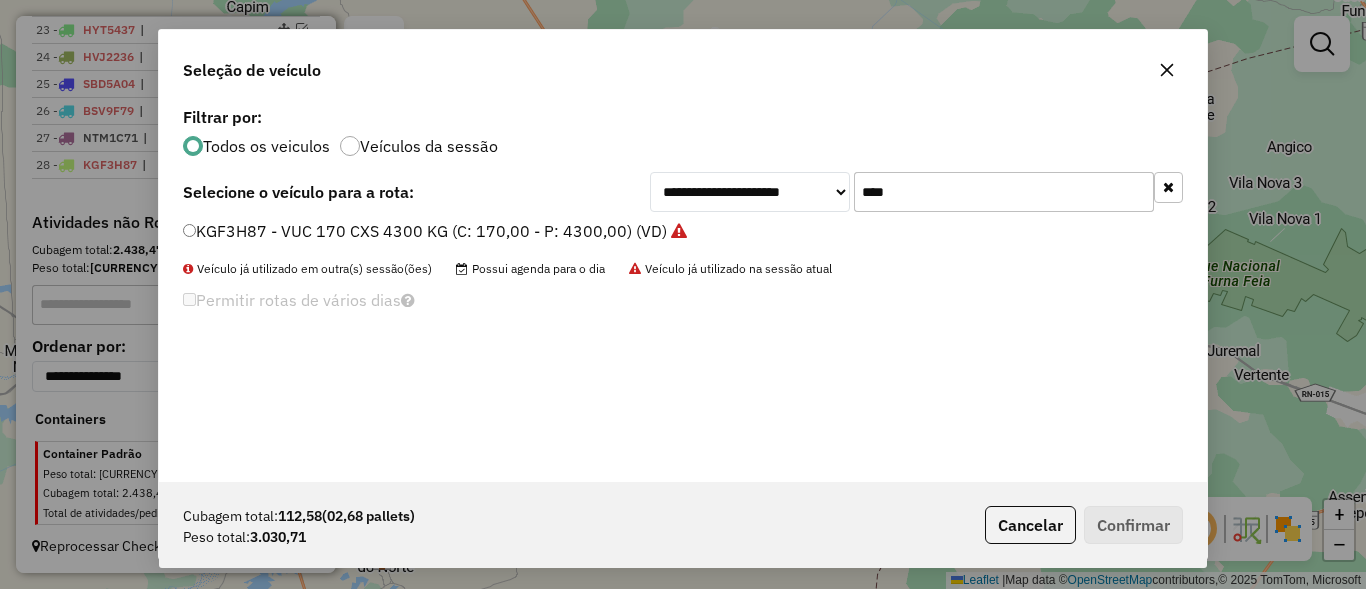 click on "****" 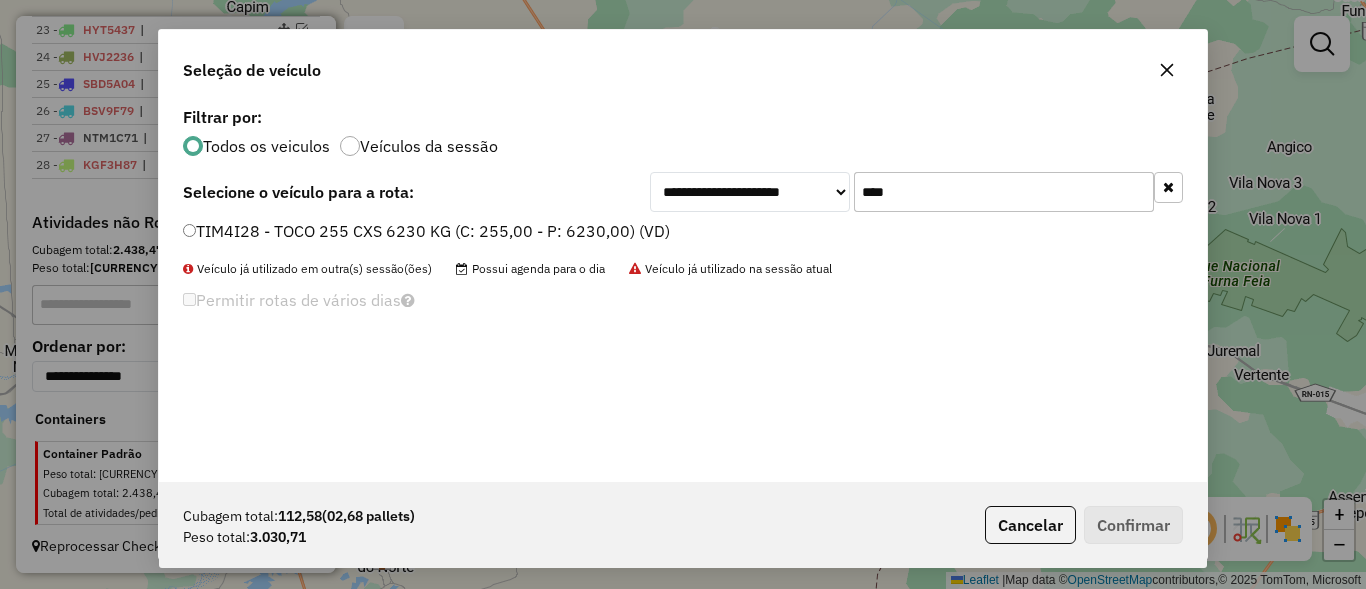 type on "****" 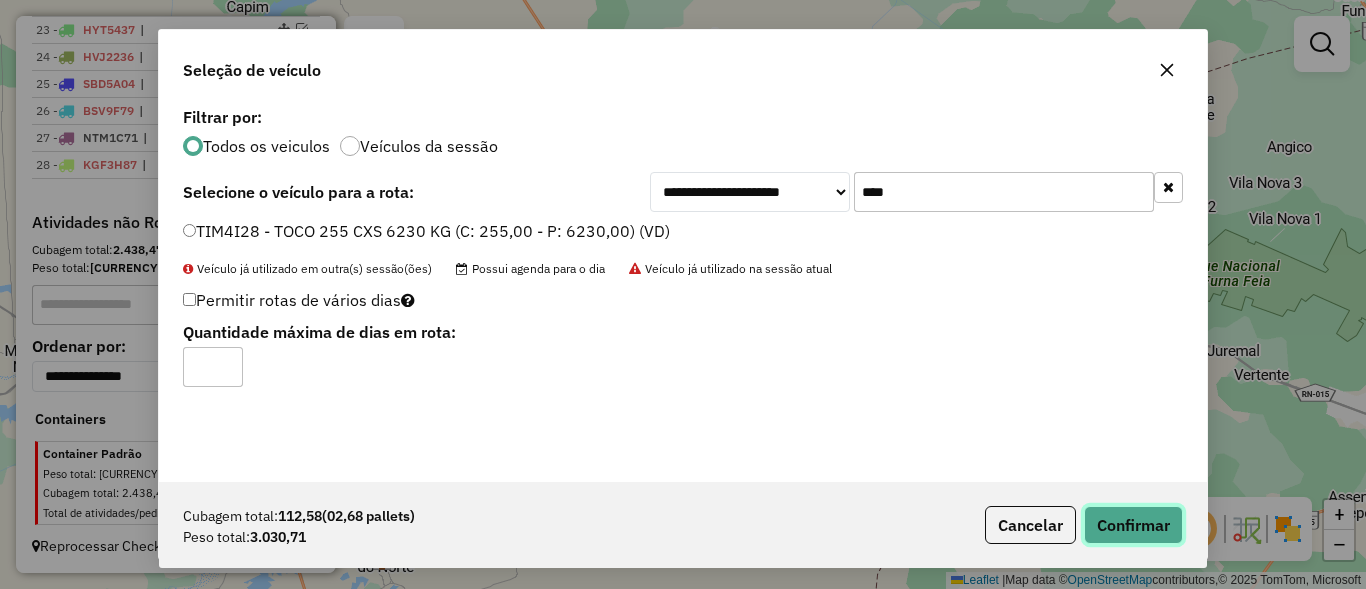 click on "Confirmar" 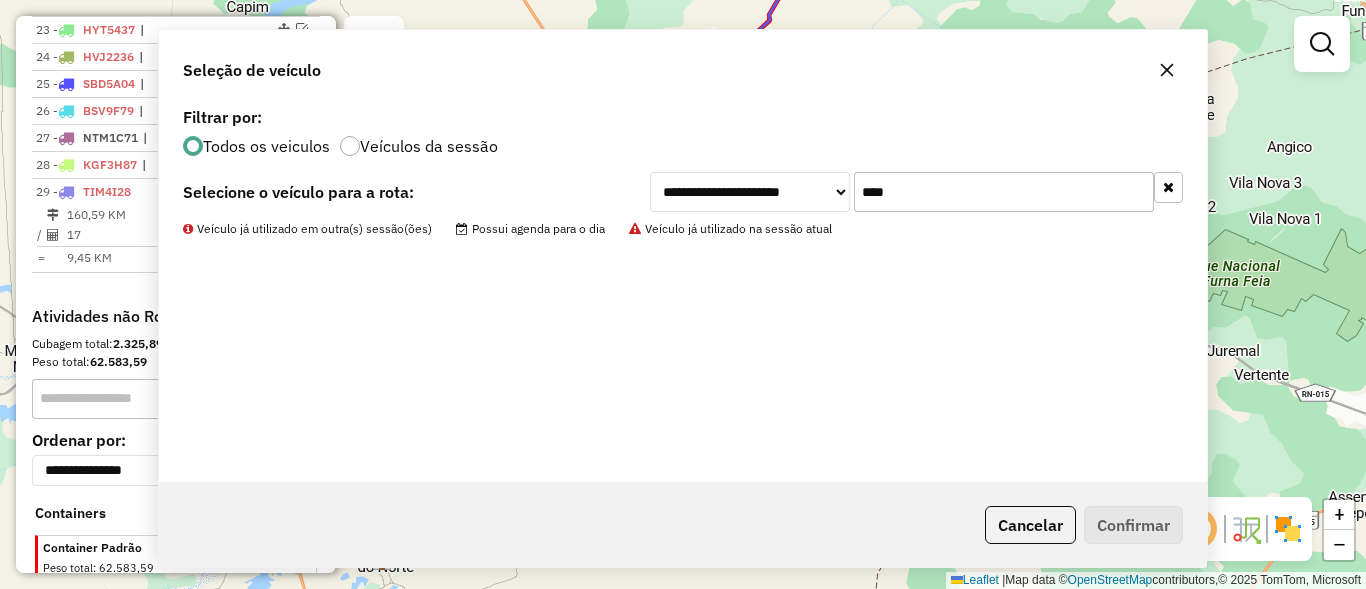 scroll, scrollTop: 1434, scrollLeft: 0, axis: vertical 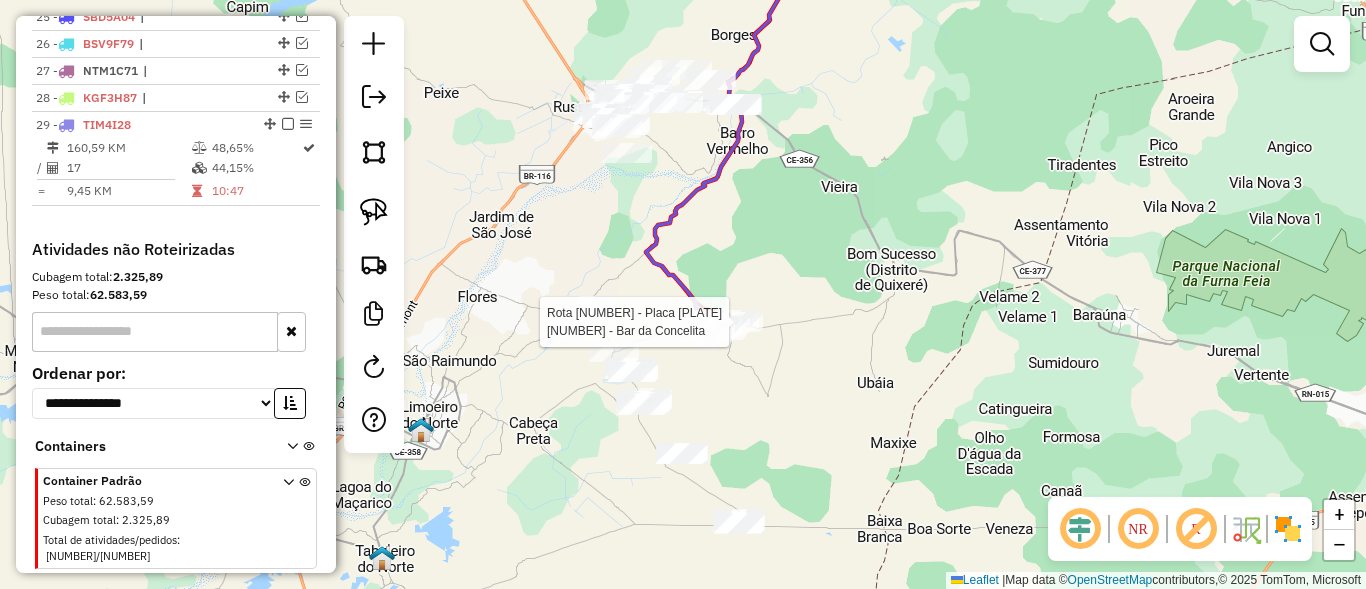 select on "*********" 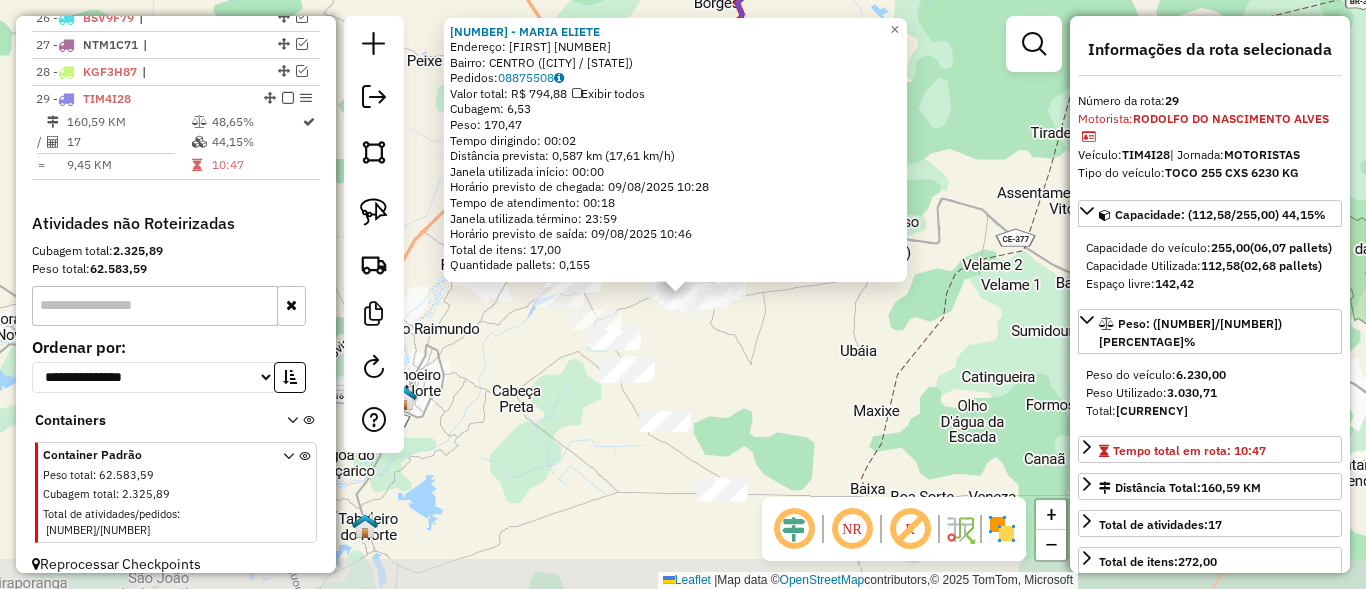 scroll, scrollTop: 1461, scrollLeft: 0, axis: vertical 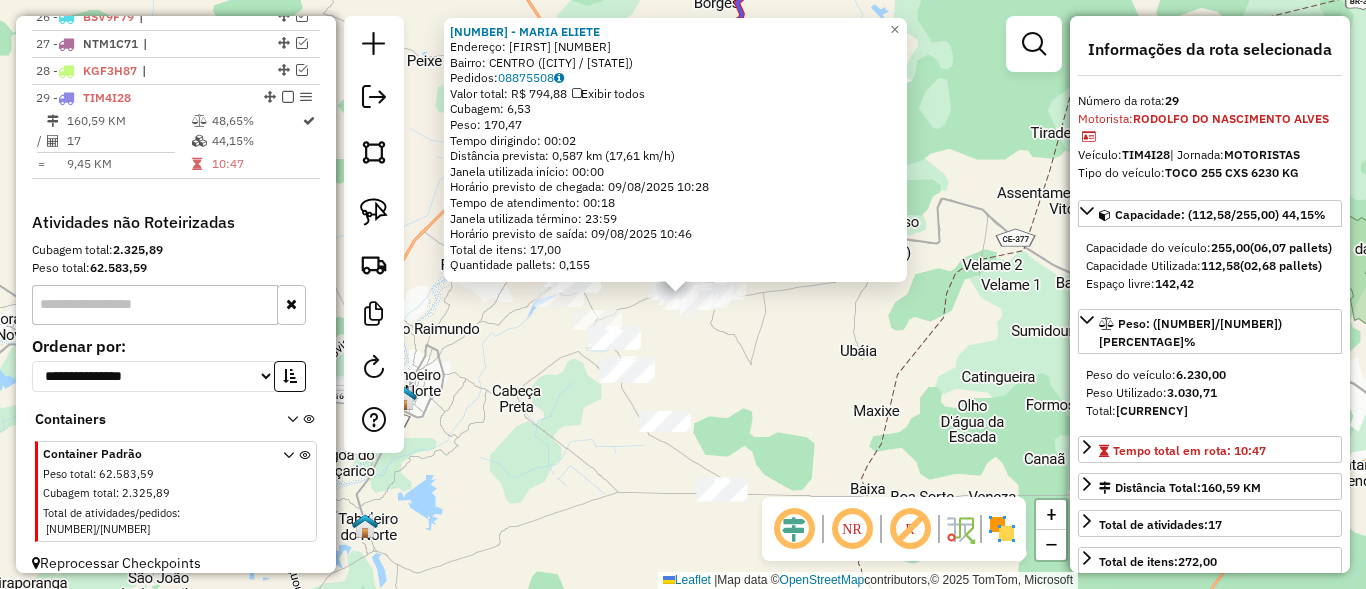 click on "1944 - MARIA ELIETE  Endereço:  ZACARIAS FERREIRA 1279   Bairro: CENTRO (QUIXERE / CE)   Pedidos:  08875508   Valor total: R$ 794,88   Exibir todos   Cubagem: 6,53  Peso: 170,47  Tempo dirigindo: 00:02   Distância prevista: 0,587 km (17,61 km/h)   Janela utilizada início: 00:00   Horário previsto de chegada: 09/08/2025 10:28   Tempo de atendimento: 00:18   Janela utilizada término: 23:59   Horário previsto de saída: 09/08/2025 10:46   Total de itens: 17,00   Quantidade pallets: 0,155  × Janela de atendimento Grade de atendimento Capacidade Transportadoras Veículos Cliente Pedidos  Rotas Selecione os dias de semana para filtrar as janelas de atendimento  Seg   Ter   Qua   Qui   Sex   Sáb   Dom  Informe o período da janela de atendimento: De: Até:  Filtrar exatamente a janela do cliente  Considerar janela de atendimento padrão  Selecione os dias de semana para filtrar as grades de atendimento  Seg   Ter   Qua   Qui   Sex   Sáb   Dom   Considerar clientes sem dia de atendimento cadastrado  De:  De:" 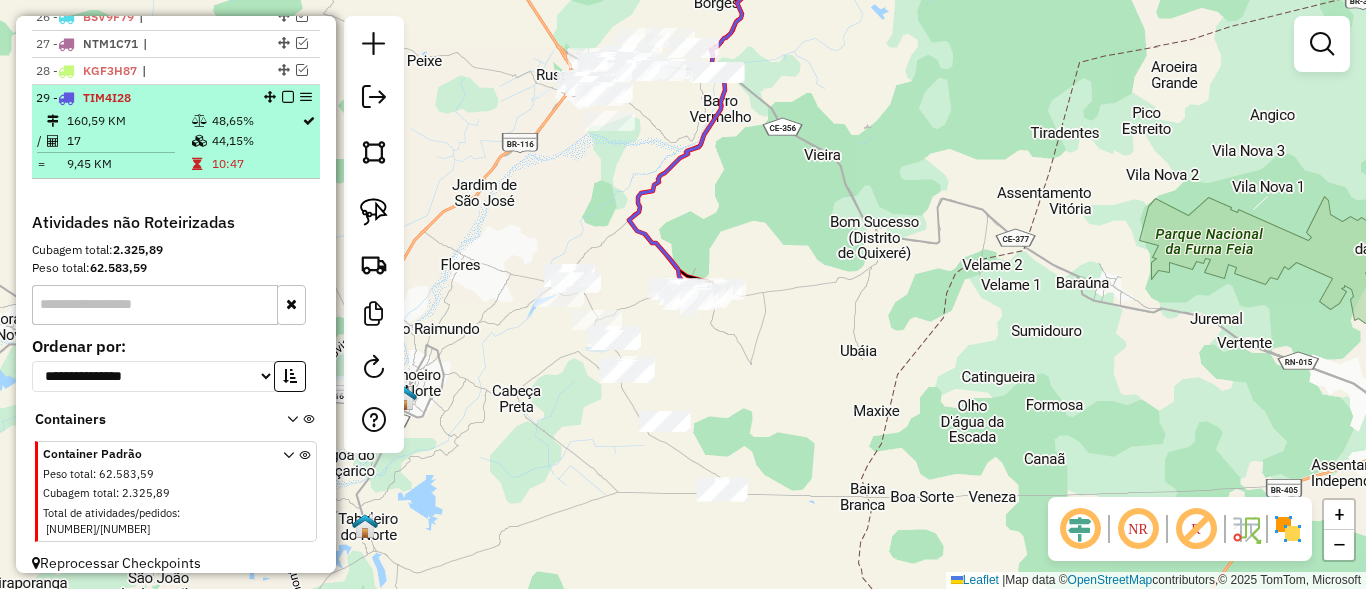 click at bounding box center (288, 97) 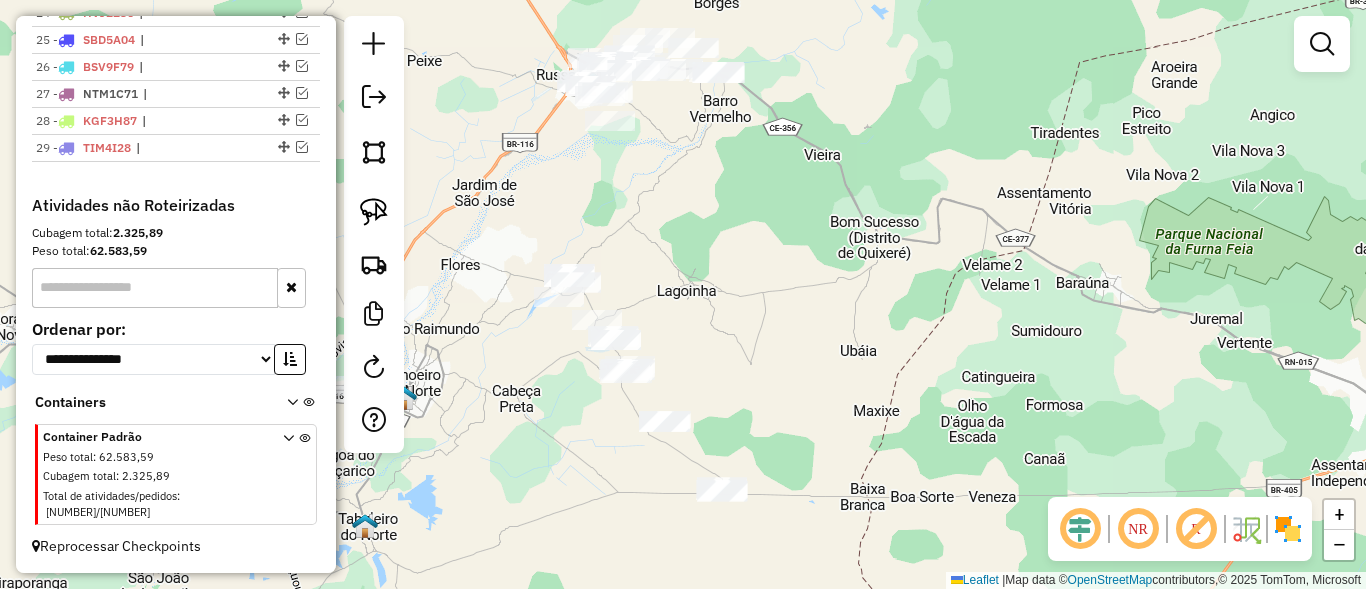 scroll, scrollTop: 1394, scrollLeft: 0, axis: vertical 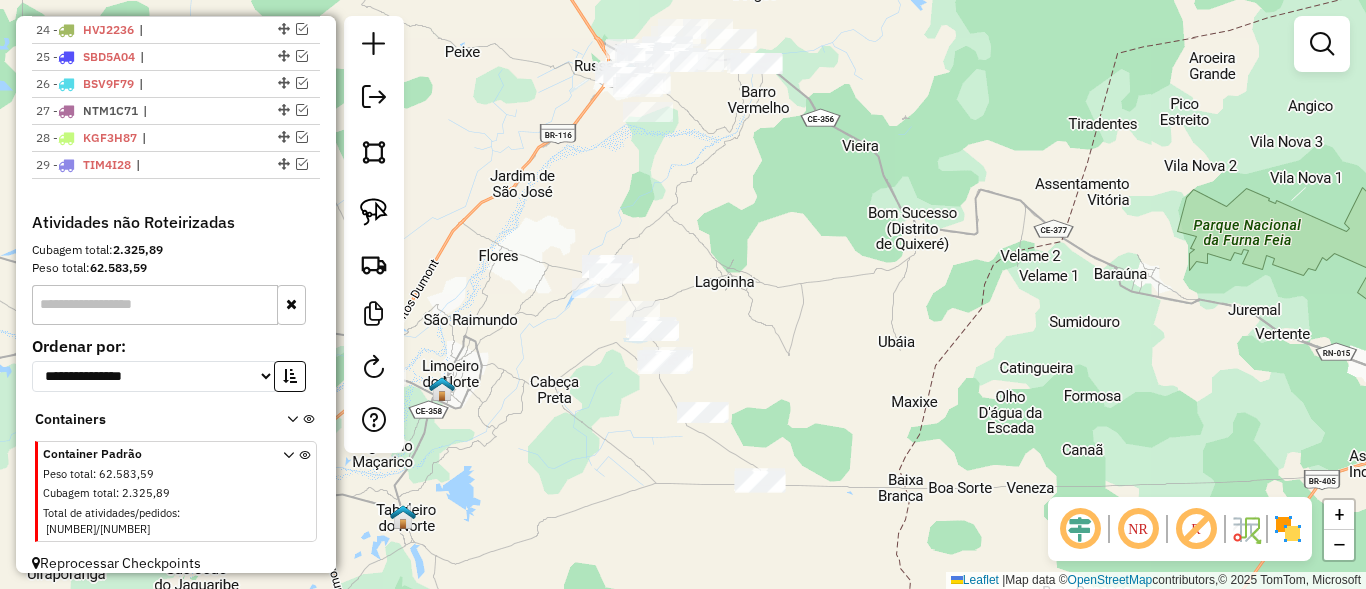 drag, startPoint x: 764, startPoint y: 411, endPoint x: 821, endPoint y: 393, distance: 59.77458 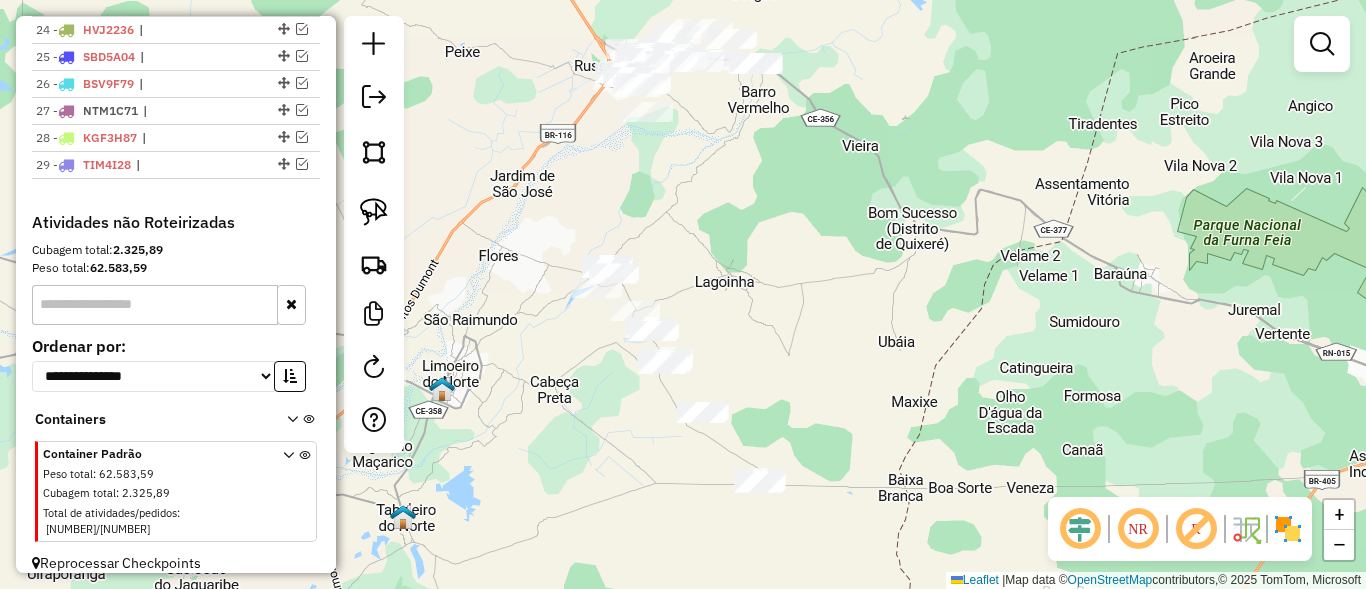 click on "Janela de atendimento Grade de atendimento Capacidade Transportadoras Veículos Cliente Pedidos  Rotas Selecione os dias de semana para filtrar as janelas de atendimento  Seg   Ter   Qua   Qui   Sex   Sáb   Dom  Informe o período da janela de atendimento: De: Até:  Filtrar exatamente a janela do cliente  Considerar janela de atendimento padrão  Selecione os dias de semana para filtrar as grades de atendimento  Seg   Ter   Qua   Qui   Sex   Sáb   Dom   Considerar clientes sem dia de atendimento cadastrado  Clientes fora do dia de atendimento selecionado Filtrar as atividades entre os valores definidos abaixo:  Peso mínimo:   Peso máximo:   Cubagem mínima:   Cubagem máxima:   De:   Até:  Filtrar as atividades entre o tempo de atendimento definido abaixo:  De:   Até:   Considerar capacidade total dos clientes não roteirizados Transportadora: Selecione um ou mais itens Tipo de veículo: Selecione um ou mais itens Veículo: Selecione um ou mais itens Motorista: Selecione um ou mais itens Nome: Rótulo:" 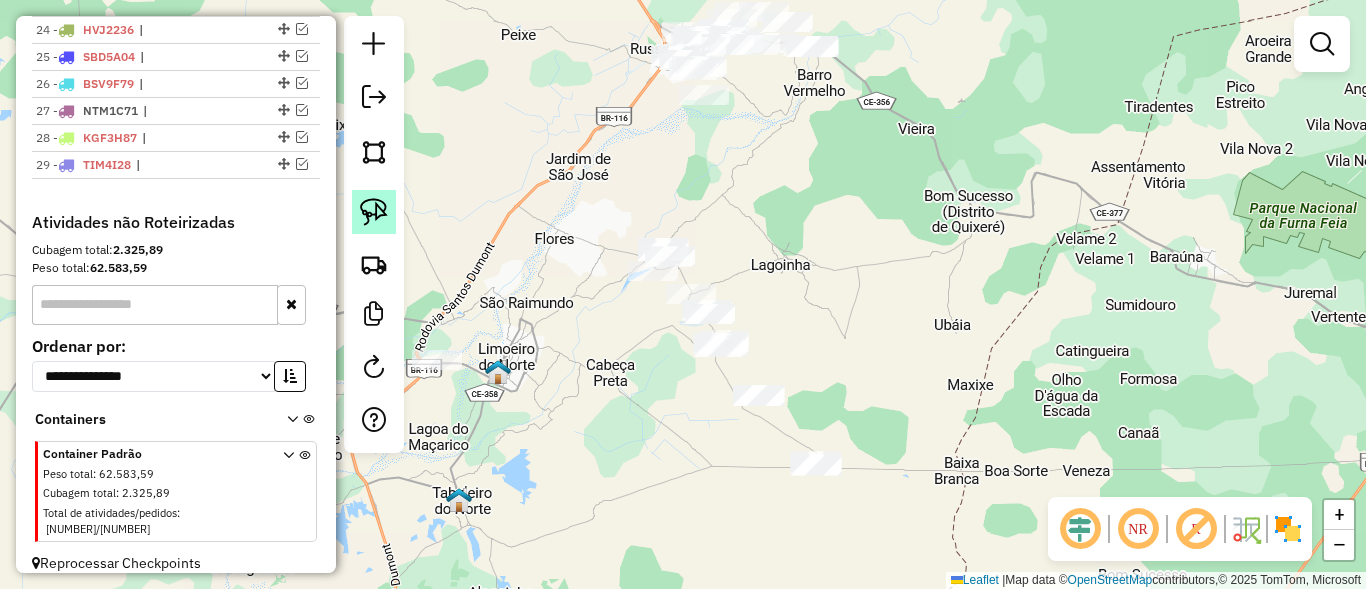 click 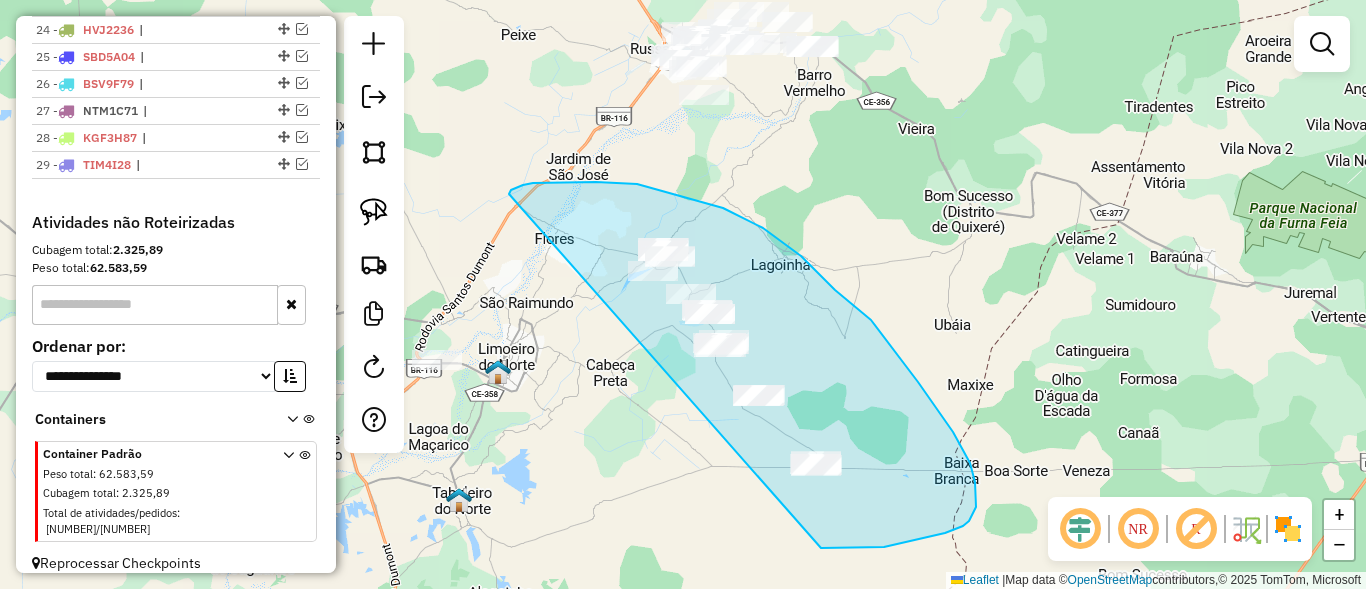 drag, startPoint x: 511, startPoint y: 190, endPoint x: 704, endPoint y: 487, distance: 354.2005 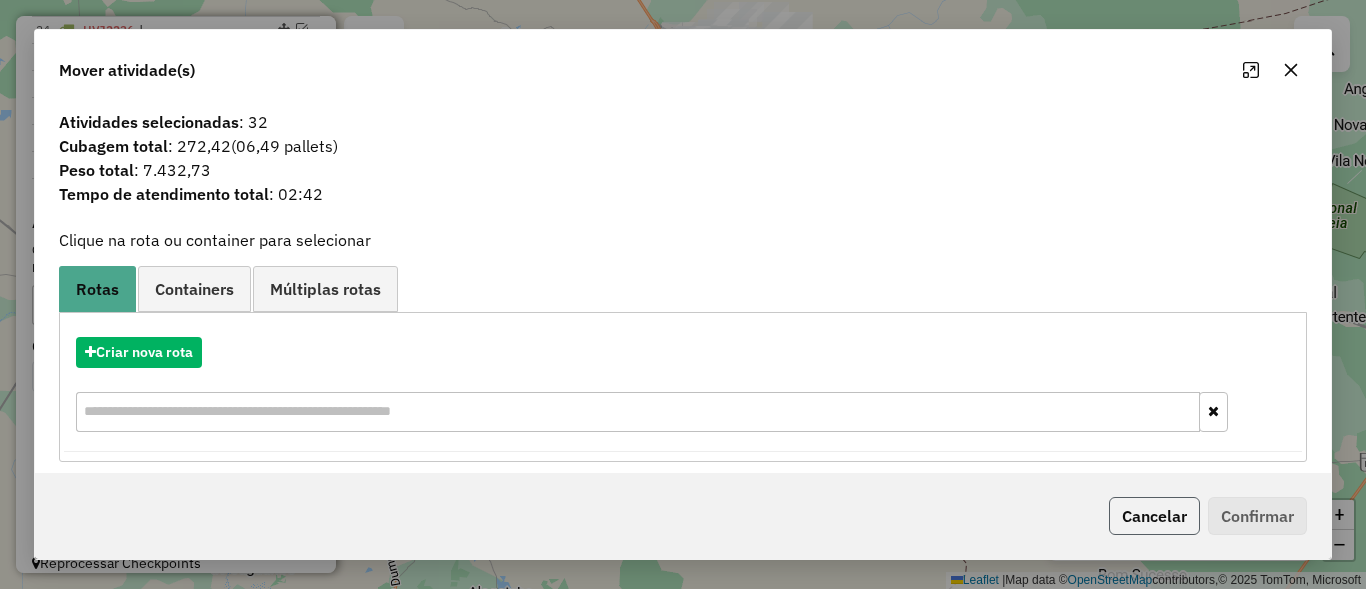 click on "Cancelar" 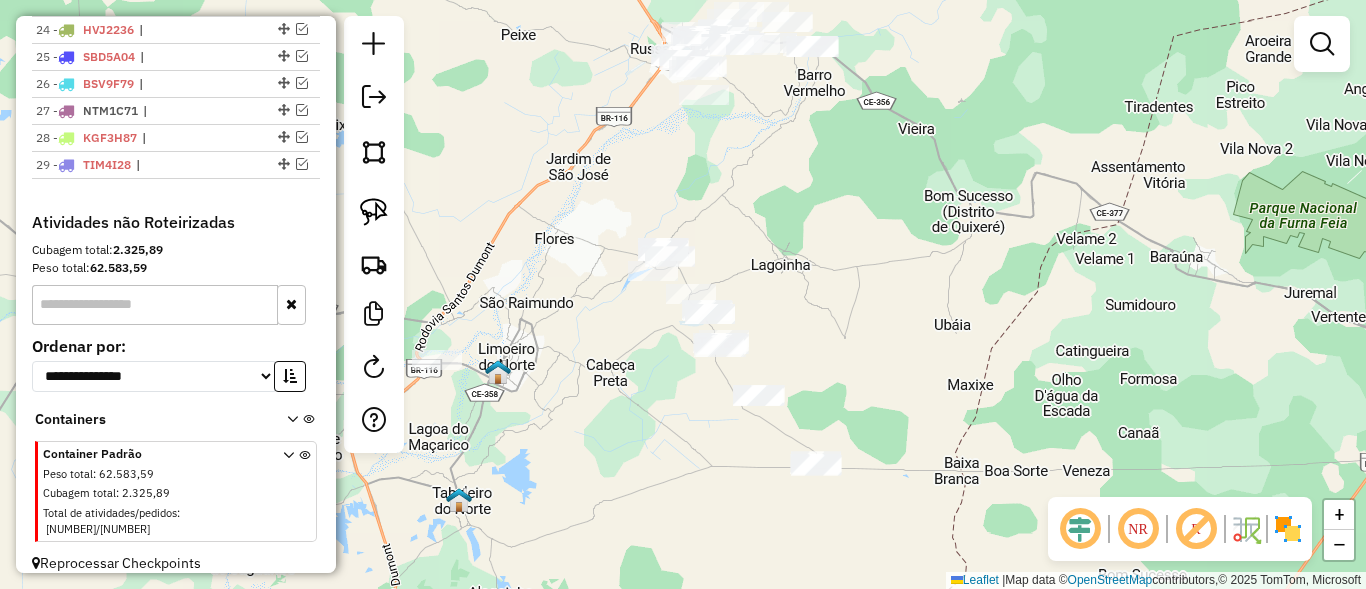 click 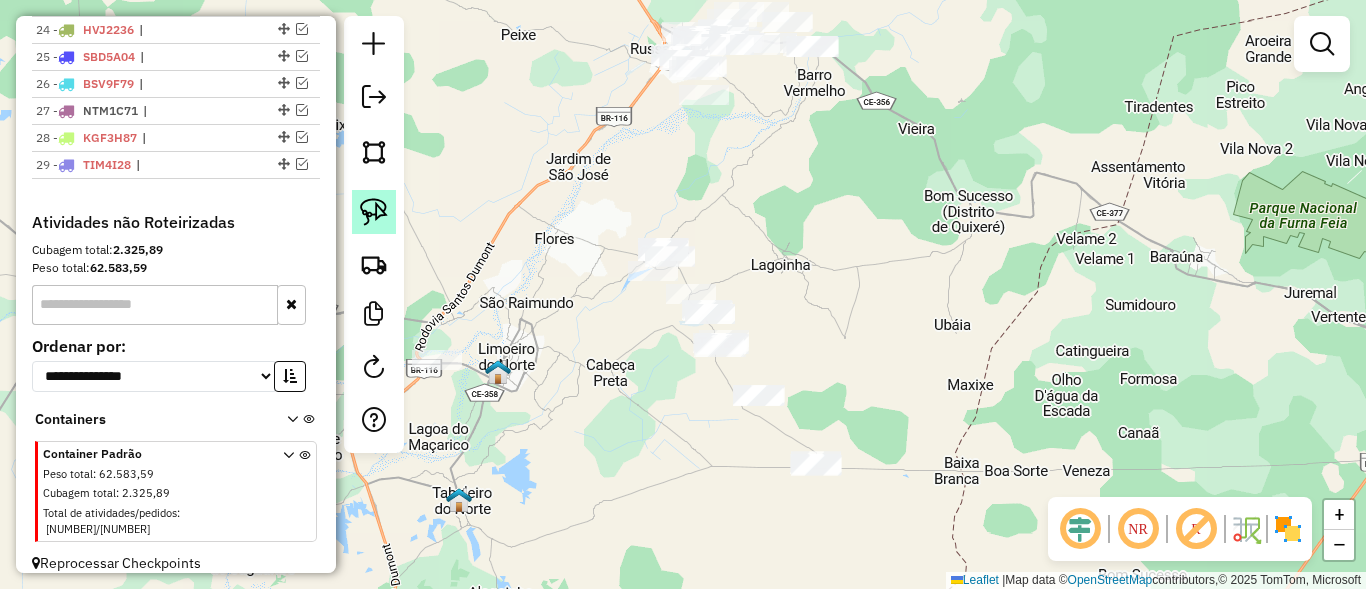 click 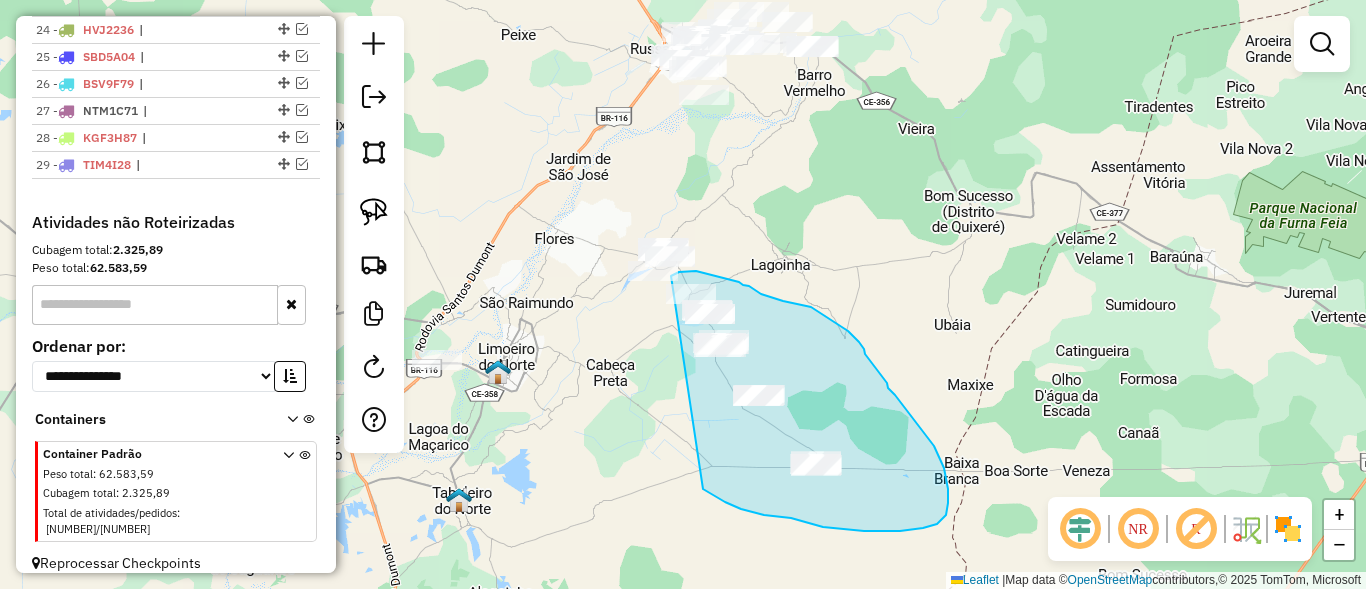 drag, startPoint x: 725, startPoint y: 502, endPoint x: 655, endPoint y: 306, distance: 208.12497 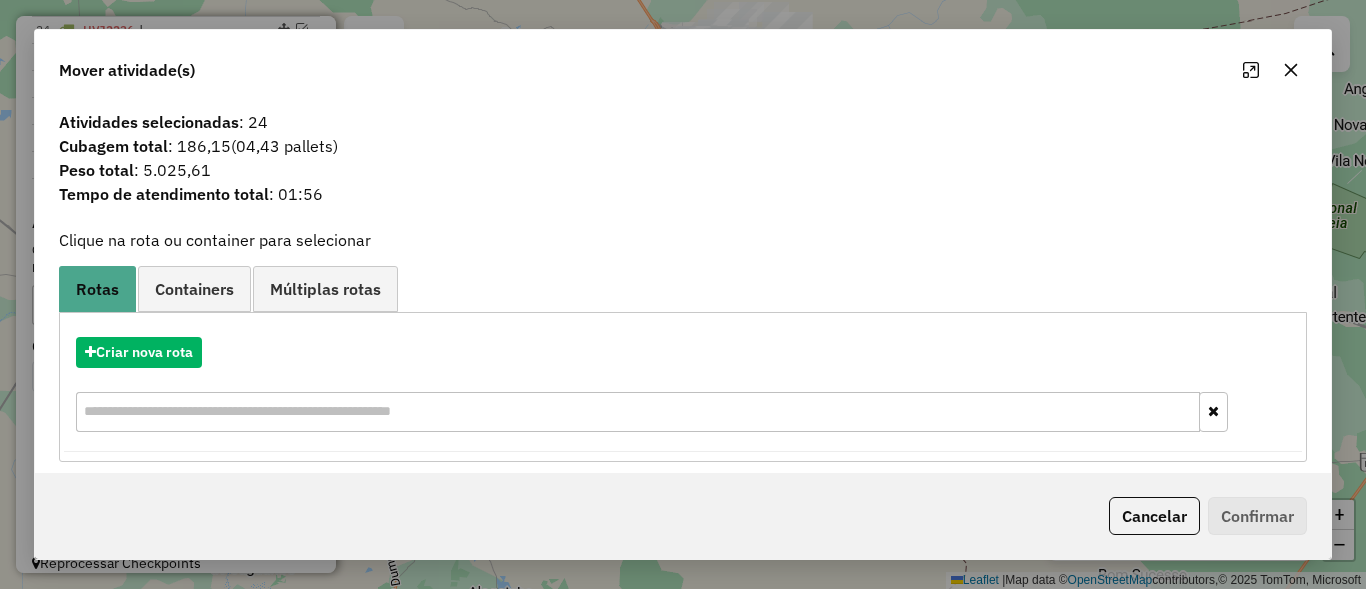click on "Cancelar" 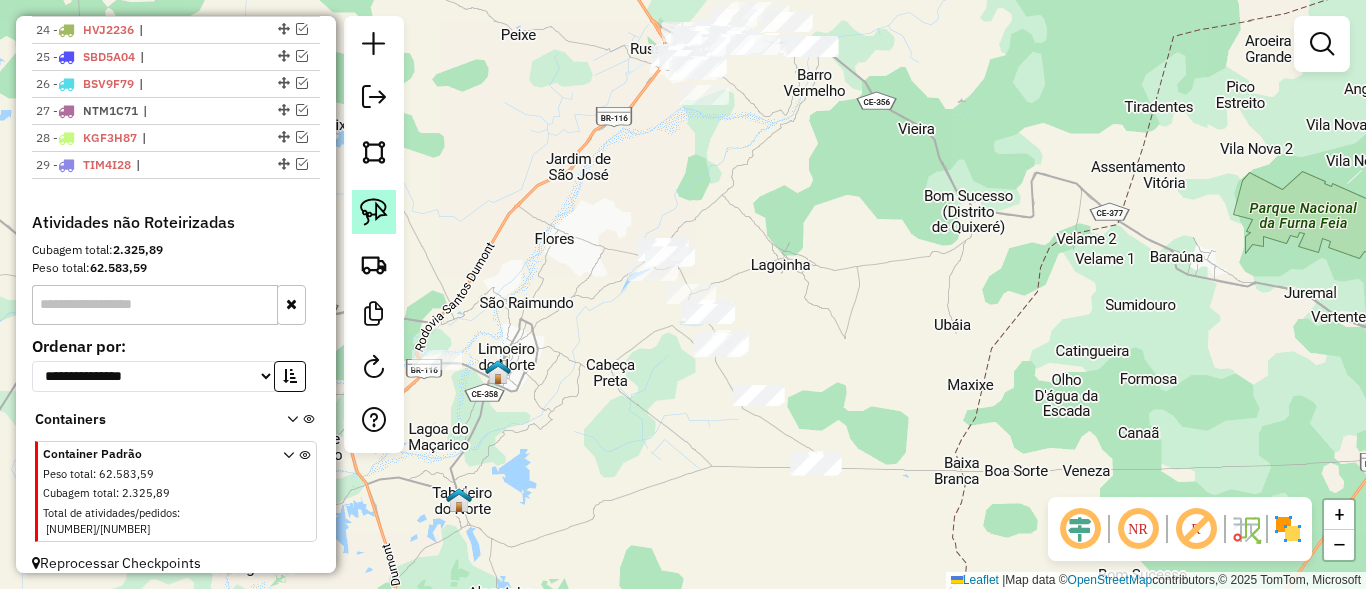 click 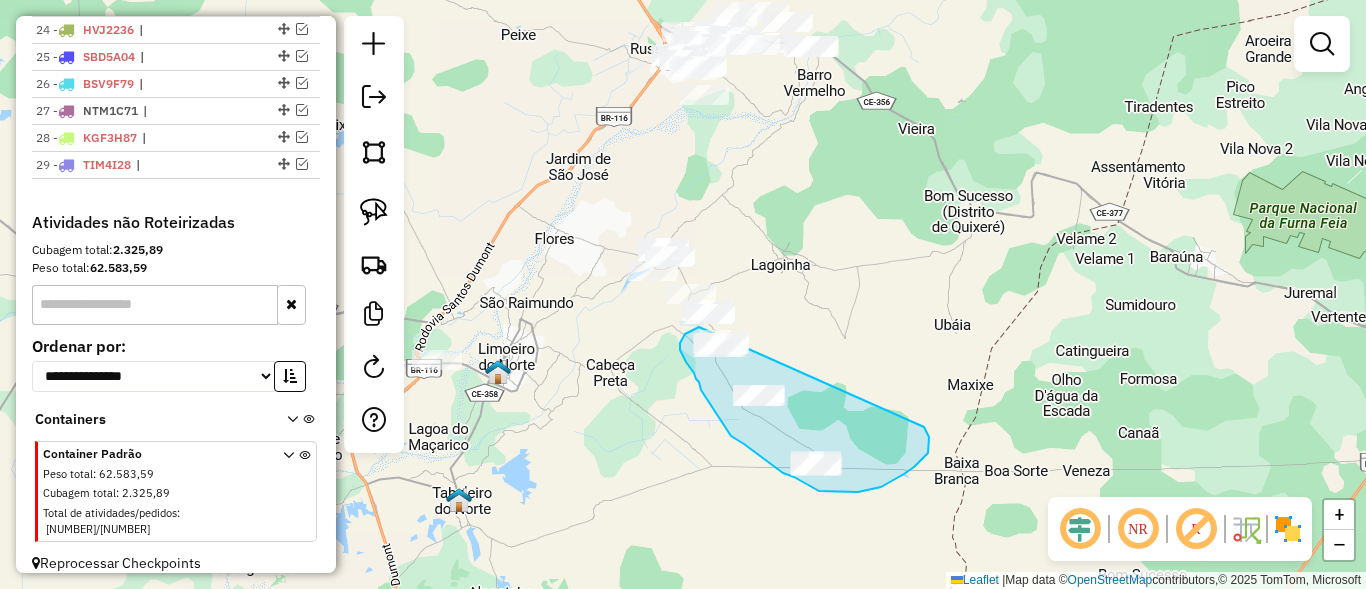 drag, startPoint x: 924, startPoint y: 458, endPoint x: 765, endPoint y: 317, distance: 212.51353 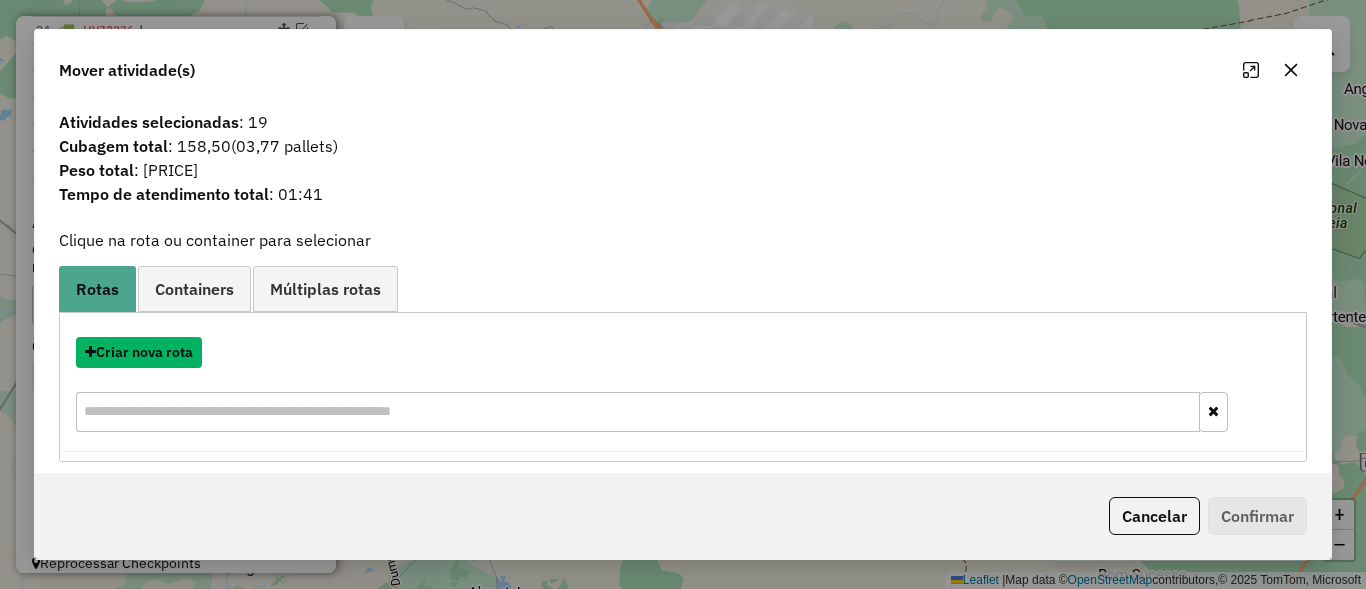 click on "Criar nova rota" at bounding box center [139, 352] 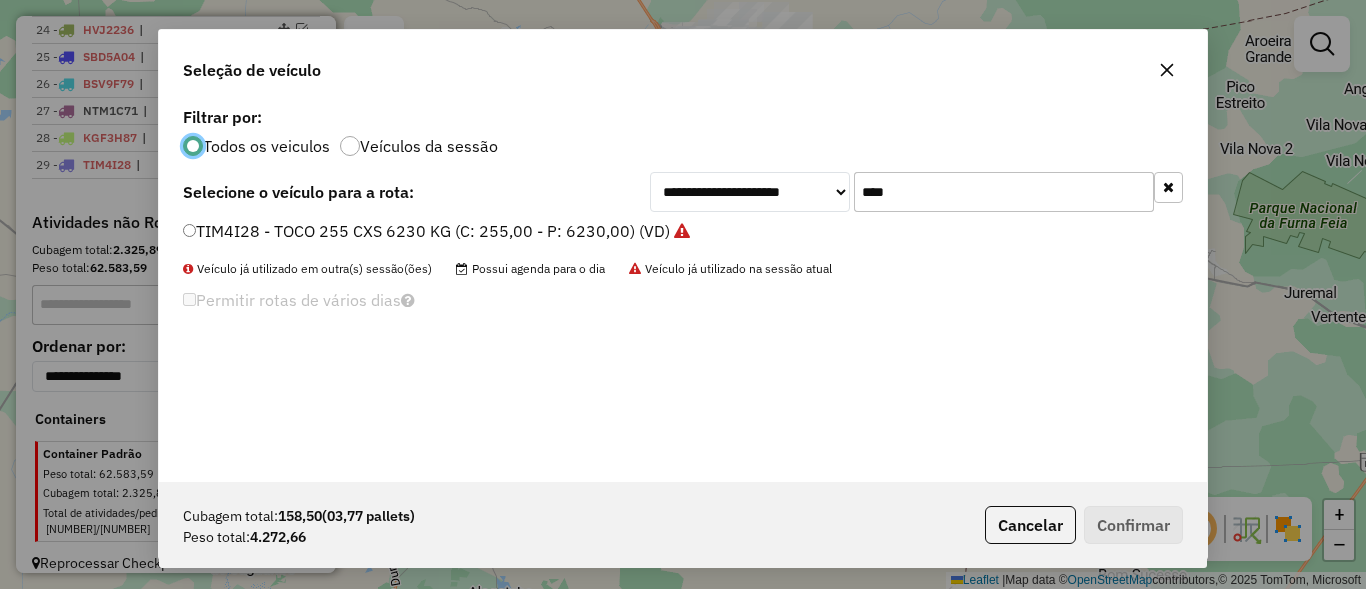 scroll, scrollTop: 11, scrollLeft: 6, axis: both 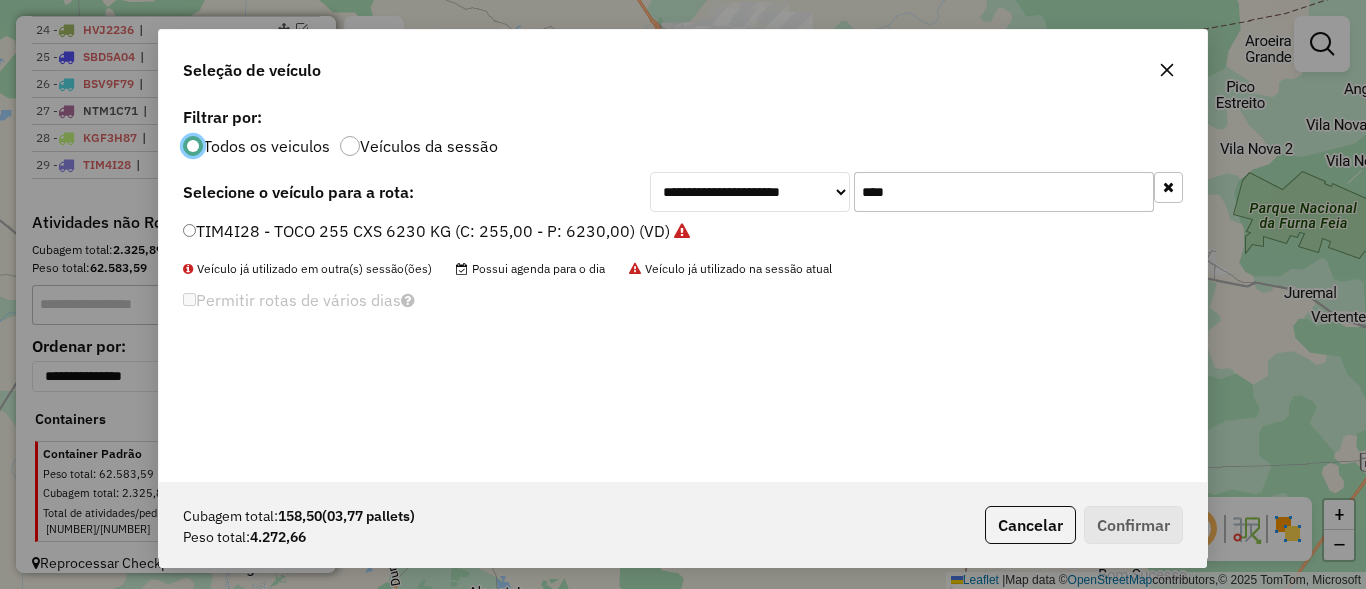 click on "****" 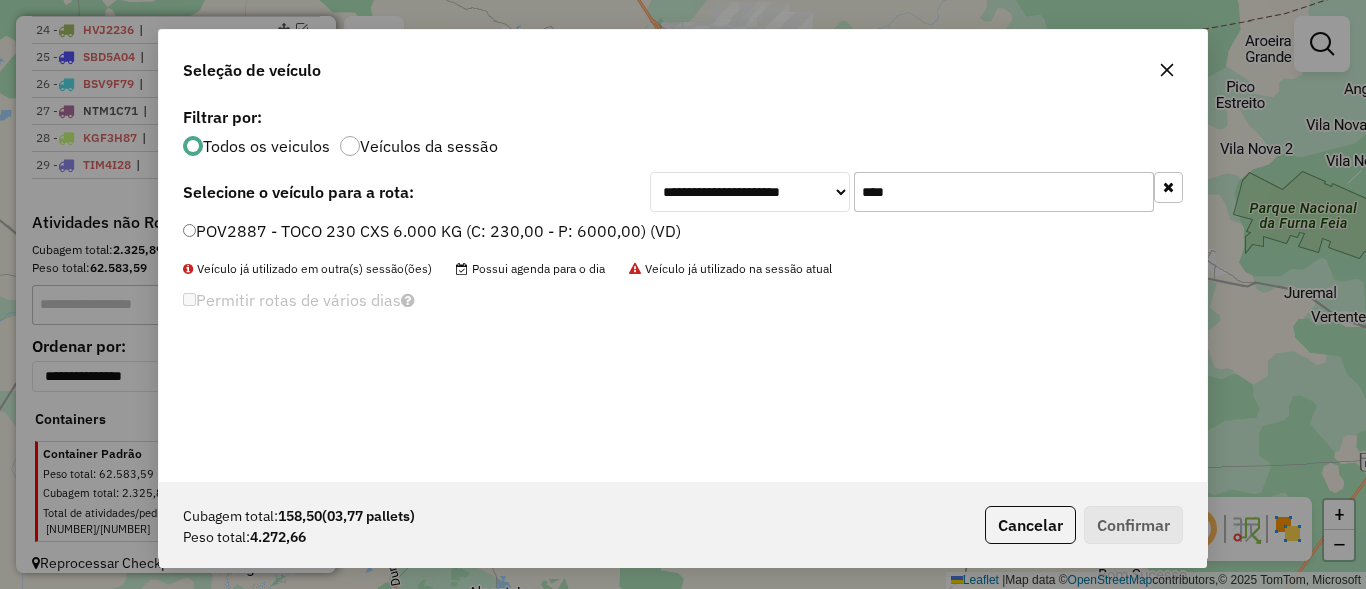 type on "****" 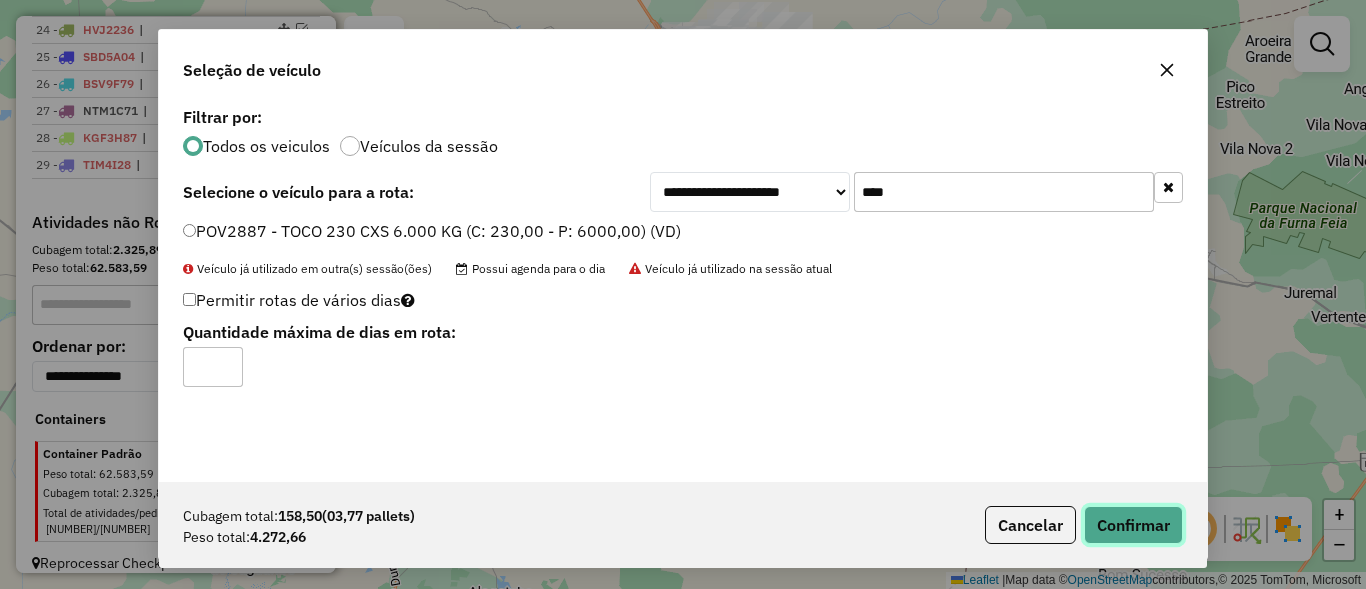 click on "Confirmar" 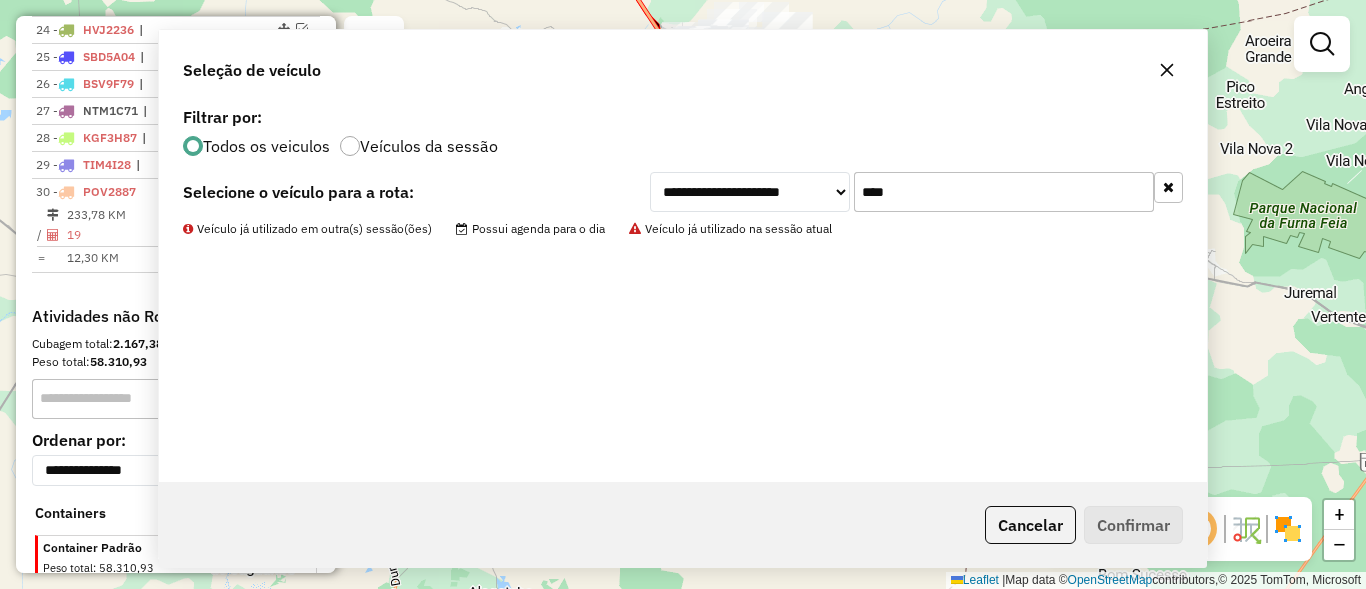 scroll, scrollTop: 1461, scrollLeft: 0, axis: vertical 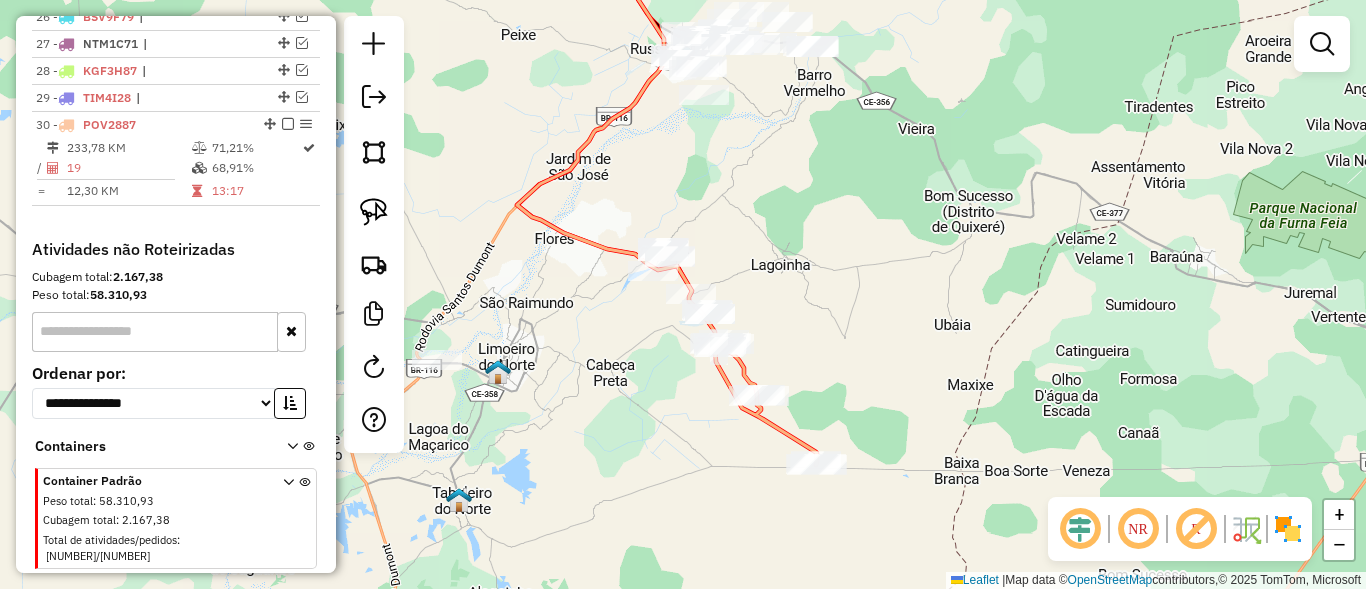 select on "*********" 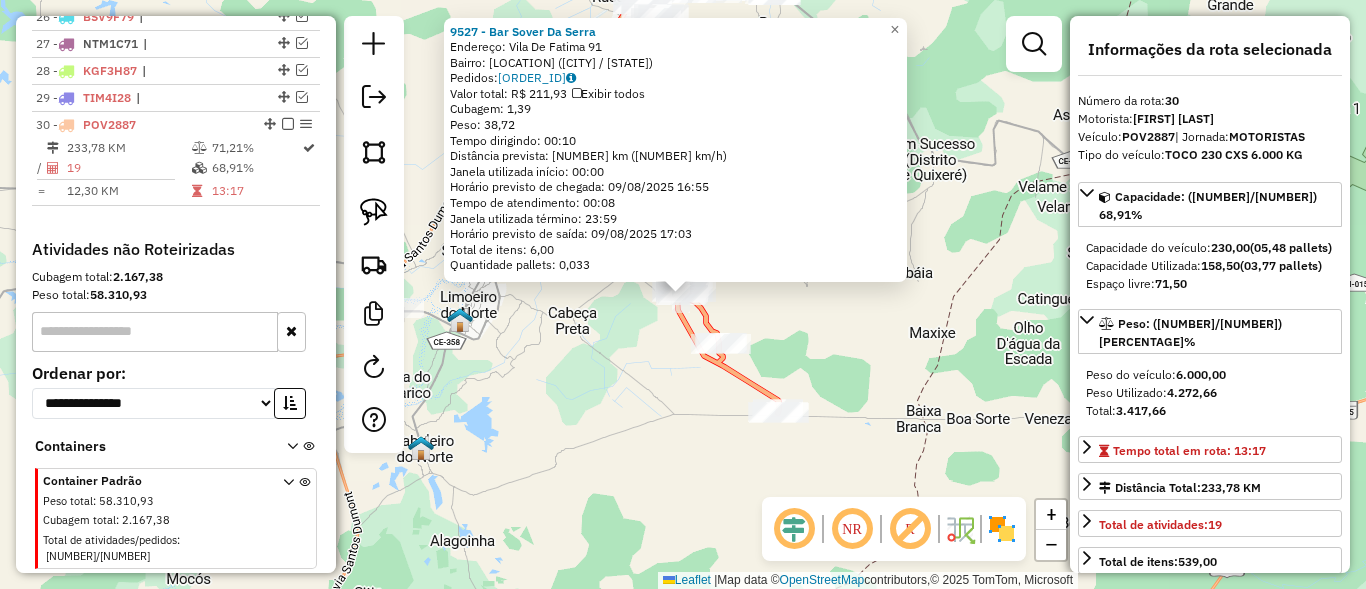 scroll, scrollTop: 1488, scrollLeft: 0, axis: vertical 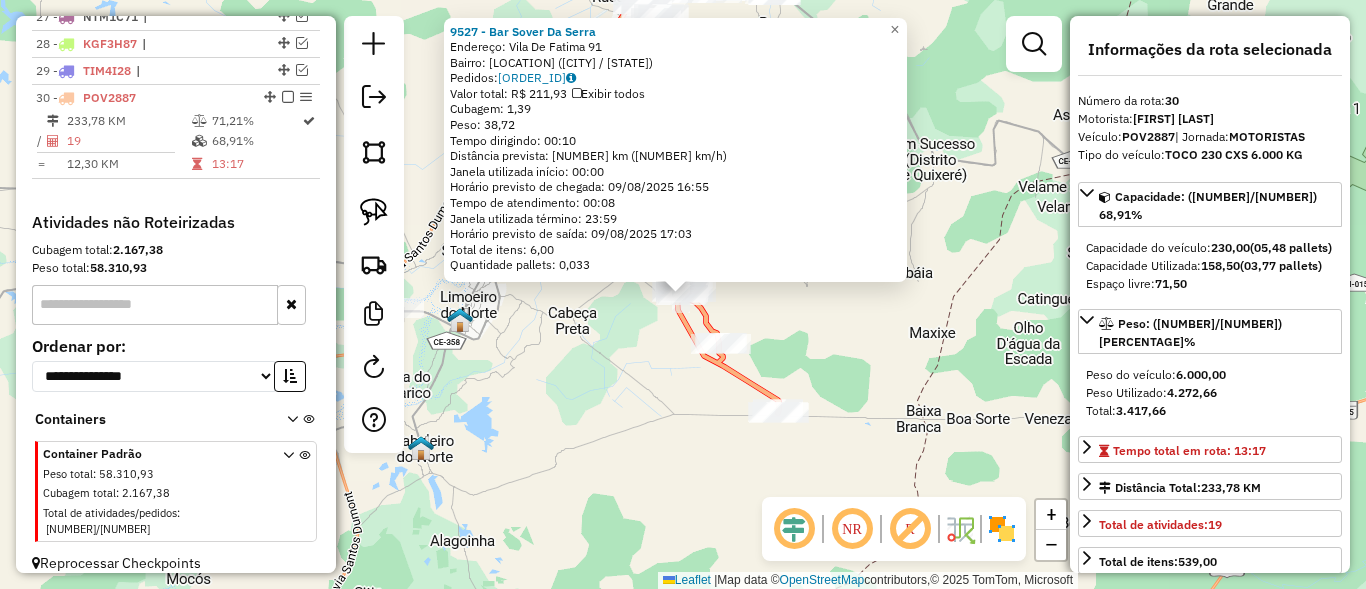 click on "9527 - Bar Sover Da Serra  Endereço:  Vila De Fatima 91   Bairro: TOME (QUIXERE / CE)   Pedidos:  08874258   Valor total: R$ 211,93   Exibir todos   Cubagem: 1,39  Peso: 38,72  Tempo dirigindo: 00:10   Distância prevista: 4,923 km (29,54 km/h)   Janela utilizada início: 00:00   Horário previsto de chegada: 09/08/2025 16:55   Tempo de atendimento: 00:08   Janela utilizada término: 23:59   Horário previsto de saída: 09/08/2025 17:03   Total de itens: 6,00   Quantidade pallets: 0,033  × Janela de atendimento Grade de atendimento Capacidade Transportadoras Veículos Cliente Pedidos  Rotas Selecione os dias de semana para filtrar as janelas de atendimento  Seg   Ter   Qua   Qui   Sex   Sáb   Dom  Informe o período da janela de atendimento: De: Até:  Filtrar exatamente a janela do cliente  Considerar janela de atendimento padrão  Selecione os dias de semana para filtrar as grades de atendimento  Seg   Ter   Qua   Qui   Sex   Sáb   Dom   Considerar clientes sem dia de atendimento cadastrado  De:   De:" 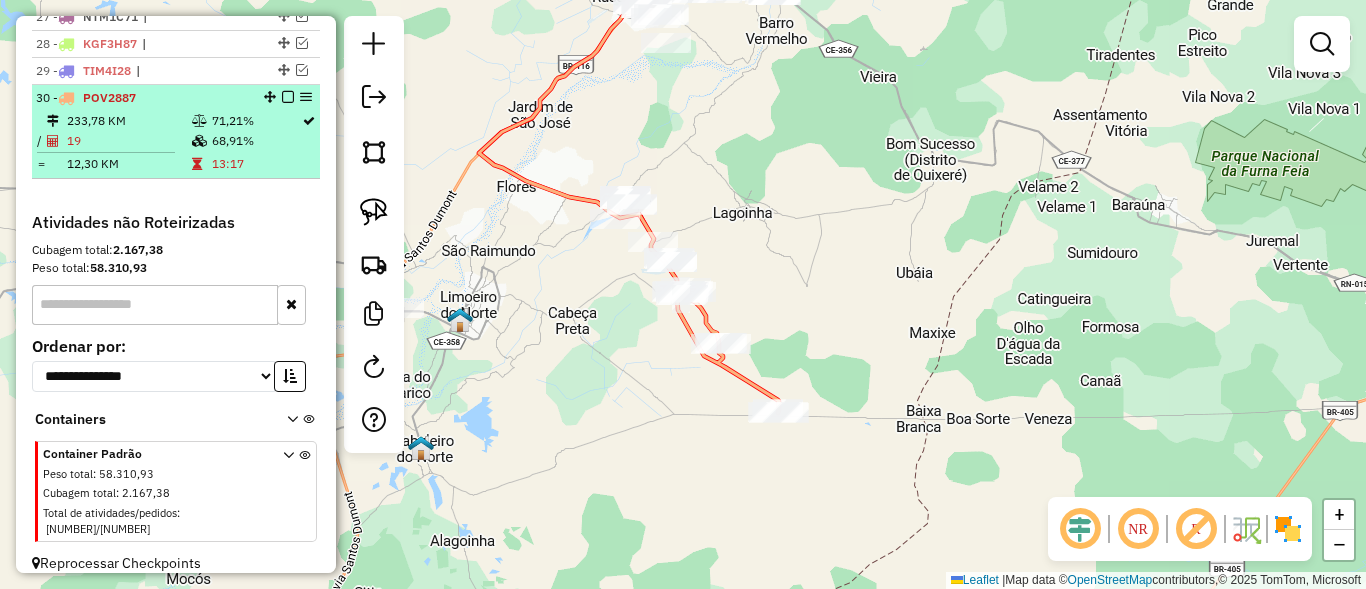 click at bounding box center (288, 97) 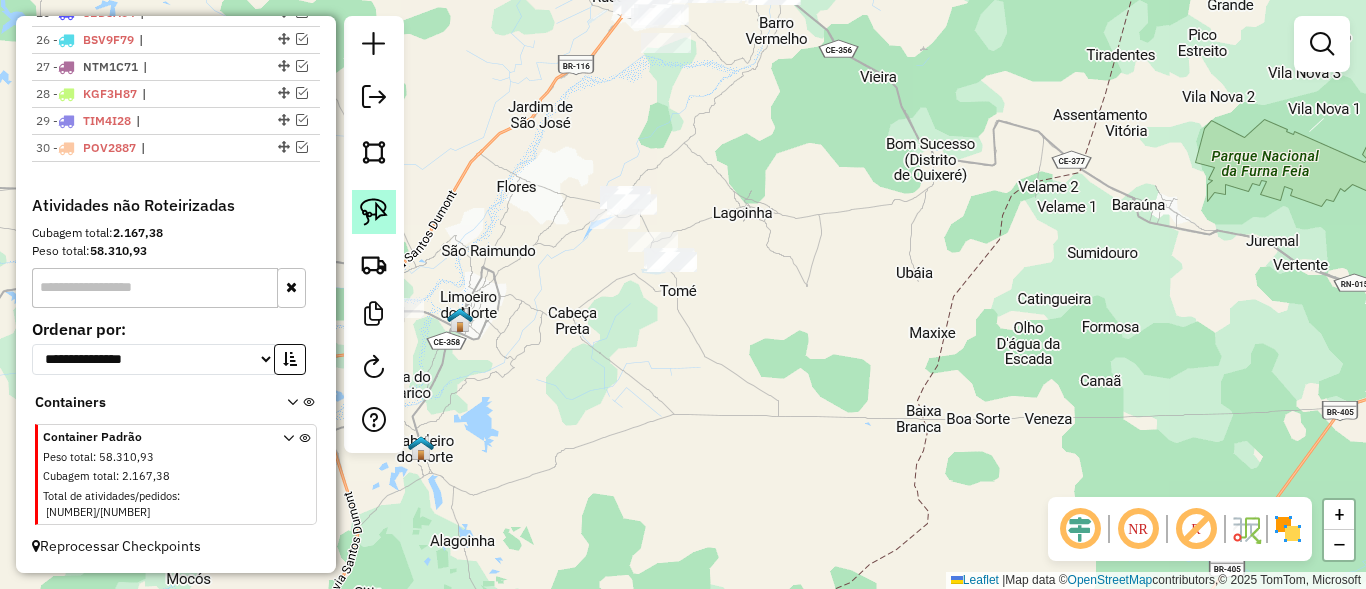 scroll, scrollTop: 1421, scrollLeft: 0, axis: vertical 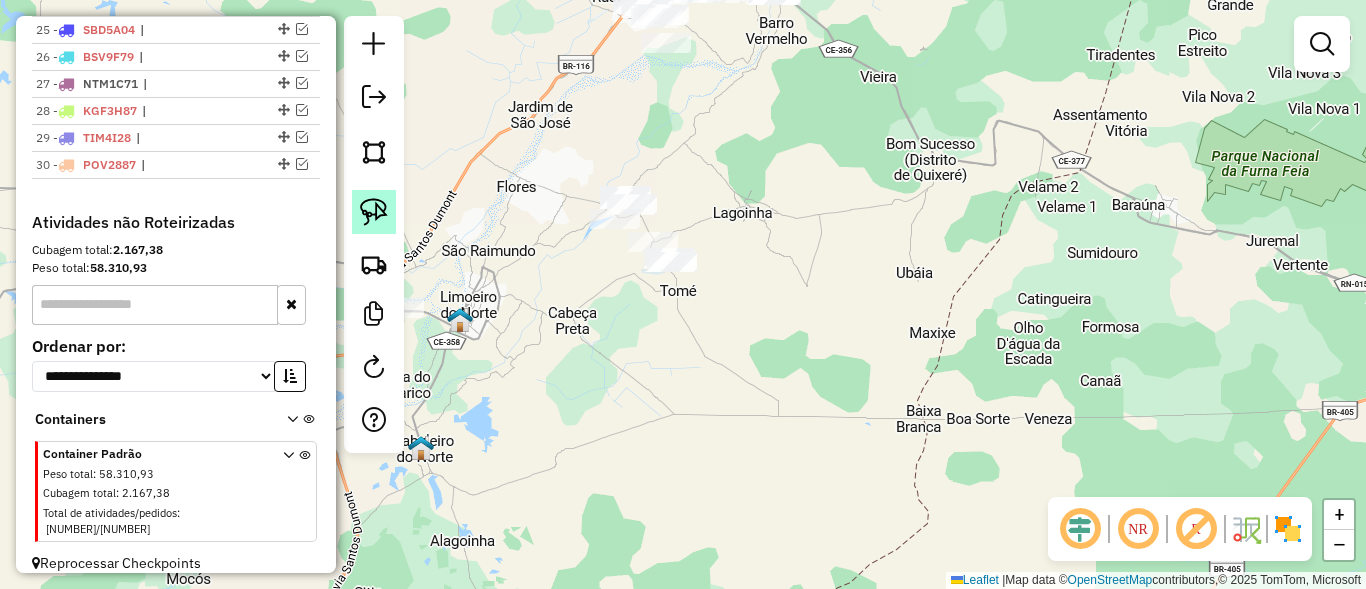 click 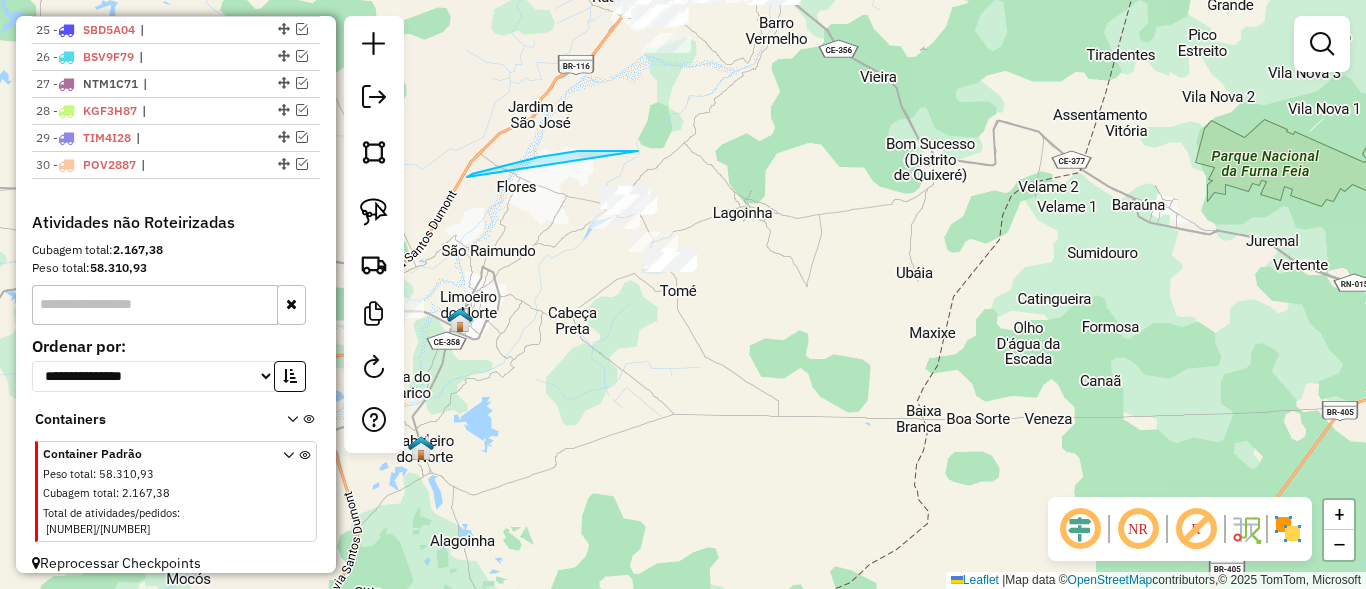 drag, startPoint x: 638, startPoint y: 151, endPoint x: 645, endPoint y: 323, distance: 172.14238 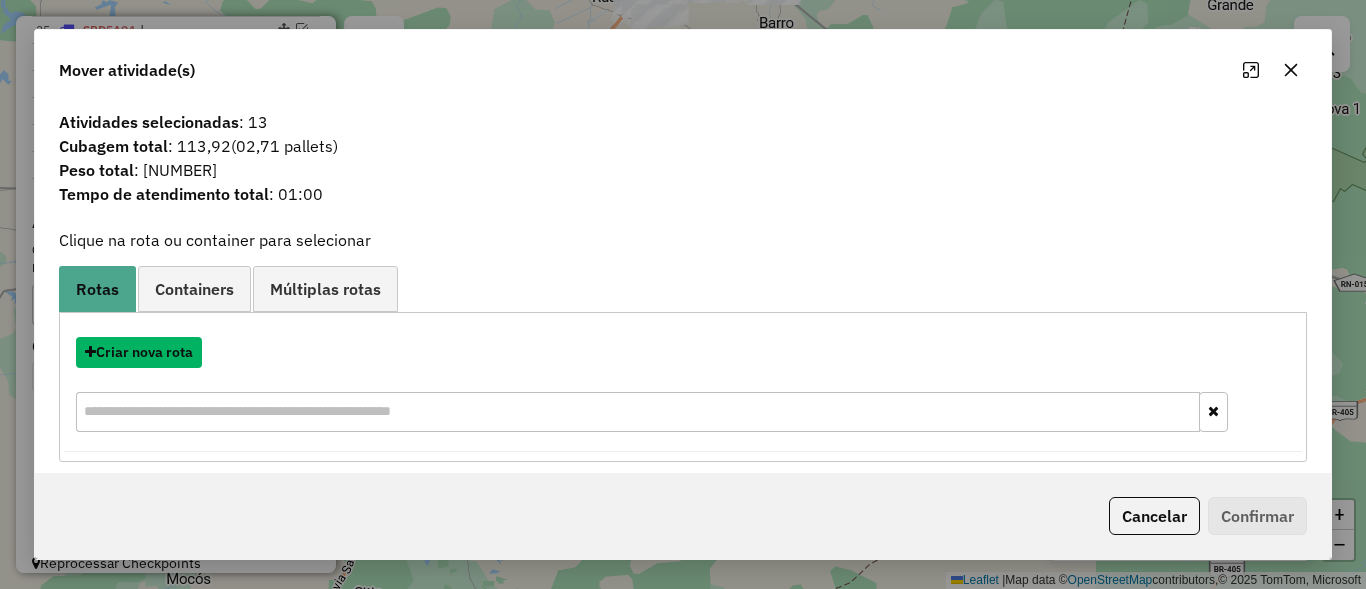 click on "Criar nova rota" at bounding box center [139, 352] 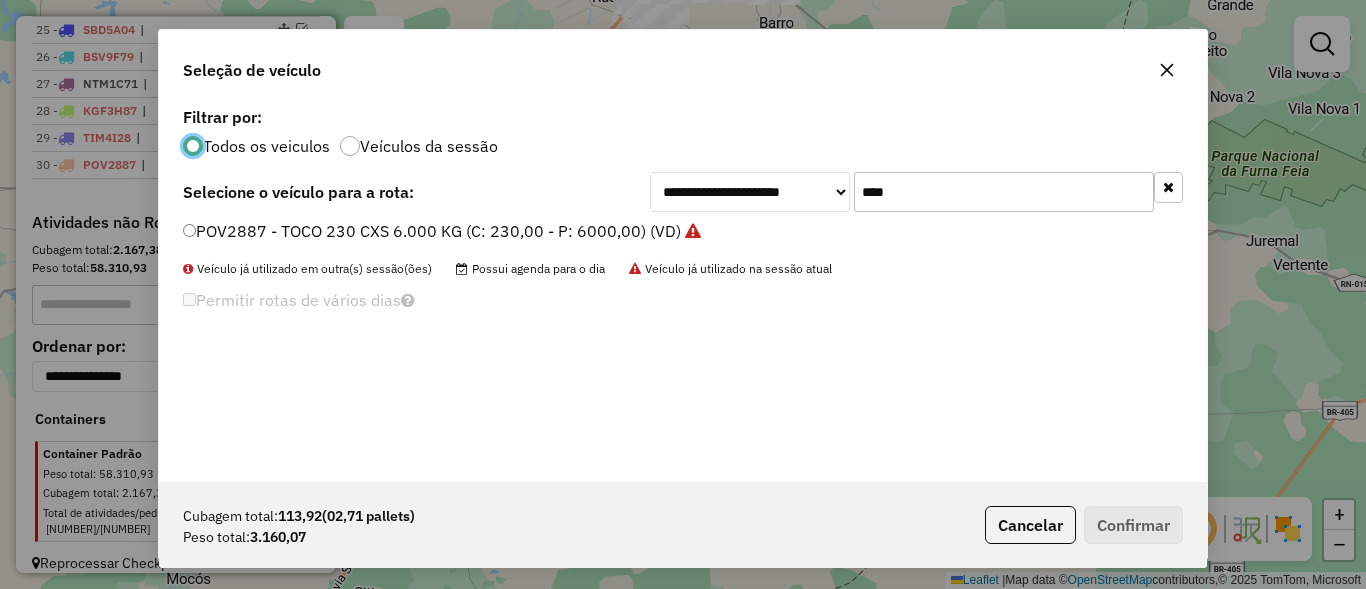 scroll, scrollTop: 11, scrollLeft: 6, axis: both 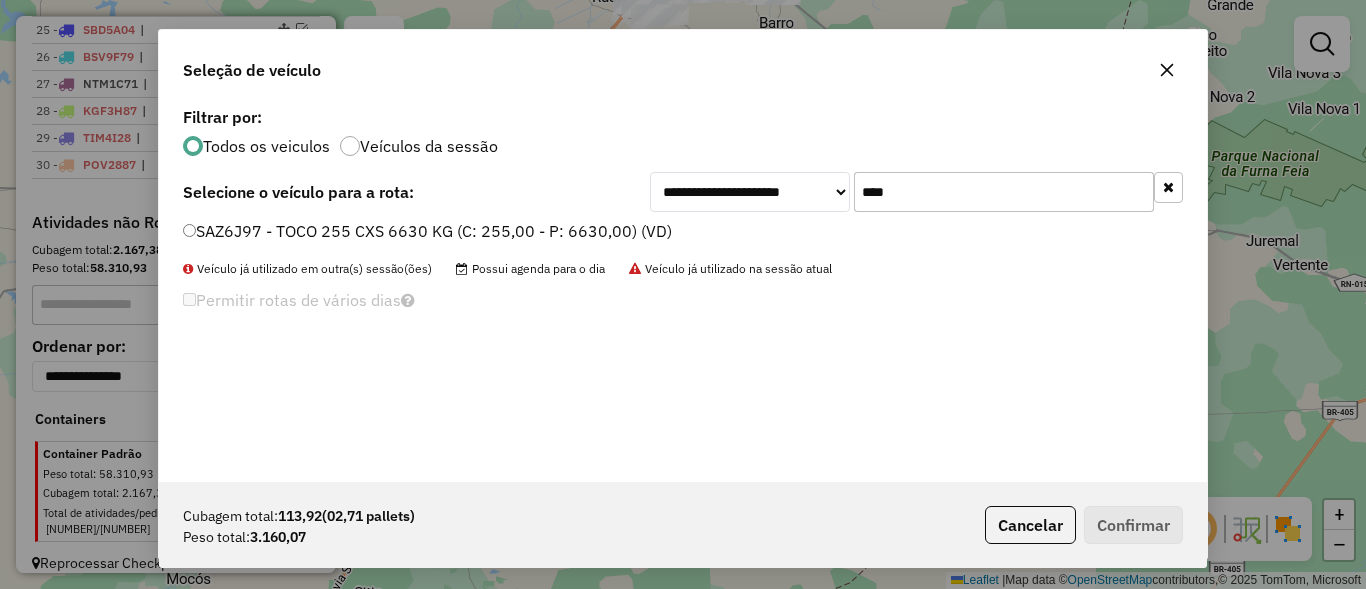 type on "****" 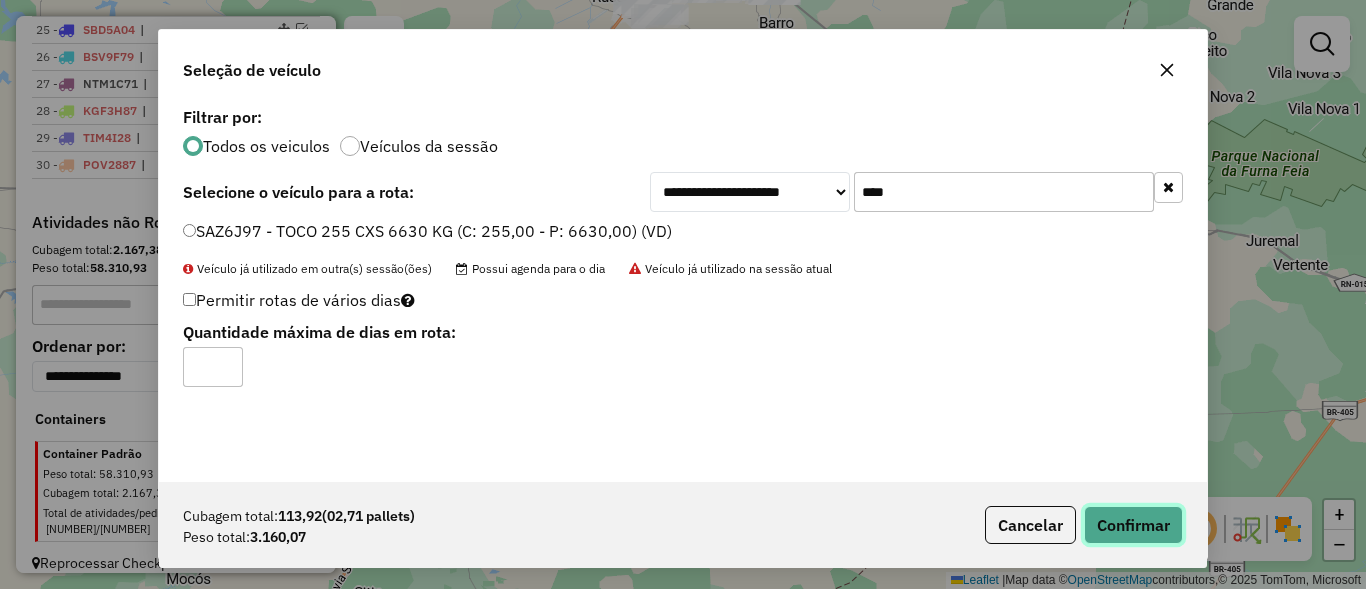 click on "Confirmar" 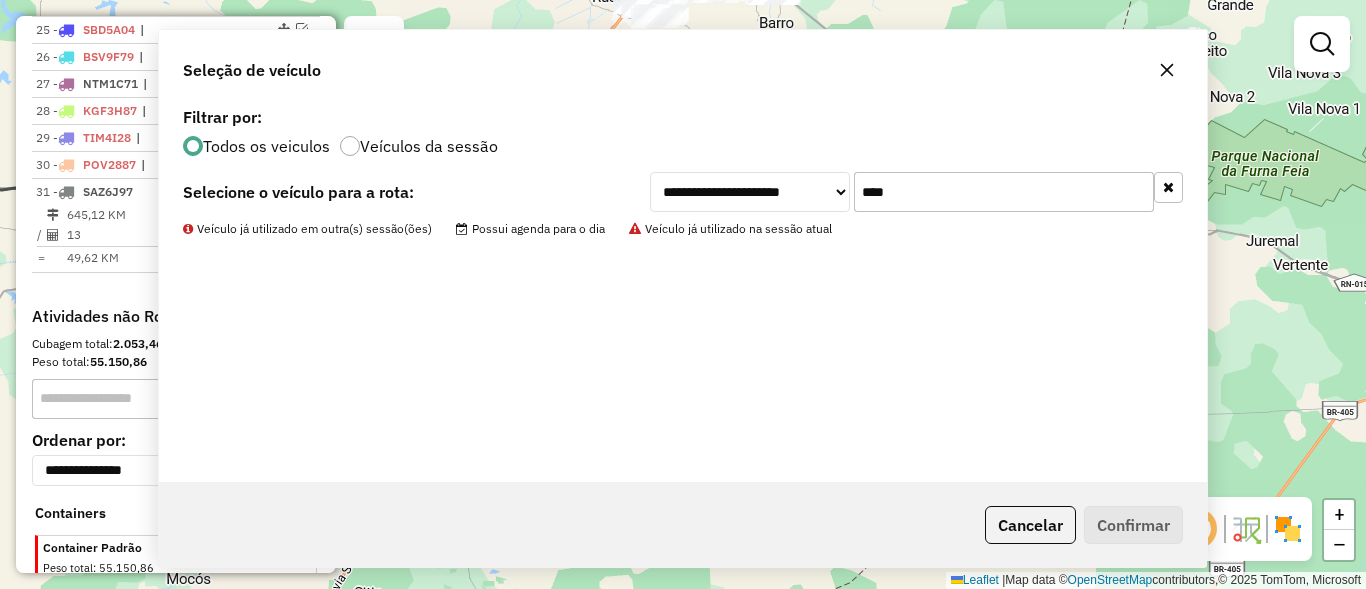 scroll, scrollTop: 1488, scrollLeft: 0, axis: vertical 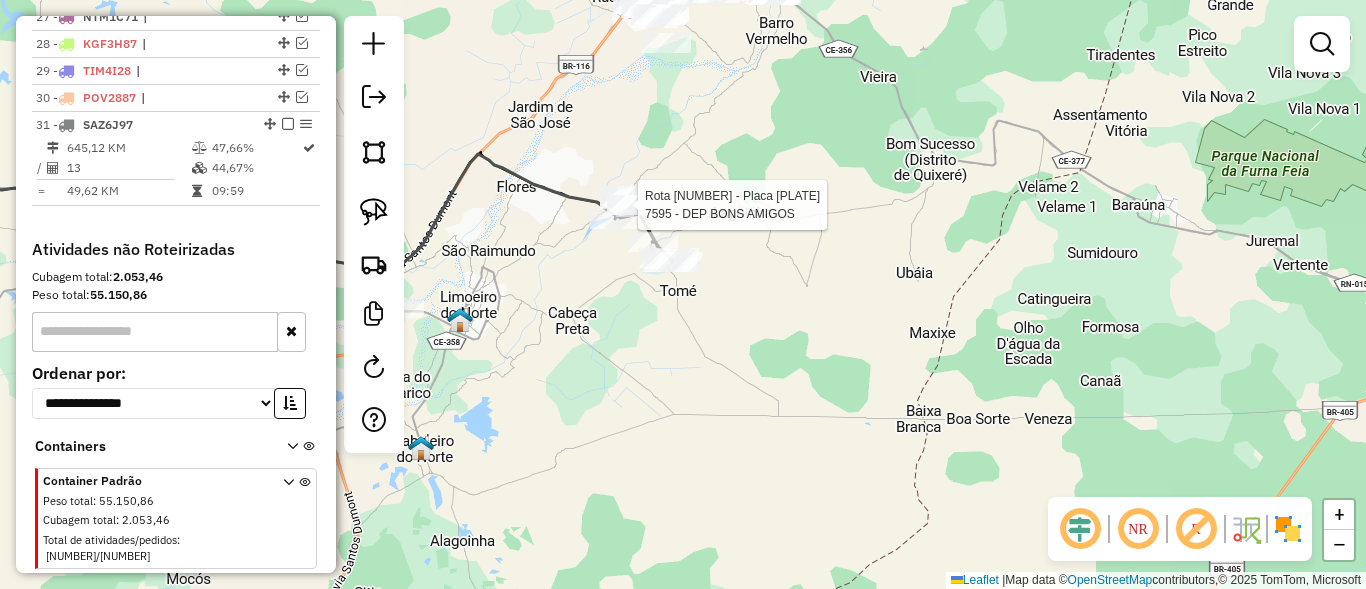 select on "*********" 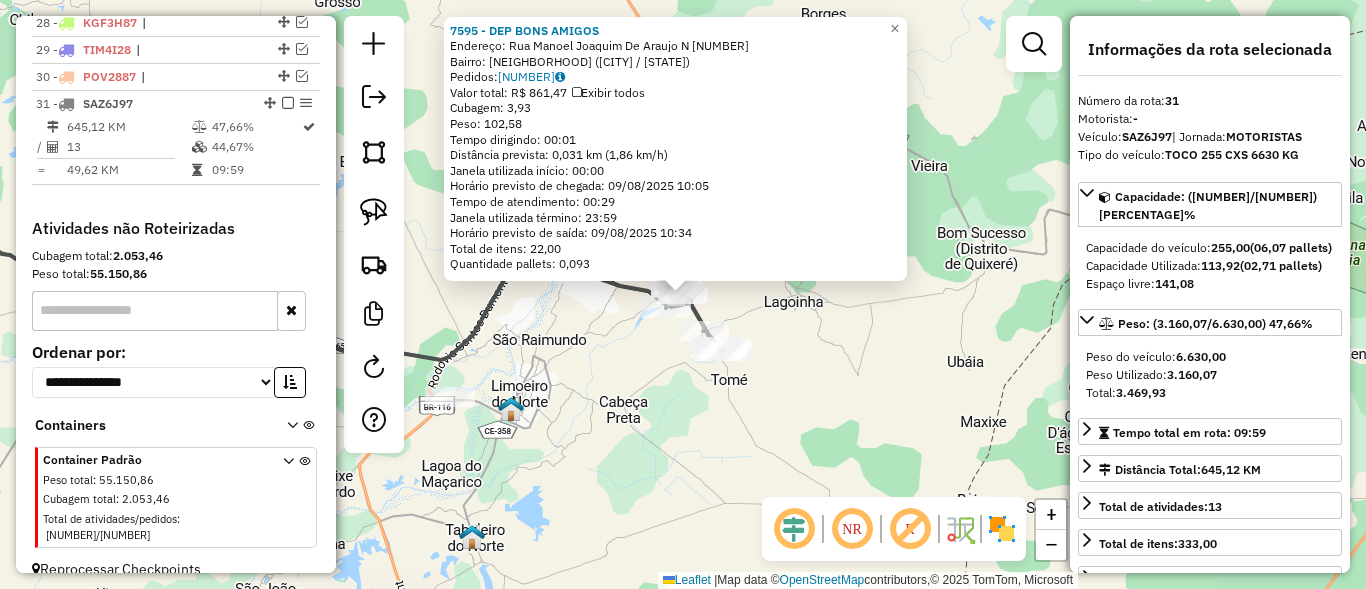scroll, scrollTop: 1515, scrollLeft: 0, axis: vertical 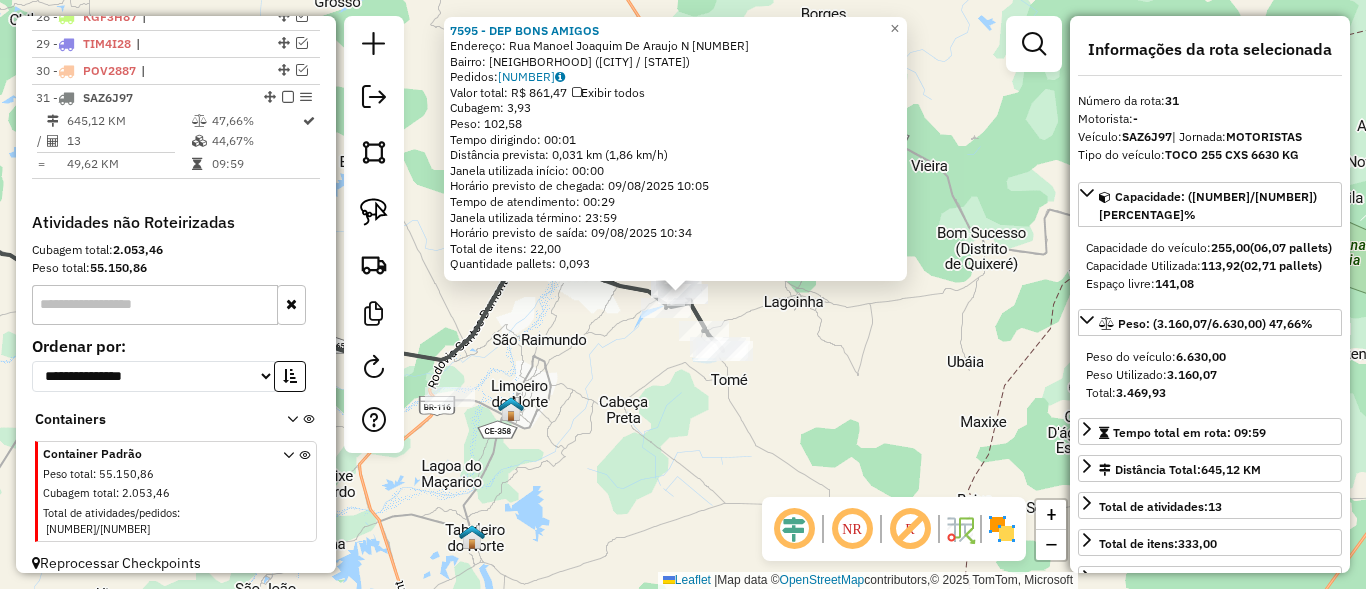 click on "7595 - DEP BONS AMIGOS  Endereço:  Rua Manoel Joaquim De Araujo N 204   Bairro: NOVA MORADA (QUIXERE / CE)   Pedidos:  08875531   Valor total: R$ 861,47   Exibir todos   Cubagem: 3,93  Peso: 102,58  Tempo dirigindo: 00:01   Distância prevista: 0,031 km (1,86 km/h)   Janela utilizada início: 00:00   Horário previsto de chegada: 09/08/2025 10:05   Tempo de atendimento: 00:29   Janela utilizada término: 23:59   Horário previsto de saída: 09/08/2025 10:34   Total de itens: 22,00   Quantidade pallets: 0,093  × Janela de atendimento Grade de atendimento Capacidade Transportadoras Veículos Cliente Pedidos  Rotas Selecione os dias de semana para filtrar as janelas de atendimento  Seg   Ter   Qua   Qui   Sex   Sáb   Dom  Informe o período da janela de atendimento: De: Até:  Filtrar exatamente a janela do cliente  Considerar janela de atendimento padrão  Selecione os dias de semana para filtrar as grades de atendimento  Seg   Ter   Qua   Qui   Sex   Sáb   Dom   Peso mínimo:   Peso máximo:   De:   Até:" 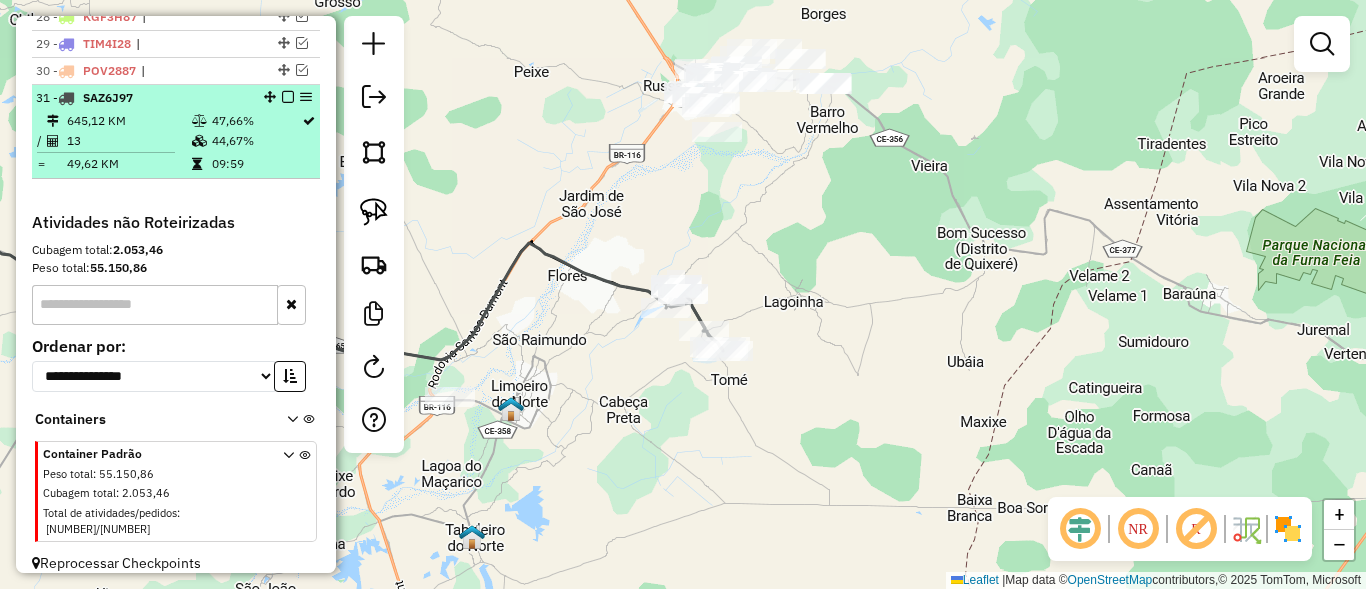 click at bounding box center [288, 97] 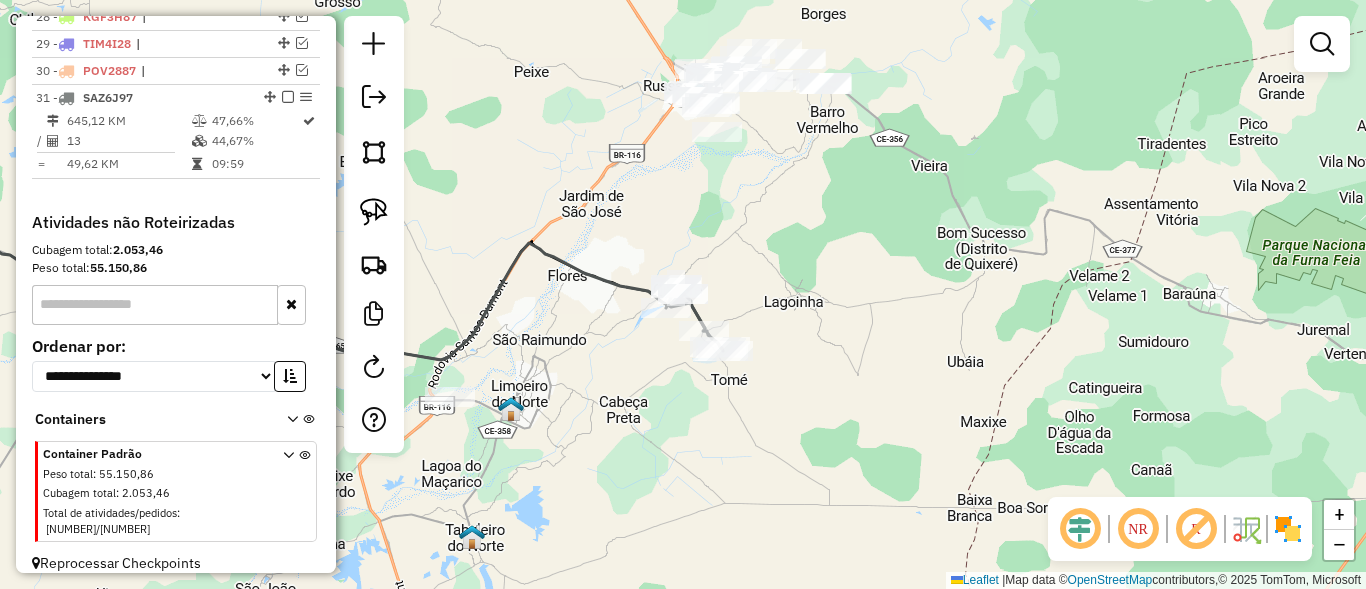 scroll, scrollTop: 1448, scrollLeft: 0, axis: vertical 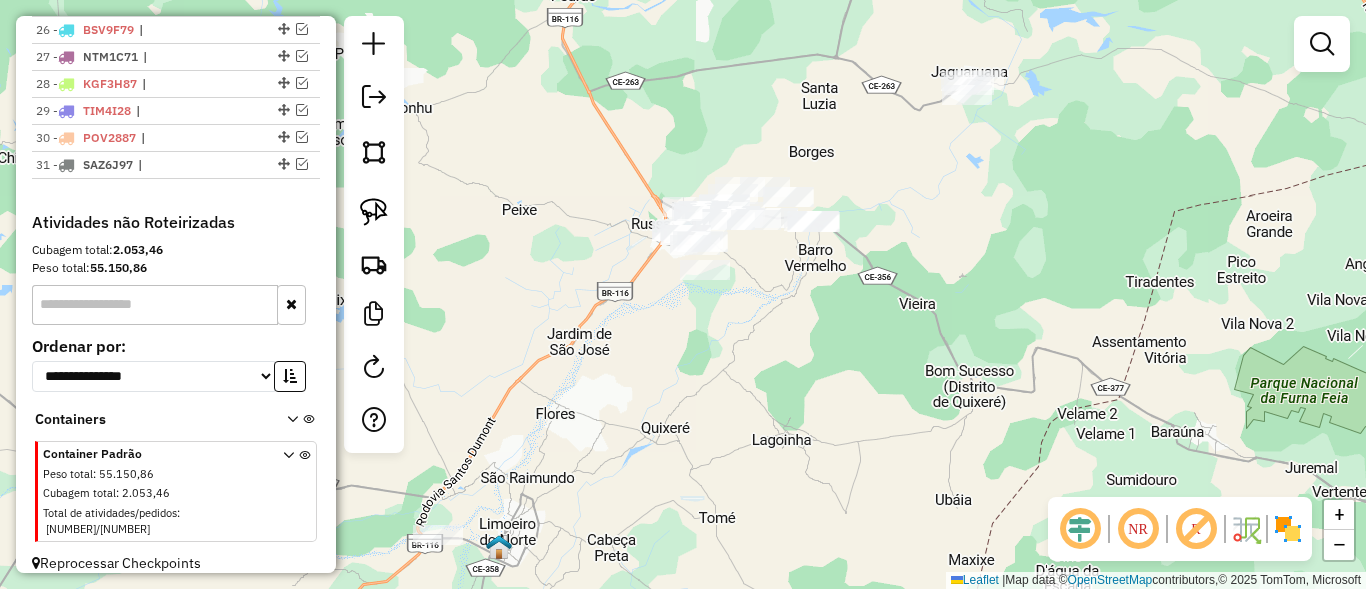drag, startPoint x: 708, startPoint y: 208, endPoint x: 696, endPoint y: 346, distance: 138.52075 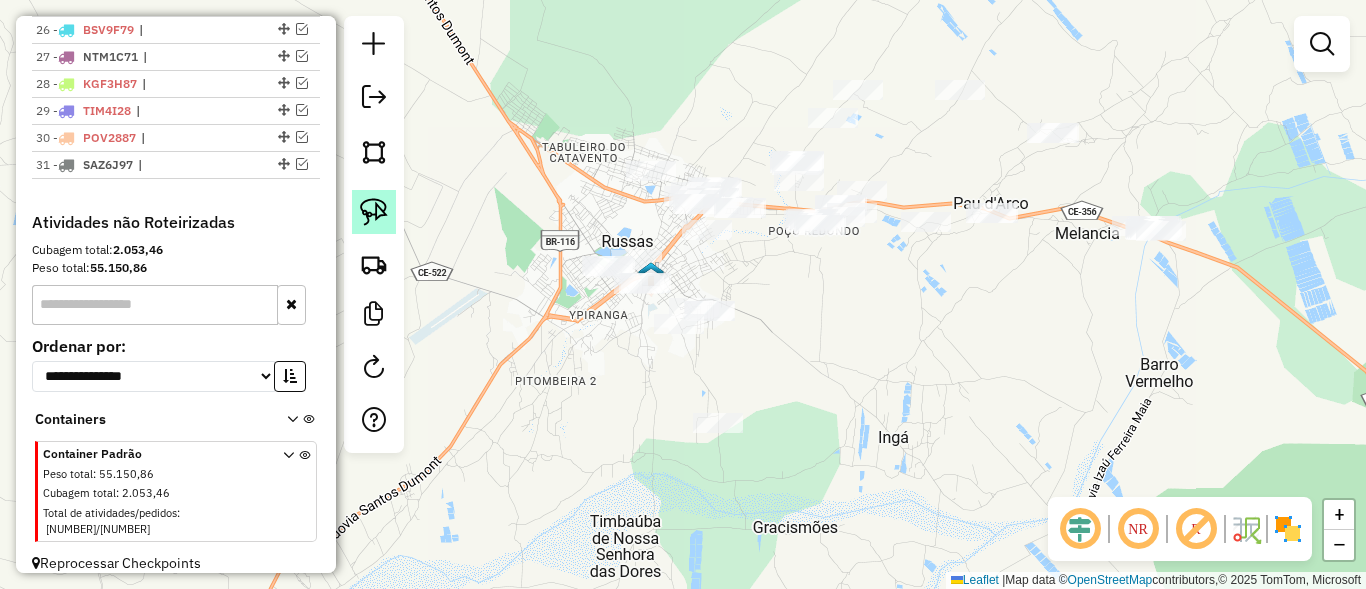 click 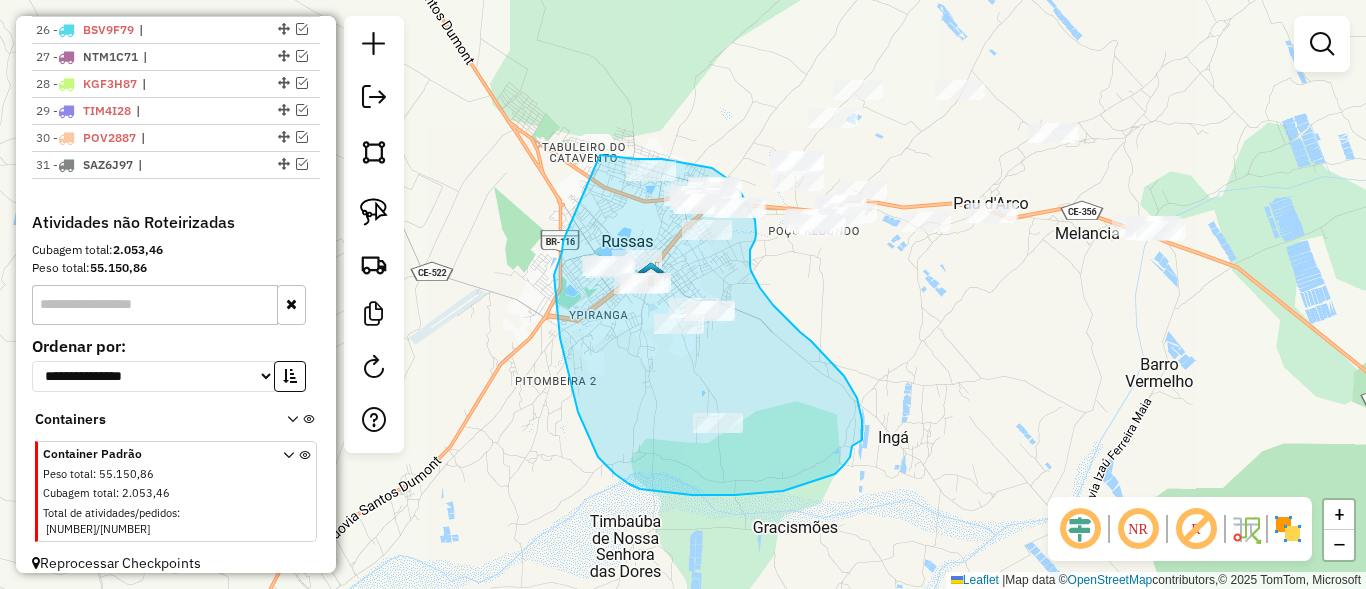 drag, startPoint x: 554, startPoint y: 275, endPoint x: 599, endPoint y: 155, distance: 128.16005 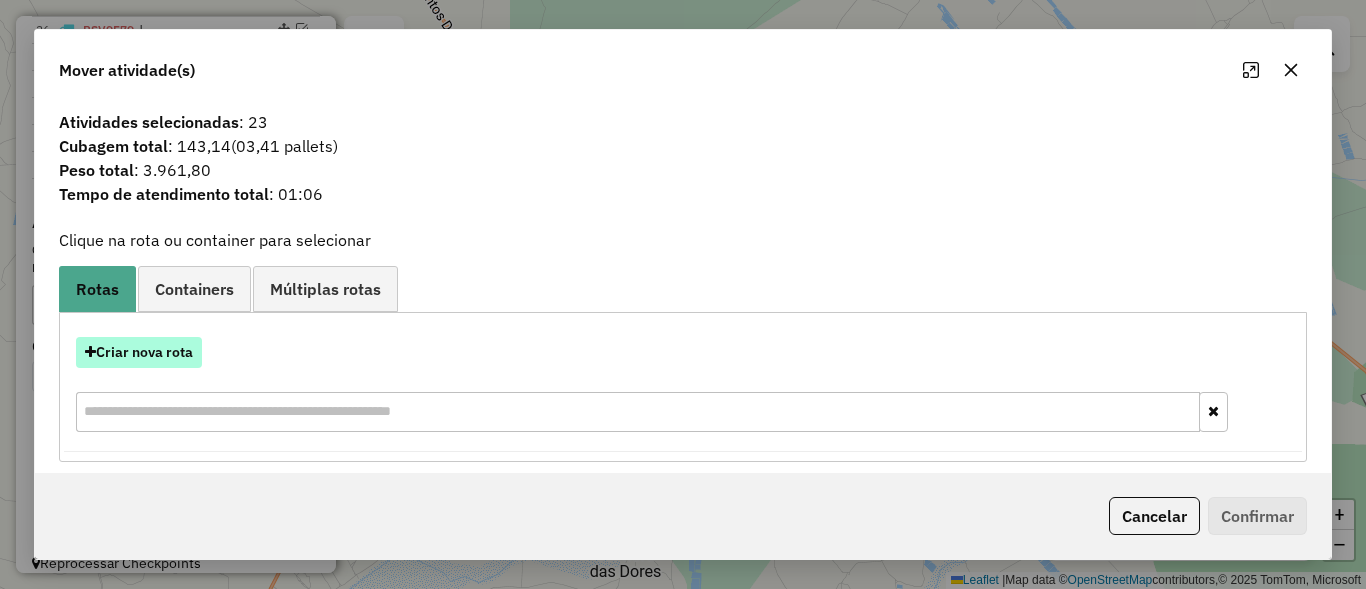 click on "Criar nova rota" at bounding box center (139, 352) 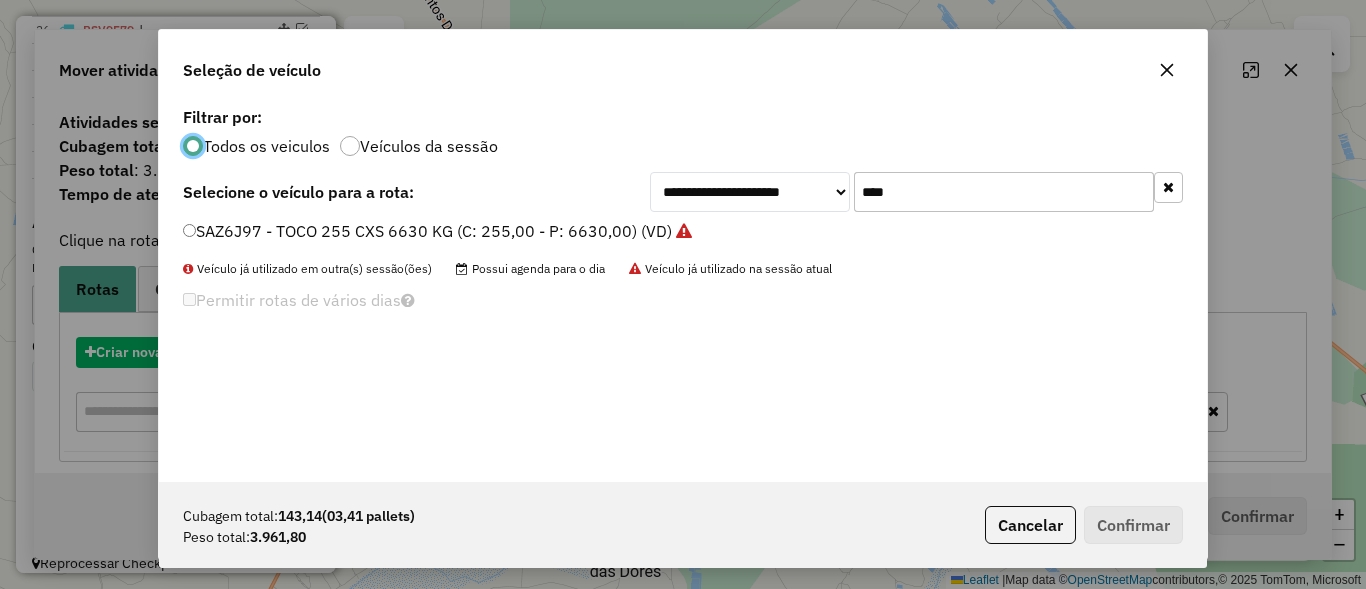 scroll, scrollTop: 11, scrollLeft: 6, axis: both 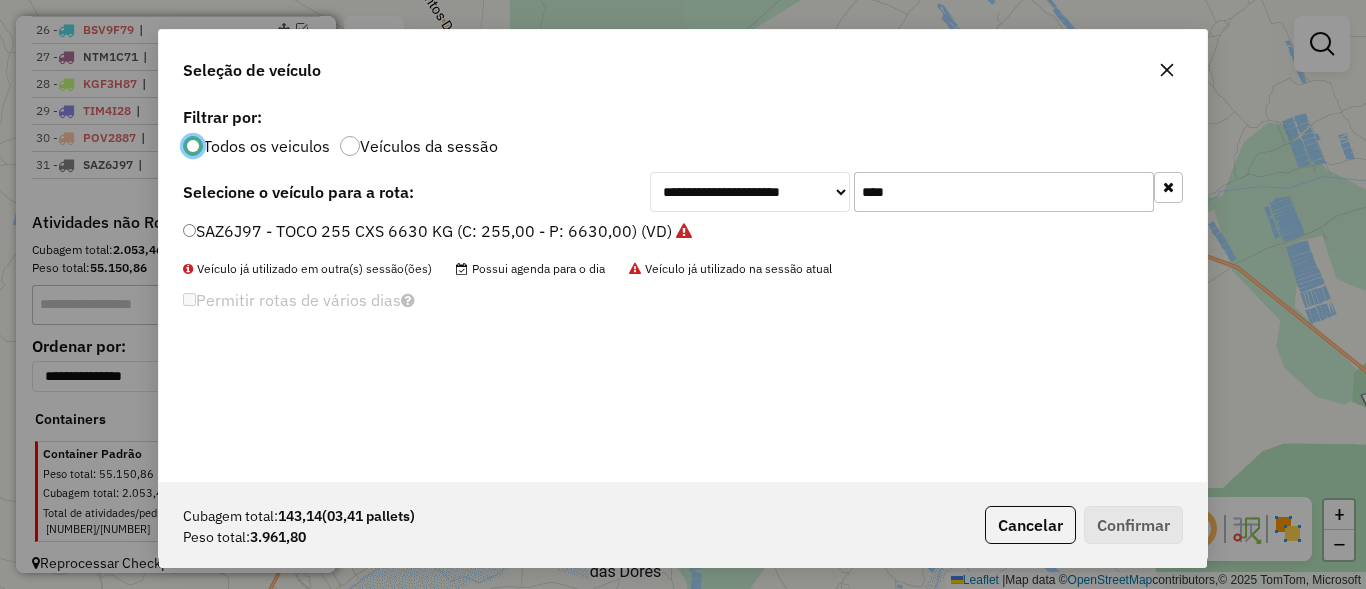 click on "****" 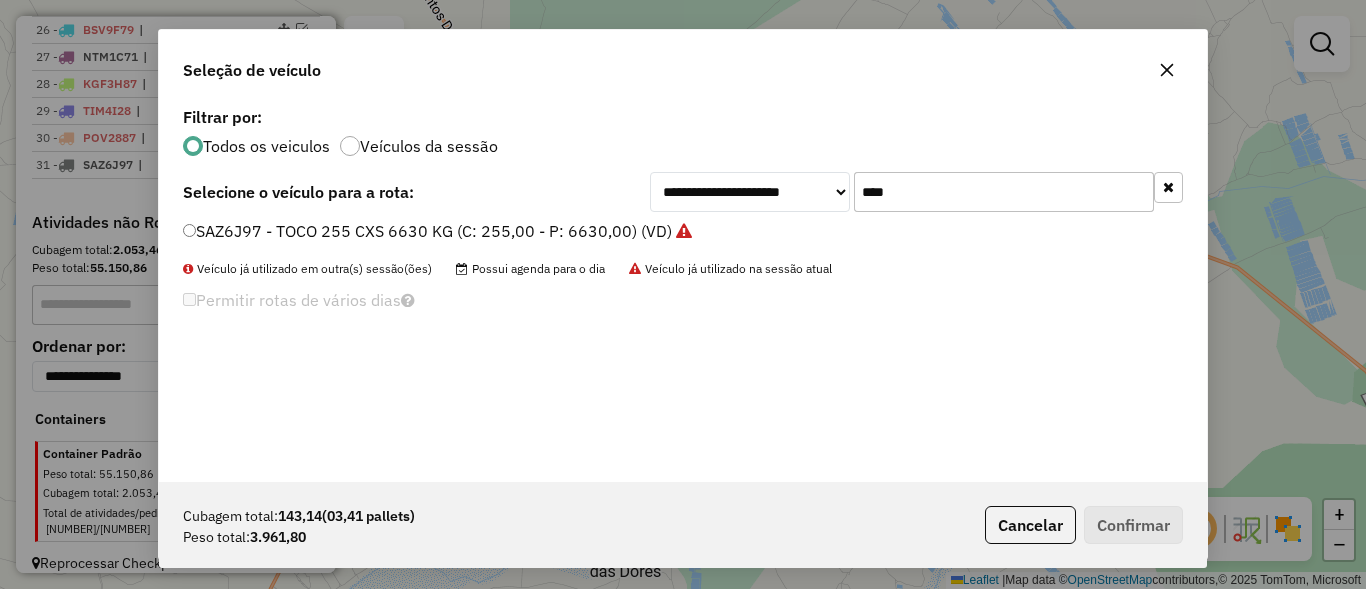 click on "****" 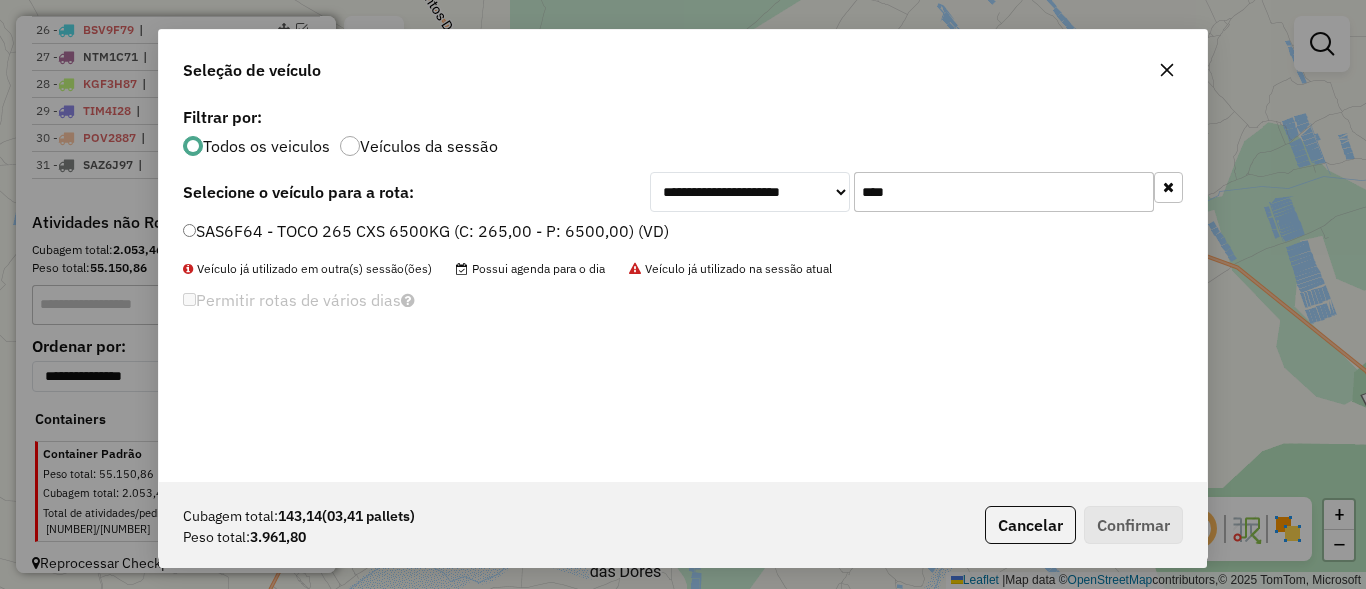 type on "****" 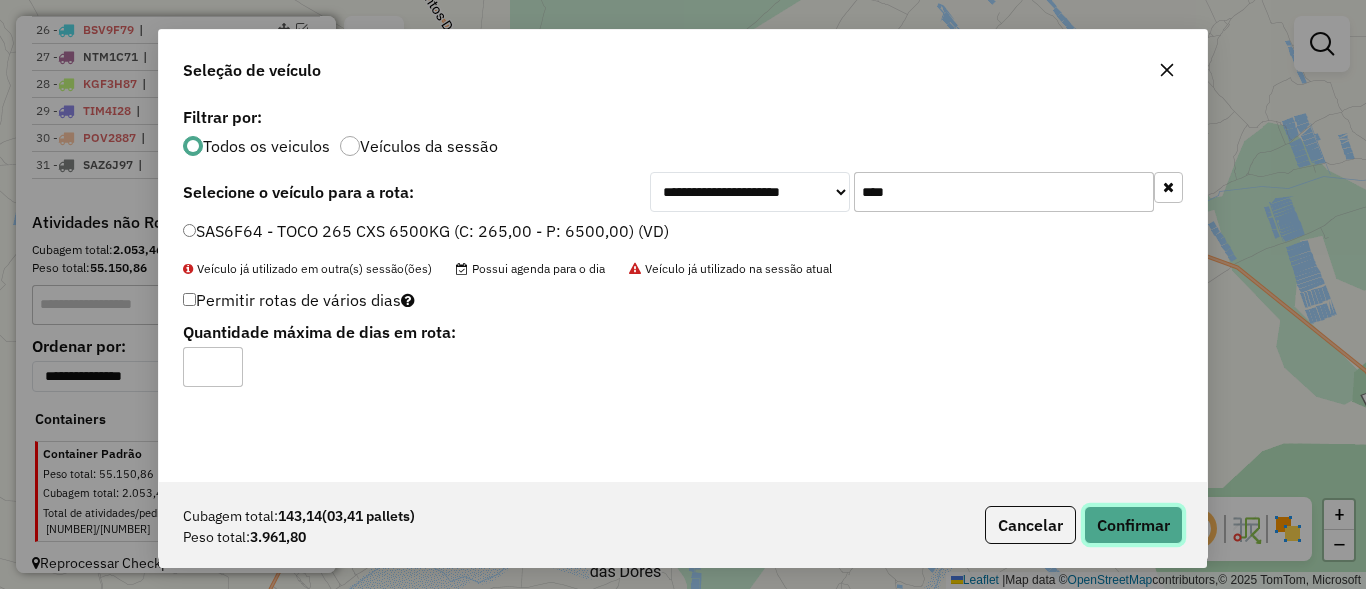 click on "Confirmar" 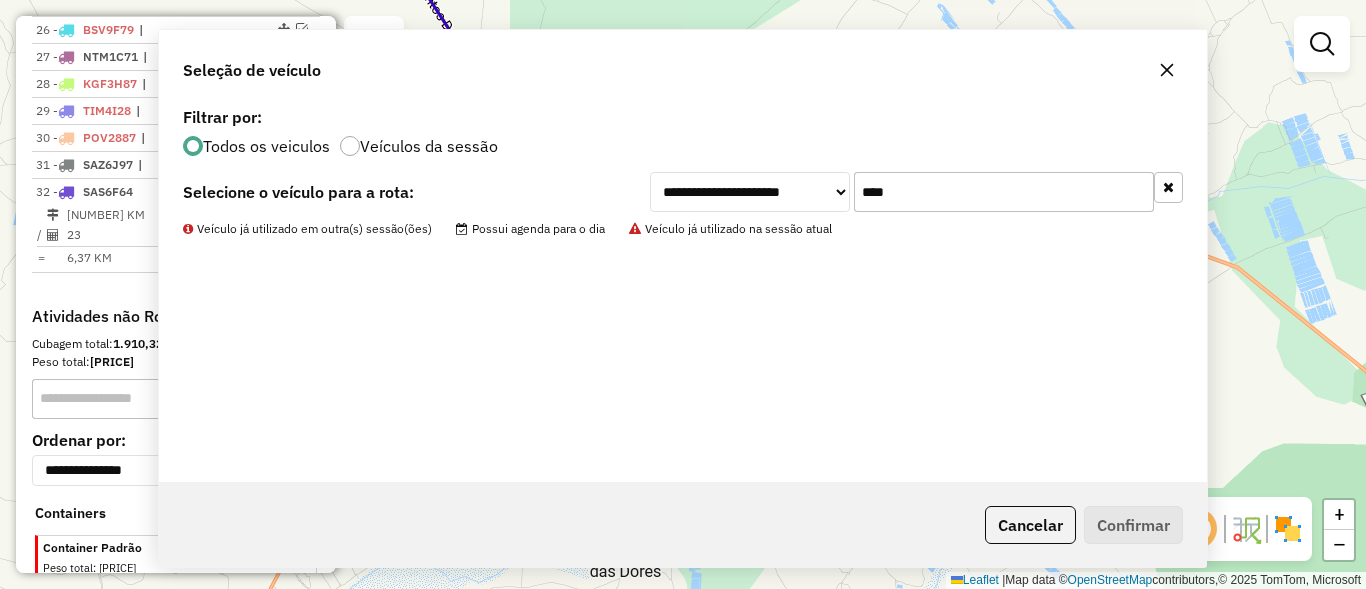 scroll, scrollTop: 1515, scrollLeft: 0, axis: vertical 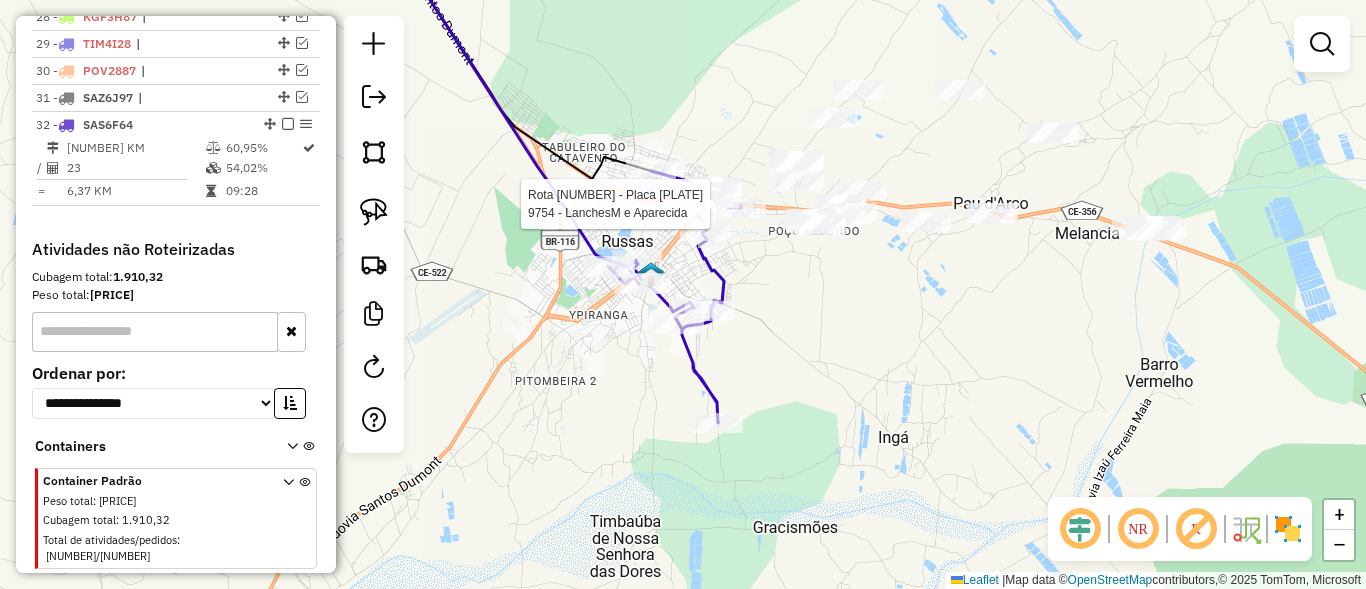 click 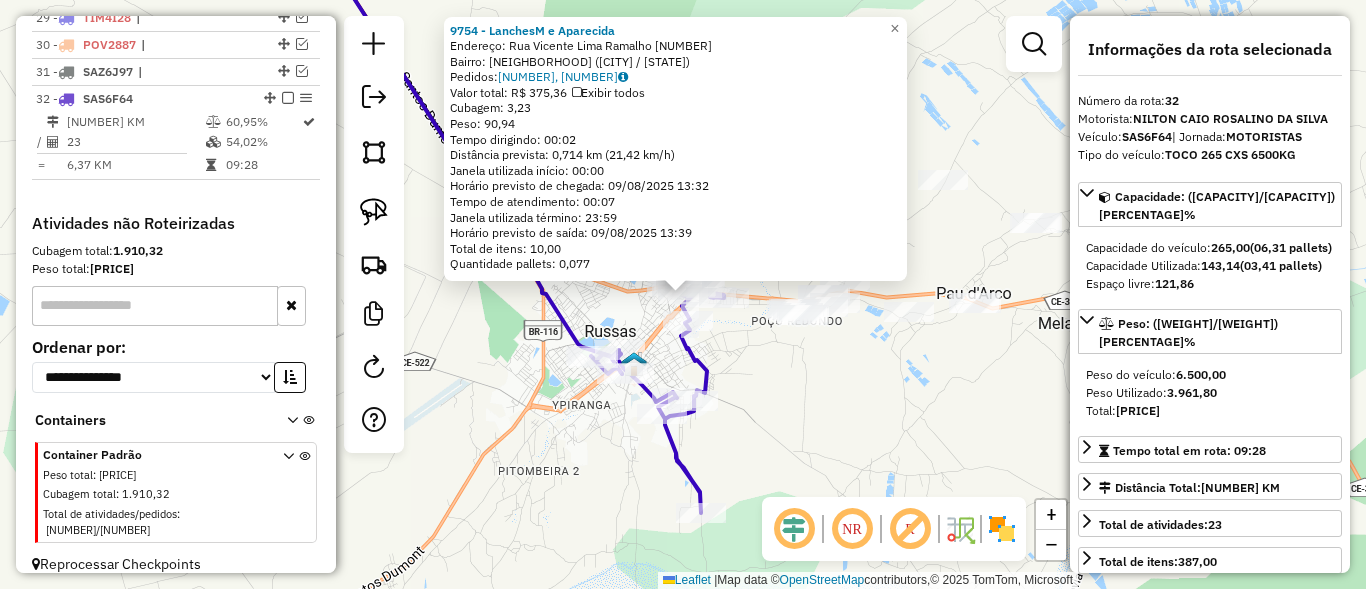 scroll, scrollTop: 1542, scrollLeft: 0, axis: vertical 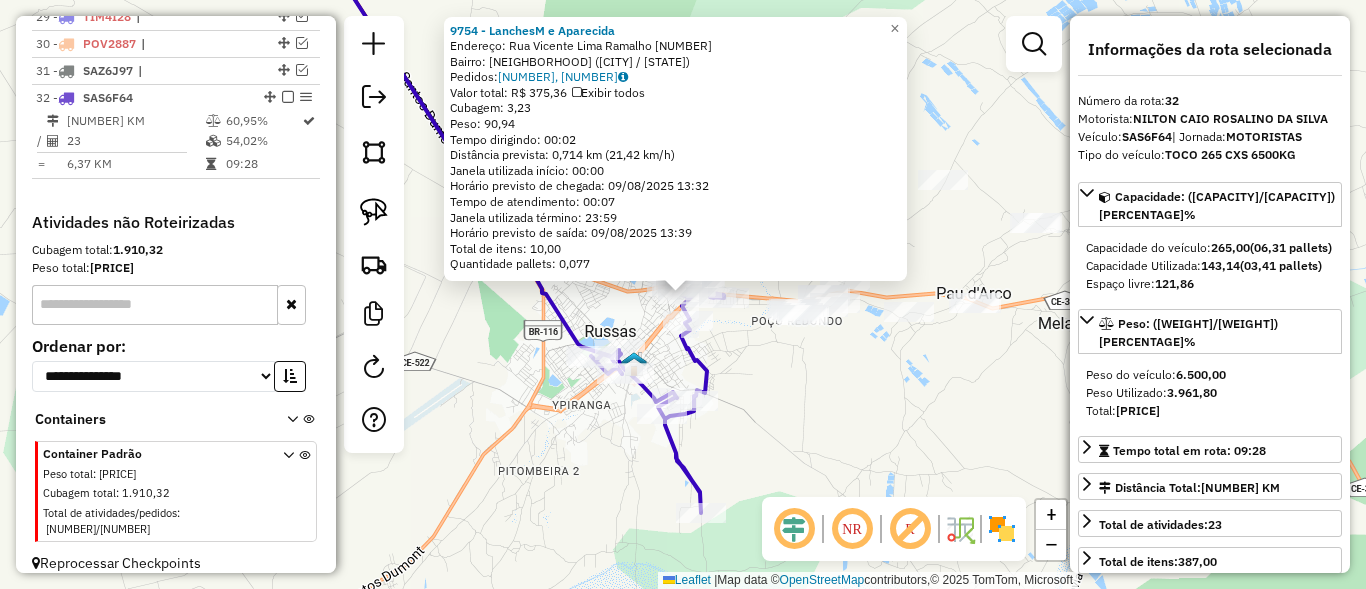 click on "9754 - LanchesM e Aparecida  Endereço:  Rua Vicente Lima Ramalho 136   Bairro: VARZEA ALEGRE (RUSSAS / CE)   Pedidos:  08875367, 08875368   Valor total: R$ 375,36   Exibir todos   Cubagem: 3,23  Peso: 90,94  Tempo dirigindo: 00:02   Distância prevista: 0,714 km (21,42 km/h)   Janela utilizada início: 00:00   Horário previsto de chegada: 09/08/2025 13:32   Tempo de atendimento: 00:07   Janela utilizada término: 23:59   Horário previsto de saída: 09/08/2025 13:39   Total de itens: 10,00   Quantidade pallets: 0,077  × Janela de atendimento Grade de atendimento Capacidade Transportadoras Veículos Cliente Pedidos  Rotas Selecione os dias de semana para filtrar as janelas de atendimento  Seg   Ter   Qua   Qui   Sex   Sáb   Dom  Informe o período da janela de atendimento: De: Até:  Filtrar exatamente a janela do cliente  Considerar janela de atendimento padrão  Selecione os dias de semana para filtrar as grades de atendimento  Seg   Ter   Qua   Qui   Sex   Sáb   Dom   Peso mínimo:   Peso máximo:  De:" 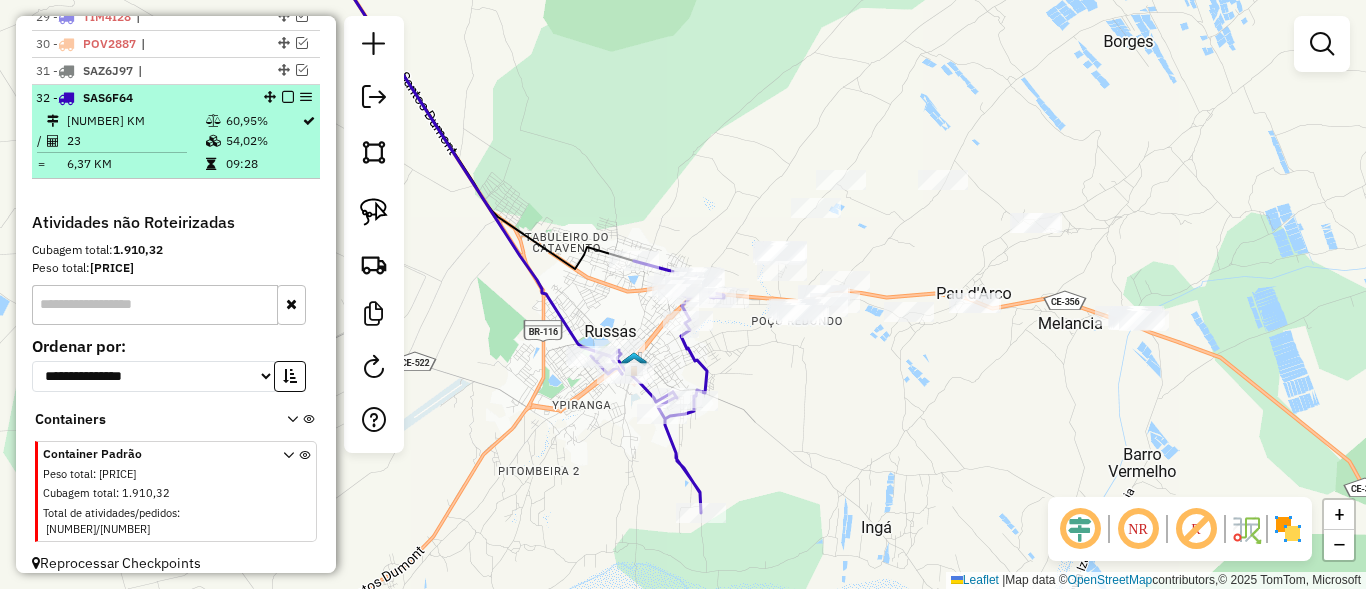 click at bounding box center (288, 97) 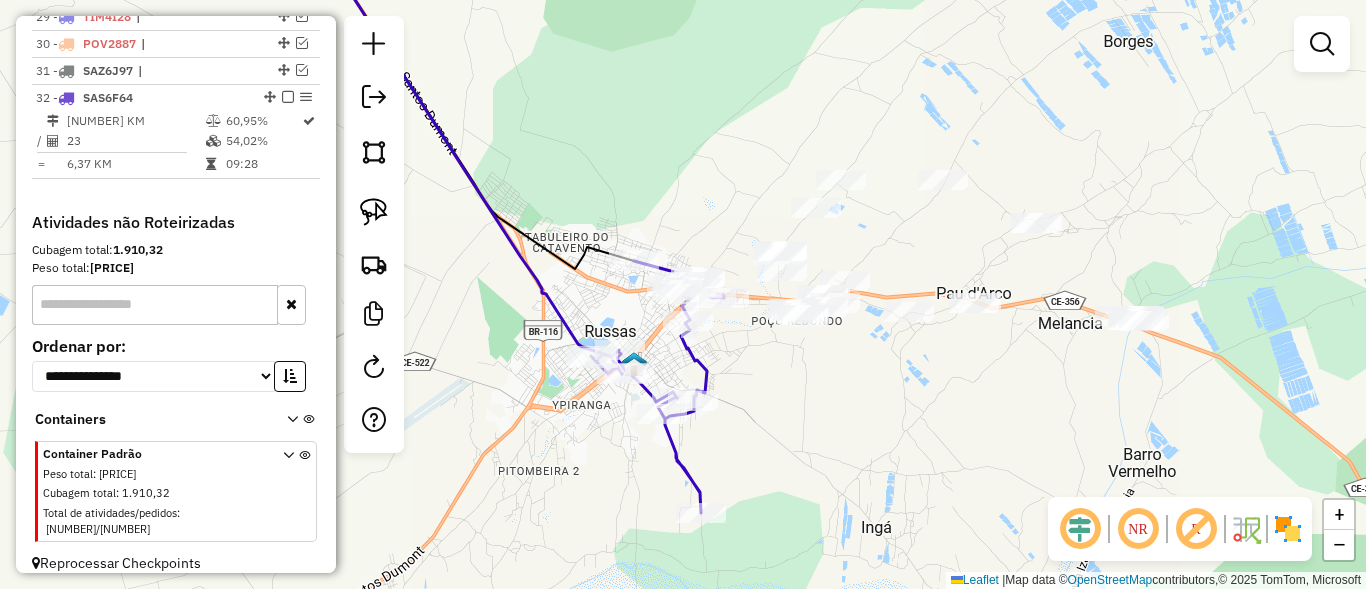 scroll, scrollTop: 1475, scrollLeft: 0, axis: vertical 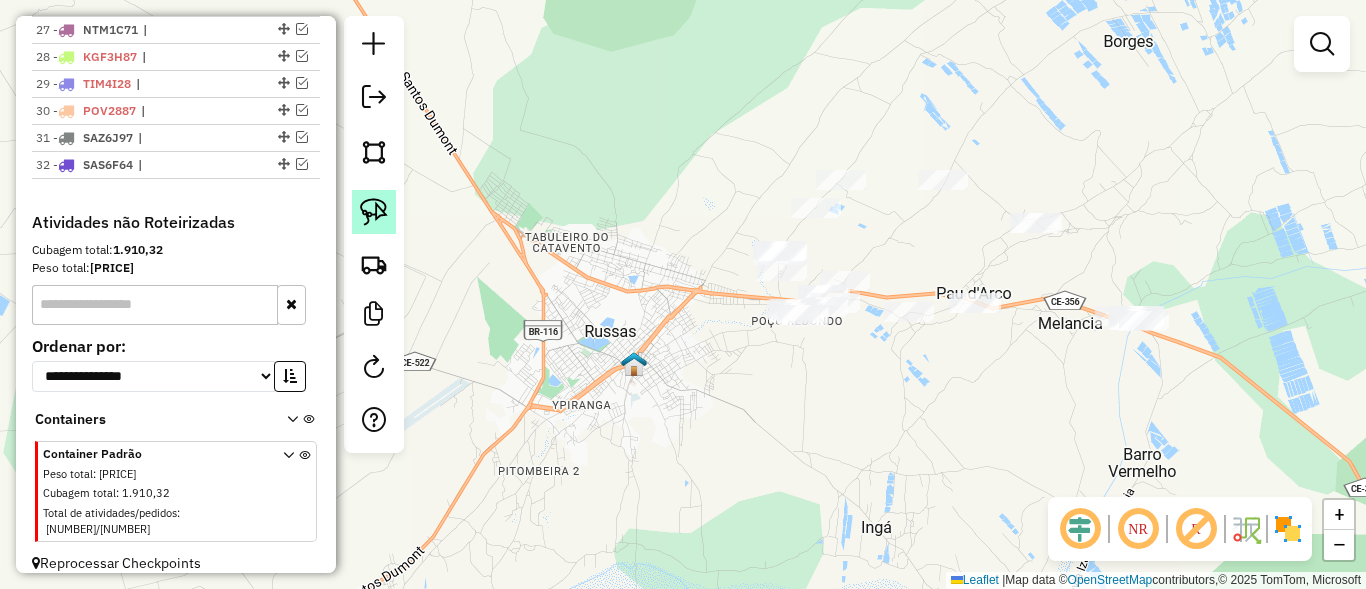 click 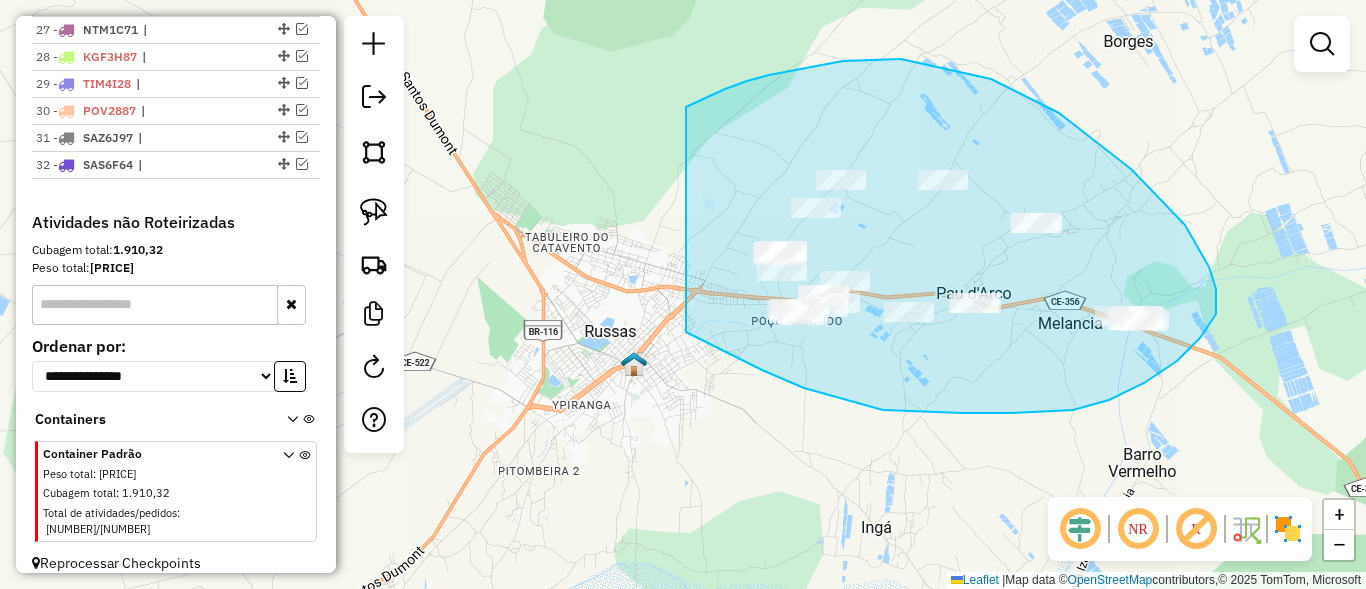 drag, startPoint x: 1131, startPoint y: 169, endPoint x: 685, endPoint y: 331, distance: 474.51028 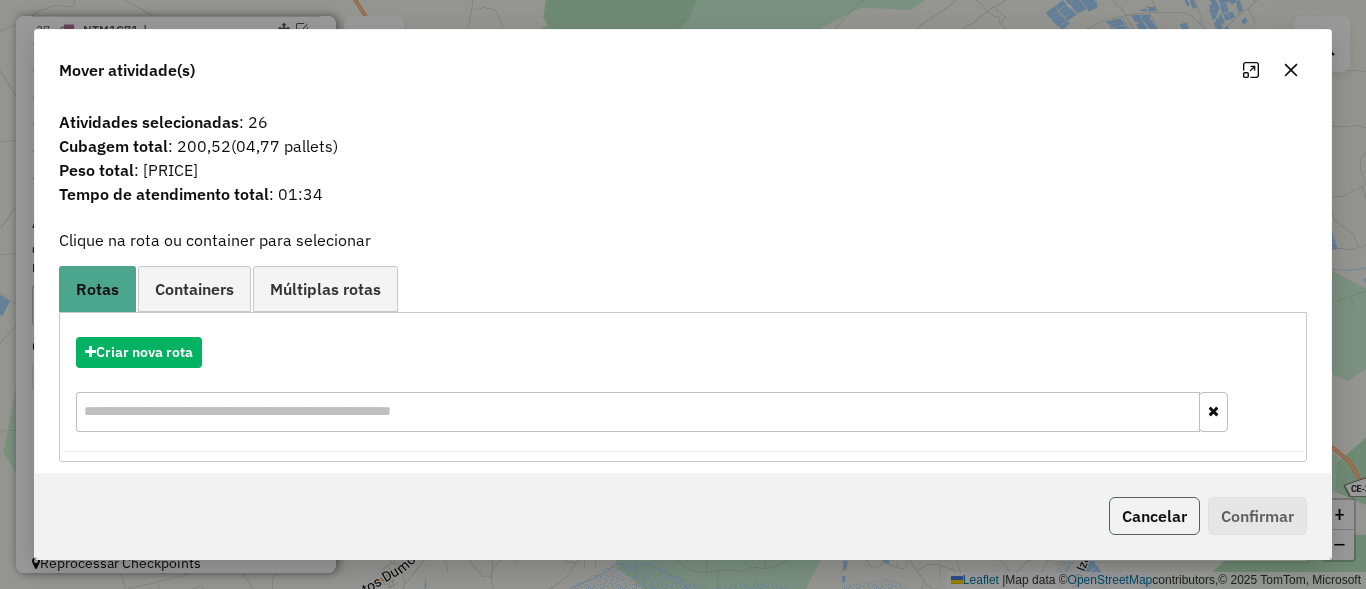 click on "Cancelar" 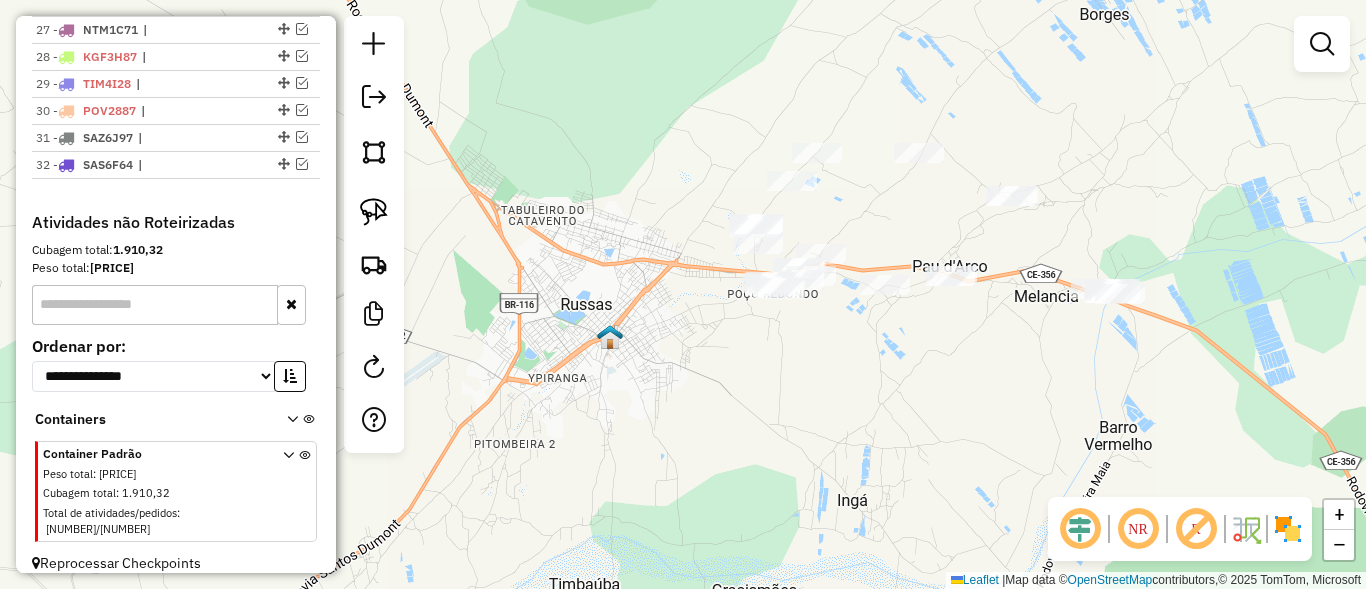 drag, startPoint x: 590, startPoint y: 322, endPoint x: 555, endPoint y: 283, distance: 52.40229 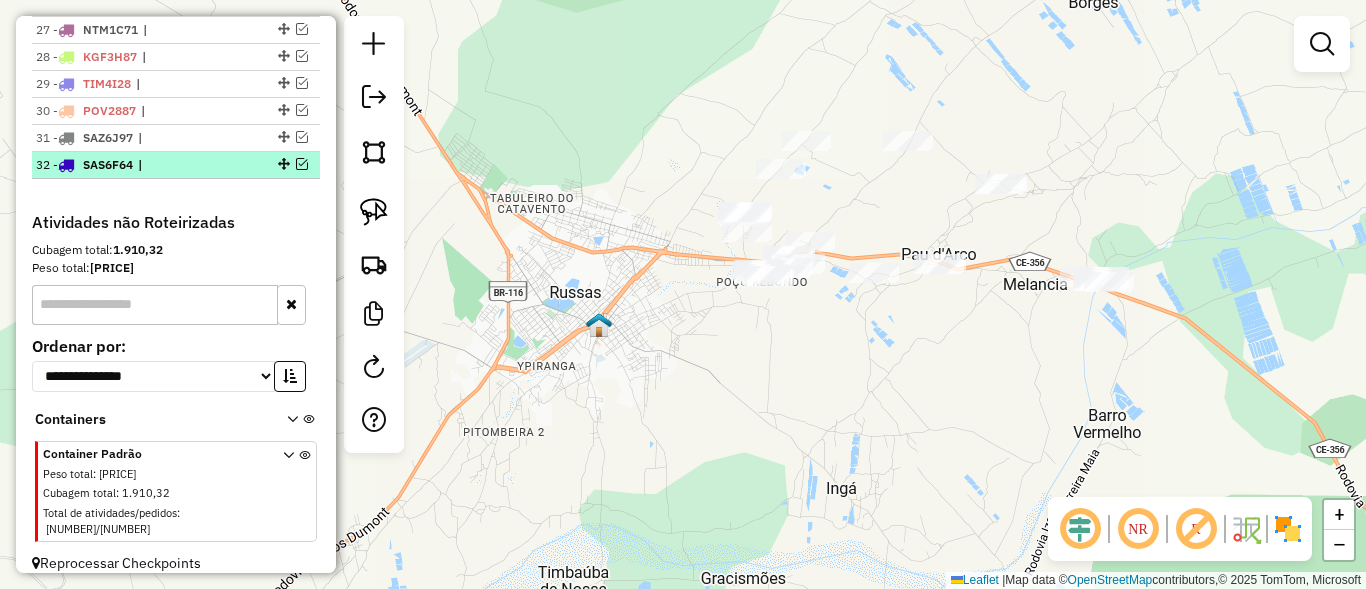 click at bounding box center (302, 164) 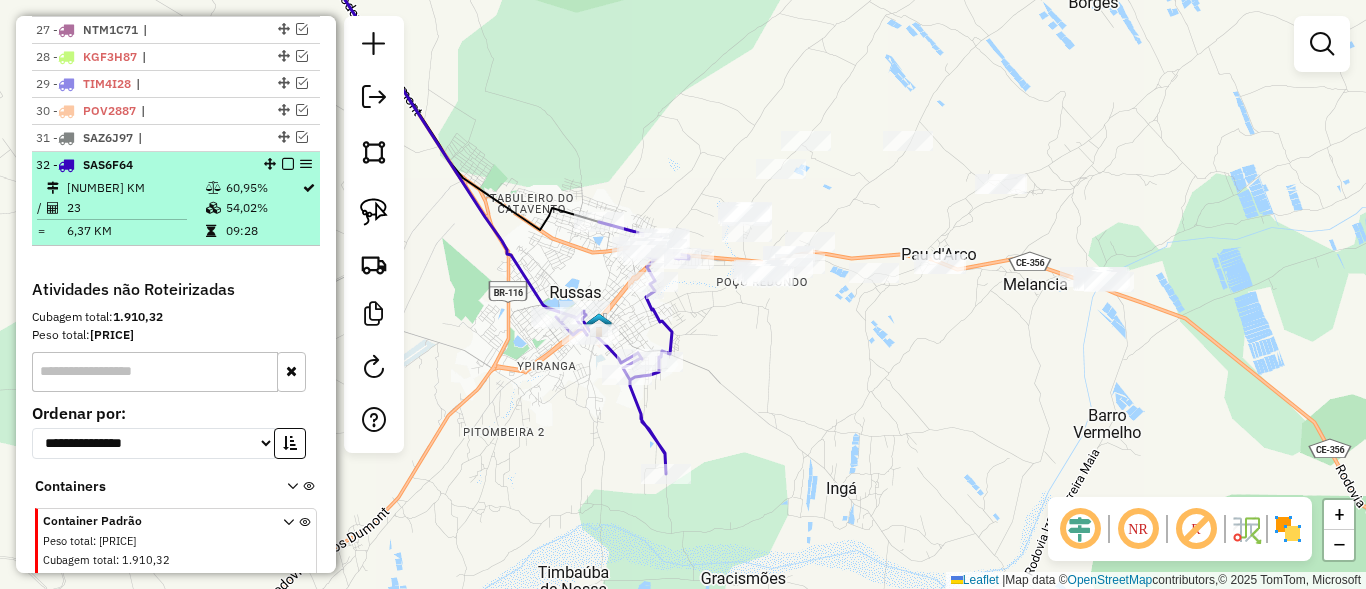 scroll, scrollTop: 1542, scrollLeft: 0, axis: vertical 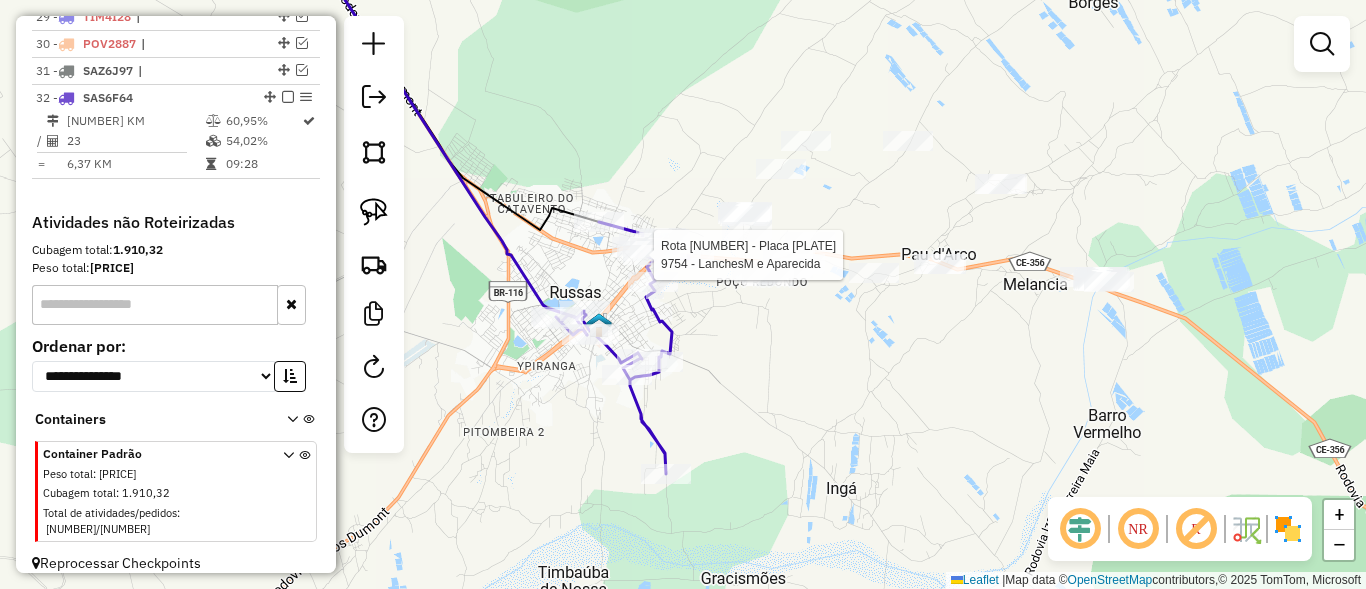 select on "*********" 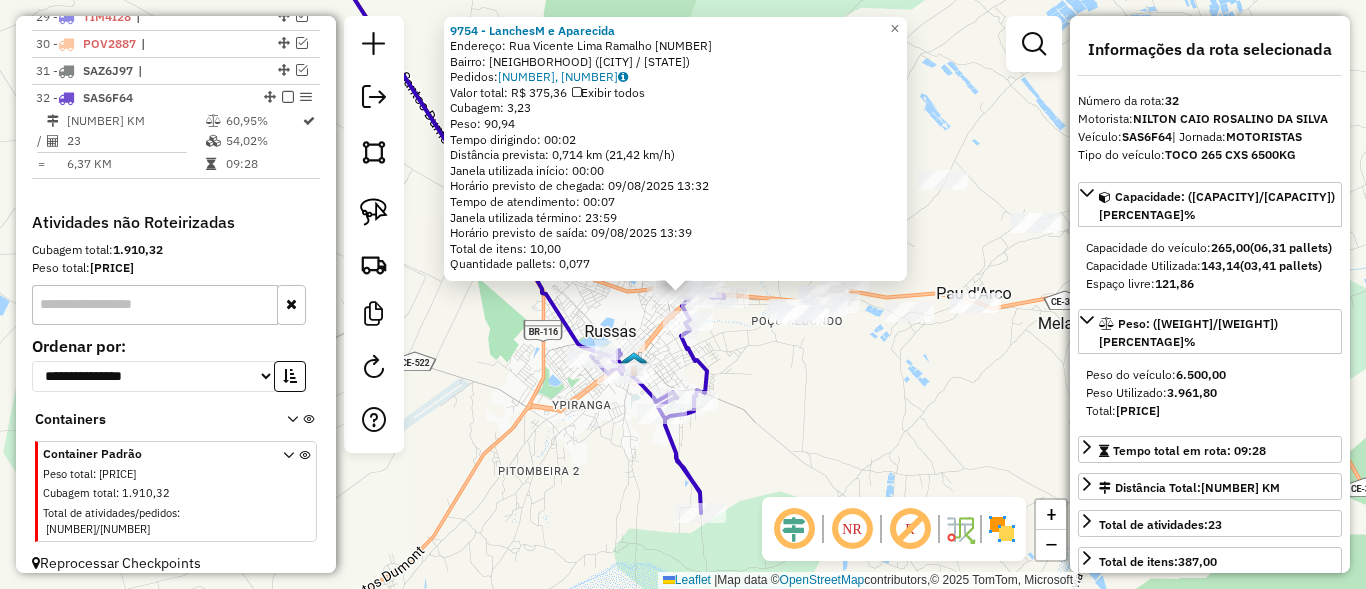 click on "9754 - LanchesM e Aparecida  Endereço:  Rua Vicente Lima Ramalho 136   Bairro: VARZEA ALEGRE (RUSSAS / CE)   Pedidos:  08875367, 08875368   Valor total: R$ 375,36   Exibir todos   Cubagem: 3,23  Peso: 90,94  Tempo dirigindo: 00:02   Distância prevista: 0,714 km (21,42 km/h)   Janela utilizada início: 00:00   Horário previsto de chegada: 09/08/2025 13:32   Tempo de atendimento: 00:07   Janela utilizada término: 23:59   Horário previsto de saída: 09/08/2025 13:39   Total de itens: 10,00   Quantidade pallets: 0,077  × Janela de atendimento Grade de atendimento Capacidade Transportadoras Veículos Cliente Pedidos  Rotas Selecione os dias de semana para filtrar as janelas de atendimento  Seg   Ter   Qua   Qui   Sex   Sáb   Dom  Informe o período da janela de atendimento: De: Até:  Filtrar exatamente a janela do cliente  Considerar janela de atendimento padrão  Selecione os dias de semana para filtrar as grades de atendimento  Seg   Ter   Qua   Qui   Sex   Sáb   Dom   Peso mínimo:   Peso máximo:  De:" 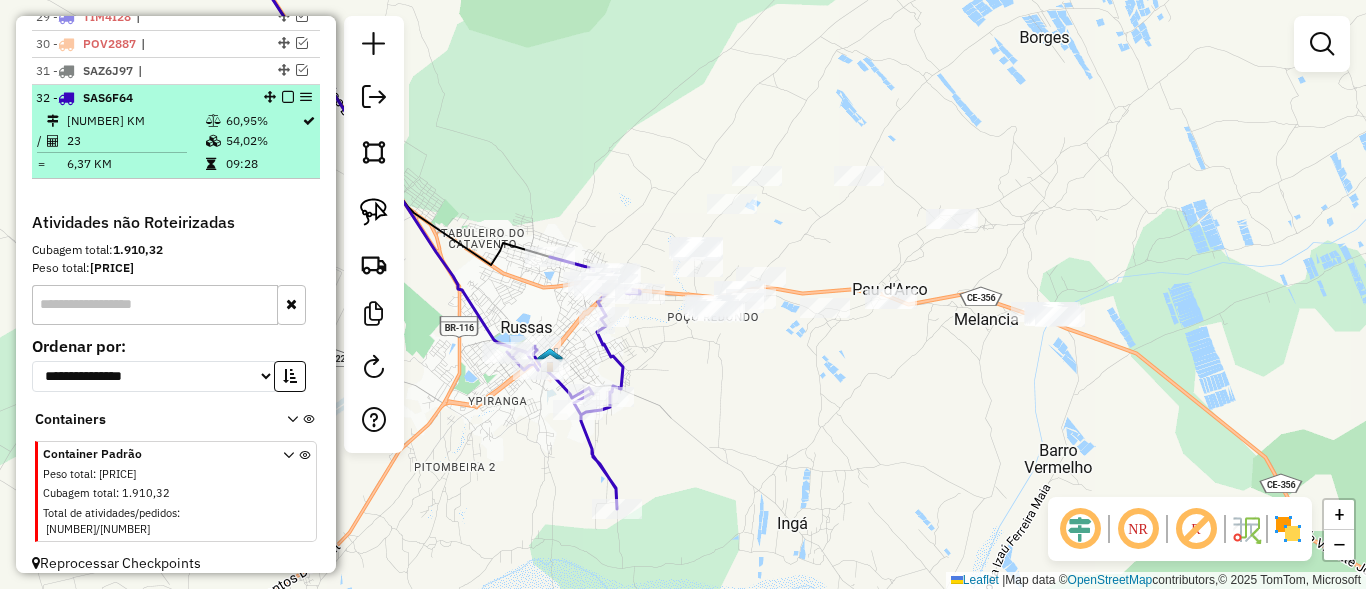 click at bounding box center [288, 97] 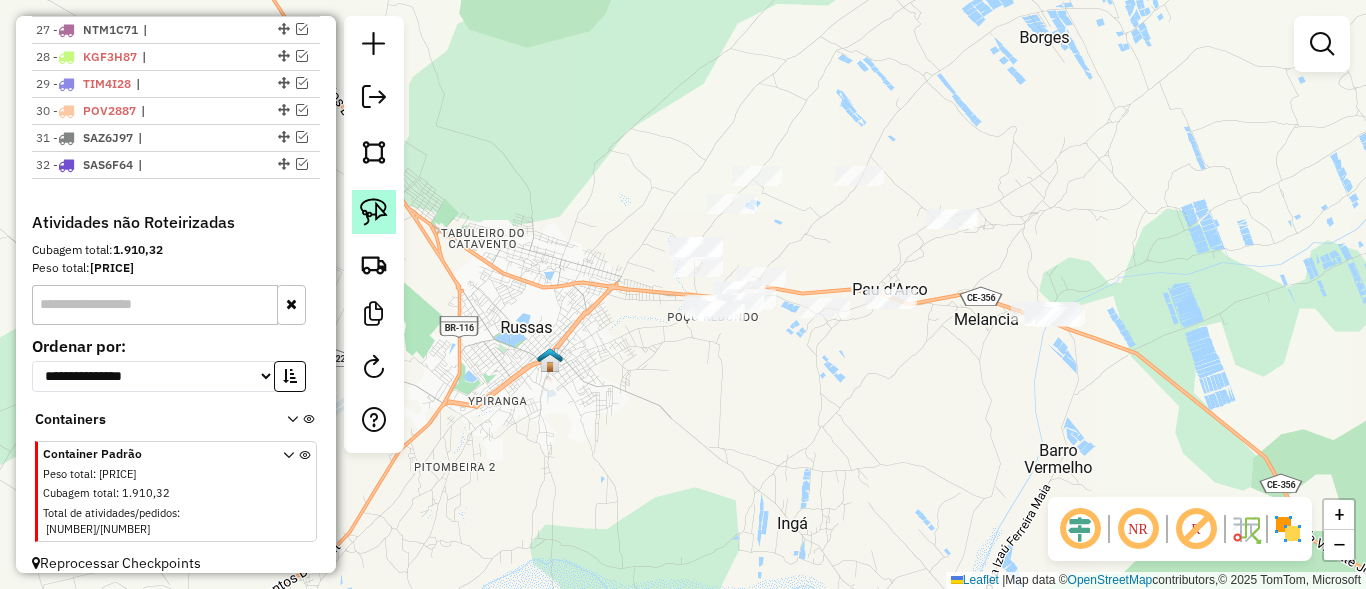 click 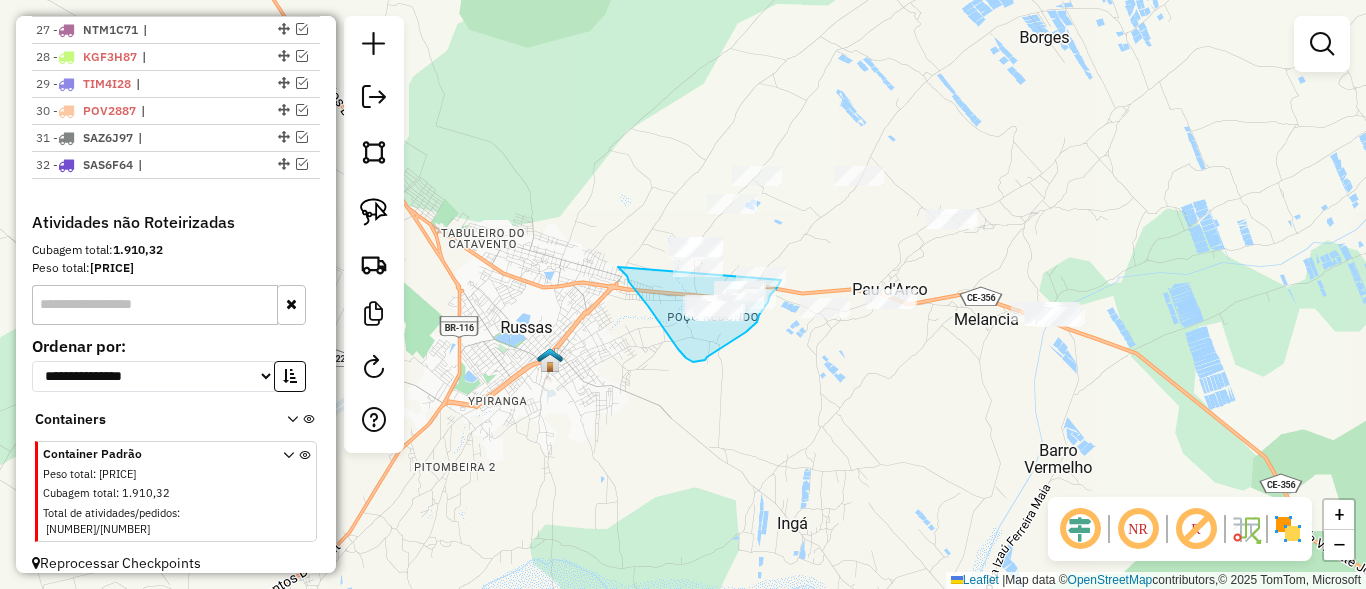 drag, startPoint x: 670, startPoint y: 338, endPoint x: 708, endPoint y: 225, distance: 119.218285 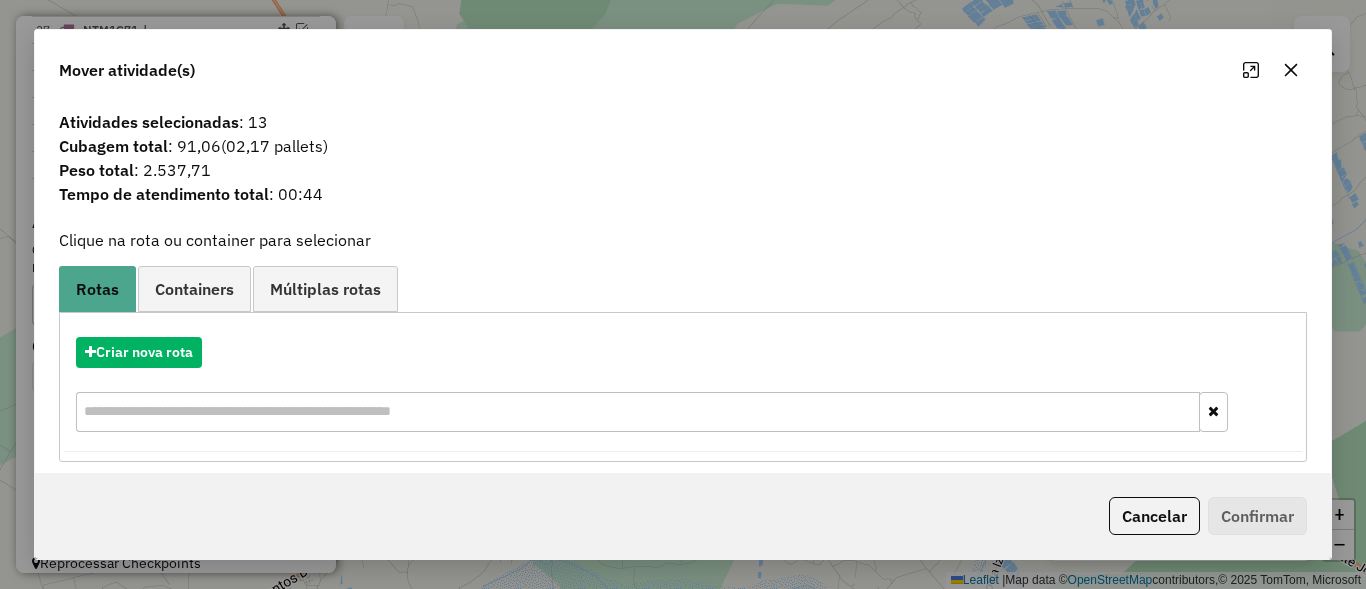 click on "Cancelar" 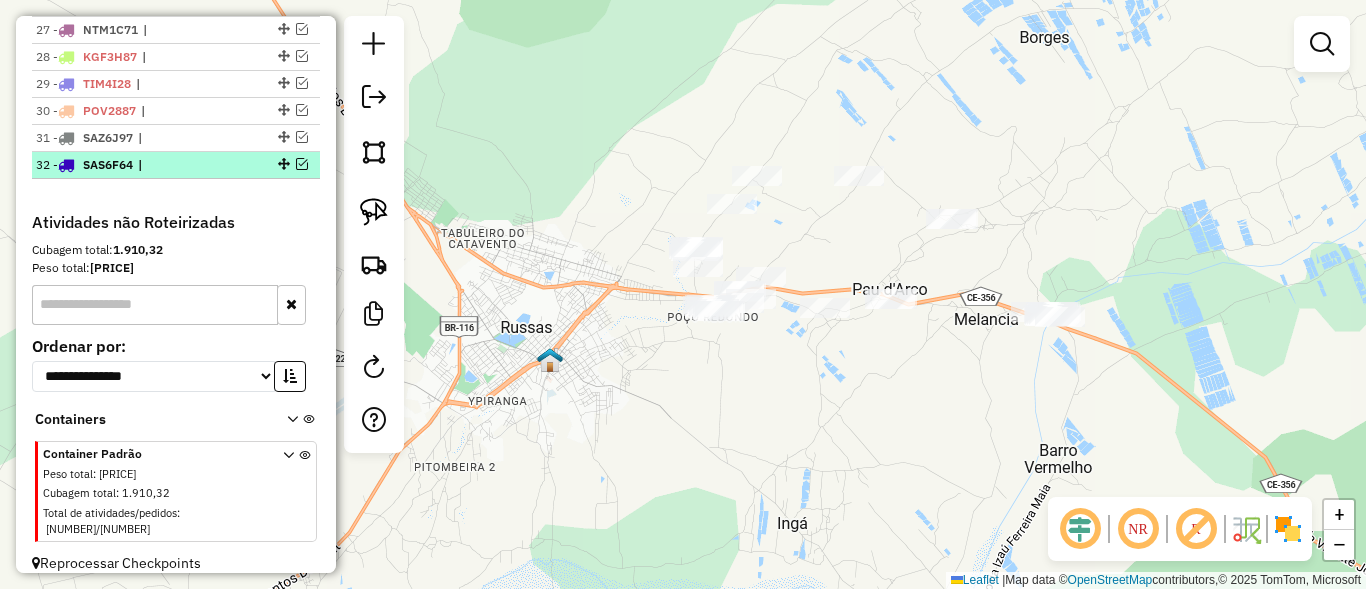 click at bounding box center [302, 164] 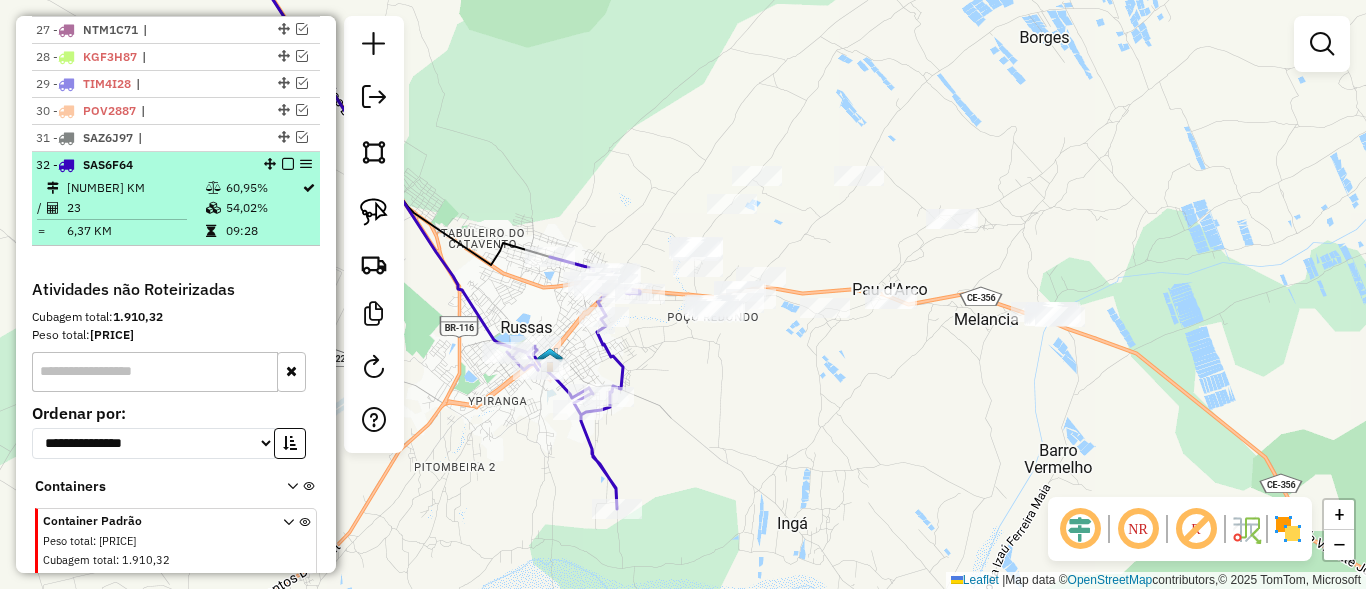scroll, scrollTop: 1542, scrollLeft: 0, axis: vertical 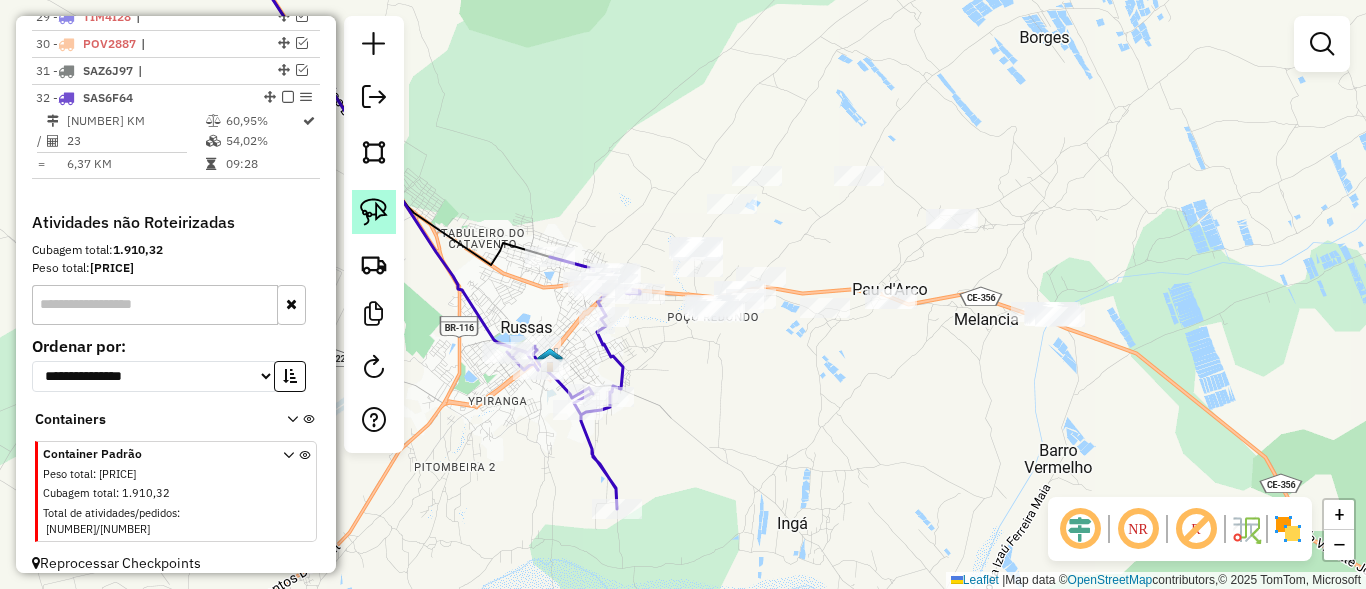click 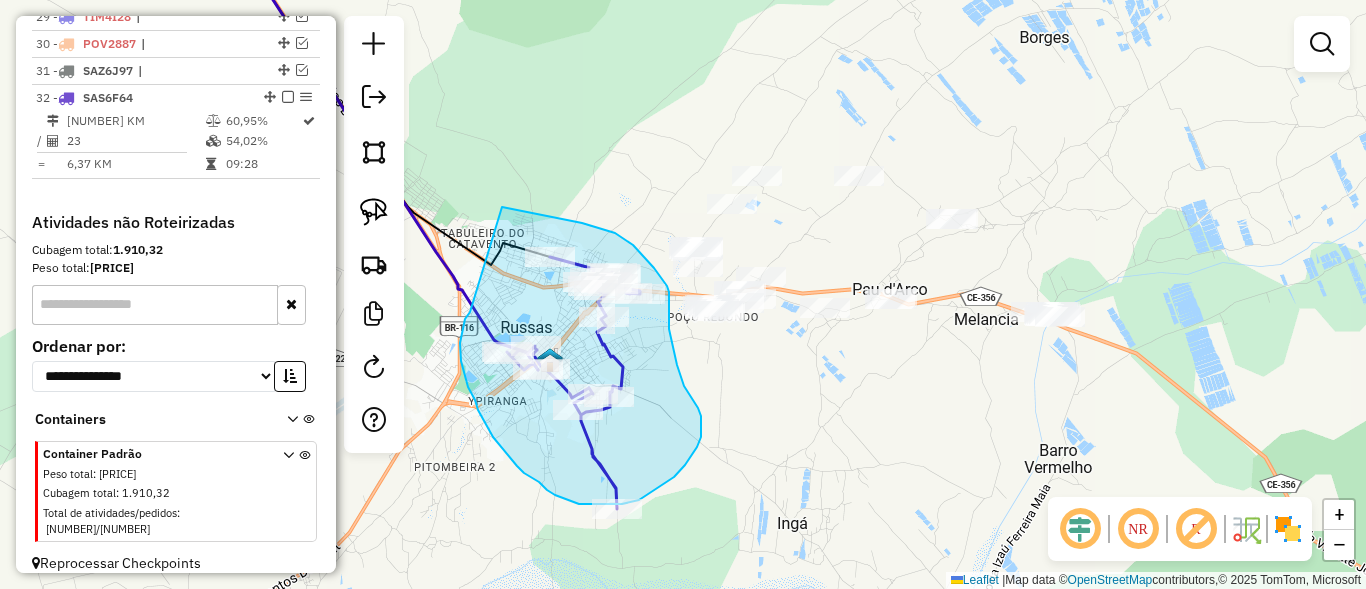 drag, startPoint x: 470, startPoint y: 312, endPoint x: 500, endPoint y: 207, distance: 109.201645 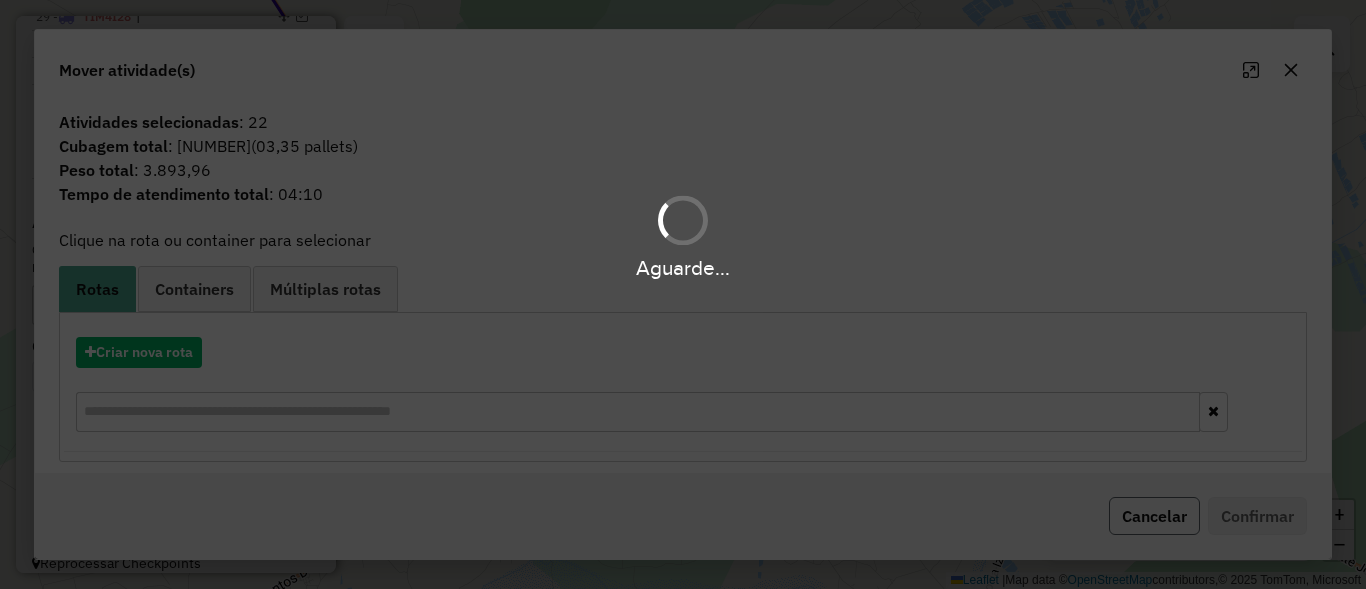 click on "Cancelar" 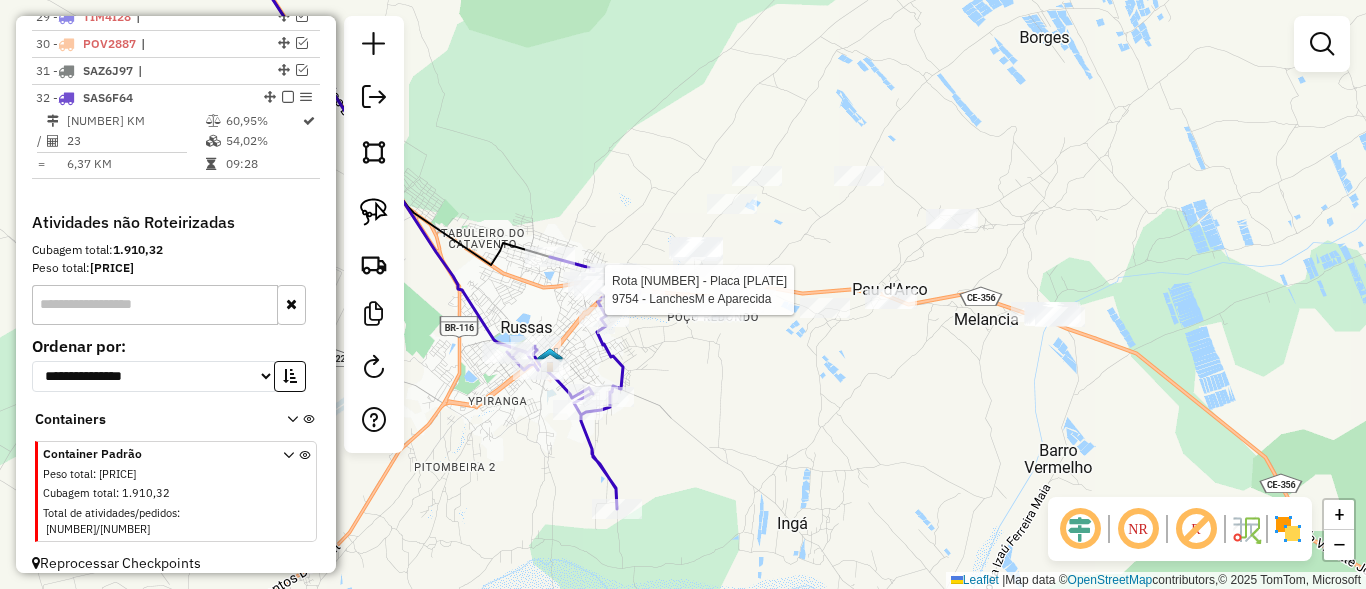 select on "*********" 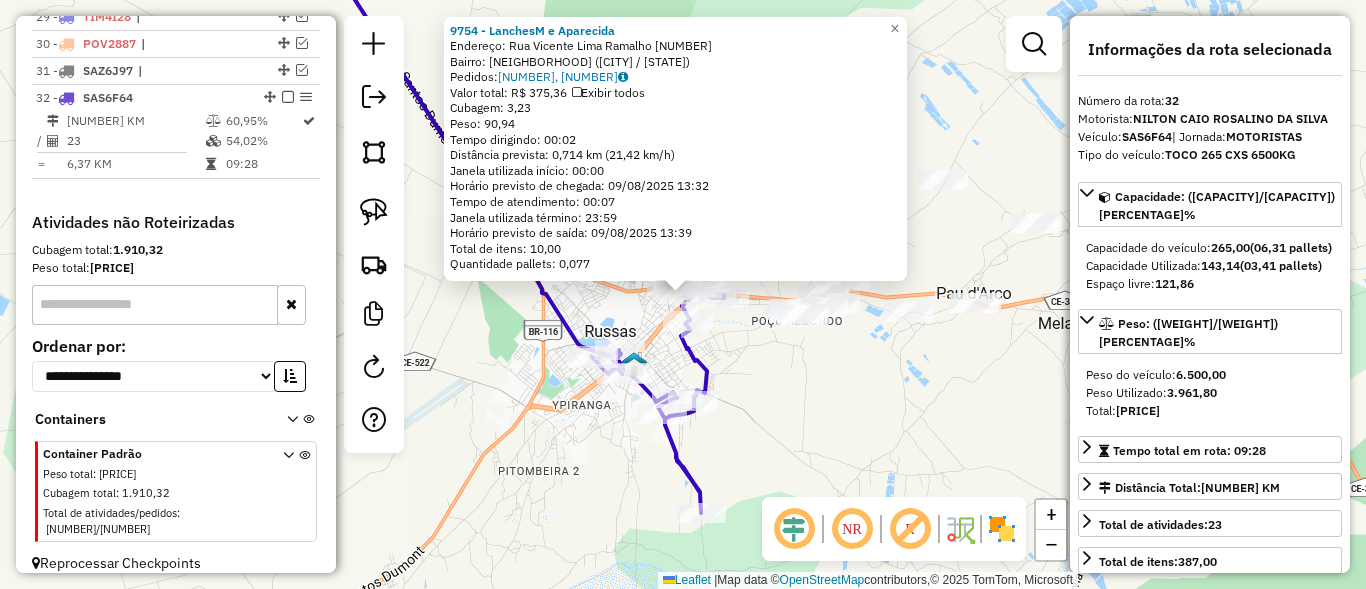 click on "9754 - LanchesM e Aparecida  Endereço:  Rua Vicente Lima Ramalho 136   Bairro: VARZEA ALEGRE (RUSSAS / CE)   Pedidos:  08875367, 08875368   Valor total: R$ 375,36   Exibir todos   Cubagem: 3,23  Peso: 90,94  Tempo dirigindo: 00:02   Distância prevista: 0,714 km (21,42 km/h)   Janela utilizada início: 00:00   Horário previsto de chegada: 09/08/2025 13:32   Tempo de atendimento: 00:07   Janela utilizada término: 23:59   Horário previsto de saída: 09/08/2025 13:39   Total de itens: 10,00   Quantidade pallets: 0,077  × Janela de atendimento Grade de atendimento Capacidade Transportadoras Veículos Cliente Pedidos  Rotas Selecione os dias de semana para filtrar as janelas de atendimento  Seg   Ter   Qua   Qui   Sex   Sáb   Dom  Informe o período da janela de atendimento: De: Até:  Filtrar exatamente a janela do cliente  Considerar janela de atendimento padrão  Selecione os dias de semana para filtrar as grades de atendimento  Seg   Ter   Qua   Qui   Sex   Sáb   Dom   Peso mínimo:   Peso máximo:  De:" 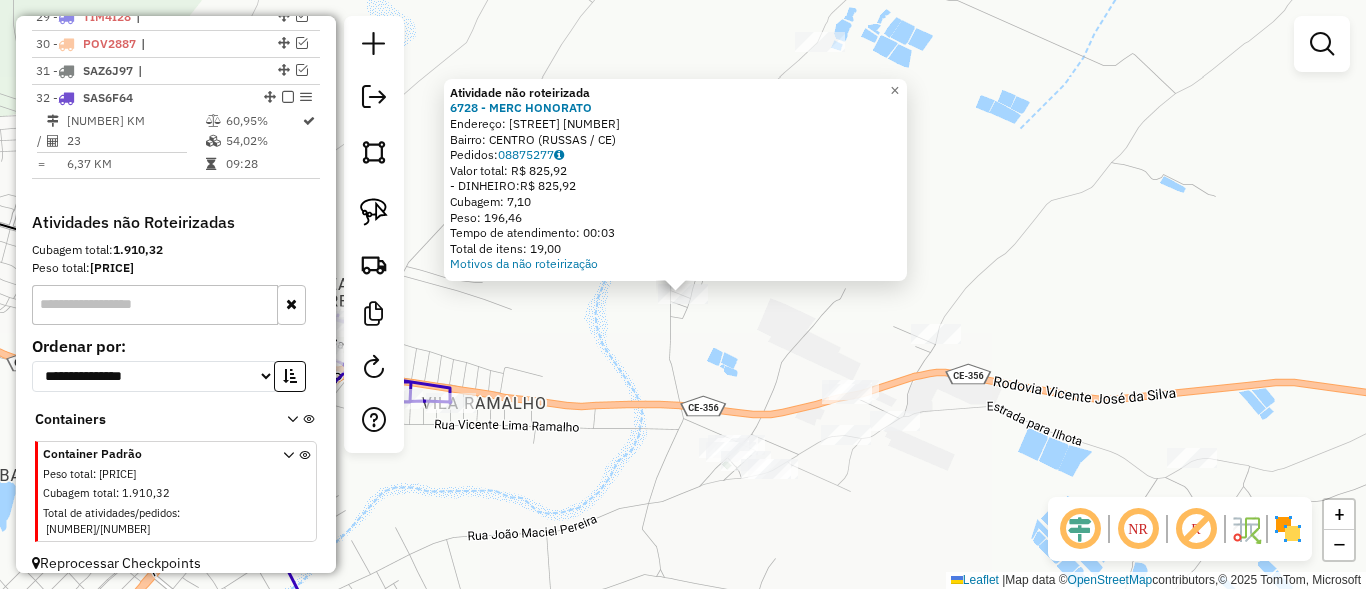select on "*********" 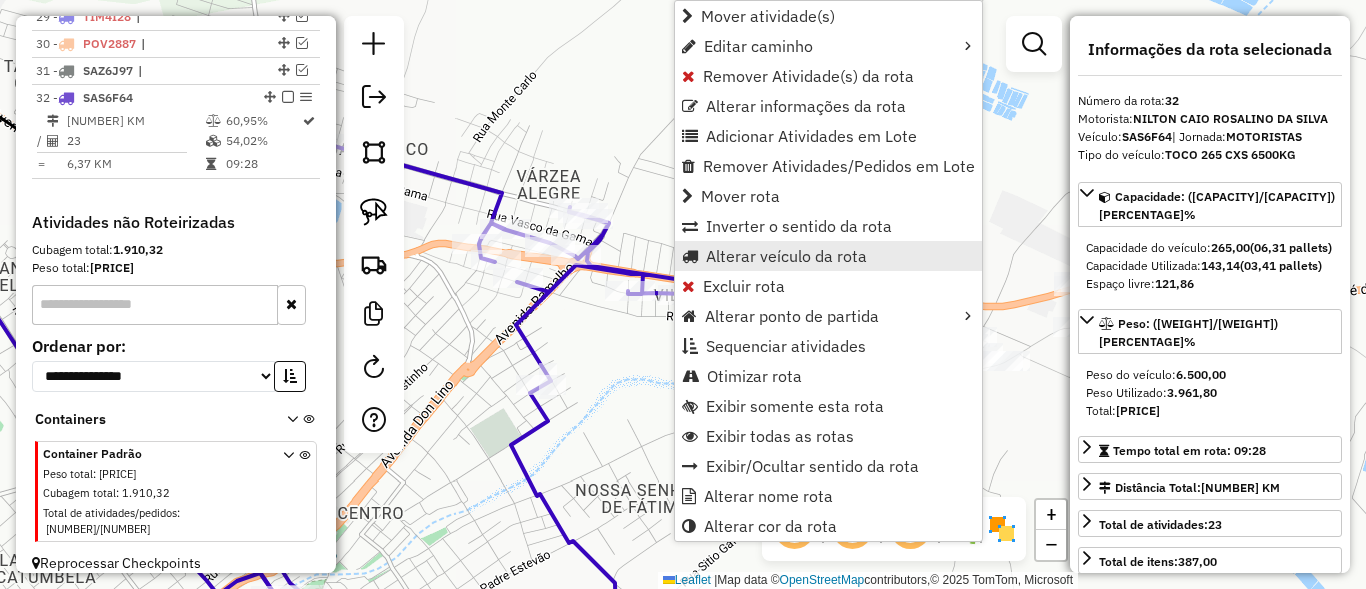 click on "Alterar veículo da rota" at bounding box center (786, 256) 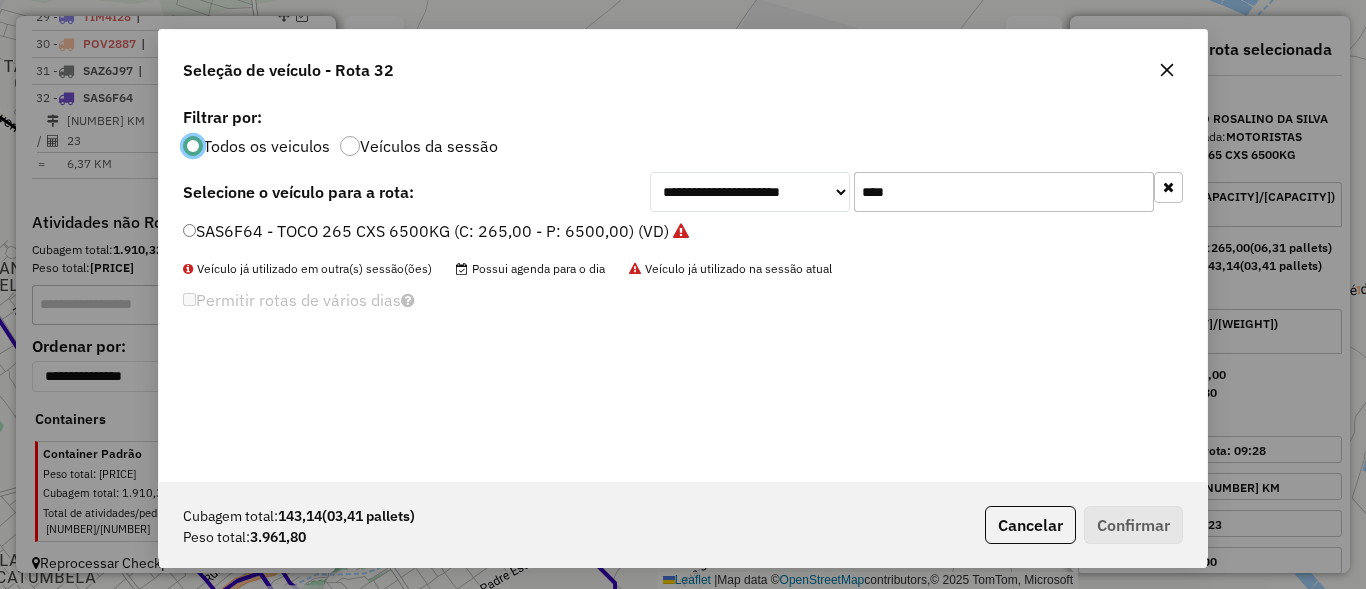 scroll, scrollTop: 11, scrollLeft: 6, axis: both 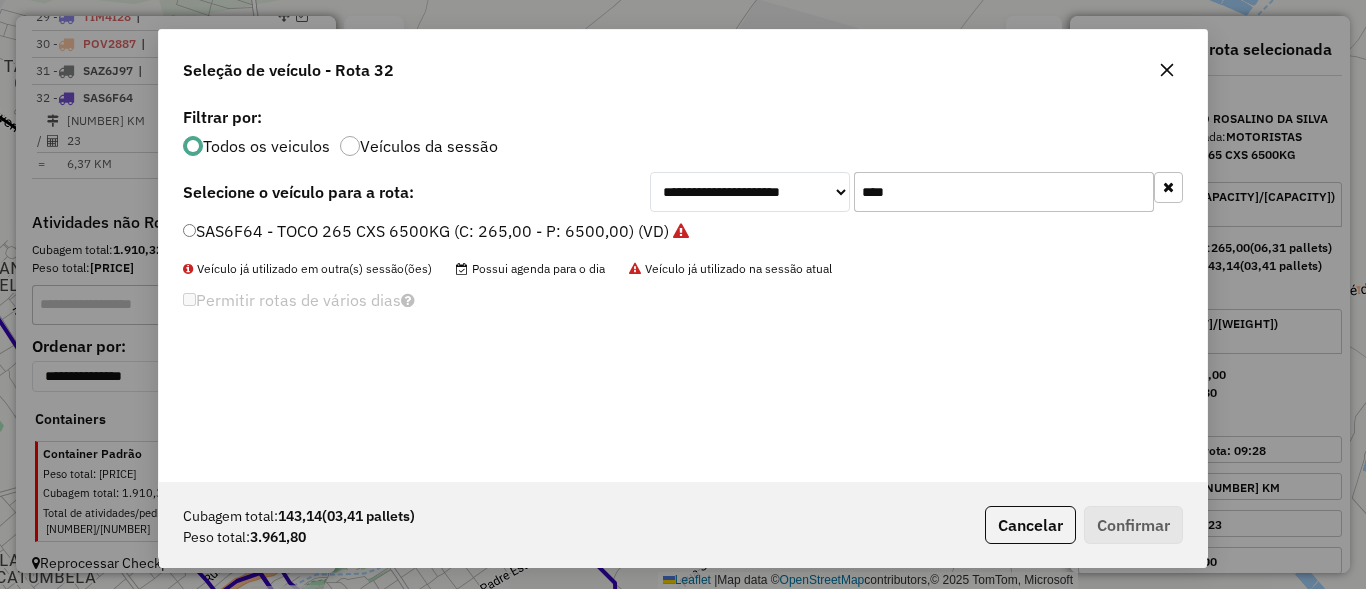 click on "****" 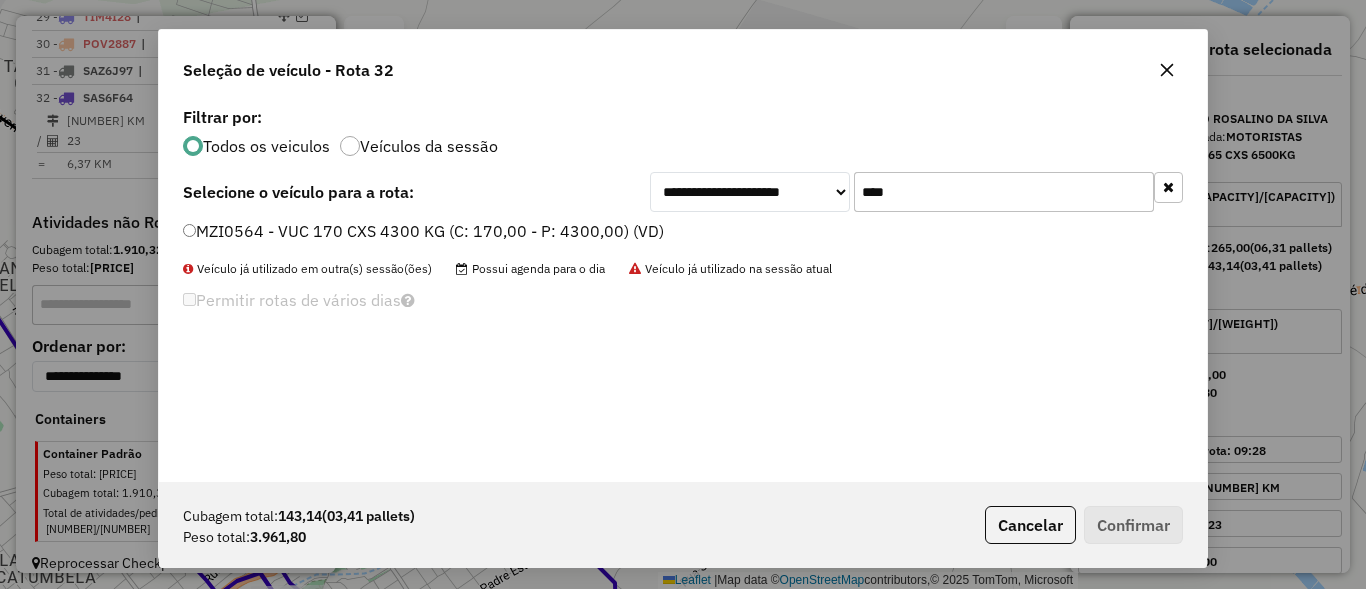 type on "****" 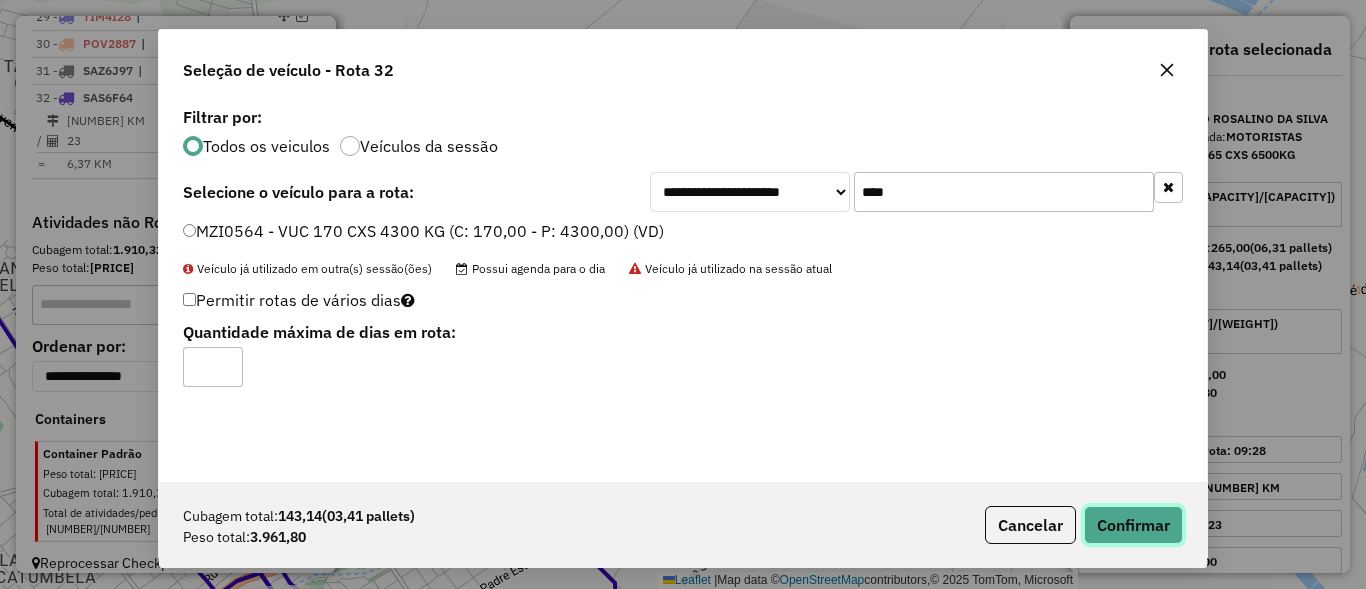 click on "Confirmar" 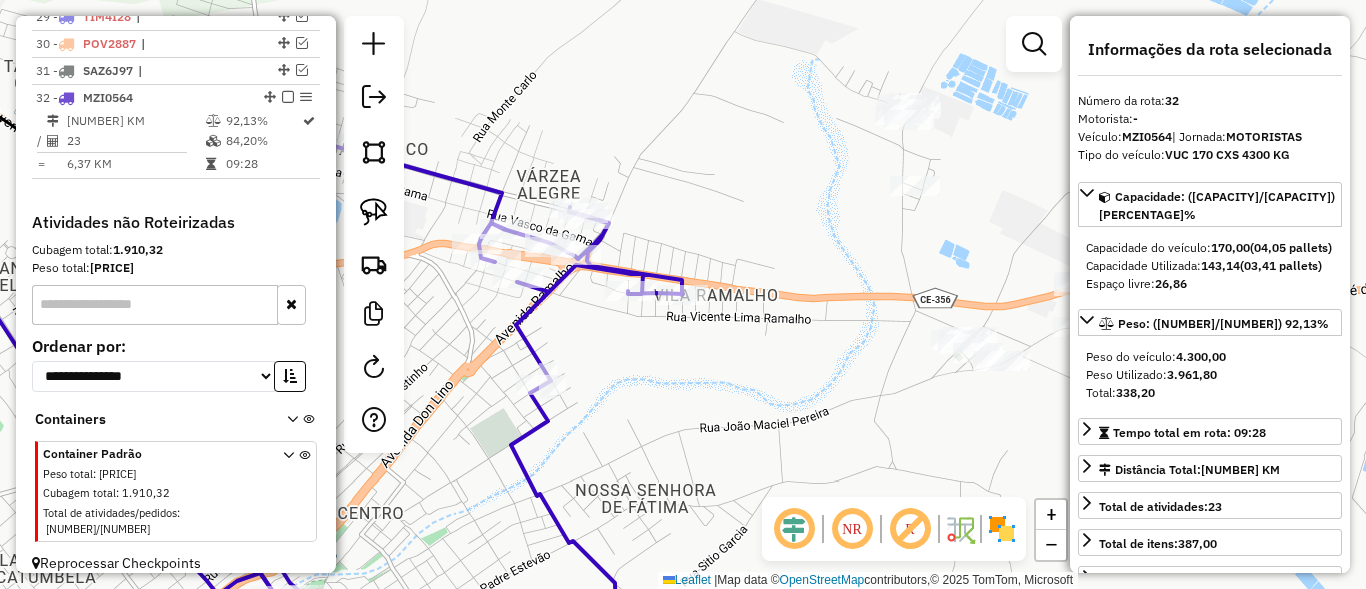 click 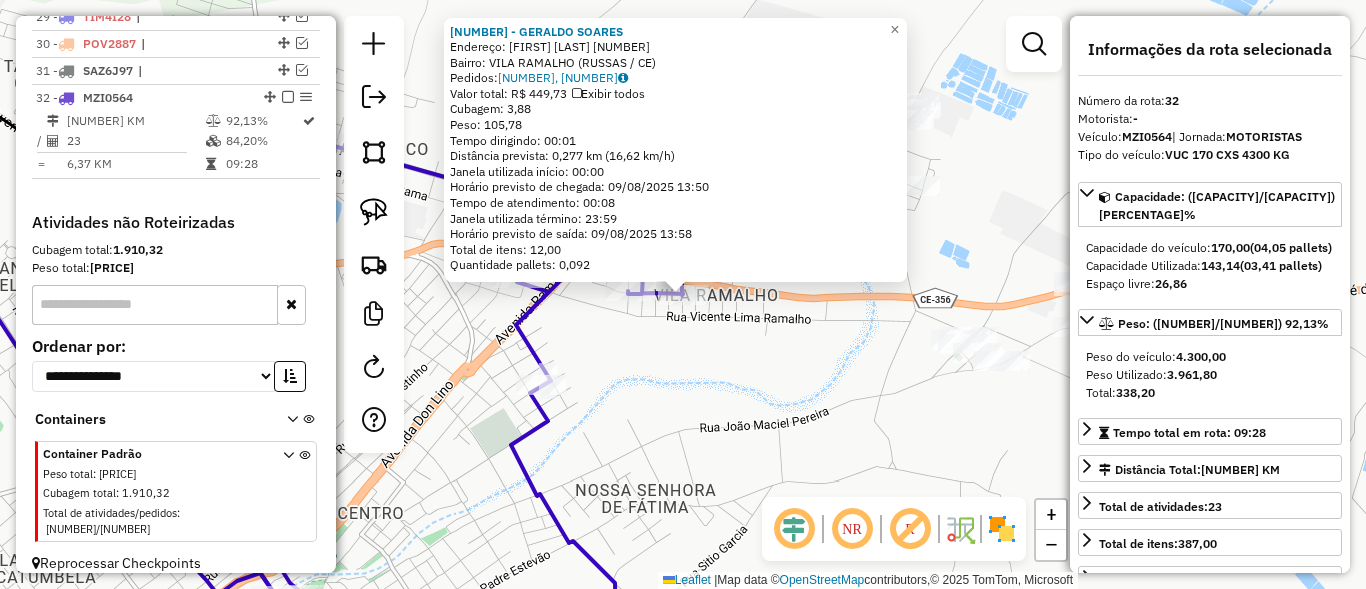 drag, startPoint x: 787, startPoint y: 375, endPoint x: 587, endPoint y: 328, distance: 205.44829 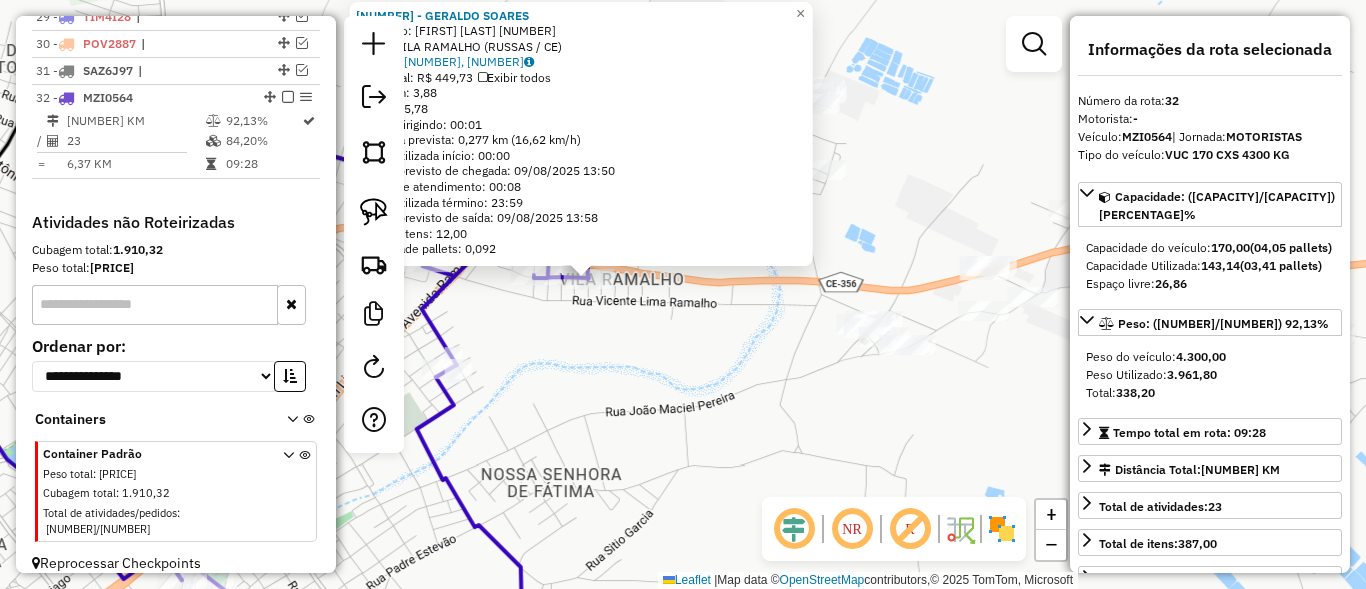 click on "1741 - GERALDO SOARES  Endereço:  ANTONIO AIRES CORDEIRO 375   Bairro: VILA RAMALHO (RUSSAS / CE)   Pedidos:  08875318, 08875319   Valor total: R$ 449,73   Exibir todos   Cubagem: 3,88  Peso: 105,78  Tempo dirigindo: 00:01   Distância prevista: 0,277 km (16,62 km/h)   Janela utilizada início: 00:00   Horário previsto de chegada: 09/08/2025 13:50   Tempo de atendimento: 00:08   Janela utilizada término: 23:59   Horário previsto de saída: 09/08/2025 13:58   Total de itens: 12,00   Quantidade pallets: 0,092  × Janela de atendimento Grade de atendimento Capacidade Transportadoras Veículos Cliente Pedidos  Rotas Selecione os dias de semana para filtrar as janelas de atendimento  Seg   Ter   Qua   Qui   Sex   Sáb   Dom  Informe o período da janela de atendimento: De: Até:  Filtrar exatamente a janela do cliente  Considerar janela de atendimento padrão  Selecione os dias de semana para filtrar as grades de atendimento  Seg   Ter   Qua   Qui   Sex   Sáb   Dom   Peso mínimo:   Peso máximo:   De:   De:" 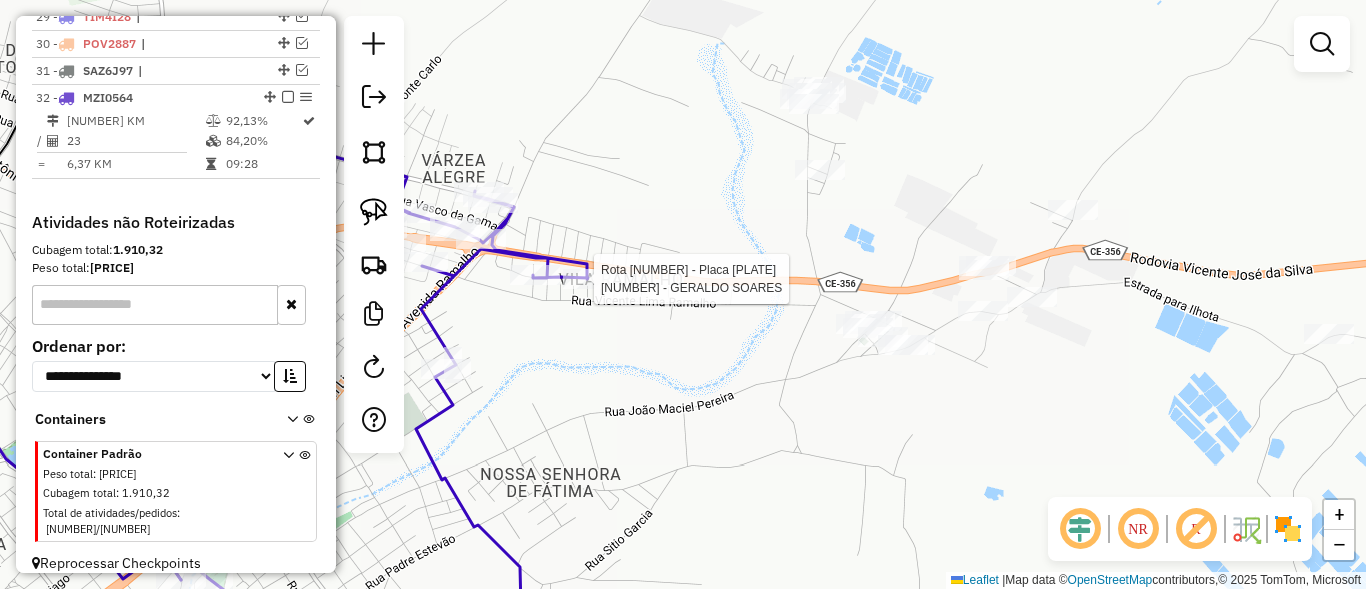 select on "*********" 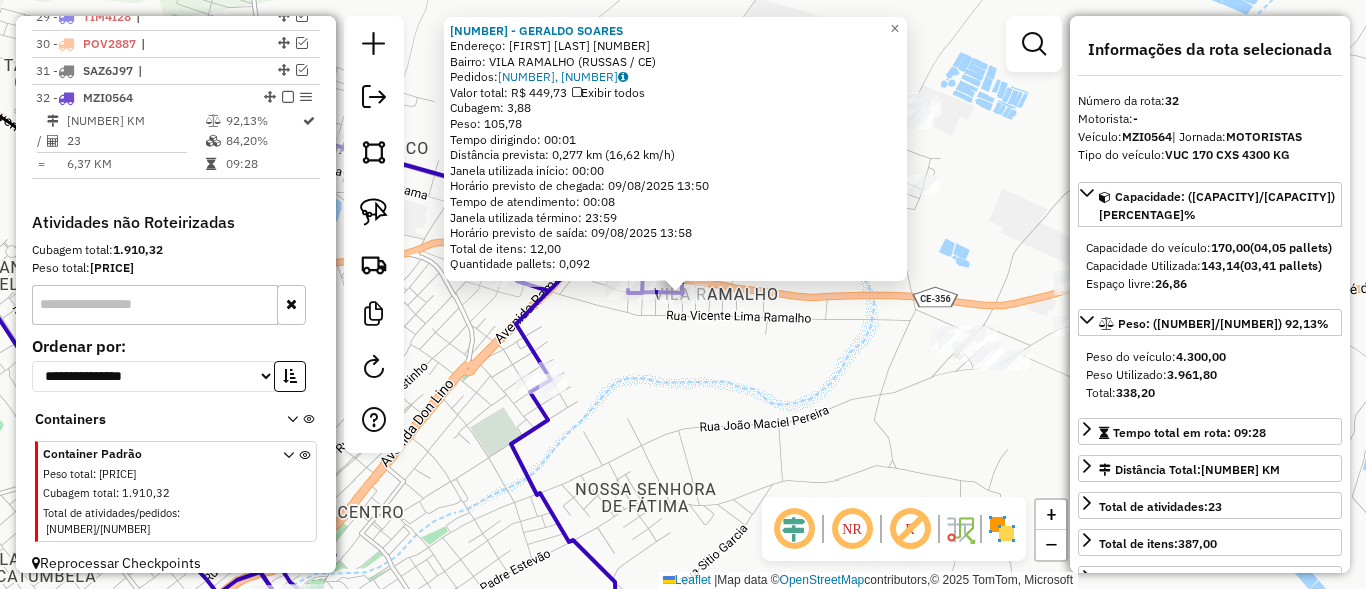 click on "1741 - GERALDO SOARES  Endereço:  ANTONIO AIRES CORDEIRO 375   Bairro: VILA RAMALHO (RUSSAS / CE)   Pedidos:  08875318, 08875319   Valor total: R$ 449,73   Exibir todos   Cubagem: 3,88  Peso: 105,78  Tempo dirigindo: 00:01   Distância prevista: 0,277 km (16,62 km/h)   Janela utilizada início: 00:00   Horário previsto de chegada: 09/08/2025 13:50   Tempo de atendimento: 00:08   Janela utilizada término: 23:59   Horário previsto de saída: 09/08/2025 13:58   Total de itens: 12,00   Quantidade pallets: 0,092  × Janela de atendimento Grade de atendimento Capacidade Transportadoras Veículos Cliente Pedidos  Rotas Selecione os dias de semana para filtrar as janelas de atendimento  Seg   Ter   Qua   Qui   Sex   Sáb   Dom  Informe o período da janela de atendimento: De: Até:  Filtrar exatamente a janela do cliente  Considerar janela de atendimento padrão  Selecione os dias de semana para filtrar as grades de atendimento  Seg   Ter   Qua   Qui   Sex   Sáb   Dom   Peso mínimo:   Peso máximo:   De:   De:" 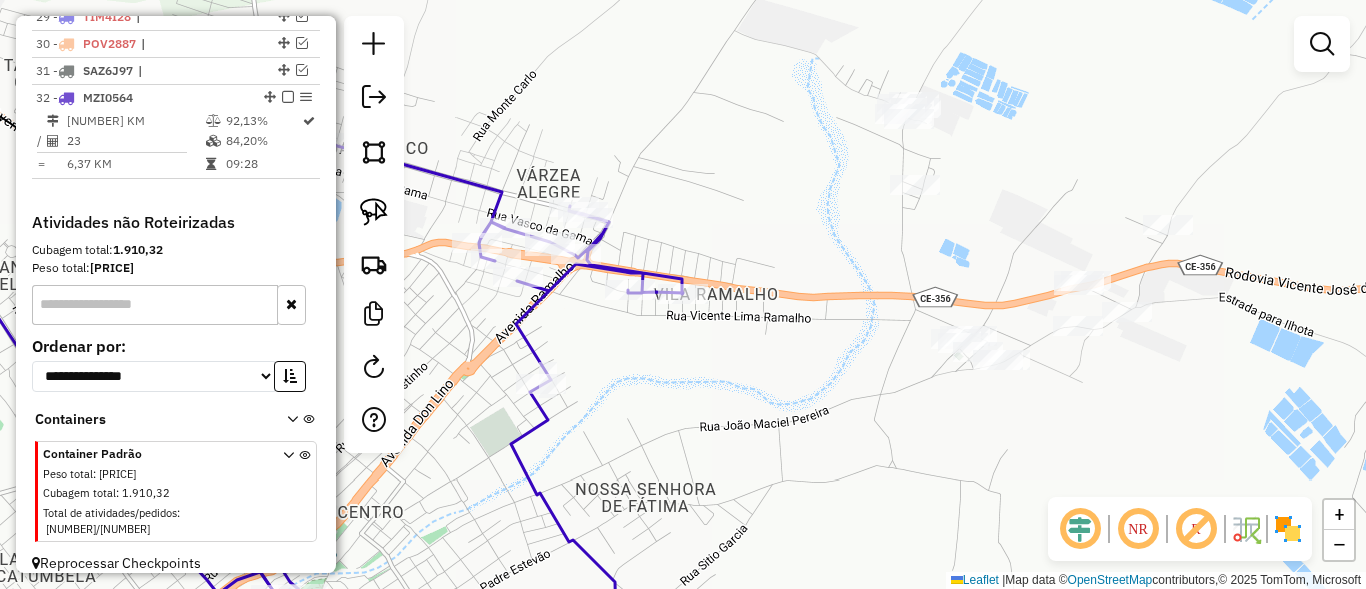 click on "Janela de atendimento Grade de atendimento Capacidade Transportadoras Veículos Cliente Pedidos  Rotas Selecione os dias de semana para filtrar as janelas de atendimento  Seg   Ter   Qua   Qui   Sex   Sáb   Dom  Informe o período da janela de atendimento: De: Até:  Filtrar exatamente a janela do cliente  Considerar janela de atendimento padrão  Selecione os dias de semana para filtrar as grades de atendimento  Seg   Ter   Qua   Qui   Sex   Sáb   Dom   Considerar clientes sem dia de atendimento cadastrado  Clientes fora do dia de atendimento selecionado Filtrar as atividades entre os valores definidos abaixo:  Peso mínimo:   Peso máximo:   Cubagem mínima:   Cubagem máxima:   De:   Até:  Filtrar as atividades entre o tempo de atendimento definido abaixo:  De:   Até:   Considerar capacidade total dos clientes não roteirizados Transportadora: Selecione um ou mais itens Tipo de veículo: Selecione um ou mais itens Veículo: Selecione um ou mais itens Motorista: Selecione um ou mais itens Nome: Rótulo:" 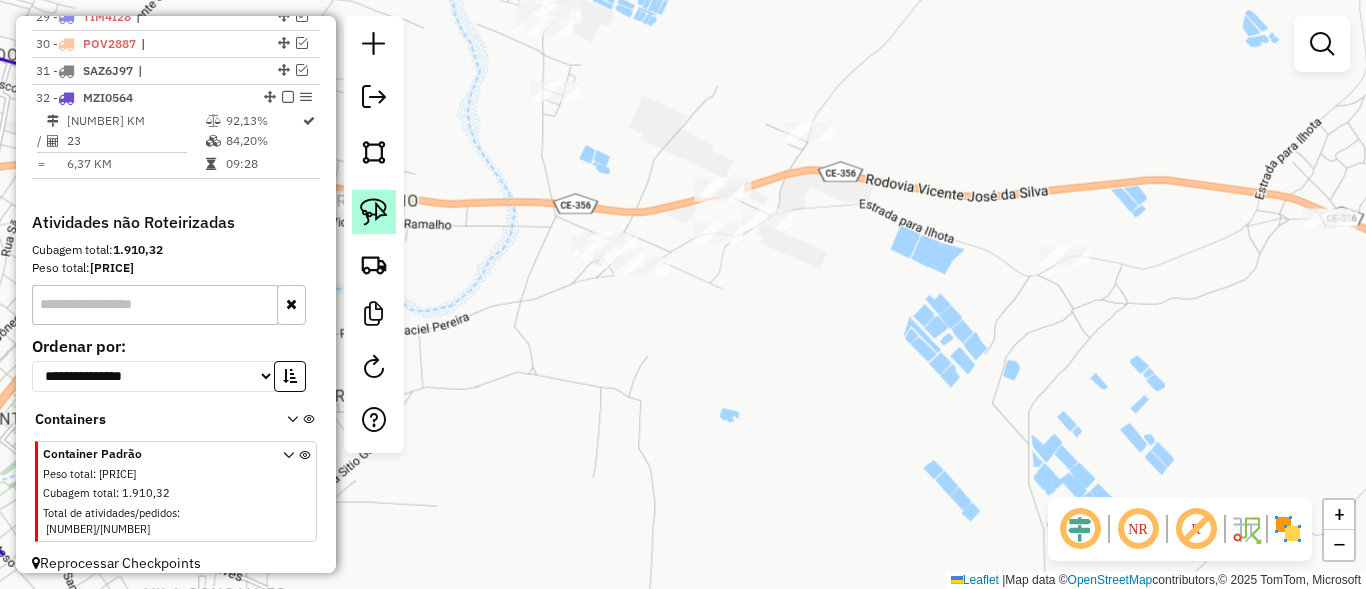 click 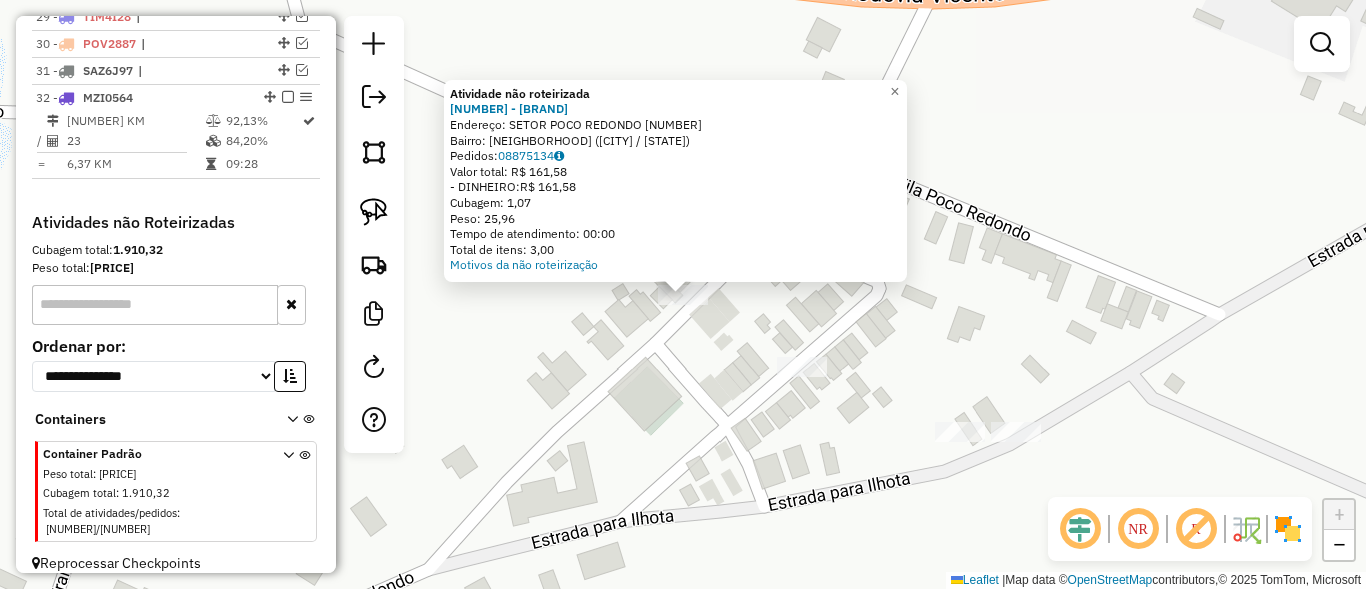 click on "× Atividade não roteirizada 9049 - Cozinha Da Socorro  Endereço:  SETOR POCO REDONDO 6   Bairro: POCO REDONDO (RUSSAS / CE)   Pedidos:  08875134   Valor total: R$ 161,58   - DINHEIRO:  R$ 161,58   Cubagem: 1,07   Peso: 25,96   Tempo de atendimento: 00:00   Total de itens: 3,00  Motivos da não roteirização × Janela de atendimento Grade de atendimento Capacidade Transportadoras Veículos Cliente Pedidos  Rotas Selecione os dias de semana para filtrar as janelas de atendimento  Seg   Ter   Qua   Qui   Sex   Sáb   Dom  Informe o período da janela de atendimento: De: Até:  Filtrar exatamente a janela do cliente  Considerar janela de atendimento padrão  Selecione os dias de semana para filtrar as grades de atendimento  Seg   Ter   Qua   Qui   Sex   Sáb   Dom   Considerar clientes sem dia de atendimento cadastrado  Clientes fora do dia de atendimento selecionado Filtrar as atividades entre os valores definidos abaixo:  Peso mínimo:   Peso máximo:   Cubagem mínima:   Cubagem máxima:   De:   Até:  De:" 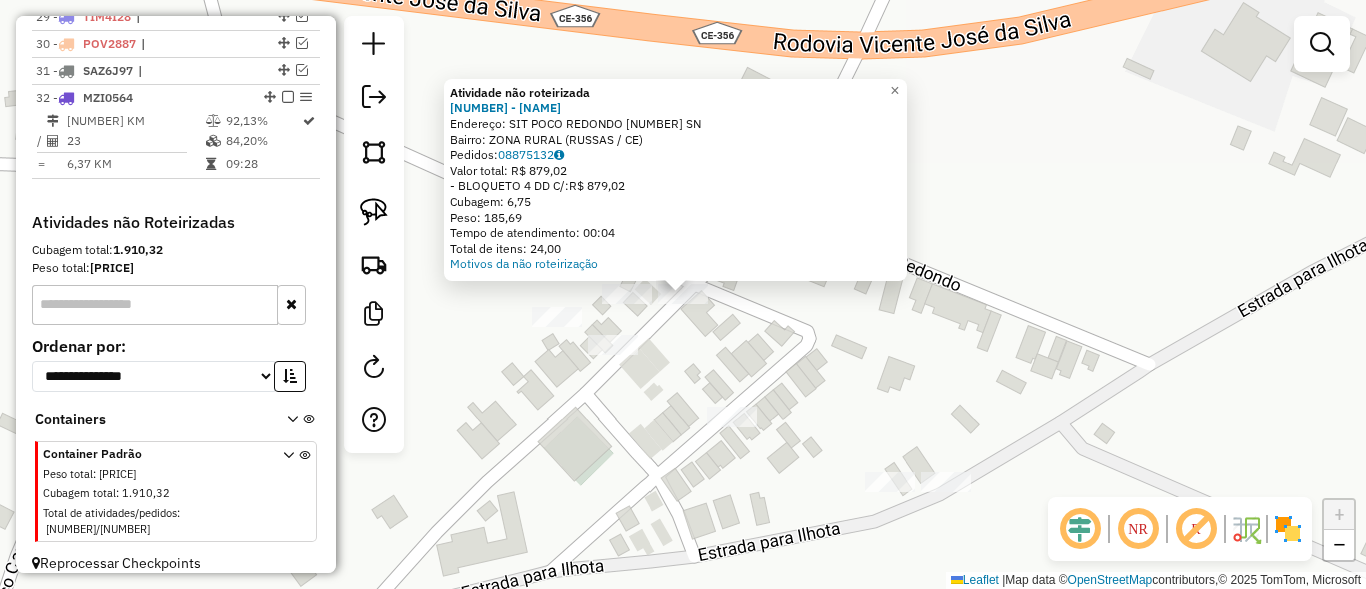 click on "Atividade não roteirizada 1979 - JOSE MAURI REBOUCAS  Endereço: SIT POCO REDONDO 03                SN   Bairro: ZONA RURAL (RUSSAS / CE)   Pedidos:  08875132   Valor total: R$ 879,02   - BLOQUETO 4 DD C/:  R$ 879,02   Cubagem: 6,75   Peso: 185,69   Tempo de atendimento: 00:04   Total de itens: 24,00  Motivos da não roteirização × Janela de atendimento Grade de atendimento Capacidade Transportadoras Veículos Cliente Pedidos  Rotas Selecione os dias de semana para filtrar as janelas de atendimento  Seg   Ter   Qua   Qui   Sex   Sáb   Dom  Informe o período da janela de atendimento: De: Até:  Filtrar exatamente a janela do cliente  Considerar janela de atendimento padrão  Selecione os dias de semana para filtrar as grades de atendimento  Seg   Ter   Qua   Qui   Sex   Sáb   Dom   Considerar clientes sem dia de atendimento cadastrado  Clientes fora do dia de atendimento selecionado Filtrar as atividades entre os valores definidos abaixo:  Peso mínimo:   Peso máximo:   Cubagem mínima:   De:   Até:" 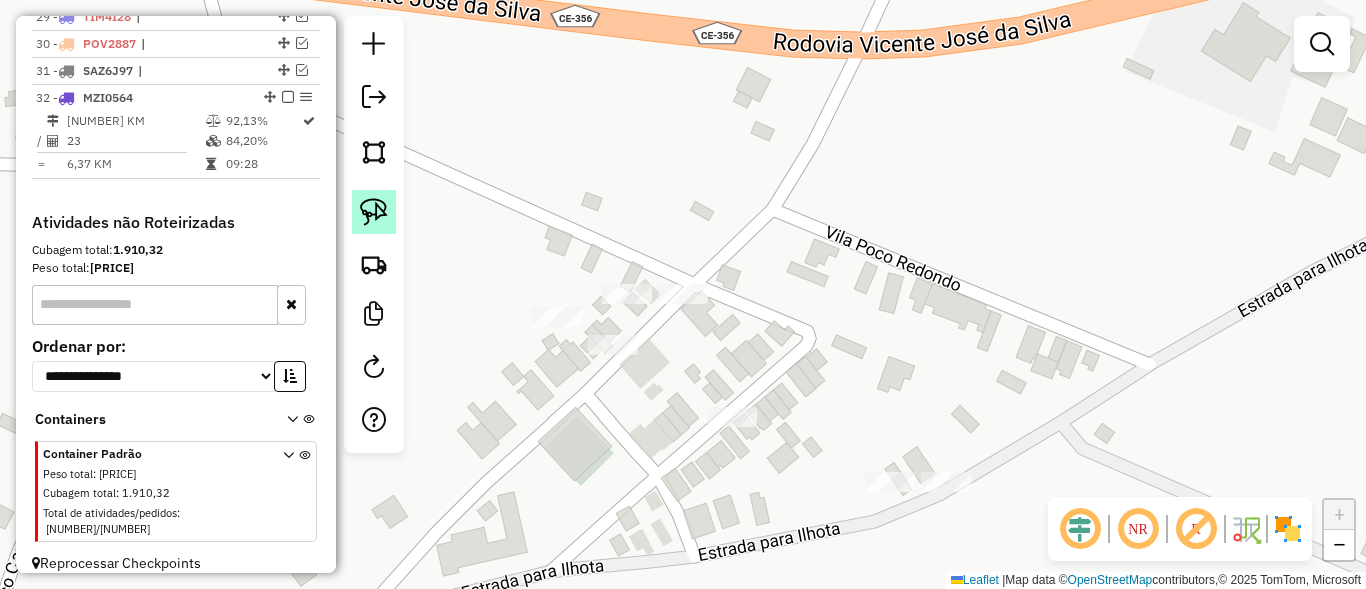 click 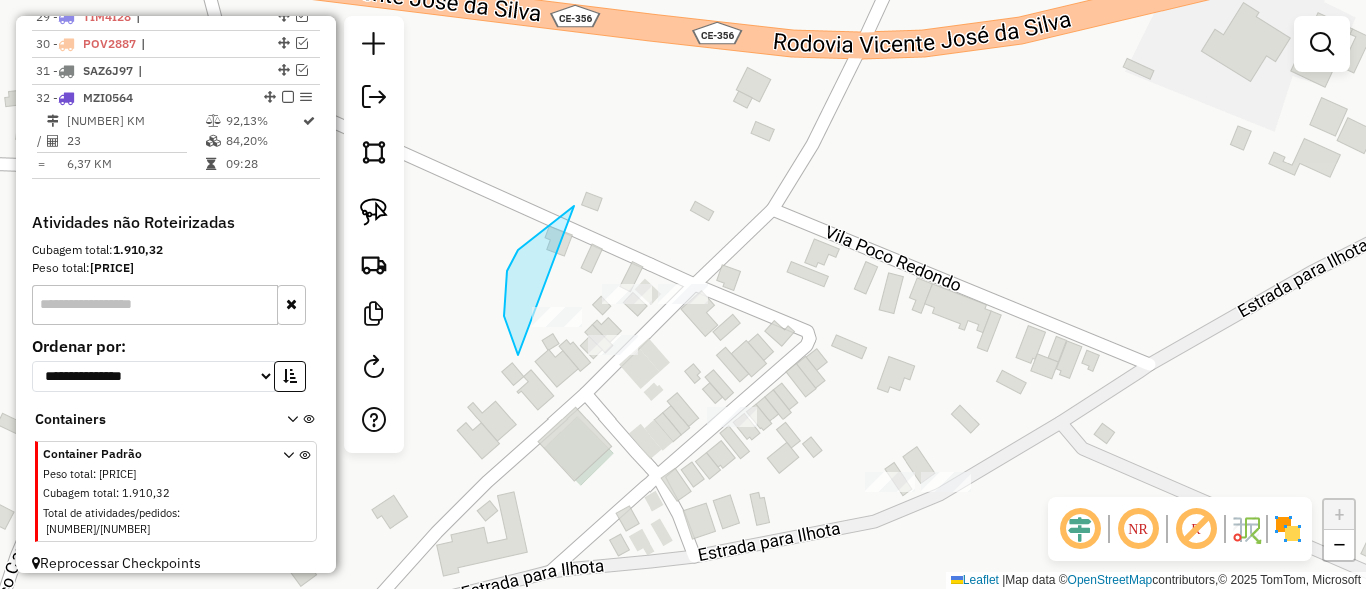 drag, startPoint x: 518, startPoint y: 355, endPoint x: 840, endPoint y: 239, distance: 342.2572 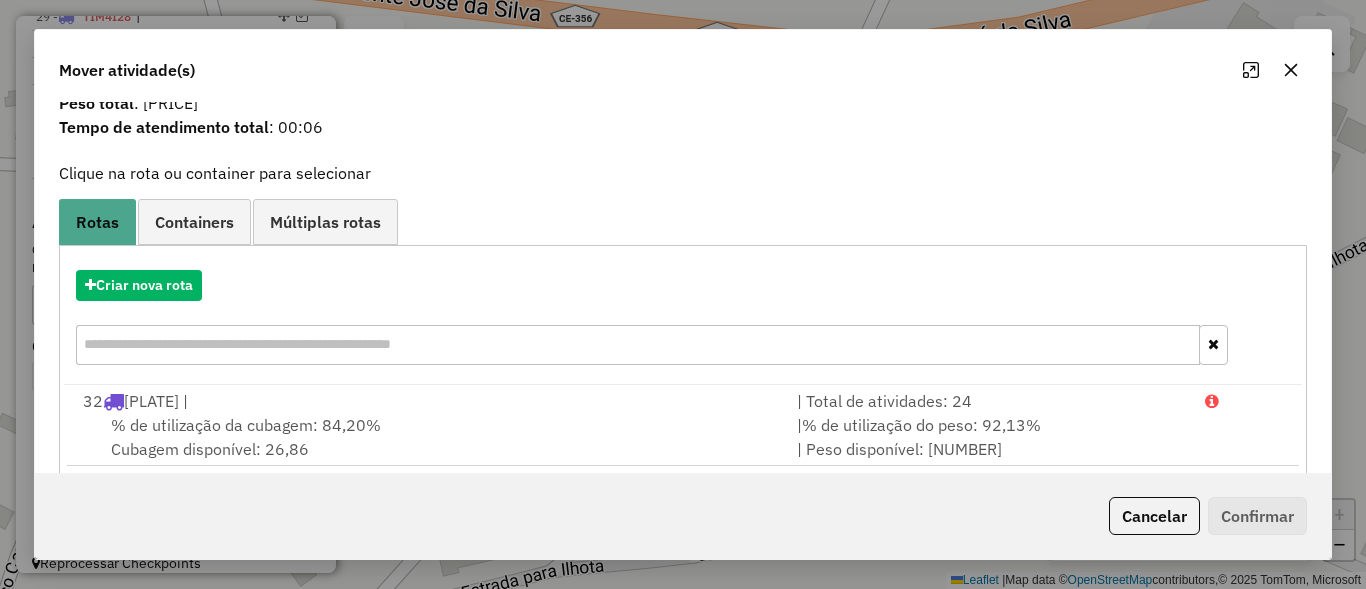 scroll, scrollTop: 94, scrollLeft: 0, axis: vertical 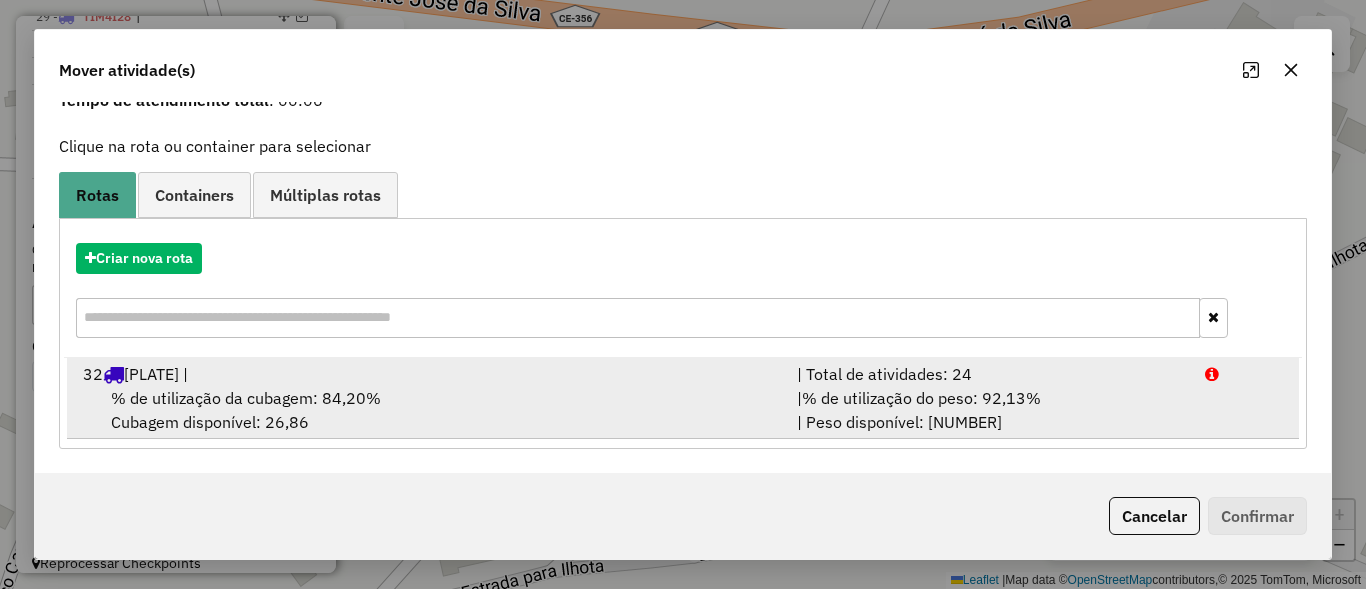 click on "| Total de atividades: 24" at bounding box center (989, 374) 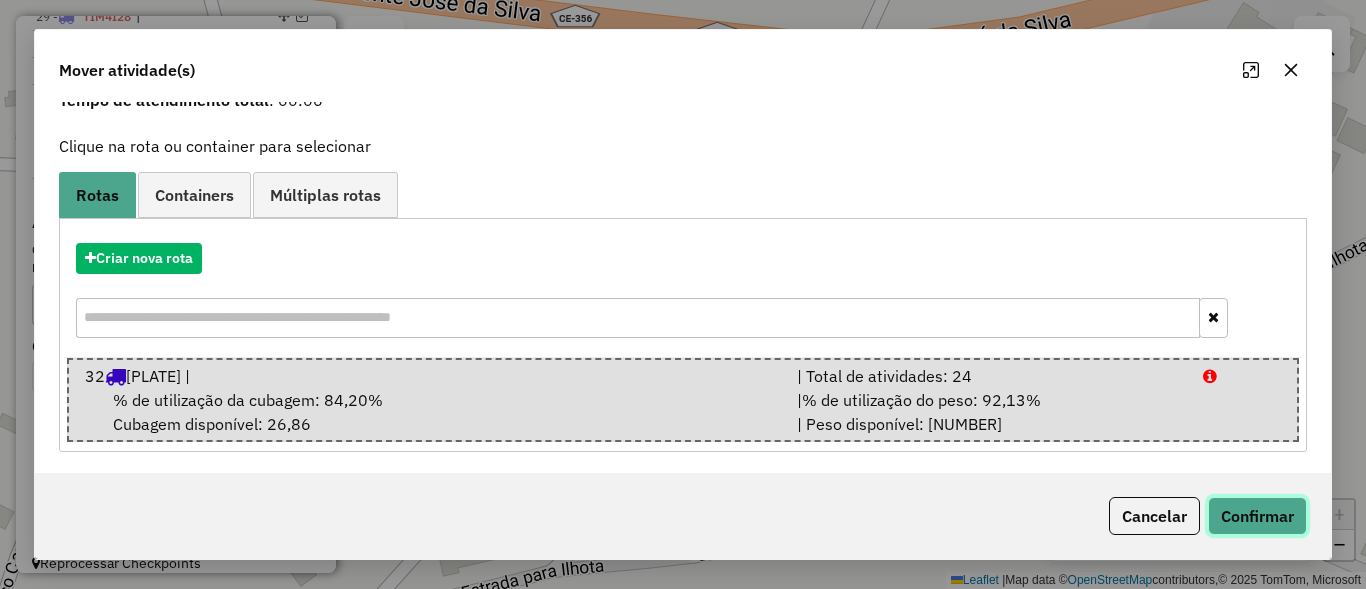 click on "Confirmar" 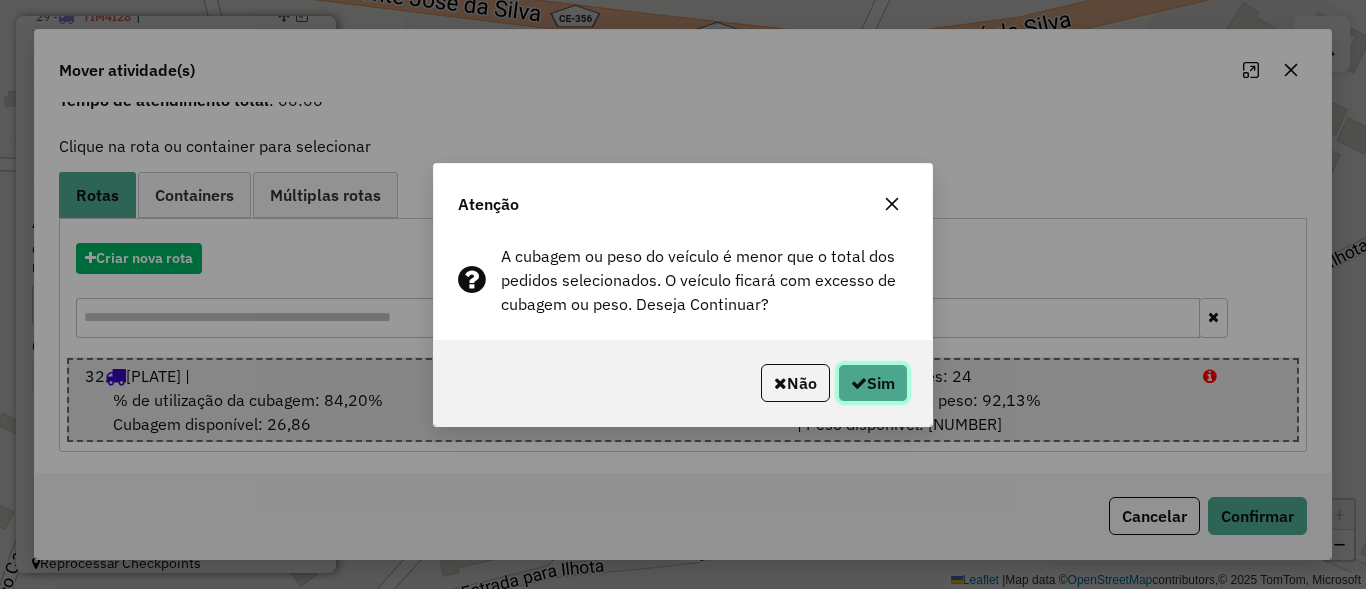 click on "Sim" 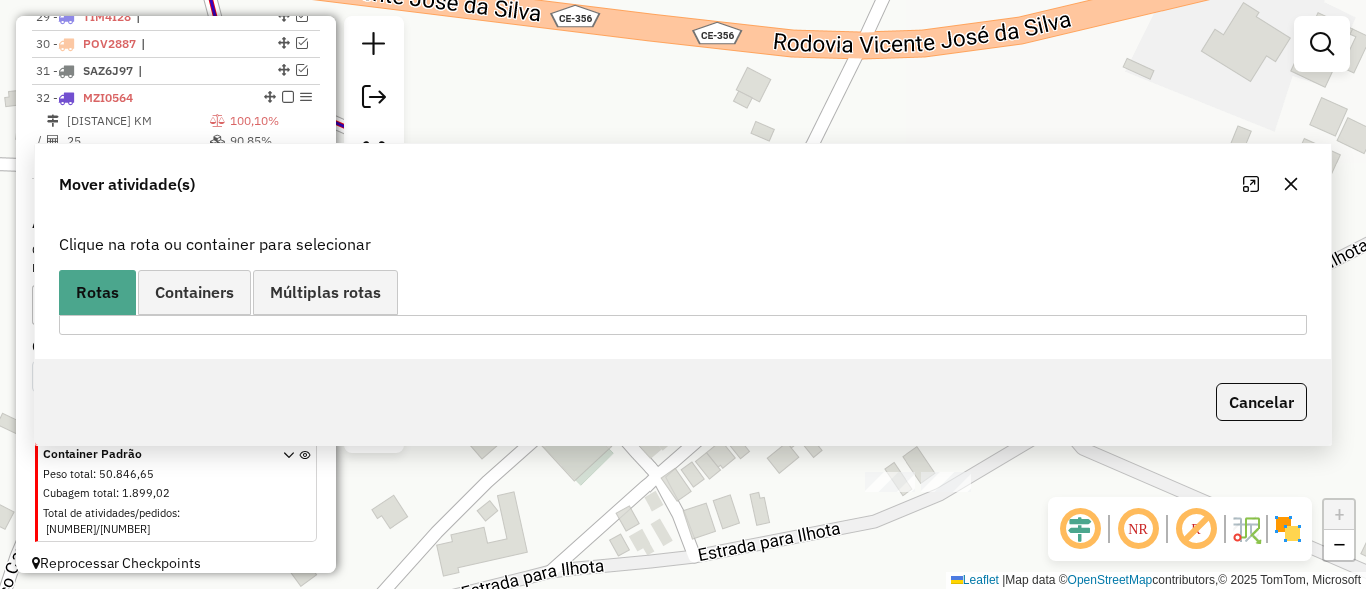 scroll, scrollTop: 0, scrollLeft: 0, axis: both 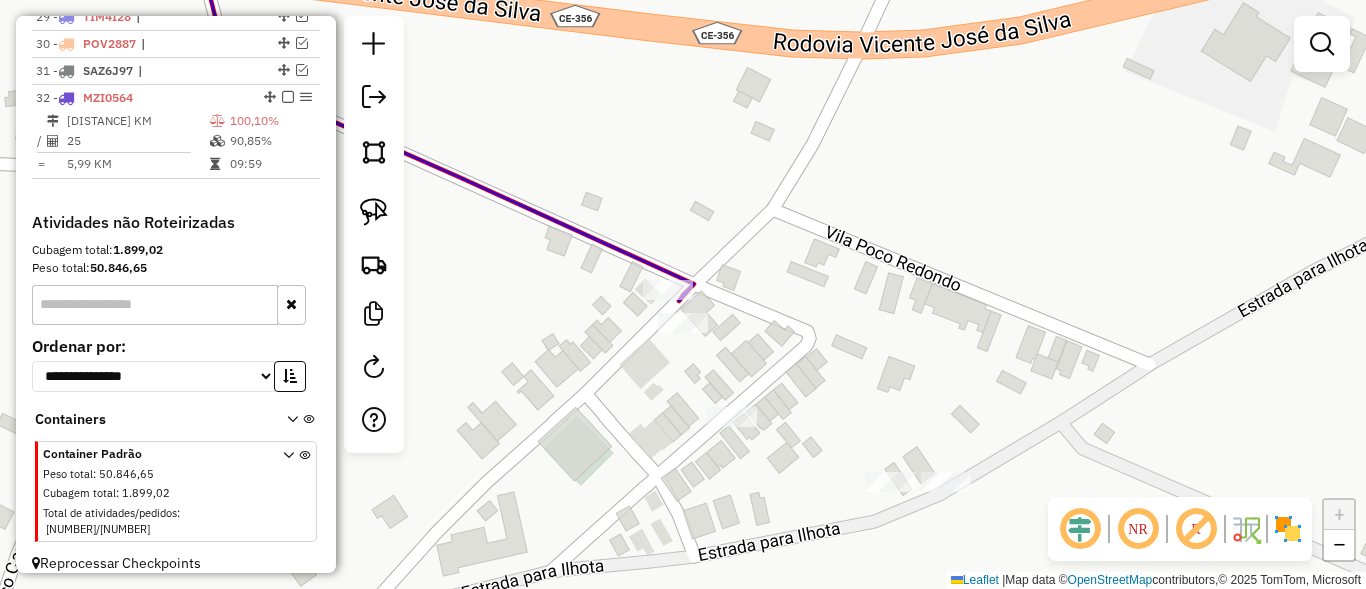 select on "*********" 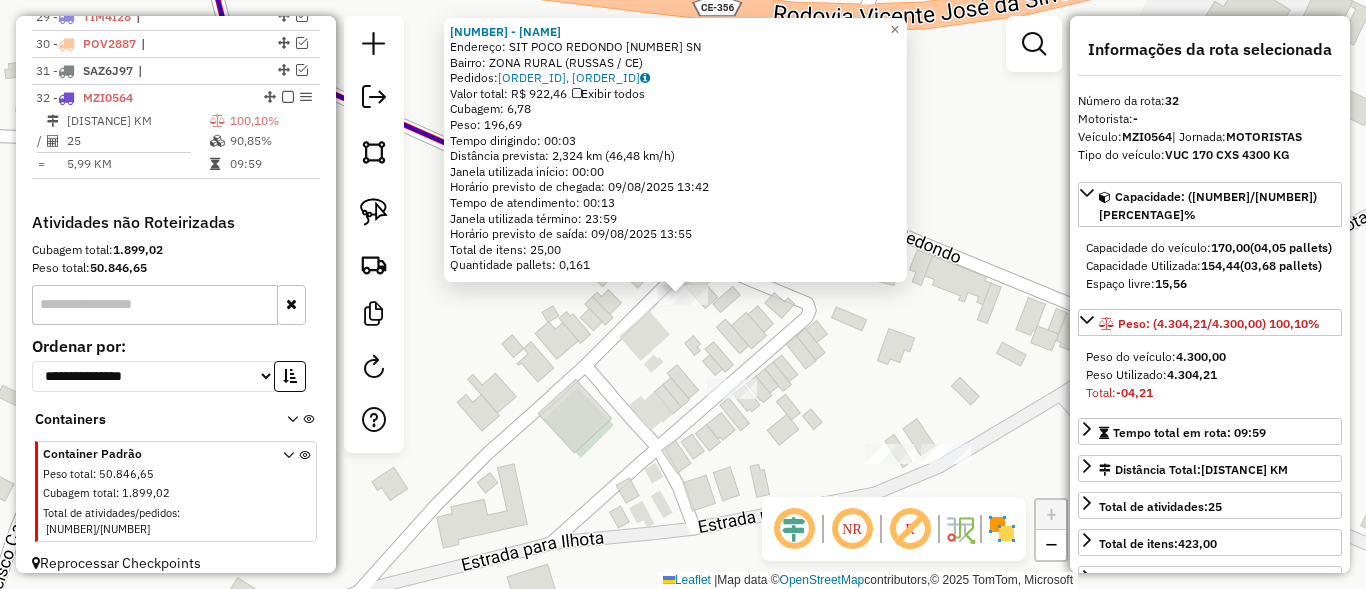 click on "1979 - JOSE MAURI REBOUCAS  Endereço: SIT POCO REDONDO 03                SN   Bairro: ZONA RURAL (RUSSAS / CE)   Pedidos:  08875132, 08875133   Valor total: R$ 922,46   Exibir todos   Cubagem: 6,78  Peso: 196,69  Tempo dirigindo: 00:03   Distância prevista: 2,324 km (46,48 km/h)   Janela utilizada início: 00:00   Horário previsto de chegada: 09/08/2025 13:42   Tempo de atendimento: 00:13   Janela utilizada término: 23:59   Horário previsto de saída: 09/08/2025 13:55   Total de itens: 25,00   Quantidade pallets: 0,161  × Janela de atendimento Grade de atendimento Capacidade Transportadoras Veículos Cliente Pedidos  Rotas Selecione os dias de semana para filtrar as janelas de atendimento  Seg   Ter   Qua   Qui   Sex   Sáb   Dom  Informe o período da janela de atendimento: De: Até:  Filtrar exatamente a janela do cliente  Considerar janela de atendimento padrão  Selecione os dias de semana para filtrar as grades de atendimento  Seg   Ter   Qua   Qui   Sex   Sáb   Dom   Peso mínimo:   De:   Até:" 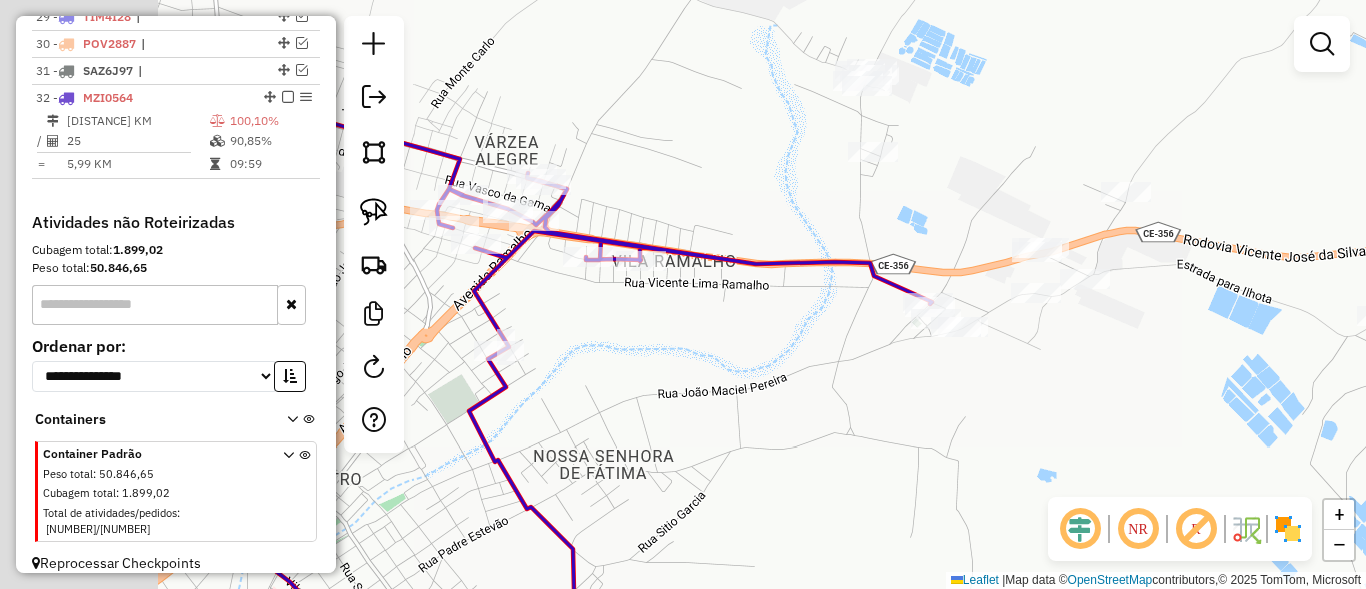 drag, startPoint x: 573, startPoint y: 306, endPoint x: 785, endPoint y: 296, distance: 212.23572 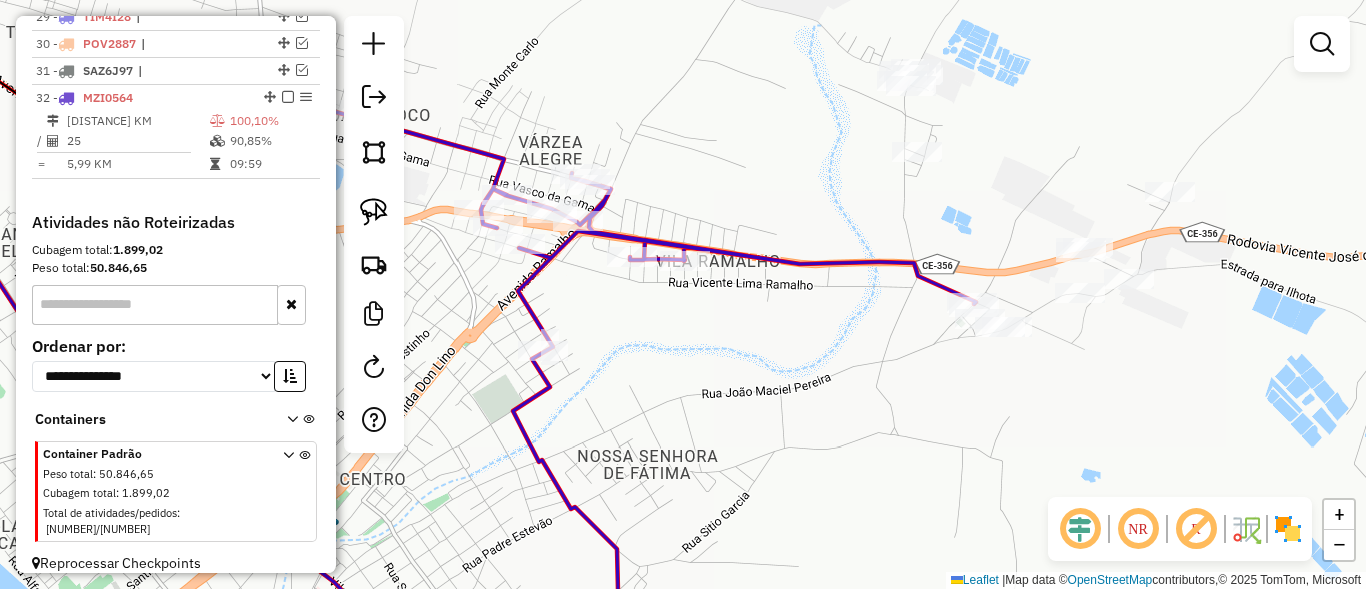 click on "Janela de atendimento Grade de atendimento Capacidade Transportadoras Veículos Cliente Pedidos  Rotas Selecione os dias de semana para filtrar as janelas de atendimento  Seg   Ter   Qua   Qui   Sex   Sáb   Dom  Informe o período da janela de atendimento: De: Até:  Filtrar exatamente a janela do cliente  Considerar janela de atendimento padrão  Selecione os dias de semana para filtrar as grades de atendimento  Seg   Ter   Qua   Qui   Sex   Sáb   Dom   Considerar clientes sem dia de atendimento cadastrado  Clientes fora do dia de atendimento selecionado Filtrar as atividades entre os valores definidos abaixo:  Peso mínimo:   Peso máximo:   Cubagem mínima:   Cubagem máxima:   De:   Até:  Filtrar as atividades entre o tempo de atendimento definido abaixo:  De:   Até:   Considerar capacidade total dos clientes não roteirizados Transportadora: Selecione um ou mais itens Tipo de veículo: Selecione um ou mais itens Veículo: Selecione um ou mais itens Motorista: Selecione um ou mais itens Nome: Rótulo:" 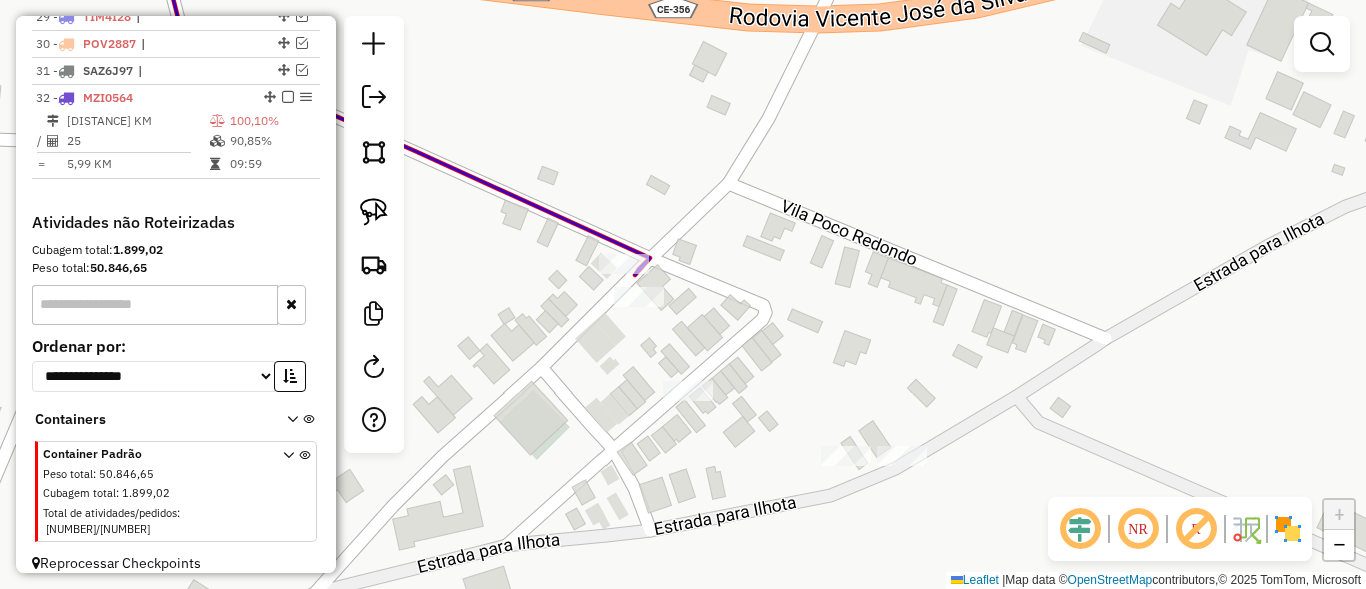 select on "*********" 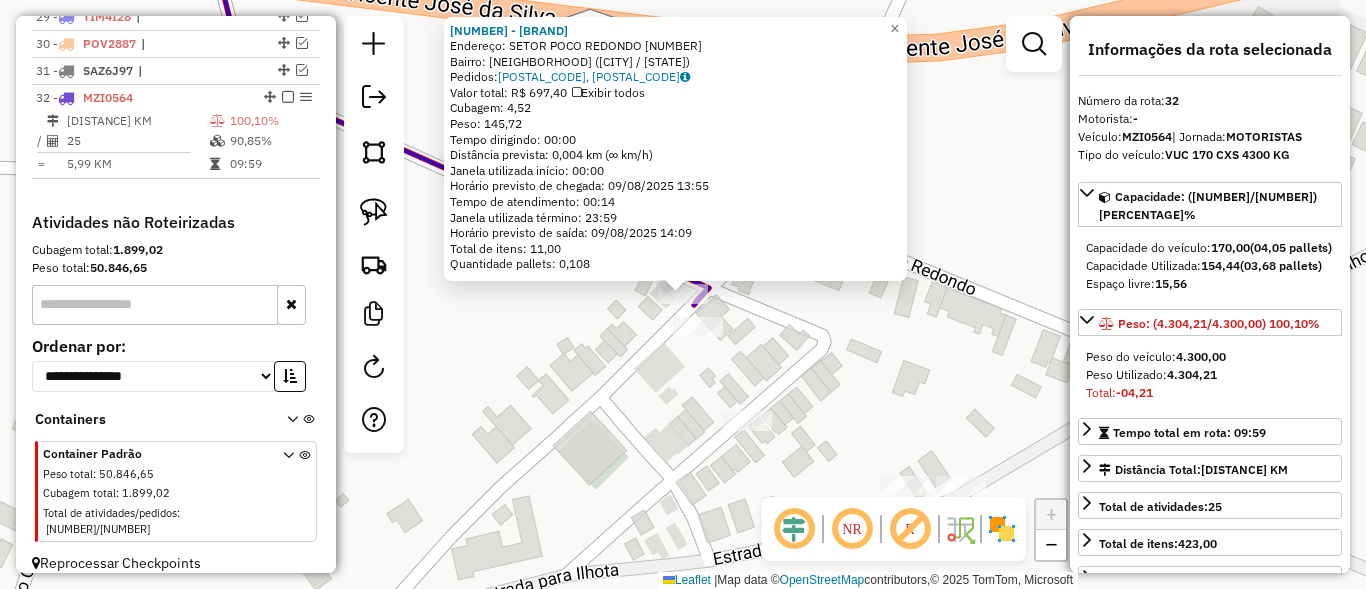 click on "9049 - Cozinha Da Socorro  Endereço:  SETOR POCO REDONDO 6   Bairro: POCO REDONDO (RUSSAS / CE)   Pedidos:  08874951, 08875134   Valor total: R$ 697,40   Exibir todos   Cubagem: 4,52  Peso: 145,72  Tempo dirigindo: 00:00   Distância prevista: 0,004 km (∞ km/h)   Janela utilizada início: 00:00   Horário previsto de chegada: 09/08/2025 13:55   Tempo de atendimento: 00:14   Janela utilizada término: 23:59   Horário previsto de saída: 09/08/2025 14:09   Total de itens: 11,00   Quantidade pallets: 0,108  × Janela de atendimento Grade de atendimento Capacidade Transportadoras Veículos Cliente Pedidos  Rotas Selecione os dias de semana para filtrar as janelas de atendimento  Seg   Ter   Qua   Qui   Sex   Sáb   Dom  Informe o período da janela de atendimento: De: Até:  Filtrar exatamente a janela do cliente  Considerar janela de atendimento padrão  Selecione os dias de semana para filtrar as grades de atendimento  Seg   Ter   Qua   Qui   Sex   Sáb   Dom   Peso mínimo:   Peso máximo:   De:   Até:  +" 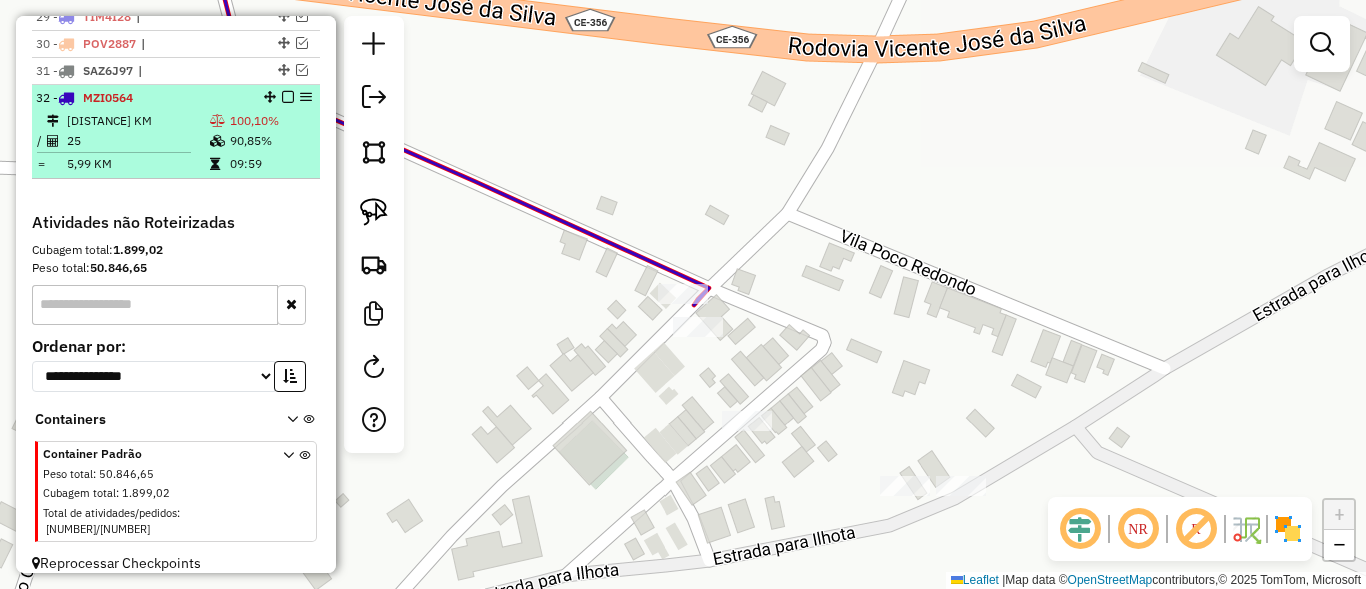 click at bounding box center [288, 97] 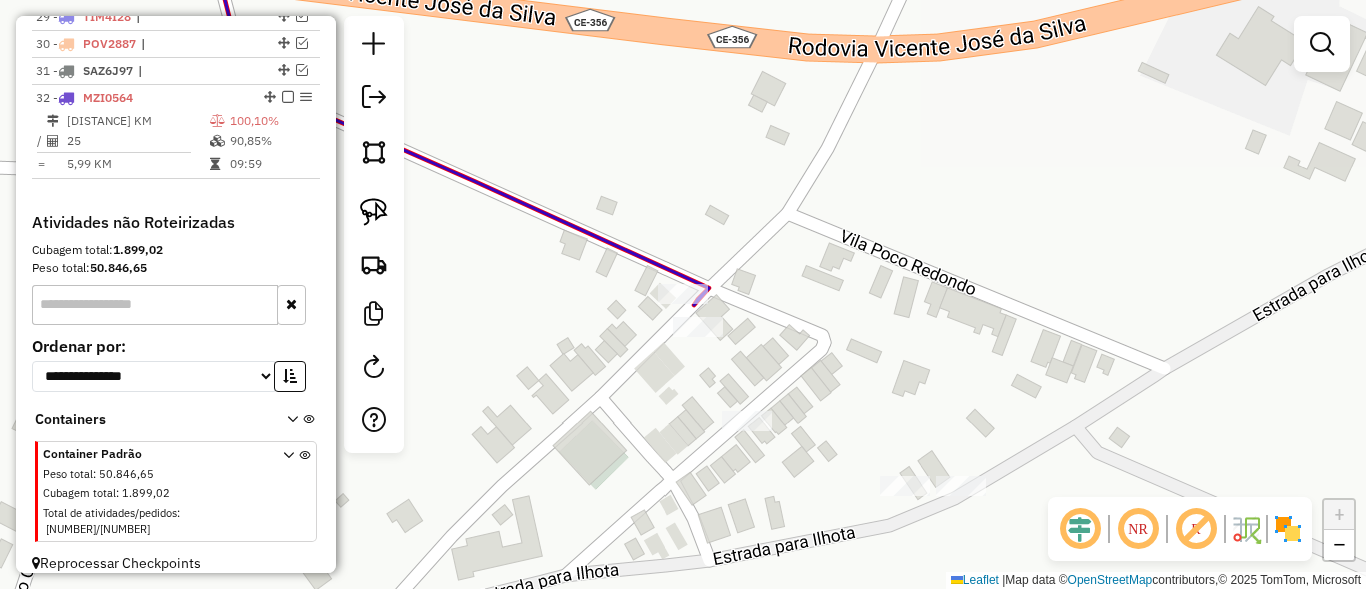scroll, scrollTop: 1475, scrollLeft: 0, axis: vertical 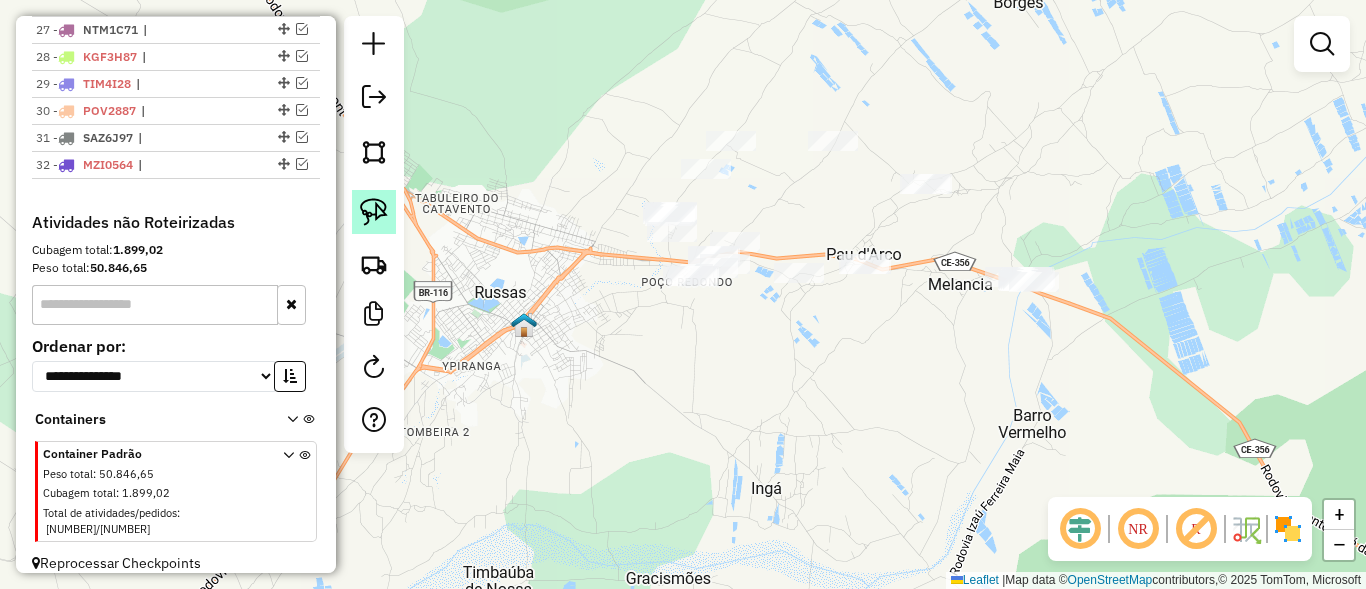 click 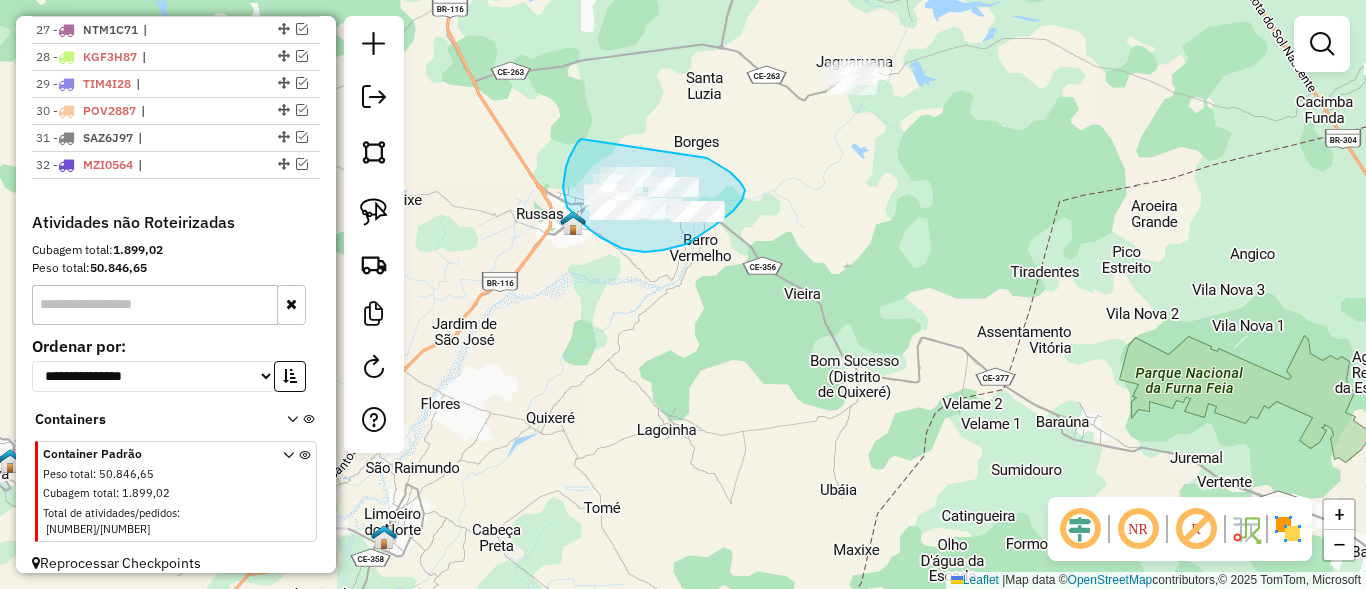 drag, startPoint x: 566, startPoint y: 167, endPoint x: 705, endPoint y: 155, distance: 139.51703 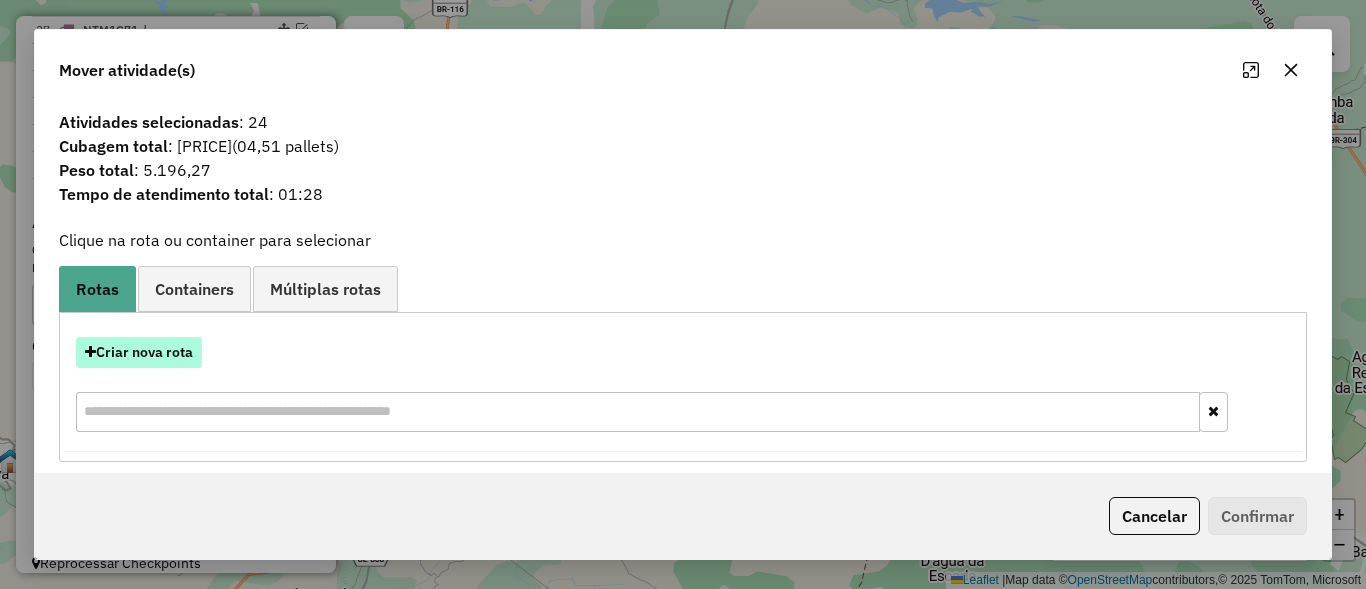 click on "Criar nova rota" at bounding box center [139, 352] 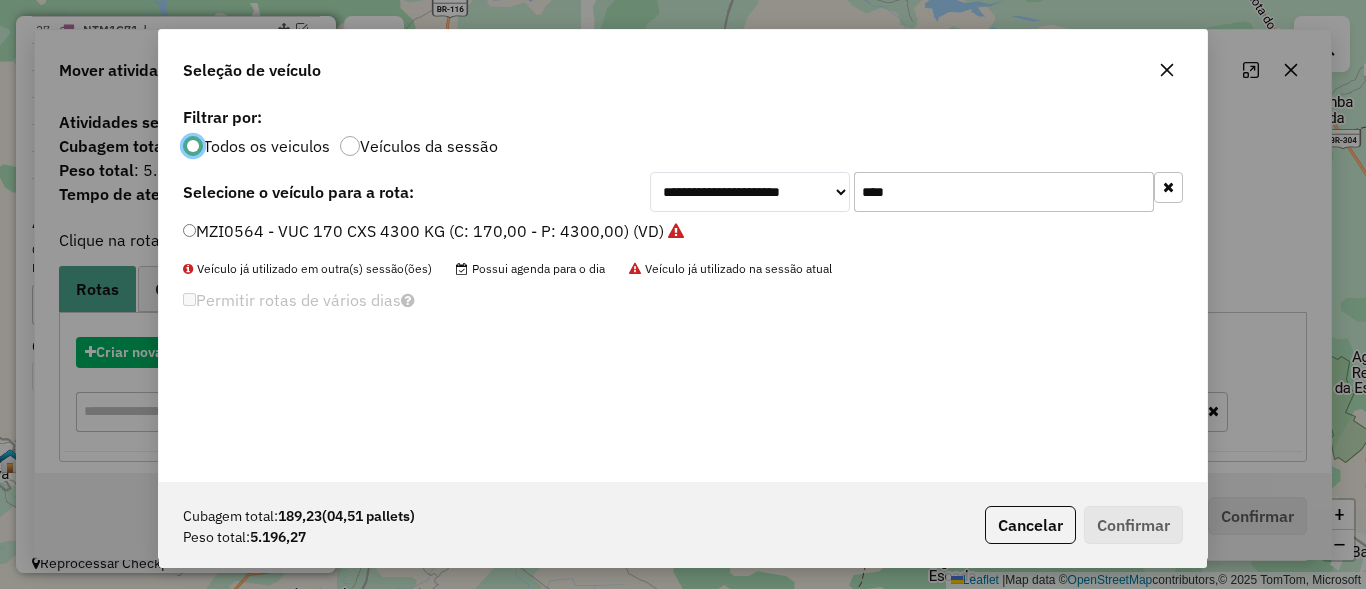scroll, scrollTop: 11, scrollLeft: 6, axis: both 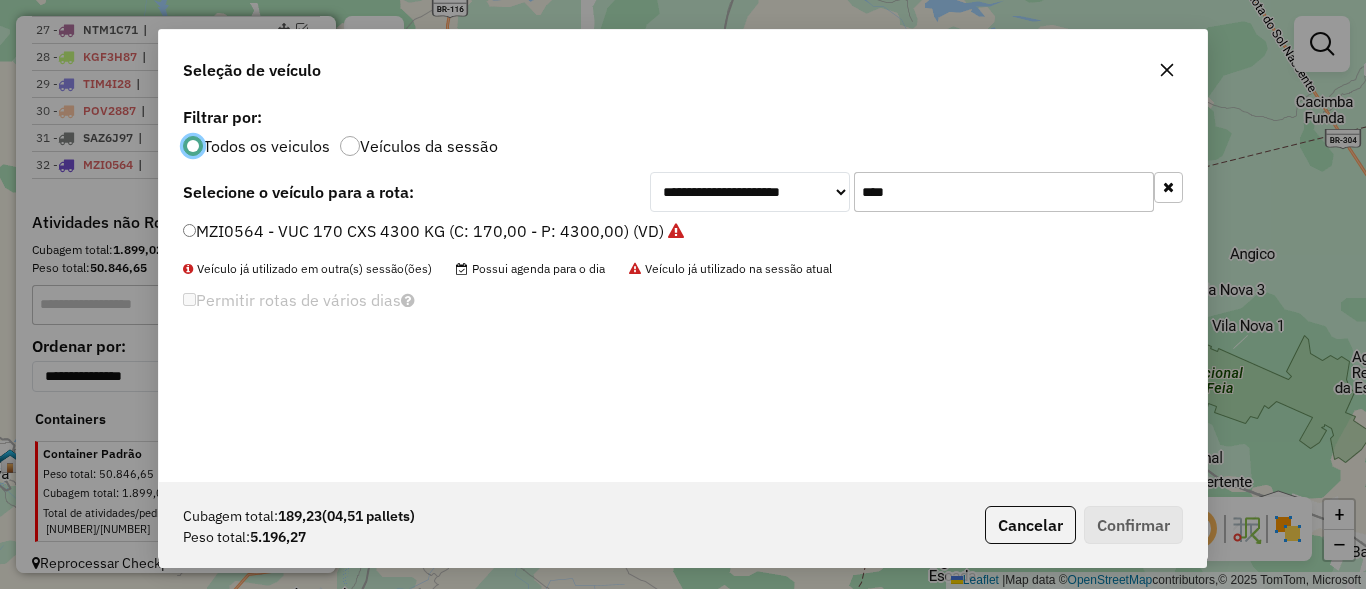 click on "****" 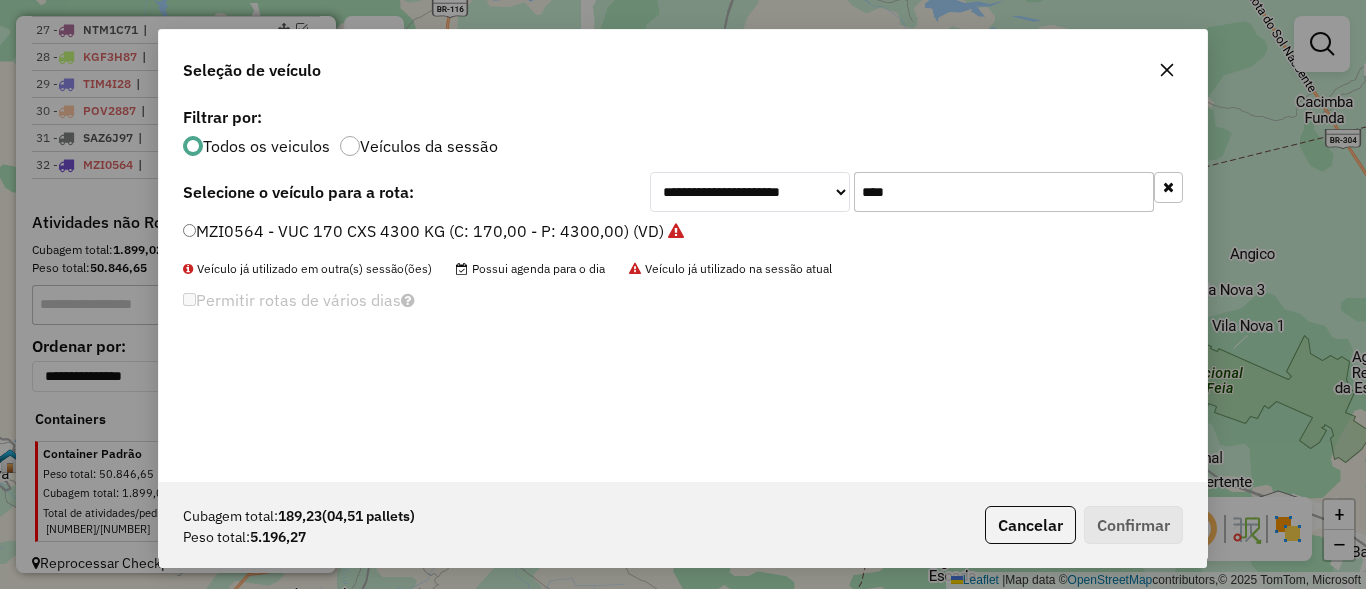 click on "****" 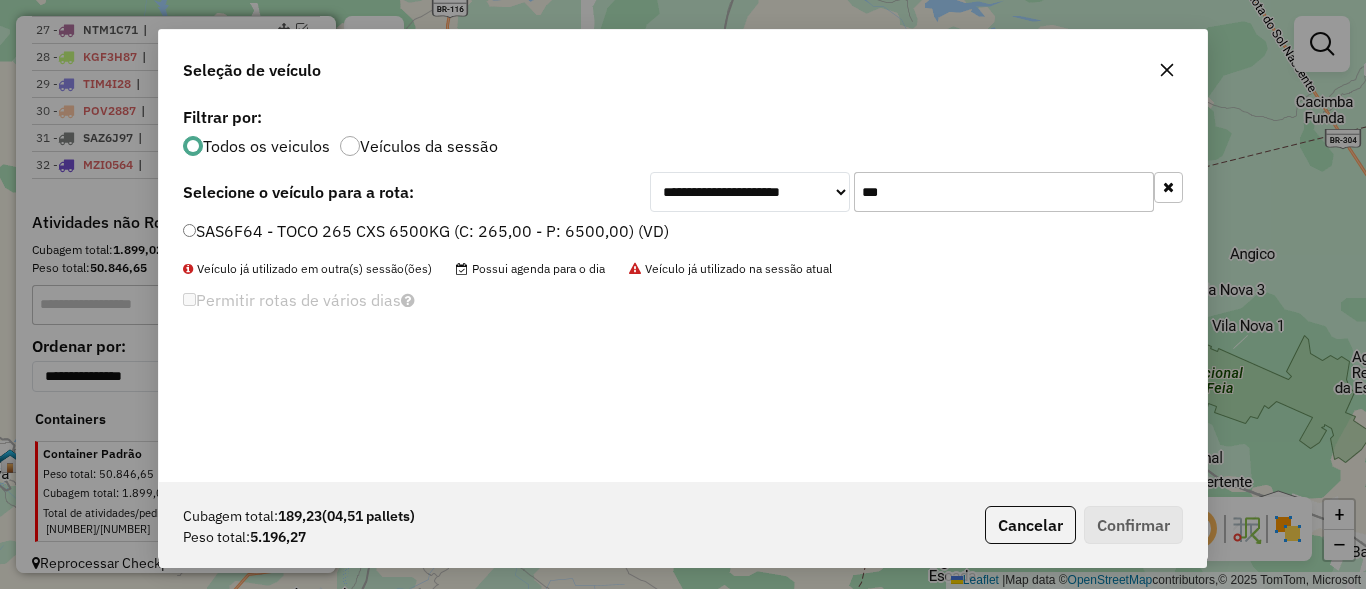 type on "***" 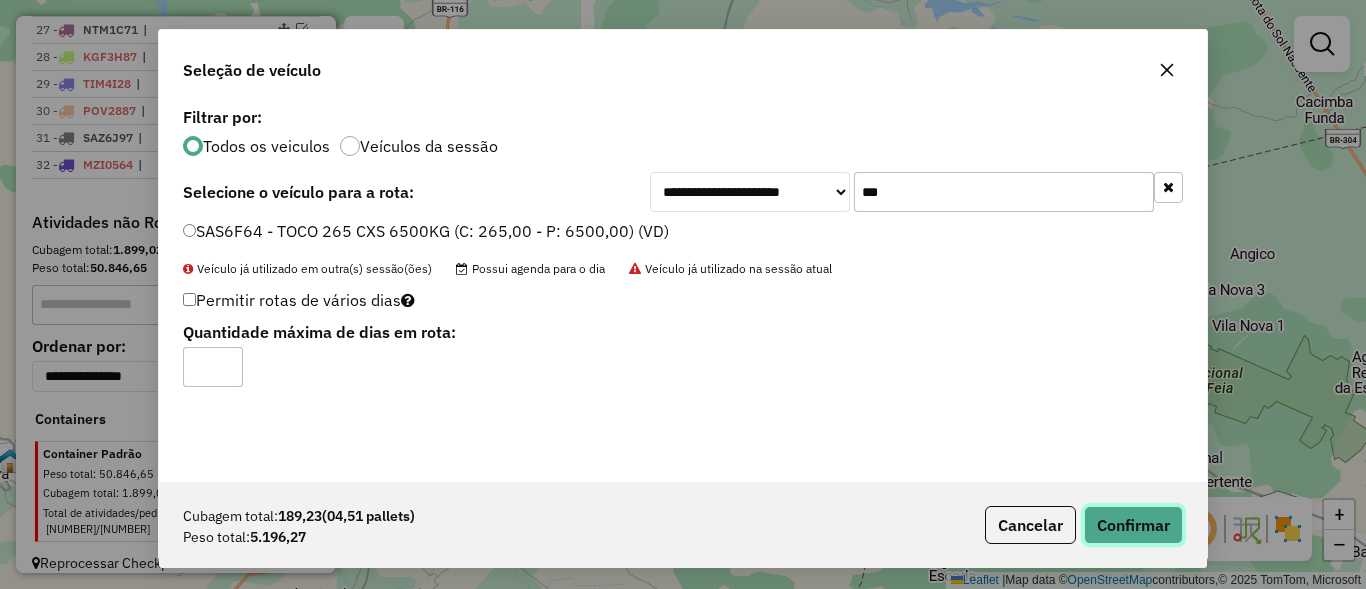 click on "Confirmar" 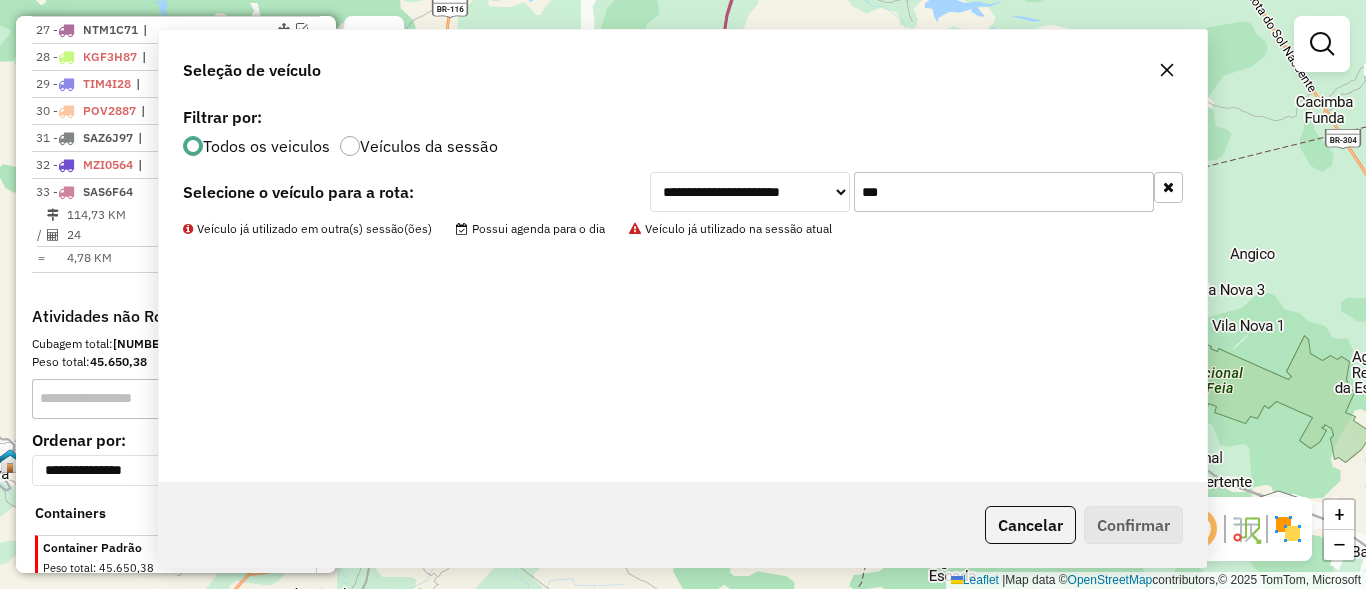 scroll, scrollTop: 1542, scrollLeft: 0, axis: vertical 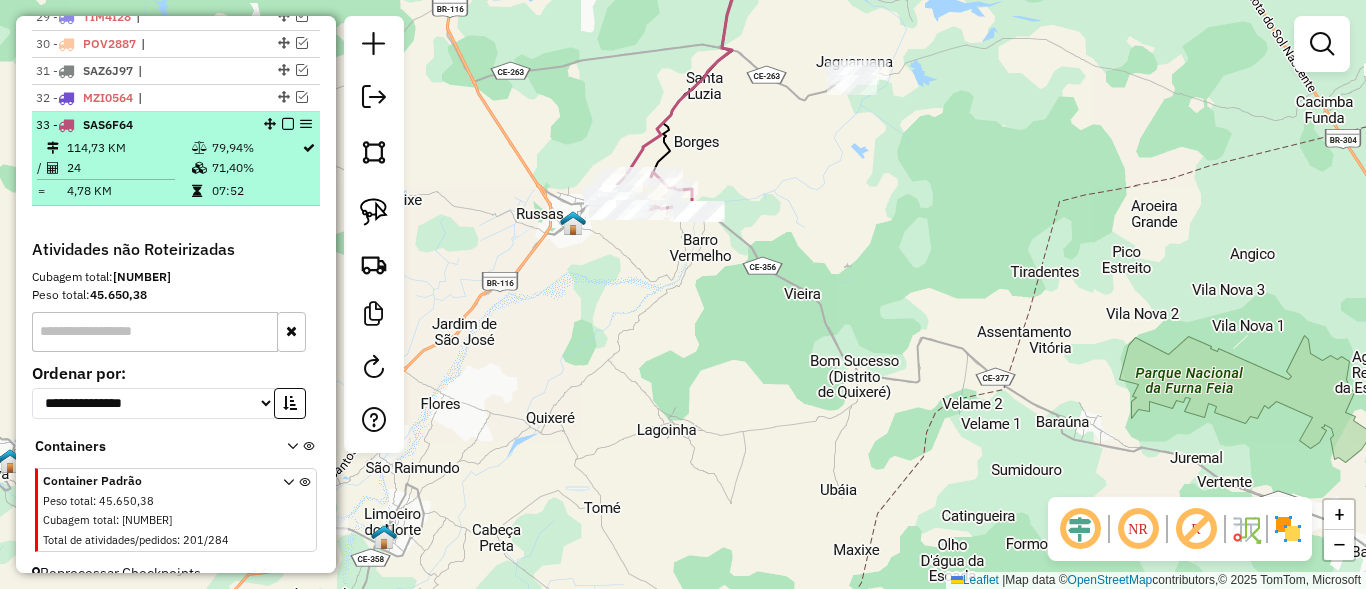 click at bounding box center (288, 124) 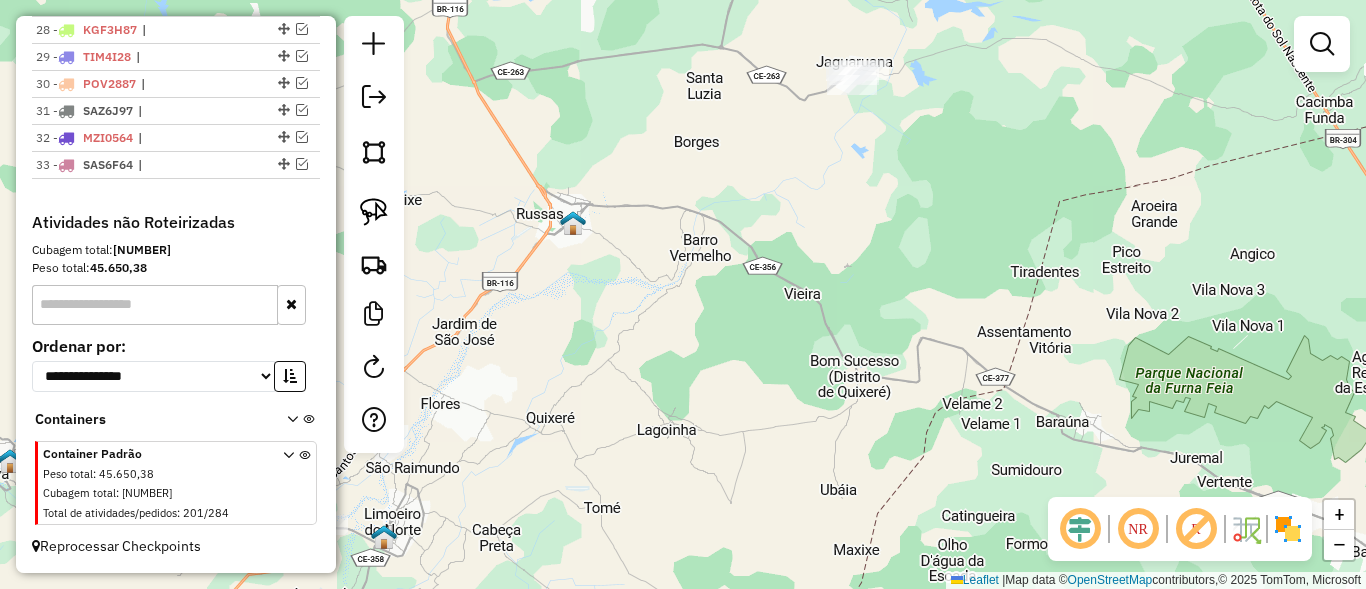 scroll, scrollTop: 1502, scrollLeft: 0, axis: vertical 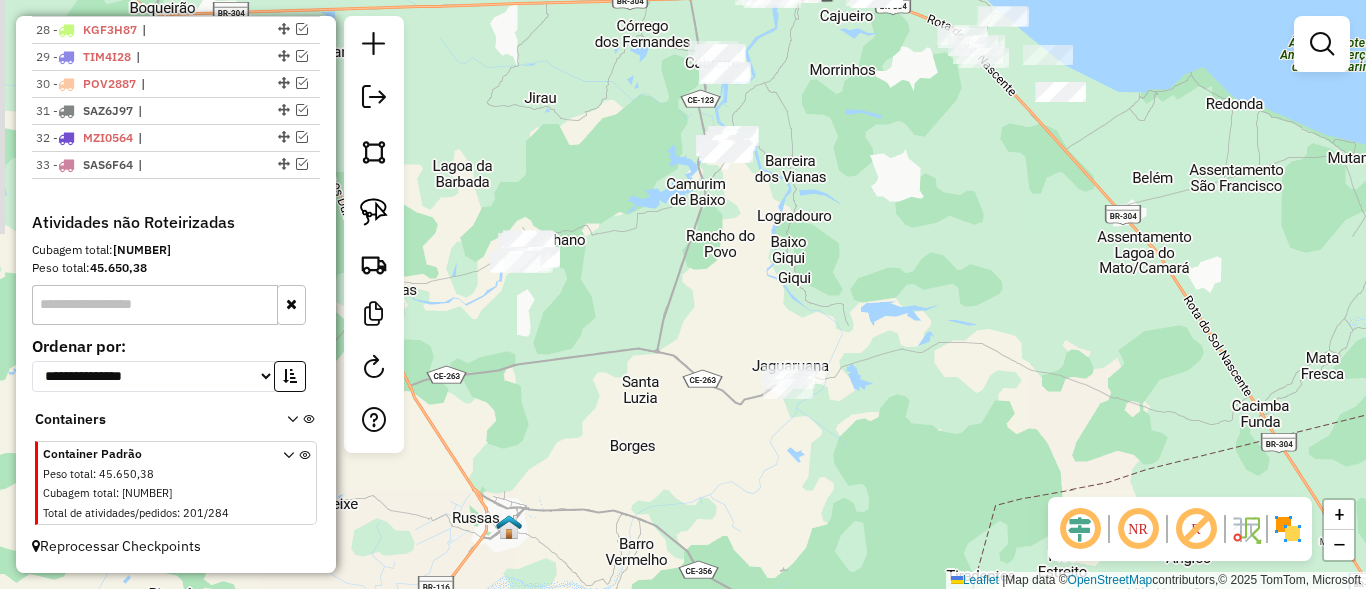 drag, startPoint x: 697, startPoint y: 136, endPoint x: 633, endPoint y: 434, distance: 304.795 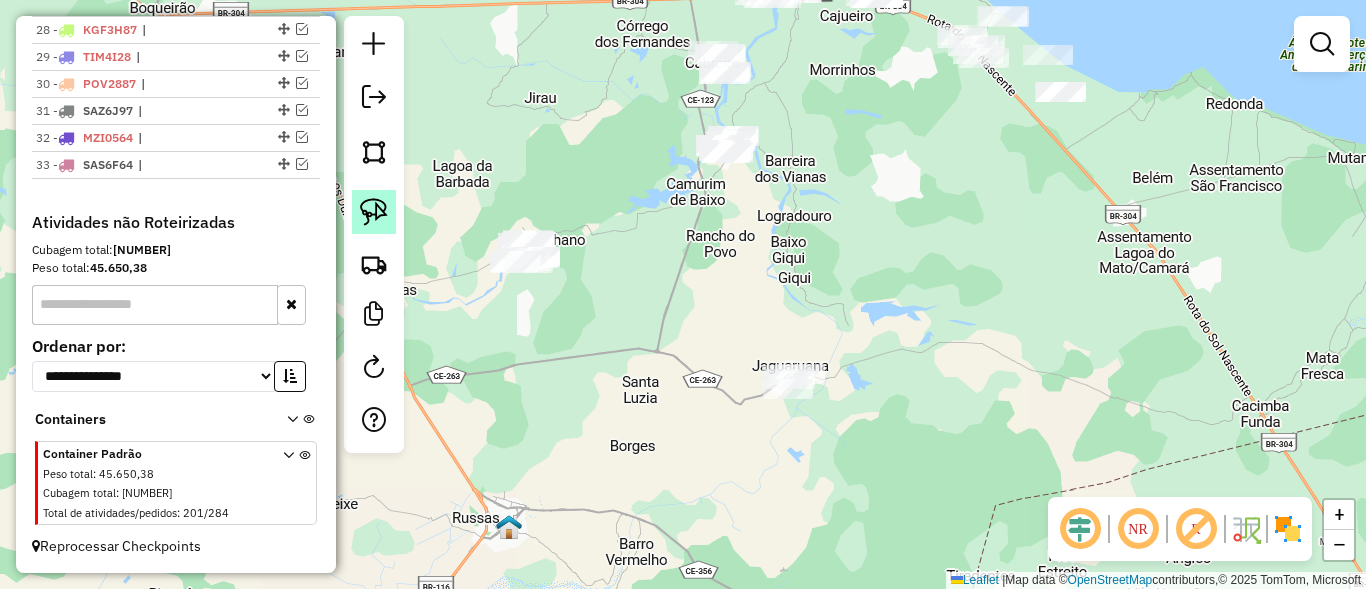 click 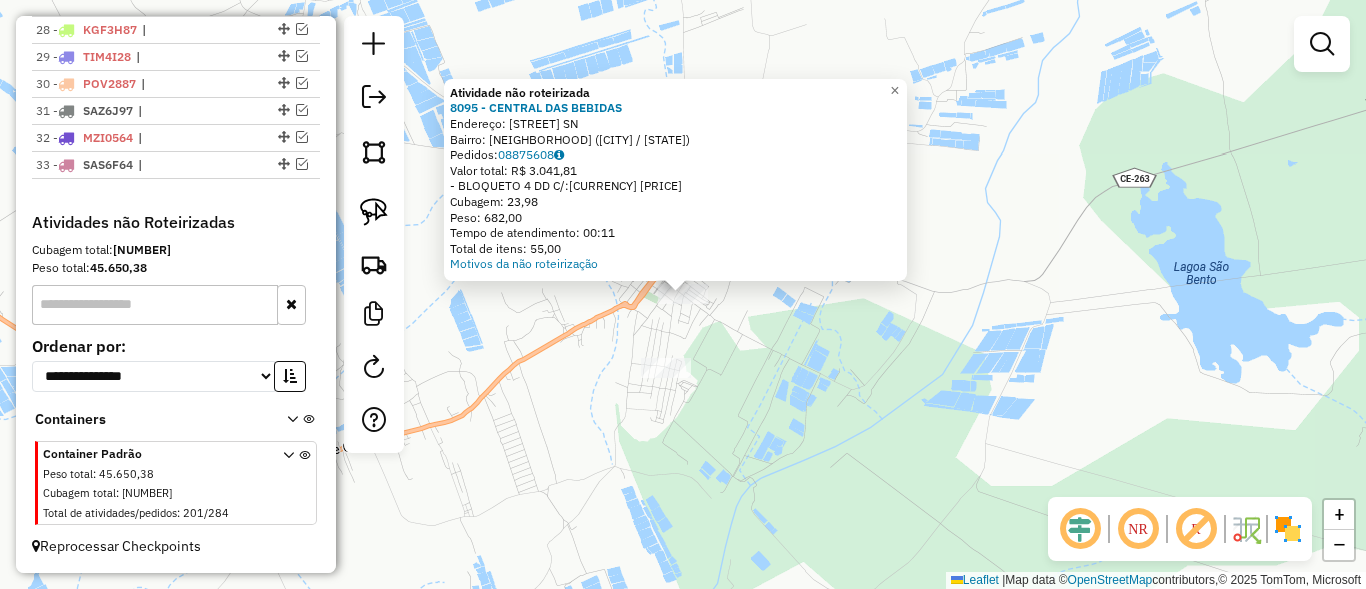 click on "Atividade não roteirizada 8095 - CENTRAL DAS BEBIDAS  Endereço:  Travessa 15 De Novembro SN   Bairro: LAGOA (JAGUARUANA / CE)   Pedidos:  08875608   Valor total: R$ 3.041,81   - BLOQUETO 4 DD C/:  R$ 3.041,81   Cubagem: 23,98   Peso: 682,00   Tempo de atendimento: 00:11   Total de itens: 55,00  Motivos da não roteirização × Janela de atendimento Grade de atendimento Capacidade Transportadoras Veículos Cliente Pedidos  Rotas Selecione os dias de semana para filtrar as janelas de atendimento  Seg   Ter   Qua   Qui   Sex   Sáb   Dom  Informe o período da janela de atendimento: De: Até:  Filtrar exatamente a janela do cliente  Considerar janela de atendimento padrão  Selecione os dias de semana para filtrar as grades de atendimento  Seg   Ter   Qua   Qui   Sex   Sáb   Dom   Considerar clientes sem dia de atendimento cadastrado  Clientes fora do dia de atendimento selecionado Filtrar as atividades entre os valores definidos abaixo:  Peso mínimo:   Peso máximo:   Cubagem mínima:   Cubagem máxima:  +" 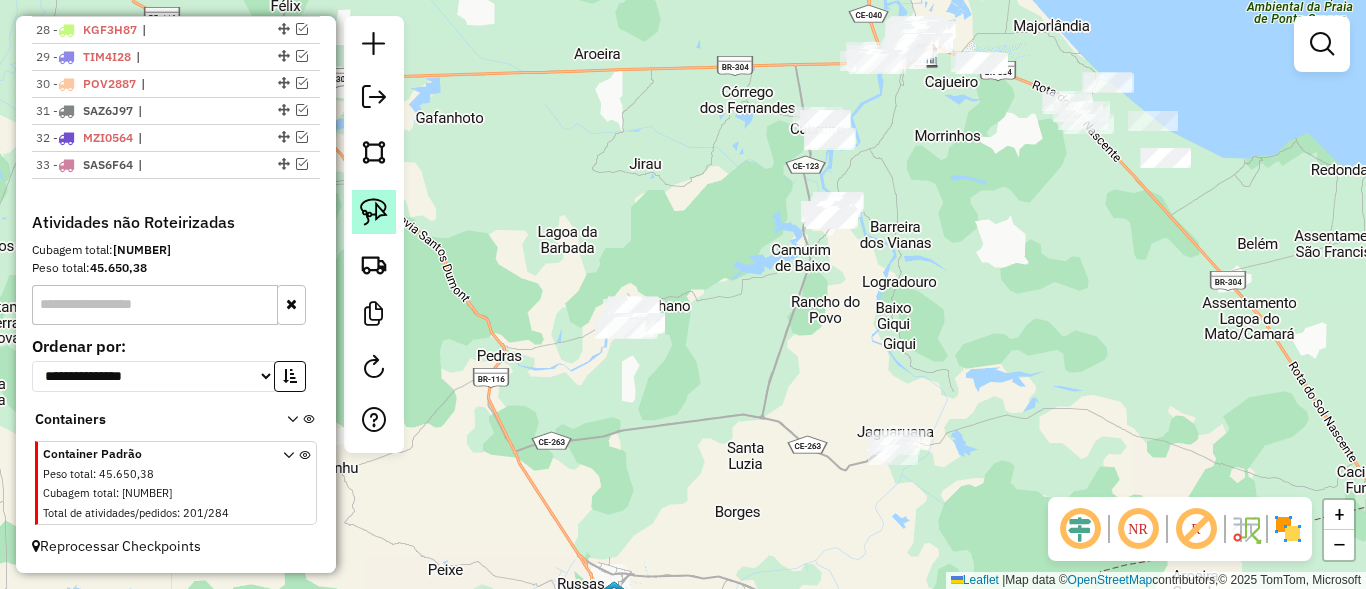 click 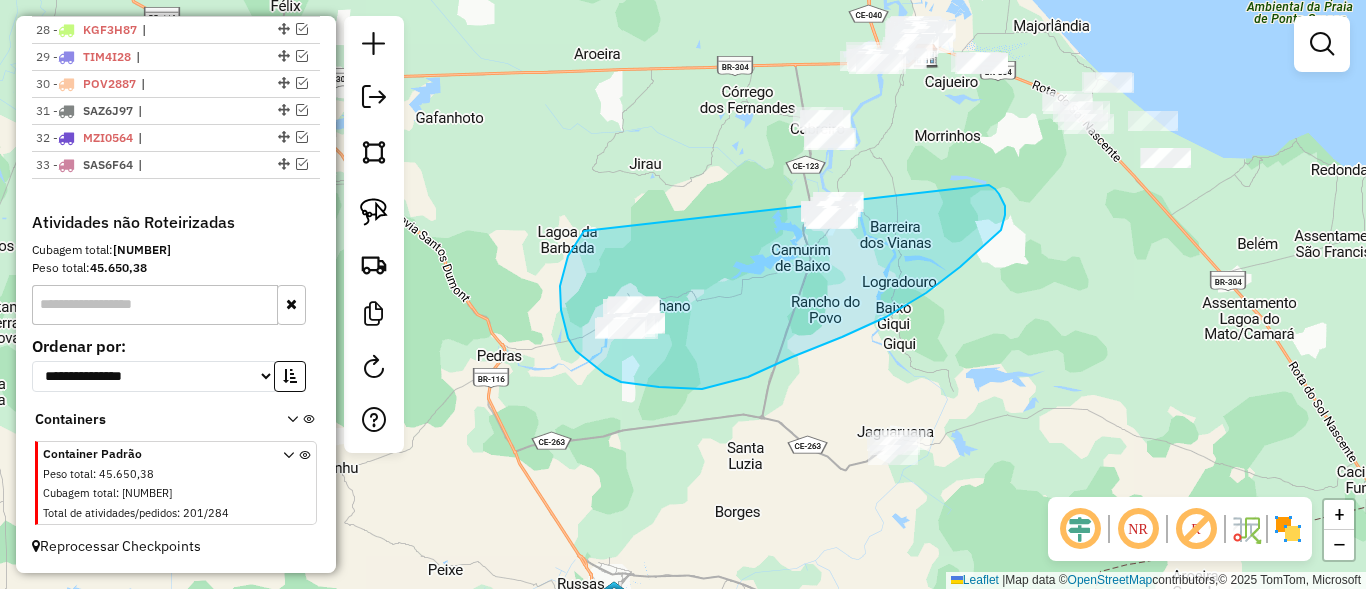 drag, startPoint x: 583, startPoint y: 233, endPoint x: 762, endPoint y: 185, distance: 185.32404 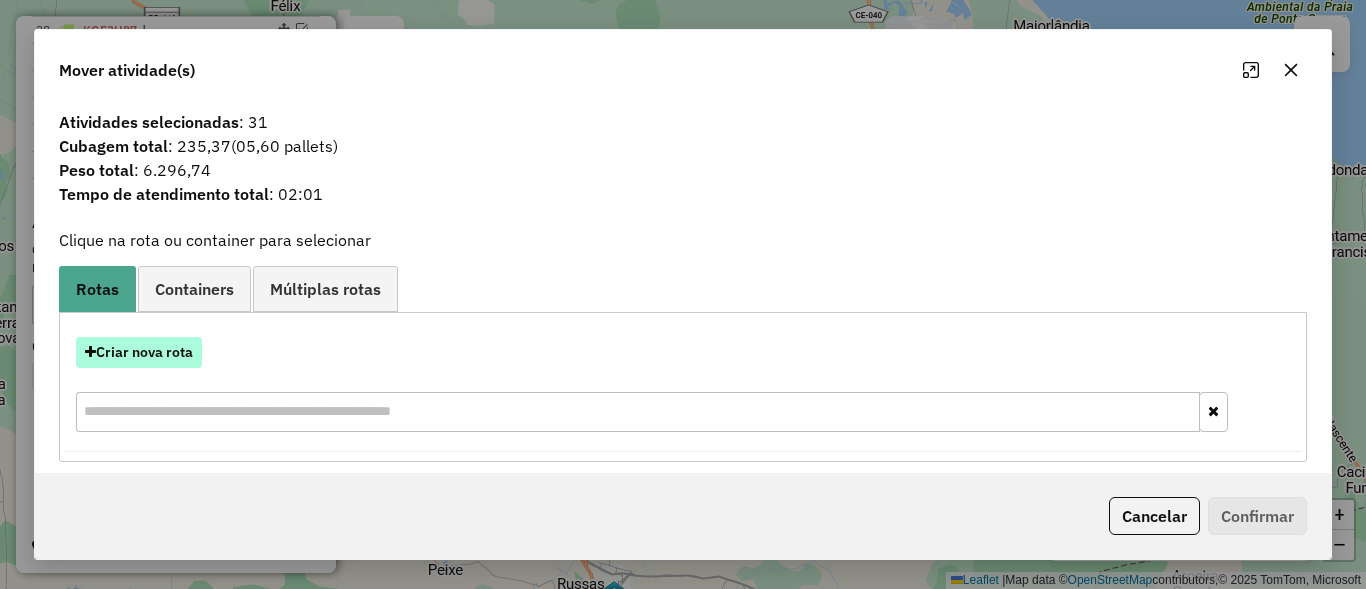 click on "Criar nova rota" at bounding box center [139, 352] 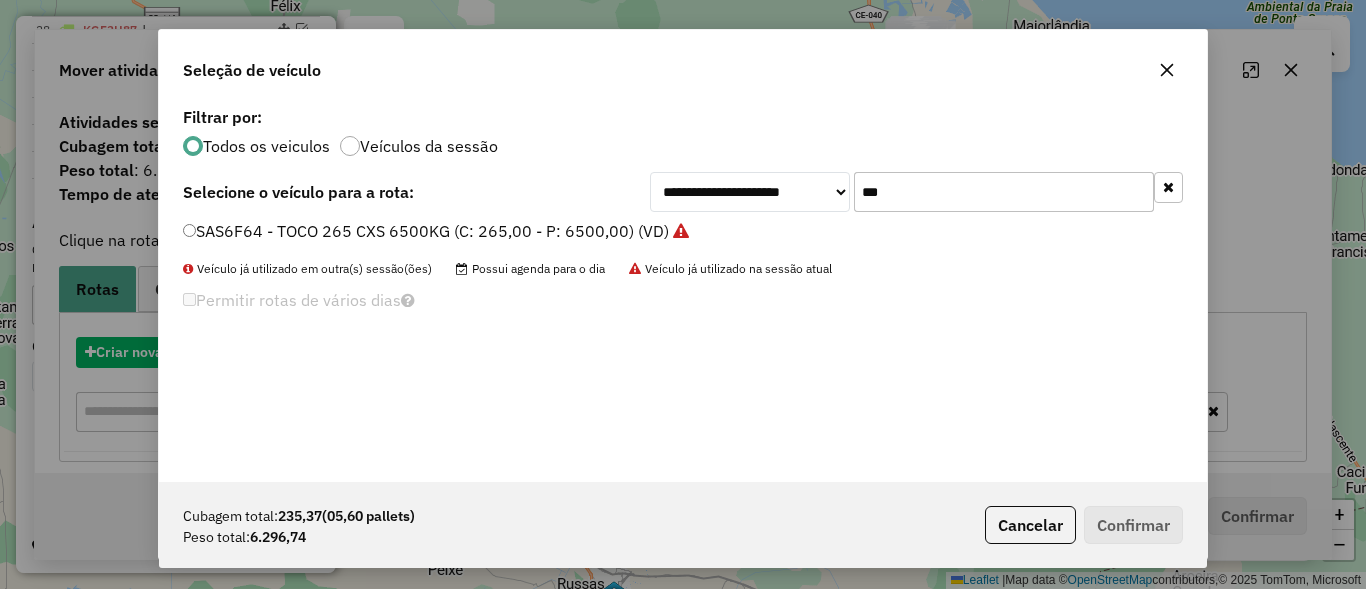 scroll, scrollTop: 11, scrollLeft: 6, axis: both 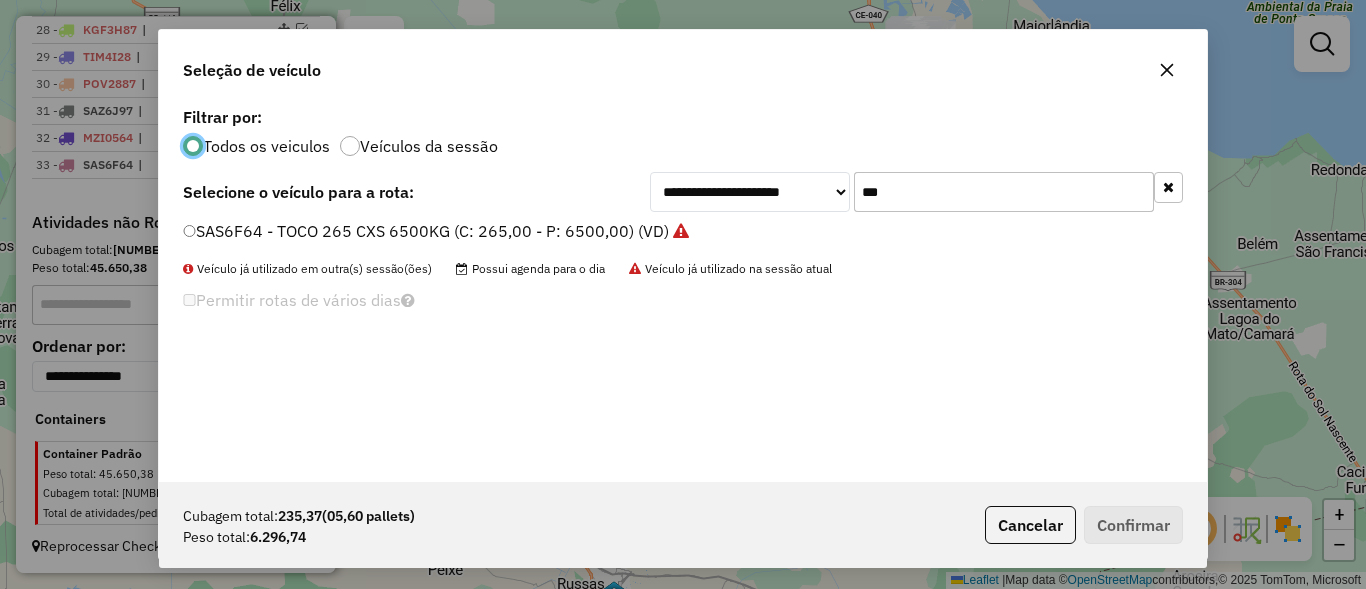click on "***" 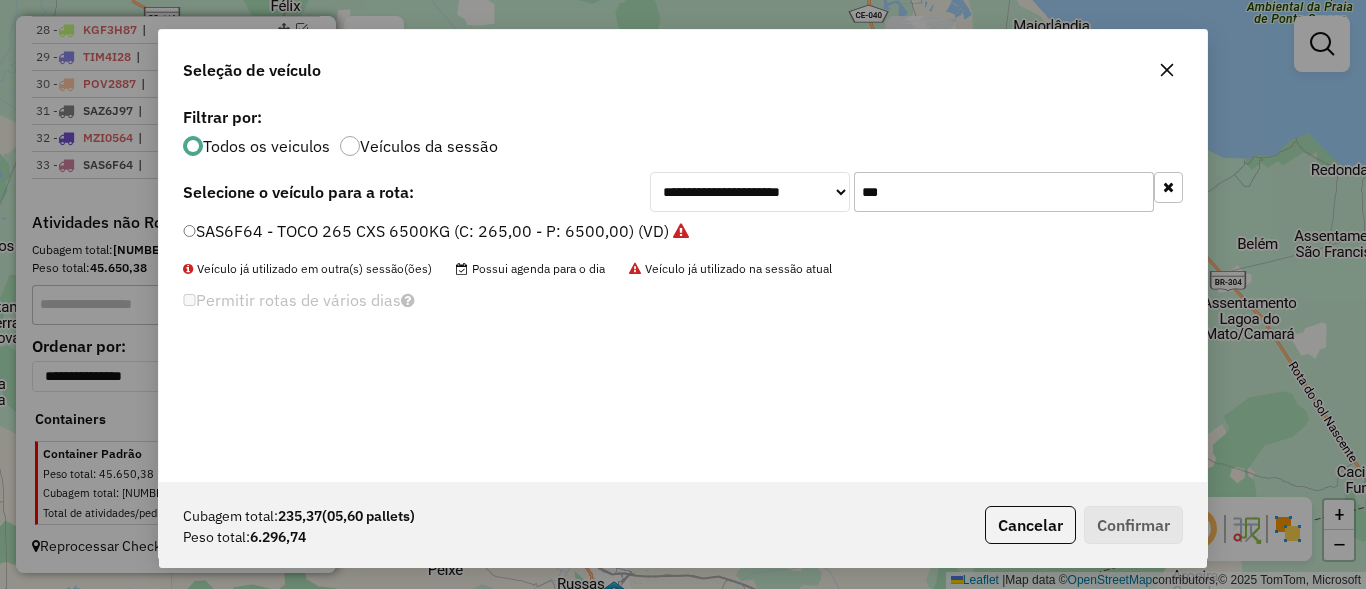 click on "***" 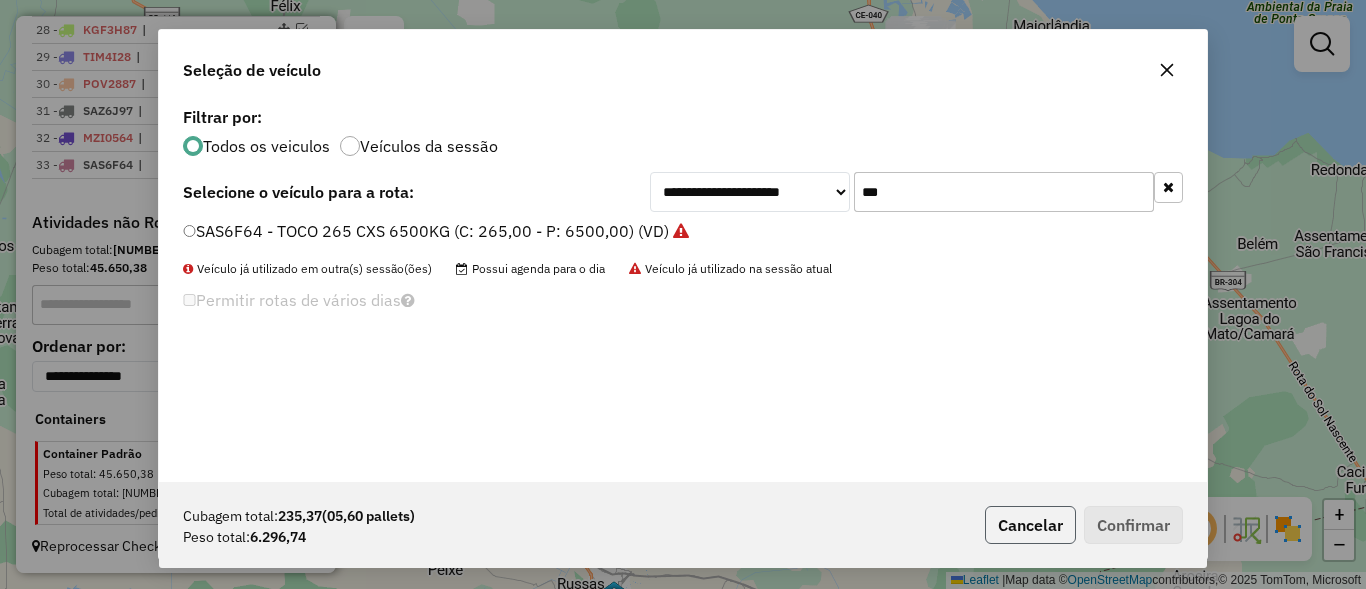 click on "Cancelar" 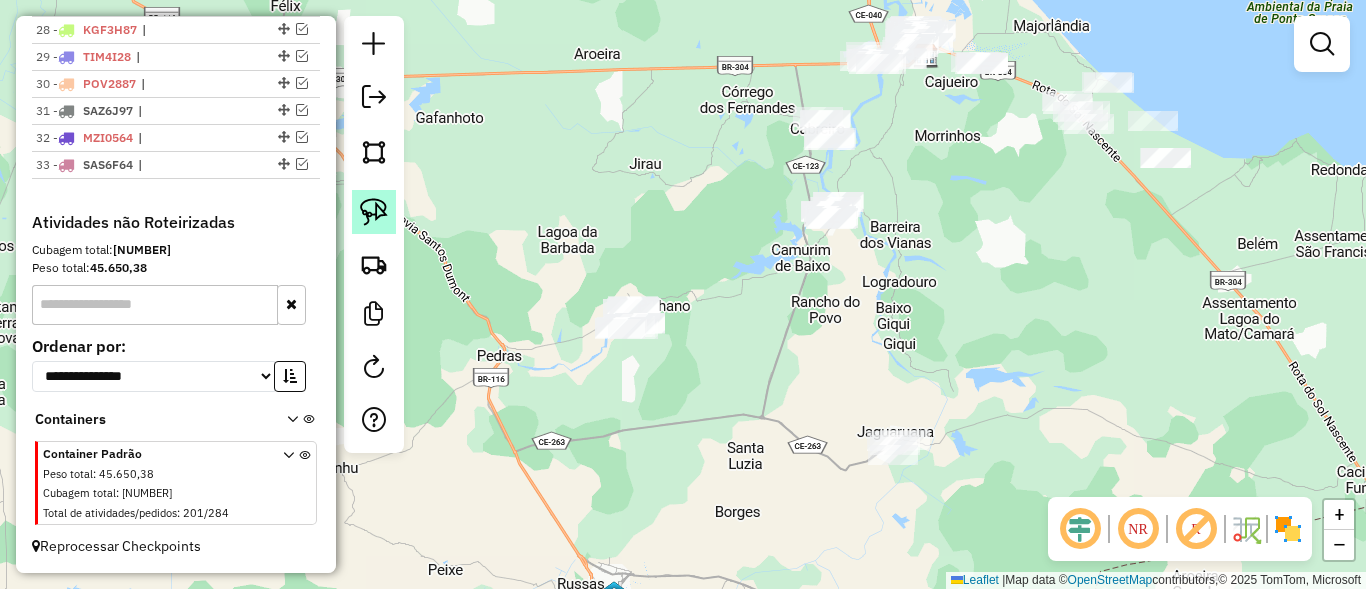 click 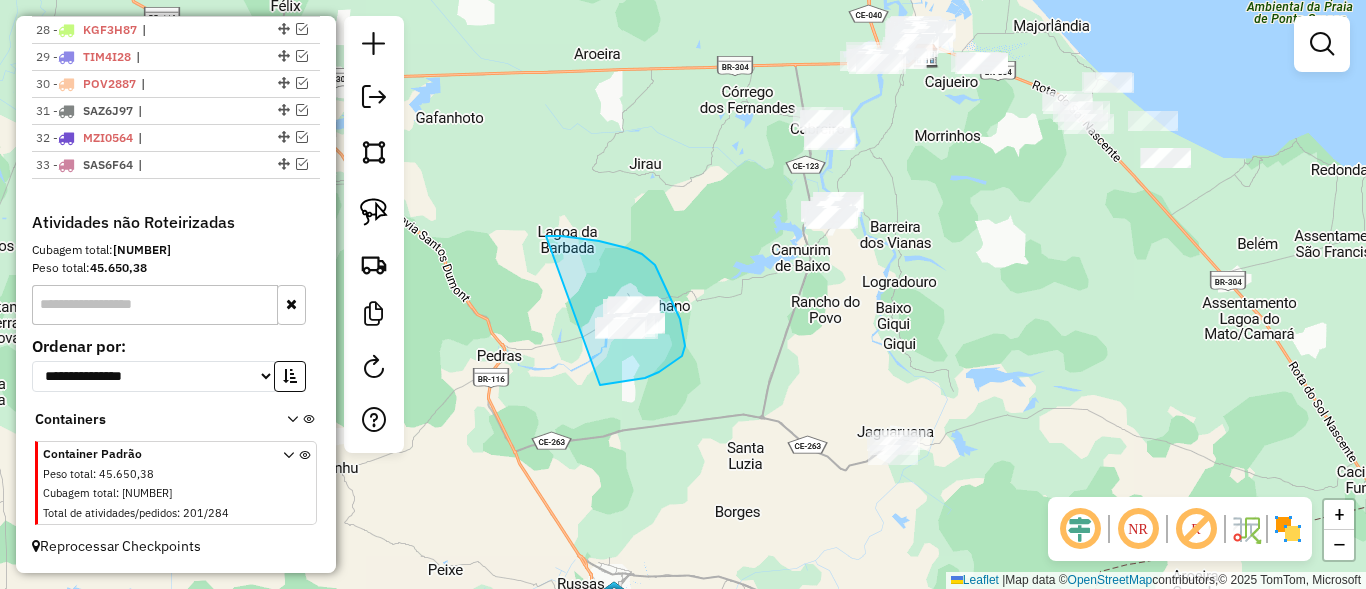 drag, startPoint x: 665, startPoint y: 286, endPoint x: 499, endPoint y: 374, distance: 187.88295 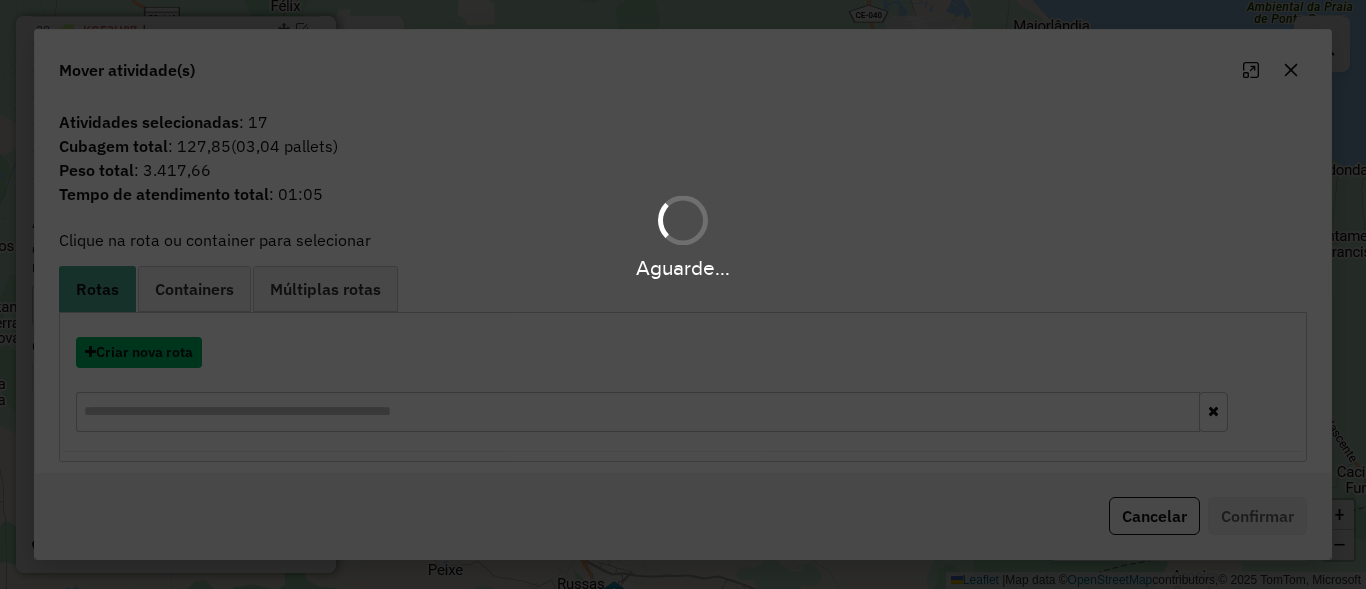 click on "Criar nova rota" at bounding box center (139, 352) 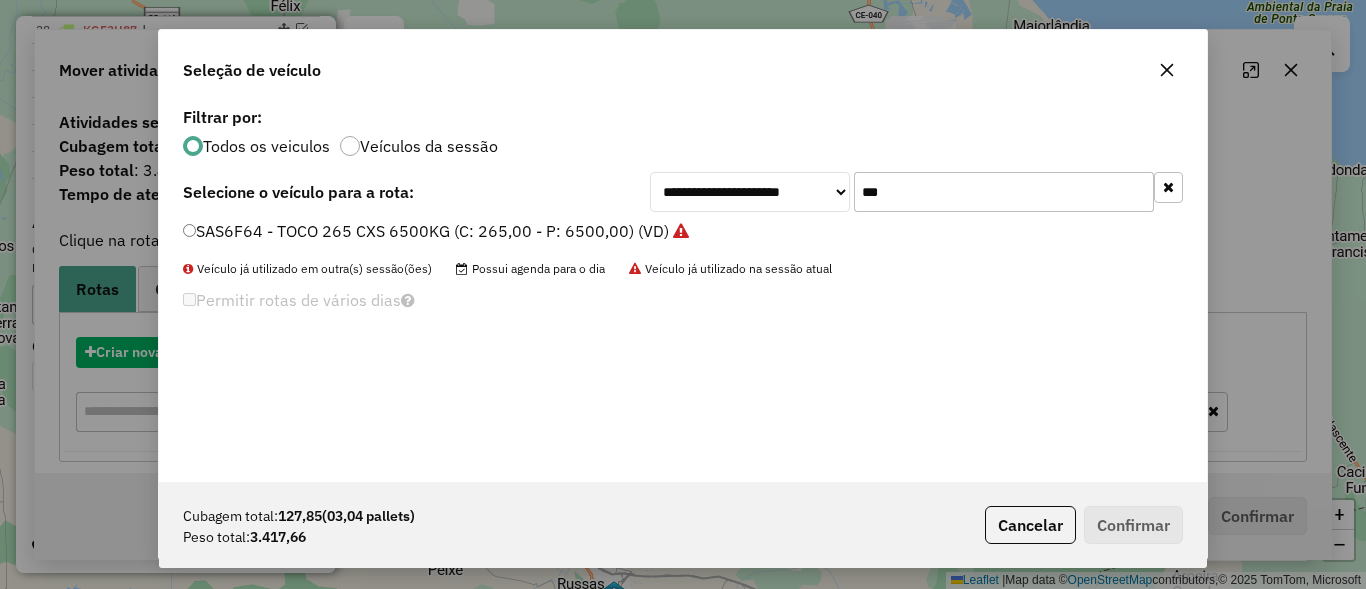 scroll, scrollTop: 11, scrollLeft: 6, axis: both 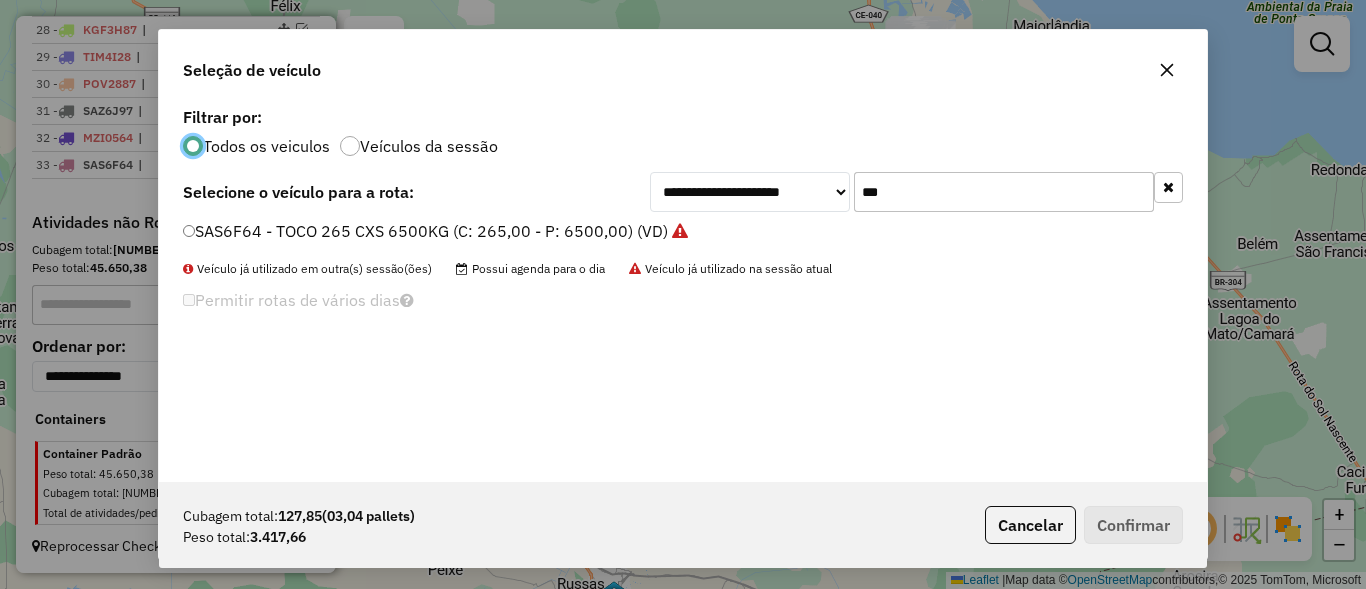 click on "***" 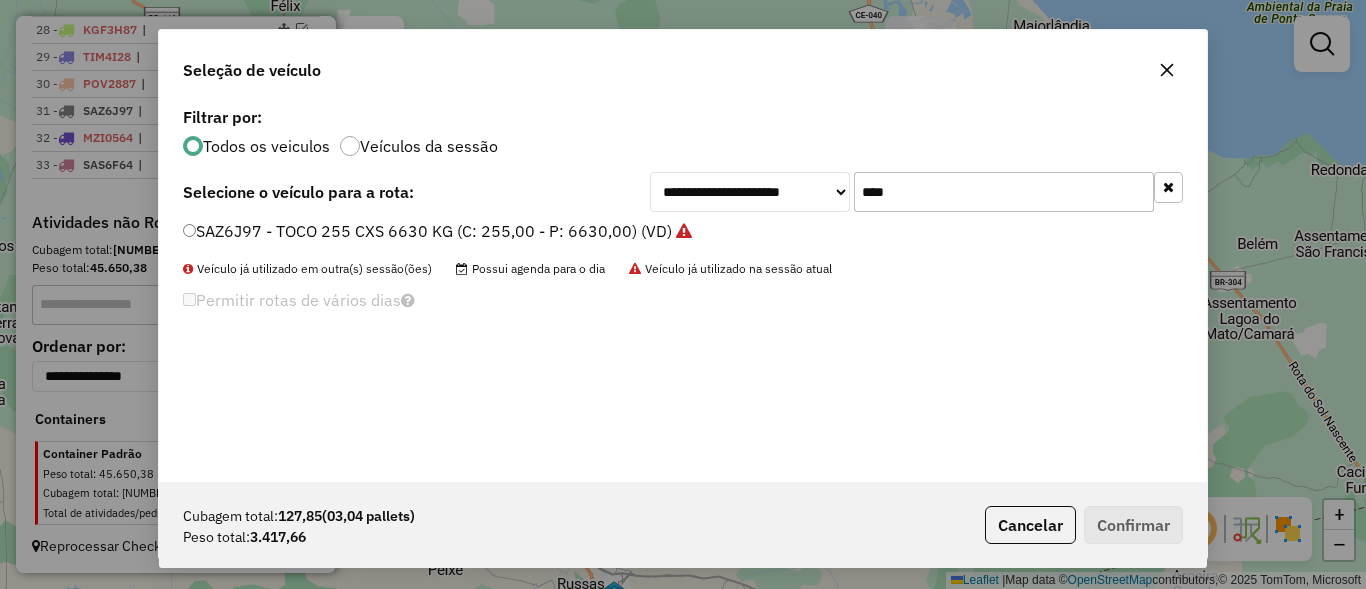 type on "****" 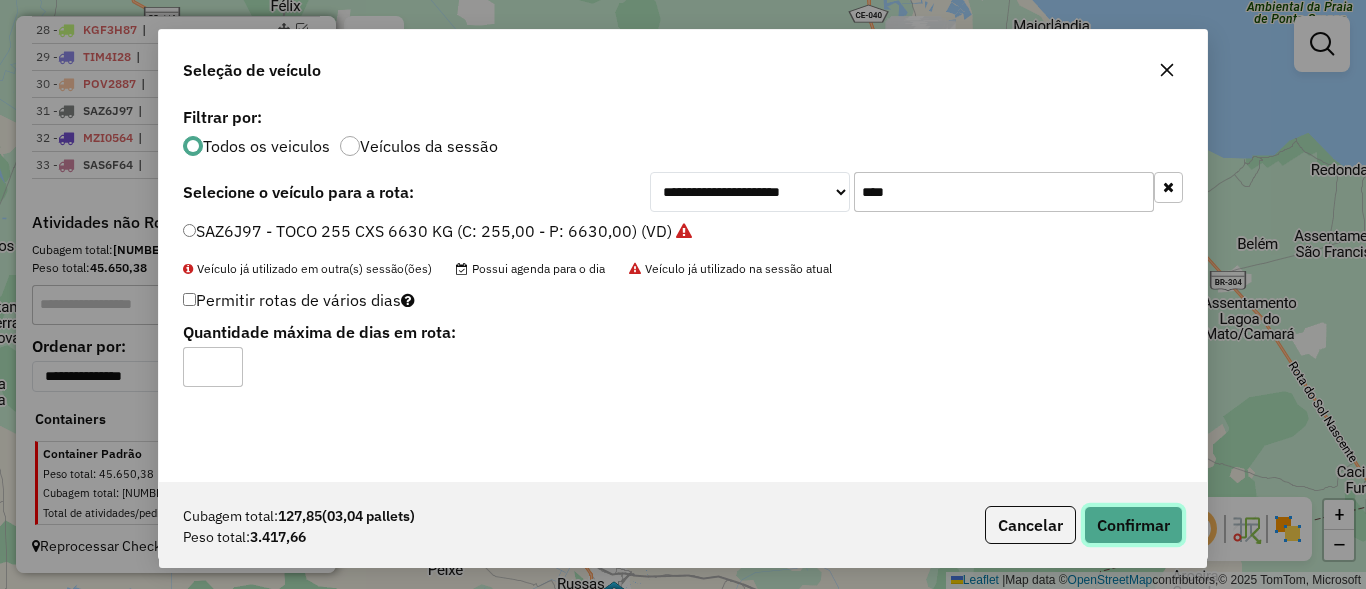 click on "Confirmar" 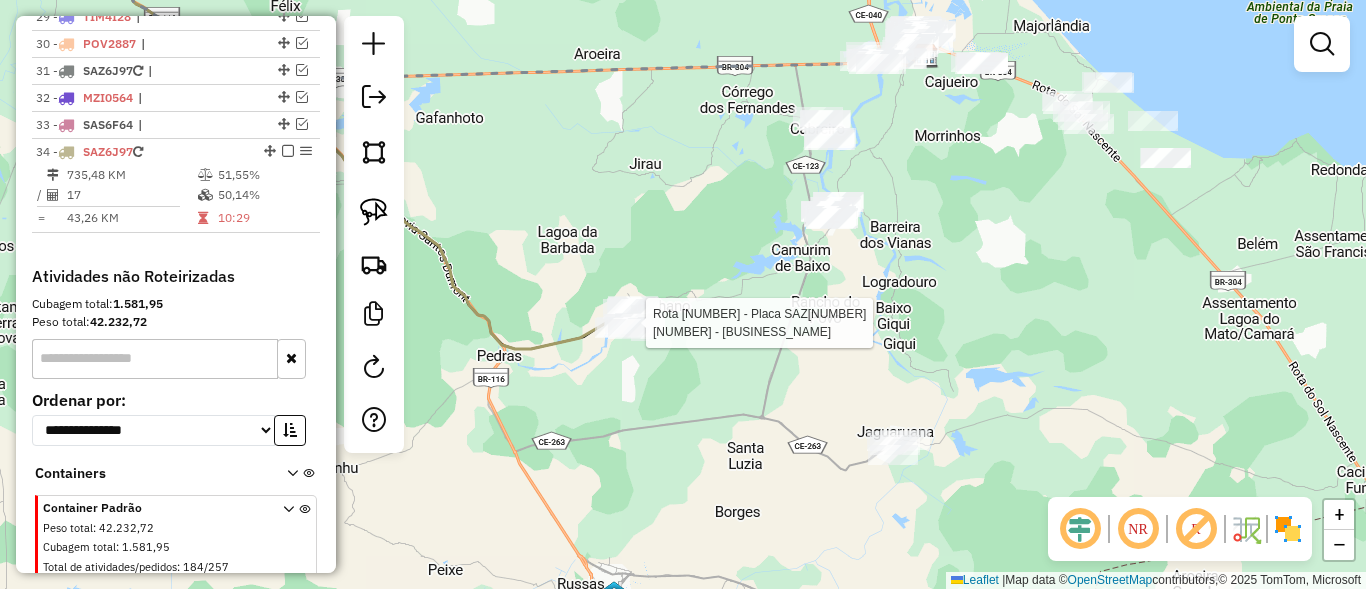 select on "*********" 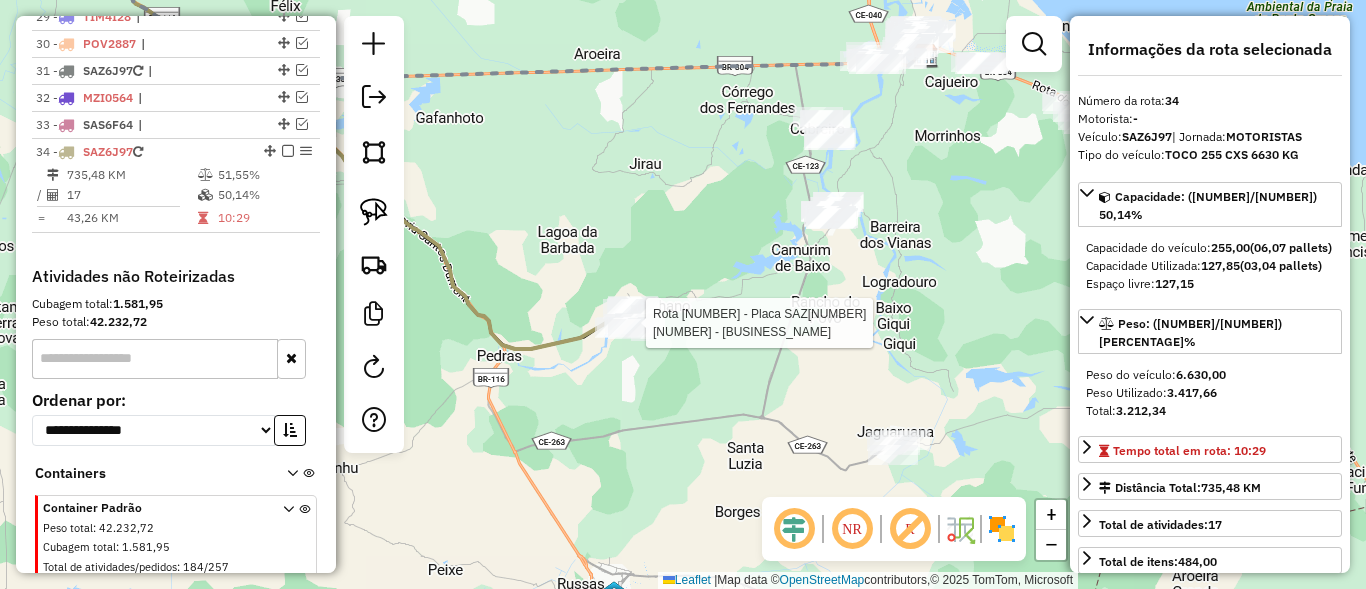 scroll, scrollTop: 1596, scrollLeft: 0, axis: vertical 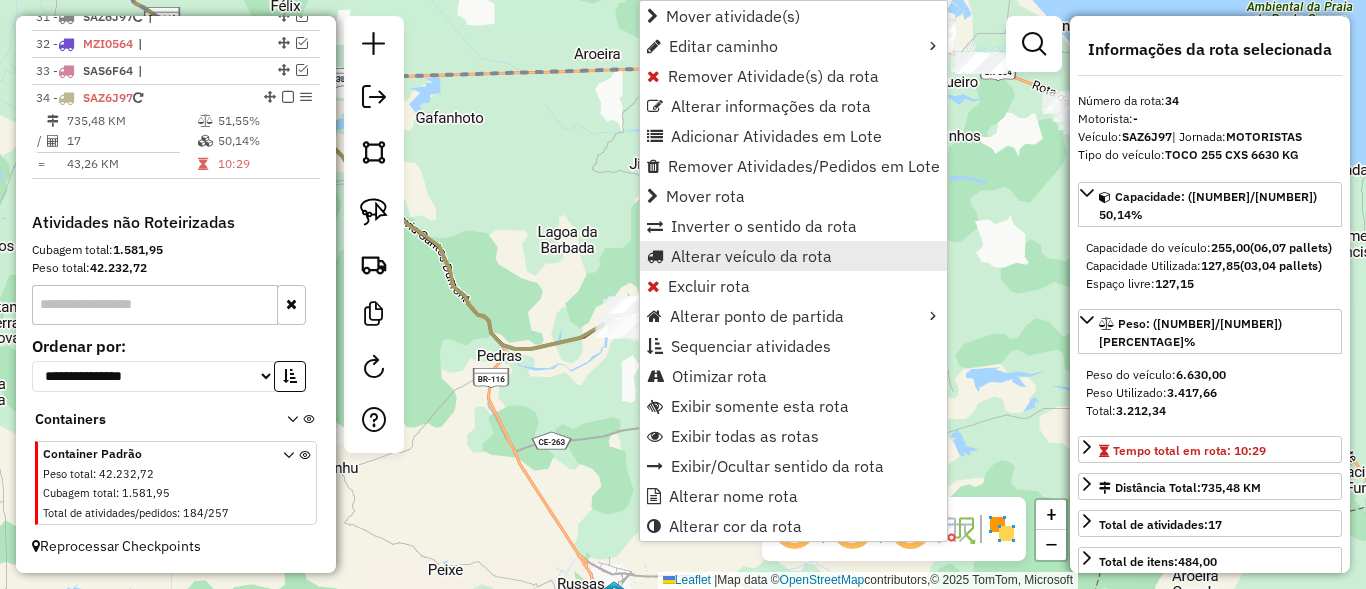 click on "Alterar veículo da rota" at bounding box center [751, 256] 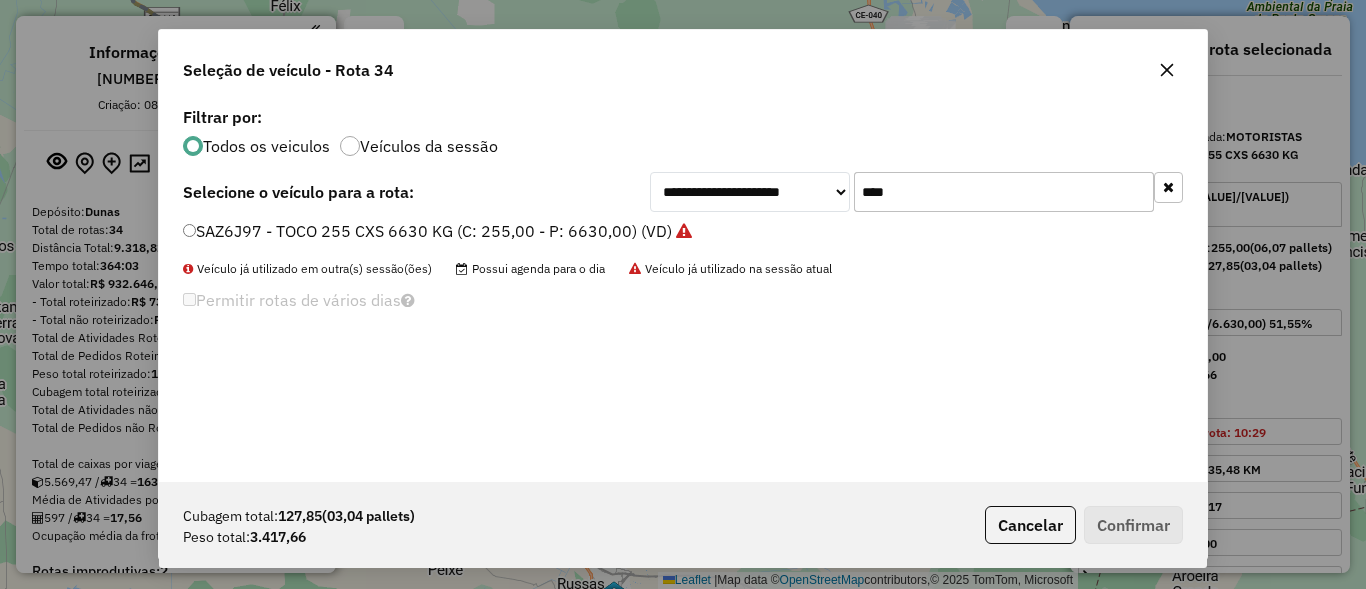 select on "*********" 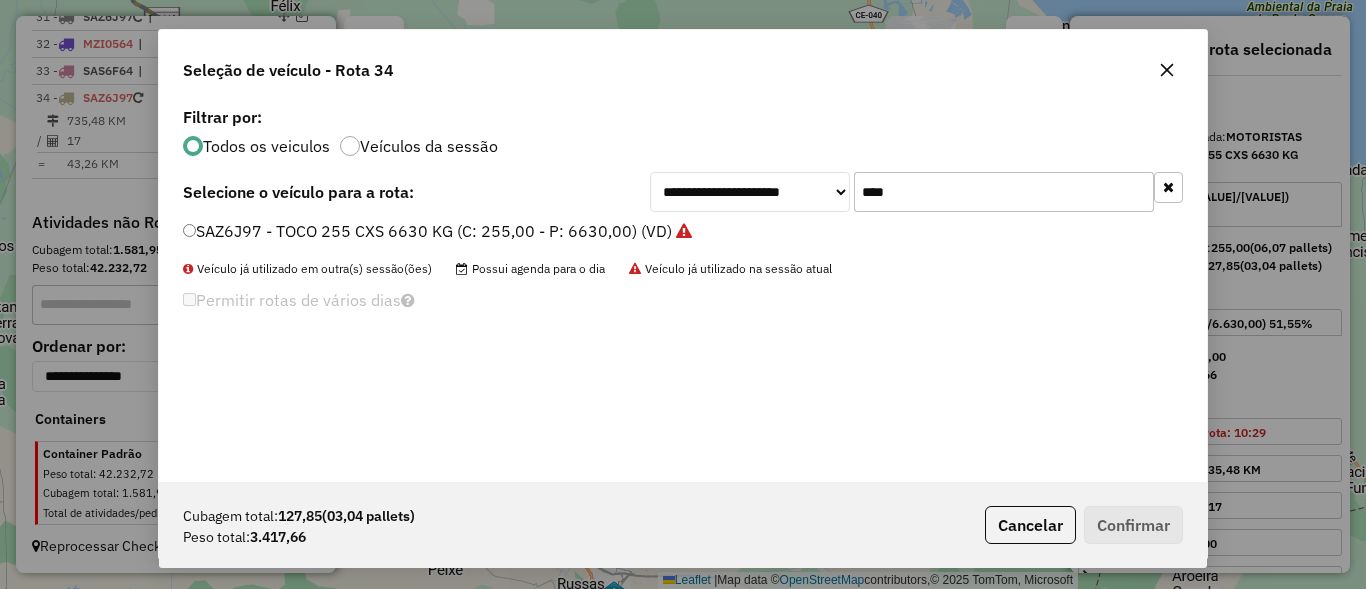 scroll, scrollTop: 11, scrollLeft: 6, axis: both 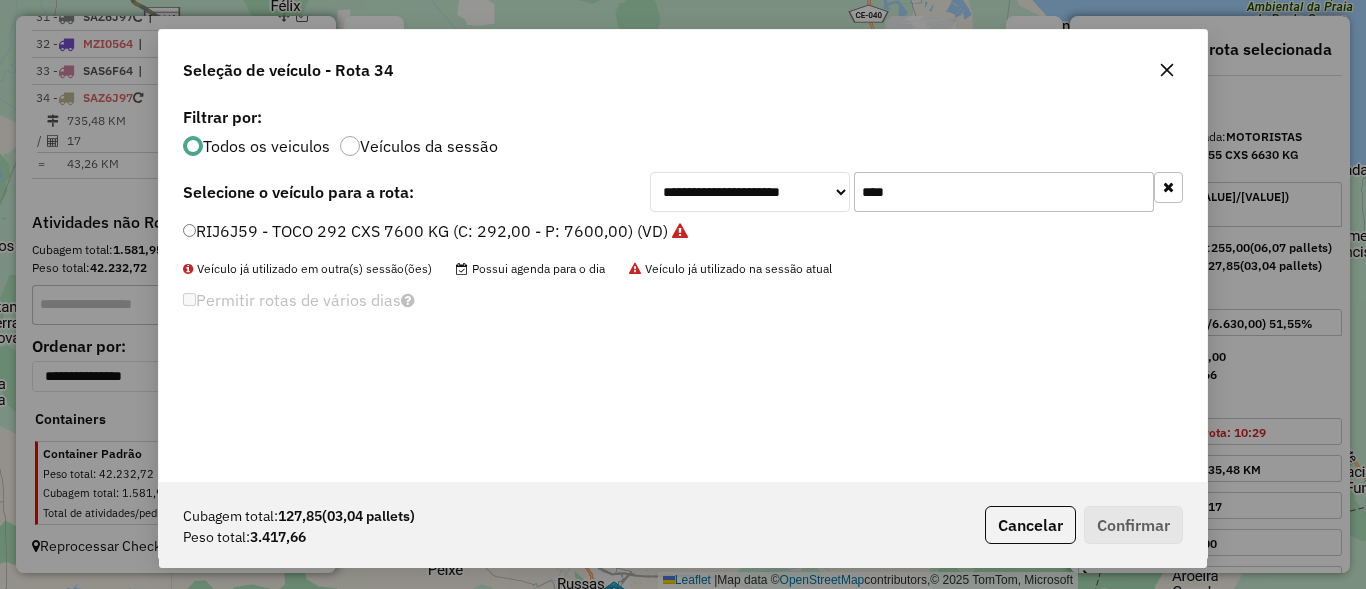 type on "****" 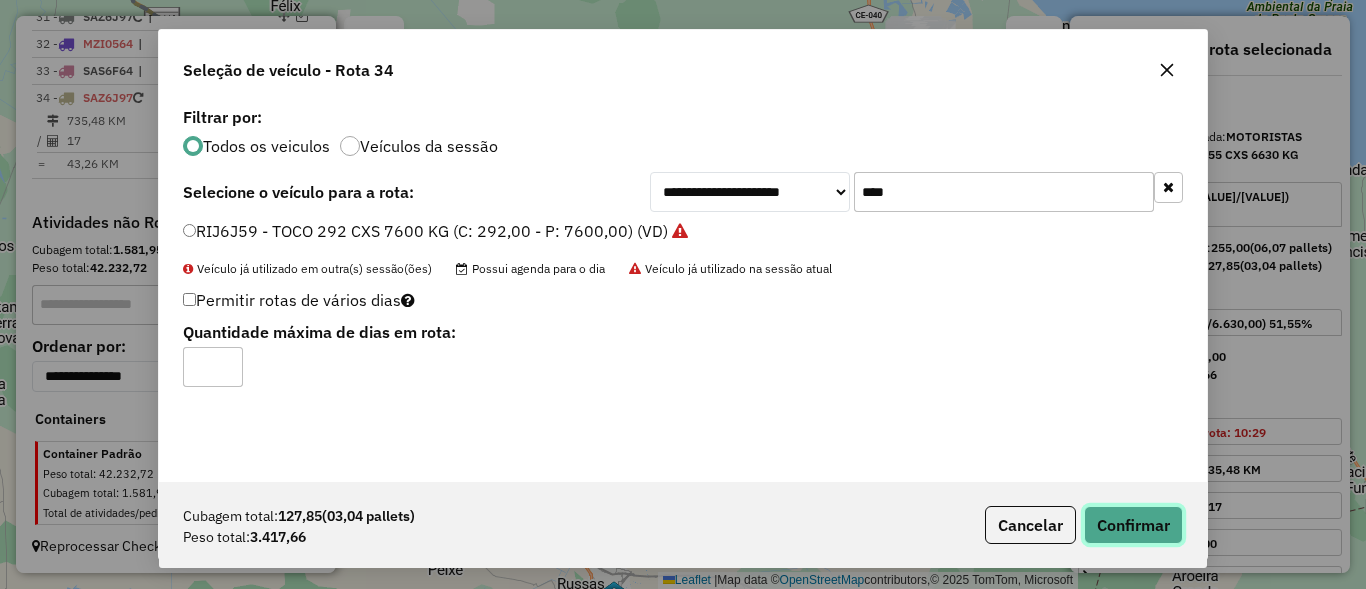 click on "Confirmar" 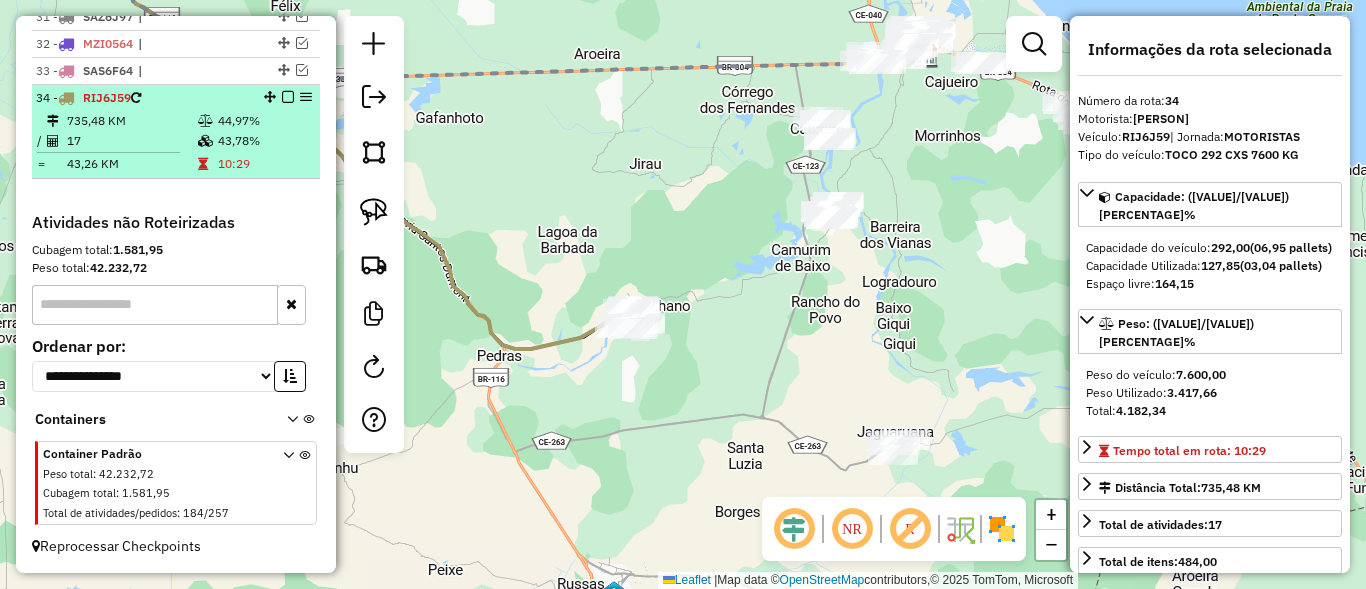 click at bounding box center (288, 97) 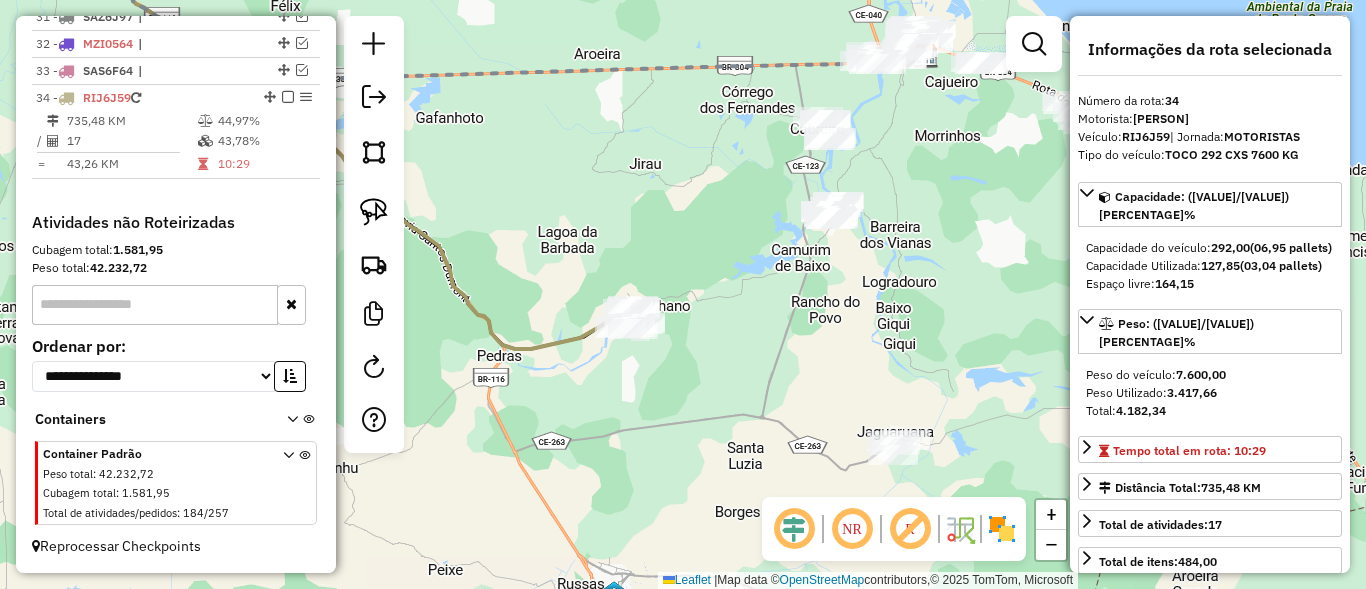scroll, scrollTop: 1529, scrollLeft: 0, axis: vertical 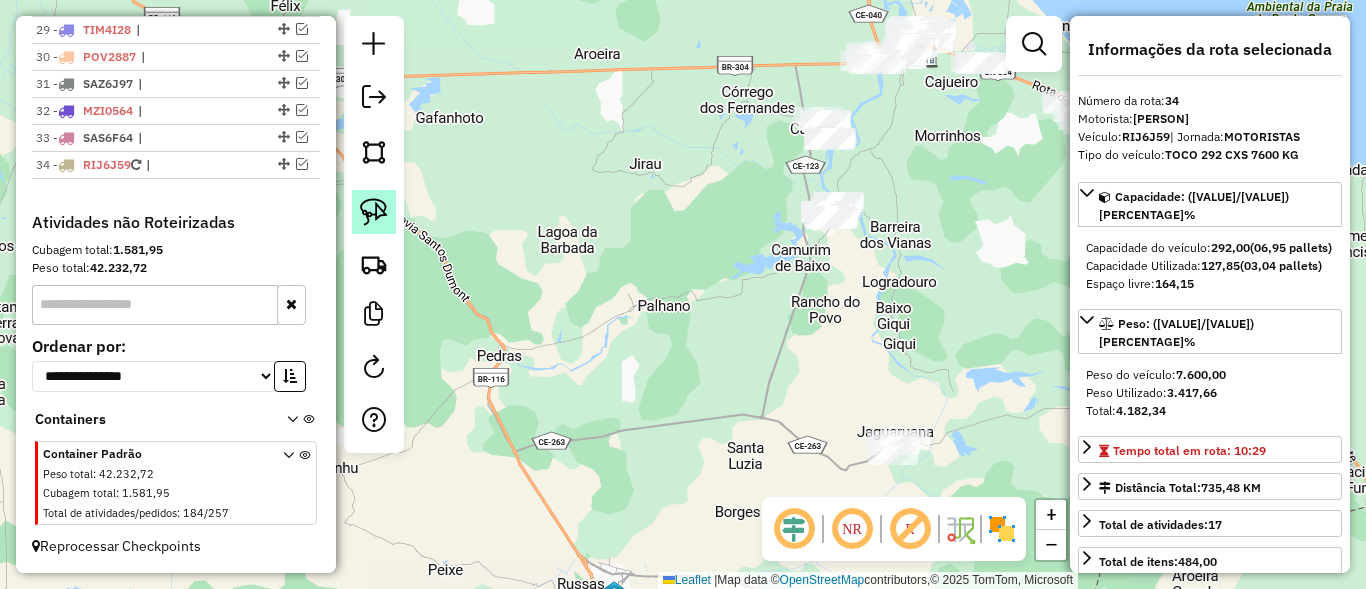 click 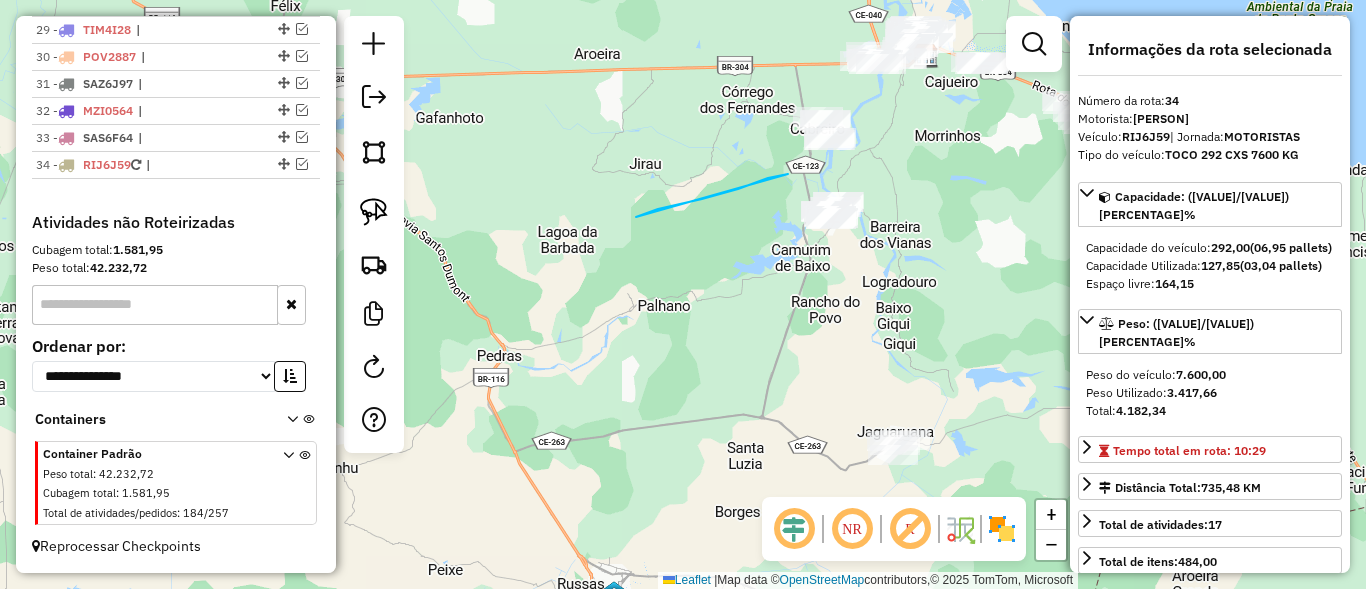 drag, startPoint x: 702, startPoint y: 199, endPoint x: 827, endPoint y: 237, distance: 130.64838 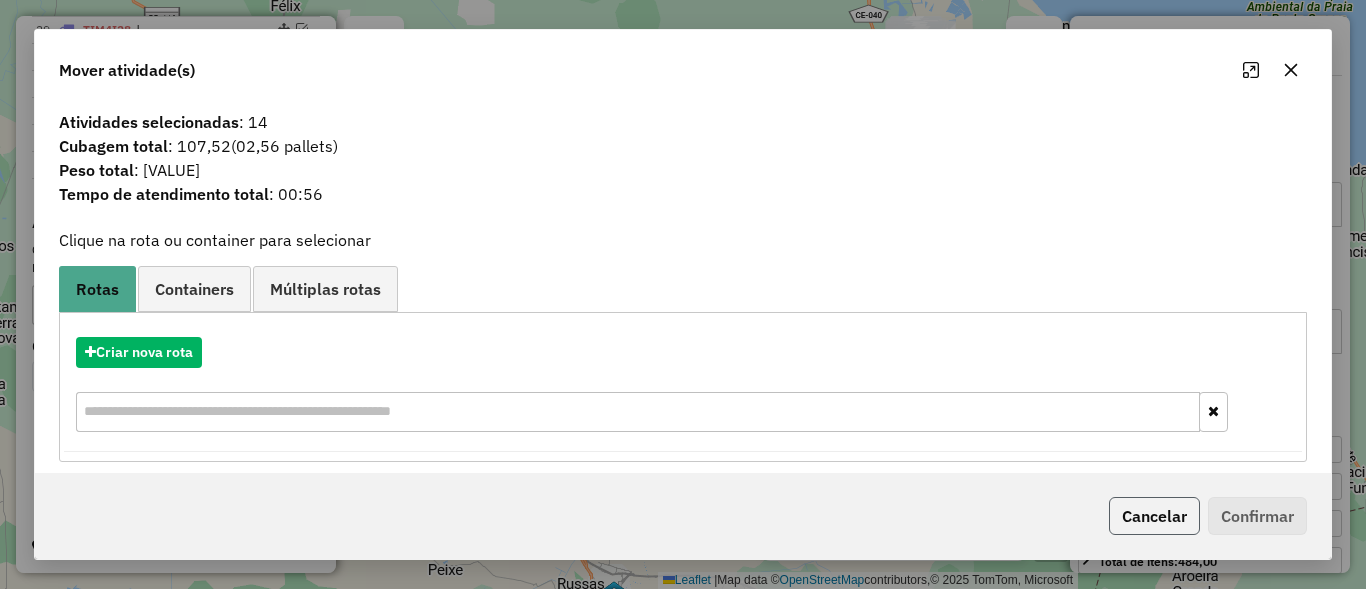click on "Cancelar" 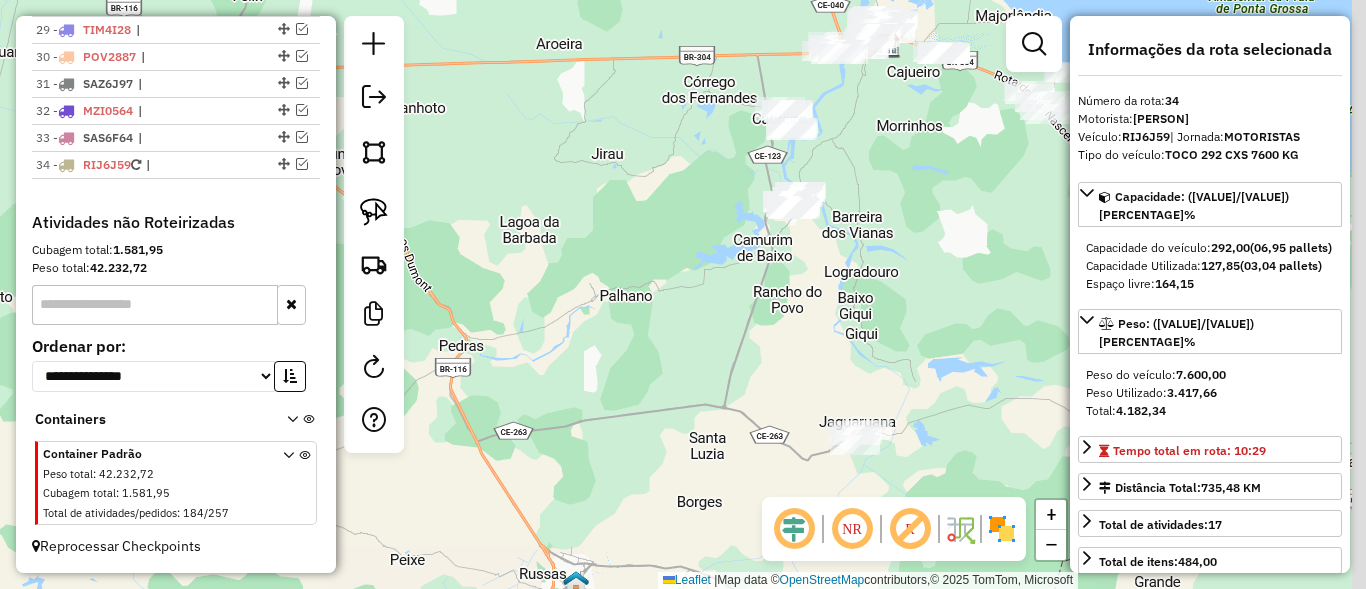drag, startPoint x: 787, startPoint y: 386, endPoint x: 598, endPoint y: 356, distance: 191.36613 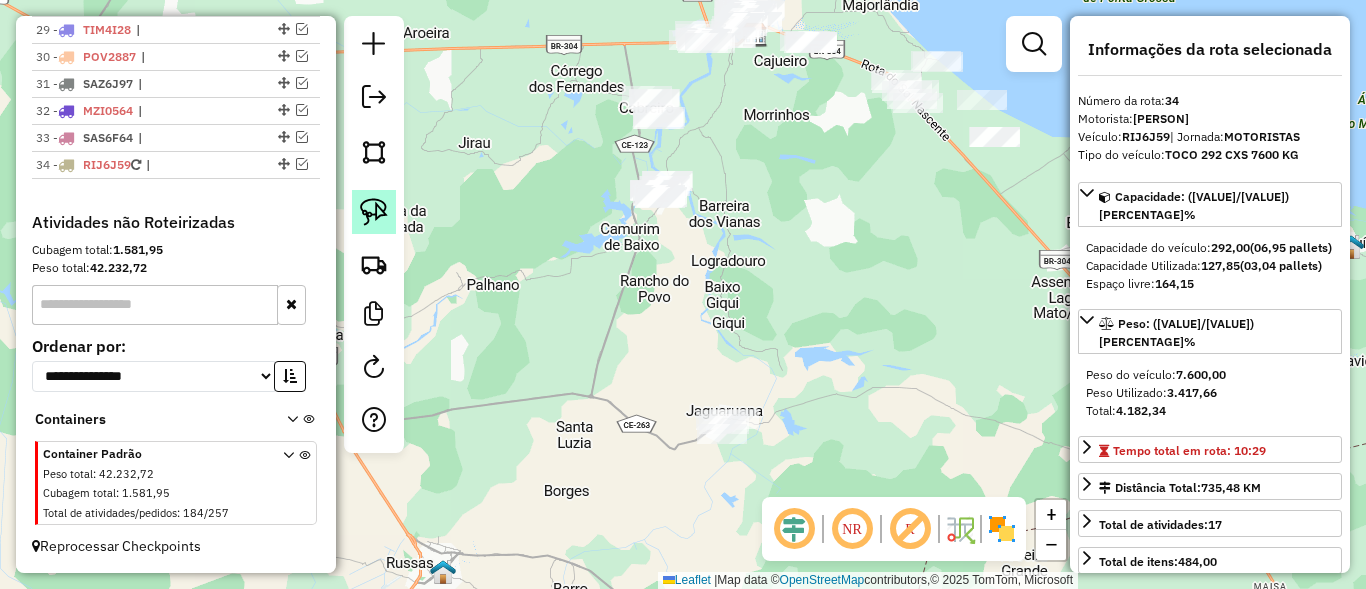 click 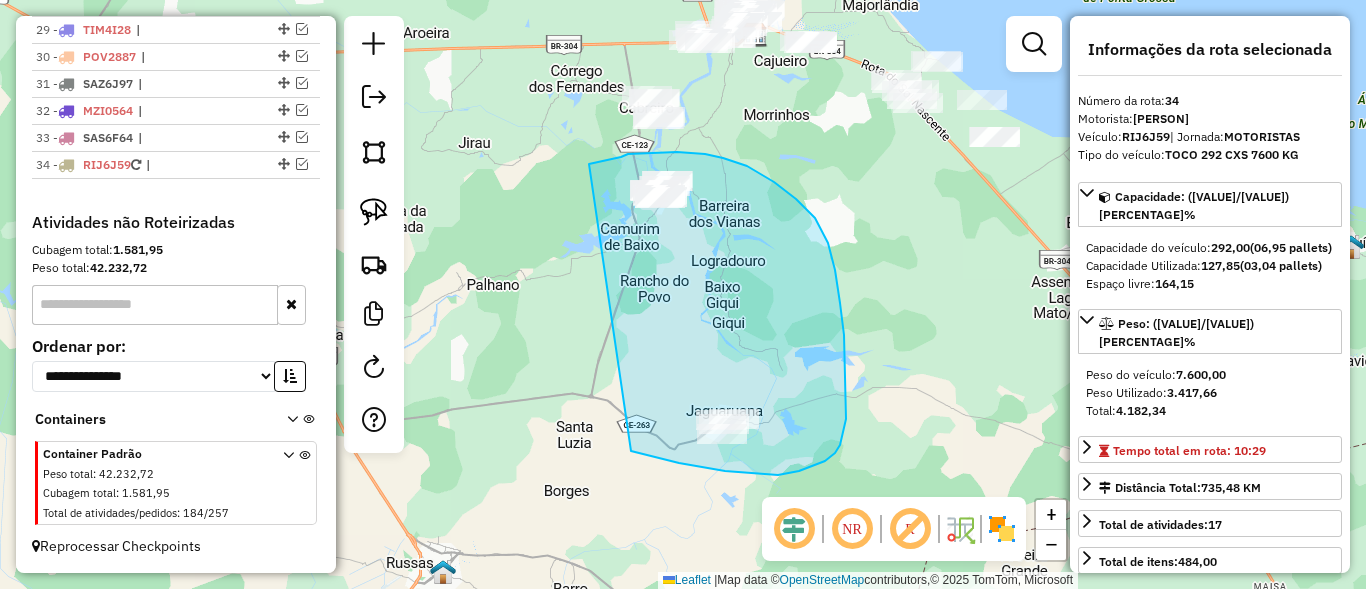 drag, startPoint x: 621, startPoint y: 157, endPoint x: 581, endPoint y: 426, distance: 271.9577 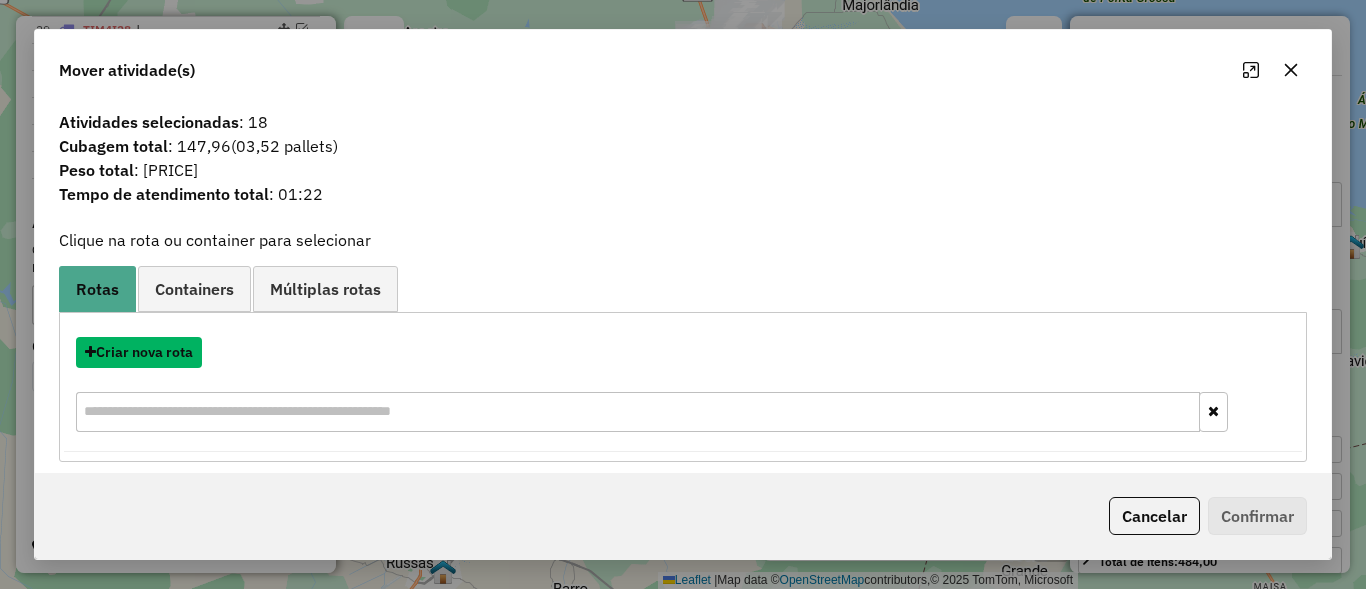 click on "Criar nova rota" at bounding box center [139, 352] 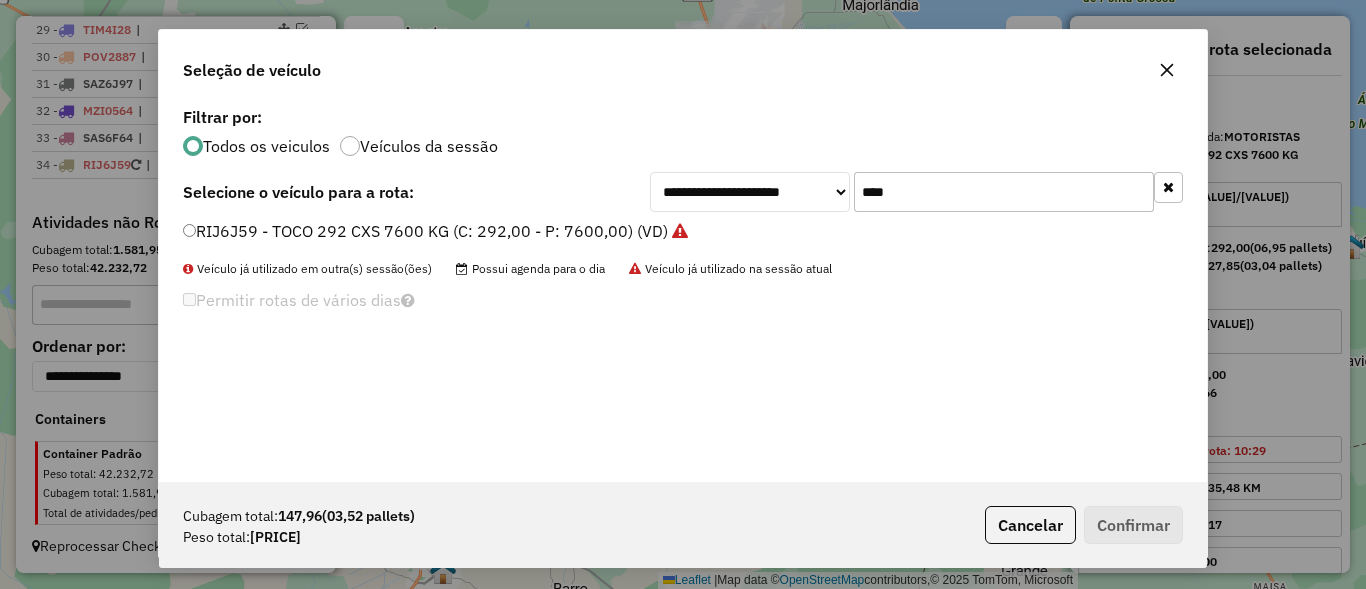 scroll, scrollTop: 11, scrollLeft: 6, axis: both 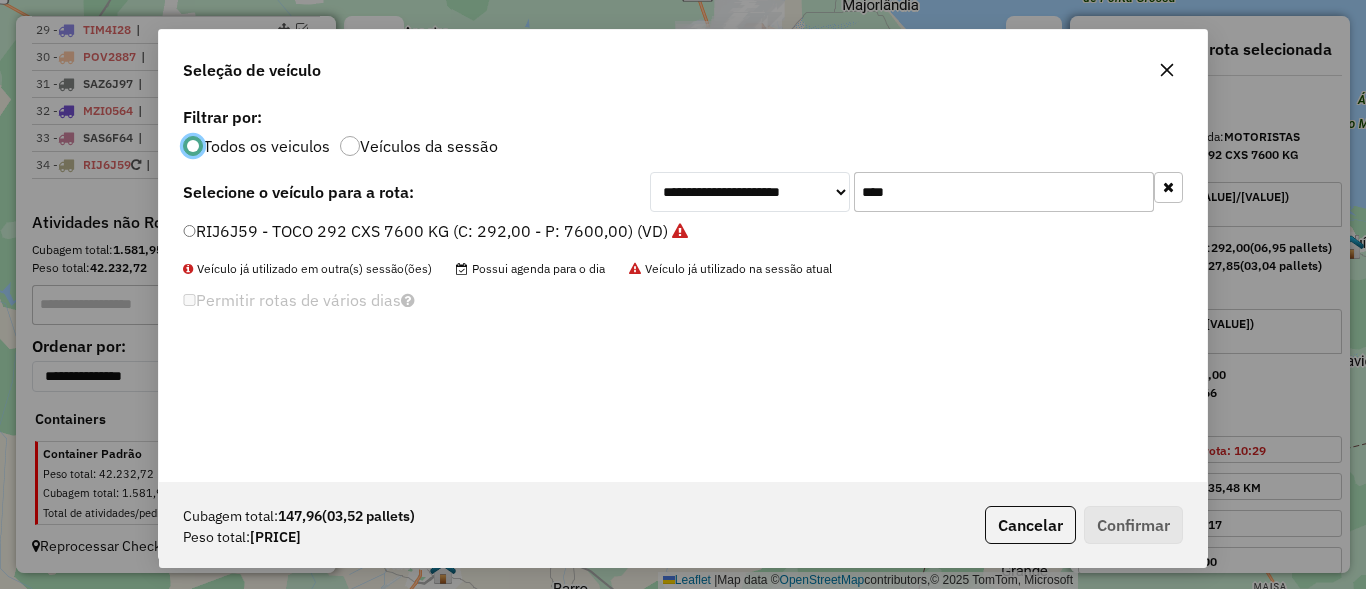 click on "****" 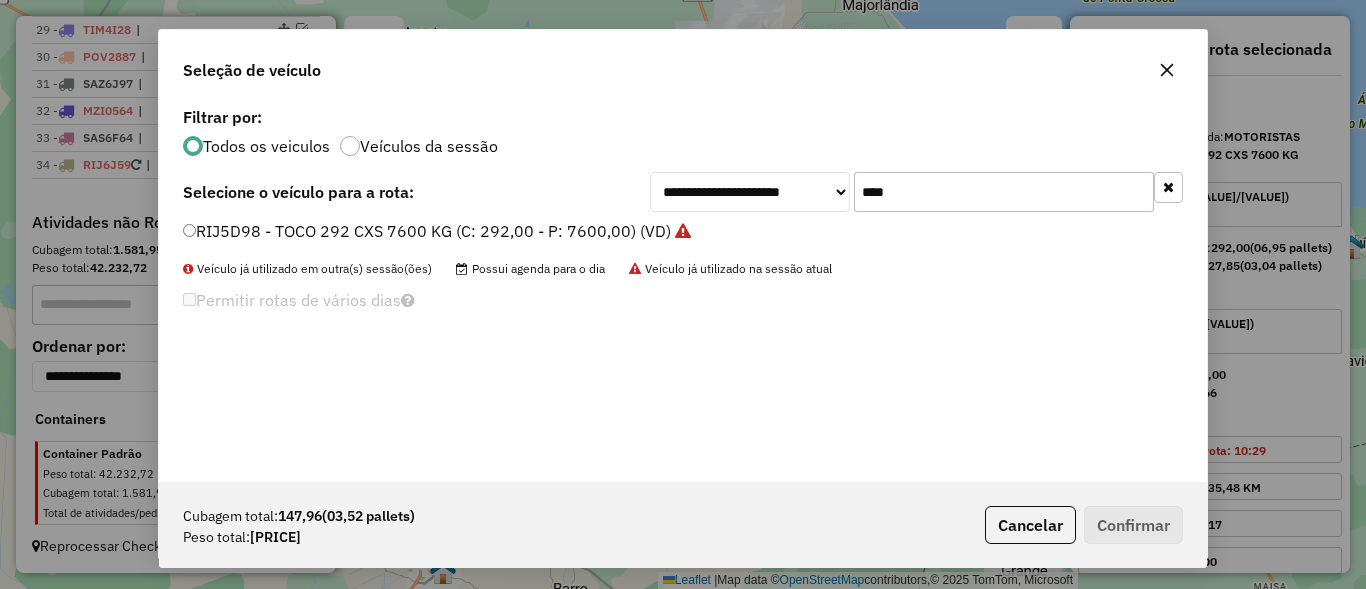 type on "****" 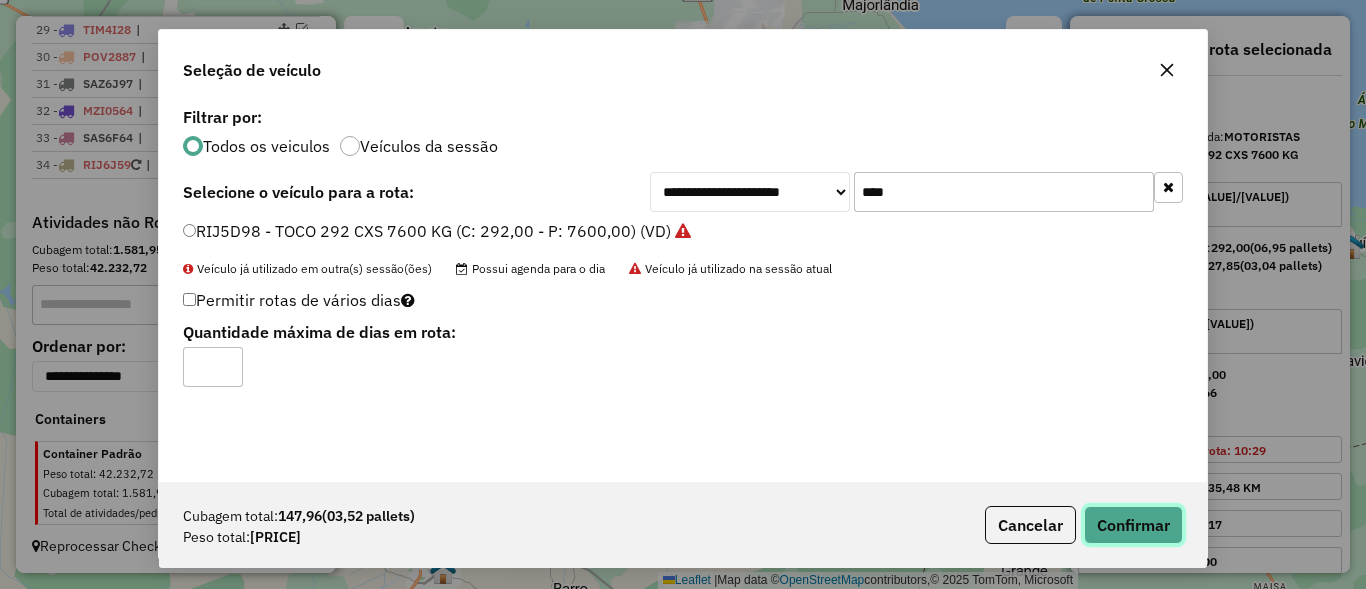 click on "Confirmar" 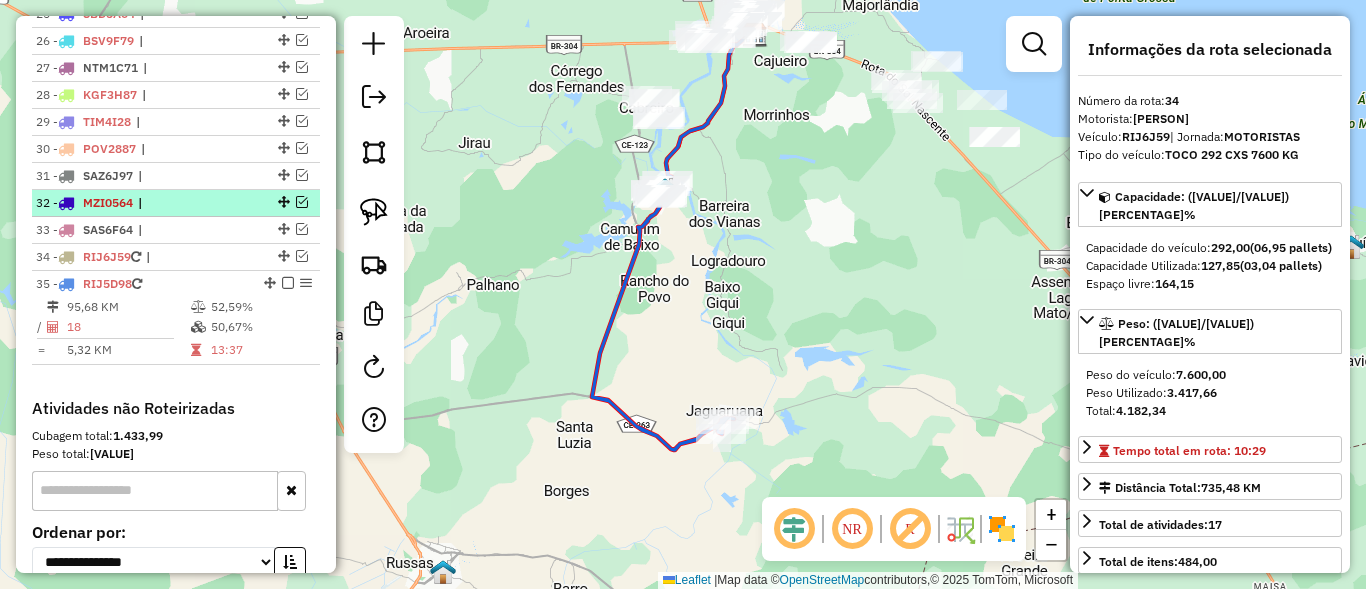 scroll, scrollTop: 1383, scrollLeft: 0, axis: vertical 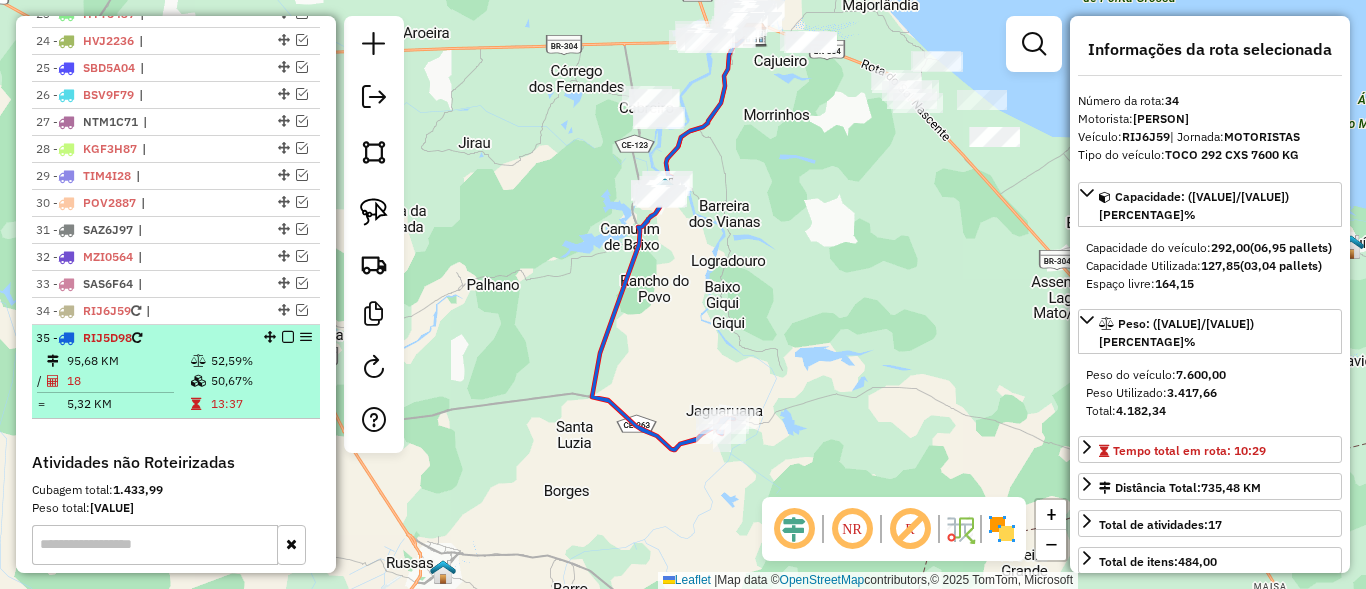 click at bounding box center (288, 337) 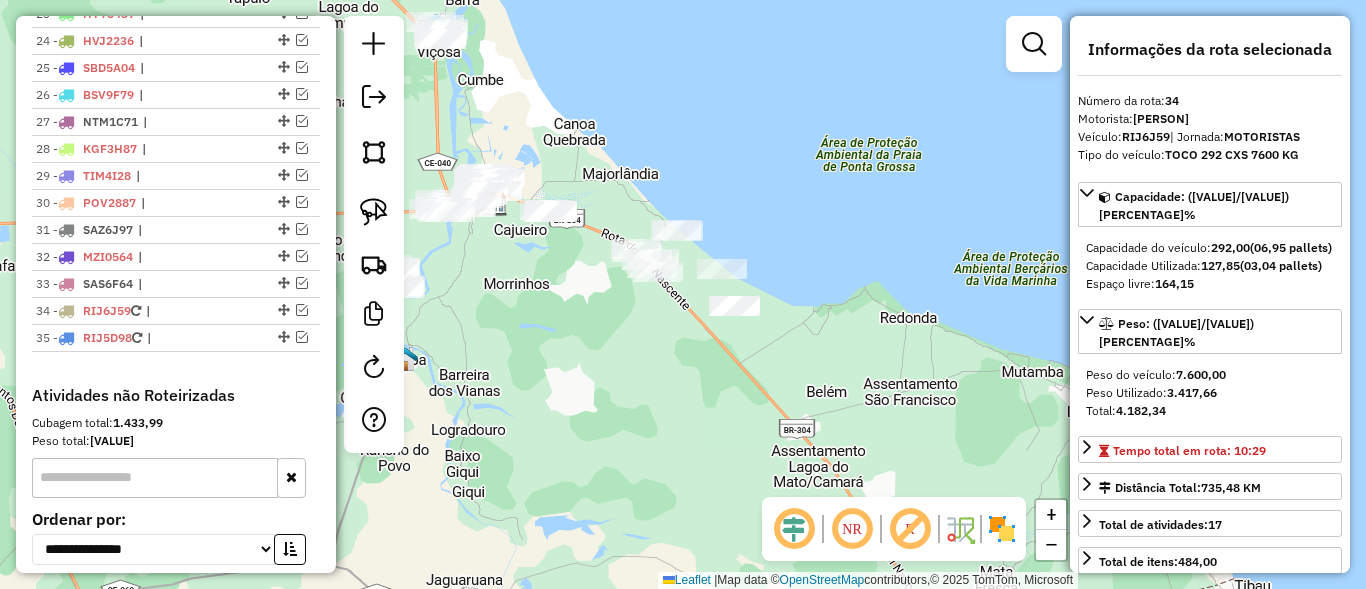 drag, startPoint x: 844, startPoint y: 264, endPoint x: 660, endPoint y: 333, distance: 196.51208 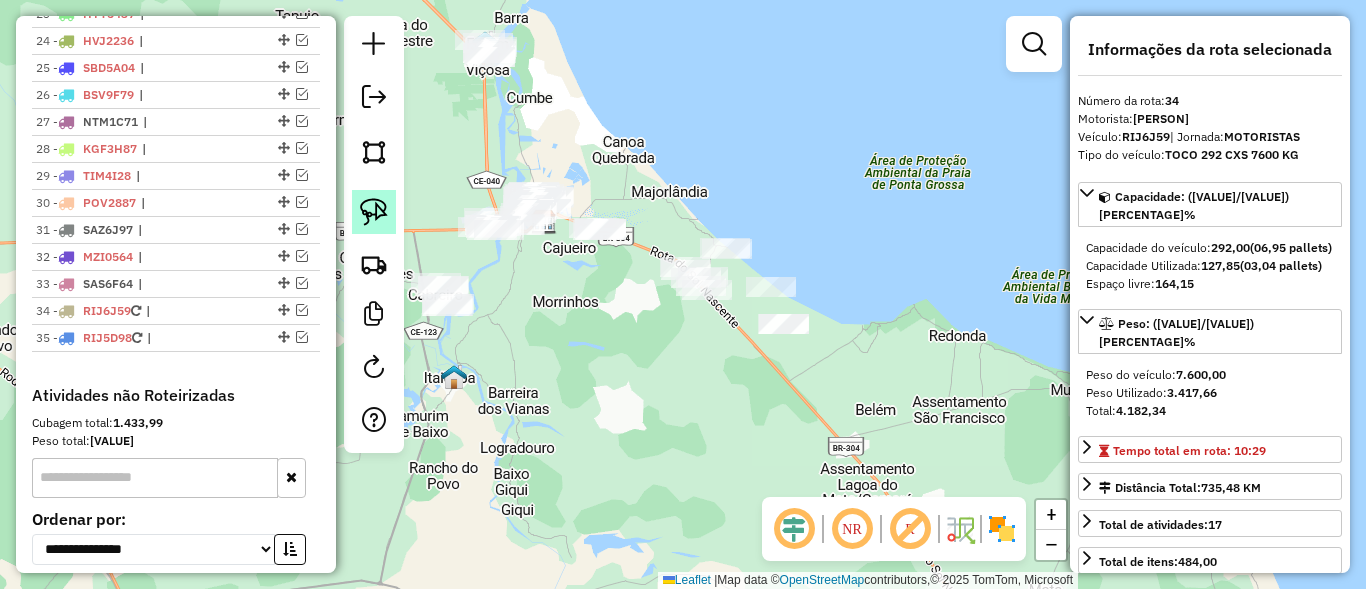 click 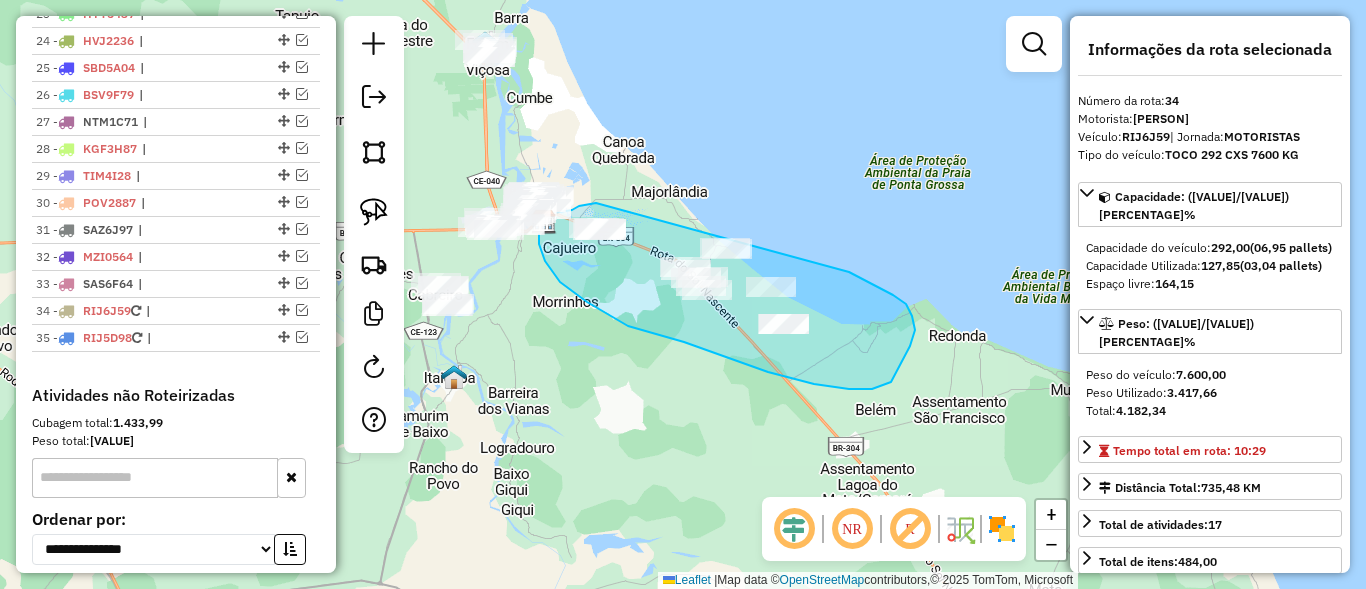 drag, startPoint x: 592, startPoint y: 204, endPoint x: 768, endPoint y: 250, distance: 181.91206 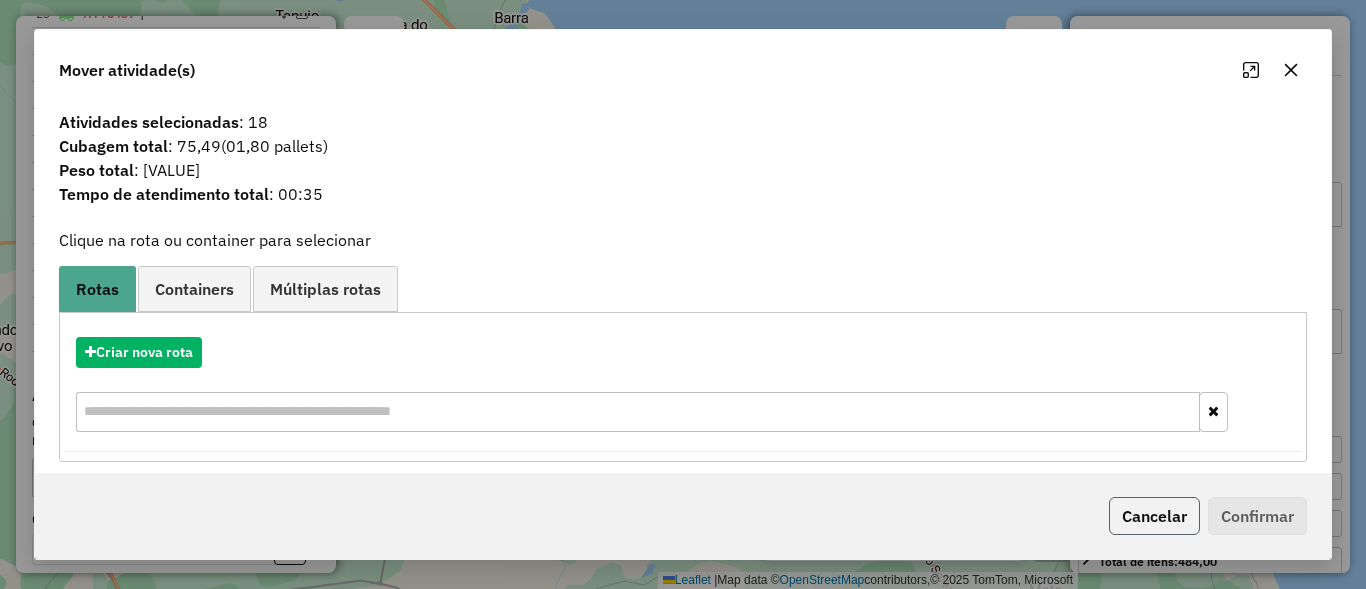 click on "Cancelar" 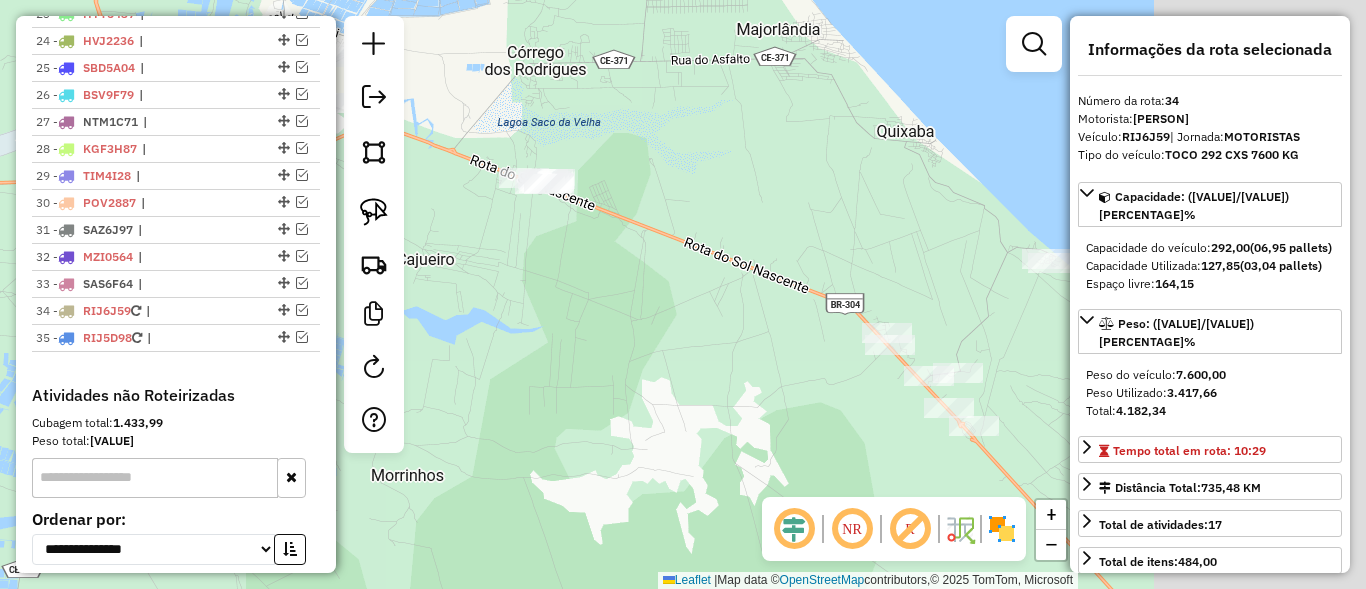 drag, startPoint x: 743, startPoint y: 371, endPoint x: 466, endPoint y: 257, distance: 299.54132 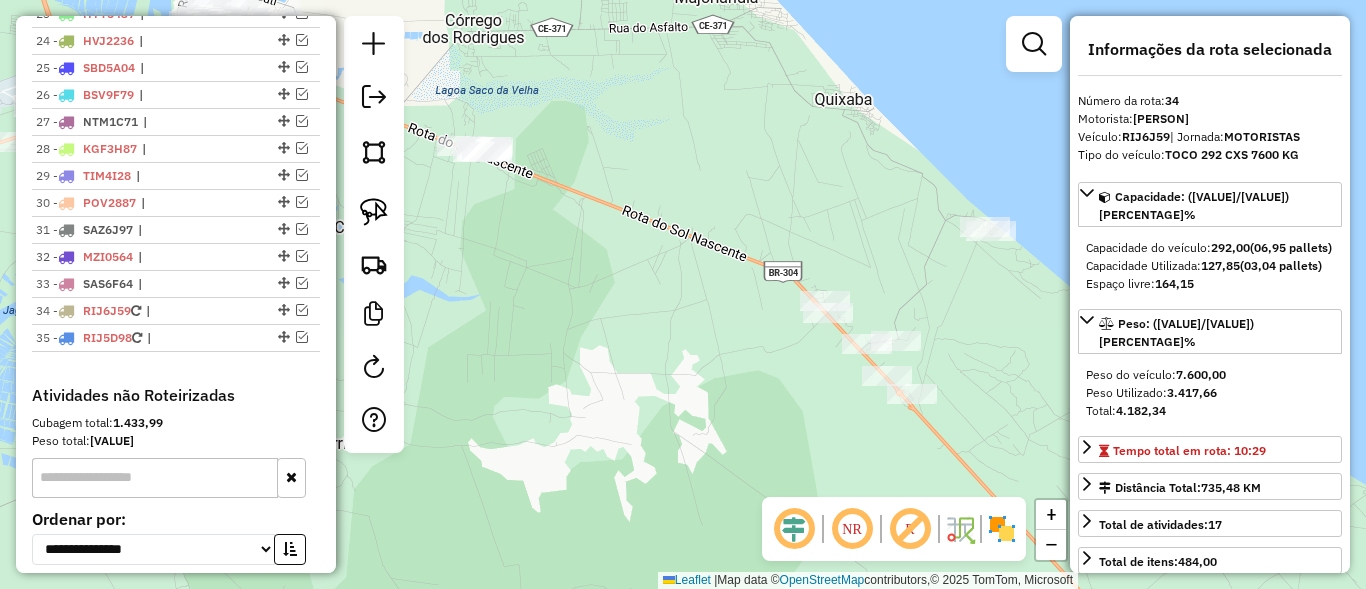 click 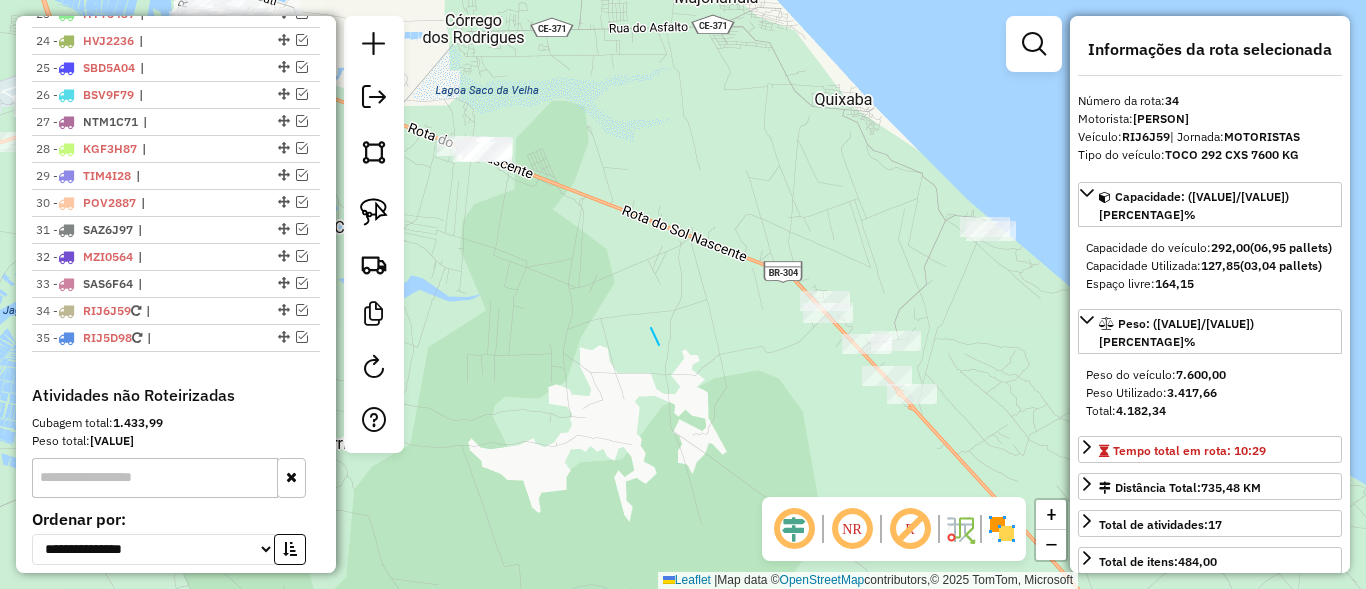 drag, startPoint x: 659, startPoint y: 345, endPoint x: 680, endPoint y: 376, distance: 37.44329 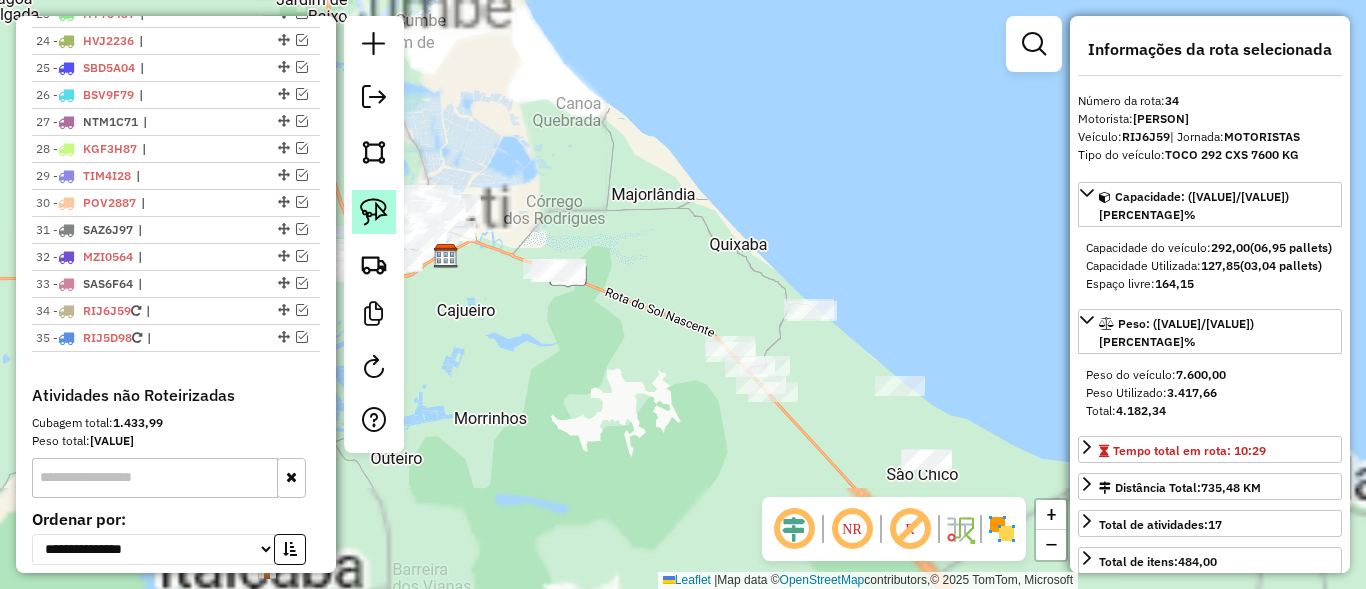 click 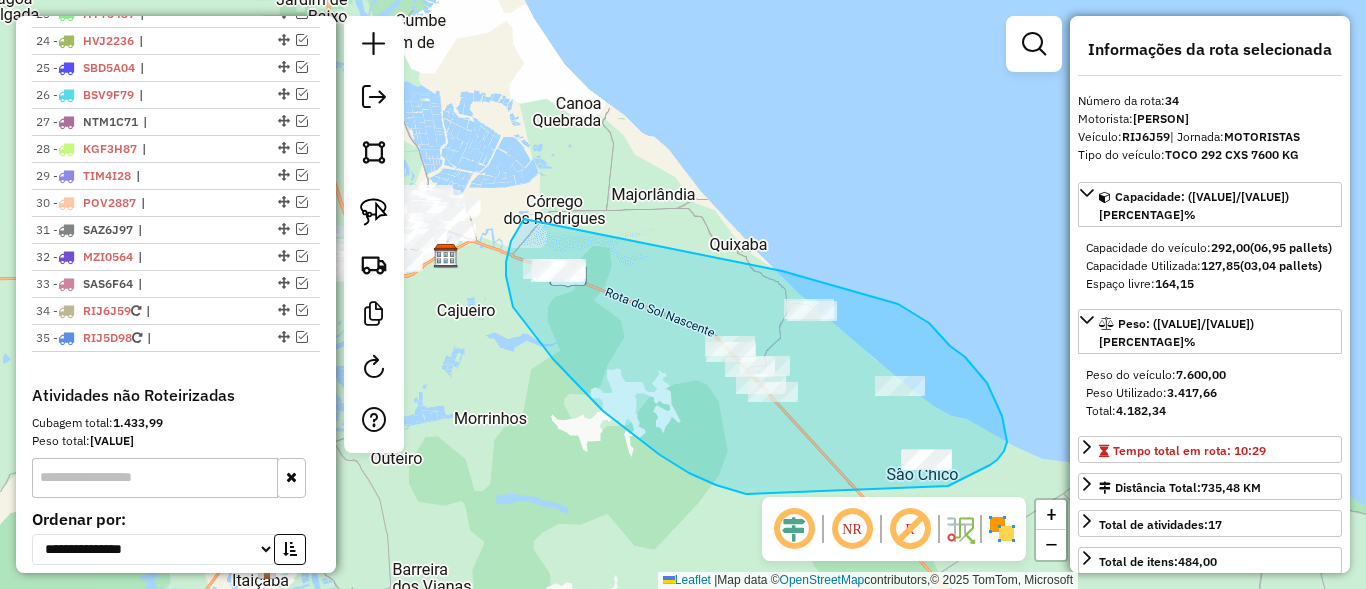 drag, startPoint x: 517, startPoint y: 230, endPoint x: 781, endPoint y: 270, distance: 267.01312 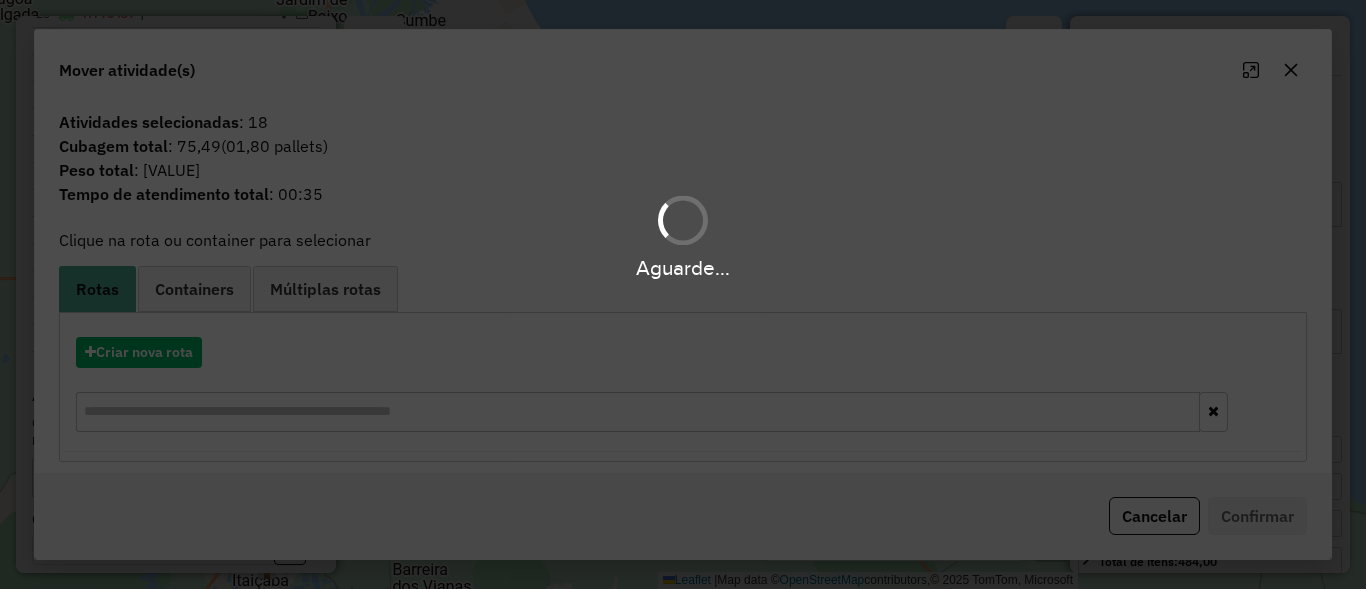 click on "Aguarde..." at bounding box center [683, 294] 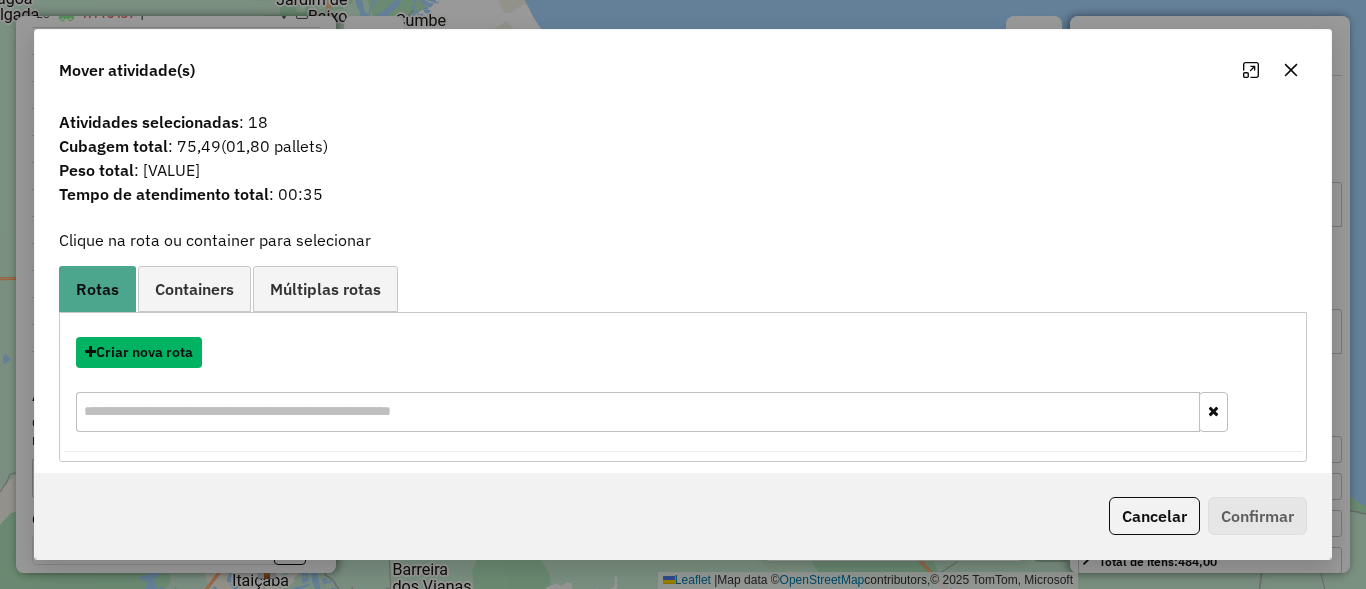 click on "Criar nova rota" at bounding box center [139, 352] 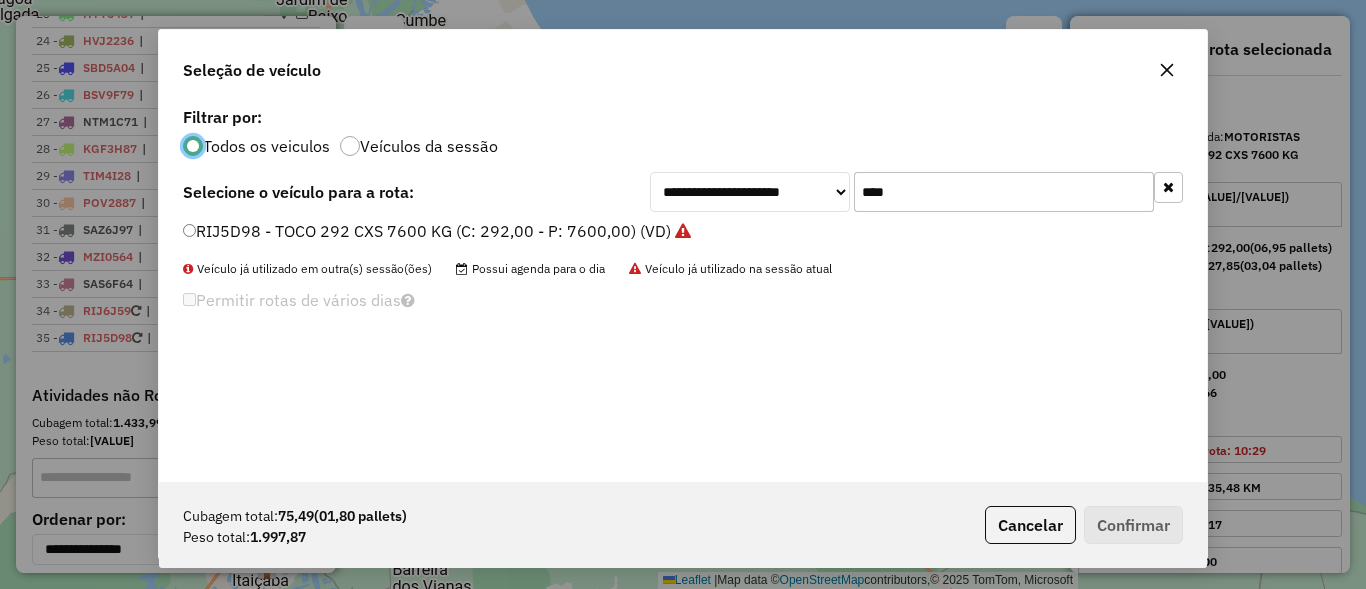 scroll, scrollTop: 11, scrollLeft: 6, axis: both 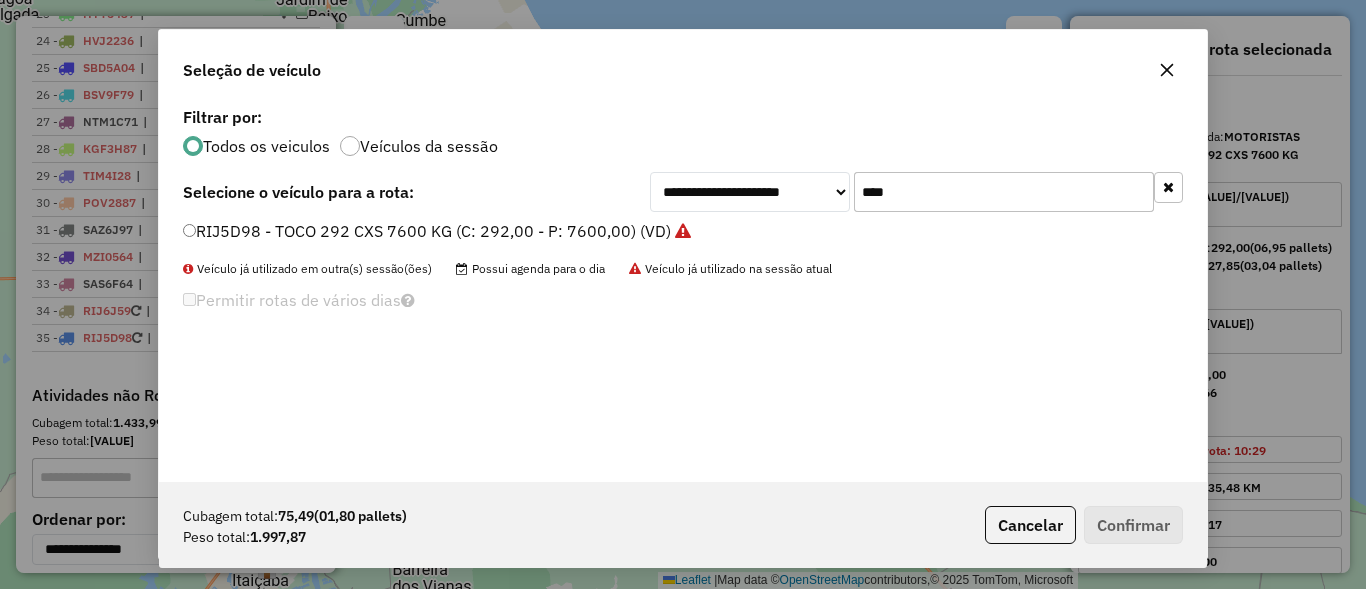 click on "****" 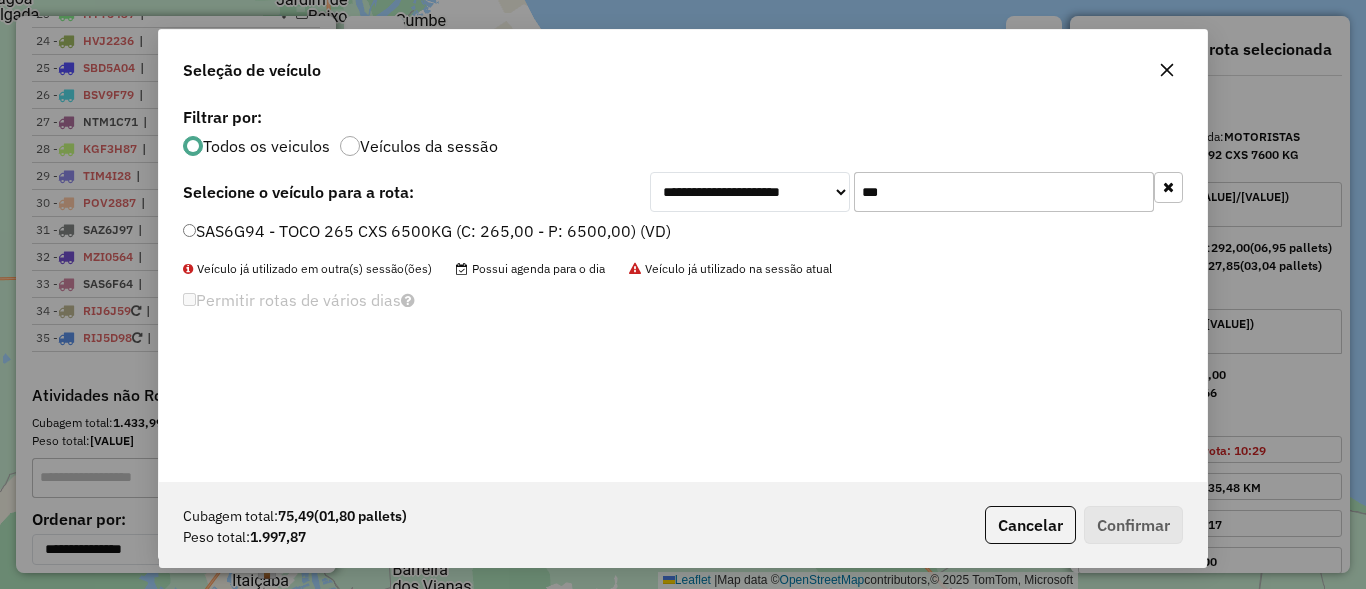 type on "***" 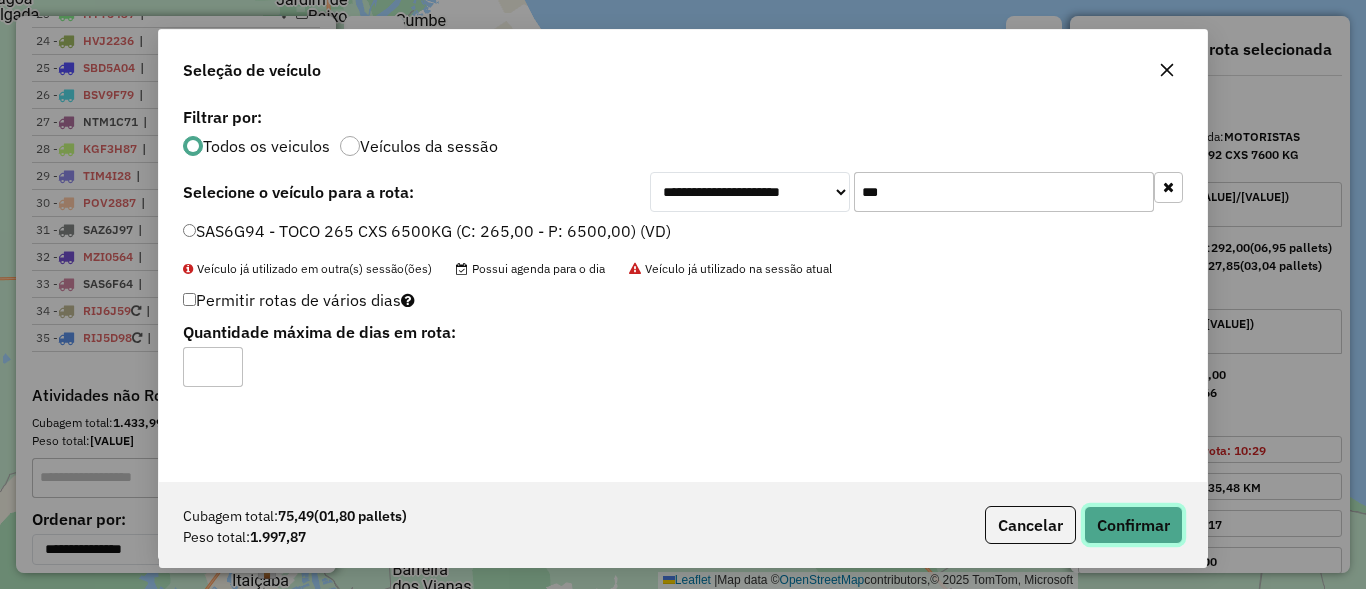 click on "Confirmar" 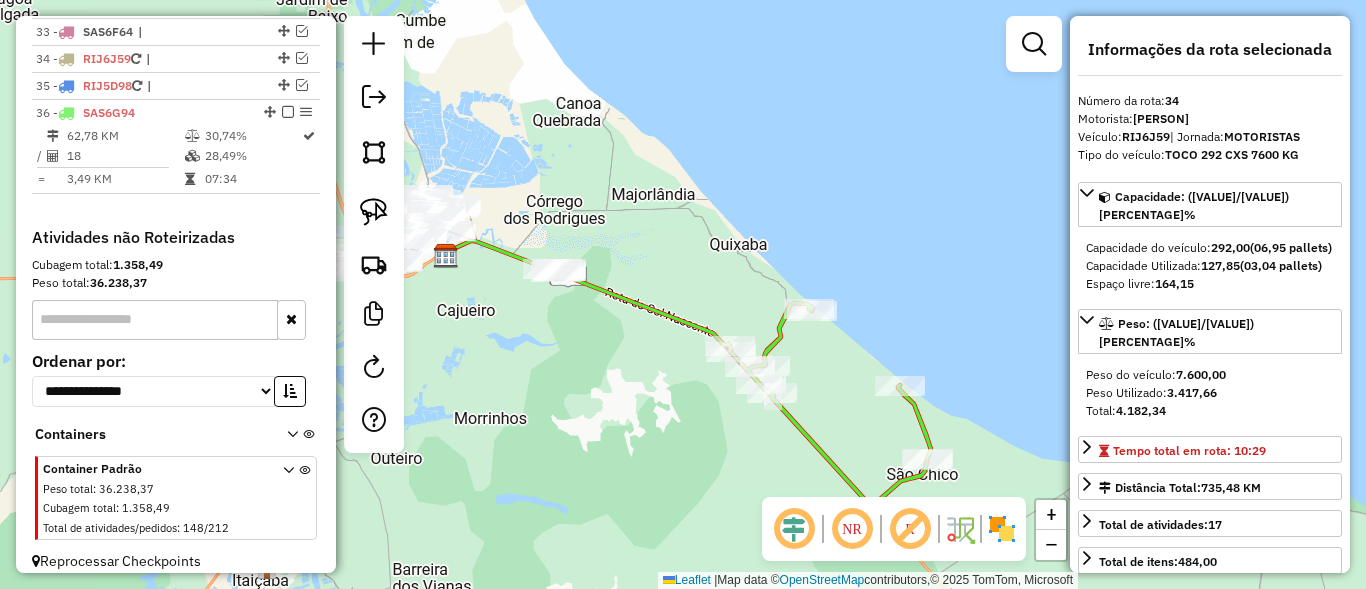 scroll, scrollTop: 1650, scrollLeft: 0, axis: vertical 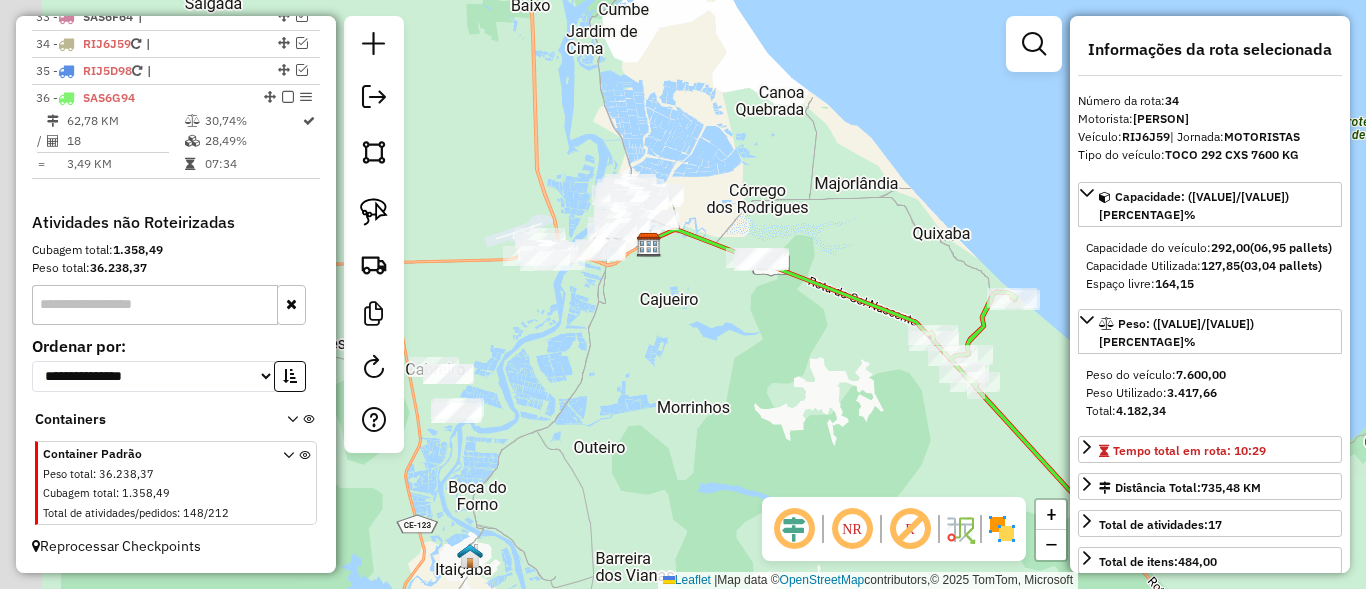 drag, startPoint x: 576, startPoint y: 349, endPoint x: 731, endPoint y: 270, distance: 173.97127 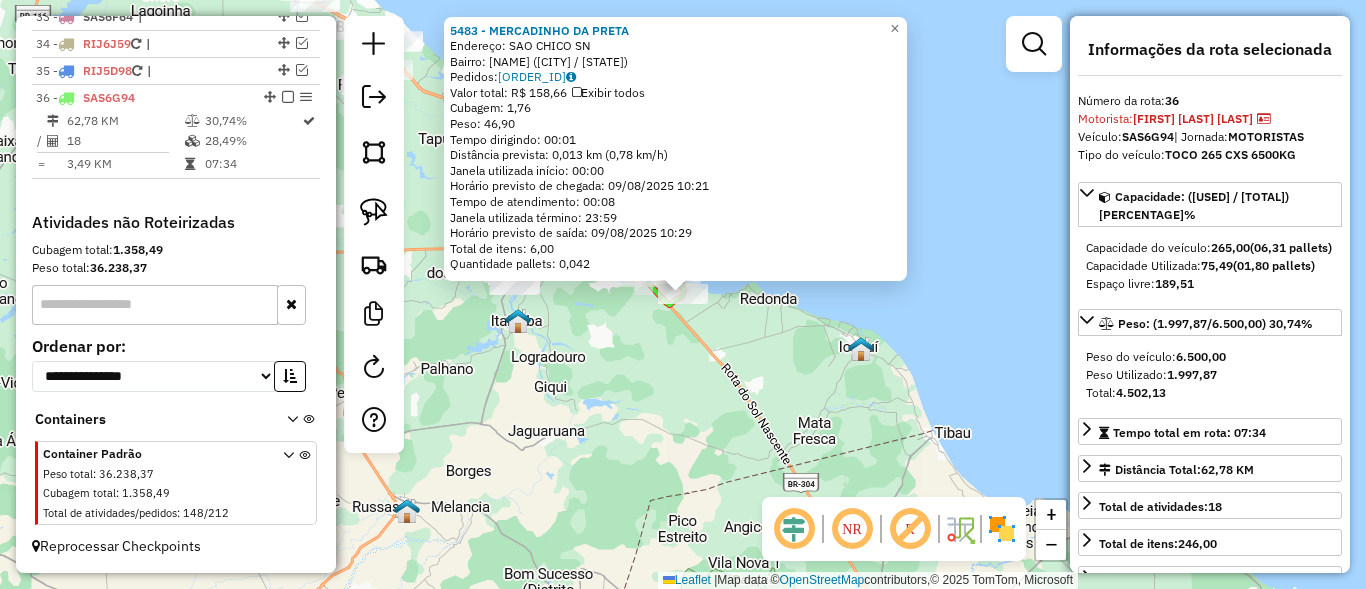 click on "5483 - [NAME]  Endereço:  [STREET] [NUMBER]   Bairro: [NEIGHBORHOOD] ([CITY] / [STATE])   Pedidos:  [ORDER_ID]   Valor total: [CURRENCY] [AMOUNT]   Exibir todos   Cubagem: [CUBAGE]  Peso: [WEIGHT]  Tempo dirigindo: [TIME]   Distância prevista: [DISTANCE] ([SPEED])   Janela utilizada início: [TIME]   Horário previsto de chegada: [DATE] [TIME]   Tempo de atendimento: [TIME]   Janela utilizada término: [TIME]   Horário previsto de saída: [DATE] [TIME]   Total de itens: [ITEM_COUNT]   Quantidade pallets: [PALLET_COUNT]  × Janela de atendimento Grade de atendimento Capacidade Transportadoras Veículos Cliente Pedidos  Rotas Selecione os dias de semana para filtrar as janelas de atendimento  Seg   Ter   Qua   Qui   Sex   Sáb   Dom  Informe o período da janela de atendimento: De: Até:  Filtrar exatamente a janela do cliente  Considerar janela de atendimento padrão  Selecione os dias de semana para filtrar as grades de atendimento  Seg   Ter   Qua   Qui   Sex   Sáb   Dom   Considerar clientes sem dia de atendimento cadastrado  De:   De:" 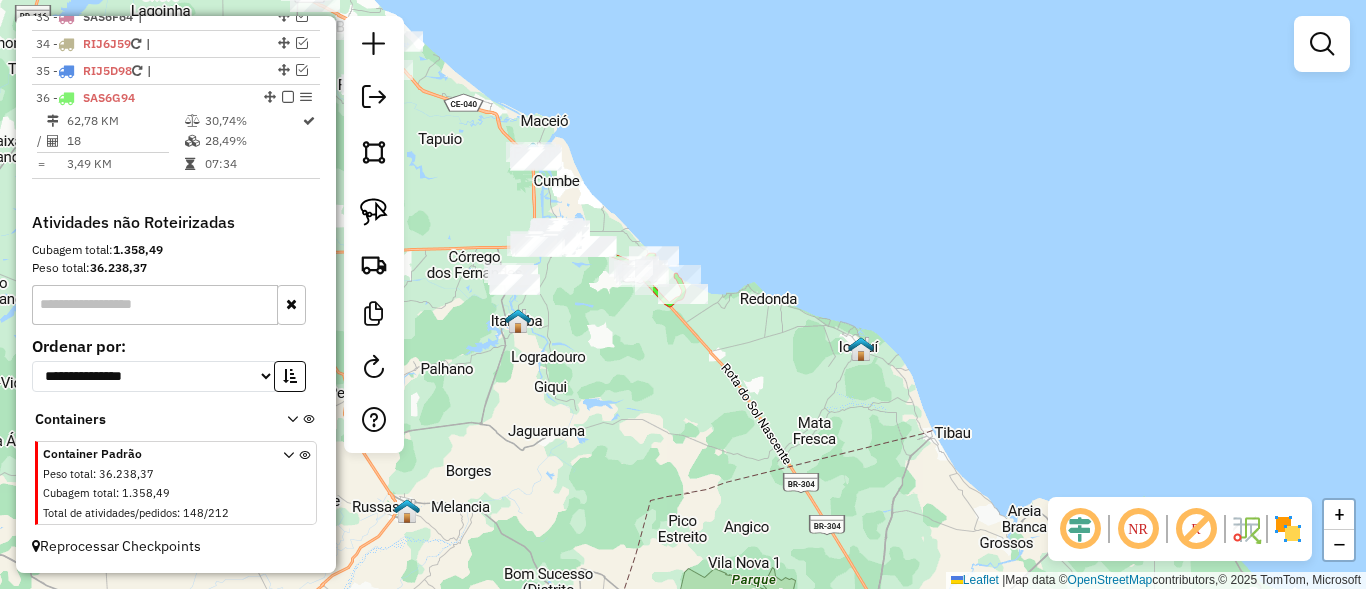 drag, startPoint x: 696, startPoint y: 369, endPoint x: 839, endPoint y: 367, distance: 143.01399 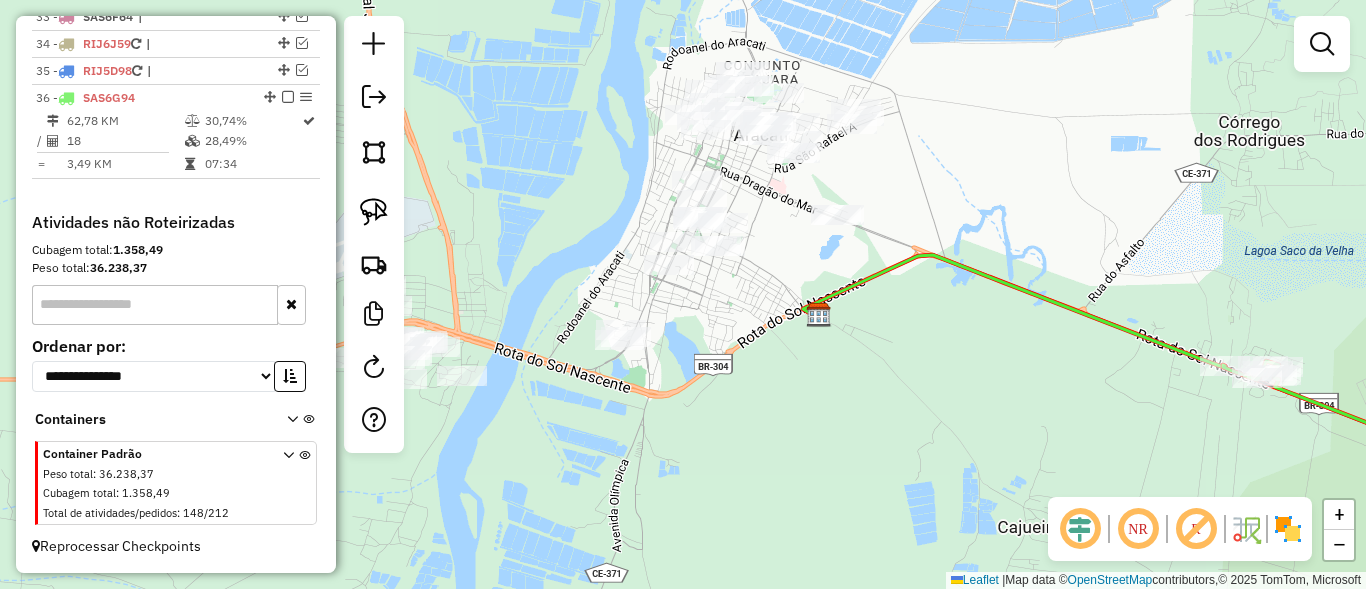 drag, startPoint x: 779, startPoint y: 246, endPoint x: 751, endPoint y: 260, distance: 31.304953 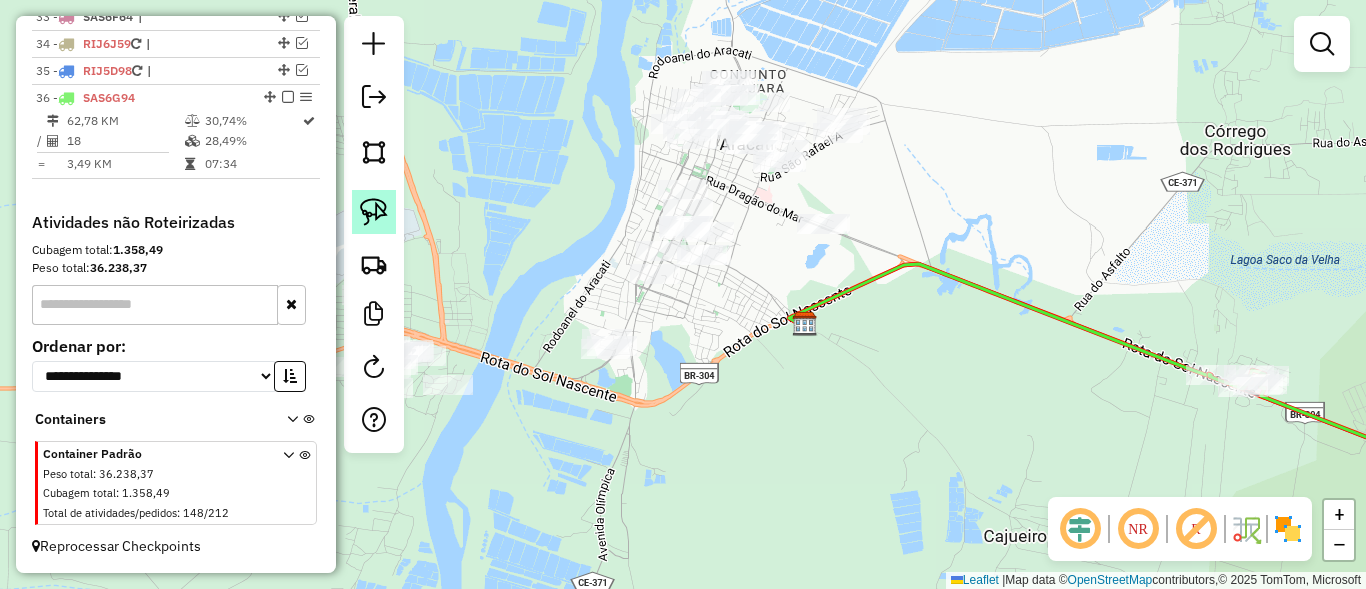 click 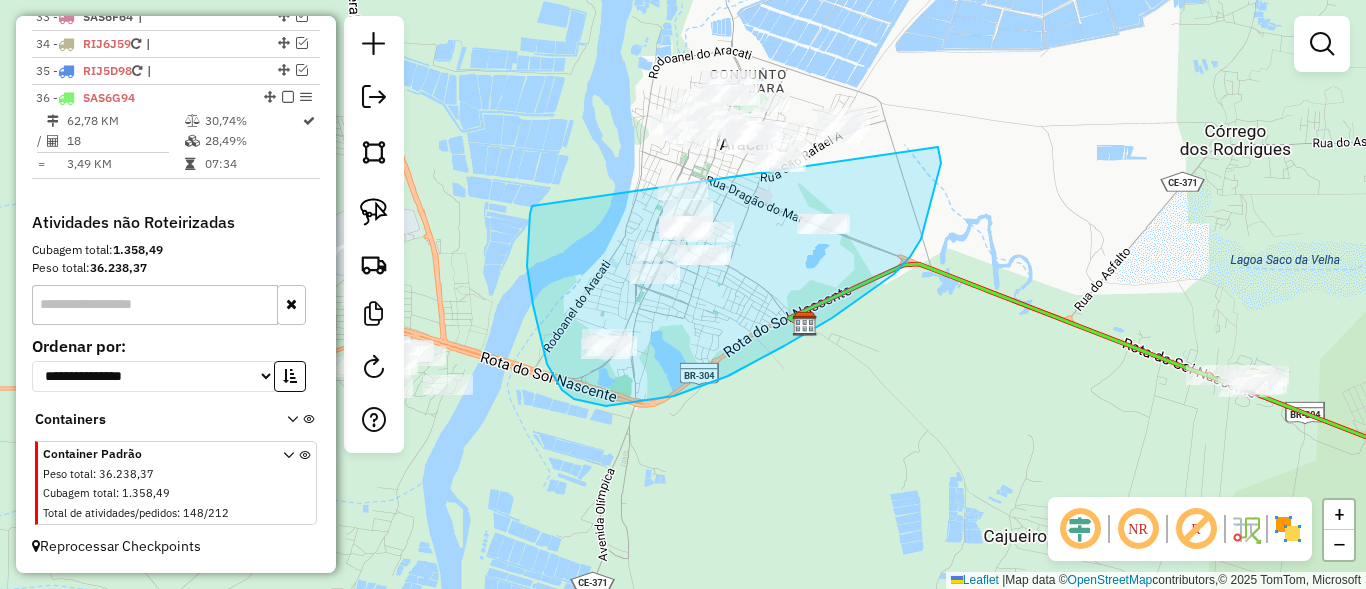 drag, startPoint x: 562, startPoint y: 390, endPoint x: 560, endPoint y: 32, distance: 358.00558 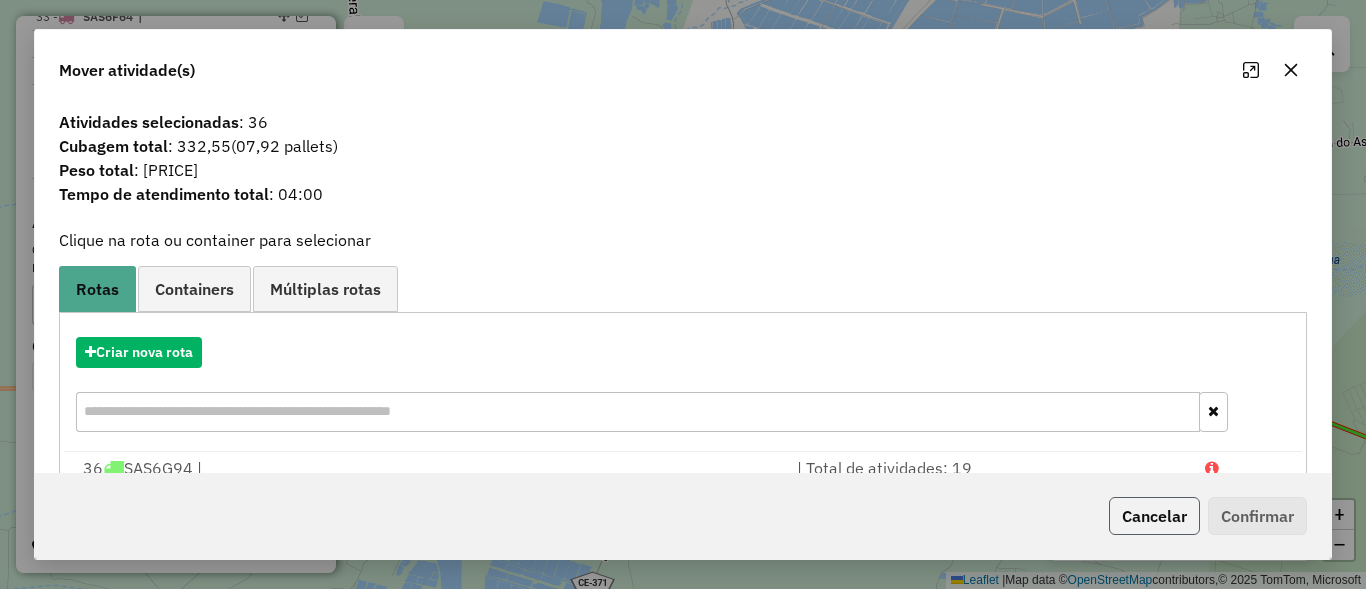 click on "Cancelar" 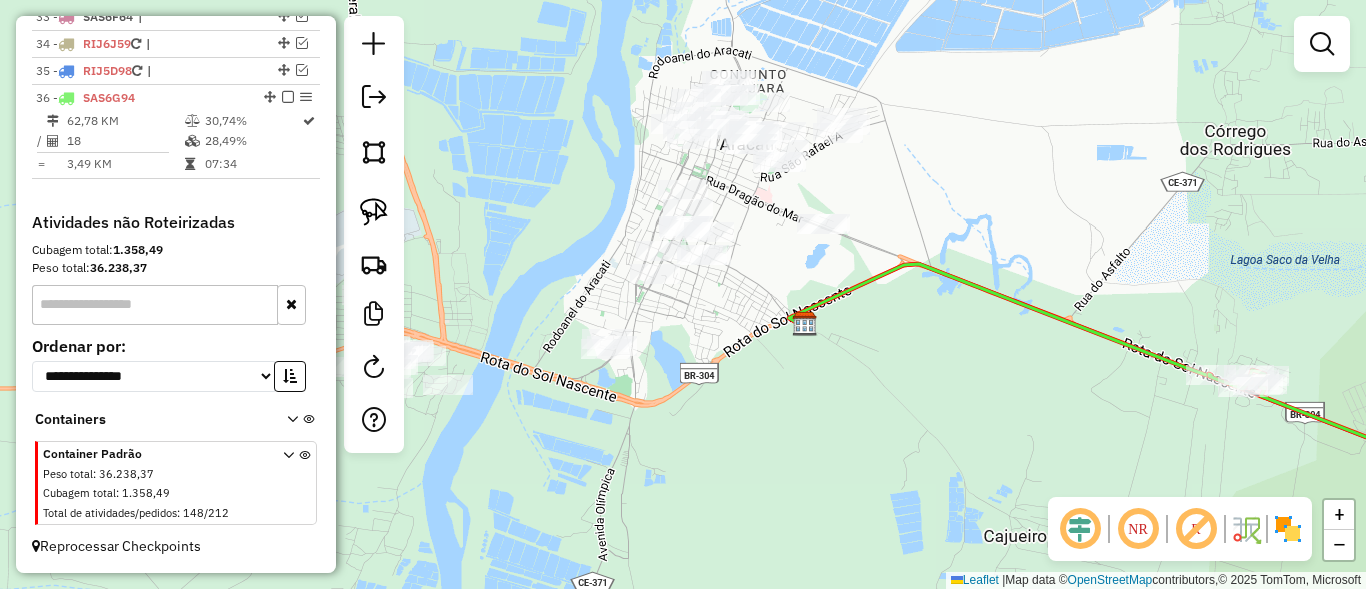 drag, startPoint x: 839, startPoint y: 189, endPoint x: 726, endPoint y: 219, distance: 116.9145 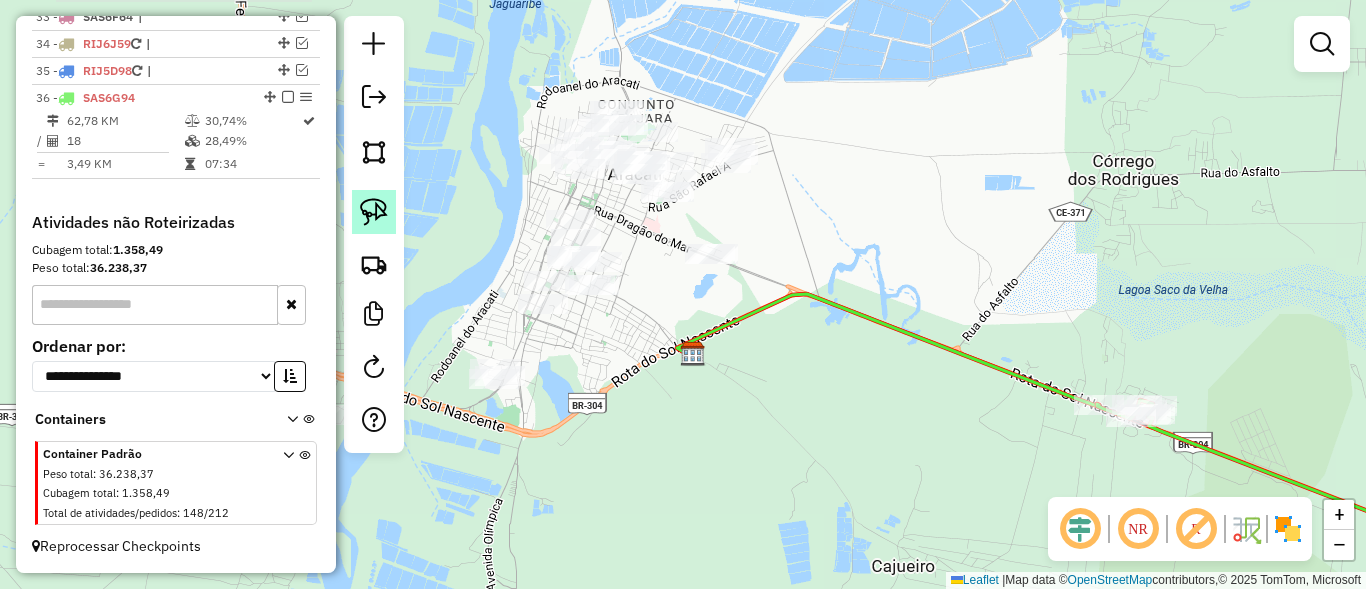 click 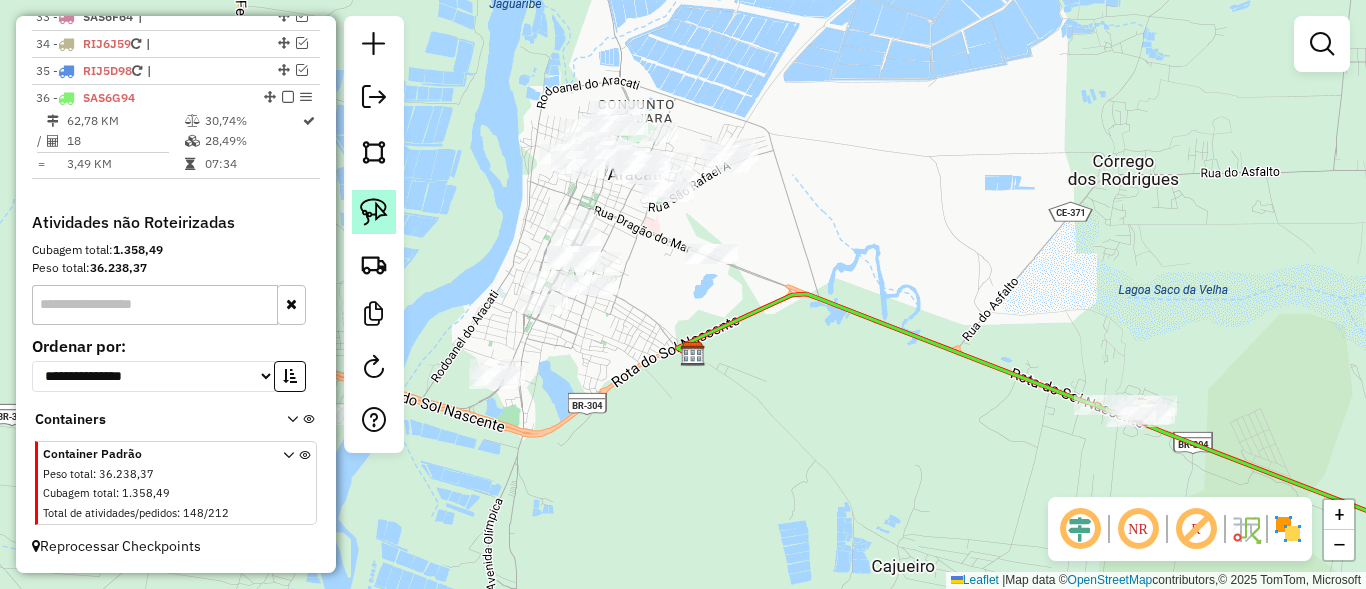 click 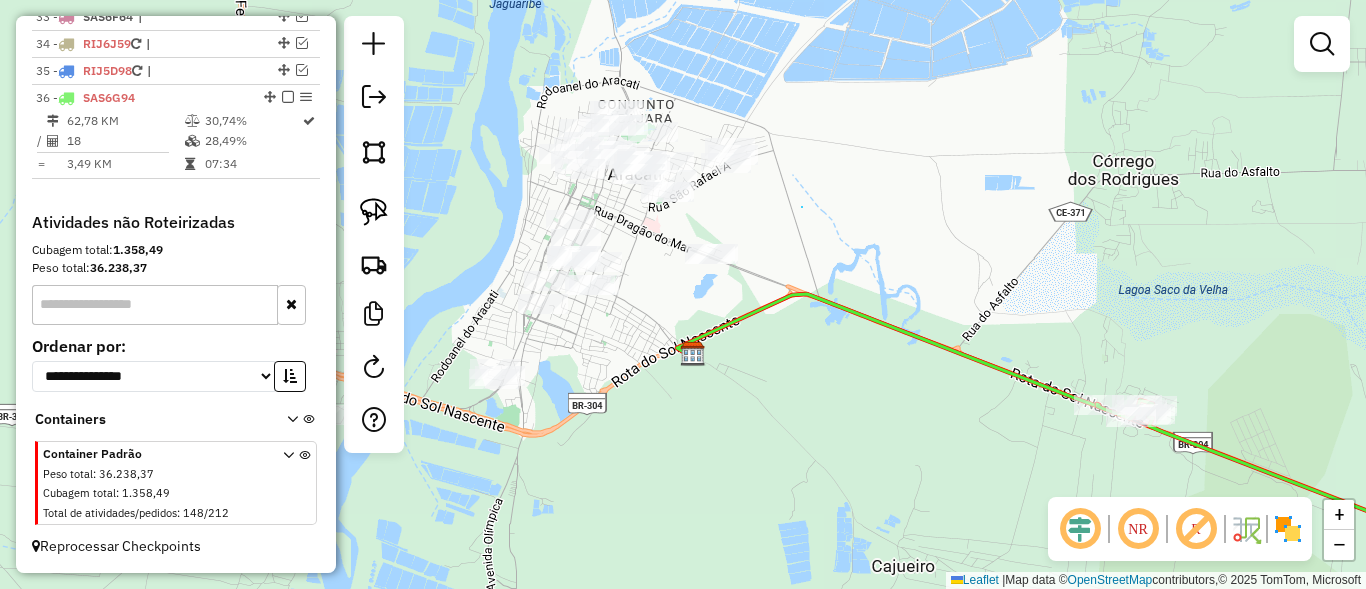 drag, startPoint x: 802, startPoint y: 207, endPoint x: 765, endPoint y: 281, distance: 82.73451 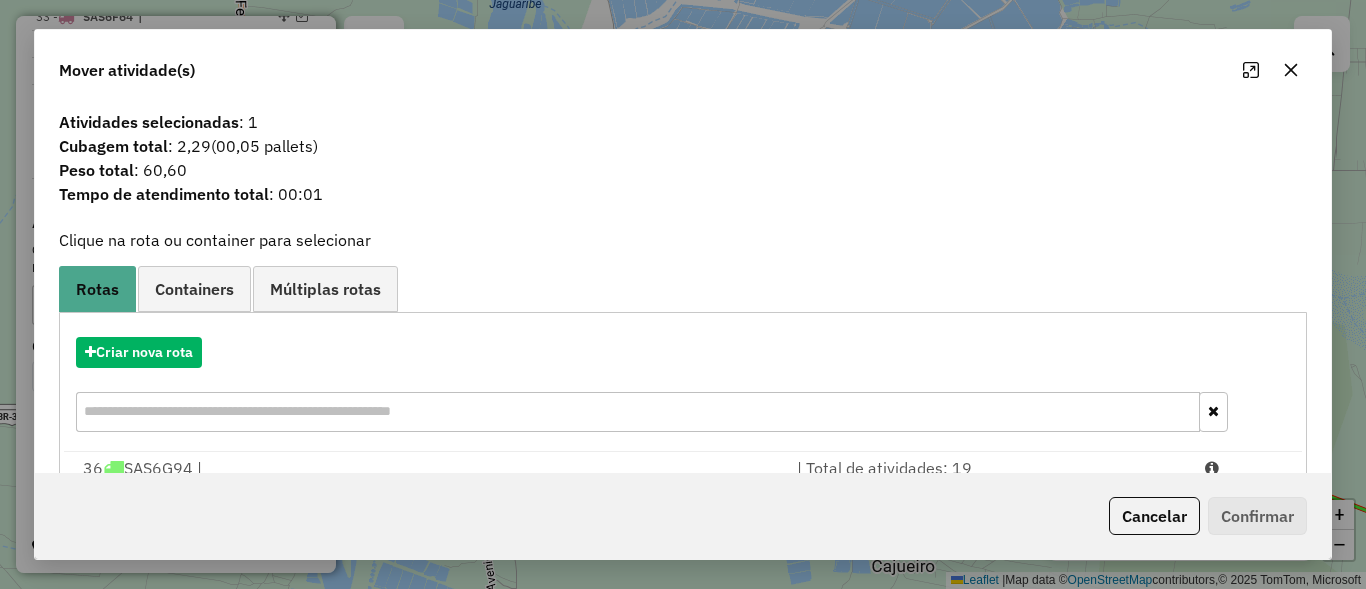 click on "Cancelar" 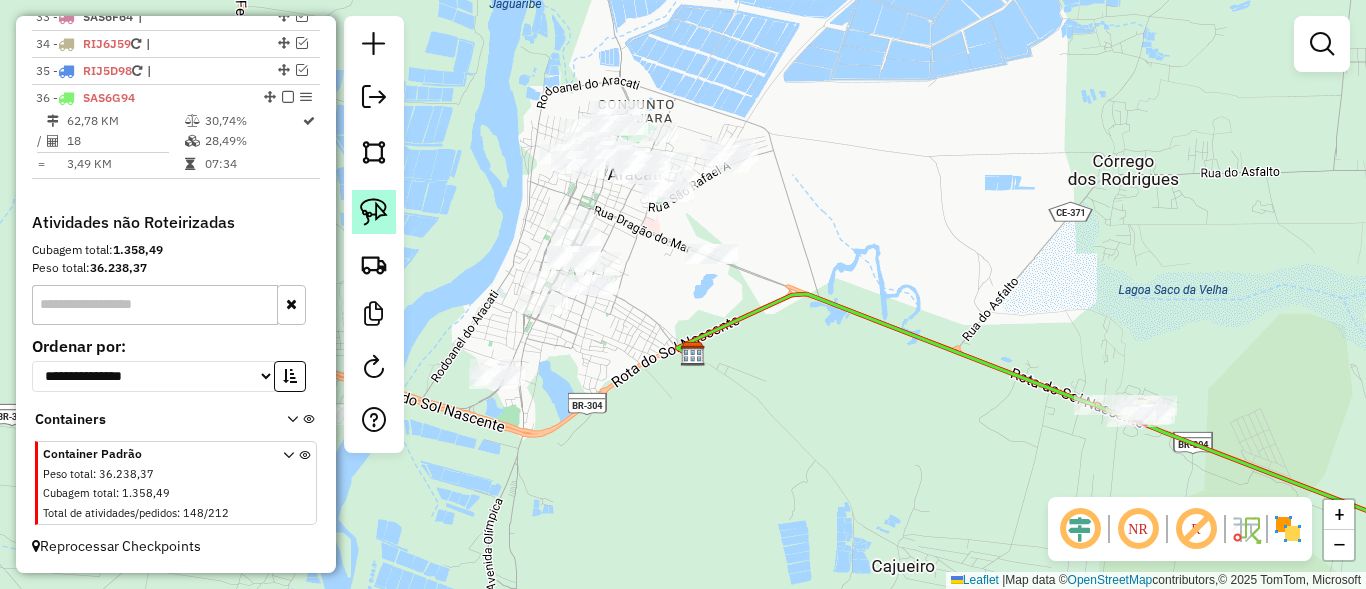 click 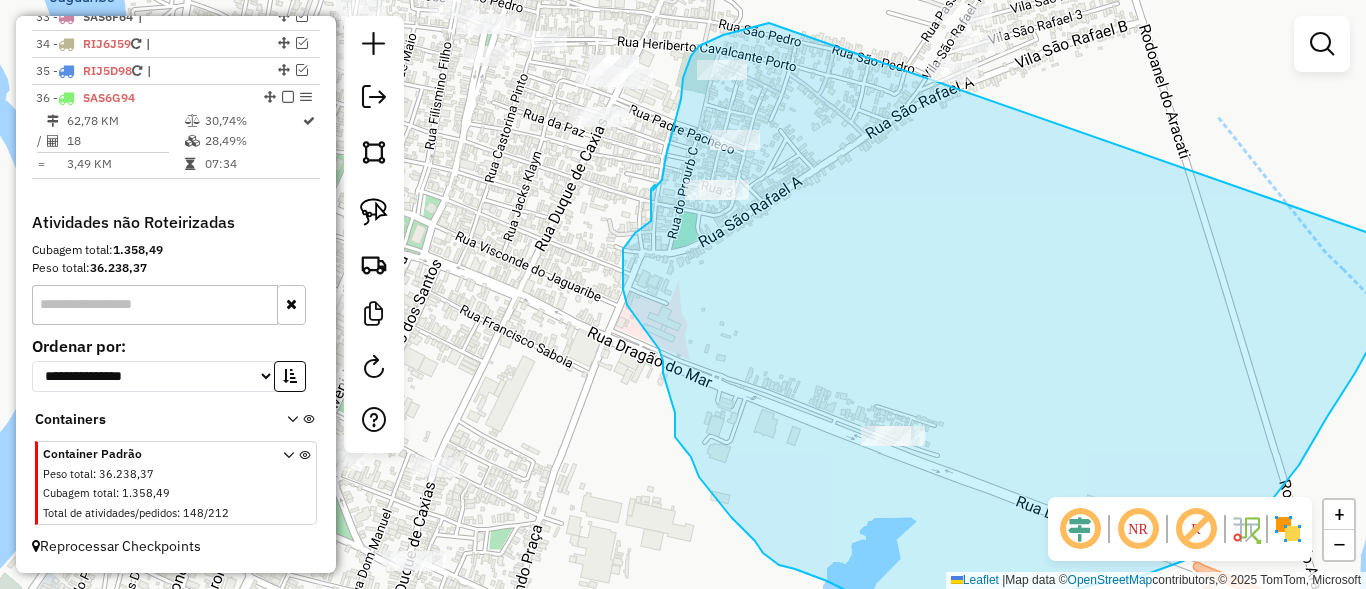 drag, startPoint x: 820, startPoint y: 249, endPoint x: 1013, endPoint y: -9, distance: 322.20026 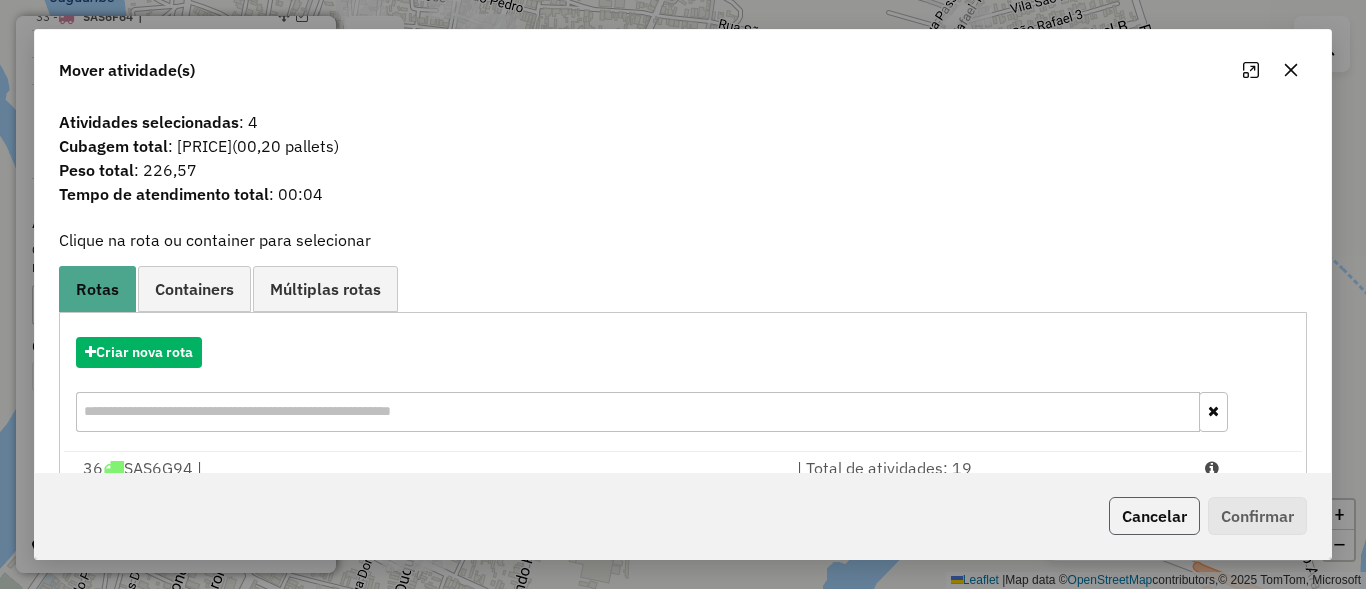 click on "Cancelar" 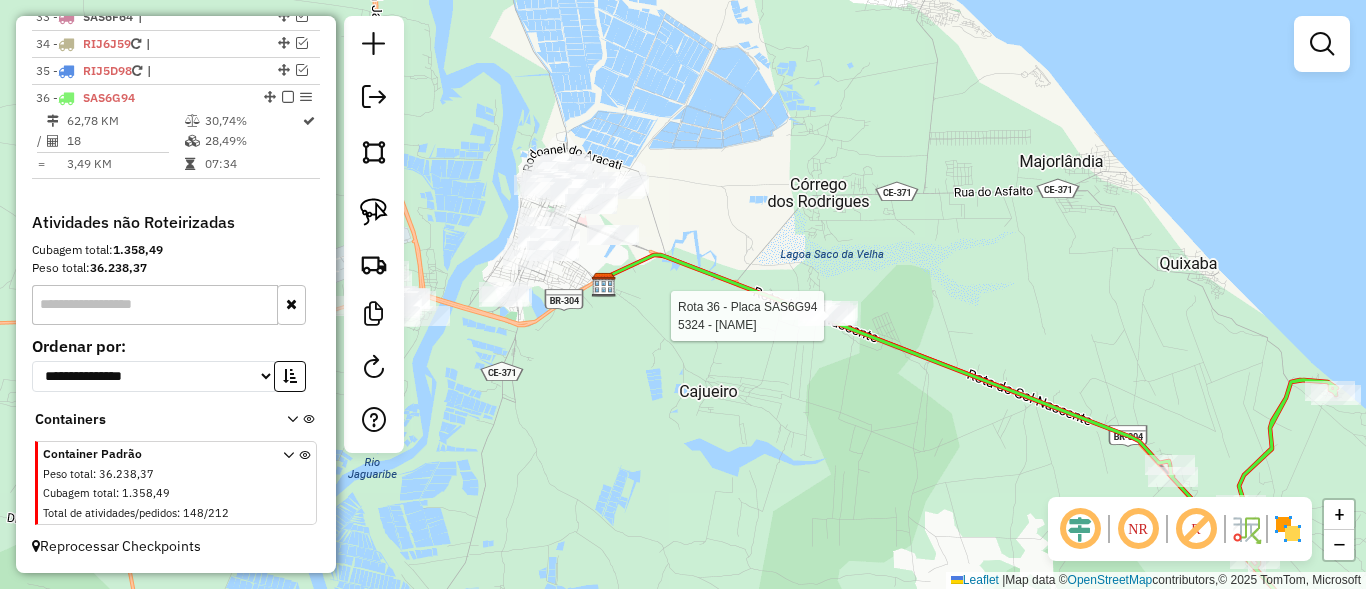 select on "*********" 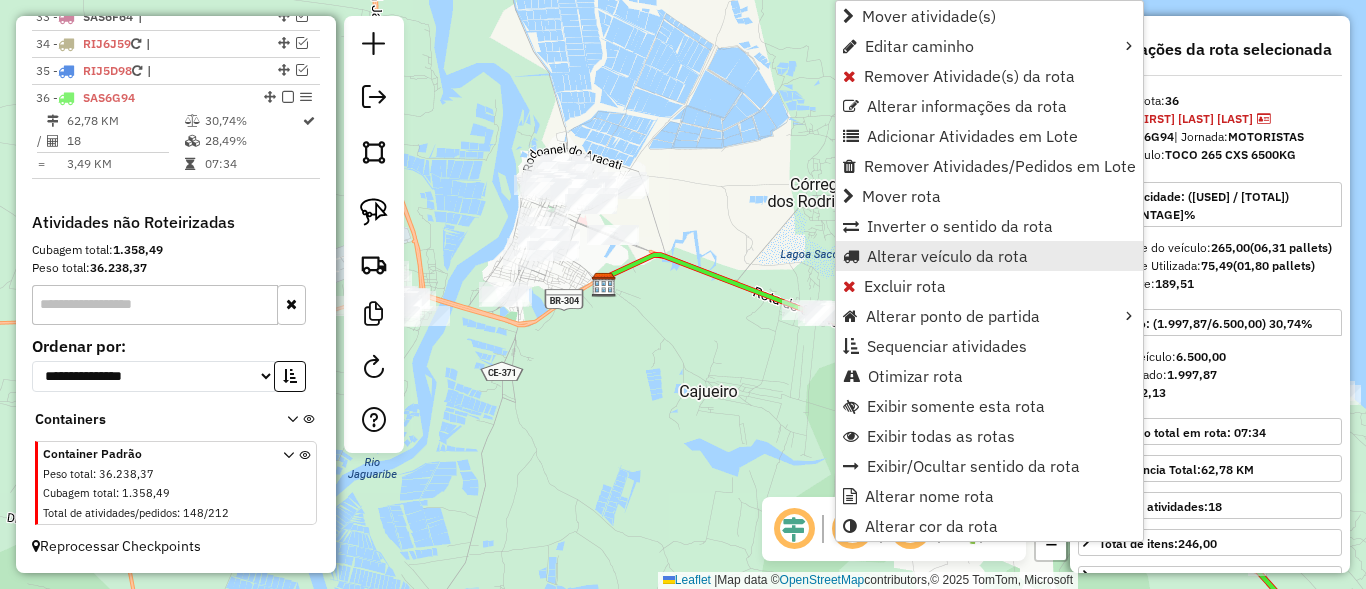 click on "Alterar veículo da rota" at bounding box center (947, 256) 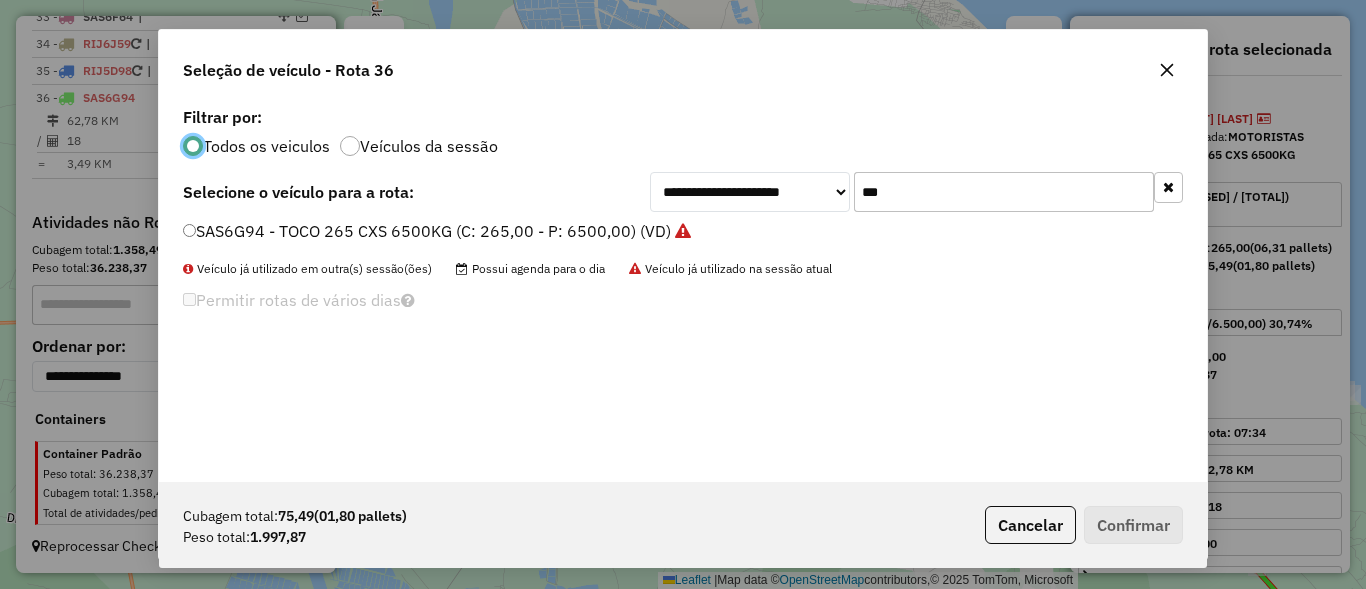 scroll, scrollTop: 11, scrollLeft: 6, axis: both 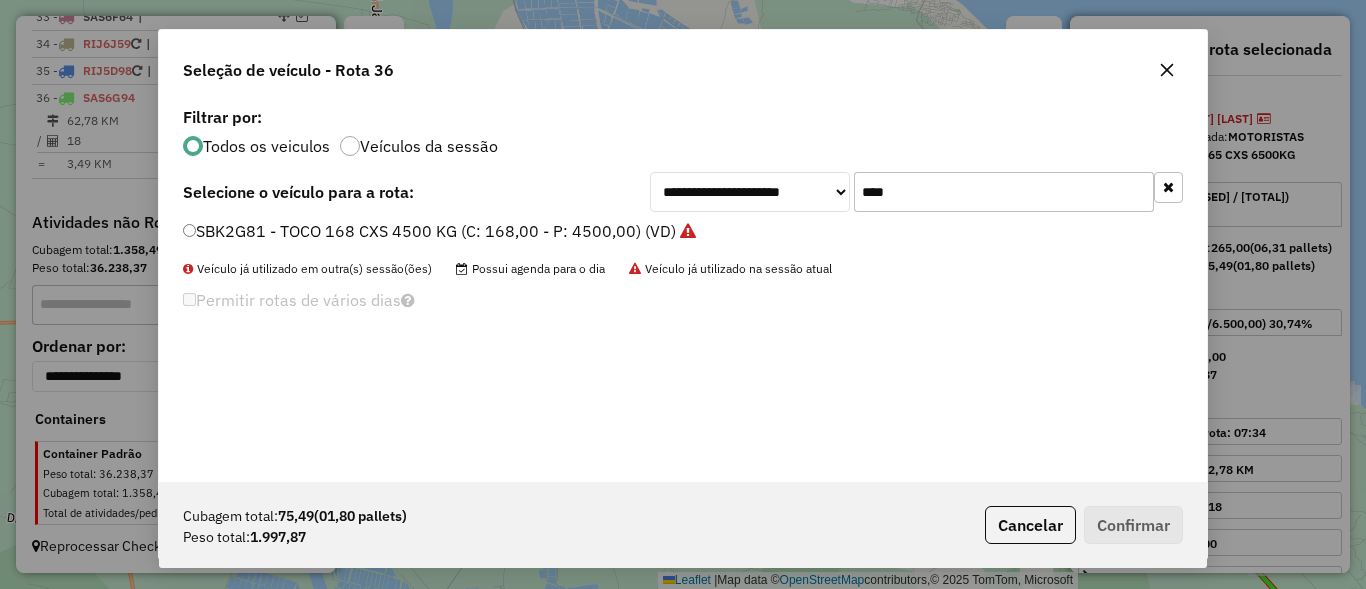 type on "****" 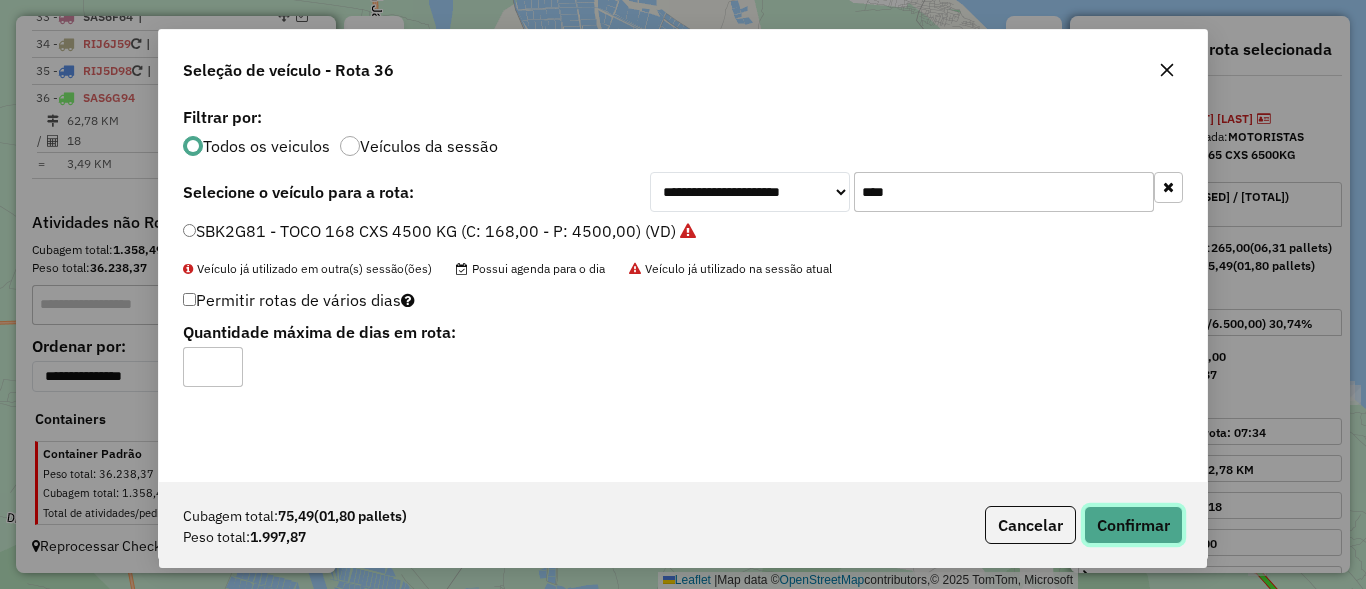 click on "Confirmar" 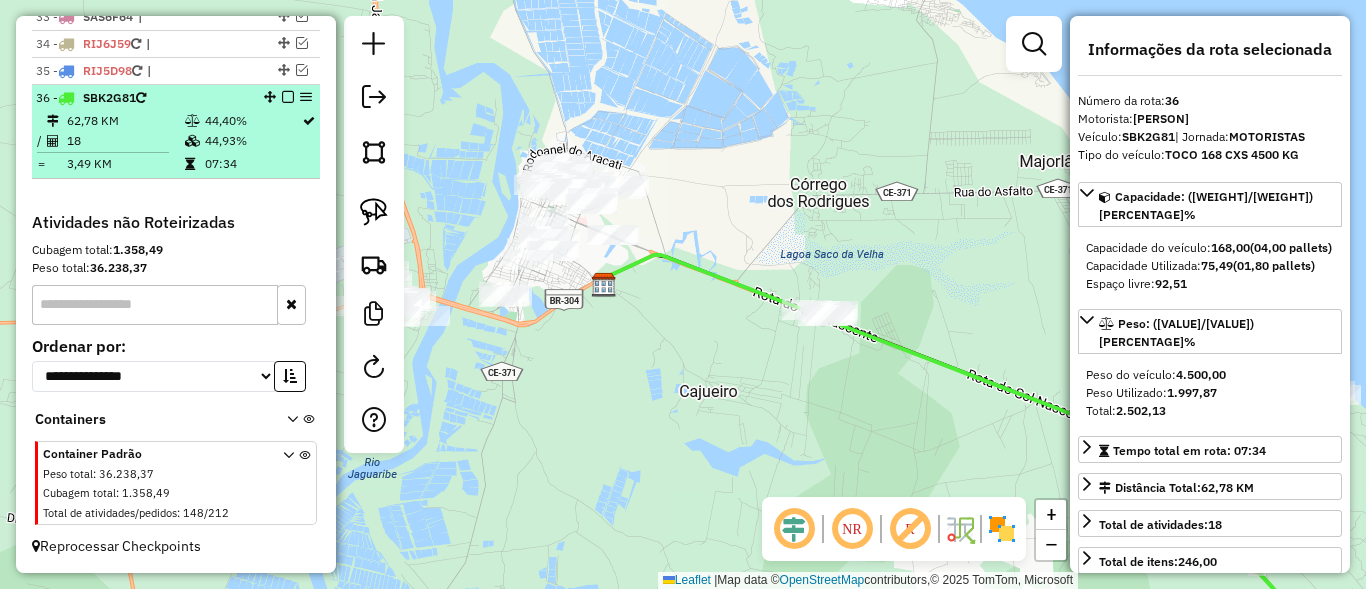 click at bounding box center [288, 97] 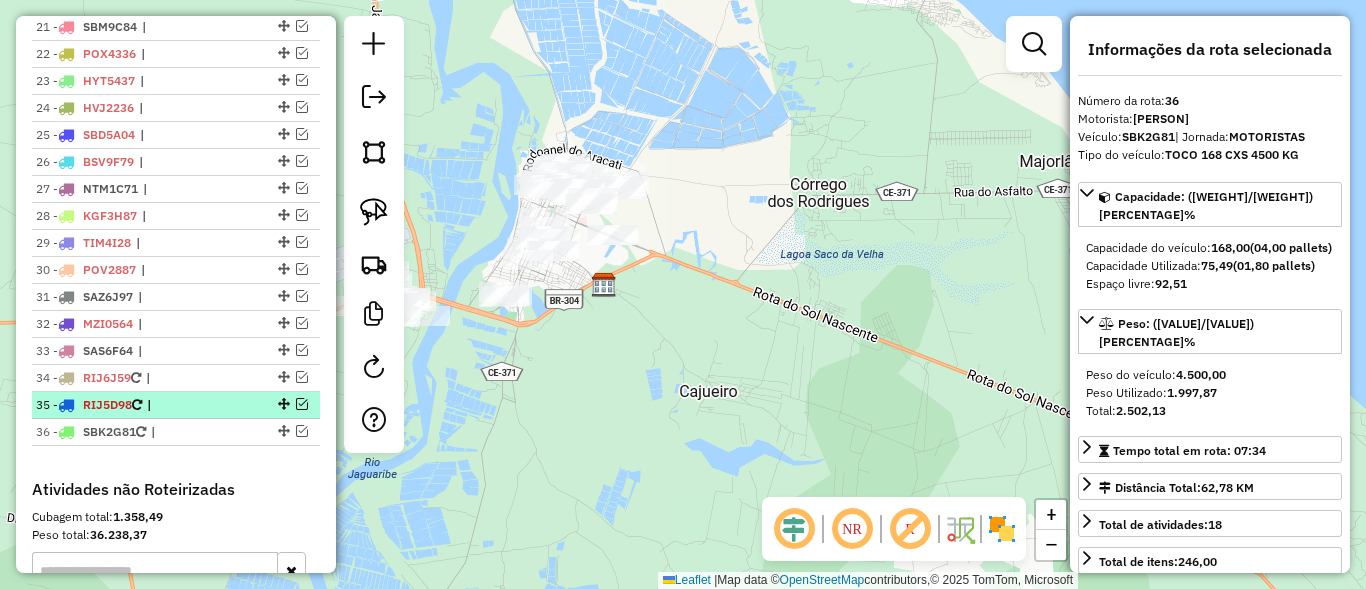 scroll, scrollTop: 1103, scrollLeft: 0, axis: vertical 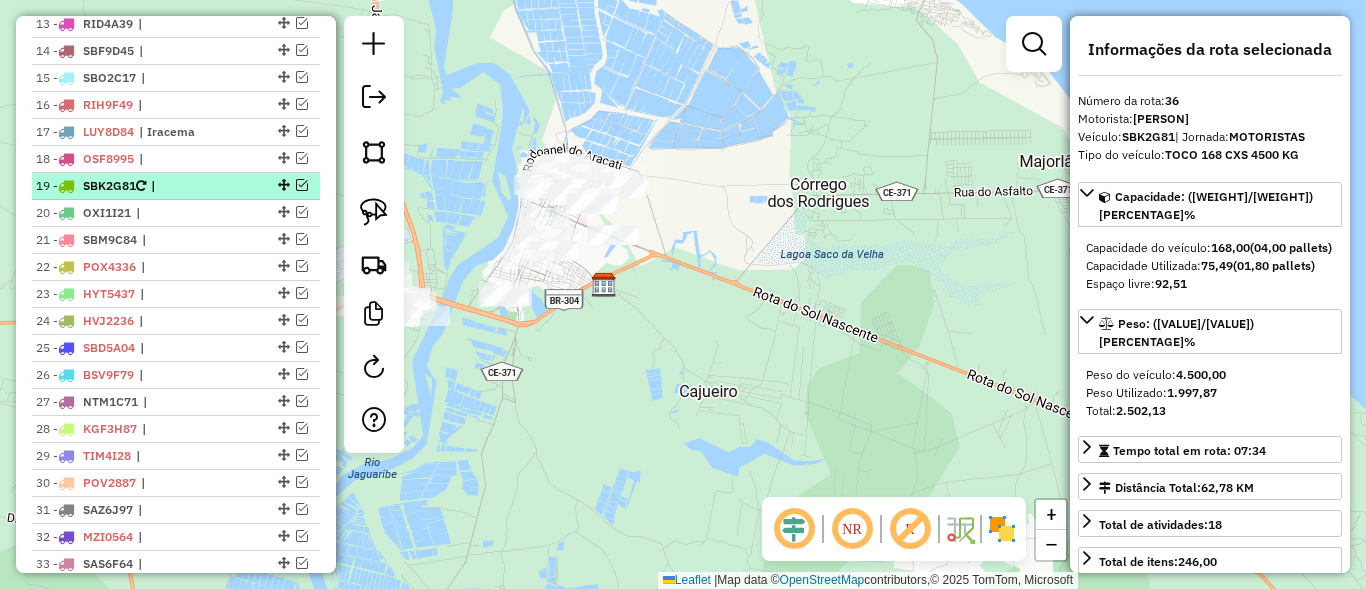 click at bounding box center [302, 185] 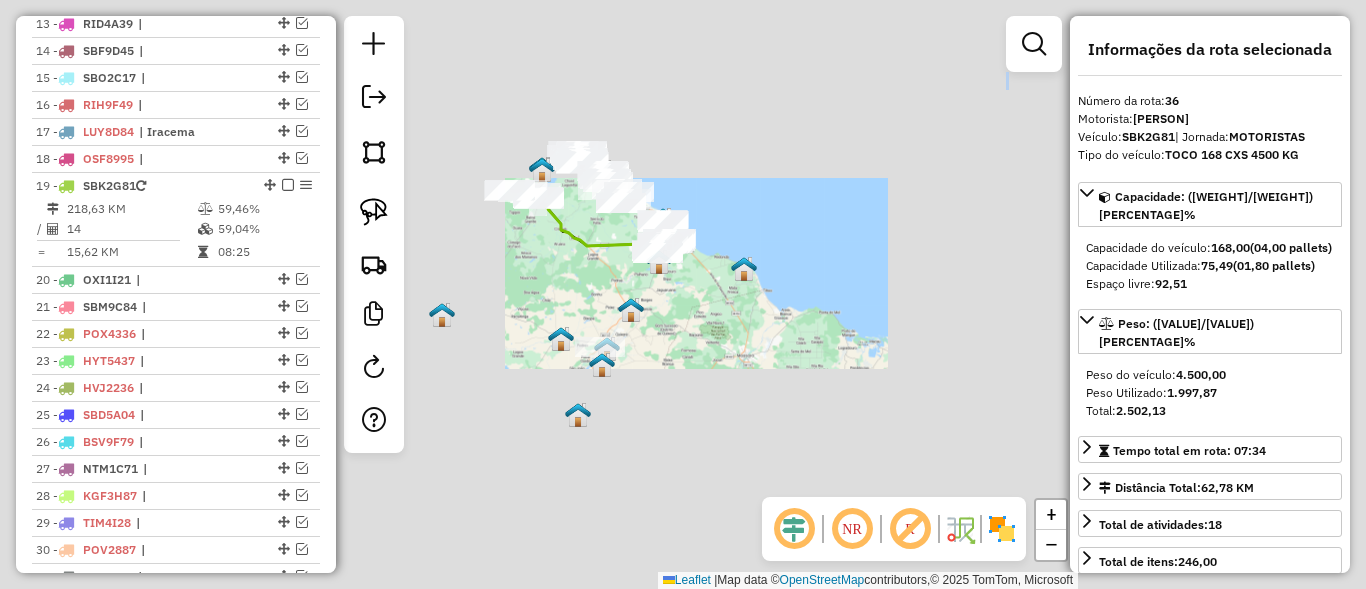 drag, startPoint x: 452, startPoint y: 256, endPoint x: 556, endPoint y: 287, distance: 108.52189 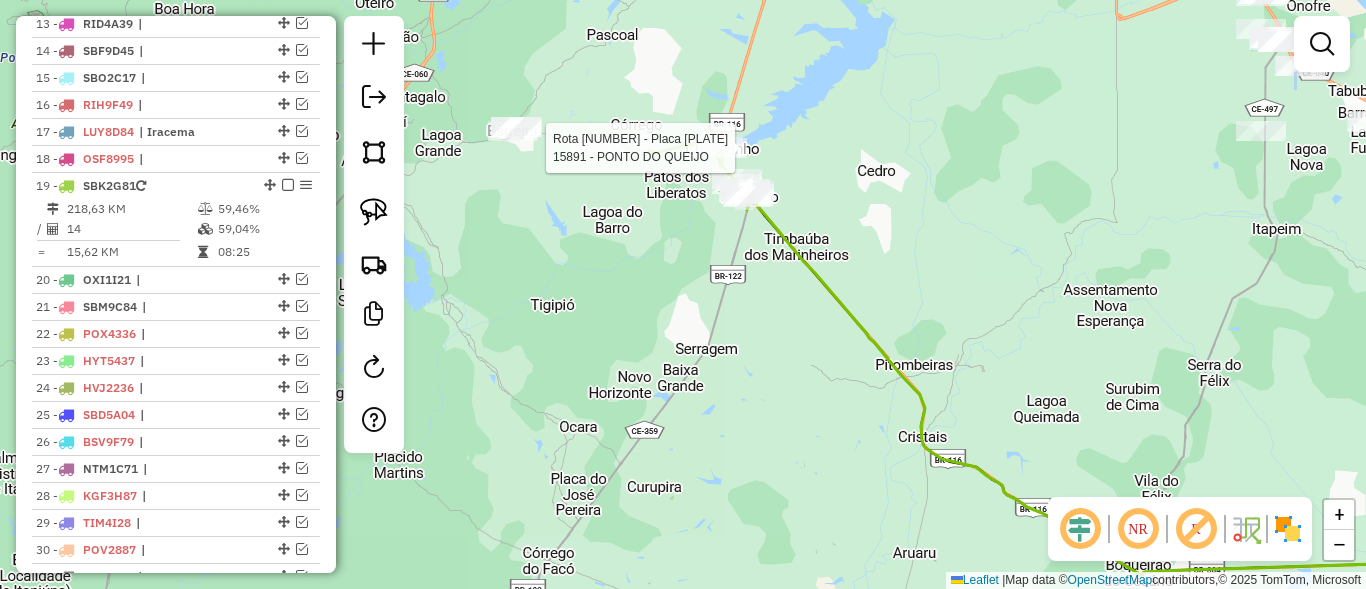 select on "*********" 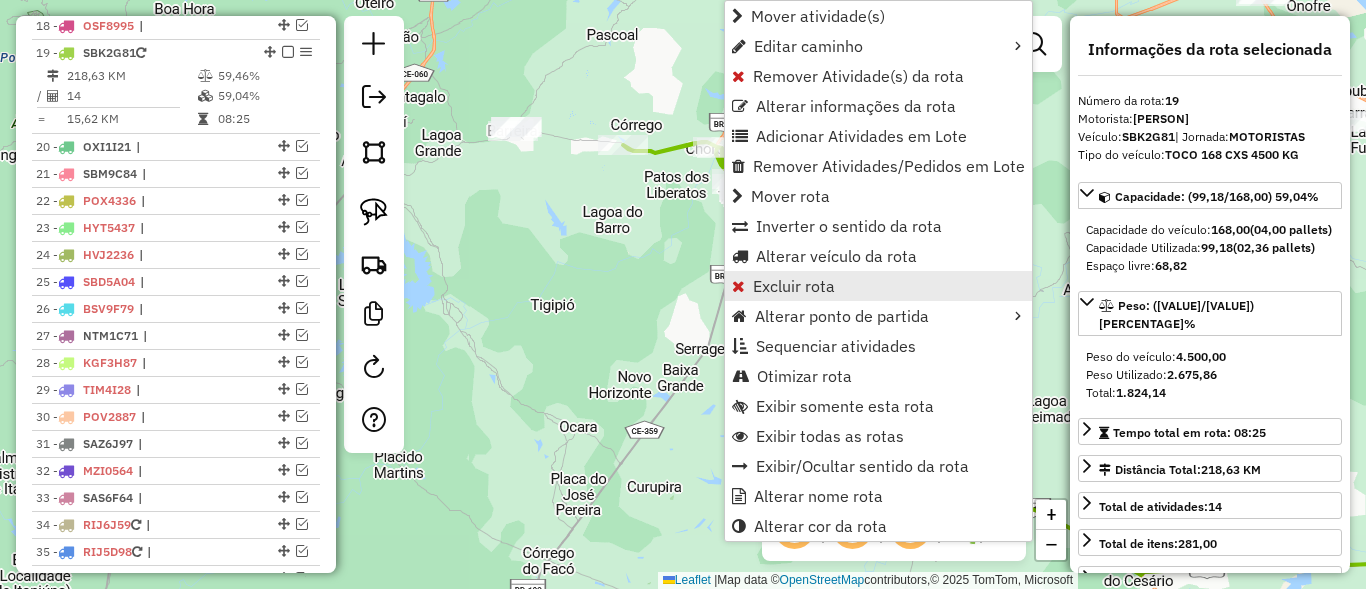 scroll, scrollTop: 1260, scrollLeft: 0, axis: vertical 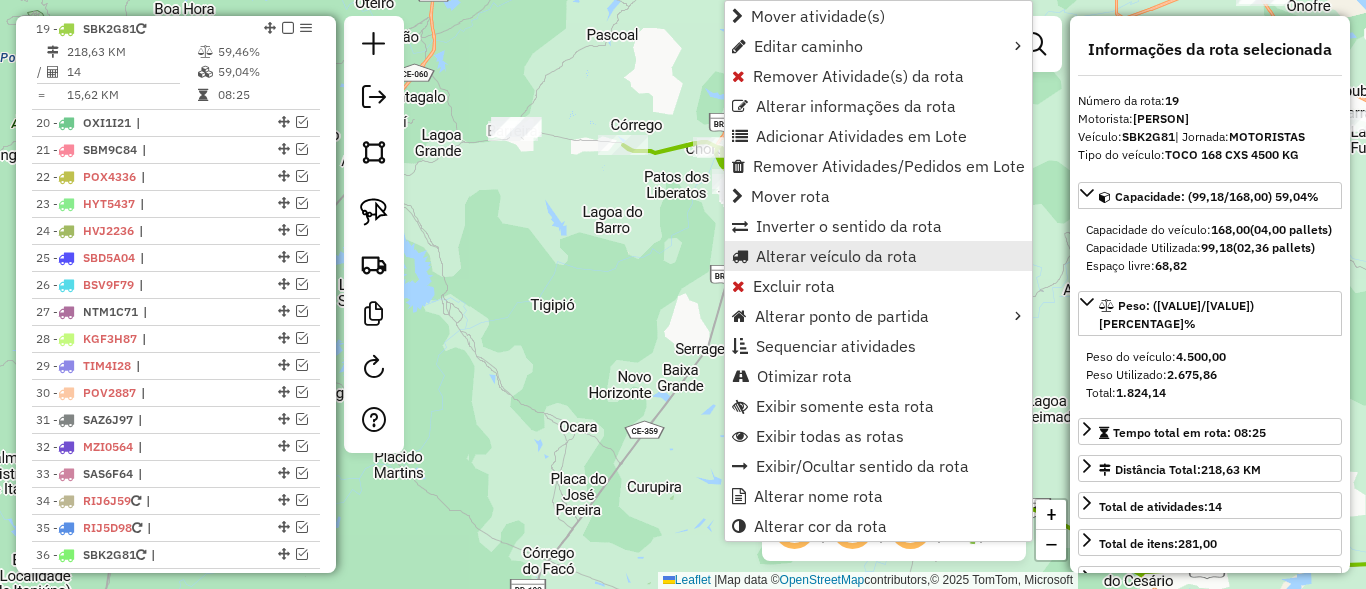click on "Alterar veículo da rota" at bounding box center (836, 256) 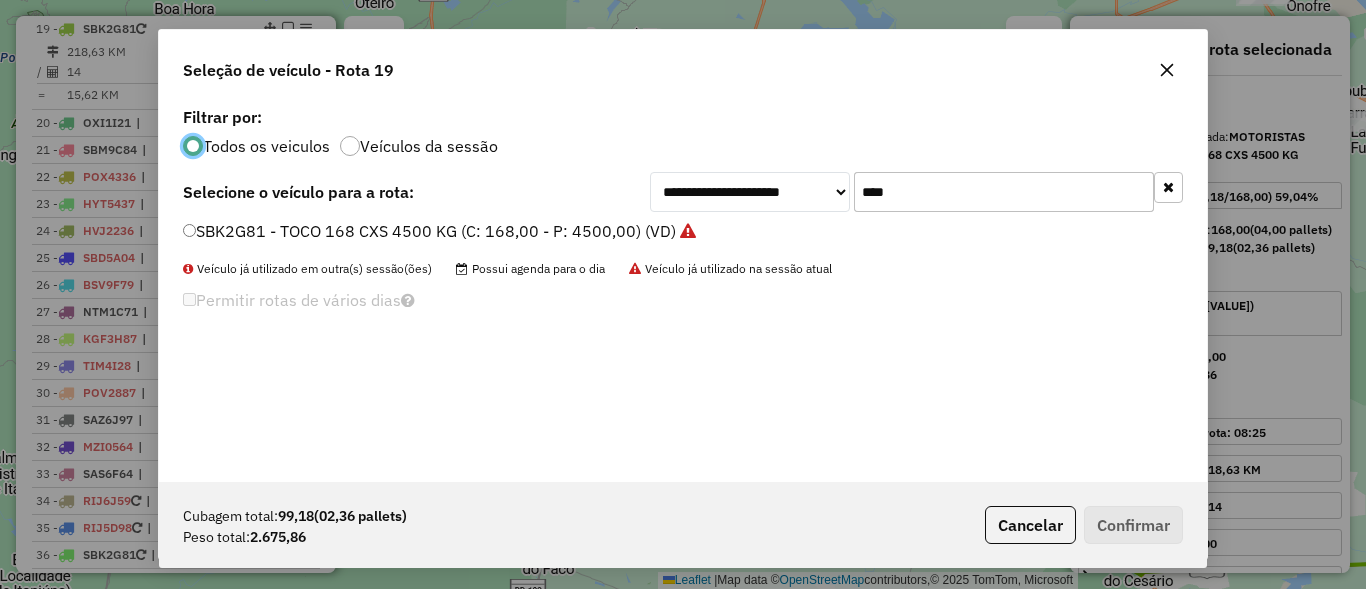 scroll, scrollTop: 11, scrollLeft: 6, axis: both 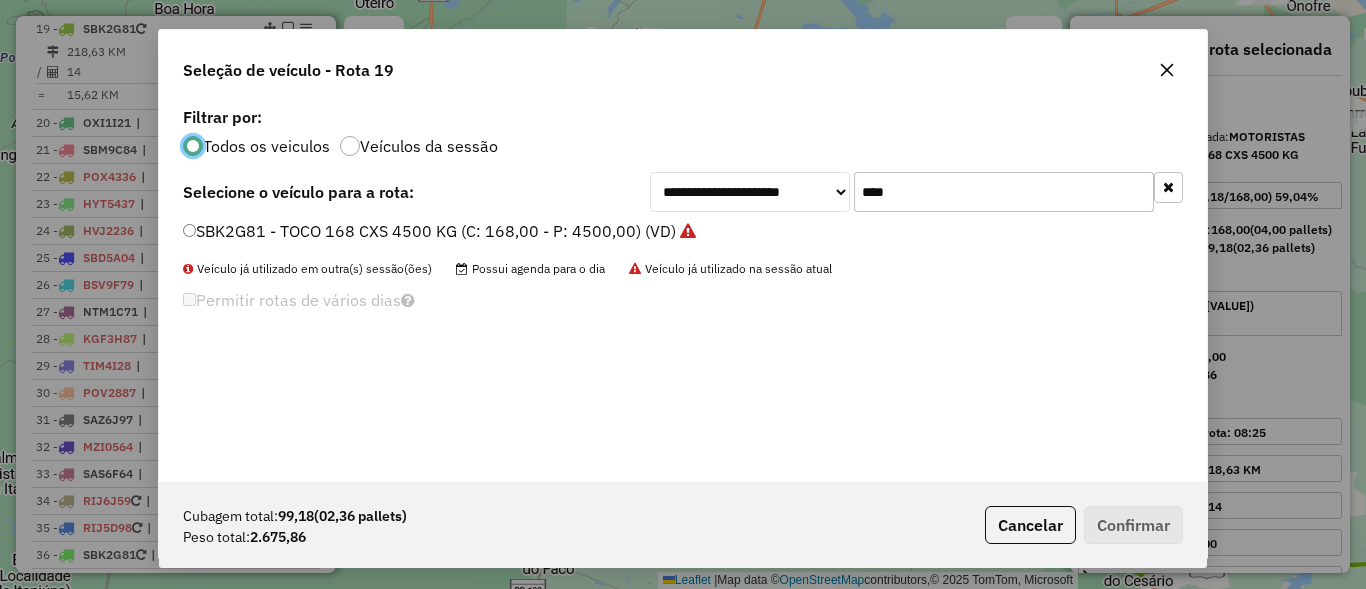 click on "****" 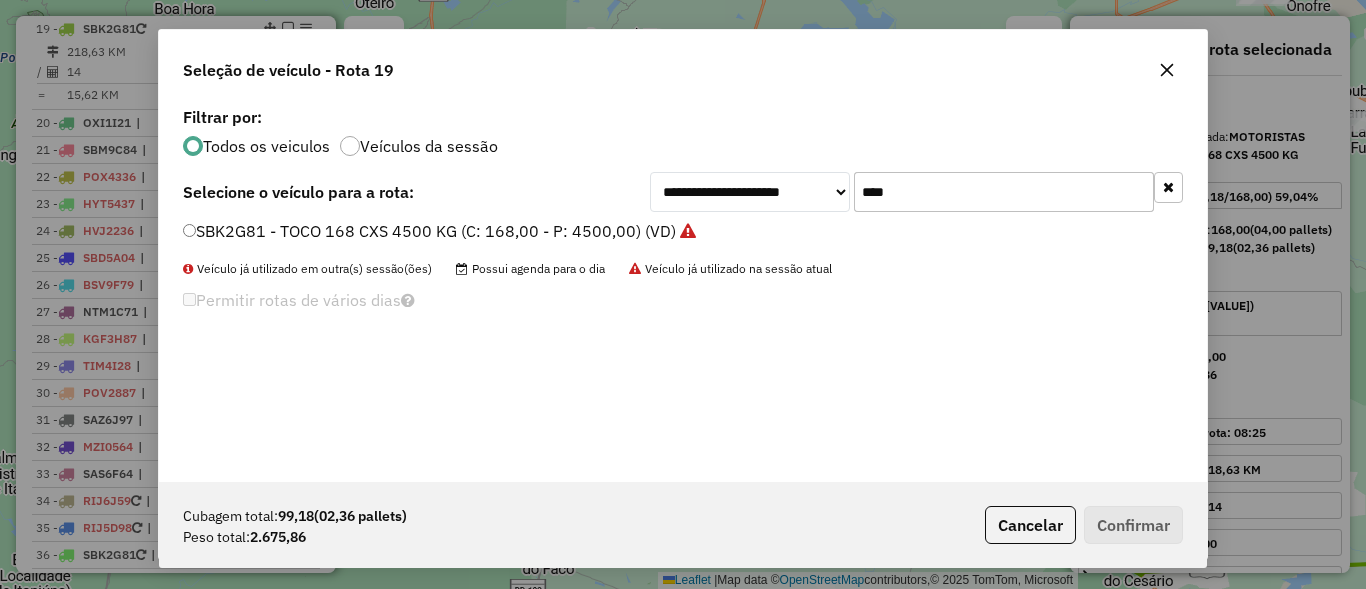click on "****" 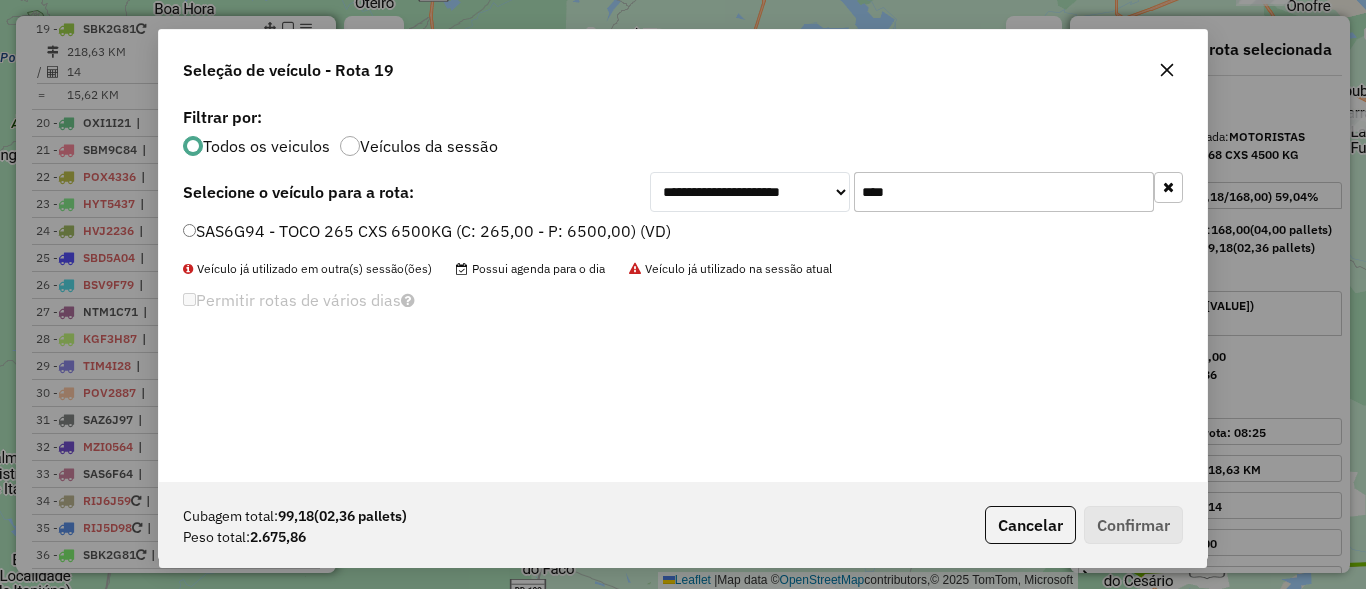 type on "****" 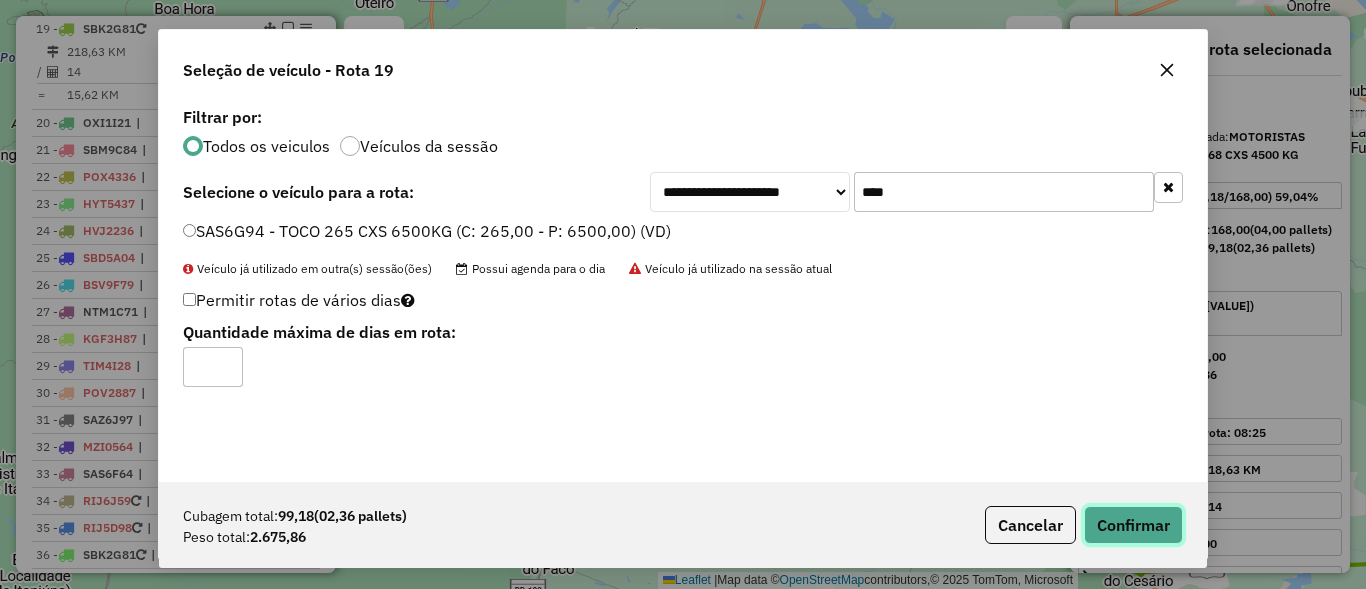 click on "Confirmar" 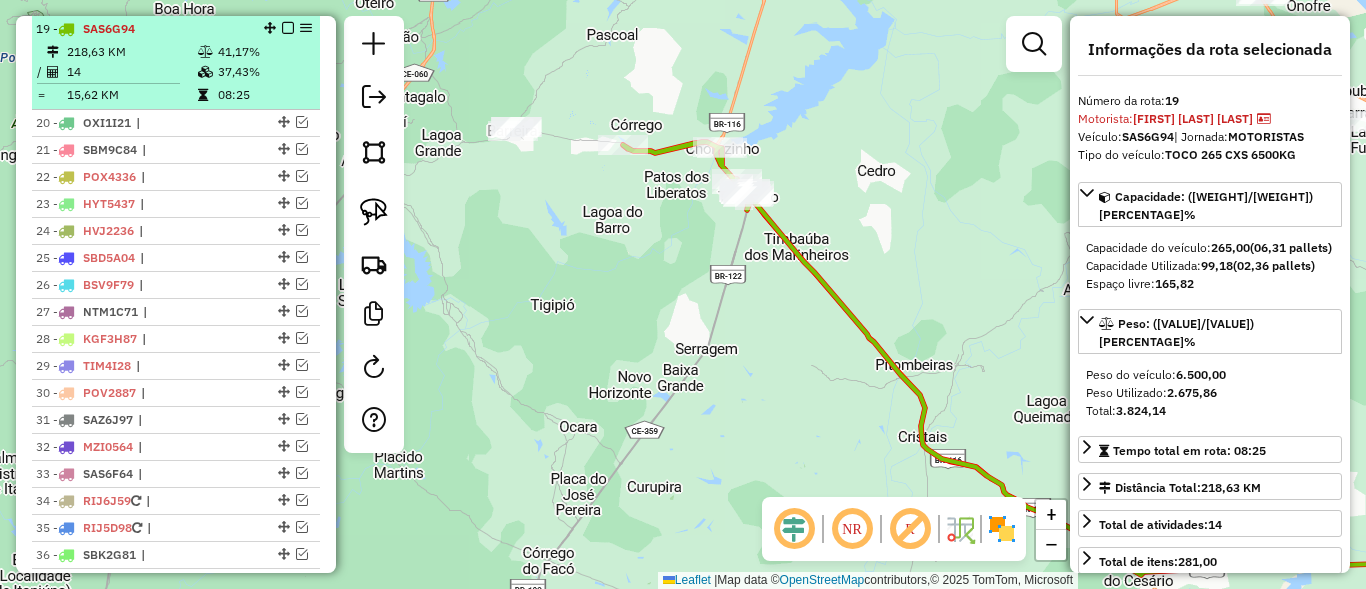 click at bounding box center (288, 28) 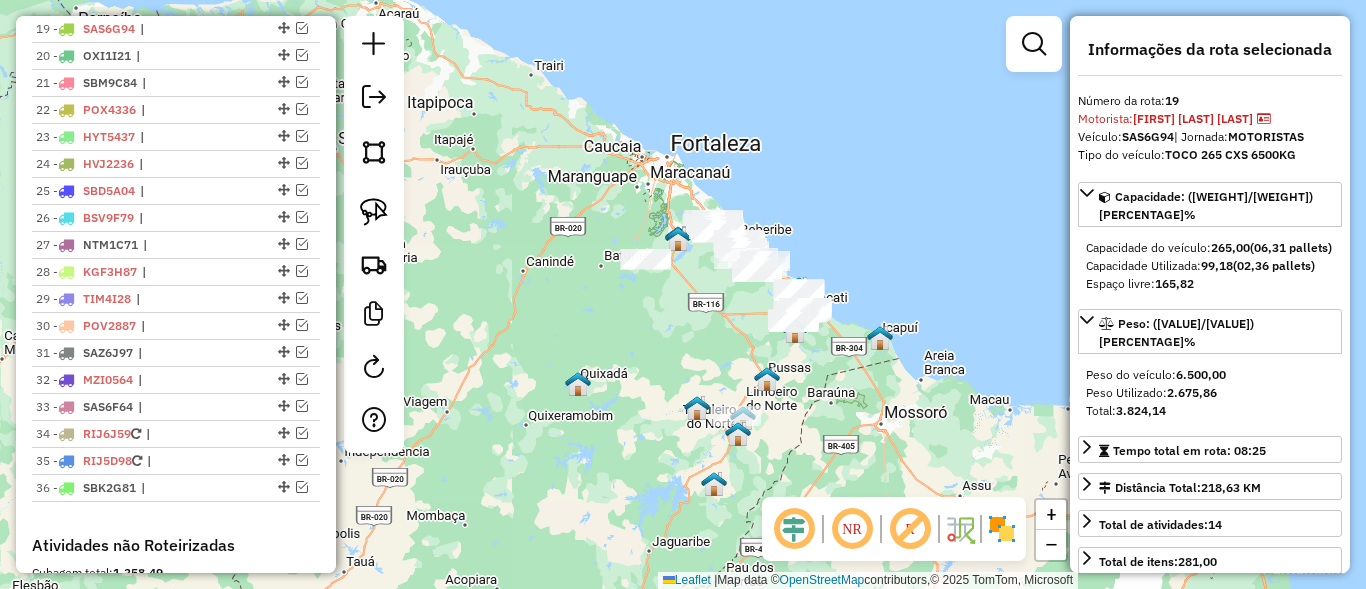click on "Janela de atendimento Grade de atendimento Capacidade Transportadoras Veículos Cliente Pedidos  Rotas Selecione os dias de semana para filtrar as janelas de atendimento  Seg   Ter   Qua   Qui   Sex   Sáb   Dom  Informe o período da janela de atendimento: De: Até:  Filtrar exatamente a janela do cliente  Considerar janela de atendimento padrão  Selecione os dias de semana para filtrar as grades de atendimento  Seg   Ter   Qua   Qui   Sex   Sáb   Dom   Considerar clientes sem dia de atendimento cadastrado  Clientes fora do dia de atendimento selecionado Filtrar as atividades entre os valores definidos abaixo:  Peso mínimo:   Peso máximo:   Cubagem mínima:   Cubagem máxima:   De:   Até:  Filtrar as atividades entre o tempo de atendimento definido abaixo:  De:   Até:   Considerar capacidade total dos clientes não roteirizados Transportadora: Selecione um ou mais itens Tipo de veículo: Selecione um ou mais itens Veículo: Selecione um ou mais itens Motorista: Selecione um ou mais itens Nome: Rótulo:" 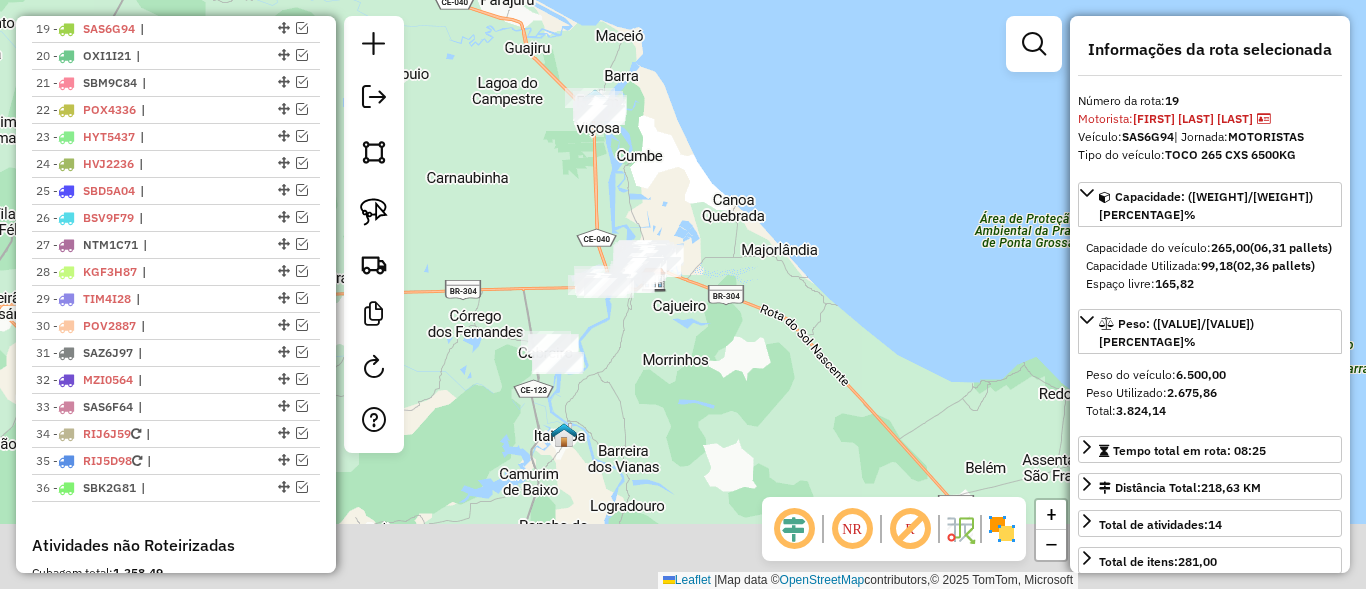 drag, startPoint x: 629, startPoint y: 373, endPoint x: 511, endPoint y: 225, distance: 189.28285 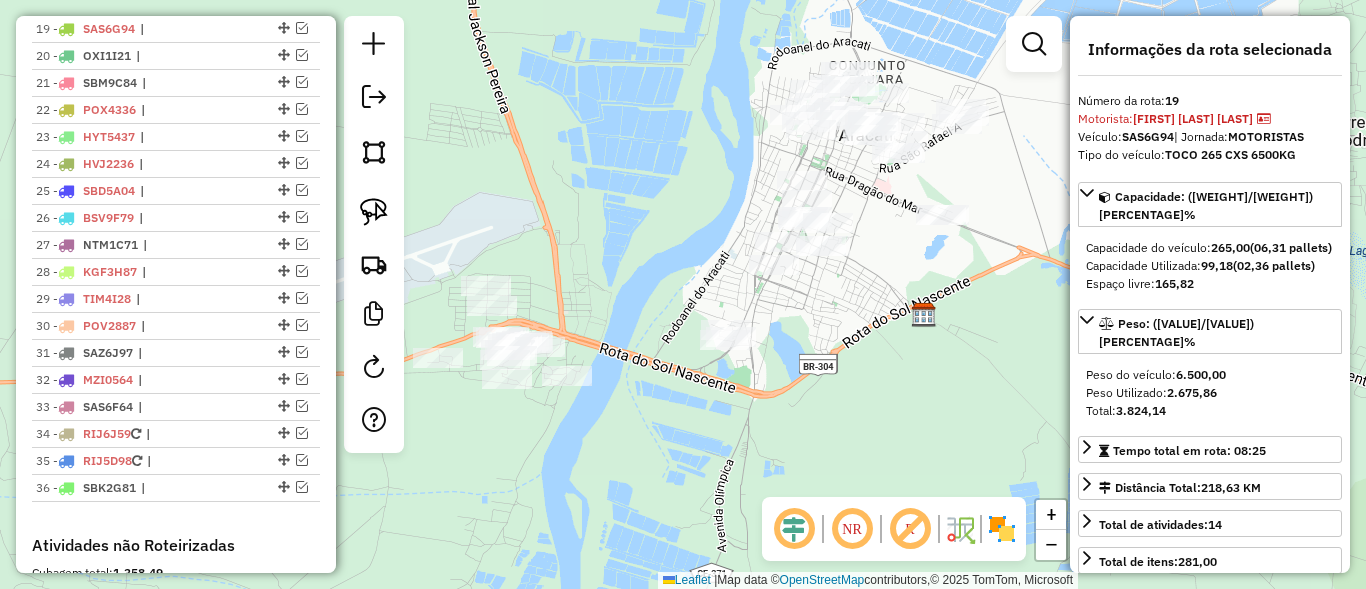 click on "Janela de atendimento Grade de atendimento Capacidade Transportadoras Veículos Cliente Pedidos  Rotas Selecione os dias de semana para filtrar as janelas de atendimento  Seg   Ter   Qua   Qui   Sex   Sáb   Dom  Informe o período da janela de atendimento: De: Até:  Filtrar exatamente a janela do cliente  Considerar janela de atendimento padrão  Selecione os dias de semana para filtrar as grades de atendimento  Seg   Ter   Qua   Qui   Sex   Sáb   Dom   Considerar clientes sem dia de atendimento cadastrado  Clientes fora do dia de atendimento selecionado Filtrar as atividades entre os valores definidos abaixo:  Peso mínimo:   Peso máximo:   Cubagem mínima:   Cubagem máxima:   De:   Até:  Filtrar as atividades entre o tempo de atendimento definido abaixo:  De:   Até:   Considerar capacidade total dos clientes não roteirizados Transportadora: Selecione um ou mais itens Tipo de veículo: Selecione um ou mais itens Veículo: Selecione um ou mais itens Motorista: Selecione um ou mais itens Nome: Rótulo:" 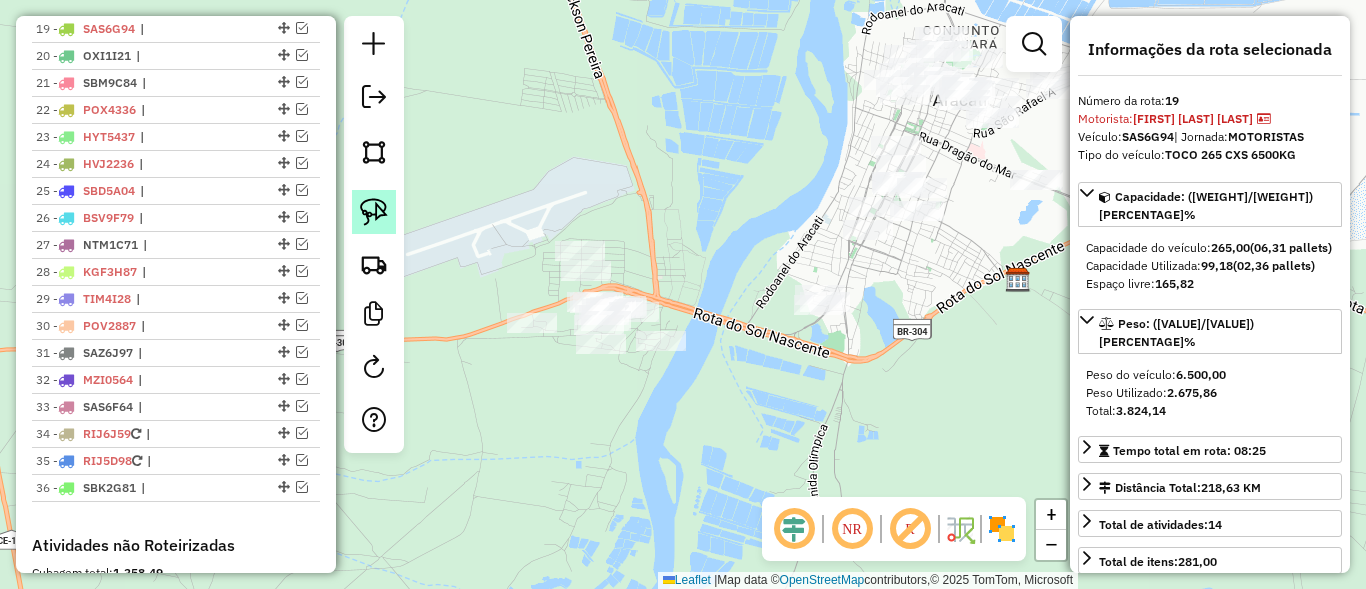 click 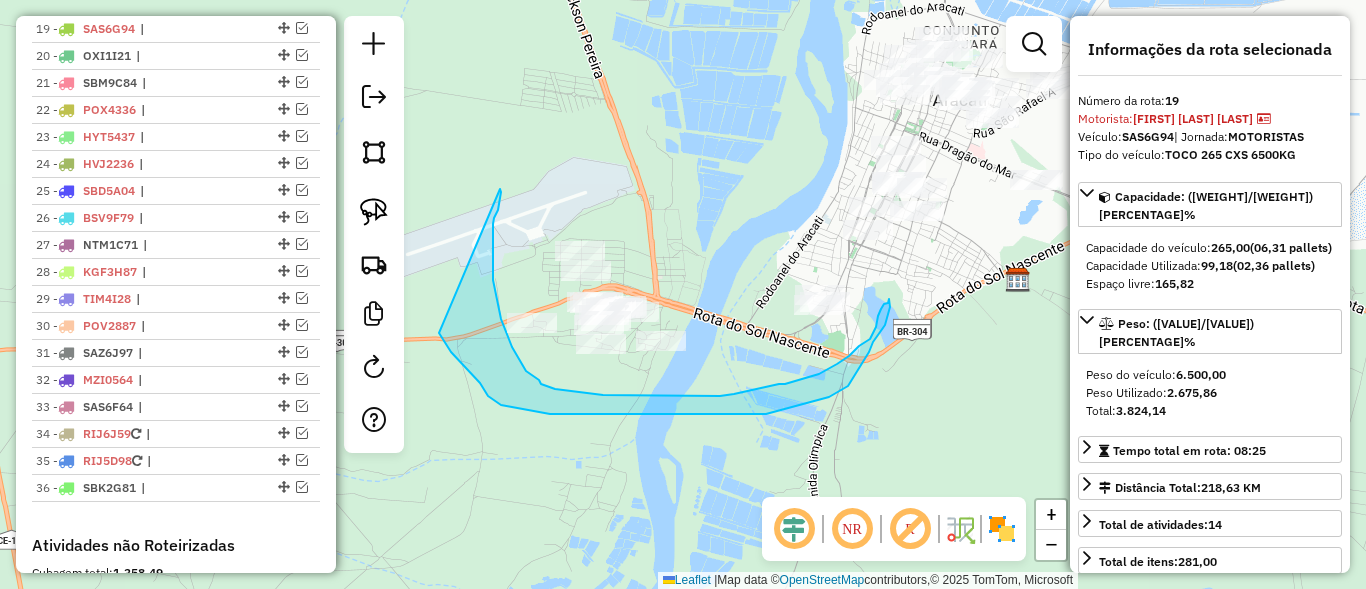 drag, startPoint x: 500, startPoint y: 189, endPoint x: 529, endPoint y: 297, distance: 111.82576 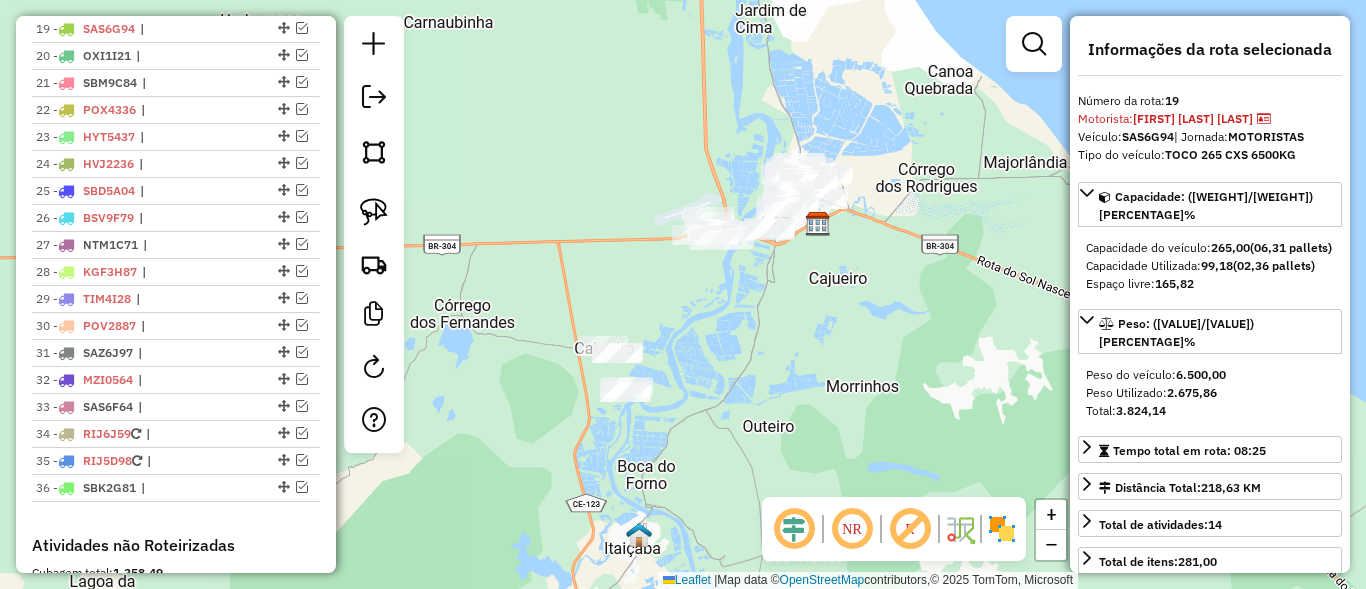 drag, startPoint x: 719, startPoint y: 365, endPoint x: 723, endPoint y: 348, distance: 17.464249 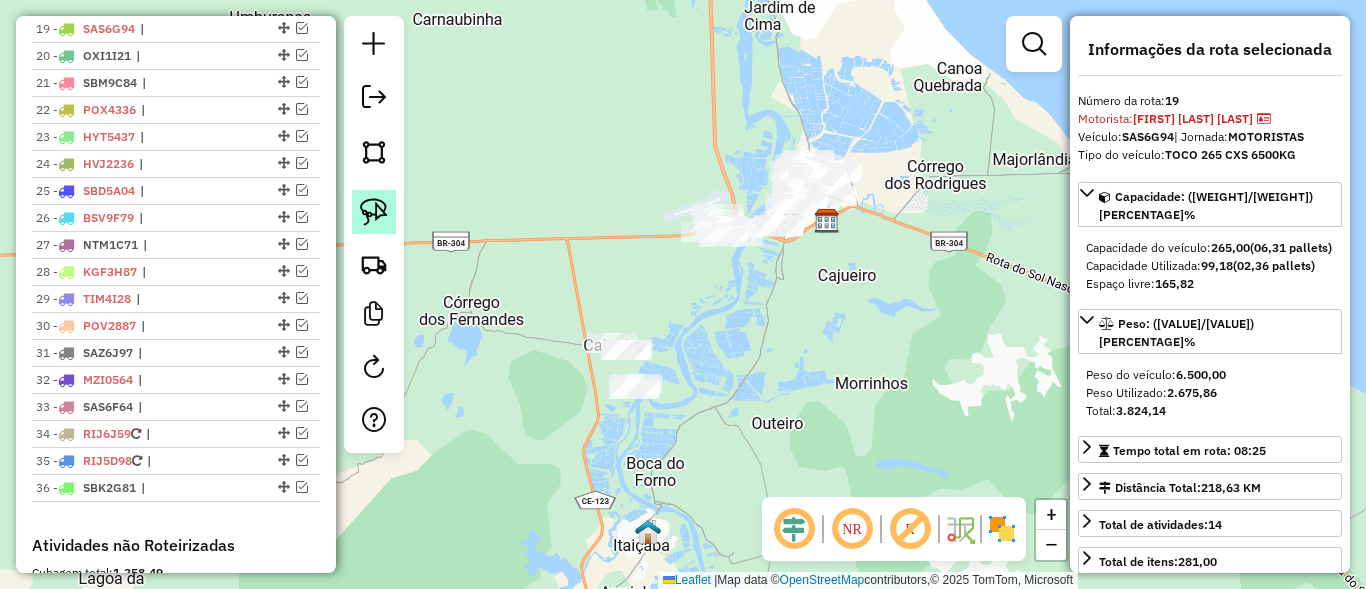 click 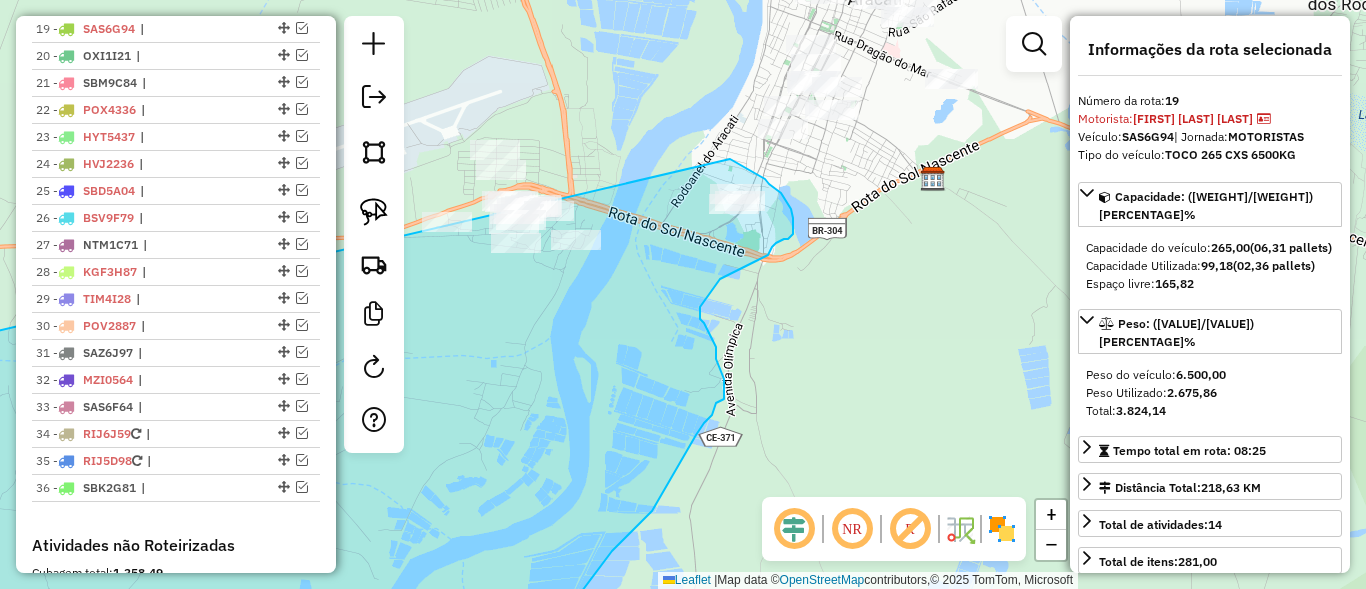 drag, startPoint x: 558, startPoint y: 379, endPoint x: 497, endPoint y: 108, distance: 277.7805 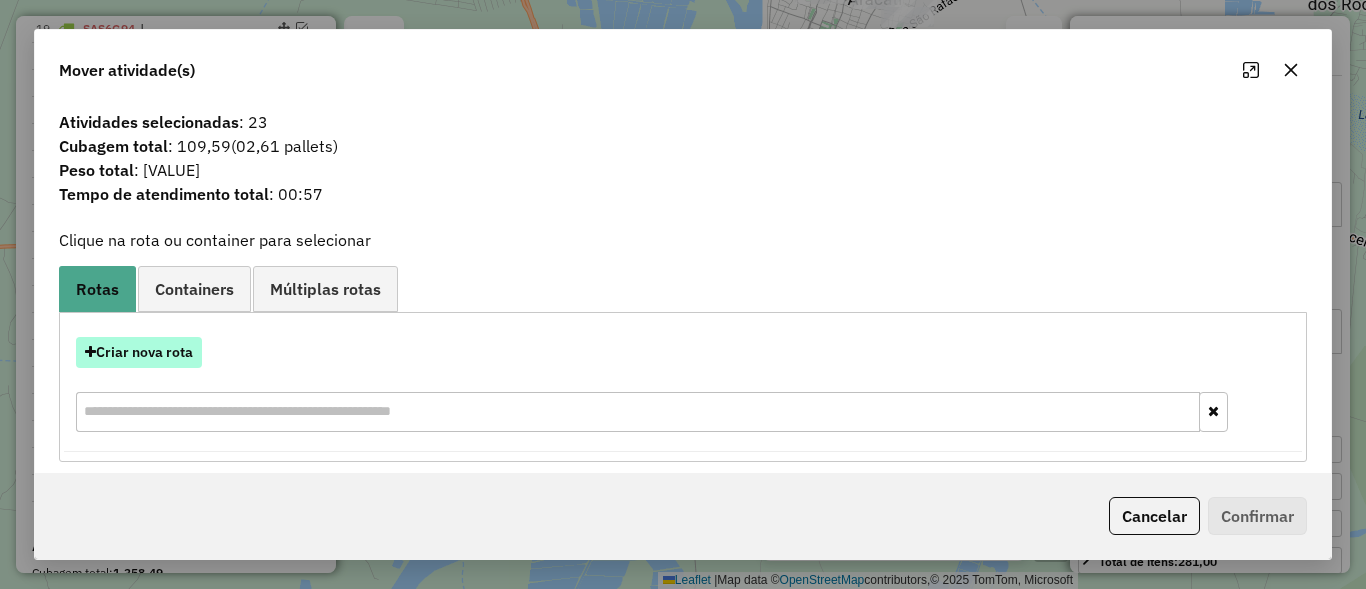 click on "Criar nova rota" at bounding box center [139, 352] 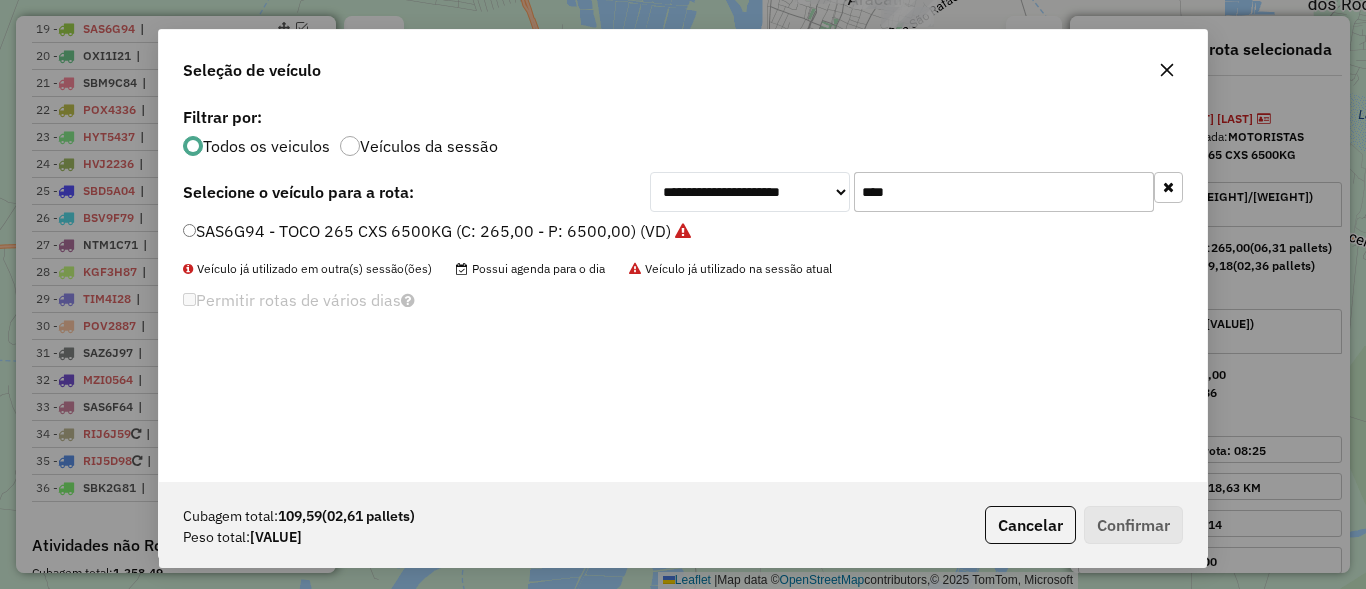 scroll, scrollTop: 11, scrollLeft: 6, axis: both 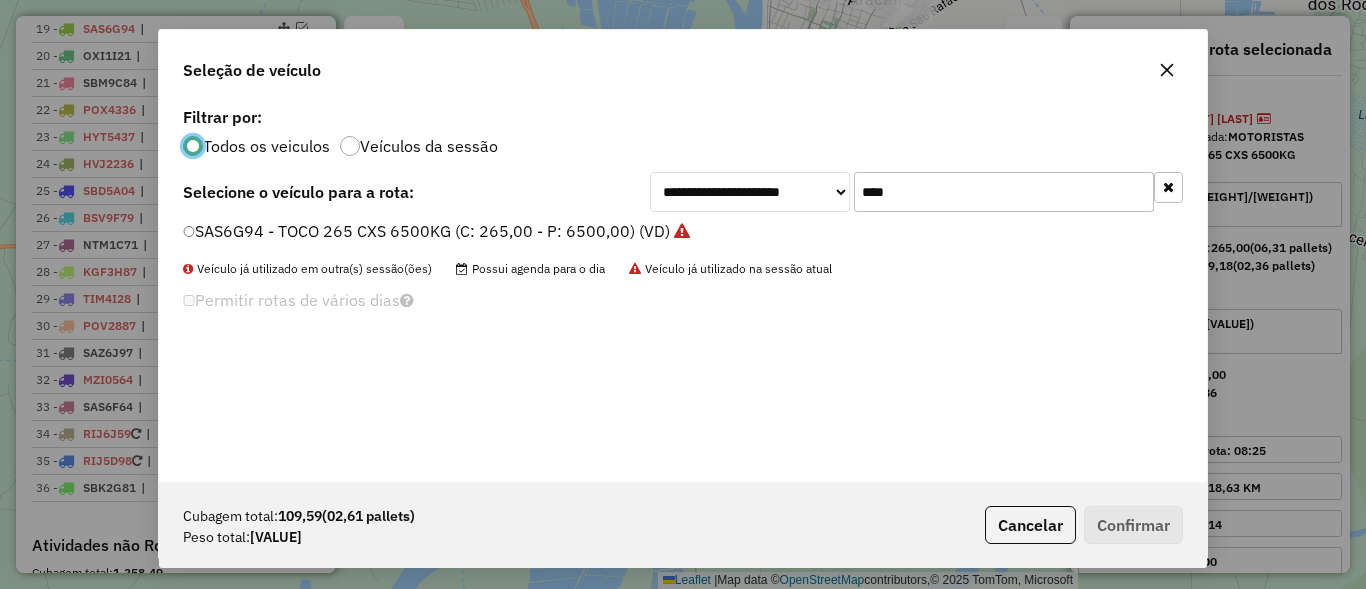 click on "****" 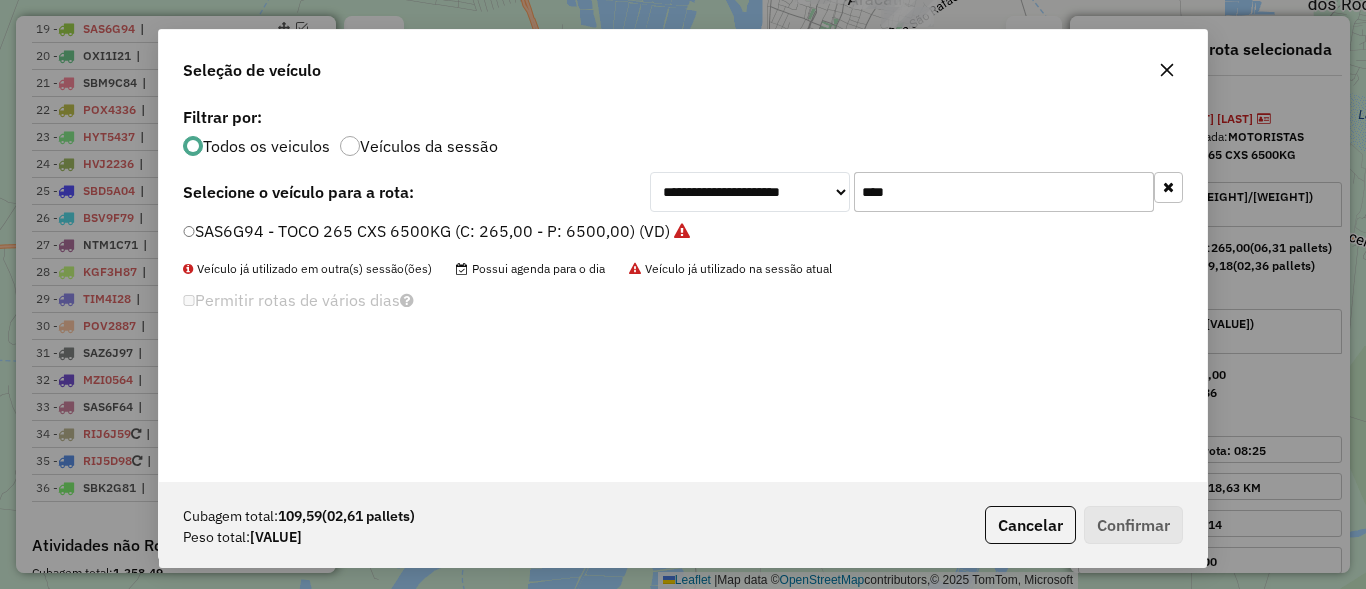 click on "****" 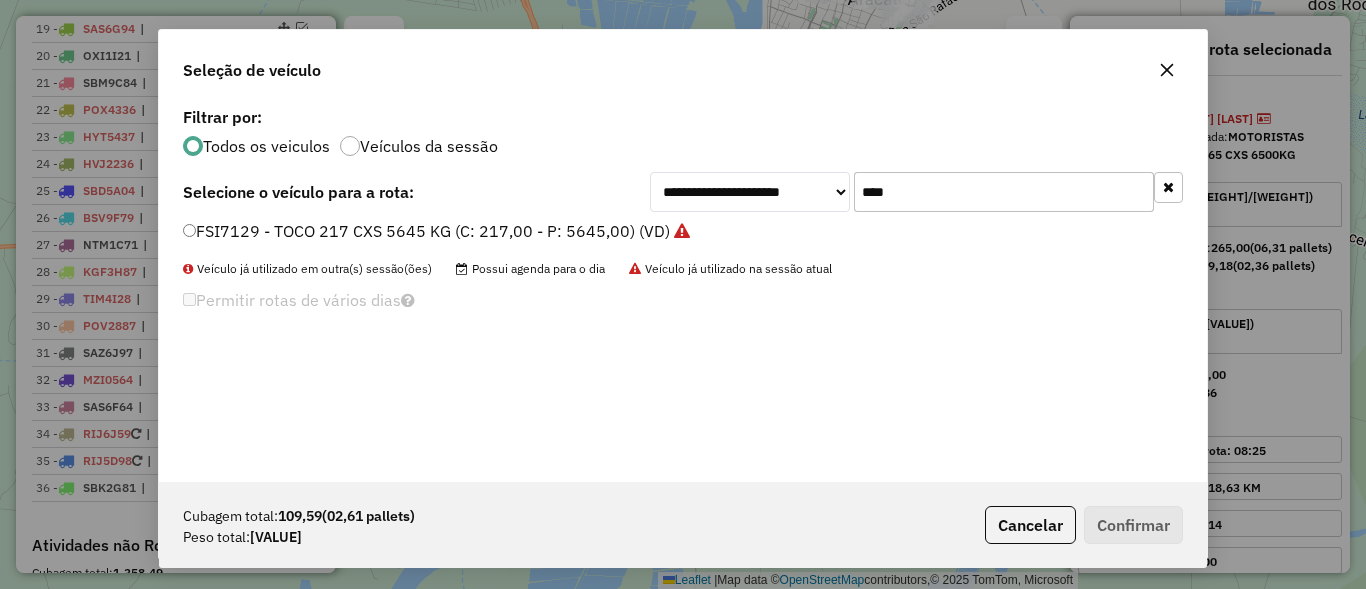 type on "****" 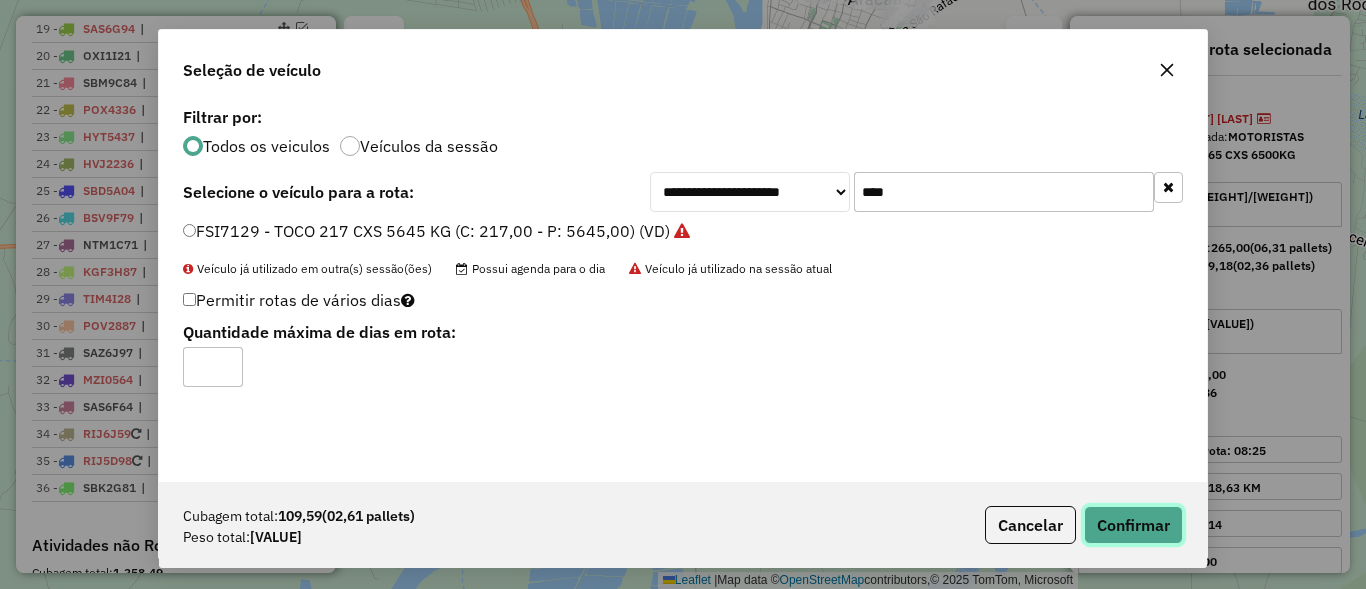 click on "Confirmar" 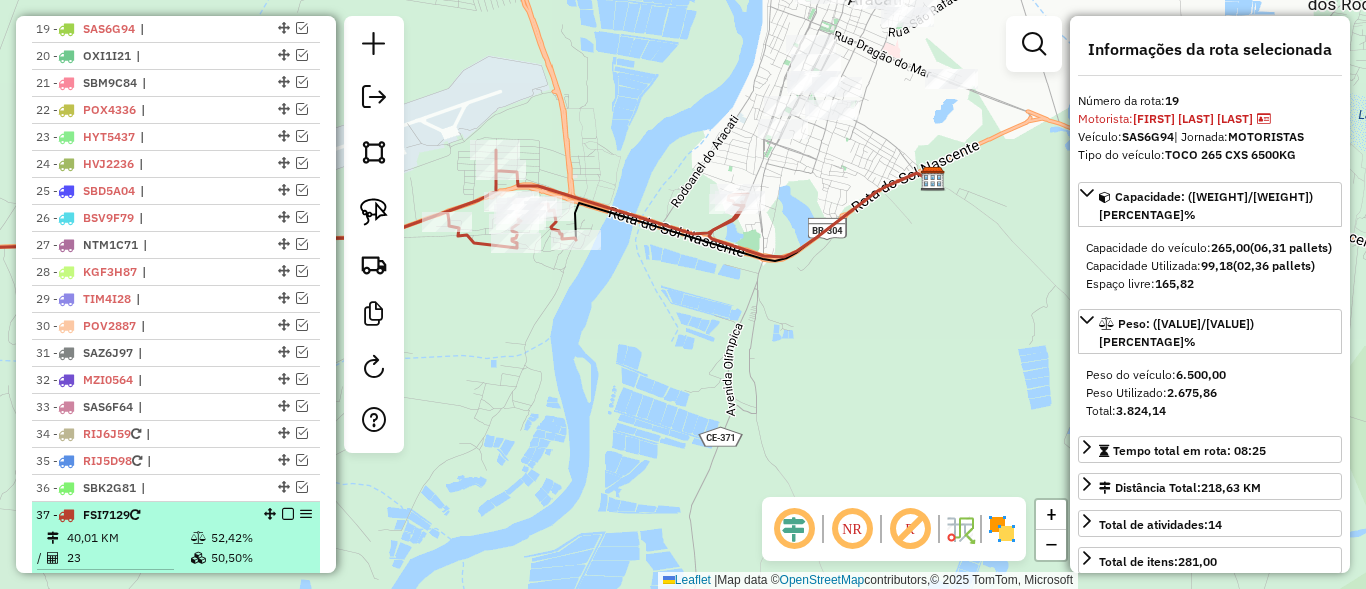 click at bounding box center (288, 514) 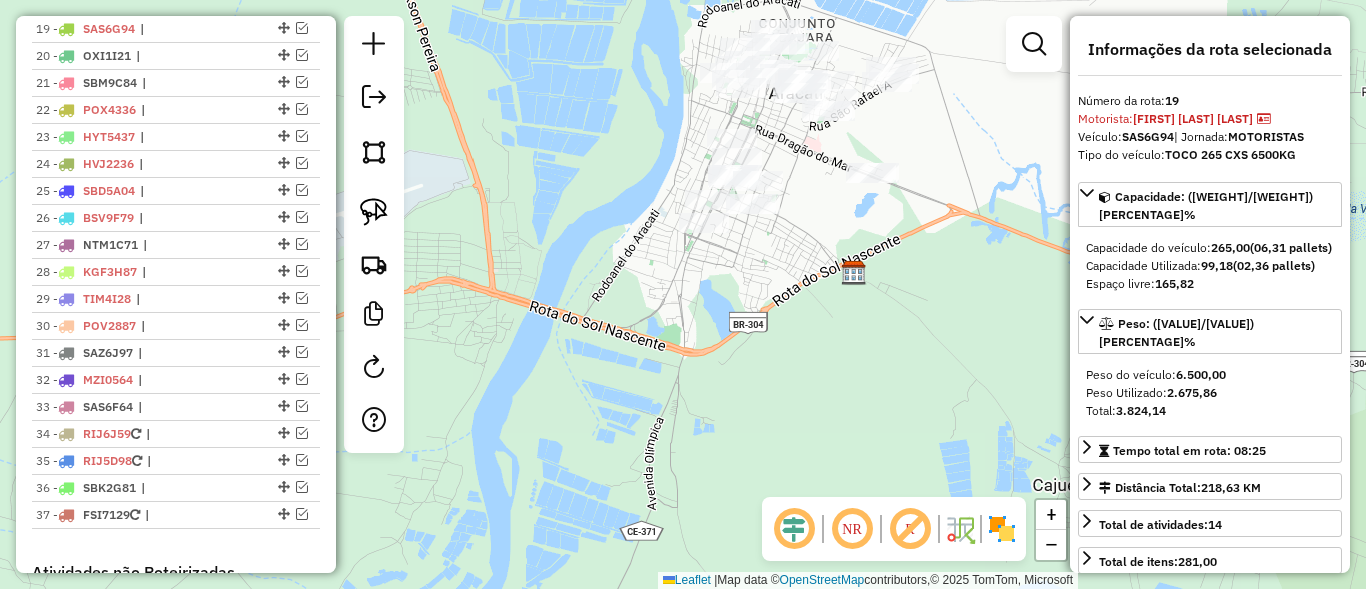 drag, startPoint x: 775, startPoint y: 404, endPoint x: 701, endPoint y: 357, distance: 87.66413 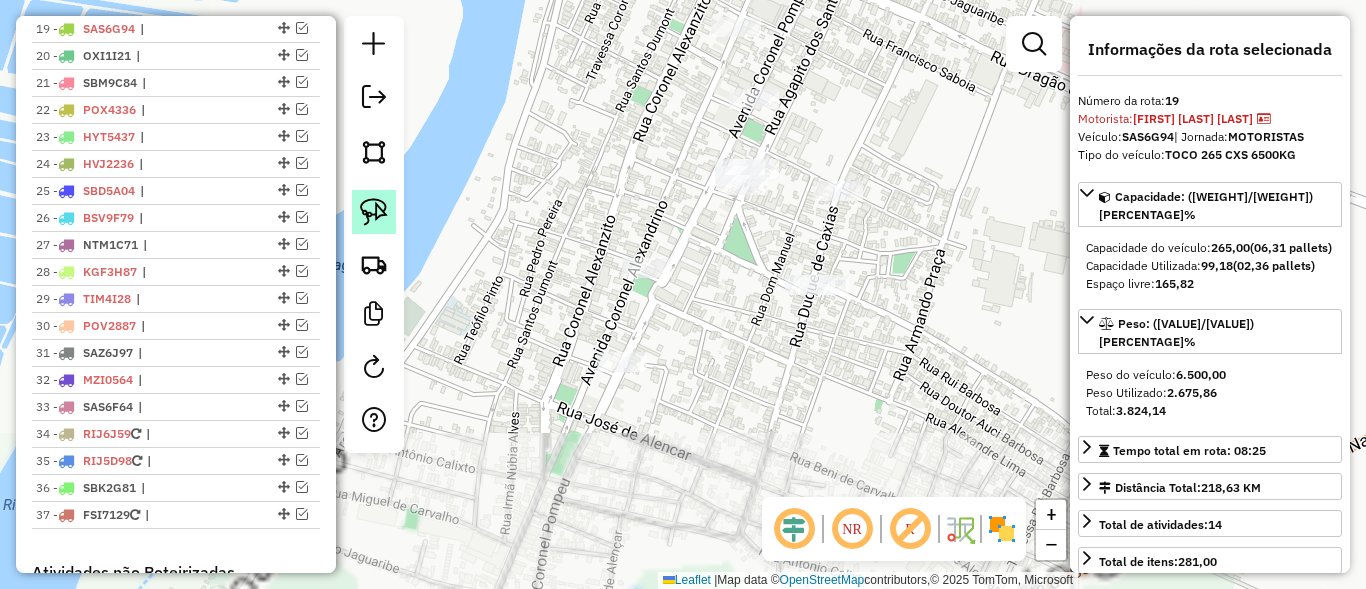 click 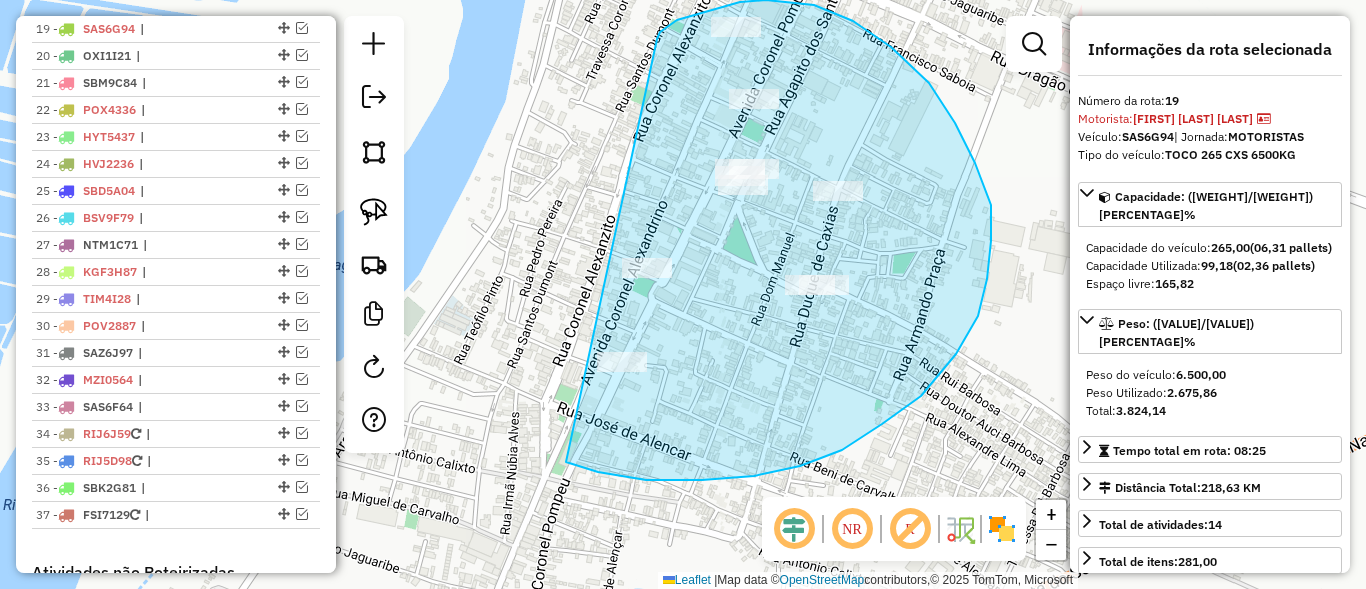 drag, startPoint x: 677, startPoint y: 20, endPoint x: 516, endPoint y: 406, distance: 418.2308 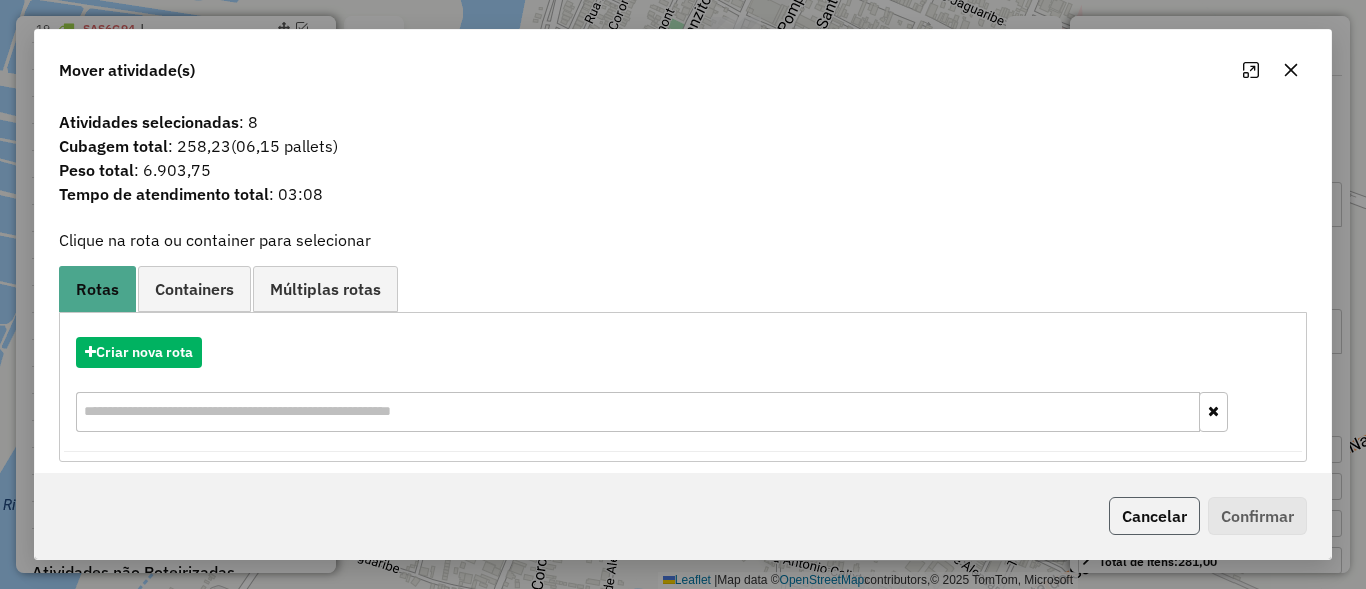 click on "Cancelar" 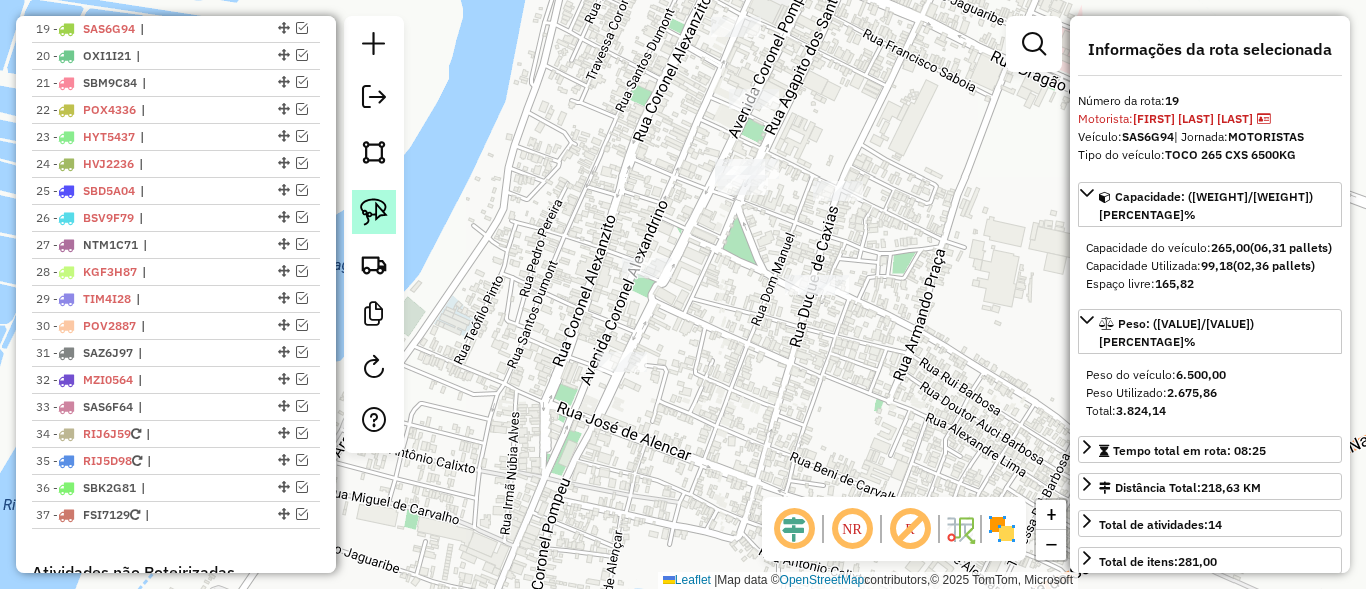 click 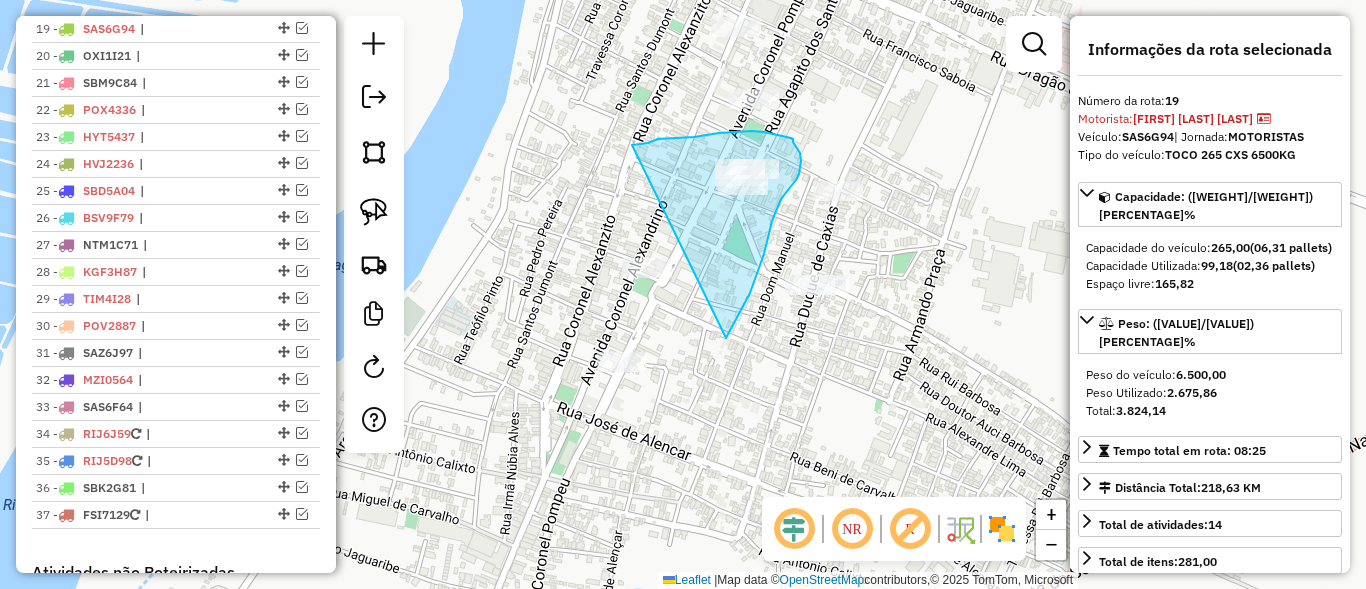 drag, startPoint x: 709, startPoint y: 135, endPoint x: 521, endPoint y: 388, distance: 315.2031 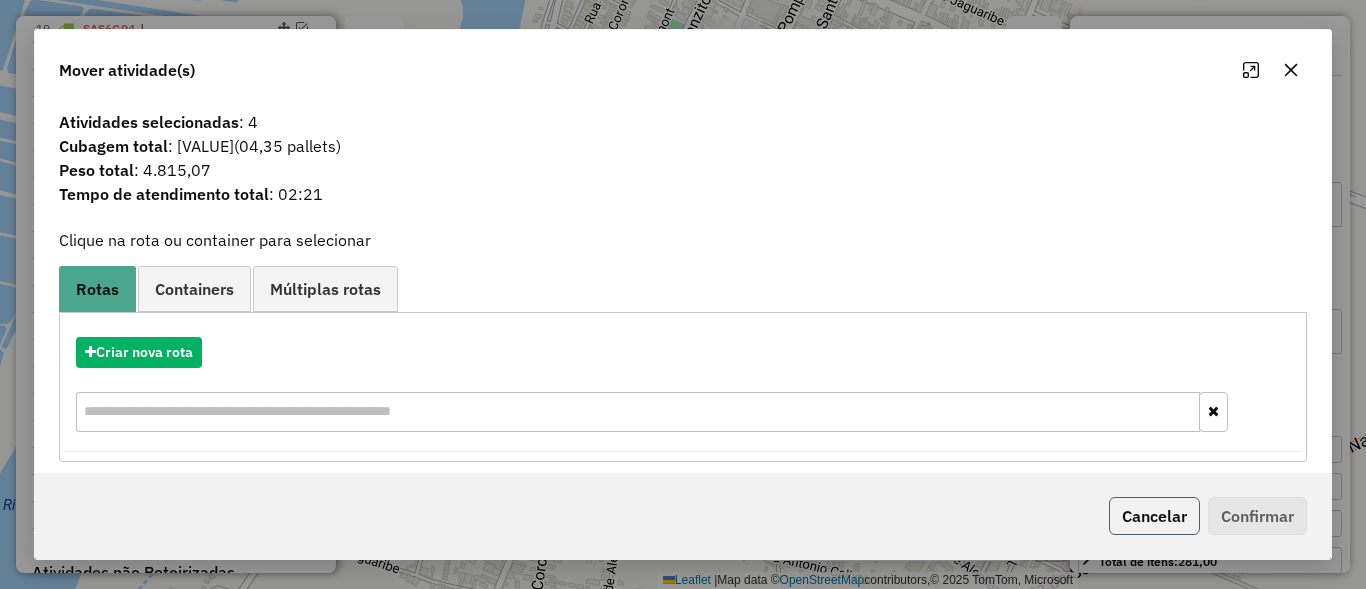 click on "Cancelar" 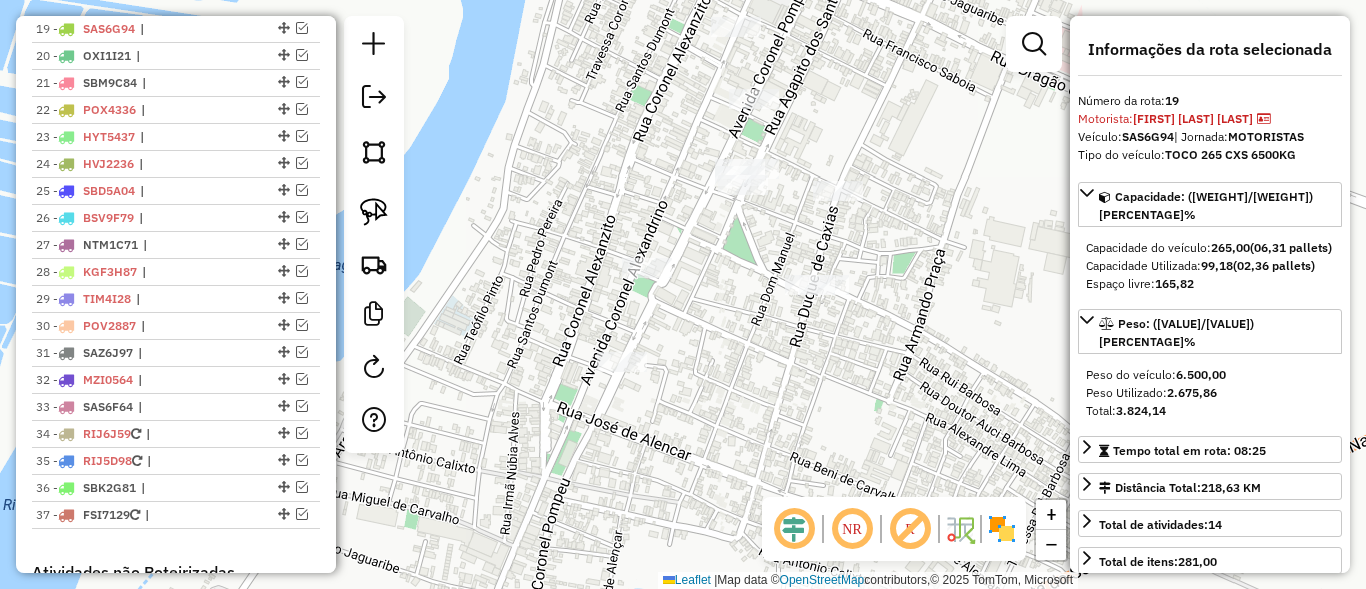 click 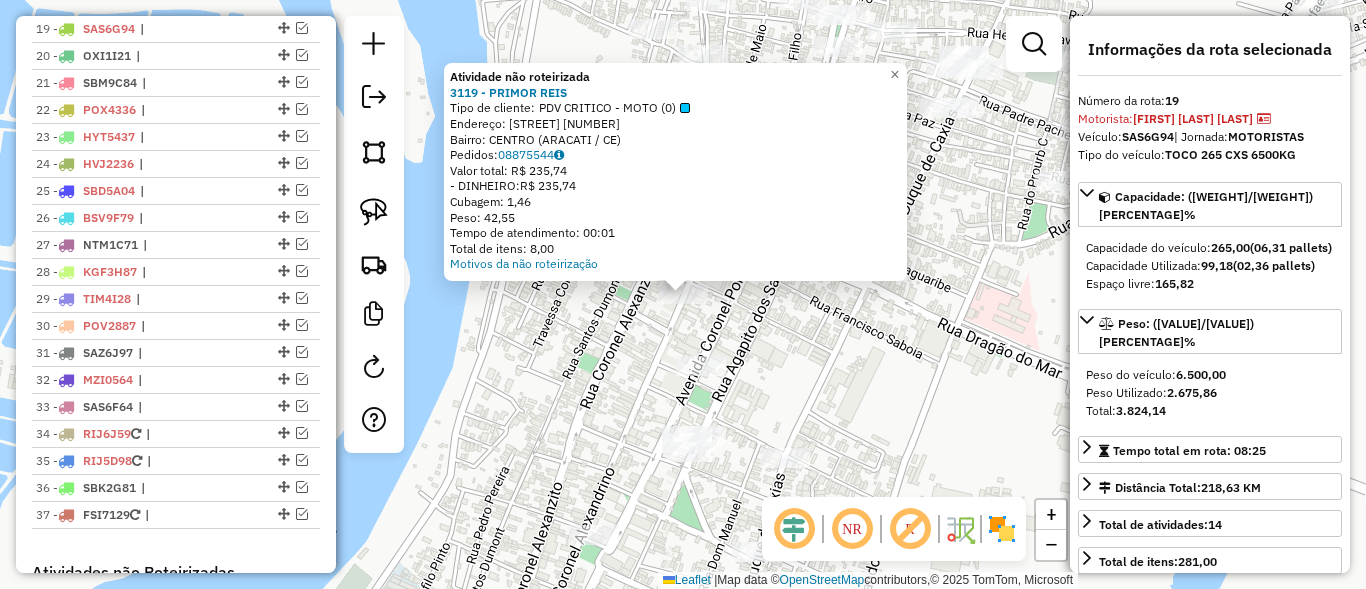 click on "Atividade não roteirizada [NUMBER] - [COMPANY]  Tipo de cliente:   [CLIENT_TYPE]   Endereço:  [STREET] [NUMBER]   Bairro: [NEIGHBORHOOD] ([CITY] / [CE])   Pedidos:  [ORDER_NUMBER]   Valor total: R$ [PRICE]   - [PAYMENT_METHOD]:  R$ [PRICE]   Cubagem: [CUBAGE]   Peso: [WEIGHT]   Tempo de atendimento: [TIME]   Total de itens: [ITEMS]  Motivos da não roteirização × Janela de atendimento Grade de atendimento Capacidade Transportadoras Veículos Cliente Pedidos  Rotas Selecione os dias de semana para filtrar as janelas de atendimento  Seg   Ter   Qua   Qui   Sex   Sáb   Dom  Informe o período da janela de atendimento: De: Até:  Filtrar exatamente a janela do cliente  Considerar janela de atendimento padrão  Selecione os dias de semana para filtrar as grades de atendimento  Seg   Ter   Qua   Qui   Sex   Sáb   Dom   Considerar clientes sem dia de atendimento cadastrado  Clientes fora do dia de atendimento selecionado Filtrar as atividades entre os valores definidos abaixo:  Peso mínimo:   Peso máximo:   Cubagem mínima:   De:  +" 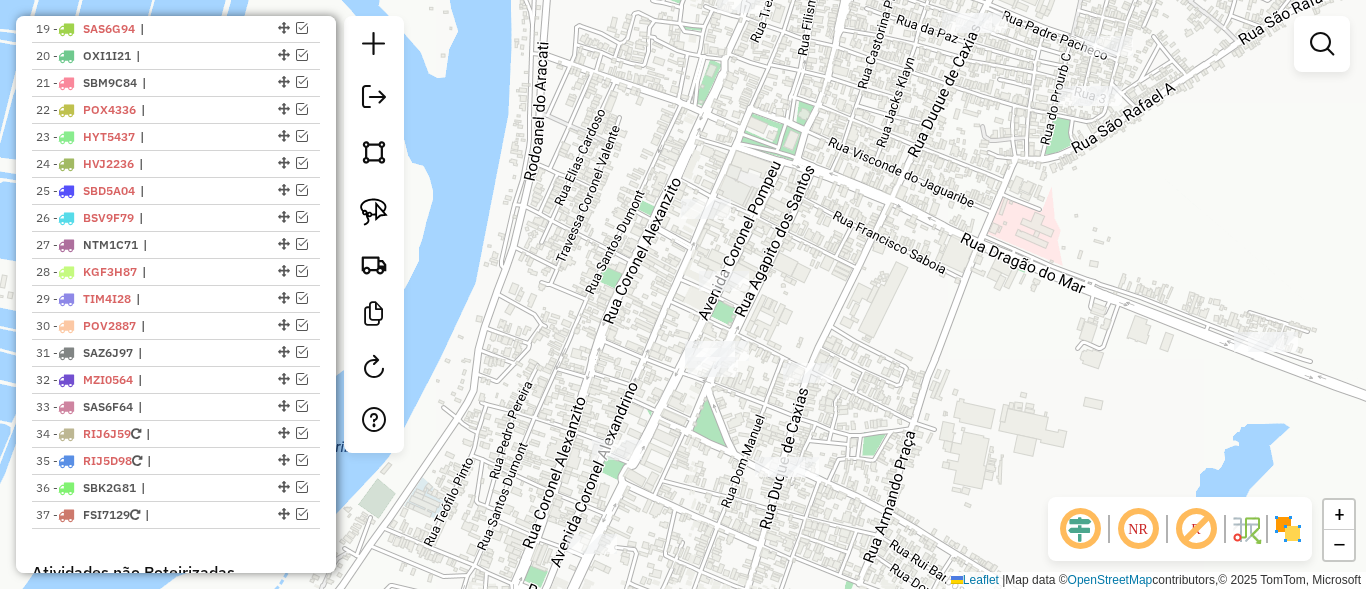 drag, startPoint x: 825, startPoint y: 401, endPoint x: 831, endPoint y: 323, distance: 78.23043 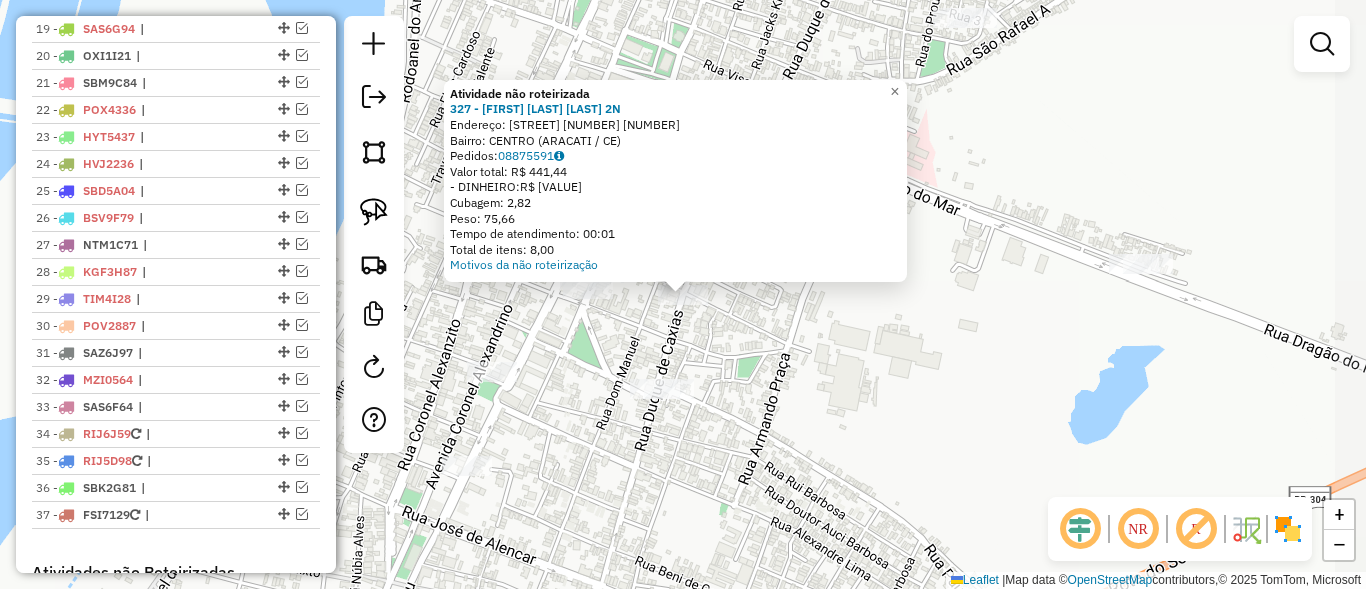 click on "Atividade não roteirizada 327 - [FIRST] [LAST] [LAST]       2N  Endereço: [STREET] [NUMBER] [NUMBER]   Bairro: [NEIGHBORHOOD] ([CITY] / [CE])   Pedidos:  [NUMBER]   Valor total: R$ [PRICE]   - DINHEIRO:  R$ [PRICE]   Cubagem: [CUBAGE]   Peso: [WEIGHT]   Tempo de atendimento: [TIME]   Total de itens: [ITEMS]  Motivos da não roteirização × Janela de atendimento Grade de atendimento Capacidade Transportadoras Veículos Cliente Pedidos  Rotas Selecione os dias de semana para filtrar as janelas de atendimento  Seg   Ter   Qua   Qui   Sex   Sáb   Dom  Informe o período da janela de atendimento: De: Até:  Filtrar exatamente a janela do cliente  Considerar janela de atendimento padrão  Selecione os dias de semana para filtrar as grades de atendimento  Seg   Ter   Qua   Qui   Sex   Sáb   Dom   Considerar clientes sem dia de atendimento cadastrado  Clientes fora do dia de atendimento selecionado Filtrar as atividades entre os valores definidos abaixo:  Peso mínimo:   Peso máximo:   Cubagem mínima:   De:   Até:" 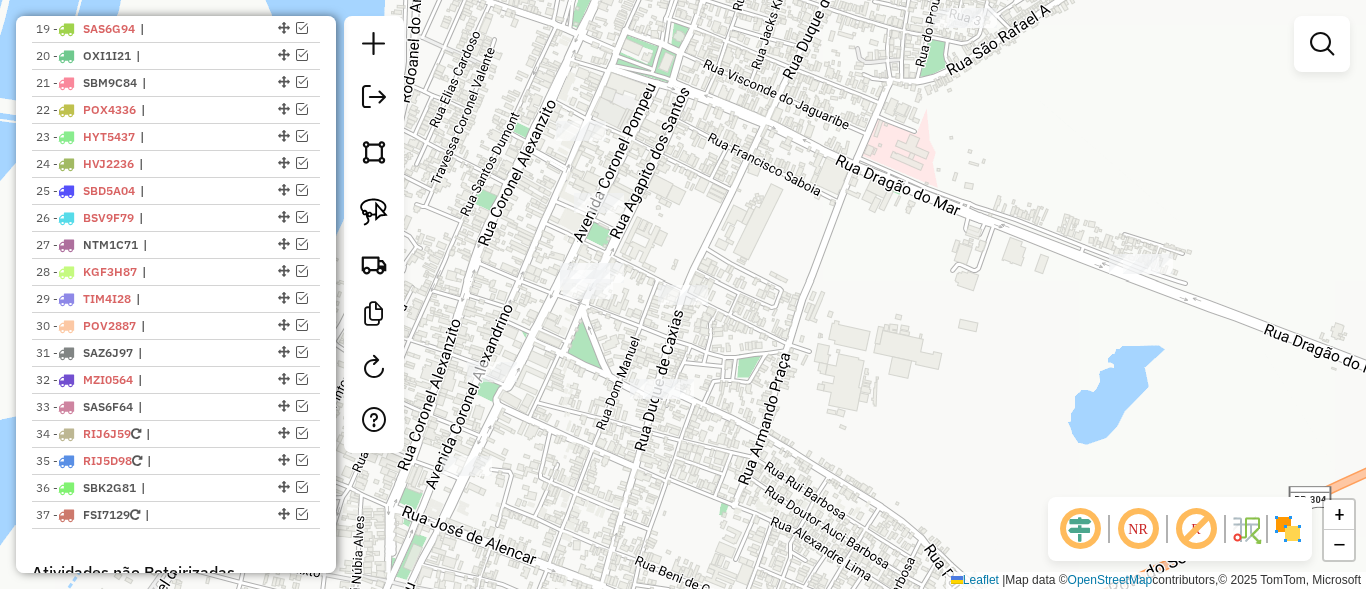drag, startPoint x: 580, startPoint y: 303, endPoint x: 604, endPoint y: 291, distance: 26.832815 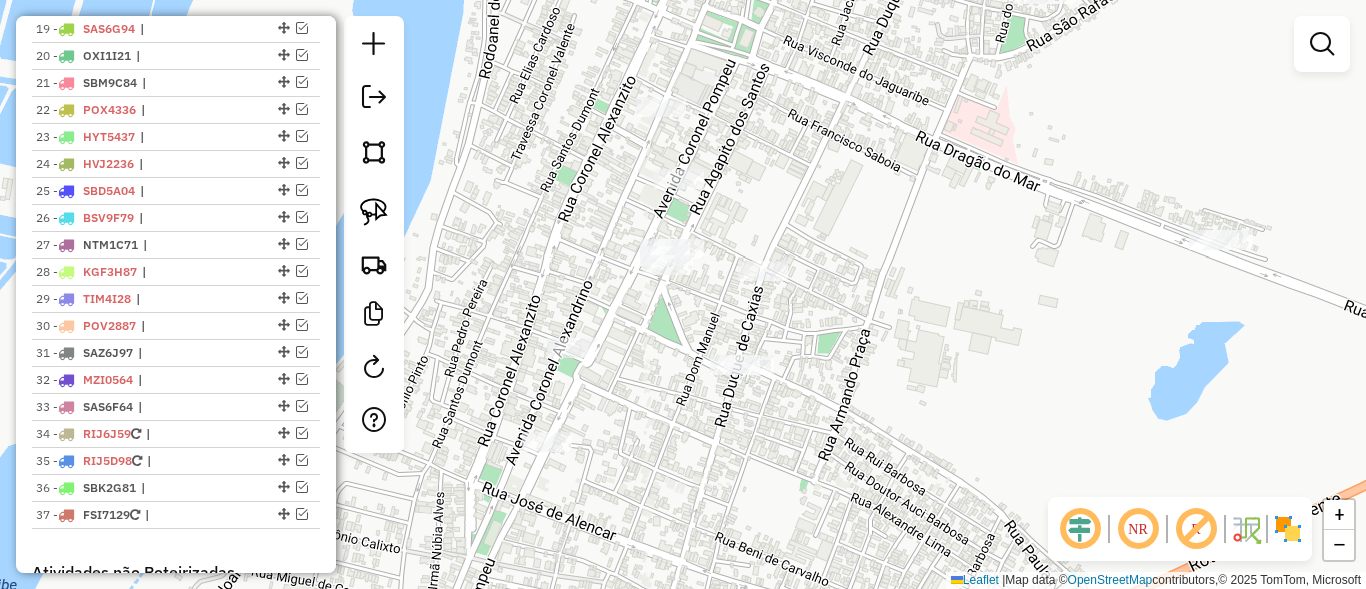 drag, startPoint x: 381, startPoint y: 216, endPoint x: 426, endPoint y: 244, distance: 53 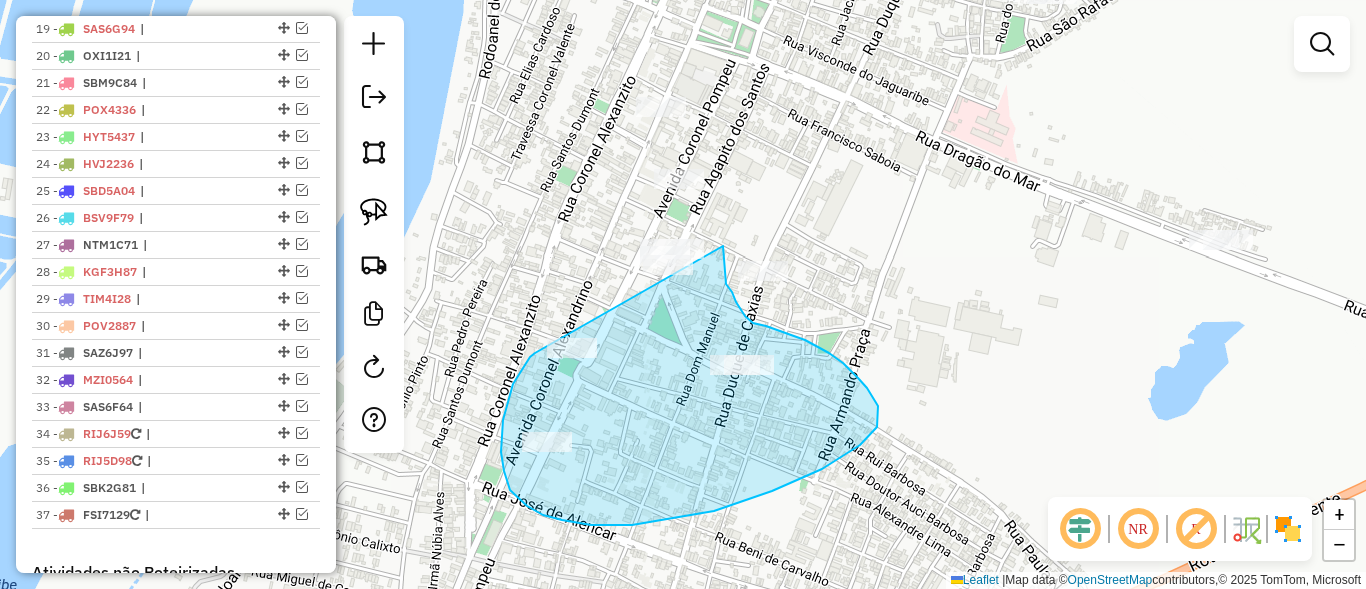 drag, startPoint x: 517, startPoint y: 376, endPoint x: 607, endPoint y: 235, distance: 167.27522 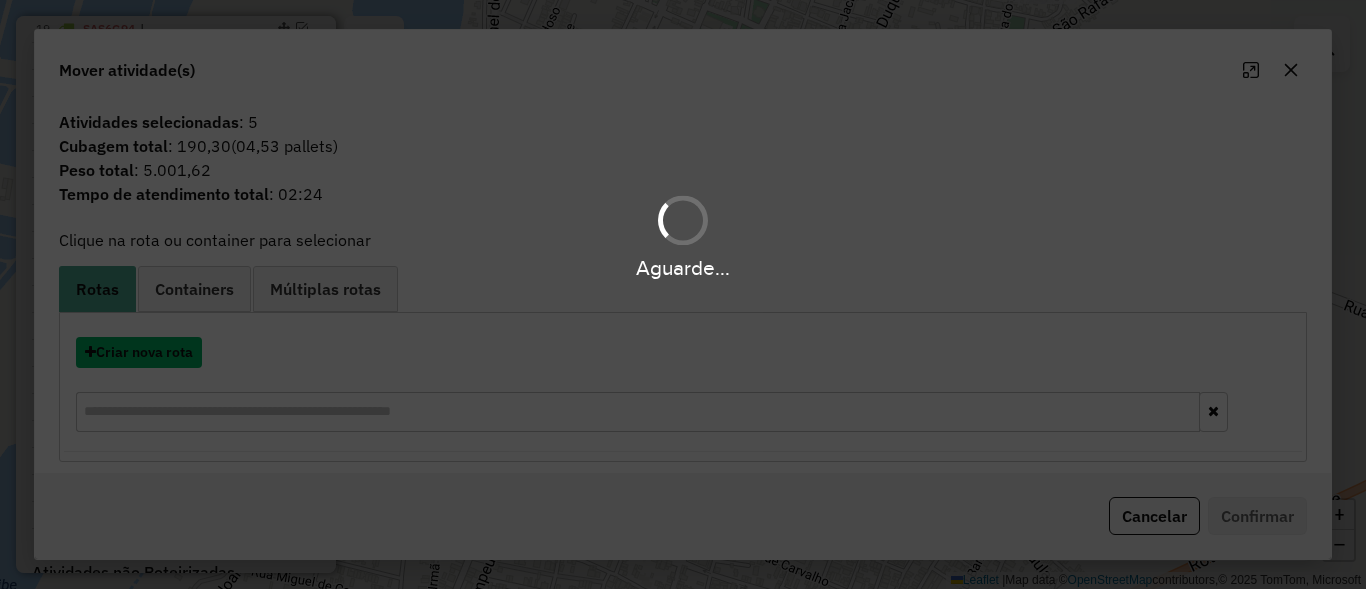 click on "Criar nova rota" at bounding box center [139, 352] 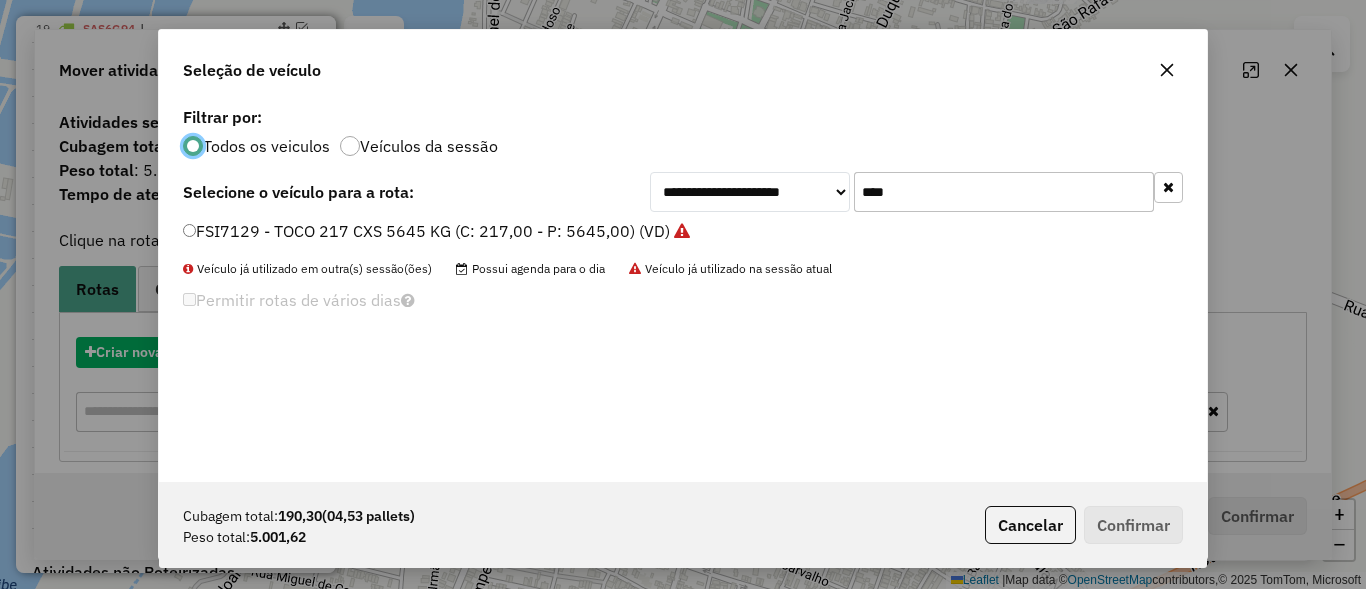 scroll, scrollTop: 11, scrollLeft: 6, axis: both 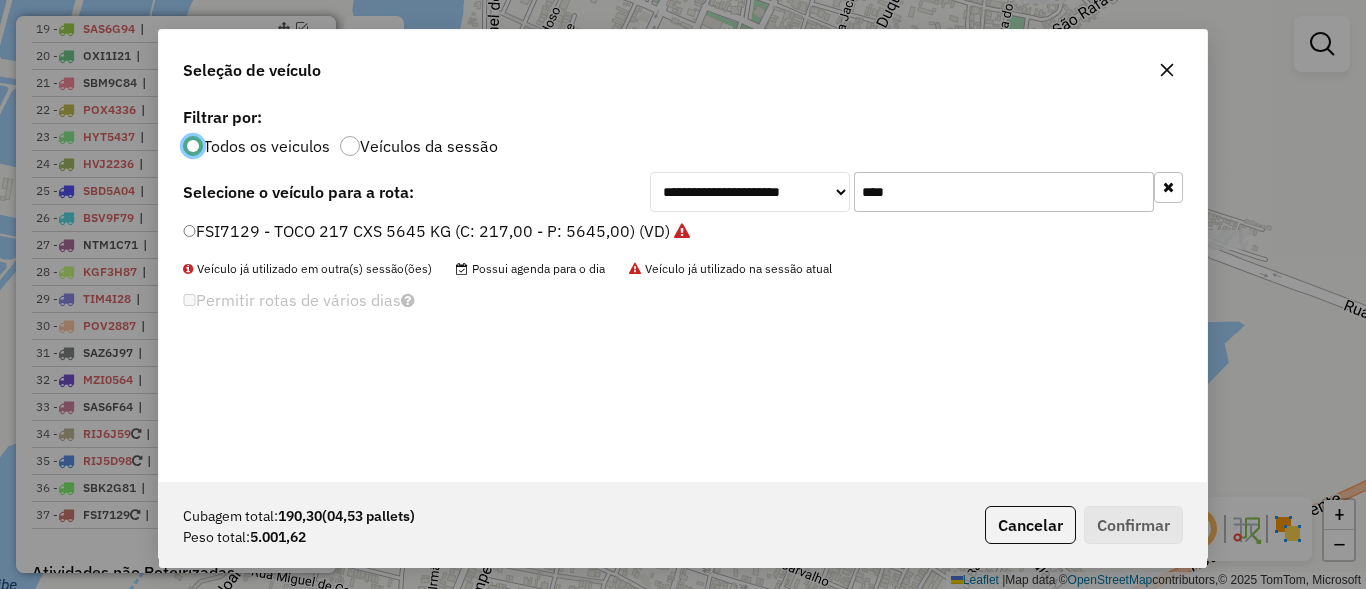 click on "****" 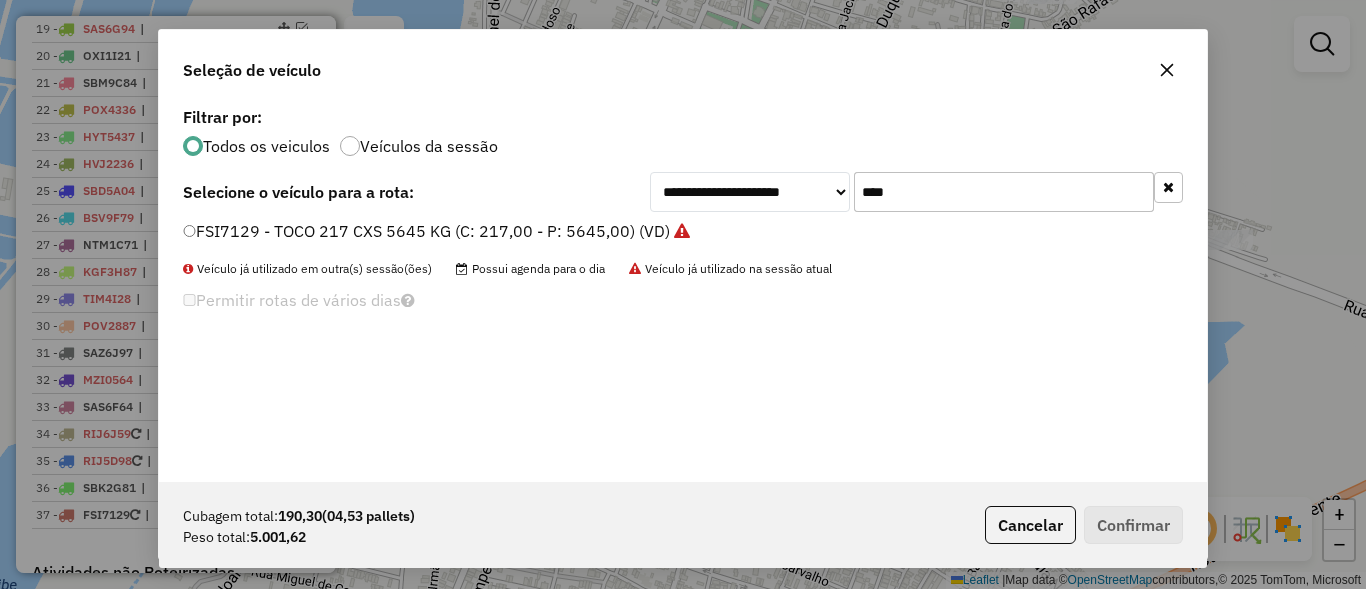 click on "****" 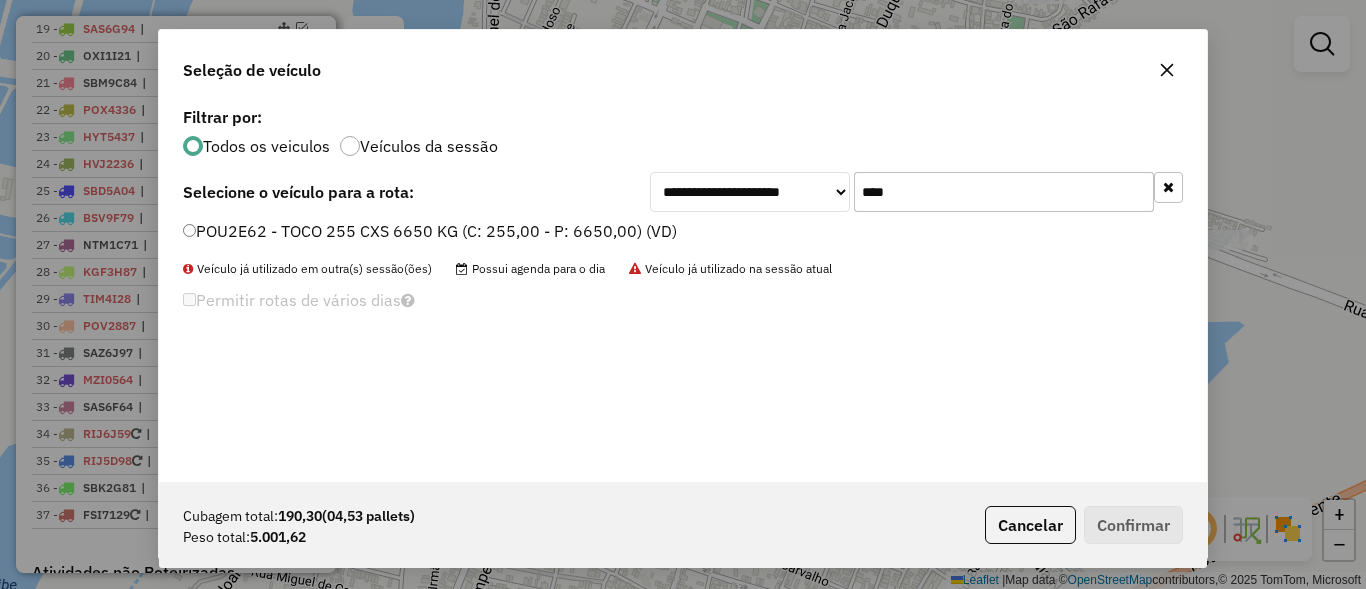 type on "****" 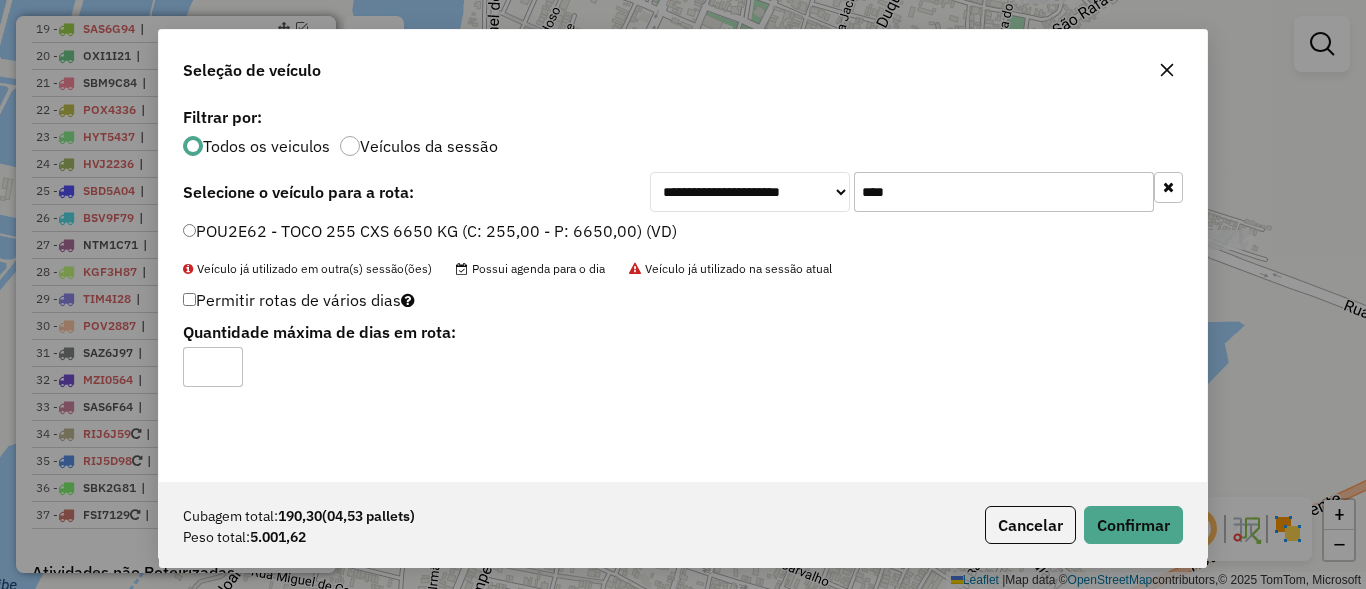 click on "Cubagem total: [AMOUNT] ([PERCENTAGE] pallets) Peso total: [AMOUNT] Cancelar Confirmar" 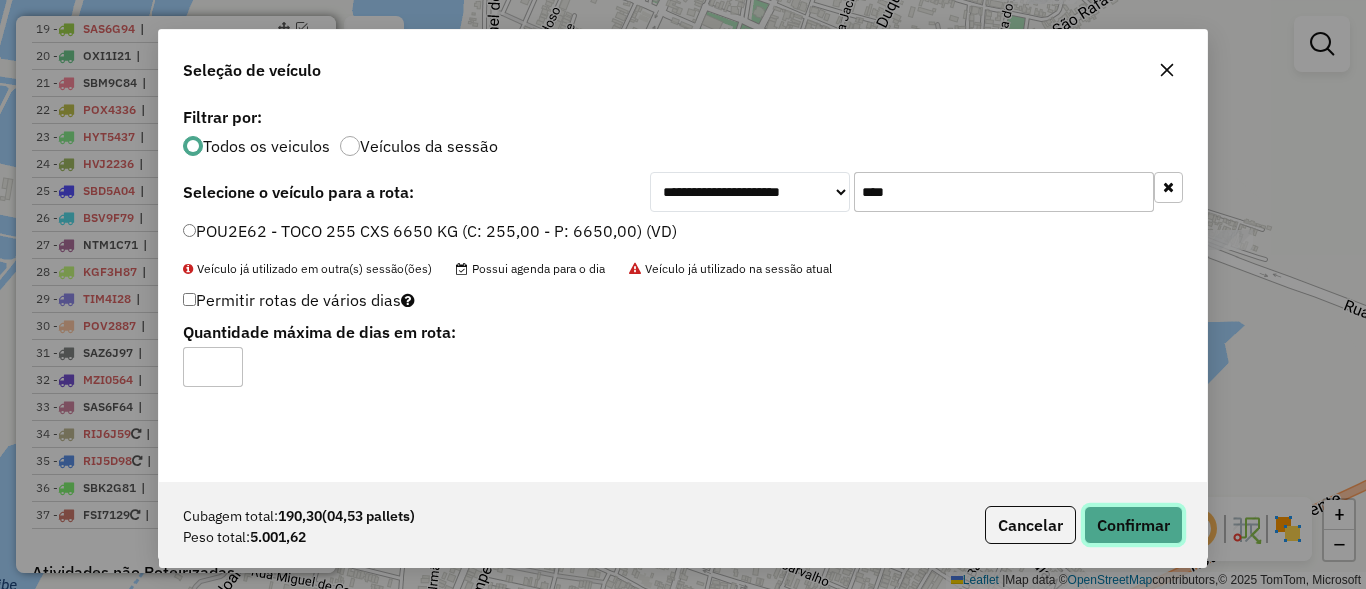 click on "Confirmar" 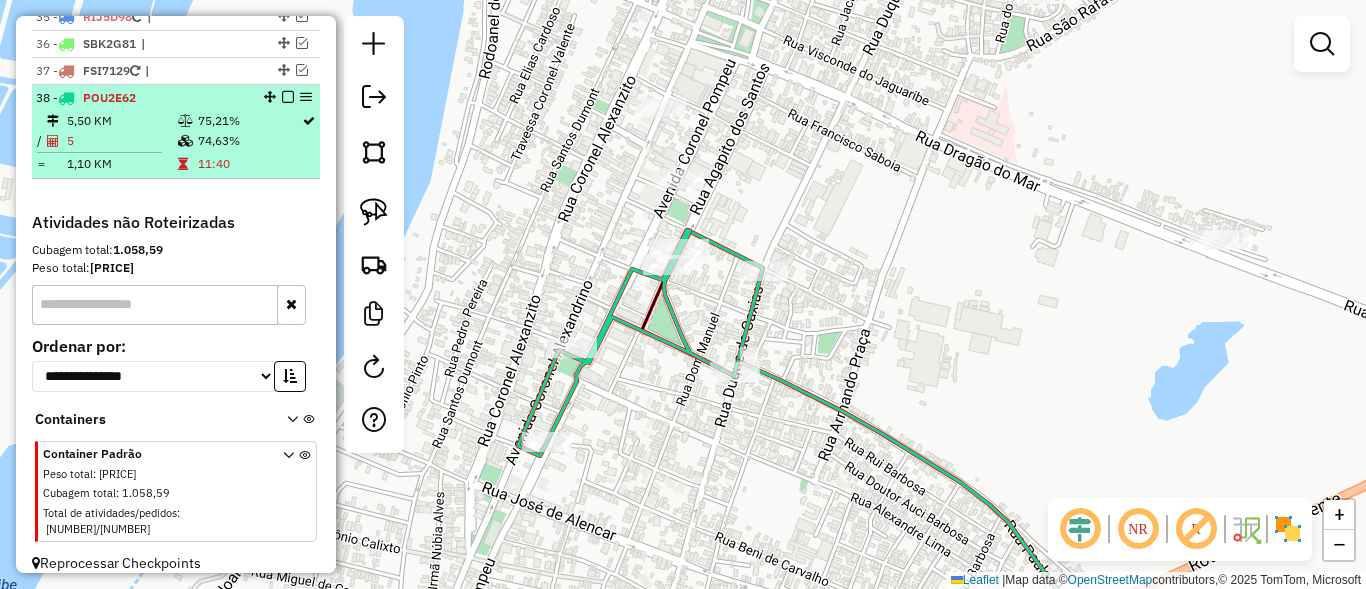 click at bounding box center [288, 97] 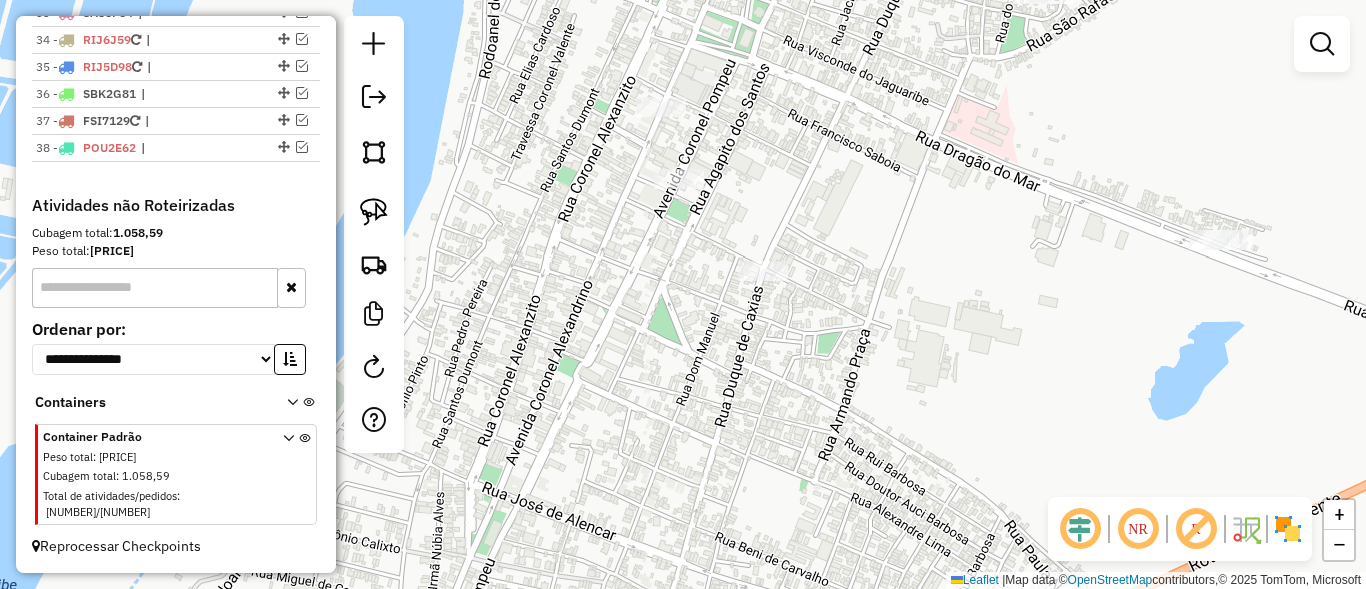 scroll, scrollTop: 1637, scrollLeft: 0, axis: vertical 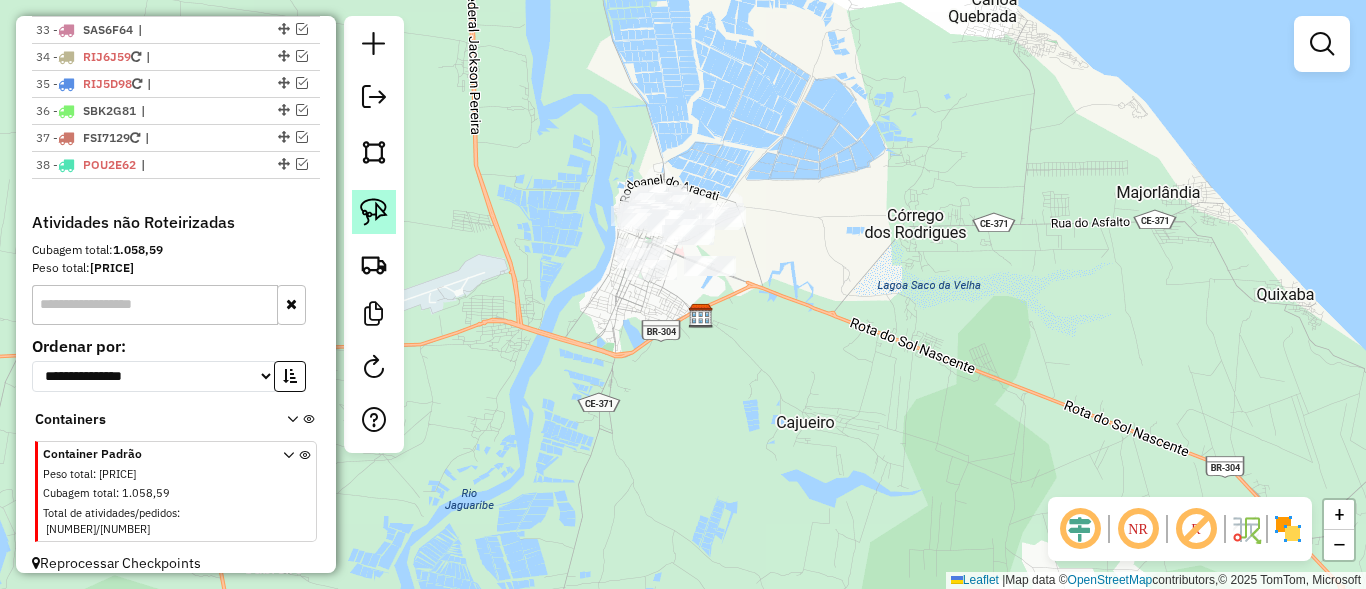 click 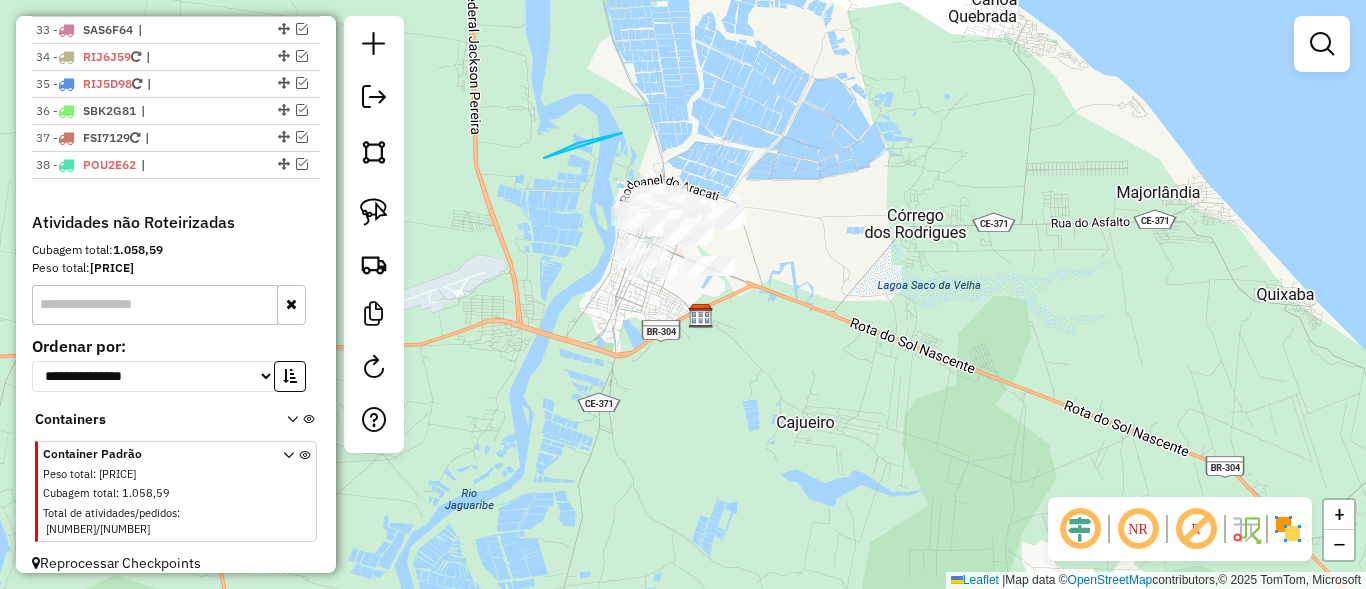 drag, startPoint x: 578, startPoint y: 143, endPoint x: 561, endPoint y: 352, distance: 209.69025 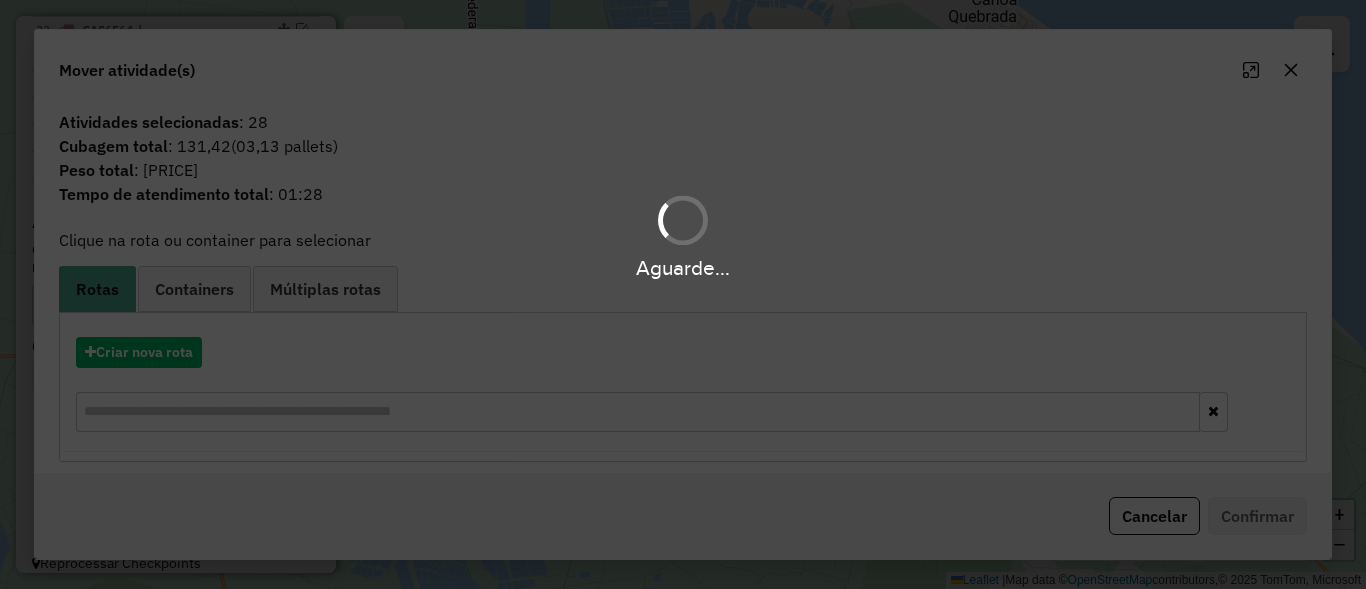 click on "Informações da Sessão [NUMBER] - [DATE]     Criação: [DATE] [TIME]   Depósito:  [DEPOSIT]  Total de rotas:  [NUMBER]  Distância Total:  [DISTANCE] km  Tempo total:  [TIME]  Valor total:  R$ [PRICE]  - Total roteirizado:  R$ [PRICE]  - Total não roteirizado:  R$ [PRICE] Total de Atividades Roteirizadas:  [NUMBER]  Total de Pedidos Roteirizados:  [NUMBER]  Peso total roteirizado:  [WEIGHT]  Cubagem total roteirizado:  [CUBAGE]  Total de Atividades não Roteirizadas:  [NUMBER]  Total de Pedidos não Roteirizados:  [NUMBER] Total de caixas por viagem:  [CUBAGE] /   [NUMBER] =  [NUMBER] Média de Atividades por viagem:  [NUMBER] /   [NUMBER] =  [NUMBER] Ocupação média da frota:  [PERCENTAGE]%   Rotas improdutivas:  [NUMBER]  Rotas vários dias:  [NUMBER]  Clientes Priorizados NR:  [NUMBER] Rotas  Recargas: [NUMBER]   Ver rotas   Ver veículos  Finalizar todas as rotas   1 -" at bounding box center [683, 294] 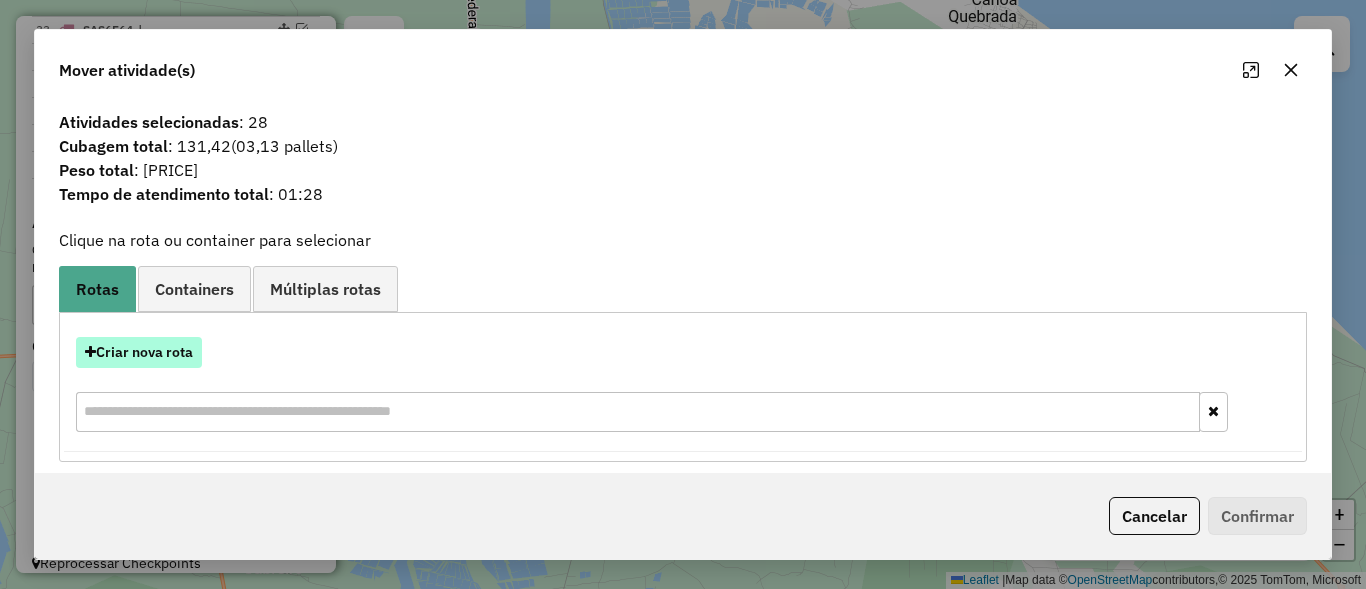 click on "Criar nova rota" at bounding box center (139, 352) 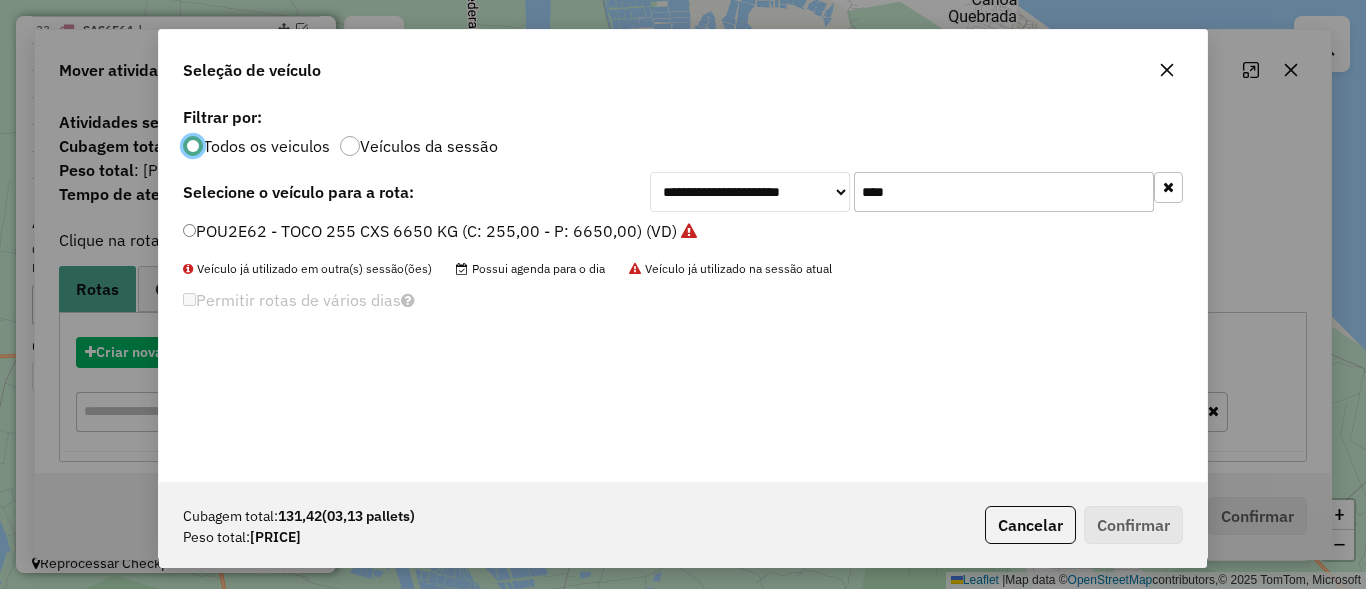 scroll, scrollTop: 11, scrollLeft: 6, axis: both 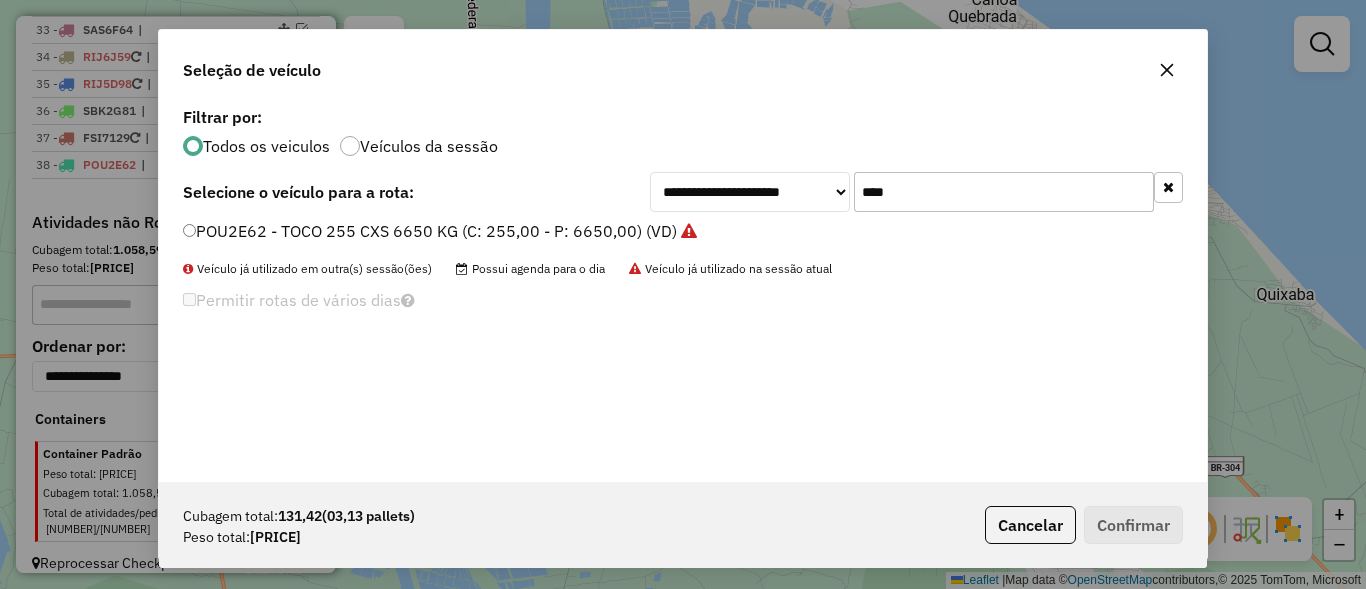 click on "****" 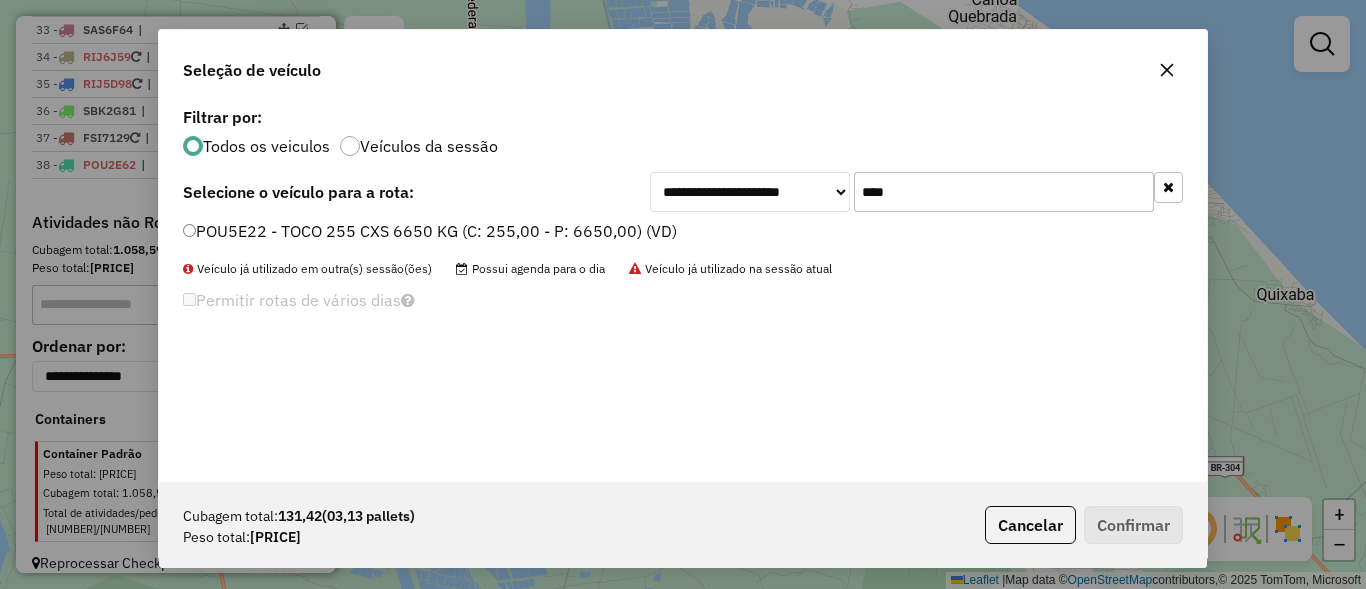 type on "****" 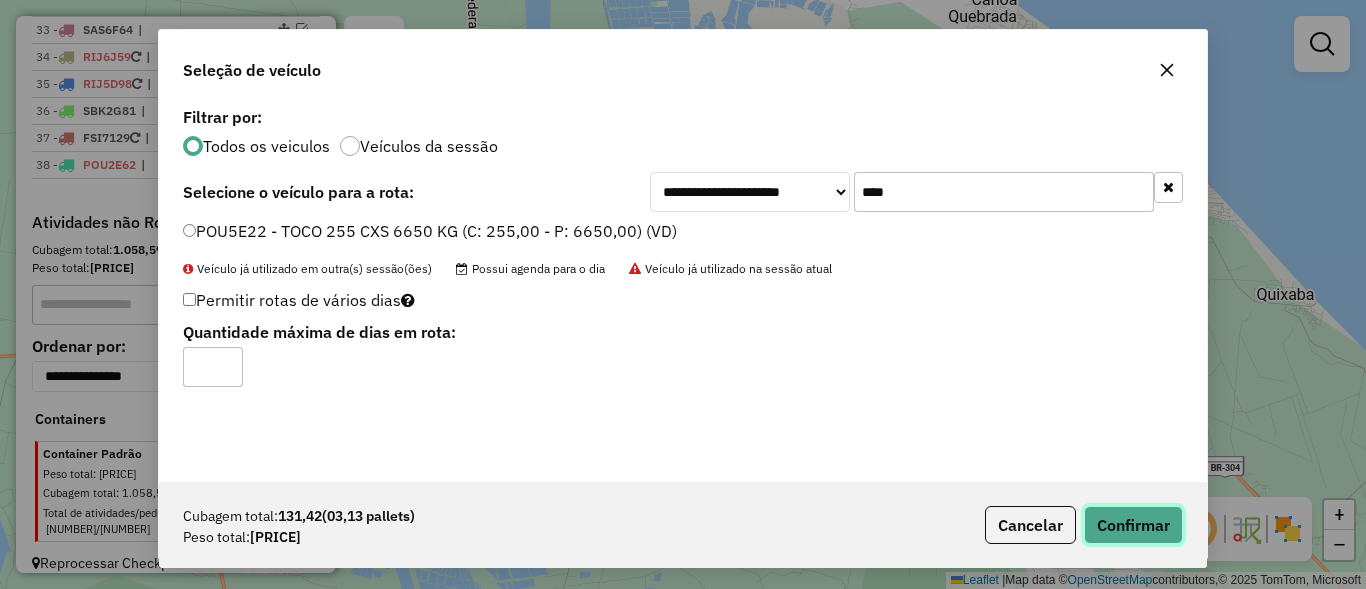 click on "Confirmar" 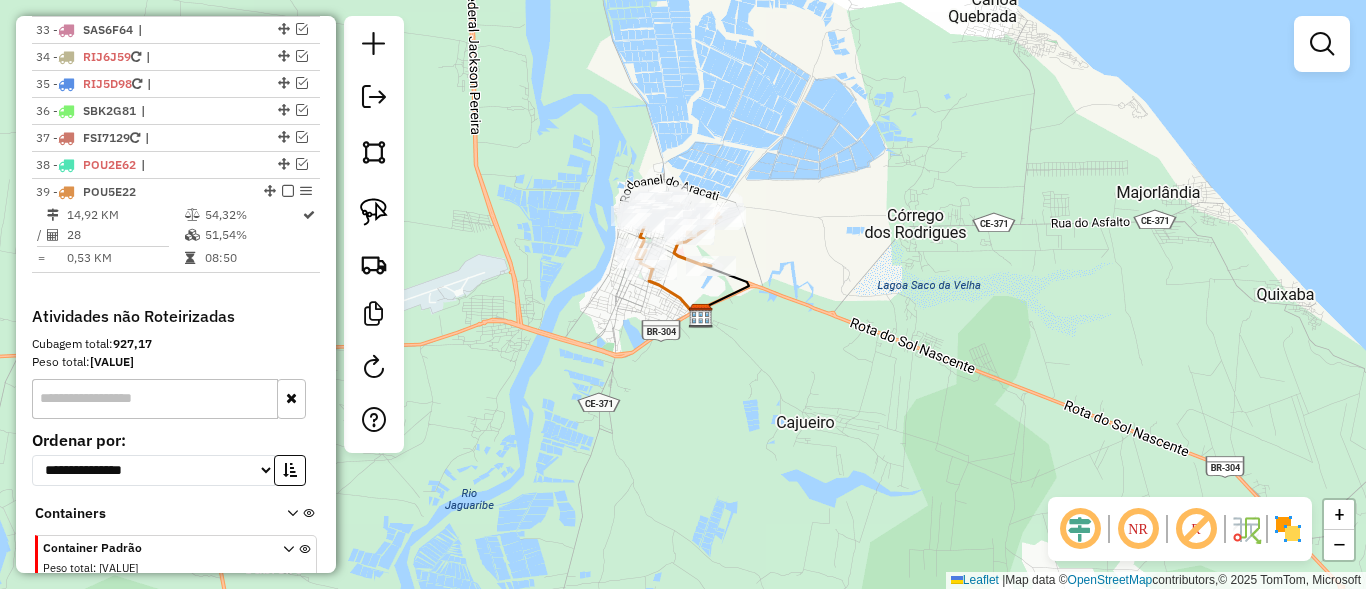 scroll, scrollTop: 1704, scrollLeft: 0, axis: vertical 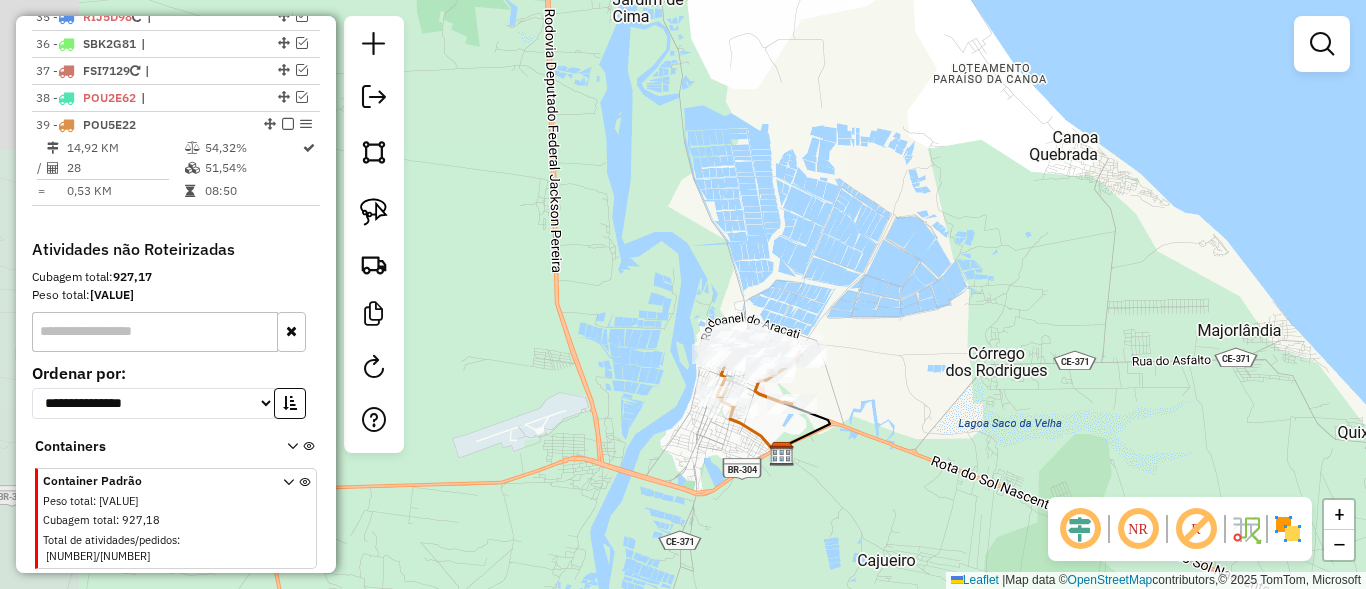drag, startPoint x: 684, startPoint y: 251, endPoint x: 700, endPoint y: 290, distance: 42.154476 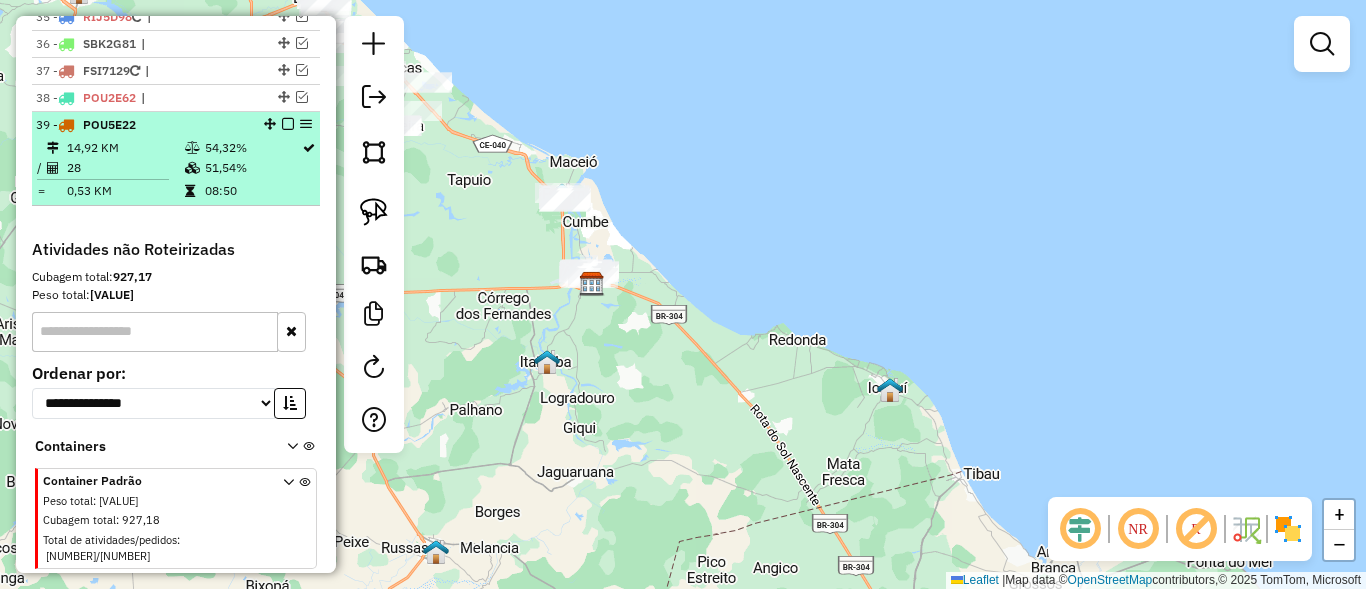 click at bounding box center (288, 124) 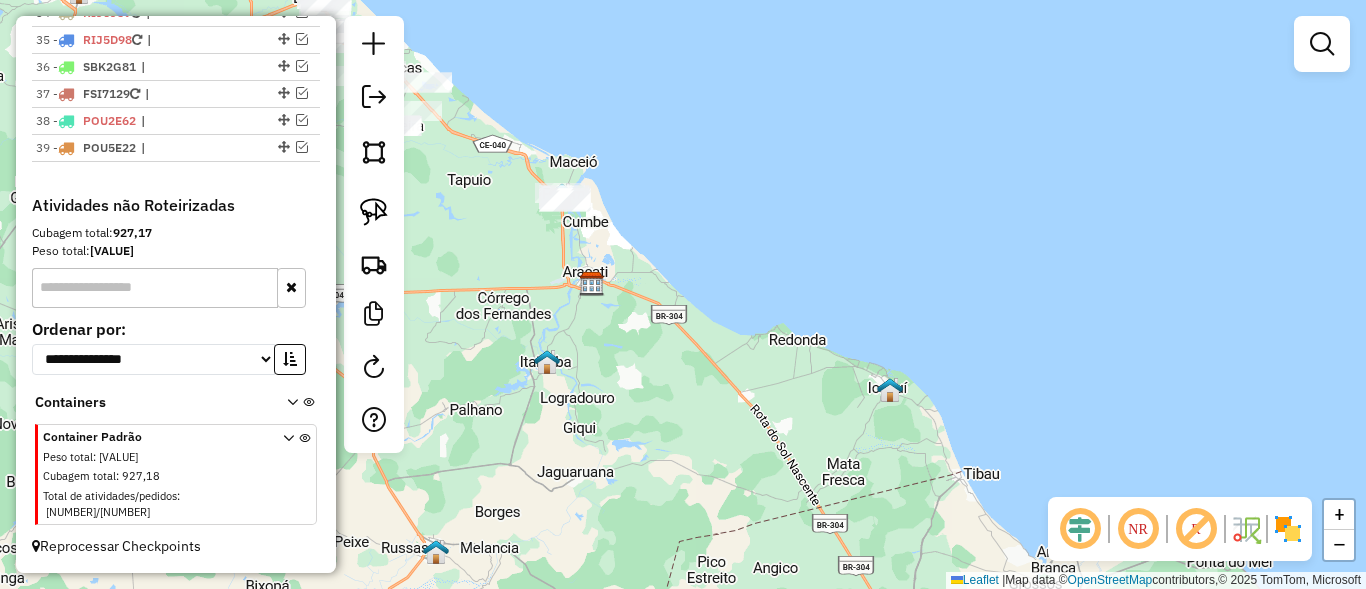 scroll, scrollTop: 1664, scrollLeft: 0, axis: vertical 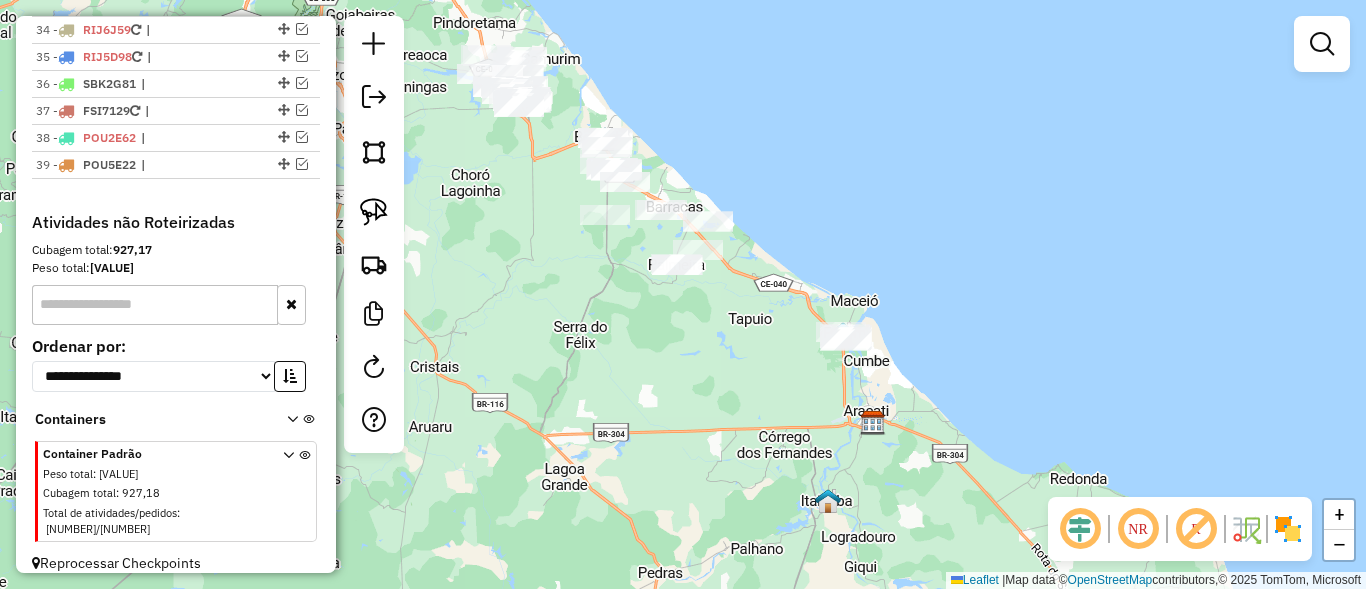 drag, startPoint x: 557, startPoint y: 269, endPoint x: 835, endPoint y: 407, distance: 310.36752 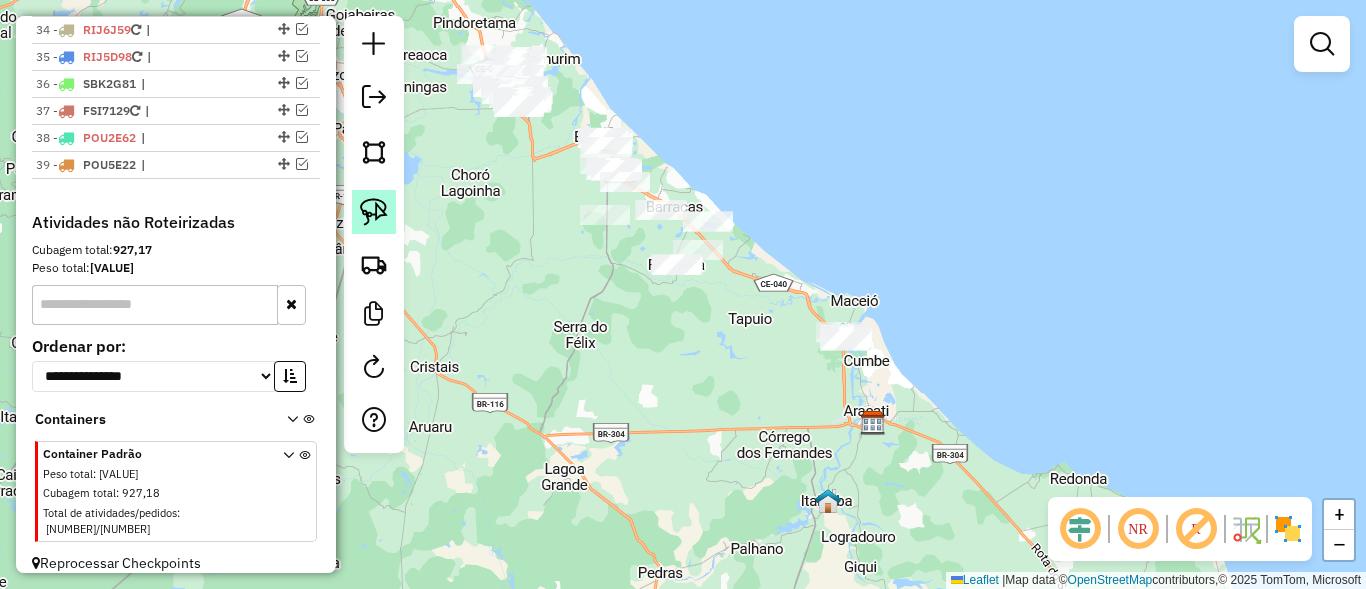 click 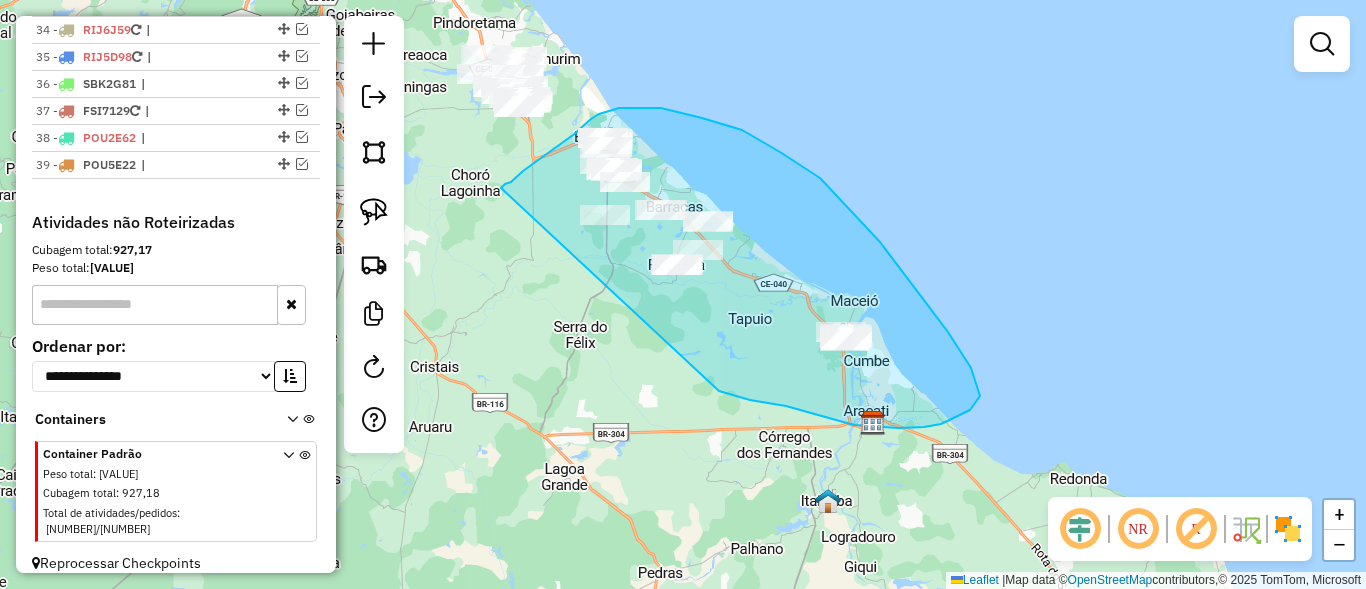 drag, startPoint x: 543, startPoint y: 156, endPoint x: 717, endPoint y: 390, distance: 291.60248 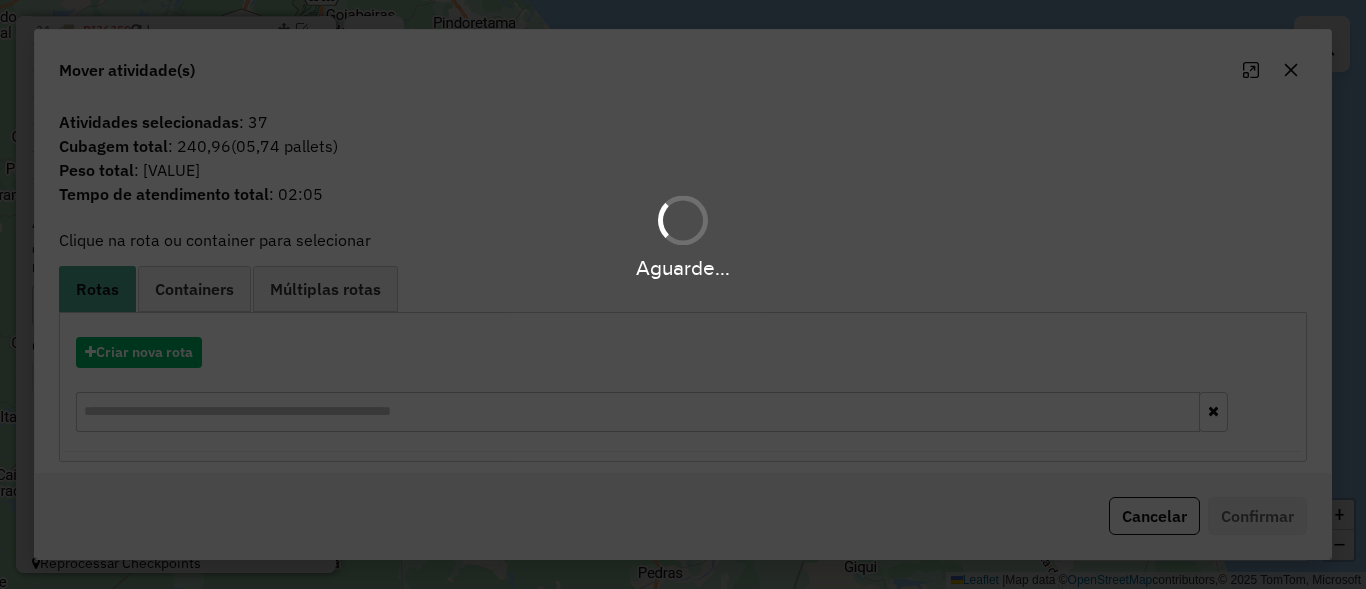 click on "Aguarde..." at bounding box center [683, 294] 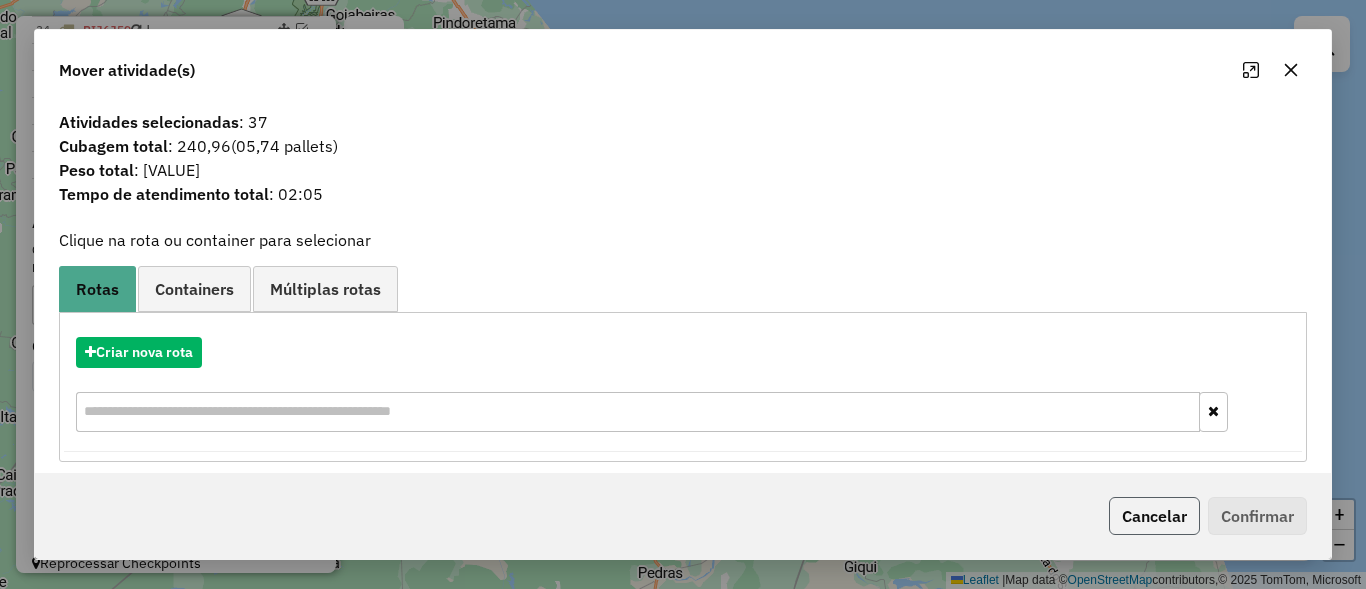 click on "Cancelar" 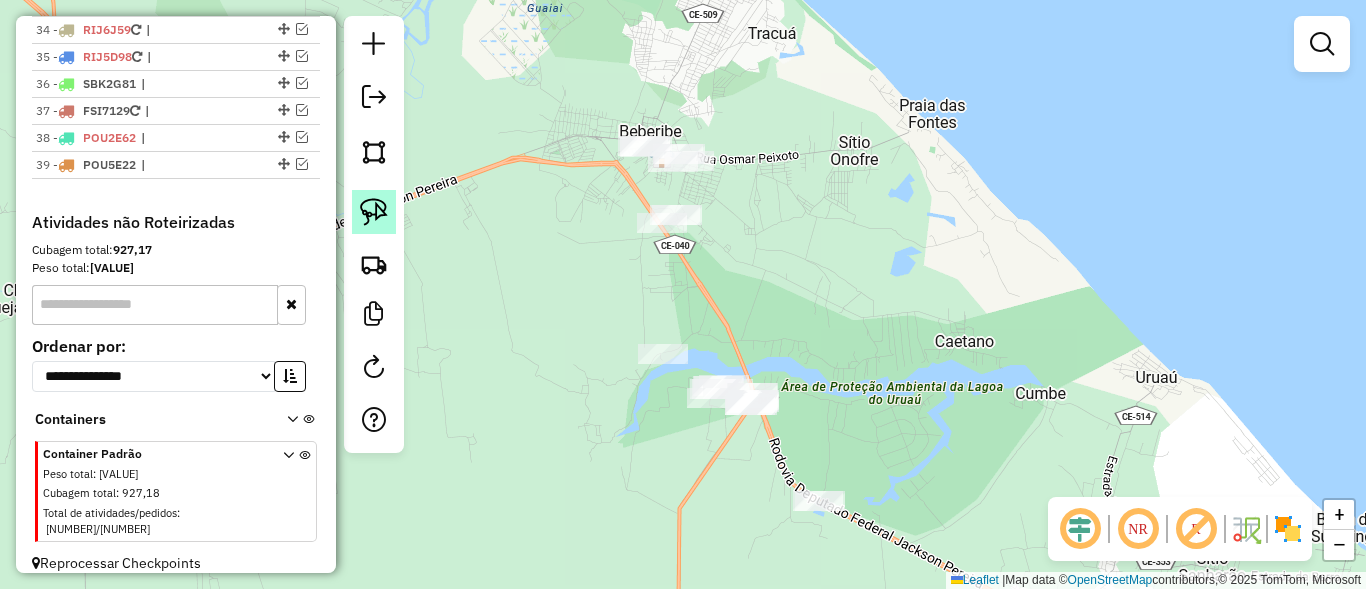 click 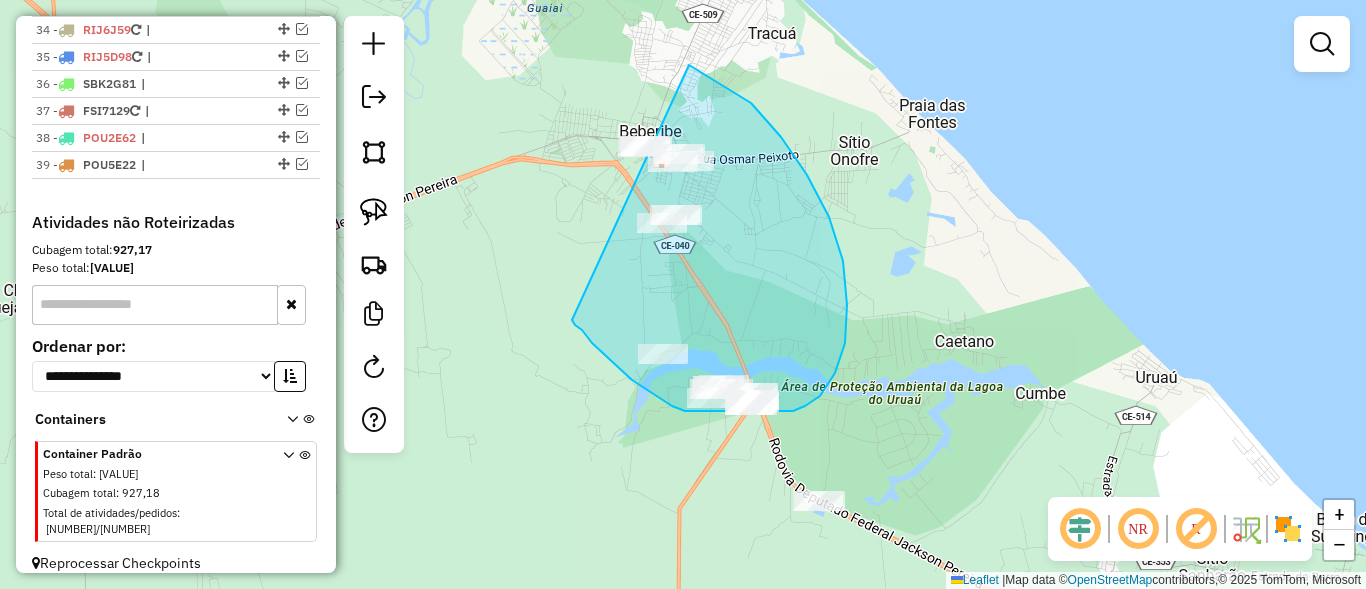 drag, startPoint x: 582, startPoint y: 330, endPoint x: 582, endPoint y: 68, distance: 262 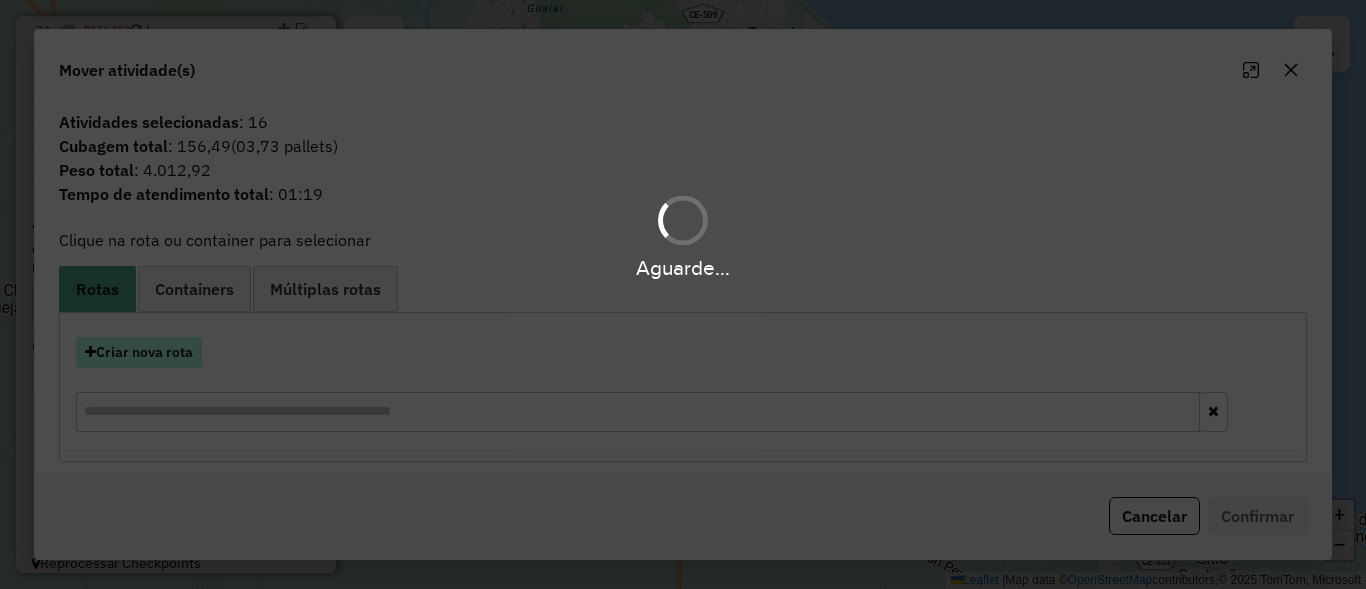 click on "Criar nova rota" at bounding box center [139, 352] 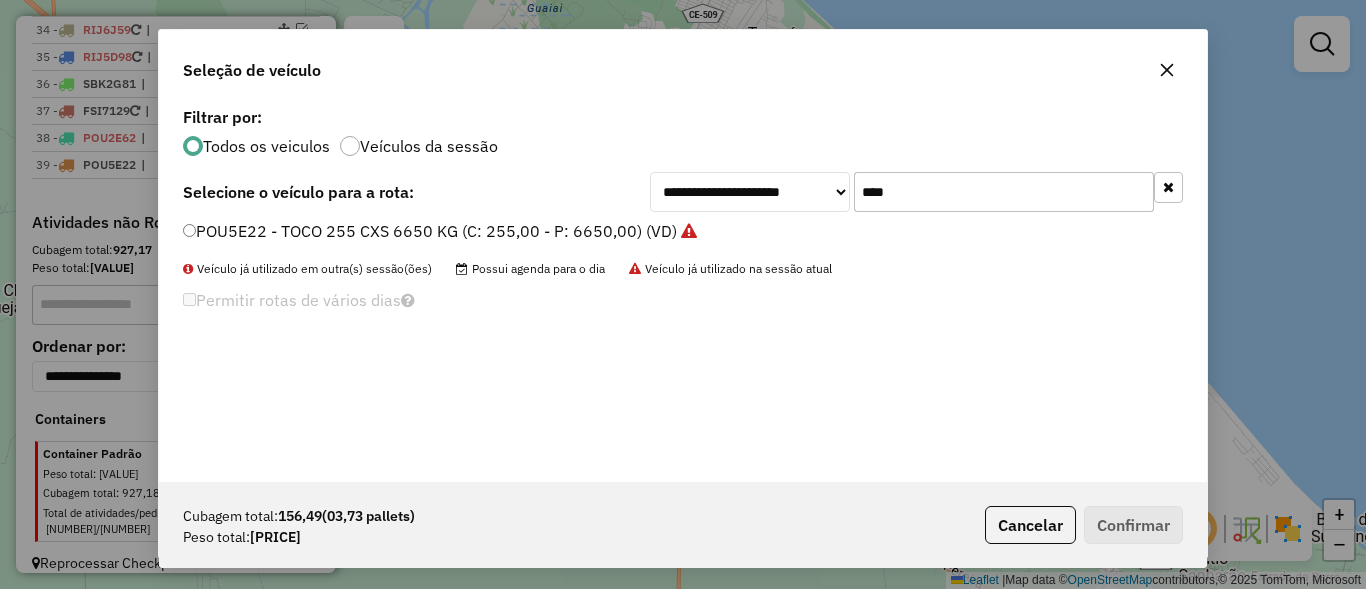 scroll, scrollTop: 11, scrollLeft: 6, axis: both 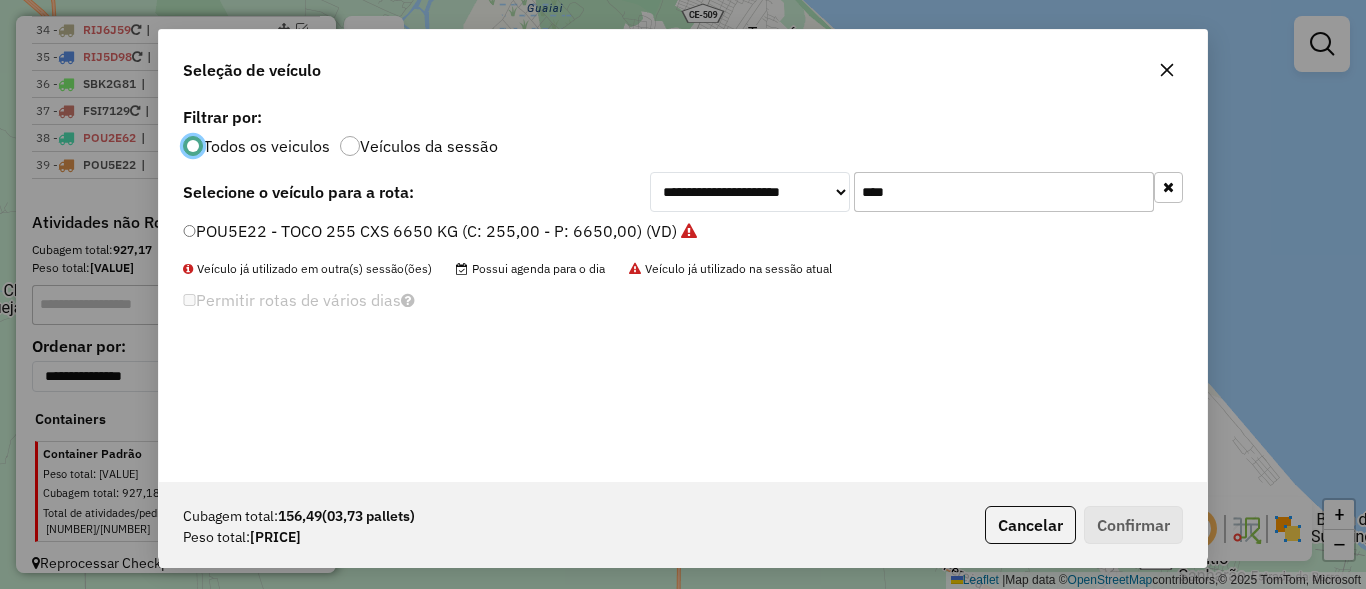 click on "**********" 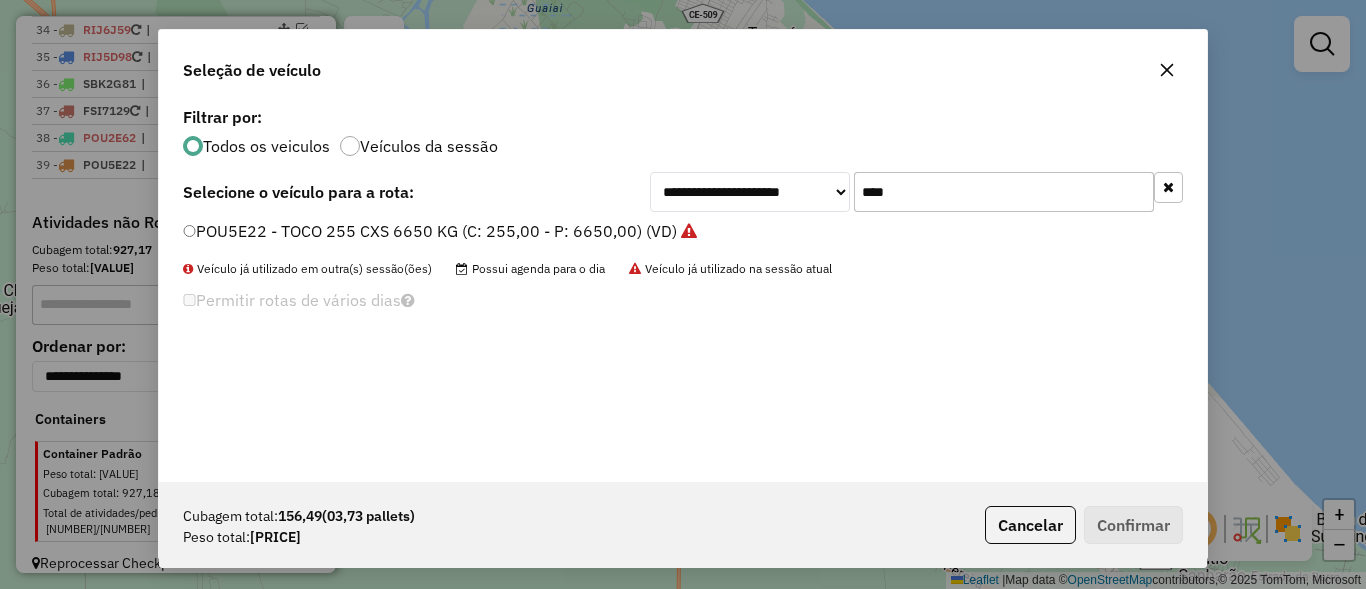 click on "****" 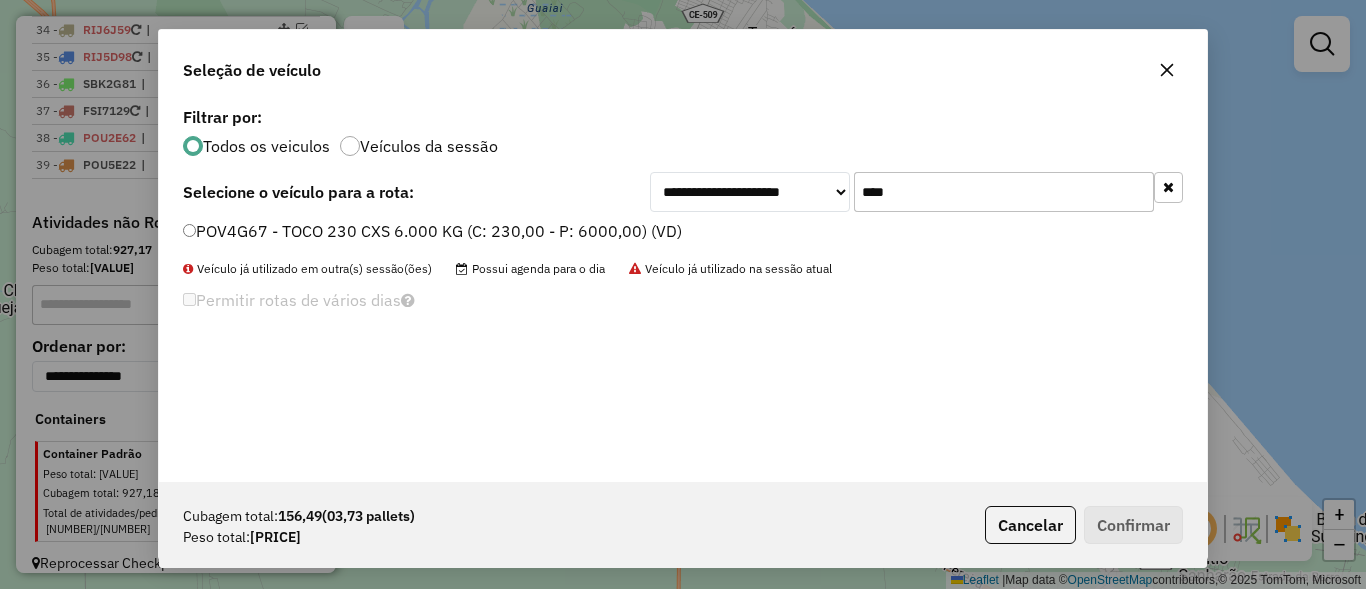 type on "****" 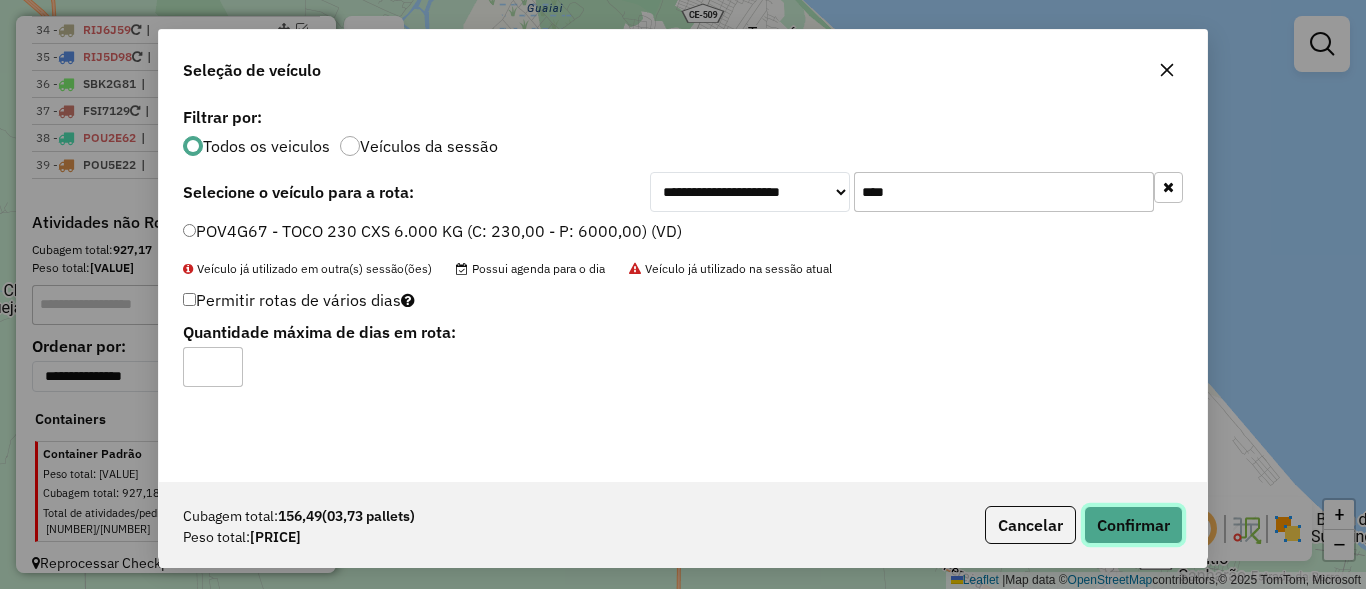 click on "Confirmar" 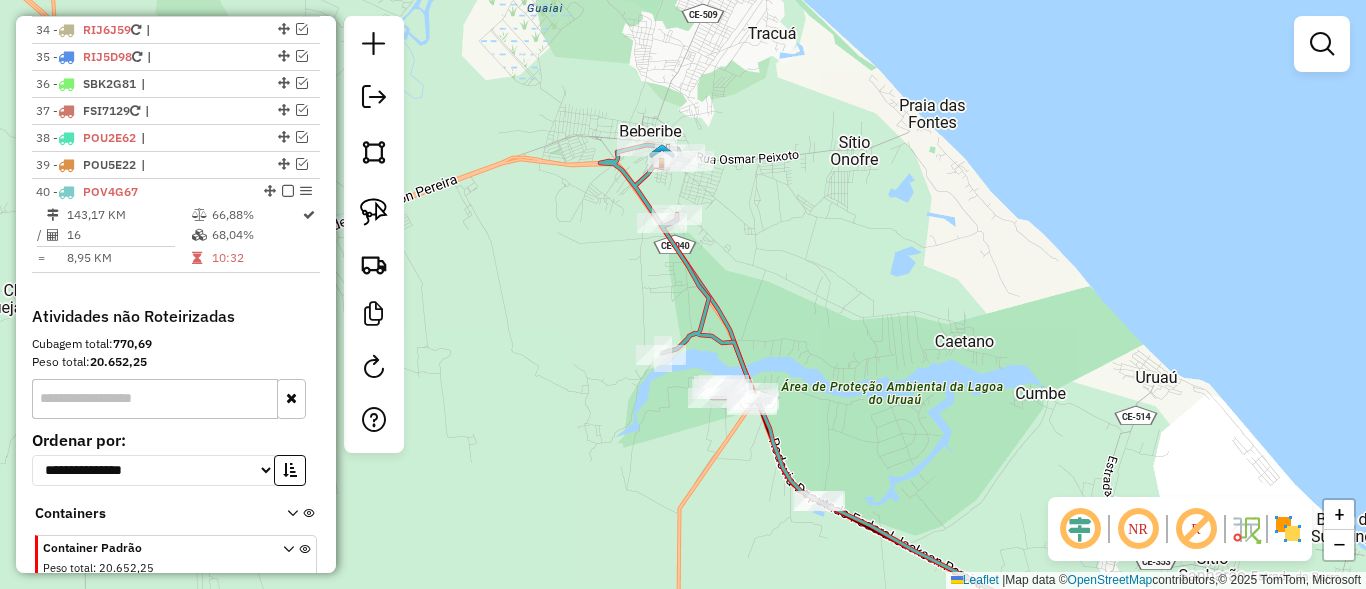 scroll, scrollTop: 1704, scrollLeft: 0, axis: vertical 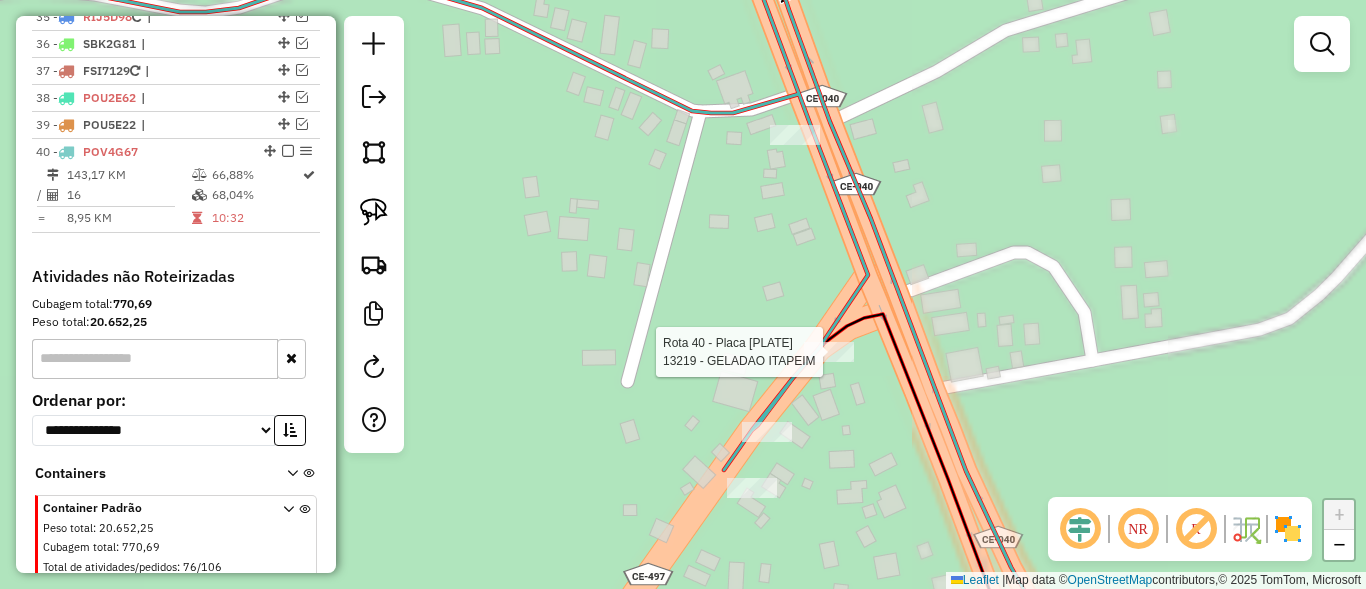 select on "*********" 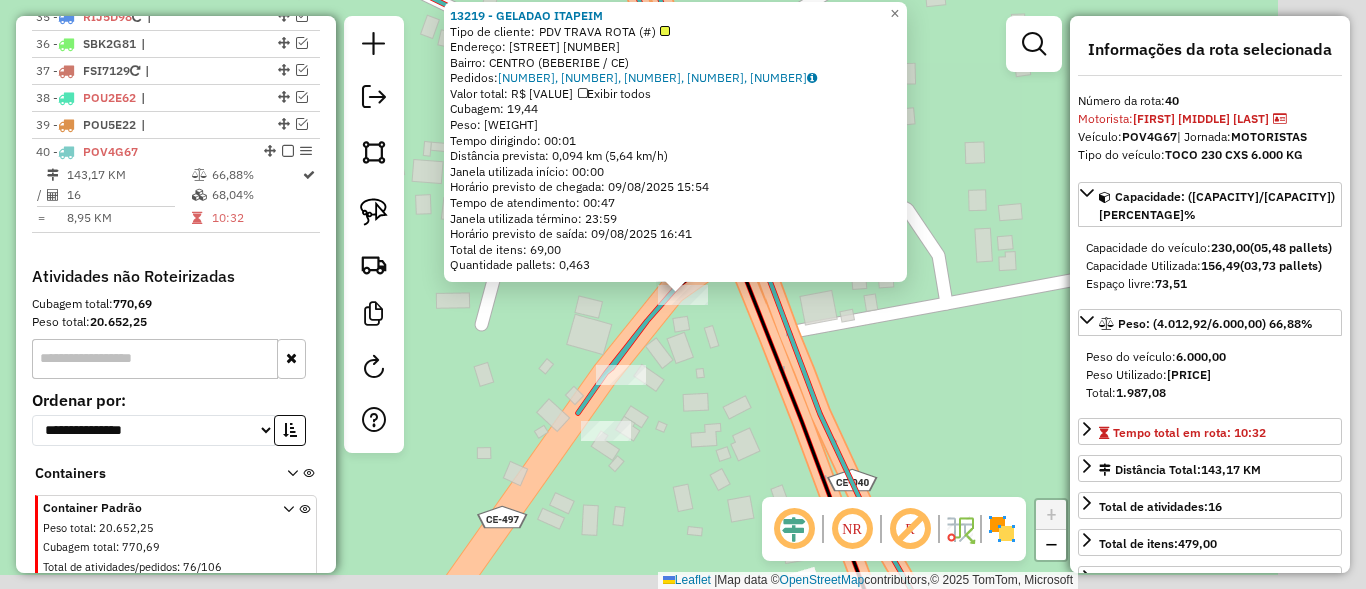 scroll, scrollTop: 1758, scrollLeft: 0, axis: vertical 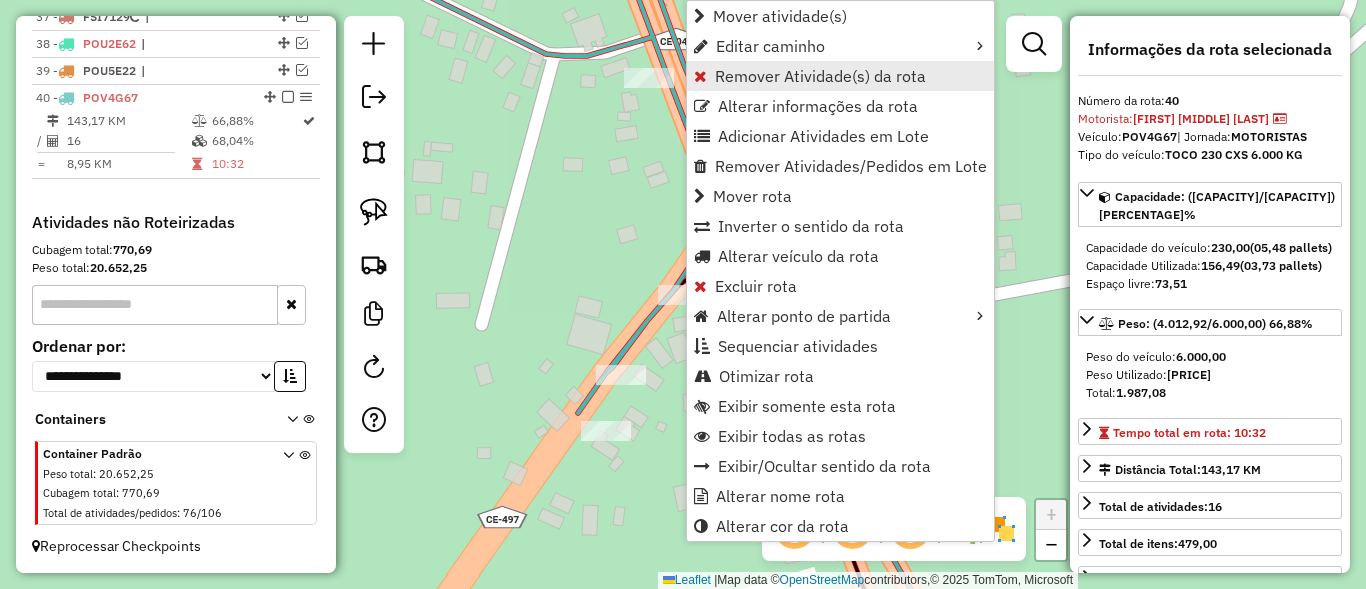 click on "Remover Atividade(s) da rota" at bounding box center [820, 76] 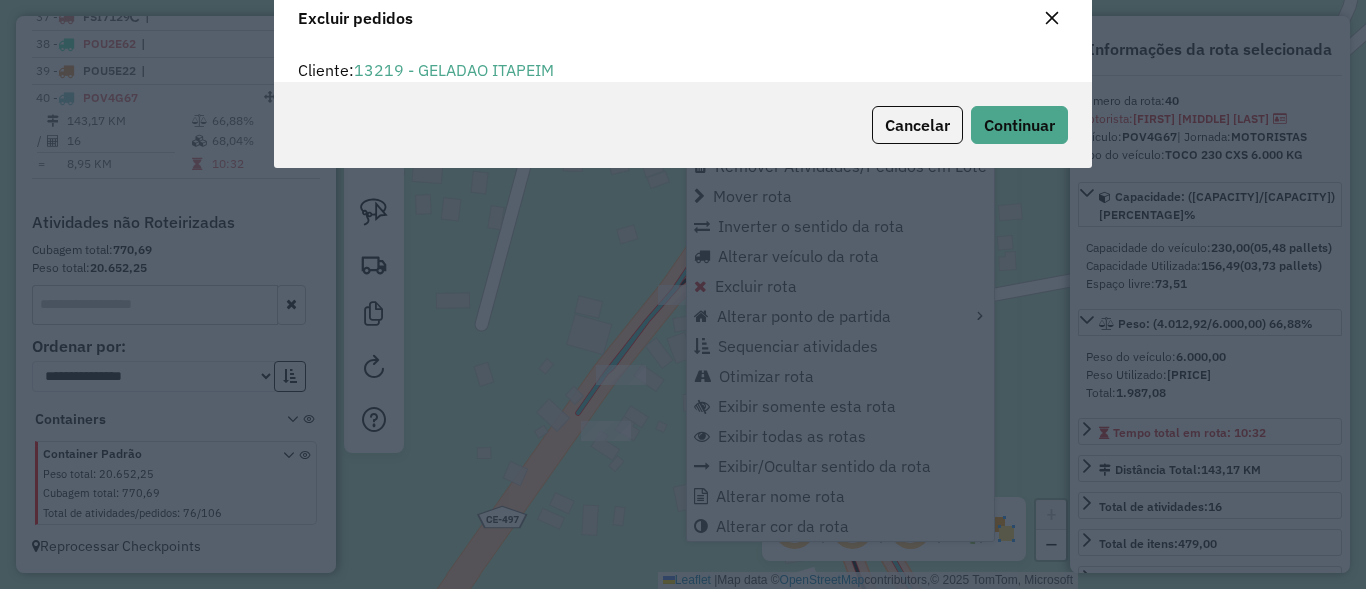 scroll, scrollTop: 82, scrollLeft: 0, axis: vertical 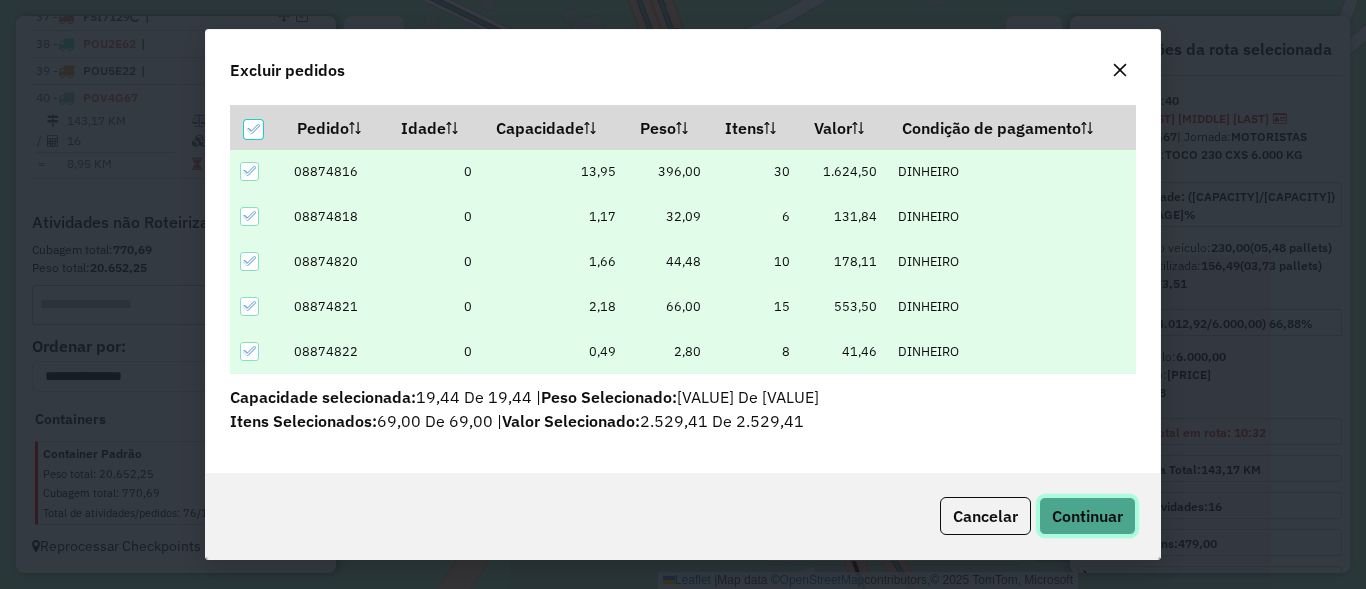 click on "Continuar" 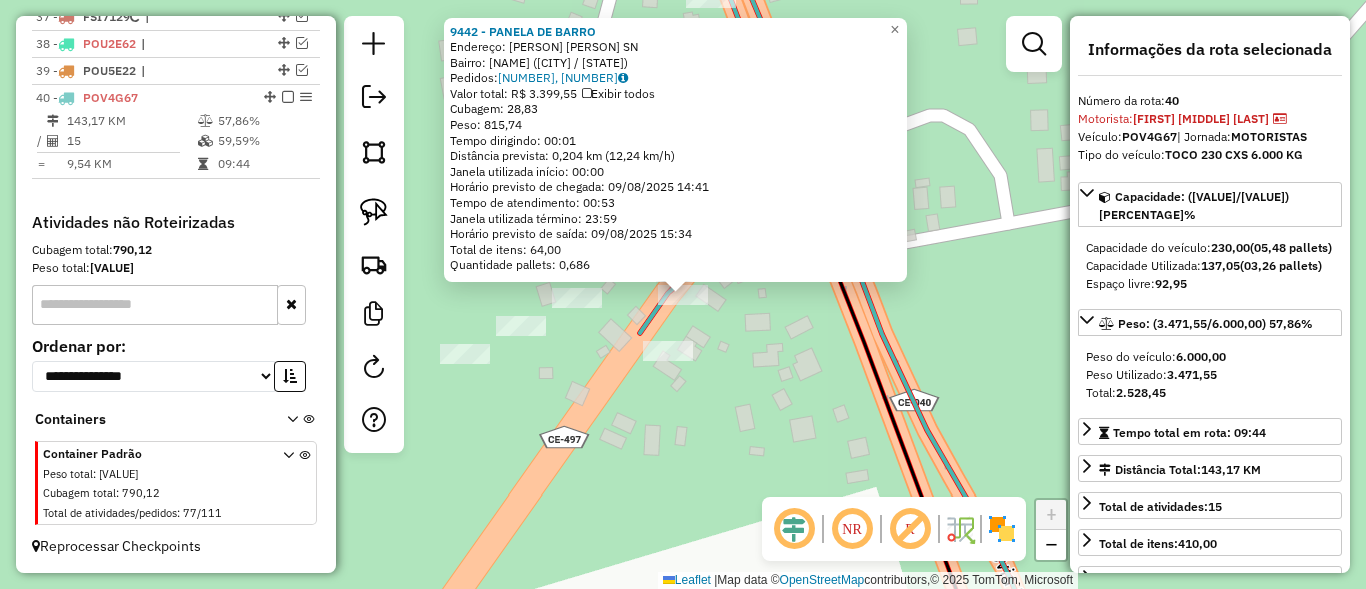 click on "[NUMBER] - [COMPANY]  Endereço:  [STREET] [NUMBER]   Bairro: [NEIGHBORHOOD] ([CITY] / [CE])   Pedidos:  [ORDER_NUMBER], [ORDER_NUMBER]   Valor total: R$ [PRICE]   Exibir todos   Cubagem: [CUBAGE]  Peso: [WEIGHT]  Tempo dirigindo: [TIME]   Distância prevista: [DISTANCE] km ([SPEED] km/h)   Janela utilizada início: [TIME]   Horário previsto de chegada: [DATE] [TIME]   Tempo de atendimento: [TIME]   Janela utilizada término: [TIME]   Horário previsto de saída: [DATE] [TIME]   Total de itens: [ITEMS]   Quantidade pallets: [PALLETS]  × Janela de atendimento Grade de atendimento Capacidade Transportadoras Veículos Cliente Pedidos  Rotas Selecione os dias de semana para filtrar as janelas de atendimento  Seg   Ter   Qua   Qui   Sex   Sáb   Dom  Informe o período da janela de atendimento: De: Até:  Filtrar exatamente a janela do cliente  Considerar janela de atendimento padrão  Selecione os dias de semana para filtrar as grades de atendimento  Seg   Ter   Qua   Qui   Sex   Sáb   Dom   Peso mínimo:   Peso máximo:   De:  +" 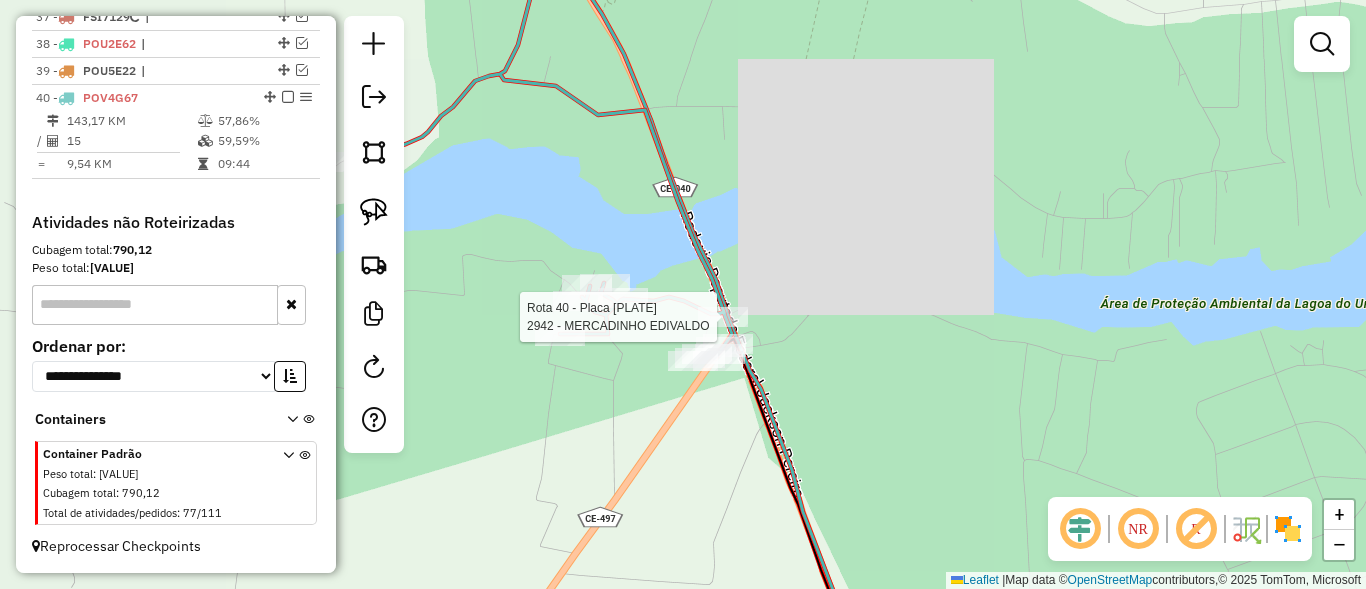 select on "*********" 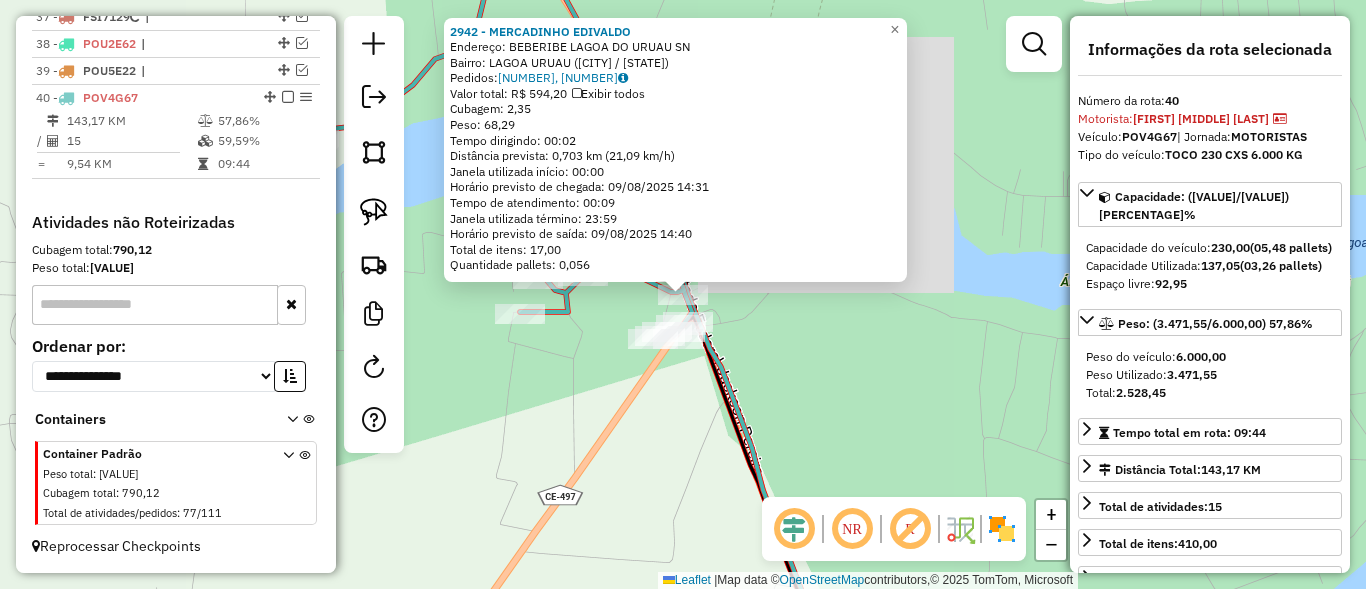 drag, startPoint x: 809, startPoint y: 420, endPoint x: 716, endPoint y: 323, distance: 134.38005 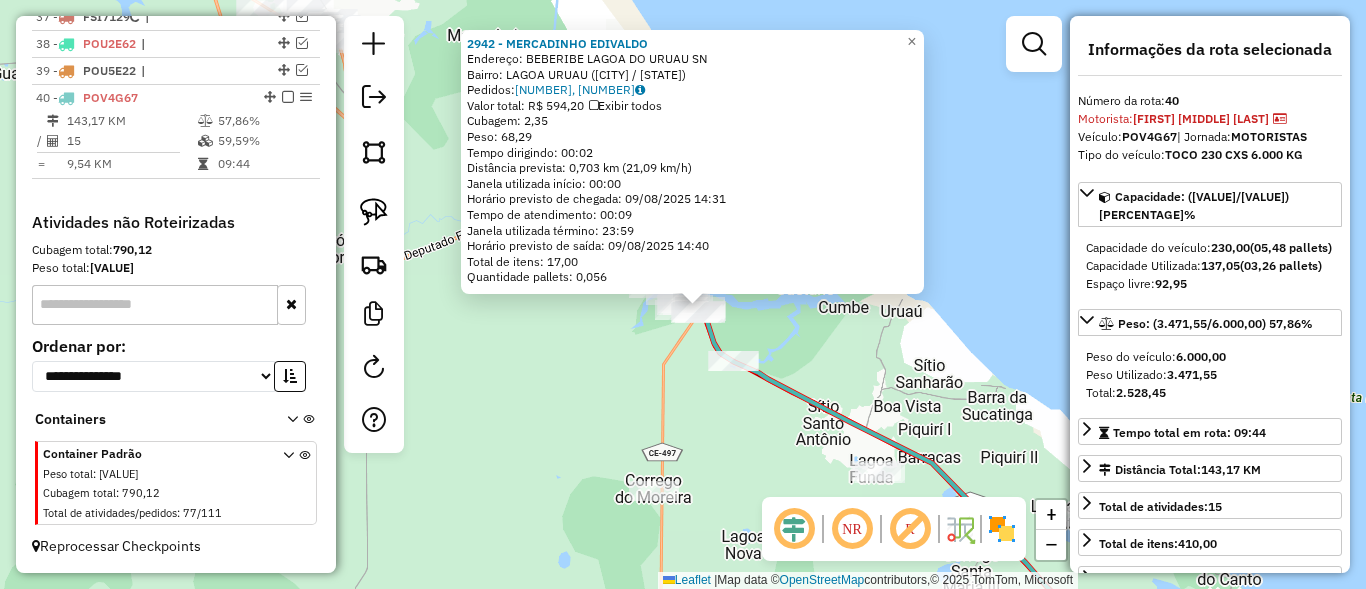 click on "2942 - [NAME]  Endereço:  [STREET] [NUMBER]   Bairro: [NEIGHBORHOOD] ([CITY] / [STATE])   Pedidos:  [ORDER_ID]   Valor total: [CURRENCY] [AMOUNT]   Exibir todos   Cubagem: [CUBAGE]  Peso: [WEIGHT]  Tempo dirigindo: [TIME]   Distância prevista: [DISTANCE] ([SPEED])   Janela utilizada início: [TIME]   Horário previsto de chegada: [DATE] [TIME]   Tempo de atendimento: [TIME]   Janela utilizada término: [TIME]   Horário previsto de saída: [DATE] [TIME]   Total de itens: [ITEM_COUNT]   Quantidade pallets: [PALLET_COUNT]  × Janela de atendimento Grade de atendimento Capacidade Transportadoras Veículos Cliente Pedidos  Rotas Selecione os dias de semana para filtrar as janelas de atendimento  Seg   Ter   Qua   Qui   Sex   Sáb   Dom  Informe o período da janela de atendimento: De: Até:  Filtrar exatamente a janela do cliente  Considerar janela de atendimento padrão  Selecione os dias de semana para filtrar as grades de atendimento  Seg   Ter   Qua   Qui   Sex   Sáb   Dom   Peso mínimo:   Peso máximo:   De:" 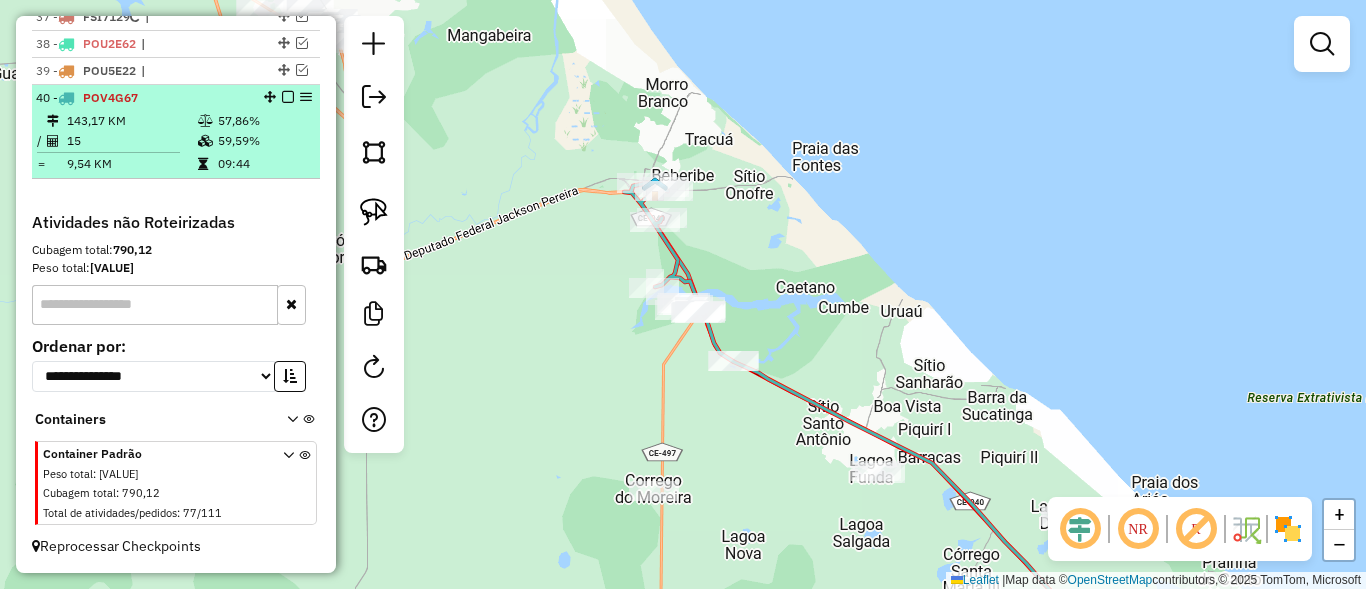 click at bounding box center [288, 97] 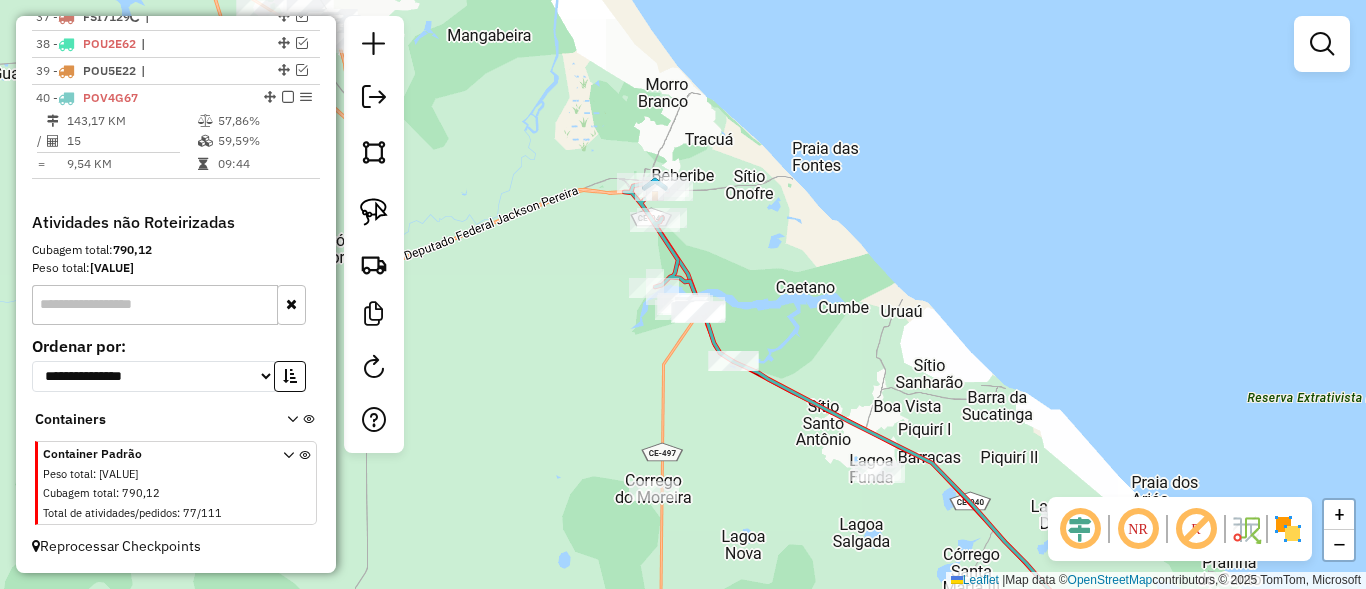 scroll, scrollTop: 1691, scrollLeft: 0, axis: vertical 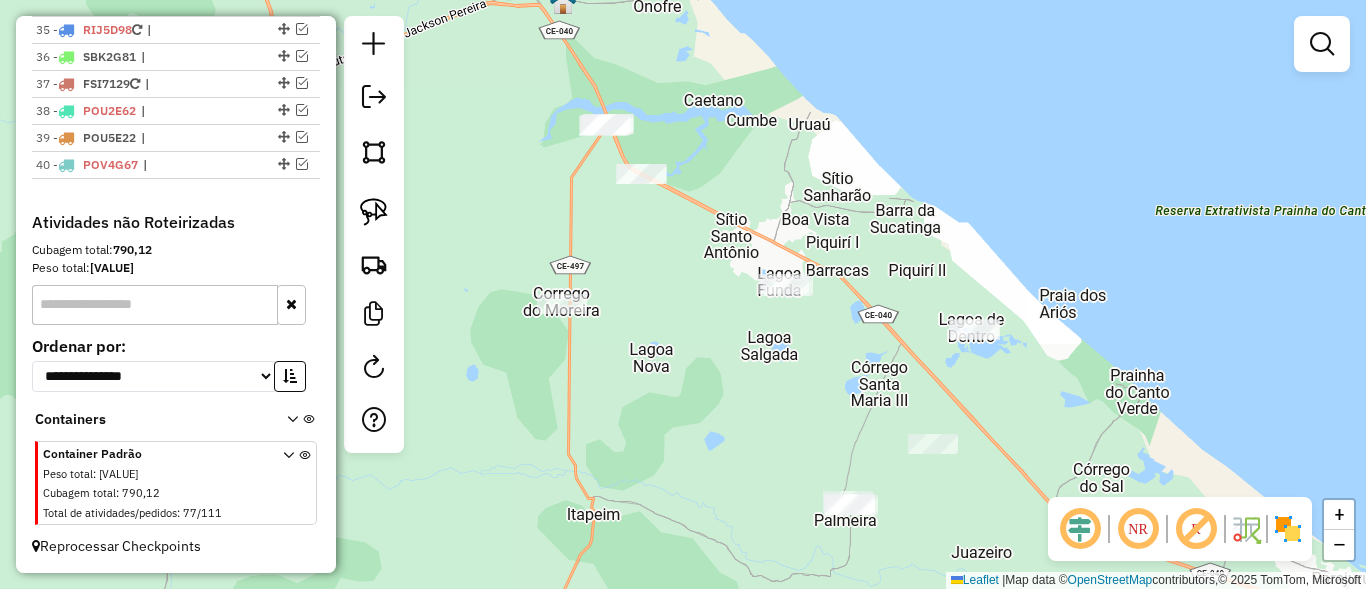 drag, startPoint x: 1029, startPoint y: 434, endPoint x: 937, endPoint y: 247, distance: 208.40585 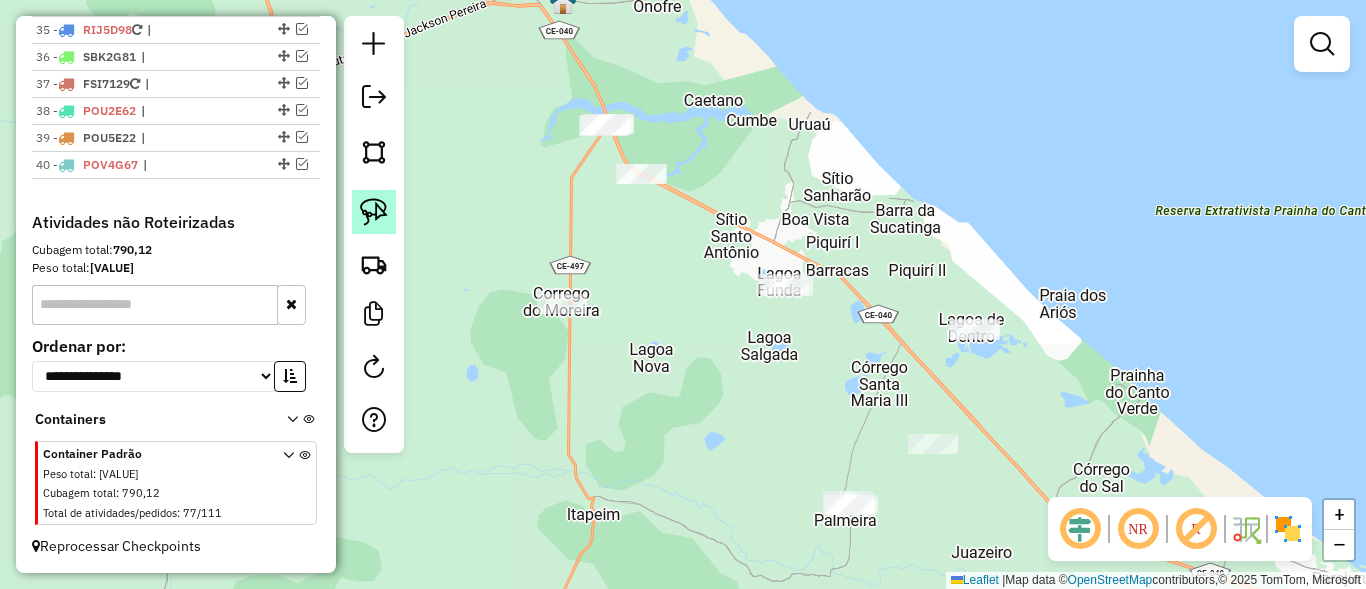 click 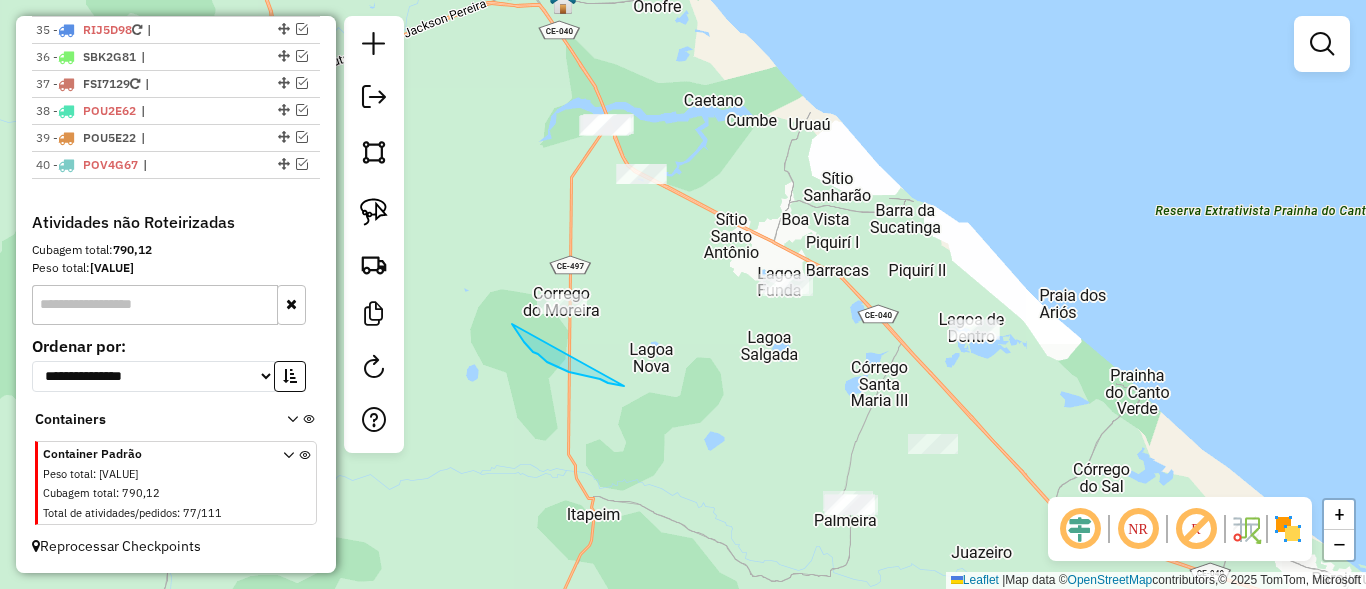 drag, startPoint x: 622, startPoint y: 386, endPoint x: 509, endPoint y: 319, distance: 131.3697 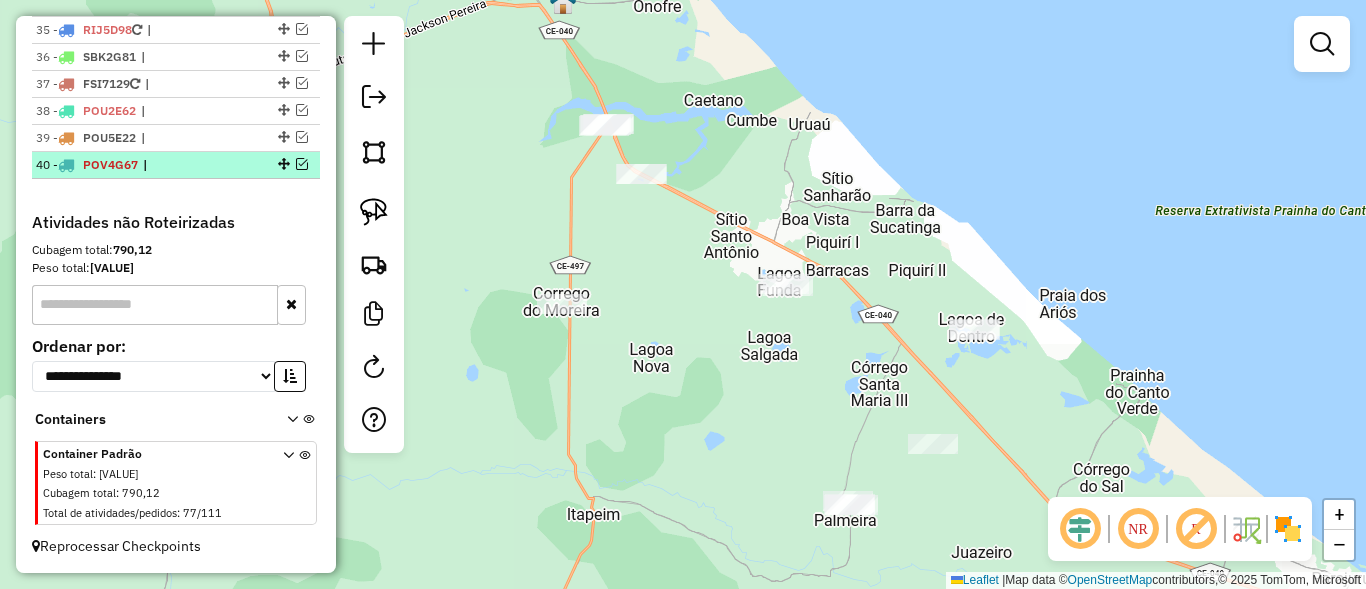 click at bounding box center [282, 164] 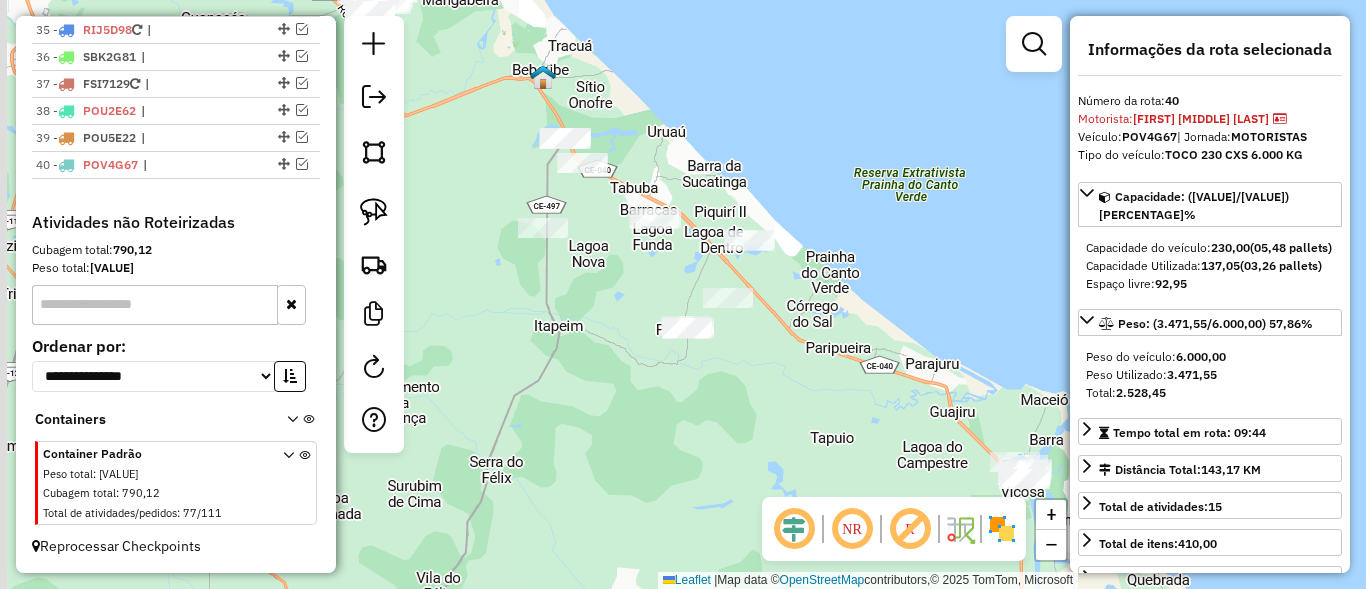 drag, startPoint x: 520, startPoint y: 234, endPoint x: 600, endPoint y: 277, distance: 90.824005 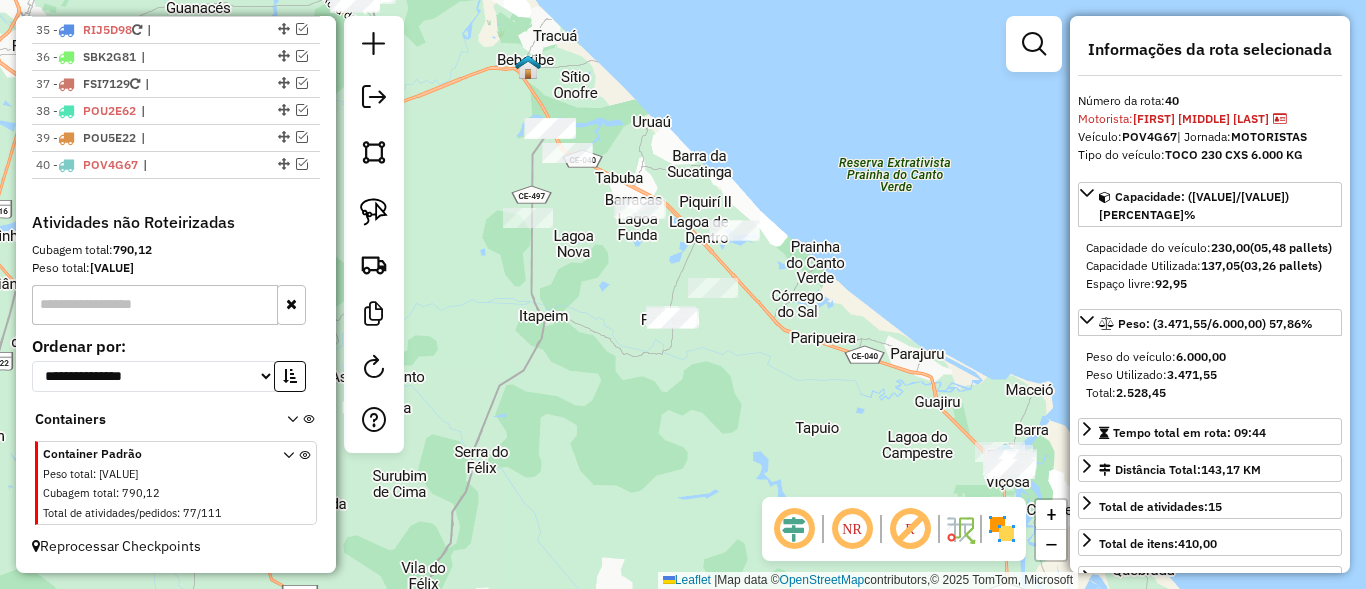 drag, startPoint x: 624, startPoint y: 334, endPoint x: 571, endPoint y: 293, distance: 67.00746 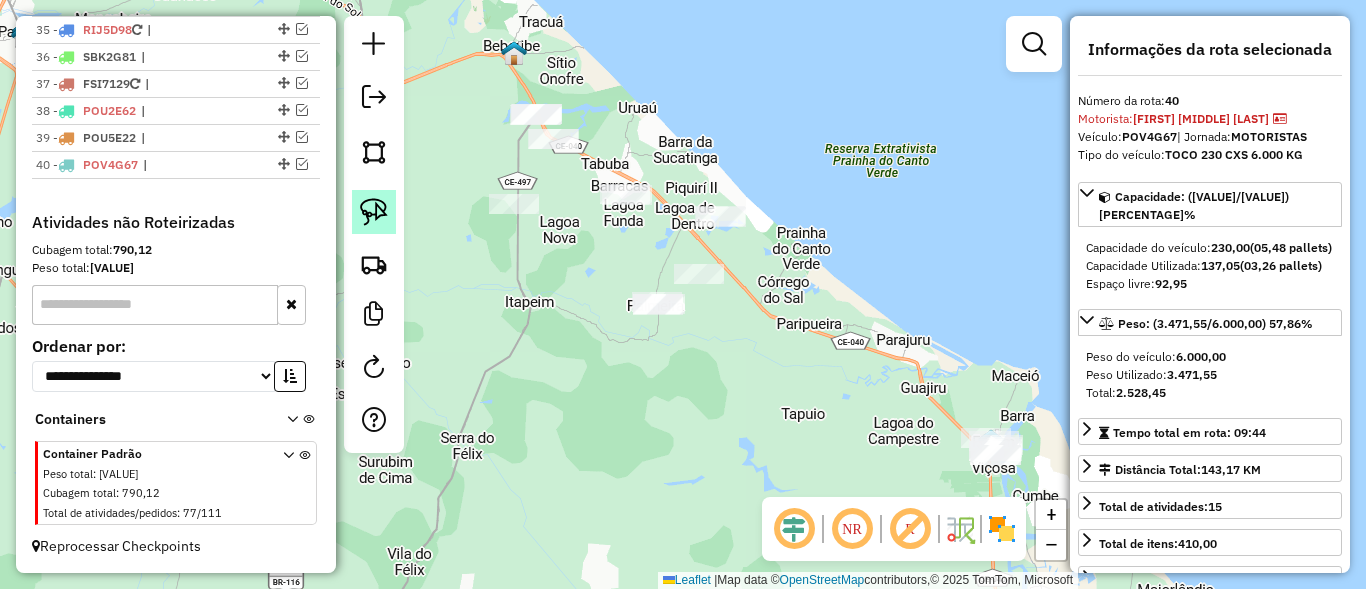 click 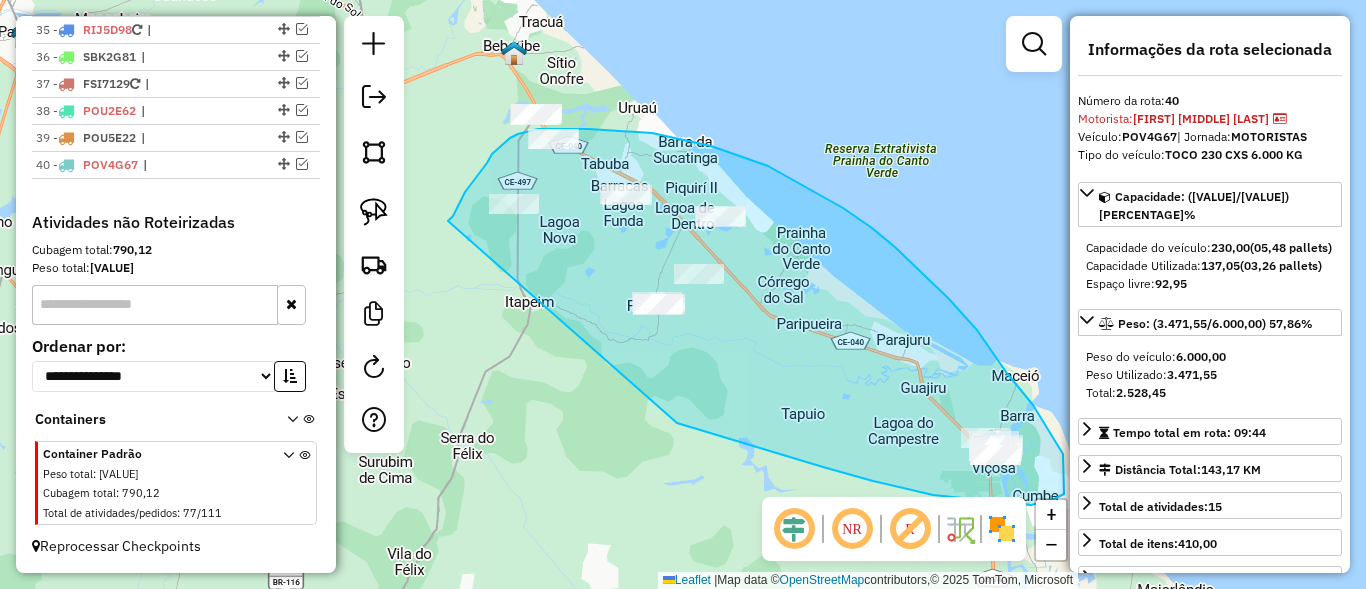 drag, startPoint x: 448, startPoint y: 221, endPoint x: 676, endPoint y: 421, distance: 303.28864 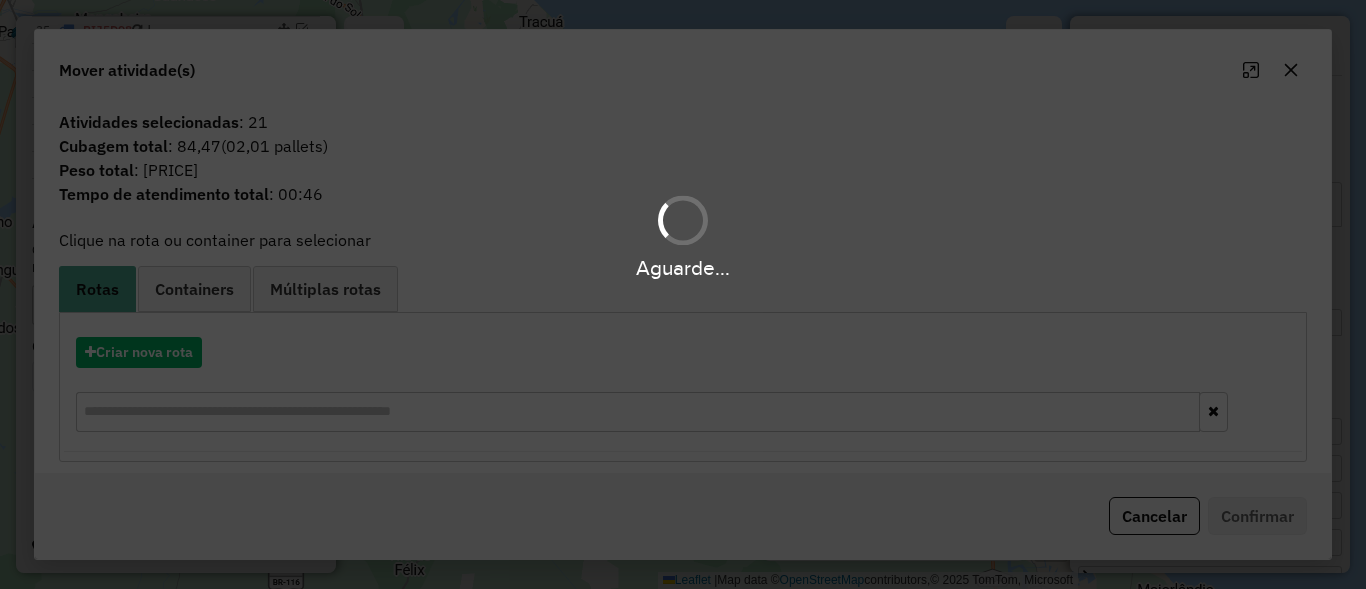 click on "Aguarde..." at bounding box center (683, 294) 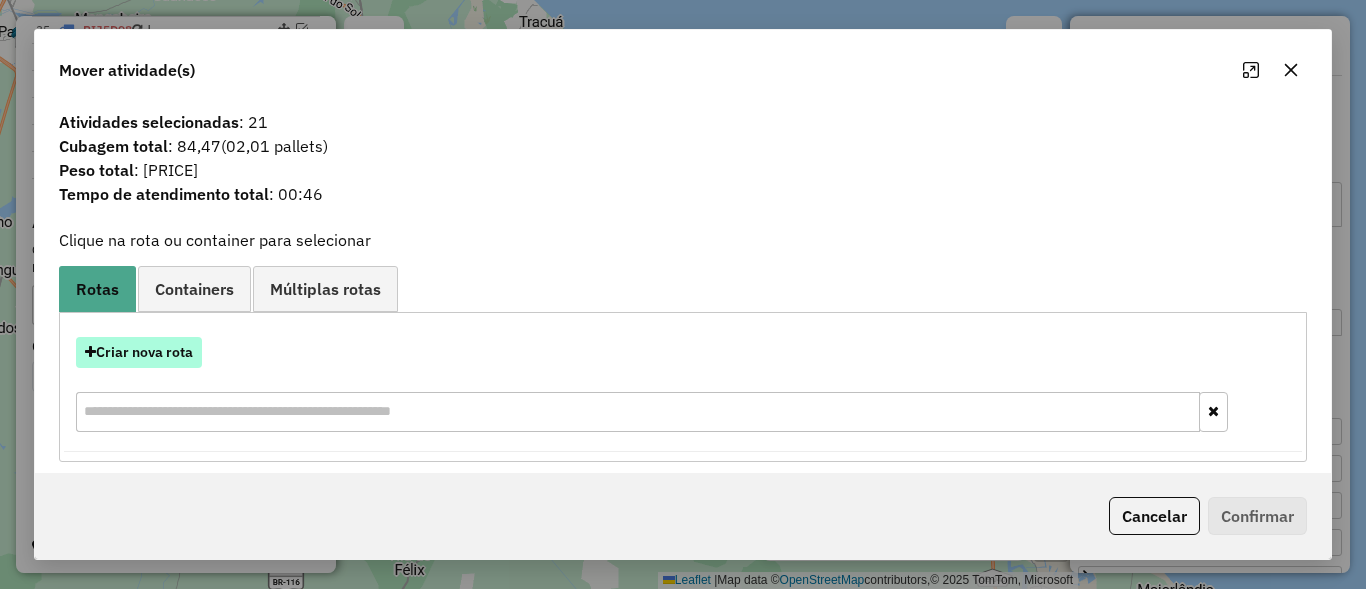 click on "Criar nova rota" at bounding box center (139, 352) 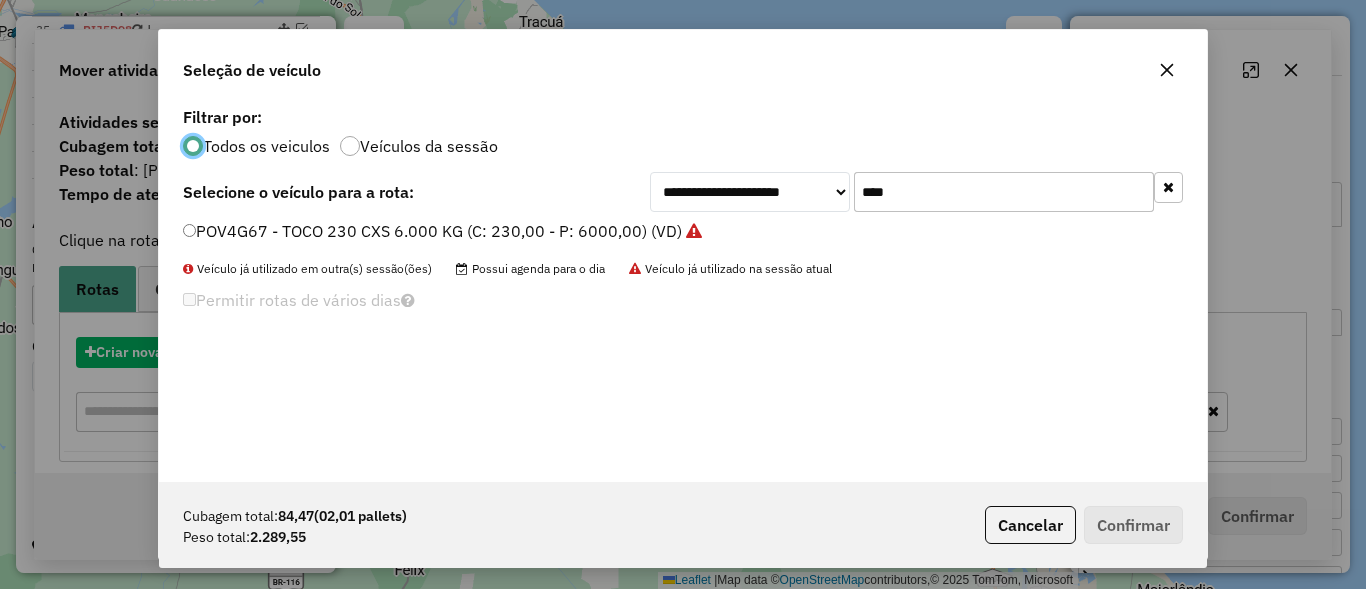 scroll, scrollTop: 11, scrollLeft: 6, axis: both 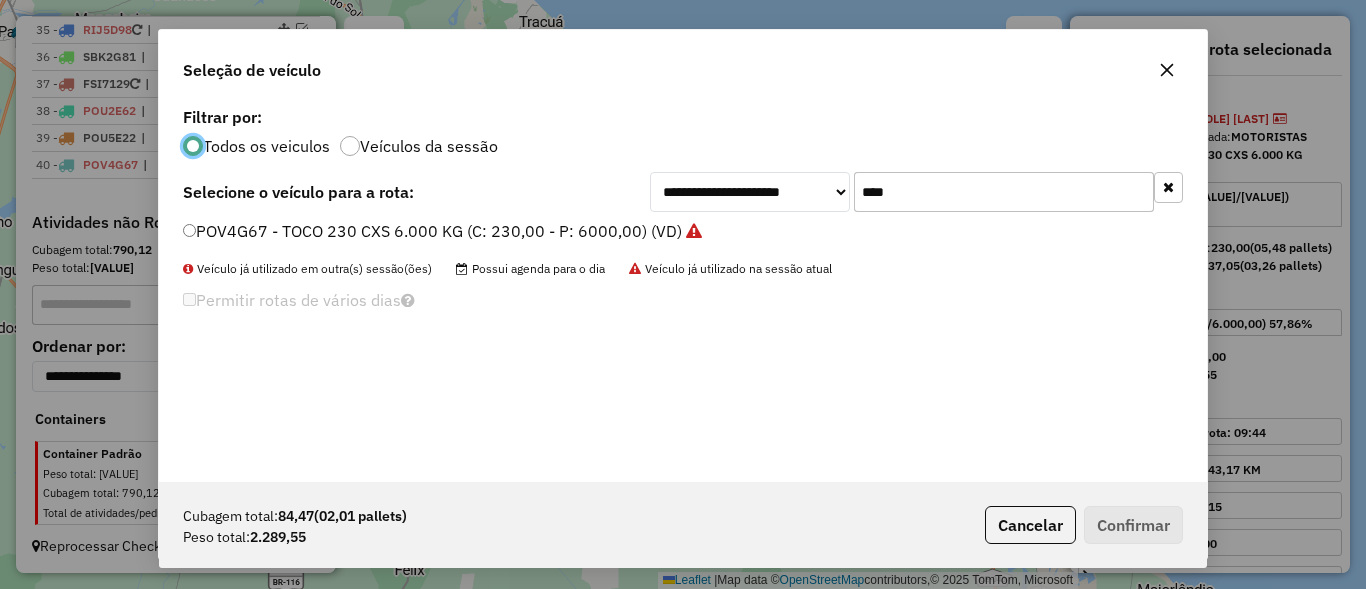 click on "****" 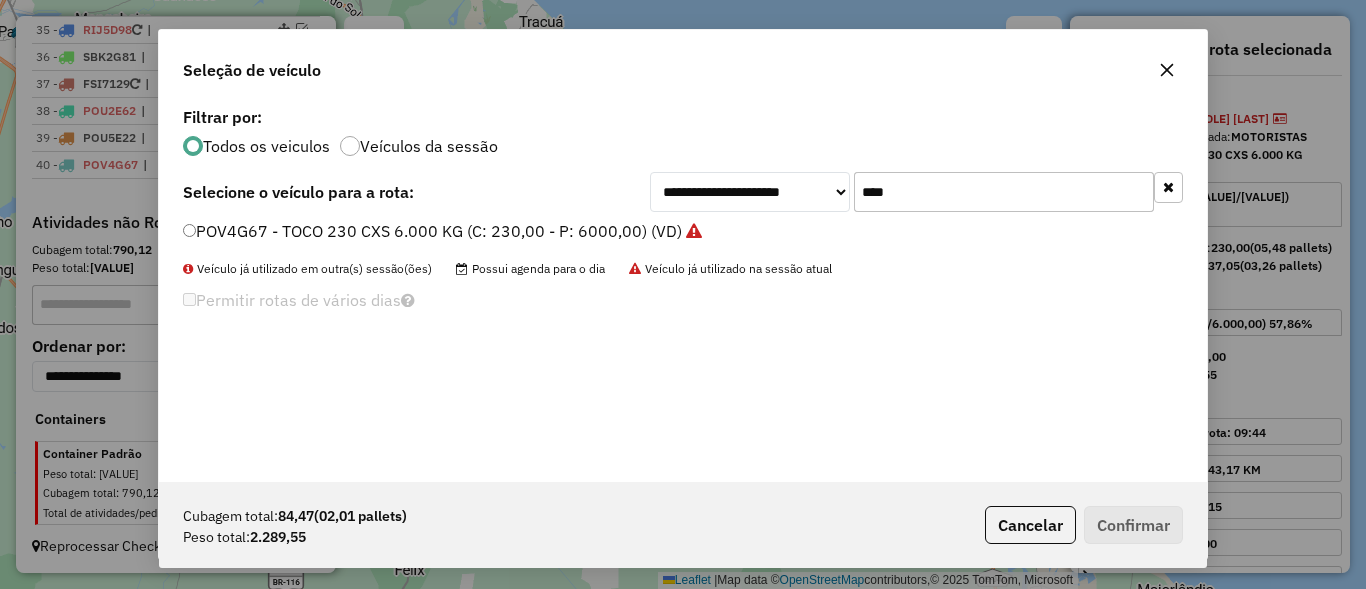 click on "****" 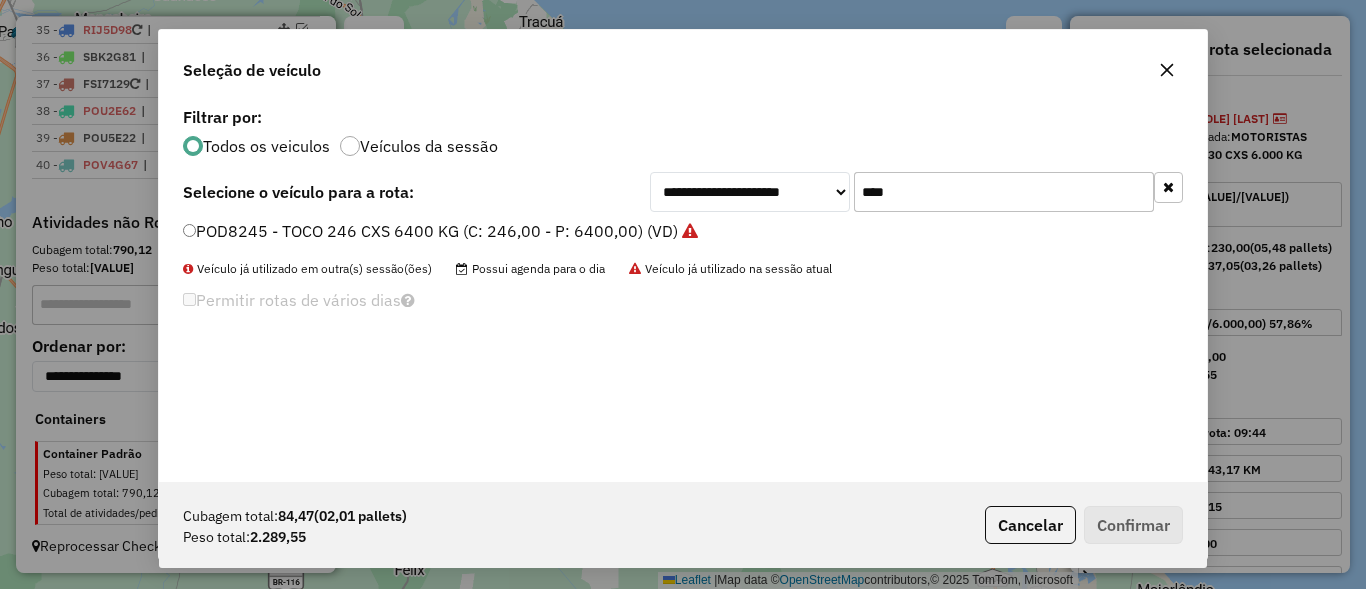 type on "****" 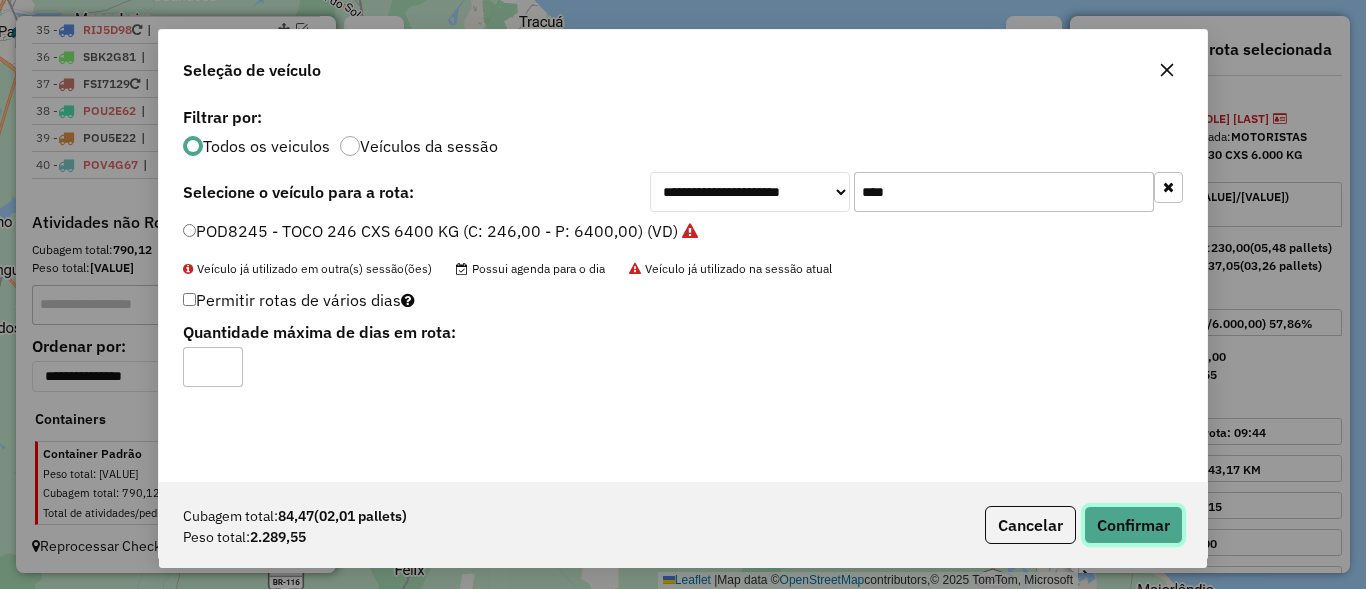 click on "Confirmar" 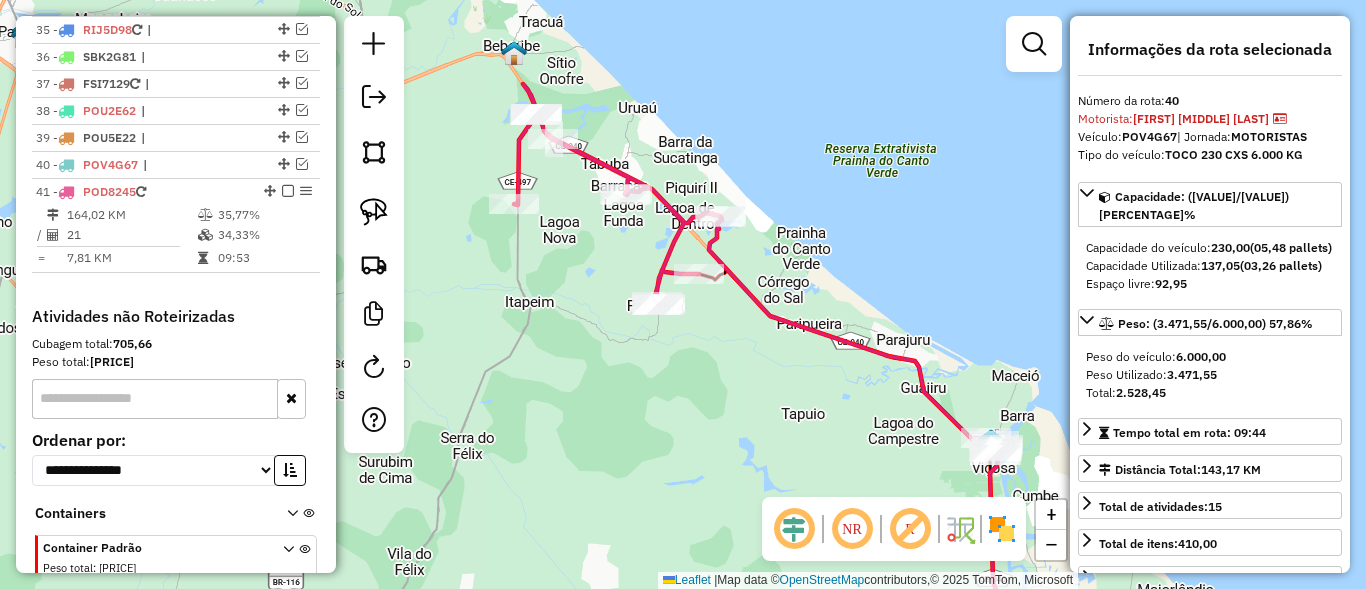 scroll, scrollTop: 1785, scrollLeft: 0, axis: vertical 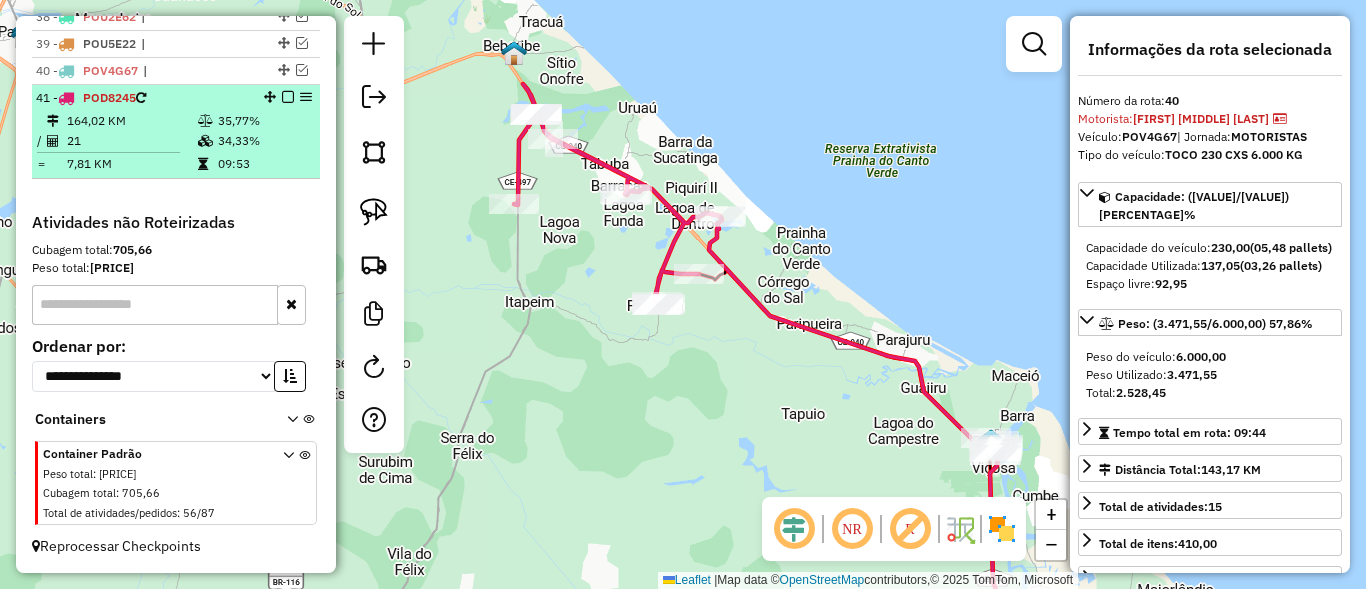 click at bounding box center [288, 97] 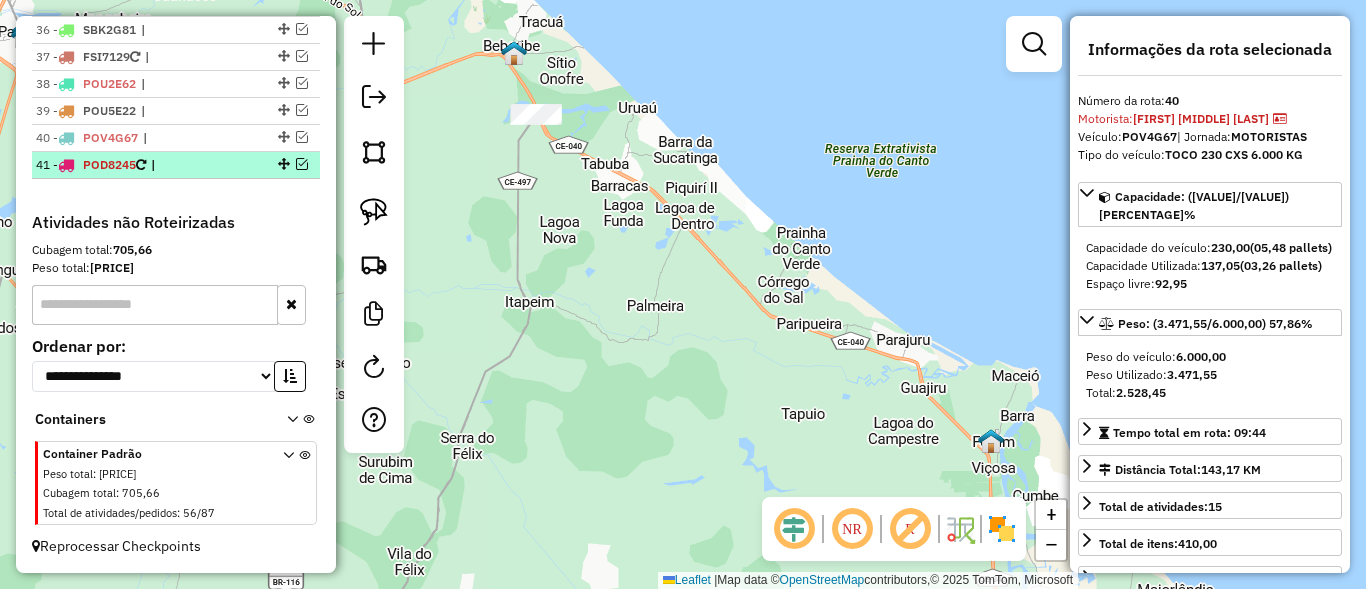 scroll, scrollTop: 1718, scrollLeft: 0, axis: vertical 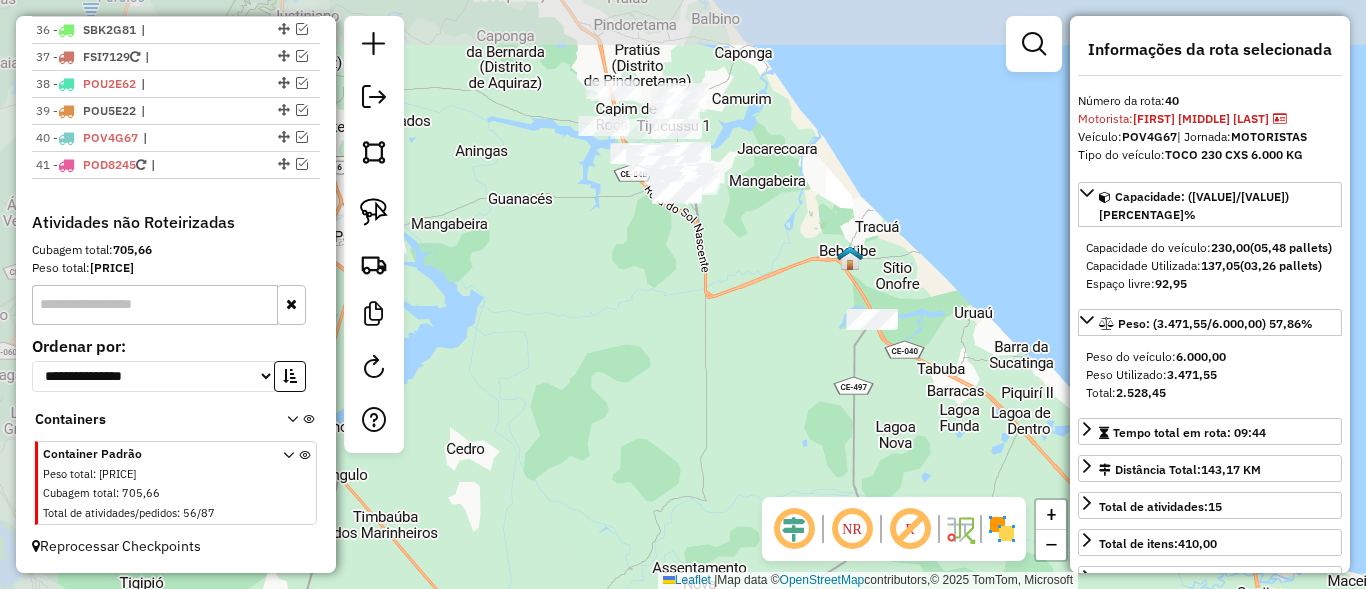 drag, startPoint x: 627, startPoint y: 239, endPoint x: 946, endPoint y: 436, distance: 374.92667 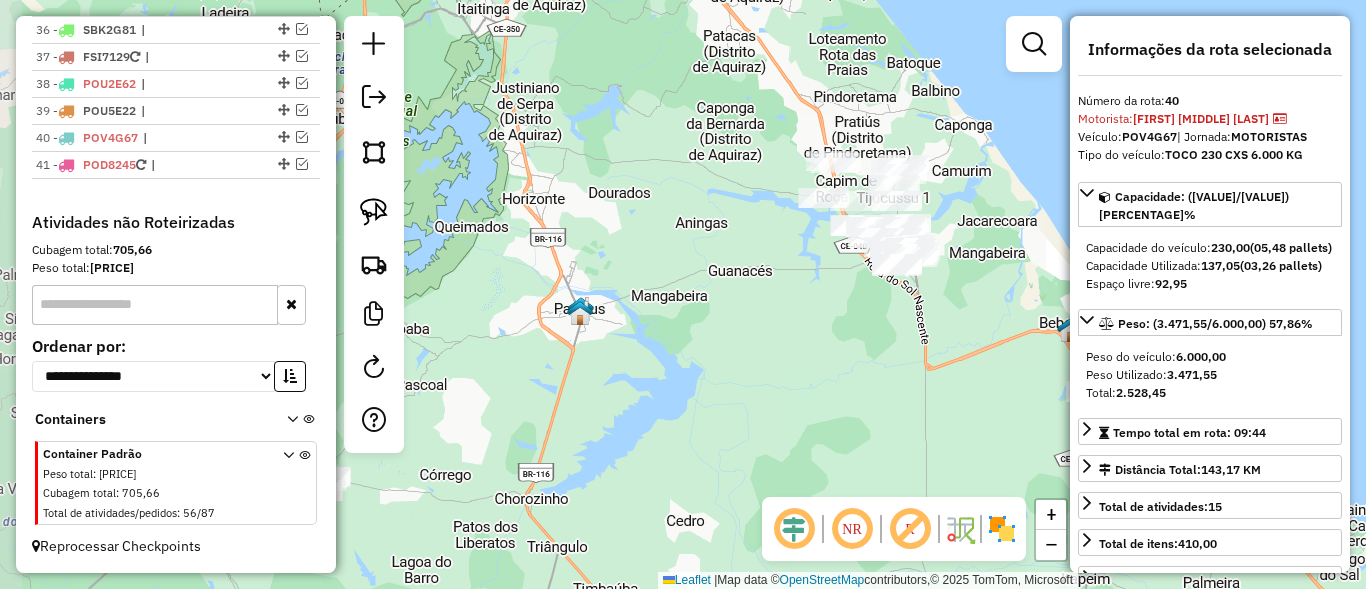 drag, startPoint x: 699, startPoint y: 323, endPoint x: 709, endPoint y: 391, distance: 68.73136 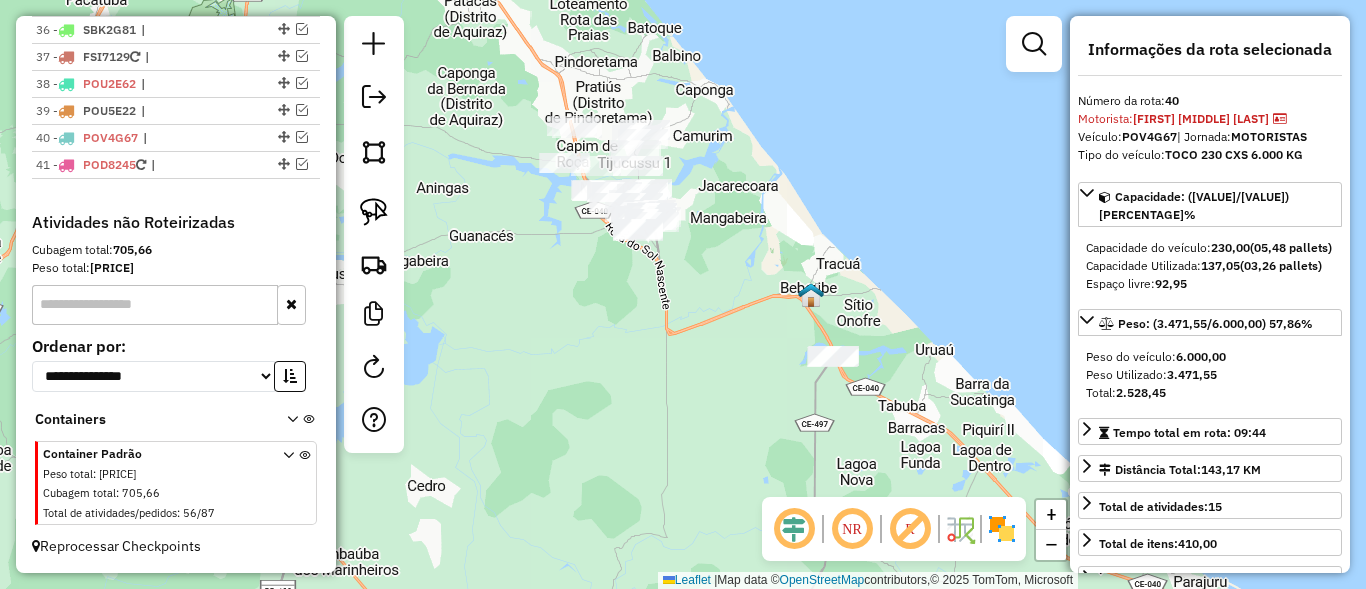 drag, startPoint x: 727, startPoint y: 333, endPoint x: 716, endPoint y: 324, distance: 14.21267 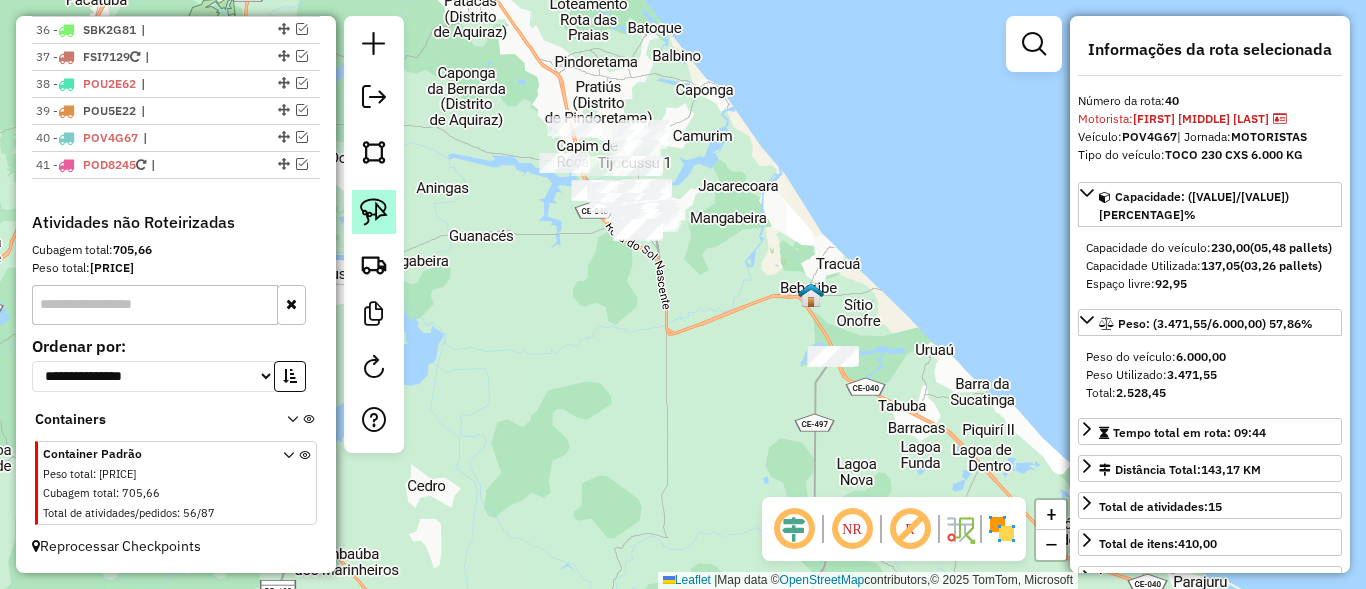 click 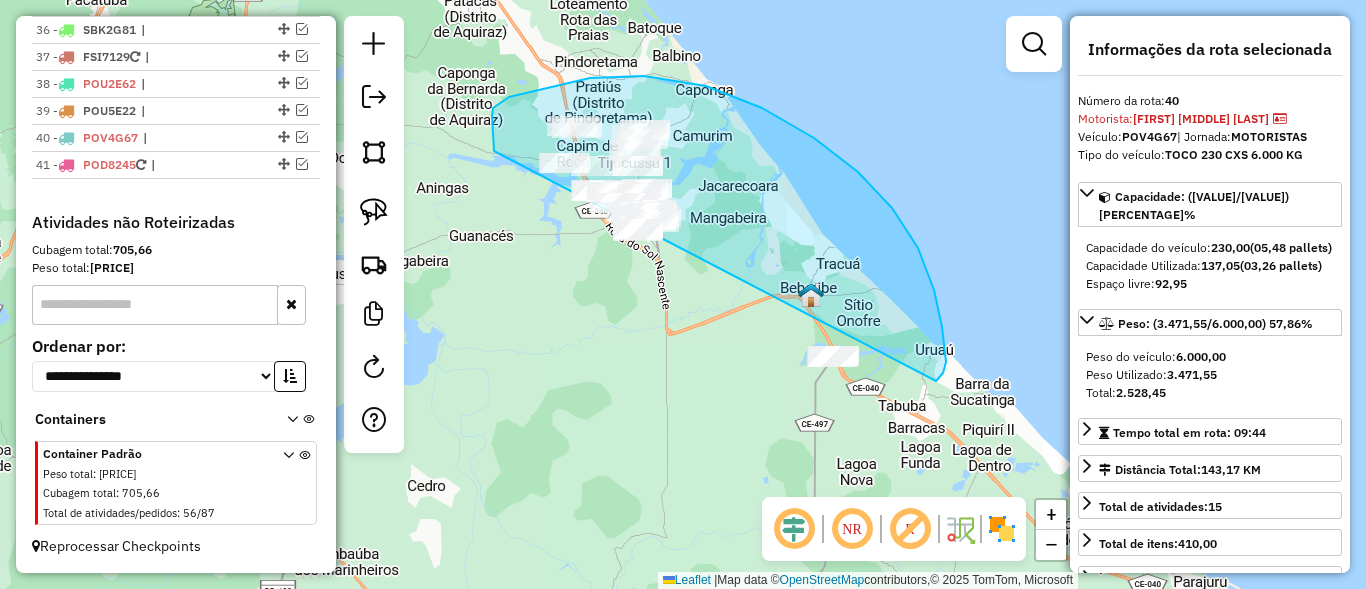 drag, startPoint x: 501, startPoint y: 102, endPoint x: 707, endPoint y: 396, distance: 358.98746 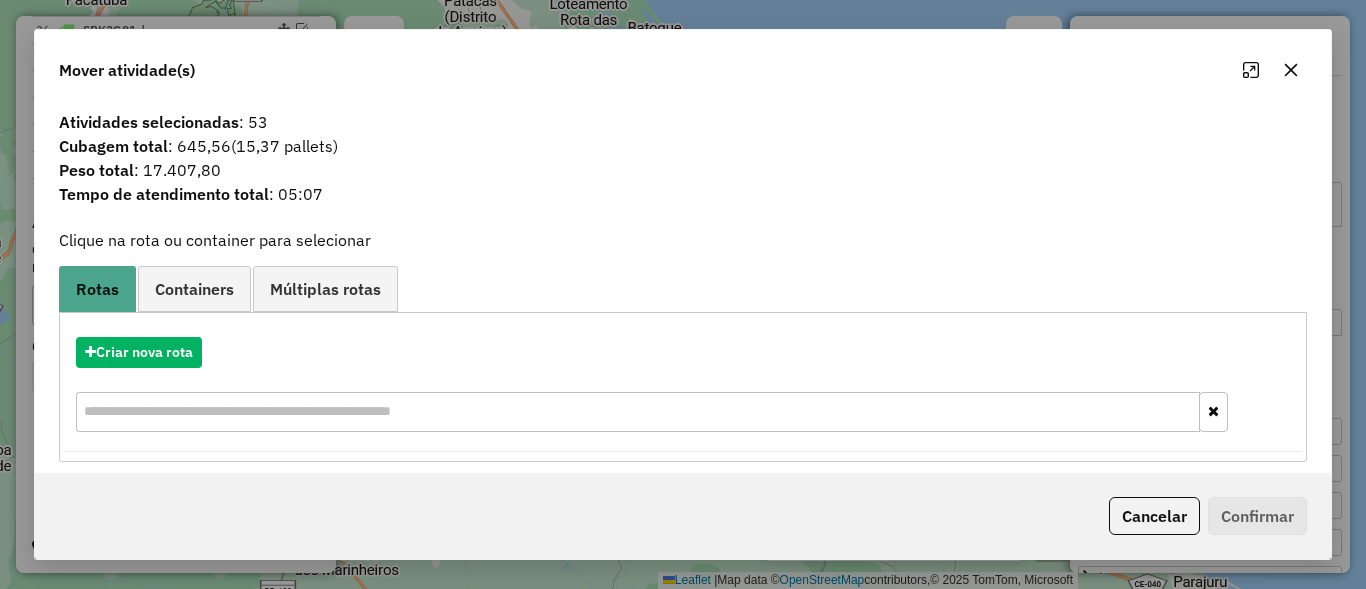 click on "Cancelar" 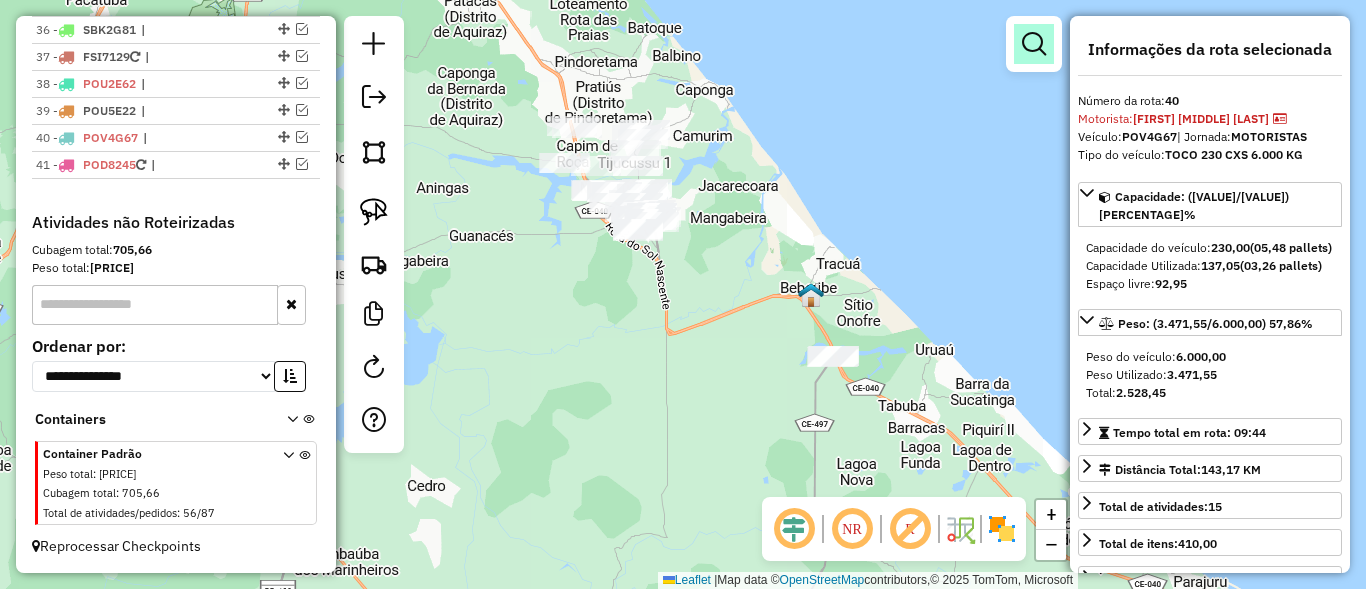click at bounding box center (1034, 44) 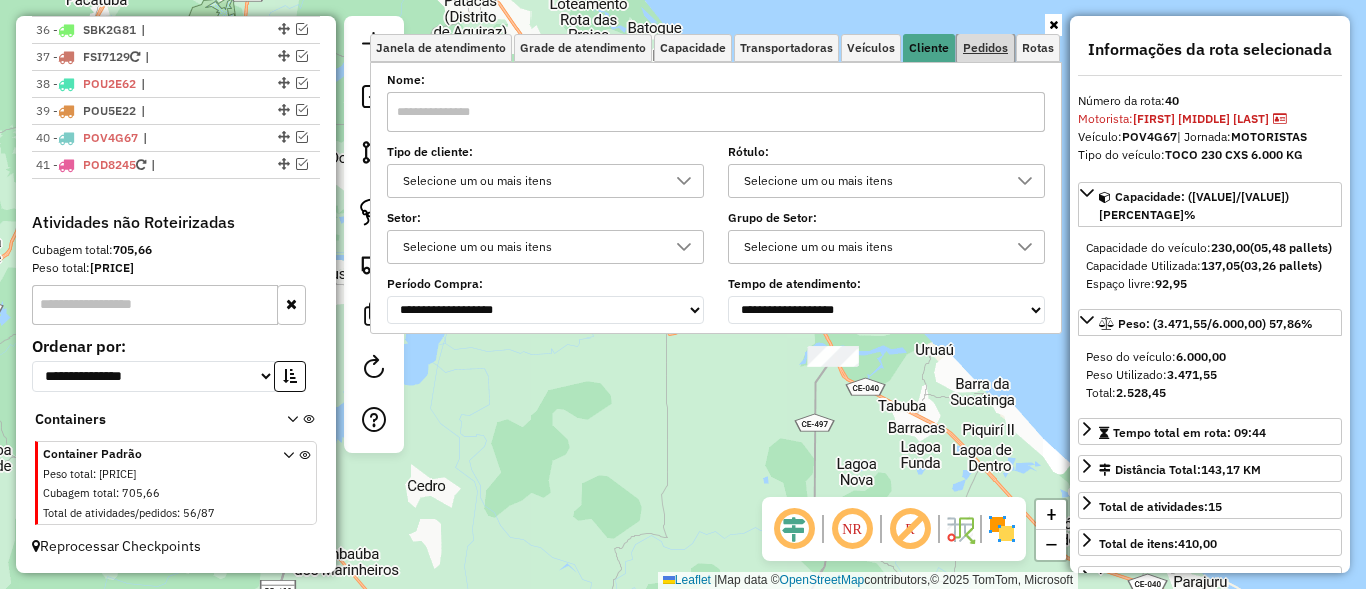 click on "Pedidos" at bounding box center (985, 48) 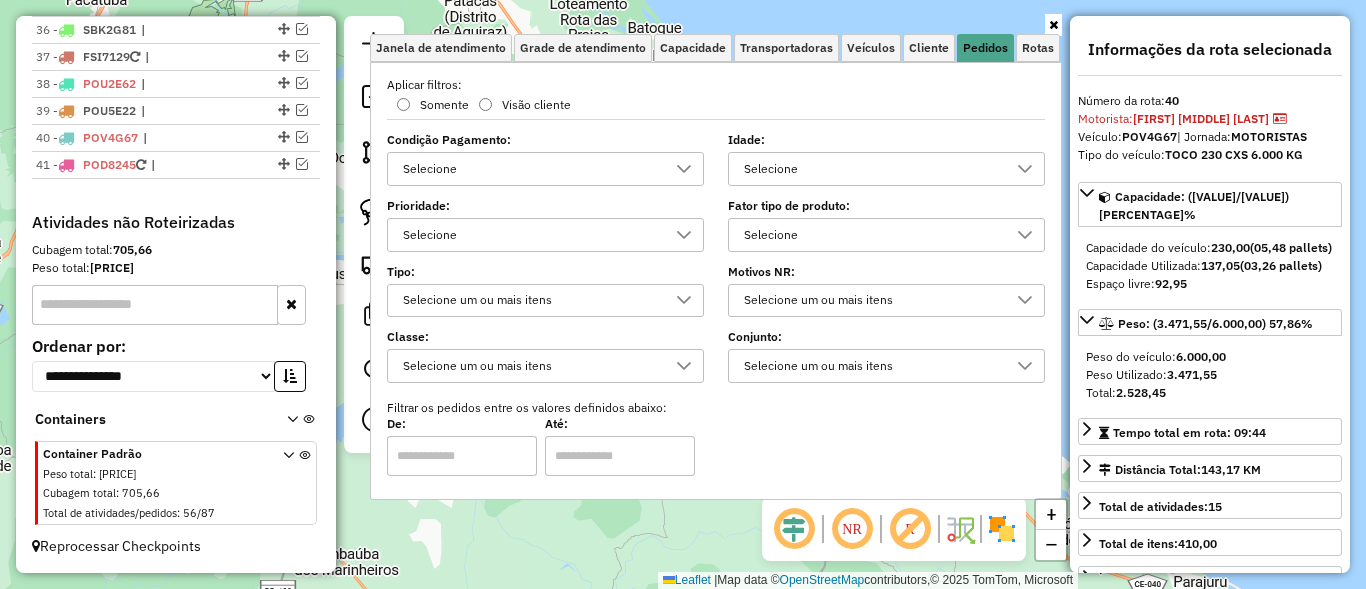 click on "Selecione" at bounding box center (871, 169) 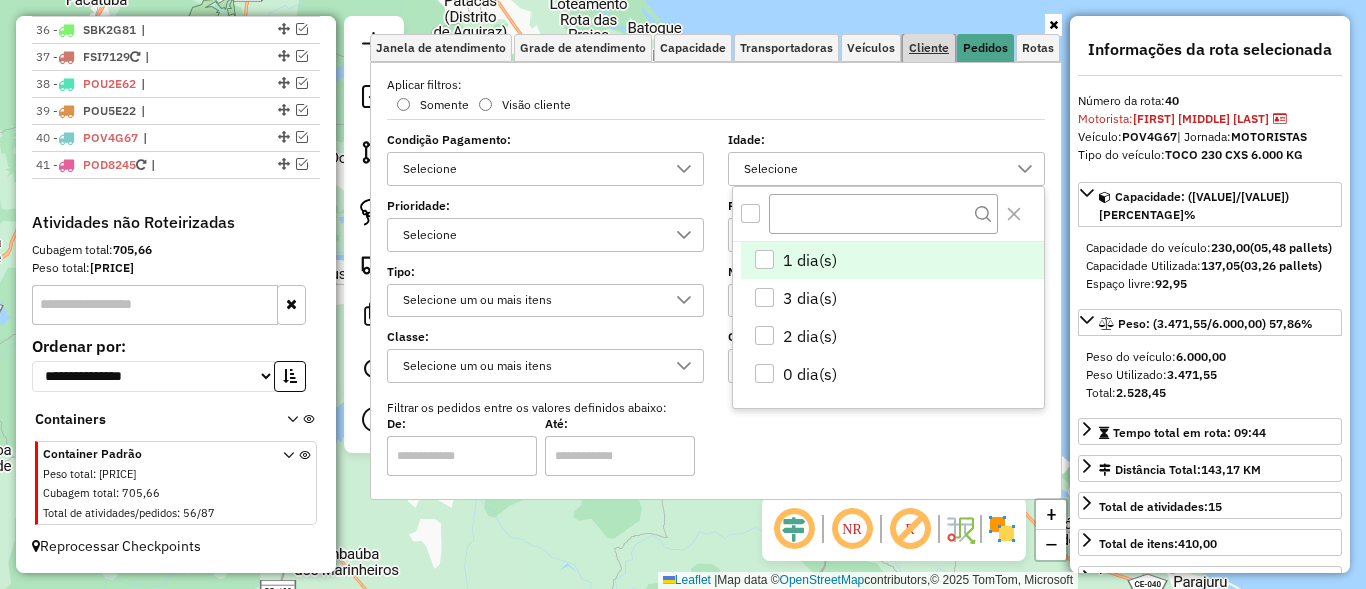 click on "Cliente" at bounding box center (929, 48) 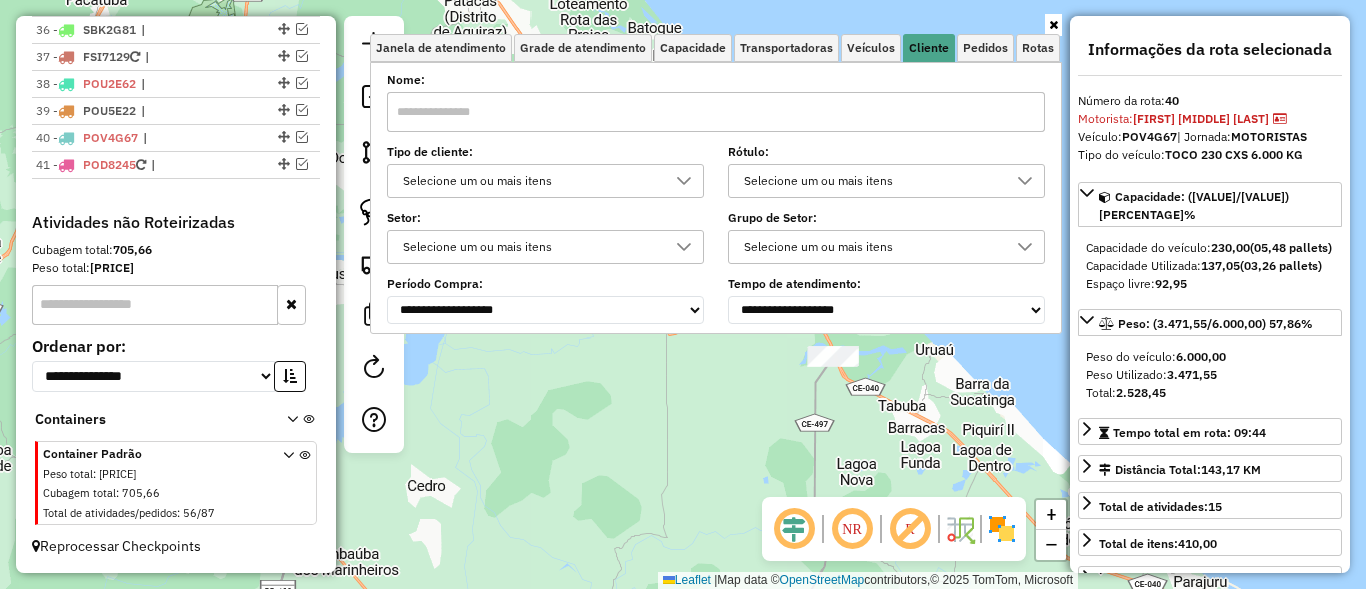 click on "Selecione um ou mais itens" at bounding box center [530, 181] 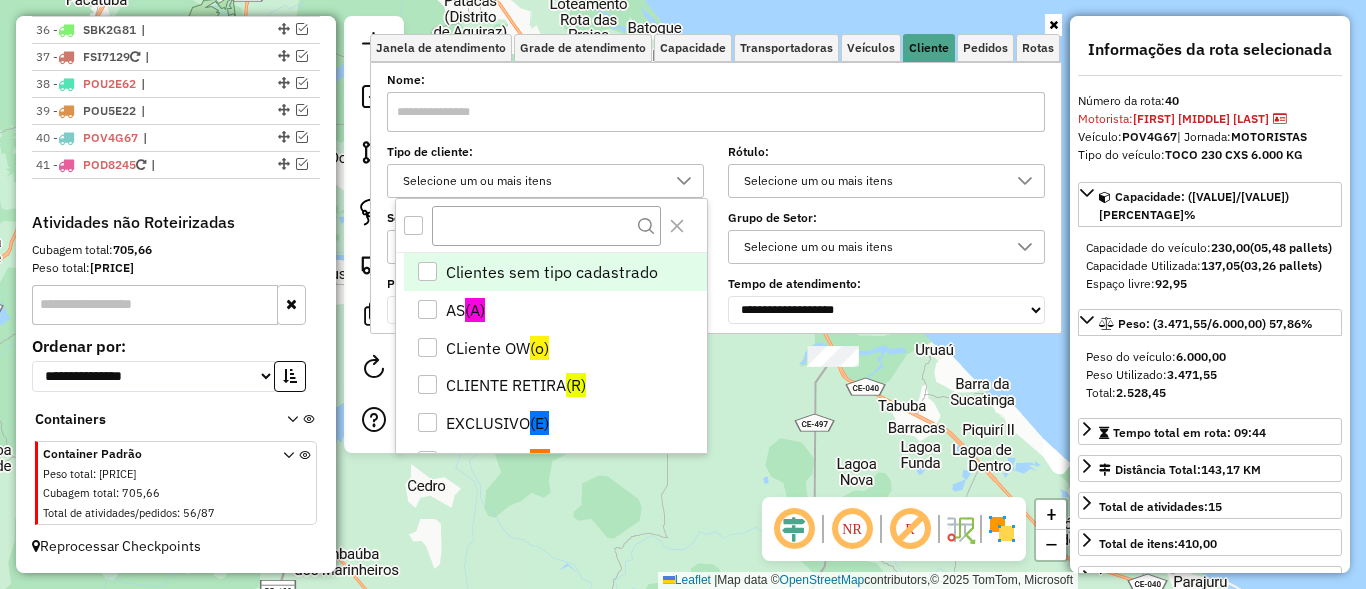 scroll, scrollTop: 12, scrollLeft: 72, axis: both 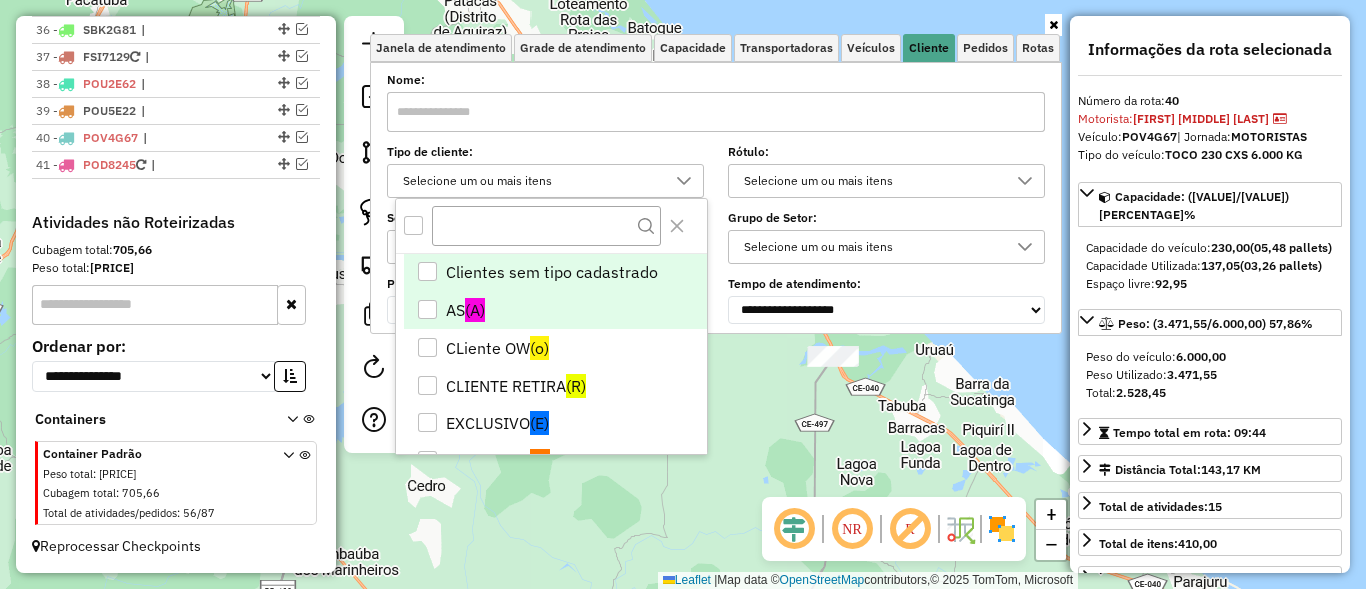 click at bounding box center [427, 309] 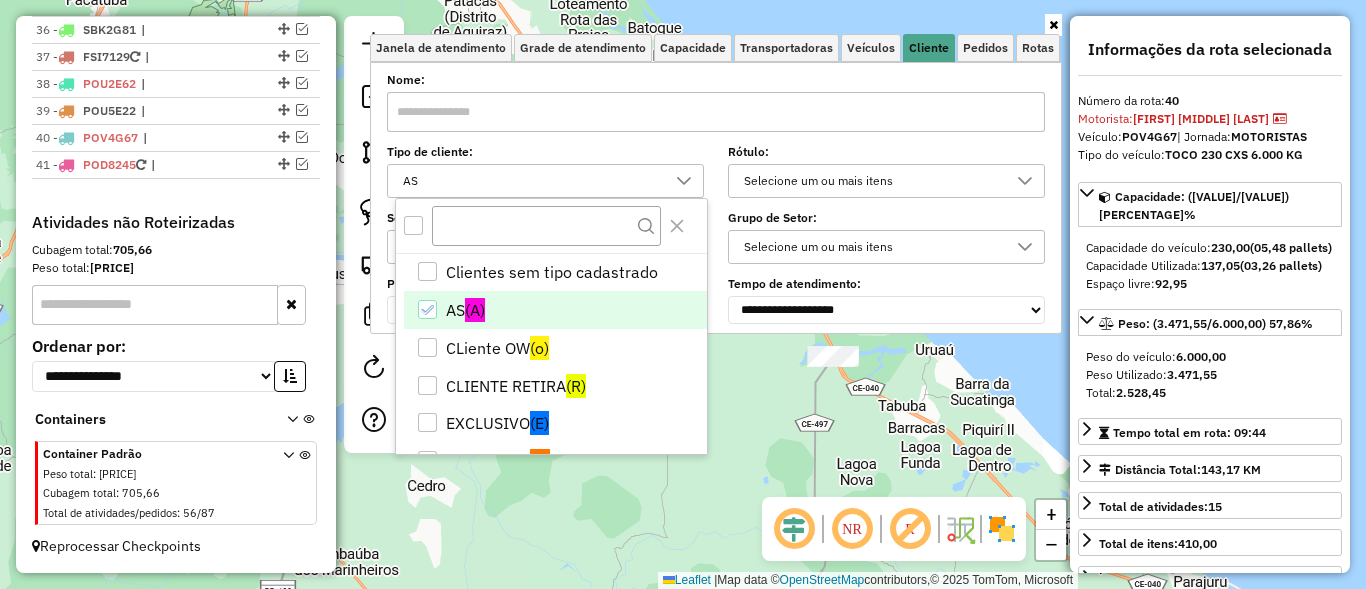 click on "Janela de atendimento Grade de atendimento Capacidade Transportadoras Veículos Cliente Pedidos  Rotas Selecione os dias de semana para filtrar as janelas de atendimento  Seg   Ter   Qua   Qui   Sex   Sáb   Dom  Informe o período da janela de atendimento: De: Até:  Filtrar exatamente a janela do cliente  Considerar janela de atendimento padrão  Selecione os dias de semana para filtrar as grades de atendimento  Seg   Ter   Qua   Qui   Sex   Sáb   Dom   Considerar clientes sem dia de atendimento cadastrado  Clientes fora do dia de atendimento selecionado Filtrar as atividades entre os valores definidos abaixo:  Peso mínimo:   Peso máximo:   Cubagem mínima:   Cubagem máxima:   De:   Até:  Filtrar as atividades entre o tempo de atendimento definido abaixo:  De:   Até:   Considerar capacidade total dos clientes não roteirizados Transportadora: Selecione um ou mais itens Tipo de veículo: Selecione um ou mais itens Veículo: Selecione um ou mais itens Motorista: Selecione um ou mais itens Nome: AS Tipo:" 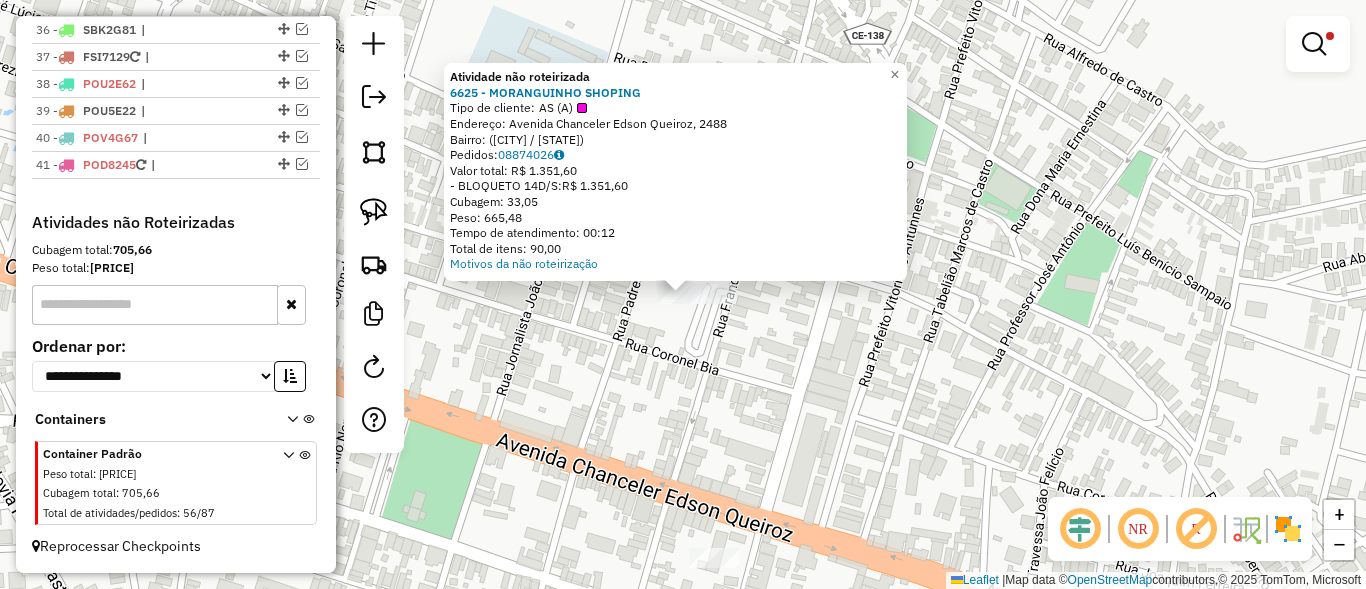 click on "Atividade não roteirizada [NUMBER] - [NAME] Tipo de cliente: [CLIENT_TYPE] Endereço: [STREET], [NUMBER] Bairro: ([CITY] / [STATE]) Pedidos: [ORDER_NUMBER] Valor total: [CURRENCY] [AMOUNT] - BLOQUETO [DD]/S: [CURRENCY] [AMOUNT] Cubagem: [AMOUNT] Peso: [AMOUNT] Tempo de atendimento: [TIME] Total de itens: [AMOUNT] Motivos da não roteirização × Limpar filtros Janela de atendimento Grade de atendimento Capacidade Transportadoras Veículos Cliente Pedidos Rotas Selecione os dias de semana para filtrar as janelas de atendimento Seg Ter Qua Qui Sex Sáb Dom Informe o período da janela de atendimento: De: Até: Filtrar exatamente a janela do cliente Considerar janela de atendimento padrão Selecione os dias de semana para filtrar as grades de atendimento Seg Ter Qua Qui Sex Sáb Dom Considerar clientes sem dia de atendimento cadastrado Clientes fora do dia de atendimento selecionado Filtrar as atividades entre os valores definidos abaixo: Peso mínimo: De: [CLIENT_TYPE]" 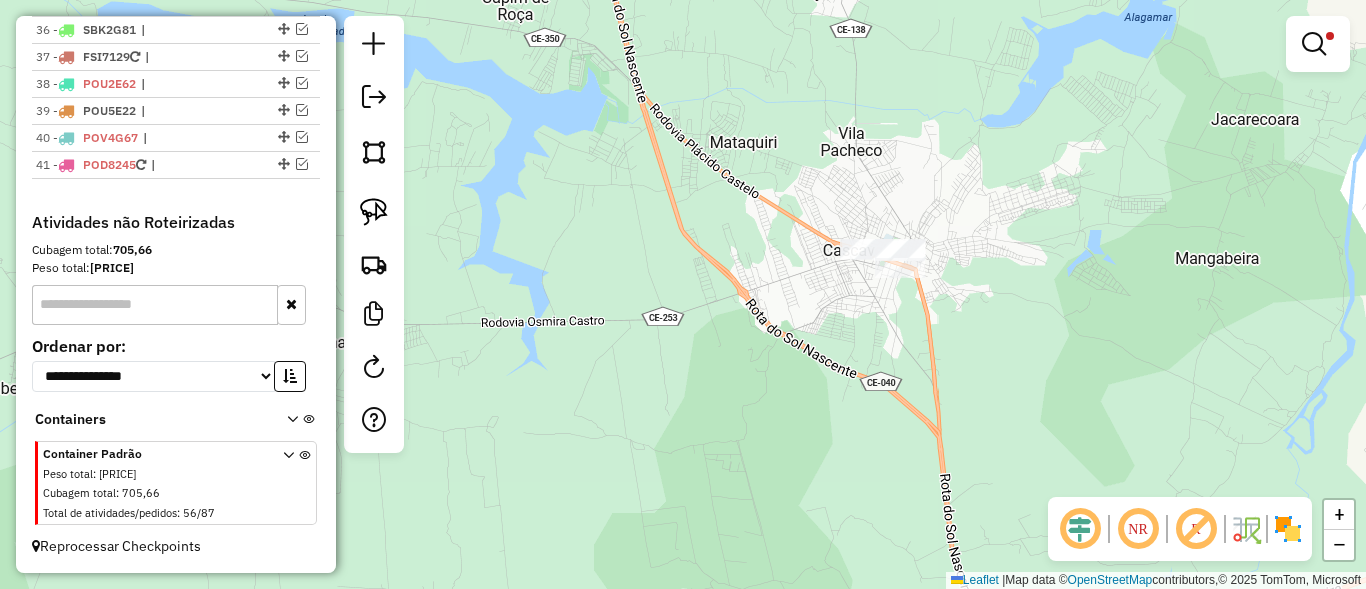 click 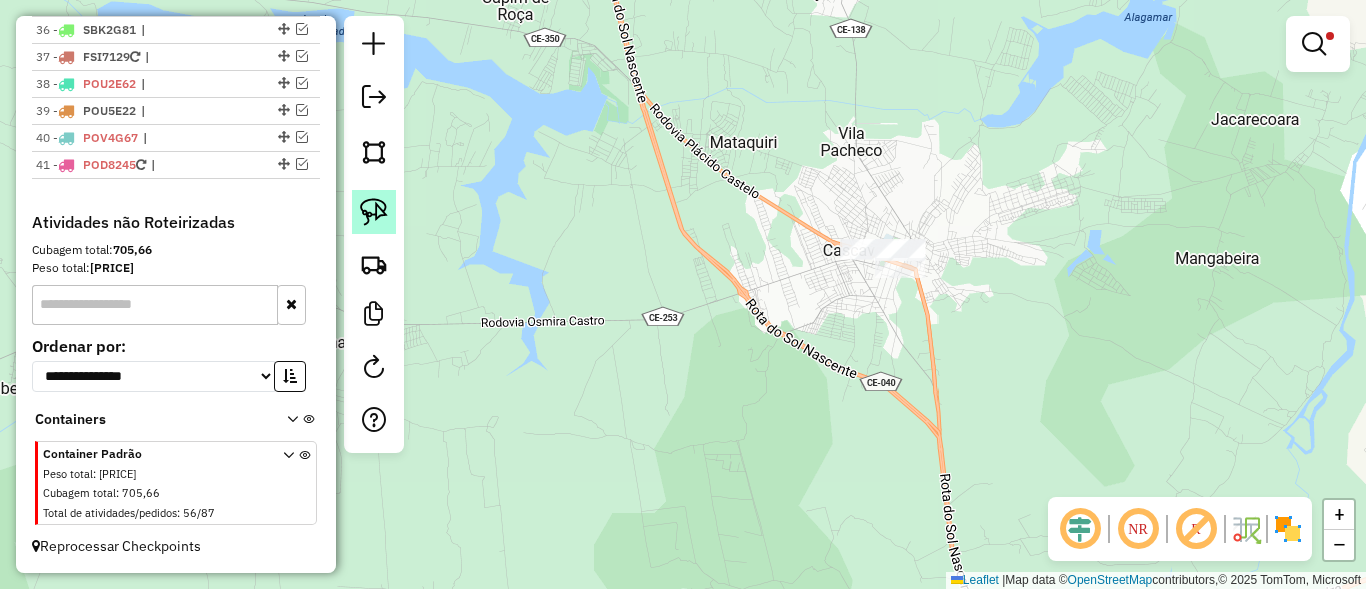 click 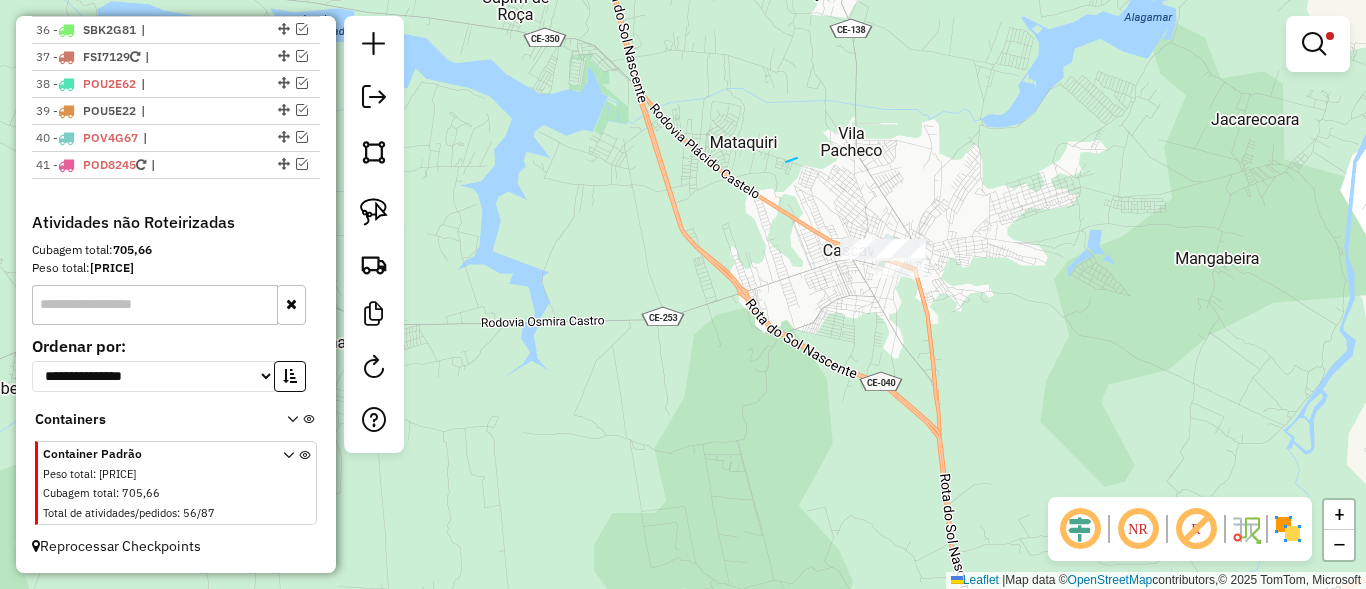 drag, startPoint x: 797, startPoint y: 158, endPoint x: 791, endPoint y: 345, distance: 187.09624 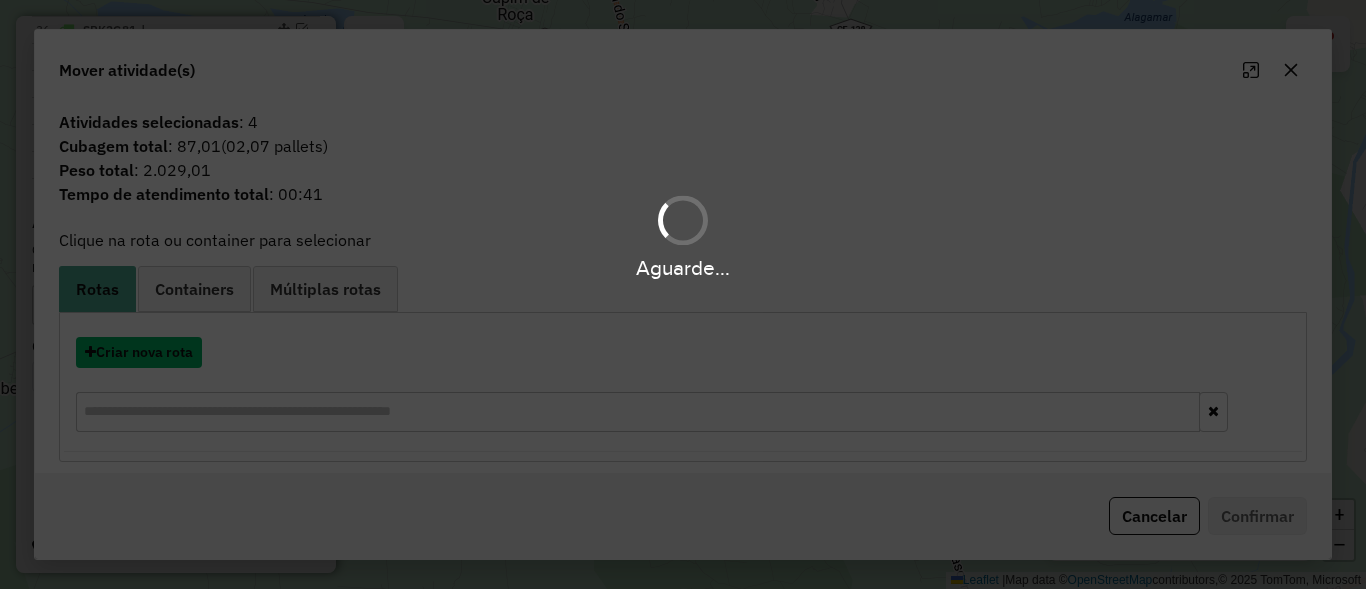 click on "Criar nova rota" at bounding box center (139, 352) 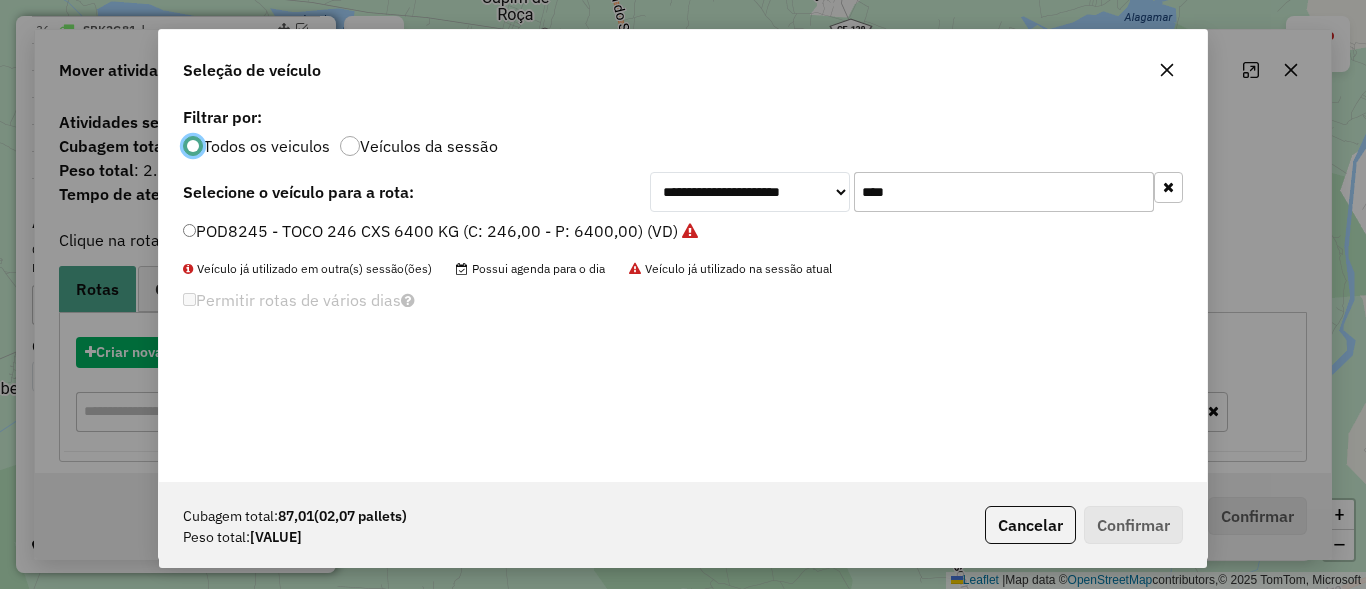 scroll, scrollTop: 11, scrollLeft: 6, axis: both 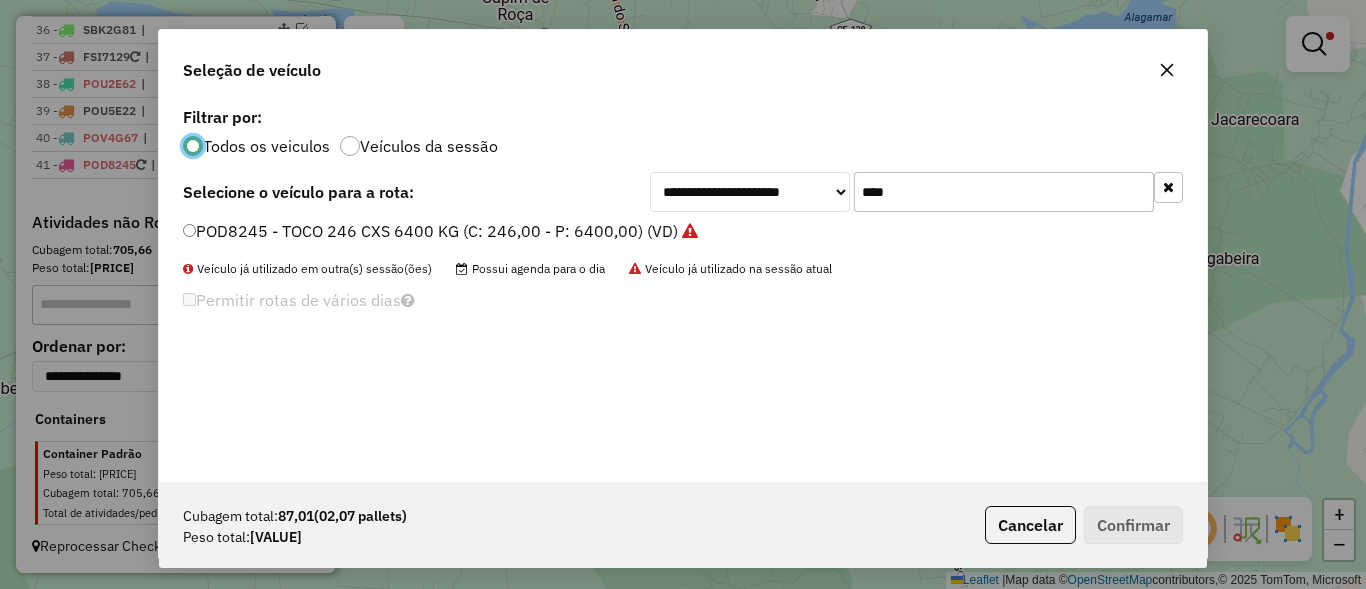click on "****" 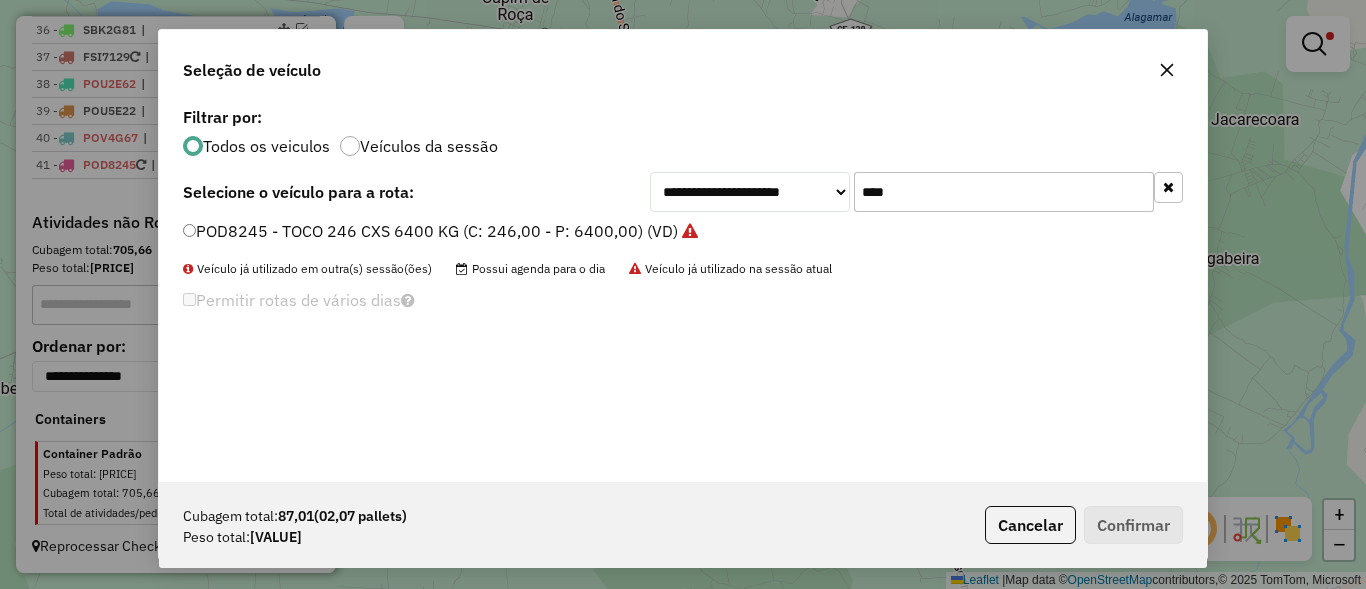click on "****" 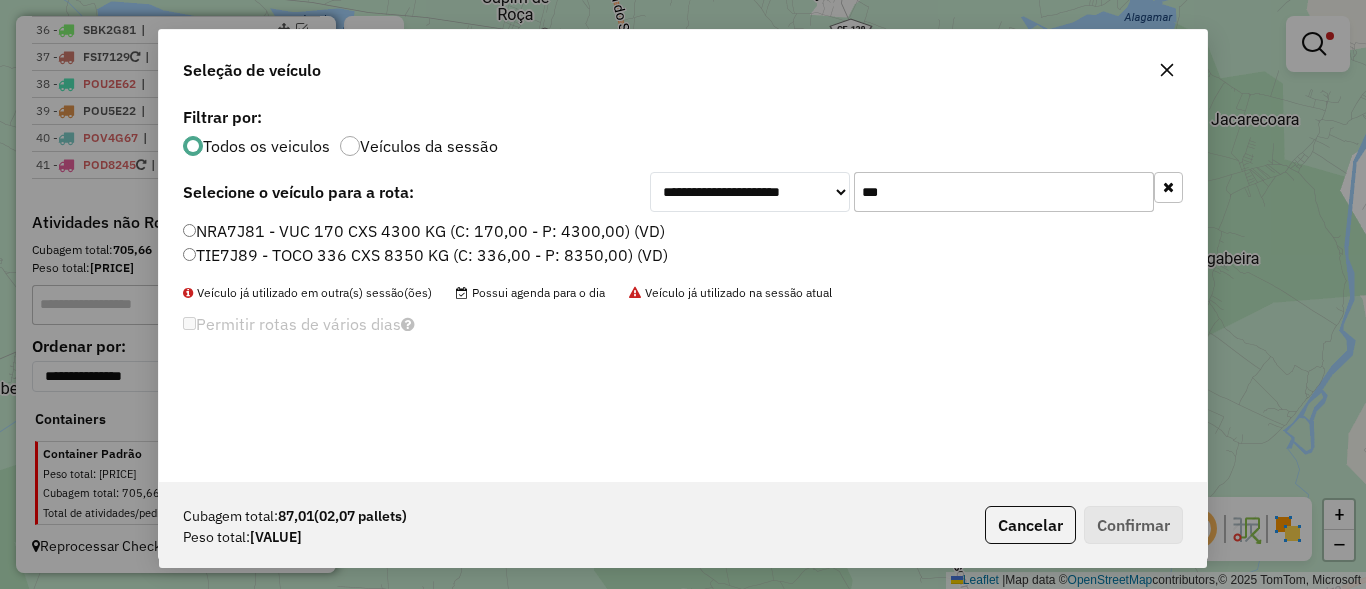 type on "***" 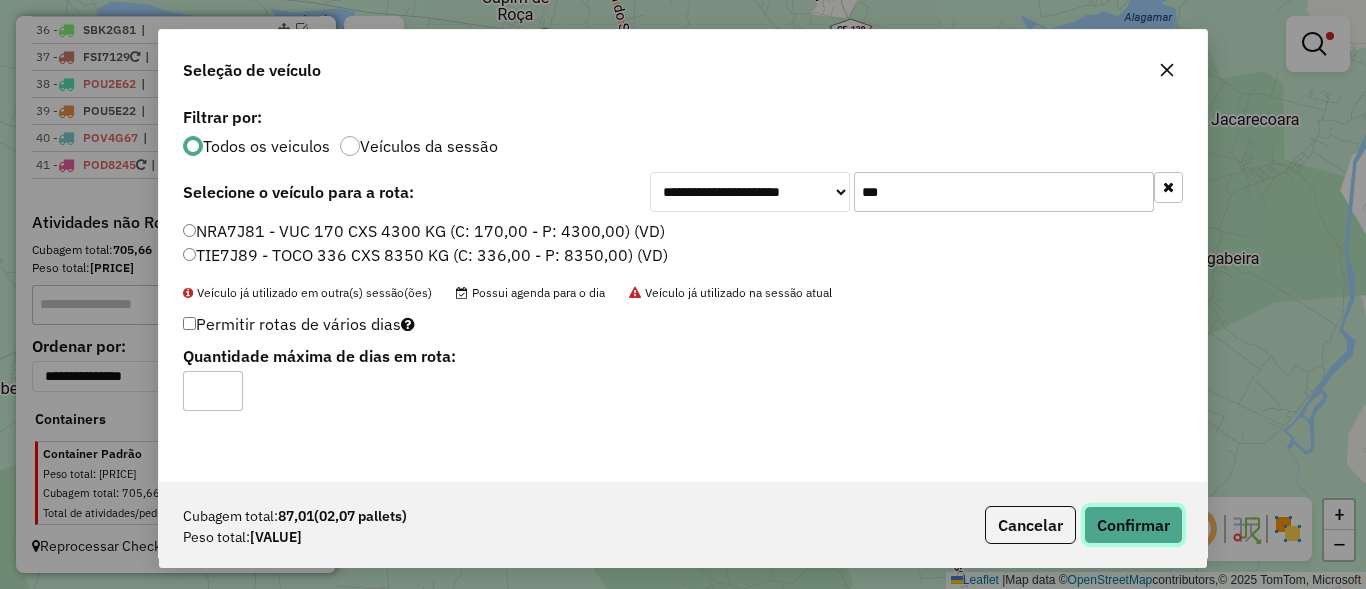 click on "Confirmar" 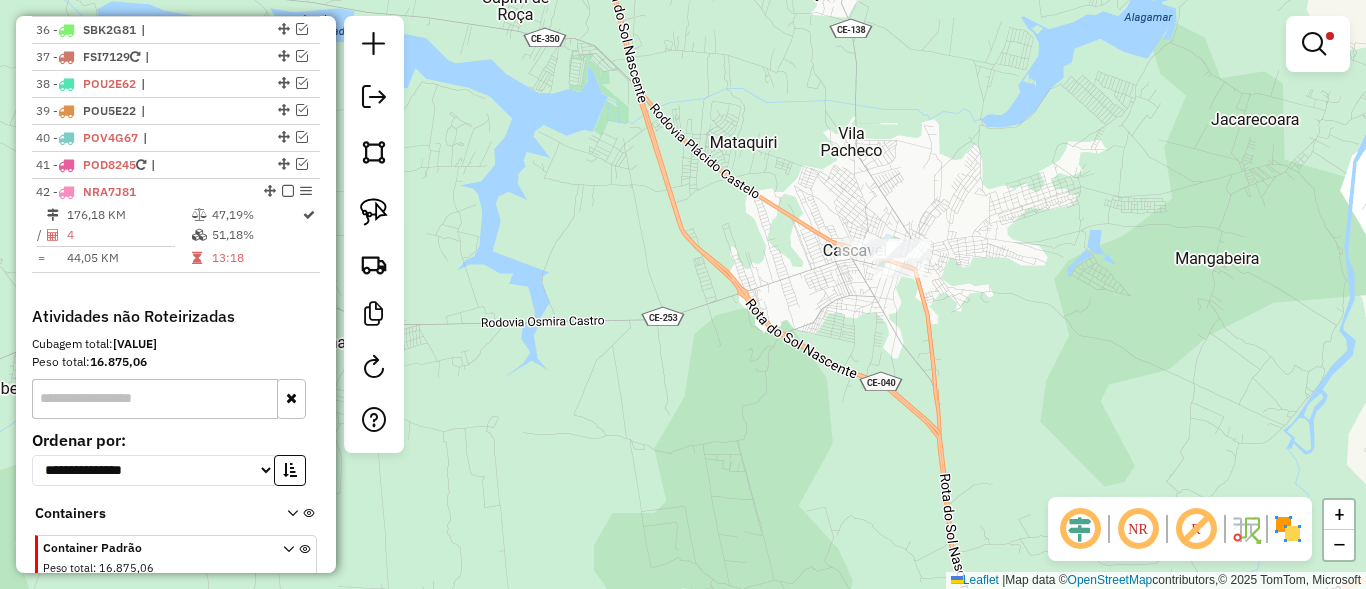 scroll, scrollTop: 1785, scrollLeft: 0, axis: vertical 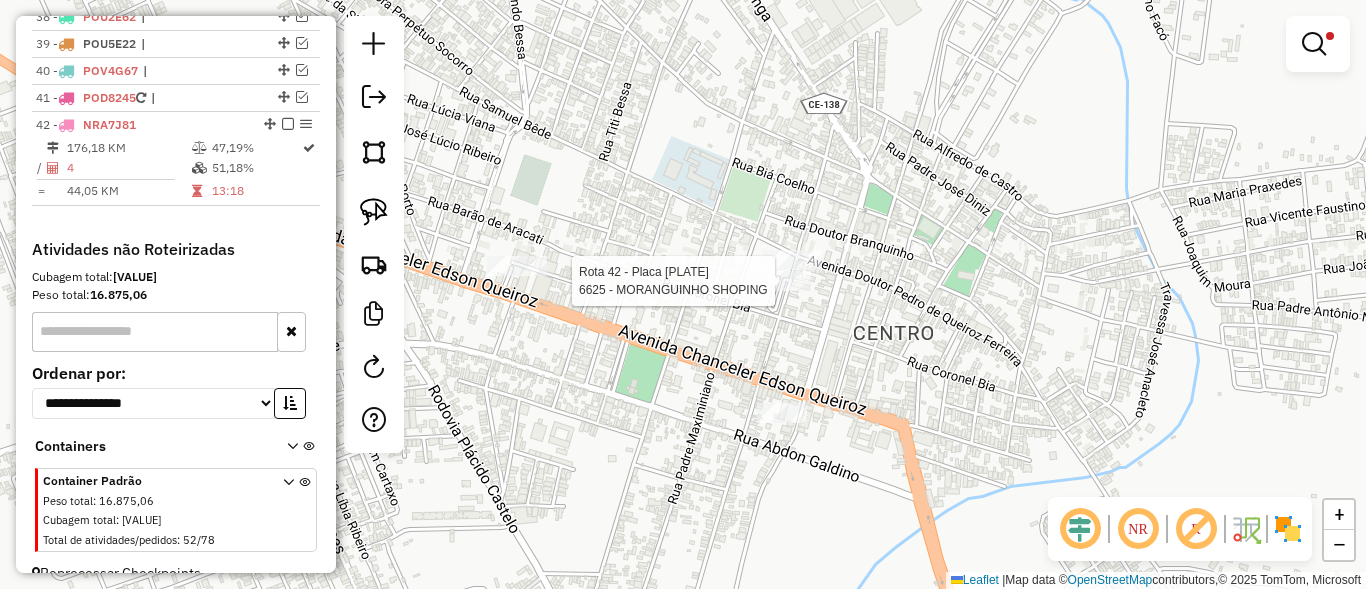 select on "*********" 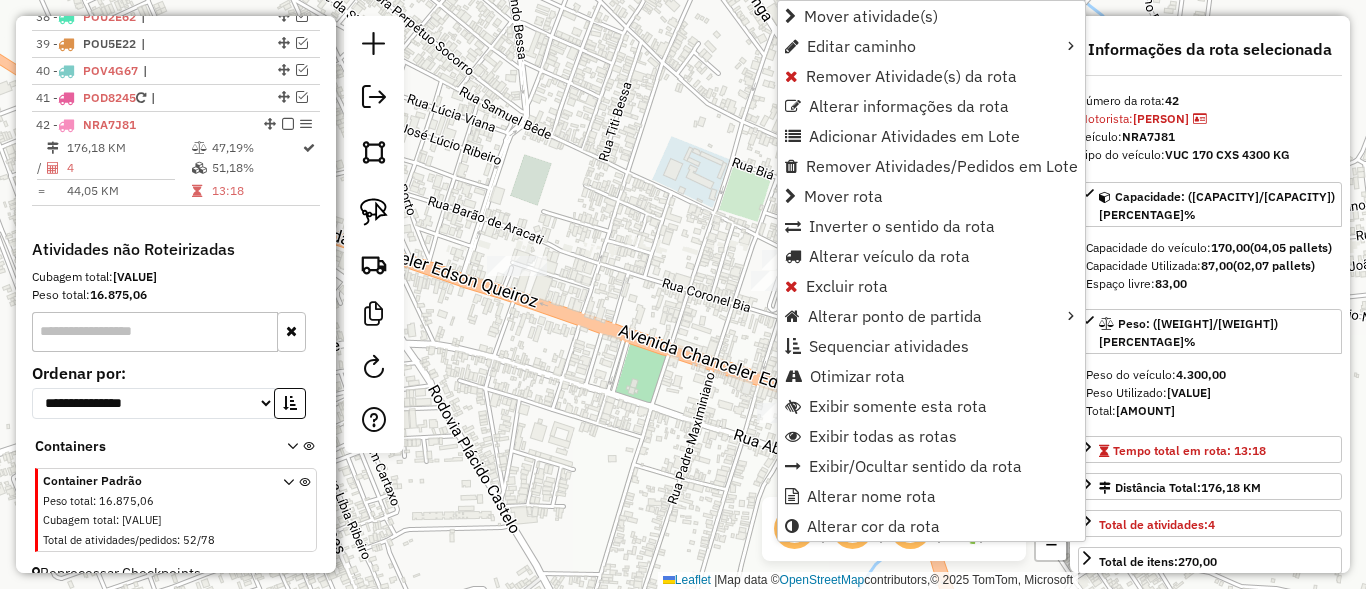 scroll, scrollTop: 1812, scrollLeft: 0, axis: vertical 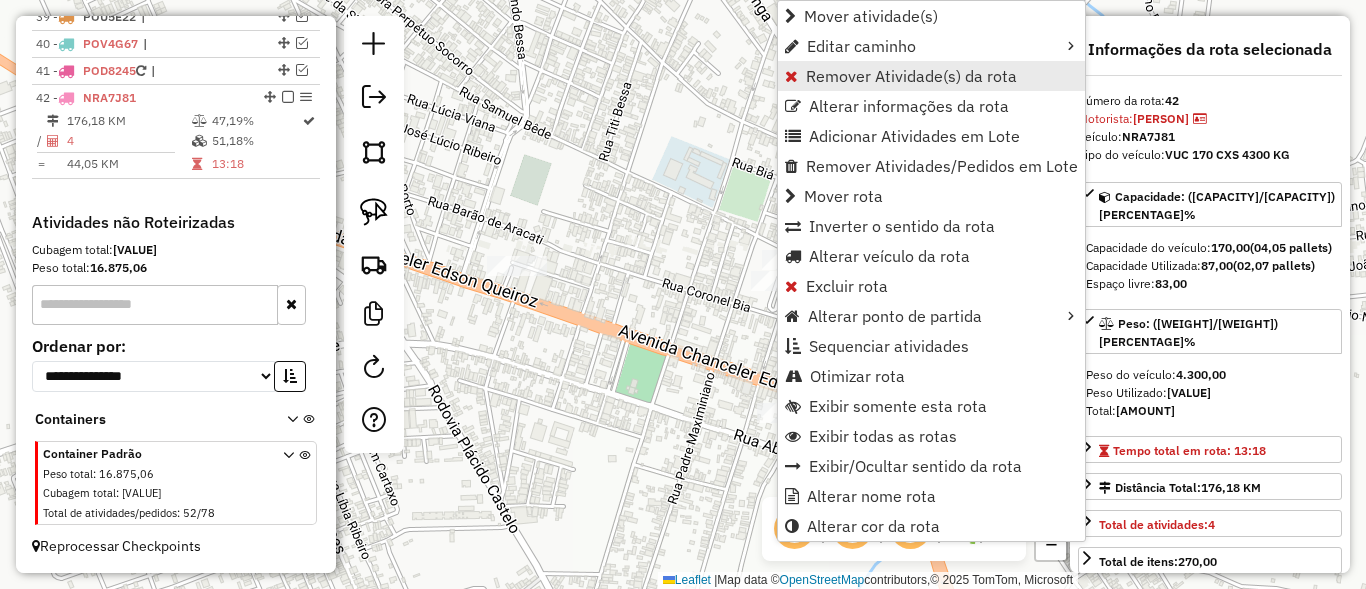 click on "Remover Atividade(s) da rota" at bounding box center [911, 76] 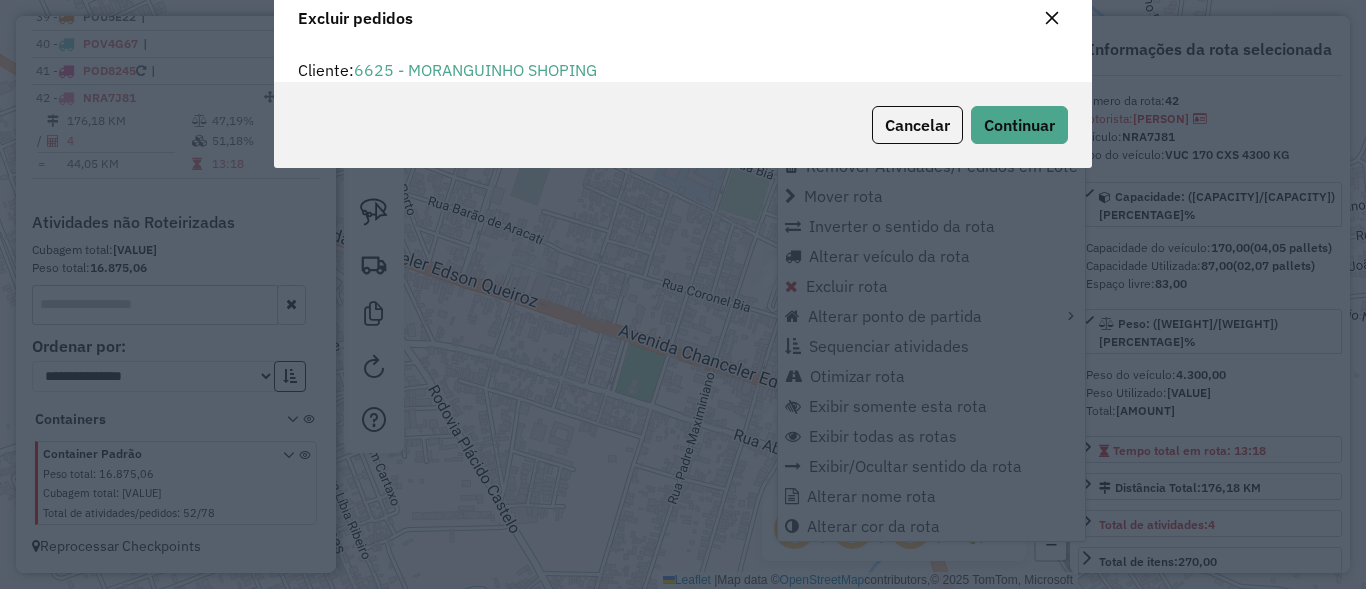 scroll, scrollTop: 82, scrollLeft: 0, axis: vertical 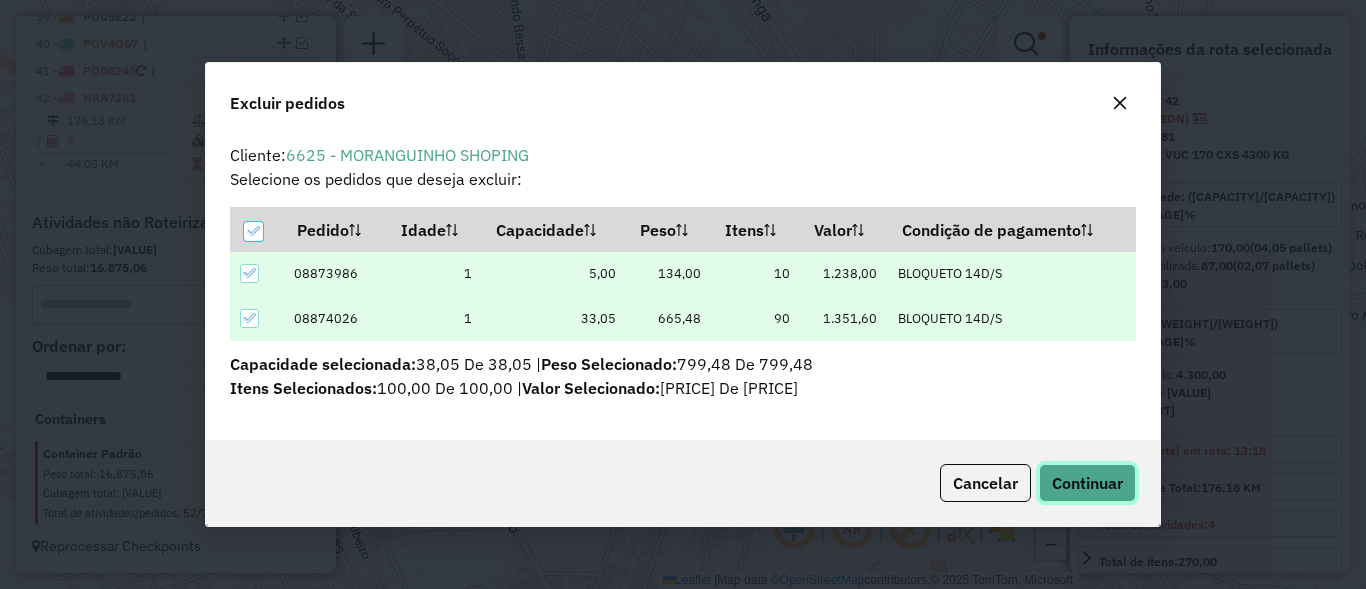 click on "Continuar" 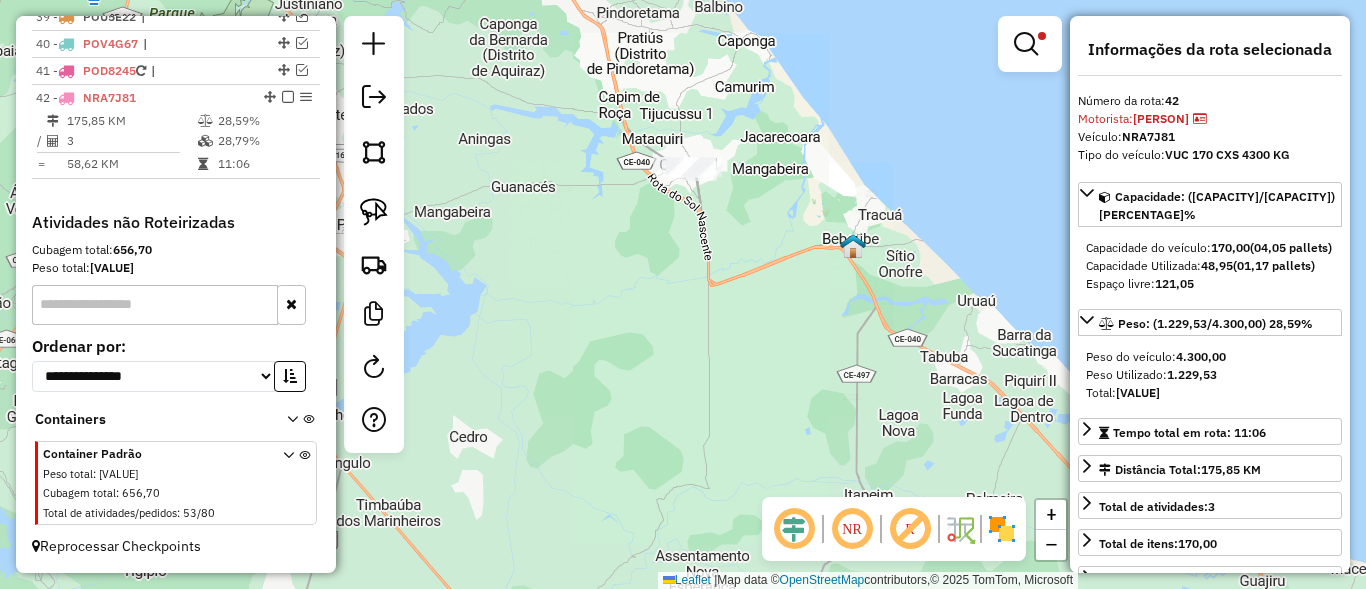 drag, startPoint x: 360, startPoint y: 211, endPoint x: 725, endPoint y: 303, distance: 376.416 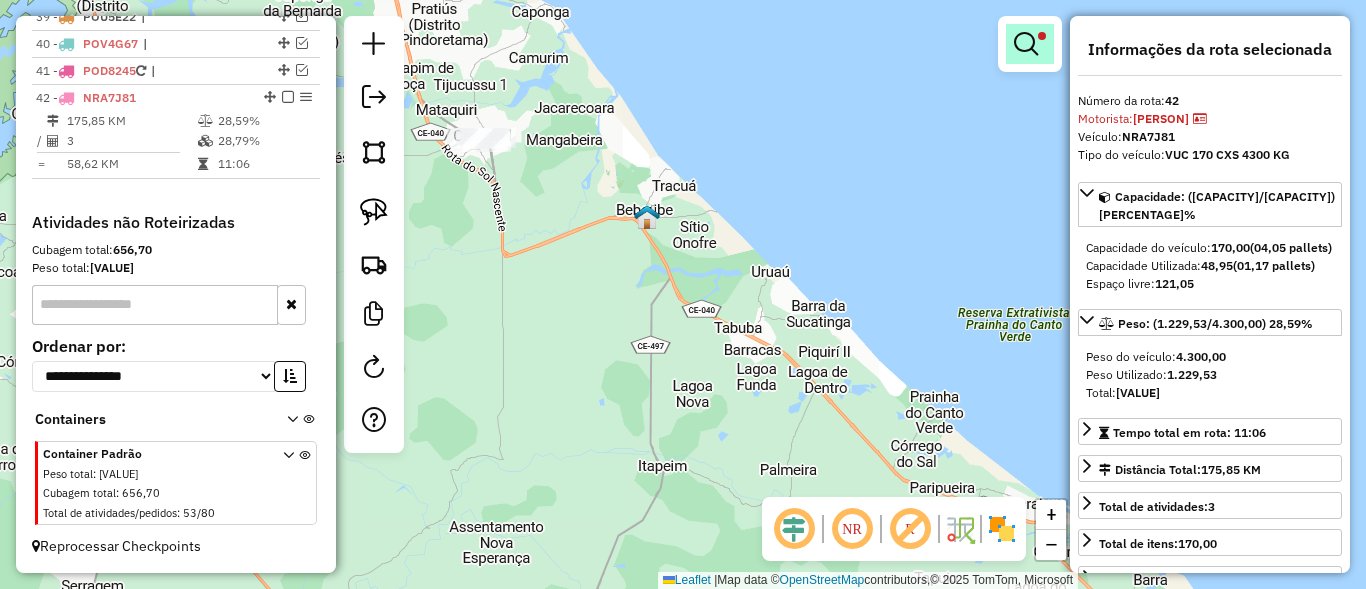 click at bounding box center [1026, 44] 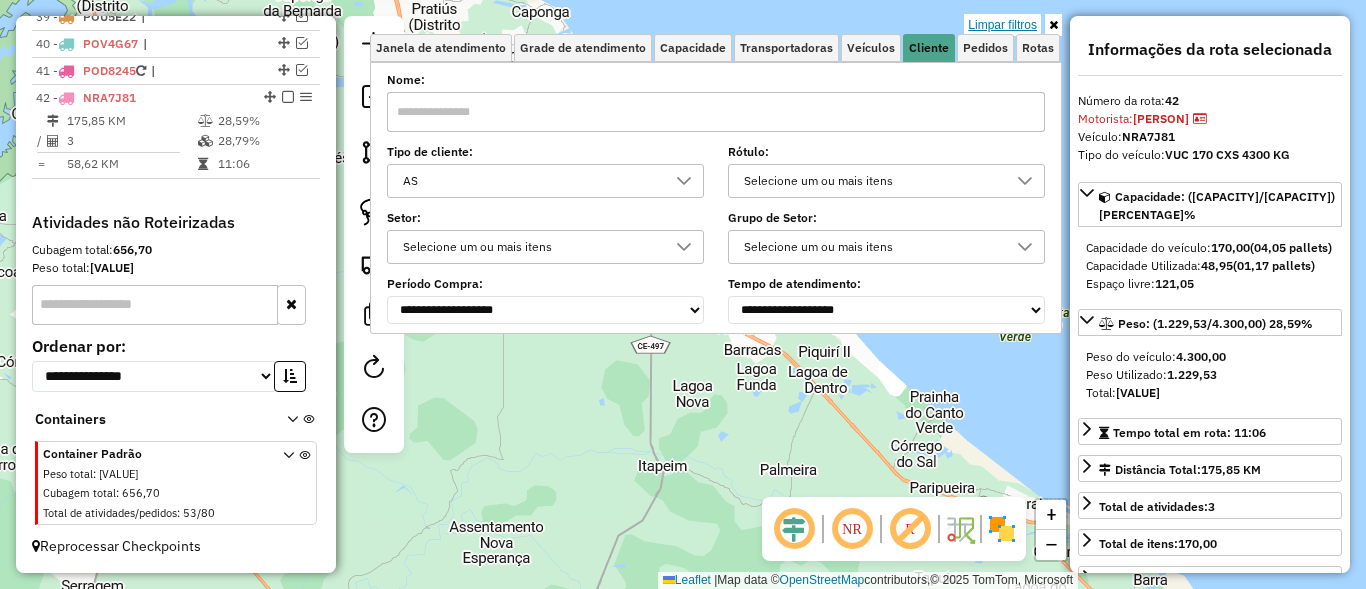 click on "Limpar filtros" at bounding box center (1002, 25) 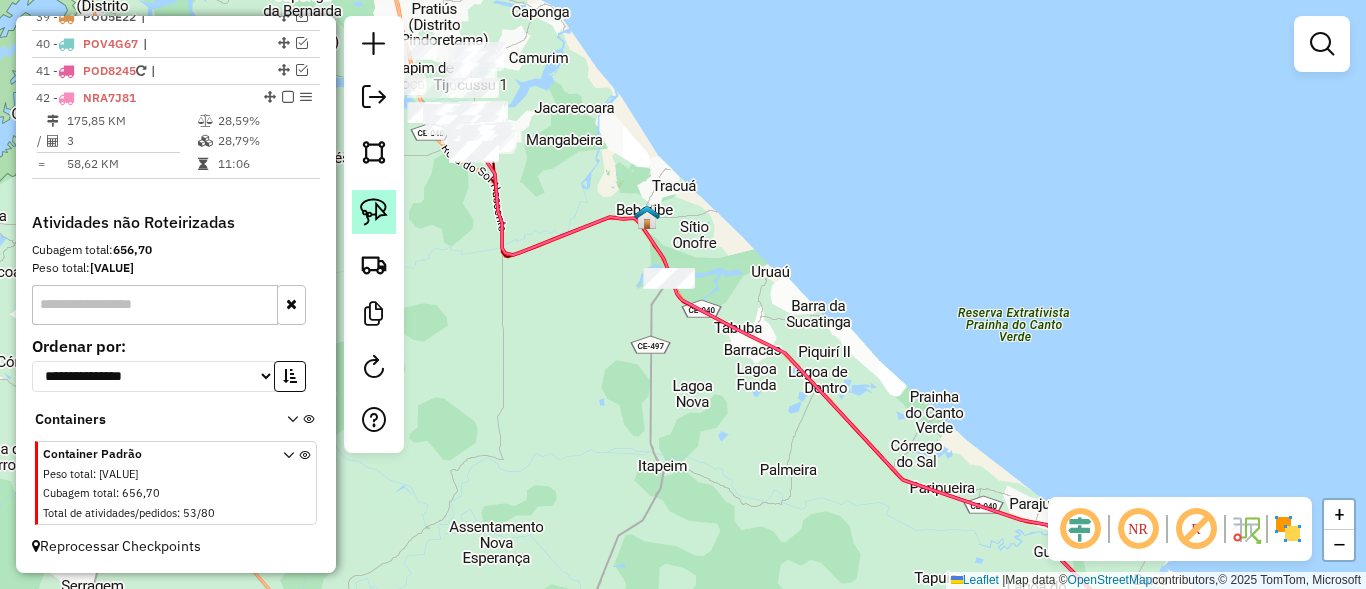 click 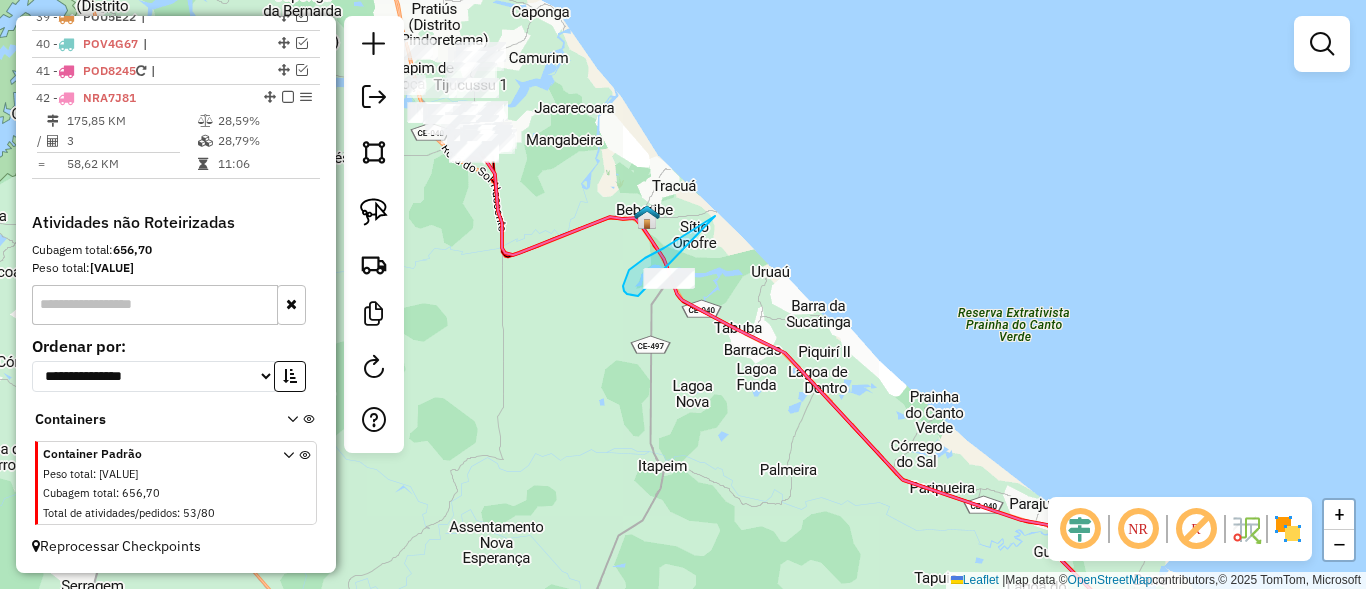 drag, startPoint x: 645, startPoint y: 258, endPoint x: 748, endPoint y: 296, distance: 109.786156 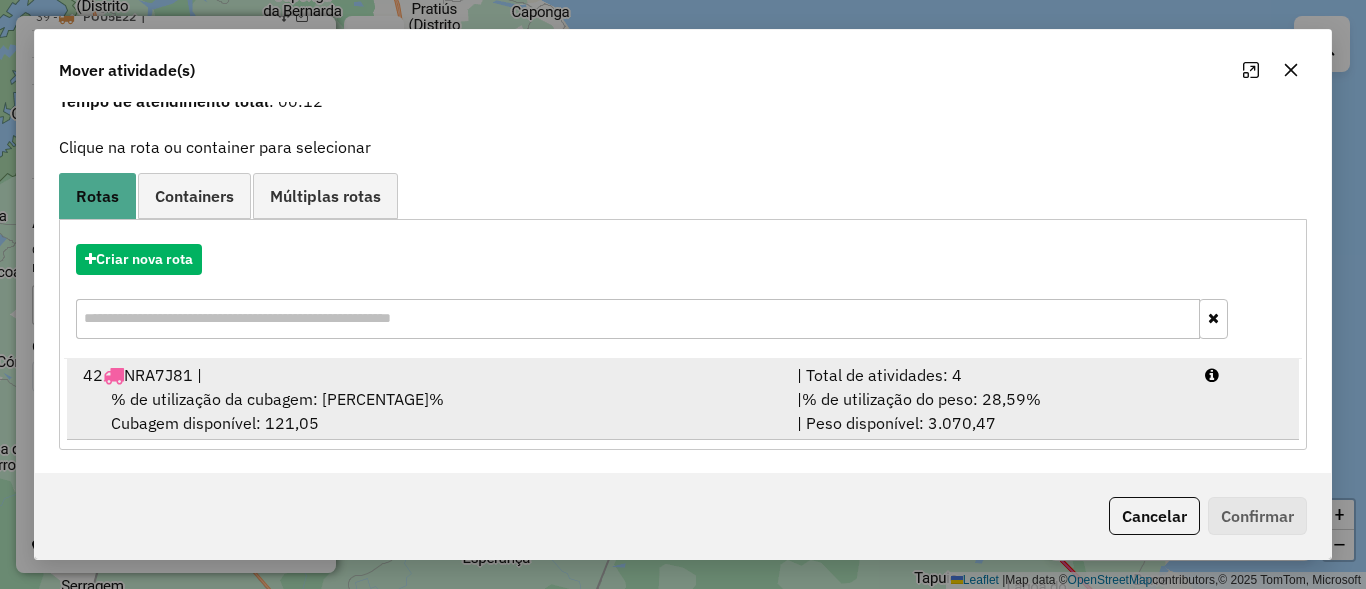scroll, scrollTop: 94, scrollLeft: 0, axis: vertical 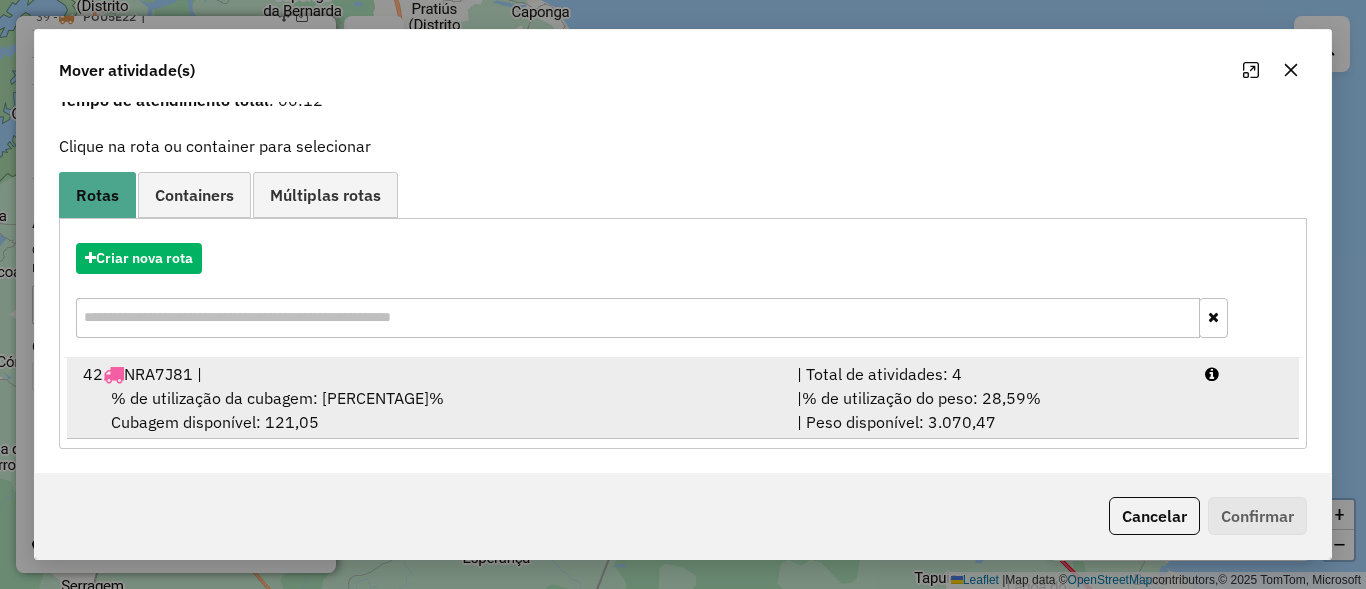 click on "|  % de utilização do peso: [PERCENTAGE]%  | Peso disponível: [WEIGHT]" at bounding box center (989, 410) 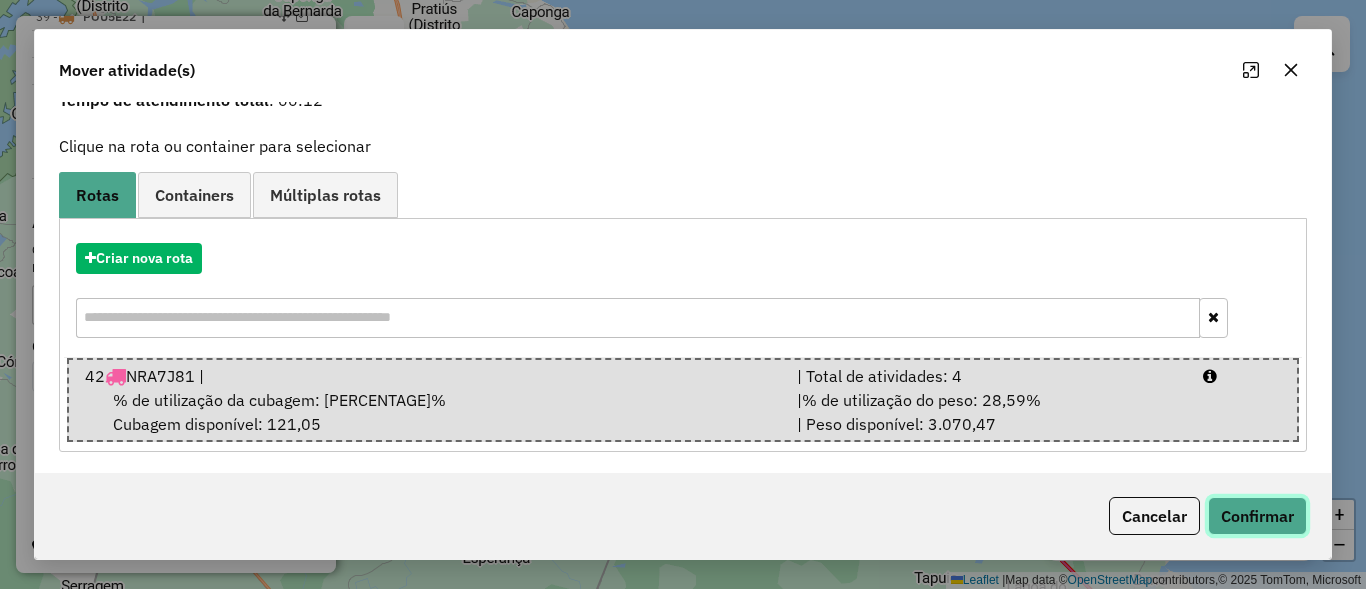 click on "Confirmar" 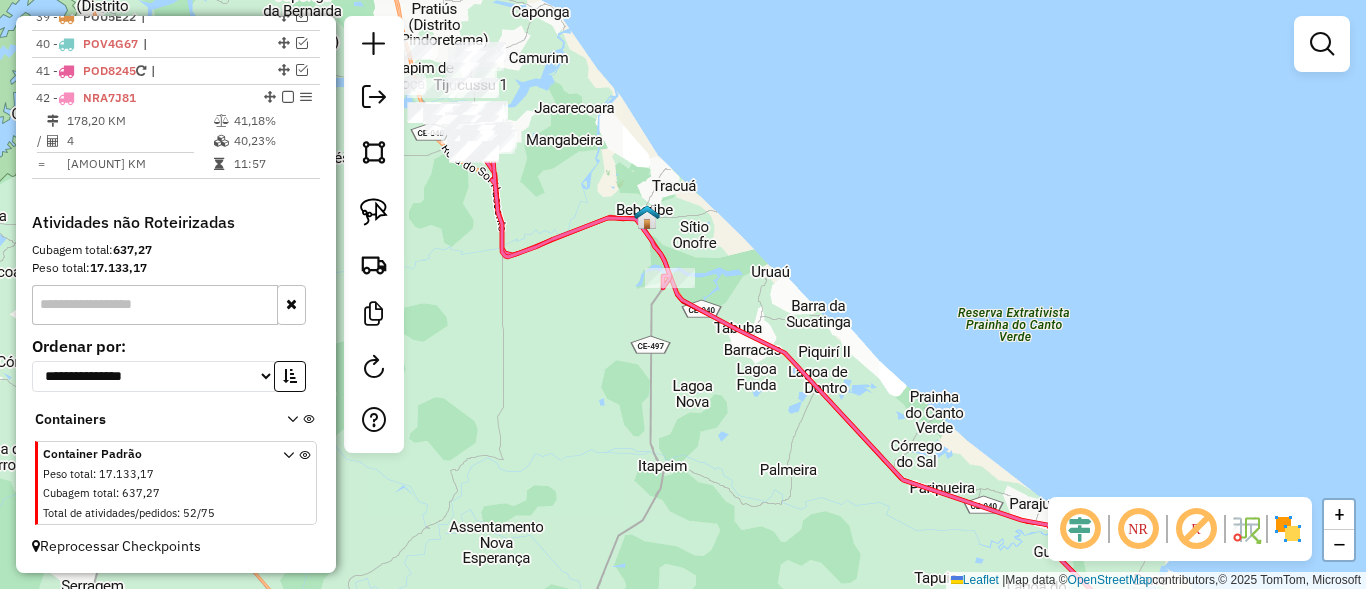scroll, scrollTop: 0, scrollLeft: 0, axis: both 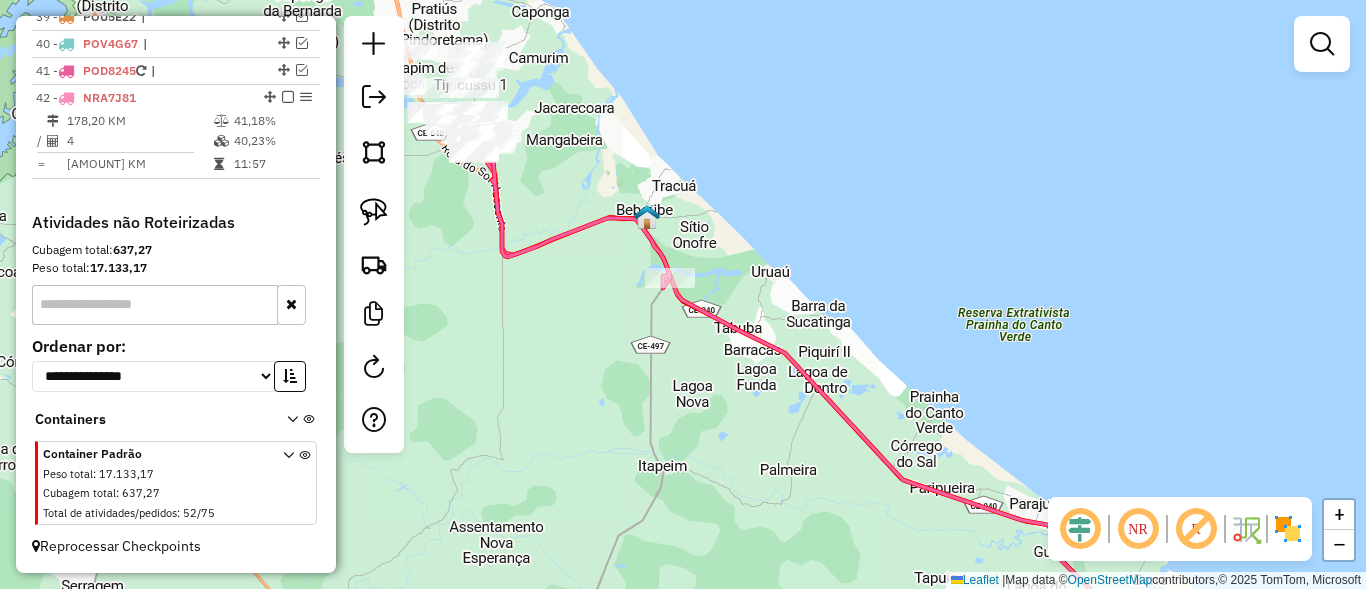 click on "Janela de atendimento Grade de atendimento Capacidade Transportadoras Veículos Cliente Pedidos  Rotas Selecione os dias de semana para filtrar as janelas de atendimento  Seg   Ter   Qua   Qui   Sex   Sáb   Dom  Informe o período da janela de atendimento: De: Até:  Filtrar exatamente a janela do cliente  Considerar janela de atendimento padrão  Selecione os dias de semana para filtrar as grades de atendimento  Seg   Ter   Qua   Qui   Sex   Sáb   Dom   Considerar clientes sem dia de atendimento cadastrado  Clientes fora do dia de atendimento selecionado Filtrar as atividades entre os valores definidos abaixo:  Peso mínimo:   Peso máximo:   Cubagem mínima:   Cubagem máxima:   De:   Até:  Filtrar as atividades entre o tempo de atendimento definido abaixo:  De:   Até:   Considerar capacidade total dos clientes não roteirizados Transportadora: Selecione um ou mais itens Tipo de veículo: Selecione um ou mais itens Veículo: Selecione um ou mais itens Motorista: Selecione um ou mais itens Nome: Rótulo:" 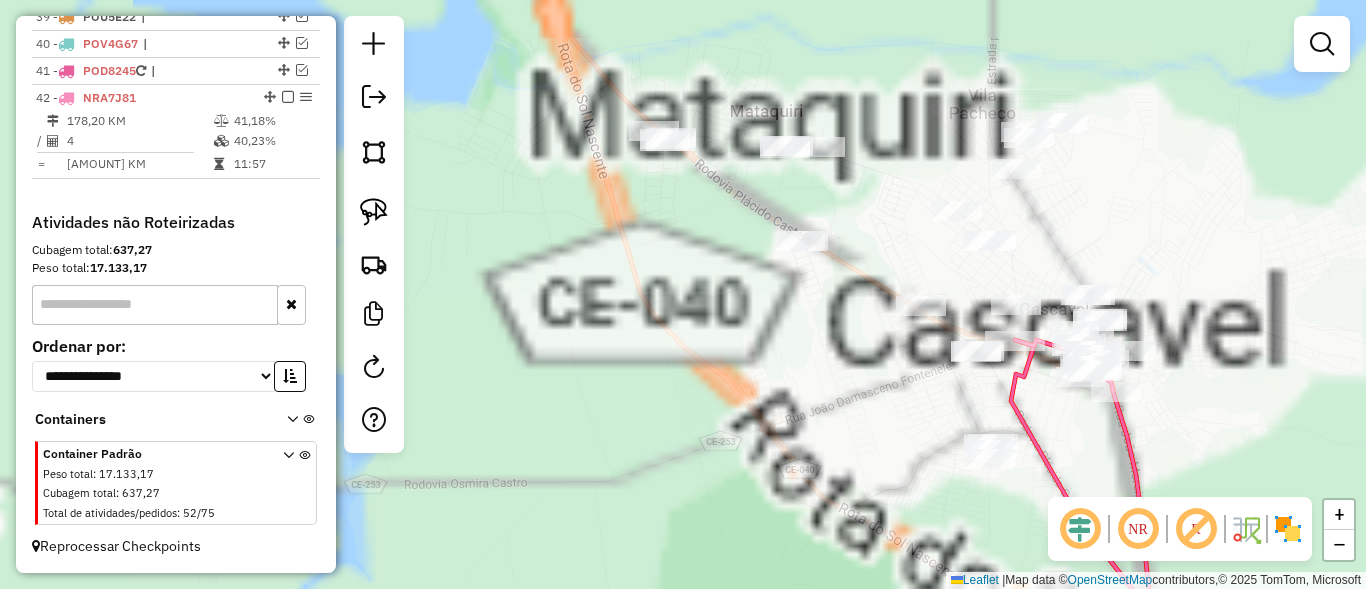 drag, startPoint x: 848, startPoint y: 394, endPoint x: 569, endPoint y: 327, distance: 286.93204 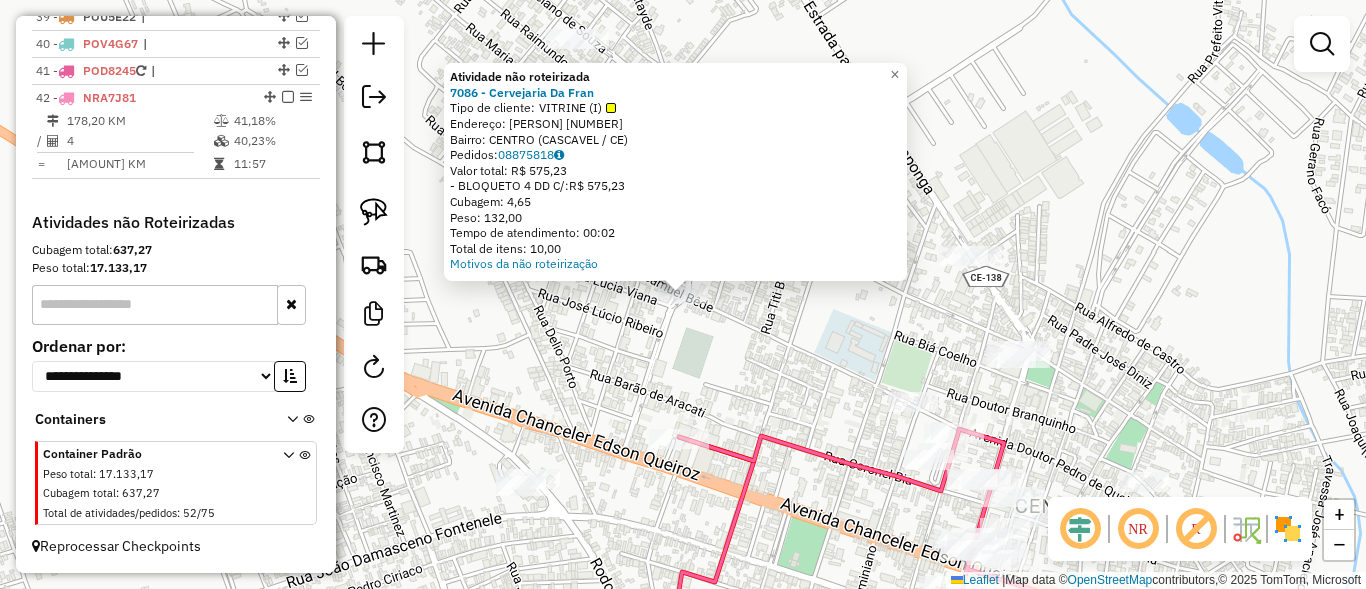 click on "Atividade não roteirizada [NUMBER] - [PERSON]  Tipo de cliente:   VITRINE (I)   Endereço:  [PERSON] [NUMBER]   Bairro: [PERSON] ([CITY] / [STATE])   Pedidos:  [NUMBER]   Valor total: R$ [VALUE]   - BLOQUETO [NUMBER] DD C/:  R$ [VALUE]   Cubagem: [VALUE]   Peso: [VALUE]   Tempo de atendimento: [TIME]   Total de itens: [NUMBER]  Motivos da não roteirização × Janela de atendimento Grade de atendimento Capacidade Transportadoras Veículos Cliente Pedidos  Rotas Selecione os dias de semana para filtrar as janelas de atendimento  Seg   Ter   Qua   Qui   Sex   Sáb   Dom  Informe o período da janela de atendimento: De: Até:  Filtrar exatamente a janela do cliente  Considerar janela de atendimento padrão  Selecione os dias de semana para filtrar as grades de atendimento  Seg   Ter   Qua   Qui   Sex   Sáb   Dom   Considerar clientes sem dia de atendimento cadastrado  Clientes fora do dia de atendimento selecionado Filtrar as atividades entre os valores definidos abaixo:  Peso mínimo:   Peso máximo:   Cubagem mínima:  +" 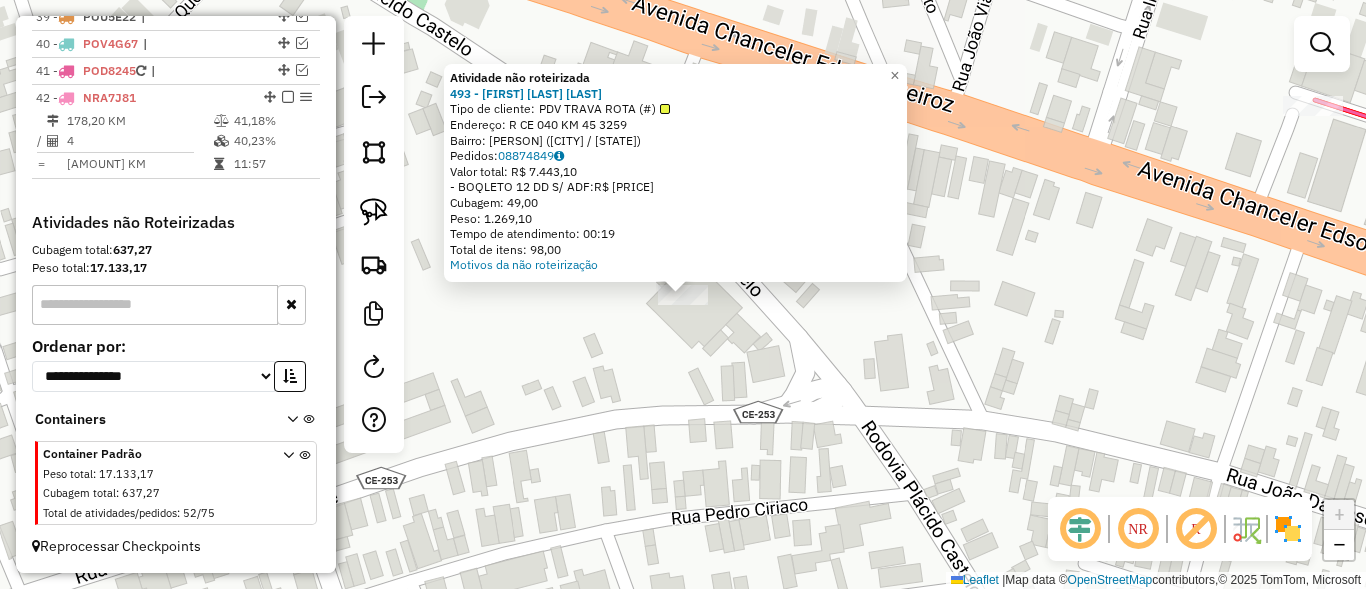 click on "Atividade não roteirizada [NUMBER] - [FIRST] [MIDDLE] [LAST]  Tipo de cliente:   [CLIENT_TYPE]   Endereço: [STREET] [NUMBER]   Bairro: [NEIGHBORHOOD] ([CITY] / [CE])   Pedidos:  [ORDER_NUMBER]   Valor total: R$ [PRICE]   - [PAYMENT_METHOD] [PRICE]   Cubagem: [CUBAGE]   Peso: [WEIGHT]   Tempo de atendimento: [TIME]   Total de itens: [ITEMS]  Motivos da não roteirização × Janela de atendimento Grade de atendimento Capacidade Transportadoras Veículos Cliente Pedidos  Rotas Selecione os dias de semana para filtrar as janelas de atendimento  Seg   Ter   Qua   Qui   Sex   Sáb   Dom  Informe o período da janela de atendimento: De: Até:  Filtrar exatamente a janela do cliente  Considerar janela de atendimento padrão  Selecione os dias de semana para filtrar as grades de atendimento  Seg   Ter   Qua   Qui   Sex   Sáb   Dom   Considerar clientes sem dia de atendimento cadastrado  Clientes fora do dia de atendimento selecionado Filtrar as atividades entre os valores definidos abaixo:  De:  +" 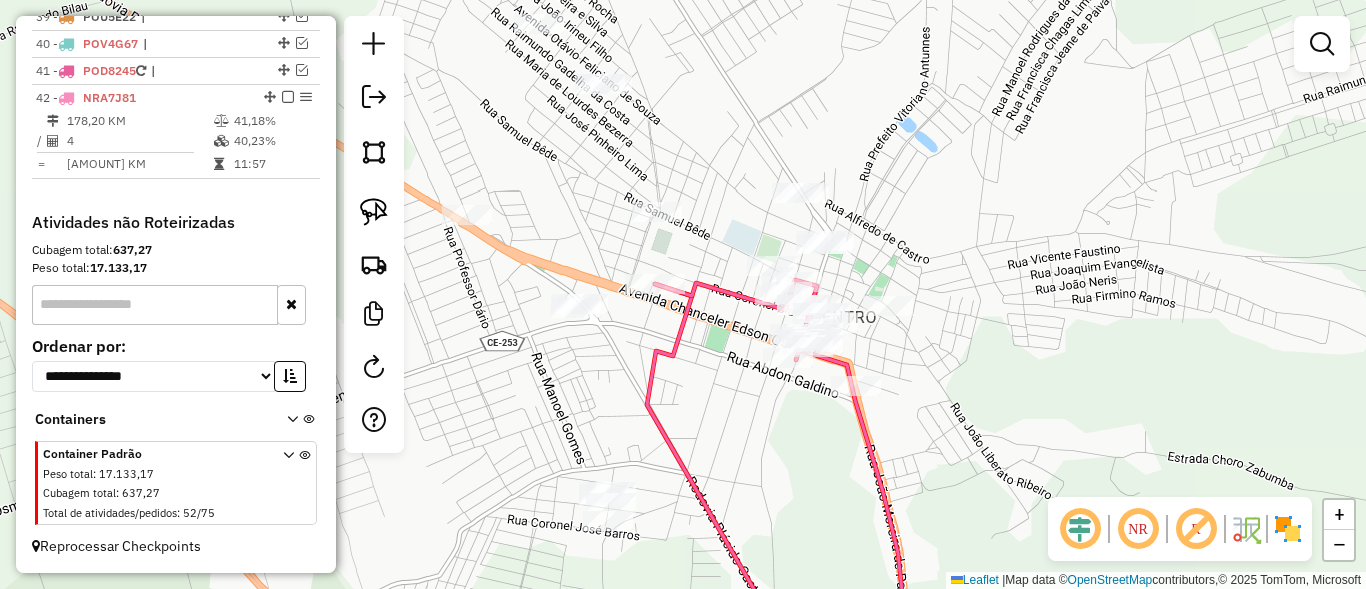 drag, startPoint x: 730, startPoint y: 467, endPoint x: 709, endPoint y: 401, distance: 69.260376 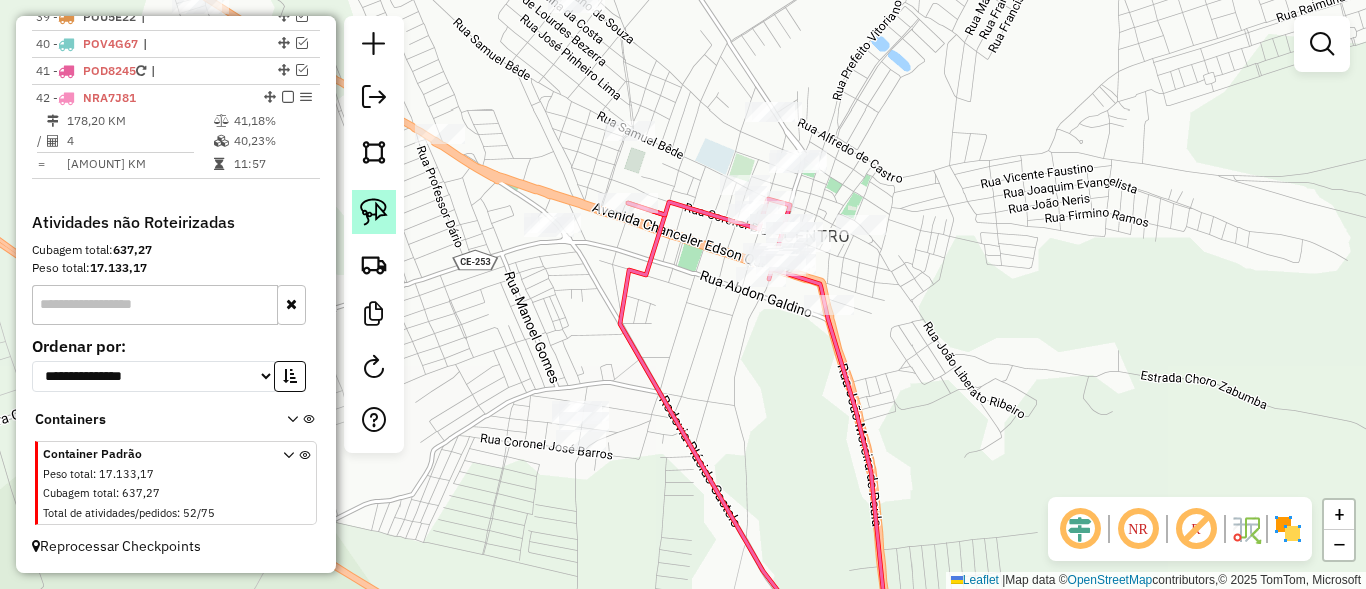 click 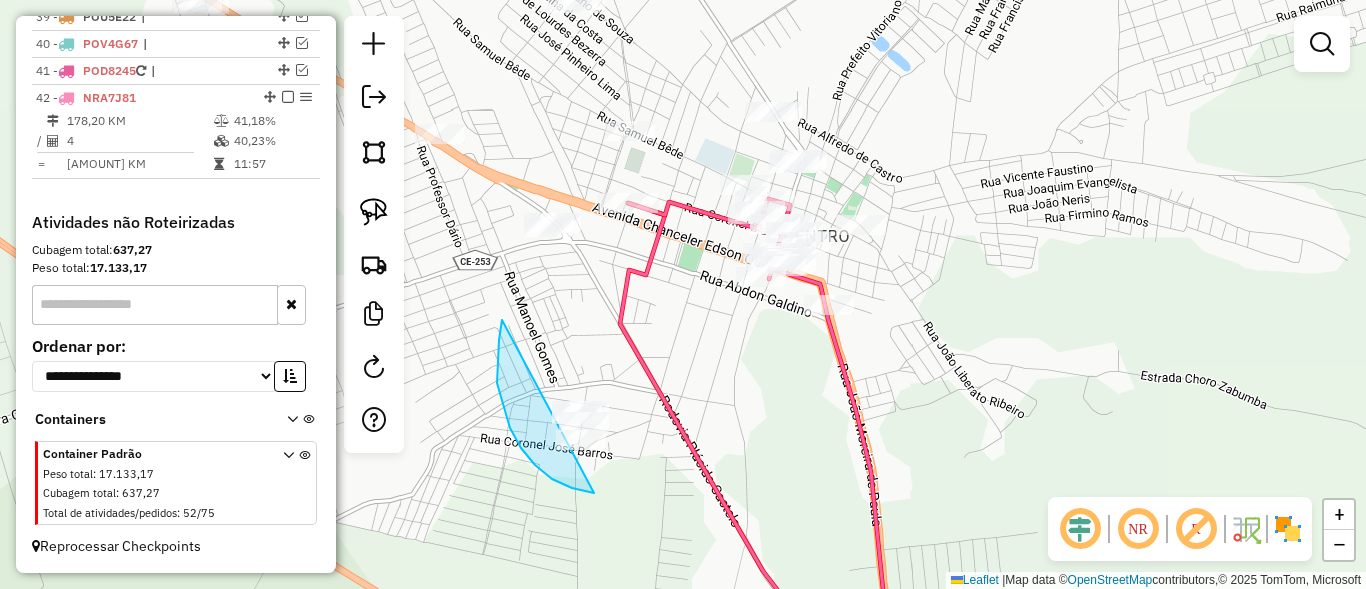 drag, startPoint x: 499, startPoint y: 340, endPoint x: 693, endPoint y: 424, distance: 211.40483 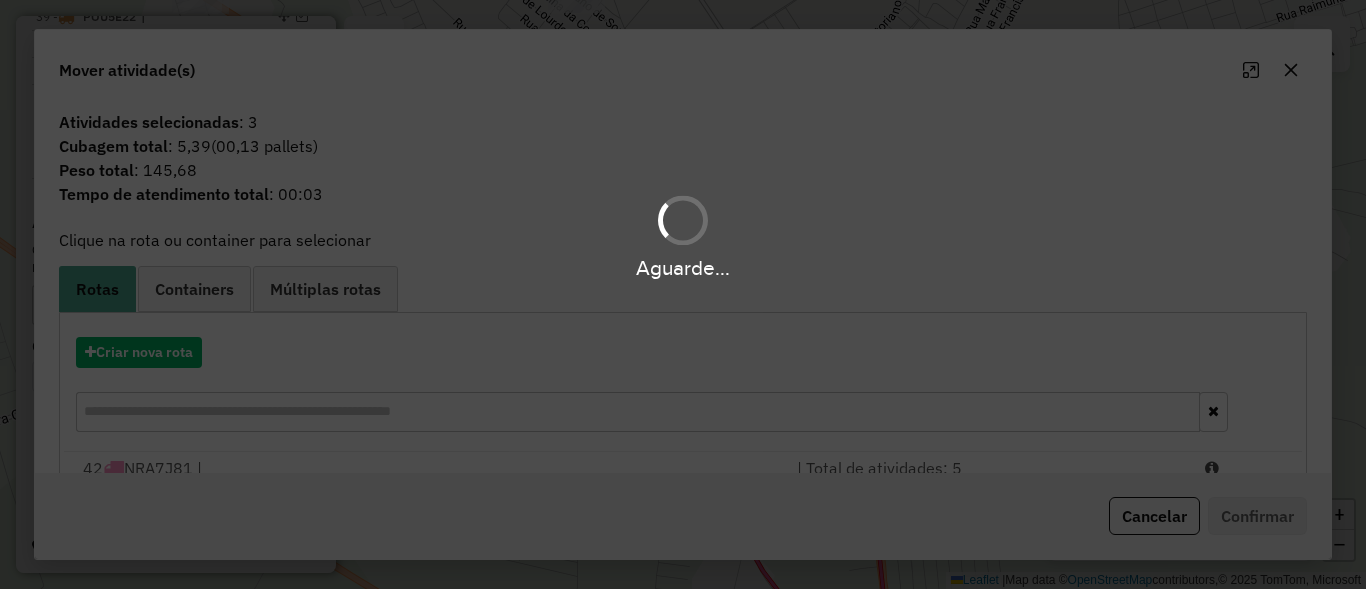 click on "Cancelar" 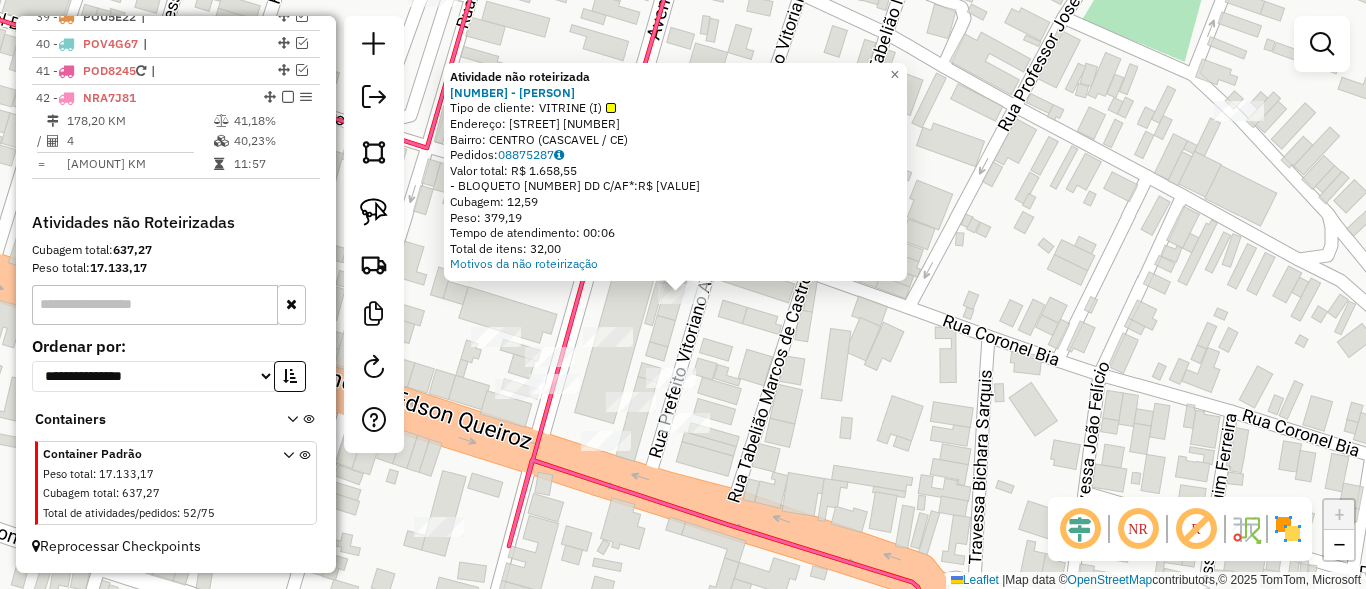click on "Atividade não roteirizada 6148 - [BRAND]  Tipo de cliente:   [CLIENT_TYPE]   Endereço:  [STREET] [NUMBER]   Bairro: [NEIGHBORHOOD] ([CITY] / [CE])   Pedidos:  [NUMBER]   Valor total: R$ [PRICE]   - BLOQUETO 6 DD C/AF*:  R$ [PRICE]   Cubagem: [CUBAGE]   Peso: [WEIGHT]   Tempo de atendimento: [TIME]   Total de itens: [ITEMS]  Motivos da não roteirização × Janela de atendimento Grade de atendimento Capacidade Transportadoras Veículos Cliente Pedidos  Rotas Selecione os dias de semana para filtrar as janelas de atendimento  Seg   Ter   Qua   Qui   Sex   Sáb   Dom  Informe o período da janela de atendimento: De: Até:  Filtrar exatamente a janela do cliente  Considerar janela de atendimento padrão  Selecione os dias de semana para filtrar as grades de atendimento  Seg   Ter   Qua   Qui   Sex   Sáb   Dom   Considerar clientes sem dia de atendimento cadastrado  Clientes fora do dia de atendimento selecionado Filtrar as atividades entre os valores definidos abaixo:  Peso mínimo:   Peso máximo:  +" 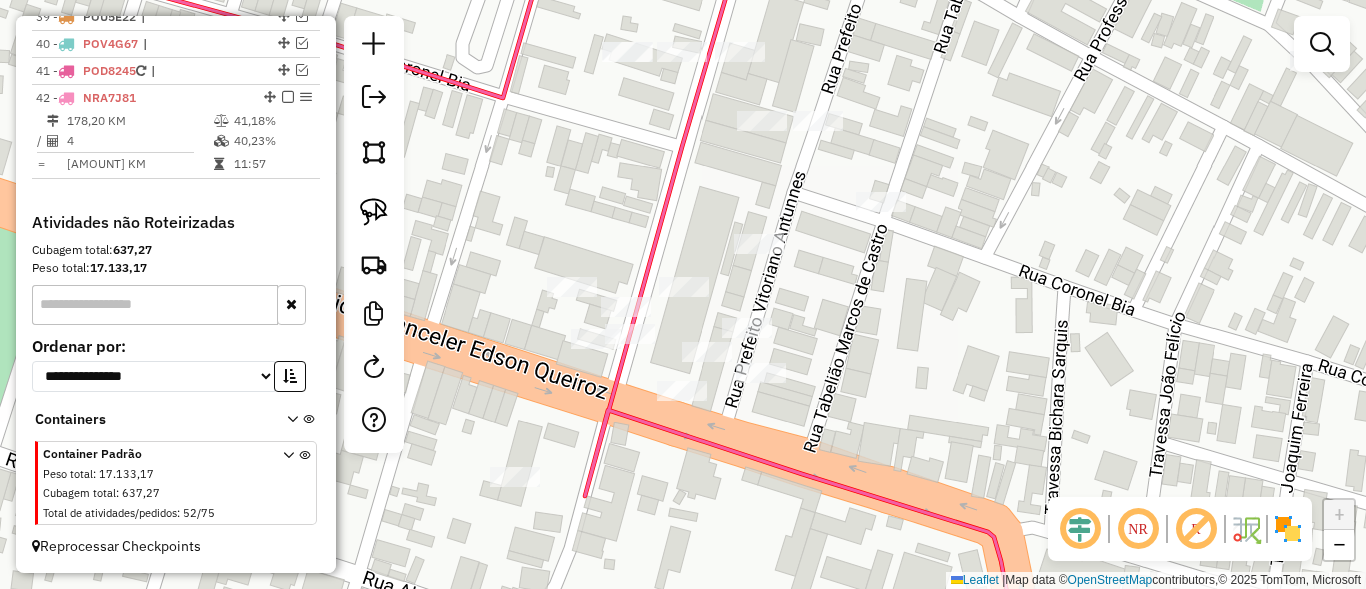 drag, startPoint x: 882, startPoint y: 367, endPoint x: 934, endPoint y: 343, distance: 57.271286 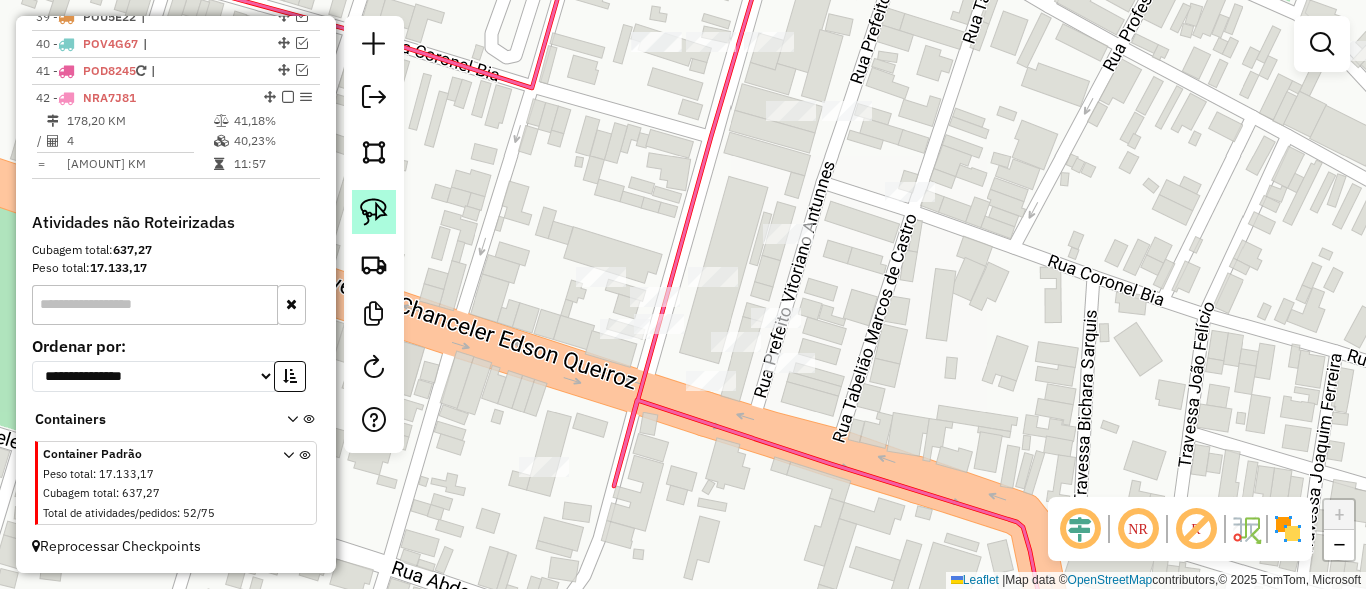 click 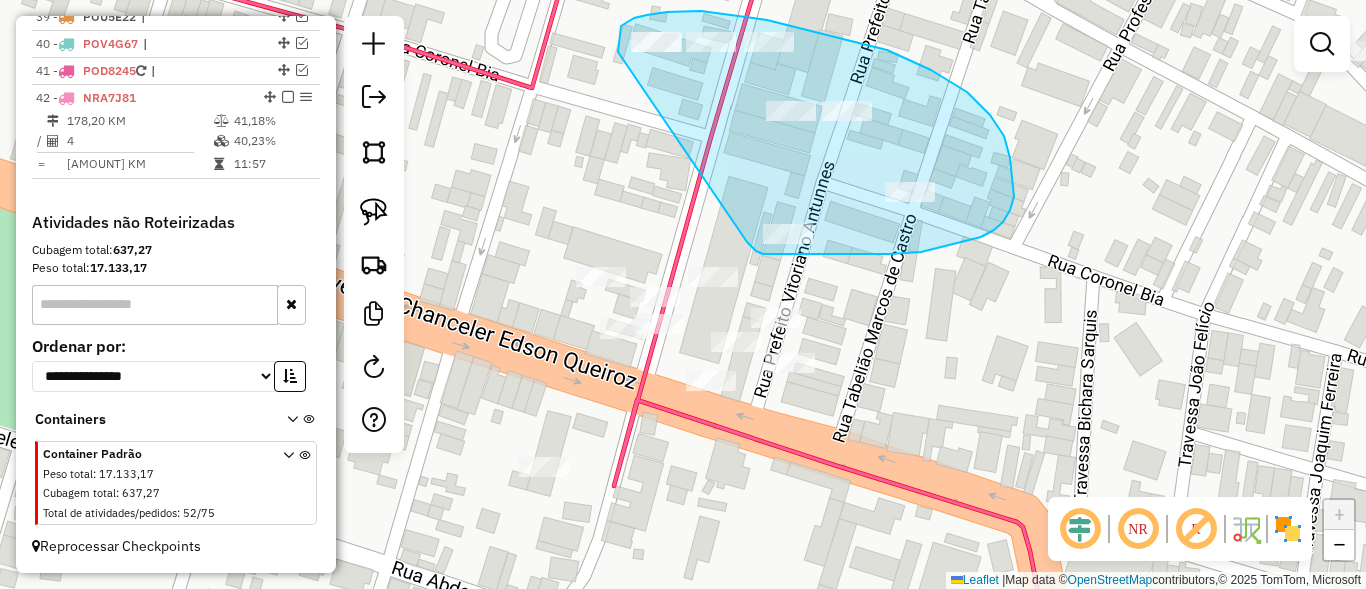 drag, startPoint x: 619, startPoint y: 47, endPoint x: 721, endPoint y: 212, distance: 193.98196 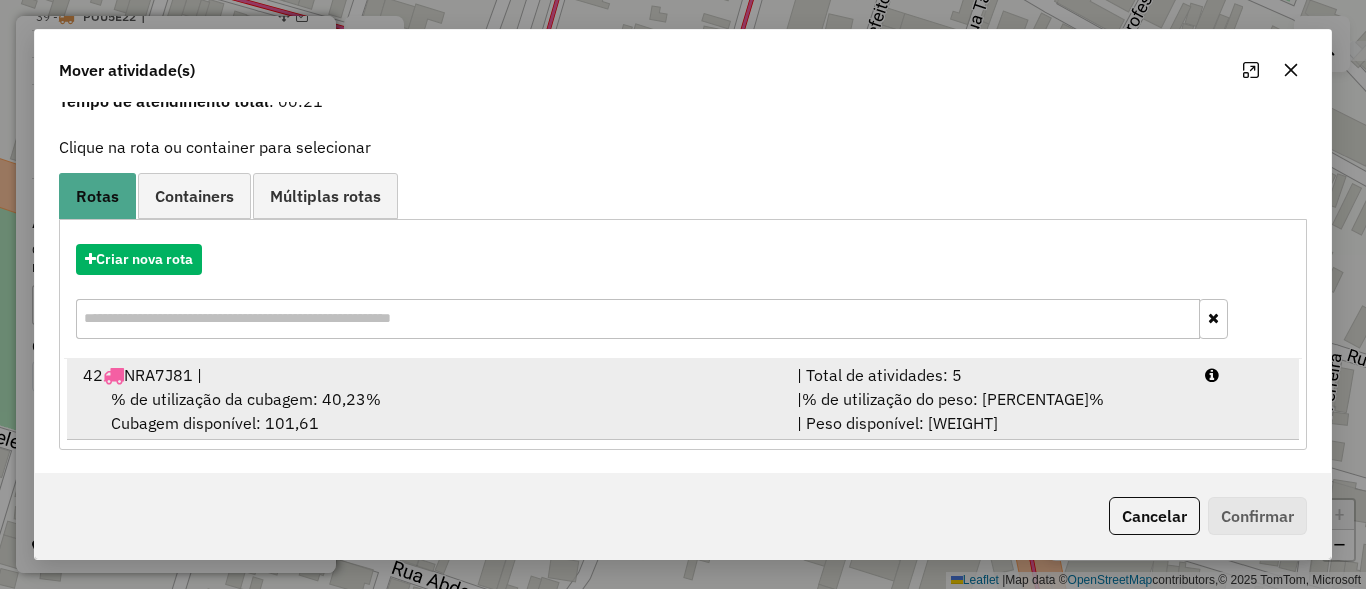 scroll, scrollTop: 94, scrollLeft: 0, axis: vertical 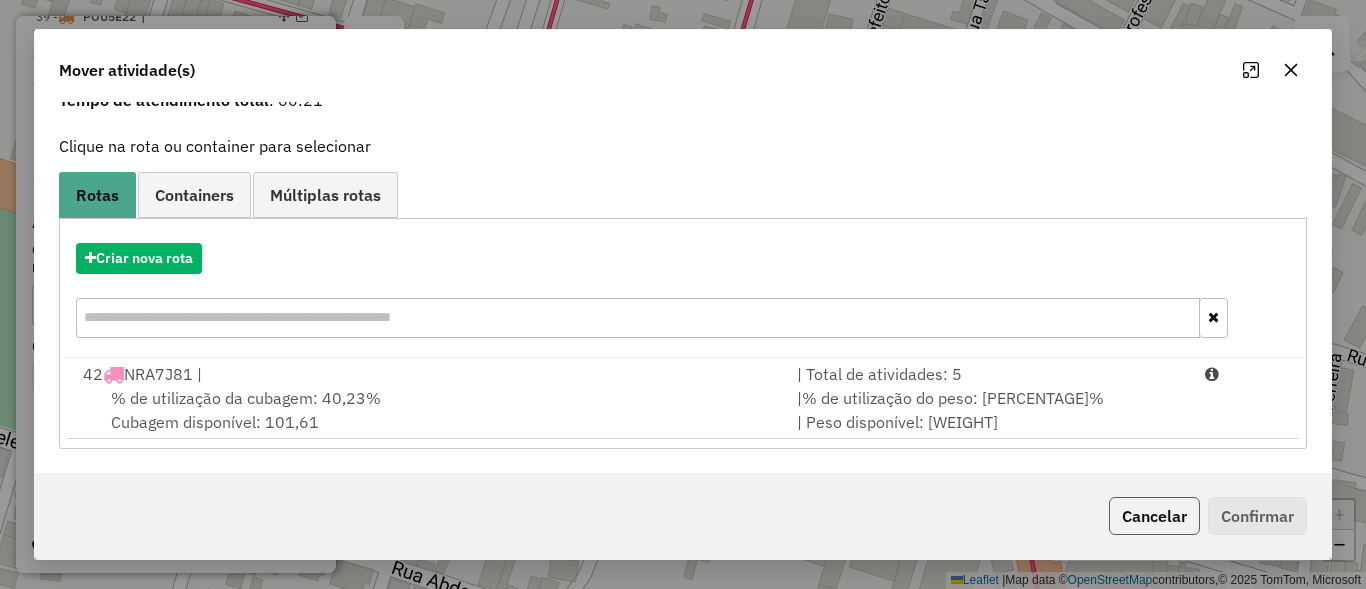 click on "Cancelar" 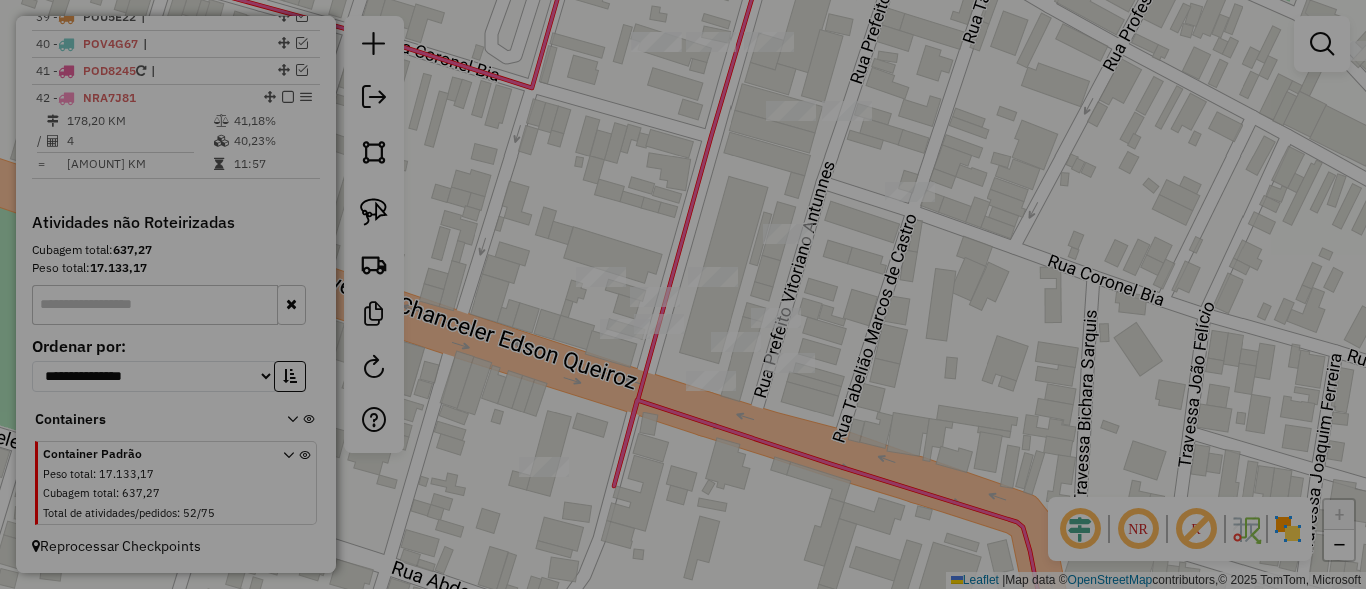 scroll, scrollTop: 0, scrollLeft: 0, axis: both 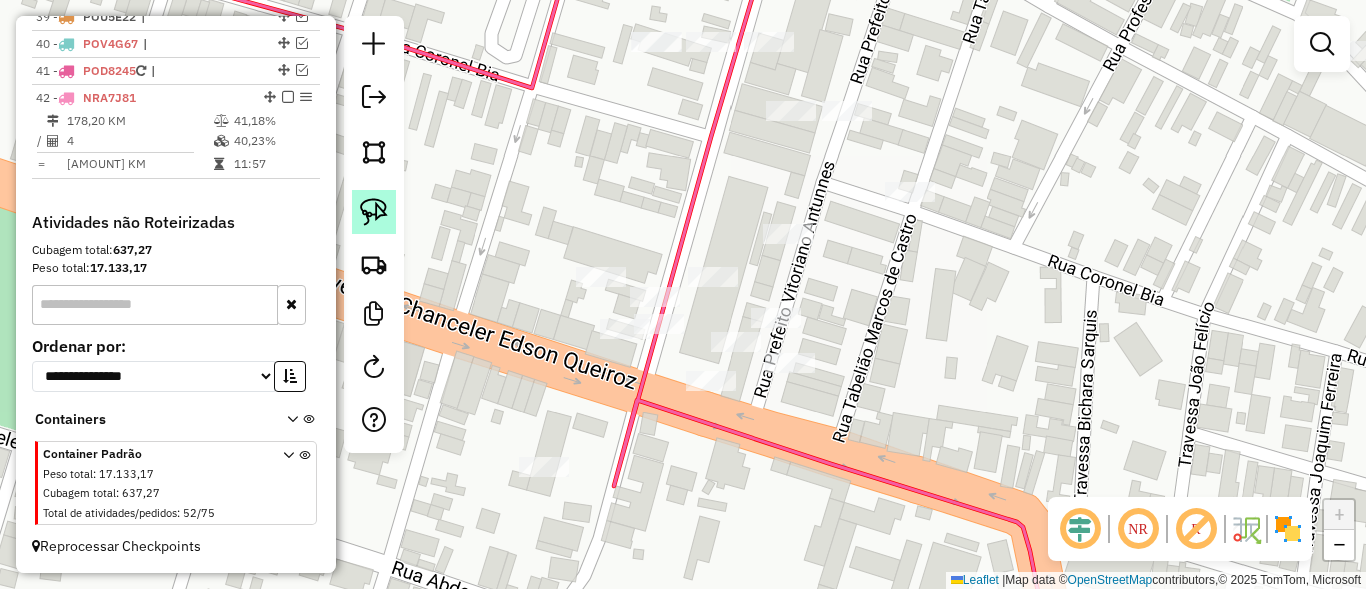 click 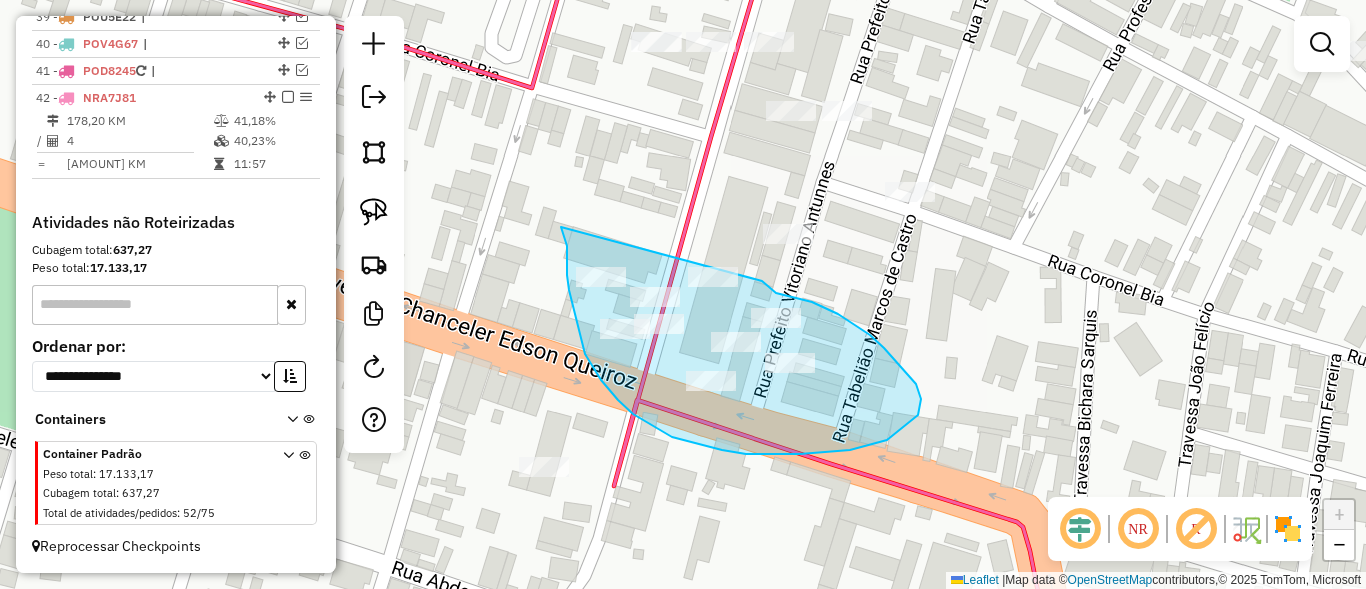 drag, startPoint x: 585, startPoint y: 354, endPoint x: 755, endPoint y: 273, distance: 188.31091 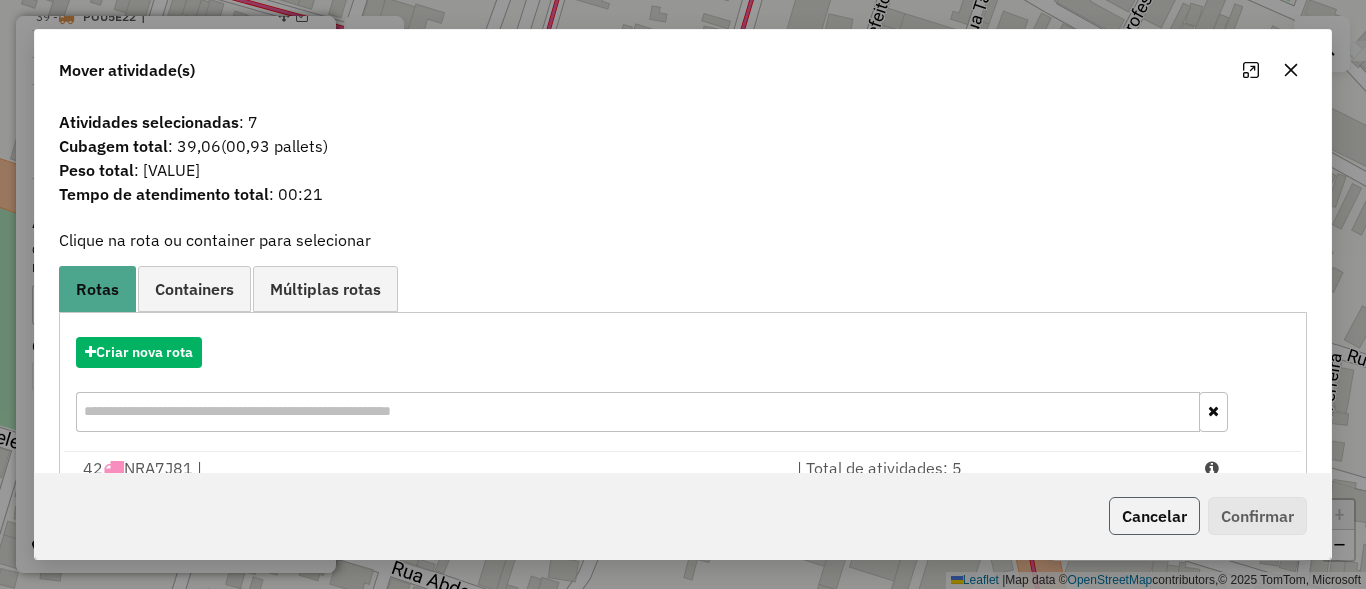 click on "Cancelar" 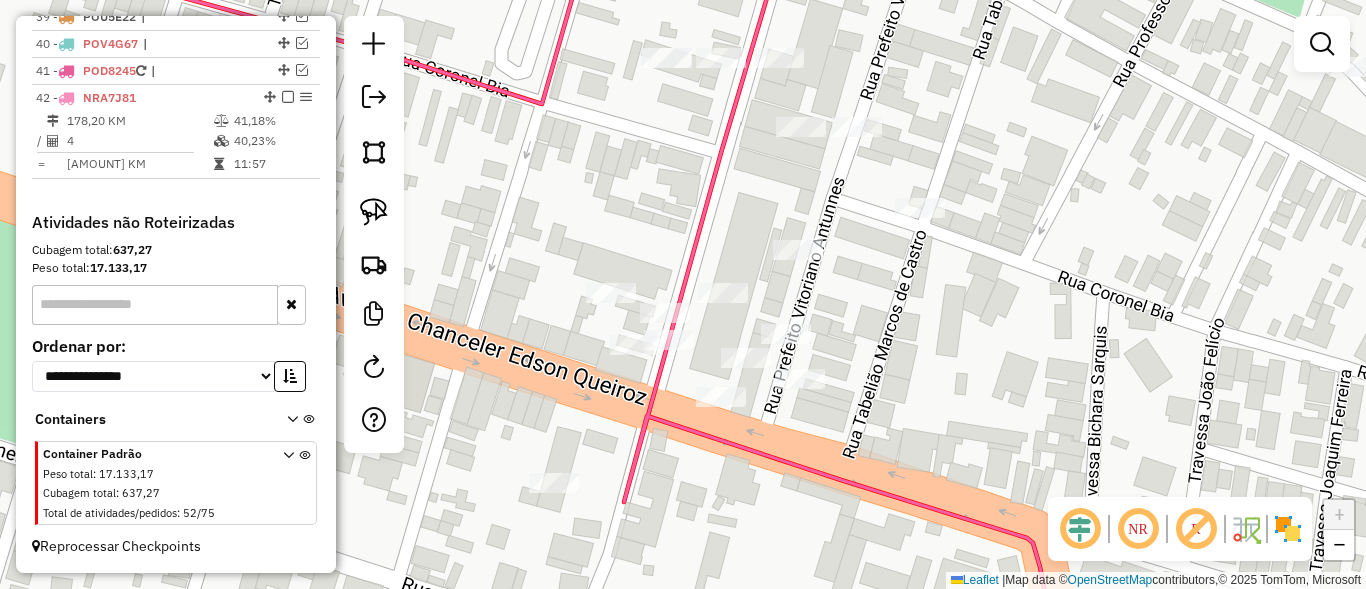 drag, startPoint x: 747, startPoint y: 189, endPoint x: 785, endPoint y: 254, distance: 75.29276 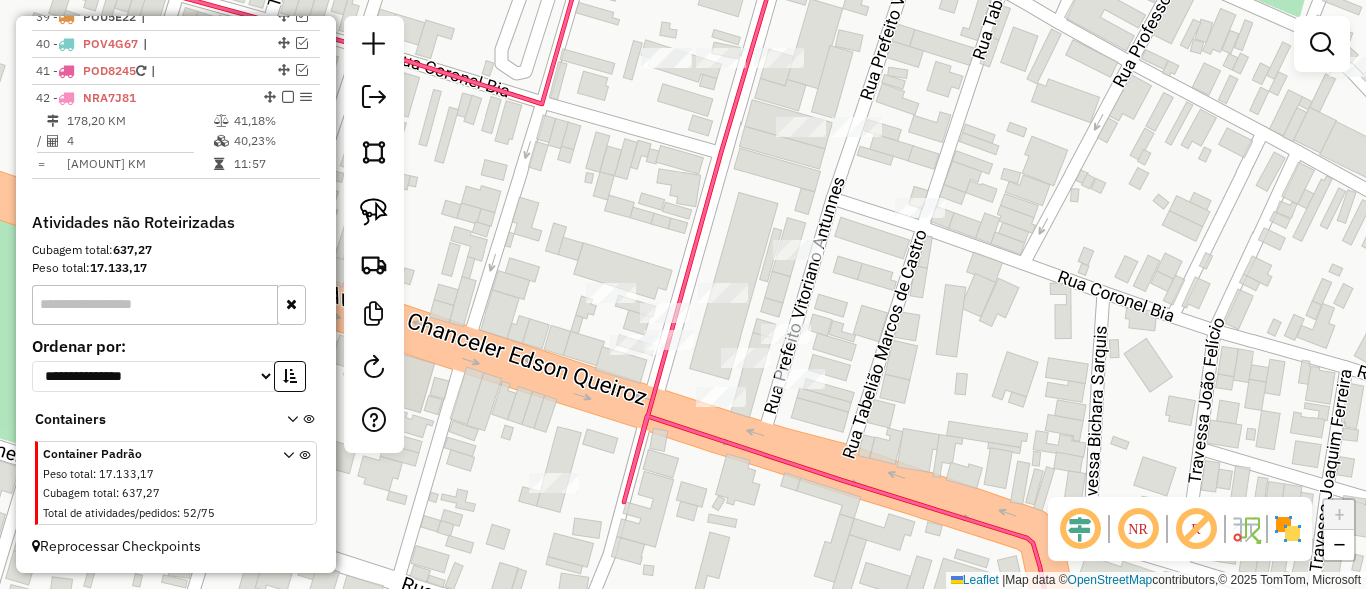 click on "Janela de atendimento Grade de atendimento Capacidade Transportadoras Veículos Cliente Pedidos  Rotas Selecione os dias de semana para filtrar as janelas de atendimento  Seg   Ter   Qua   Qui   Sex   Sáb   Dom  Informe o período da janela de atendimento: De: Até:  Filtrar exatamente a janela do cliente  Considerar janela de atendimento padrão  Selecione os dias de semana para filtrar as grades de atendimento  Seg   Ter   Qua   Qui   Sex   Sáb   Dom   Considerar clientes sem dia de atendimento cadastrado  Clientes fora do dia de atendimento selecionado Filtrar as atividades entre os valores definidos abaixo:  Peso mínimo:   Peso máximo:   Cubagem mínima:   Cubagem máxima:   De:   Até:  Filtrar as atividades entre o tempo de atendimento definido abaixo:  De:   Até:   Considerar capacidade total dos clientes não roteirizados Transportadora: Selecione um ou mais itens Tipo de veículo: Selecione um ou mais itens Veículo: Selecione um ou mais itens Motorista: Selecione um ou mais itens Nome: Rótulo:" 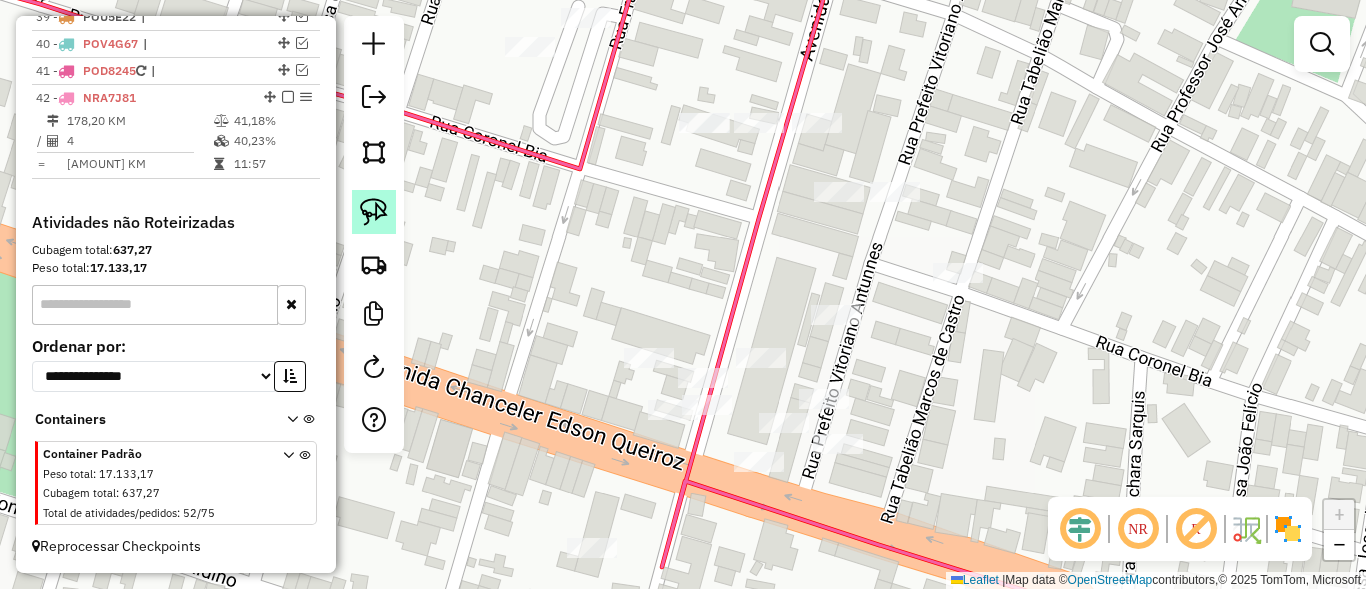 click 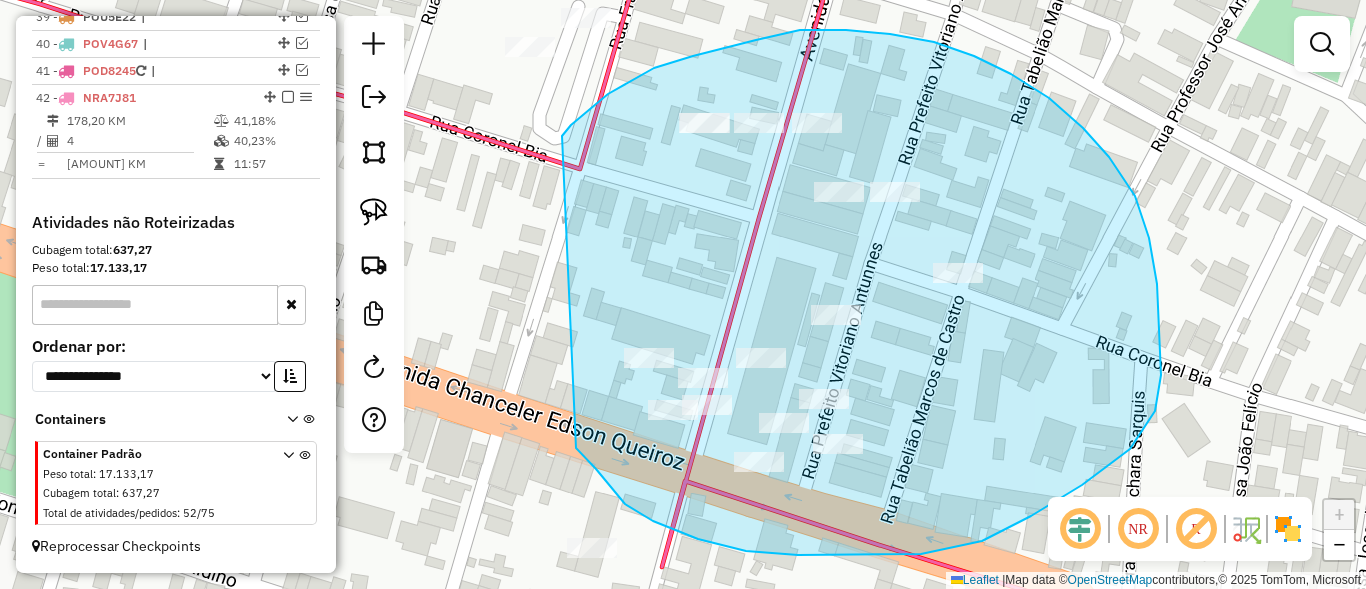 drag, startPoint x: 608, startPoint y: 94, endPoint x: 576, endPoint y: 448, distance: 355.4434 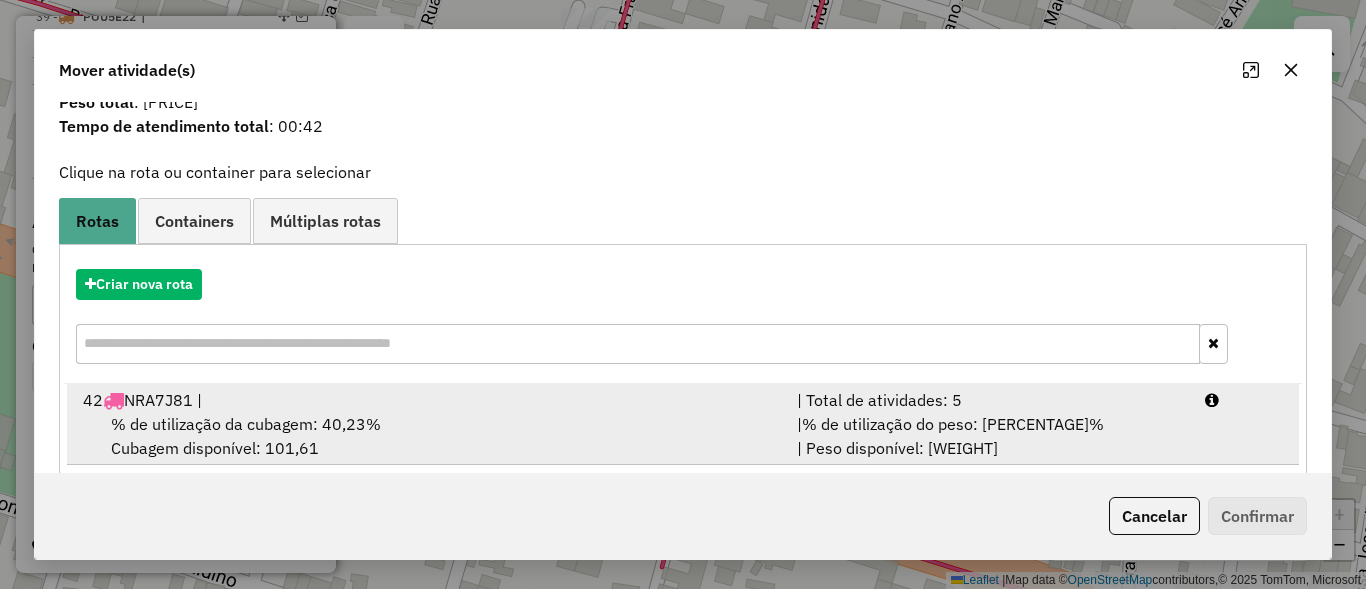 scroll, scrollTop: 94, scrollLeft: 0, axis: vertical 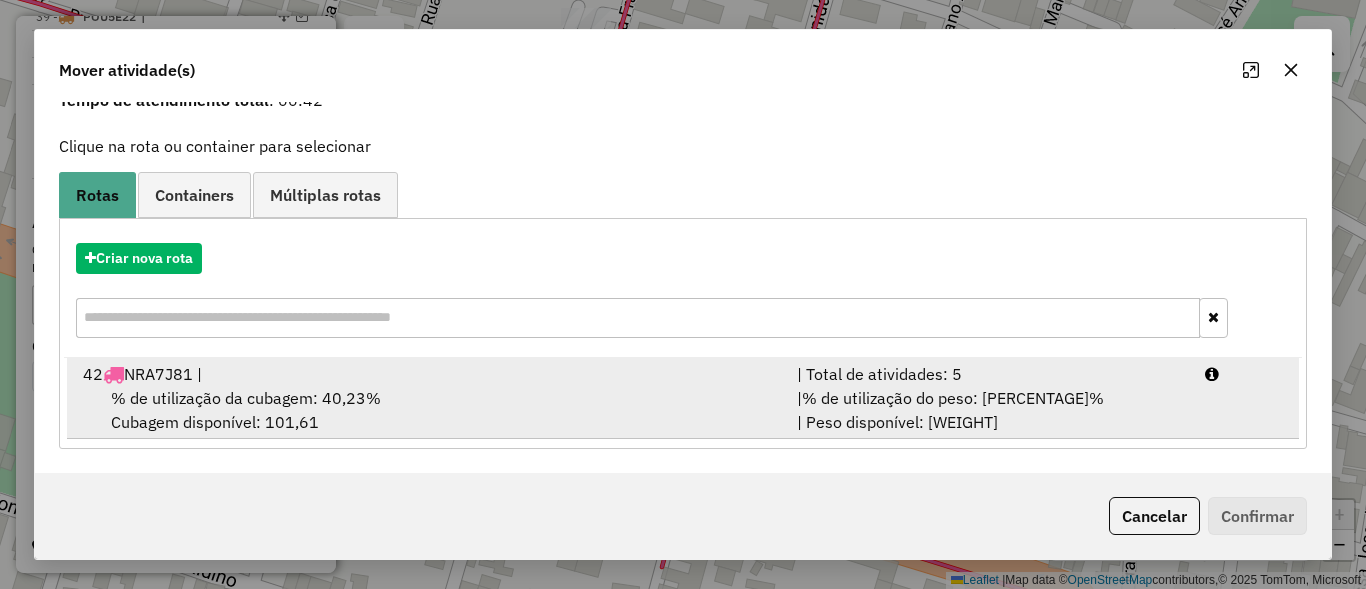 click on "|  % de utilização do peso: [PERCENTAGE]%  | Peso disponível: [VALUE]" at bounding box center [989, 410] 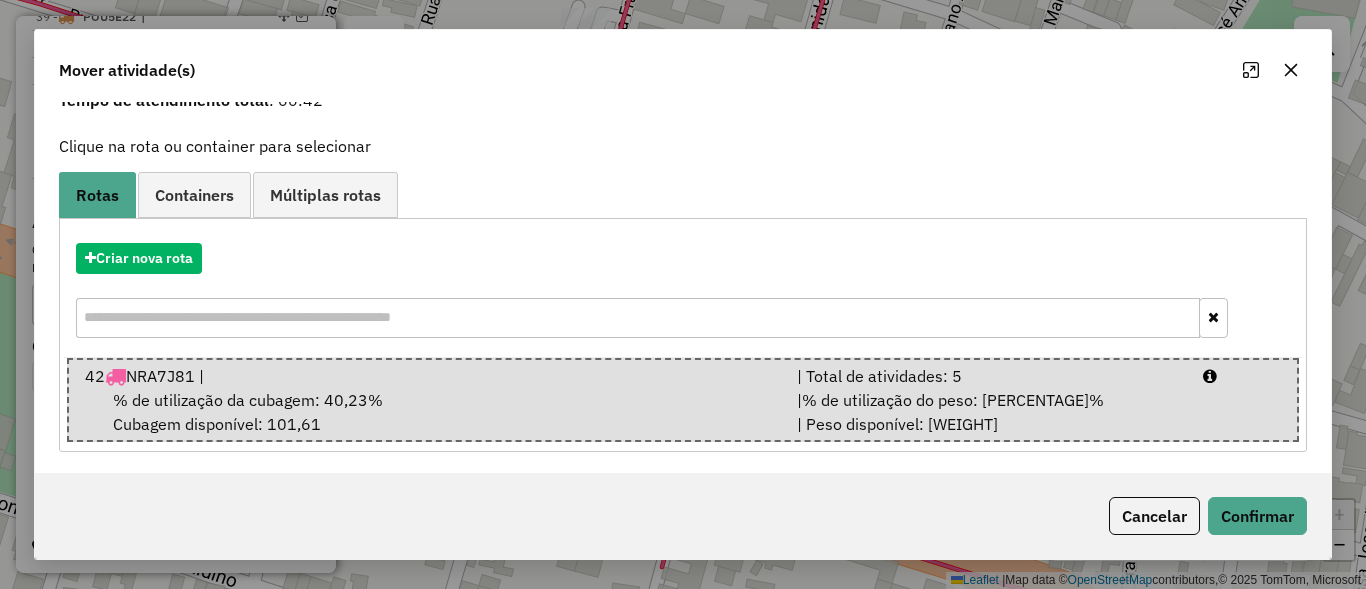 click on "Cancelar   Confirmar" 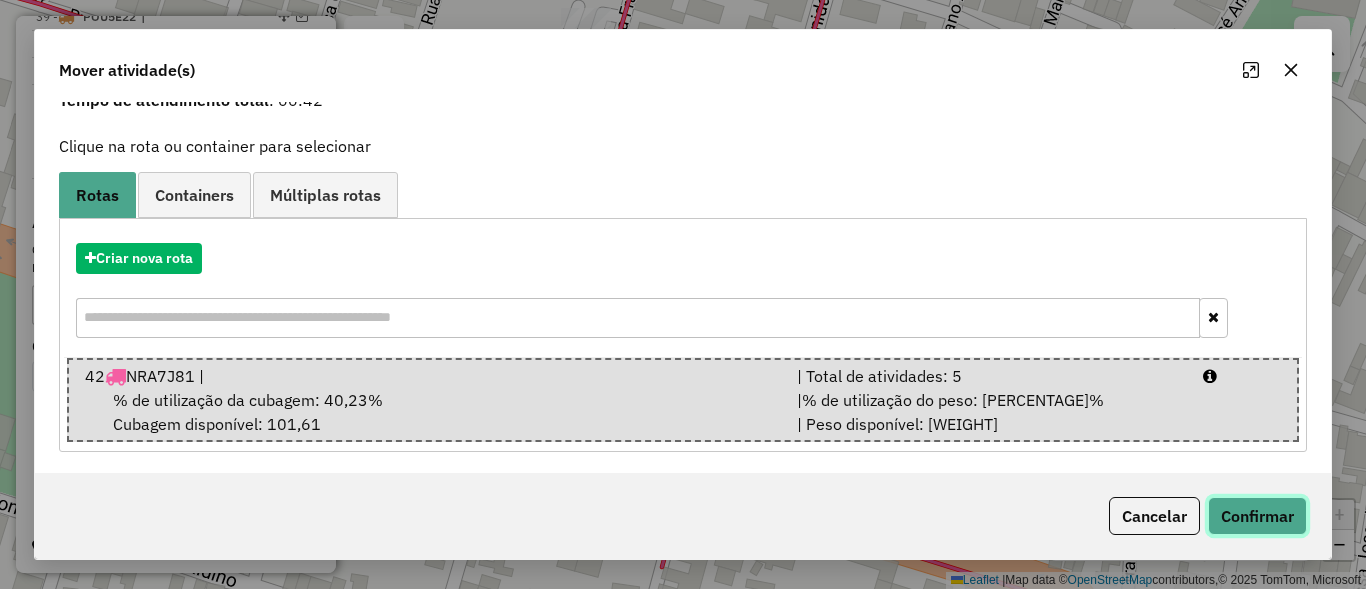 click on "Confirmar" 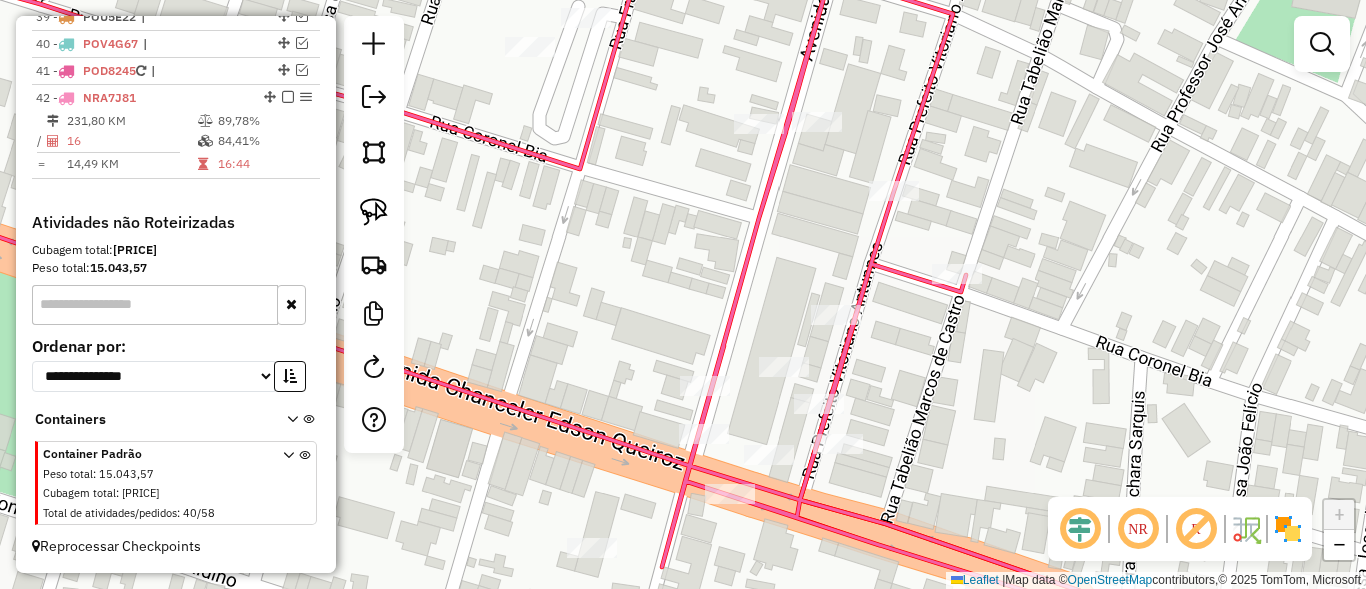 scroll, scrollTop: 0, scrollLeft: 0, axis: both 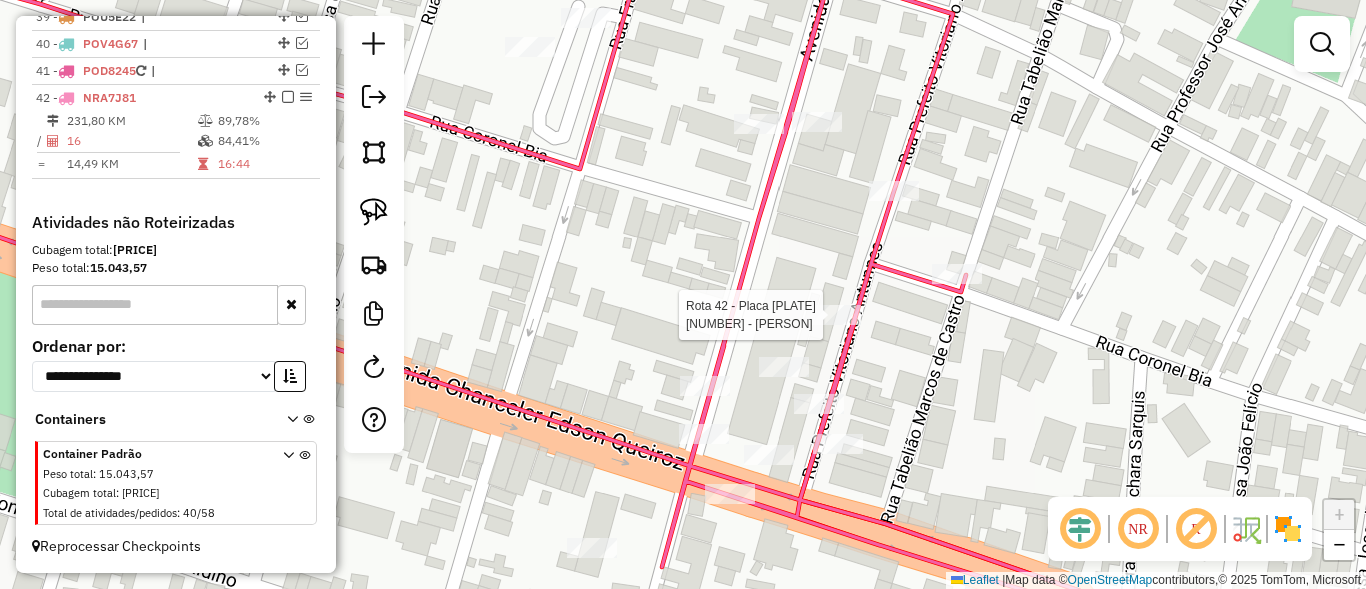 select on "*********" 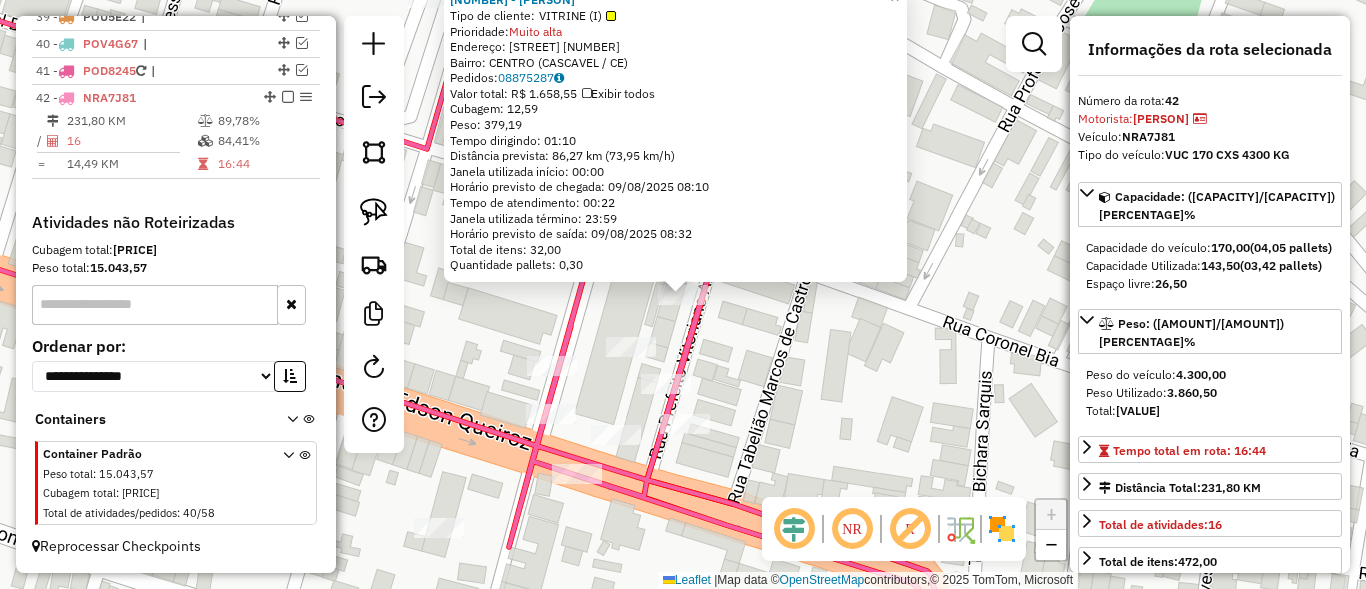 click on "[NUMBER] - [COMPANY]  Tipo de cliente:   [CLIENT_TYPE]   Prioridade:  [PRIORITY]  Endereço:  [STREET] [NUMBER]   Bairro: [NEIGHBORHOOD] ([CITY] / [CE])   Pedidos:  [ORDER_NUMBER]   Valor total: R$ [PRICE]   Exibir todos   Cubagem: [CUBAGE]  Peso: [WEIGHT]  Tempo dirigindo: [TIME]   Distância prevista: [DISTANCE] km ([SPEED] km/h)   Janela utilizada início: [TIME]   Horário previsto de chegada: [DATE] [TIME]   Tempo de atendimento: [TIME]   Janela utilizada término: [TIME]   Horário previsto de saída: [DATE] [TIME]   Total de itens: [ITEMS]   Quantidade pallets: [PALLETS]  × Janela de atendimento Grade de atendimento Capacidade Transportadoras Veículos Cliente Pedidos  Rotas Selecione os dias de semana para filtrar as janelas de atendimento  Seg   Ter   Qua   Qui   Sex   Sáb   Dom  Informe o período da janela de atendimento: De: Até:  Filtrar exatamente a janela do cliente  Considerar janela de atendimento padrão  Selecione os dias de semana para filtrar as grades de atendimento  Seg   Ter   Qua   Qui   Sex   Sáb   Dom  +" 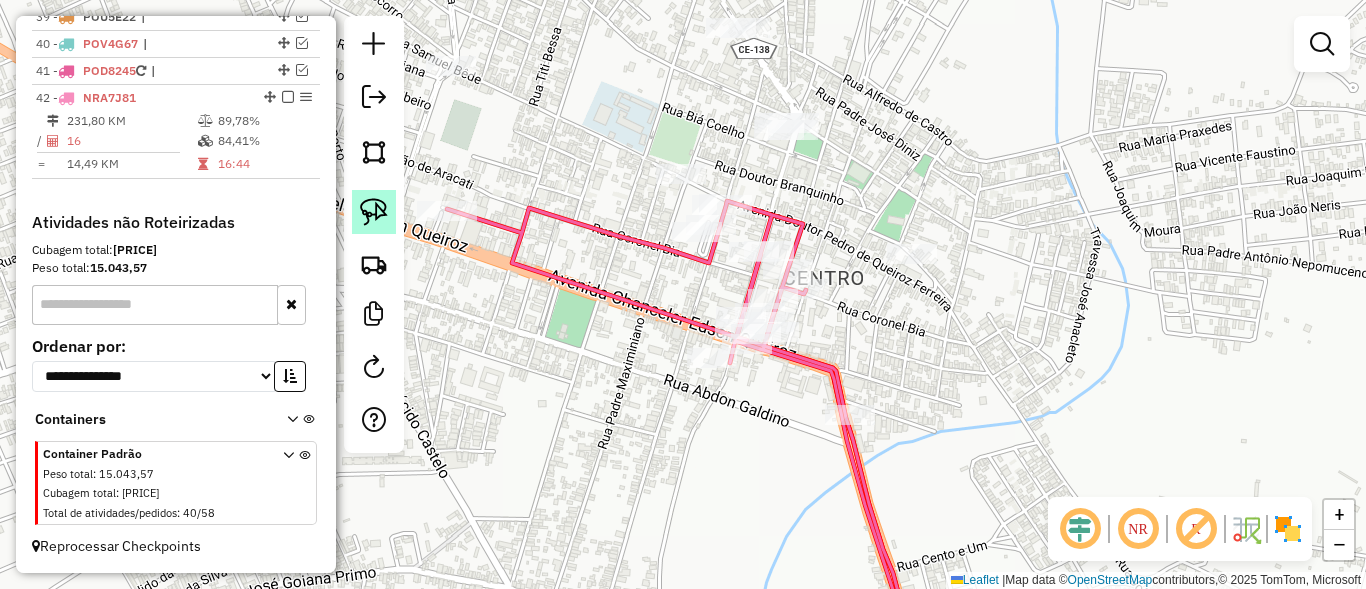 click 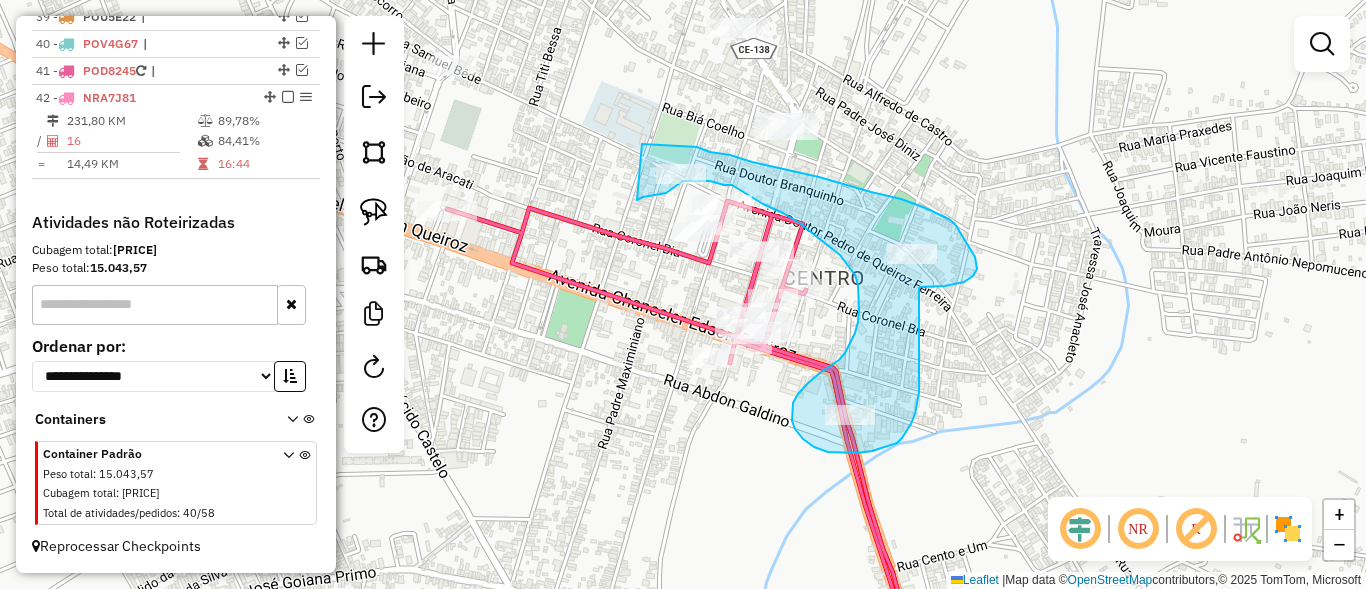 drag, startPoint x: 650, startPoint y: 144, endPoint x: 625, endPoint y: 200, distance: 61.326992 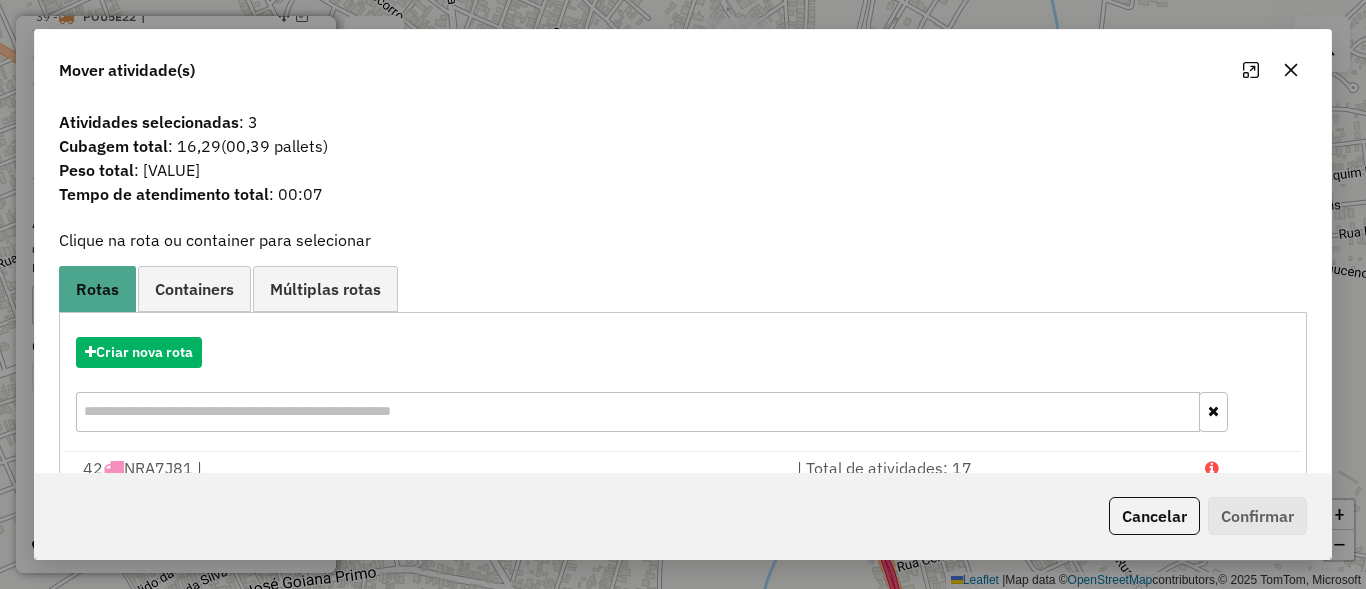scroll, scrollTop: 94, scrollLeft: 0, axis: vertical 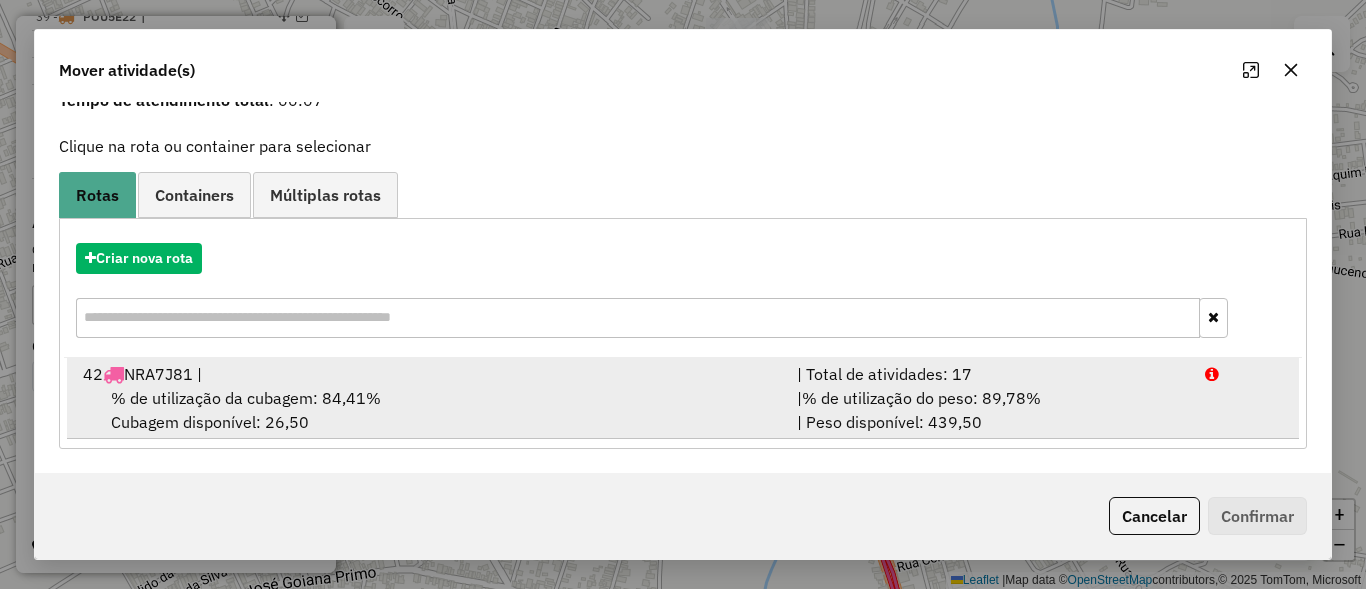 click on "% de utilização do peso: 89,78%" at bounding box center (921, 398) 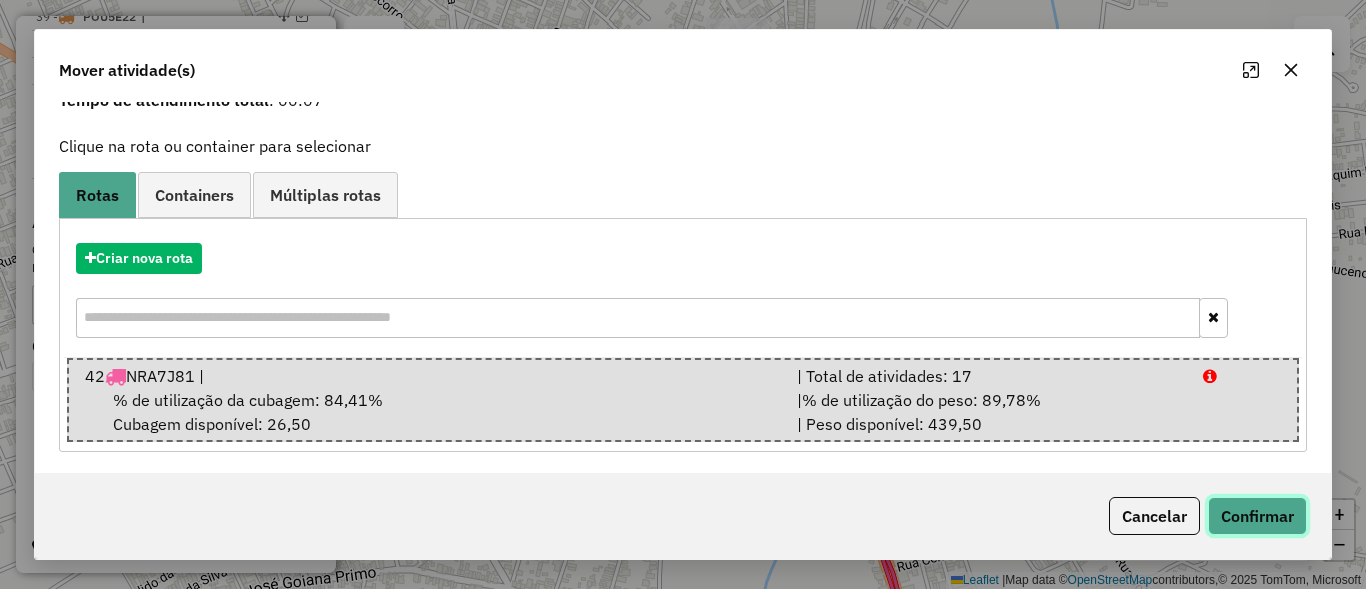 click on "Confirmar" 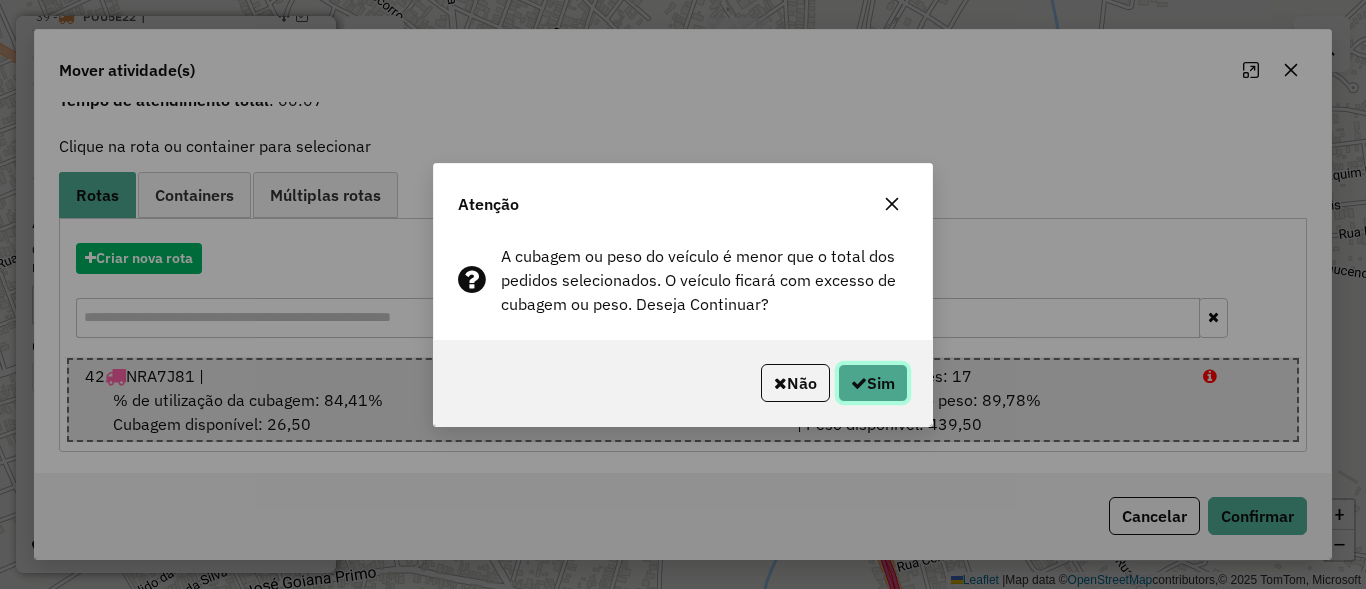 click on "Sim" 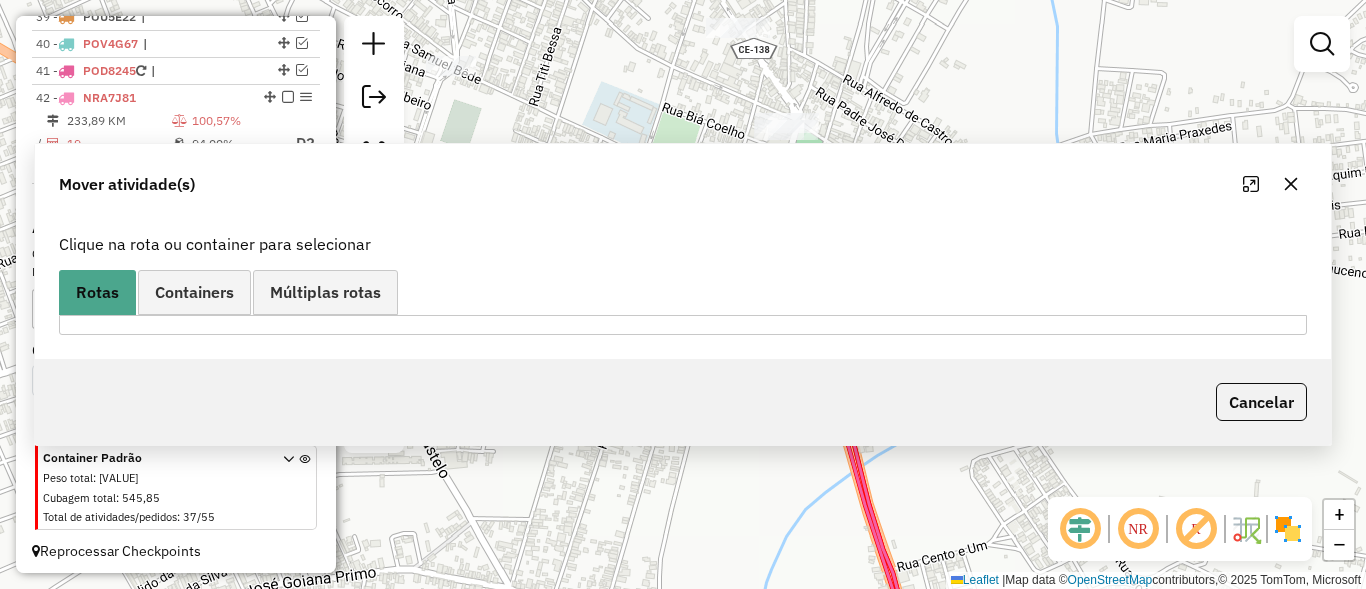 scroll, scrollTop: 0, scrollLeft: 0, axis: both 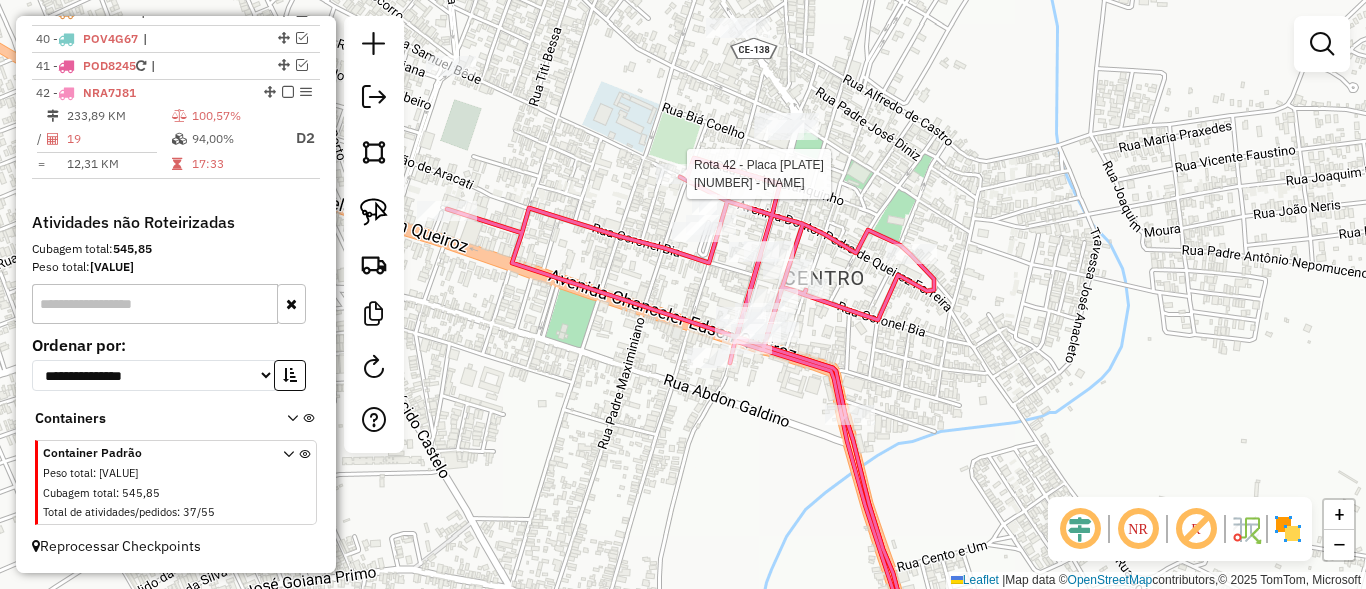 select on "*********" 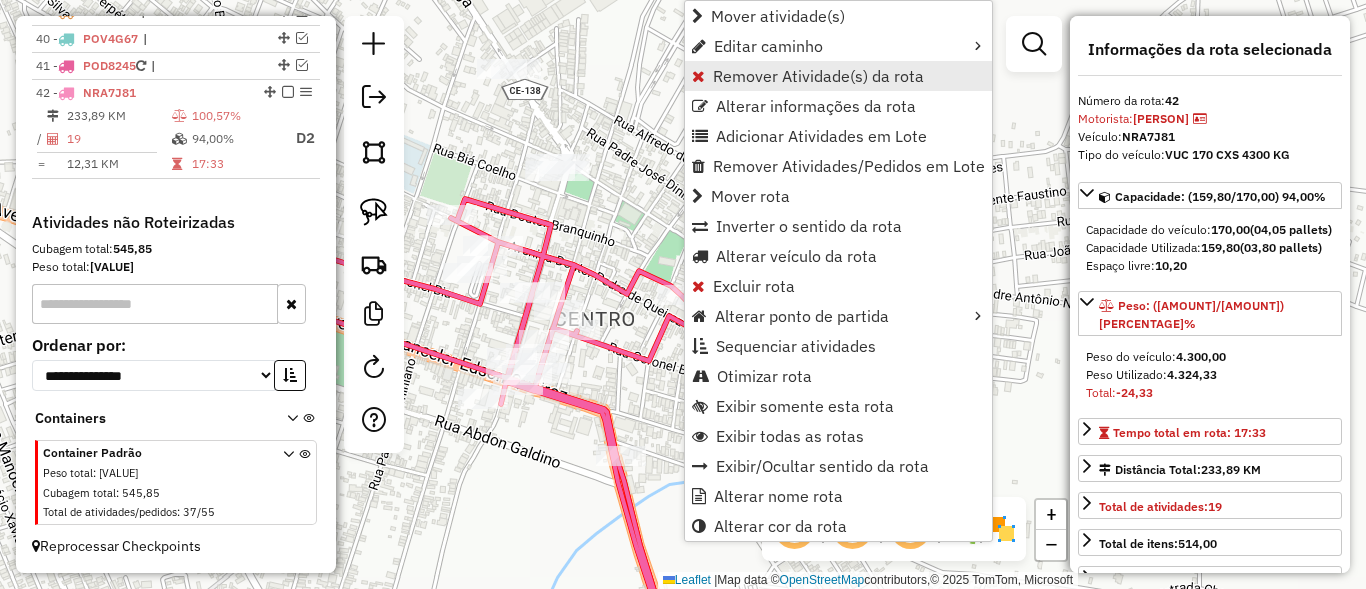 click on "Remover Atividade(s) da rota" at bounding box center (818, 76) 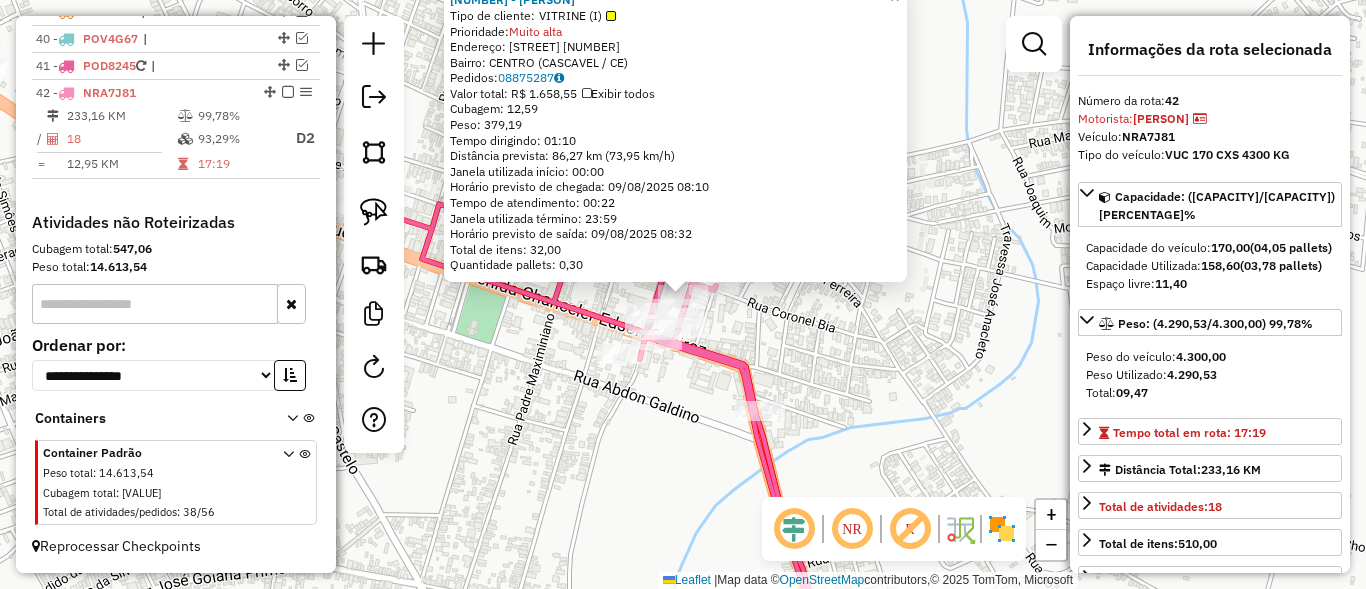 click on "[NUMBER] - [COMPANY]  Tipo de cliente:   [CLIENT_TYPE]   Prioridade:  [PRIORITY]  Endereço:  [STREET] [NUMBER]   Bairro: [NEIGHBORHOOD] ([CITY] / [CE])   Pedidos:  [ORDER_NUMBER]   Valor total: R$ [PRICE]   Exibir todos   Cubagem: [CUBAGE]  Peso: [WEIGHT]  Tempo dirigindo: [TIME]   Distância prevista: [DISTANCE] km ([SPEED] km/h)   Janela utilizada início: [TIME]   Horário previsto de chegada: [DATE] [TIME]   Tempo de atendimento: [TIME]   Janela utilizada término: [TIME]   Horário previsto de saída: [DATE] [TIME]   Total de itens: [ITEMS]   Quantidade pallets: [PALLETS]  × Janela de atendimento Grade de atendimento Capacidade Transportadoras Veículos Cliente Pedidos  Rotas Selecione os dias de semana para filtrar as janelas de atendimento  Seg   Ter   Qua   Qui   Sex   Sáb   Dom  Informe o período da janela de atendimento: De: Até:  Filtrar exatamente a janela do cliente  Considerar janela de atendimento padrão  Selecione os dias de semana para filtrar as grades de atendimento  Seg   Ter   Qua   Qui   Sex   Sáb   Dom  +" 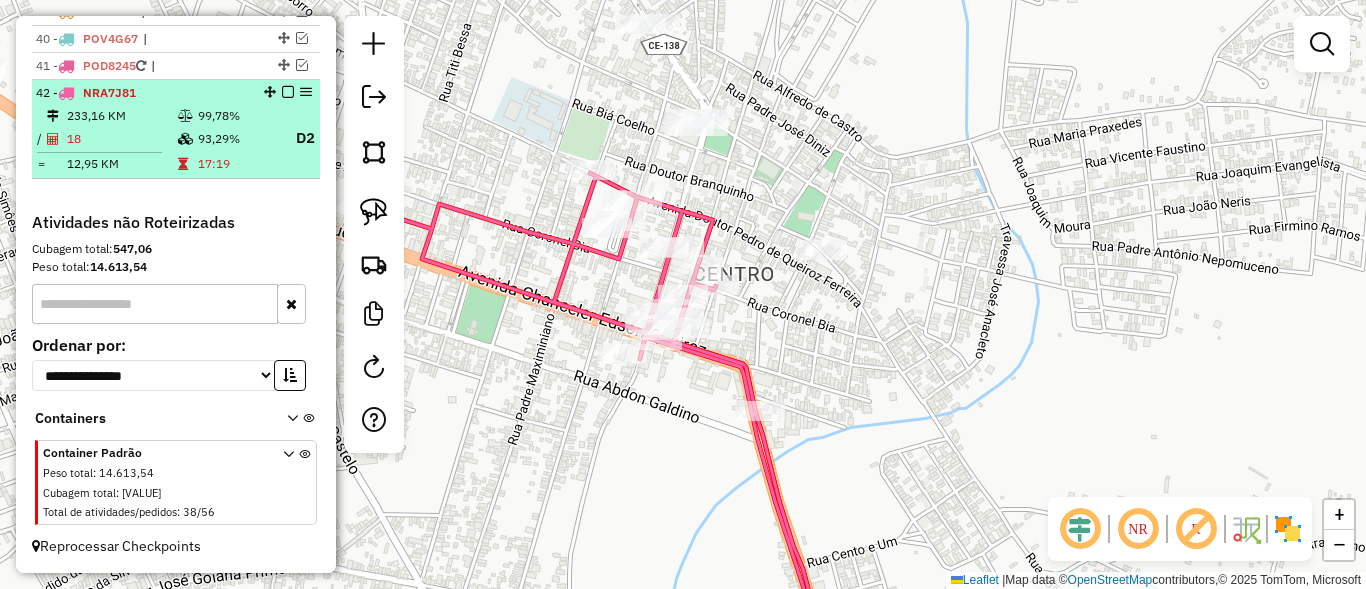 click at bounding box center (288, 92) 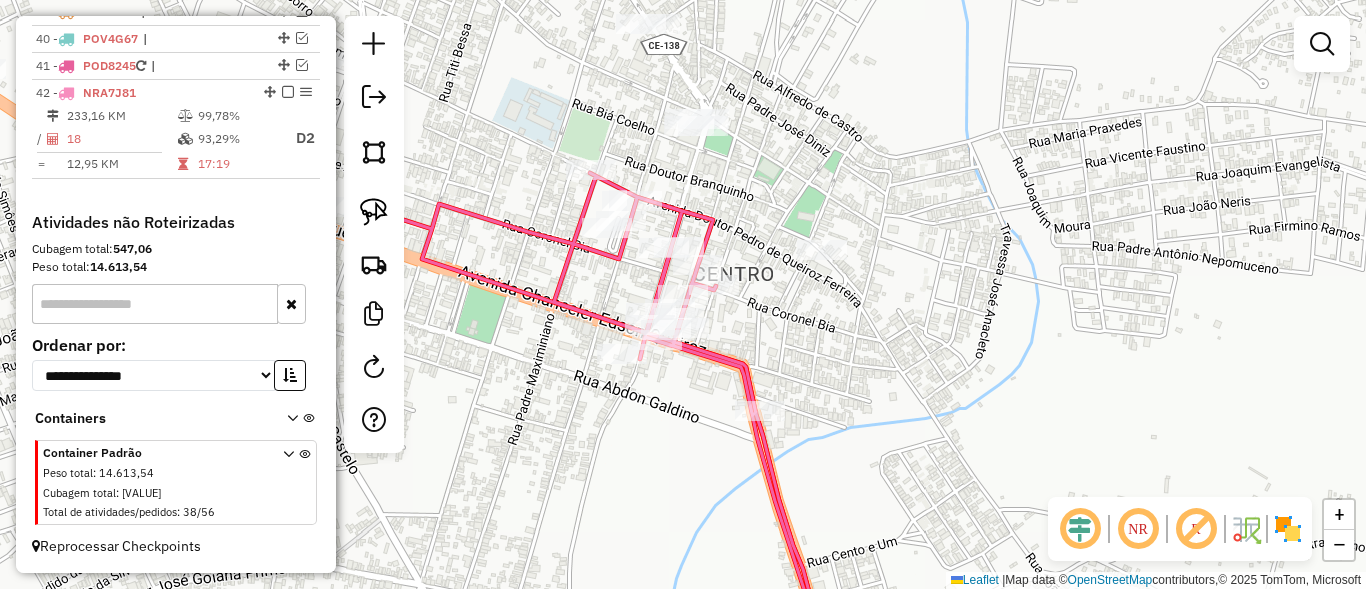 scroll, scrollTop: 1745, scrollLeft: 0, axis: vertical 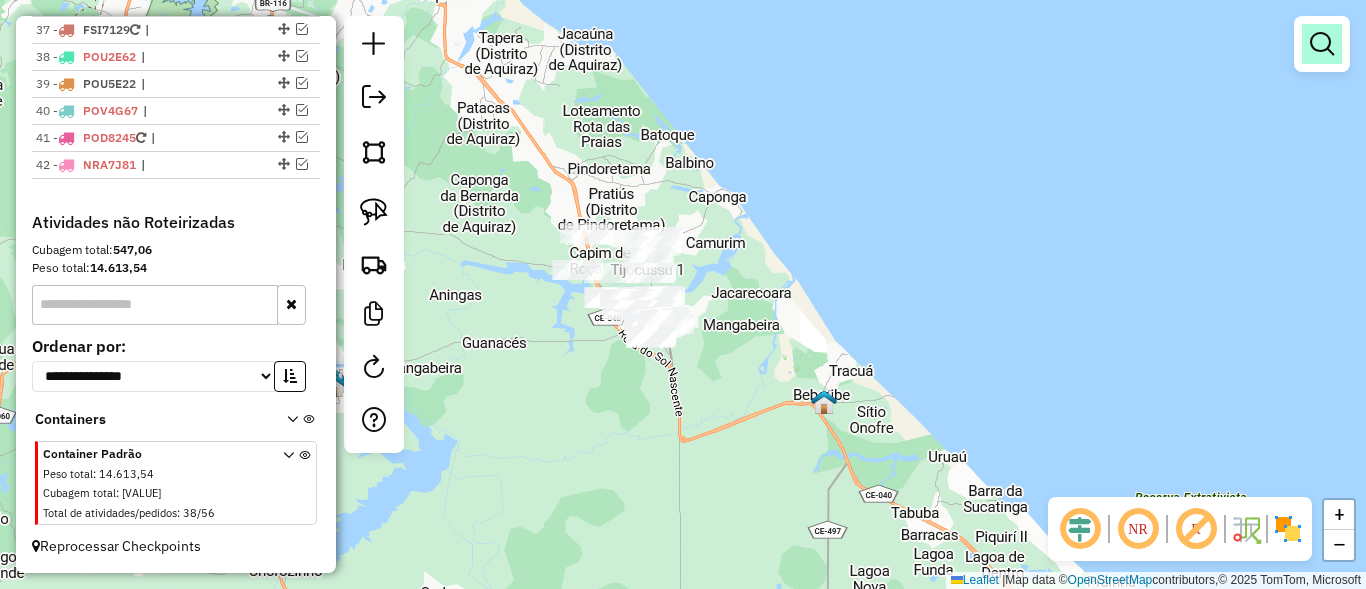 click at bounding box center [1322, 44] 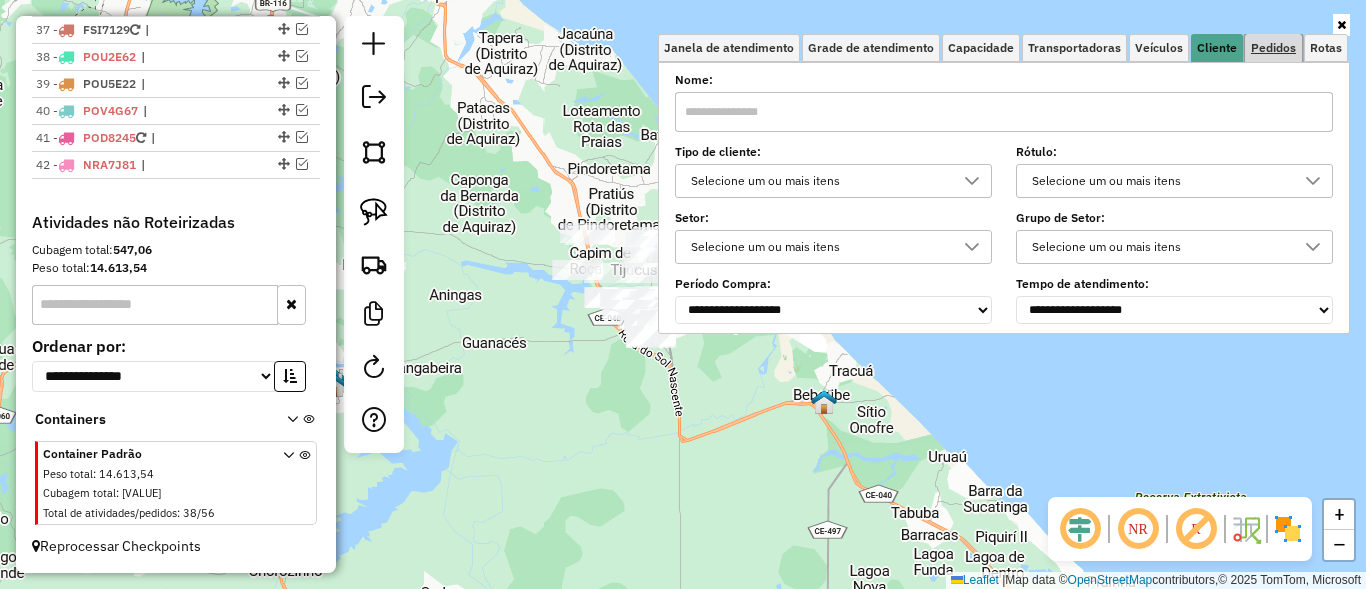 click on "Pedidos" at bounding box center [1273, 48] 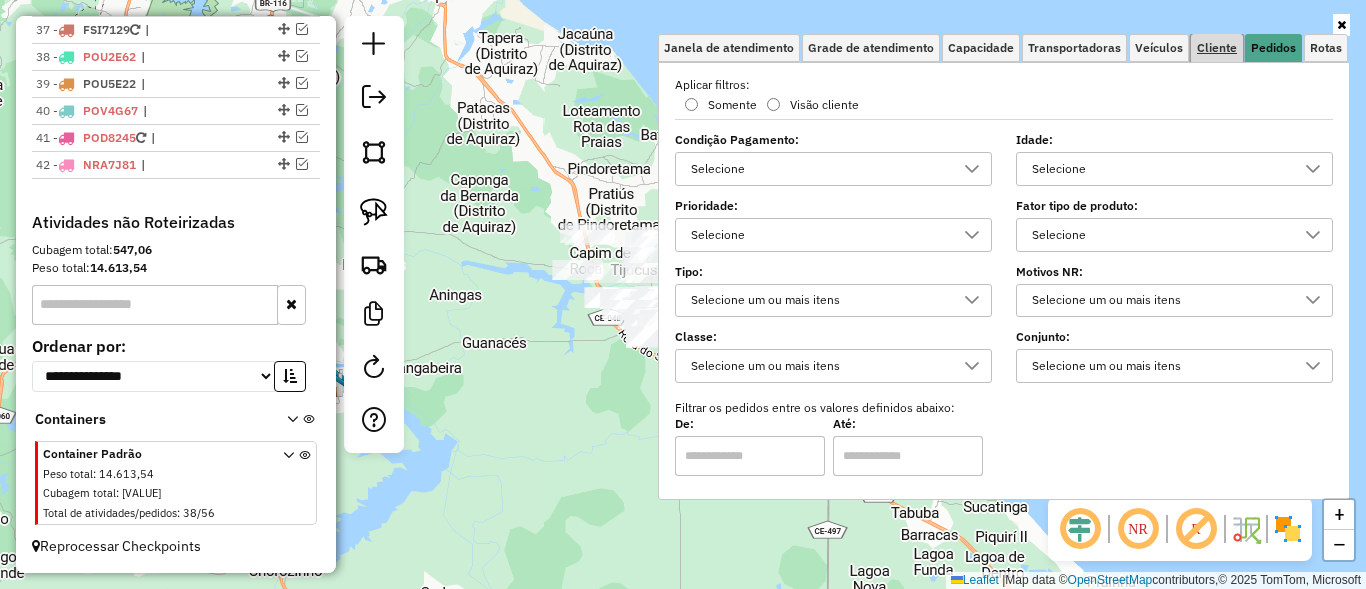 click on "Cliente" at bounding box center (1217, 48) 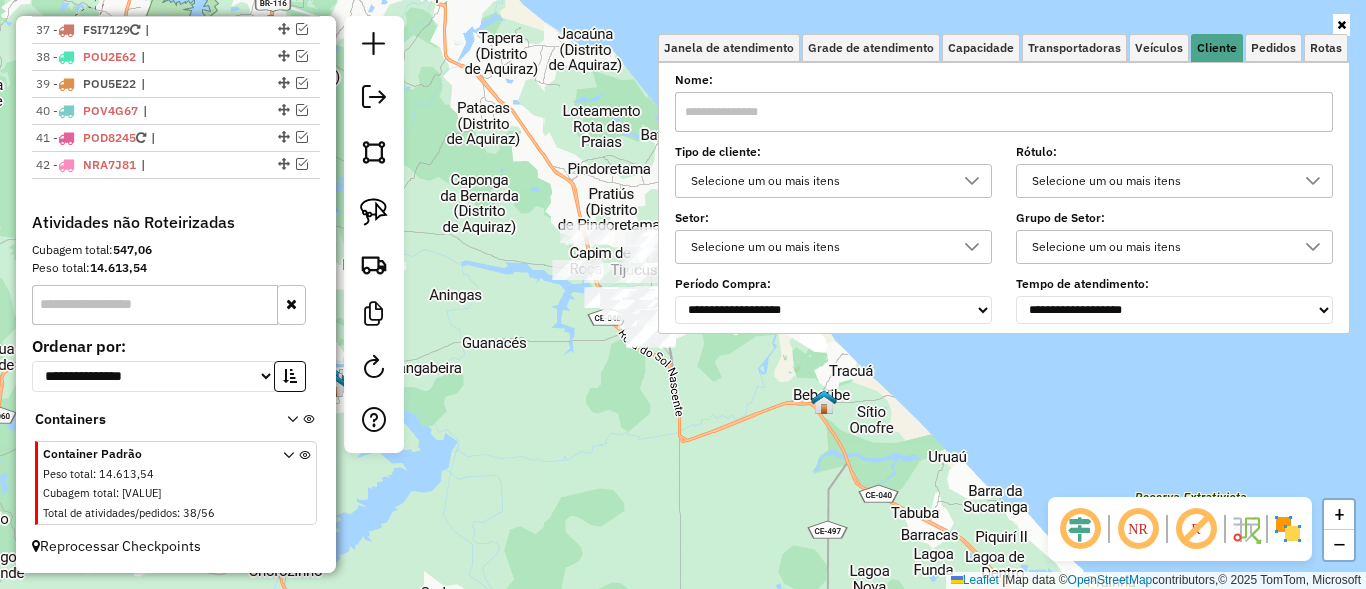 click on "Selecione um ou mais itens" at bounding box center (818, 181) 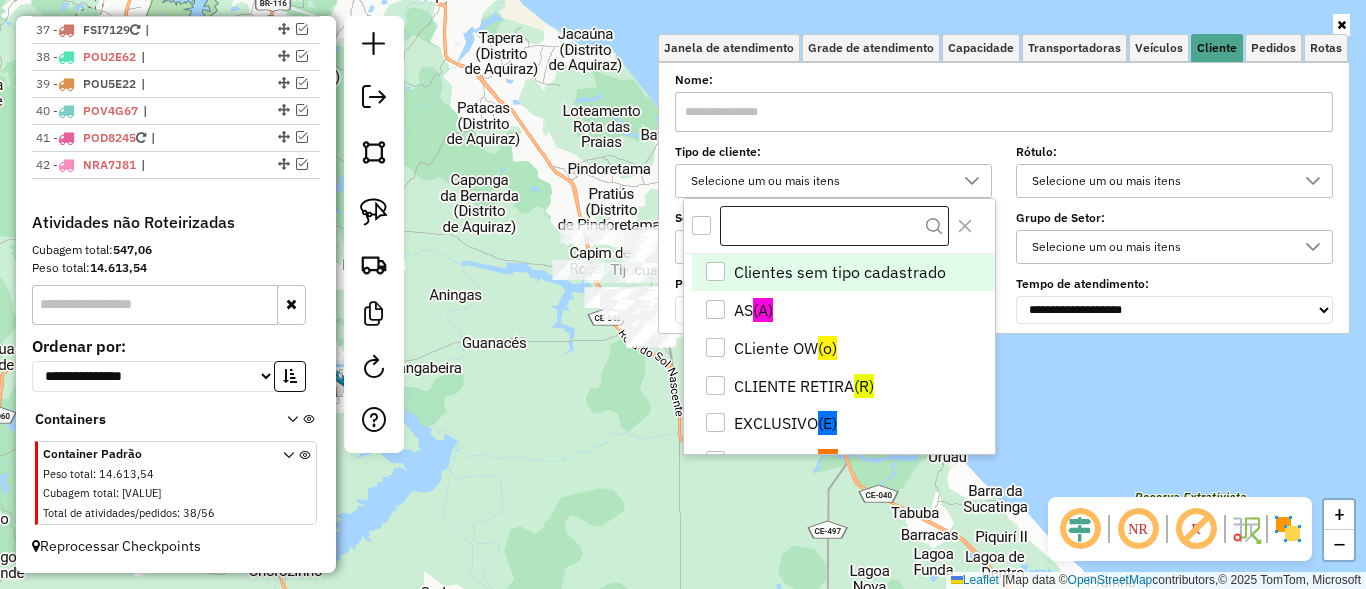 scroll, scrollTop: 12, scrollLeft: 72, axis: both 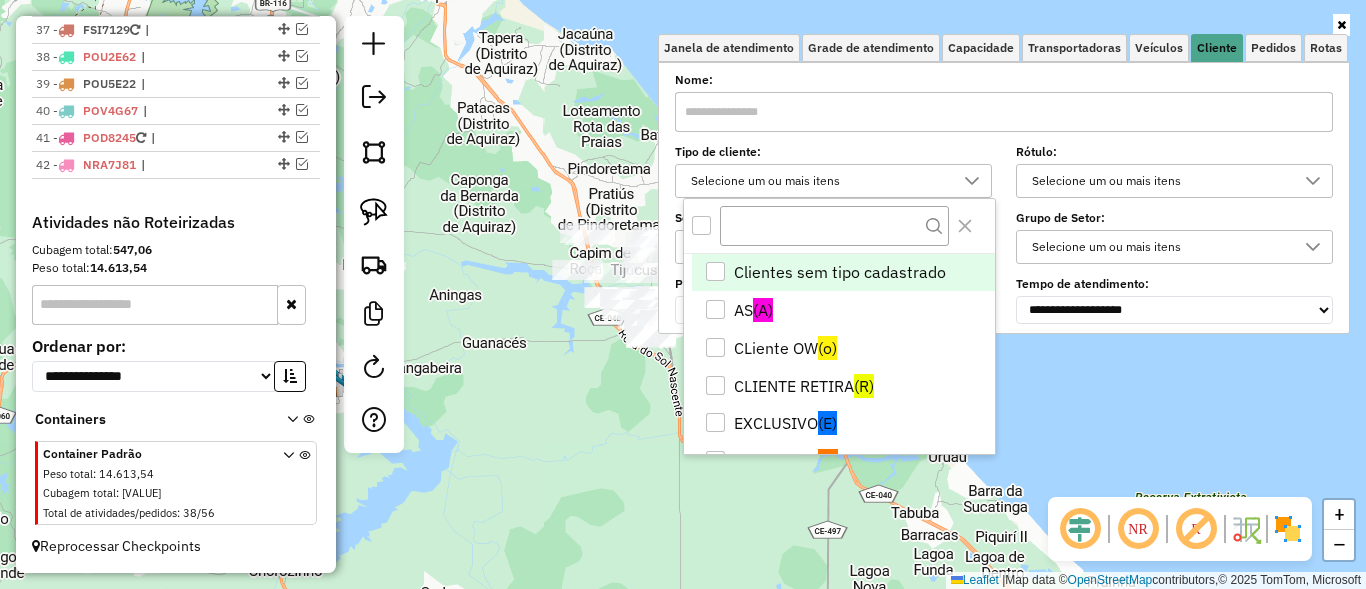 click at bounding box center [701, 225] 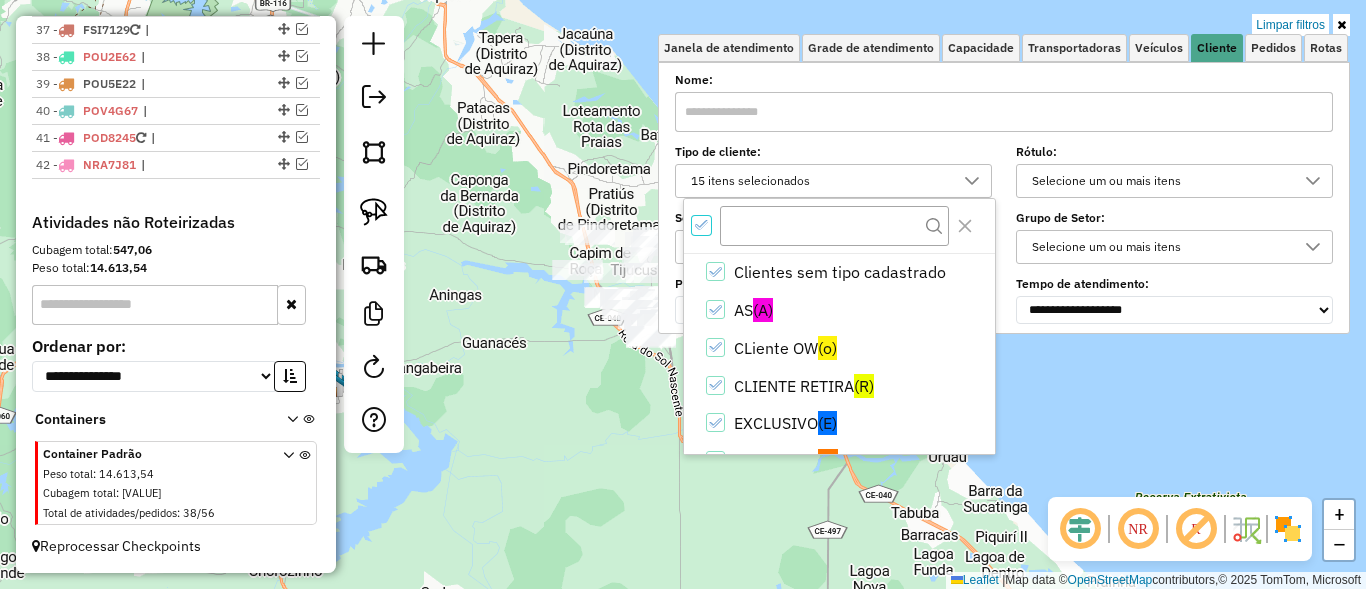 click 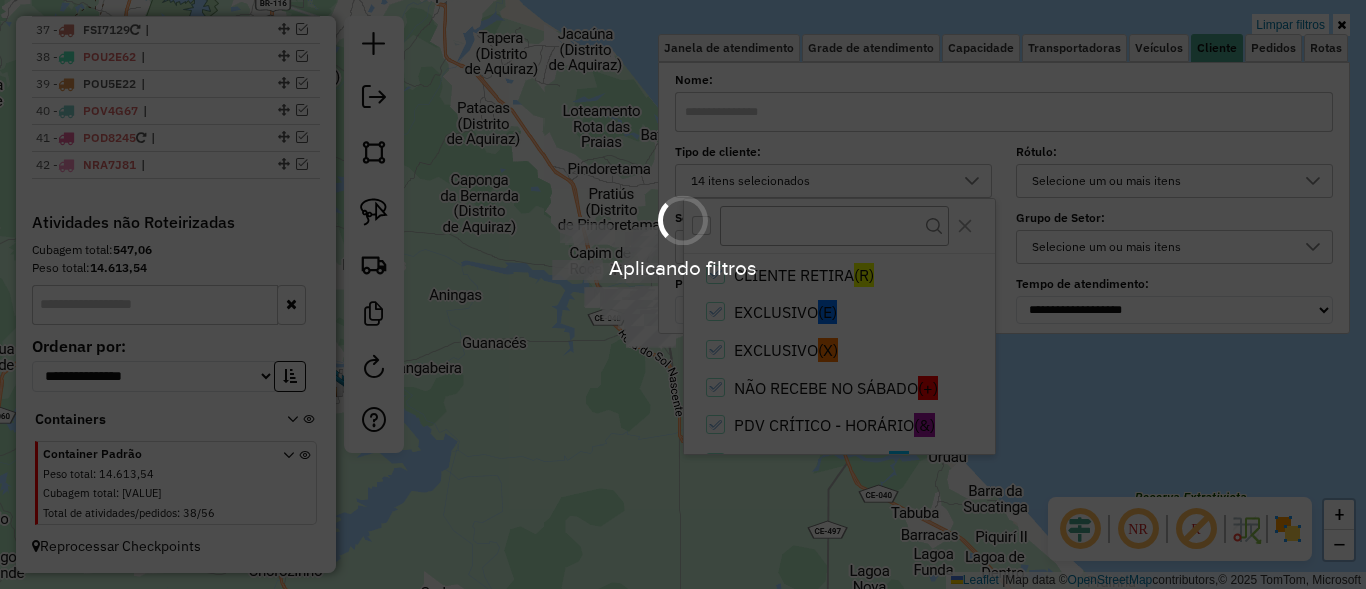scroll, scrollTop: 240, scrollLeft: 0, axis: vertical 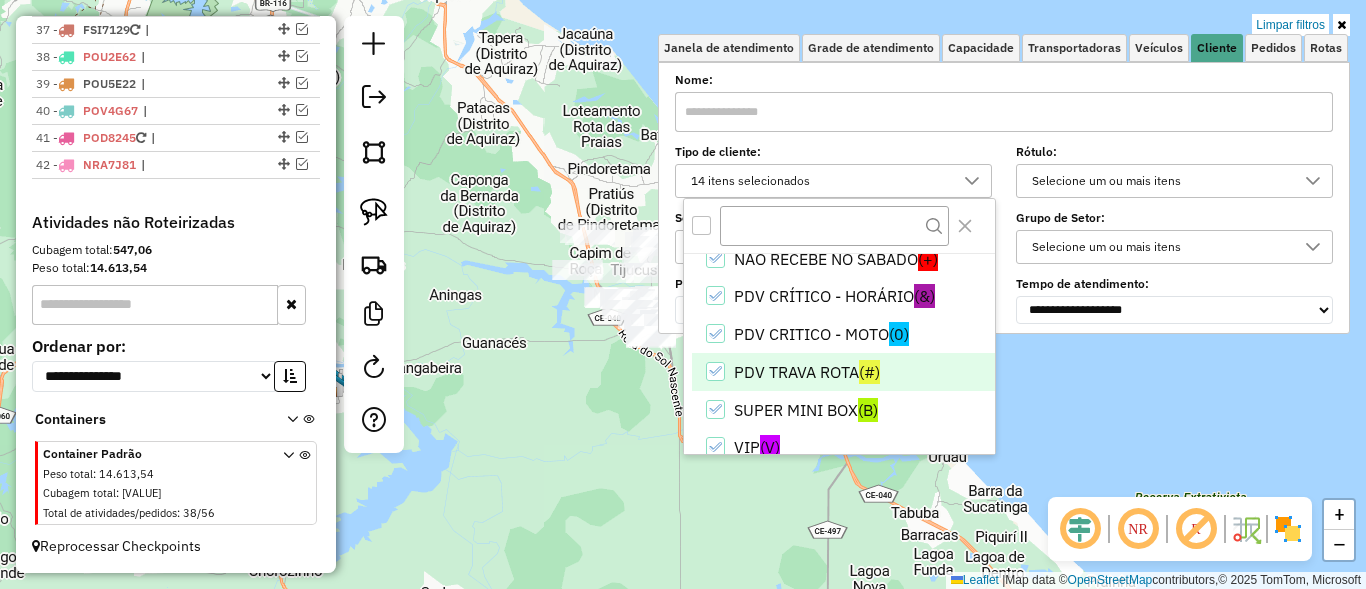 click 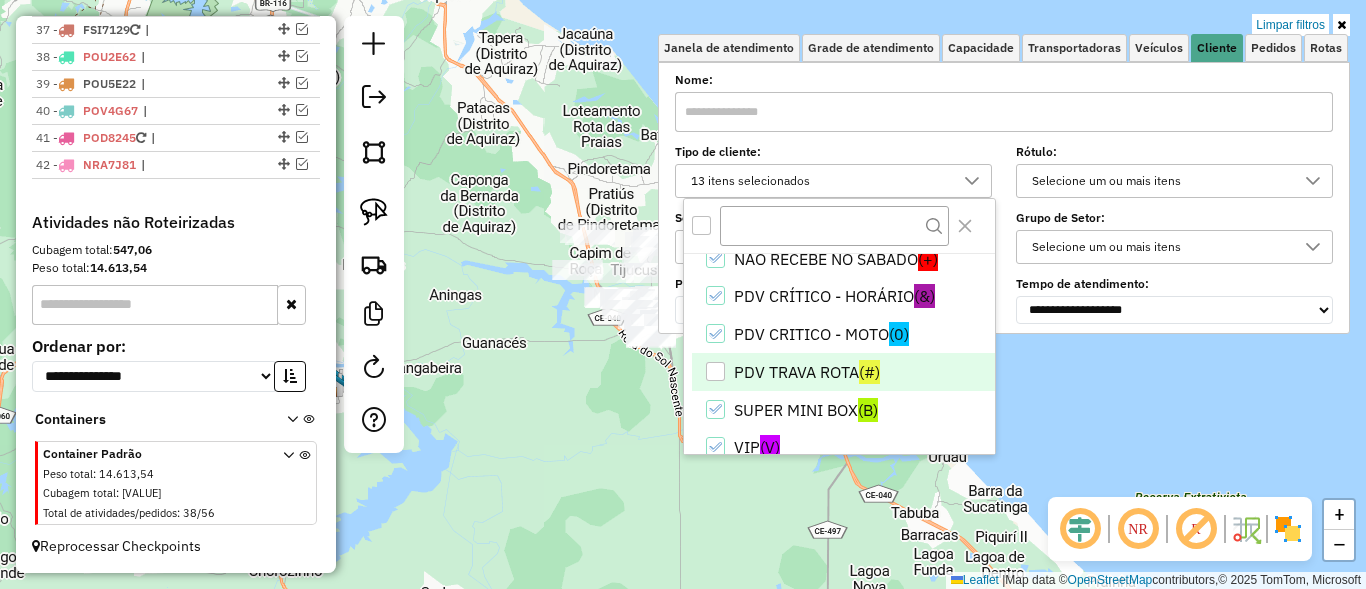 click on "Limpar filtros Janela de atendimento Grade de atendimento Capacidade Transportadoras Veículos Cliente Pedidos  Rotas Selecione os dias de semana para filtrar as janelas de atendimento  Seg   Ter   Qua   Qui   Sex   Sáb   Dom  Informe o período da janela de atendimento: De: Até:  Filtrar exatamente a janela do cliente  Considerar janela de atendimento padrão  Selecione os dias de semana para filtrar as grades de atendimento  Seg   Ter   Qua   Qui   Sex   Sáb   Dom   Considerar clientes sem dia de atendimento cadastrado  Clientes fora do dia de atendimento selecionado Filtrar as atividades entre os valores definidos abaixo:  Peso mínimo:   Peso máximo:   Cubagem mínima:   Cubagem máxima:   De:   Até:  Filtrar as atividades entre o tempo de atendimento definido abaixo:  De:   Até:   Considerar capacidade total dos clientes não roteirizados Transportadora: Selecione um ou mais itens Tipo de veículo: Selecione um ou mais itens Veículo: Selecione um ou mais itens Motorista: Selecione um ou mais itens" 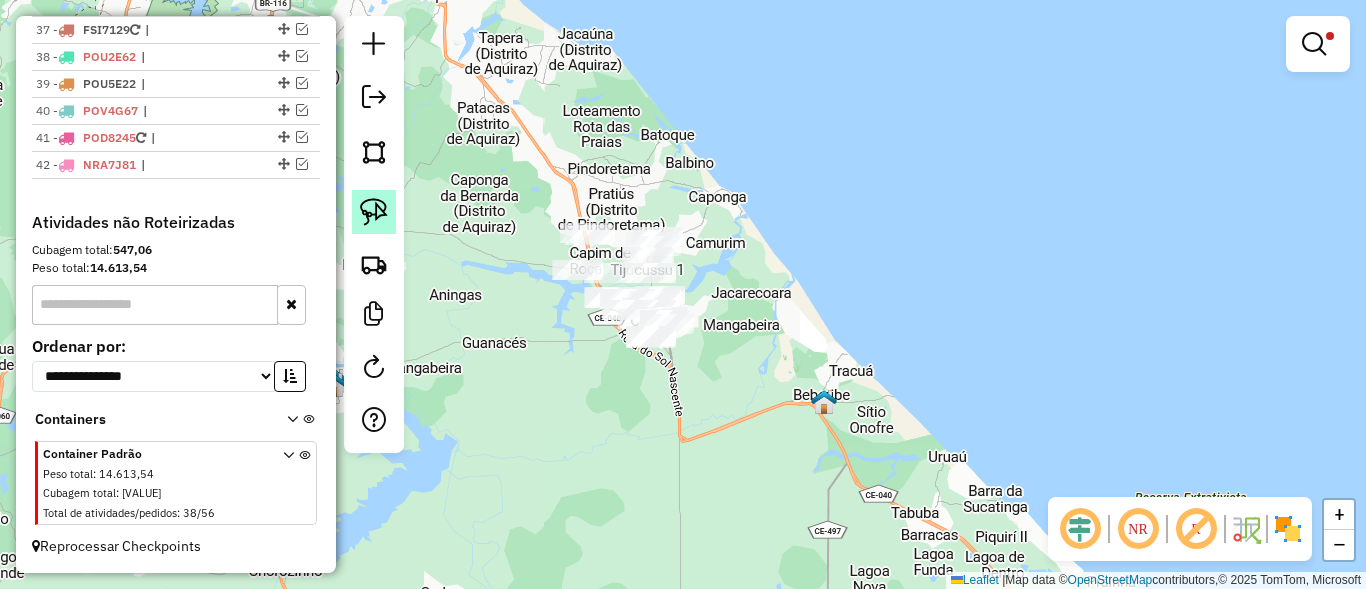 click 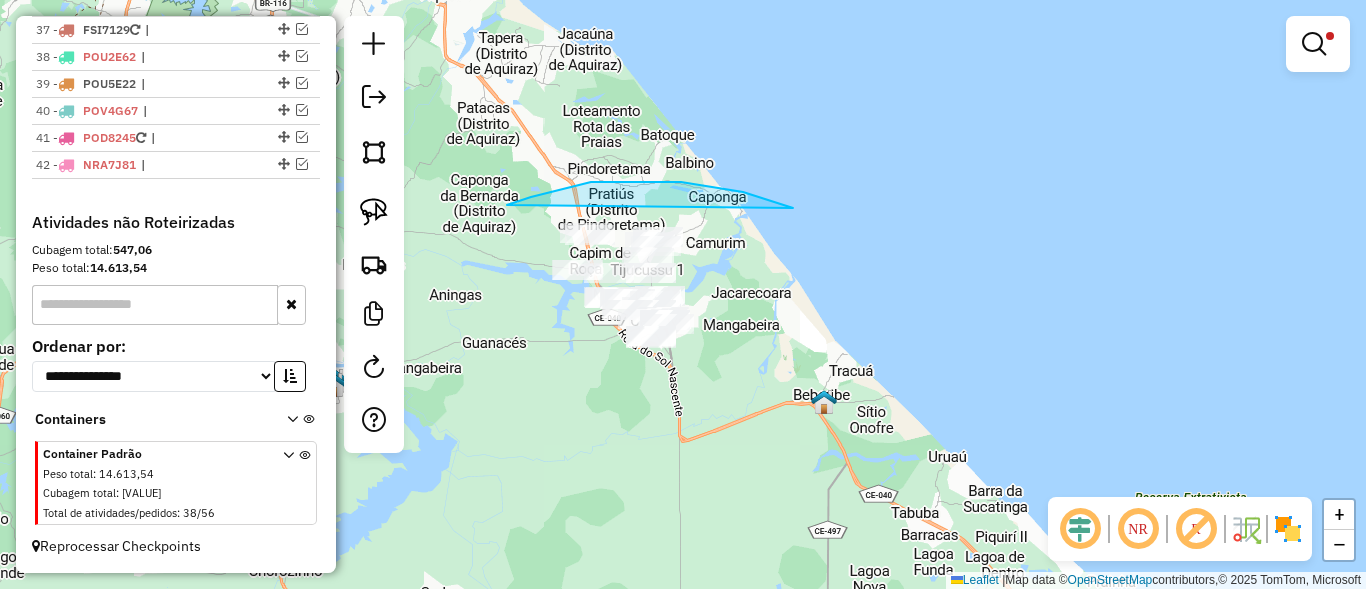 drag, startPoint x: 793, startPoint y: 208, endPoint x: 559, endPoint y: 376, distance: 288.0625 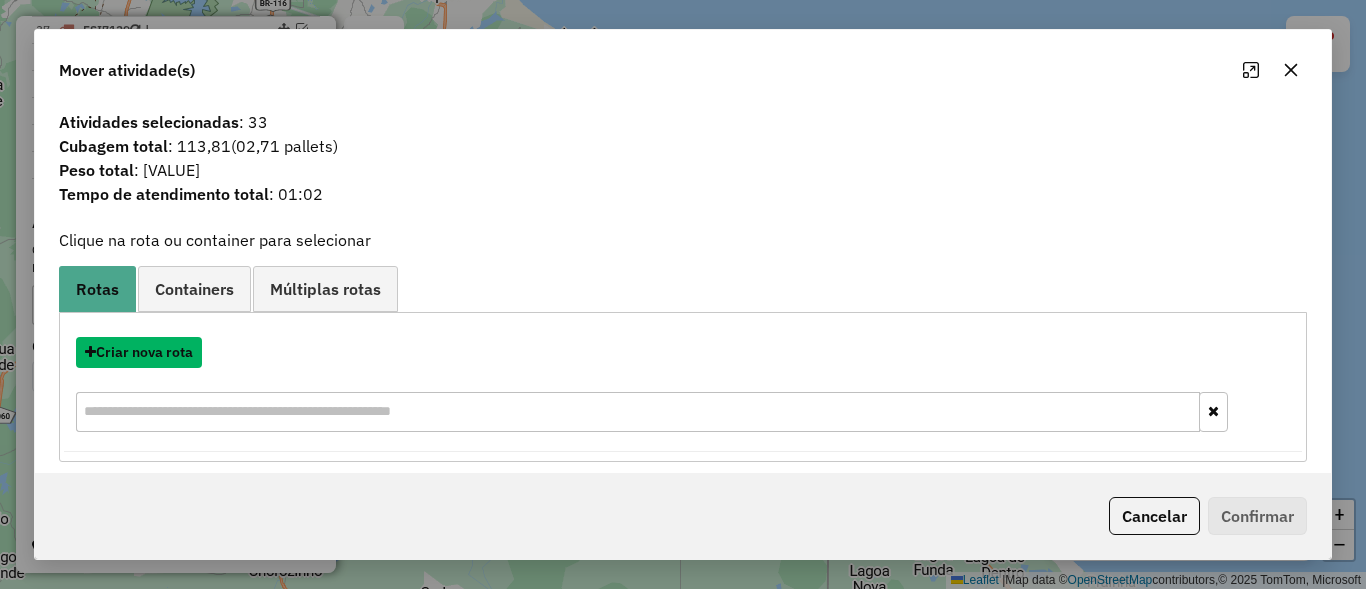 click on "Criar nova rota" at bounding box center (139, 352) 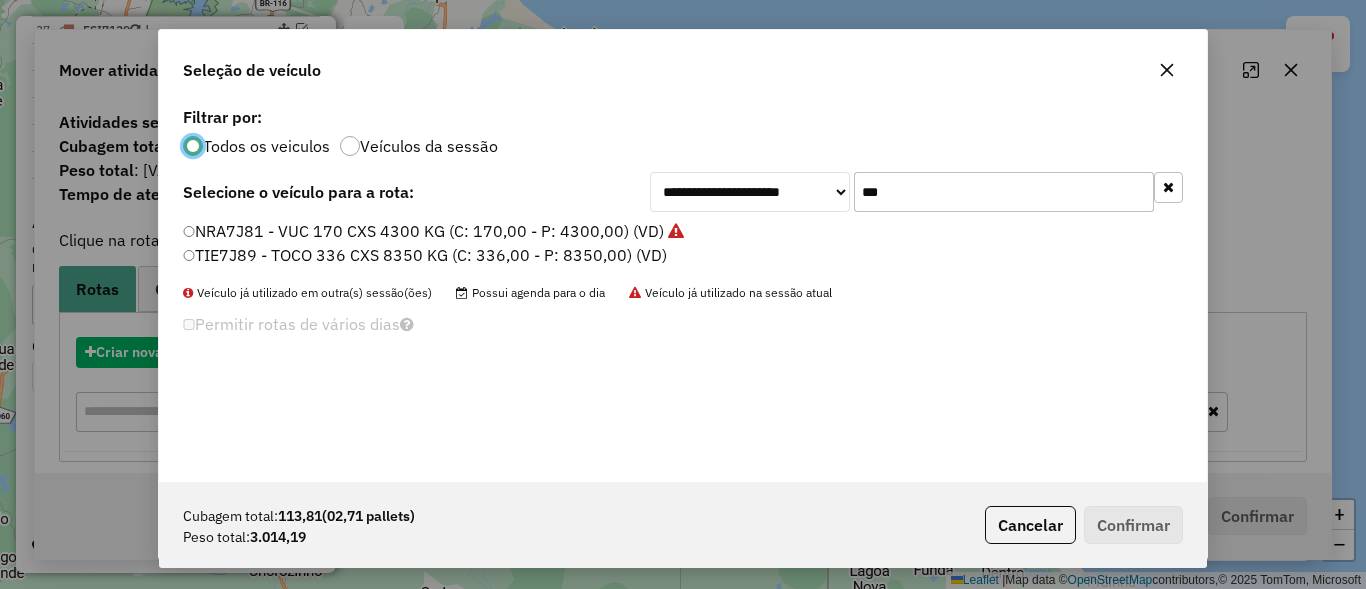 scroll, scrollTop: 11, scrollLeft: 6, axis: both 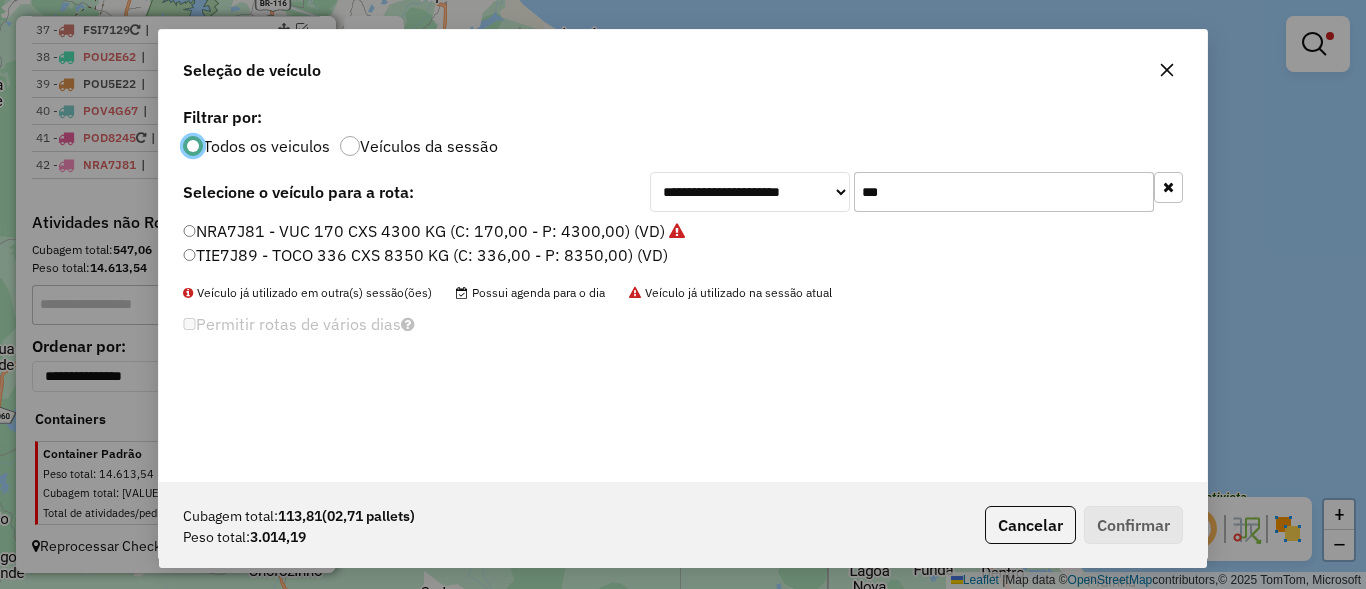 click on "***" 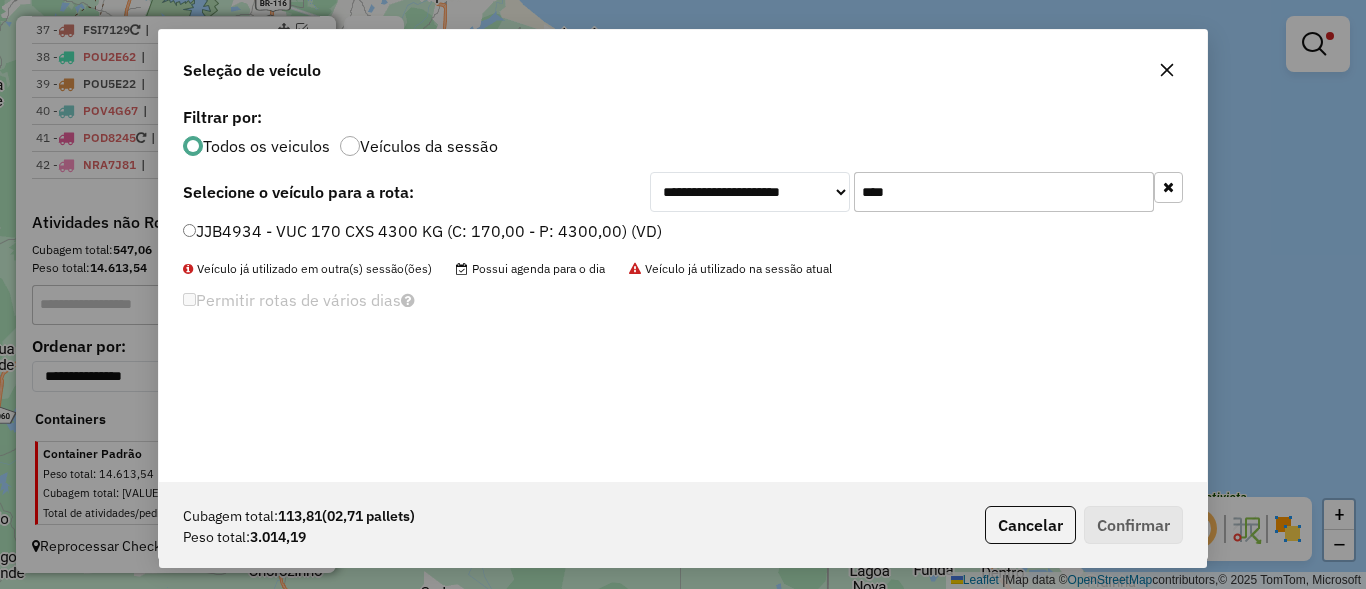 type on "****" 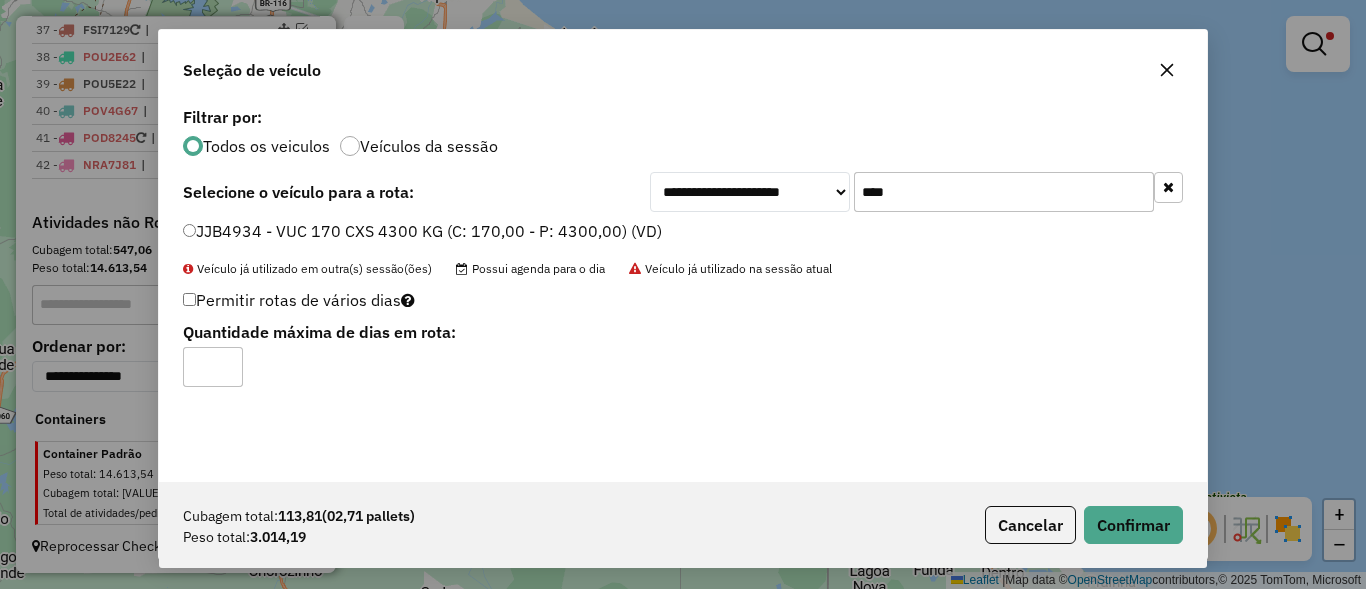 click on "JJB4934 - VUC 170 CXS 4300 KG (C: 170,00 - P: 4300,00) (VD)" 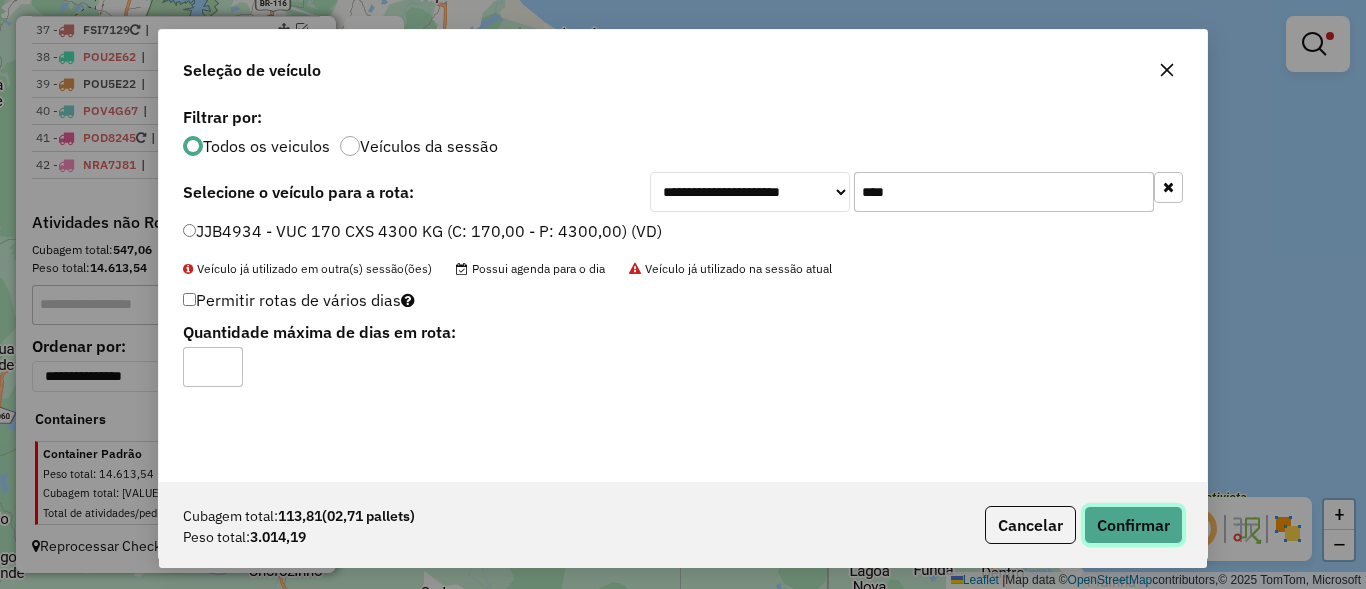 click on "Confirmar" 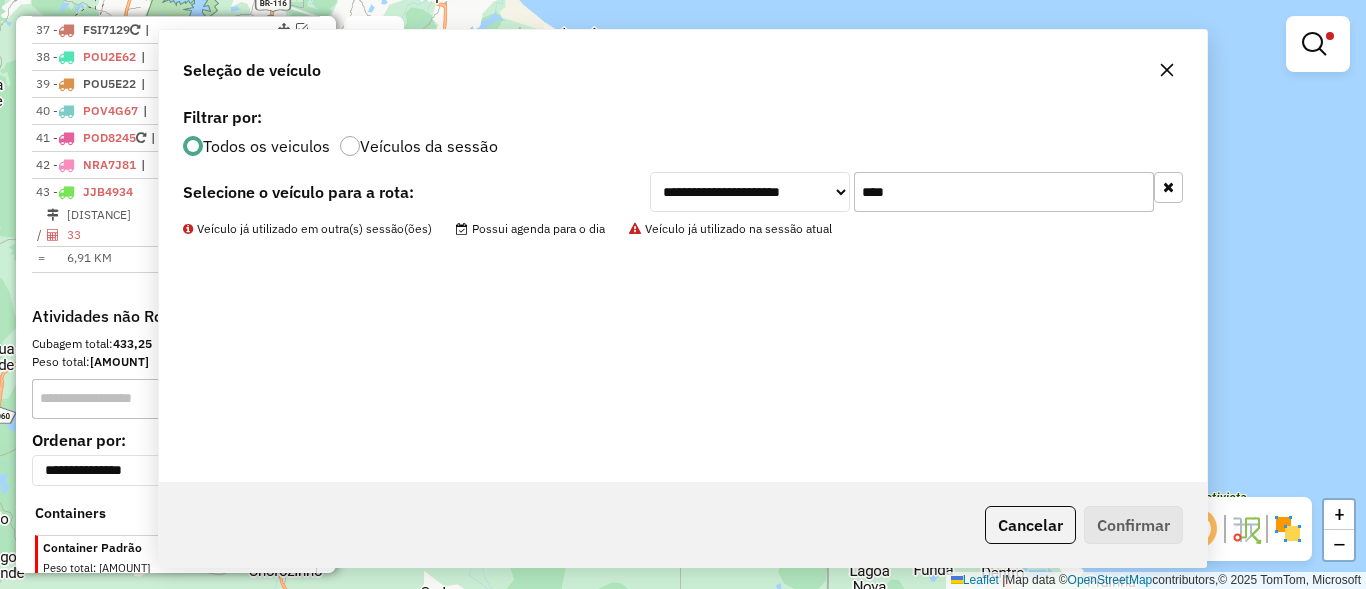 scroll, scrollTop: 1817, scrollLeft: 0, axis: vertical 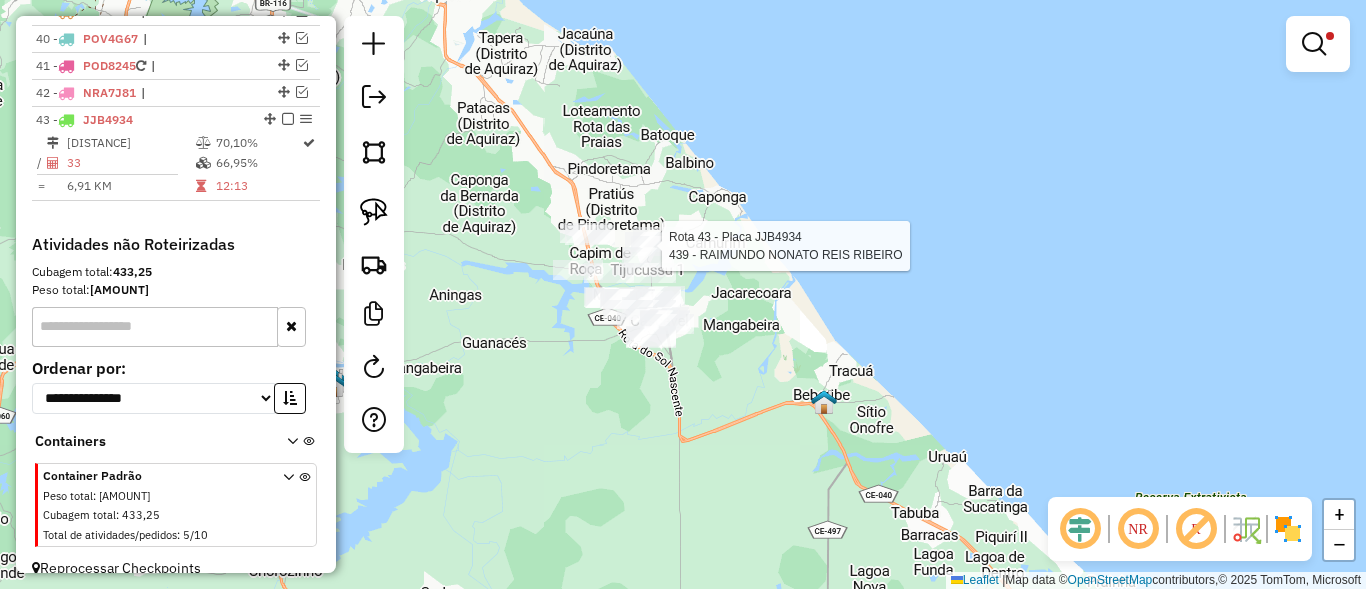 select on "*********" 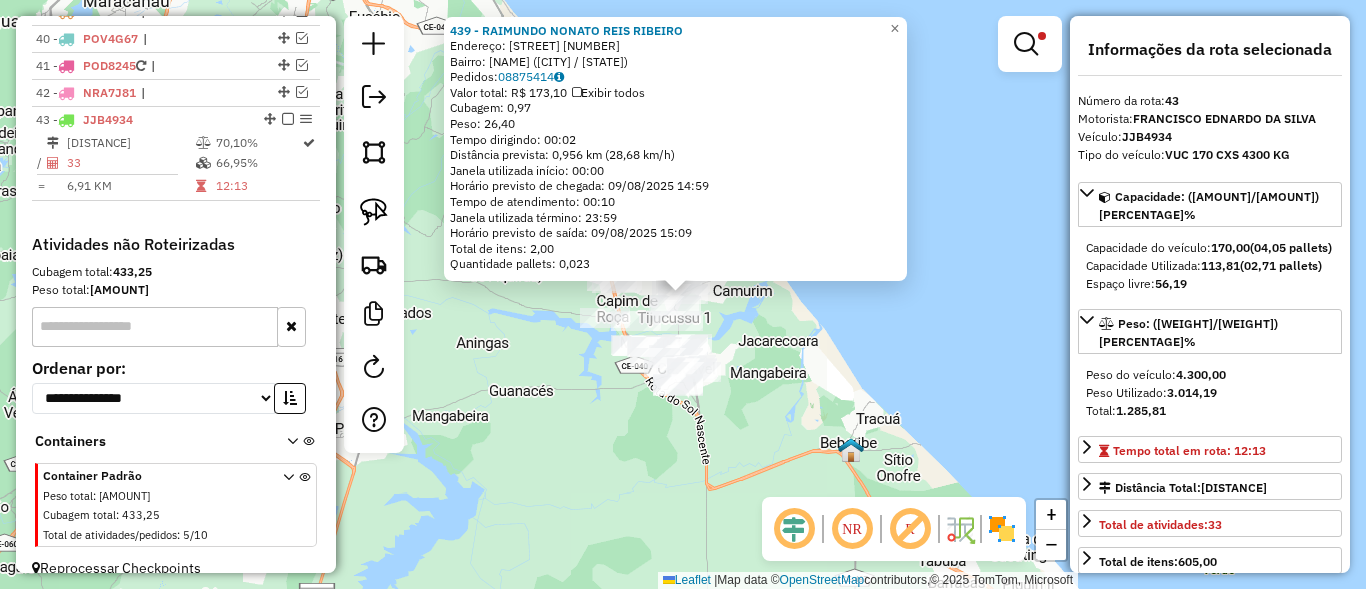 scroll, scrollTop: 1839, scrollLeft: 0, axis: vertical 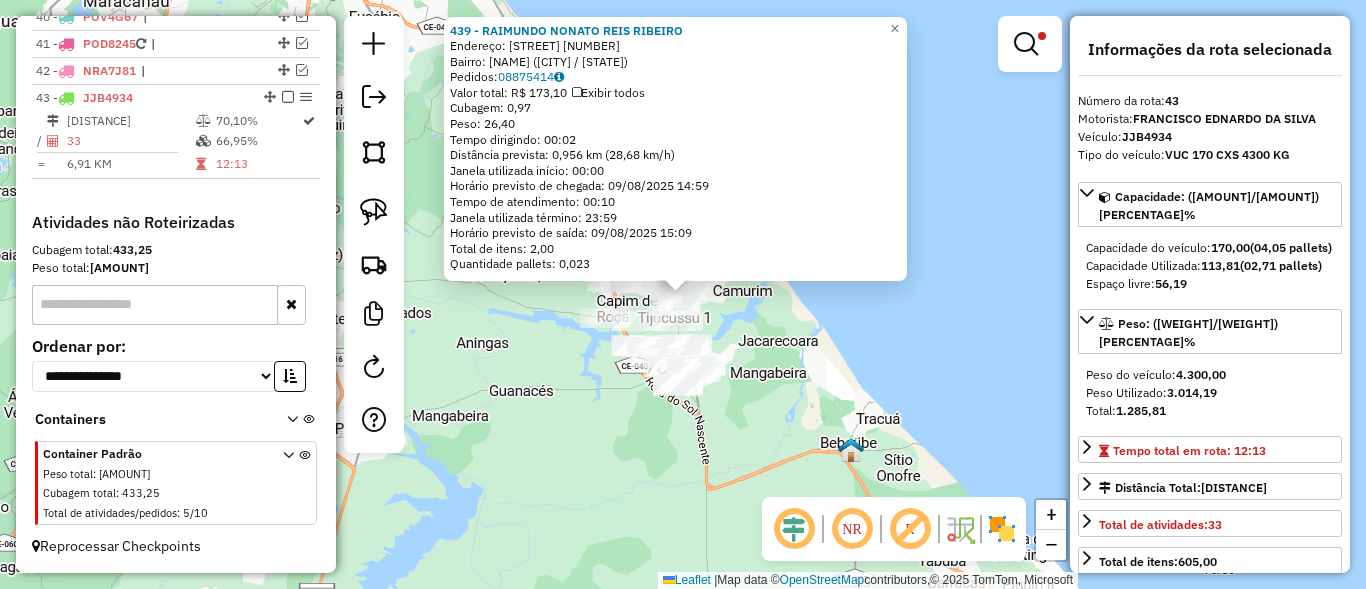 click on "[NUMBER] - [NUMBER] - [PERSON]  Endereço: [PERSON] SN   Bairro: [PERSON] ([CITY] / [STATE])   Pedidos:  [NUMBER]   Valor total: R$ [VALUE]   Exibir todos   Cubagem: [VALUE]  Peso: [VALUE]  Tempo dirigindo: [TIME]   Distância prevista: [DISTANCE] ([SPEED] /h)   Janela utilizada início: [TIME]   Horário previsto de chegada: [DATE] [TIME]   Tempo de atendimento: [TIME]   Janela utilizada término: [TIME]   Horário previsto de saída: [DATE] [TIME]   Total de itens: [NUMBER]   Quantidade pallets: [VALUE]  × Limpar filtros Janela de atendimento Grade de atendimento Capacidade Transportadoras Veículos Cliente Pedidos  Rotas Selecione os dias de semana para filtrar as janelas de atendimento  Seg   Ter   Qua   Qui   Sex   Sáb   Dom  Informe o período da janela de atendimento: De: Até:  Filtrar exatamente a janela do cliente  Considerar janela de atendimento padrão  Selecione os dias de semana para filtrar as grades de atendimento  Seg   Ter   Qua   Qui   Sex   Sáb   Dom   Peso mínimo:  +" 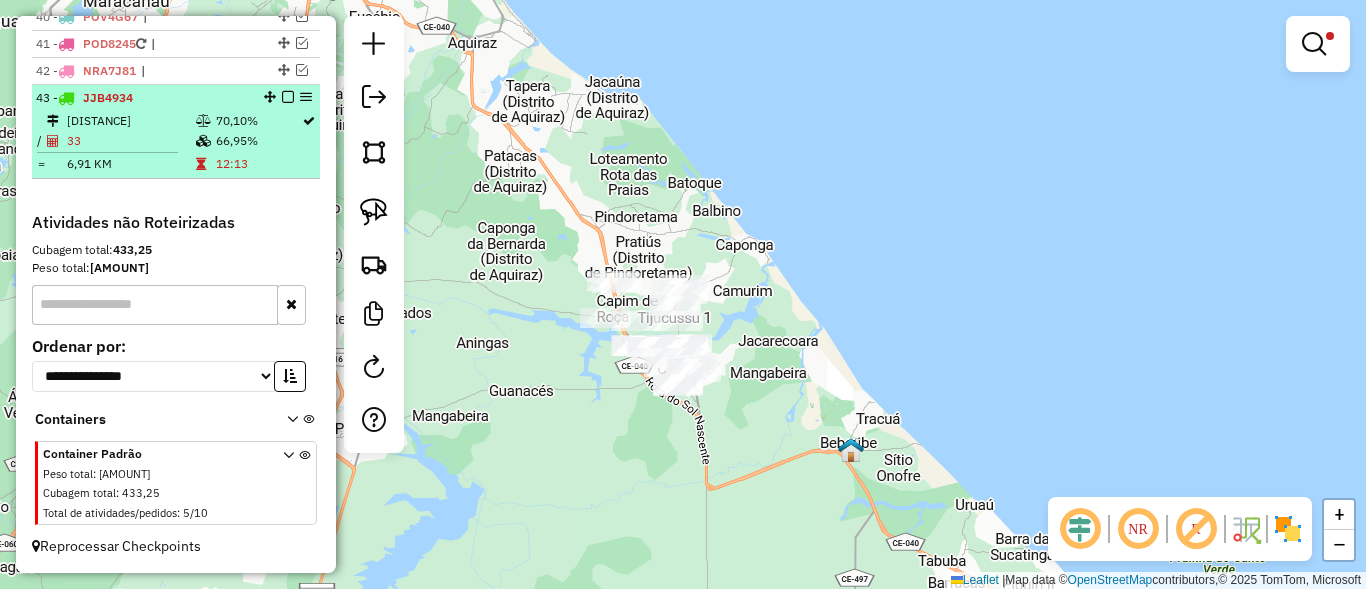 click at bounding box center [288, 97] 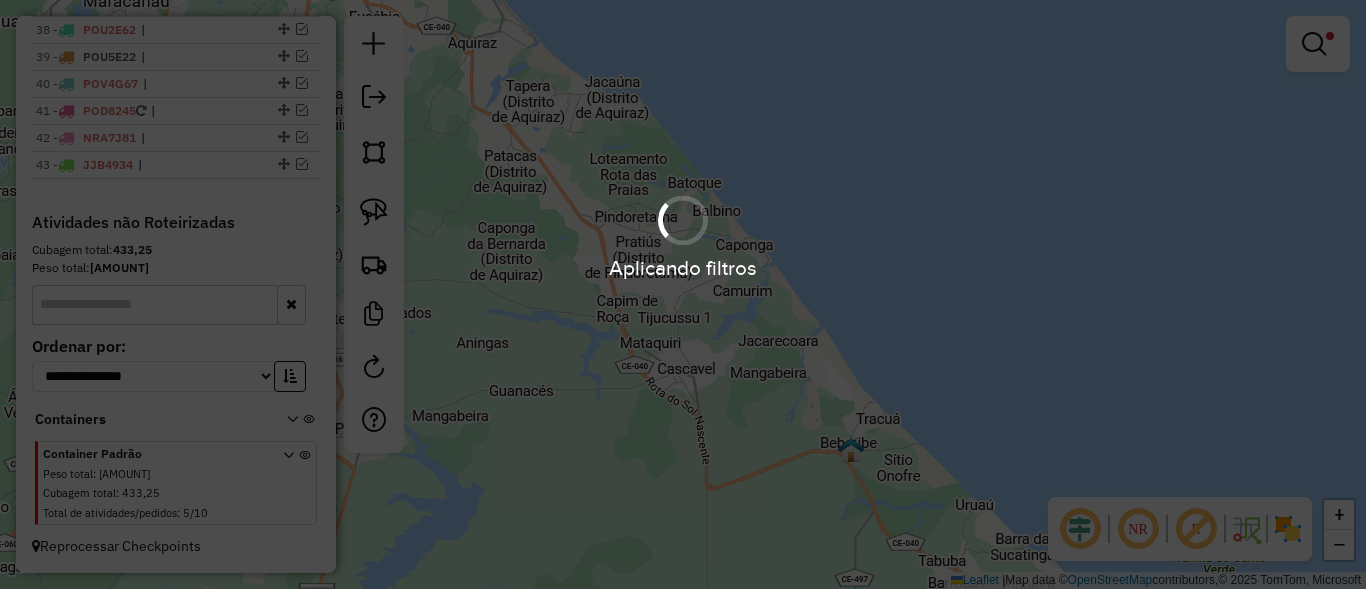 scroll, scrollTop: 1772, scrollLeft: 0, axis: vertical 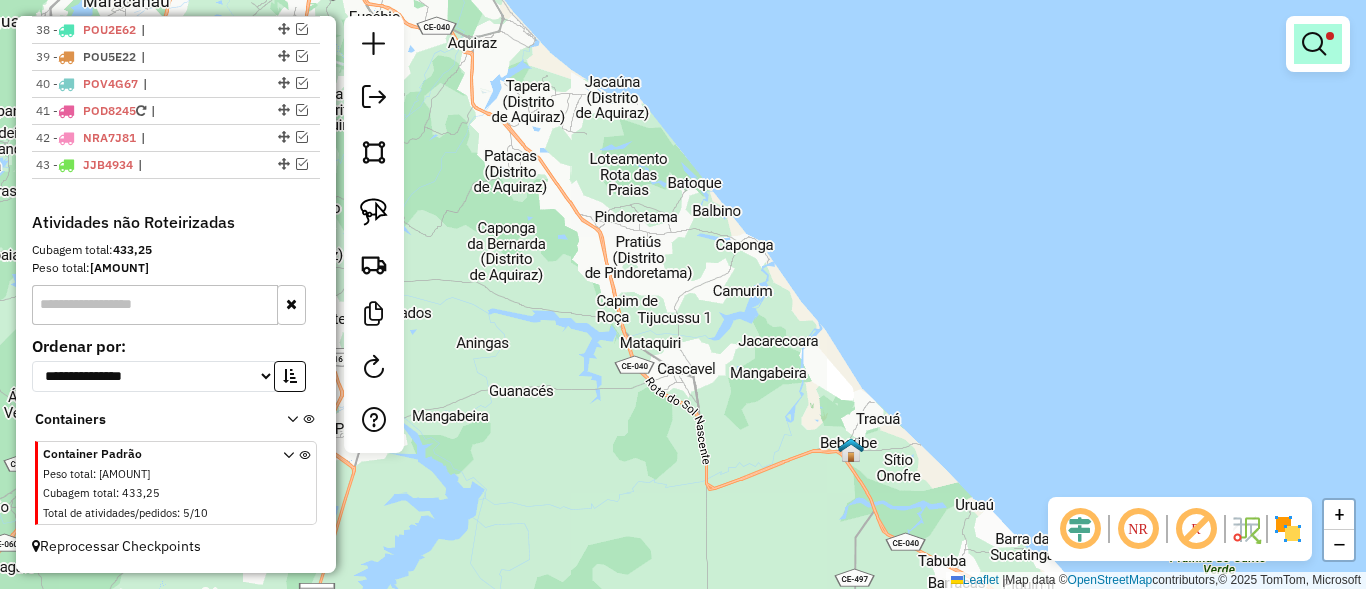 click at bounding box center (1318, 44) 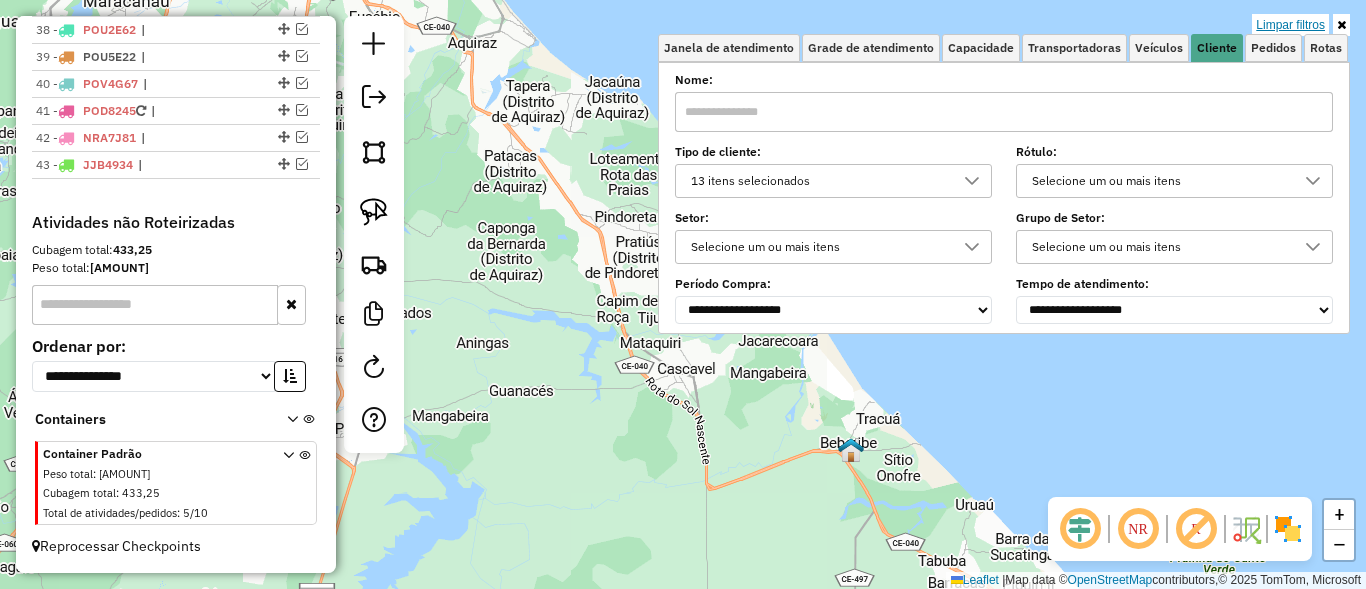 click on "Limpar filtros" at bounding box center (1290, 25) 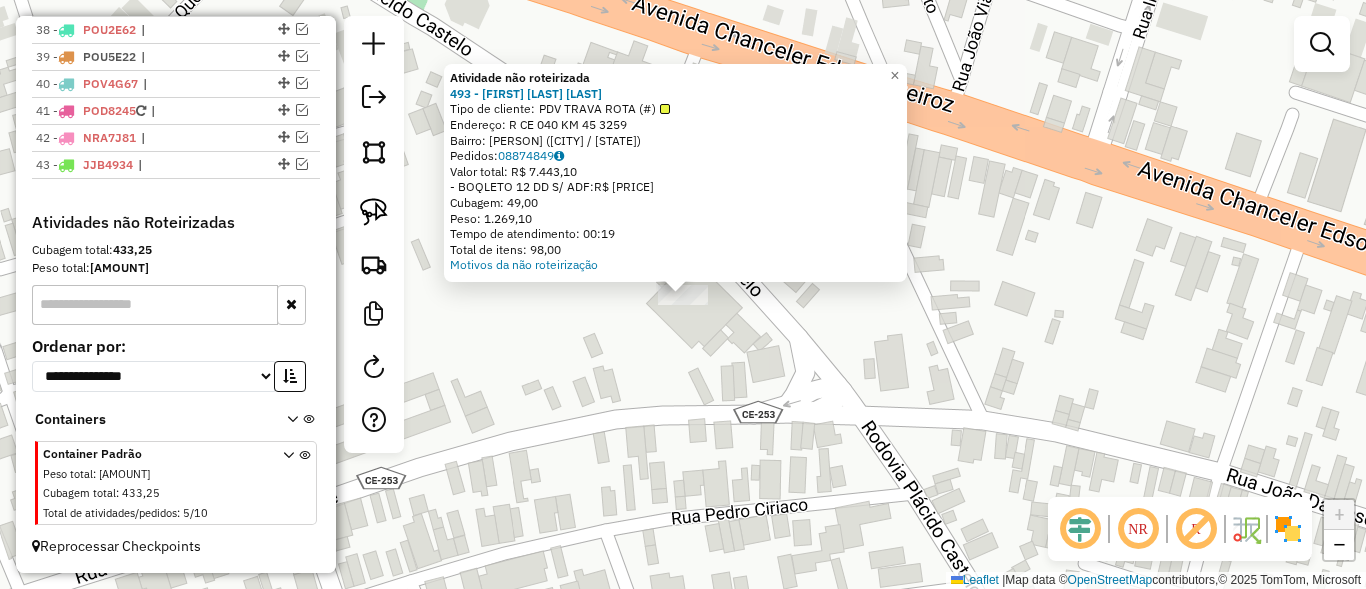 click on "Atividade não roteirizada [NUMBER] - [FIRST] [MIDDLE] [LAST]  Tipo de cliente:   [CLIENT_TYPE]   Endereço: [STREET] [NUMBER]   Bairro: [NEIGHBORHOOD] ([CITY] / [CE])   Pedidos:  [ORDER_NUMBER]   Valor total: R$ [PRICE]   - [PAYMENT_METHOD] [PRICE]   Cubagem: [CUBAGE]   Peso: [WEIGHT]   Tempo de atendimento: [TIME]   Total de itens: [ITEMS]  Motivos da não roteirização × Janela de atendimento Grade de atendimento Capacidade Transportadoras Veículos Cliente Pedidos  Rotas Selecione os dias de semana para filtrar as janelas de atendimento  Seg   Ter   Qua   Qui   Sex   Sáb   Dom  Informe o período da janela de atendimento: De: Até:  Filtrar exatamente a janela do cliente  Considerar janela de atendimento padrão  Selecione os dias de semana para filtrar as grades de atendimento  Seg   Ter   Qua   Qui   Sex   Sáb   Dom   Considerar clientes sem dia de atendimento cadastrado  Clientes fora do dia de atendimento selecionado Filtrar as atividades entre os valores definidos abaixo:  De:  +" 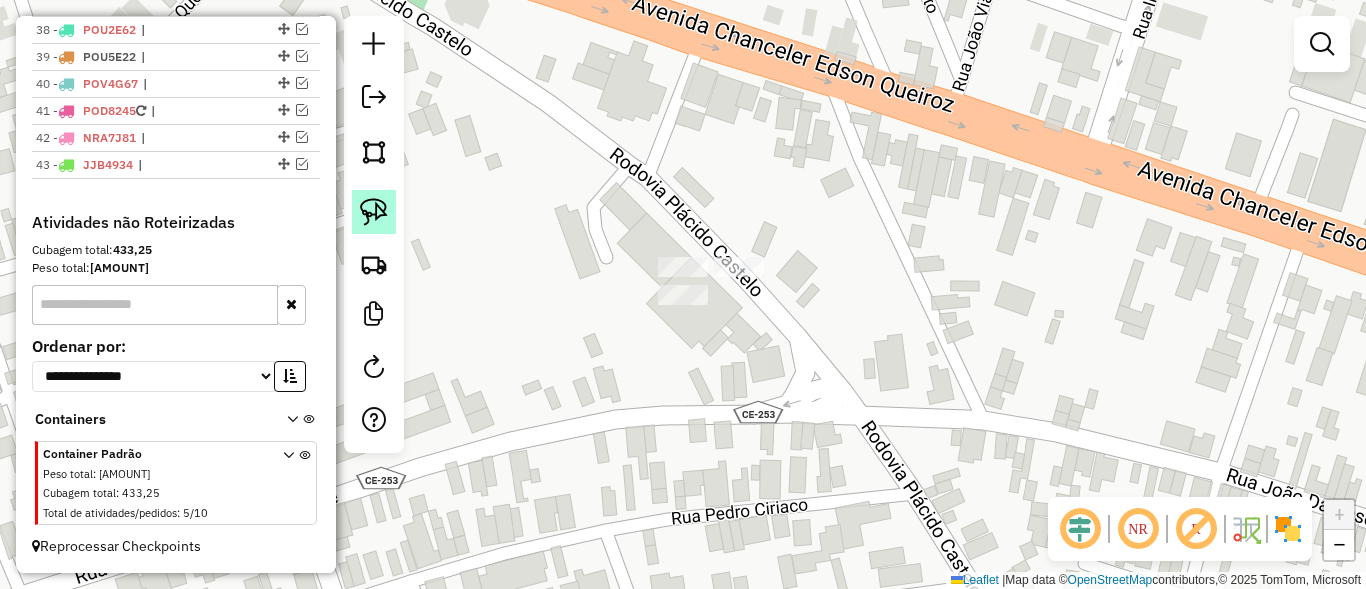 click 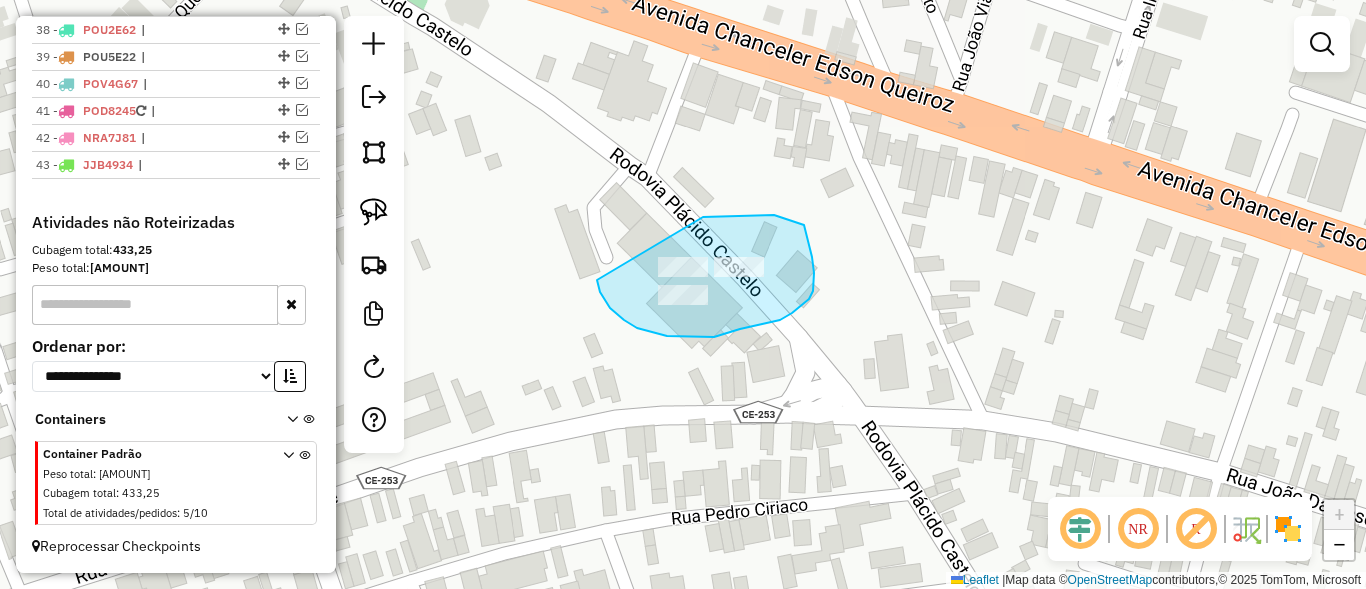 drag, startPoint x: 756, startPoint y: 215, endPoint x: 597, endPoint y: 280, distance: 171.7731 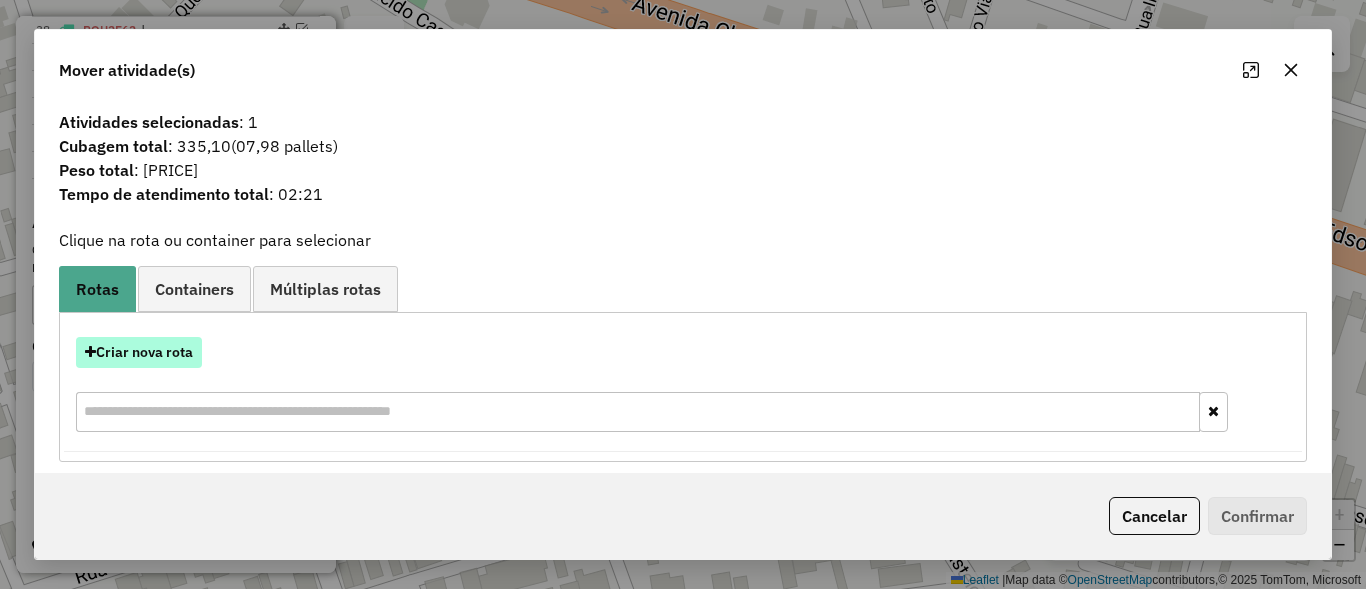 click on "Criar nova rota" at bounding box center (139, 352) 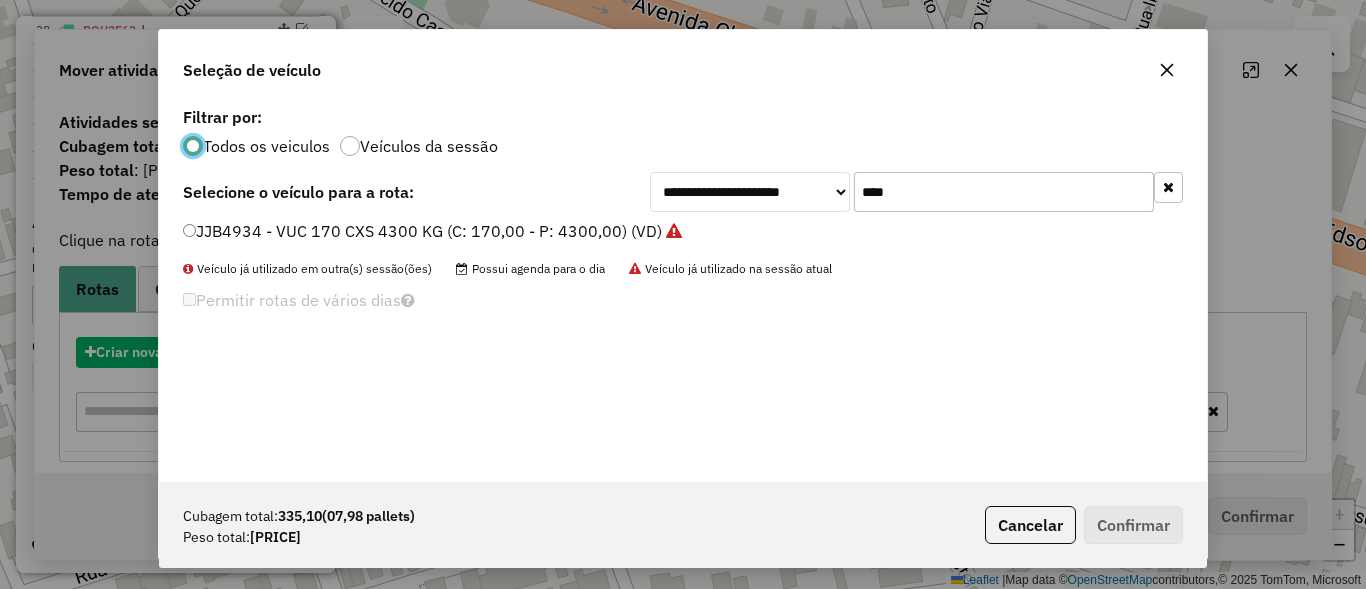 scroll, scrollTop: 11, scrollLeft: 6, axis: both 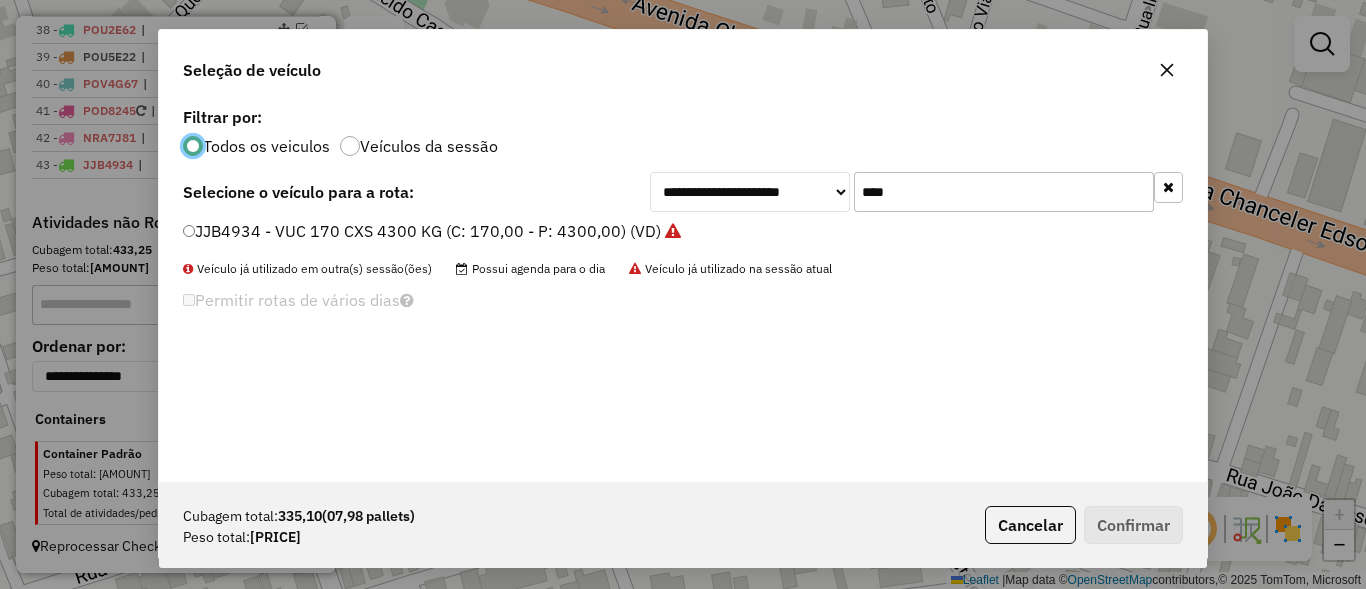 click on "****" 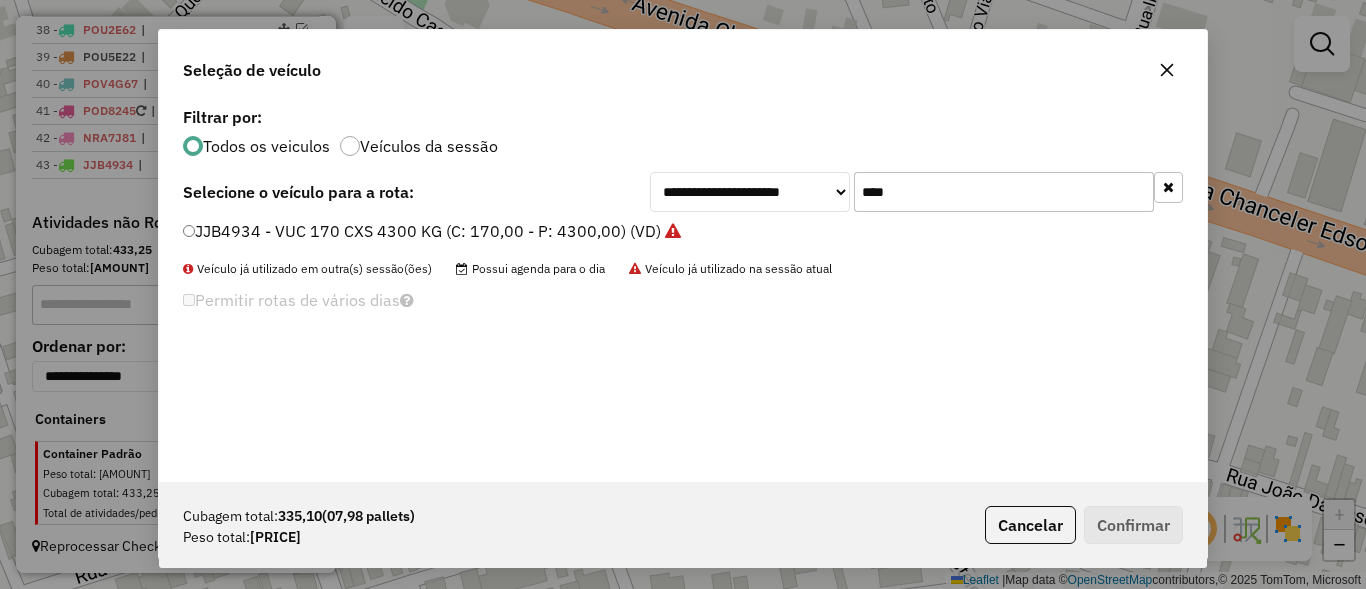 click on "****" 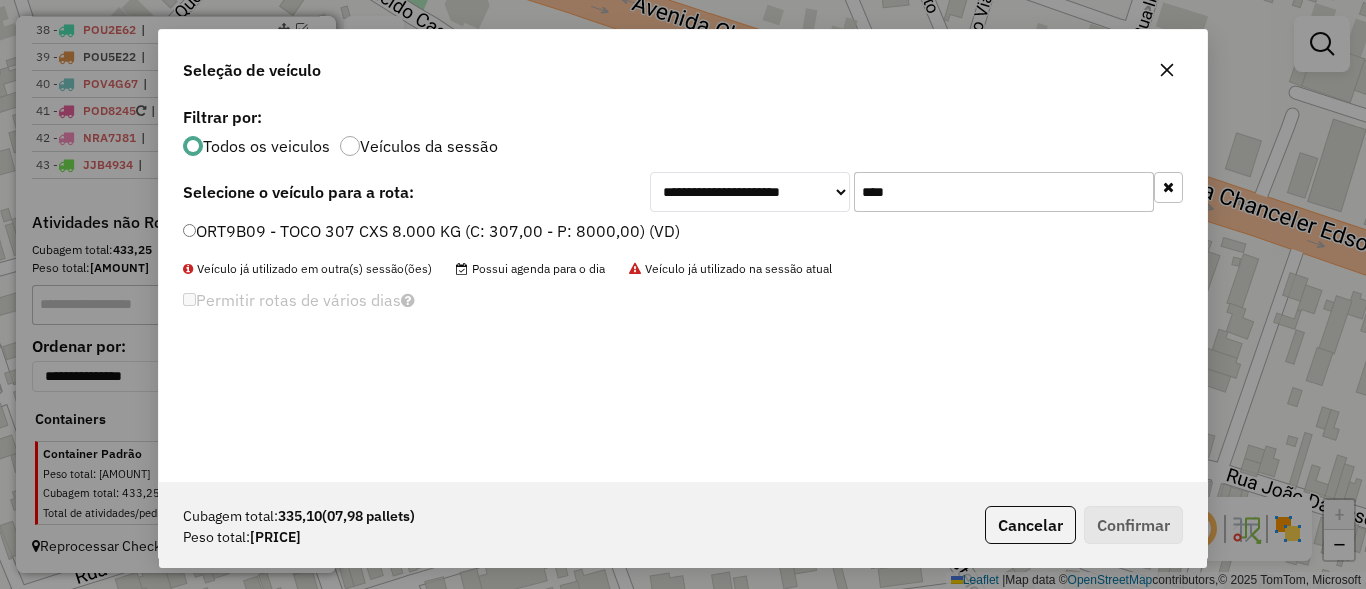 click on "ORT9B09 - TOCO 307 CXS 8.000 KG (C: 307,00 - P: 8000,00) (VD)" 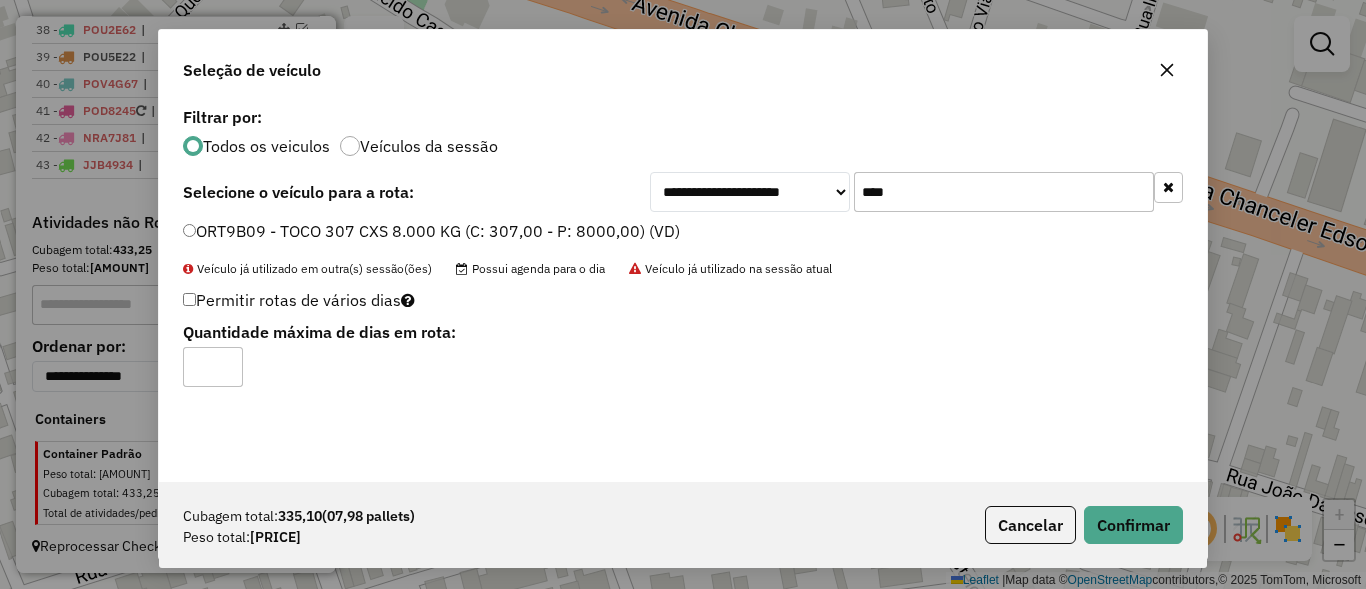 click on "****" 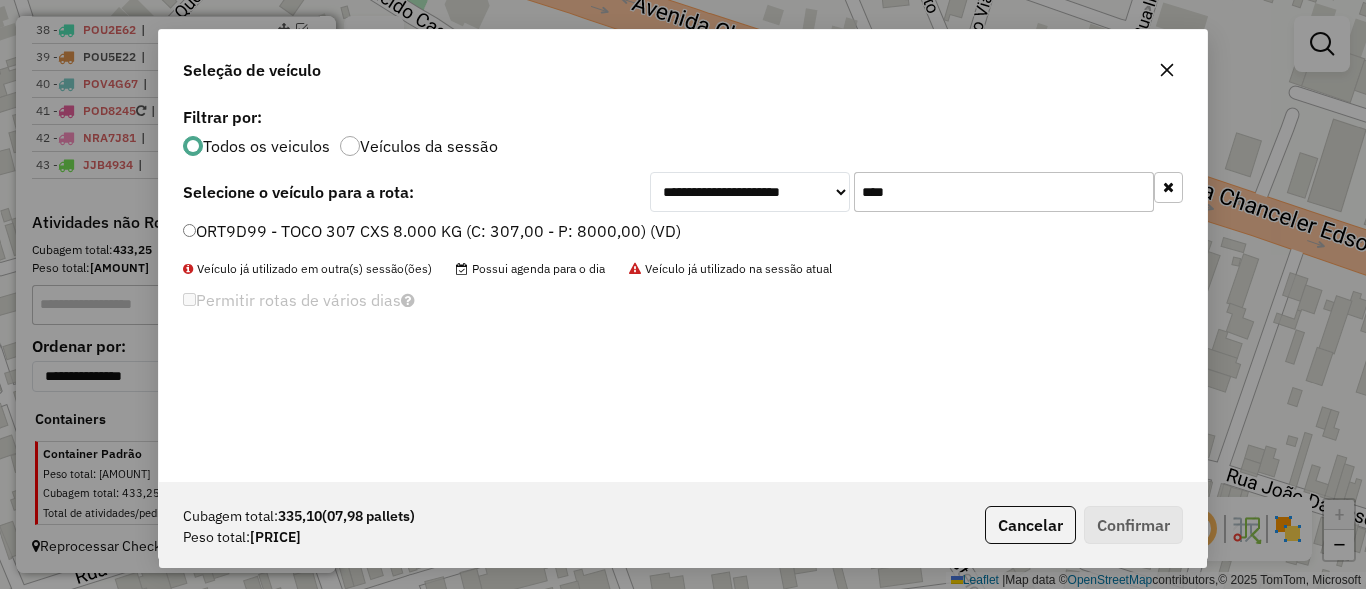 type on "****" 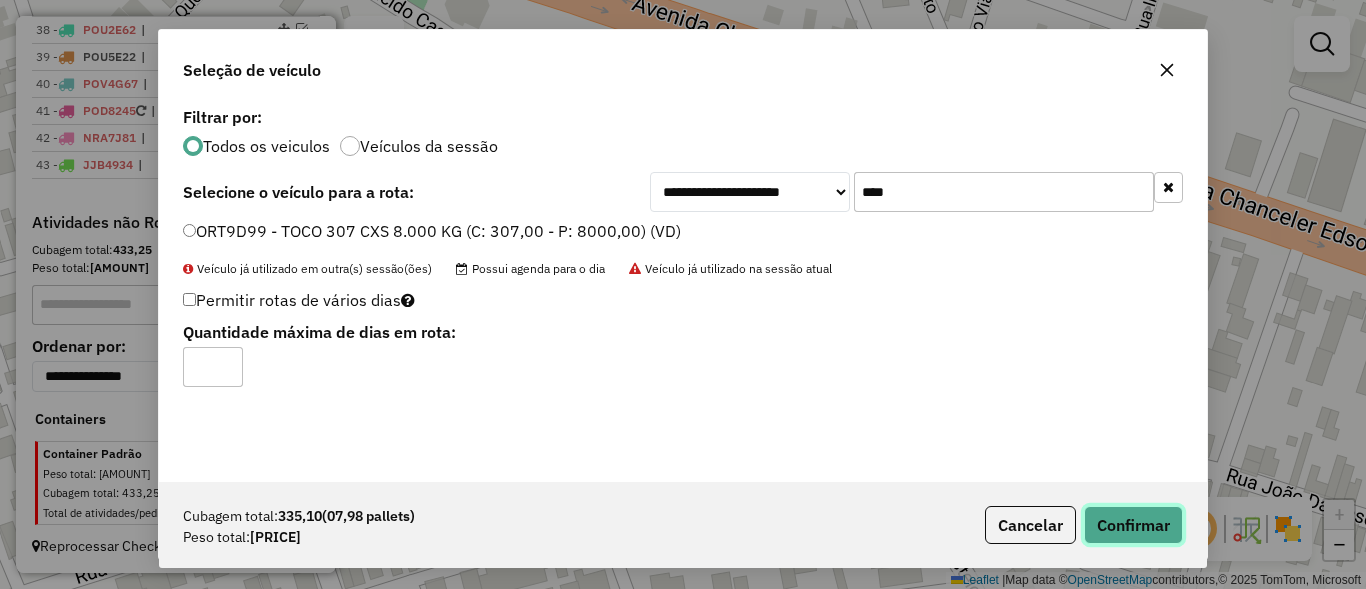 click on "Confirmar" 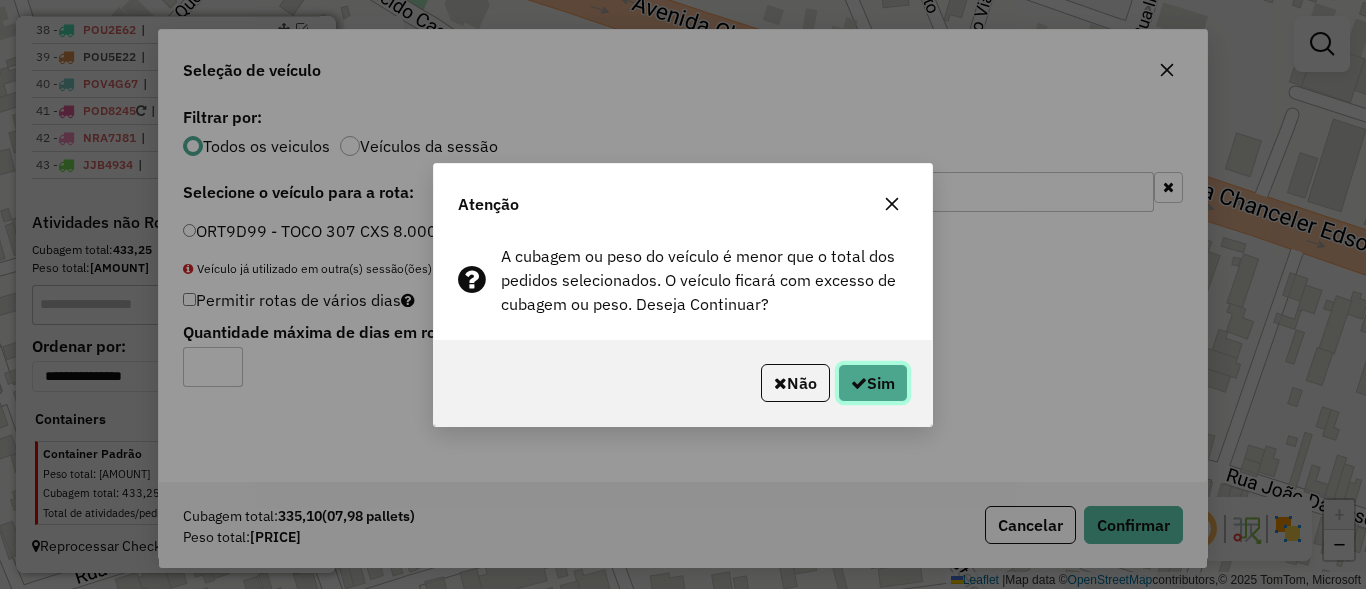 click on "Sim" 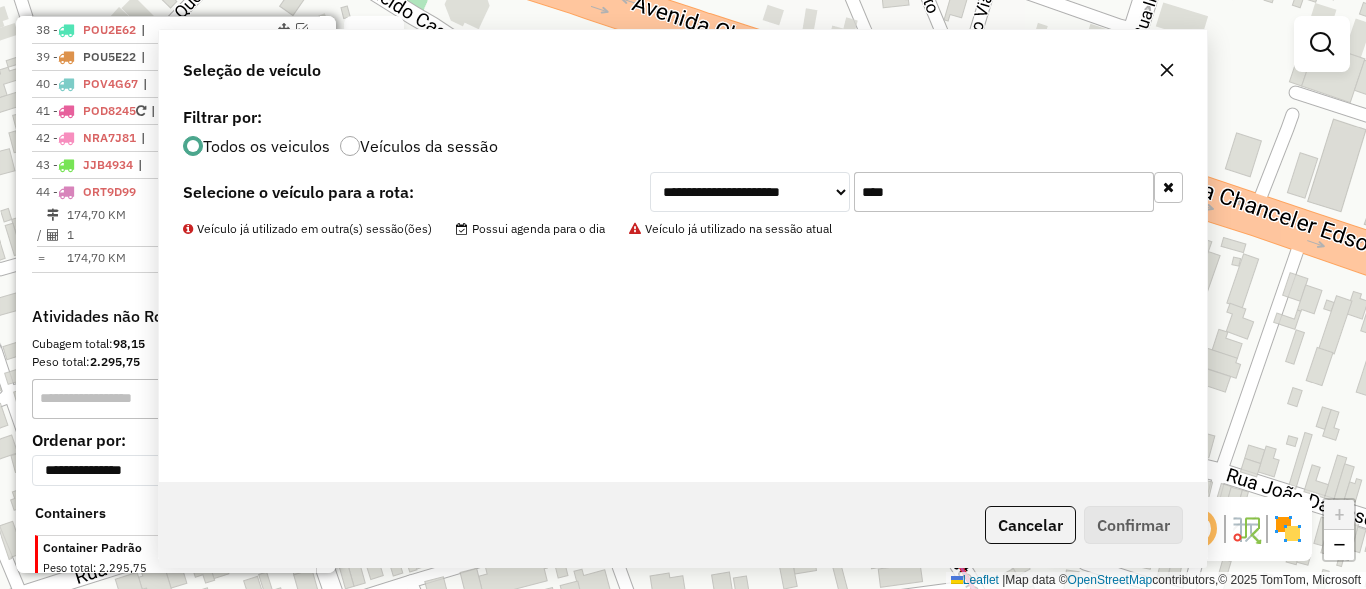 scroll, scrollTop: 1839, scrollLeft: 0, axis: vertical 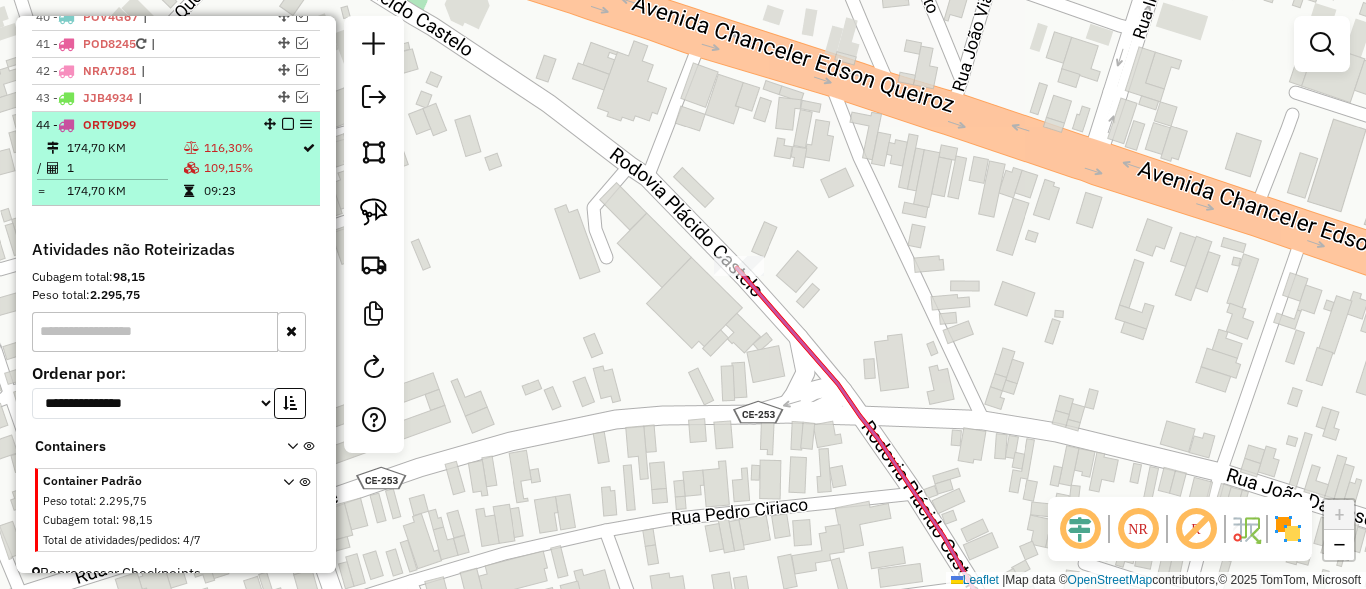 click at bounding box center [288, 124] 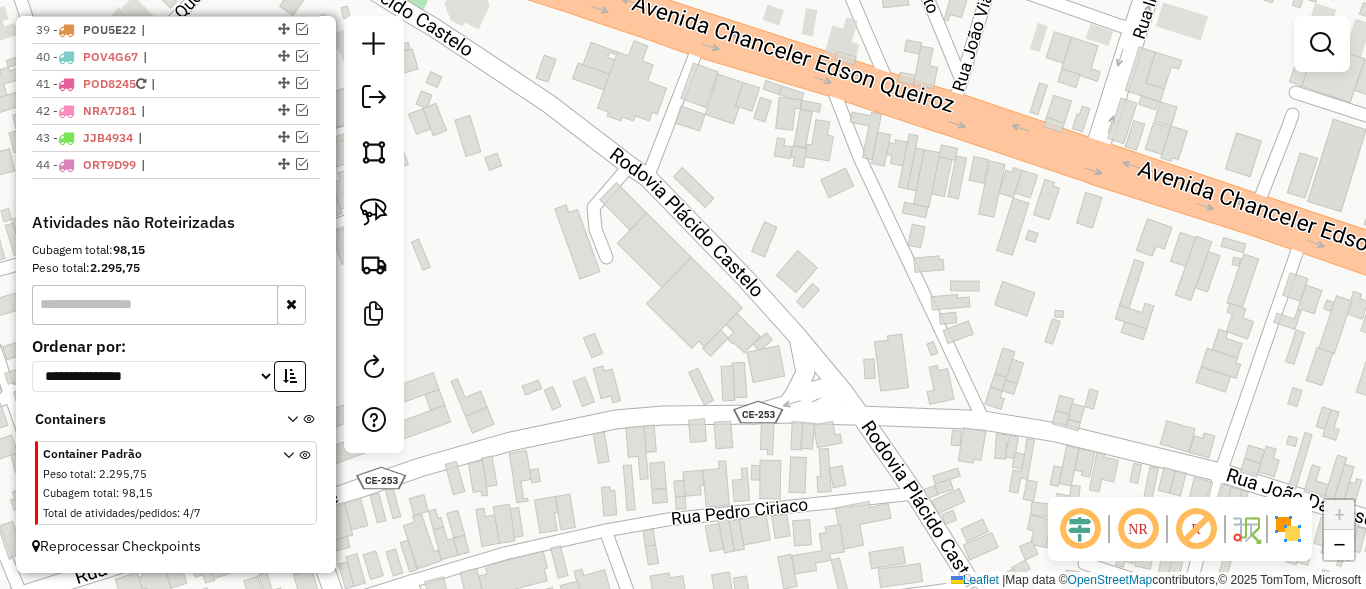 scroll, scrollTop: 1799, scrollLeft: 0, axis: vertical 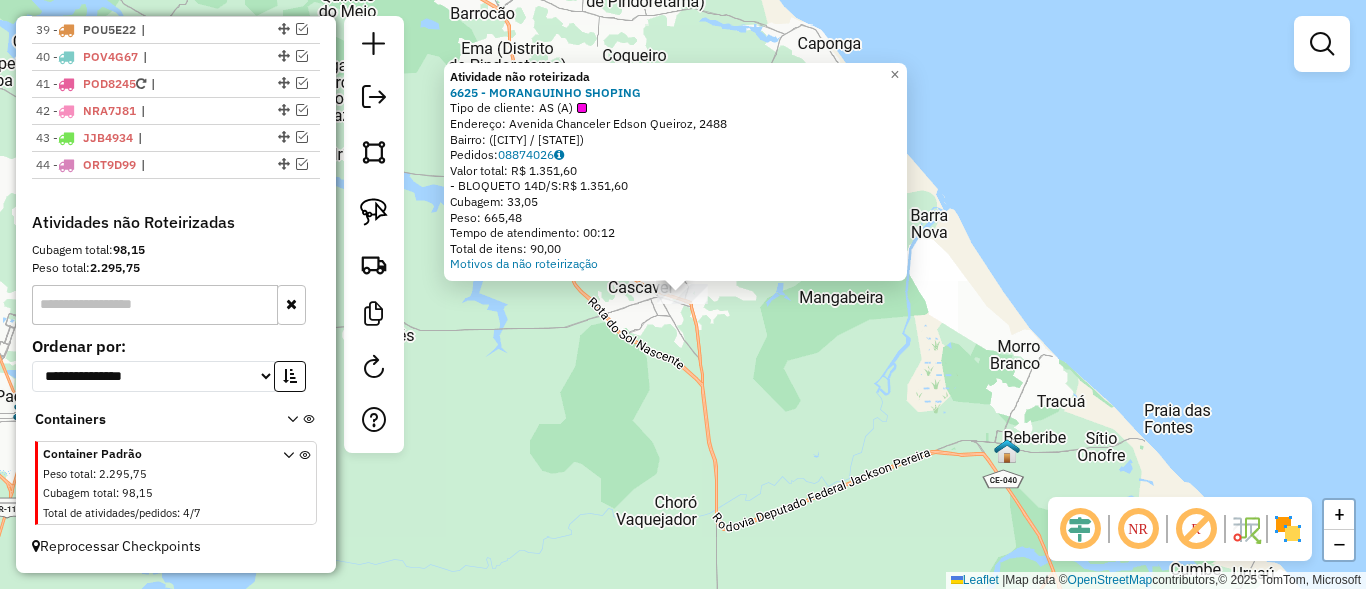 click on "Atividade não roteirizada [NUMBER] - [COMPANY]  Tipo de cliente:   [CLIENT_TYPE]   Endereço: [STREET], [NUMBER]   Bairro:  ([CITY] / [CE])   Pedidos:  [ORDER_NUMBER]   Valor total: R$ [PRICE]   - [PAYMENT_METHOD]:  R$ [PRICE]   Cubagem: [CUBAGE]   Peso: [WEIGHT]   Tempo de atendimento: [TIME]   Total de itens: [ITEMS]  Motivos da não roteirização × Janela de atendimento Grade de atendimento Capacidade Transportadoras Veículos Cliente Pedidos  Rotas Selecione os dias de semana para filtrar as janelas de atendimento  Seg   Ter   Qua   Qui   Sex   Sáb   Dom  Informe o período da janela de atendimento: De: Até:  Filtrar exatamente a janela do cliente  Considerar janela de atendimento padrão  Selecione os dias de semana para filtrar as grades de atendimento  Seg   Ter   Qua   Qui   Sex   Sáb   Dom   Considerar clientes sem dia de atendimento cadastrado  Clientes fora do dia de atendimento selecionado Filtrar as atividades entre os valores definidos abaixo:  Peso mínimo:   Peso máximo:   De:  De:" 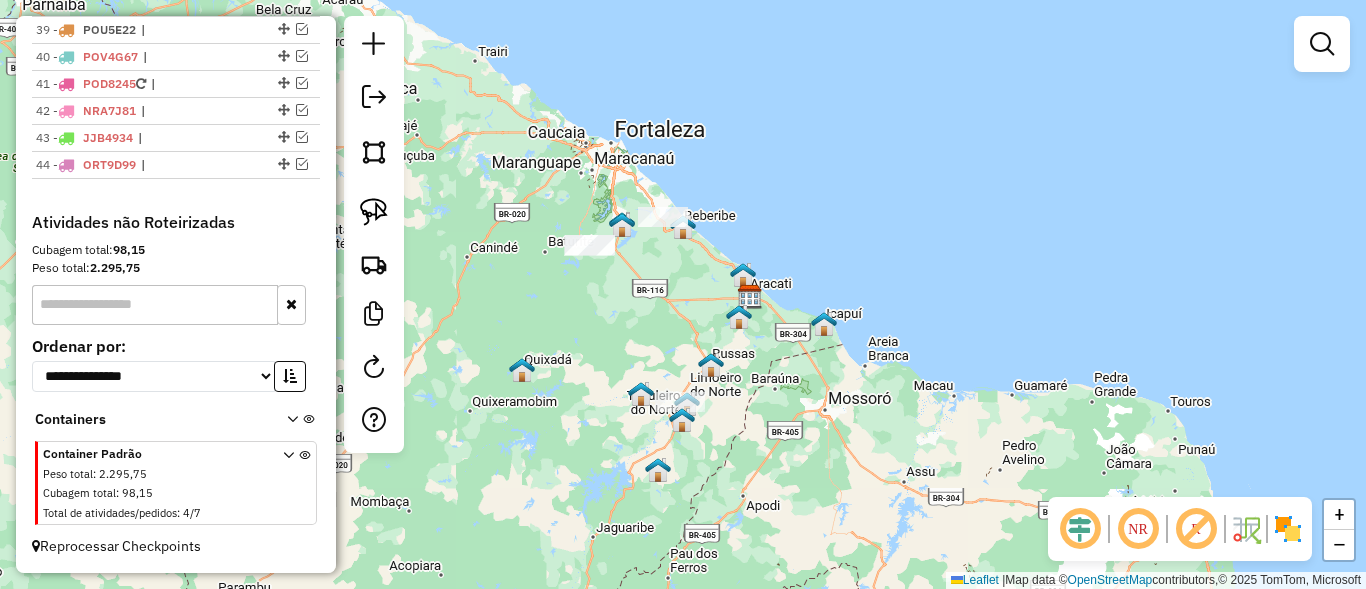 drag, startPoint x: 589, startPoint y: 308, endPoint x: 603, endPoint y: 221, distance: 88.11924 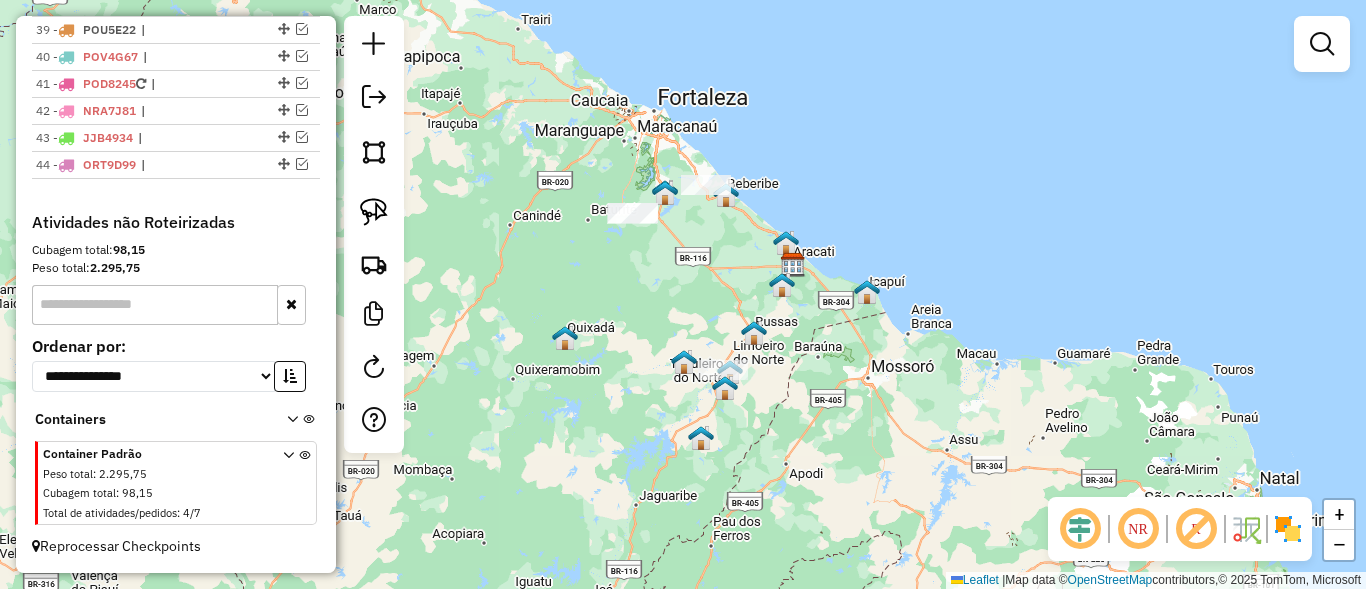 drag, startPoint x: 627, startPoint y: 284, endPoint x: 679, endPoint y: 319, distance: 62.681736 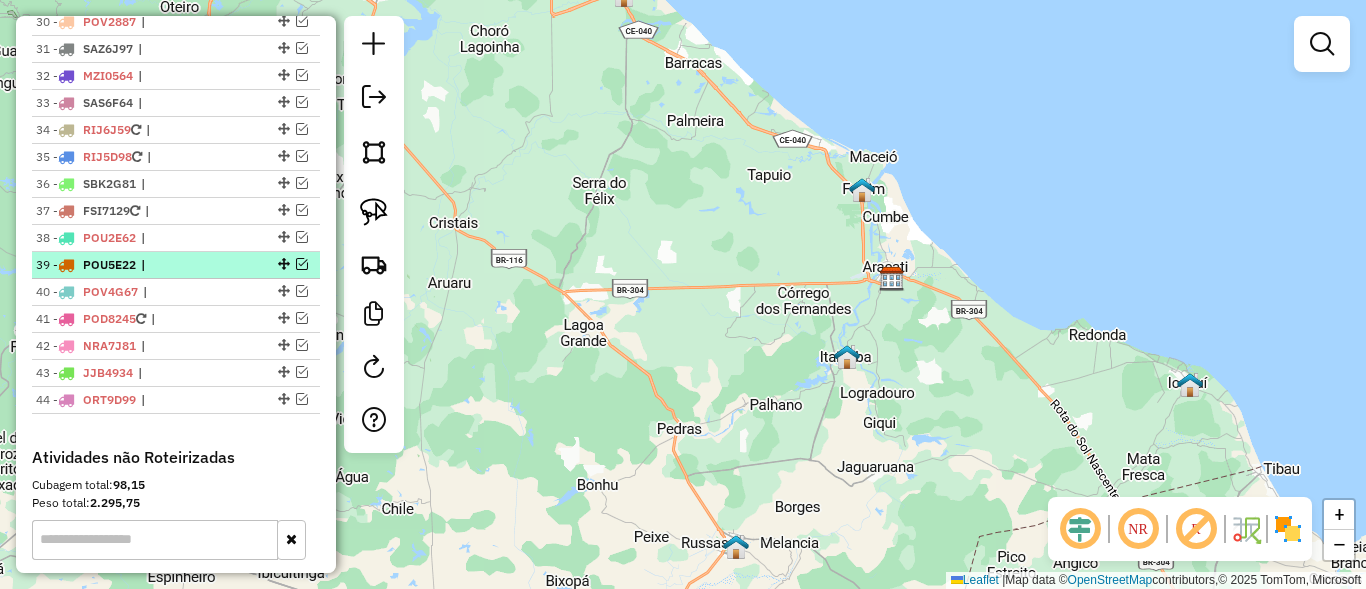 scroll, scrollTop: 1559, scrollLeft: 0, axis: vertical 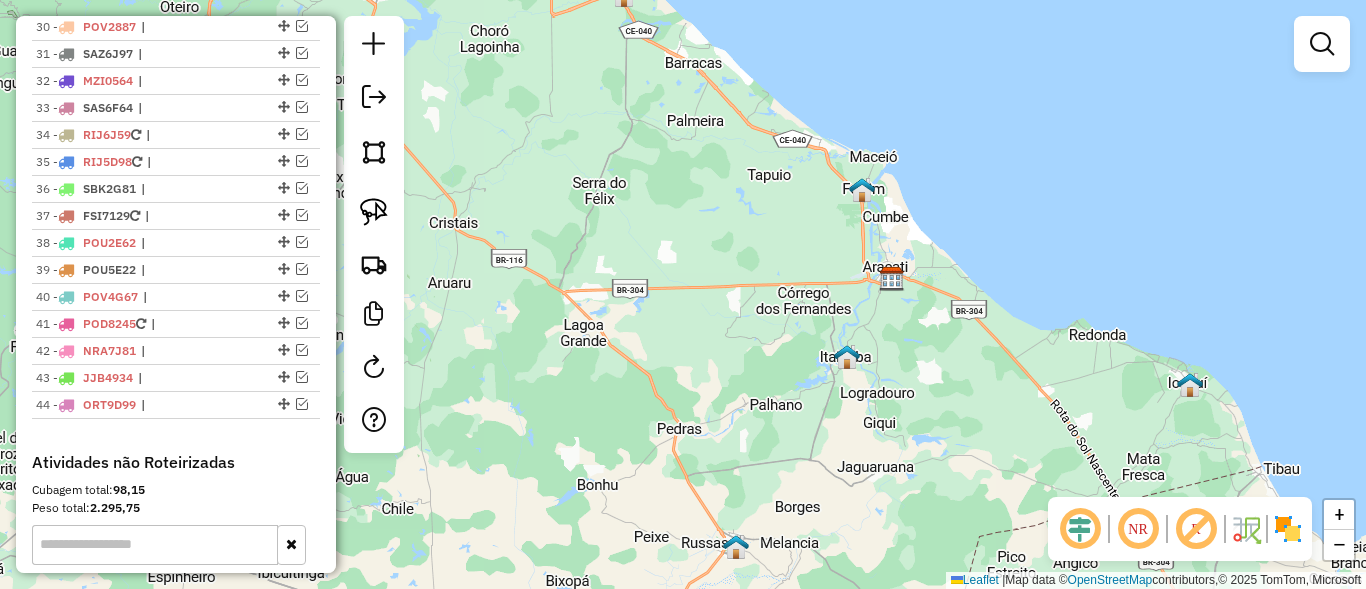 drag, startPoint x: 378, startPoint y: 215, endPoint x: 608, endPoint y: 224, distance: 230.17603 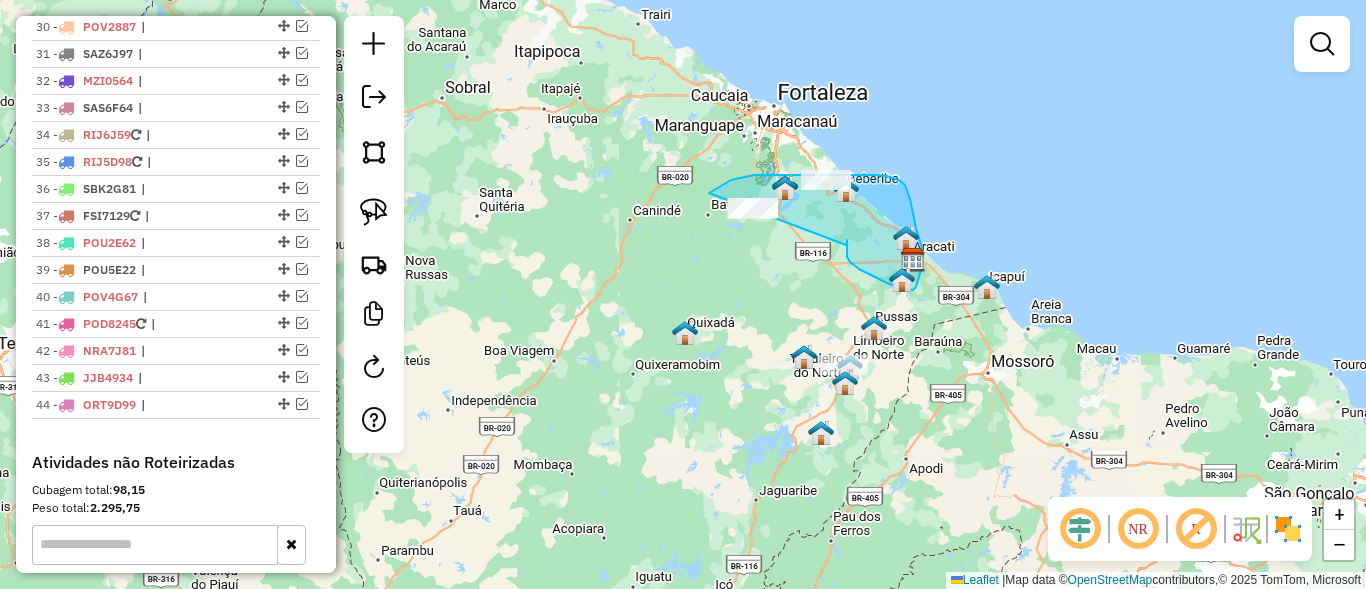 drag, startPoint x: 622, startPoint y: 217, endPoint x: 688, endPoint y: 211, distance: 66.27216 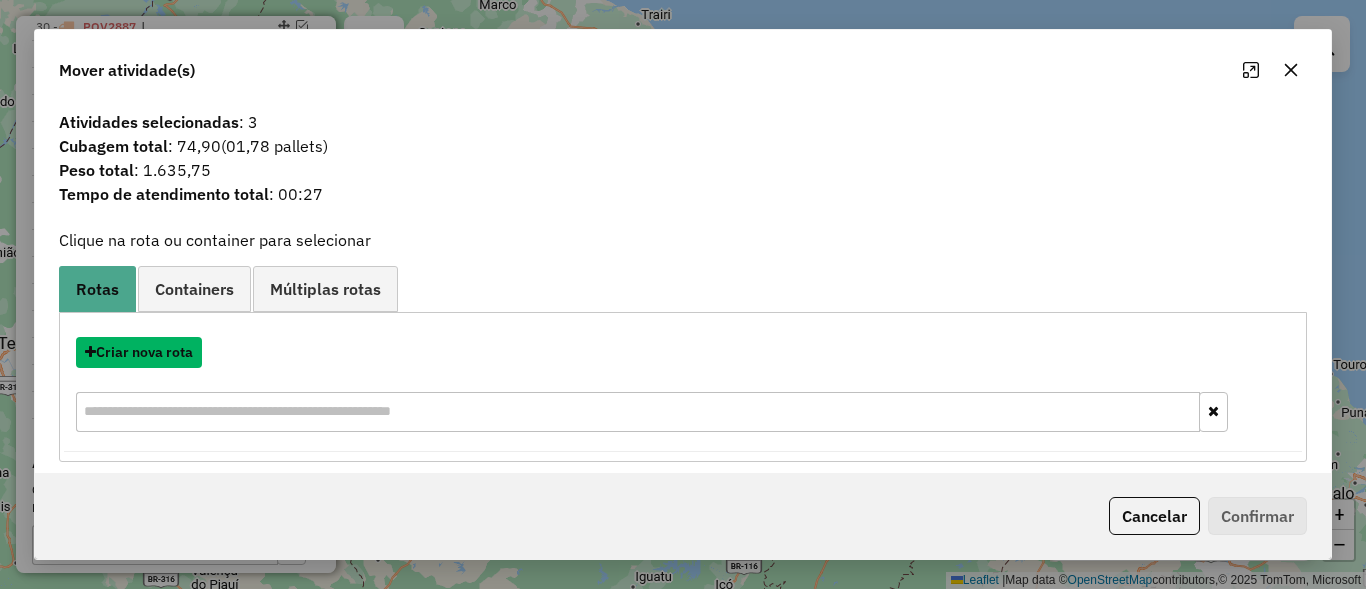 click on "Criar nova rota" at bounding box center [139, 352] 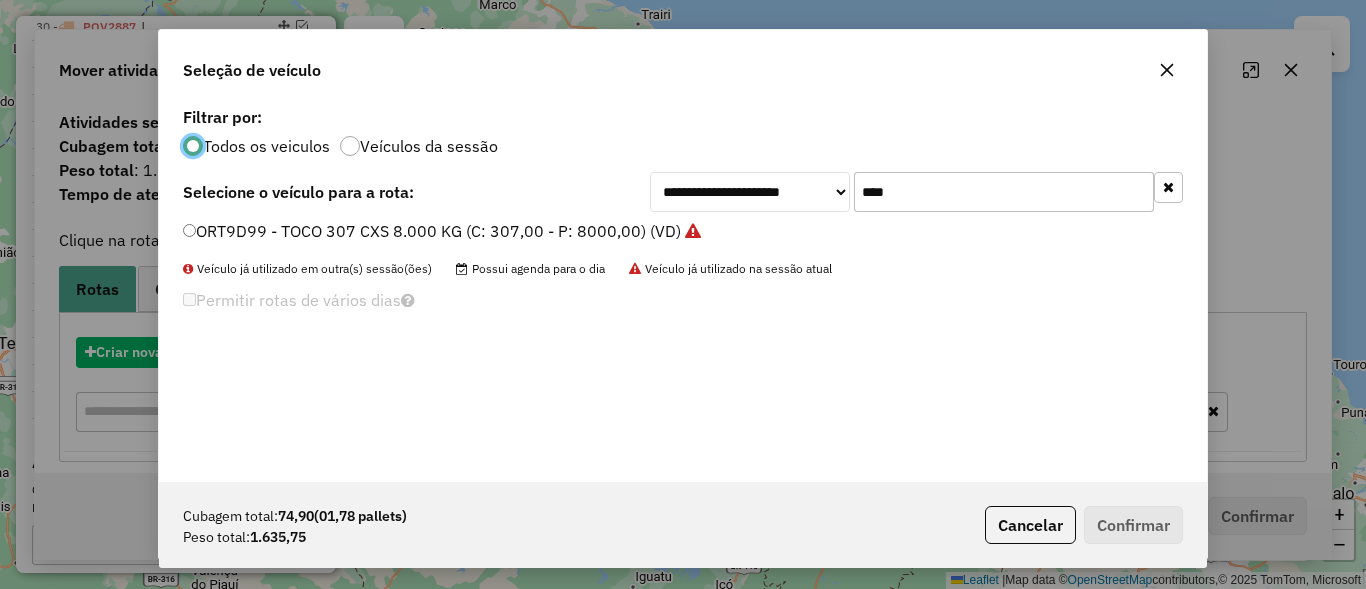 scroll, scrollTop: 11, scrollLeft: 6, axis: both 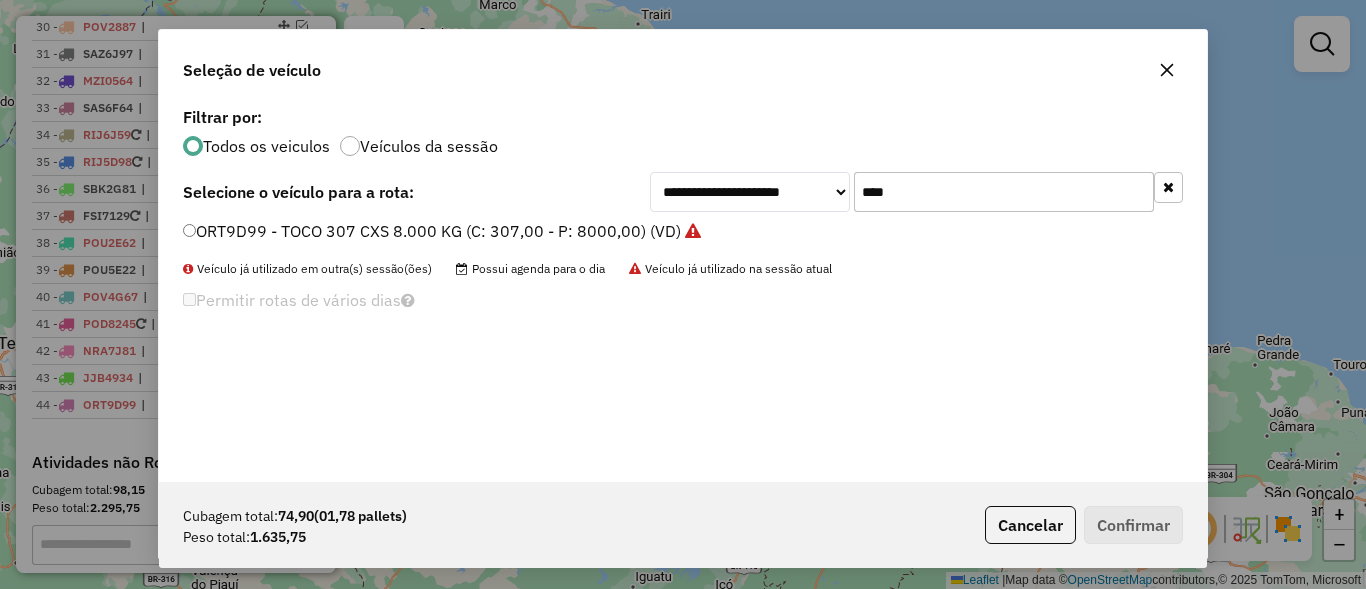 click on "****" 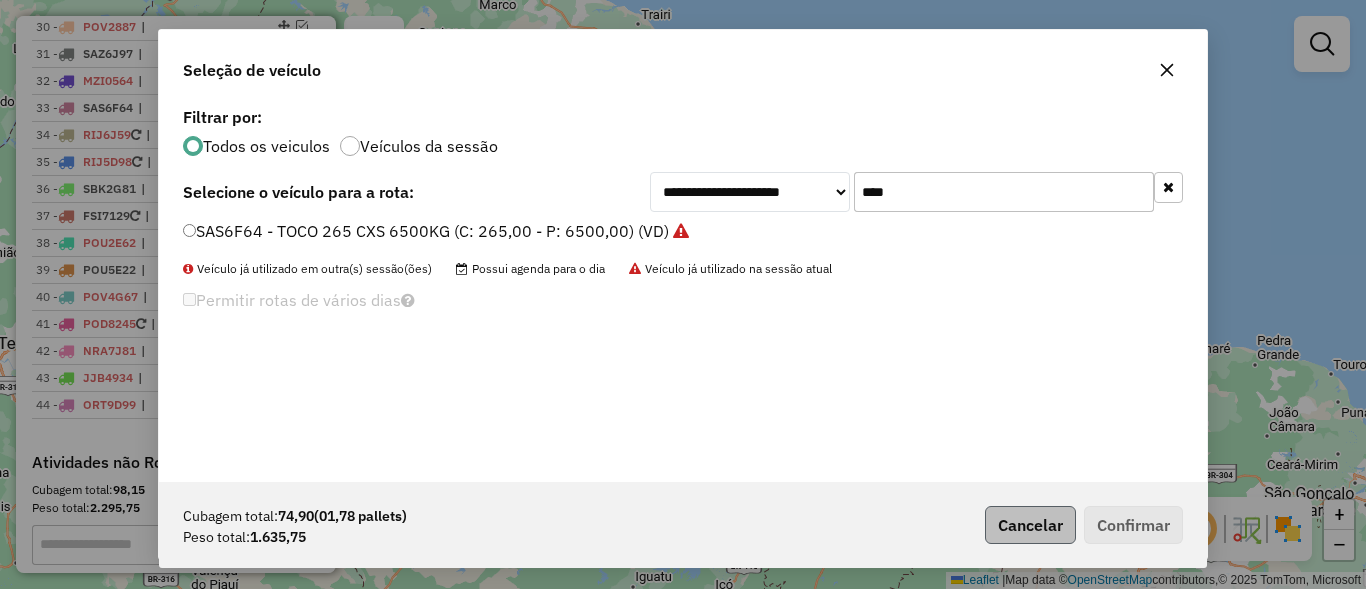 type on "****" 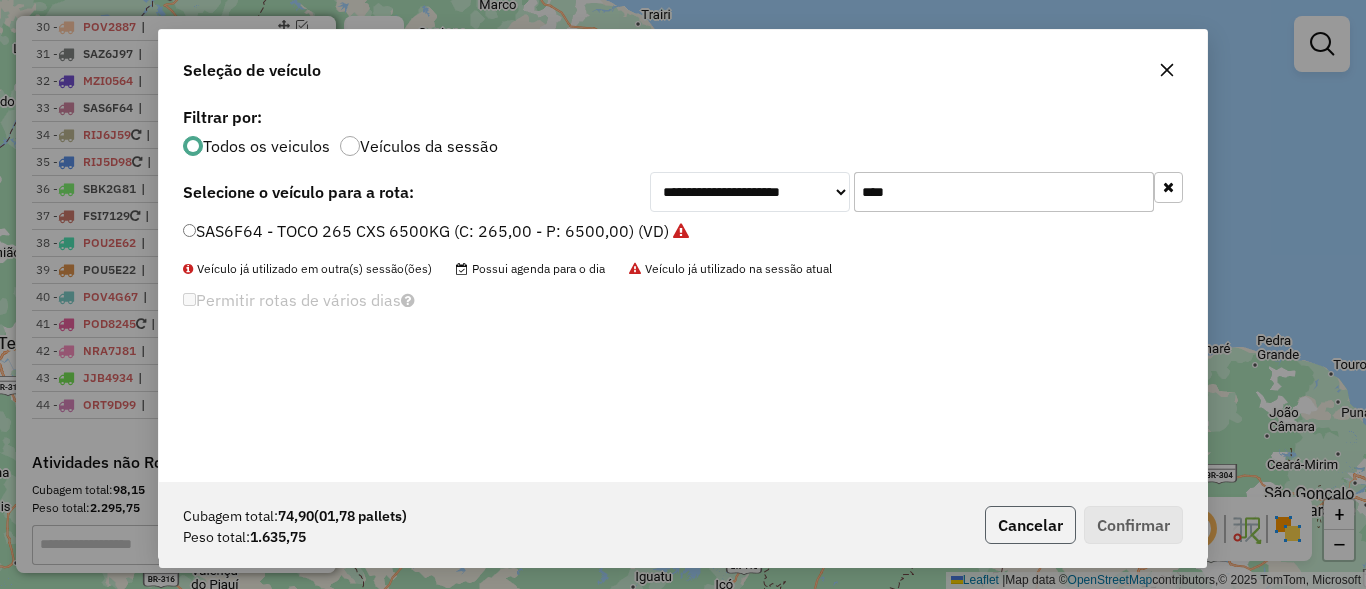 click on "Cancelar" 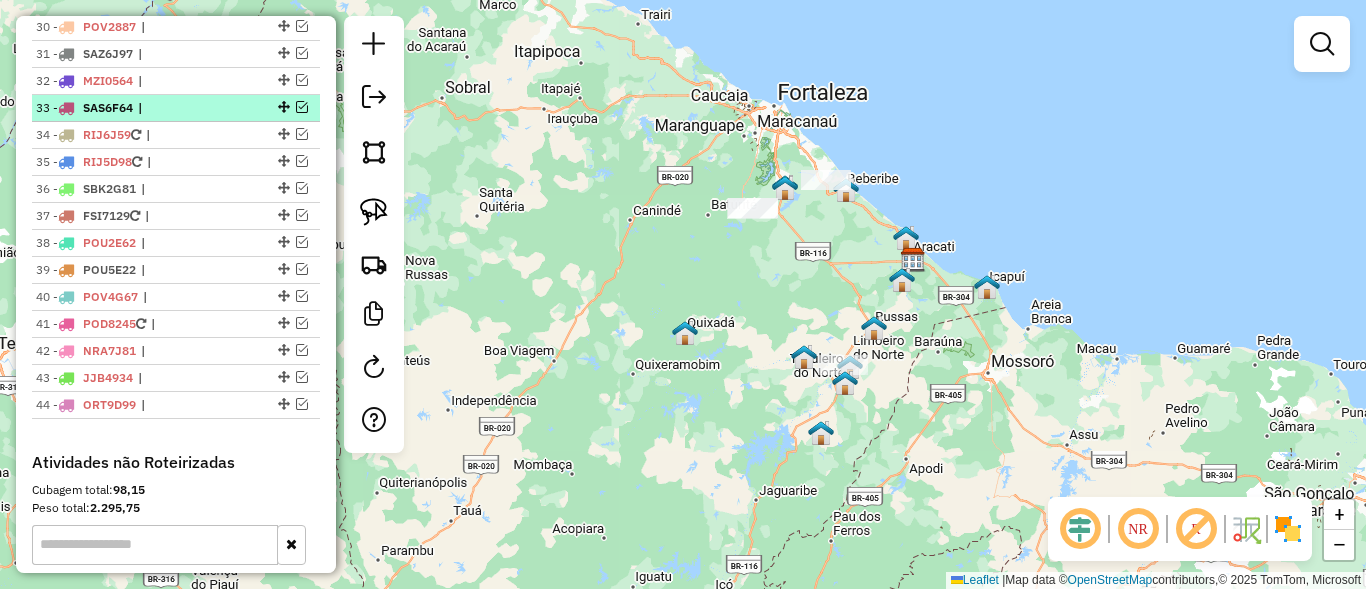 click at bounding box center (302, 107) 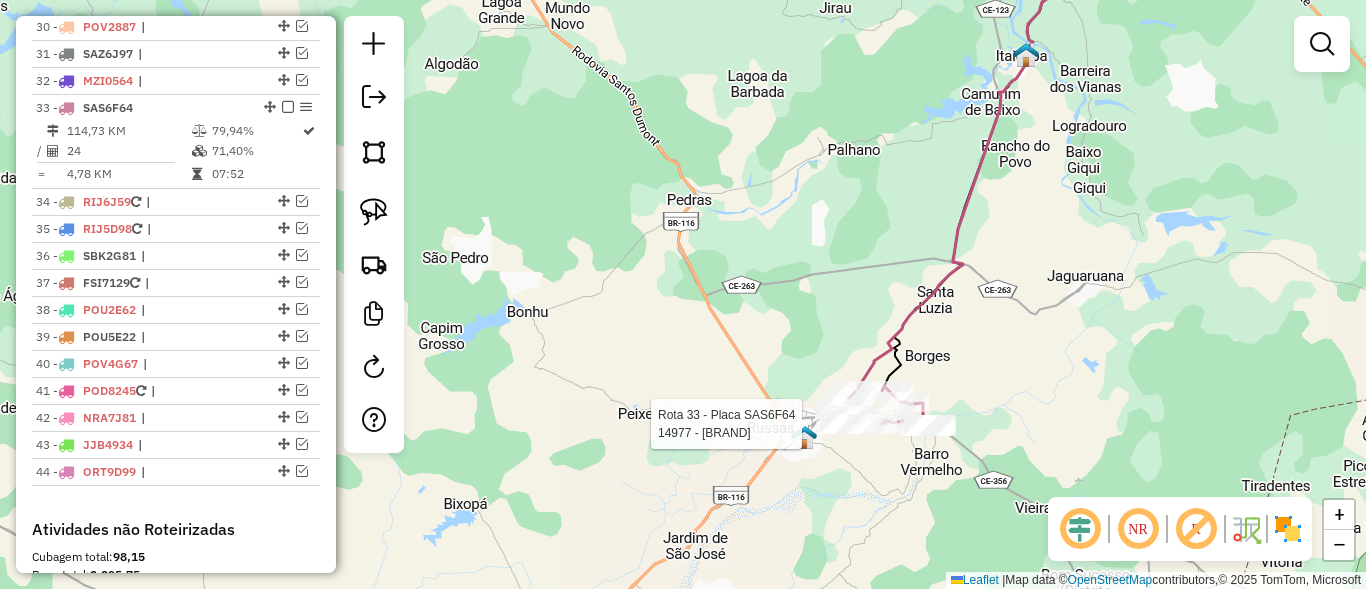 select on "*********" 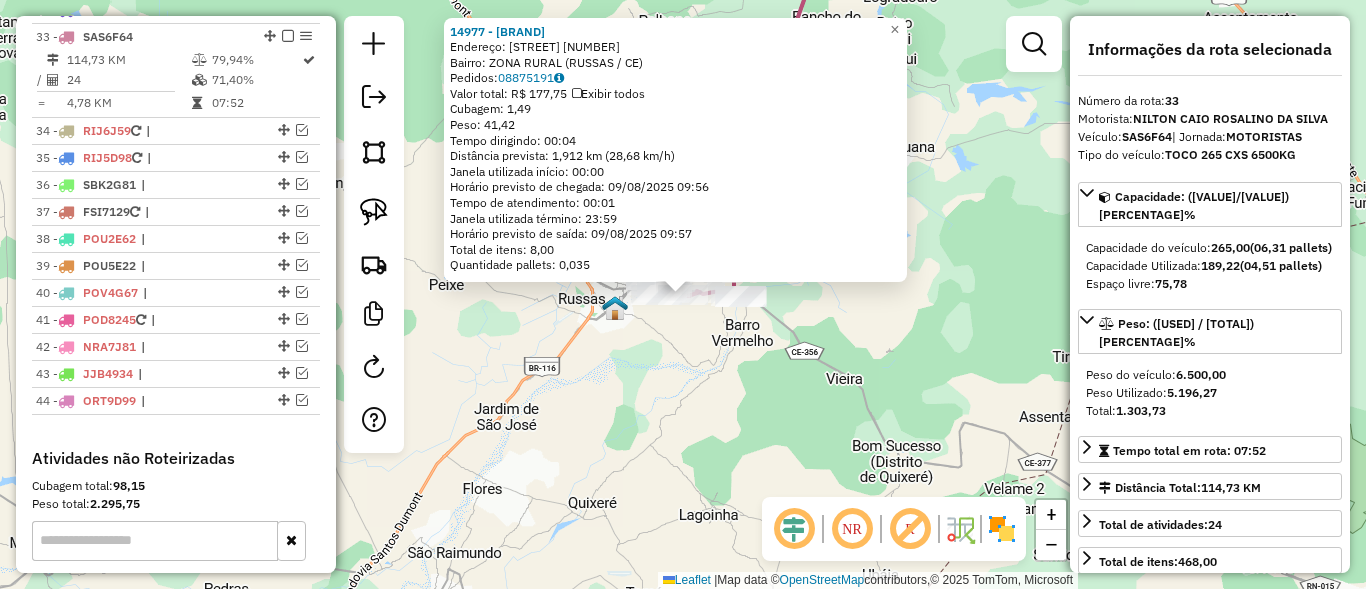 scroll, scrollTop: 1638, scrollLeft: 0, axis: vertical 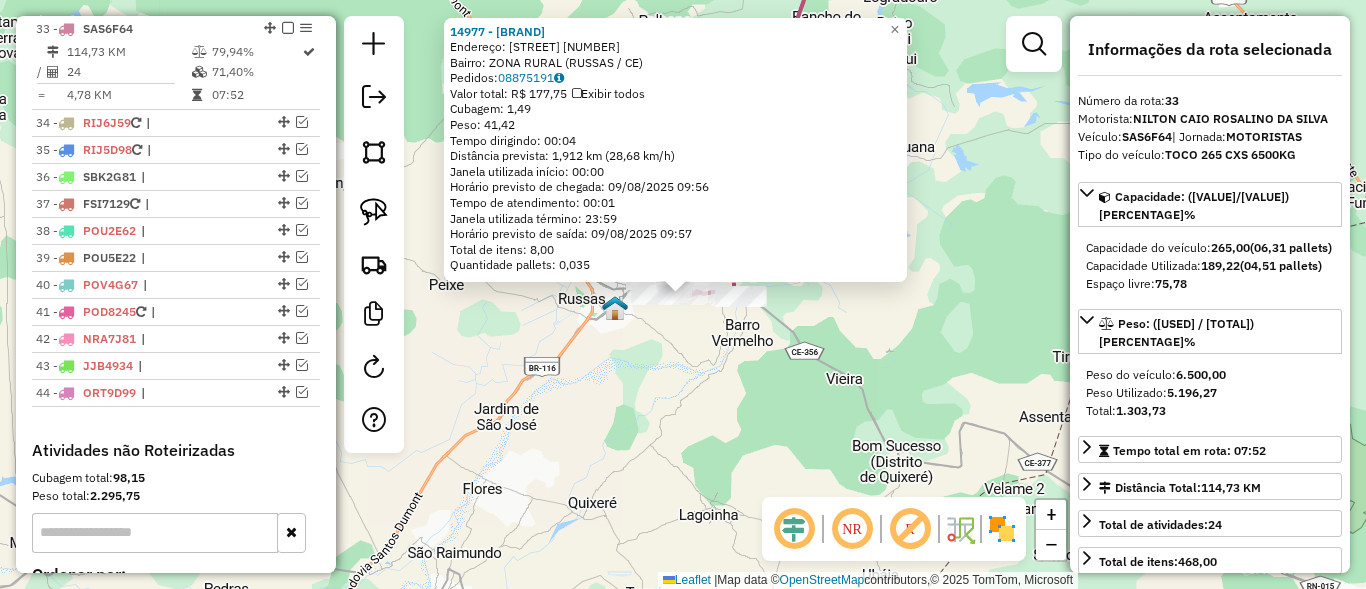 click on "[NUMBER] - [COMPANY]  Endereço:  [STREET] [NUMBER]   Bairro: [NEIGHBORHOOD] ([CITY] / [CE])   Pedidos:  [ORDER_NUMBER]   Valor total: R$ [PRICE]   Exibir todos   Cubagem: [CUBAGE]  Peso: [WEIGHT]  Tempo dirigindo: [TIME]   Distância prevista: [DISTANCE] km ([SPEED] km/h)   Janela utilizada início: [TIME]   Horário previsto de chegada: [DATE] [TIME]   Tempo de atendimento: [TIME]   Janela utilizada término: [TIME]   Horário previsto de saída: [DATE] [TIME]   Total de itens: [ITEMS]   Quantidade pallets: [PALLETS]  × Janela de atendimento Grade de atendimento Capacidade Transportadoras Veículos Cliente Pedidos  Rotas Selecione os dias de semana para filtrar as janelas de atendimento  Seg   Ter   Qua   Qui   Sex   Sáb   Dom  Informe o período da janela de atendimento: De: Até:  Filtrar exatamente a janela do cliente  Considerar janela de atendimento padrão  Selecione os dias de semana para filtrar as grades de atendimento  Seg   Ter   Qua   Qui   Sex   Sáb   Dom   Considerar clientes sem dia de atendimento cadastrado  +" 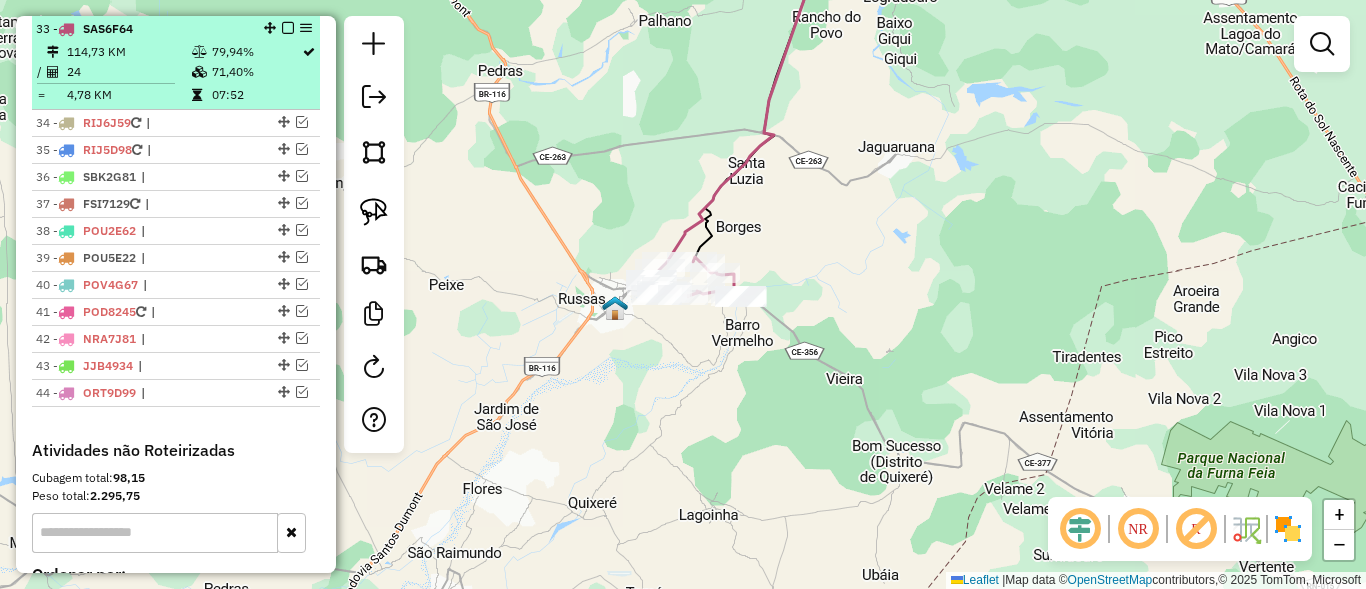 click at bounding box center [288, 28] 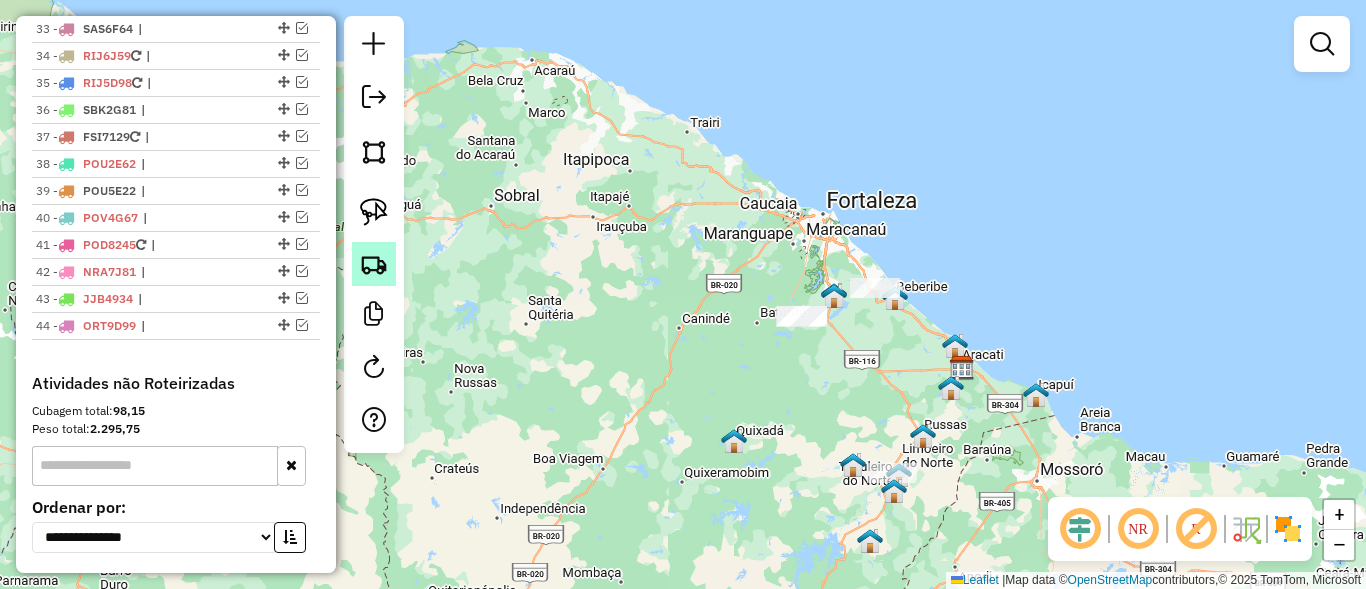 click 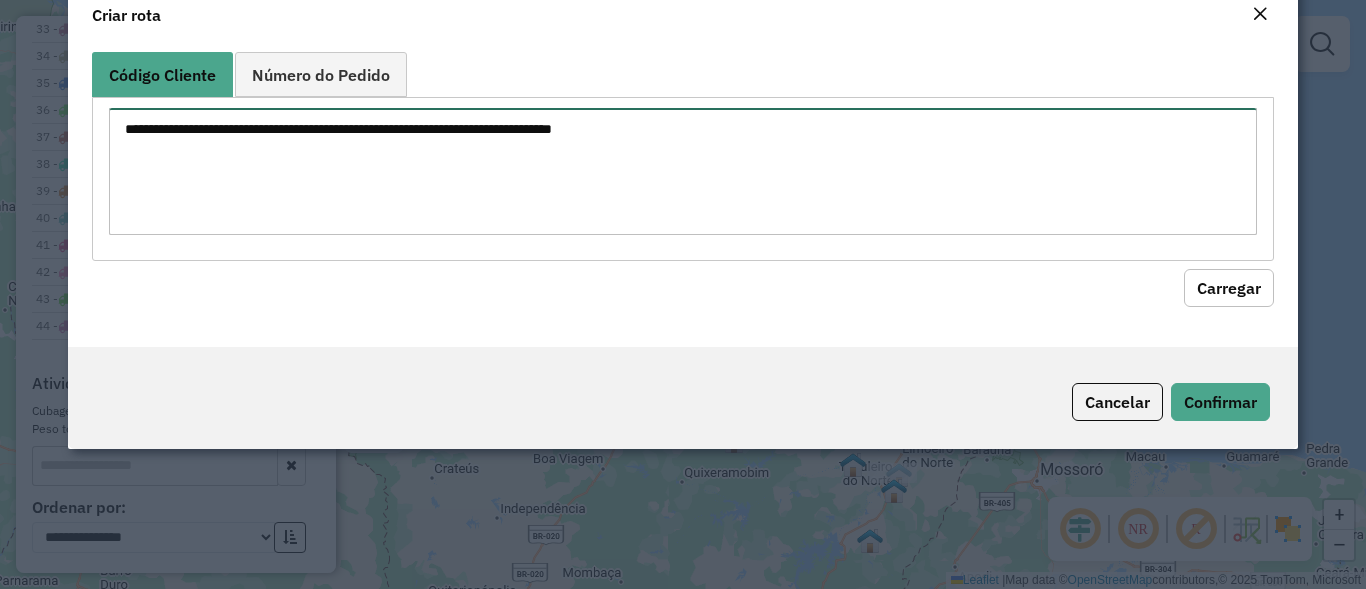 click at bounding box center (682, 171) 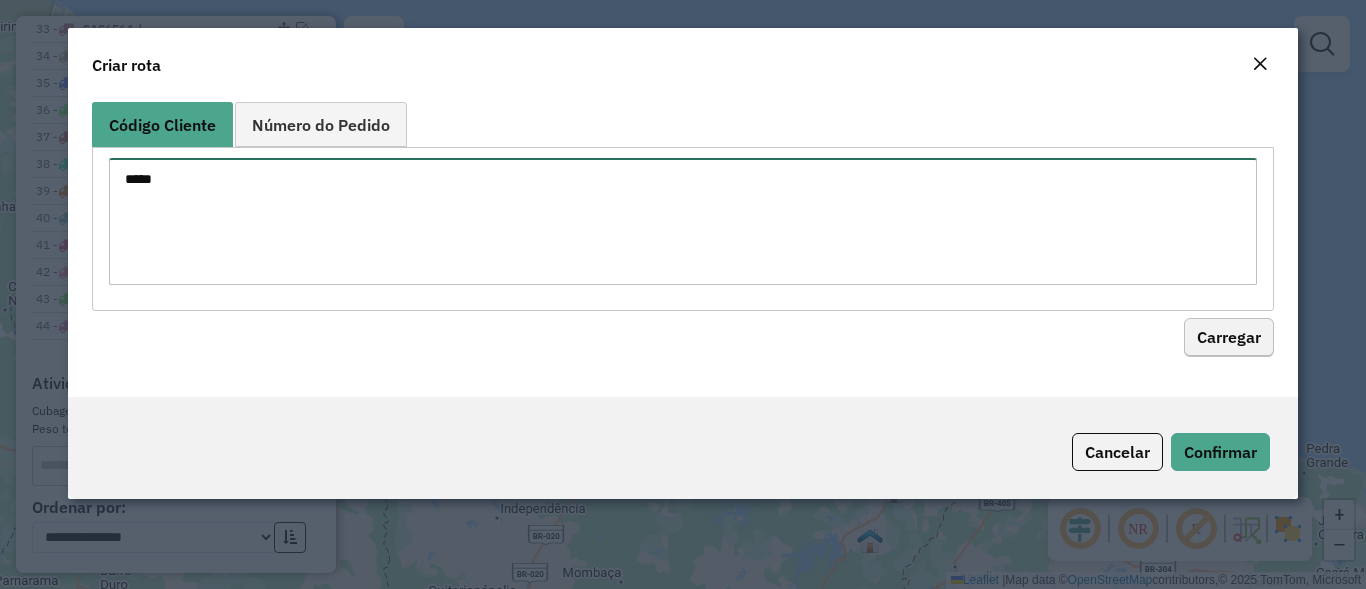 type on "*****" 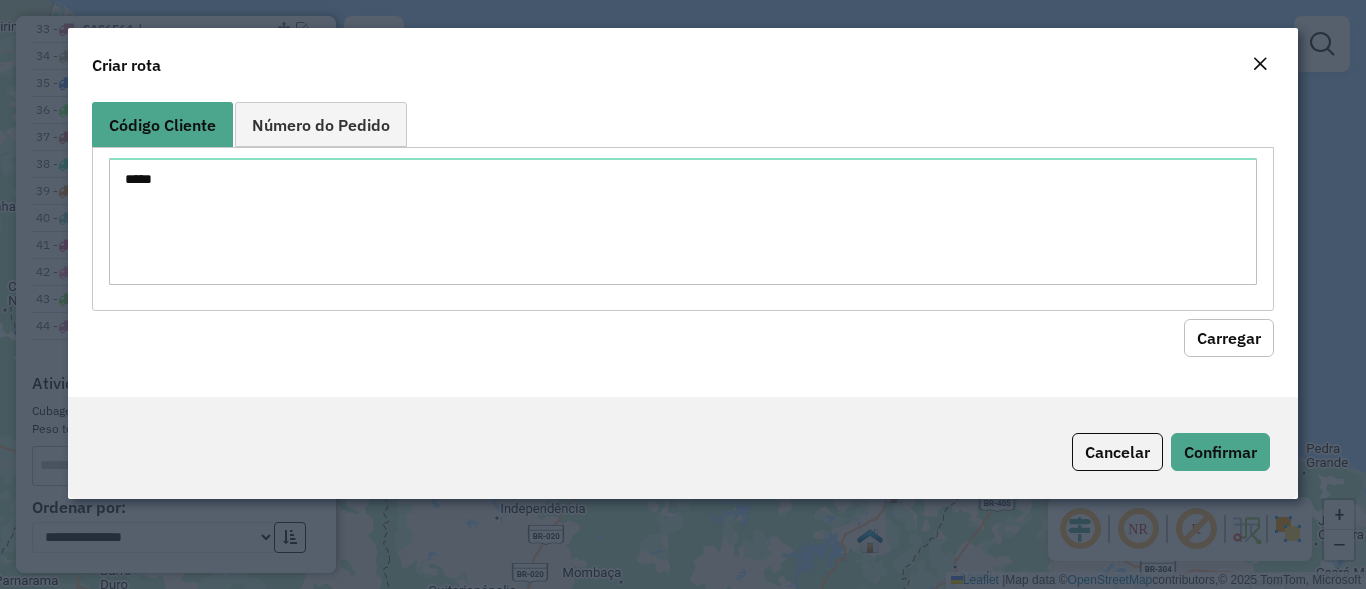 click on "Carregar" 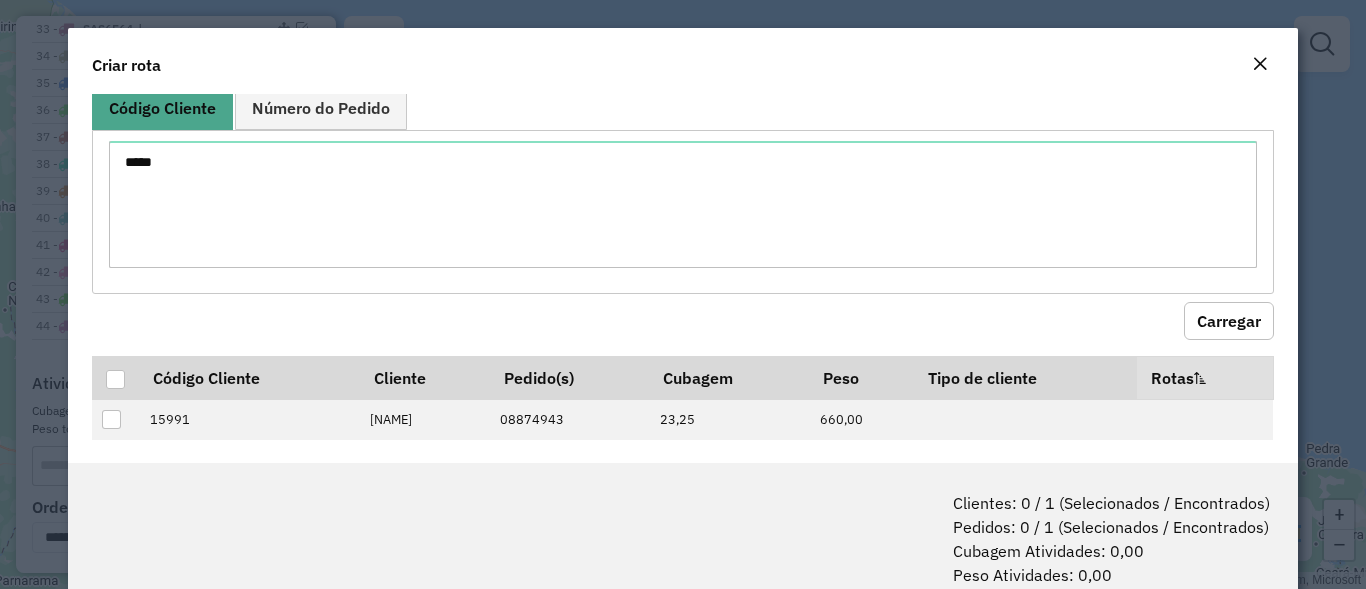 scroll, scrollTop: 33, scrollLeft: 0, axis: vertical 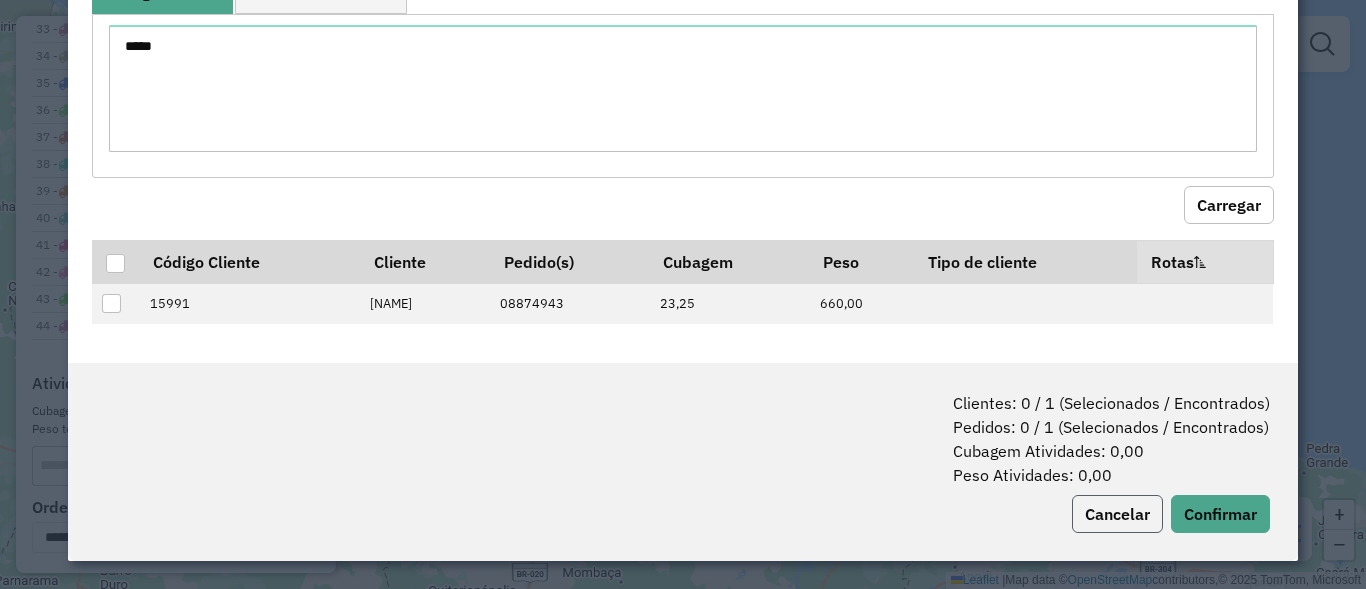 click on "Cancelar" 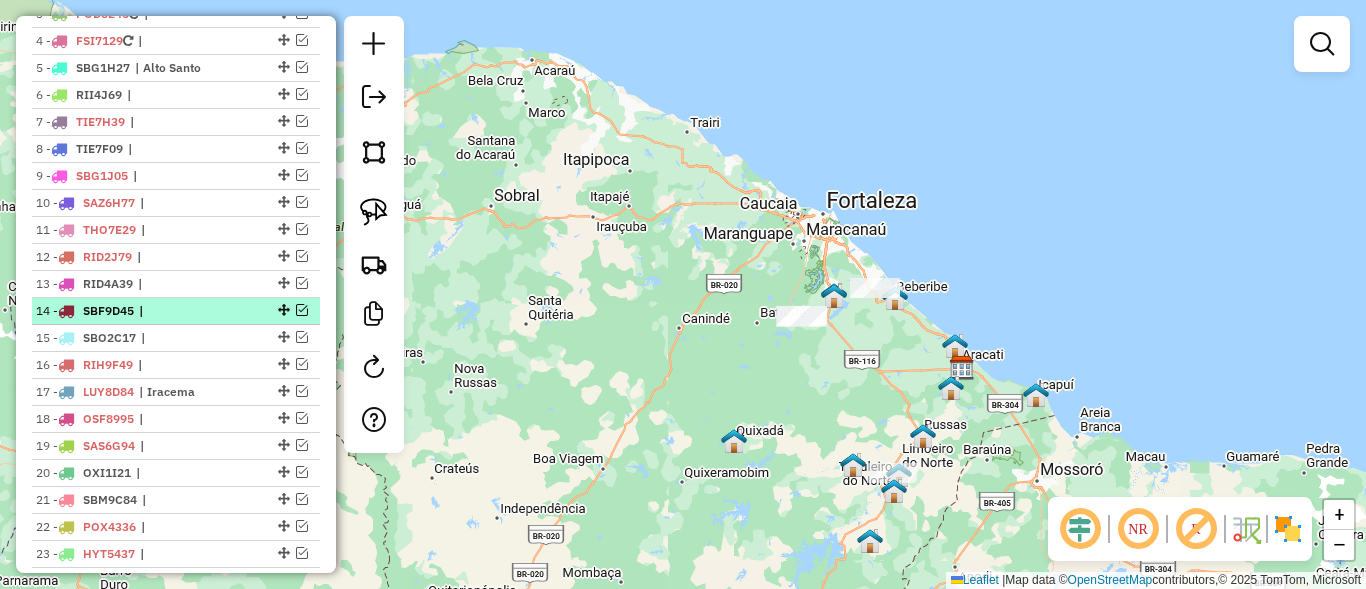 scroll, scrollTop: 678, scrollLeft: 0, axis: vertical 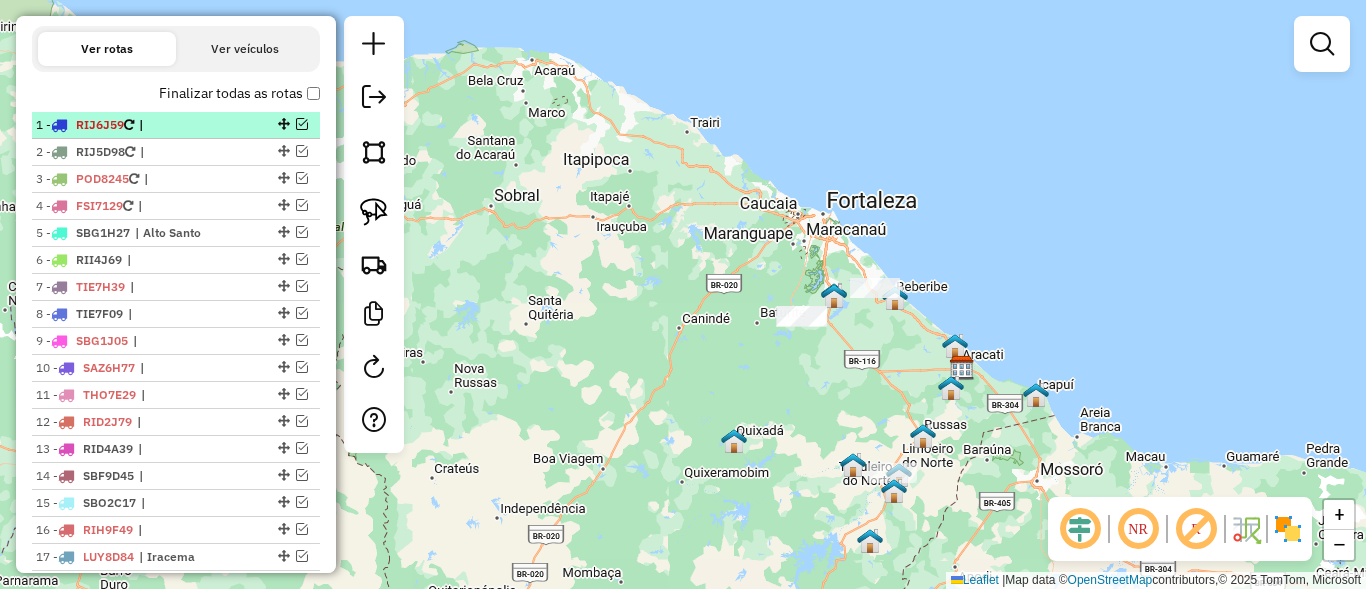 click at bounding box center (302, 124) 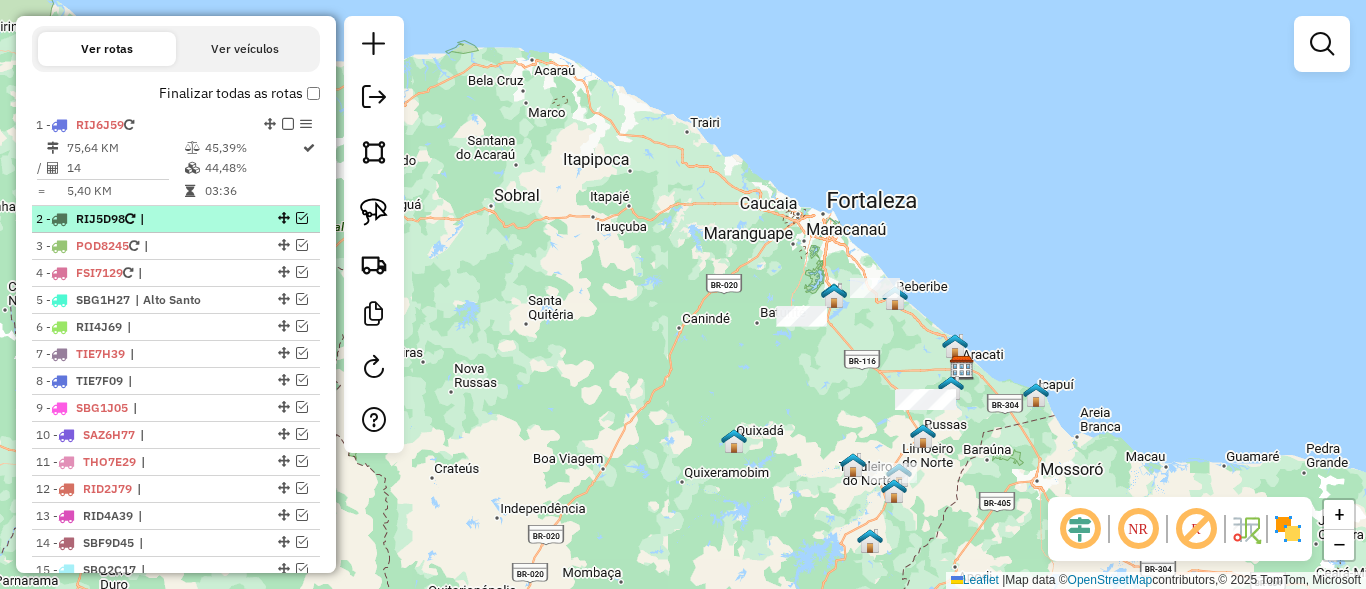 click at bounding box center [302, 218] 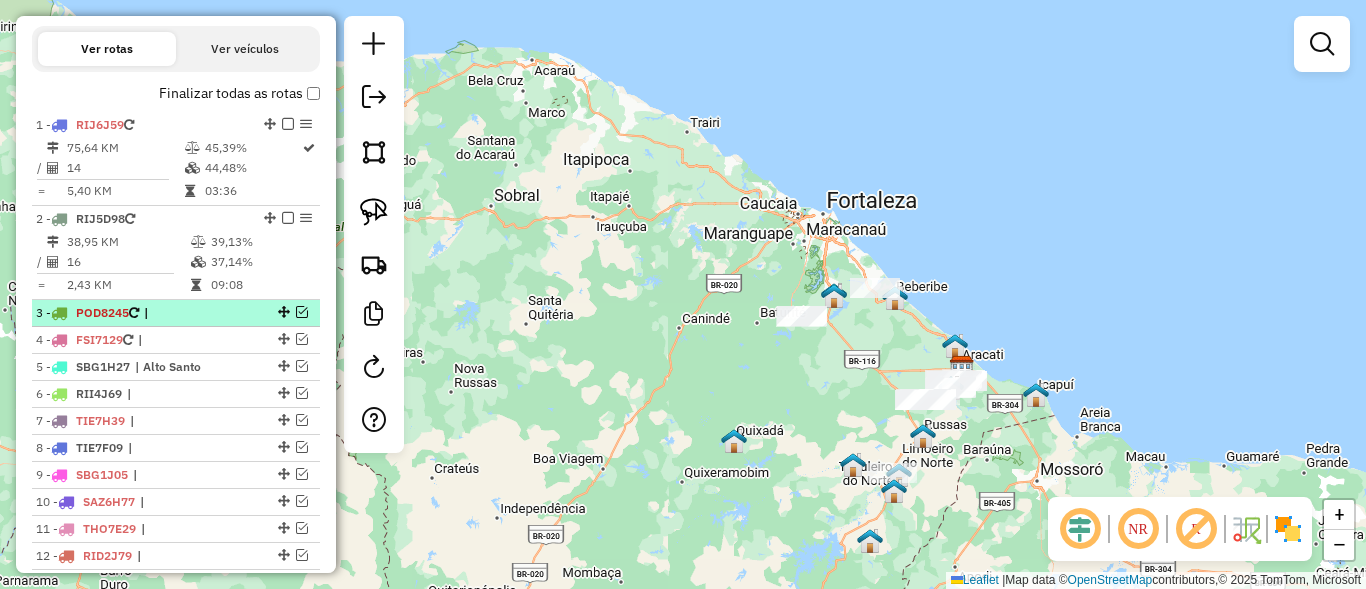 click at bounding box center (302, 312) 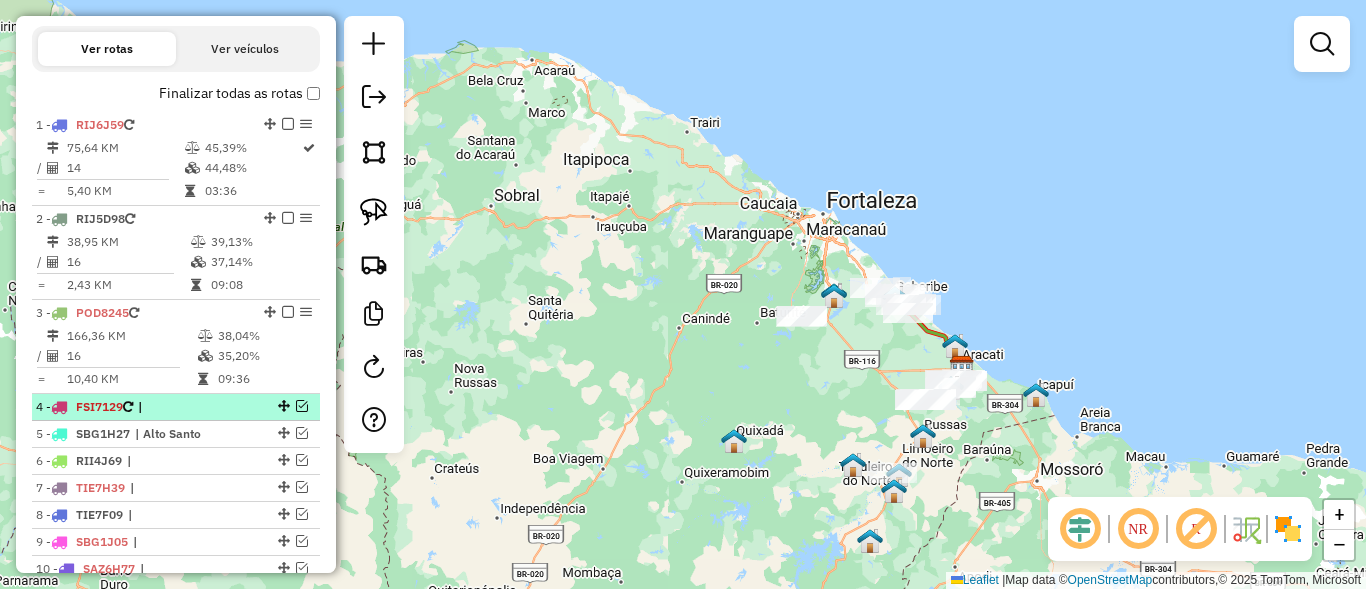 click at bounding box center (302, 406) 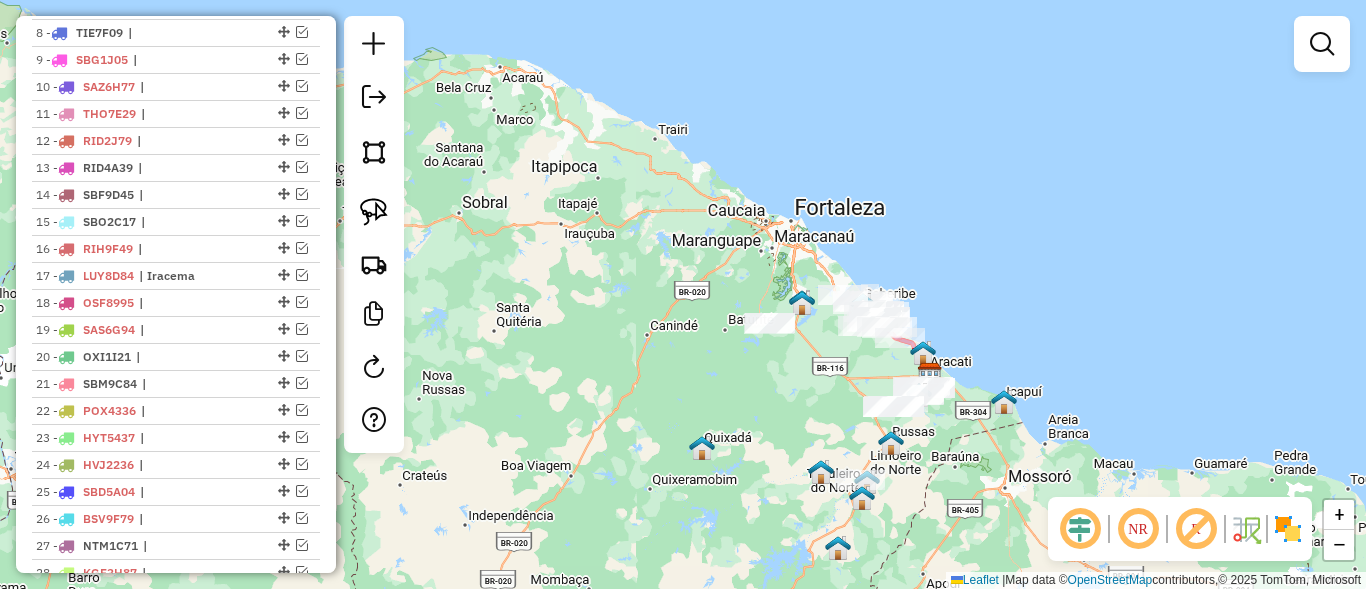 scroll, scrollTop: 1107, scrollLeft: 0, axis: vertical 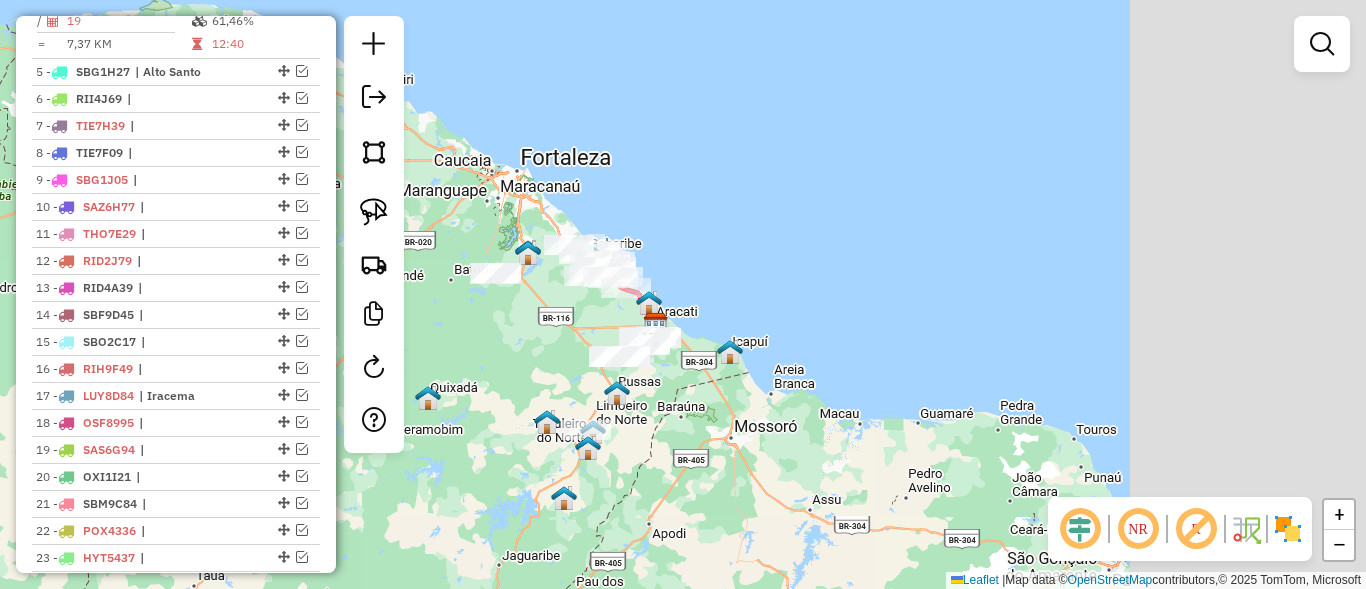 drag, startPoint x: 794, startPoint y: 442, endPoint x: 520, endPoint y: 382, distance: 280.49243 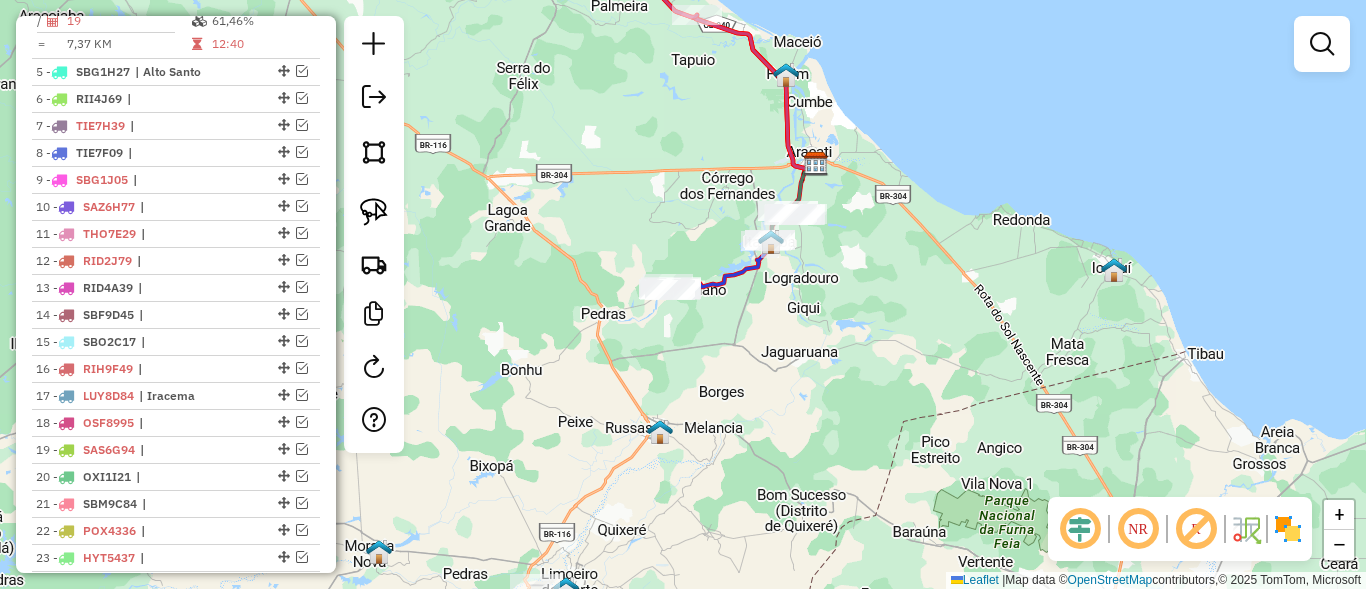 drag, startPoint x: 945, startPoint y: 392, endPoint x: 670, endPoint y: 132, distance: 378.45078 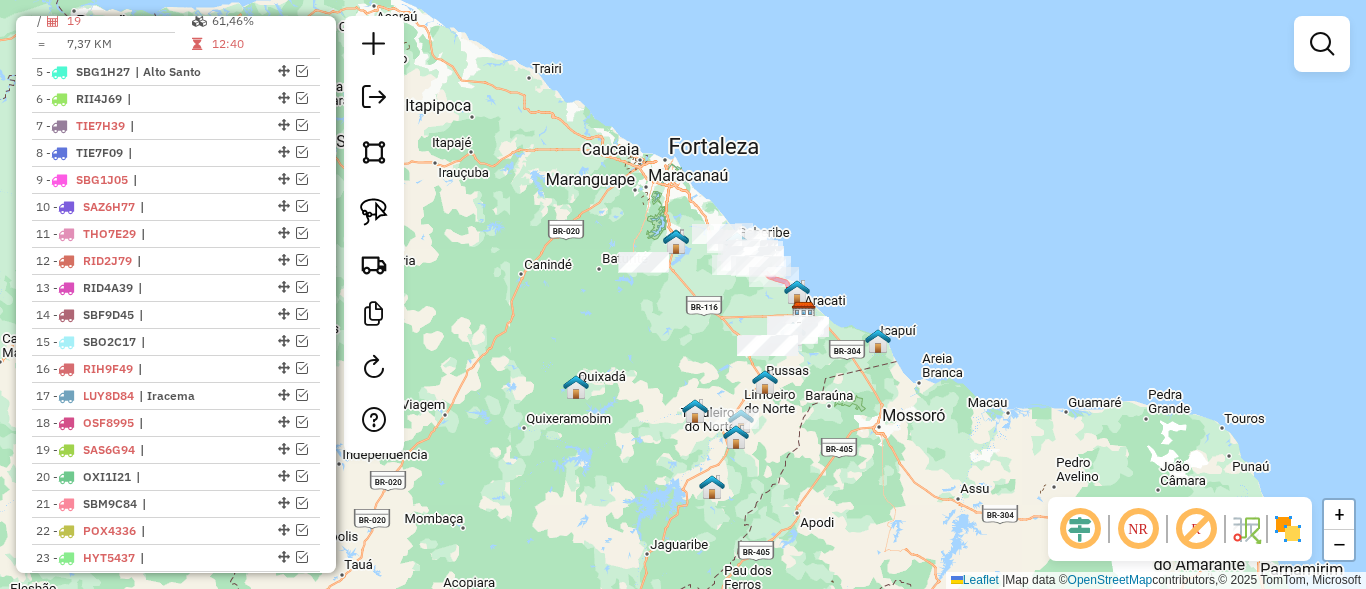 drag, startPoint x: 795, startPoint y: 329, endPoint x: 863, endPoint y: 385, distance: 88.09086 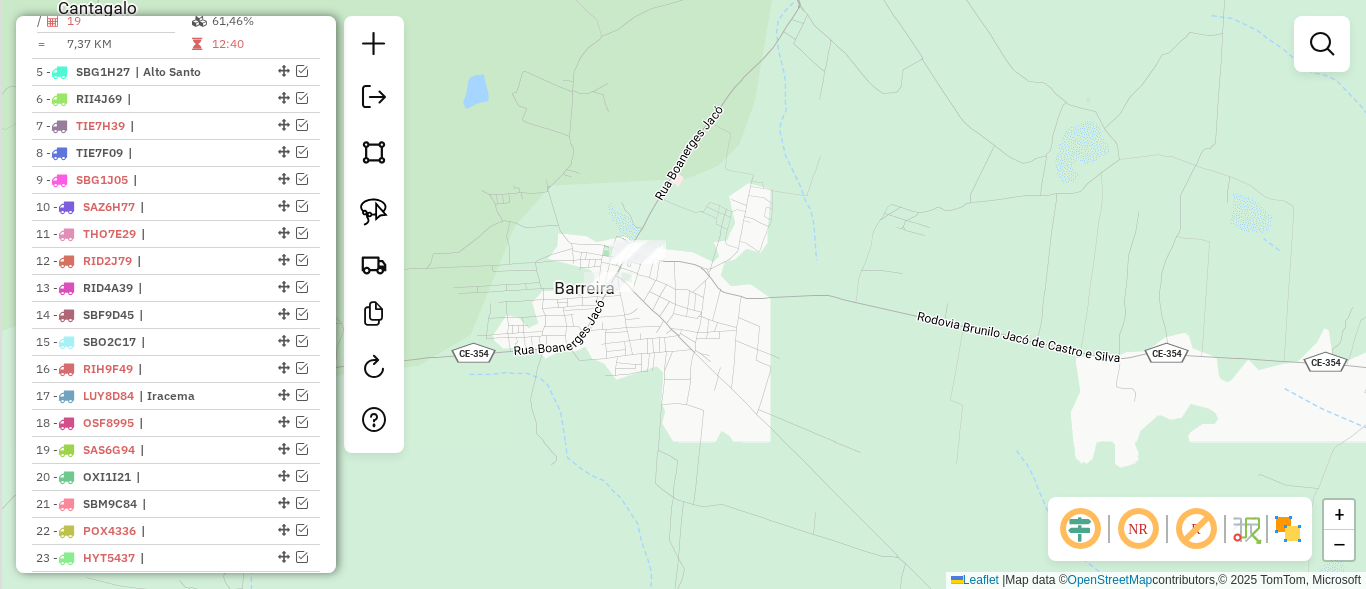 drag, startPoint x: 613, startPoint y: 305, endPoint x: 746, endPoint y: 338, distance: 137.03284 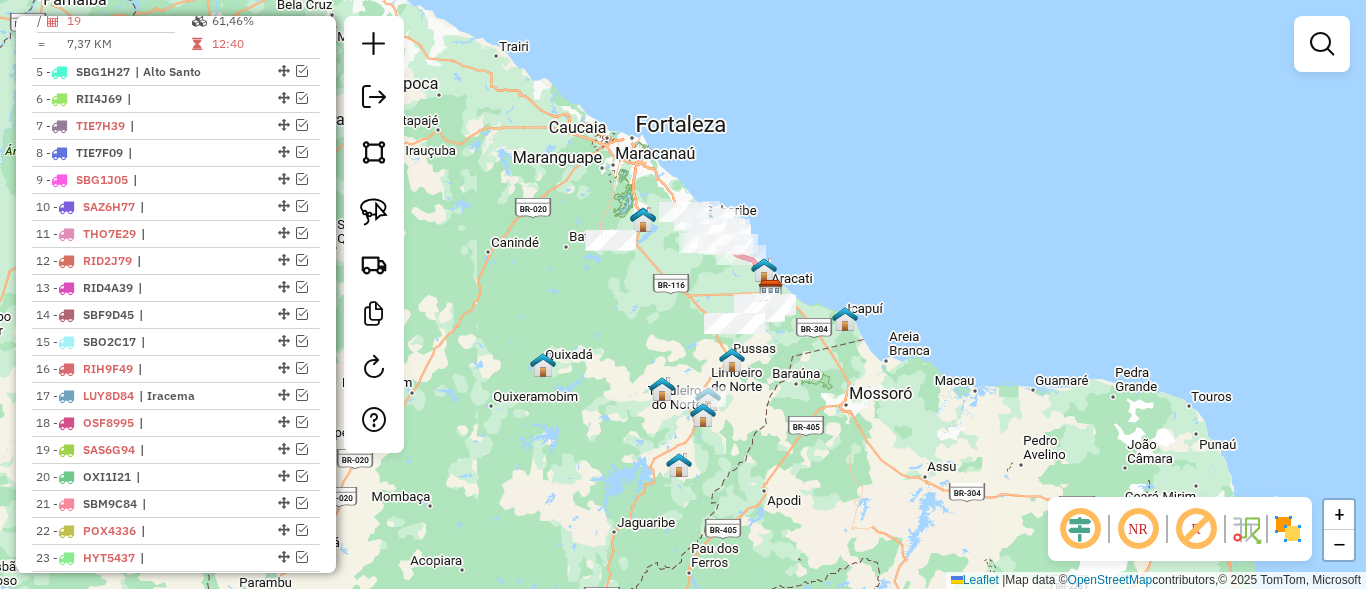 drag, startPoint x: 638, startPoint y: 282, endPoint x: 606, endPoint y: 308, distance: 41.231056 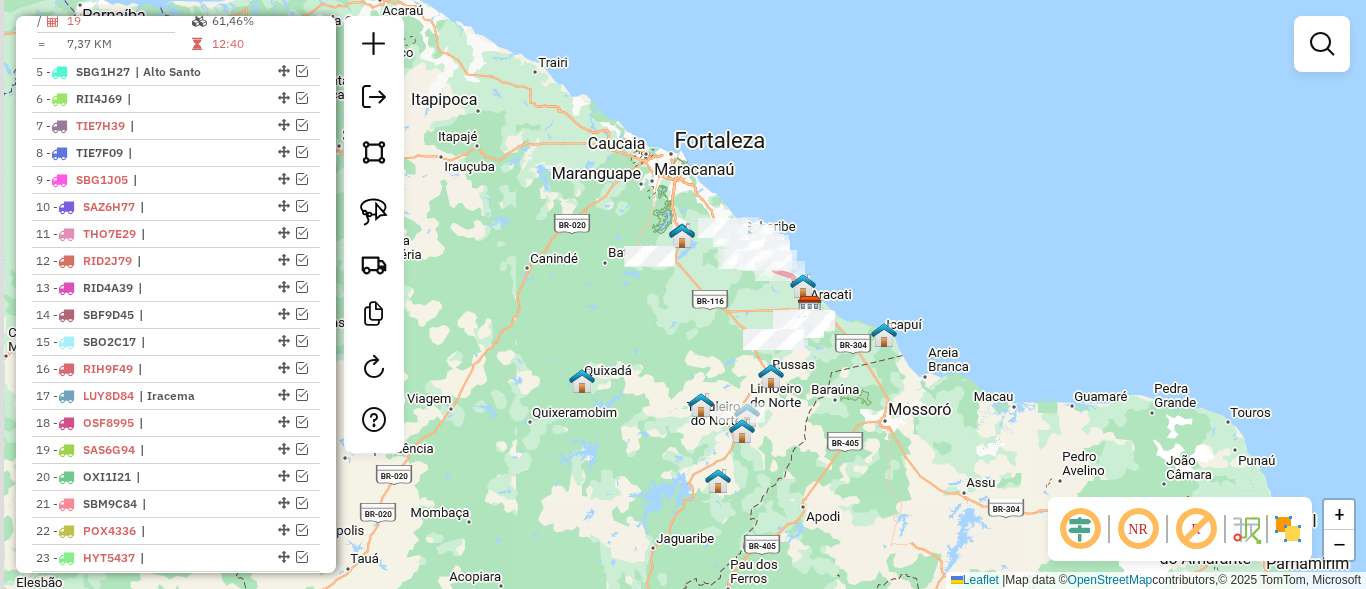 click on "Janela de atendimento Grade de atendimento Capacidade Transportadoras Veículos Cliente Pedidos  Rotas Selecione os dias de semana para filtrar as janelas de atendimento  Seg   Ter   Qua   Qui   Sex   Sáb   Dom  Informe o período da janela de atendimento: De: Até:  Filtrar exatamente a janela do cliente  Considerar janela de atendimento padrão  Selecione os dias de semana para filtrar as grades de atendimento  Seg   Ter   Qua   Qui   Sex   Sáb   Dom   Considerar clientes sem dia de atendimento cadastrado  Clientes fora do dia de atendimento selecionado Filtrar as atividades entre os valores definidos abaixo:  Peso mínimo:   Peso máximo:   Cubagem mínima:   Cubagem máxima:   De:   Até:  Filtrar as atividades entre o tempo de atendimento definido abaixo:  De:   Até:   Considerar capacidade total dos clientes não roteirizados Transportadora: Selecione um ou mais itens Tipo de veículo: Selecione um ou mais itens Veículo: Selecione um ou mais itens Motorista: Selecione um ou mais itens Nome: Rótulo:" 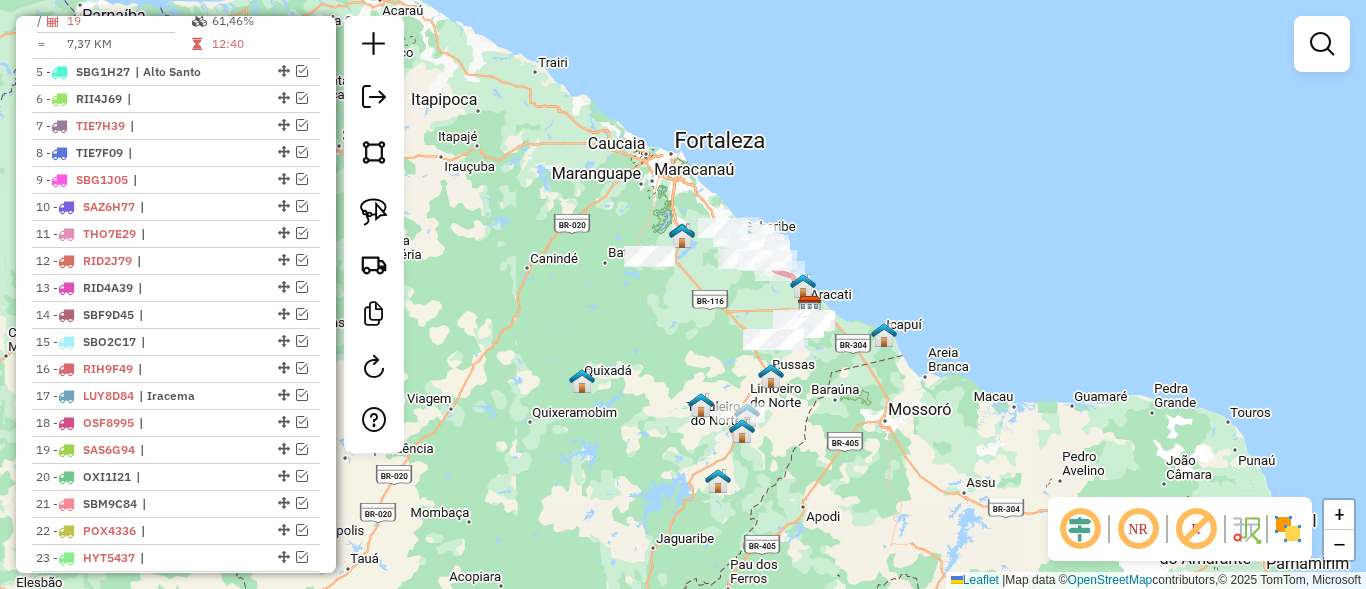 click on "Janela de atendimento Grade de atendimento Capacidade Transportadoras Veículos Cliente Pedidos  Rotas Selecione os dias de semana para filtrar as janelas de atendimento  Seg   Ter   Qua   Qui   Sex   Sáb   Dom  Informe o período da janela de atendimento: De: Até:  Filtrar exatamente a janela do cliente  Considerar janela de atendimento padrão  Selecione os dias de semana para filtrar as grades de atendimento  Seg   Ter   Qua   Qui   Sex   Sáb   Dom   Considerar clientes sem dia de atendimento cadastrado  Clientes fora do dia de atendimento selecionado Filtrar as atividades entre os valores definidos abaixo:  Peso mínimo:   Peso máximo:   Cubagem mínima:   Cubagem máxima:   De:   Até:  Filtrar as atividades entre o tempo de atendimento definido abaixo:  De:   Até:   Considerar capacidade total dos clientes não roteirizados Transportadora: Selecione um ou mais itens Tipo de veículo: Selecione um ou mais itens Veículo: Selecione um ou mais itens Motorista: Selecione um ou mais itens Nome: Rótulo:" 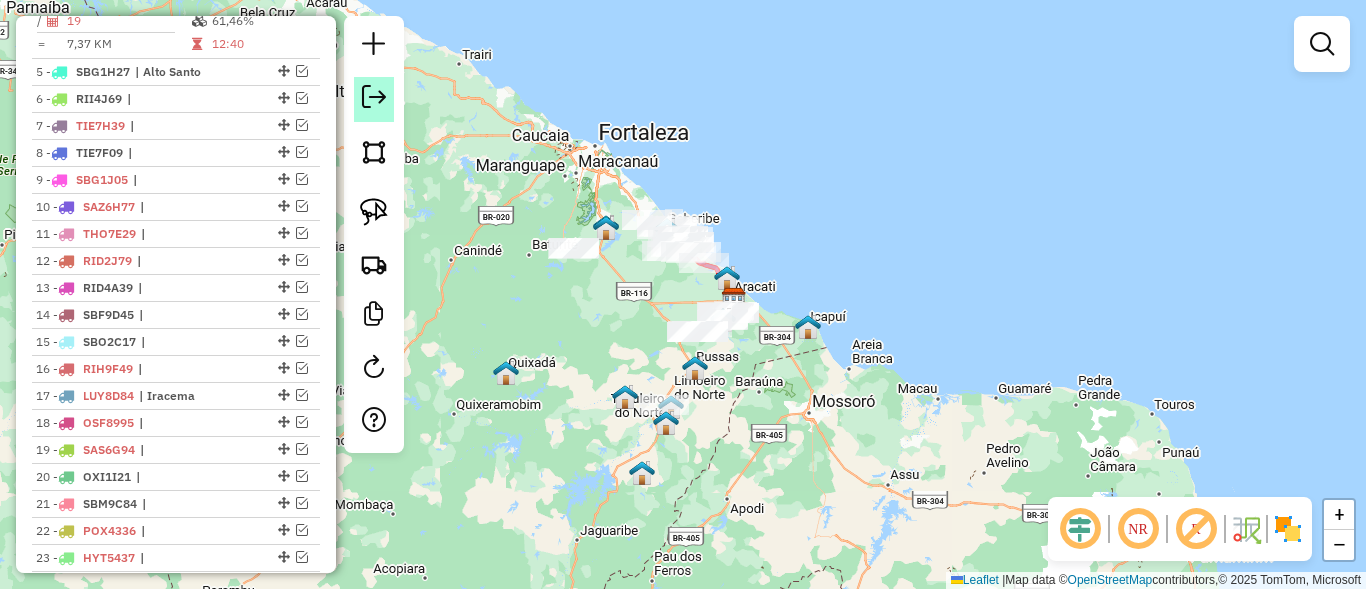 click 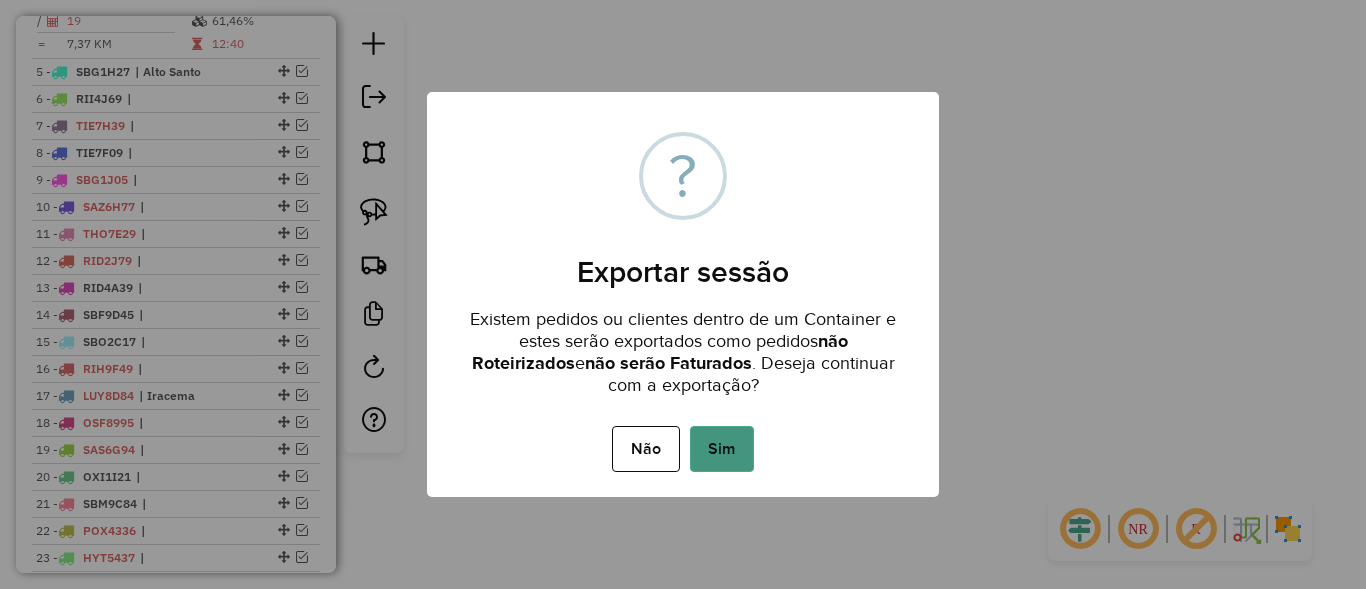 click on "Sim" at bounding box center [722, 449] 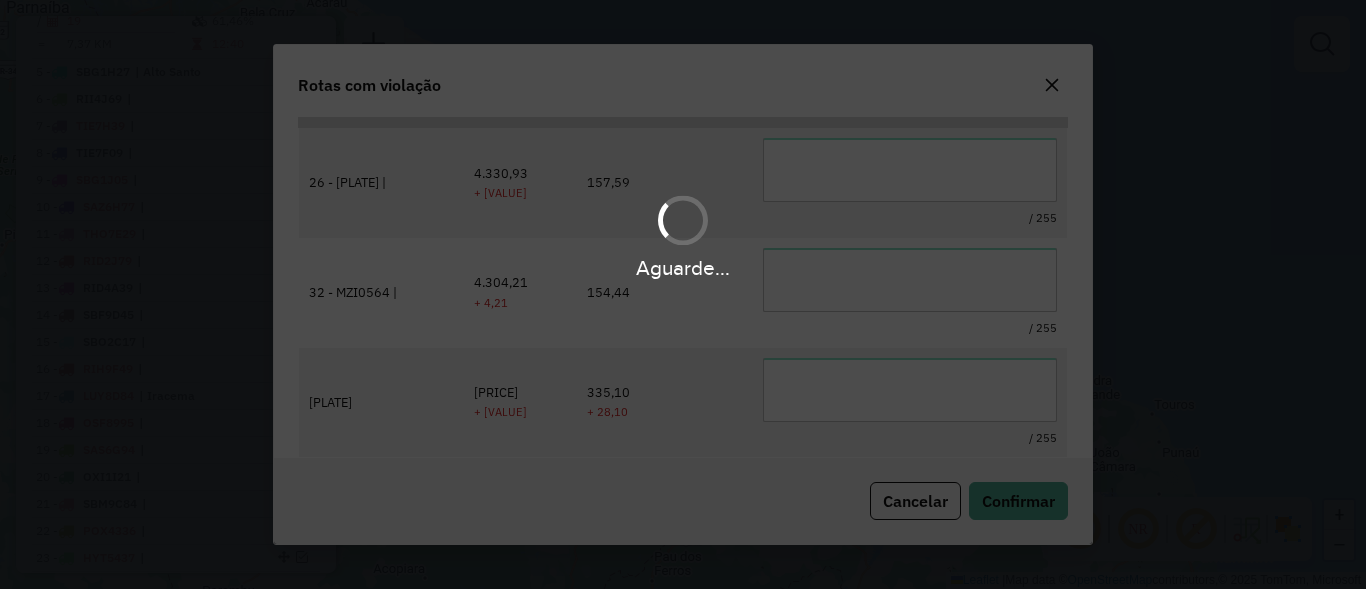 scroll, scrollTop: 81, scrollLeft: 0, axis: vertical 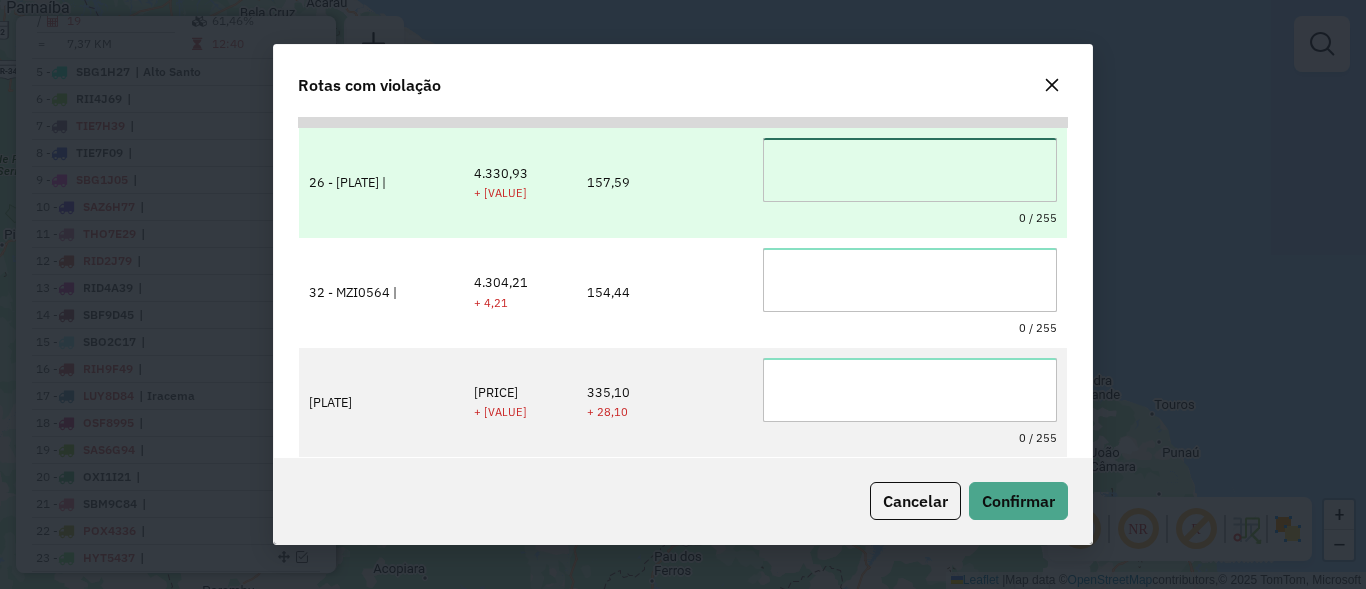 click at bounding box center [909, 170] 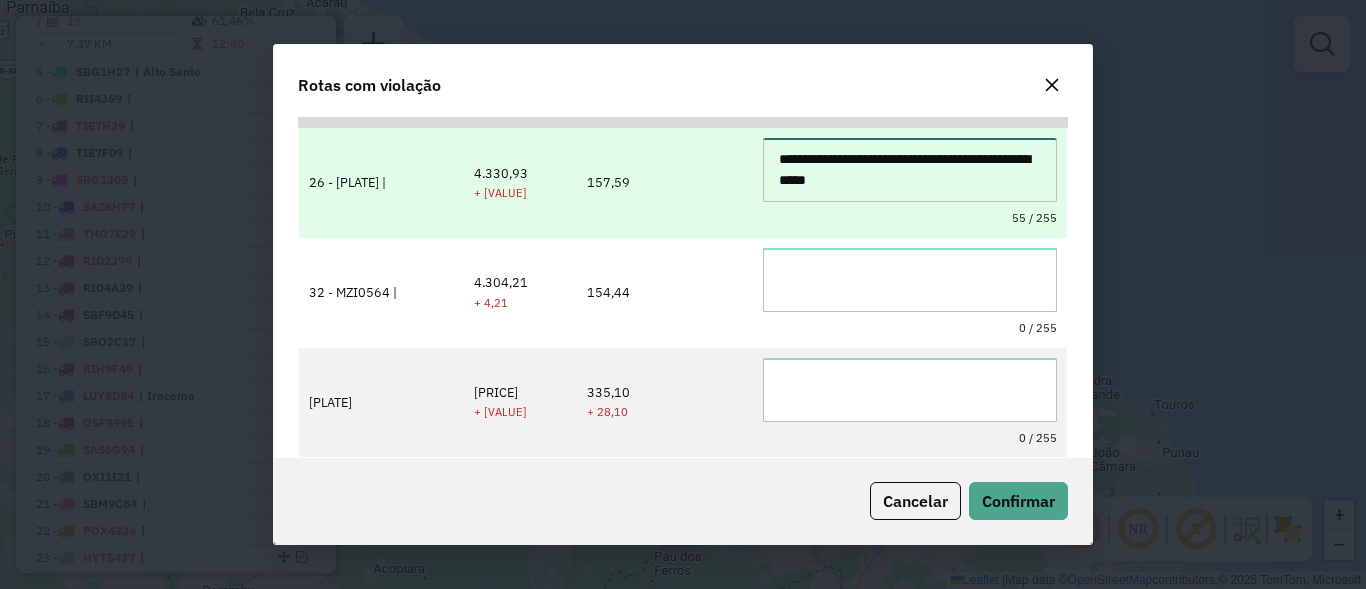 drag, startPoint x: 940, startPoint y: 180, endPoint x: 766, endPoint y: 162, distance: 174.92856 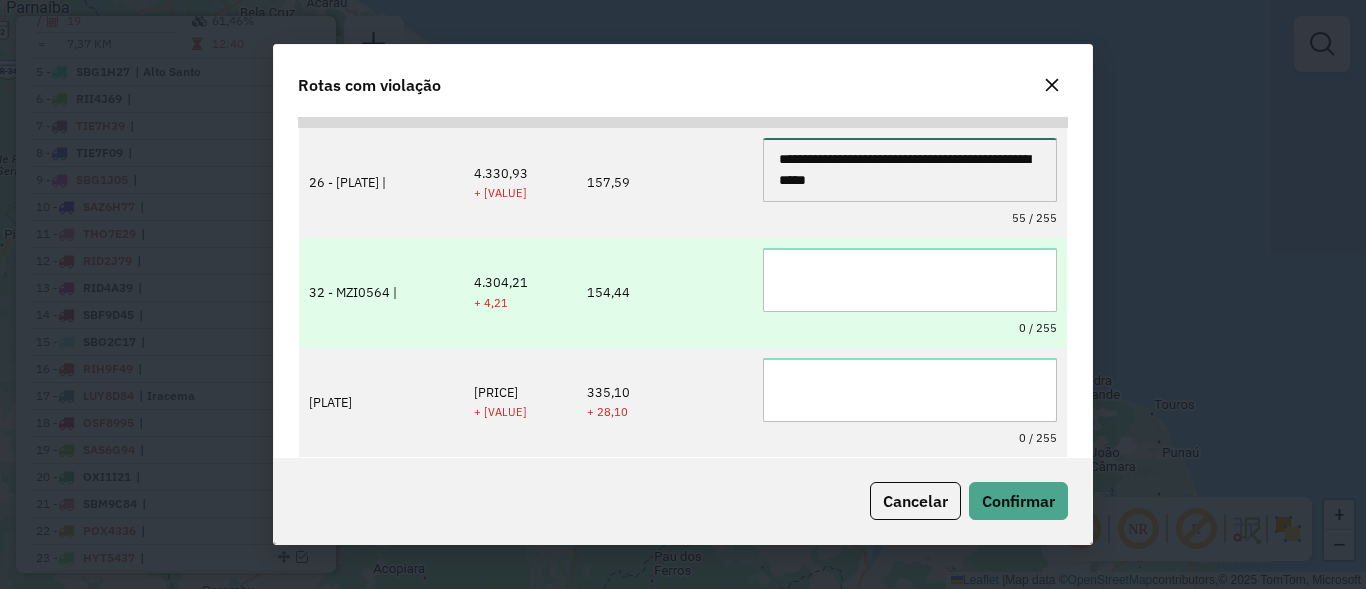 type on "**********" 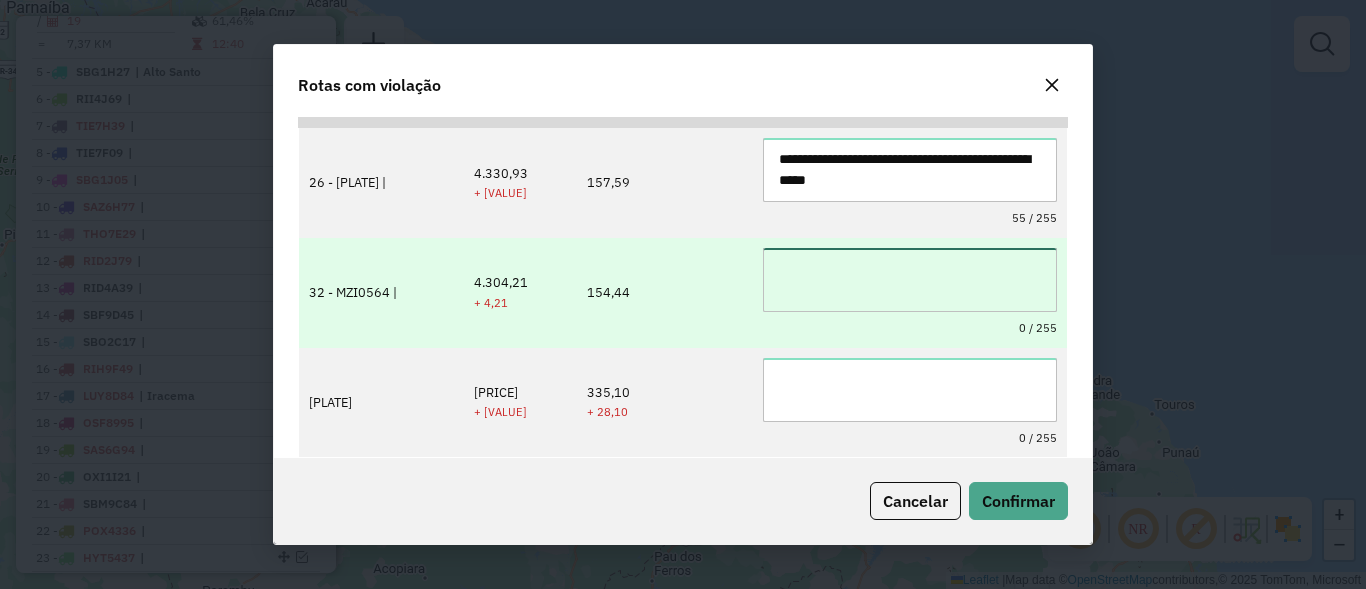click at bounding box center [909, 280] 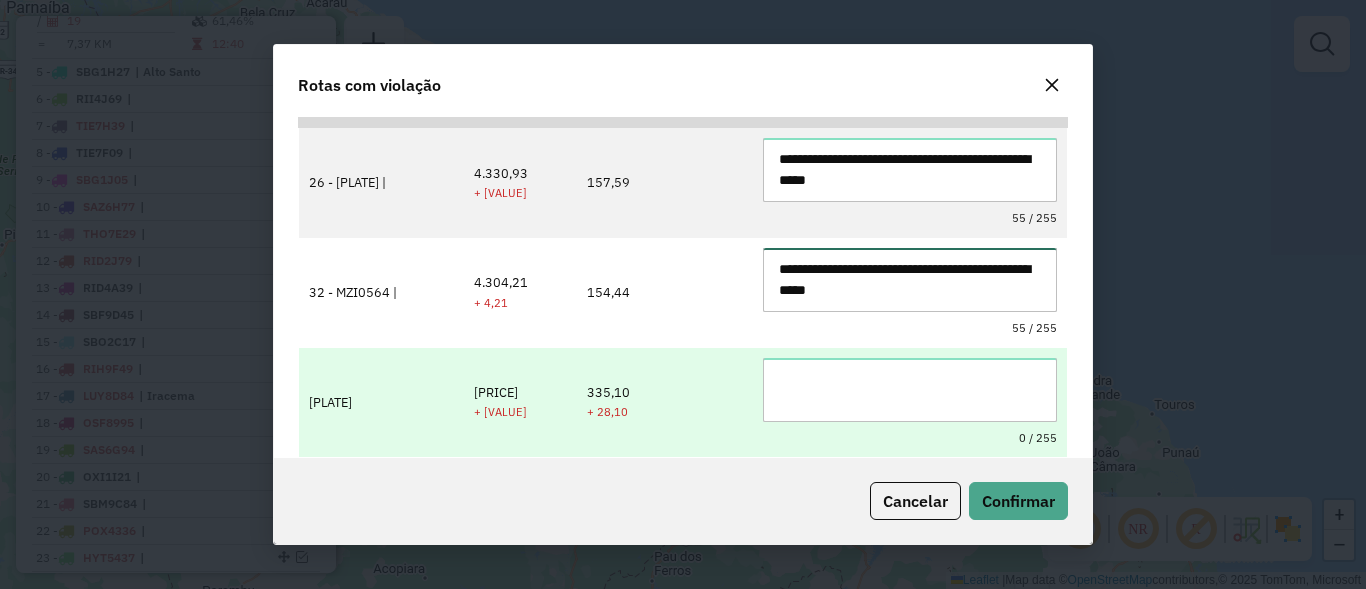 type on "**********" 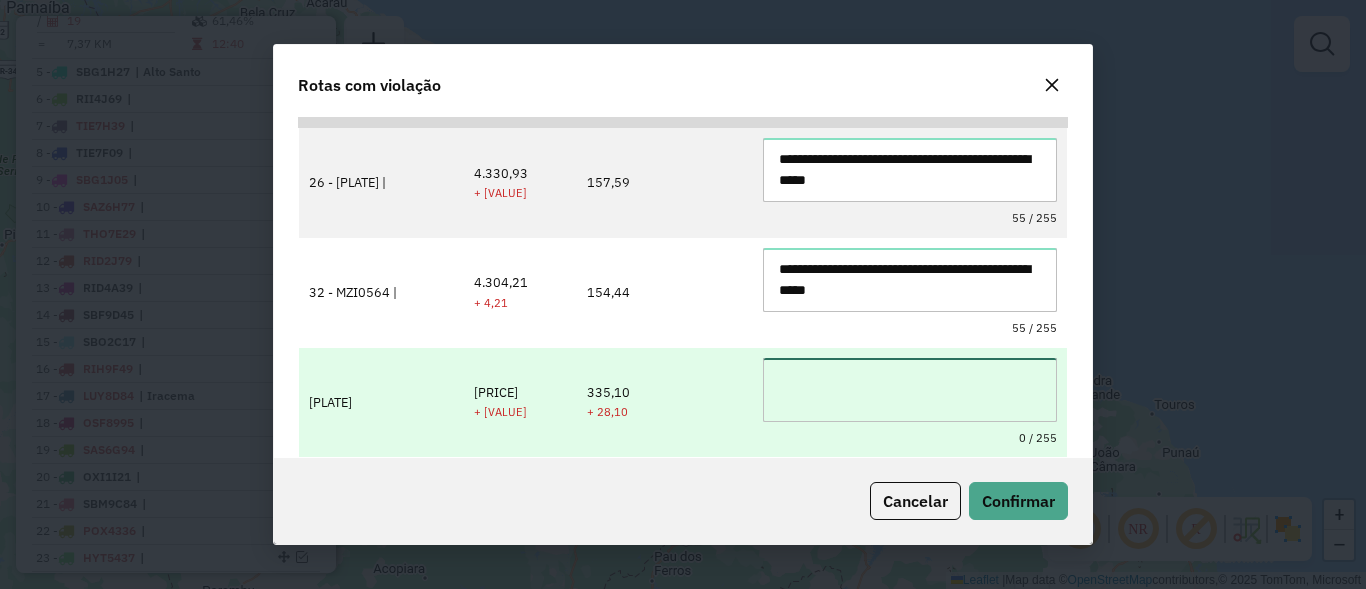 click at bounding box center (909, 390) 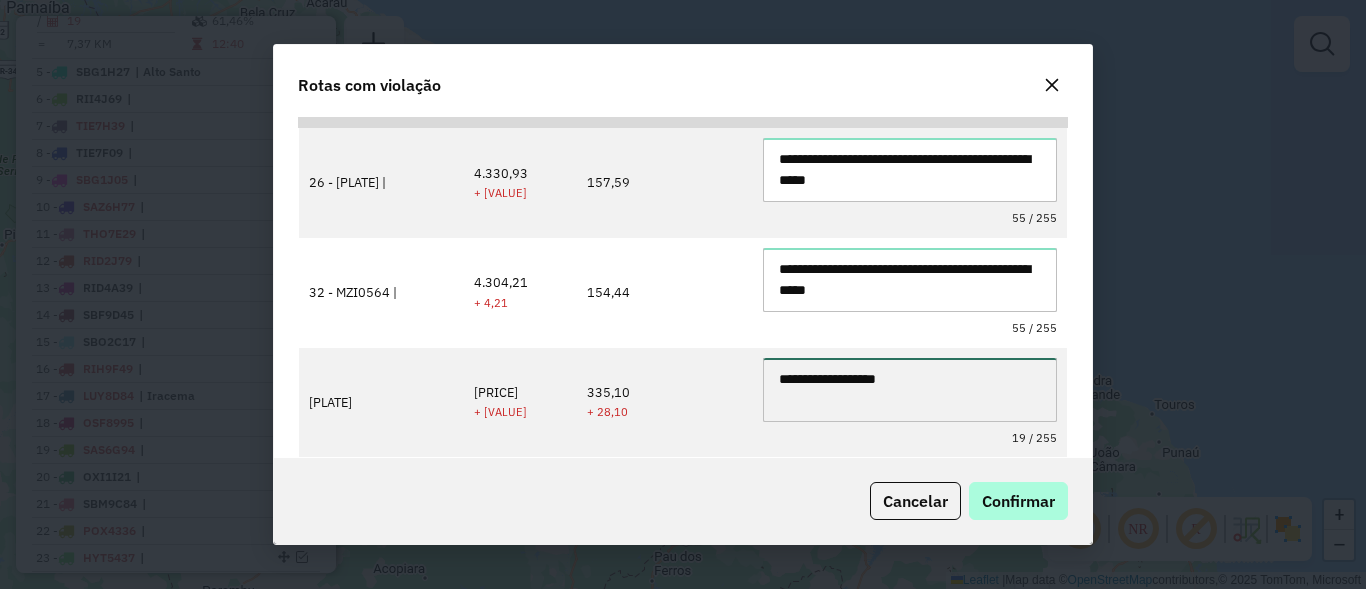 type on "**********" 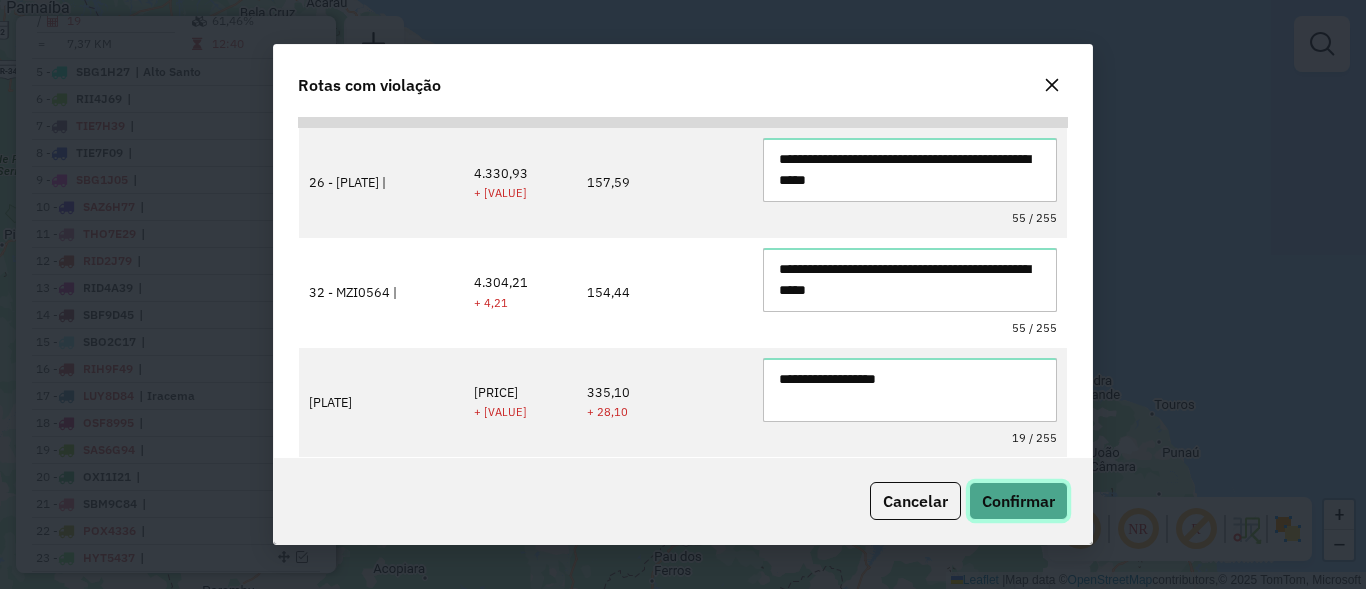 click on "Confirmar" 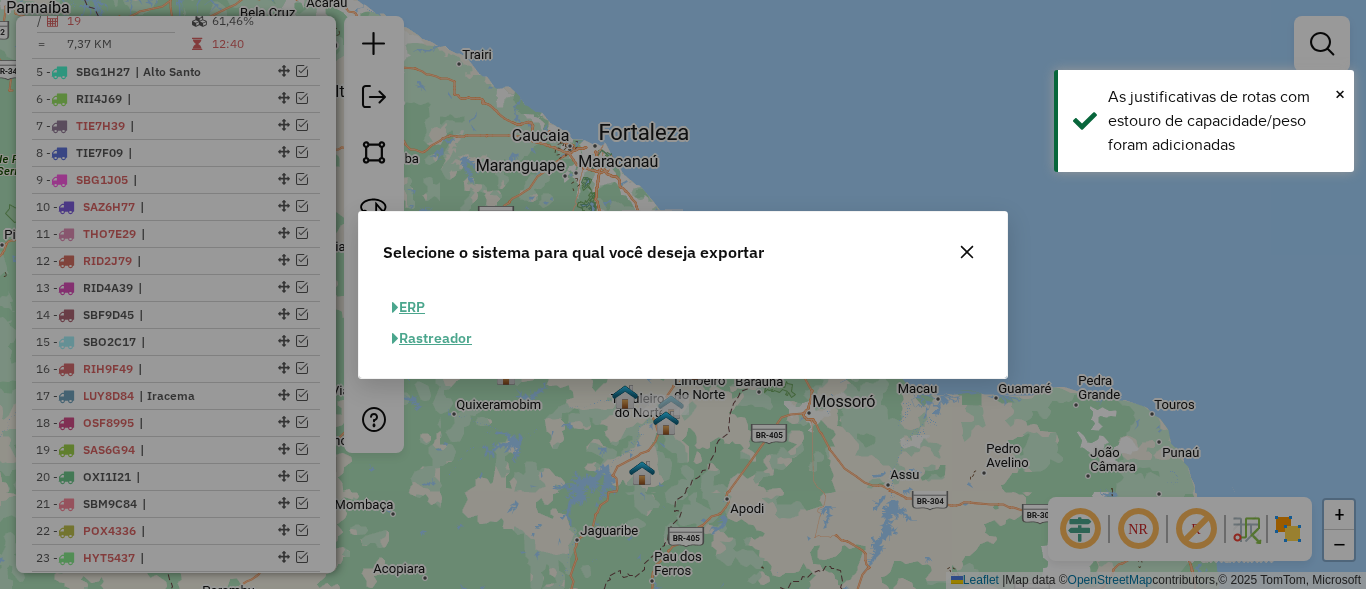 click on "ERP" 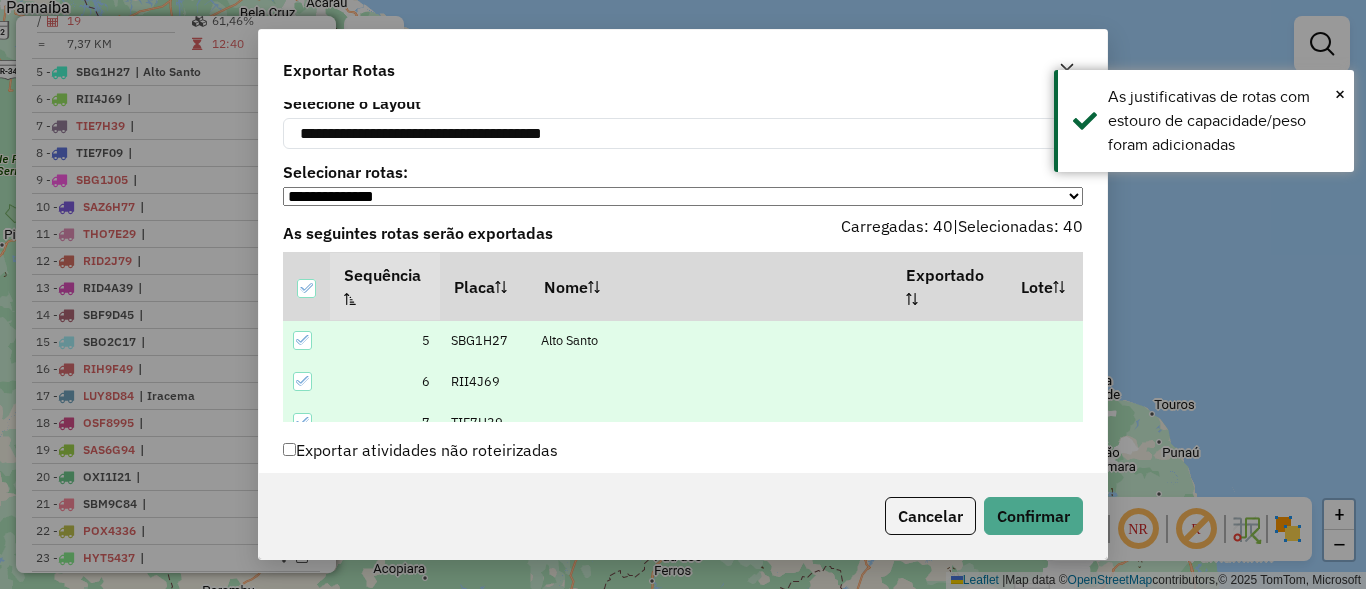 scroll, scrollTop: 112, scrollLeft: 0, axis: vertical 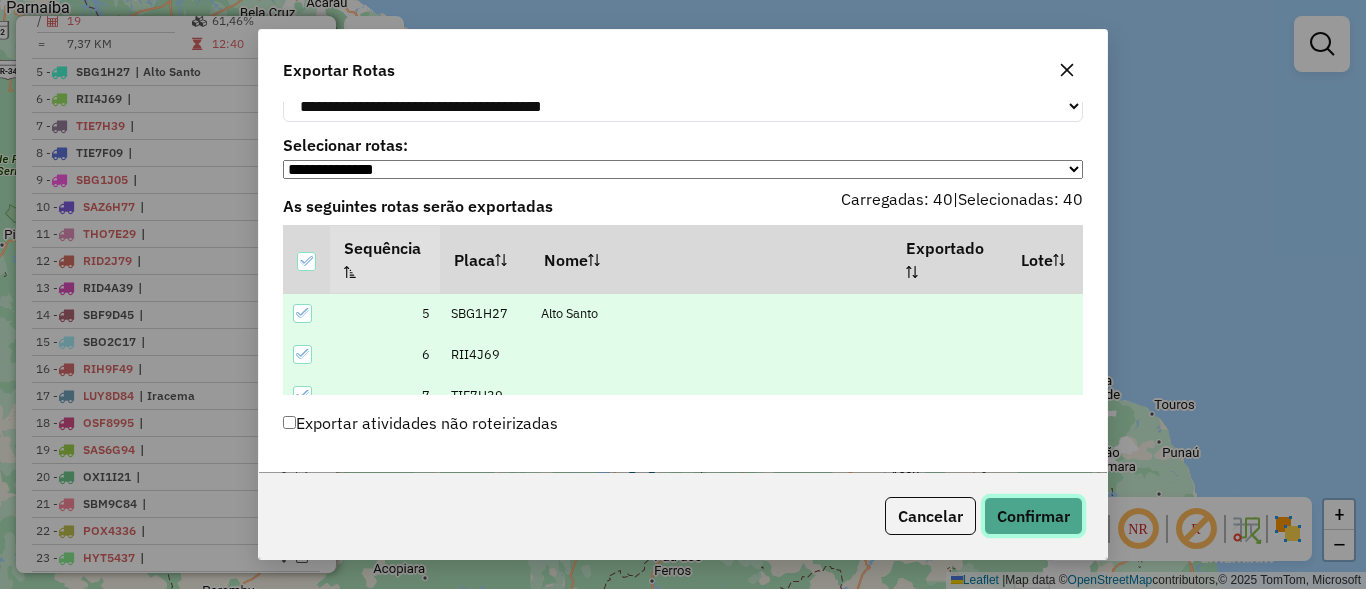 click on "Confirmar" 